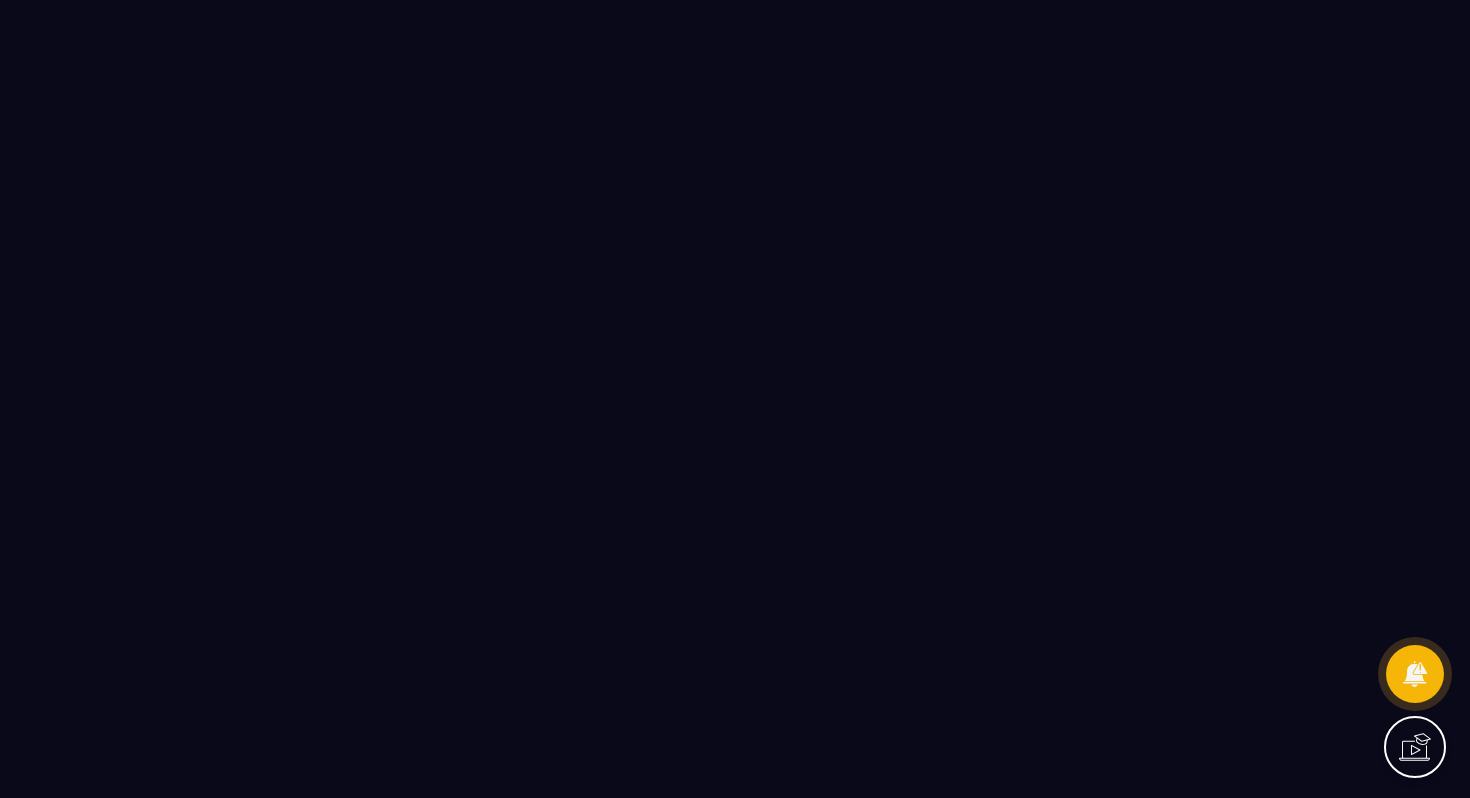 scroll, scrollTop: 0, scrollLeft: 0, axis: both 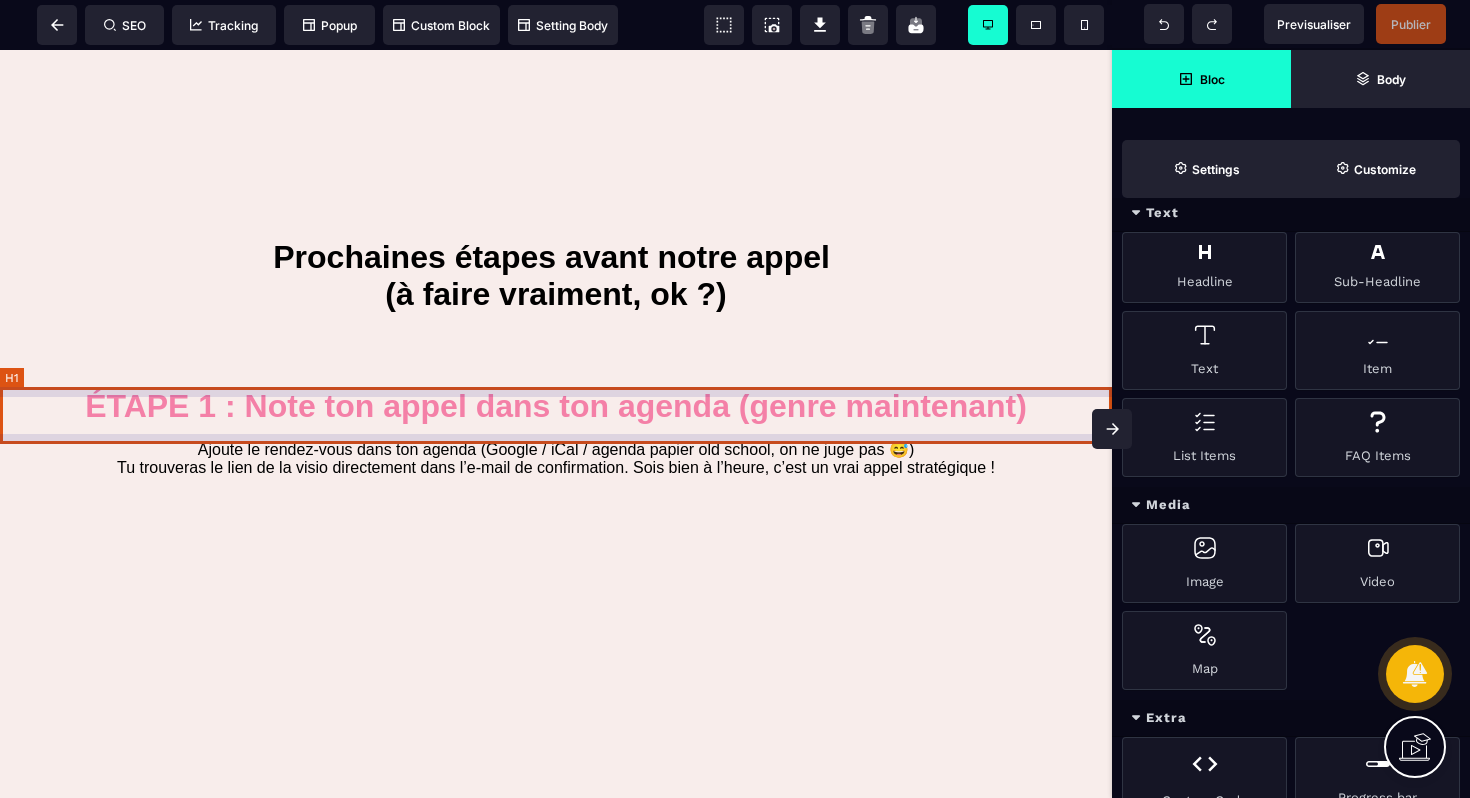 click on "ÉTAPE 1 : Note ton appel dans ton agenda (genre maintenant)" at bounding box center [556, 406] 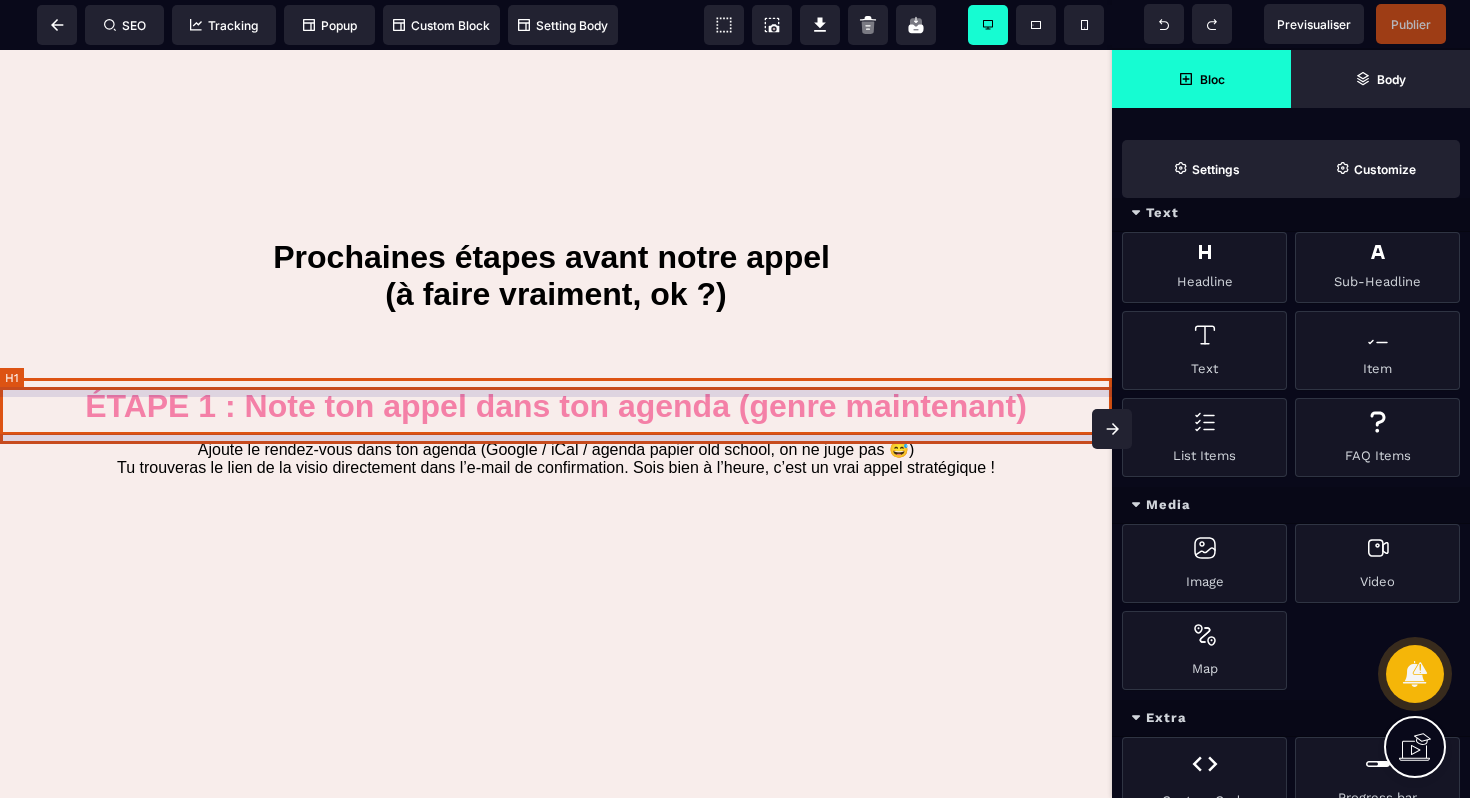 select on "***" 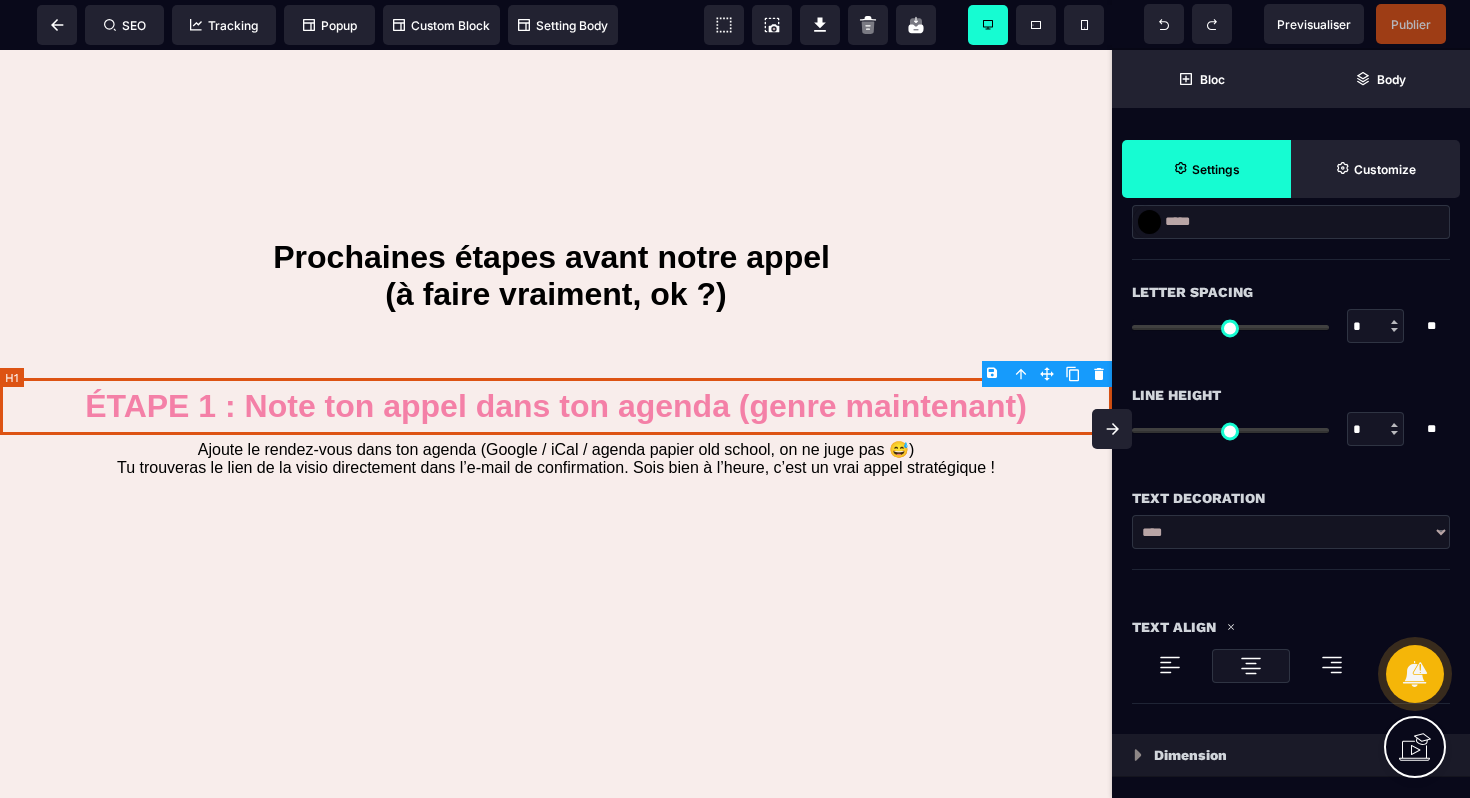 type on "*" 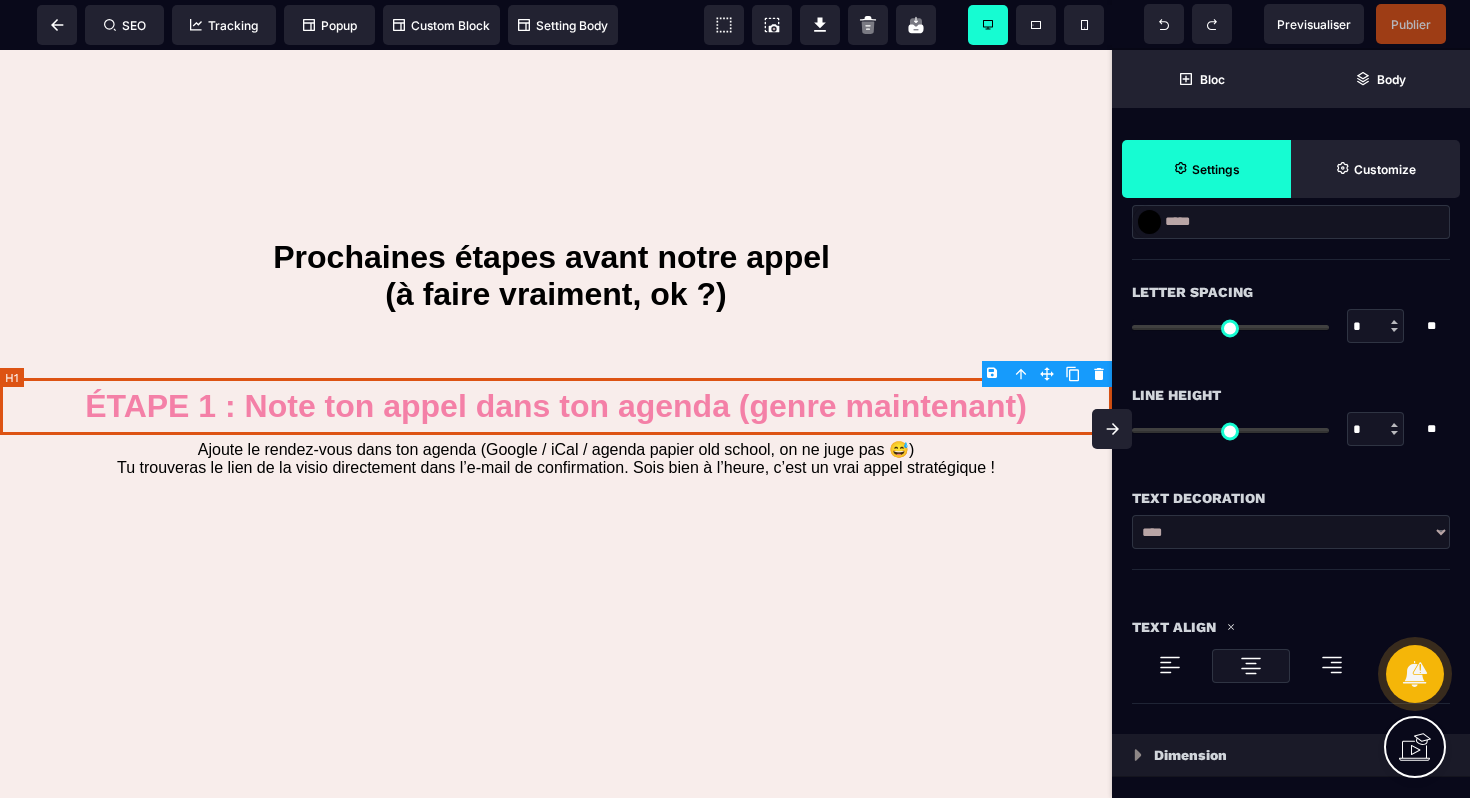 type on "*" 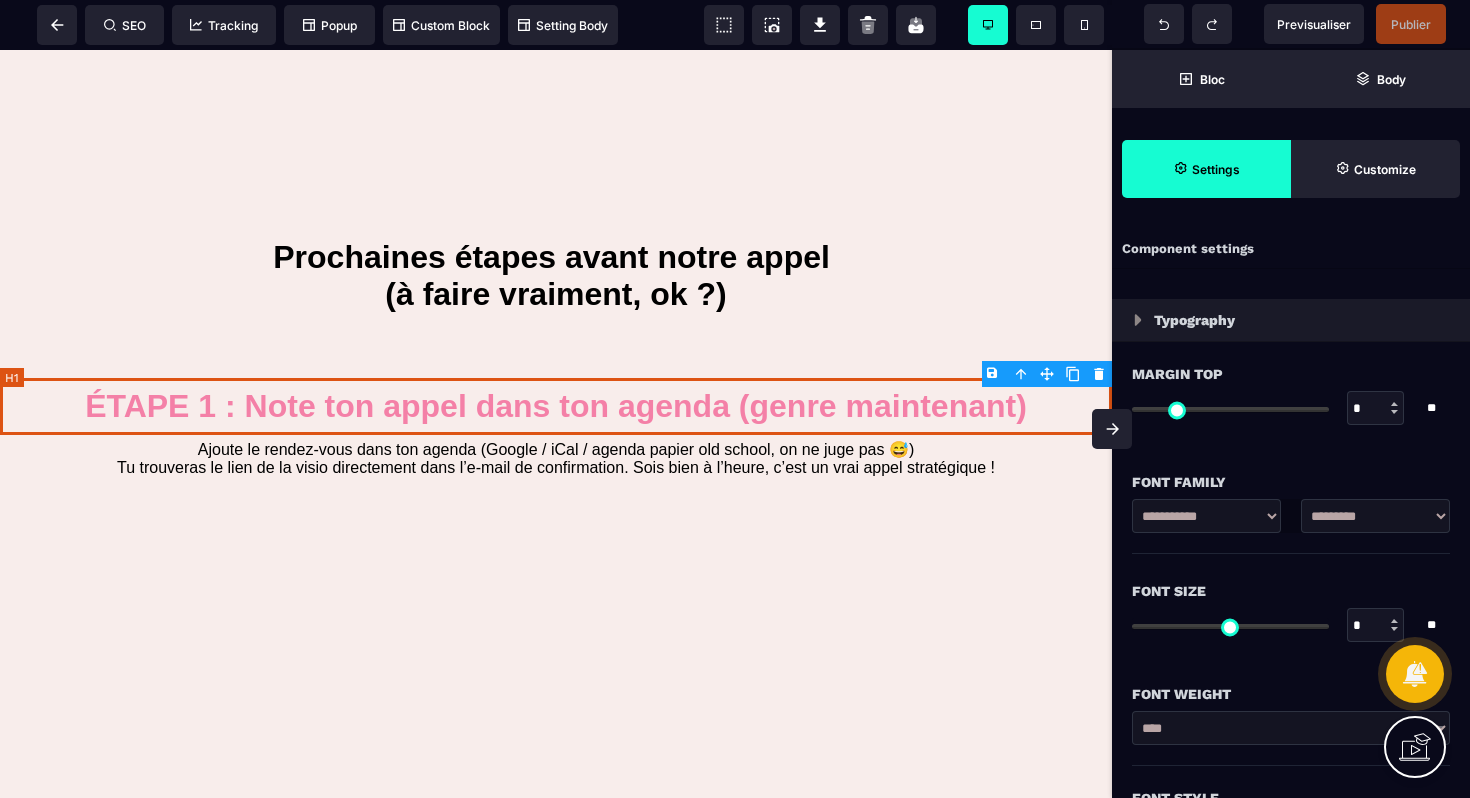 type on "***" 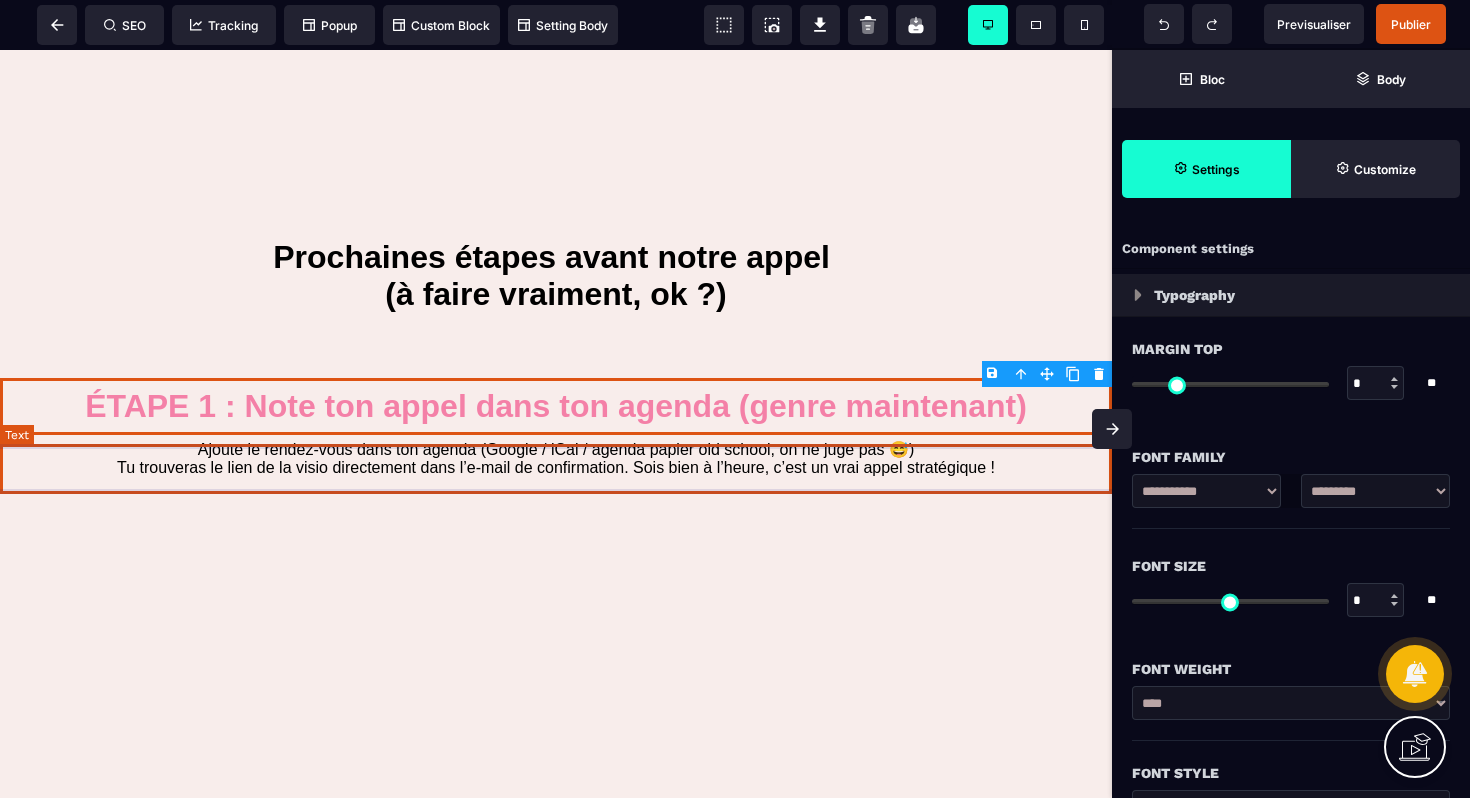 click on "Ajoute le rendez-vous dans ton agenda (Google / iCal / agenda papier old school, on ne juge pas 😅) Tu trouveras le lien de la visio directement dans l’e-mail de confirmation. Sois bien à l’heure, c’est un vrai appel stratégique !" at bounding box center [556, 458] 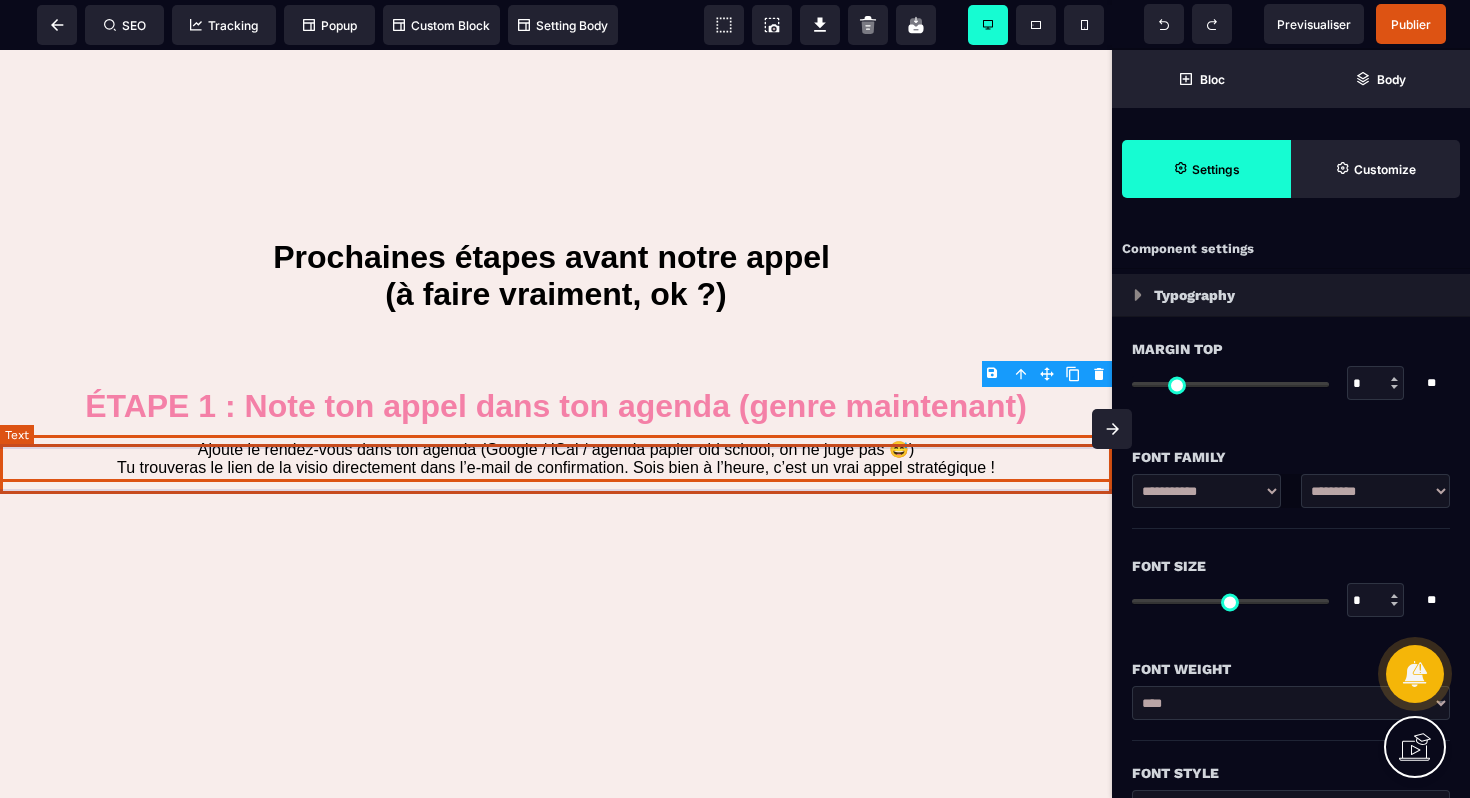 select on "***" 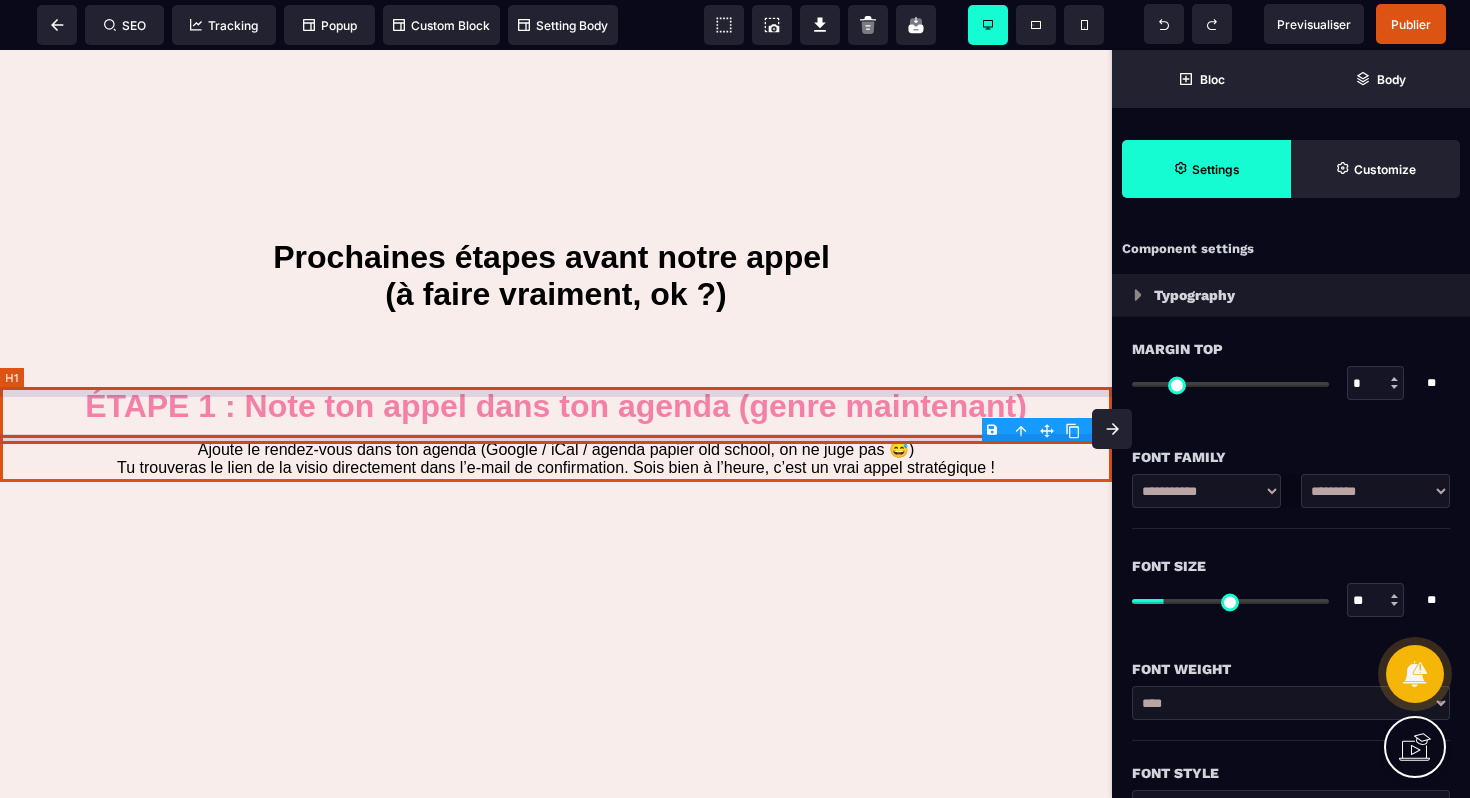 click on "ÉTAPE 1 : Note ton appel dans ton agenda (genre maintenant)" at bounding box center [556, 406] 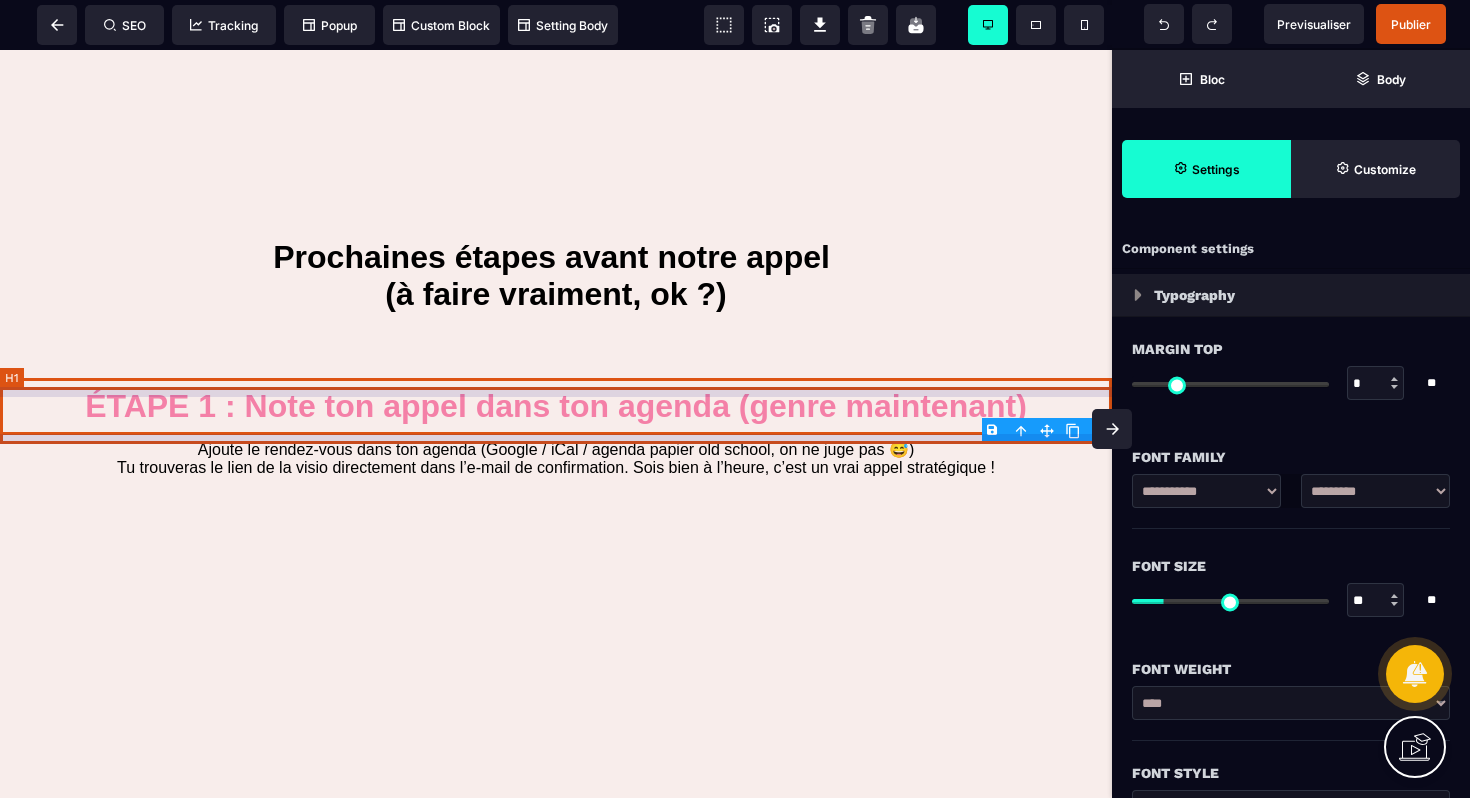 select on "***" 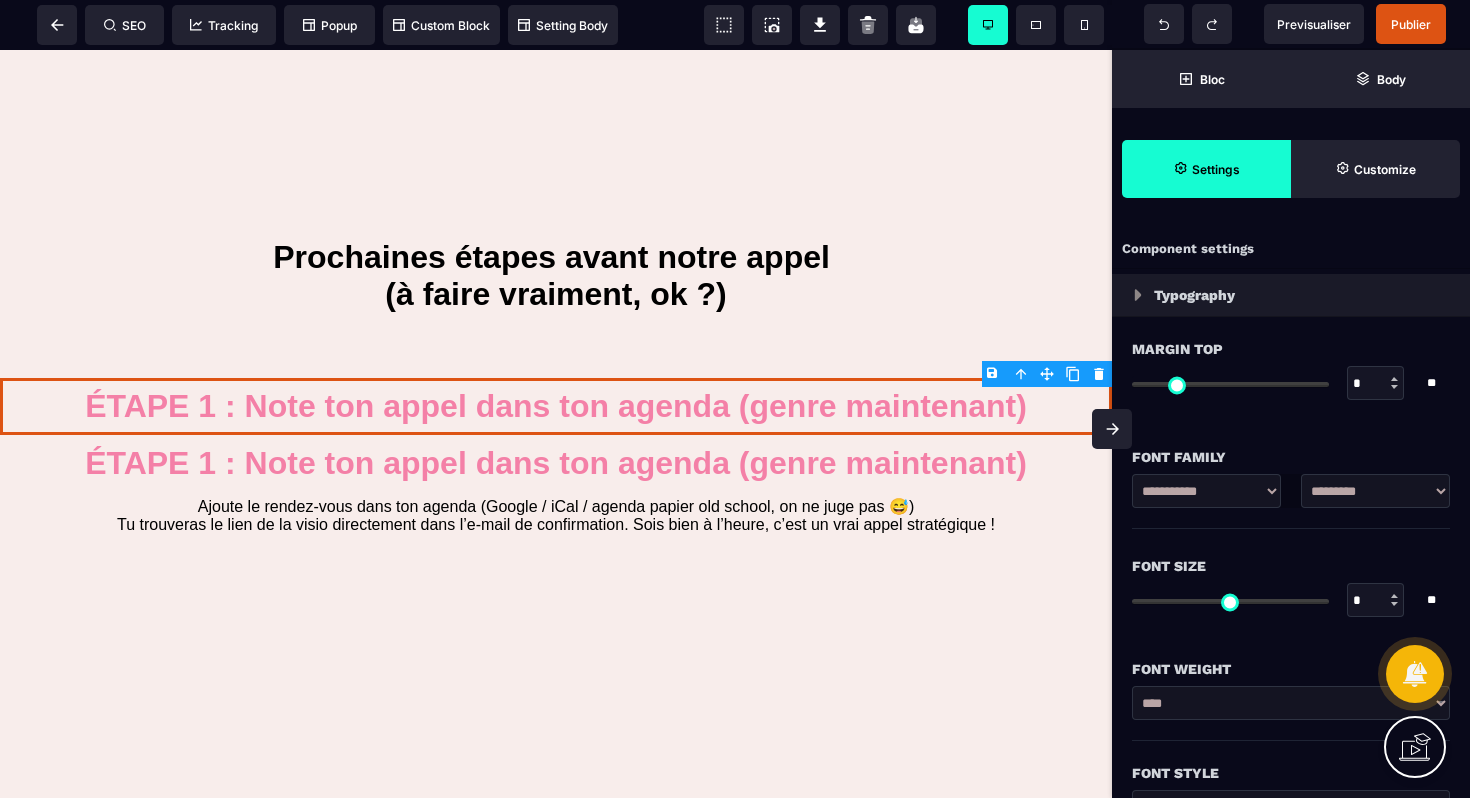 click 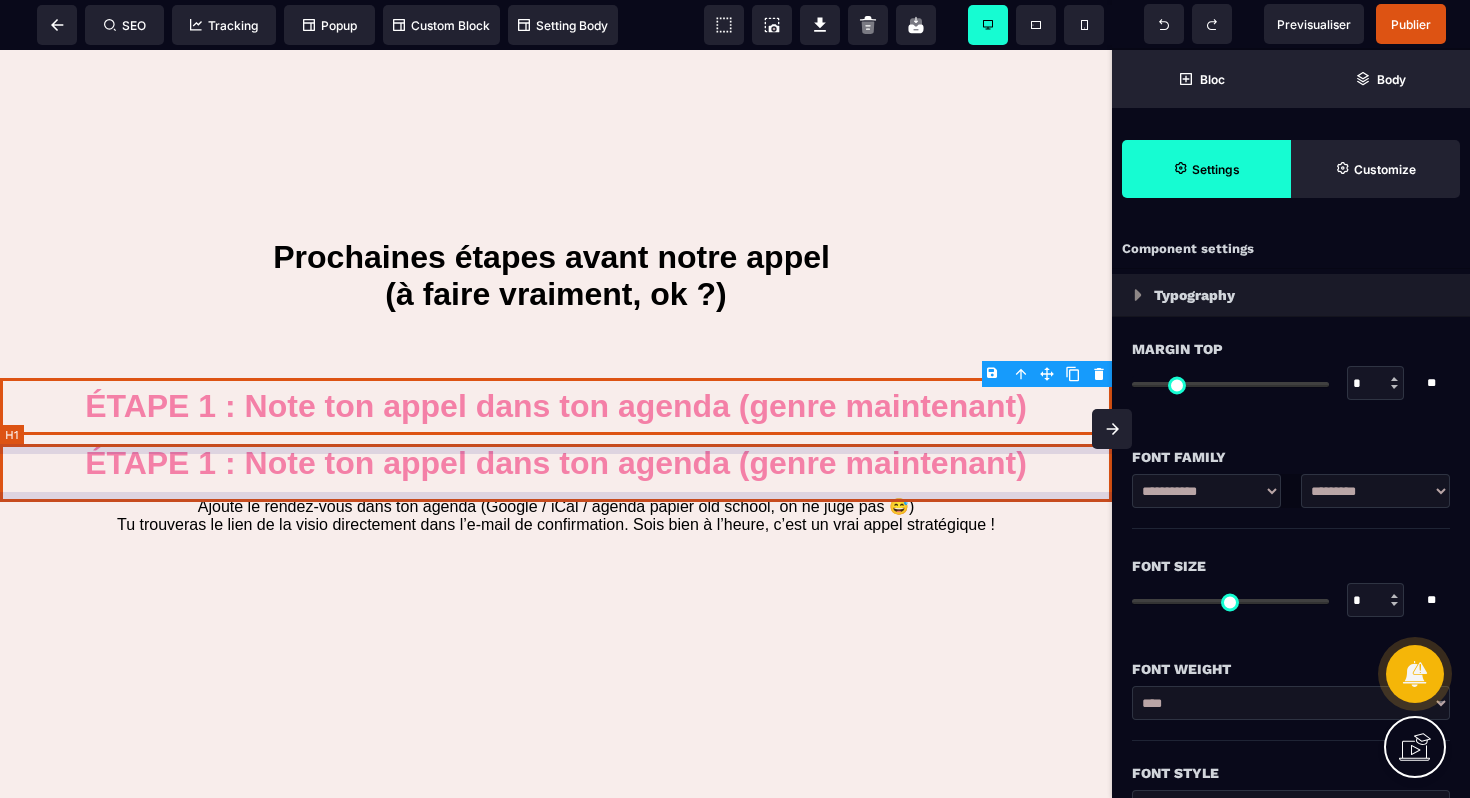 click on "ÉTAPE 1 : Note ton appel dans ton agenda (genre maintenant)" at bounding box center (556, 463) 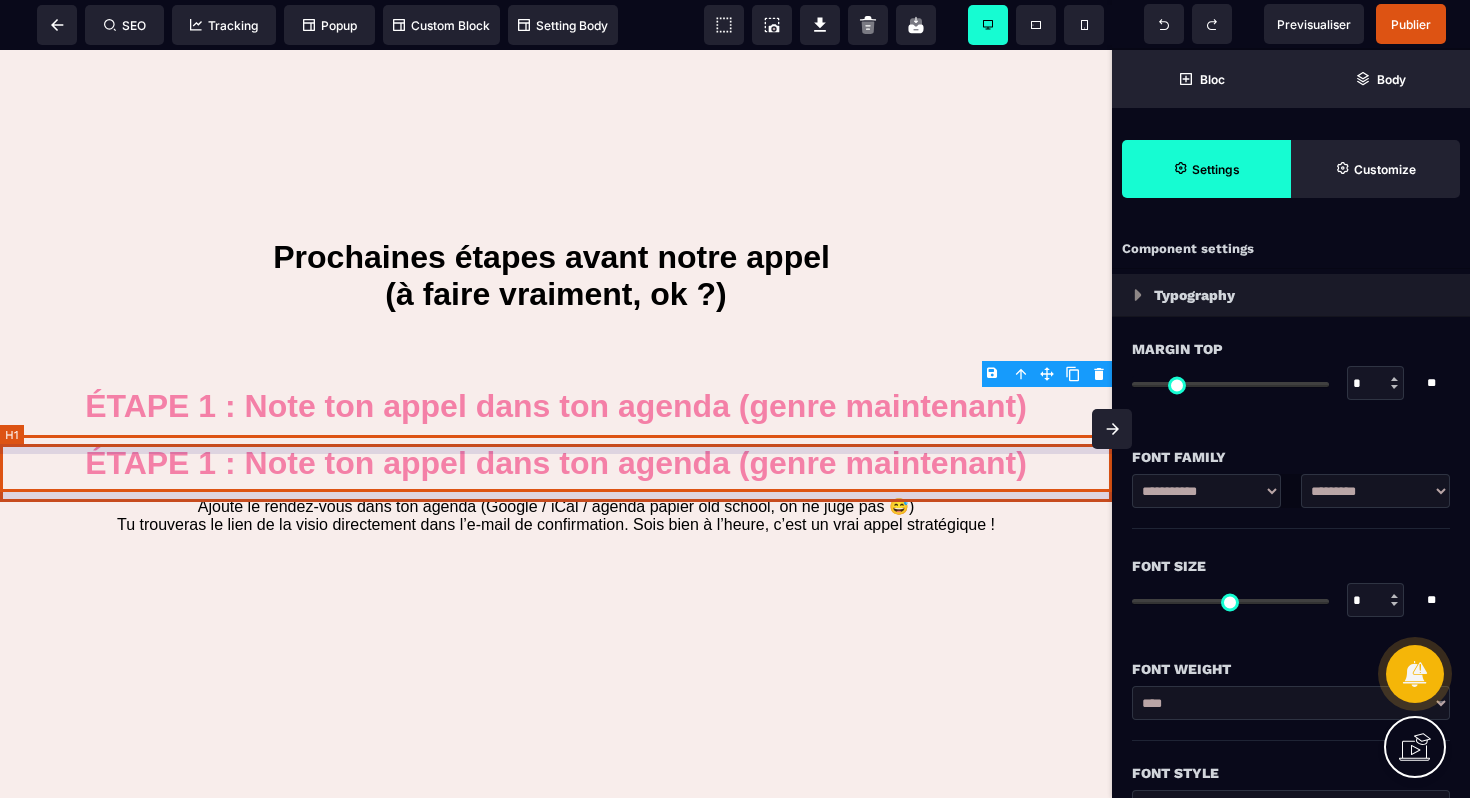 select on "***" 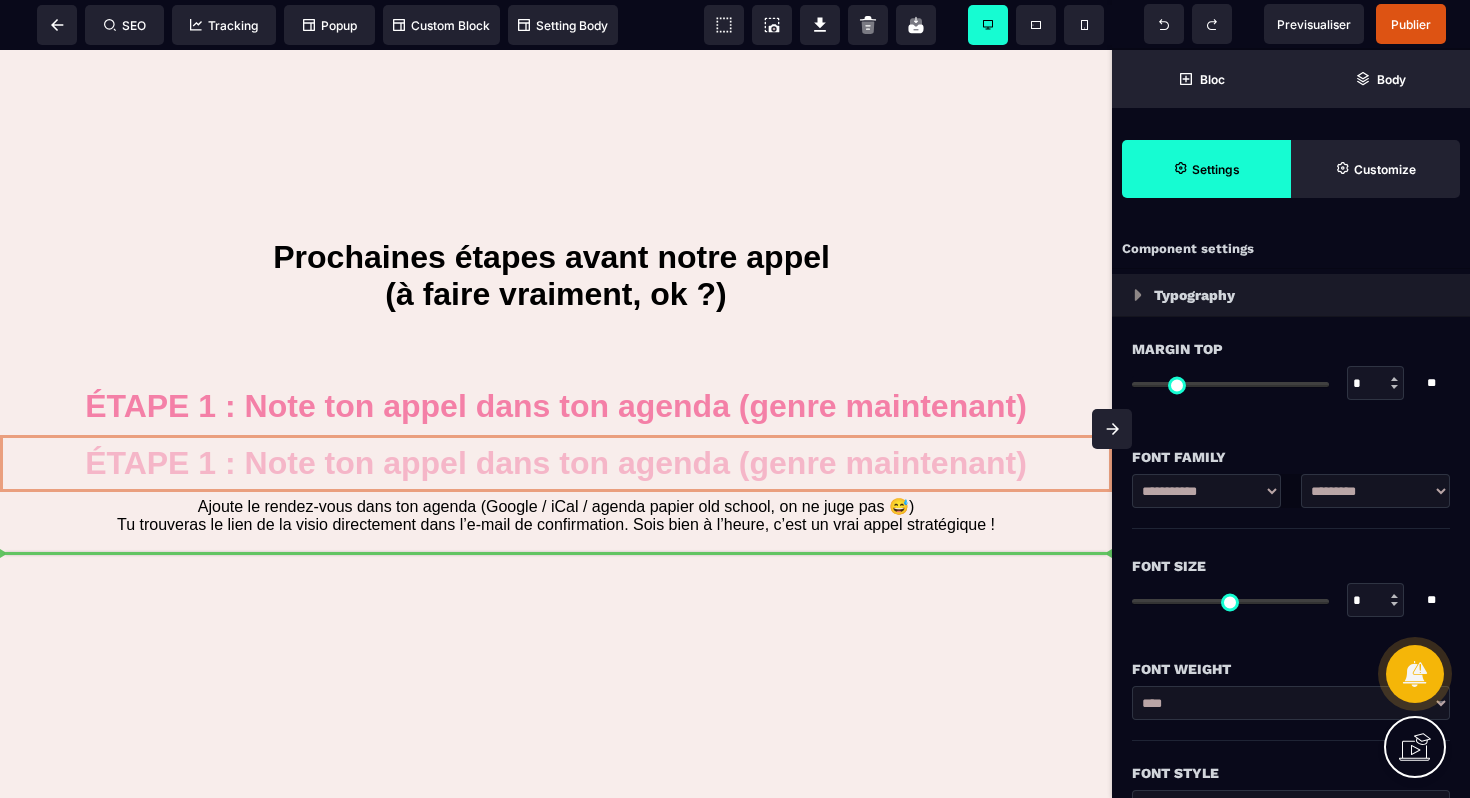 drag, startPoint x: 810, startPoint y: 476, endPoint x: 810, endPoint y: 560, distance: 84 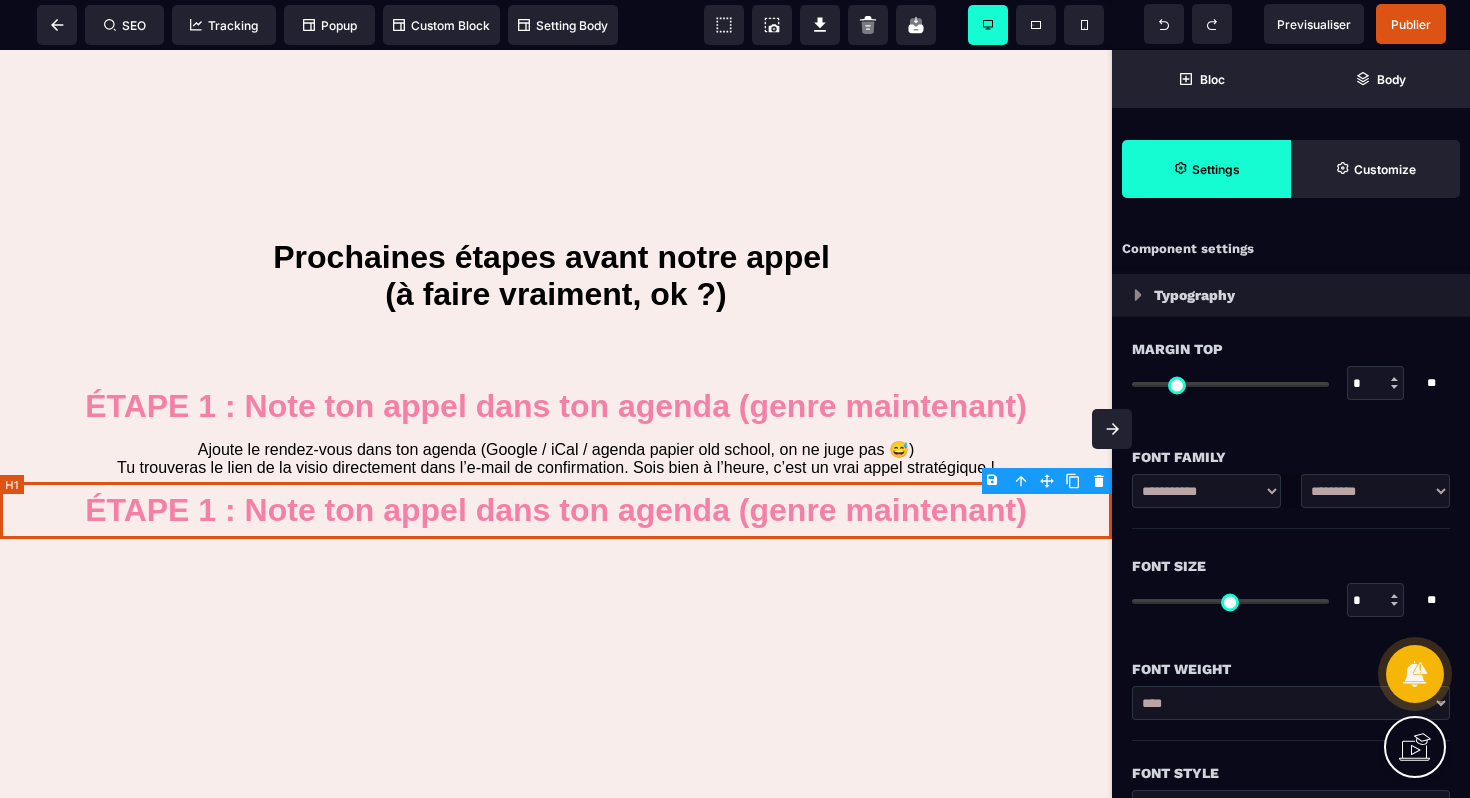 click on "ÉTAPE 1 : Note ton appel dans ton agenda (genre maintenant)" at bounding box center (556, 510) 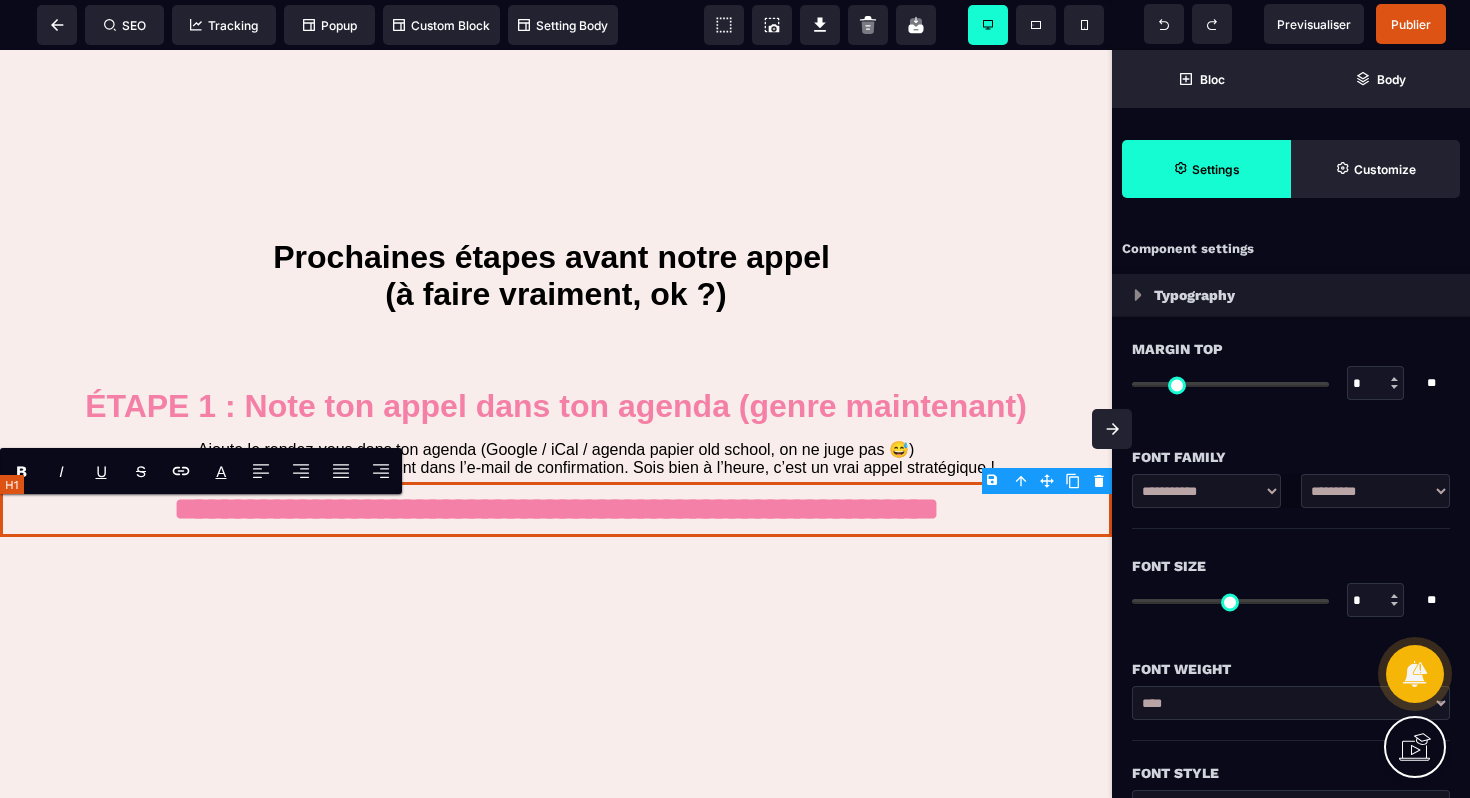 click on "**********" at bounding box center [556, 509] 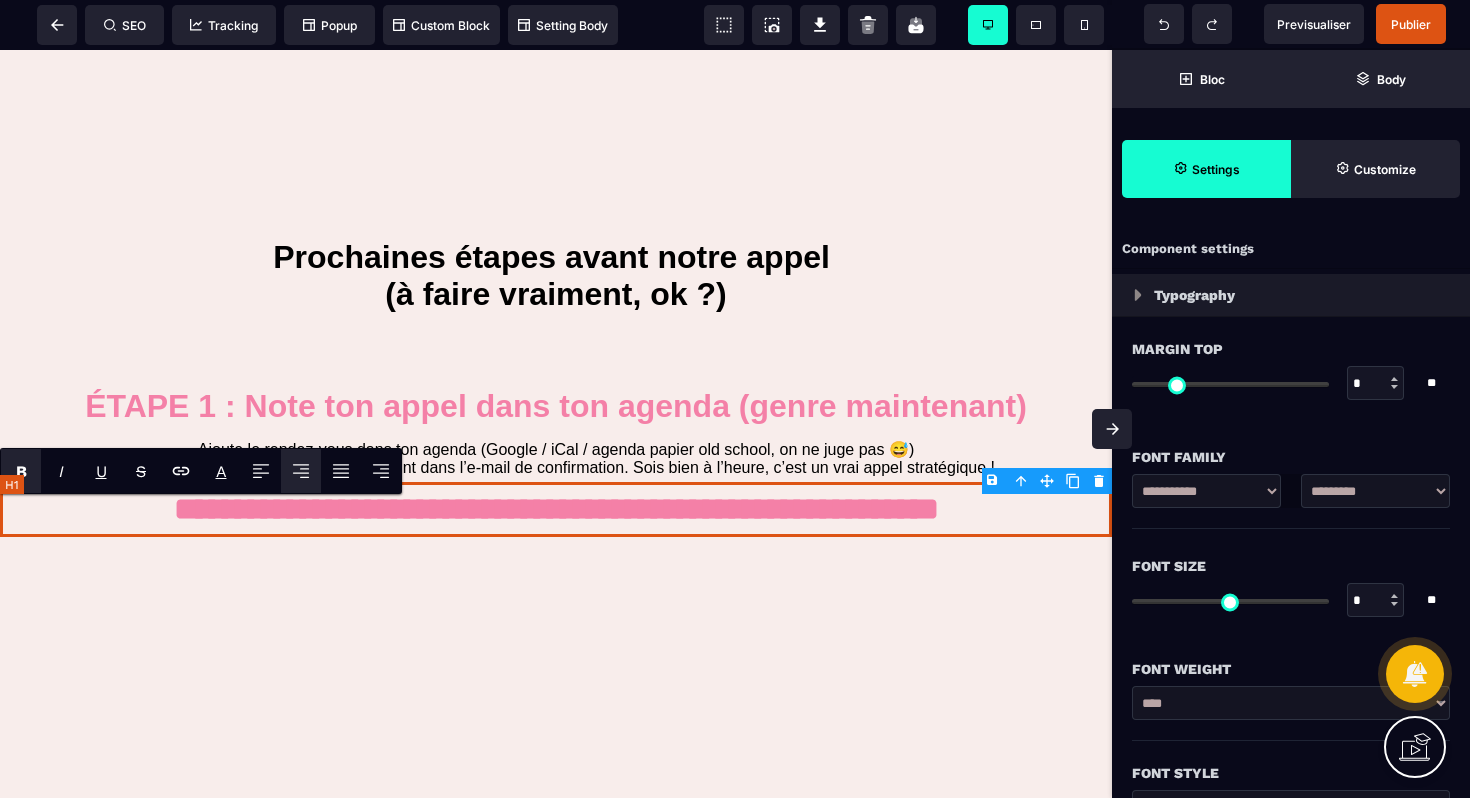 type 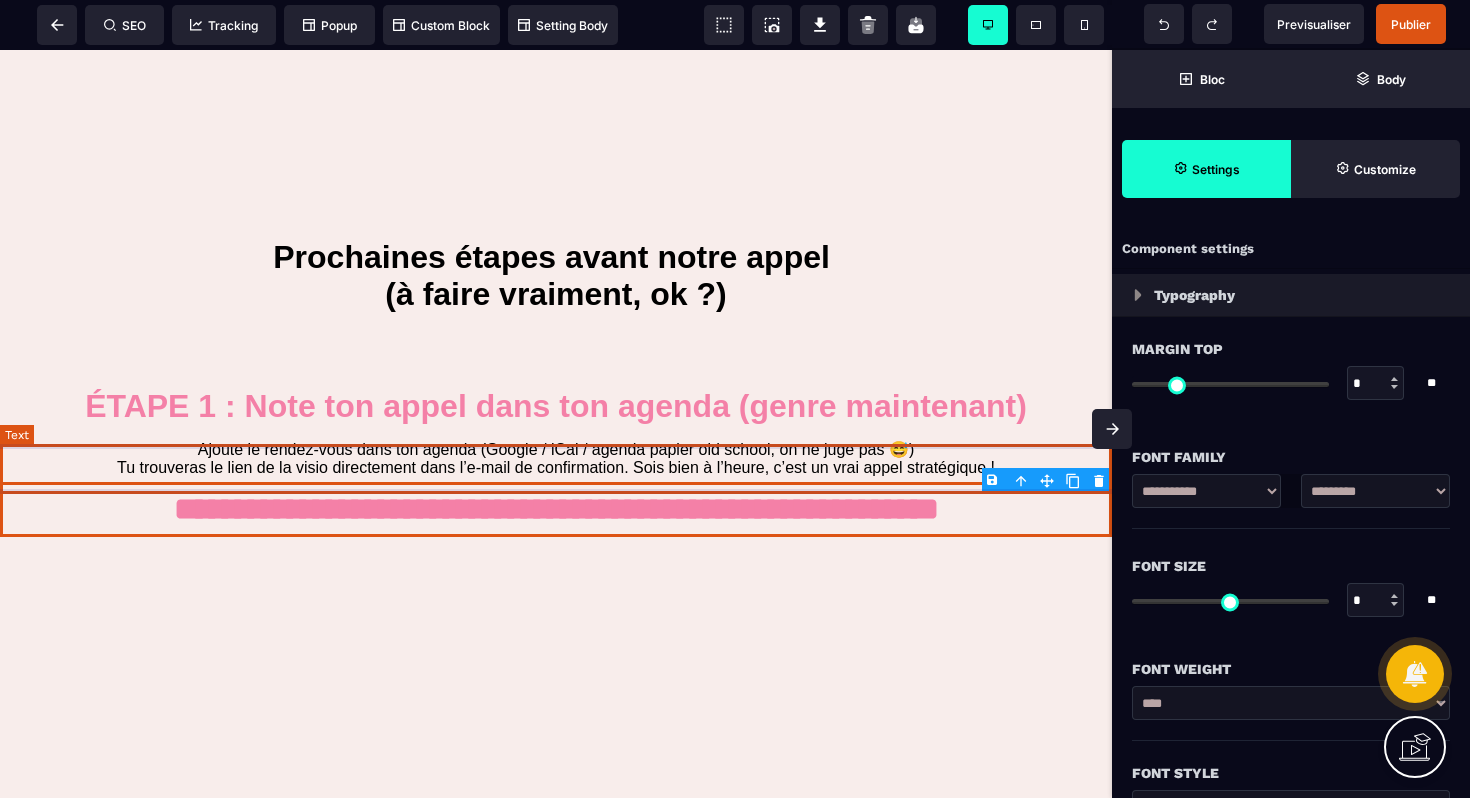 click on "Ajoute le rendez-vous dans ton agenda (Google / iCal / agenda papier old school, on ne juge pas 😅) Tu trouveras le lien de la visio directement dans l’e-mail de confirmation. Sois bien à l’heure, c’est un vrai appel stratégique !" at bounding box center [556, 458] 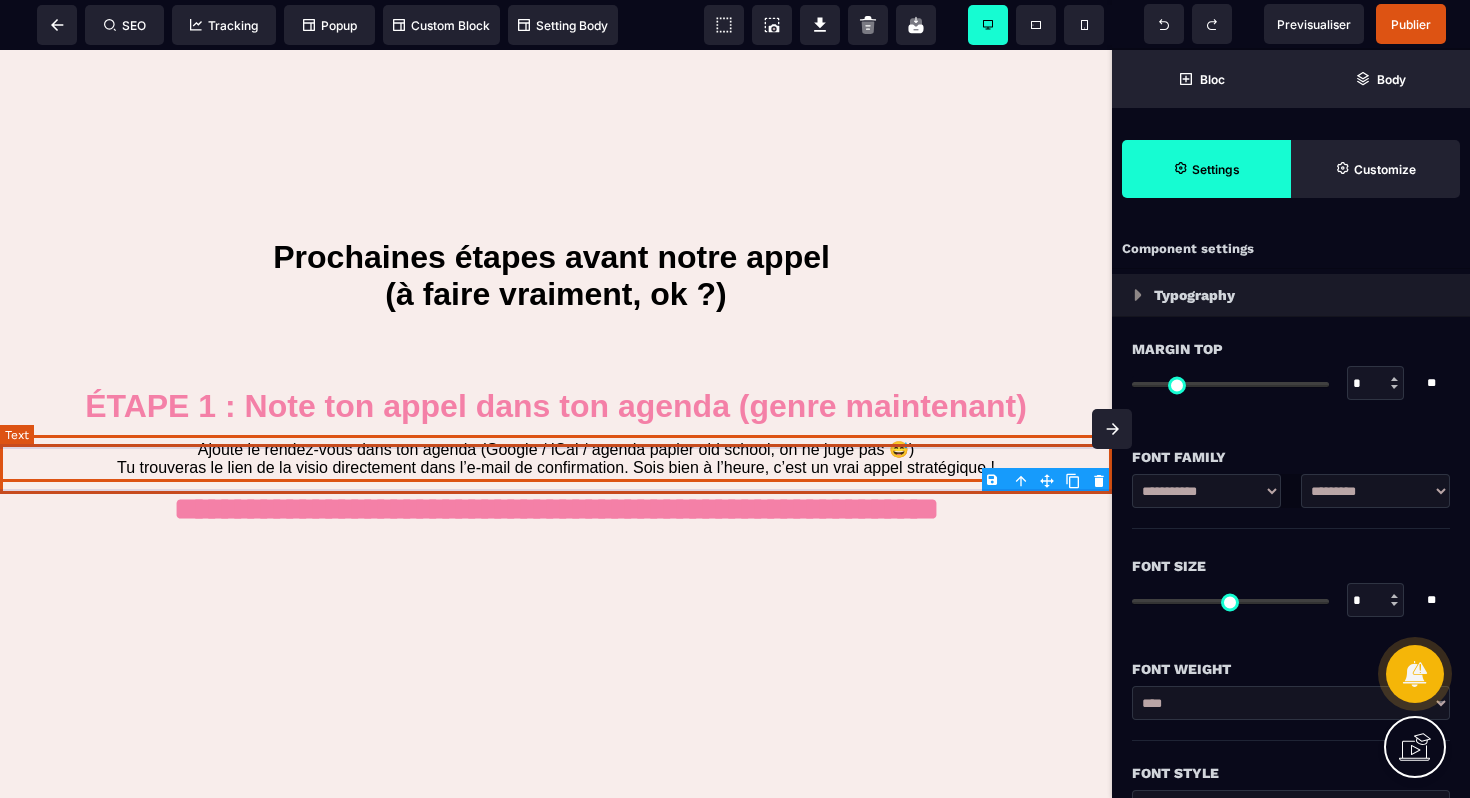 select on "***" 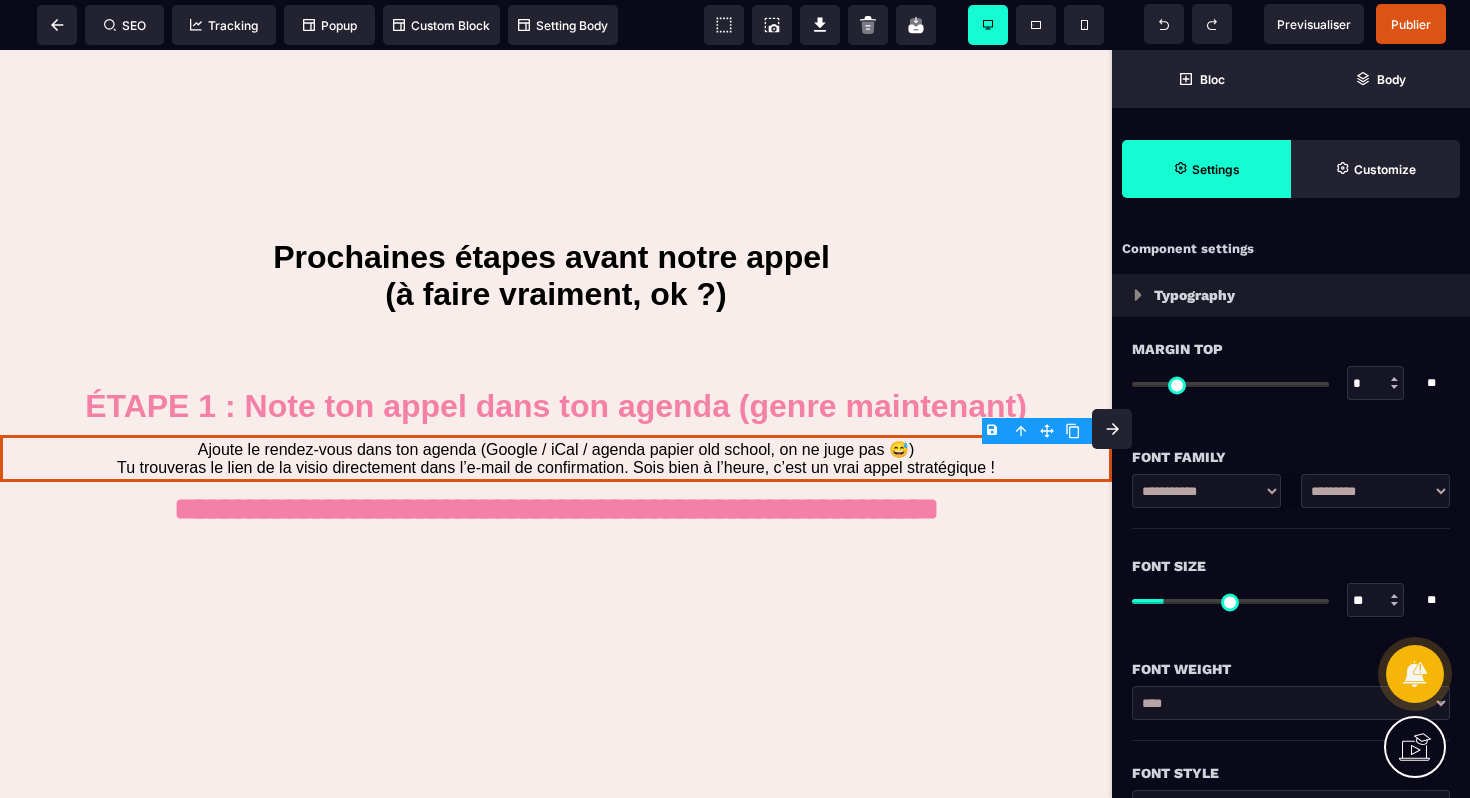 click 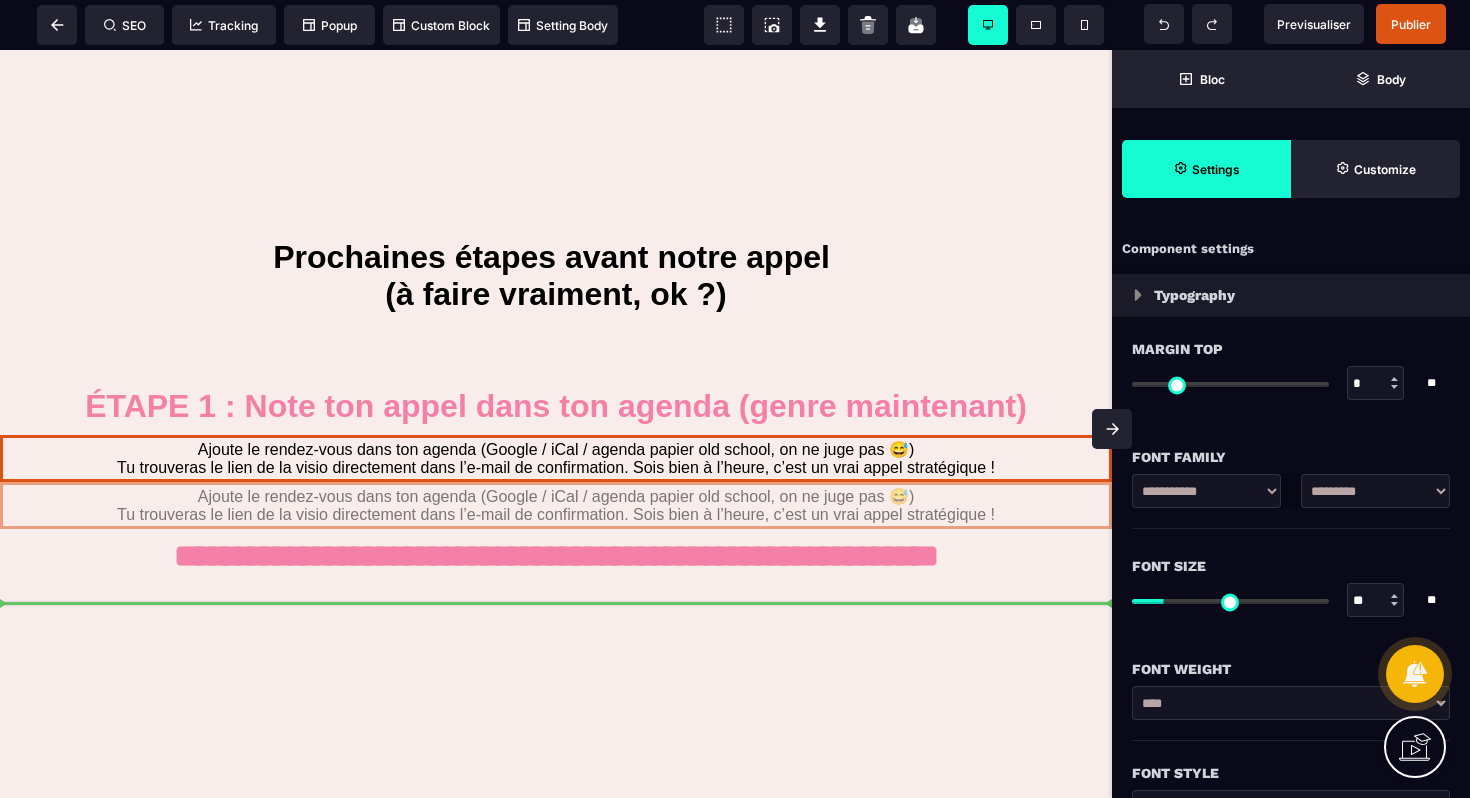 drag, startPoint x: 877, startPoint y: 522, endPoint x: 871, endPoint y: 598, distance: 76.23647 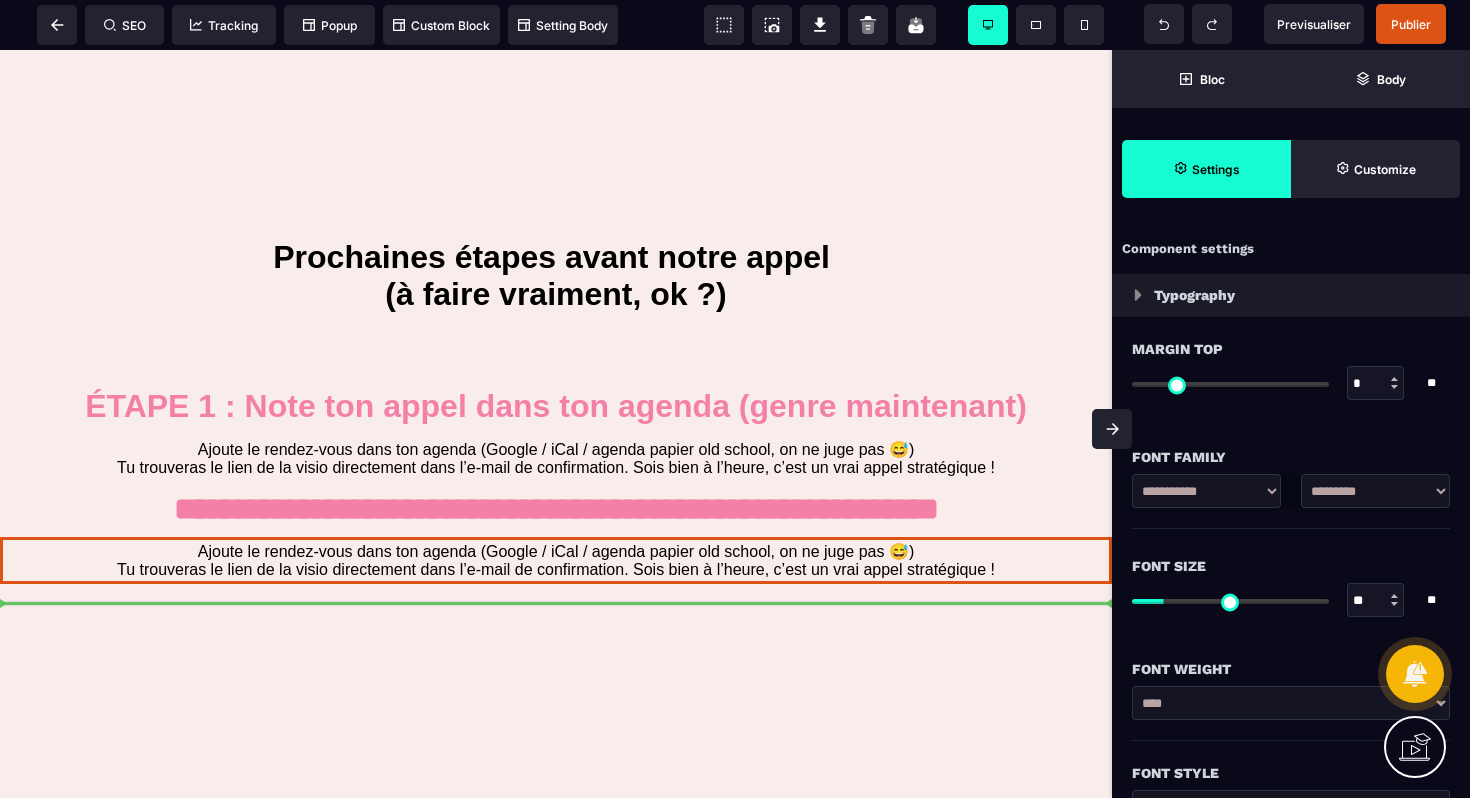 select on "***" 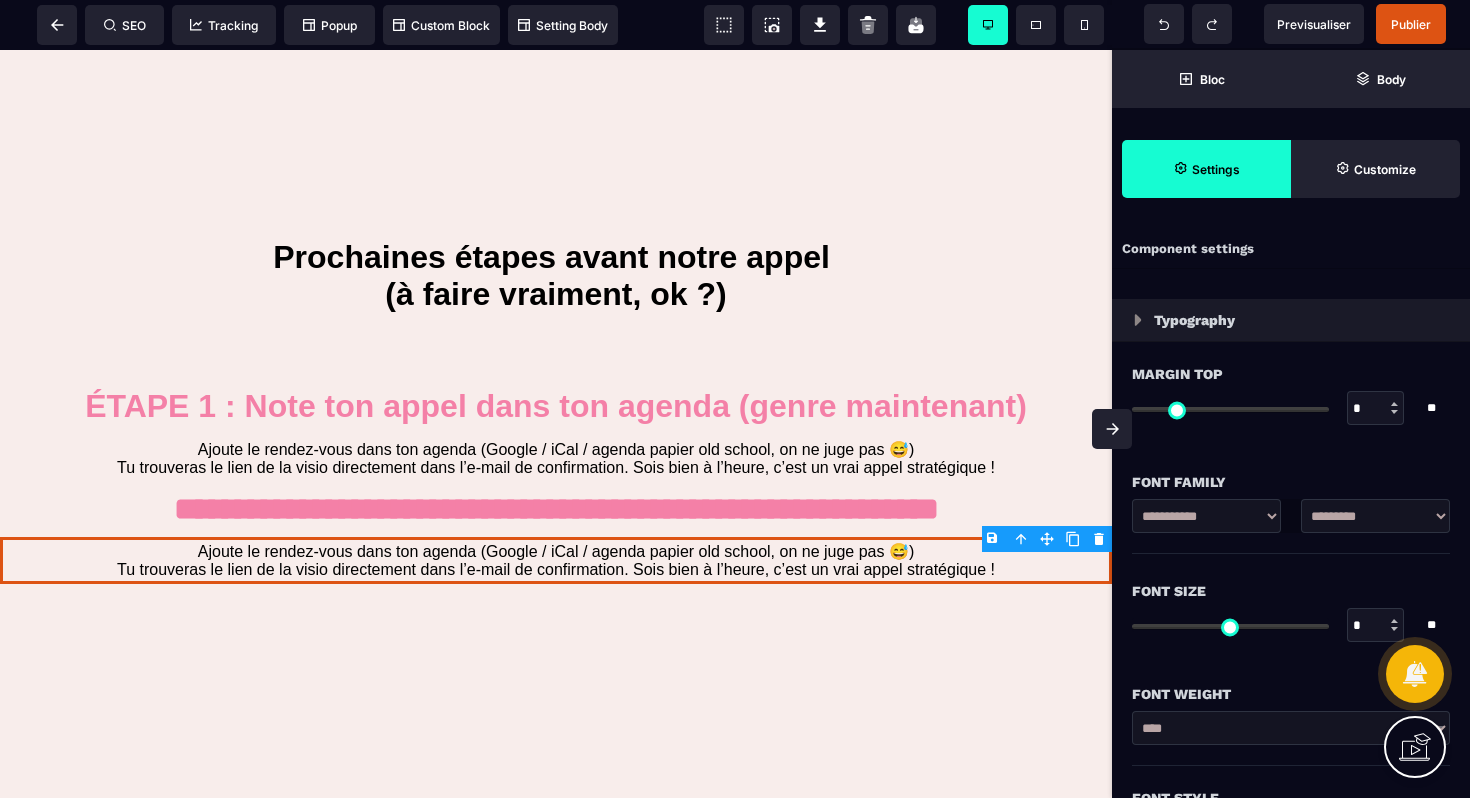type on "*" 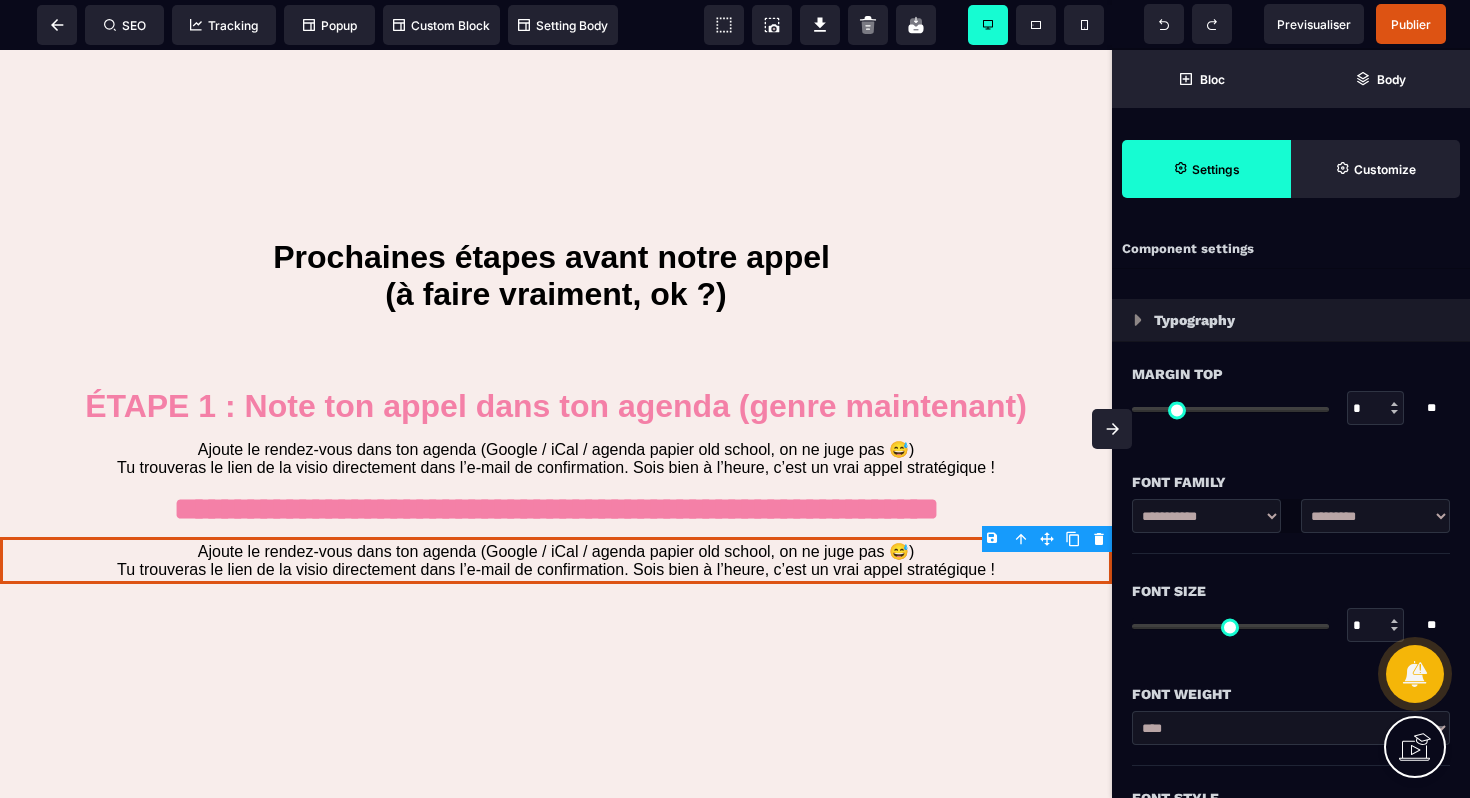 type on "**" 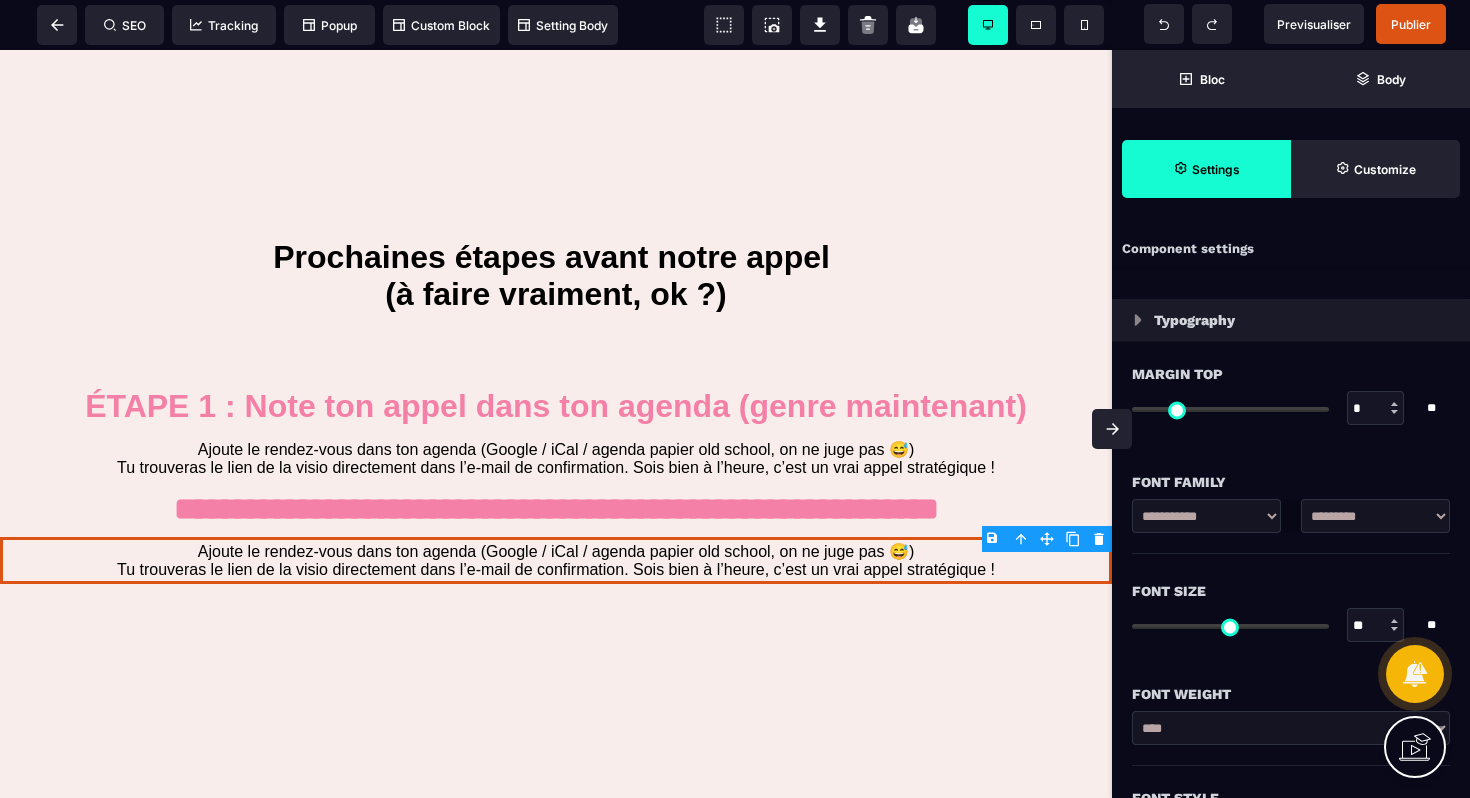 type on "***" 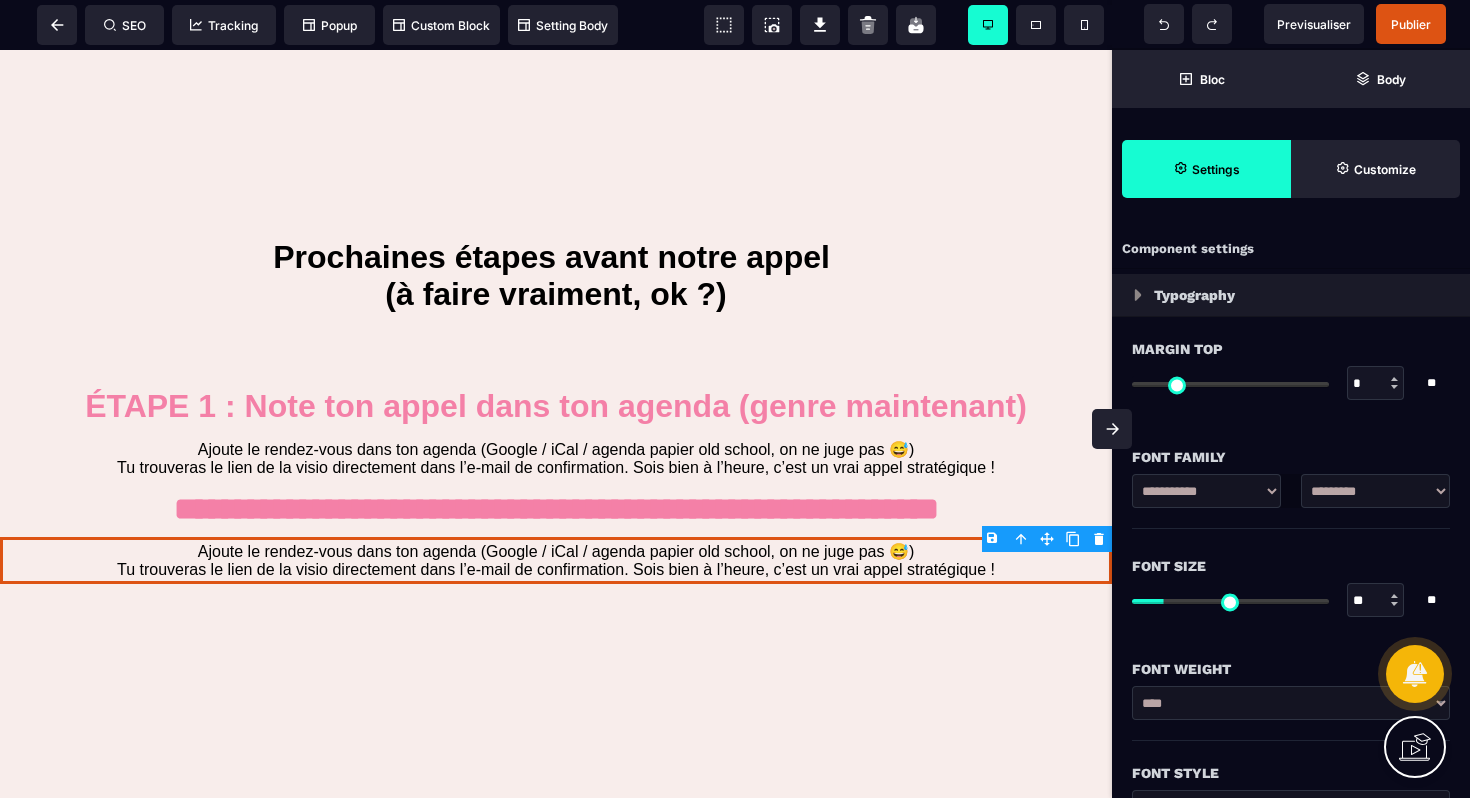 click on "Ajoute le rendez-vous dans ton agenda (Google / iCal / agenda papier old school, on ne juge pas 😅) Tu trouveras le lien de la visio directement dans l’e-mail de confirmation. Sois bien à l’heure, c’est un vrai appel stratégique !" at bounding box center [556, 560] 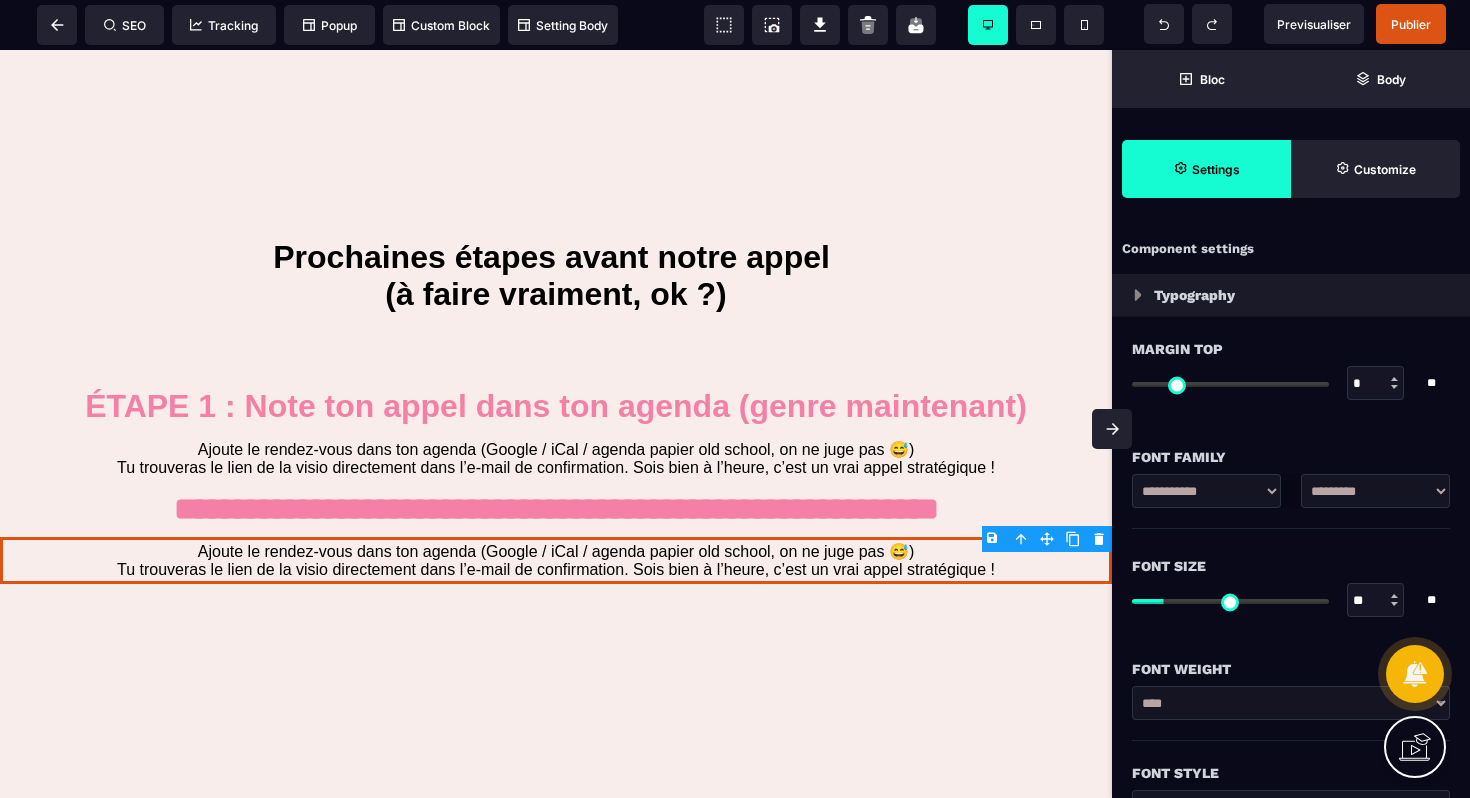 click on "Ajoute le rendez-vous dans ton agenda (Google / iCal / agenda papier old school, on ne juge pas 😅) Tu trouveras le lien de la visio directement dans l’e-mail de confirmation. Sois bien à l’heure, c’est un vrai appel stratégique !" at bounding box center (556, 560) 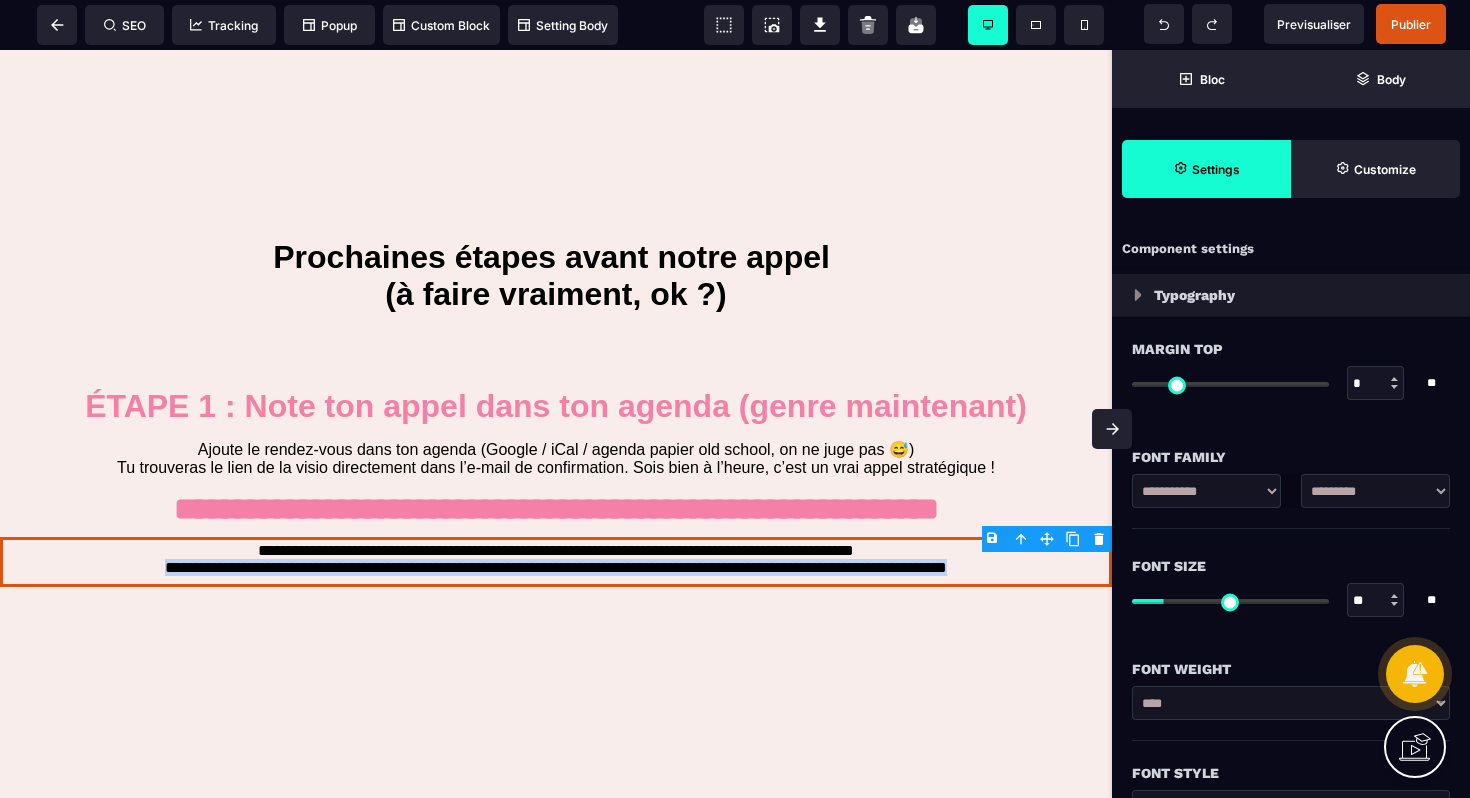click on "**********" at bounding box center [556, 562] 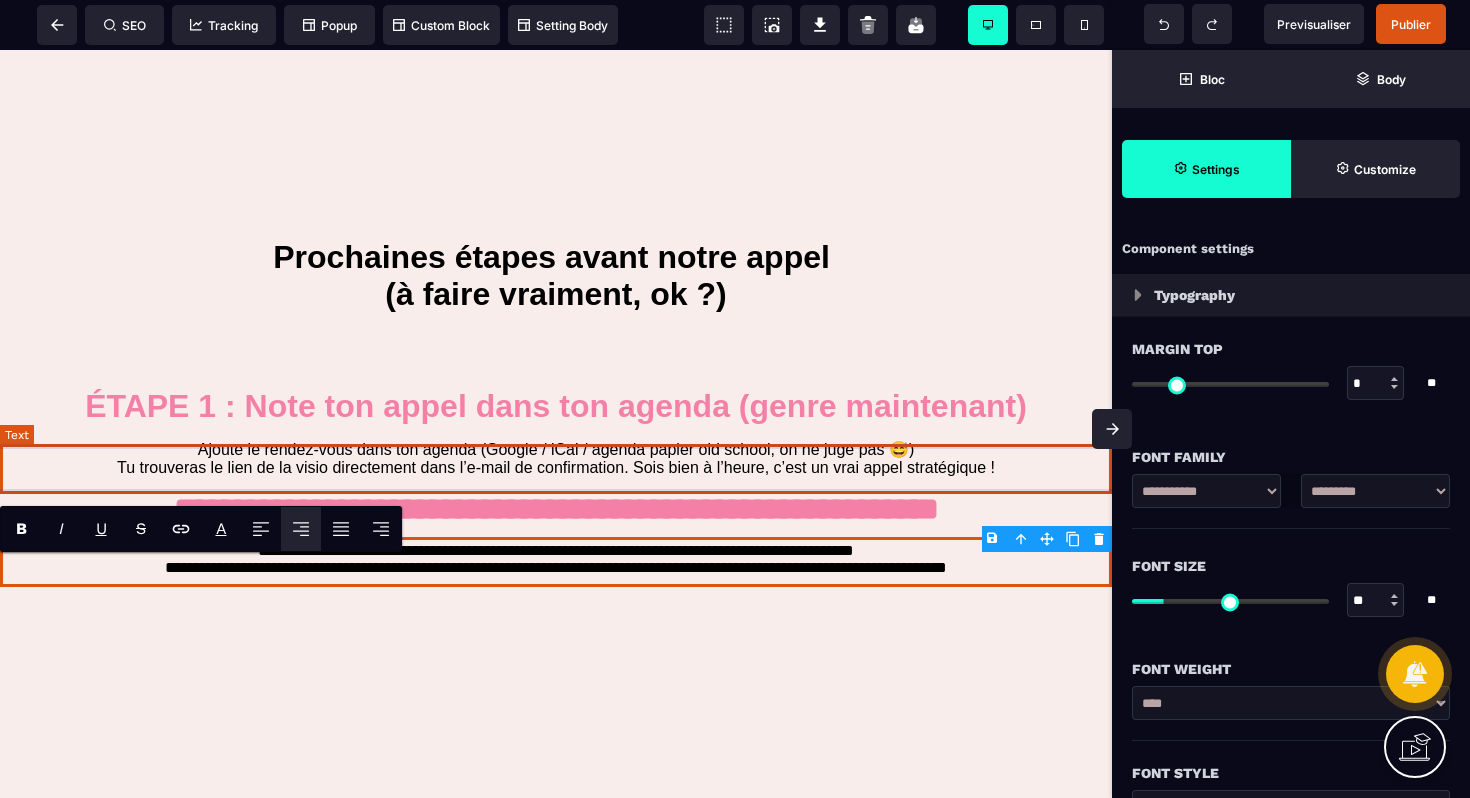 click on "Ajoute le rendez-vous dans ton agenda (Google / iCal / agenda papier old school, on ne juge pas 😅) Tu trouveras le lien de la visio directement dans l’e-mail de confirmation. Sois bien à l’heure, c’est un vrai appel stratégique !" at bounding box center [556, 458] 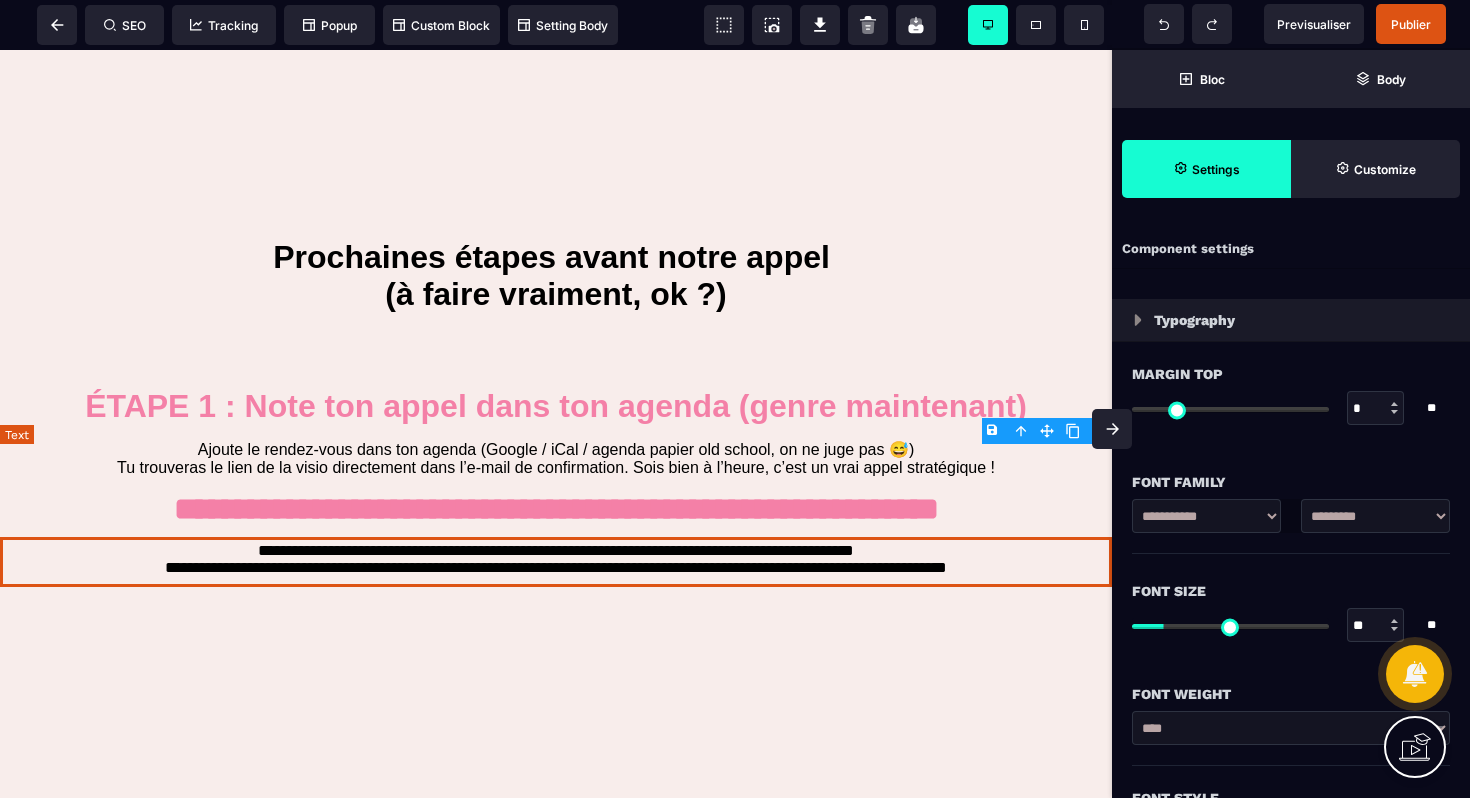 click on "Ajoute le rendez-vous dans ton agenda (Google / iCal / agenda papier old school, on ne juge pas 😅) Tu trouveras le lien de la visio directement dans l’e-mail de confirmation. Sois bien à l’heure, c’est un vrai appel stratégique !" at bounding box center (556, 458) 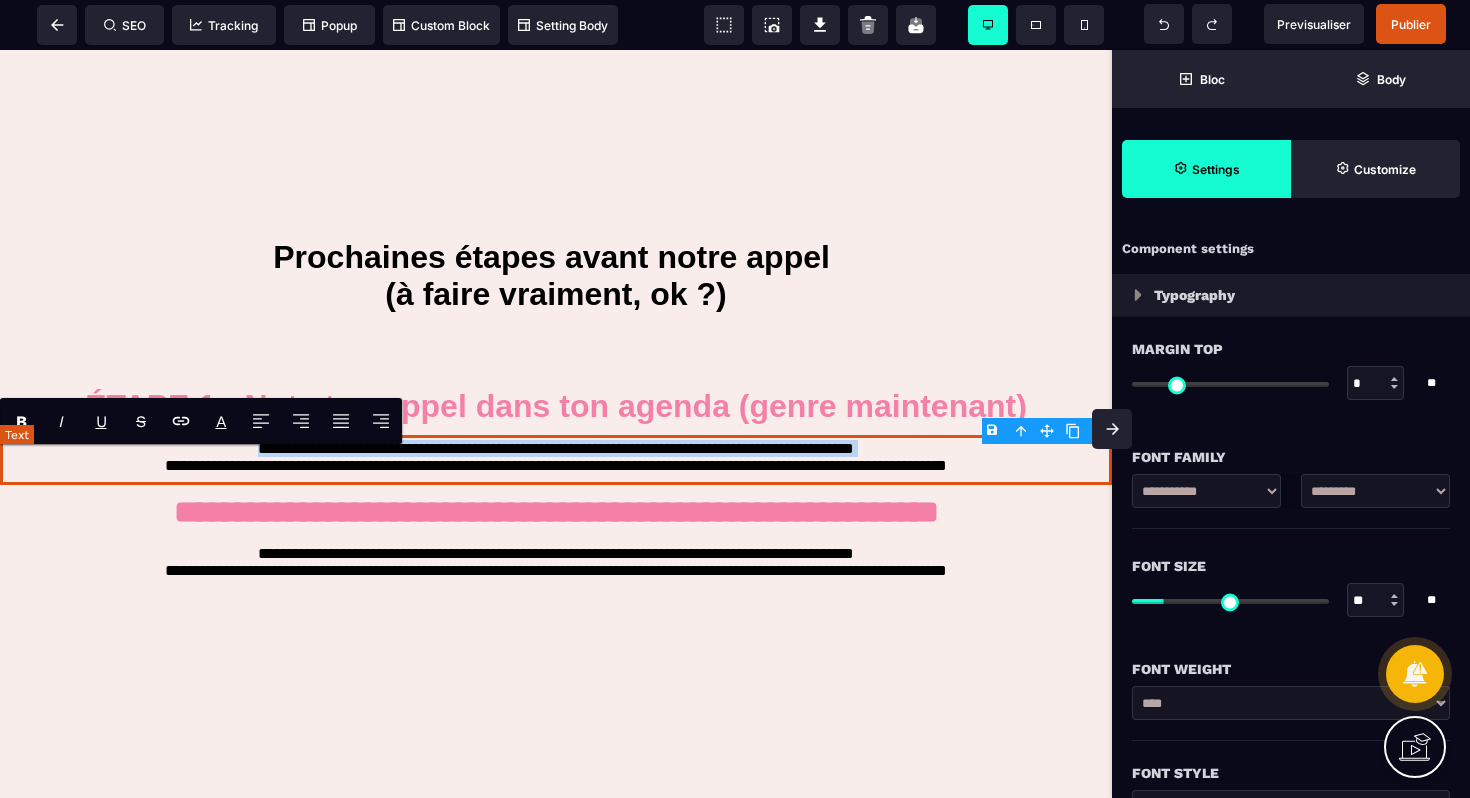 click on "**********" at bounding box center (556, 460) 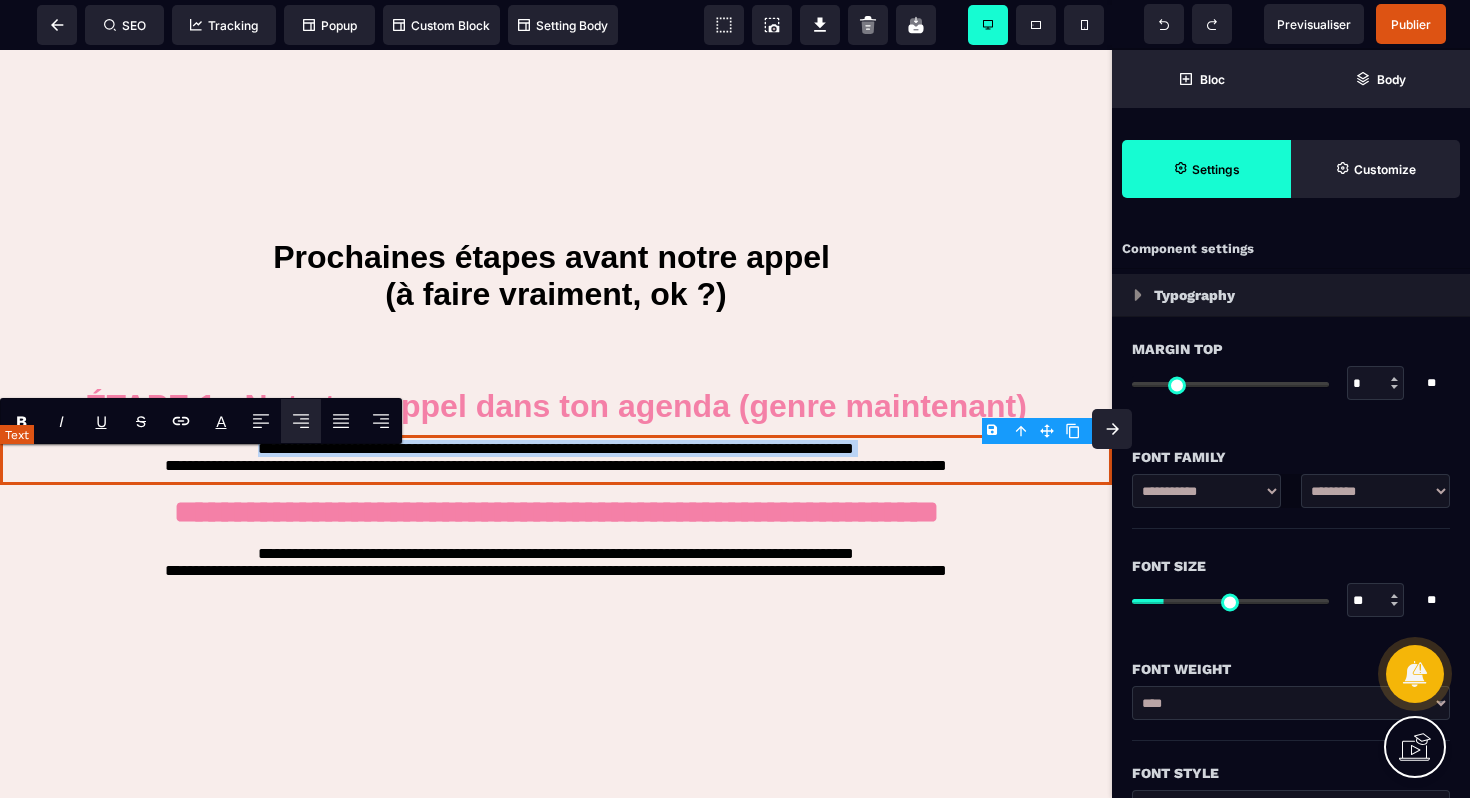 click on "**********" at bounding box center [556, 460] 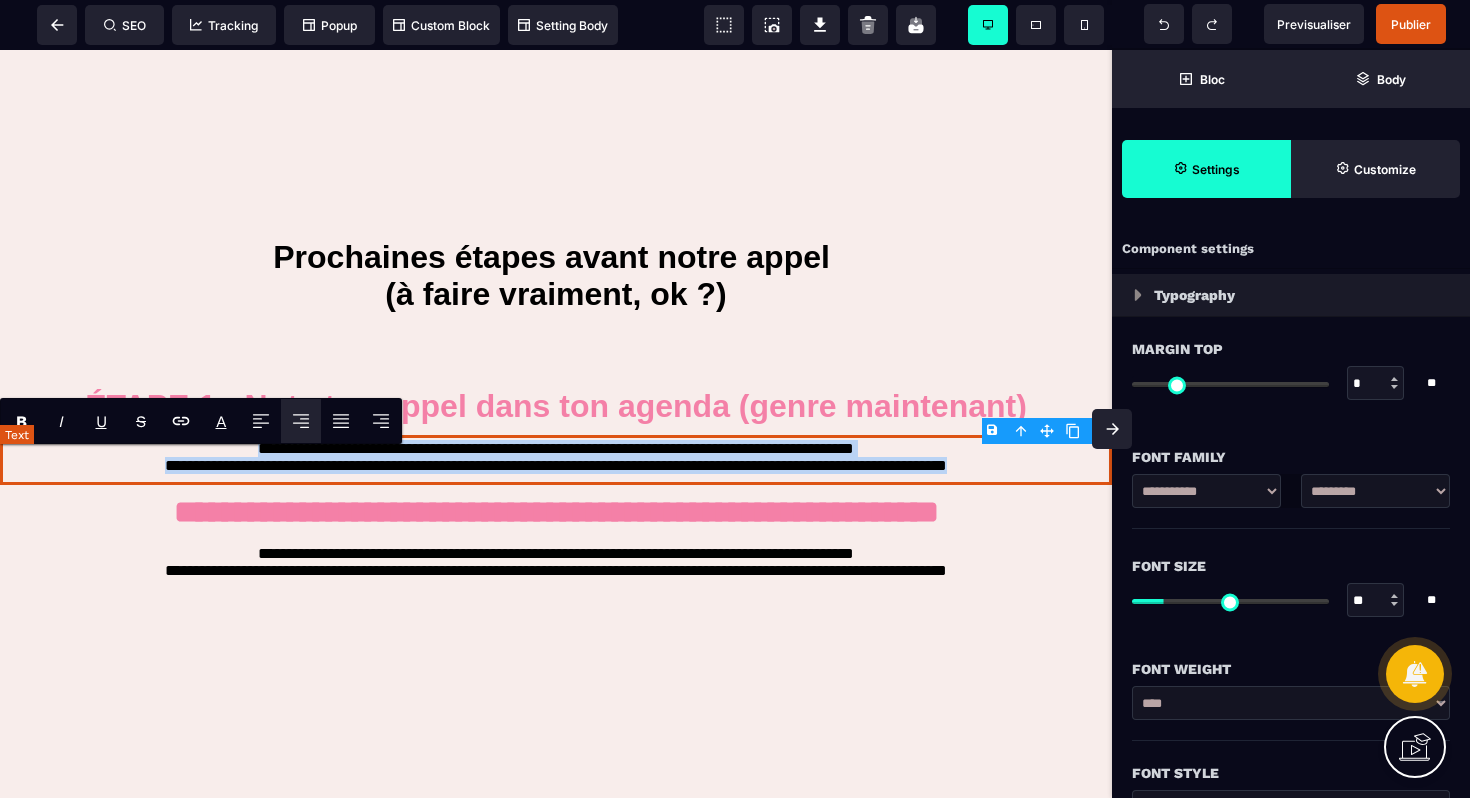 drag, startPoint x: 1014, startPoint y: 485, endPoint x: 123, endPoint y: 452, distance: 891.6109 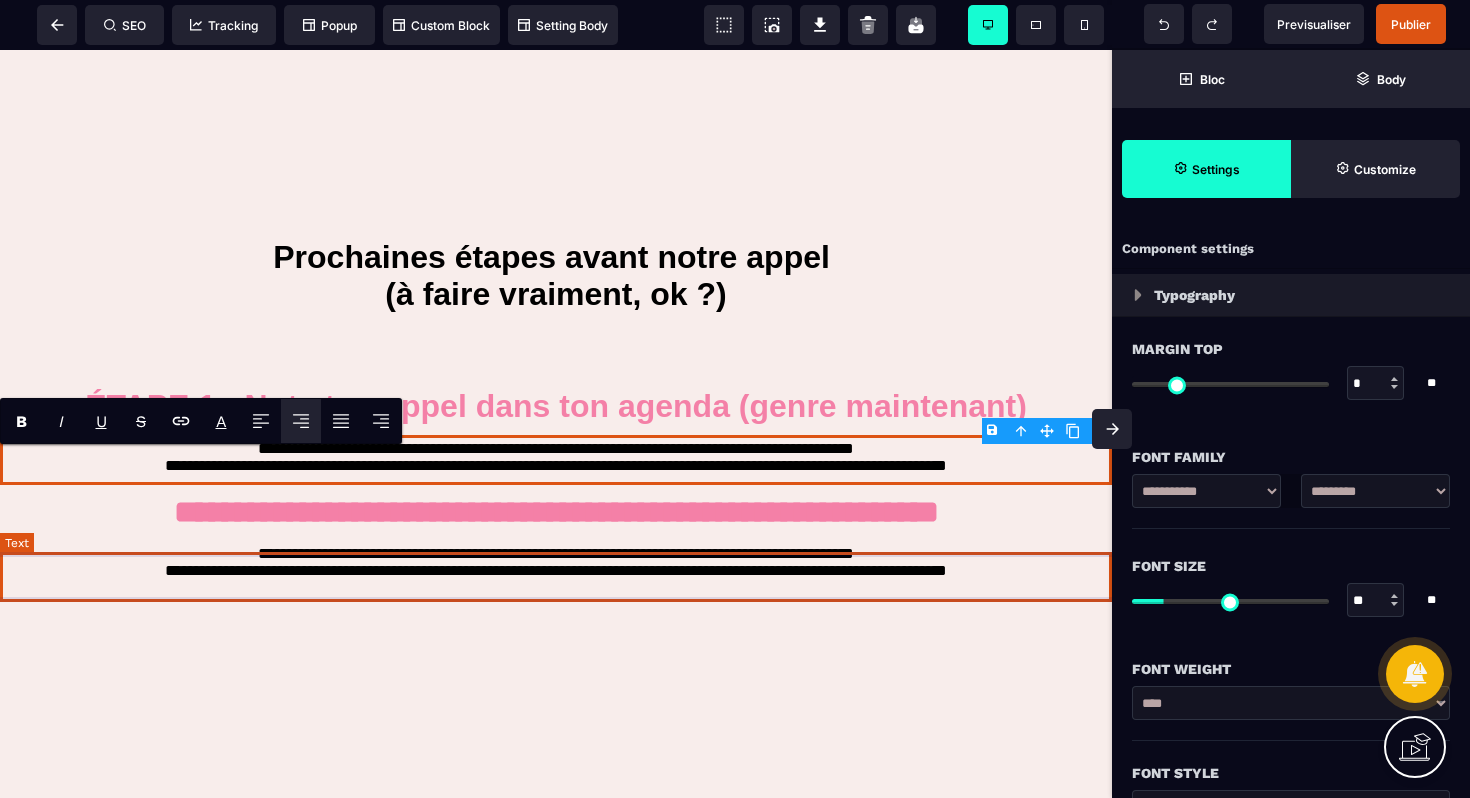 click on "**********" at bounding box center [556, 565] 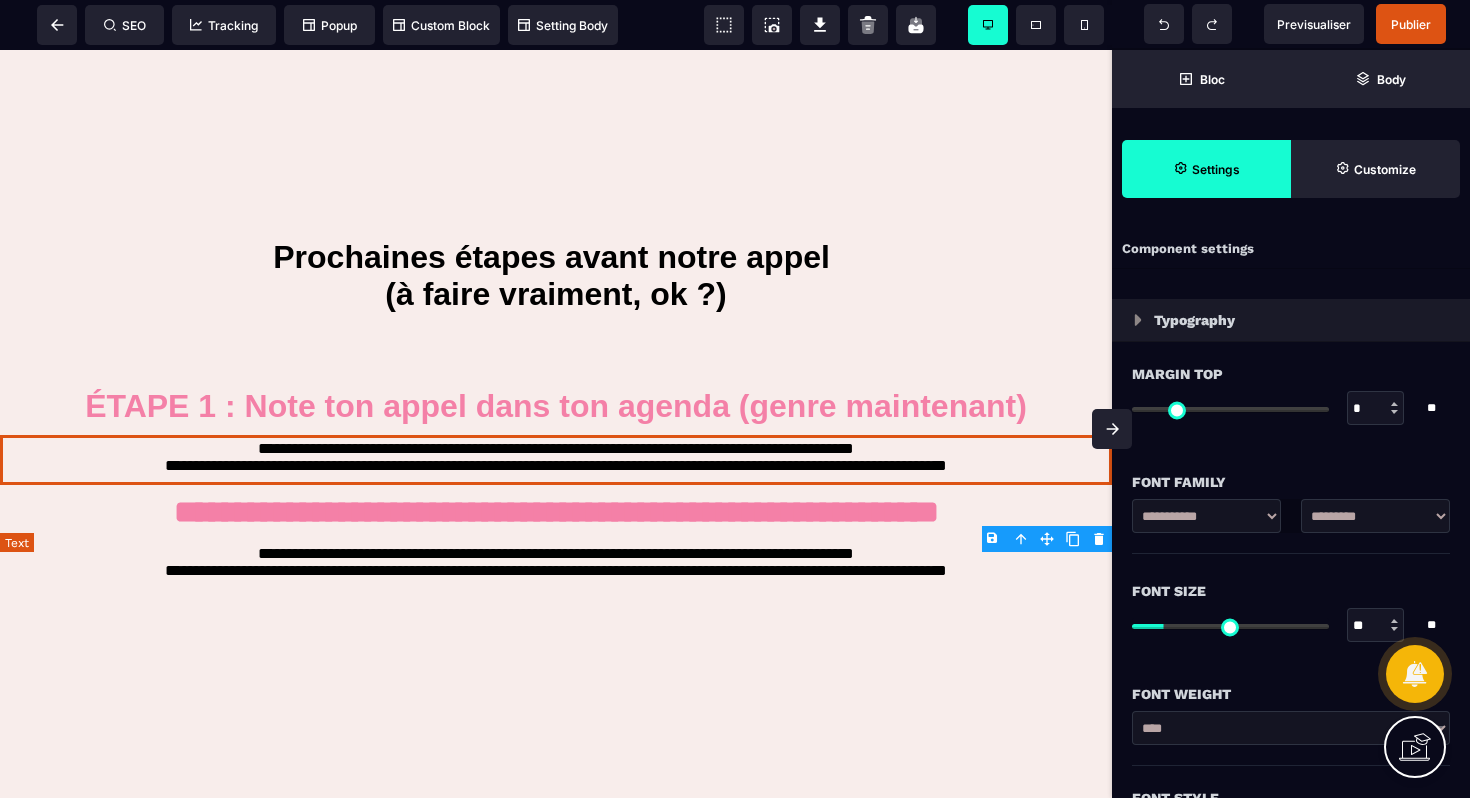 click on "**********" at bounding box center (556, 565) 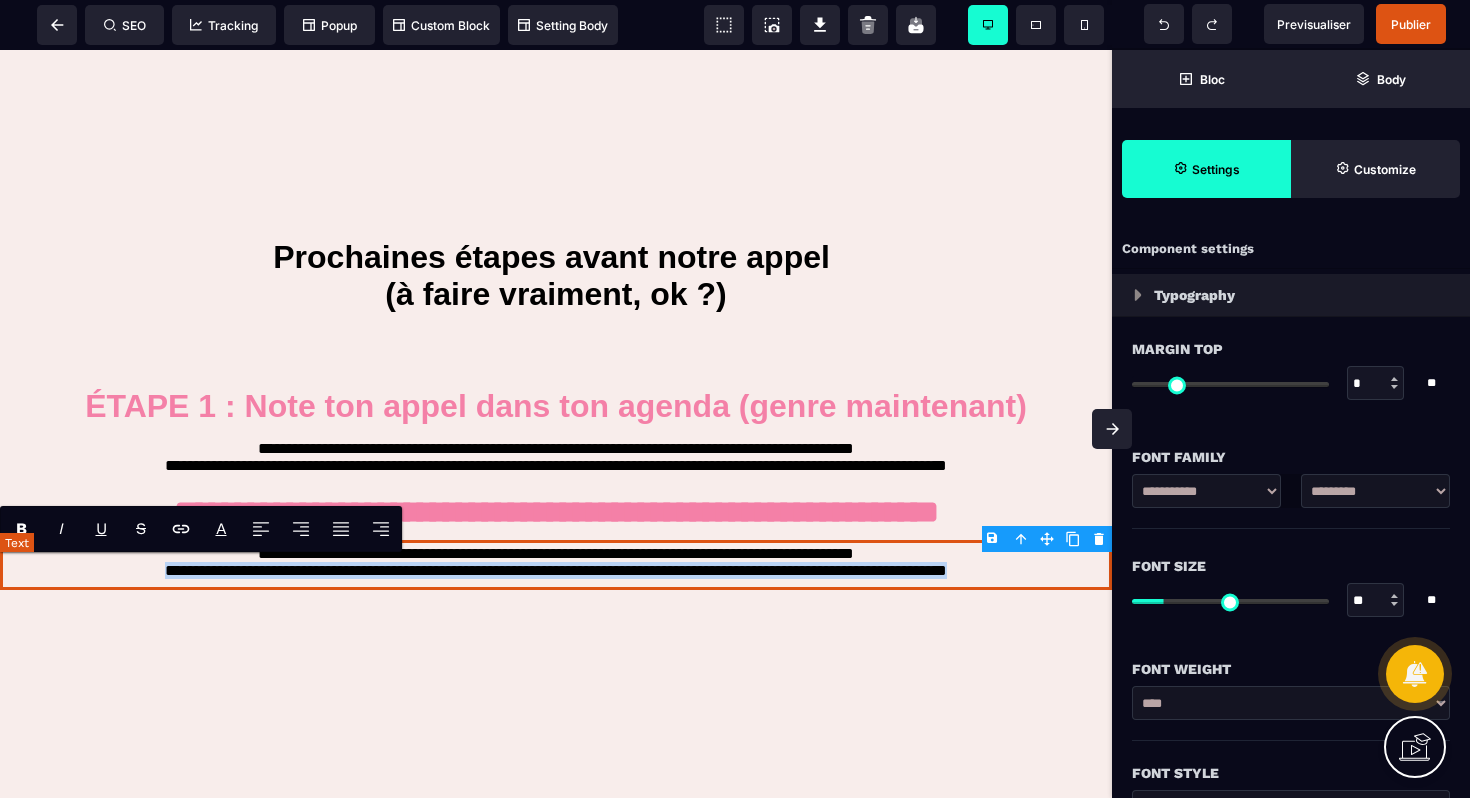 click on "**********" at bounding box center [556, 565] 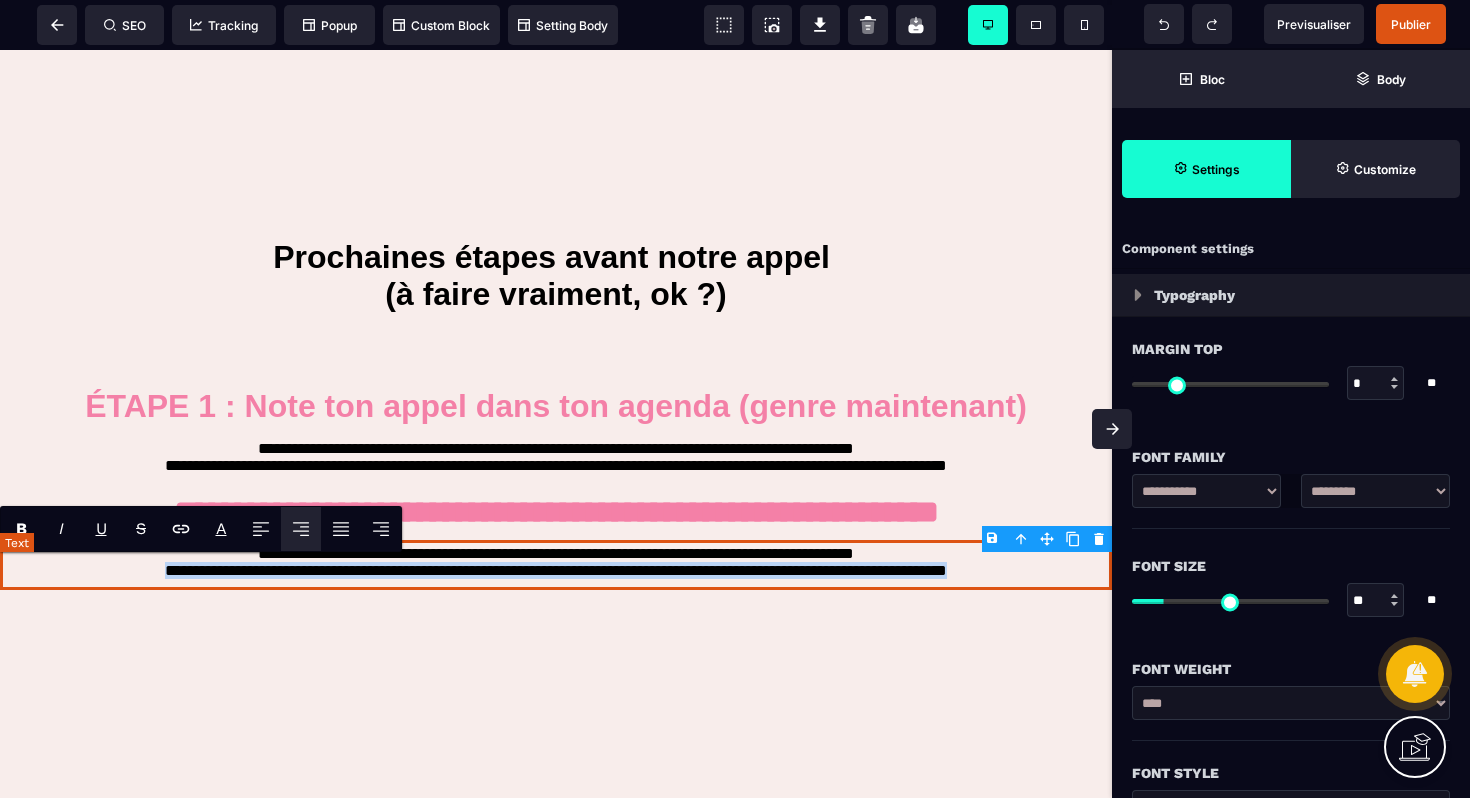 click on "**********" at bounding box center [556, 565] 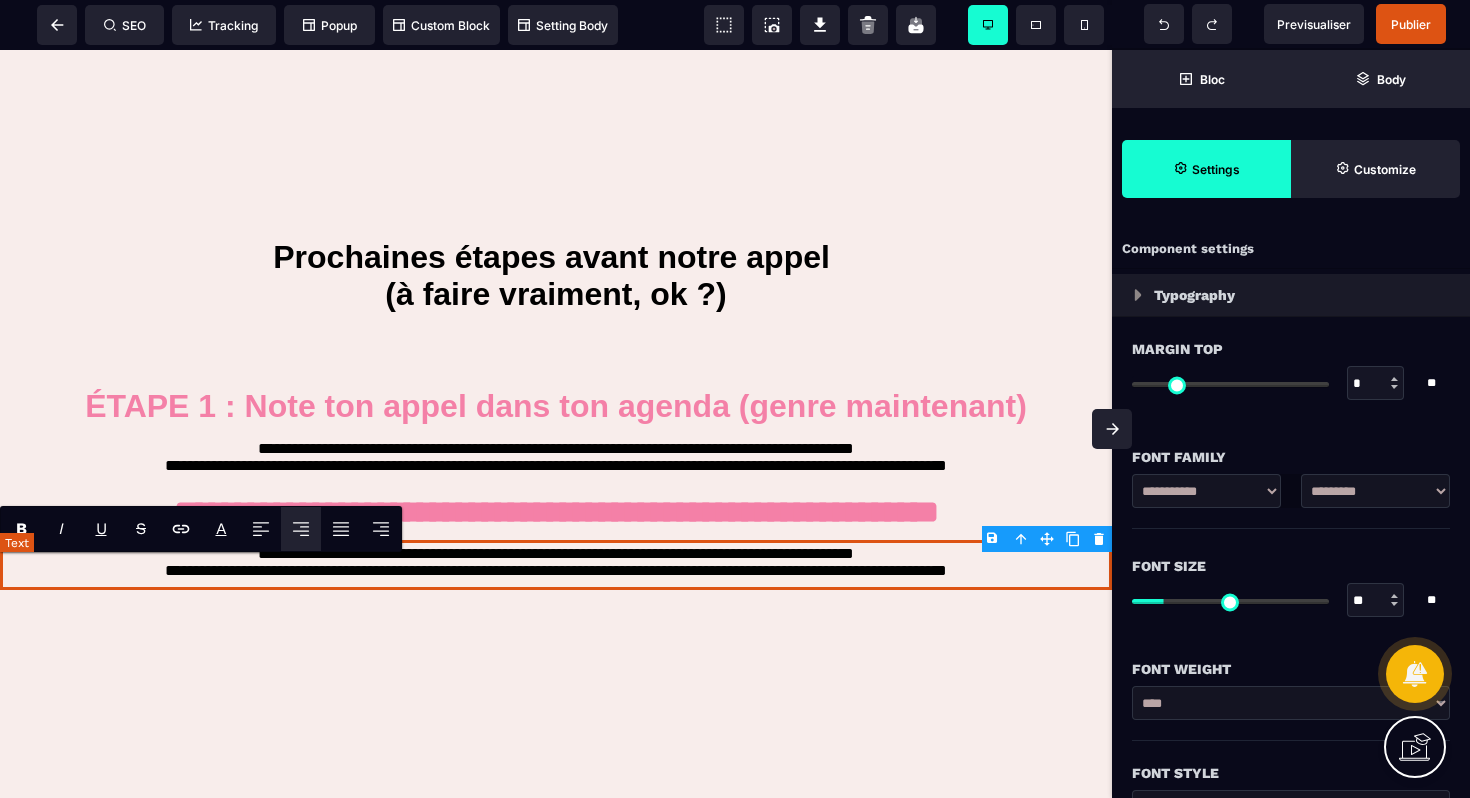 click on "**********" at bounding box center (556, 565) 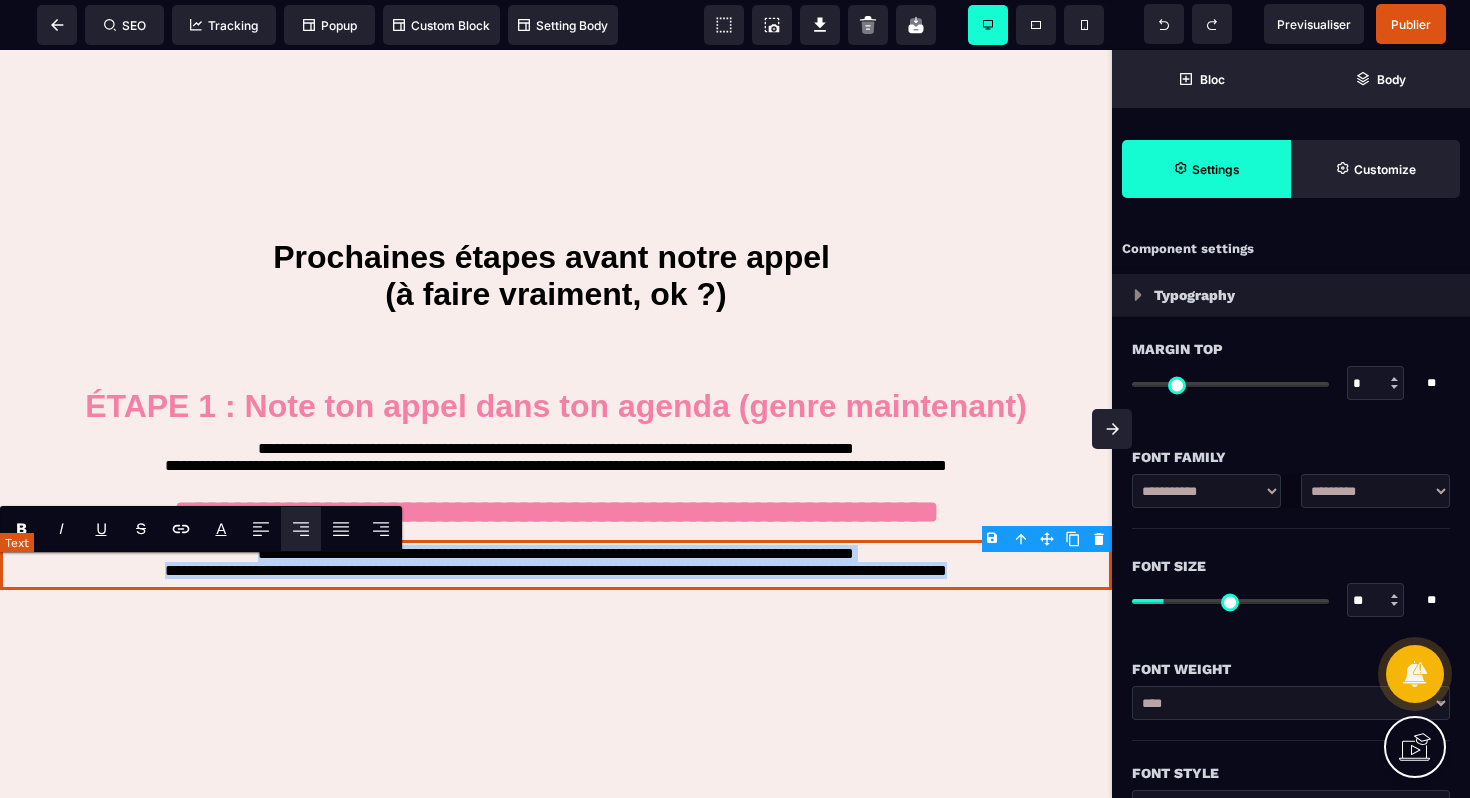 drag, startPoint x: 997, startPoint y: 589, endPoint x: 168, endPoint y: 567, distance: 829.2919 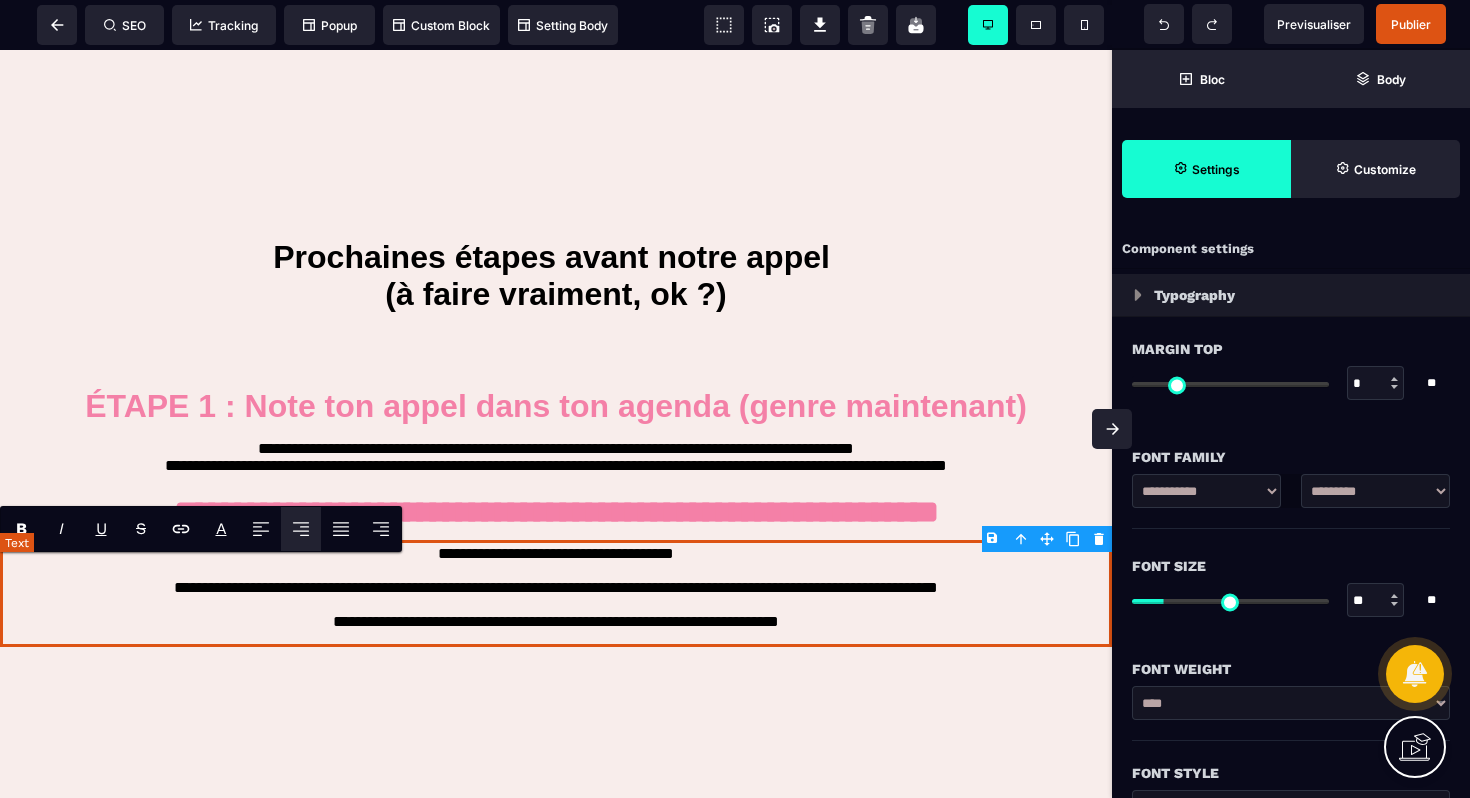 click on "**********" at bounding box center (556, 593) 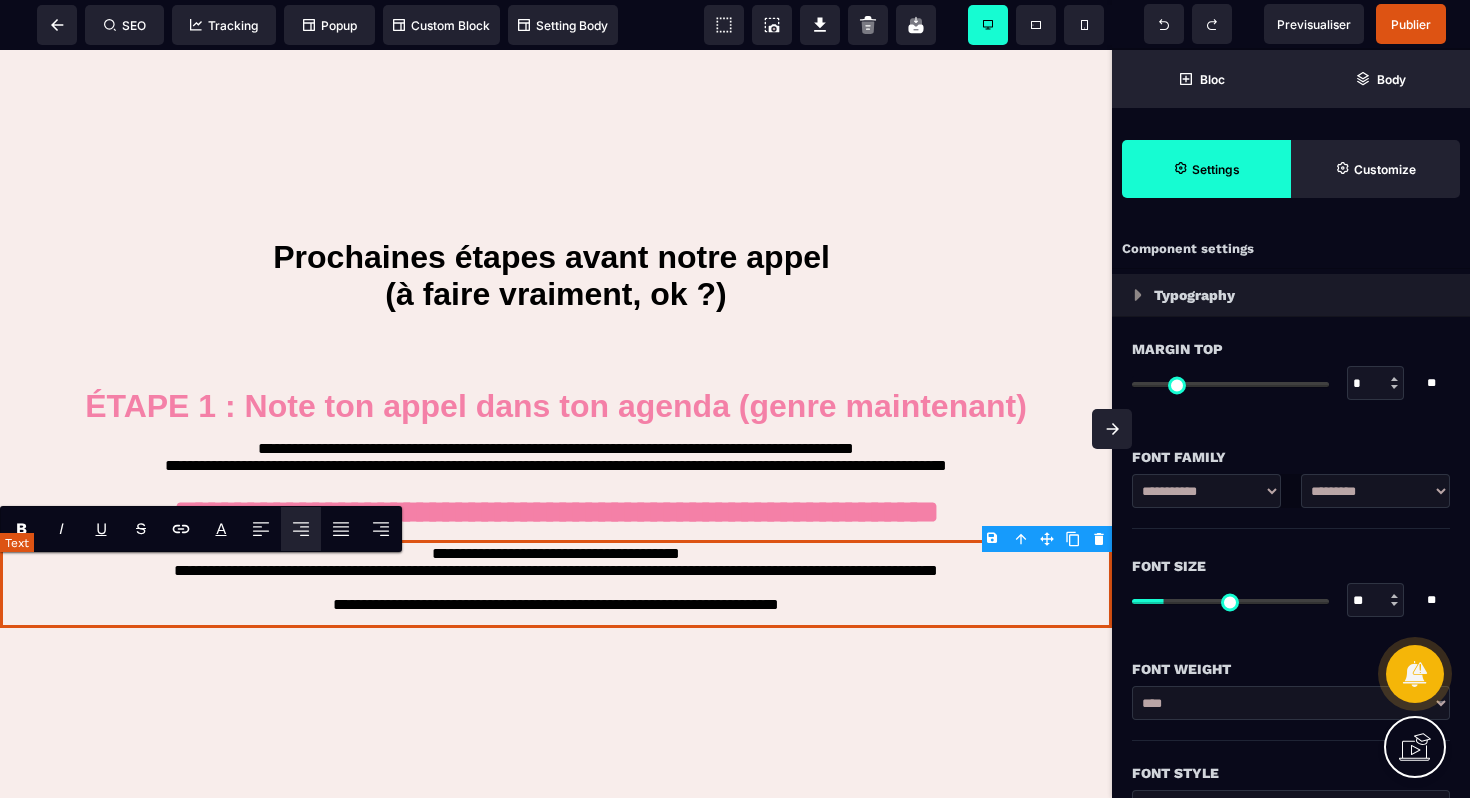 click on "**********" at bounding box center [556, 584] 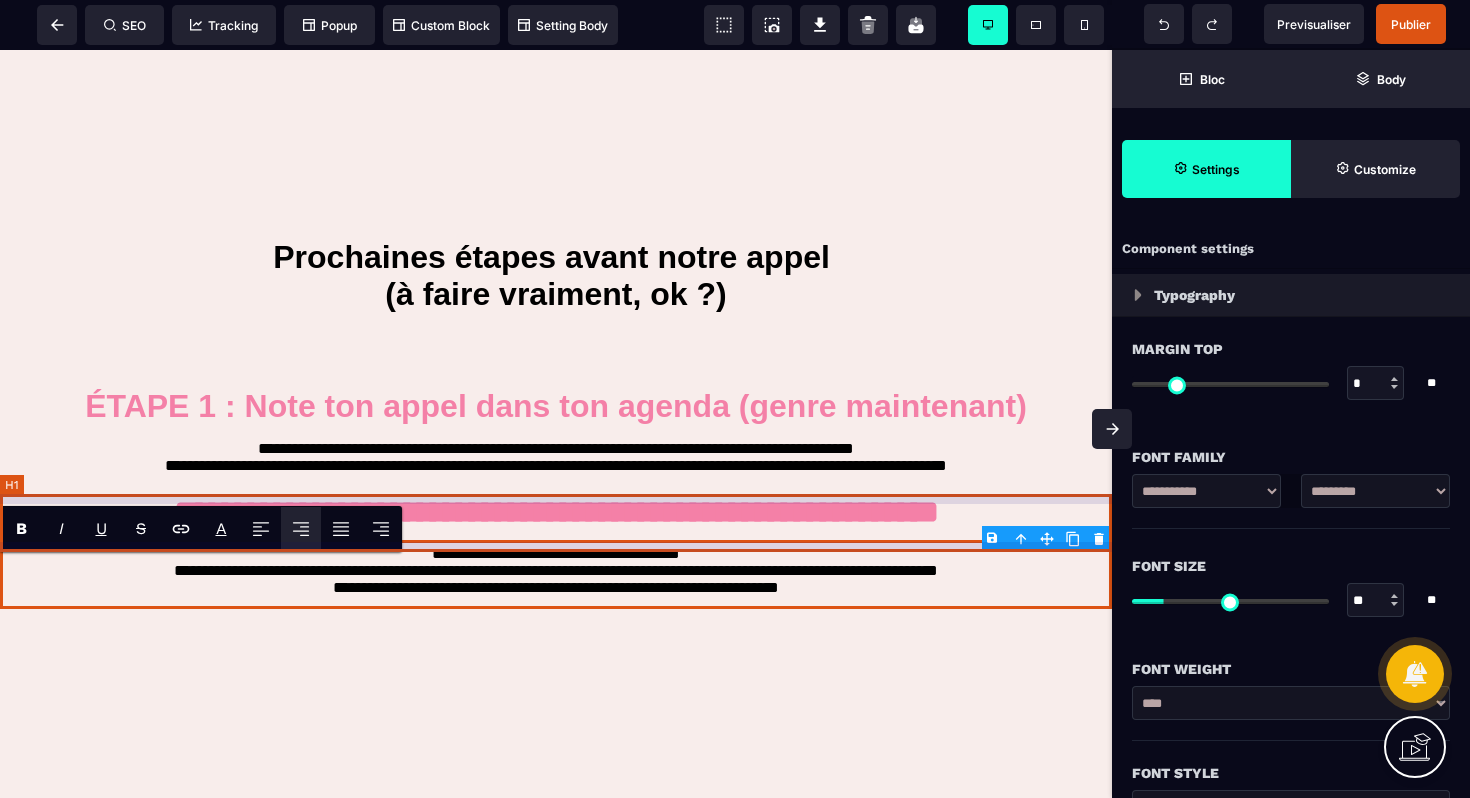 click on "**********" at bounding box center (556, 512) 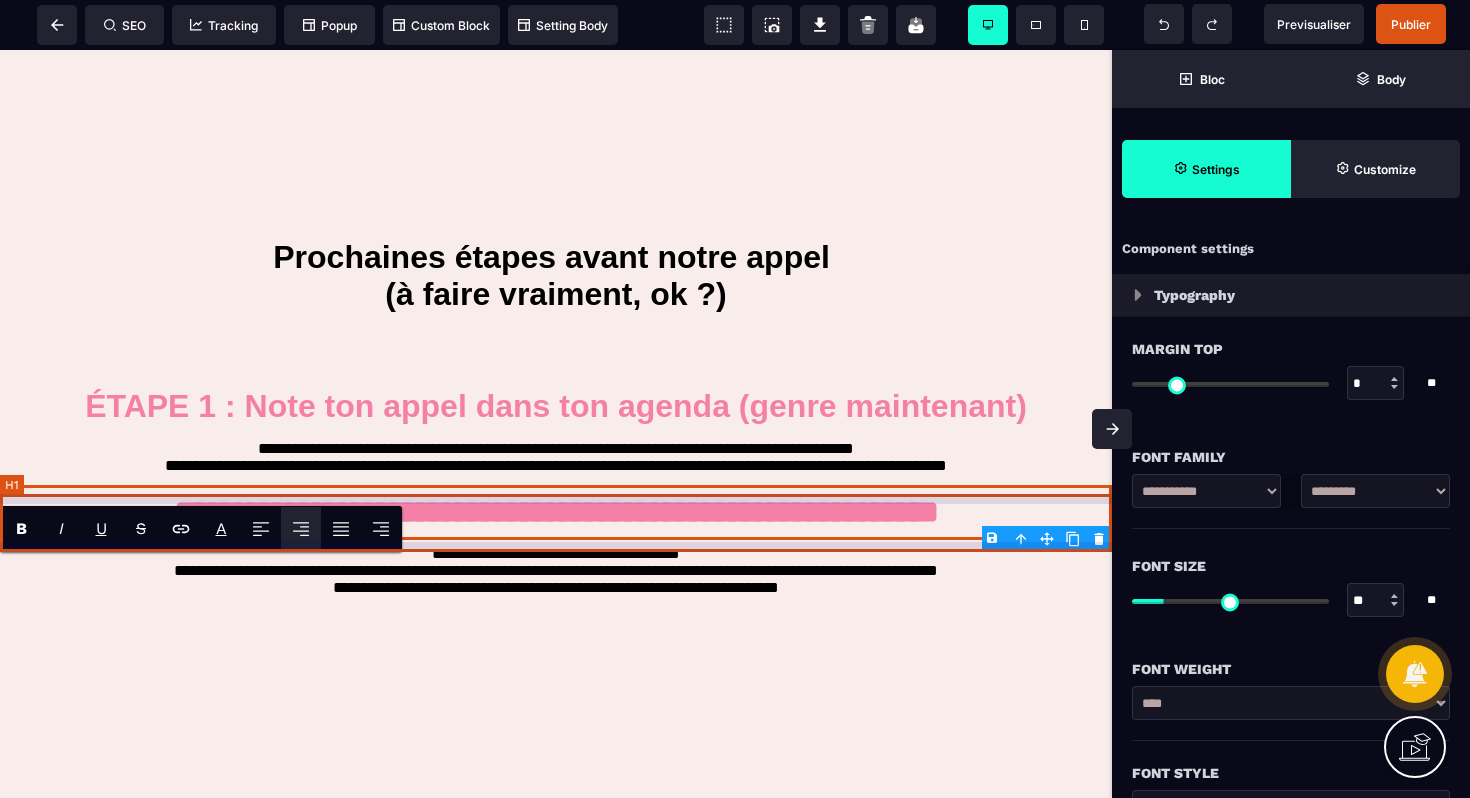 select on "***" 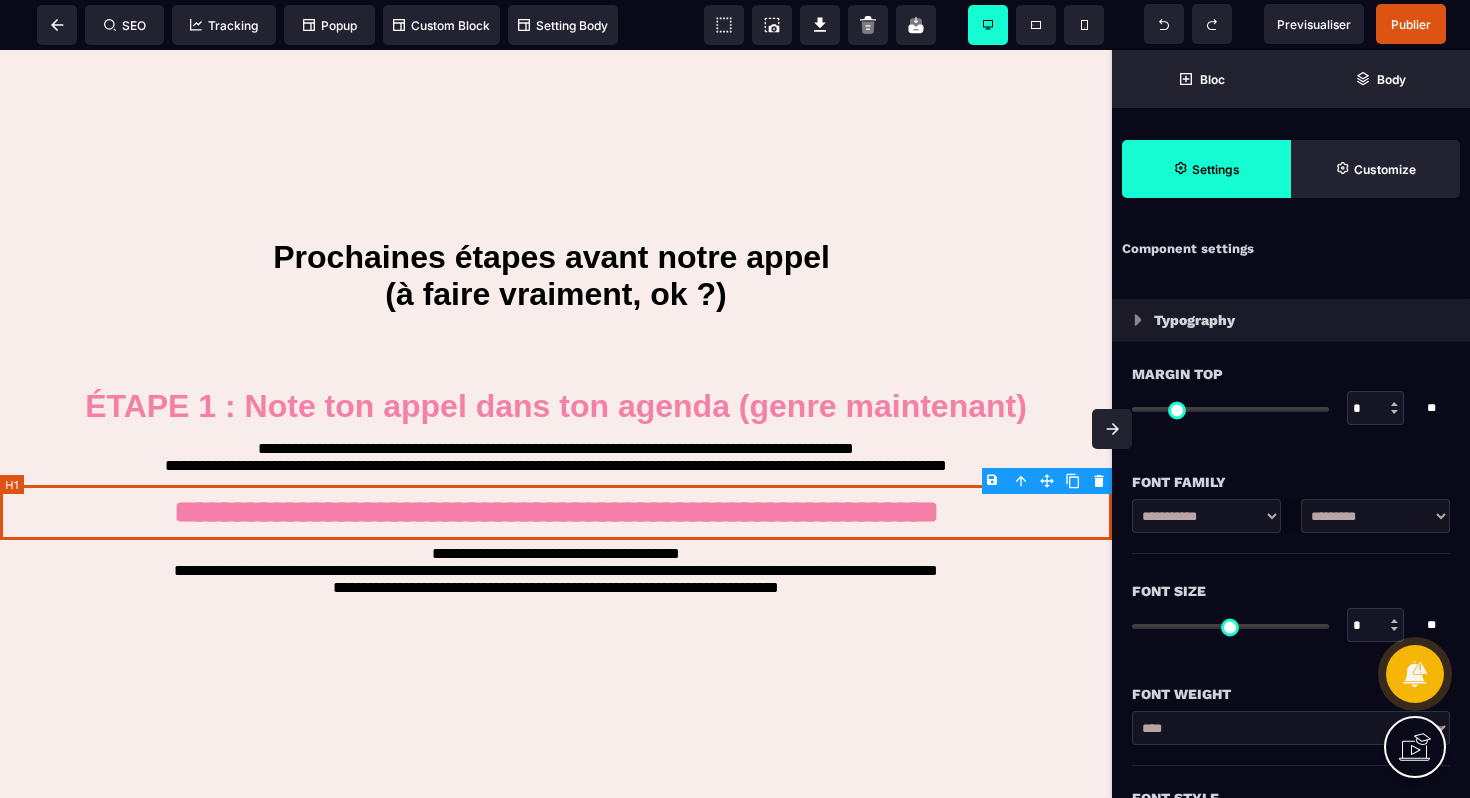 click on "**********" at bounding box center (556, 512) 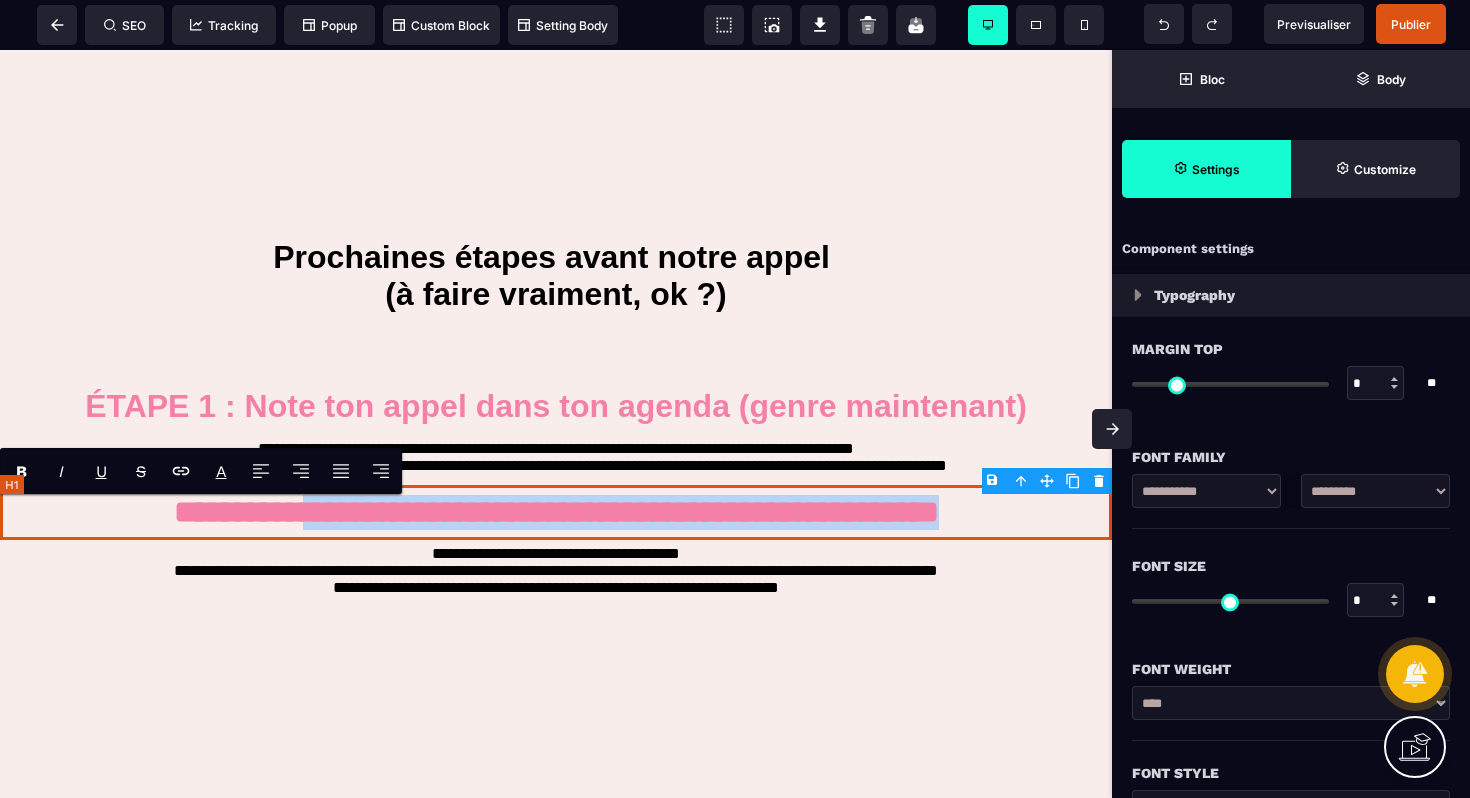 drag, startPoint x: 263, startPoint y: 520, endPoint x: 1008, endPoint y: 519, distance: 745.0007 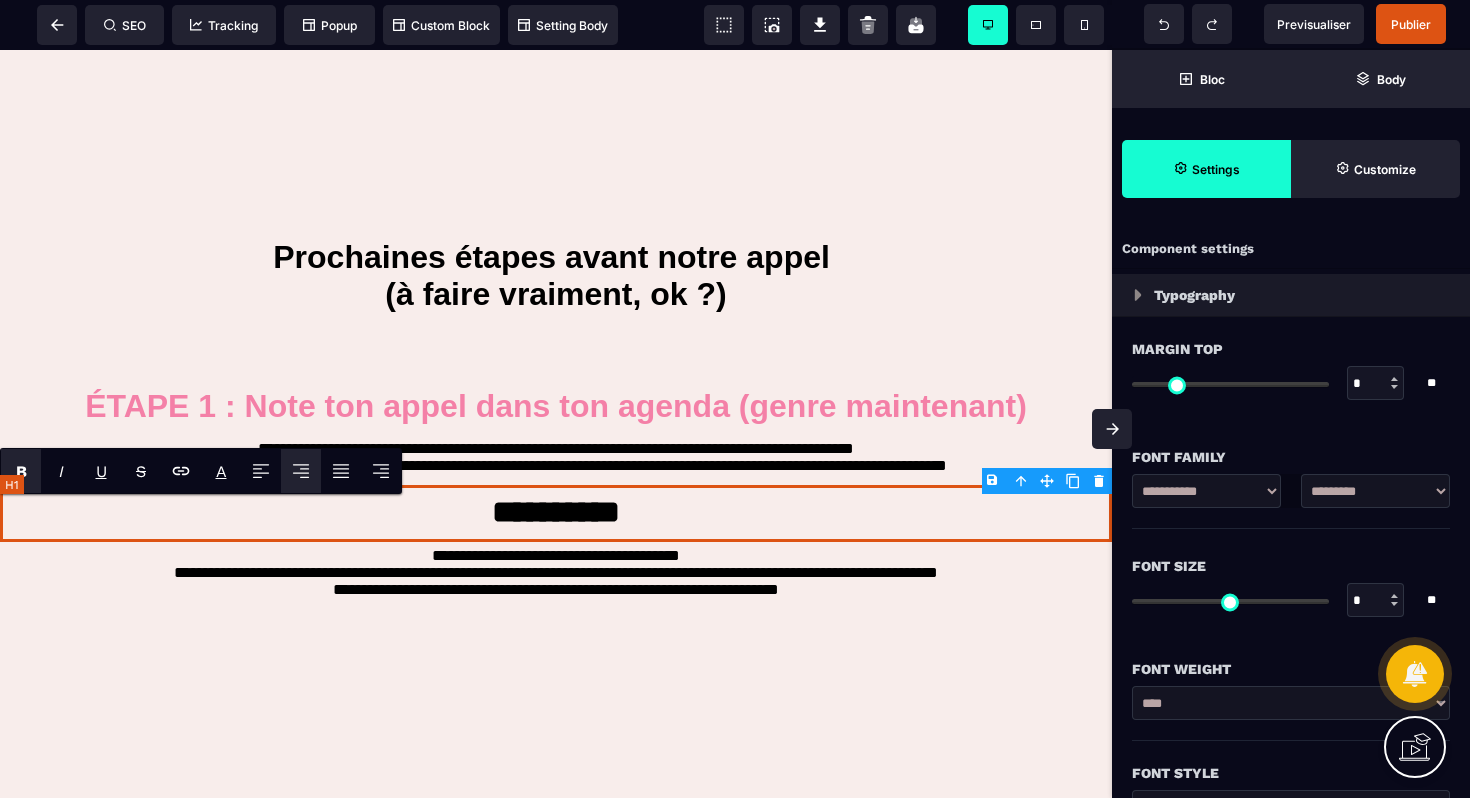 click on "*********" at bounding box center (556, 514) 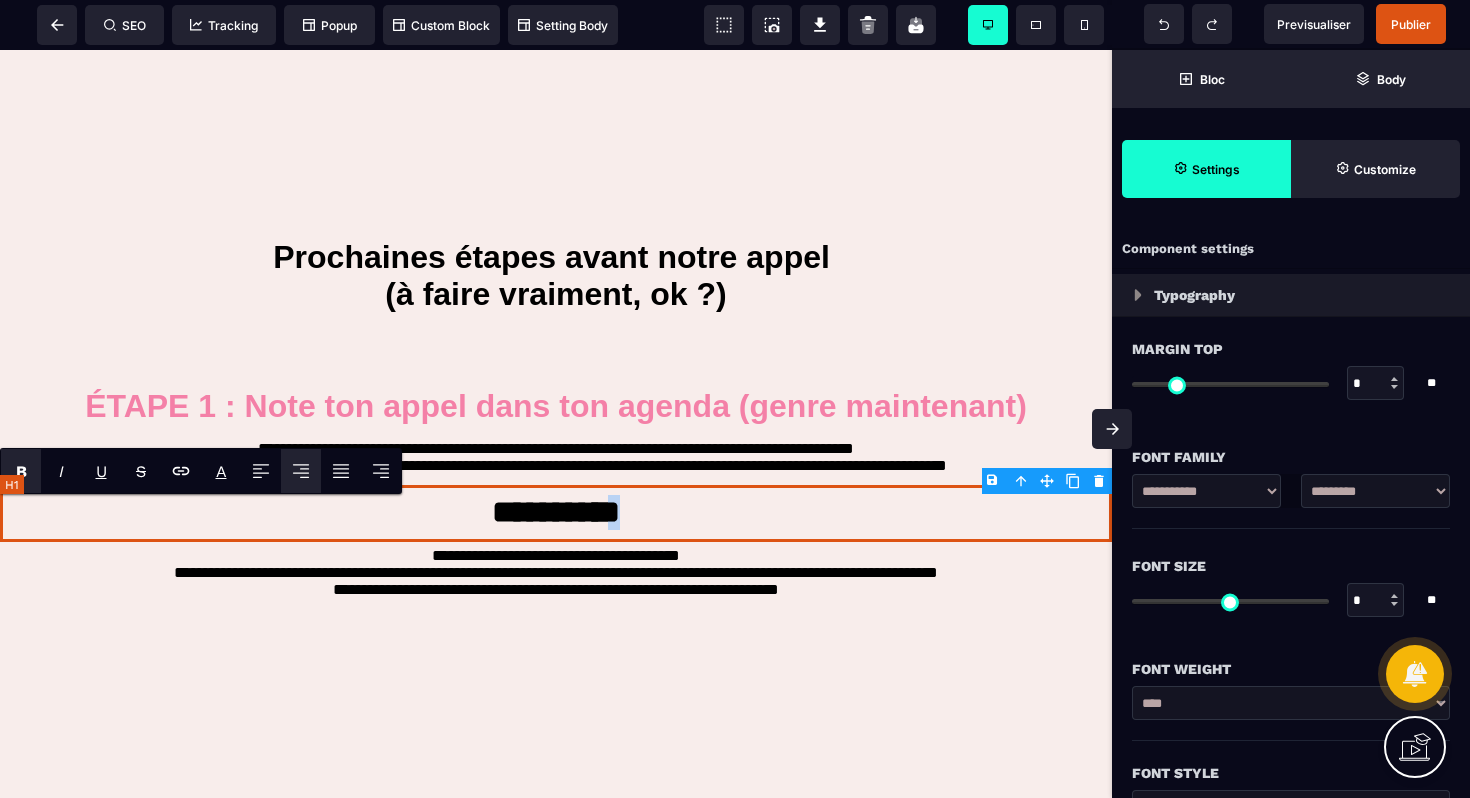 click on "*********" at bounding box center (556, 514) 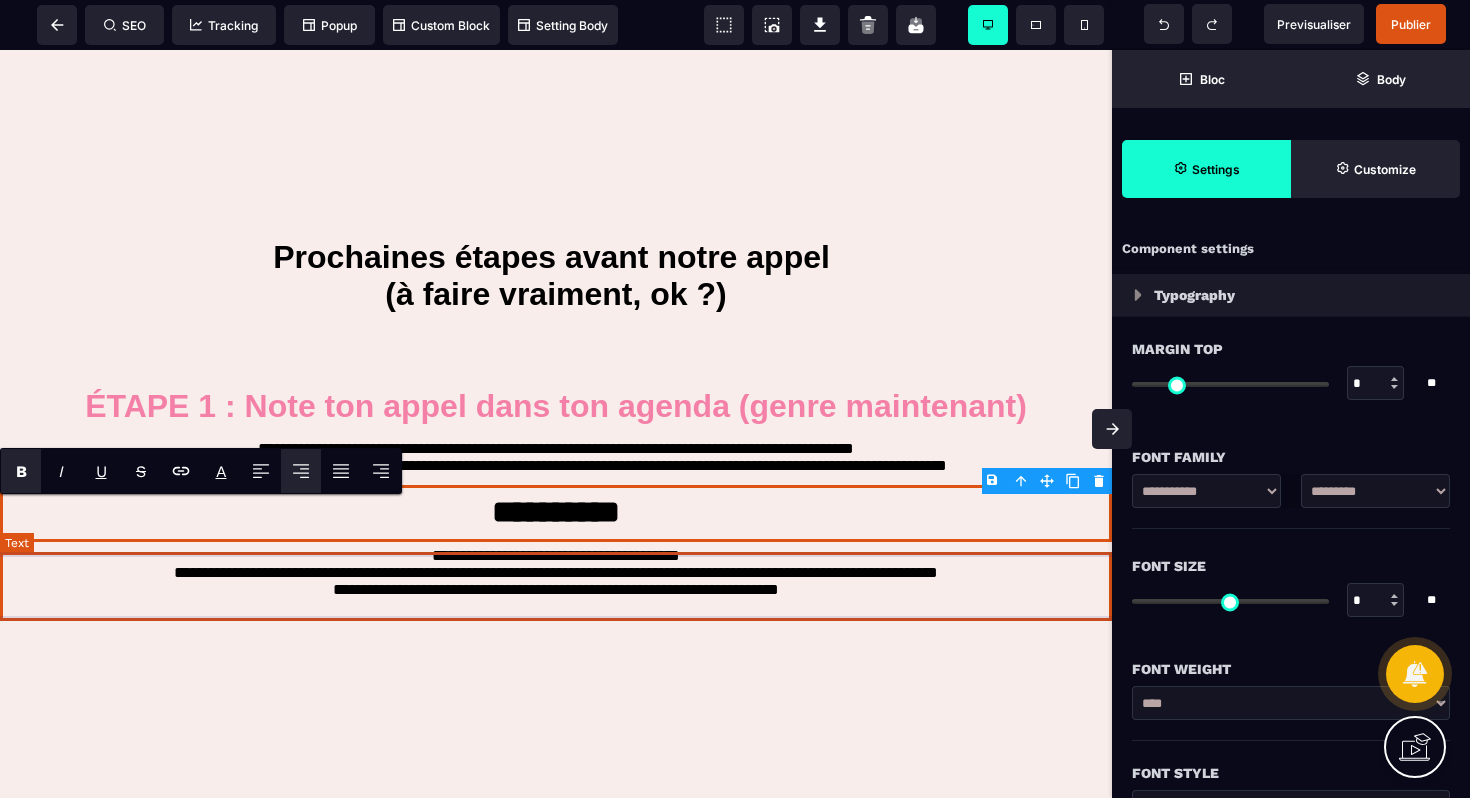click on "**********" at bounding box center (556, 576) 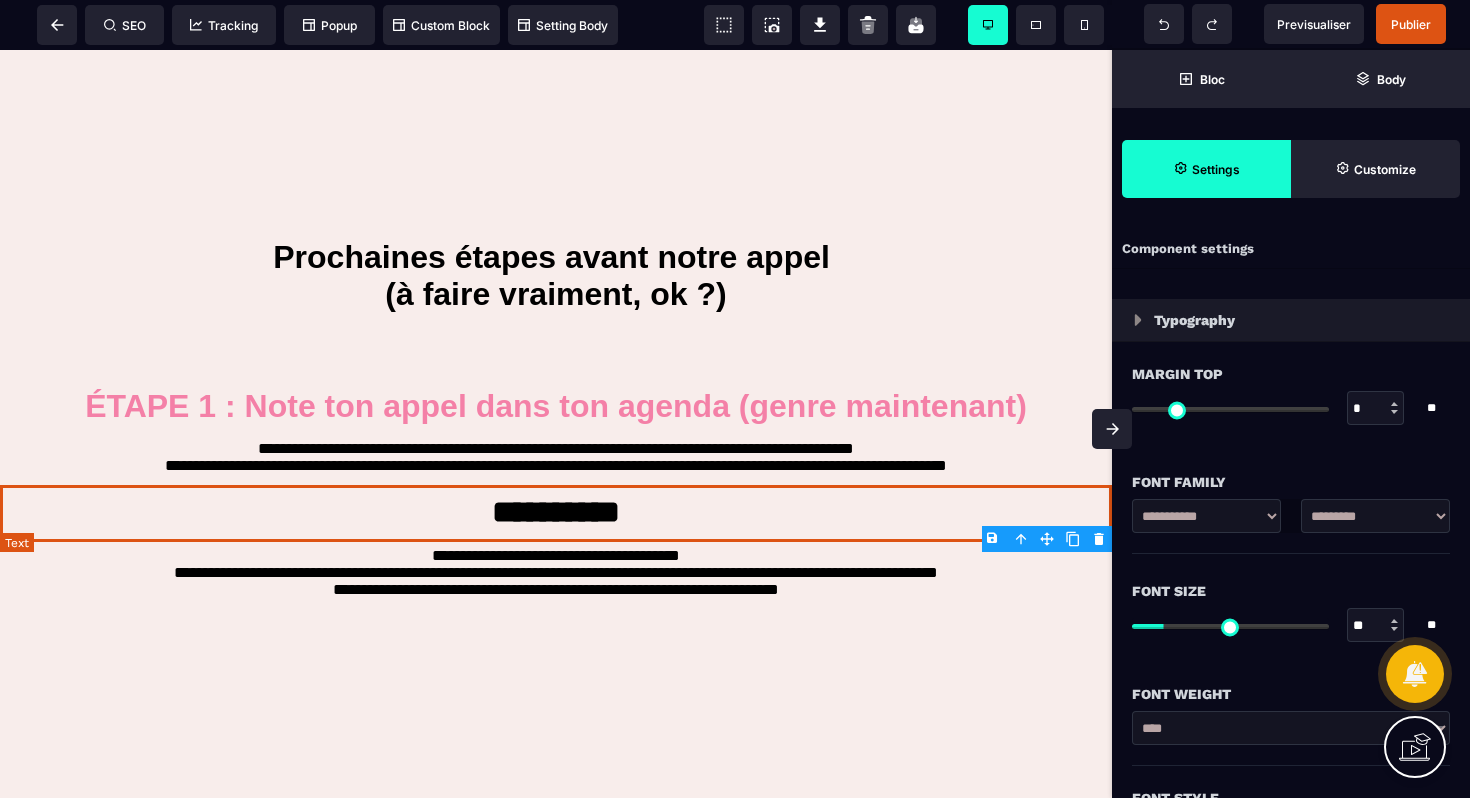 click on "**********" at bounding box center [556, 576] 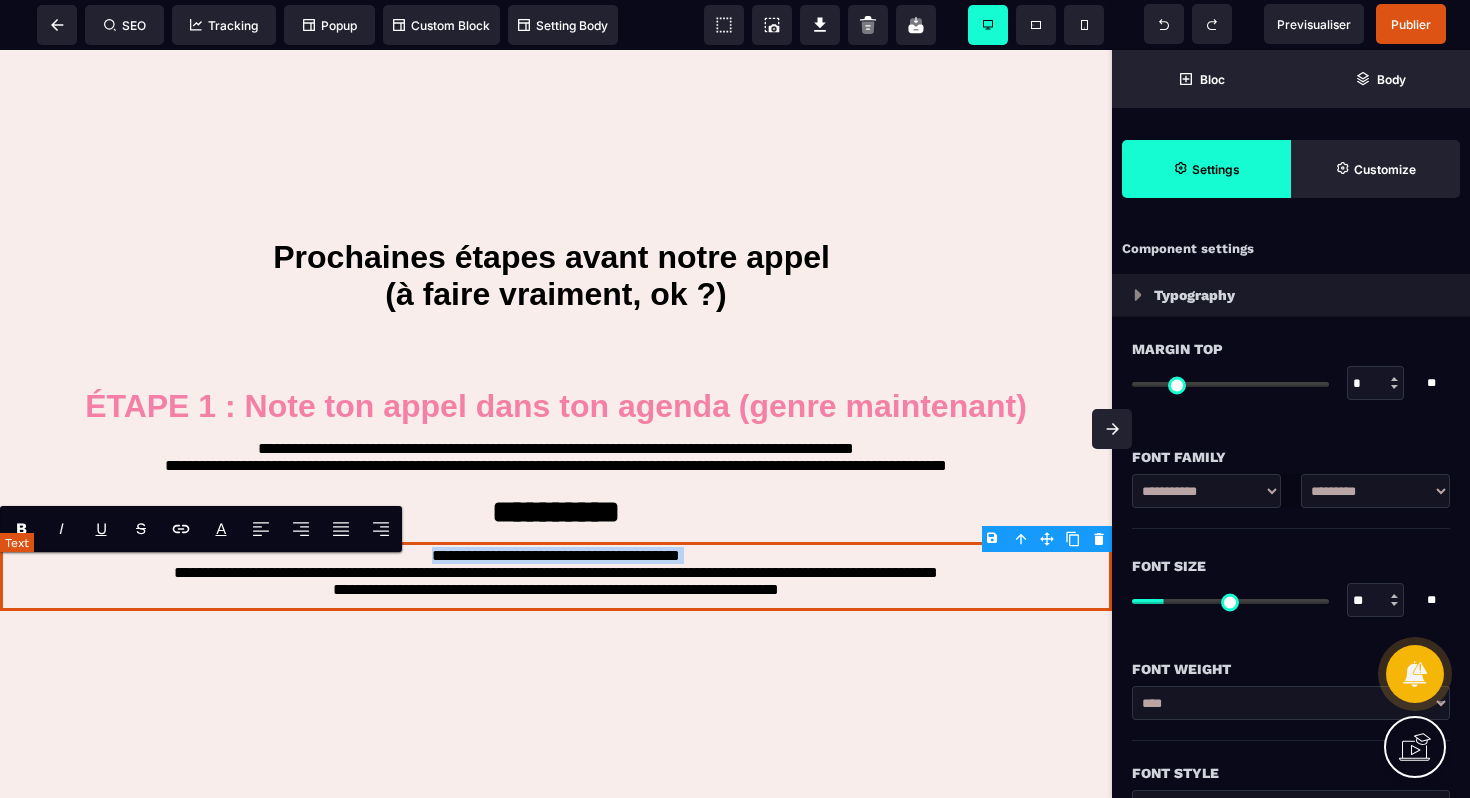 click on "**********" at bounding box center [556, 576] 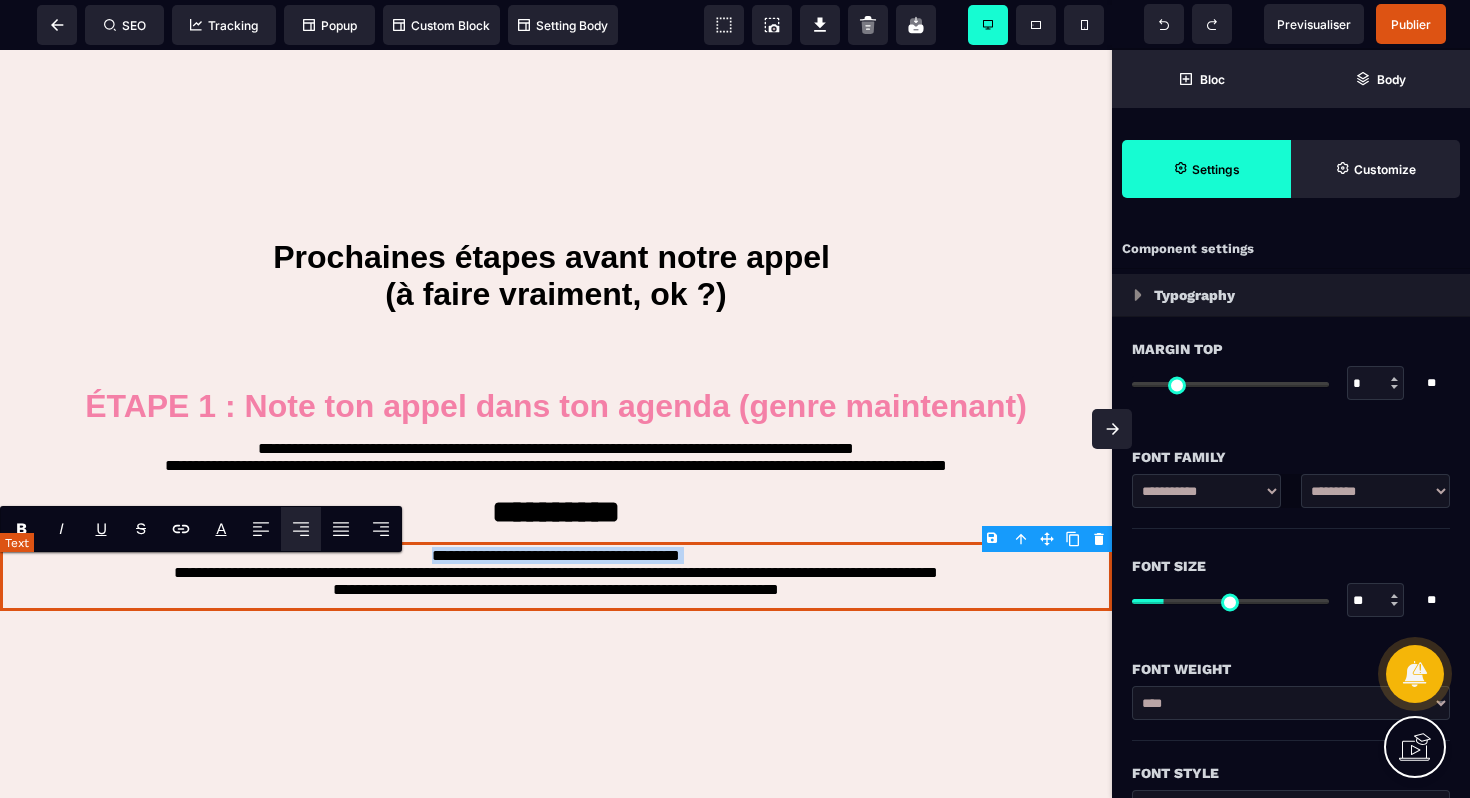 copy on "**********" 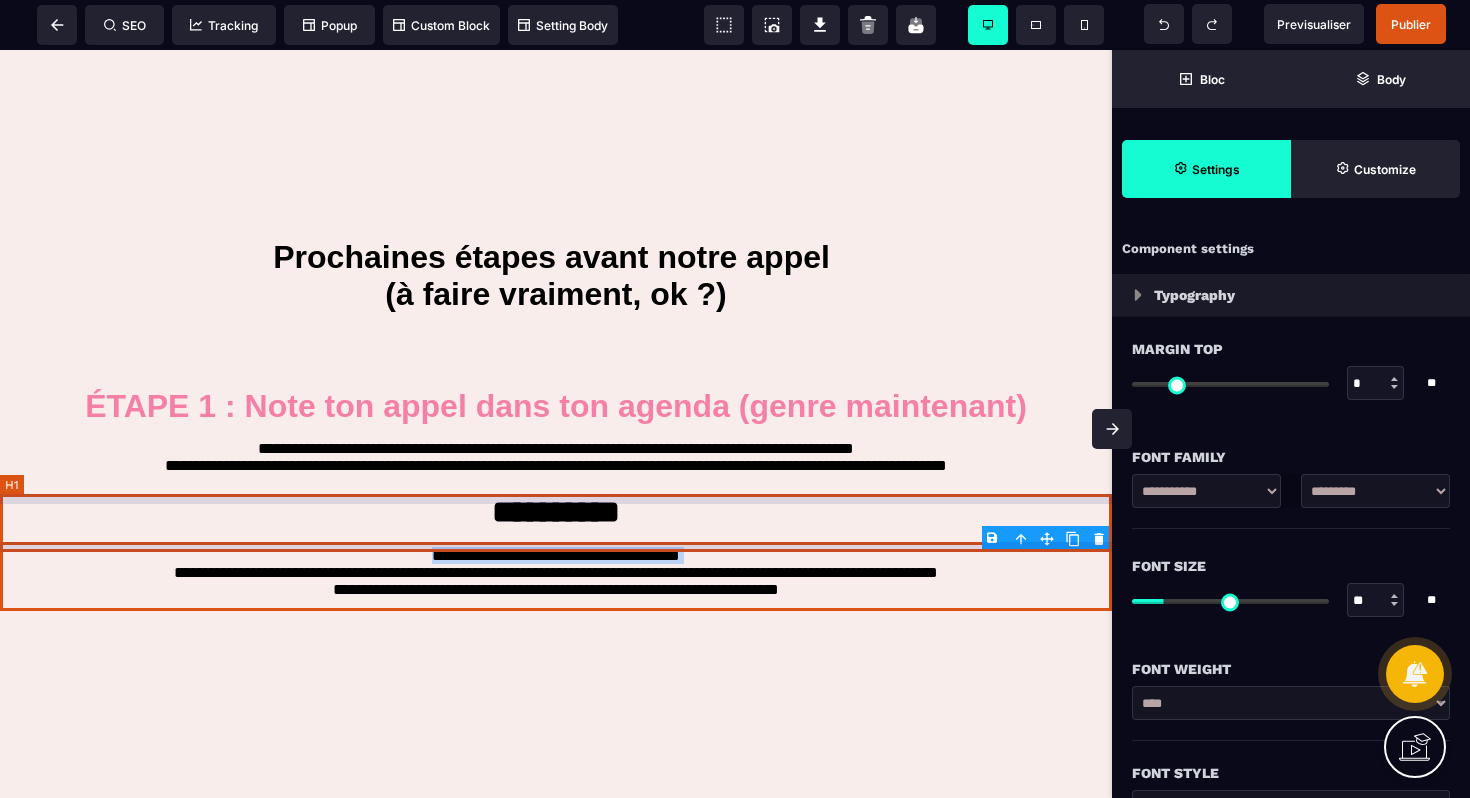 click on "*********" at bounding box center [556, 514] 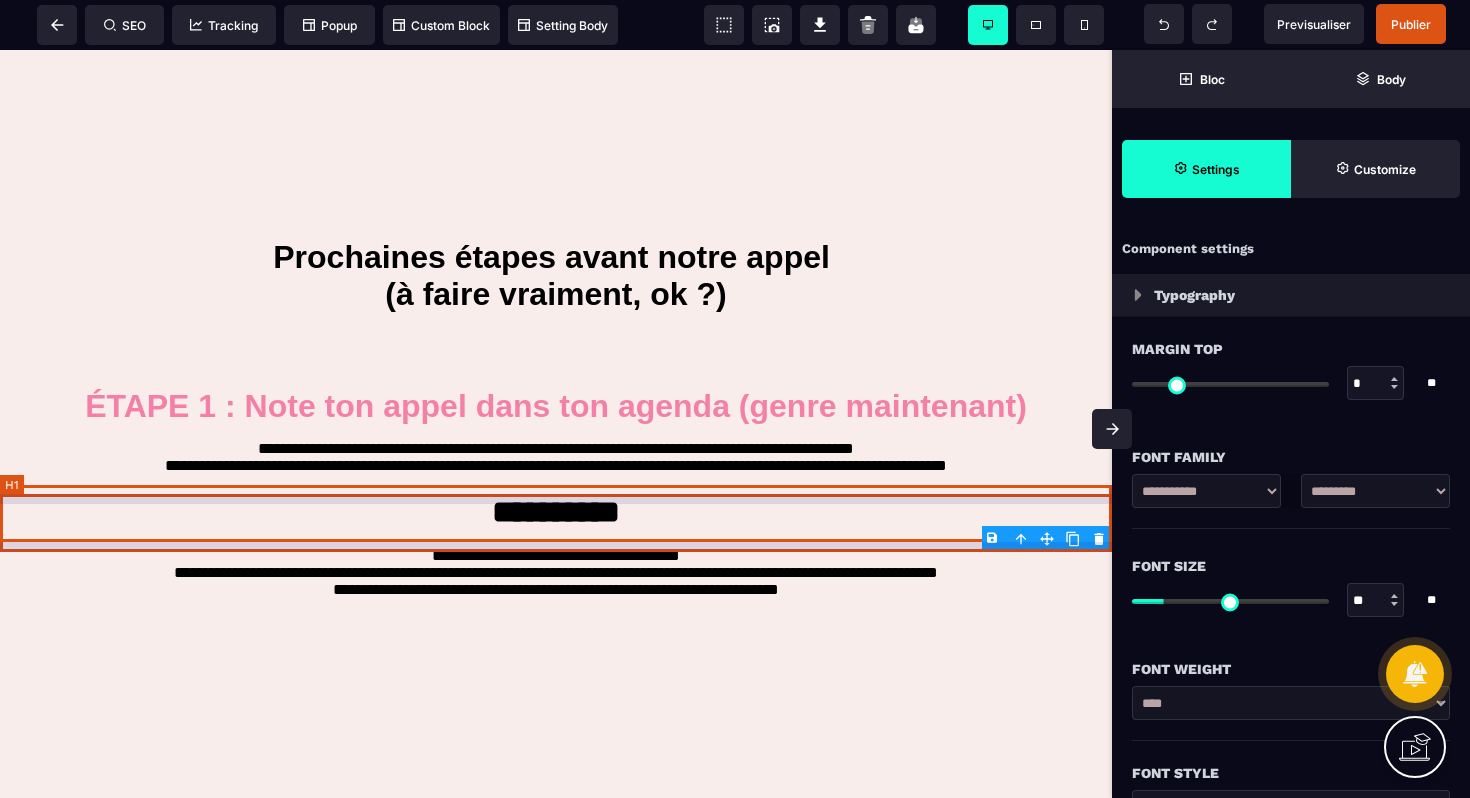 select on "***" 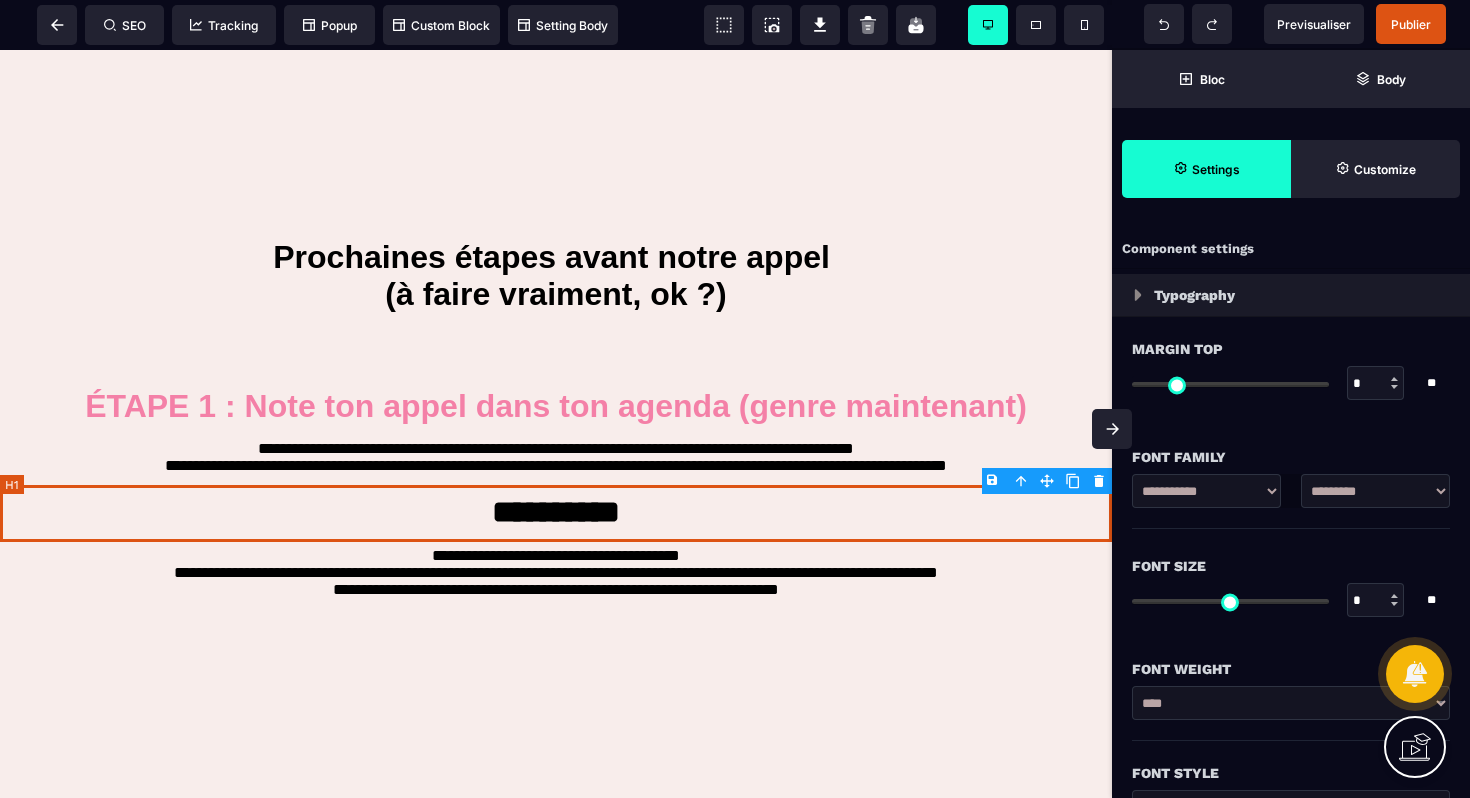 click on "*********" at bounding box center (556, 514) 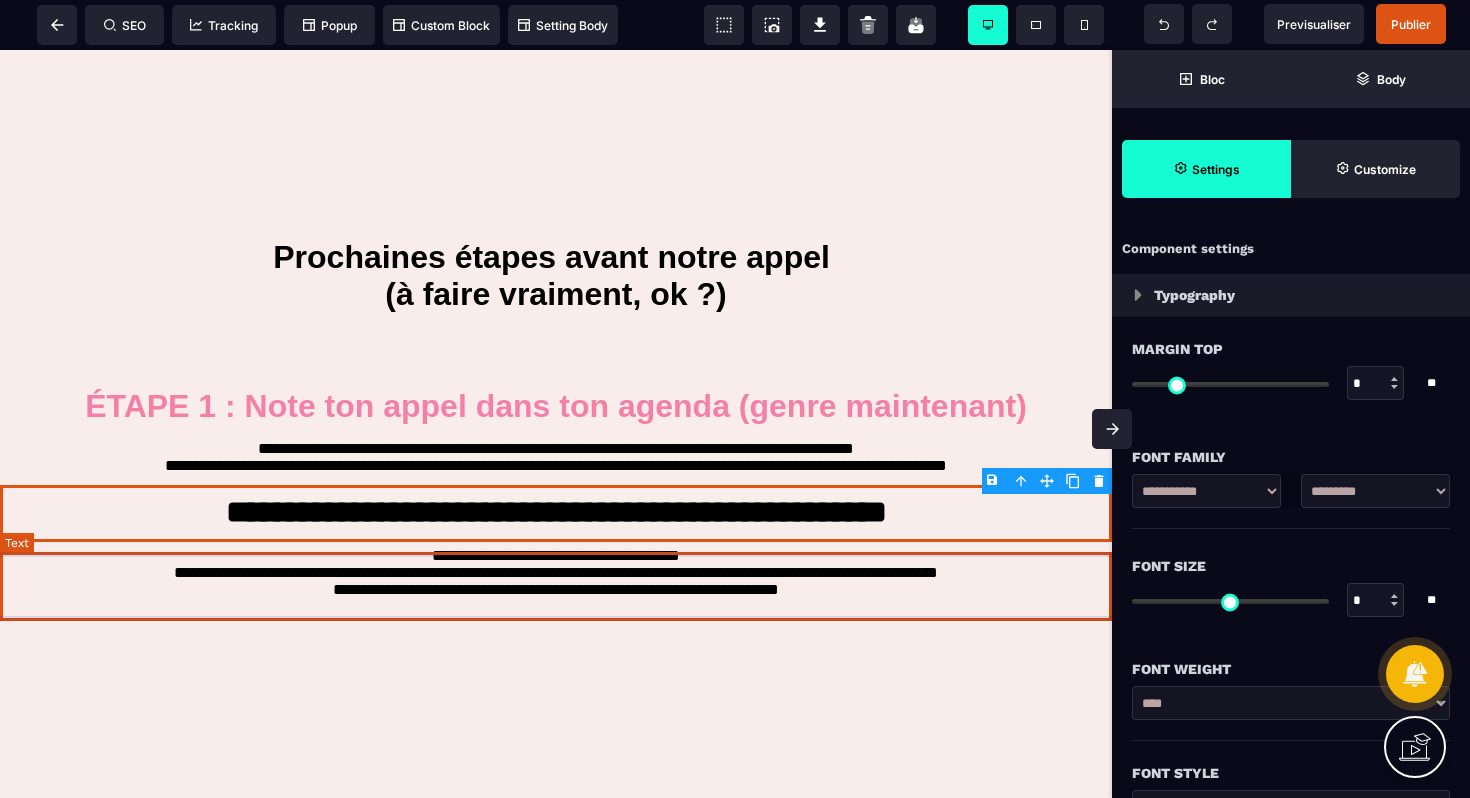 click on "**********" at bounding box center (556, 576) 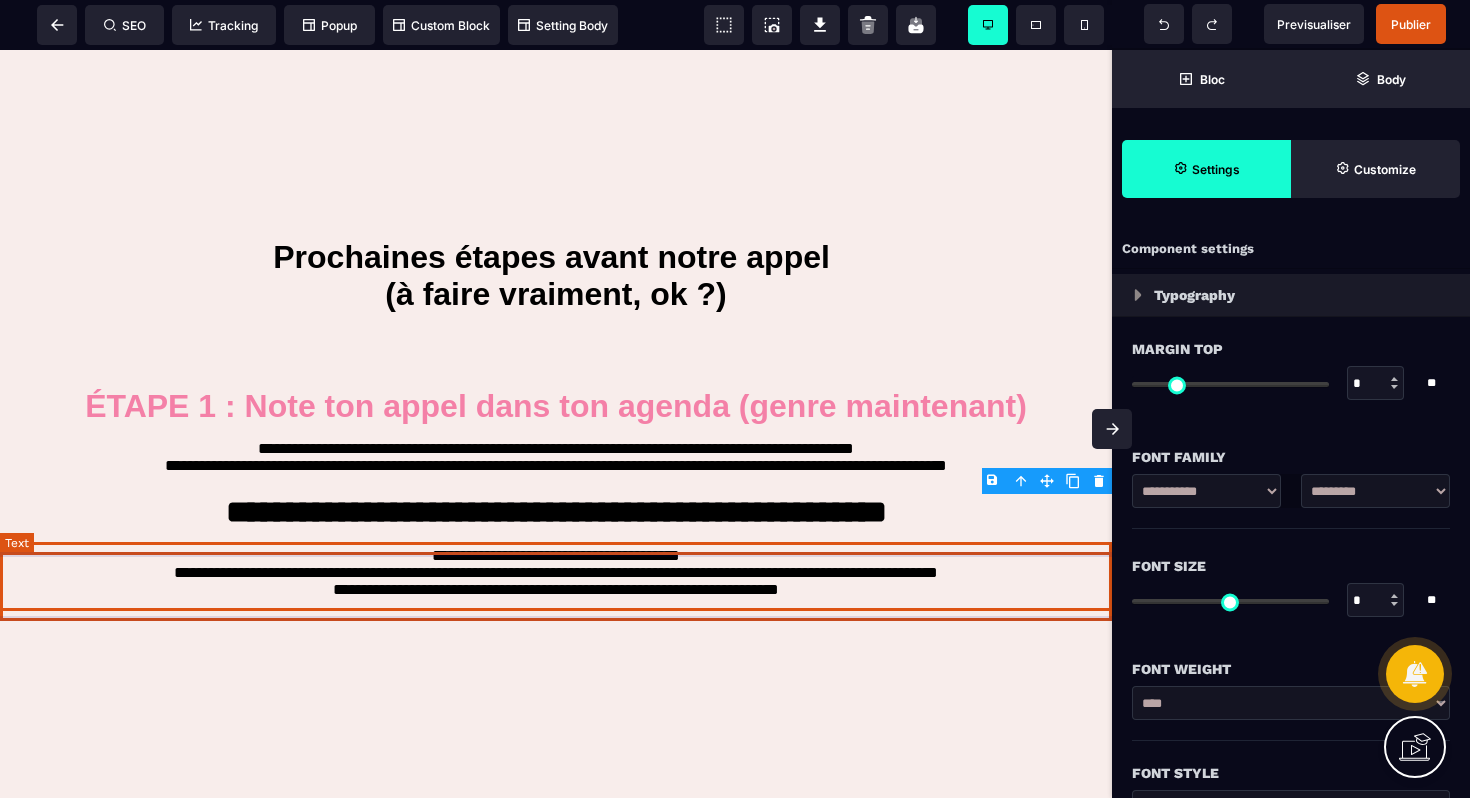 click on "**********" at bounding box center [556, 576] 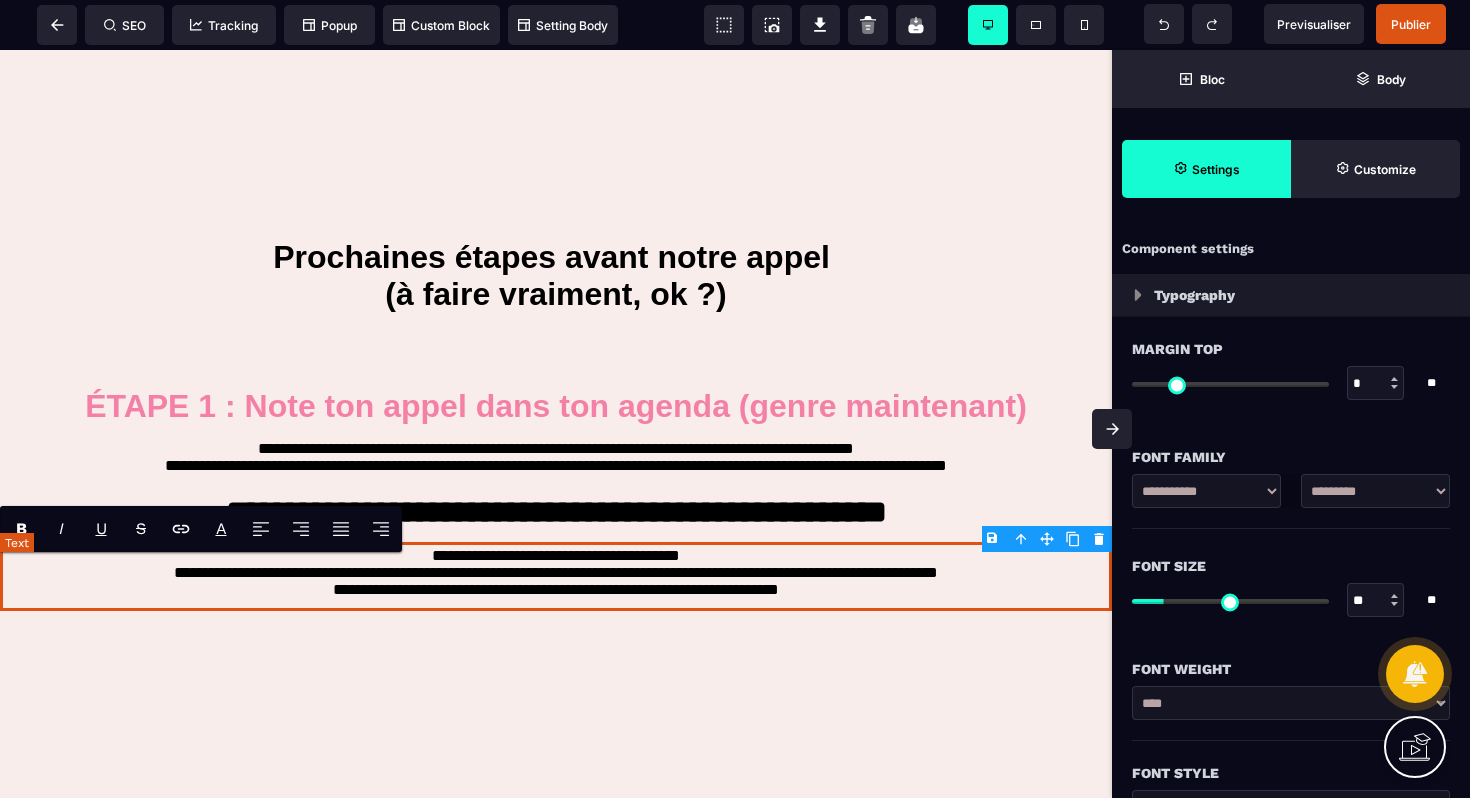 click on "**********" at bounding box center (556, 576) 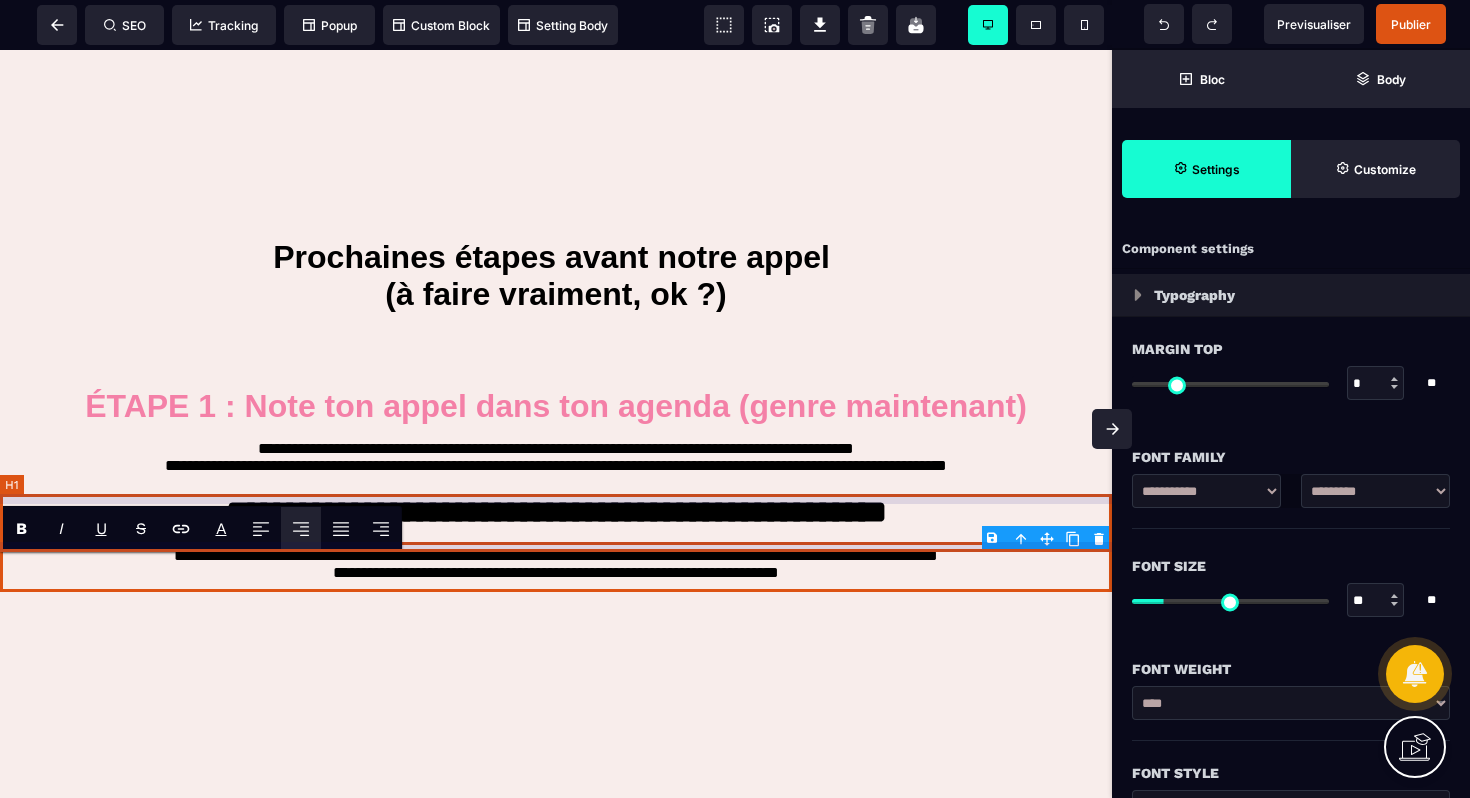 click on "**********" at bounding box center [556, 514] 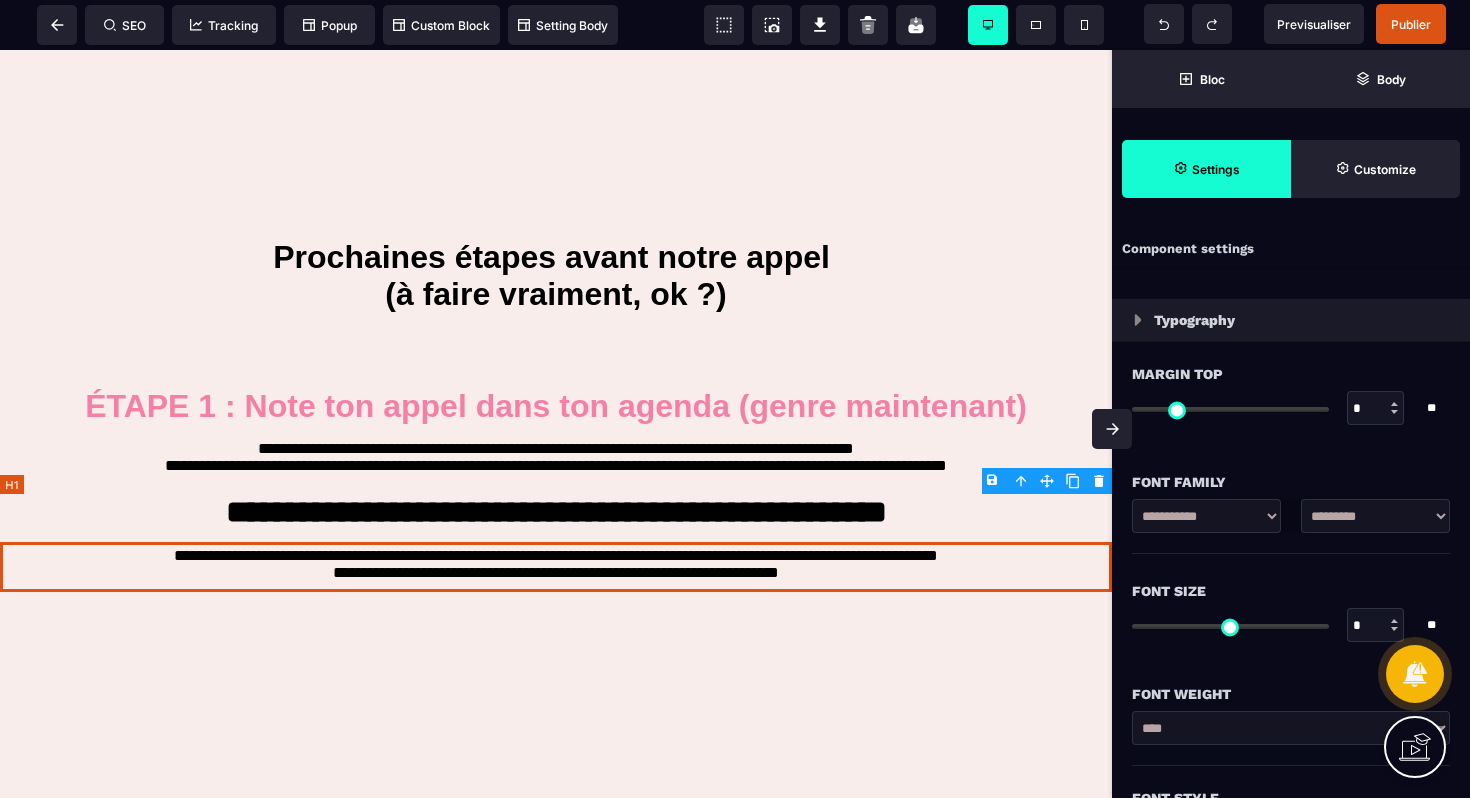 click on "**********" at bounding box center (556, 514) 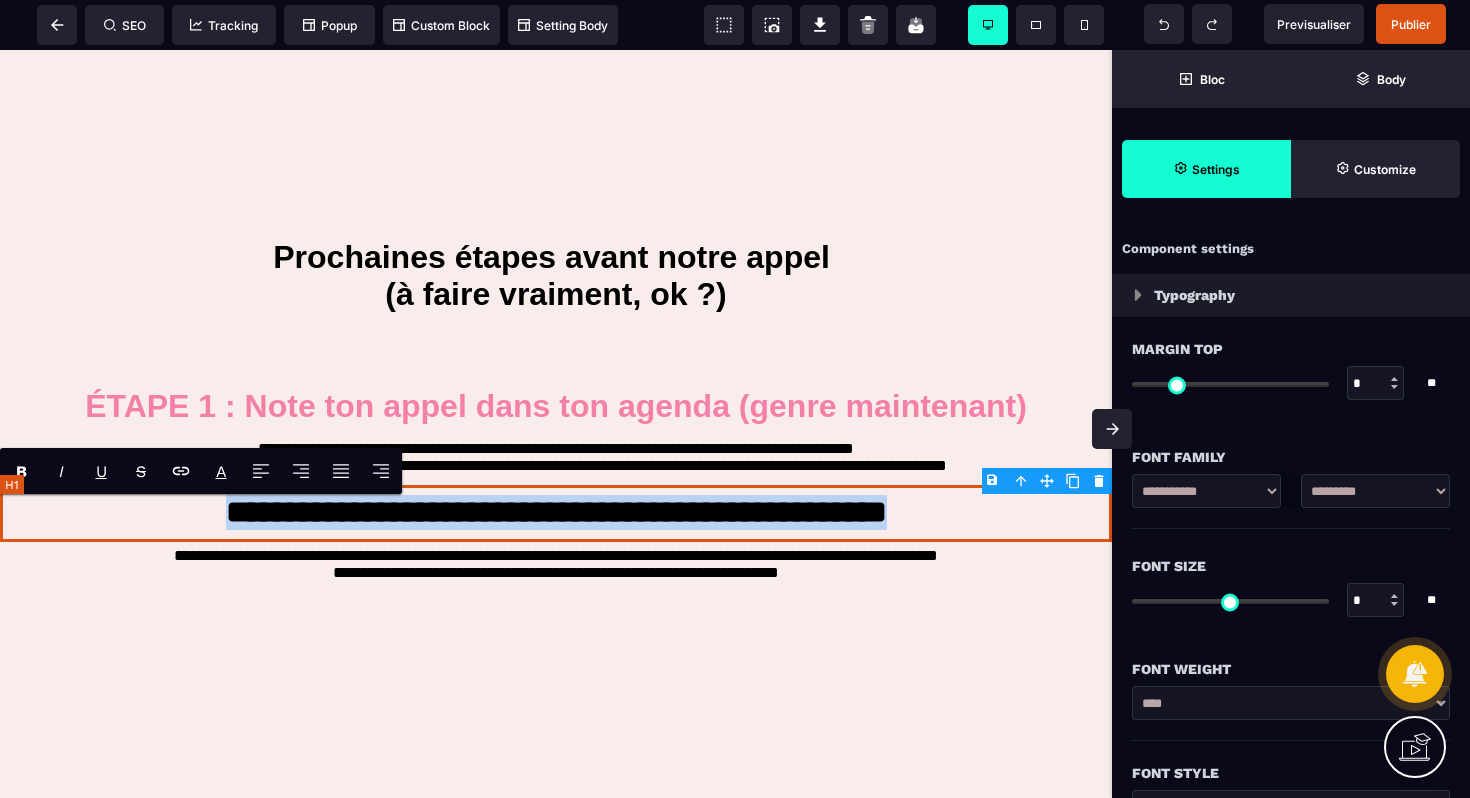 click on "**********" at bounding box center [556, 514] 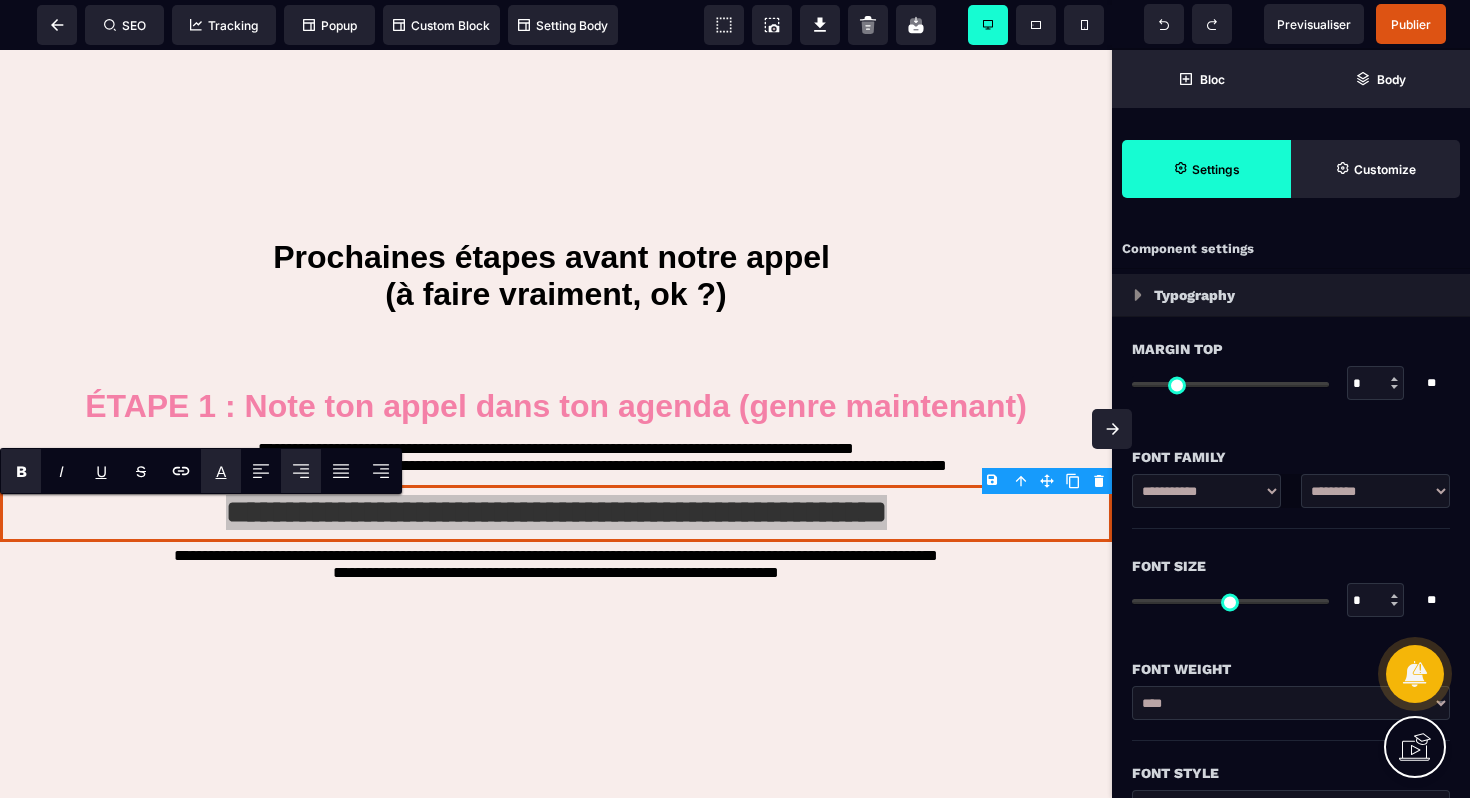 click on "A *******" at bounding box center (221, 471) 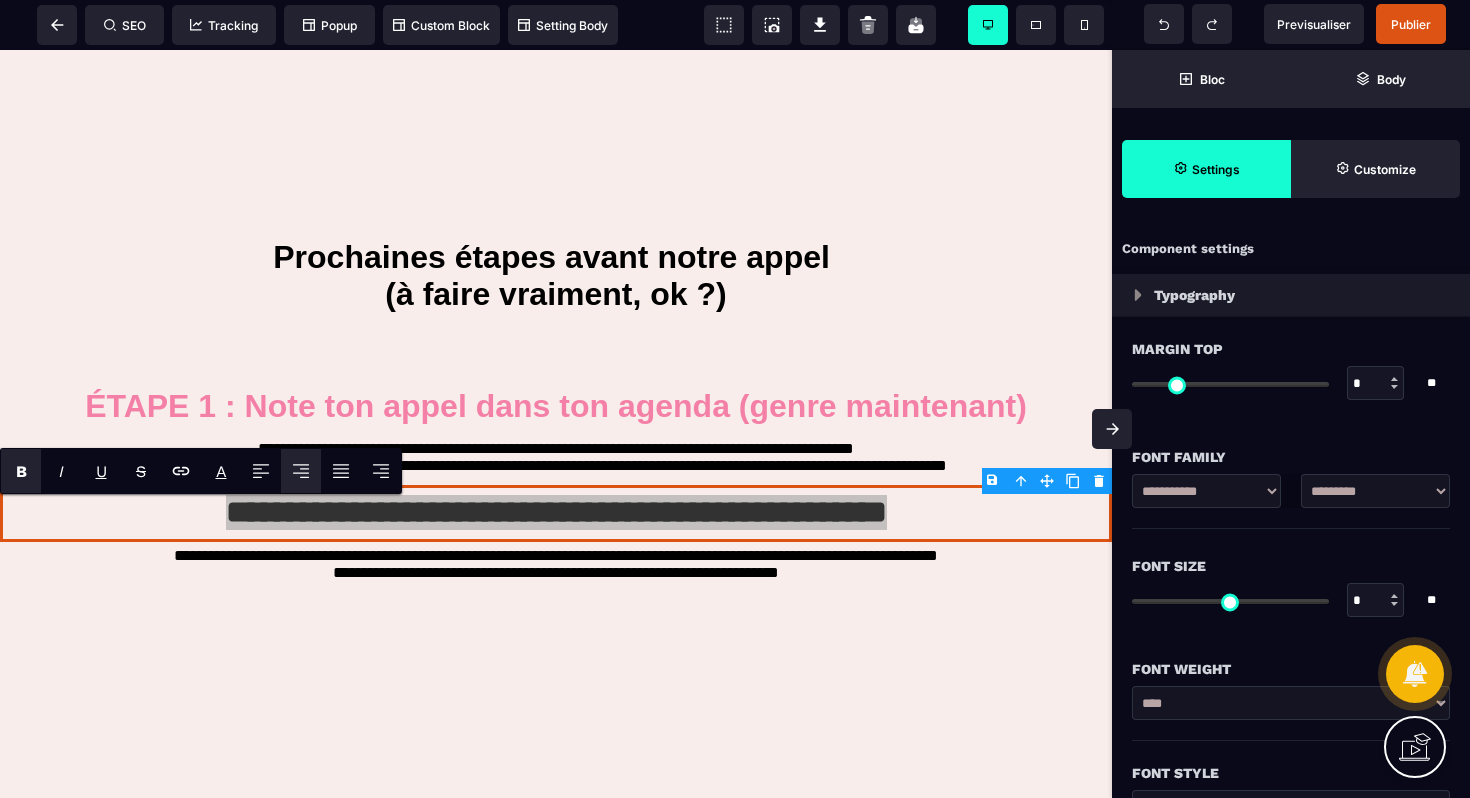 type on "*******" 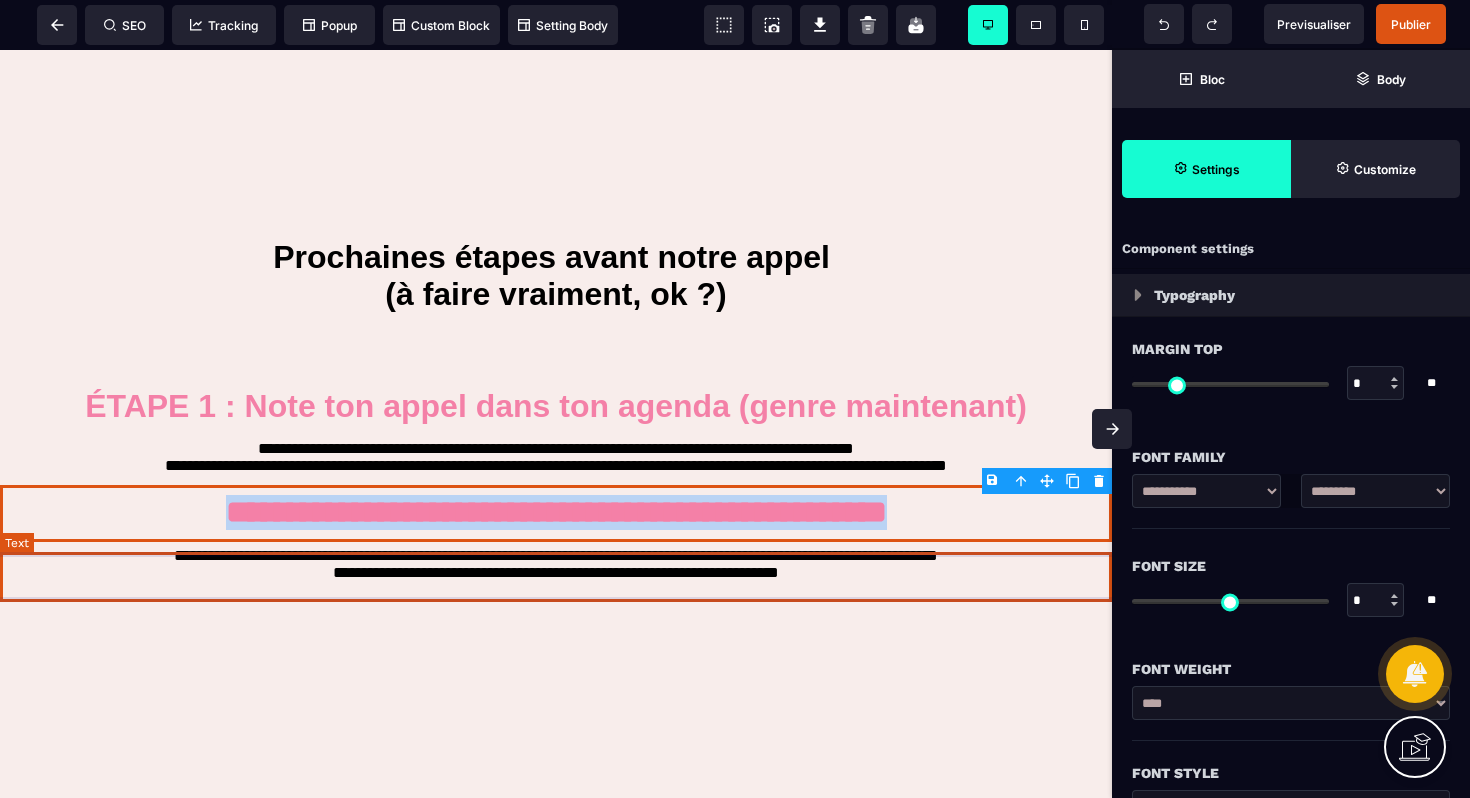 click on "**********" at bounding box center (556, 567) 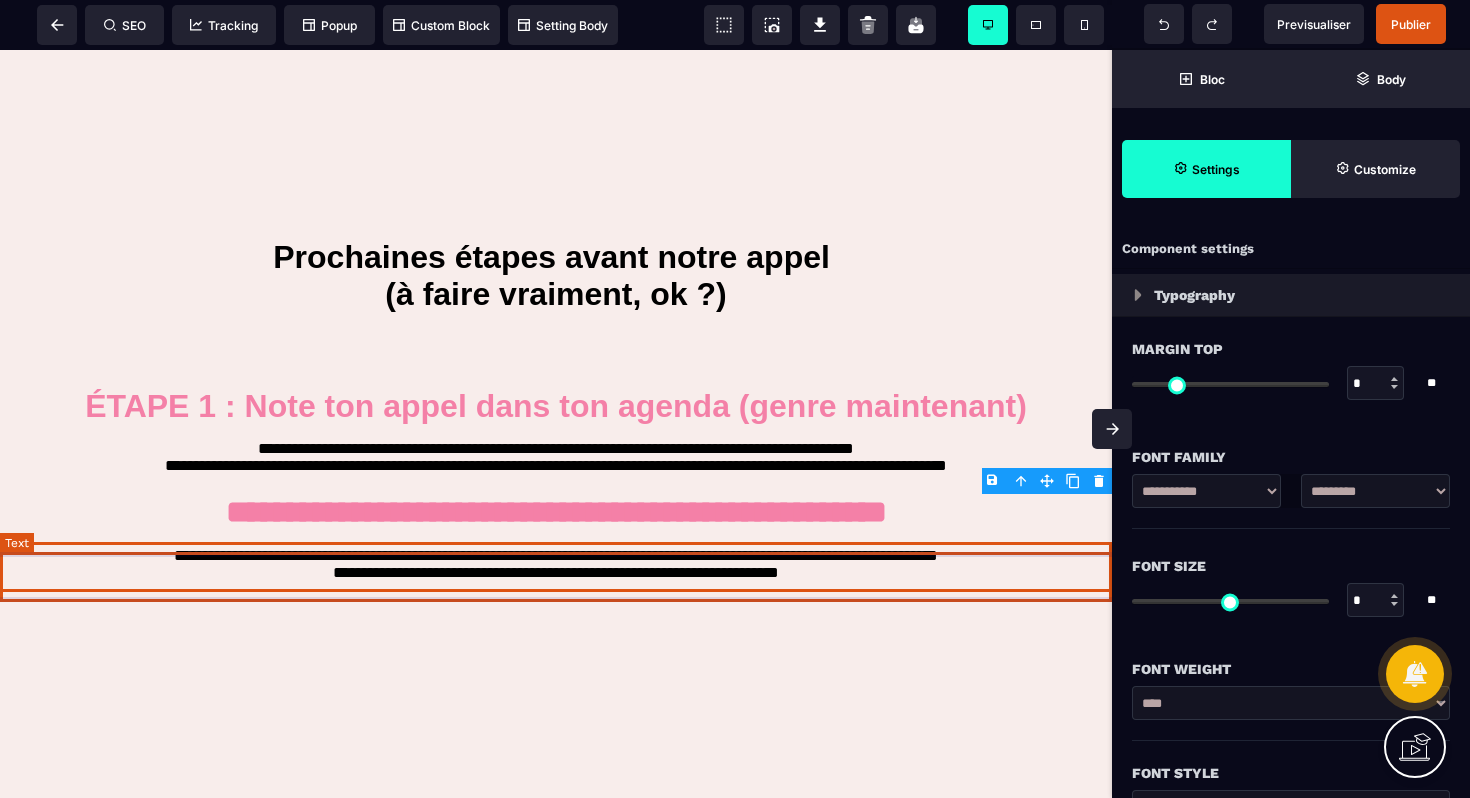 select on "***" 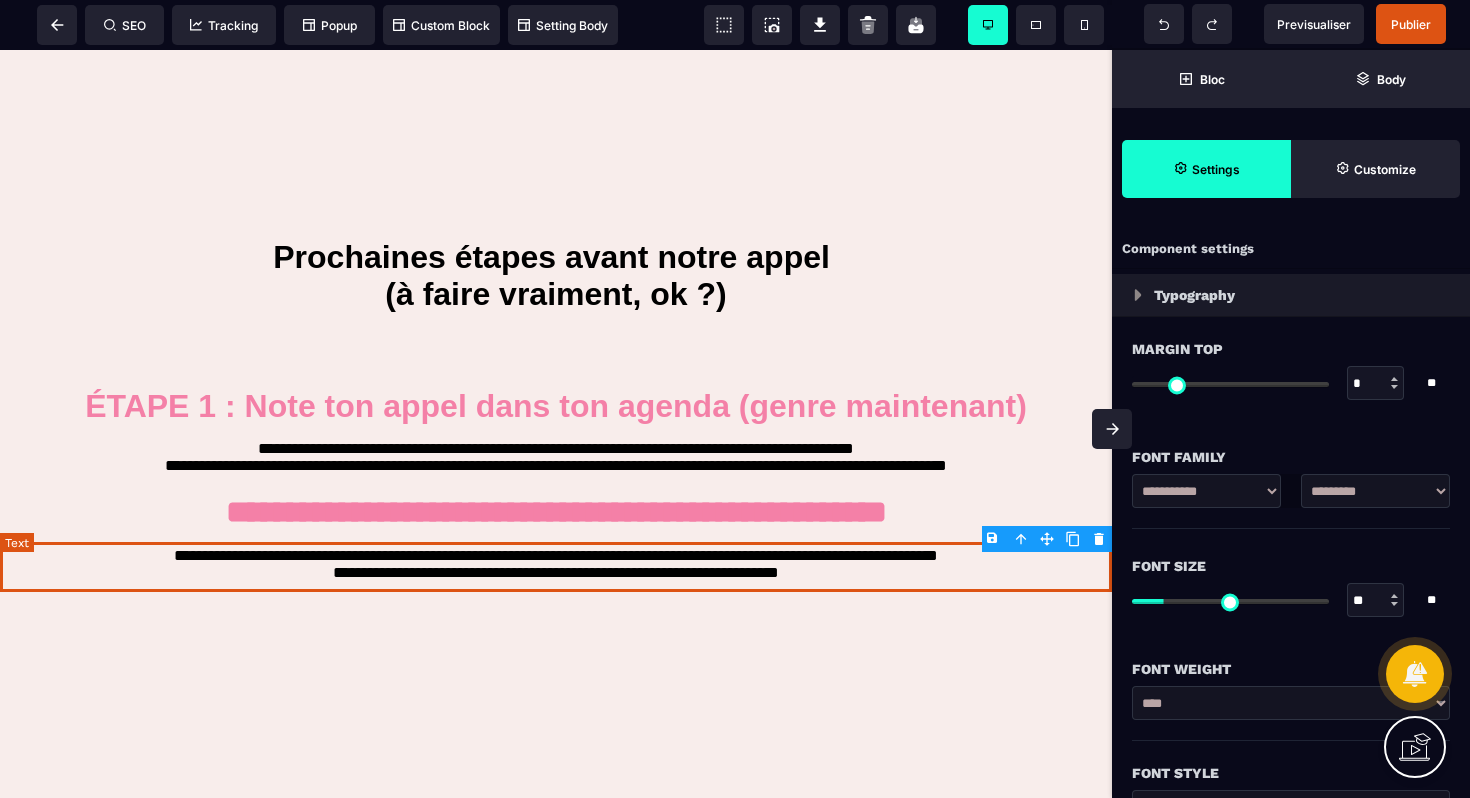 click on "**********" at bounding box center (556, 567) 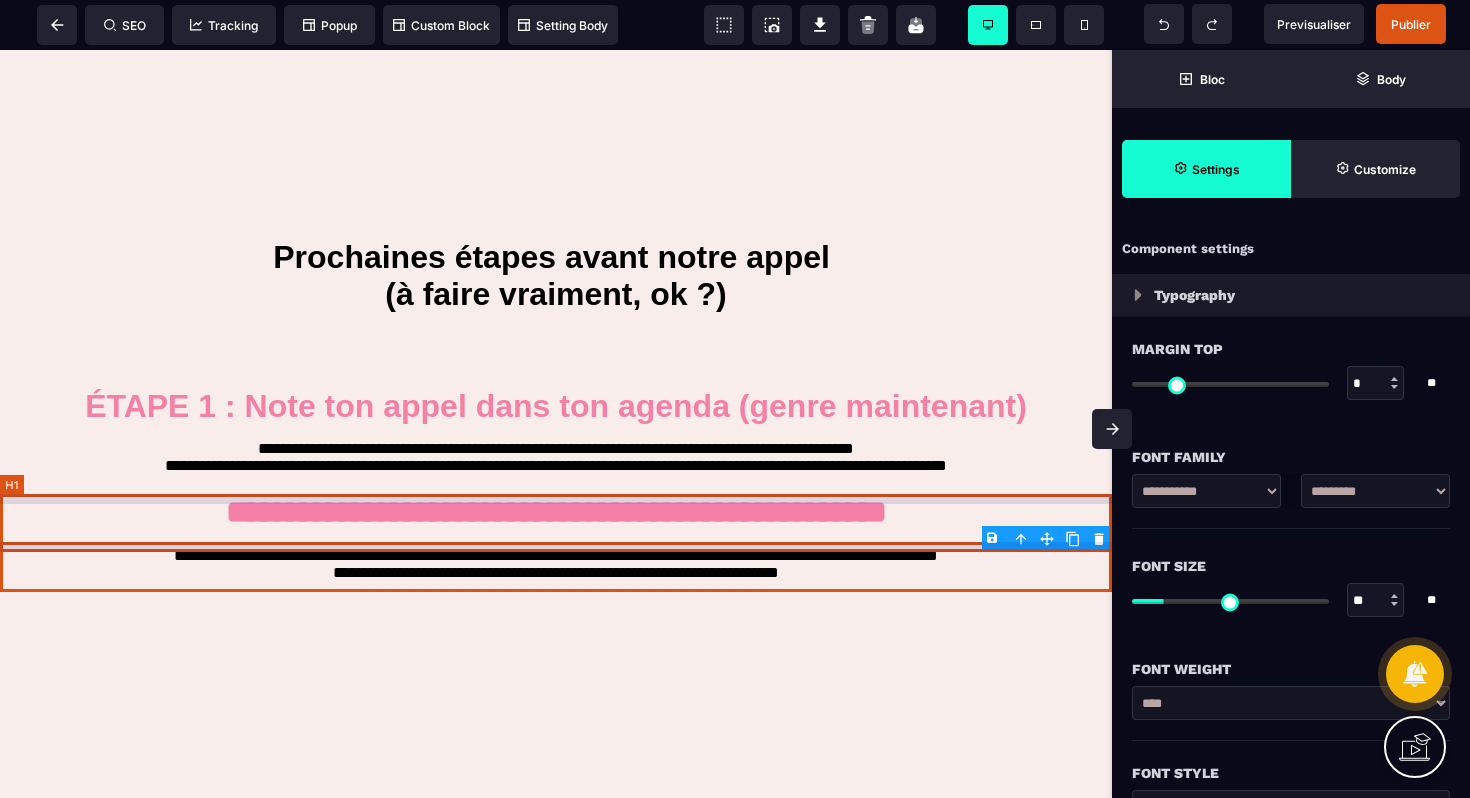 click on "**********" at bounding box center [556, 567] 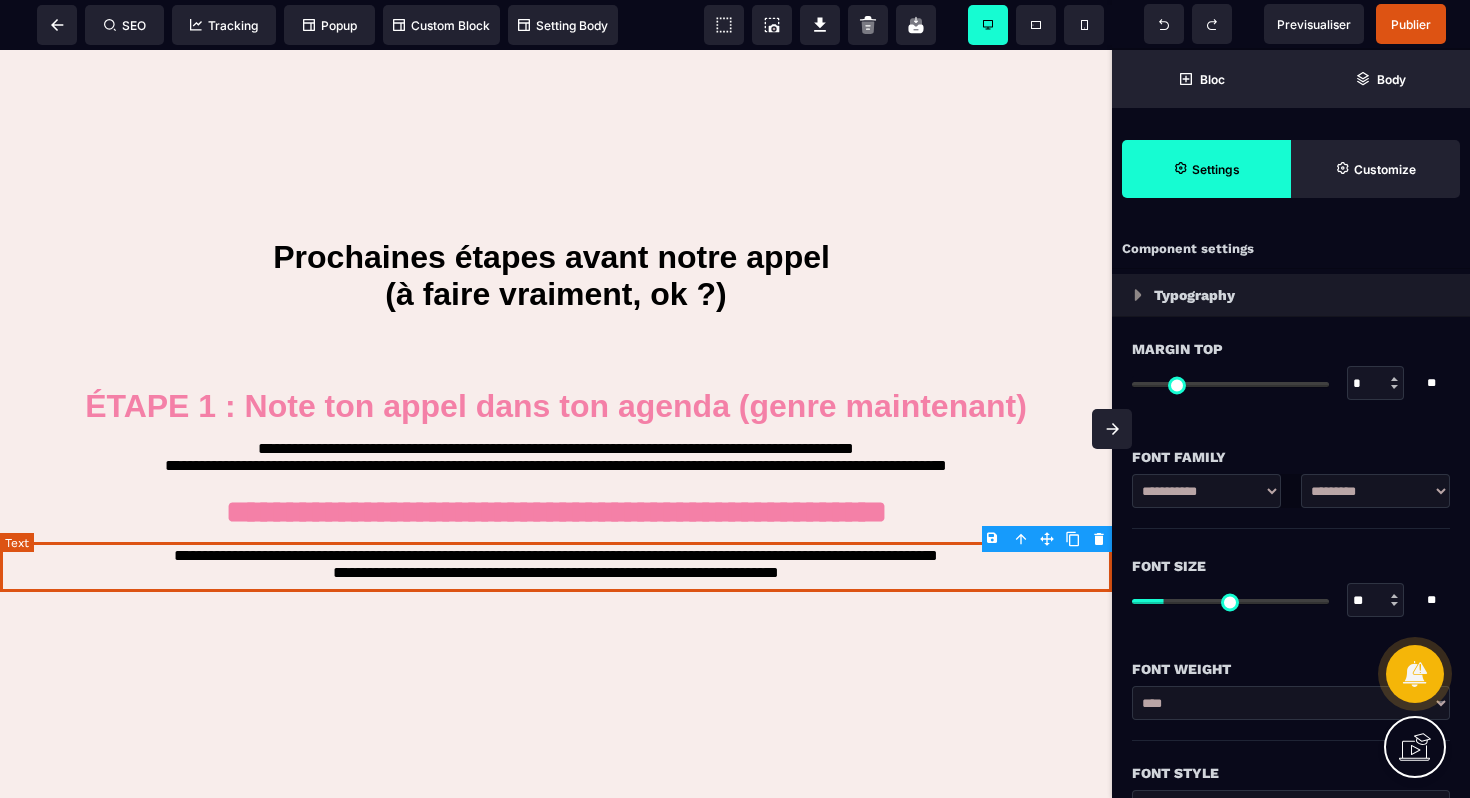 click on "**********" at bounding box center [556, 567] 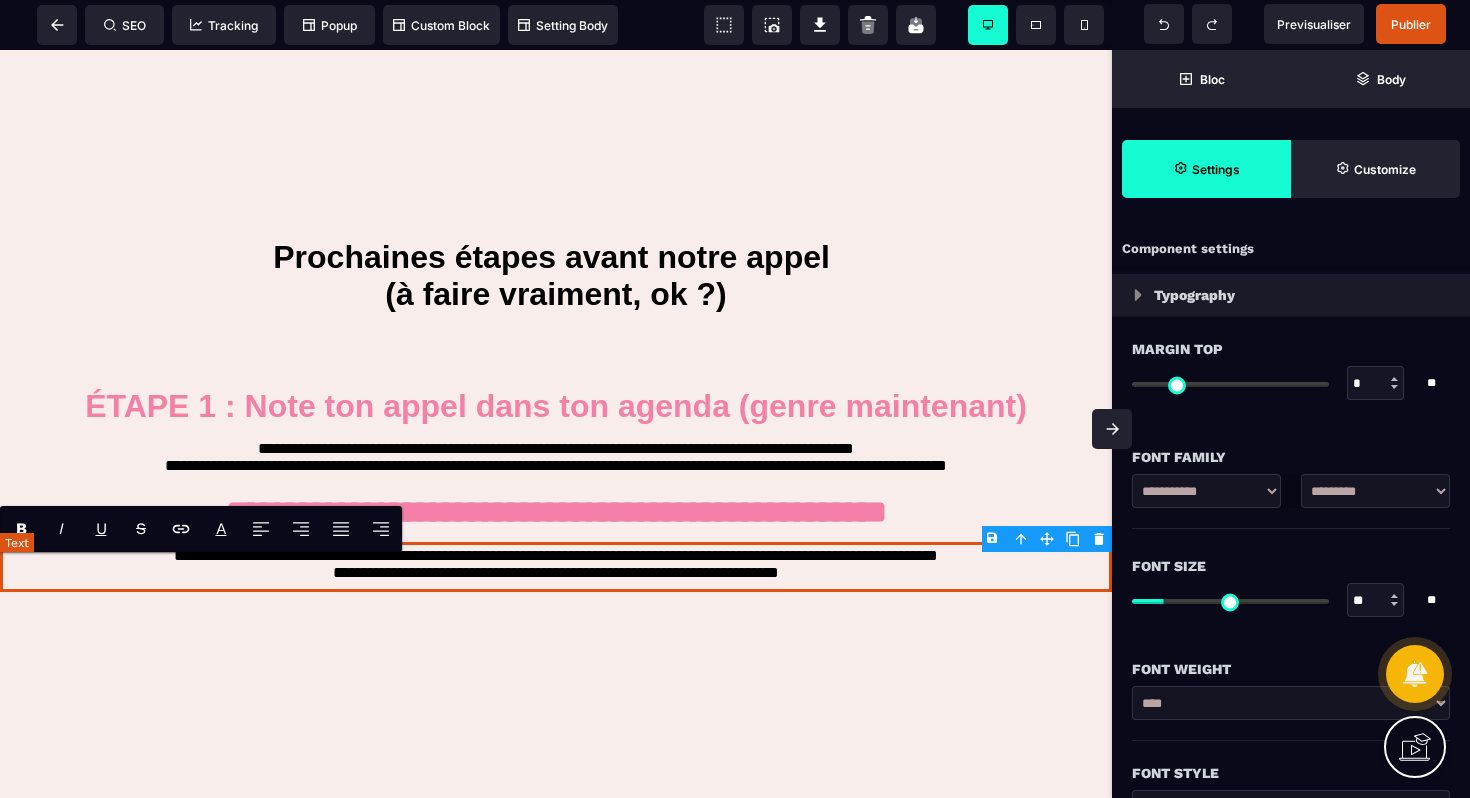 click on "**********" at bounding box center (556, 567) 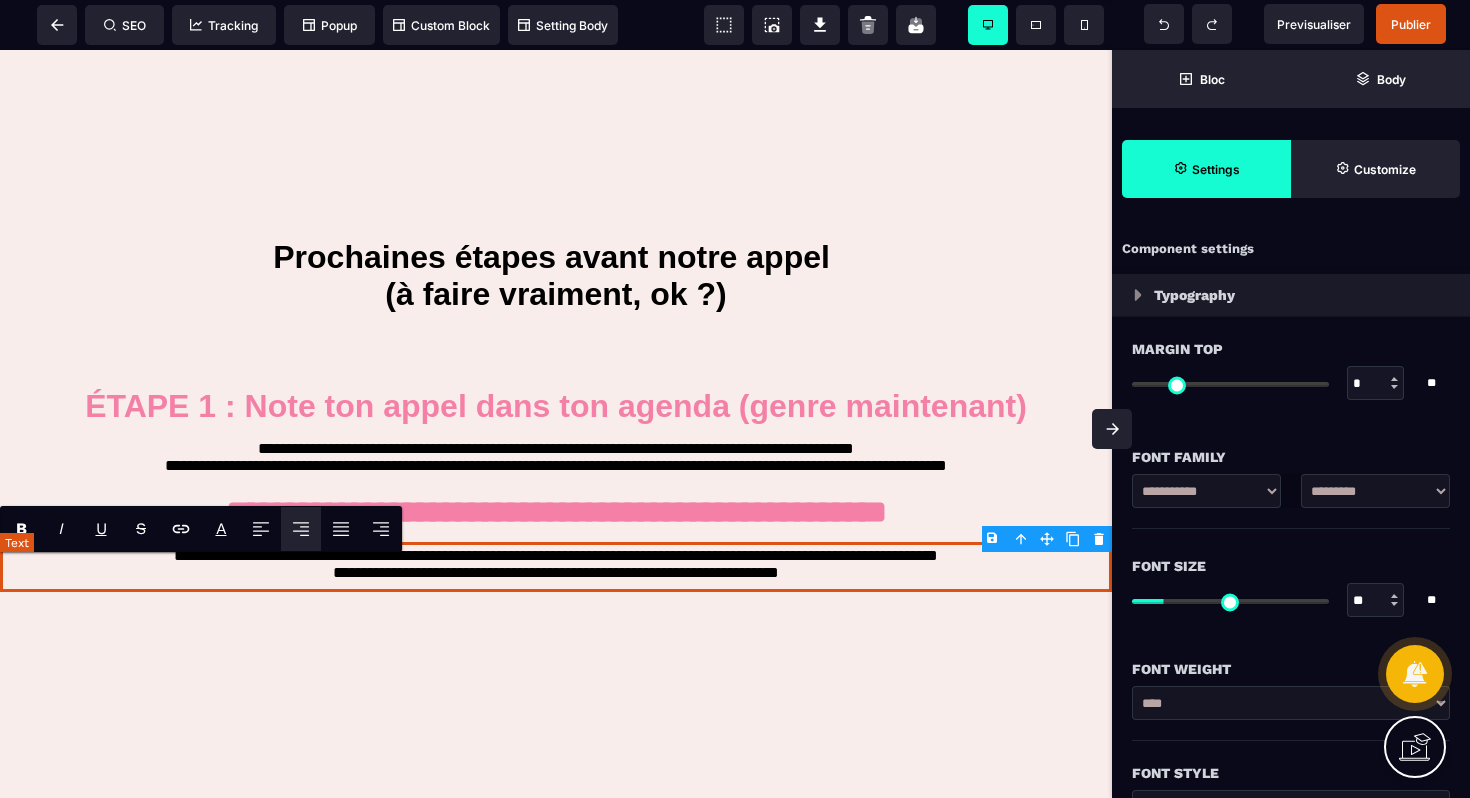 click on "**********" at bounding box center (556, 567) 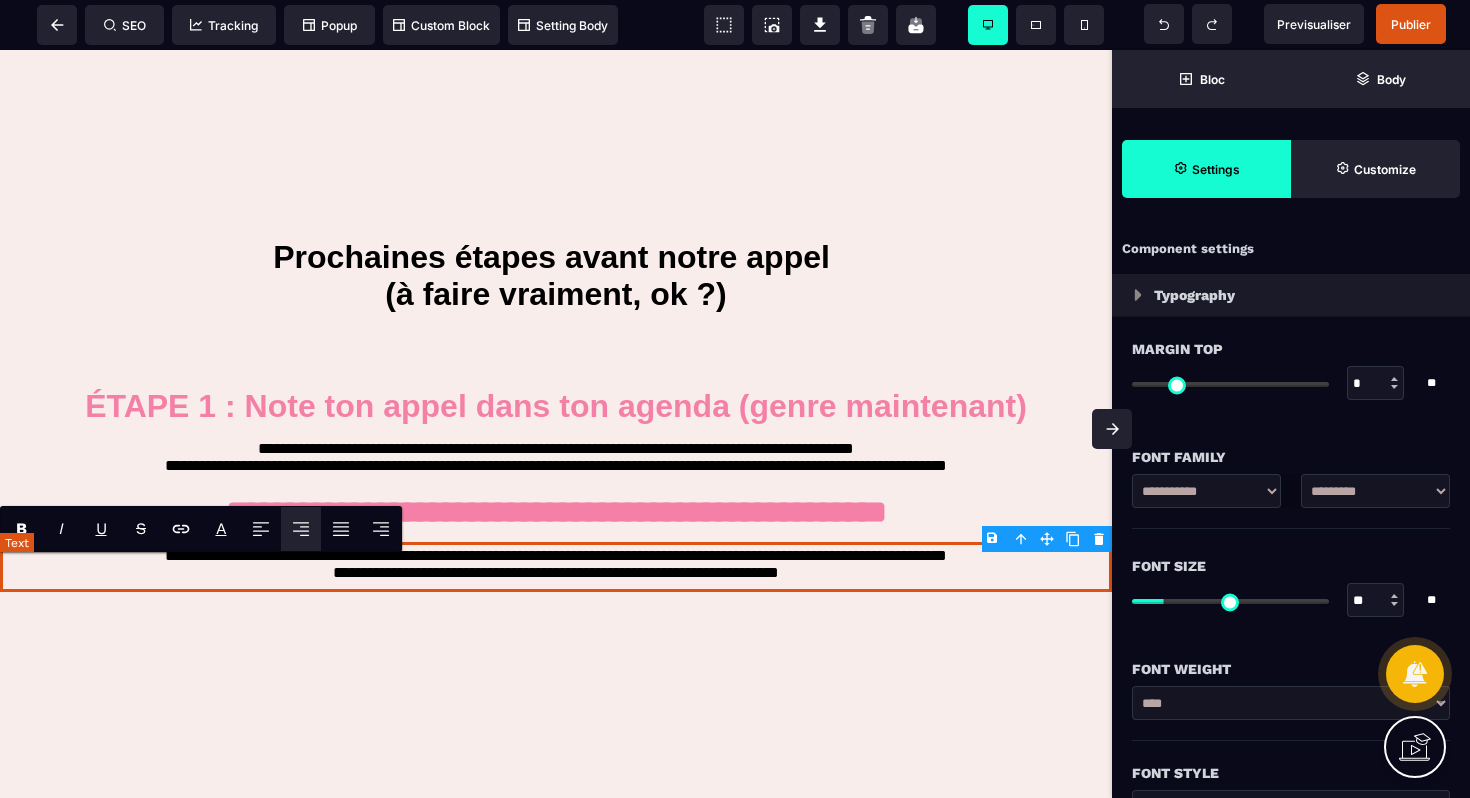 click on "**********" at bounding box center (556, 567) 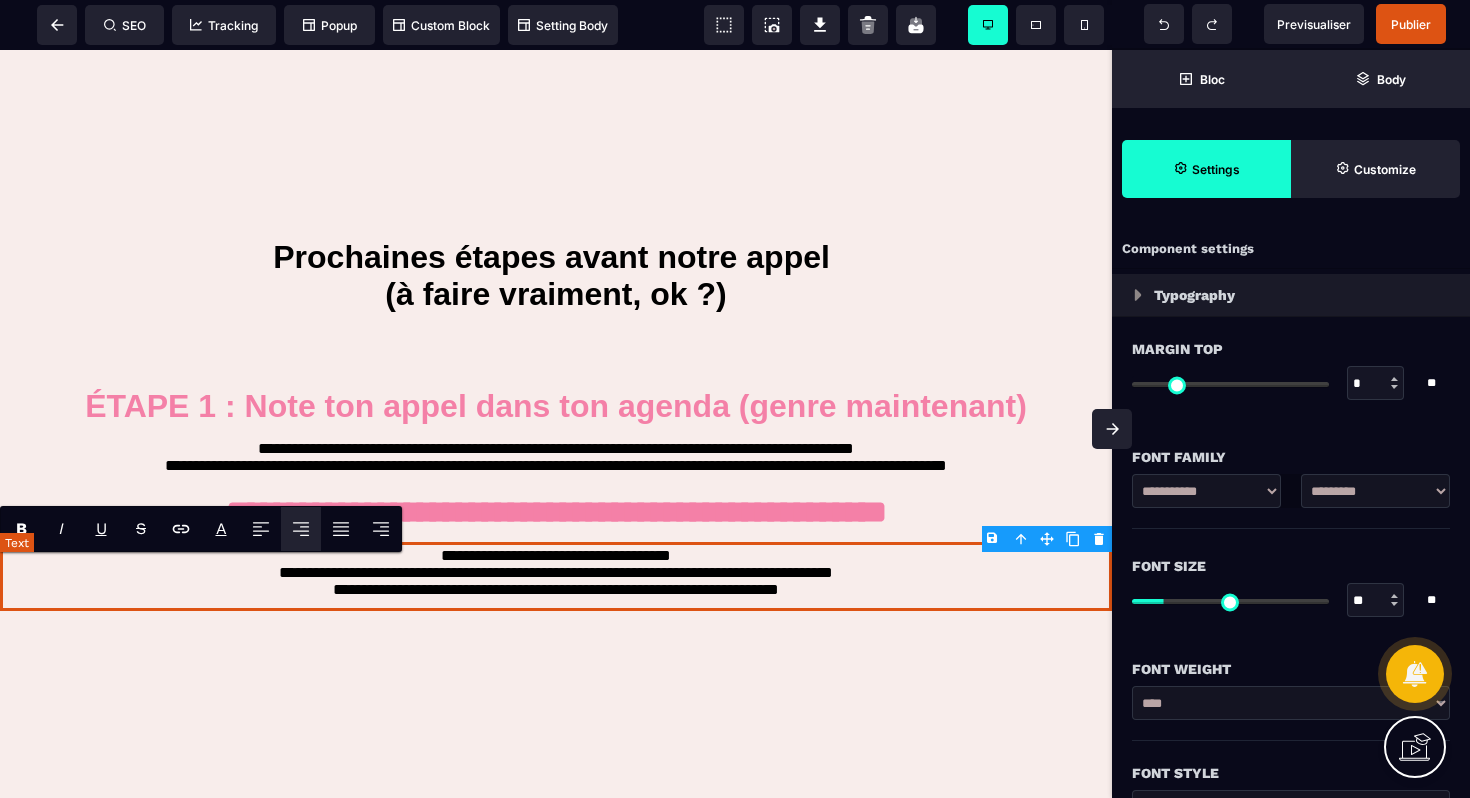 click on "**********" at bounding box center [556, 576] 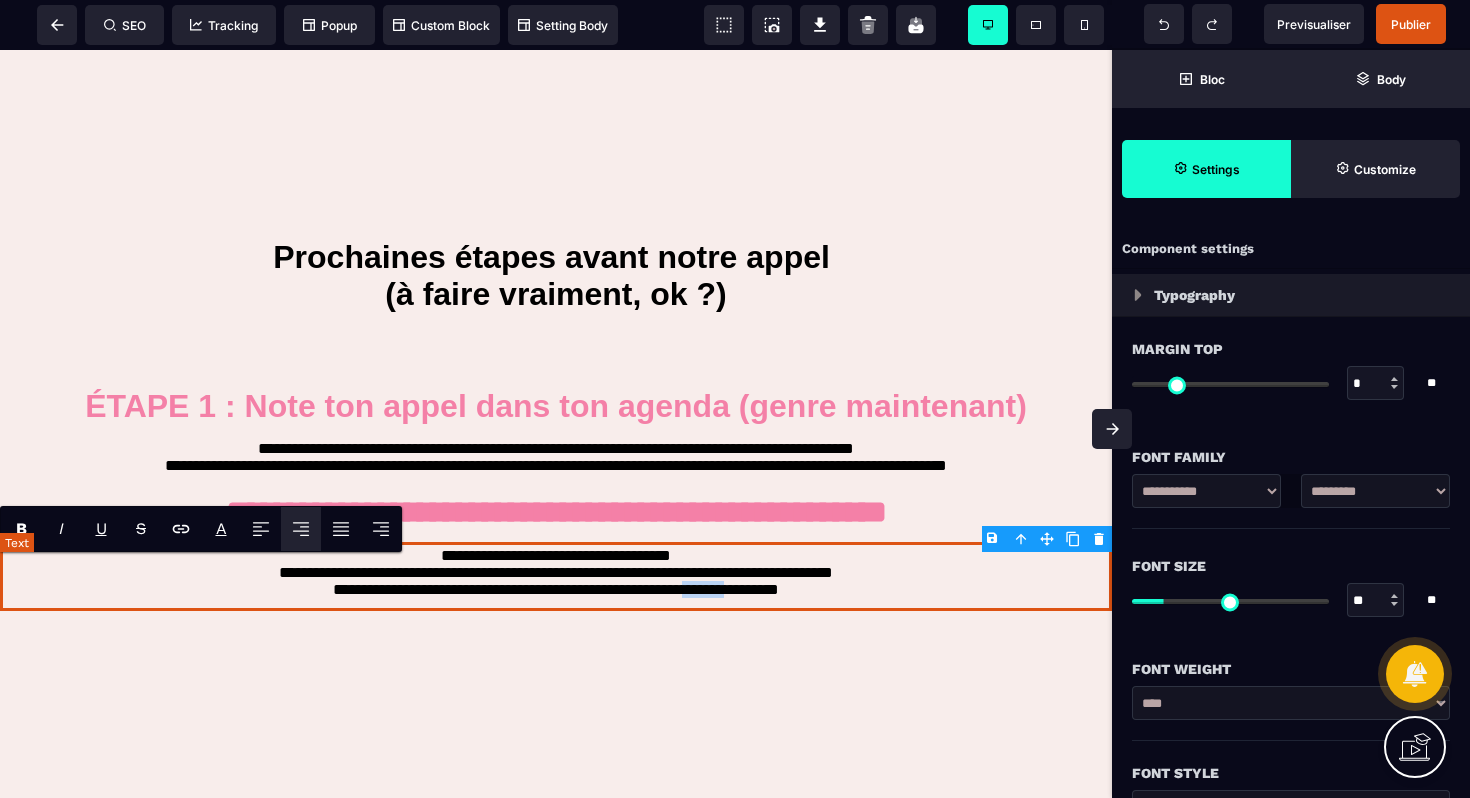 click on "**********" at bounding box center (556, 576) 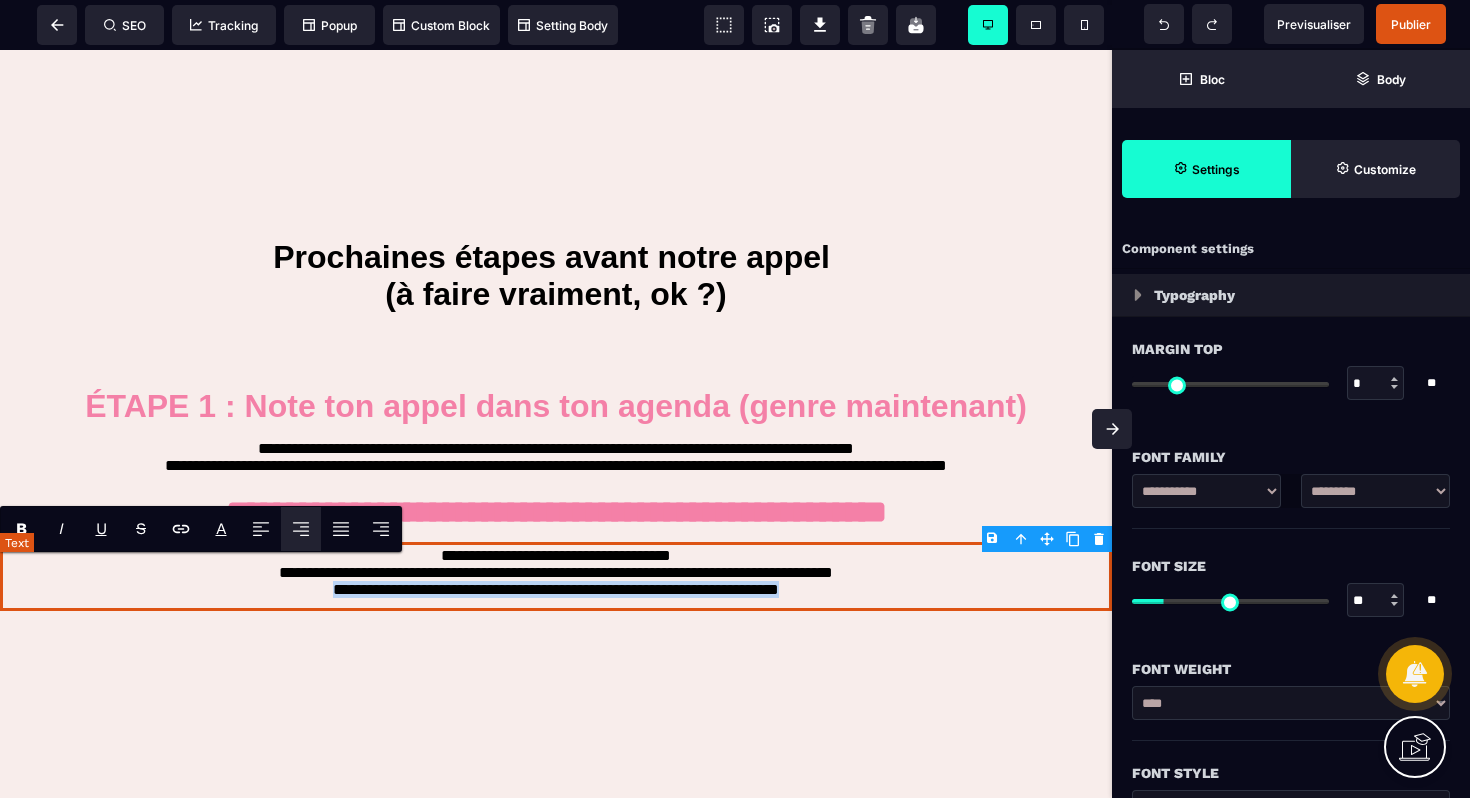 click on "**********" at bounding box center (556, 576) 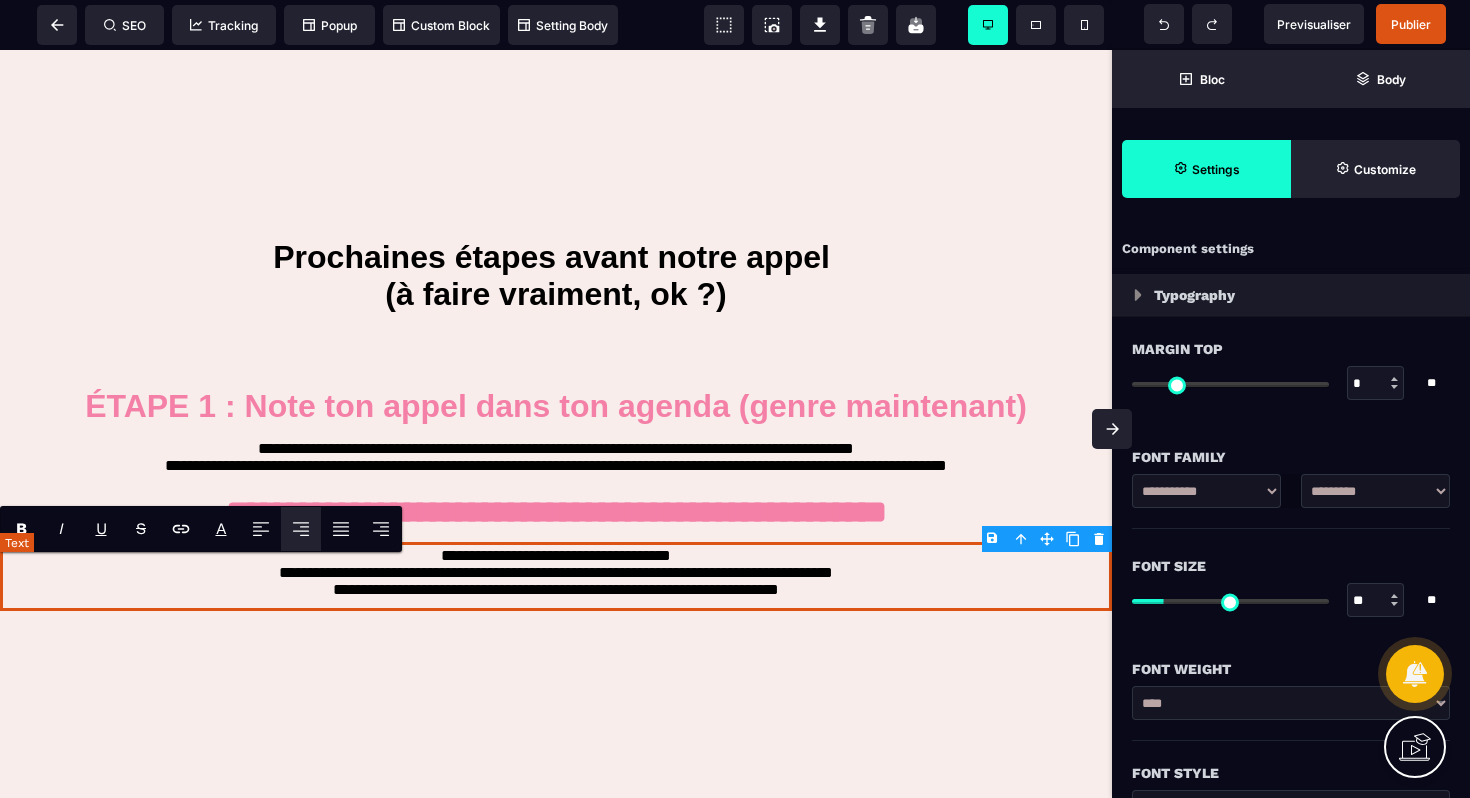 click on "**********" at bounding box center (556, 576) 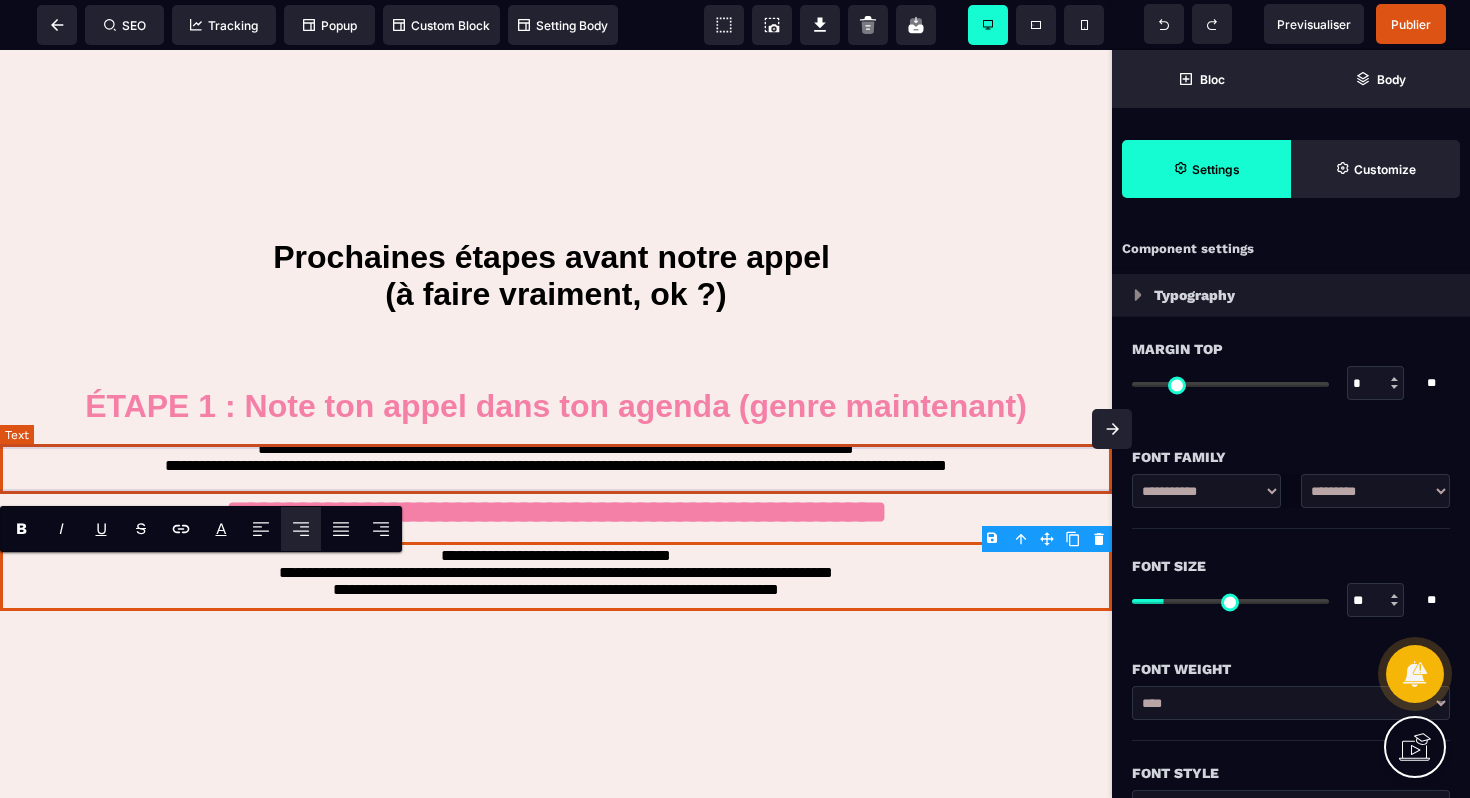 click on "**********" at bounding box center [556, 460] 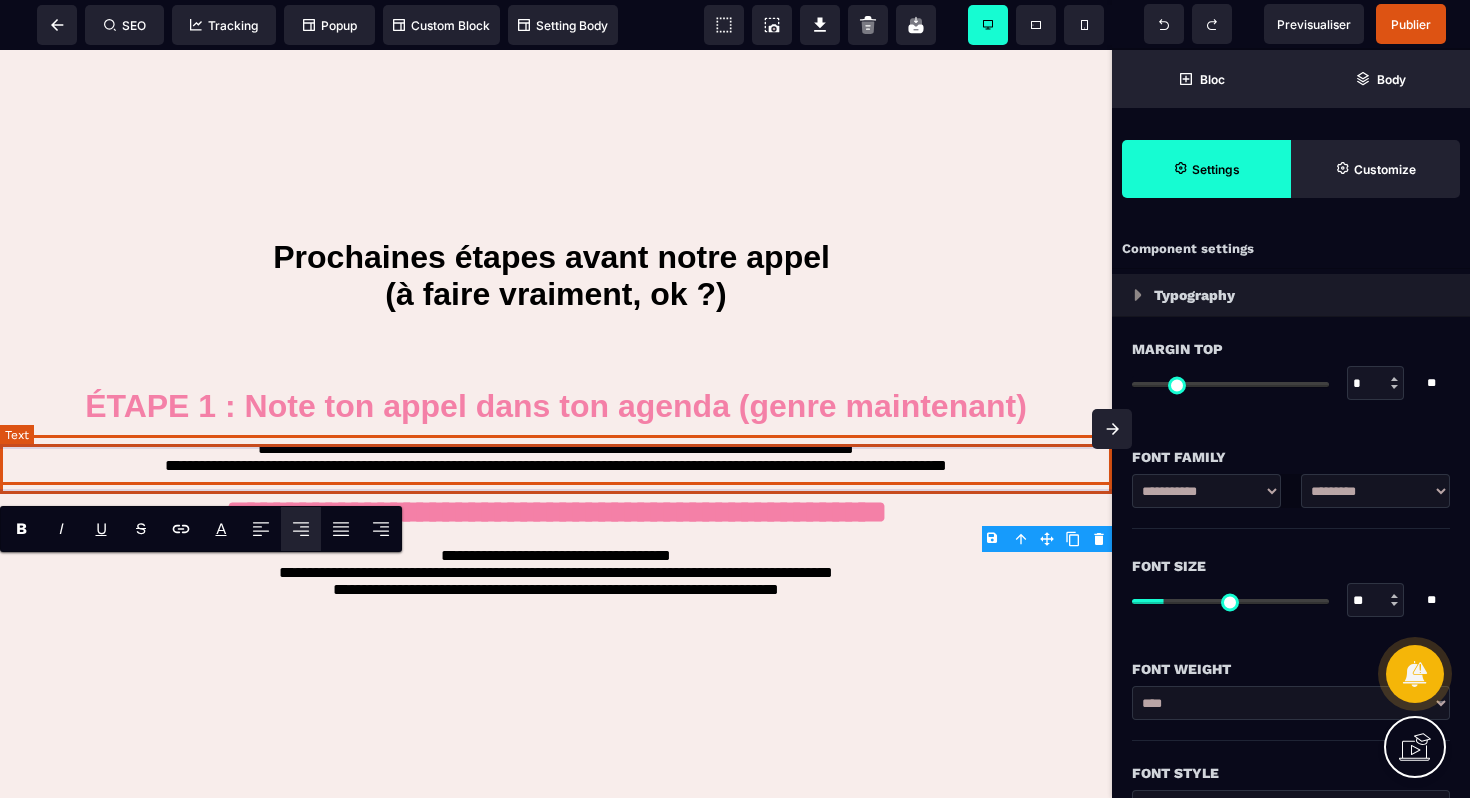 select on "***" 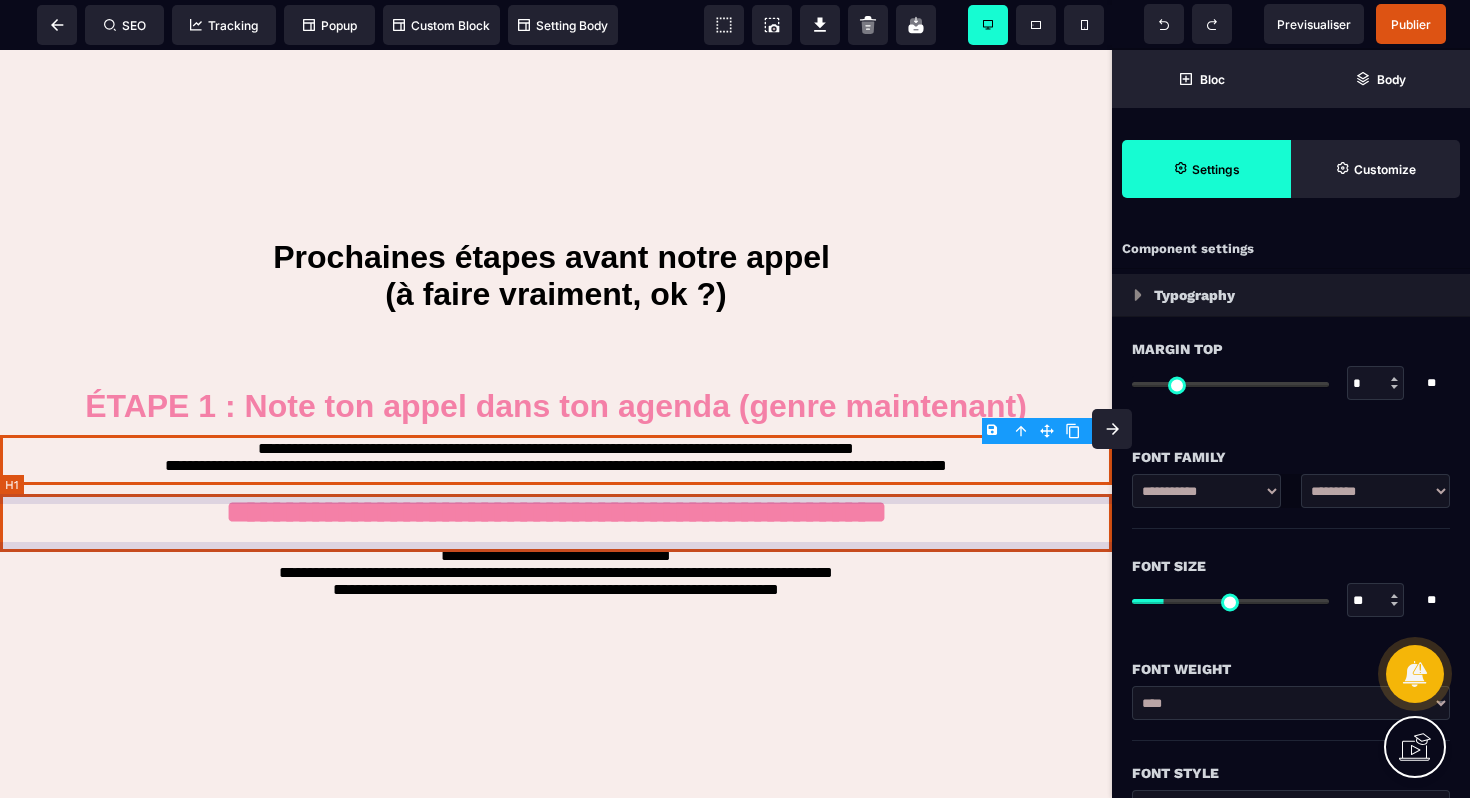 click on "**********" at bounding box center (556, 514) 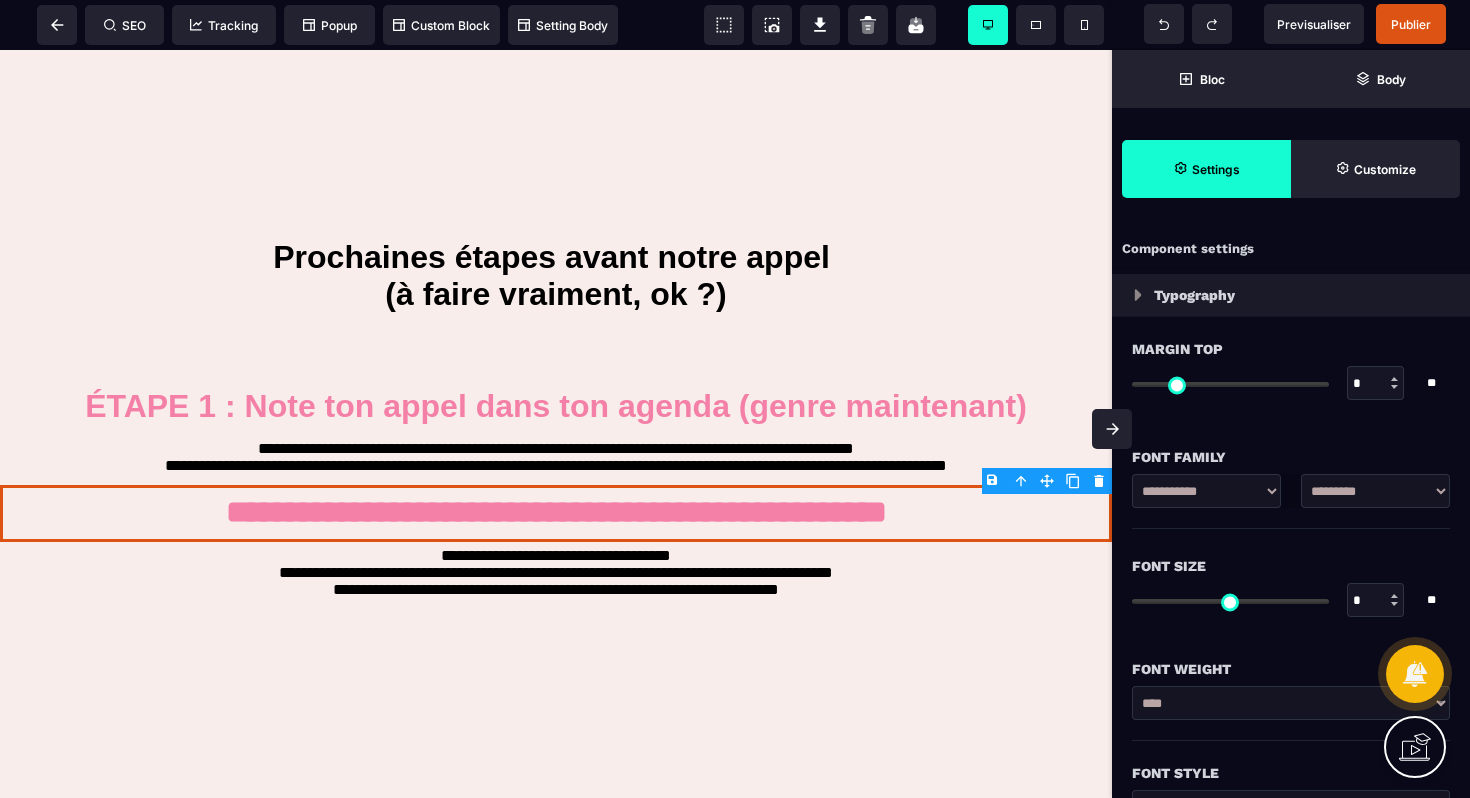 click 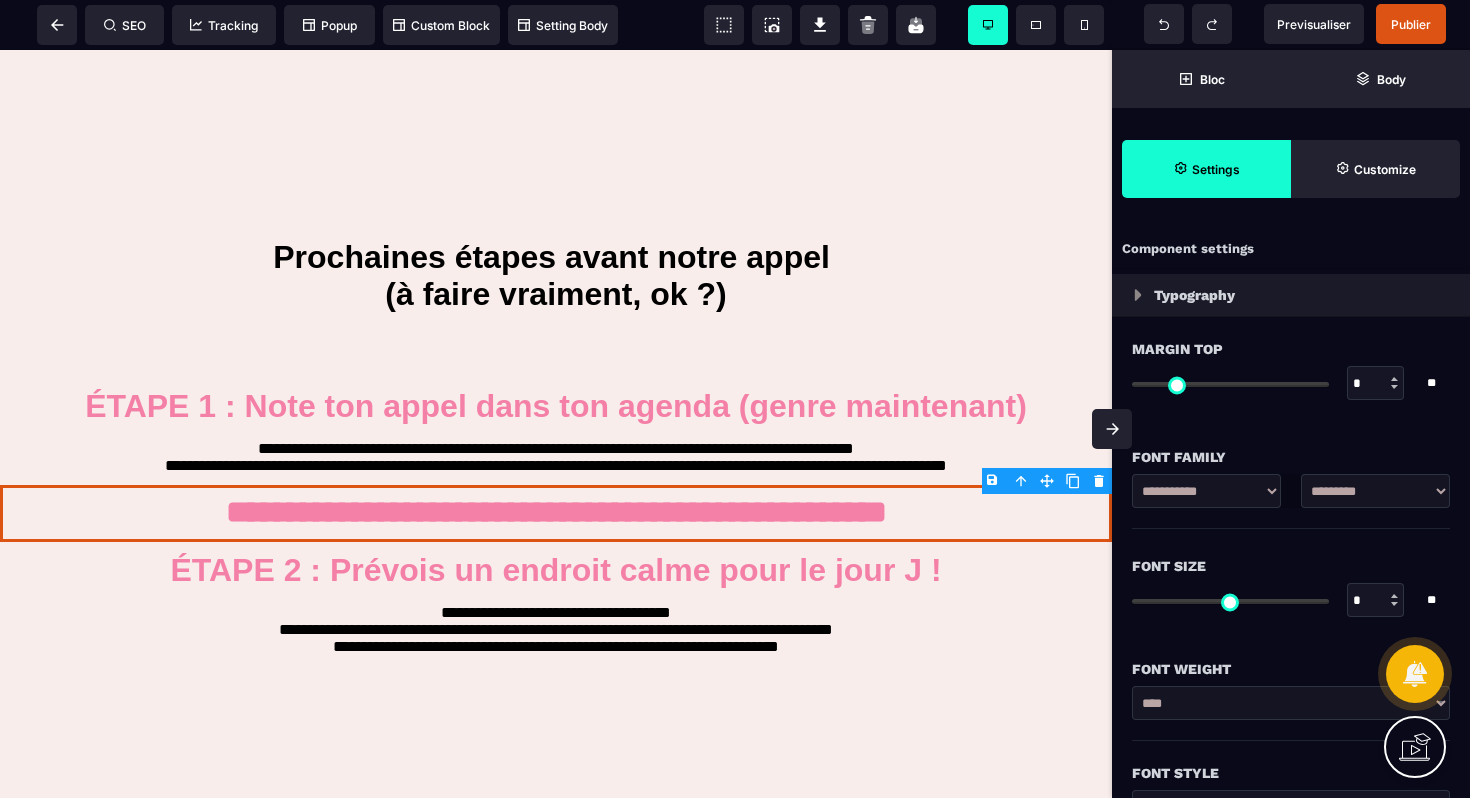 select on "***" 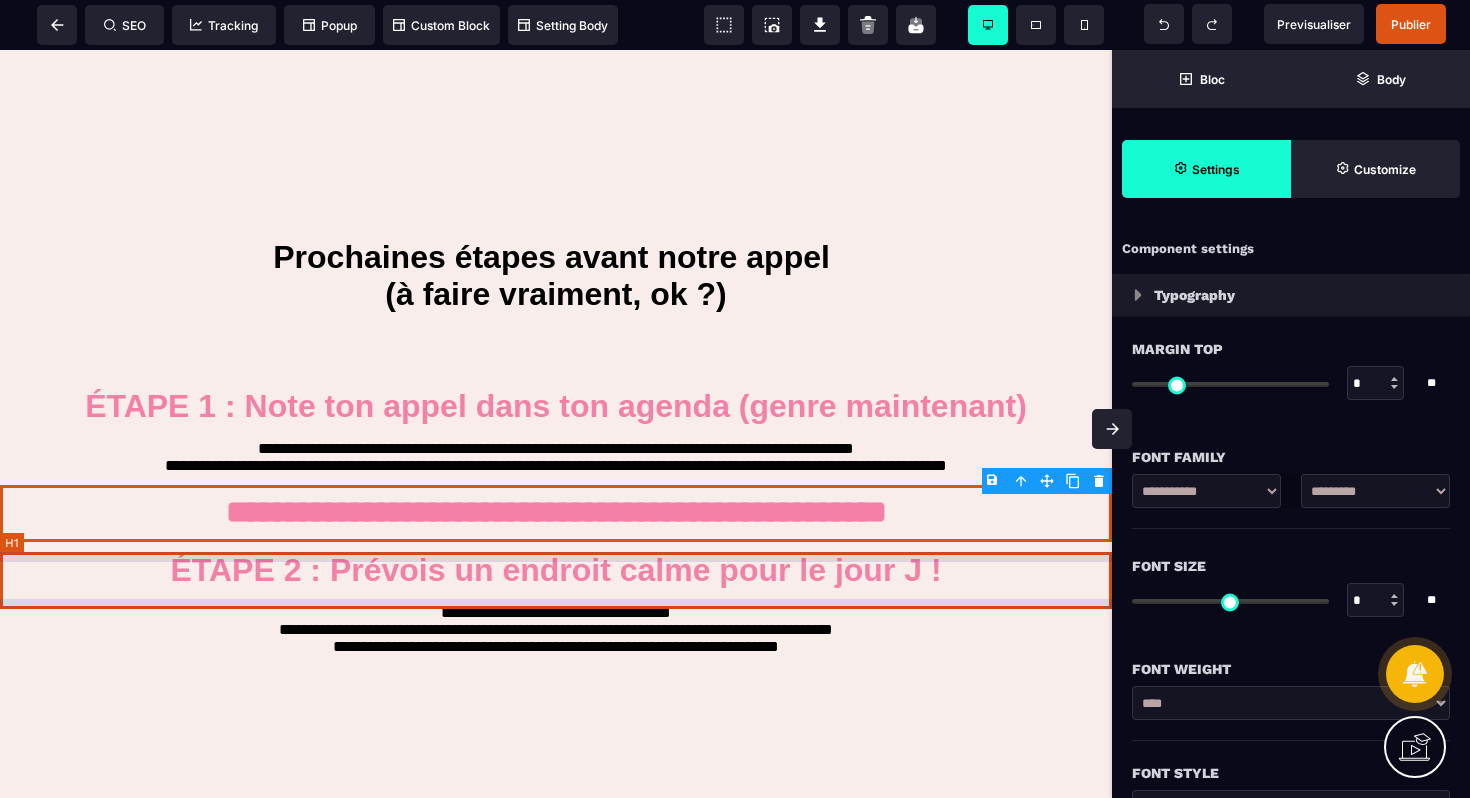click on "ÉTAPE 2 : Prévois un endroit calme pour le jour J !" at bounding box center (556, 570) 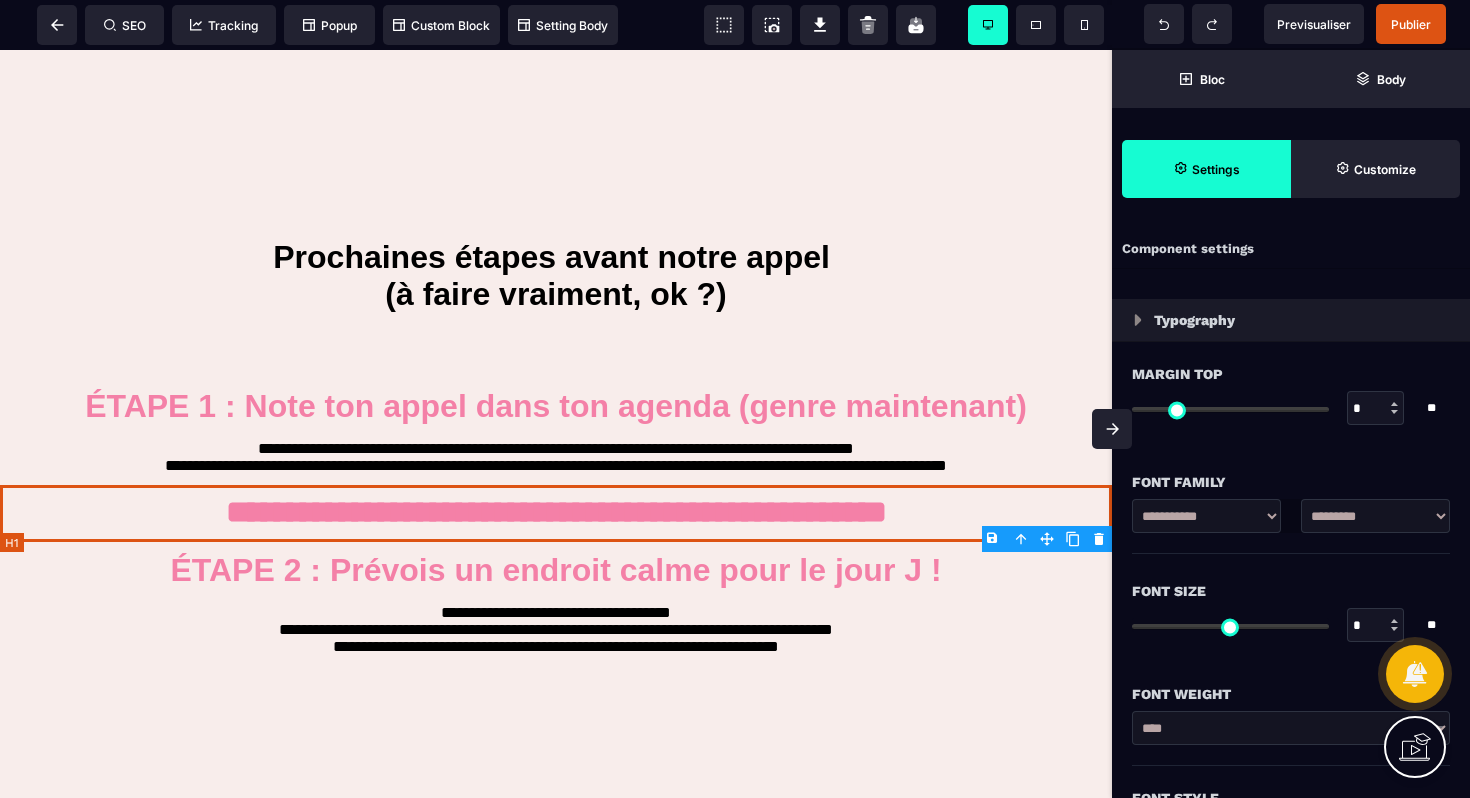 type on "*" 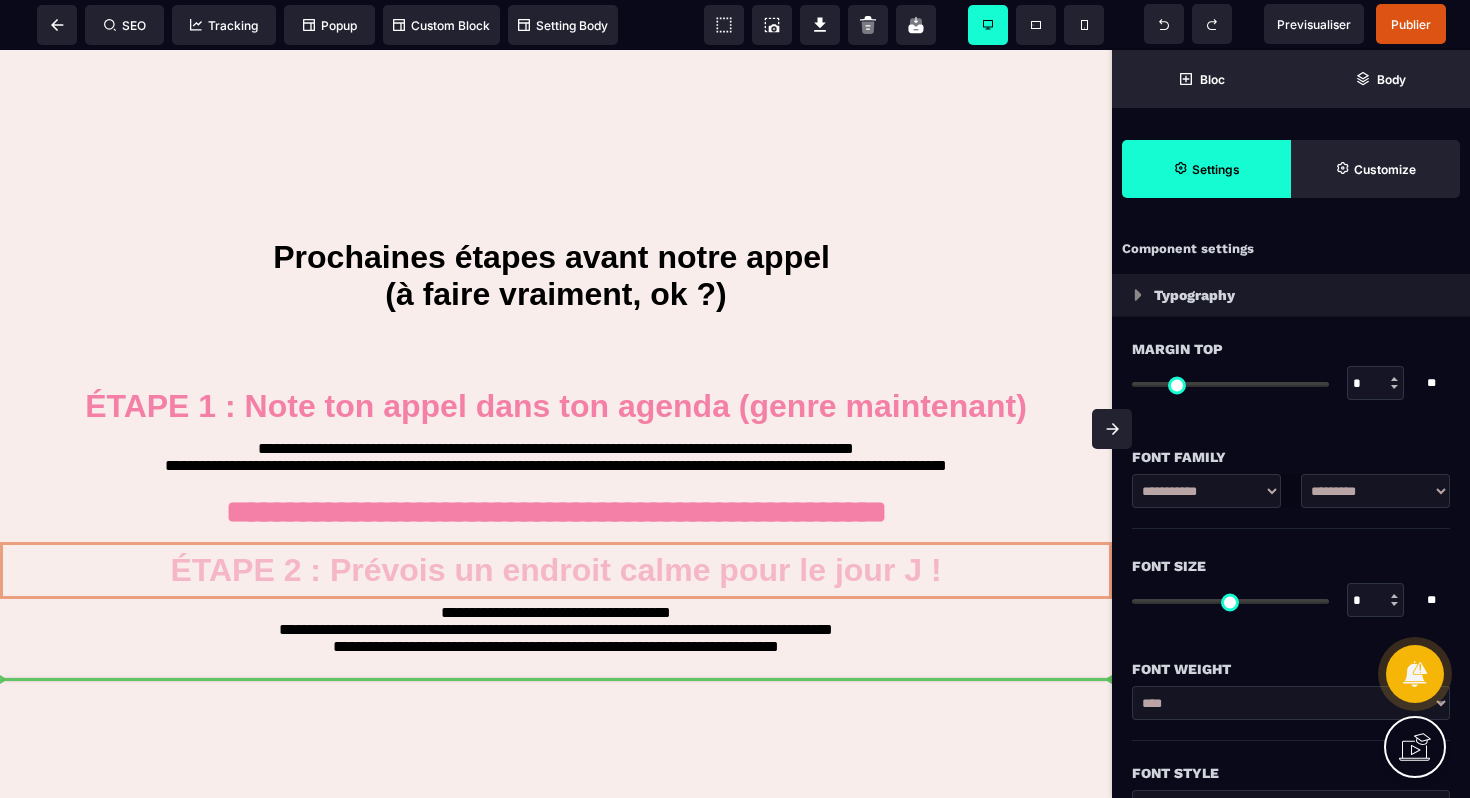 drag, startPoint x: 861, startPoint y: 587, endPoint x: 854, endPoint y: 709, distance: 122.20065 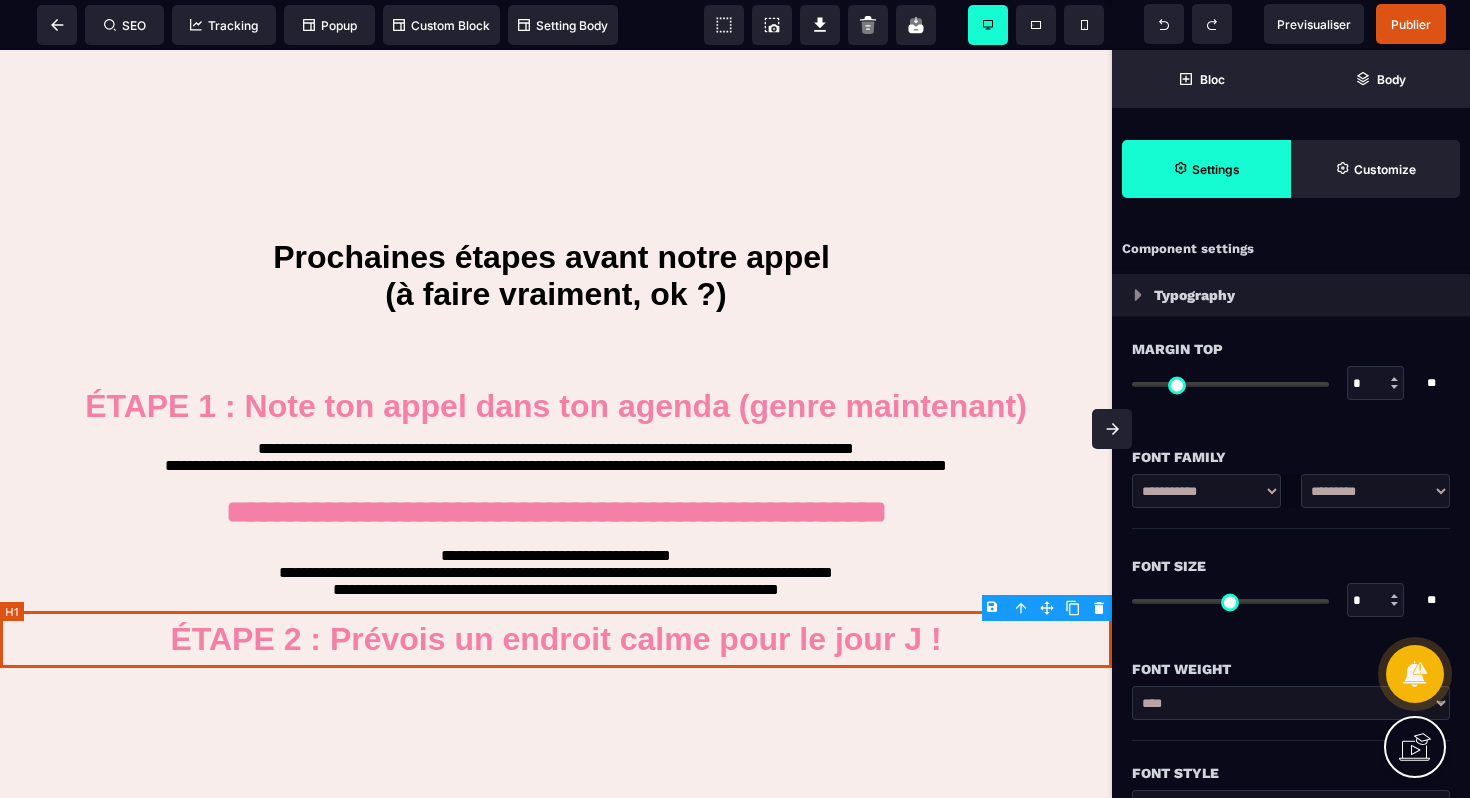 click on "ÉTAPE 2 : Prévois un endroit calme pour le jour J !" at bounding box center (556, 639) 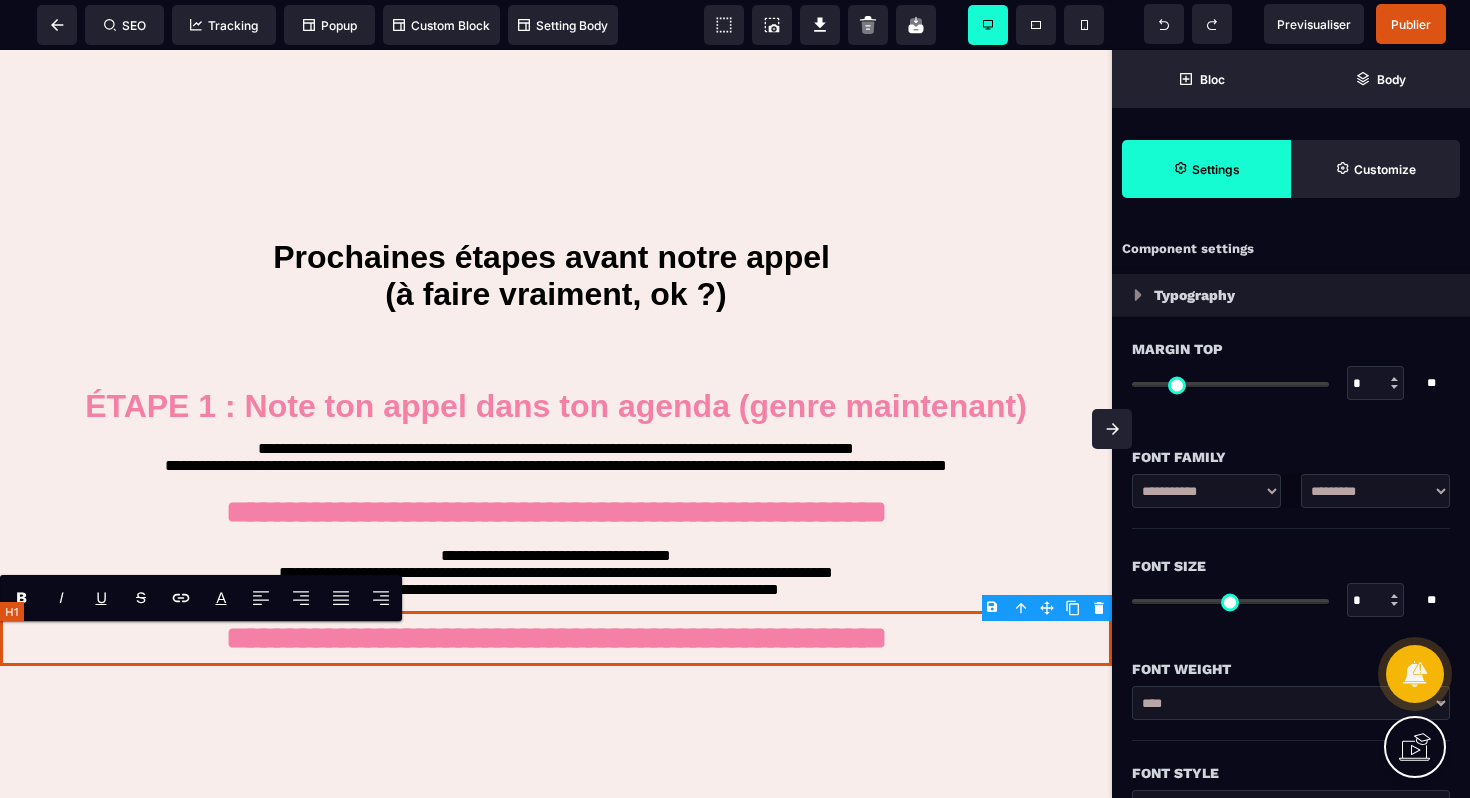 click on "**********" at bounding box center [556, 638] 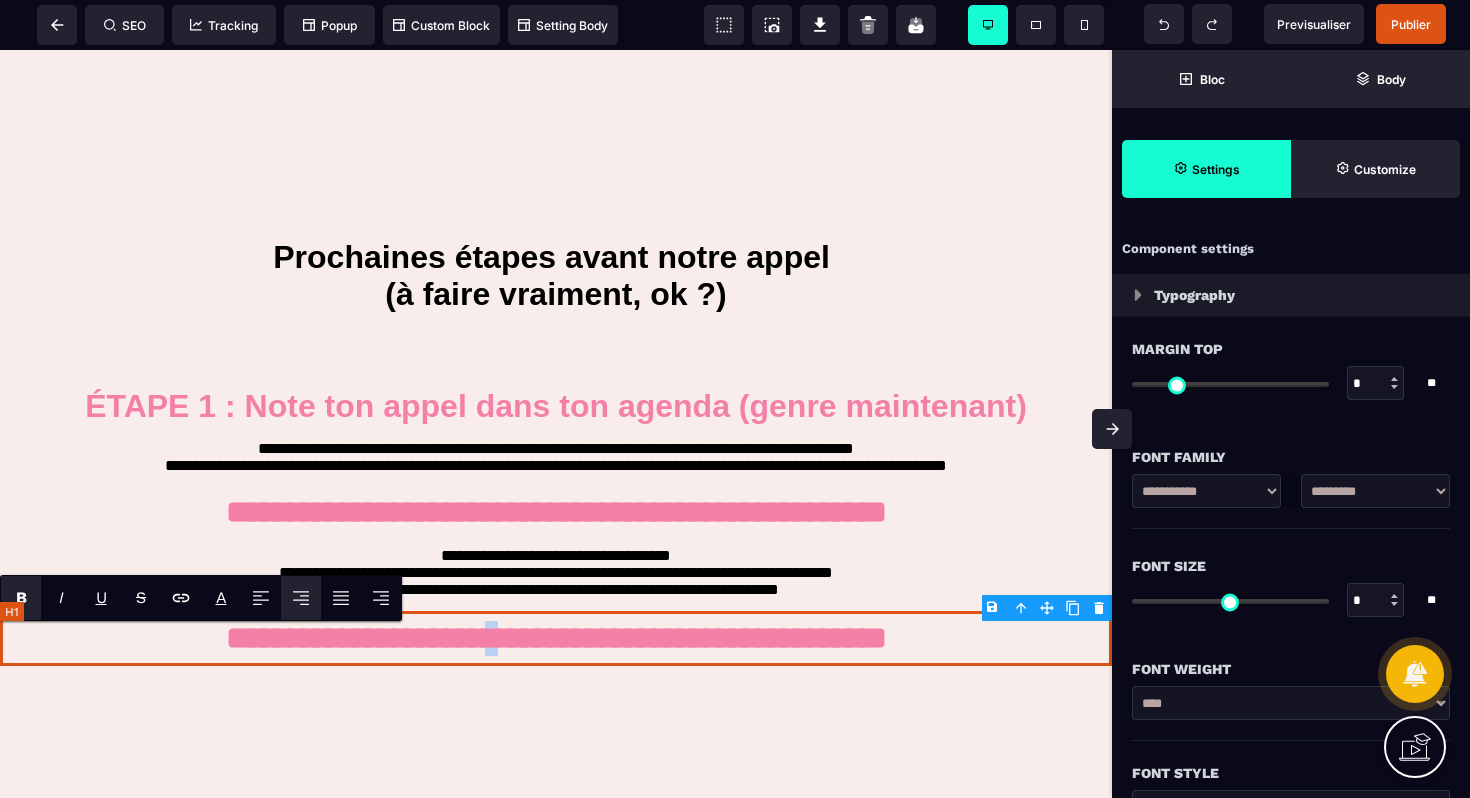 click on "**********" at bounding box center [556, 638] 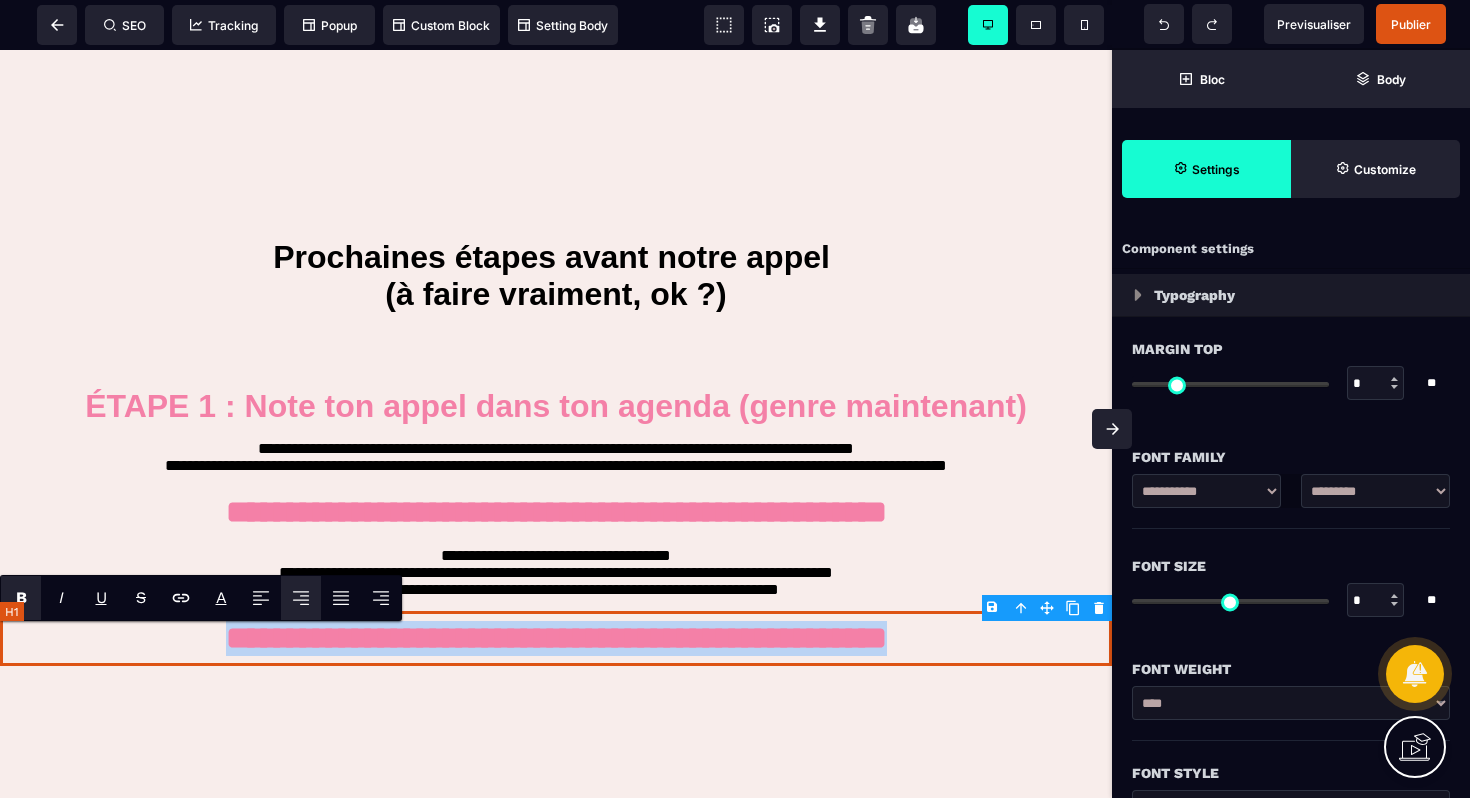 click on "**********" at bounding box center [556, 638] 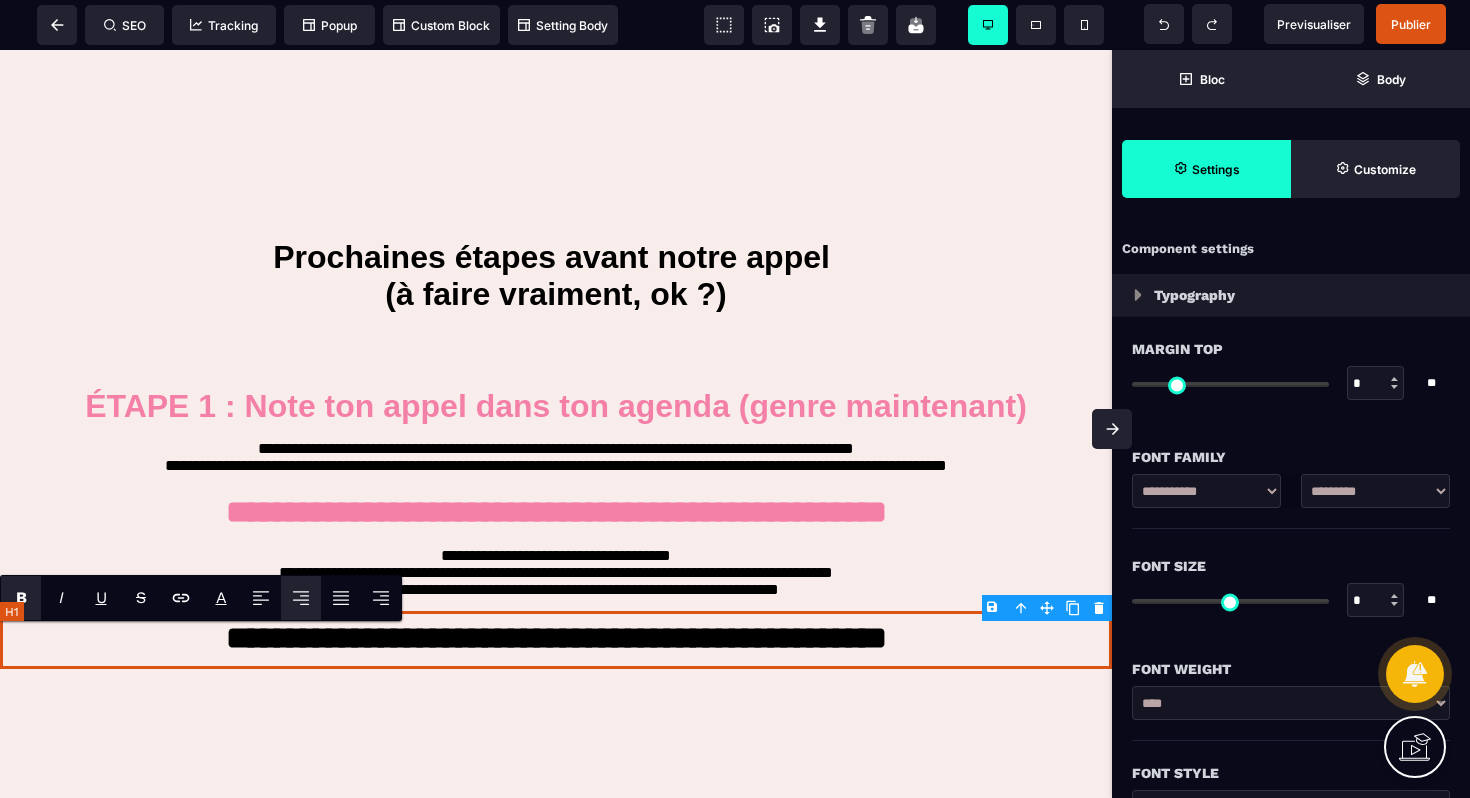 click on "**********" at bounding box center (556, 640) 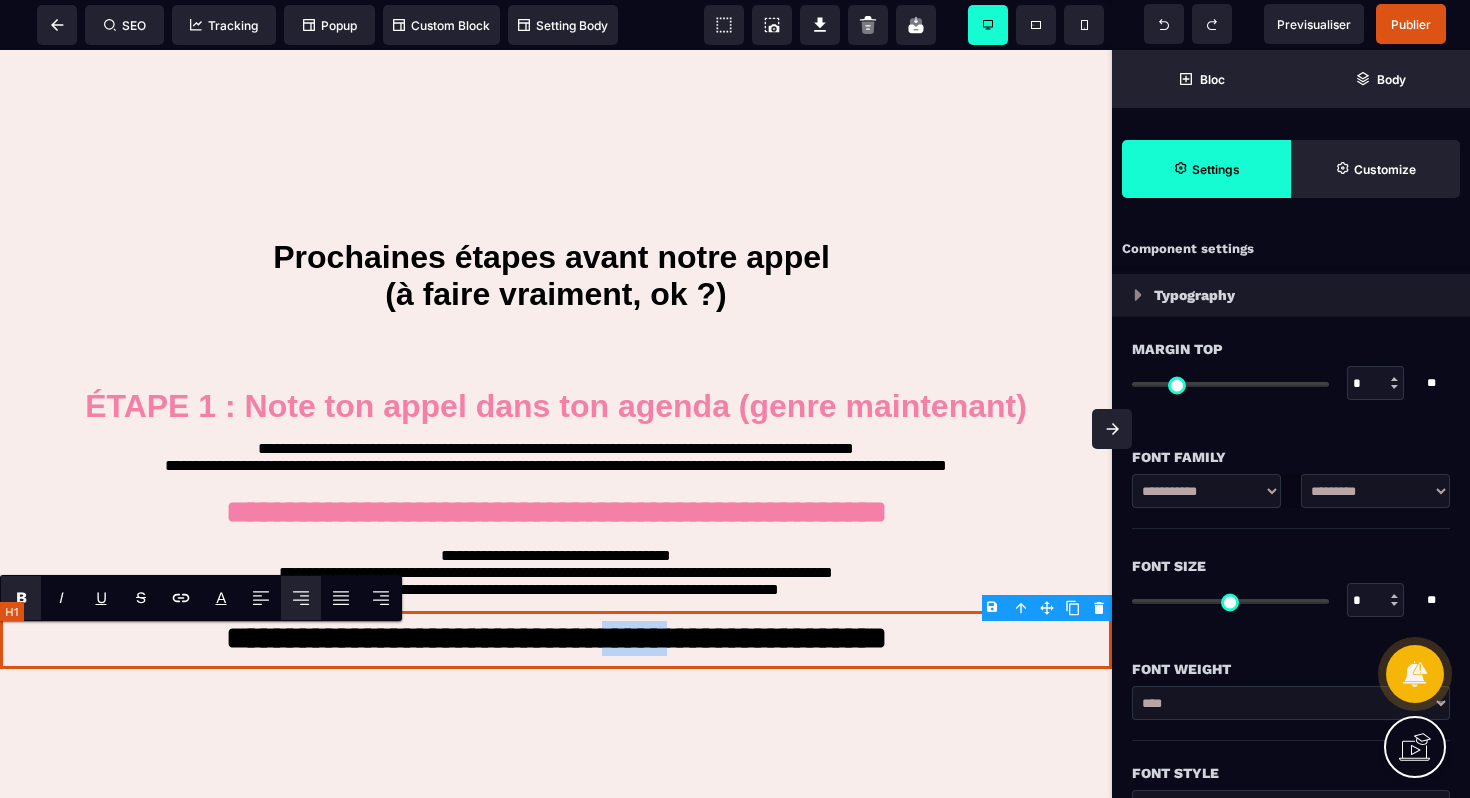 click on "**********" at bounding box center (556, 640) 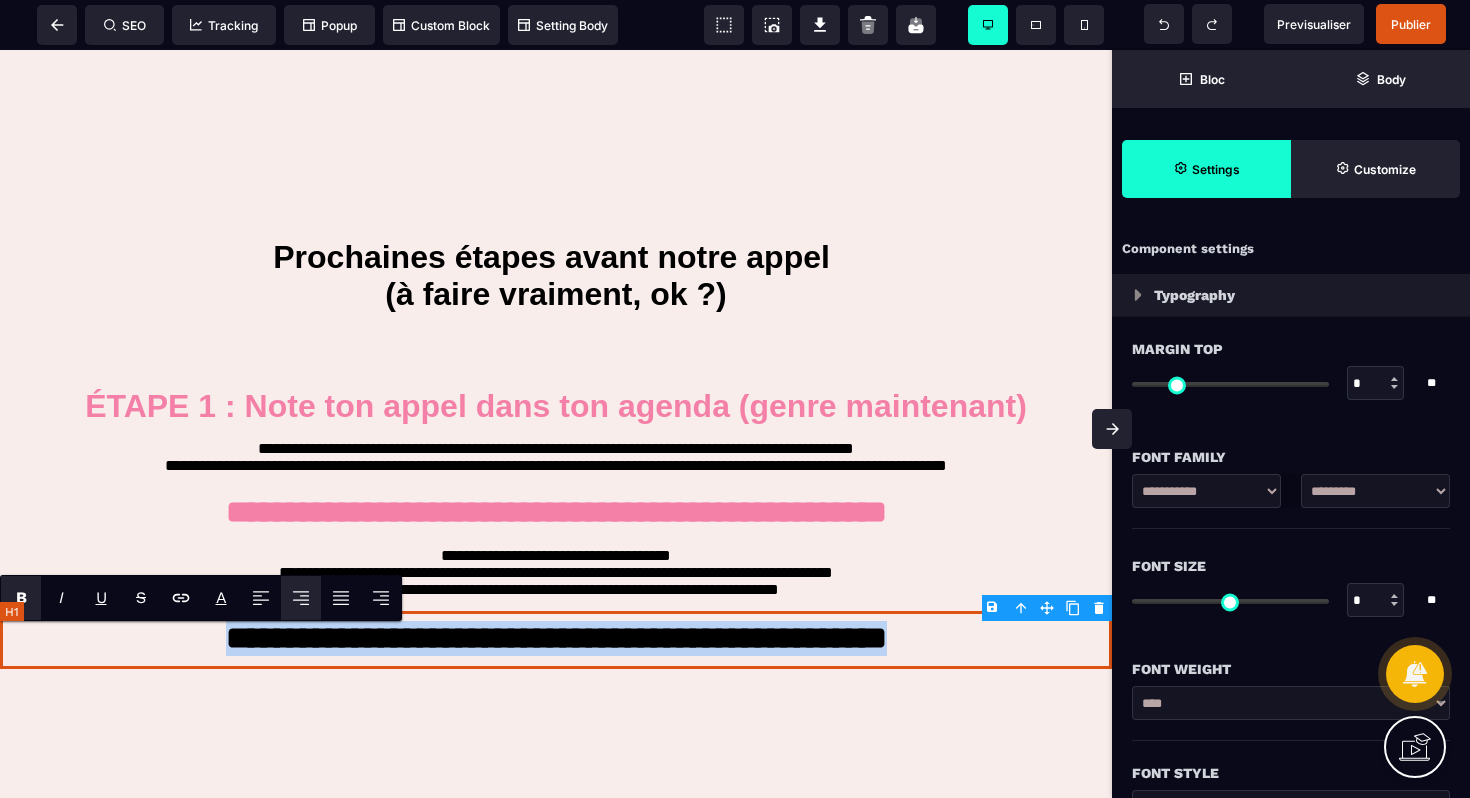 click on "**********" at bounding box center (556, 640) 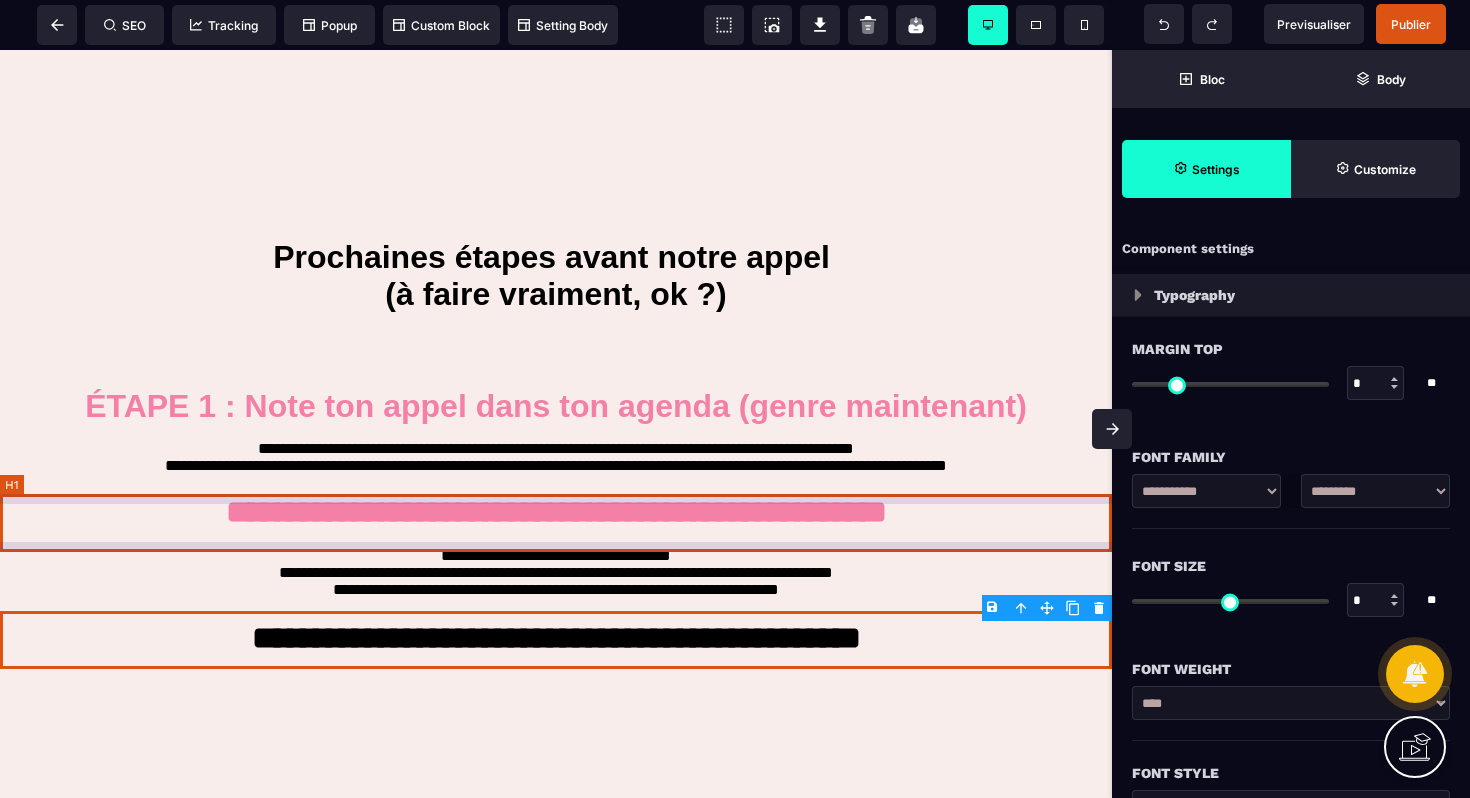 click on "**********" at bounding box center (556, 514) 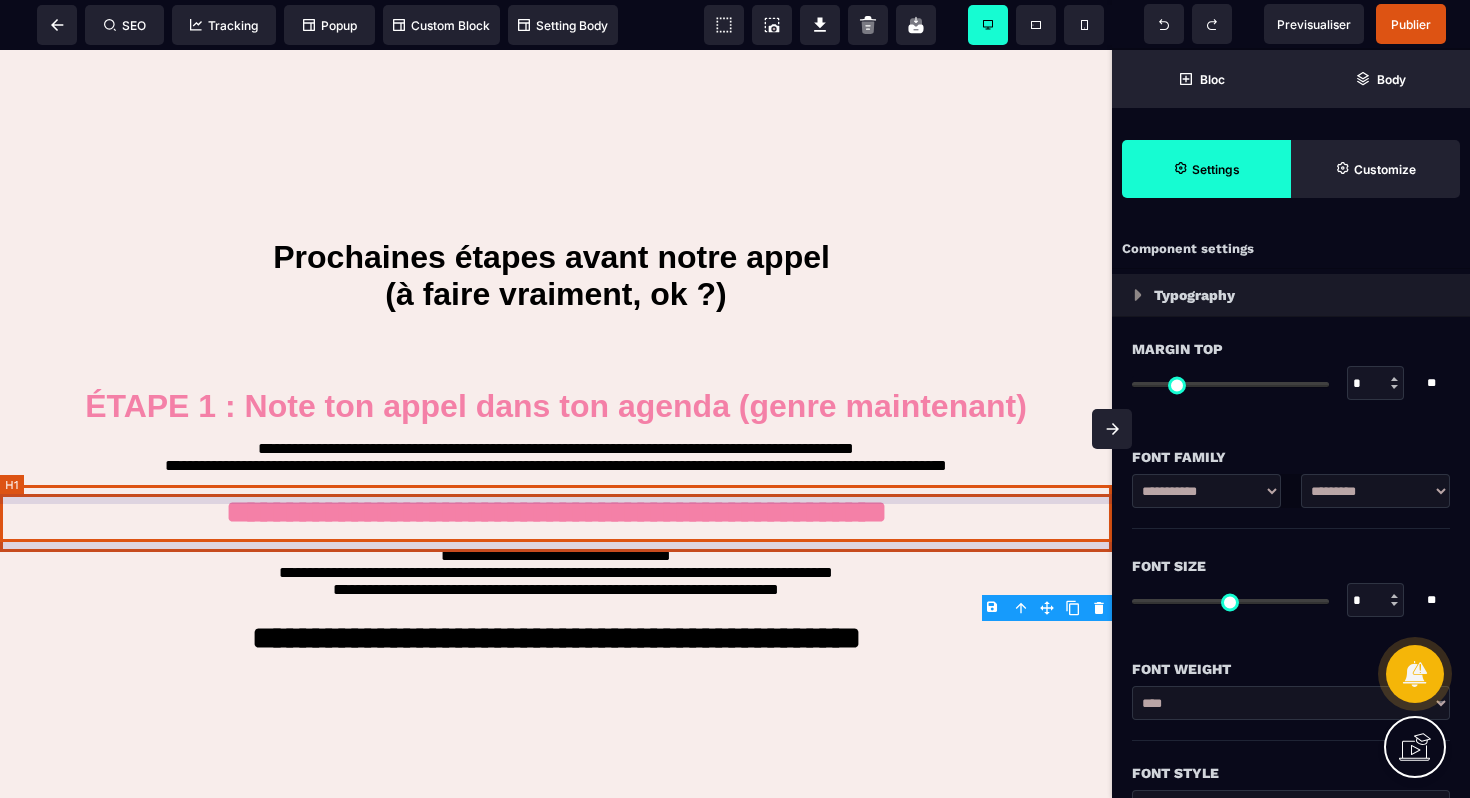 click on "**********" at bounding box center (556, 514) 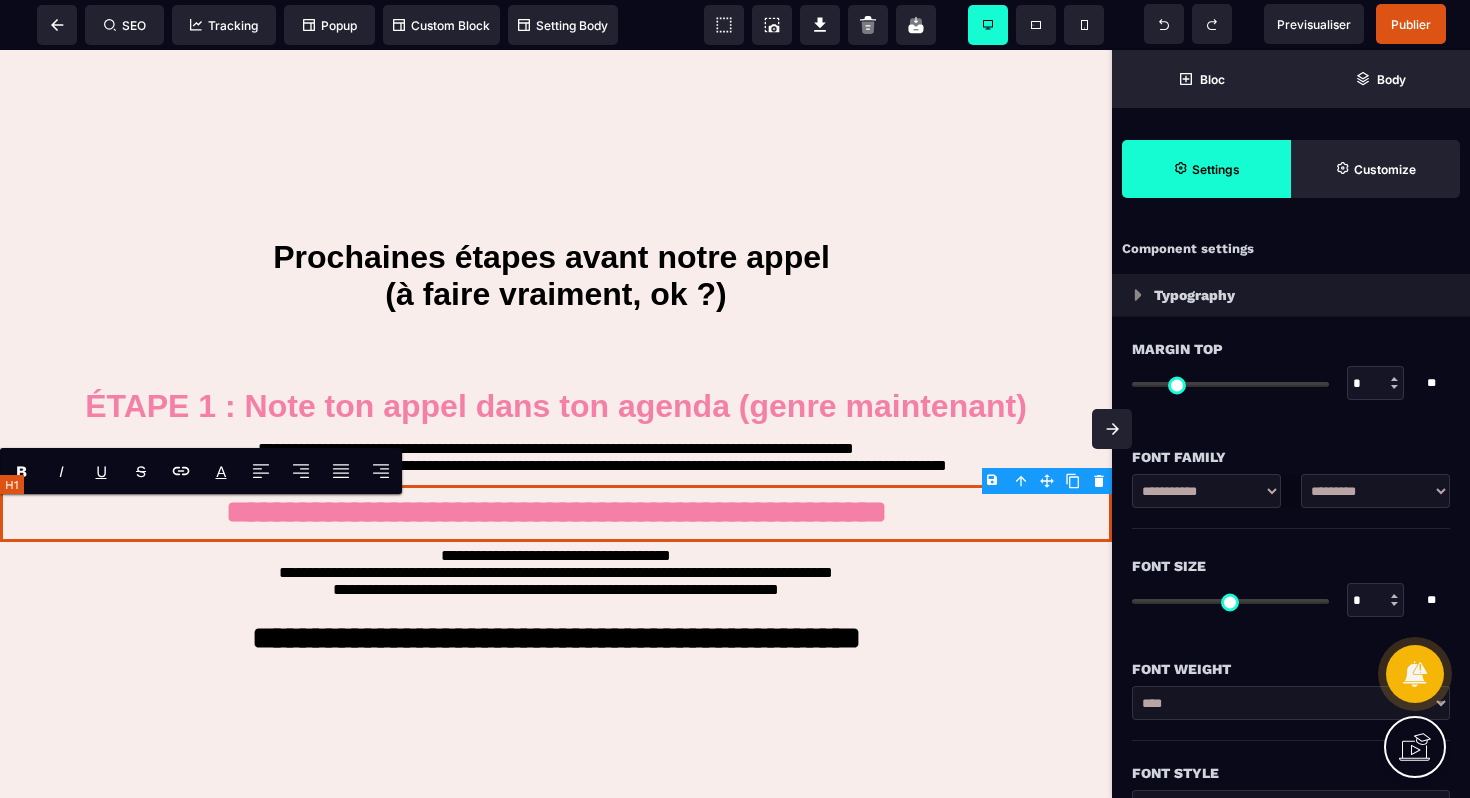 click on "**********" at bounding box center [556, 514] 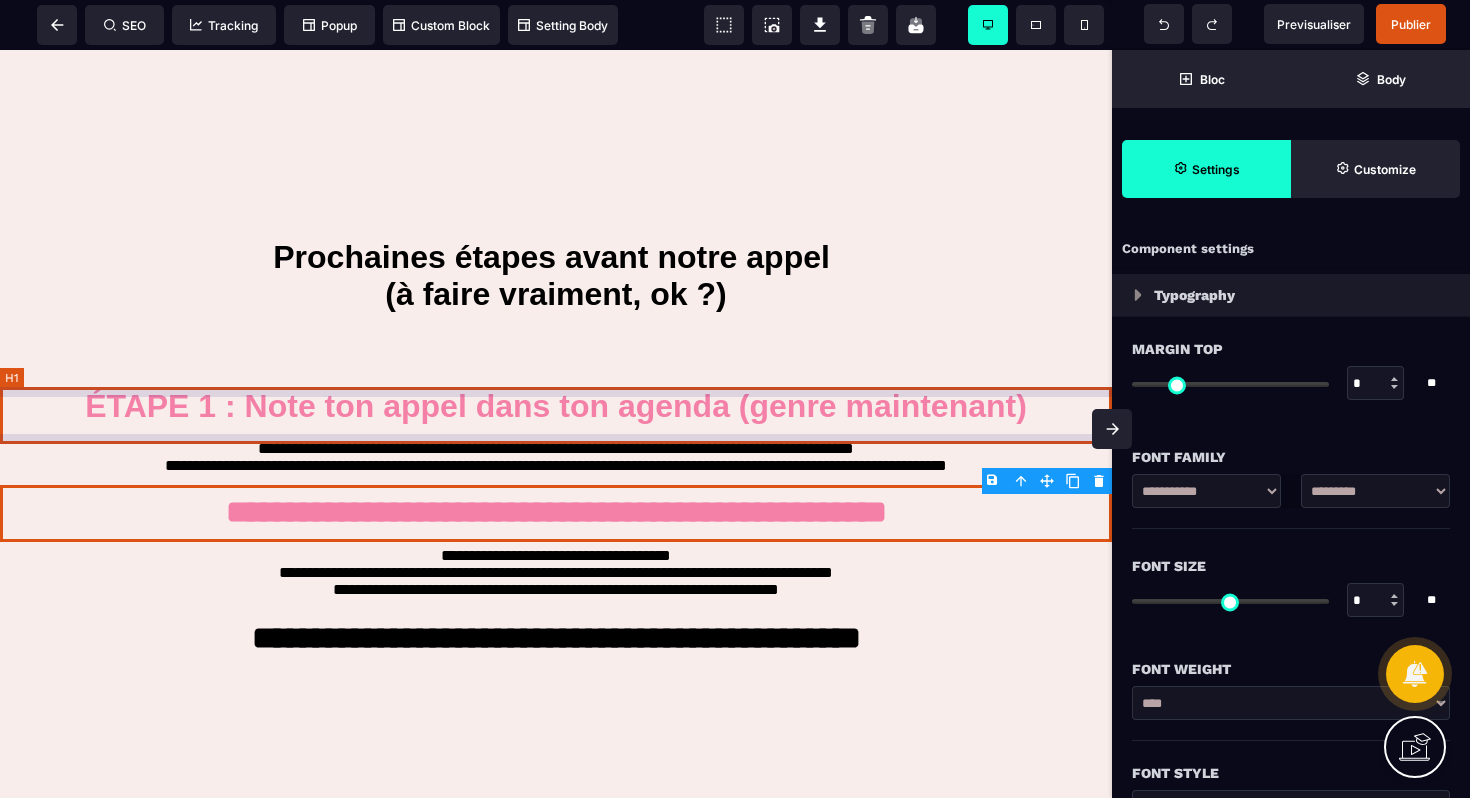 click on "ÉTAPE 1 : Note ton appel dans ton agenda (genre maintenant)" at bounding box center [556, 406] 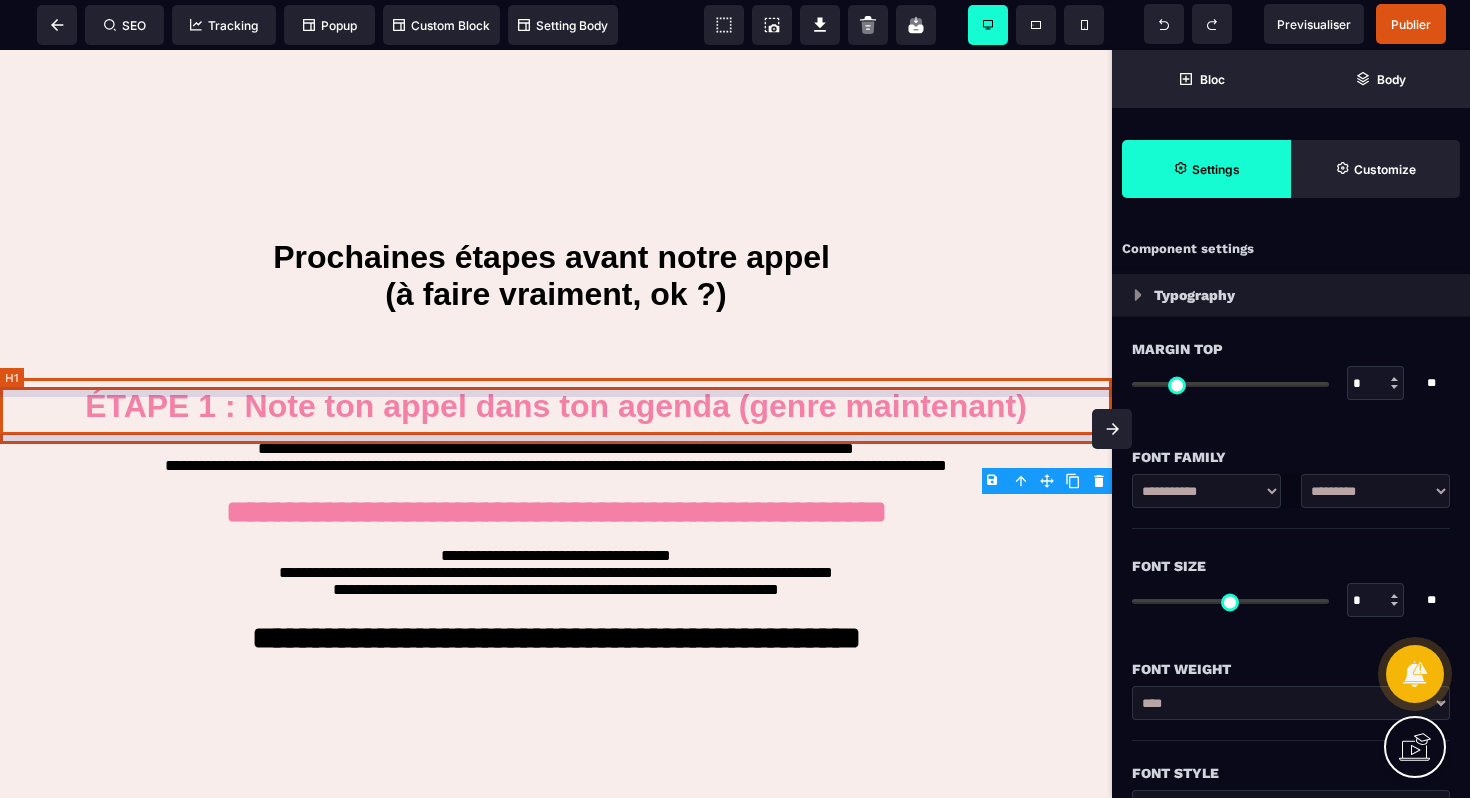 click on "ÉTAPE 1 : Note ton appel dans ton agenda (genre maintenant)" at bounding box center [556, 406] 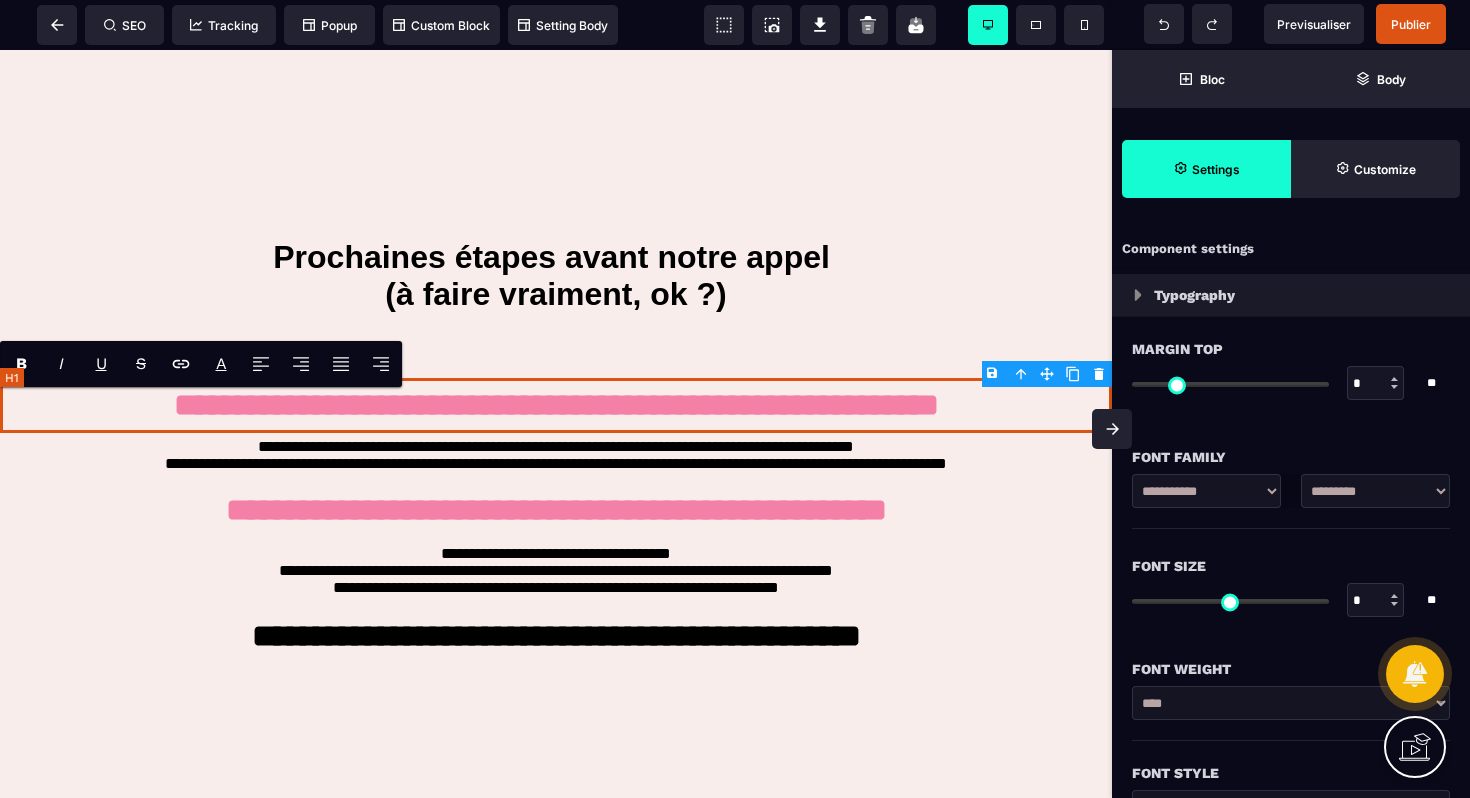 click on "**********" at bounding box center [556, 405] 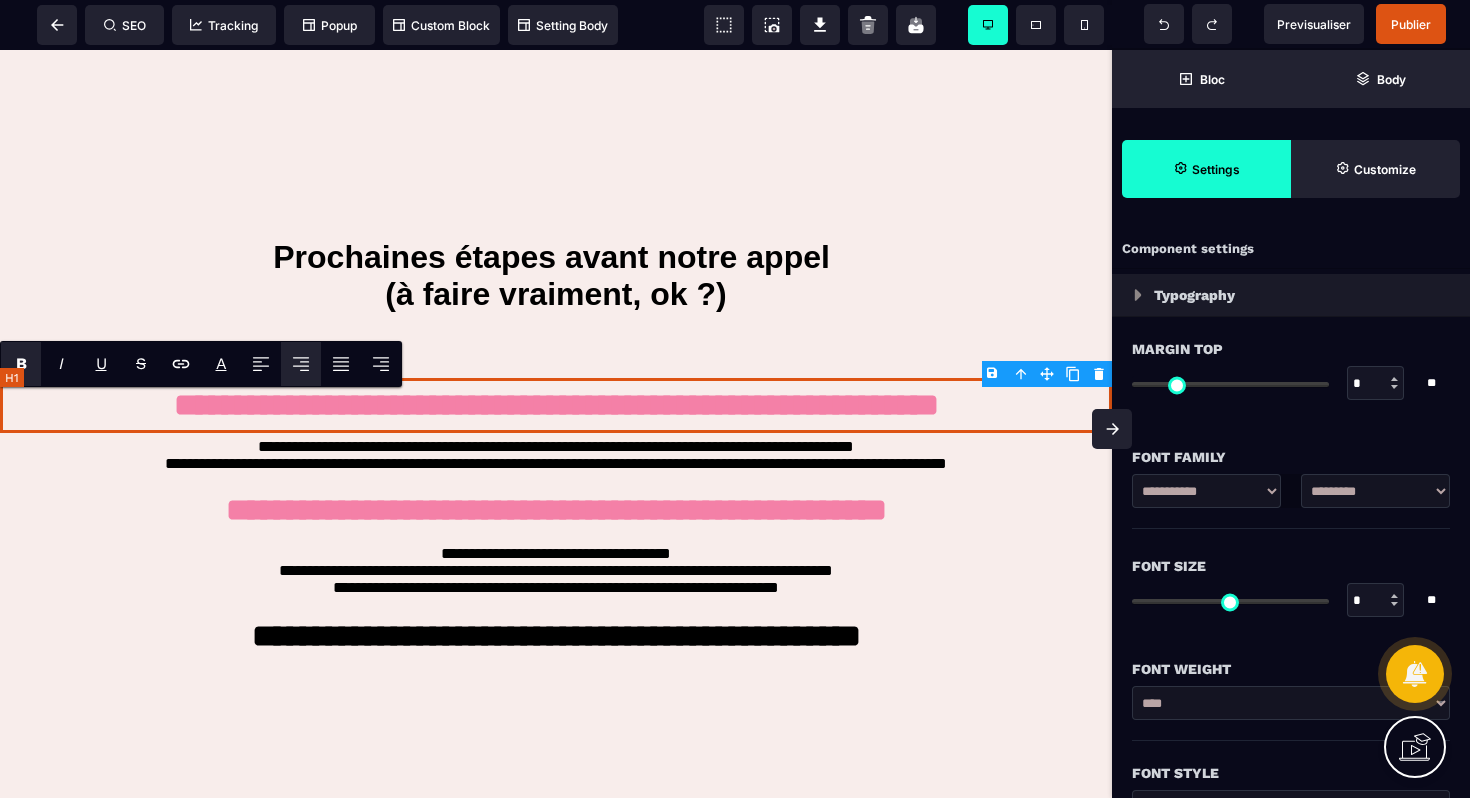 type 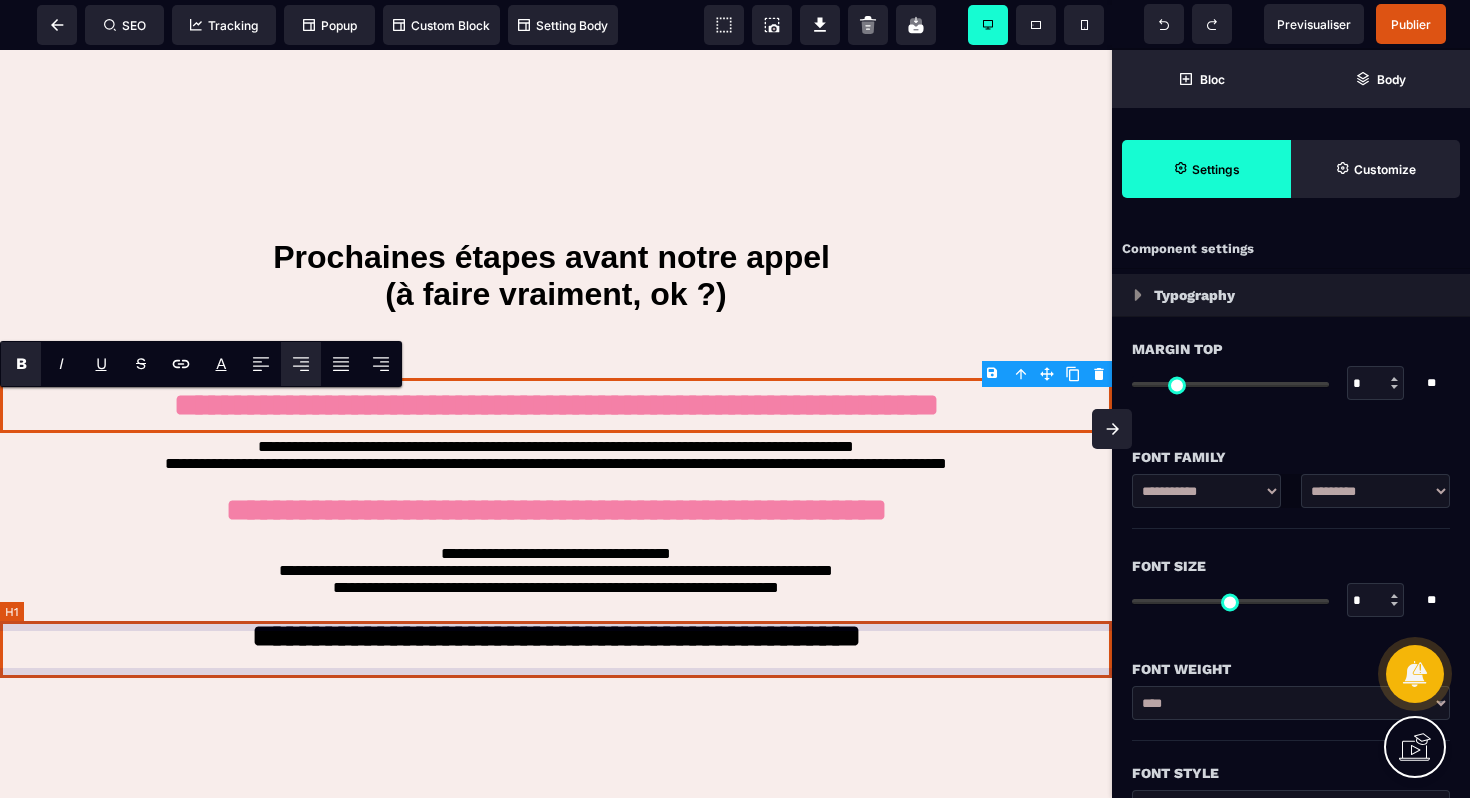 click on "**********" at bounding box center [556, 638] 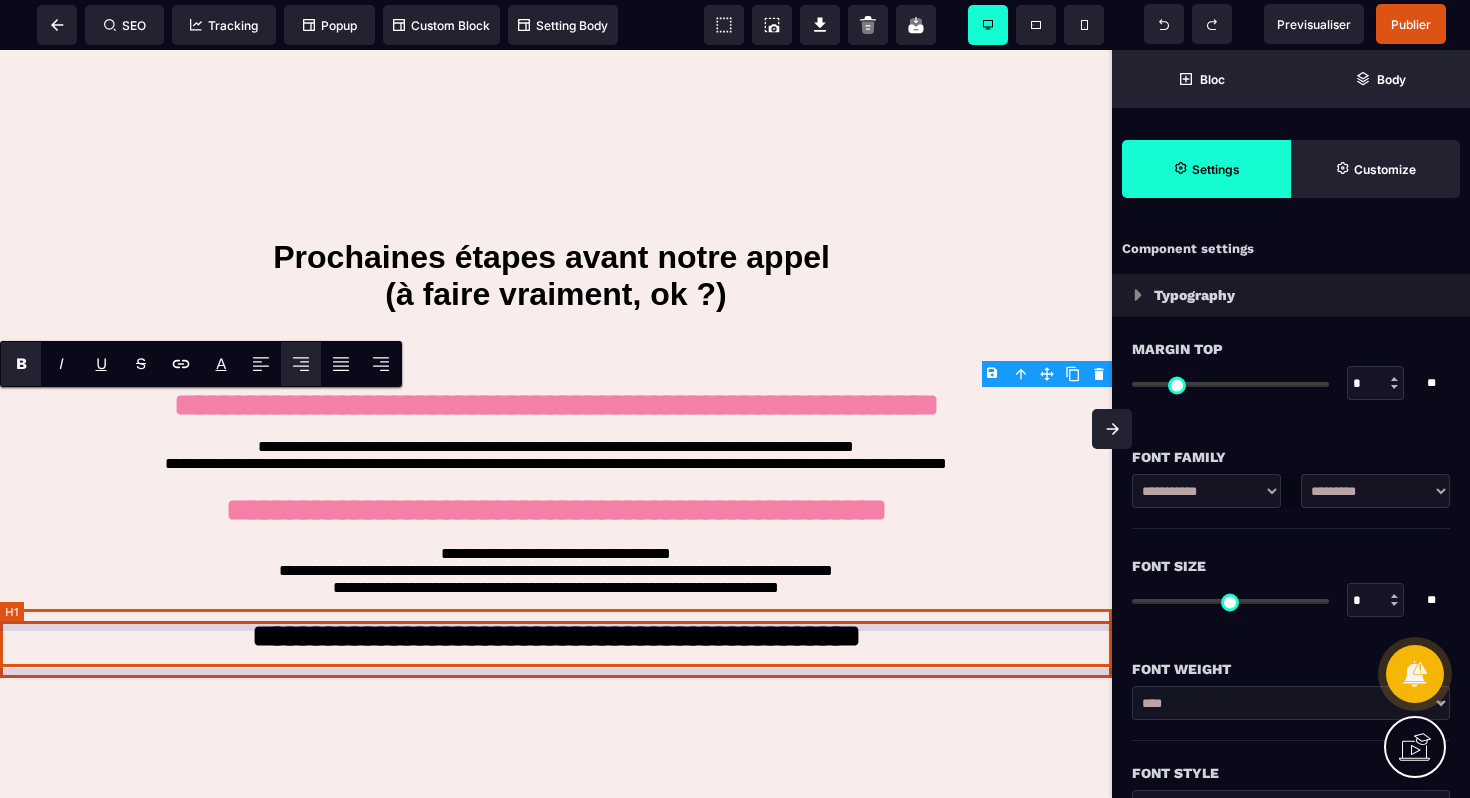 select on "***" 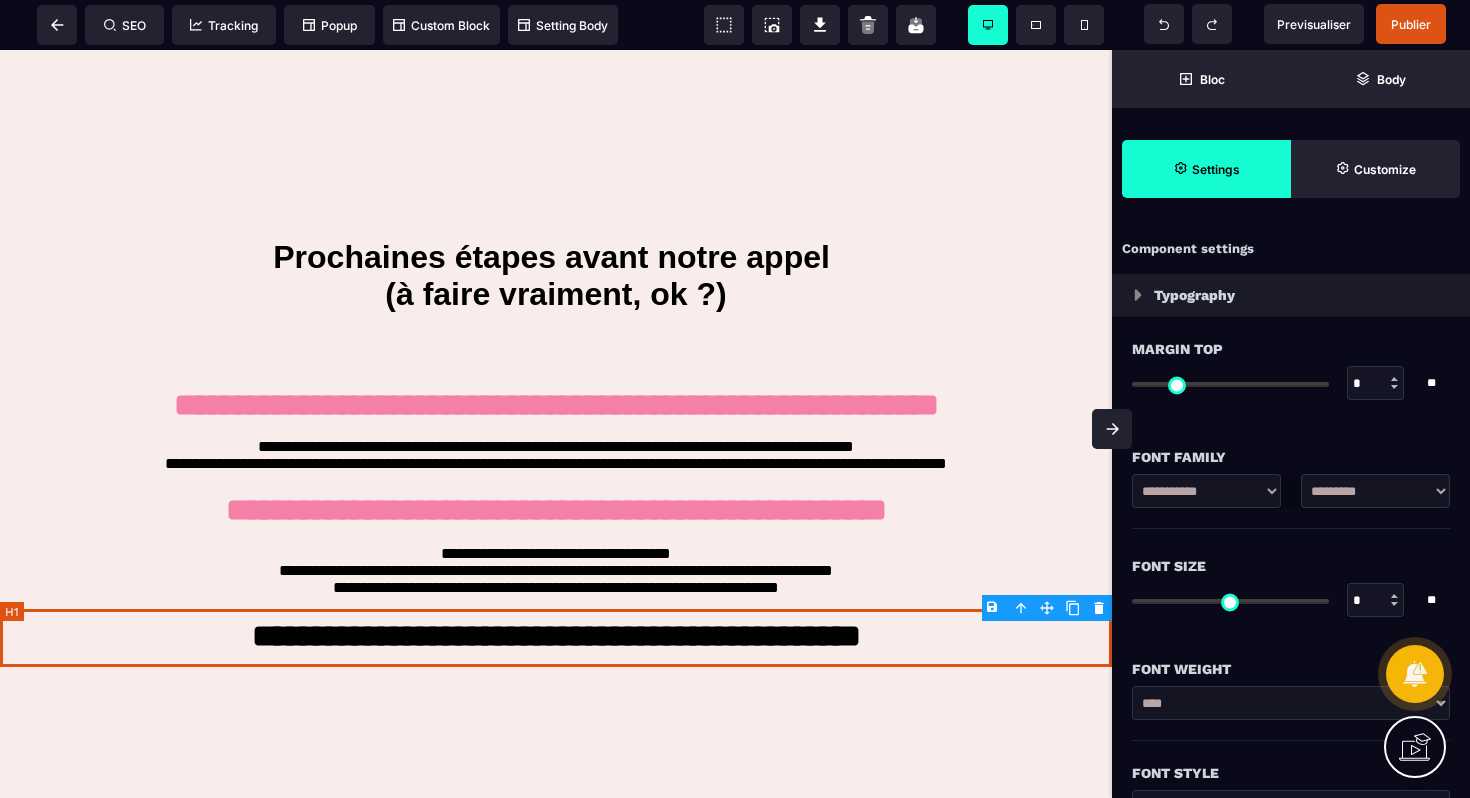 click on "**********" at bounding box center [556, 638] 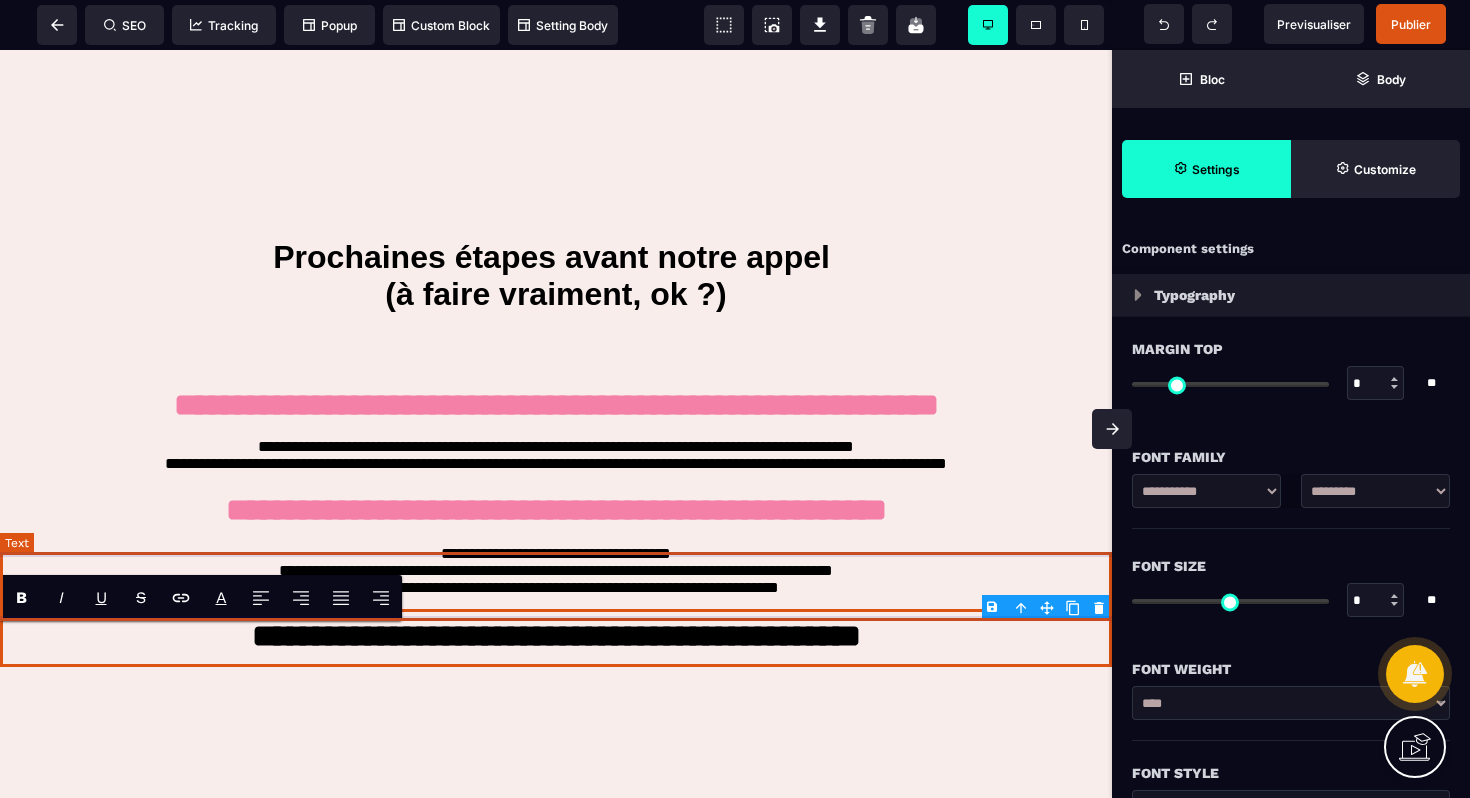 click on "**********" at bounding box center (556, 574) 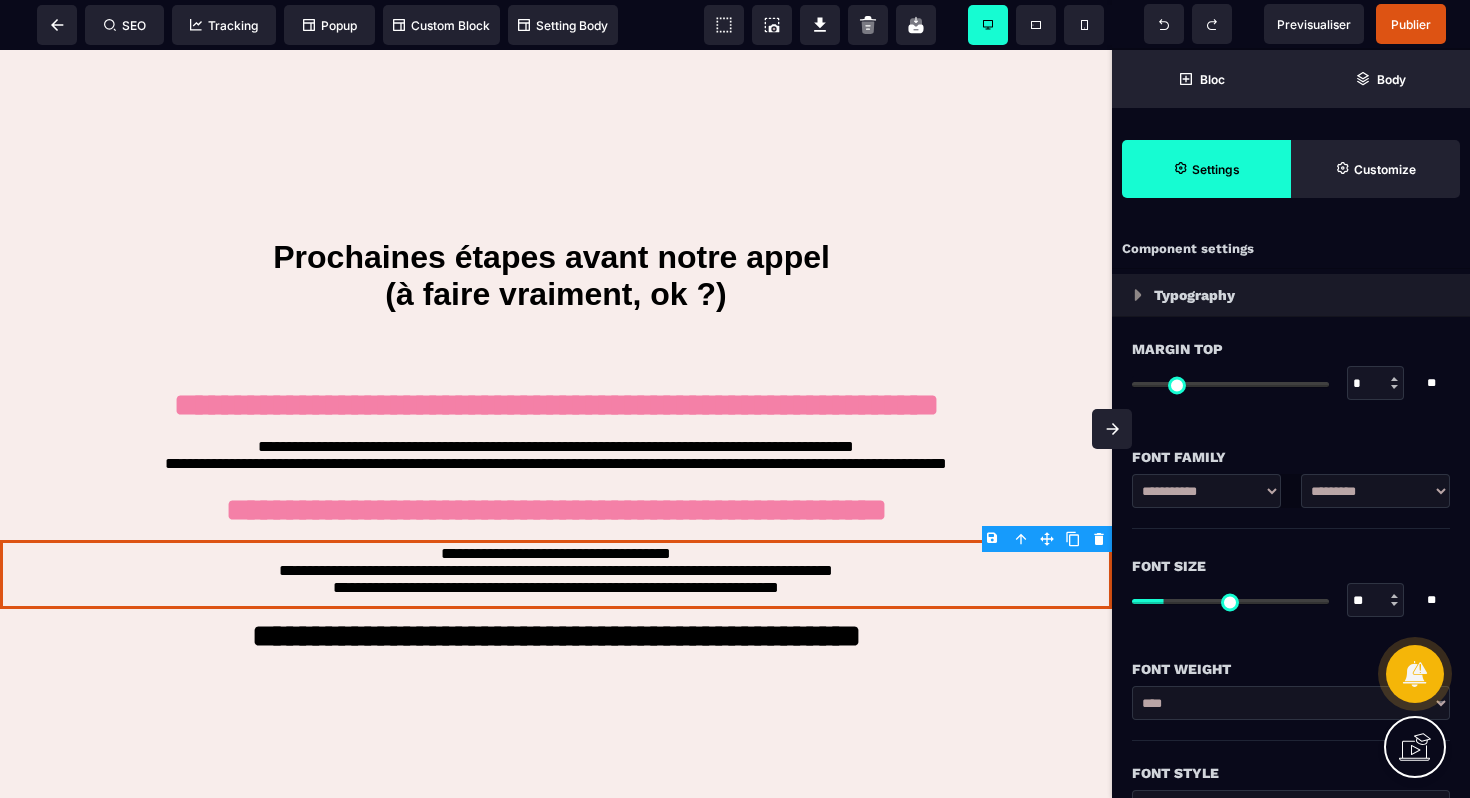 click 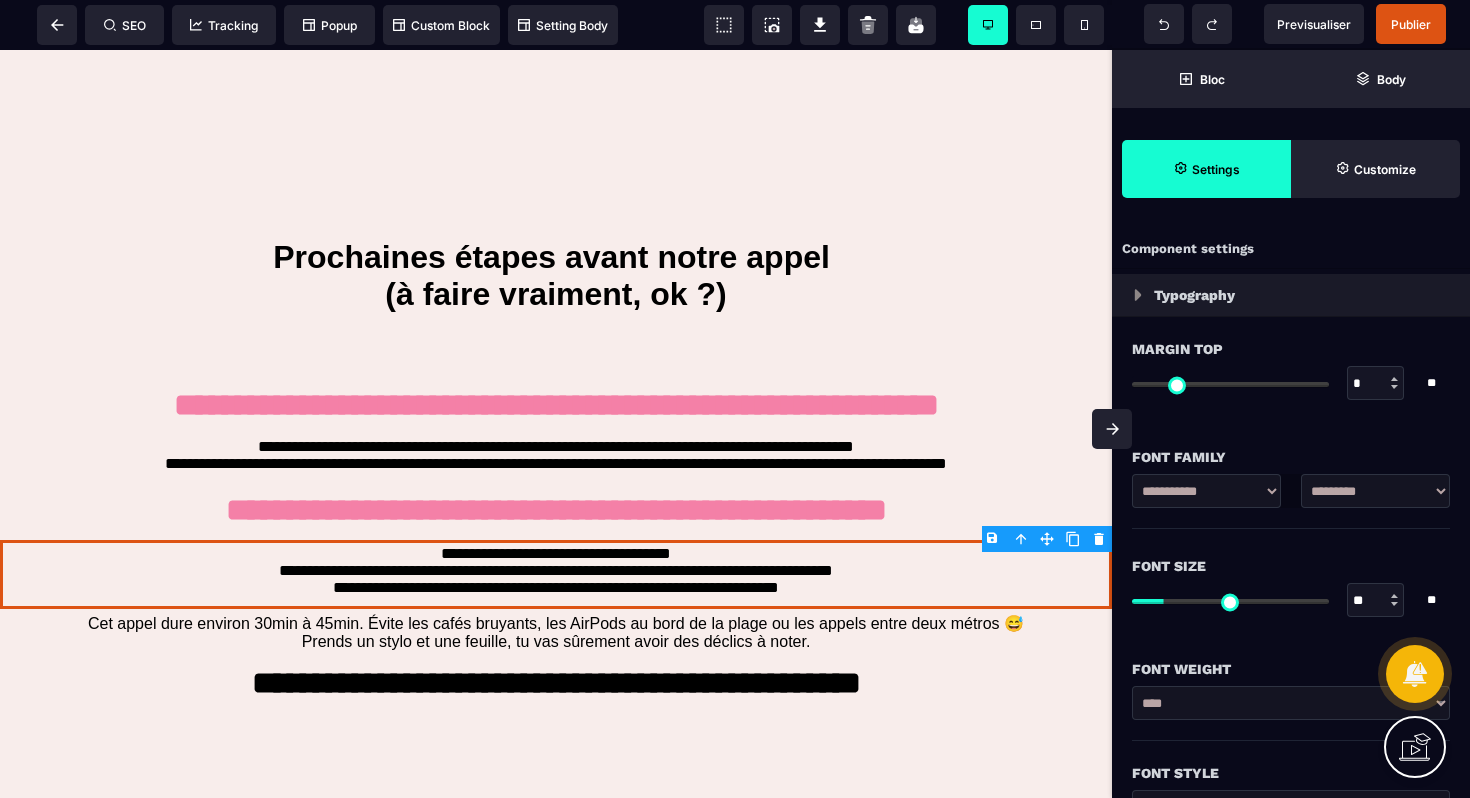 select on "***" 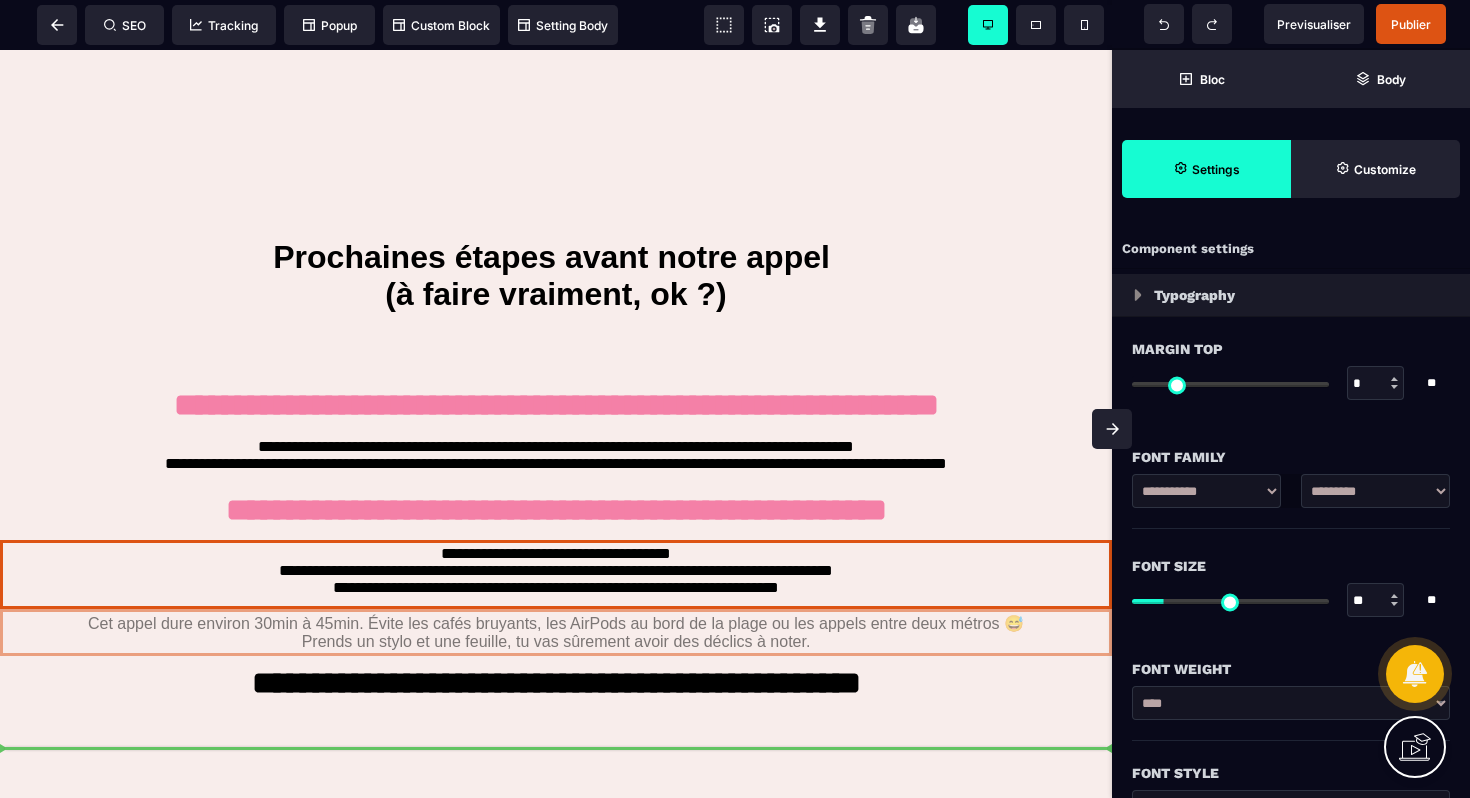 drag, startPoint x: 808, startPoint y: 668, endPoint x: 805, endPoint y: 739, distance: 71.063354 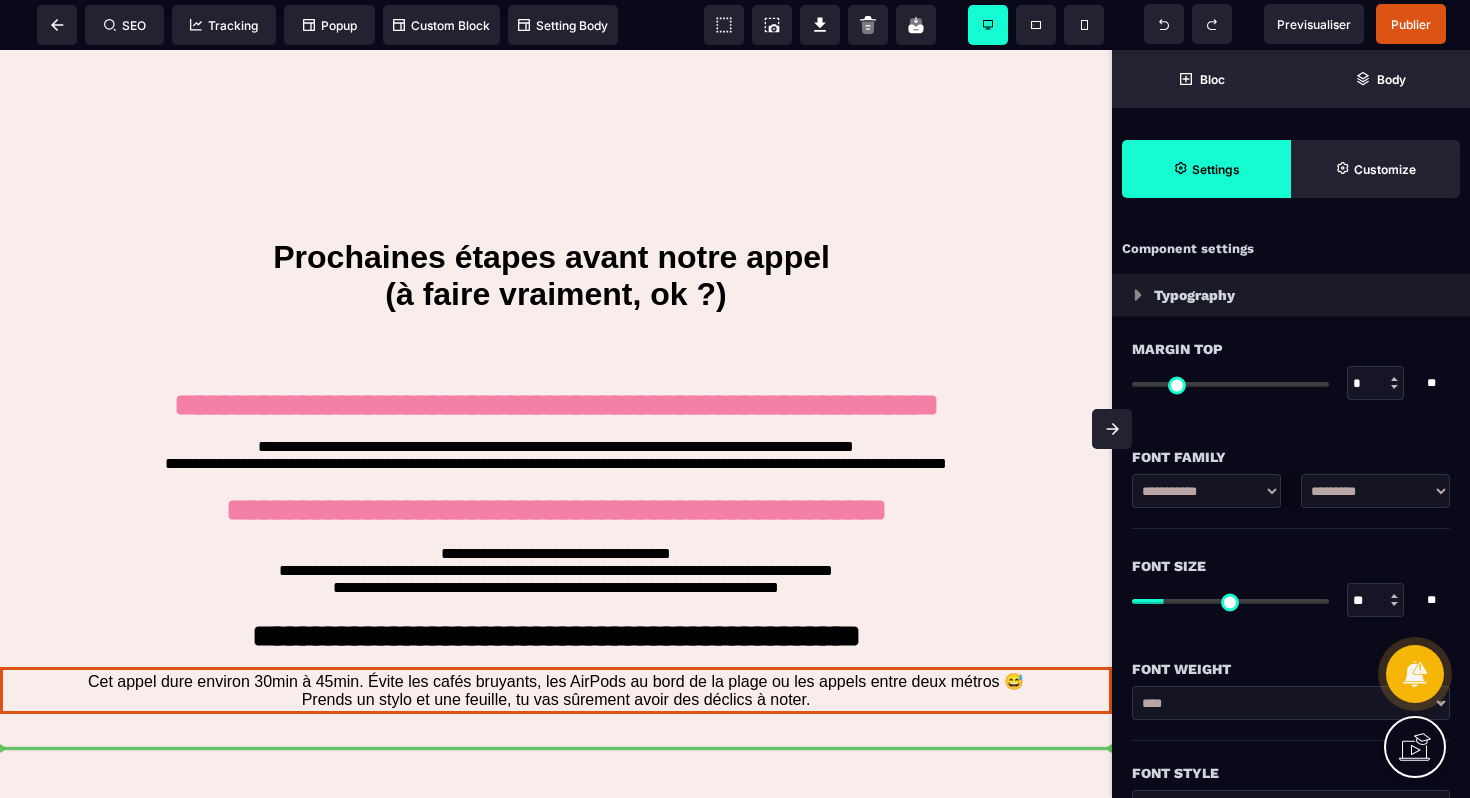 select on "***" 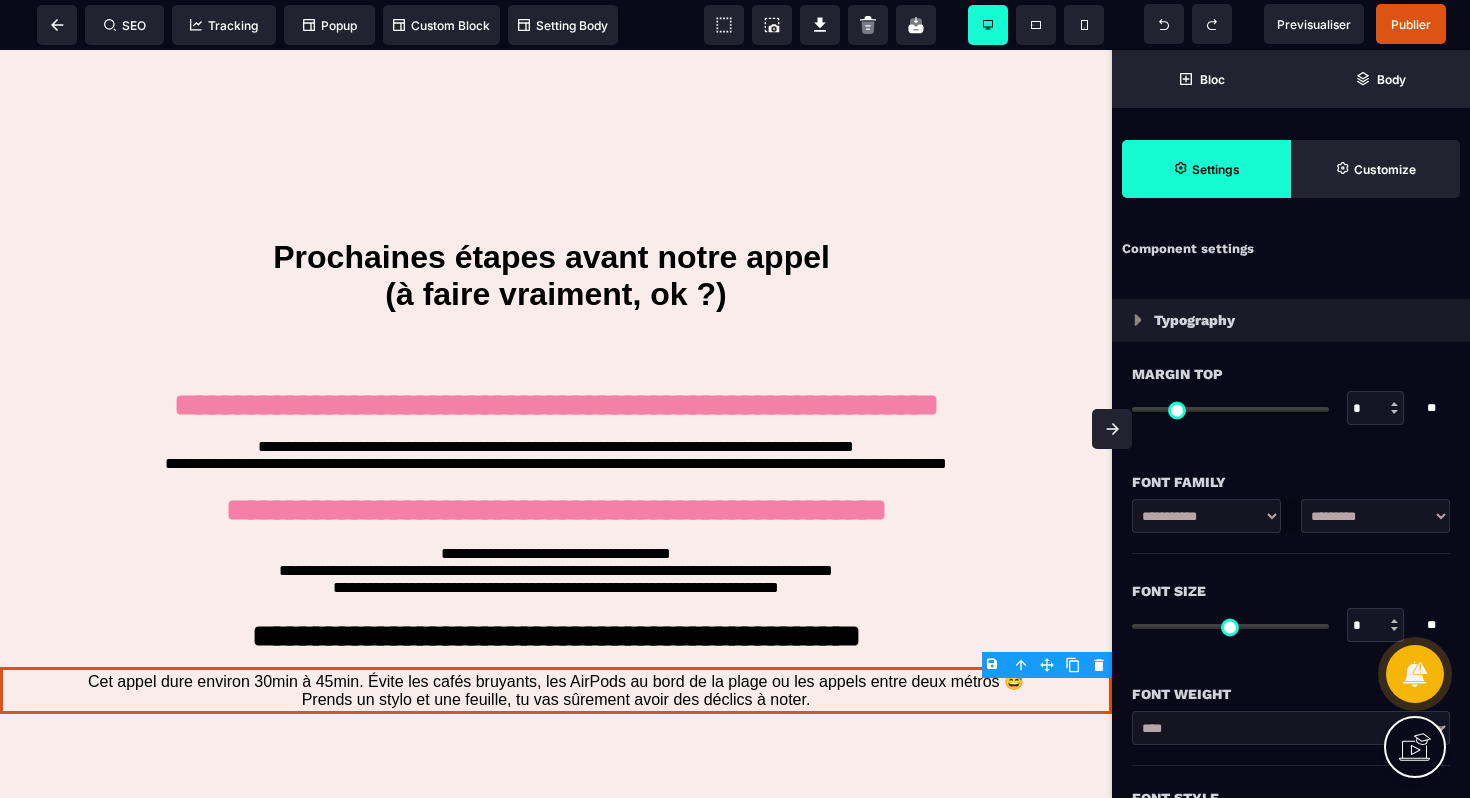 type on "*" 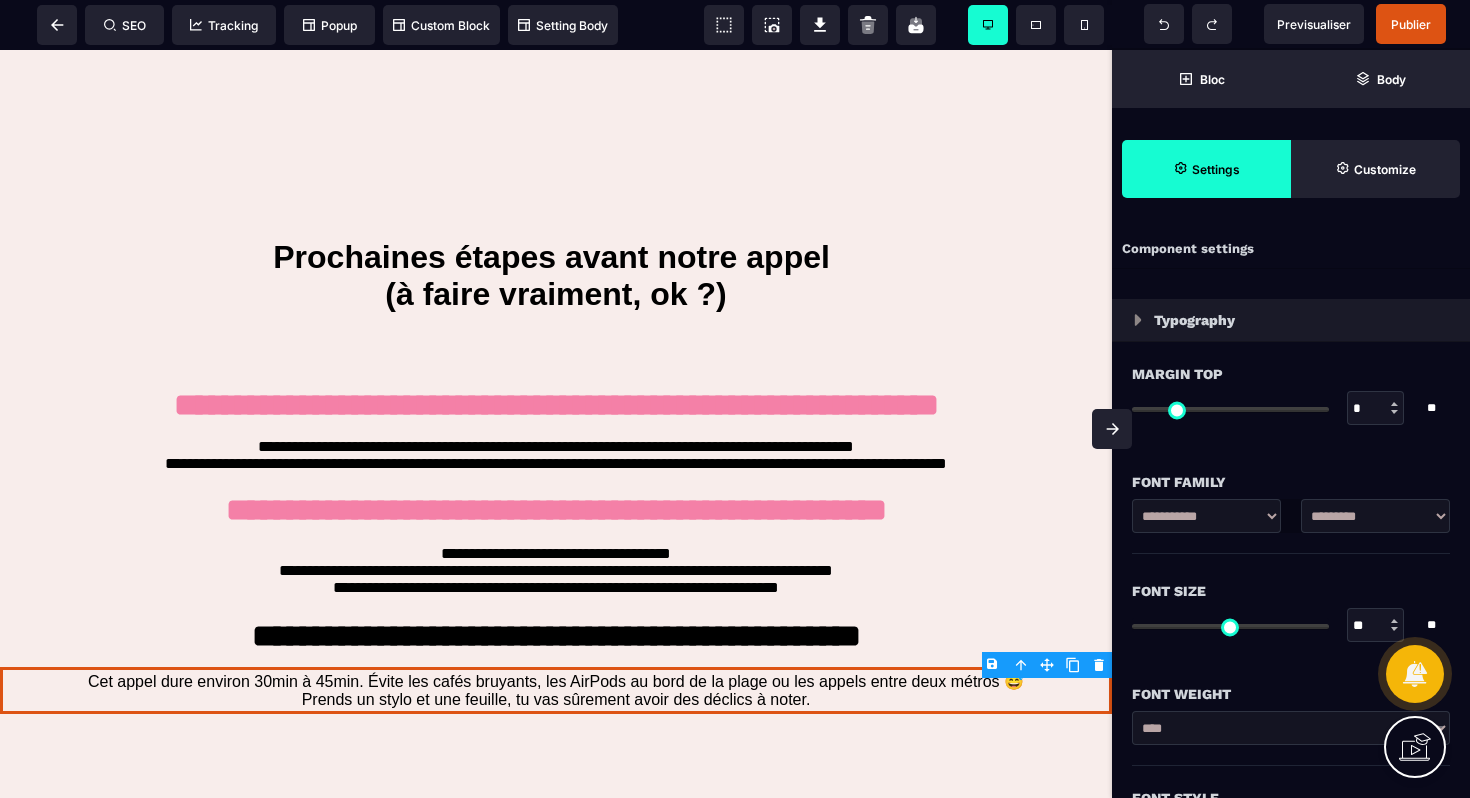 type on "***" 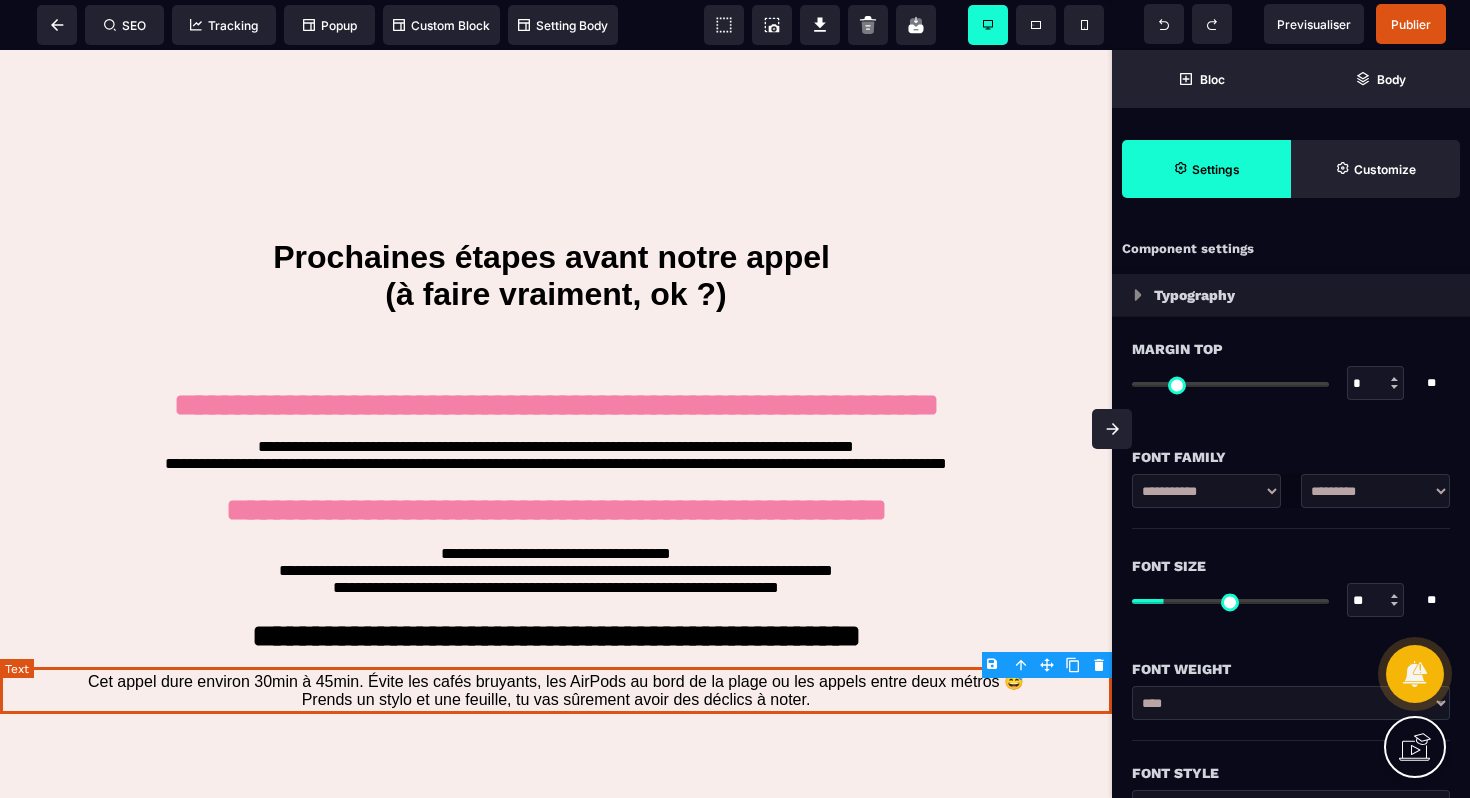 click on "Cet appel dure environ 30min à 45min.
Évite les cafés bruyants, les AirPods au bord de la plage ou les appels entre deux métros 😅 Prends un stylo et une feuille, tu vas sûrement avoir des déclics à noter." at bounding box center [556, 690] 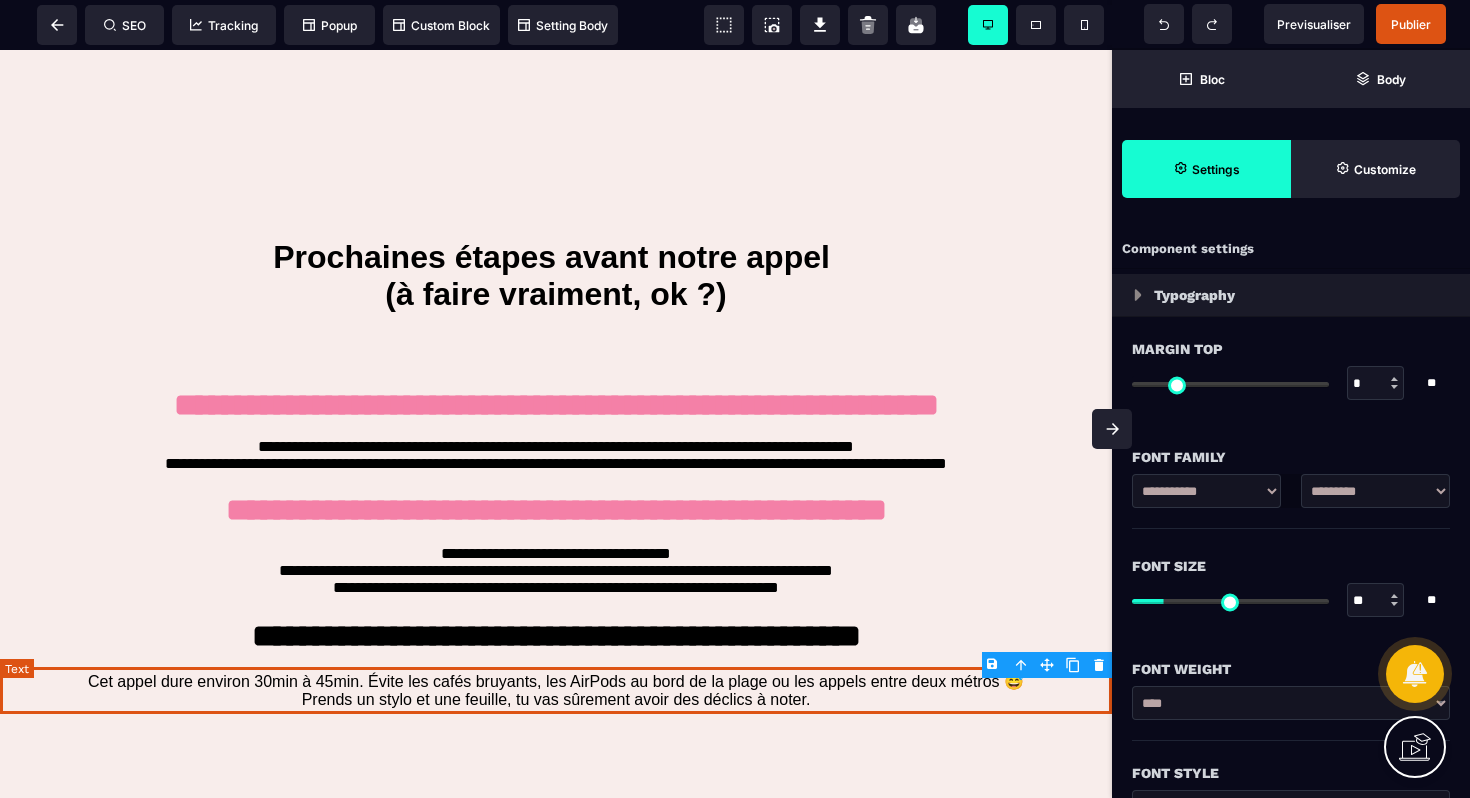 click on "Cet appel dure environ 30min à 45min.
Évite les cafés bruyants, les AirPods au bord de la plage ou les appels entre deux métros 😅 Prends un stylo et une feuille, tu vas sûrement avoir des déclics à noter." at bounding box center (556, 690) 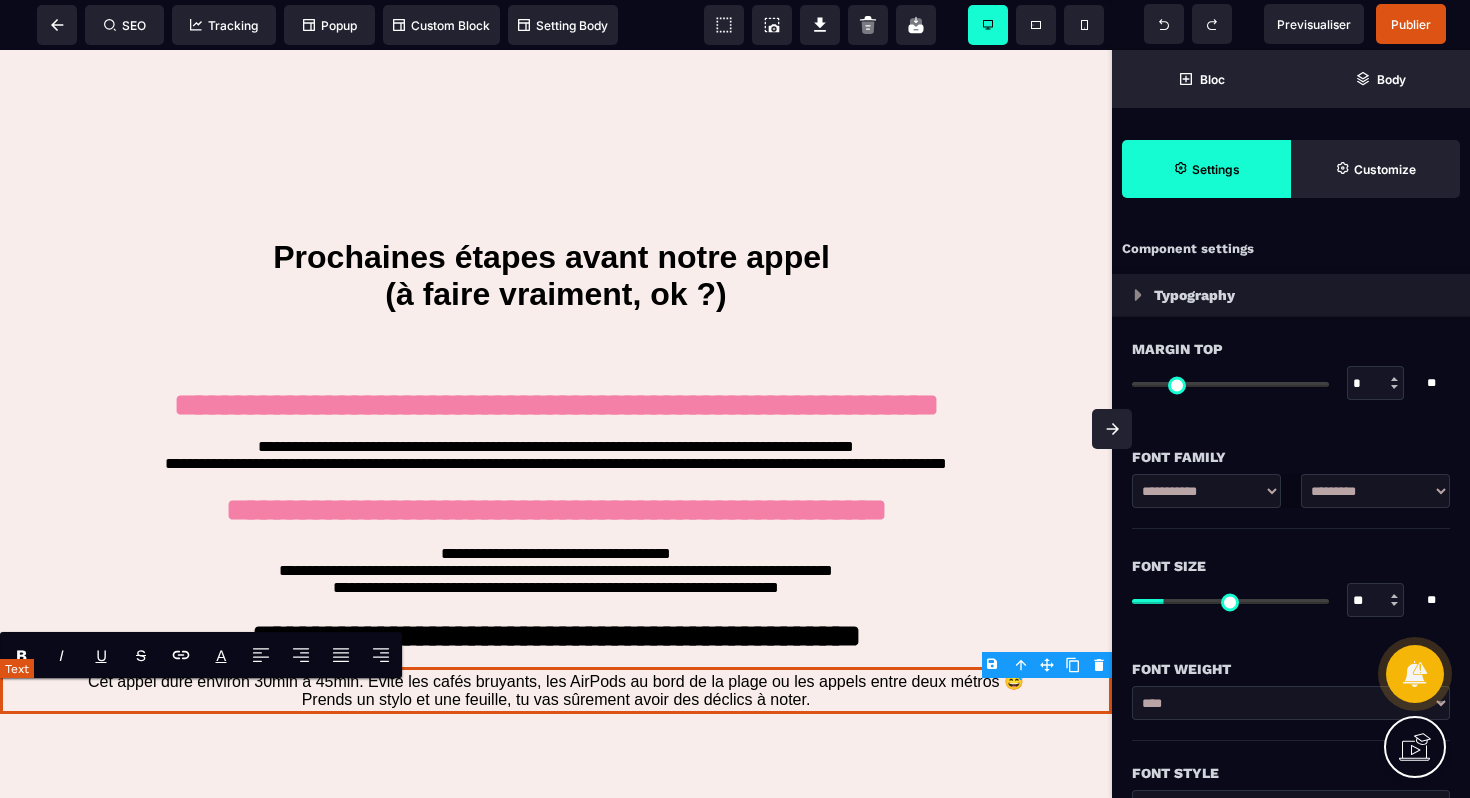 click on "Cet appel dure environ 30min à 45min.
Évite les cafés bruyants, les AirPods au bord de la plage ou les appels entre deux métros 😅 Prends un stylo et une feuille, tu vas sûrement avoir des déclics à noter." at bounding box center (556, 690) 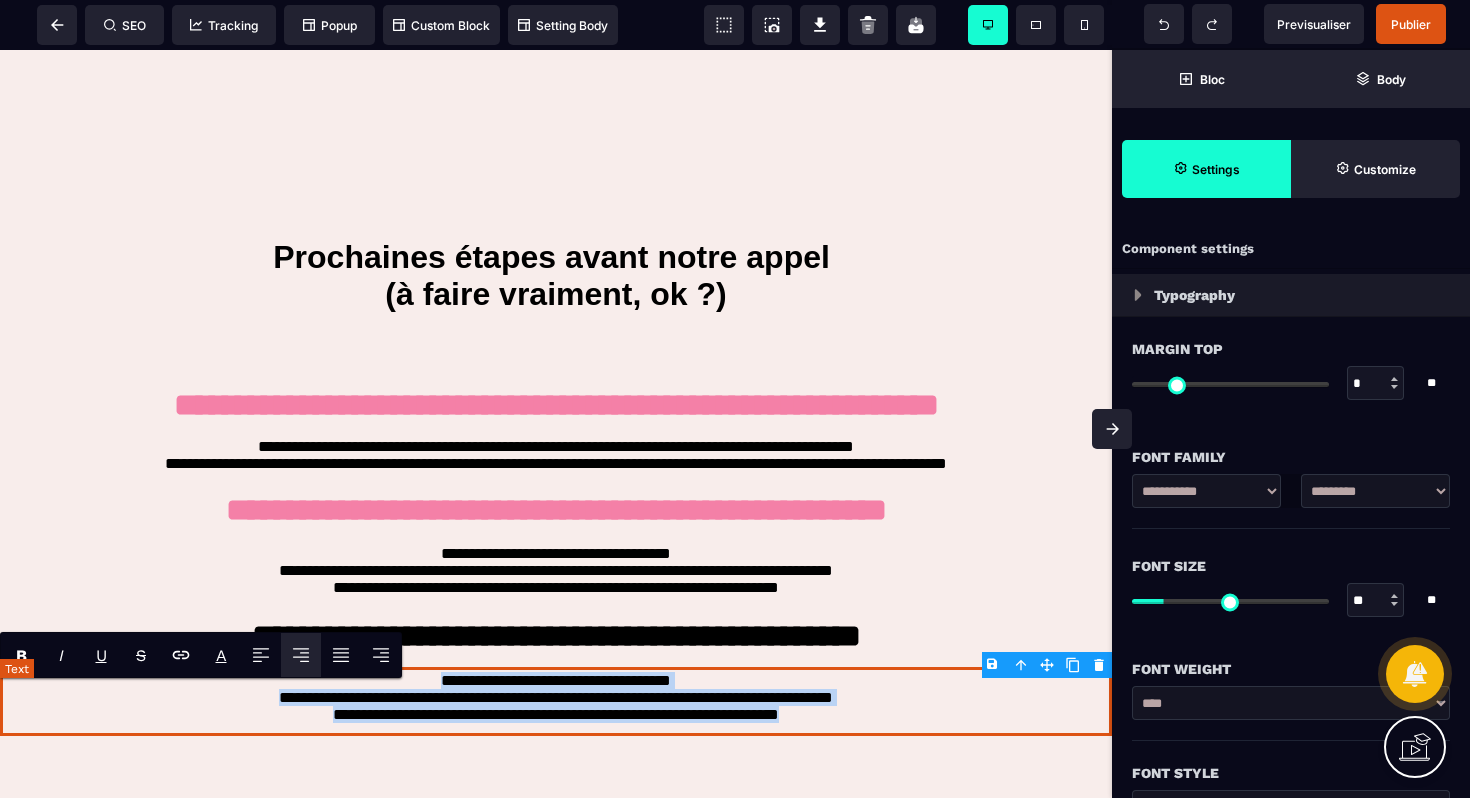 drag, startPoint x: 834, startPoint y: 730, endPoint x: 393, endPoint y: 698, distance: 442.1595 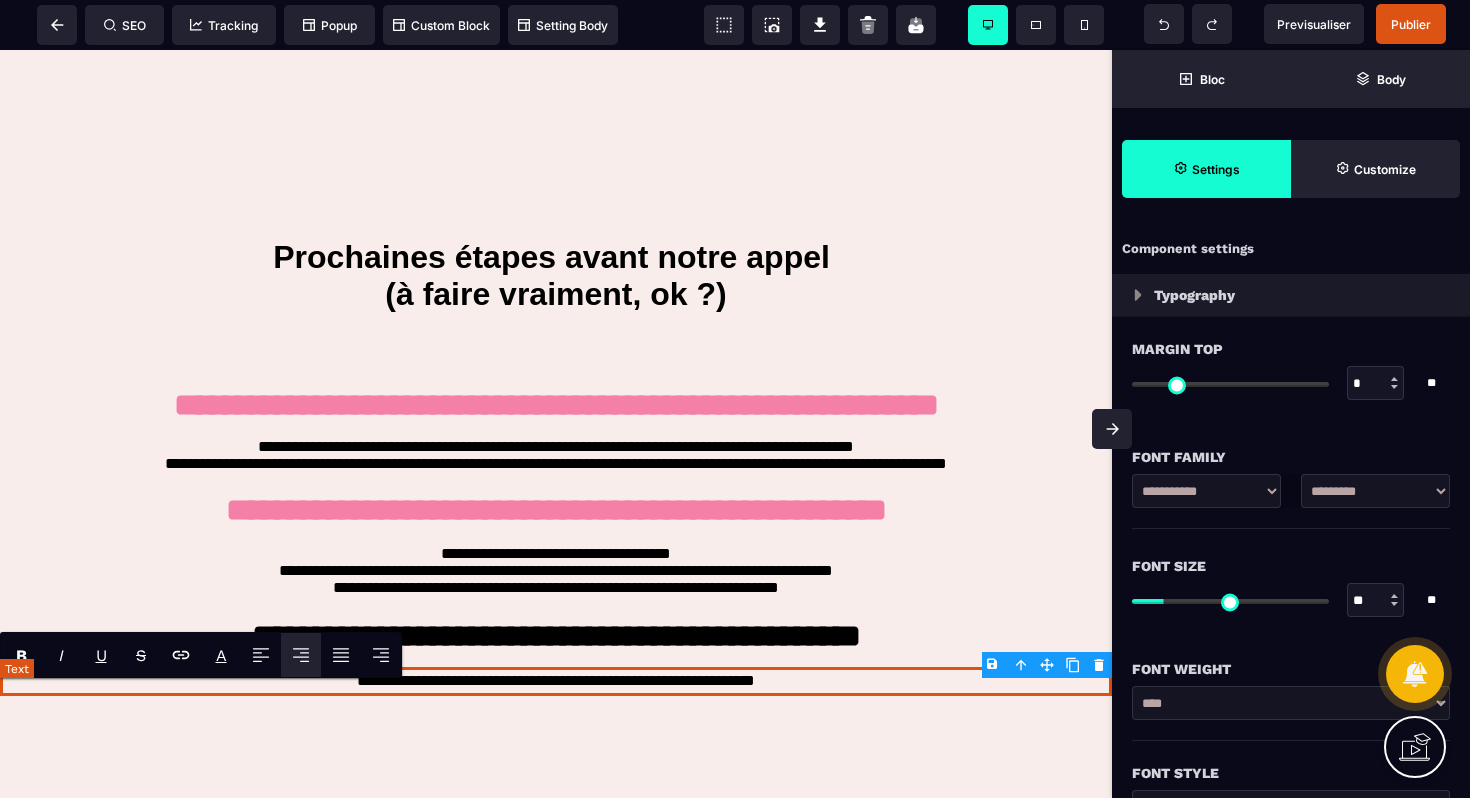 click on "**********" at bounding box center [556, 681] 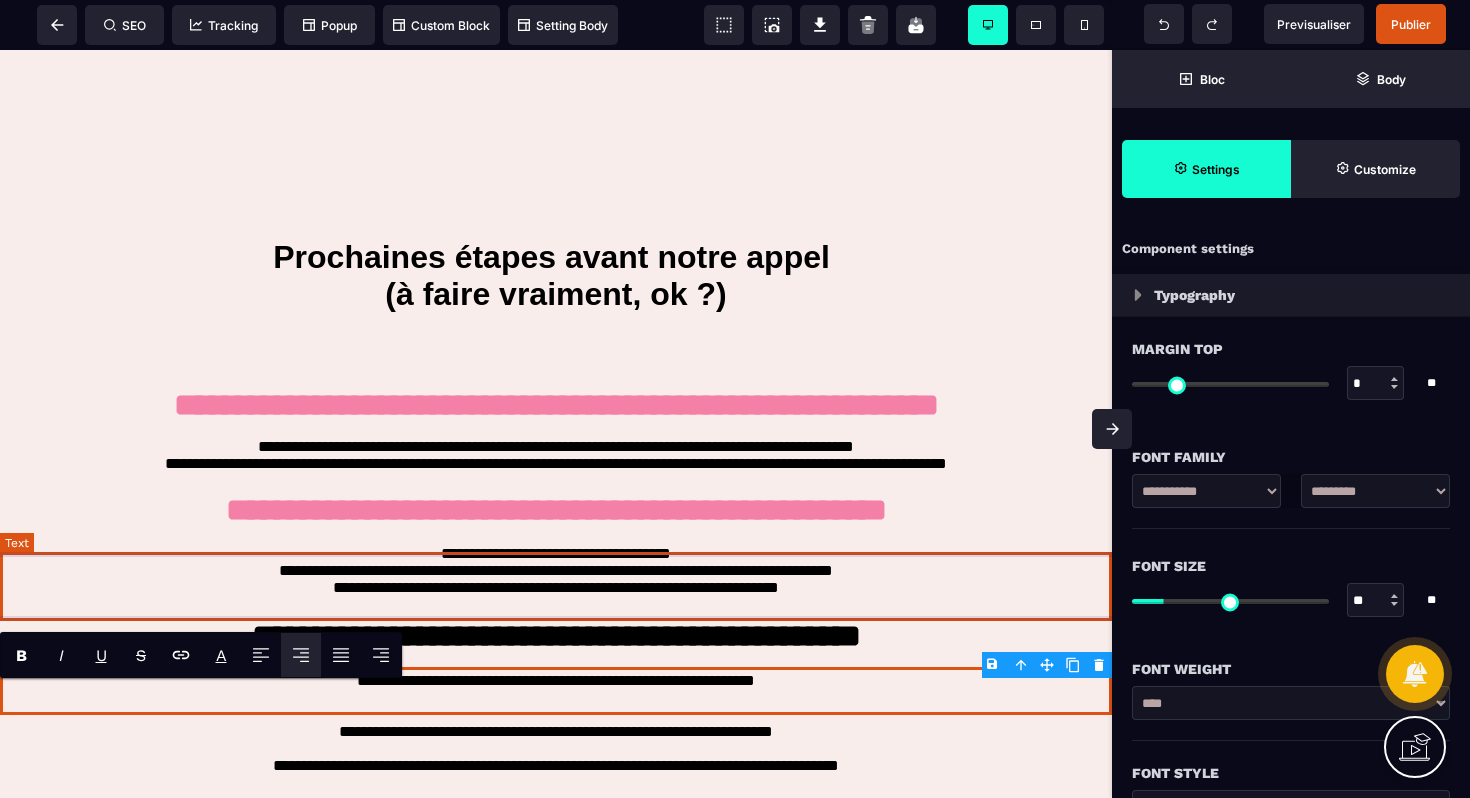 scroll, scrollTop: 928, scrollLeft: 0, axis: vertical 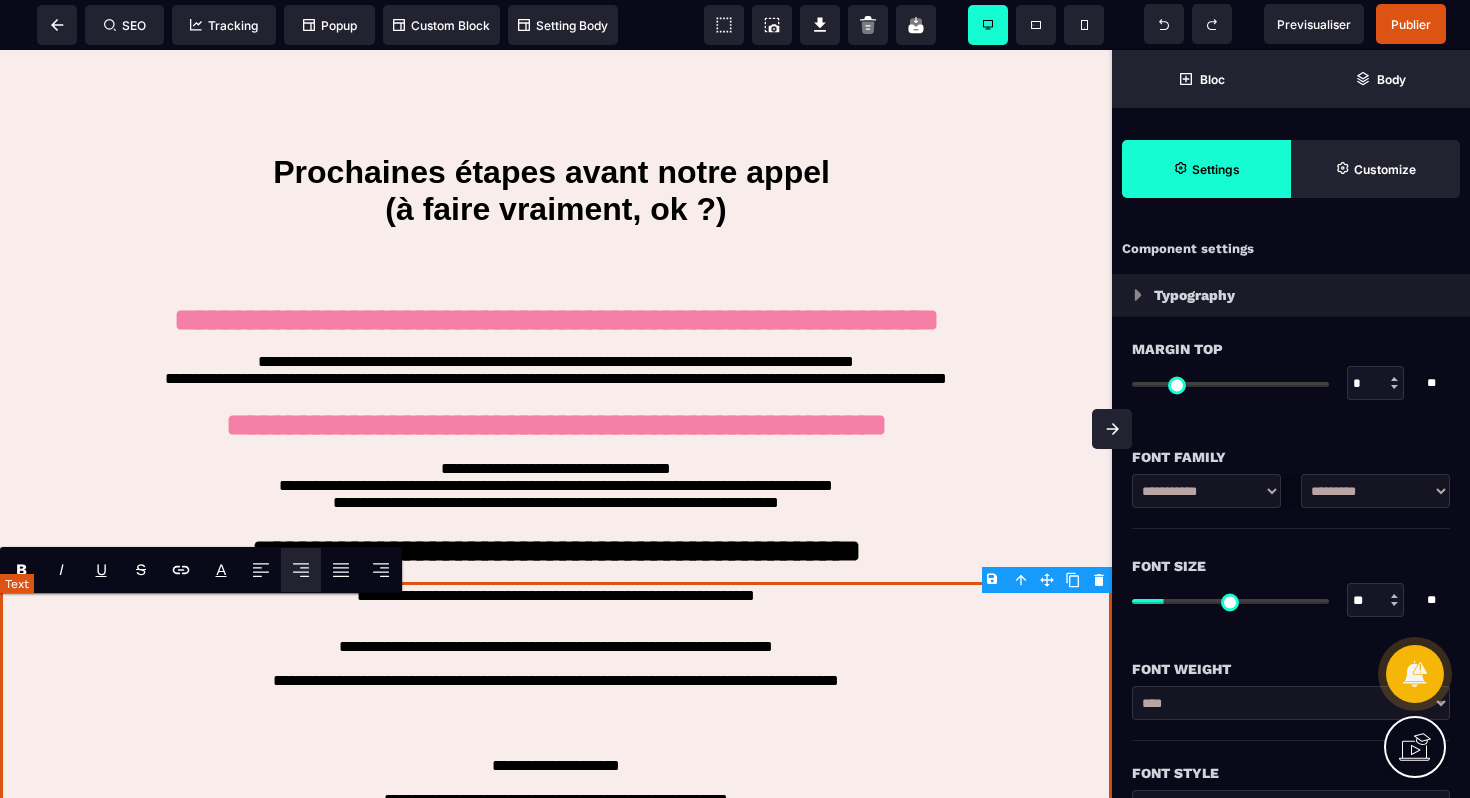click on "**********" at bounding box center (556, 710) 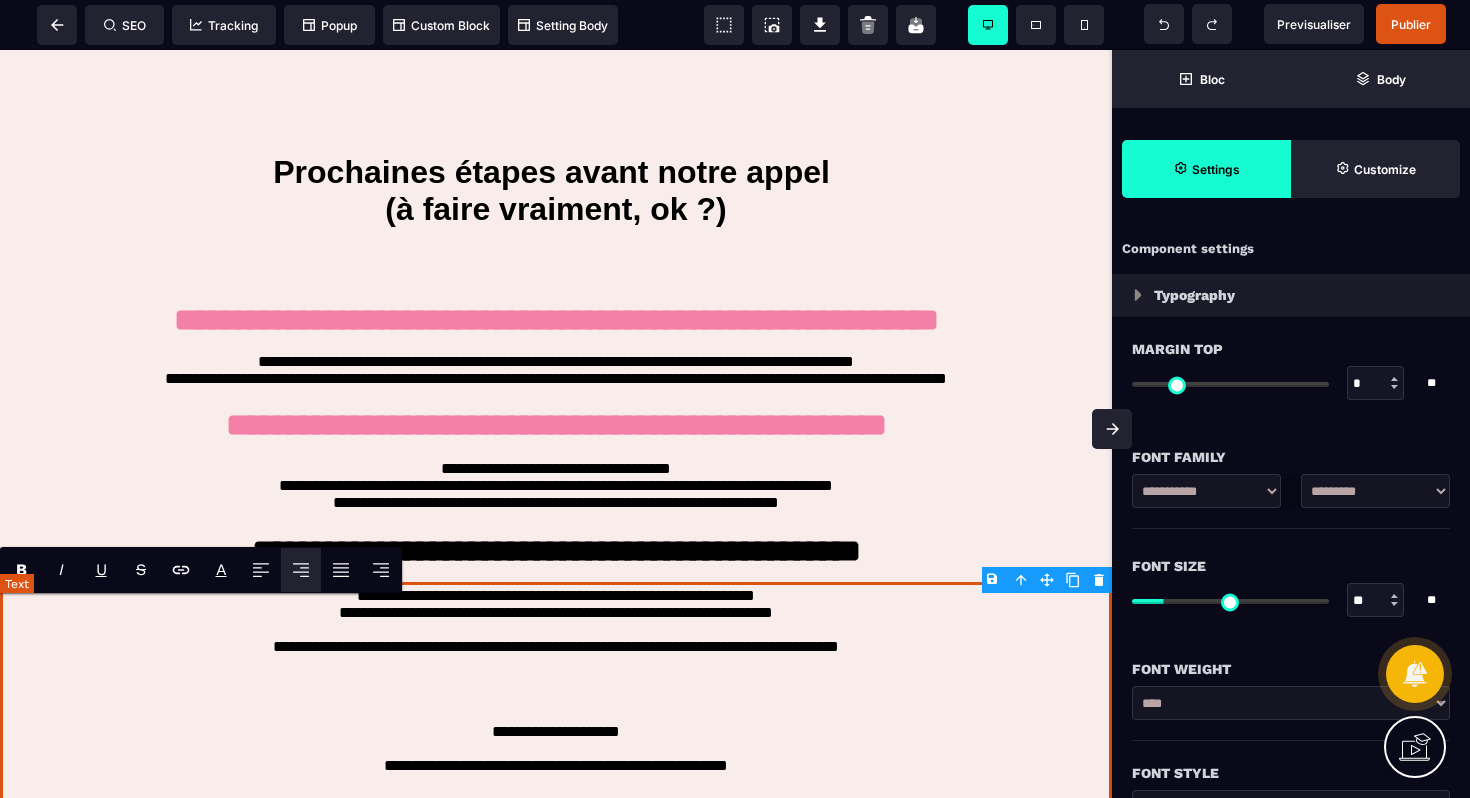 click on "**********" at bounding box center (556, 691) 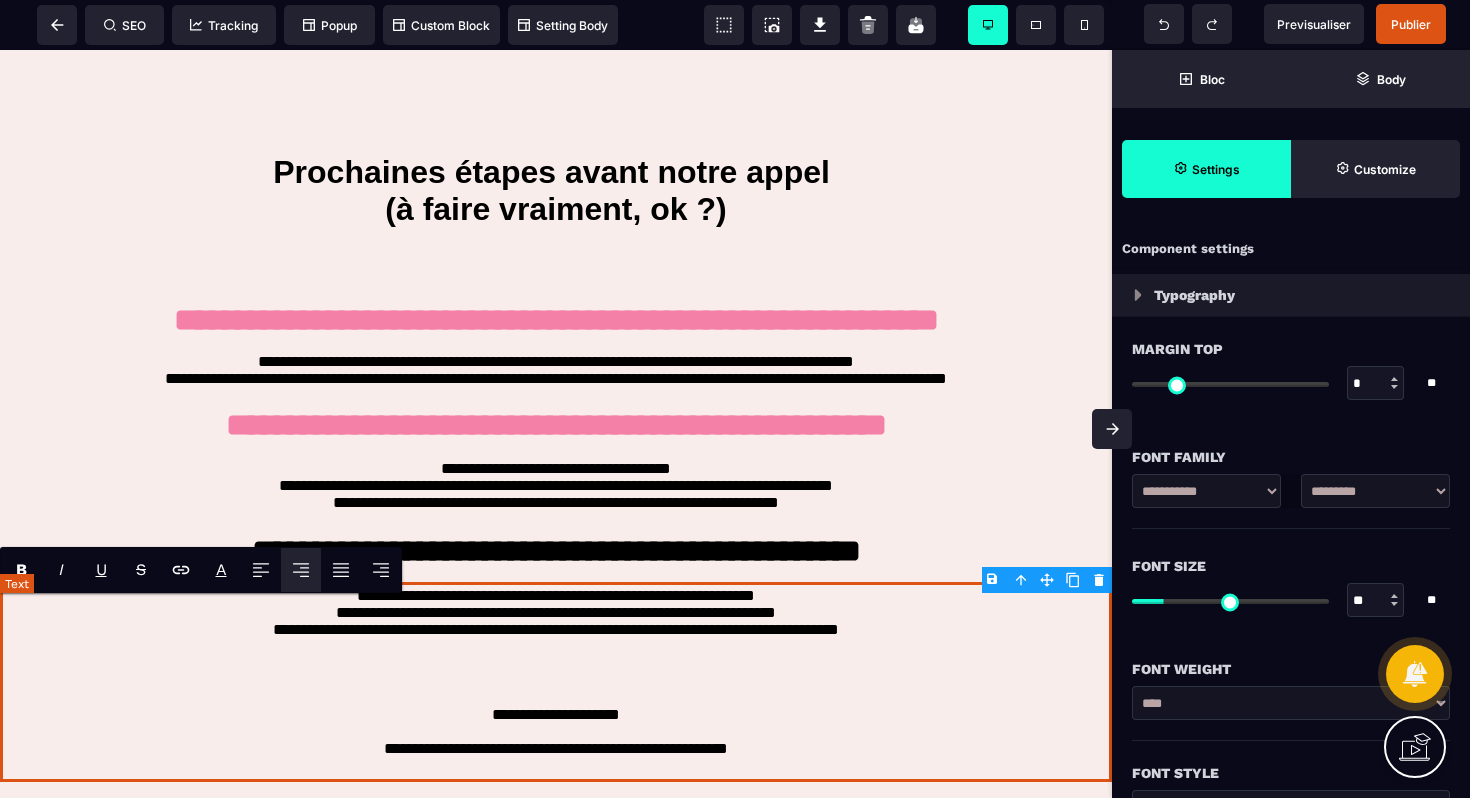click on "**********" at bounding box center [556, 682] 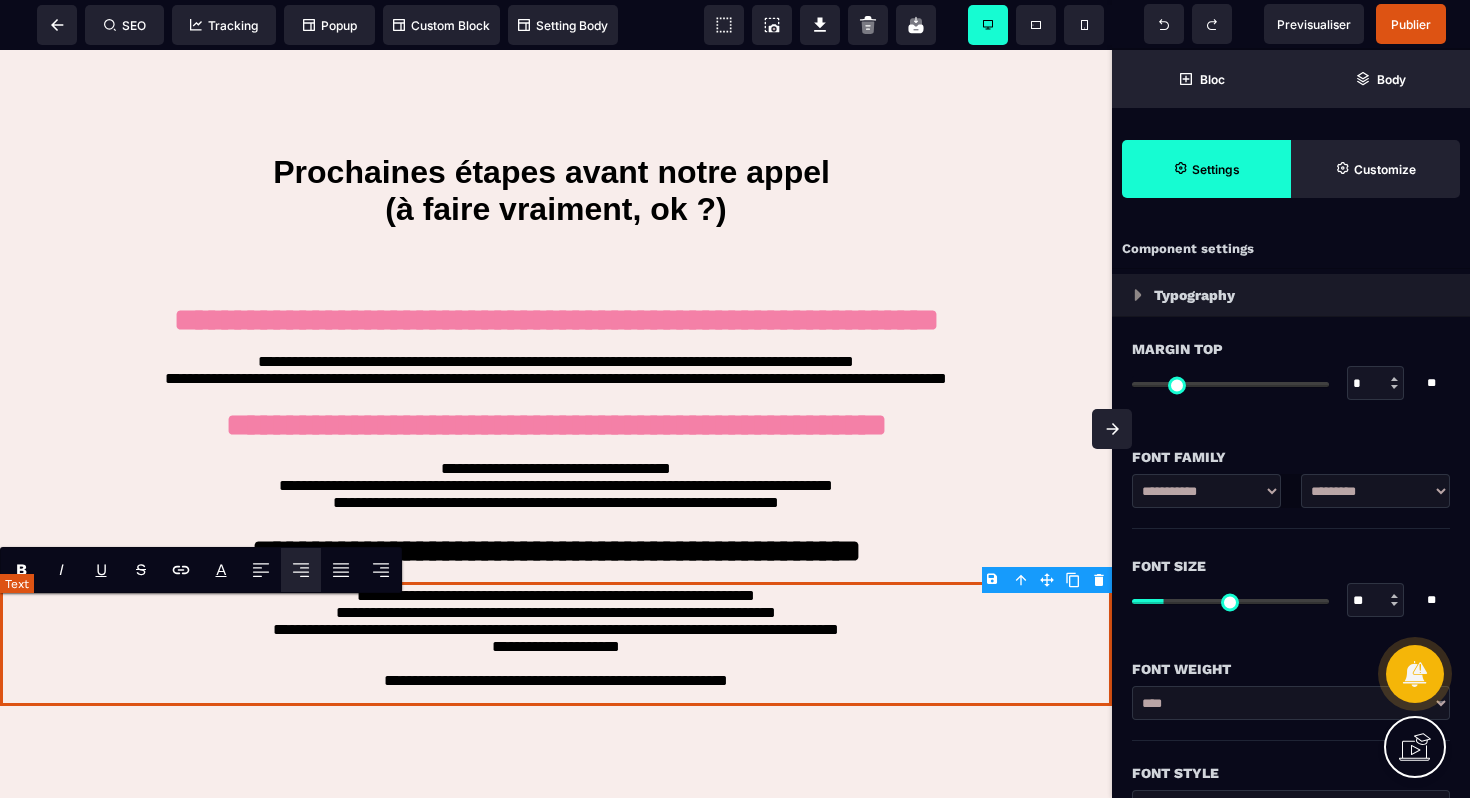 click on "**********" at bounding box center (556, 644) 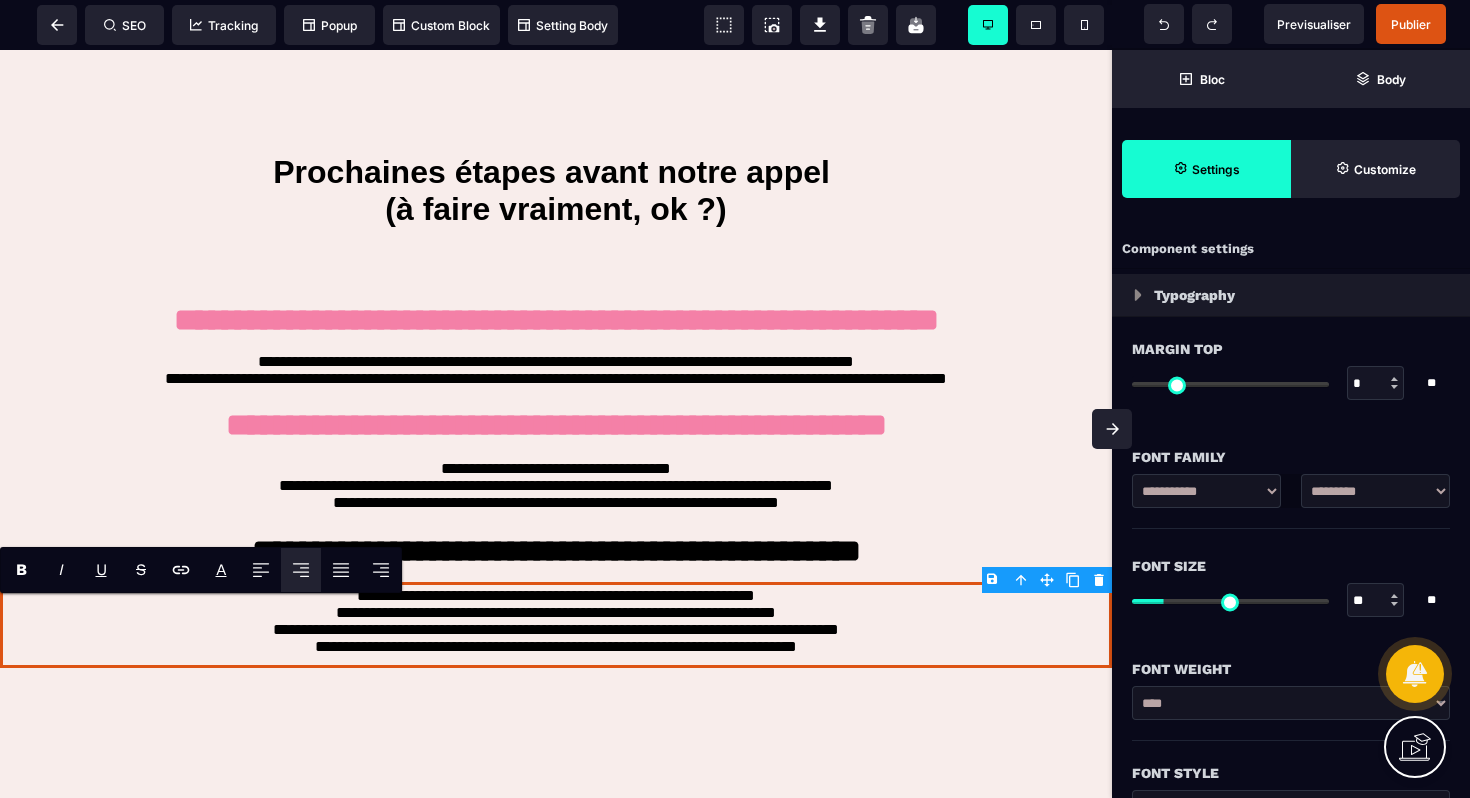 click on "**********" at bounding box center (556, 173) 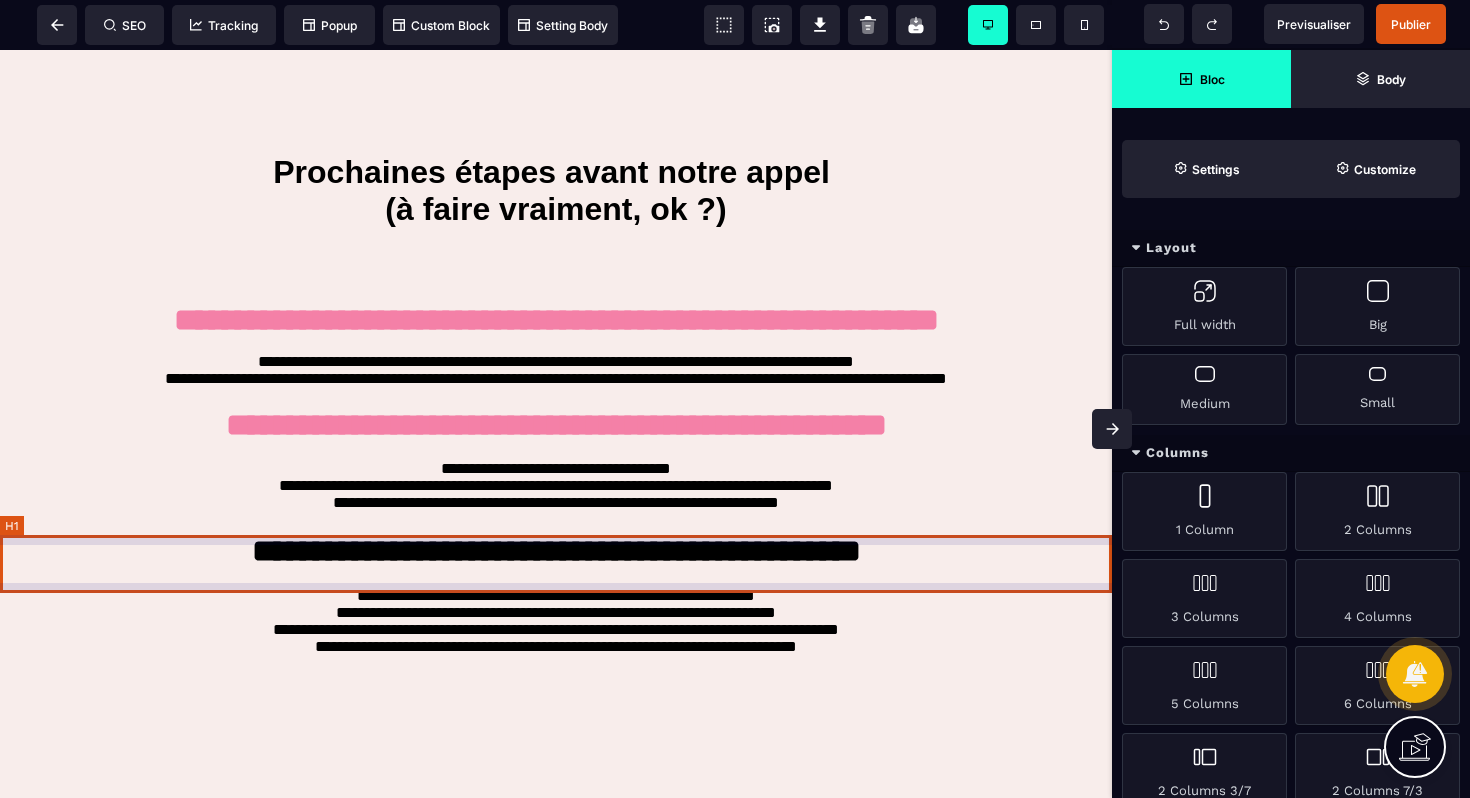 click on "**********" at bounding box center (556, 553) 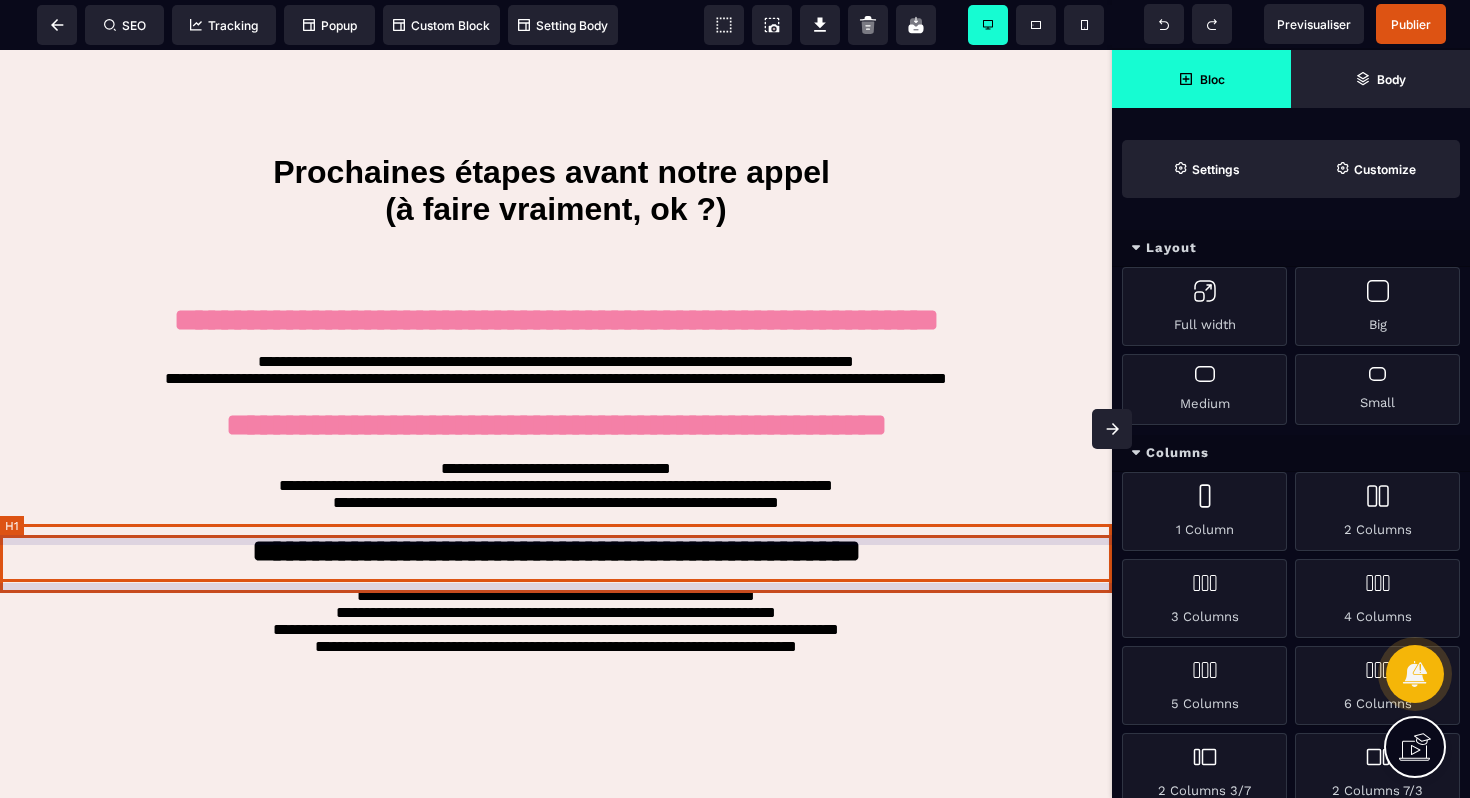 select on "***" 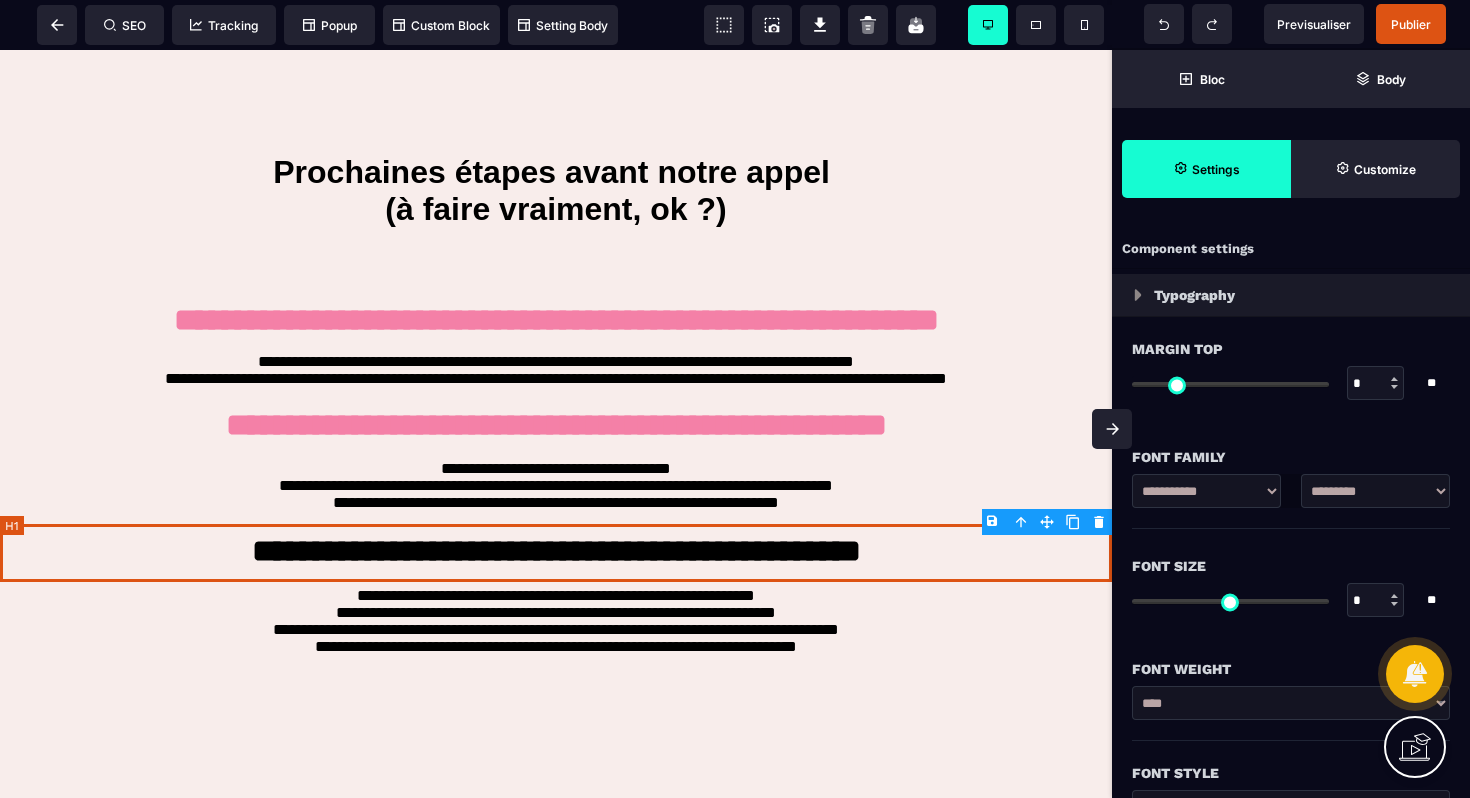 click on "**********" at bounding box center (556, 553) 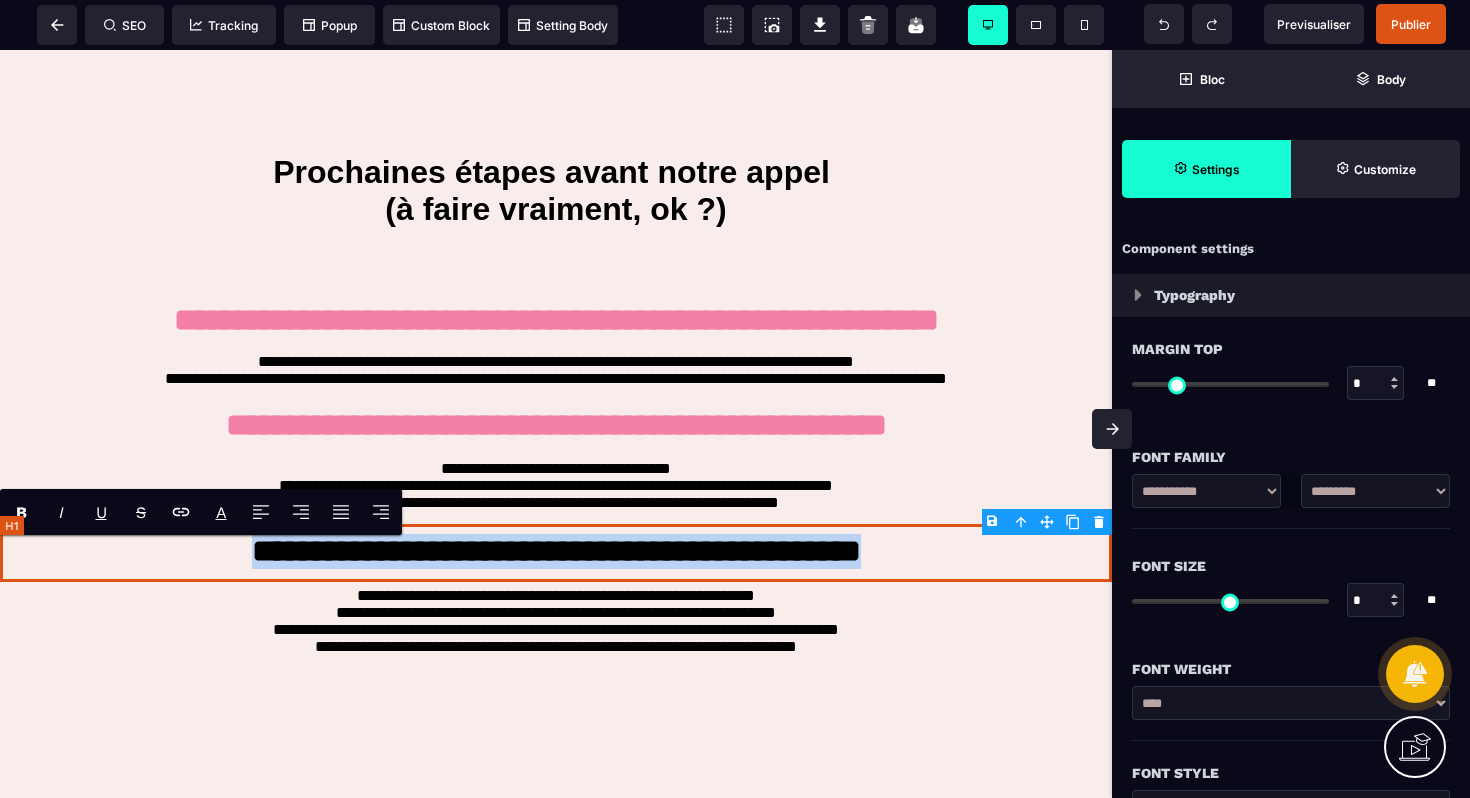click on "**********" at bounding box center [556, 553] 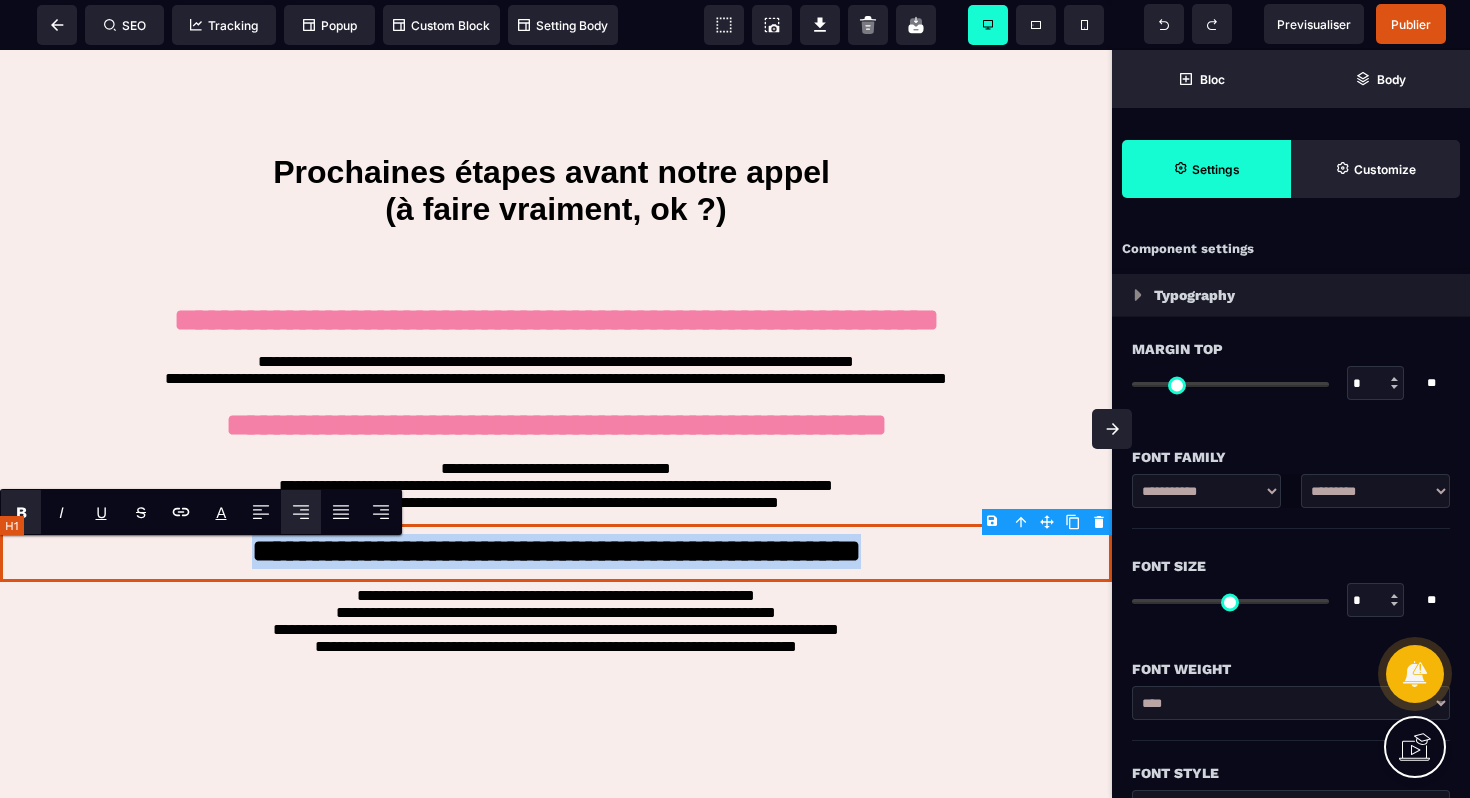 click on "**********" at bounding box center [556, 553] 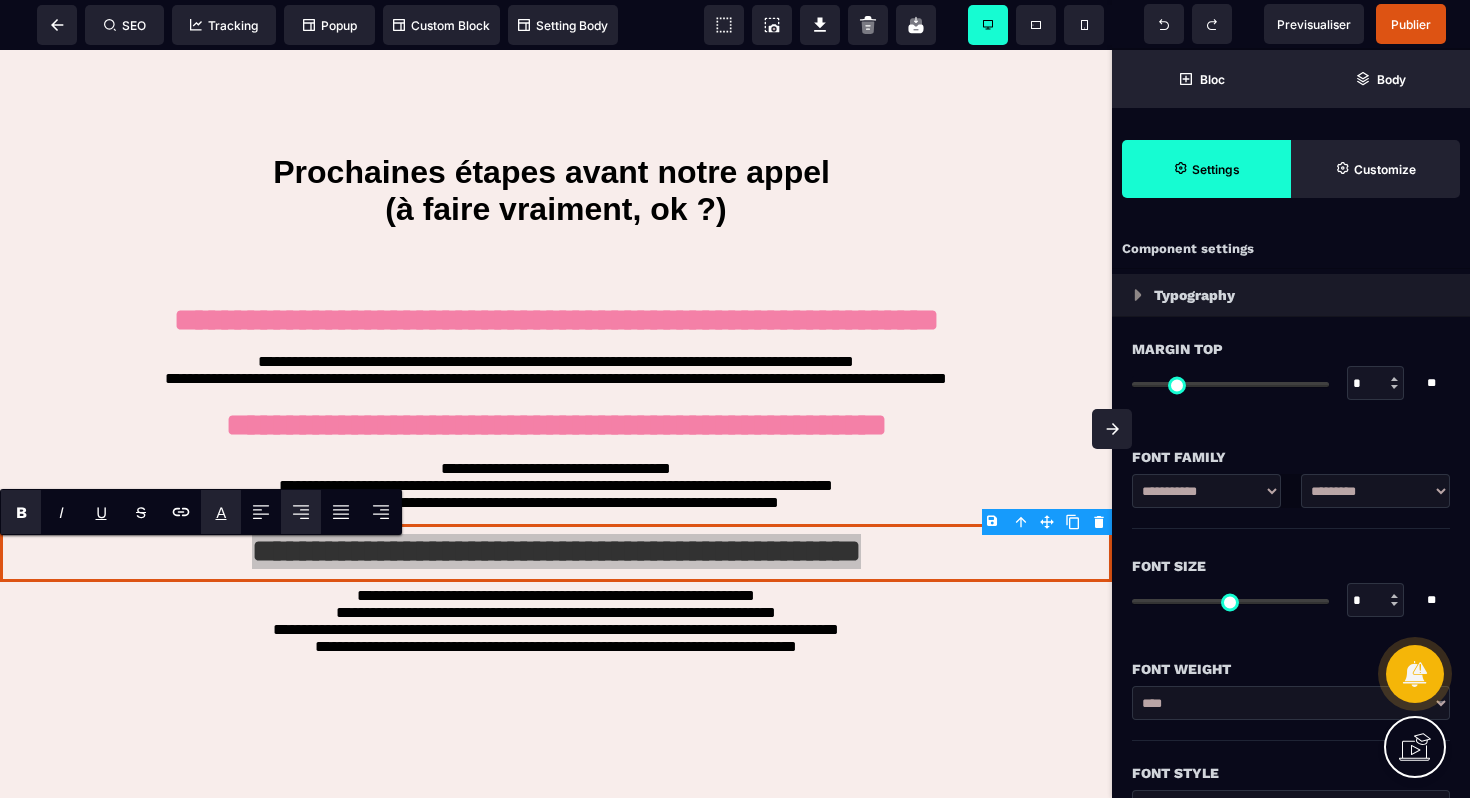 click on "A" at bounding box center (221, 512) 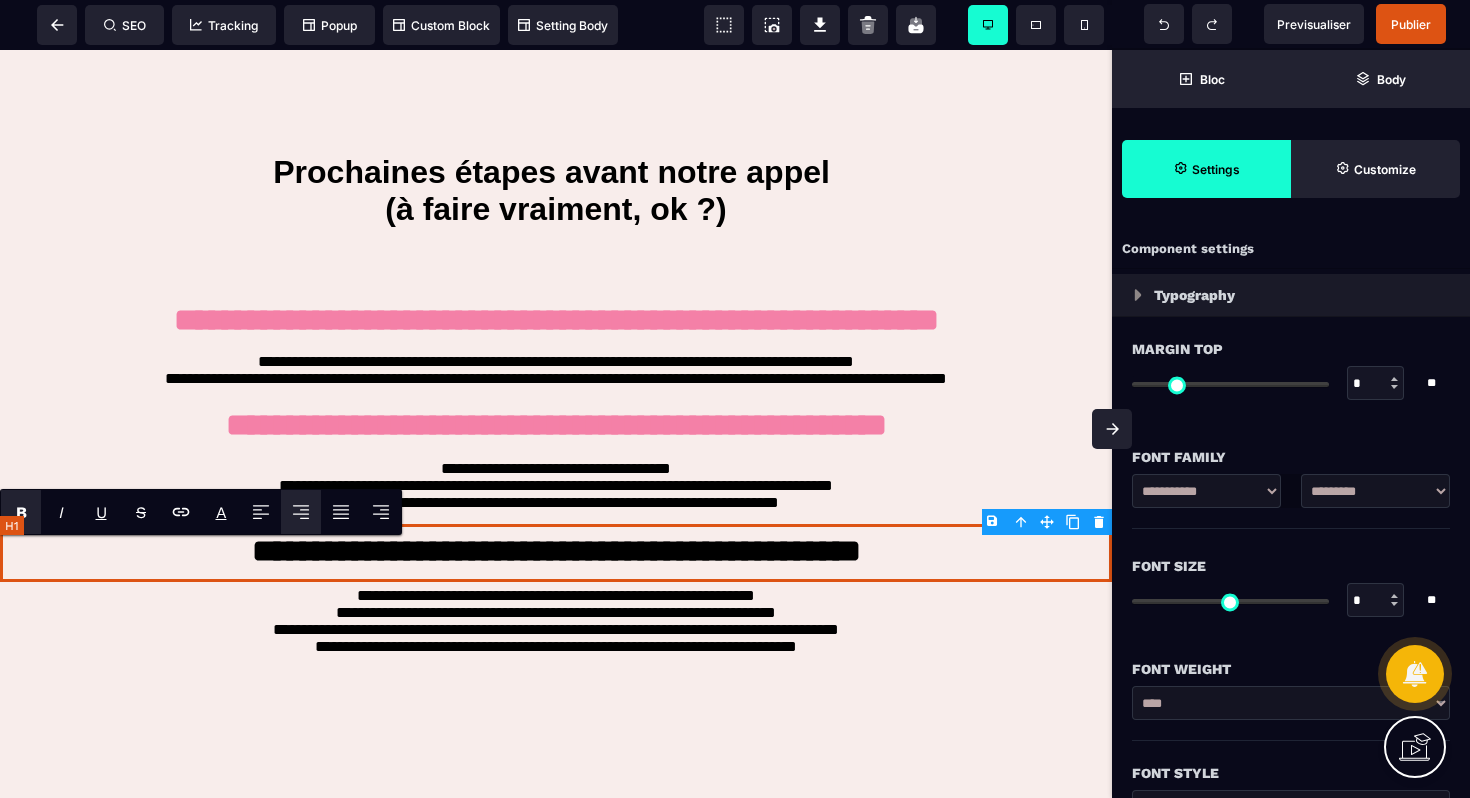 click on "**********" at bounding box center [556, 553] 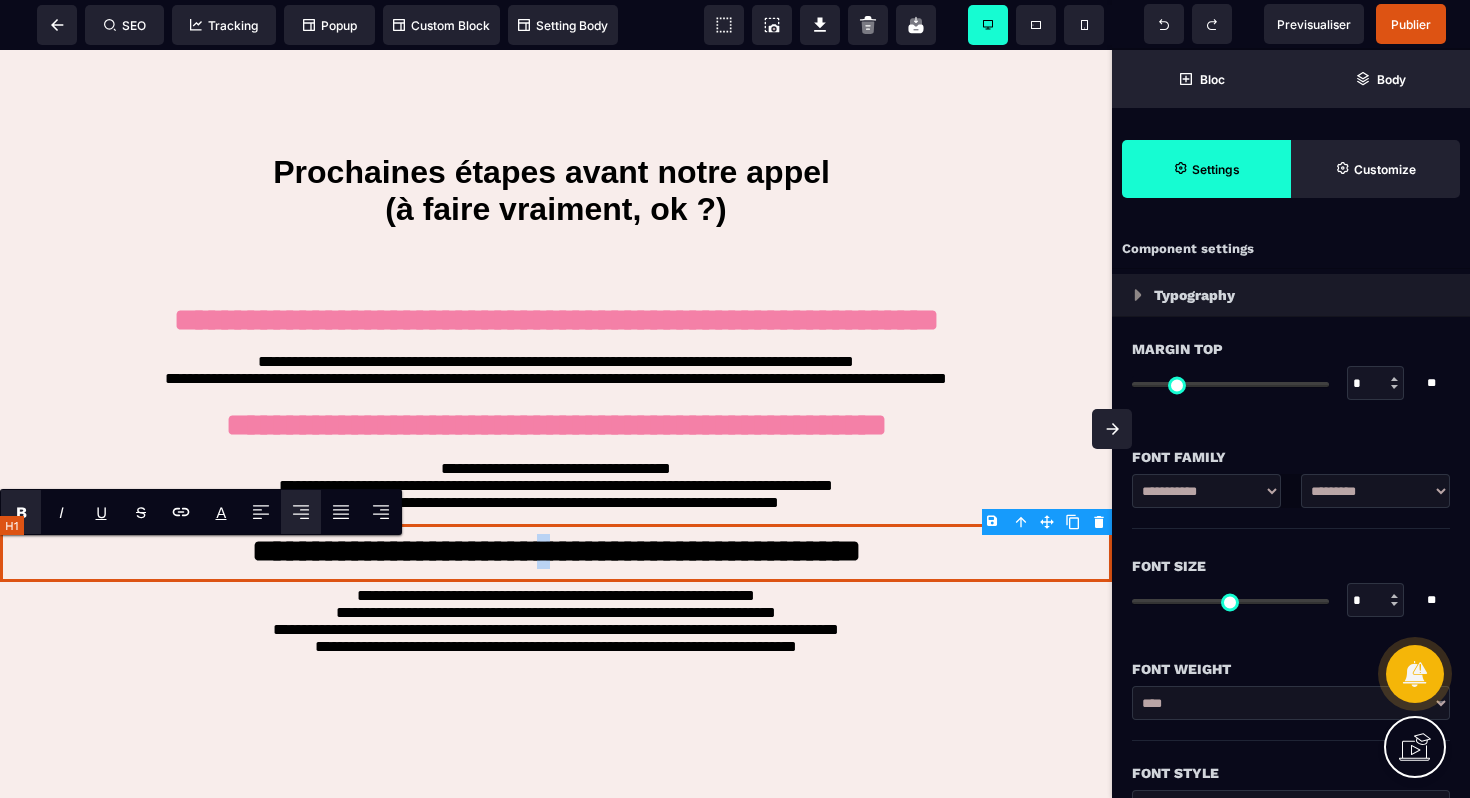 click on "**********" at bounding box center [556, 553] 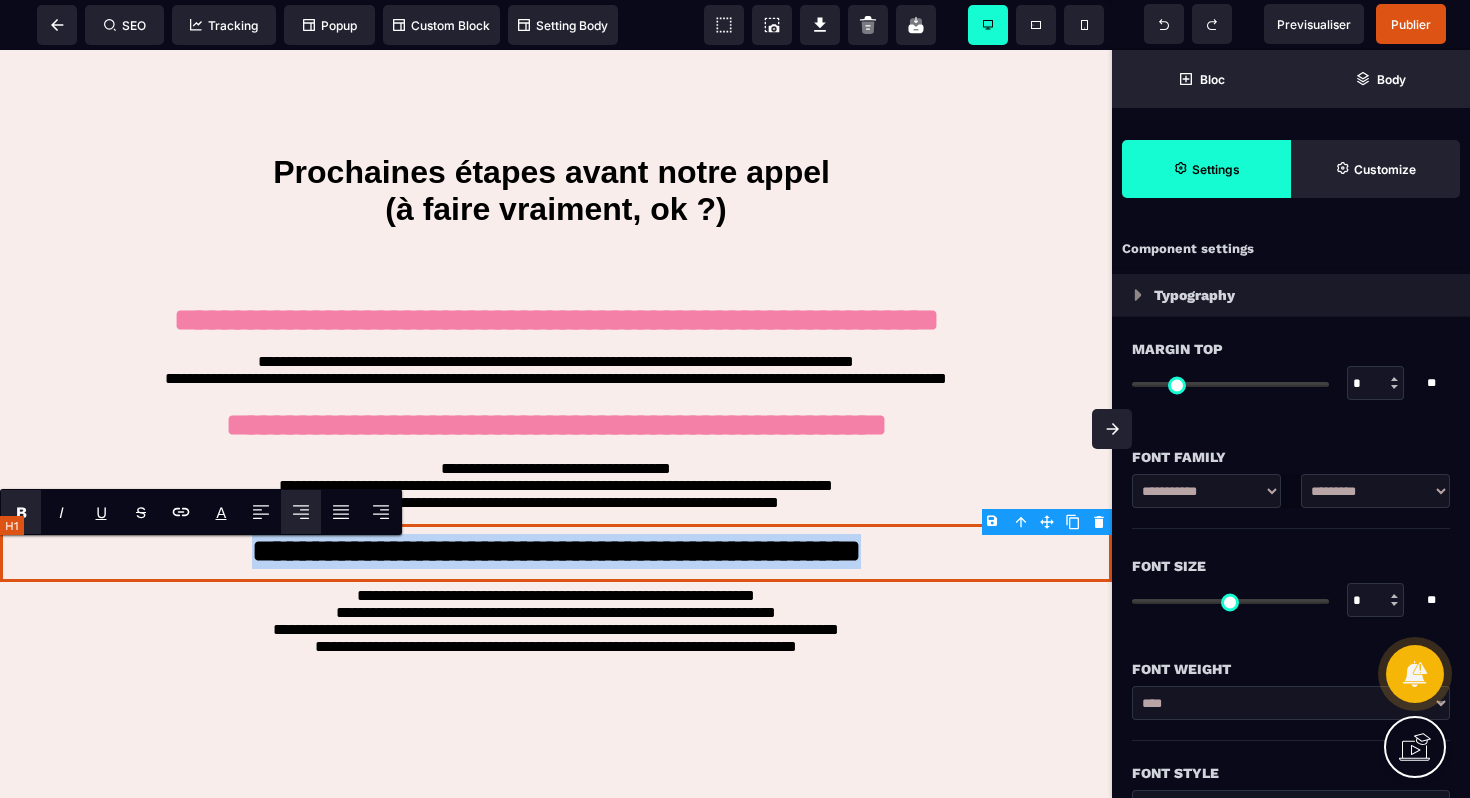 click on "**********" at bounding box center (556, 553) 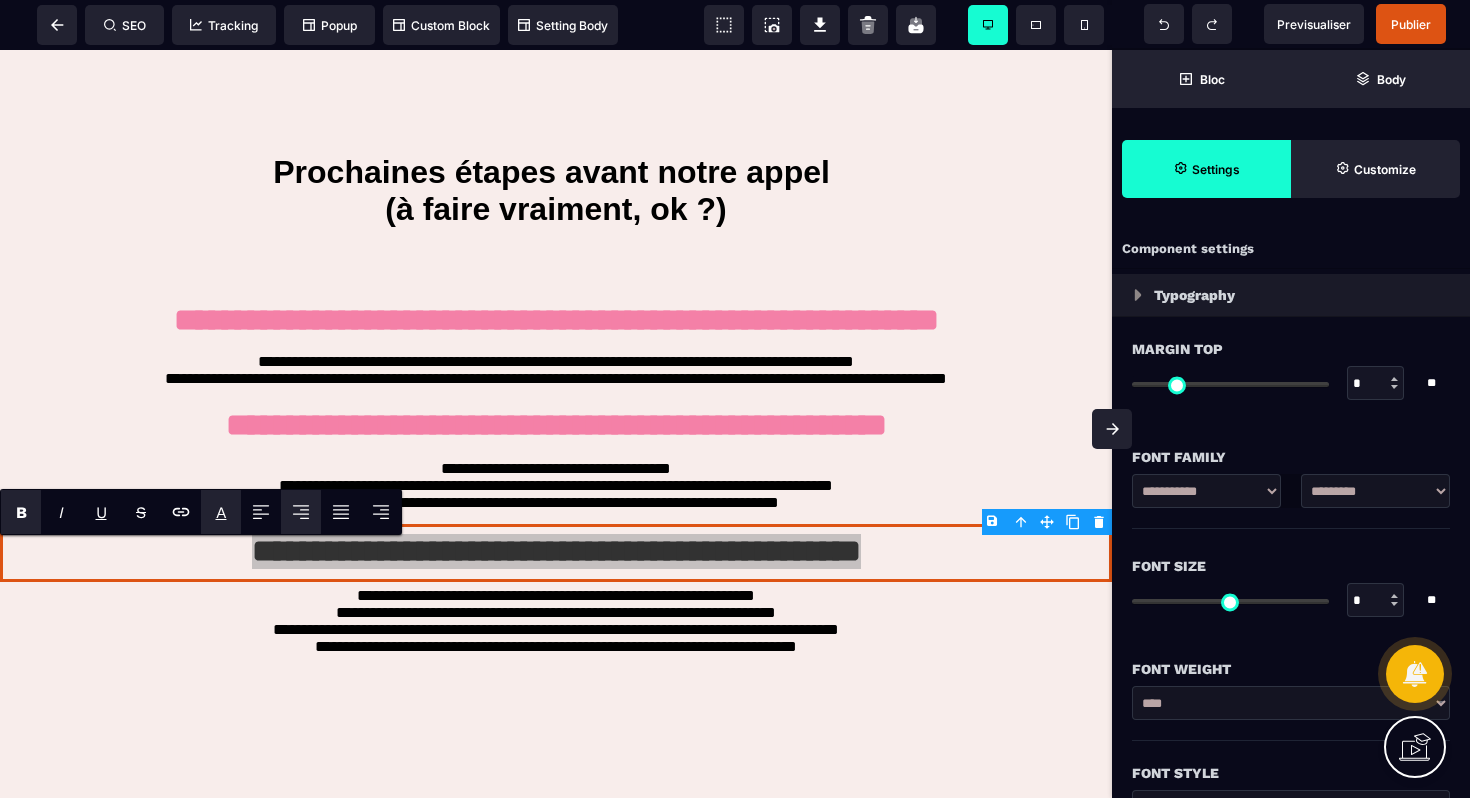 click on "A" at bounding box center [221, 512] 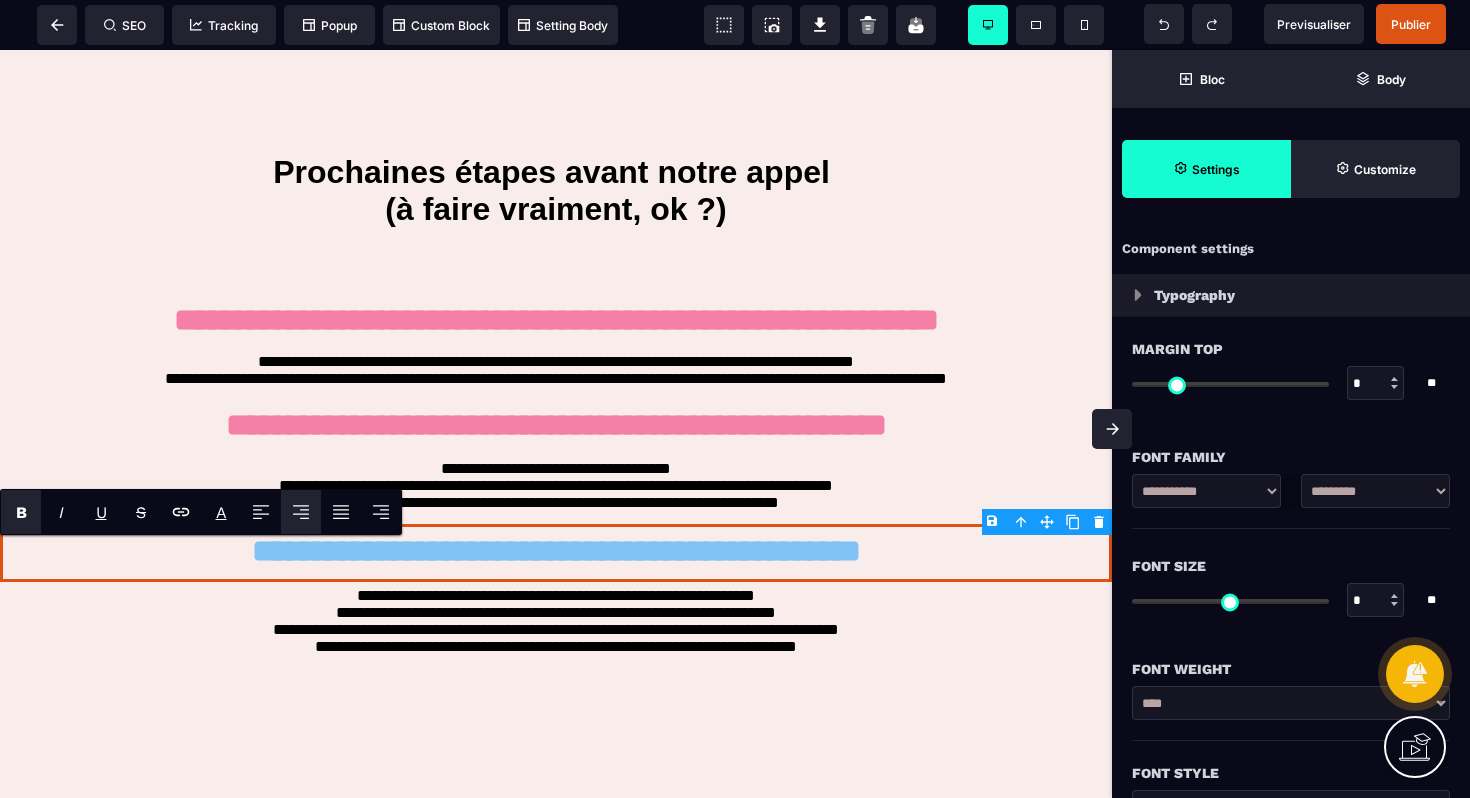 type on "*******" 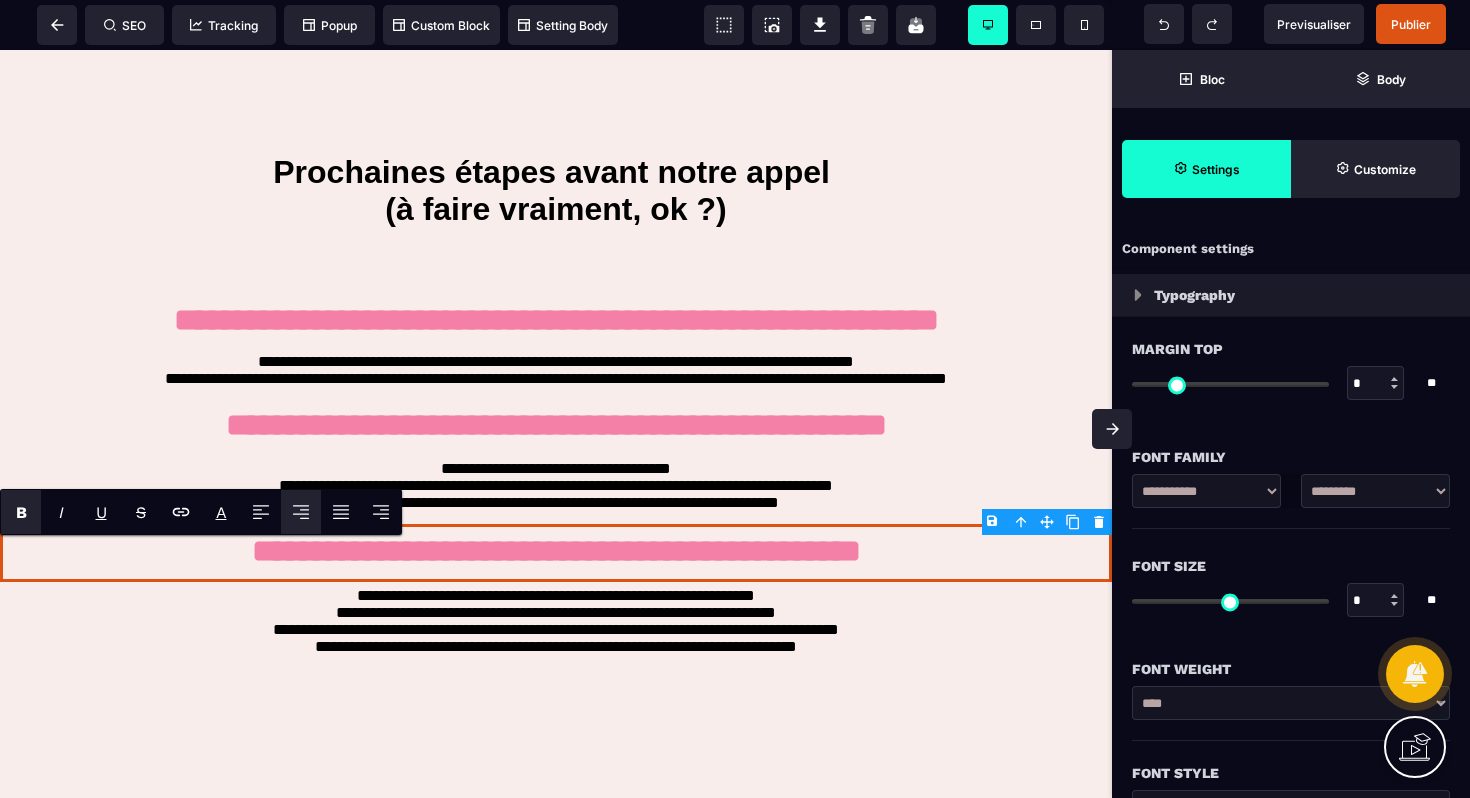 click on "**********" at bounding box center (556, 173) 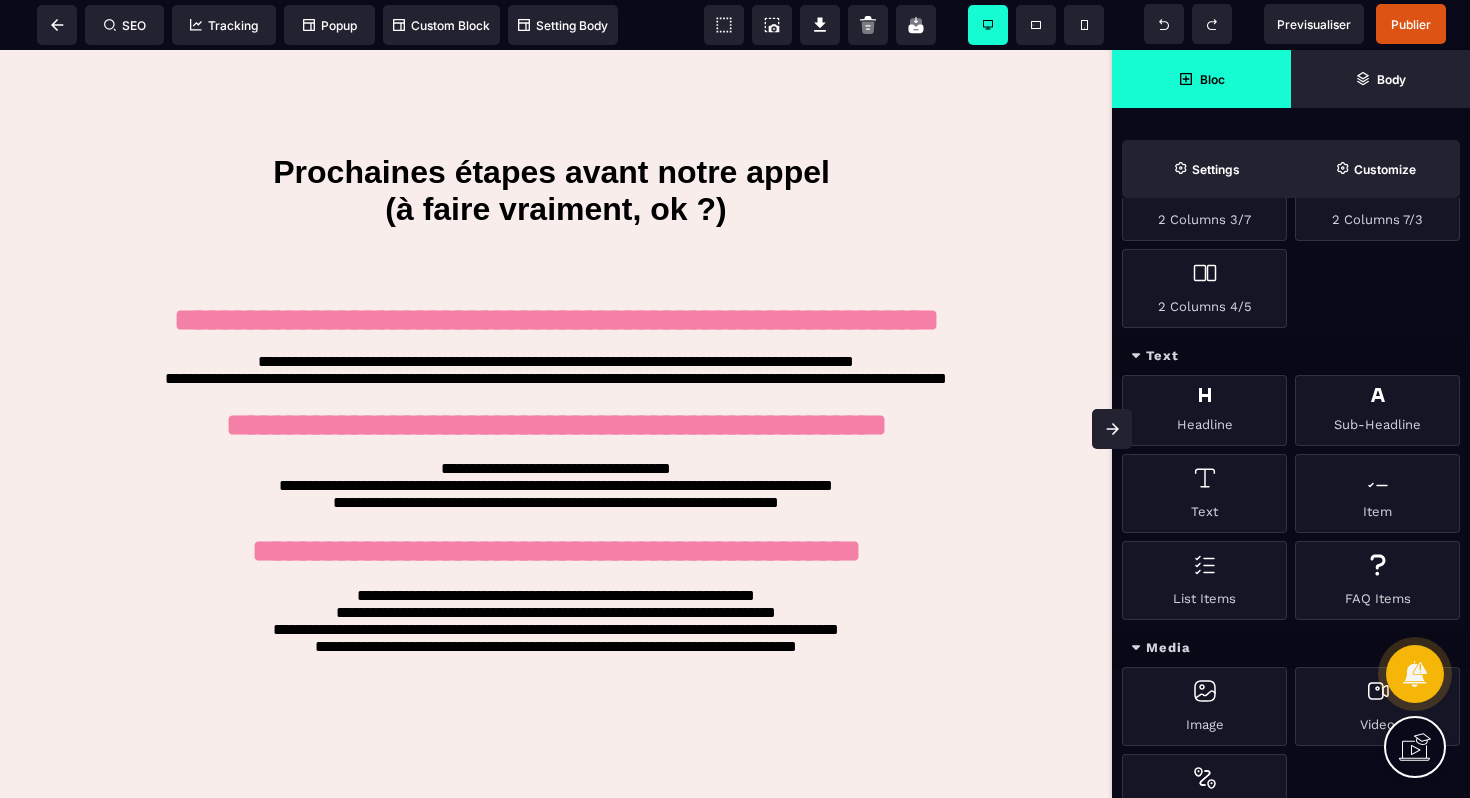 scroll, scrollTop: 577, scrollLeft: 0, axis: vertical 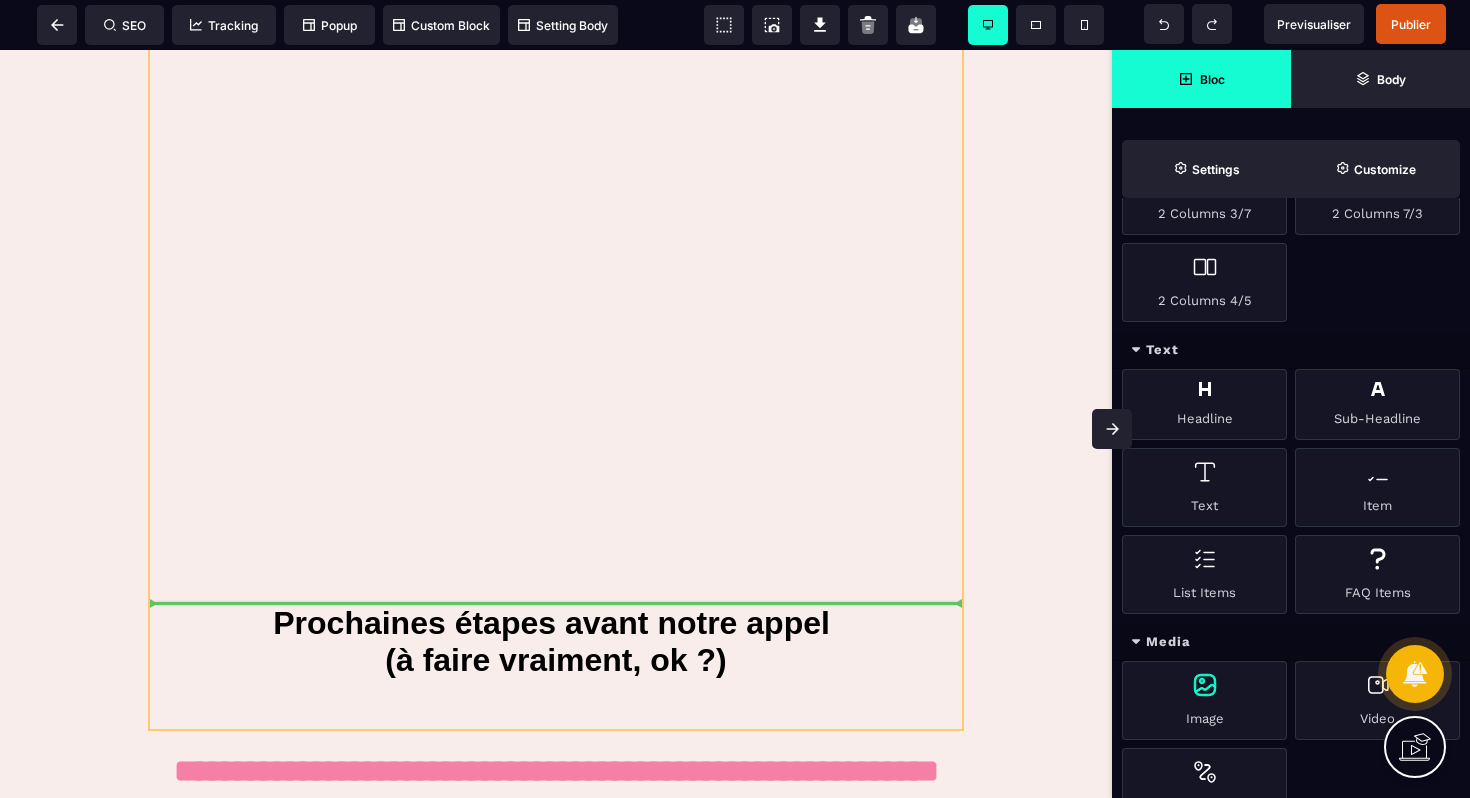 select 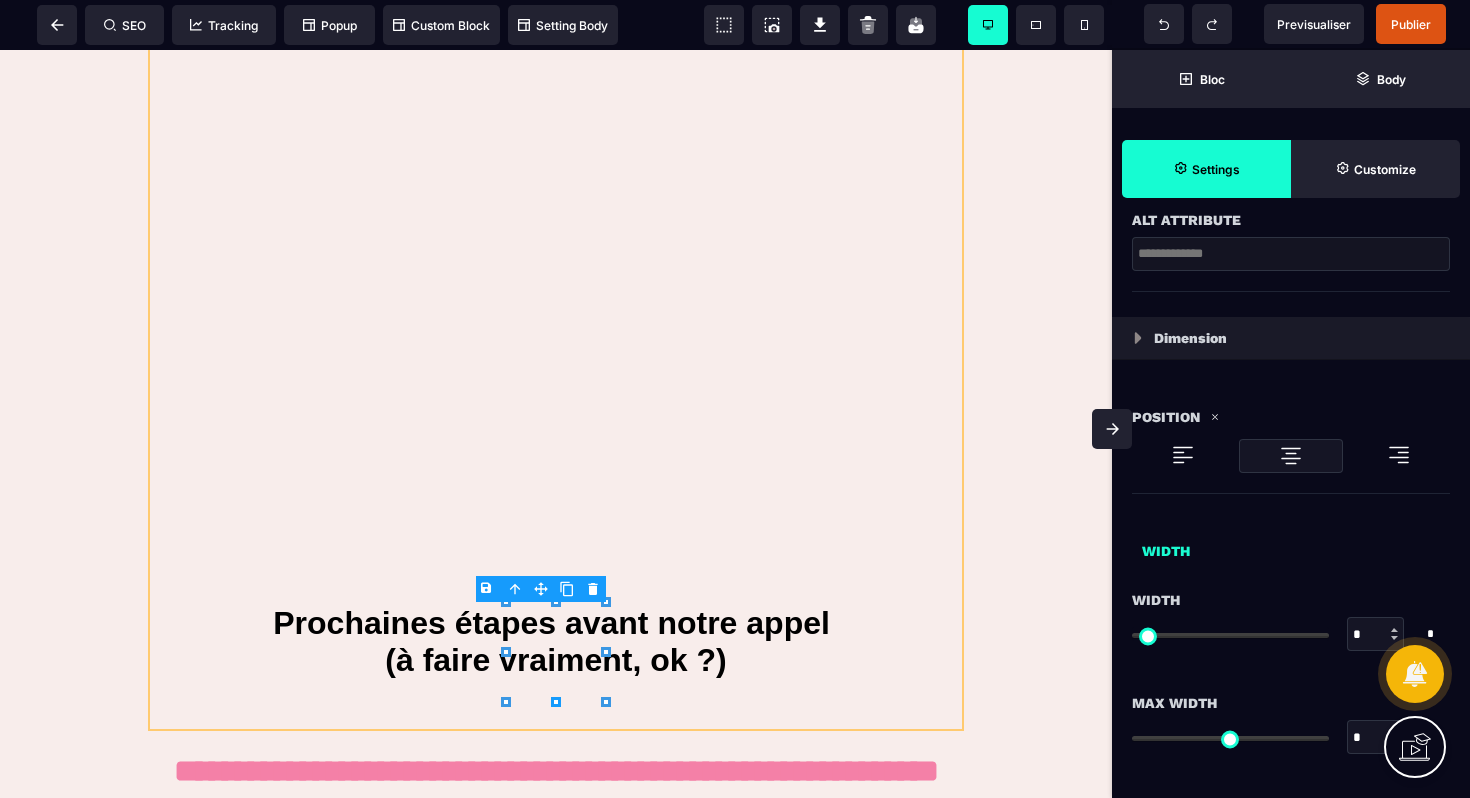 type on "*" 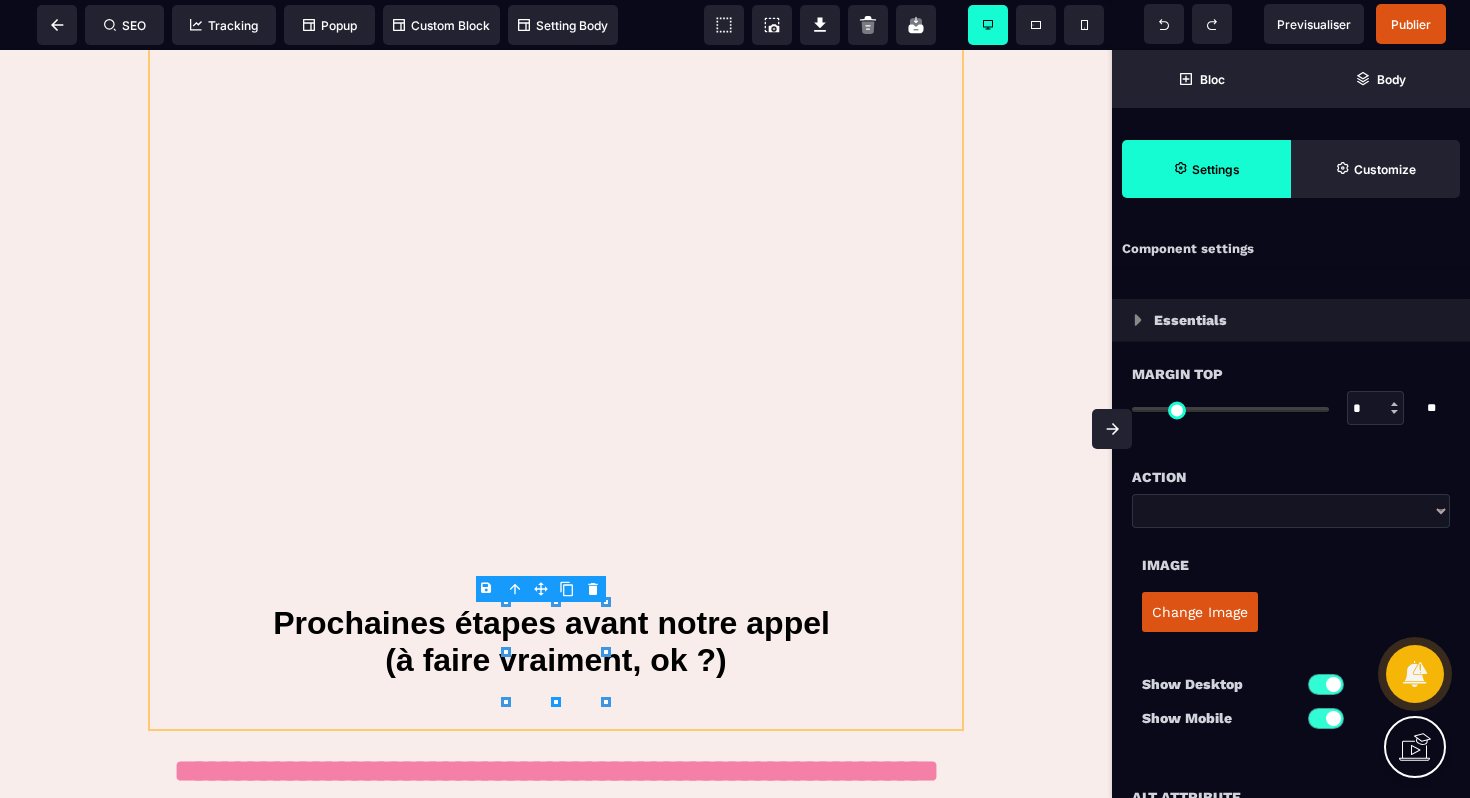 type on "****" 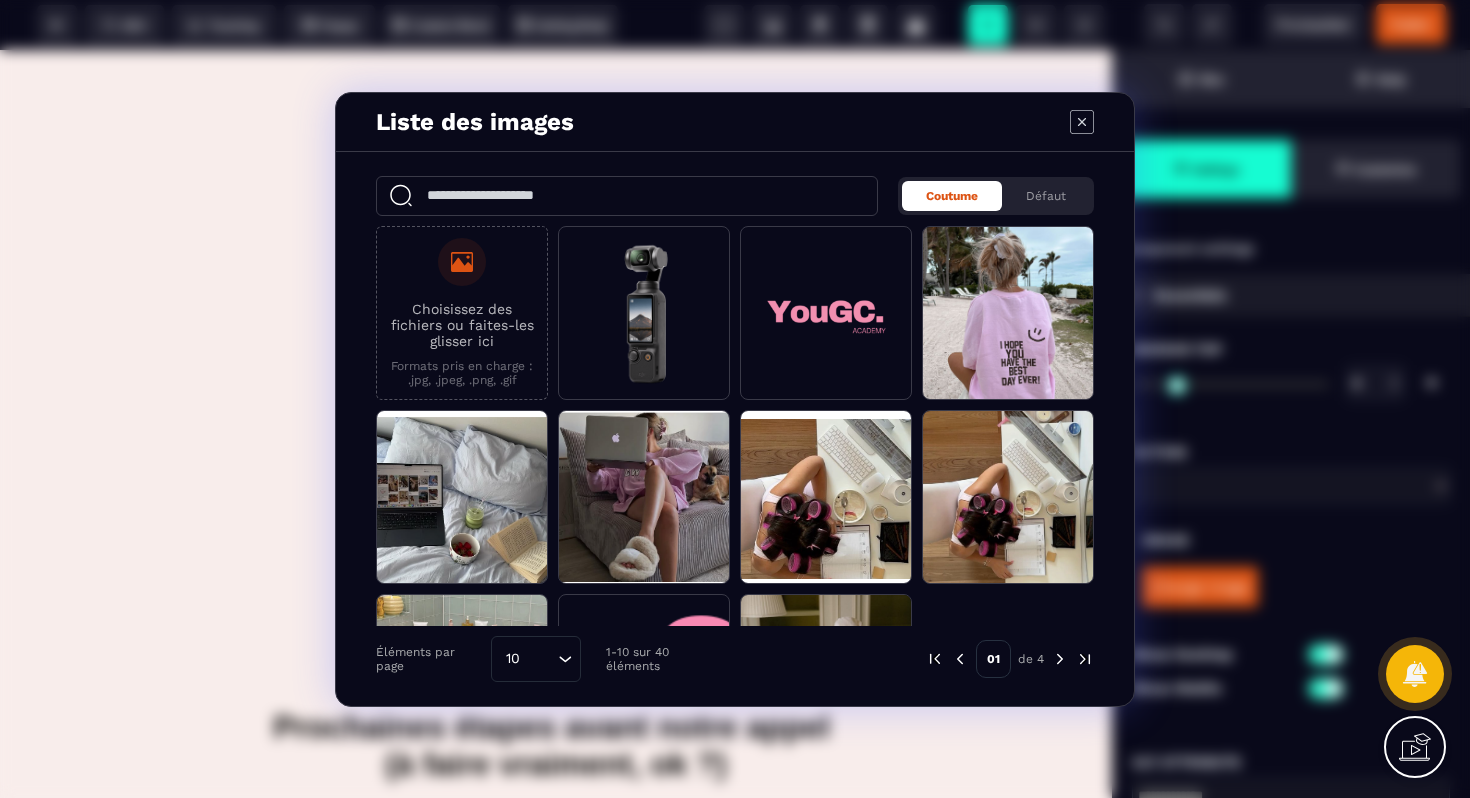 click 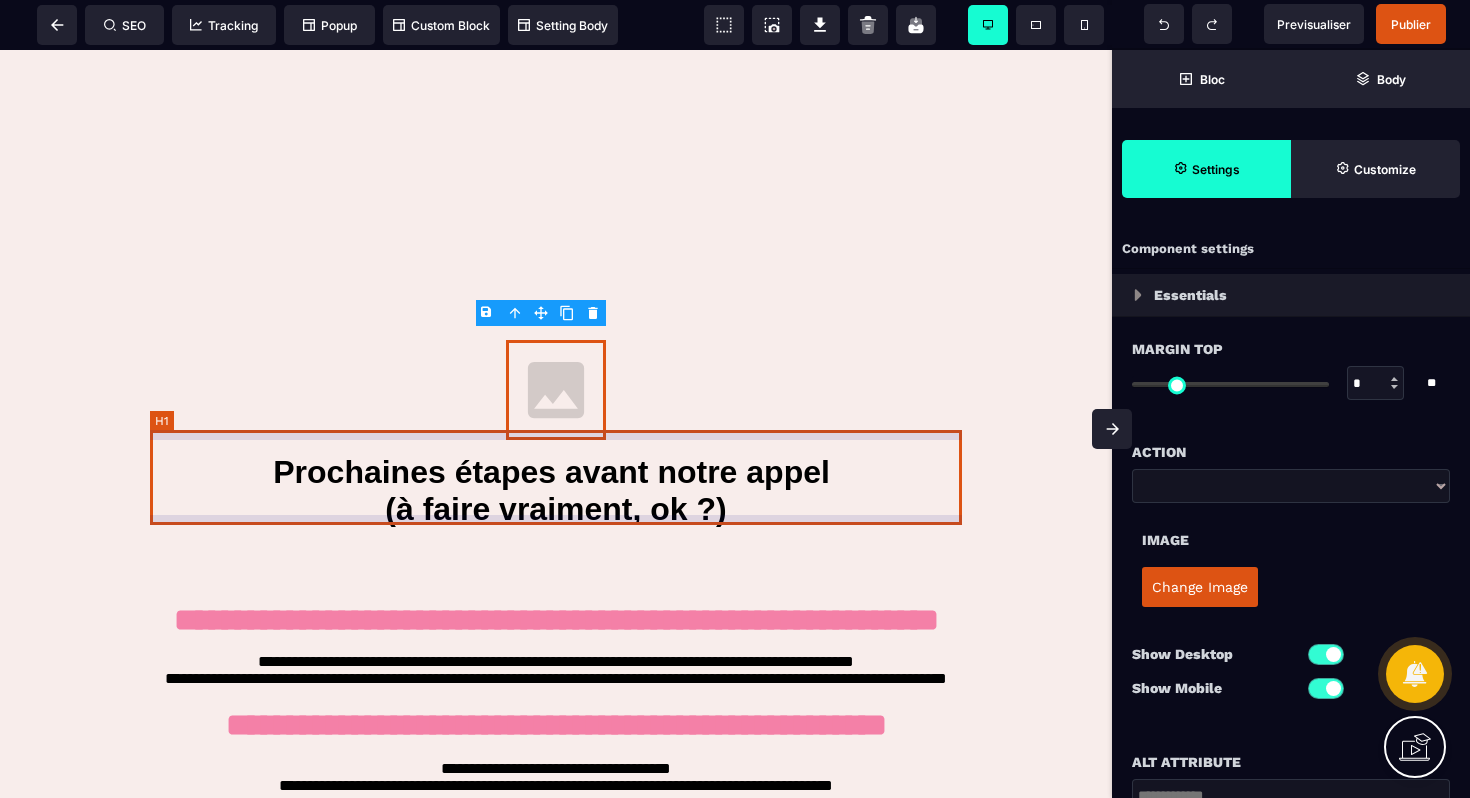 scroll, scrollTop: 882, scrollLeft: 0, axis: vertical 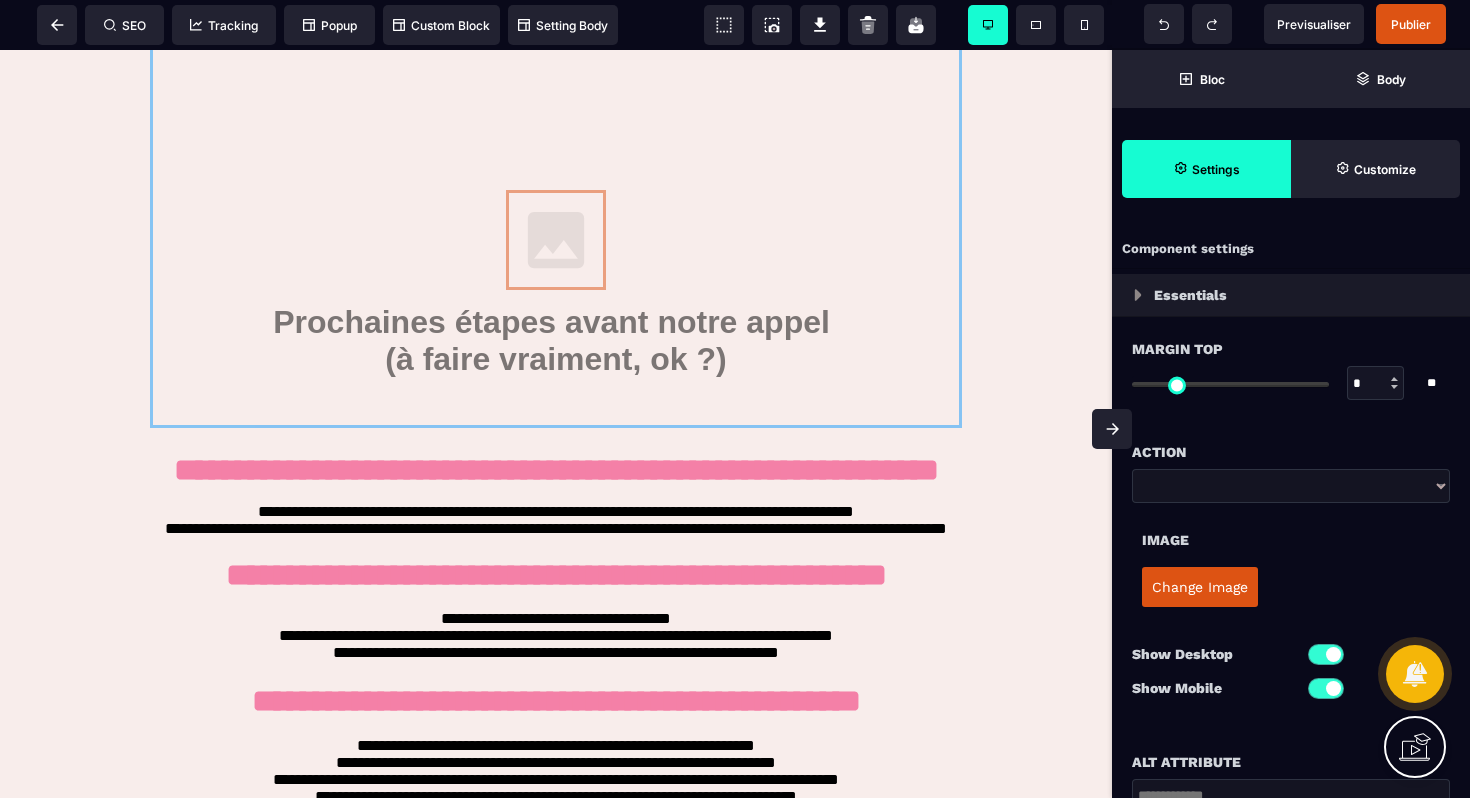 drag, startPoint x: 568, startPoint y: 251, endPoint x: 402, endPoint y: 534, distance: 328.093 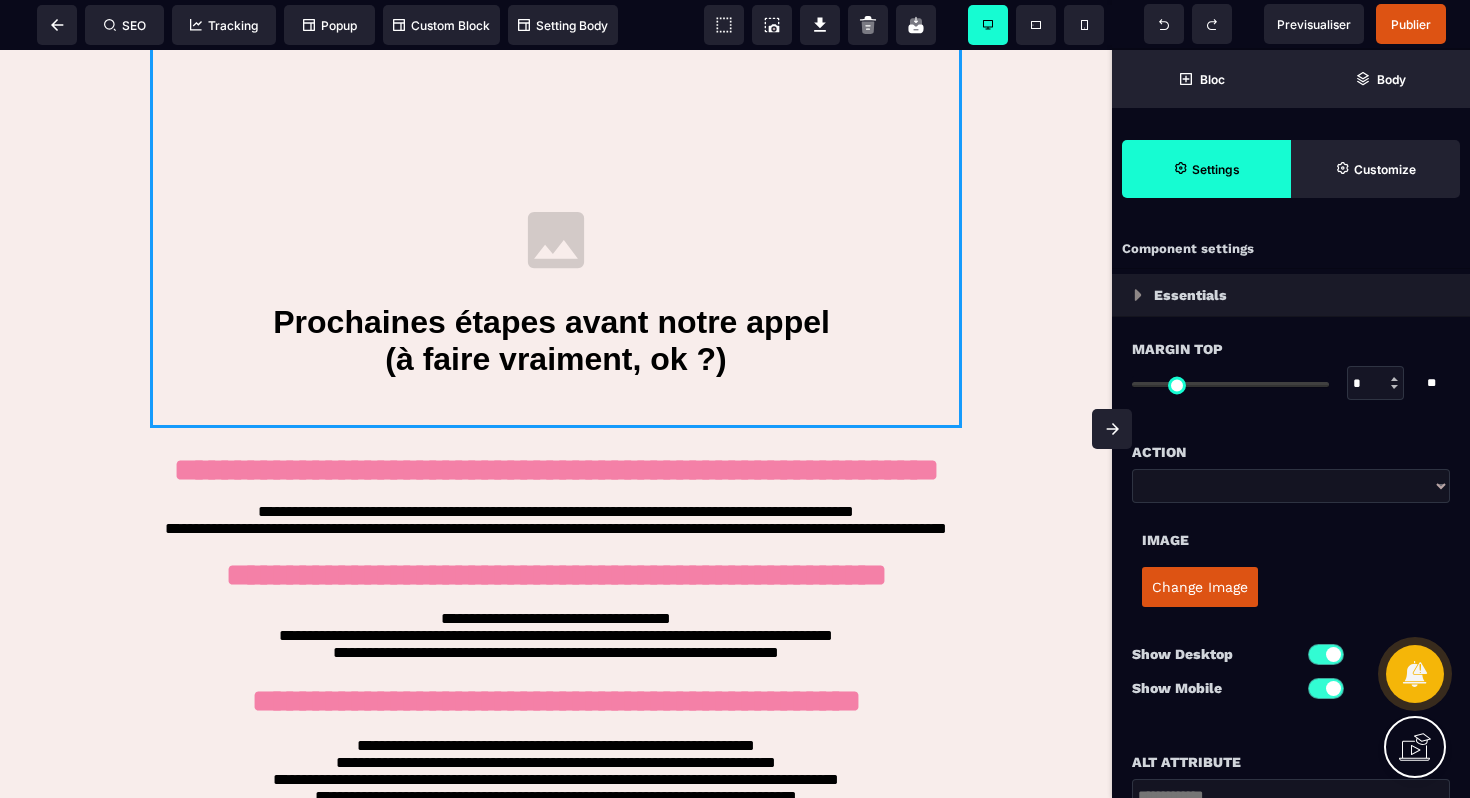 select on "**" 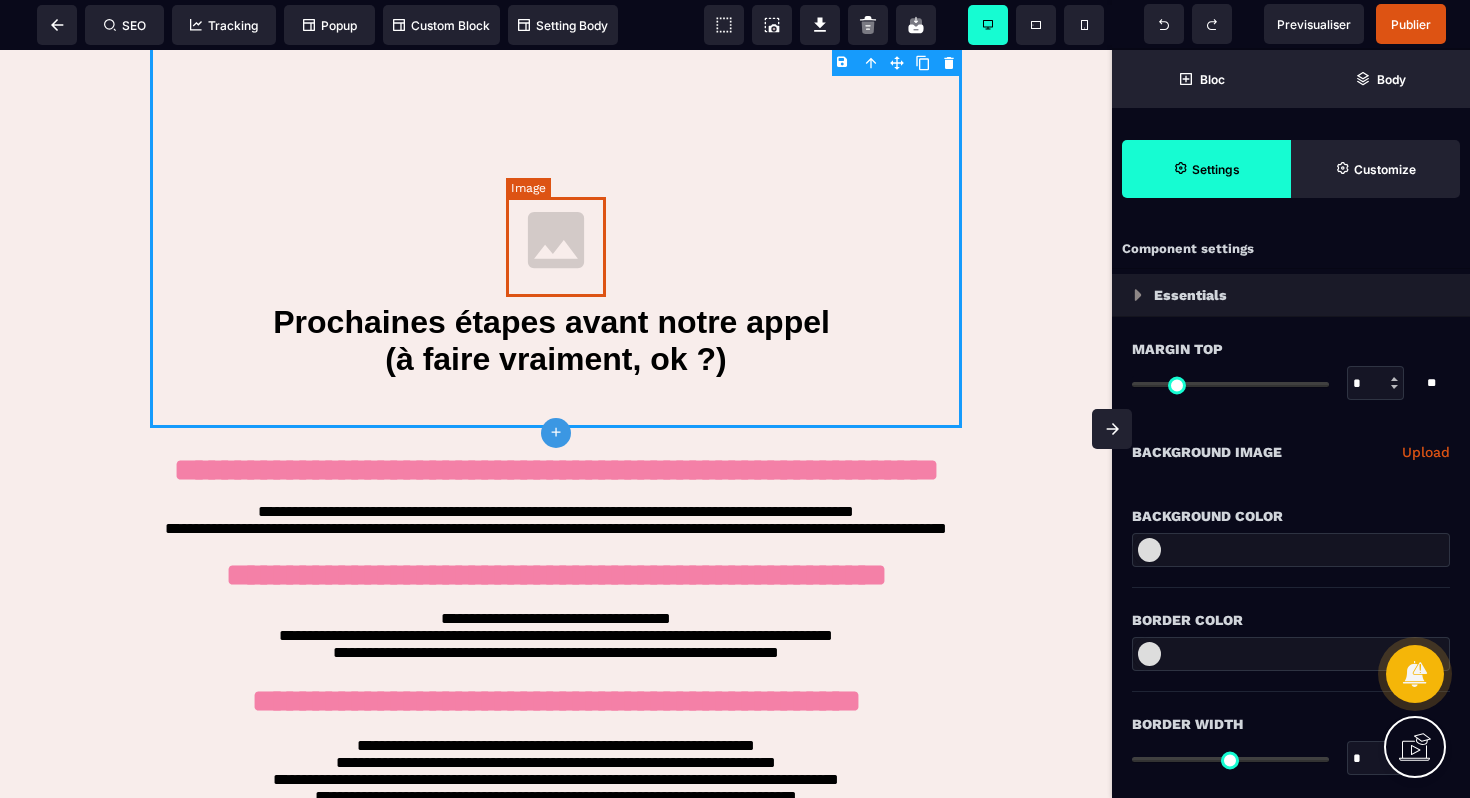click at bounding box center [556, 240] 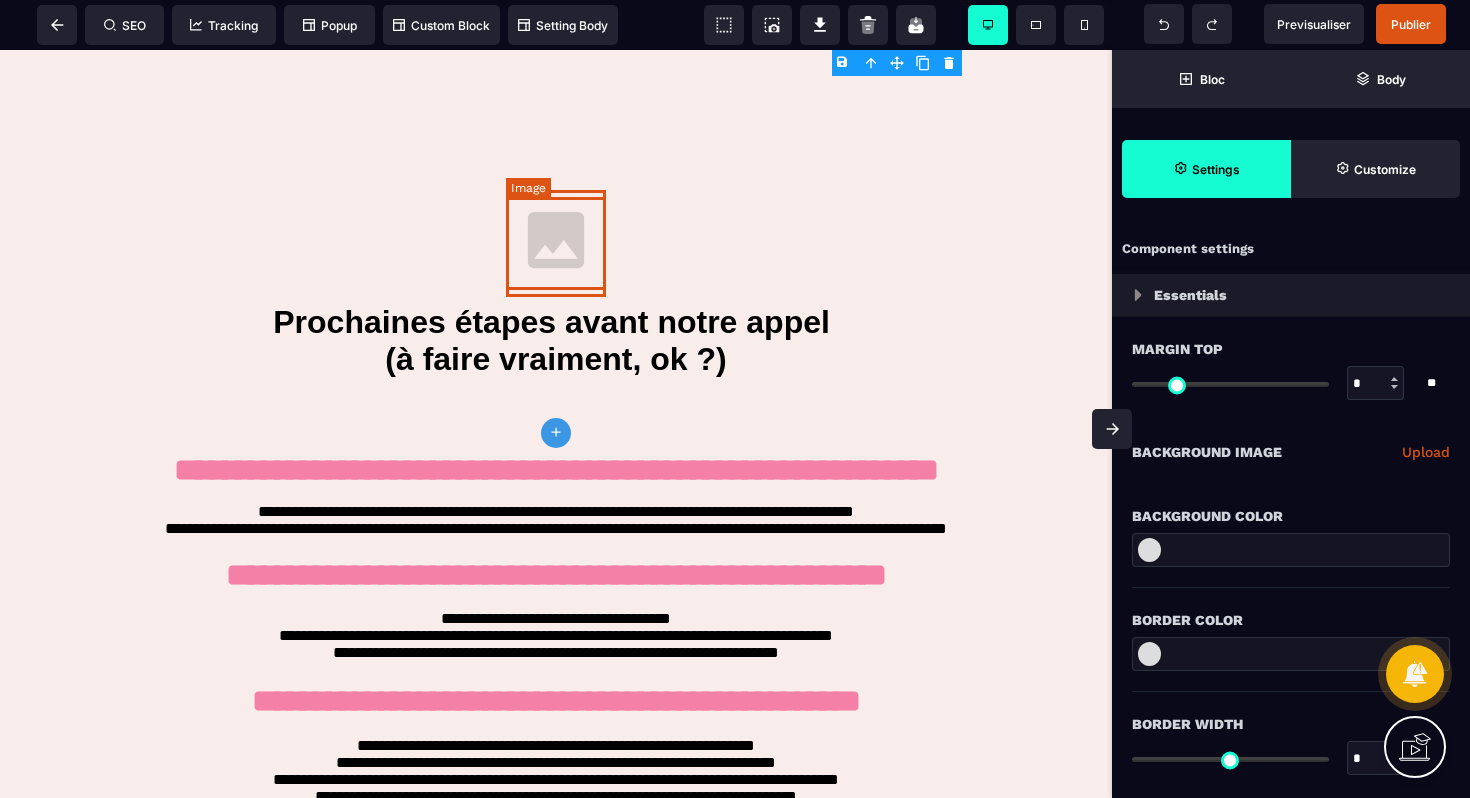 select 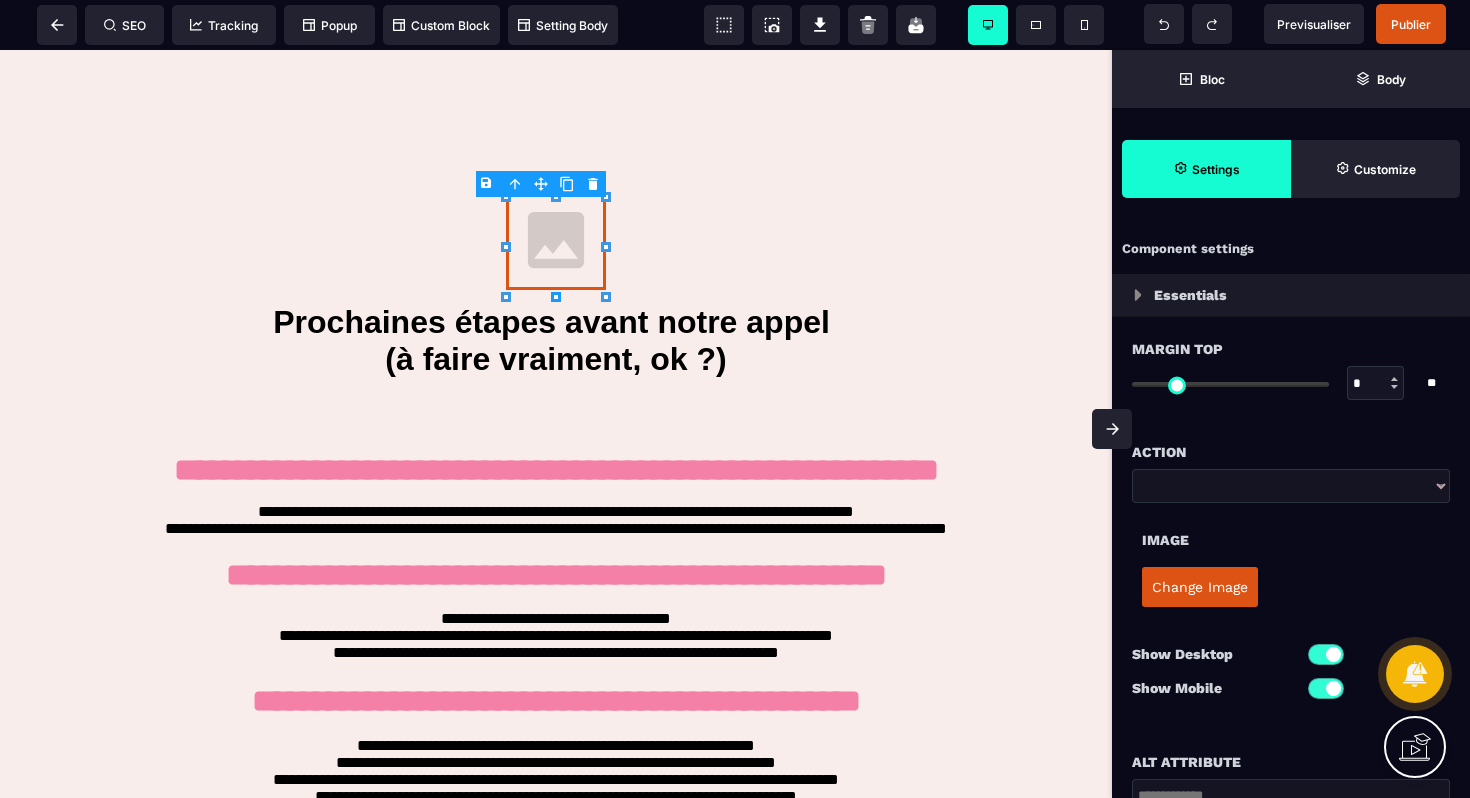 click on "B I U S
A *******
Image
SEO
Tracking
Popup" at bounding box center (735, 399) 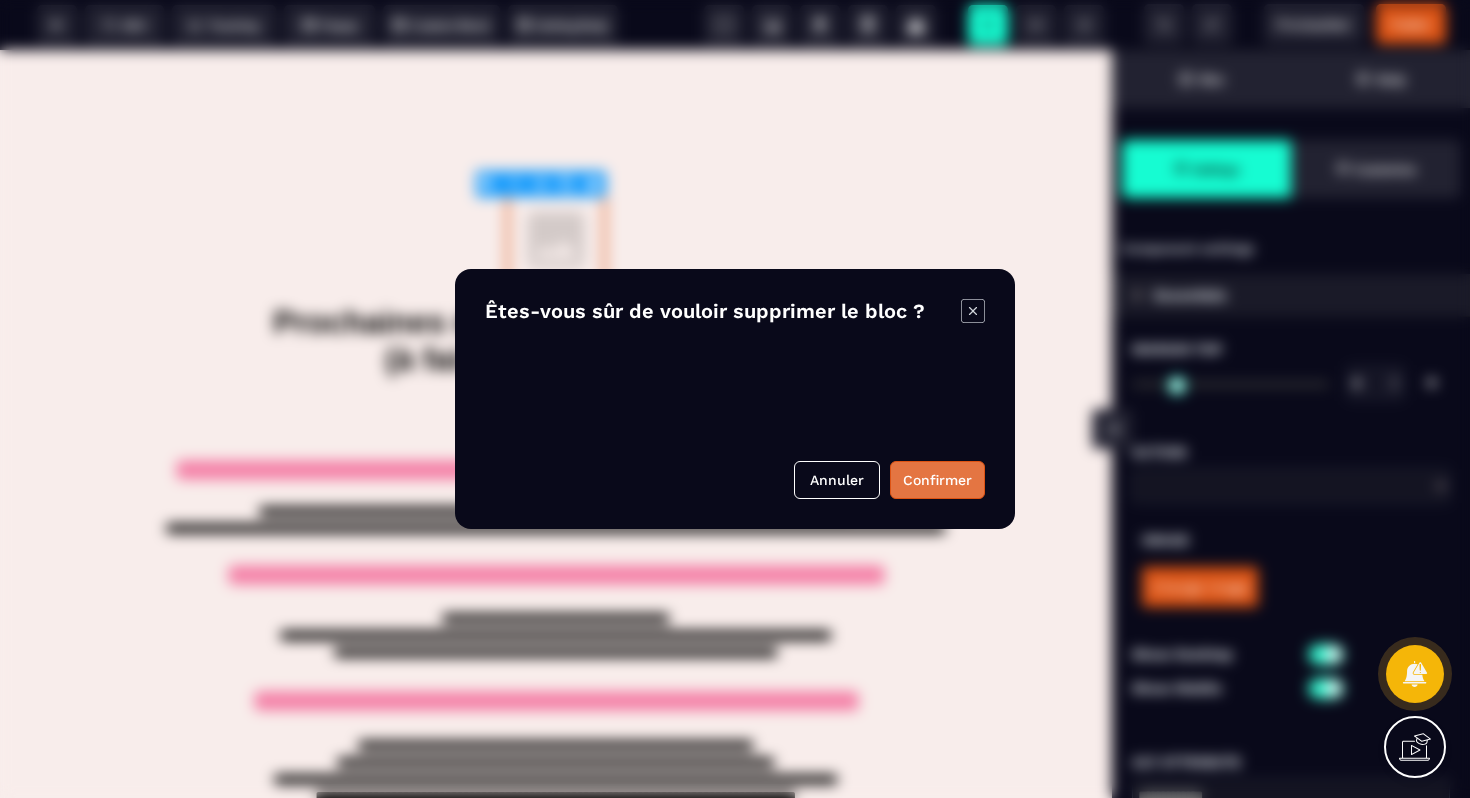 click on "Confirmer" at bounding box center [937, 480] 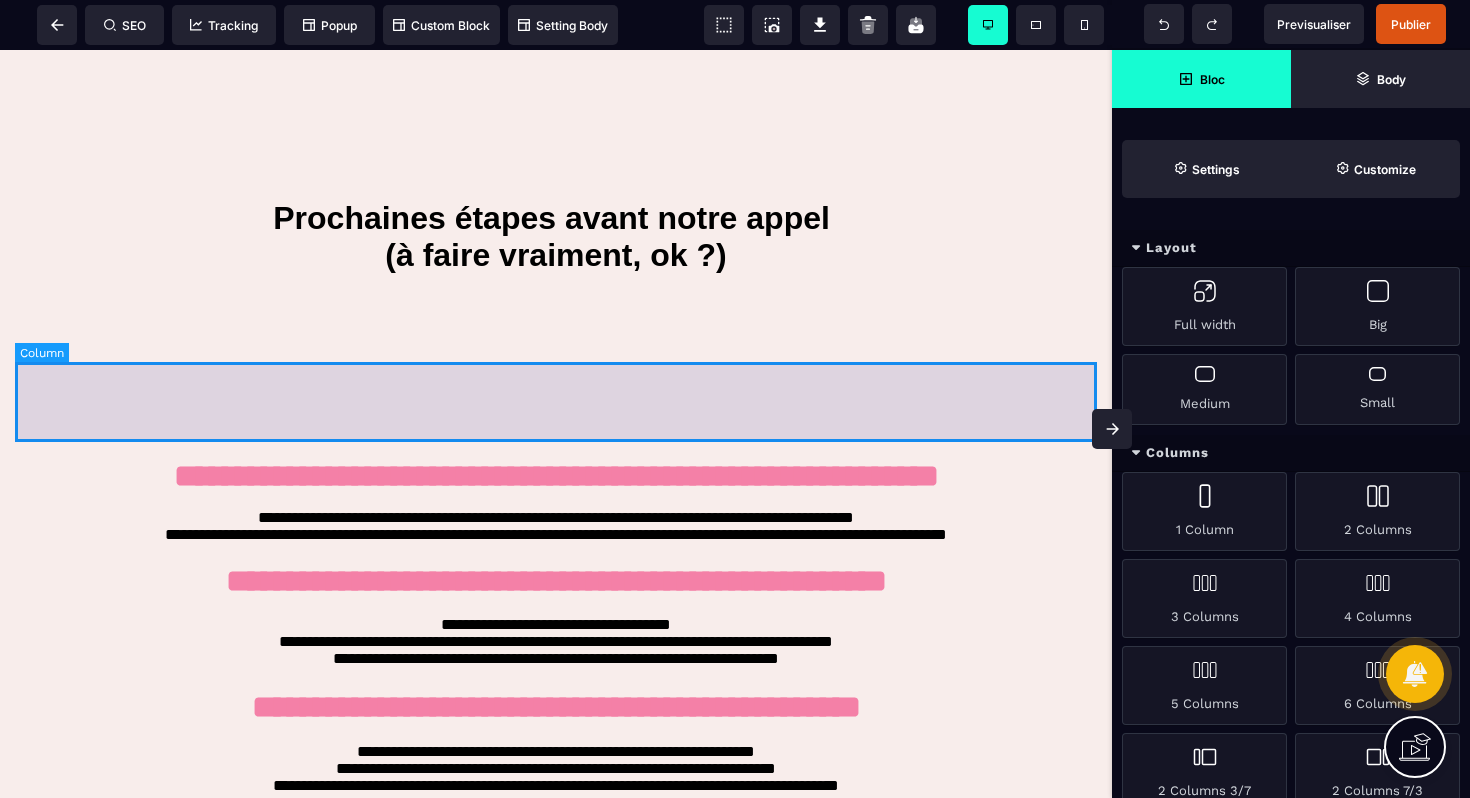 click at bounding box center [556, 394] 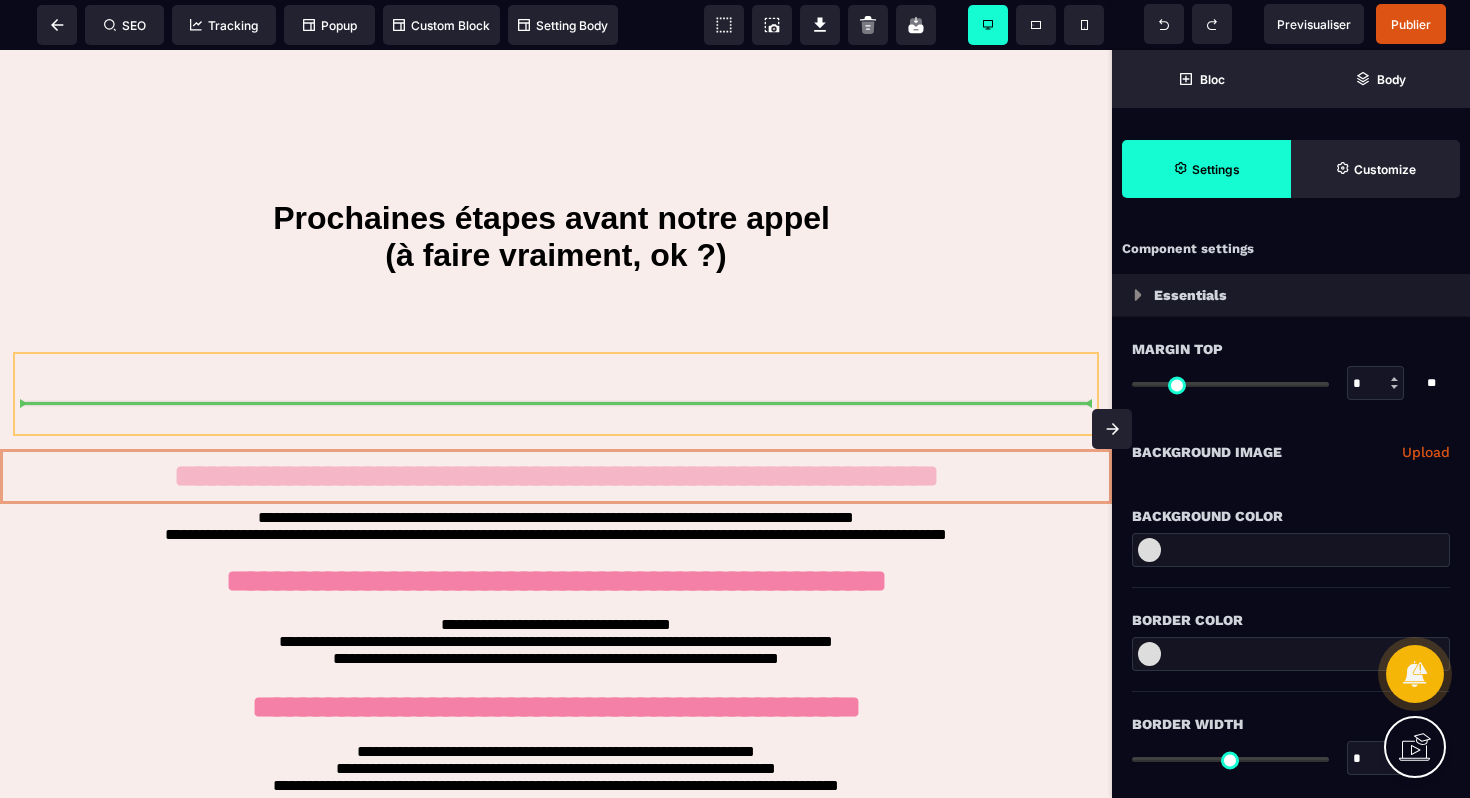 drag, startPoint x: 619, startPoint y: 489, endPoint x: 623, endPoint y: 376, distance: 113.07078 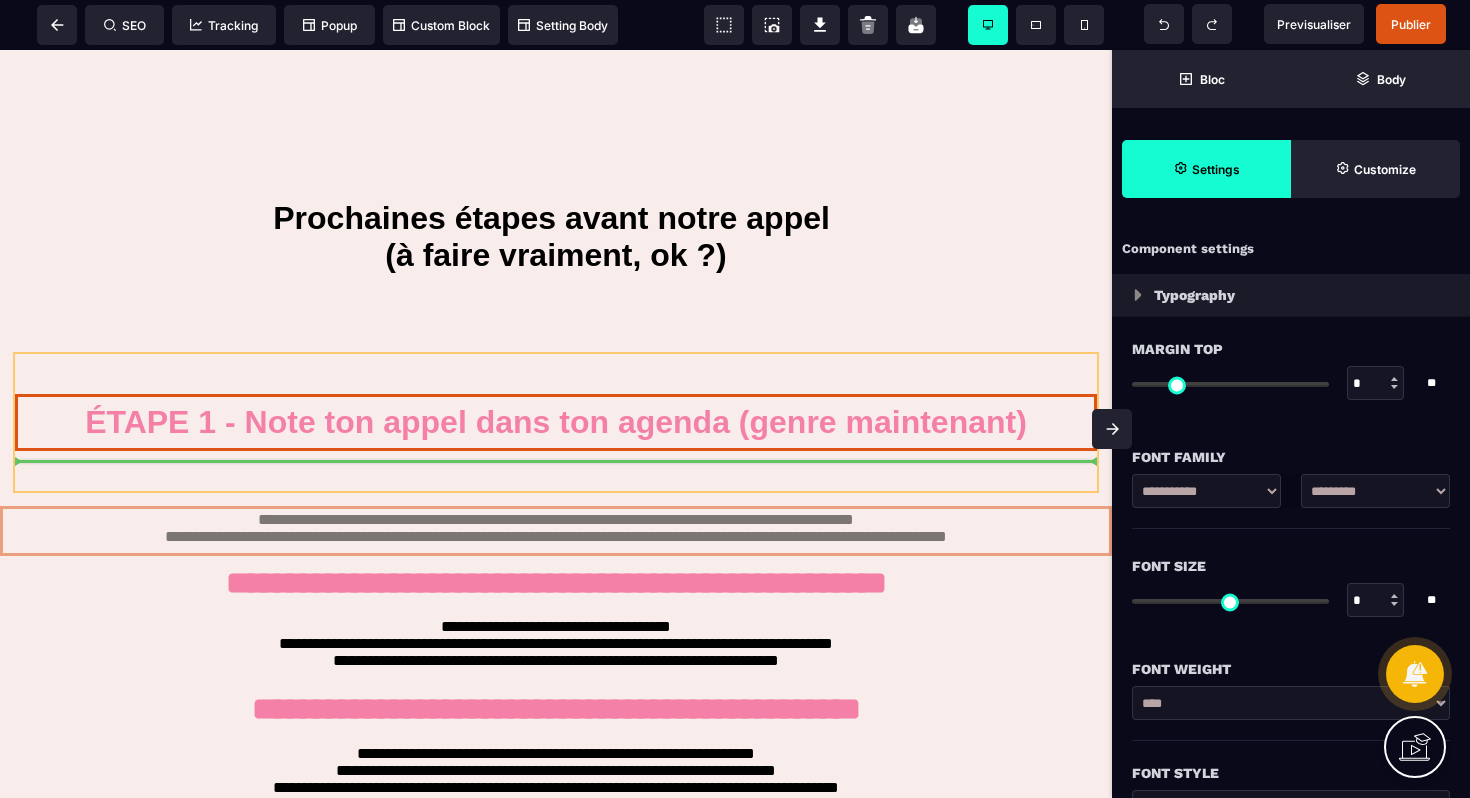 drag, startPoint x: 618, startPoint y: 551, endPoint x: 625, endPoint y: 455, distance: 96.25487 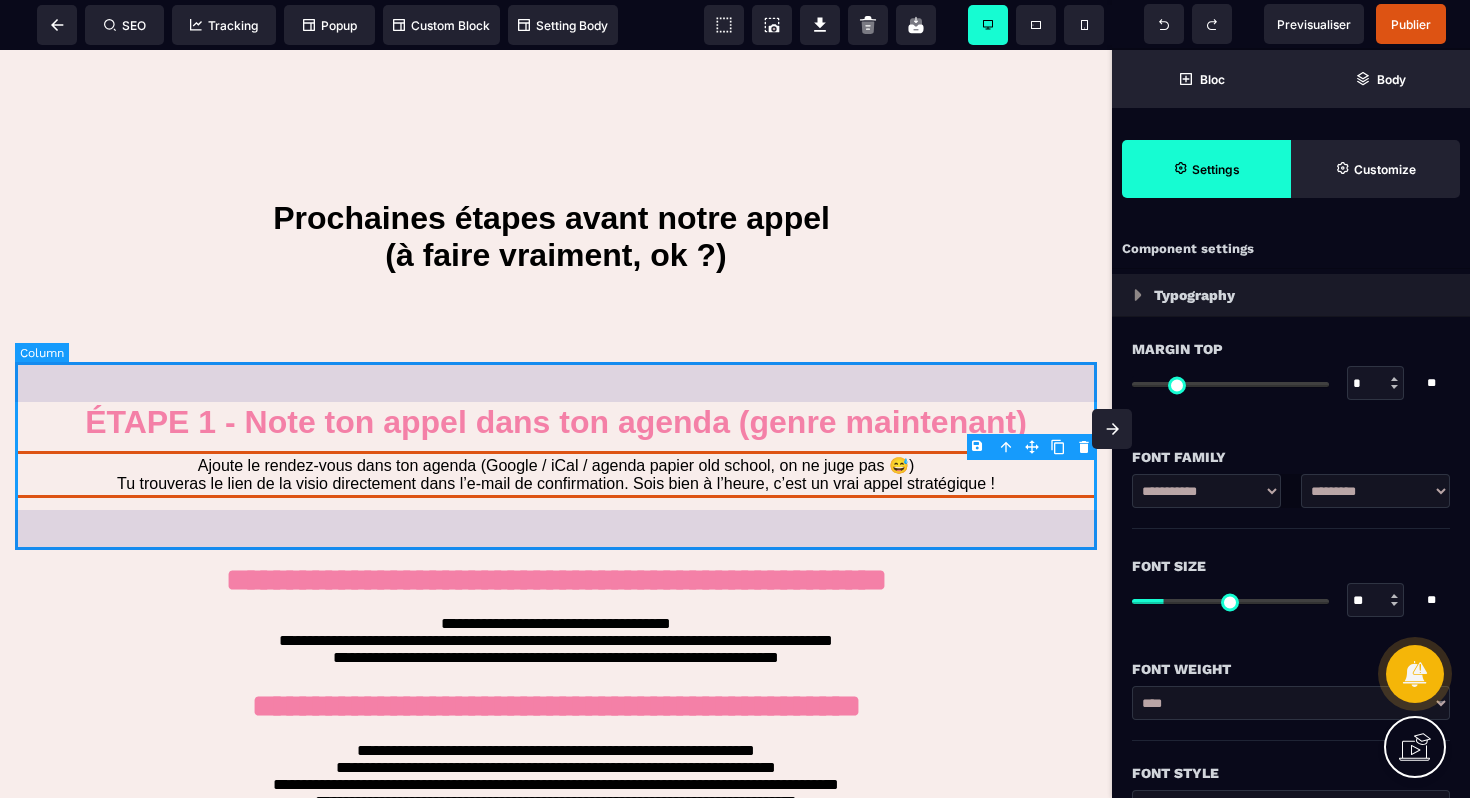 click on "ÉTAPE 1 - Note ton appel dans ton agenda (genre maintenant) Ajoute le rendez-vous dans ton agenda (Google / iCal / agenda papier old school, on ne juge pas 😅) Tu trouveras le lien de la visio directement dans l’e-mail de confirmation. Sois bien à l’heure, c’est un vrai appel stratégique !" at bounding box center (556, 446) 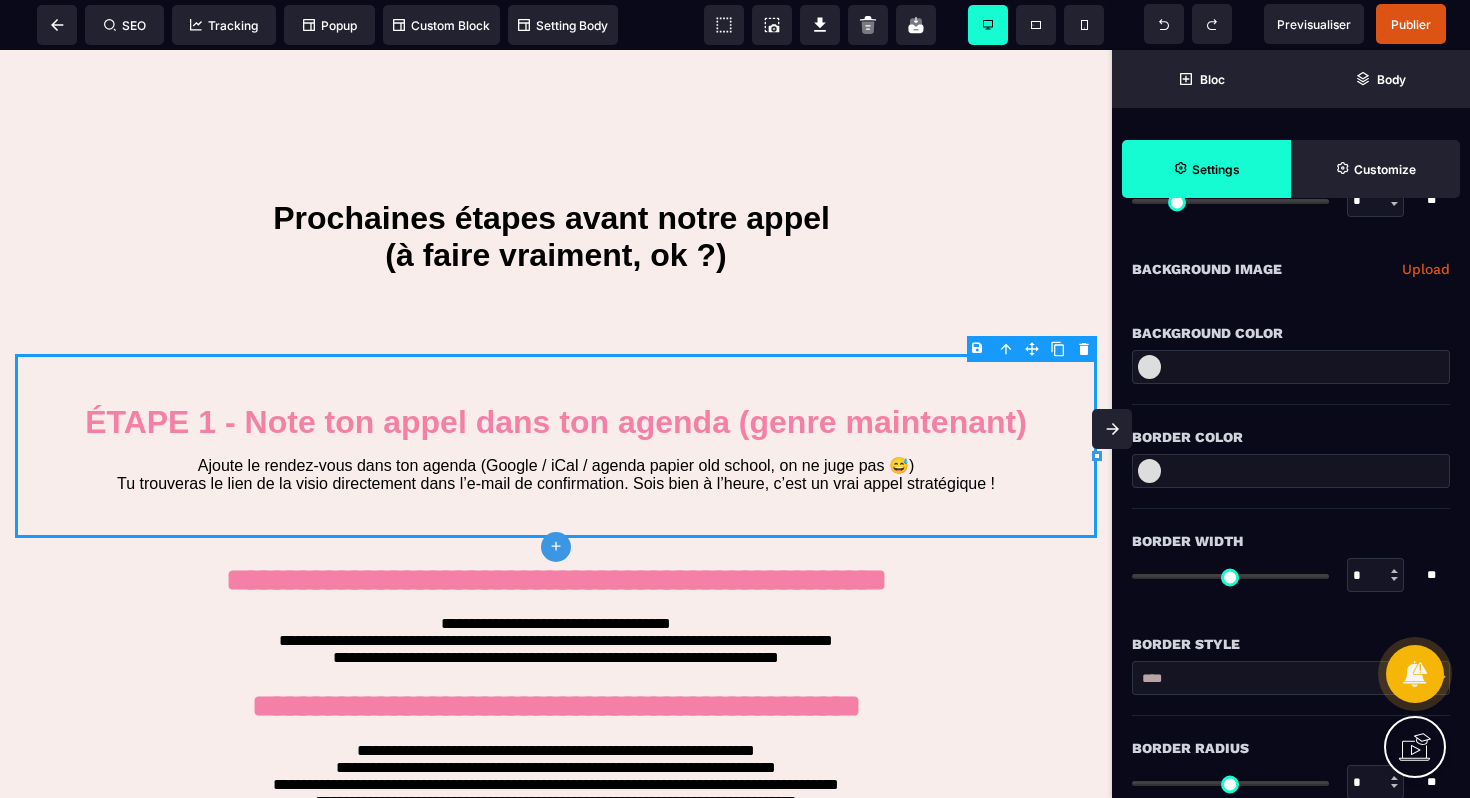 scroll, scrollTop: 128, scrollLeft: 0, axis: vertical 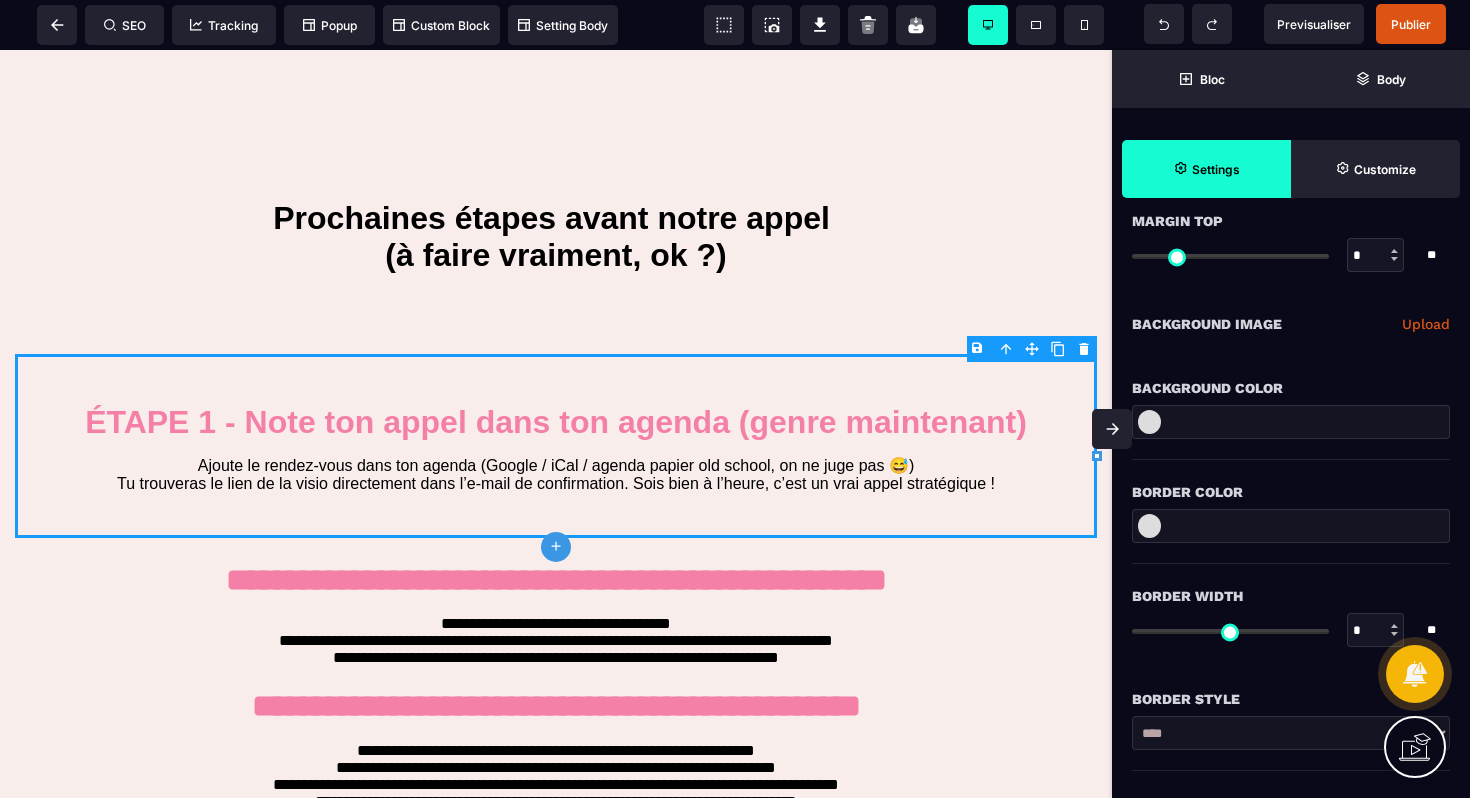 click at bounding box center [1291, 422] 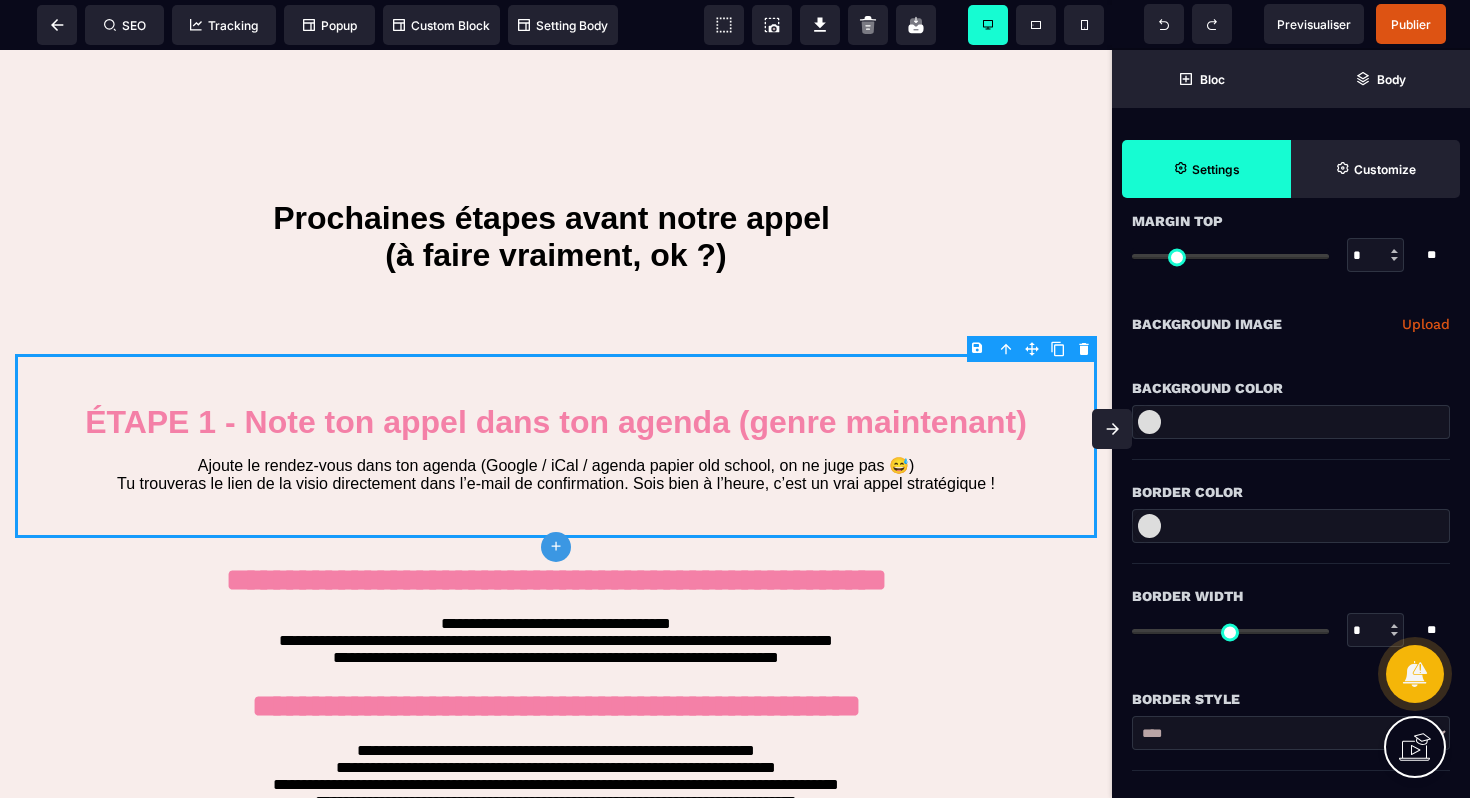 paste on "*******" 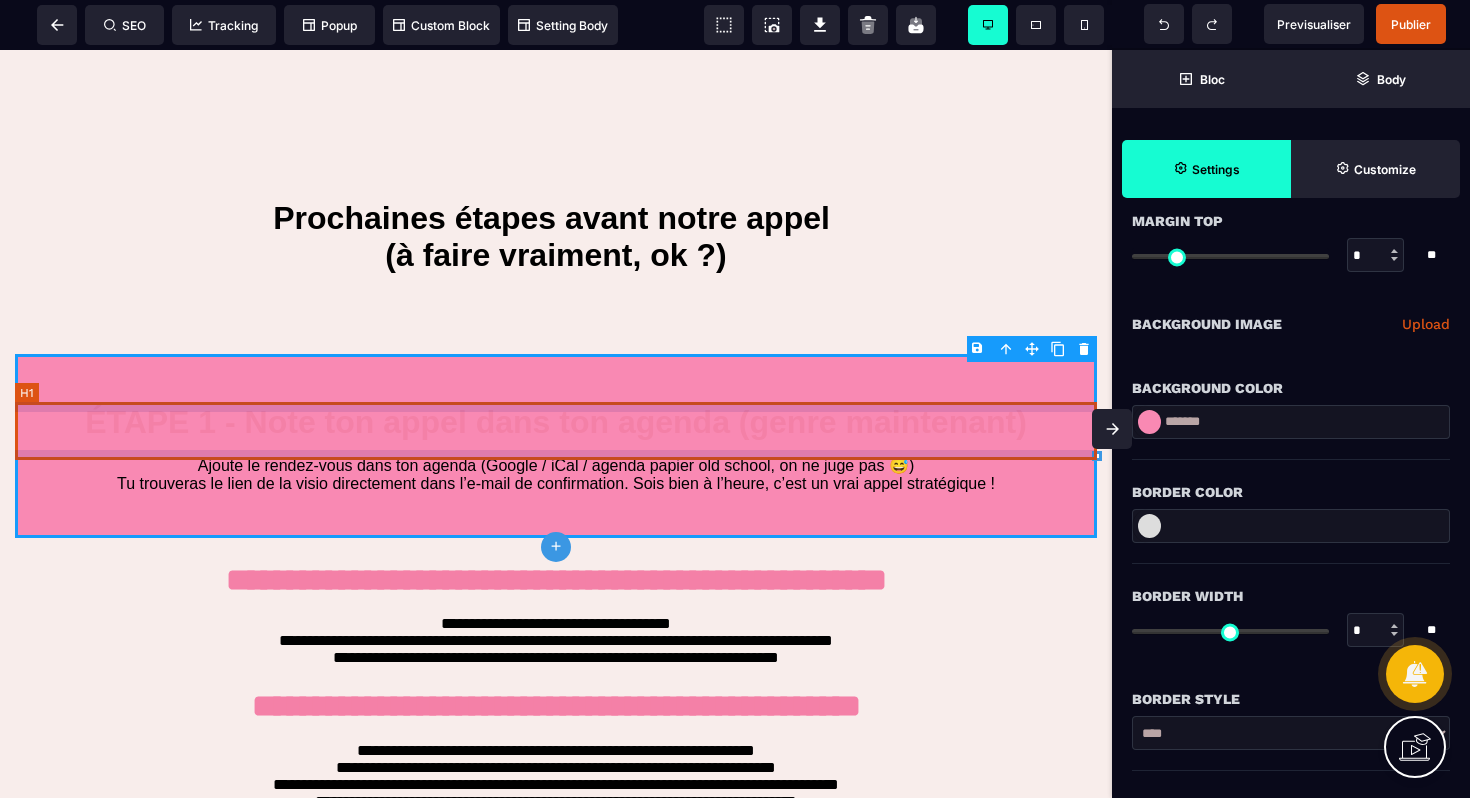 click on "ÉTAPE 1 - Note ton appel dans ton agenda (genre maintenant)" at bounding box center (556, 422) 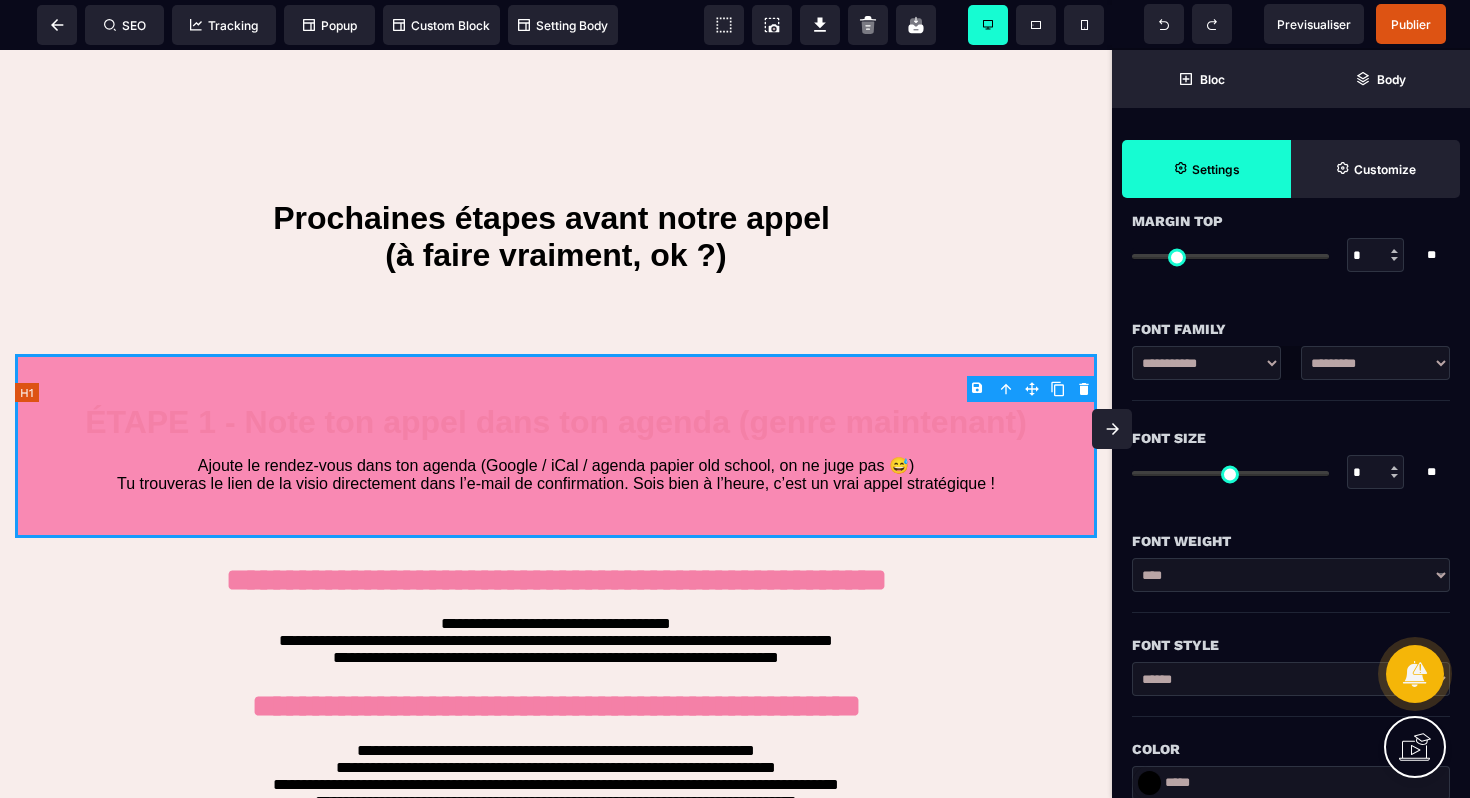 scroll, scrollTop: 0, scrollLeft: 0, axis: both 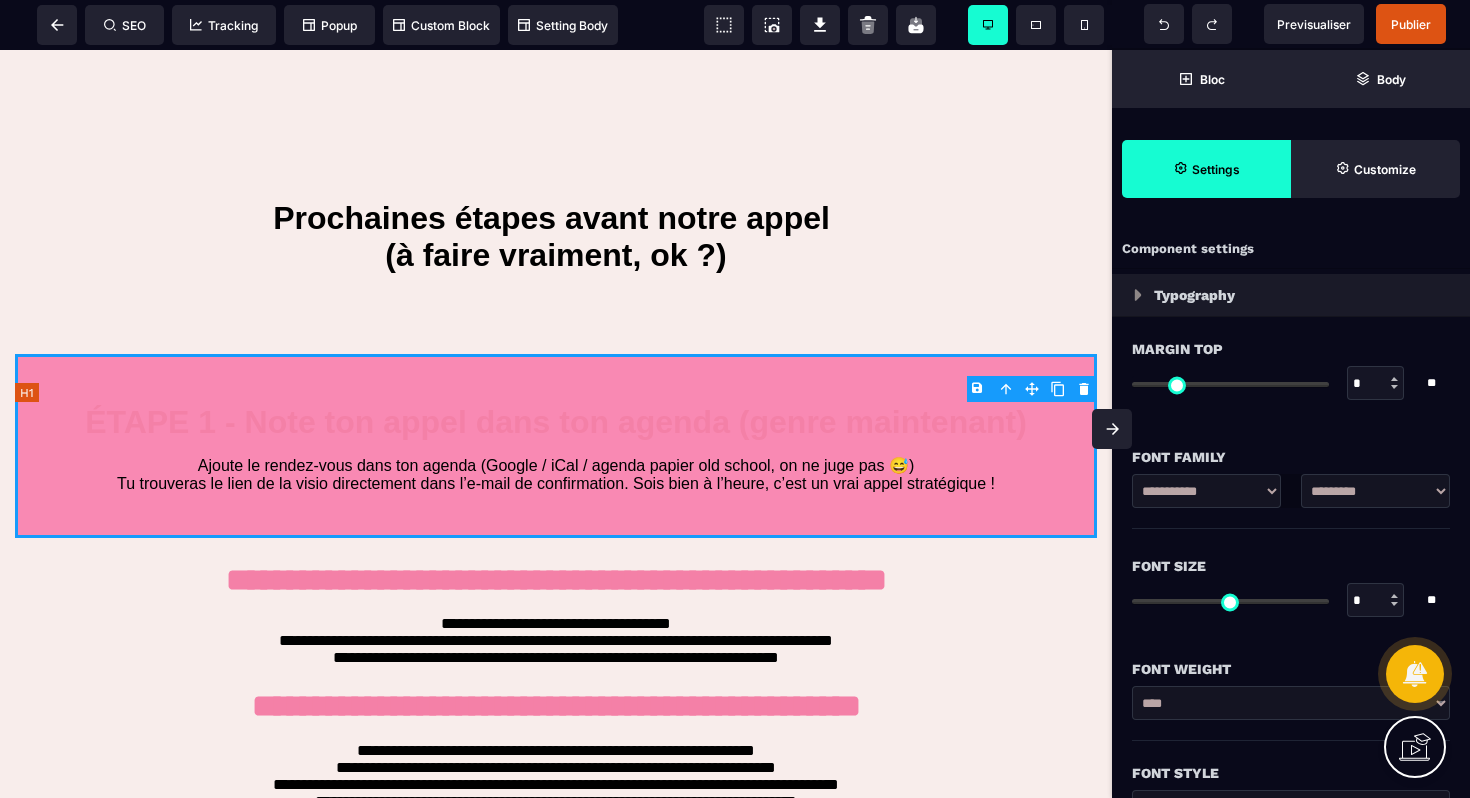 click on "ÉTAPE 1 - Note ton appel dans ton agenda (genre maintenant)" at bounding box center (556, 422) 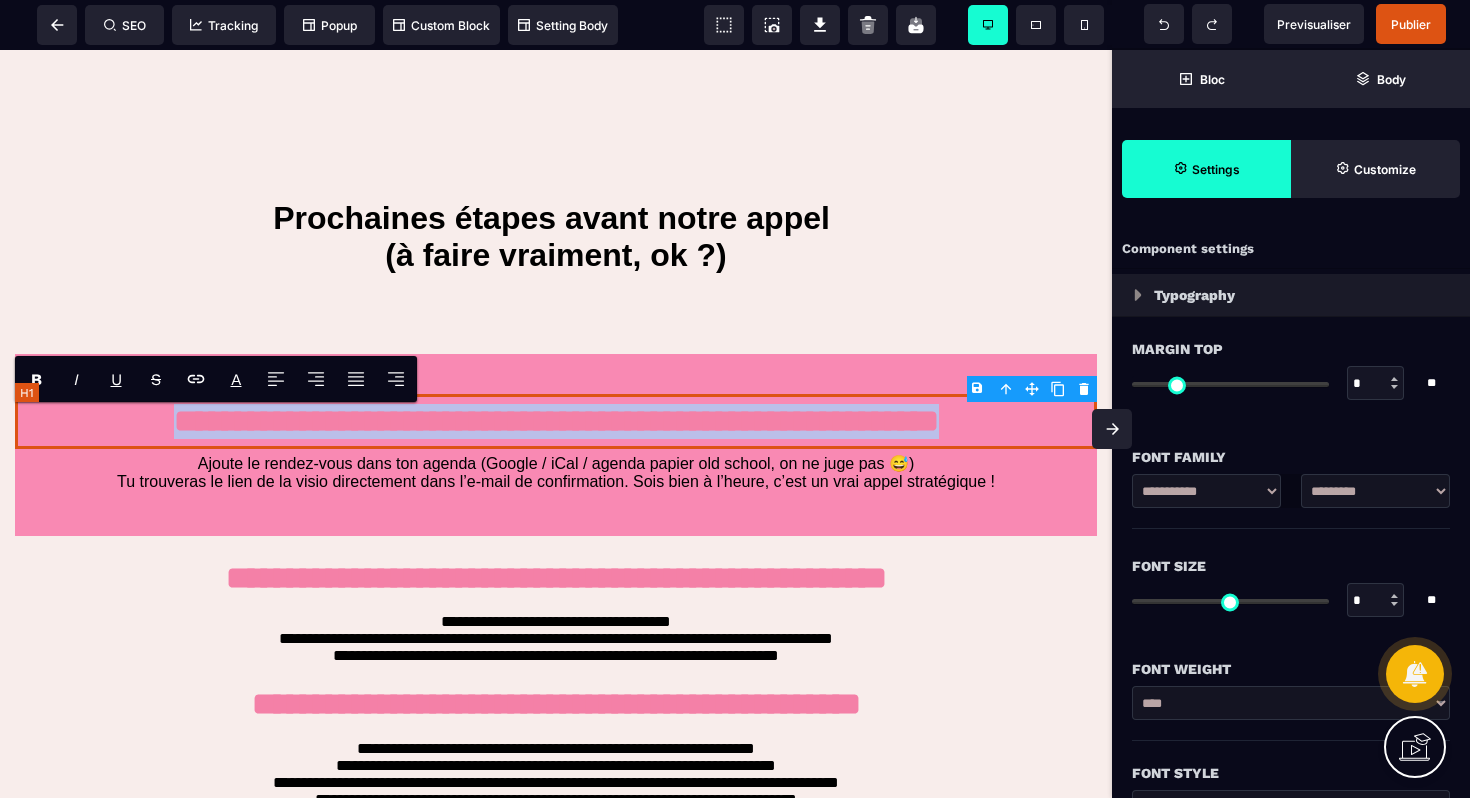 click on "**********" at bounding box center [556, 421] 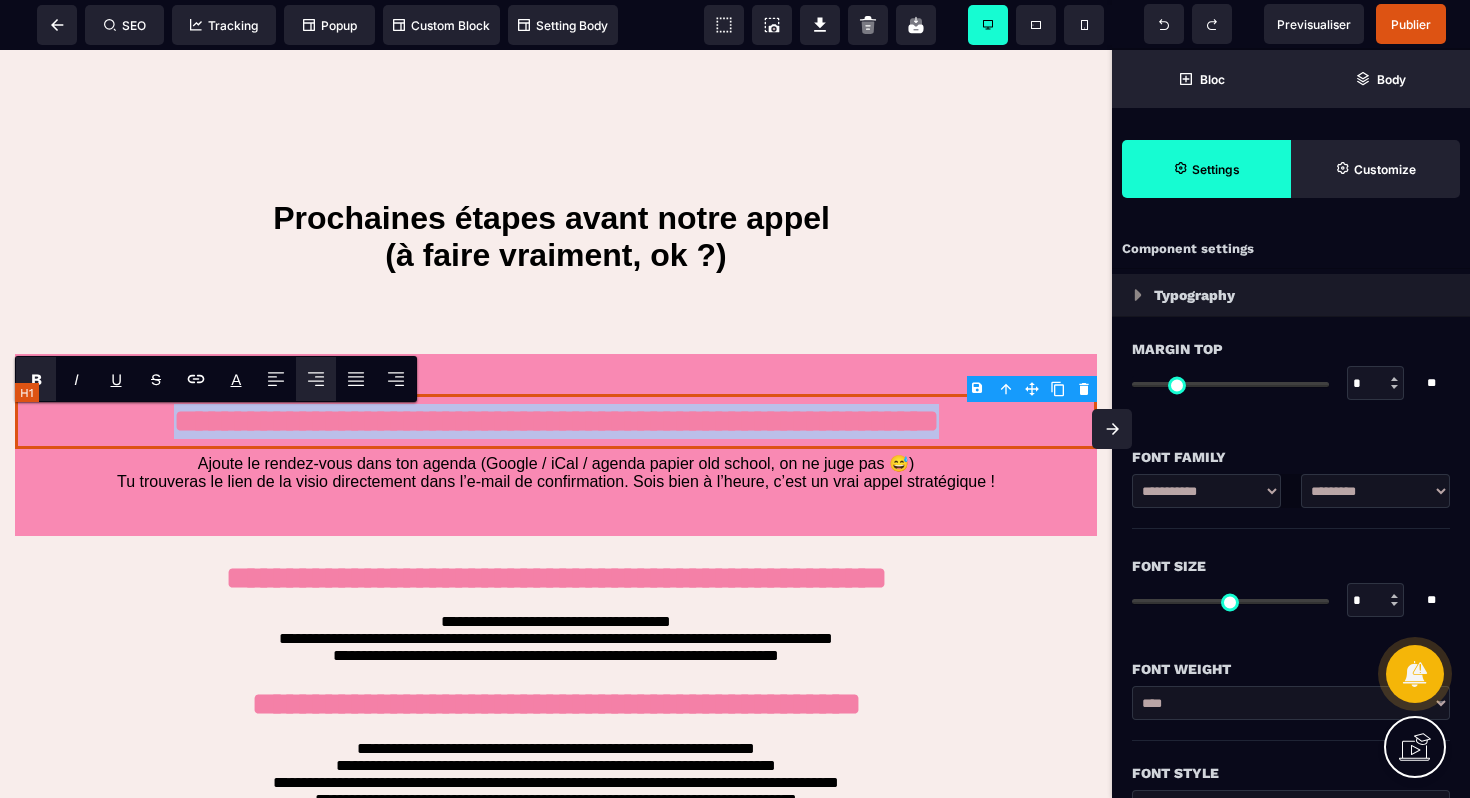 click on "**********" at bounding box center [556, 421] 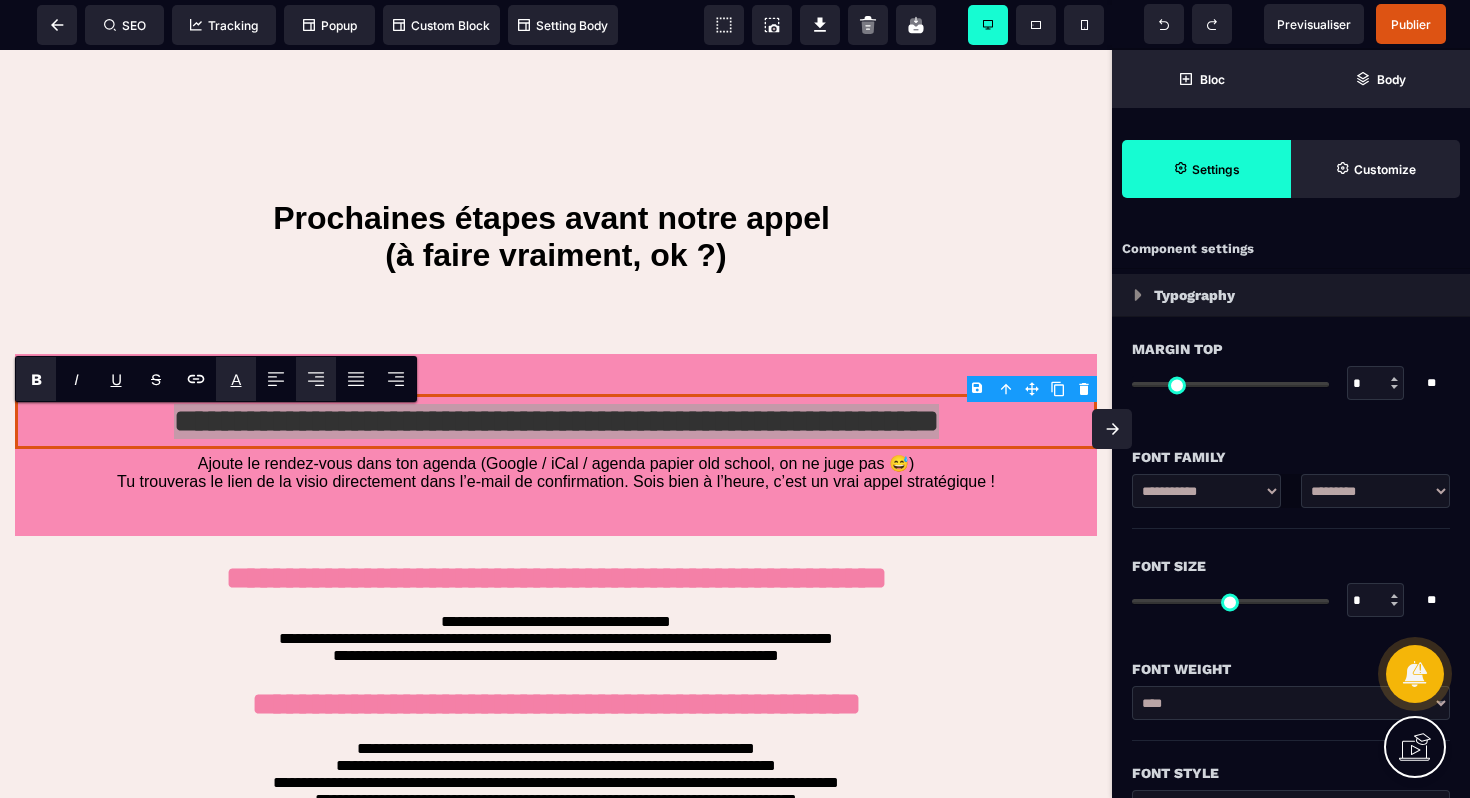click on "A *******" at bounding box center [236, 379] 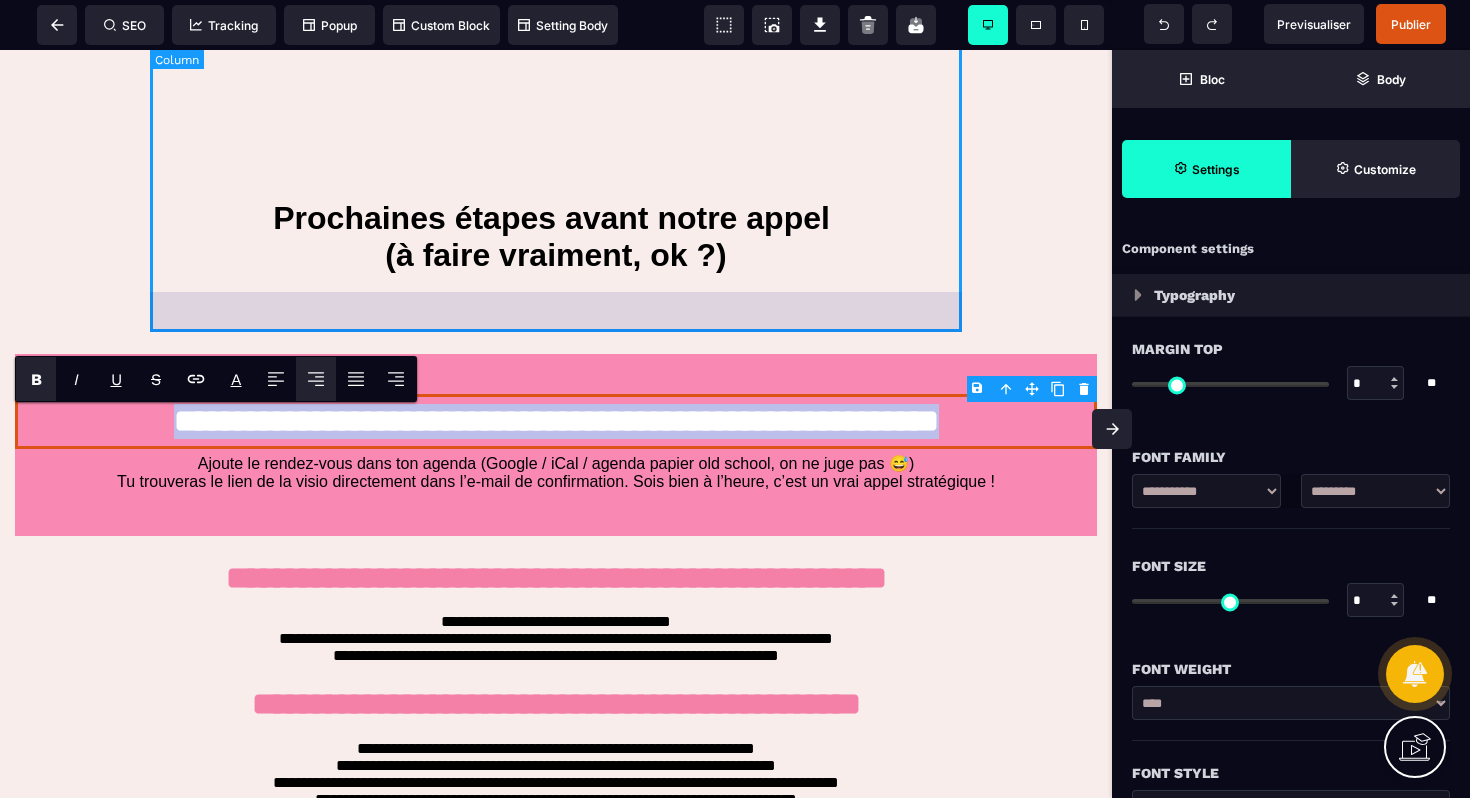 click on "Félicitations : Ton appel découverte est bien réservé ! 🚨 IMPORTANT : À FAIRE AVANT L’APPEL 🚨 Avant qu’on se parle, prends 2 min pour regarder la vidéo
ci-dessous, c’est essentiel pour que notre appel te serve à 100 % ⬇️ Prochaines étapes avant notre appel
(à faire vraiment, ok ?)" at bounding box center (556, -247) 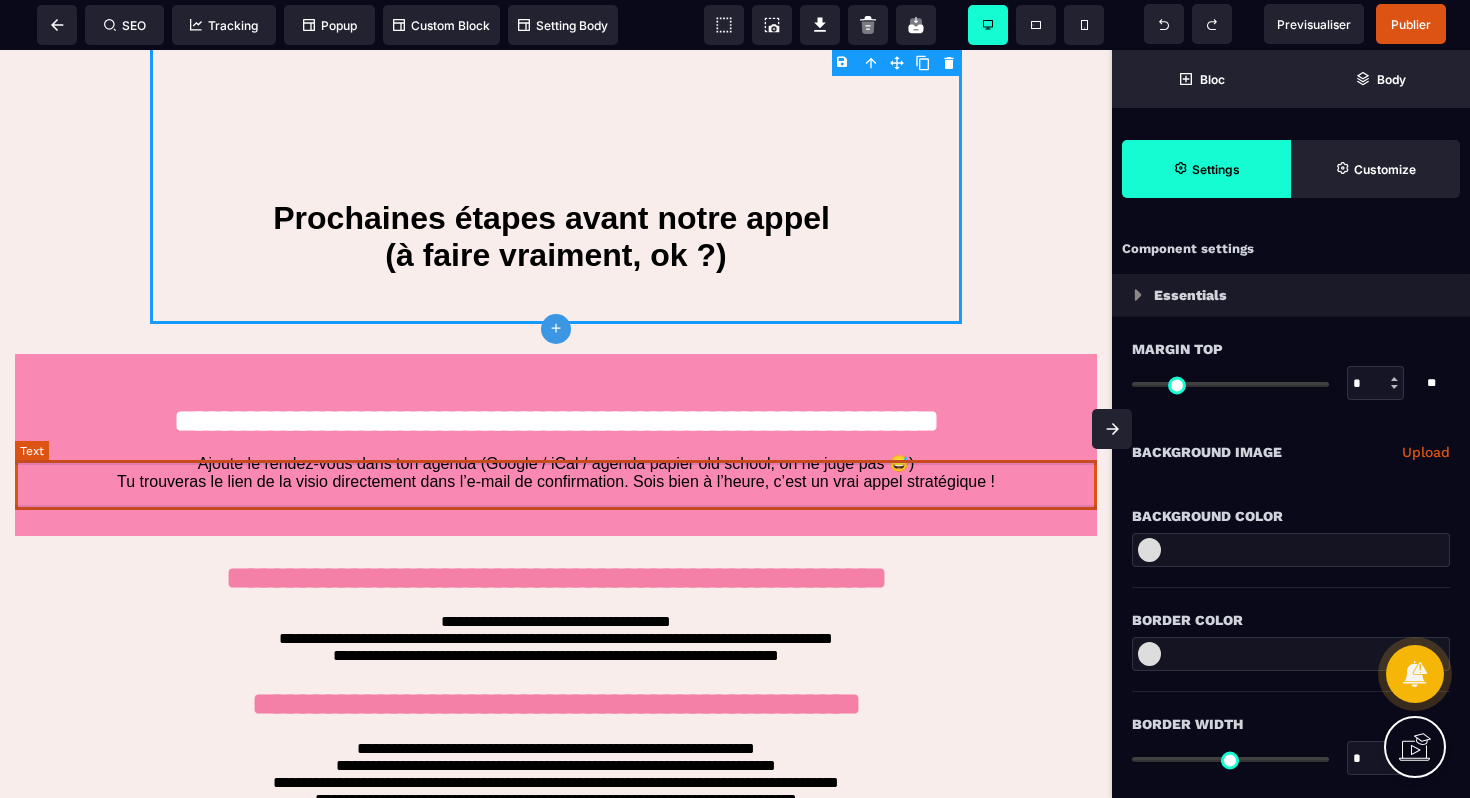 click on "Ajoute le rendez-vous dans ton agenda (Google / iCal / agenda papier old school, on ne juge pas 😅) Tu trouveras le lien de la visio directement dans l’e-mail de confirmation. Sois bien à l’heure, c’est un vrai appel stratégique !" at bounding box center [556, 472] 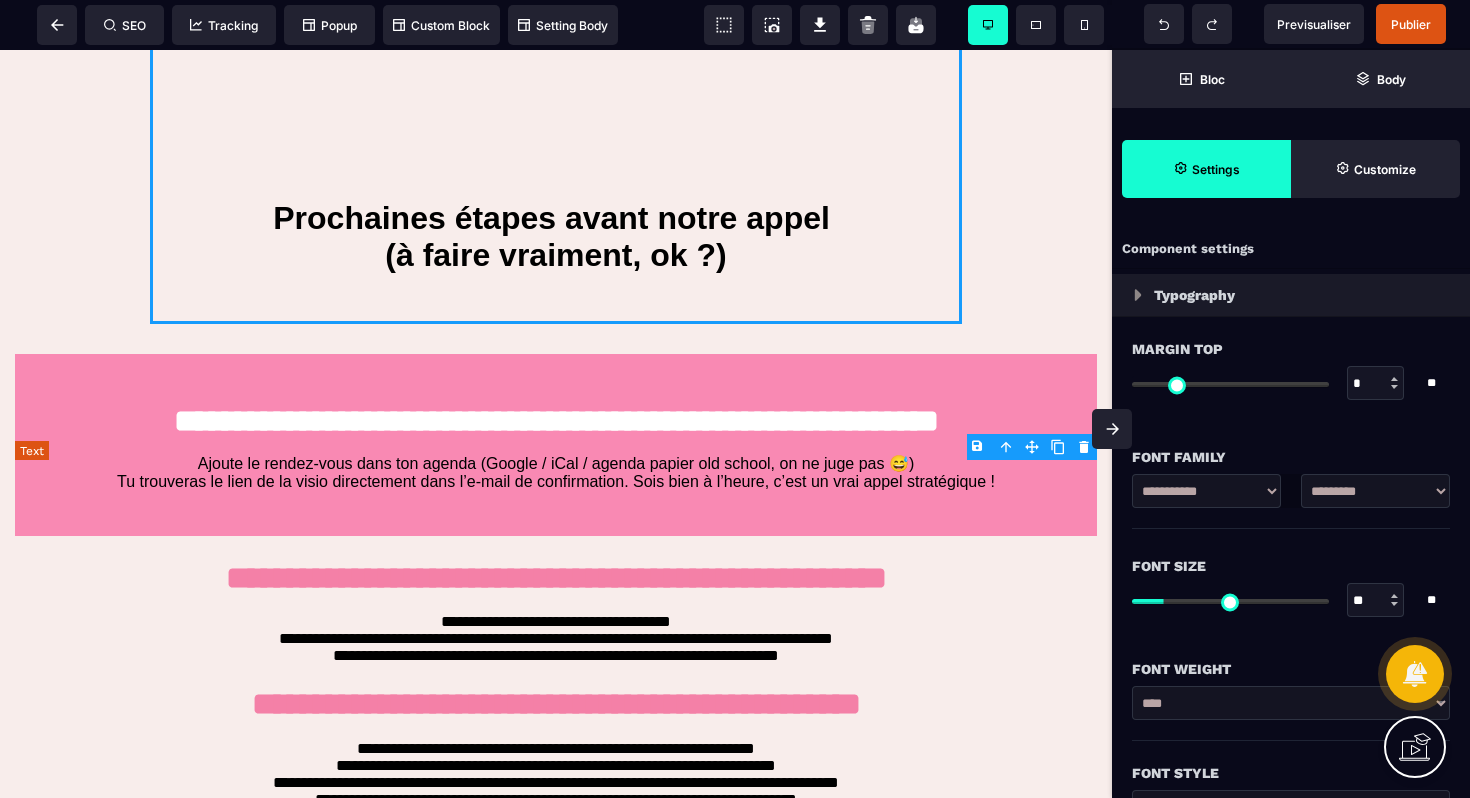 click on "Ajoute le rendez-vous dans ton agenda (Google / iCal / agenda papier old school, on ne juge pas 😅) Tu trouveras le lien de la visio directement dans l’e-mail de confirmation. Sois bien à l’heure, c’est un vrai appel stratégique !" at bounding box center [556, 472] 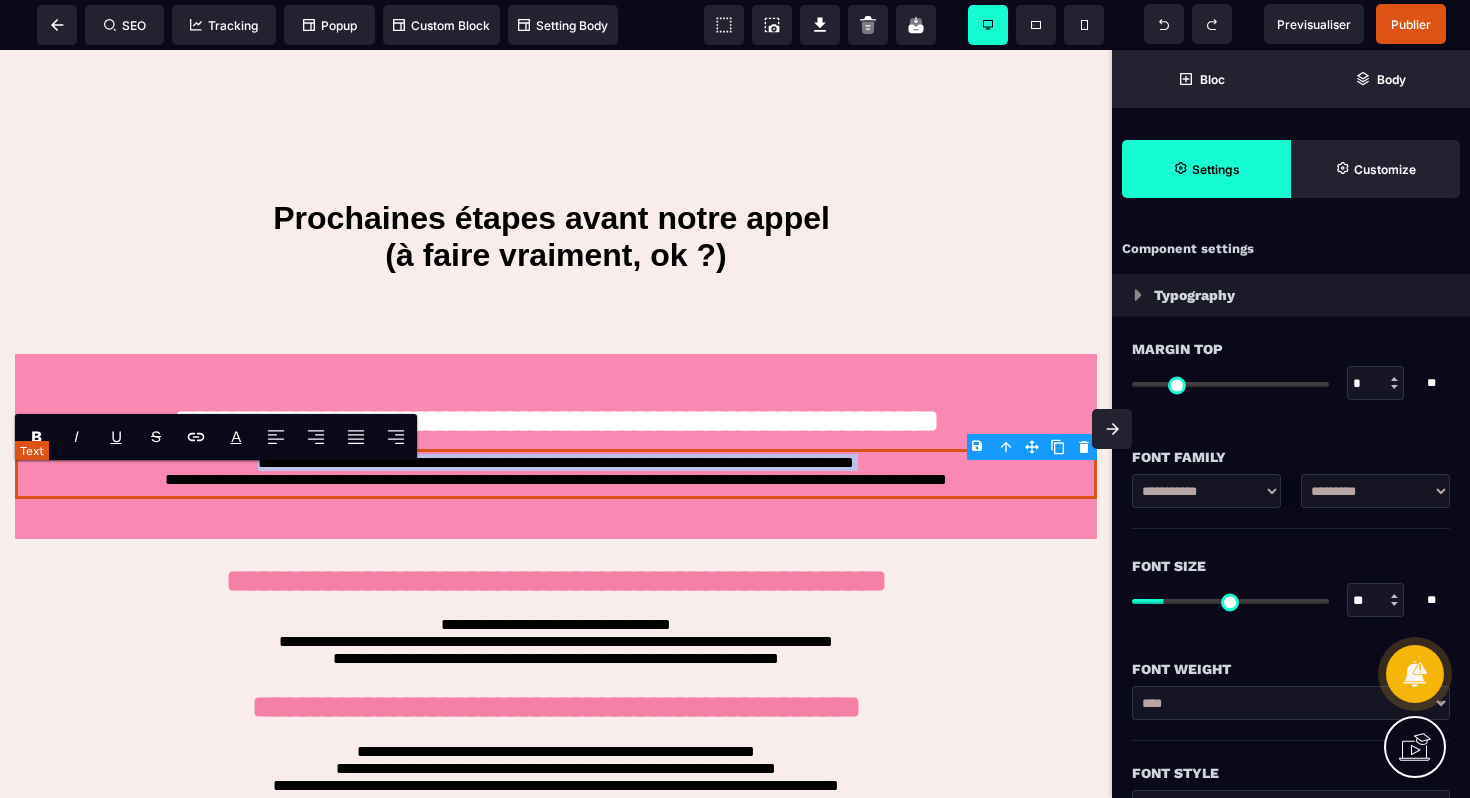 click on "**********" at bounding box center (556, 474) 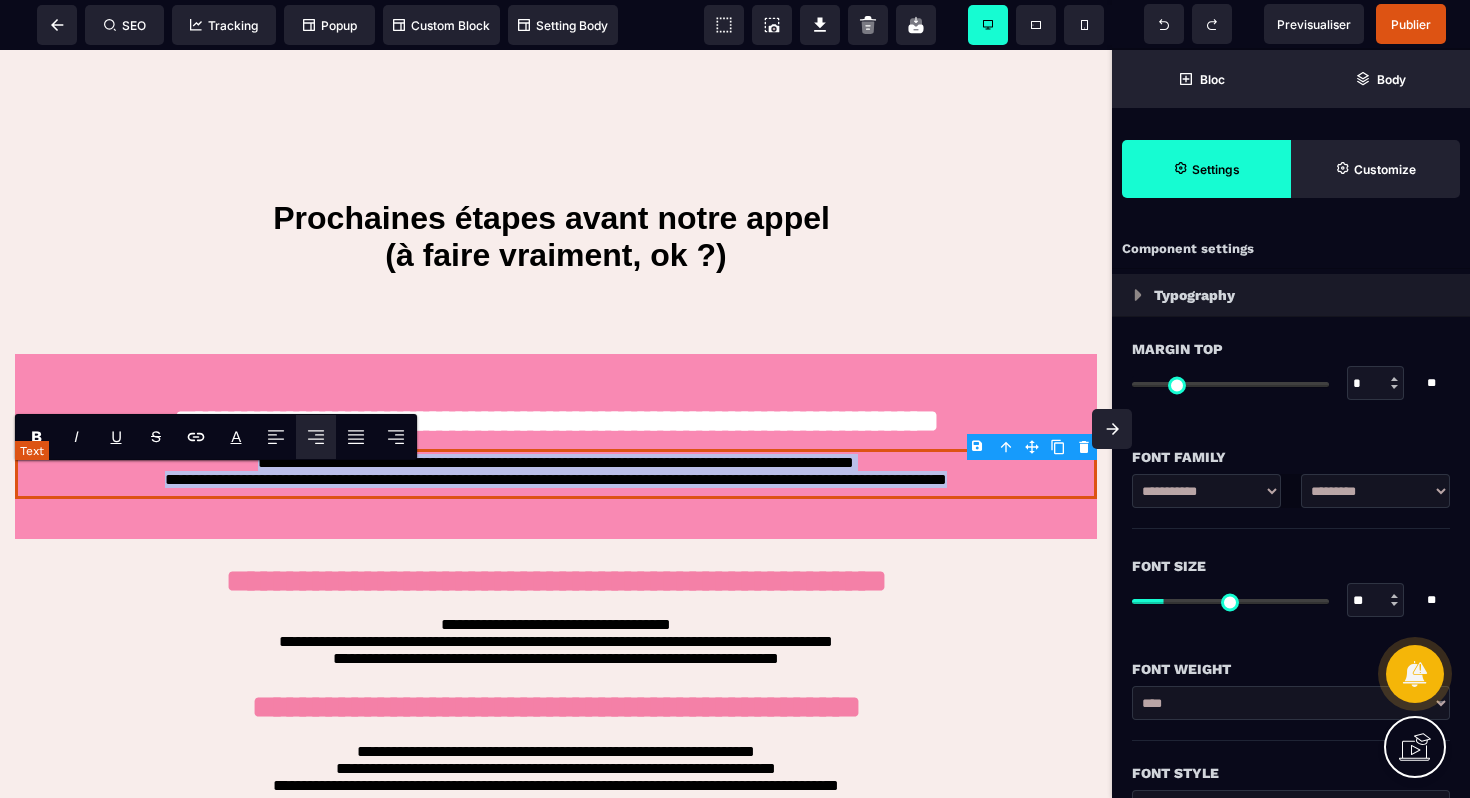 drag, startPoint x: 1021, startPoint y: 495, endPoint x: 204, endPoint y: 480, distance: 817.1377 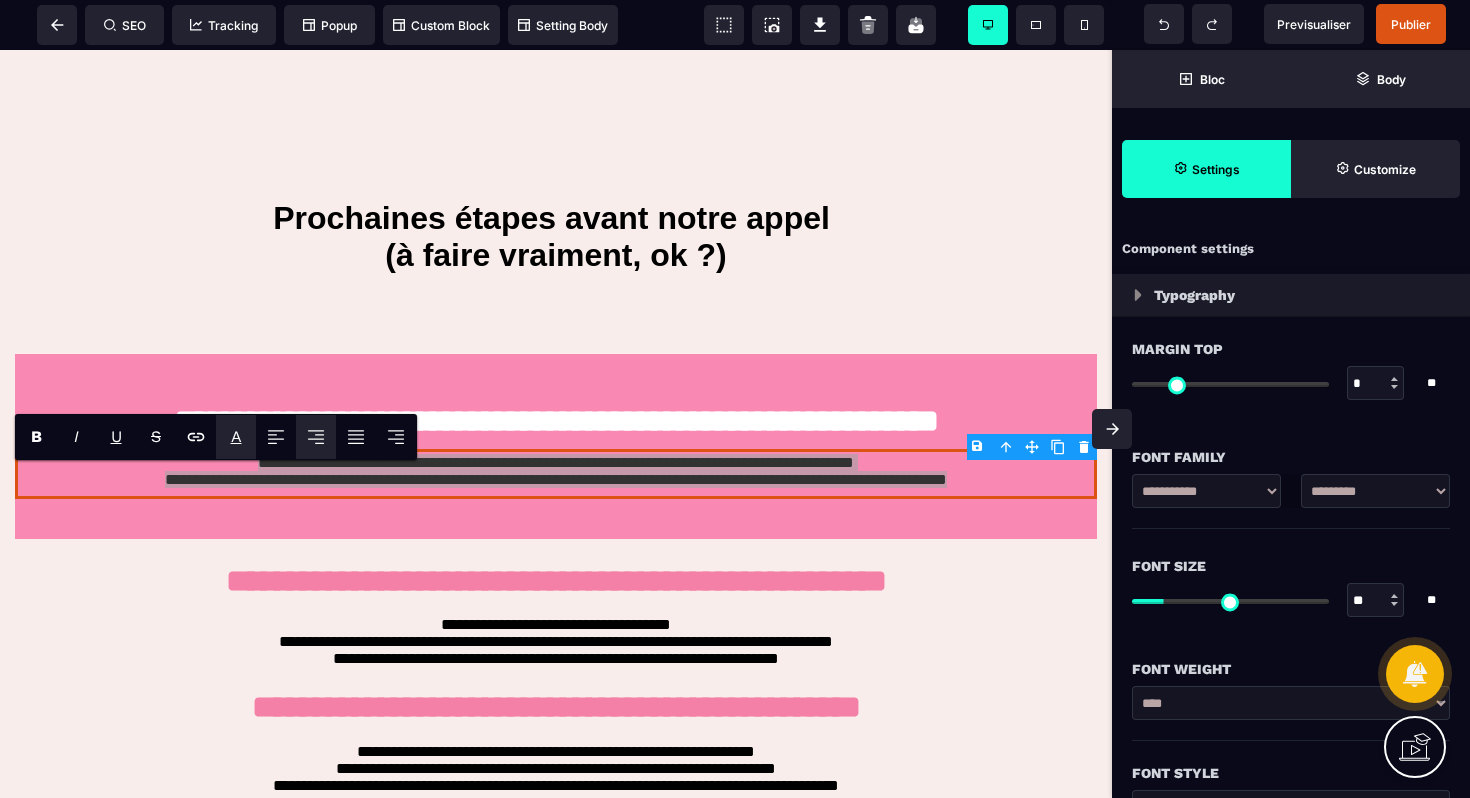 click on "*******" at bounding box center (261, 459) 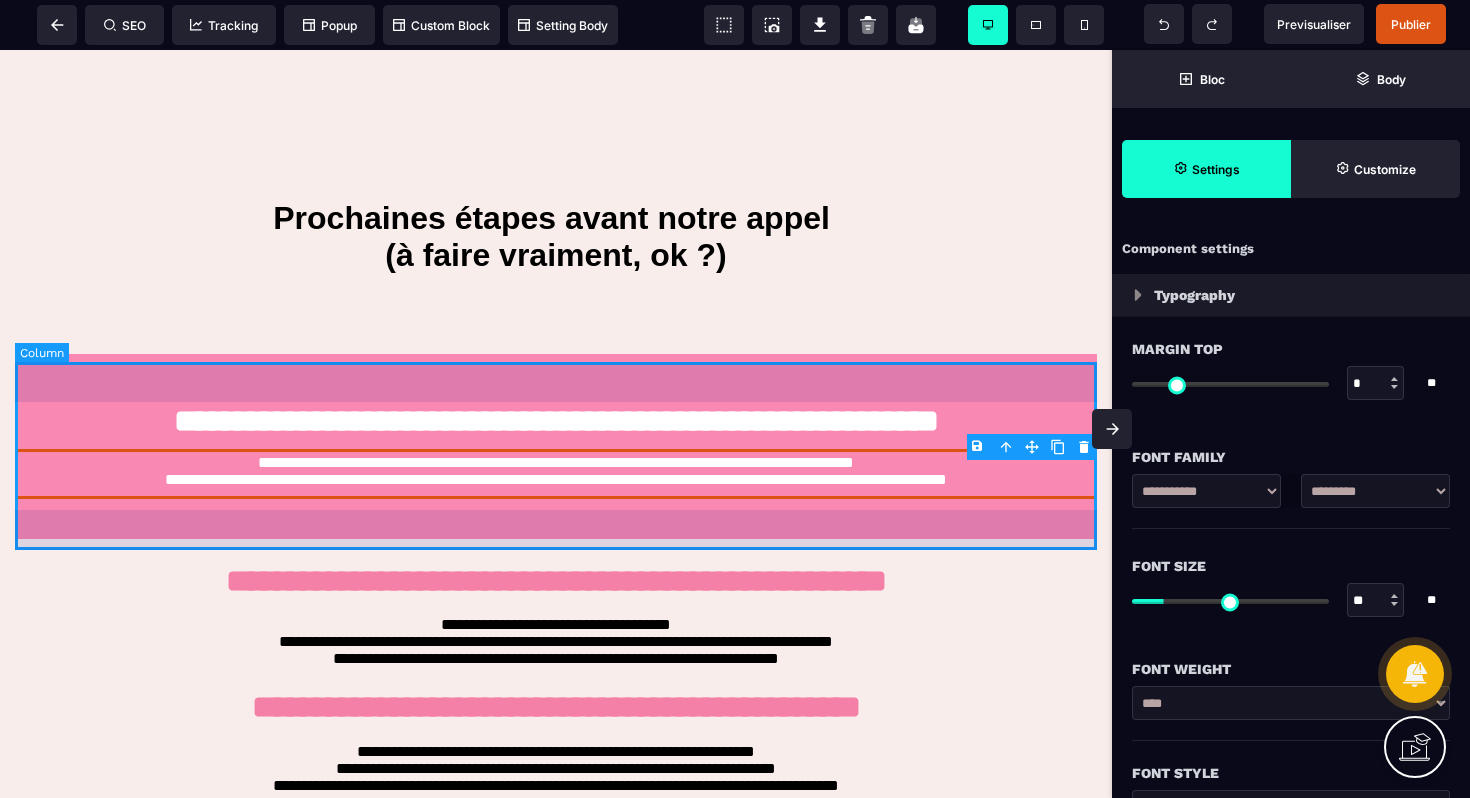 click on "**********" at bounding box center (556, 446) 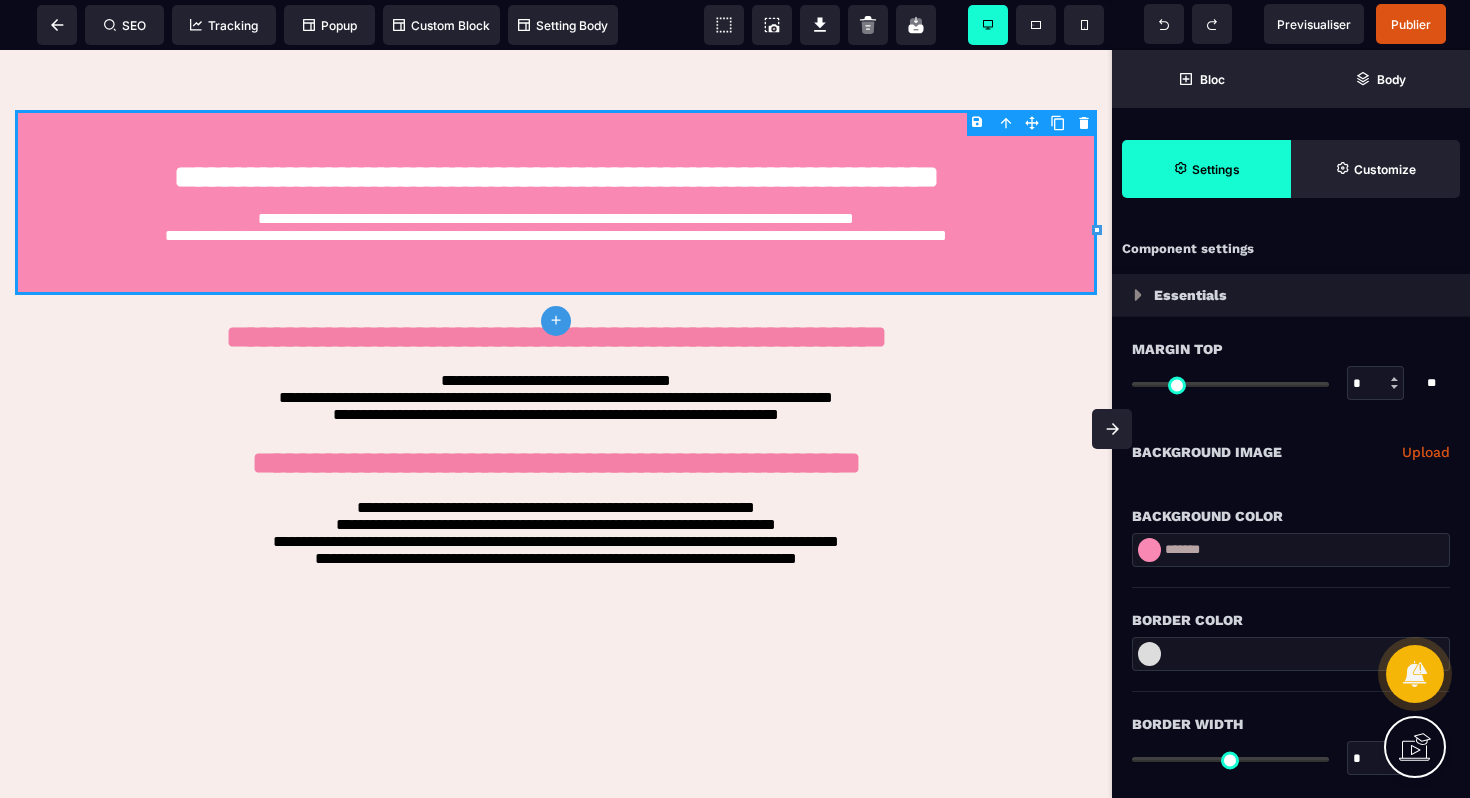 scroll, scrollTop: 1140, scrollLeft: 0, axis: vertical 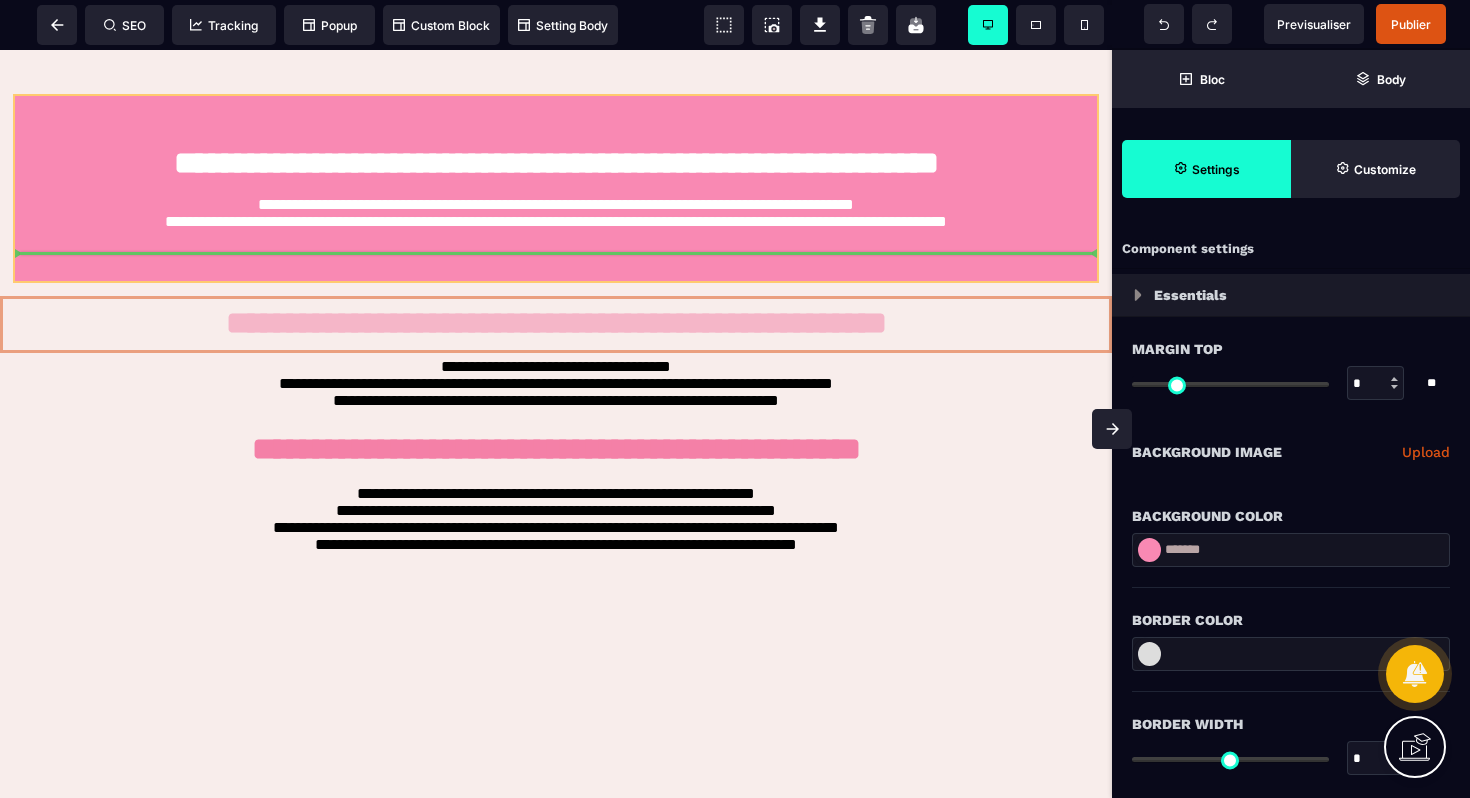 drag, startPoint x: 395, startPoint y: 328, endPoint x: 398, endPoint y: 242, distance: 86.05231 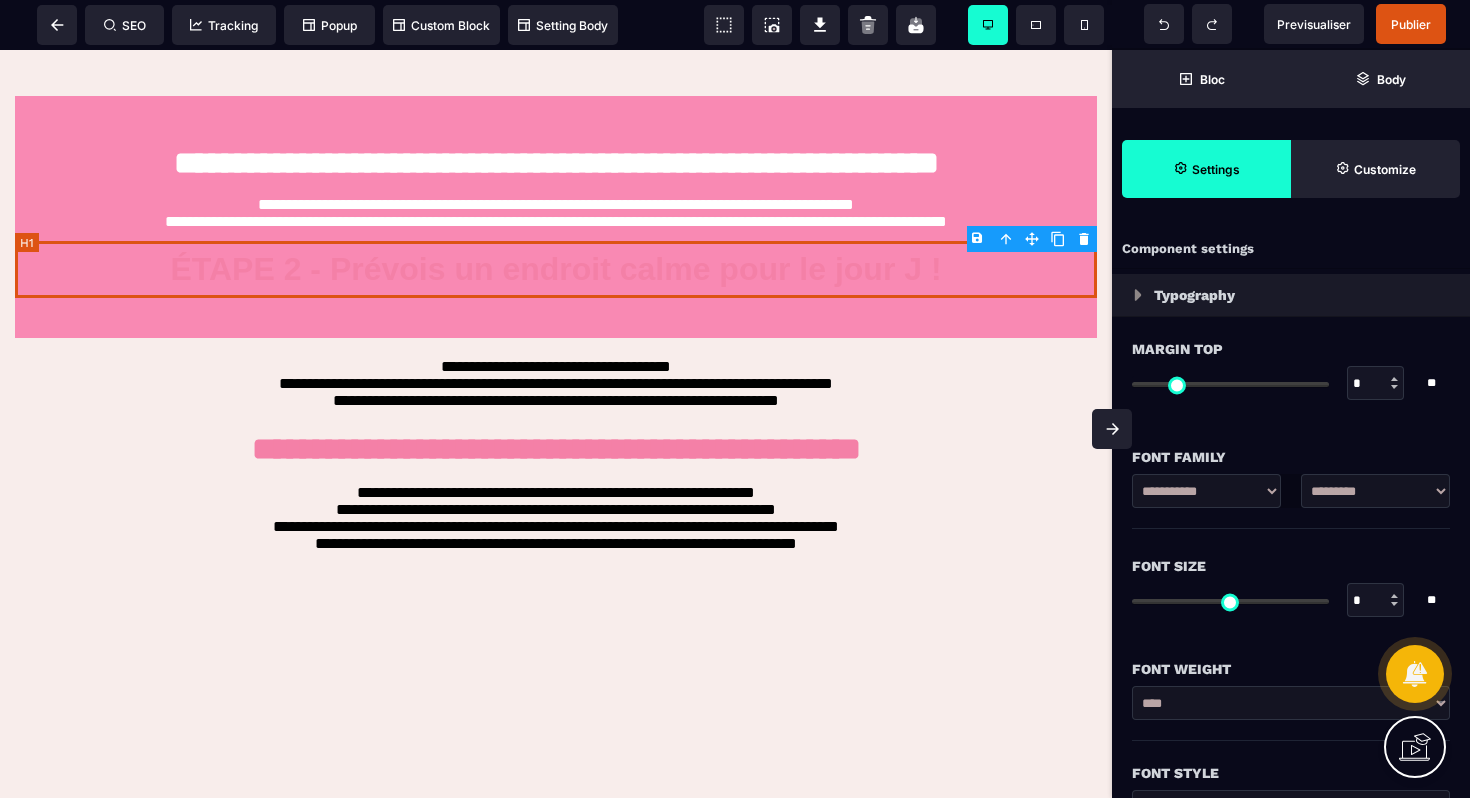 click on "ÉTAPE 2 - Prévois un endroit calme pour le jour J !" at bounding box center [556, 269] 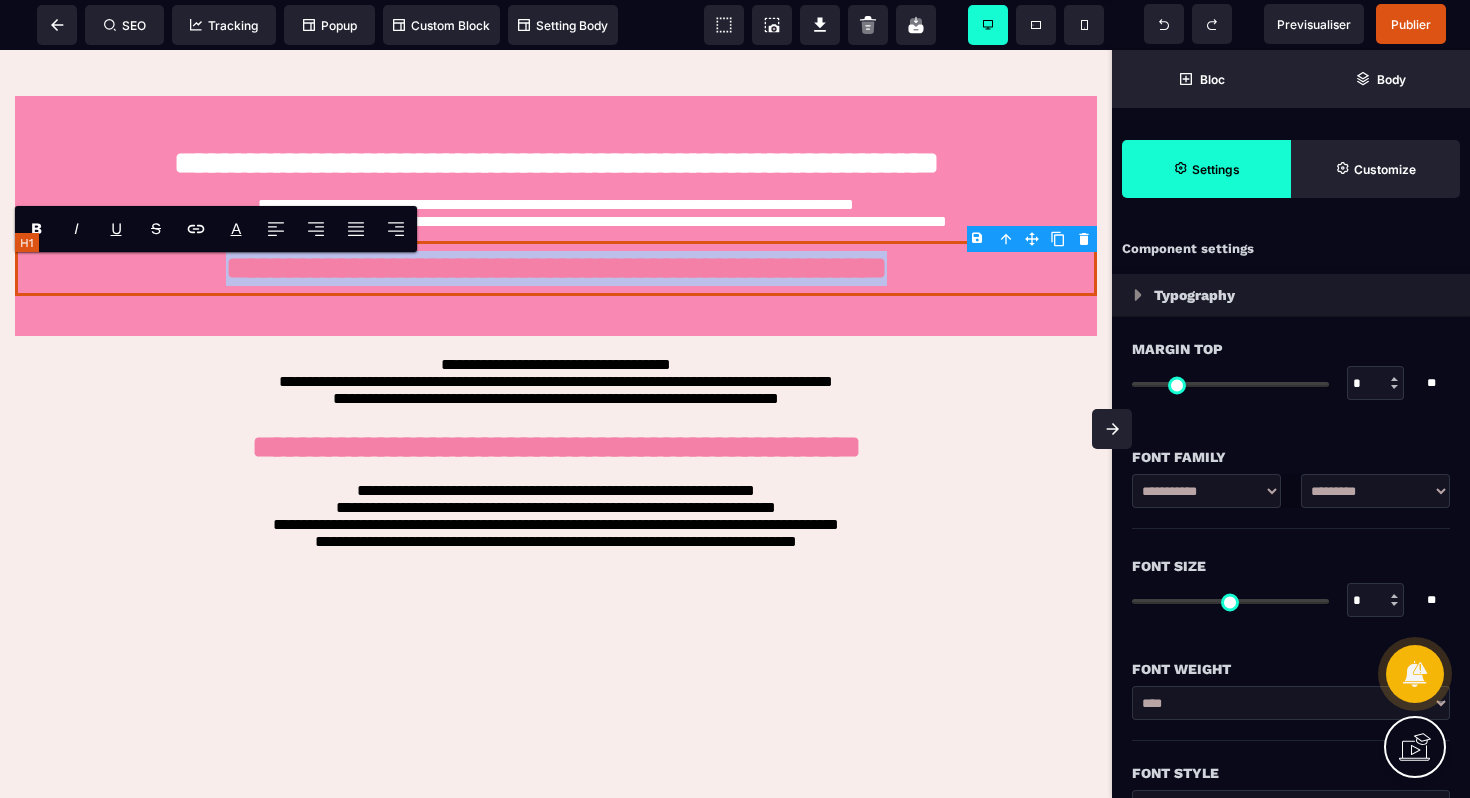 click on "**********" at bounding box center (556, 268) 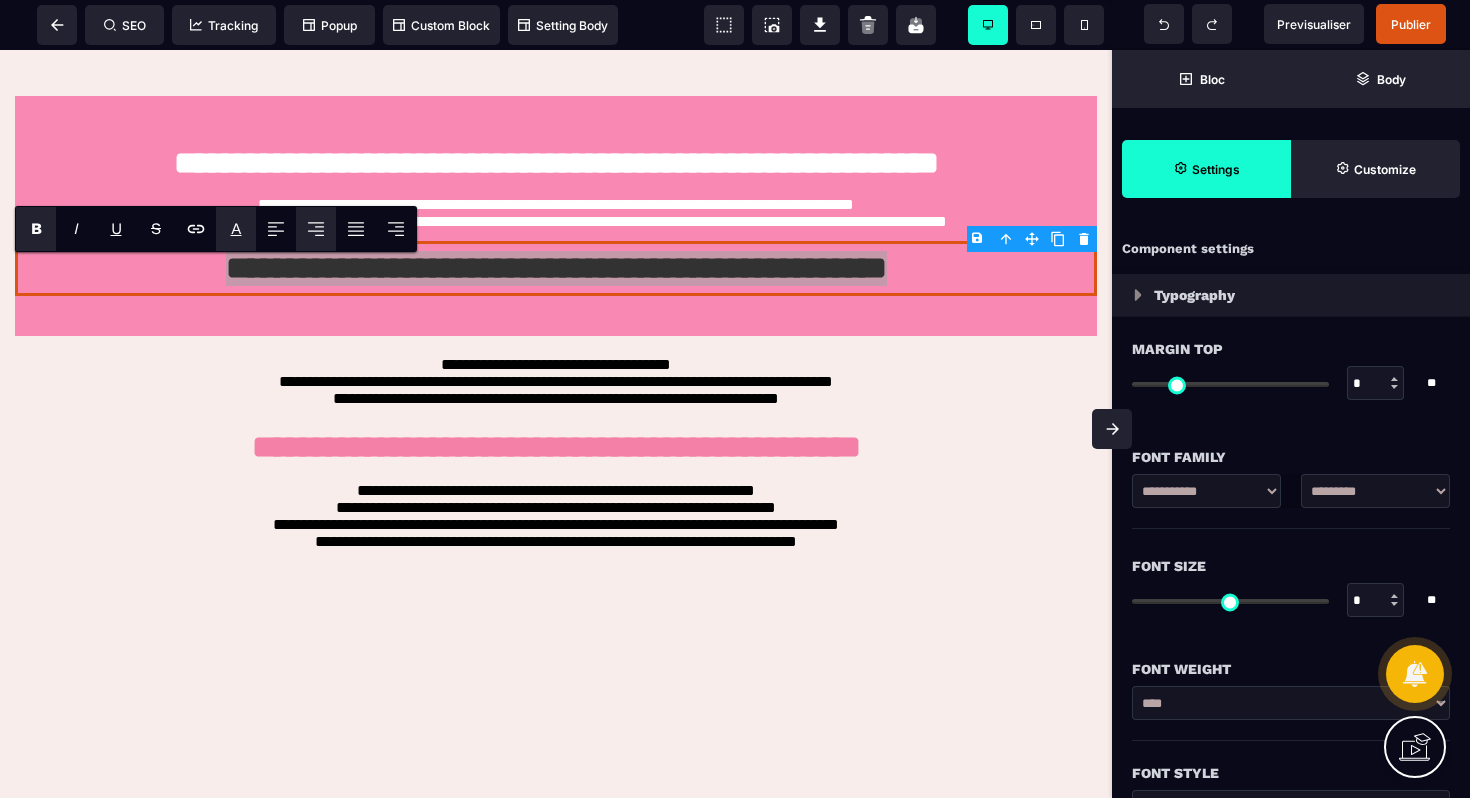 click on "A *******" at bounding box center (236, 229) 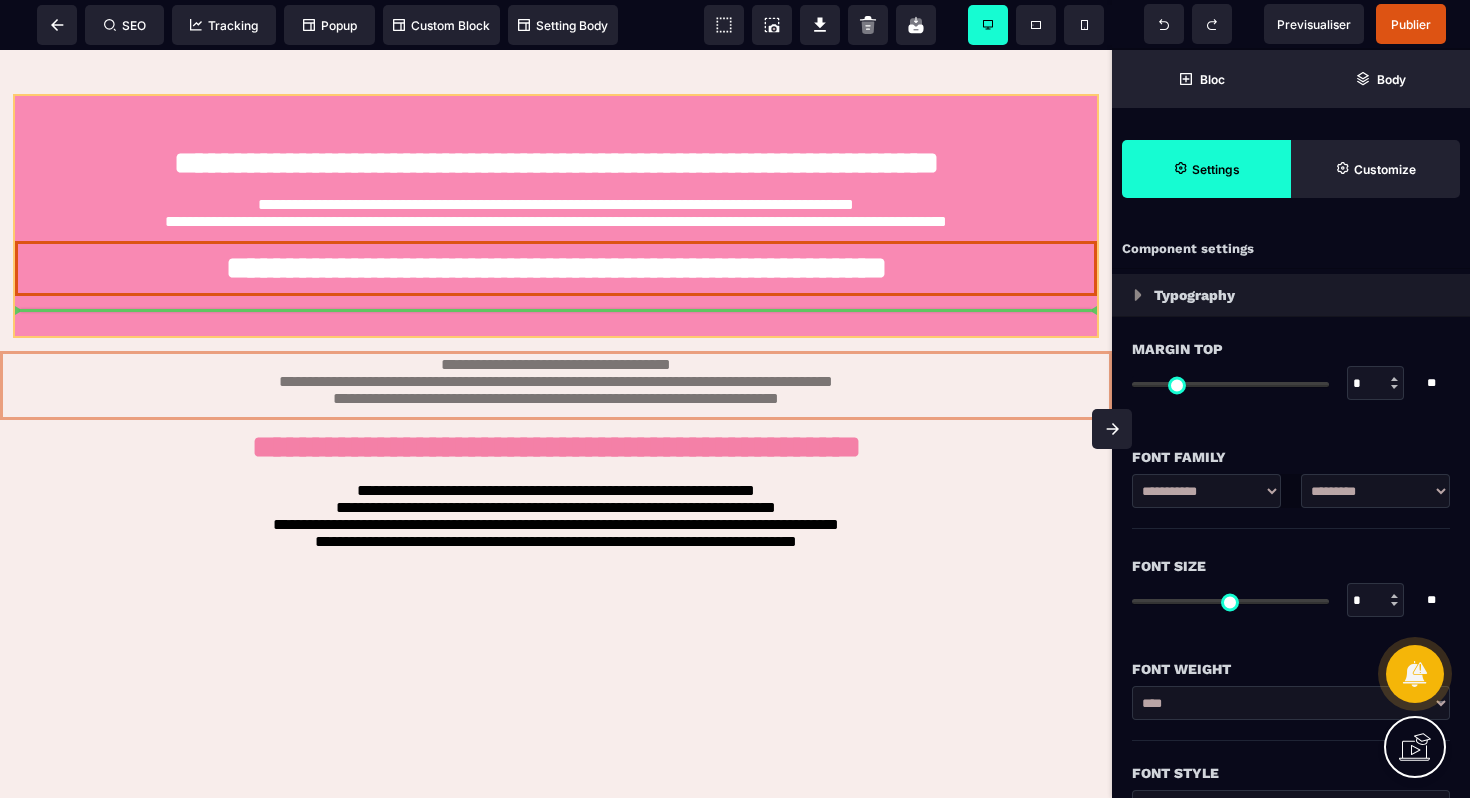 drag, startPoint x: 547, startPoint y: 389, endPoint x: 549, endPoint y: 324, distance: 65.03076 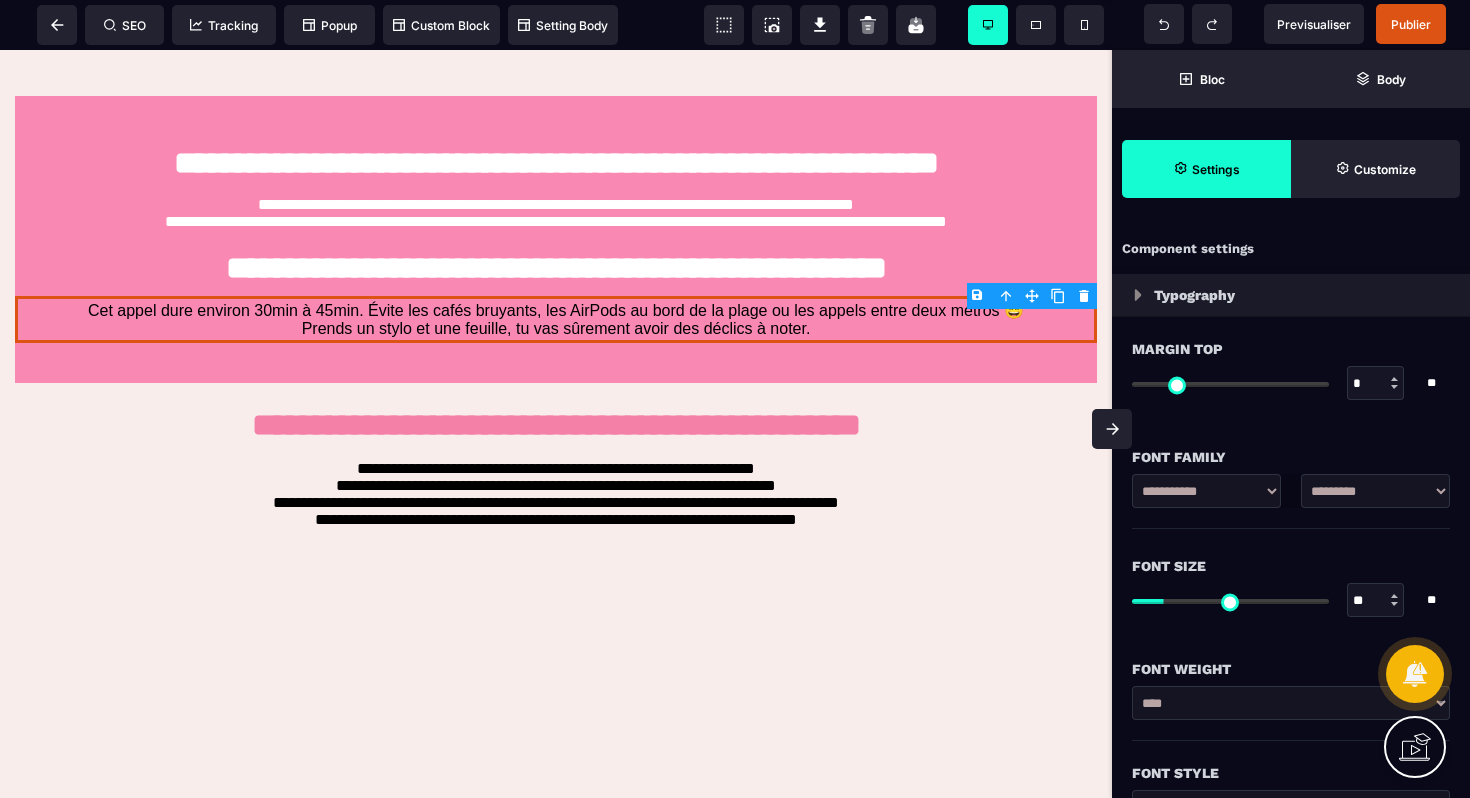 click on "Cet appel dure environ 30min à 45min.
Évite les cafés bruyants, les AirPods au bord de la plage ou les appels entre deux métros 😅 Prends un stylo et une feuille, tu vas sûrement avoir des déclics à noter." at bounding box center (556, 319) 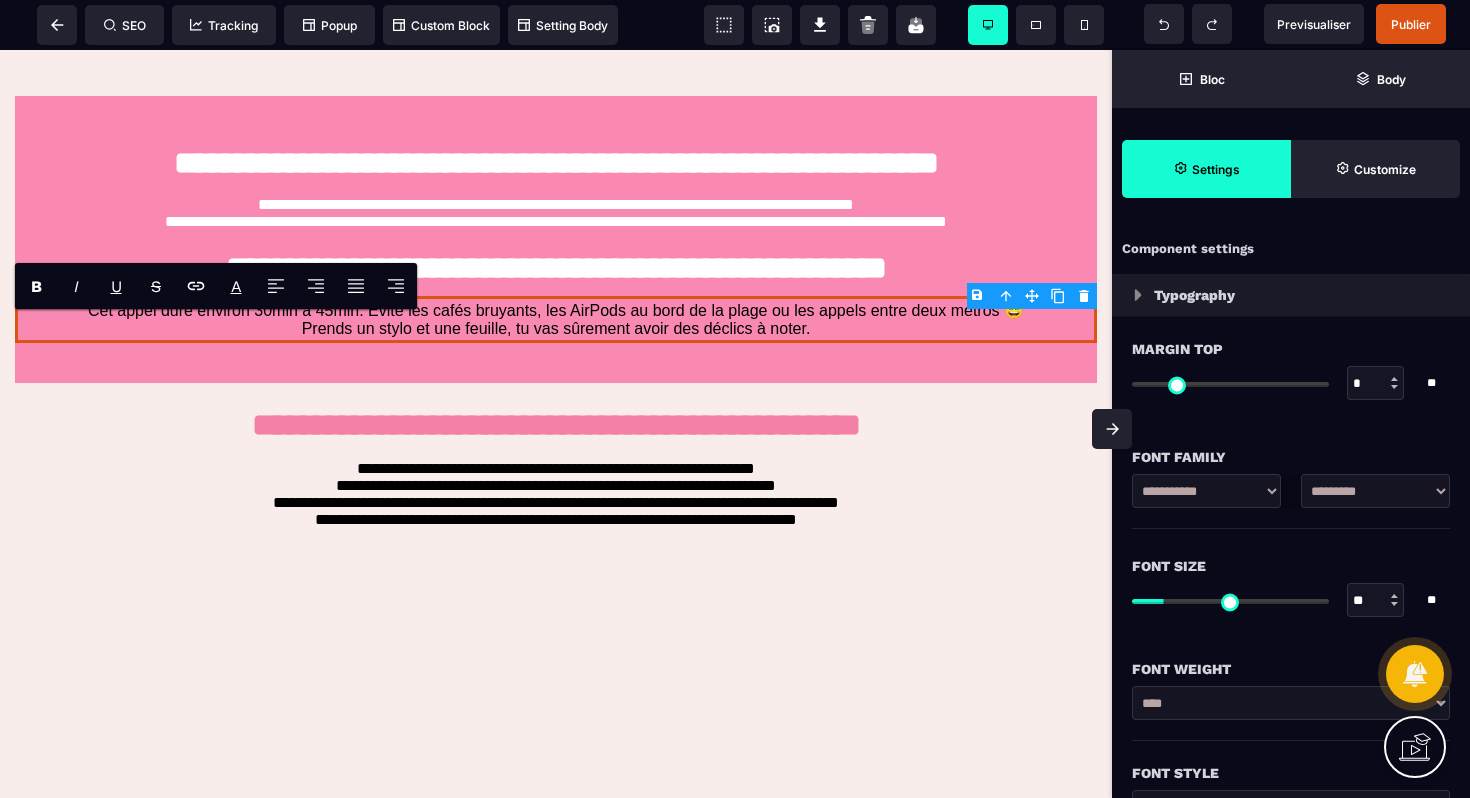 click on "Cet appel dure environ 30min à 45min.
Évite les cafés bruyants, les AirPods au bord de la plage ou les appels entre deux métros 😅 Prends un stylo et une feuille, tu vas sûrement avoir des déclics à noter." at bounding box center [556, 319] 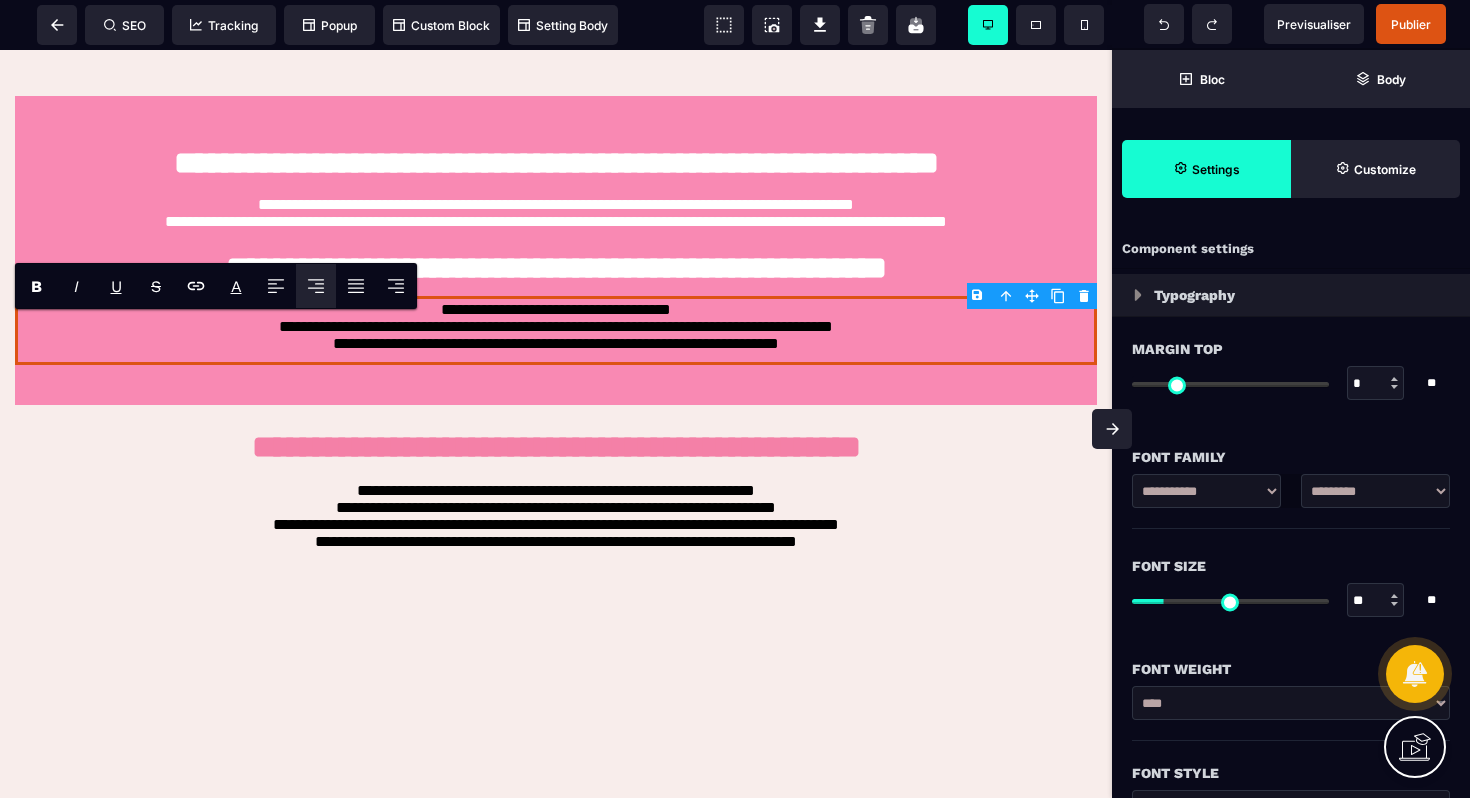 click on "**********" at bounding box center (556, 330) 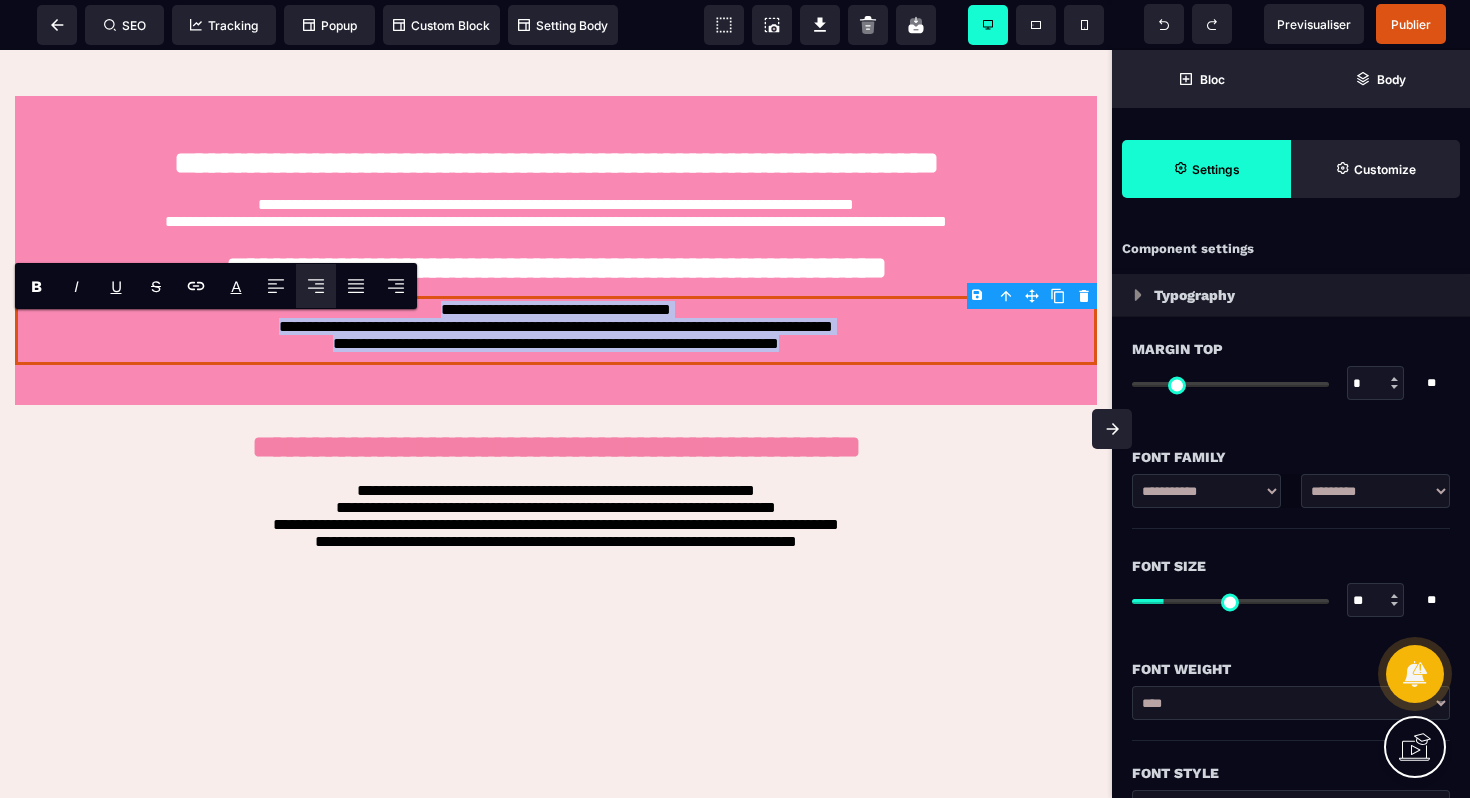 drag, startPoint x: 380, startPoint y: 323, endPoint x: 838, endPoint y: 367, distance: 460.10867 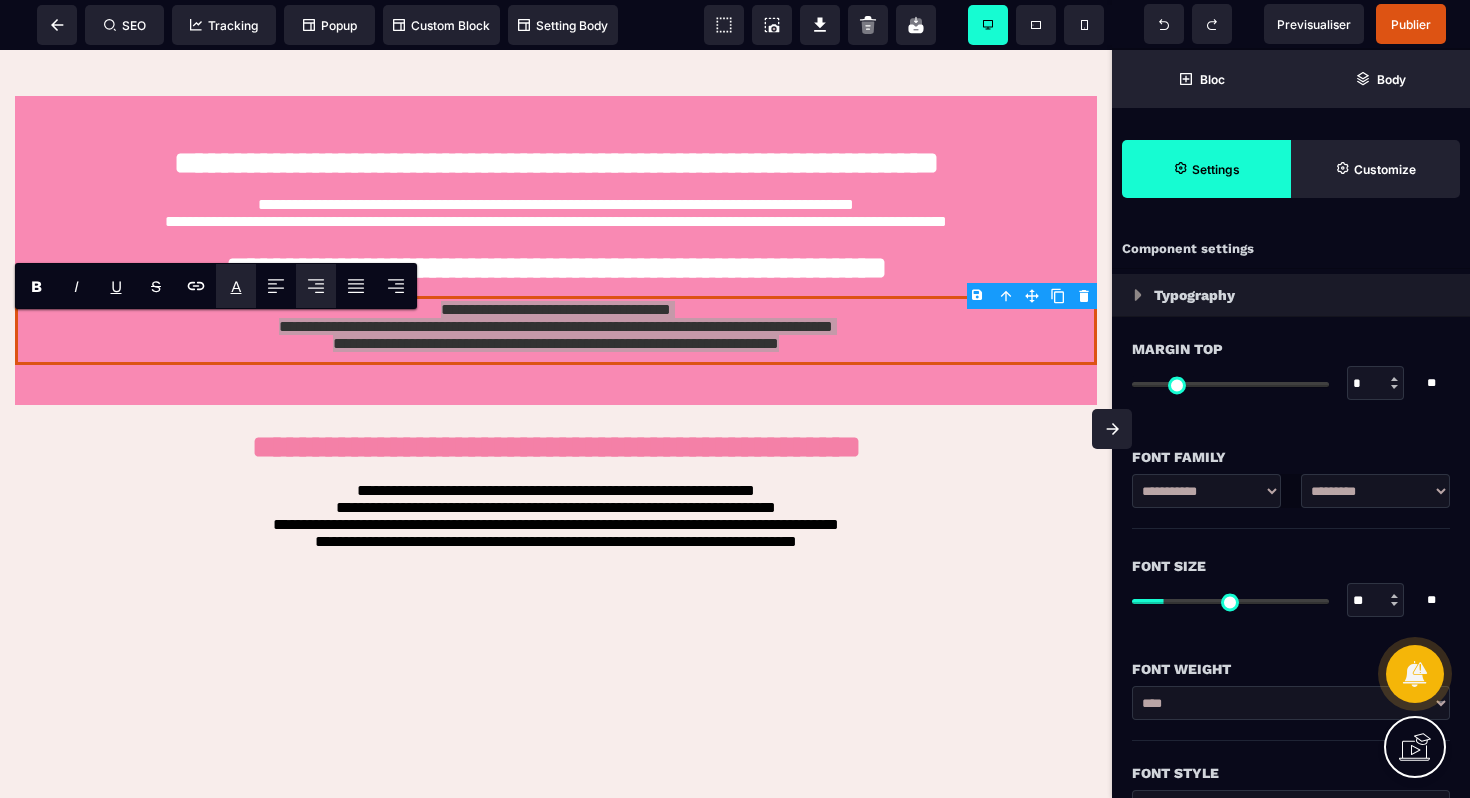 click on "A *******" at bounding box center [236, 286] 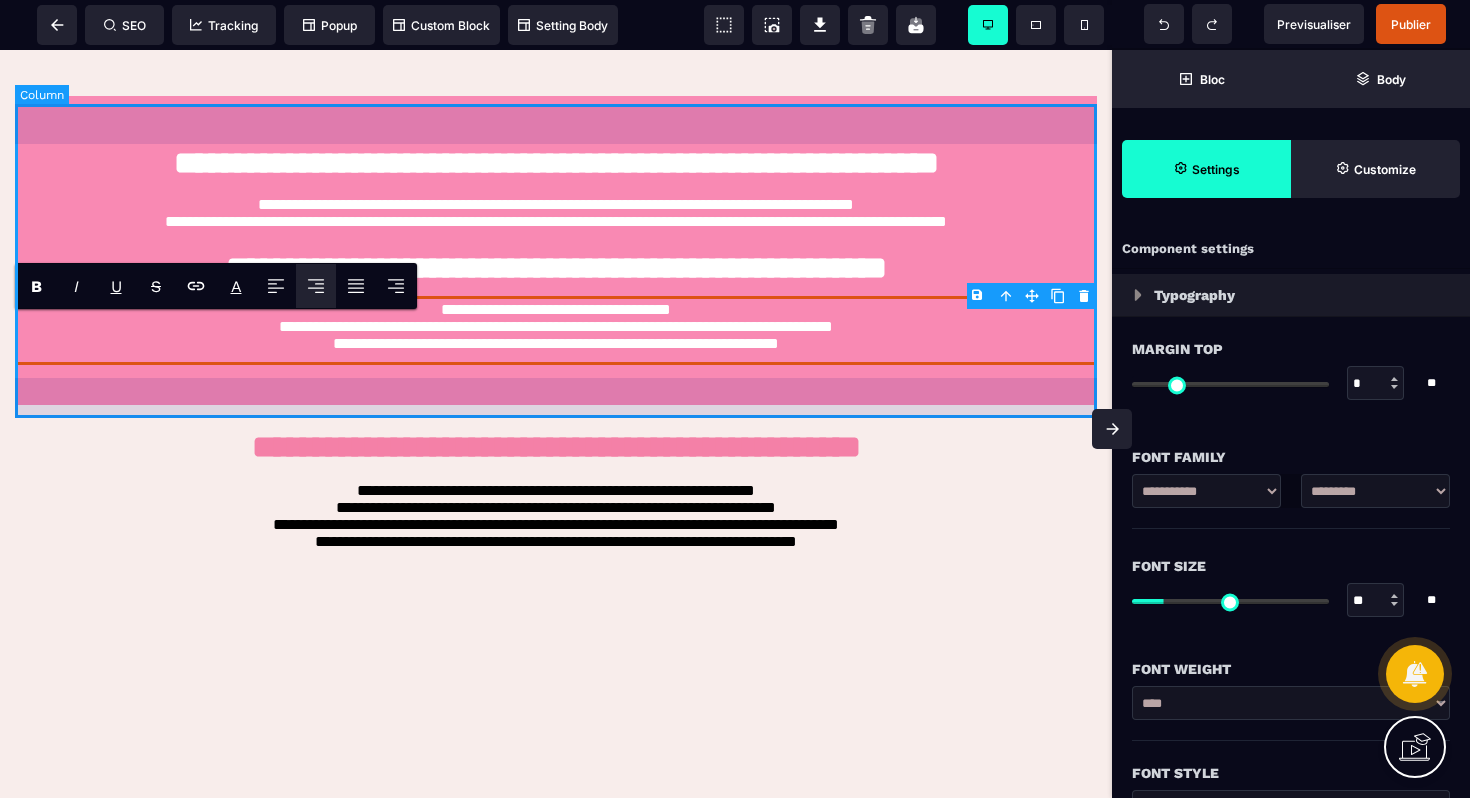 click on "**********" at bounding box center [556, 250] 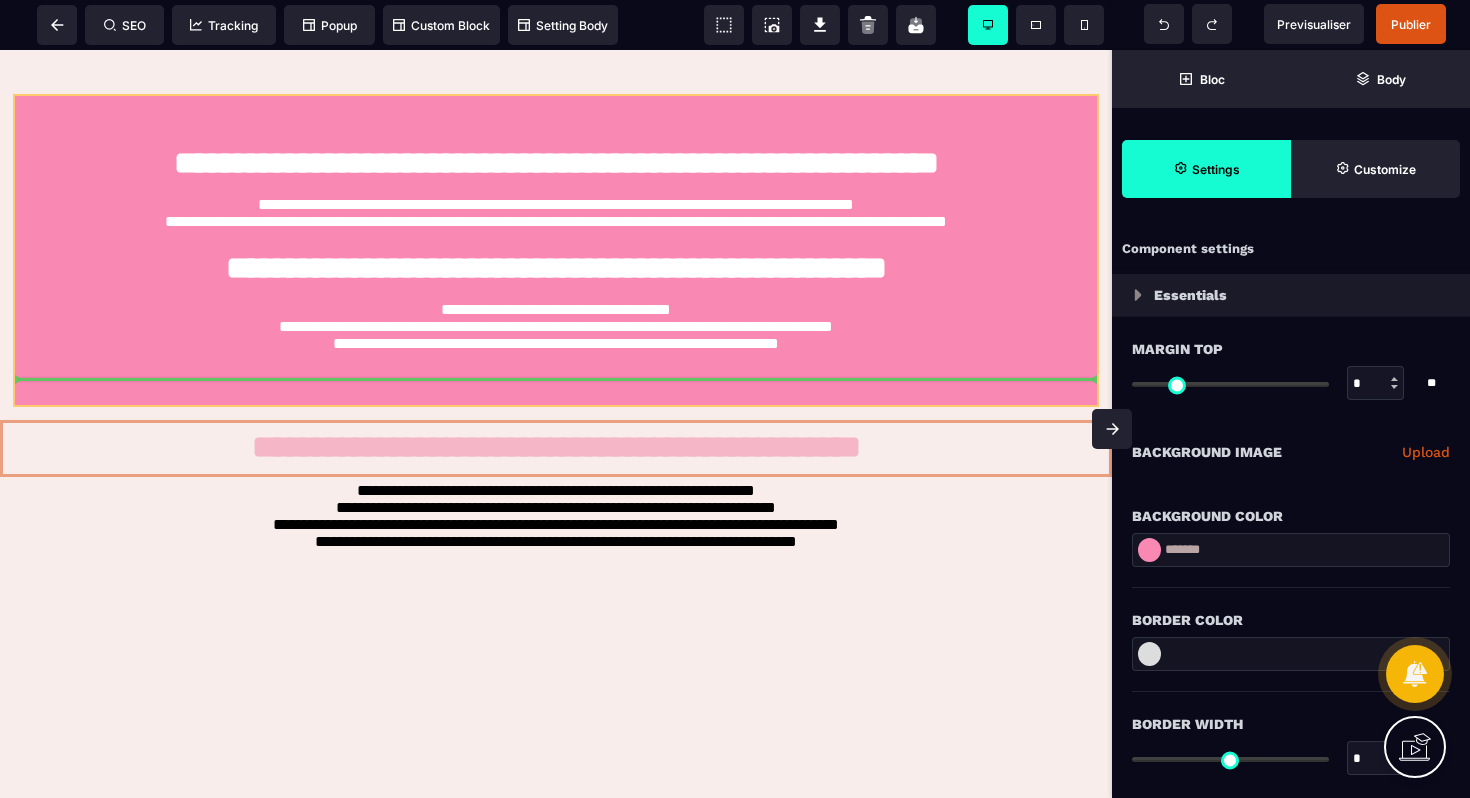 drag, startPoint x: 542, startPoint y: 483, endPoint x: 544, endPoint y: 394, distance: 89.02247 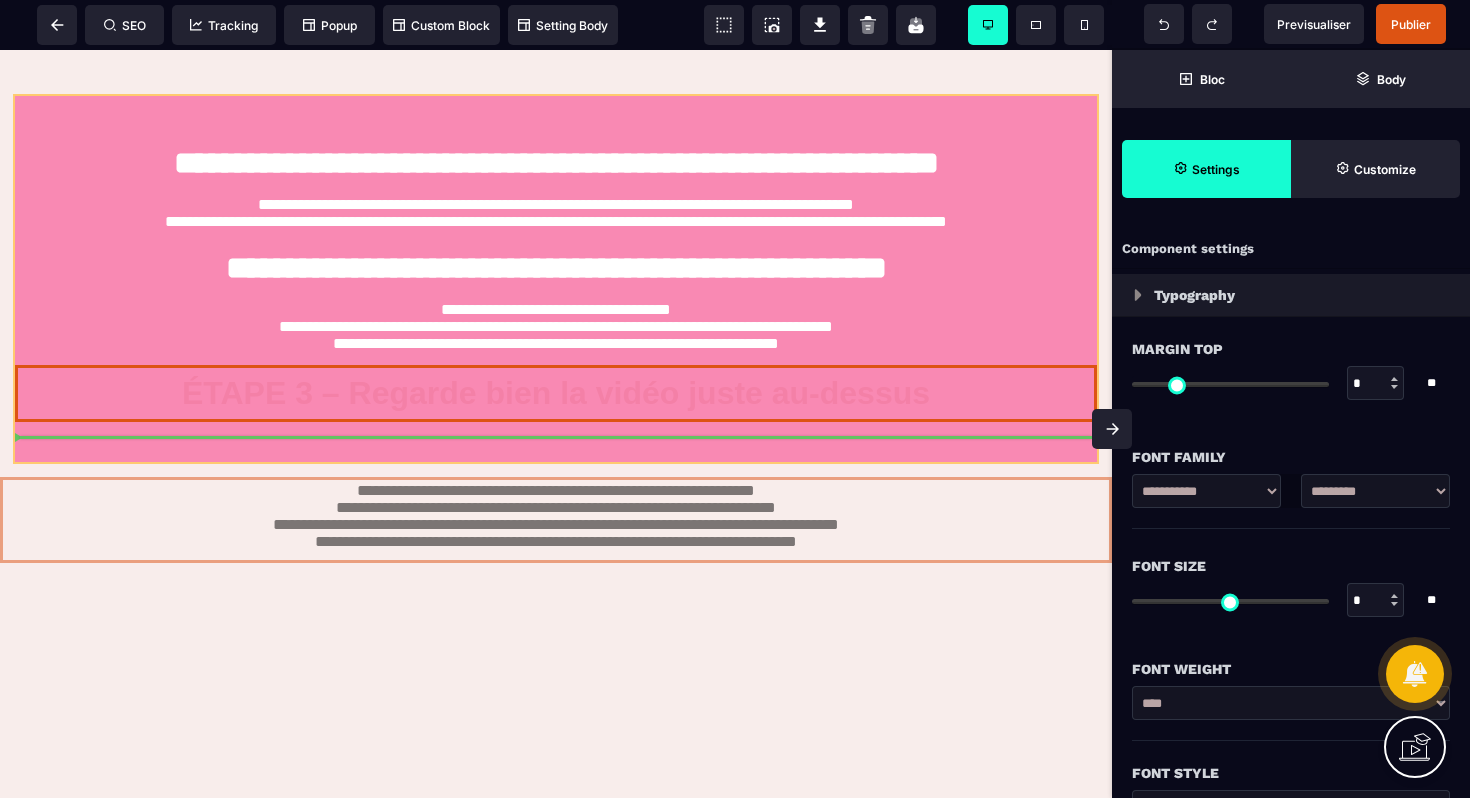 drag, startPoint x: 556, startPoint y: 527, endPoint x: 556, endPoint y: 457, distance: 70 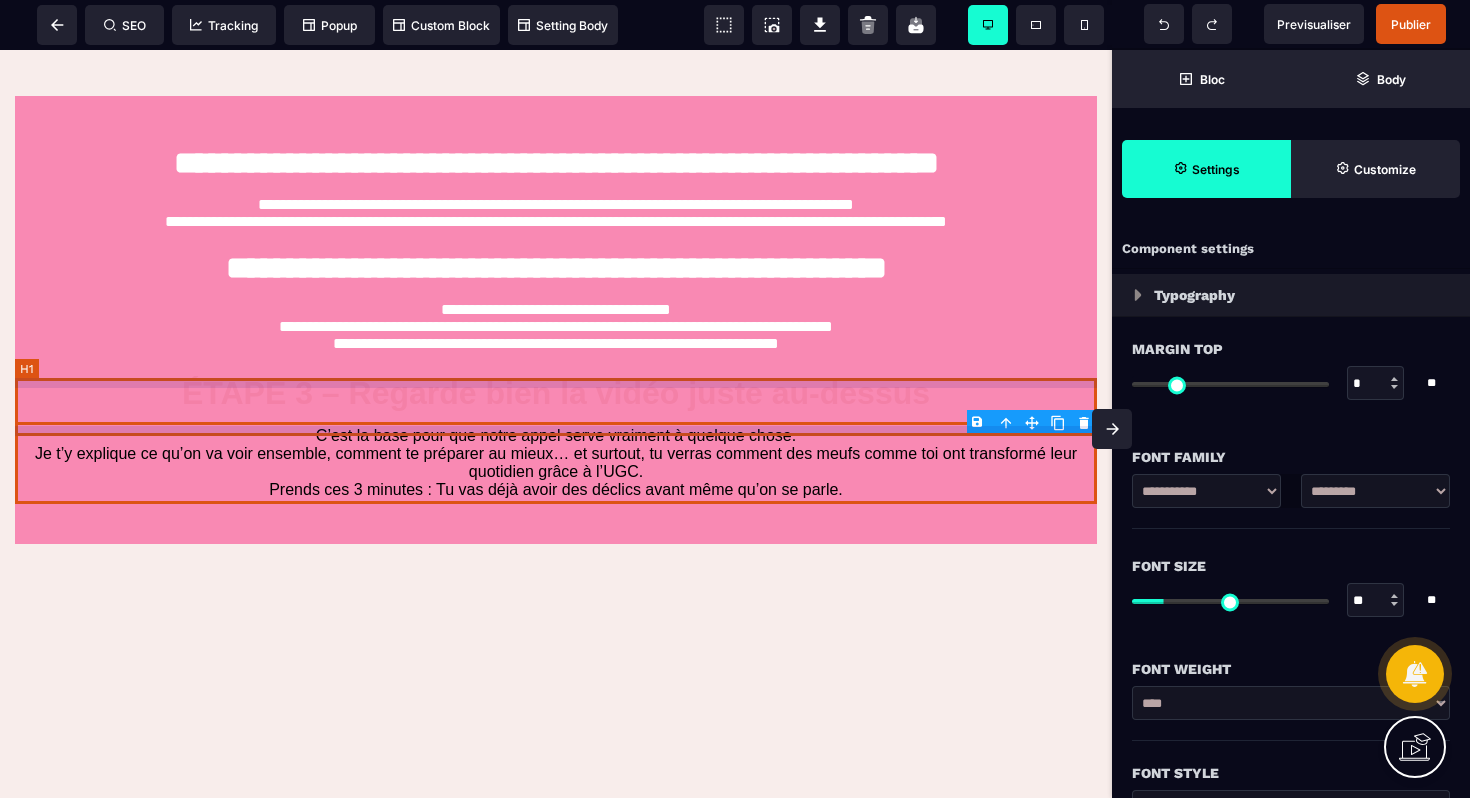 click on "ÉTAPE 3 – Regarde bien la vidéo juste au-dessus" at bounding box center [556, 393] 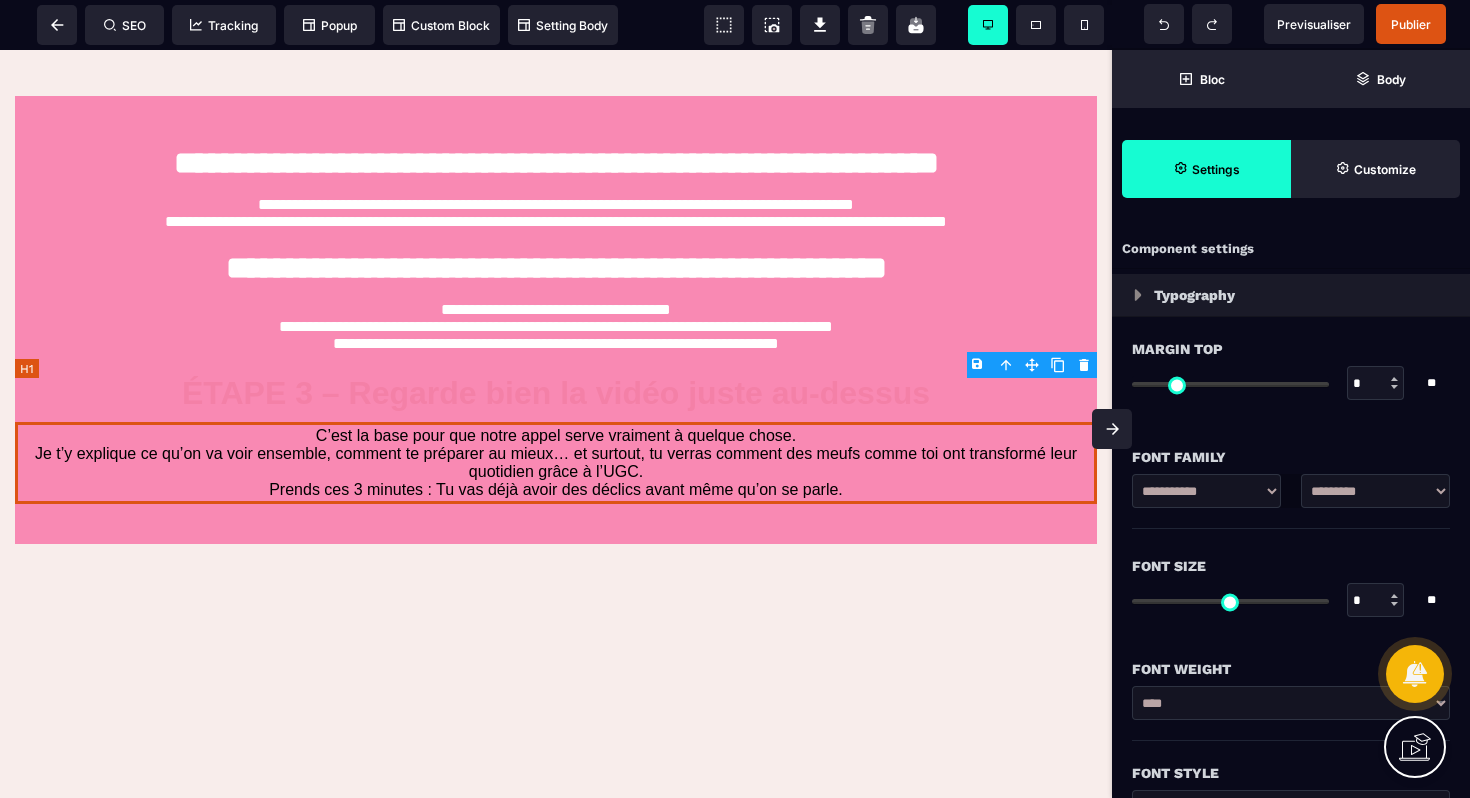 click on "ÉTAPE 3 – Regarde bien la vidéo juste au-dessus" at bounding box center (556, 393) 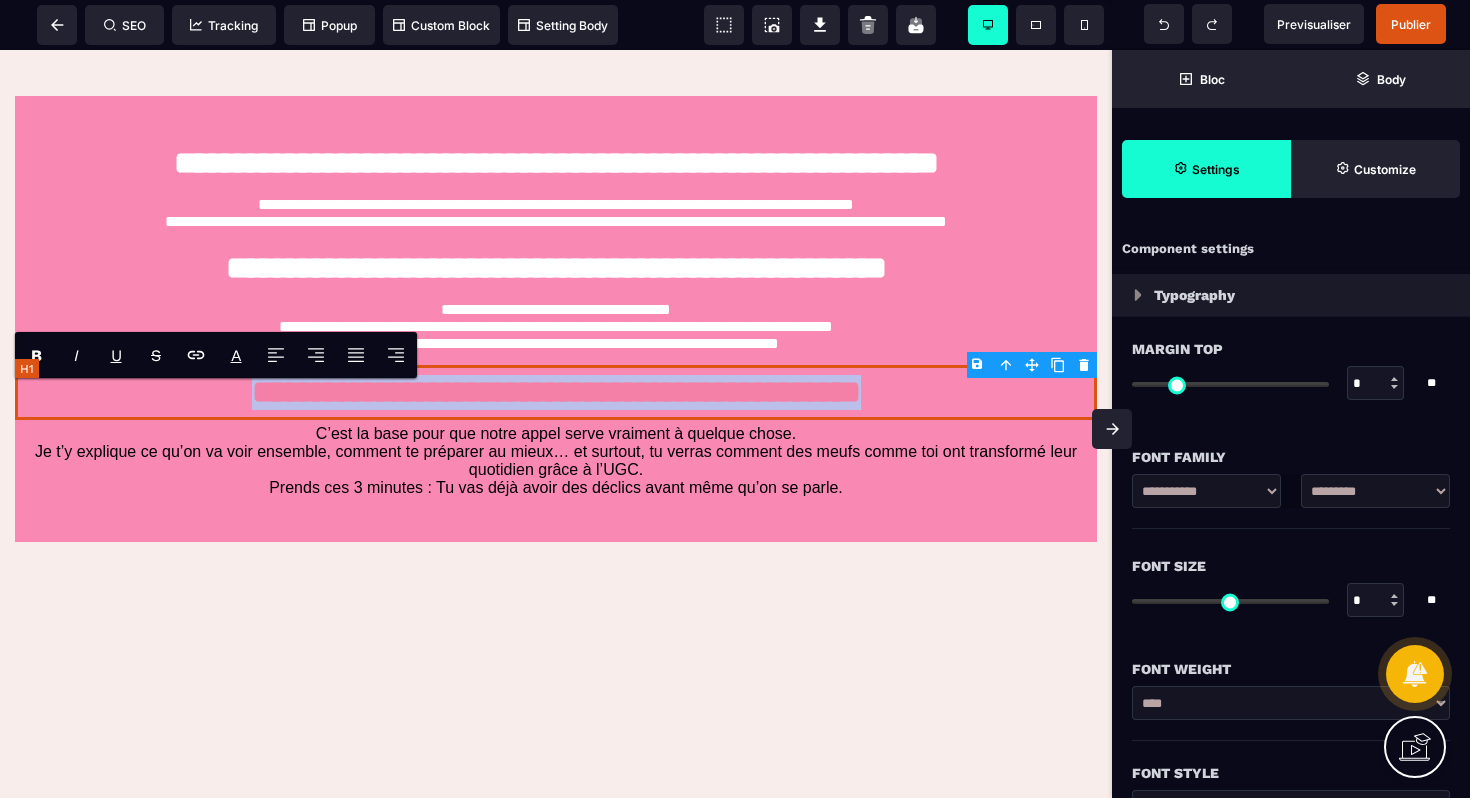 click on "**********" at bounding box center [556, 392] 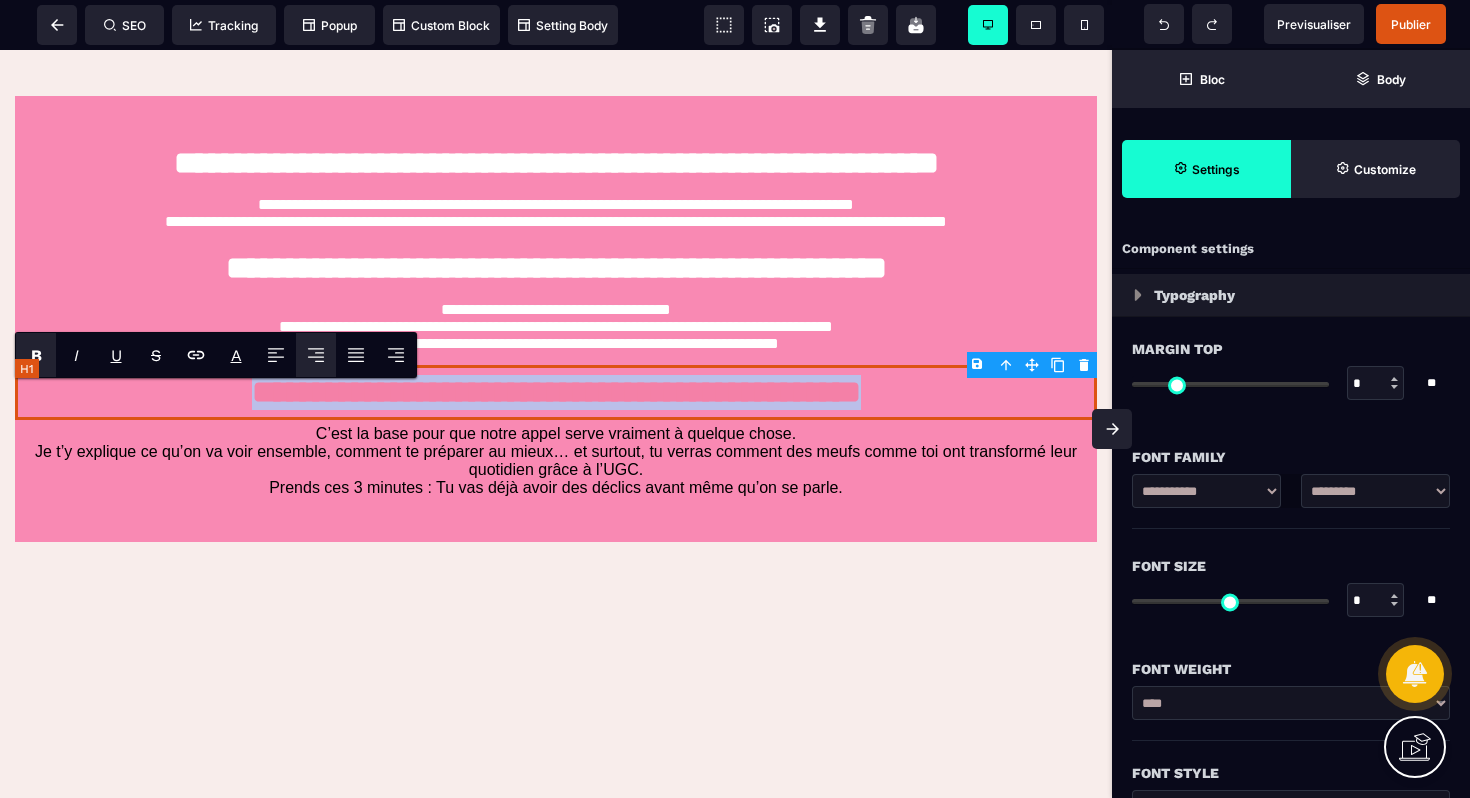 click on "**********" at bounding box center [556, 392] 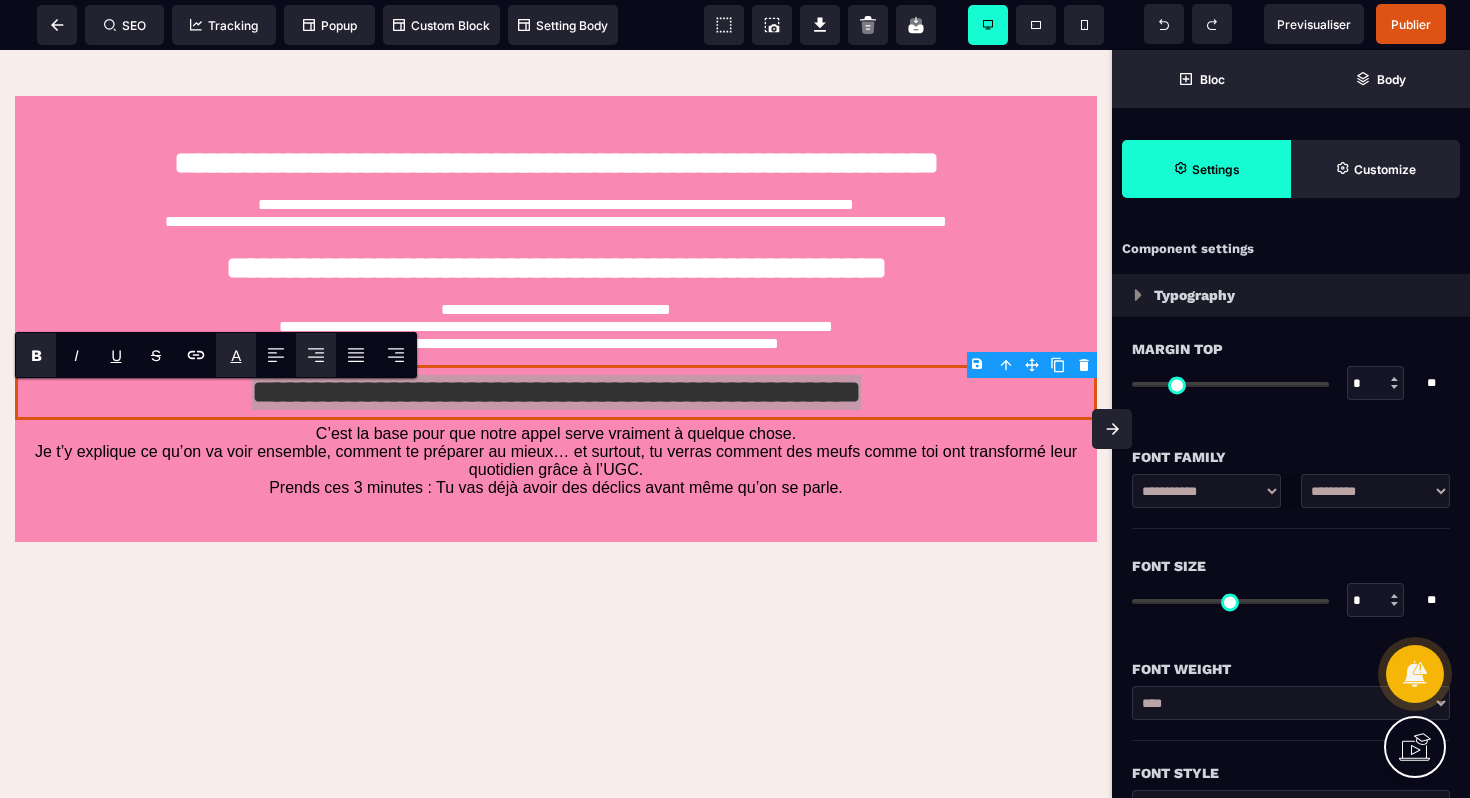 click on "A" at bounding box center (236, 355) 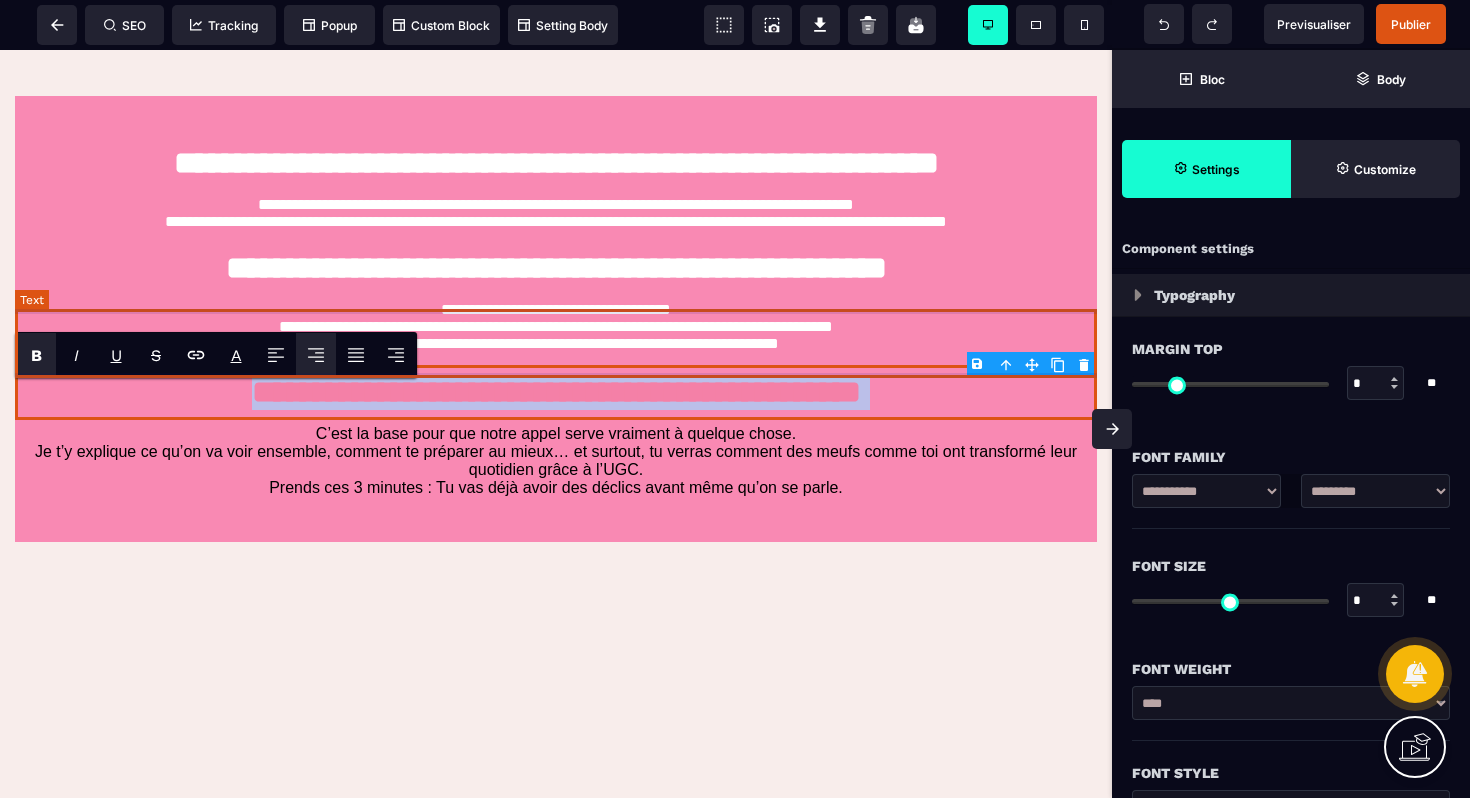drag, startPoint x: 234, startPoint y: 411, endPoint x: 224, endPoint y: 372, distance: 40.261642 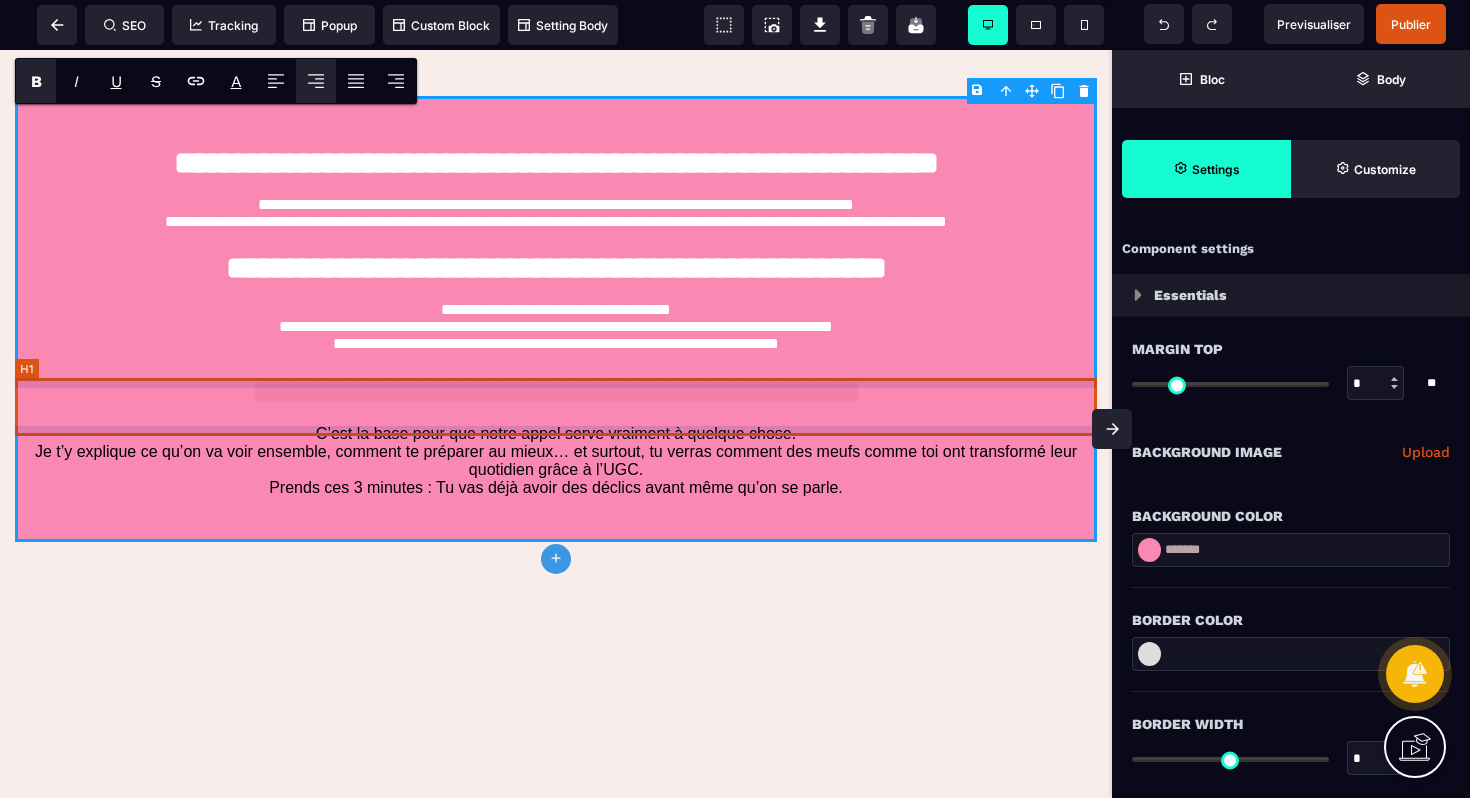 click on "**********" at bounding box center [556, 392] 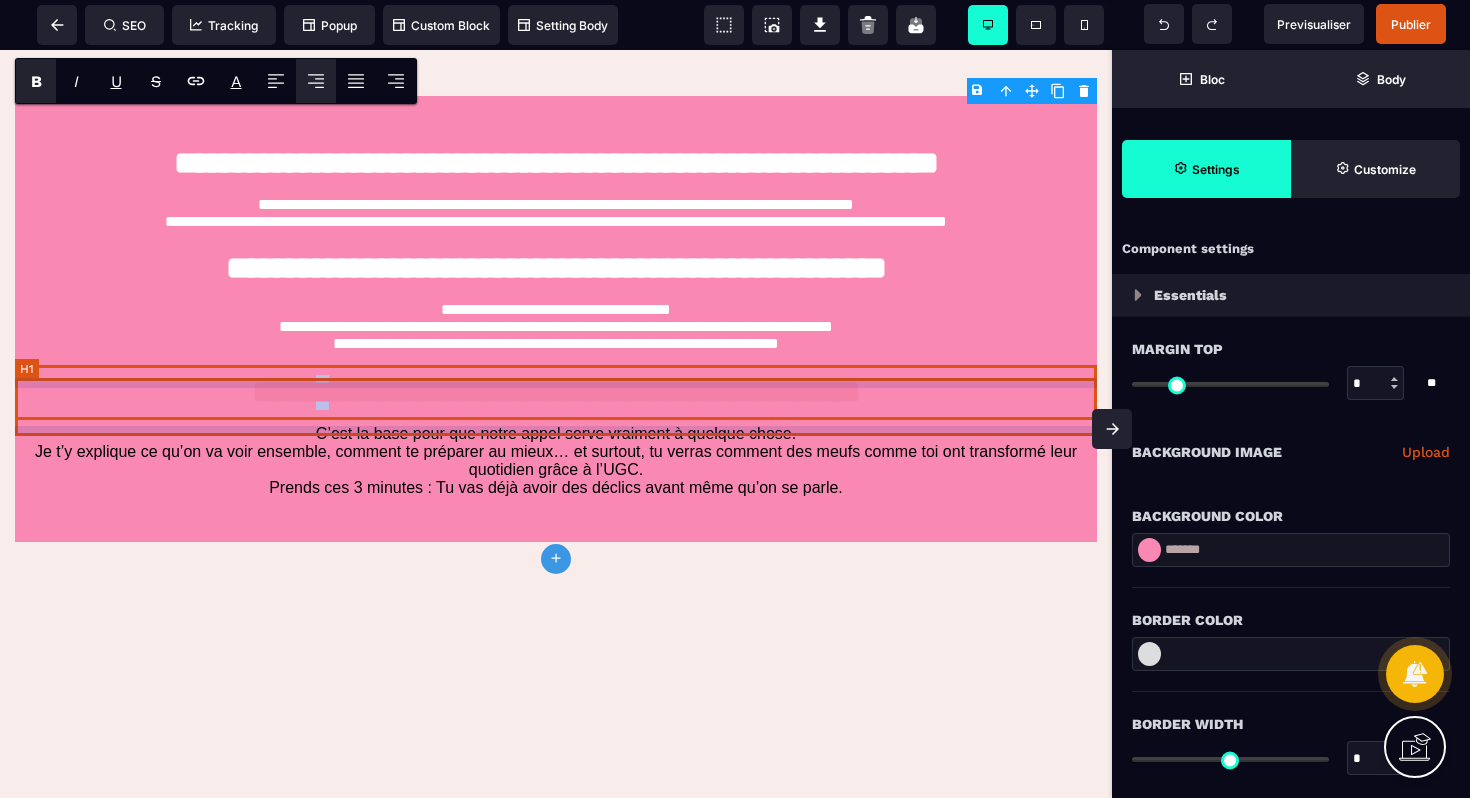 click on "**********" at bounding box center (556, 392) 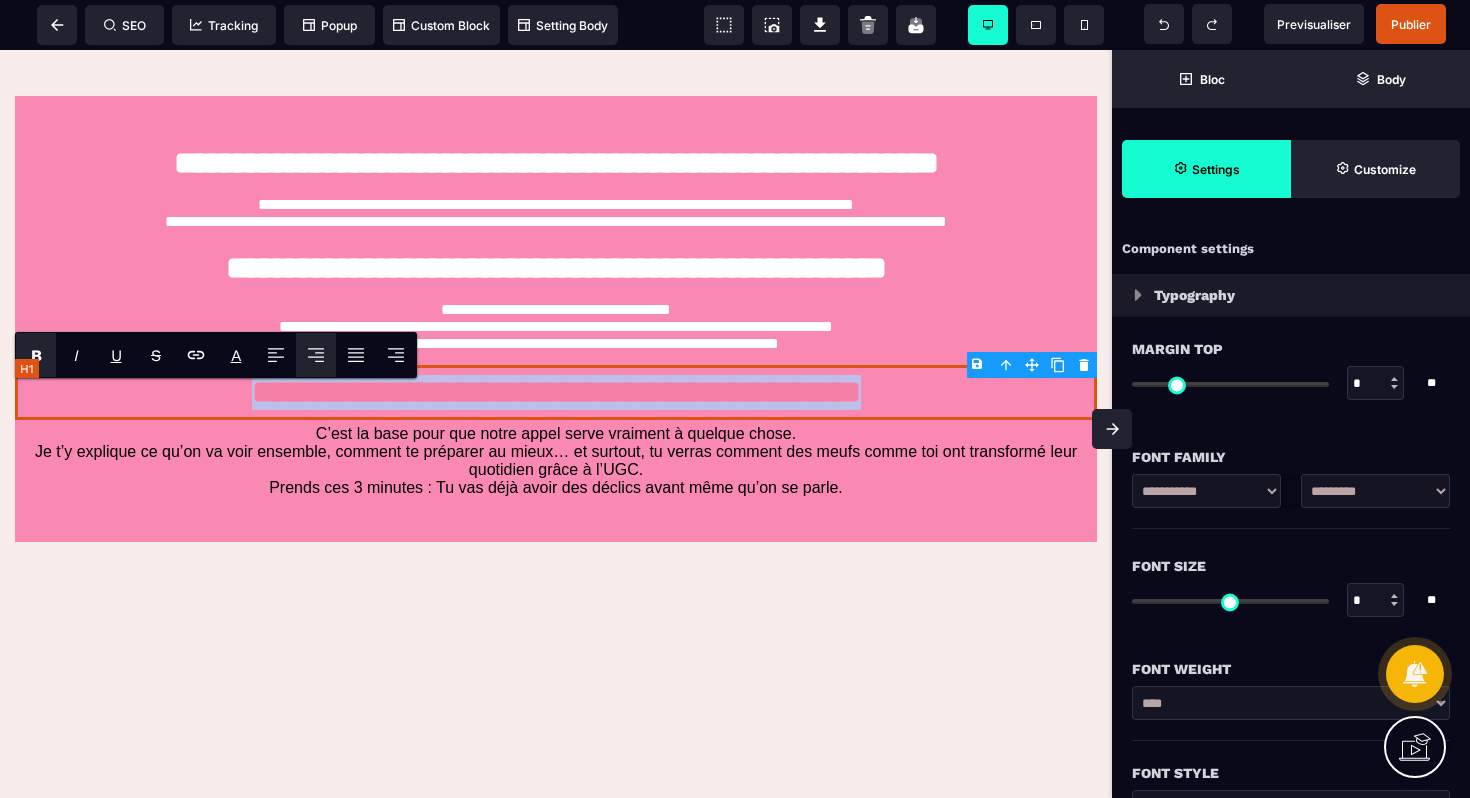 click on "**********" at bounding box center (556, 392) 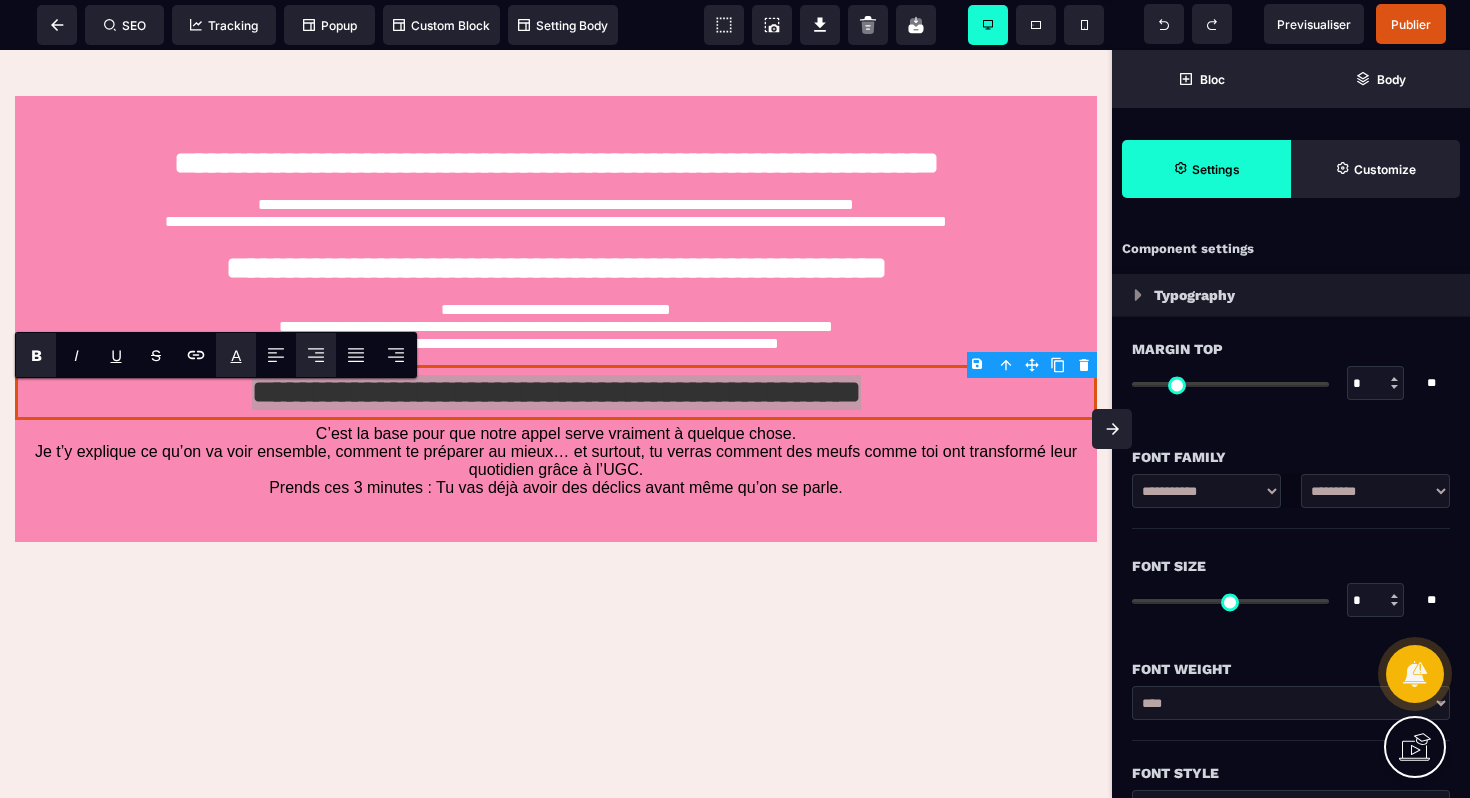 click on "A" at bounding box center (236, 355) 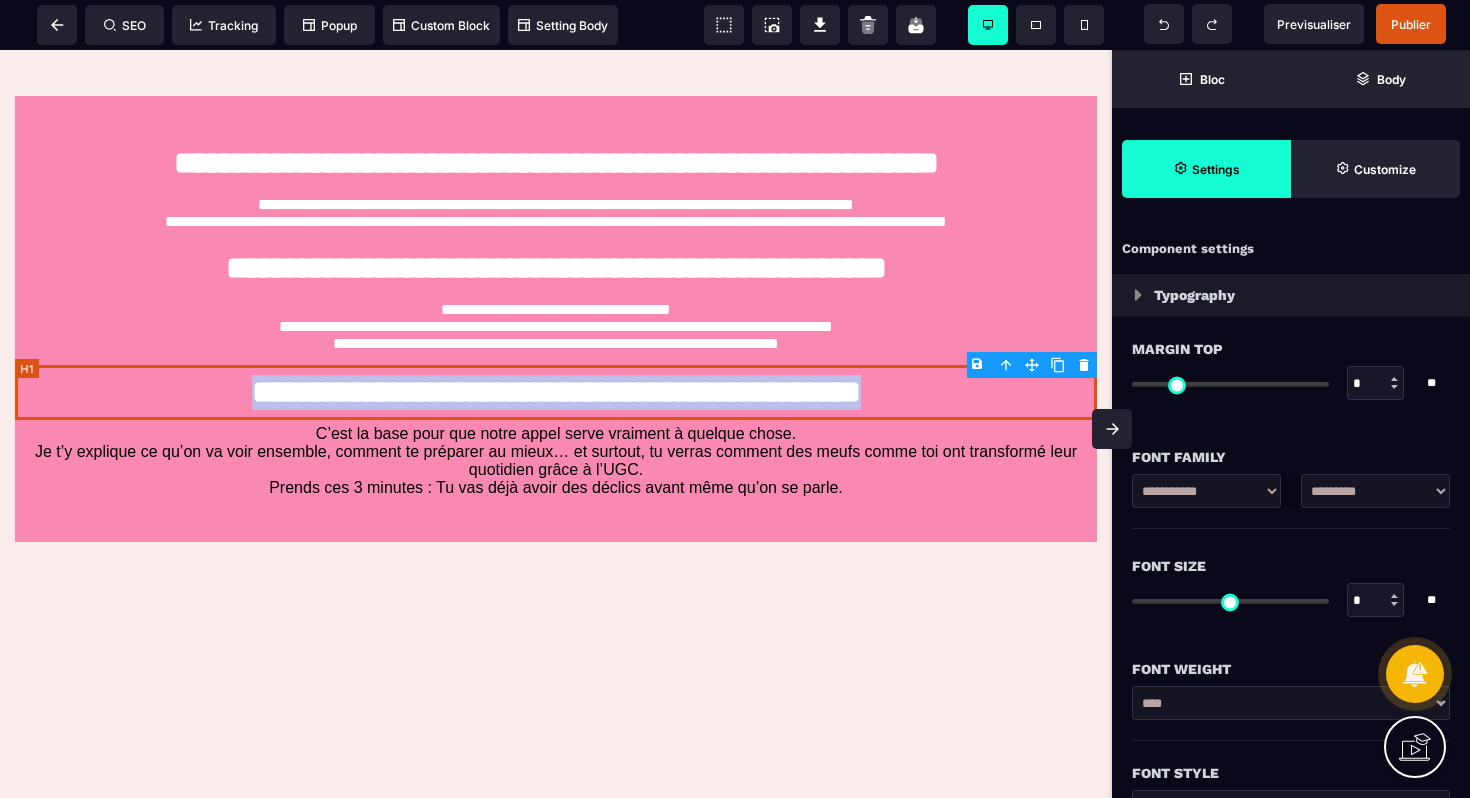click on "C’est la base pour que notre appel serve vraiment à quelque chose. Je t’y explique ce qu’on va voir ensemble, comment te préparer au mieux…
et surtout, tu verras comment des meufs comme toi ont transformé leur quotidien grâce à l’UGC. Prends ces 3 minutes : Tu vas déjà avoir des déclics avant même qu’on se parle." at bounding box center (556, 461) 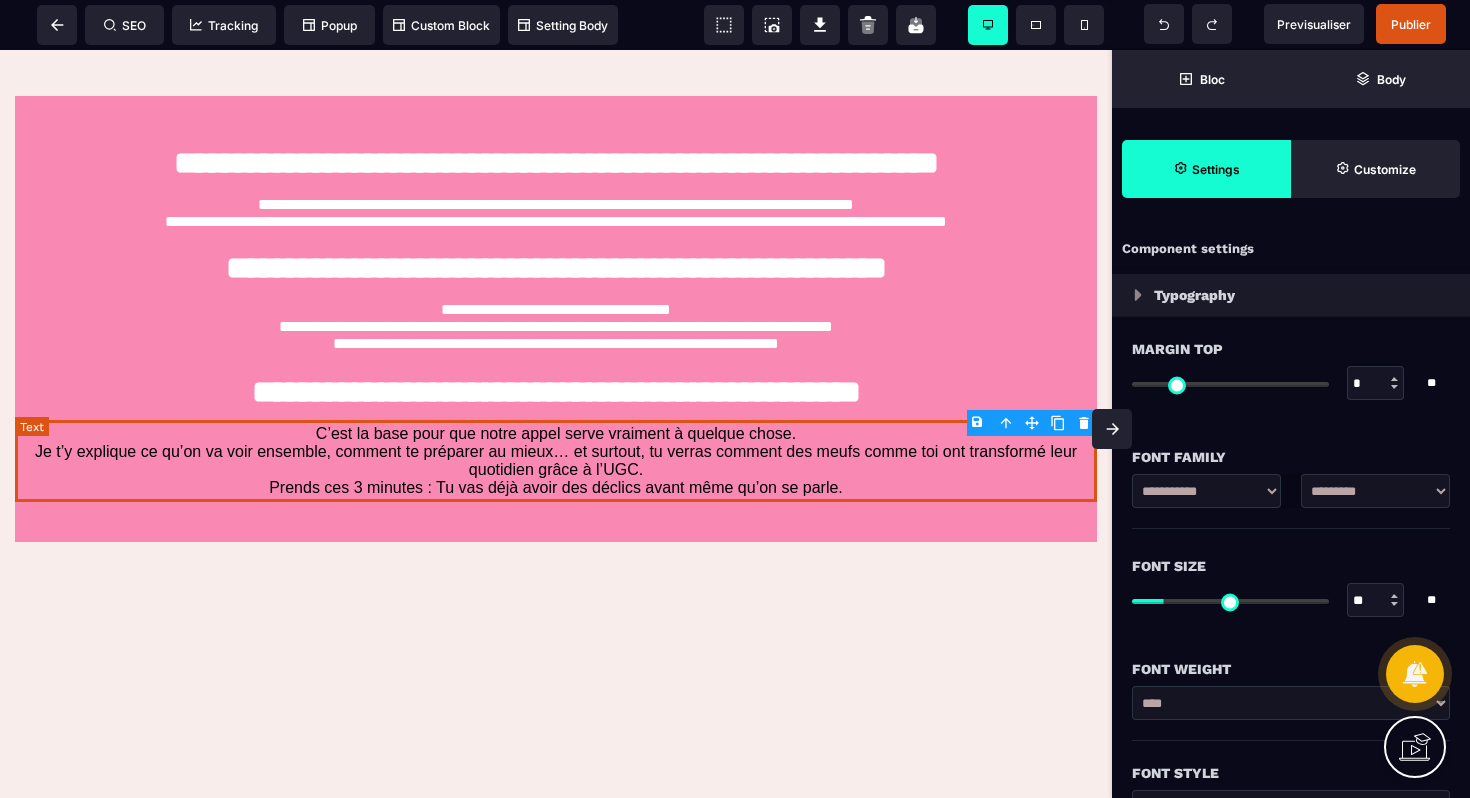click on "C’est la base pour que notre appel serve vraiment à quelque chose. Je t’y explique ce qu’on va voir ensemble, comment te préparer au mieux…
et surtout, tu verras comment des meufs comme toi ont transformé leur quotidien grâce à l’UGC. Prends ces 3 minutes : Tu vas déjà avoir des déclics avant même qu’on se parle." at bounding box center (556, 461) 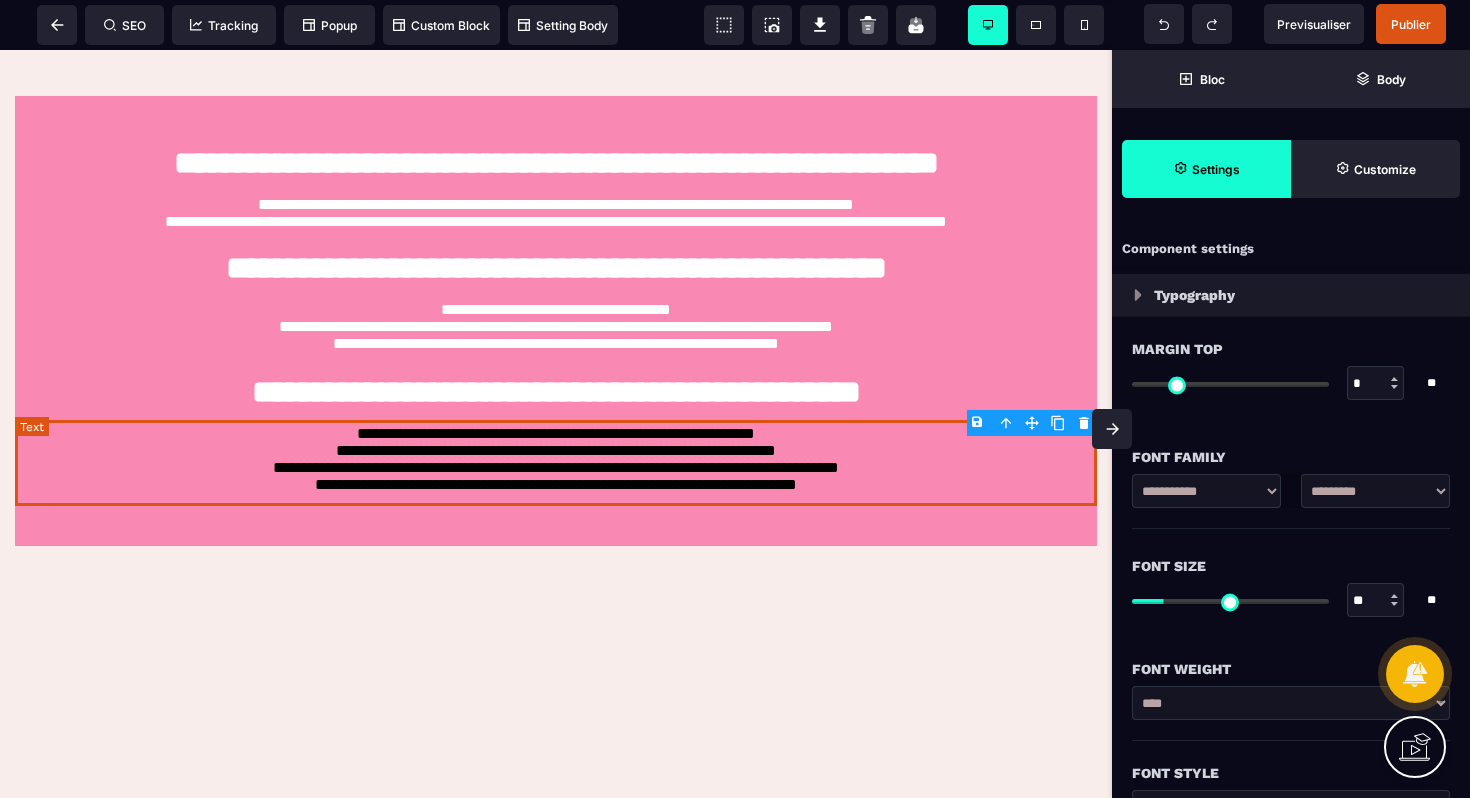 click on "**********" at bounding box center (556, 463) 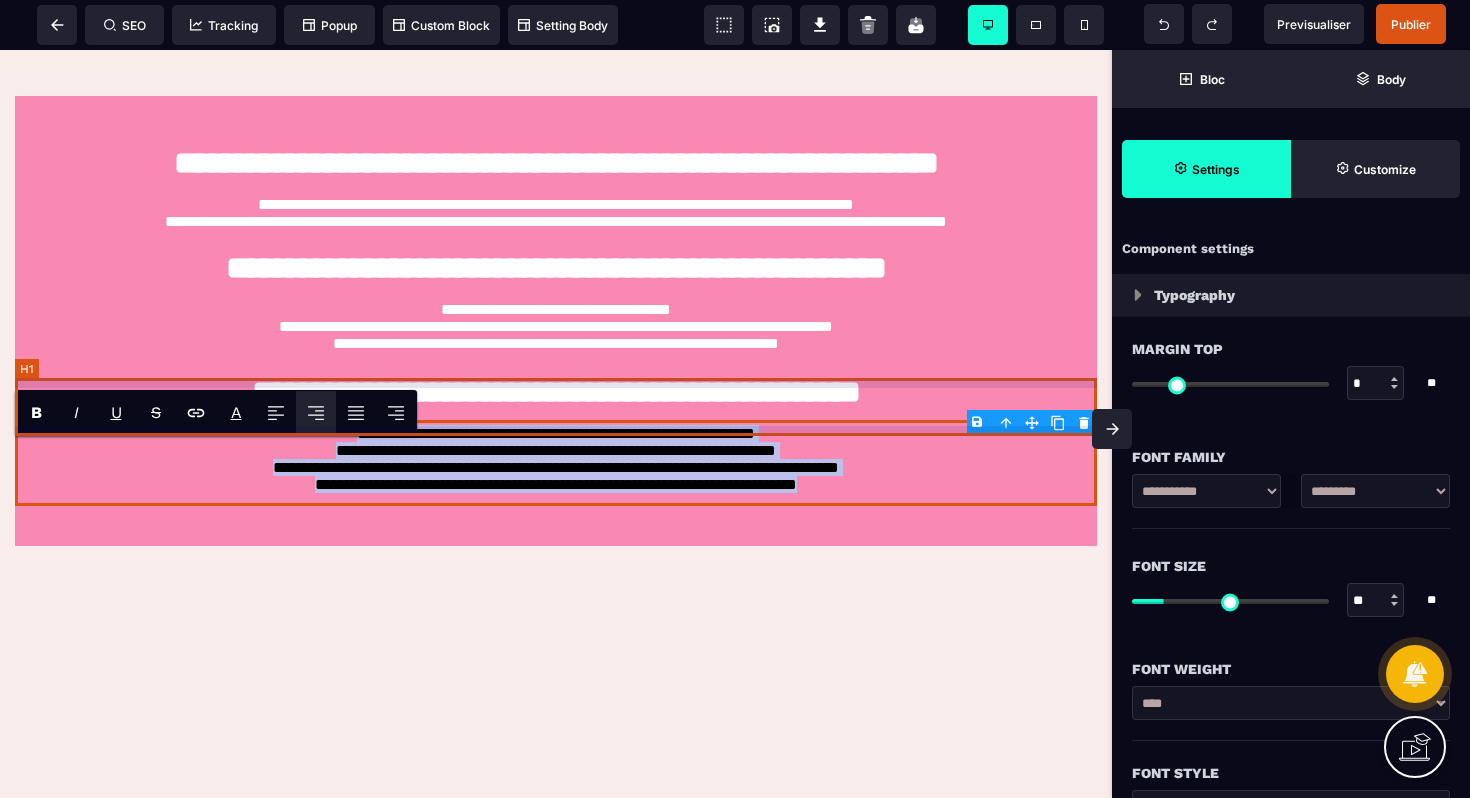 drag, startPoint x: 859, startPoint y: 509, endPoint x: 221, endPoint y: 409, distance: 645.7894 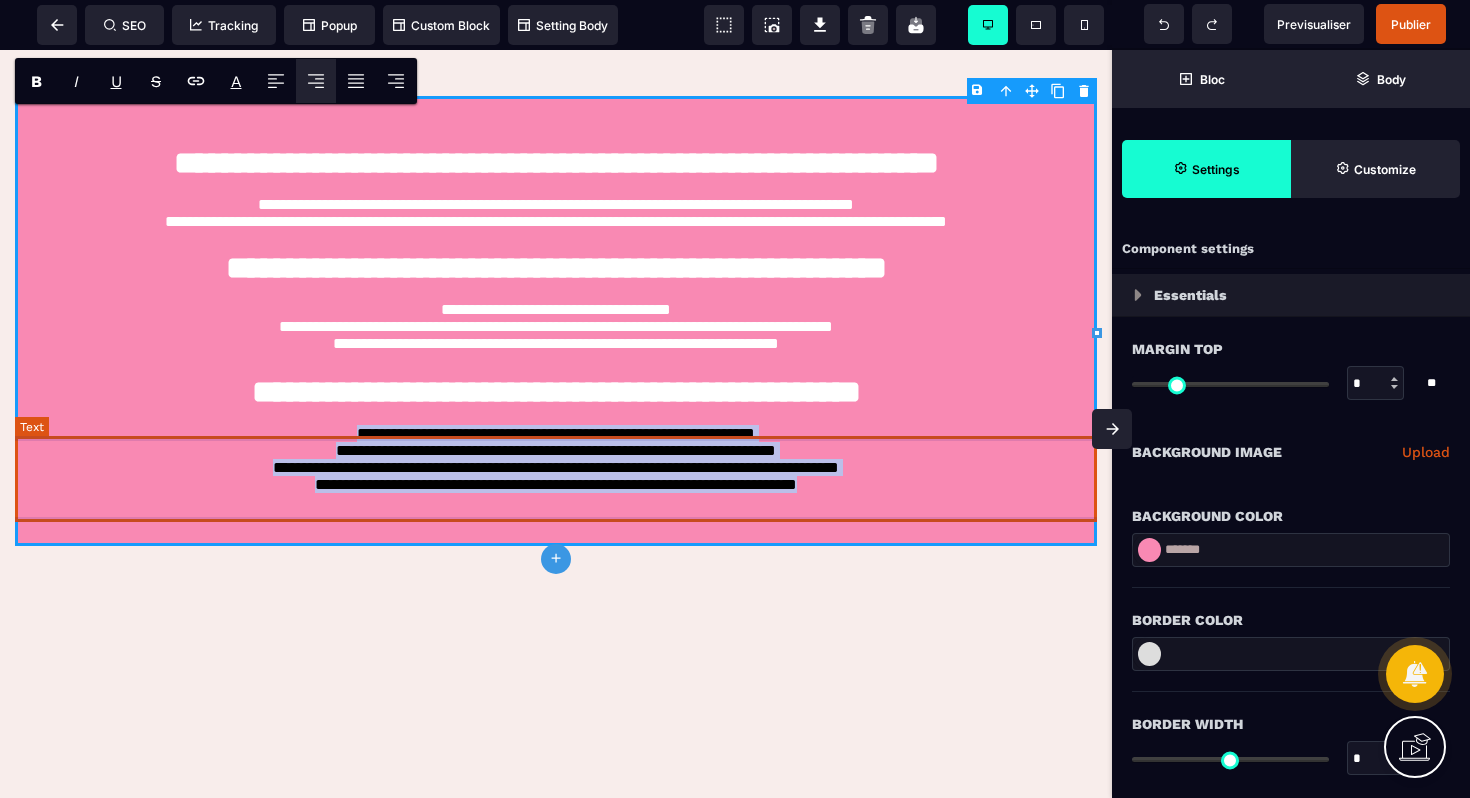paste 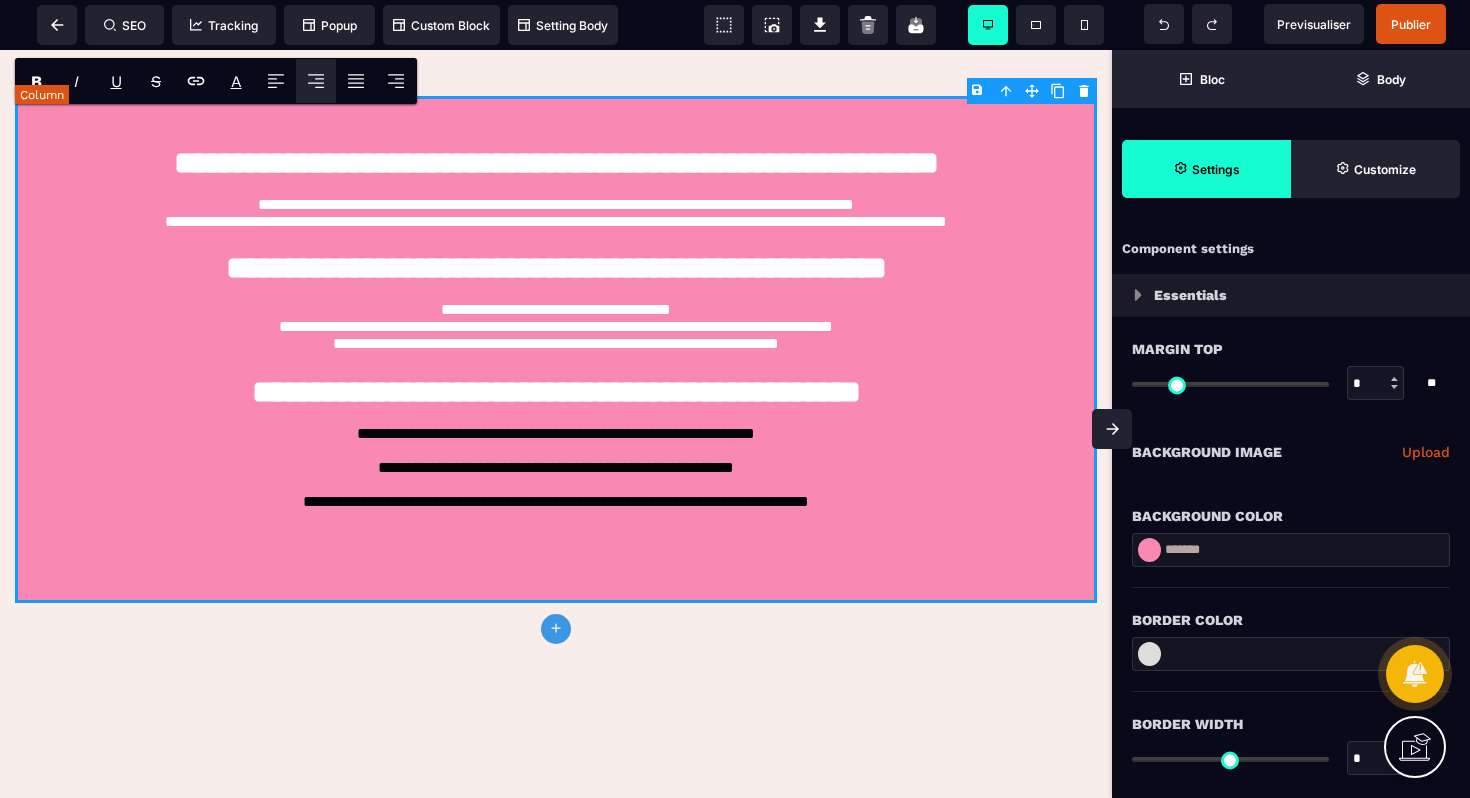 click on "**********" at bounding box center [556, 491] 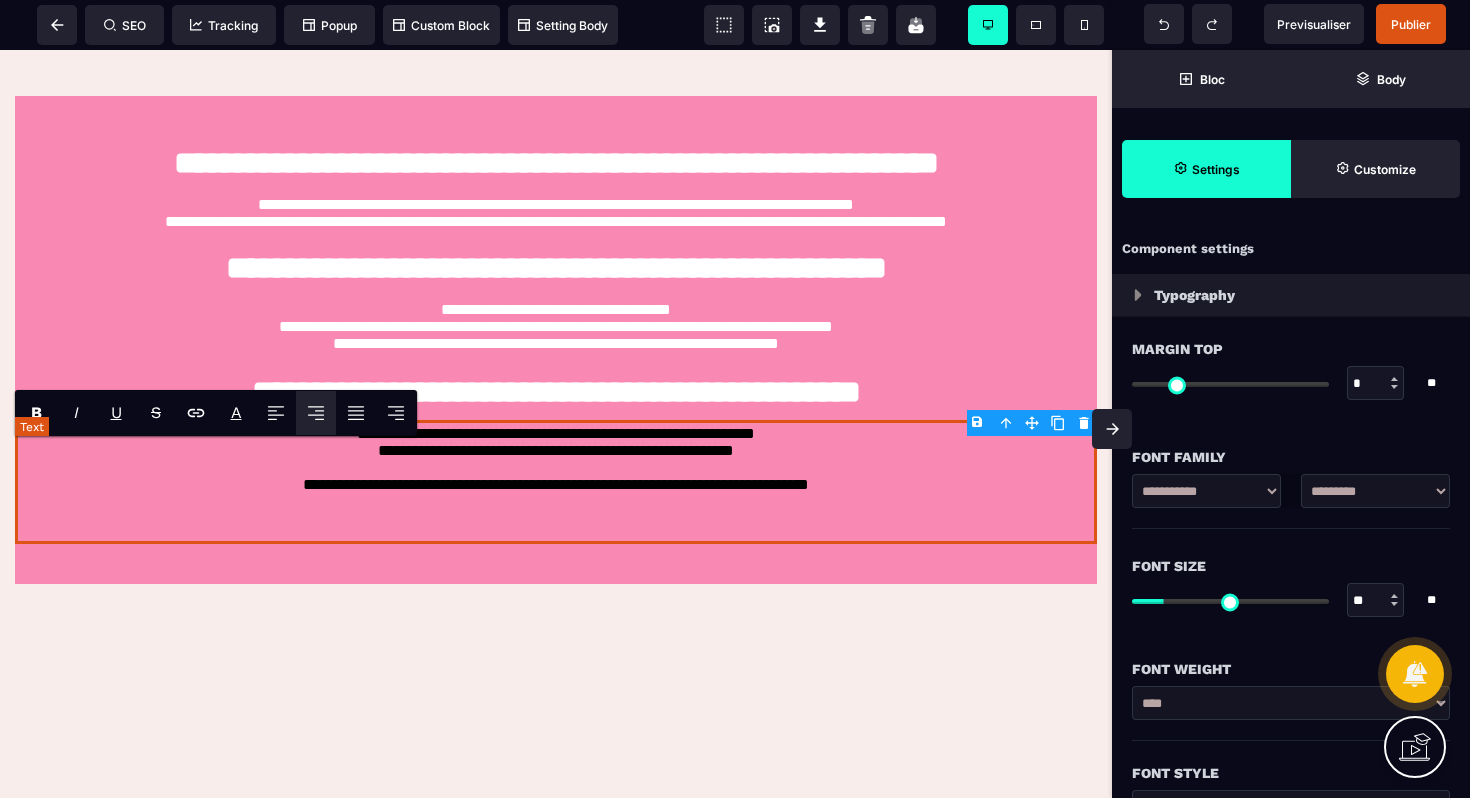 click on "**********" at bounding box center [556, 482] 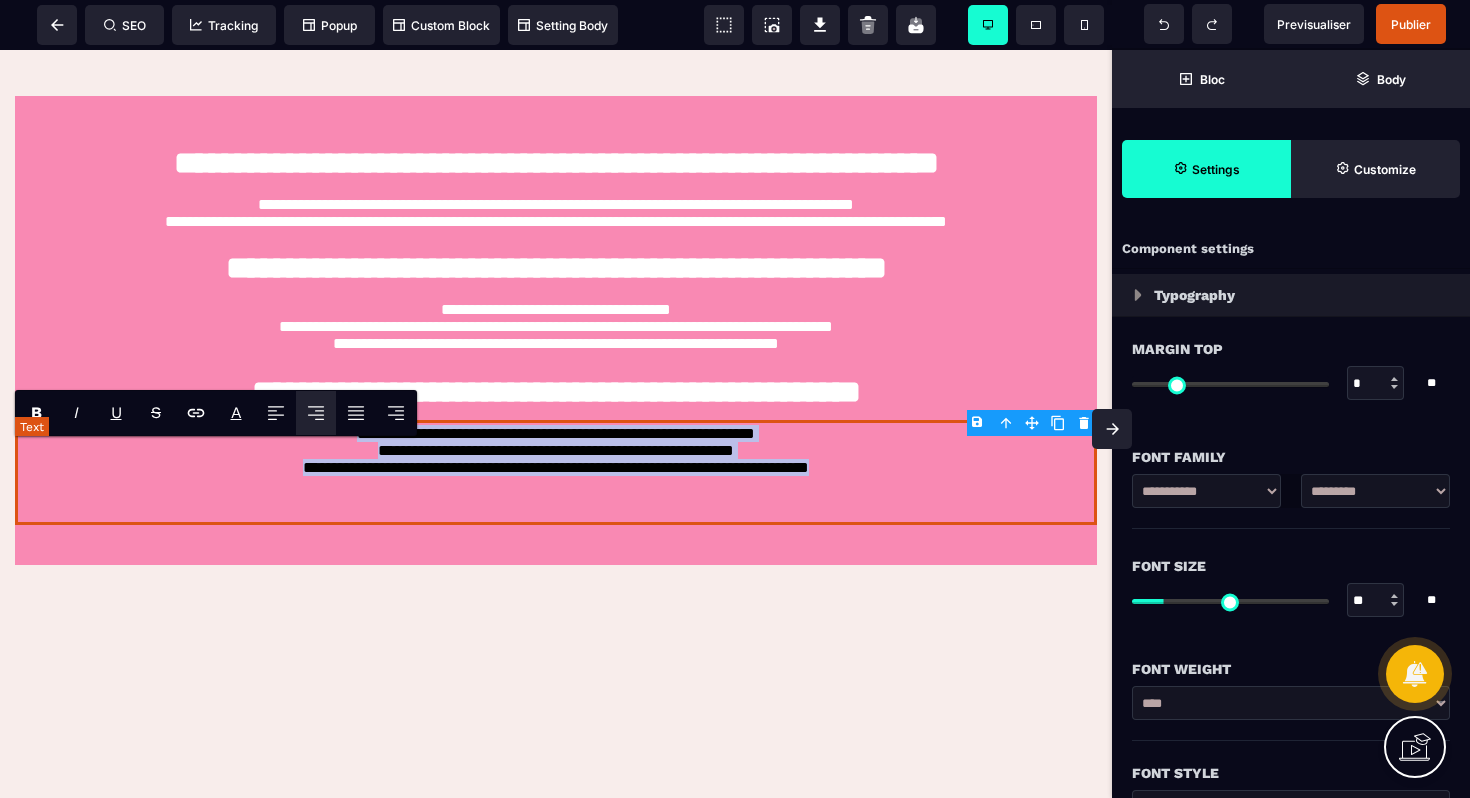 drag, startPoint x: 885, startPoint y: 492, endPoint x: 316, endPoint y: 446, distance: 570.8564 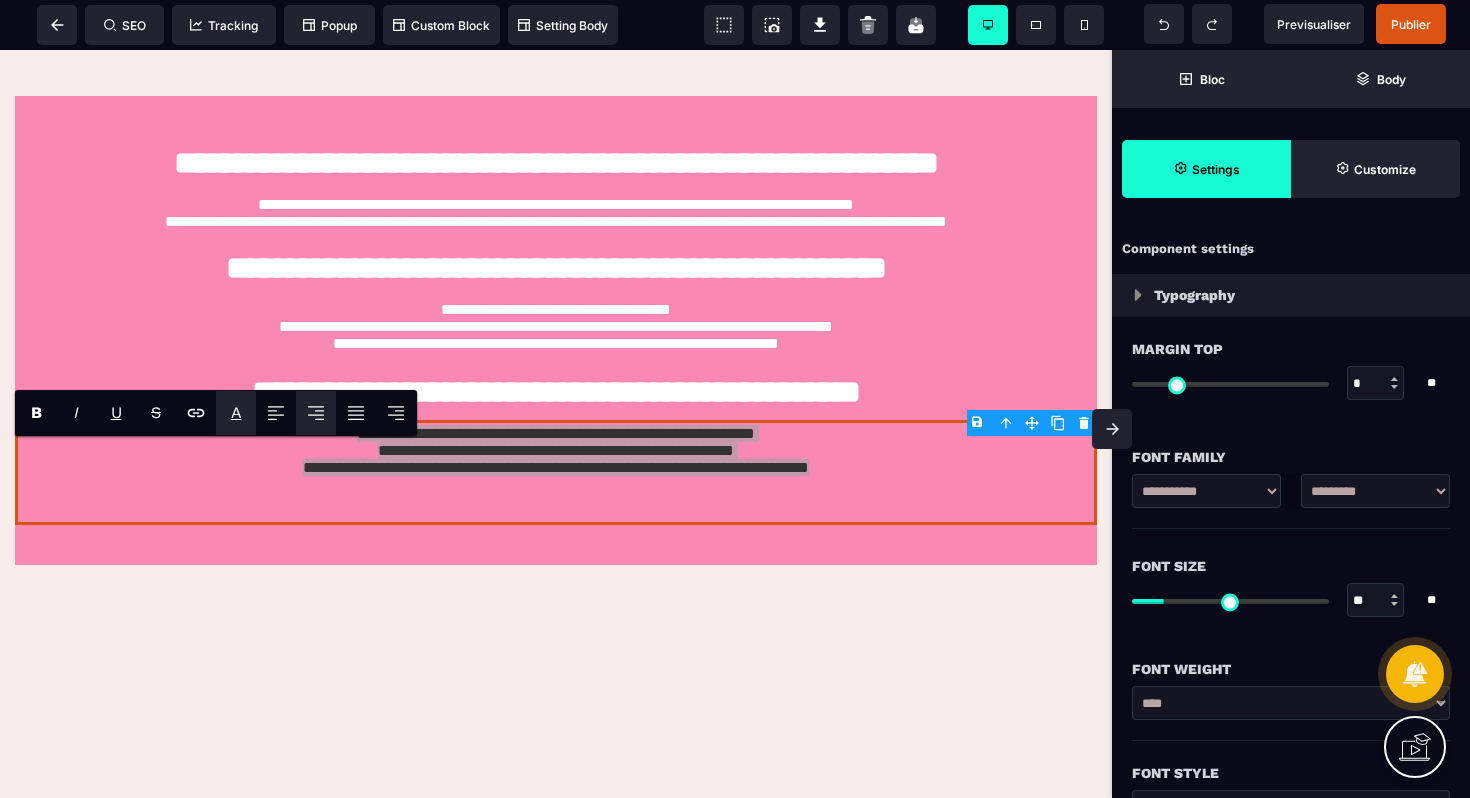 click on "A" at bounding box center [236, 412] 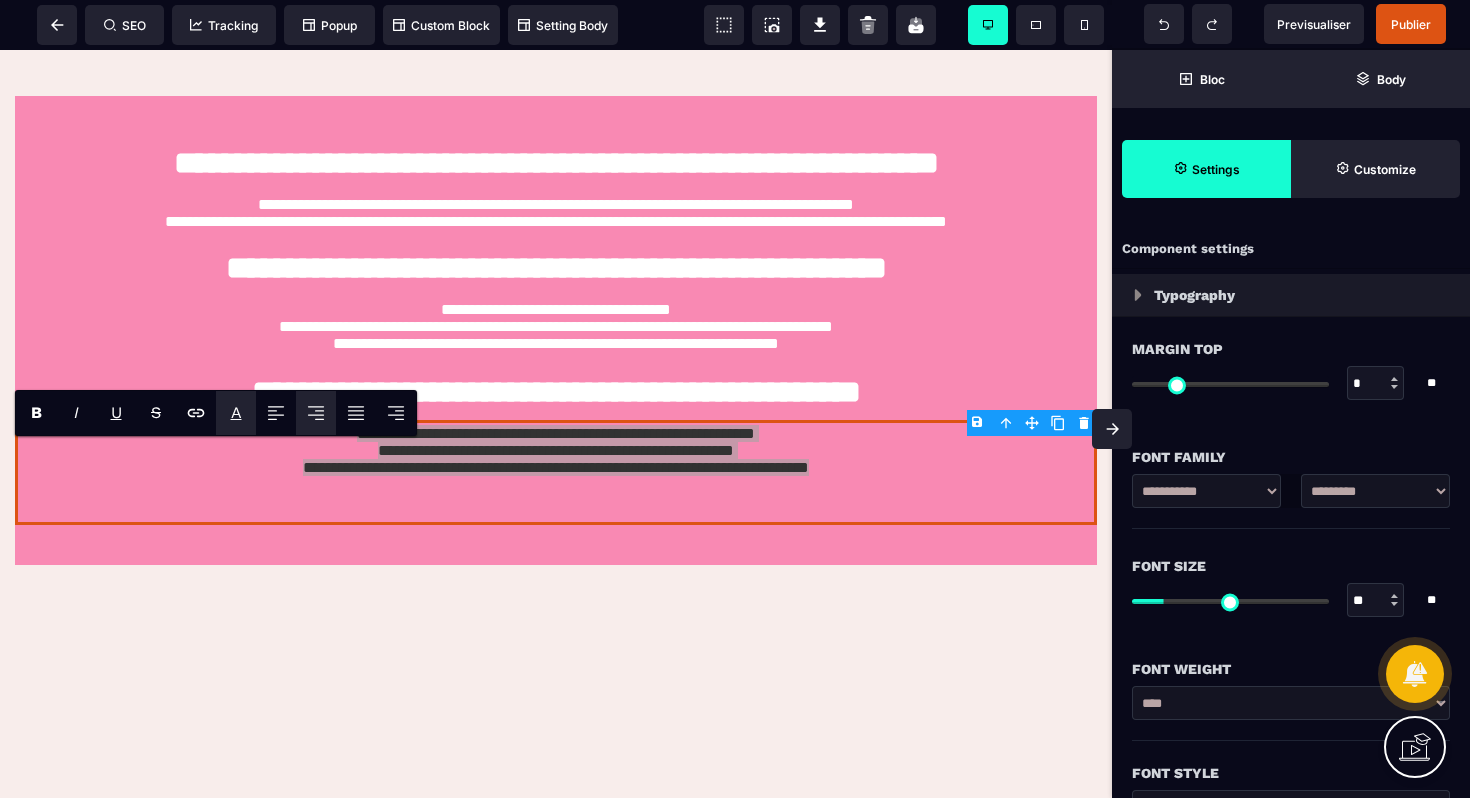 click on "*******" at bounding box center [261, 435] 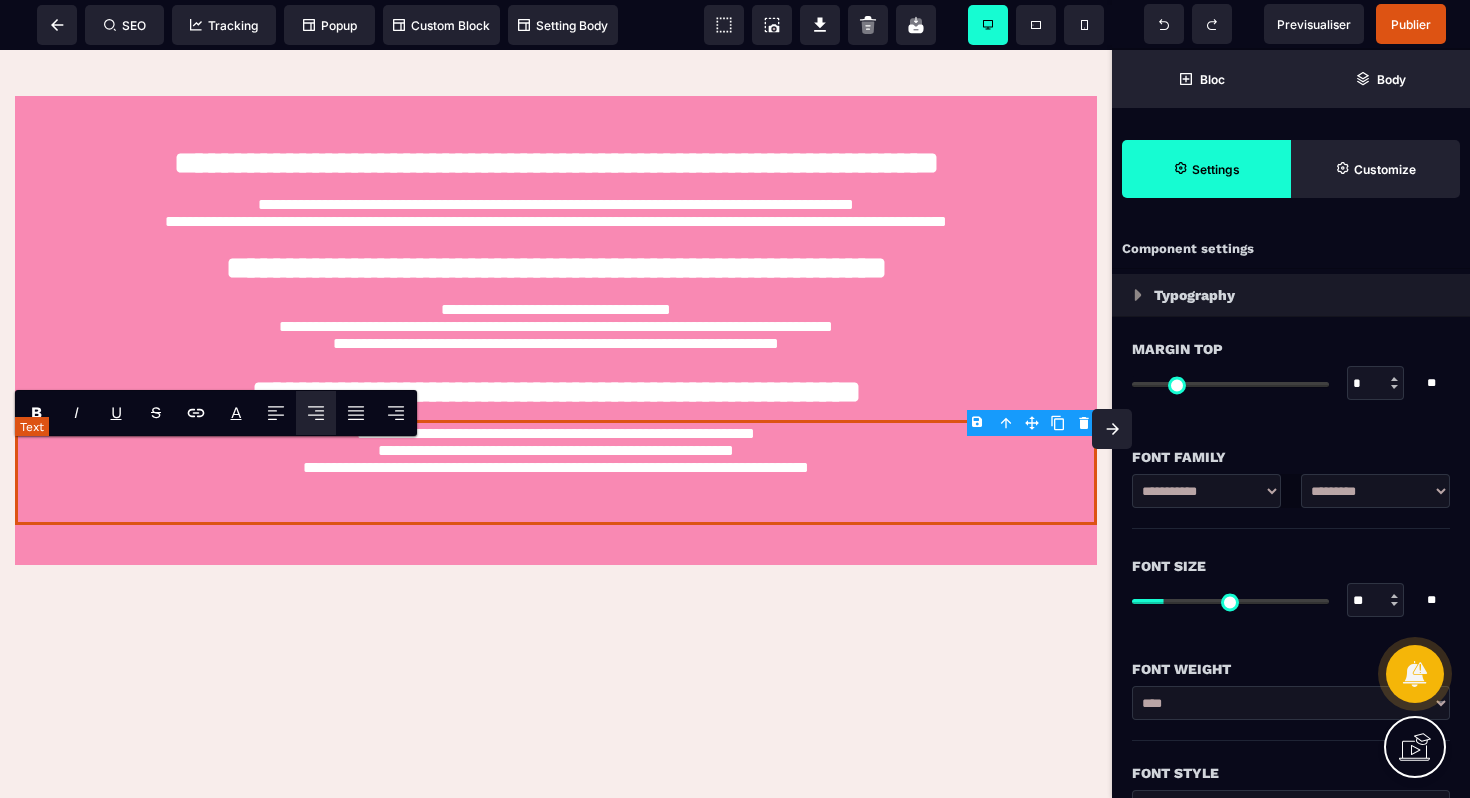click on "**********" at bounding box center [556, 472] 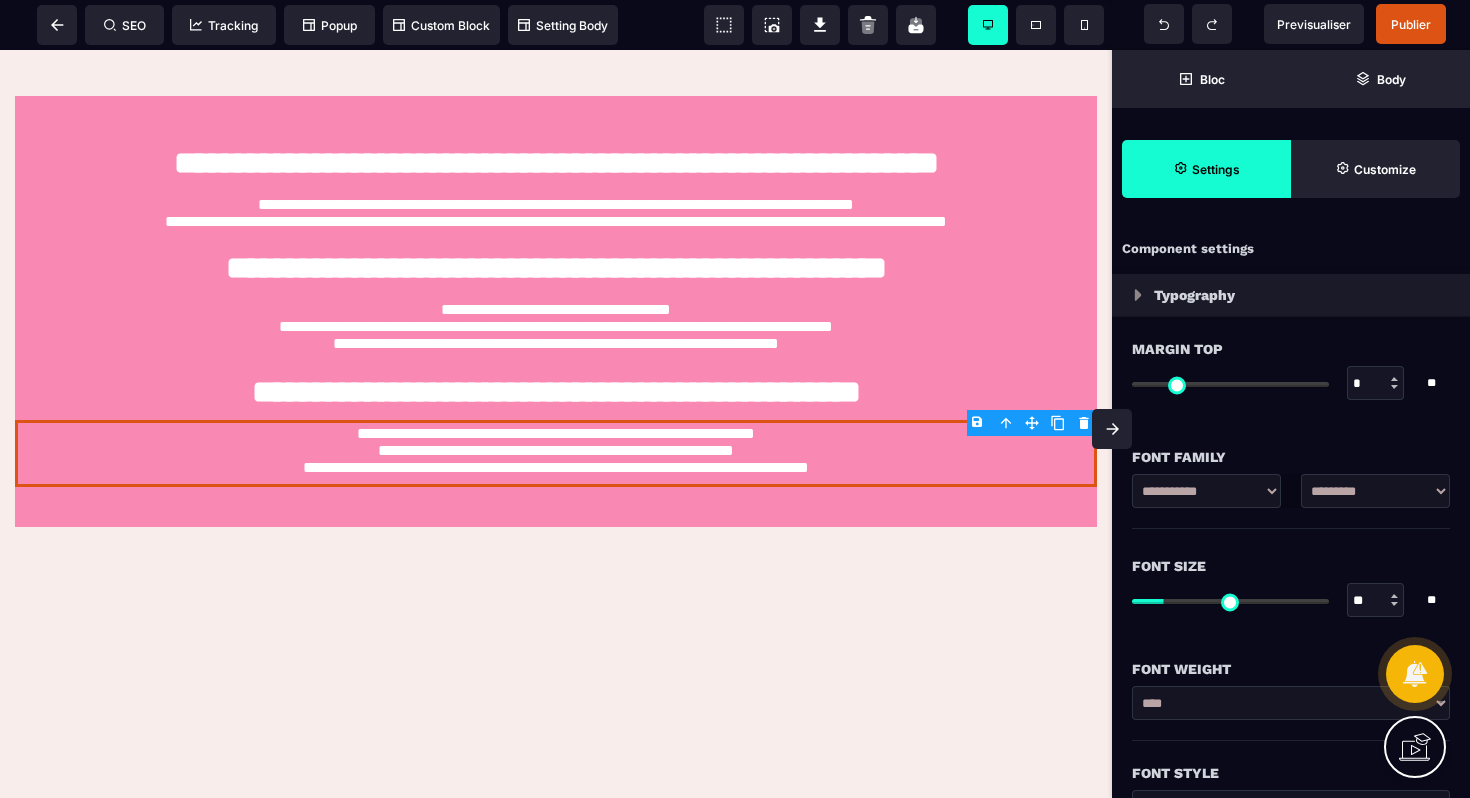 click on "**********" at bounding box center (556, 4) 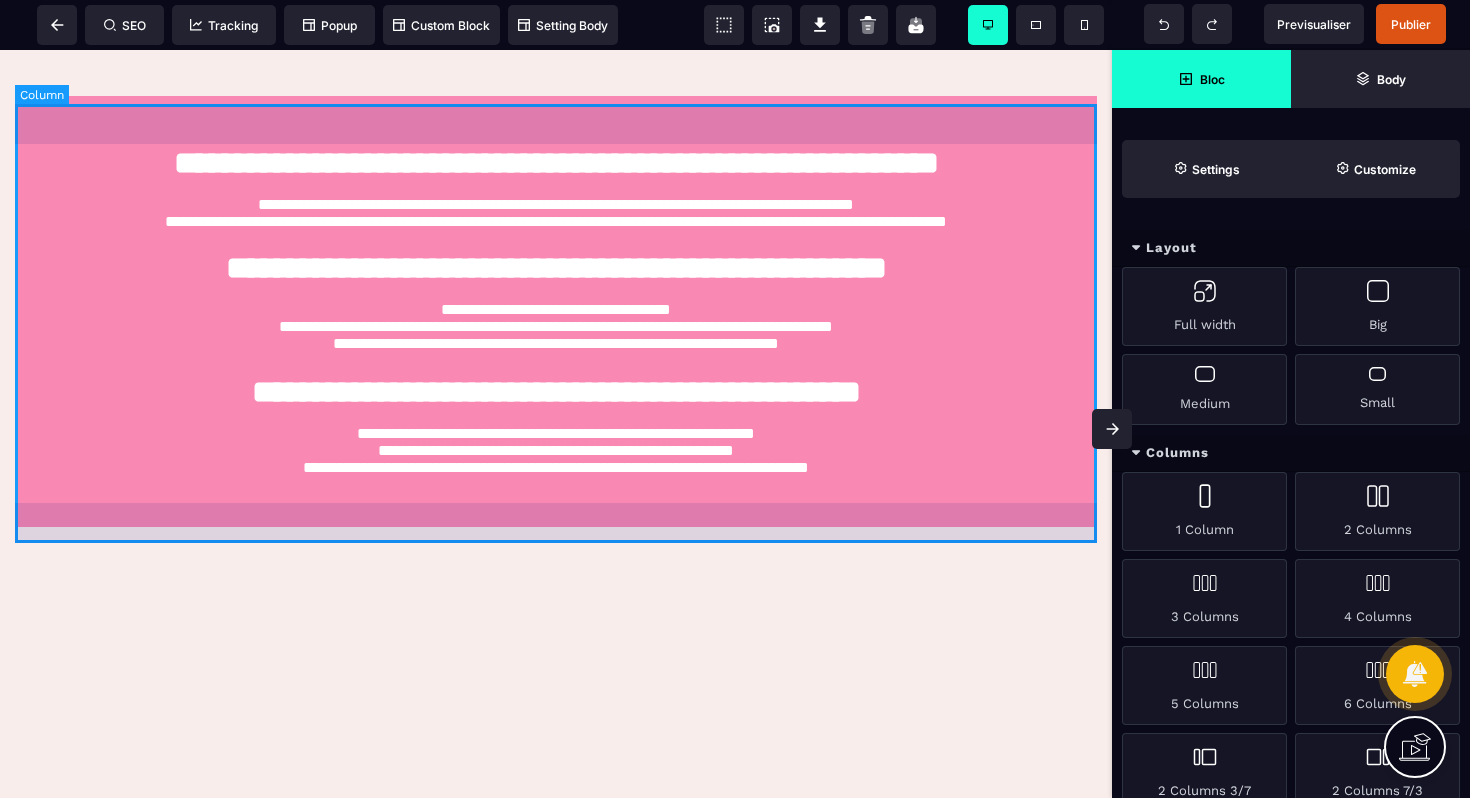 click on "**********" at bounding box center [556, 311] 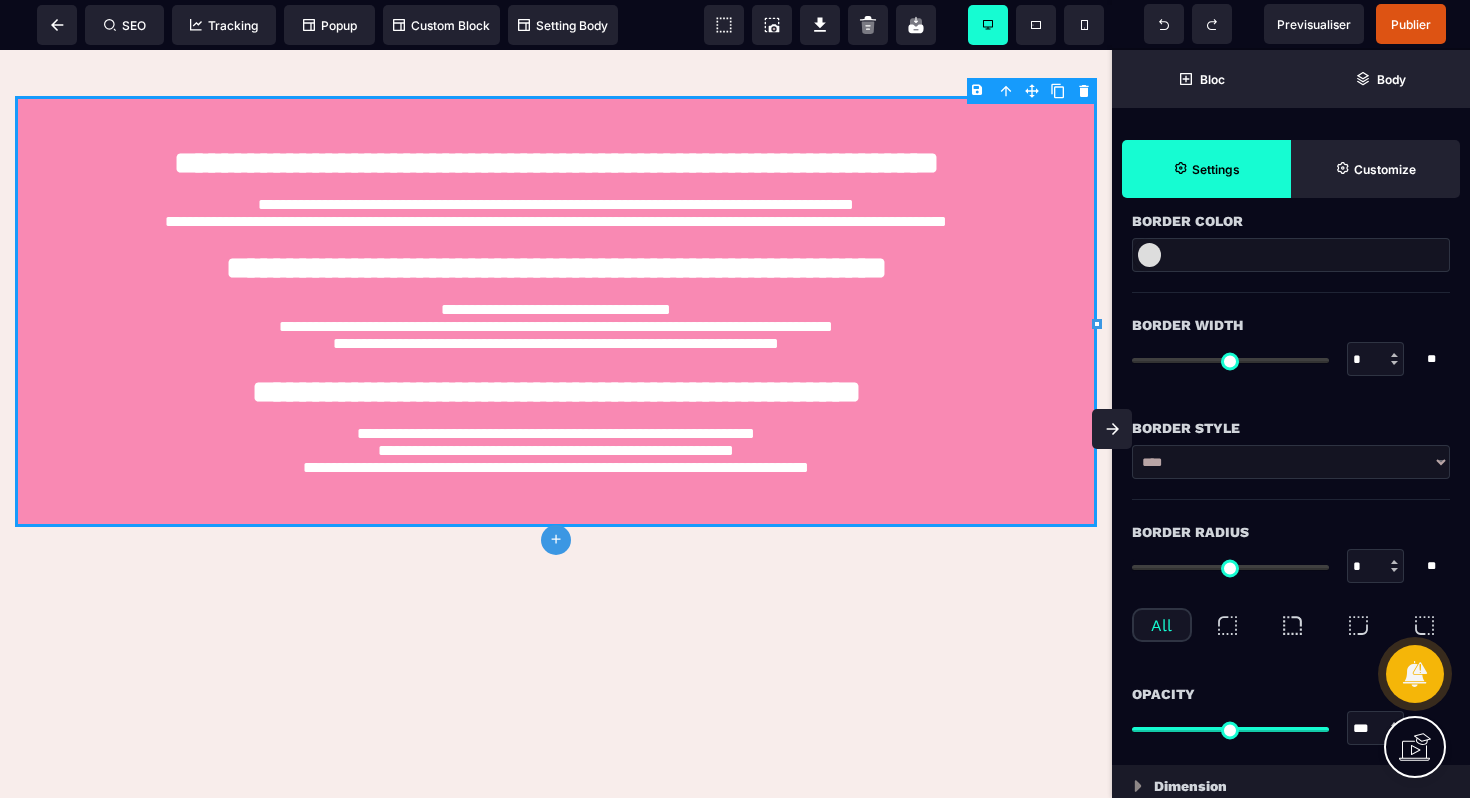 scroll, scrollTop: 406, scrollLeft: 0, axis: vertical 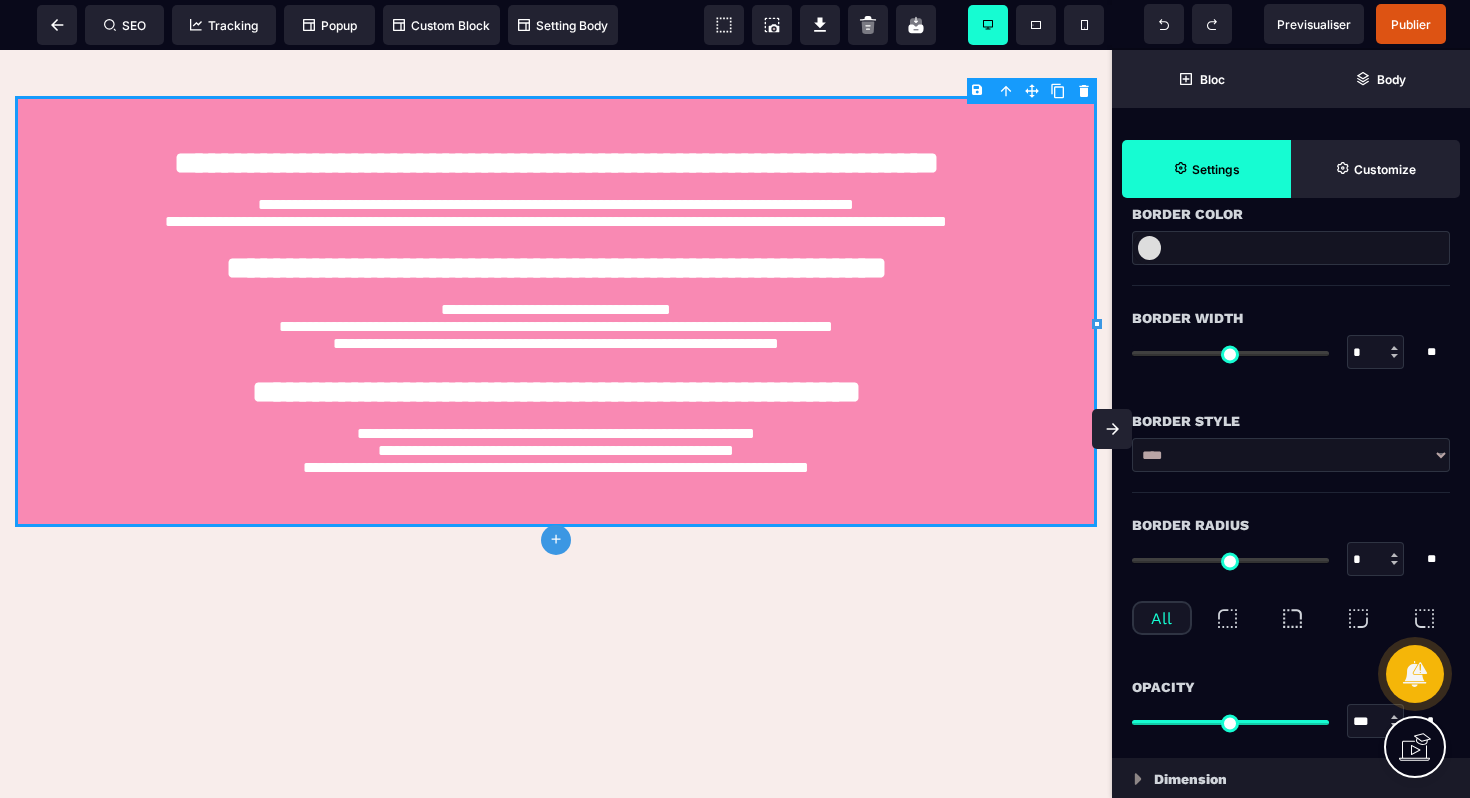 click on "All" at bounding box center [1162, 618] 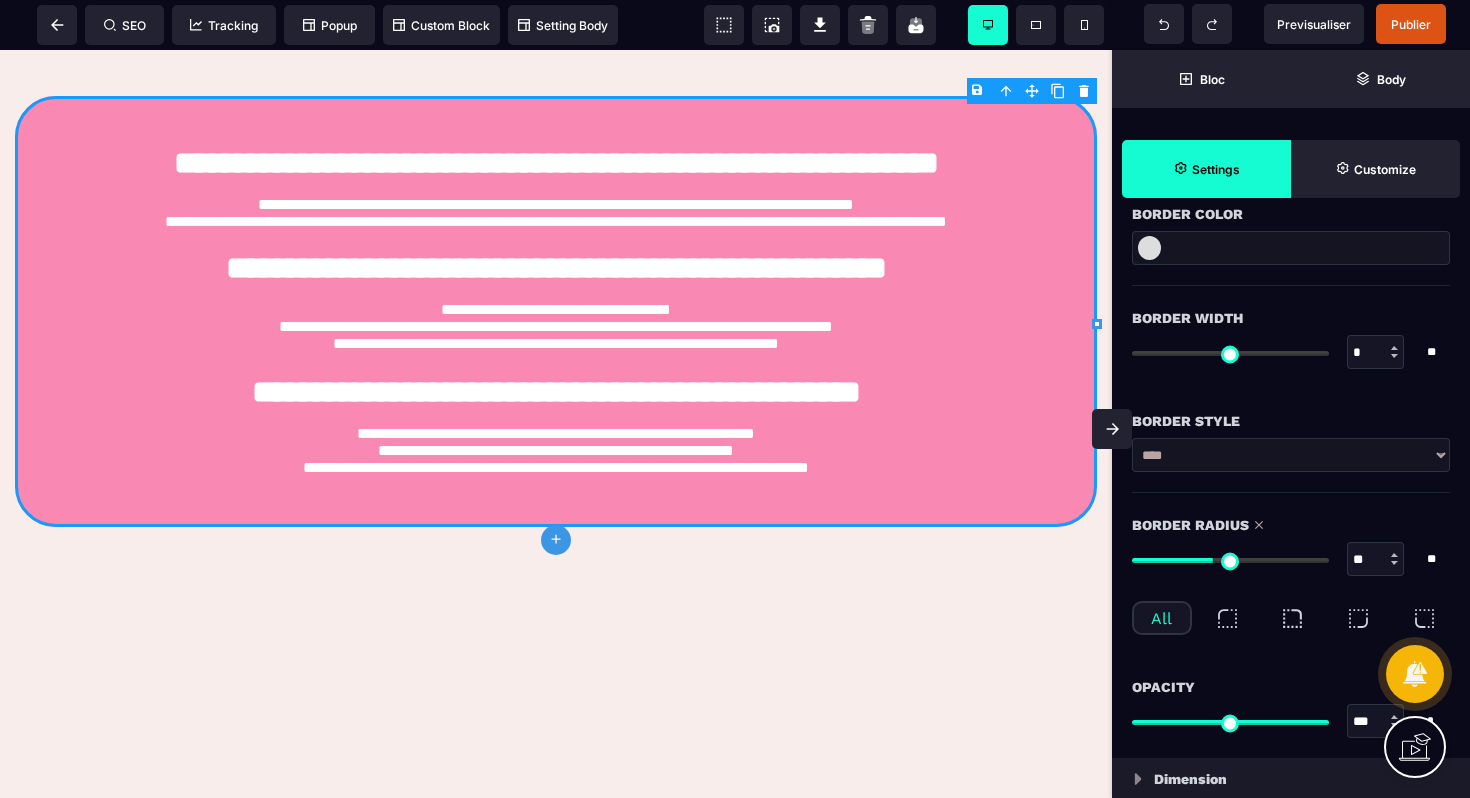 drag, startPoint x: 1145, startPoint y: 561, endPoint x: 1215, endPoint y: 557, distance: 70.11419 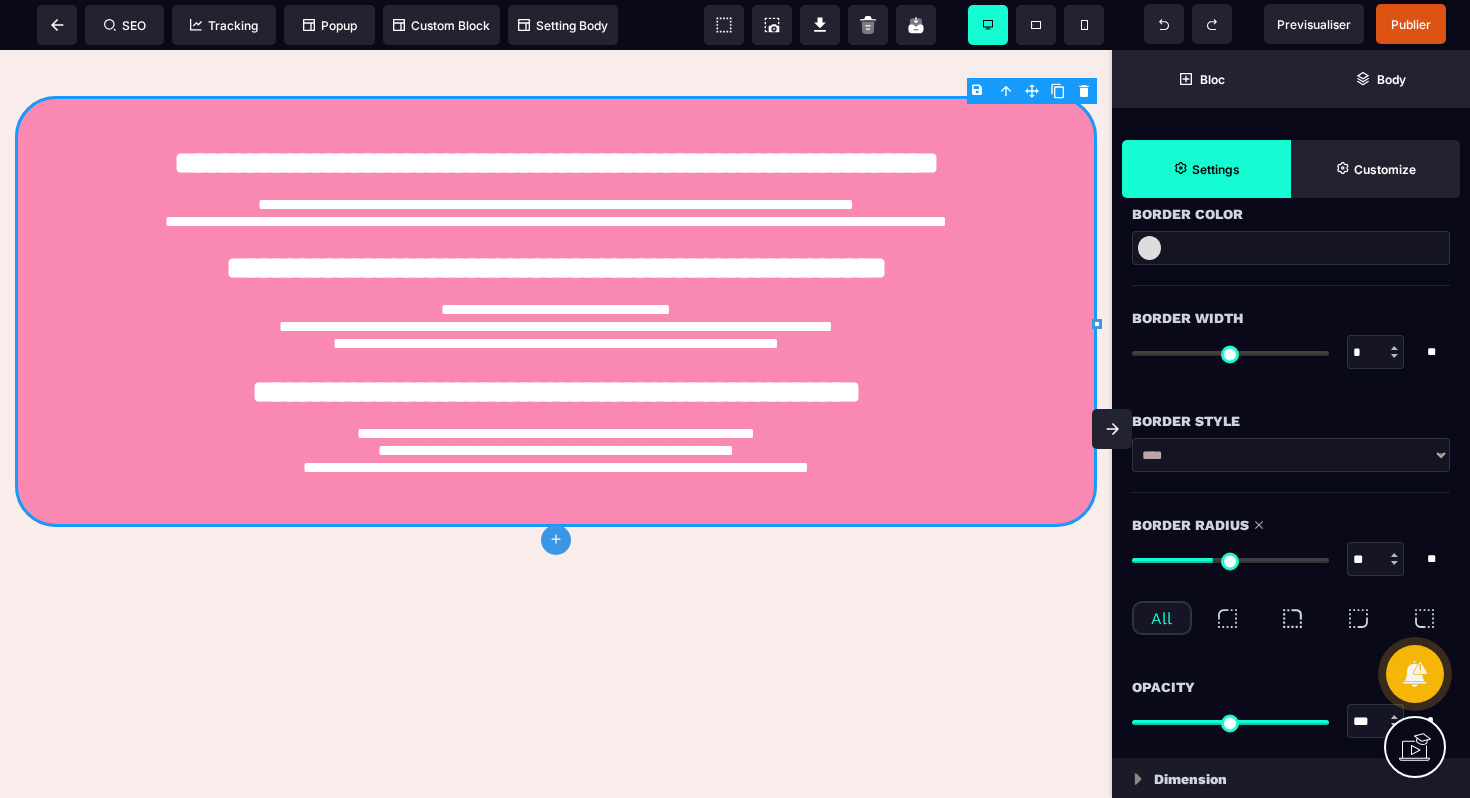 click at bounding box center [1230, 560] 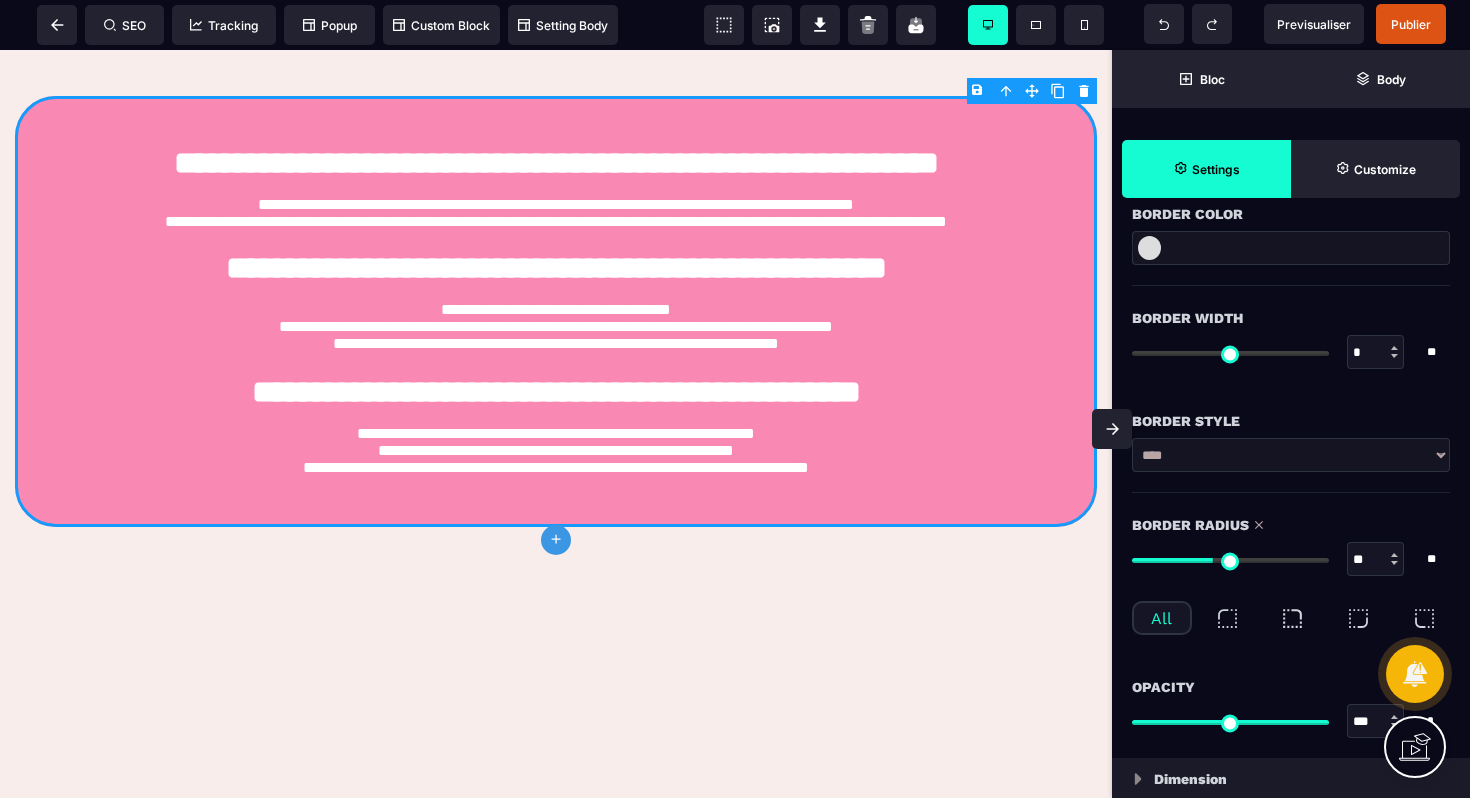 click on "**********" at bounding box center (556, 4) 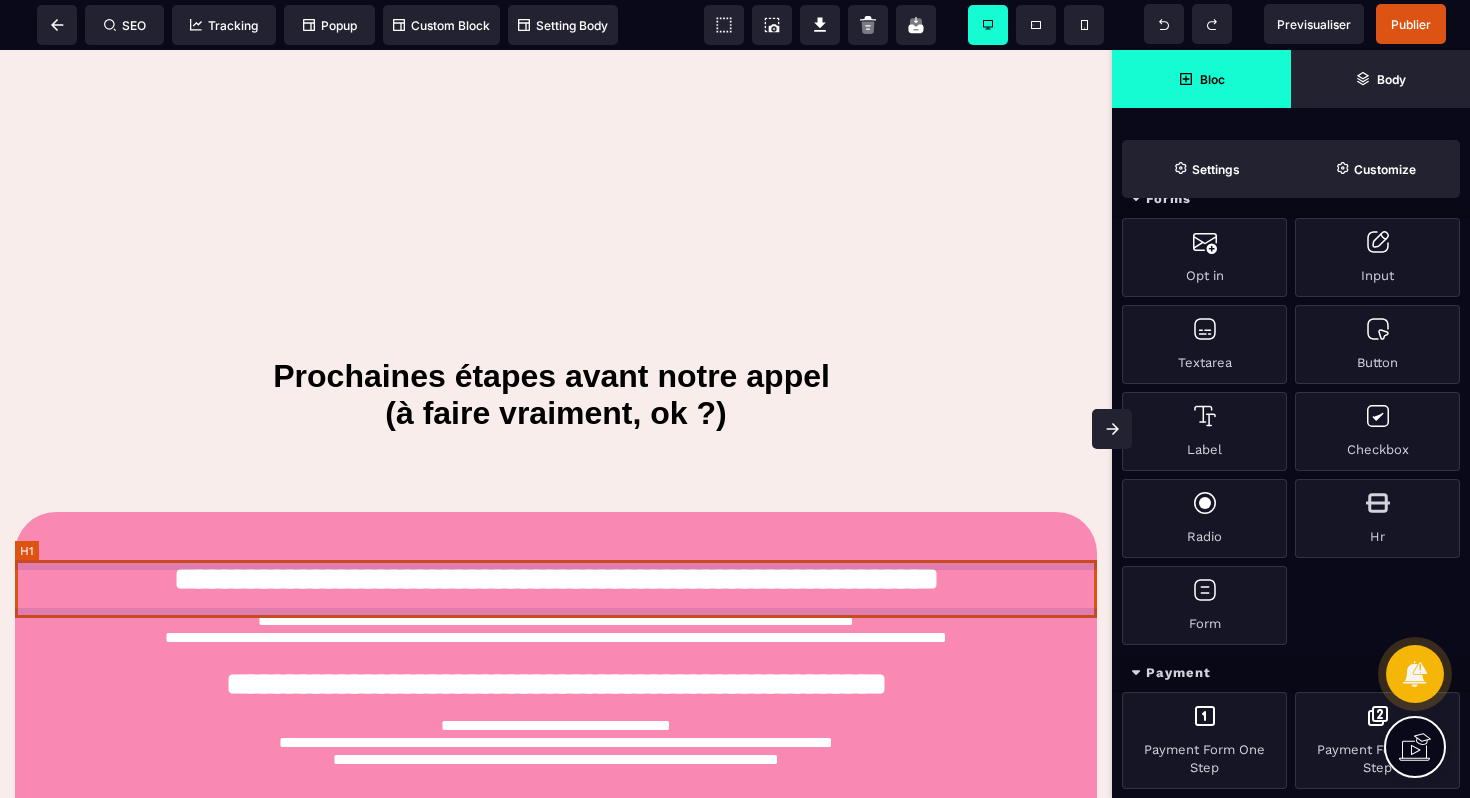 scroll, scrollTop: 745, scrollLeft: 0, axis: vertical 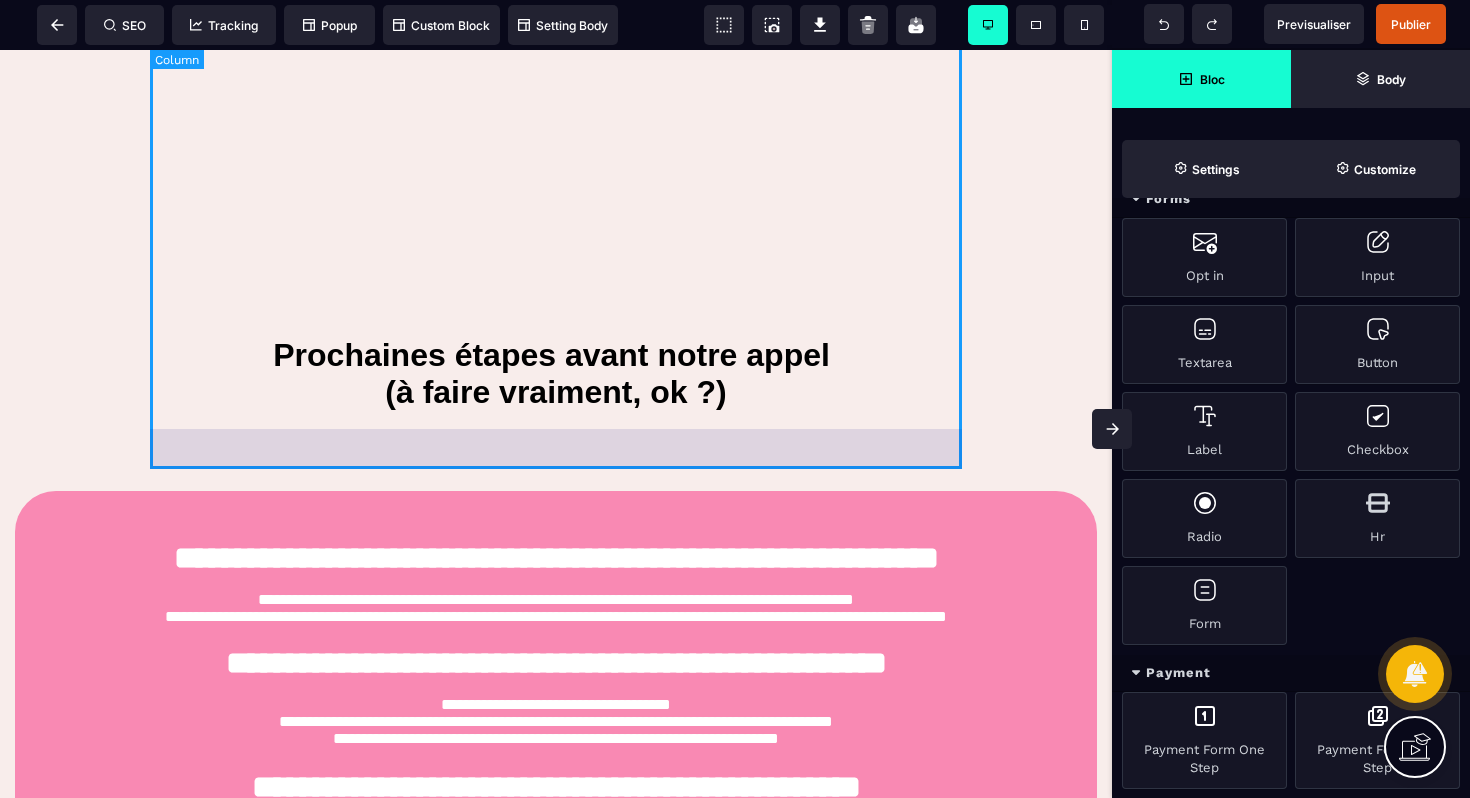 click on "Félicitations : Ton appel découverte est bien réservé ! 🚨 IMPORTANT : À FAIRE AVANT L’APPEL 🚨 Avant qu’on se parle, prends 2 min pour regarder la vidéo
ci-dessous, c’est essentiel pour que notre appel te serve à 100 % ⬇️ Prochaines étapes avant notre appel
(à faire vraiment, ok ?)" at bounding box center (556, -110) 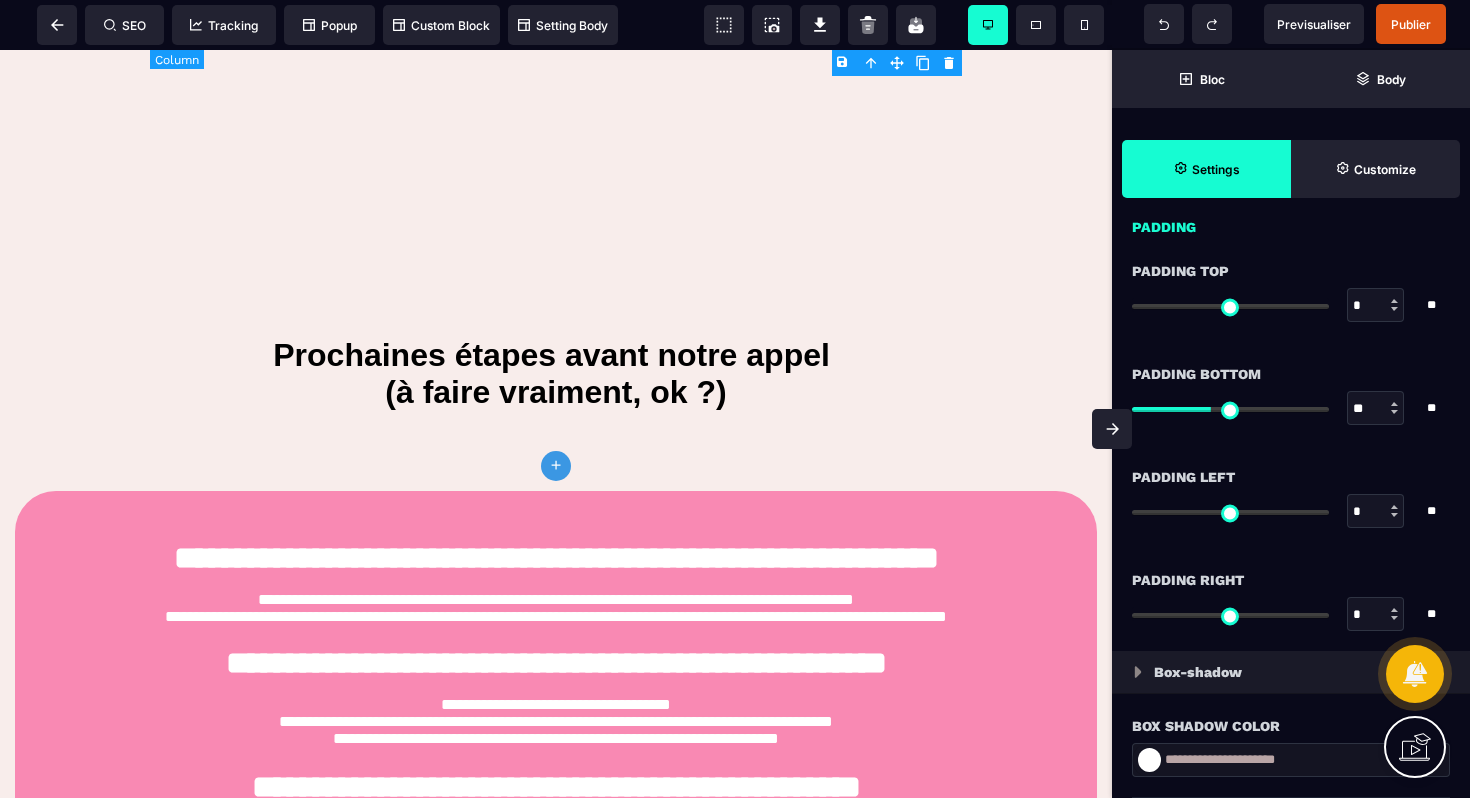 scroll, scrollTop: 0, scrollLeft: 0, axis: both 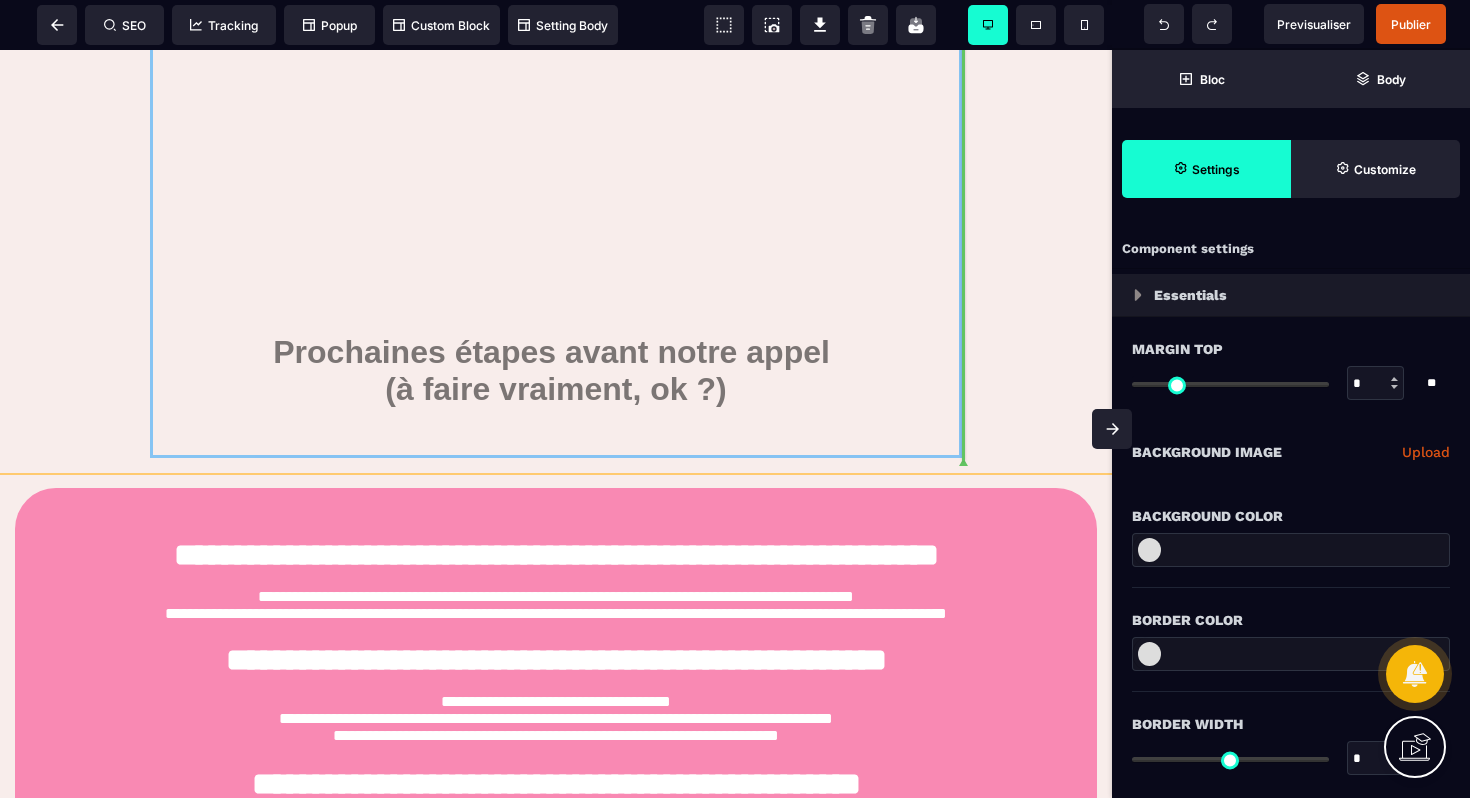 drag, startPoint x: 667, startPoint y: 381, endPoint x: 590, endPoint y: 478, distance: 123.84668 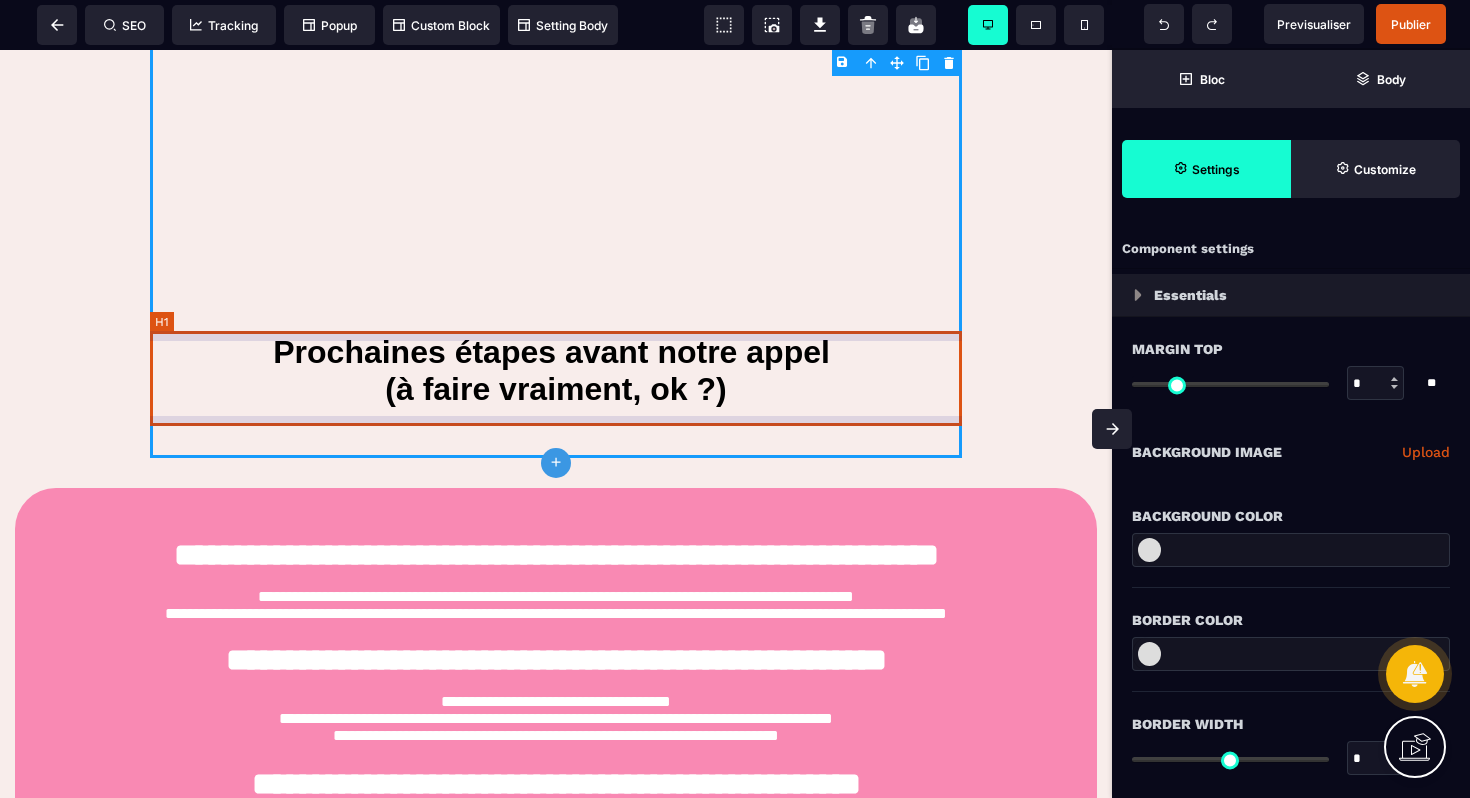 click on "Prochaines étapes avant notre appel
(à faire vraiment, ok ?)" at bounding box center [556, 371] 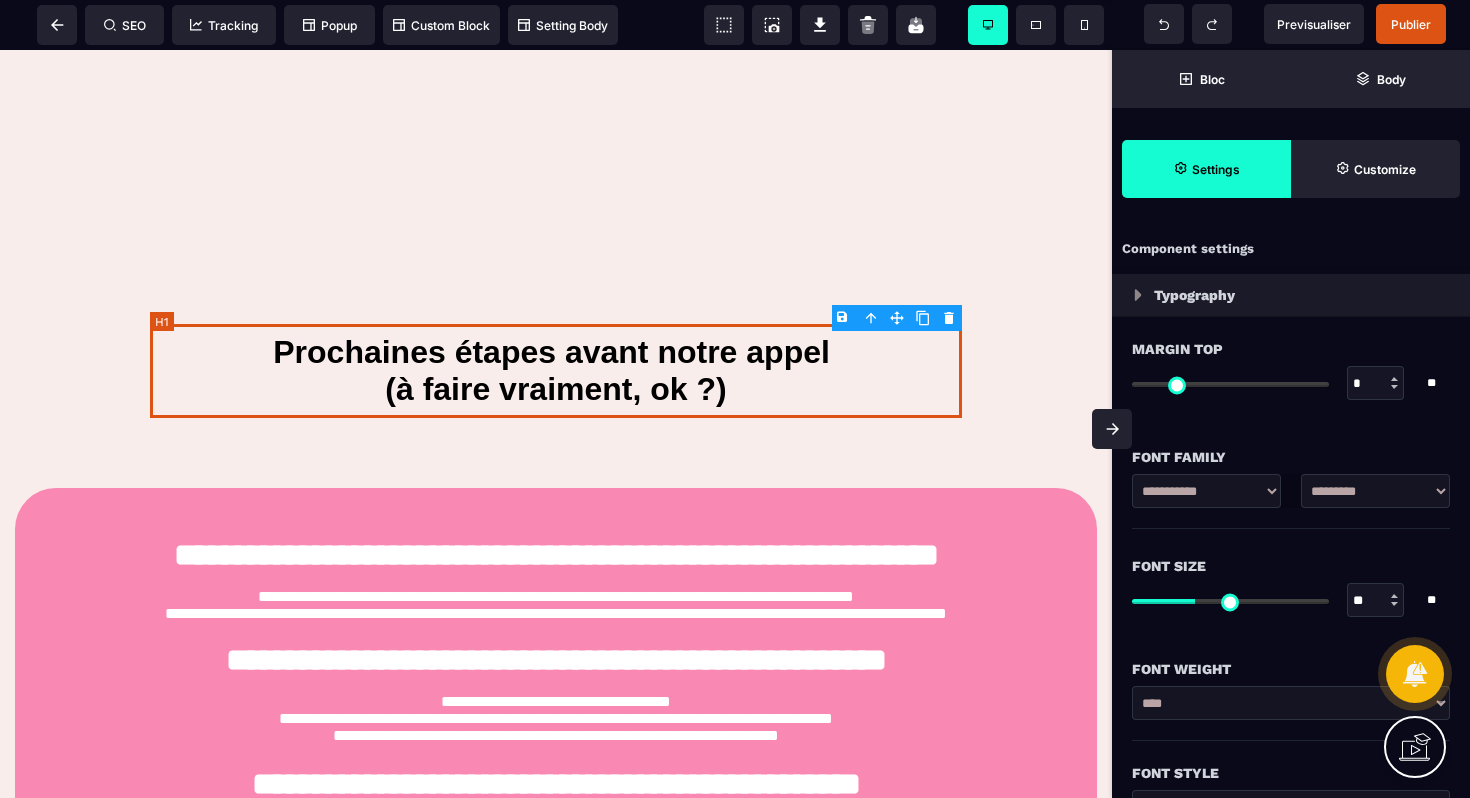 click on "Prochaines étapes avant notre appel
(à faire vraiment, ok ?)" at bounding box center (556, 371) 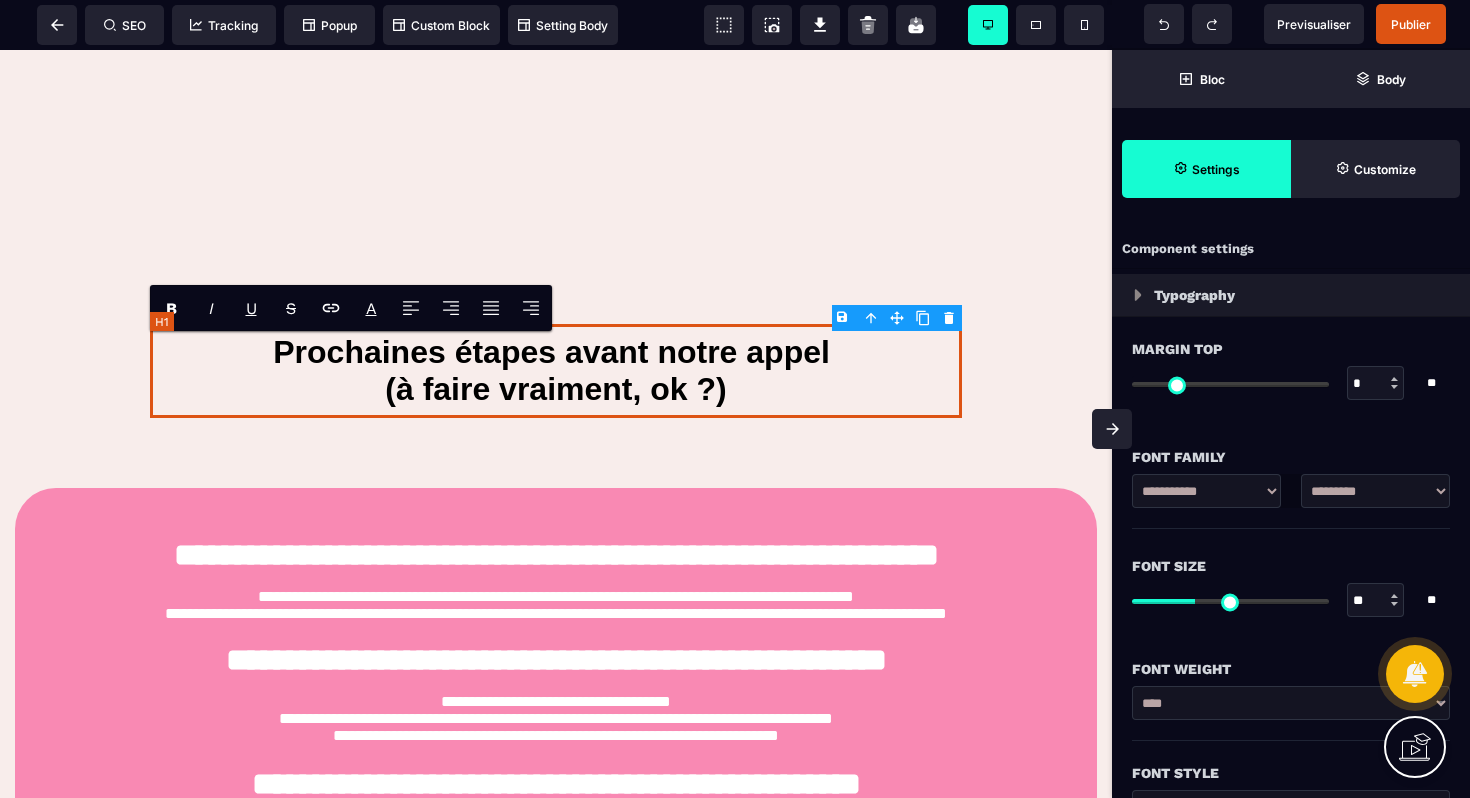 click on "Prochaines étapes avant notre appel
(à faire vraiment, ok ?)" at bounding box center (556, 371) 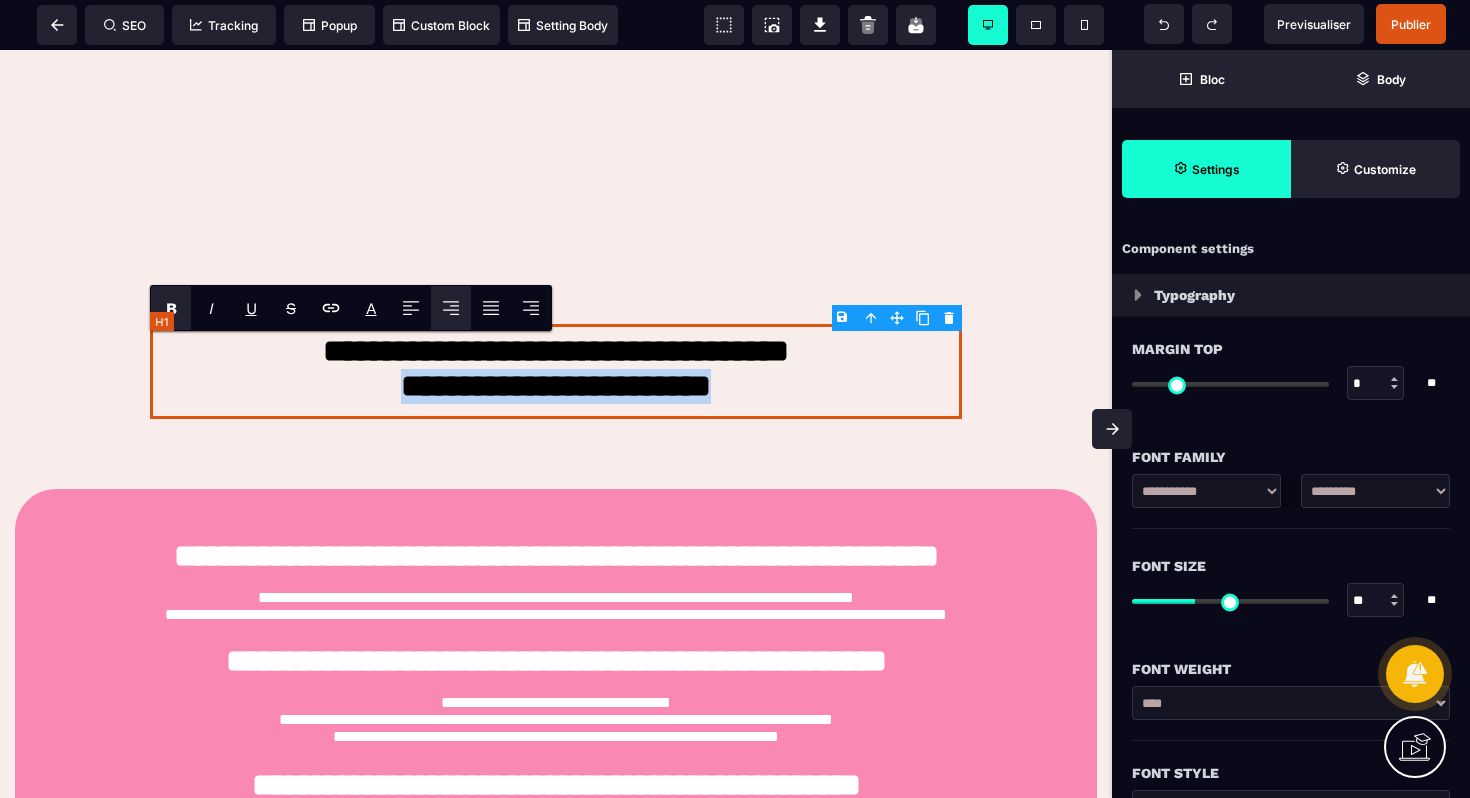 click on "**********" at bounding box center [556, 371] 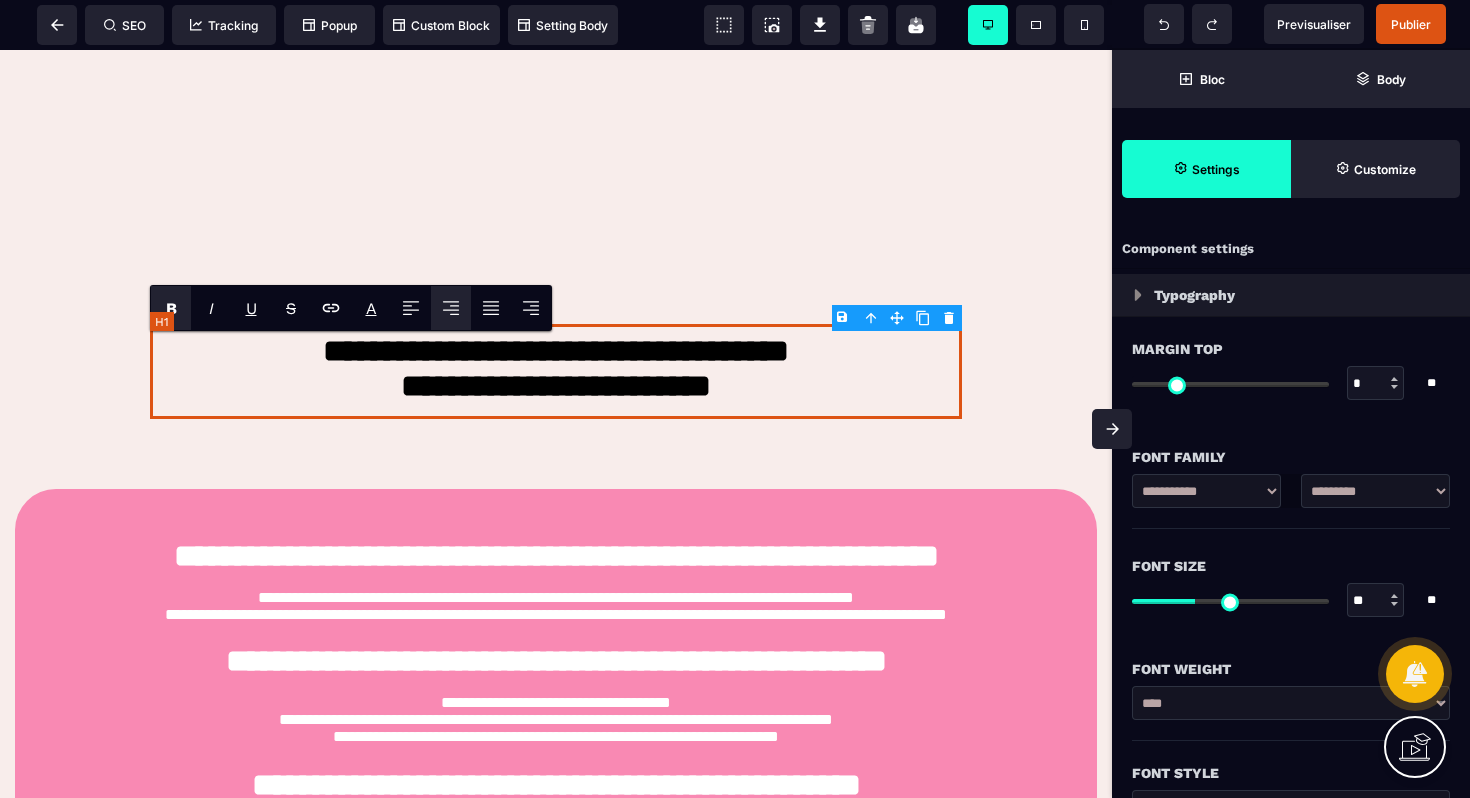 click on "**********" at bounding box center [556, 371] 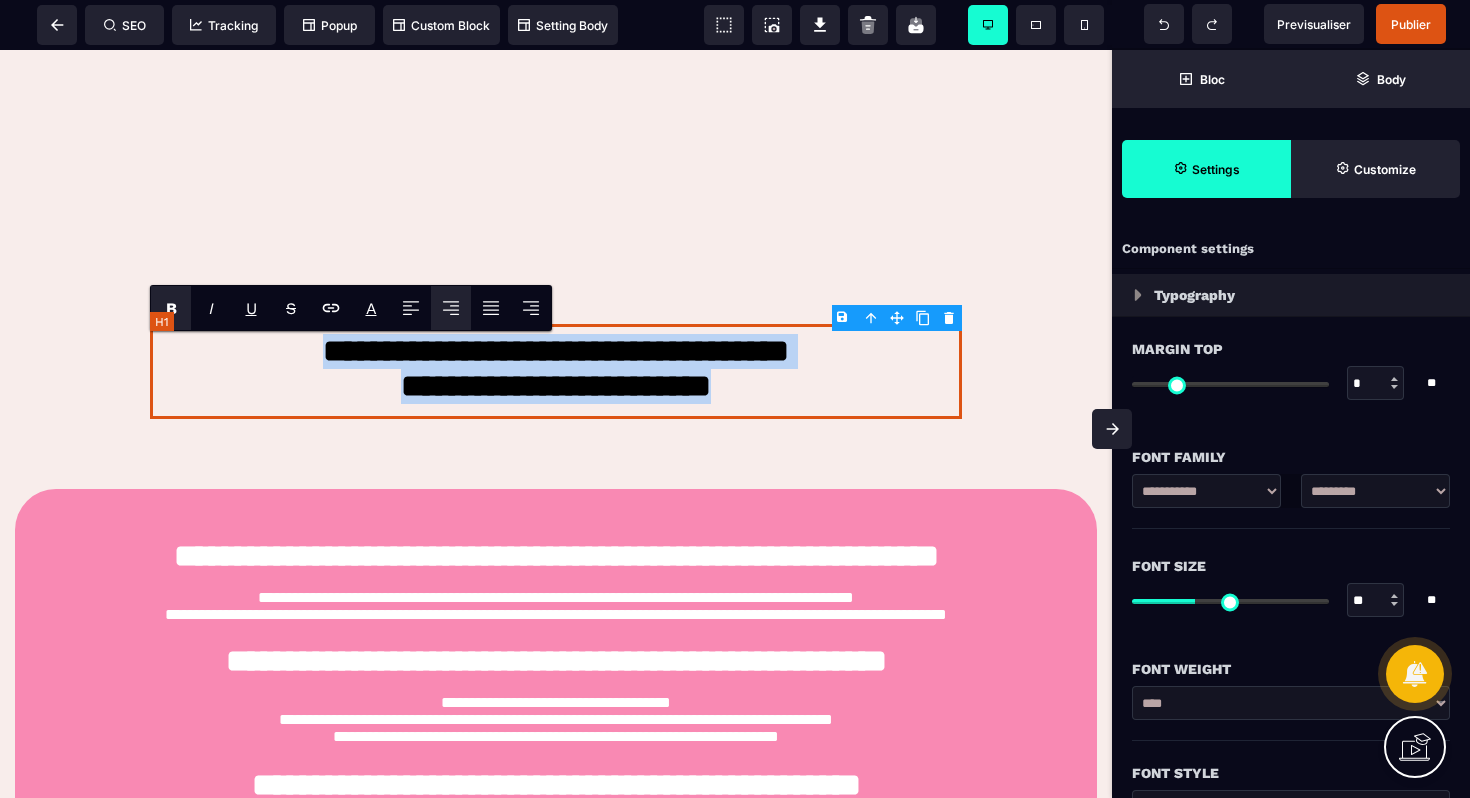 drag, startPoint x: 755, startPoint y: 404, endPoint x: 228, endPoint y: 360, distance: 528.8336 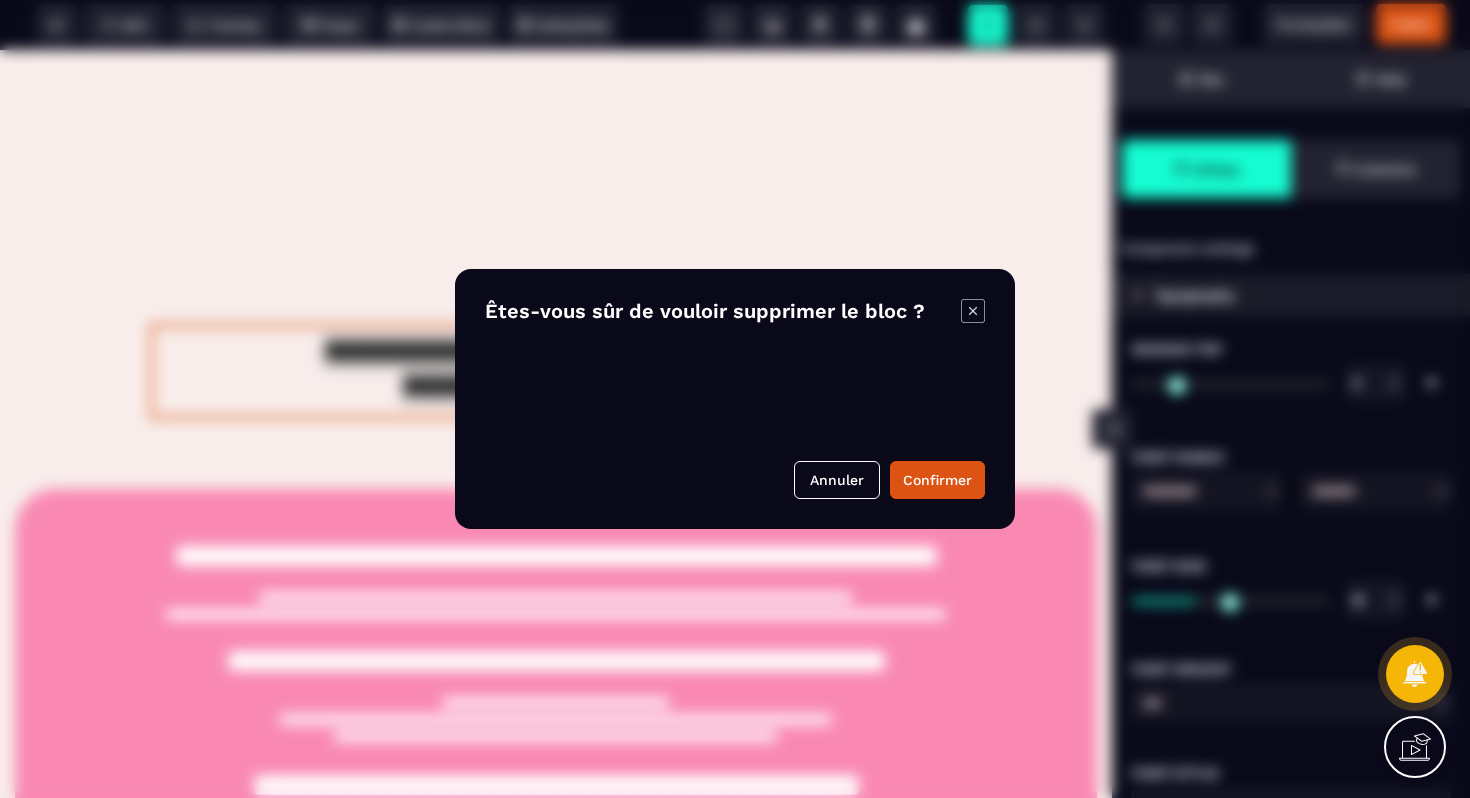click on "B I U S
A *******
H1
SEO
Tracking
Popup" at bounding box center [735, 399] 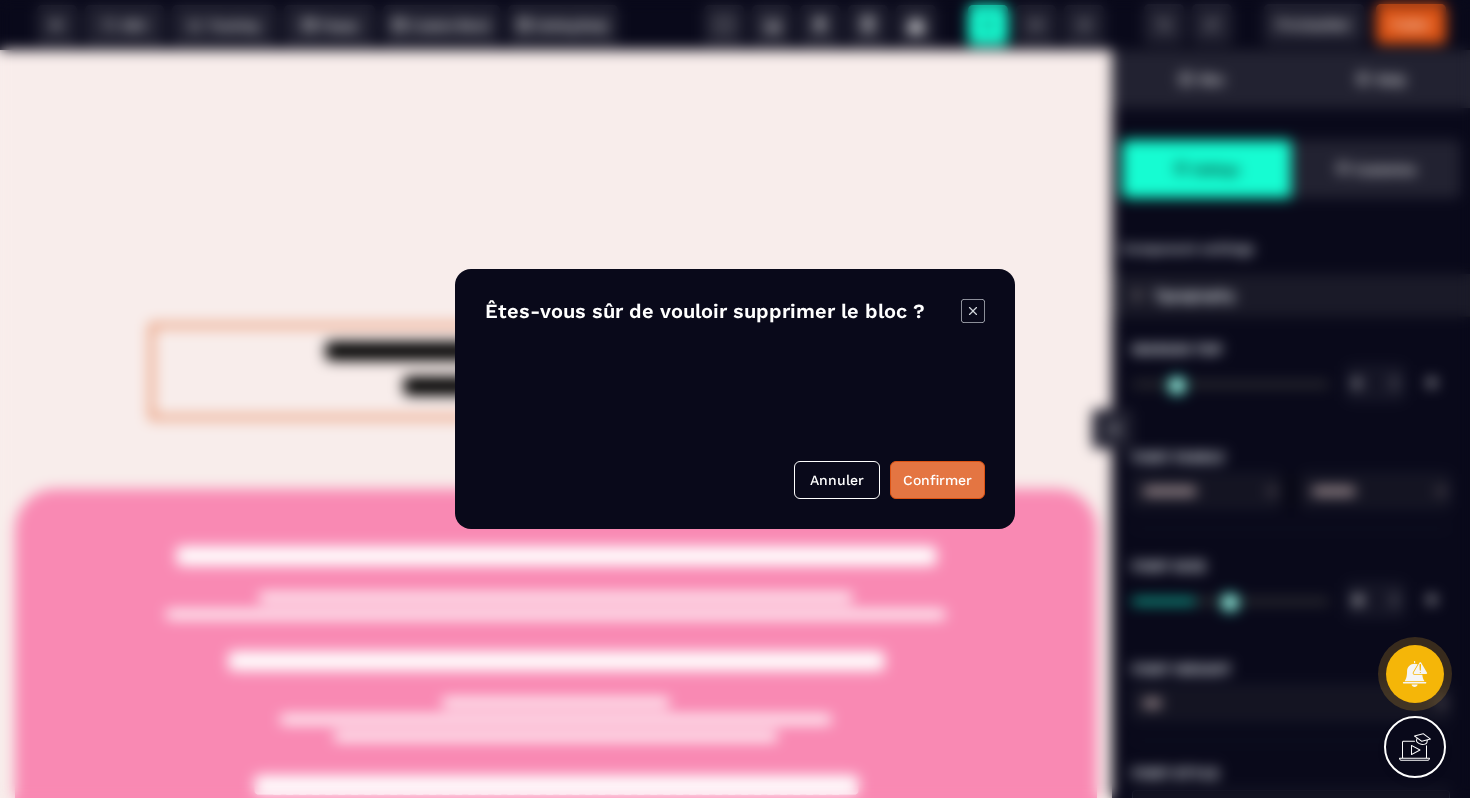 click on "Confirmer" at bounding box center [937, 480] 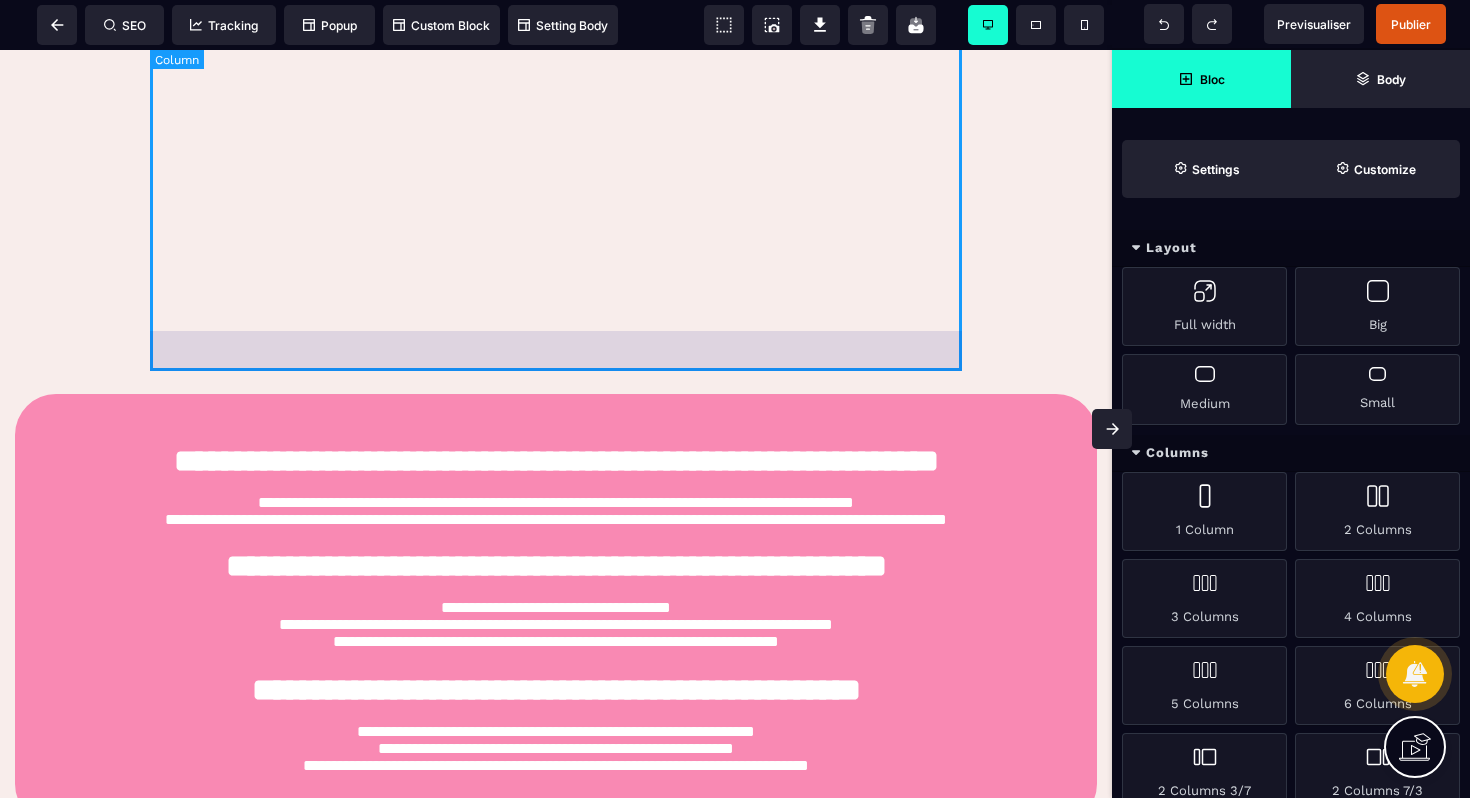 click on "Félicitations : Ton appel découverte est bien réservé ! 🚨 IMPORTANT : À FAIRE AVANT L’APPEL 🚨 Avant qu’on se parle, prends 2 min pour regarder la vidéo
ci-dessous, c’est essentiel pour que notre appel te serve à 100 % ⬇️" at bounding box center [556, -160] 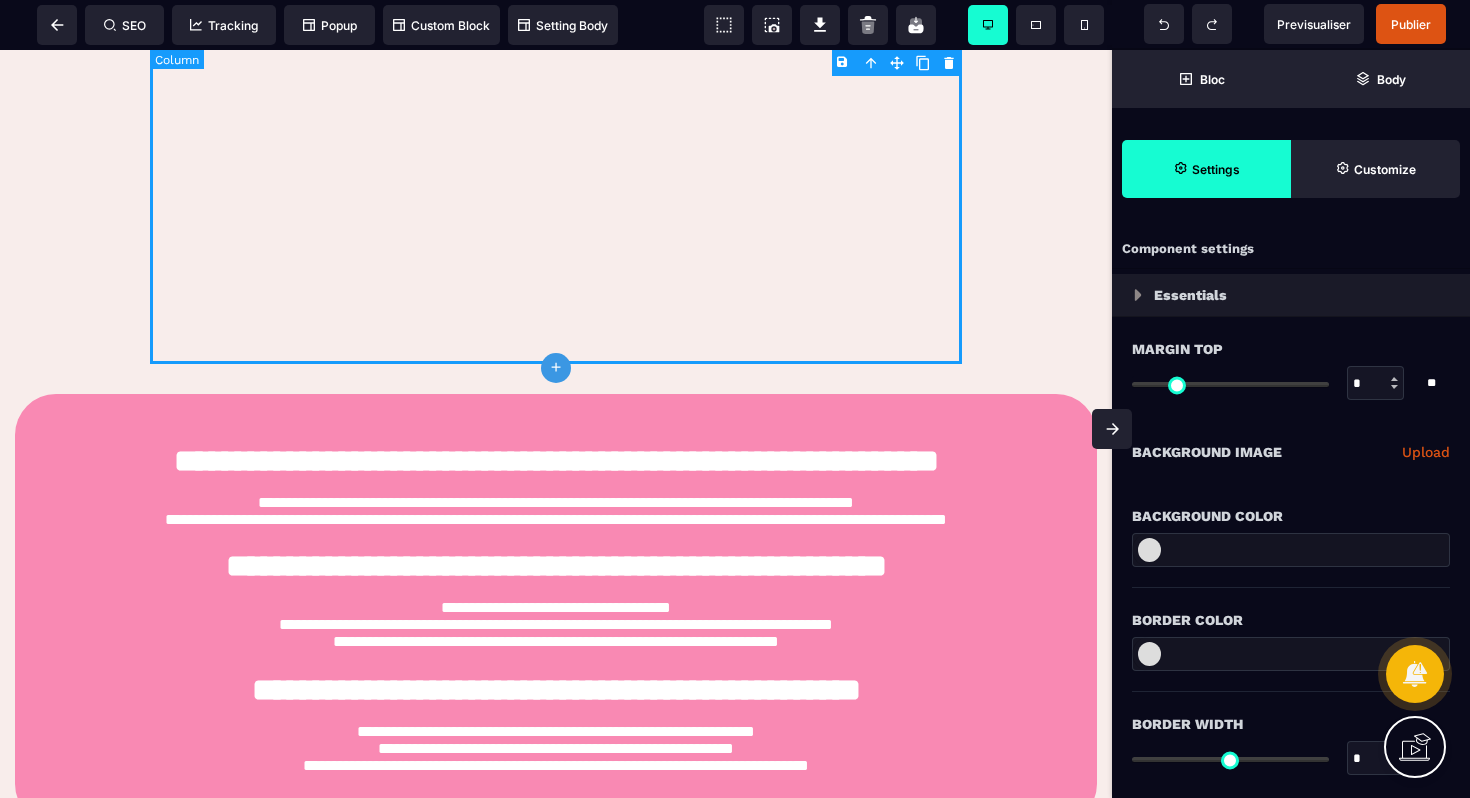 click on "Félicitations : Ton appel découverte est bien réservé ! 🚨 IMPORTANT : À FAIRE AVANT L’APPEL 🚨 Avant qu’on se parle, prends 2 min pour regarder la vidéo
ci-dessous, c’est essentiel pour que notre appel te serve à 100 % ⬇️" at bounding box center (556, -160) 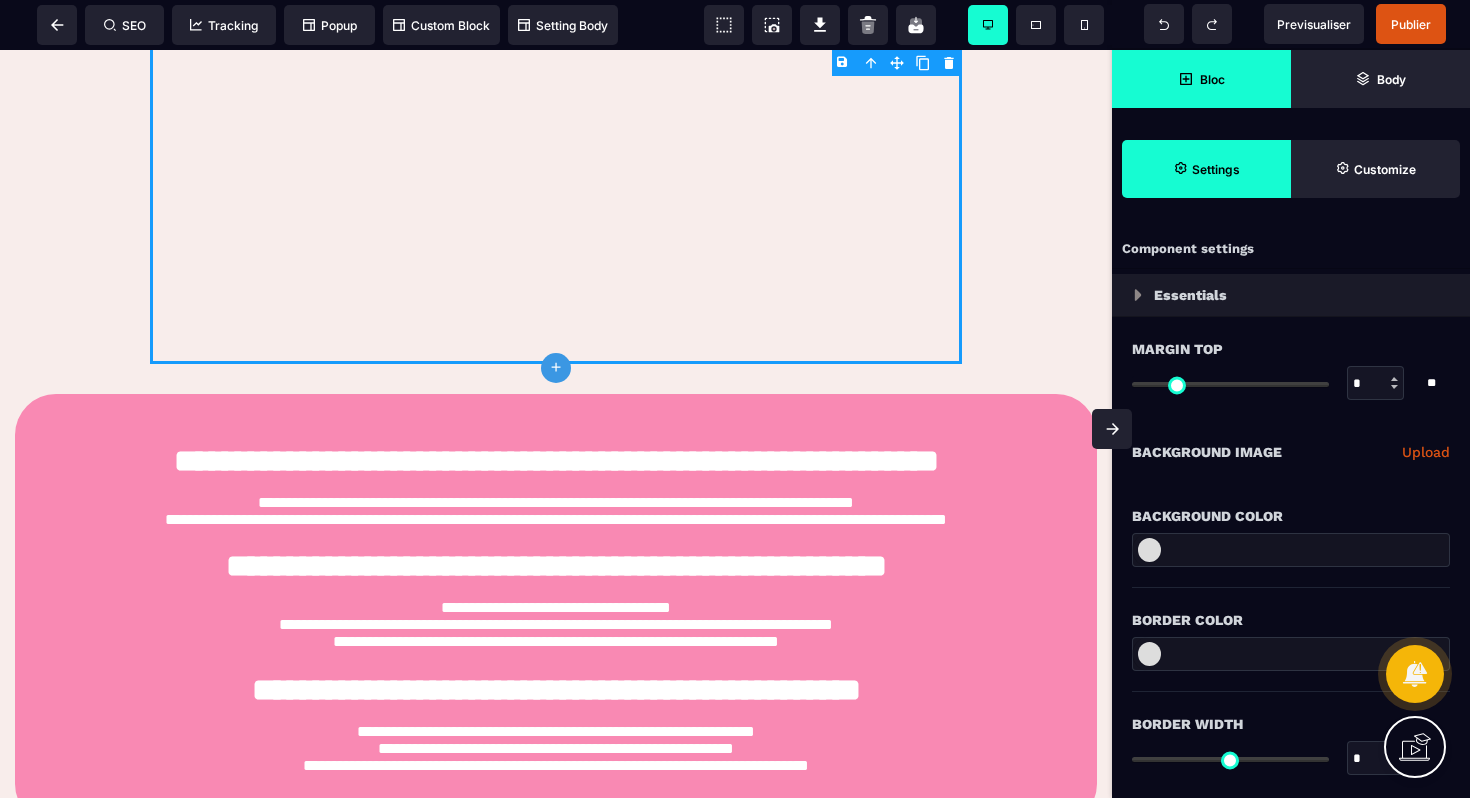 click on "Bloc" at bounding box center (1212, 79) 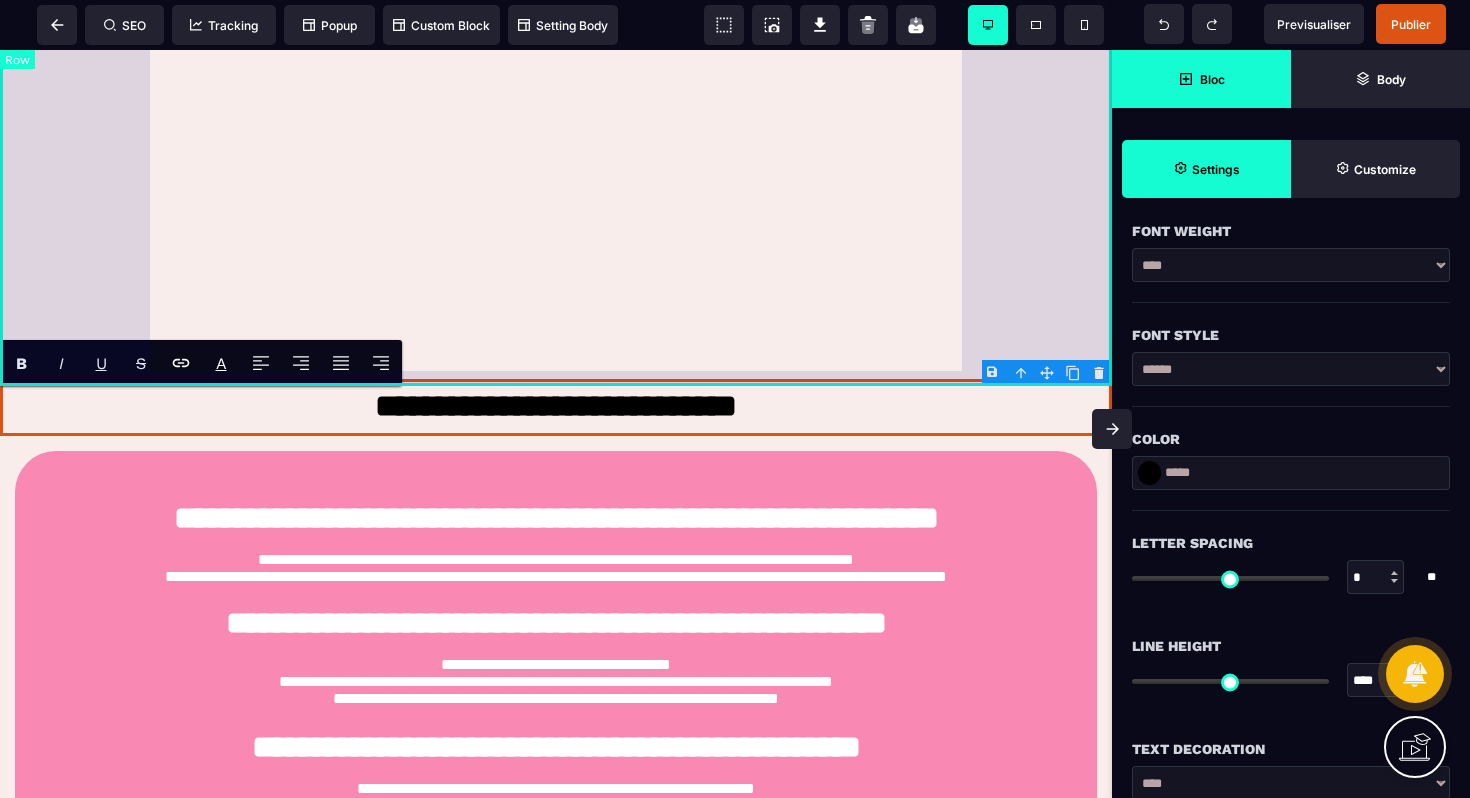scroll, scrollTop: 0, scrollLeft: 0, axis: both 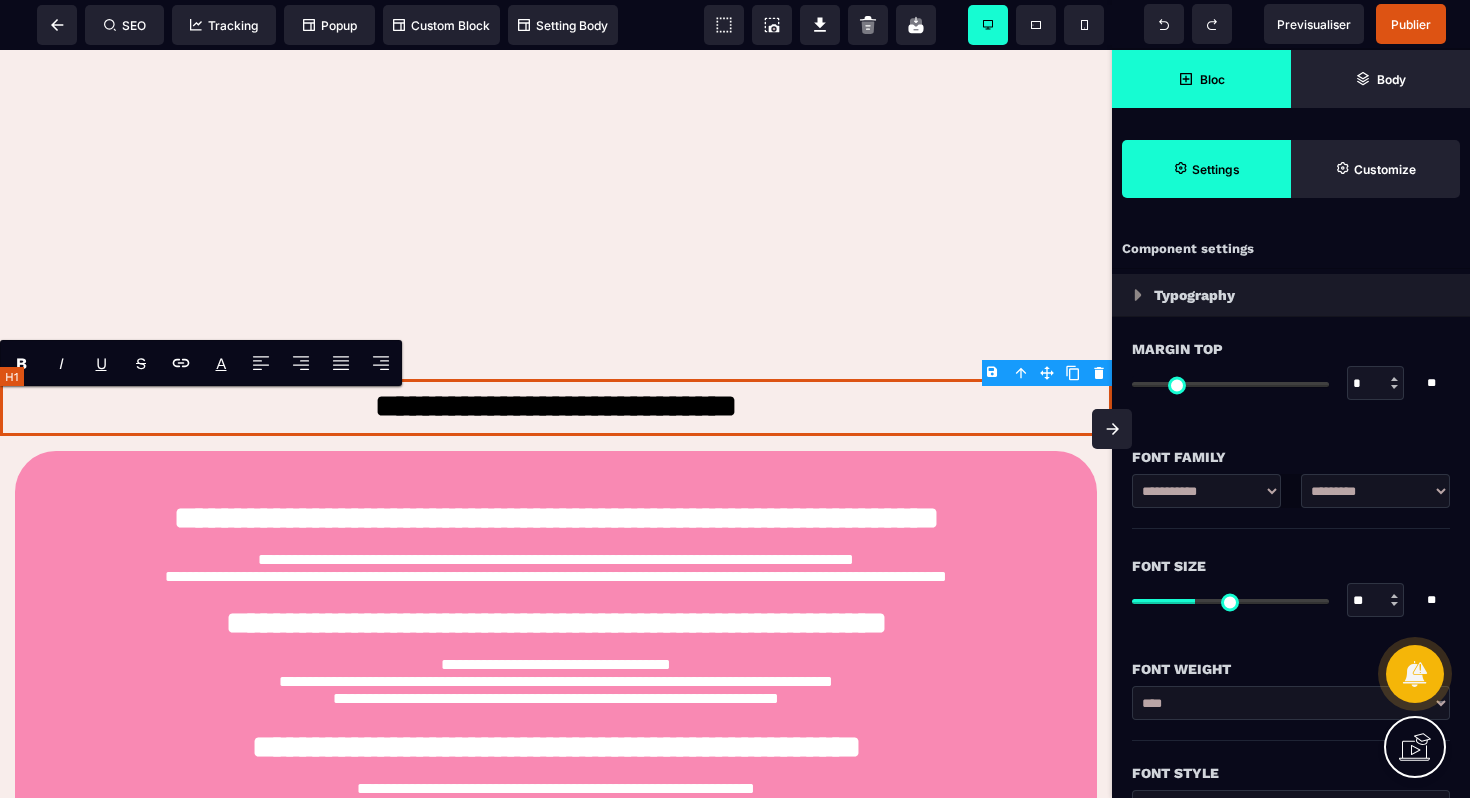 click on "**********" at bounding box center [556, 408] 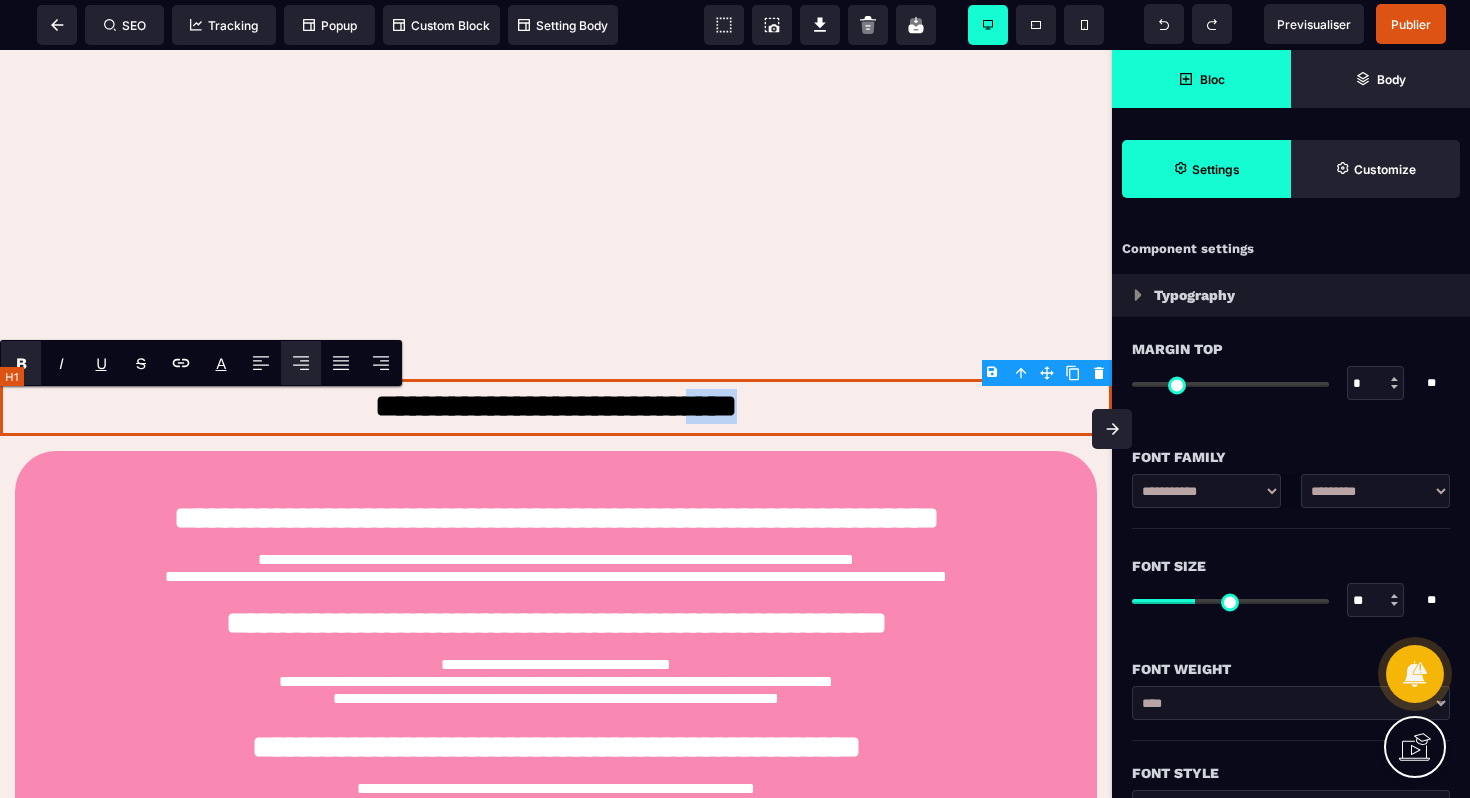 click on "**********" at bounding box center [556, 408] 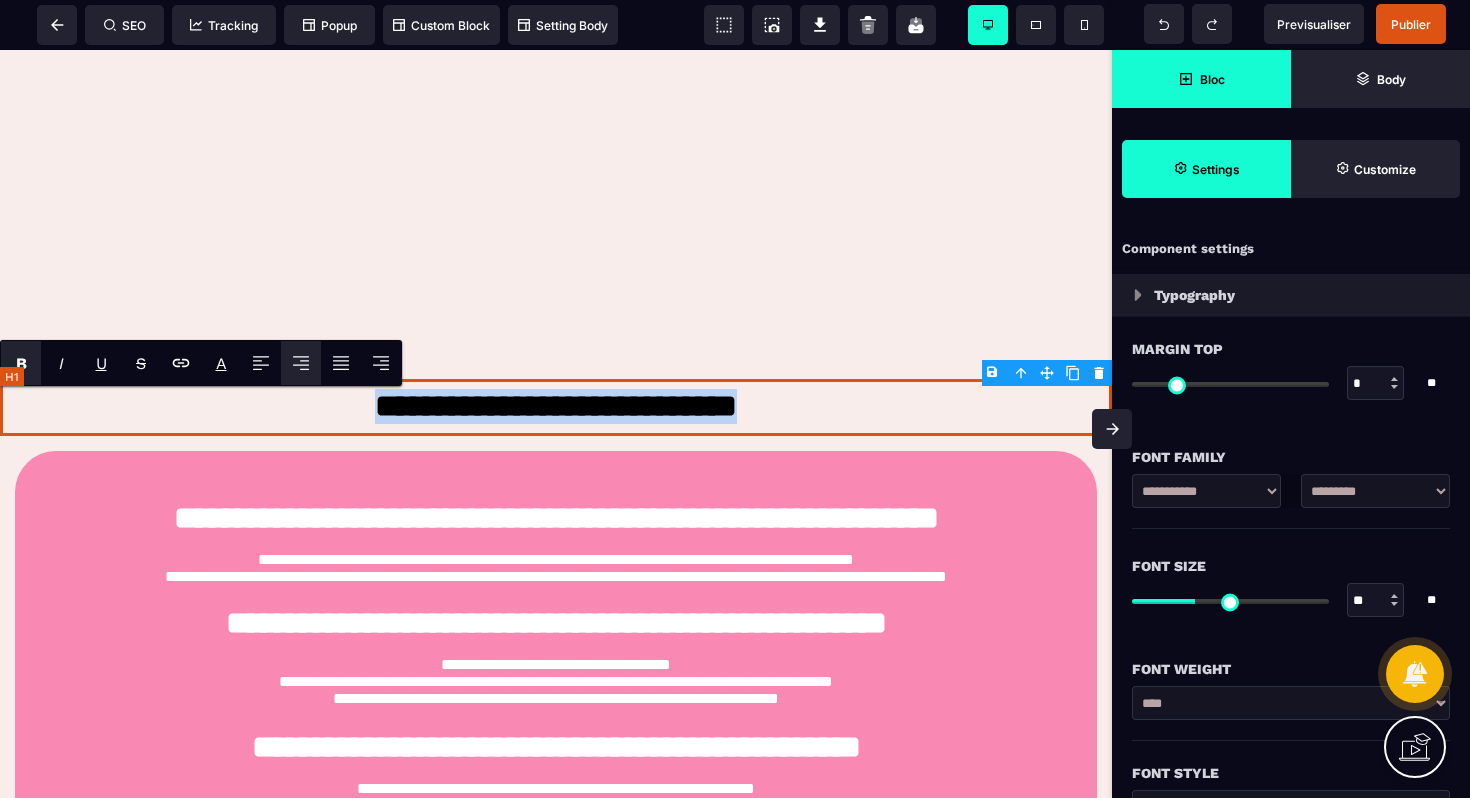 click on "**********" at bounding box center (556, 408) 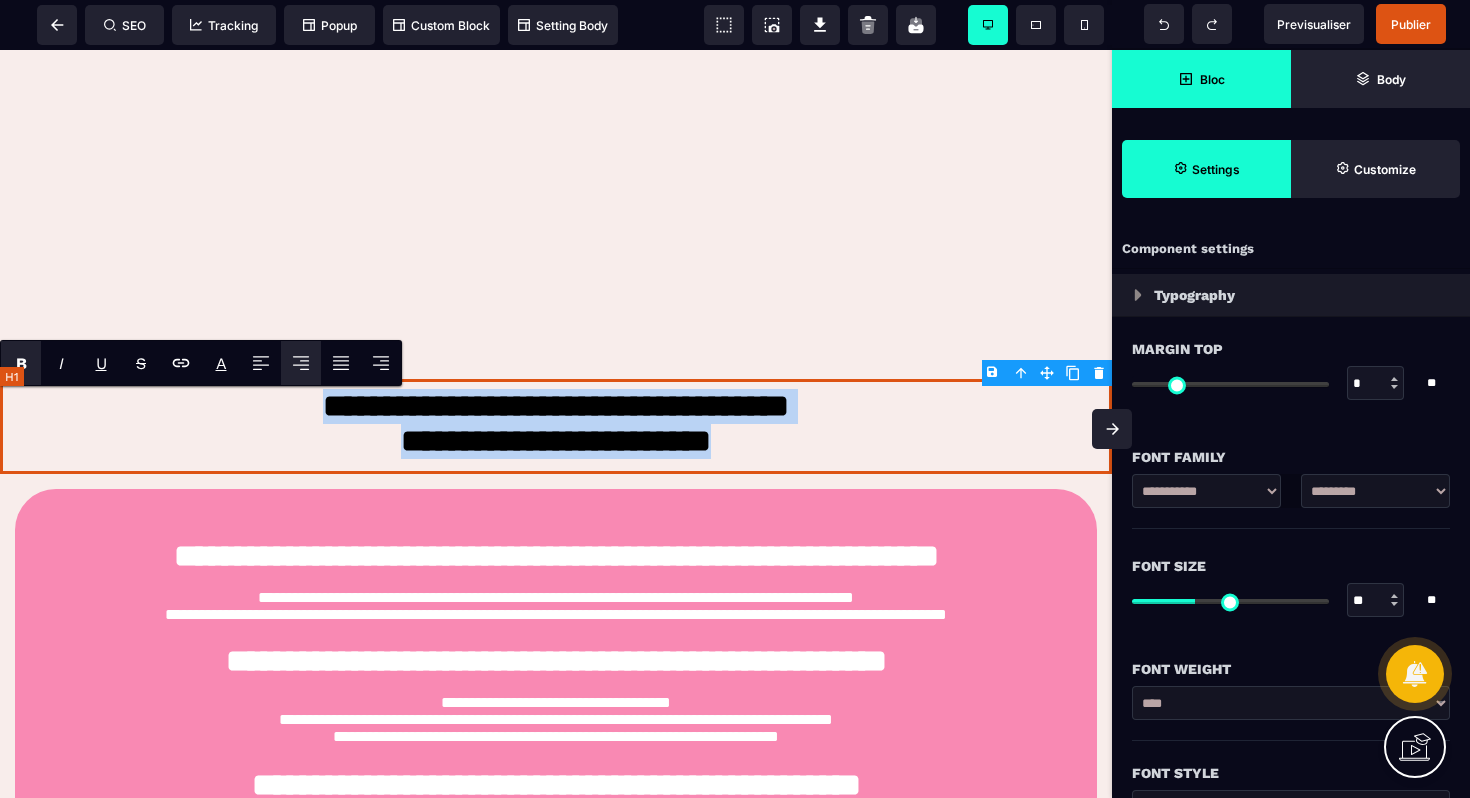 drag, startPoint x: 744, startPoint y: 457, endPoint x: 262, endPoint y: 414, distance: 483.91425 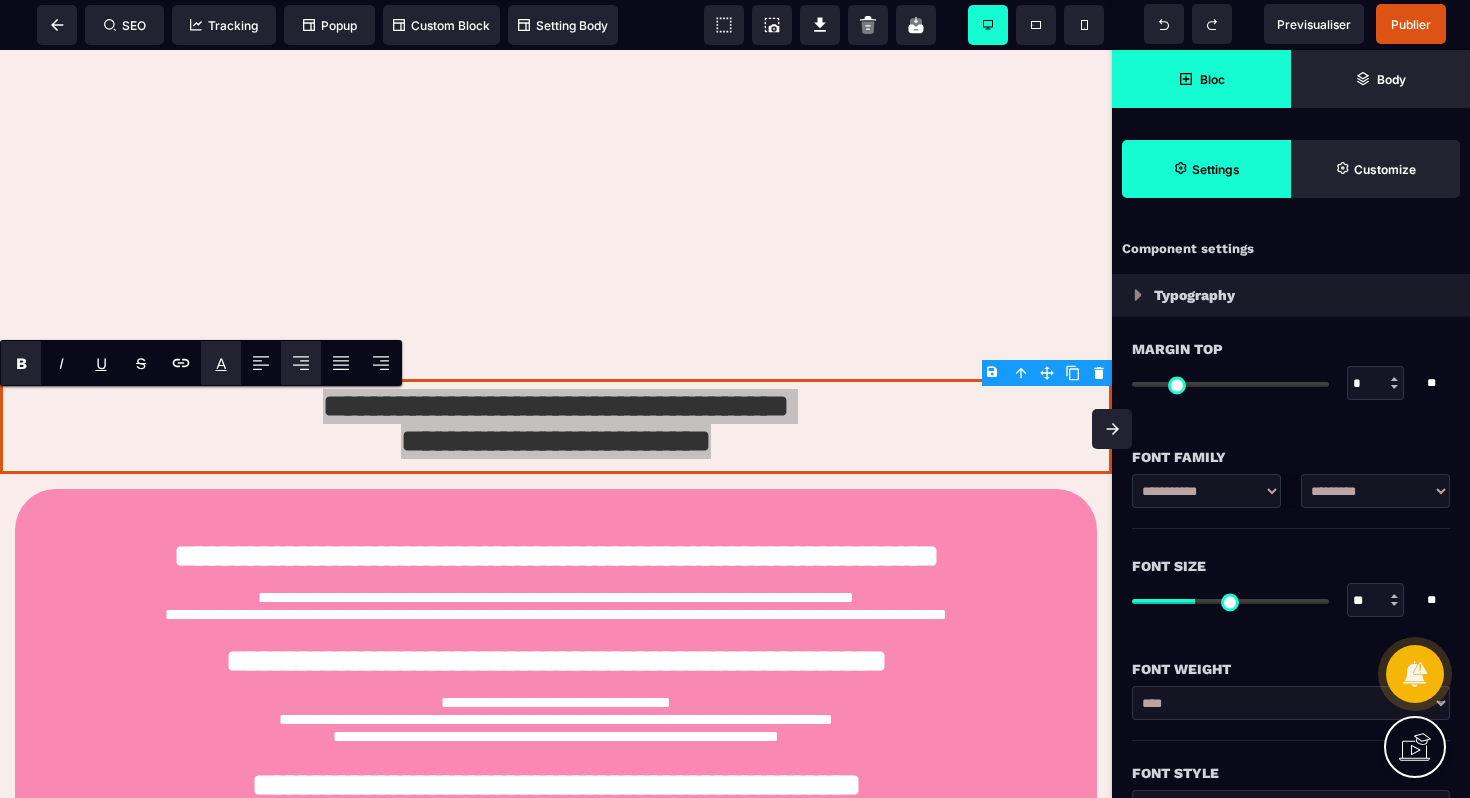 click on "A" at bounding box center (221, 363) 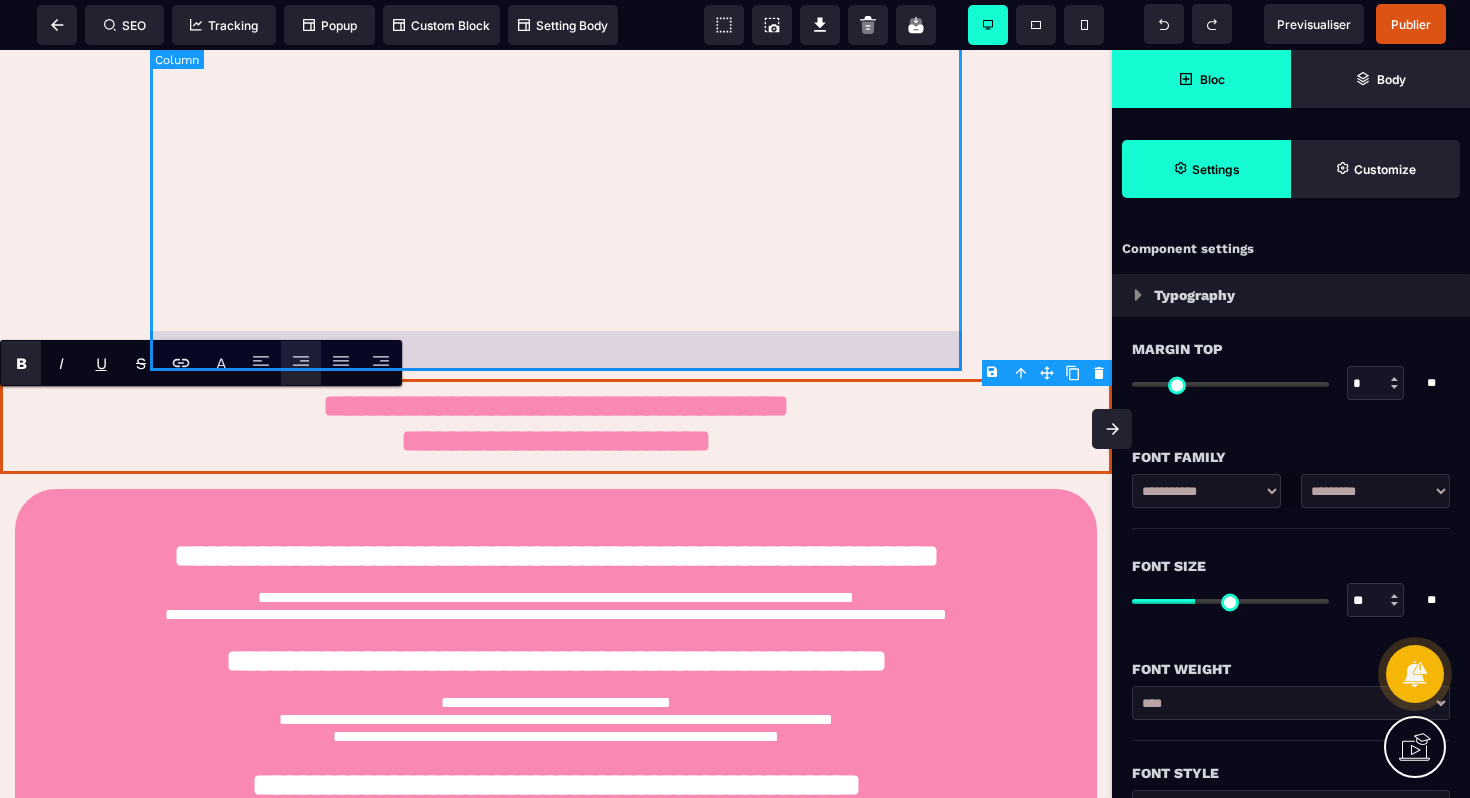 click at bounding box center [556, 44] 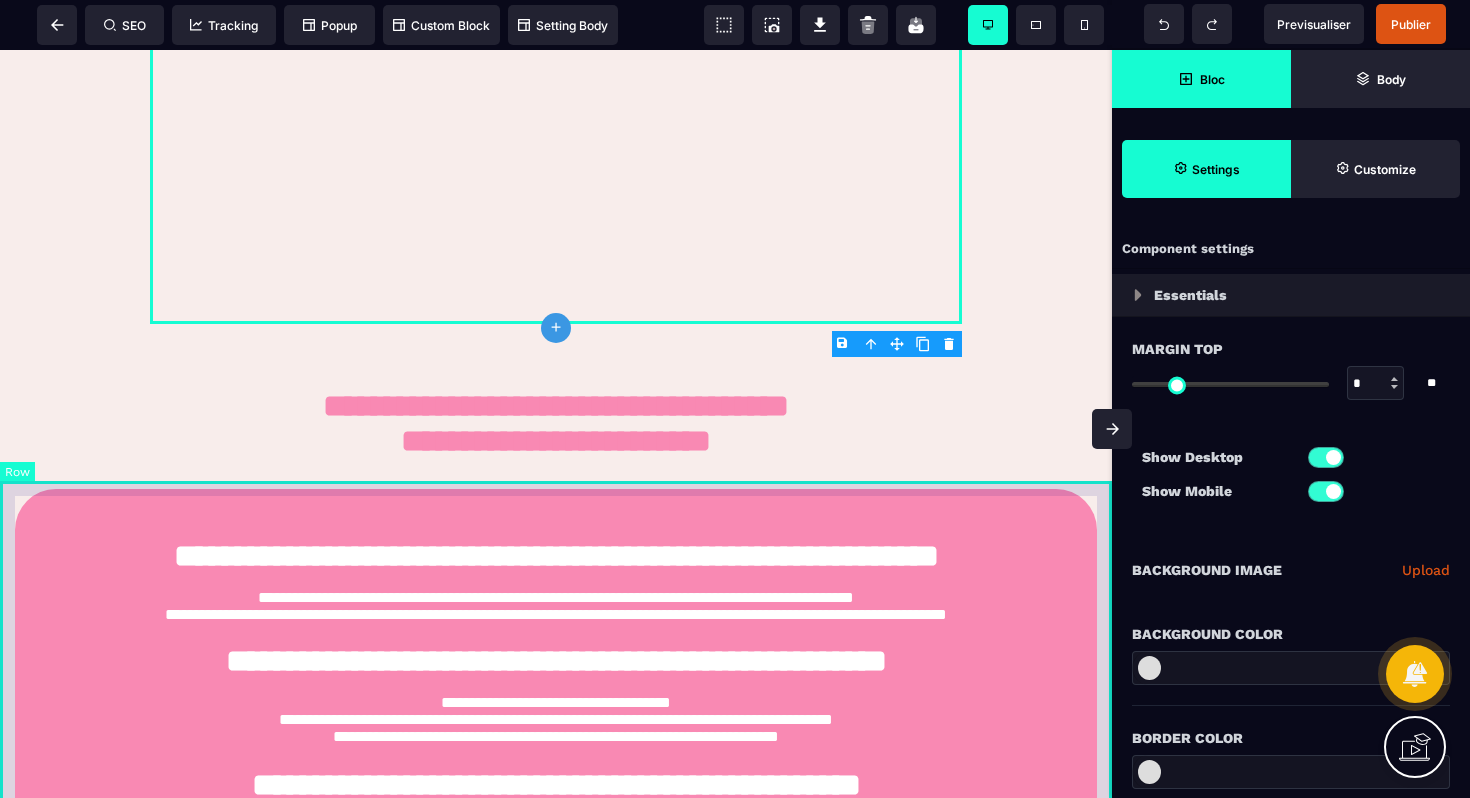 click on "**********" at bounding box center (556, 704) 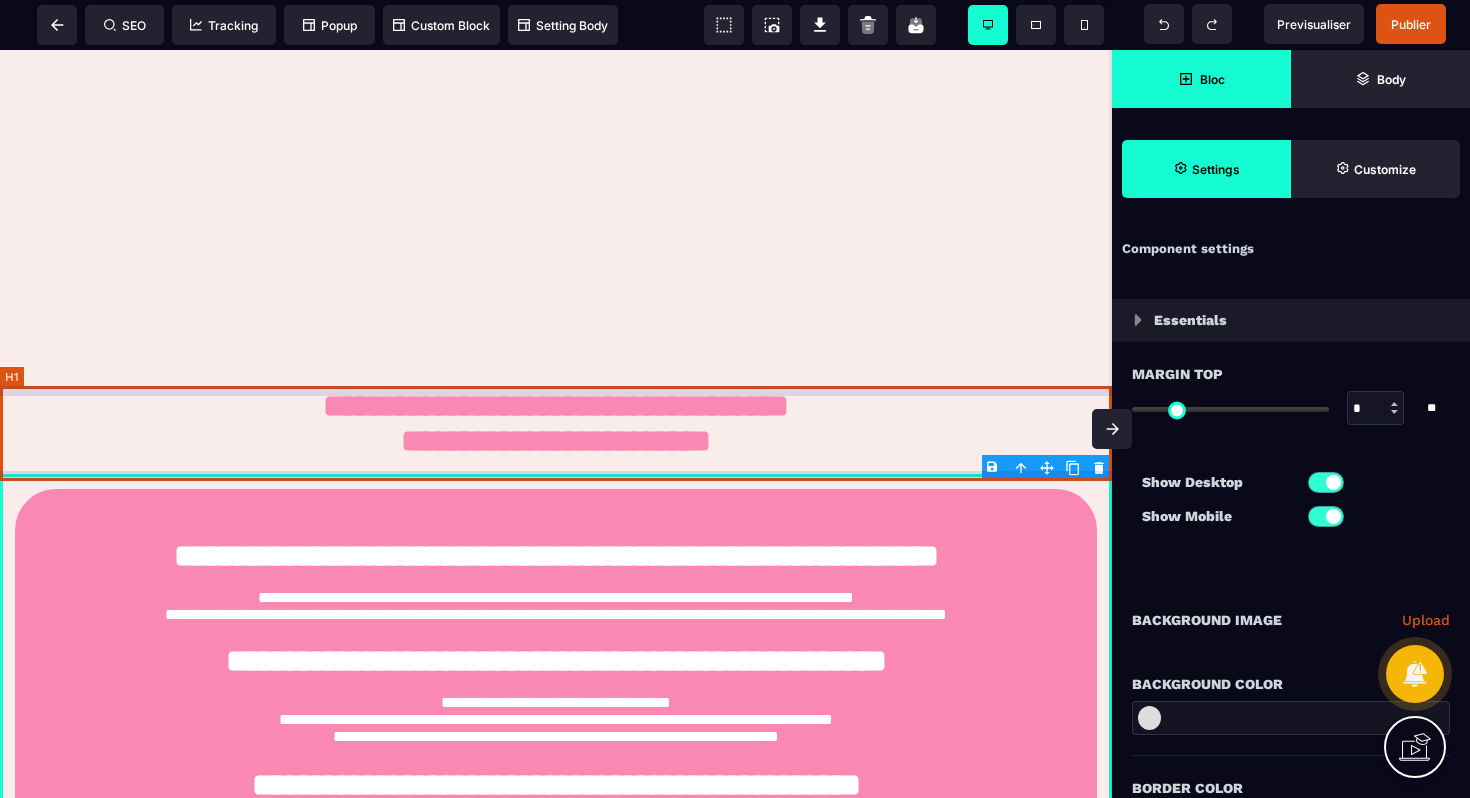 click on "**********" at bounding box center [556, 426] 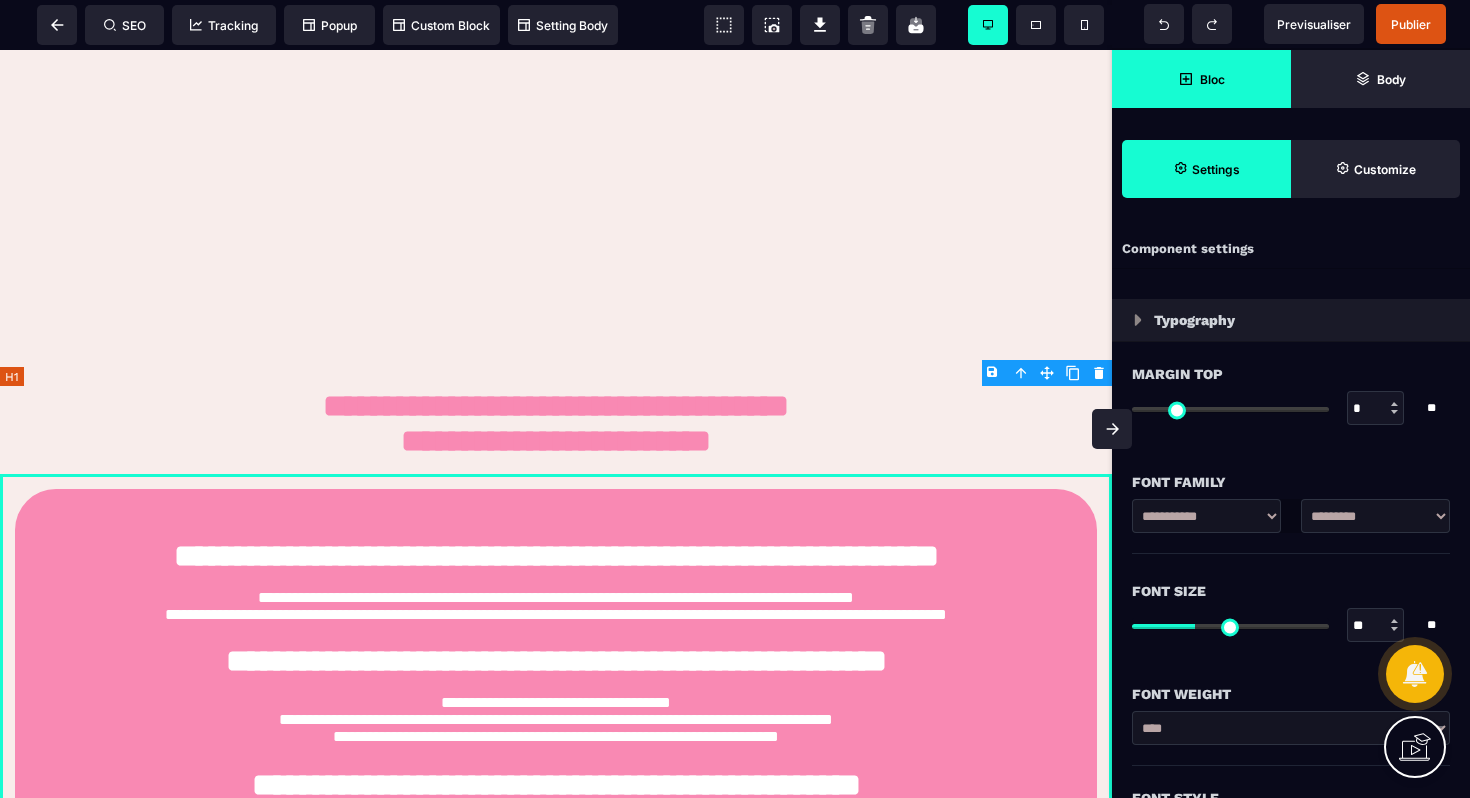 click on "**********" at bounding box center [556, 426] 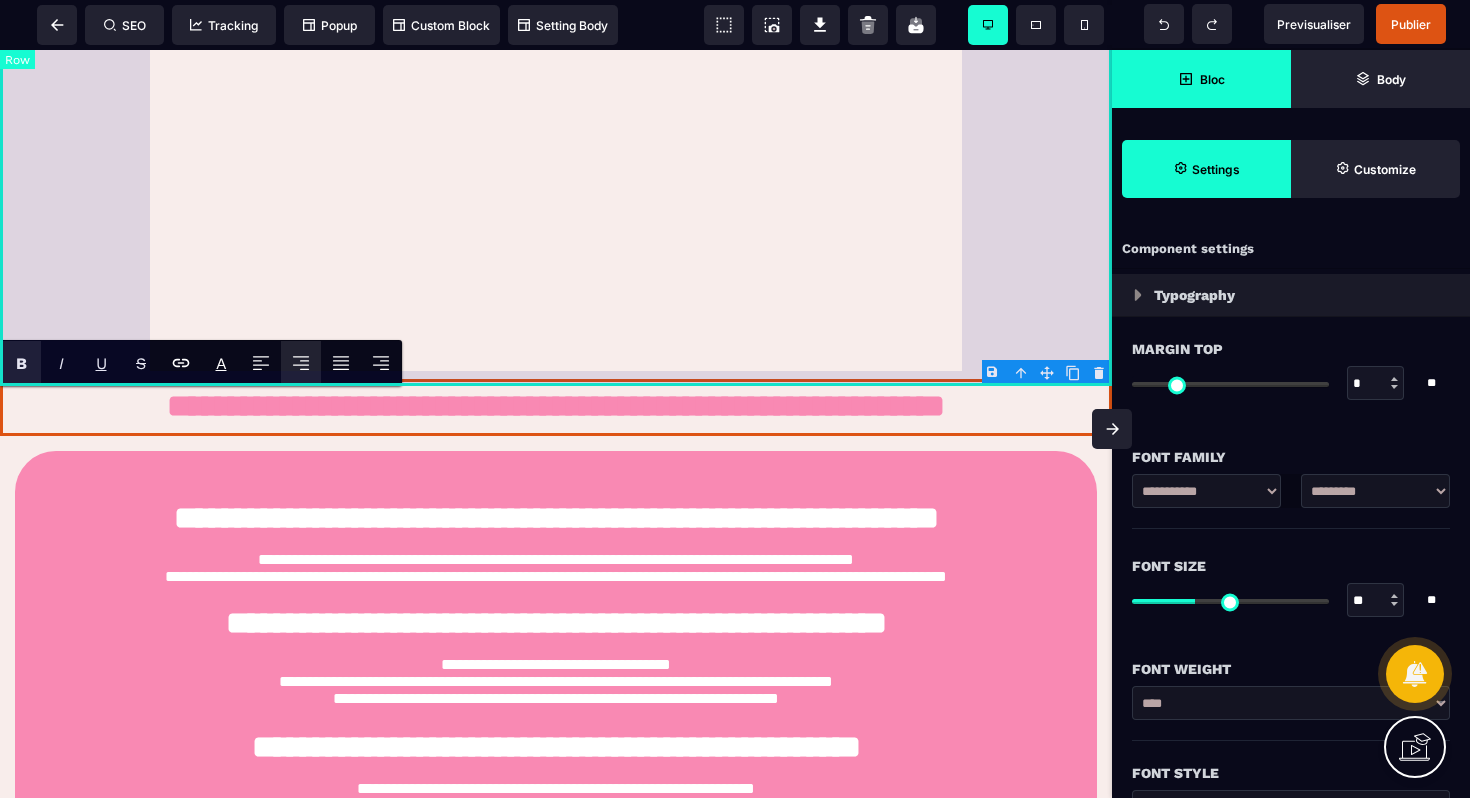 click on "Félicitations : Ton appel découverte est bien réservé ! 🚨 IMPORTANT : À FAIRE AVANT L’APPEL 🚨 Avant qu’on se parle, prends 2 min pour regarder la vidéo
ci-dessous, c’est essentiel pour que notre appel te serve à 100 % ⬇️" at bounding box center (556, -160) 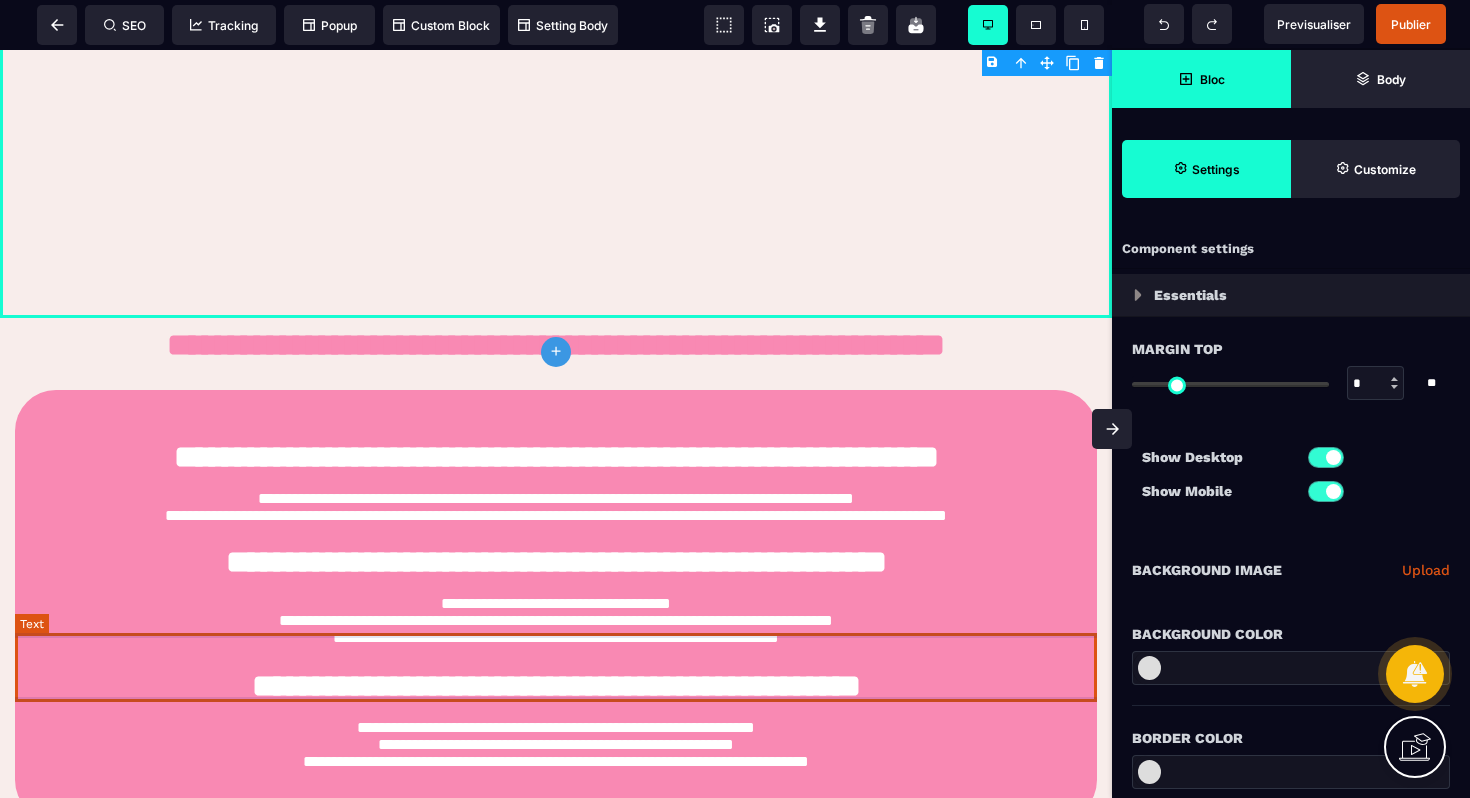 scroll, scrollTop: 831, scrollLeft: 0, axis: vertical 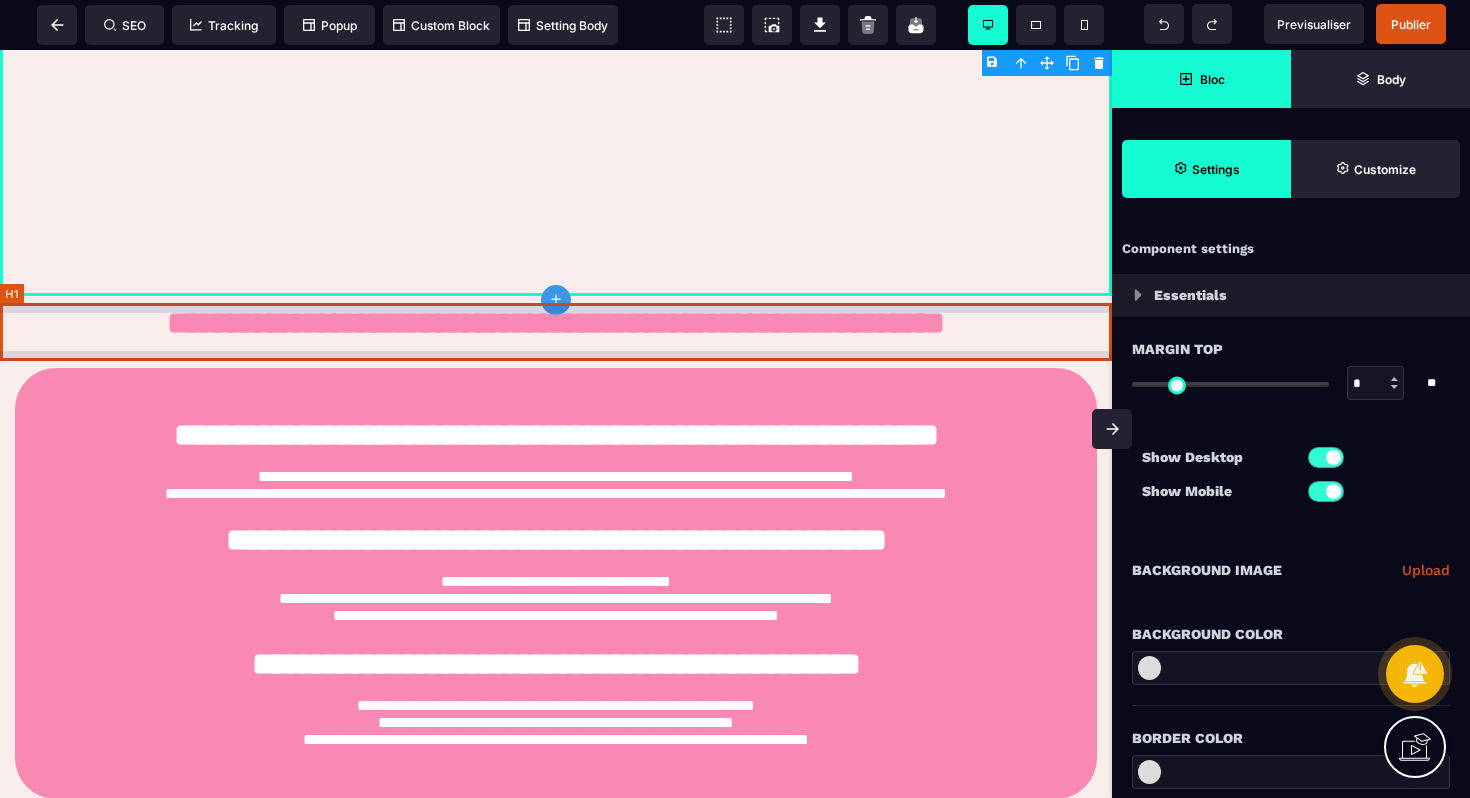 click on "**********" at bounding box center [556, 325] 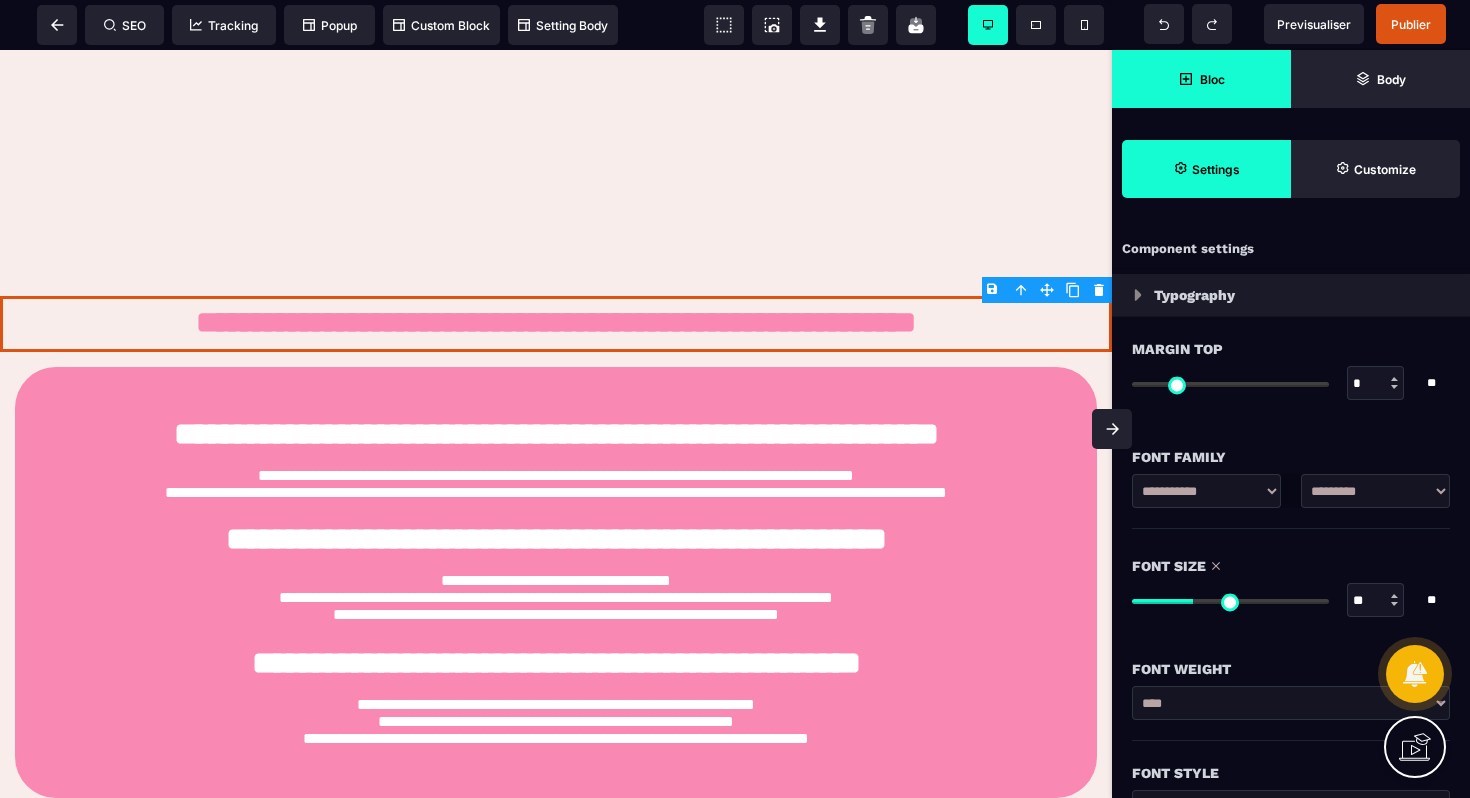 click at bounding box center (1230, 601) 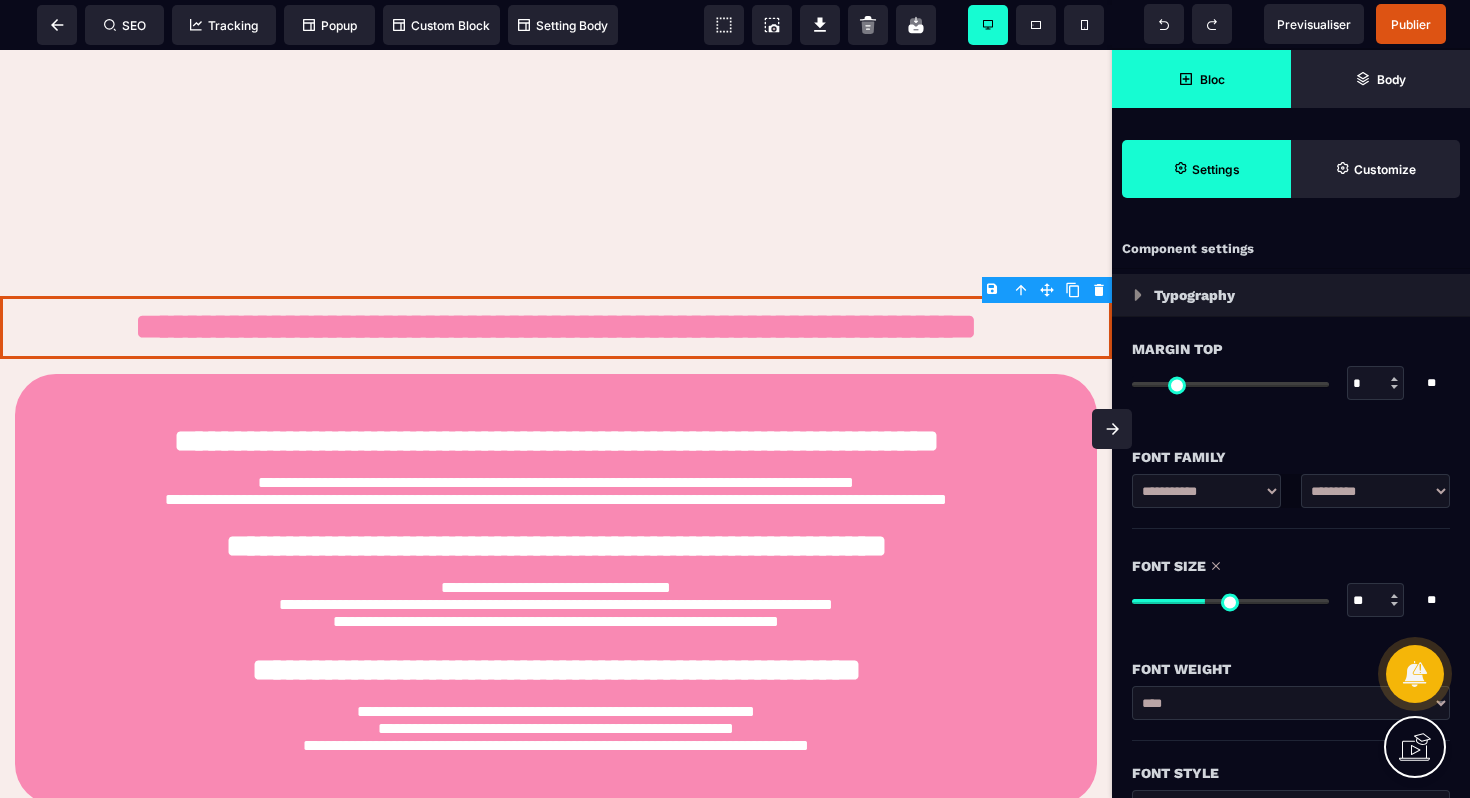 click at bounding box center (1230, 601) 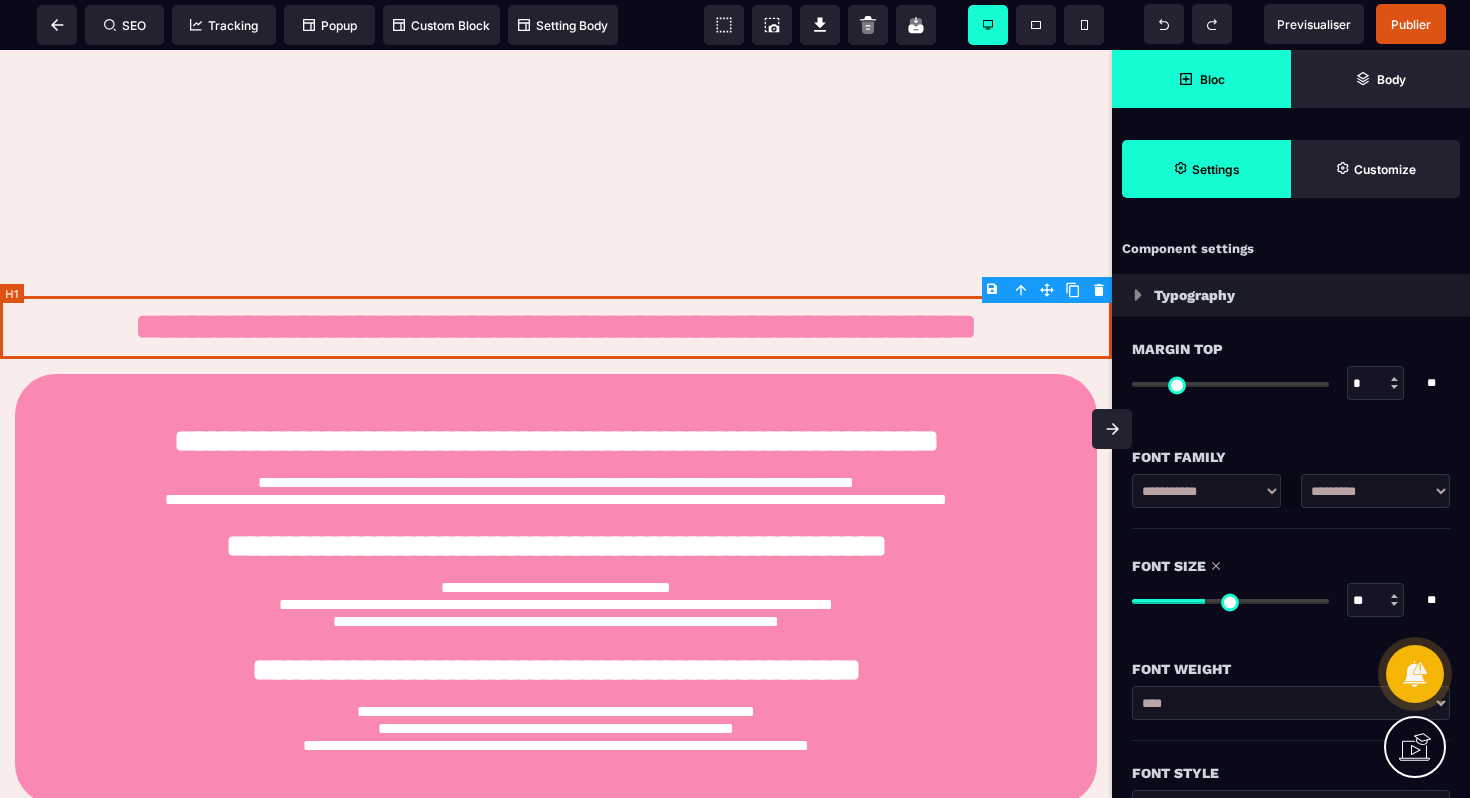 click on "**********" at bounding box center (556, 328) 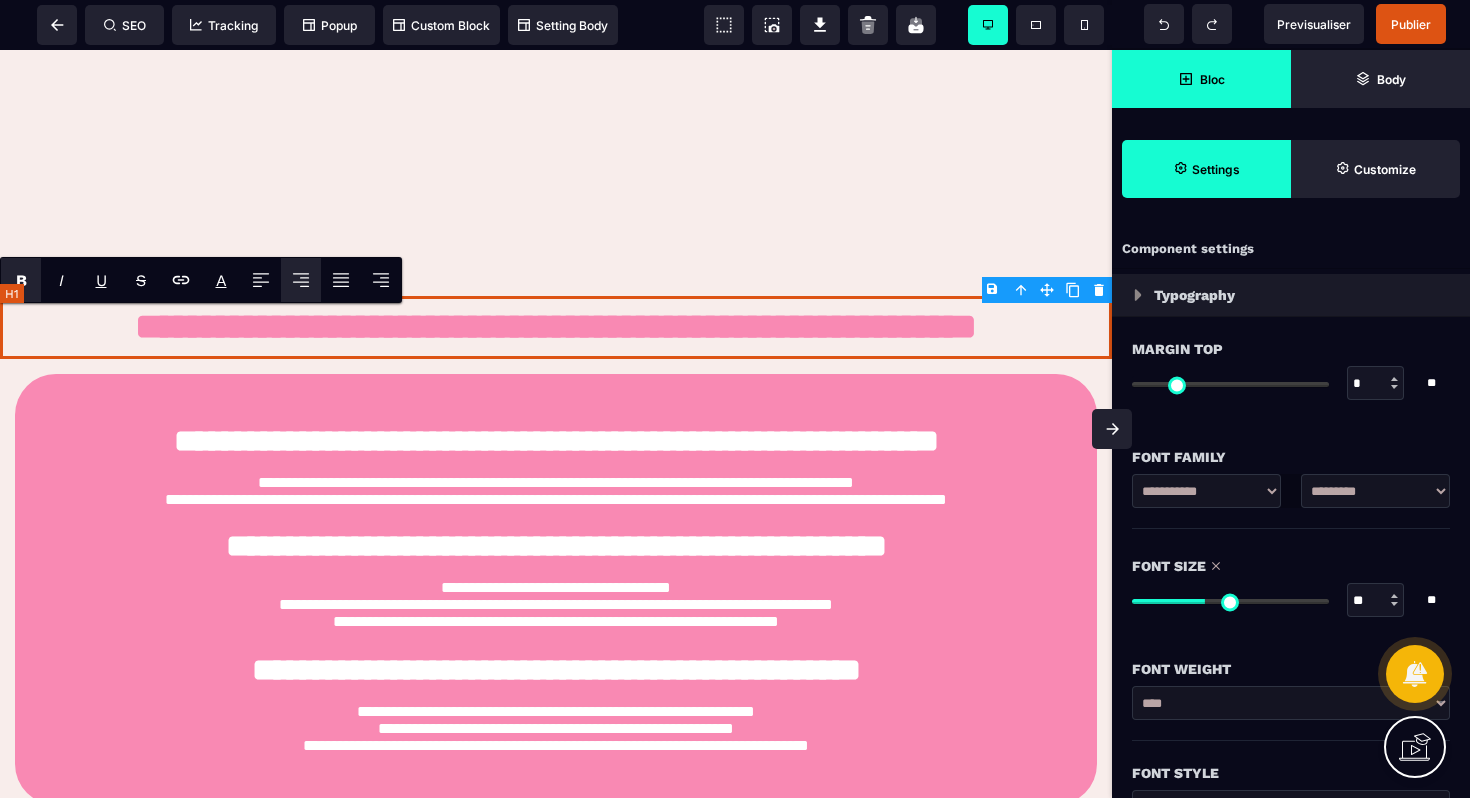 click on "**********" at bounding box center (556, 328) 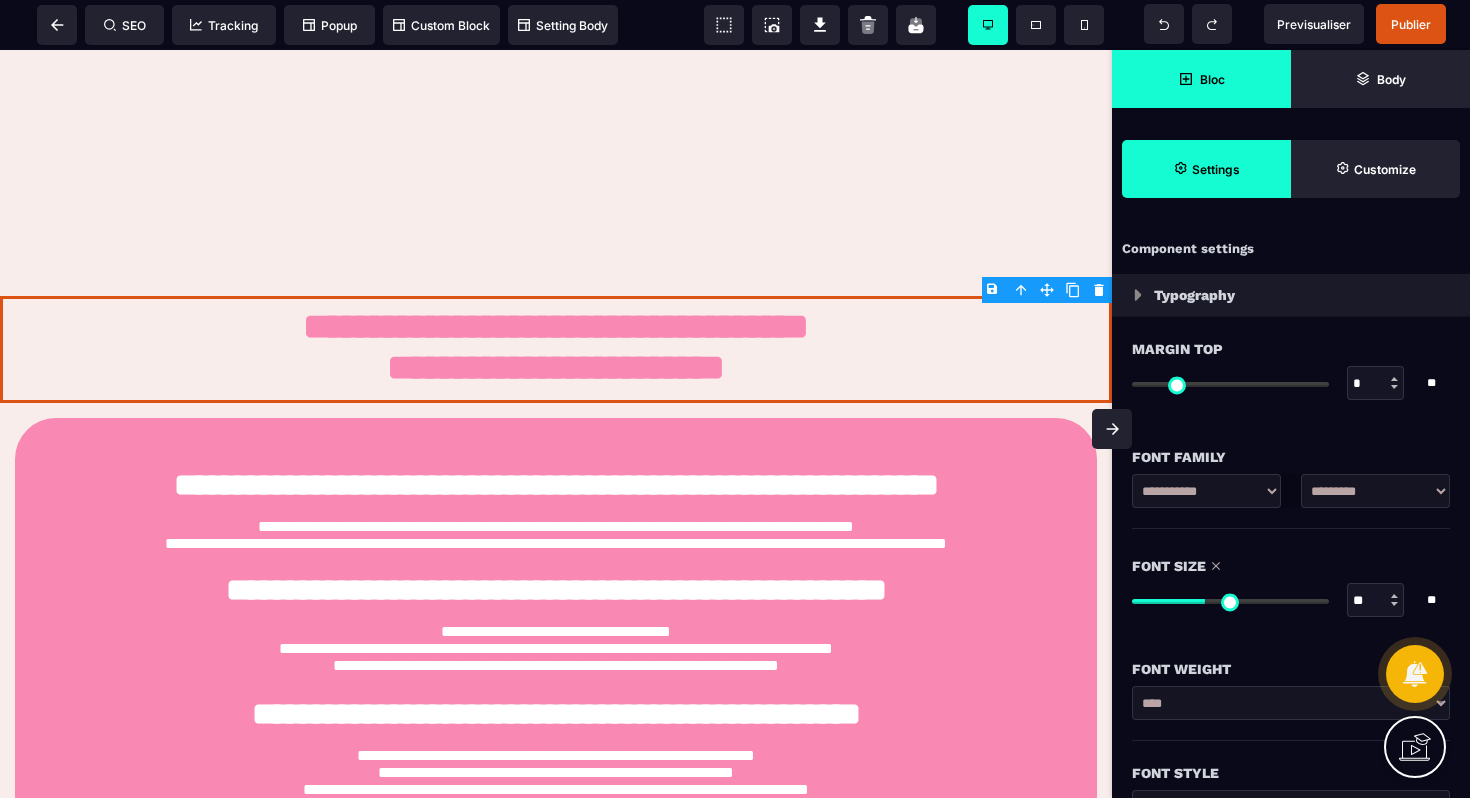 click at bounding box center [1230, 601] 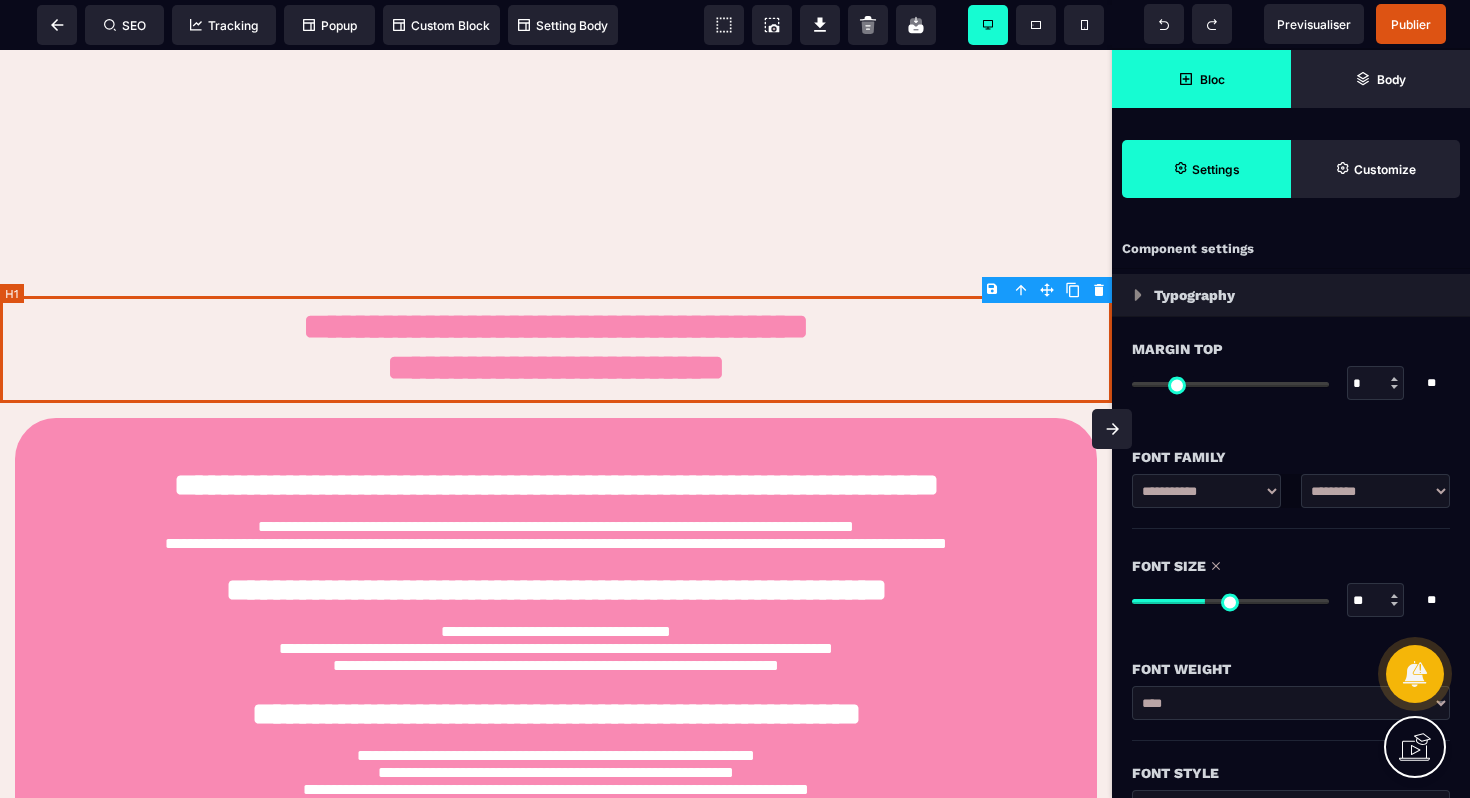 click on "**********" at bounding box center [556, 349] 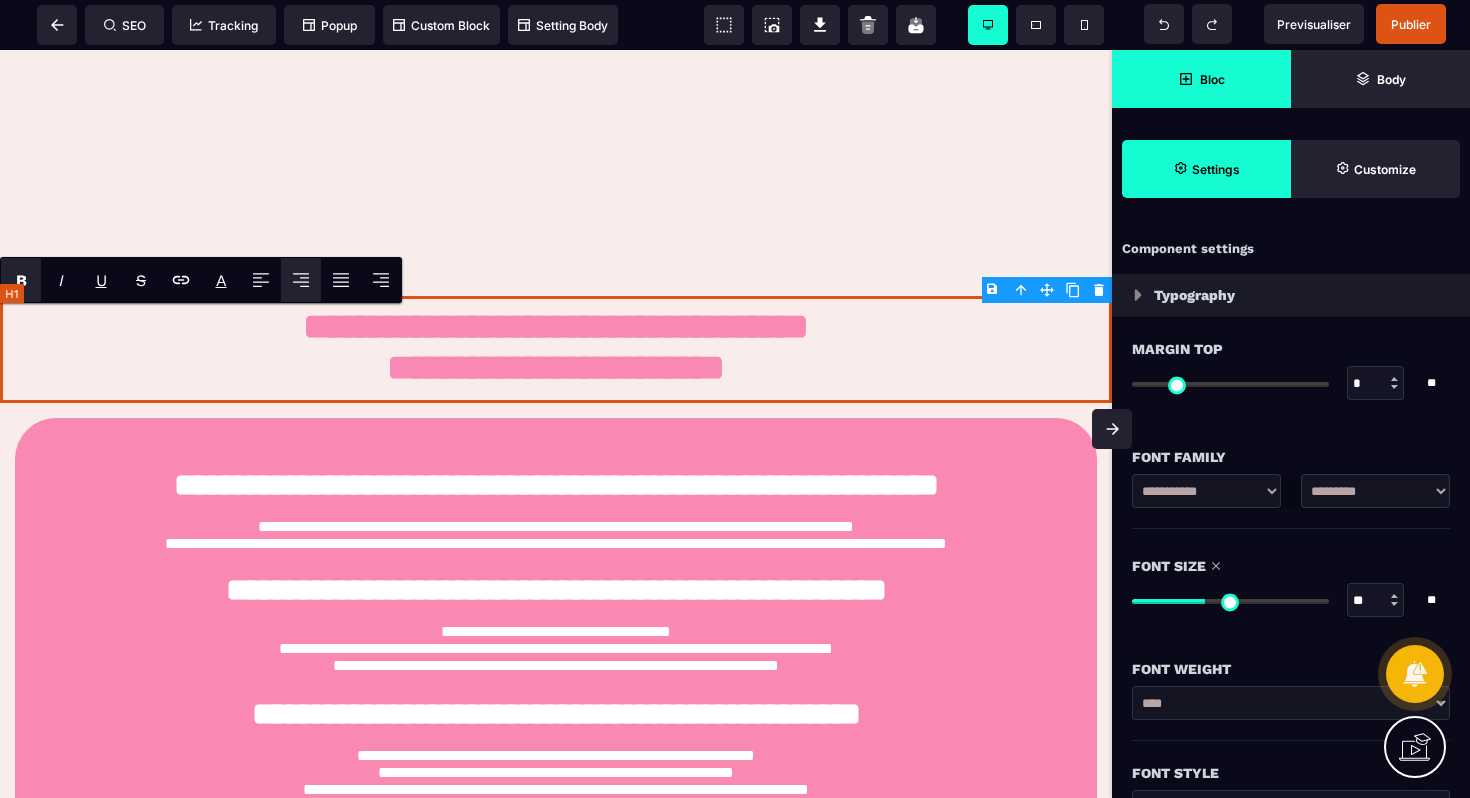 click on "**********" at bounding box center (556, 349) 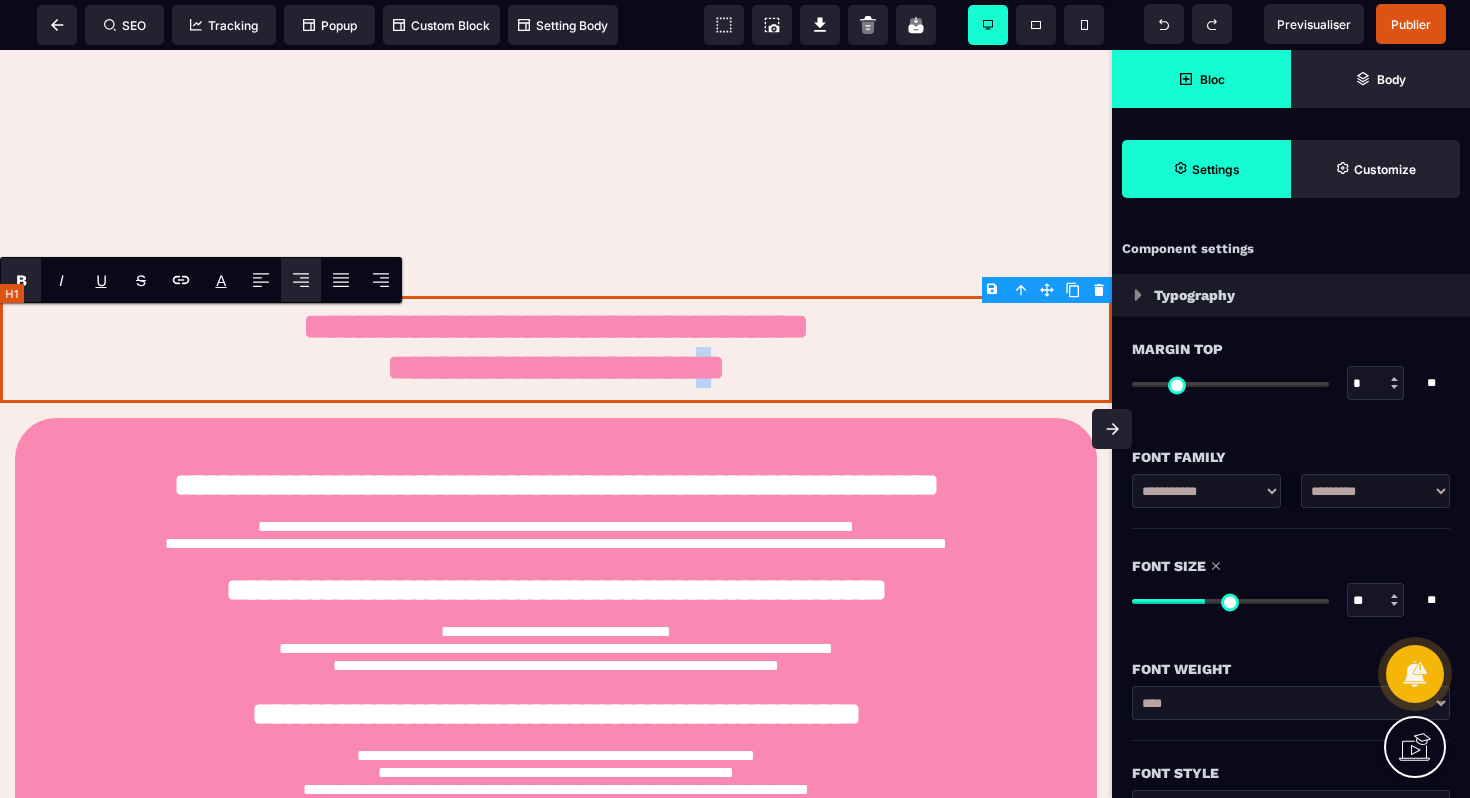 click on "**********" at bounding box center (556, 349) 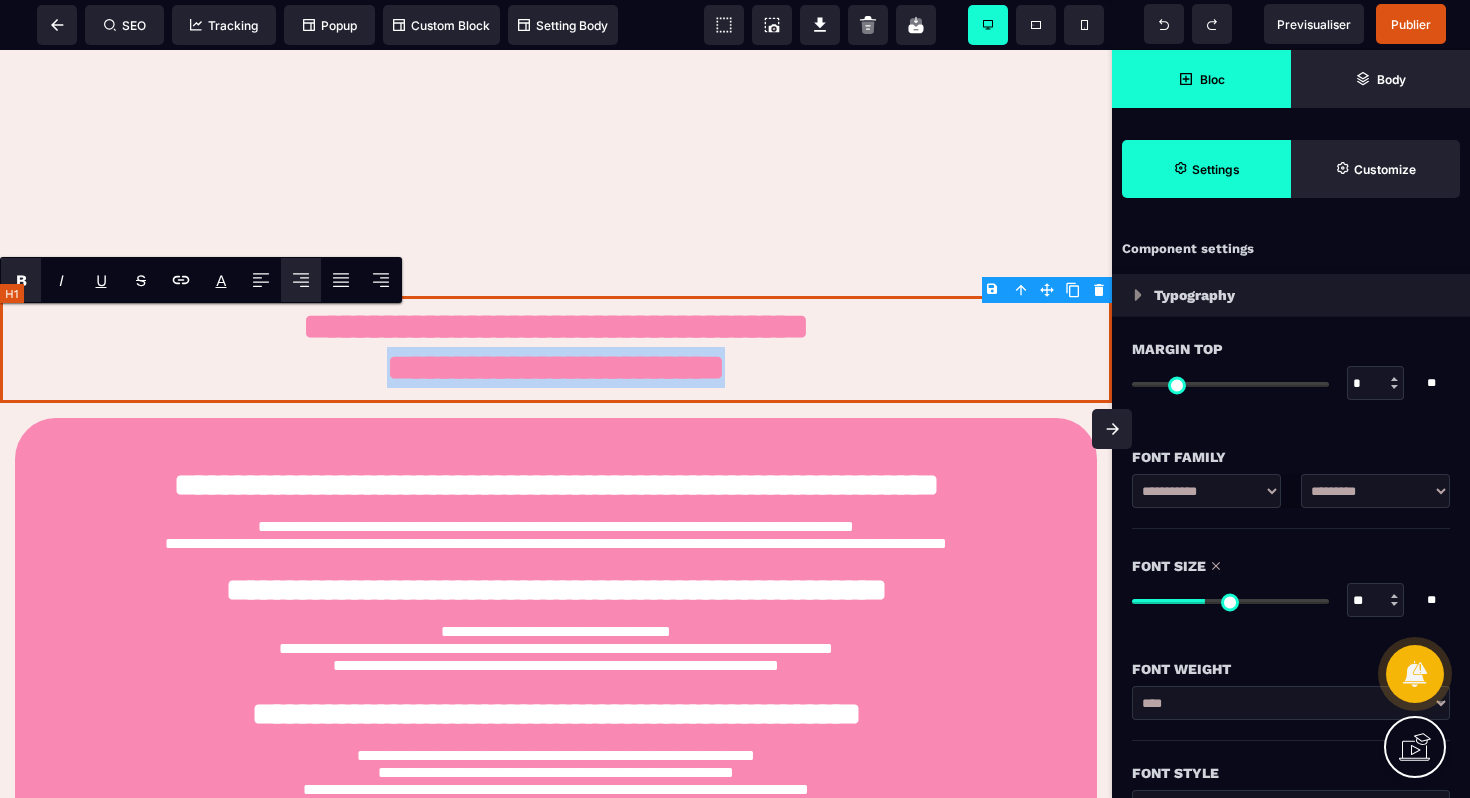 click on "**********" at bounding box center (556, 349) 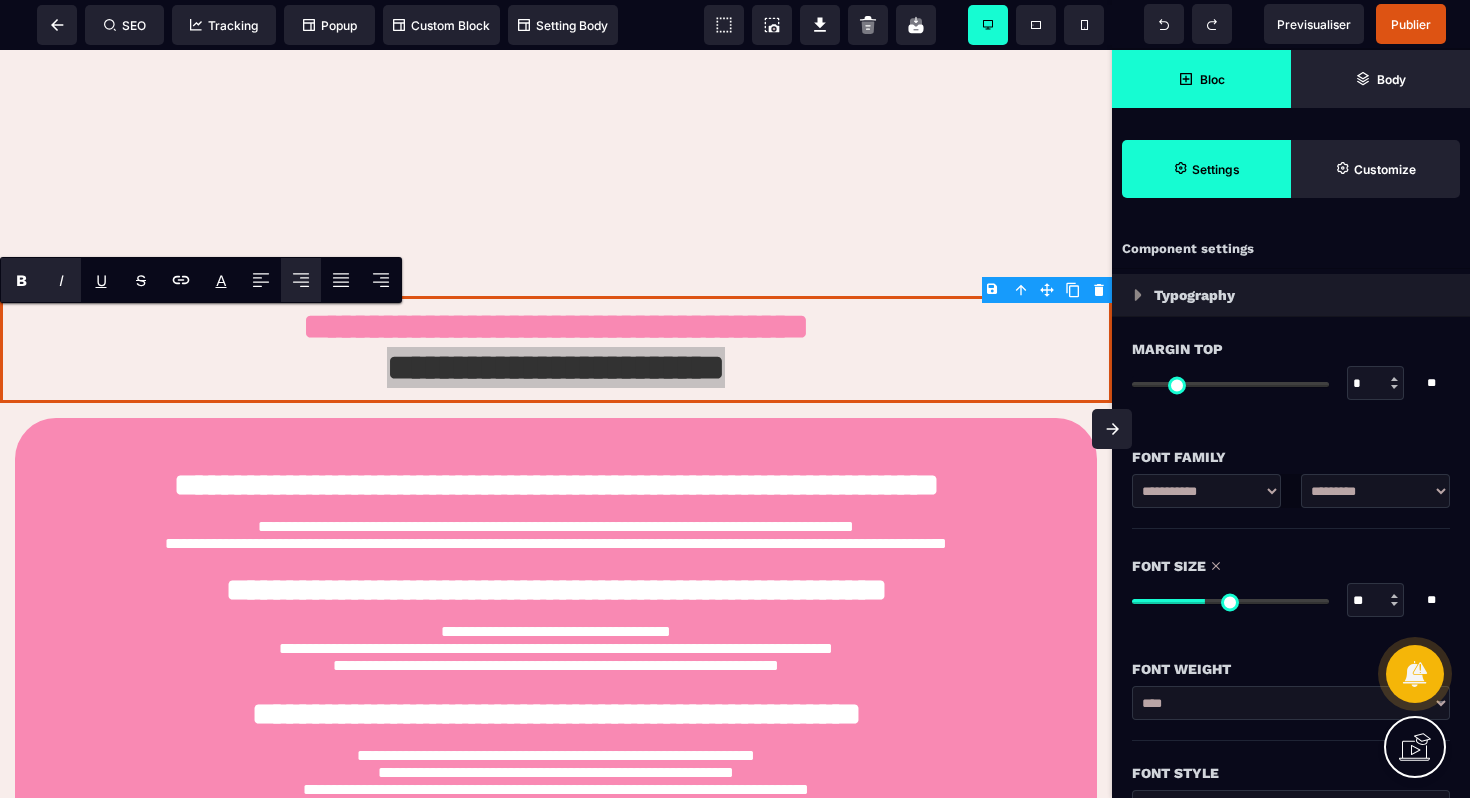 click on "I" at bounding box center (61, 280) 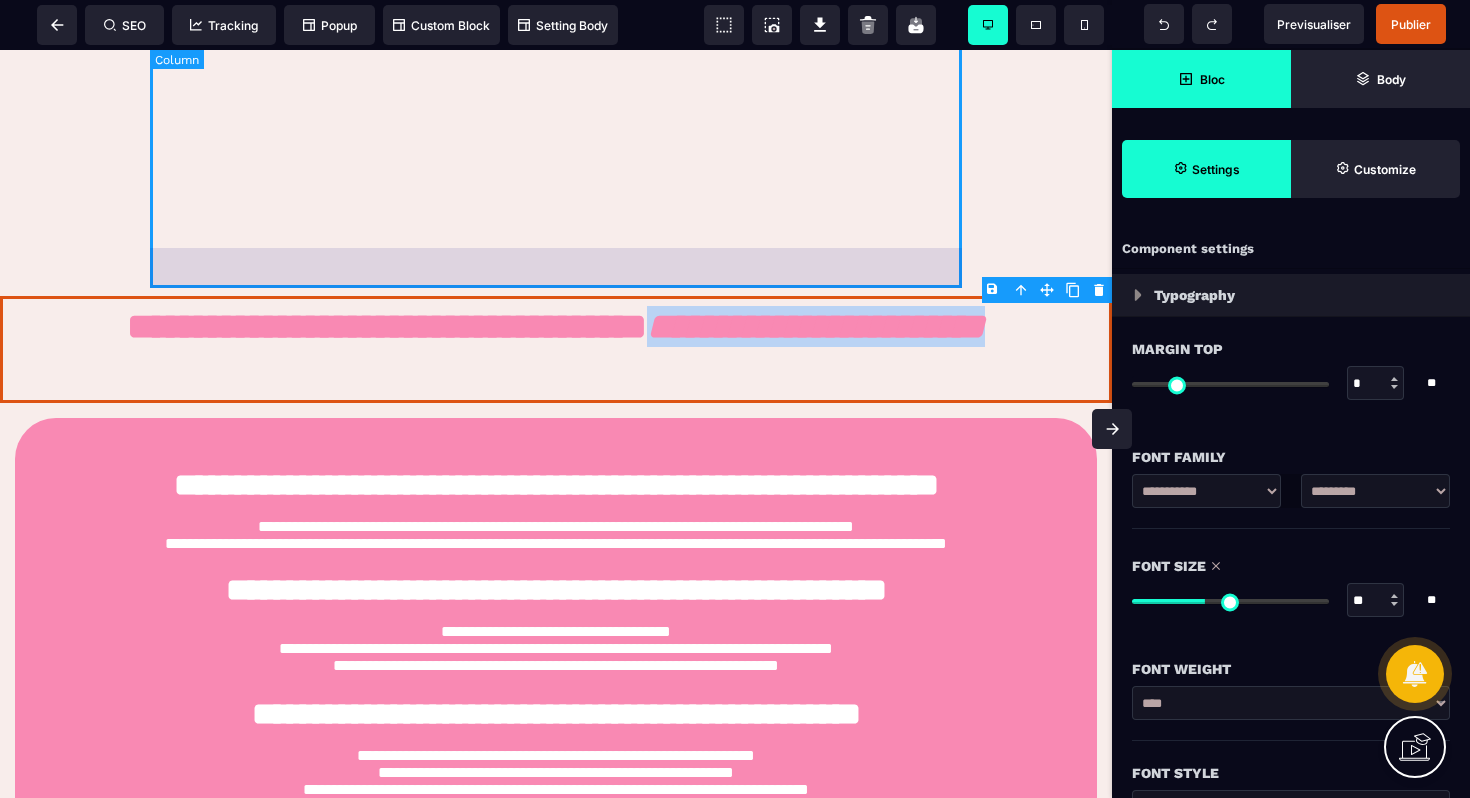 click on "Félicitations : Ton appel découverte est bien réservé ! 🚨 IMPORTANT : À FAIRE AVANT L’APPEL 🚨 Avant qu’on se parle, prends 2 min pour regarder la vidéo
ci-dessous, c’est essentiel pour que notre appel te serve à 100 % ⬇️" at bounding box center (556, -243) 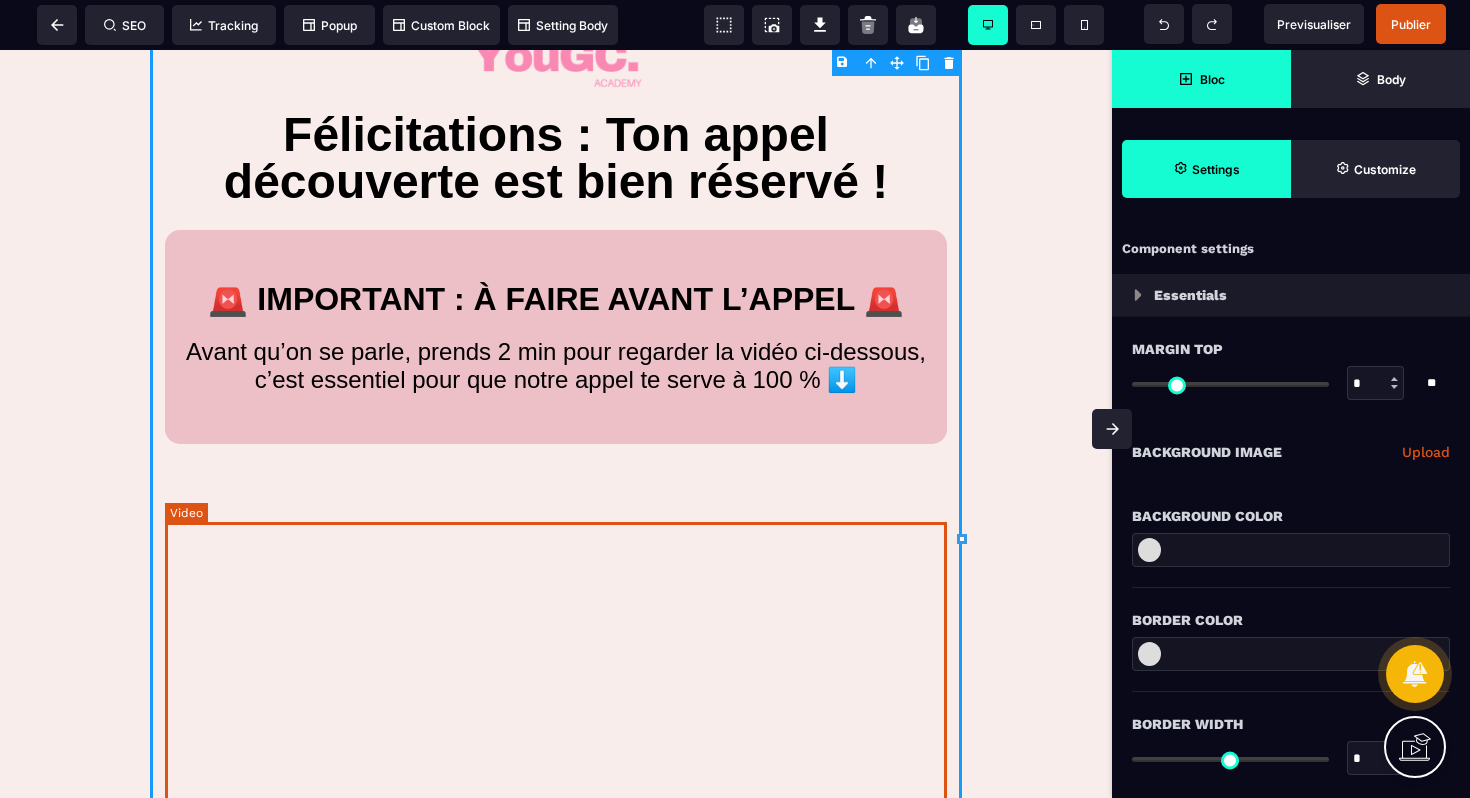 scroll, scrollTop: 46, scrollLeft: 0, axis: vertical 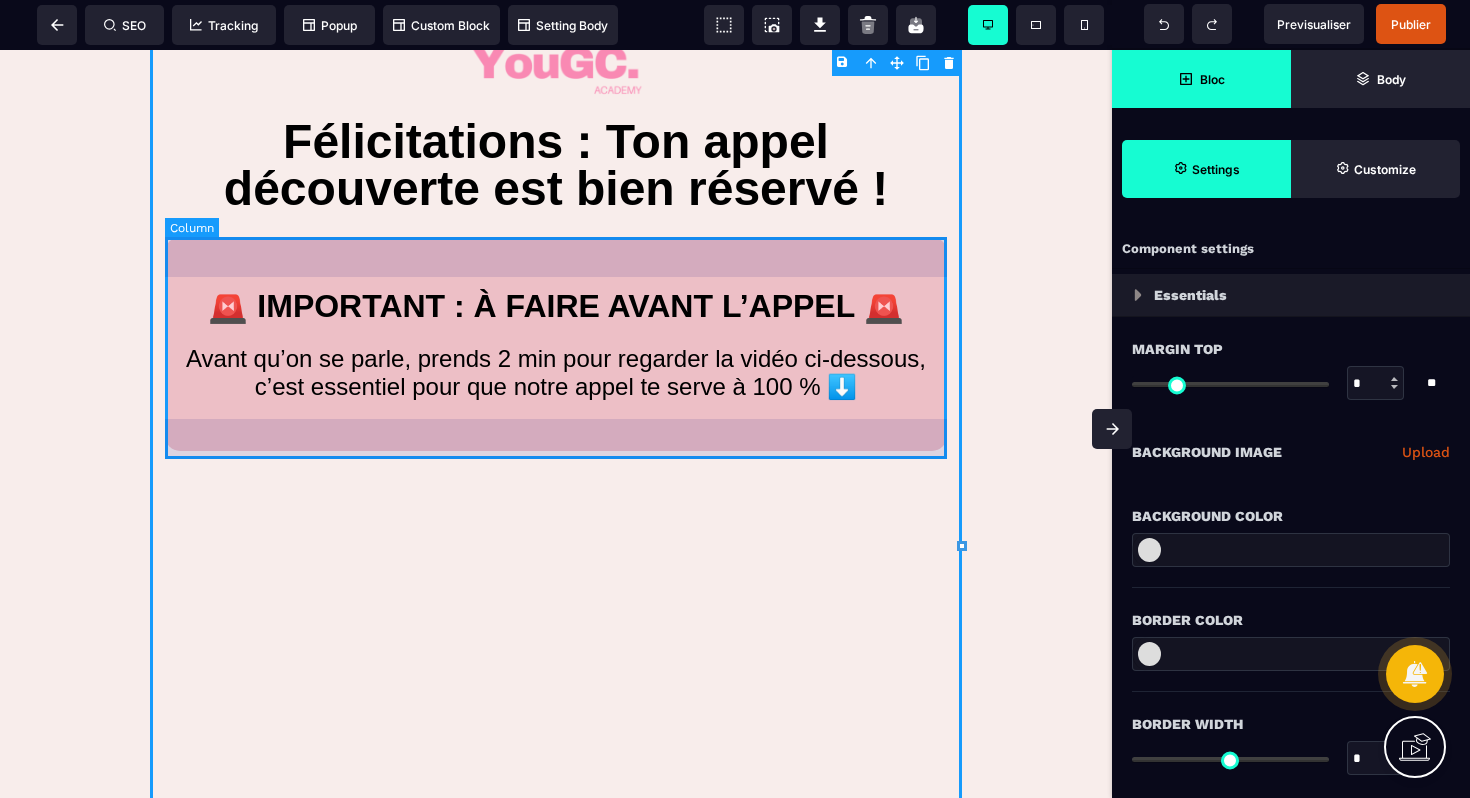 click on "🚨 IMPORTANT : À FAIRE AVANT L’APPEL 🚨 Avant qu’on se parle, prends 2 min pour regarder la vidéo
ci-dessous, c’est essentiel pour que notre appel te serve à 100 % ⬇️" at bounding box center (556, 344) 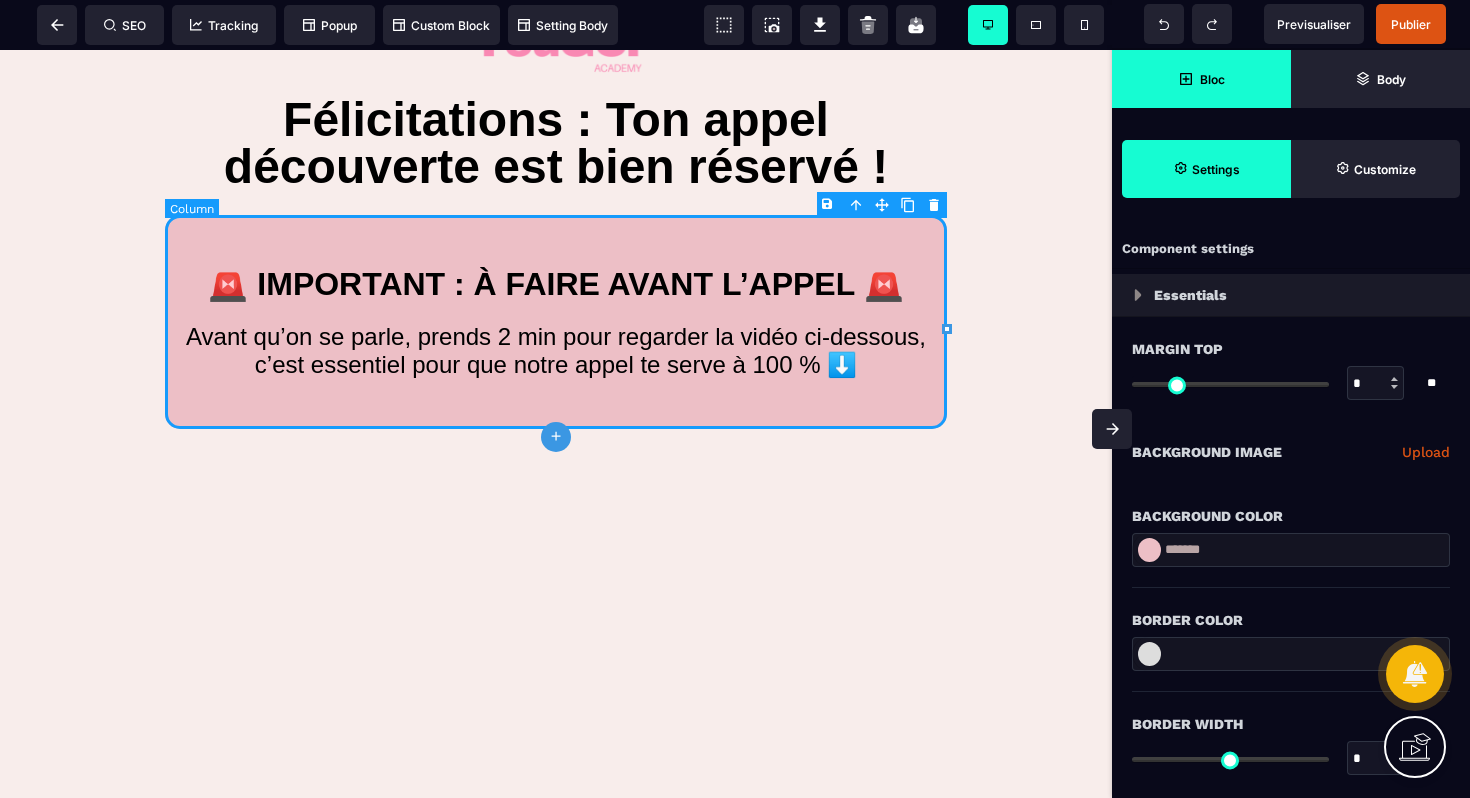 scroll, scrollTop: 65, scrollLeft: 0, axis: vertical 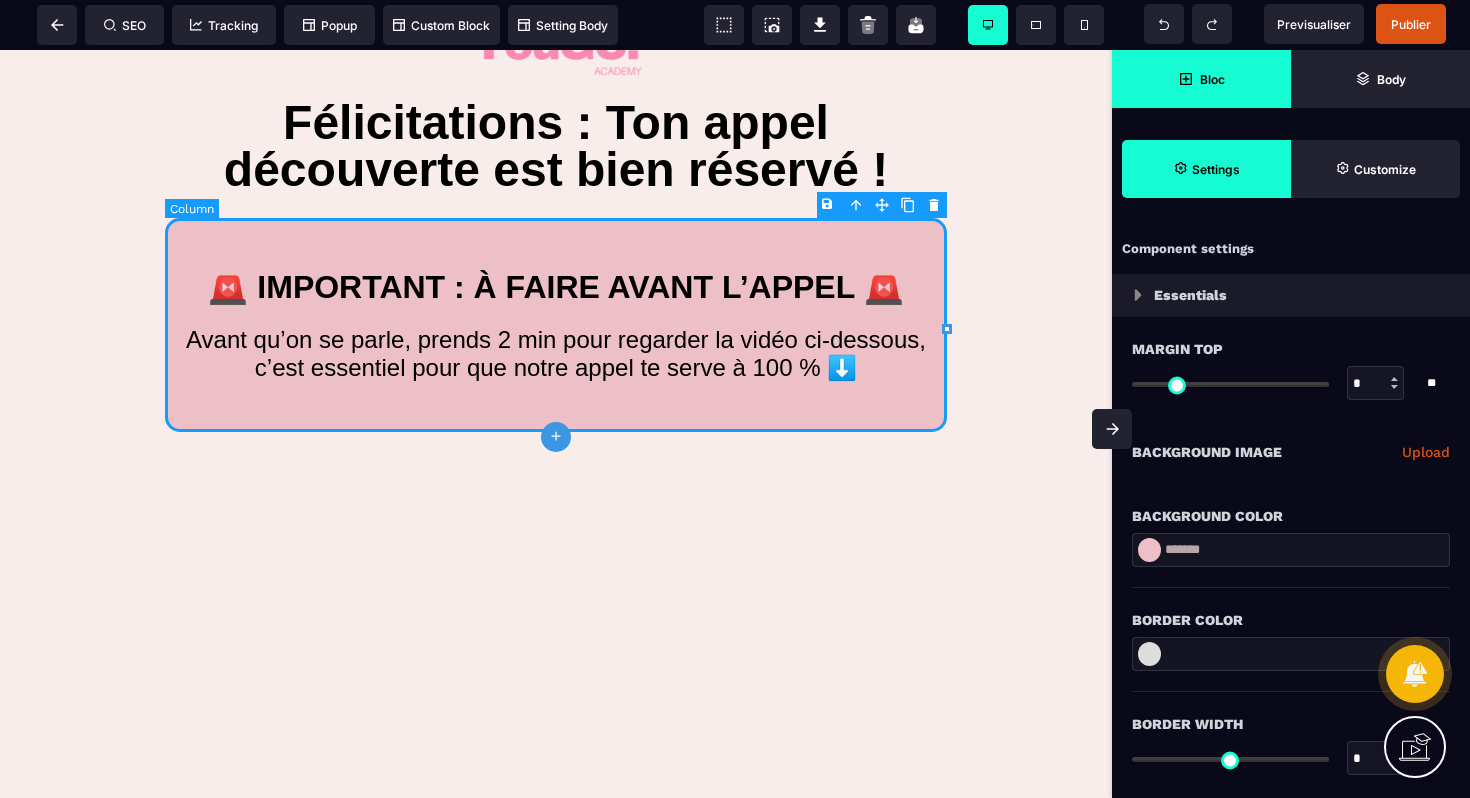click on "🚨 IMPORTANT : À FAIRE AVANT L’APPEL 🚨 Avant qu’on se parle, prends 2 min pour regarder la vidéo
ci-dessous, c’est essentiel pour que notre appel te serve à 100 % ⬇️" at bounding box center [556, 325] 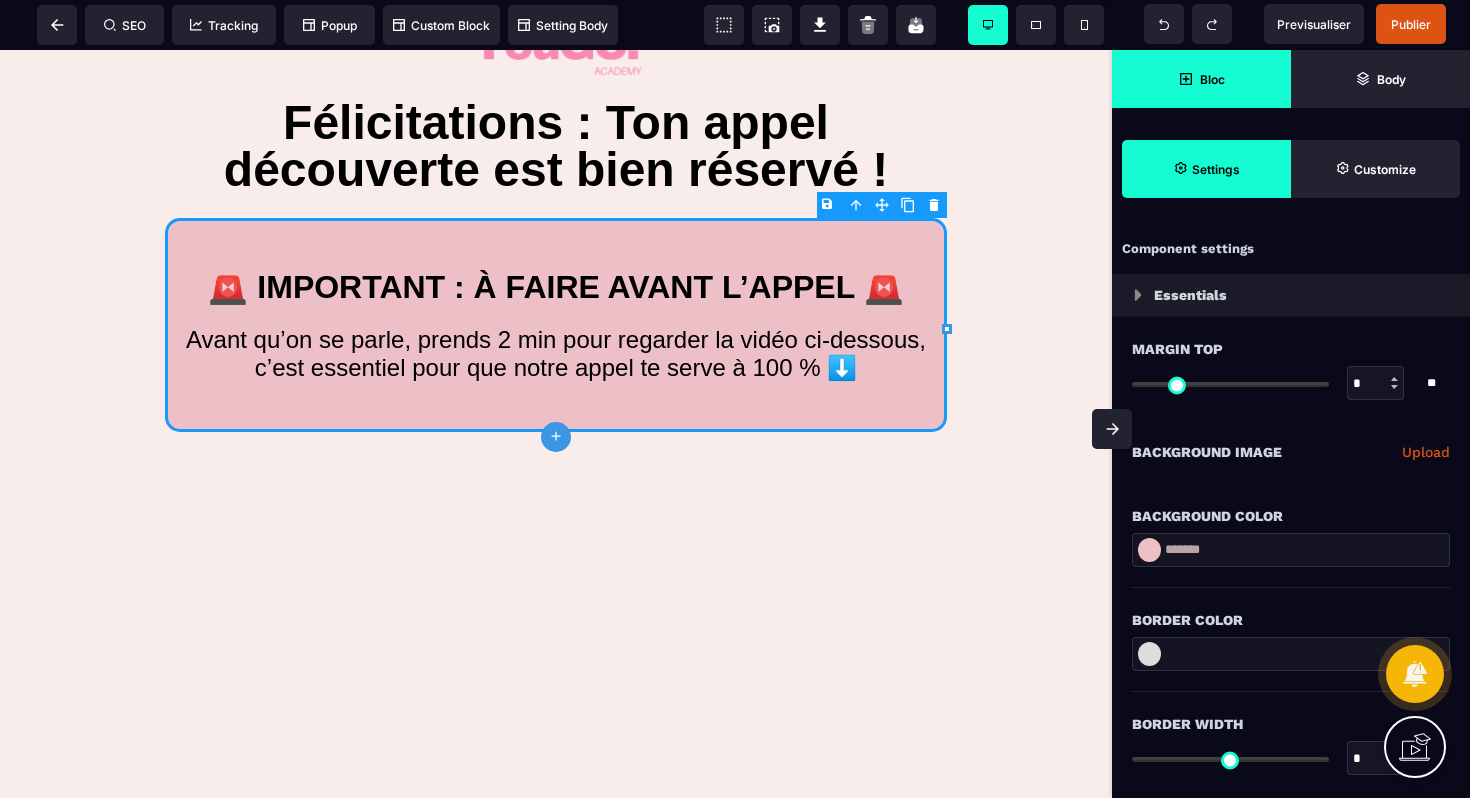 click on "*******" at bounding box center [1291, 550] 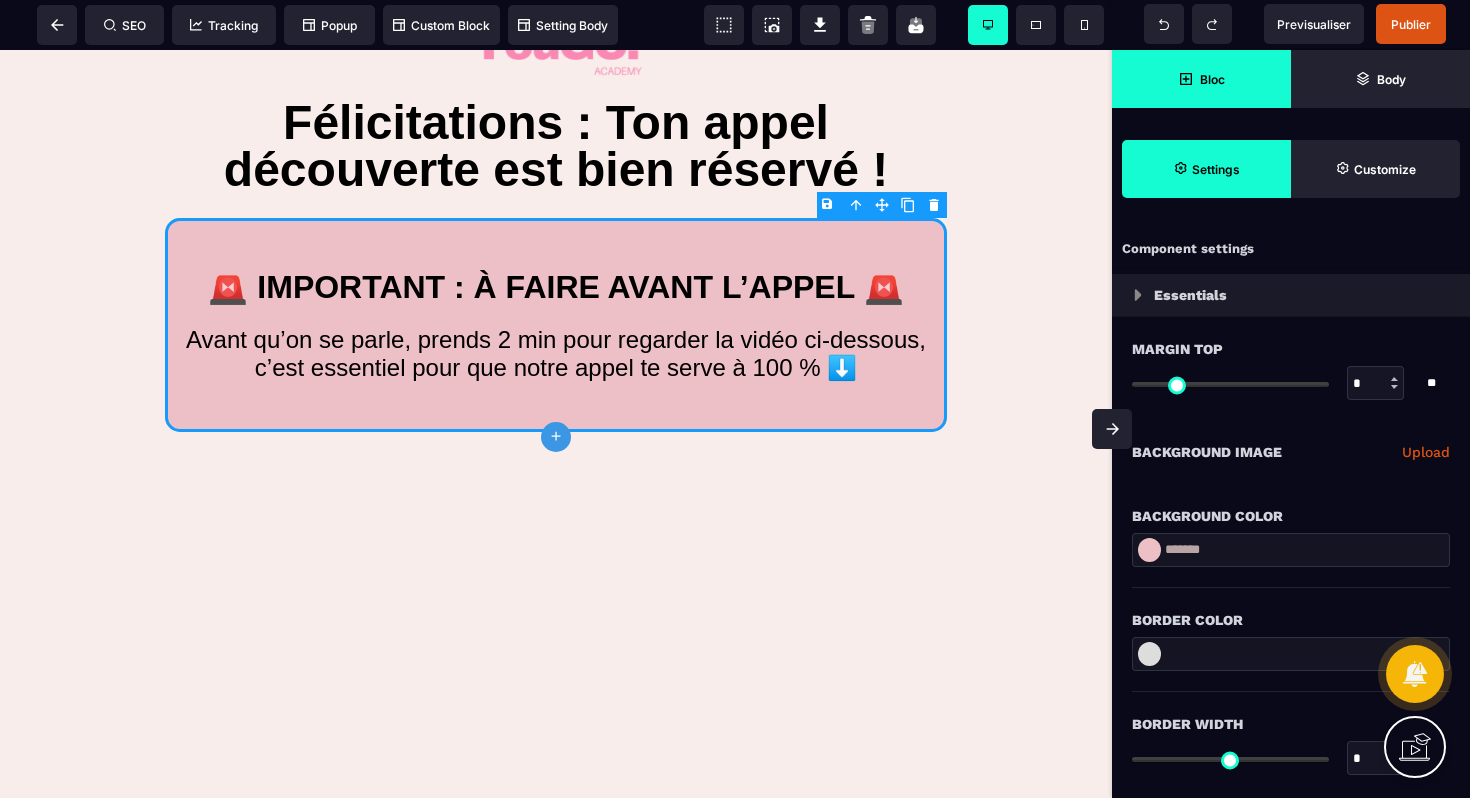 click on "*******" at bounding box center (1291, 550) 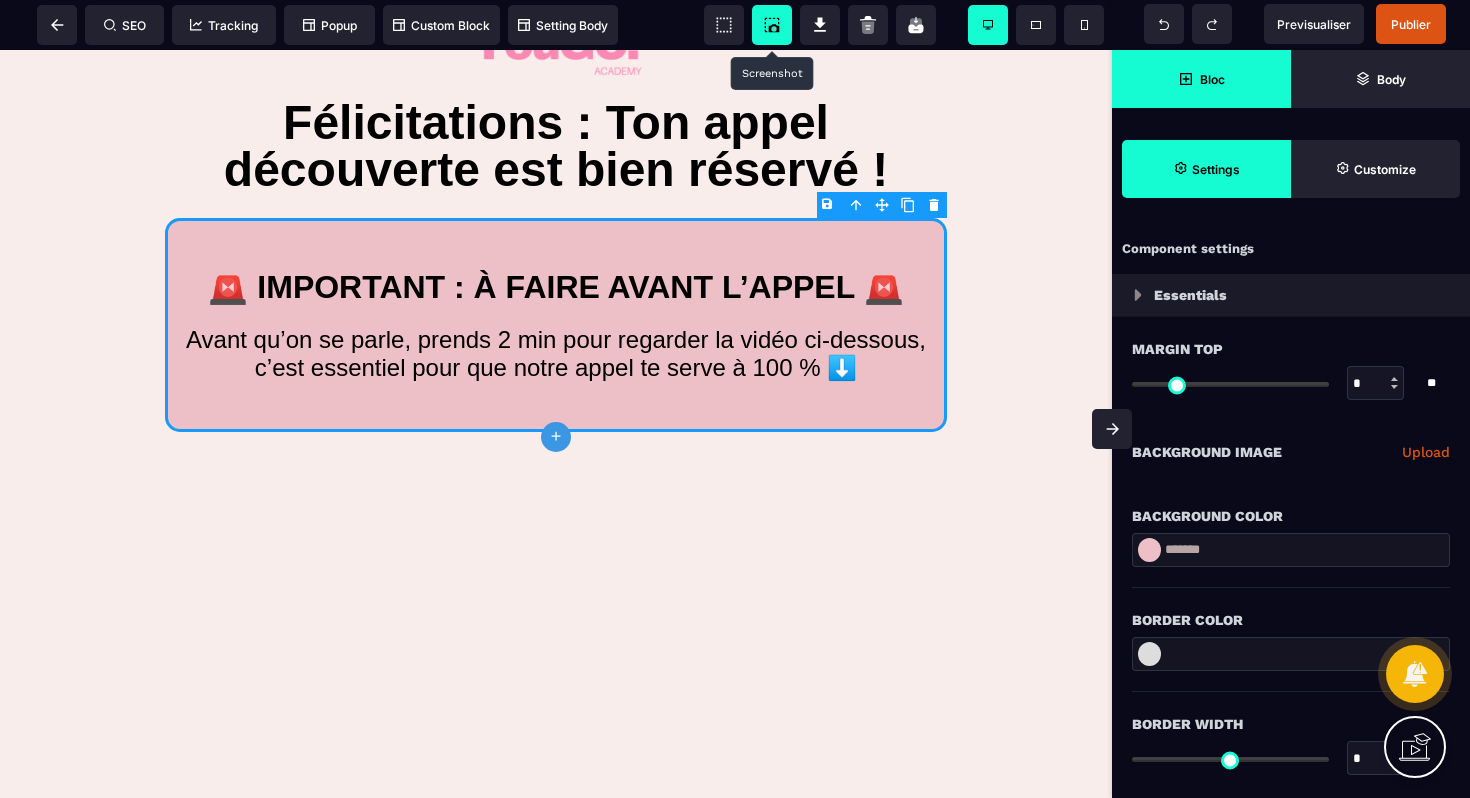 paste 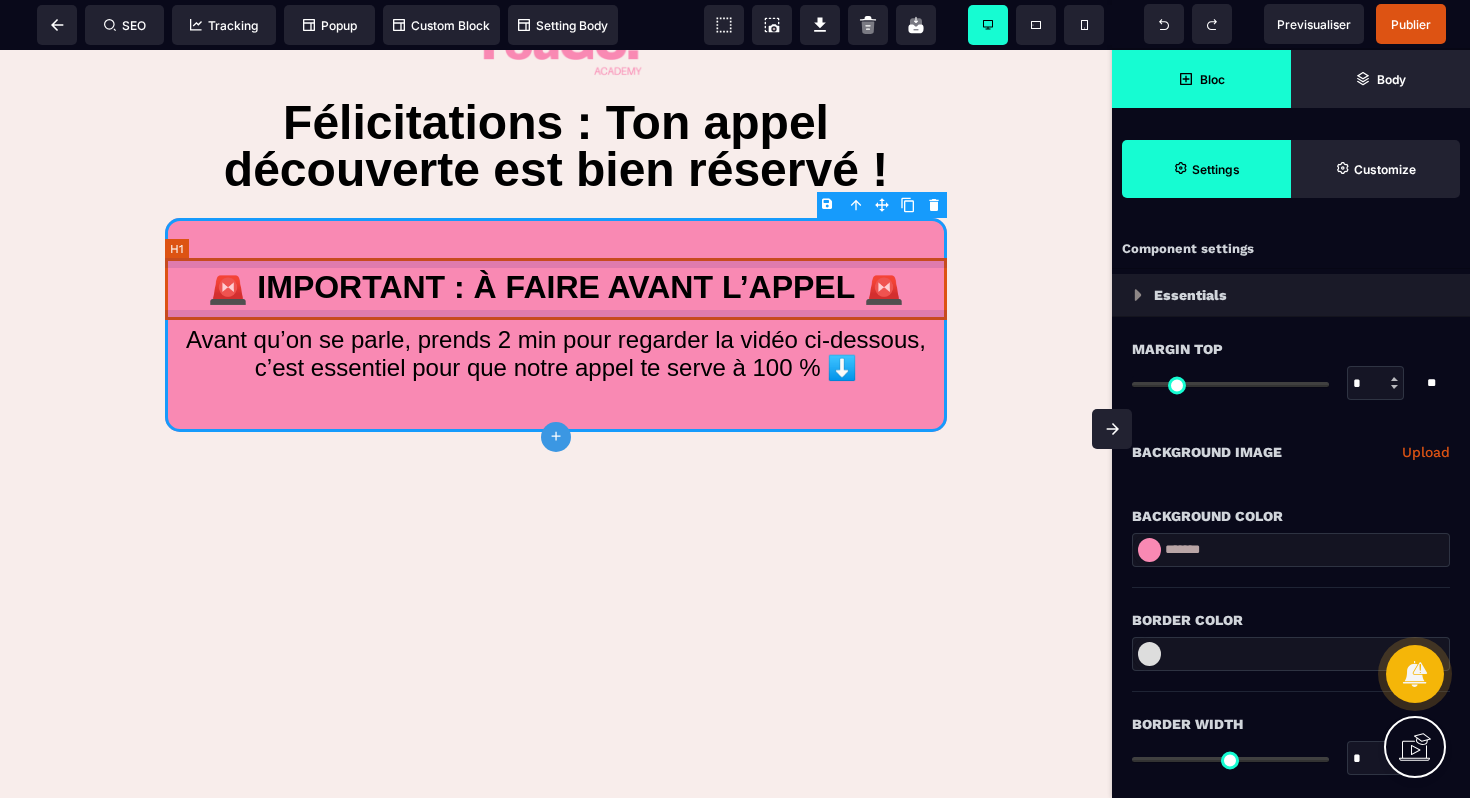 click on "🚨 IMPORTANT : À FAIRE AVANT L’APPEL 🚨" at bounding box center [556, 287] 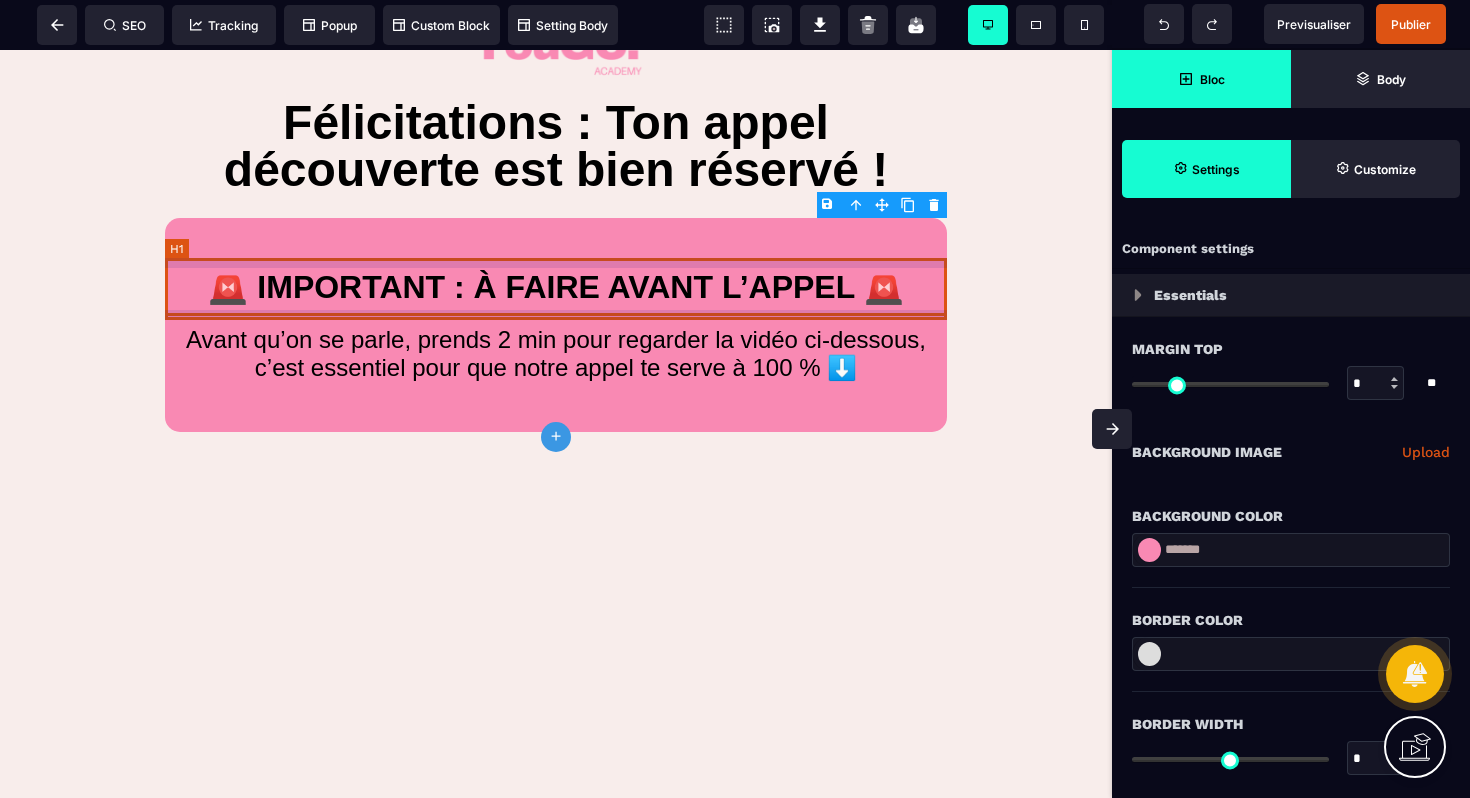 click on "🚨 IMPORTANT : À FAIRE AVANT L’APPEL 🚨" at bounding box center [556, 287] 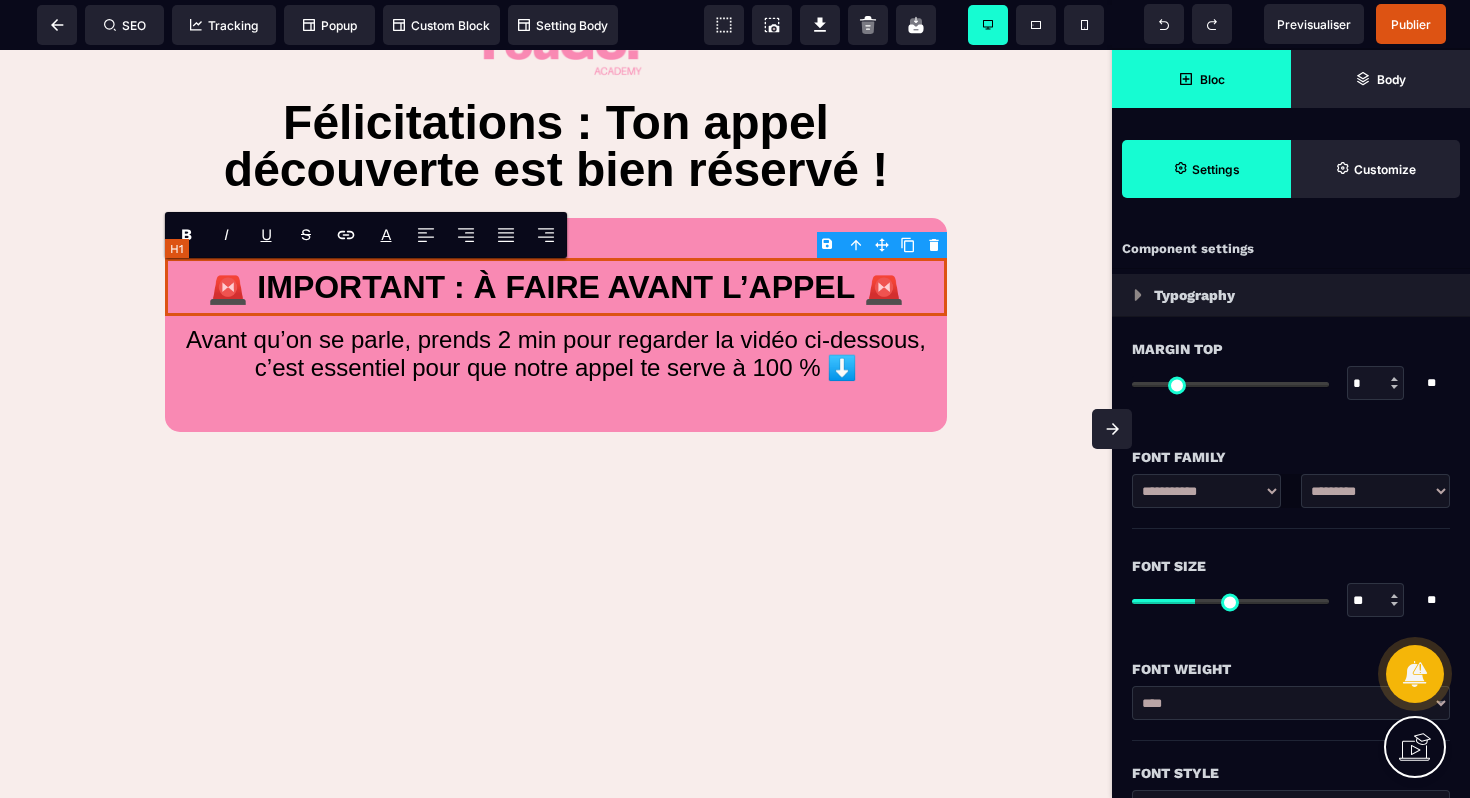click on "🚨 IMPORTANT : À FAIRE AVANT L’APPEL 🚨" at bounding box center [556, 287] 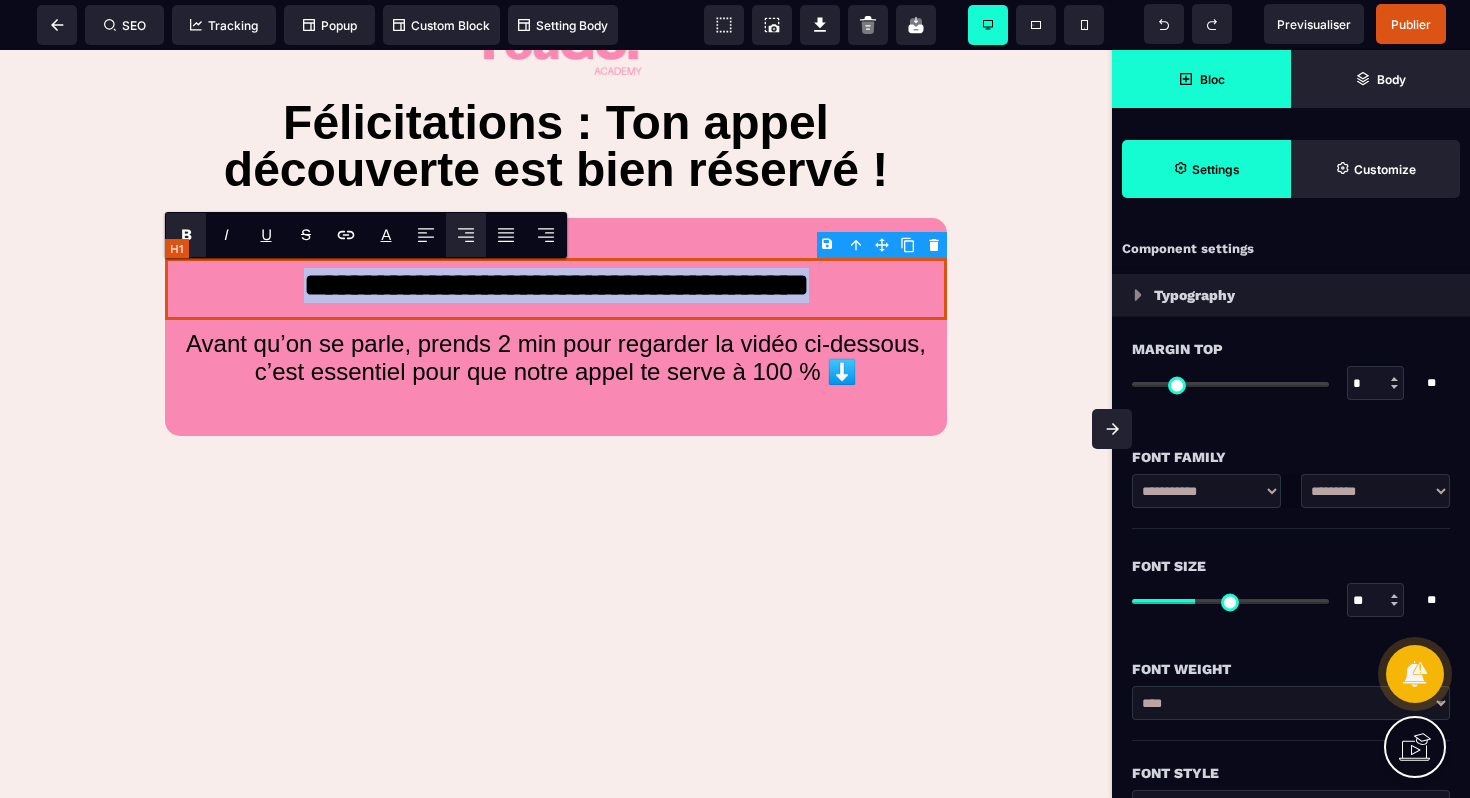 click on "**********" at bounding box center [556, 289] 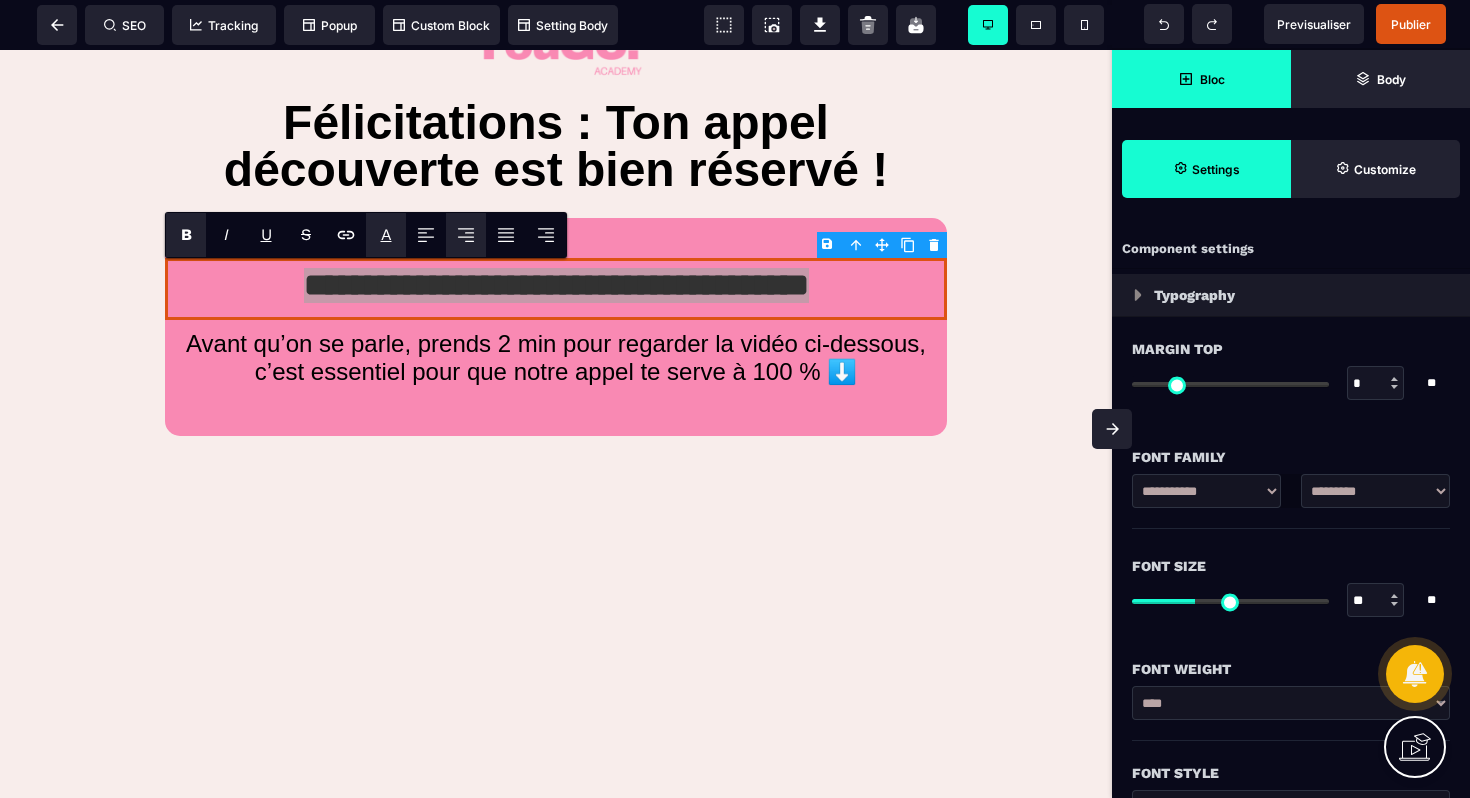 click on "*******" at bounding box center (411, 257) 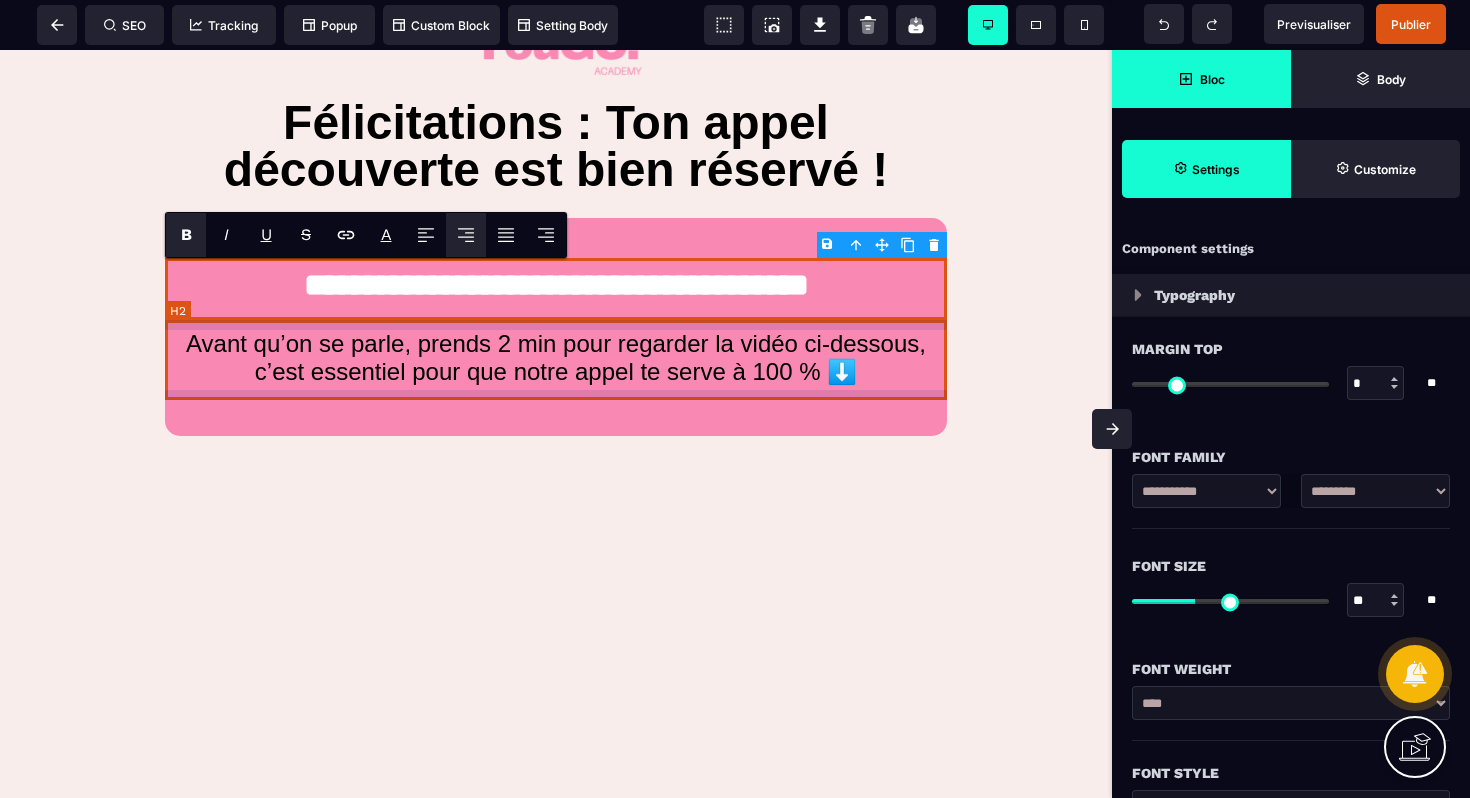 click on "Avant qu’on se parle, prends 2 min pour regarder la vidéo
ci-dessous, c’est essentiel pour que notre appel te serve à 100 % ⬇️" at bounding box center [556, 358] 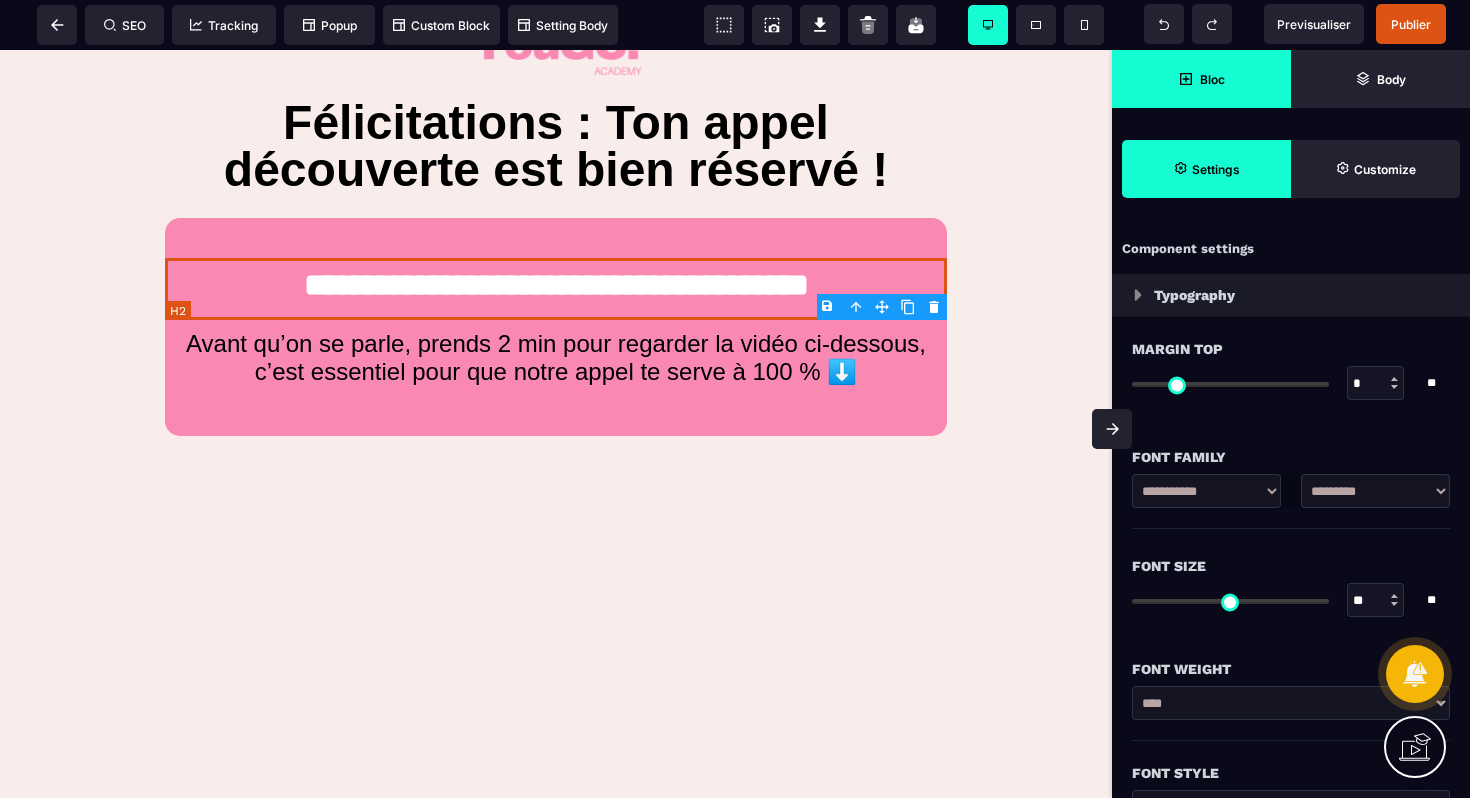 click on "Avant qu’on se parle, prends 2 min pour regarder la vidéo
ci-dessous, c’est essentiel pour que notre appel te serve à 100 % ⬇️" at bounding box center (556, 358) 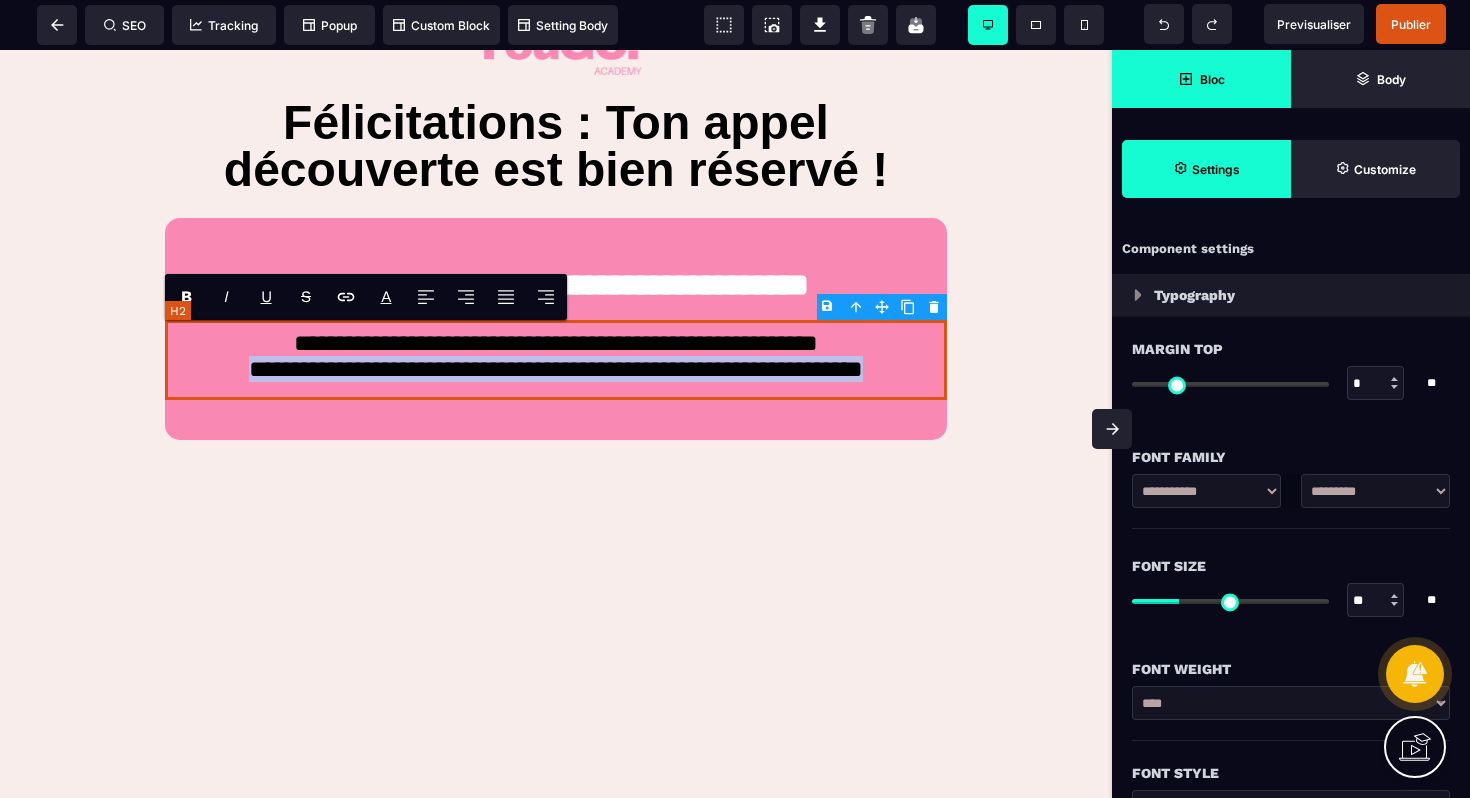 click on "**********" at bounding box center (556, 360) 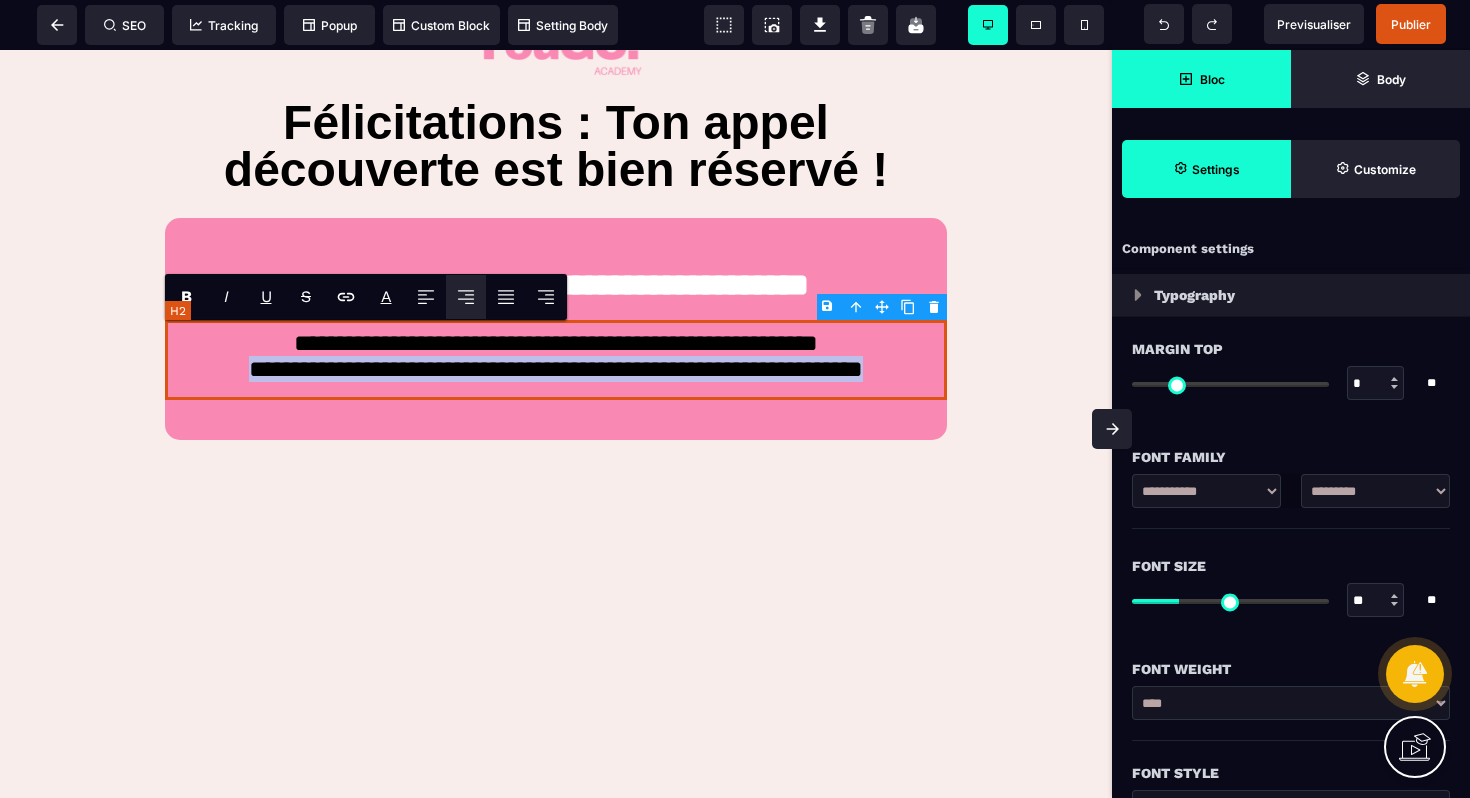 click on "**********" at bounding box center (556, 360) 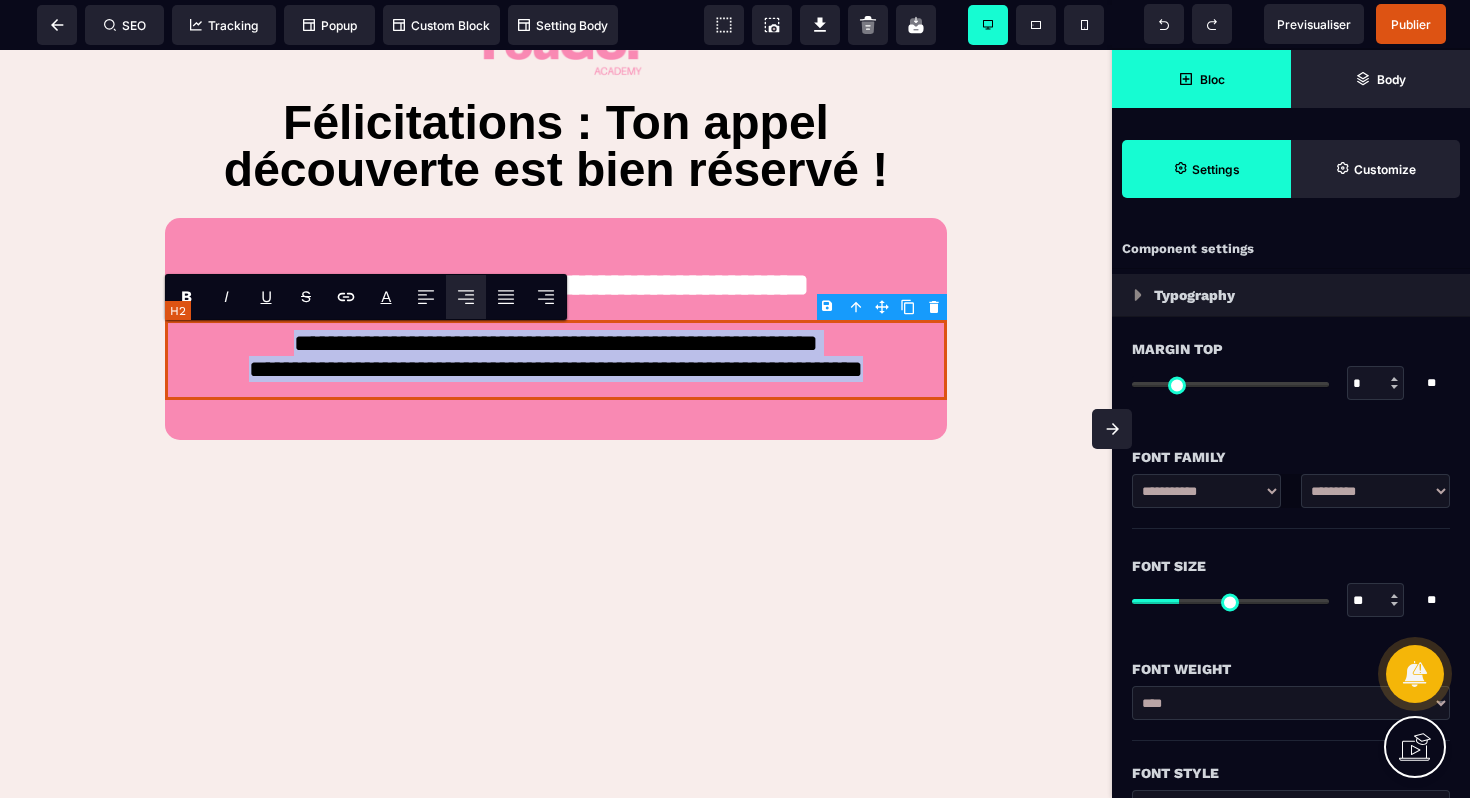 drag, startPoint x: 929, startPoint y: 376, endPoint x: 224, endPoint y: 332, distance: 706.3717 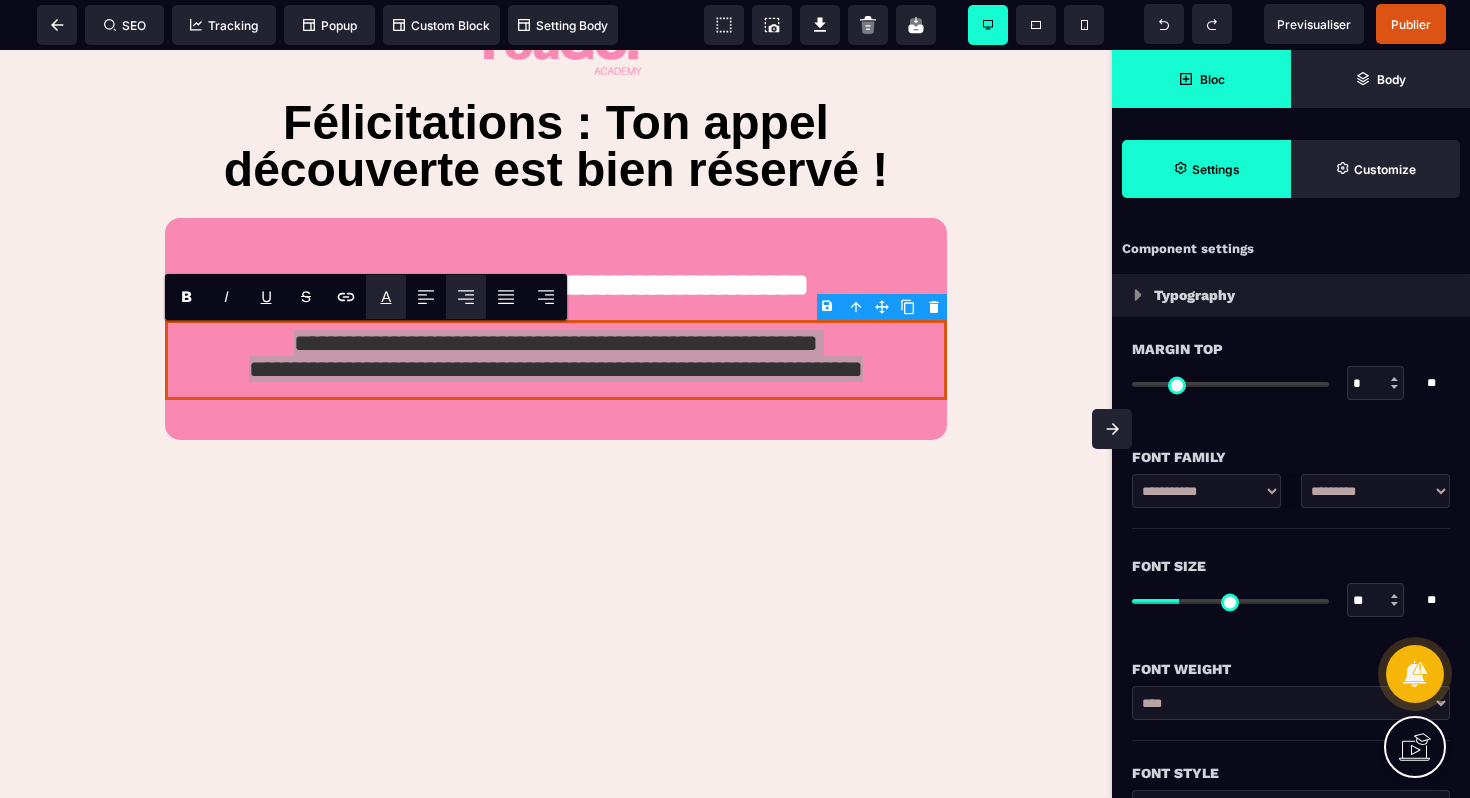 click on "A" at bounding box center (386, 296) 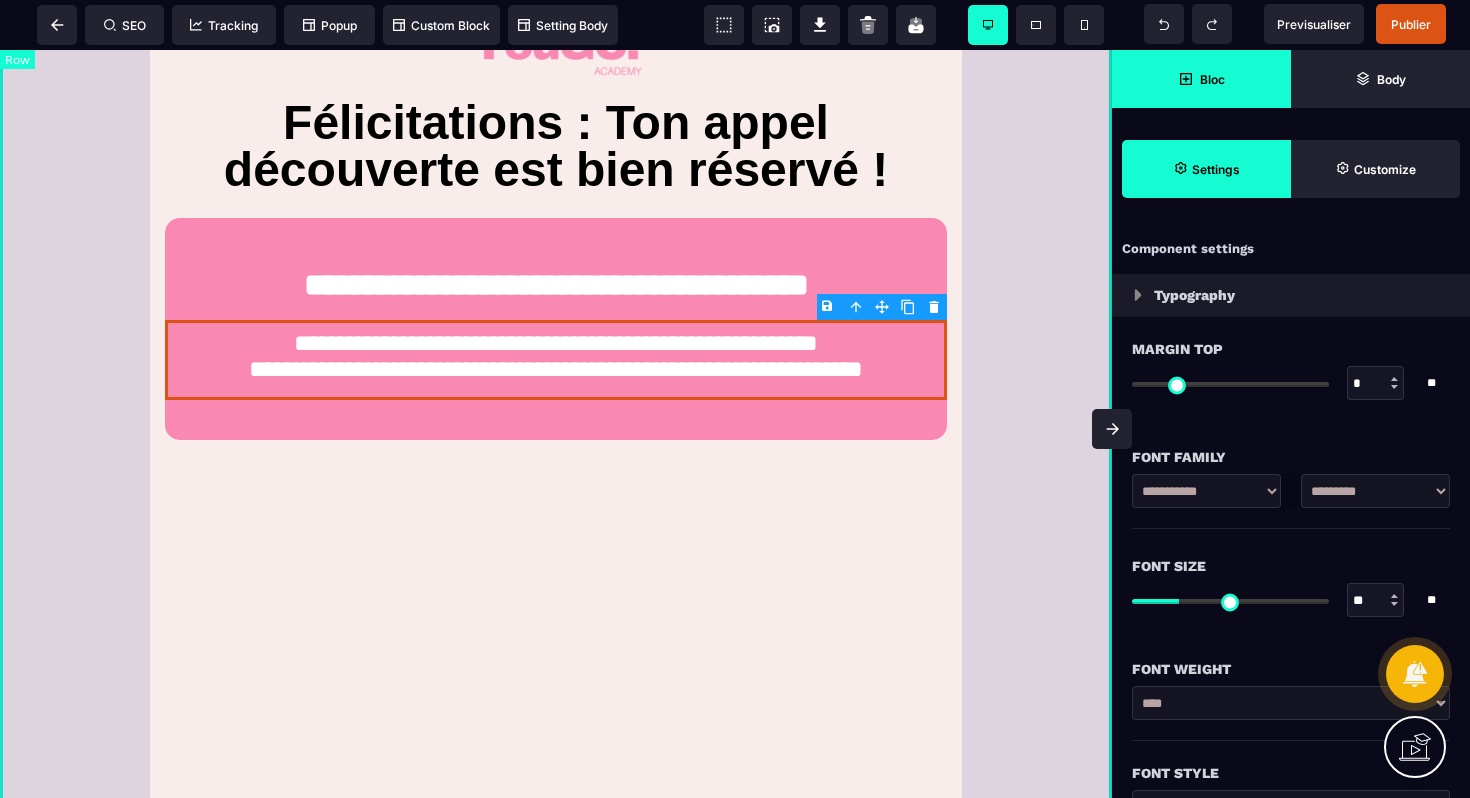 click on "**********" at bounding box center [556, 527] 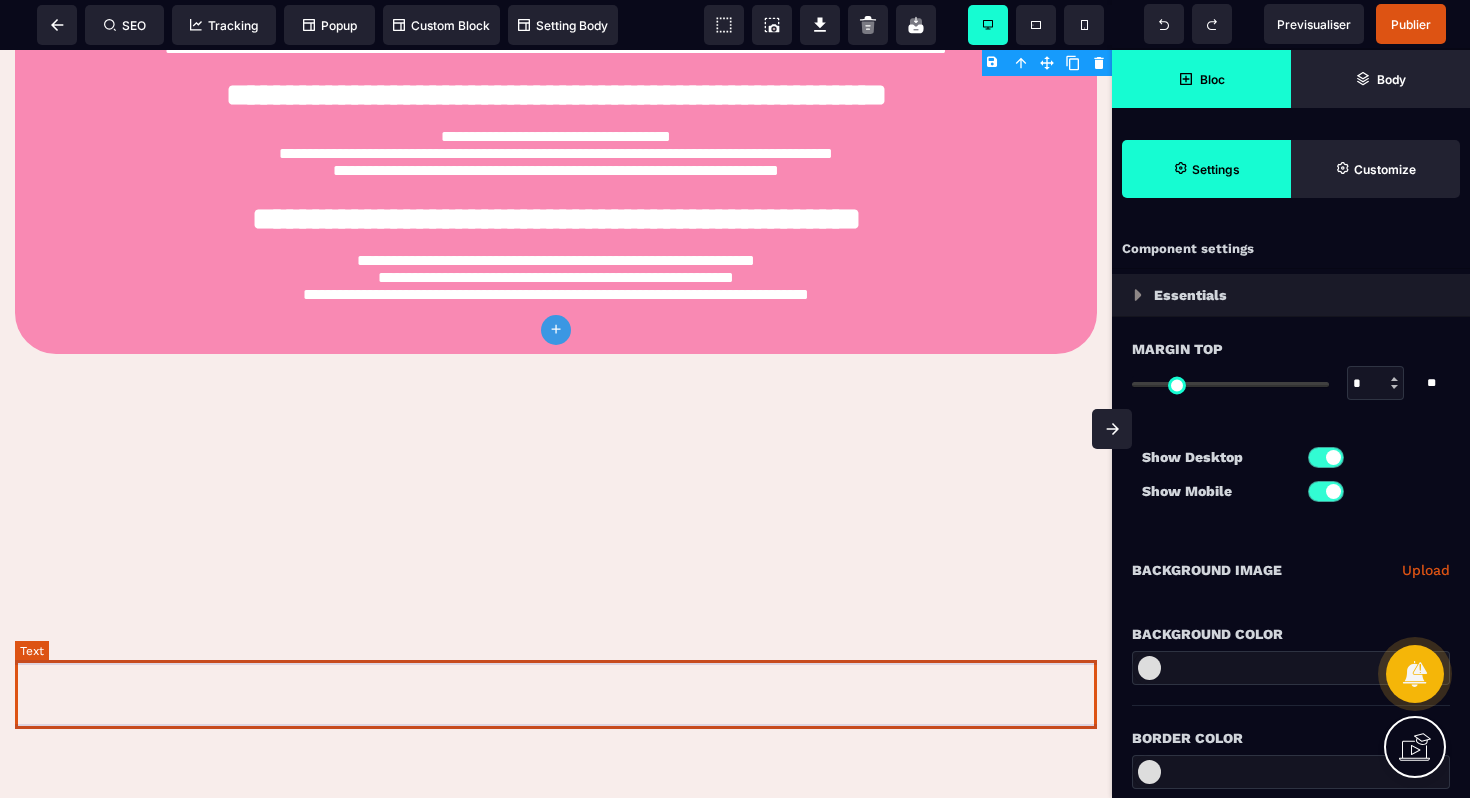 scroll, scrollTop: 1381, scrollLeft: 0, axis: vertical 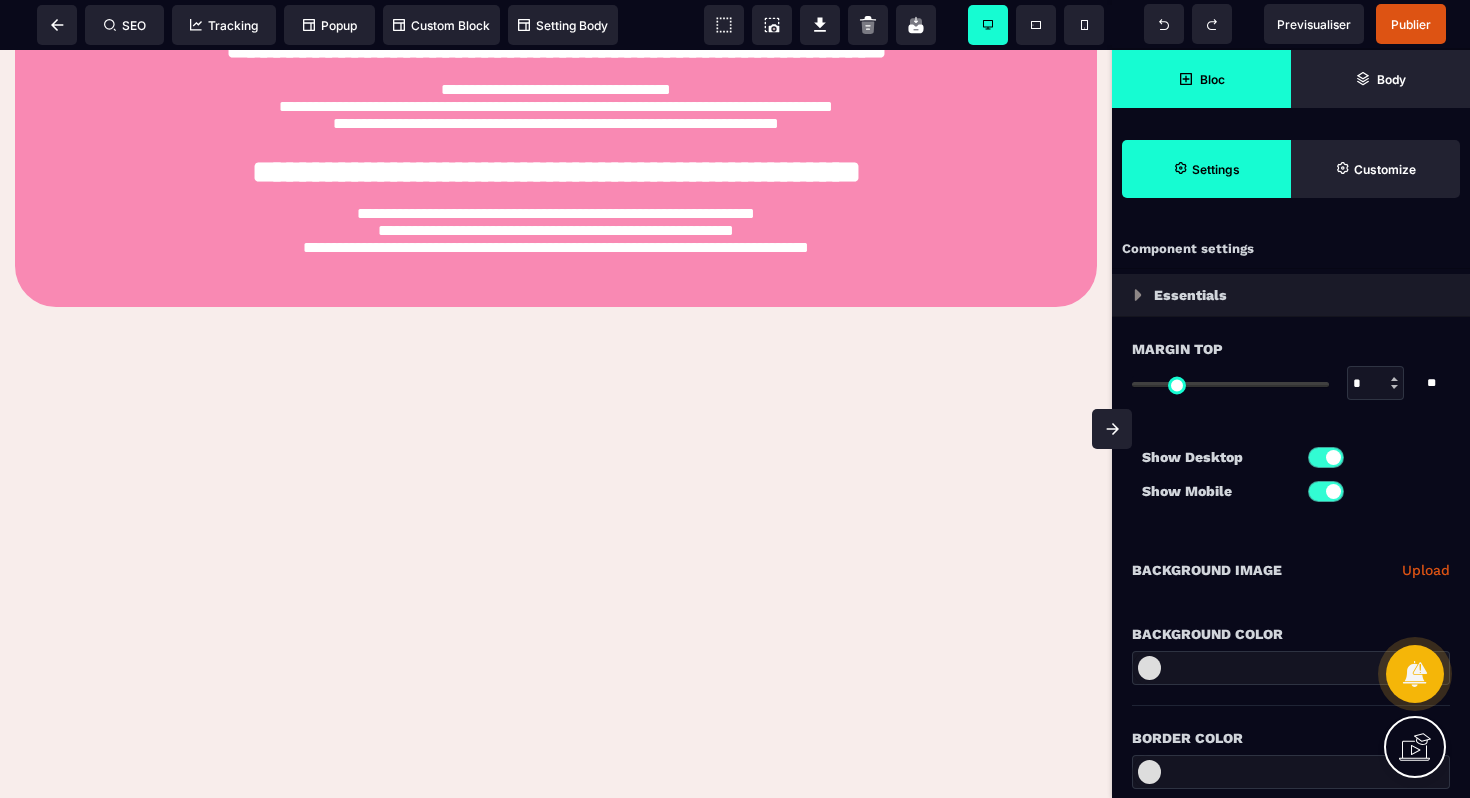click on "**********" at bounding box center [556, -227] 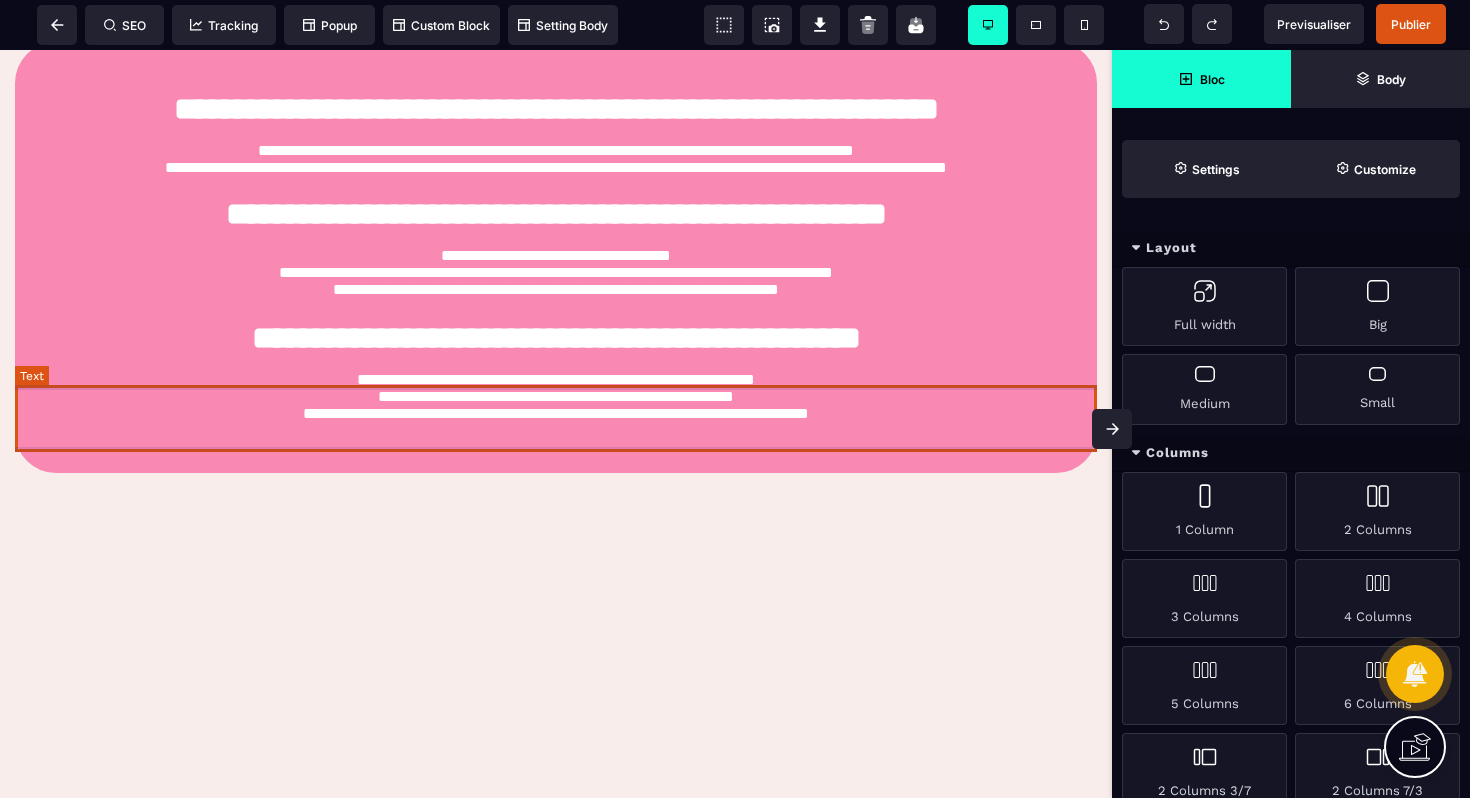 scroll, scrollTop: 1229, scrollLeft: 0, axis: vertical 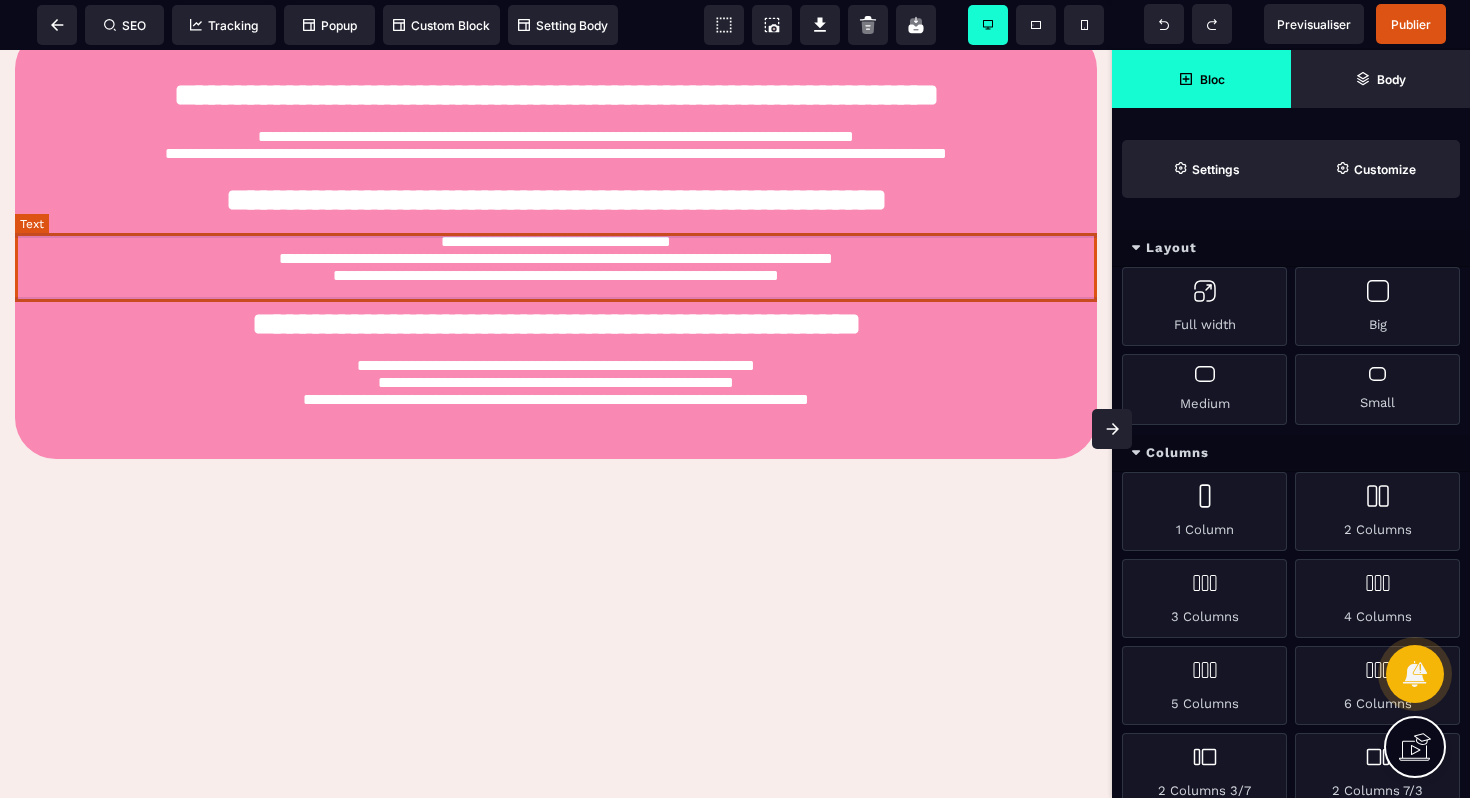 click on "**********" at bounding box center [556, 262] 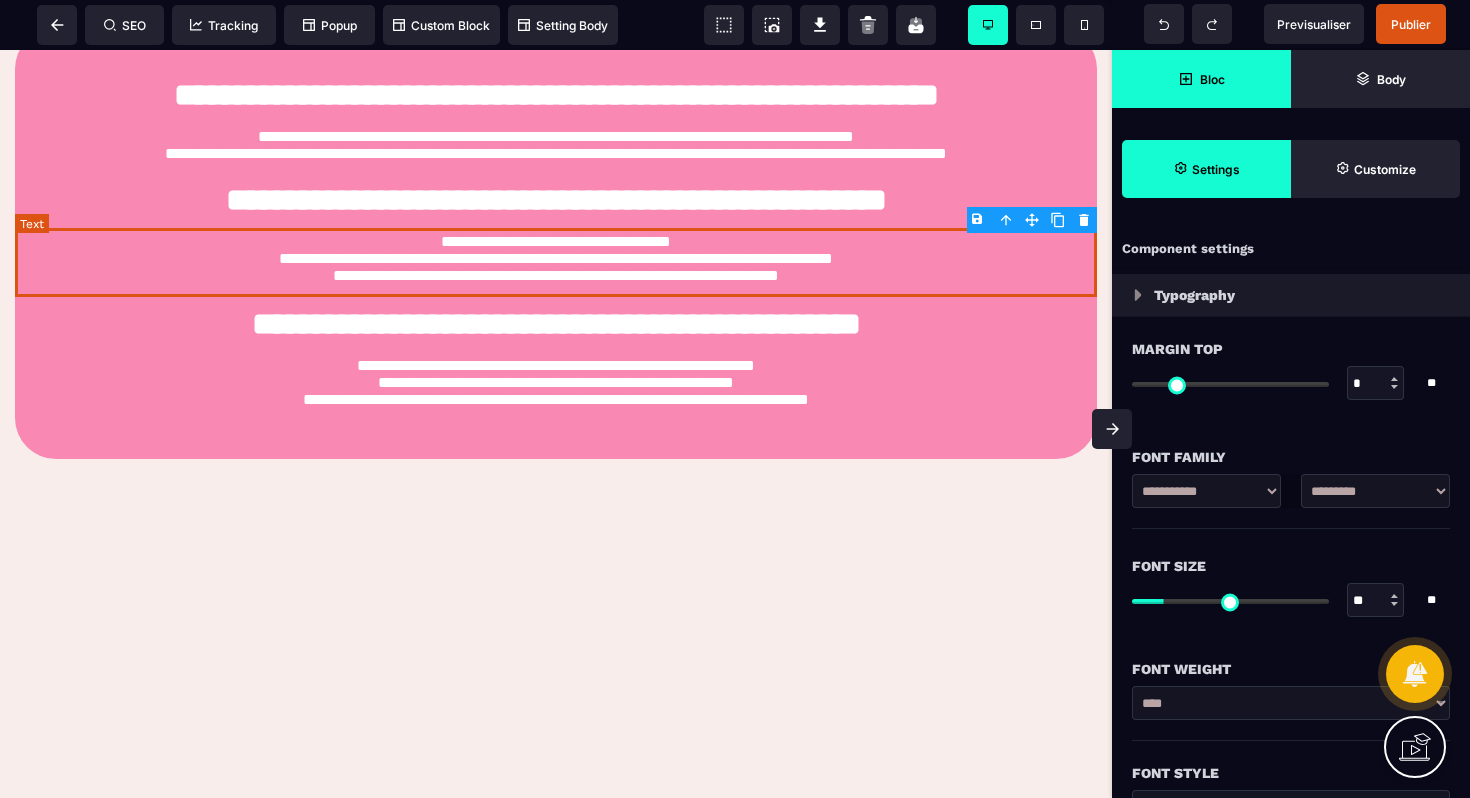click on "**********" at bounding box center [556, 262] 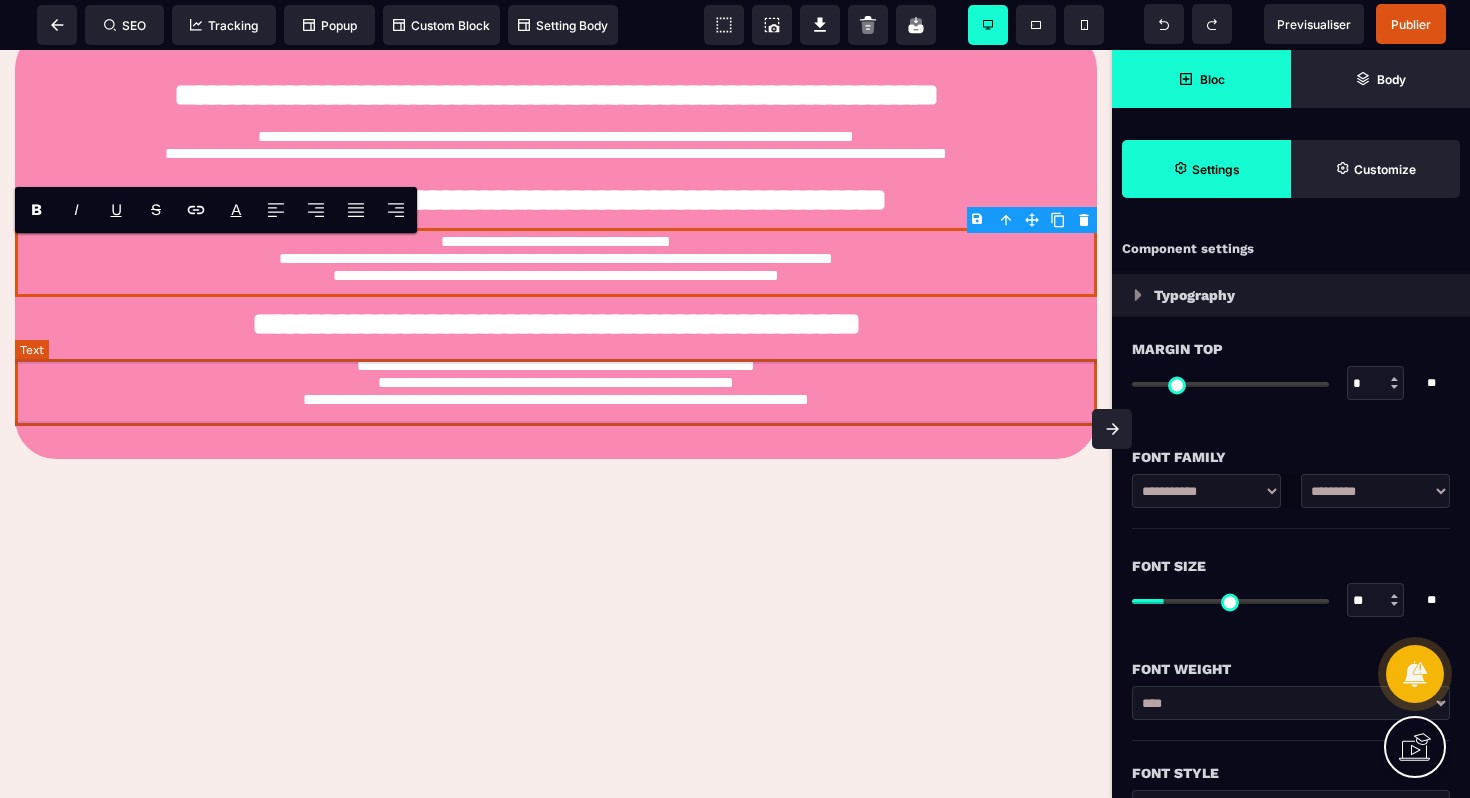 click on "**********" at bounding box center [556, 385] 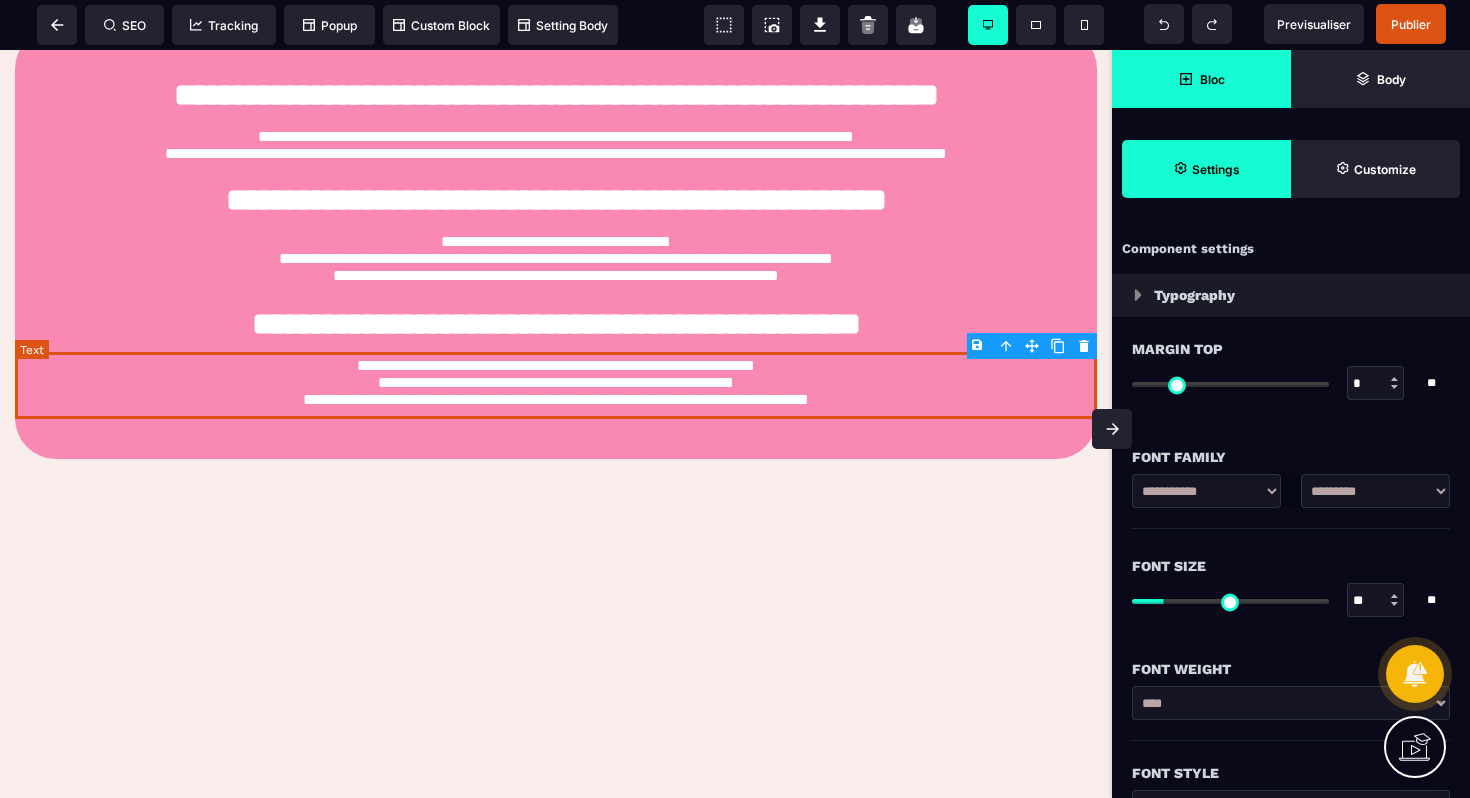 click on "**********" at bounding box center [556, 385] 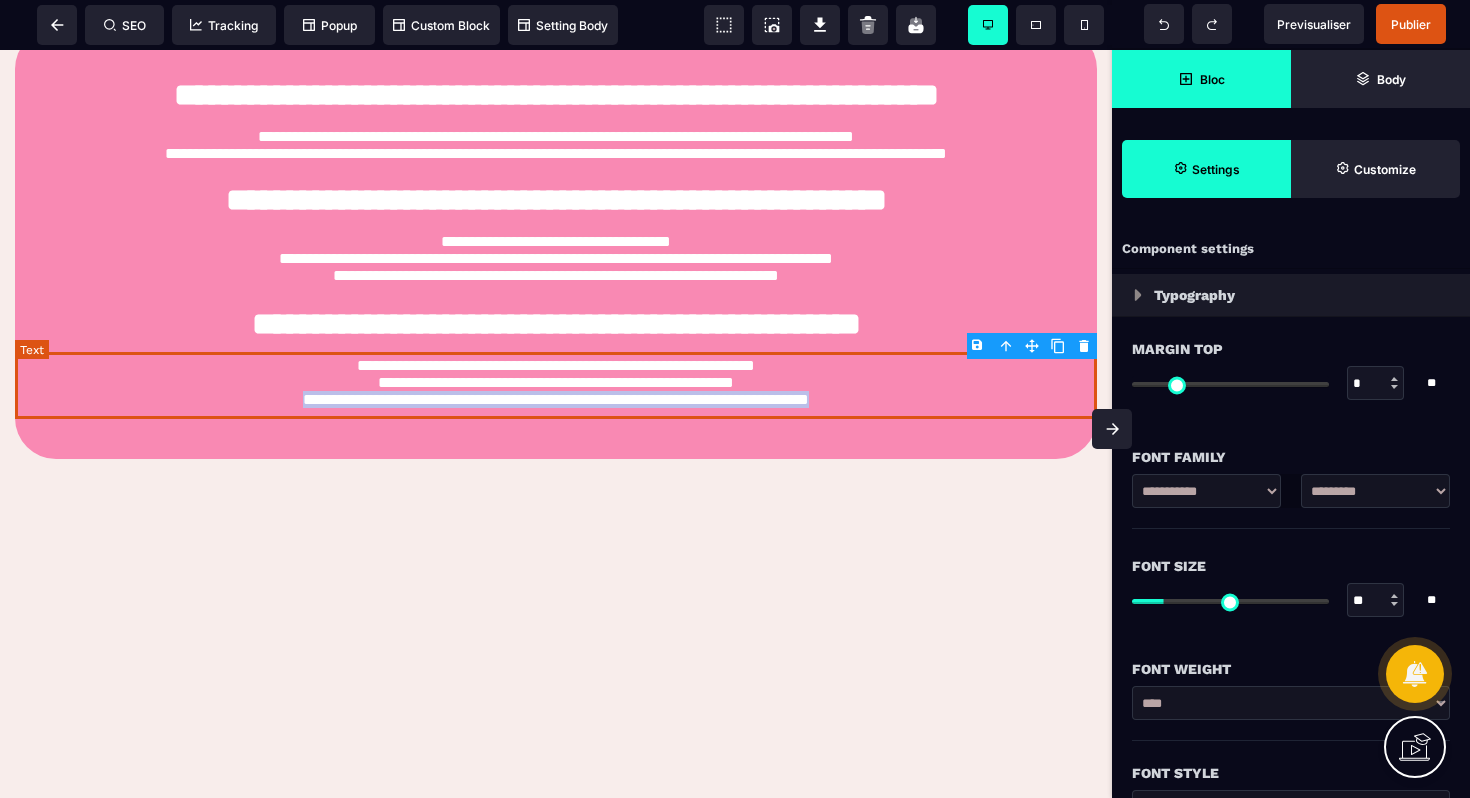 click on "**********" at bounding box center [556, 385] 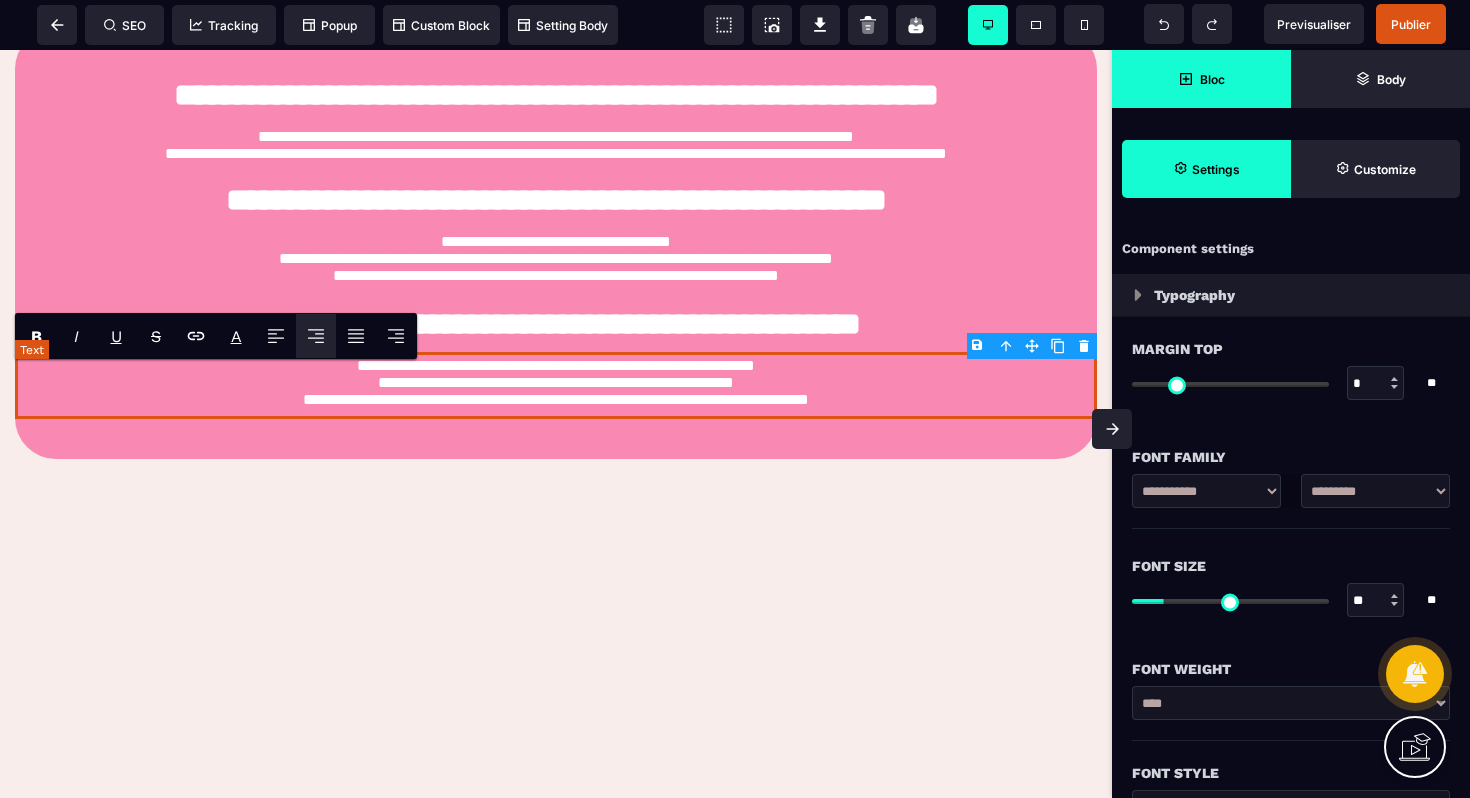 click on "**********" at bounding box center (556, 385) 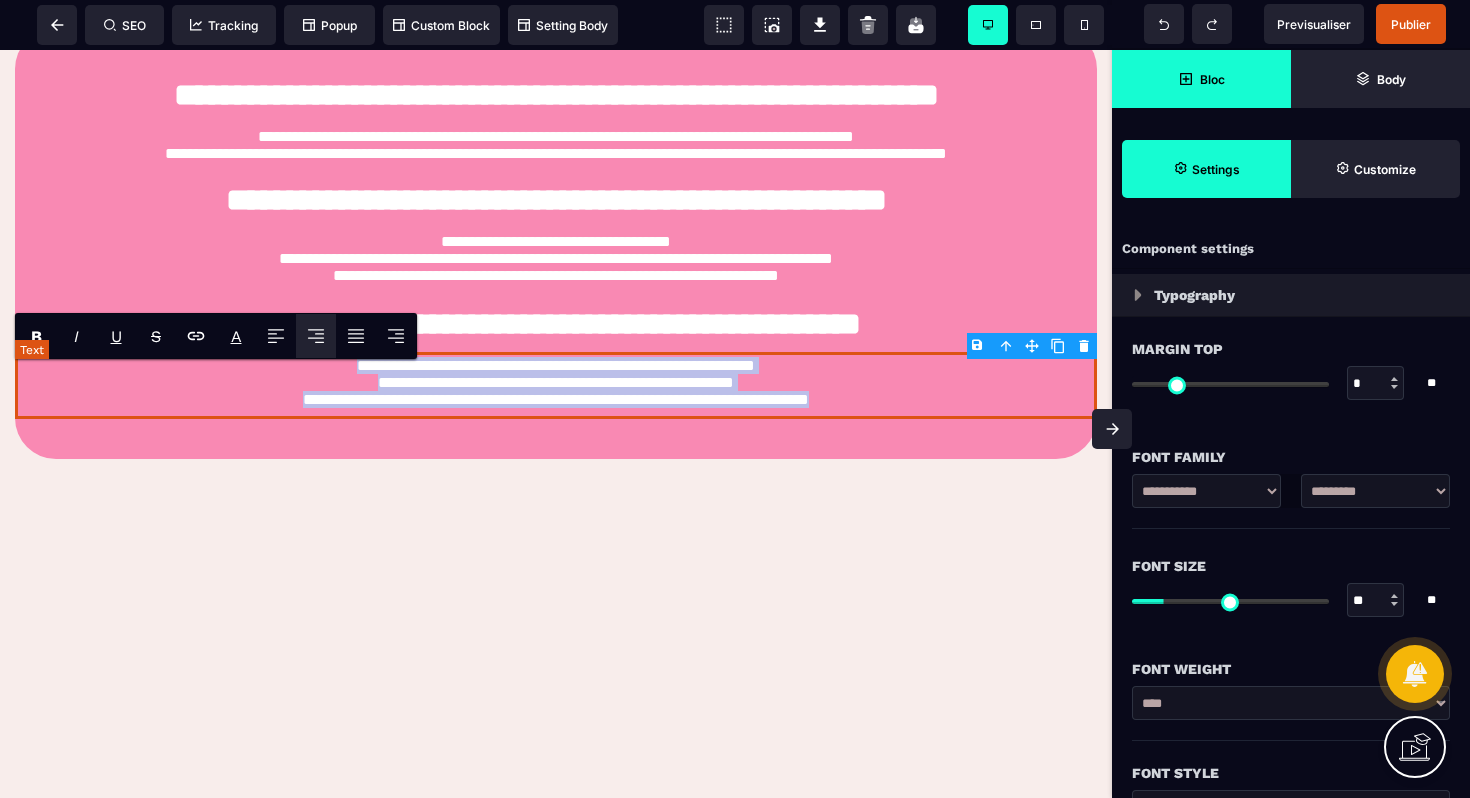 drag, startPoint x: 906, startPoint y: 407, endPoint x: 334, endPoint y: 362, distance: 573.7674 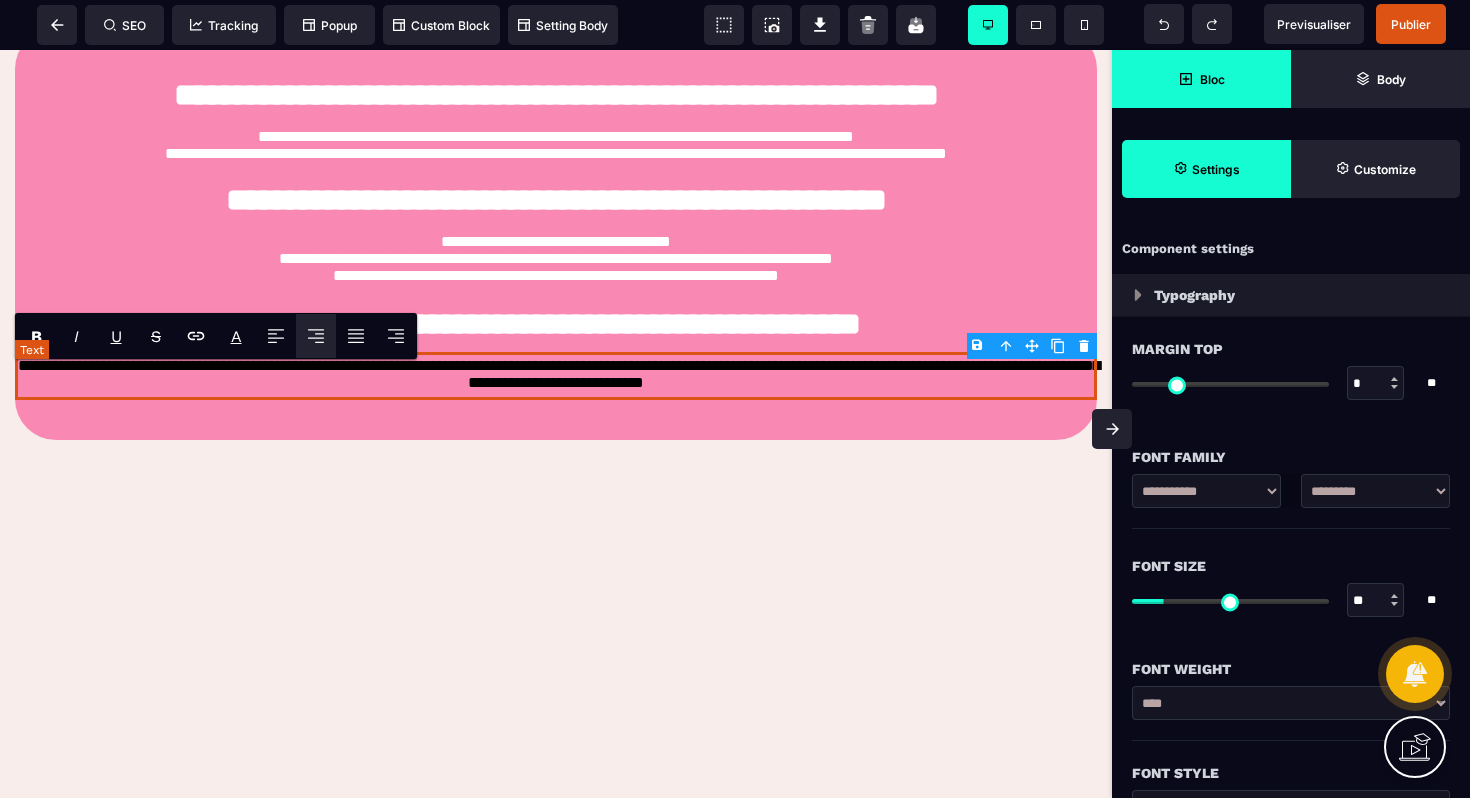 click on "**********" at bounding box center (556, 376) 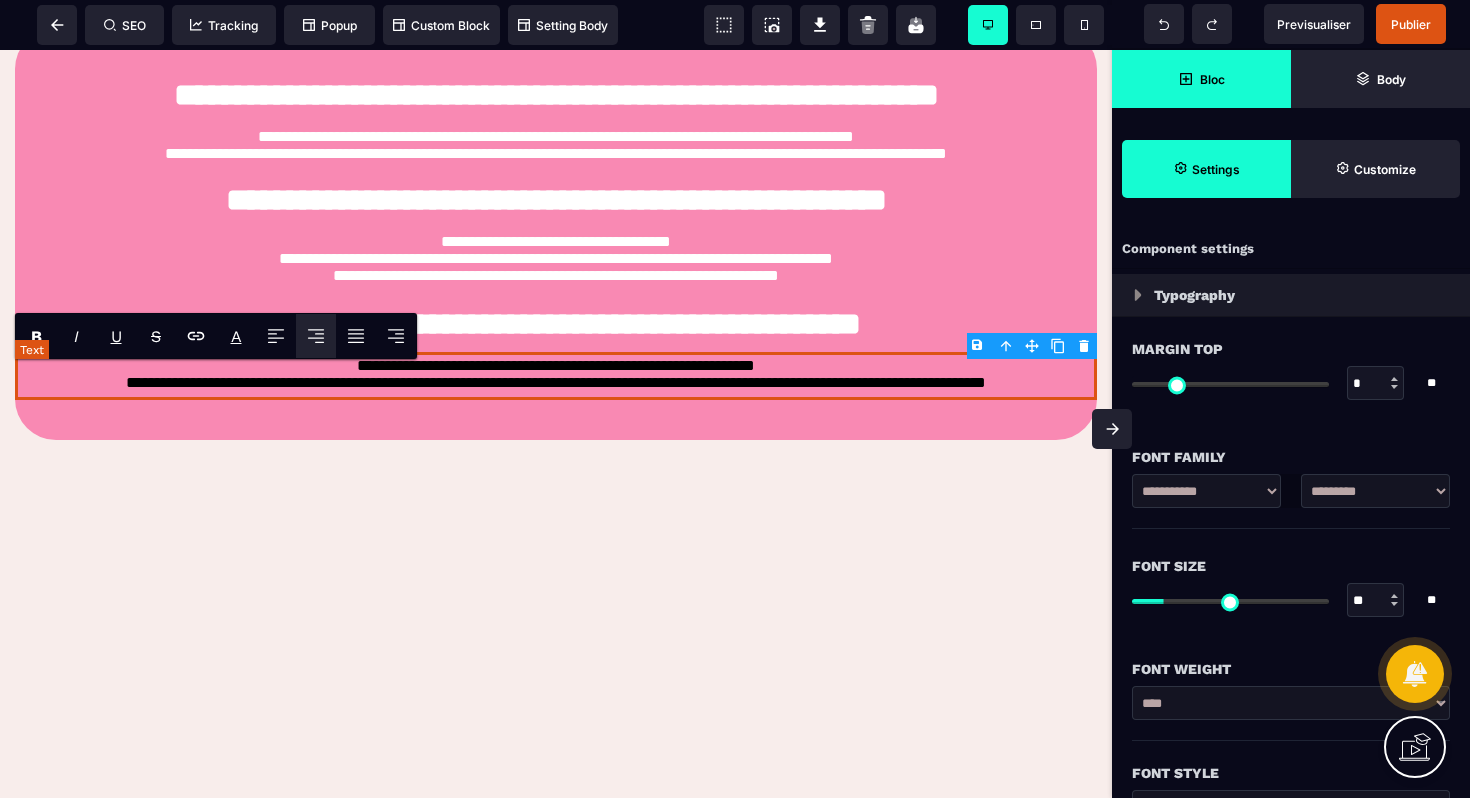 click on "**********" at bounding box center (556, 376) 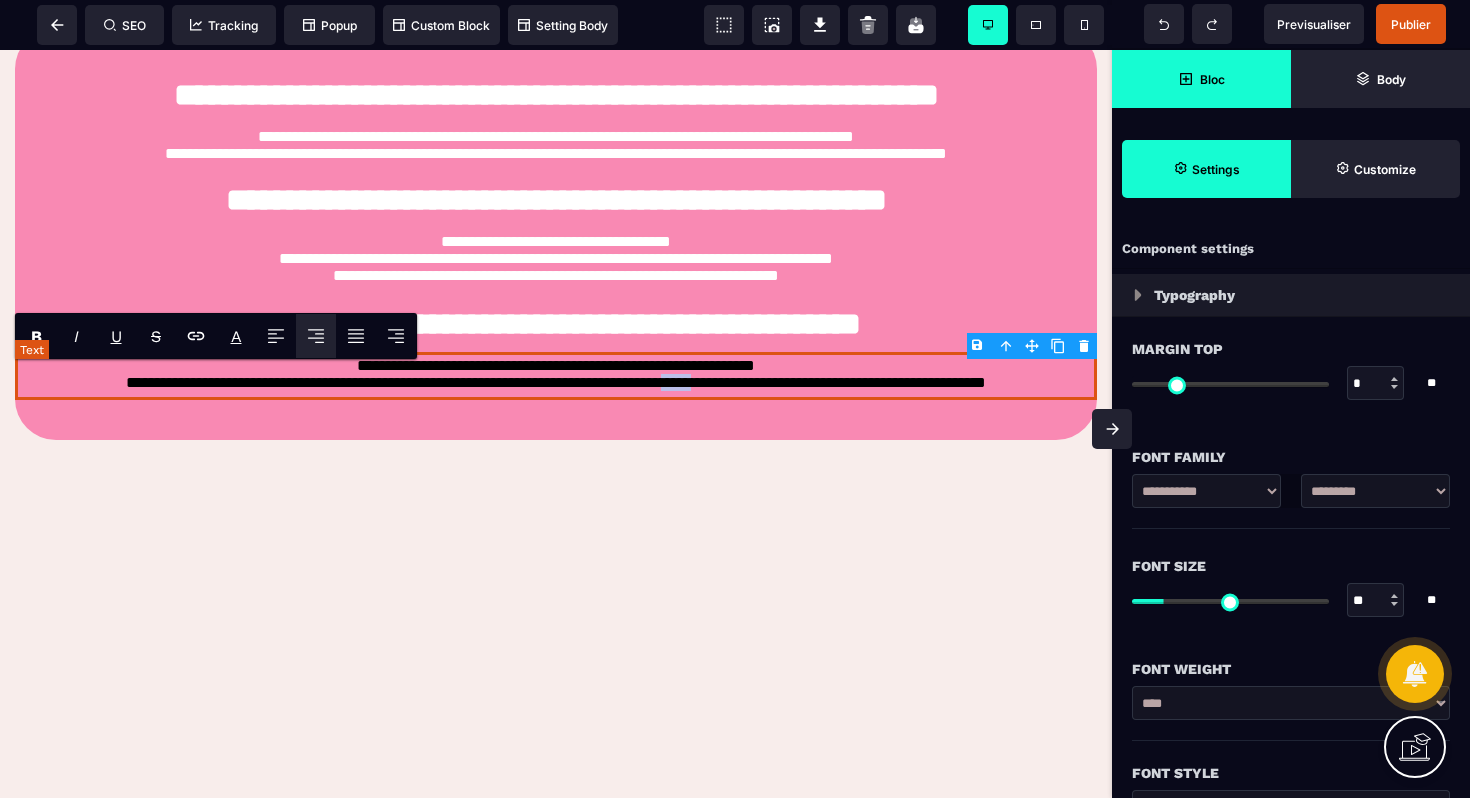 click on "**********" at bounding box center (556, 376) 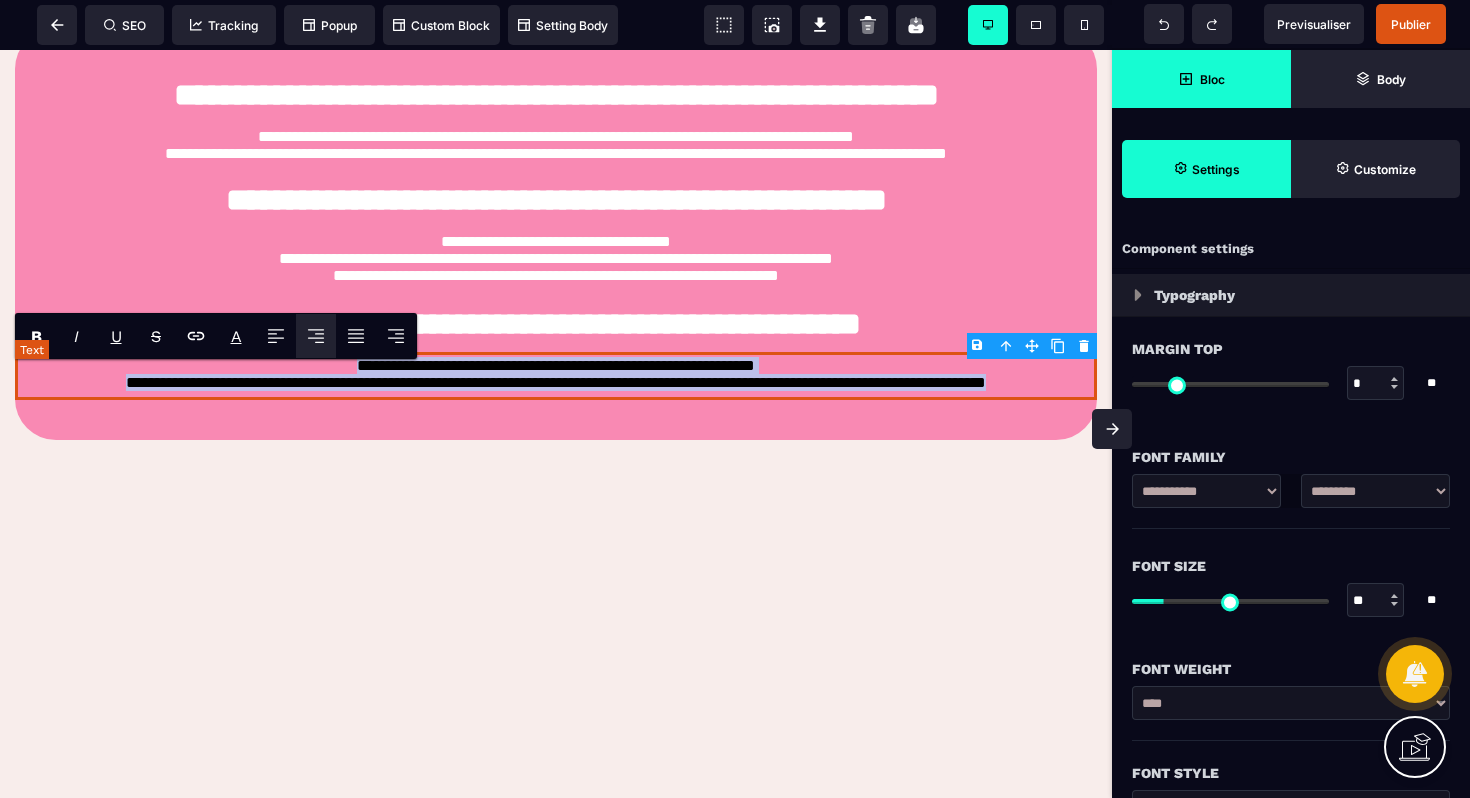 drag, startPoint x: 316, startPoint y: 368, endPoint x: 1084, endPoint y: 385, distance: 768.1881 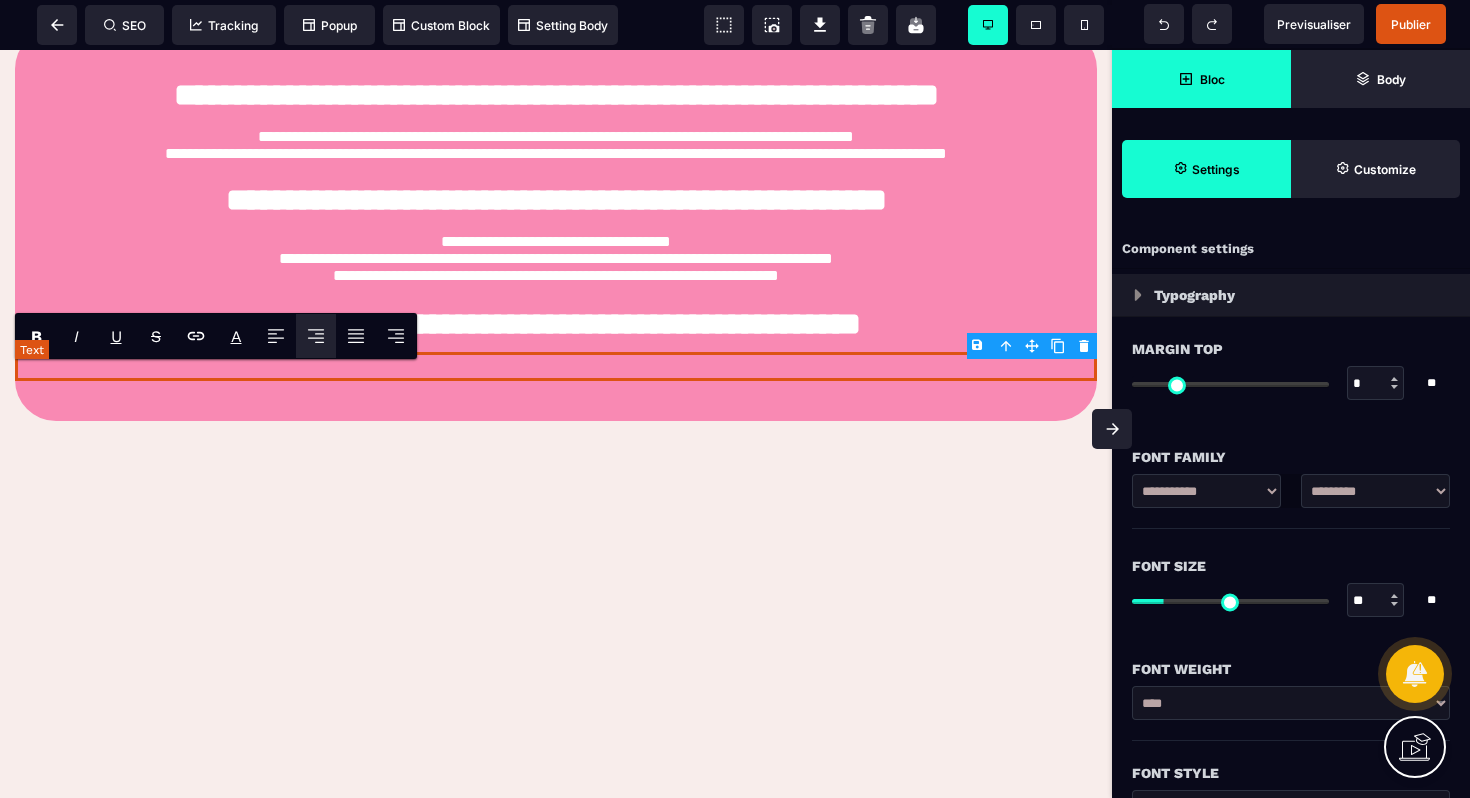 click at bounding box center [556, 366] 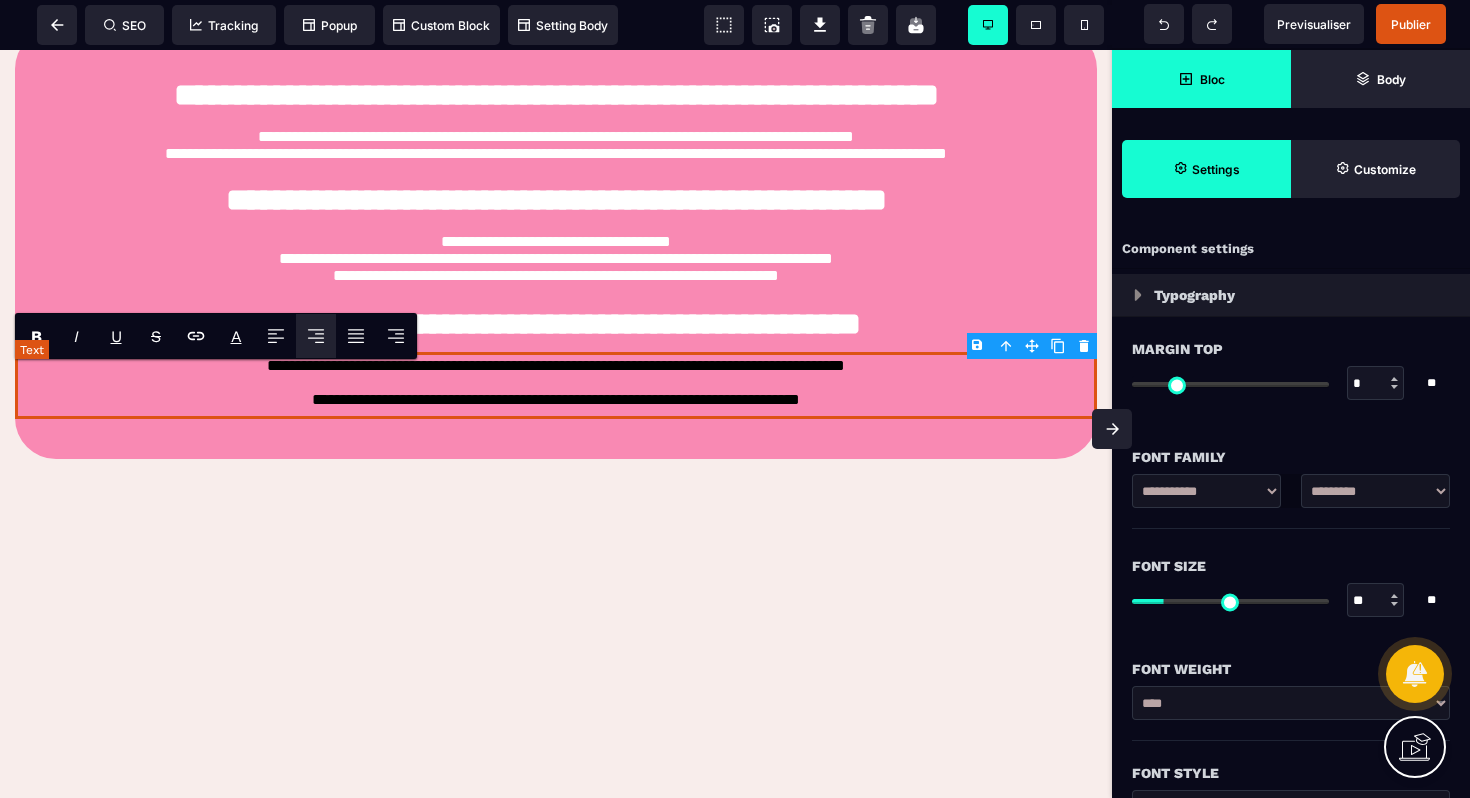 click on "**********" at bounding box center (556, 385) 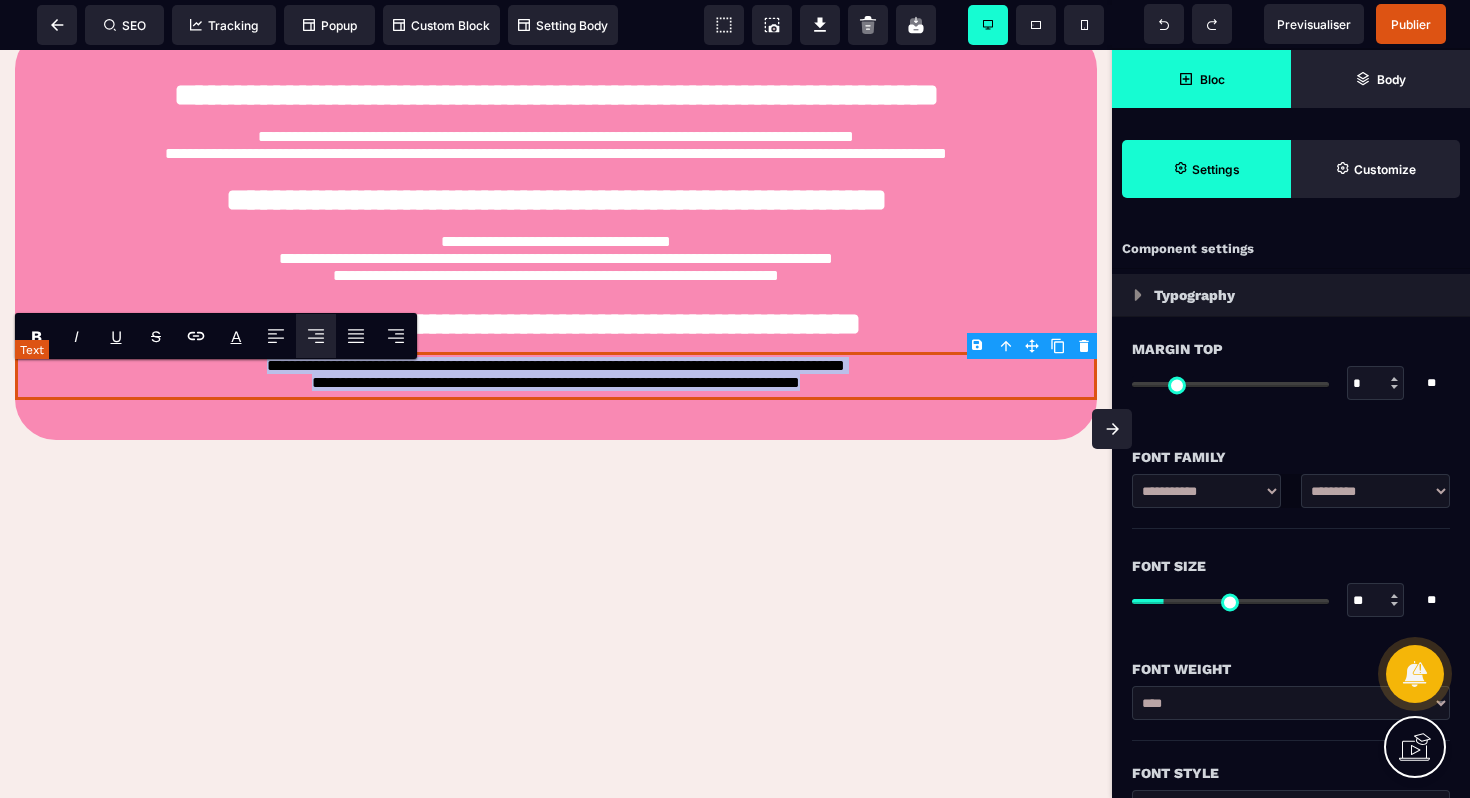 drag, startPoint x: 873, startPoint y: 396, endPoint x: 198, endPoint y: 364, distance: 675.7581 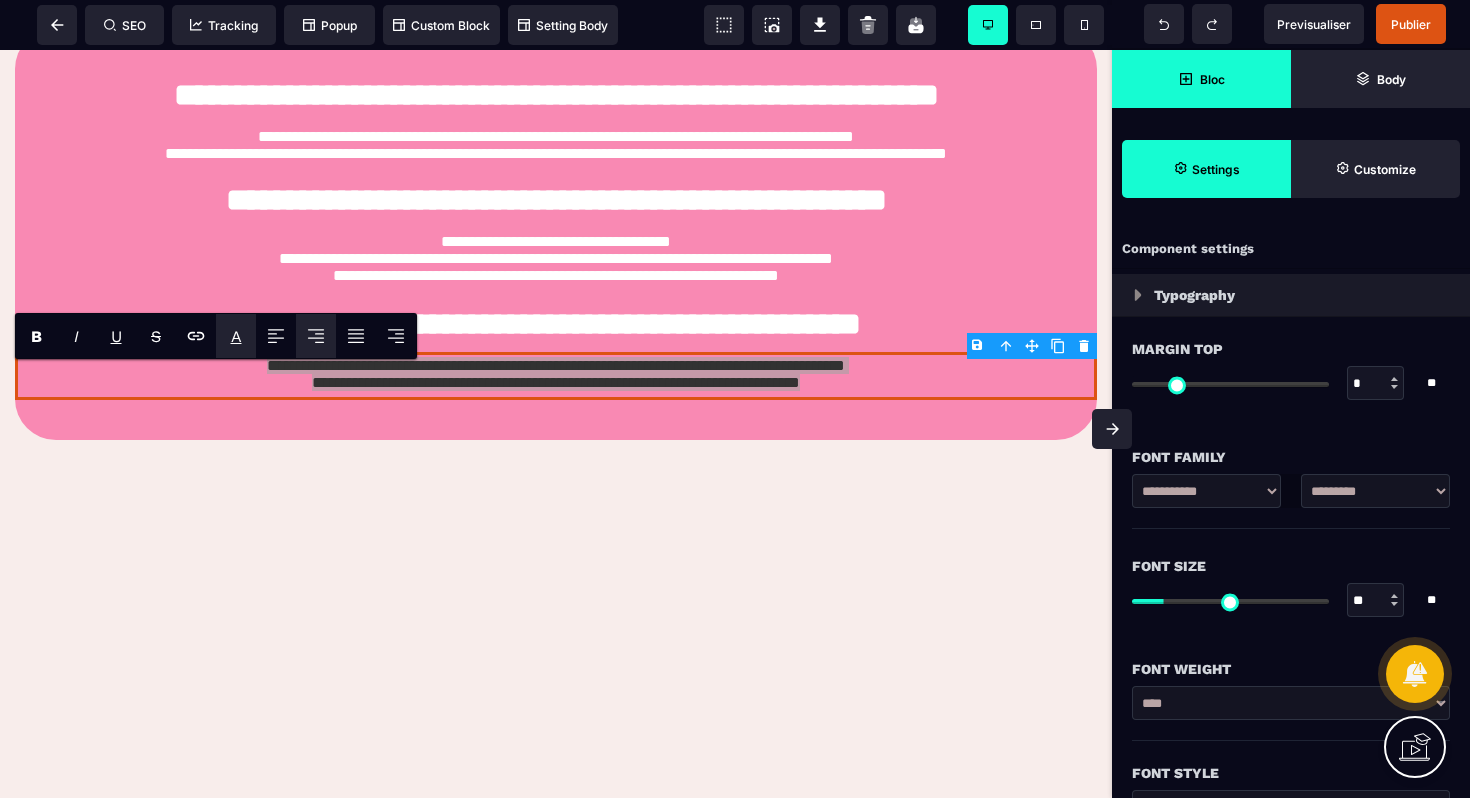 click on "A *******" at bounding box center [236, 336] 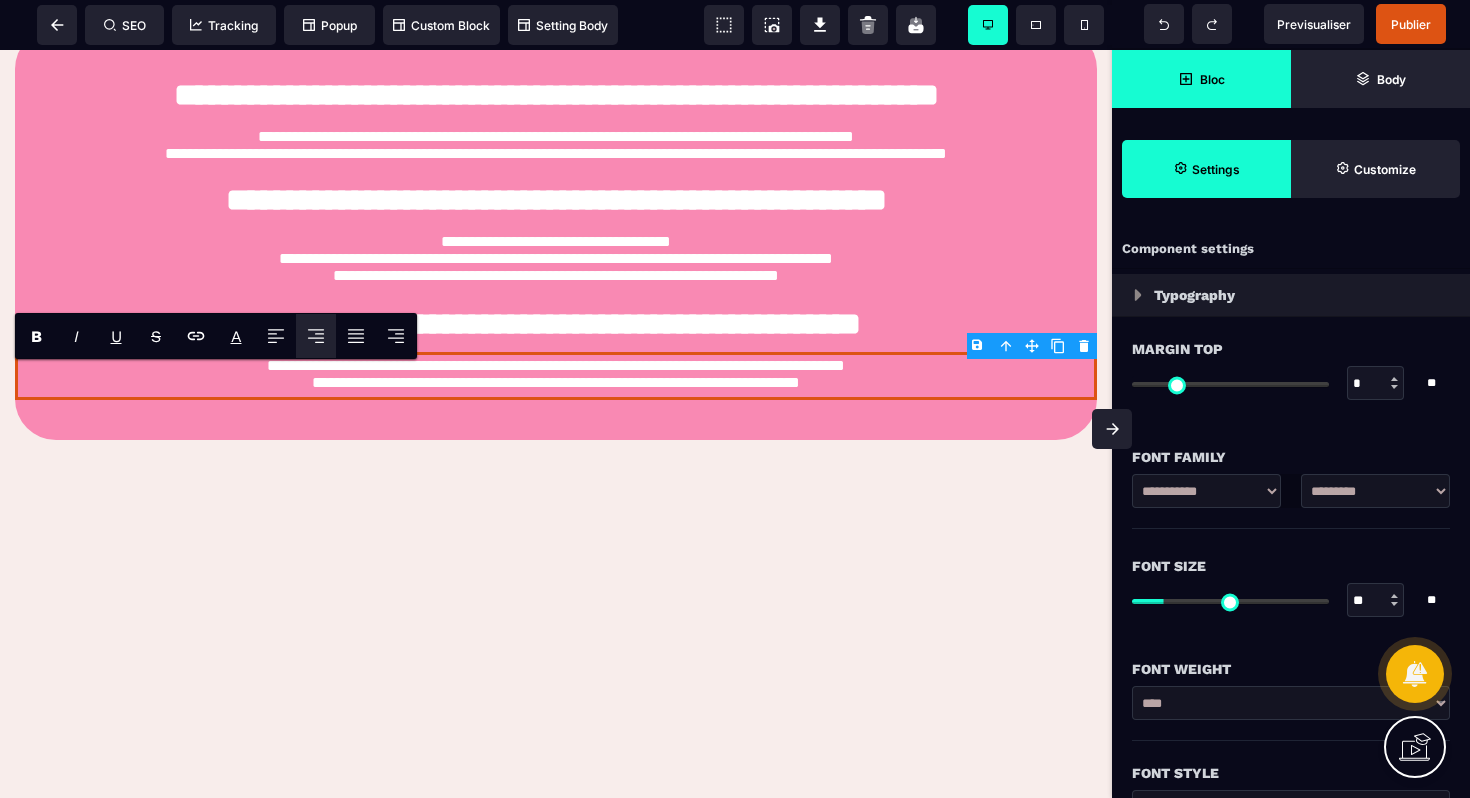 click on "**********" at bounding box center (556, -84) 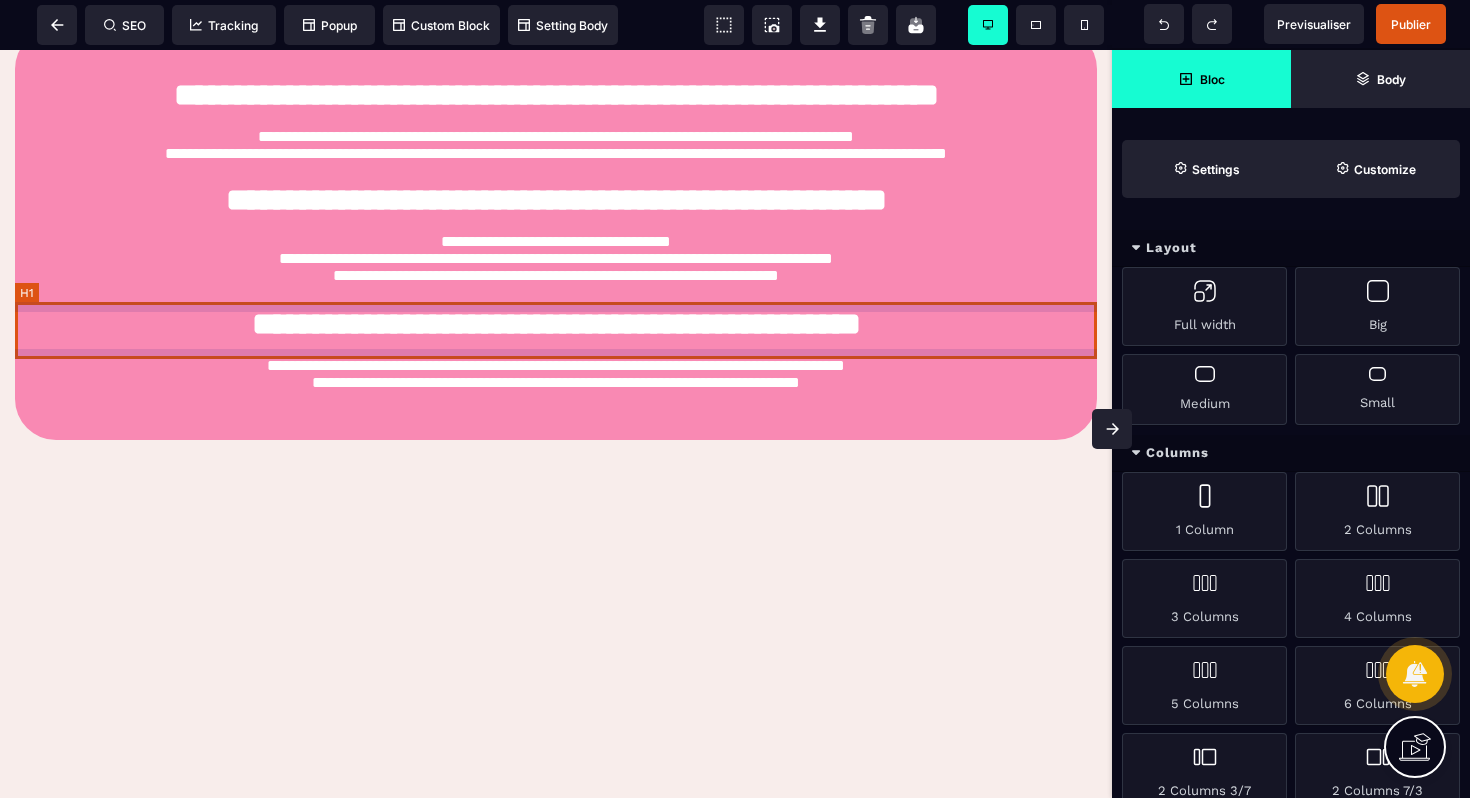 click on "**********" at bounding box center [556, 324] 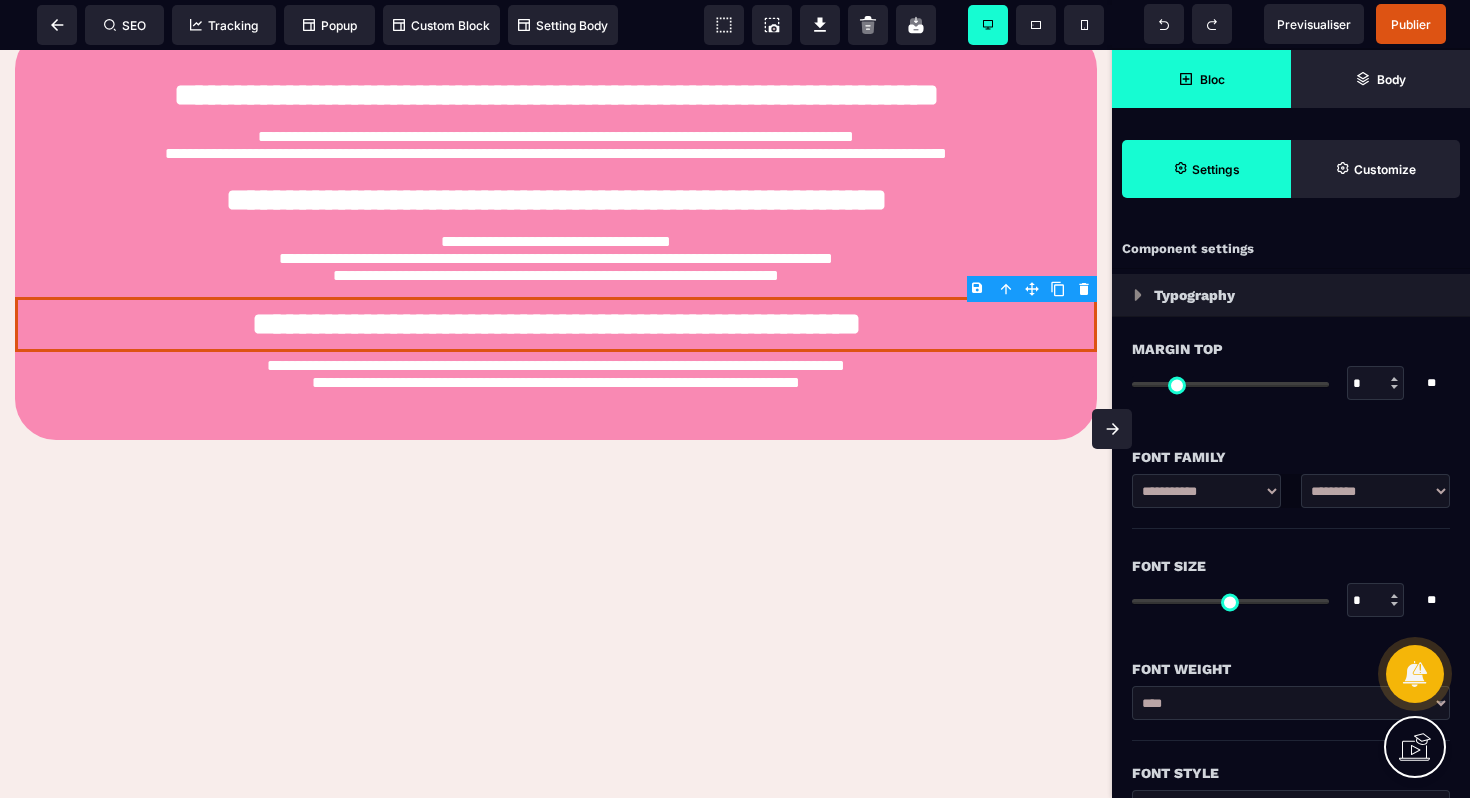 click 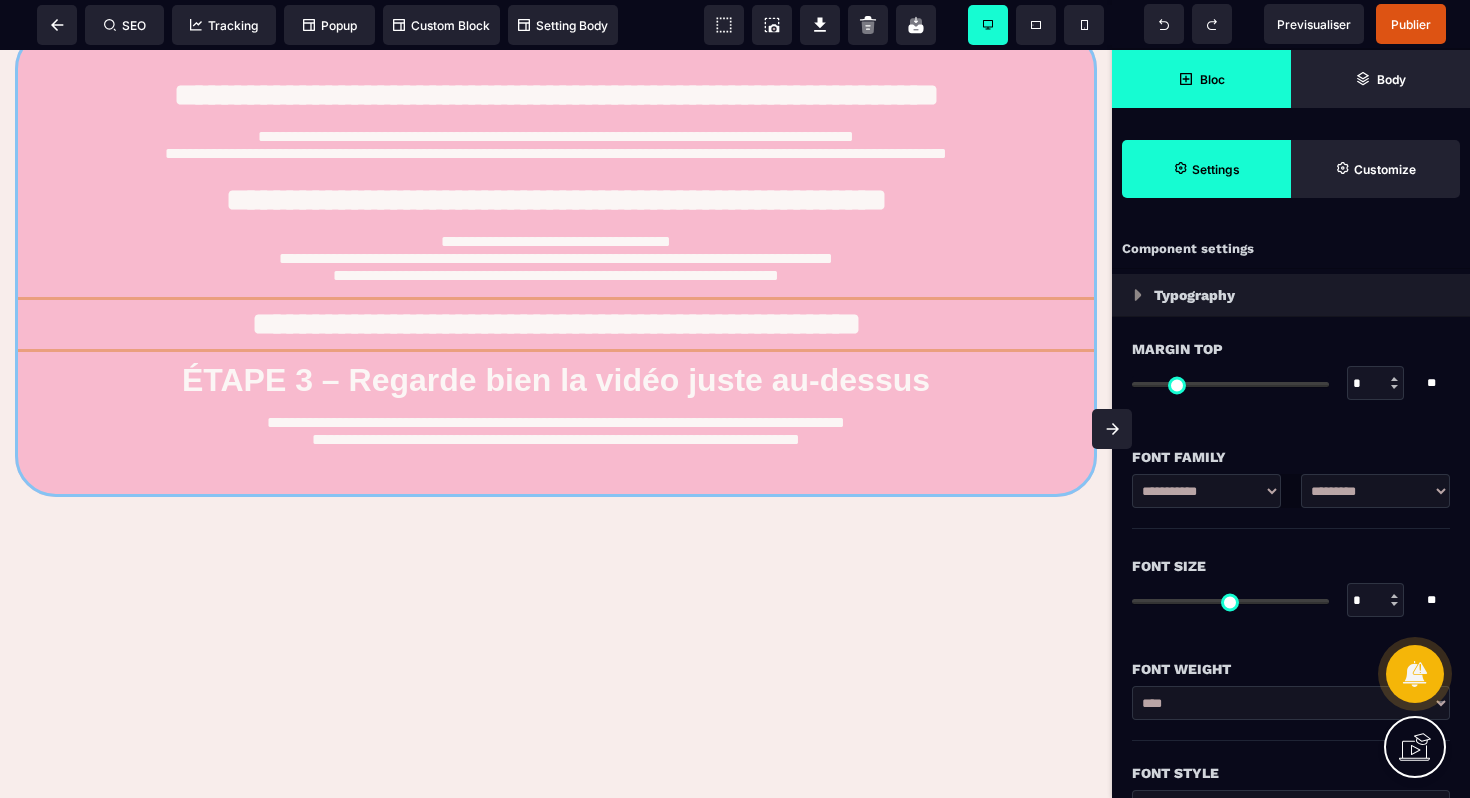 drag, startPoint x: 822, startPoint y: 381, endPoint x: 749, endPoint y: 465, distance: 111.28792 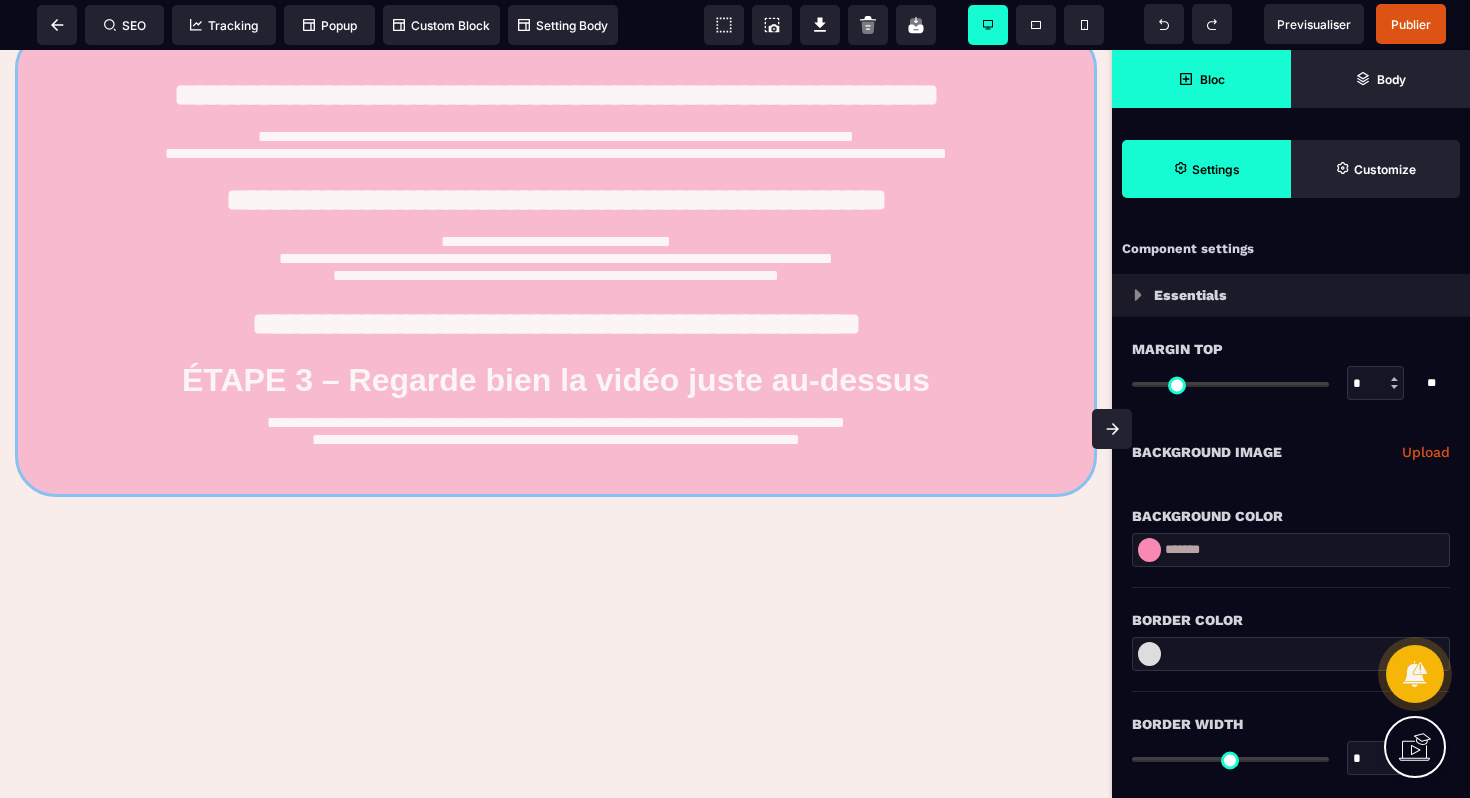 drag, startPoint x: 729, startPoint y: 330, endPoint x: 722, endPoint y: 414, distance: 84.29116 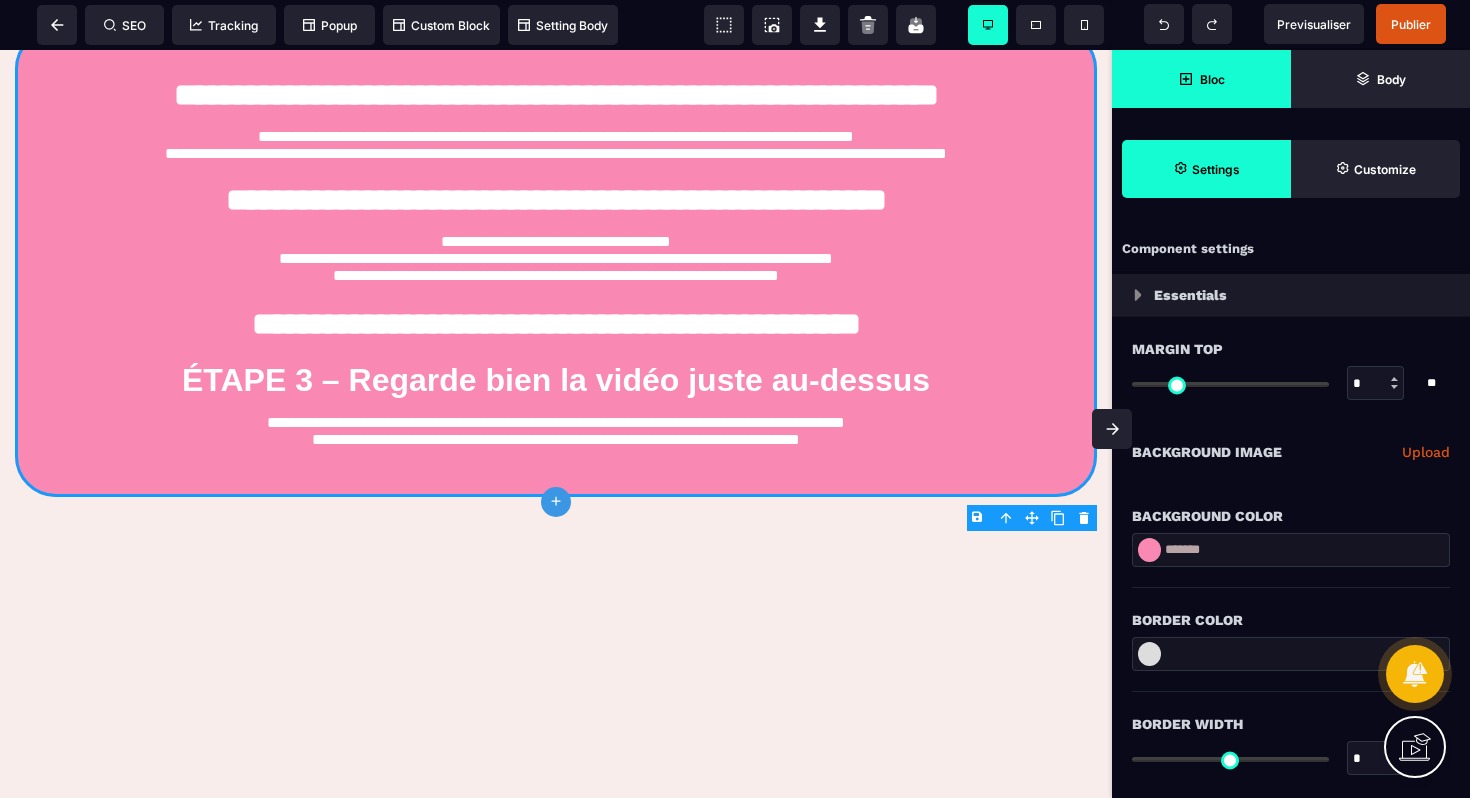 click on "ÉTAPE 3 – Regarde bien la vidéo juste au-dessus" at bounding box center [556, 380] 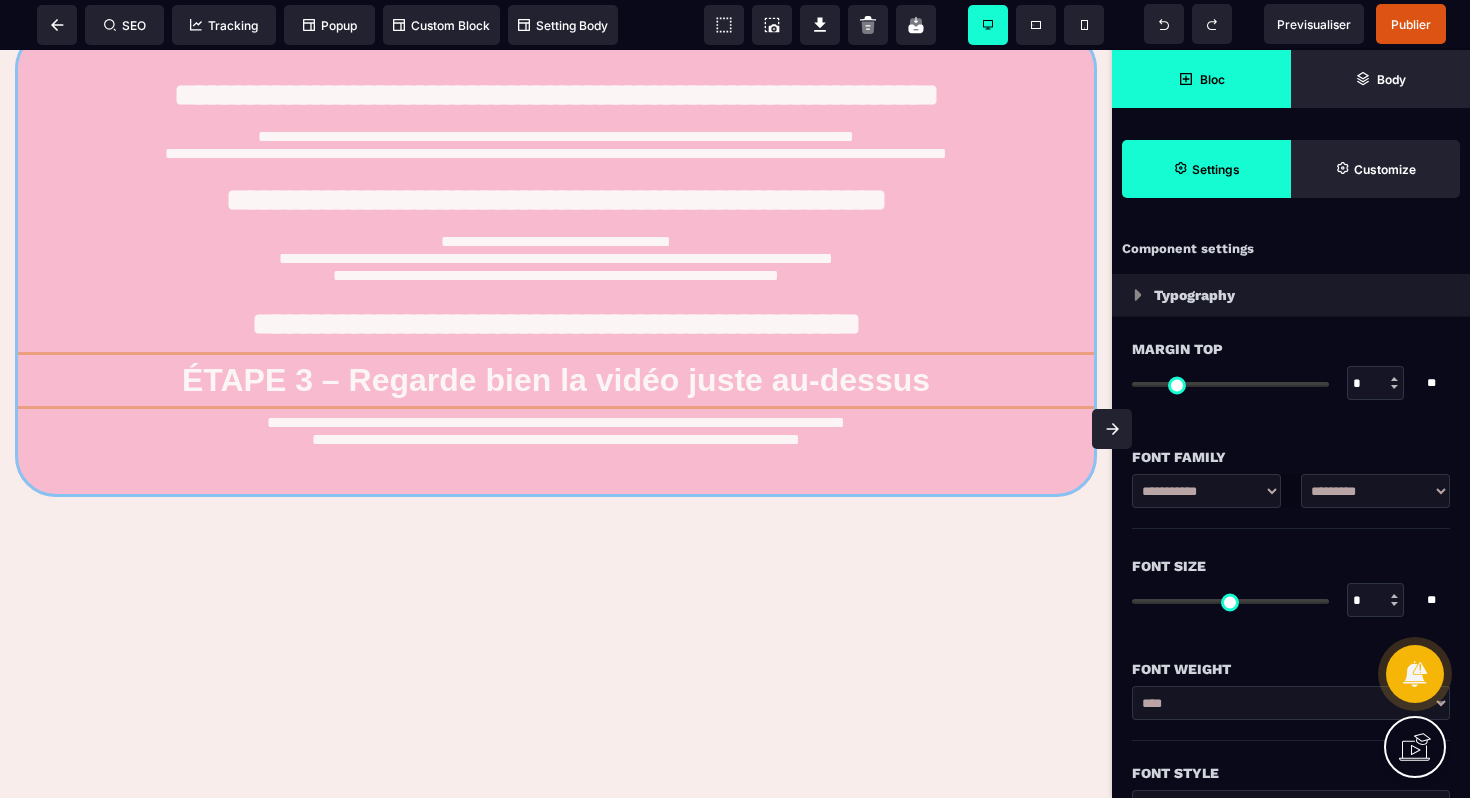 drag, startPoint x: 637, startPoint y: 386, endPoint x: 571, endPoint y: 503, distance: 134.33168 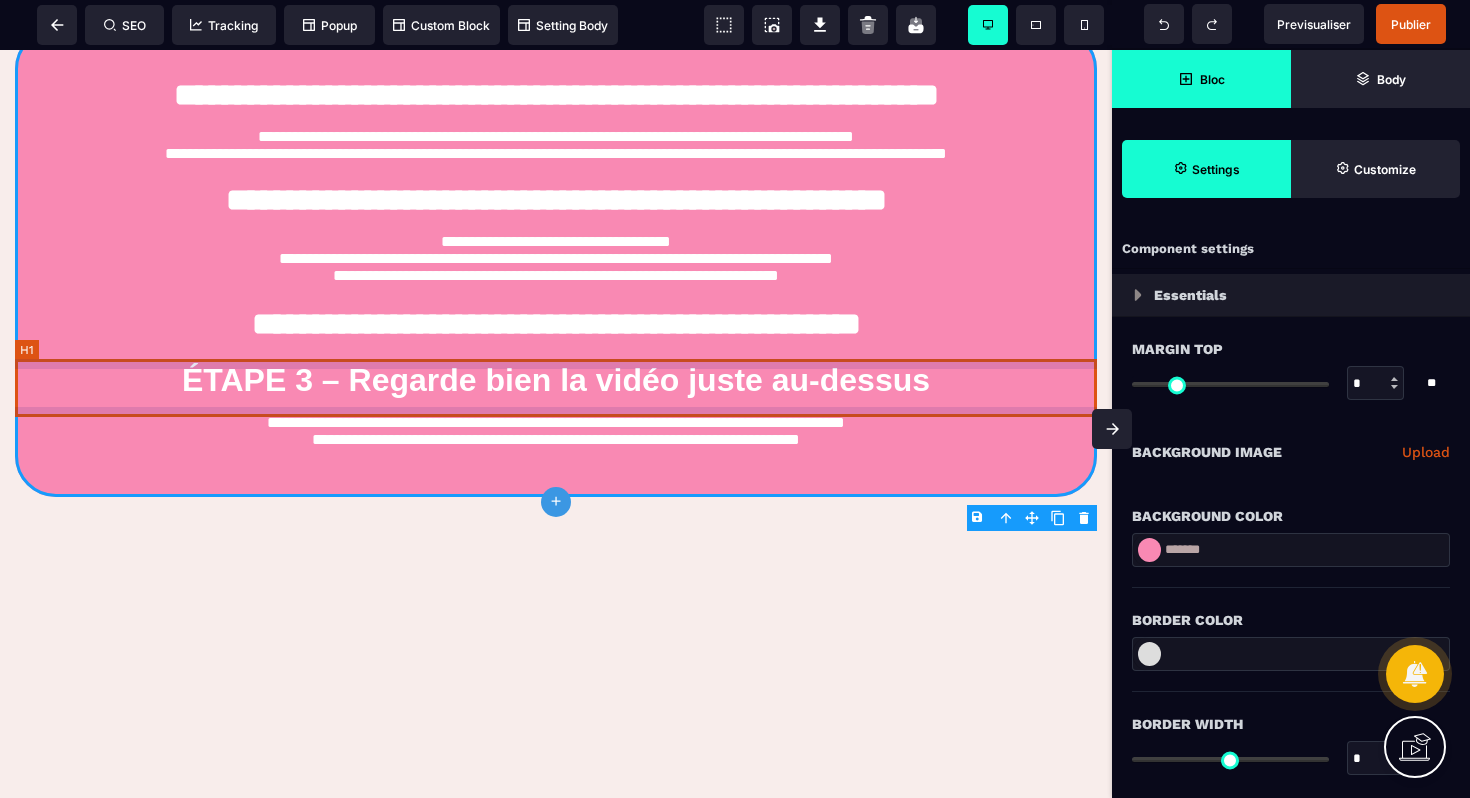 click on "ÉTAPE 3 – Regarde bien la vidéo juste au-dessus" at bounding box center (556, 380) 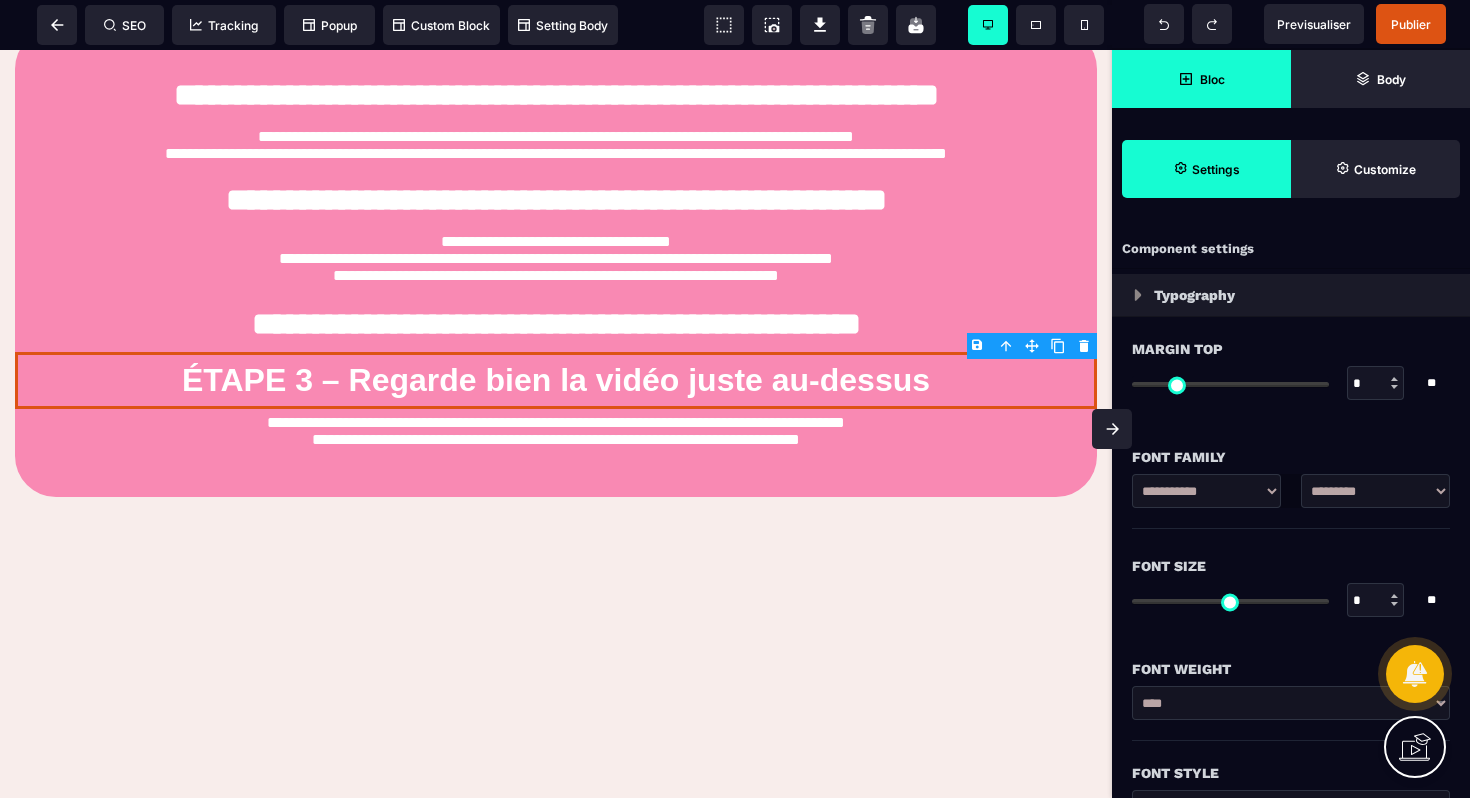 click on "B I U S
A *******
Row
SEO
Tracking
Popup" at bounding box center (735, 399) 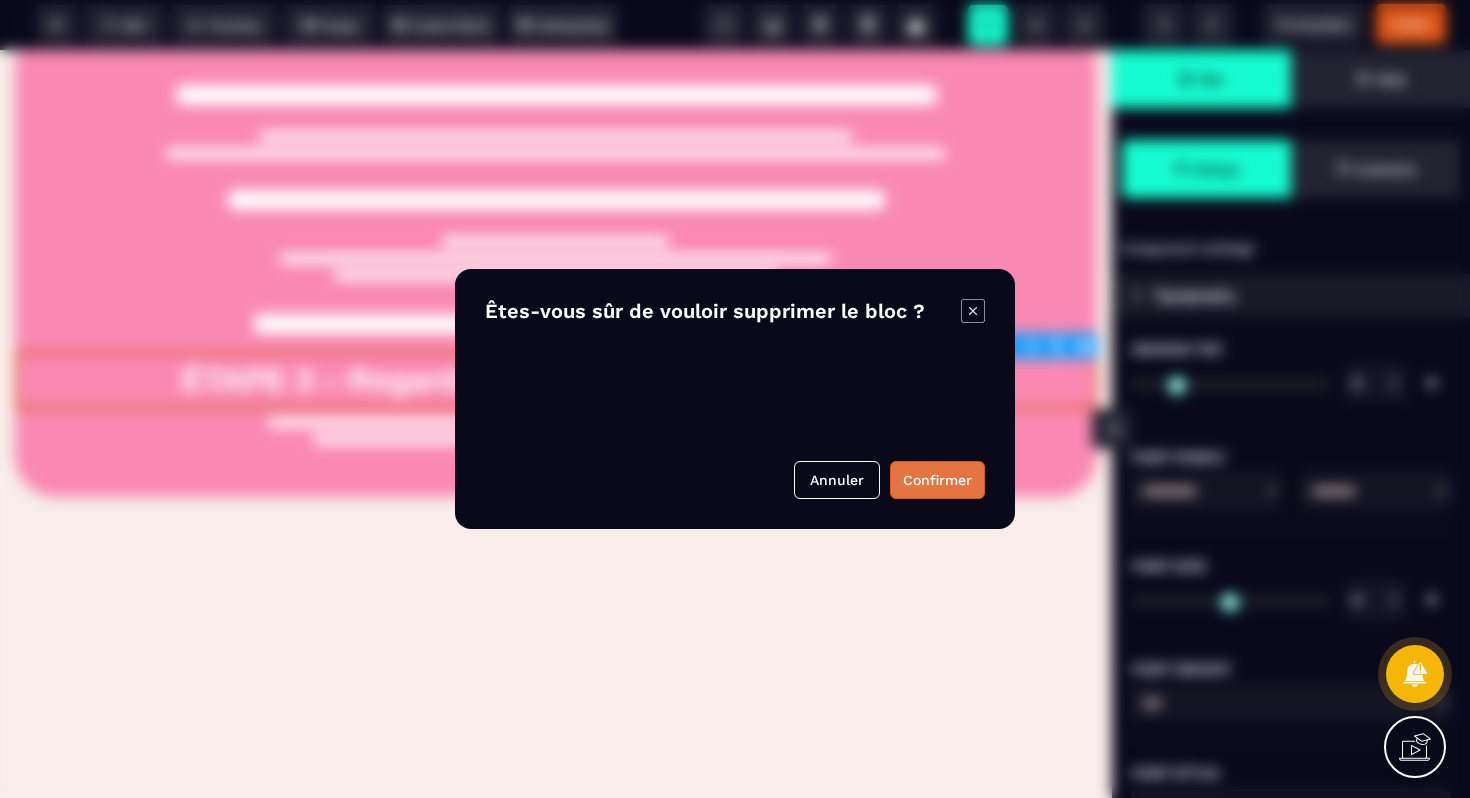 click on "Confirmer" at bounding box center [937, 480] 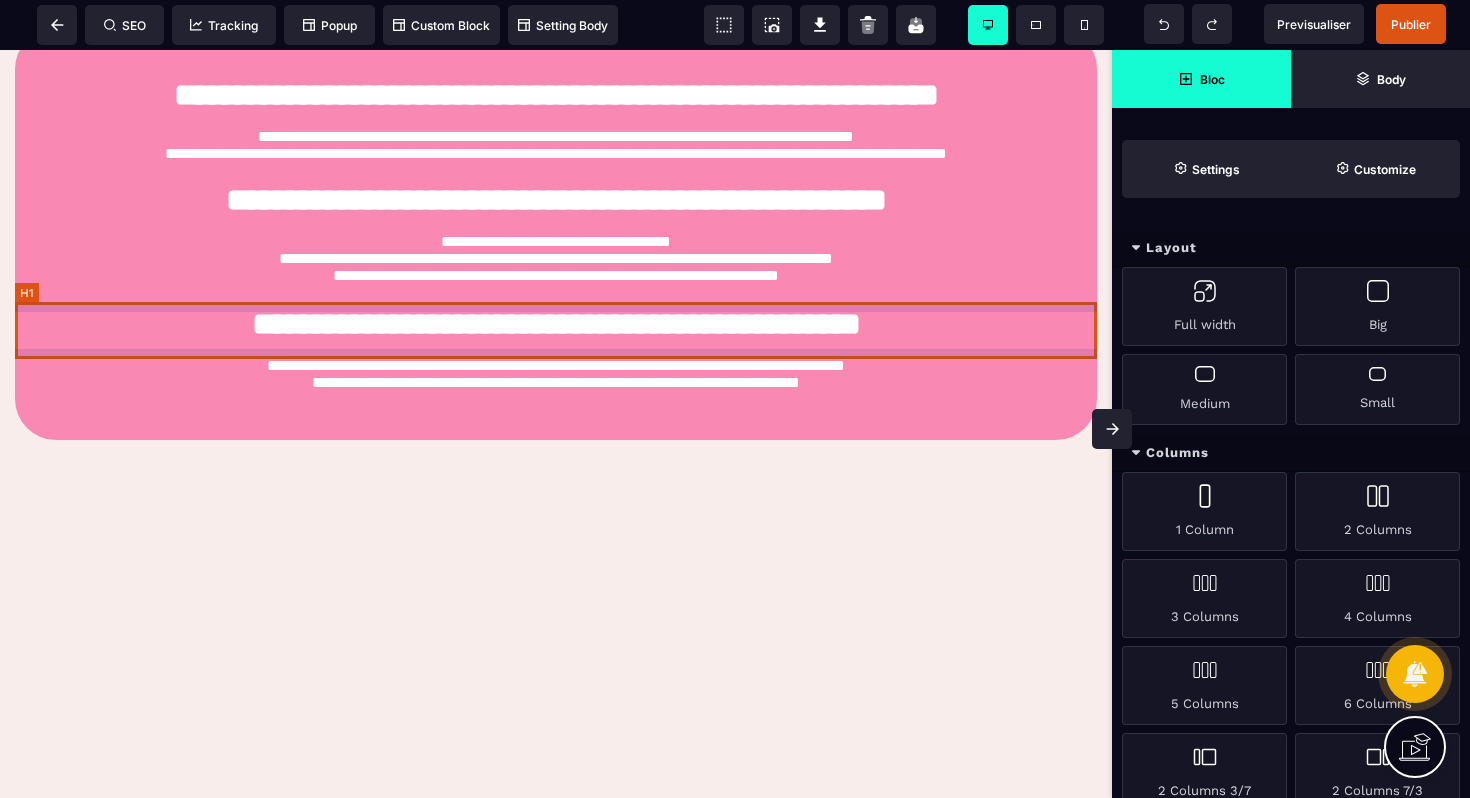 click on "**********" at bounding box center (556, 324) 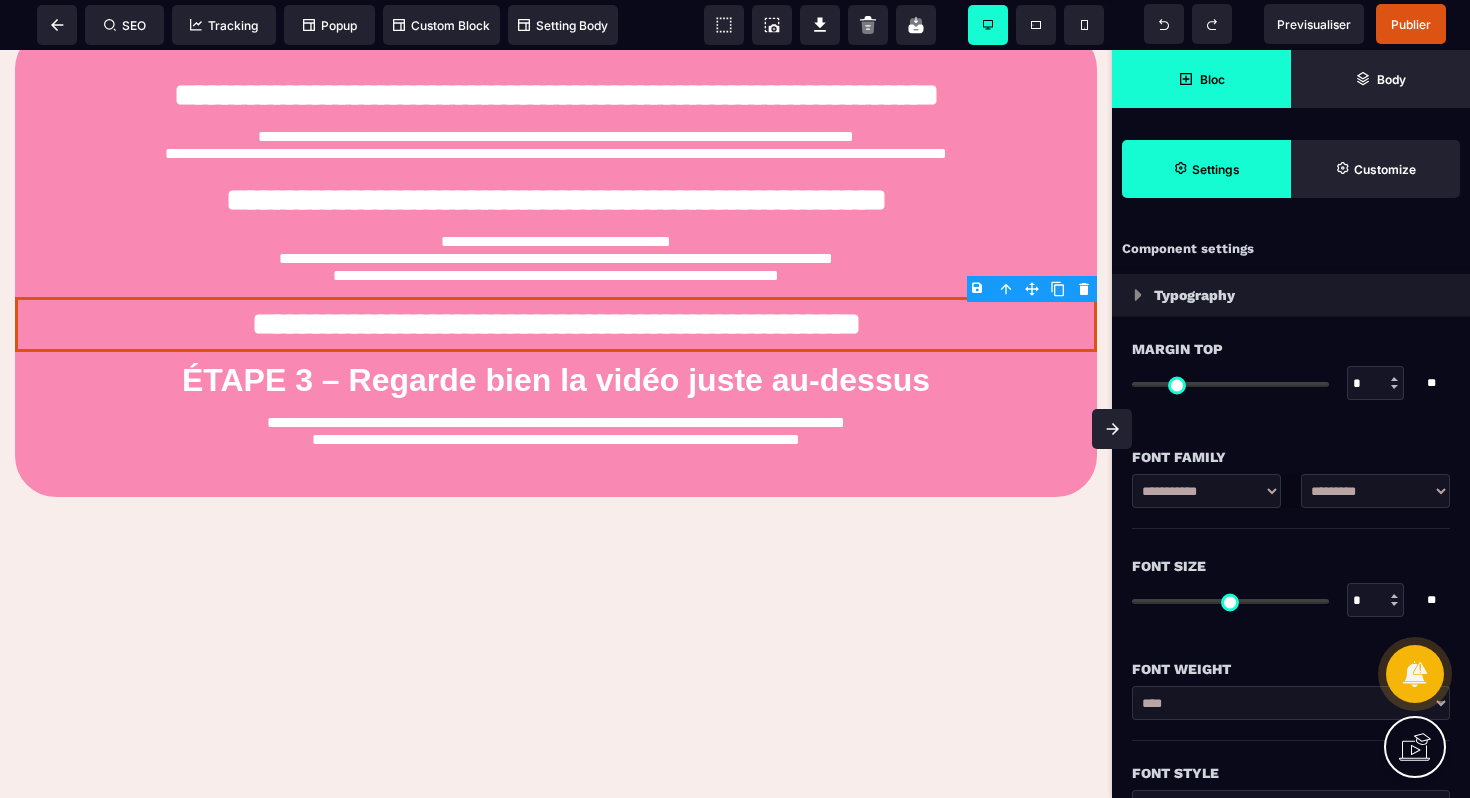 click 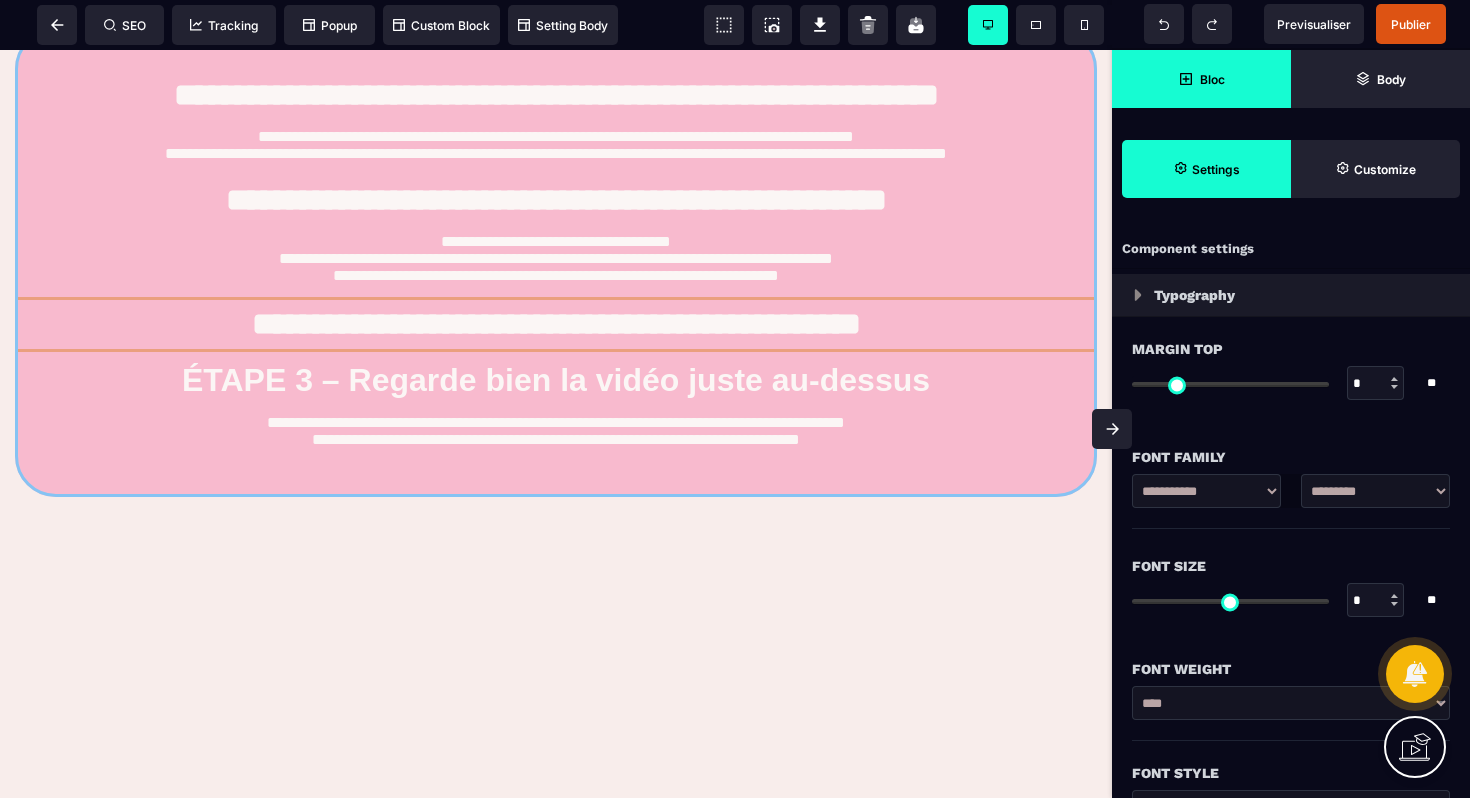 drag, startPoint x: 702, startPoint y: 374, endPoint x: 651, endPoint y: 159, distance: 220.96606 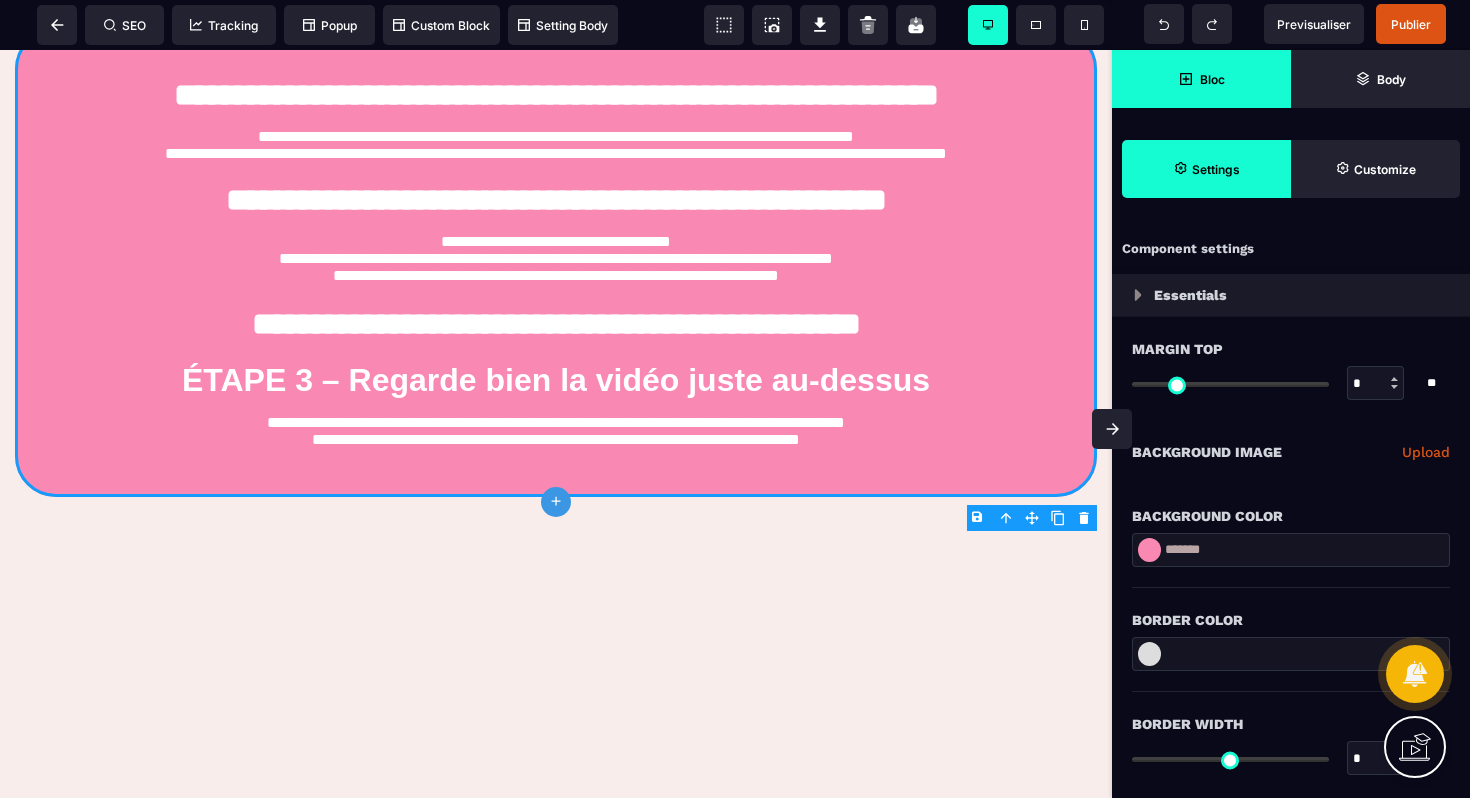 click on "**********" at bounding box center [556, 148] 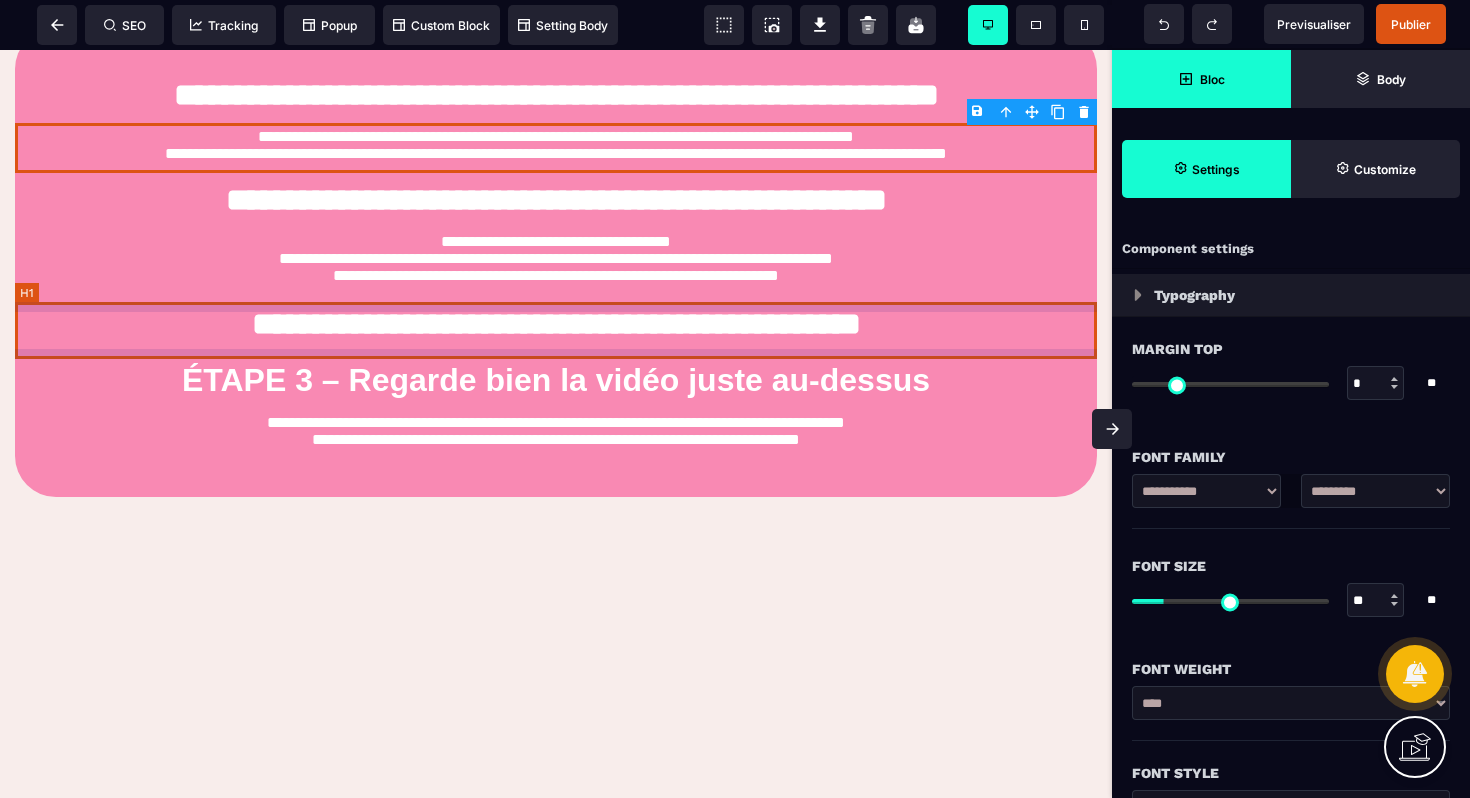 click on "**********" at bounding box center [556, 324] 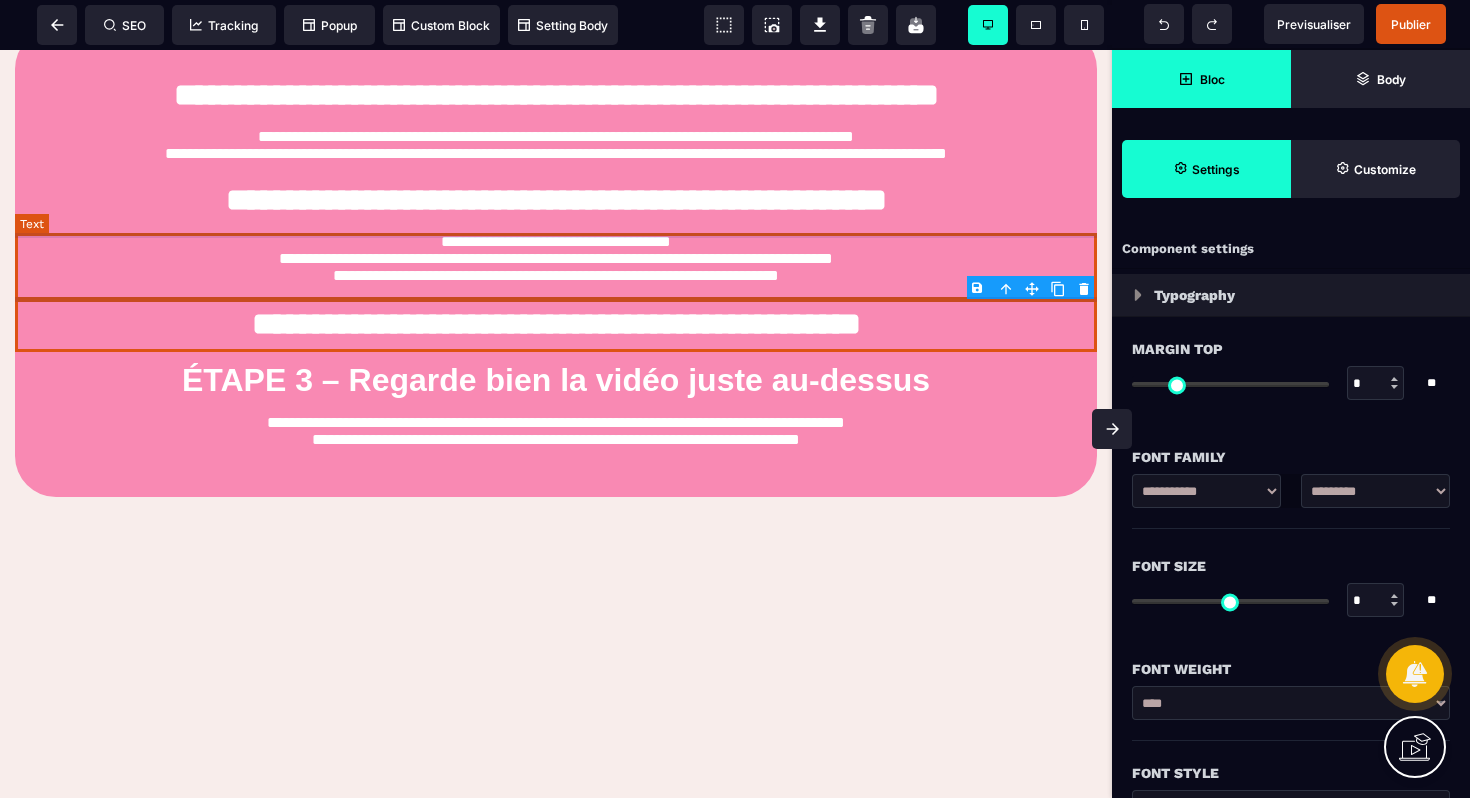 click on "**********" at bounding box center (556, 262) 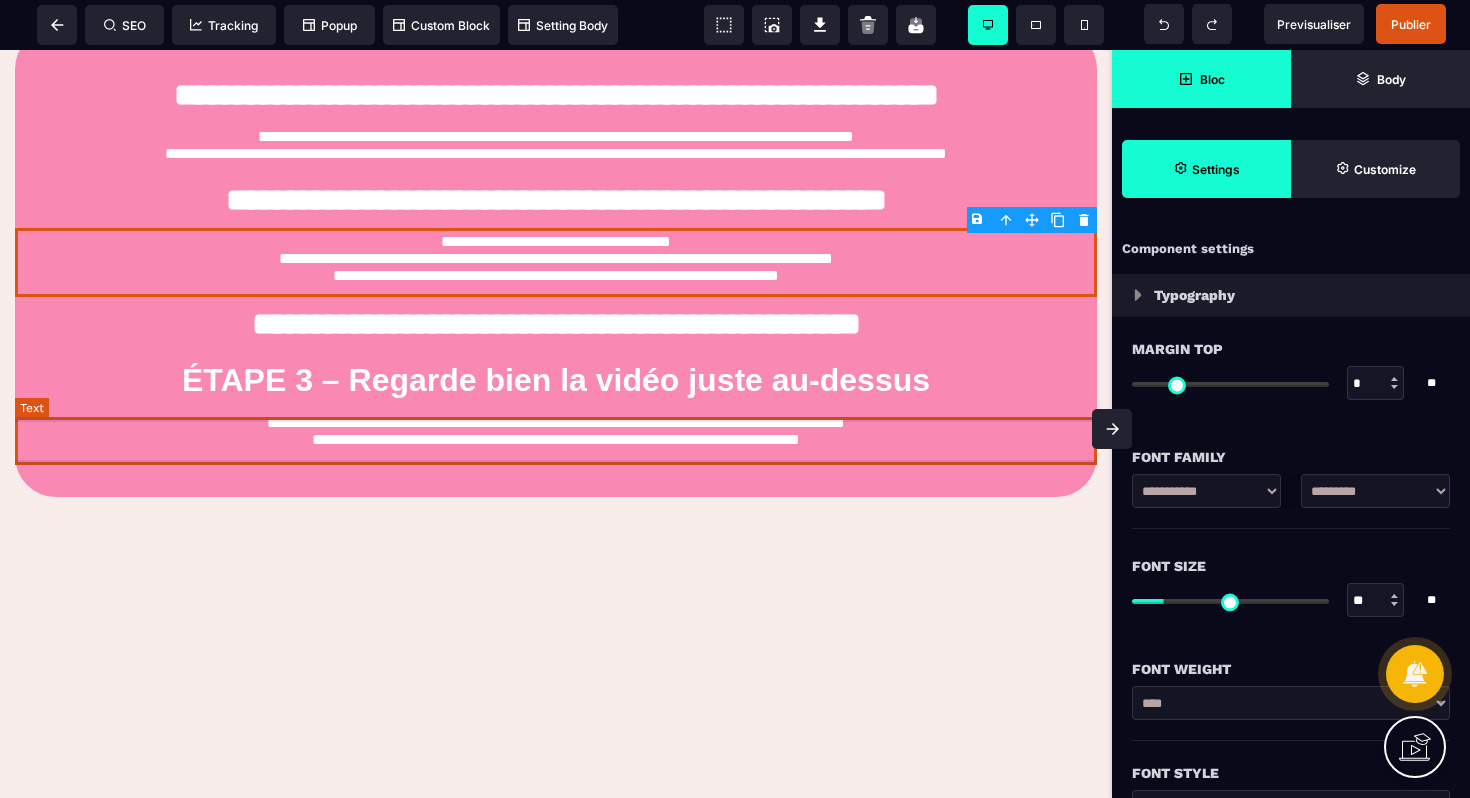 click on "**********" at bounding box center (556, 433) 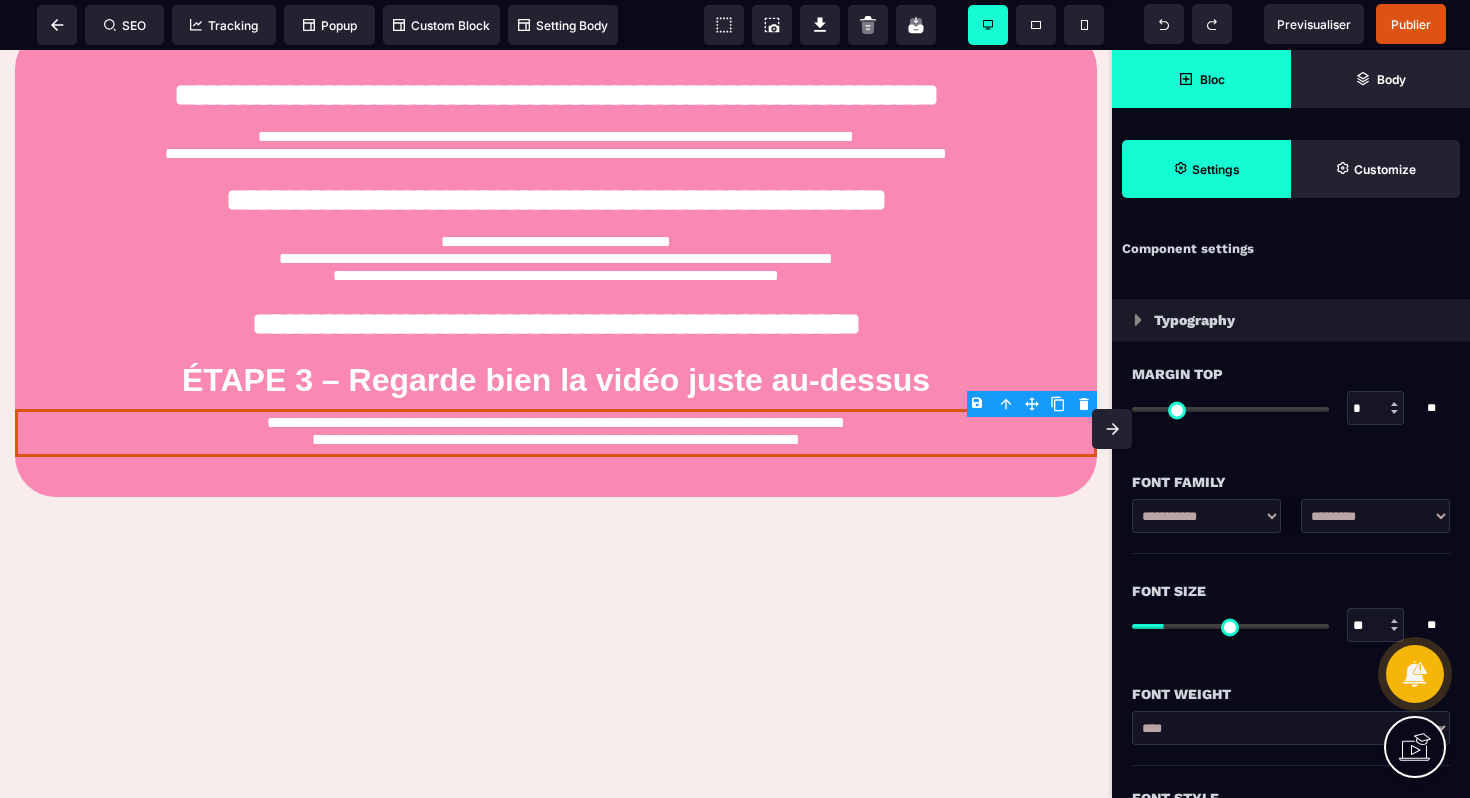 click 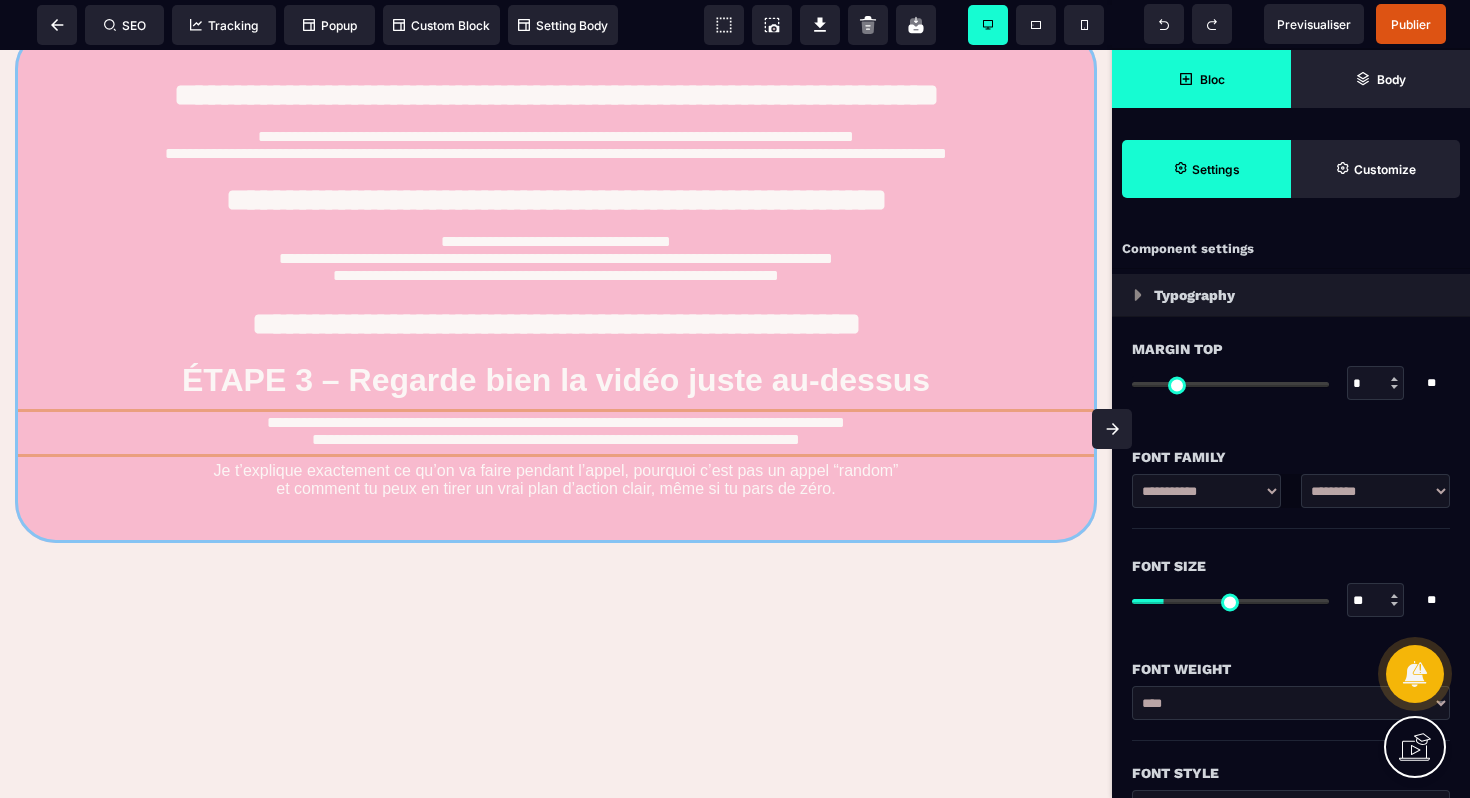 drag, startPoint x: 797, startPoint y: 448, endPoint x: 797, endPoint y: 403, distance: 45 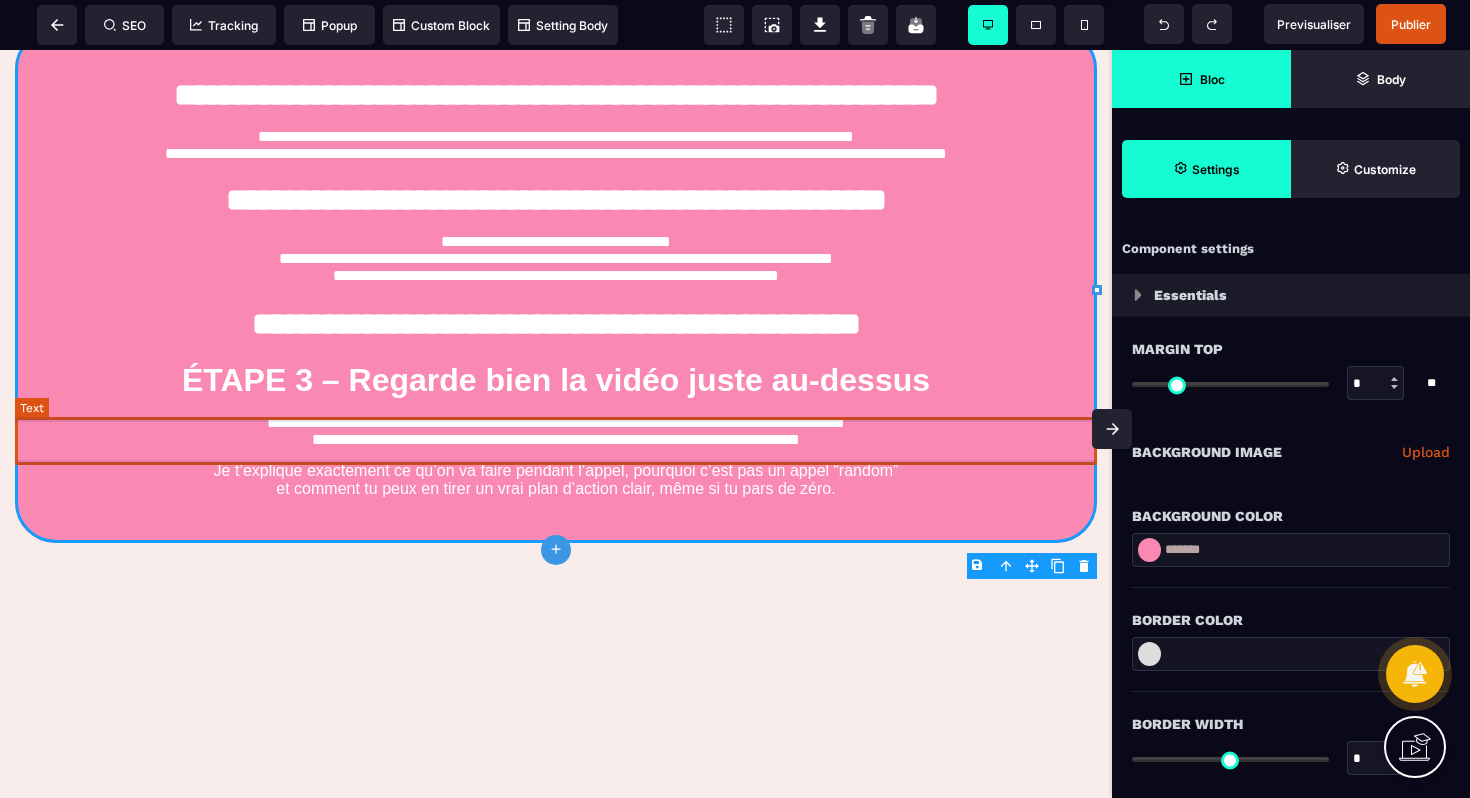 click on "**********" at bounding box center [556, 433] 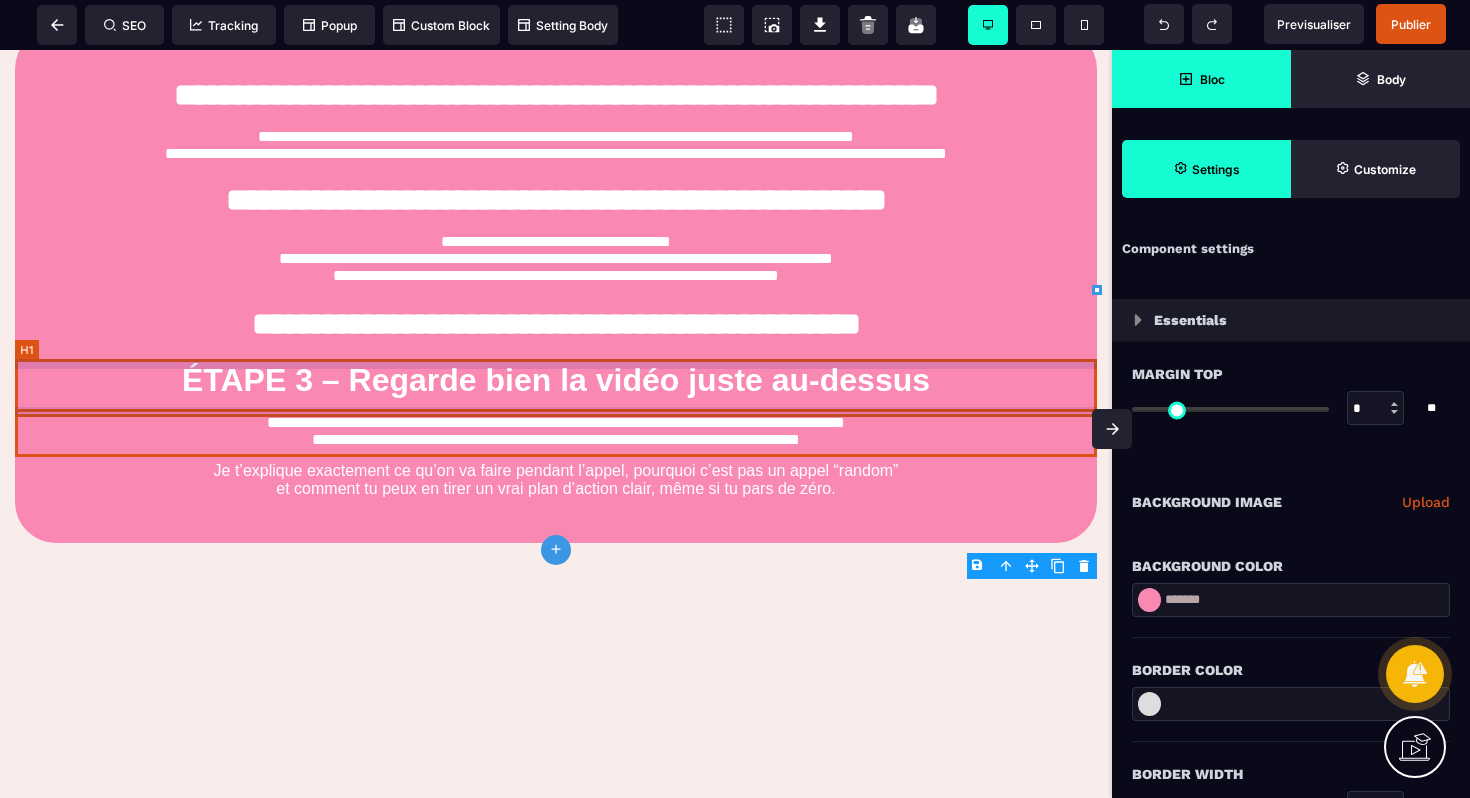 drag, startPoint x: 999, startPoint y: 454, endPoint x: 999, endPoint y: 404, distance: 50 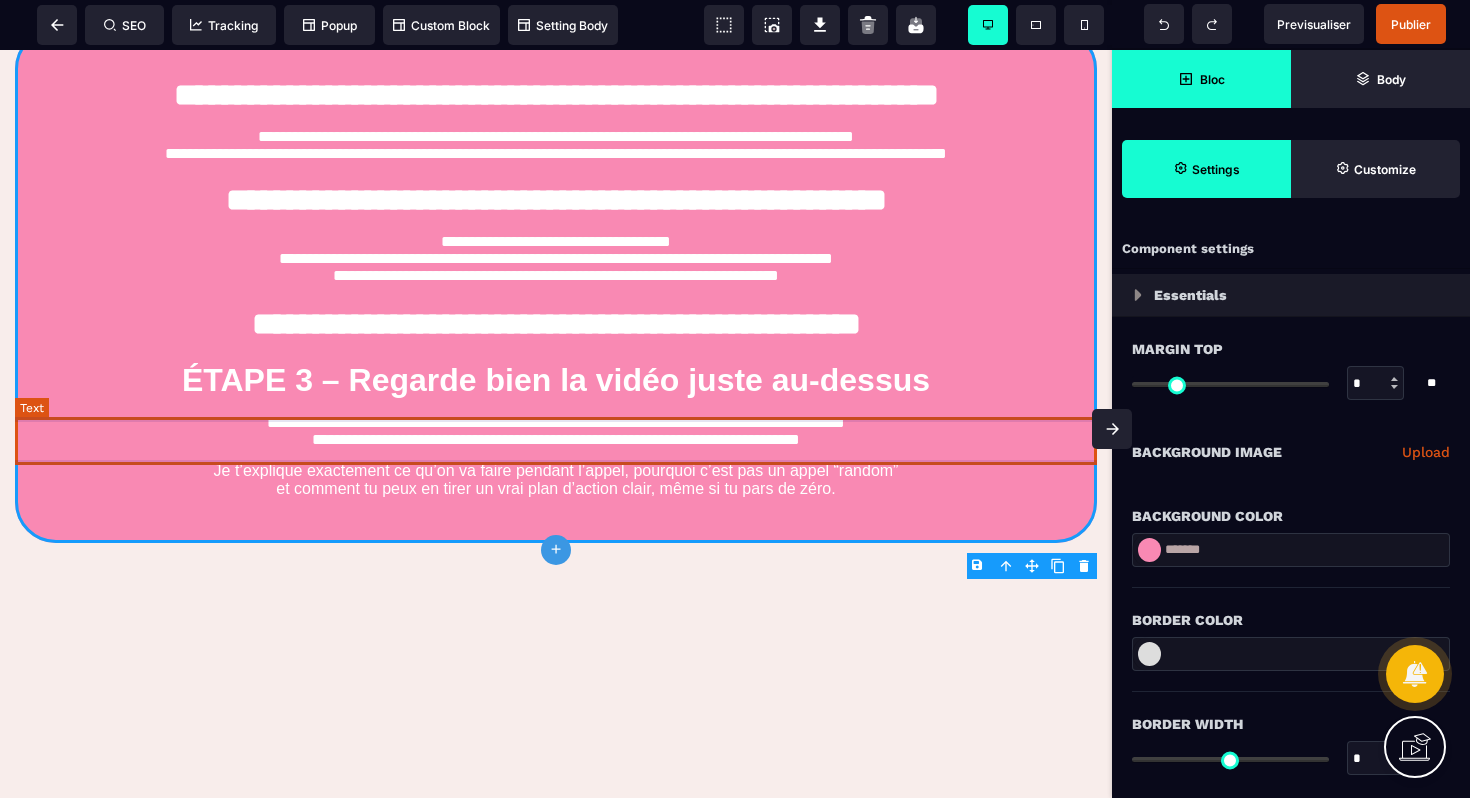 click on "**********" at bounding box center [556, 433] 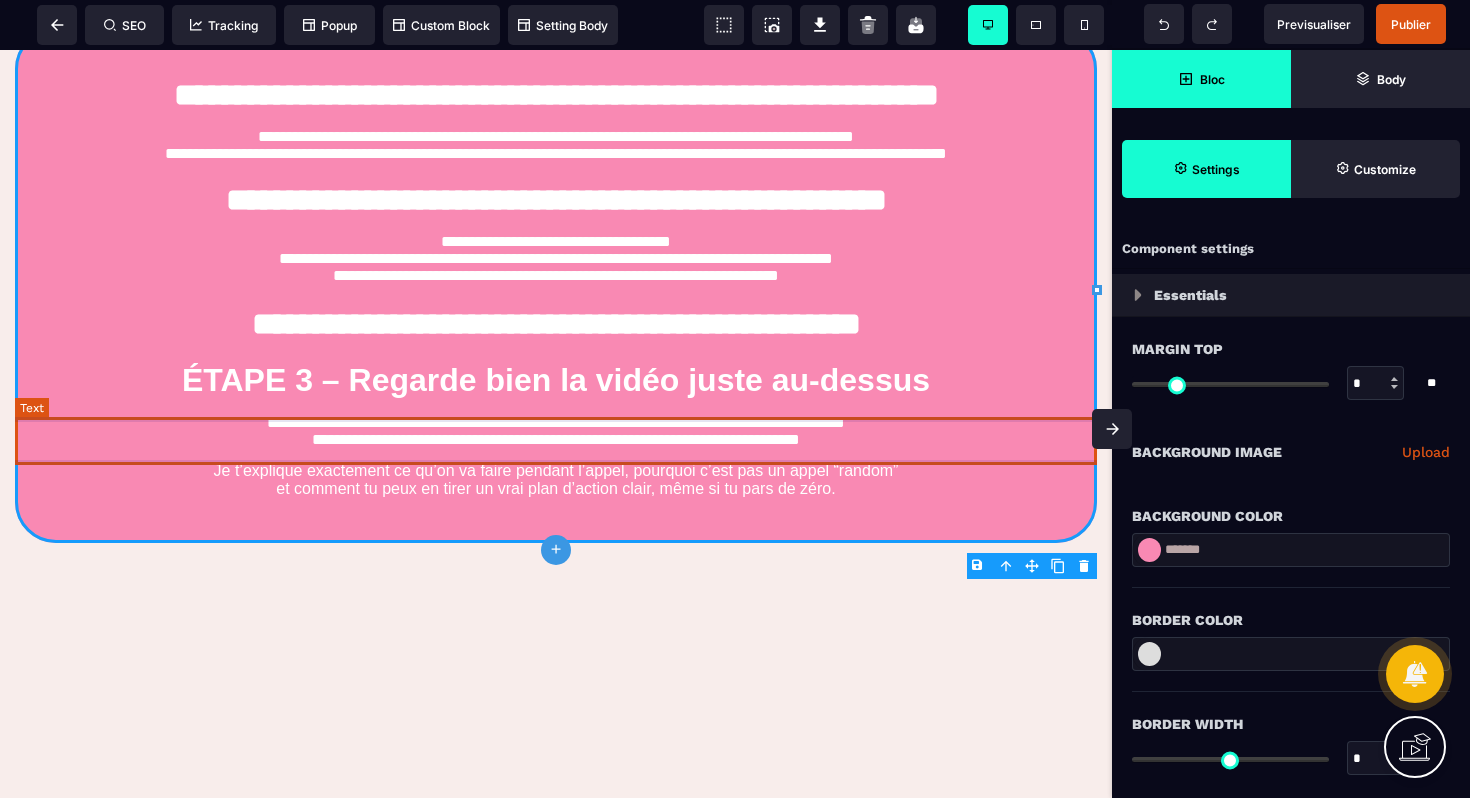 click on "**********" at bounding box center (556, 433) 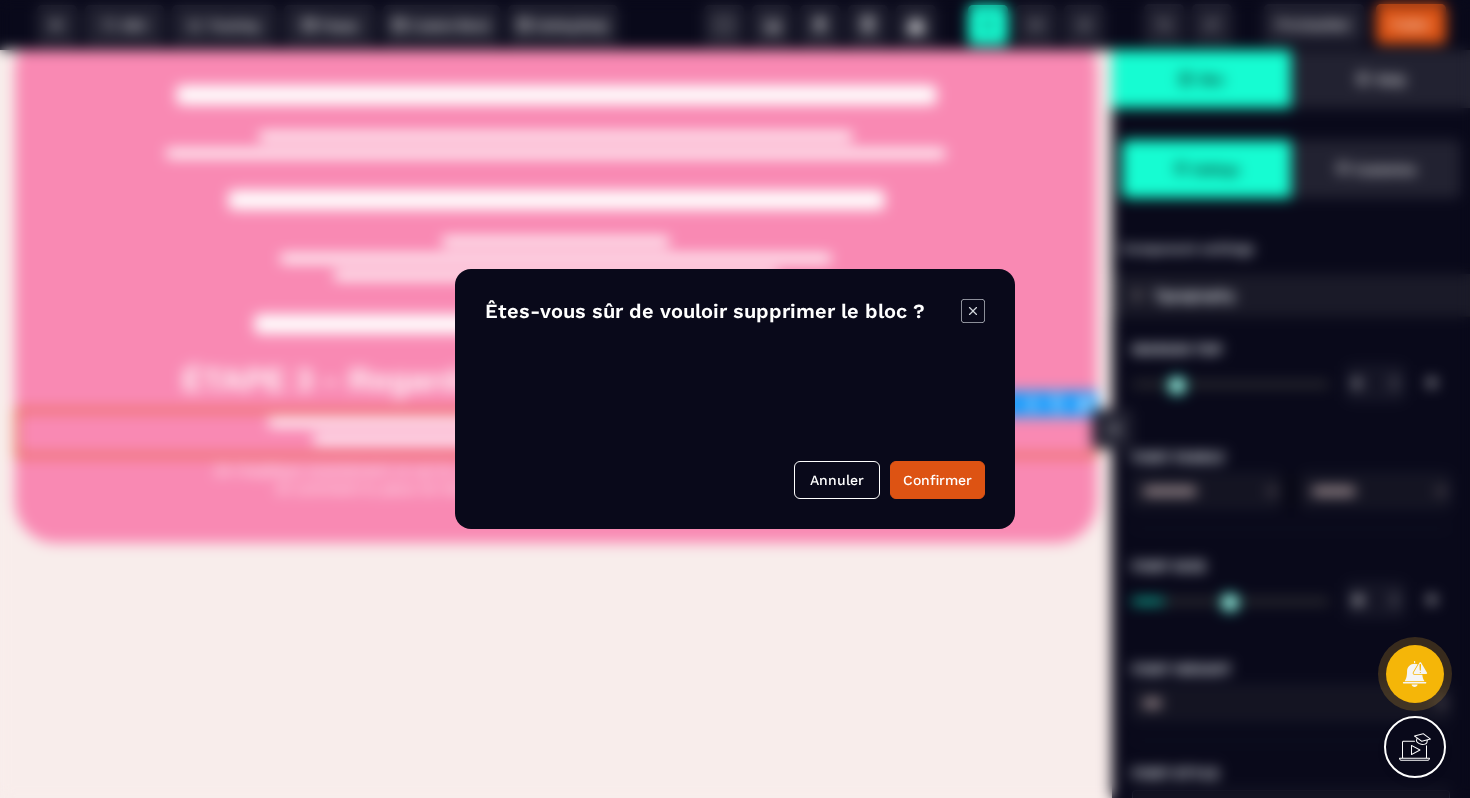 click on "B I U S
A *******
Text
SEO
Tracking
Popup" at bounding box center (735, 399) 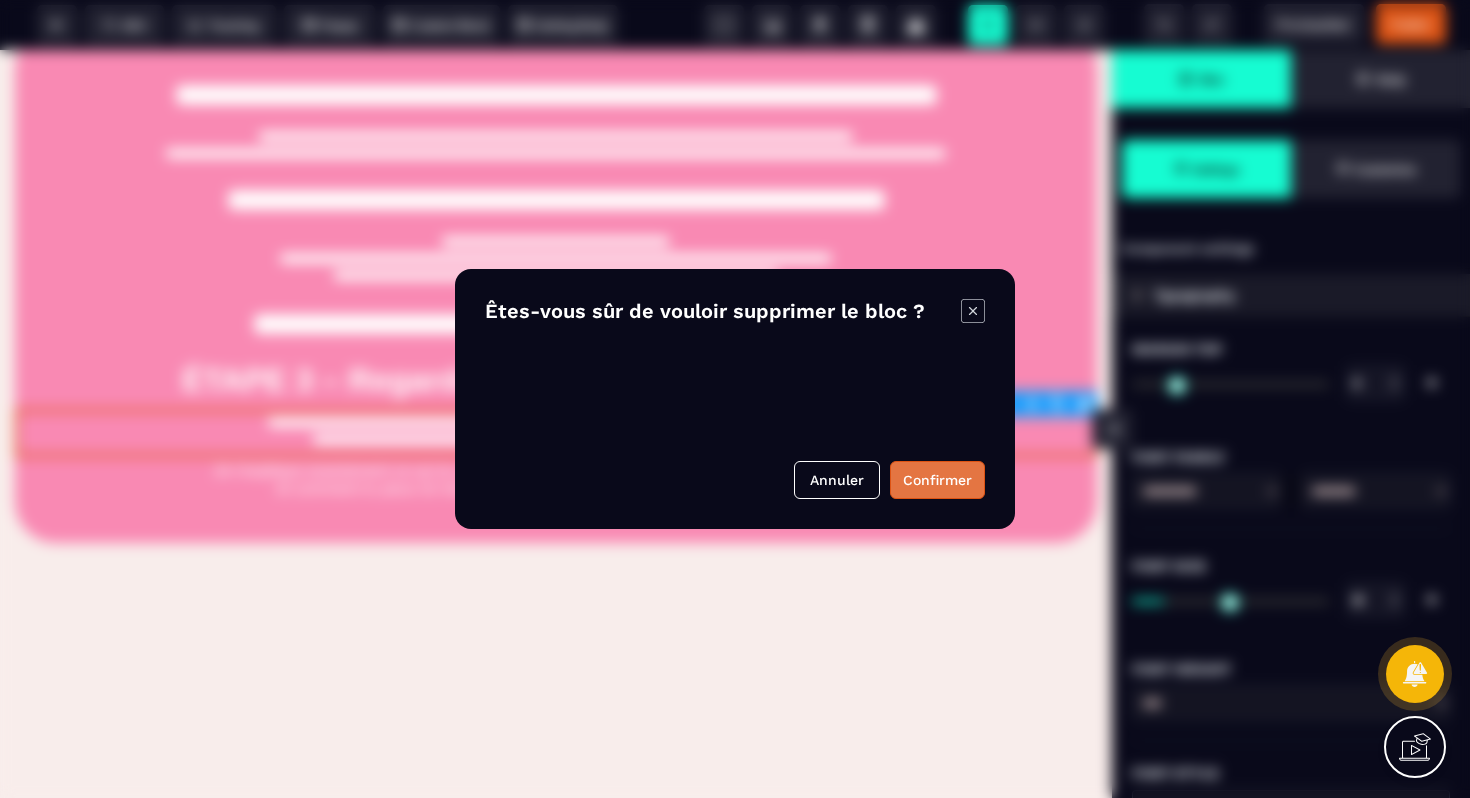 click on "Confirmer" at bounding box center (937, 480) 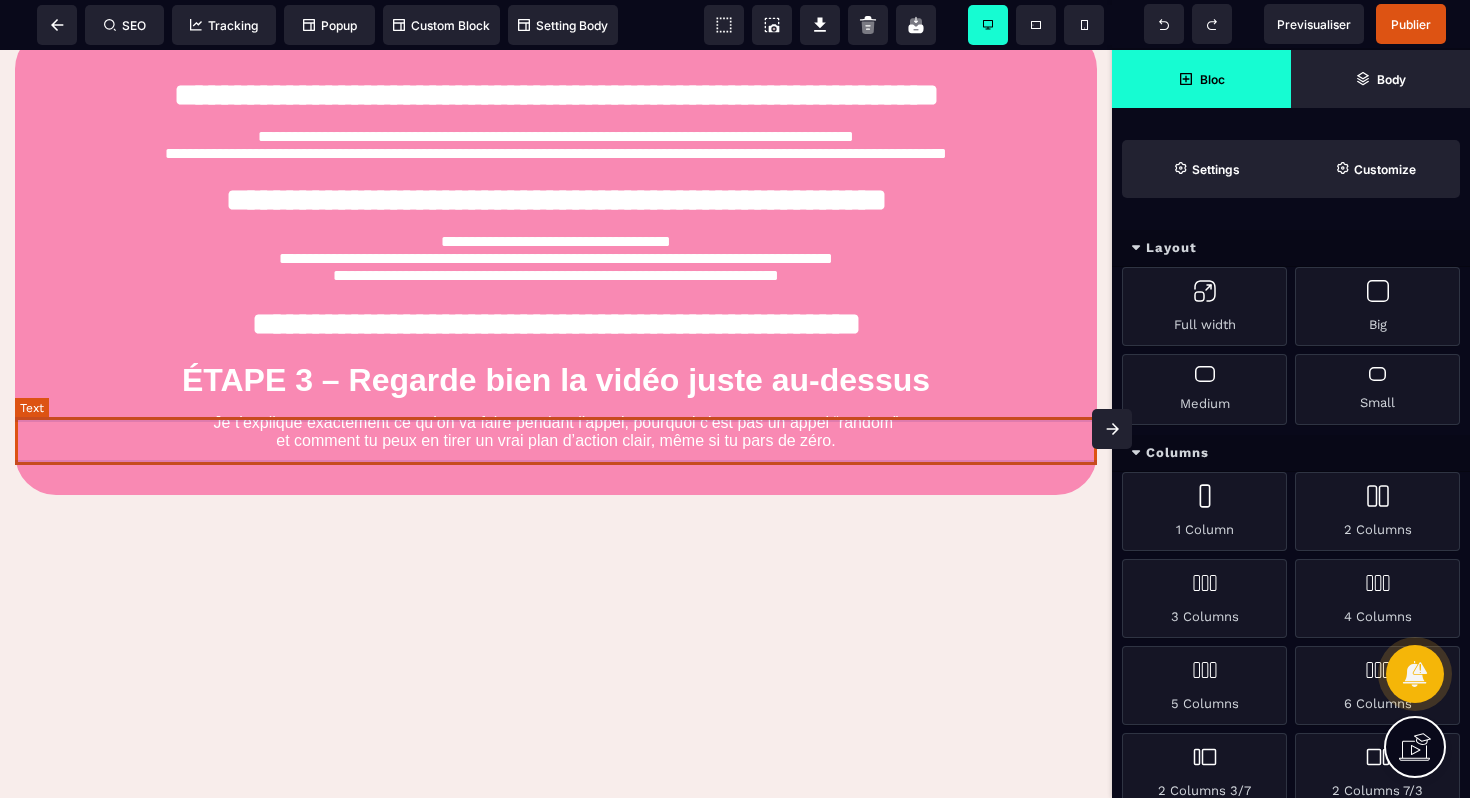 click on "Je t’explique exactement ce qu’on va faire pendant l’appel, pourquoi c’est pas un appel “random” et comment tu peux en tirer un vrai plan d’action clair, même si tu pars de zéro." at bounding box center [556, 432] 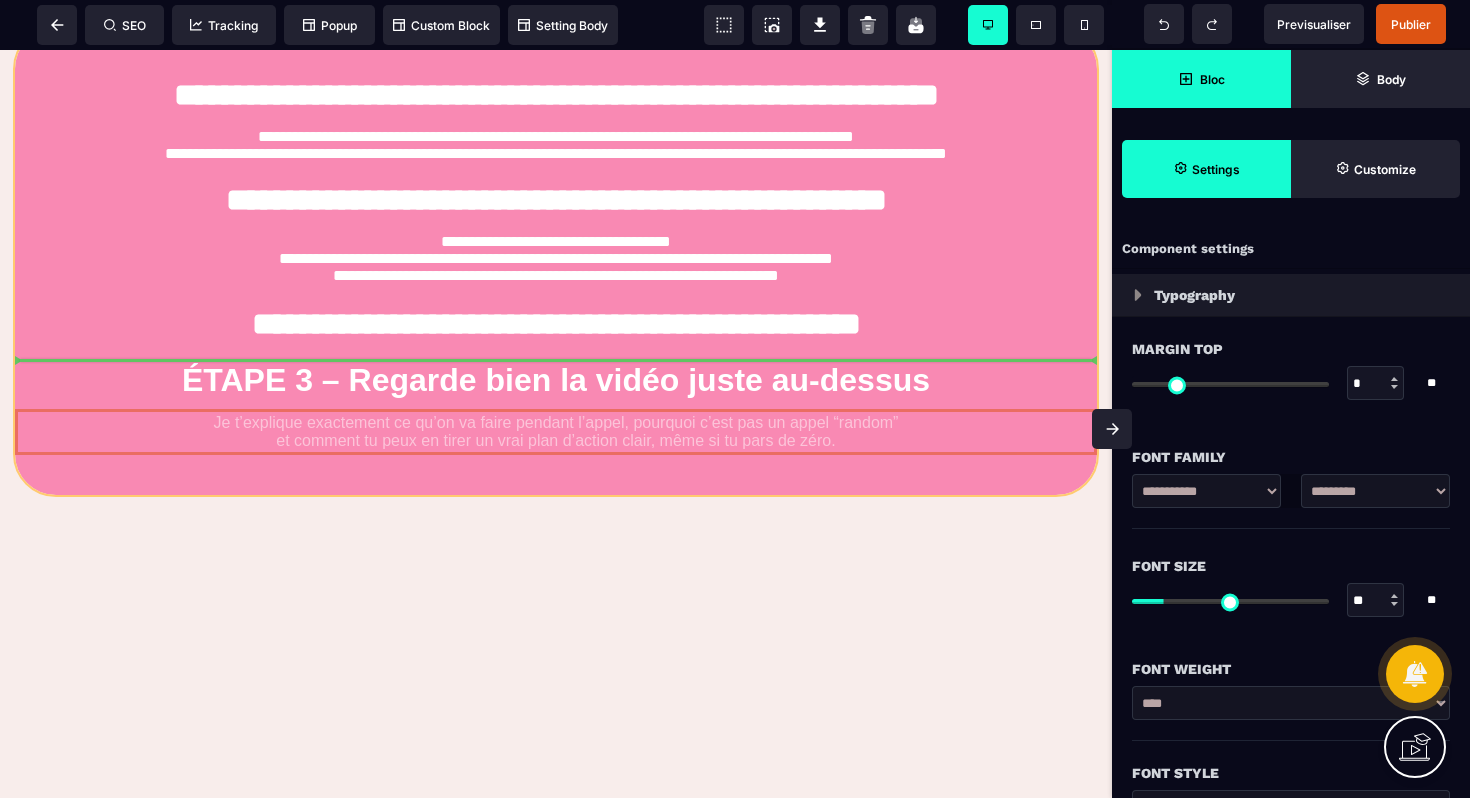 drag, startPoint x: 1035, startPoint y: 402, endPoint x: 1019, endPoint y: 366, distance: 39.39543 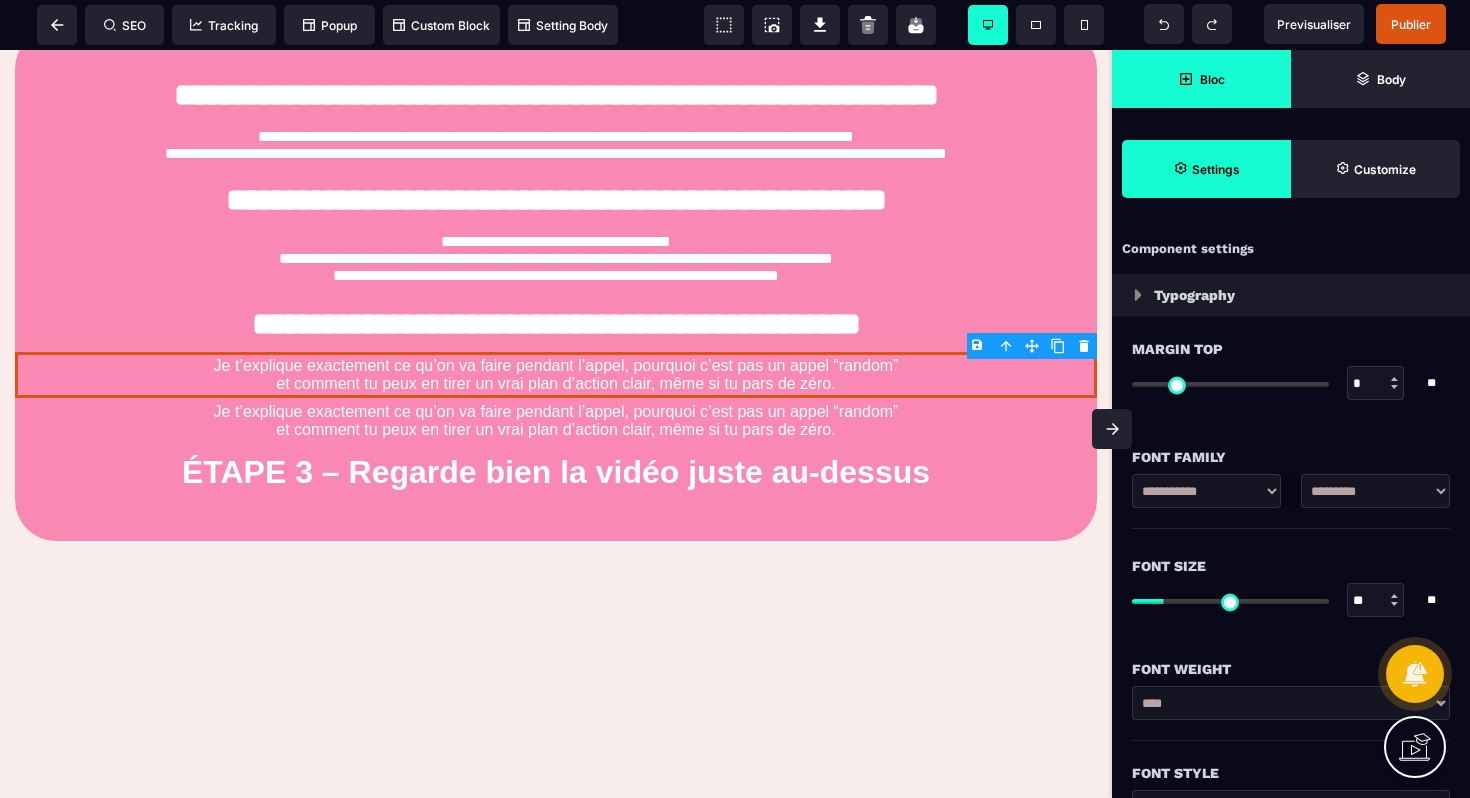 click 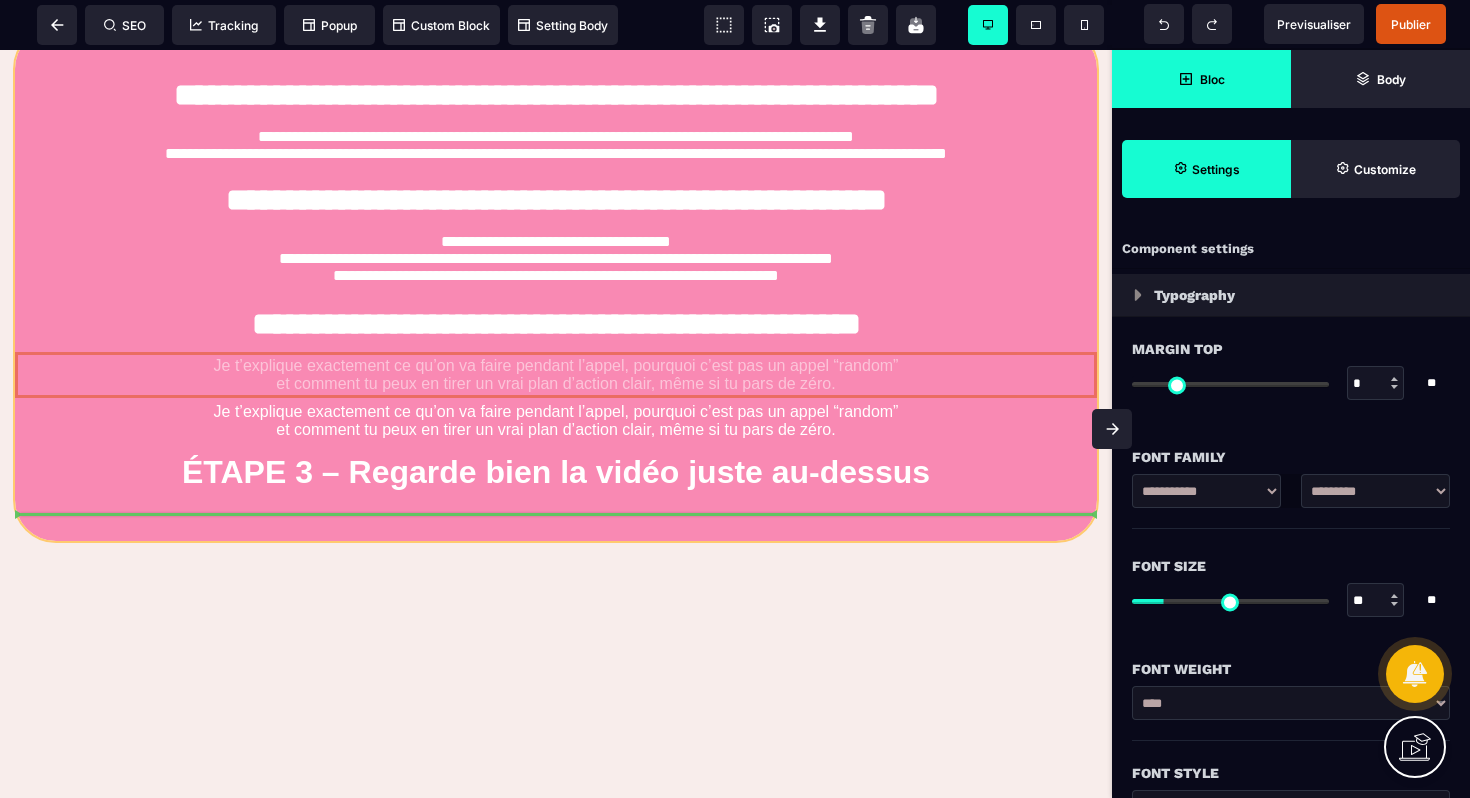 drag, startPoint x: 1031, startPoint y: 394, endPoint x: 1016, endPoint y: 514, distance: 120.93387 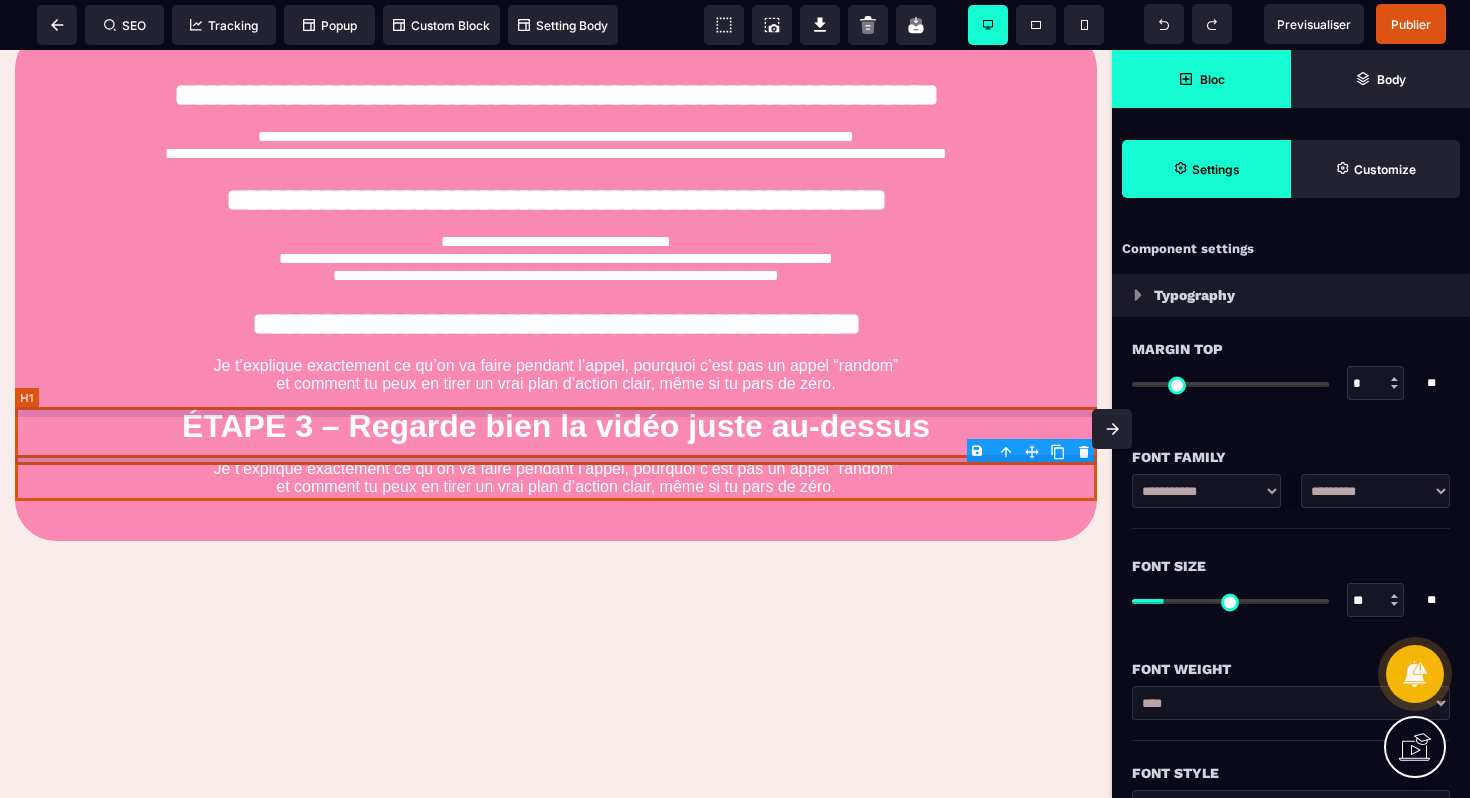 click on "ÉTAPE 3 – Regarde bien la vidéo juste au-dessus" at bounding box center [556, 426] 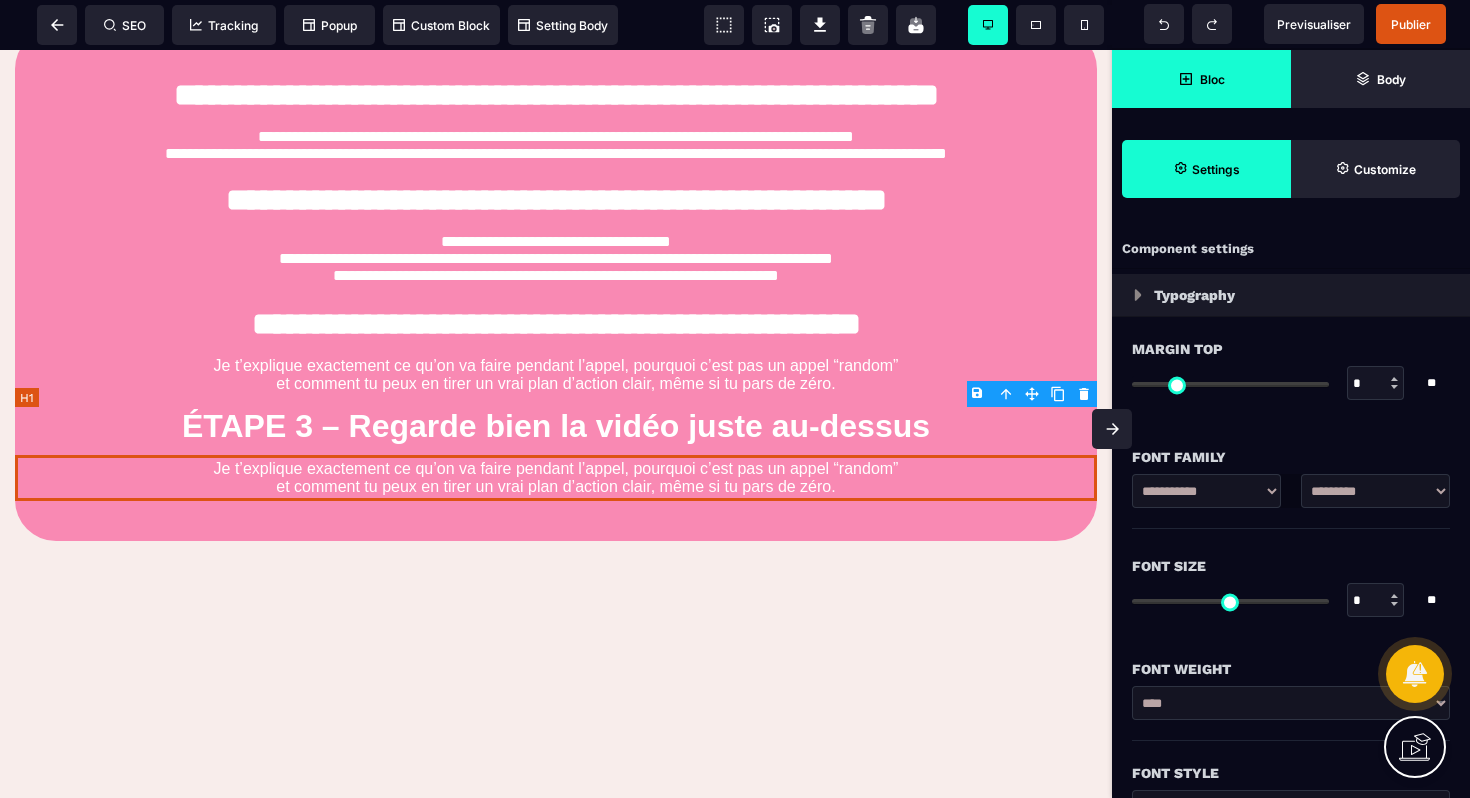 click on "ÉTAPE 3 – Regarde bien la vidéo juste au-dessus" at bounding box center (556, 426) 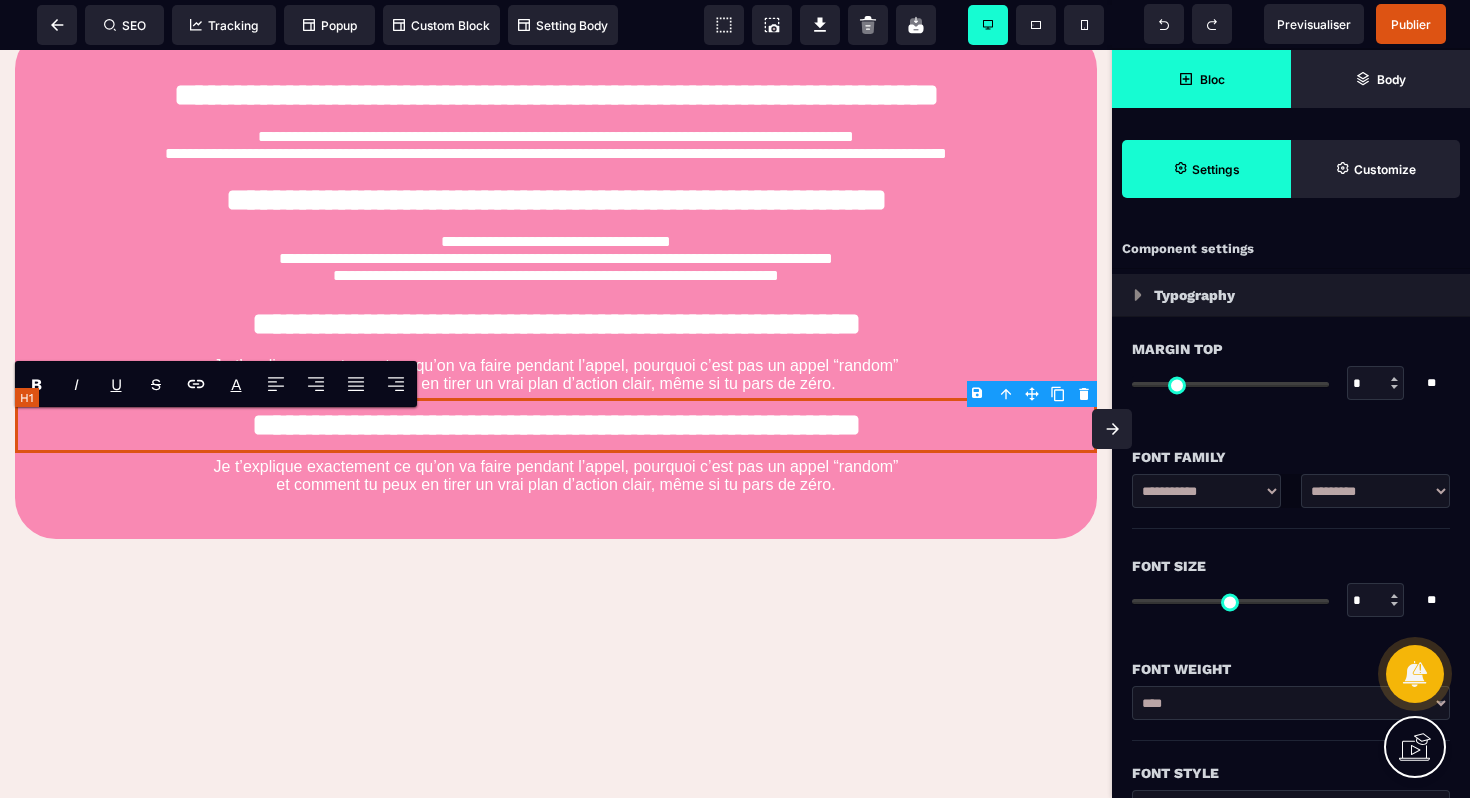 click on "**********" at bounding box center [556, 425] 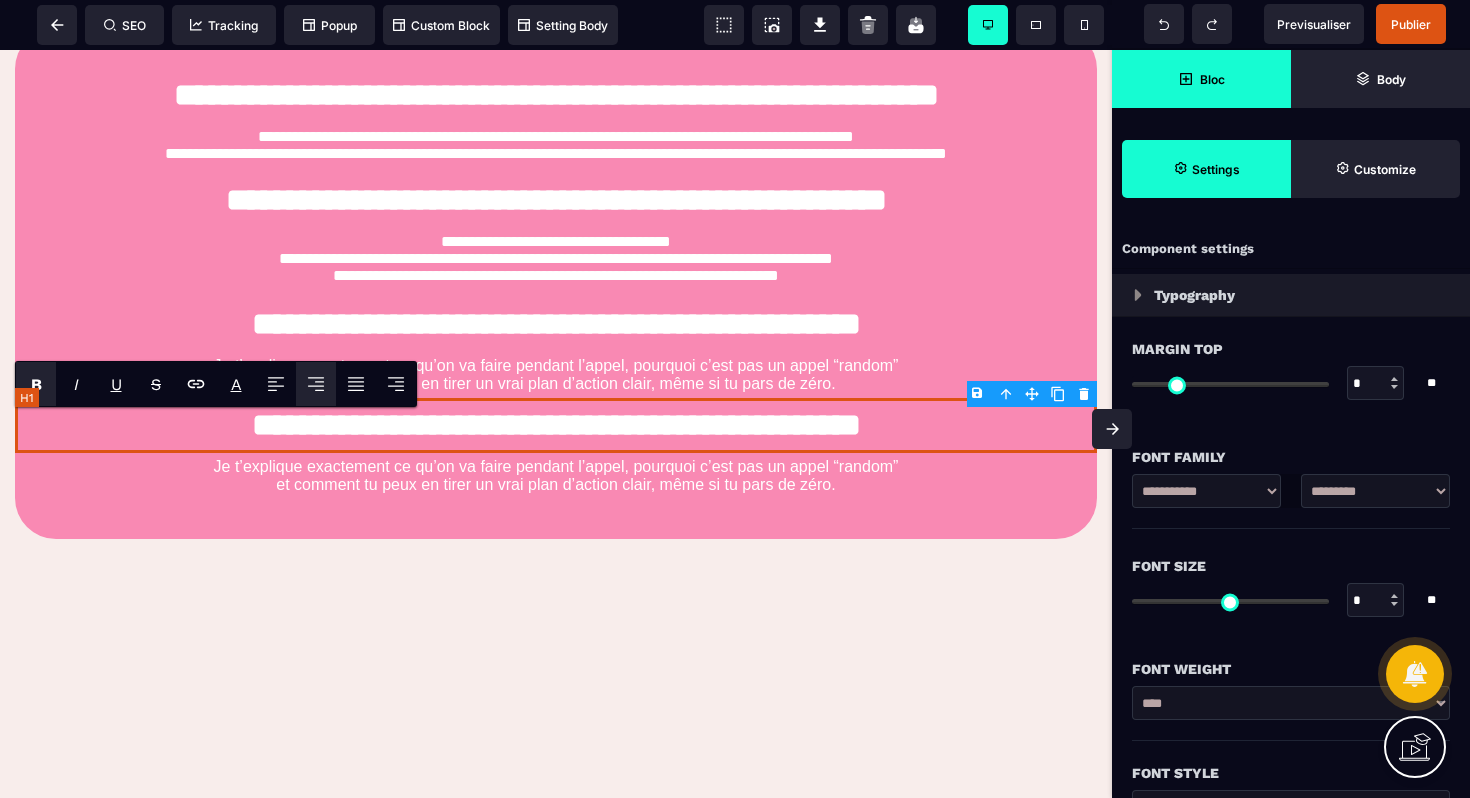 click on "**********" at bounding box center [556, 425] 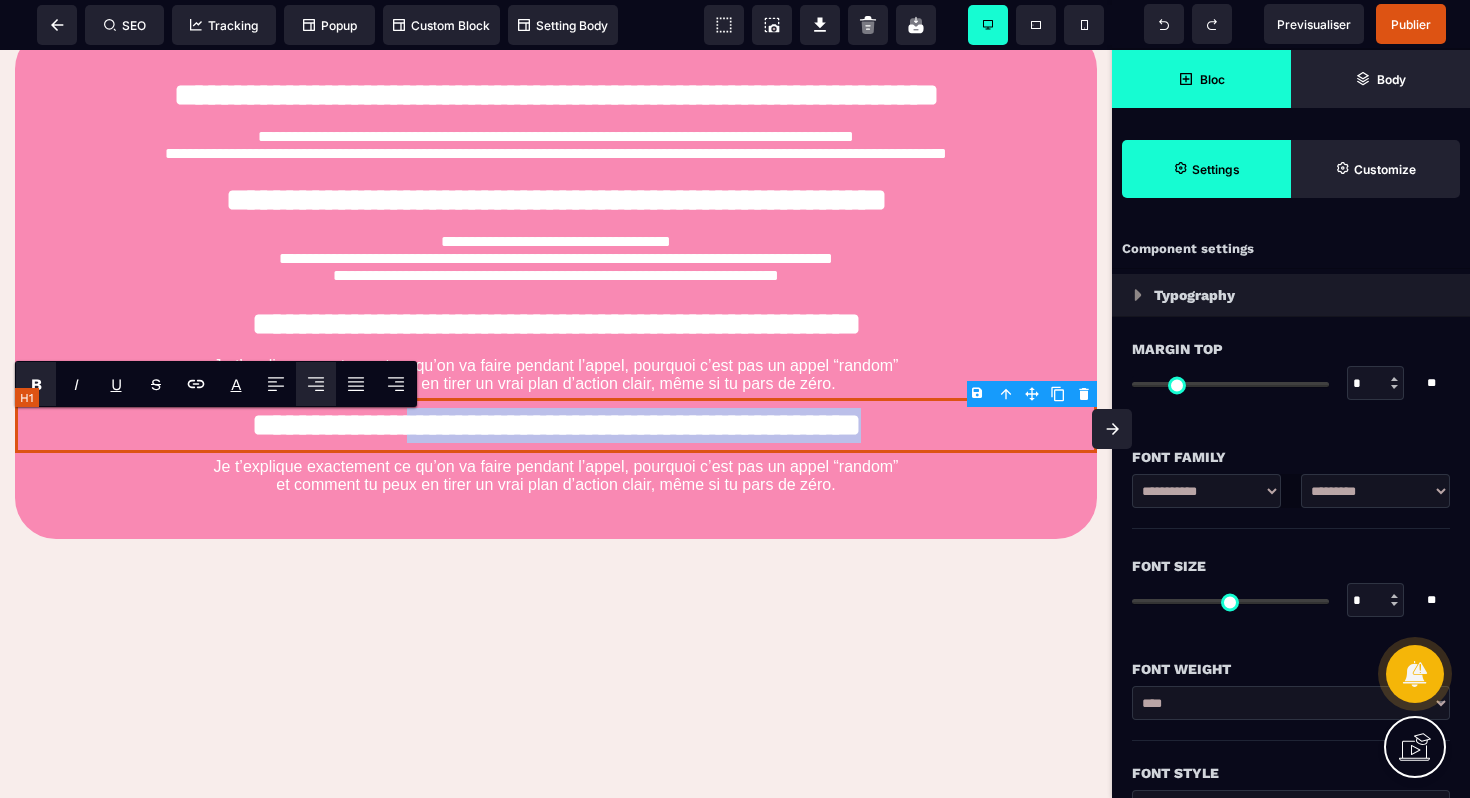 drag, startPoint x: 981, startPoint y: 436, endPoint x: 398, endPoint y: 435, distance: 583.00085 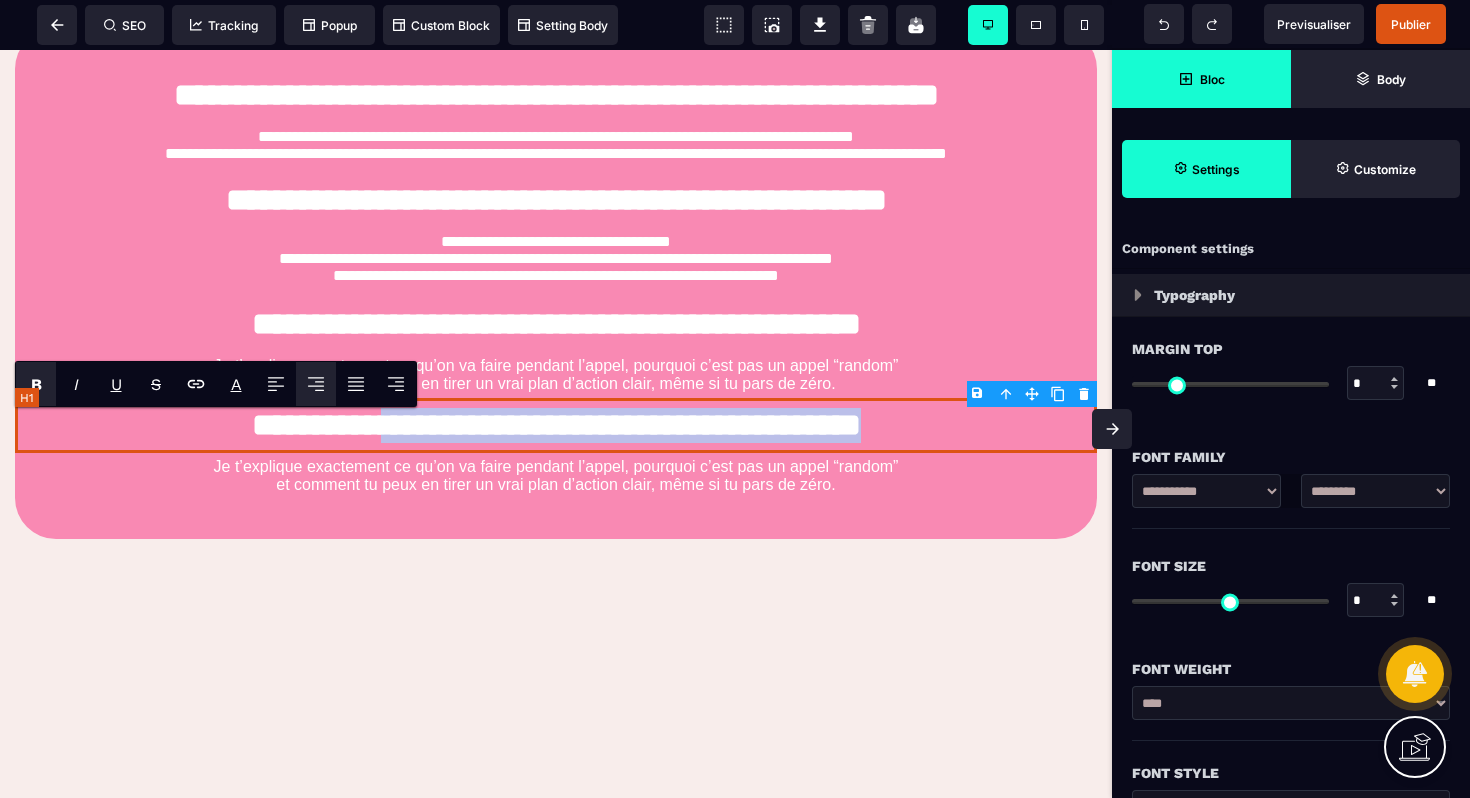drag, startPoint x: 362, startPoint y: 431, endPoint x: 925, endPoint y: 458, distance: 563.64703 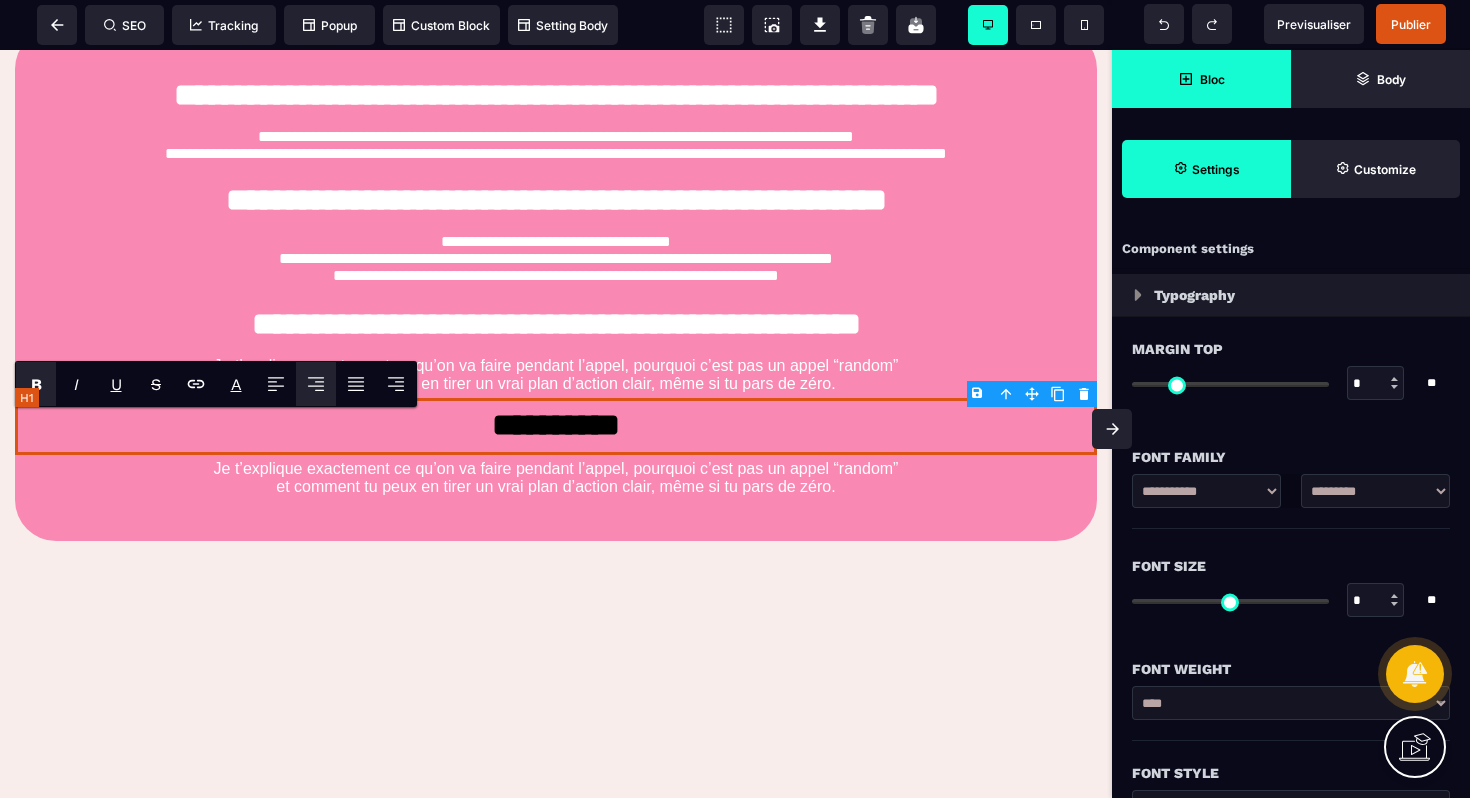 click on "*********" at bounding box center (556, 427) 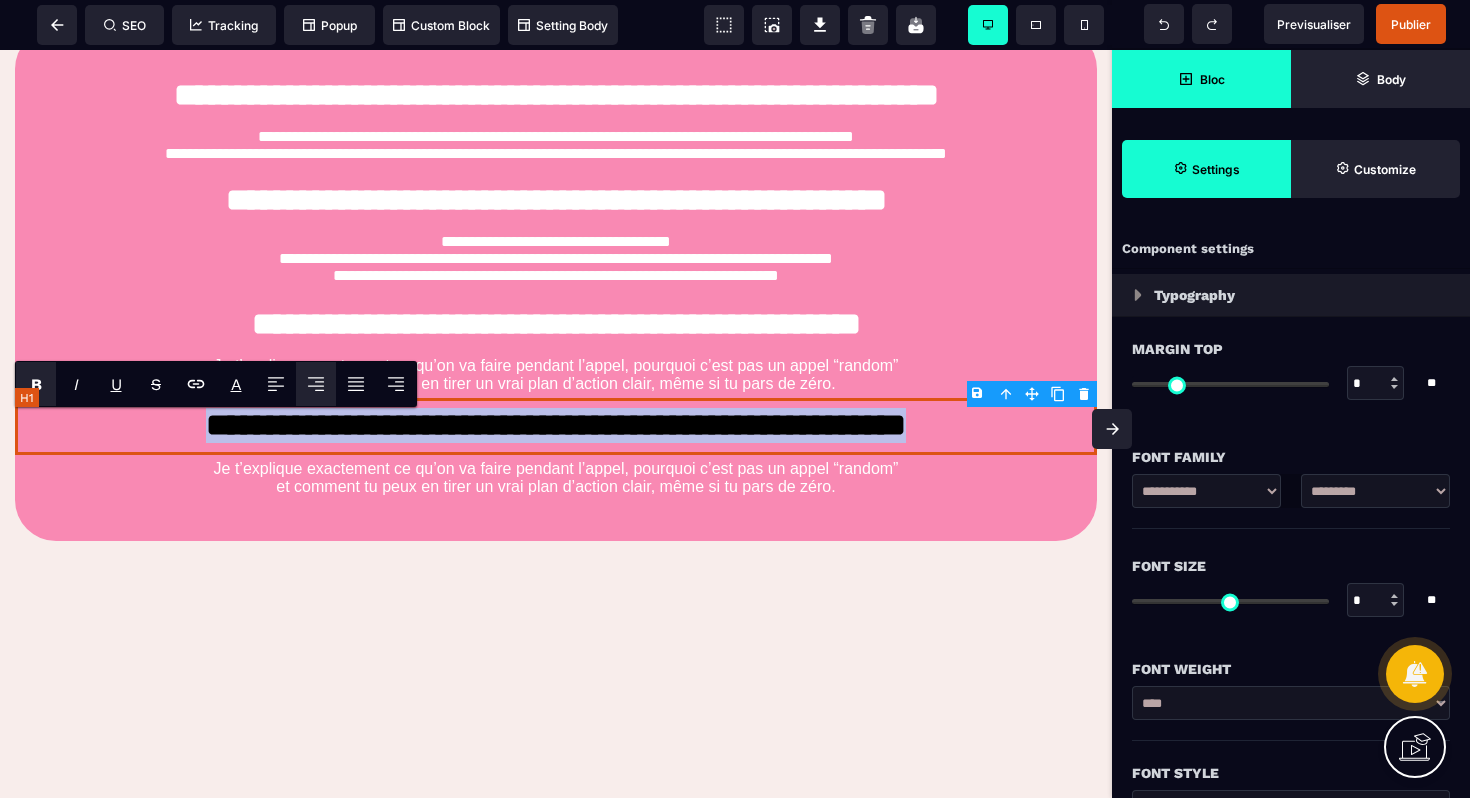 drag, startPoint x: 943, startPoint y: 446, endPoint x: 163, endPoint y: 440, distance: 780.0231 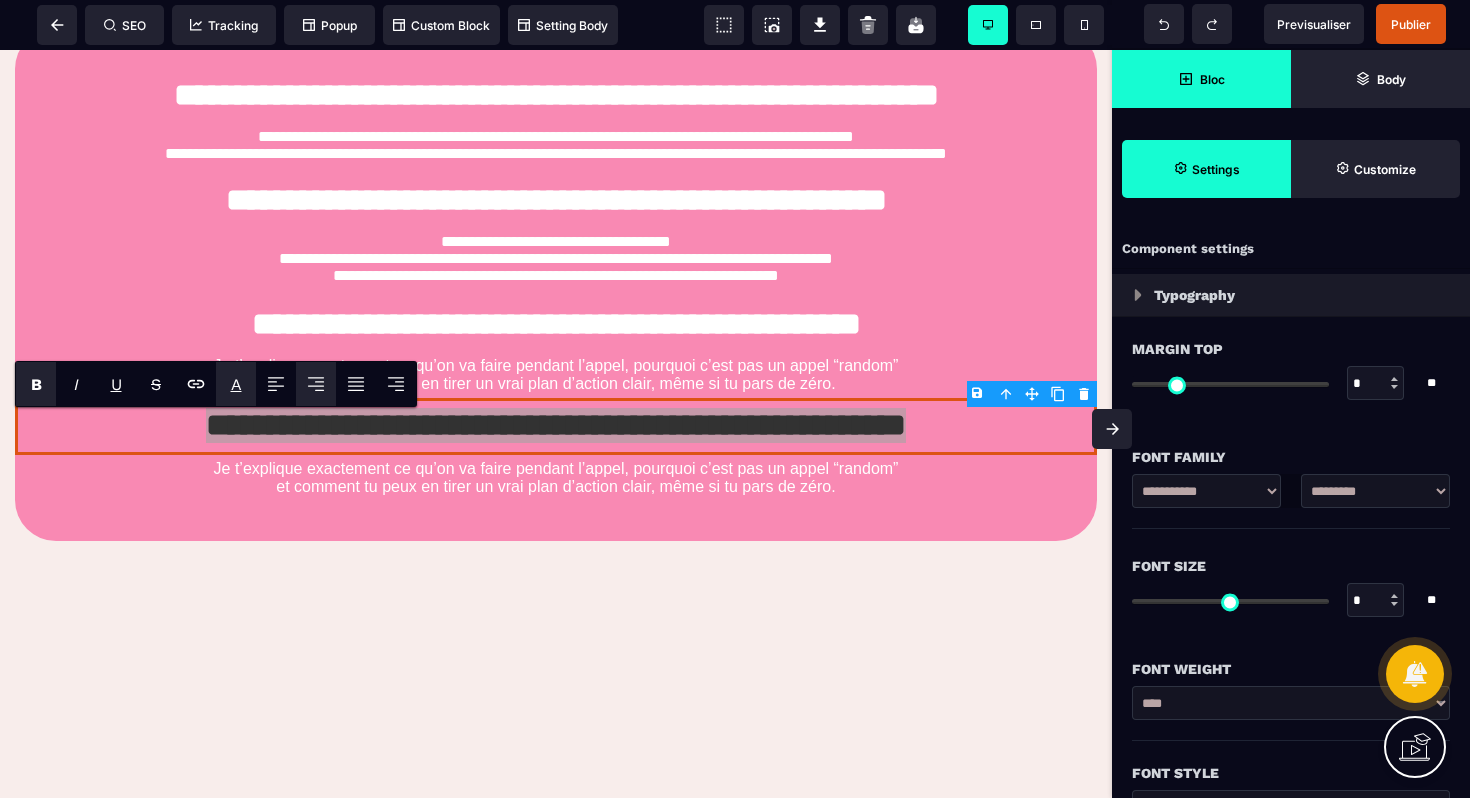 click on "A" at bounding box center [236, 384] 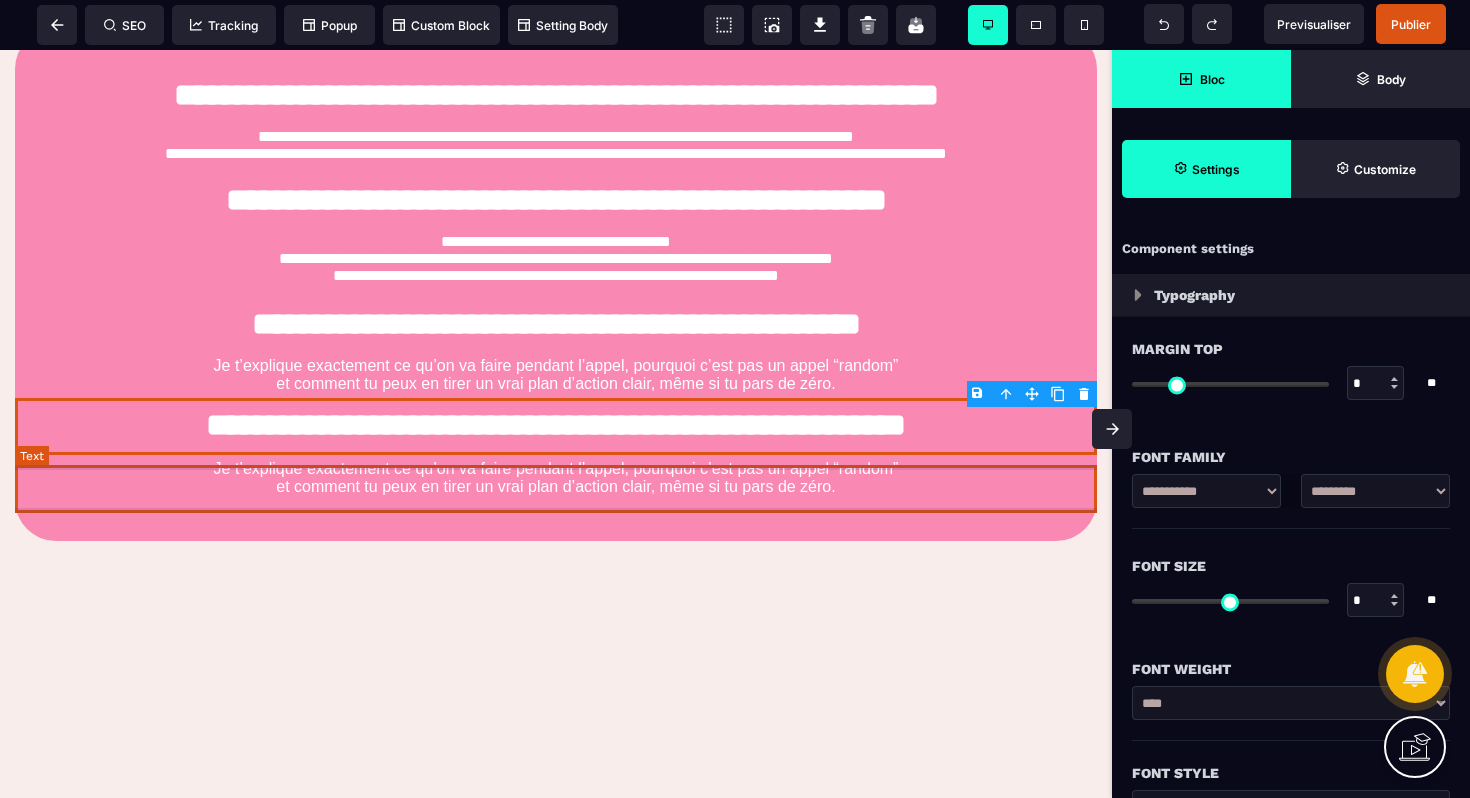click on "Je t’explique exactement ce qu’on va faire pendant l’appel, pourquoi c’est pas un appel “random” et comment tu peux en tirer un vrai plan d’action clair, même si tu pars de zéro." at bounding box center (556, 478) 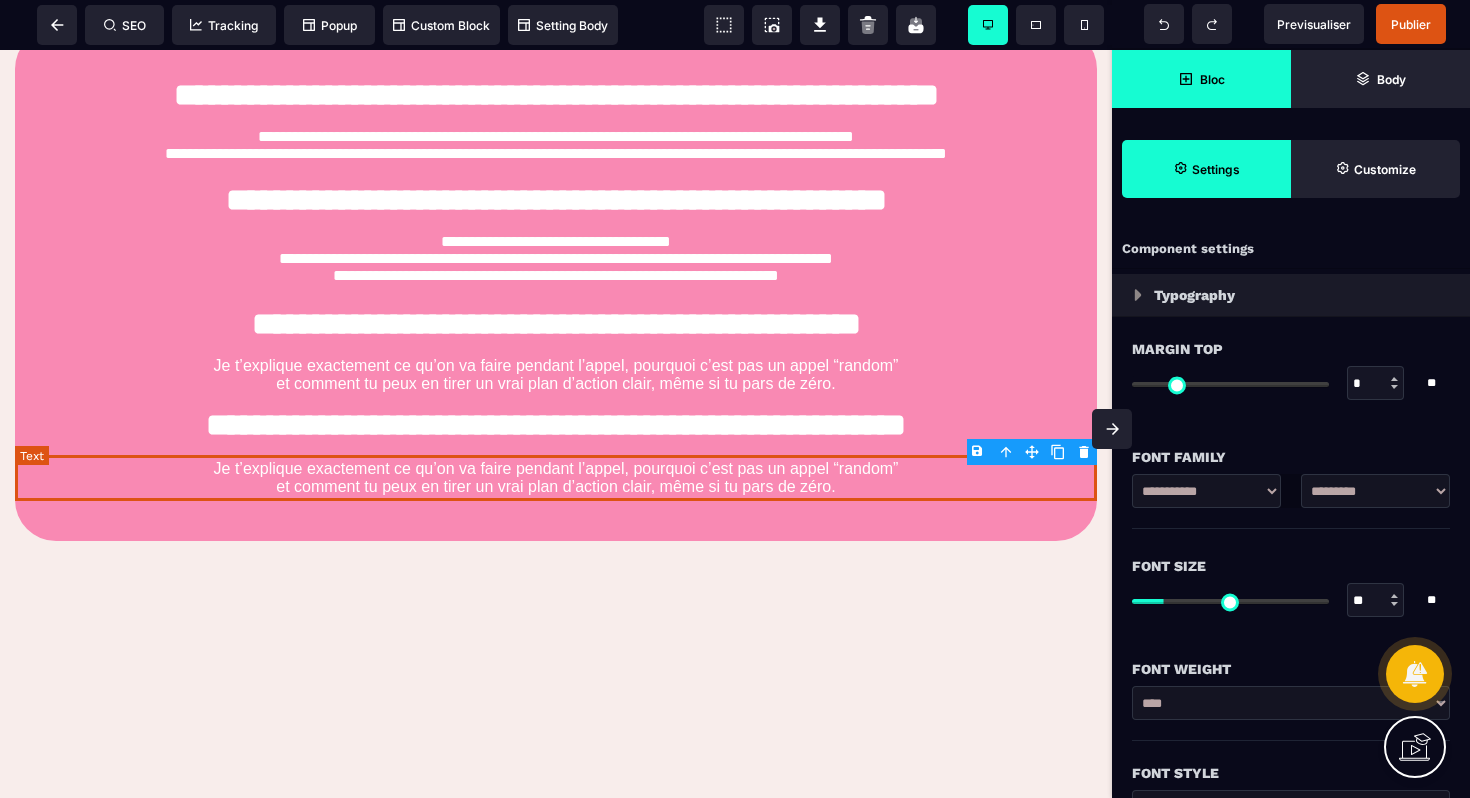 click on "Je t’explique exactement ce qu’on va faire pendant l’appel, pourquoi c’est pas un appel “random” et comment tu peux en tirer un vrai plan d’action clair, même si tu pars de zéro." at bounding box center (556, 478) 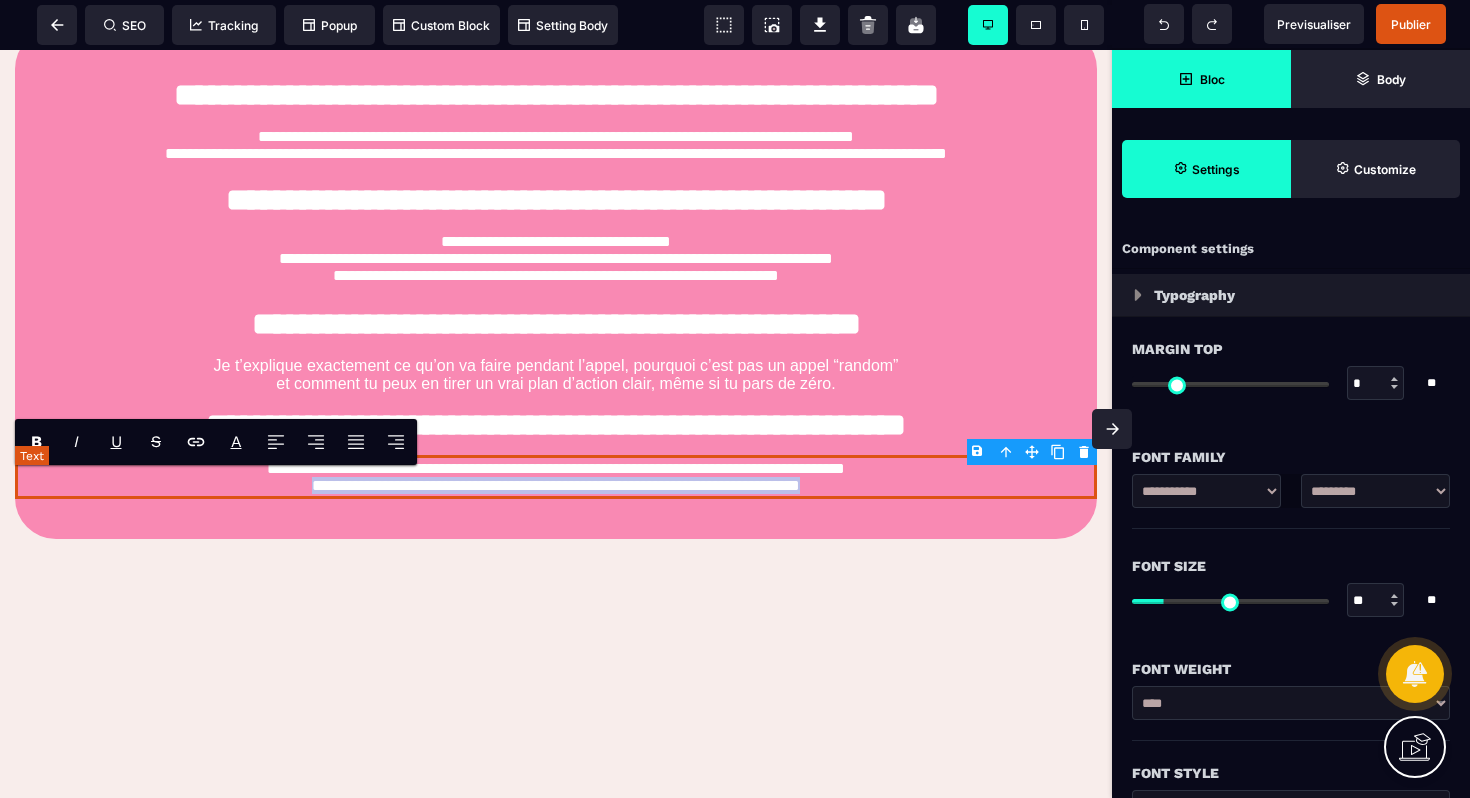 click on "**********" at bounding box center (556, 477) 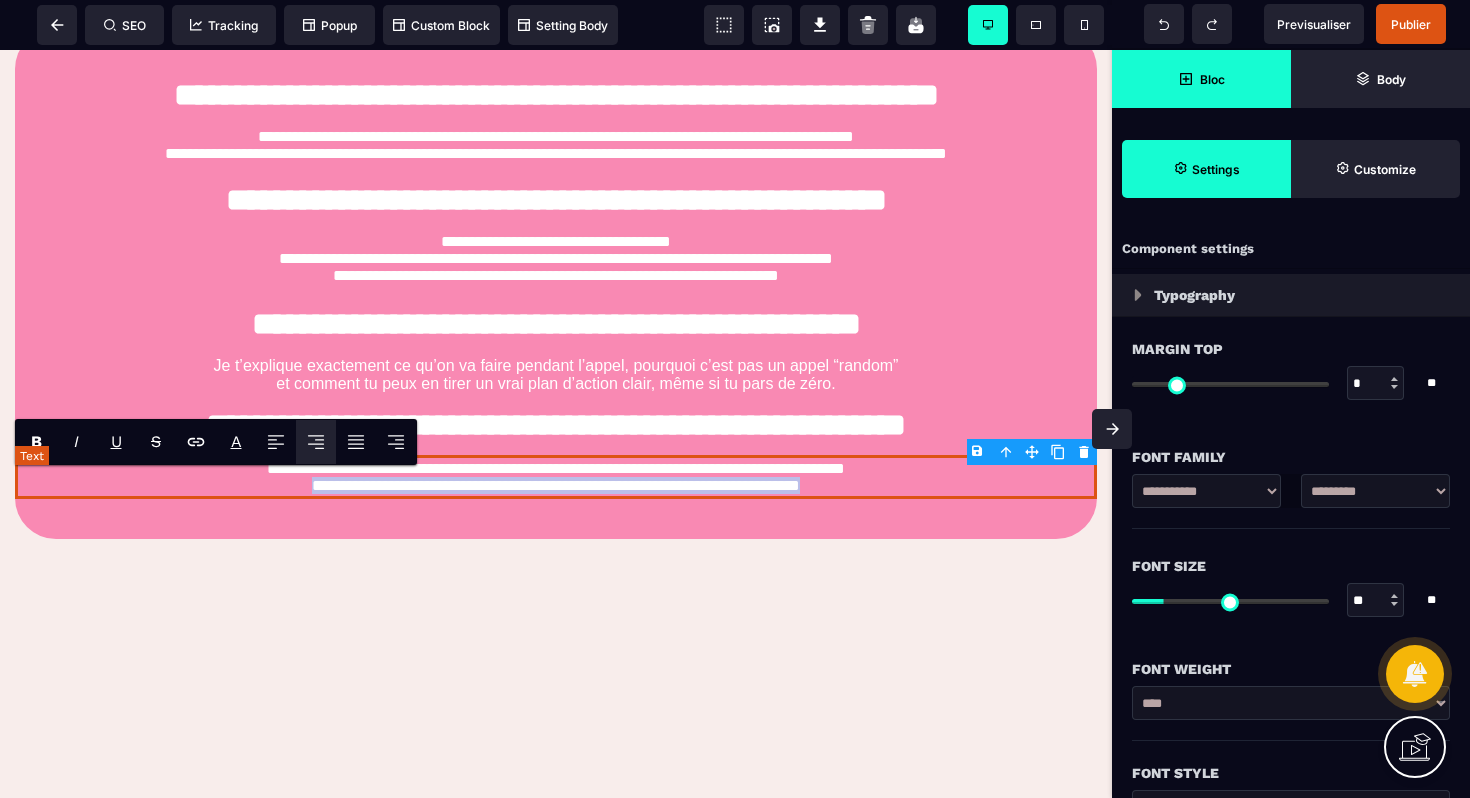click on "**********" at bounding box center (556, 477) 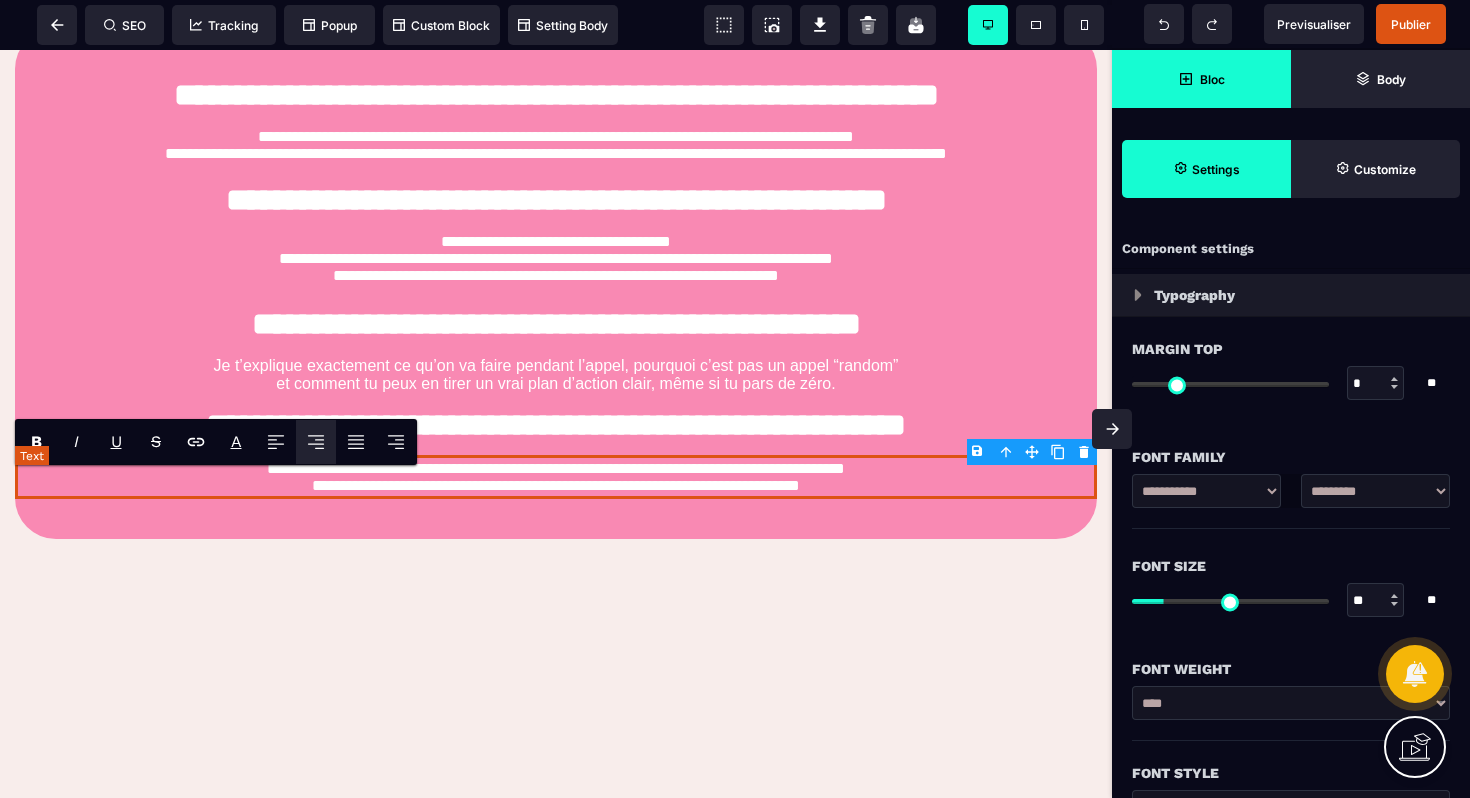 click on "**********" at bounding box center (556, 477) 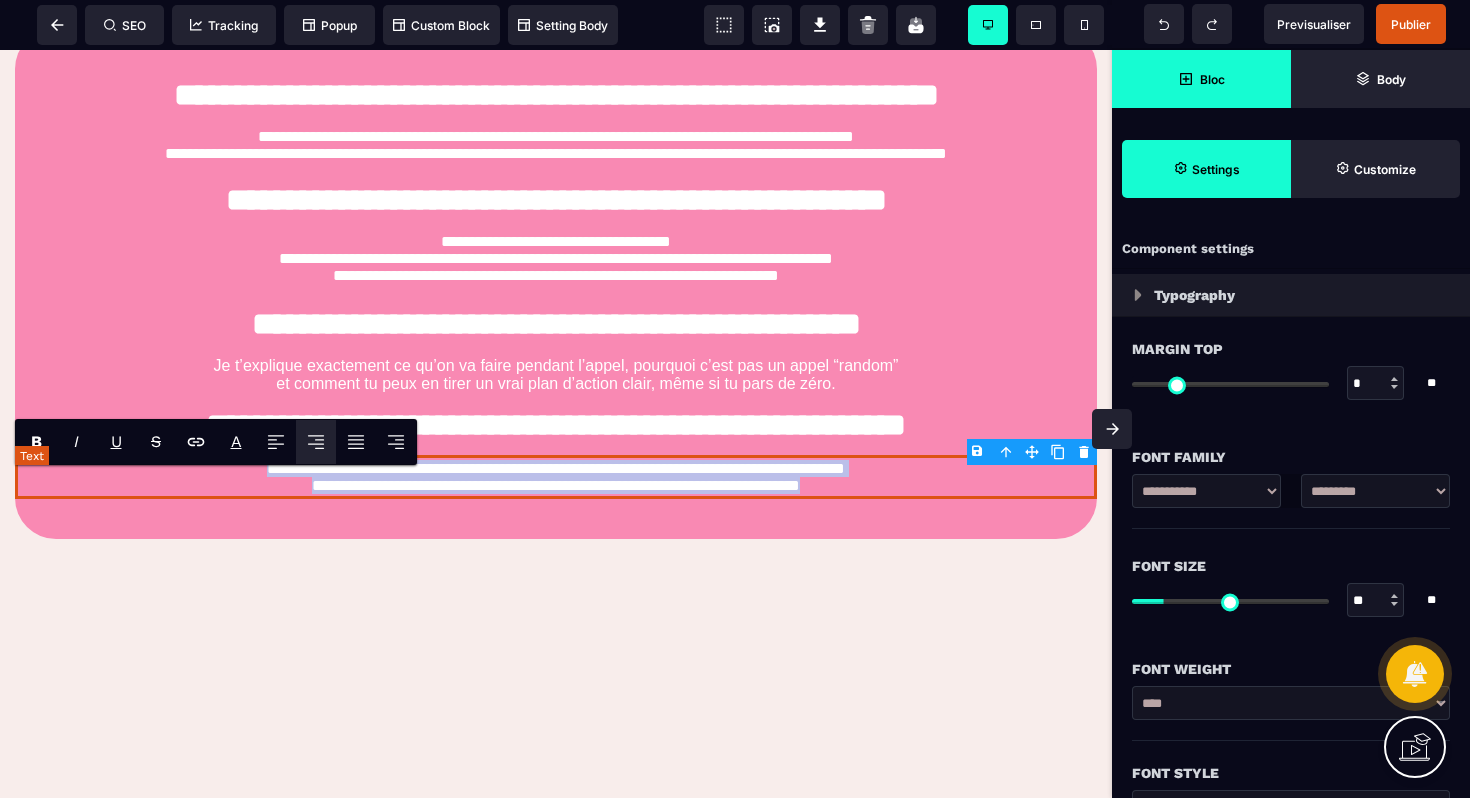 drag, startPoint x: 896, startPoint y: 494, endPoint x: 168, endPoint y: 470, distance: 728.3955 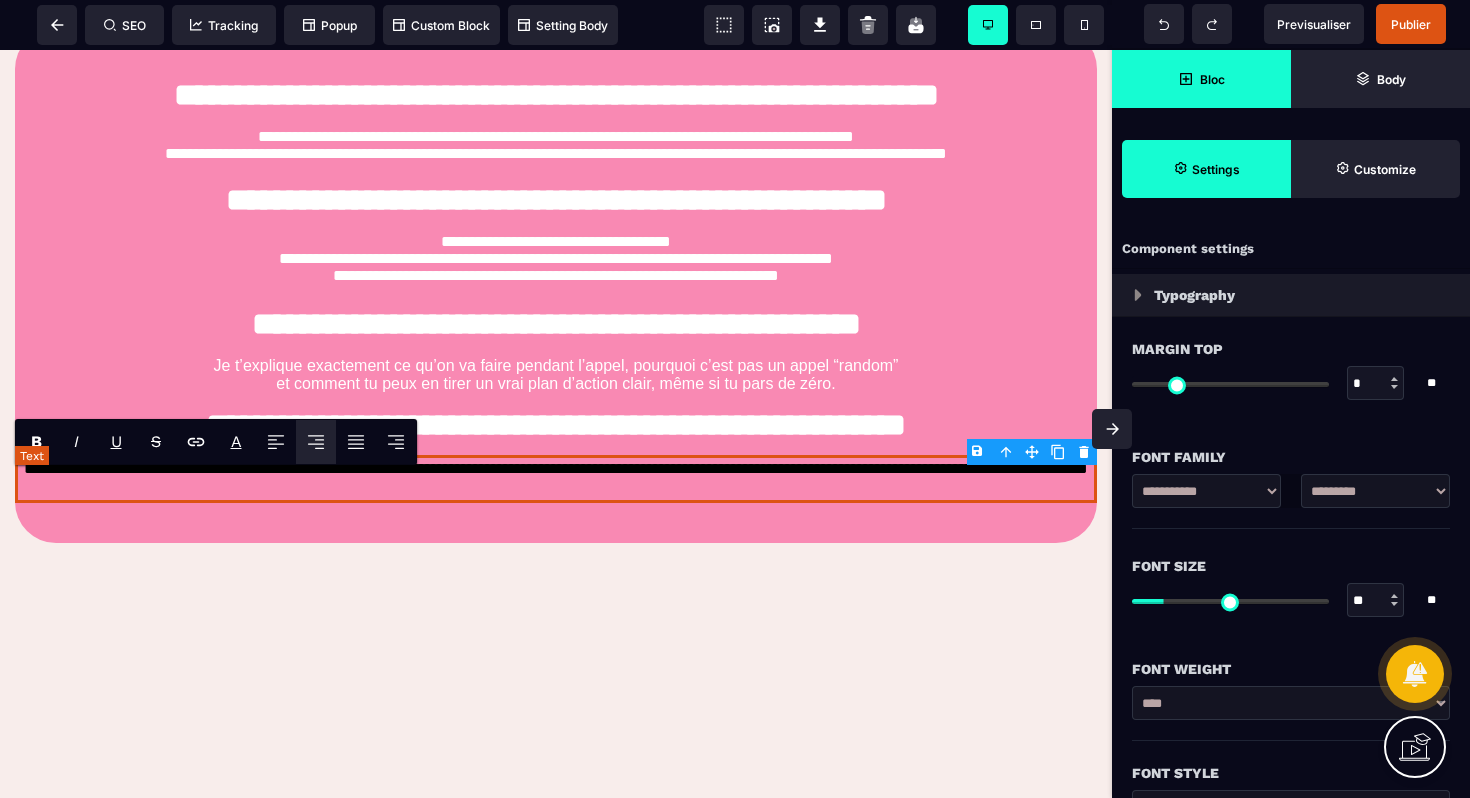 click on "**********" at bounding box center (556, 479) 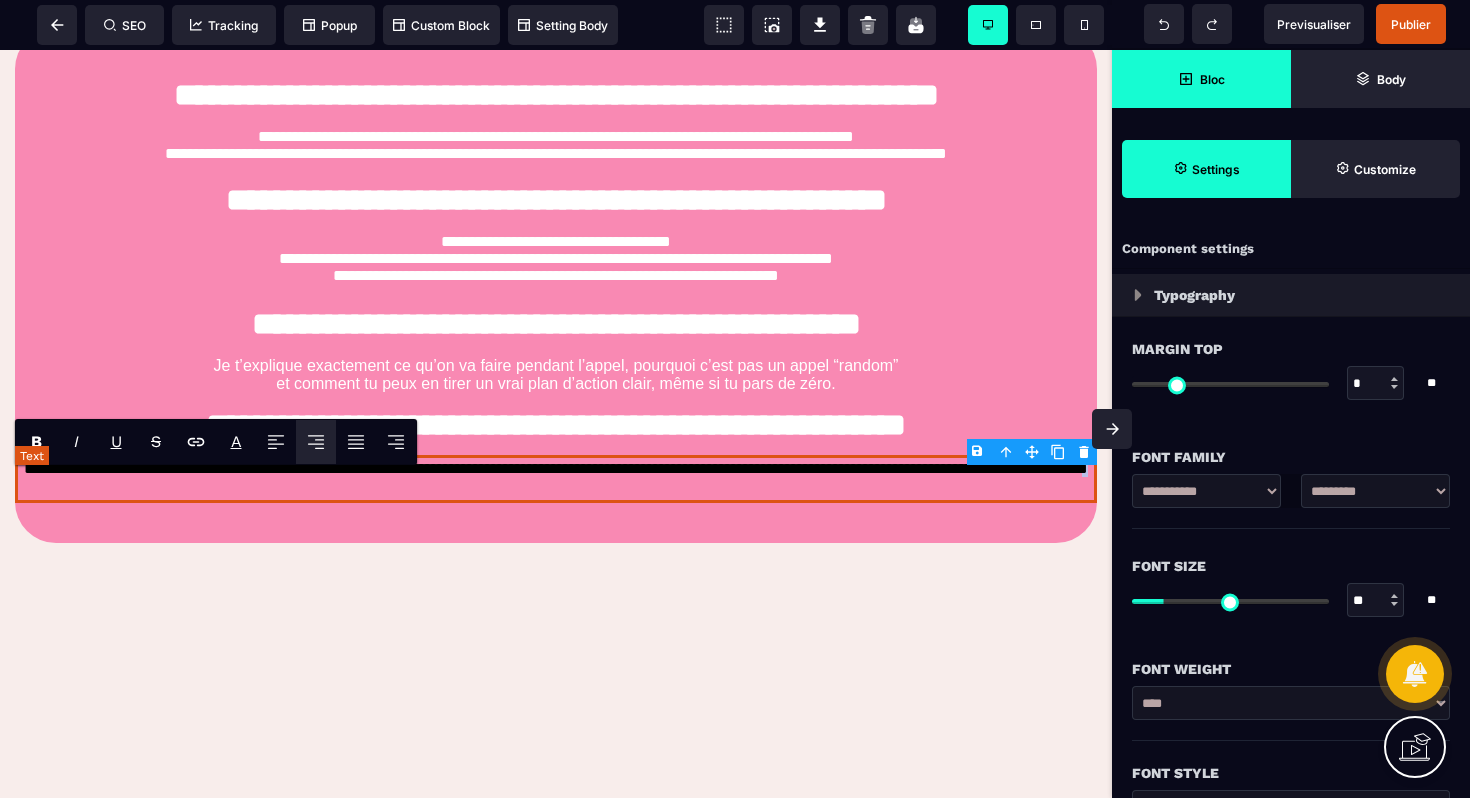 click on "**********" at bounding box center [556, 479] 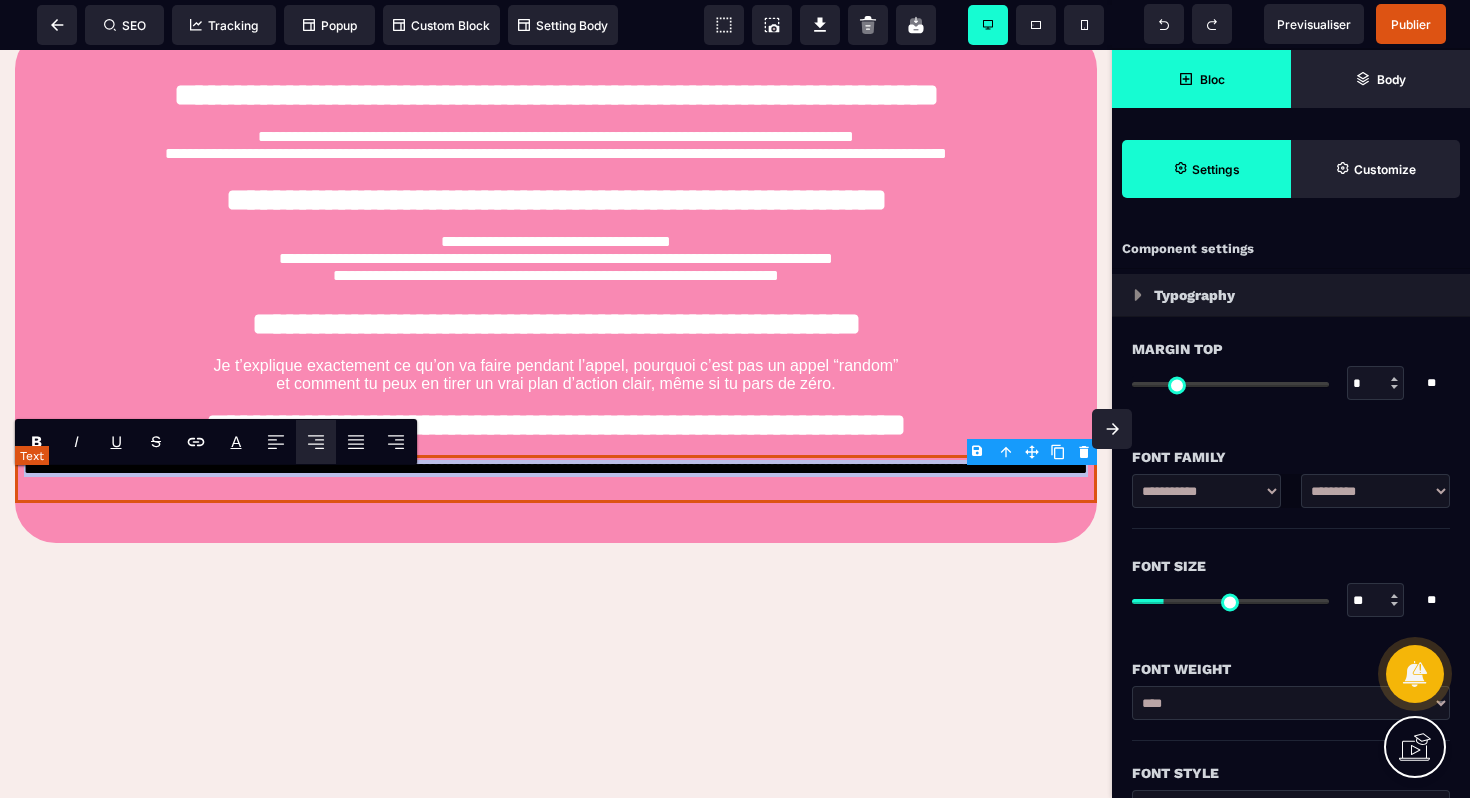 click on "**********" at bounding box center [556, 479] 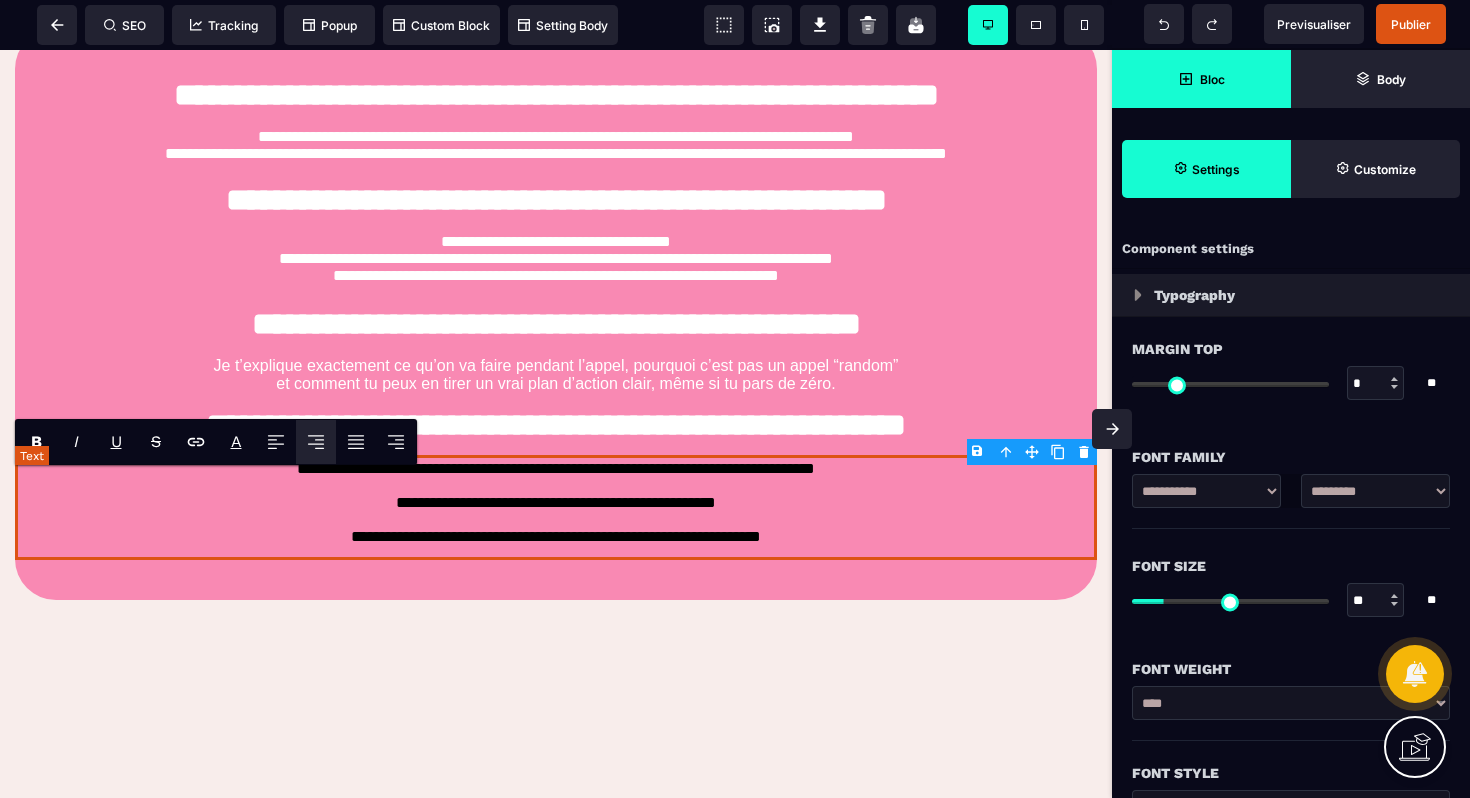 click on "**********" at bounding box center (556, 507) 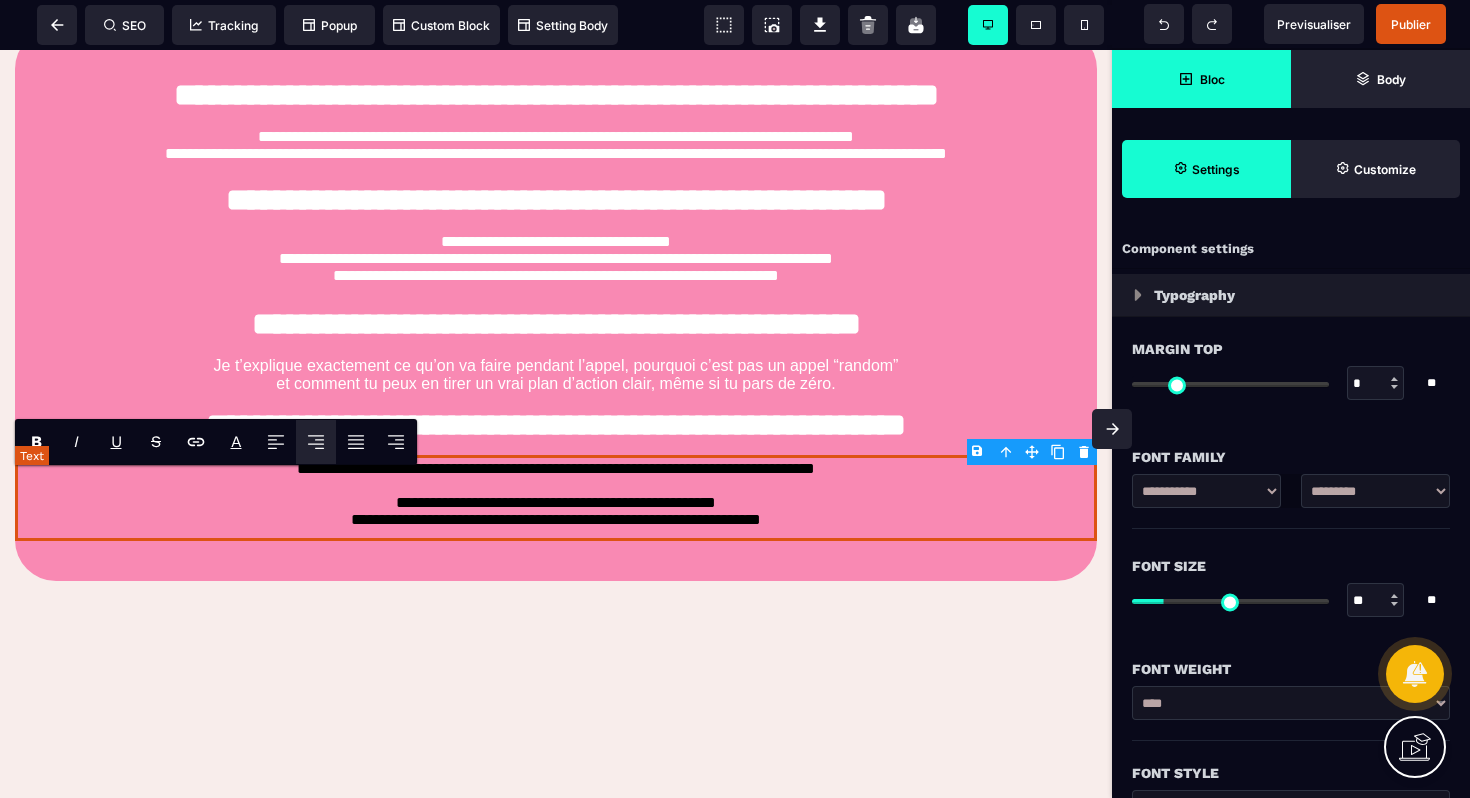 click on "**********" at bounding box center [556, 498] 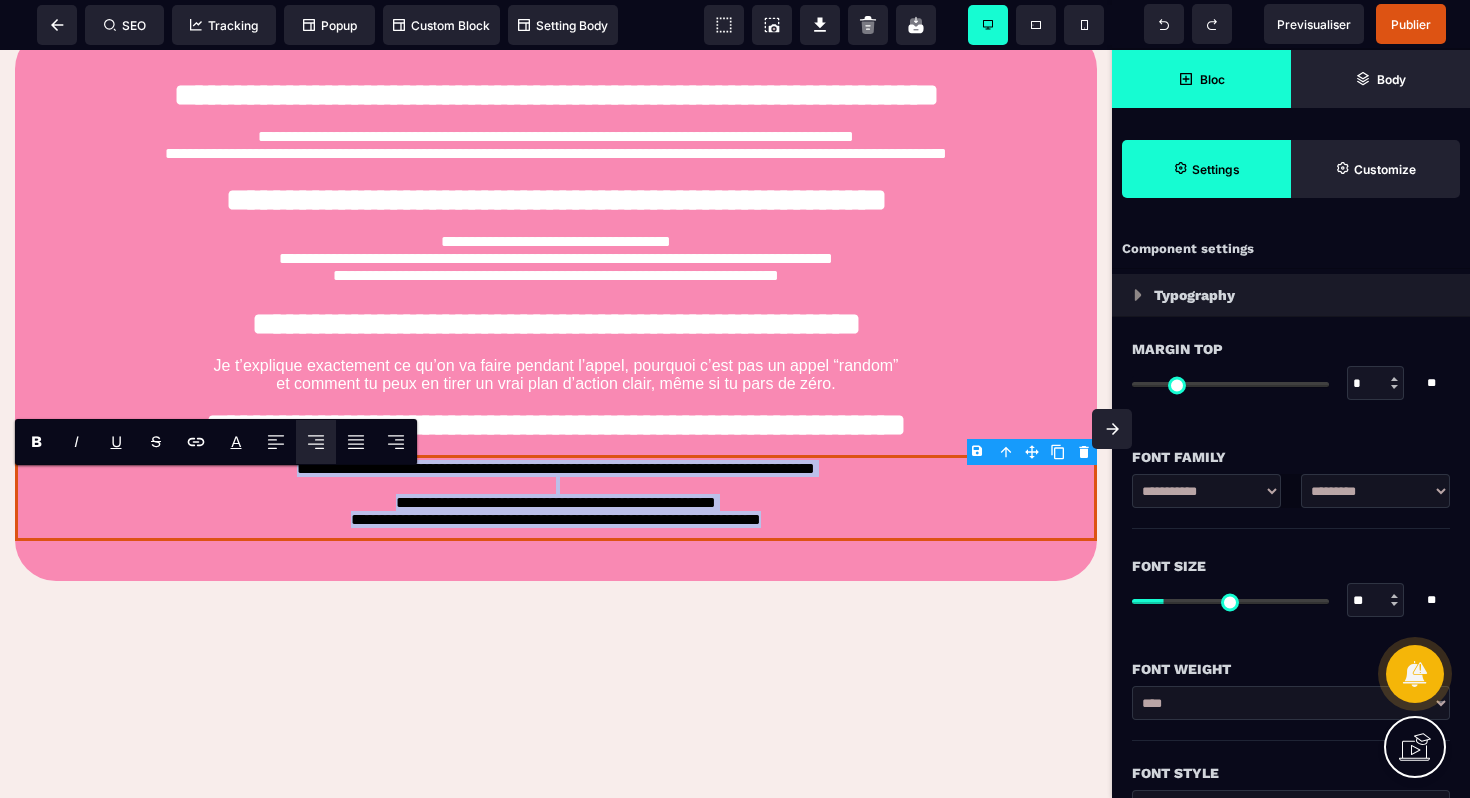 drag, startPoint x: 240, startPoint y: 480, endPoint x: 901, endPoint y: 605, distance: 672.7154 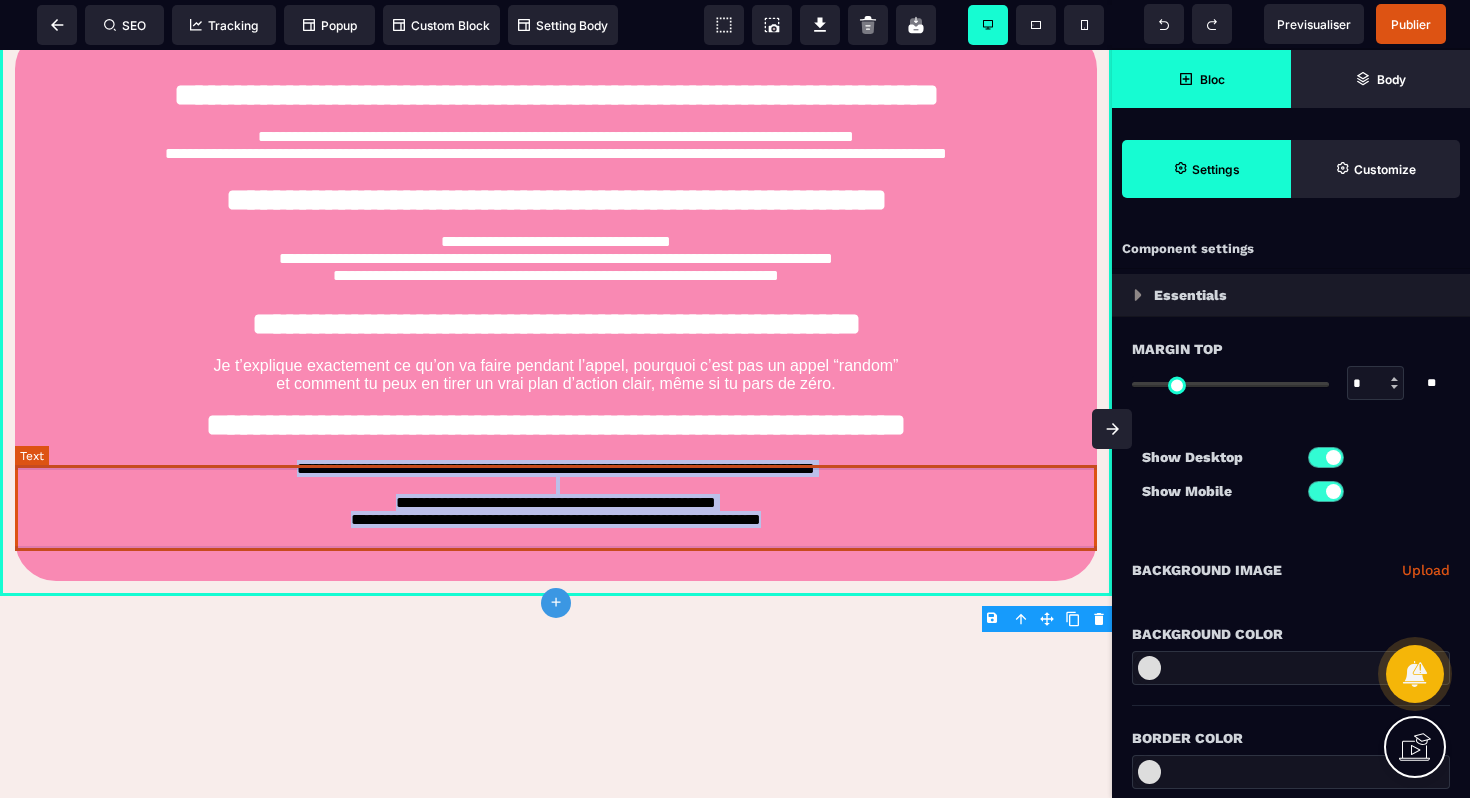 click on "**********" at bounding box center [556, 498] 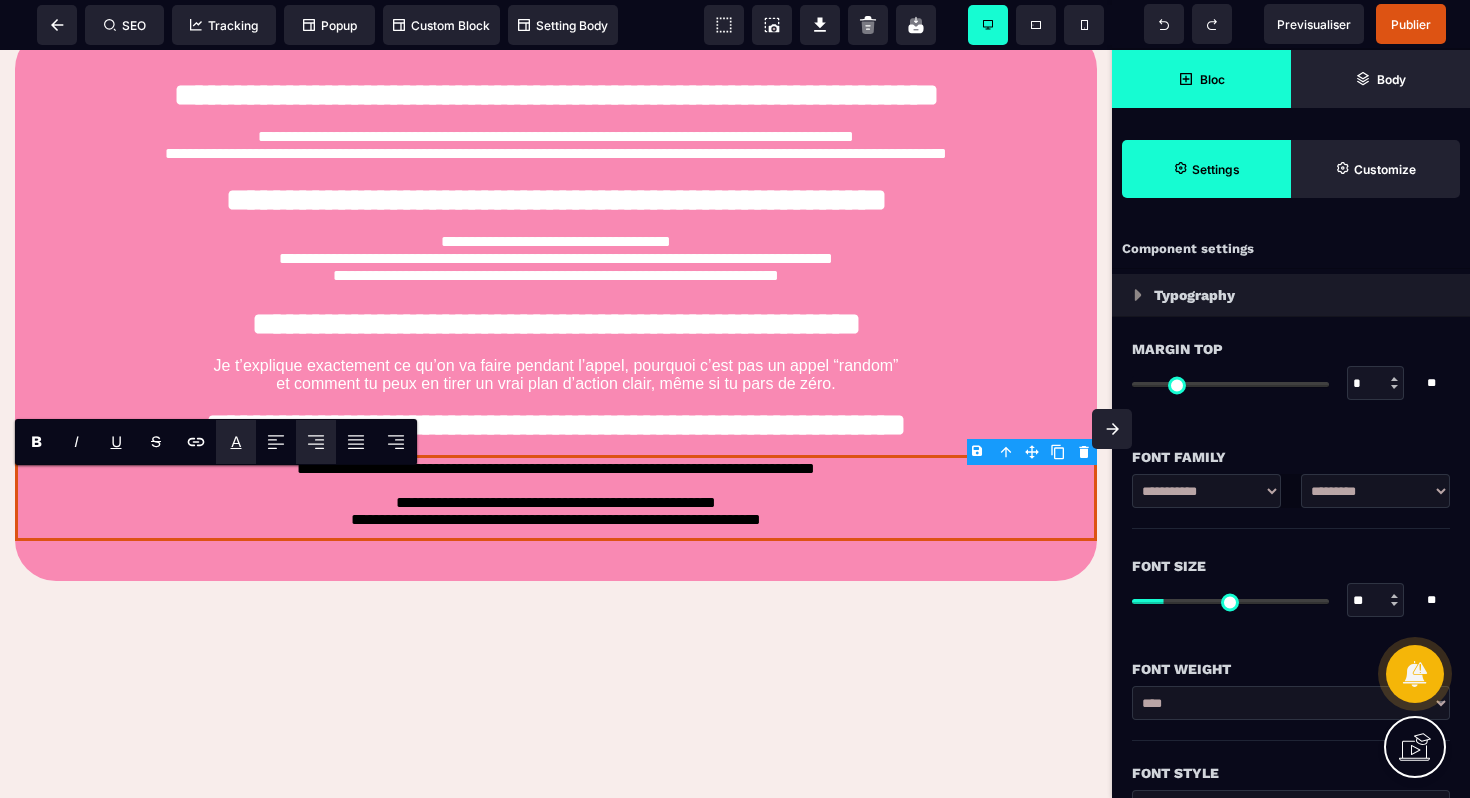click on "*******" at bounding box center [261, 464] 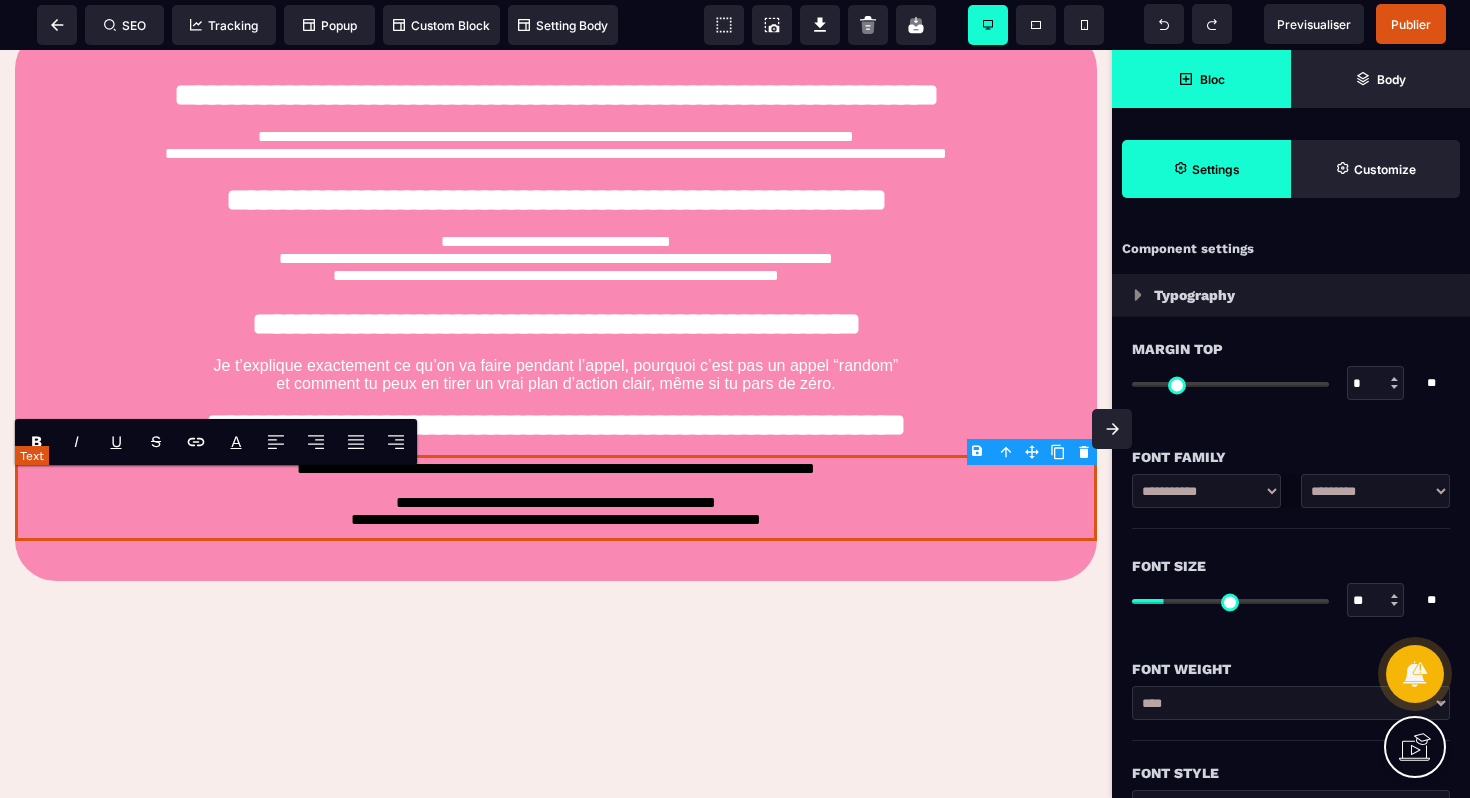 click on "**********" at bounding box center (556, 498) 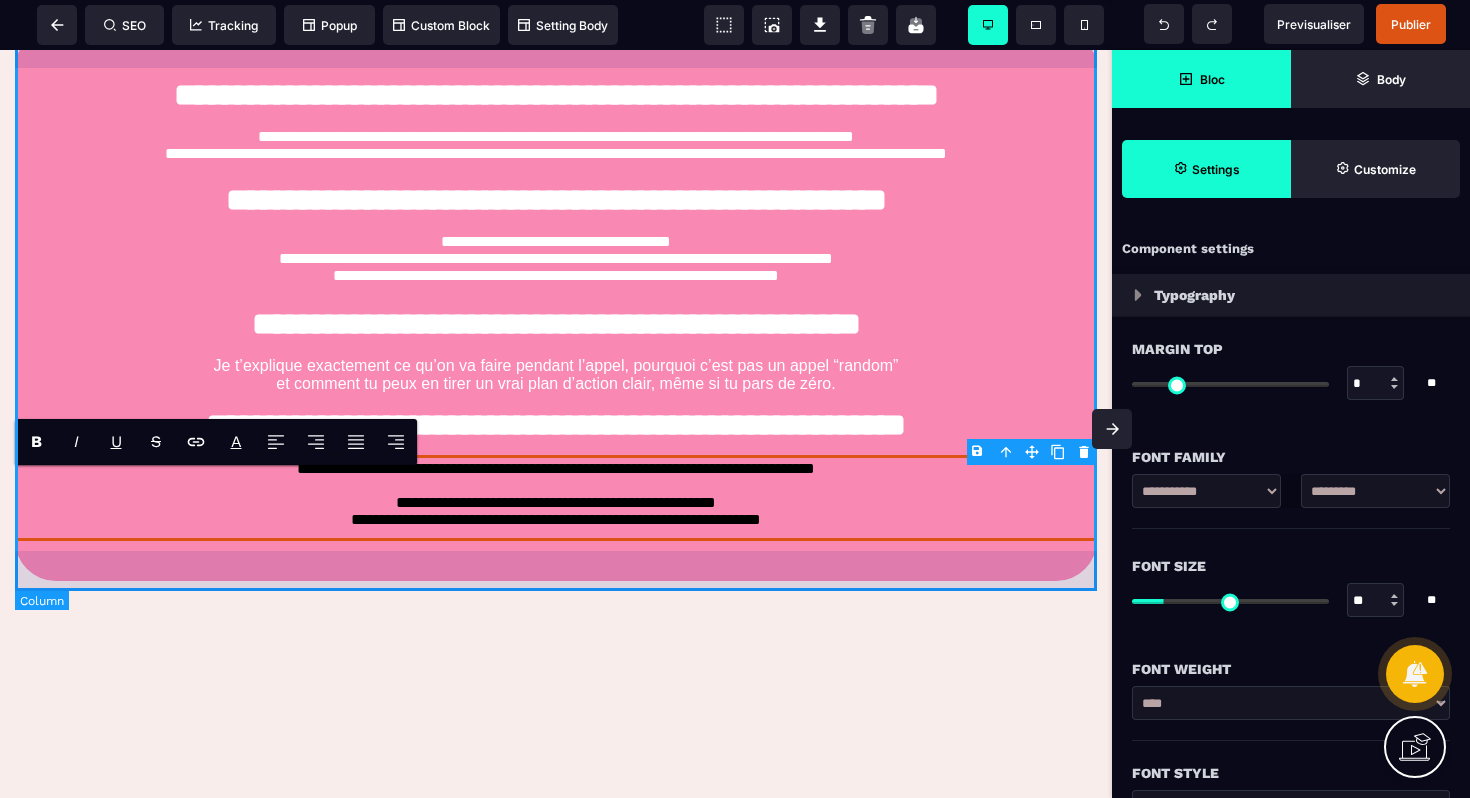 click on "**********" at bounding box center (556, 305) 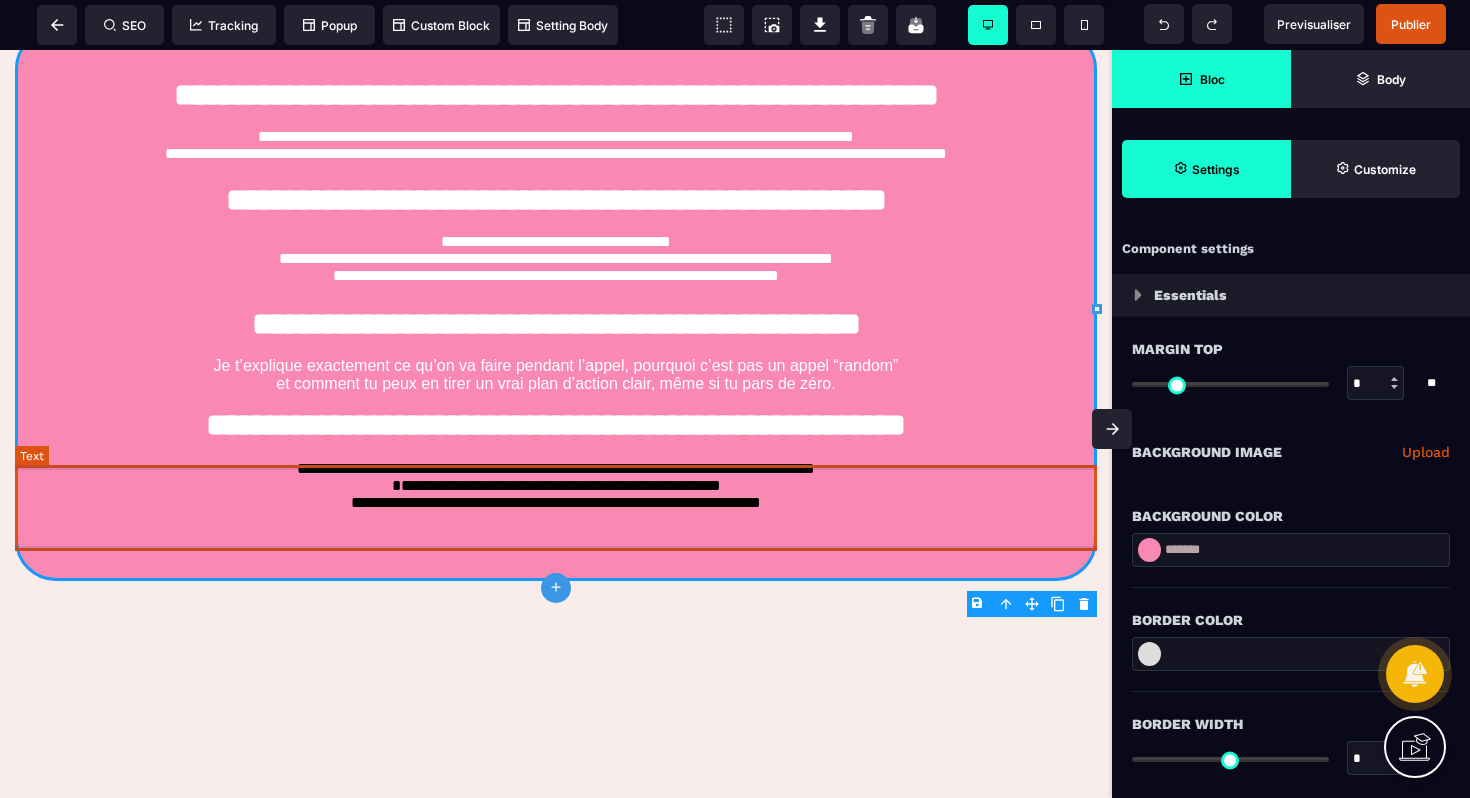 click on "**********" at bounding box center (556, 498) 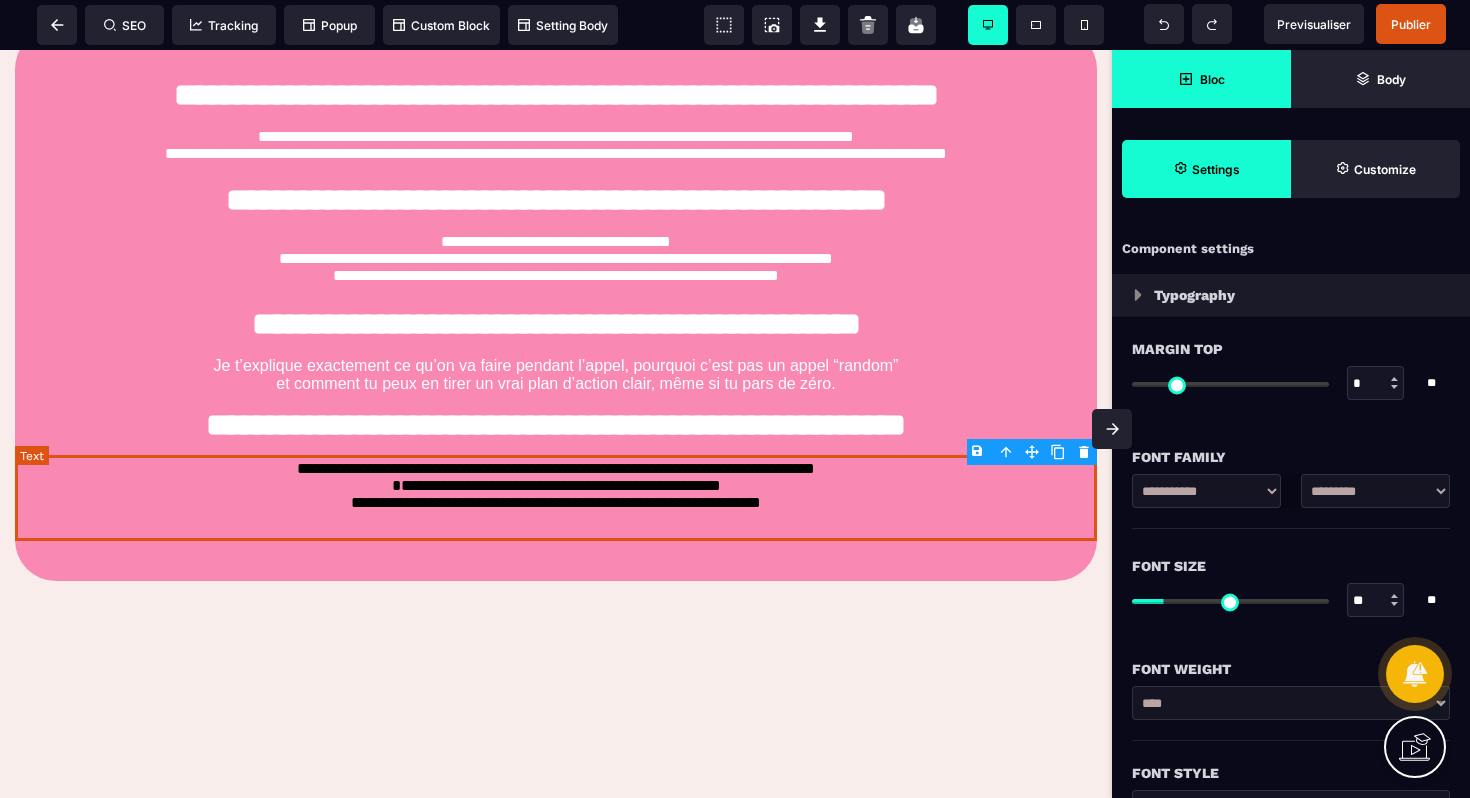 click on "**********" at bounding box center (556, 498) 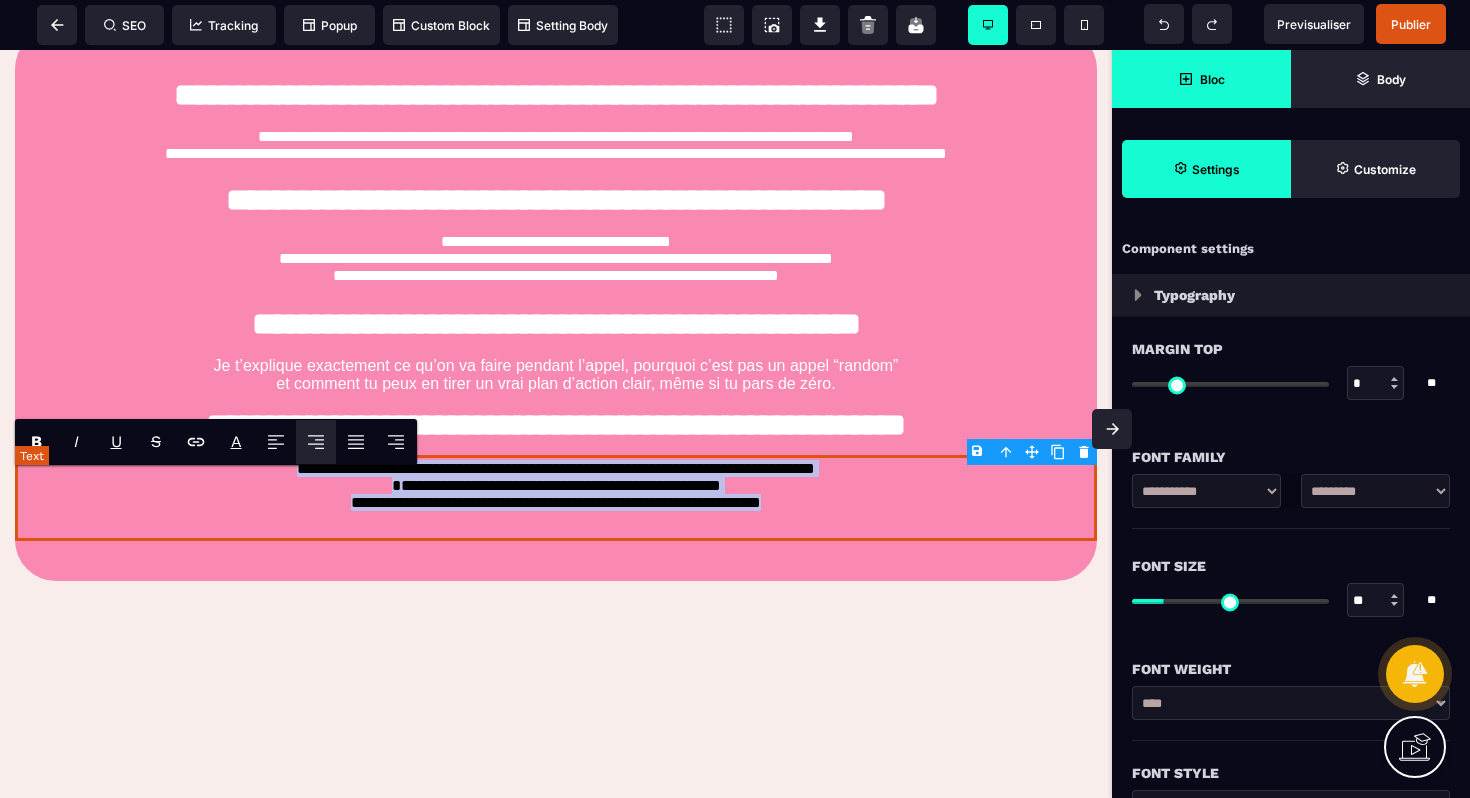 drag, startPoint x: 793, startPoint y: 533, endPoint x: 227, endPoint y: 472, distance: 569.2776 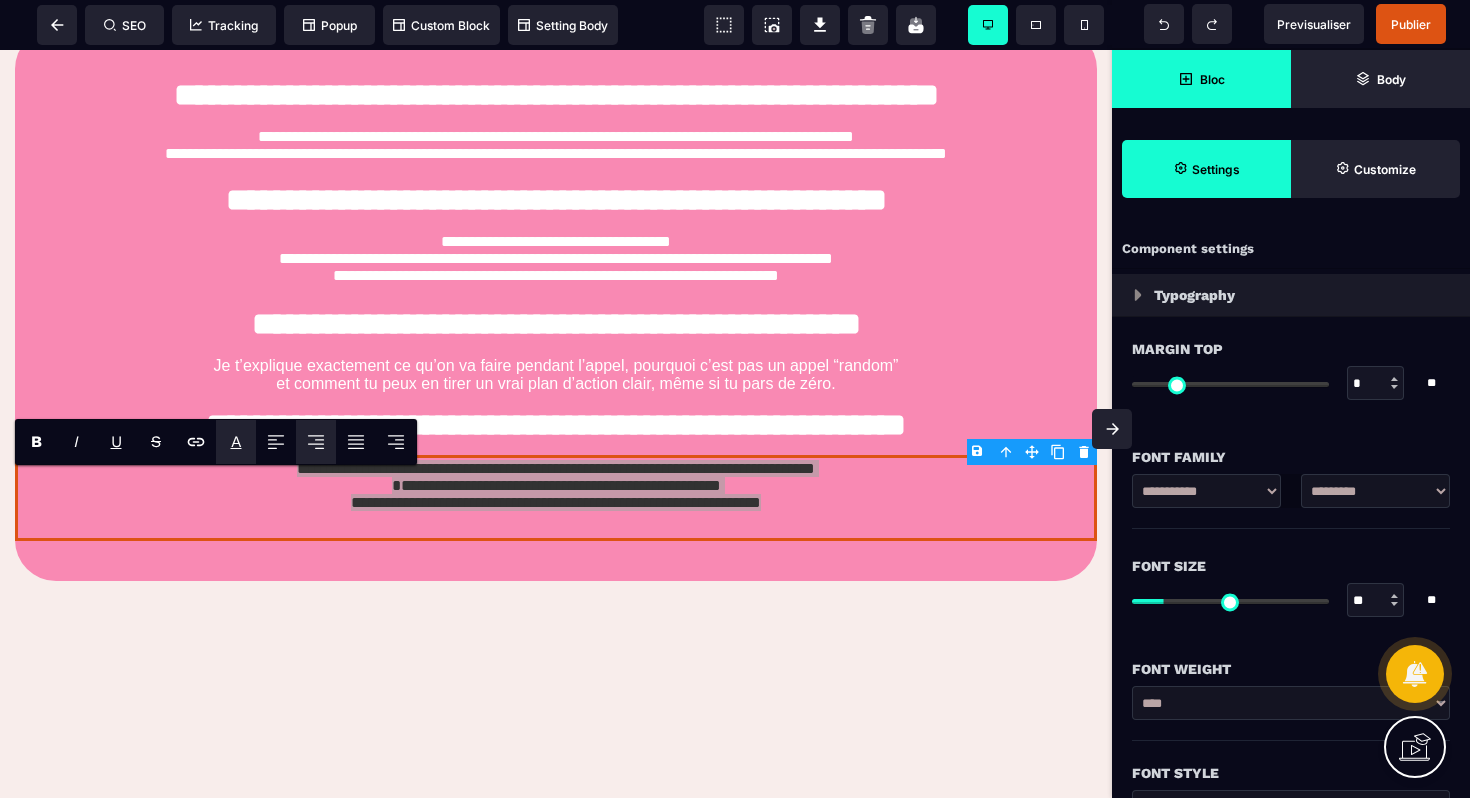 click on "A" at bounding box center (236, 441) 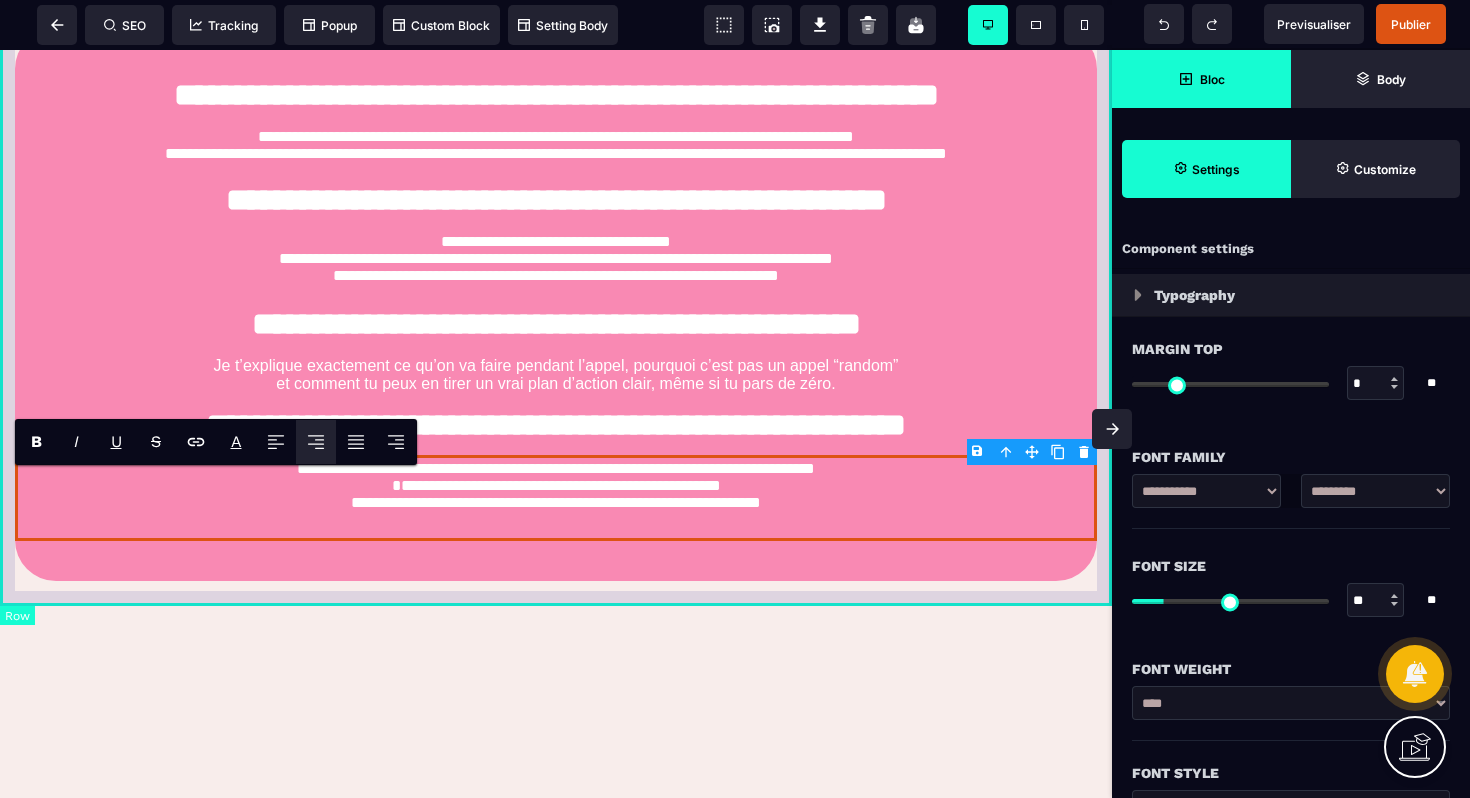 click on "**********" at bounding box center (556, 305) 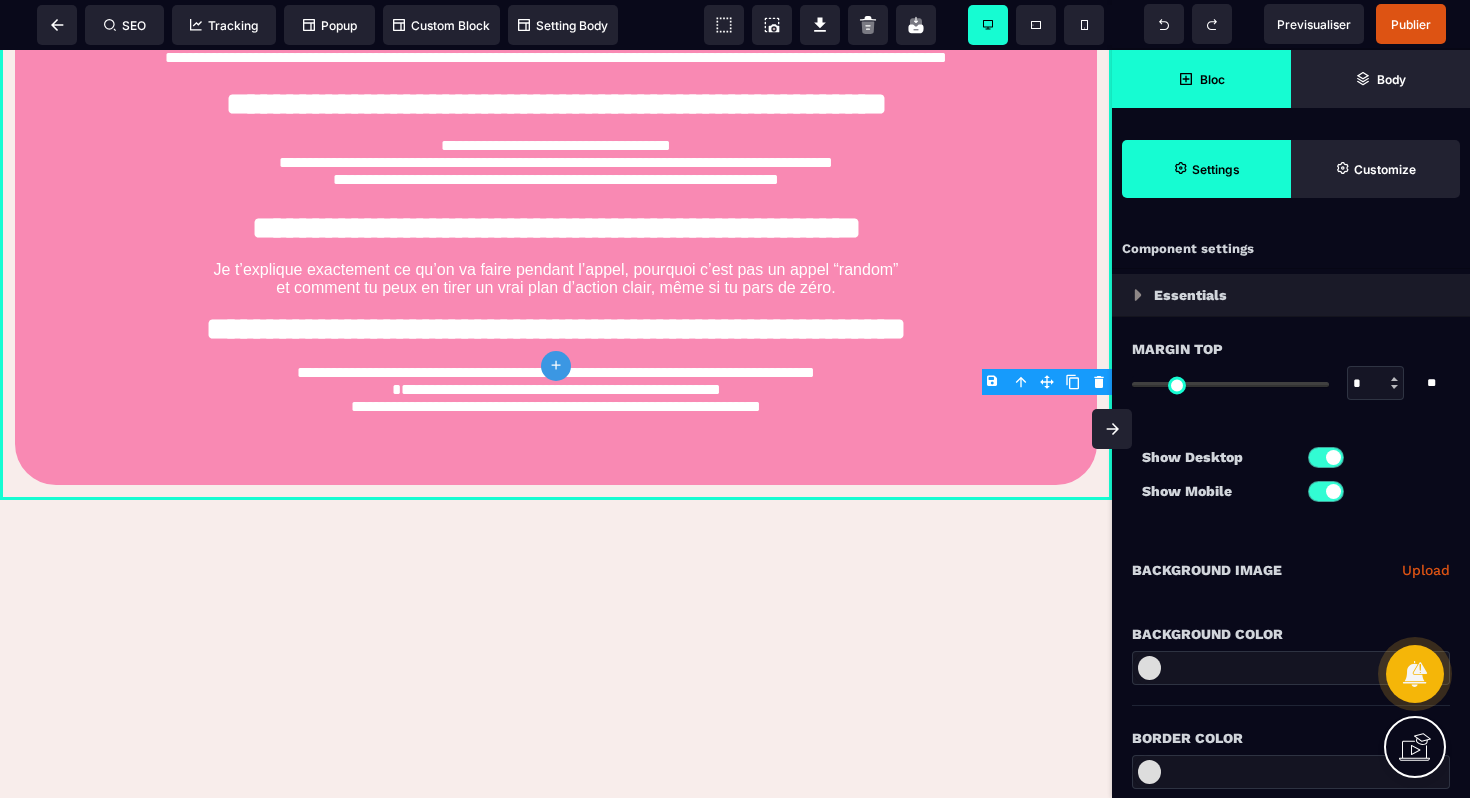 scroll, scrollTop: 1593, scrollLeft: 0, axis: vertical 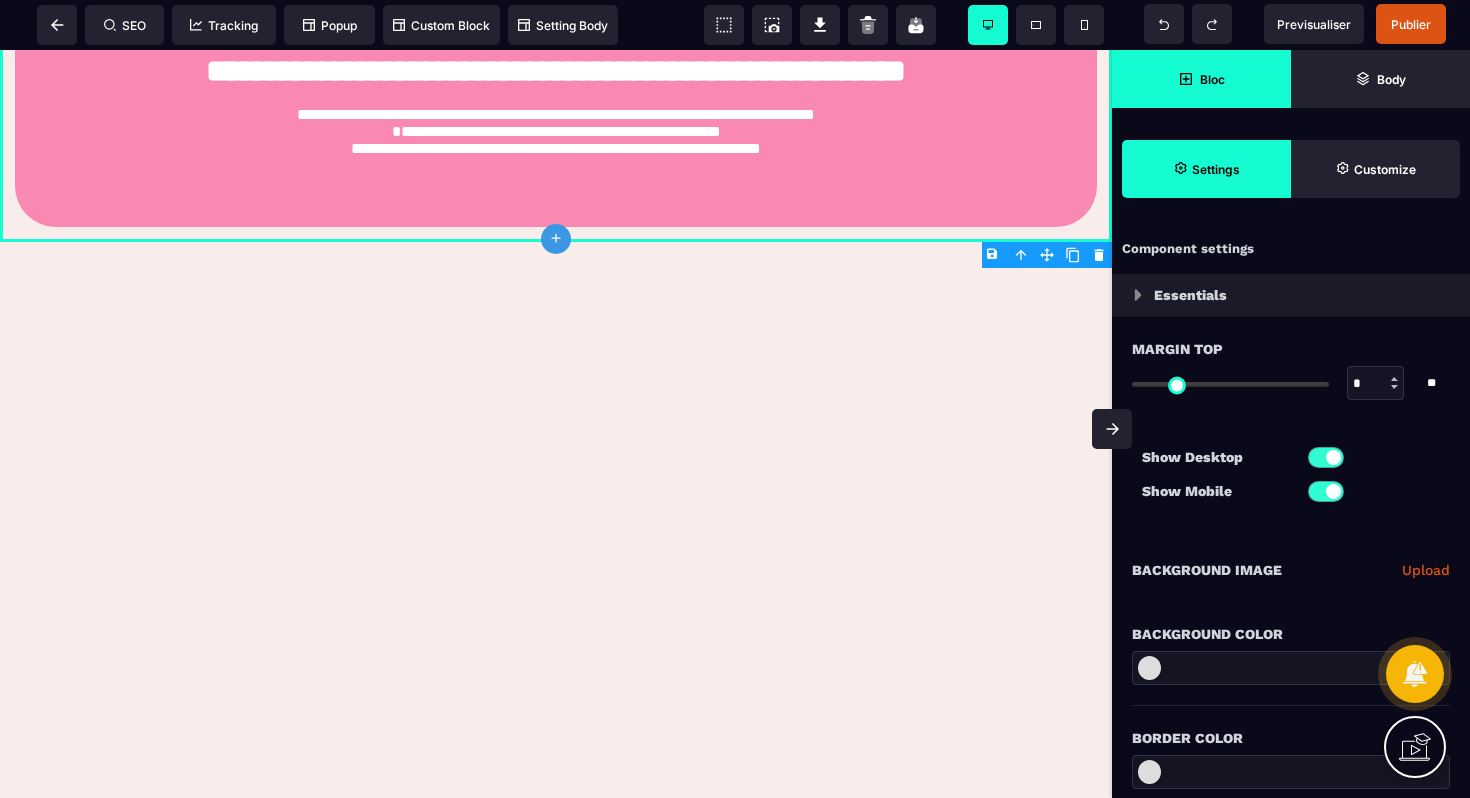 click on "**********" at bounding box center (556, -368) 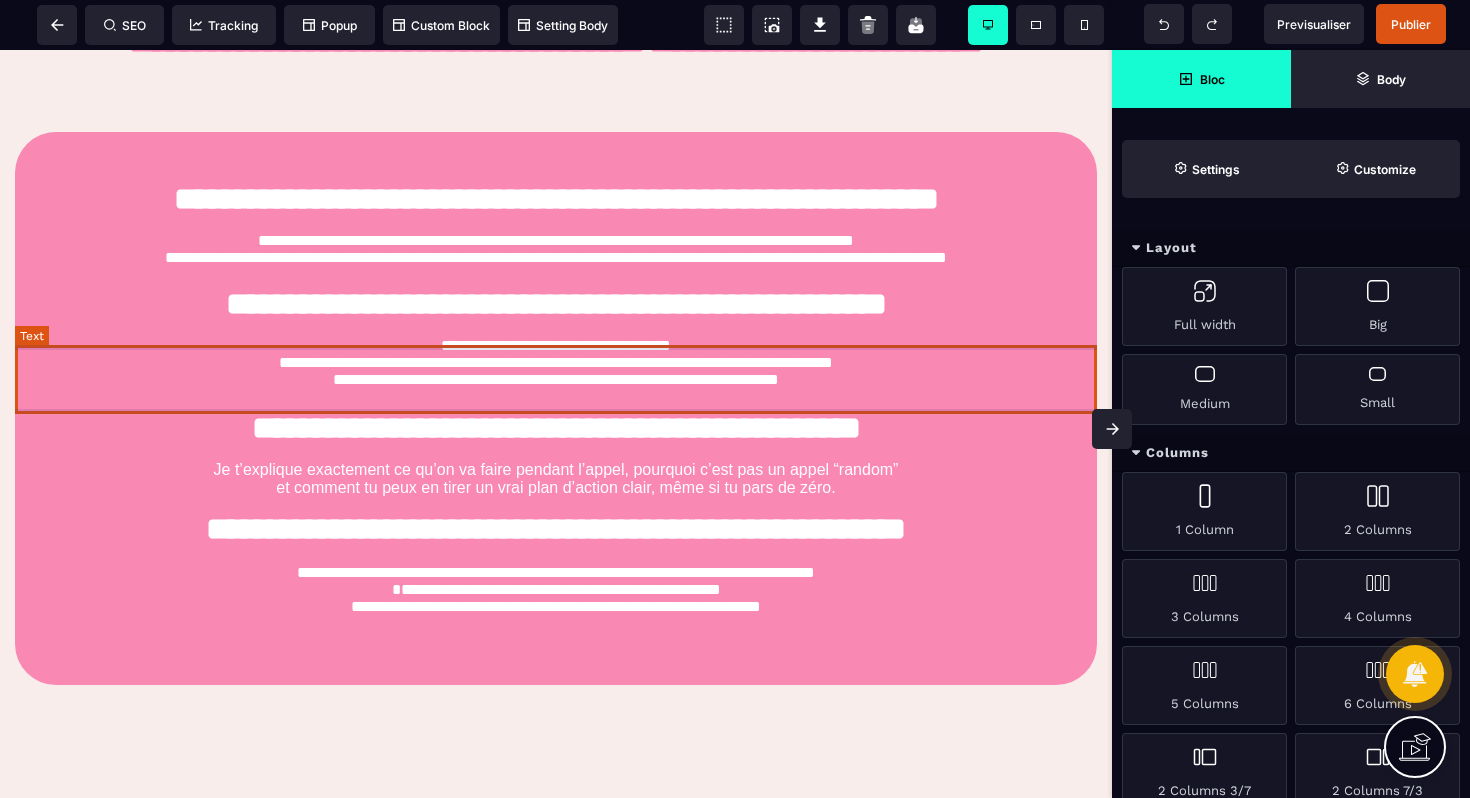 scroll, scrollTop: 1134, scrollLeft: 0, axis: vertical 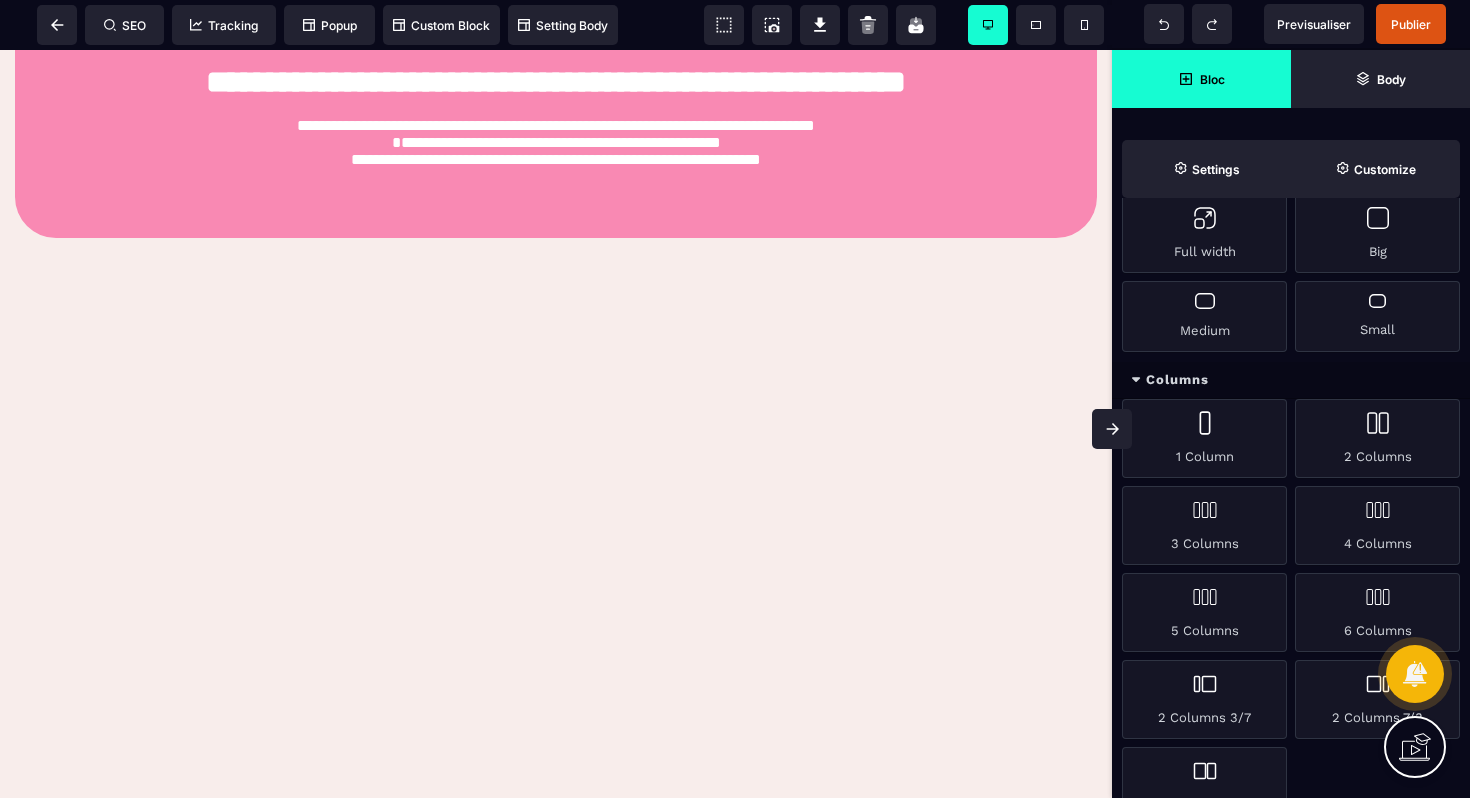 click on "**********" at bounding box center (556, -302) 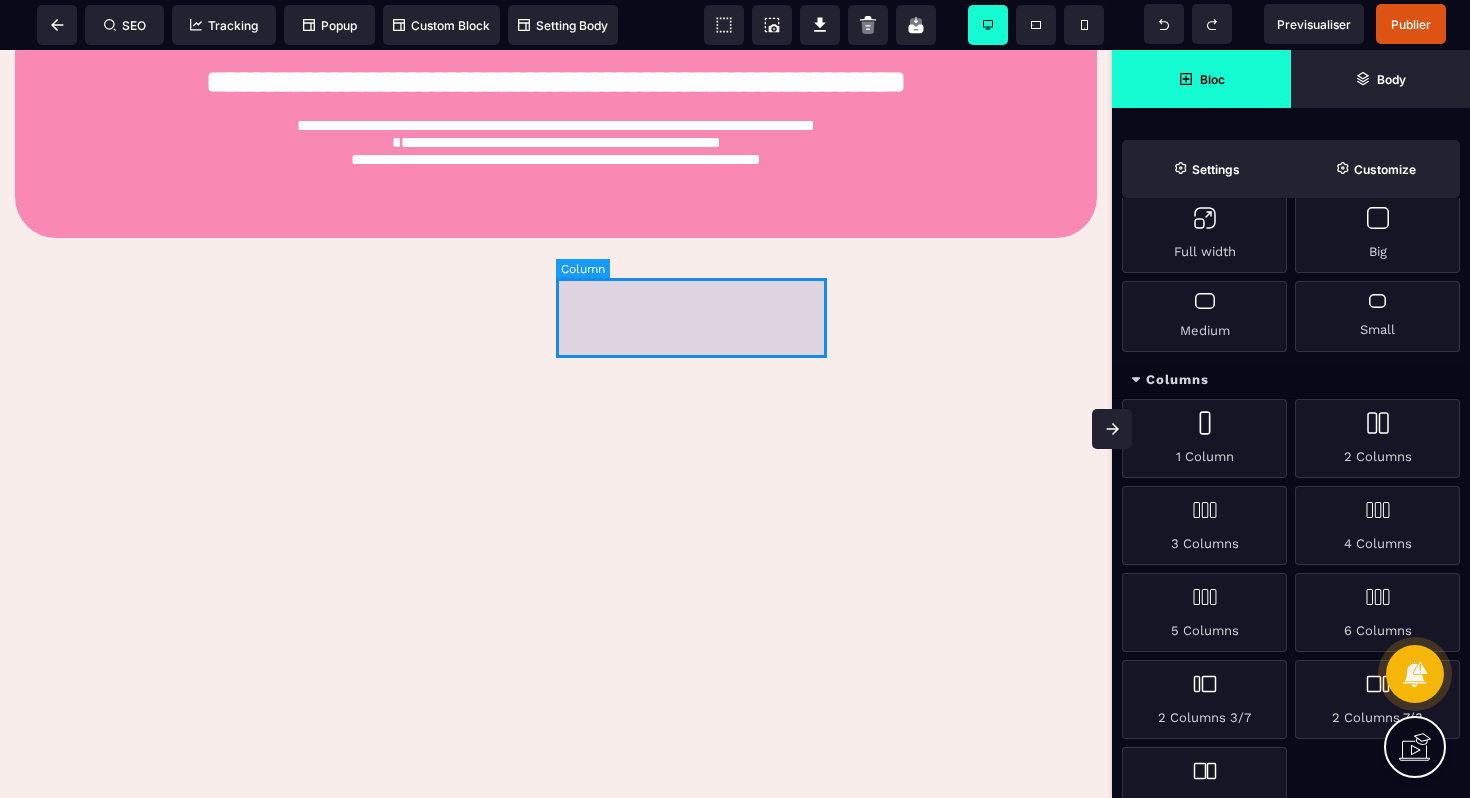 click at bounding box center (691, 308) 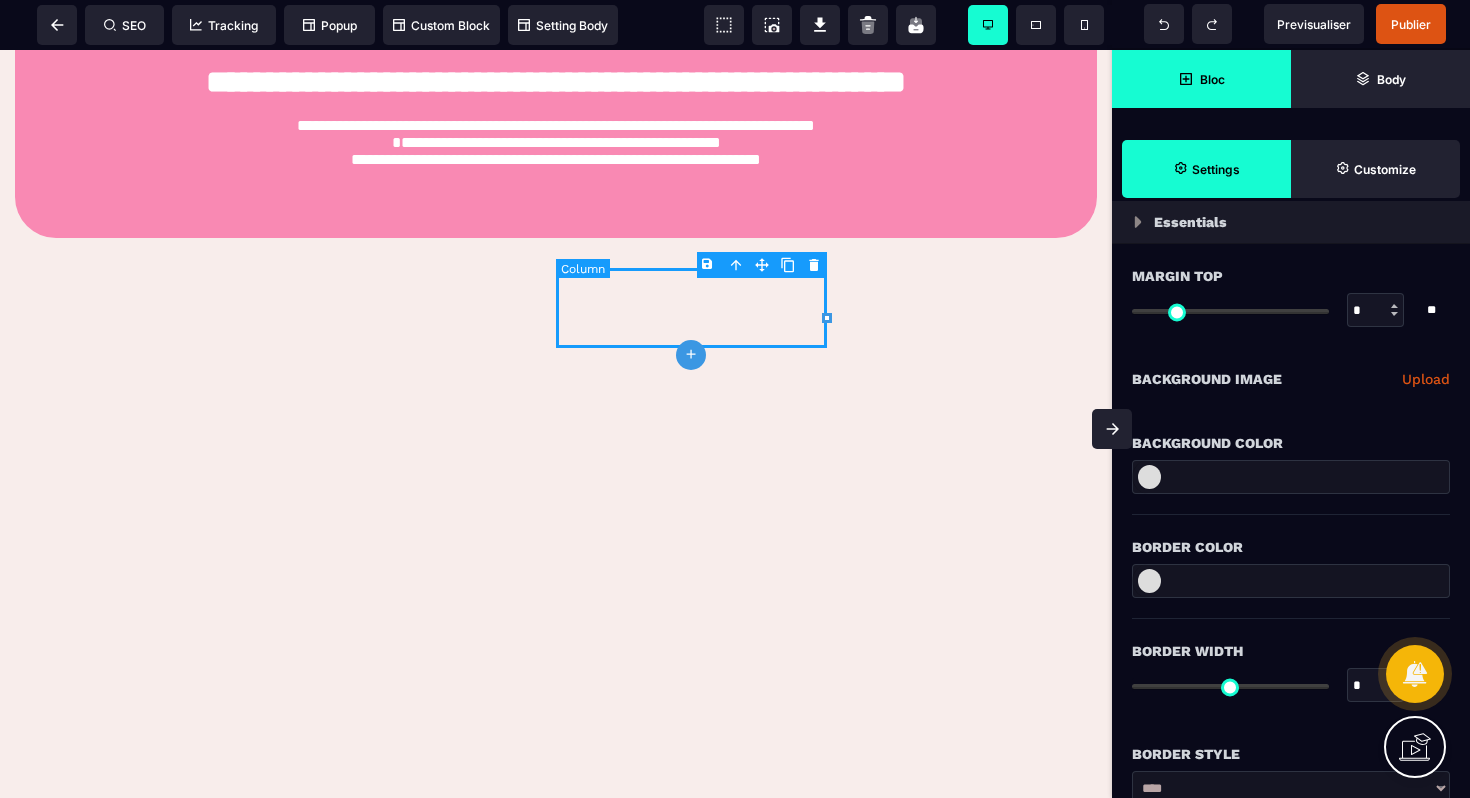 scroll, scrollTop: 0, scrollLeft: 0, axis: both 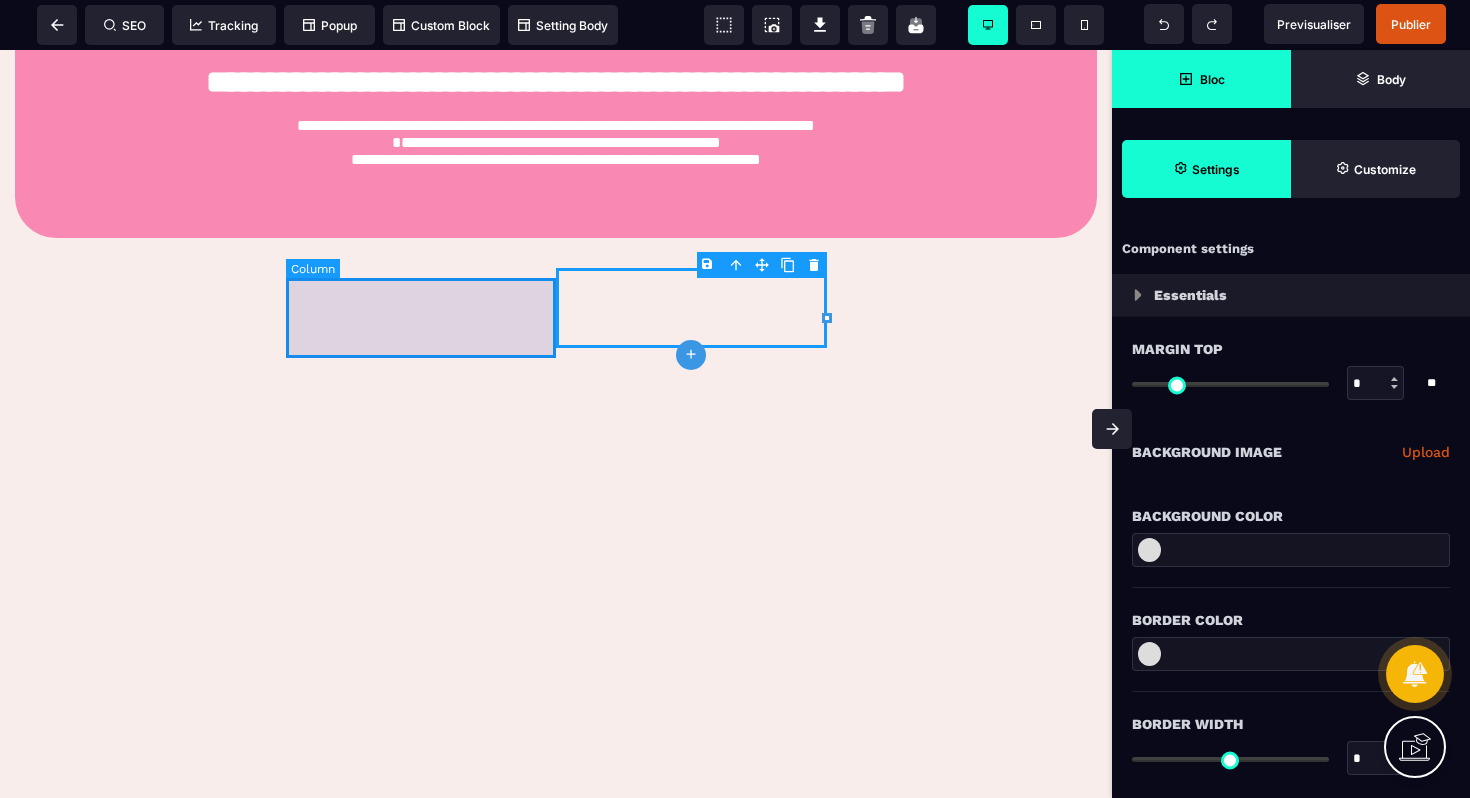 click at bounding box center [421, 308] 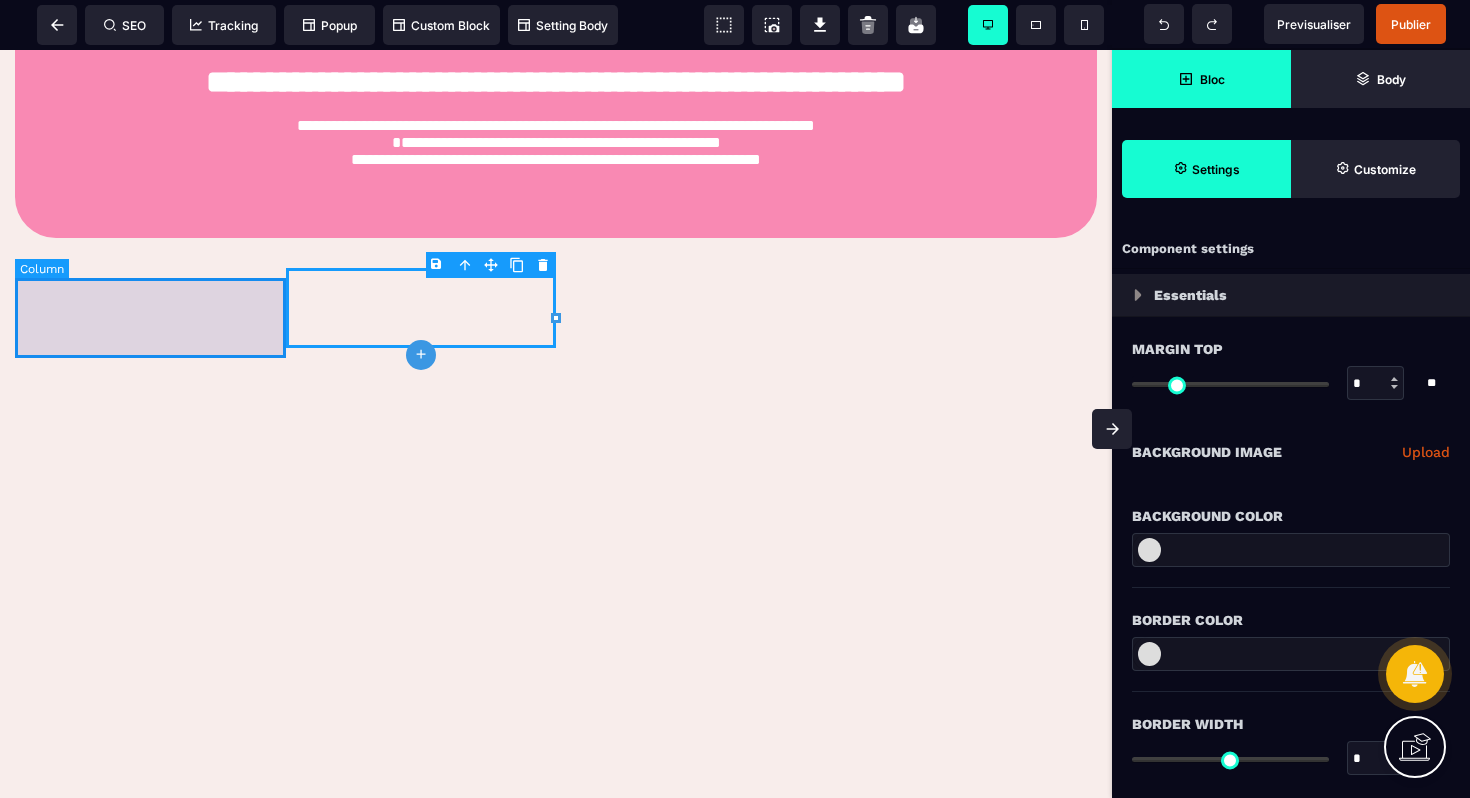 click at bounding box center [150, 308] 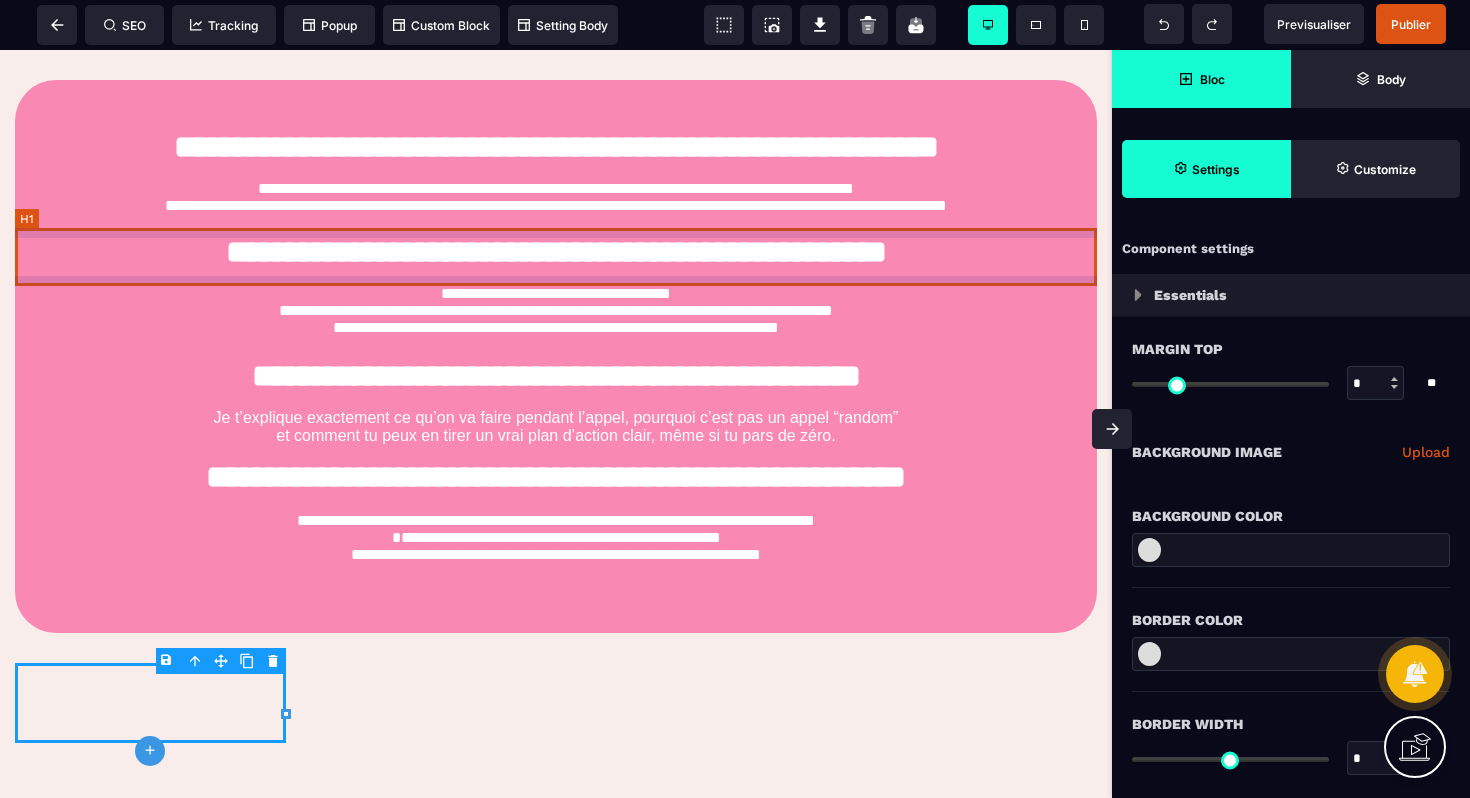 scroll, scrollTop: 1184, scrollLeft: 0, axis: vertical 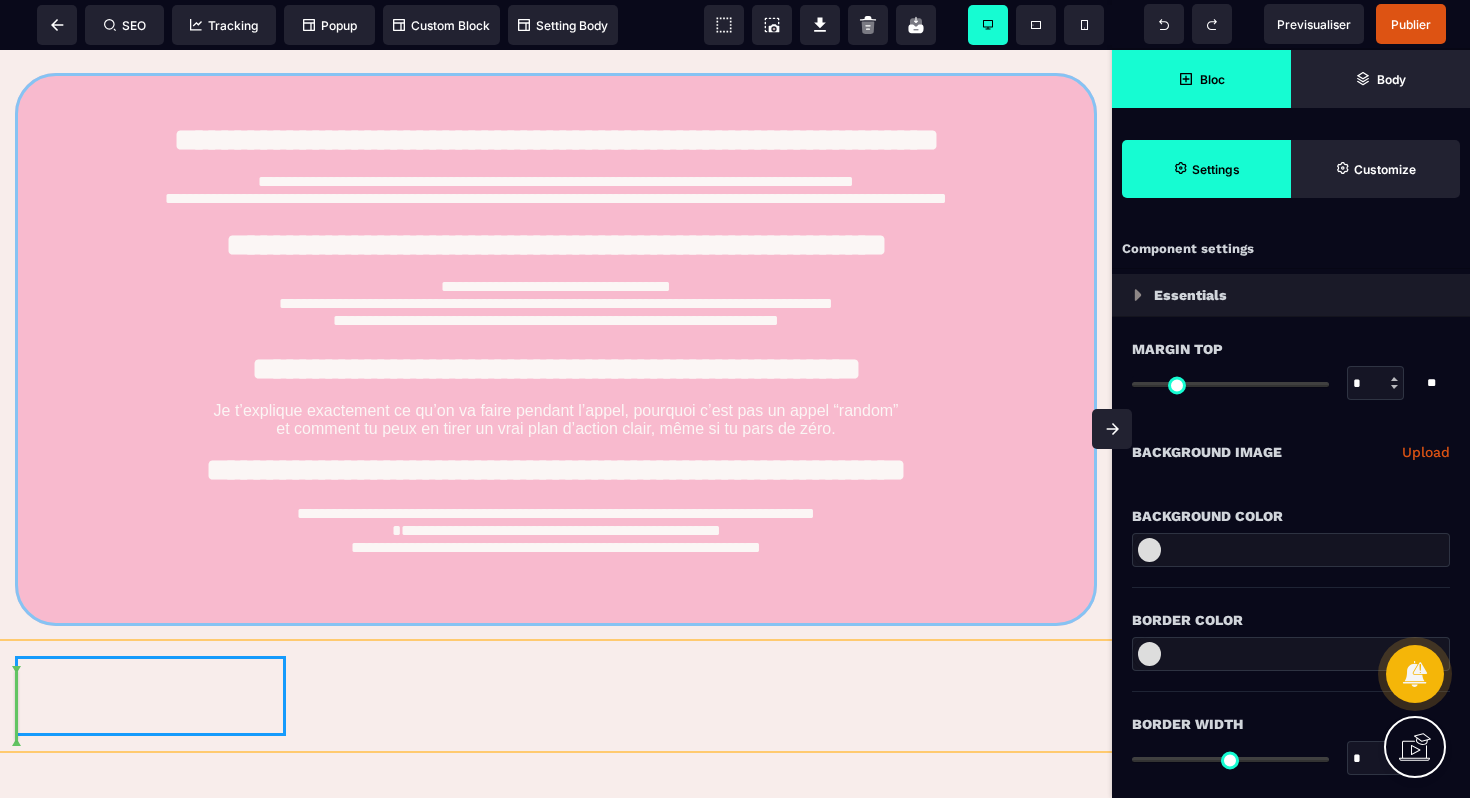 drag, startPoint x: 298, startPoint y: 123, endPoint x: 82, endPoint y: 691, distance: 607.68414 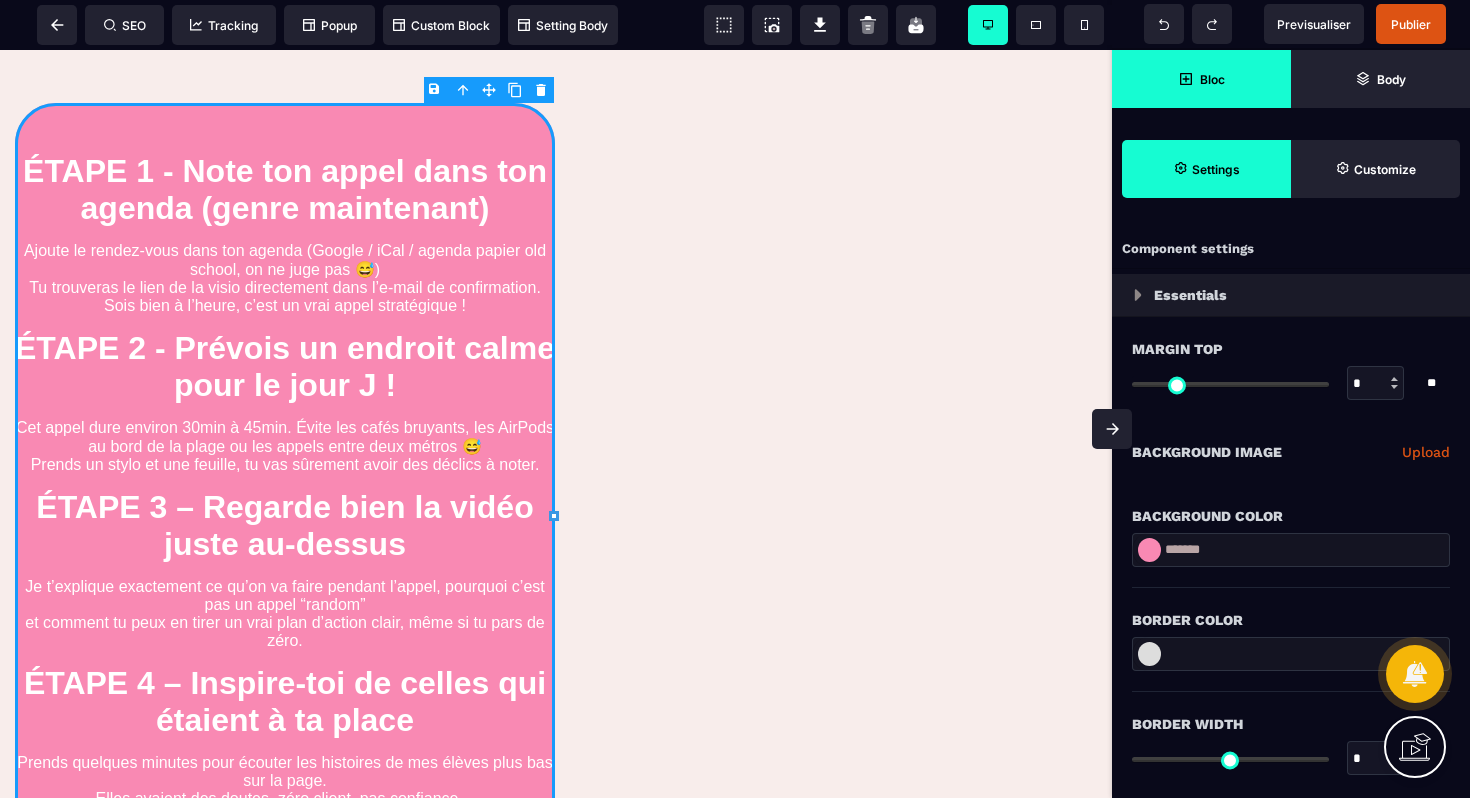 click at bounding box center [554, 516] 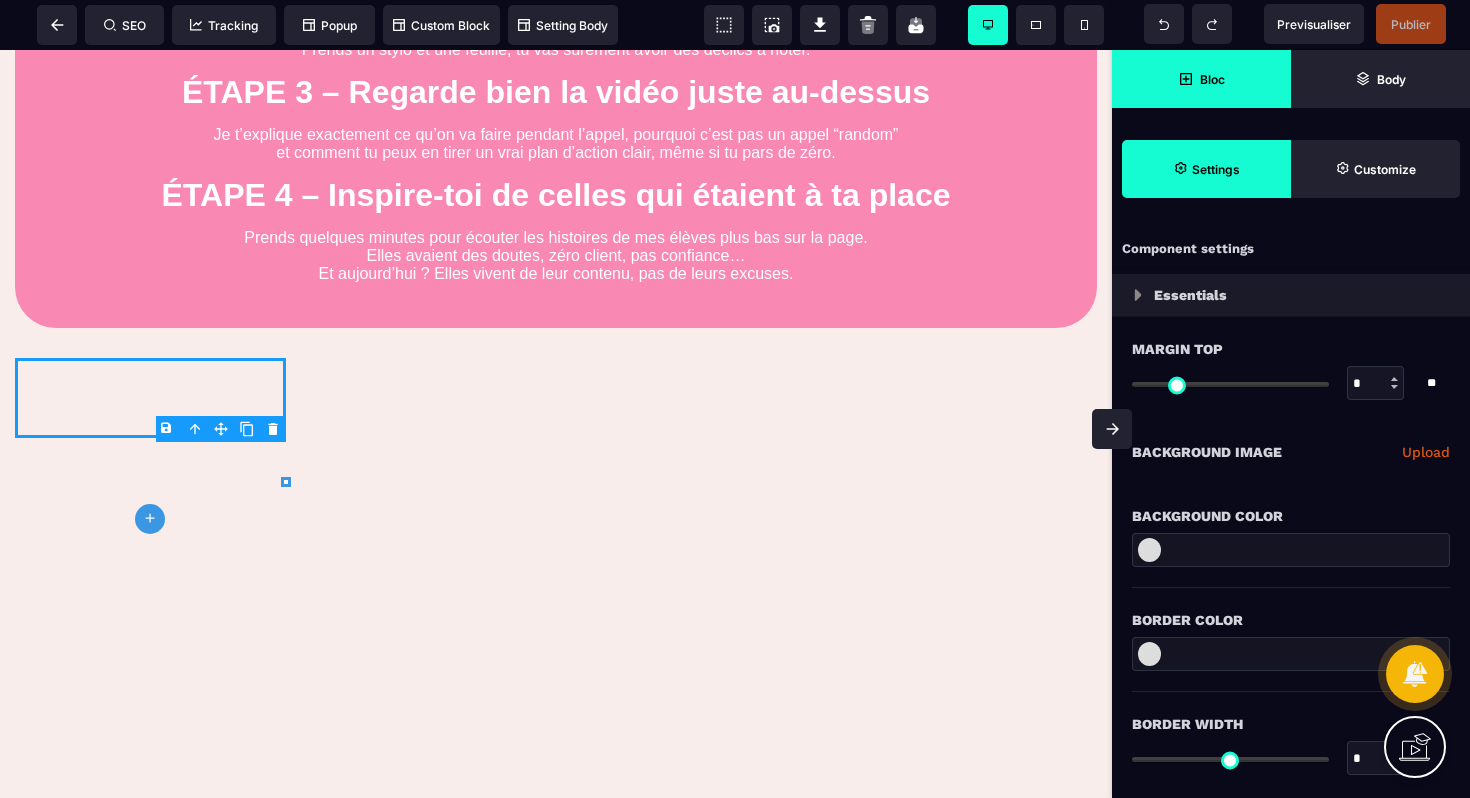 scroll, scrollTop: 1456, scrollLeft: 0, axis: vertical 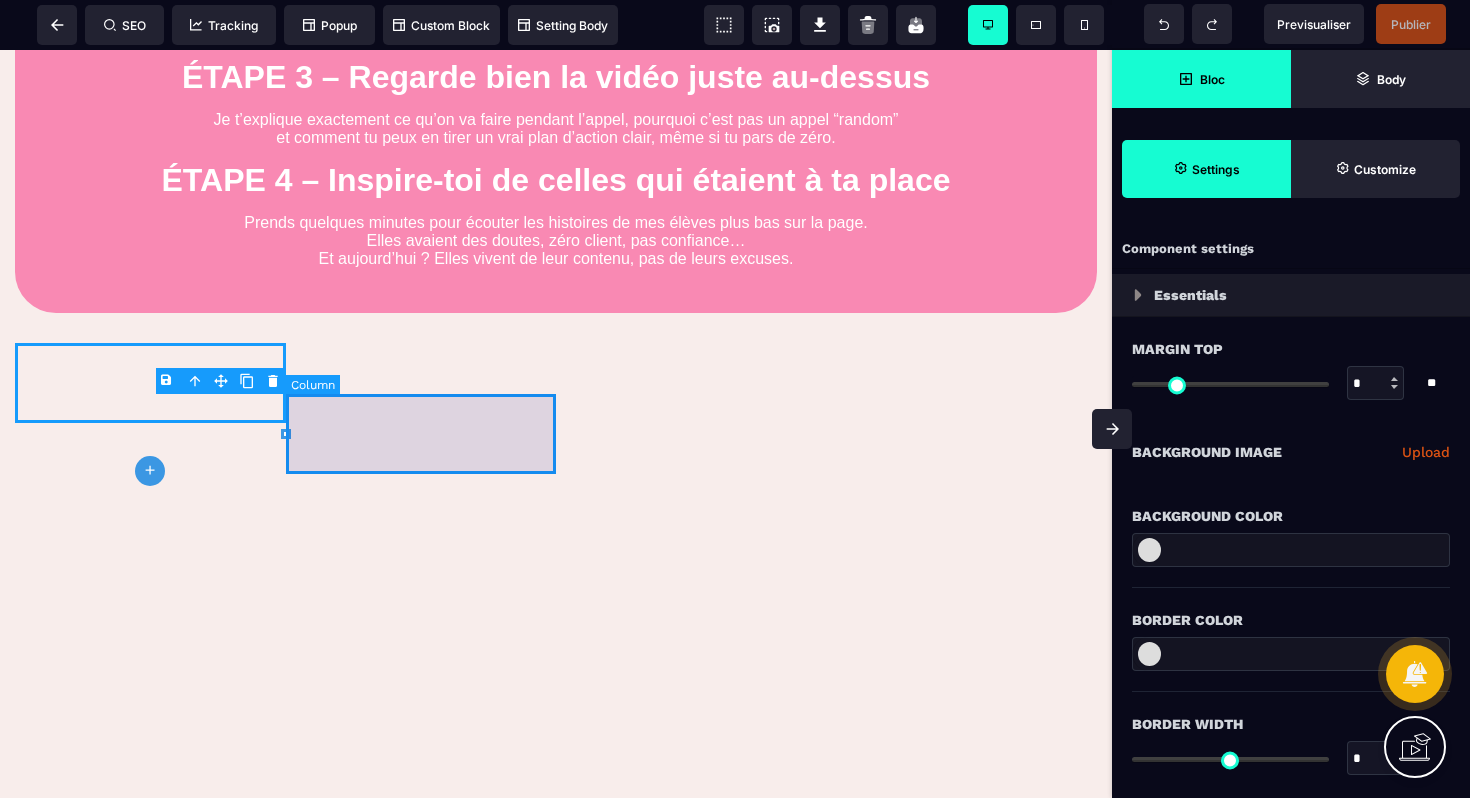 click at bounding box center (421, 383) 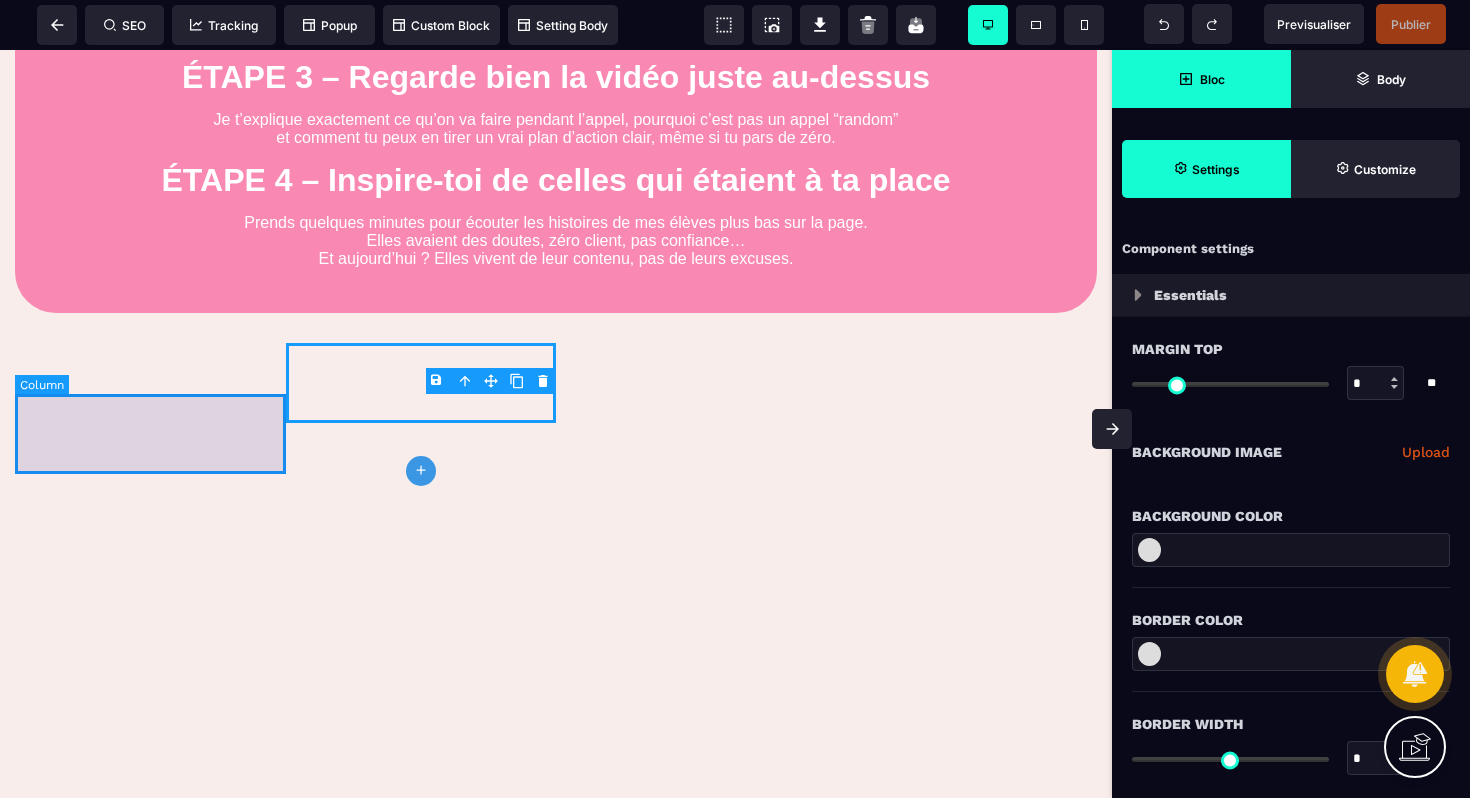 click at bounding box center (150, 383) 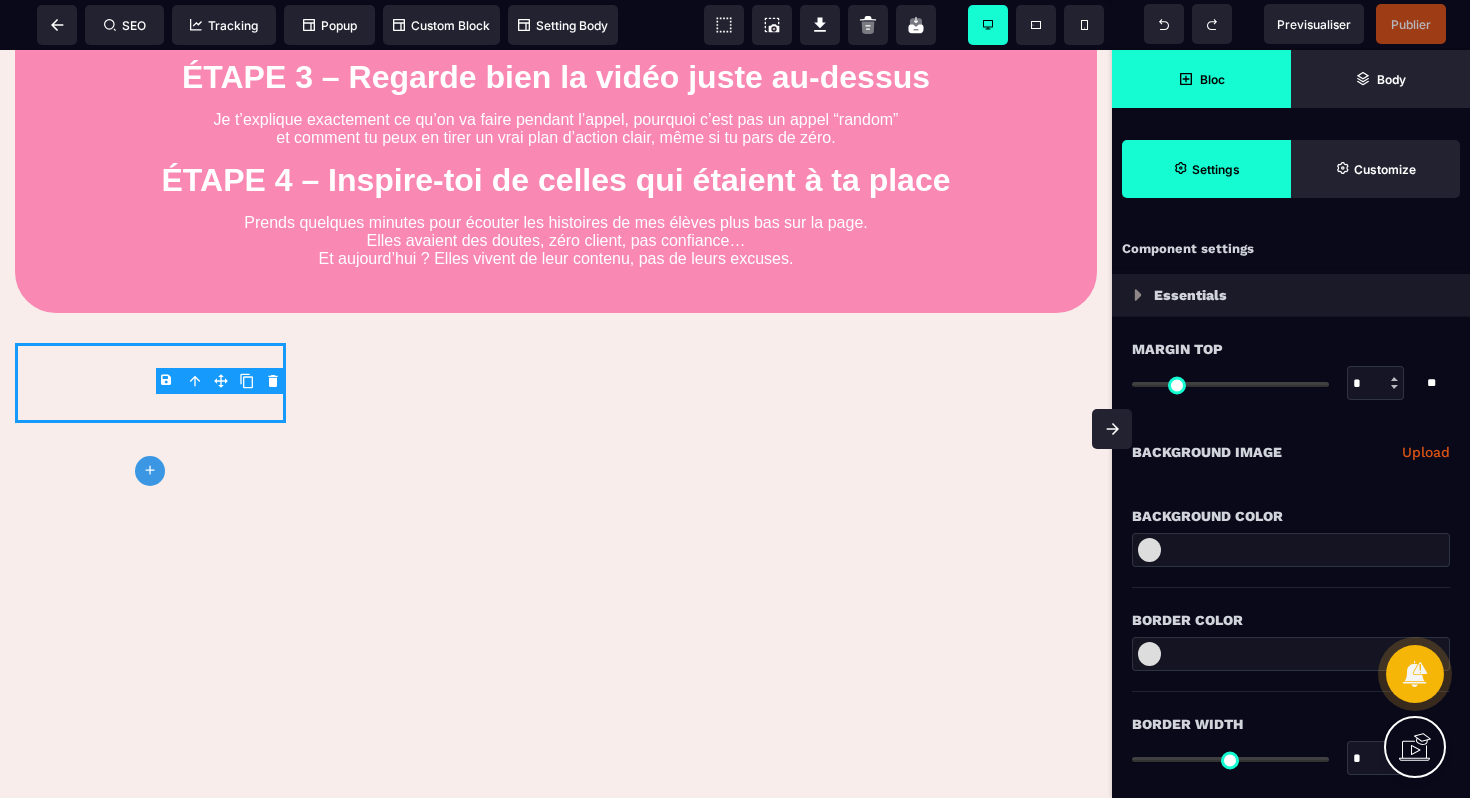click on "Bloc" at bounding box center (1201, 79) 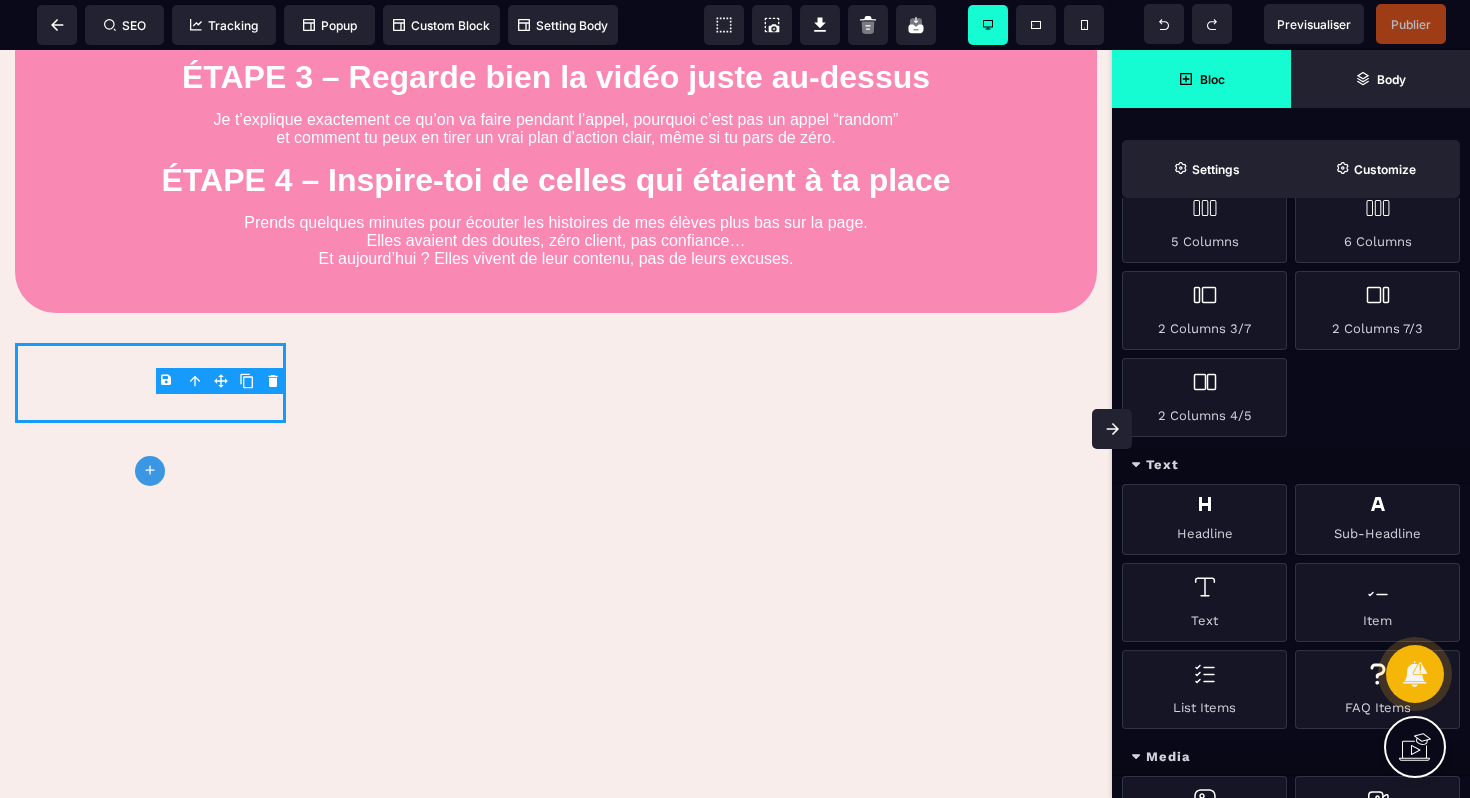 scroll, scrollTop: 513, scrollLeft: 0, axis: vertical 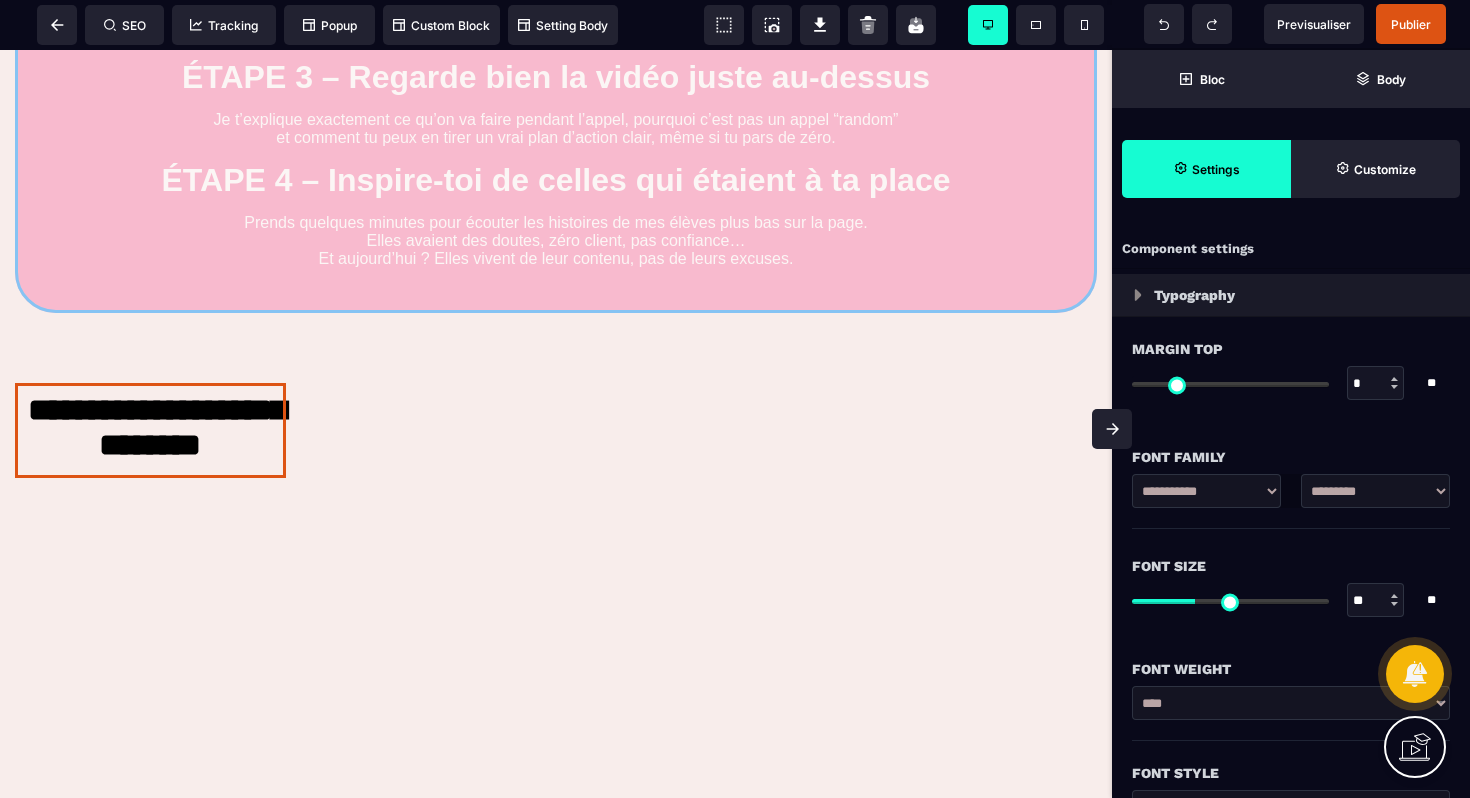drag, startPoint x: 505, startPoint y: 163, endPoint x: 447, endPoint y: 168, distance: 58.21512 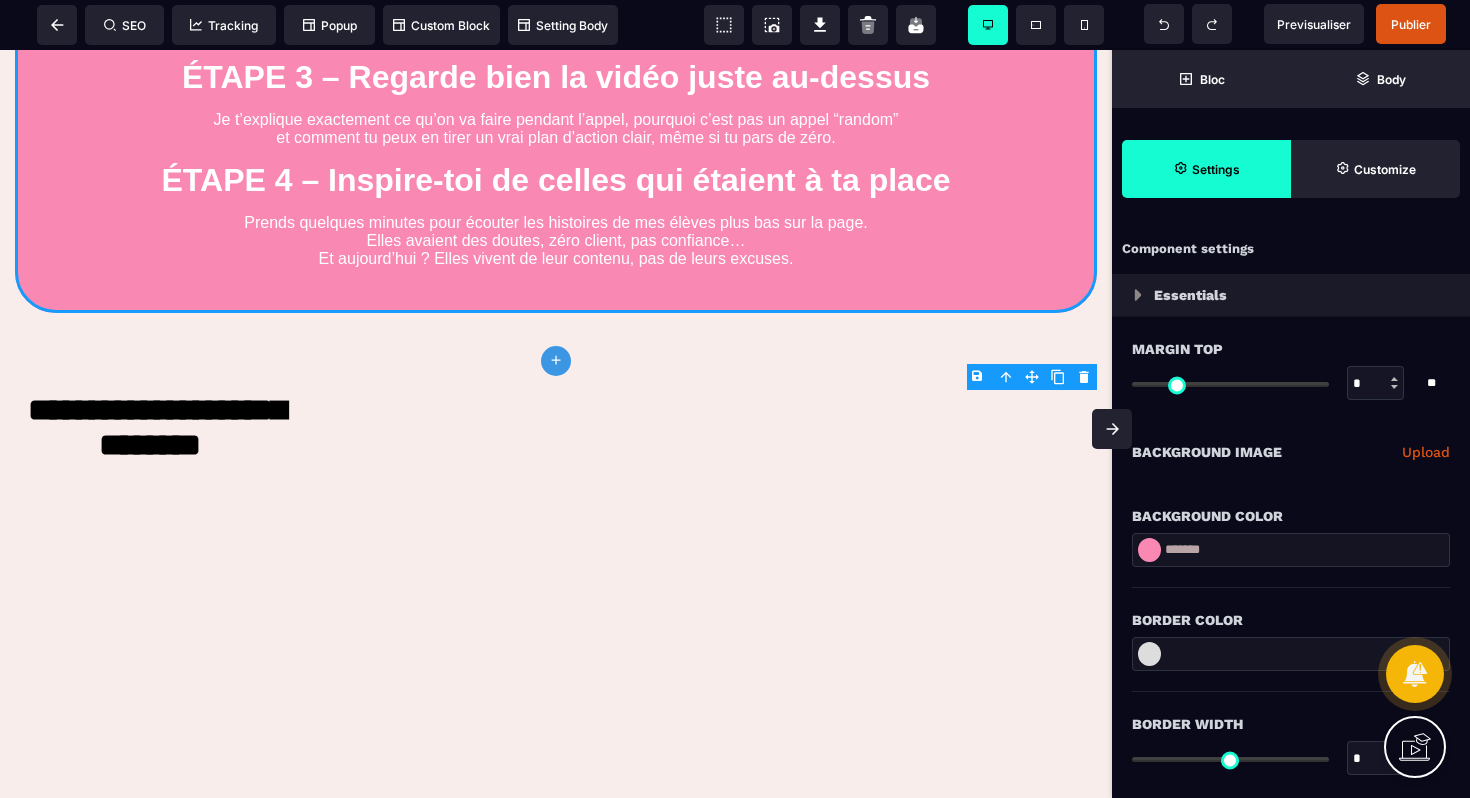click on "Je t’explique exactement ce qu’on va faire pendant l’appel, pourquoi c’est pas un appel “random” et comment tu peux en tirer un vrai plan d’action clair, même si tu pars de zéro." at bounding box center (556, 129) 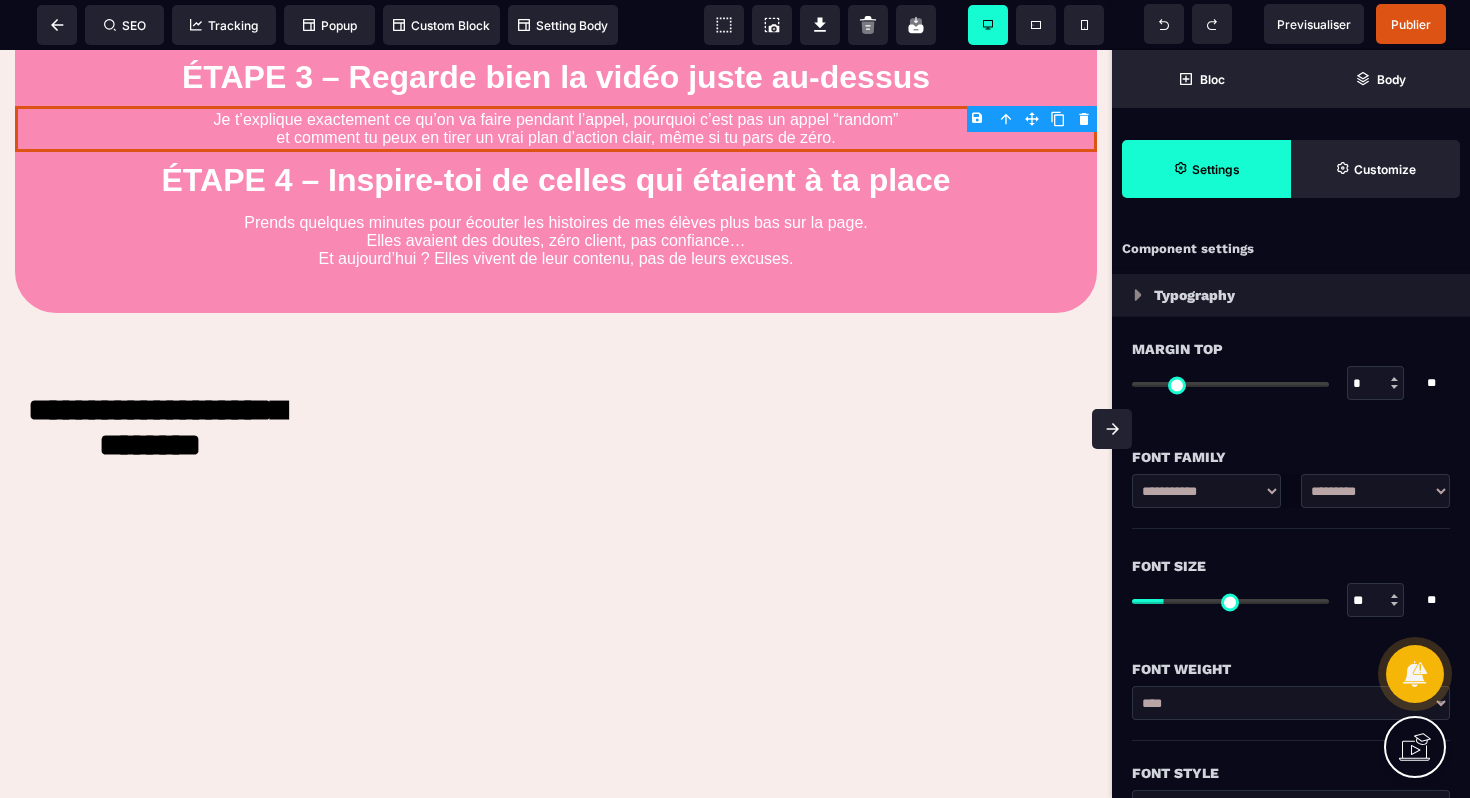 click on "Je t’explique exactement ce qu’on va faire pendant l’appel, pourquoi c’est pas un appel “random” et comment tu peux en tirer un vrai plan d’action clair, même si tu pars de zéro." at bounding box center (556, 129) 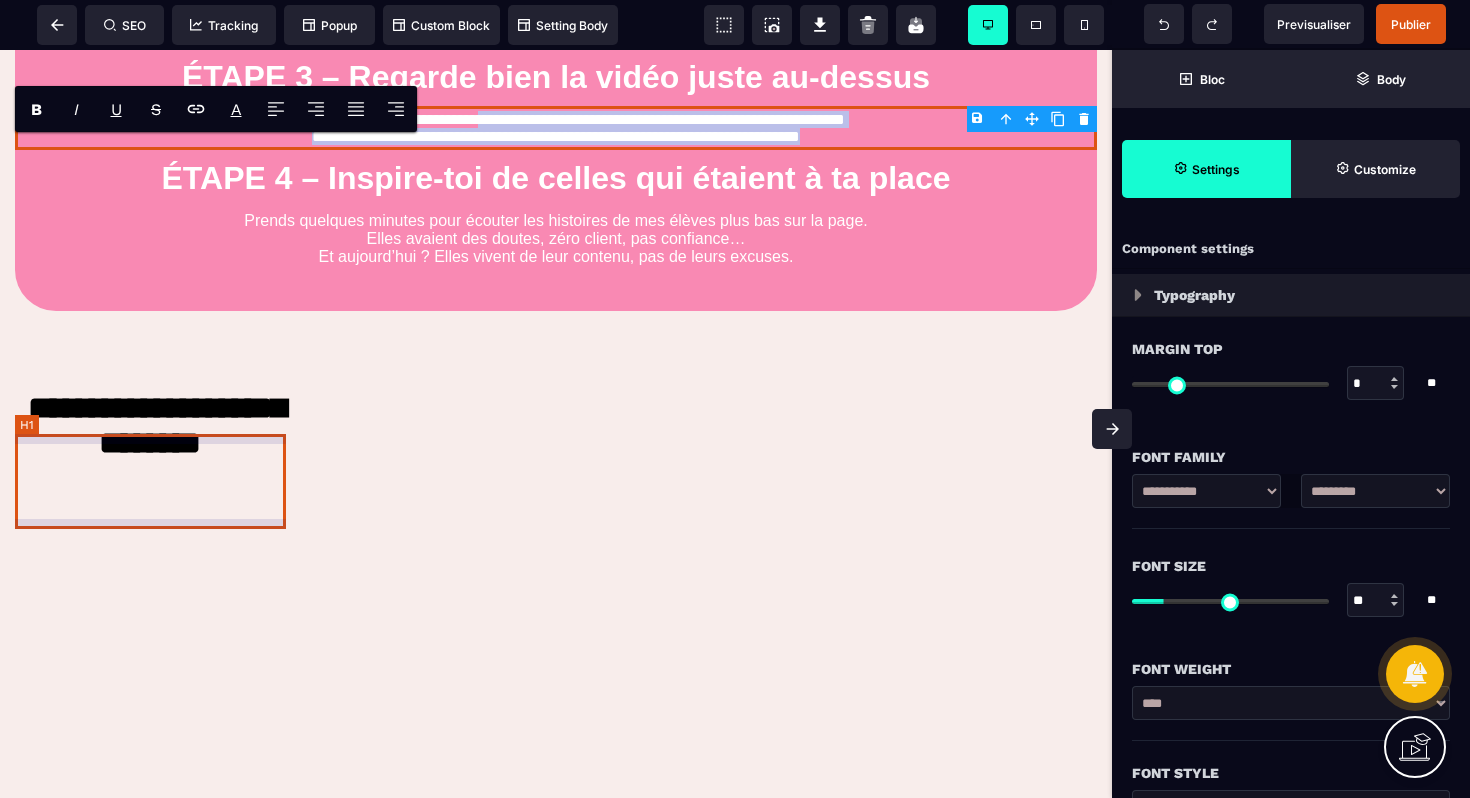 drag, startPoint x: 471, startPoint y: 153, endPoint x: 181, endPoint y: 518, distance: 466.1813 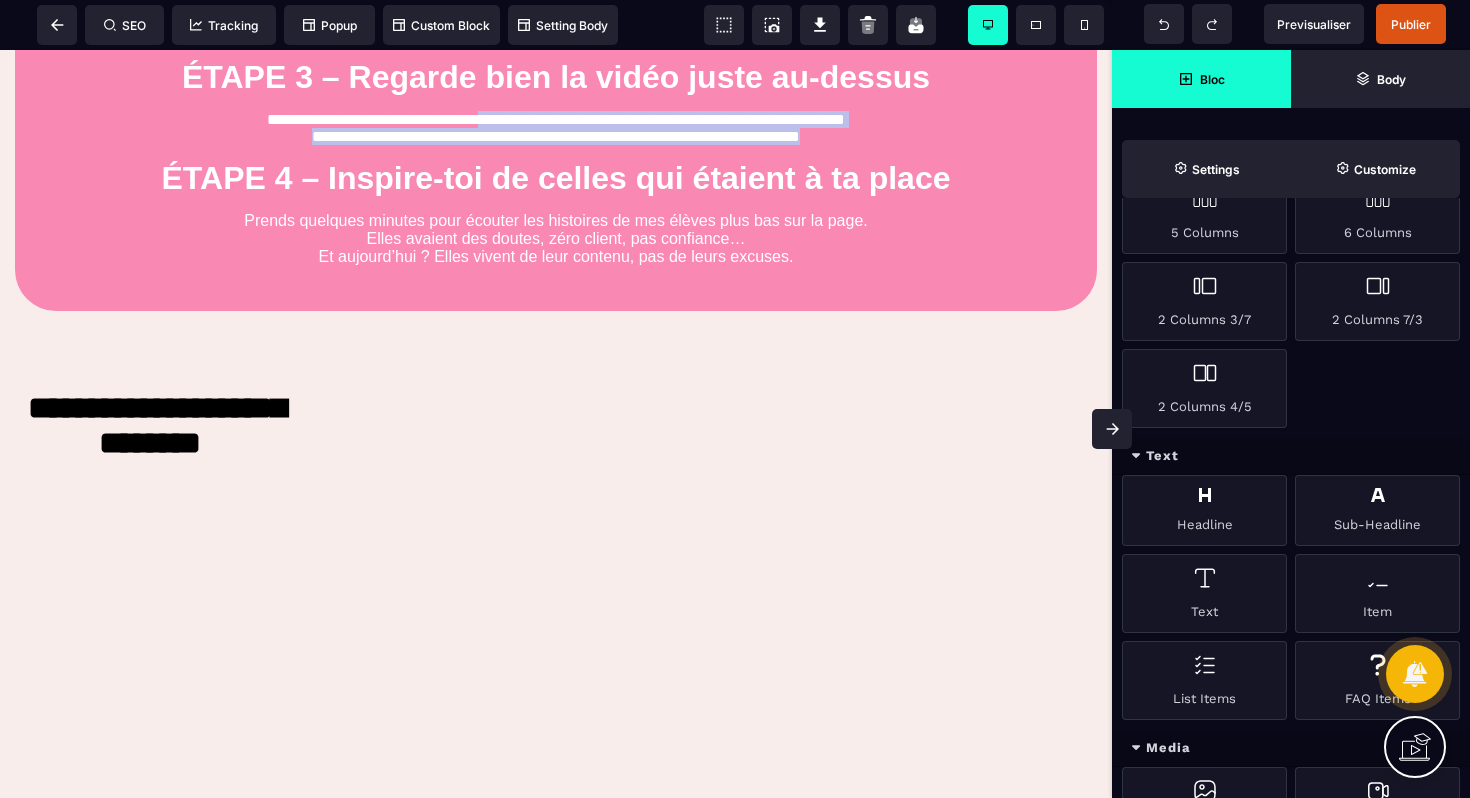 scroll, scrollTop: 510, scrollLeft: 0, axis: vertical 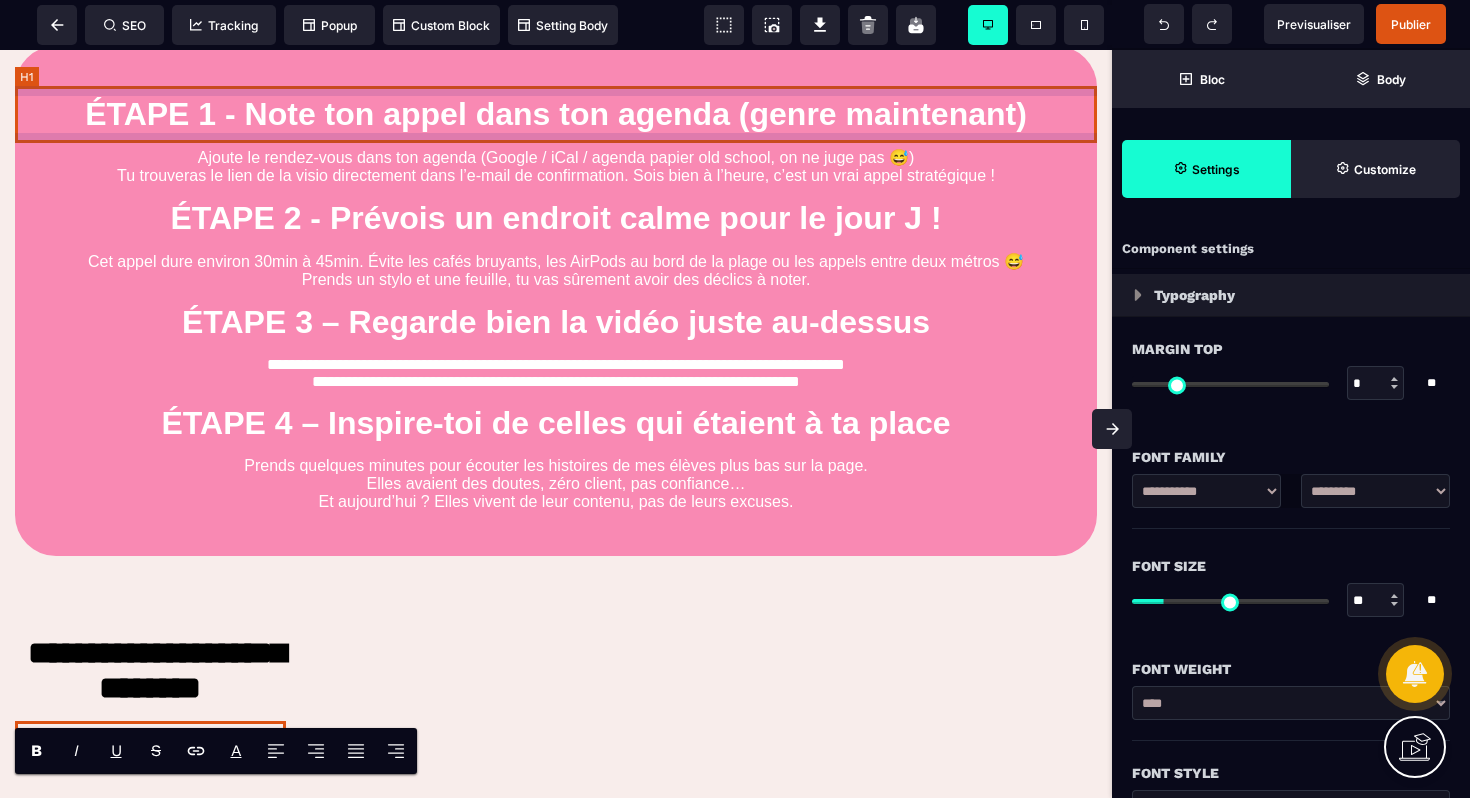 click on "ÉTAPE 1 - Note ton appel dans ton agenda (genre maintenant)" at bounding box center (556, 114) 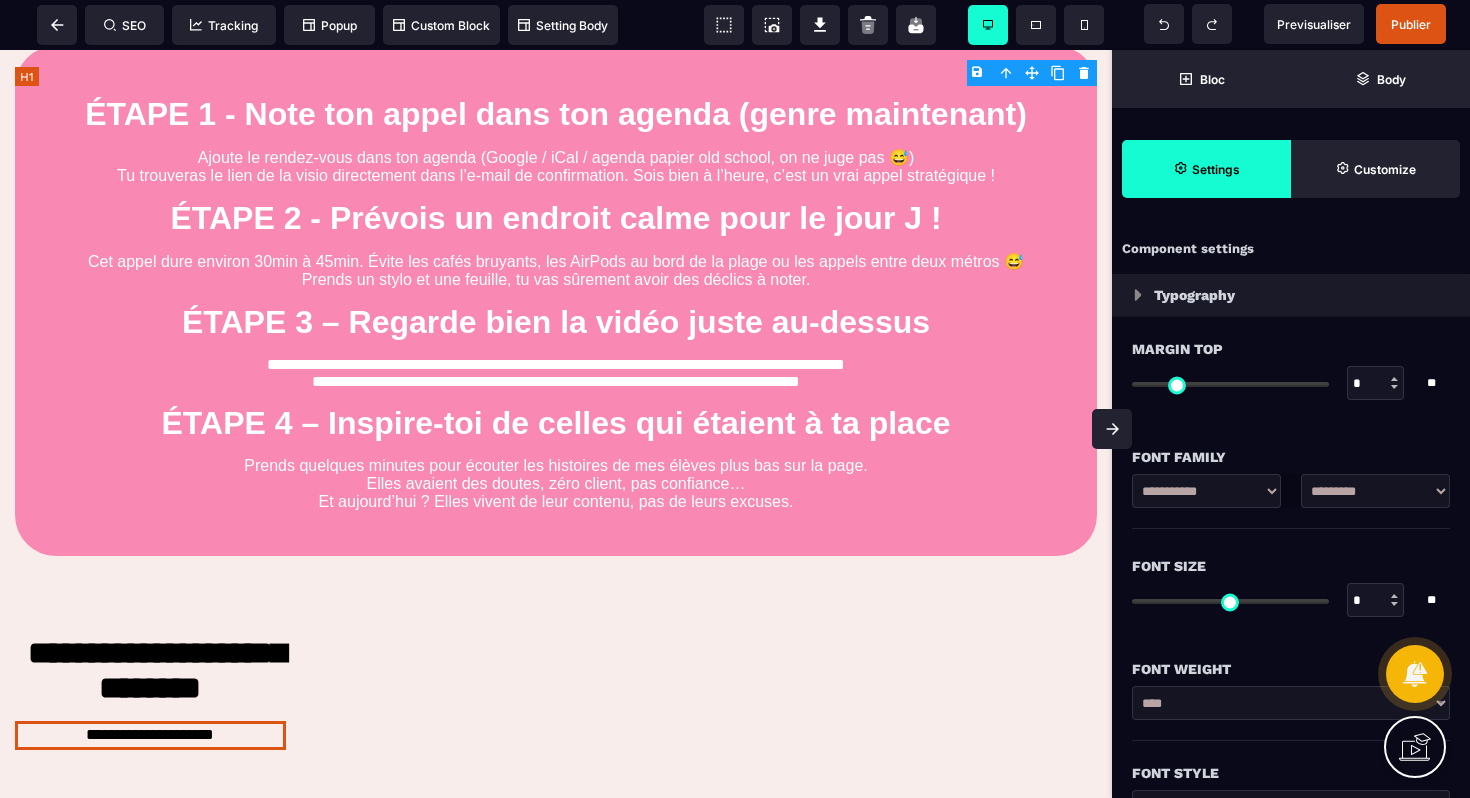 click on "ÉTAPE 1 - Note ton appel dans ton agenda (genre maintenant)" at bounding box center (556, 114) 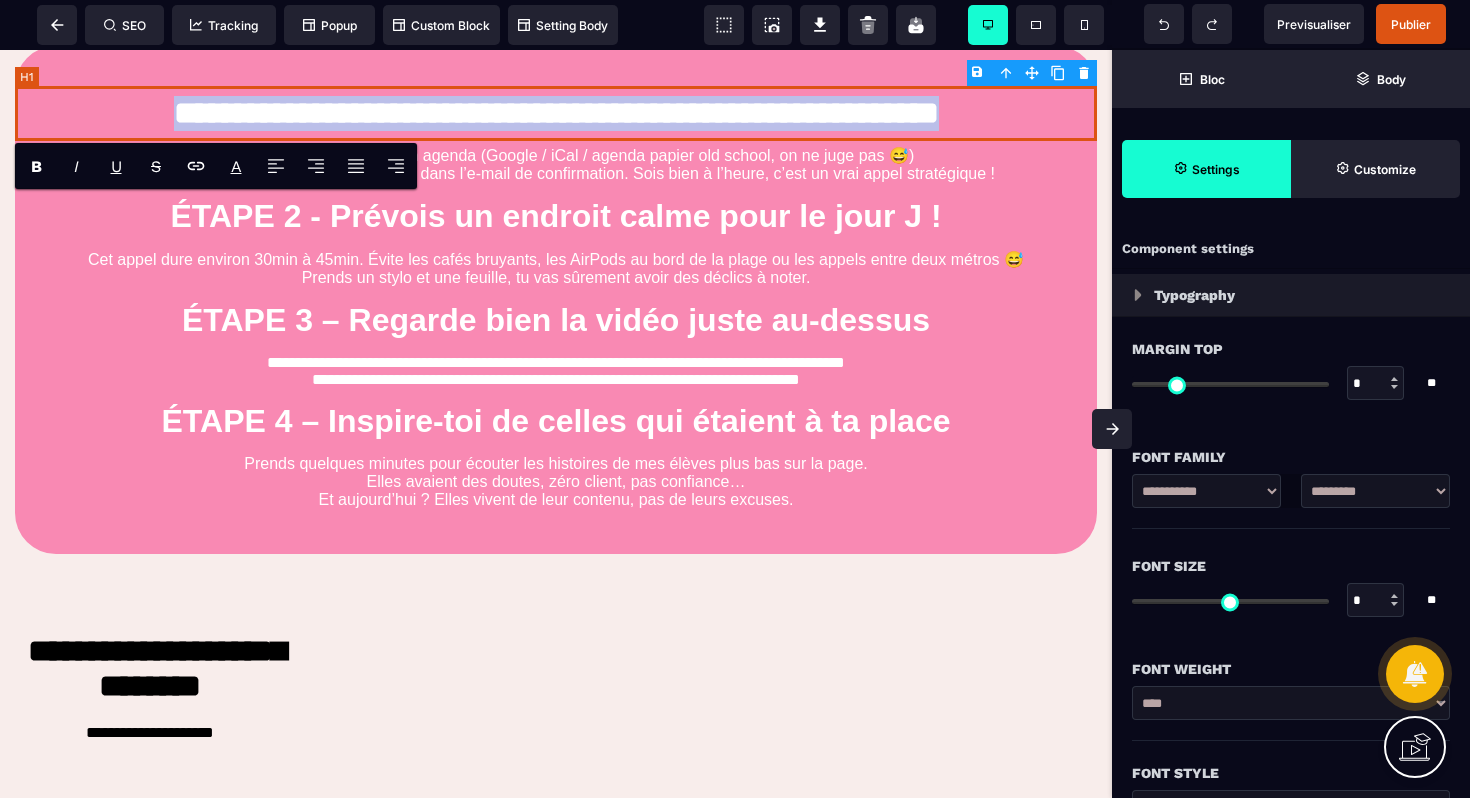 click on "**********" at bounding box center [556, 113] 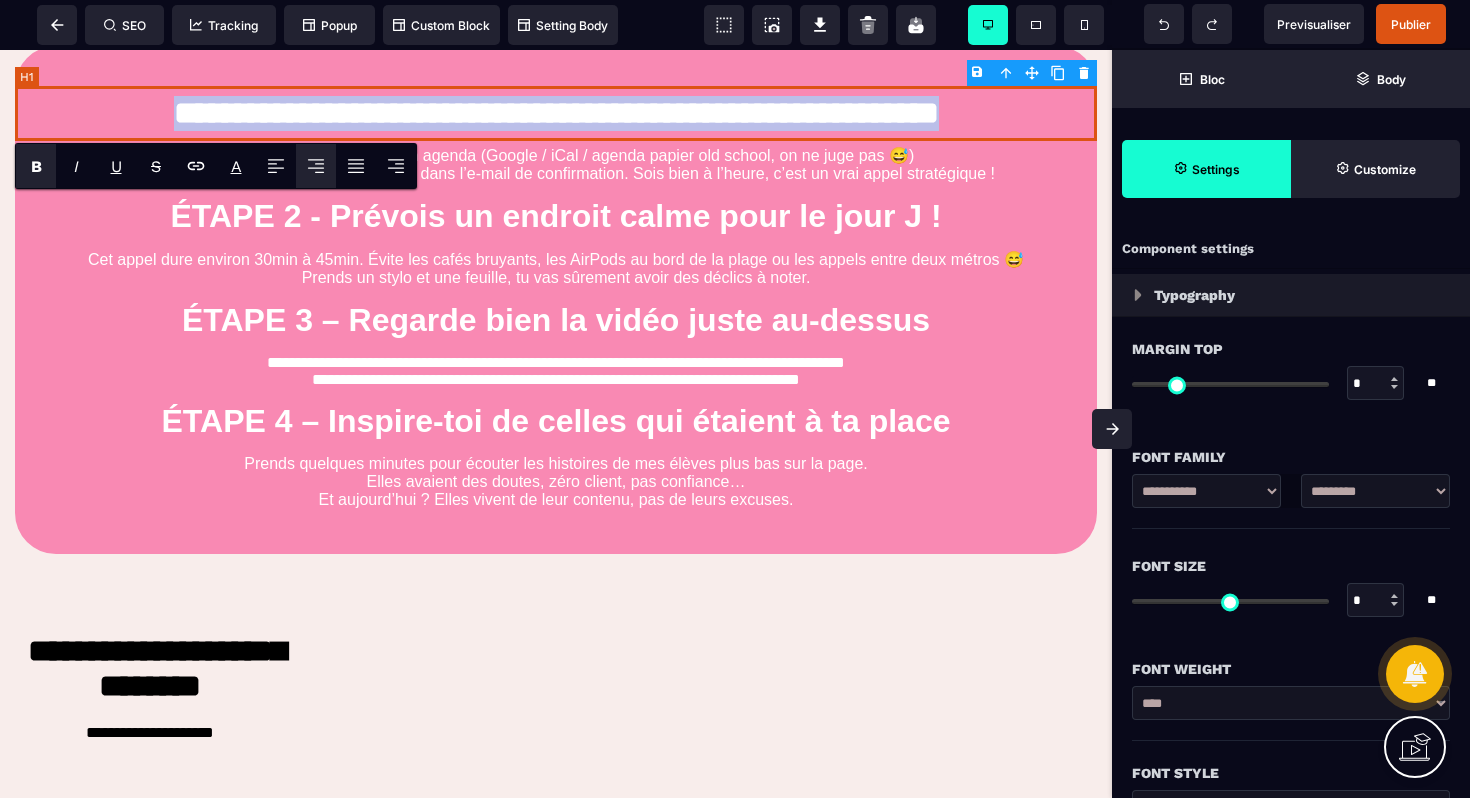 copy on "**********" 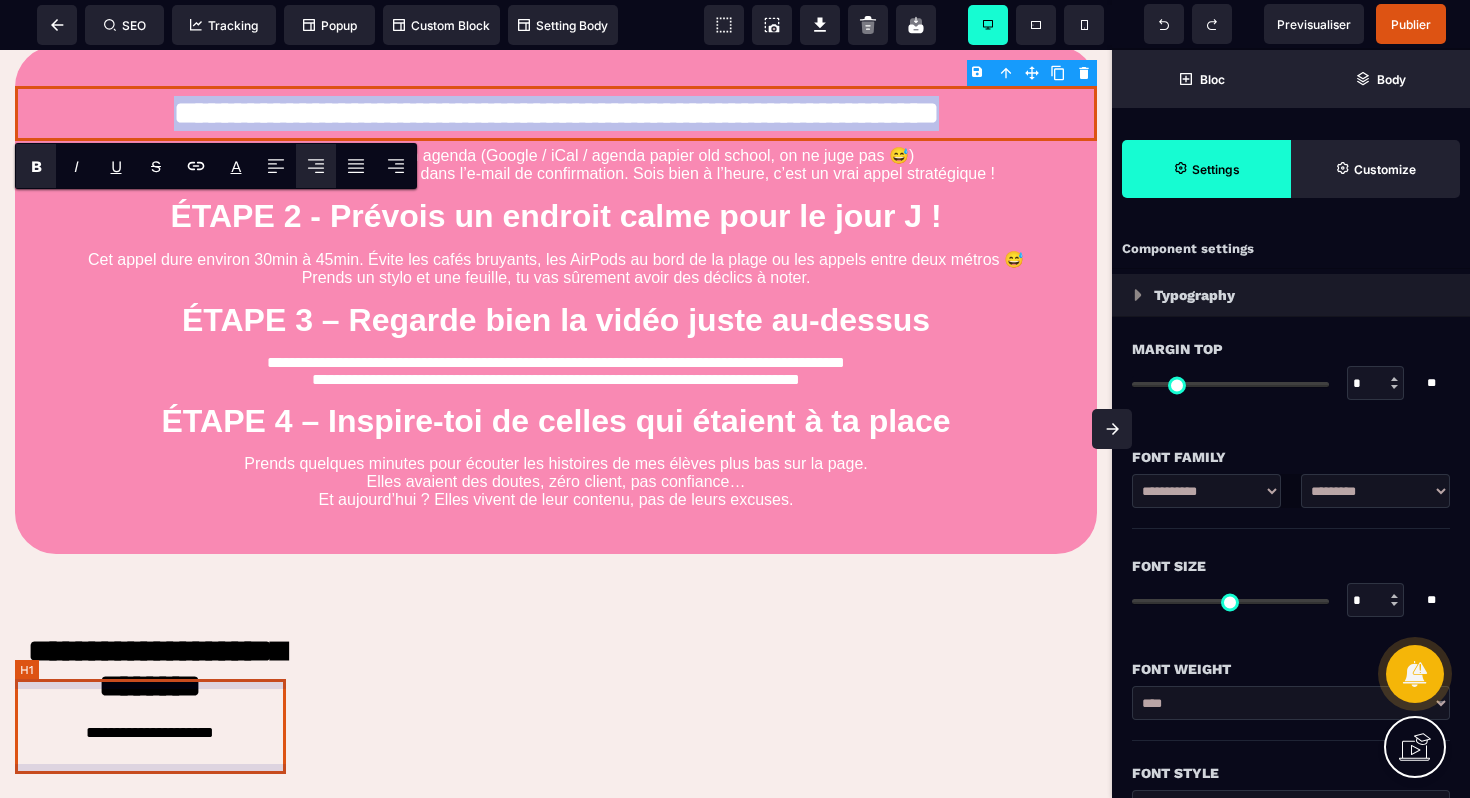 click on "**********" at bounding box center (150, 671) 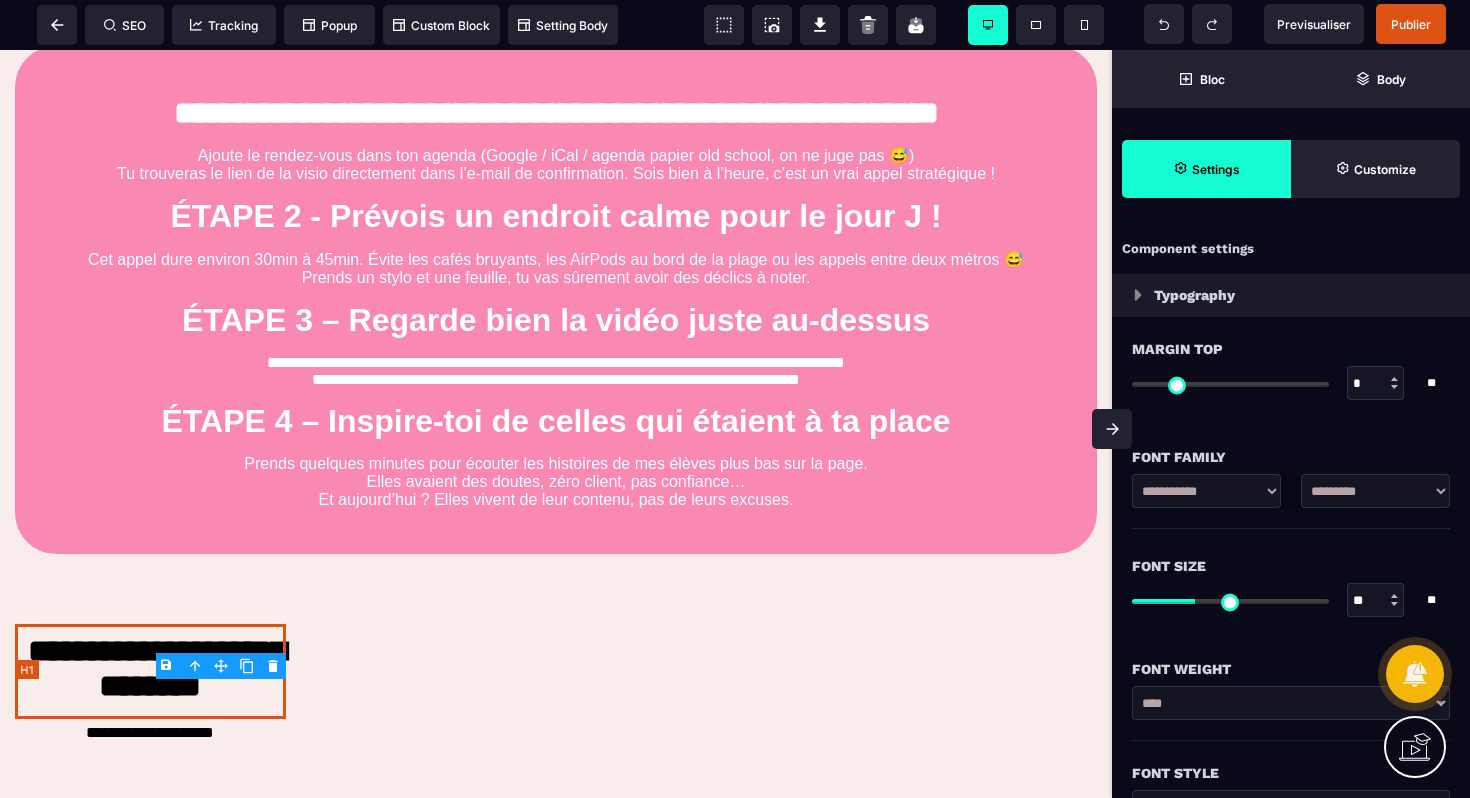 click on "**********" at bounding box center (150, 671) 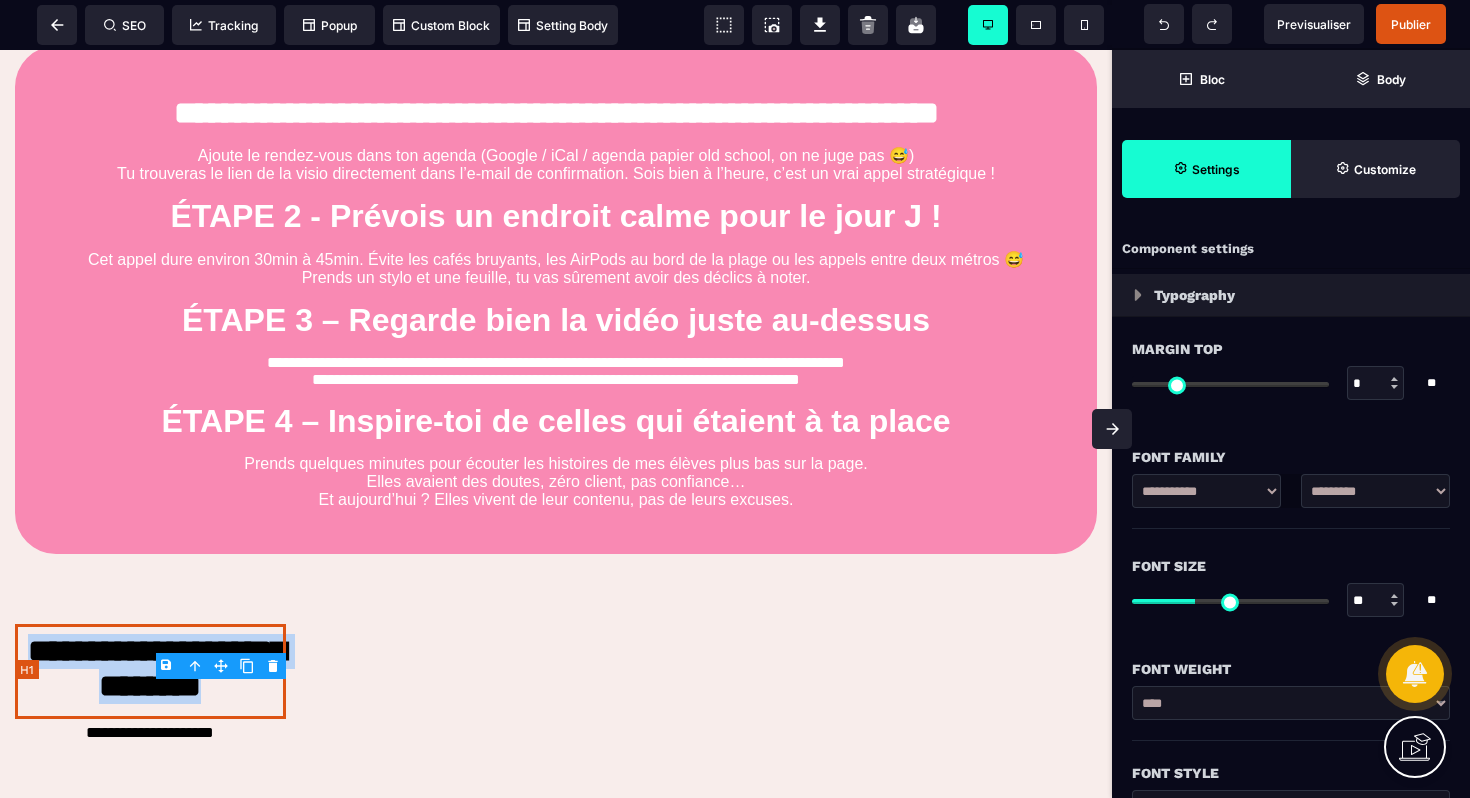 click on "**********" at bounding box center (150, 671) 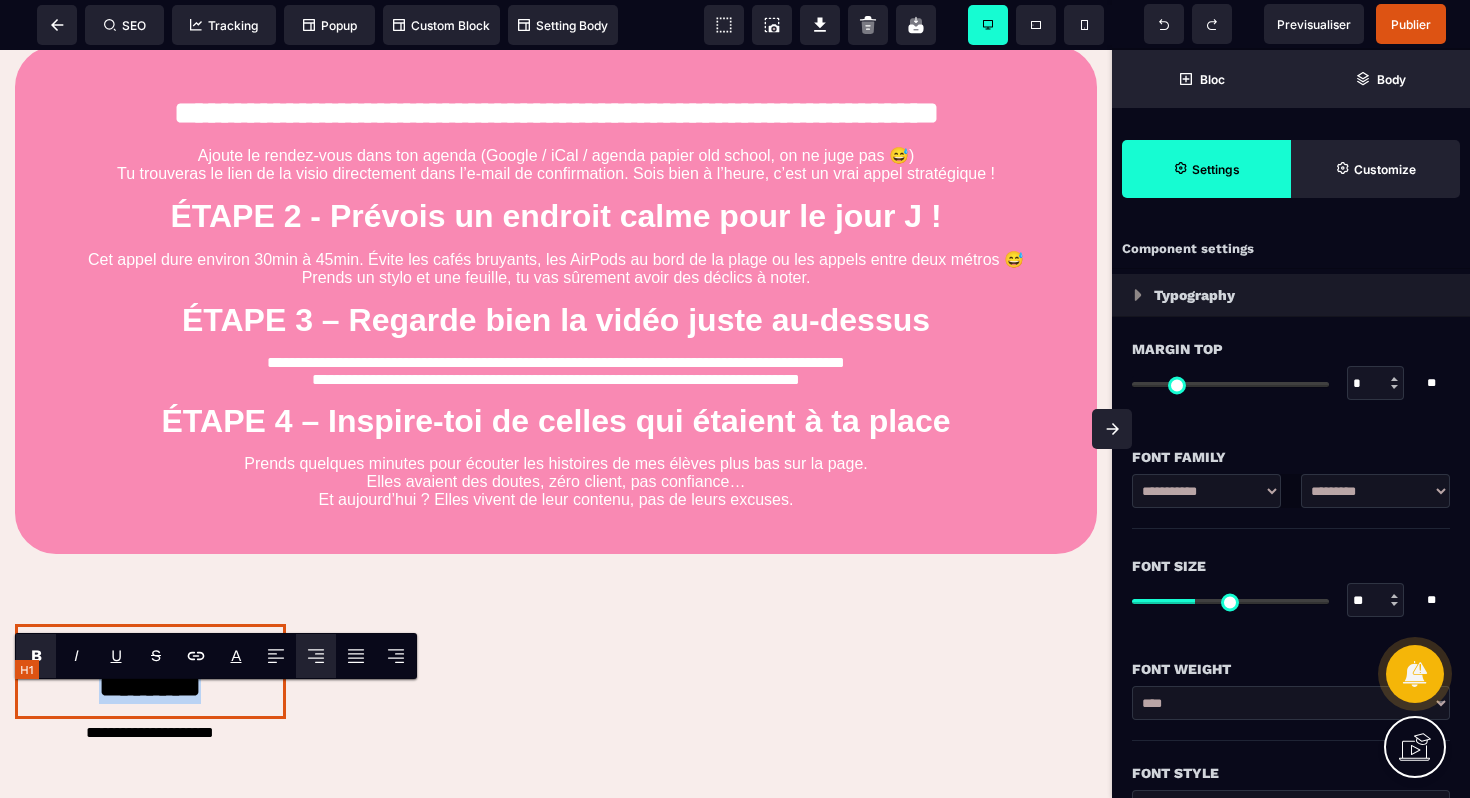 click on "**********" at bounding box center (150, 671) 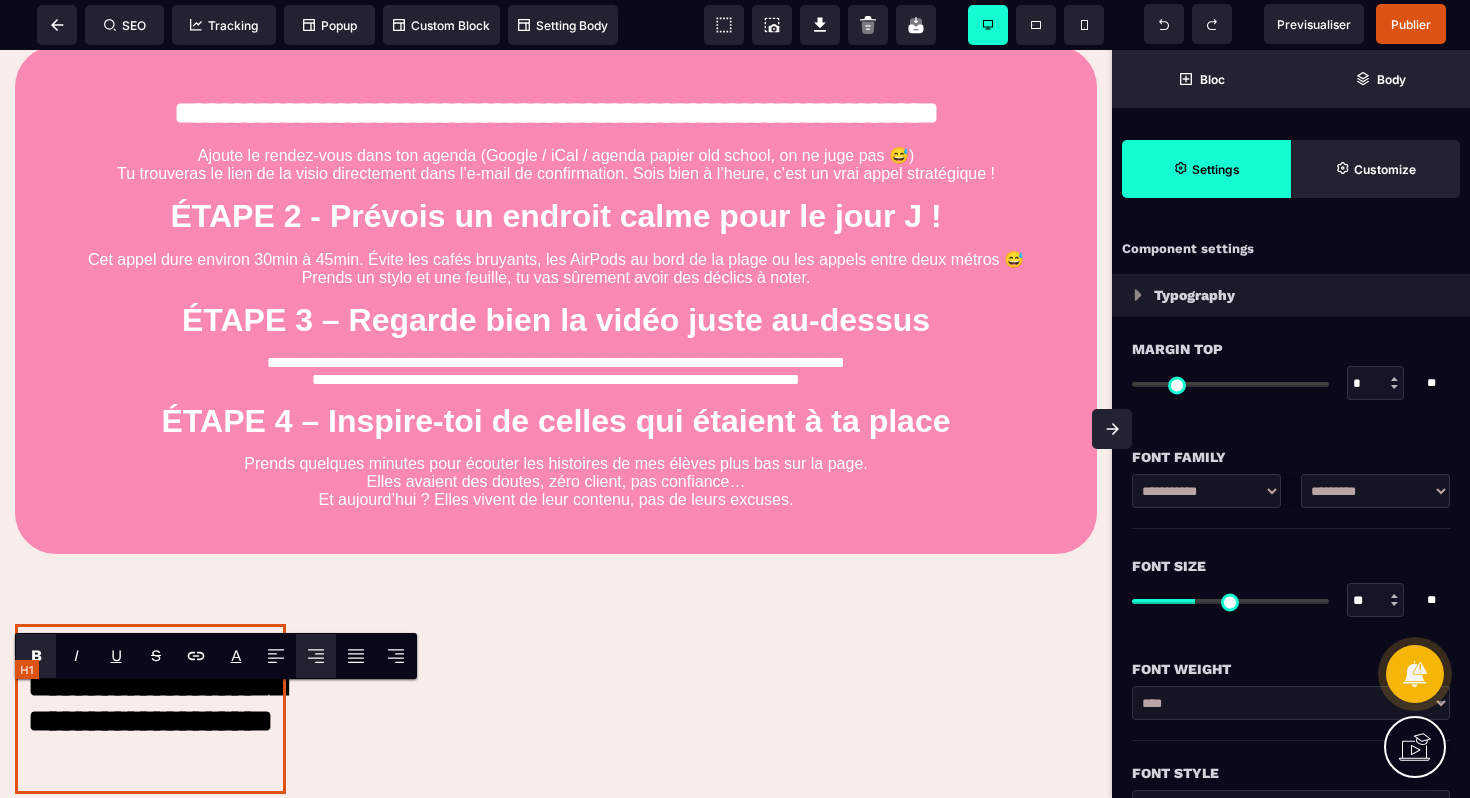 scroll, scrollTop: 1262, scrollLeft: 0, axis: vertical 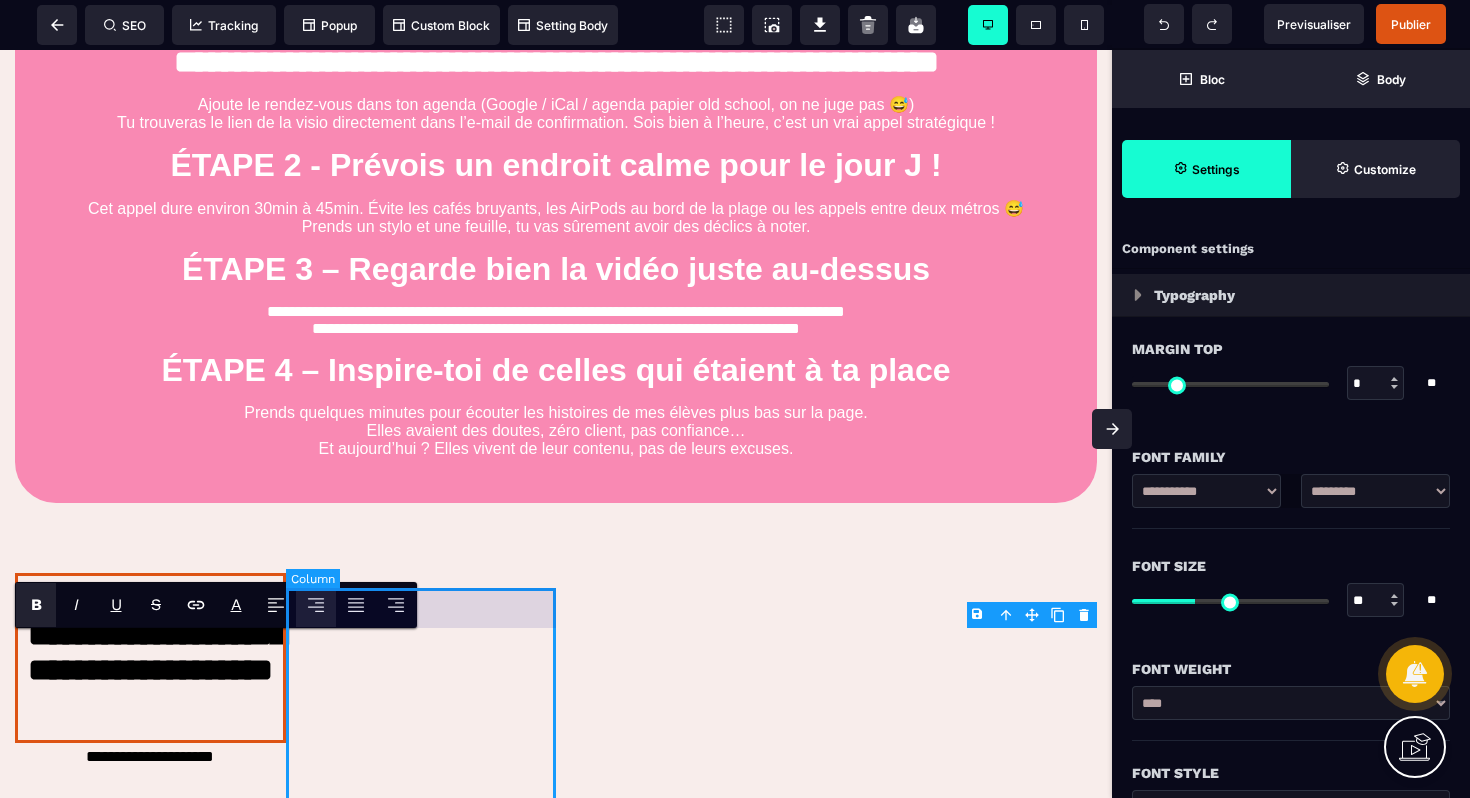 click at bounding box center (421, 672) 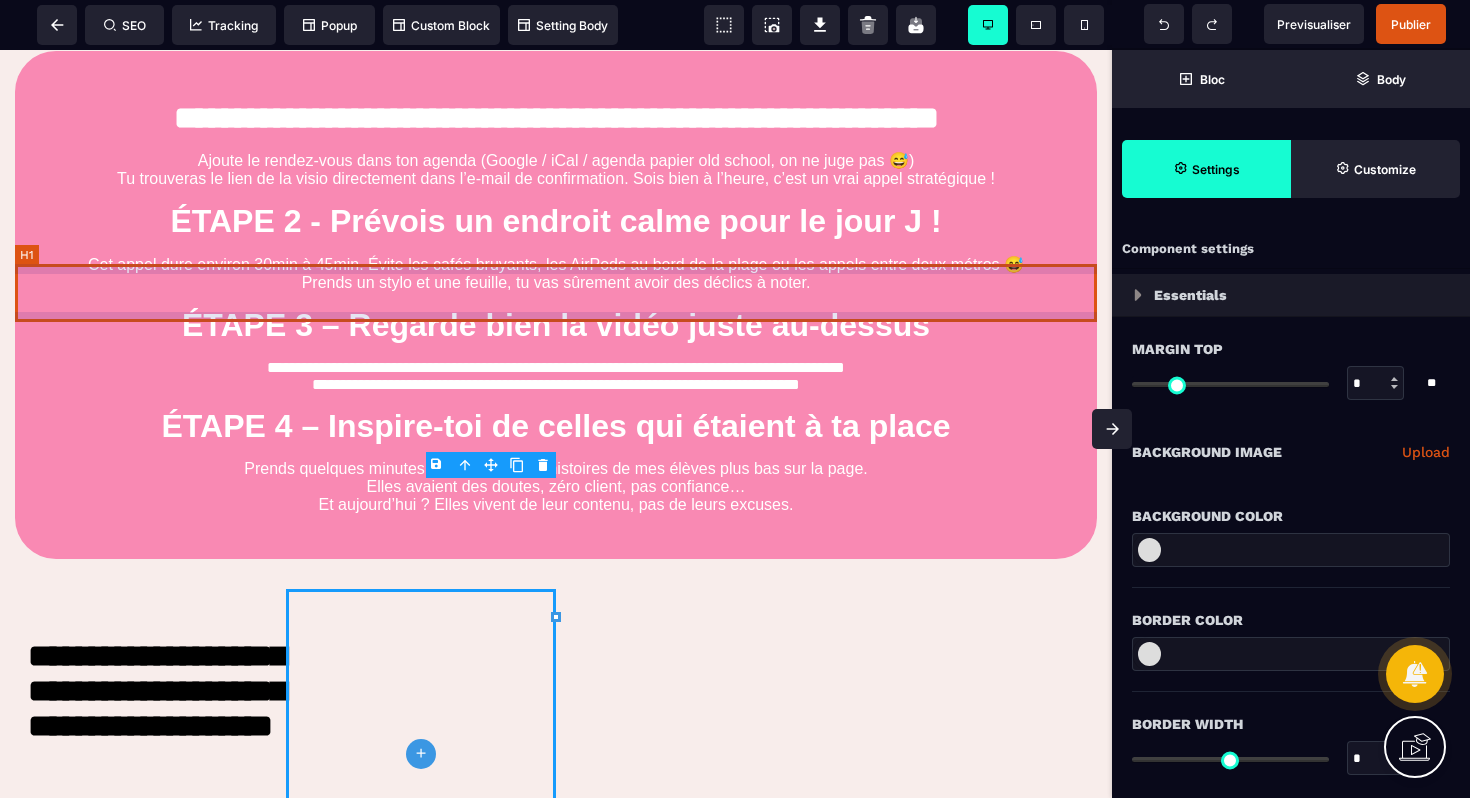 scroll, scrollTop: 1171, scrollLeft: 0, axis: vertical 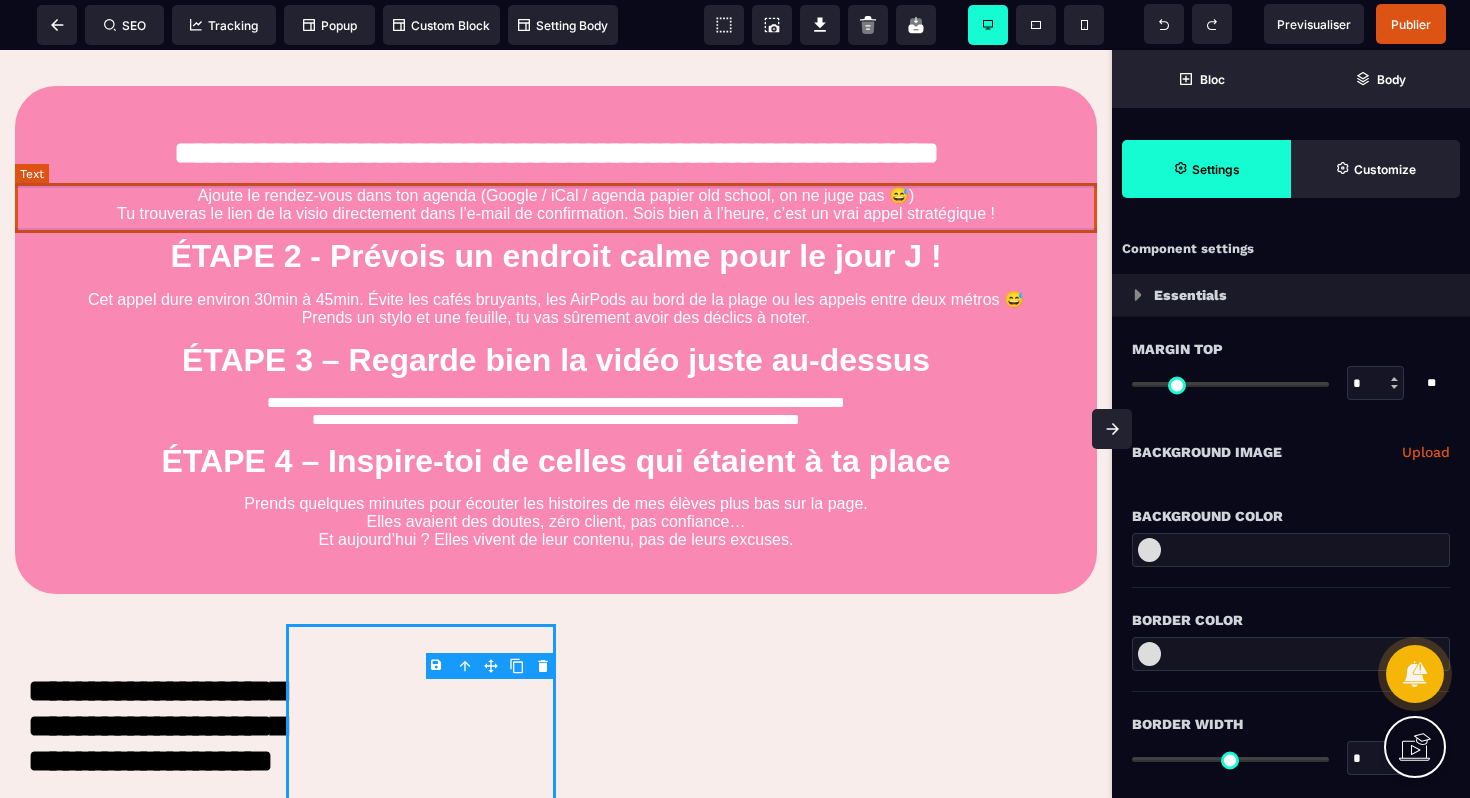 click on "Ajoute le rendez-vous dans ton agenda (Google / iCal / agenda papier old school, on ne juge pas 😅) Tu trouveras le lien de la visio directement dans l’e-mail de confirmation. Sois bien à l’heure, c’est un vrai appel stratégique !" at bounding box center [556, 204] 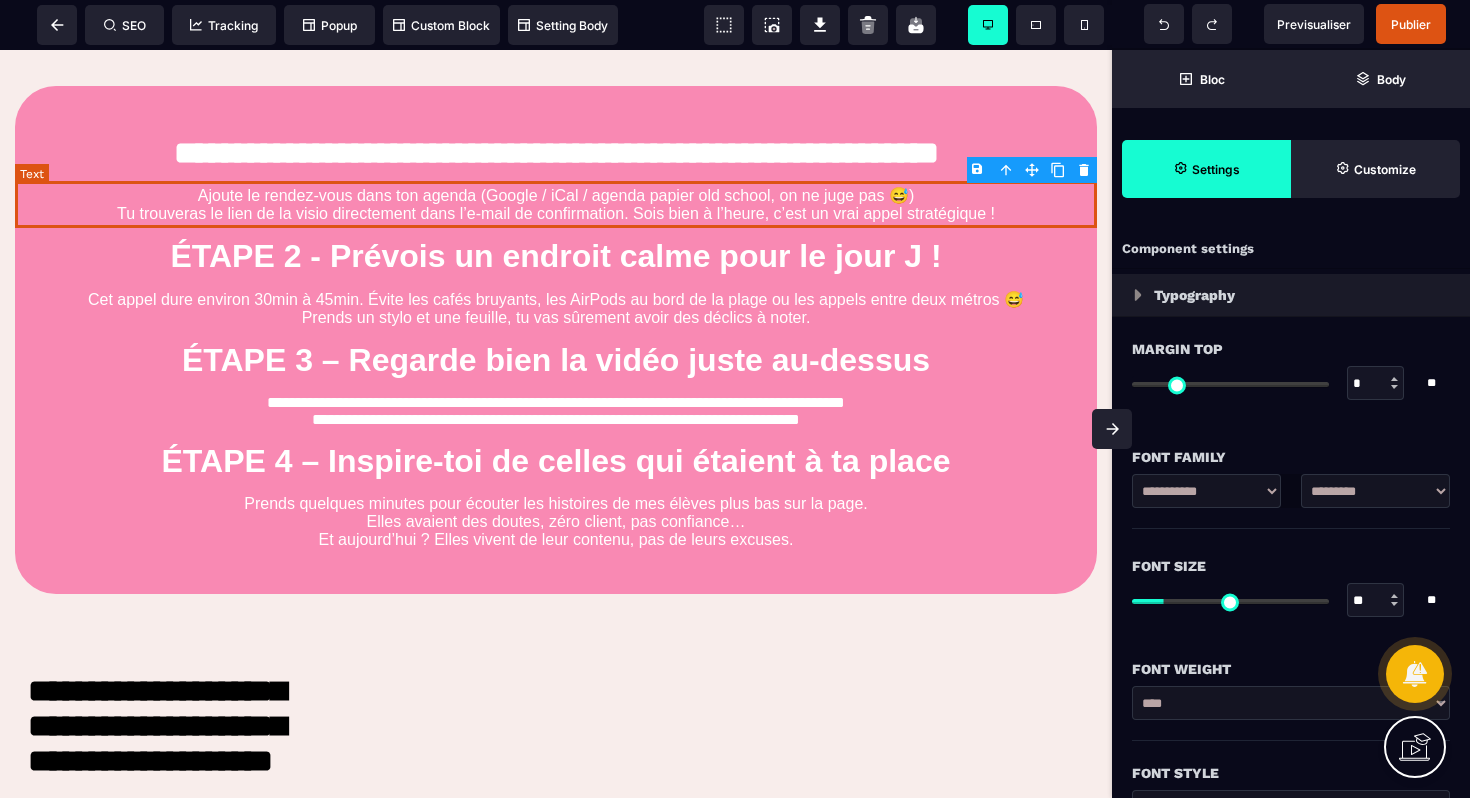 click on "Ajoute le rendez-vous dans ton agenda (Google / iCal / agenda papier old school, on ne juge pas 😅) Tu trouveras le lien de la visio directement dans l’e-mail de confirmation. Sois bien à l’heure, c’est un vrai appel stratégique !" at bounding box center [556, 204] 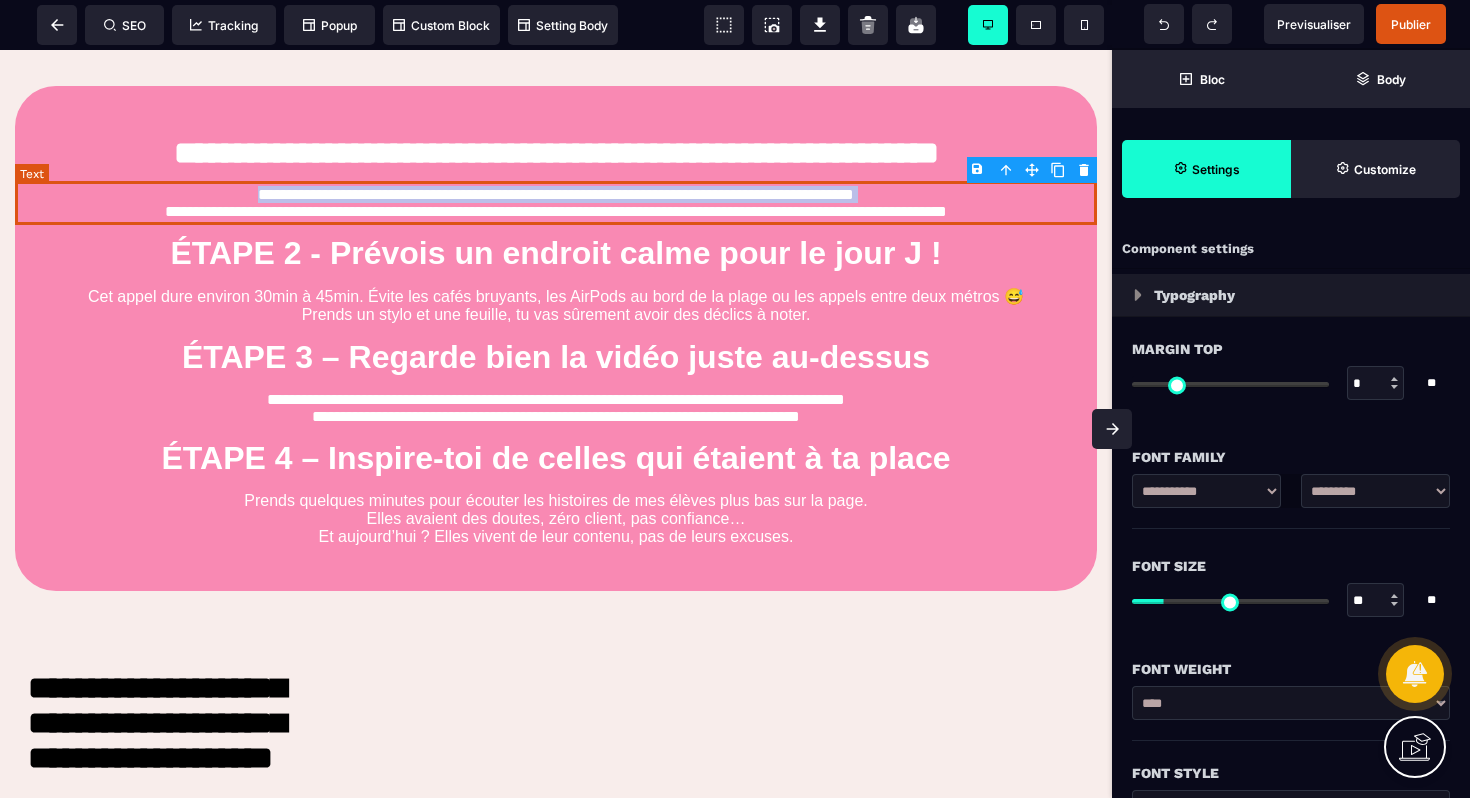 click on "**********" at bounding box center (556, 203) 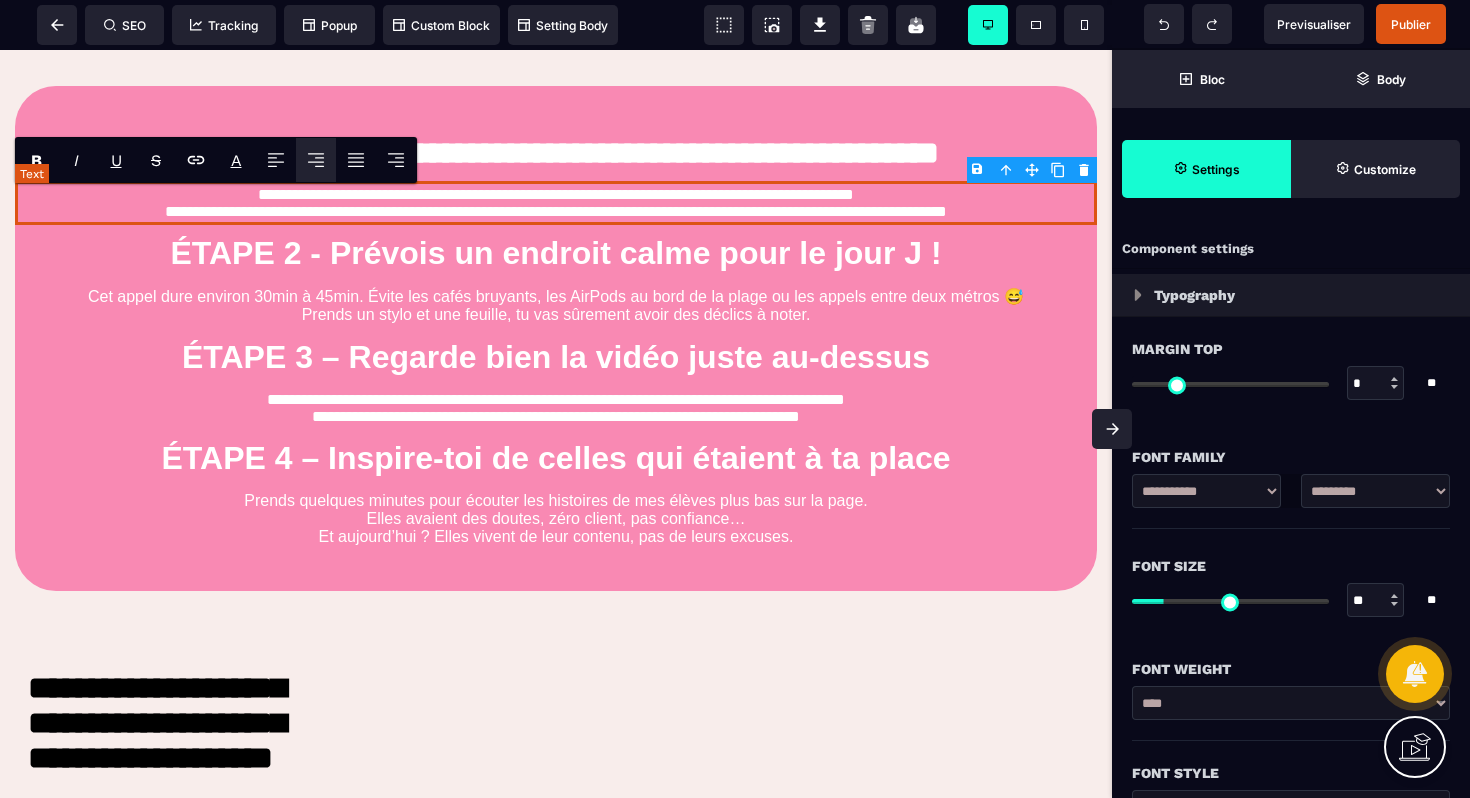 click on "**********" at bounding box center [556, 203] 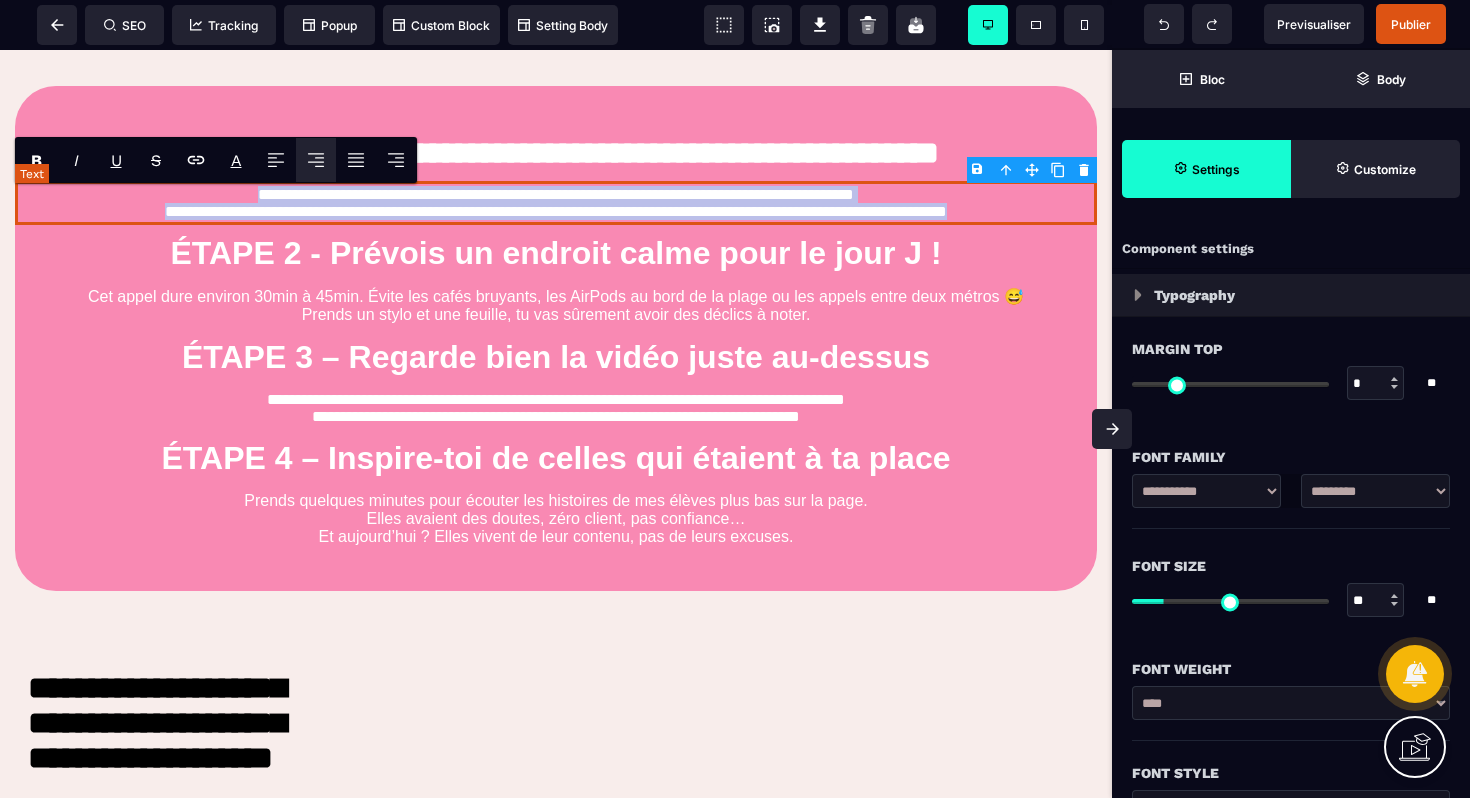 drag, startPoint x: 186, startPoint y: 199, endPoint x: 998, endPoint y: 214, distance: 812.13855 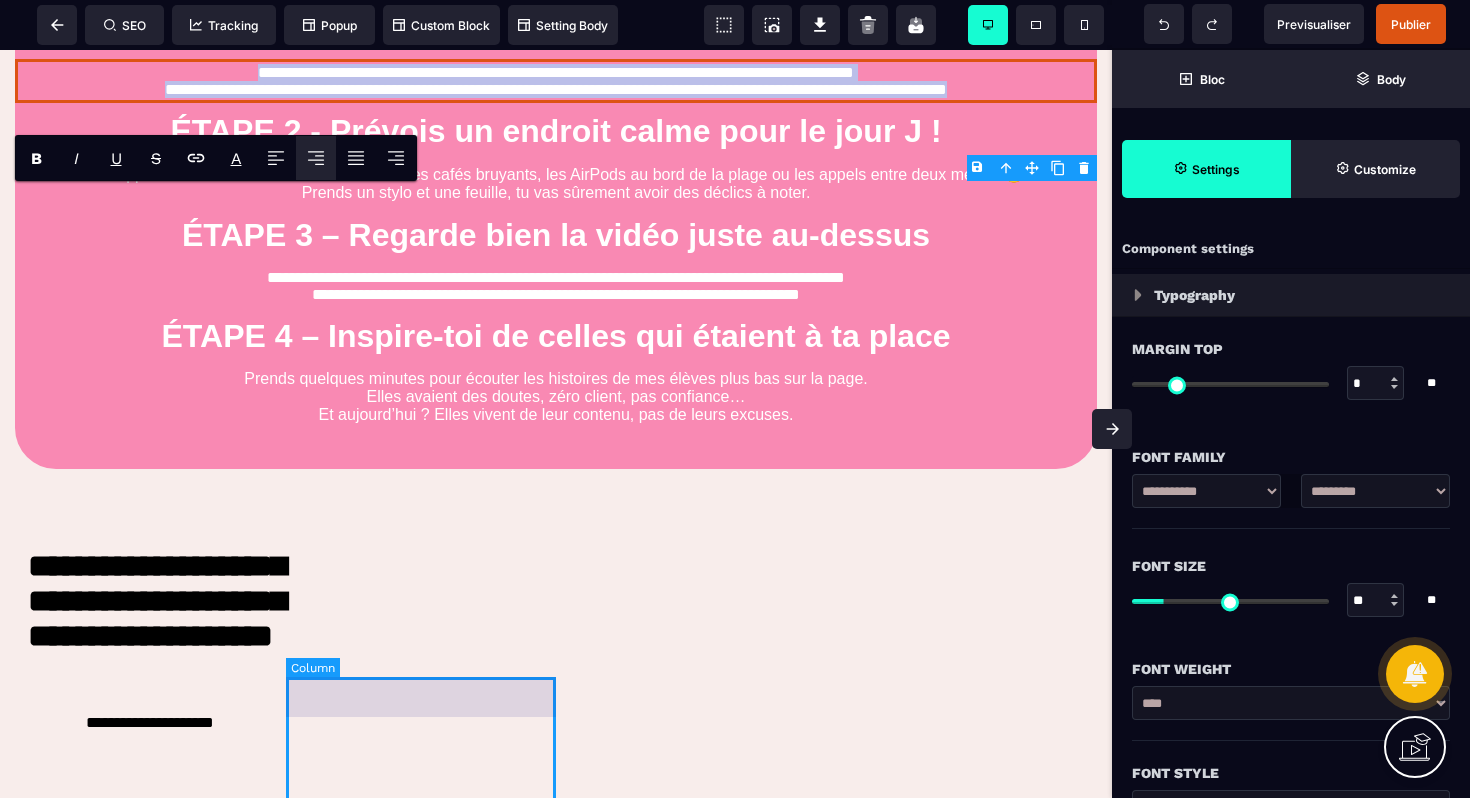 scroll, scrollTop: 1526, scrollLeft: 0, axis: vertical 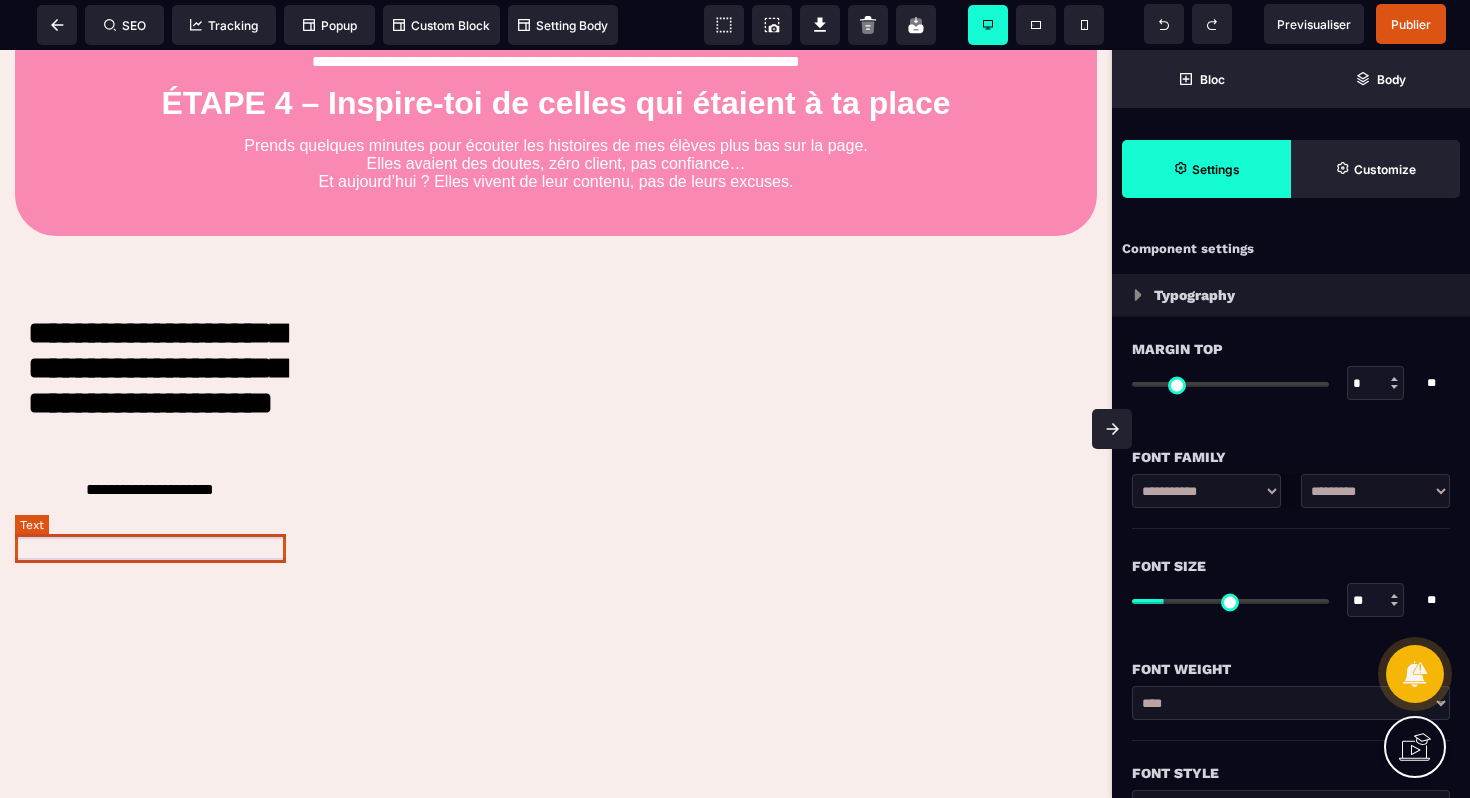 click on "**********" at bounding box center (150, 490) 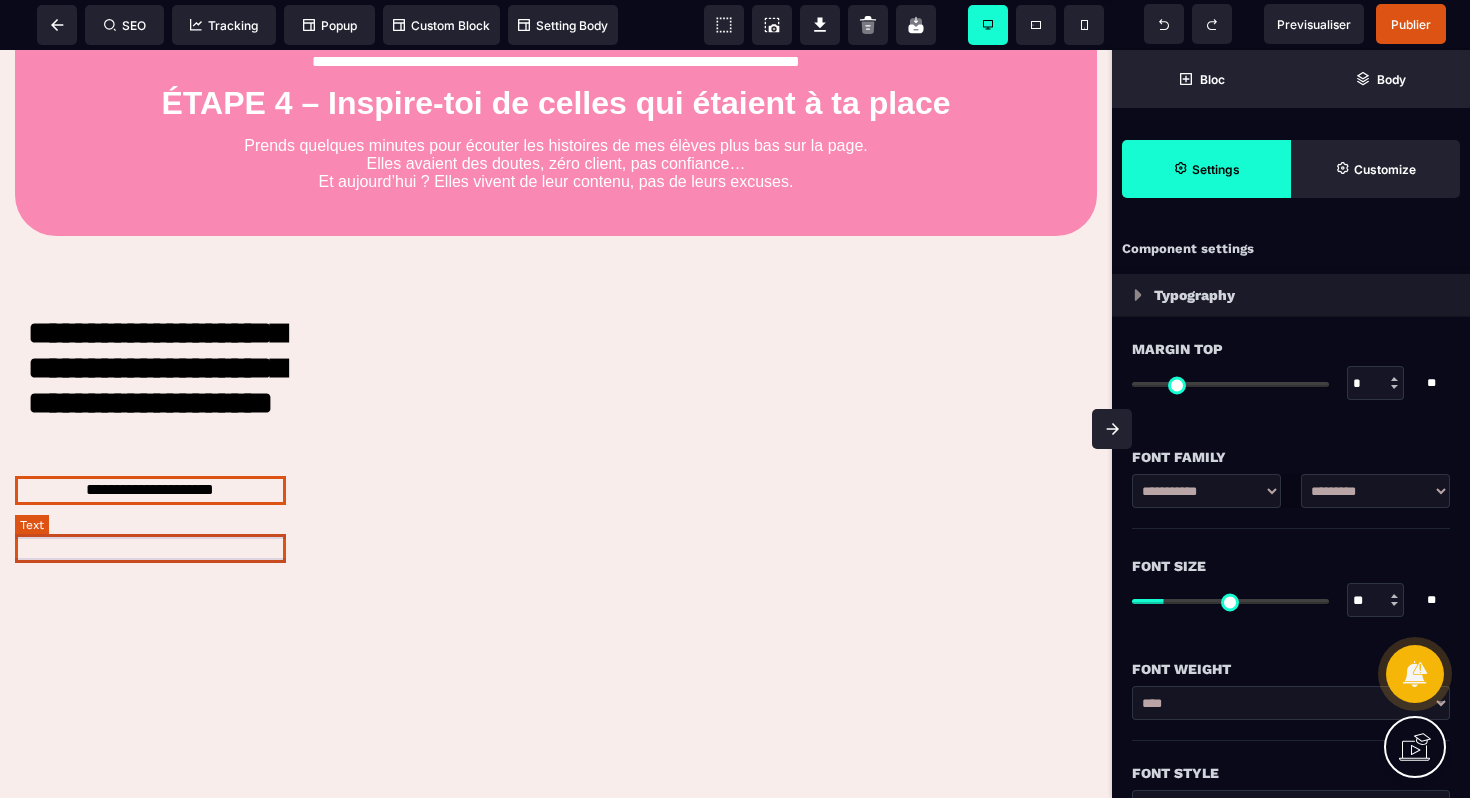 click on "**********" at bounding box center [150, 490] 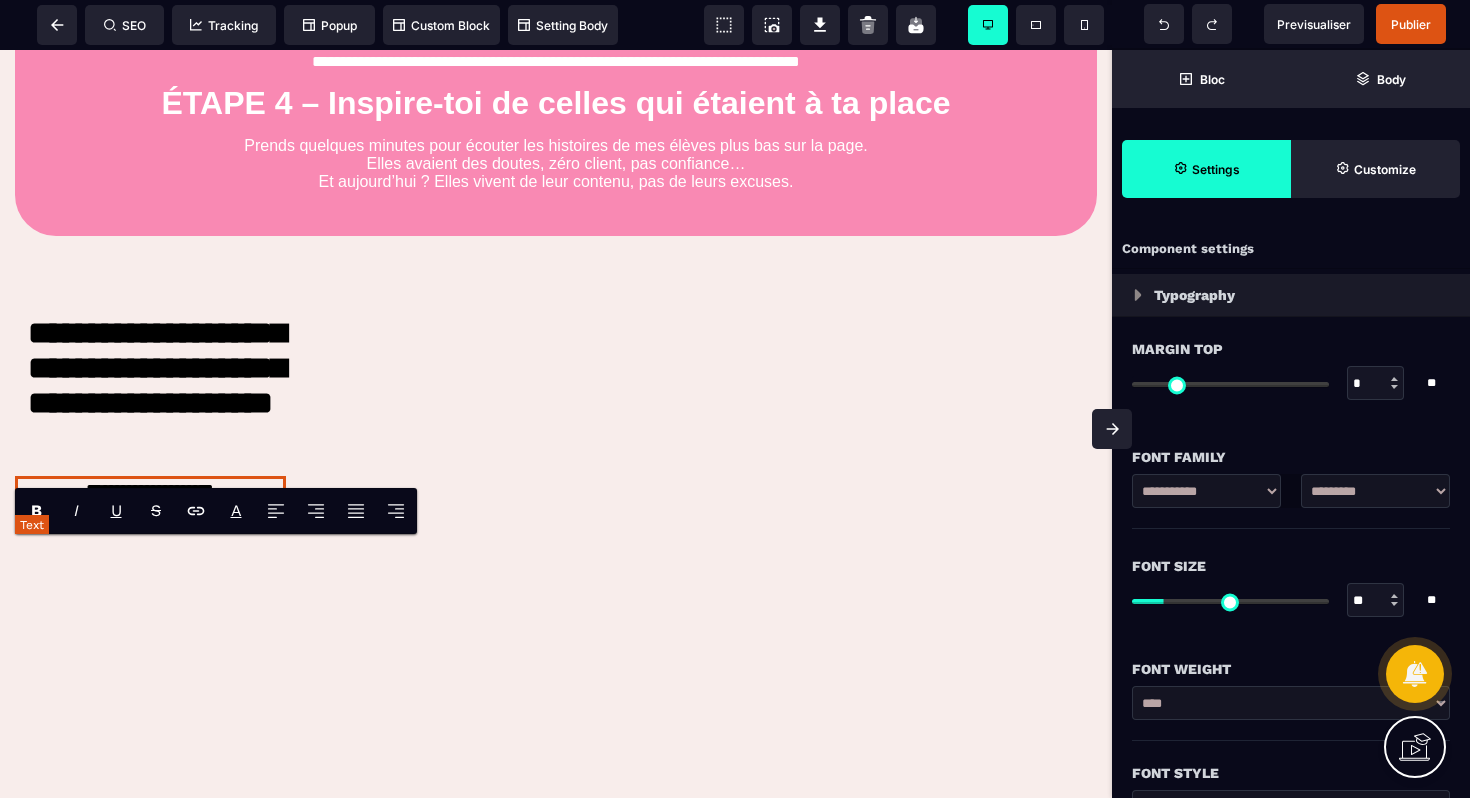 click on "**********" at bounding box center [150, 490] 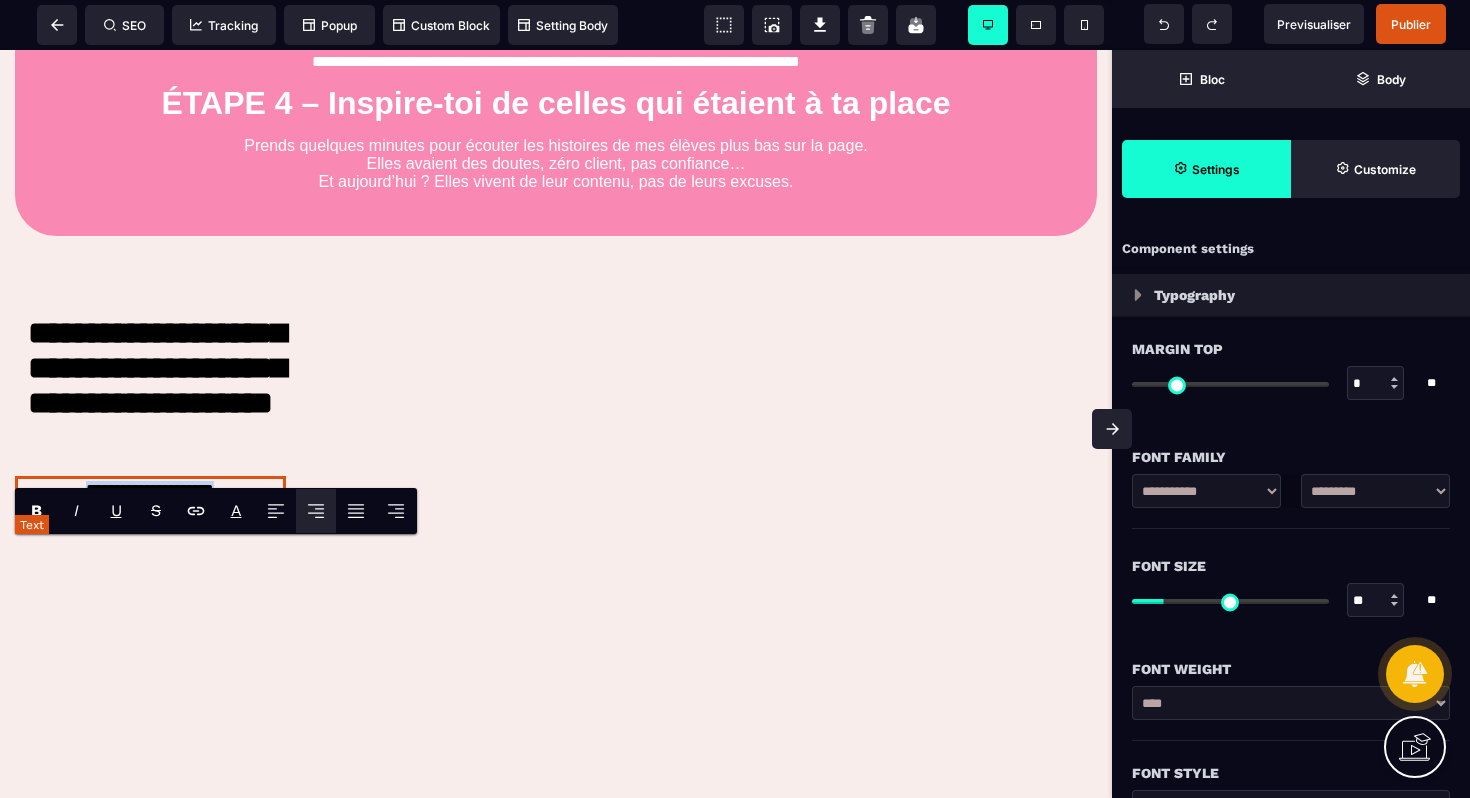 paste 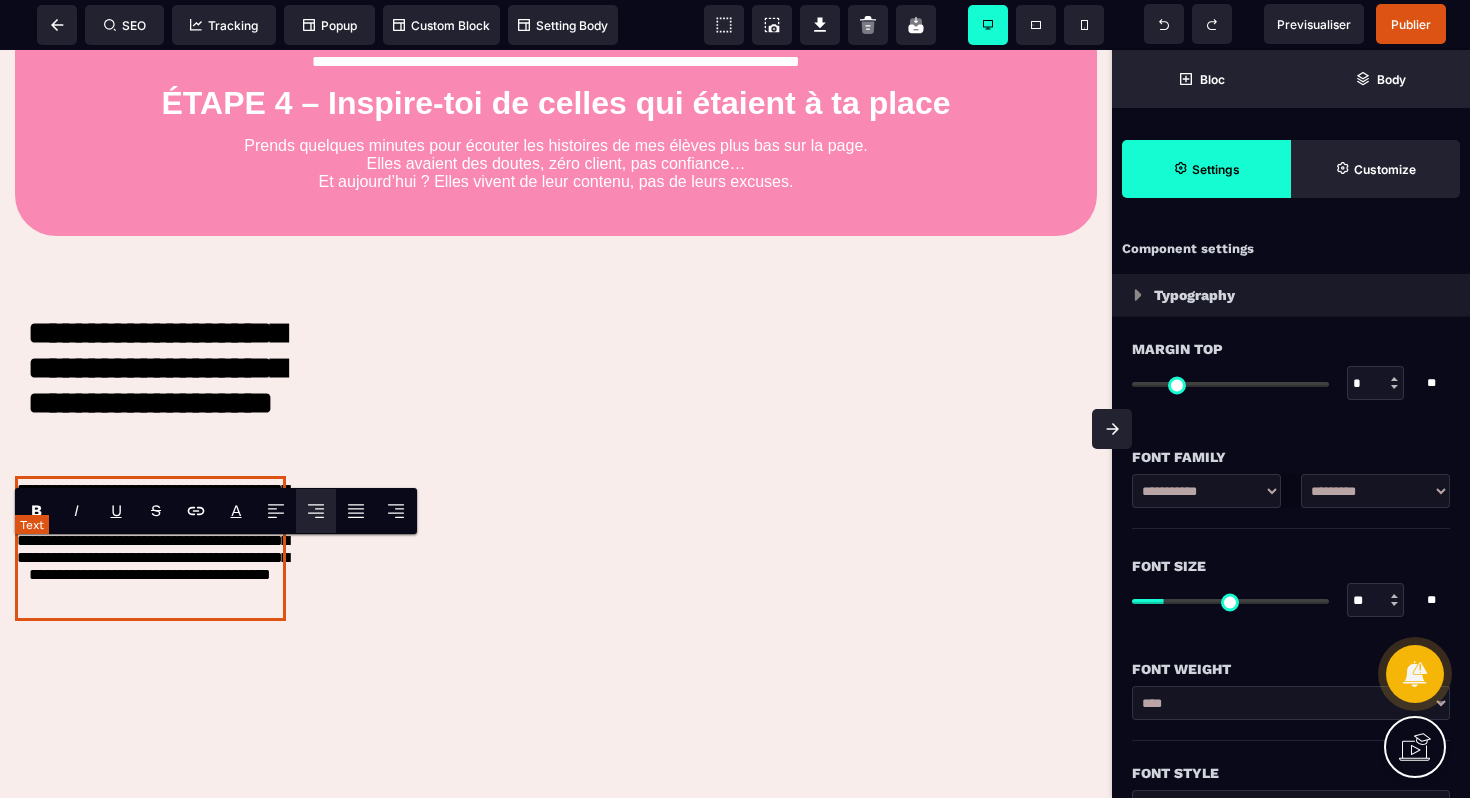click on "**********" at bounding box center (150, 548) 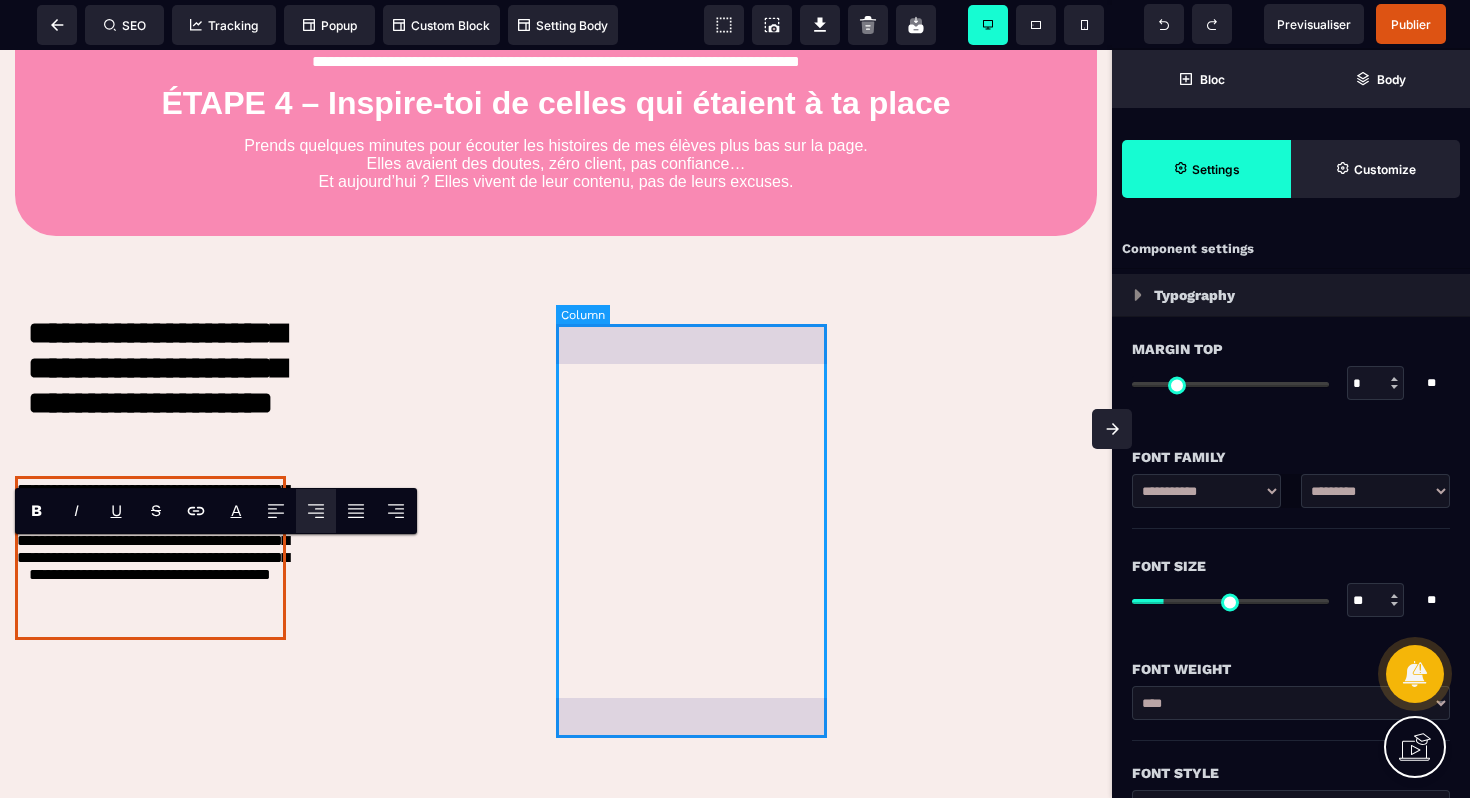 click at bounding box center [691, 473] 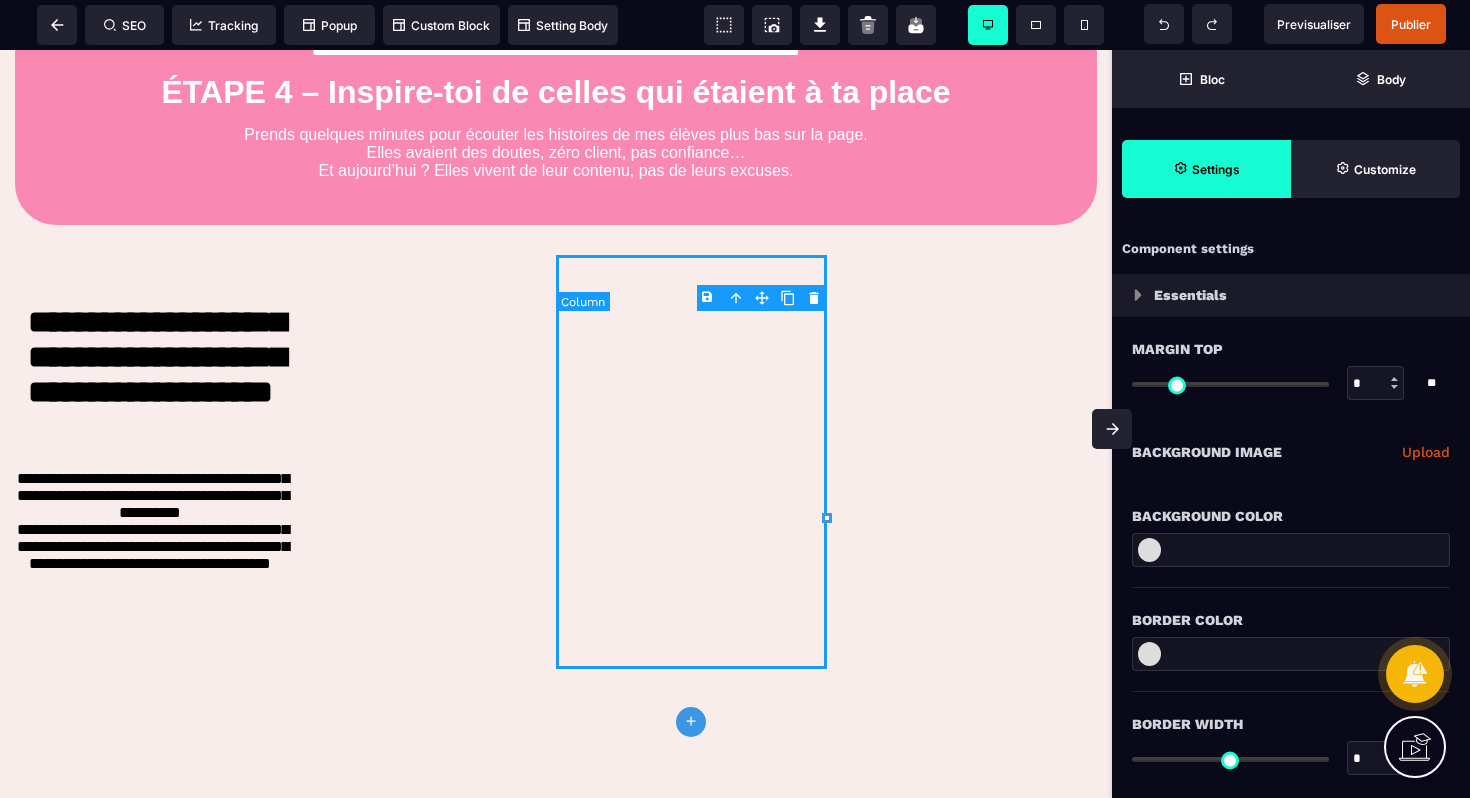 scroll, scrollTop: 1539, scrollLeft: 0, axis: vertical 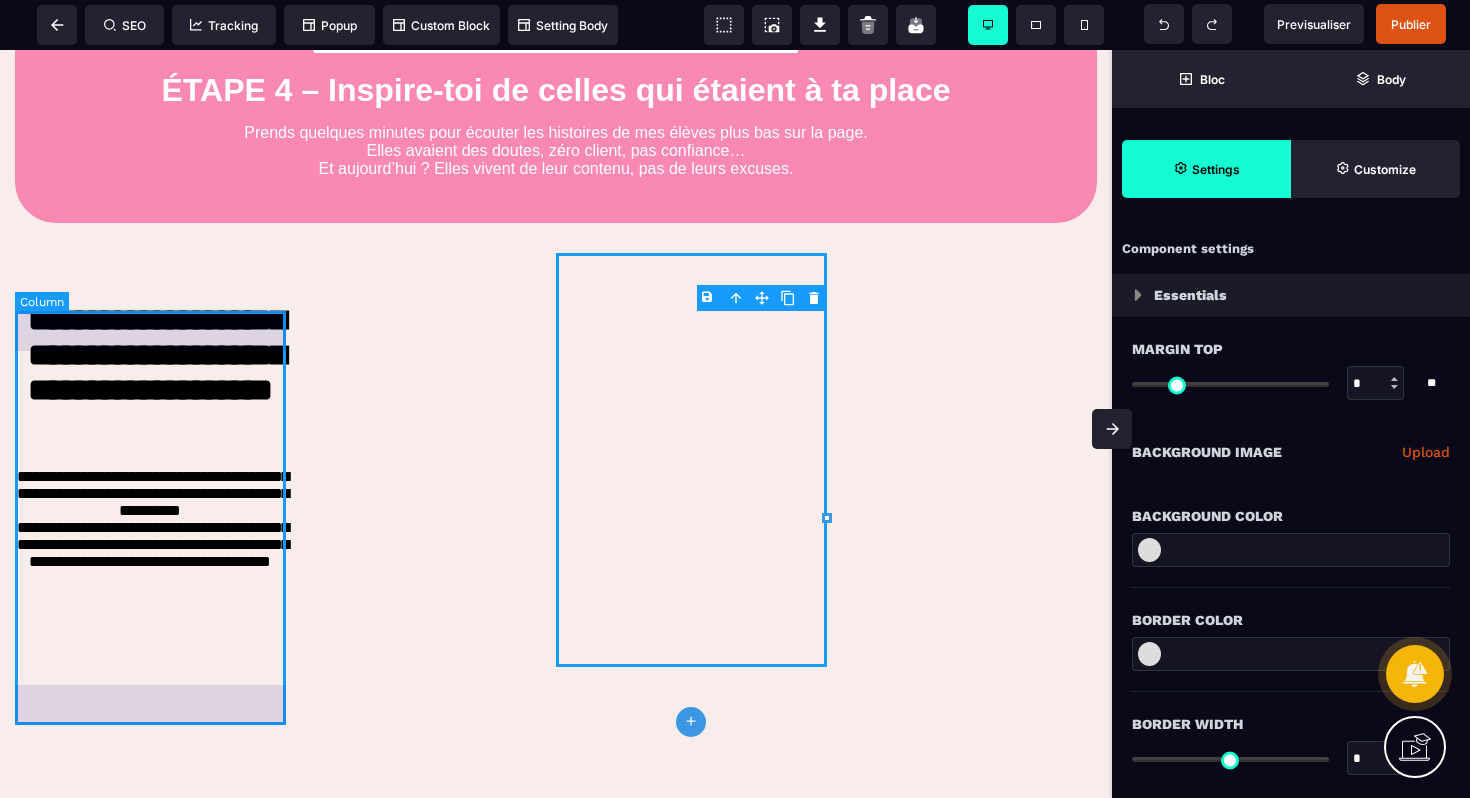 click on "**********" at bounding box center (150, 460) 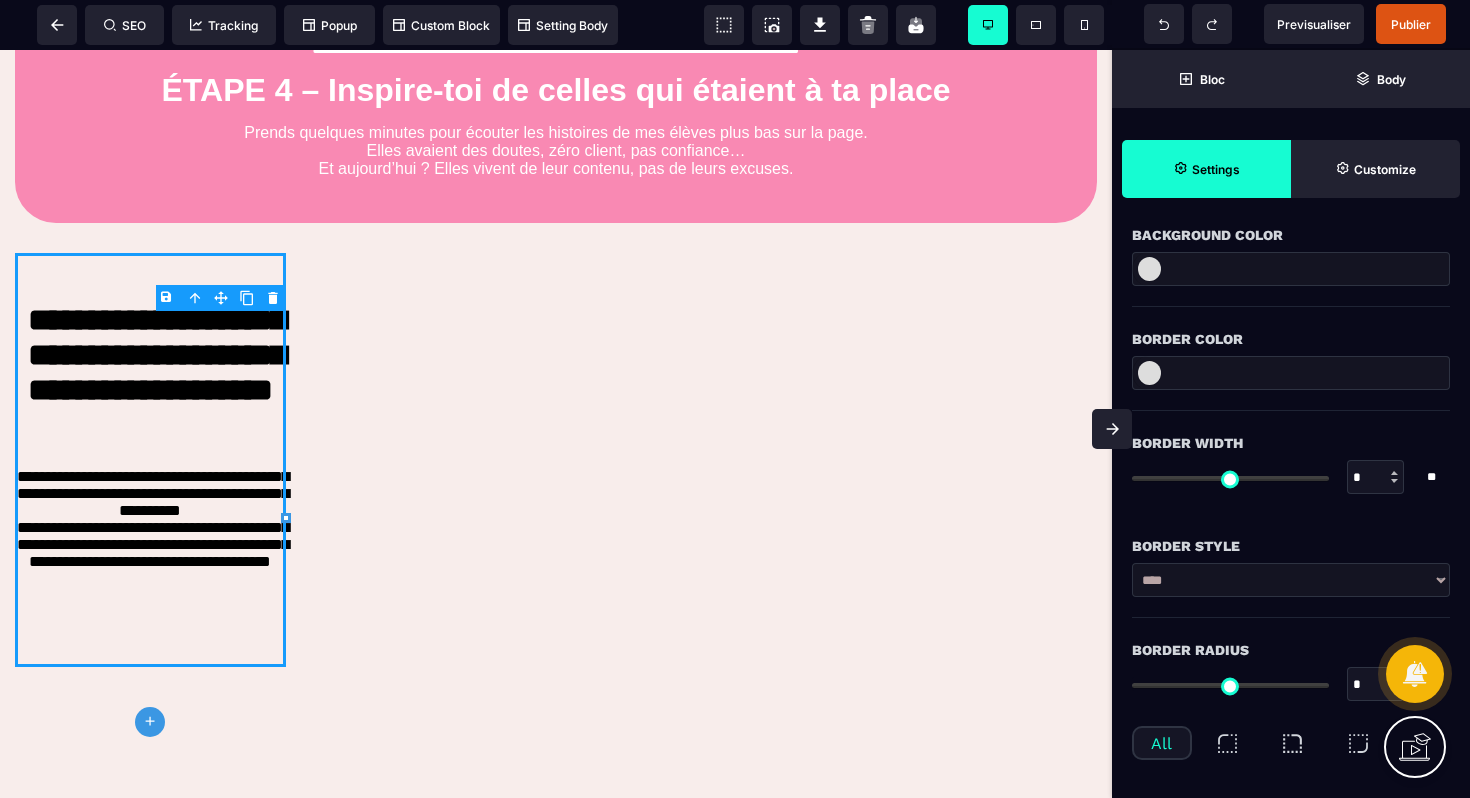 scroll, scrollTop: 294, scrollLeft: 0, axis: vertical 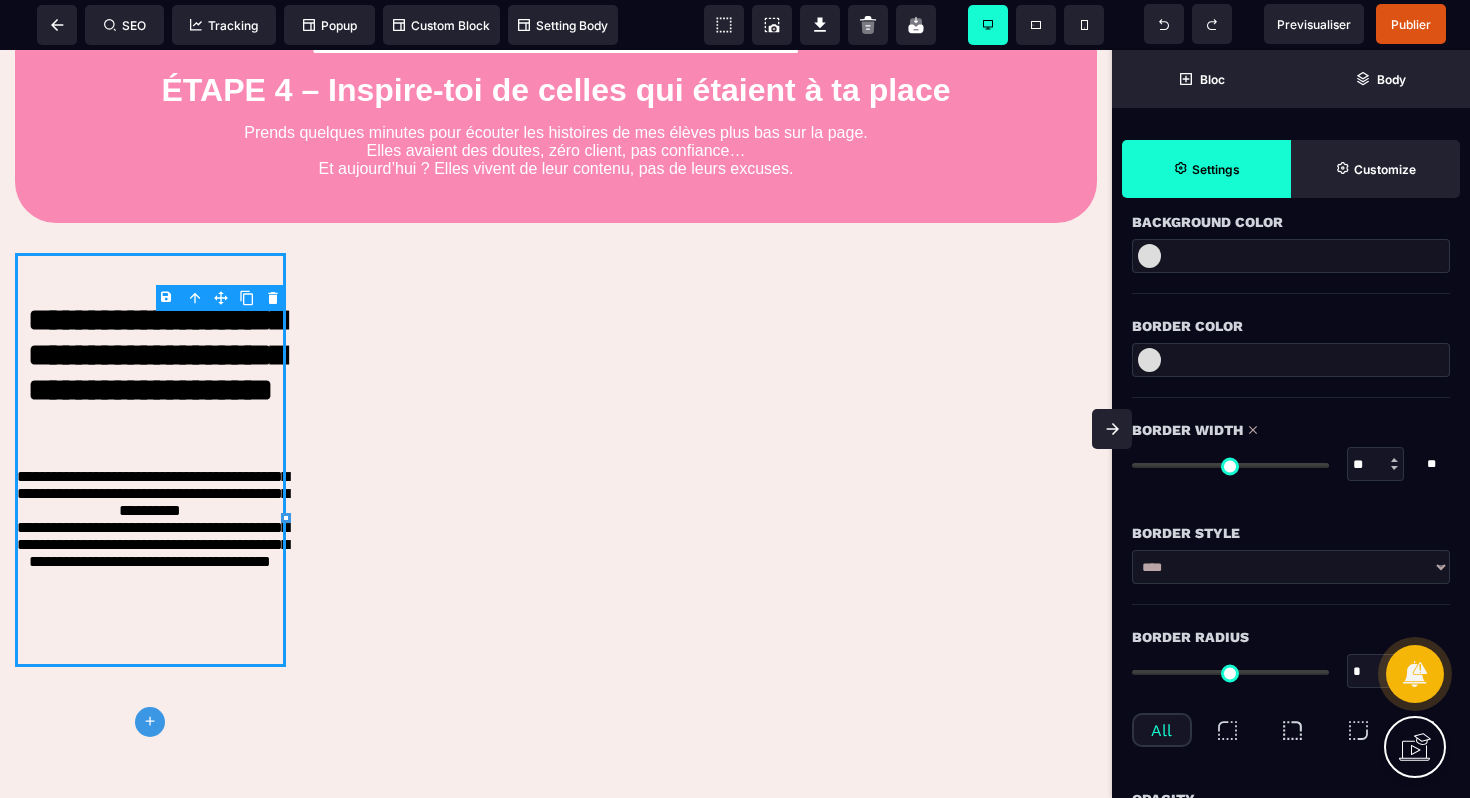drag, startPoint x: 1144, startPoint y: 461, endPoint x: 1183, endPoint y: 459, distance: 39.051247 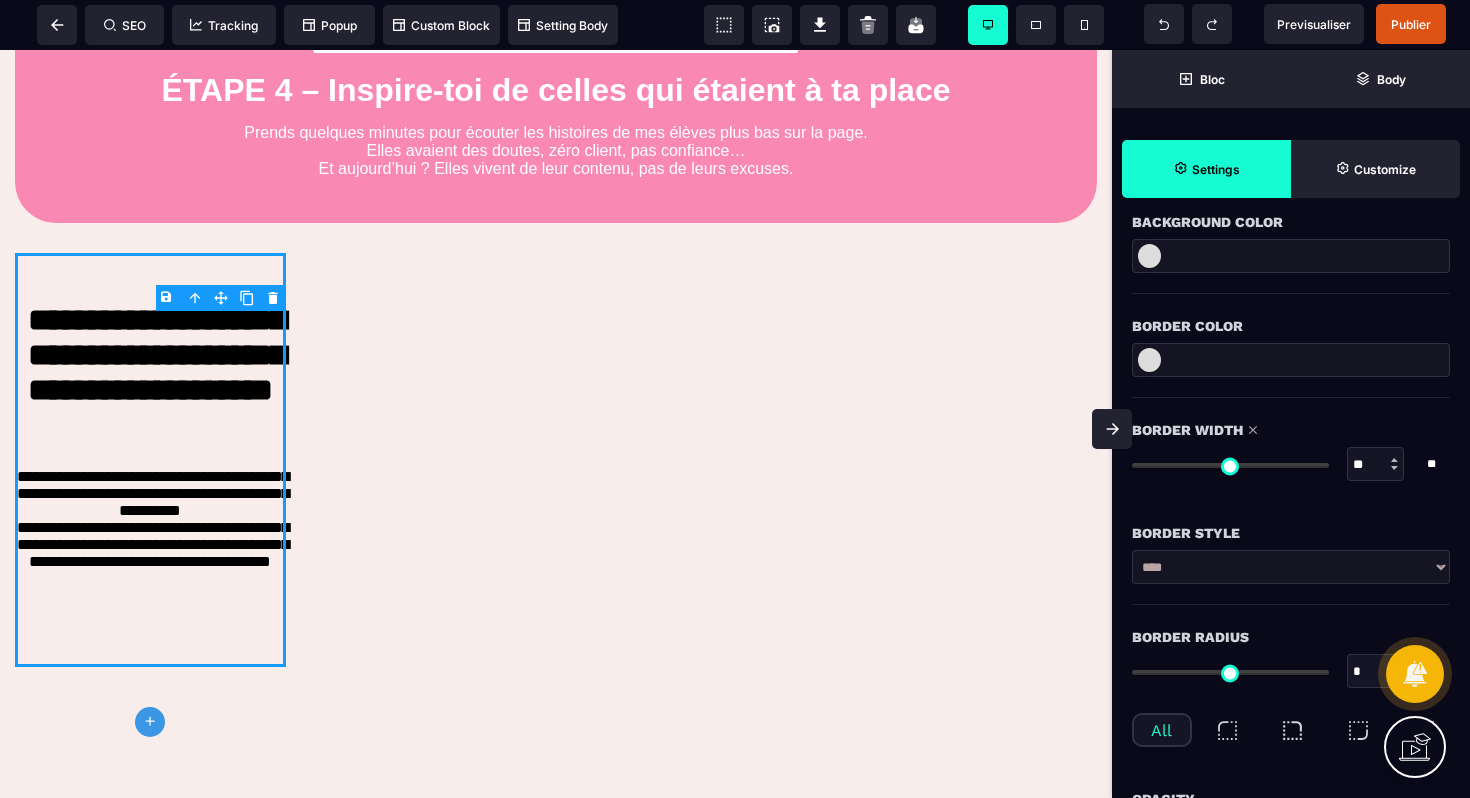 click at bounding box center (1291, 256) 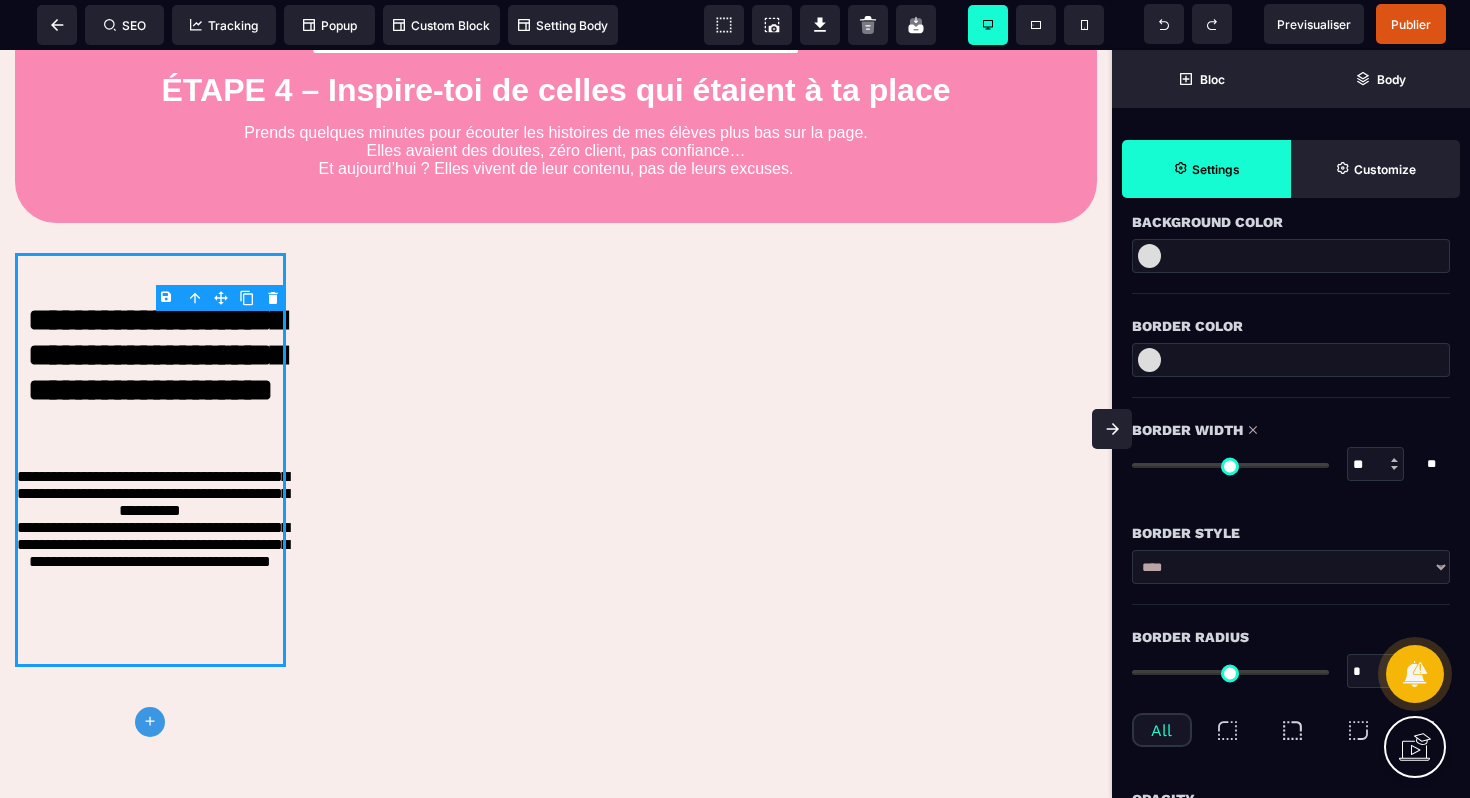 paste on "*******" 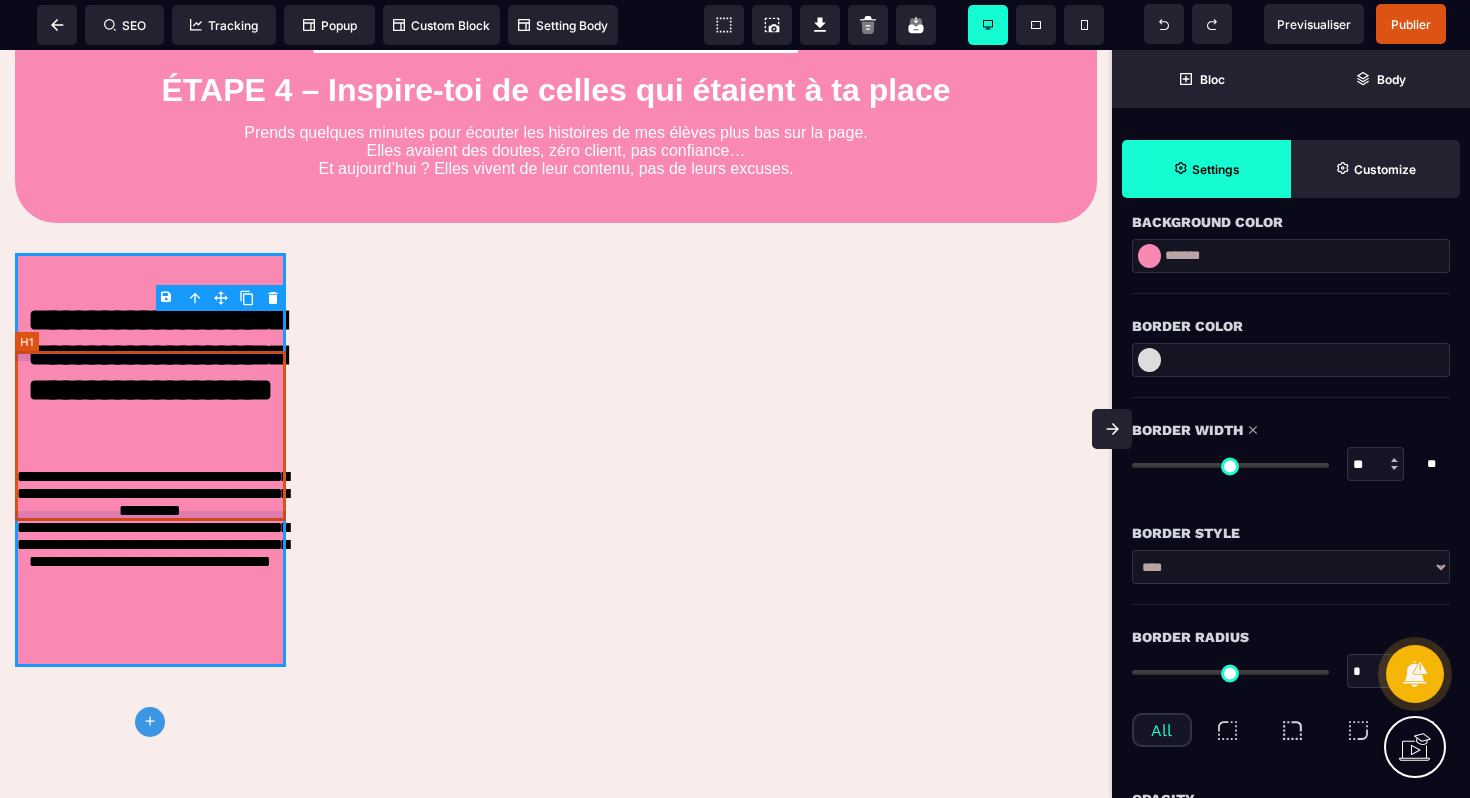 click on "**********" at bounding box center [150, 378] 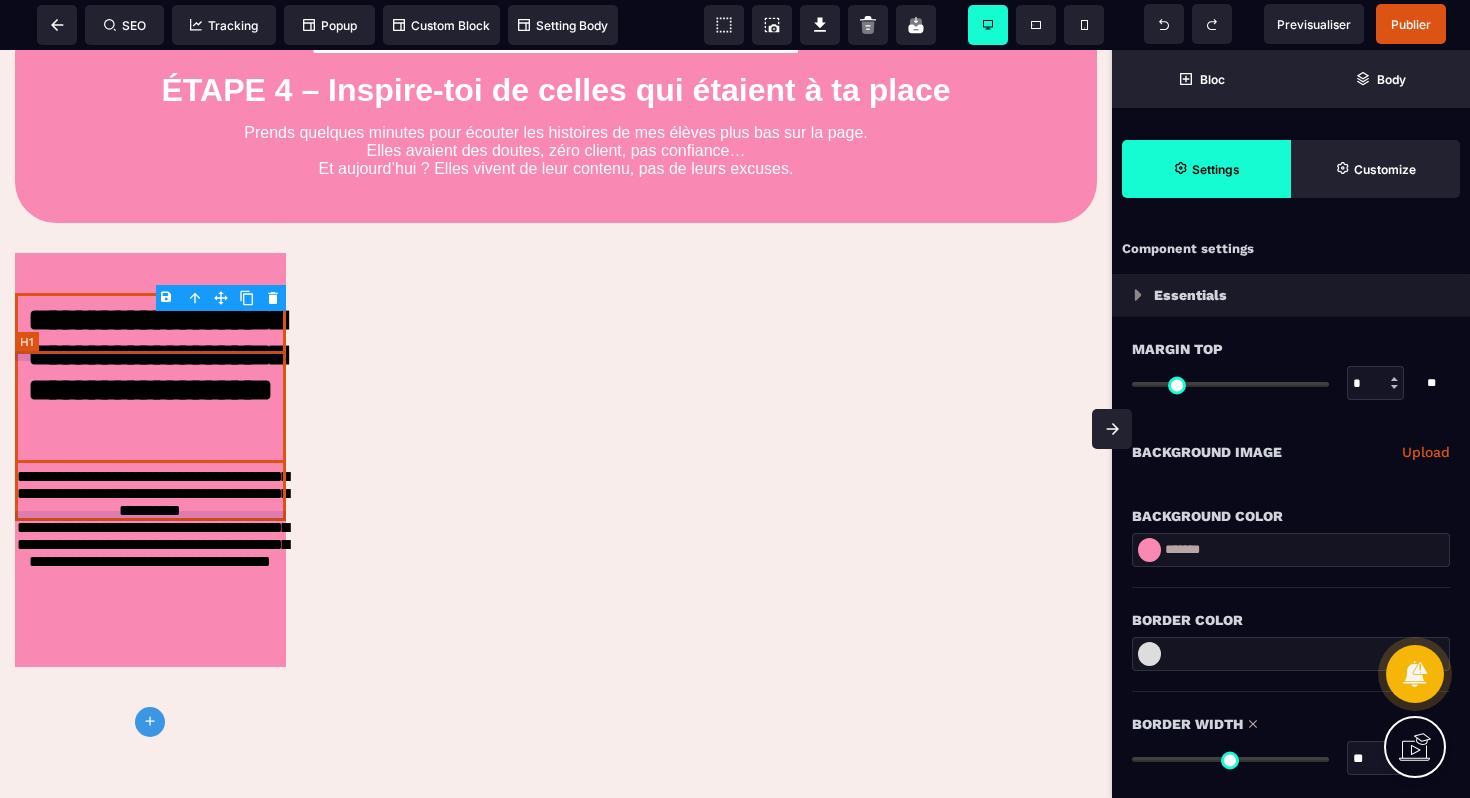 click on "**********" at bounding box center (150, 378) 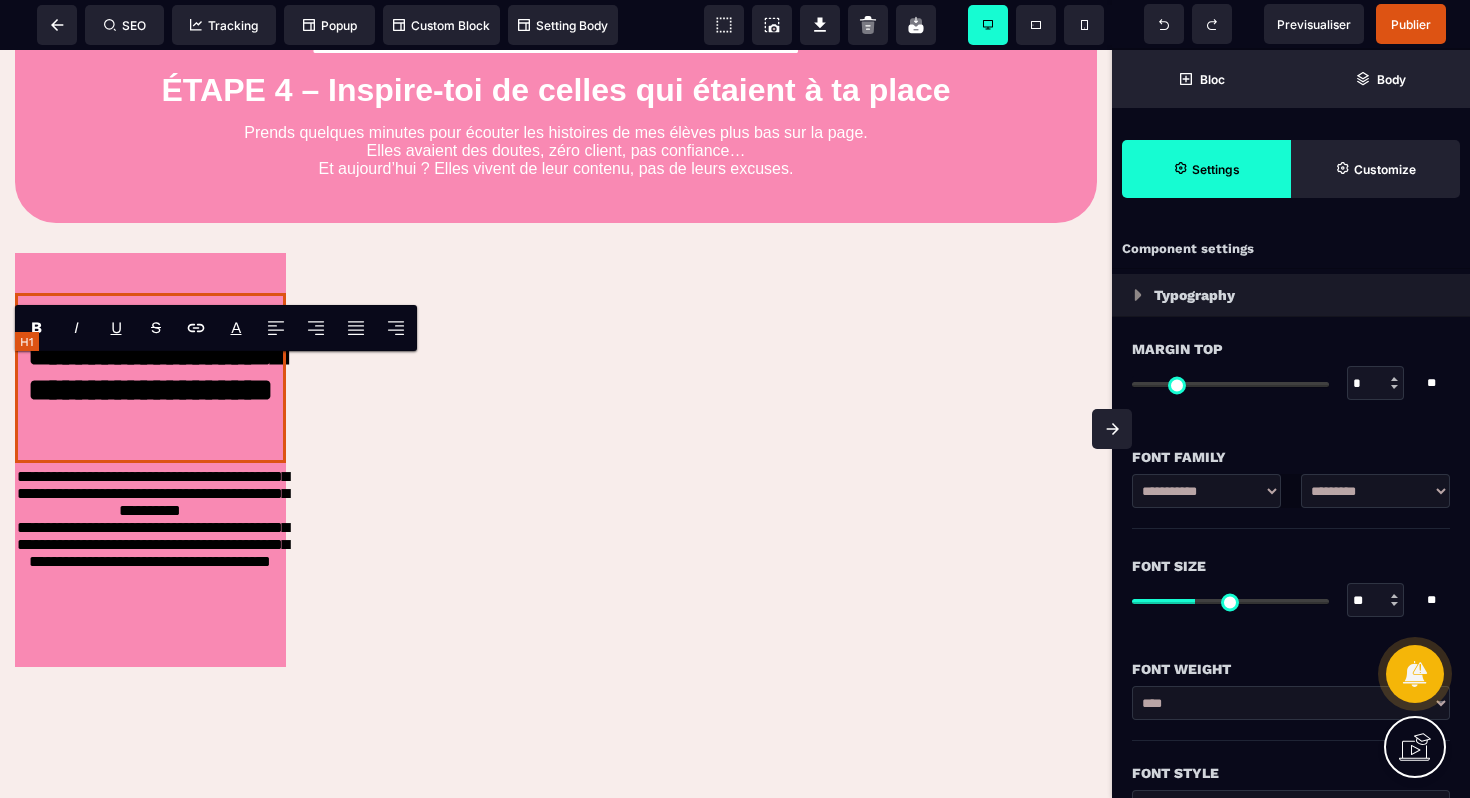 click on "**********" at bounding box center [150, 378] 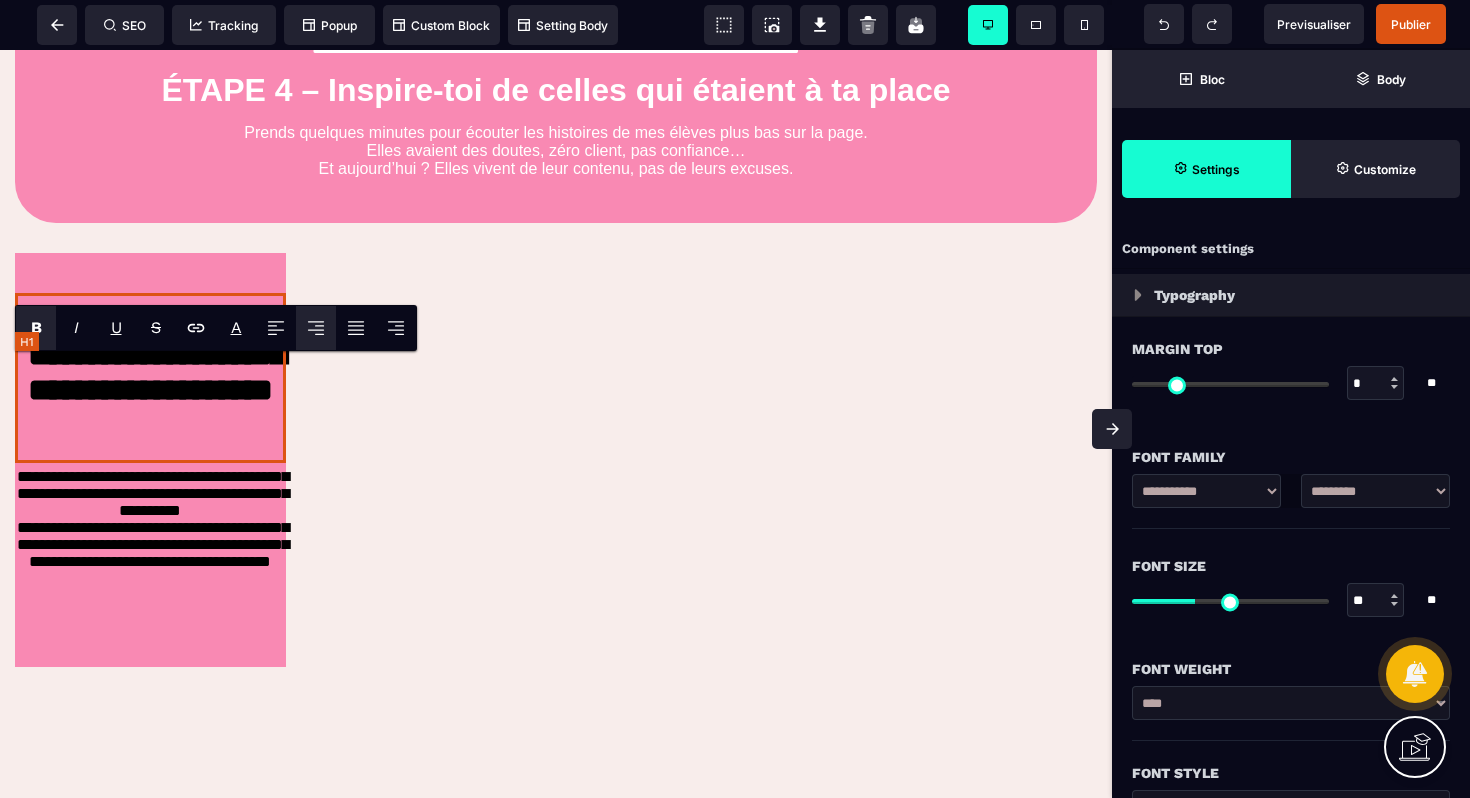 click on "**********" at bounding box center (150, 378) 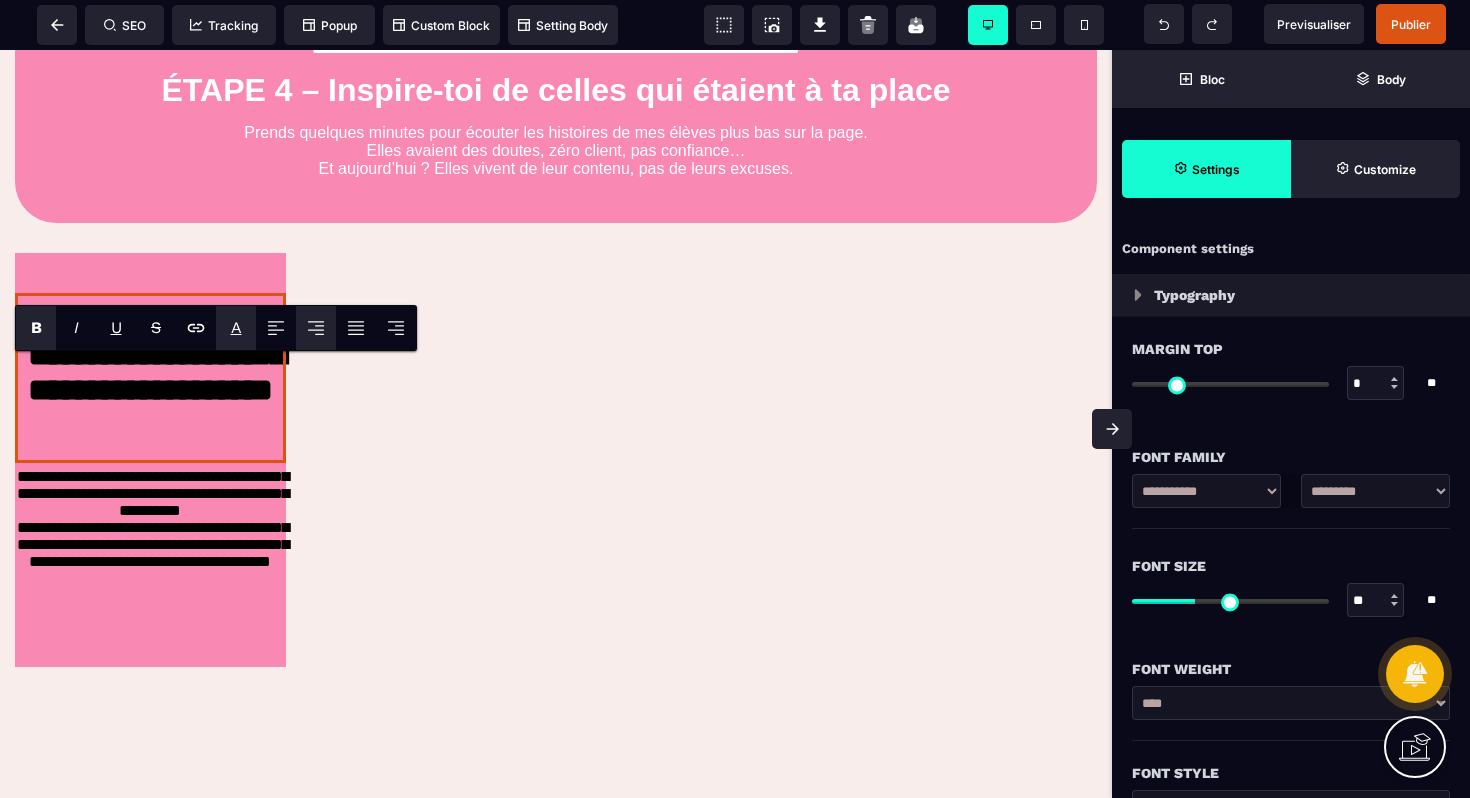 click on "A" at bounding box center (236, 327) 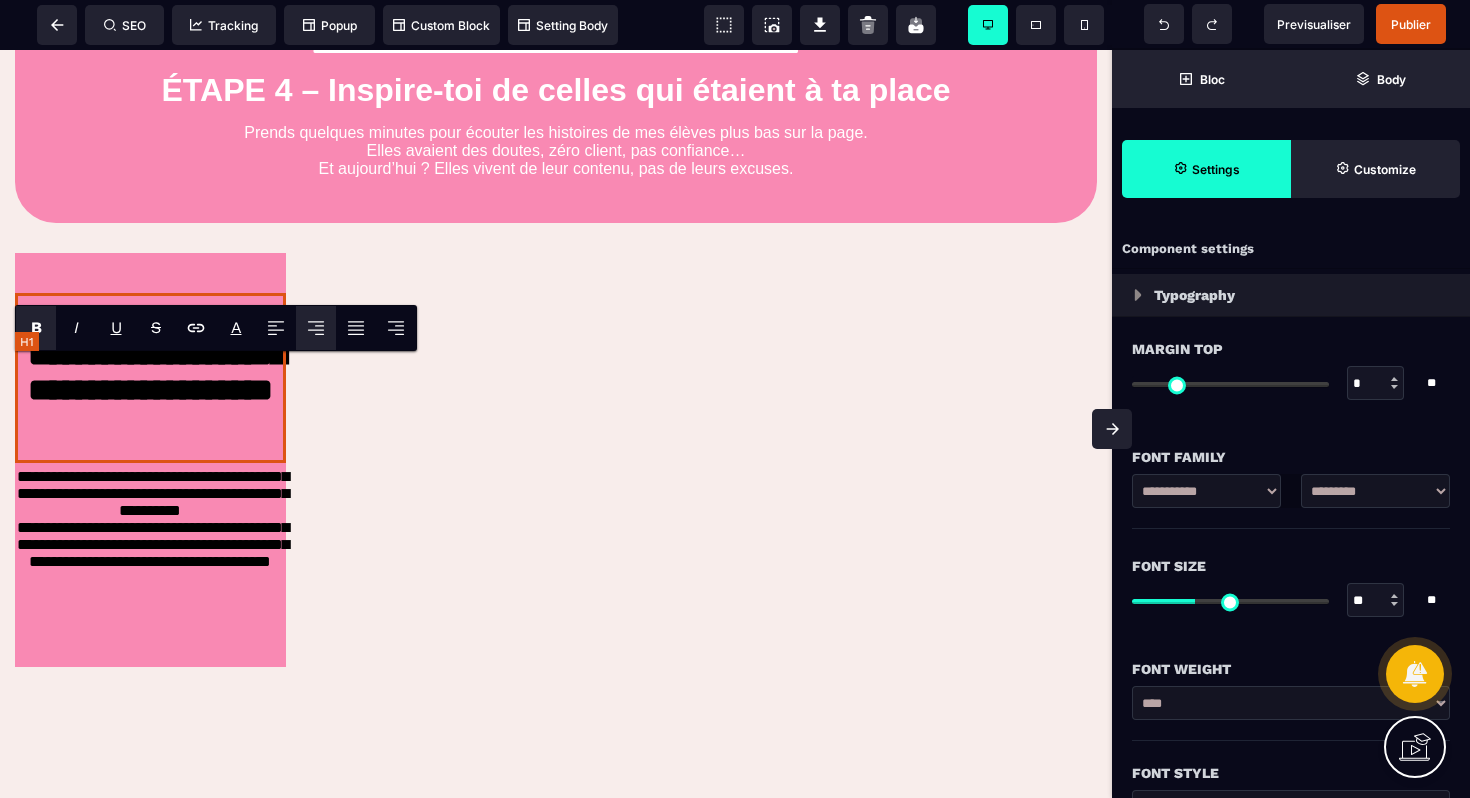 click on "**********" at bounding box center (150, 378) 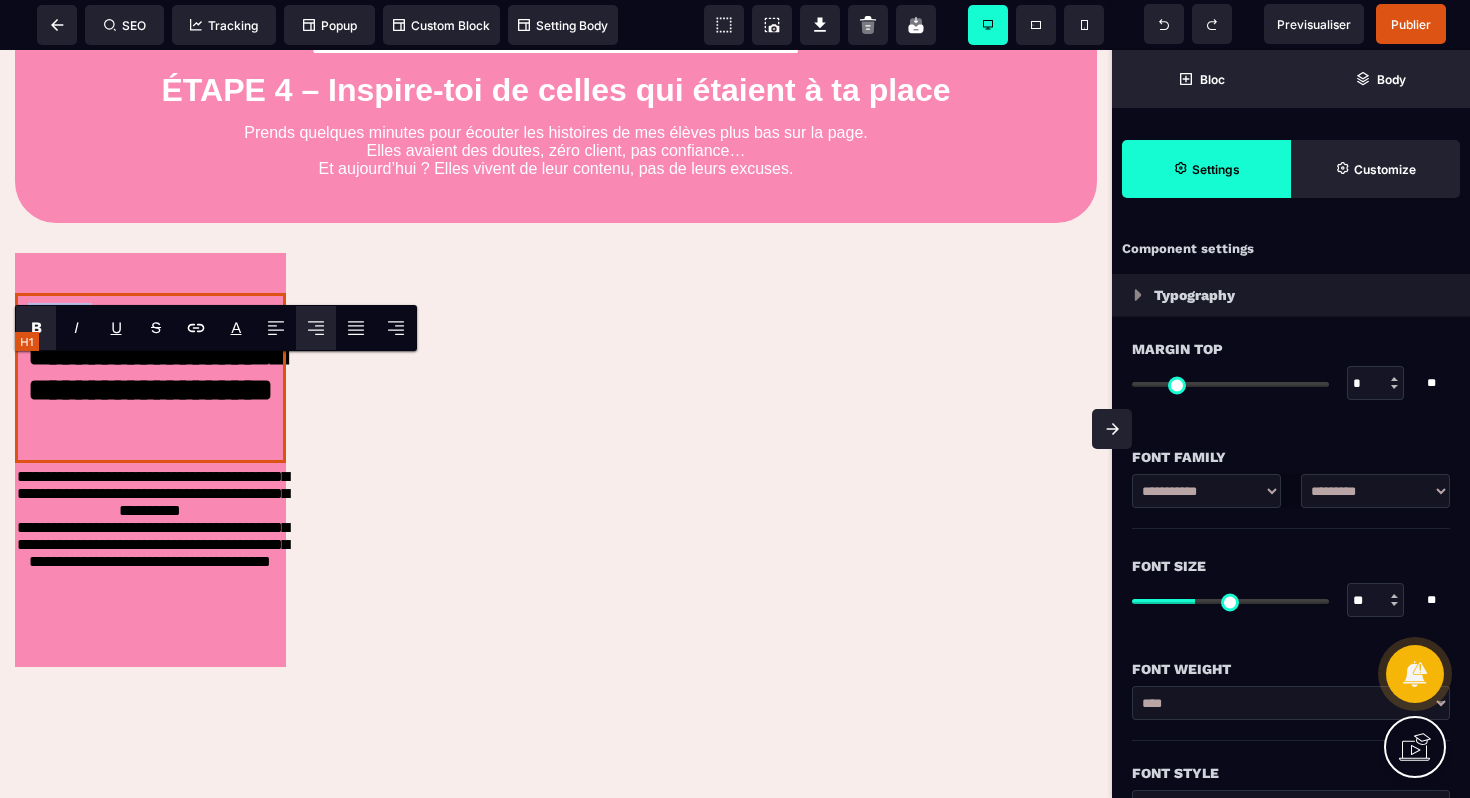 click on "**********" at bounding box center [150, 378] 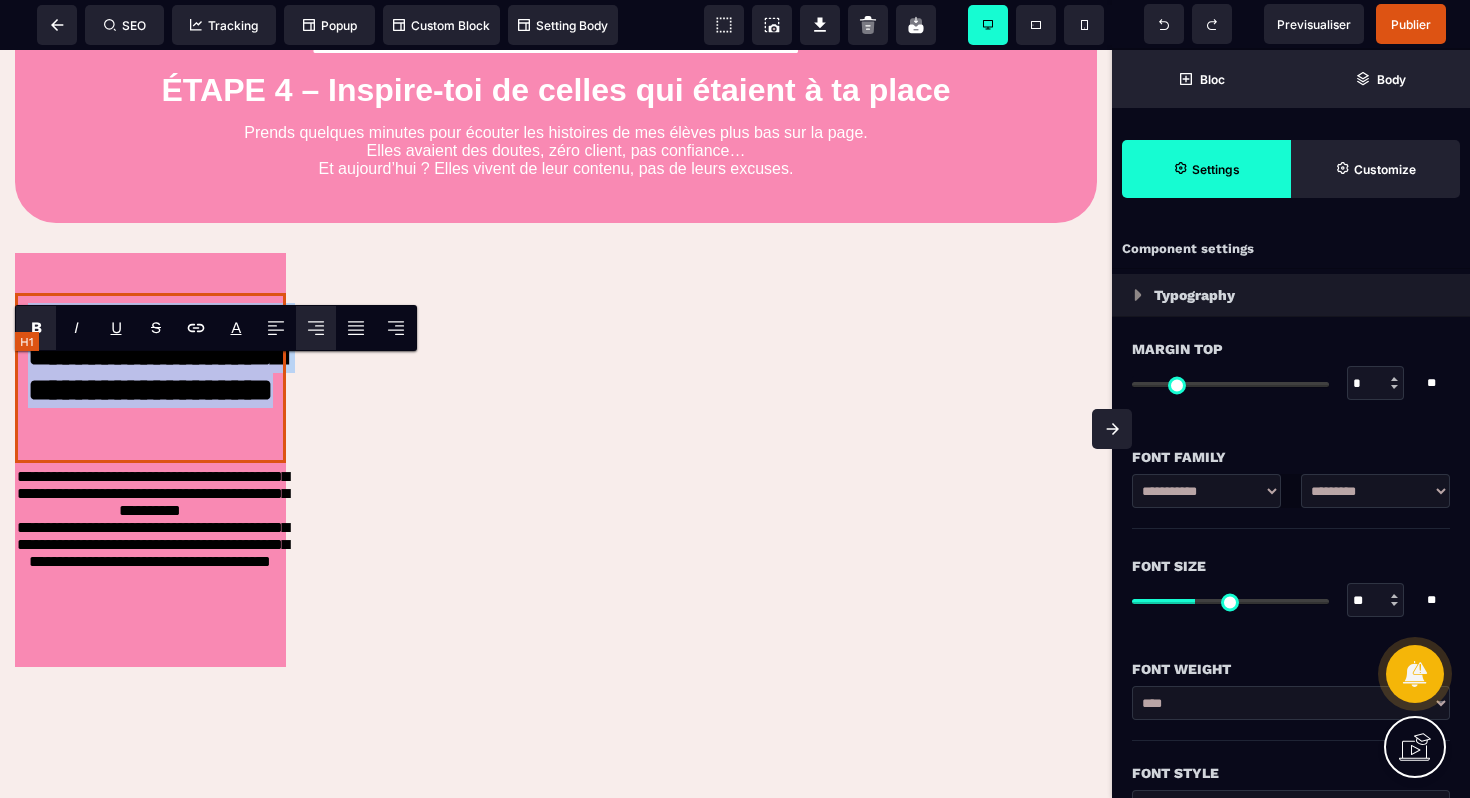 click on "**********" at bounding box center [150, 378] 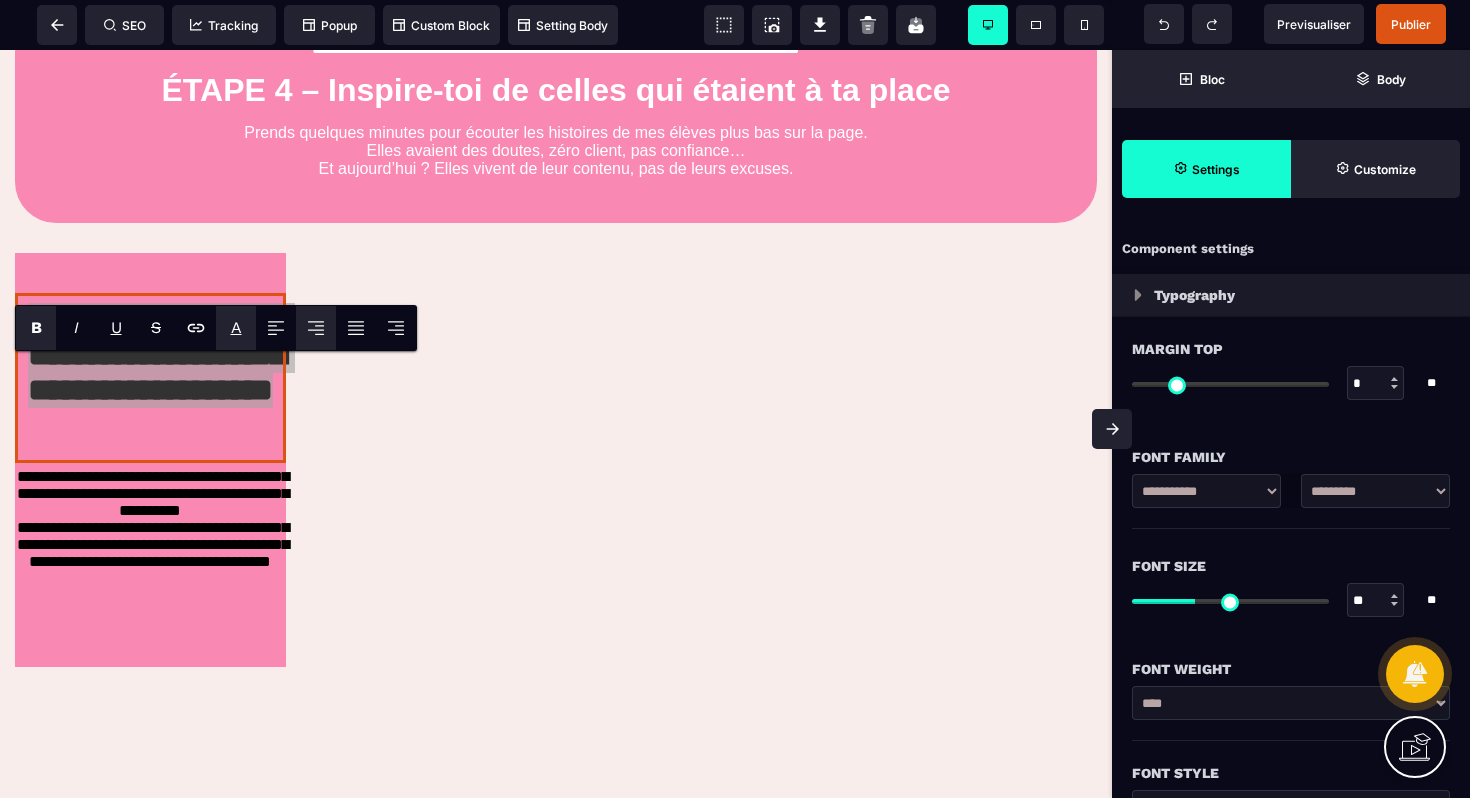 click on "A" at bounding box center [236, 327] 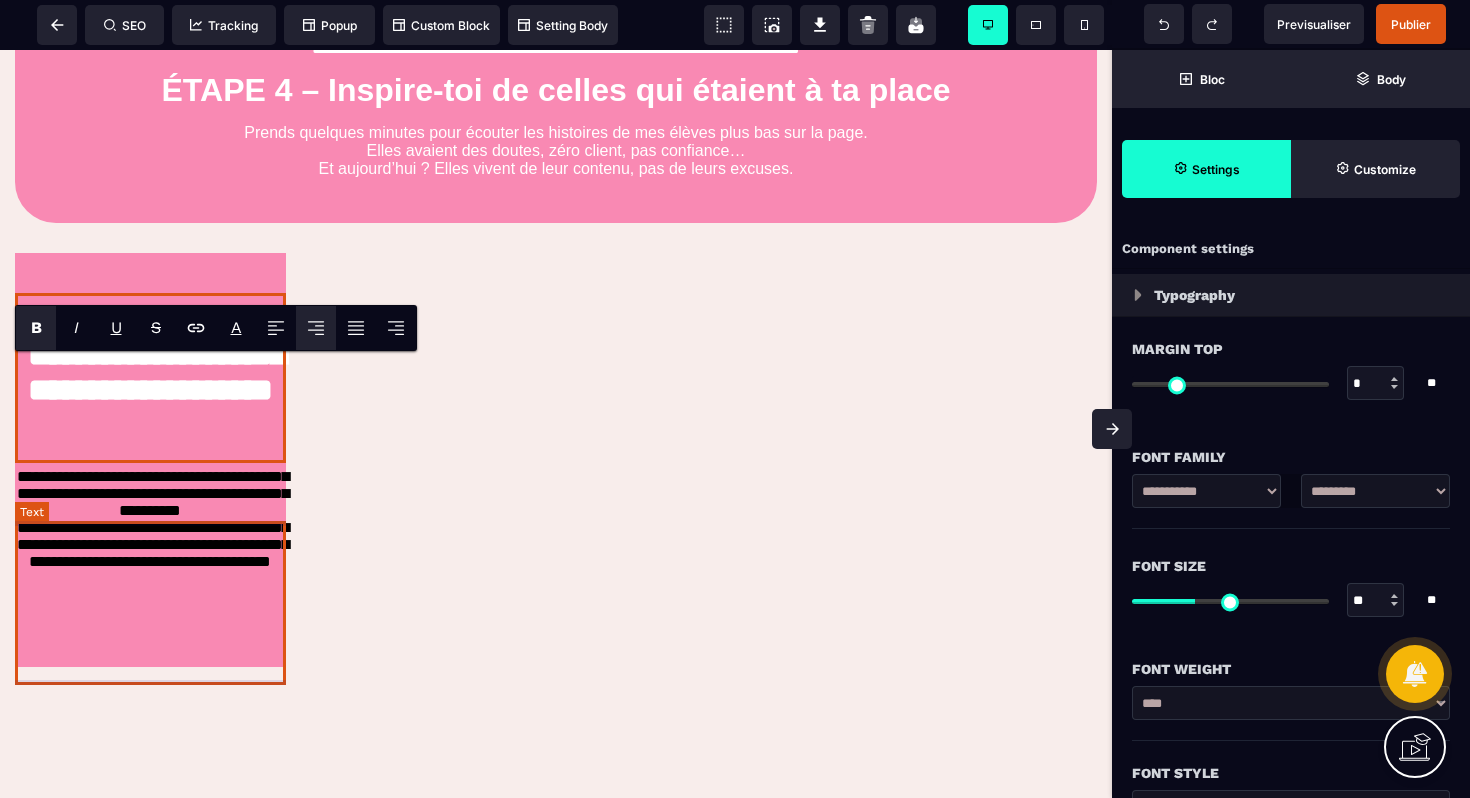 click on "**********" at bounding box center (150, 545) 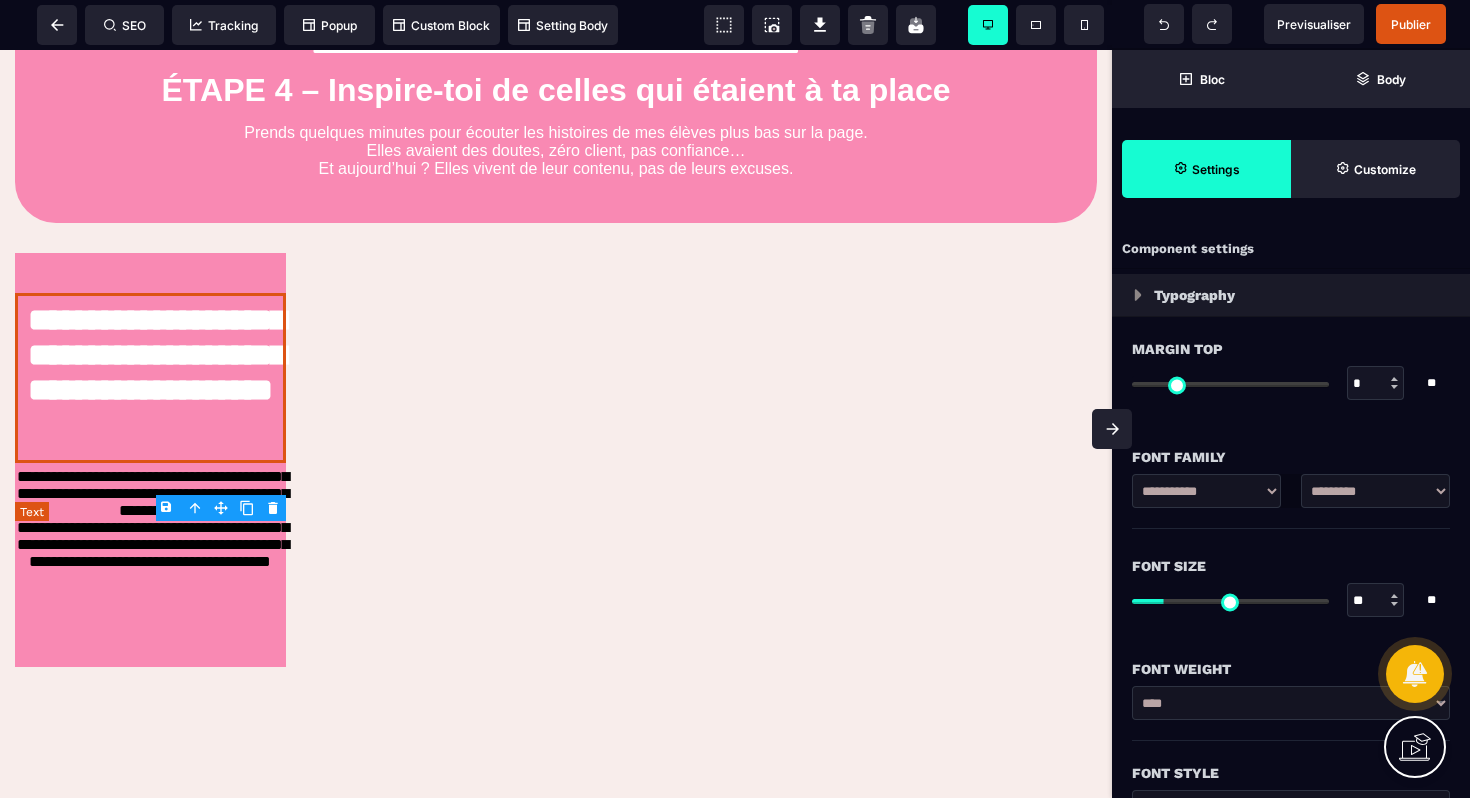click on "**********" at bounding box center [150, 545] 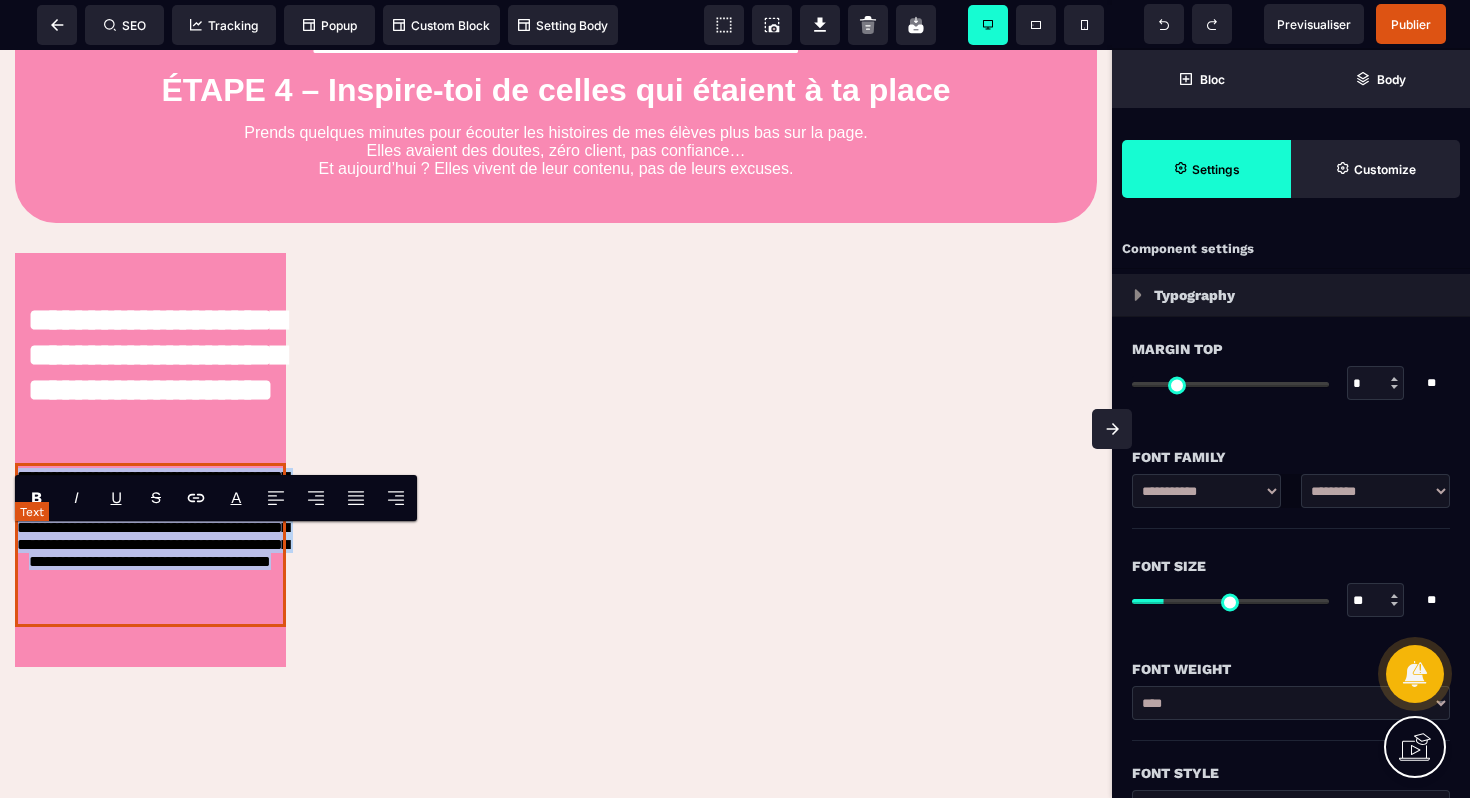 drag, startPoint x: 257, startPoint y: 673, endPoint x: 36, endPoint y: 538, distance: 258.97104 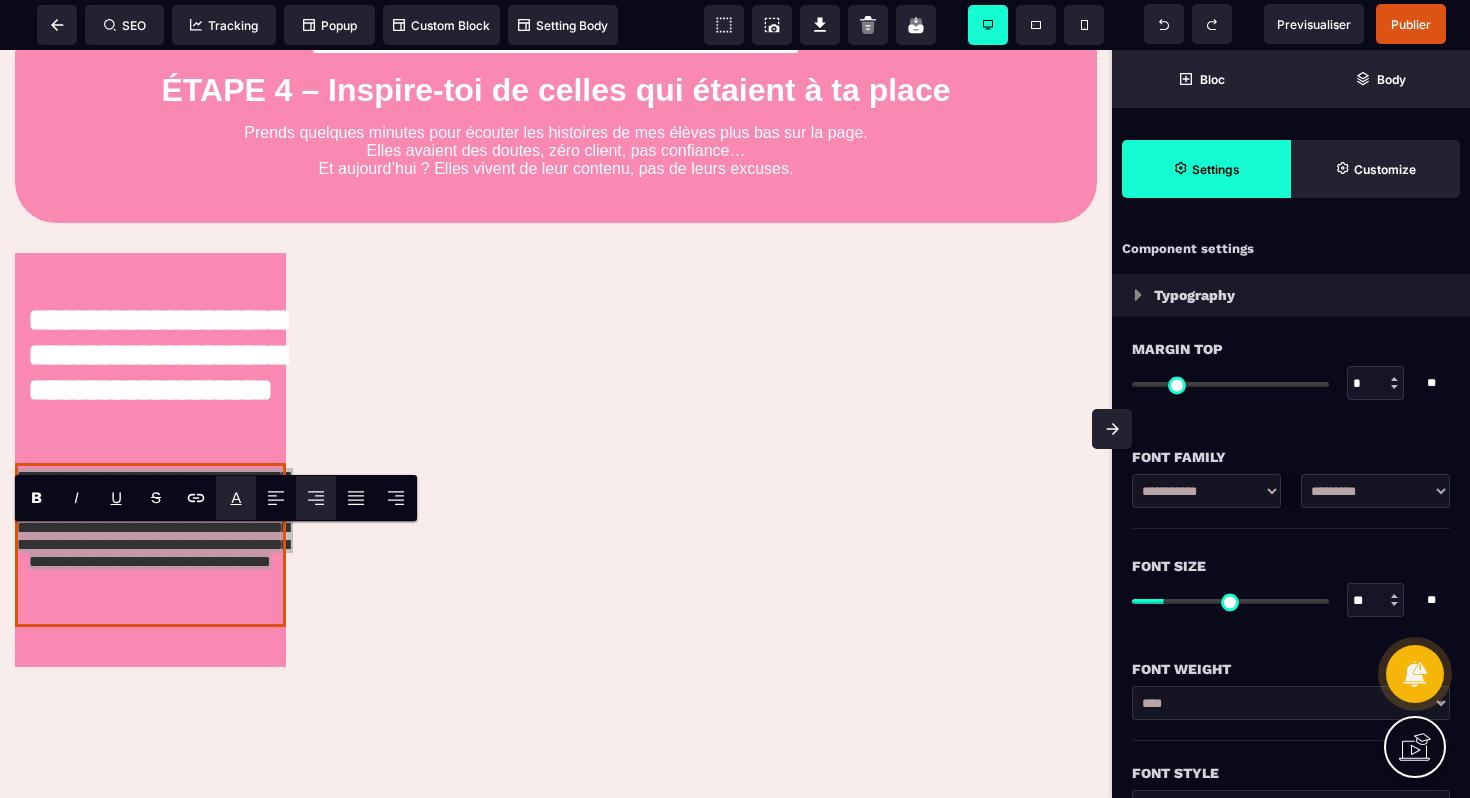 click on "A" at bounding box center [236, 497] 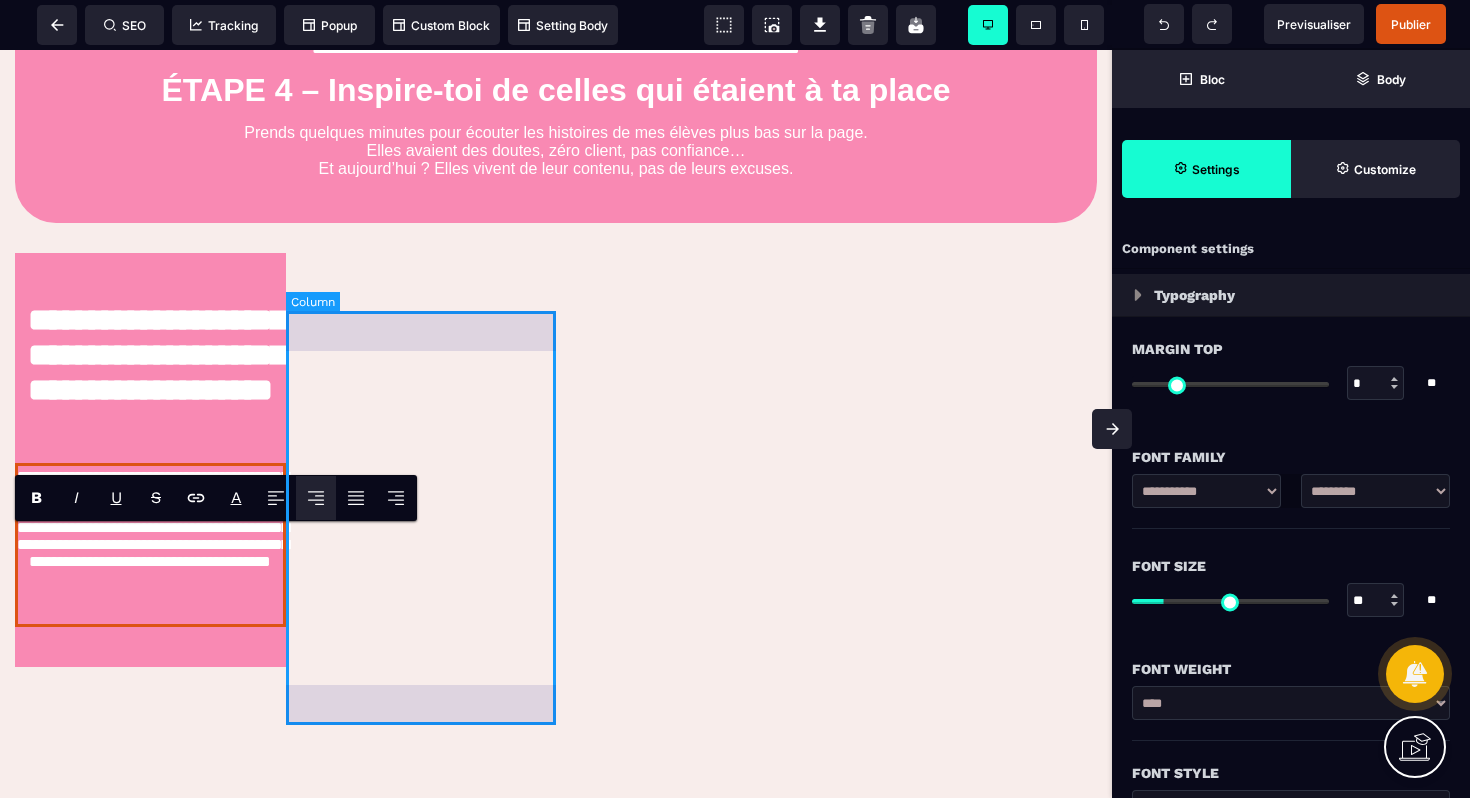 click at bounding box center (421, 460) 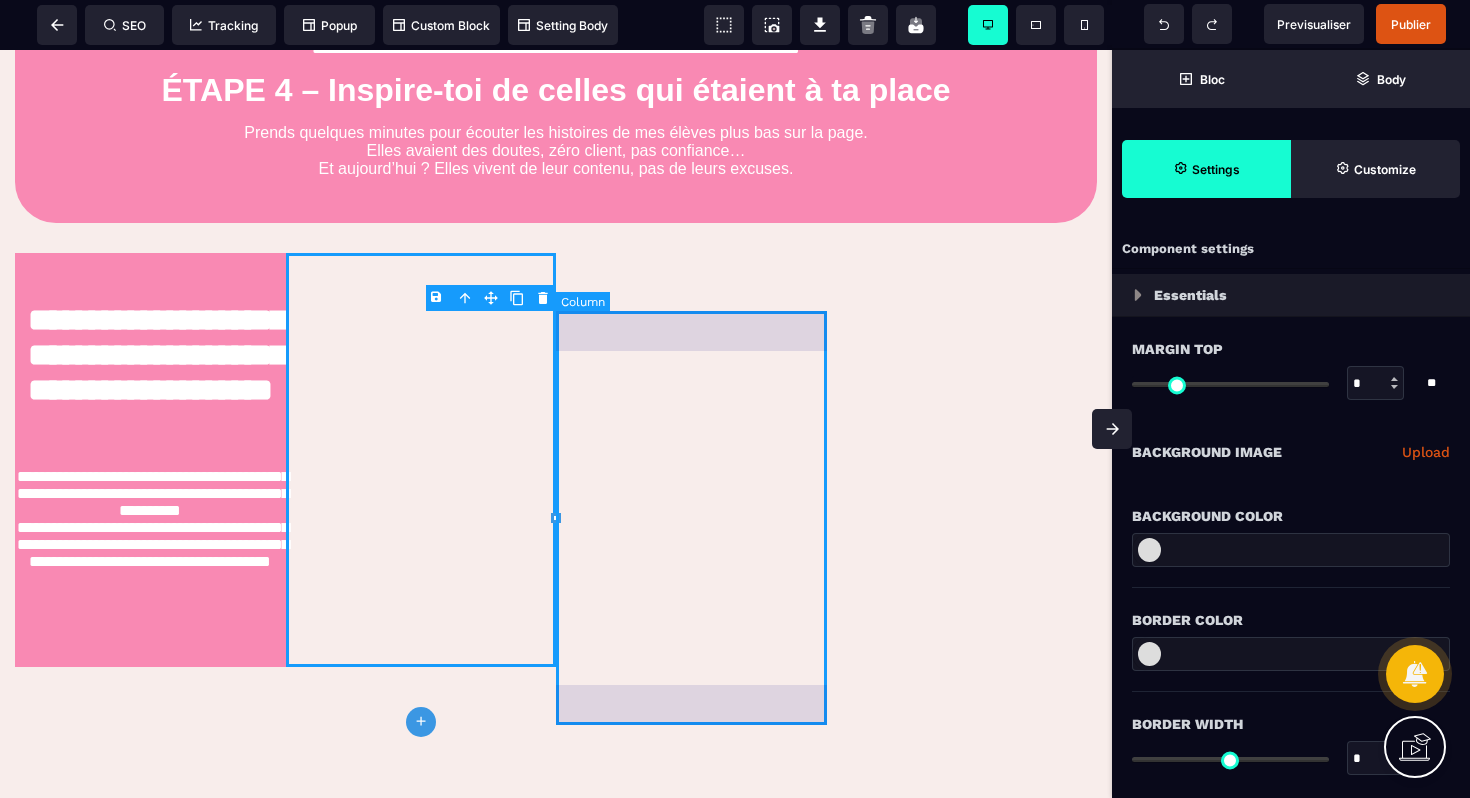 click at bounding box center (691, 460) 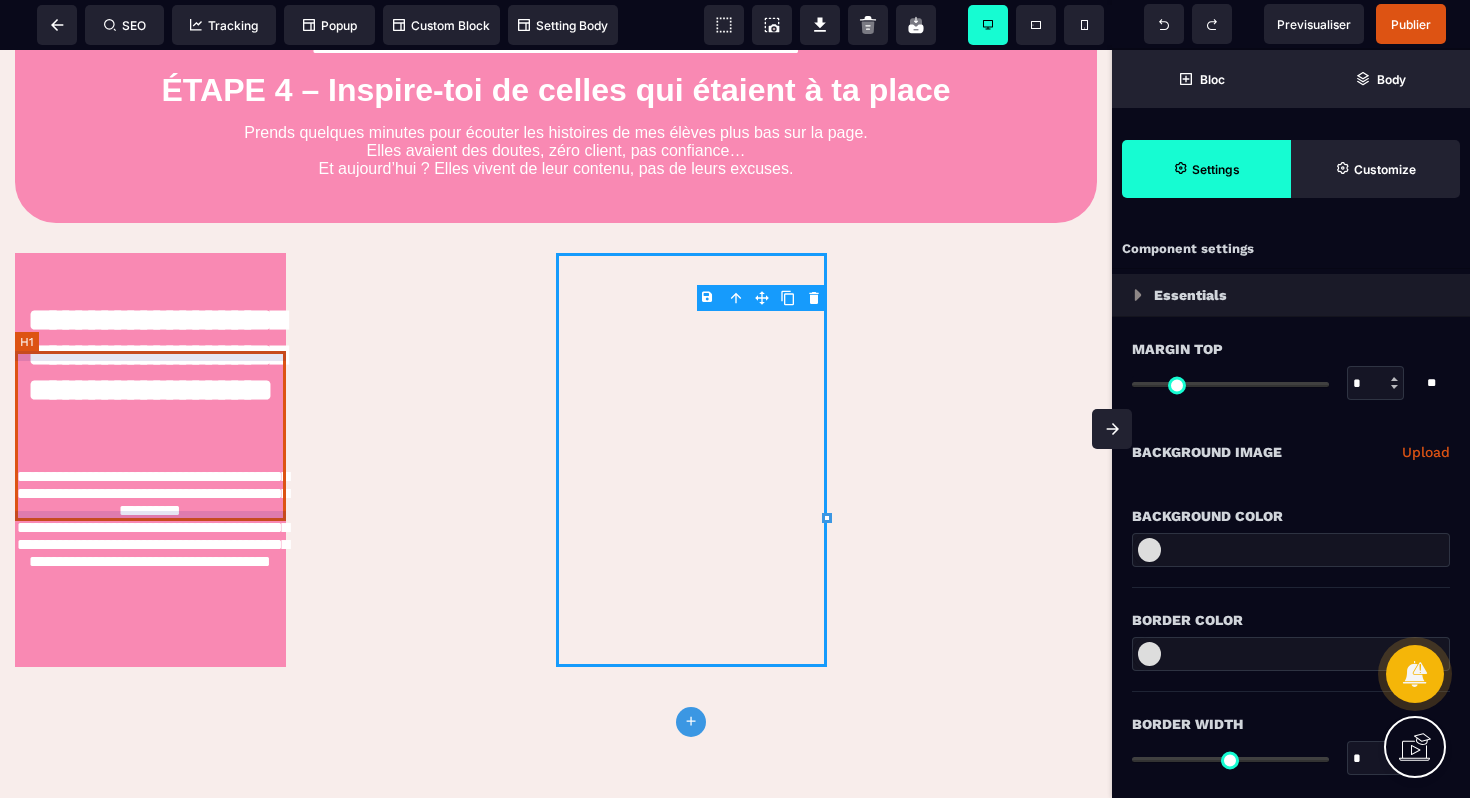 click on "**********" at bounding box center [150, 378] 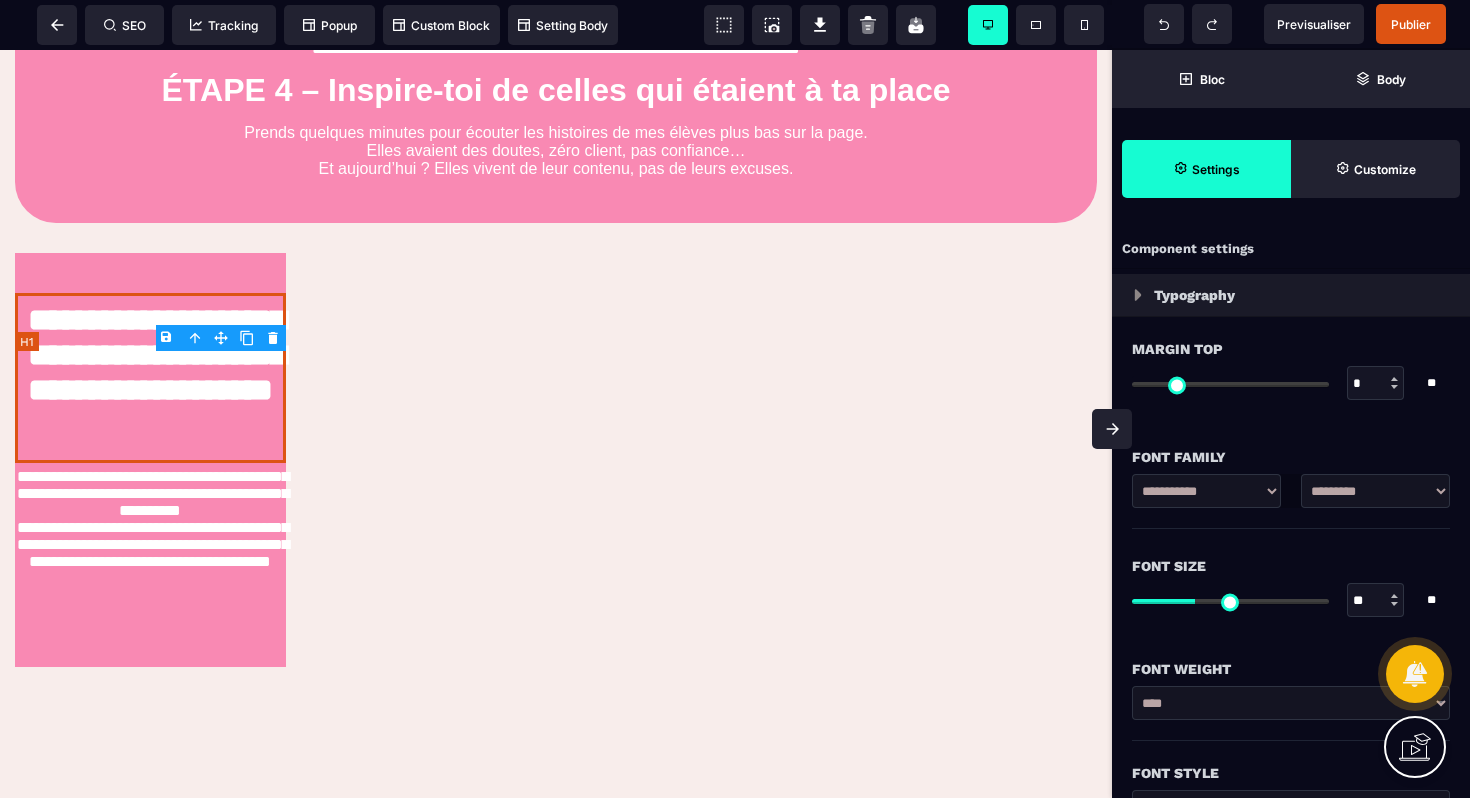 click on "**********" at bounding box center [150, 378] 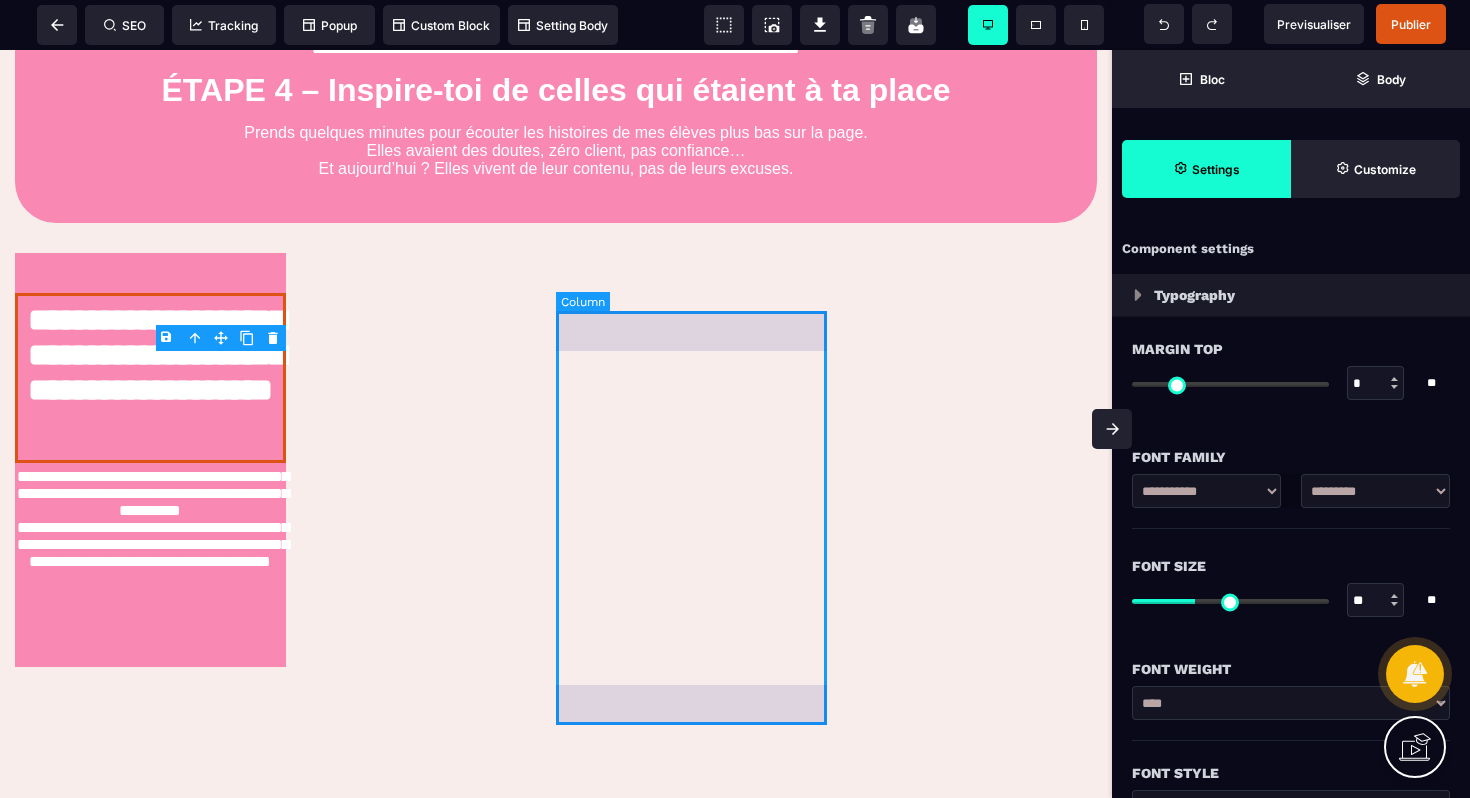 click at bounding box center [691, 460] 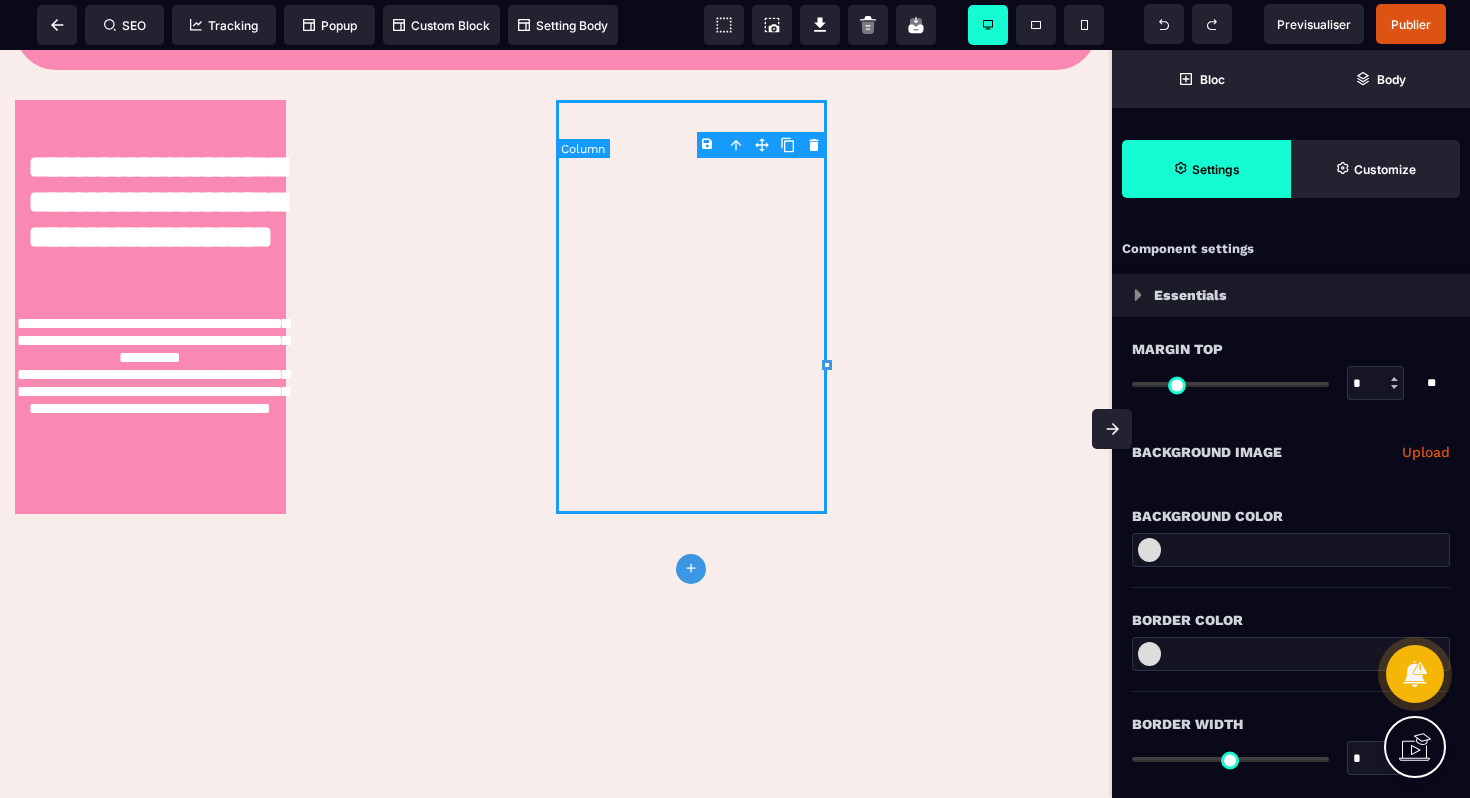 scroll, scrollTop: 1635, scrollLeft: 0, axis: vertical 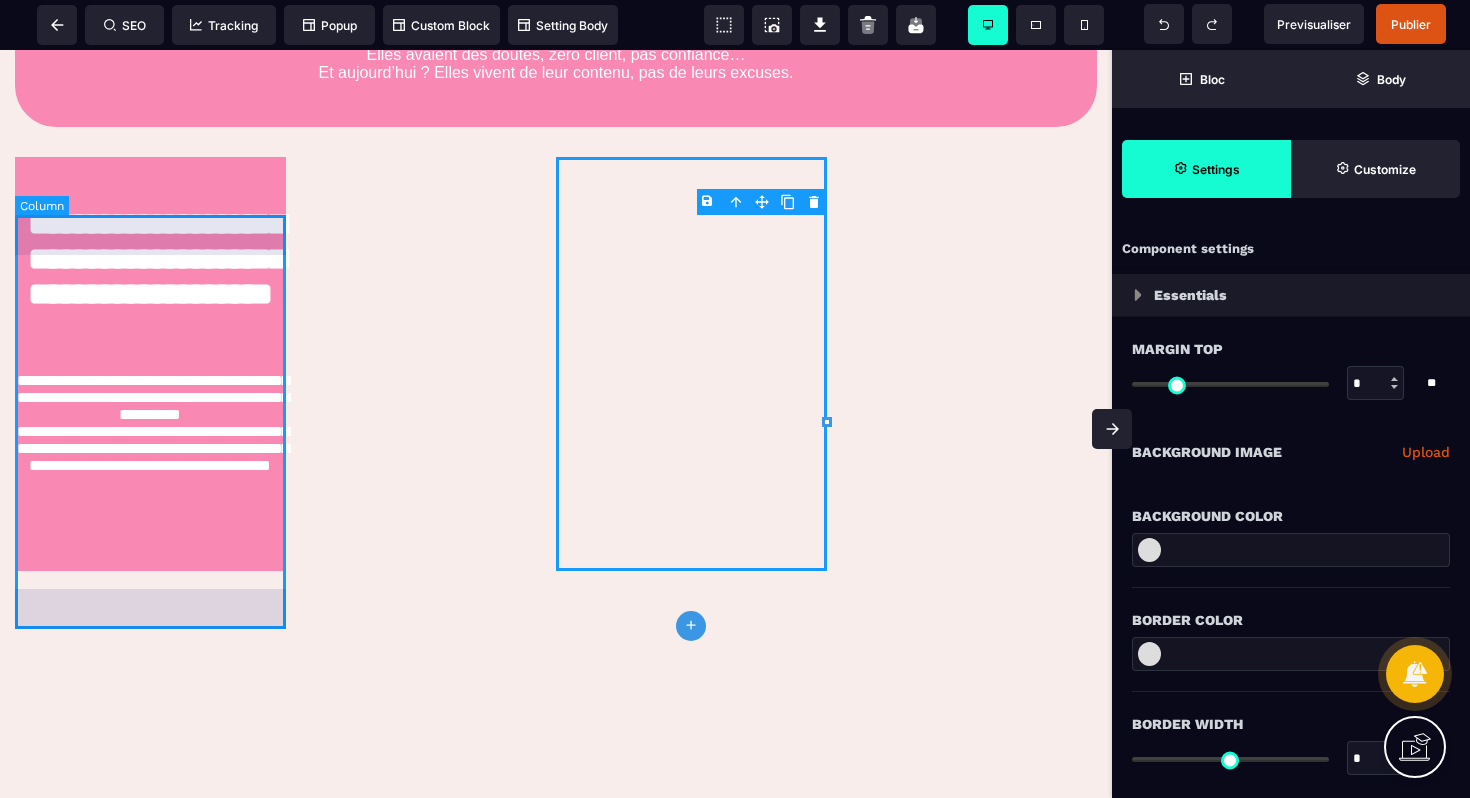 click on "**********" at bounding box center [150, 364] 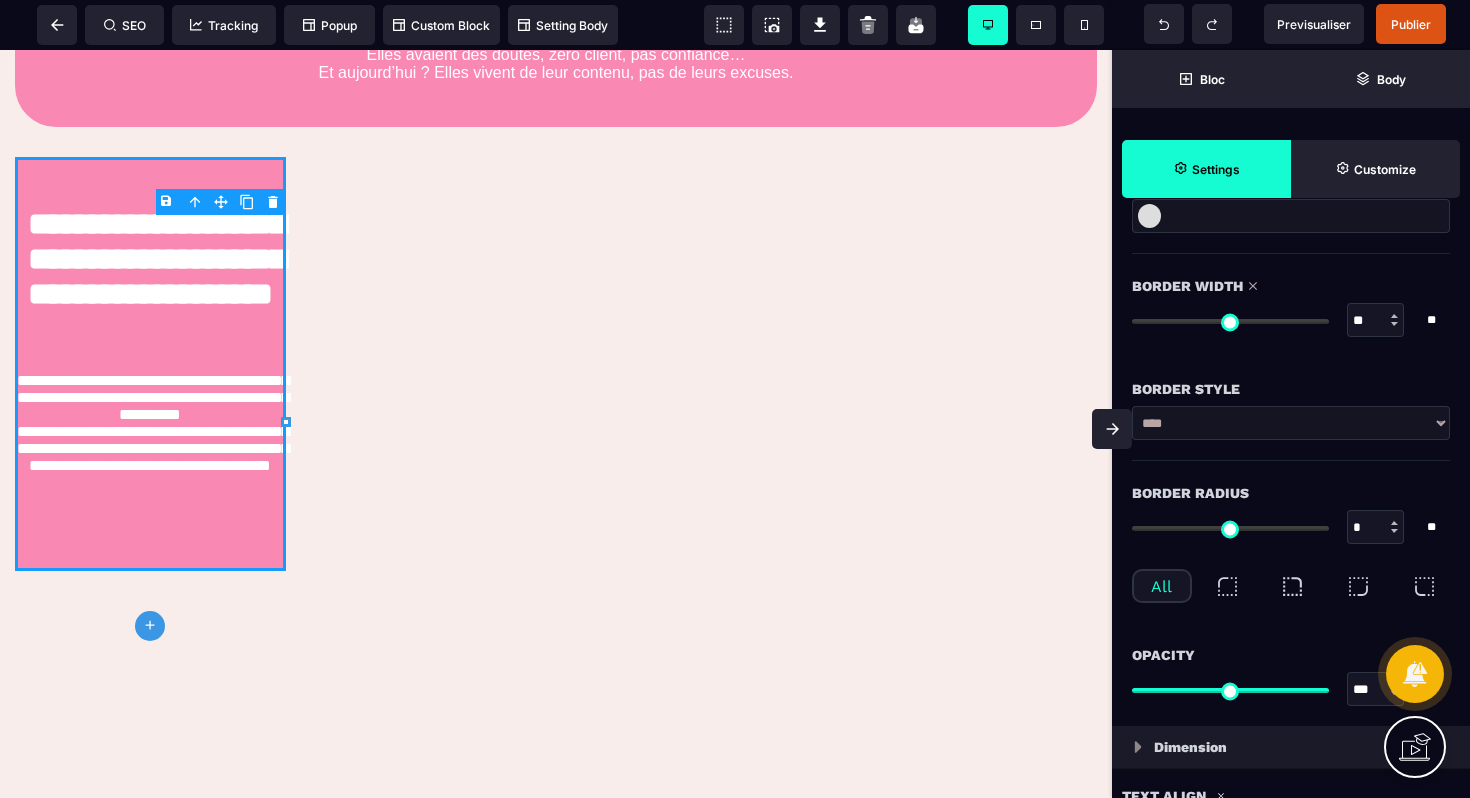 scroll, scrollTop: 443, scrollLeft: 0, axis: vertical 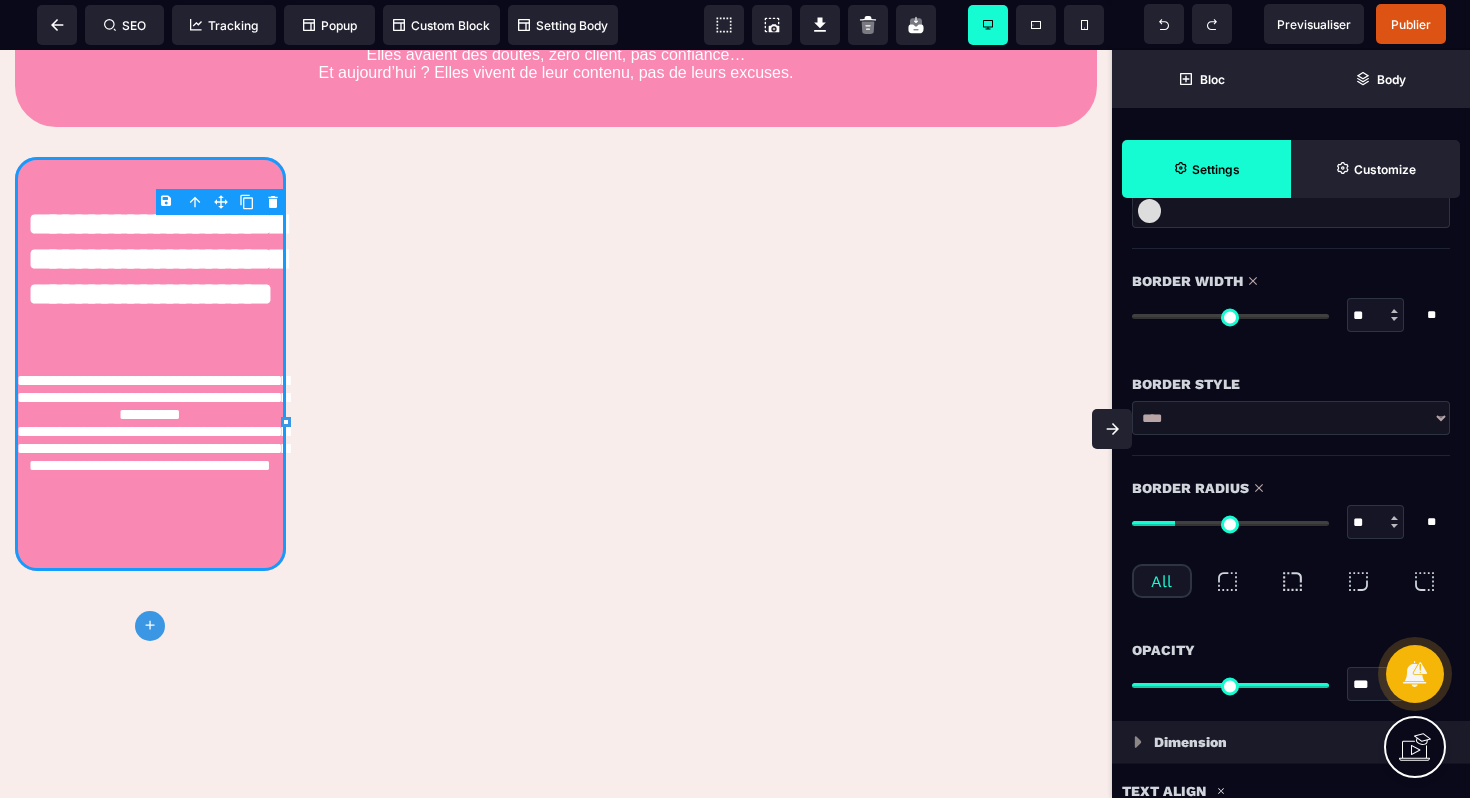 drag, startPoint x: 1141, startPoint y: 521, endPoint x: 1180, endPoint y: 522, distance: 39.012817 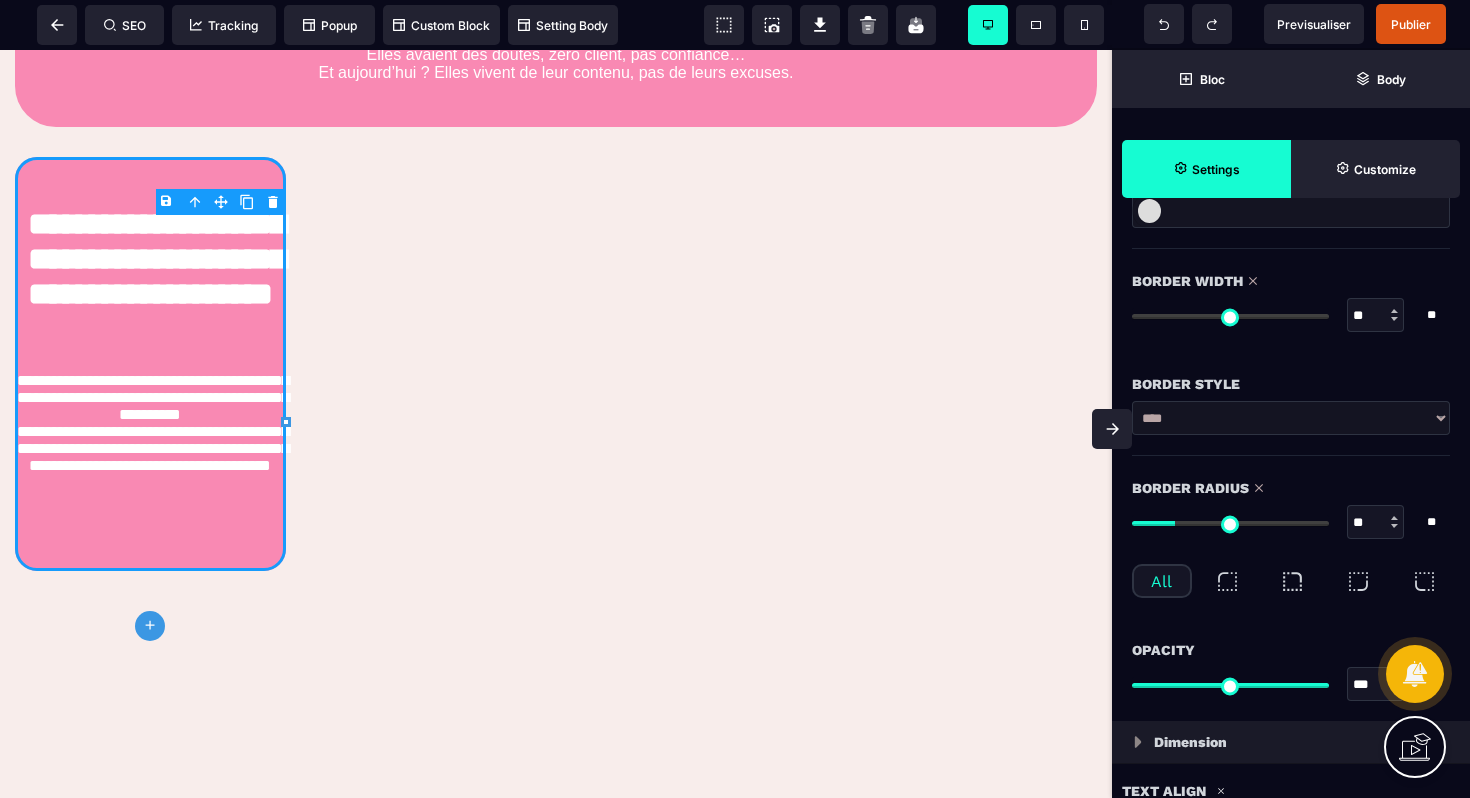 click at bounding box center [1230, 523] 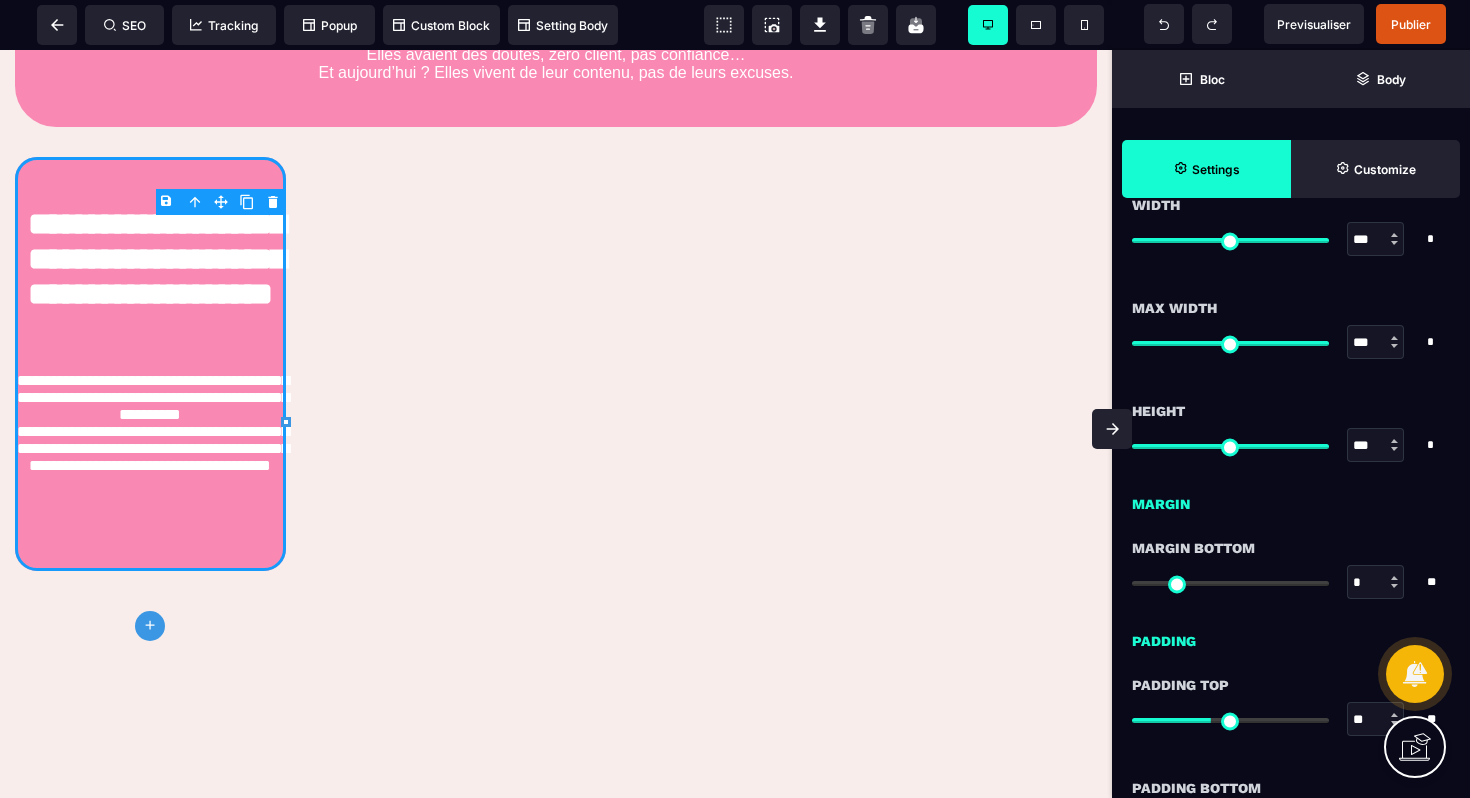 scroll, scrollTop: 1186, scrollLeft: 0, axis: vertical 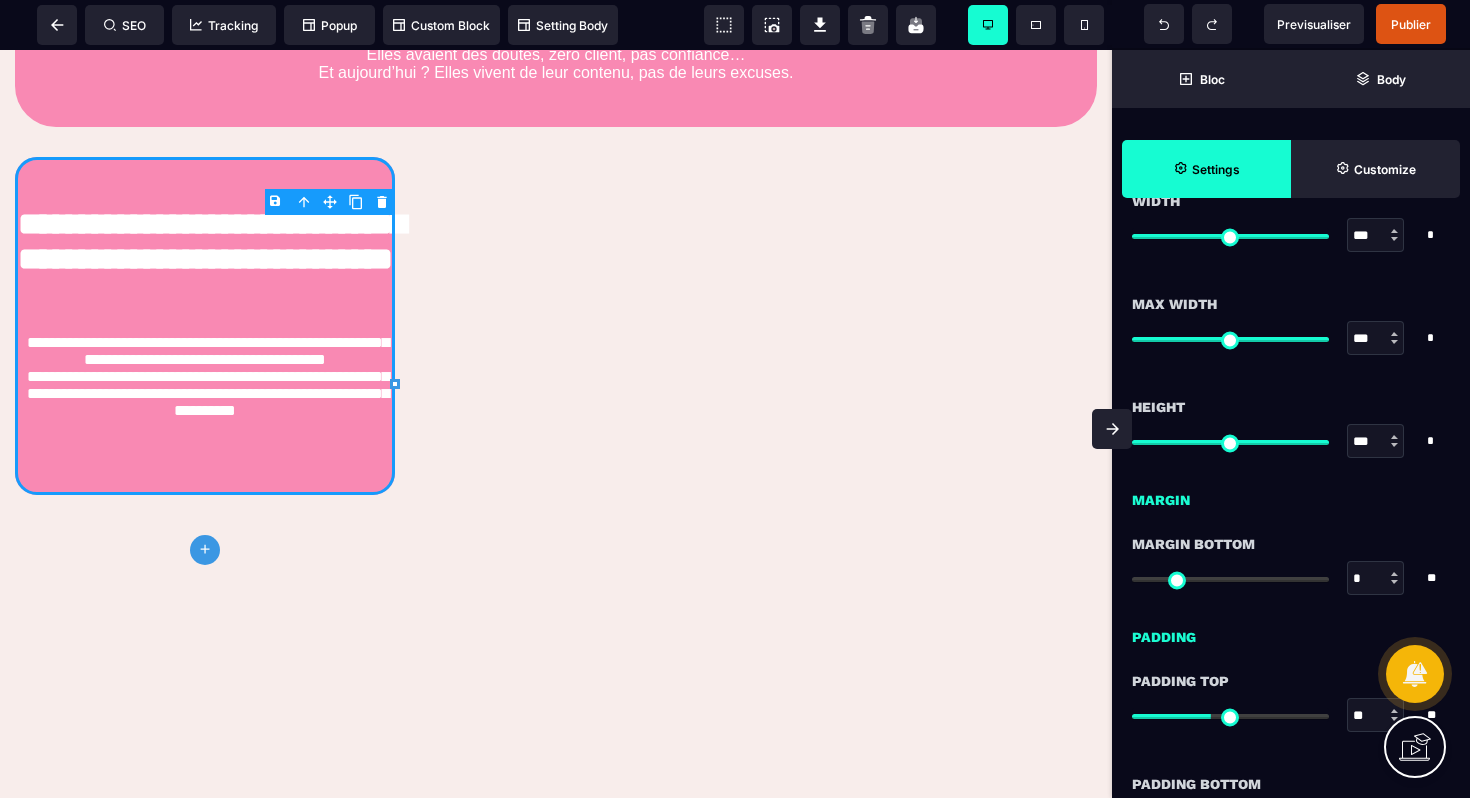 click on "B I U S
A *******
plus
Column" at bounding box center [556, 424] 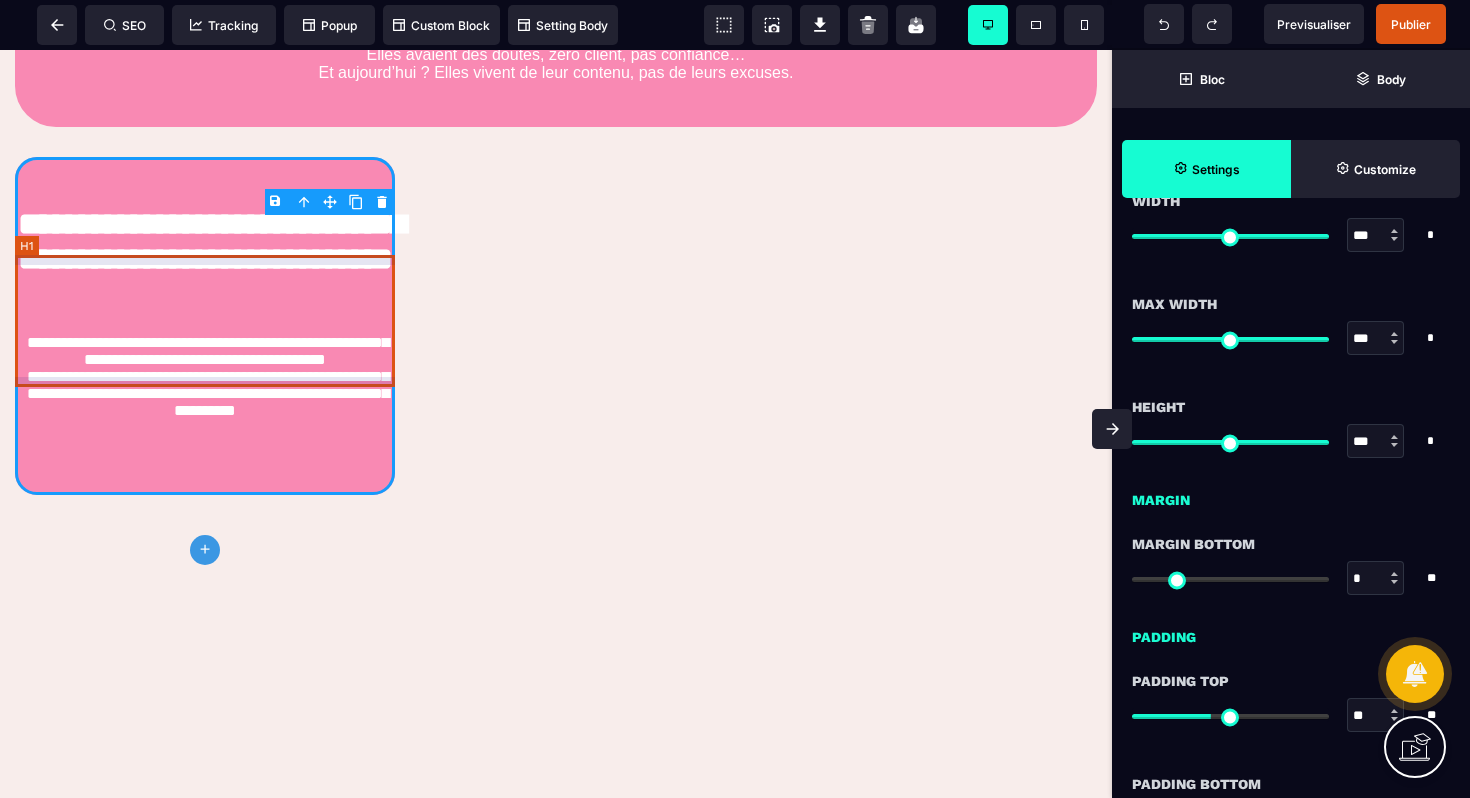 click on "**********" at bounding box center (205, 263) 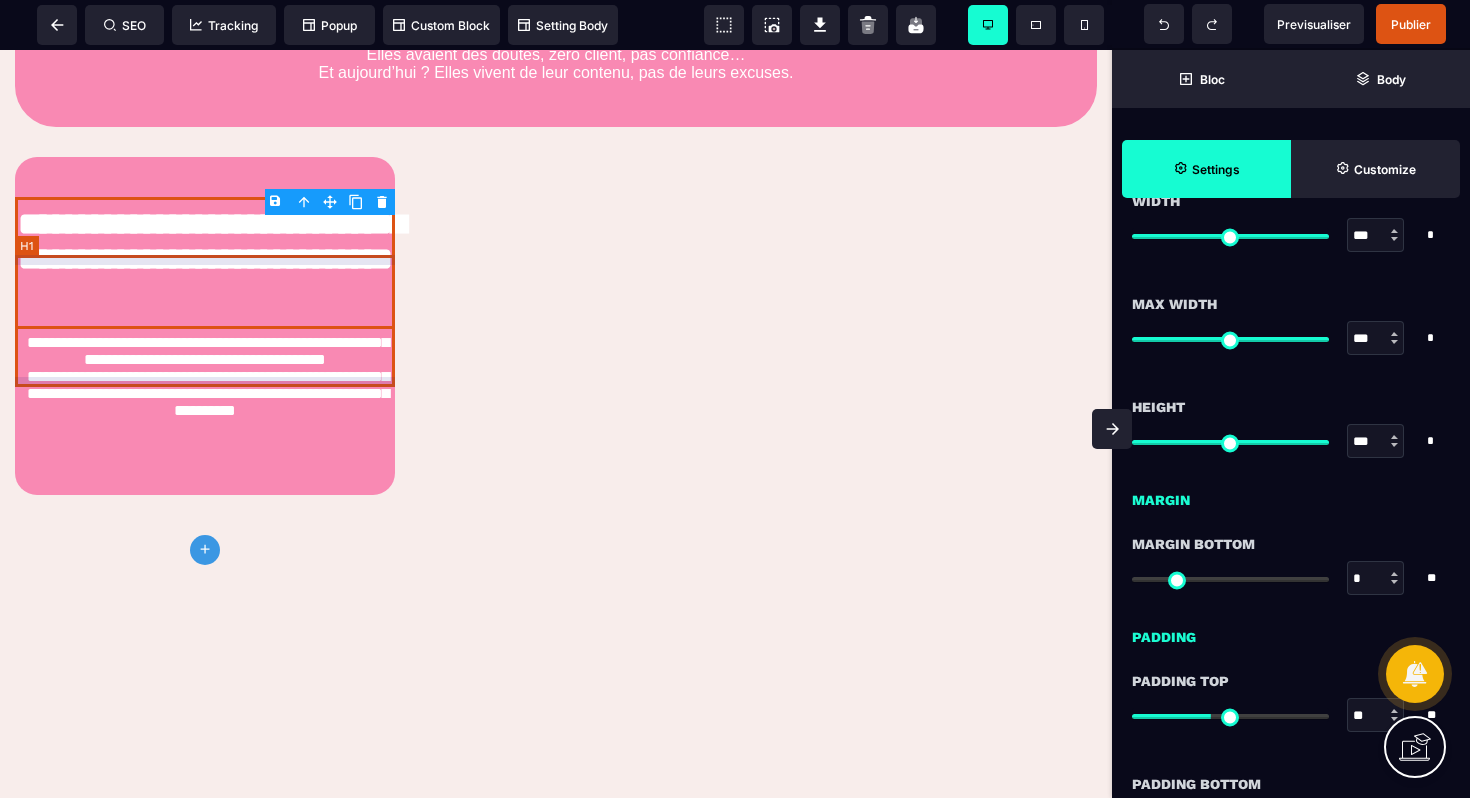 scroll, scrollTop: 0, scrollLeft: 0, axis: both 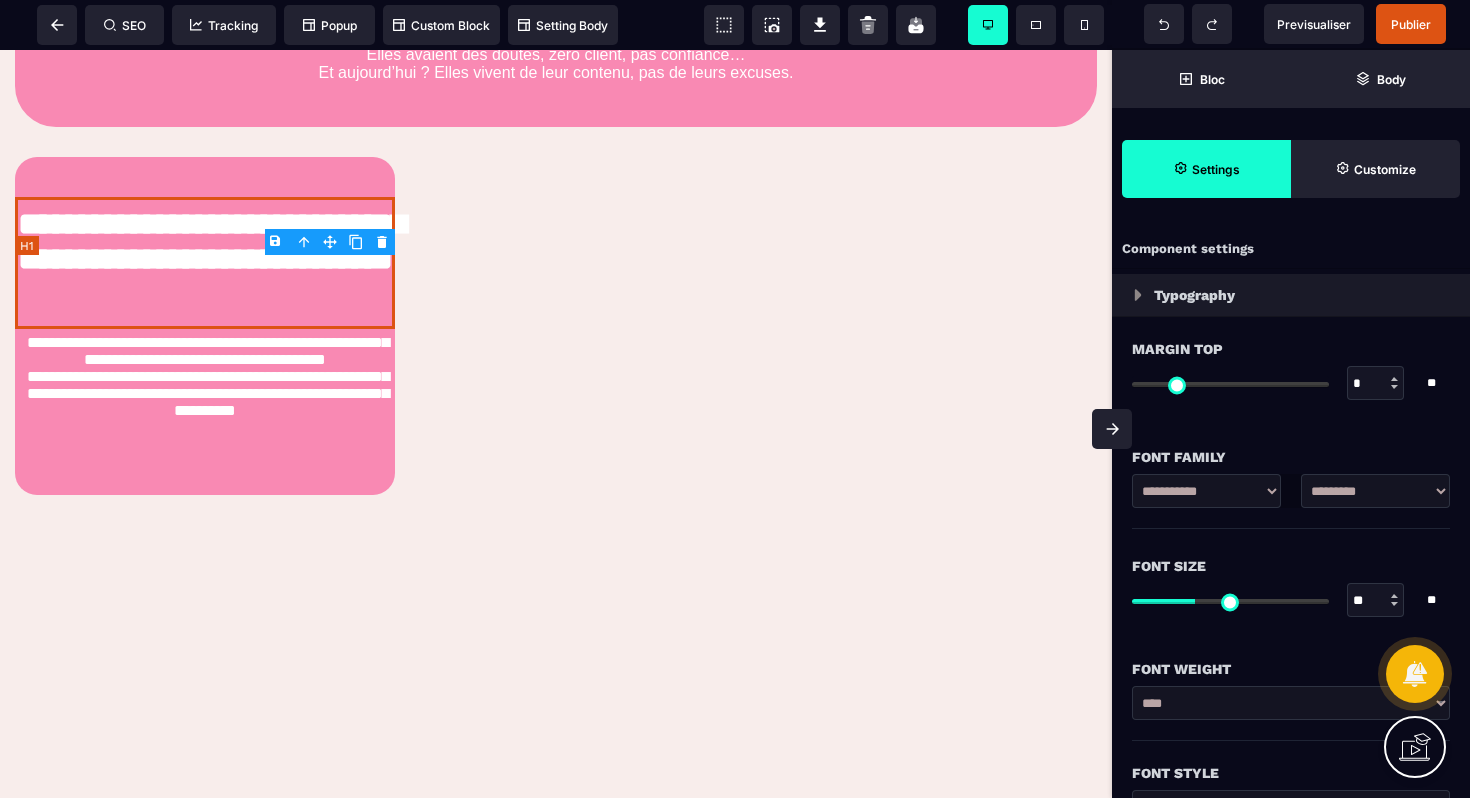 click on "**********" at bounding box center (205, 263) 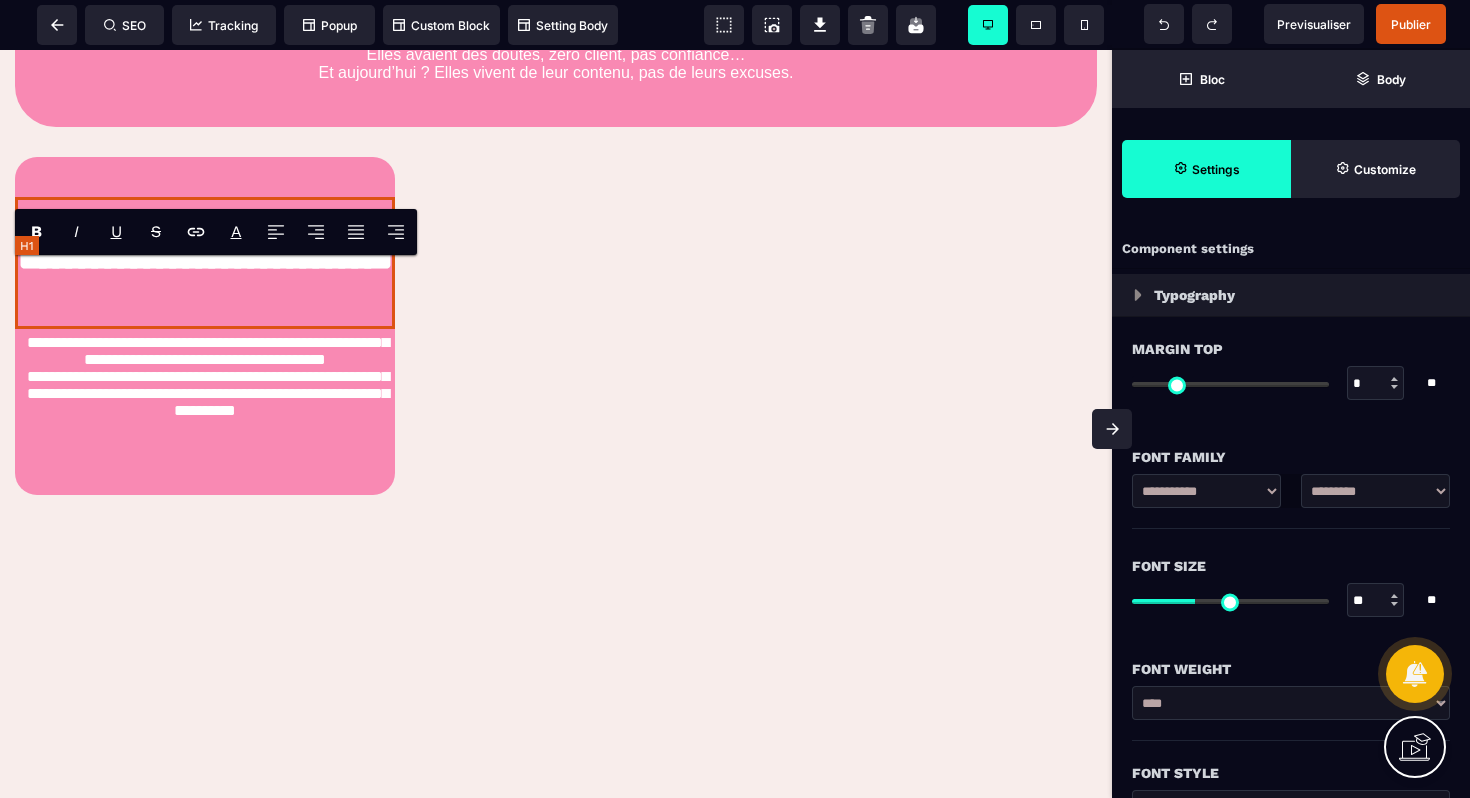 click on "**********" at bounding box center [205, 263] 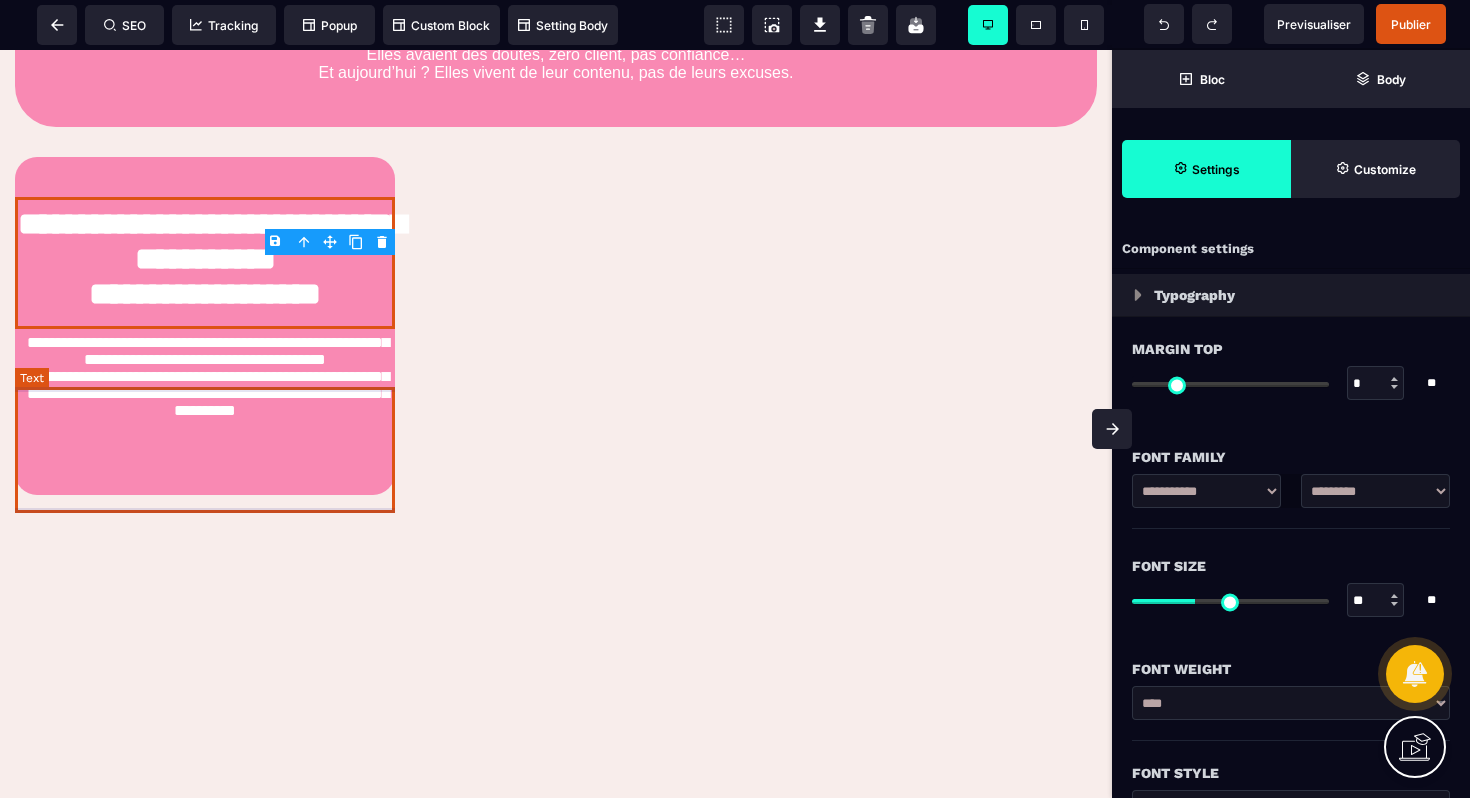 click on "**********" at bounding box center [205, 392] 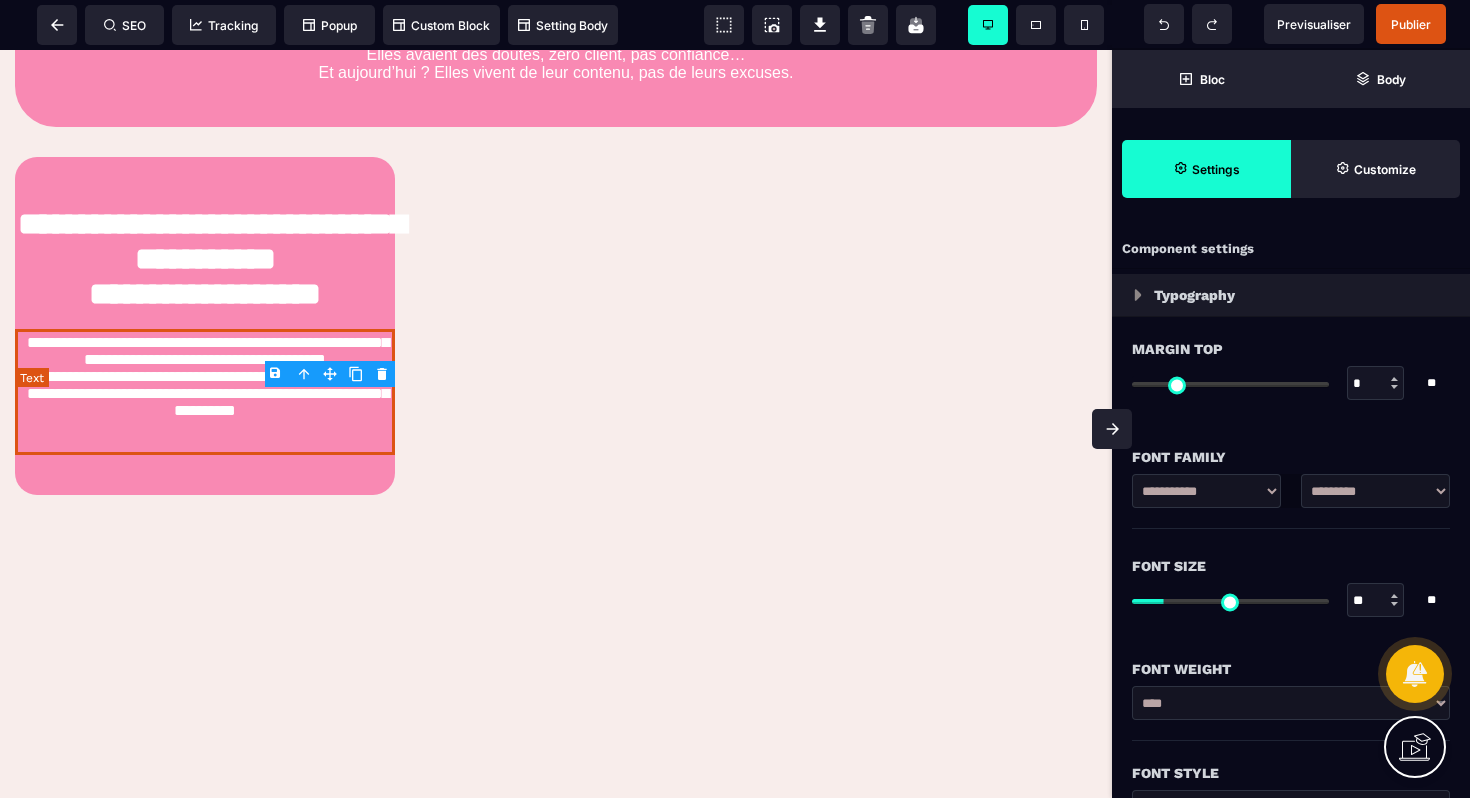 click on "**********" at bounding box center [205, 392] 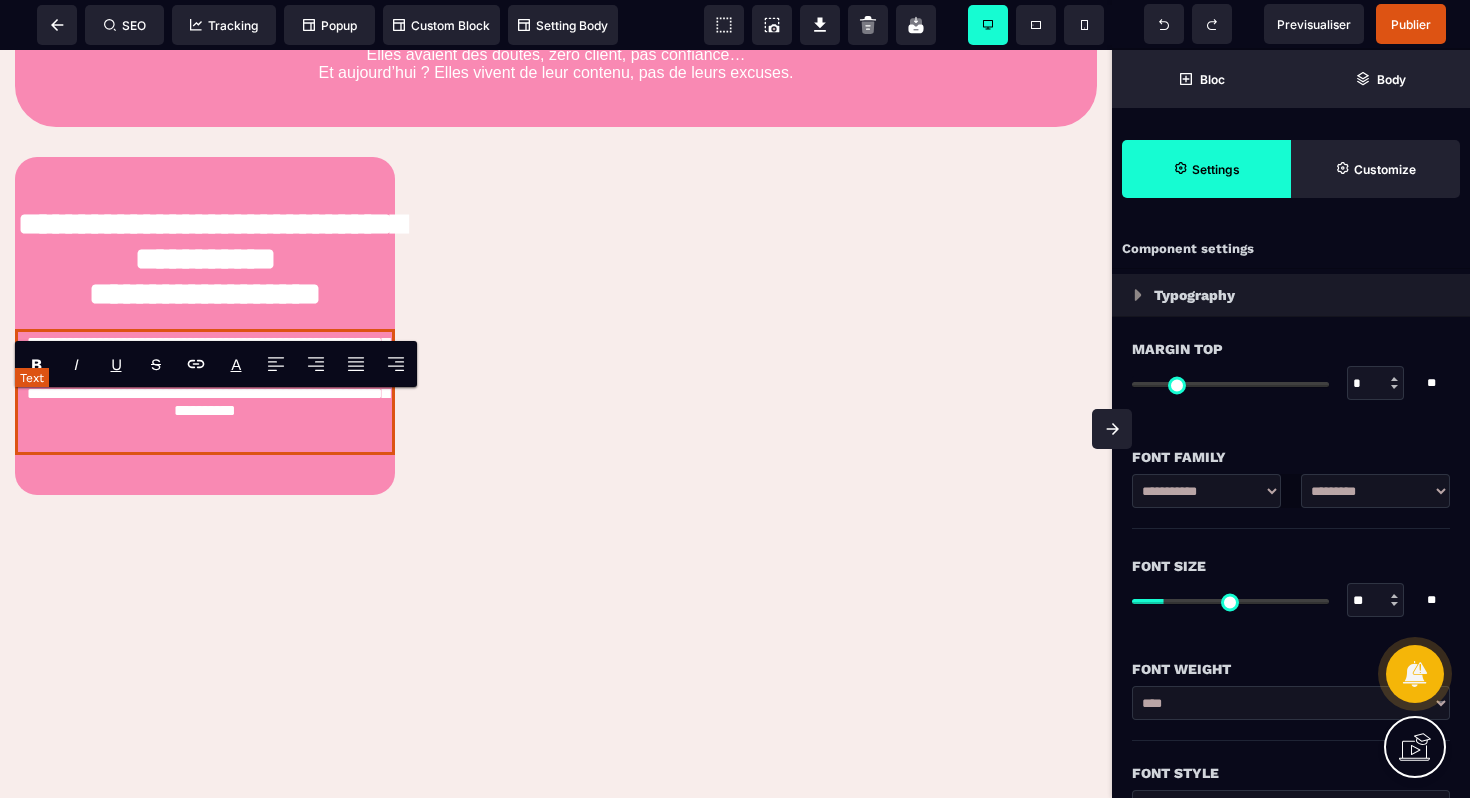 click on "**********" at bounding box center [205, 392] 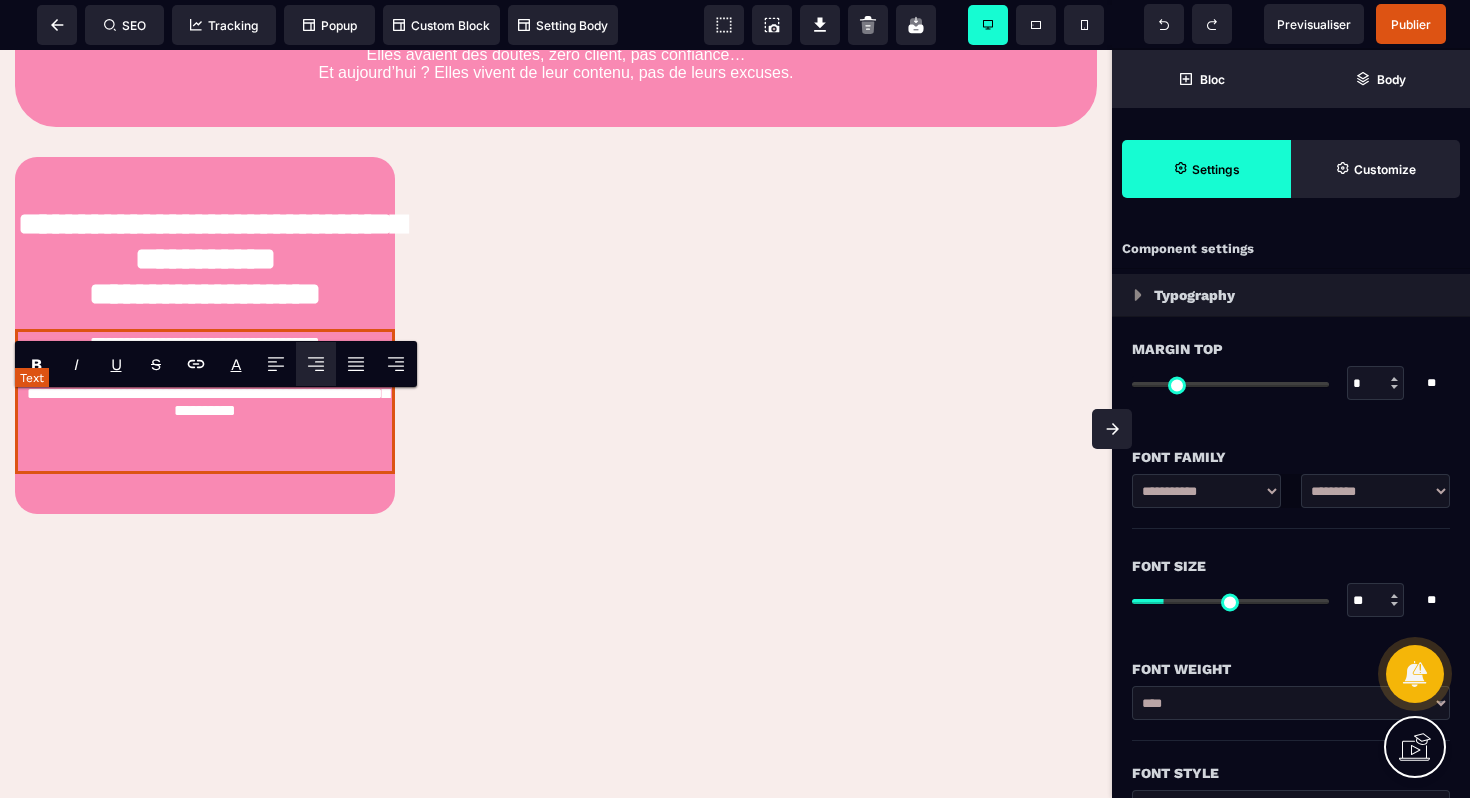 click on "**********" at bounding box center (205, 401) 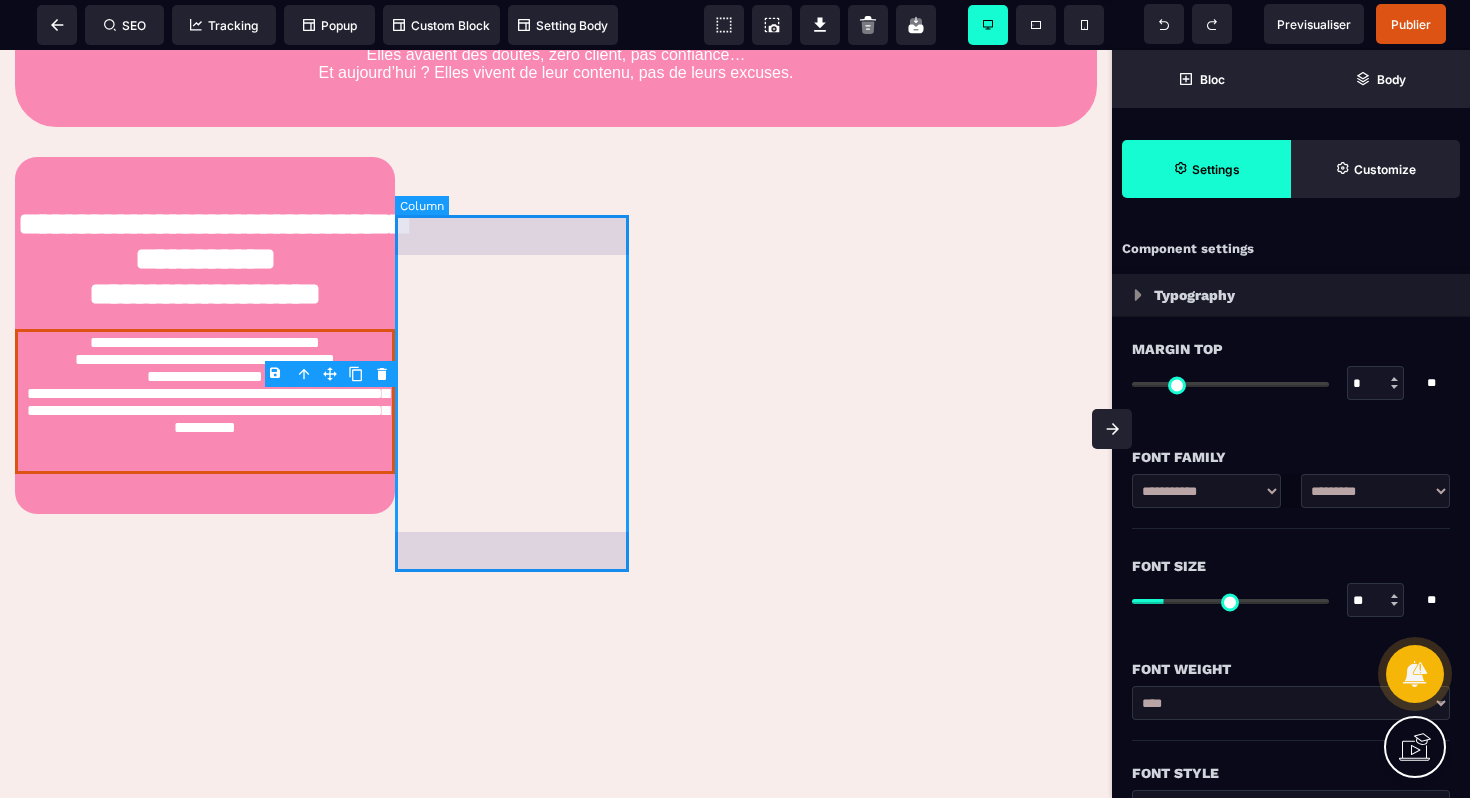 click at bounding box center (512, 336) 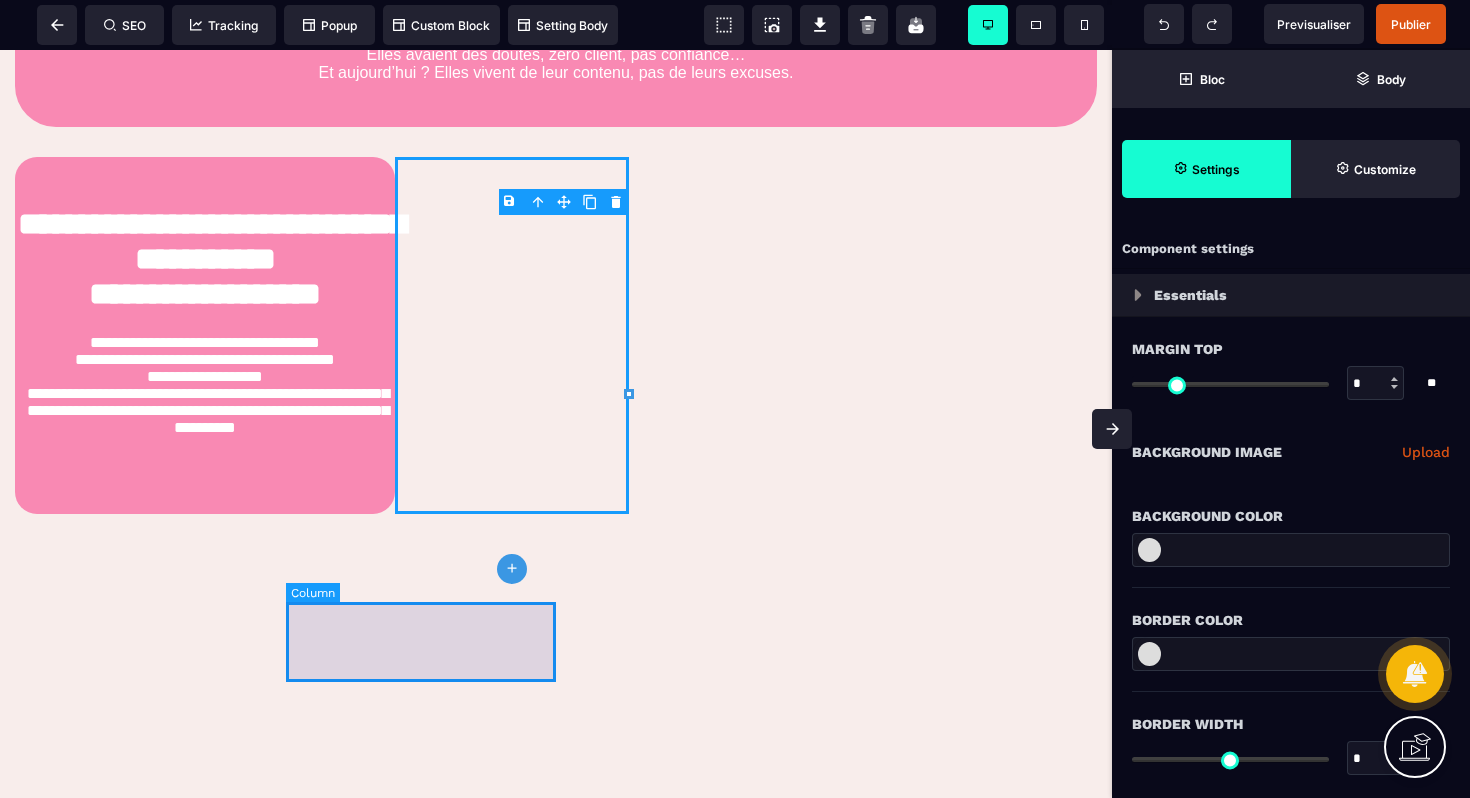 click at bounding box center (421, 584) 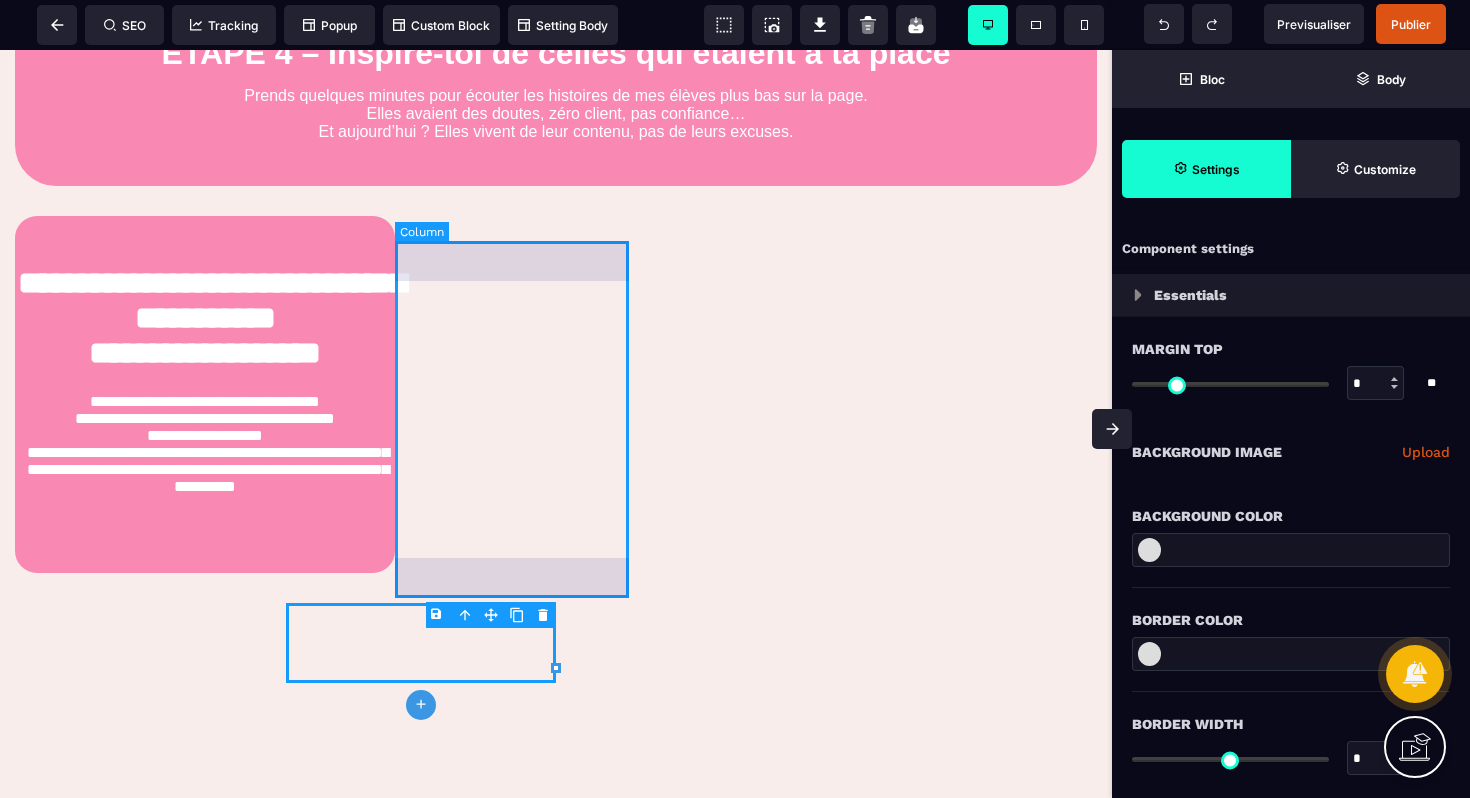 scroll, scrollTop: 1575, scrollLeft: 0, axis: vertical 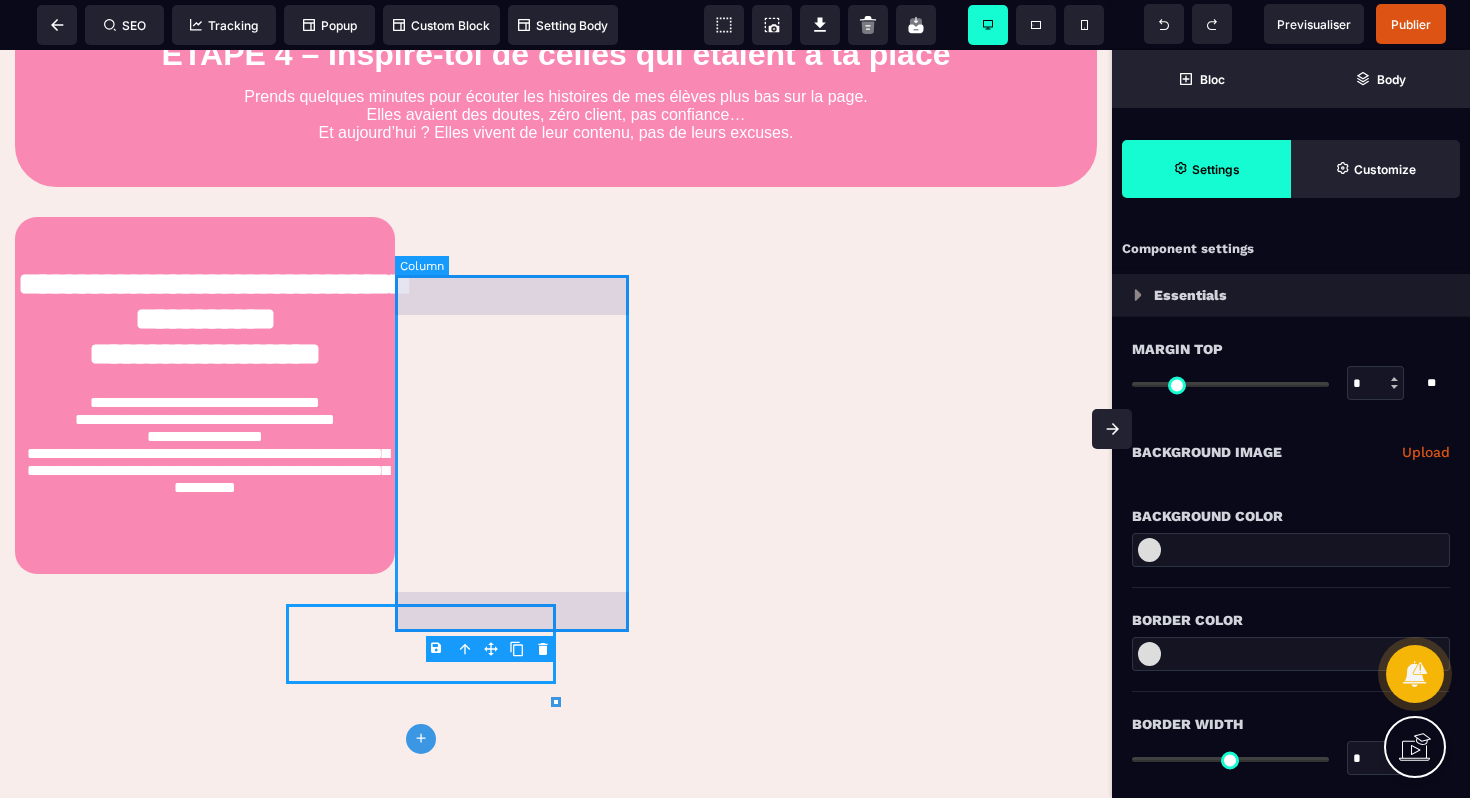 click at bounding box center (512, 396) 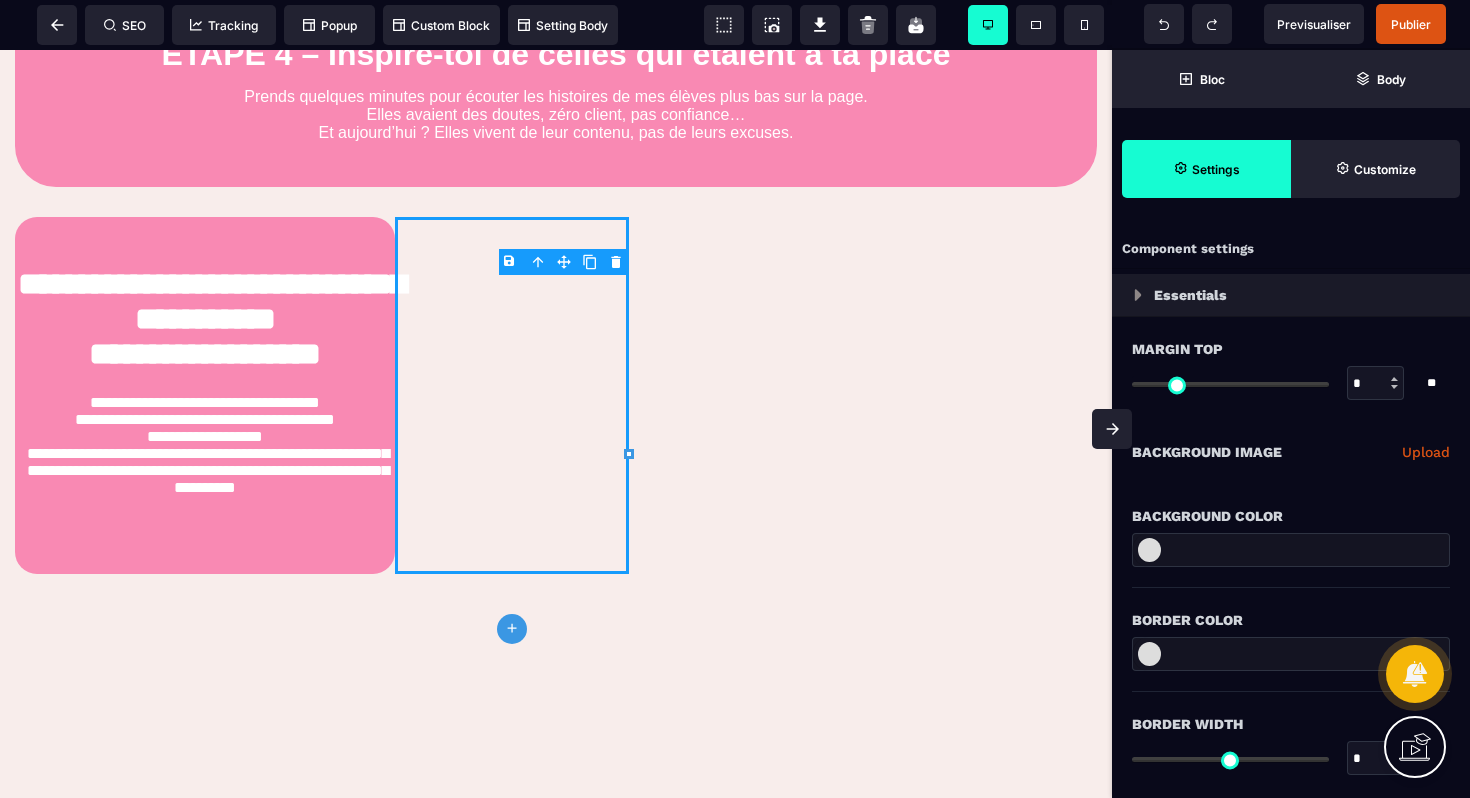 click on "B I U S
A *******
plus
Column
SEO" at bounding box center (735, 399) 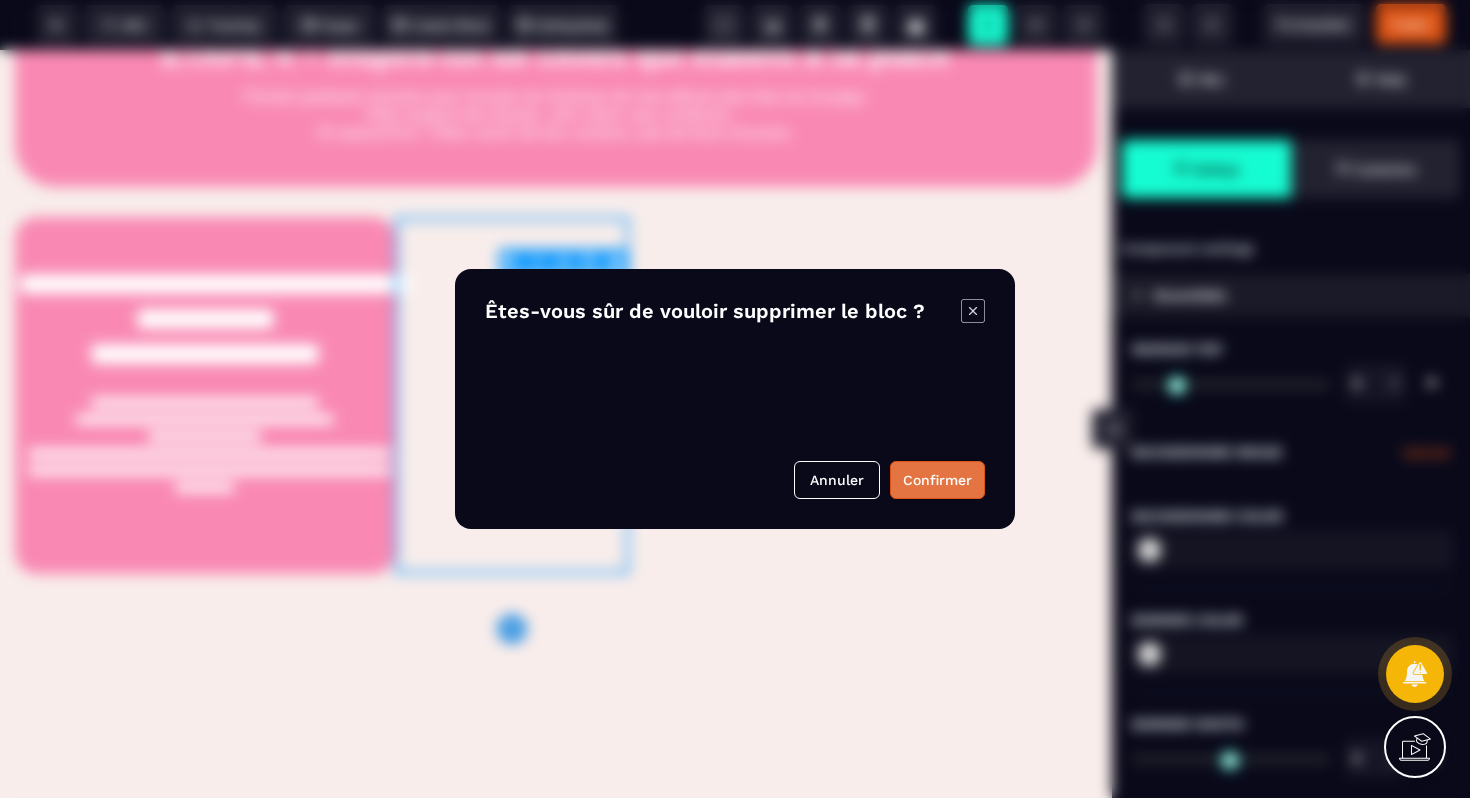 click on "Confirmer" at bounding box center [937, 480] 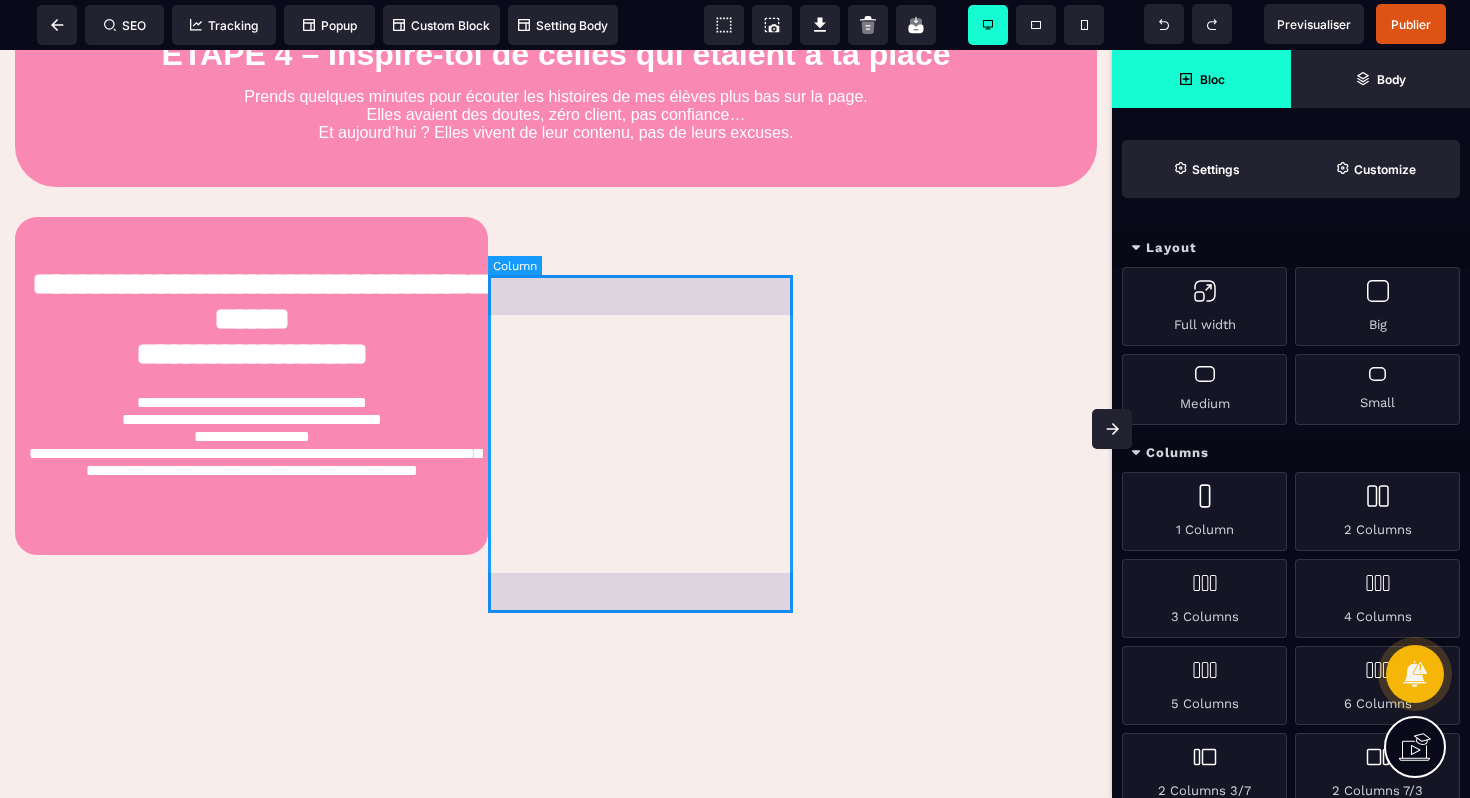 click at bounding box center [640, 386] 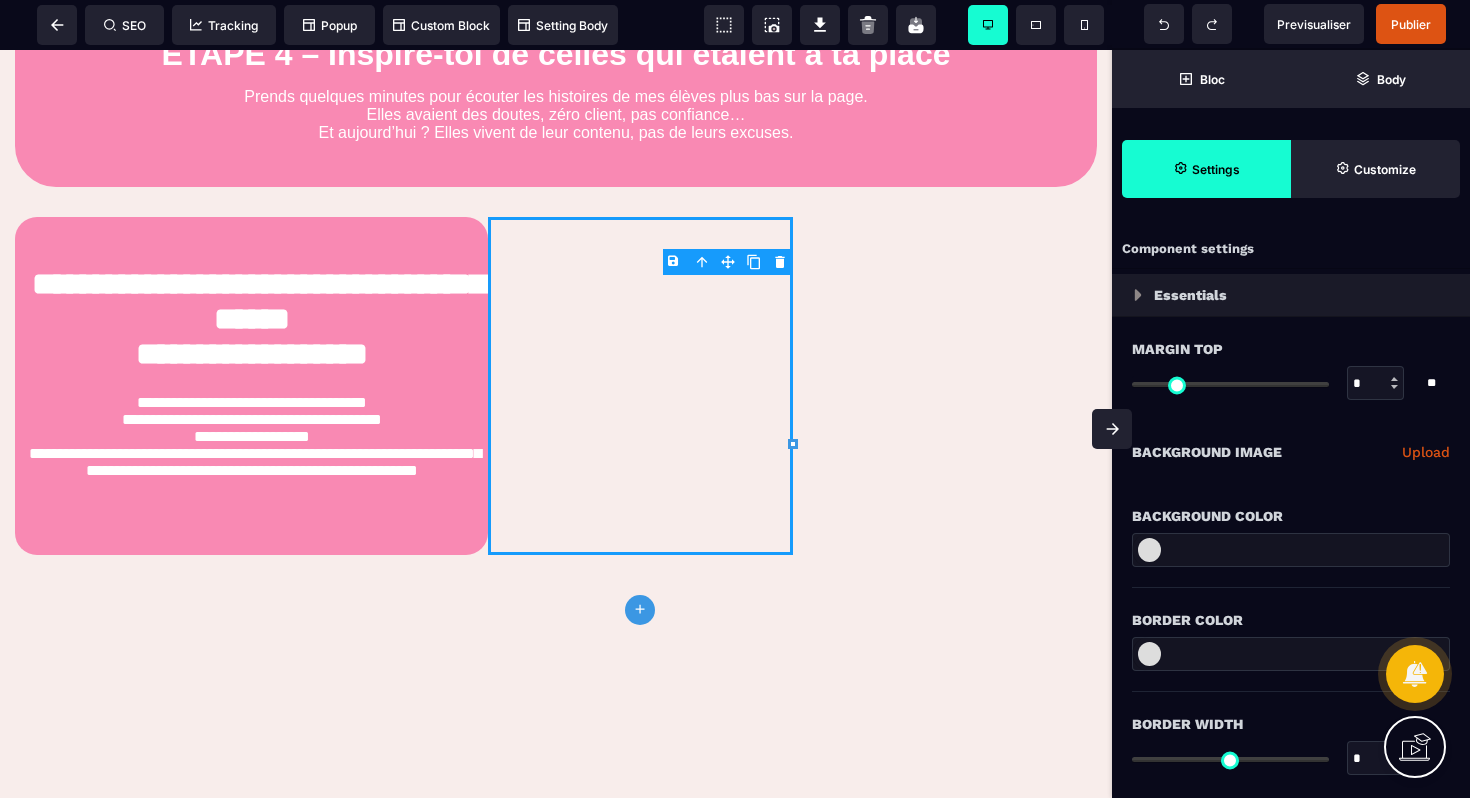 click on "B I U S
A *******
plus
Column
SEO" at bounding box center (735, 399) 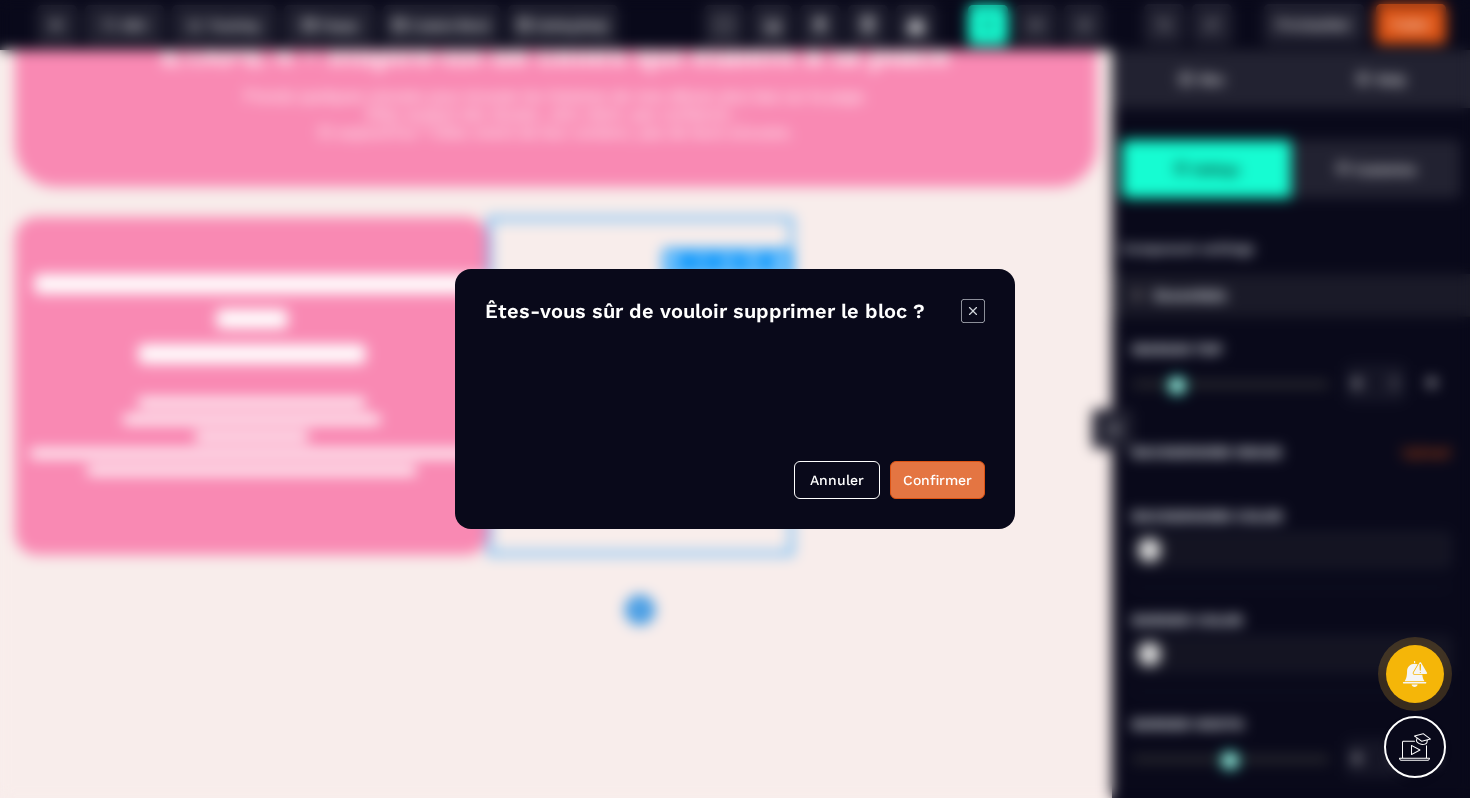 click on "Confirmer" at bounding box center [937, 480] 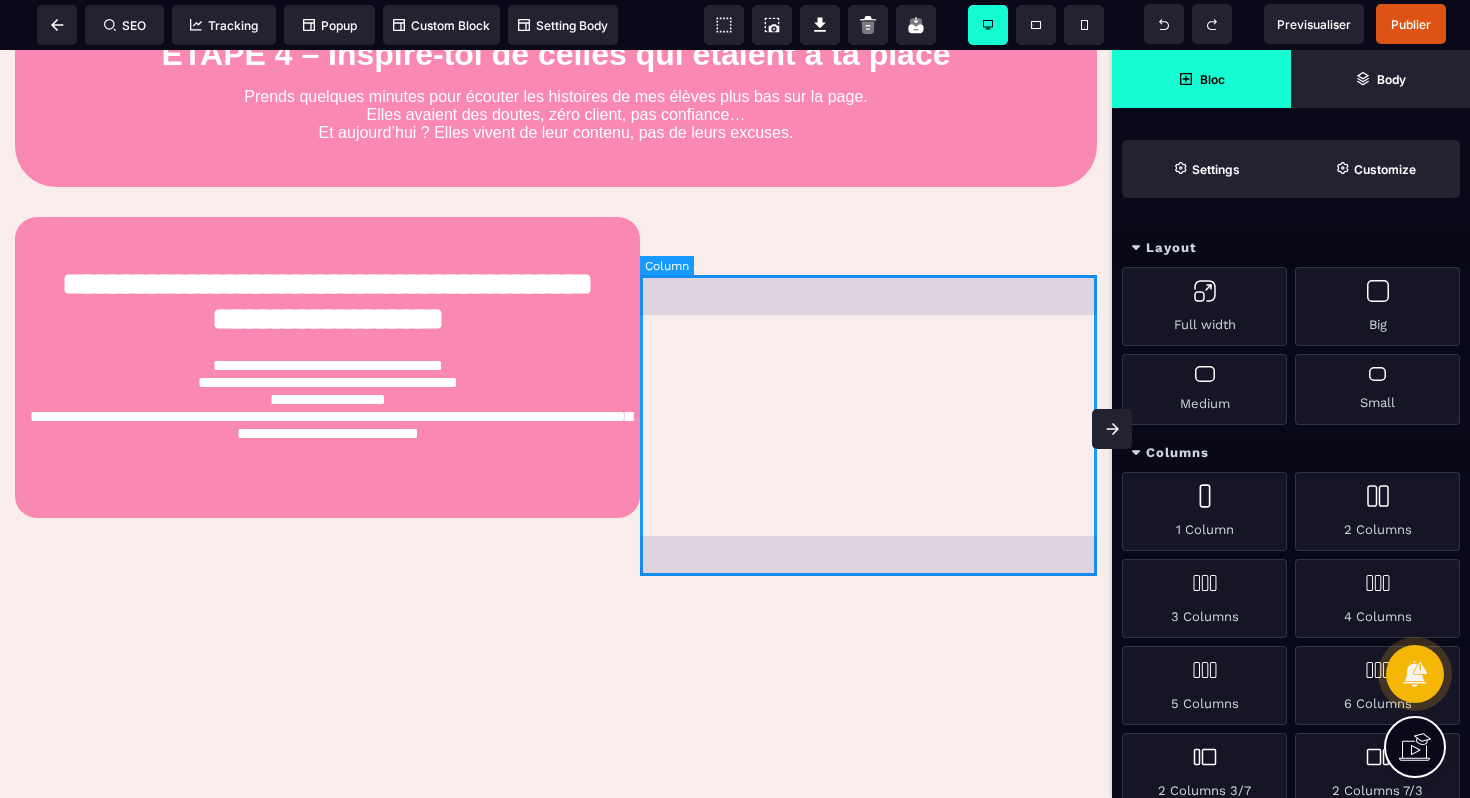 click at bounding box center [868, 367] 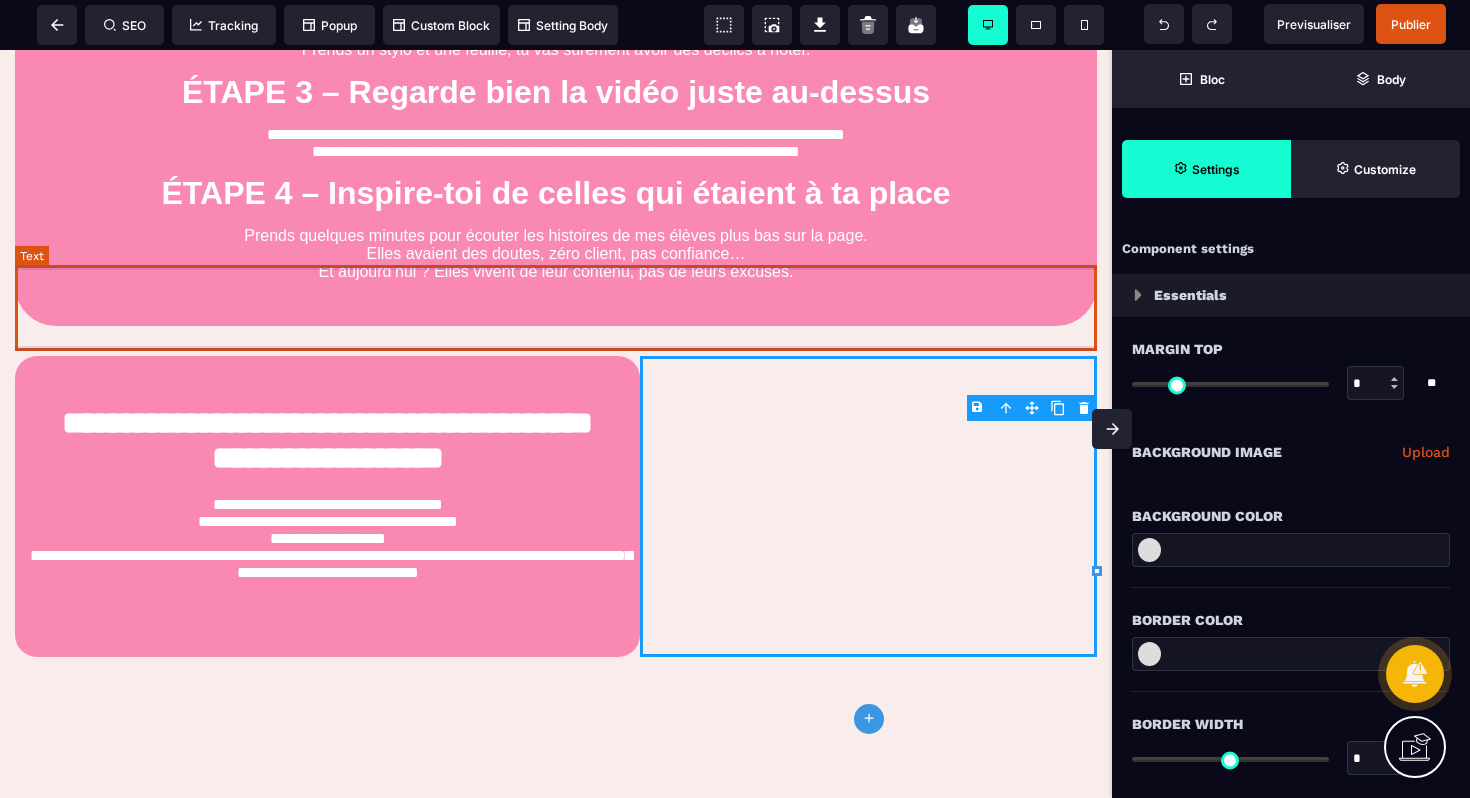 scroll, scrollTop: 1442, scrollLeft: 0, axis: vertical 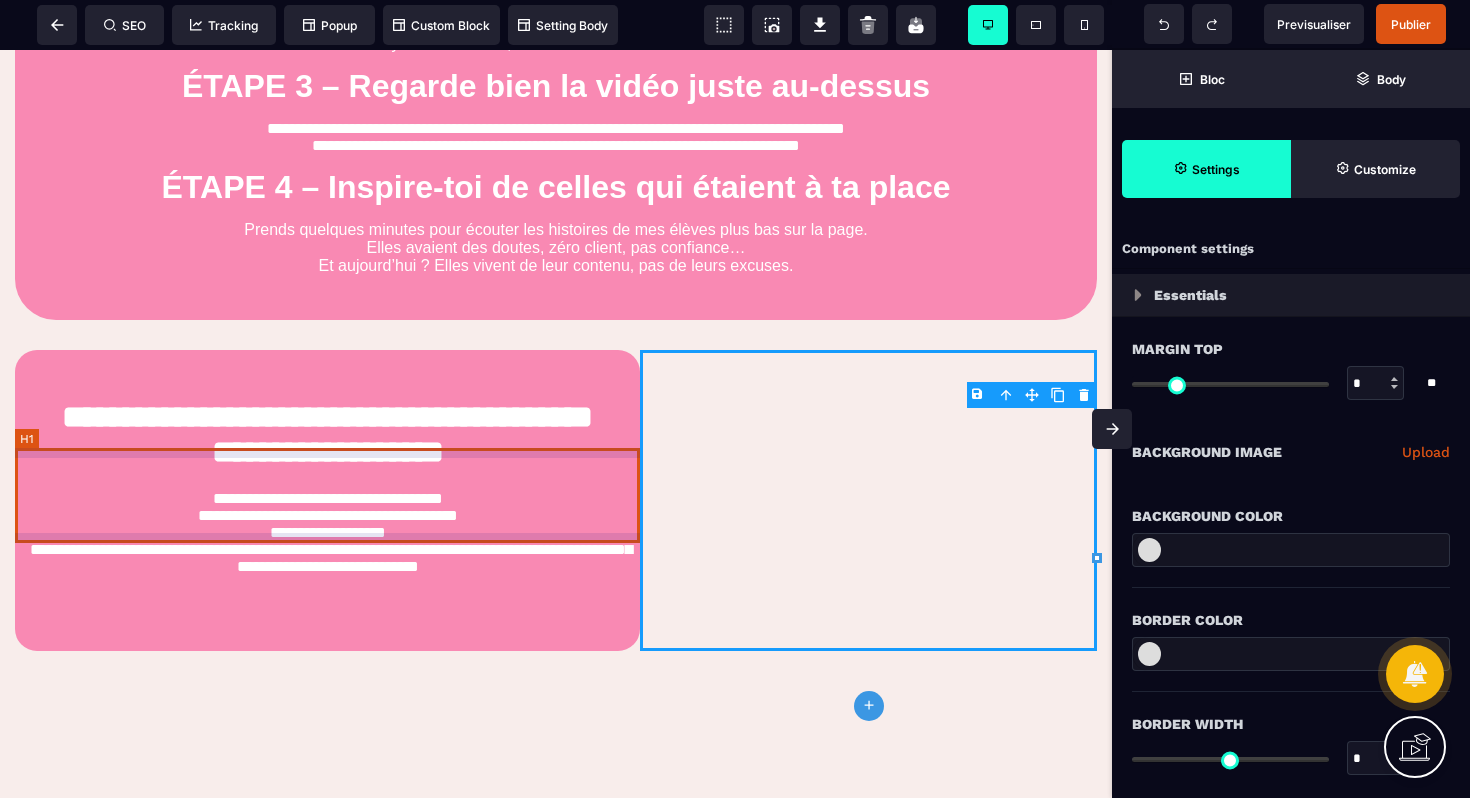 click on "**********" at bounding box center (327, 437) 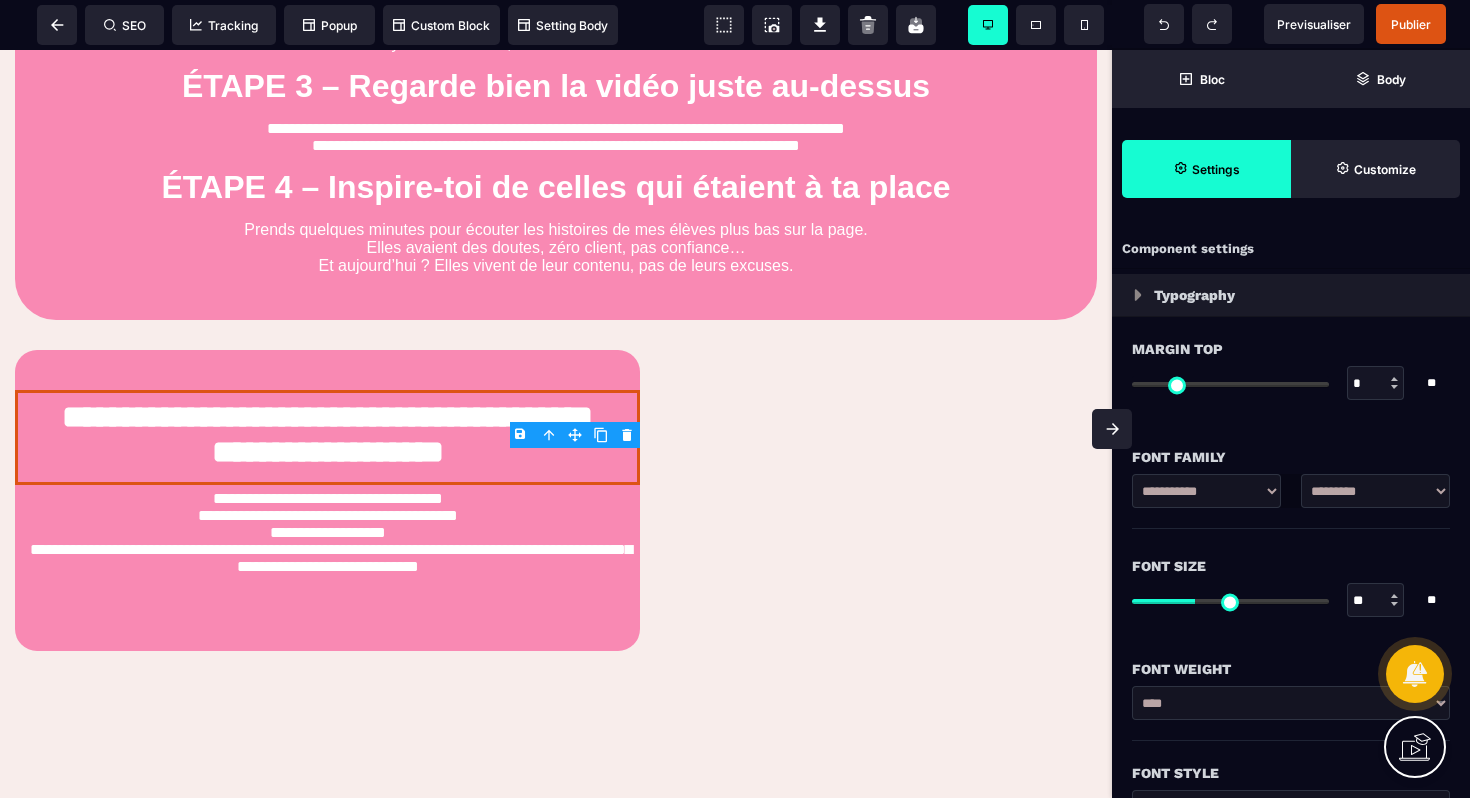 click 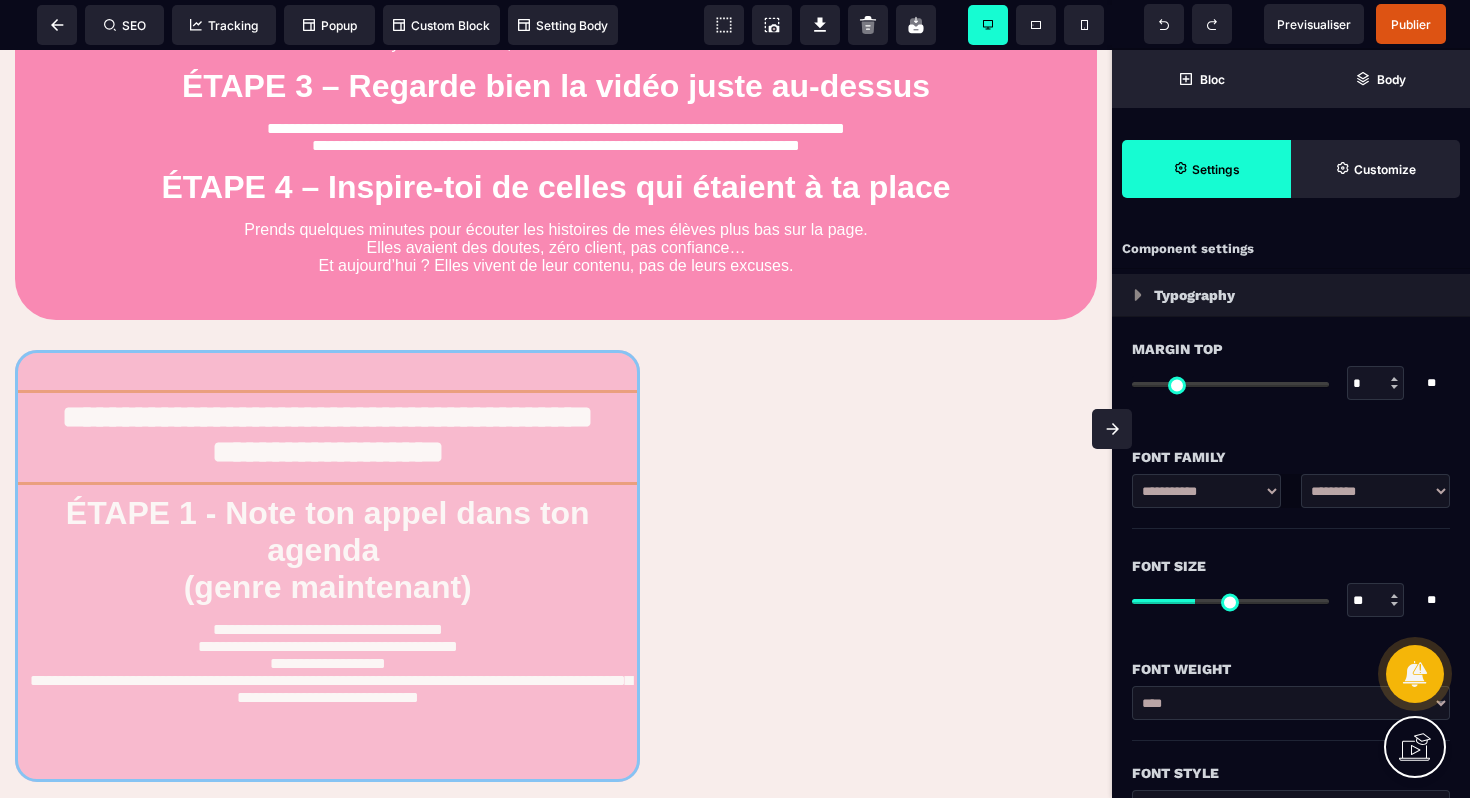 drag, startPoint x: 436, startPoint y: 598, endPoint x: 905, endPoint y: 495, distance: 480.17706 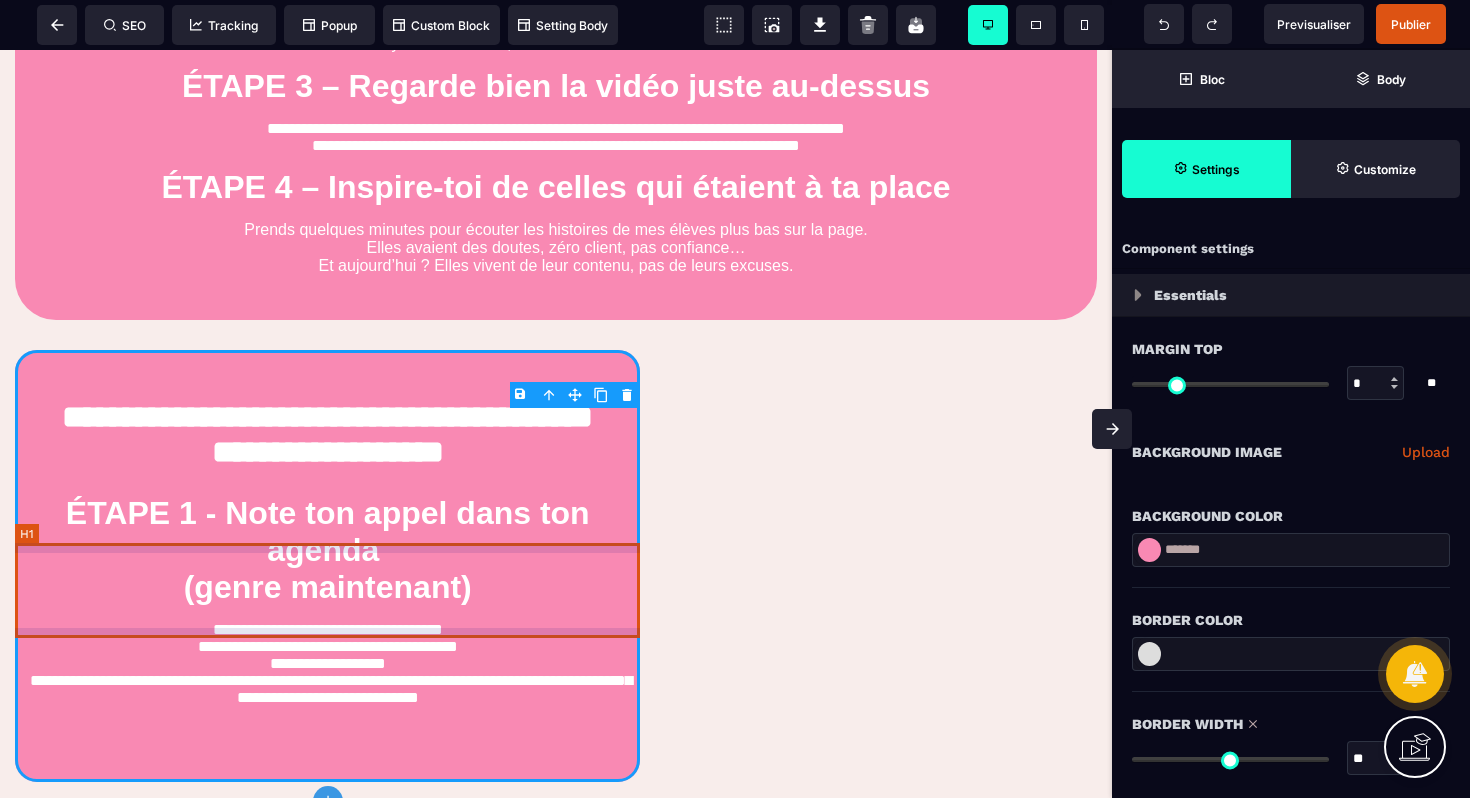 click on "ÉTAPE 1 - Note ton appel dans ton agenda
(genre maintenant)" at bounding box center (327, 550) 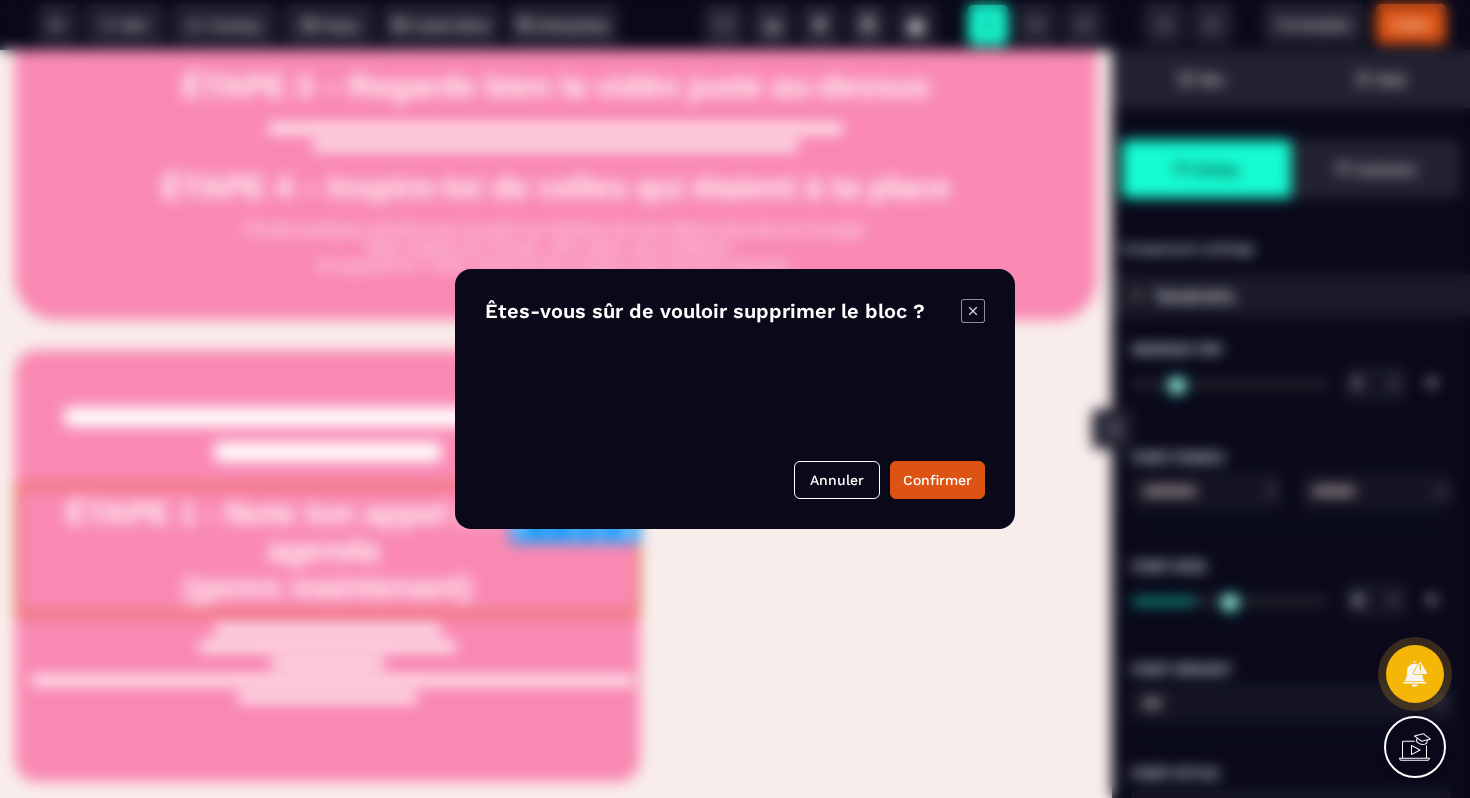 click on "B I U S
A *******
H1
SEO
Tracking
Popup" at bounding box center (735, 399) 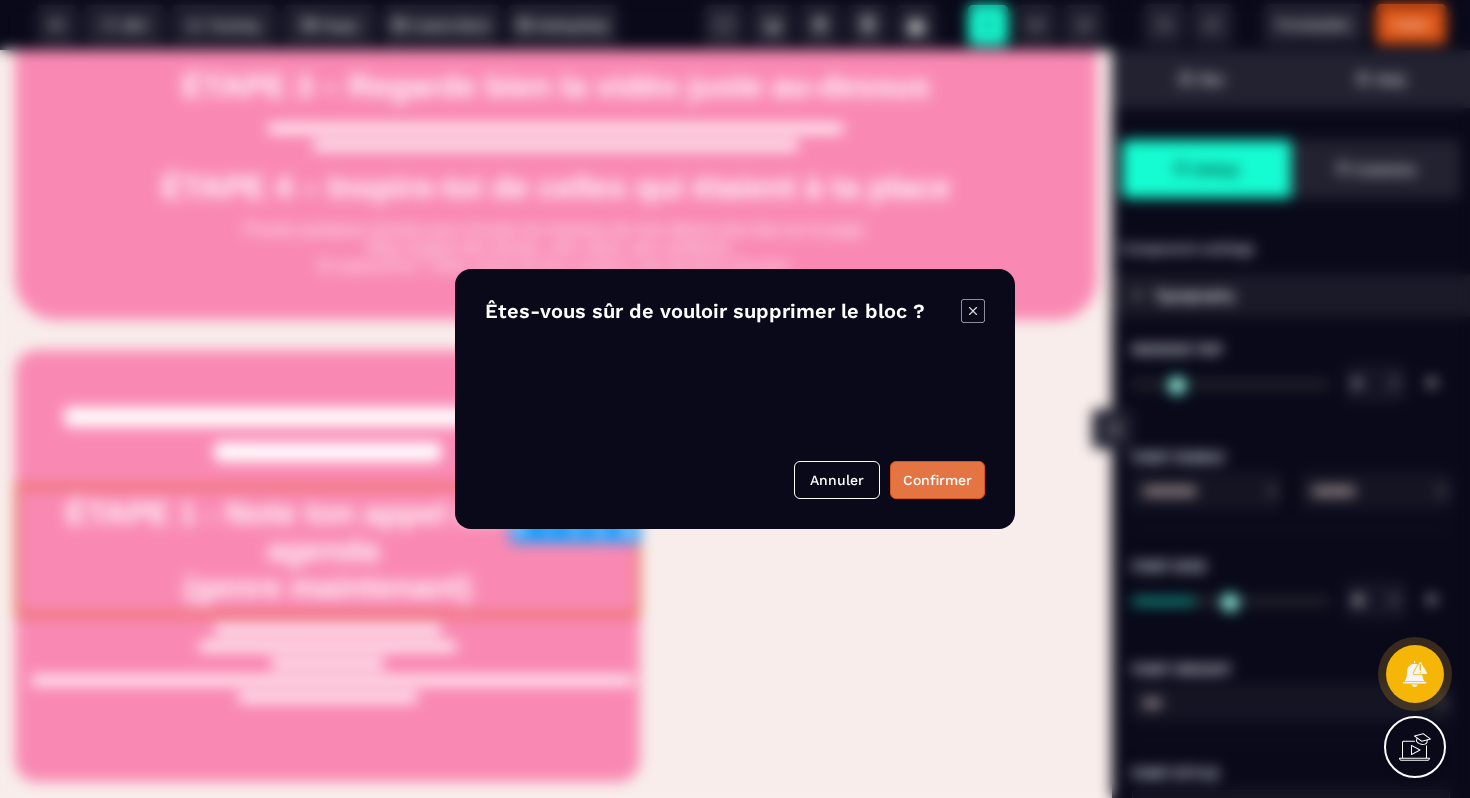 click on "Confirmer" at bounding box center (937, 480) 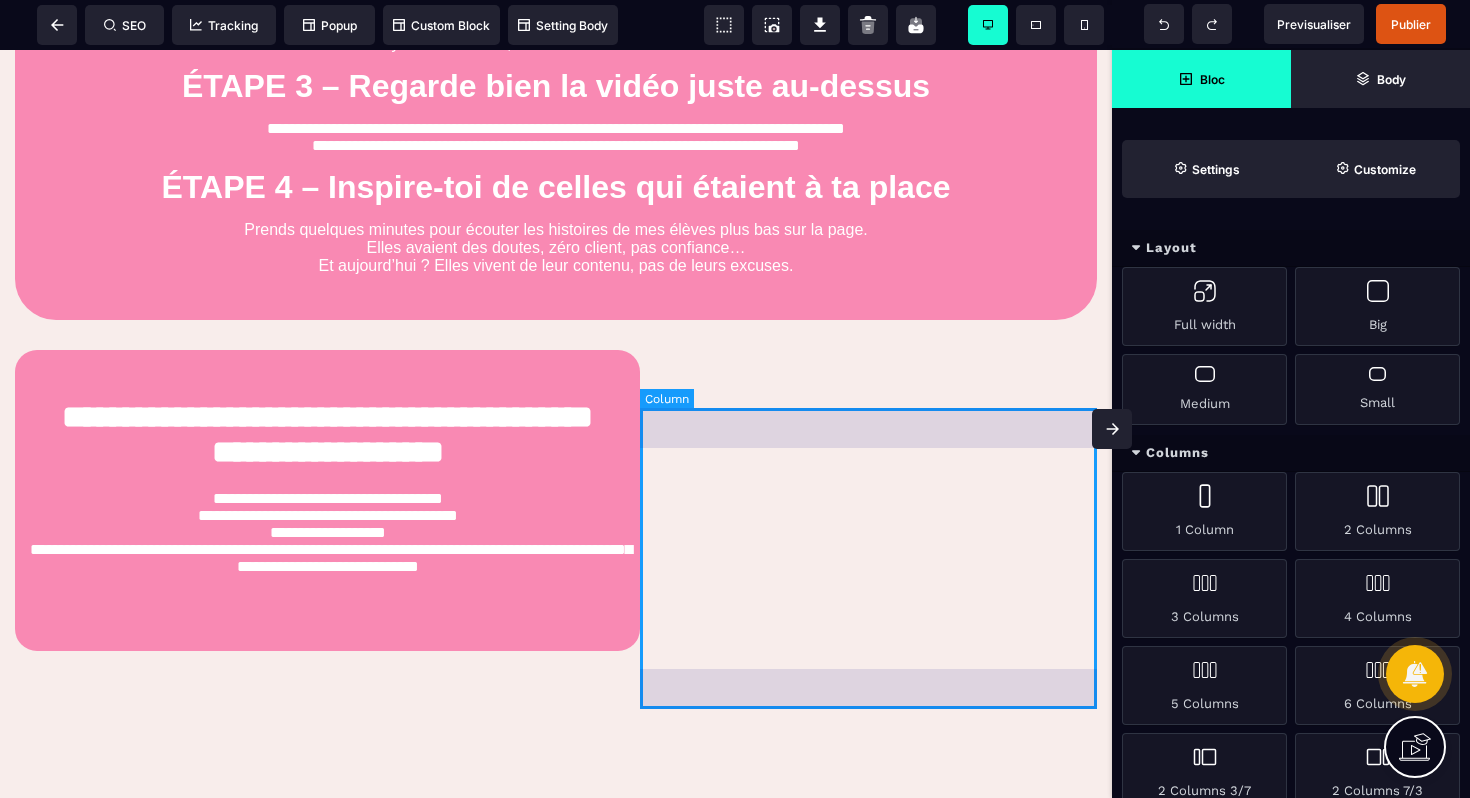 click at bounding box center (868, 500) 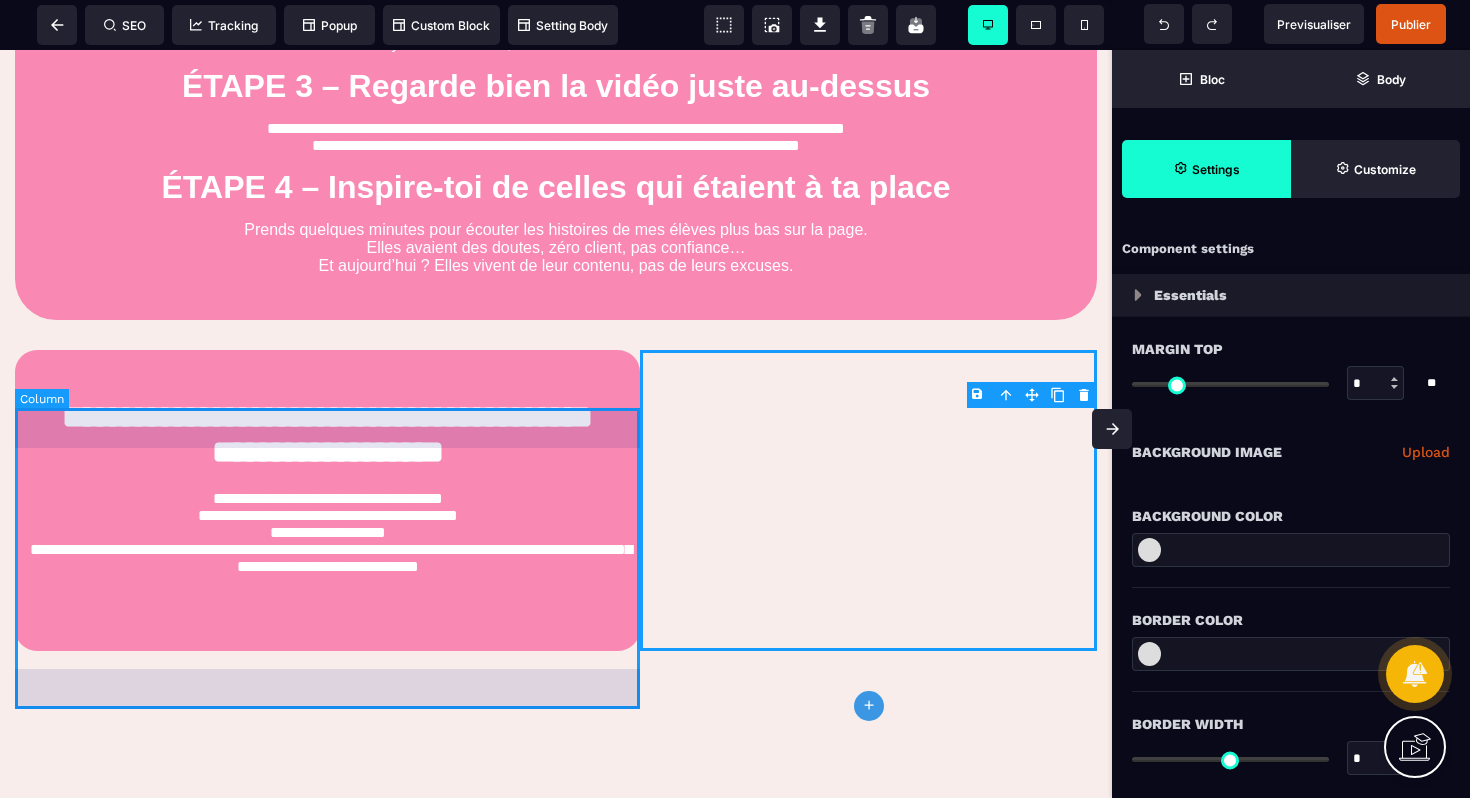 click on "**********" at bounding box center (327, 500) 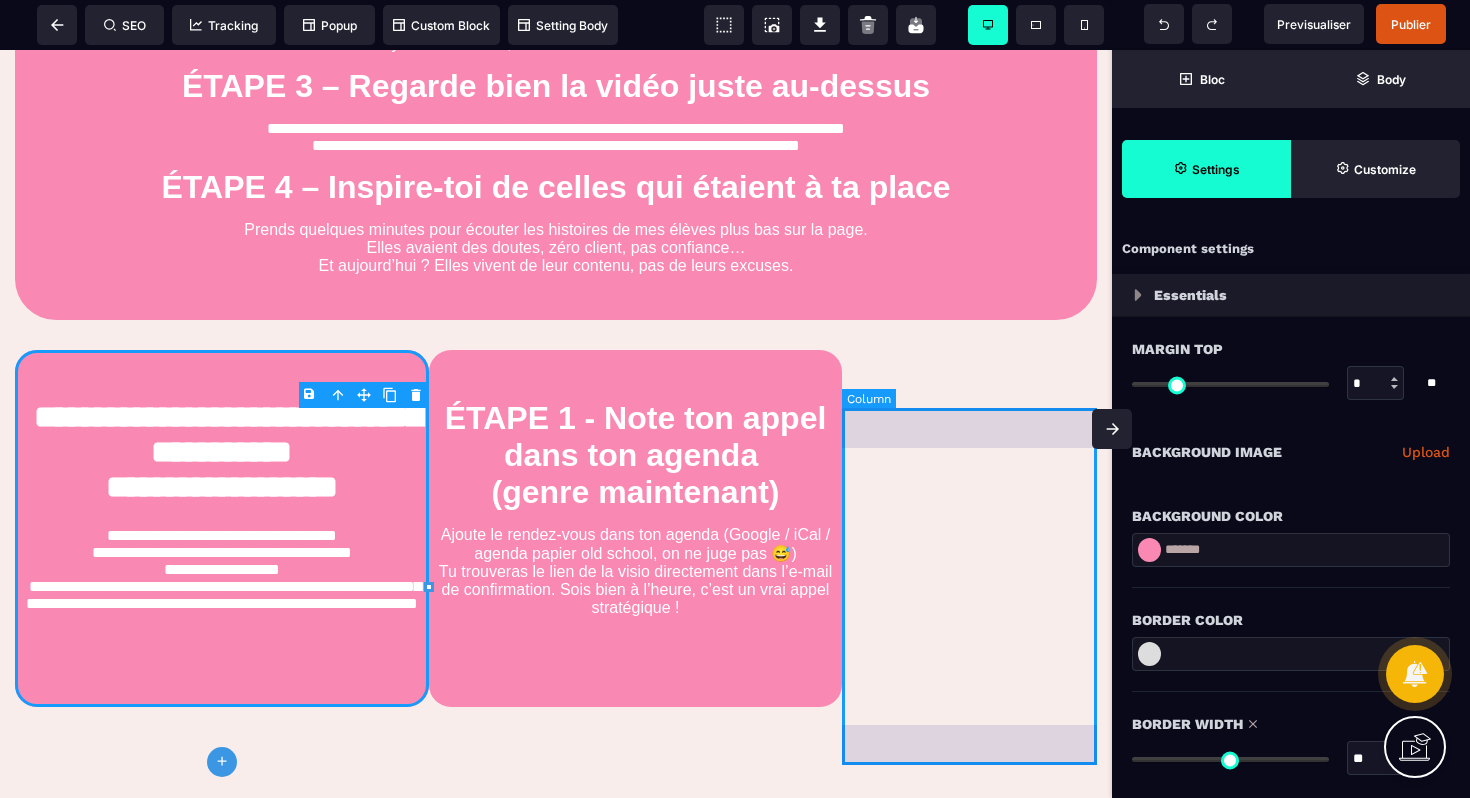 click at bounding box center (969, 529) 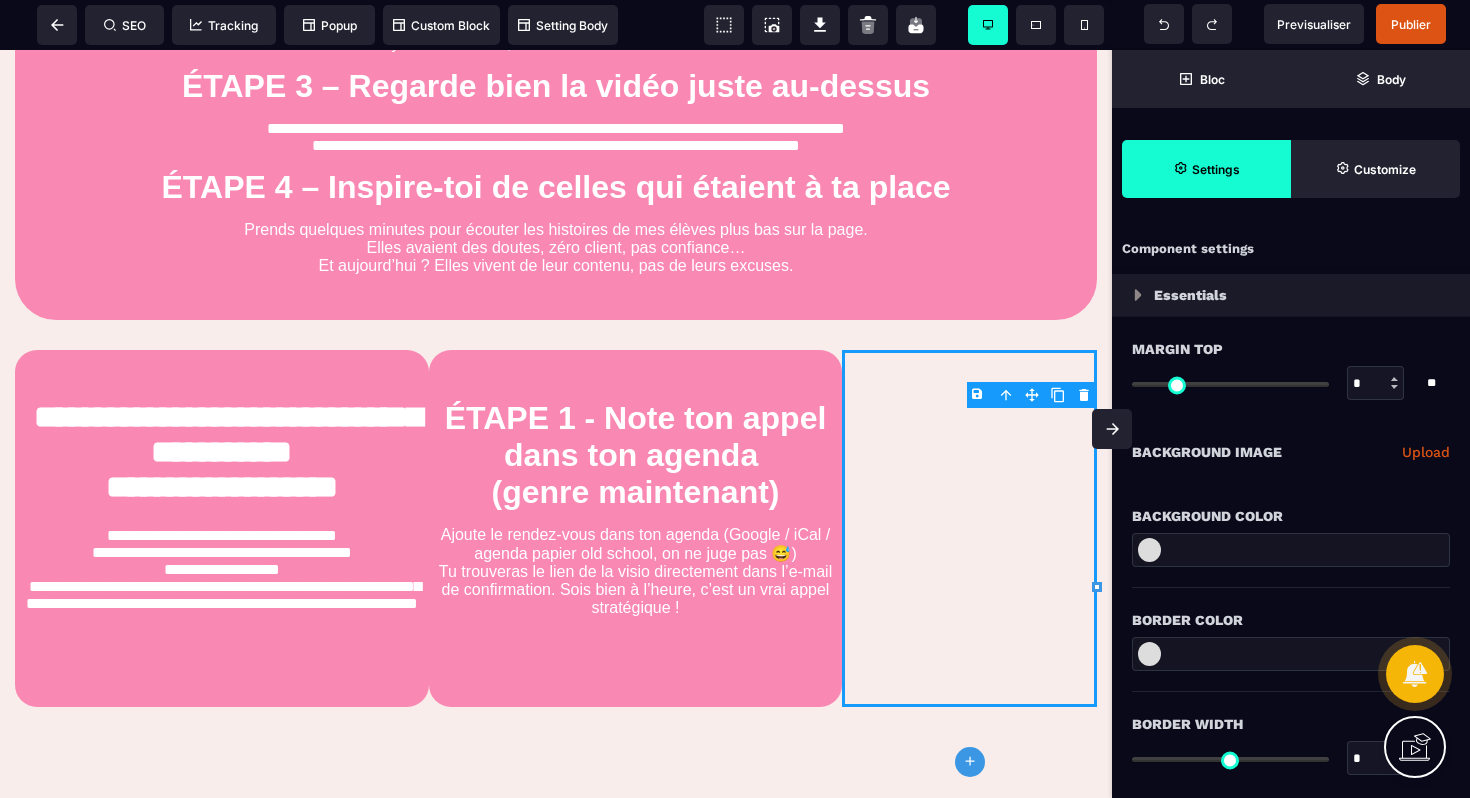 click on "B I U S
A *******
plus
Column
SEO" at bounding box center [735, 399] 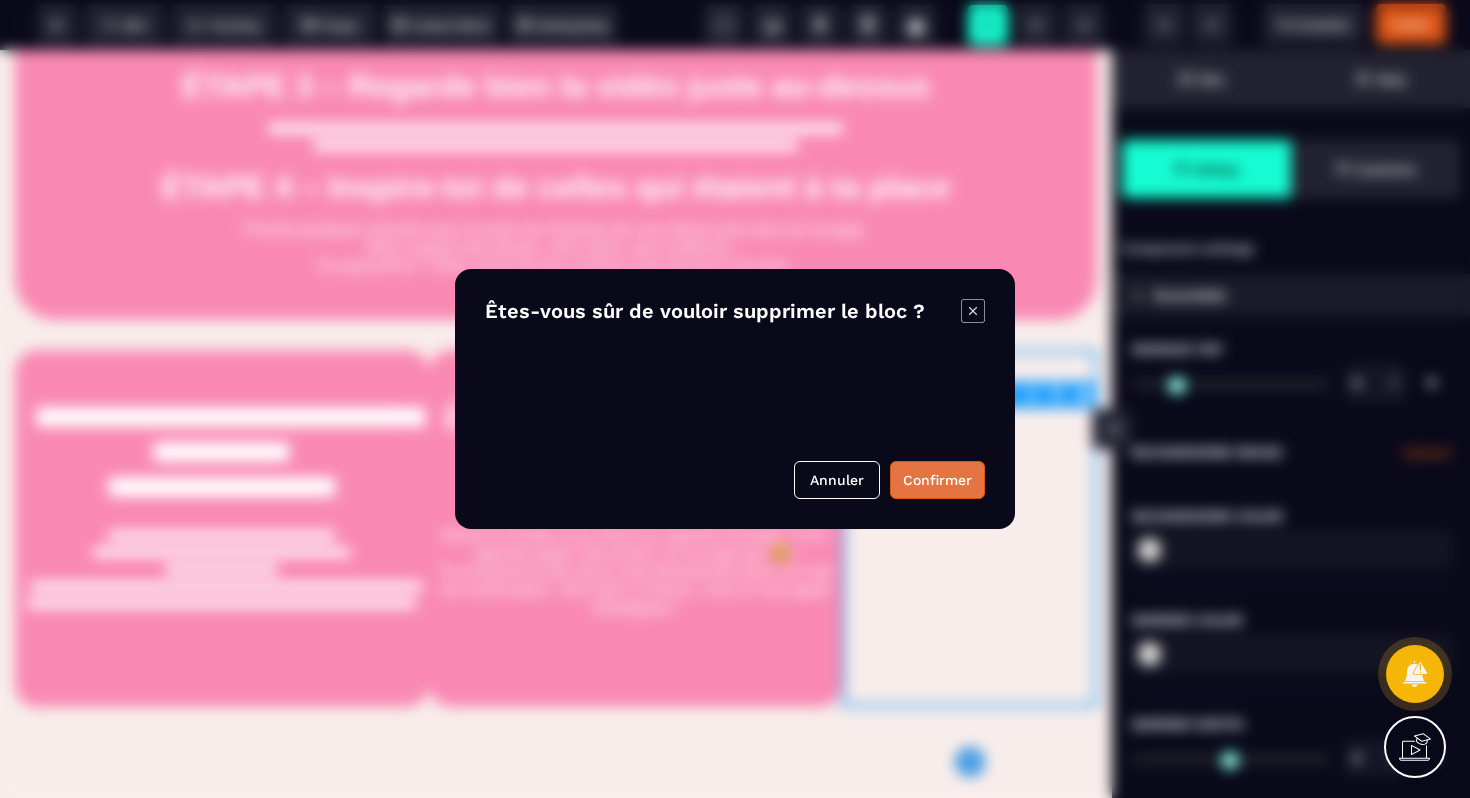 click on "Confirmer" at bounding box center (937, 480) 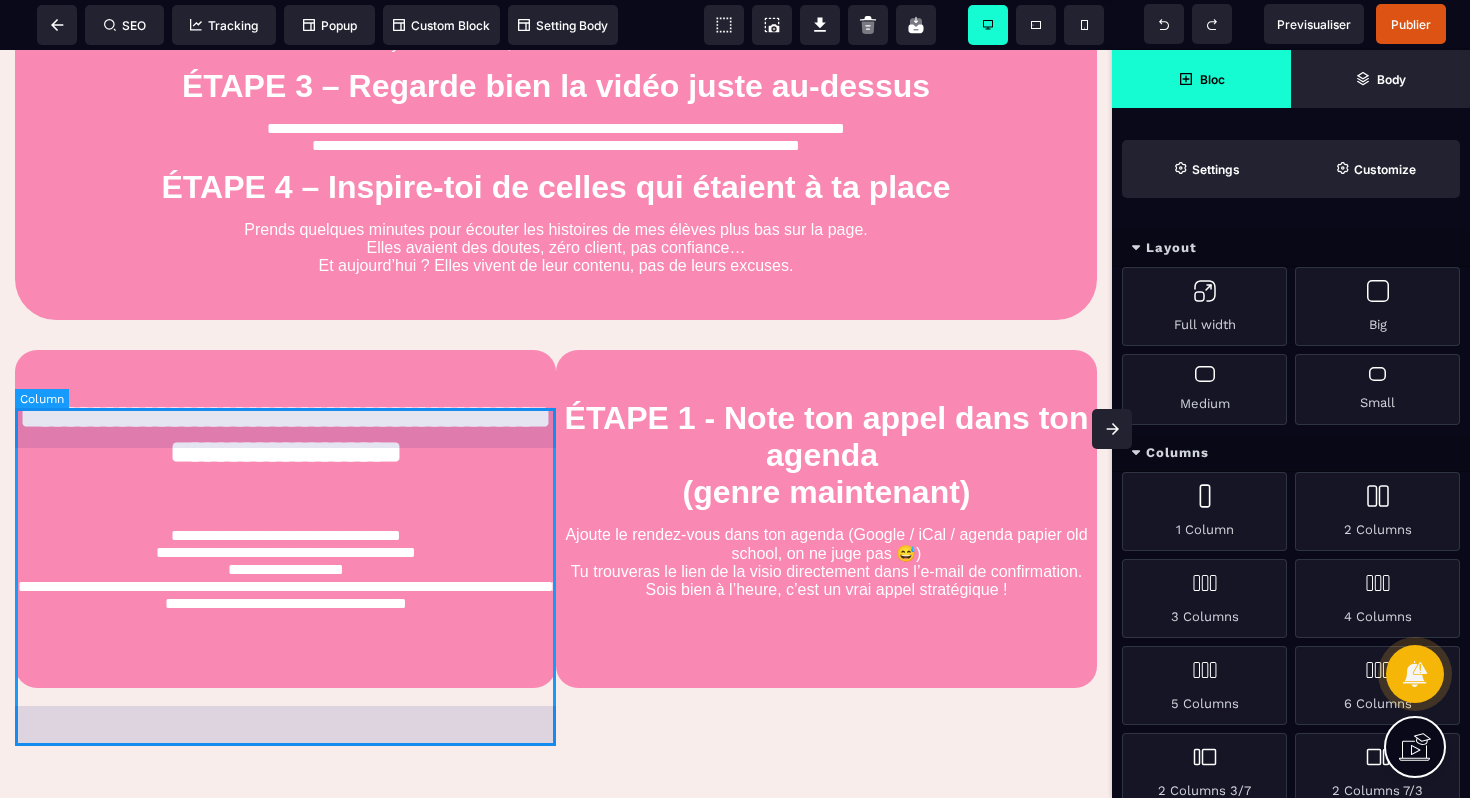 click on "**********" at bounding box center (285, 519) 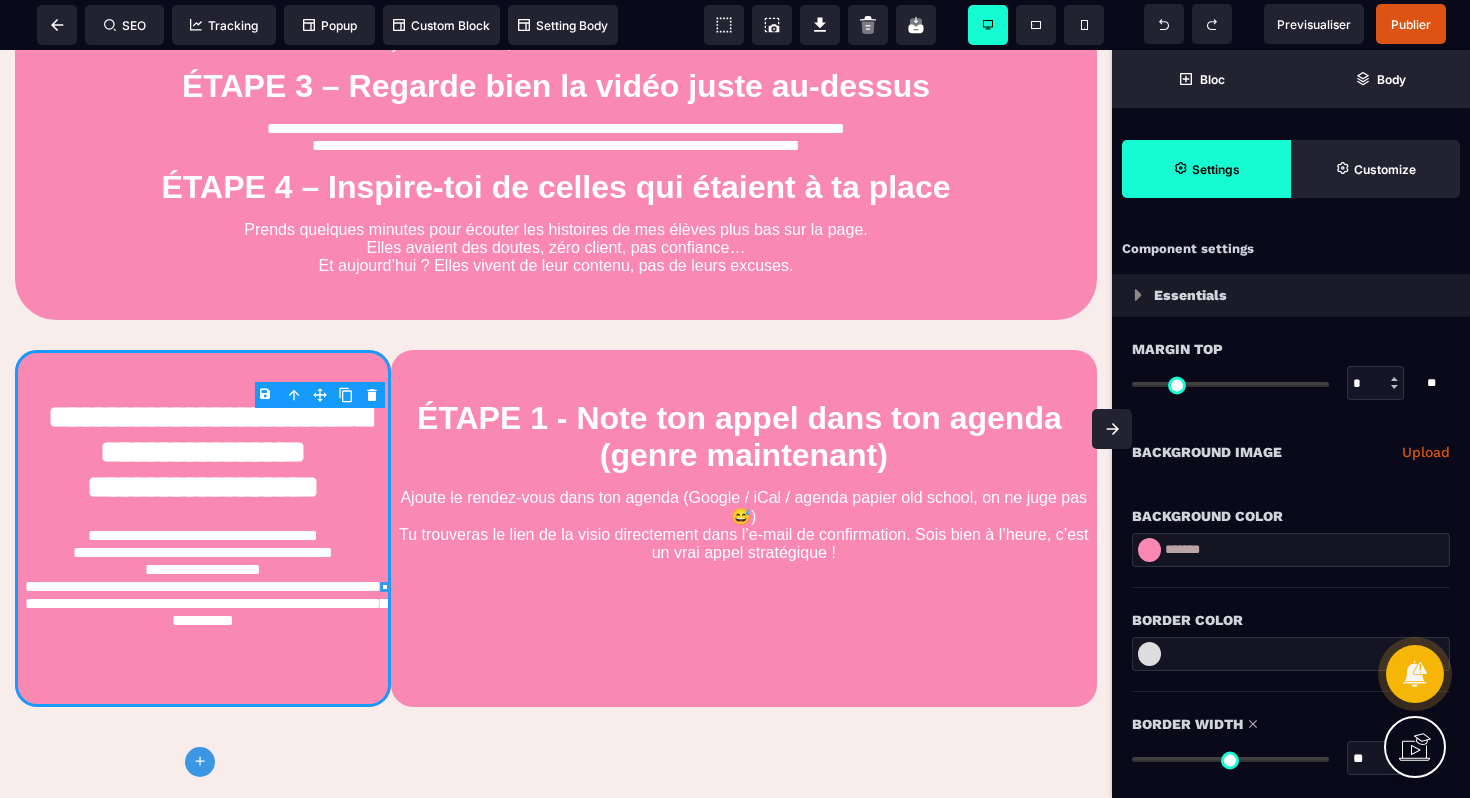 click on "B I U S
A *******
plus
H1" at bounding box center (556, 424) 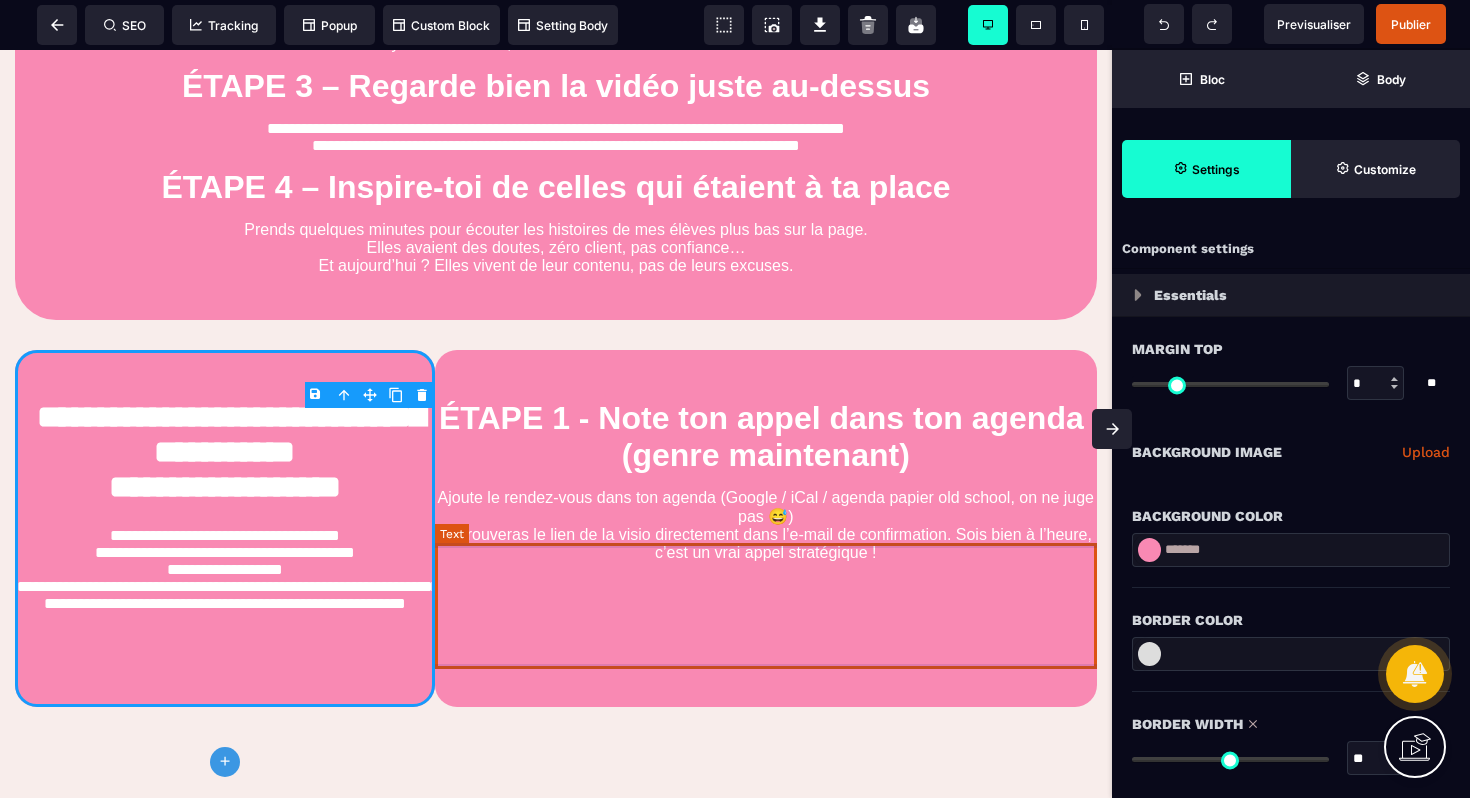 click on "Ajoute le rendez-vous dans ton agenda
(Google / iCal / agenda papier old school,
on ne juge pas 😅)
Tu trouveras le lien de la visio directement dans l’e-mail de confirmation. Sois bien à l’heure, c’est un vrai appel stratégique !" at bounding box center [766, 525] 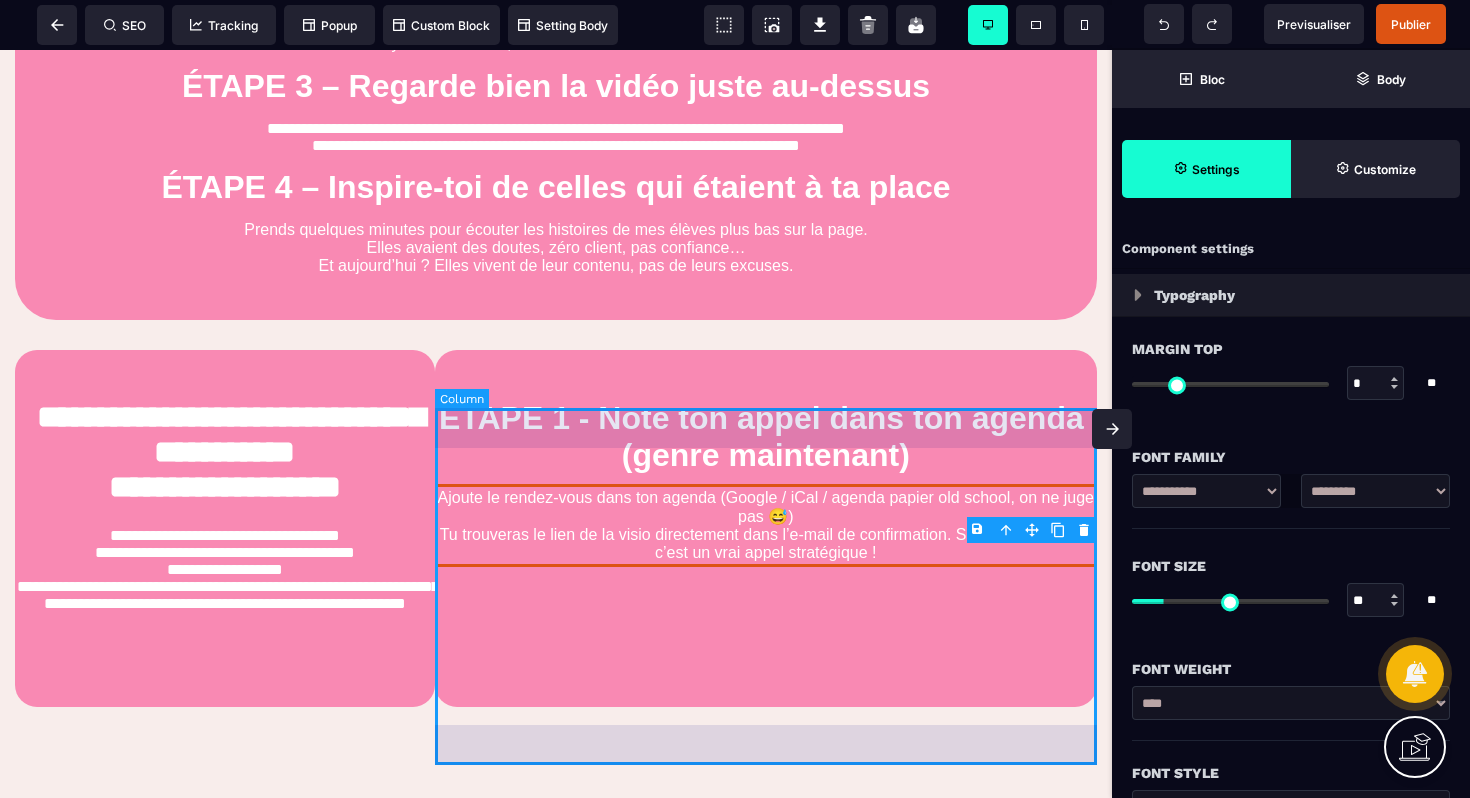 click on "ÉTAPE 1 - Note ton appel dans ton agenda
(genre maintenant) Ajoute le rendez-vous dans ton agenda
(Google / iCal / agenda papier old school,
on ne juge pas 😅)
Tu trouveras le lien de la visio directement dans l’e-mail de confirmation. Sois bien à l’heure, c’est un vrai appel stratégique !" at bounding box center (766, 529) 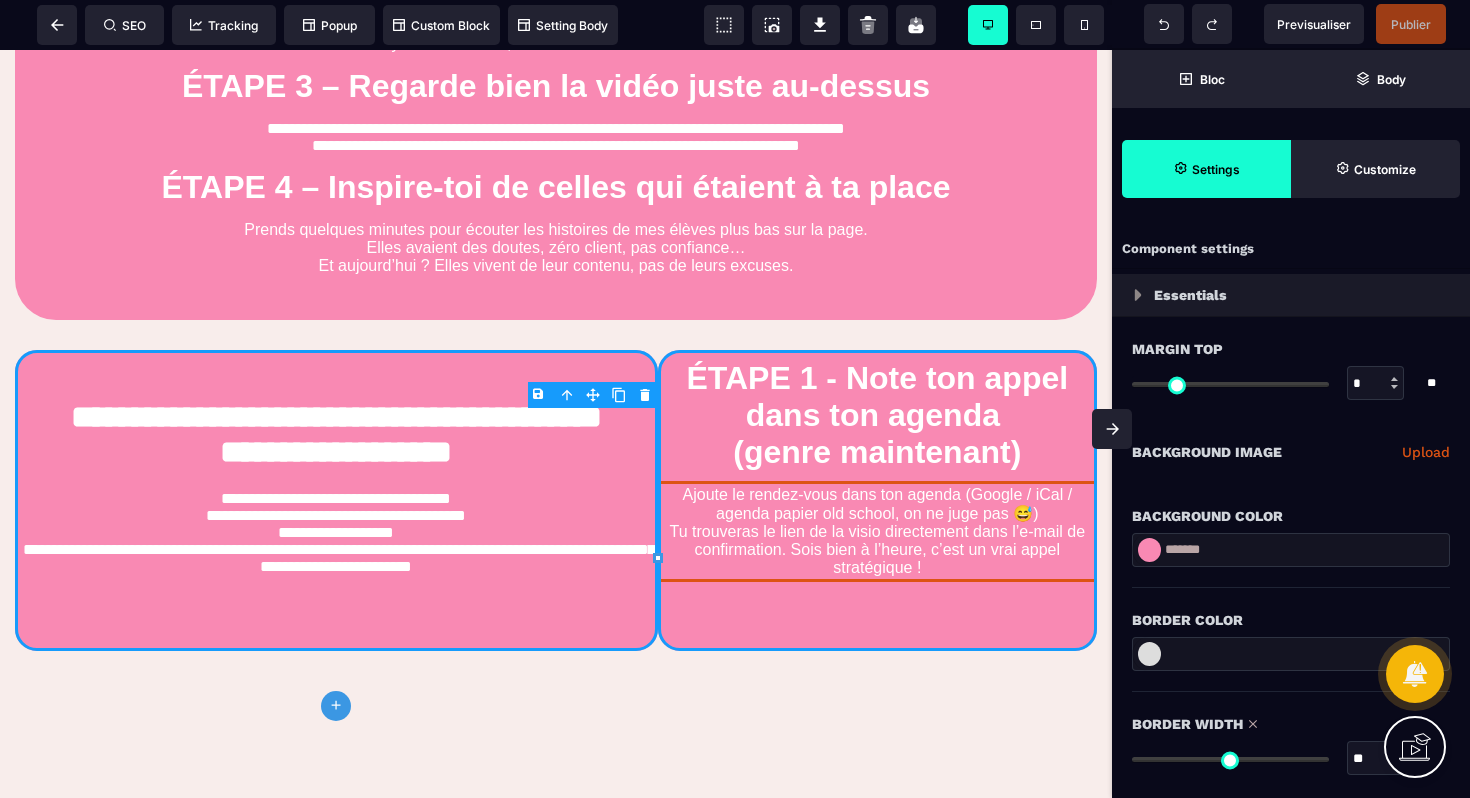 click on "B I U S
A *******
plus
Text" at bounding box center [556, 424] 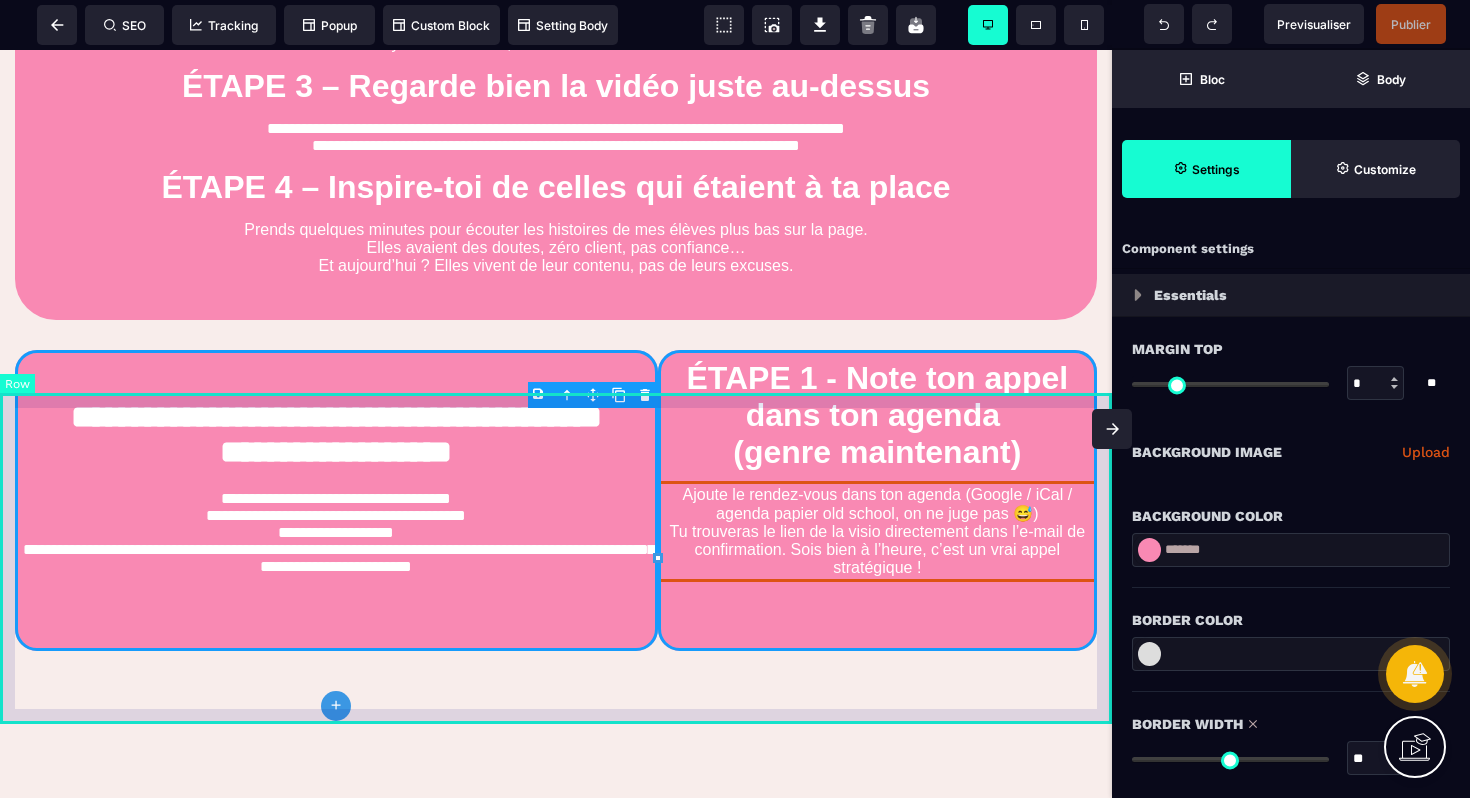 click on "**********" at bounding box center (556, 500) 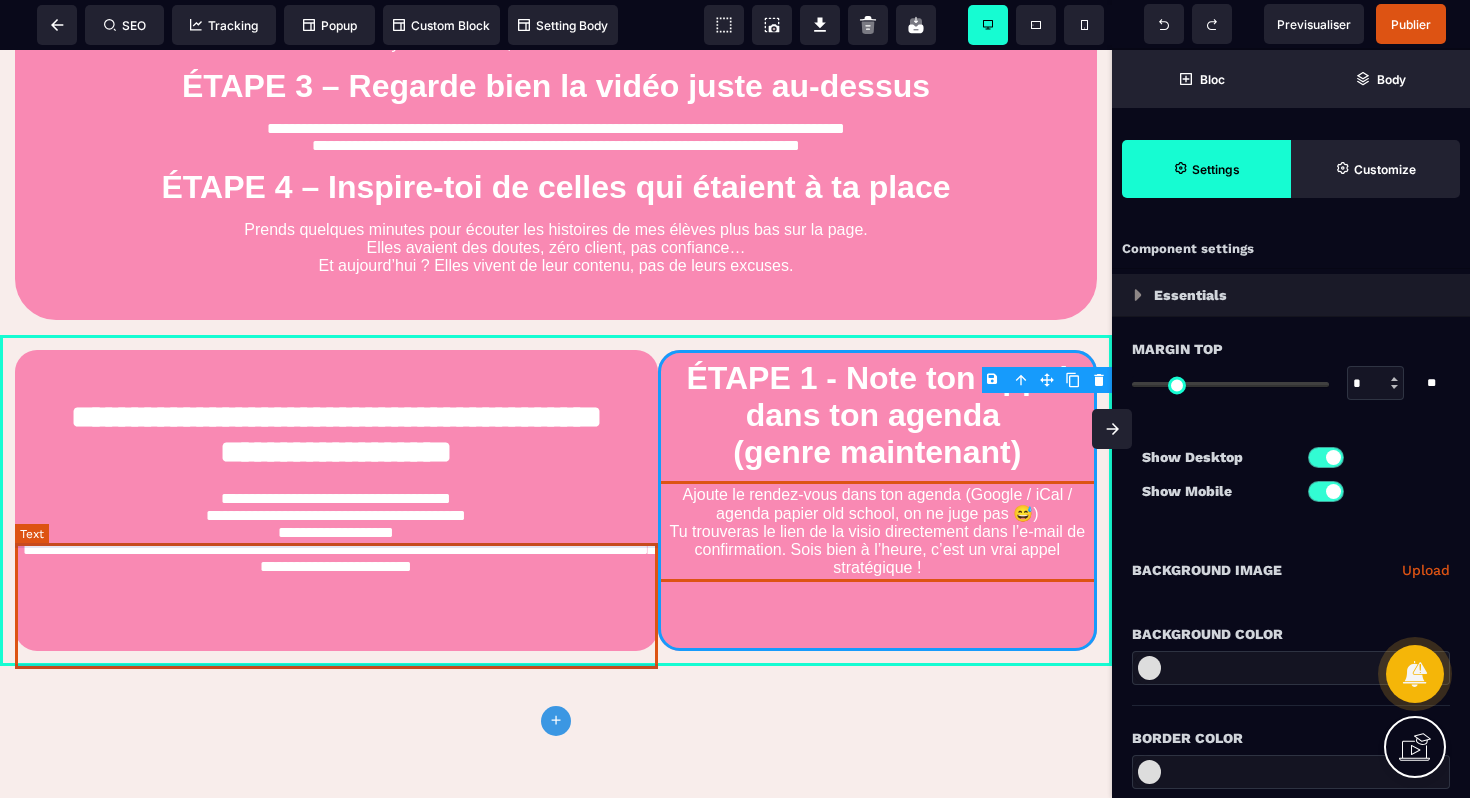 click on "**********" at bounding box center [336, 548] 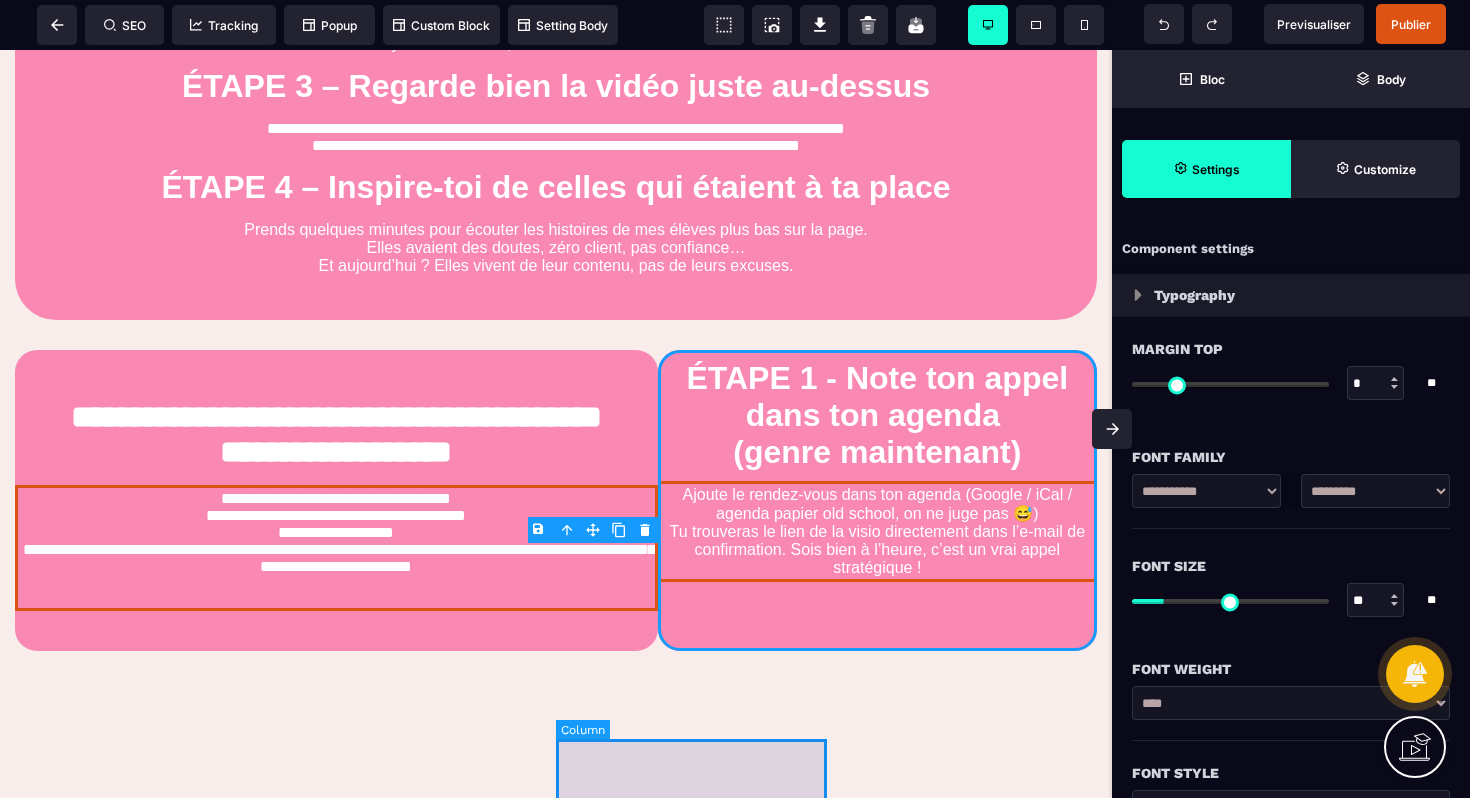 click at bounding box center [691, 721] 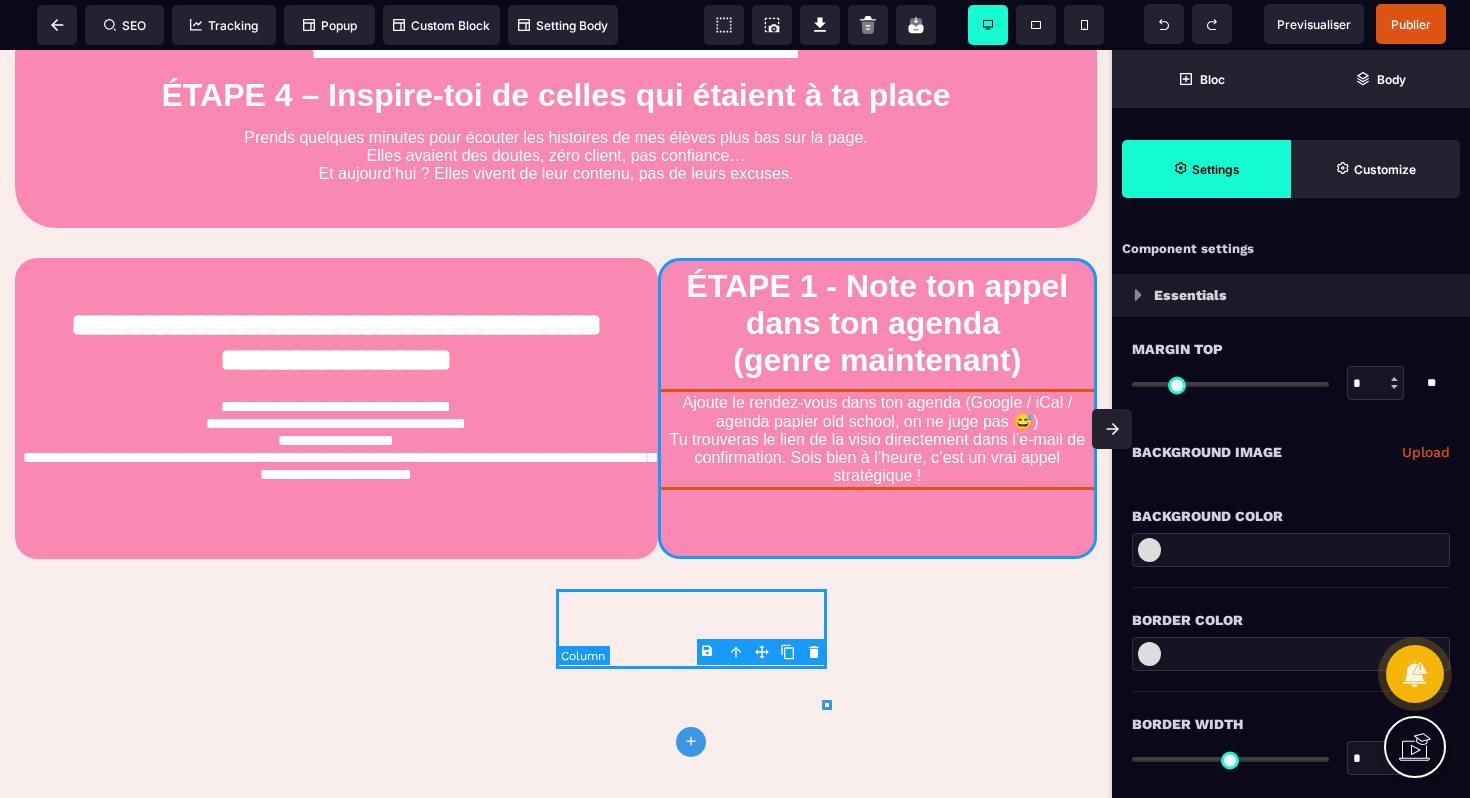 scroll, scrollTop: 1558, scrollLeft: 0, axis: vertical 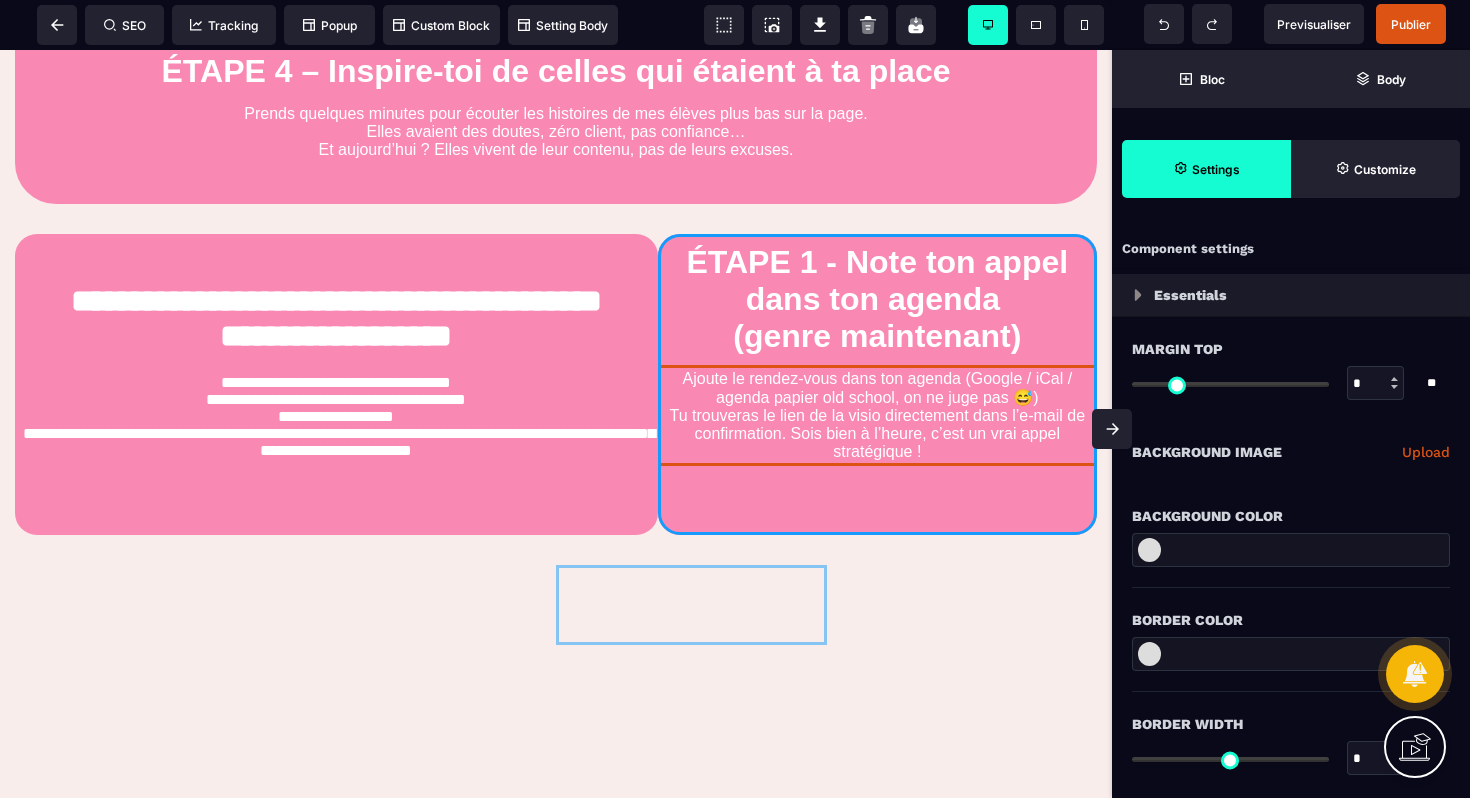drag, startPoint x: 670, startPoint y: 683, endPoint x: 658, endPoint y: 447, distance: 236.30489 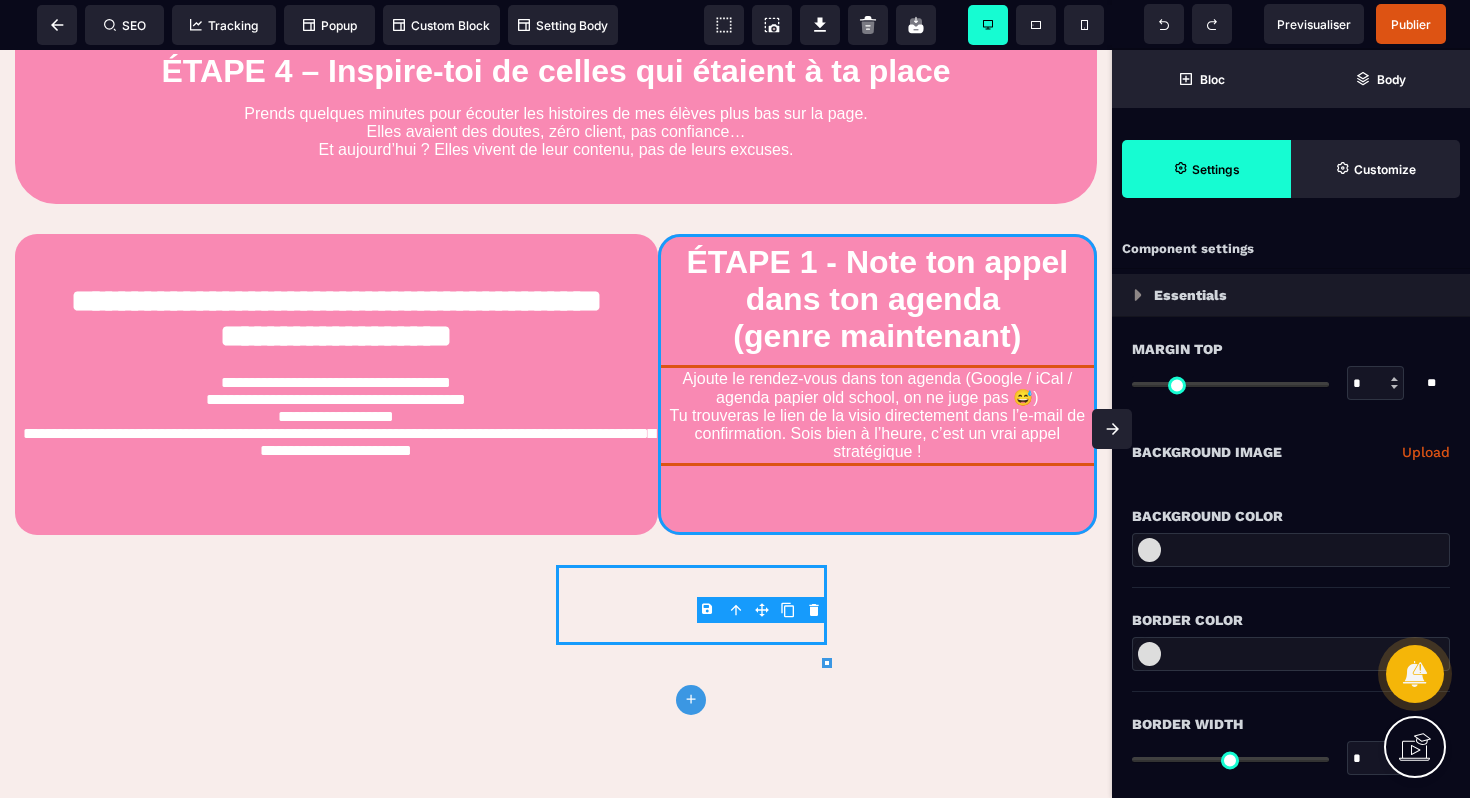 click on "Ajoute le rendez-vous dans ton agenda
(Google / iCal / agenda papier old school,
on ne juge pas 😅)
Tu trouveras le lien de la visio directement dans l’e-mail de confirmation. Sois bien à l’heure, c’est un vrai appel stratégique !" at bounding box center (877, 415) 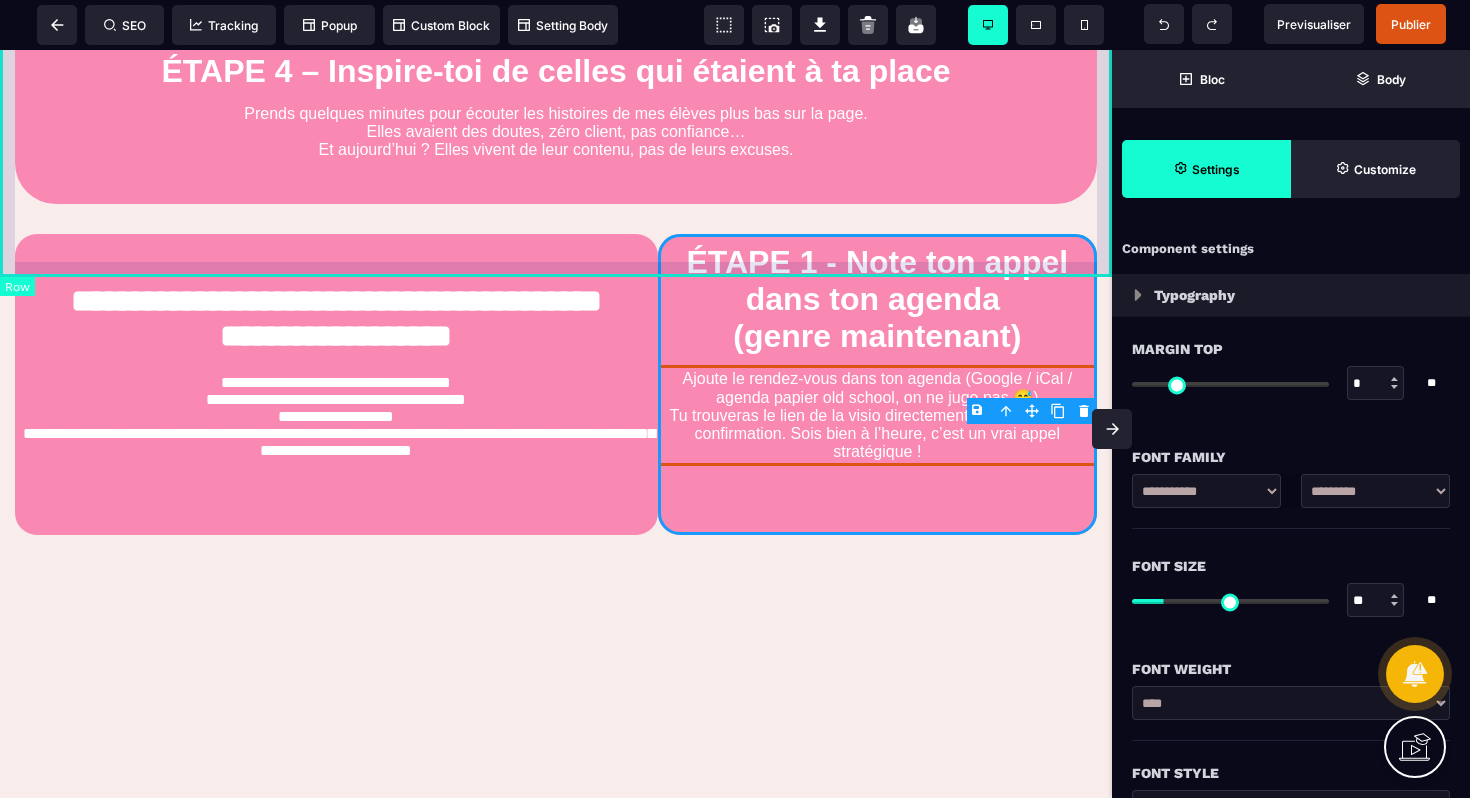 click on "**********" at bounding box center [556, -49] 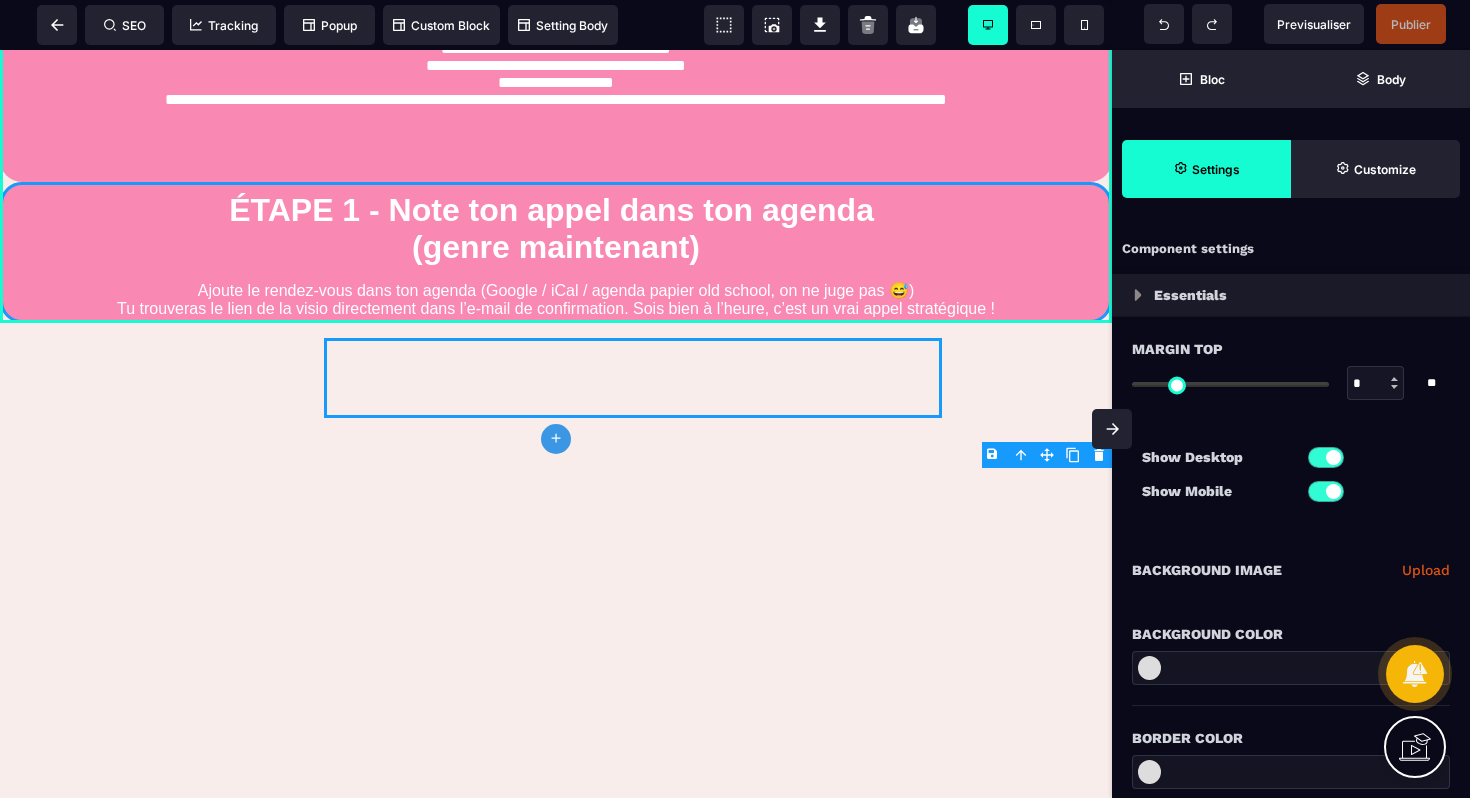 scroll, scrollTop: 1869, scrollLeft: 0, axis: vertical 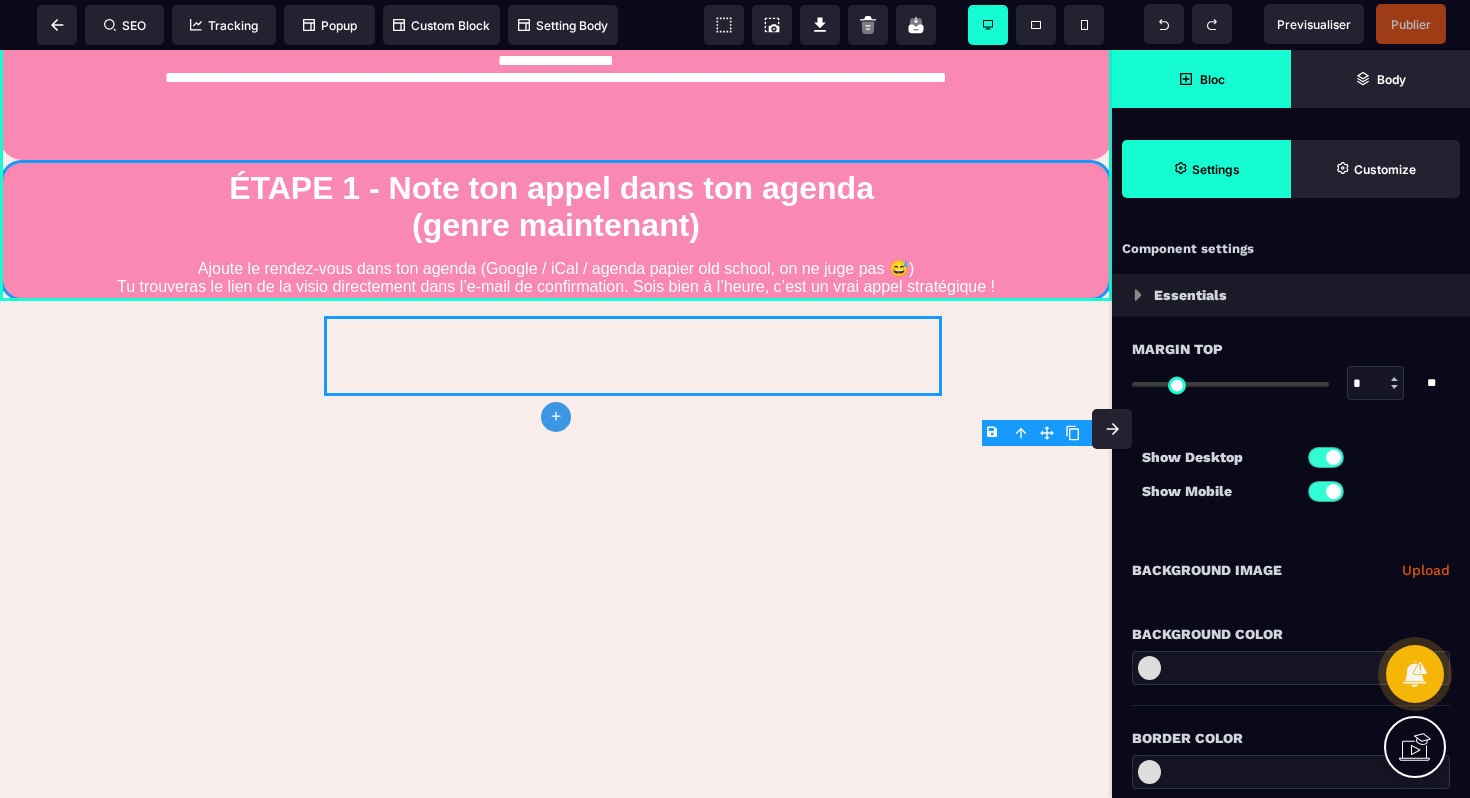 click on "Bloc" at bounding box center [1212, 79] 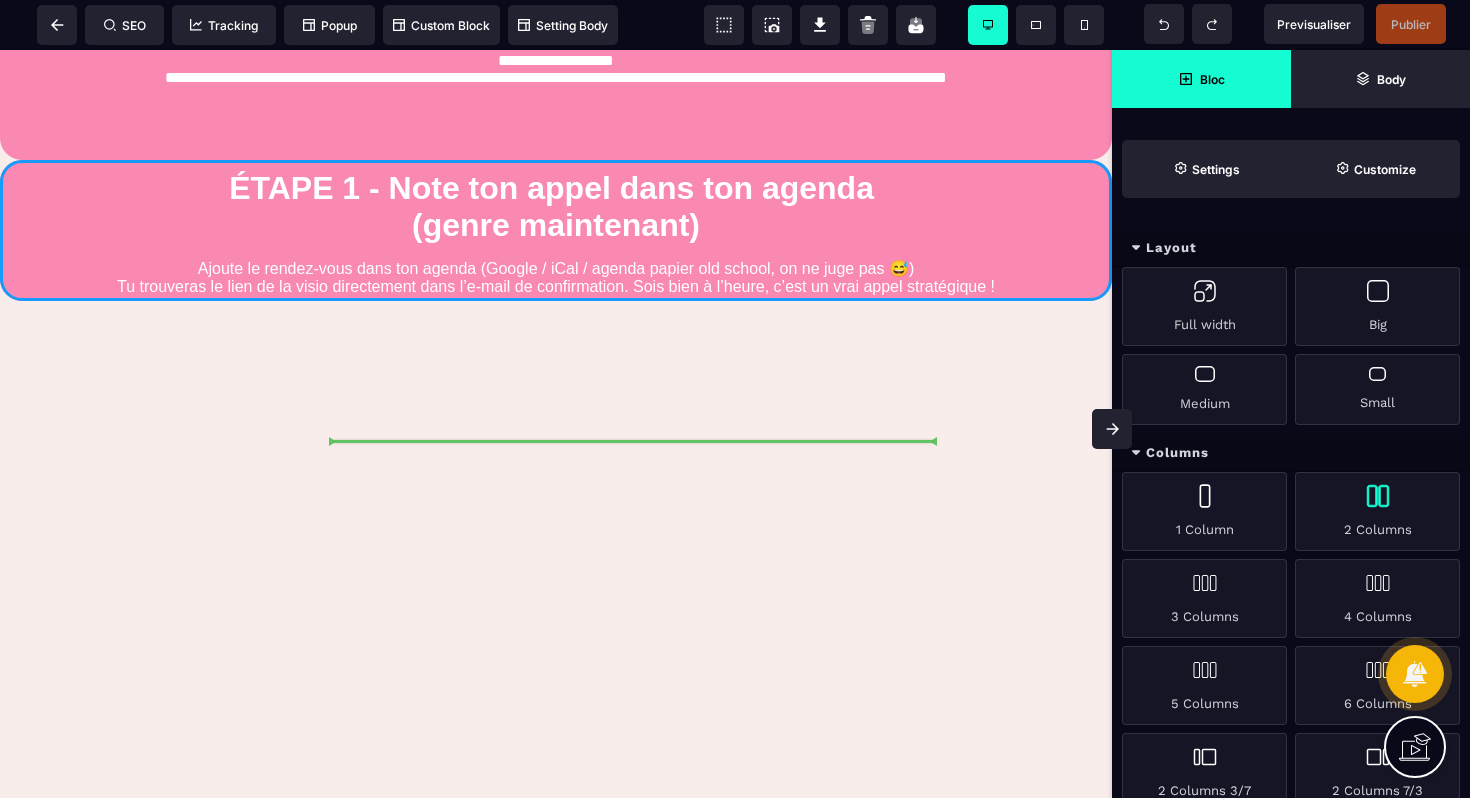 scroll, scrollTop: 1965, scrollLeft: 0, axis: vertical 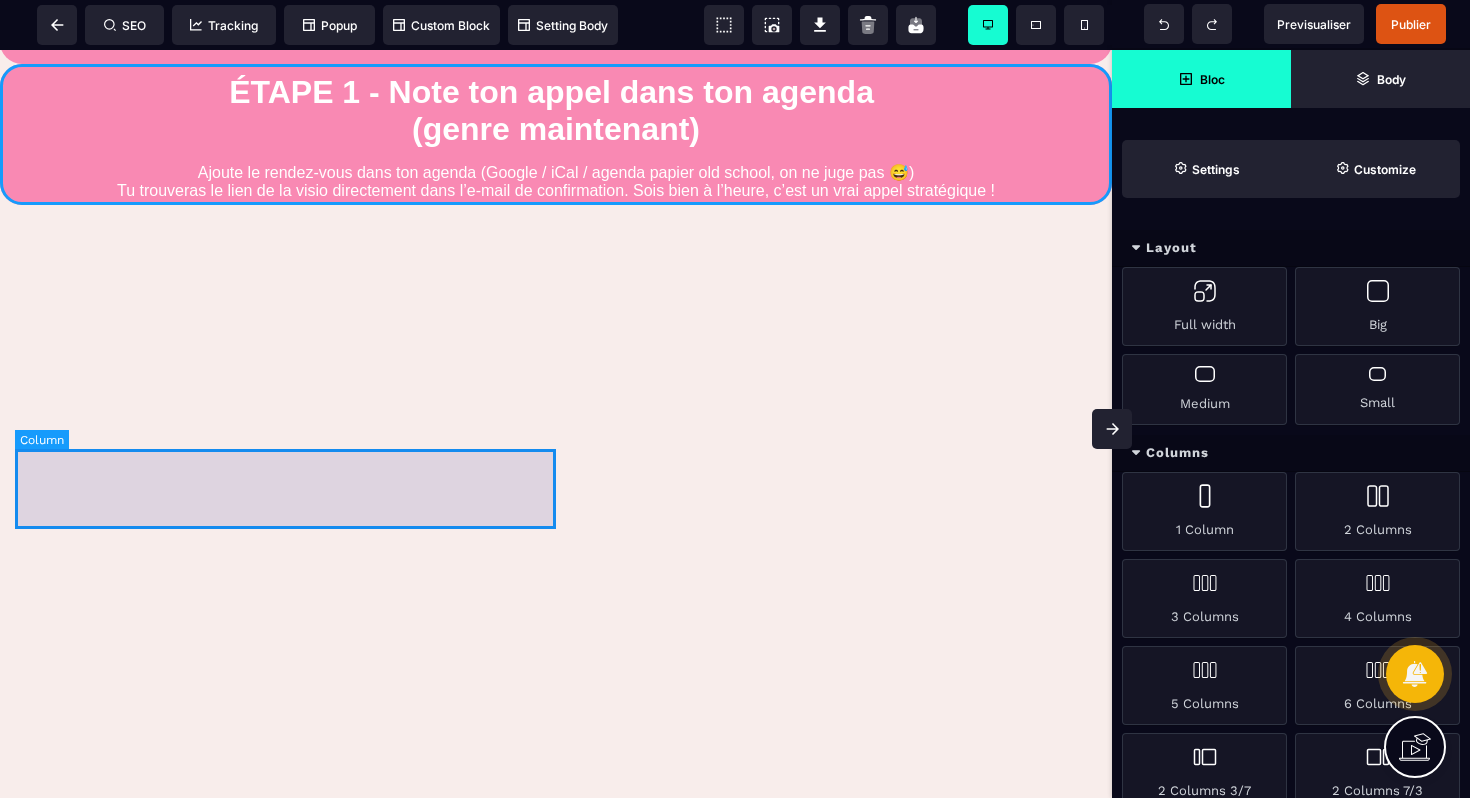 click at bounding box center [285, 370] 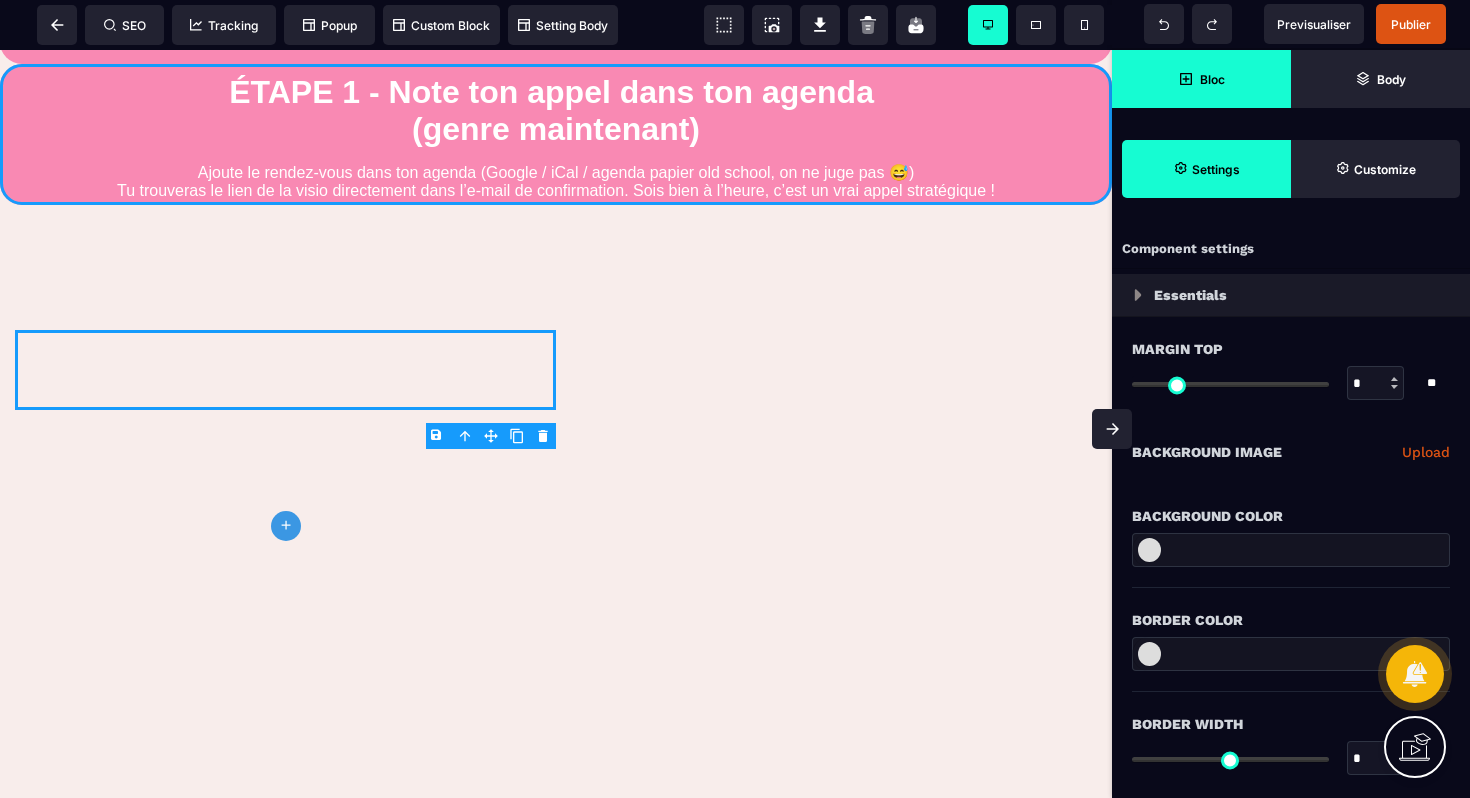 click on "Bloc" at bounding box center (1201, 79) 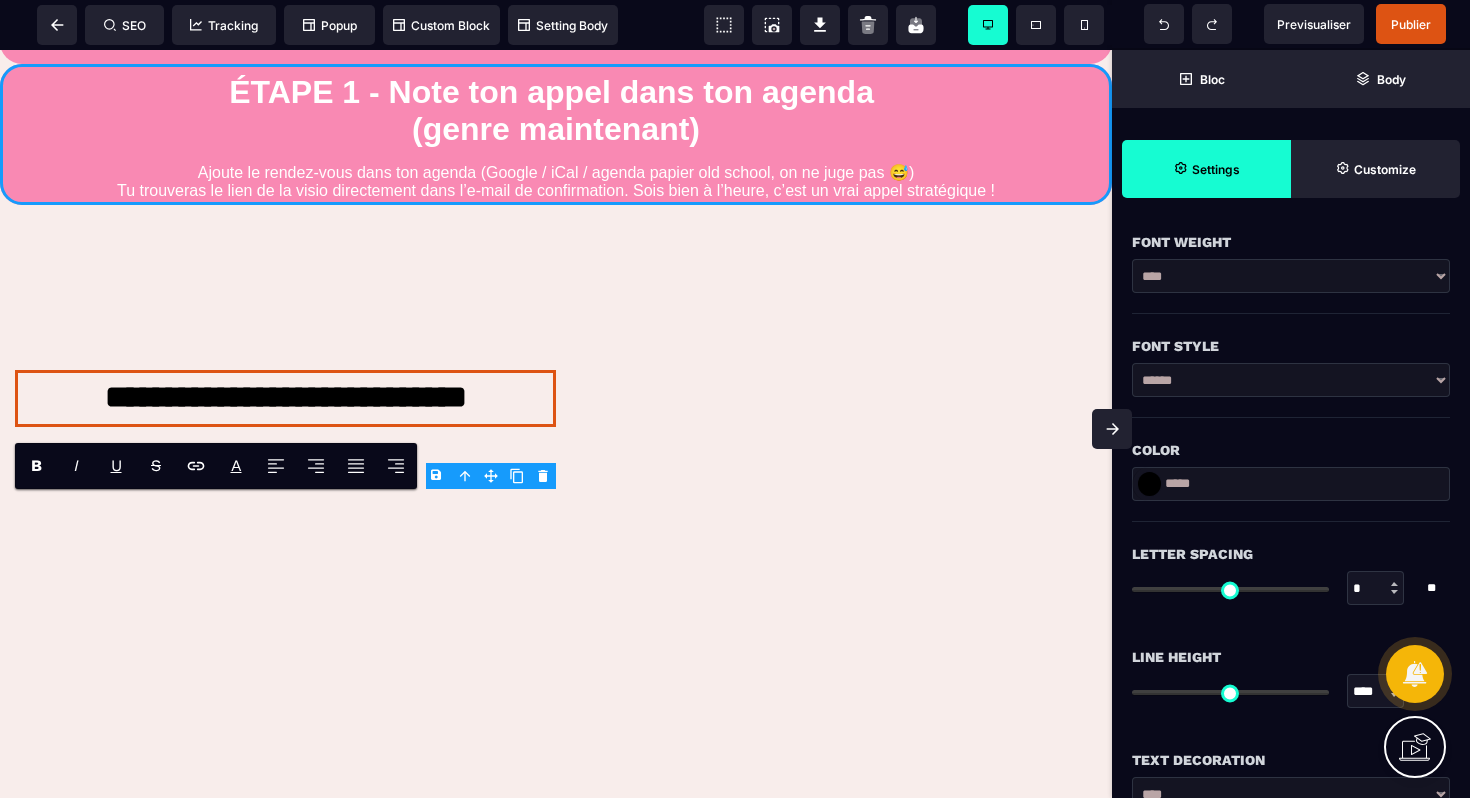 scroll, scrollTop: 0, scrollLeft: 0, axis: both 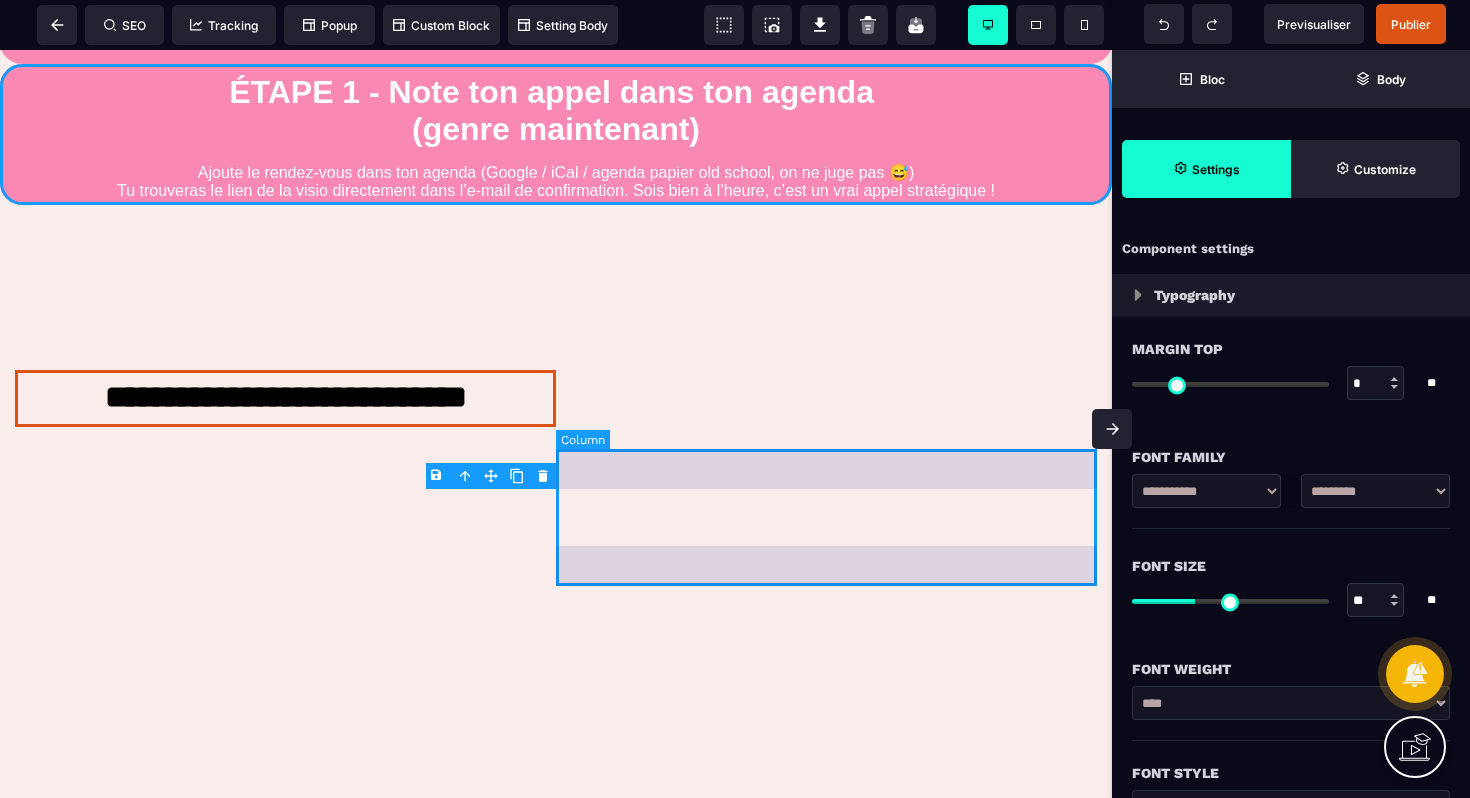 click at bounding box center (826, 399) 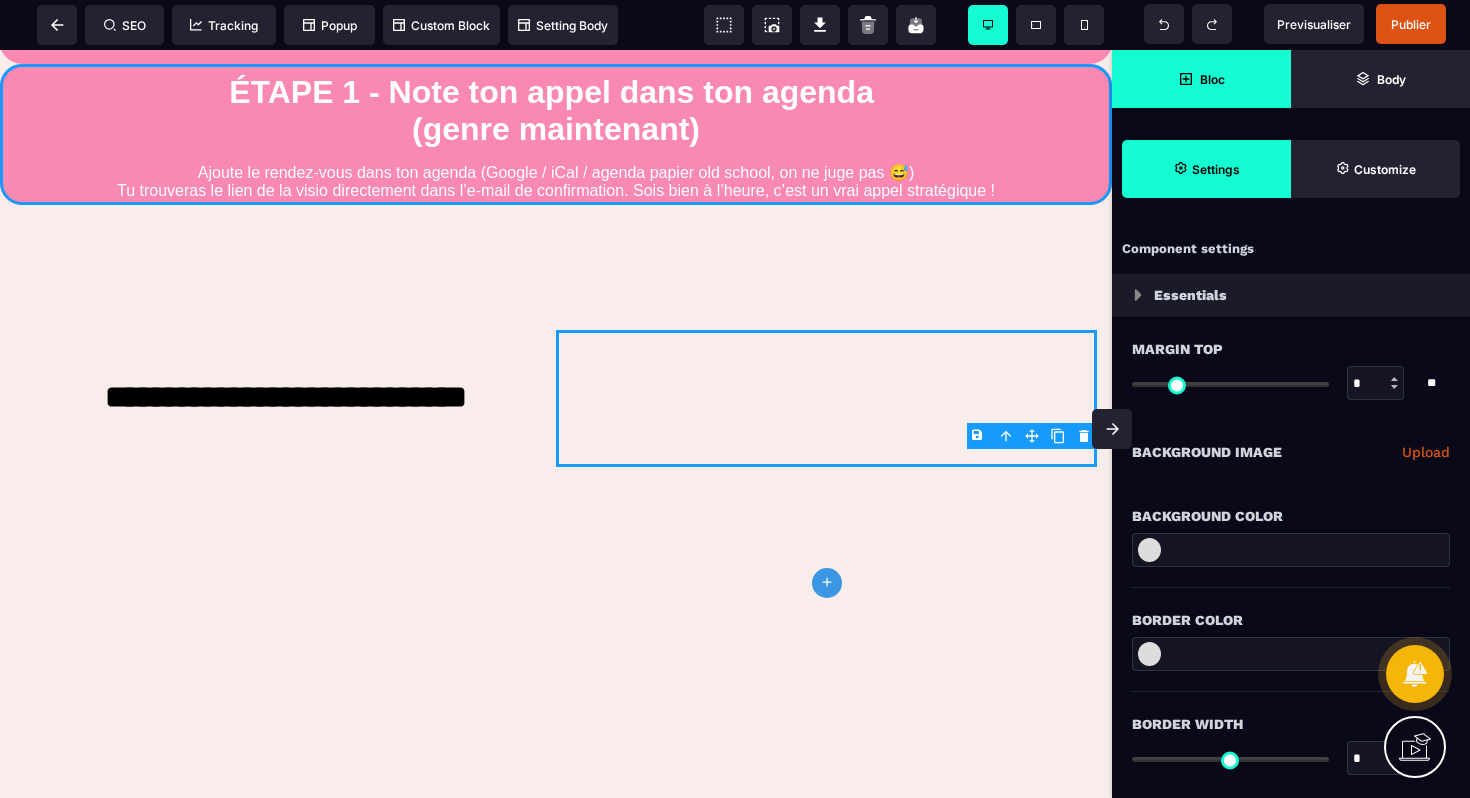 click on "Bloc" at bounding box center [1201, 79] 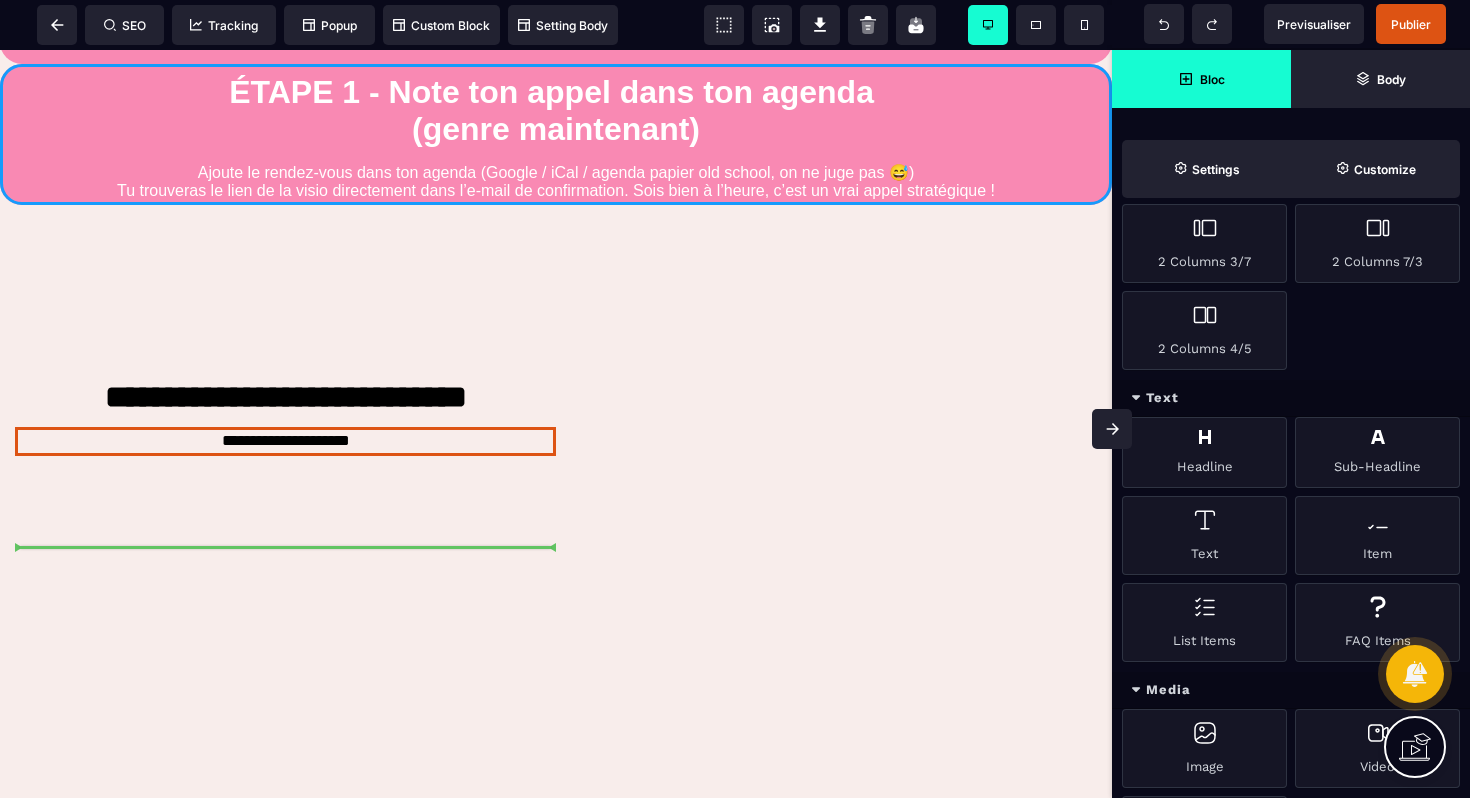 scroll, scrollTop: 0, scrollLeft: 0, axis: both 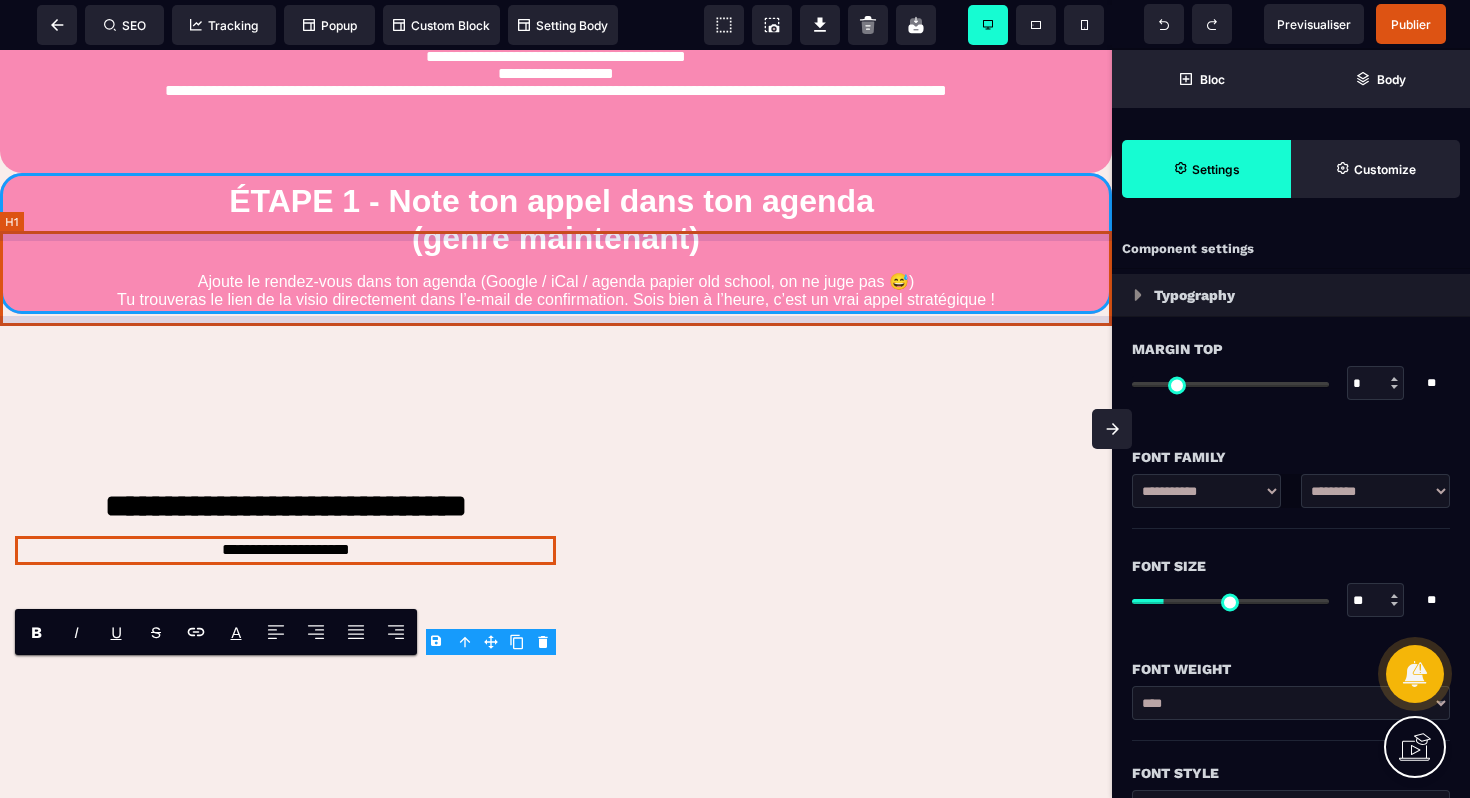 click on "ÉTAPE 1 - Note ton appel dans ton agenda
(genre maintenant)" at bounding box center [556, 220] 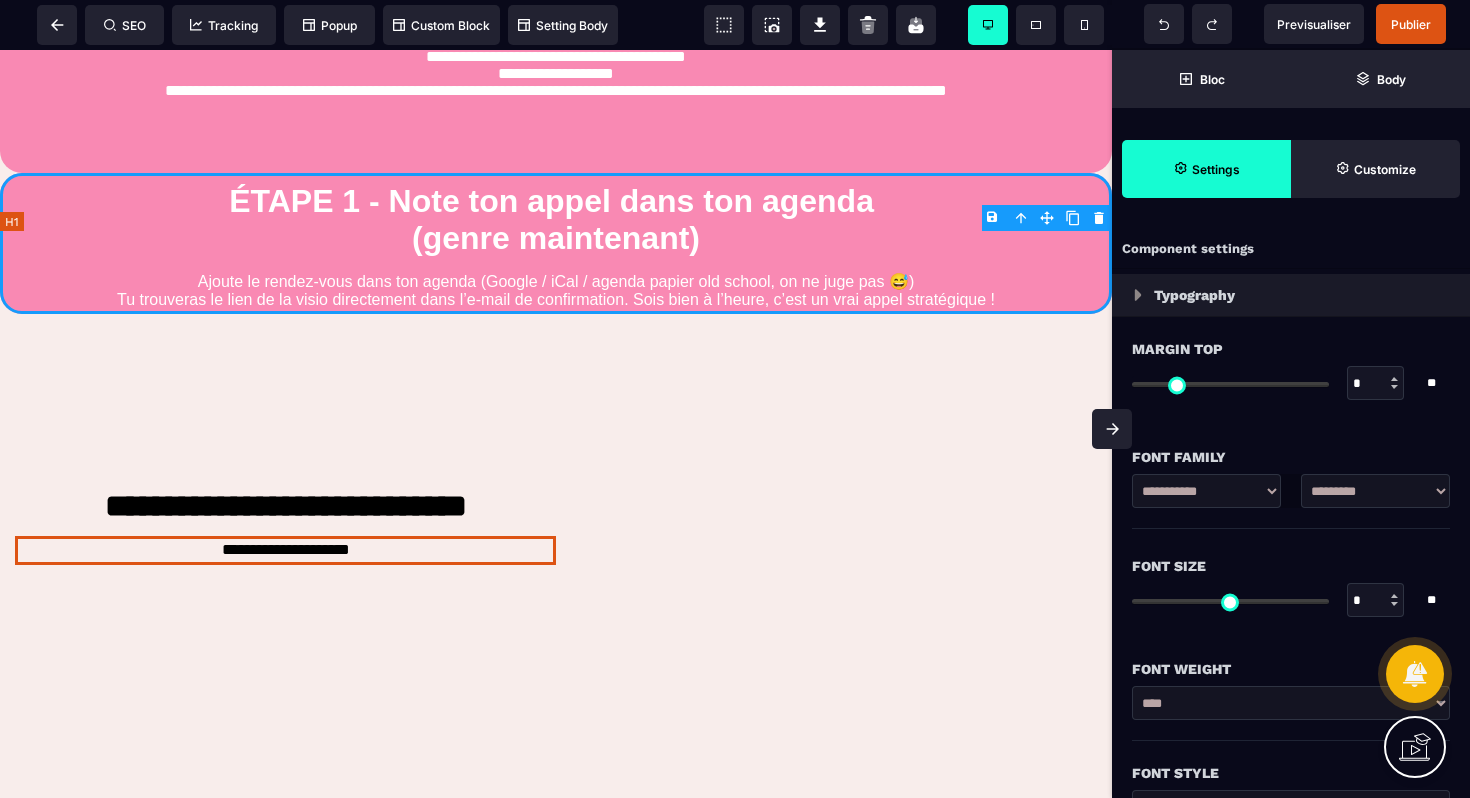 click on "ÉTAPE 1 - Note ton appel dans ton agenda
(genre maintenant)" at bounding box center [556, 220] 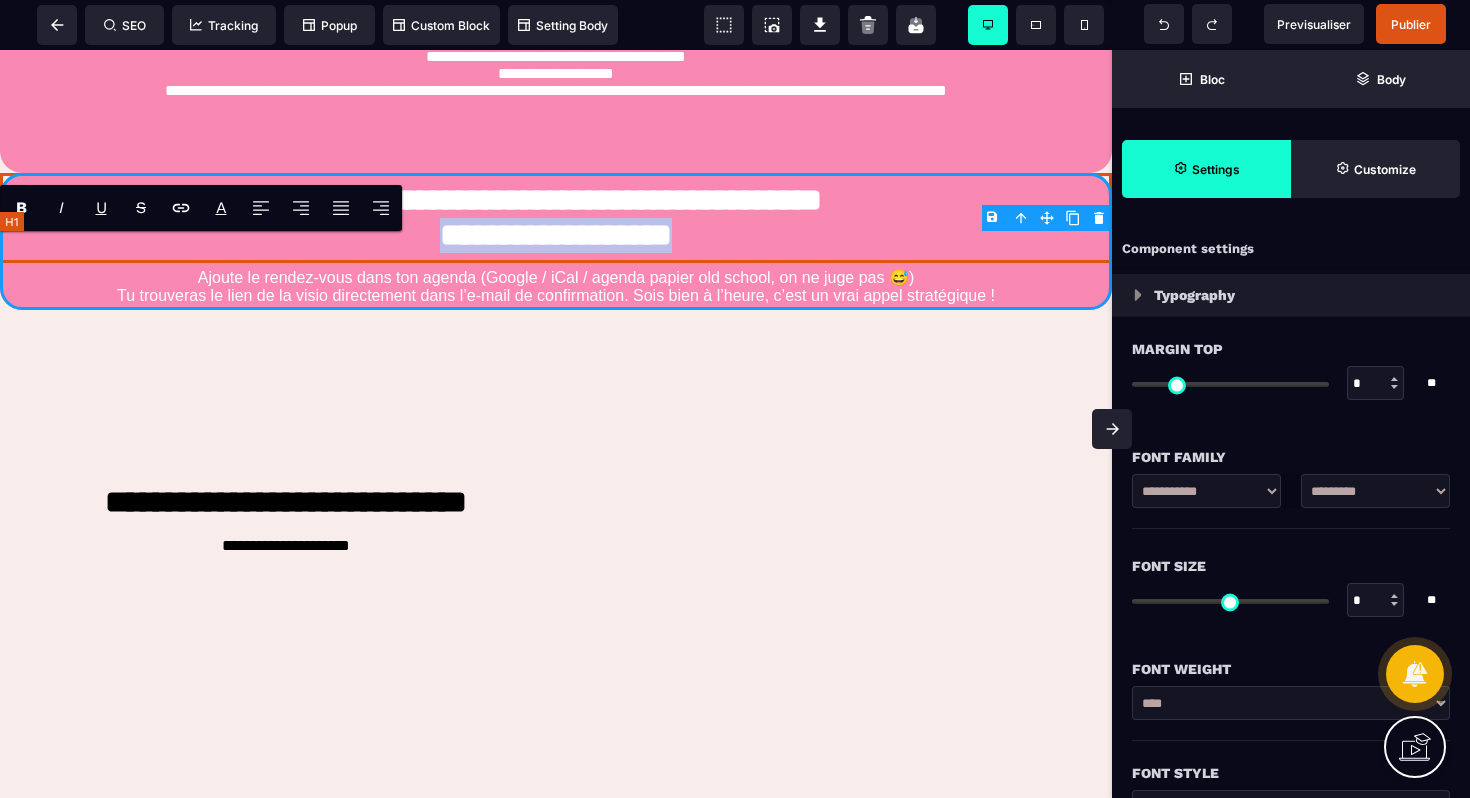 click on "**********" at bounding box center [556, 218] 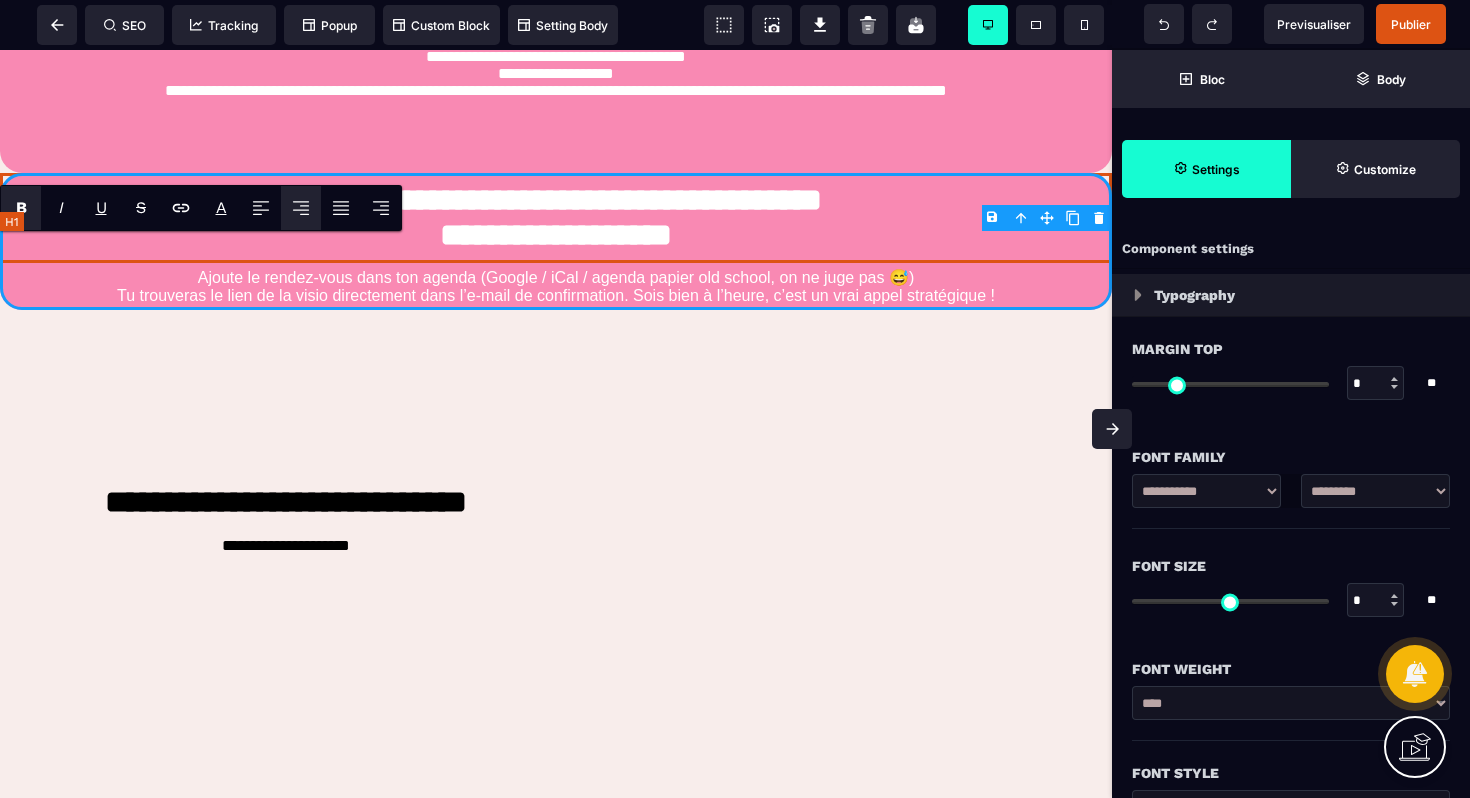click on "**********" at bounding box center (556, 218) 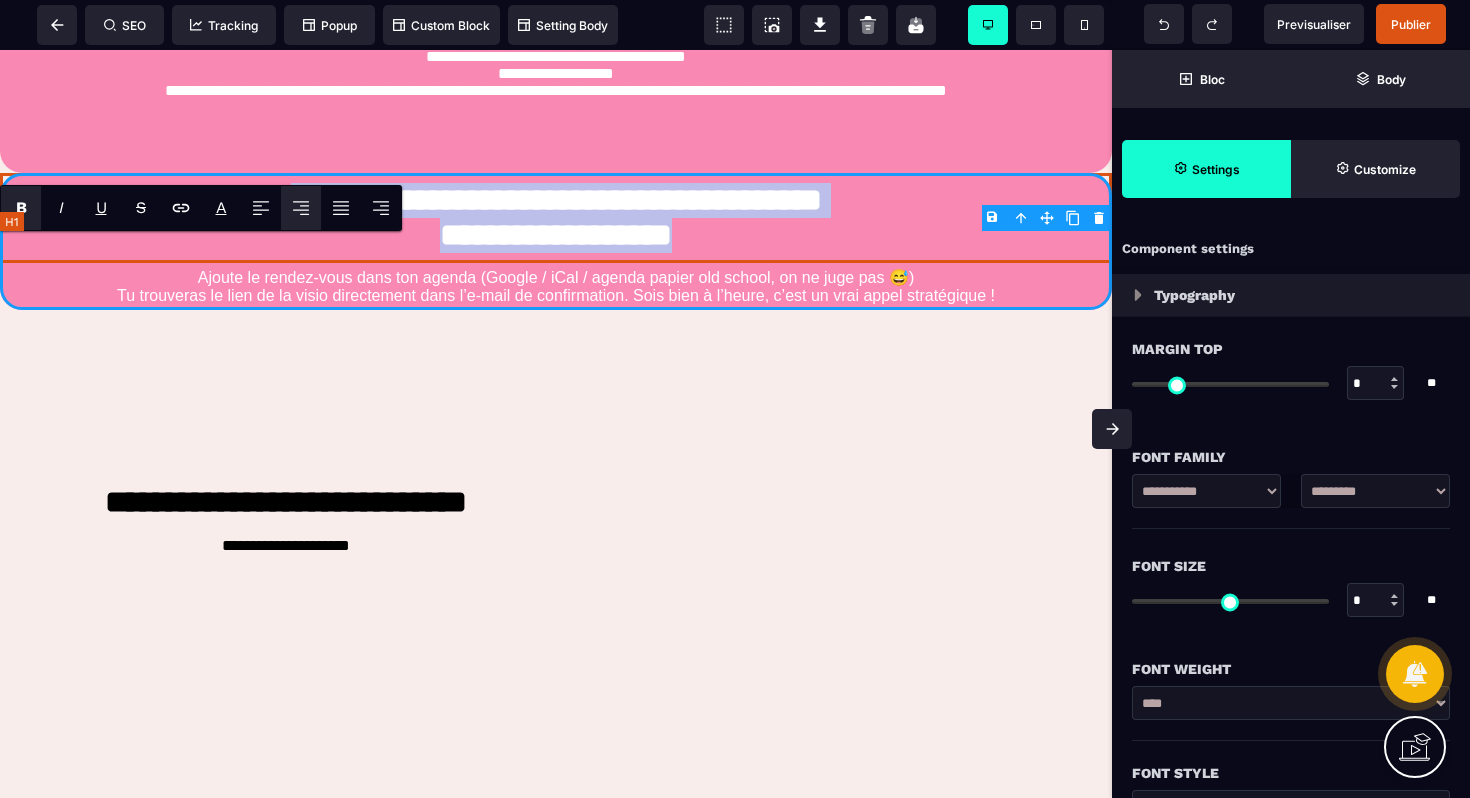 drag, startPoint x: 745, startPoint y: 298, endPoint x: 226, endPoint y: 232, distance: 523.1797 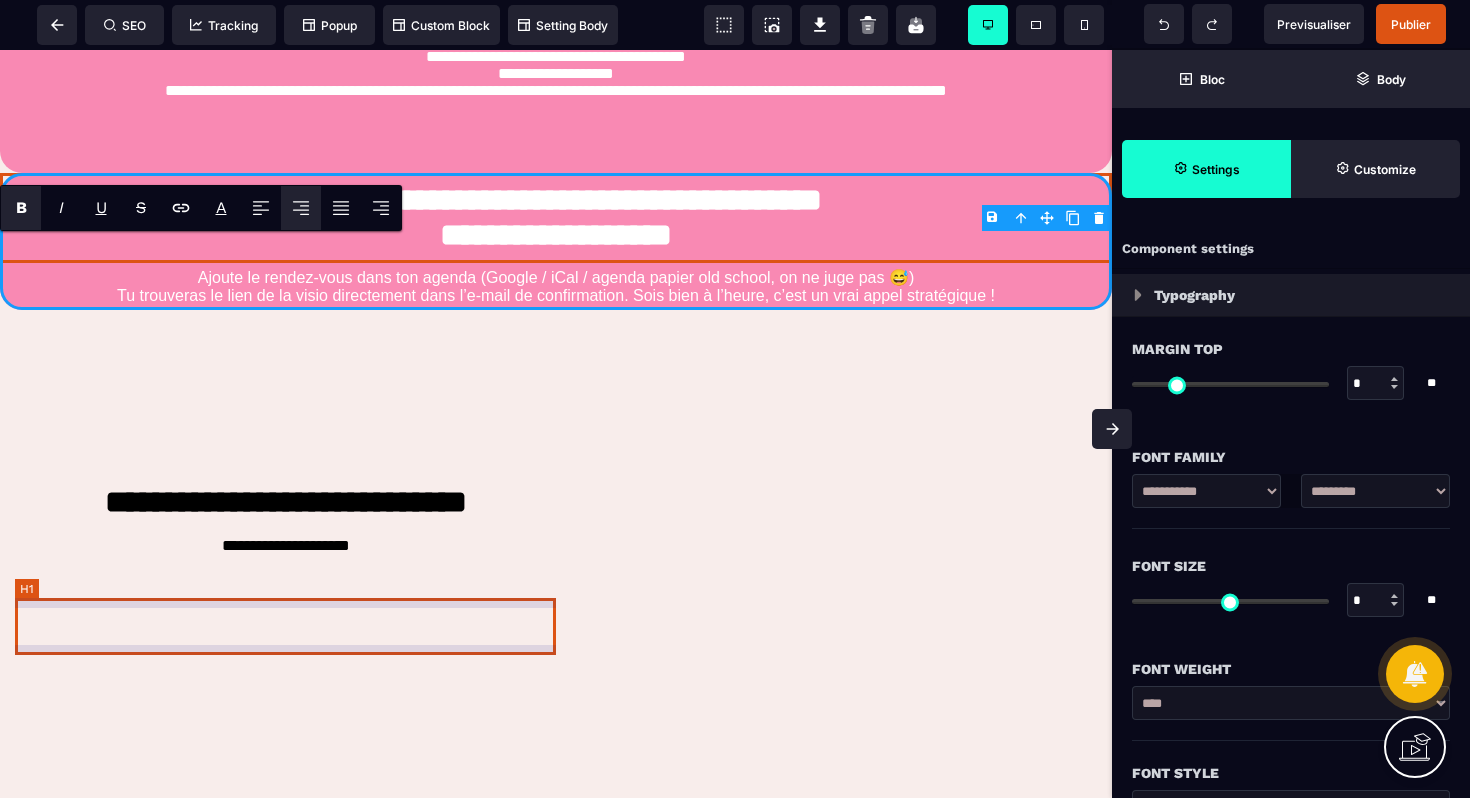 click on "**********" at bounding box center (285, 504) 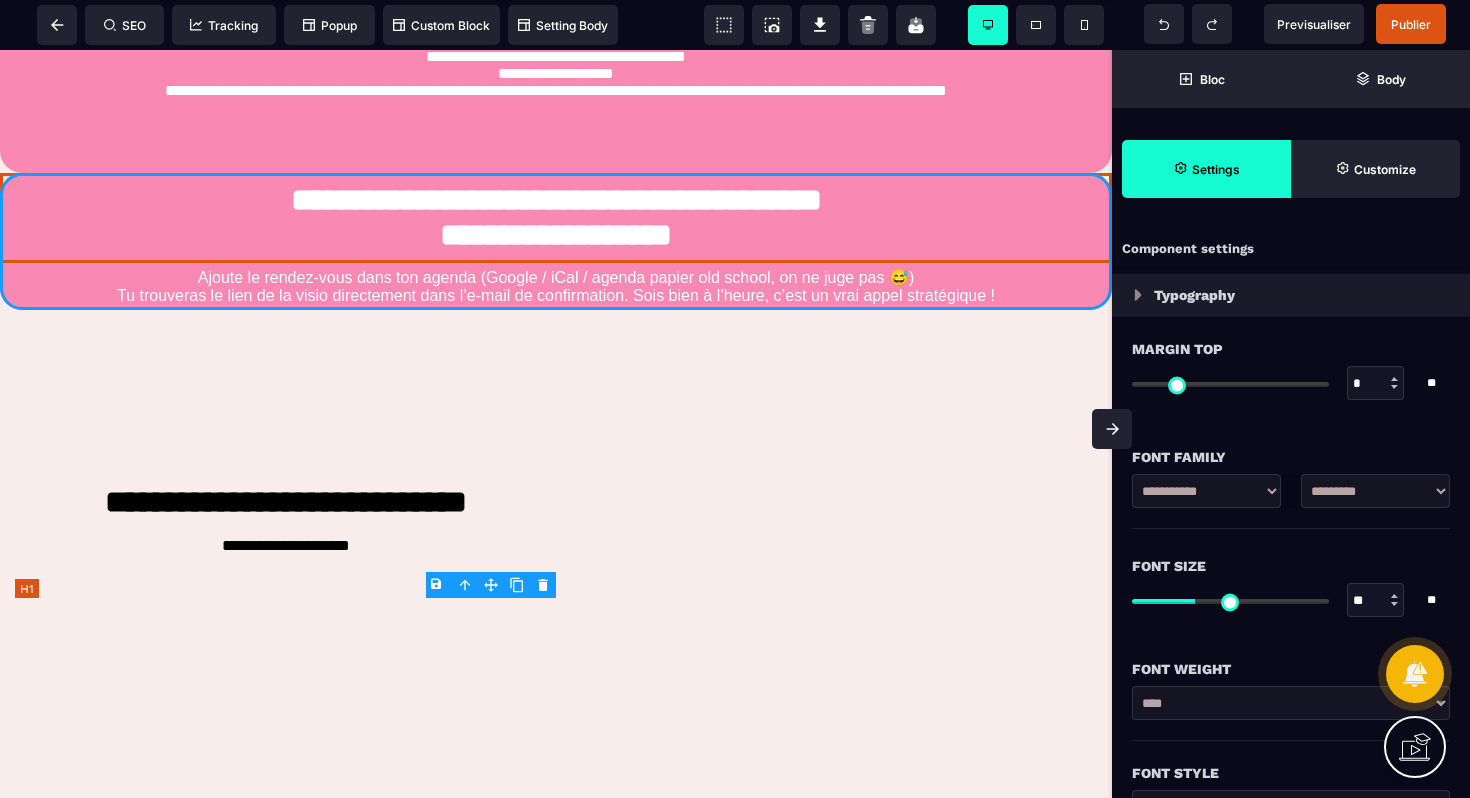 click on "**********" at bounding box center (285, 504) 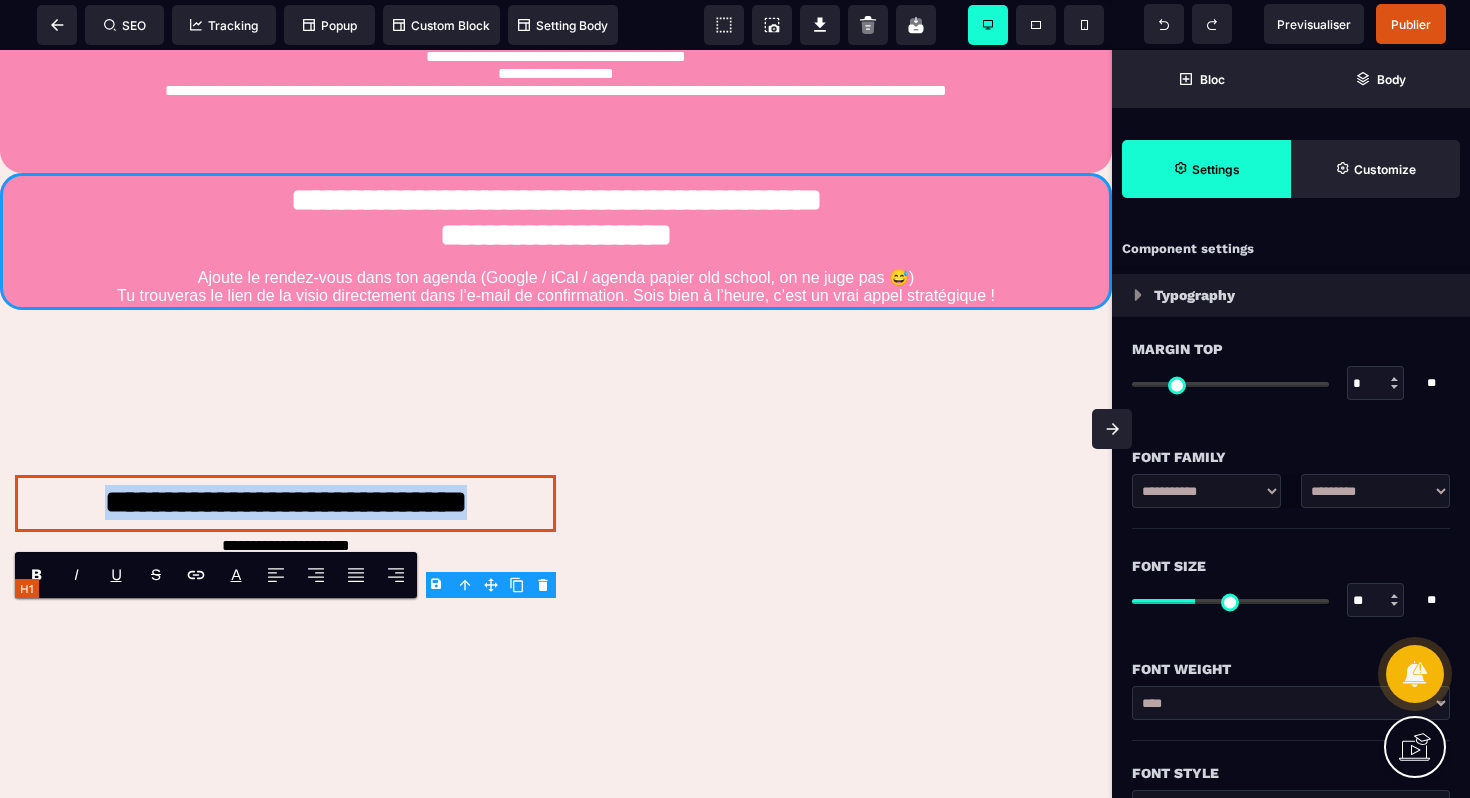 click on "**********" at bounding box center (285, 504) 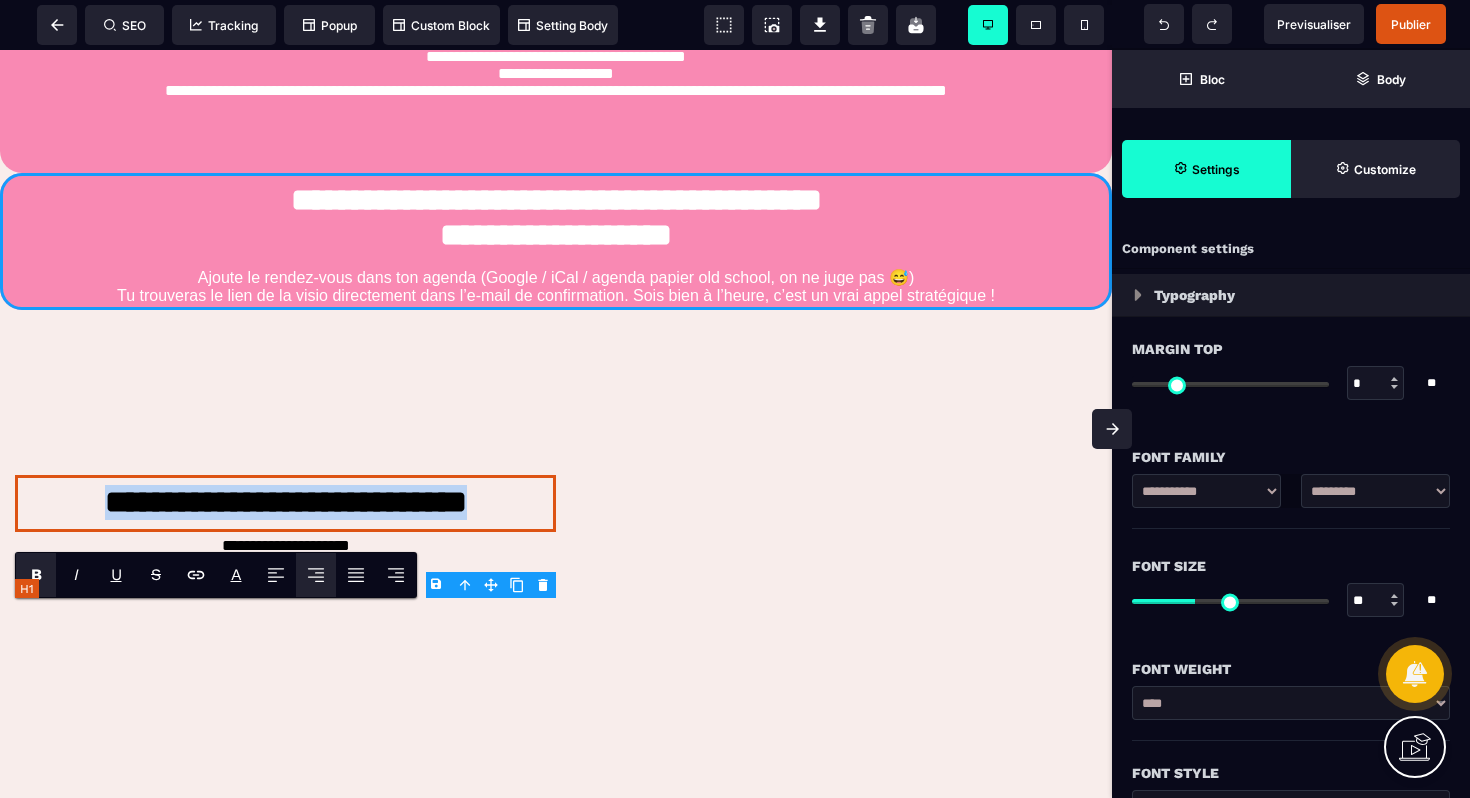paste 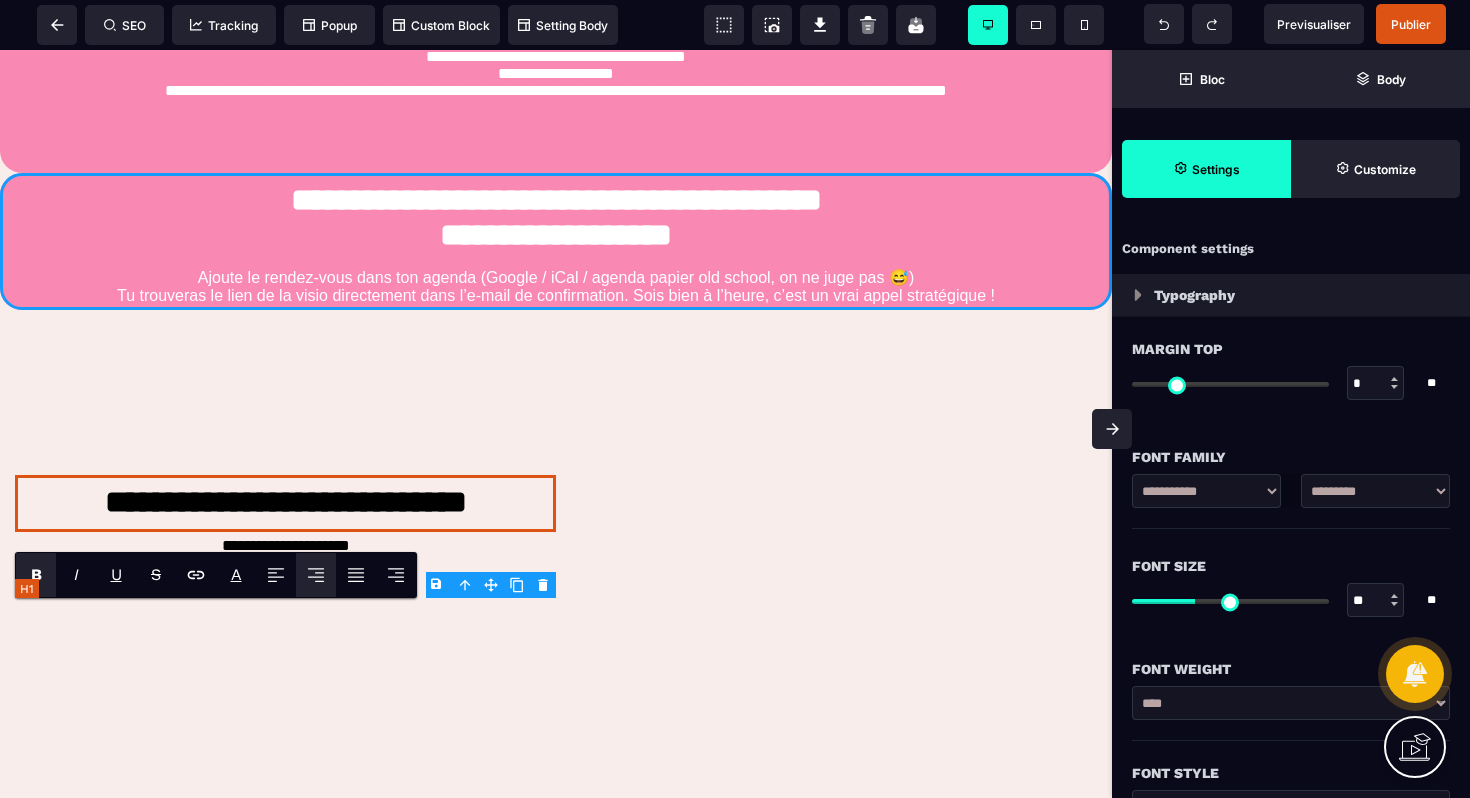 scroll, scrollTop: 1901, scrollLeft: 0, axis: vertical 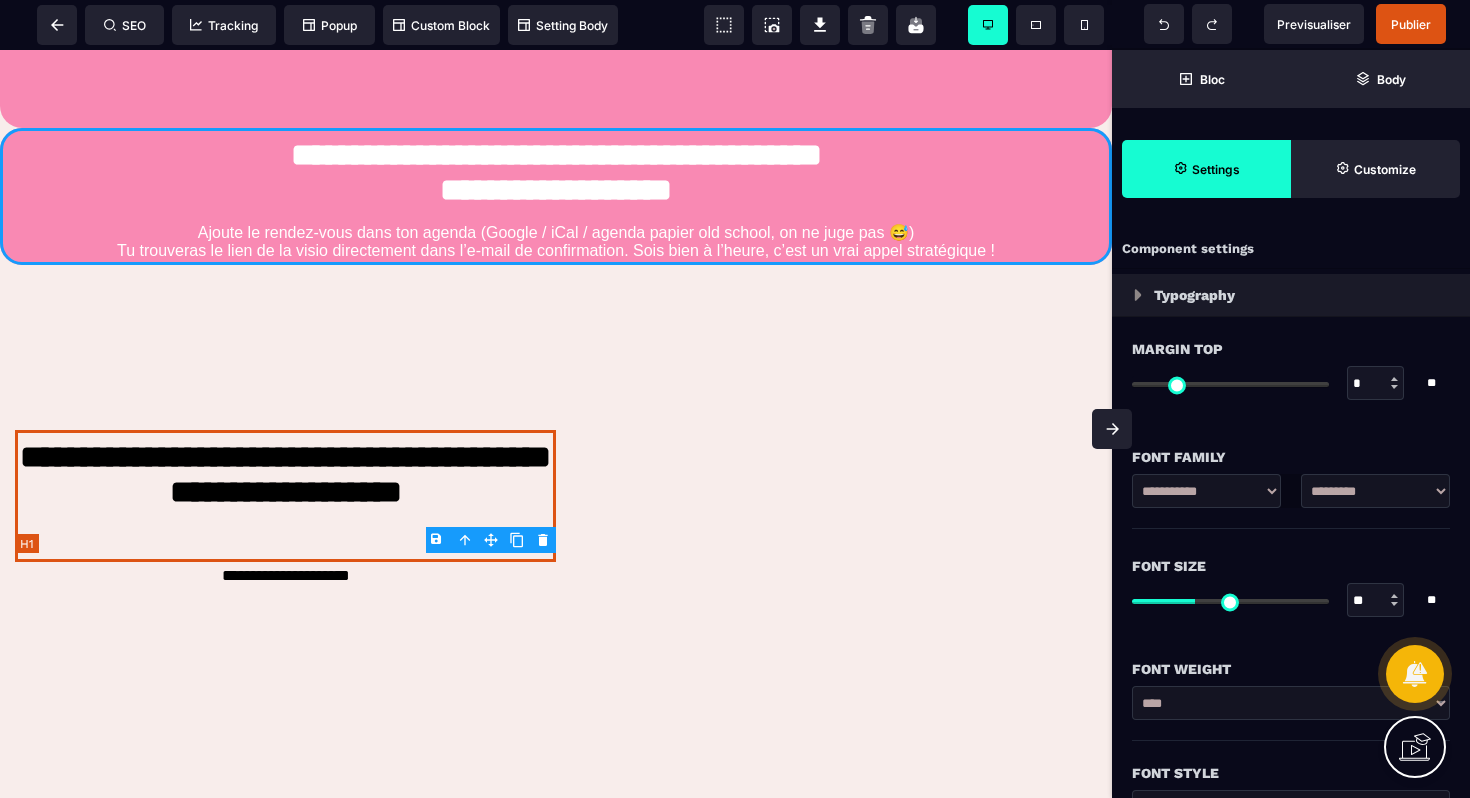 click on "**********" at bounding box center [285, 576] 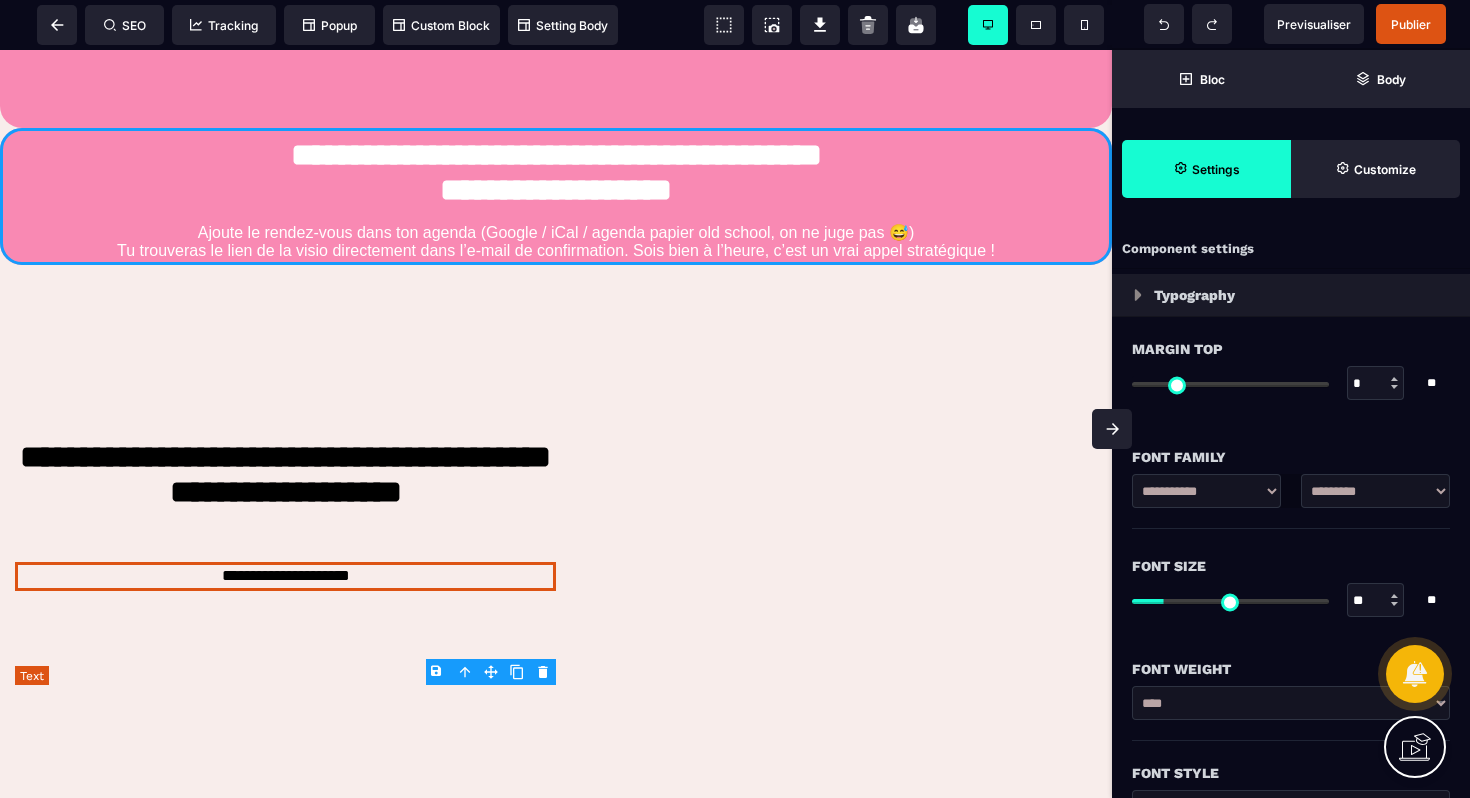 click on "**********" at bounding box center [285, 576] 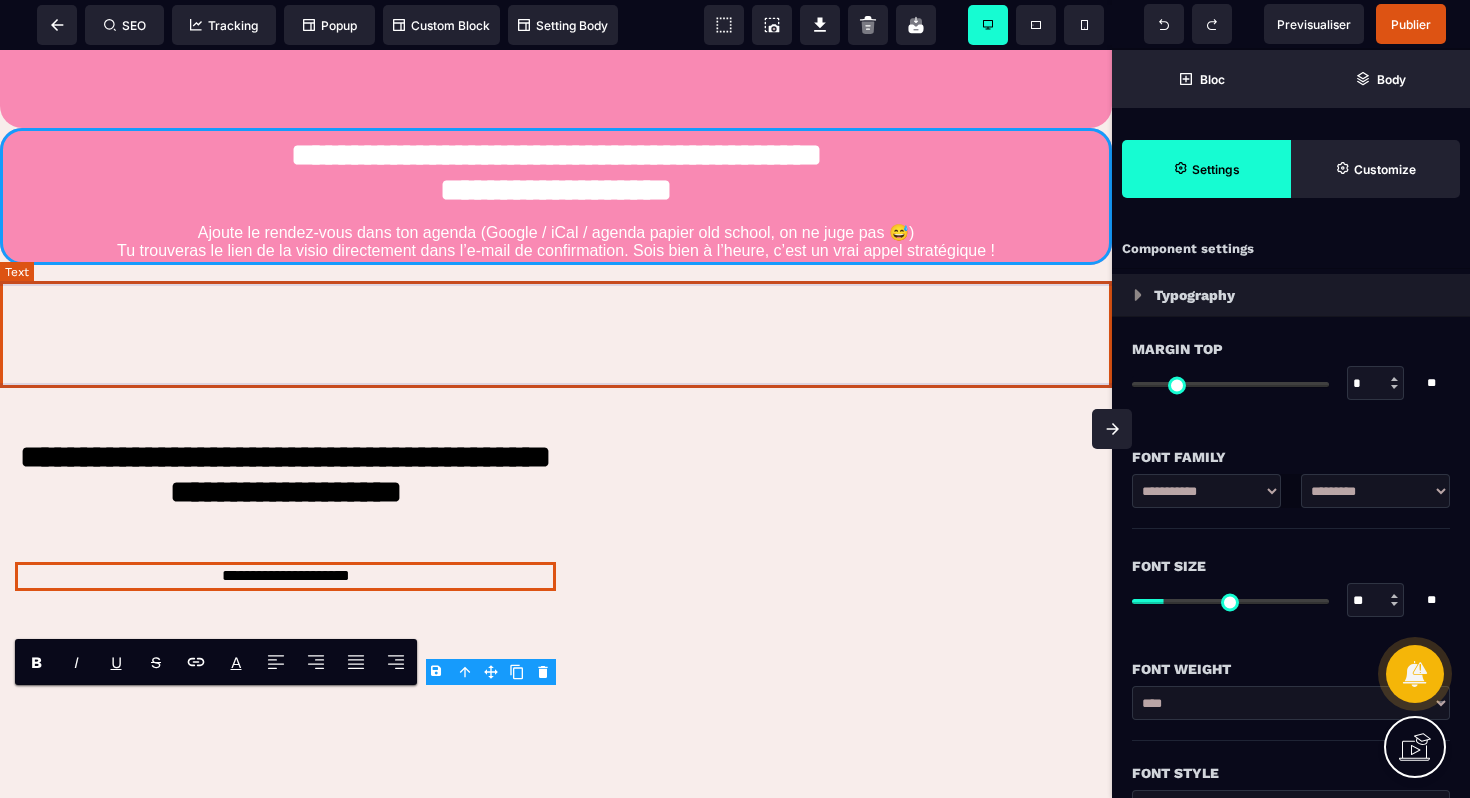 click on "Ajoute le rendez-vous dans ton agenda
(Google / iCal / agenda papier old school,
on ne juge pas 😅)
Tu trouveras le lien de la visio directement dans l’e-mail de confirmation. Sois bien à l’heure, c’est un vrai appel stratégique !" at bounding box center (556, 241) 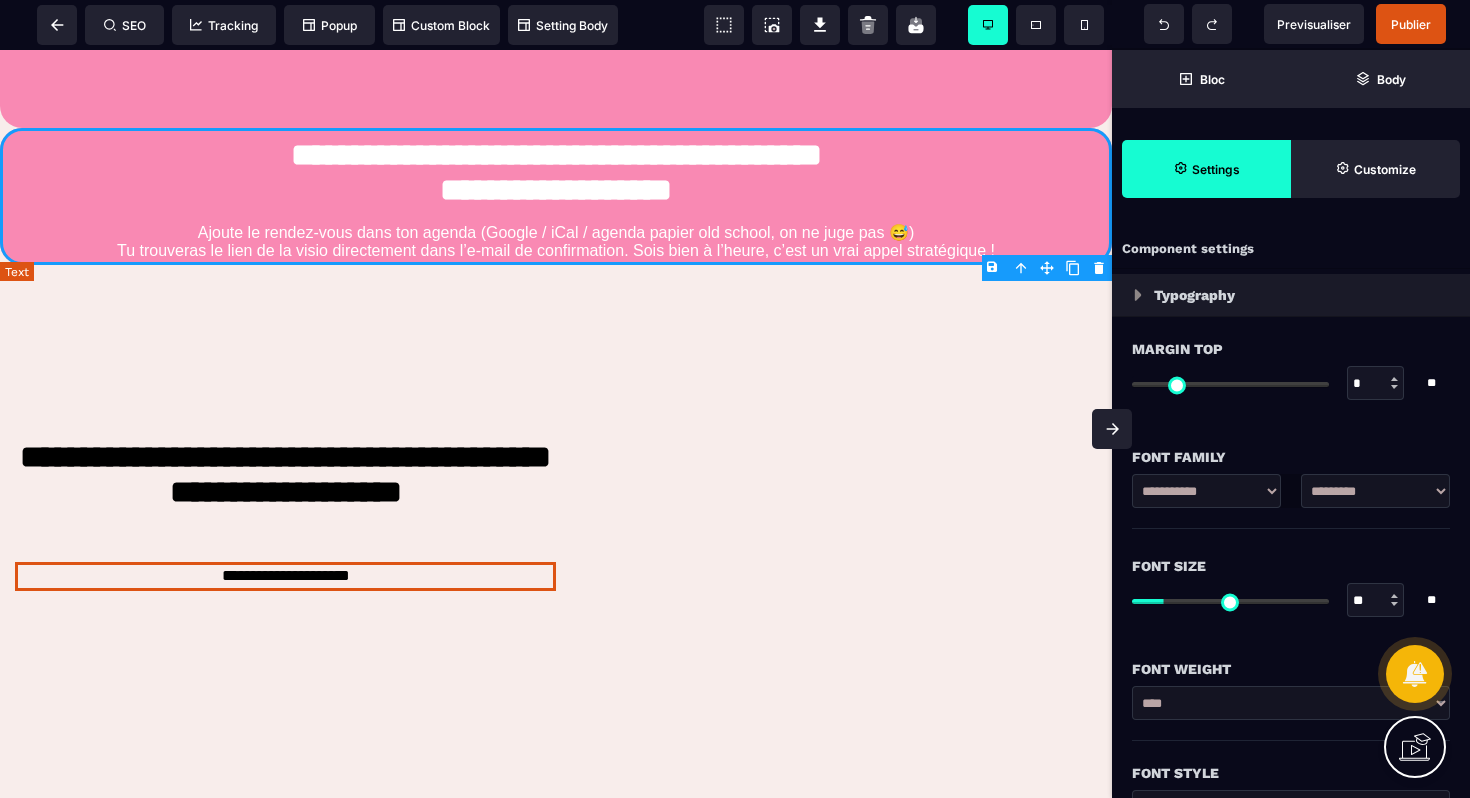 click on "Ajoute le rendez-vous dans ton agenda
(Google / iCal / agenda papier old school,
on ne juge pas 😅)
Tu trouveras le lien de la visio directement dans l’e-mail de confirmation. Sois bien à l’heure, c’est un vrai appel stratégique !" at bounding box center [556, 241] 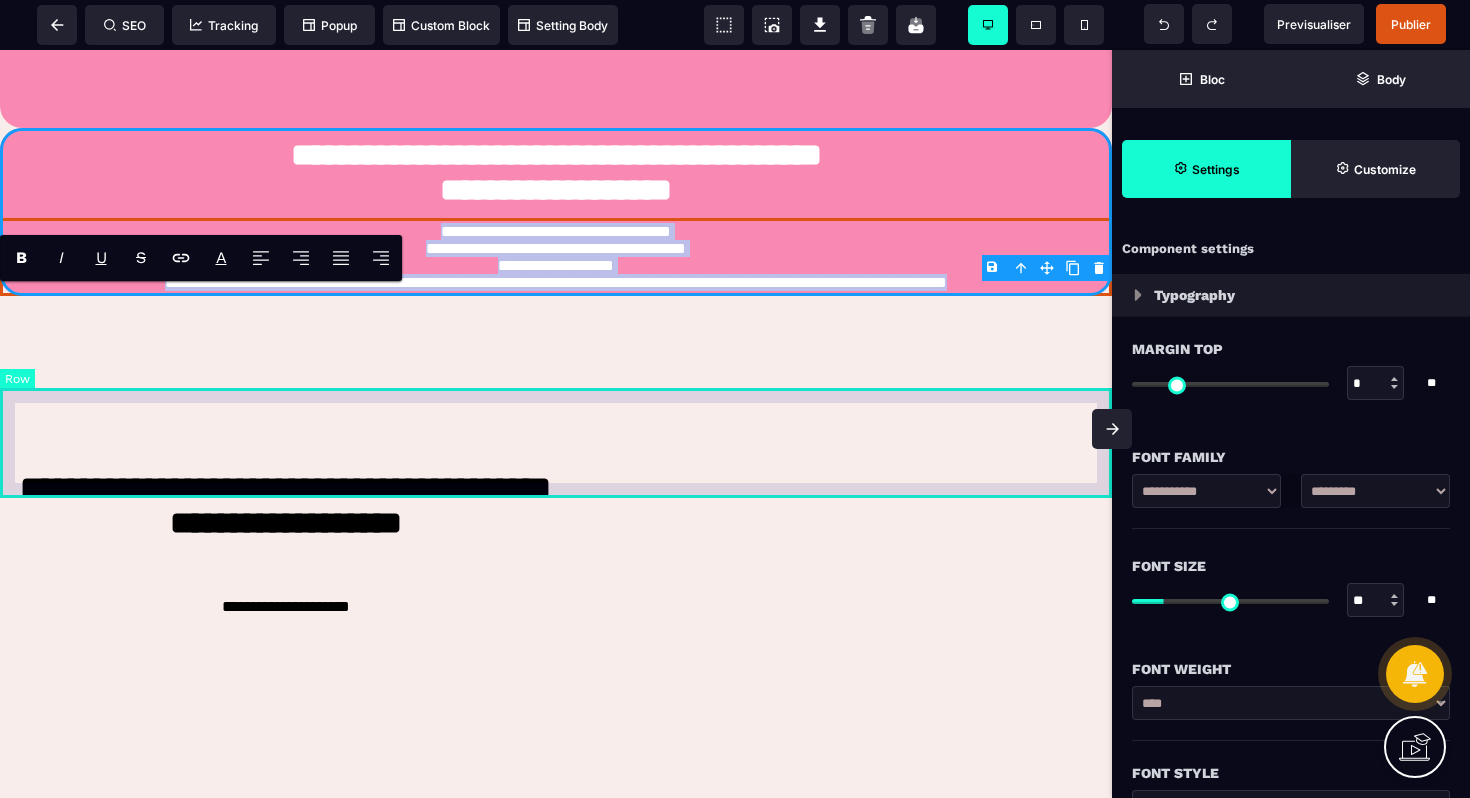 drag, startPoint x: 413, startPoint y: 290, endPoint x: 1011, endPoint y: 389, distance: 606.1394 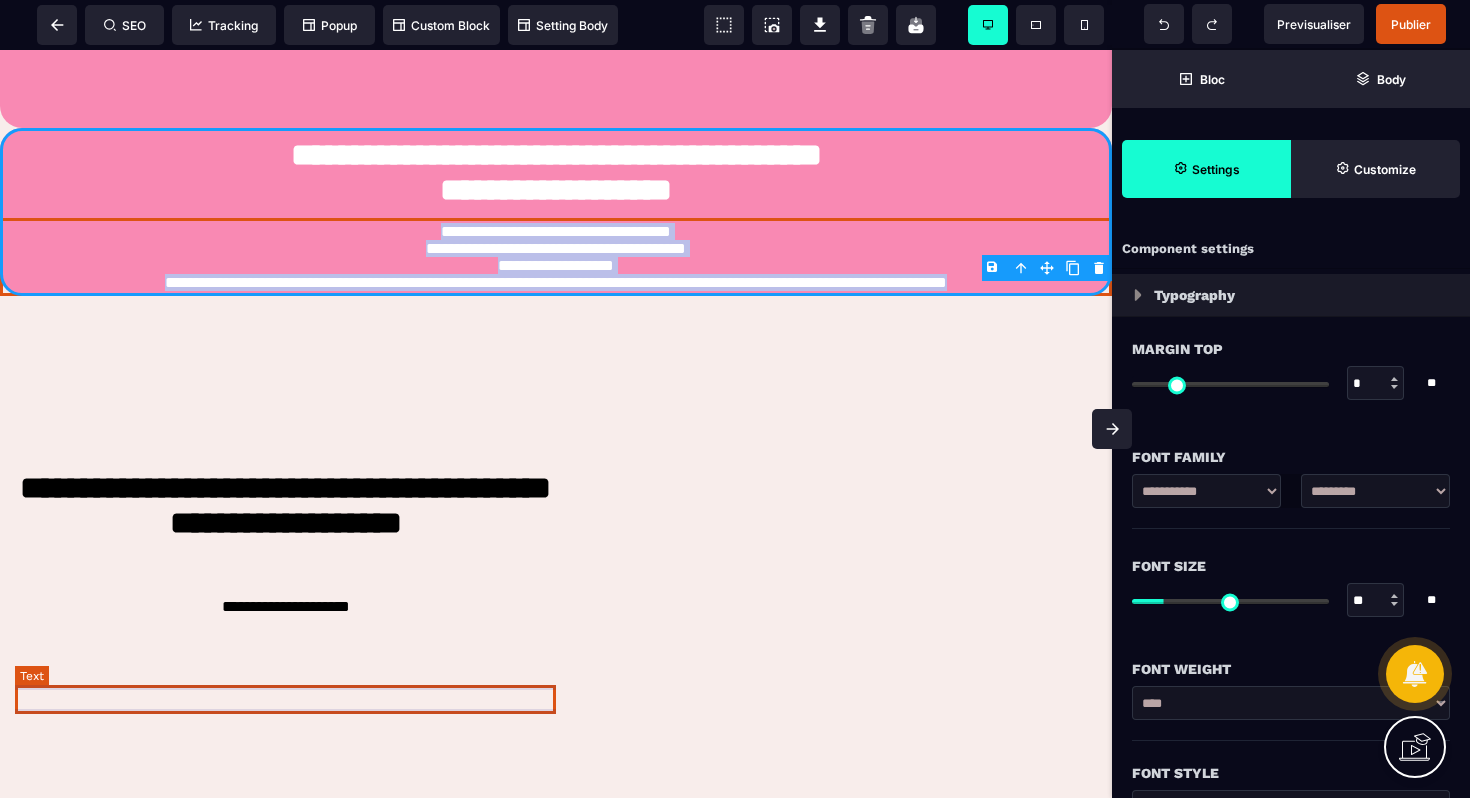 click on "**********" at bounding box center [285, 607] 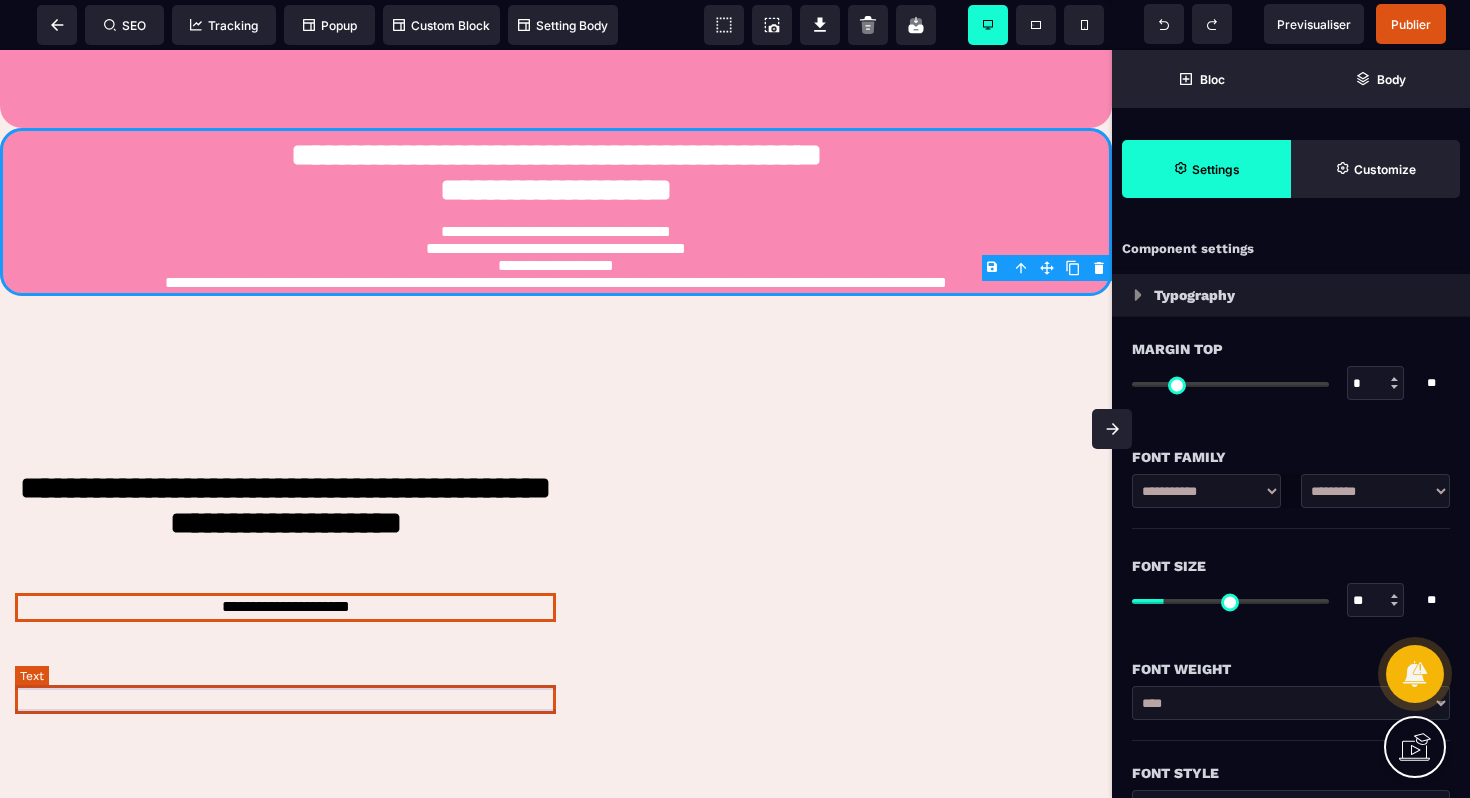 click on "**********" at bounding box center [285, 607] 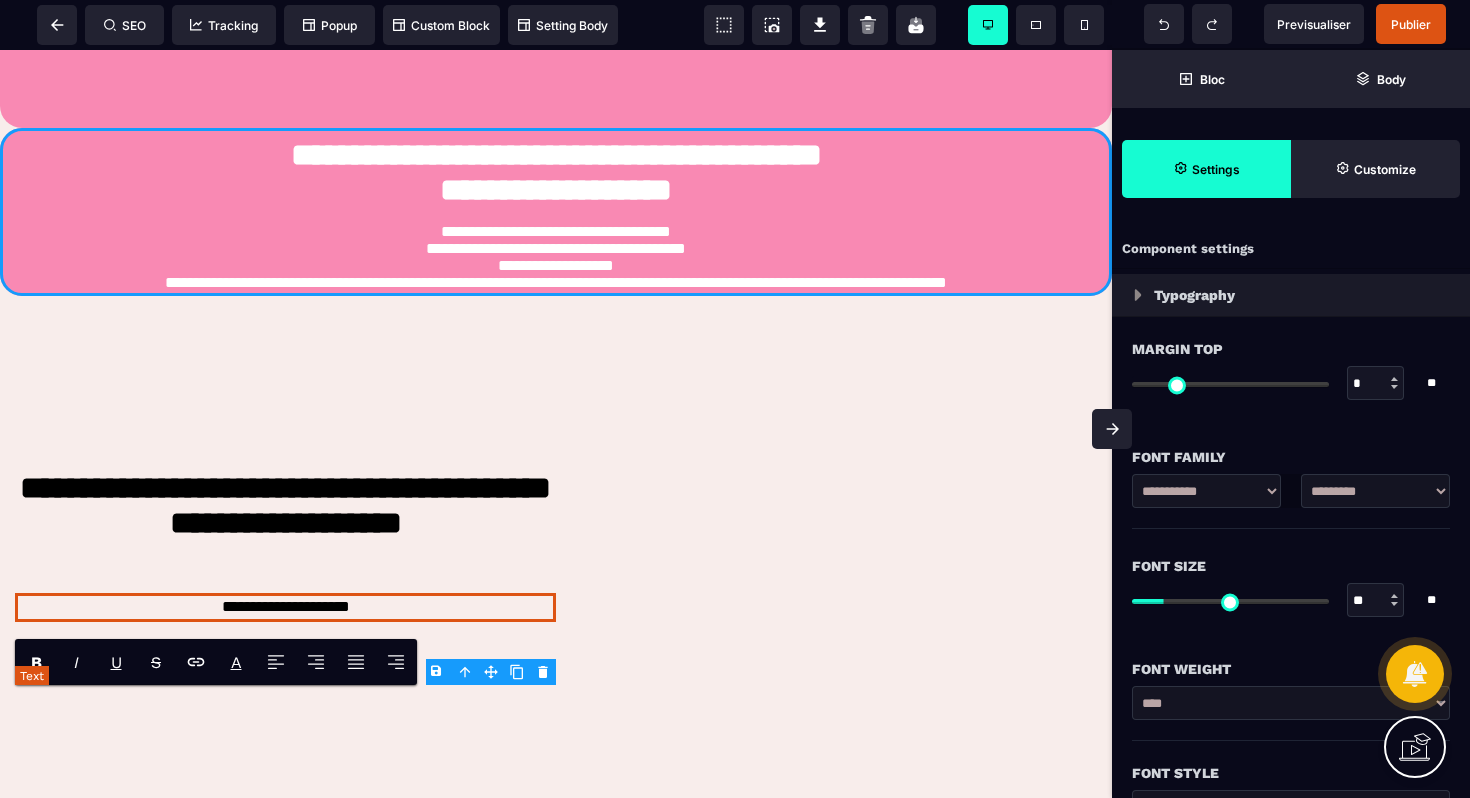 click on "**********" at bounding box center [285, 607] 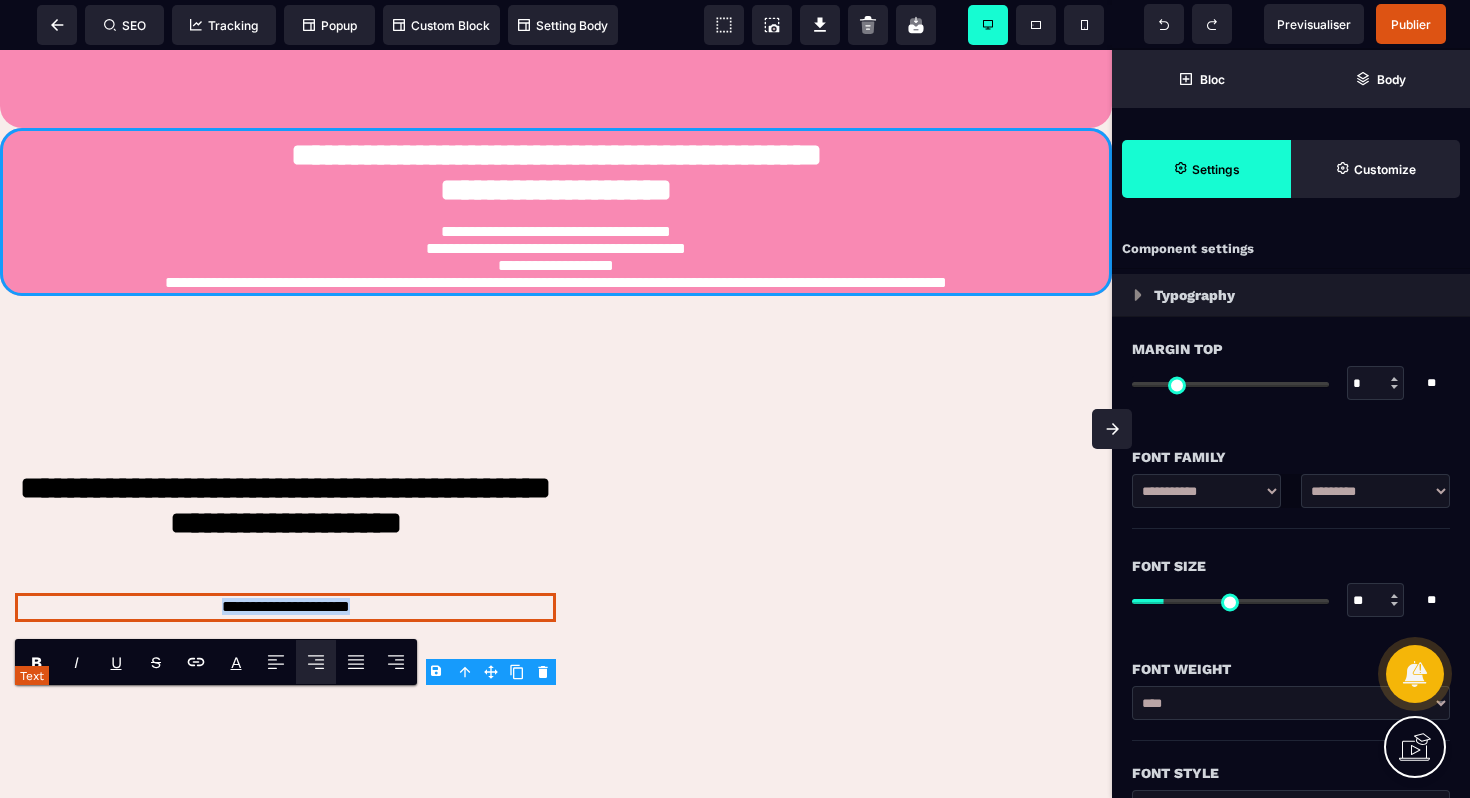 paste 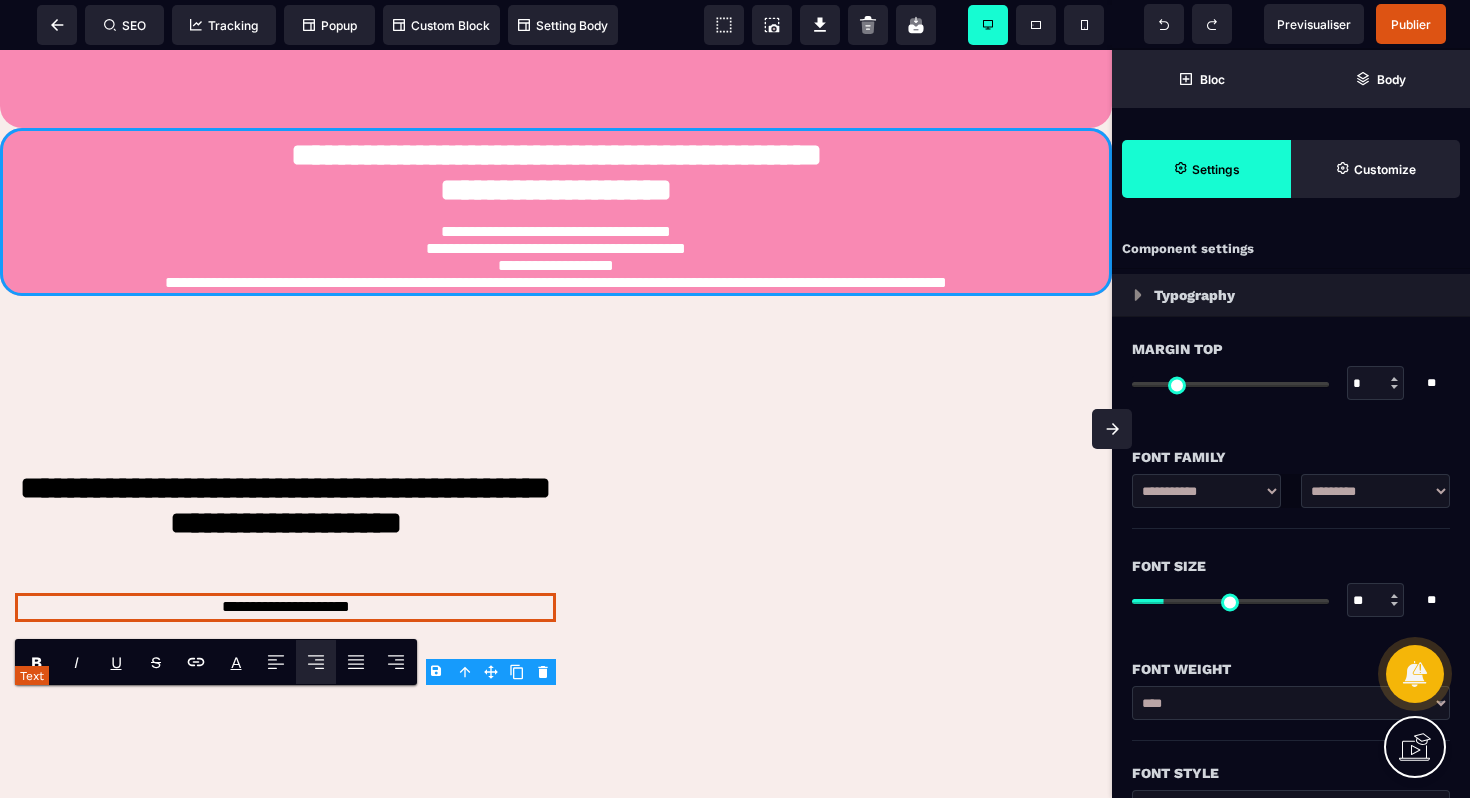 scroll, scrollTop: 1909, scrollLeft: 0, axis: vertical 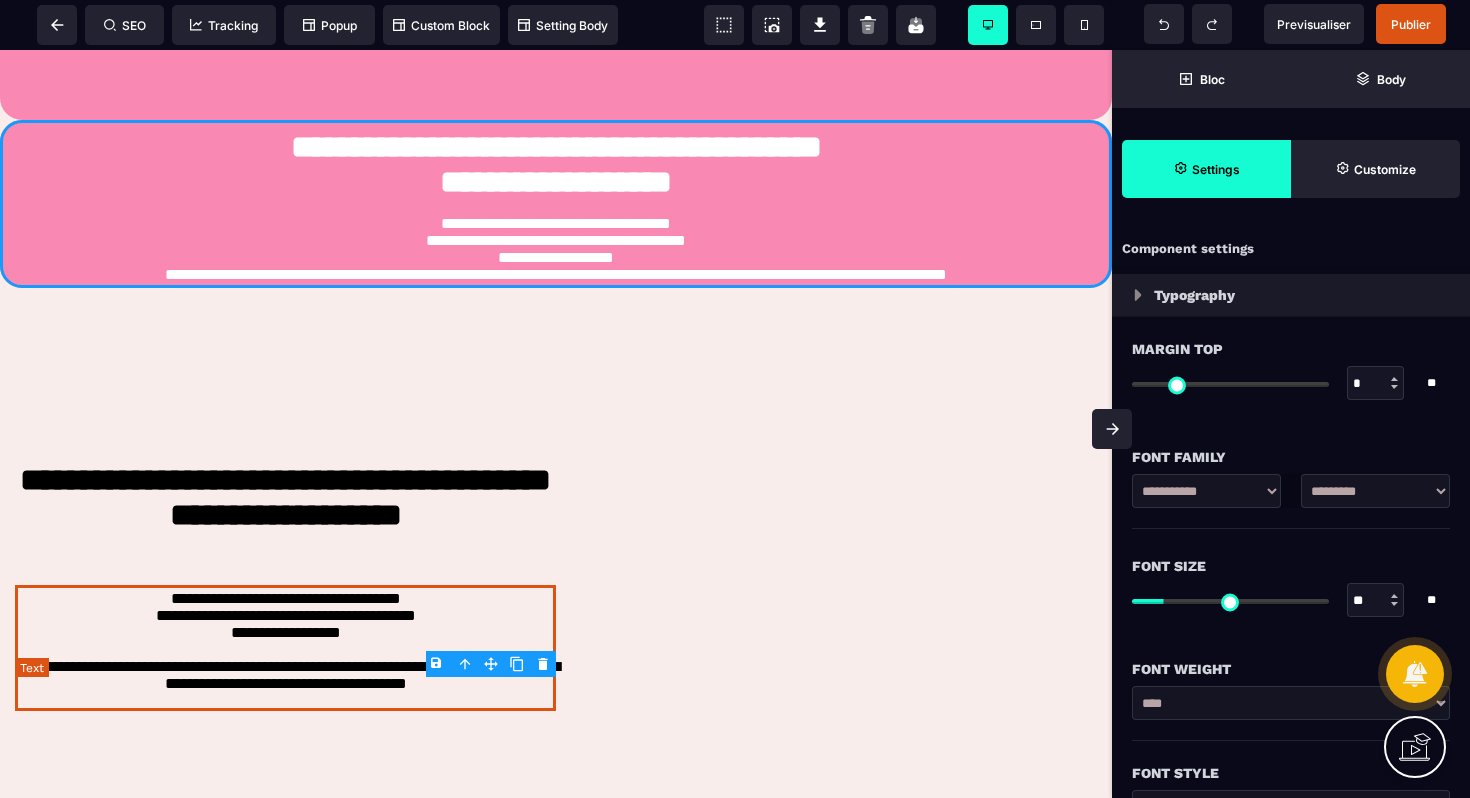 click on "**********" at bounding box center (285, 519) 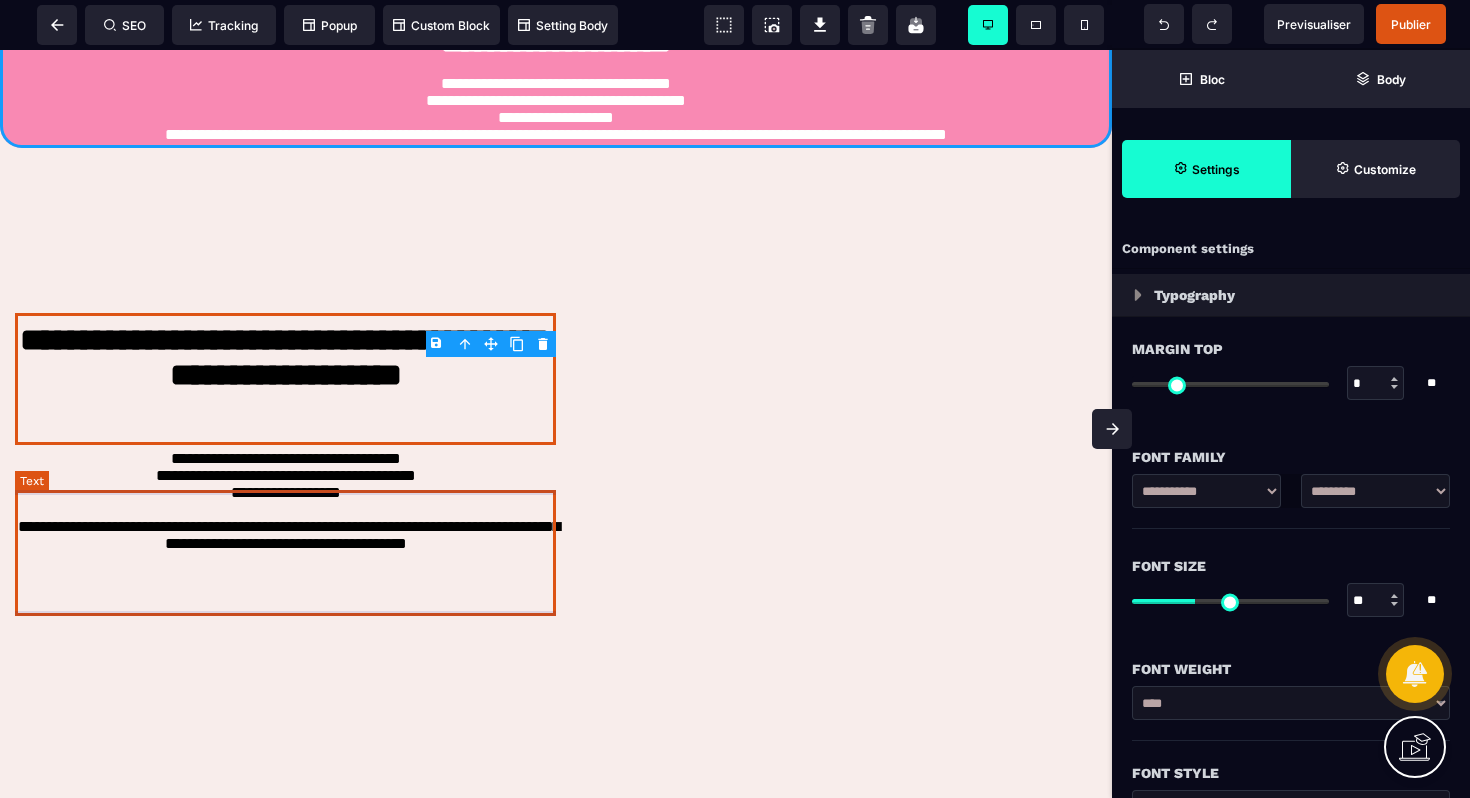 scroll, scrollTop: 2164, scrollLeft: 0, axis: vertical 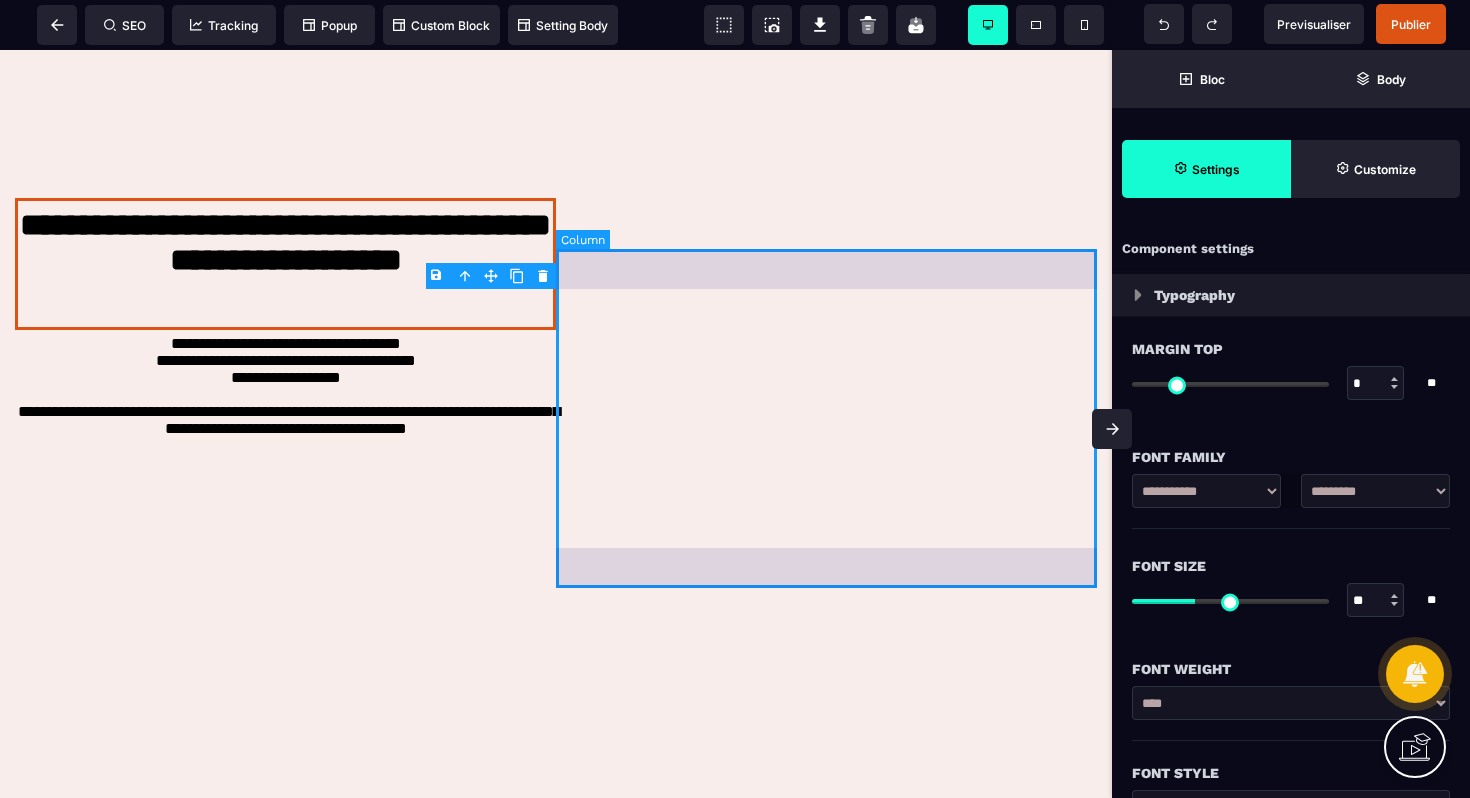 click at bounding box center (826, 327) 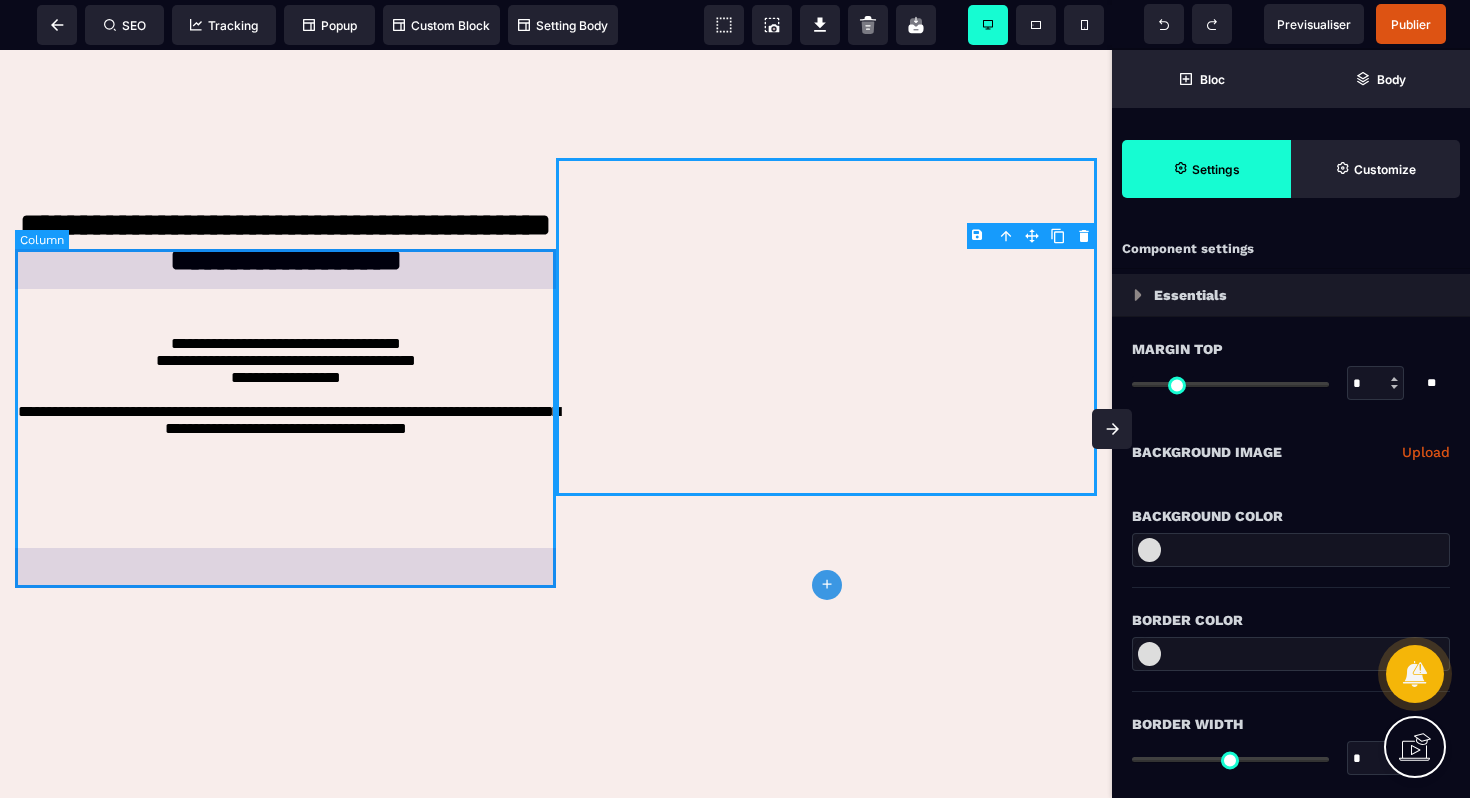 click on "**********" at bounding box center (285, 327) 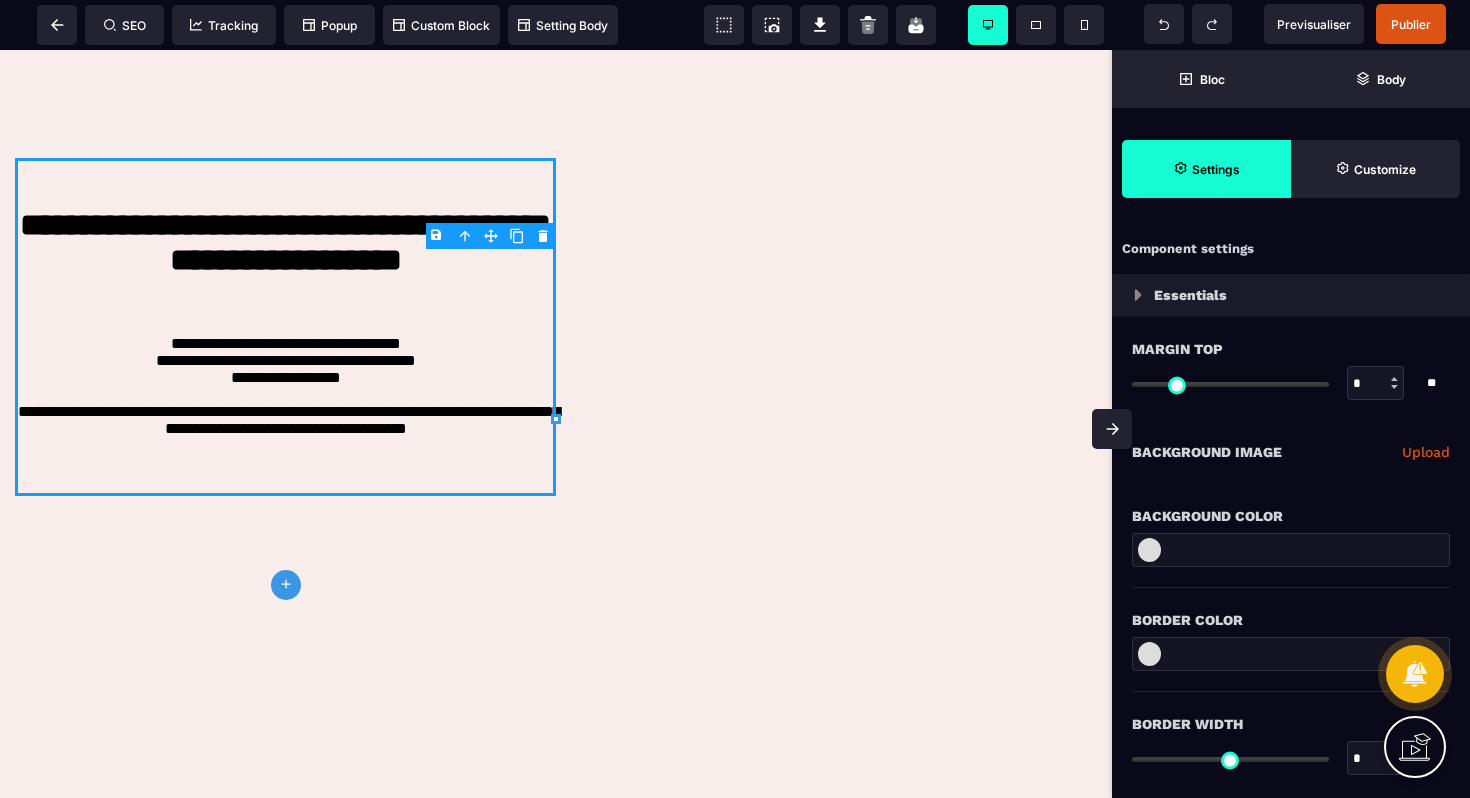 click at bounding box center [1291, 550] 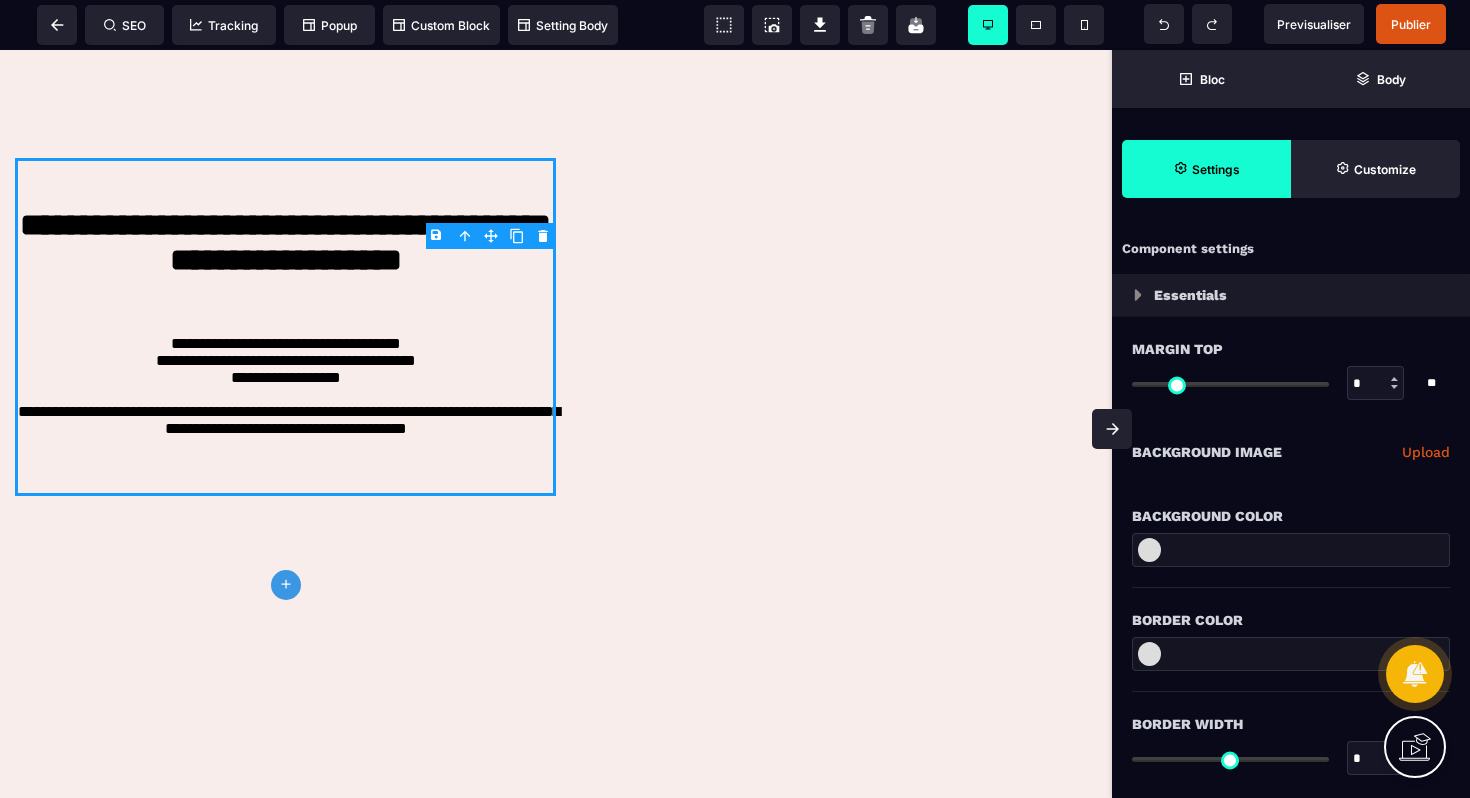 paste on "*******" 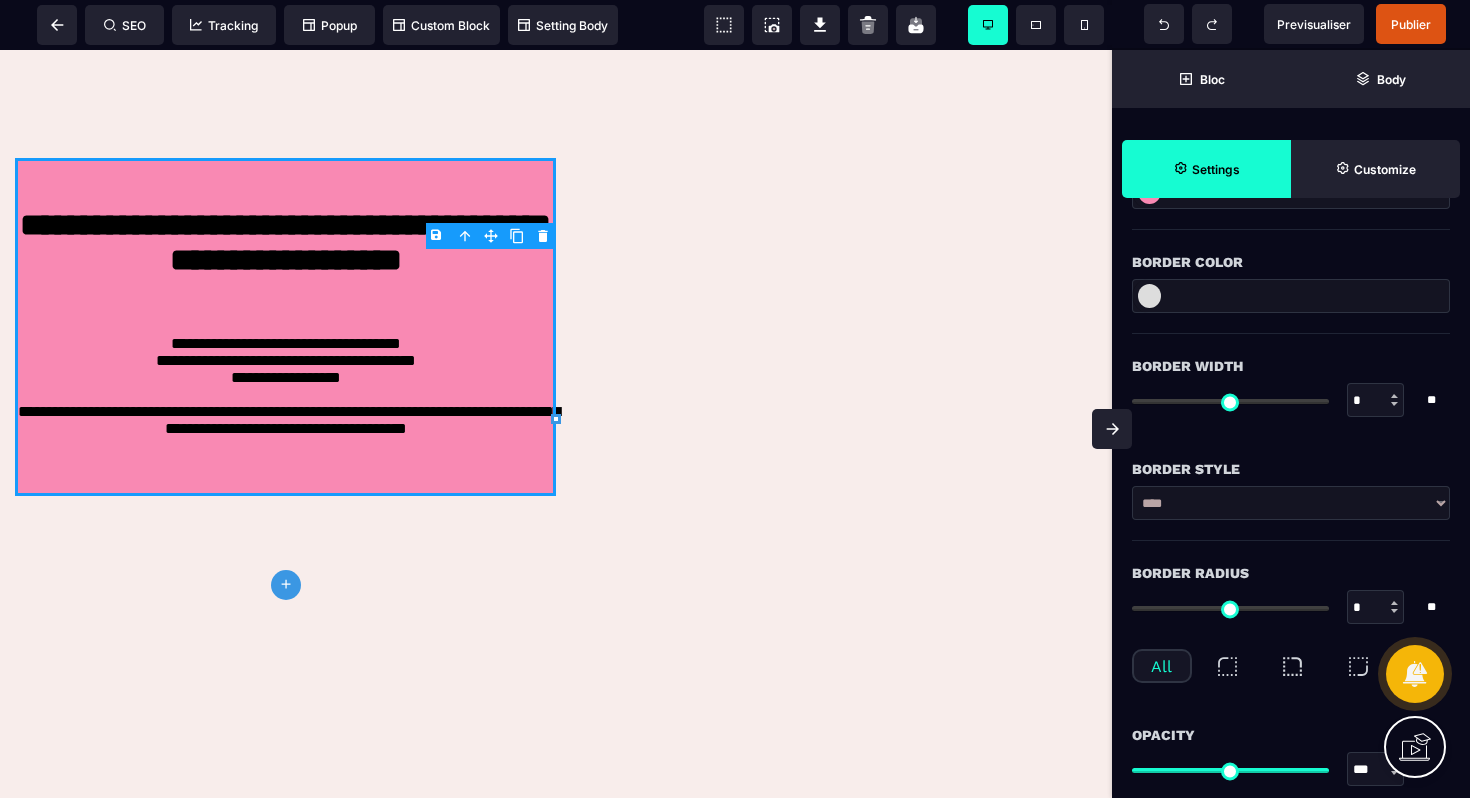 scroll, scrollTop: 359, scrollLeft: 0, axis: vertical 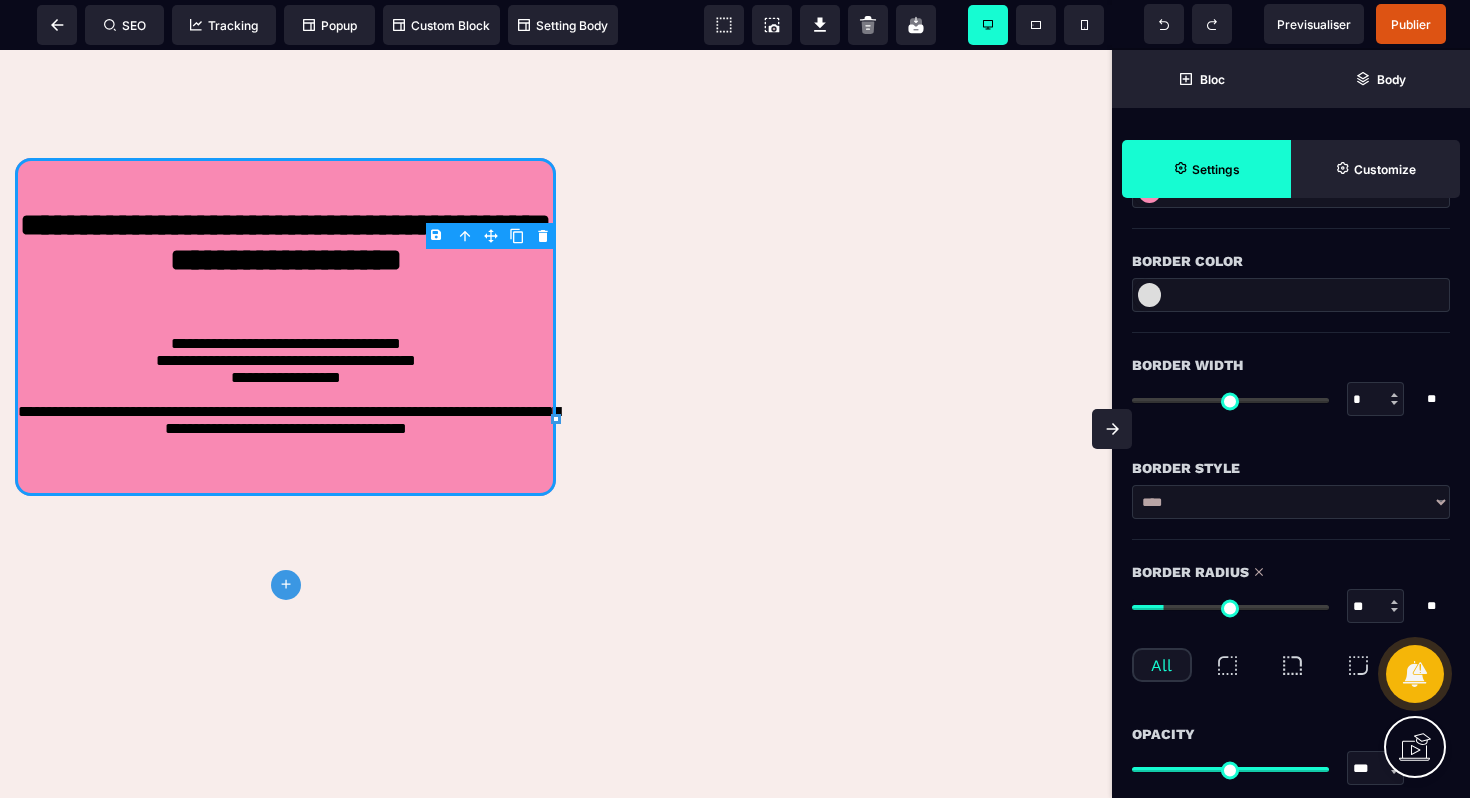 drag, startPoint x: 1139, startPoint y: 606, endPoint x: 1169, endPoint y: 606, distance: 30 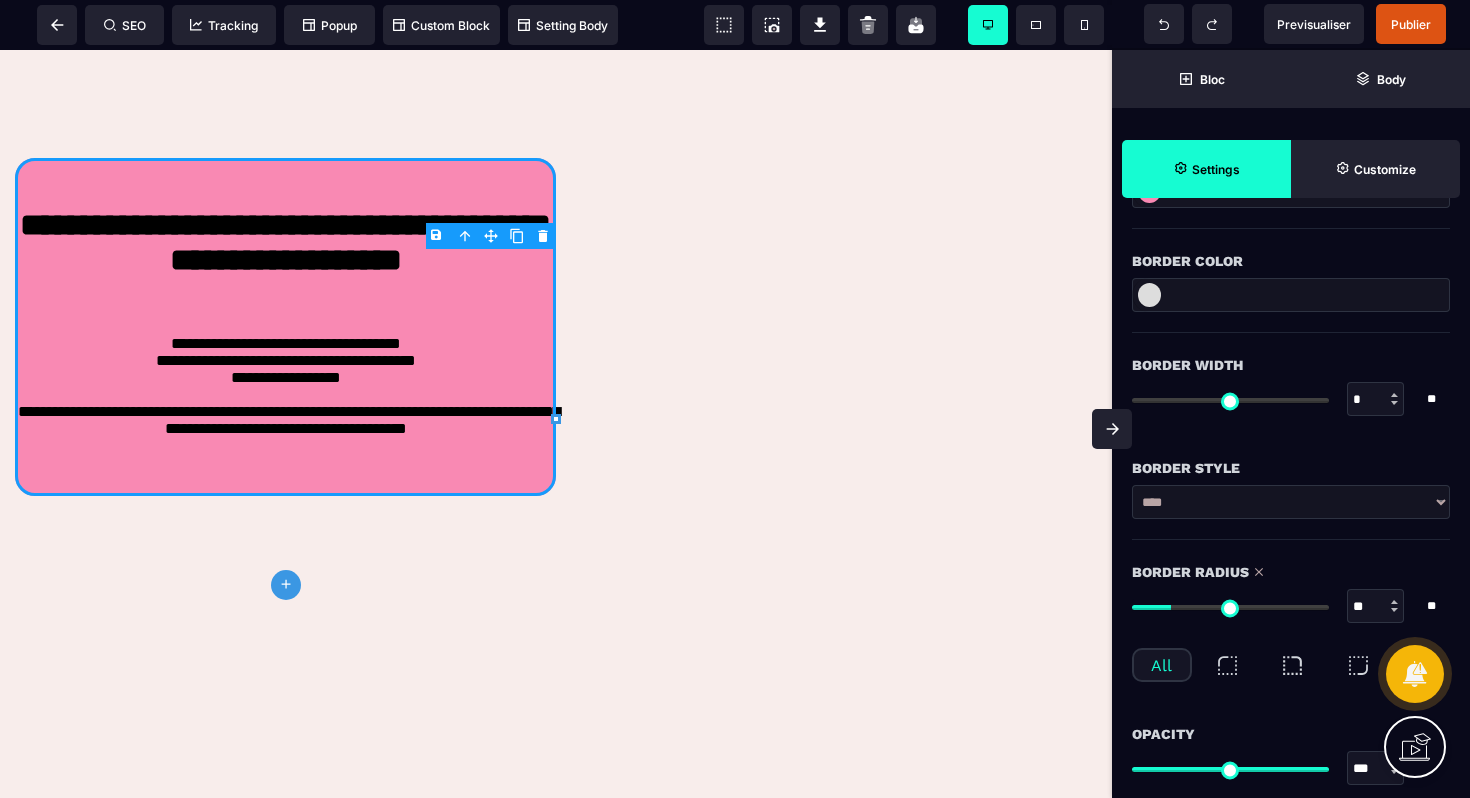 click at bounding box center (1230, 607) 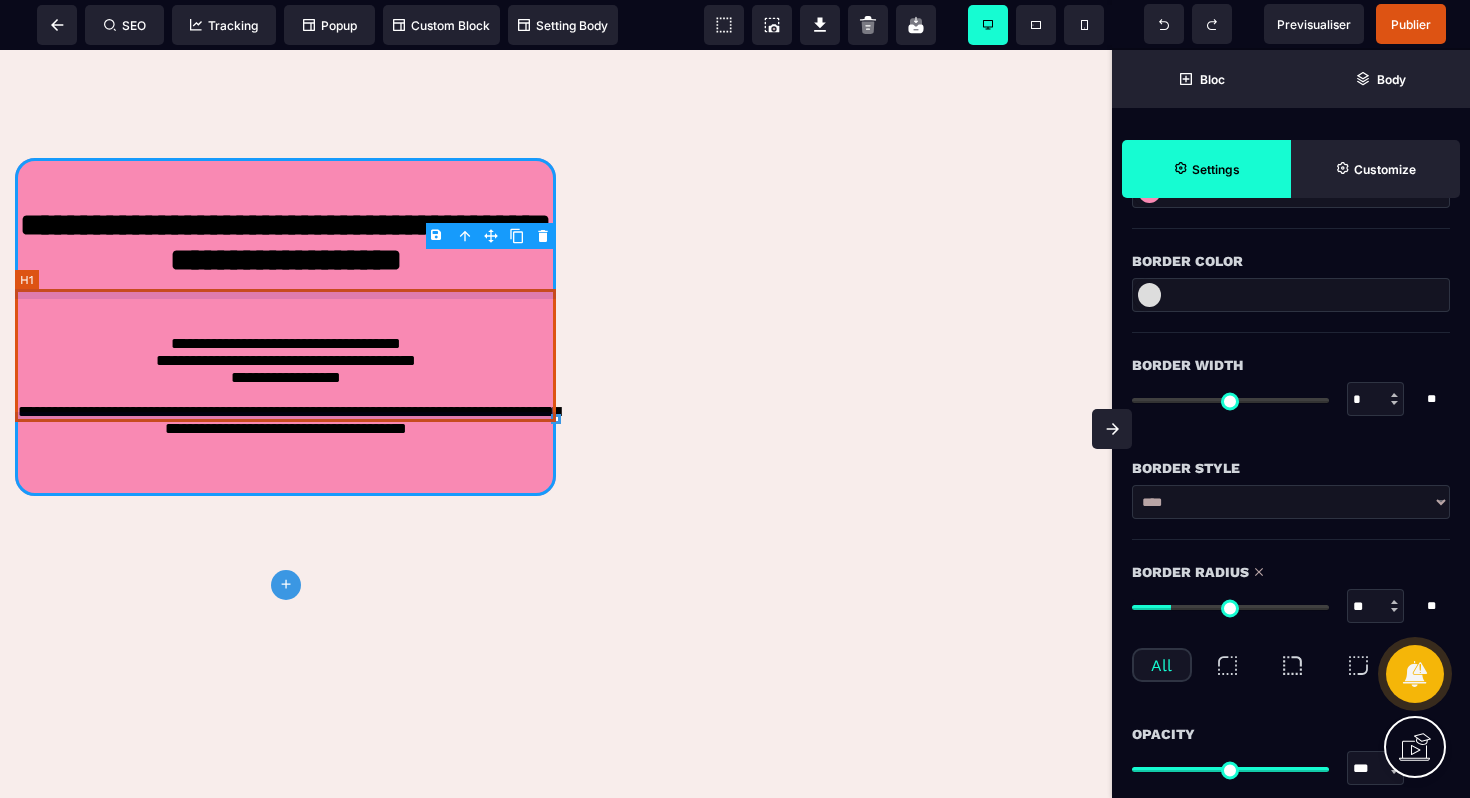click on "**********" at bounding box center (285, 264) 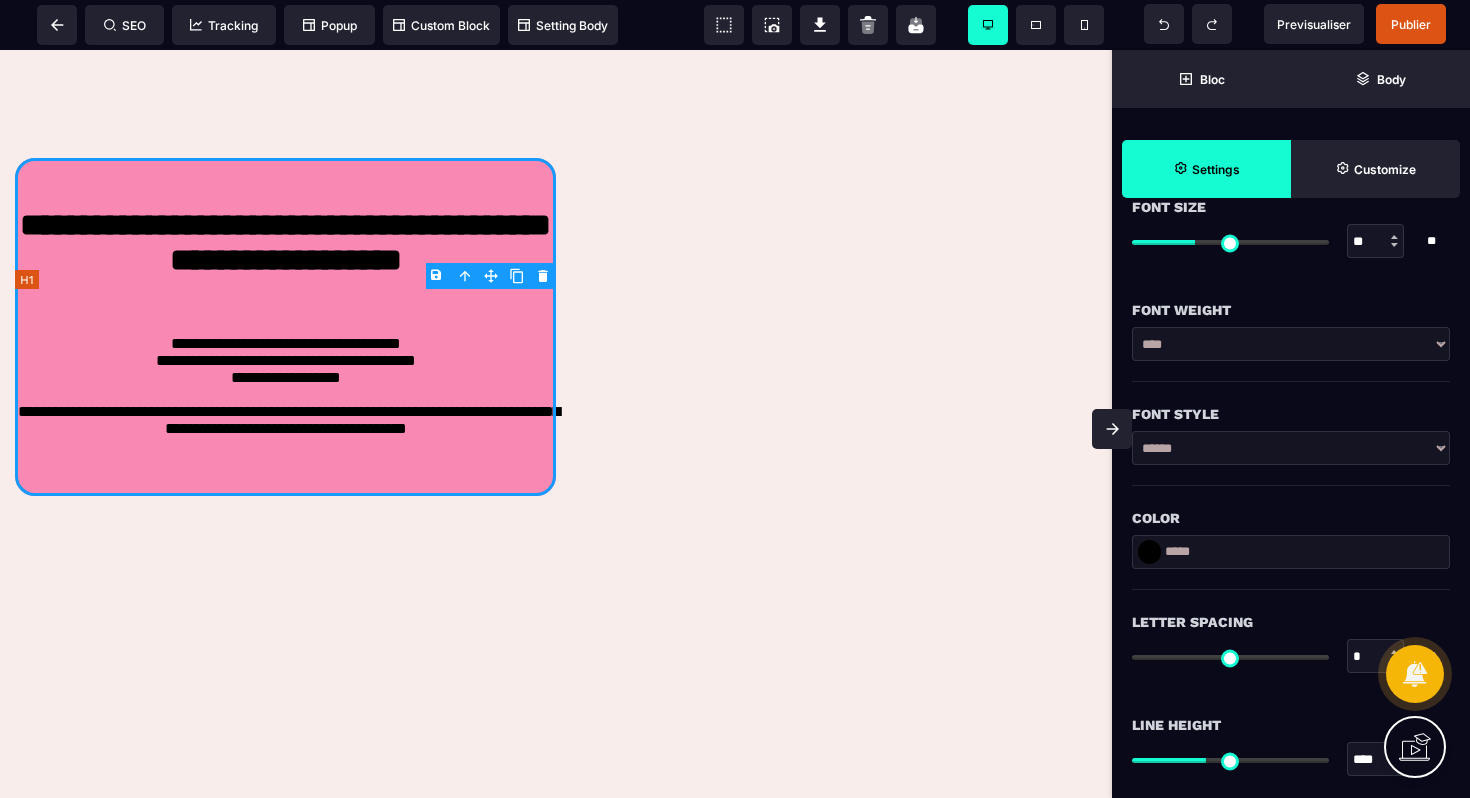 scroll, scrollTop: 0, scrollLeft: 0, axis: both 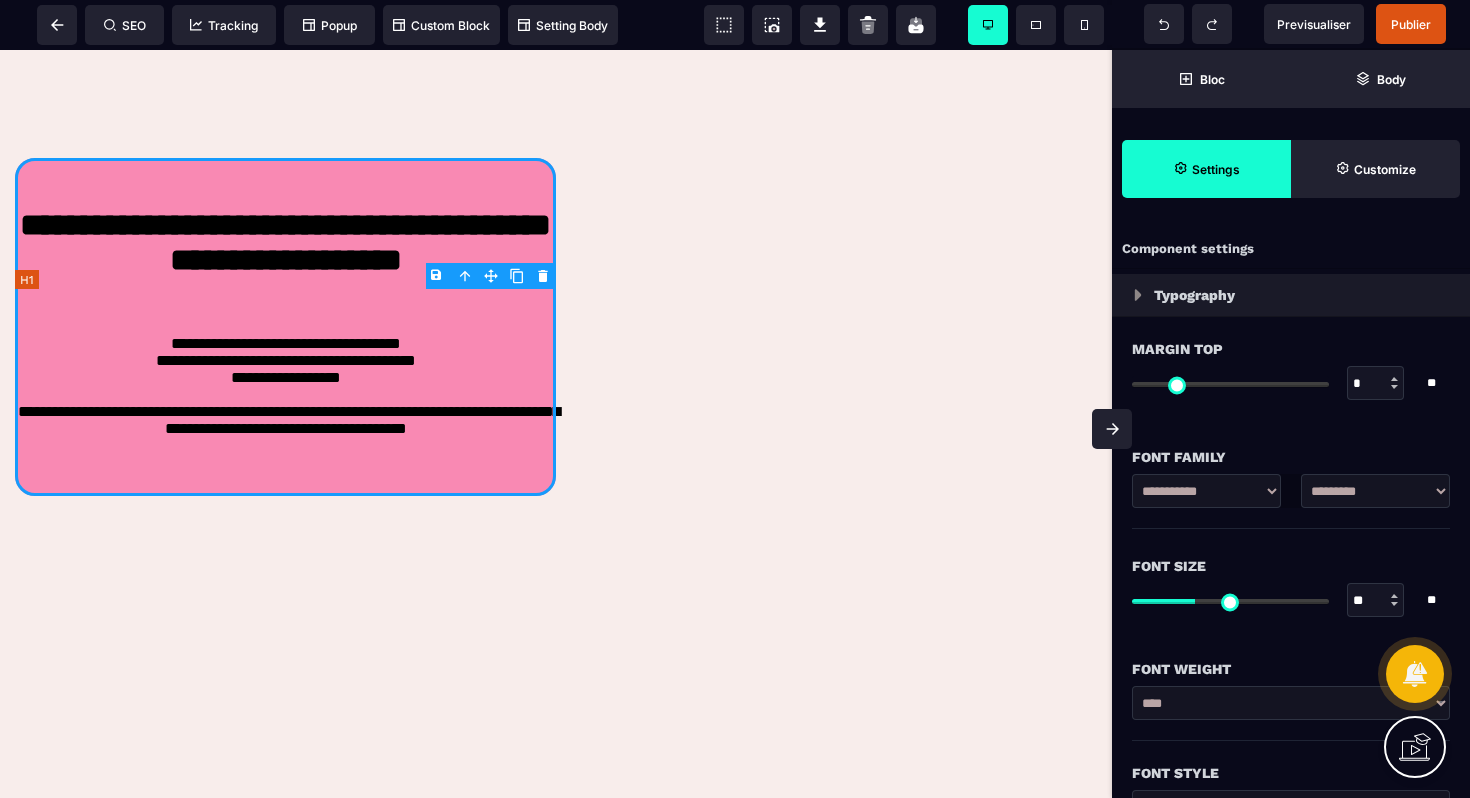 click on "**********" at bounding box center (285, 264) 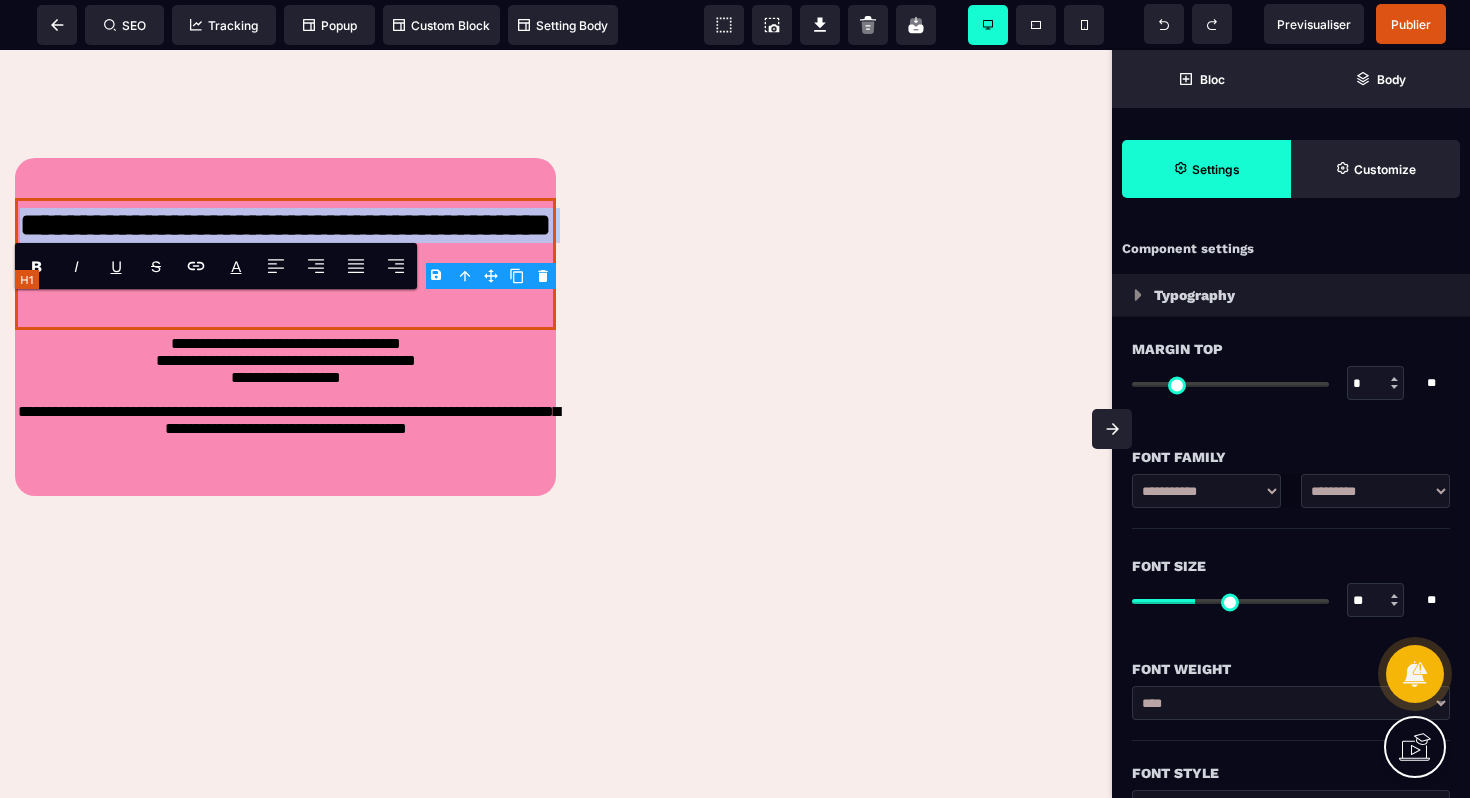 drag, startPoint x: 445, startPoint y: 397, endPoint x: 23, endPoint y: 303, distance: 432.34247 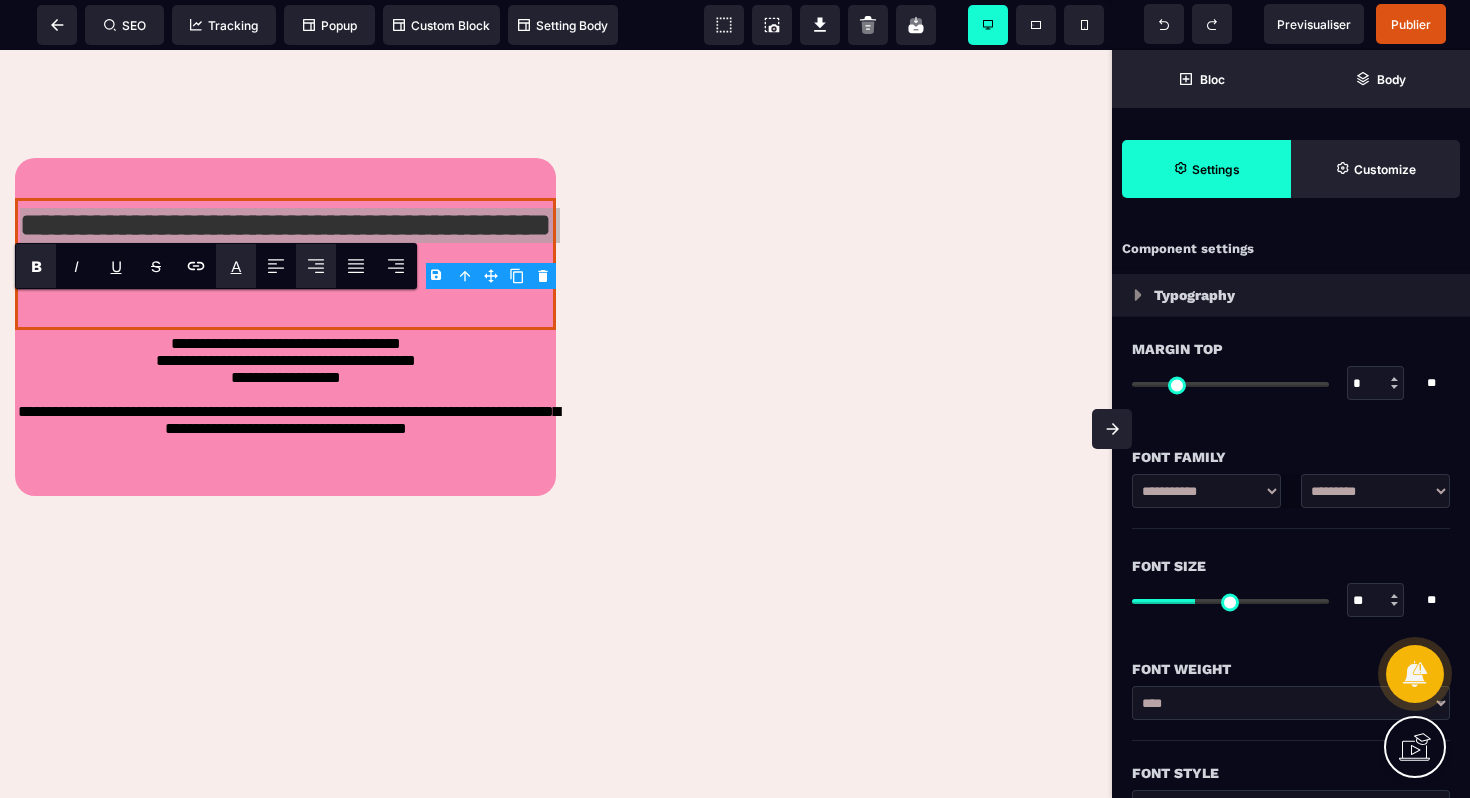click on "A *******" at bounding box center (236, 266) 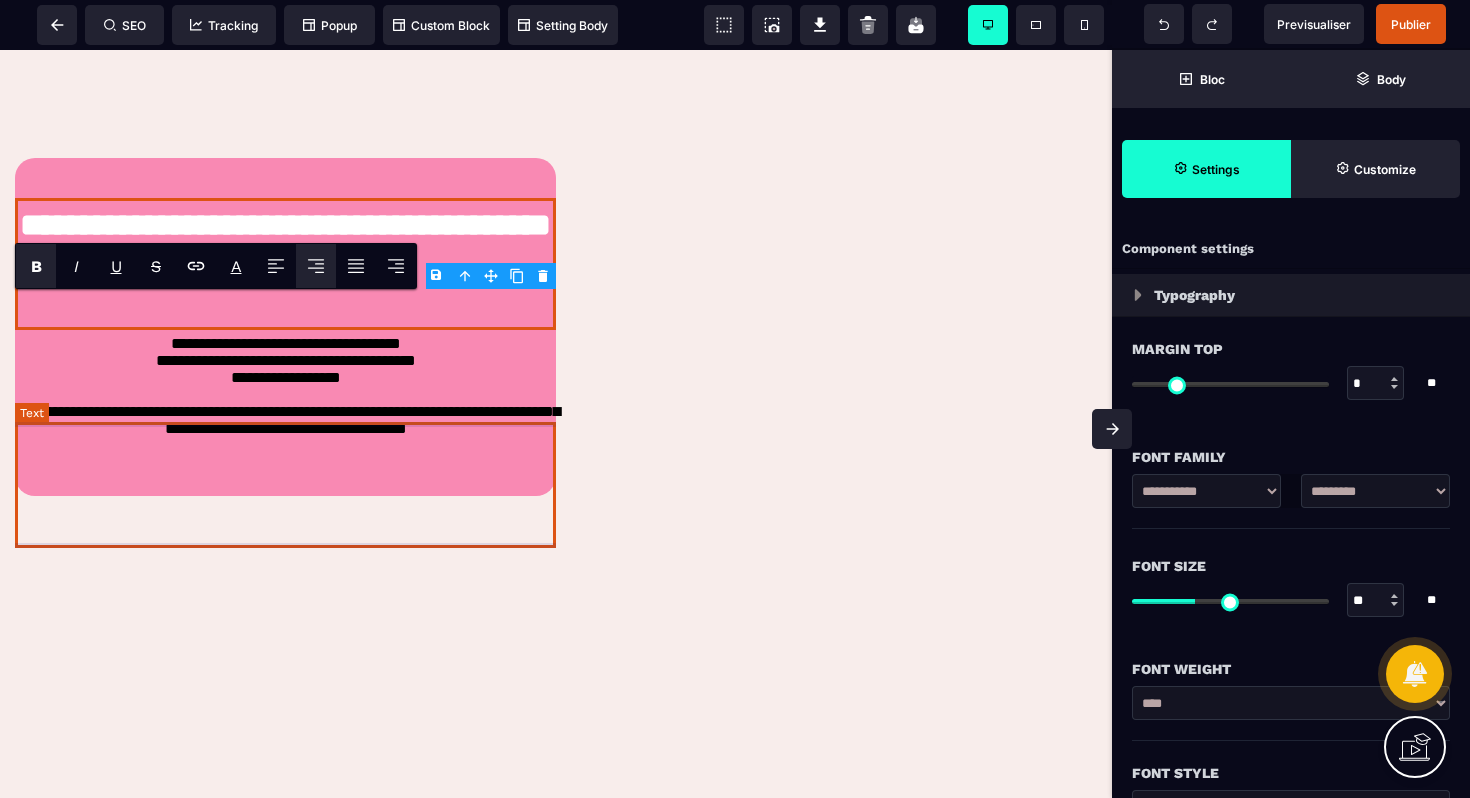 click on "**********" at bounding box center (285, 393) 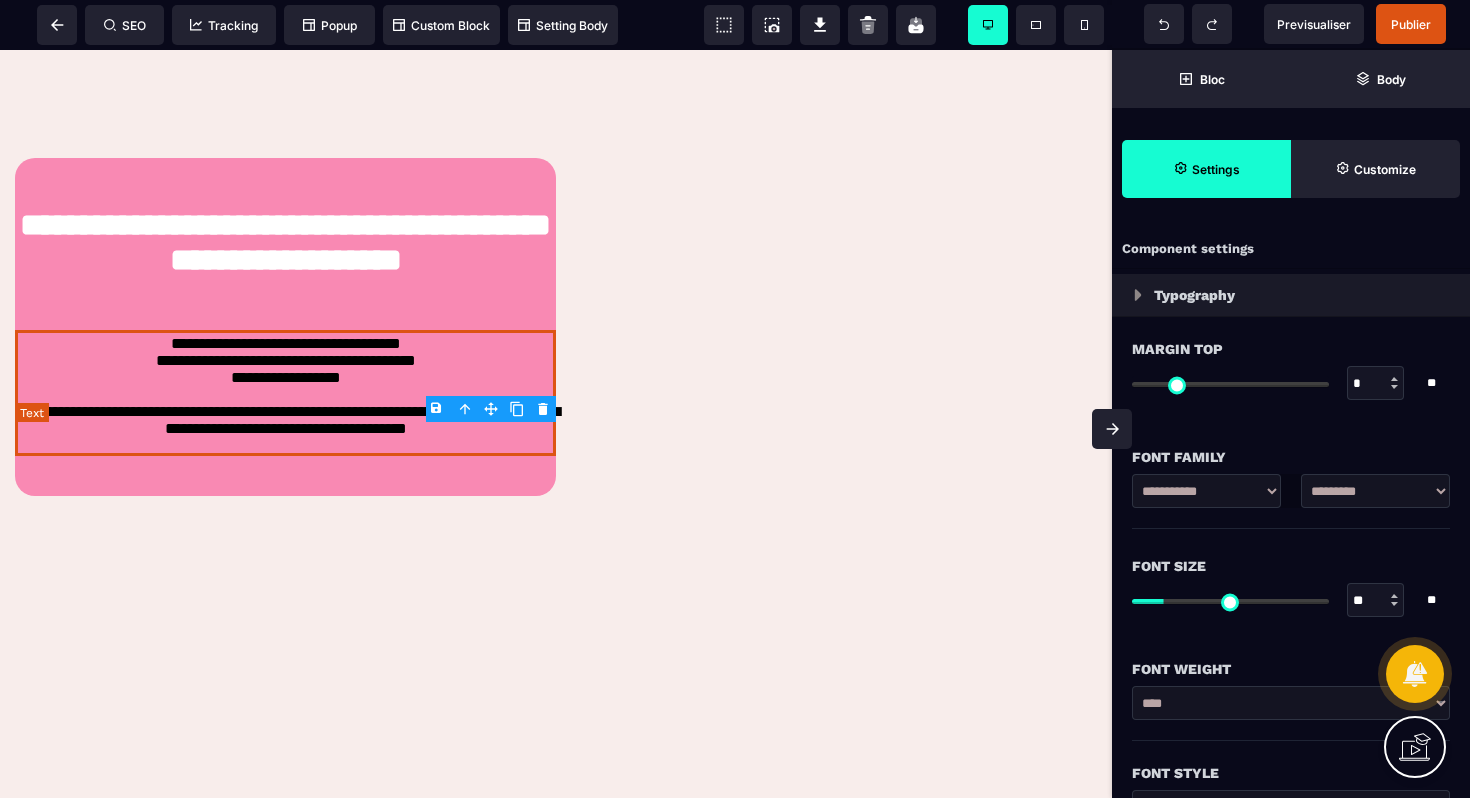 click on "**********" at bounding box center (285, 393) 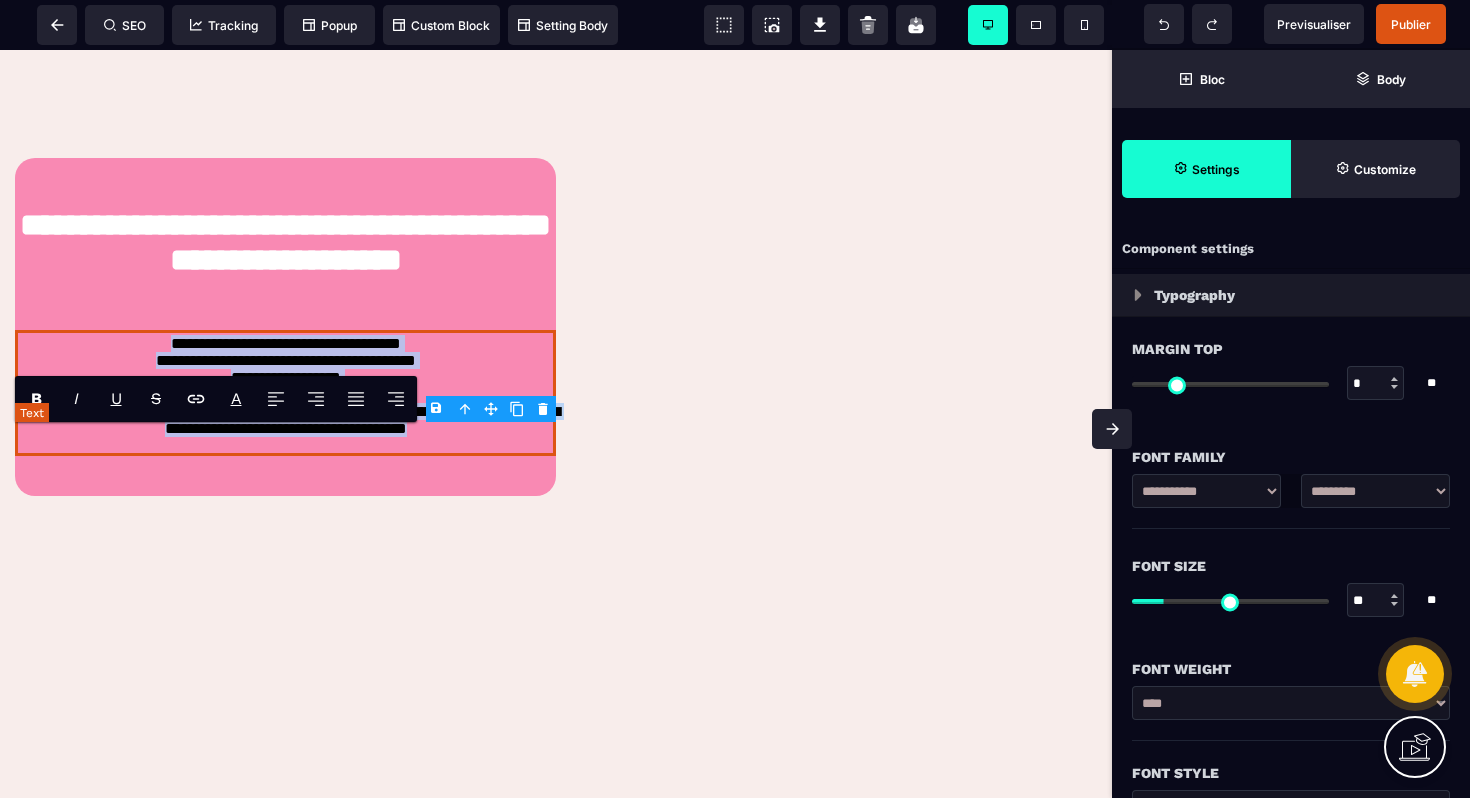 drag, startPoint x: 144, startPoint y: 437, endPoint x: 486, endPoint y: 535, distance: 355.76398 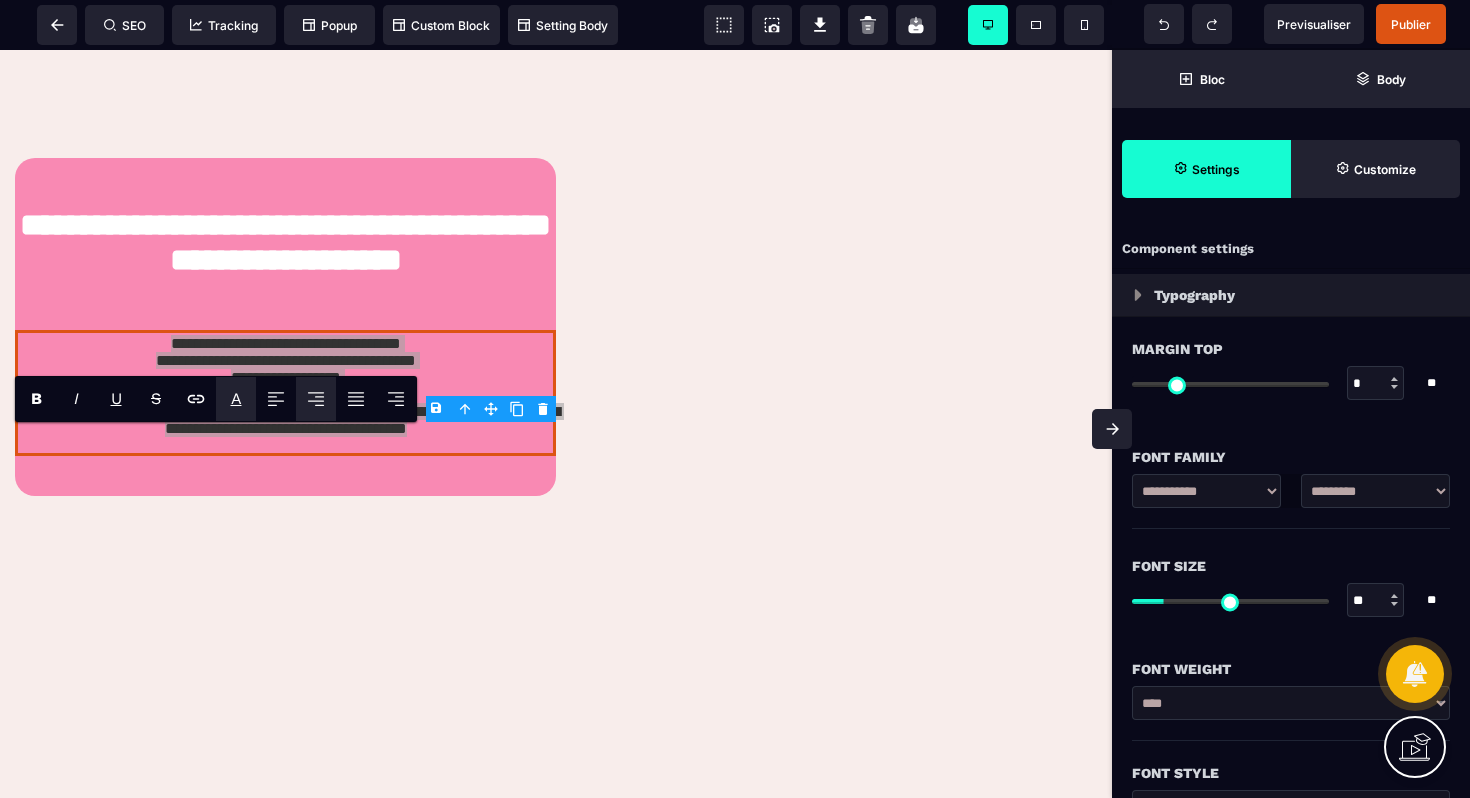 click on "A *******" at bounding box center (236, 399) 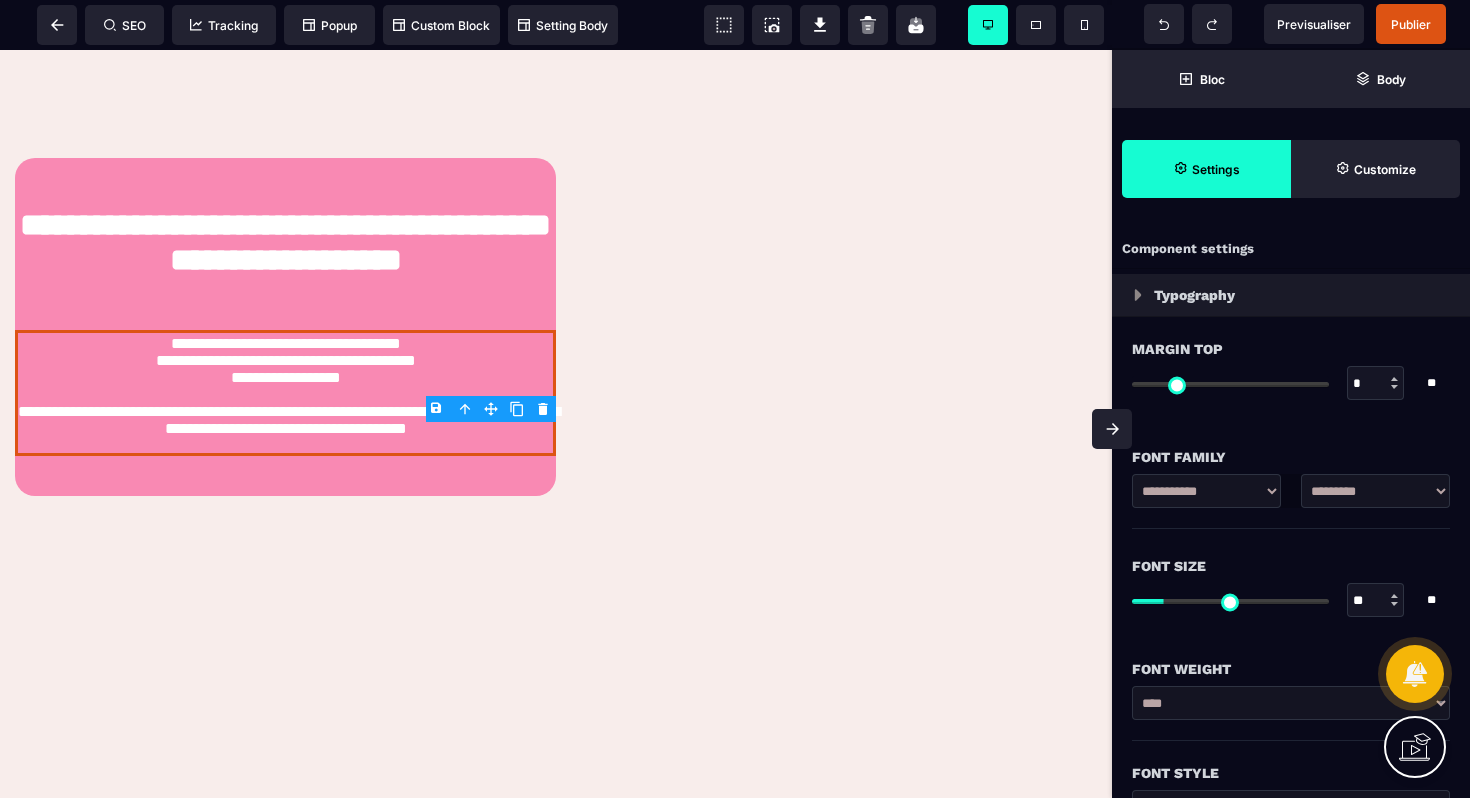 click on "**********" at bounding box center [556, -524] 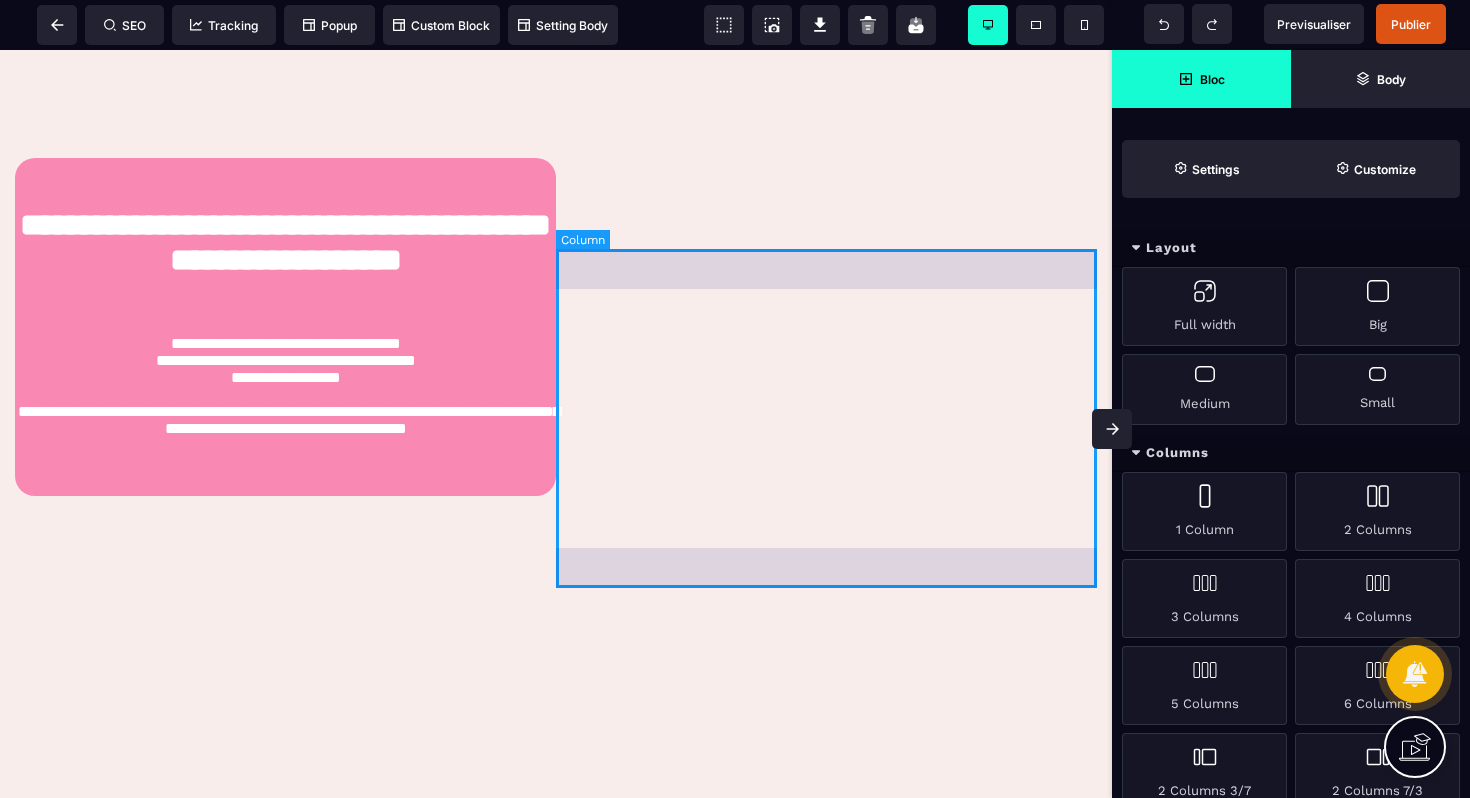 click at bounding box center (826, 327) 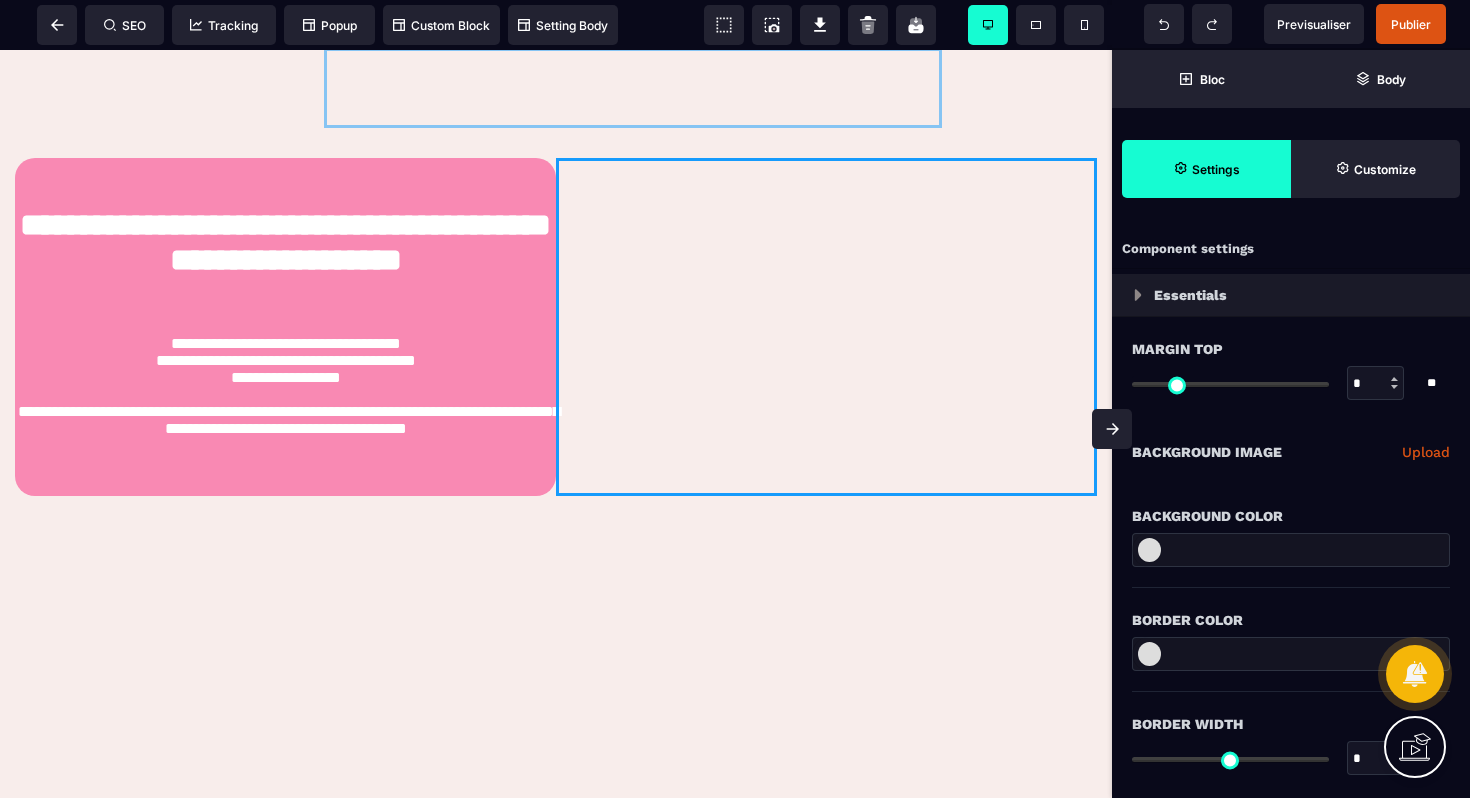 drag, startPoint x: 646, startPoint y: 202, endPoint x: 566, endPoint y: 349, distance: 167.3589 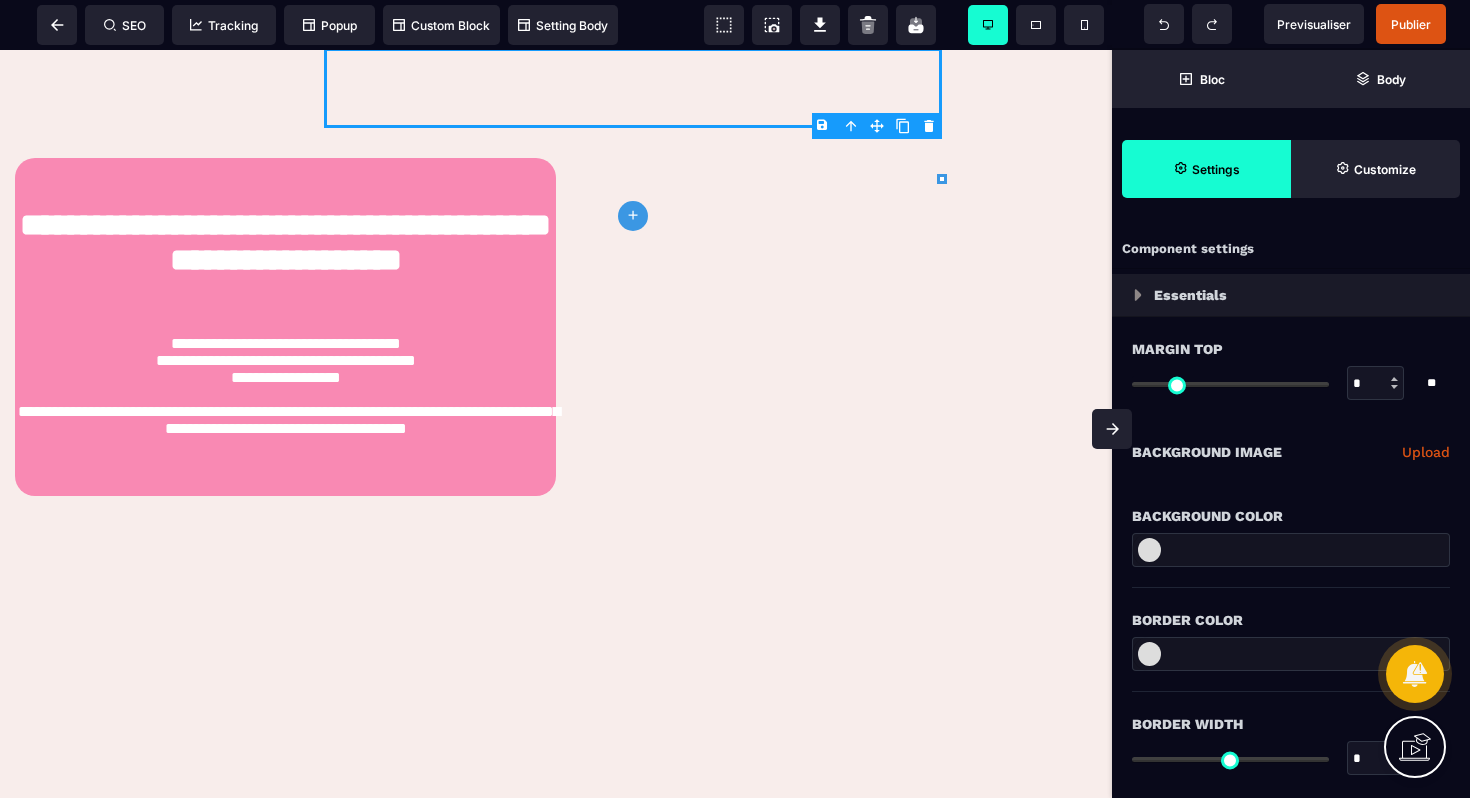 click at bounding box center (826, 327) 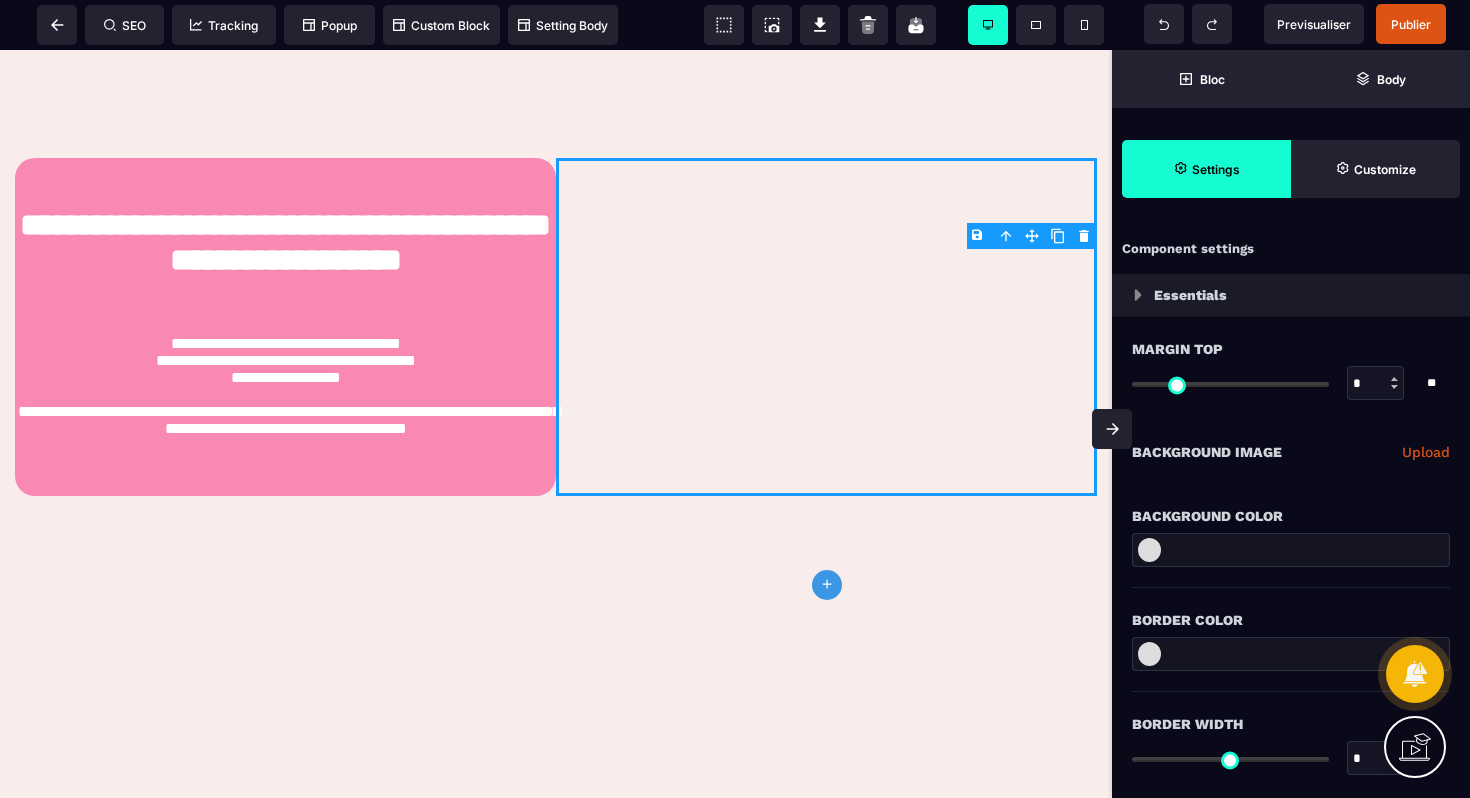 click at bounding box center [826, 327] 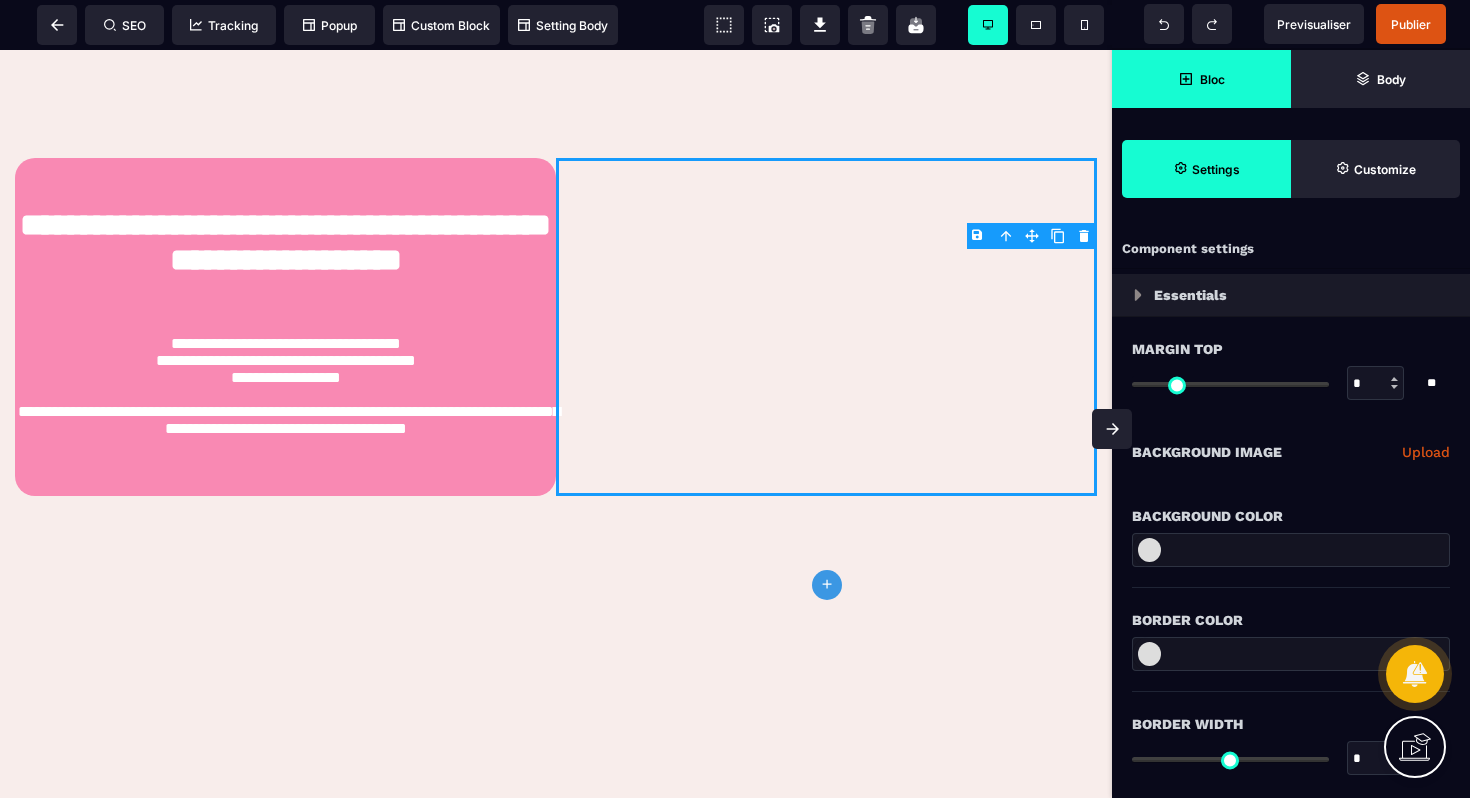 click on "Bloc" at bounding box center (1201, 79) 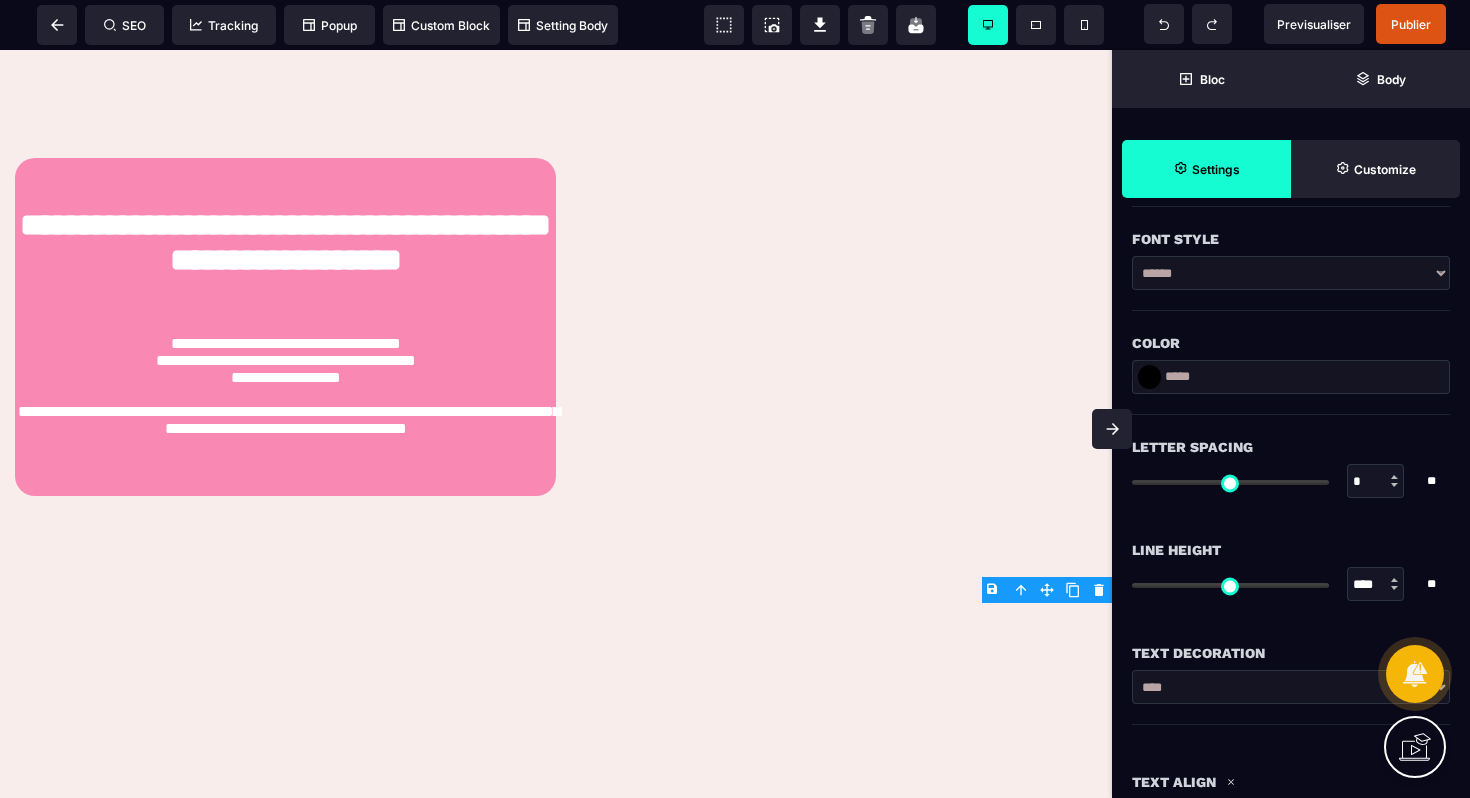 scroll, scrollTop: 0, scrollLeft: 0, axis: both 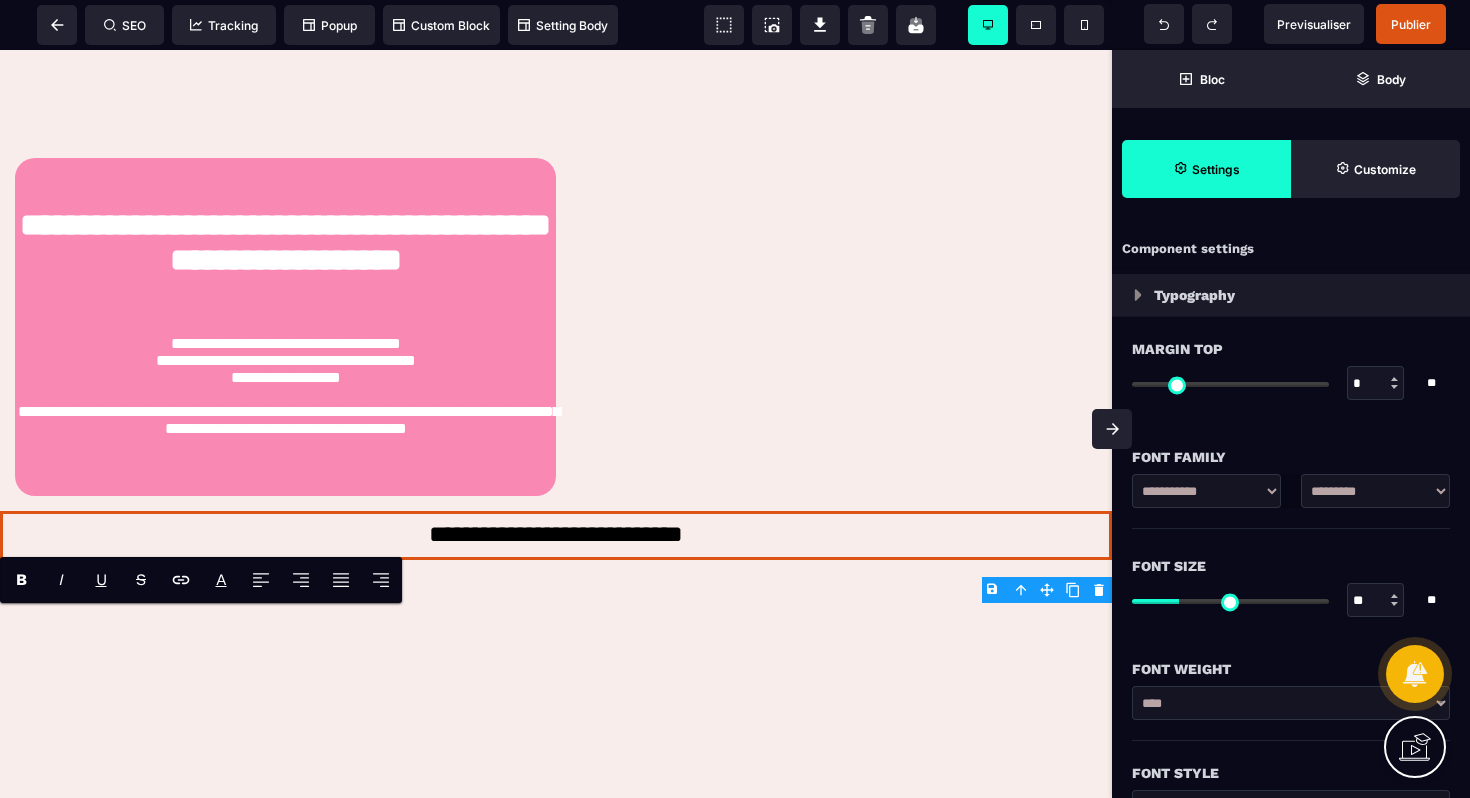 click on "B I U S
A *******
Row
SEO
Tracking
Popup" at bounding box center (735, 399) 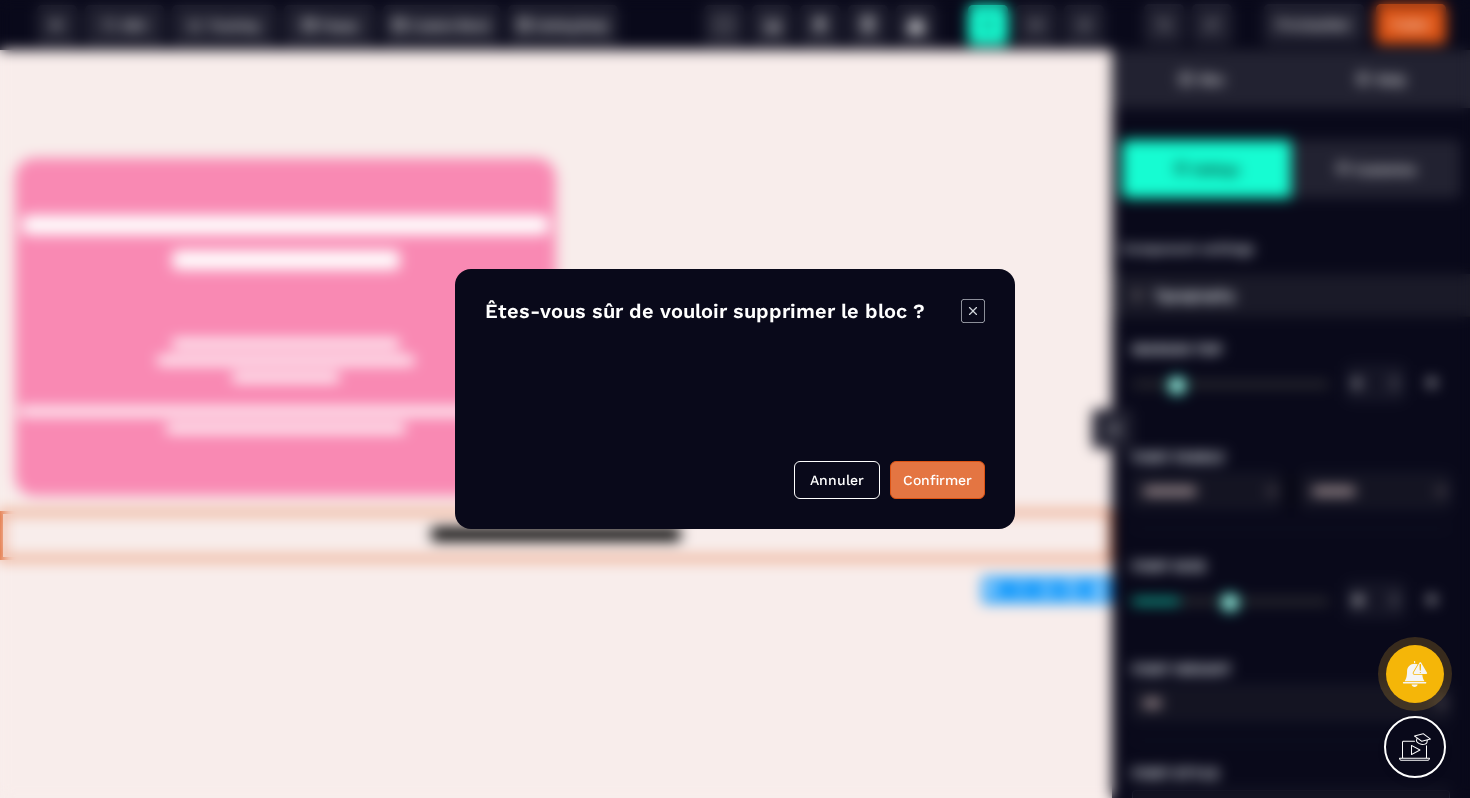 click on "Confirmer" at bounding box center [937, 480] 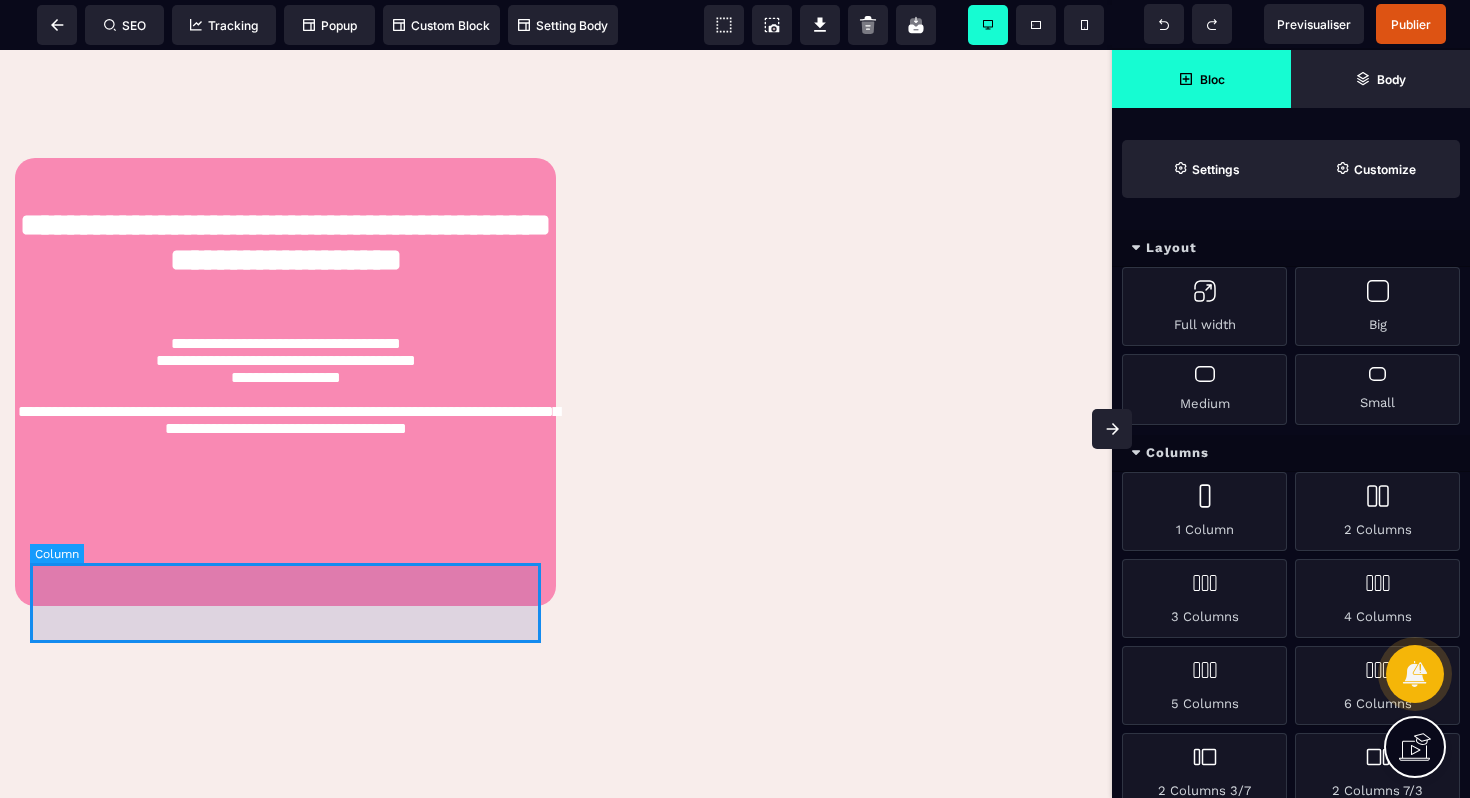 click at bounding box center (285, 511) 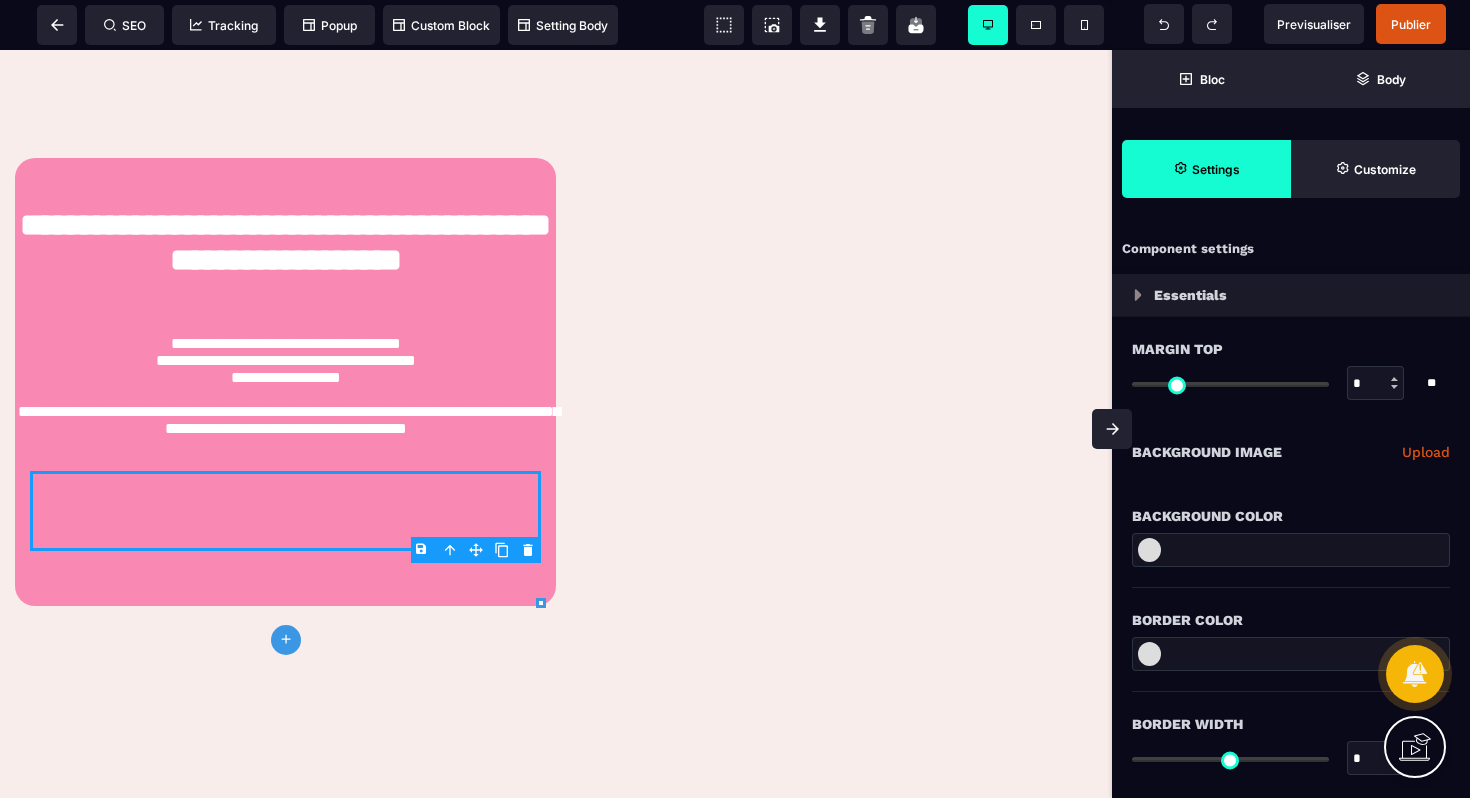 click on "B I U S
A *******
plus
Row
SEO
Big" at bounding box center [735, 399] 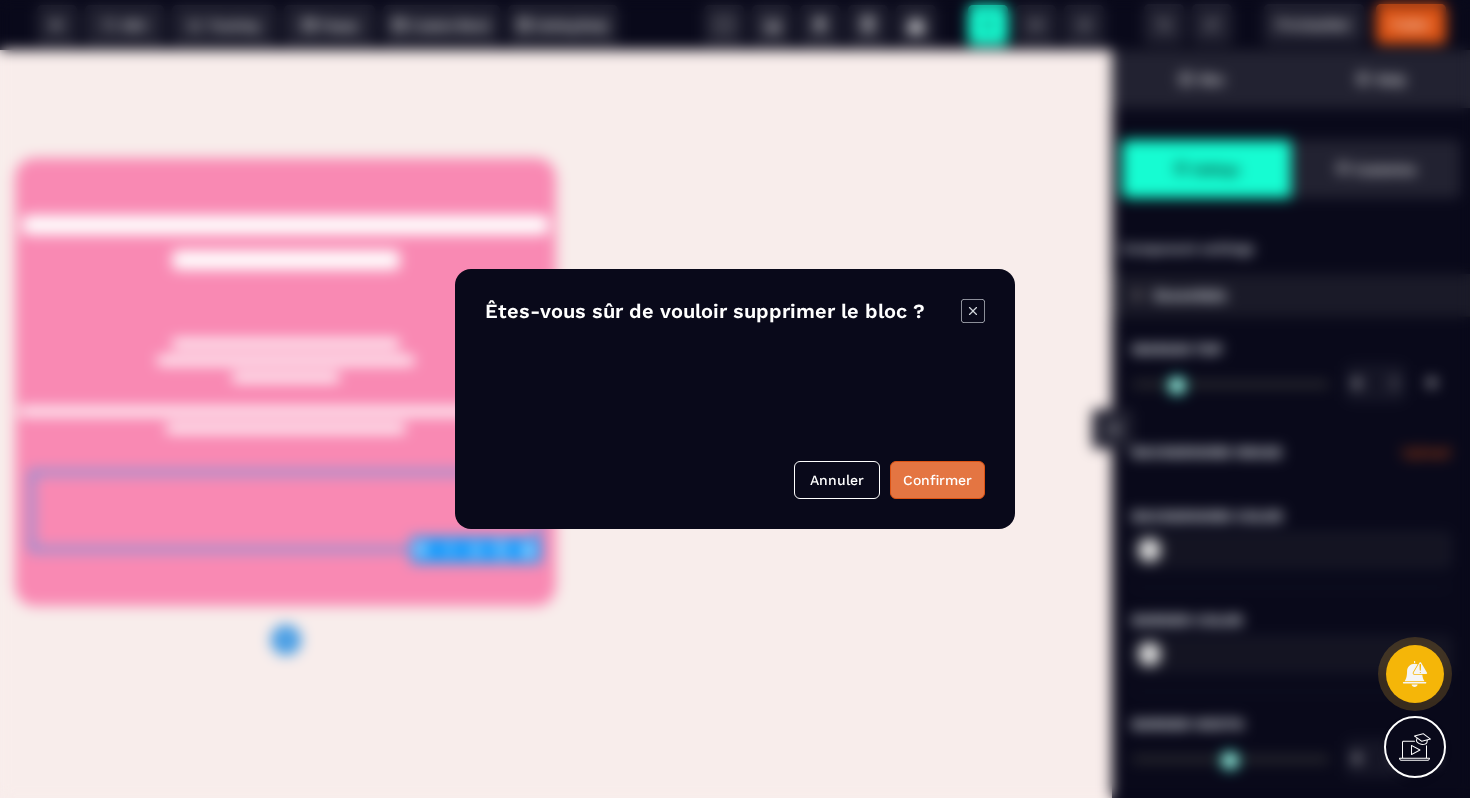click on "Confirmer" at bounding box center [937, 480] 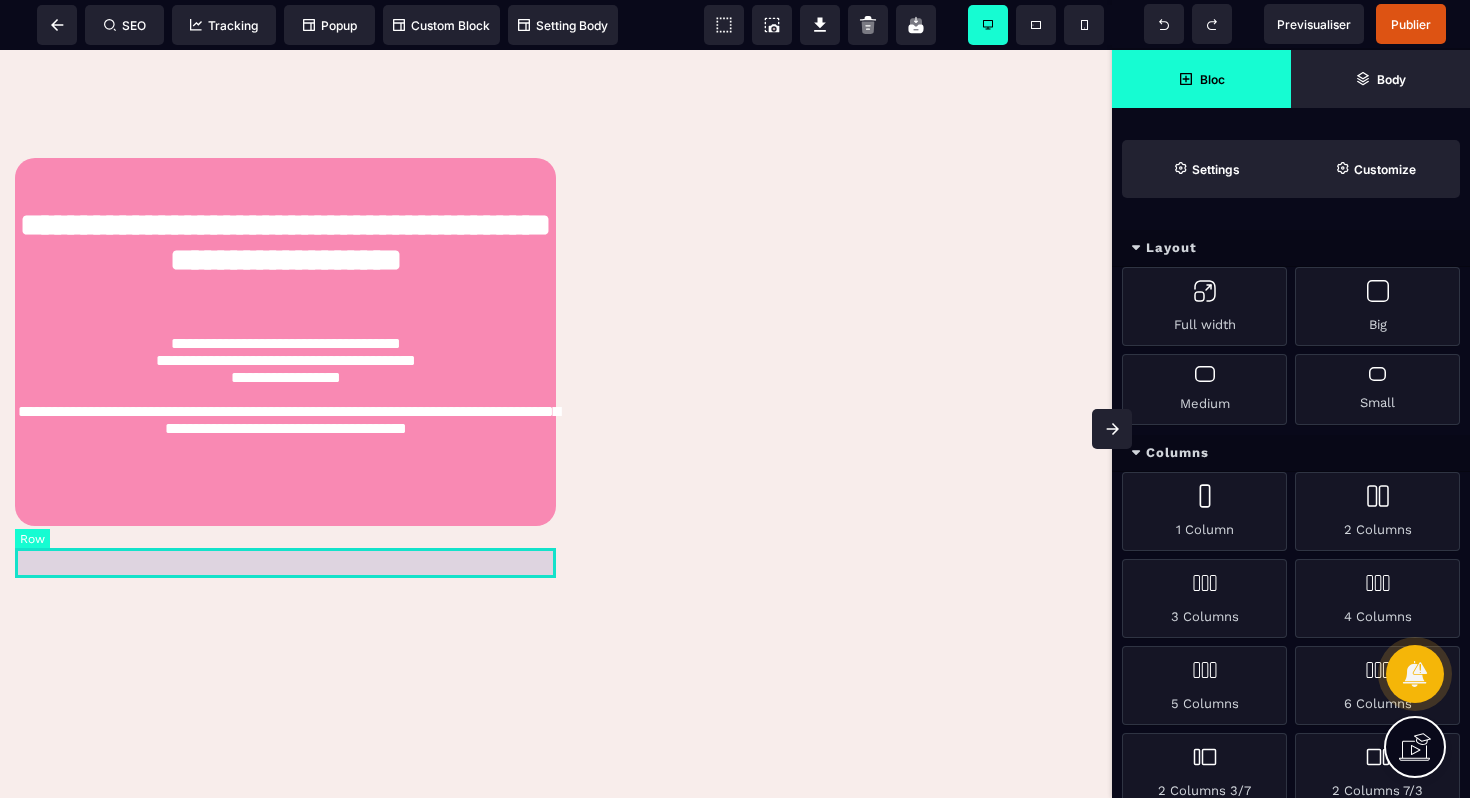 click at bounding box center (285, 471) 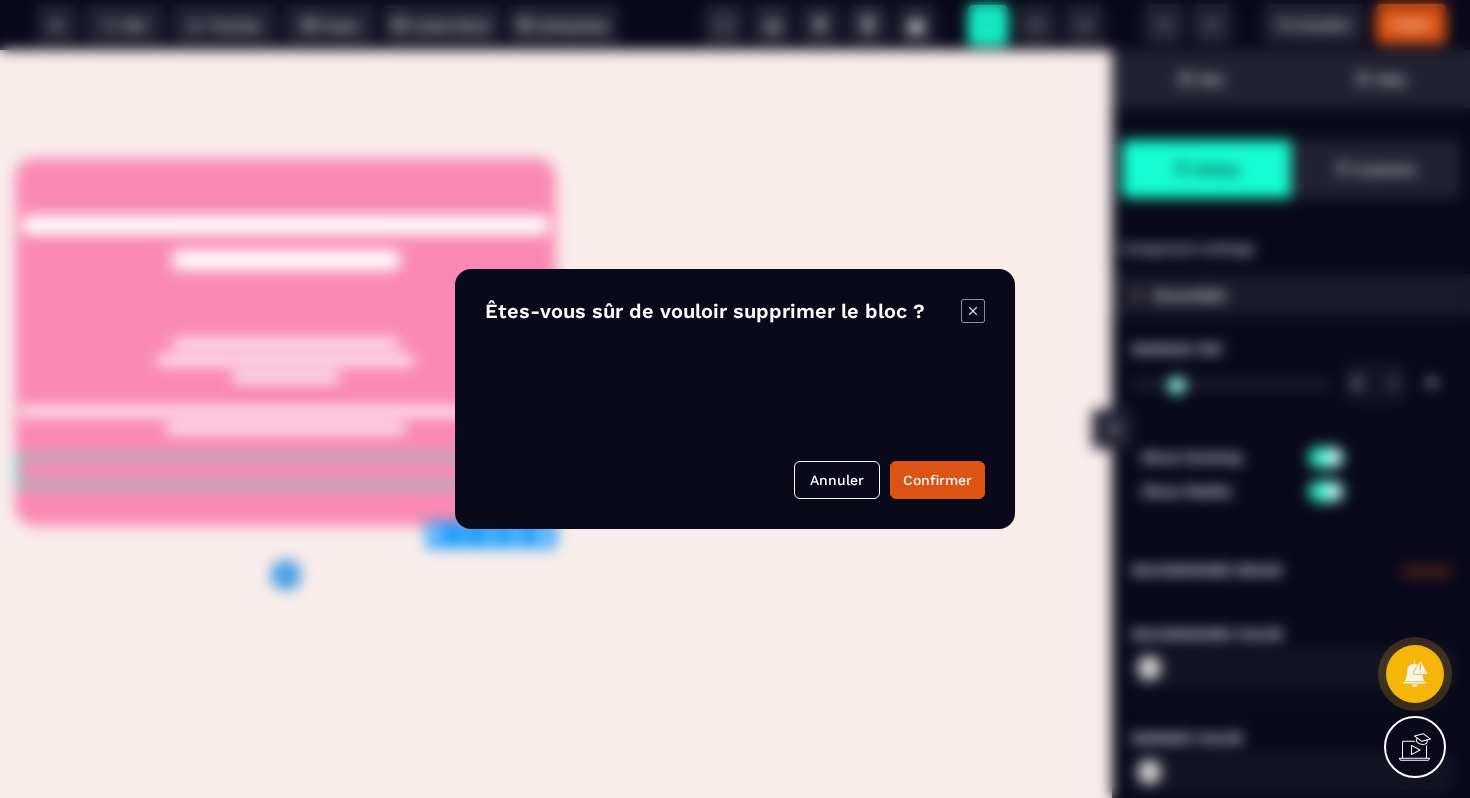 click on "B I U S
A *******
plus
Column
SEO" at bounding box center (735, 399) 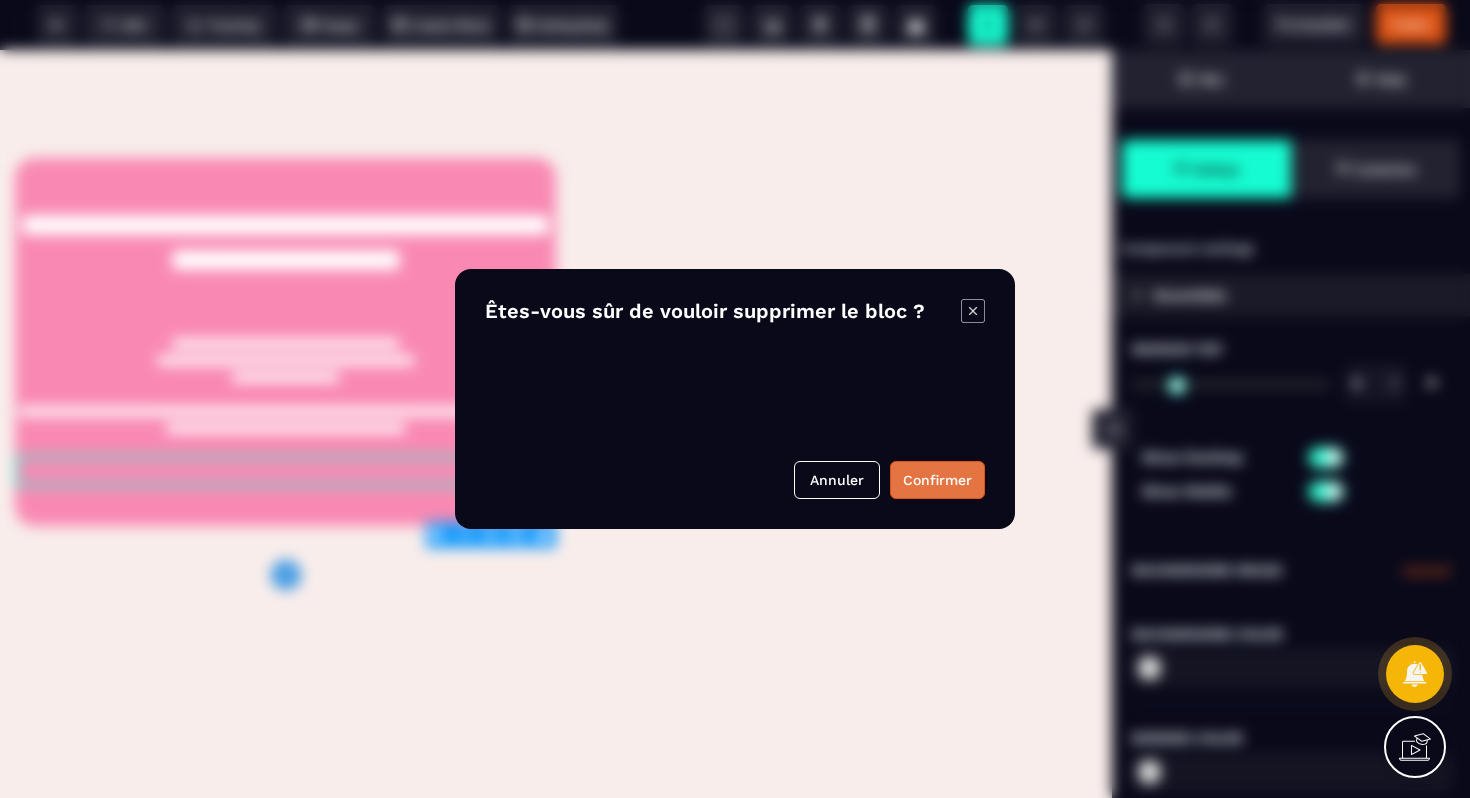 click on "Confirmer" at bounding box center (937, 480) 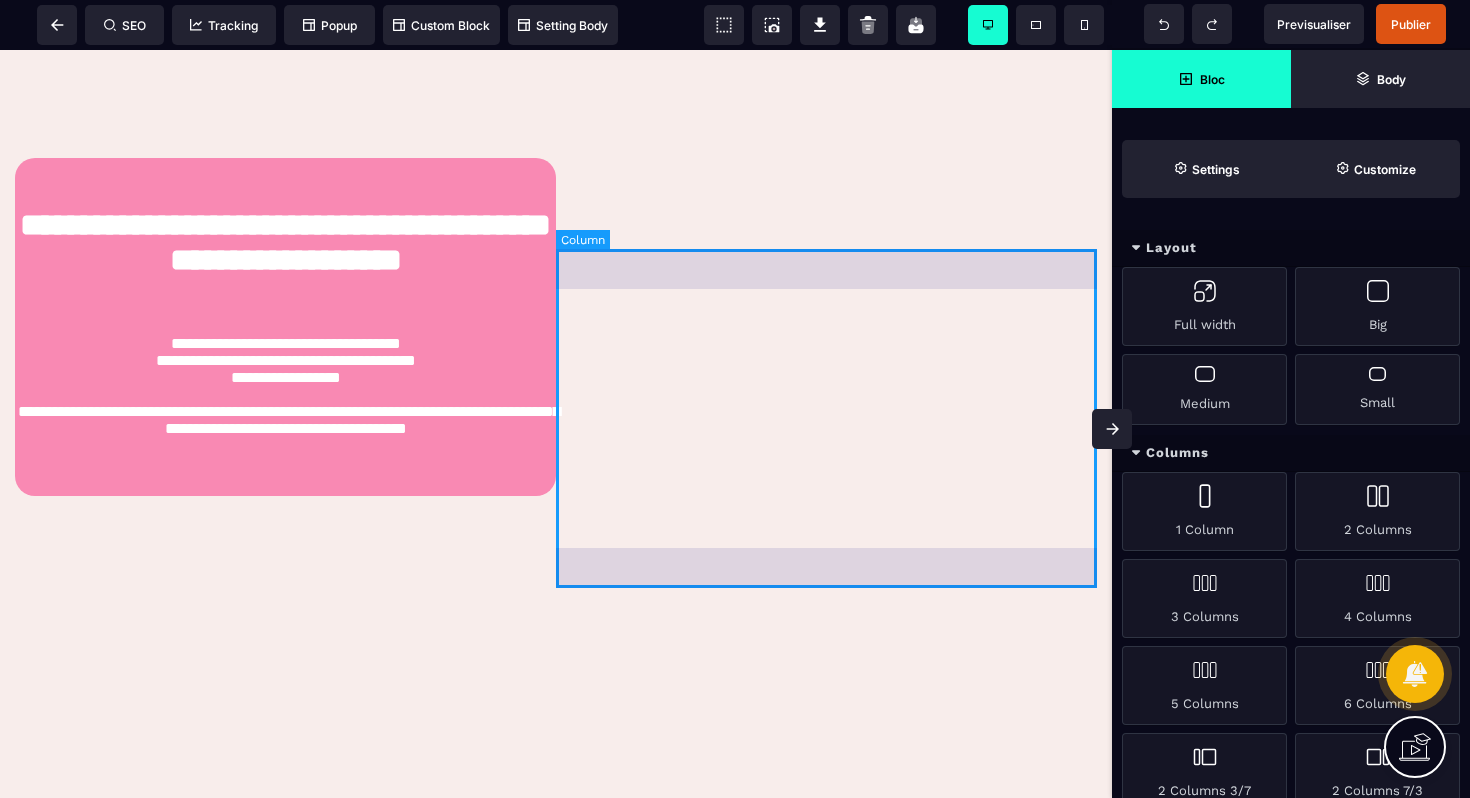 click at bounding box center [826, 327] 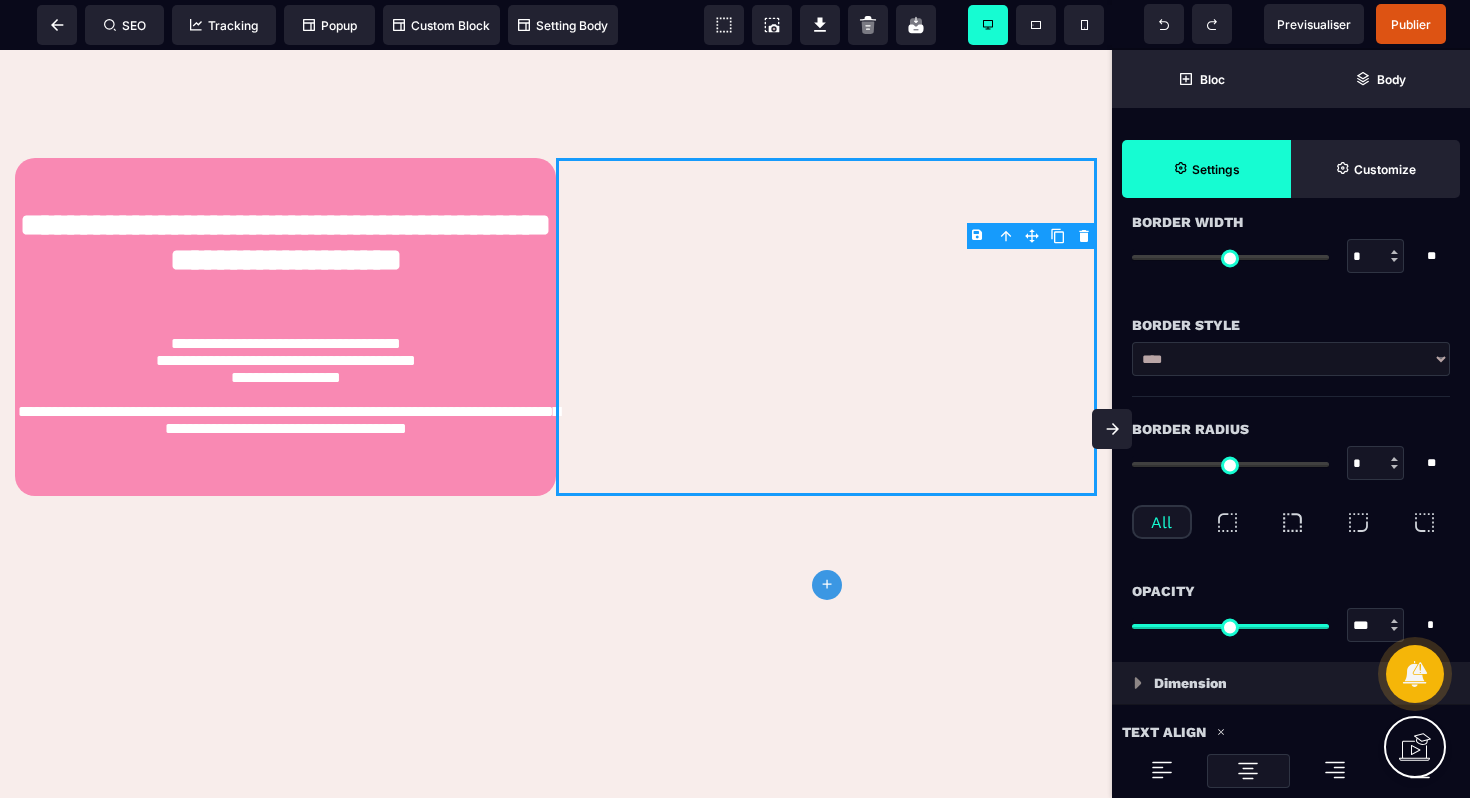 scroll, scrollTop: 526, scrollLeft: 0, axis: vertical 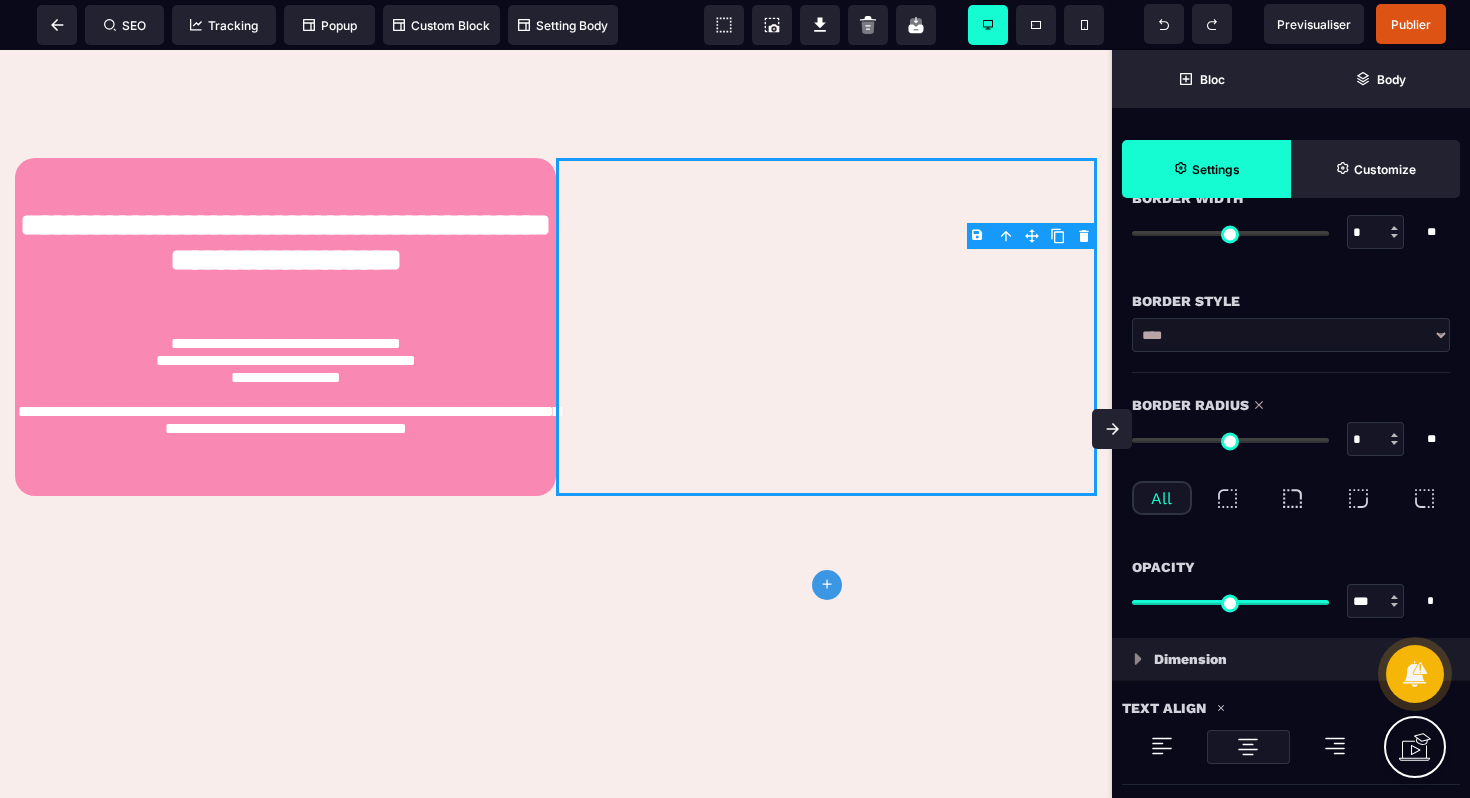 drag, startPoint x: 1146, startPoint y: 441, endPoint x: 1133, endPoint y: 440, distance: 13.038404 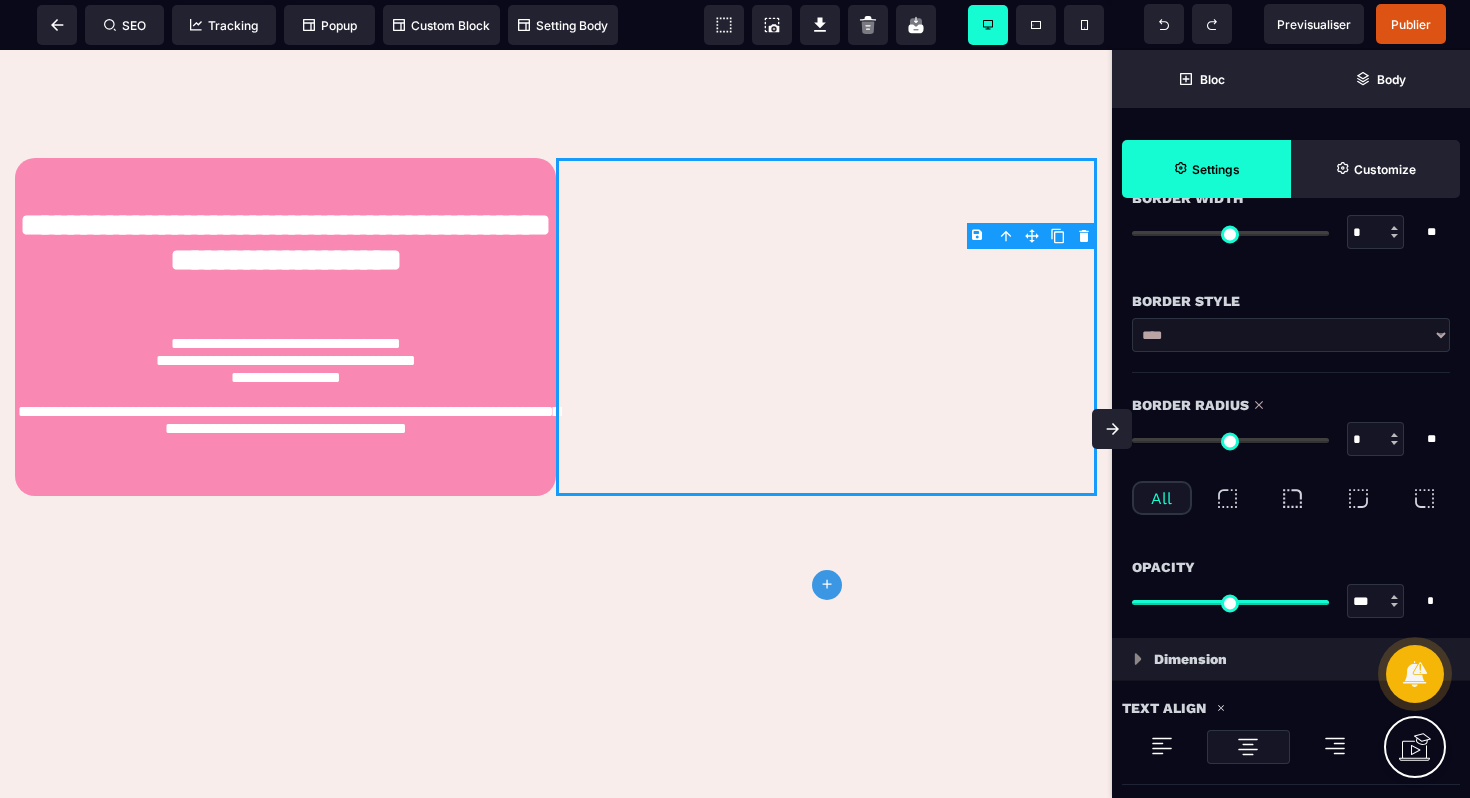 click on "**** ****** ****** ****** ***** ****** ****** ***** ***** ****** ******* *******" at bounding box center [1291, 335] 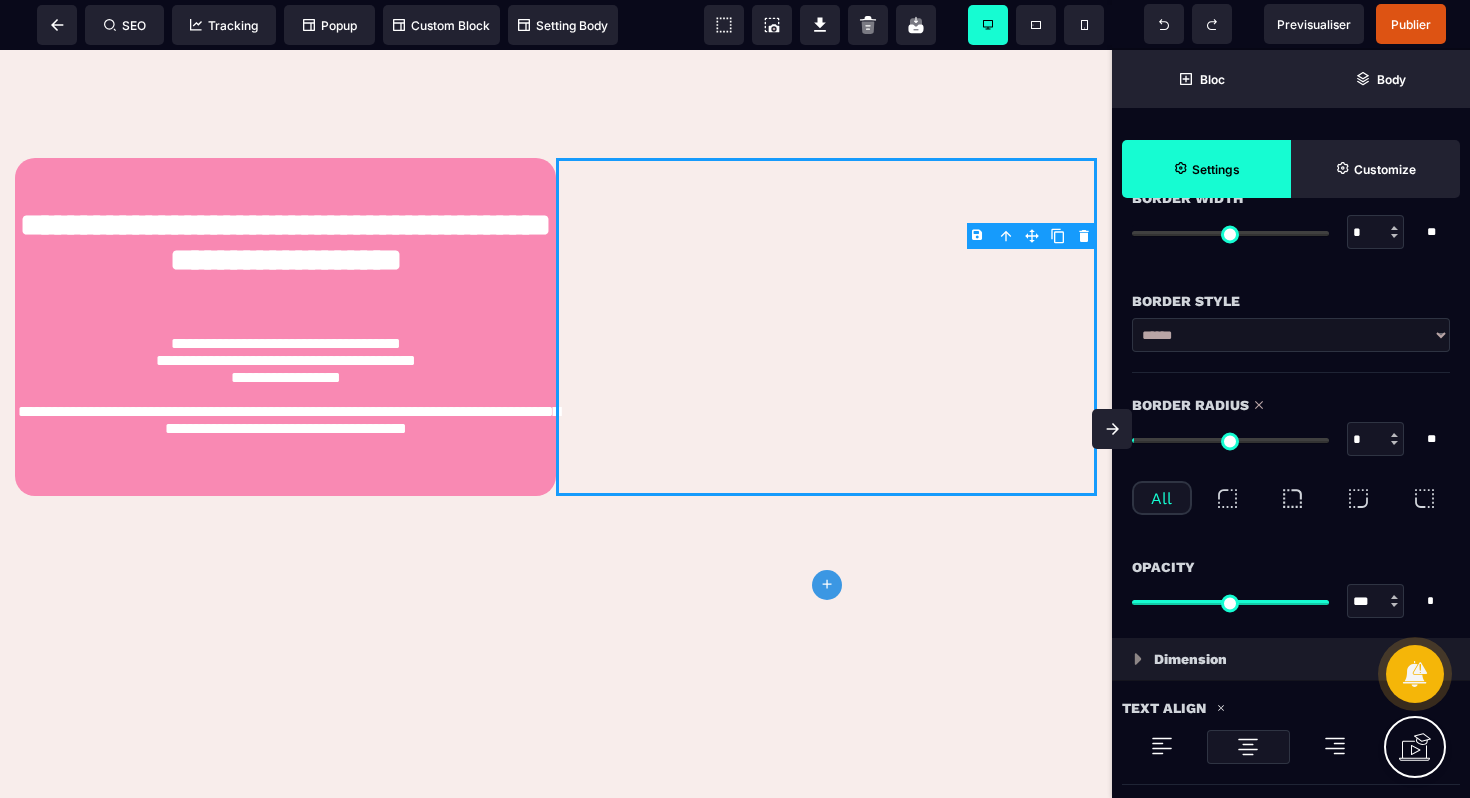 click at bounding box center (1230, 440) 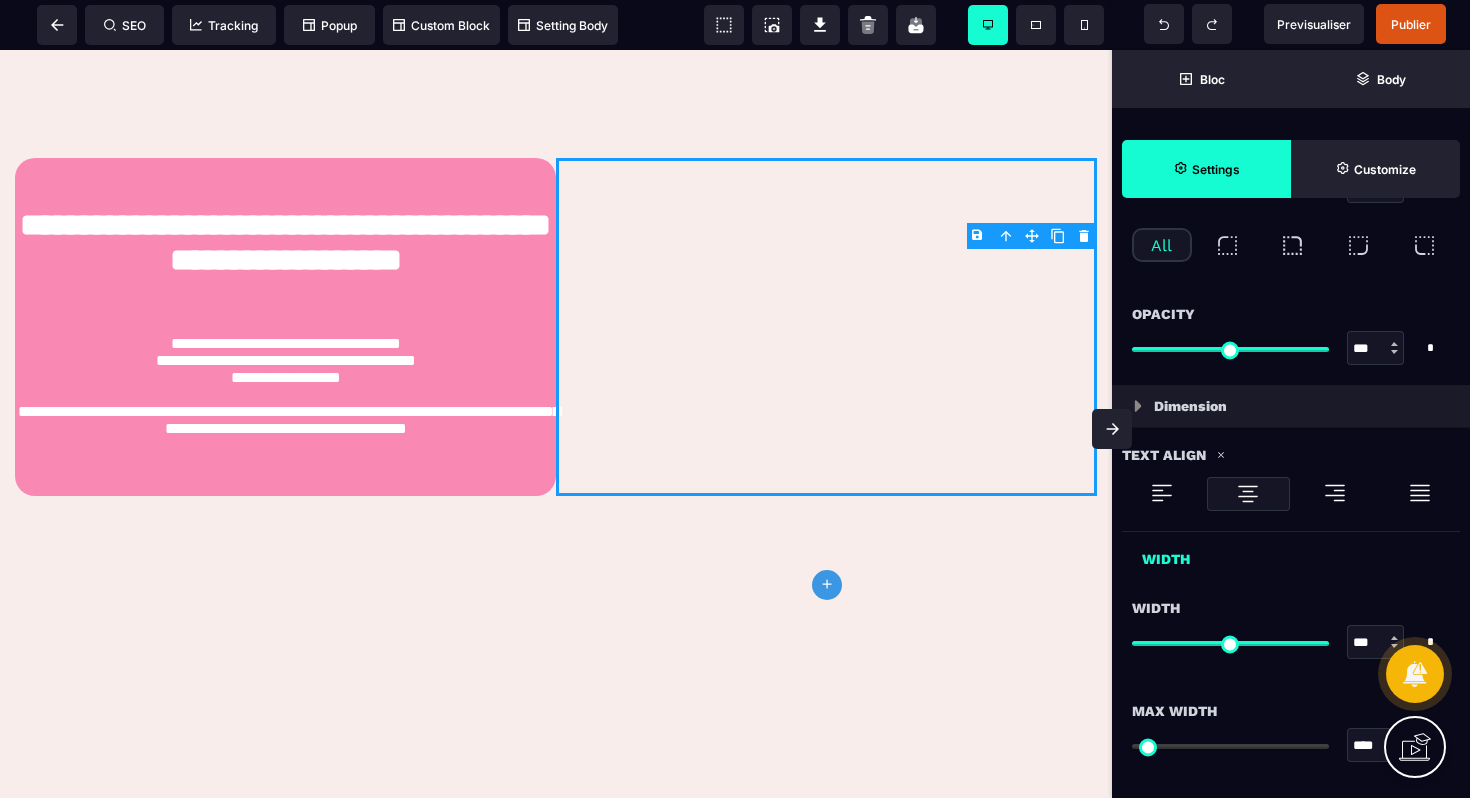 scroll, scrollTop: 939, scrollLeft: 0, axis: vertical 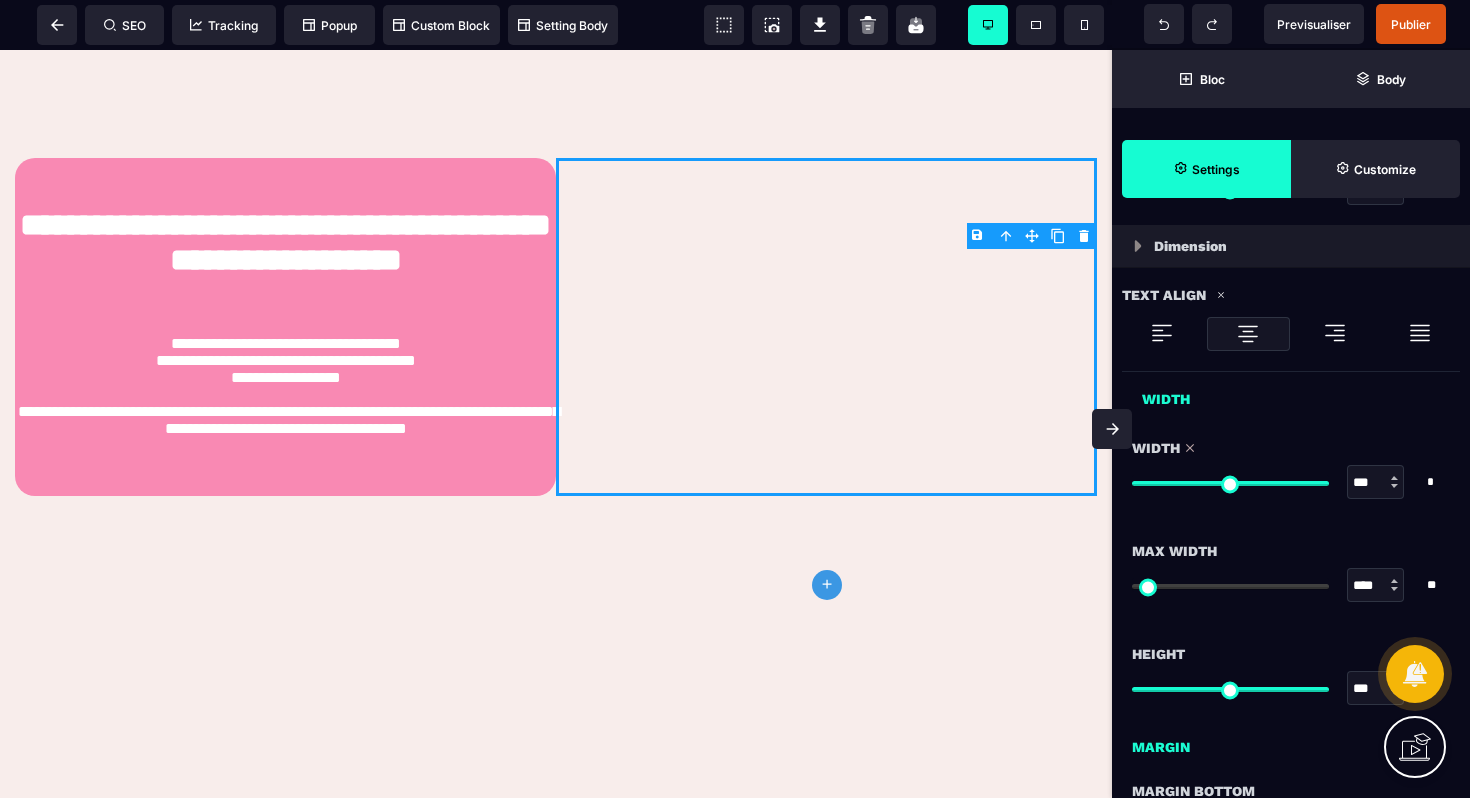 drag, startPoint x: 1312, startPoint y: 482, endPoint x: 1369, endPoint y: 473, distance: 57.706154 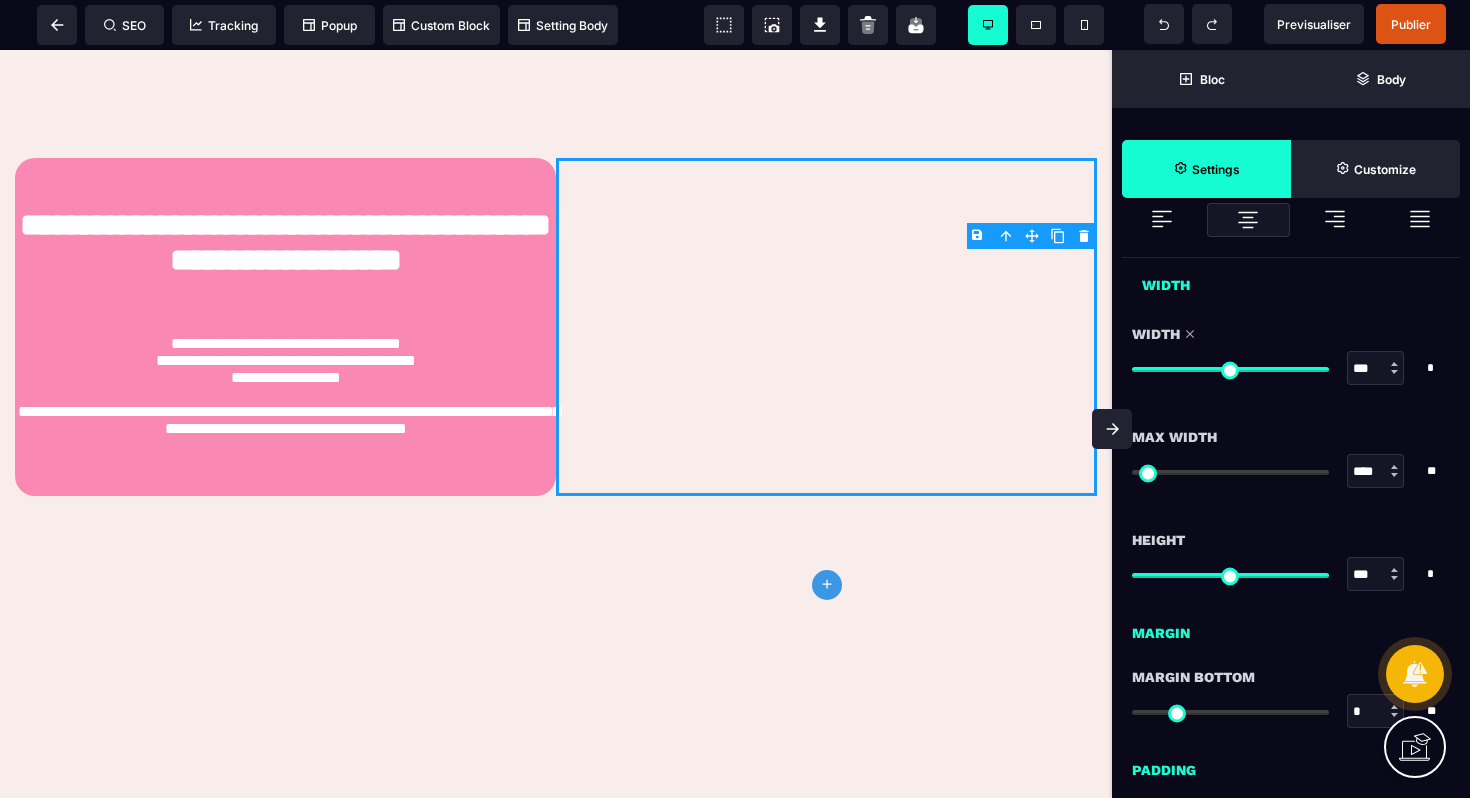 scroll, scrollTop: 1159, scrollLeft: 0, axis: vertical 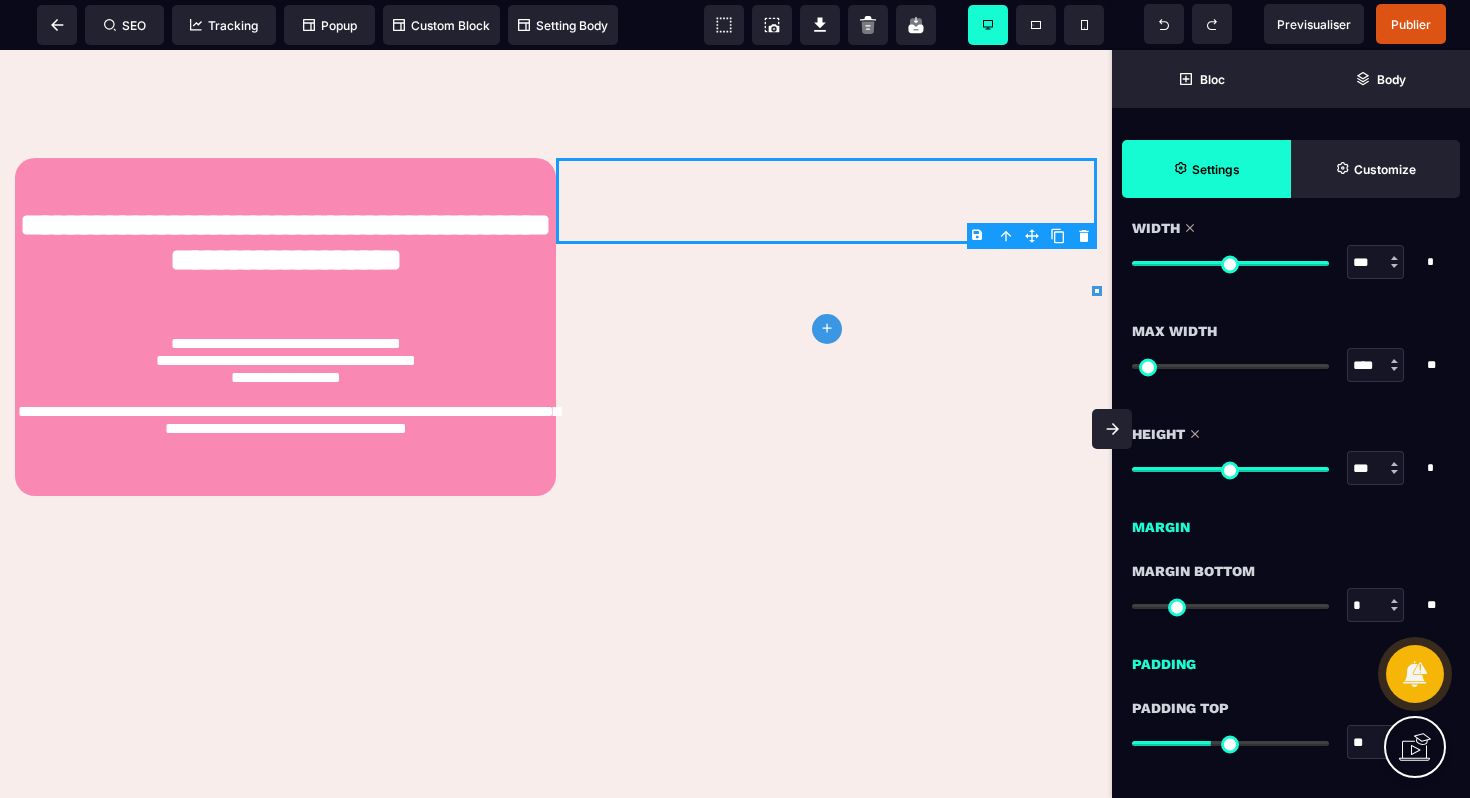 drag, startPoint x: 1317, startPoint y: 462, endPoint x: 1377, endPoint y: 457, distance: 60.207973 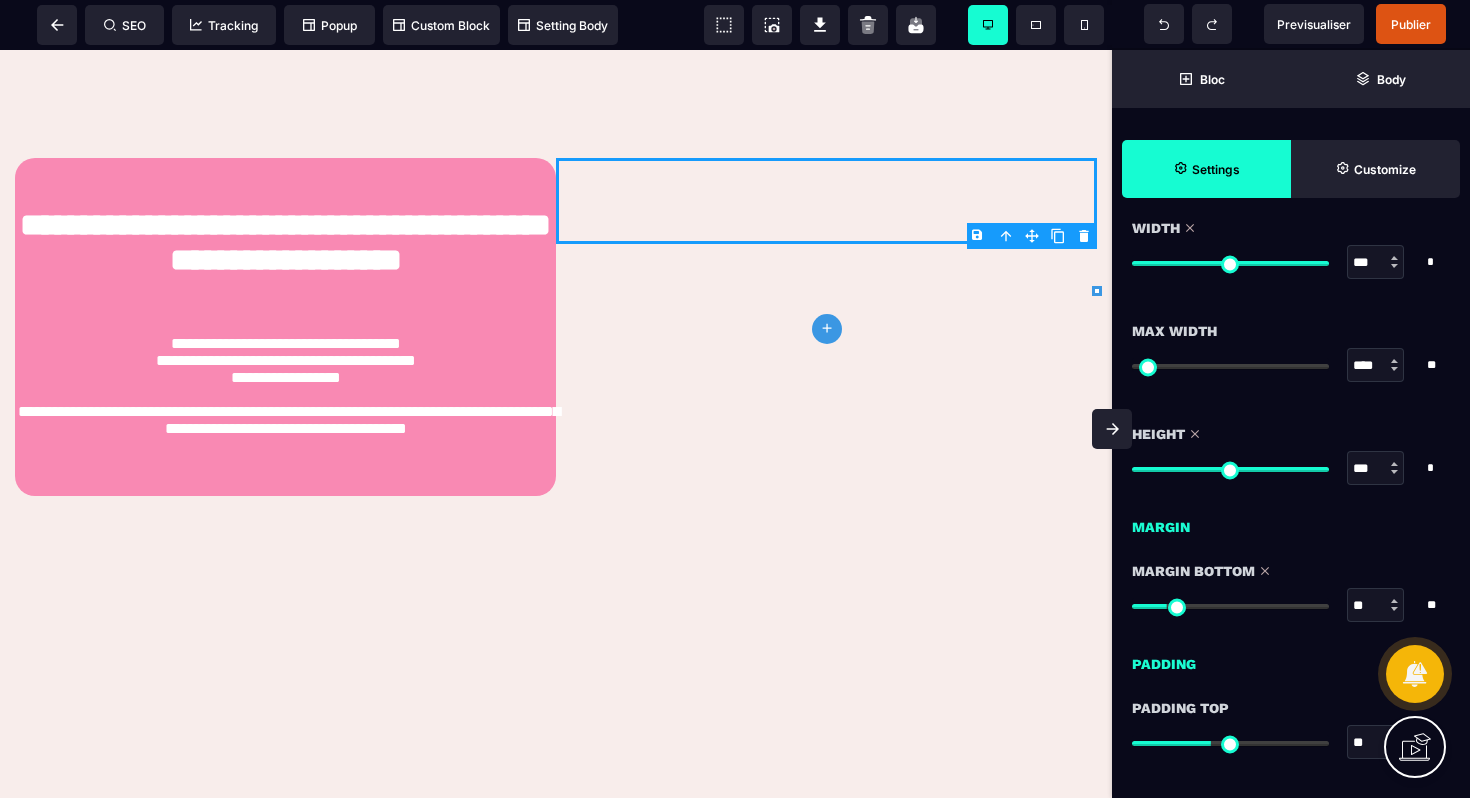 drag, startPoint x: 1144, startPoint y: 607, endPoint x: 1172, endPoint y: 609, distance: 28.071337 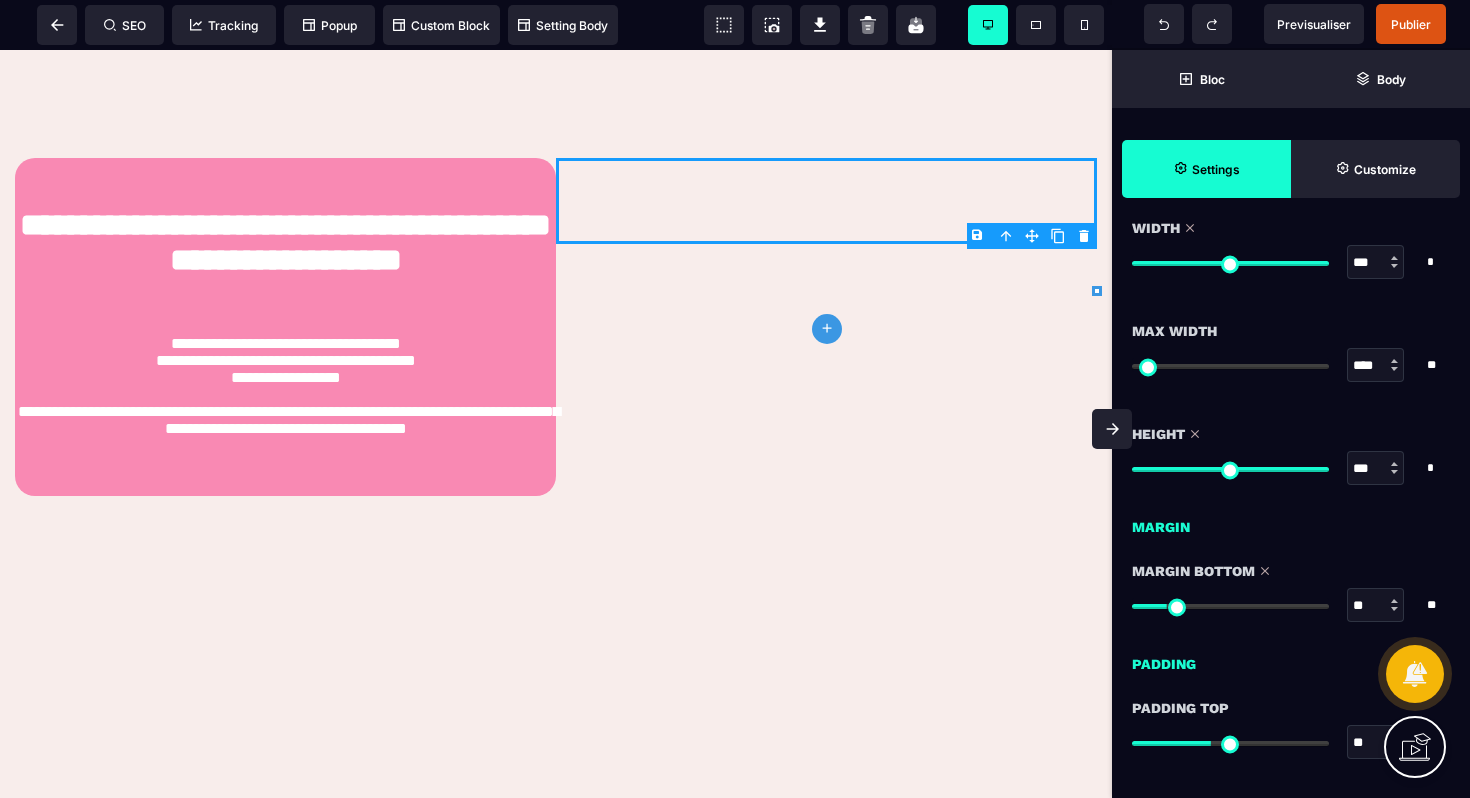click at bounding box center (1230, 606) 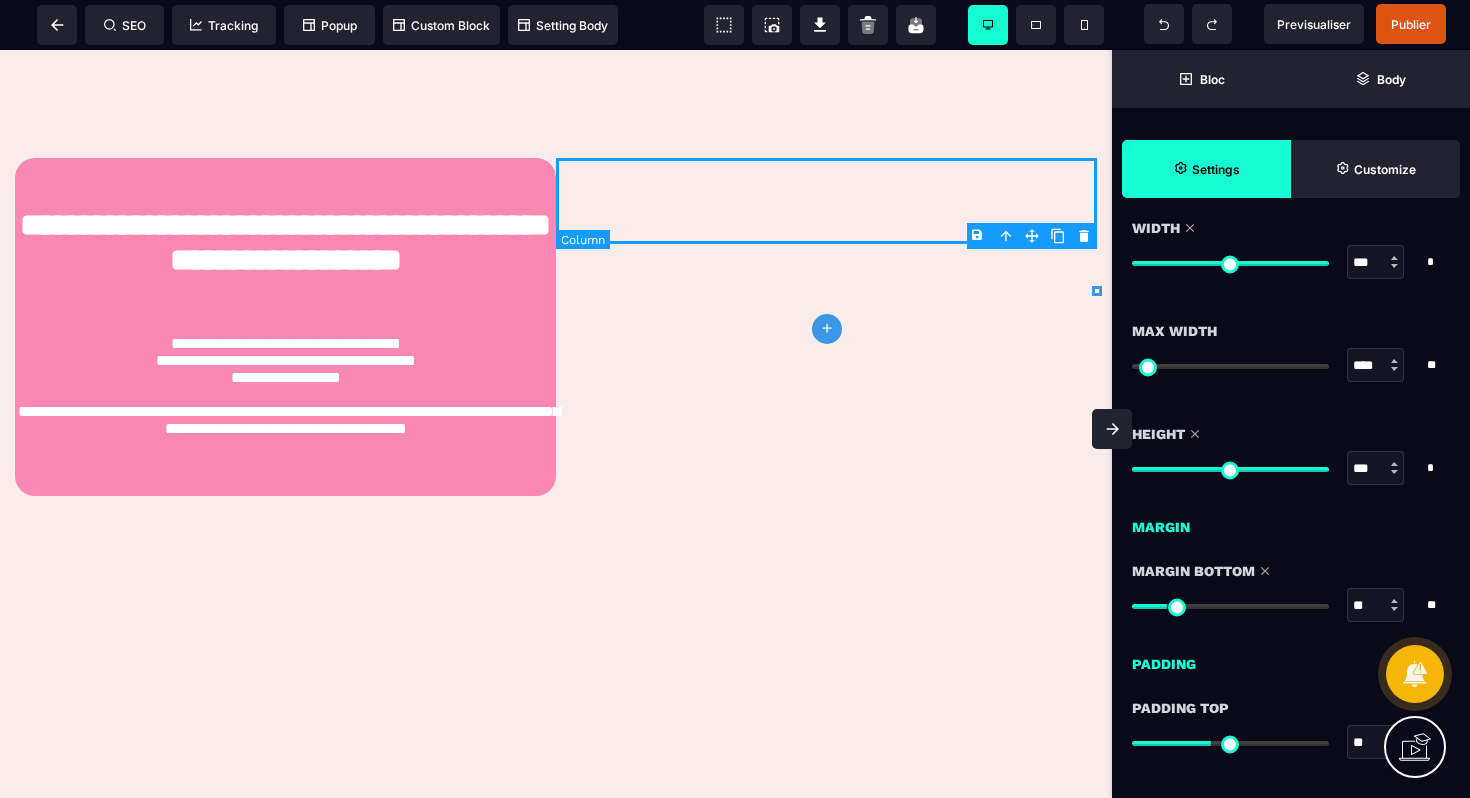 click at bounding box center (826, 201) 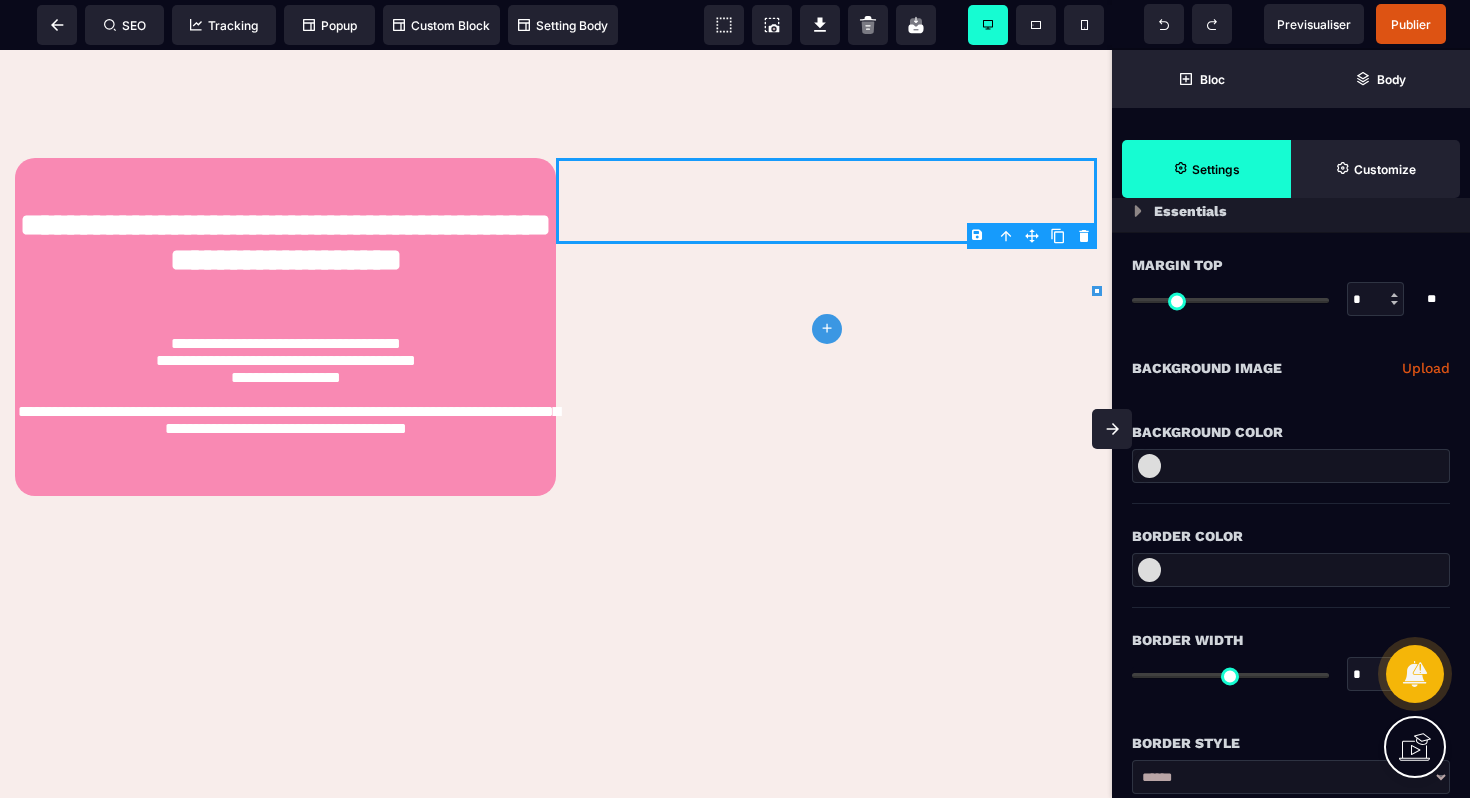 scroll, scrollTop: 78, scrollLeft: 0, axis: vertical 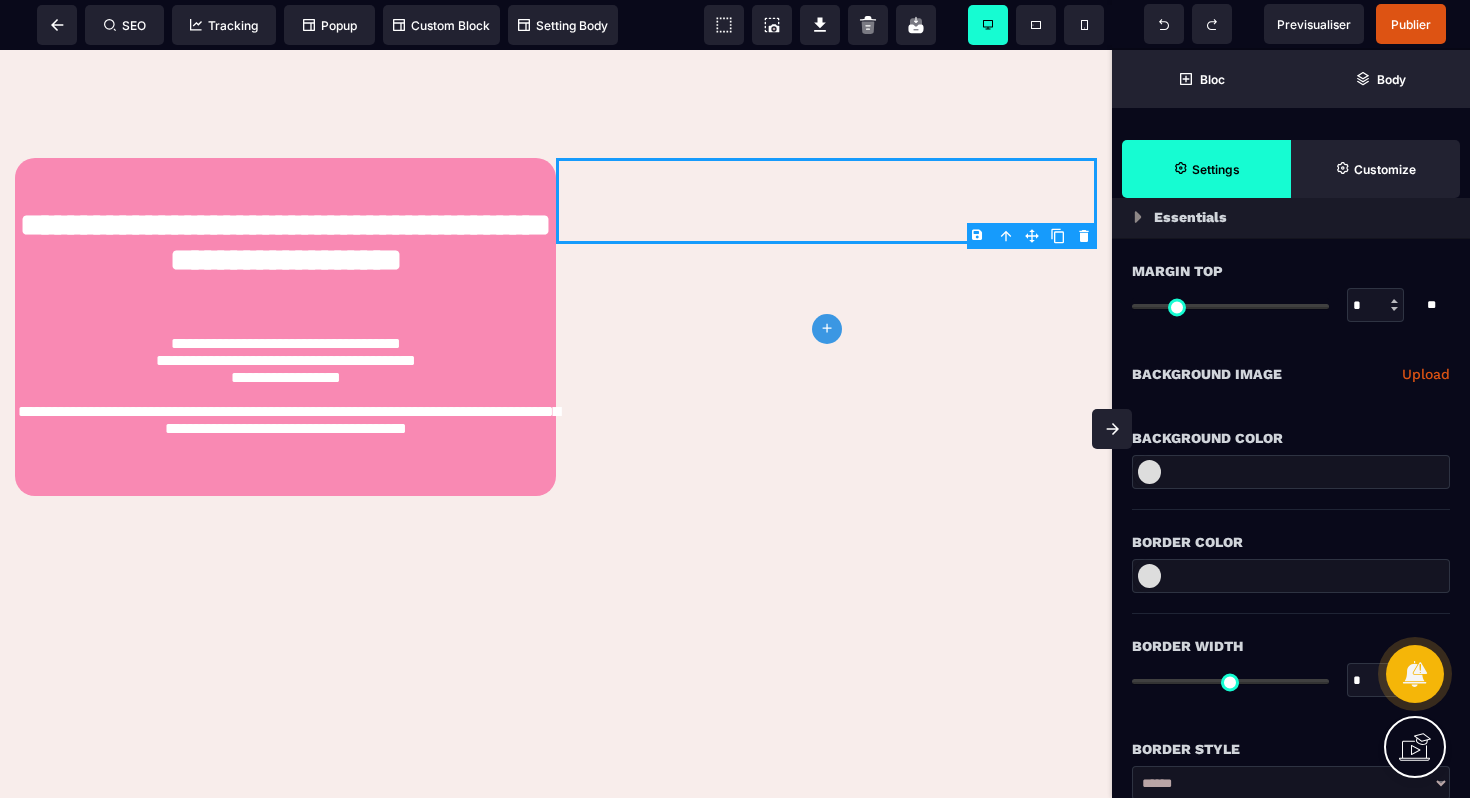 click at bounding box center (1291, 472) 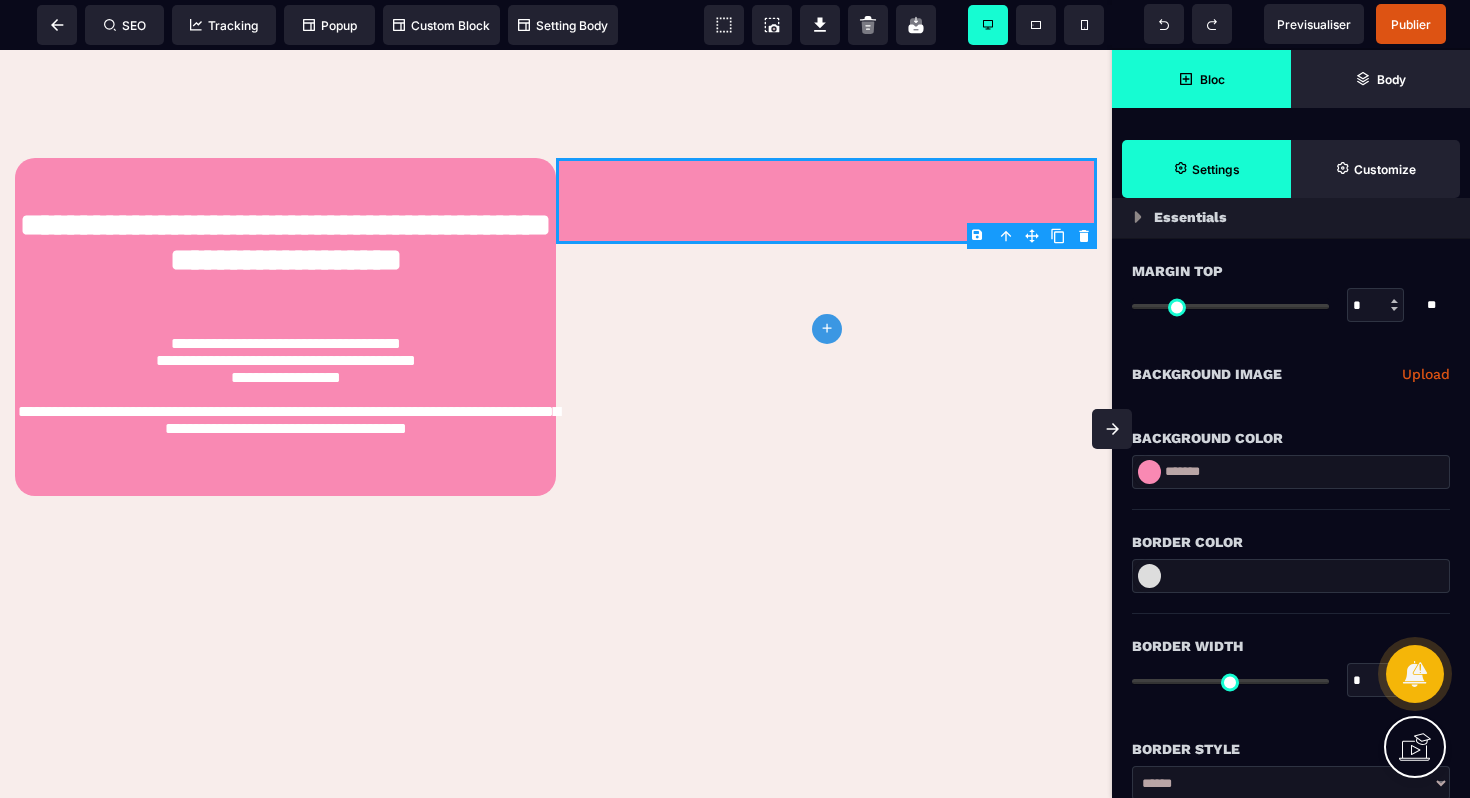 click on "Bloc" at bounding box center [1201, 79] 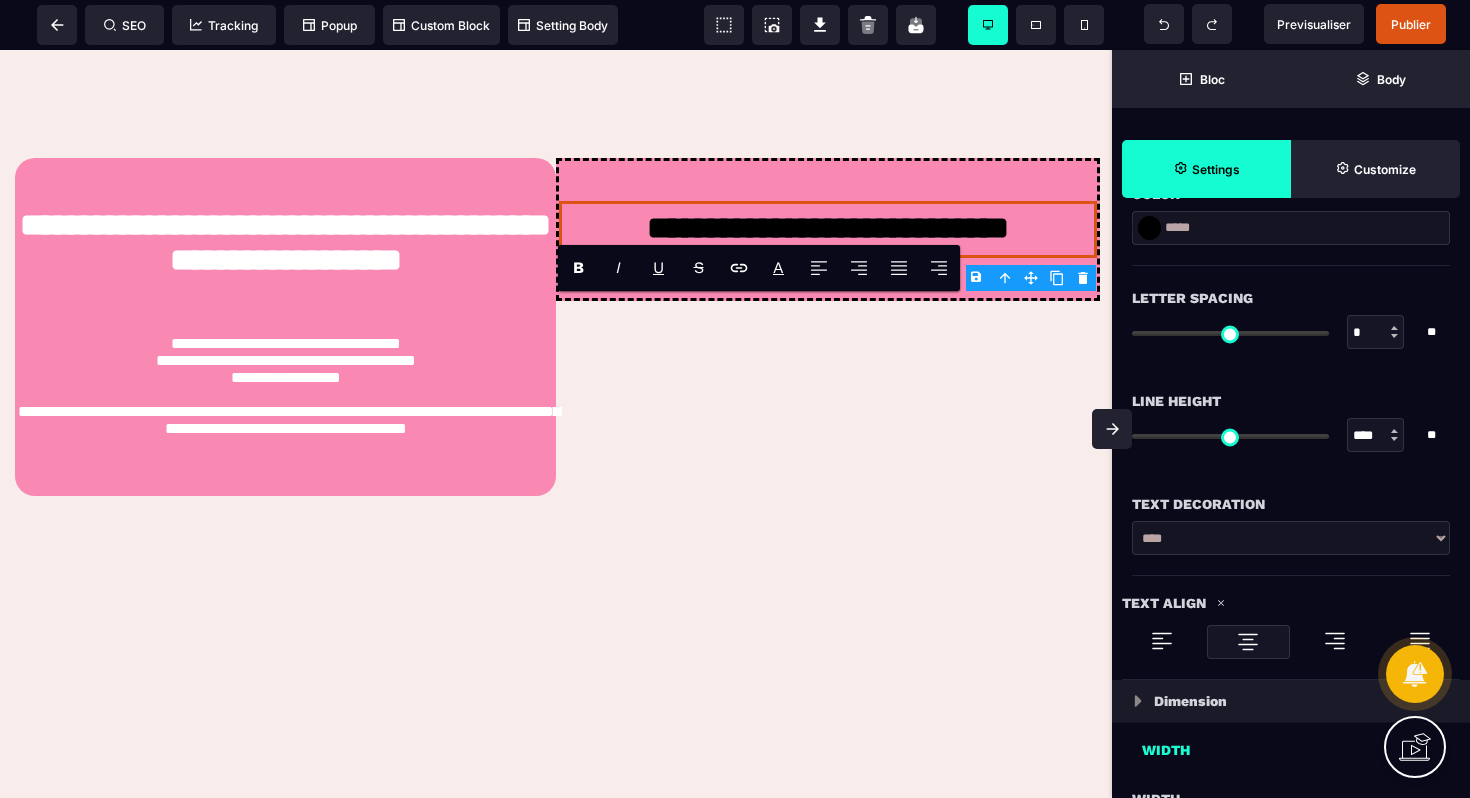 scroll, scrollTop: 0, scrollLeft: 0, axis: both 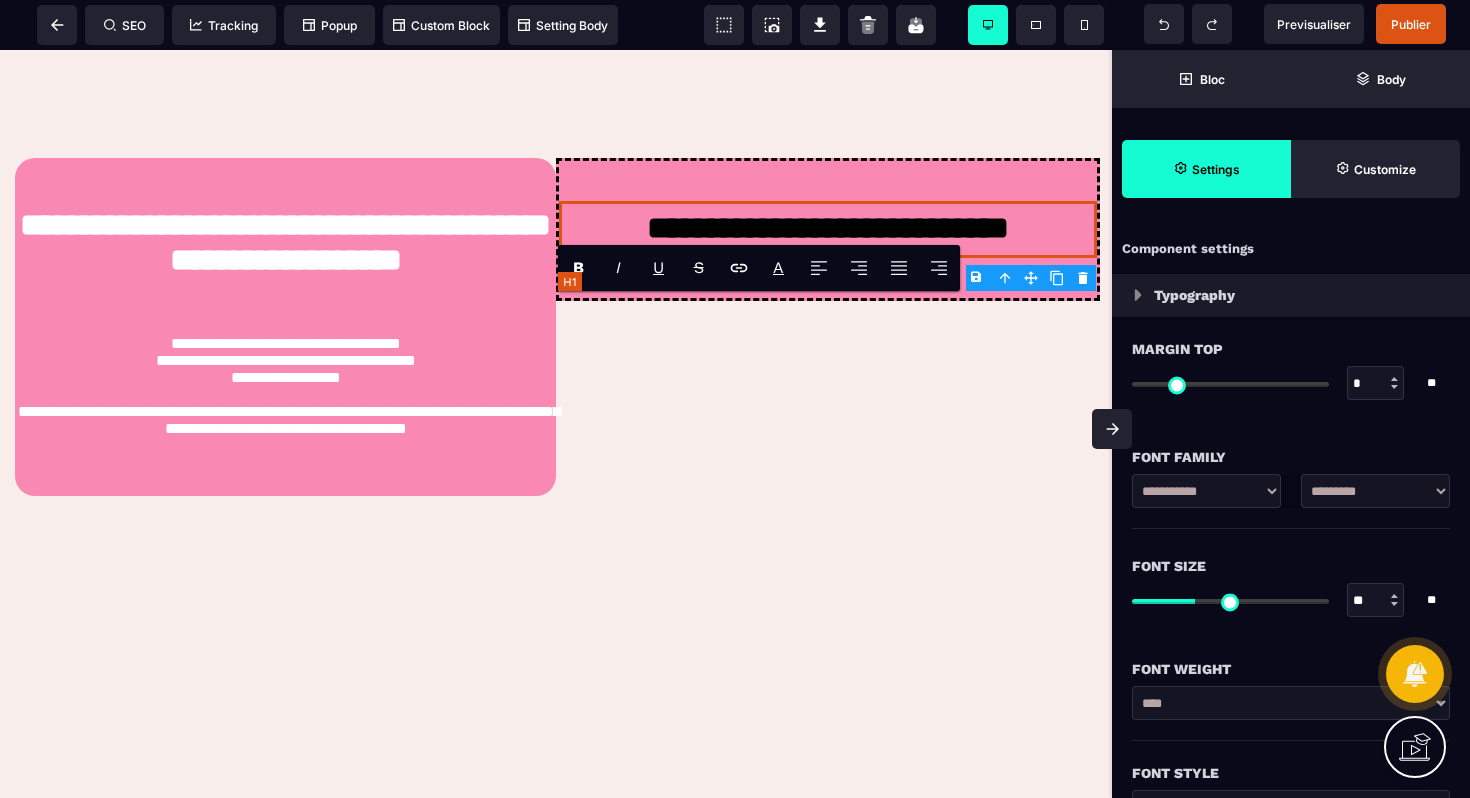 click on "**********" at bounding box center (828, 230) 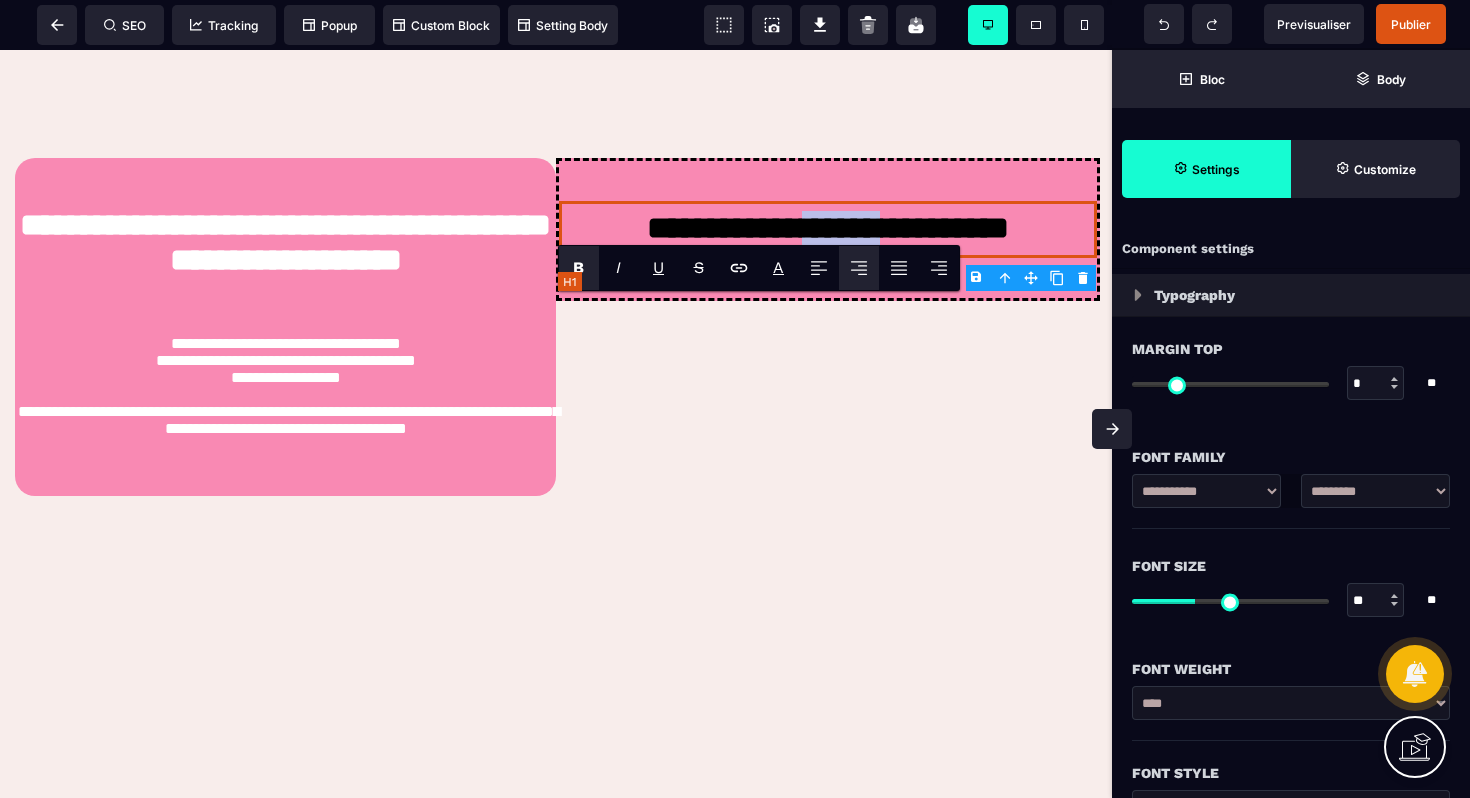 click on "**********" at bounding box center (828, 230) 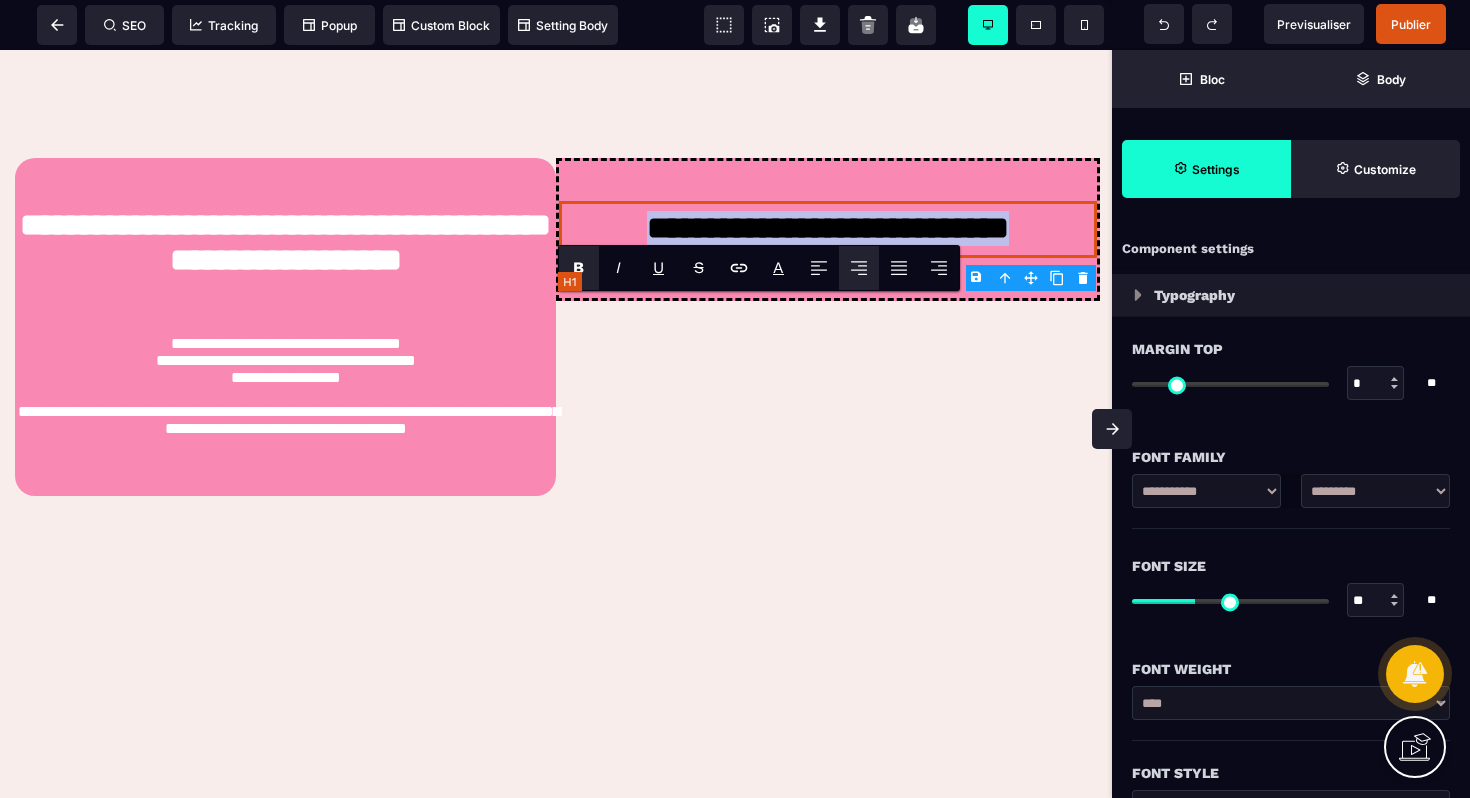 click on "**********" at bounding box center [828, 230] 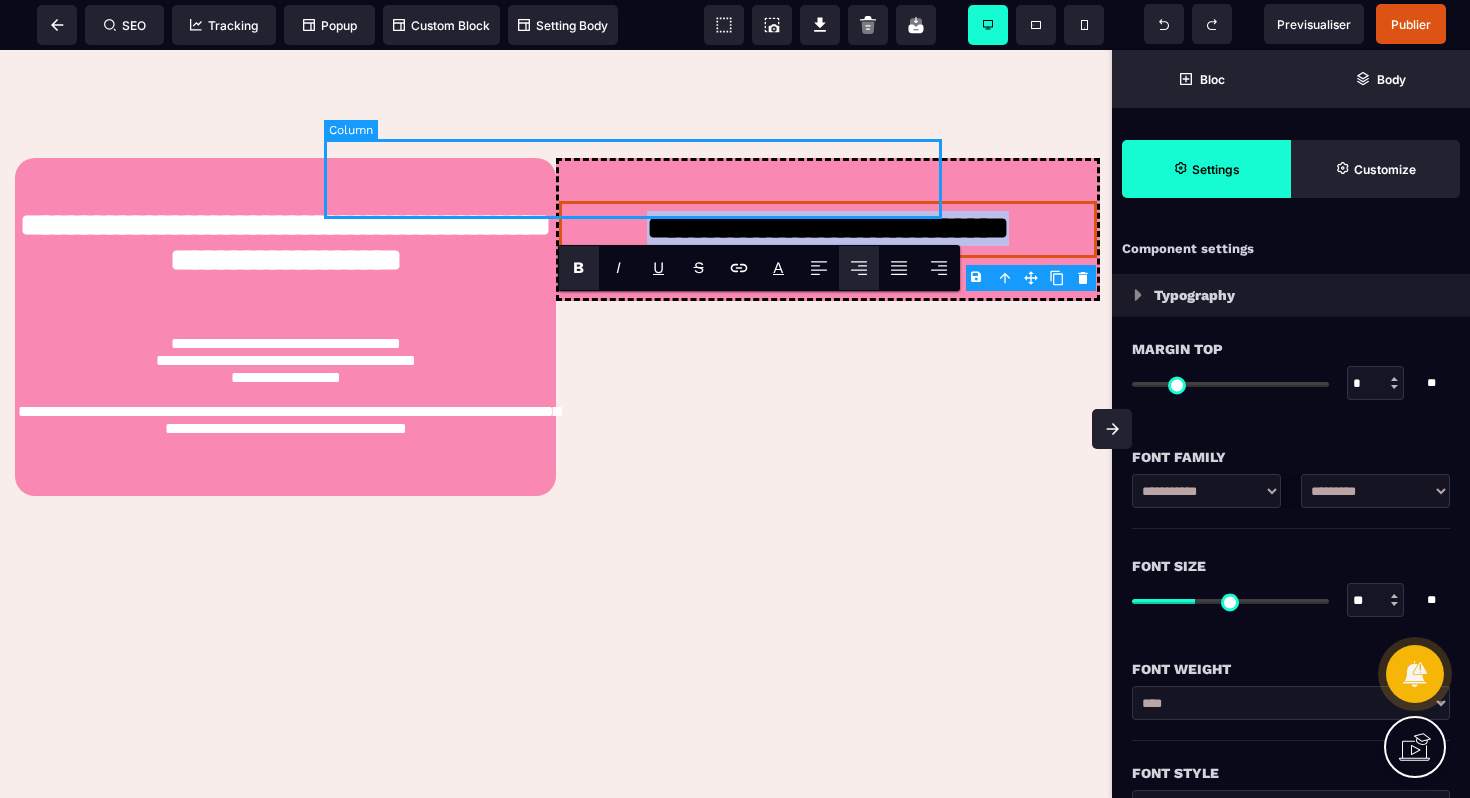 click at bounding box center (633, 88) 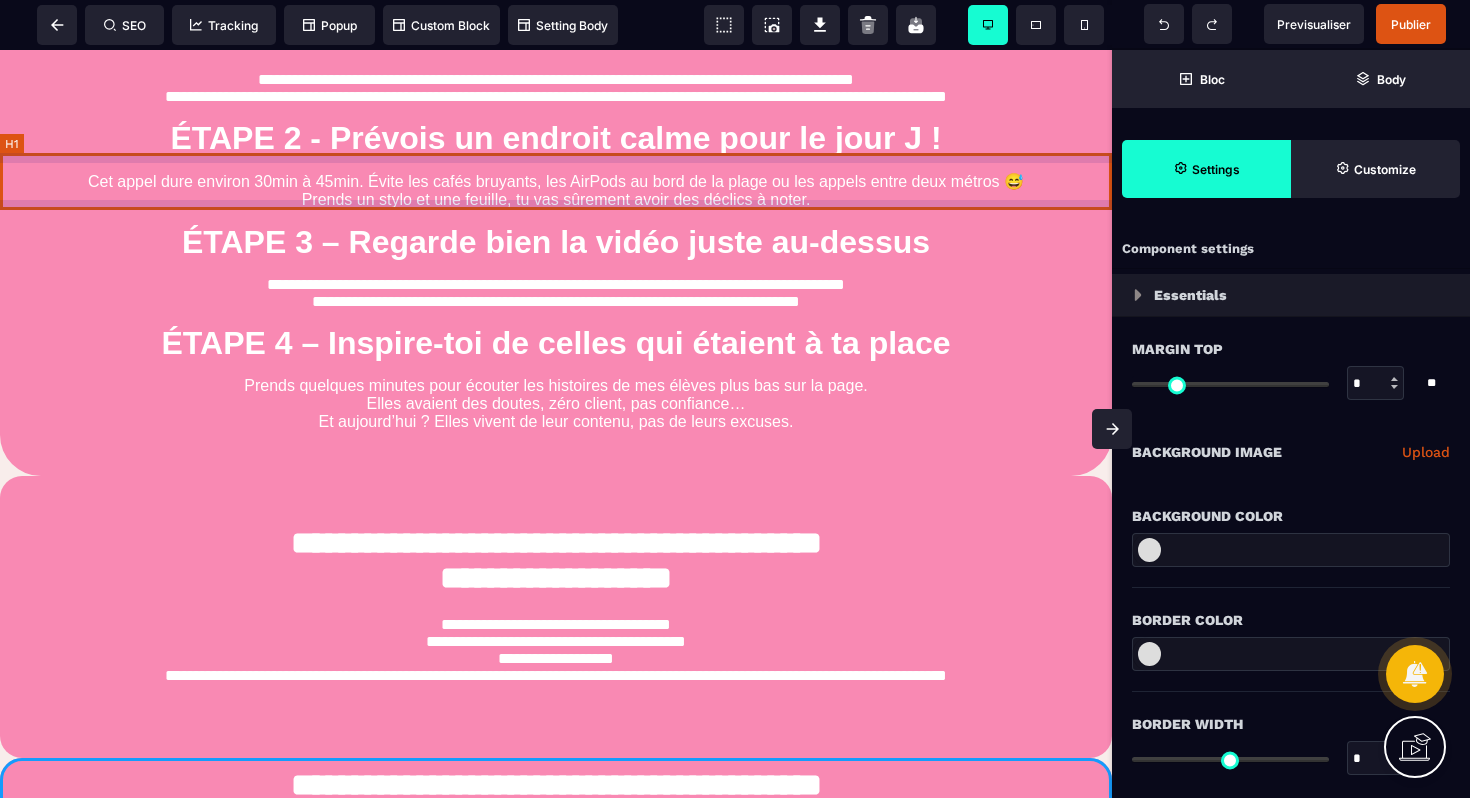 scroll, scrollTop: 1203, scrollLeft: 0, axis: vertical 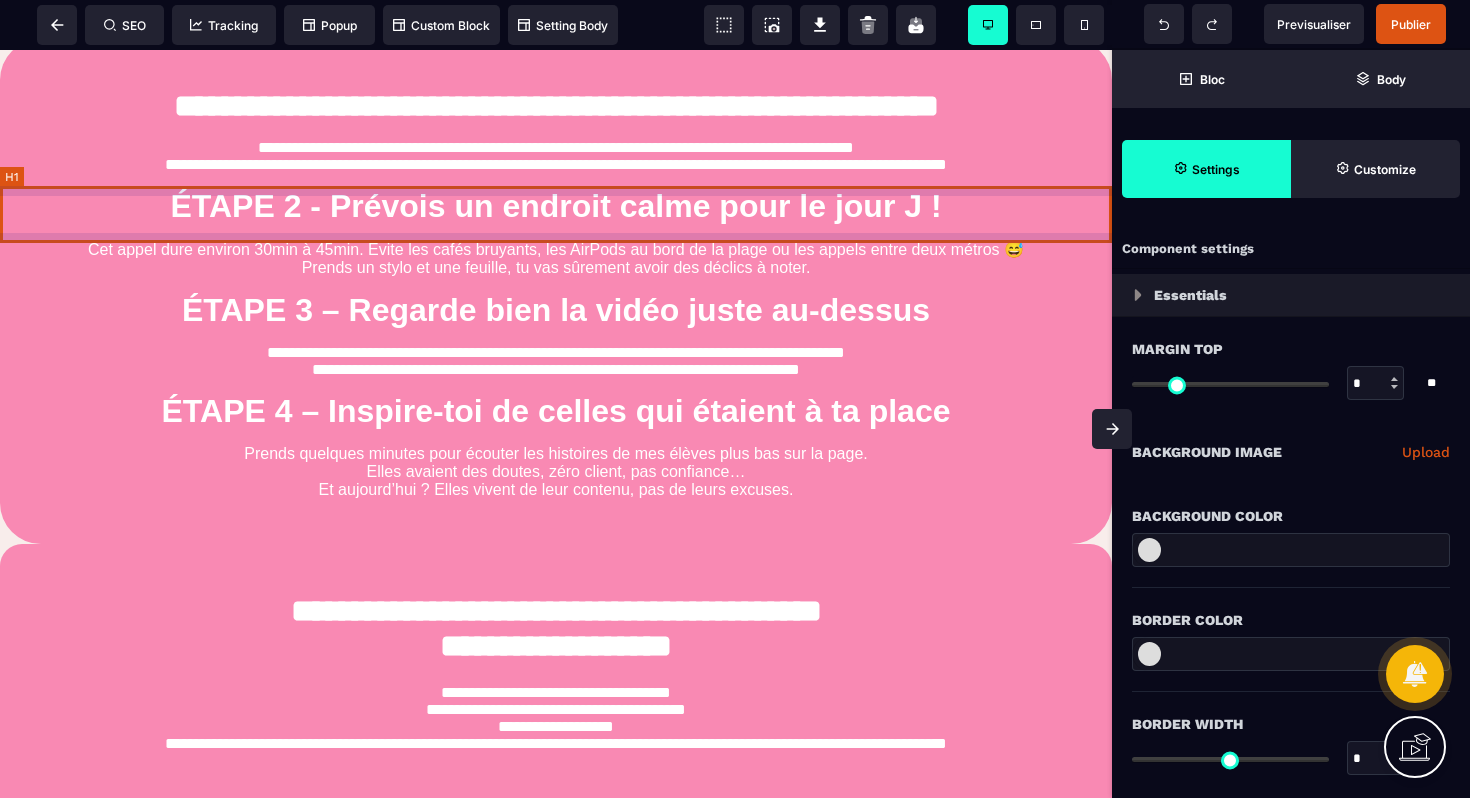 click on "ÉTAPE 2 - Prévois un endroit calme pour le jour J !" at bounding box center (556, 206) 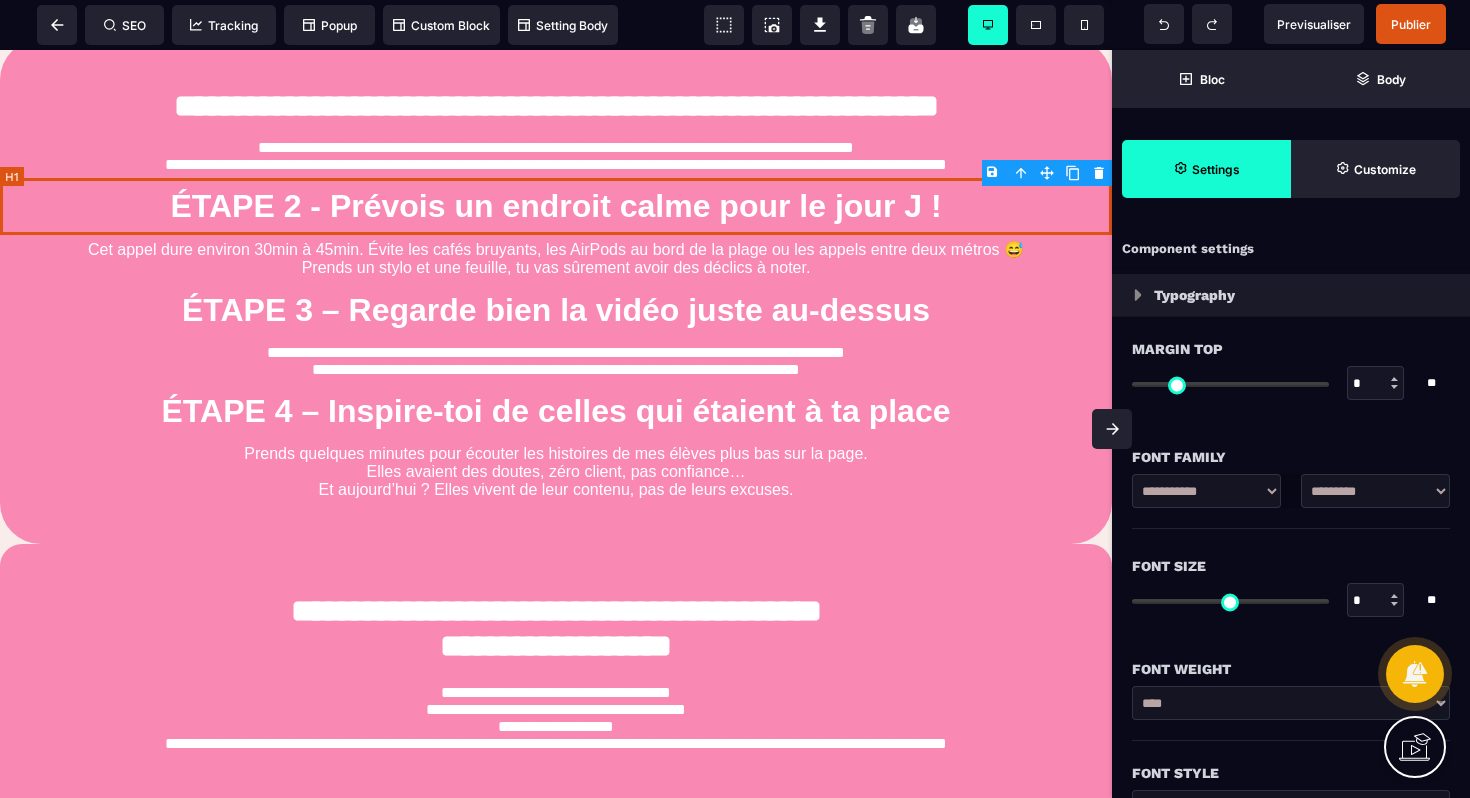 click on "ÉTAPE 2 - Prévois un endroit calme pour le jour J !" at bounding box center [556, 206] 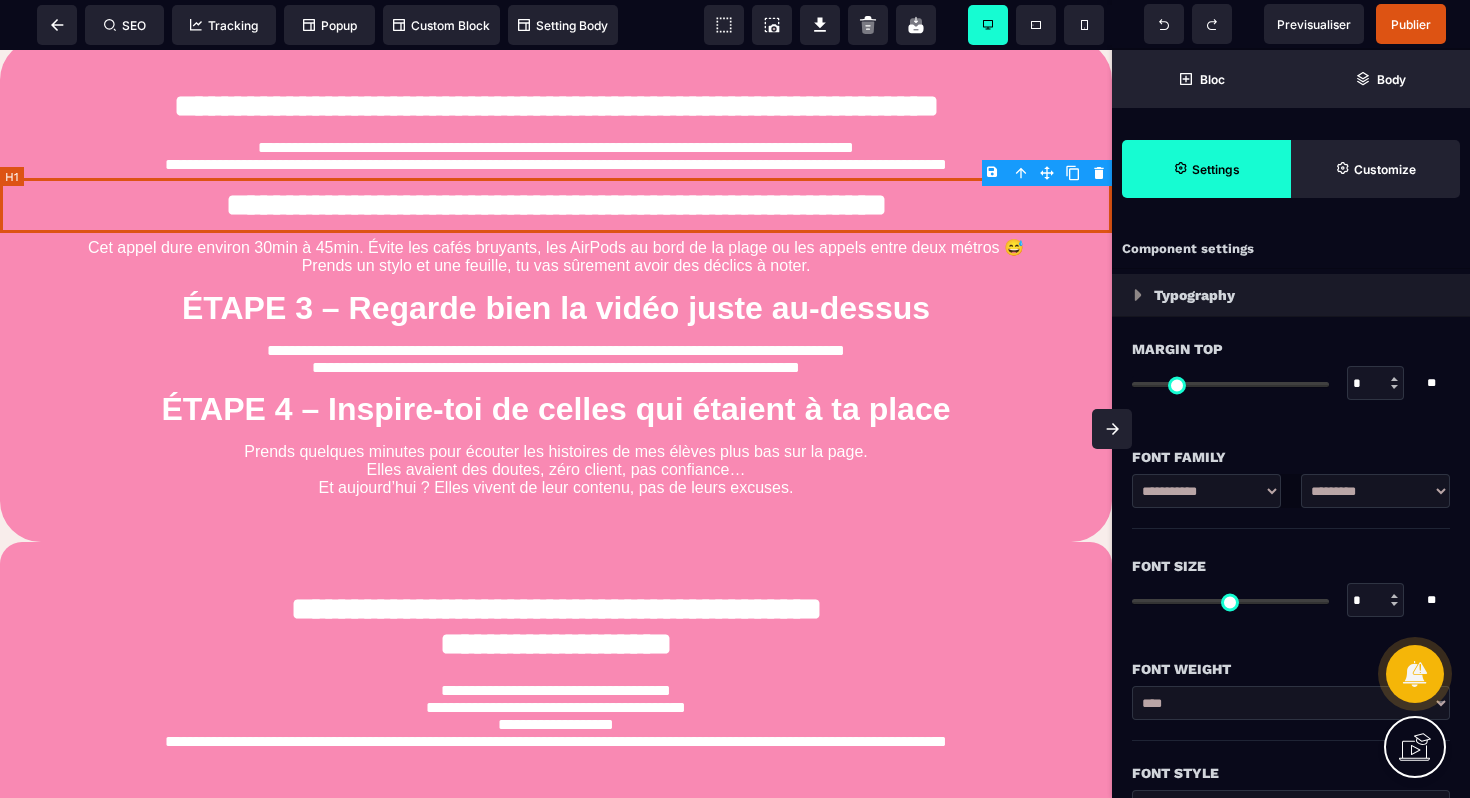 click on "**********" at bounding box center (556, 205) 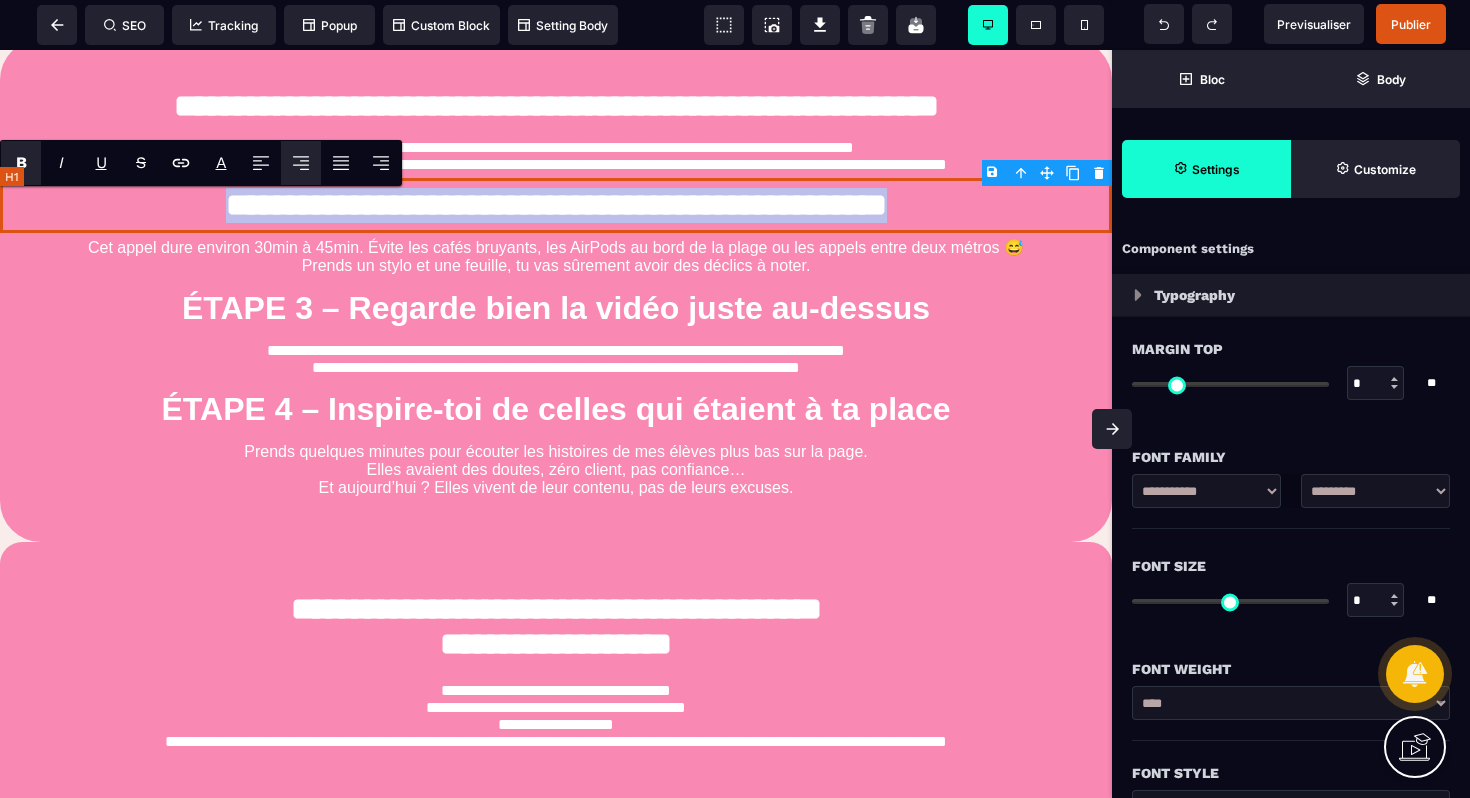 click on "**********" at bounding box center (556, 205) 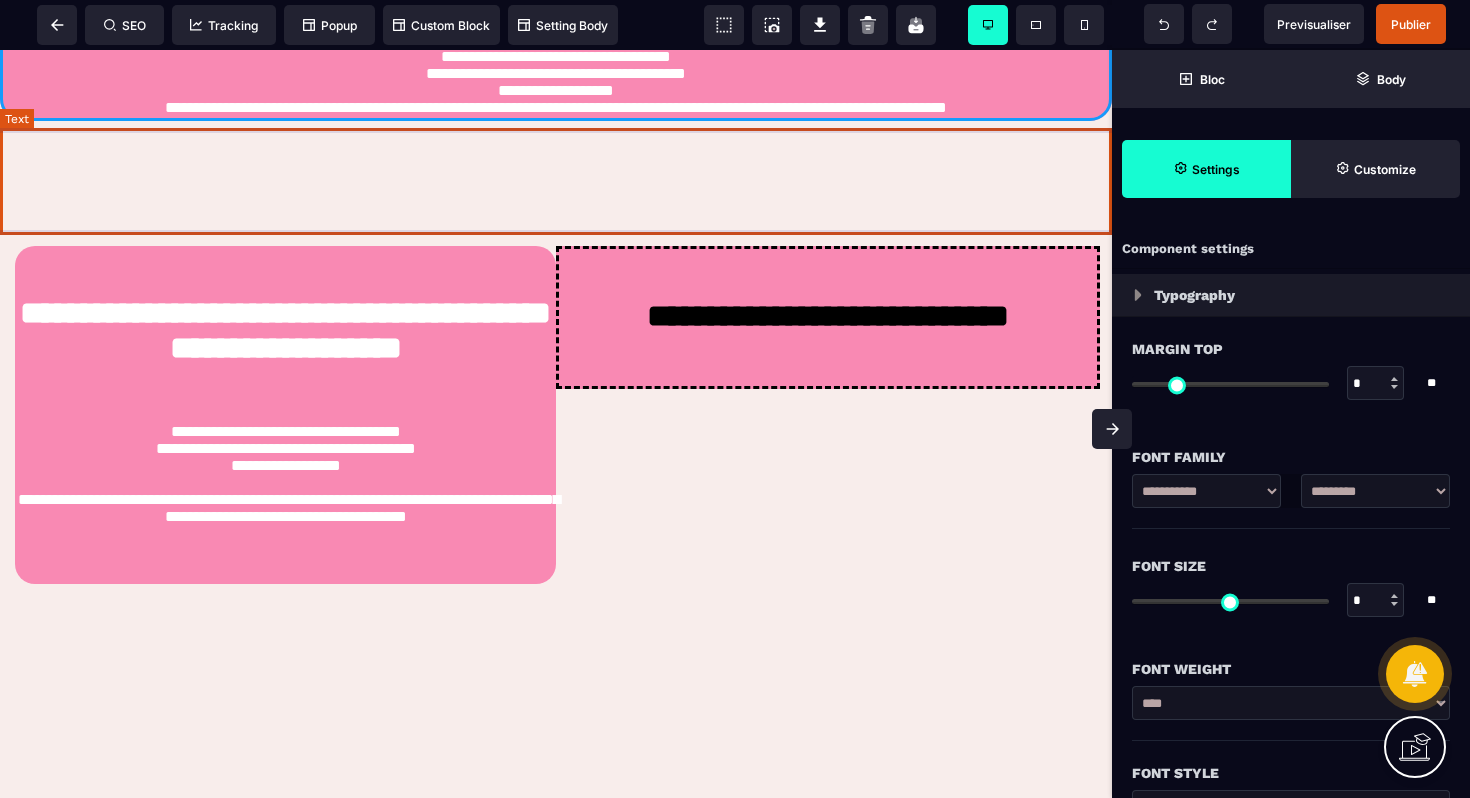 scroll, scrollTop: 2099, scrollLeft: 0, axis: vertical 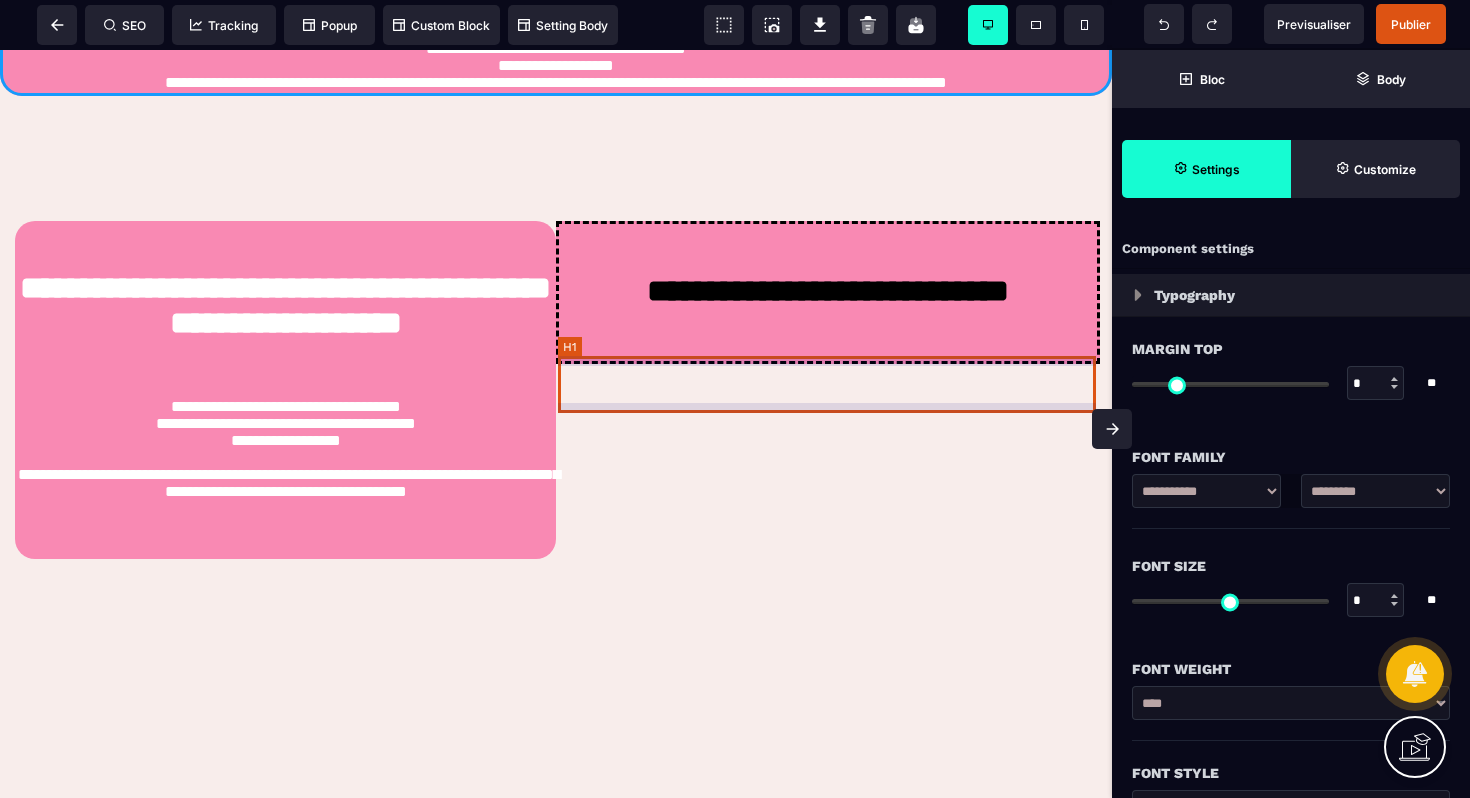 click on "**********" at bounding box center [828, 293] 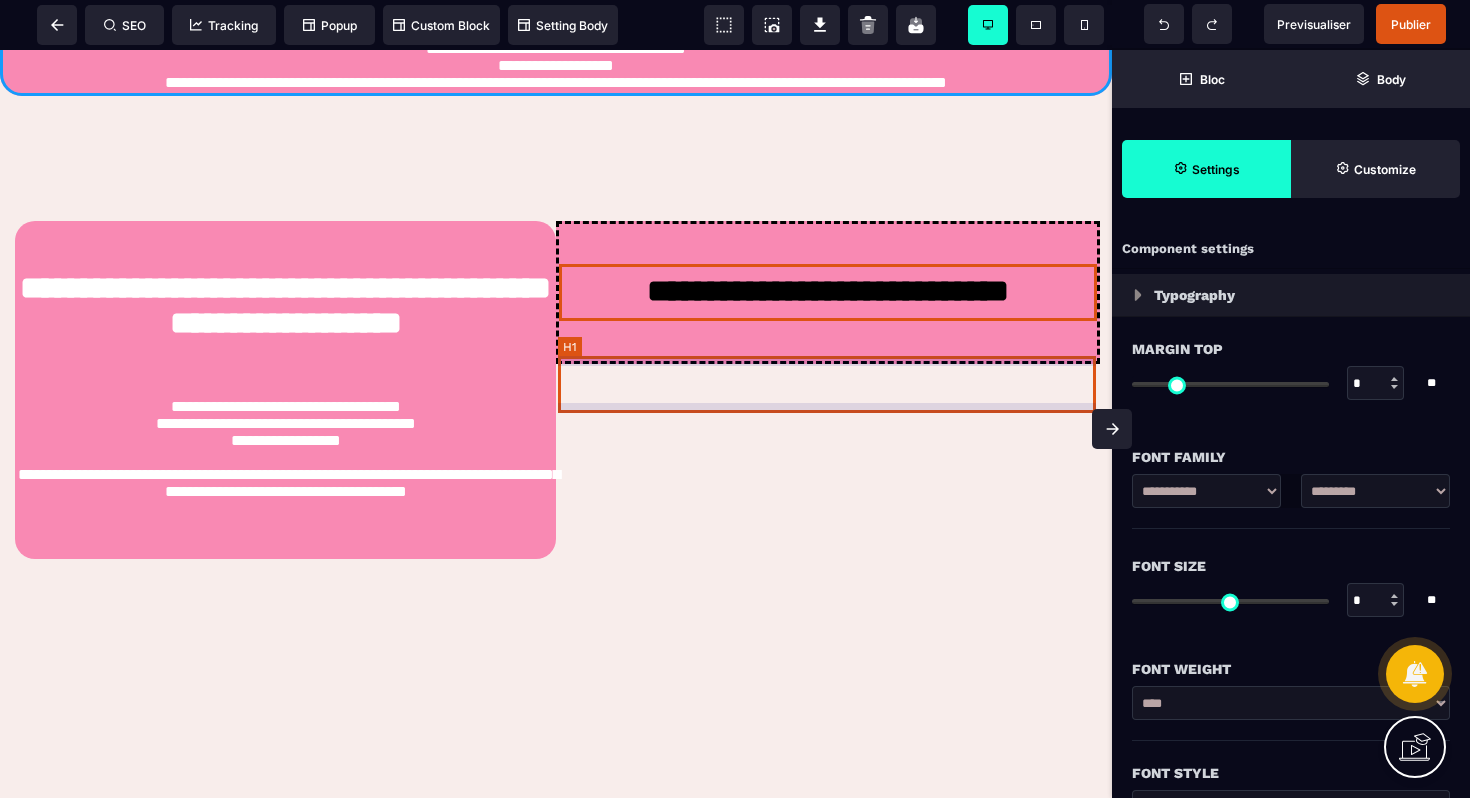 click on "**********" at bounding box center [828, 293] 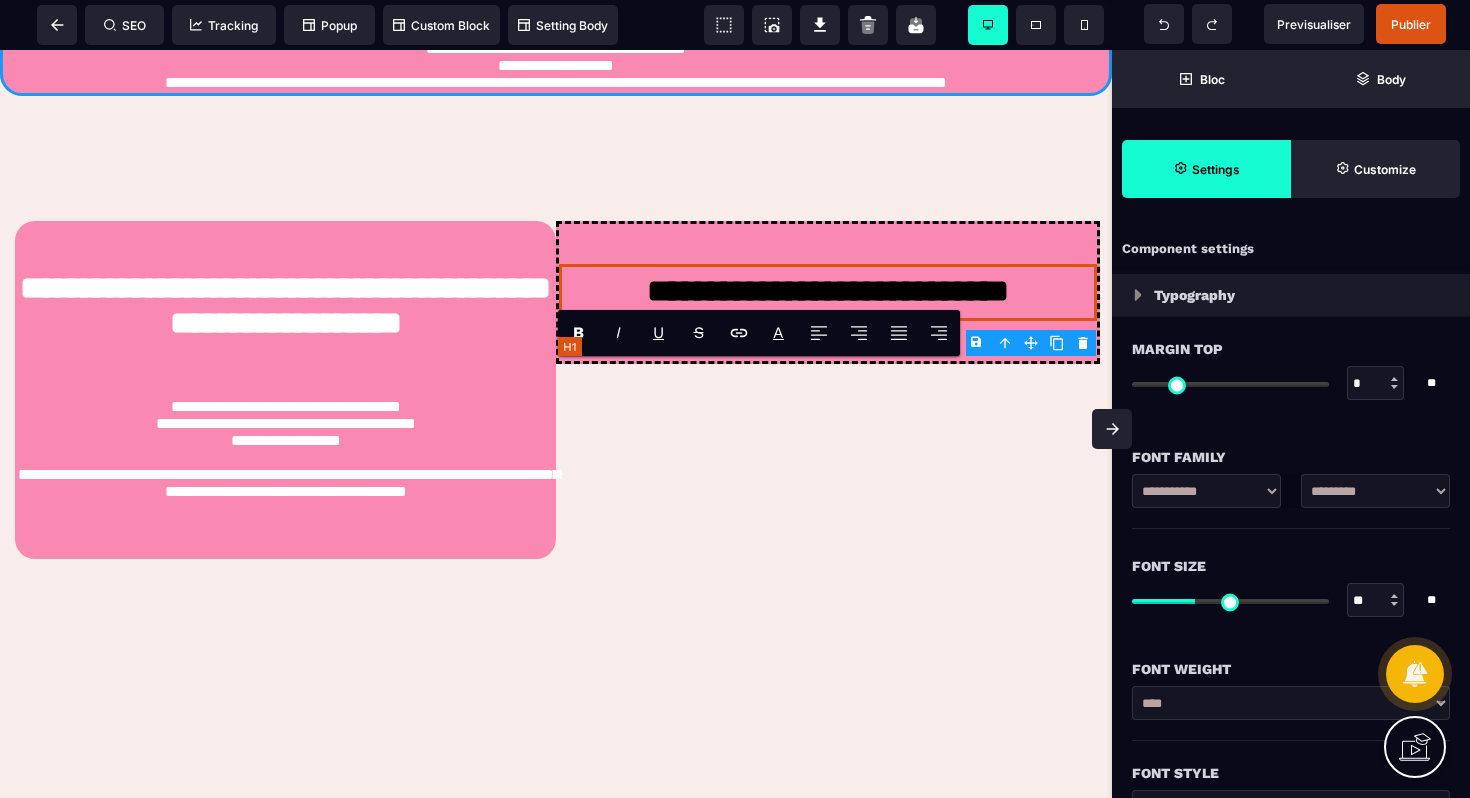 click on "**********" at bounding box center (828, 293) 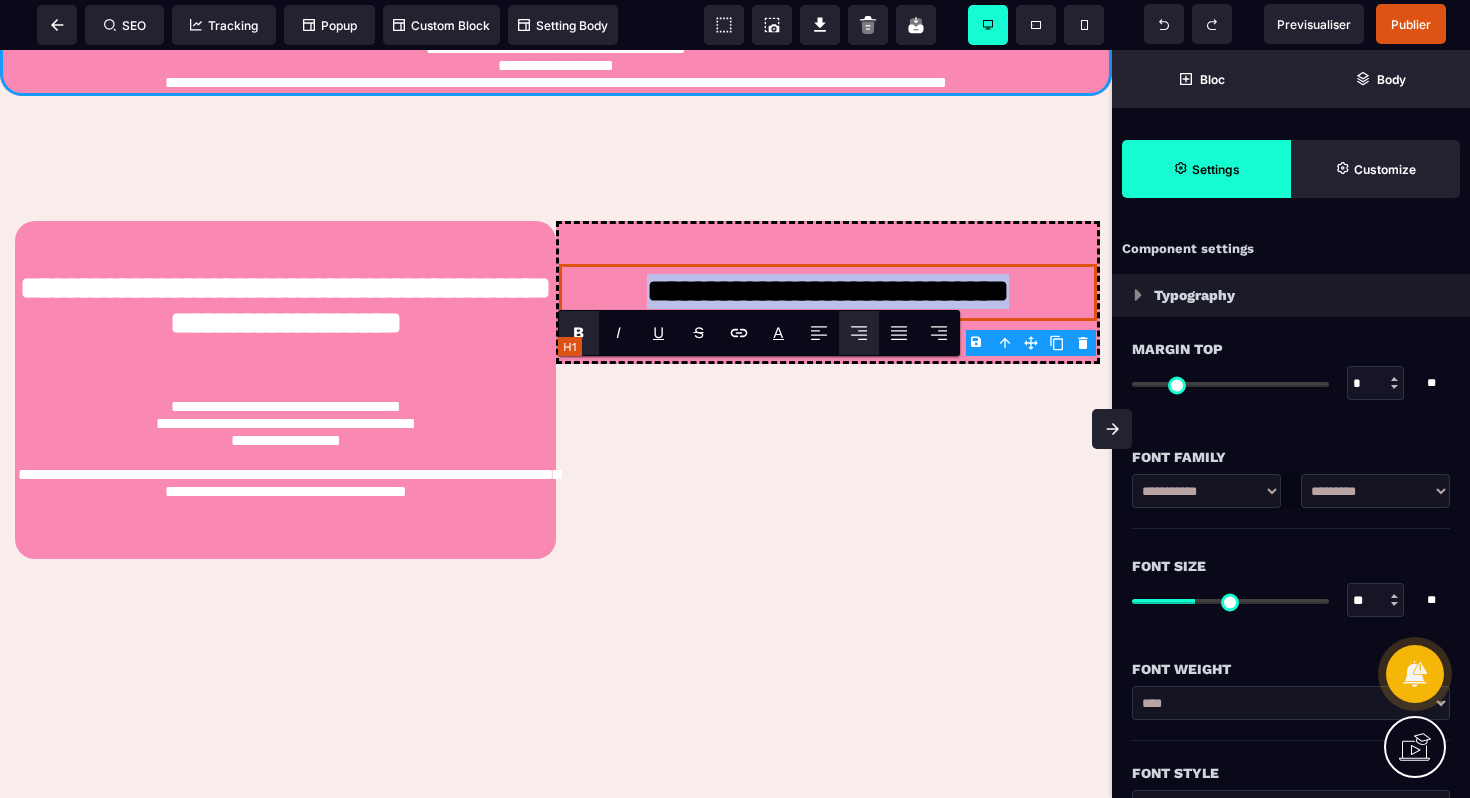 paste 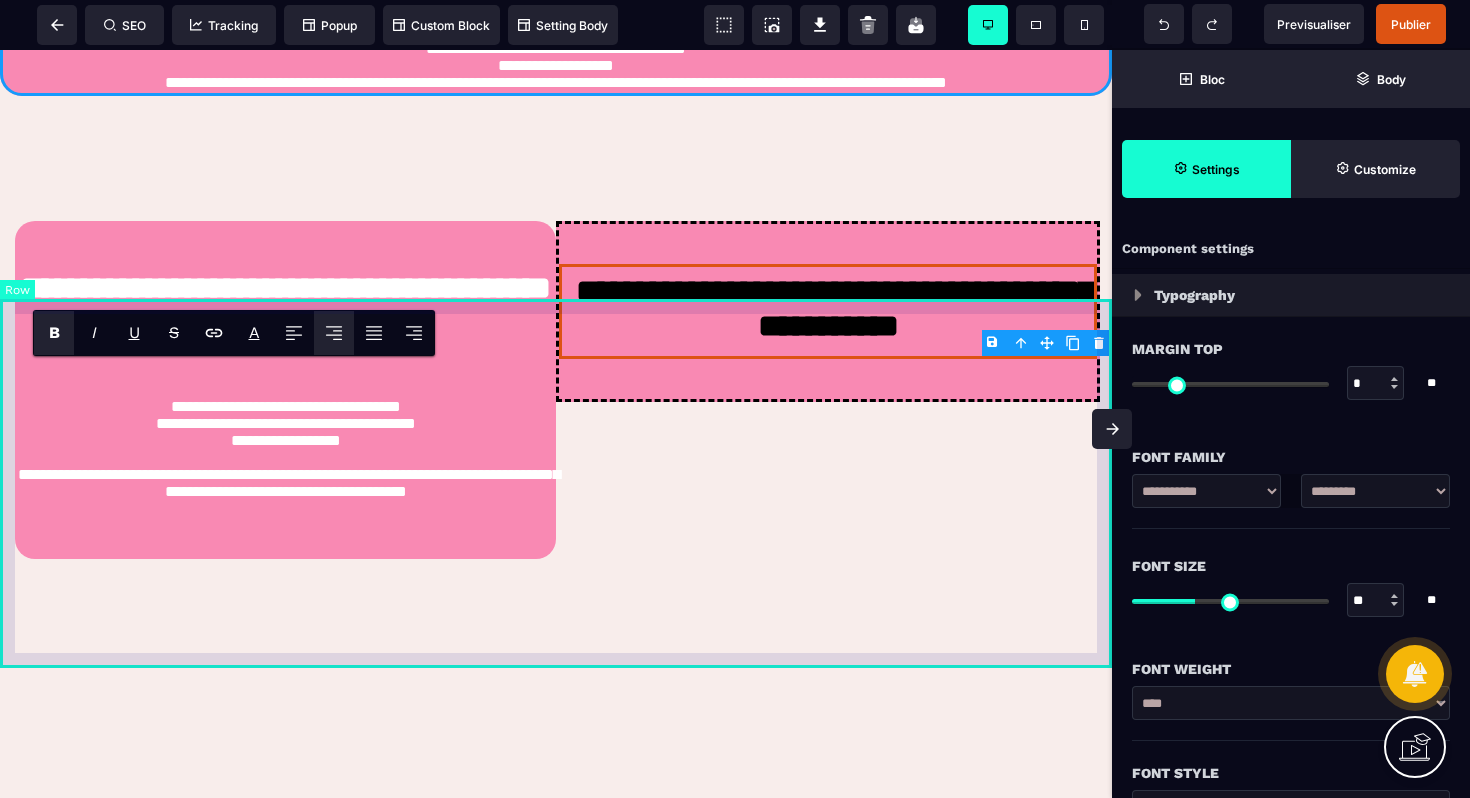click on "**********" at bounding box center (556, 390) 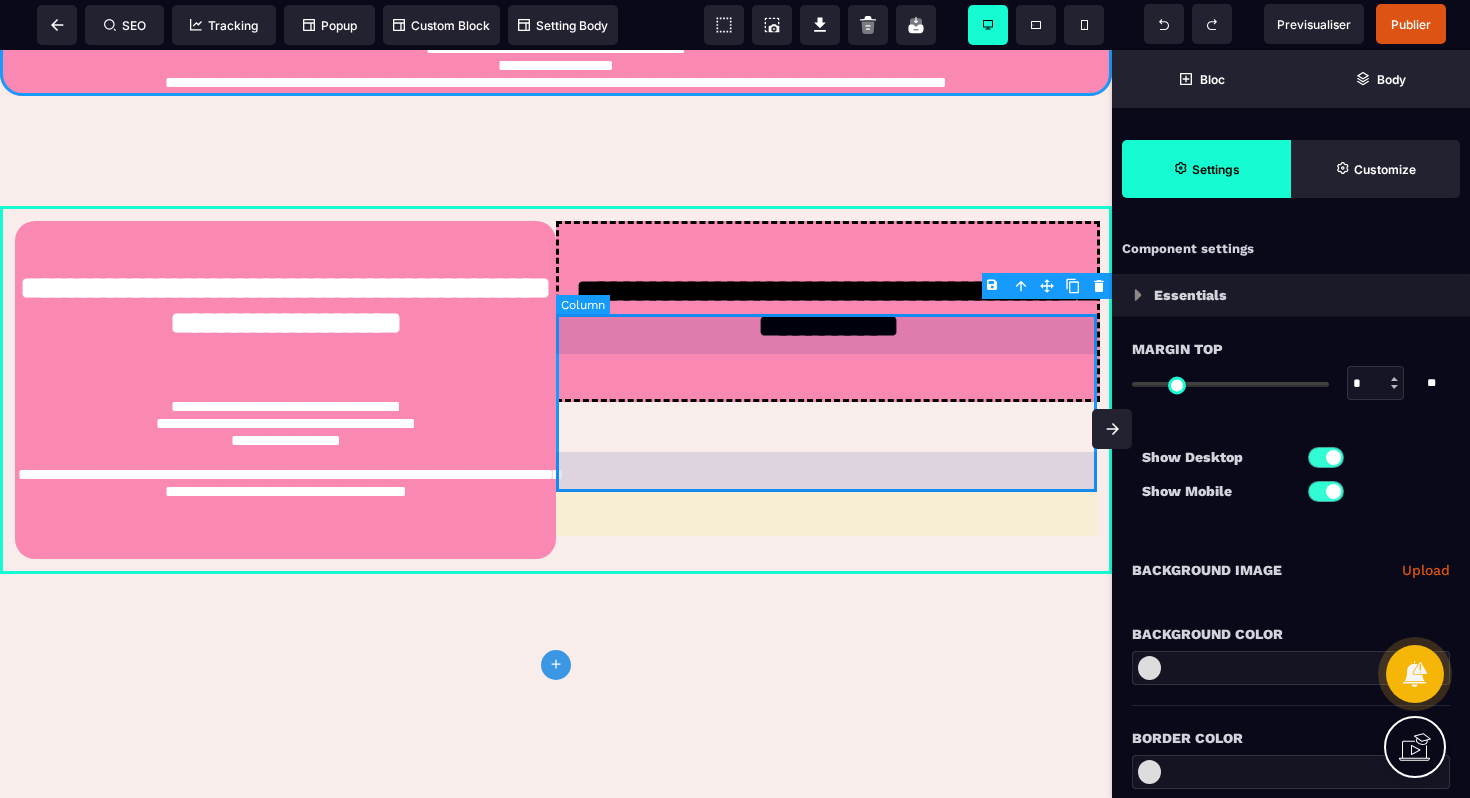 click on "**********" at bounding box center [828, 311] 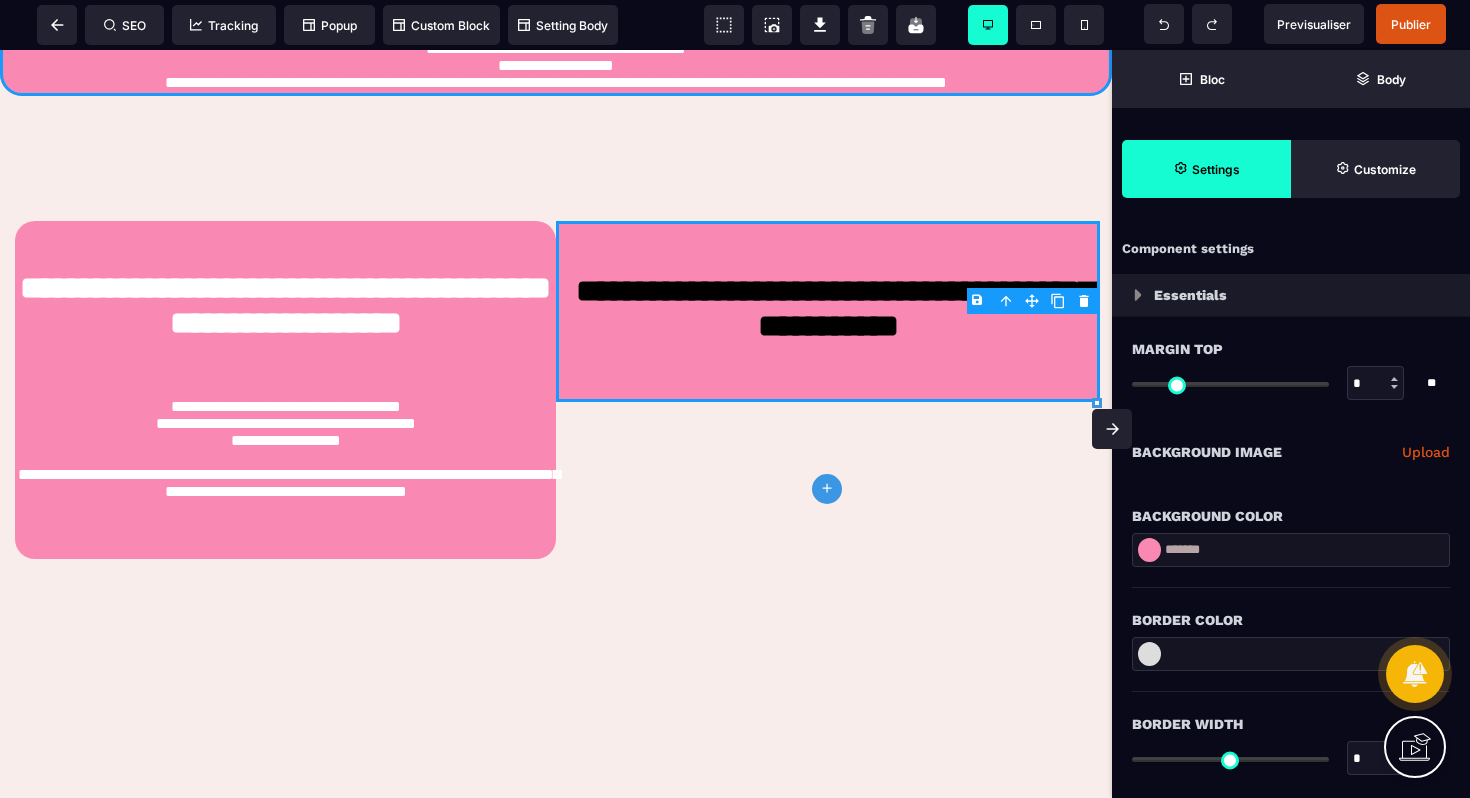 click on "B I U S
A *******
plus
Column
SEO" at bounding box center [735, 399] 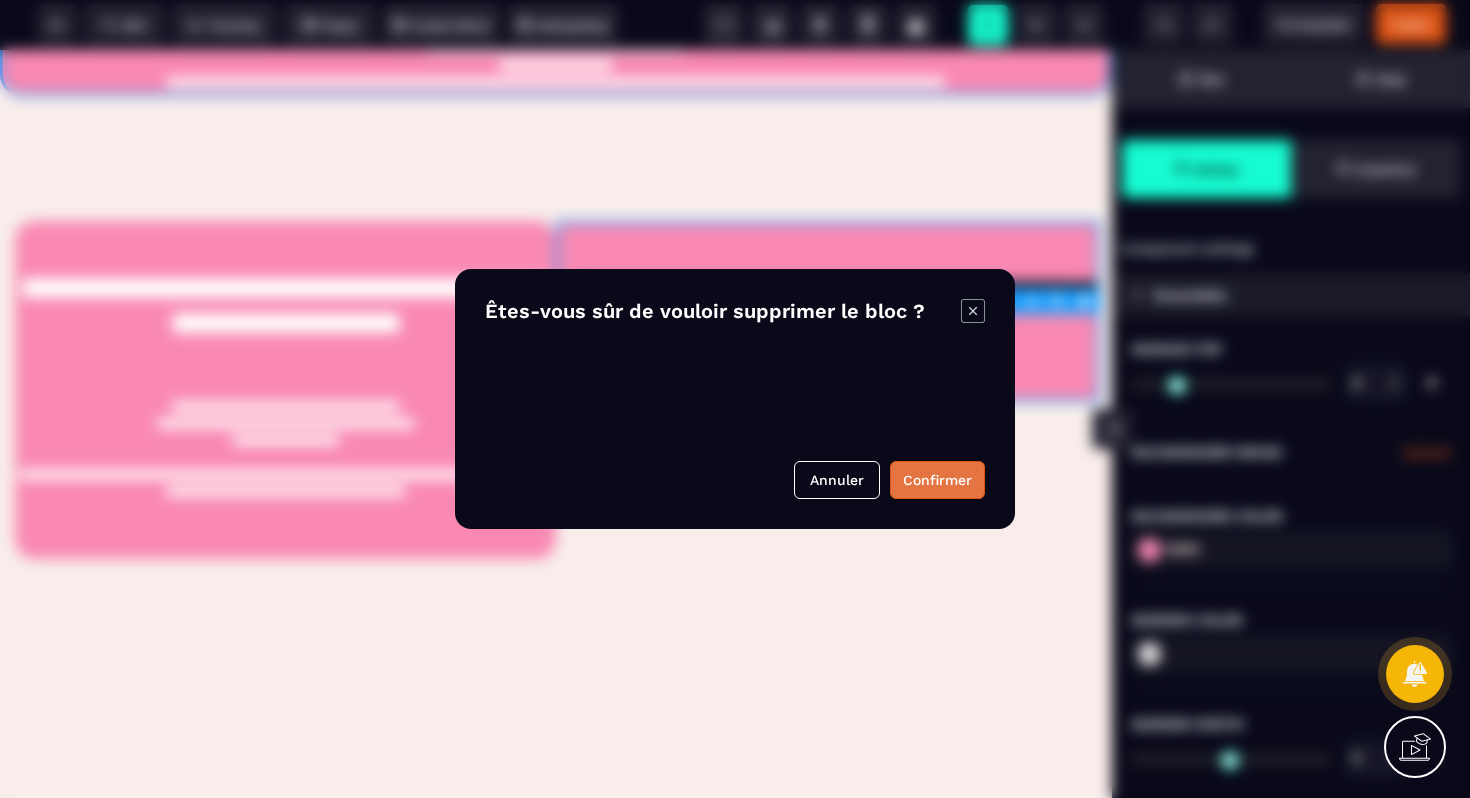 click on "Confirmer" at bounding box center [937, 480] 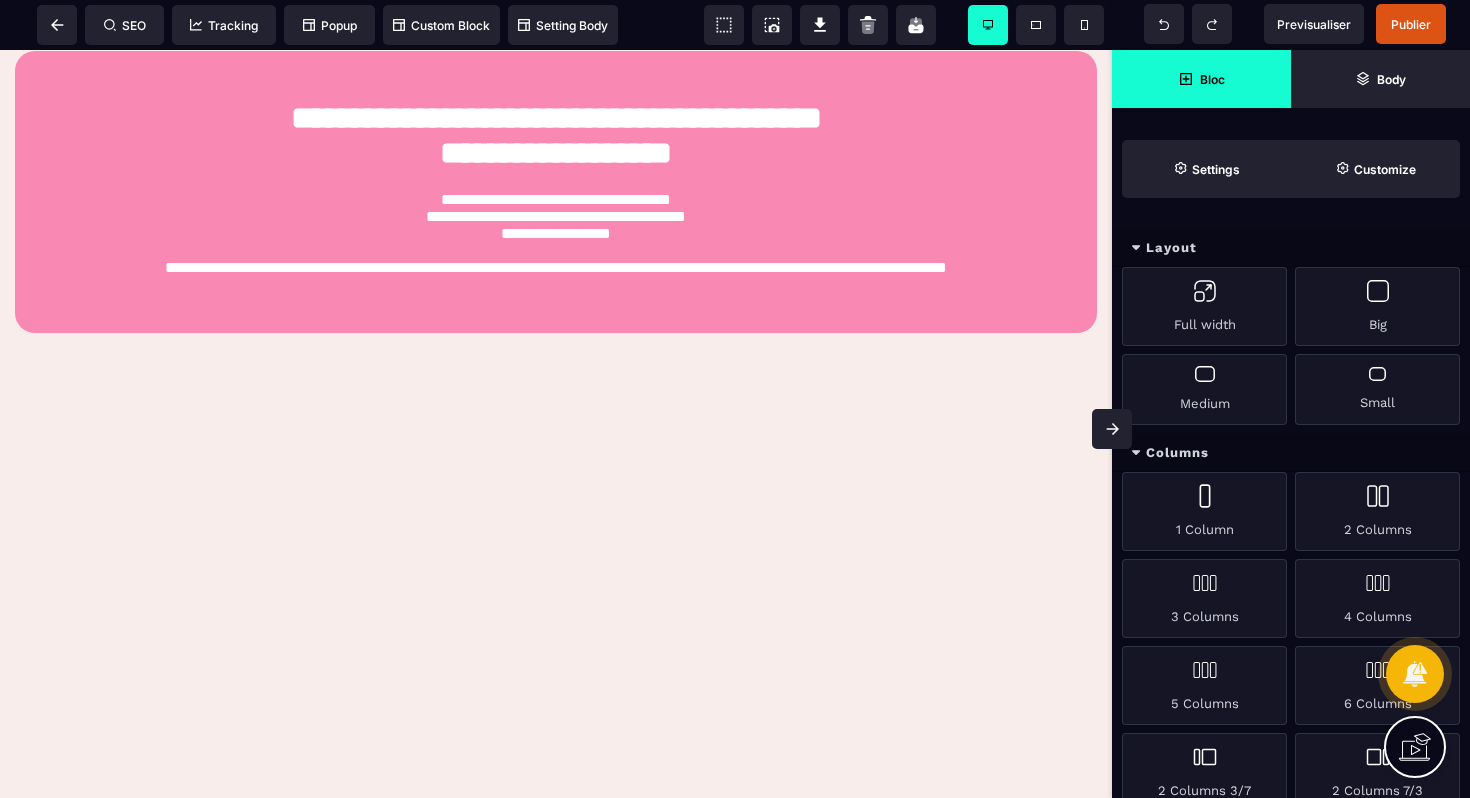 scroll, scrollTop: 2277, scrollLeft: 0, axis: vertical 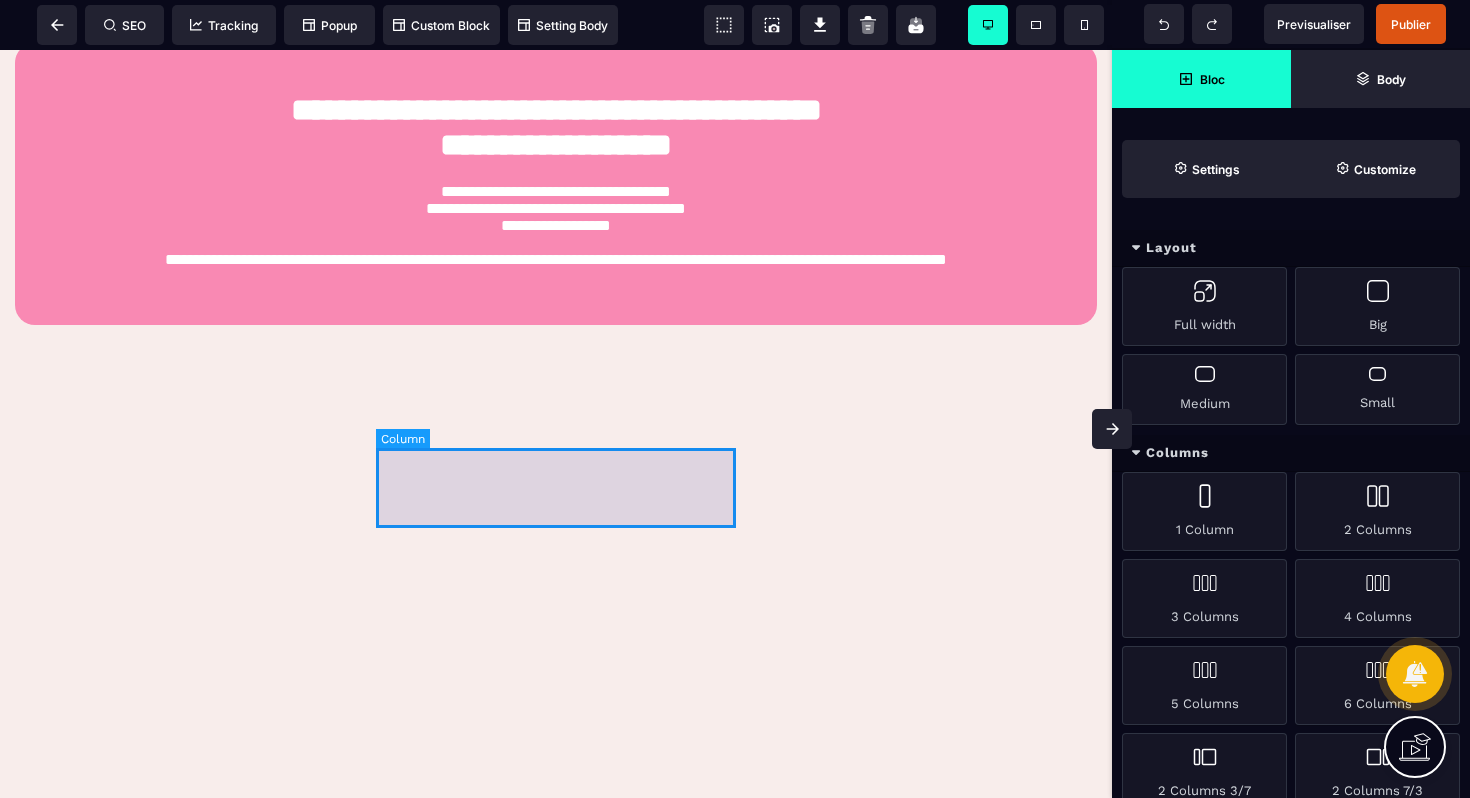 click at bounding box center (556, 395) 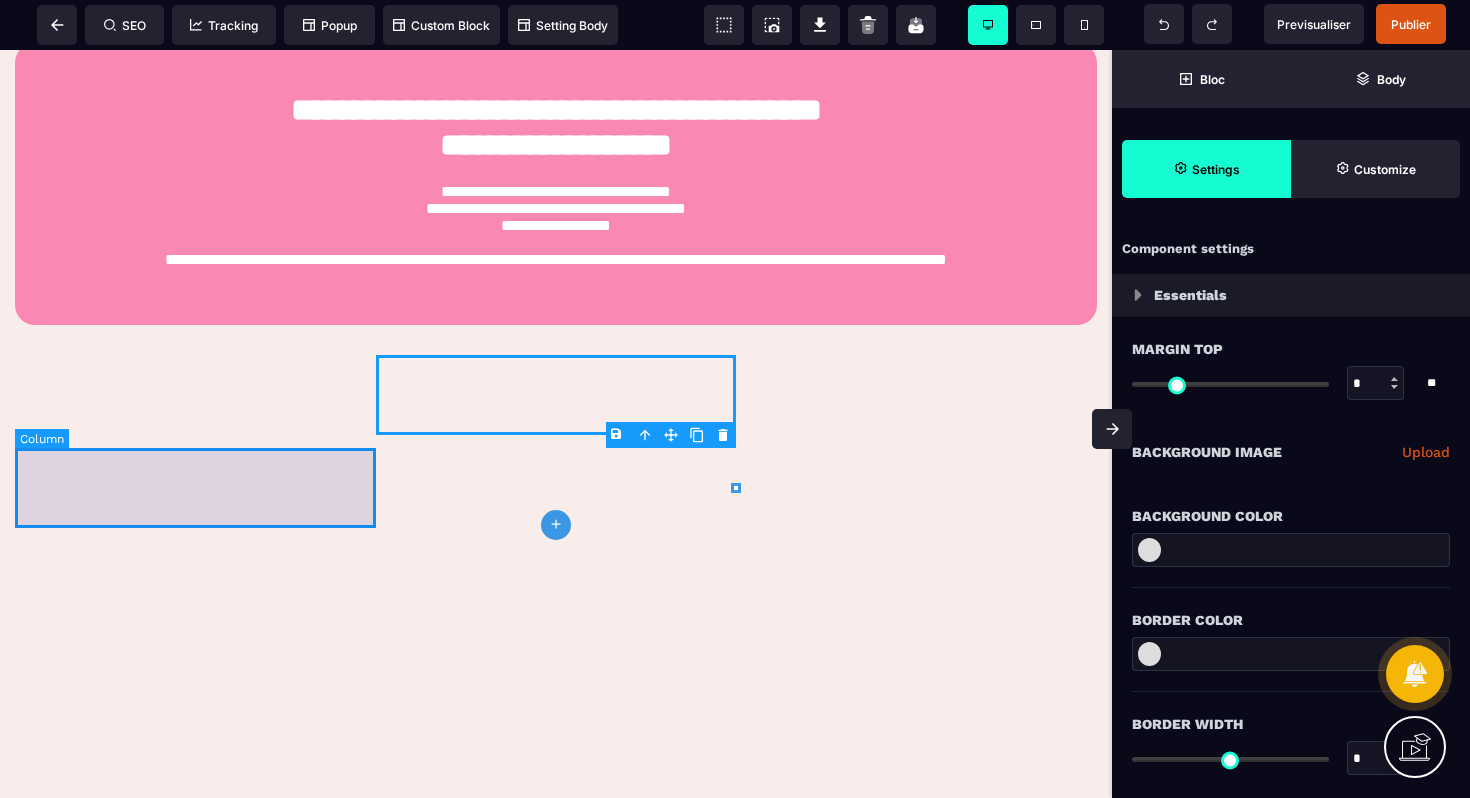 click at bounding box center [195, 395] 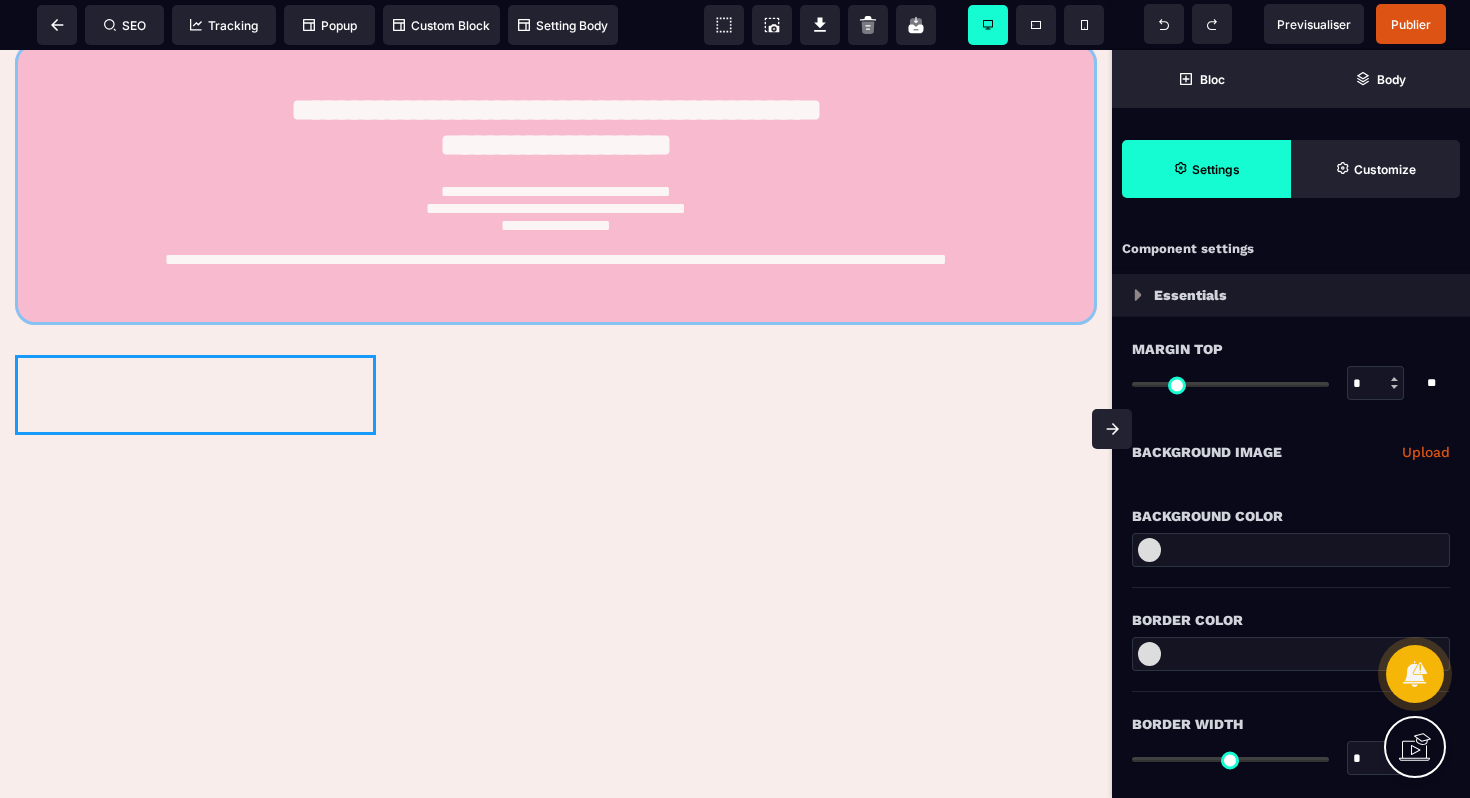 drag, startPoint x: 618, startPoint y: 149, endPoint x: 268, endPoint y: 547, distance: 530.0038 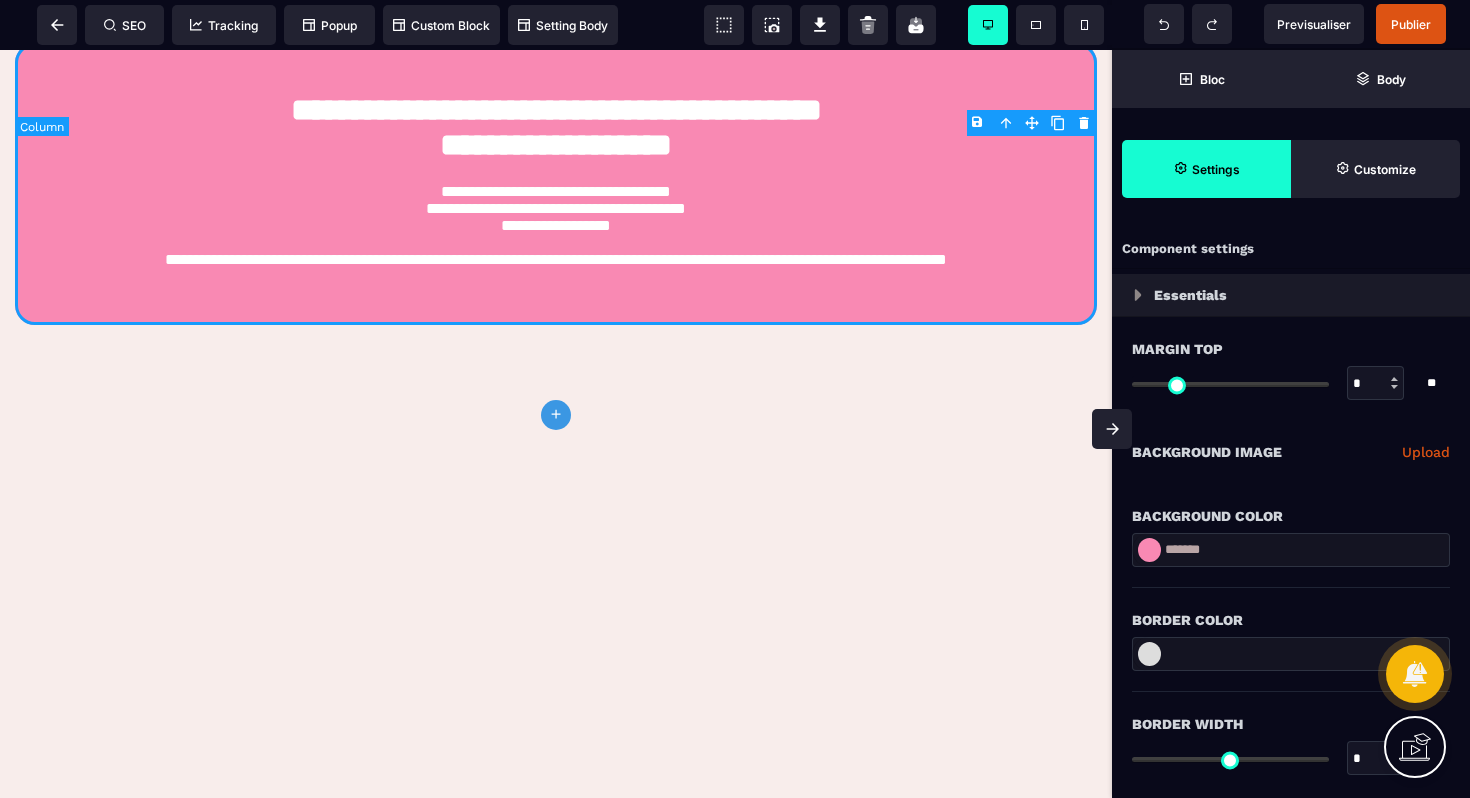 click on "**********" at bounding box center (556, 184) 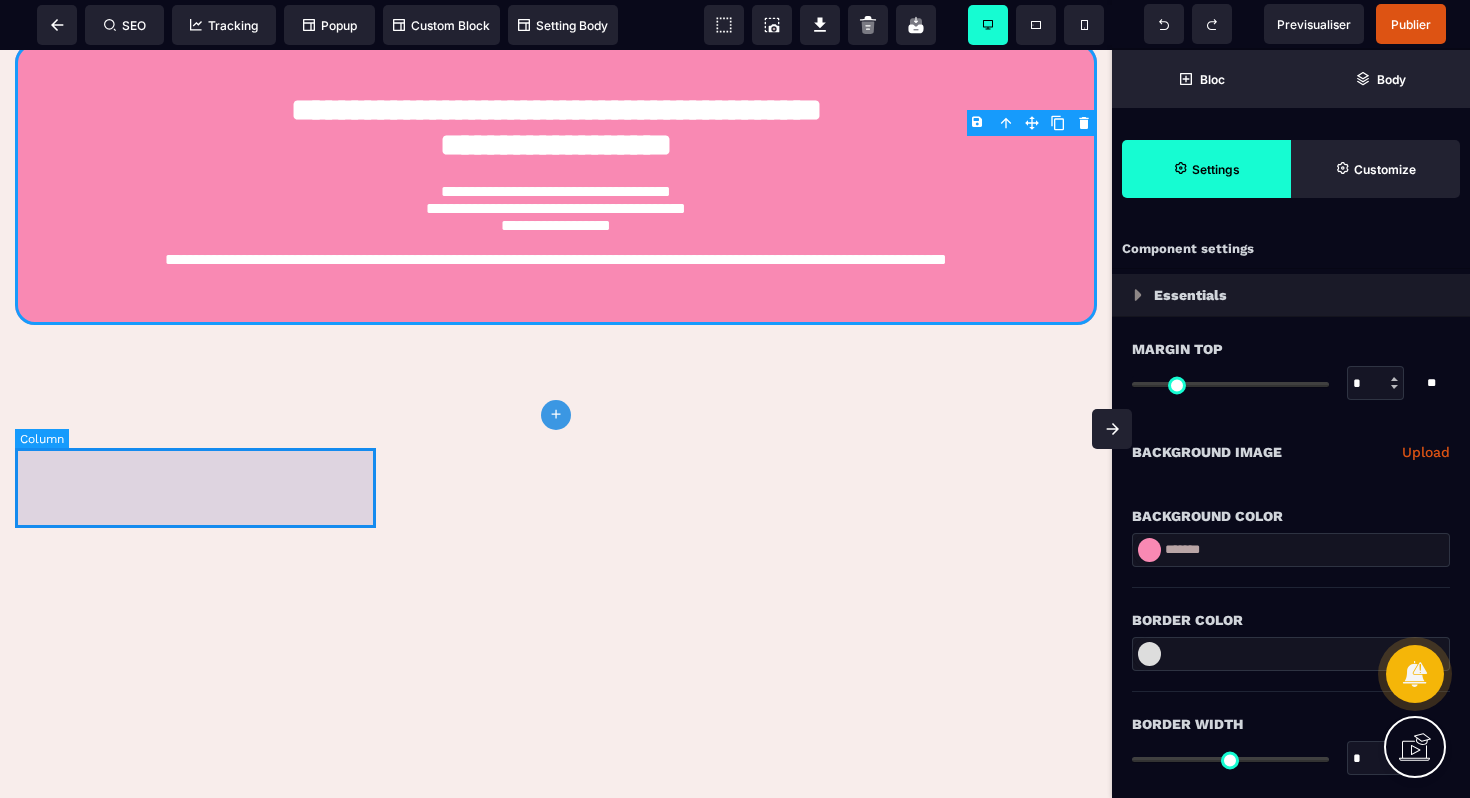click at bounding box center (195, 395) 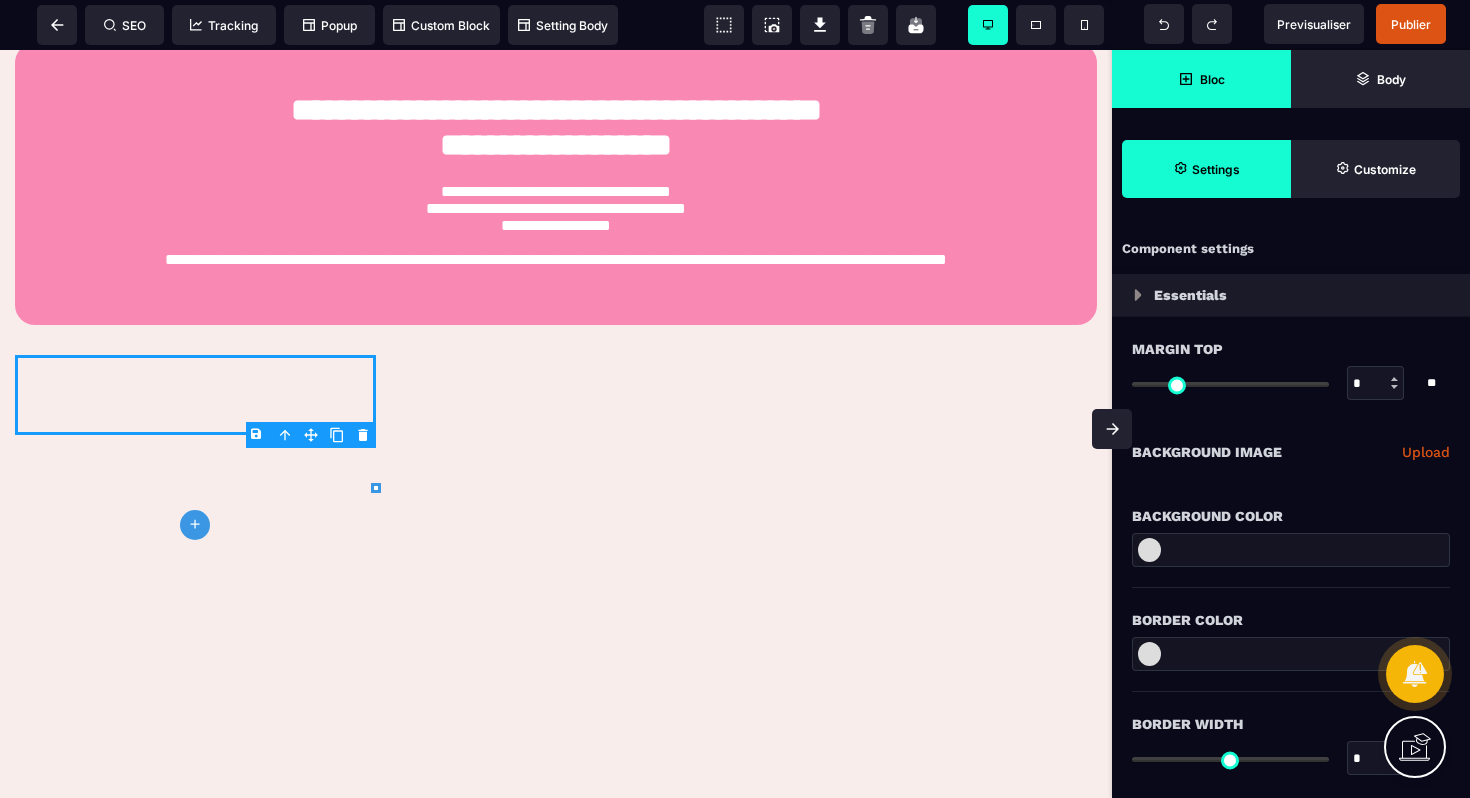 click on "Bloc" at bounding box center (1201, 79) 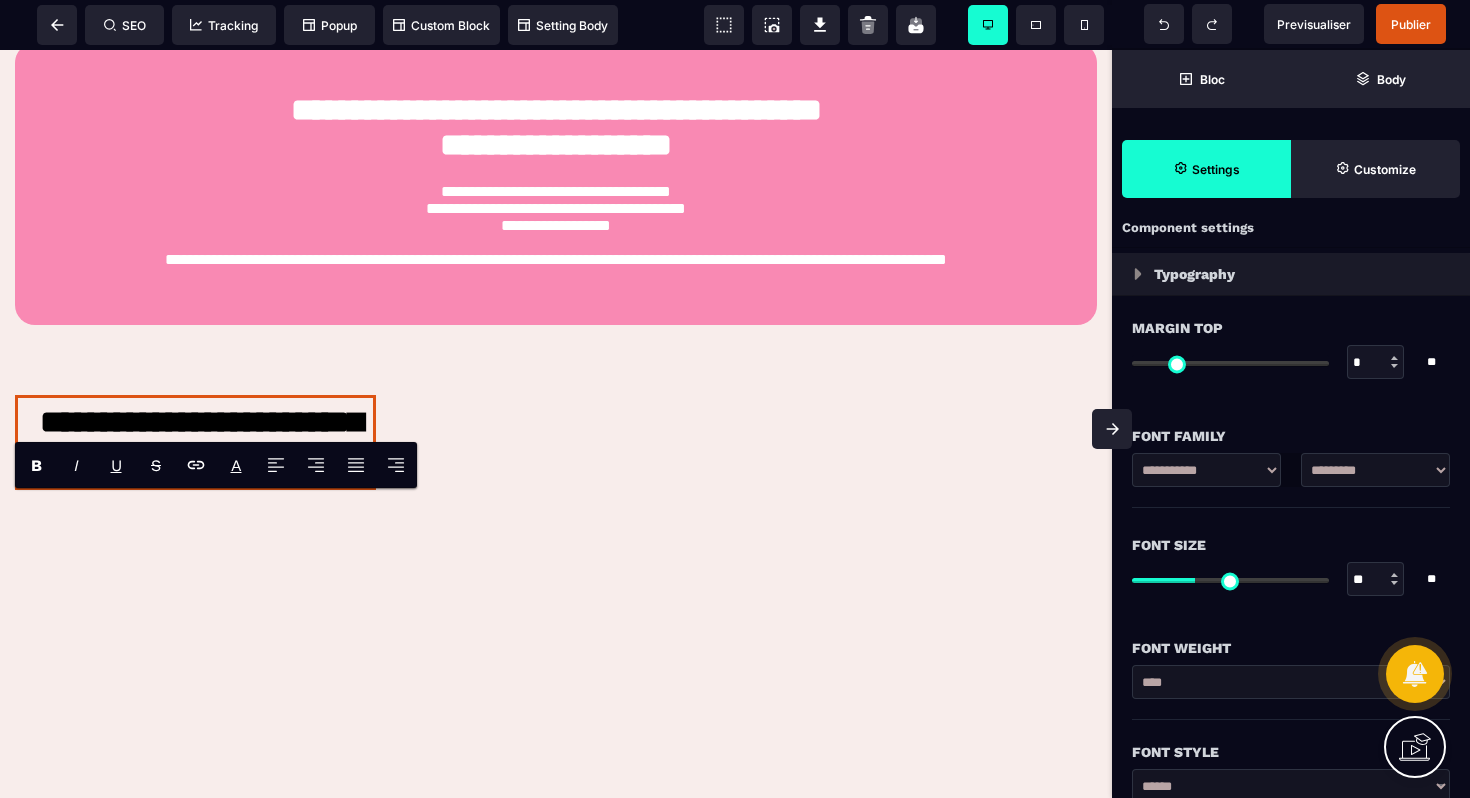 scroll, scrollTop: 0, scrollLeft: 0, axis: both 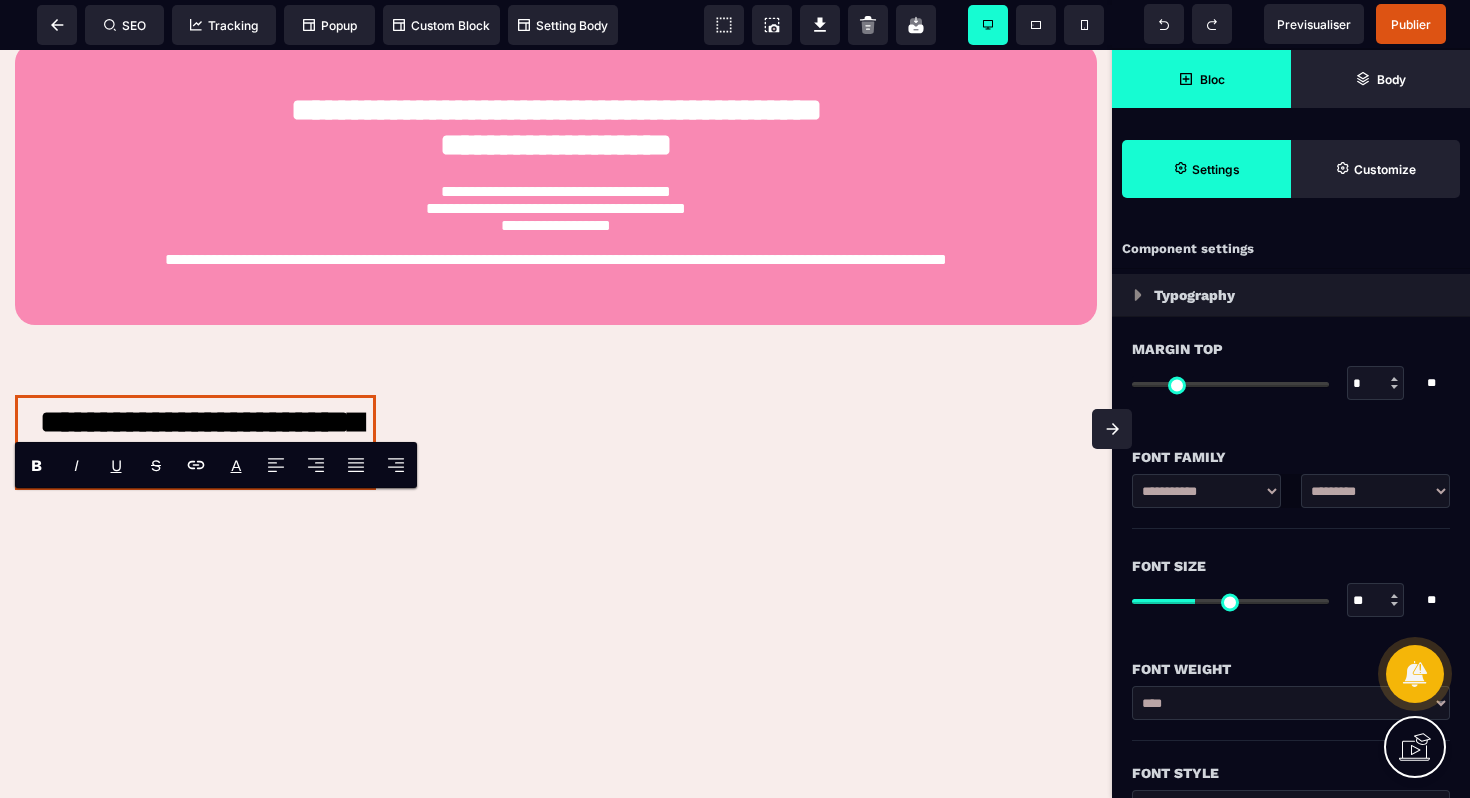 click 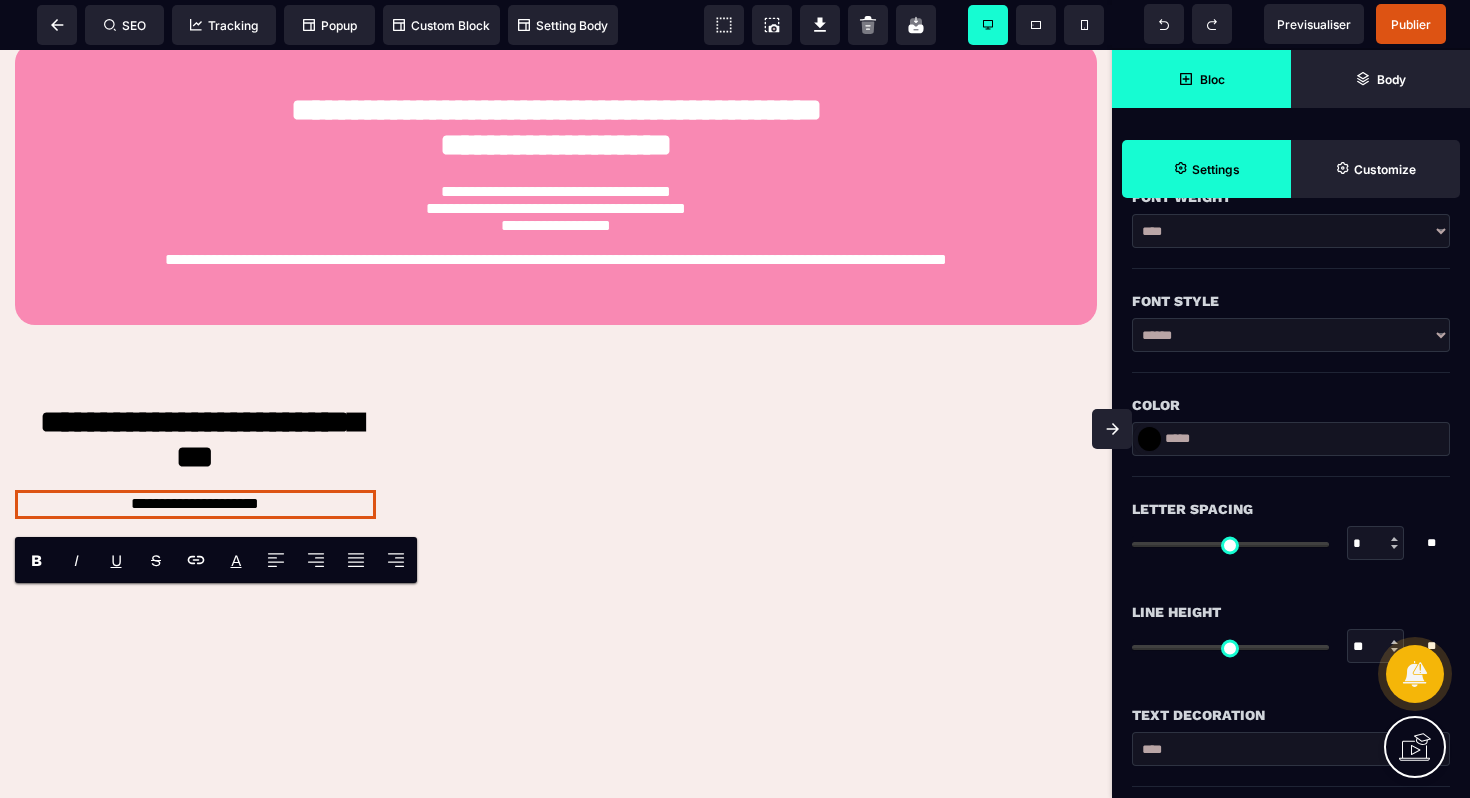 scroll, scrollTop: 0, scrollLeft: 0, axis: both 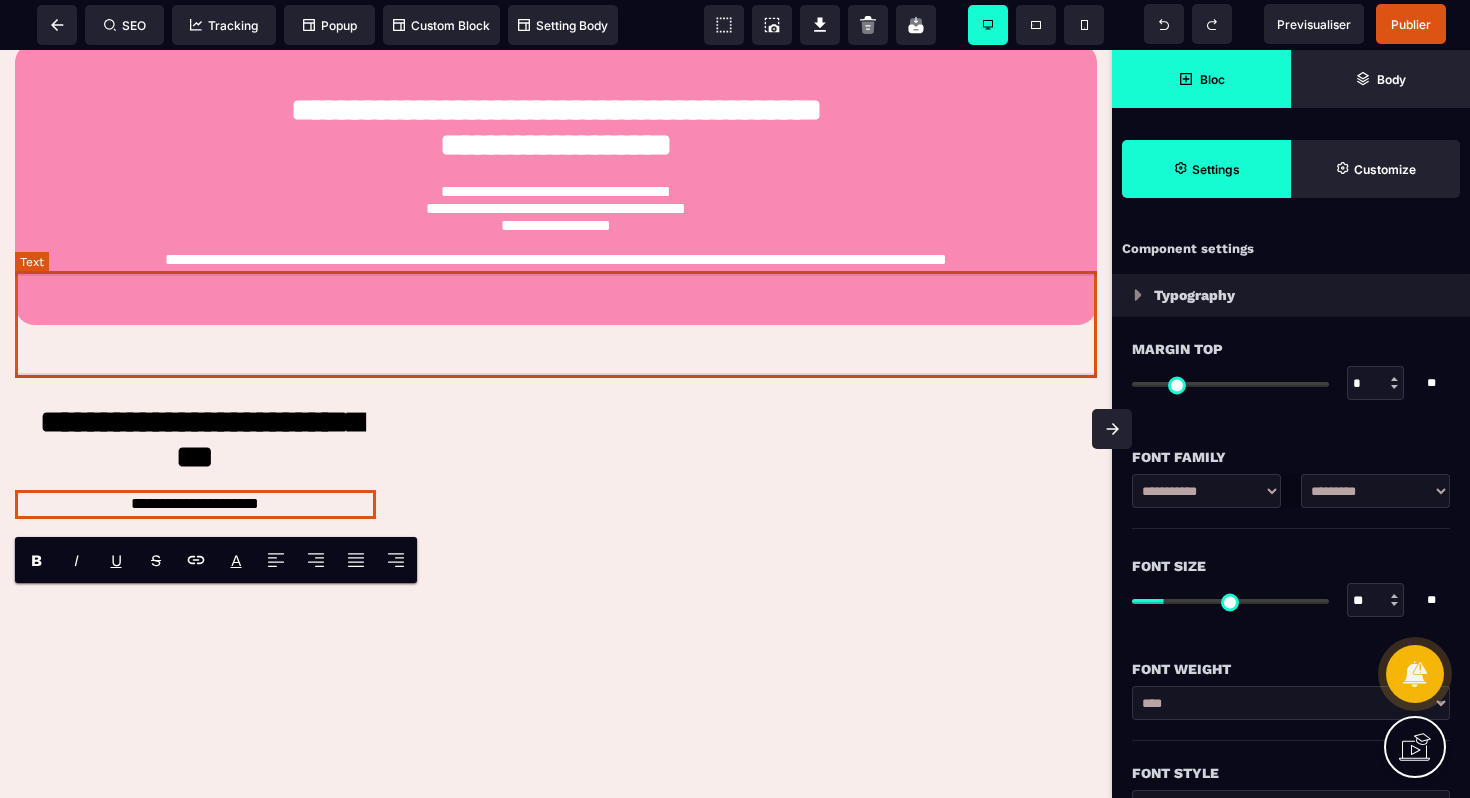 click on "**********" at bounding box center [556, 231] 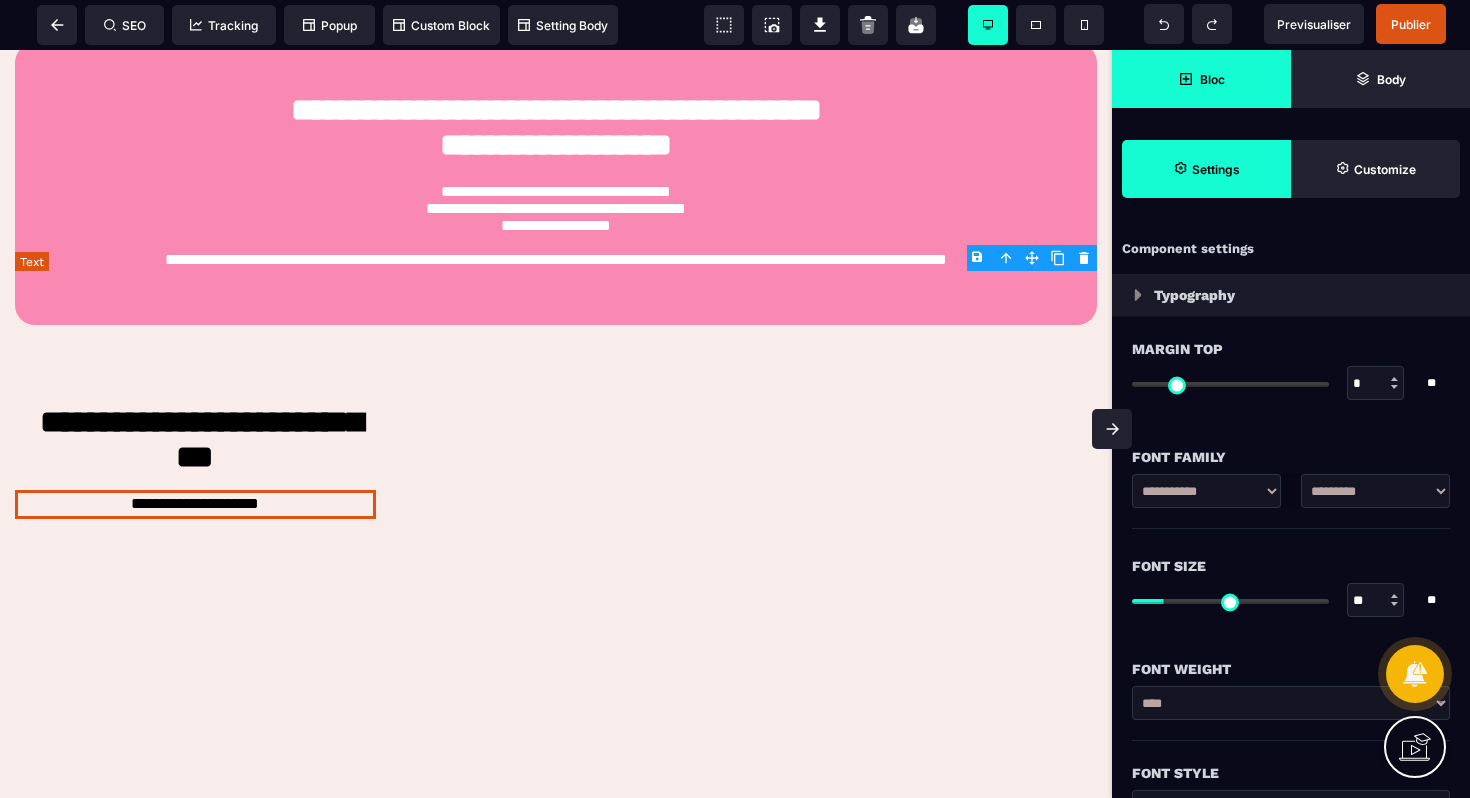 click on "**********" at bounding box center (556, 231) 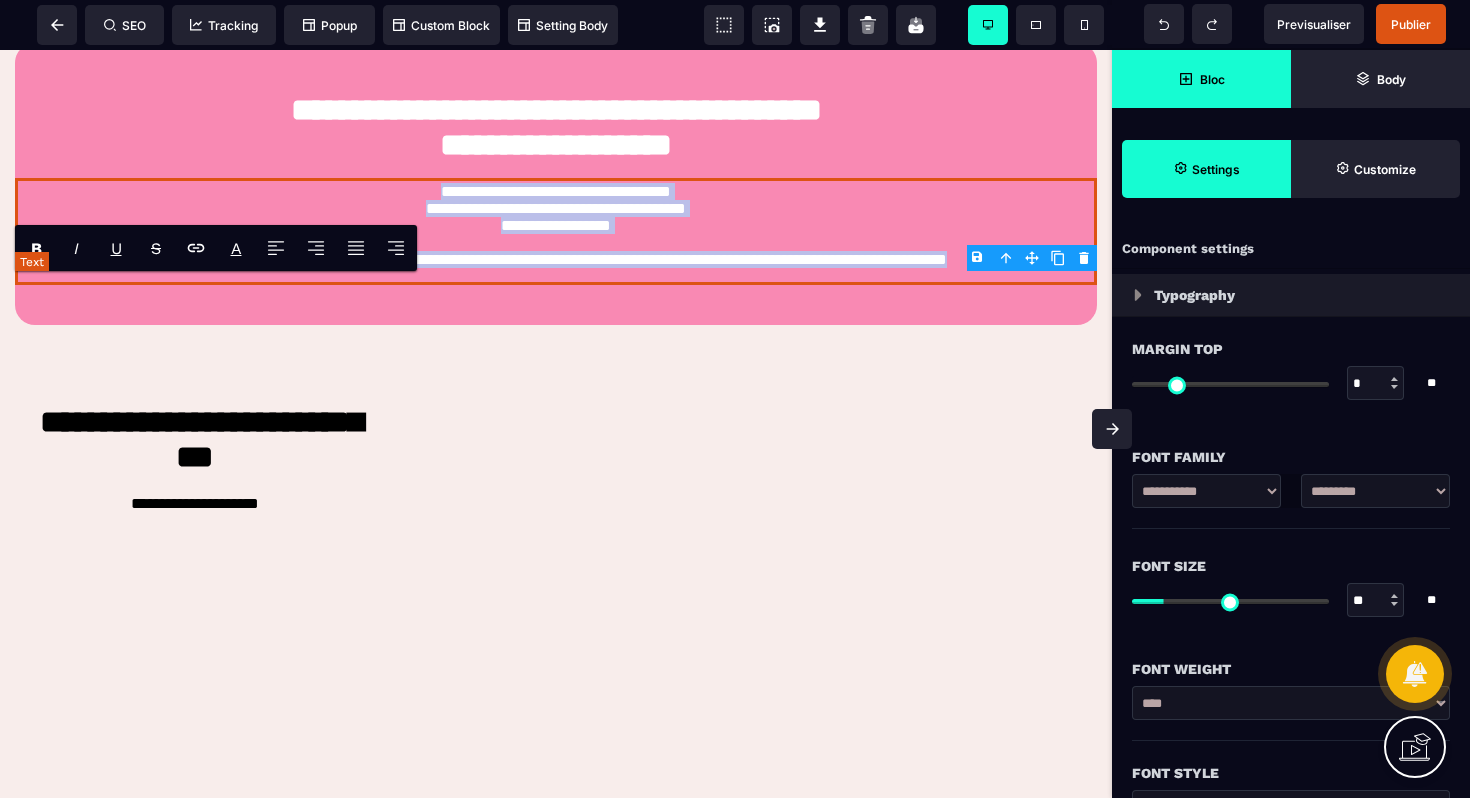 drag, startPoint x: 408, startPoint y: 288, endPoint x: 1012, endPoint y: 372, distance: 609.8131 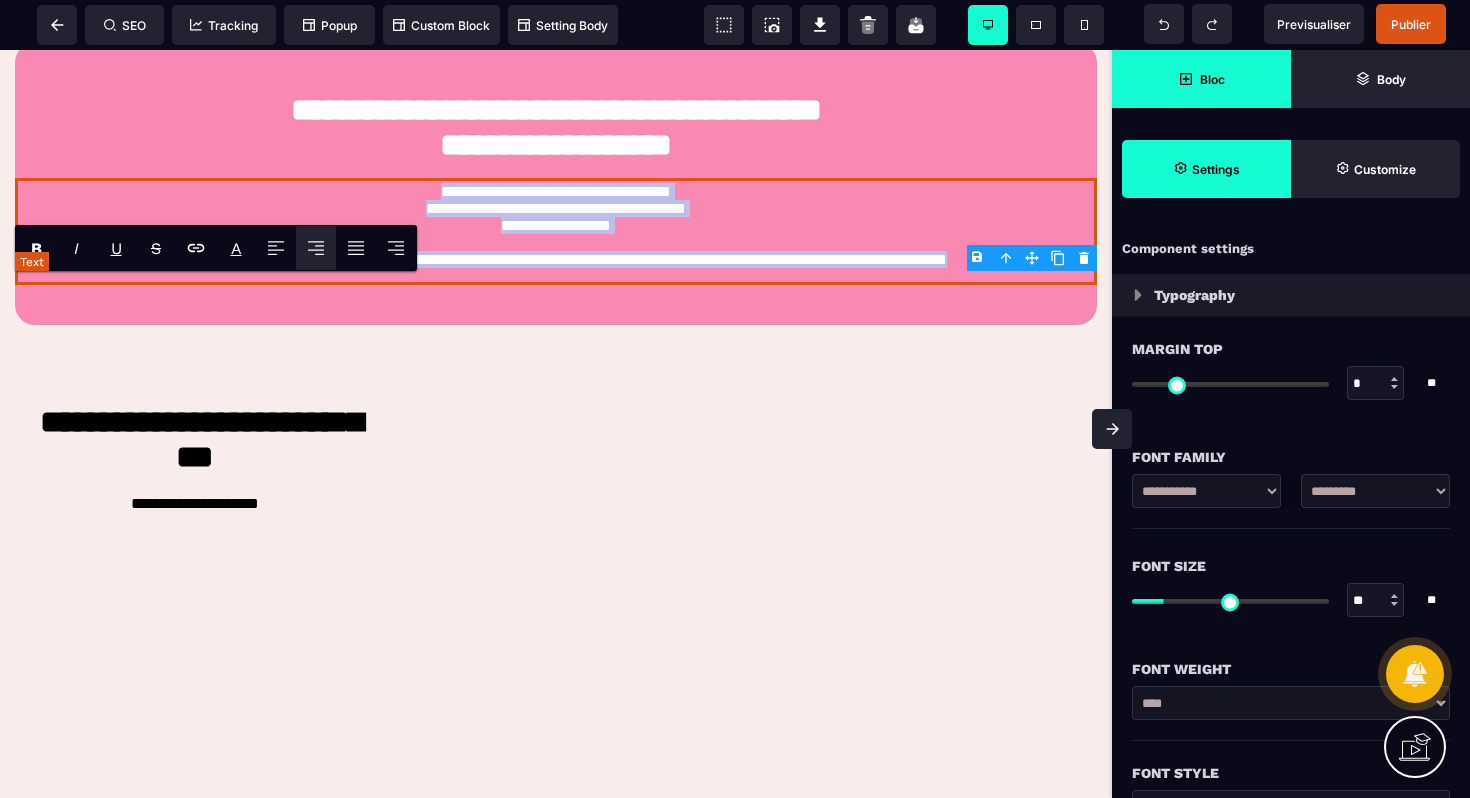 copy on "**********" 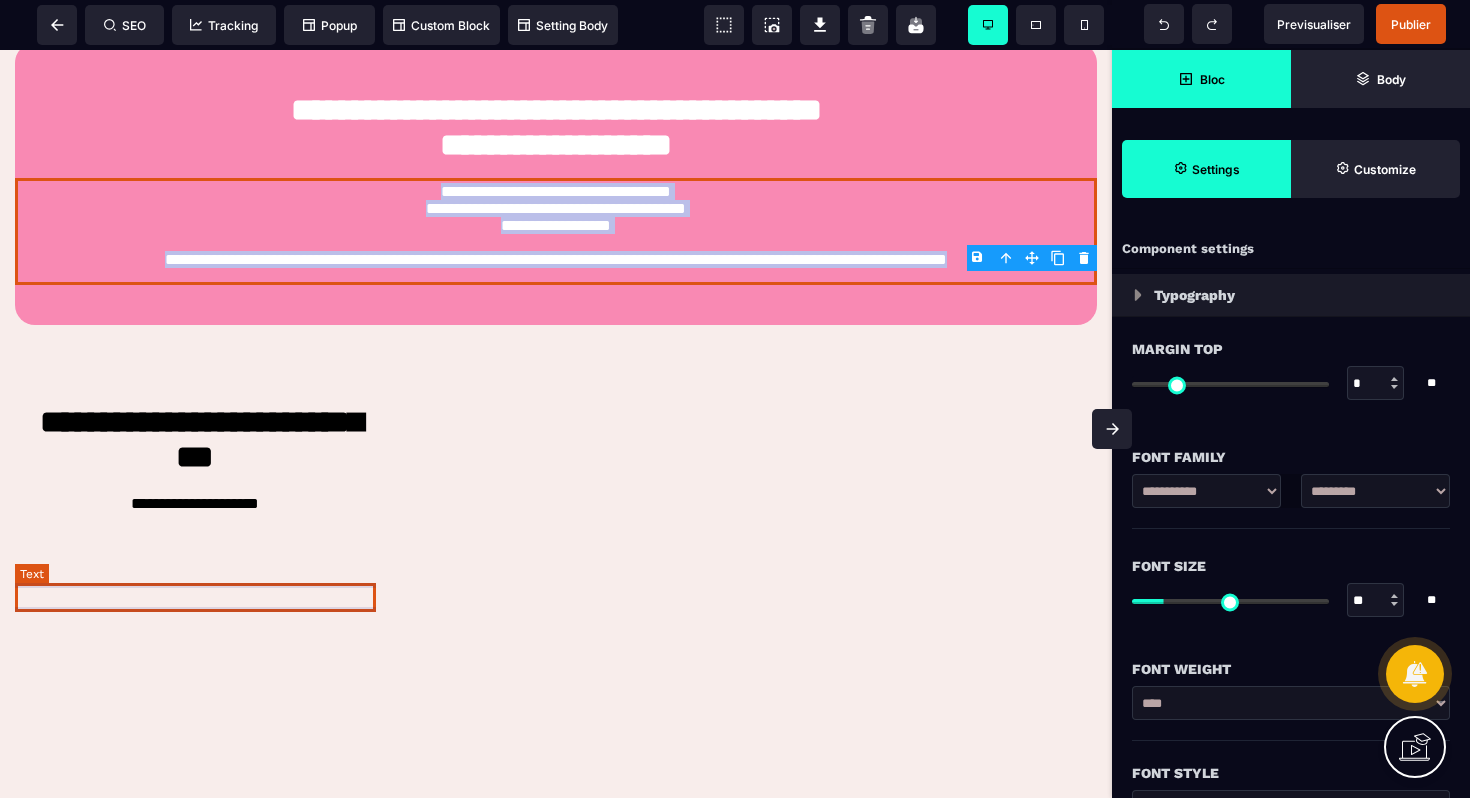 click on "**********" at bounding box center (195, 504) 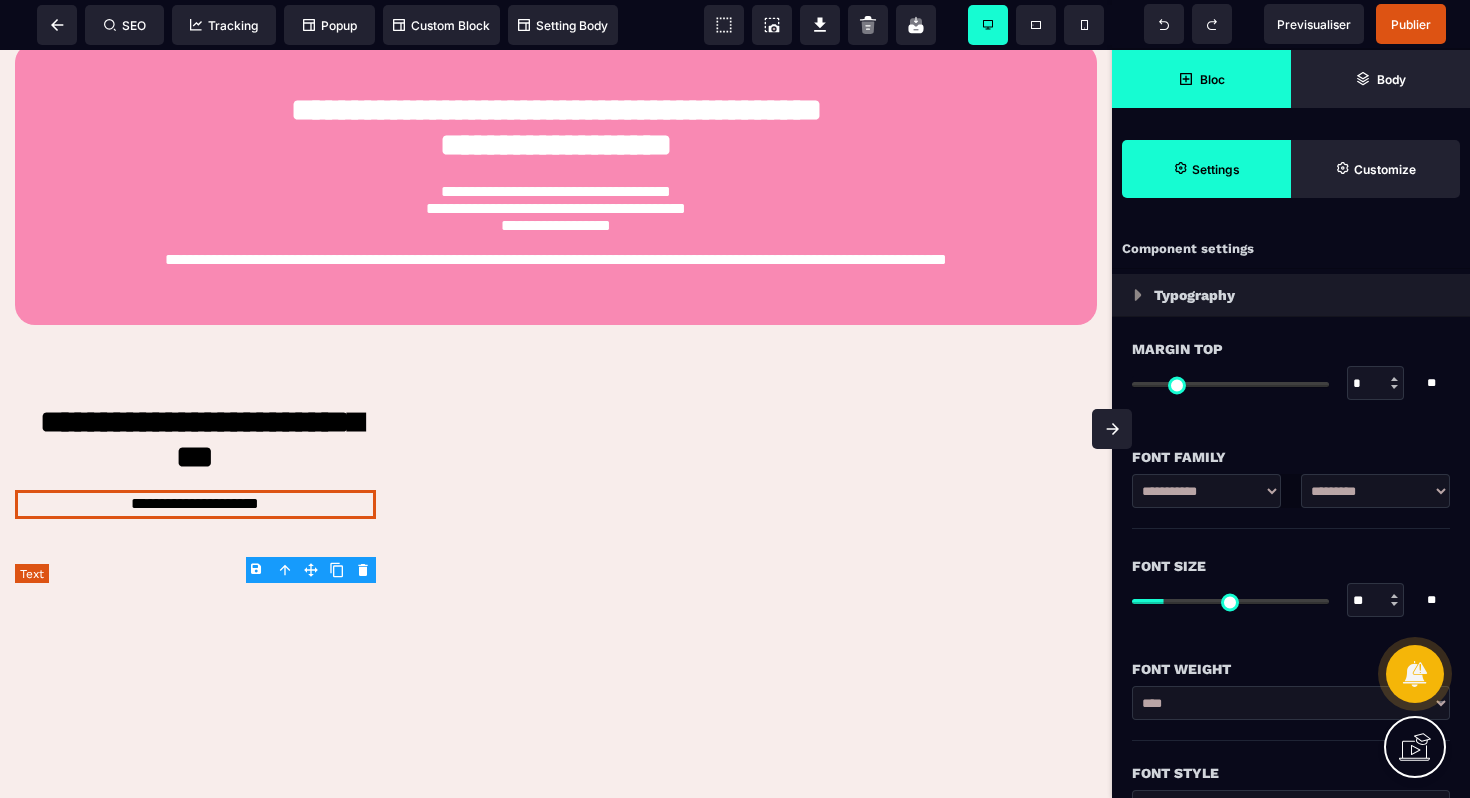 click on "**********" at bounding box center (195, 504) 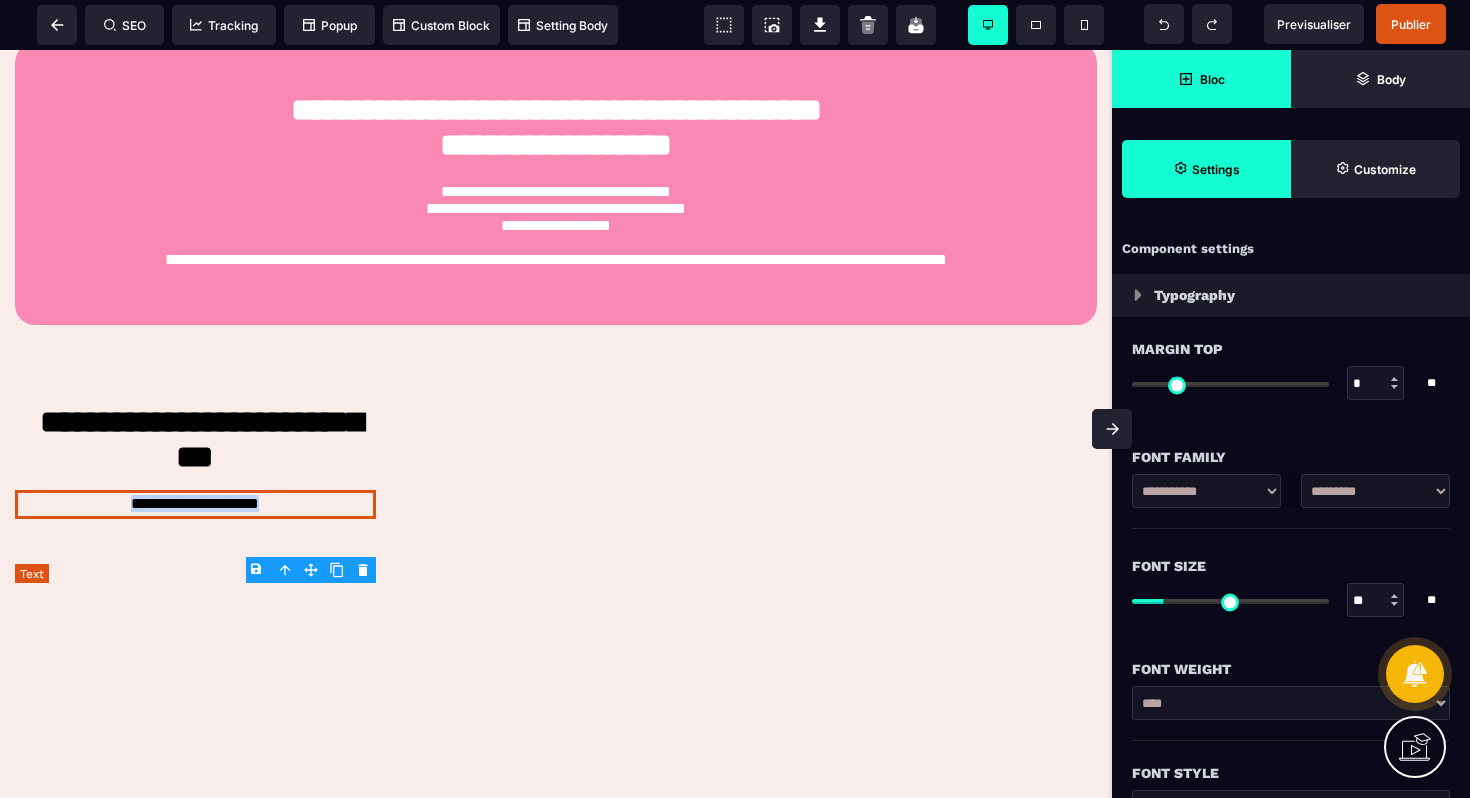 click on "**********" at bounding box center [195, 504] 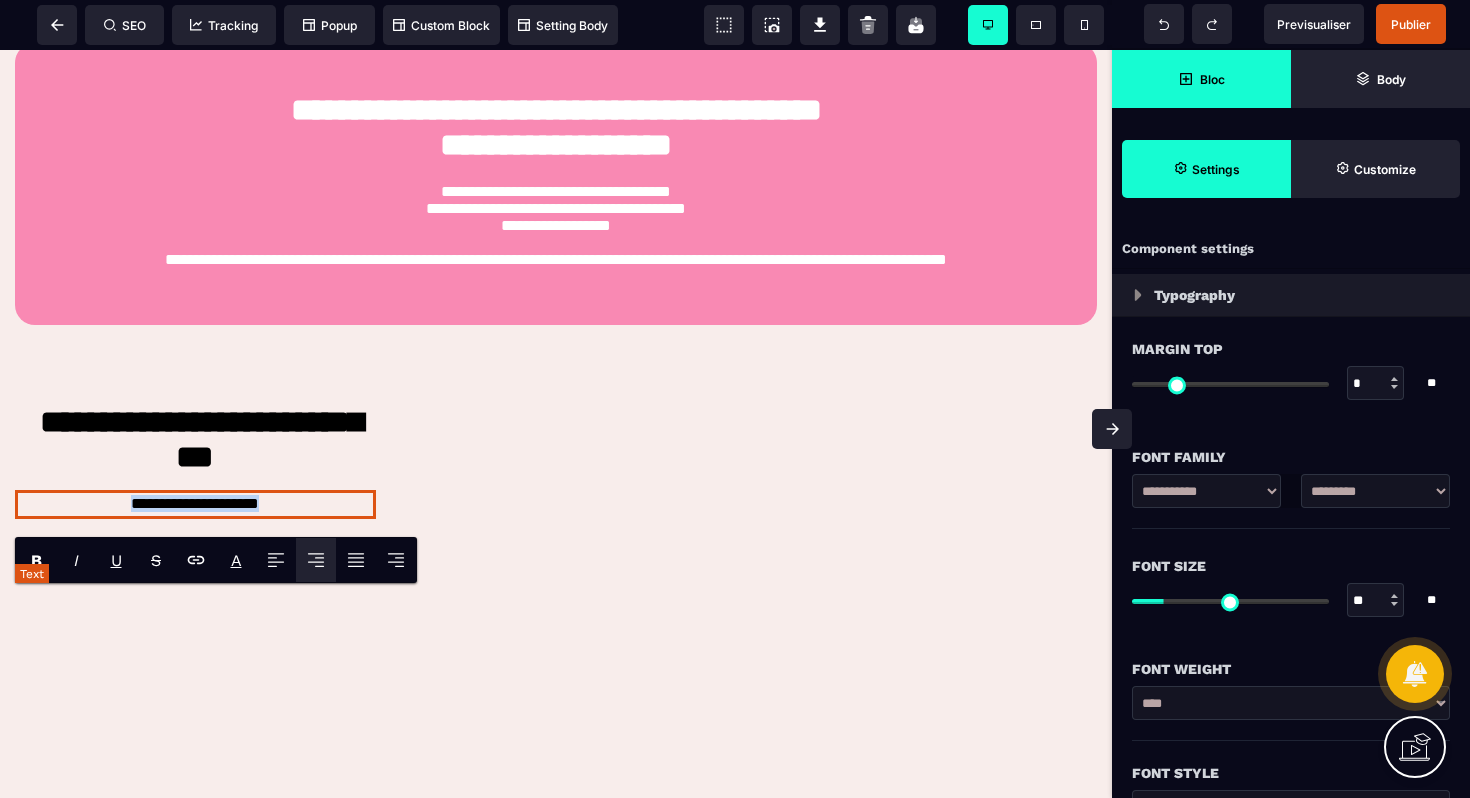 paste 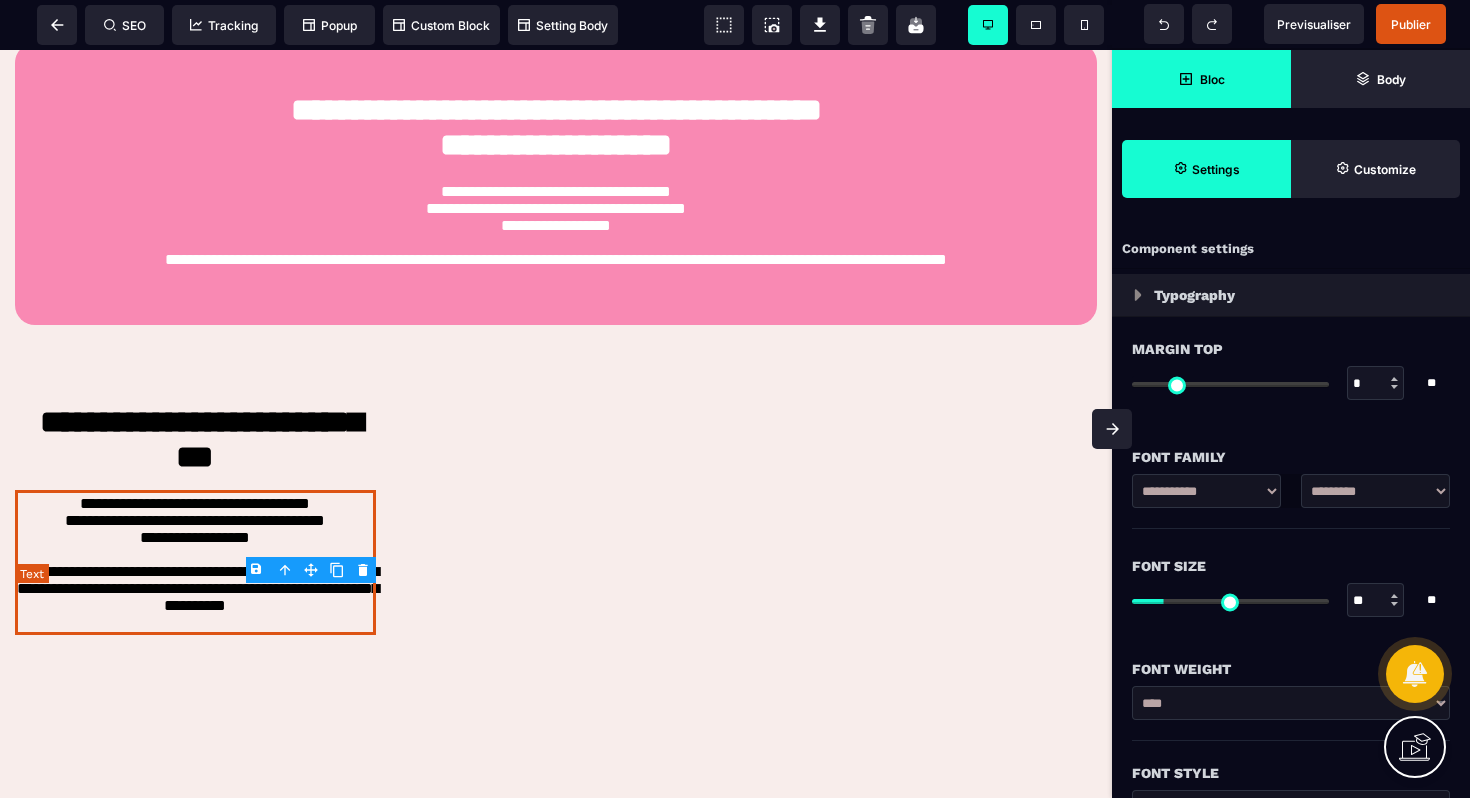 click on "**********" at bounding box center (195, 442) 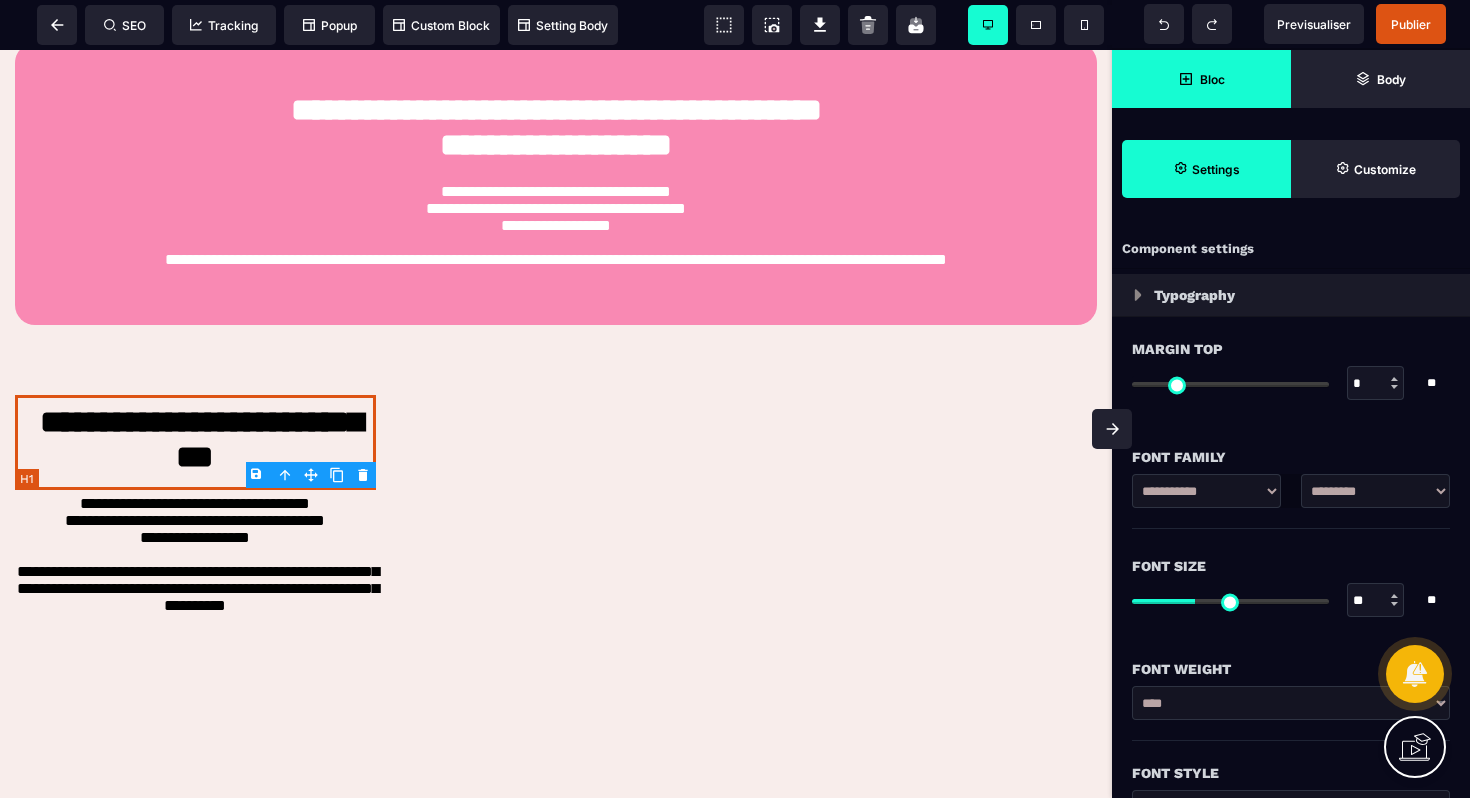 click on "**********" at bounding box center [195, 442] 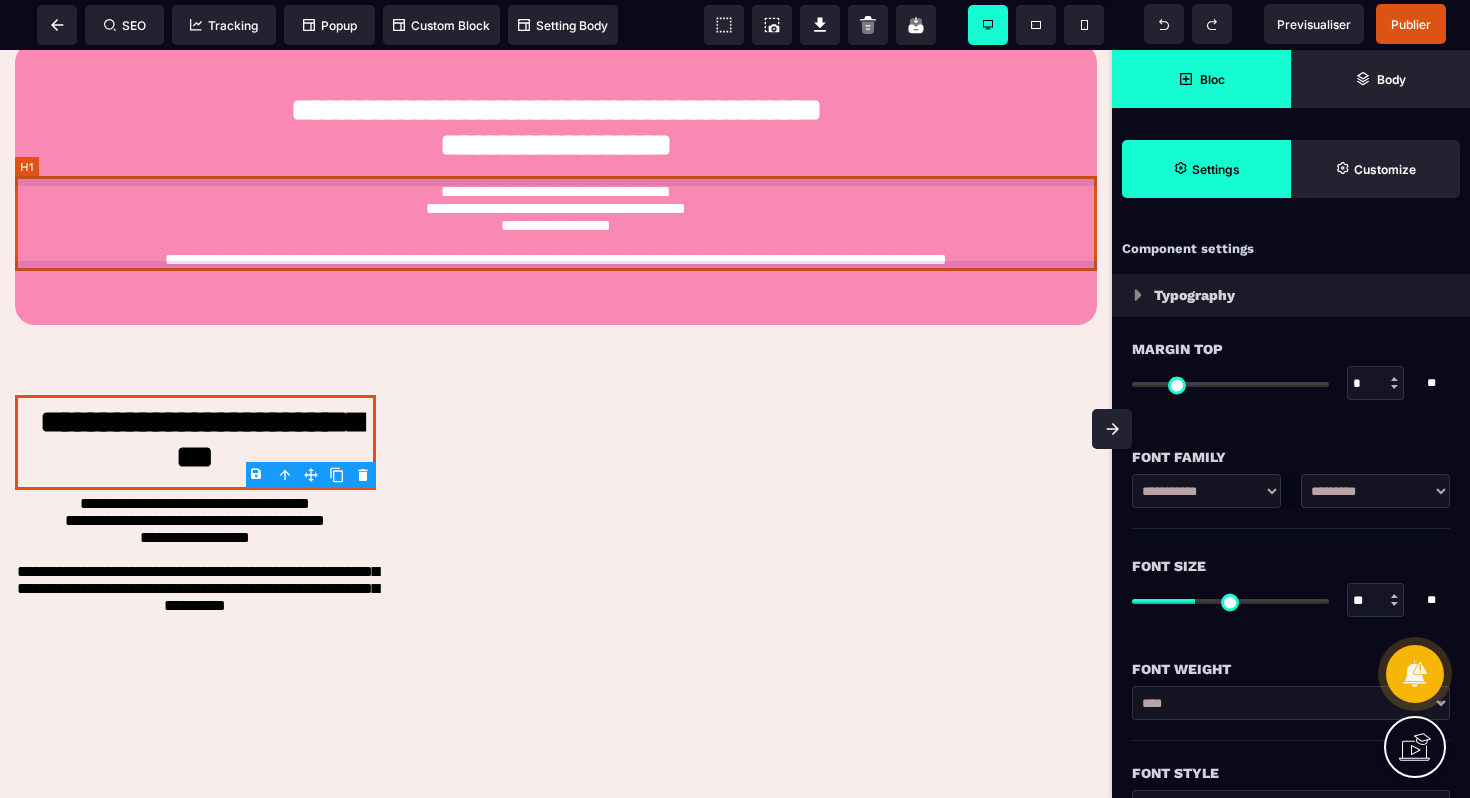 click on "**********" at bounding box center [556, 130] 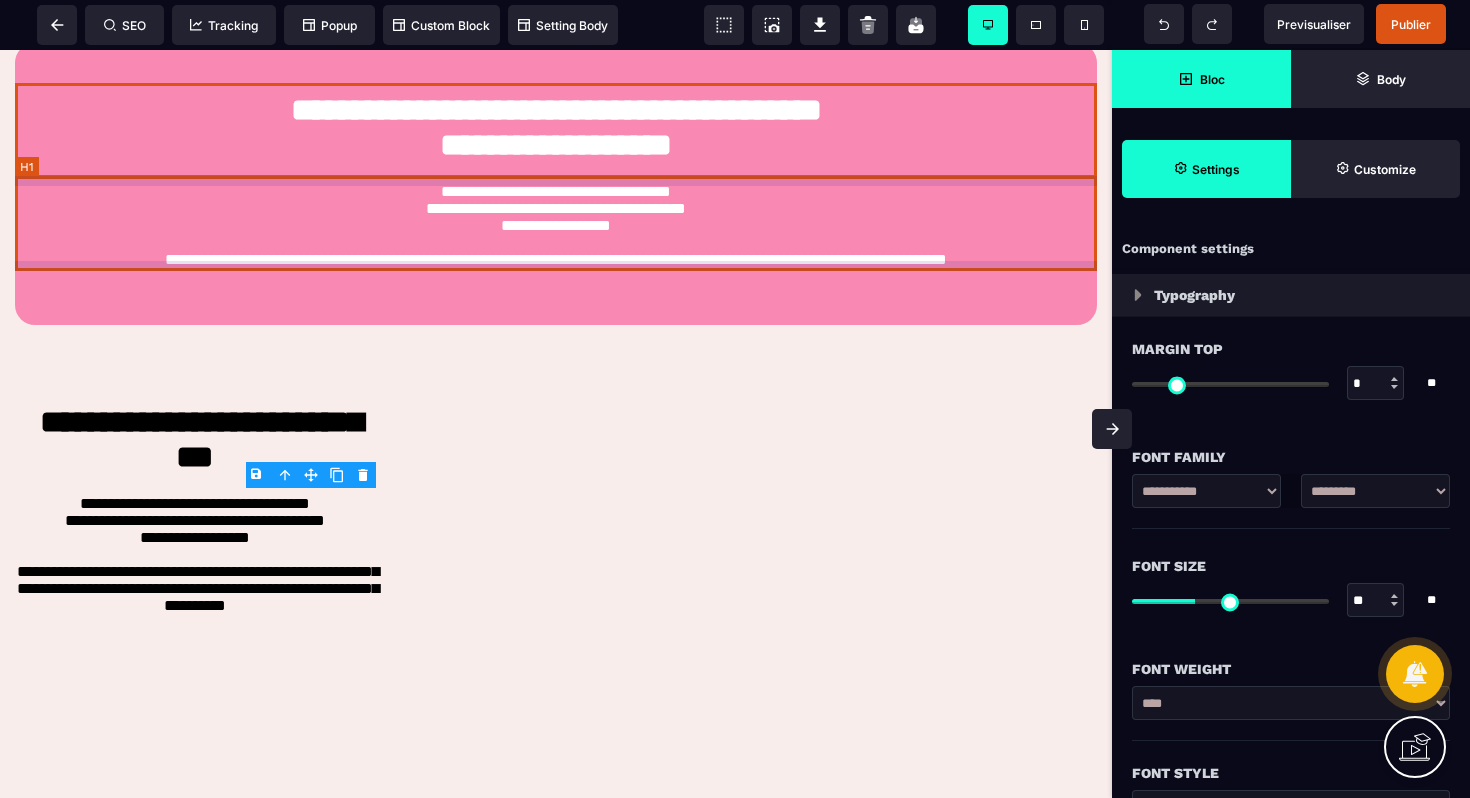 click on "**********" at bounding box center (556, 130) 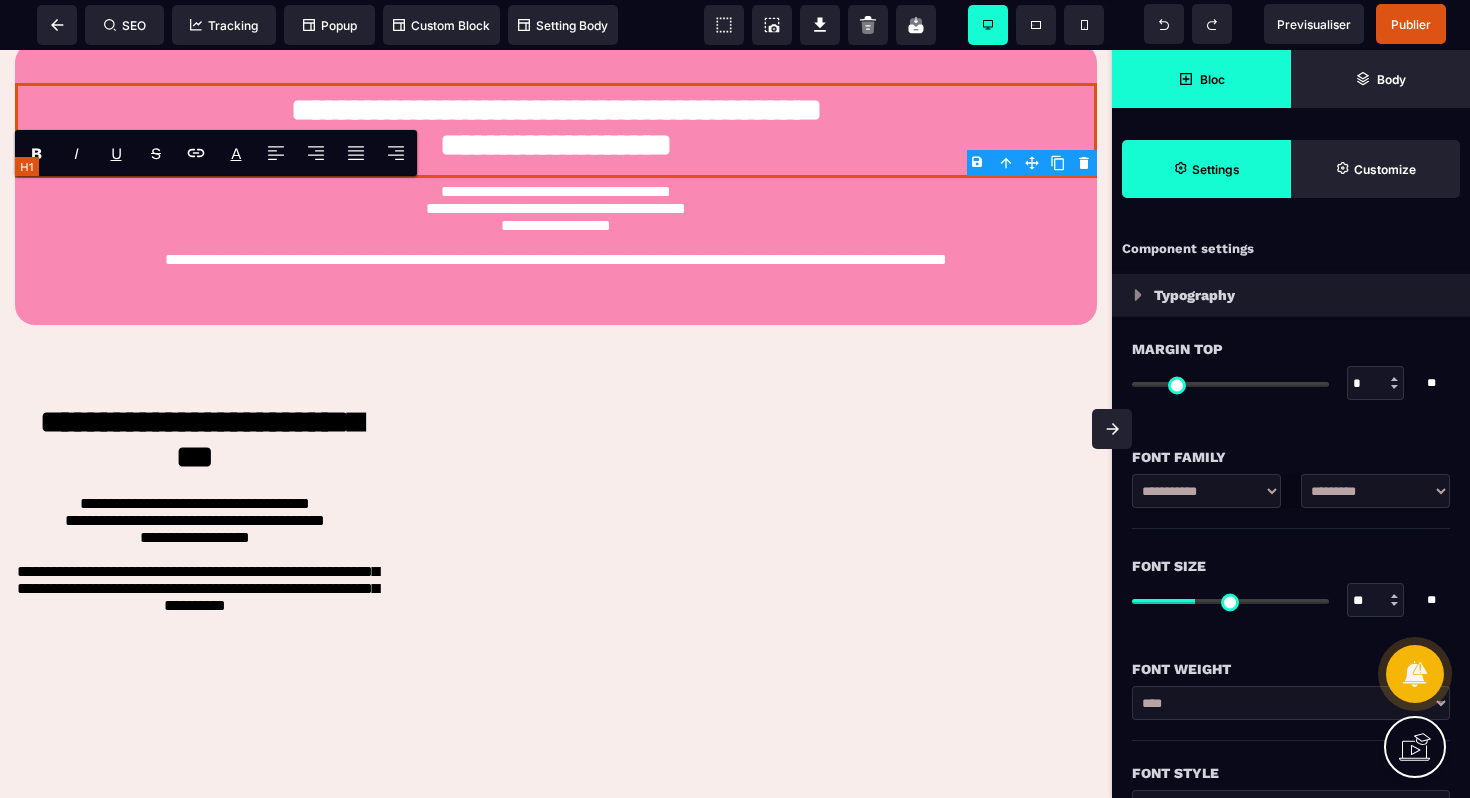 click on "**********" at bounding box center (556, 130) 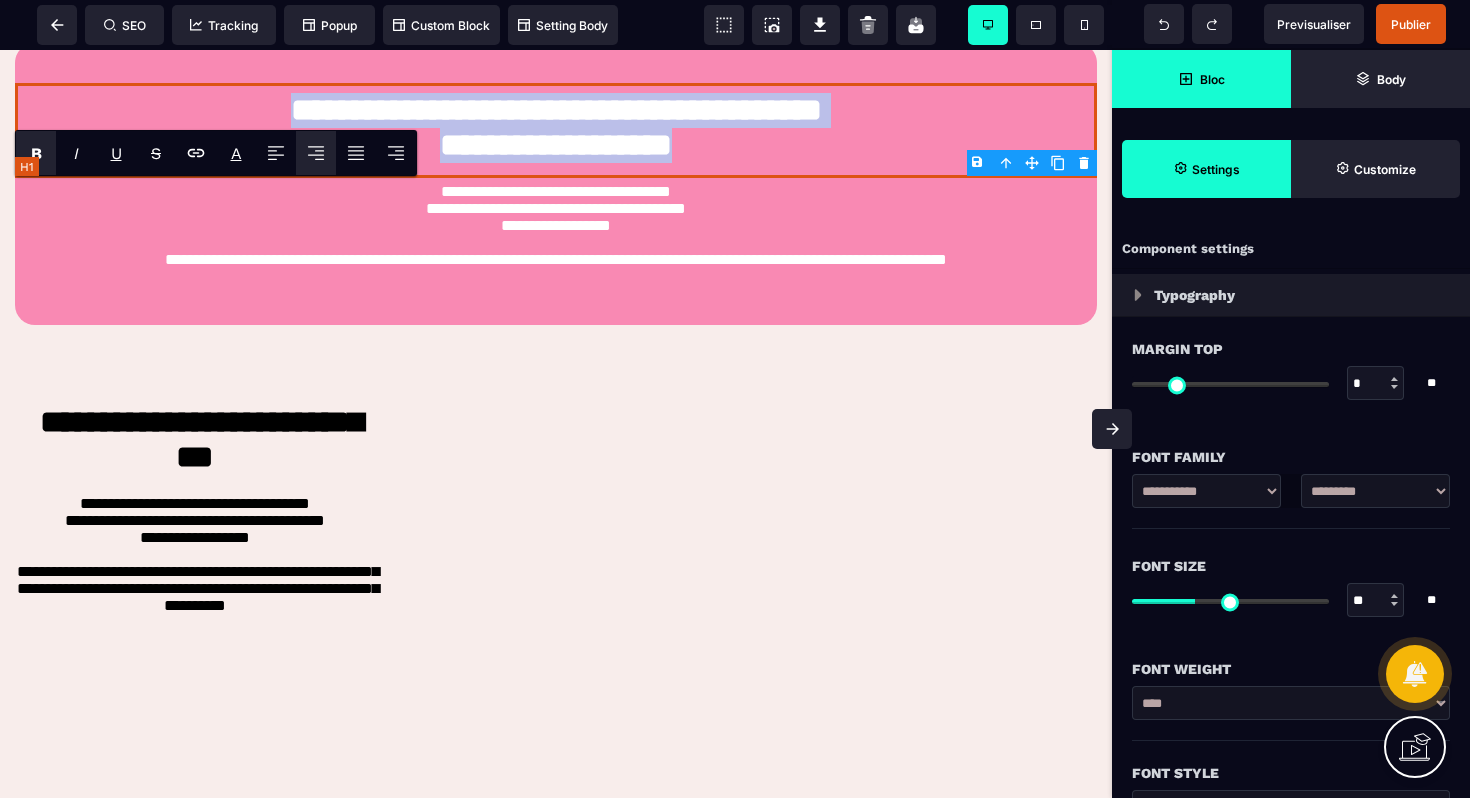 drag, startPoint x: 706, startPoint y: 242, endPoint x: 218, endPoint y: 182, distance: 491.67468 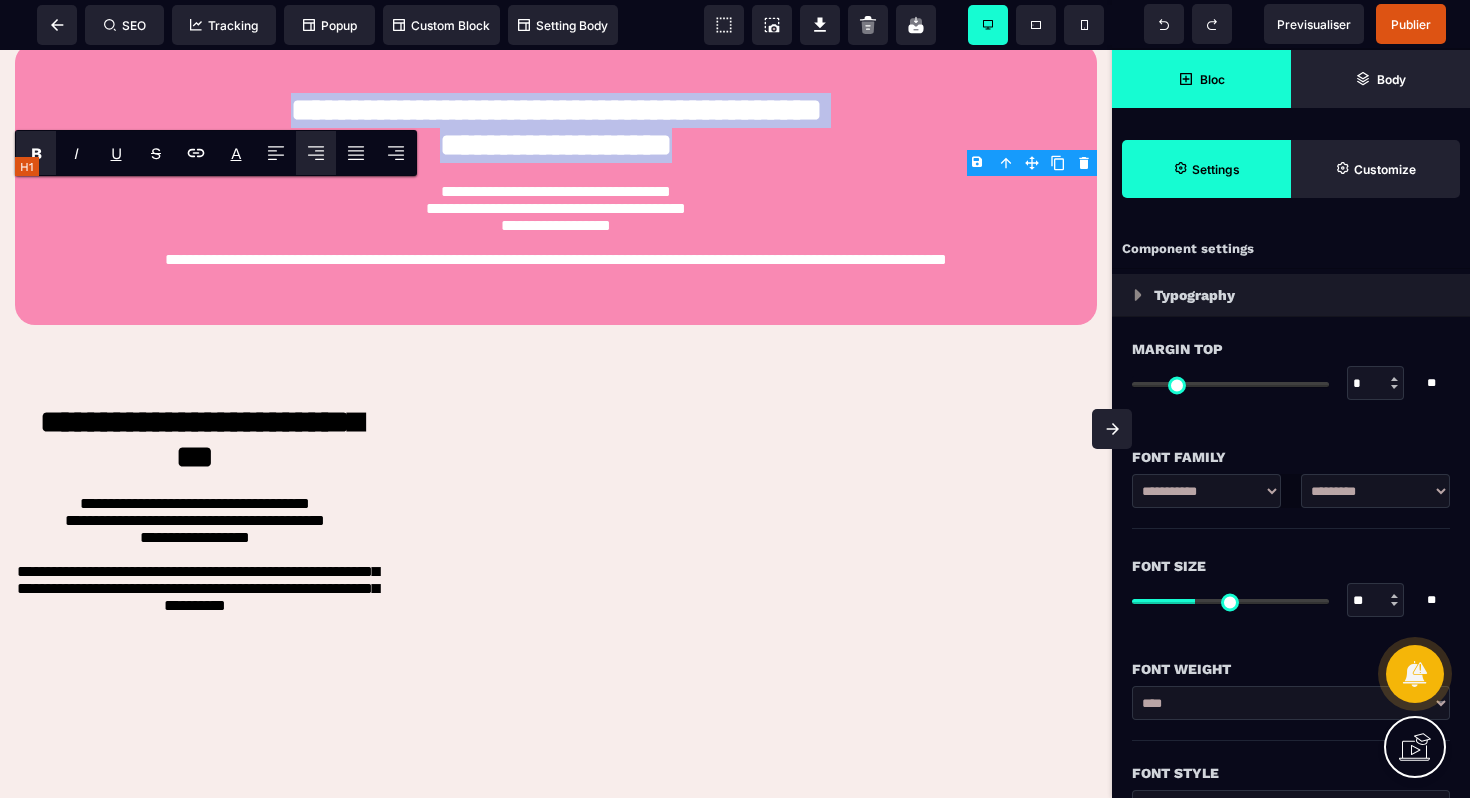copy on "**********" 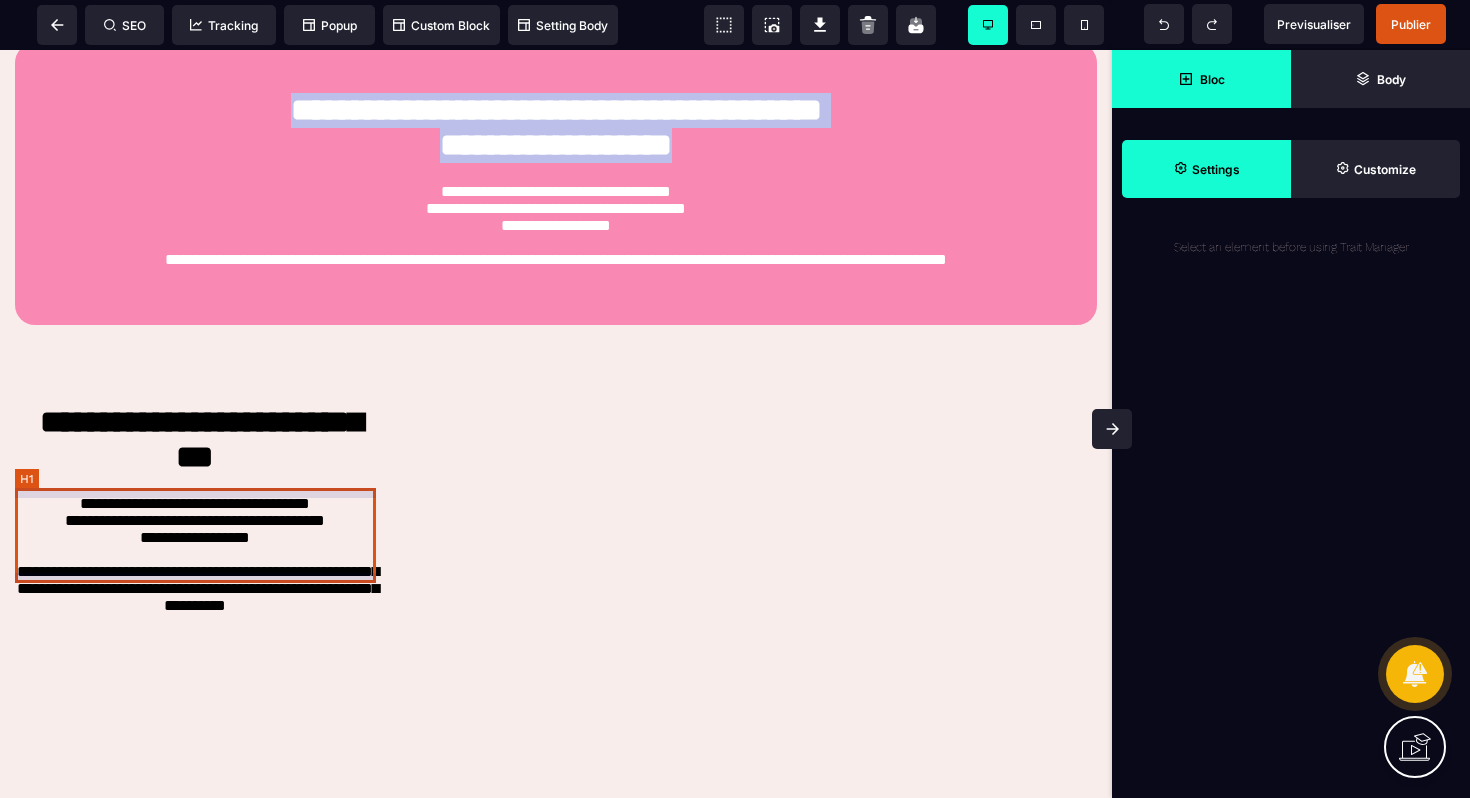 click on "**********" at bounding box center [195, 442] 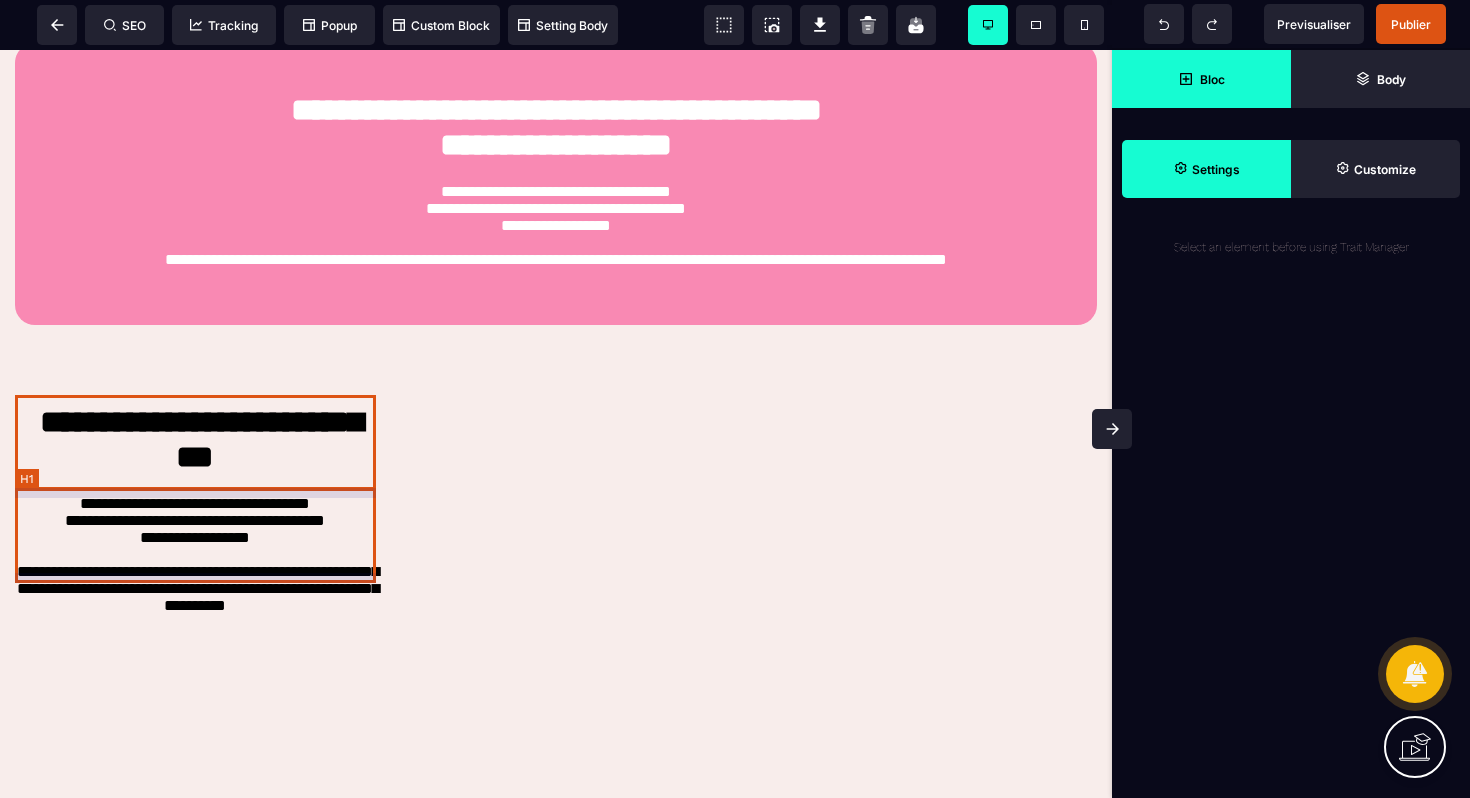 click on "**********" at bounding box center (195, 442) 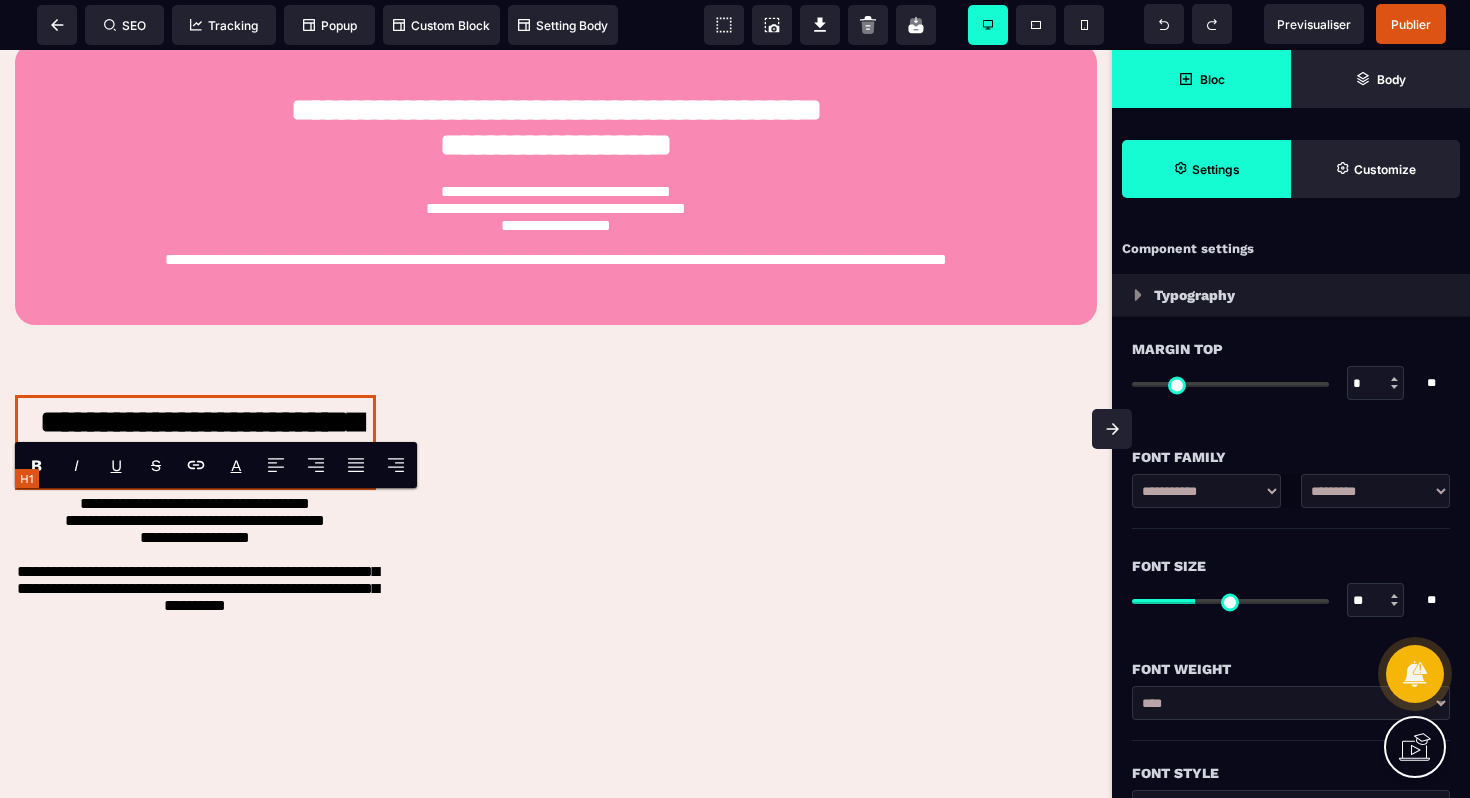 click on "**********" at bounding box center [195, 442] 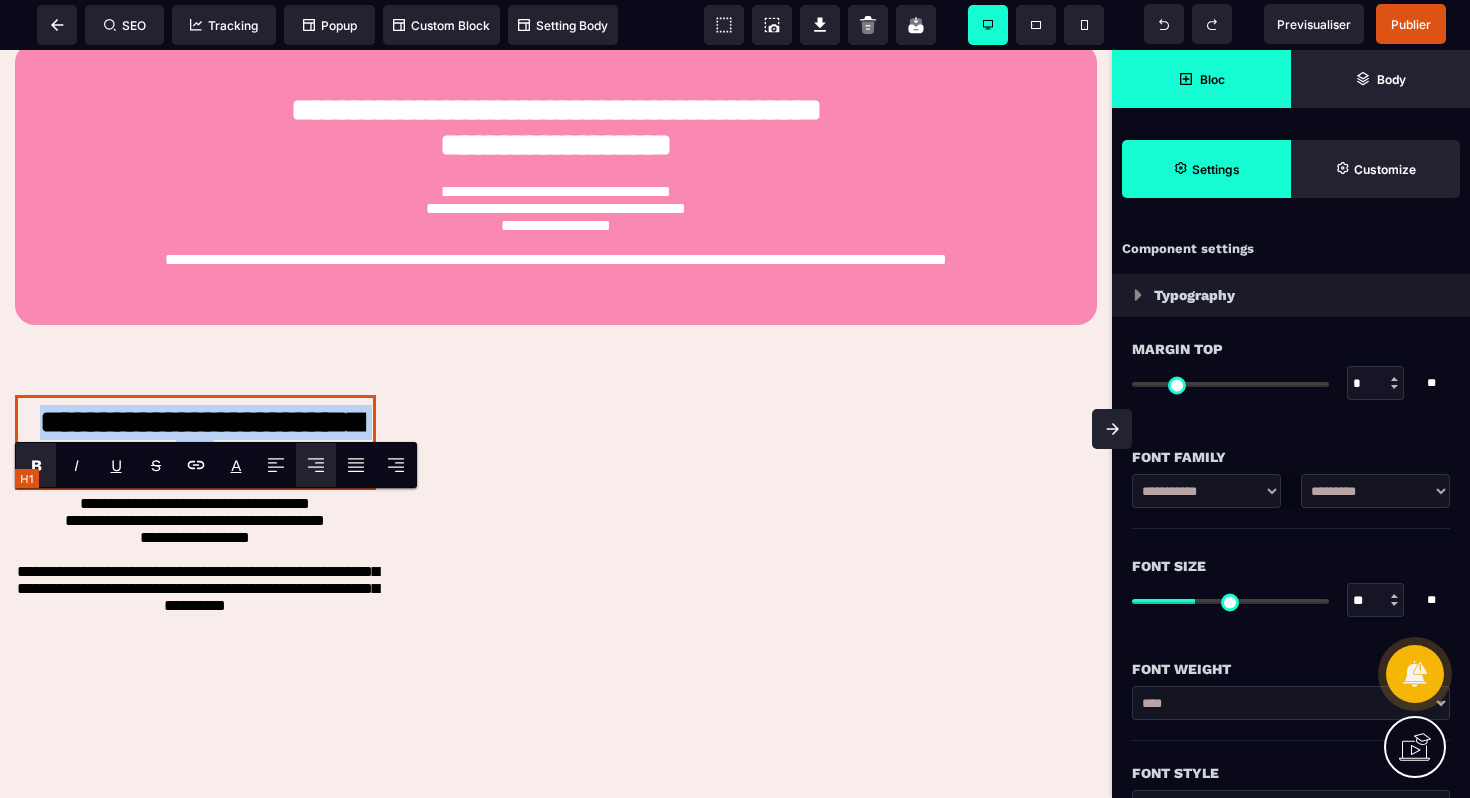 paste 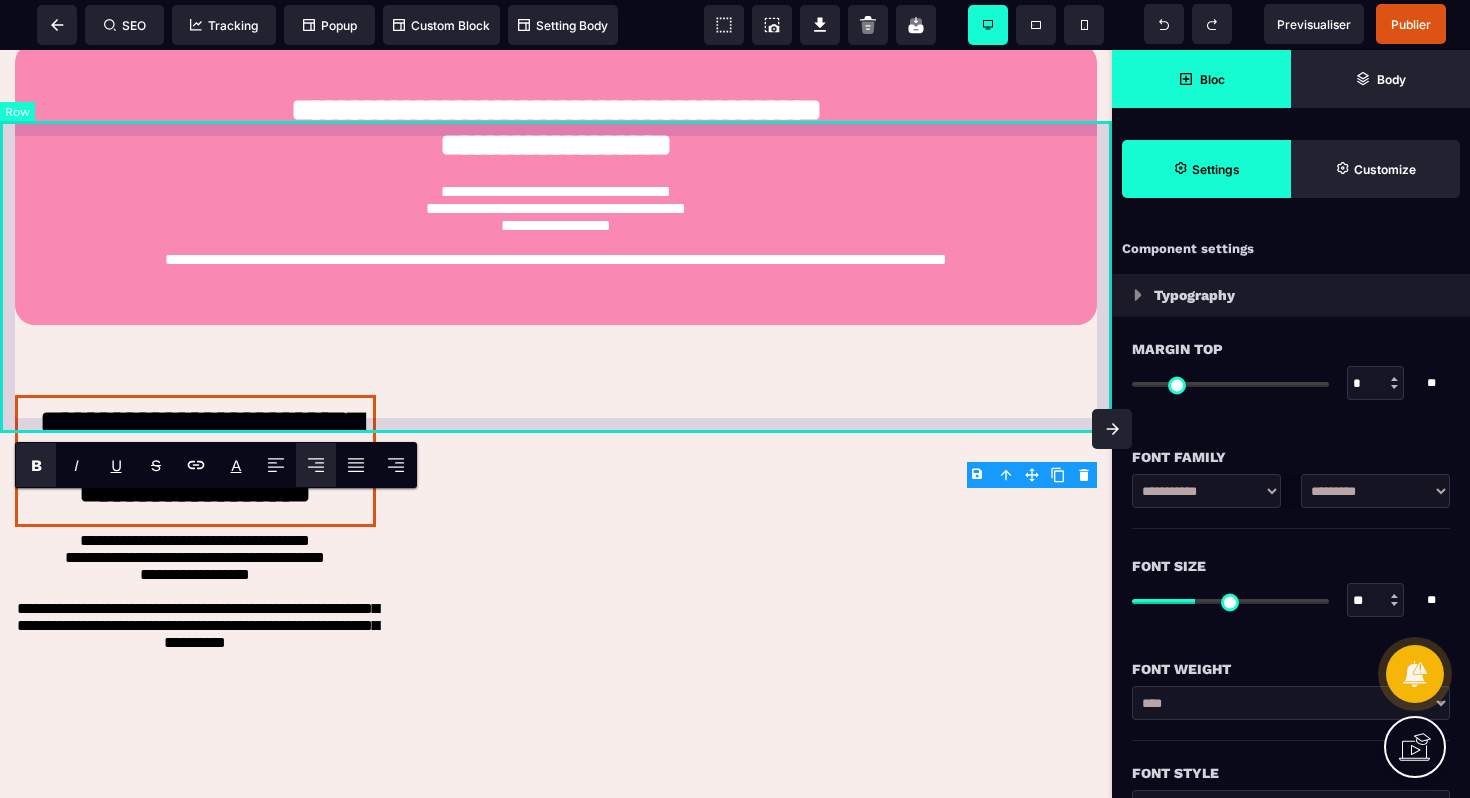 click on "**********" at bounding box center (556, 184) 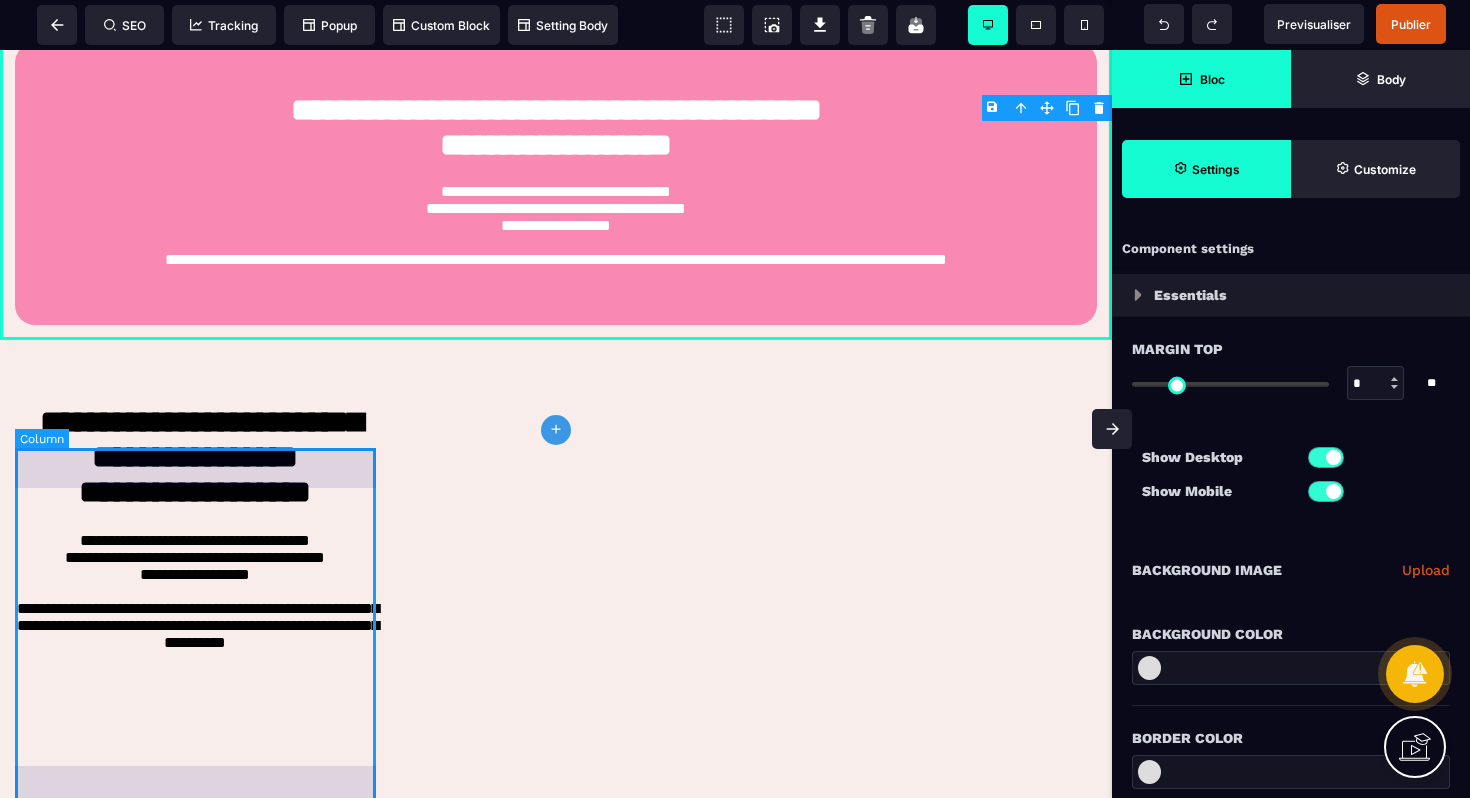 click on "**********" at bounding box center (195, 534) 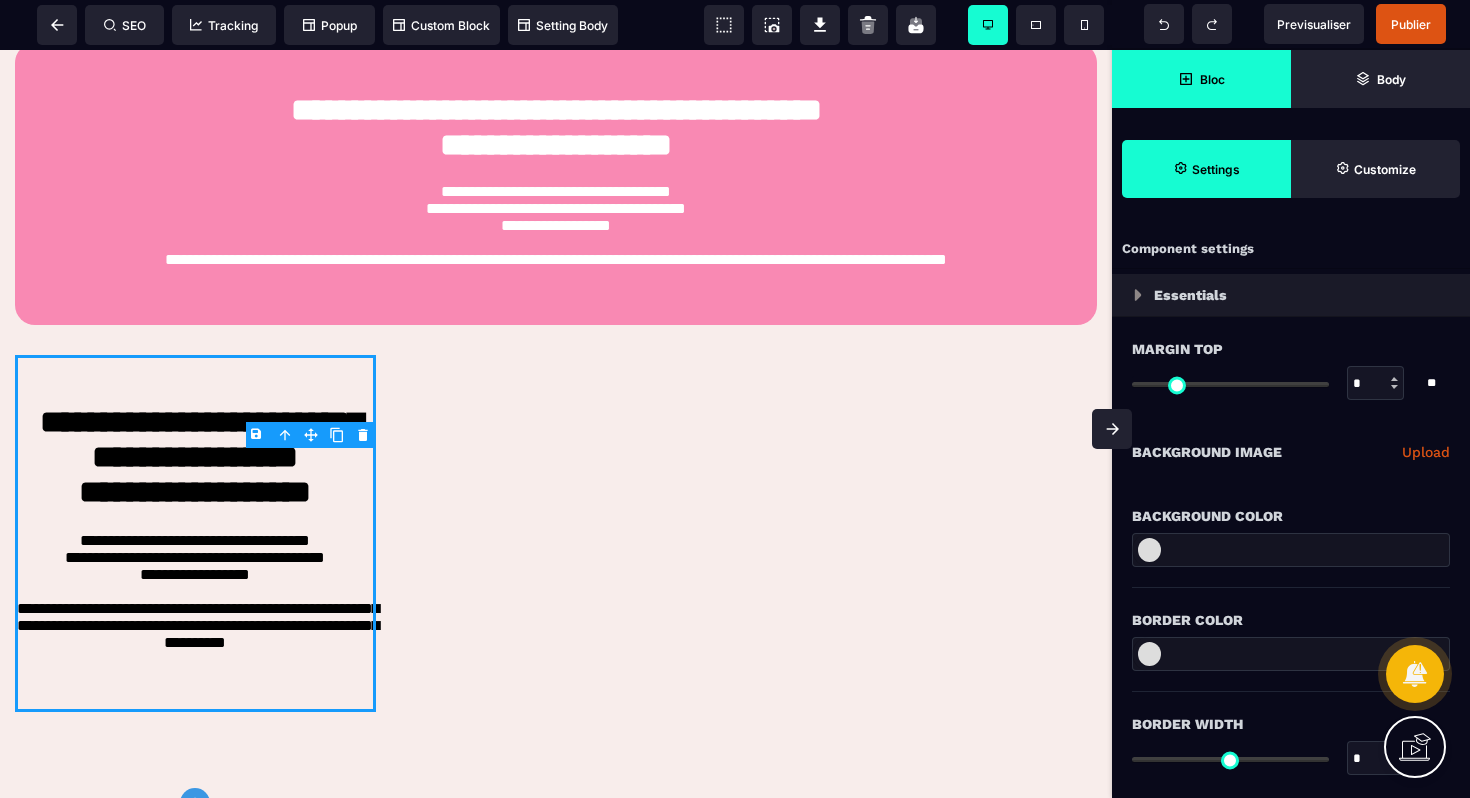 click at bounding box center [1291, 550] 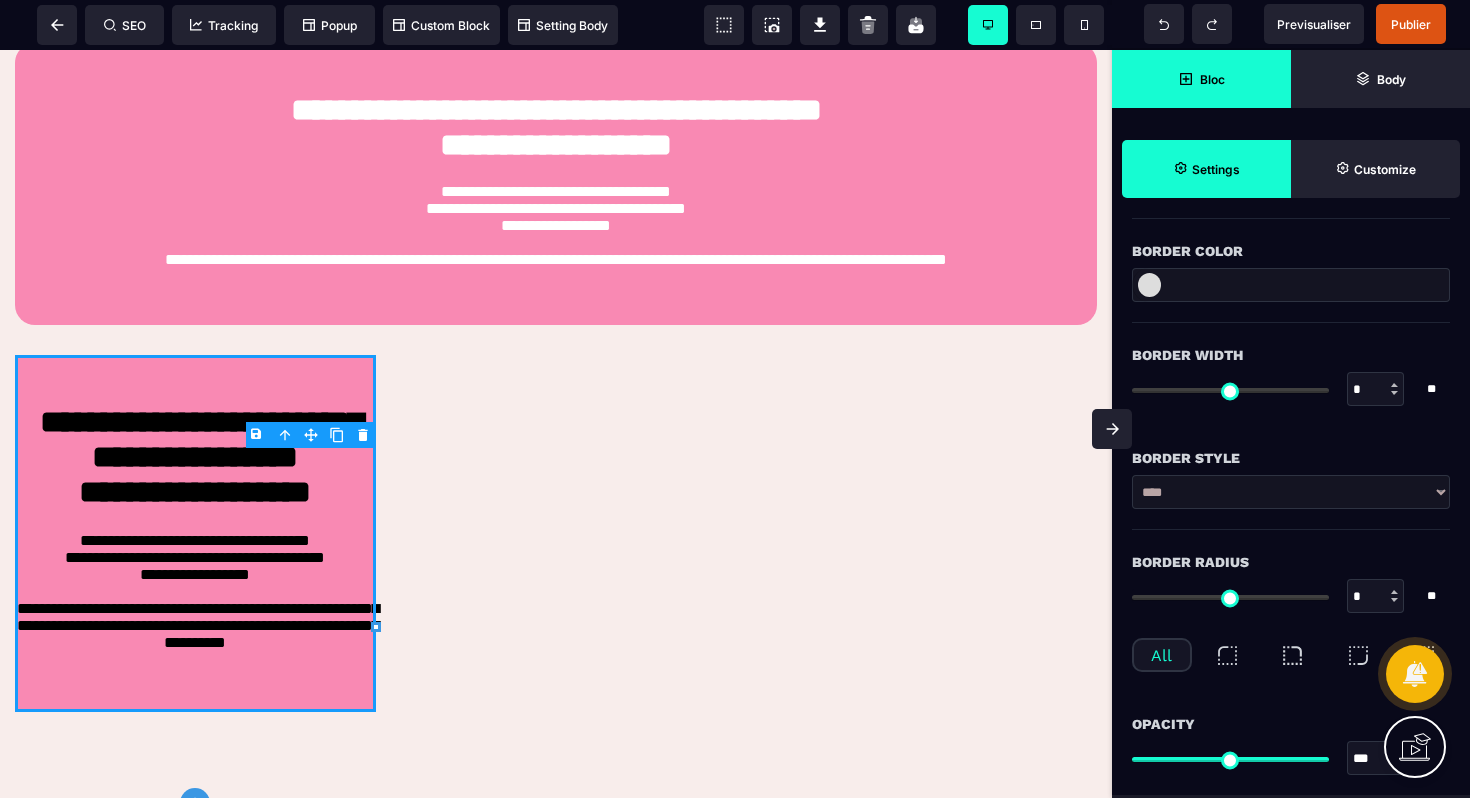 scroll, scrollTop: 372, scrollLeft: 0, axis: vertical 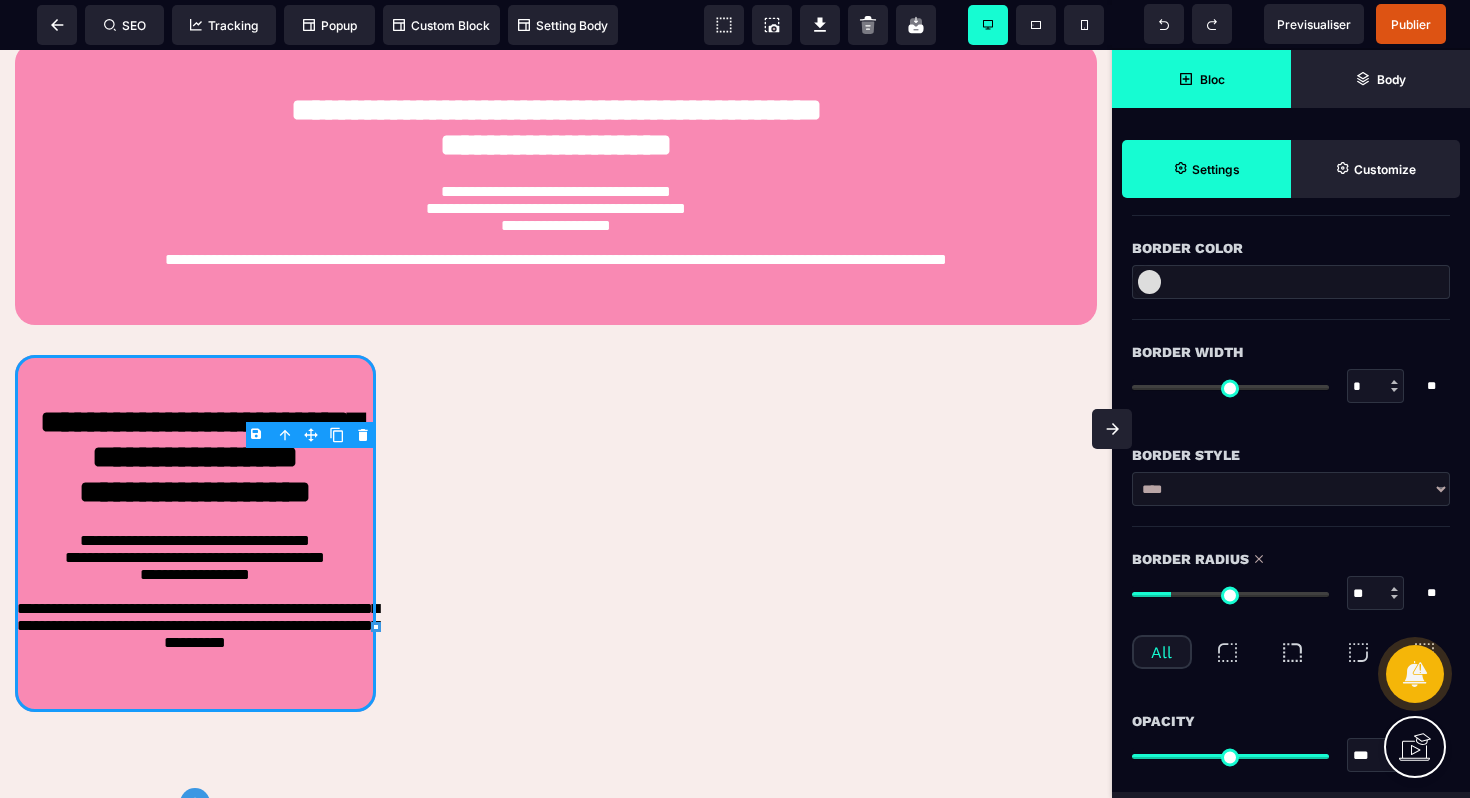 drag, startPoint x: 1143, startPoint y: 591, endPoint x: 1176, endPoint y: 588, distance: 33.13608 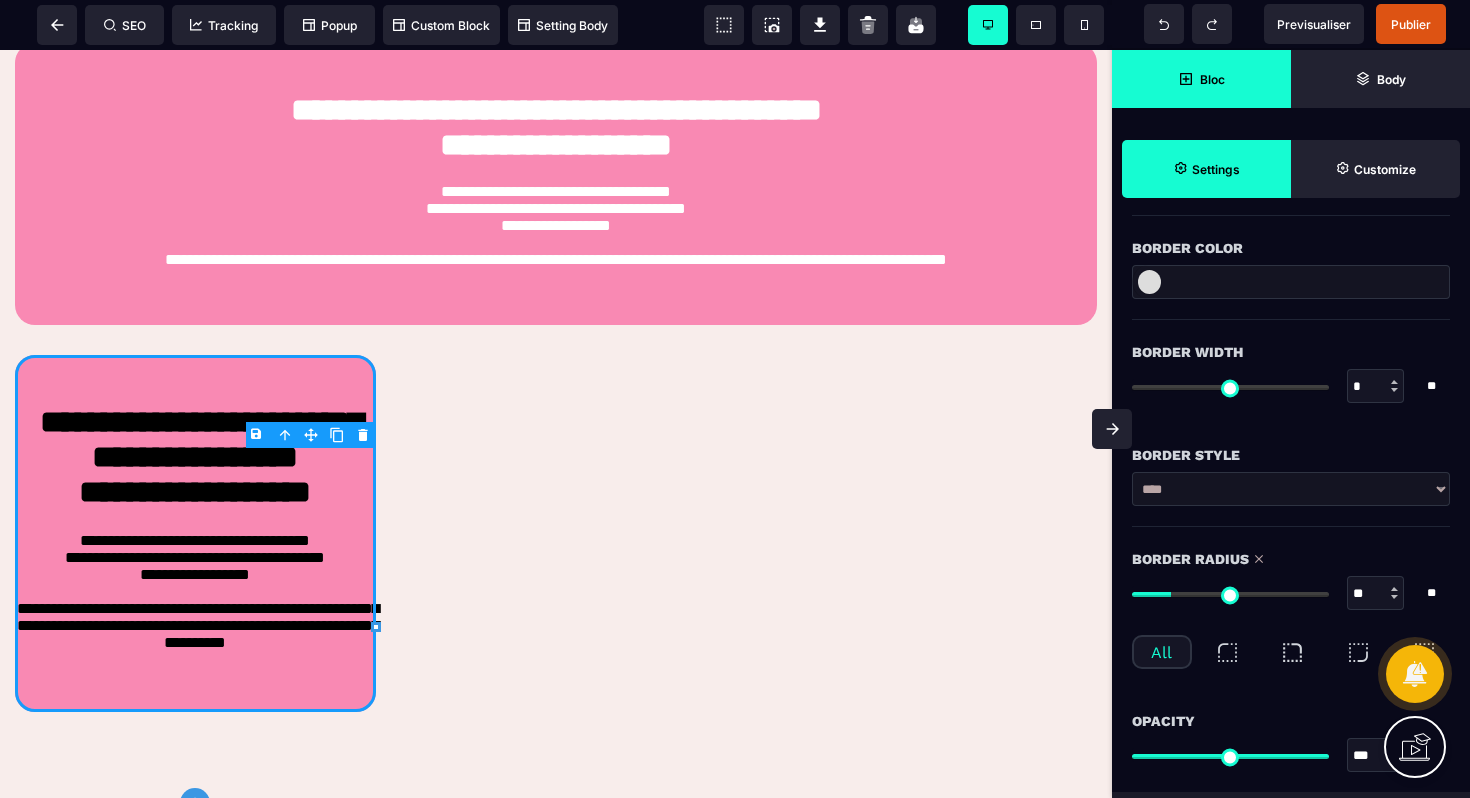 click at bounding box center [1230, 594] 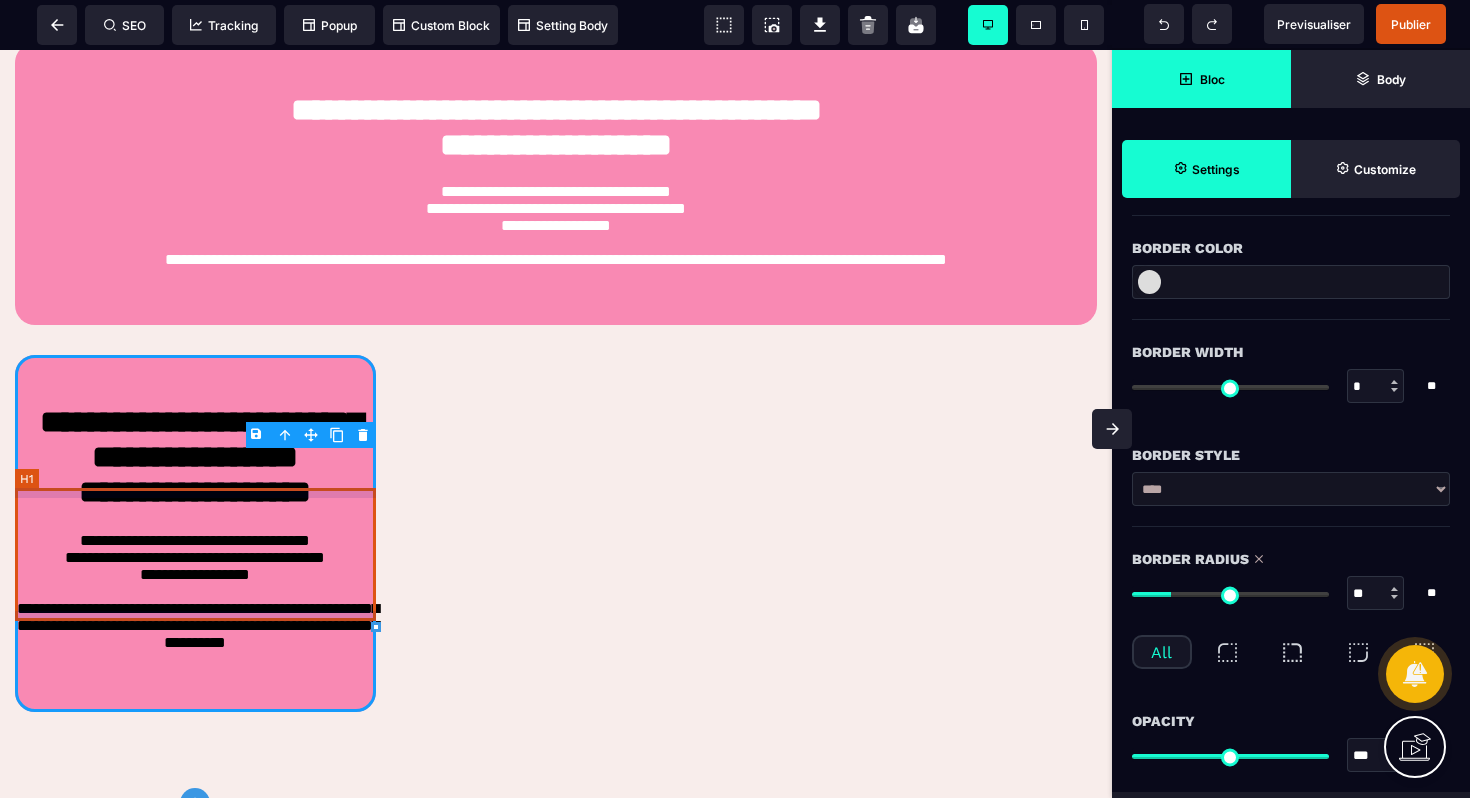 click on "**********" at bounding box center (195, 461) 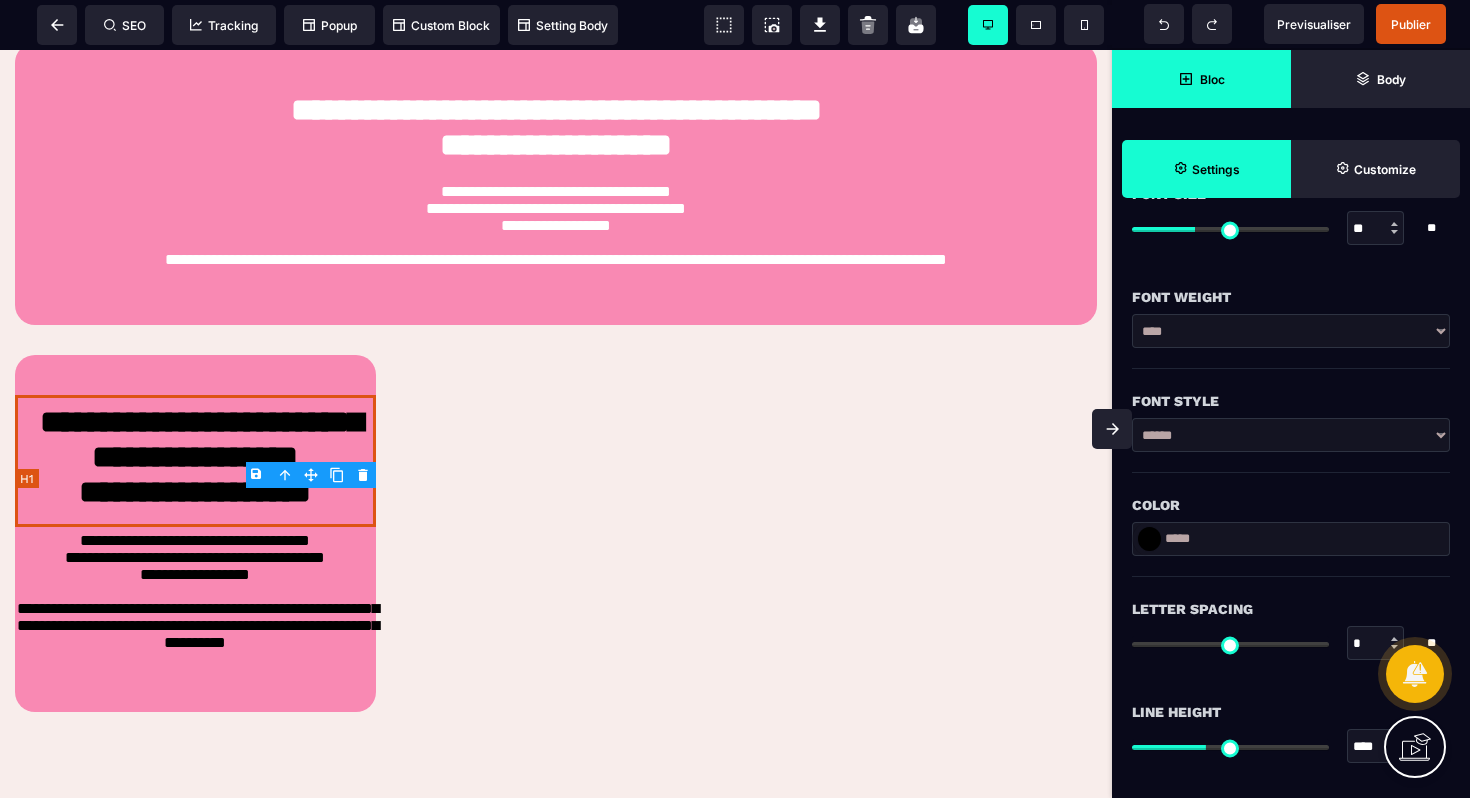 scroll, scrollTop: 0, scrollLeft: 0, axis: both 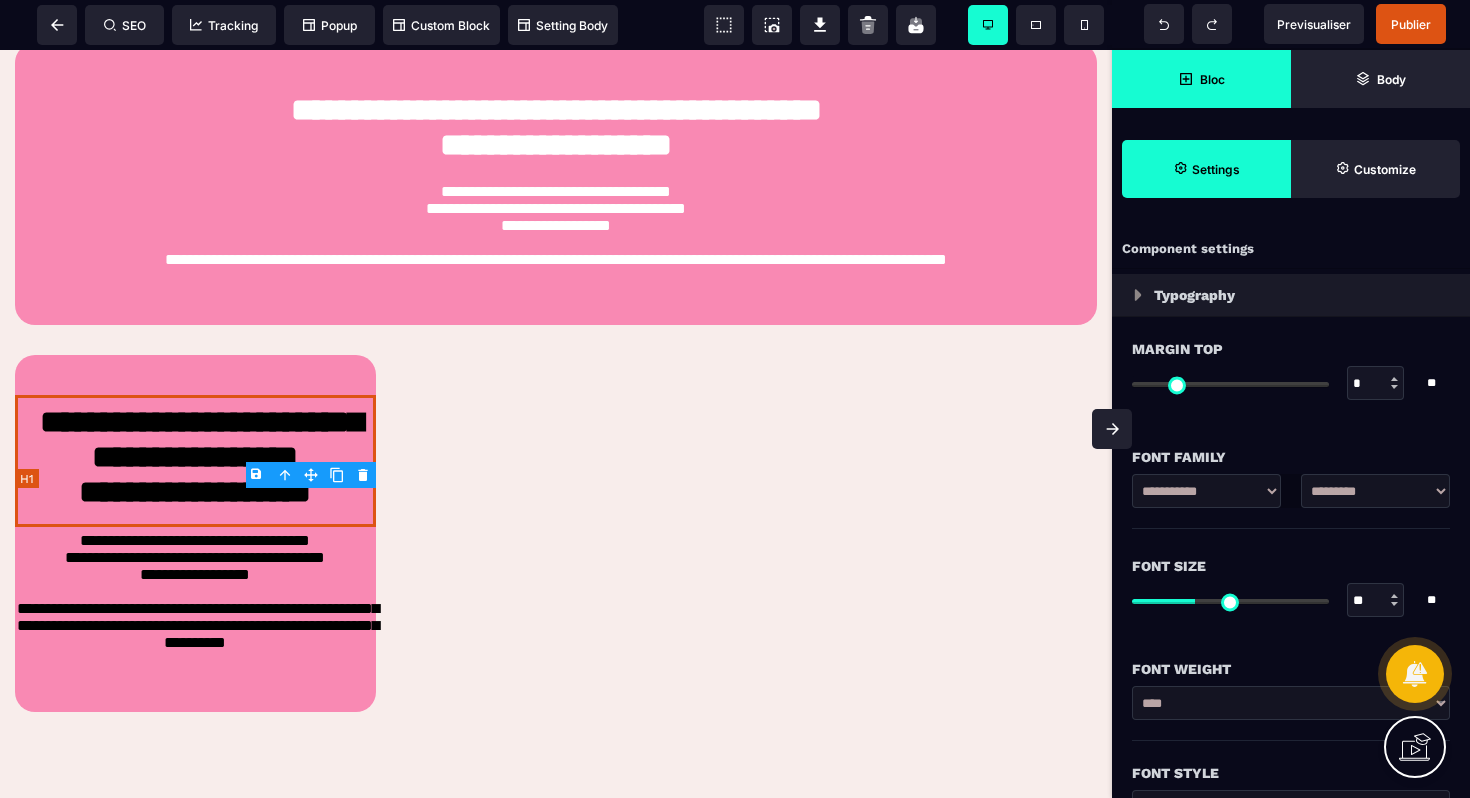 click on "**********" at bounding box center (195, 461) 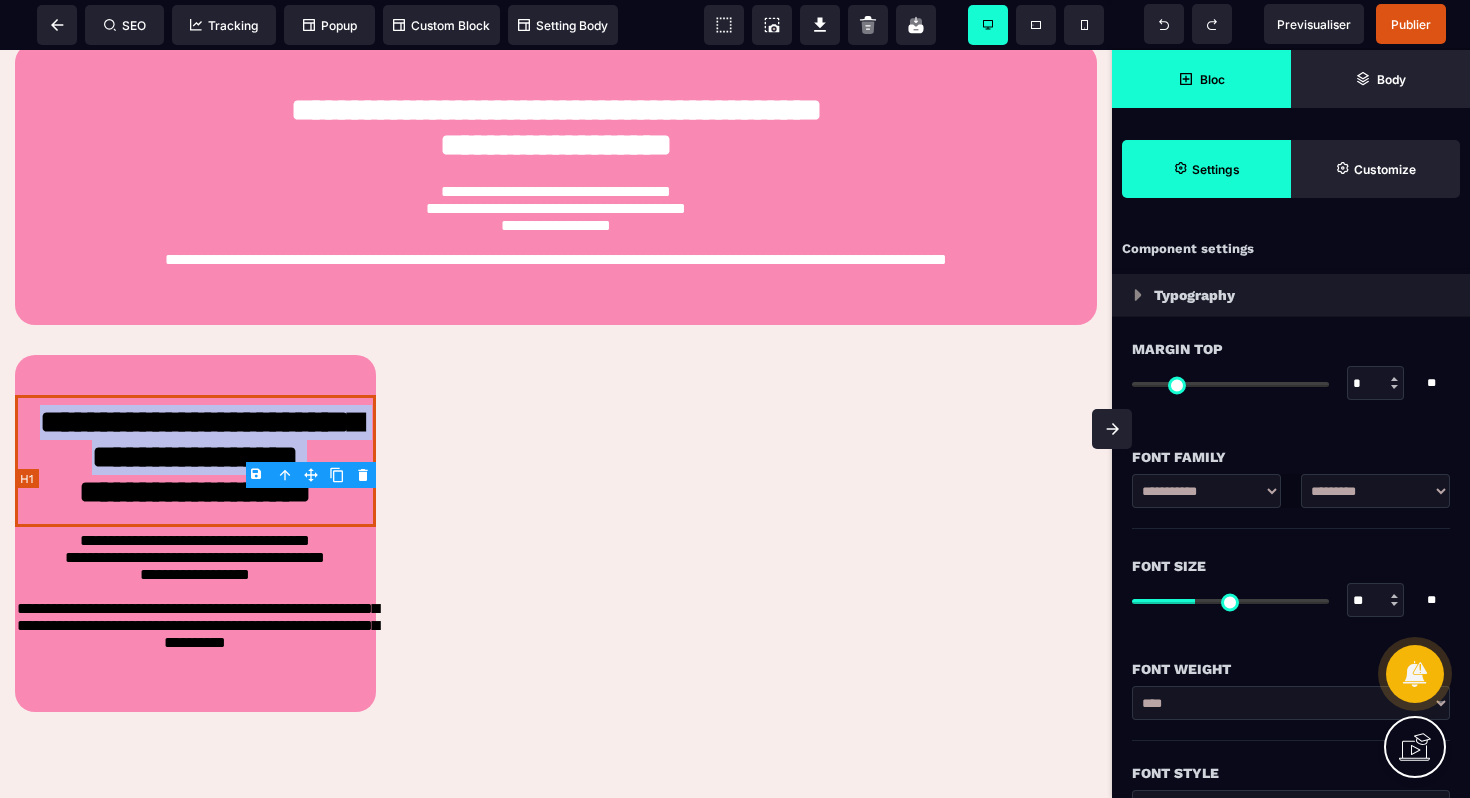 click on "**********" at bounding box center [195, 461] 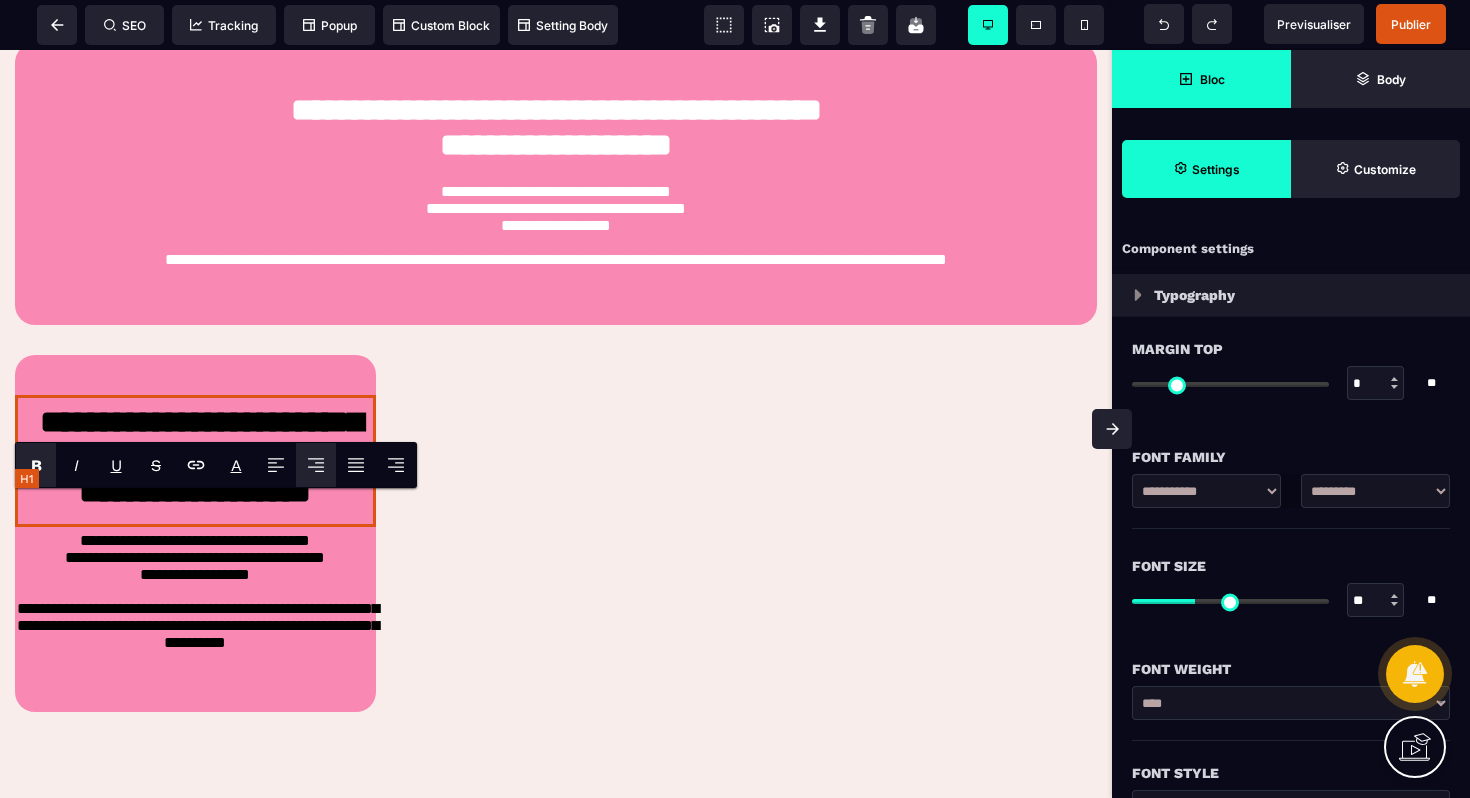click on "**********" at bounding box center (195, 461) 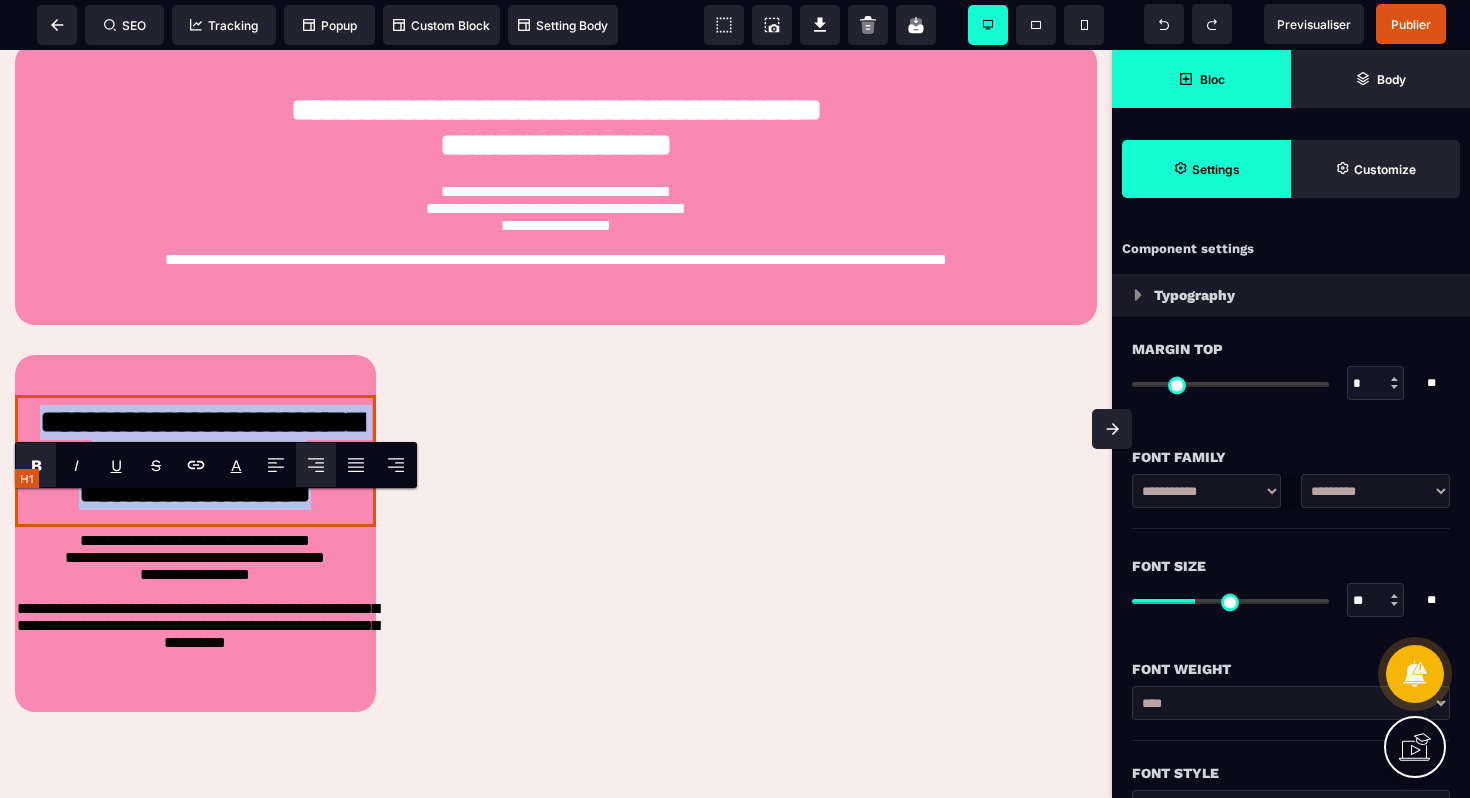 drag, startPoint x: 346, startPoint y: 599, endPoint x: 38, endPoint y: 519, distance: 318.22006 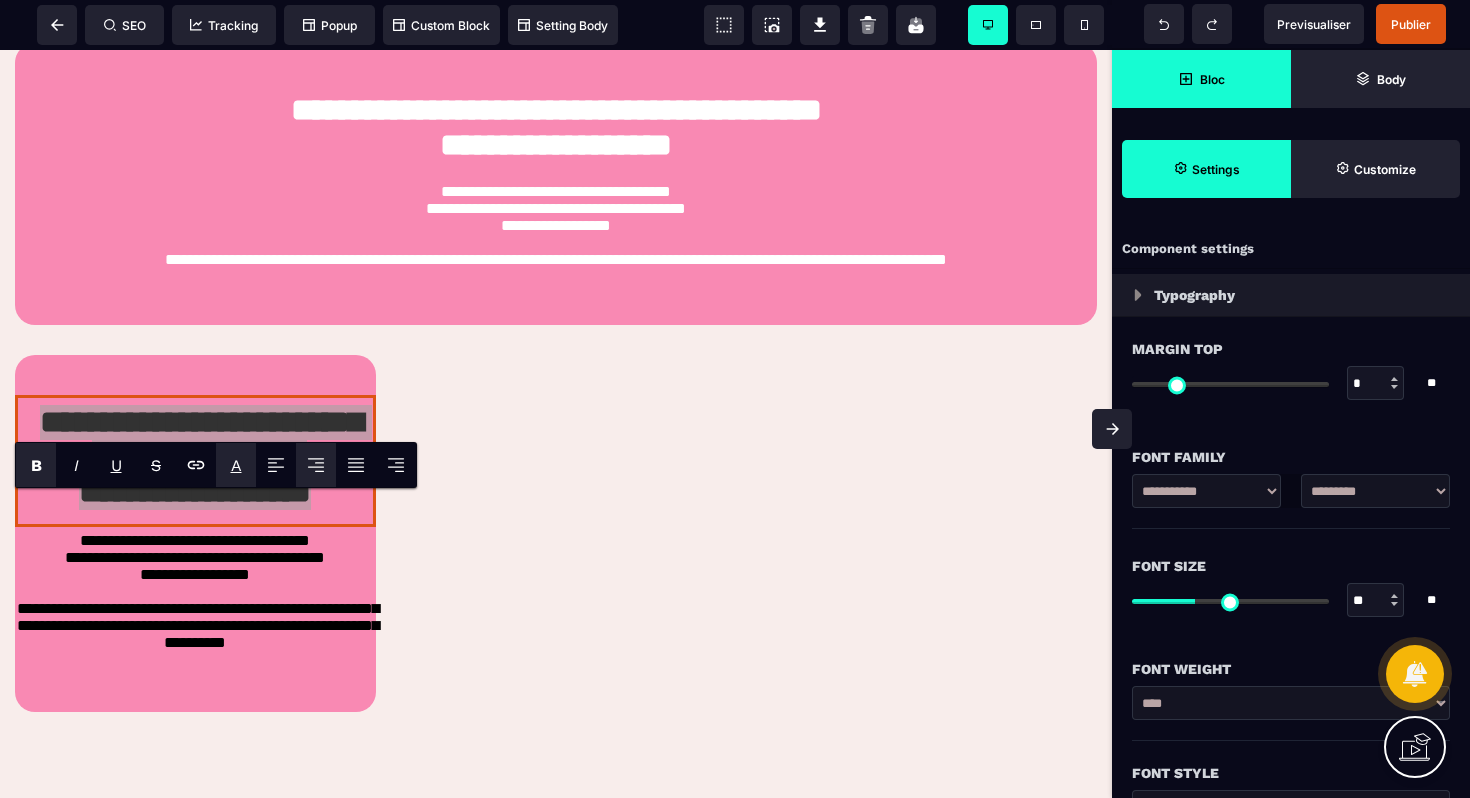 click on "A *******" at bounding box center [236, 465] 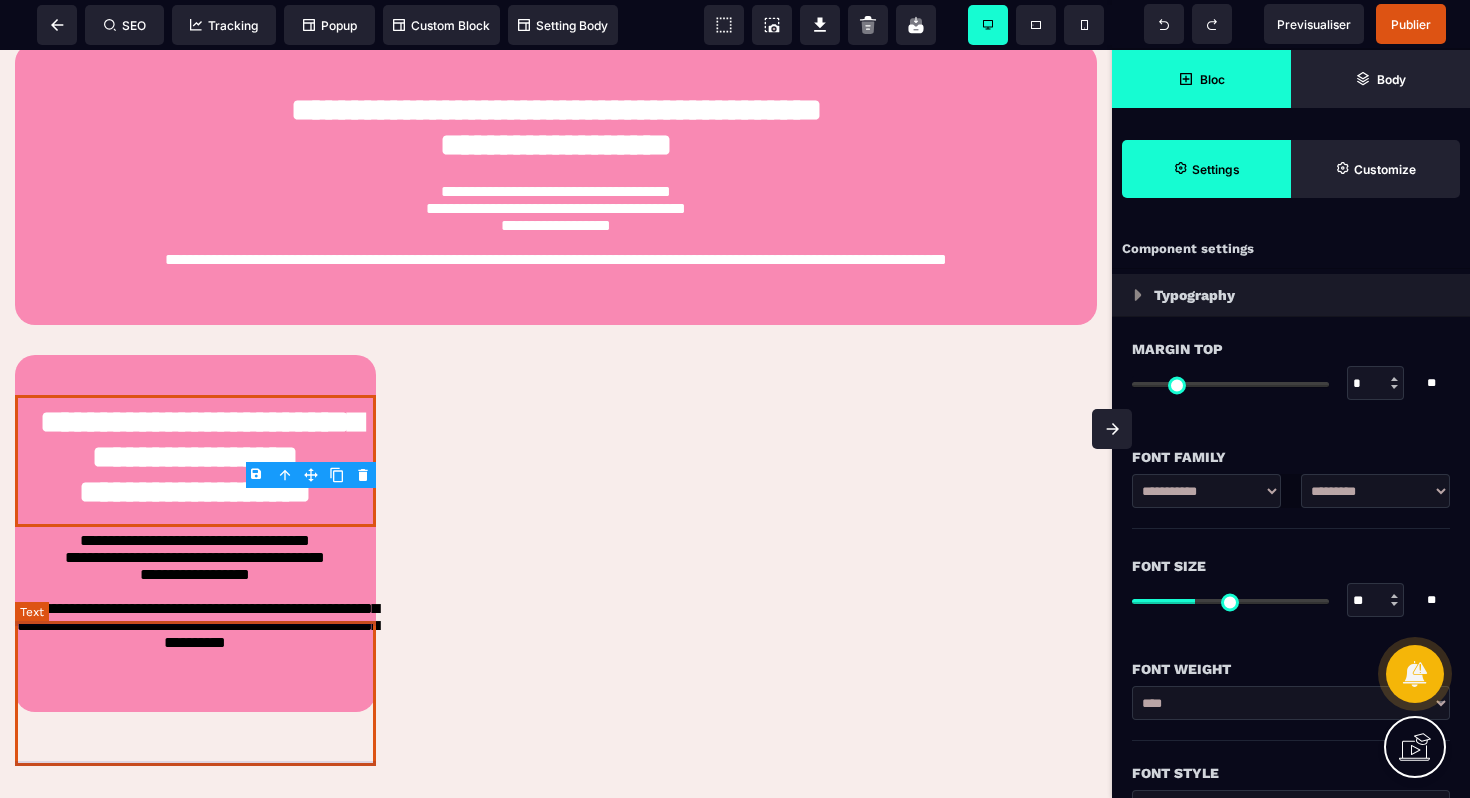 click on "**********" at bounding box center [195, 599] 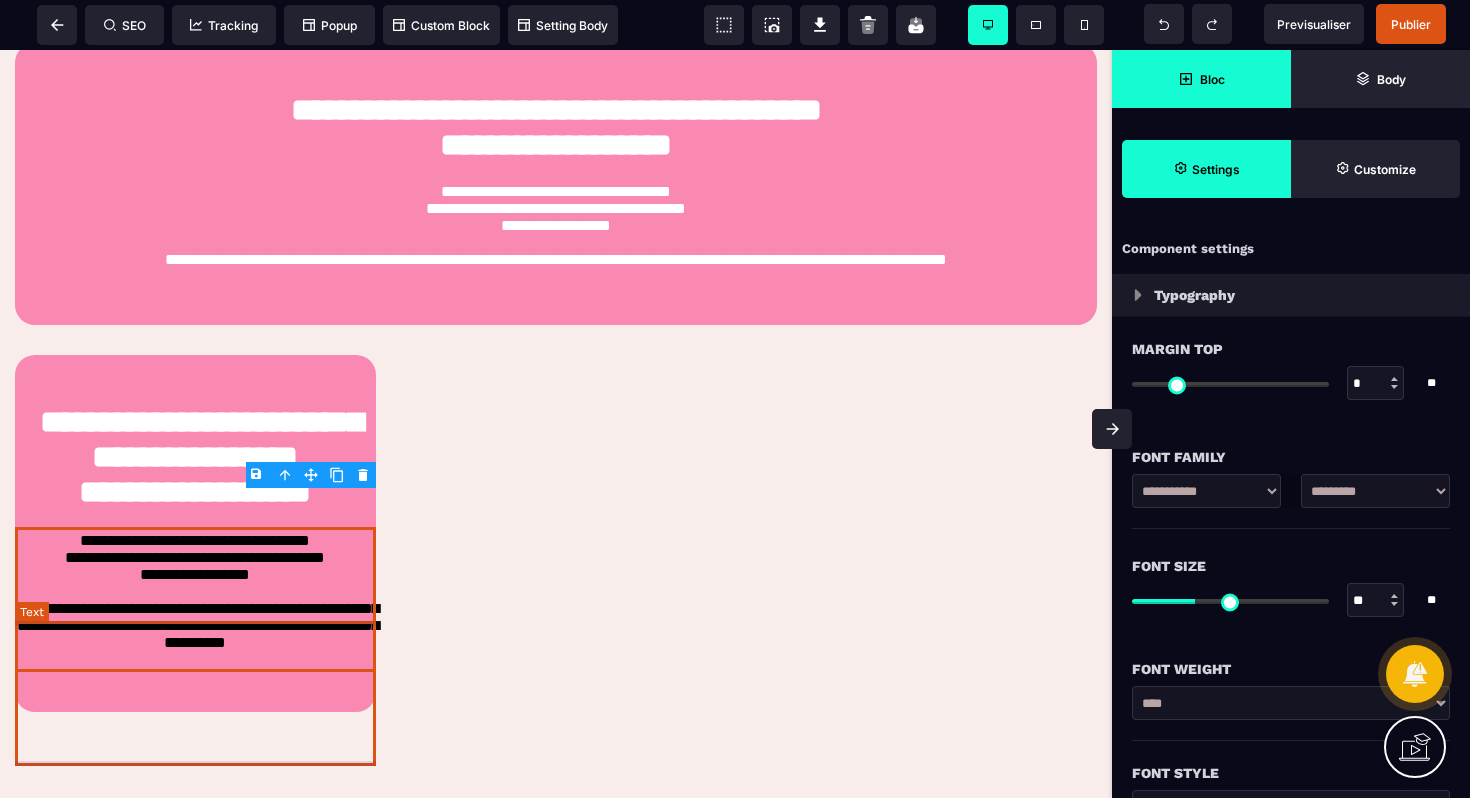 click on "**********" at bounding box center (195, 599) 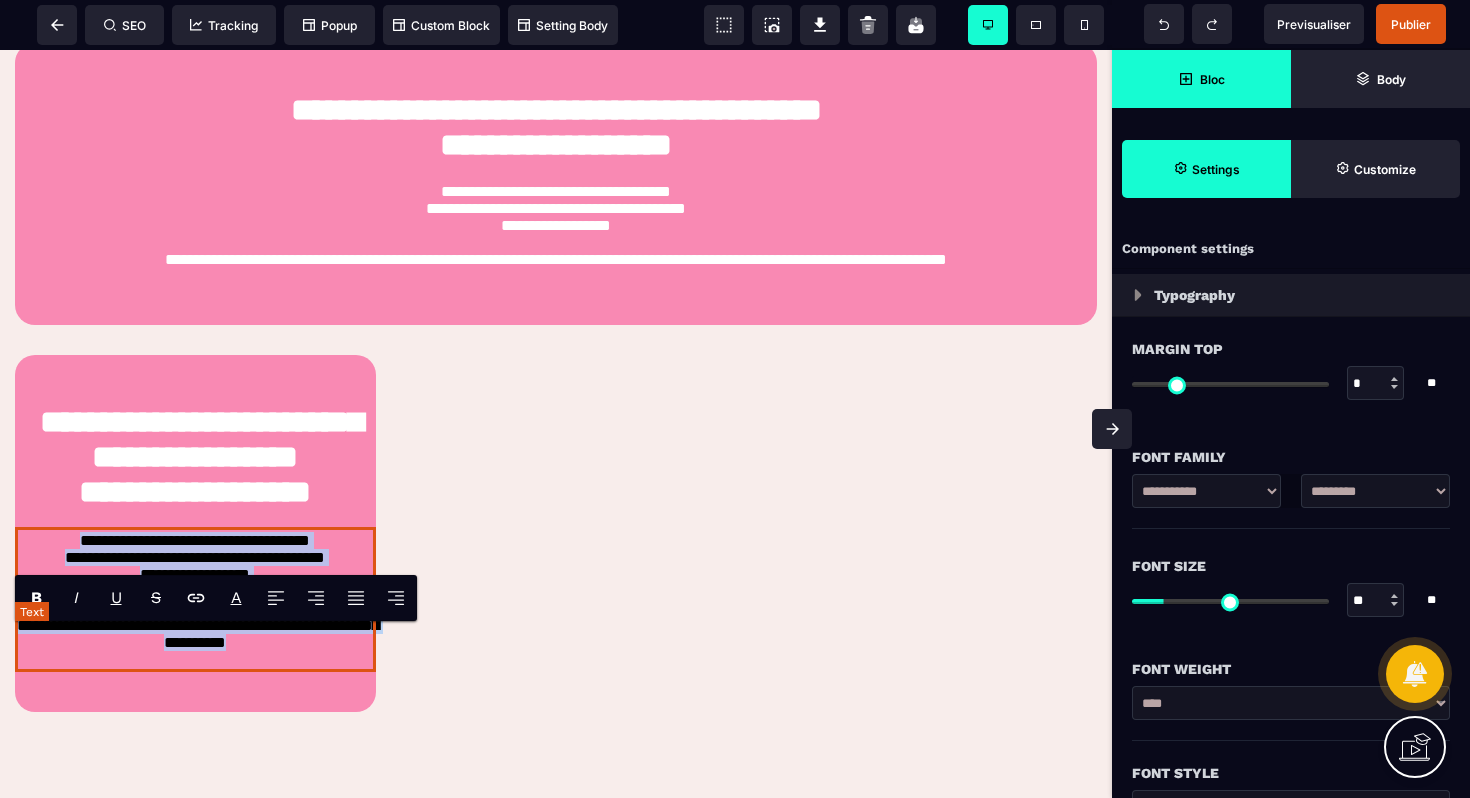 drag, startPoint x: 46, startPoint y: 638, endPoint x: 288, endPoint y: 748, distance: 265.82703 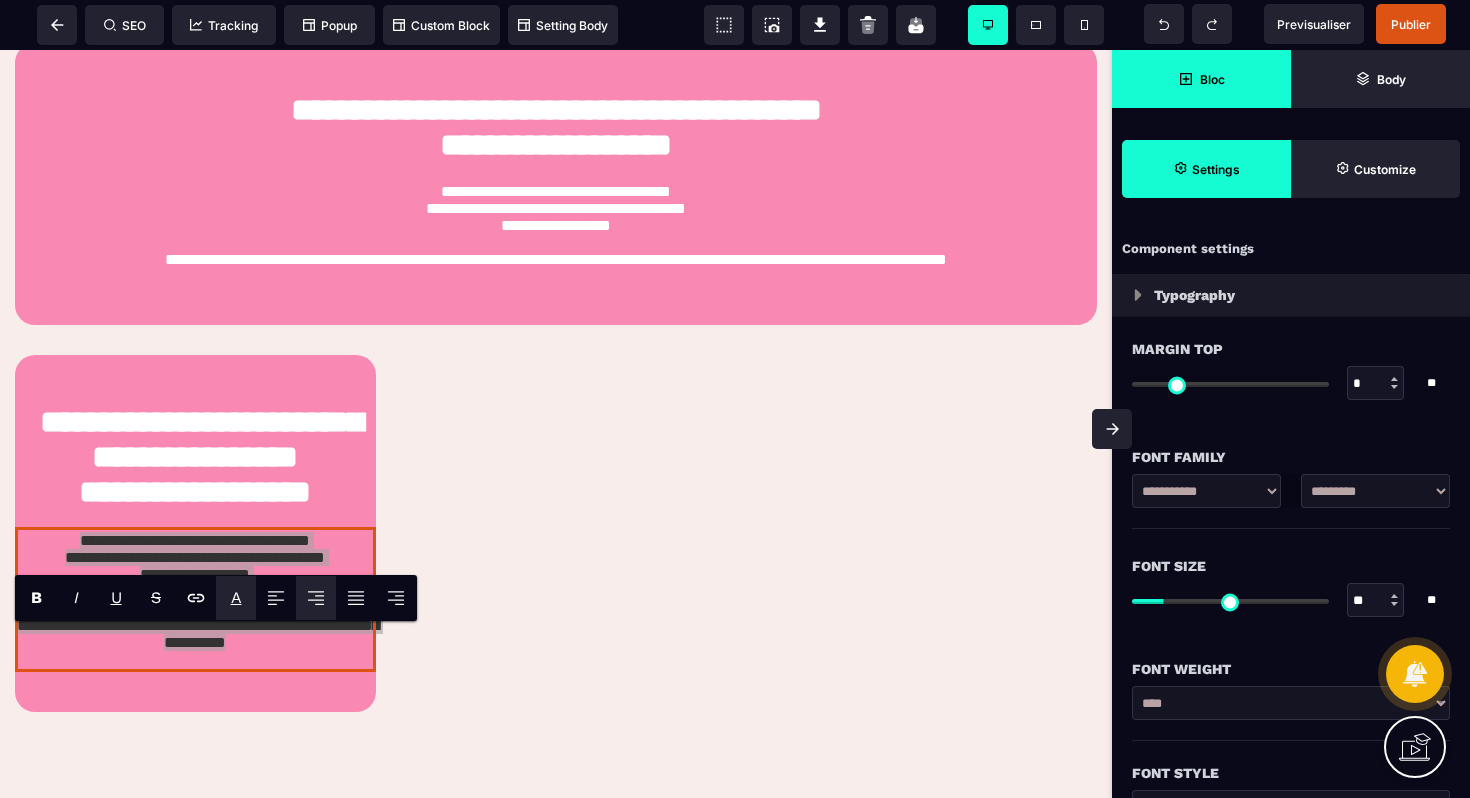 click on "A" at bounding box center (236, 597) 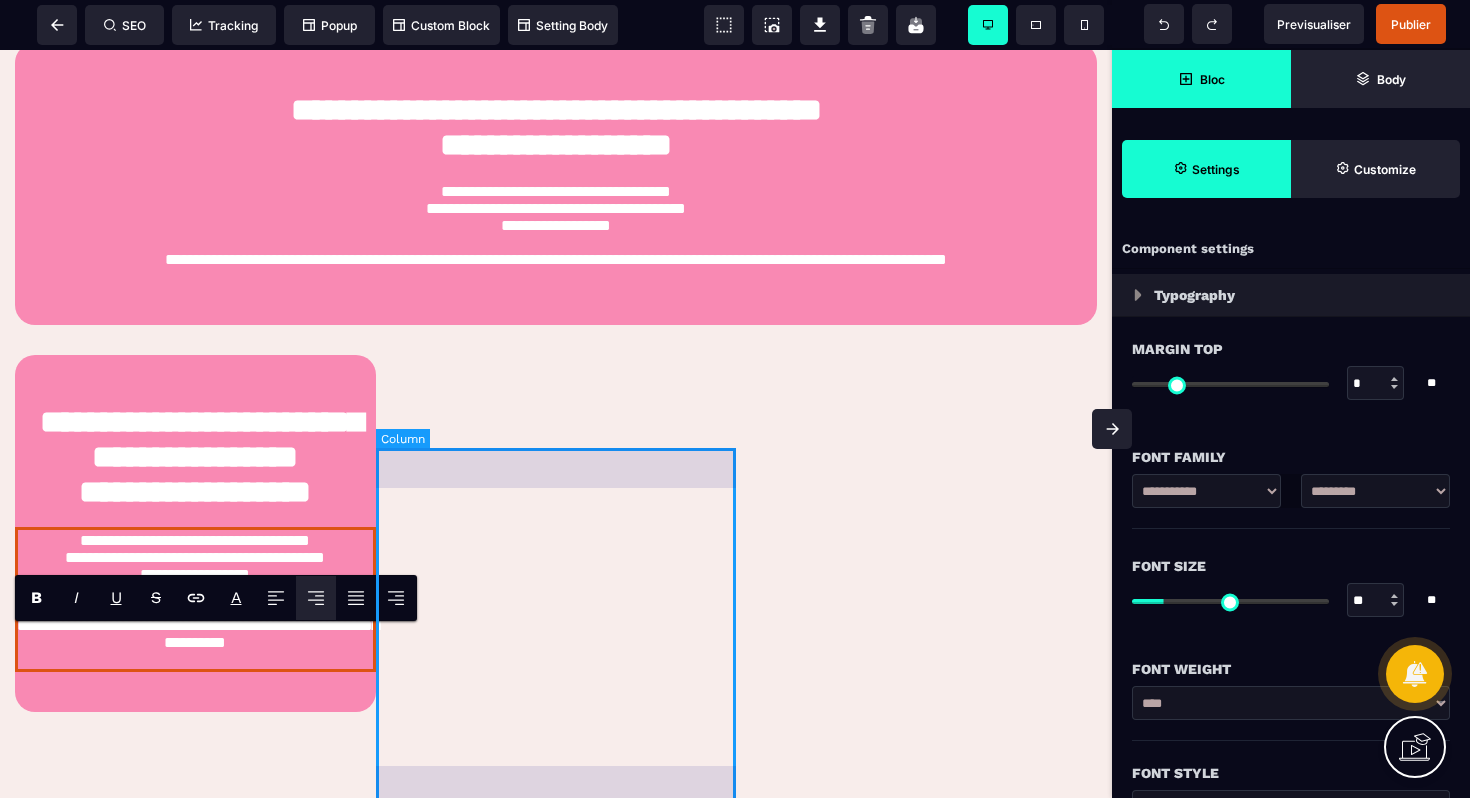 click at bounding box center [556, 534] 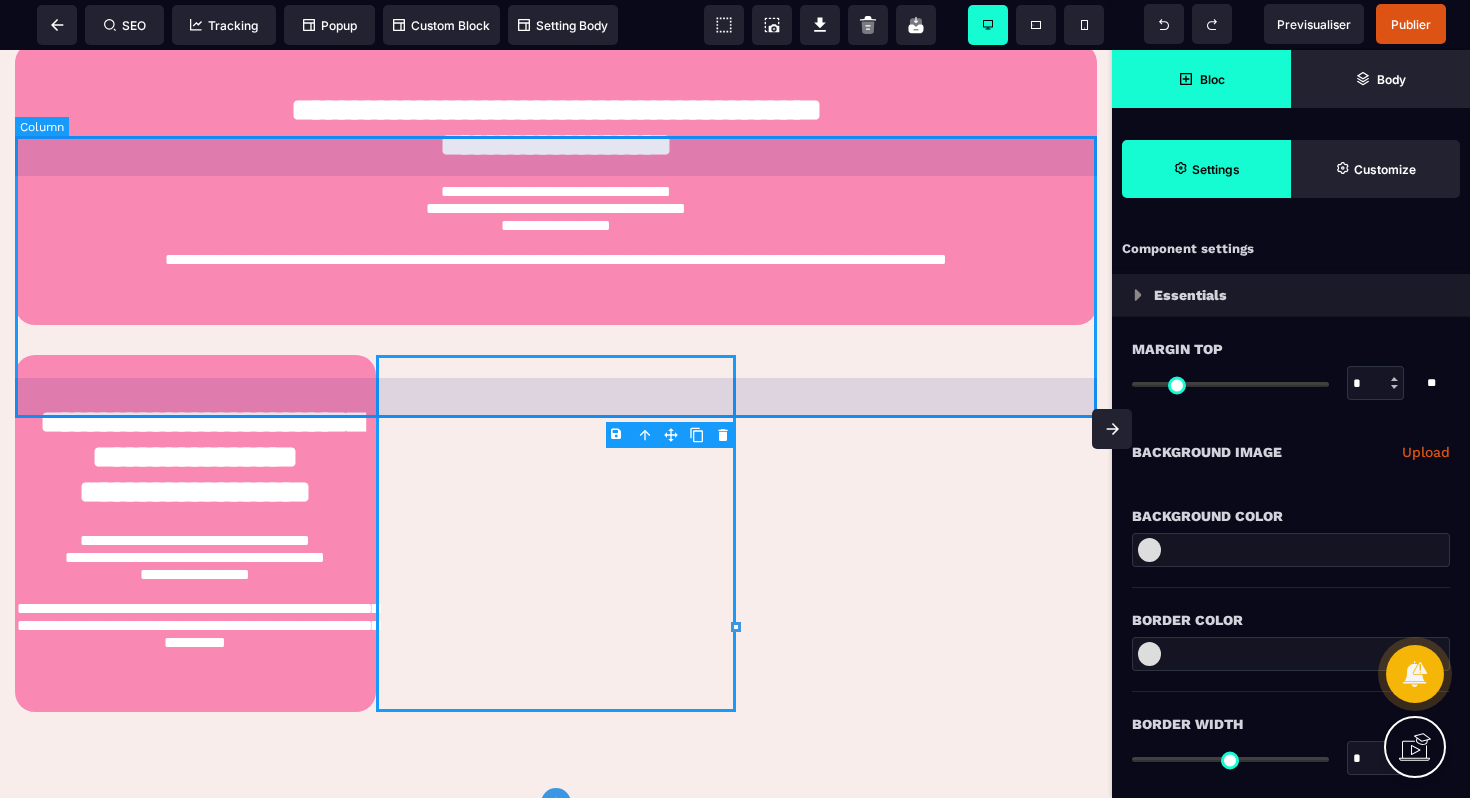 click on "**********" at bounding box center (556, 184) 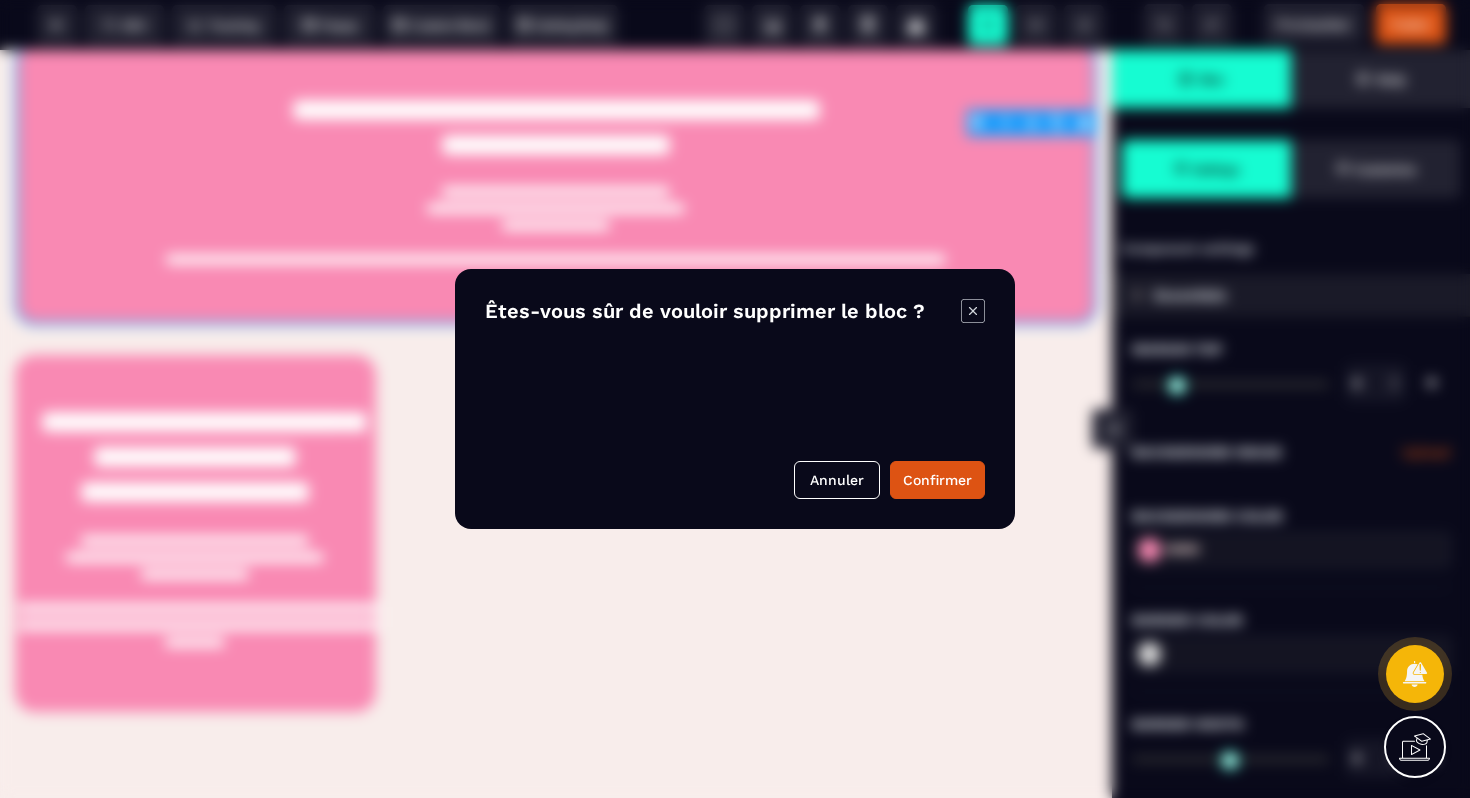click on "B I U S
A *******
plus
Row
SEO
Big" at bounding box center [735, 399] 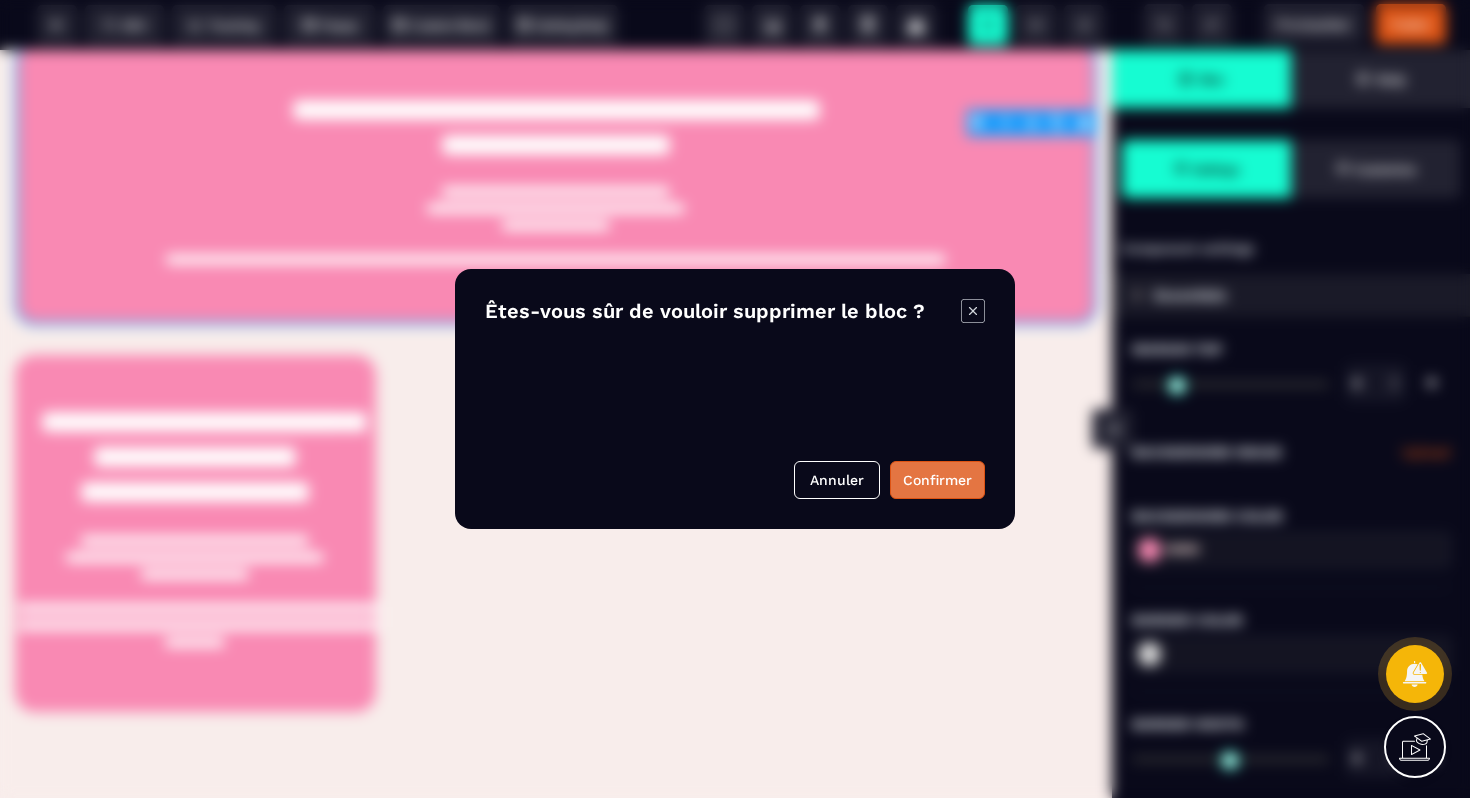 click on "Confirmer" at bounding box center [937, 480] 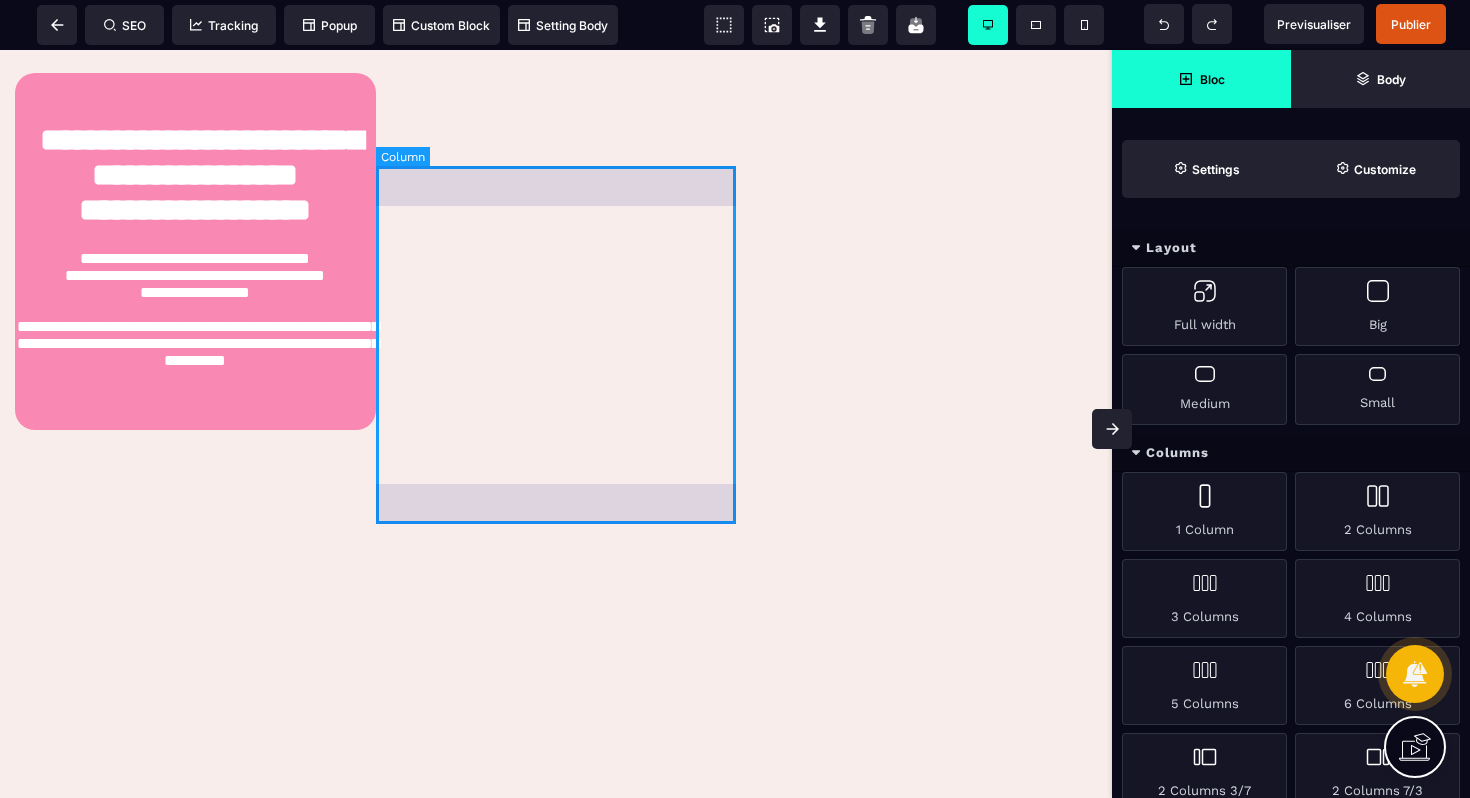 click at bounding box center (556, 252) 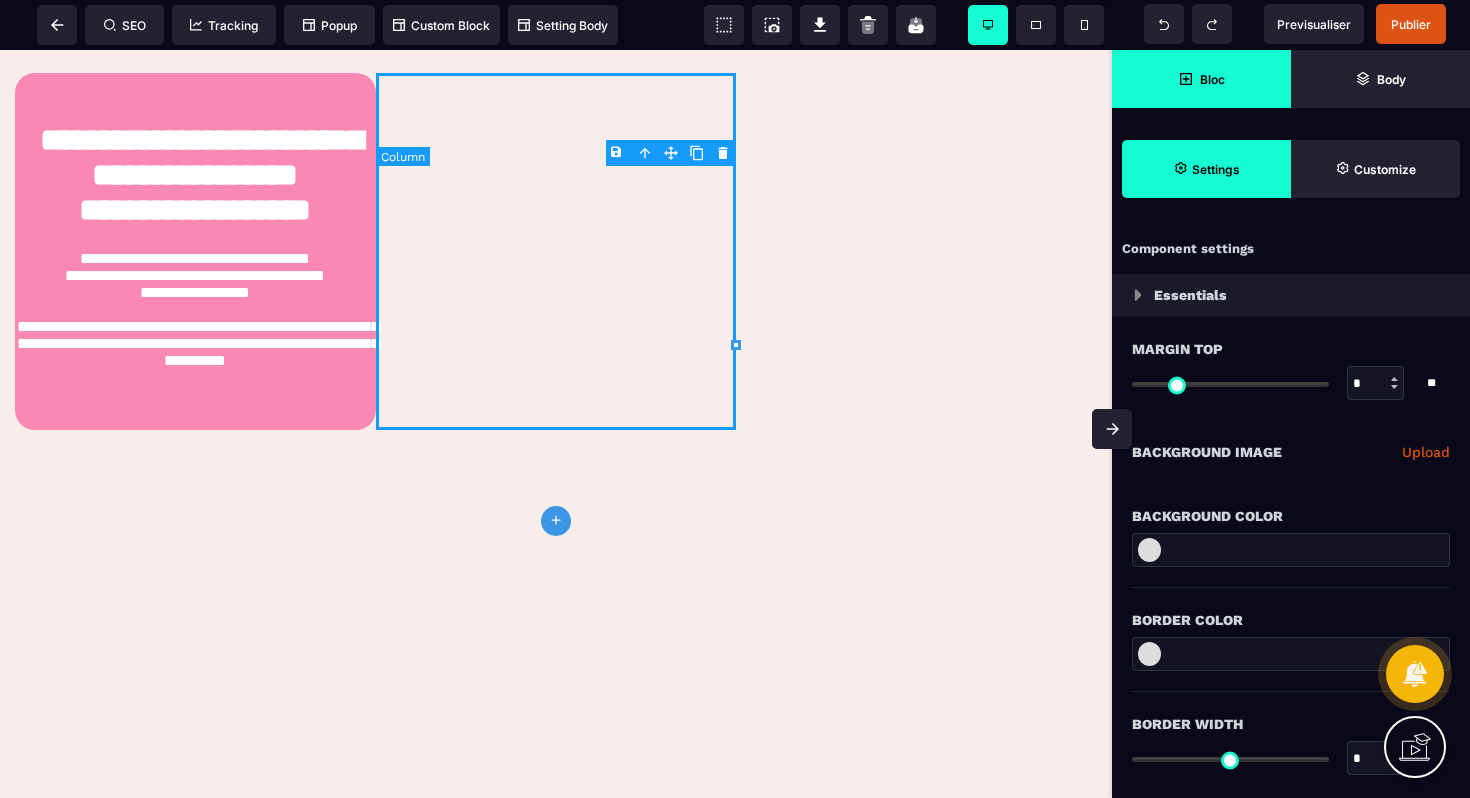click on "**********" at bounding box center [195, 317] 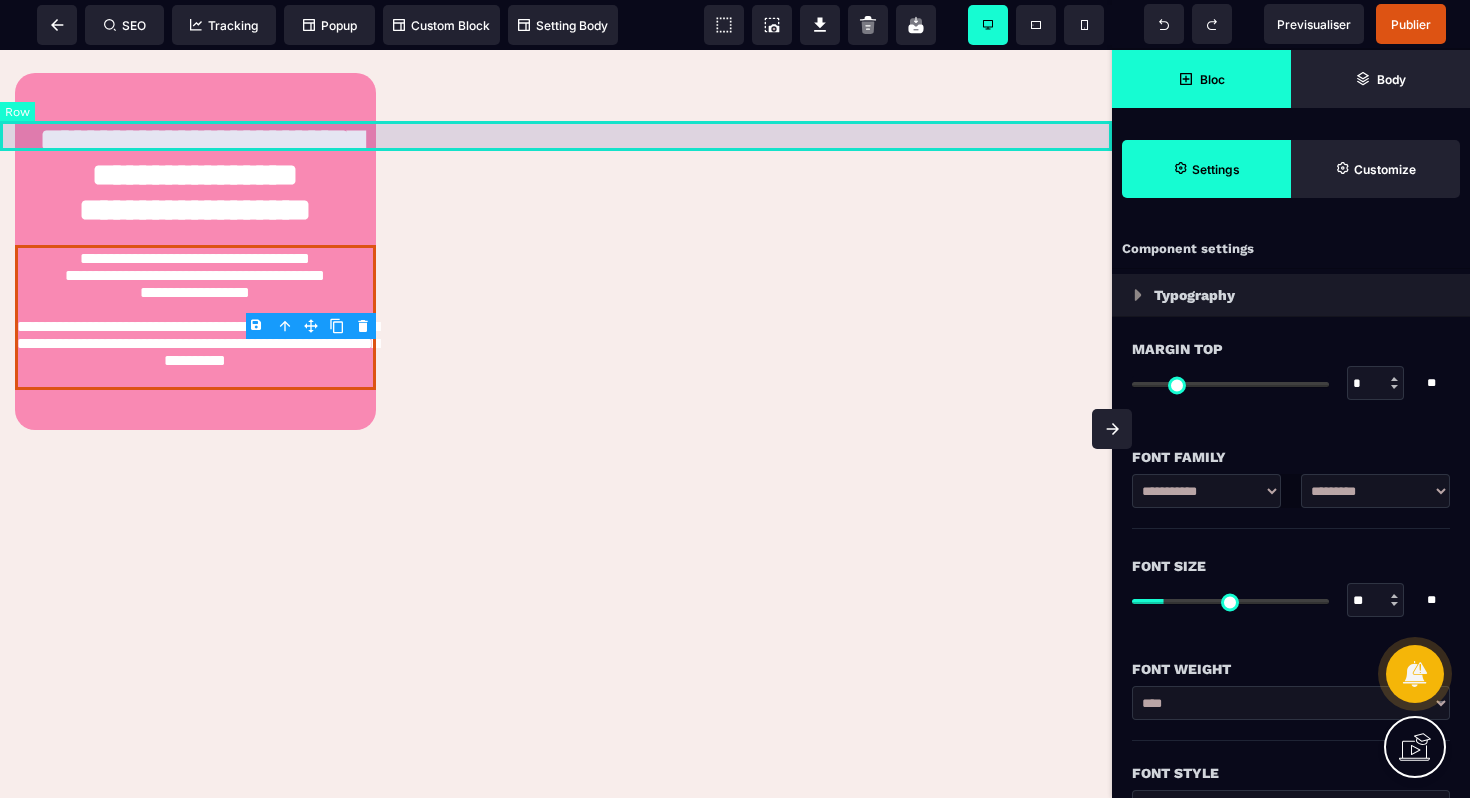 click at bounding box center [556, 43] 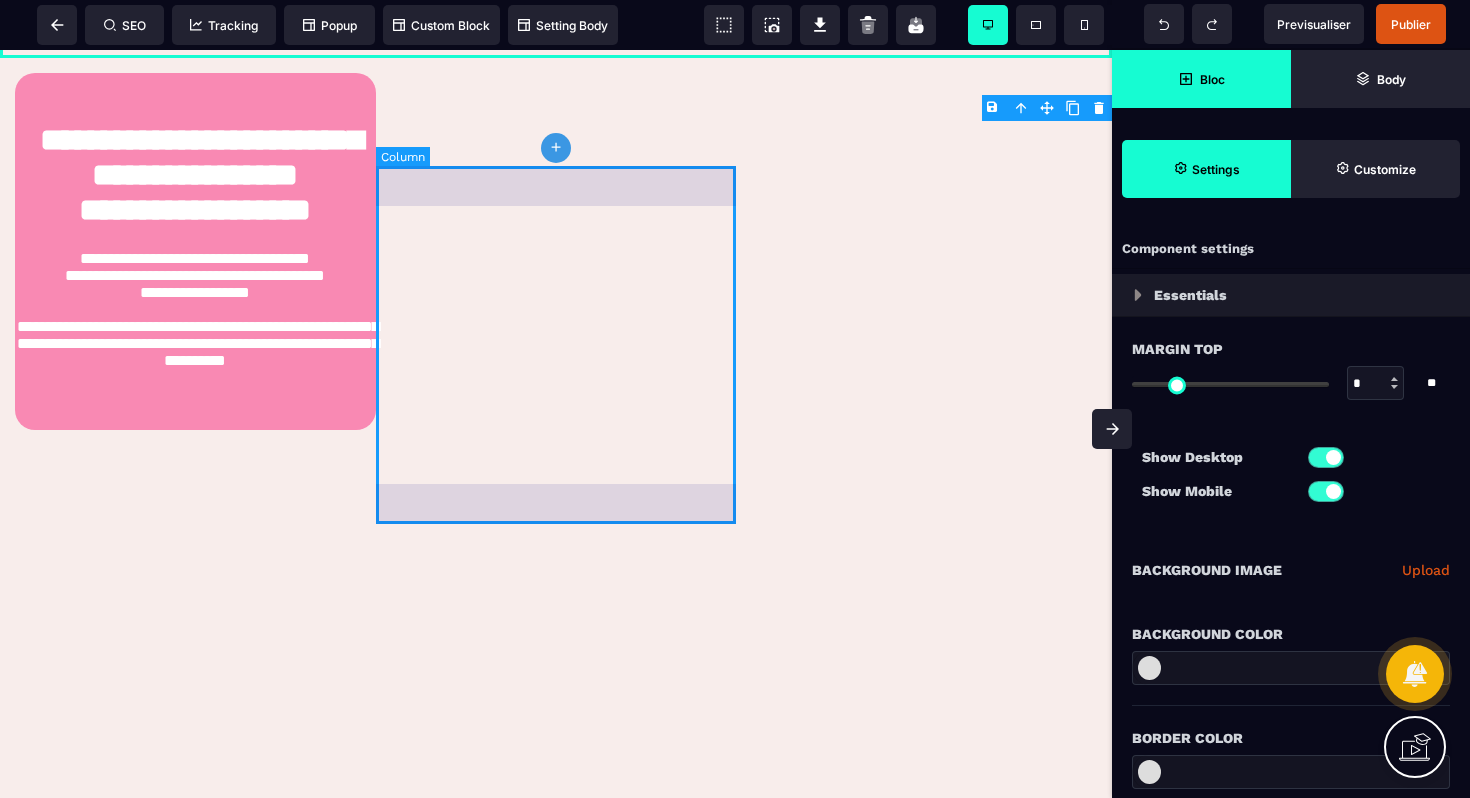 click at bounding box center (556, 252) 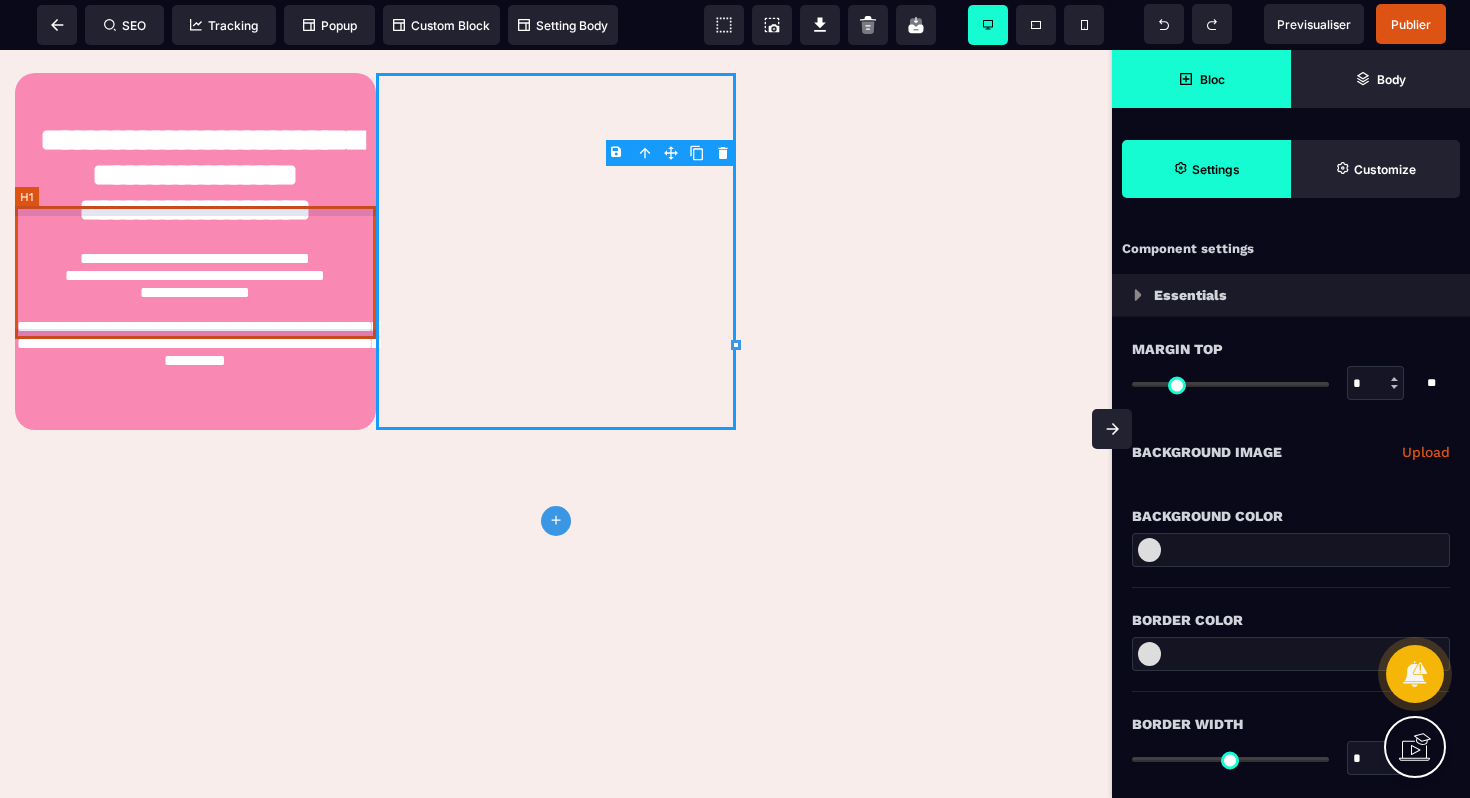 click on "**********" at bounding box center (195, 179) 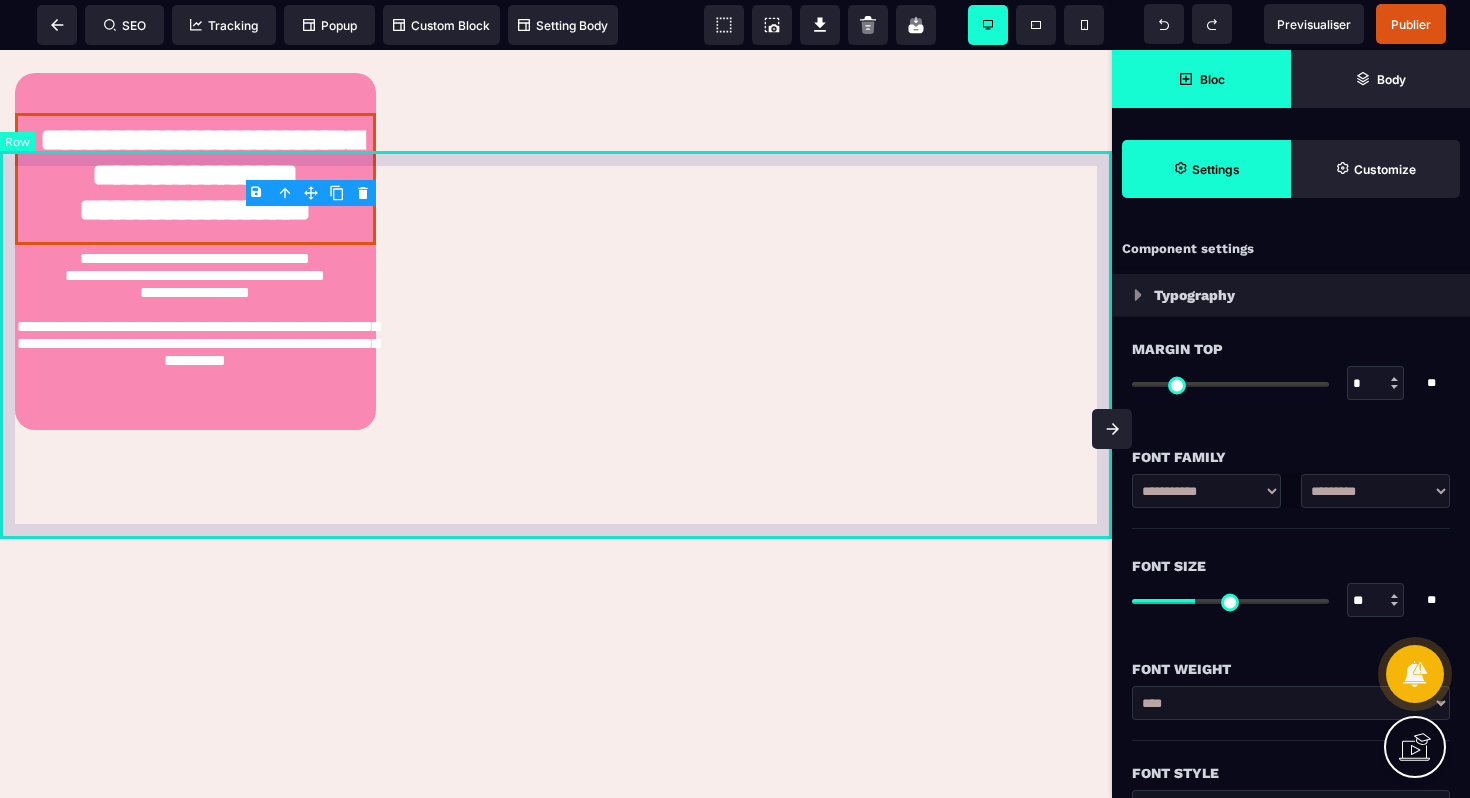 click on "**********" at bounding box center (556, 252) 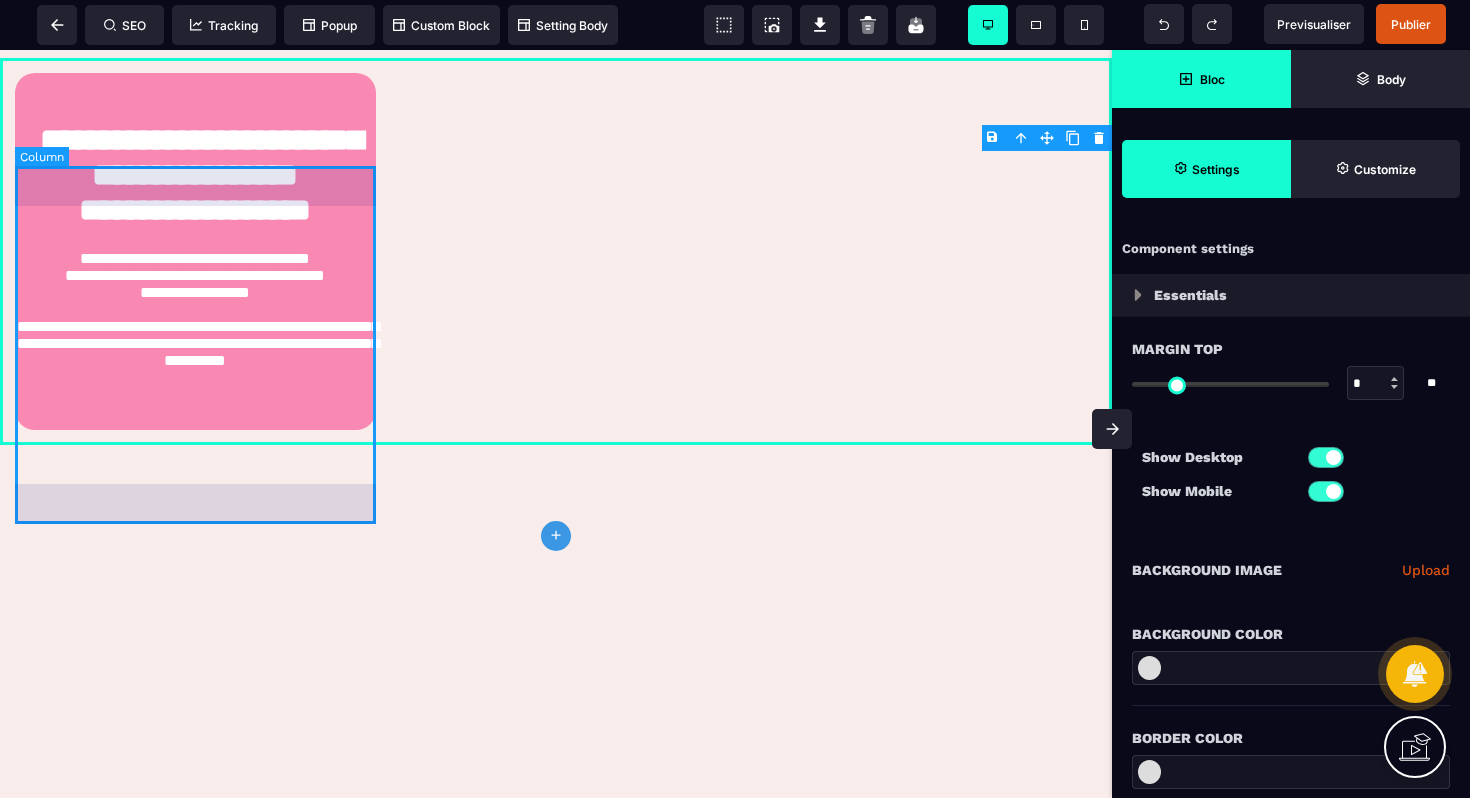 click on "**********" at bounding box center (195, 252) 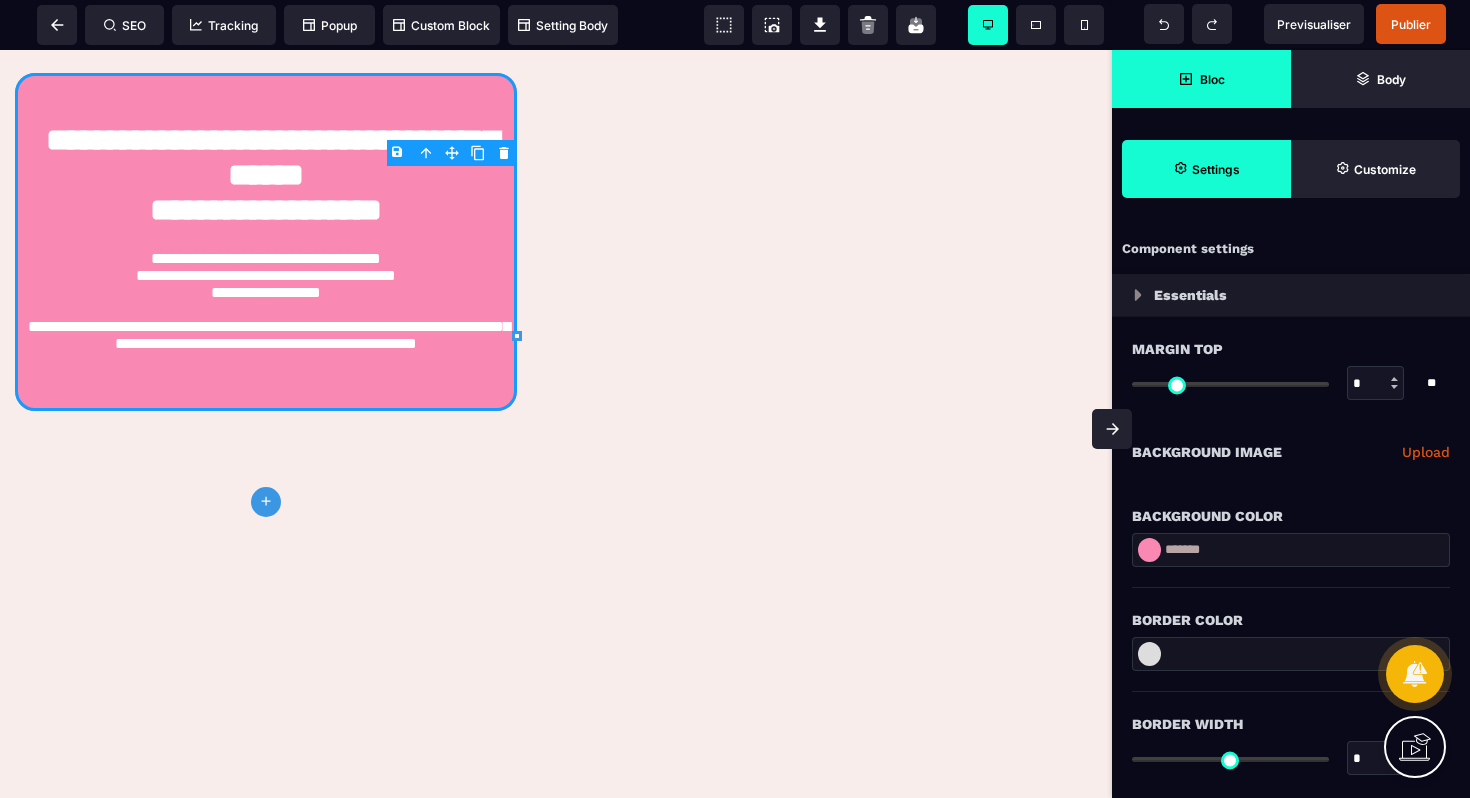 click on "B I U S
A *******
plus
Column" at bounding box center (556, 424) 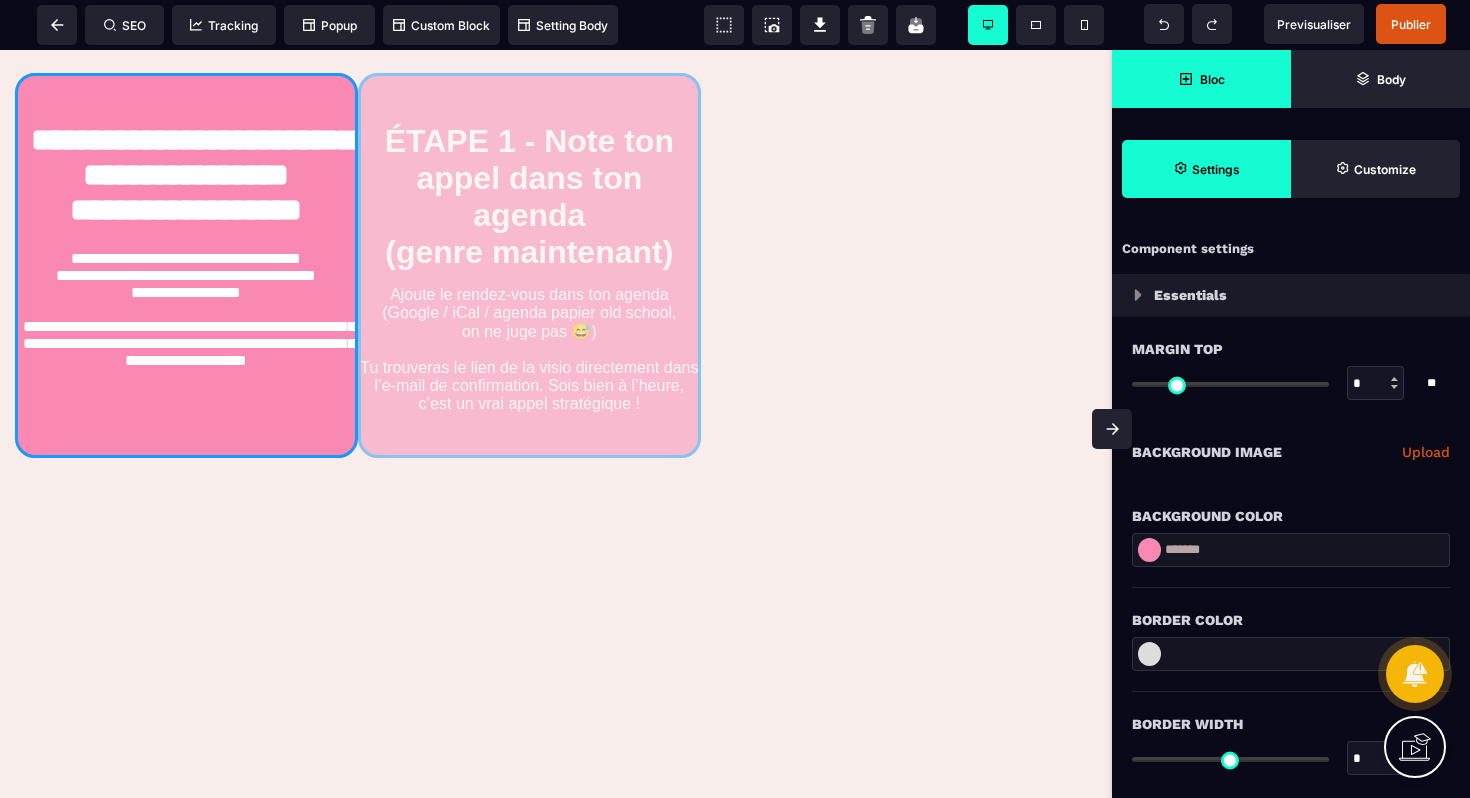 drag, startPoint x: 494, startPoint y: 195, endPoint x: 936, endPoint y: 178, distance: 442.3268 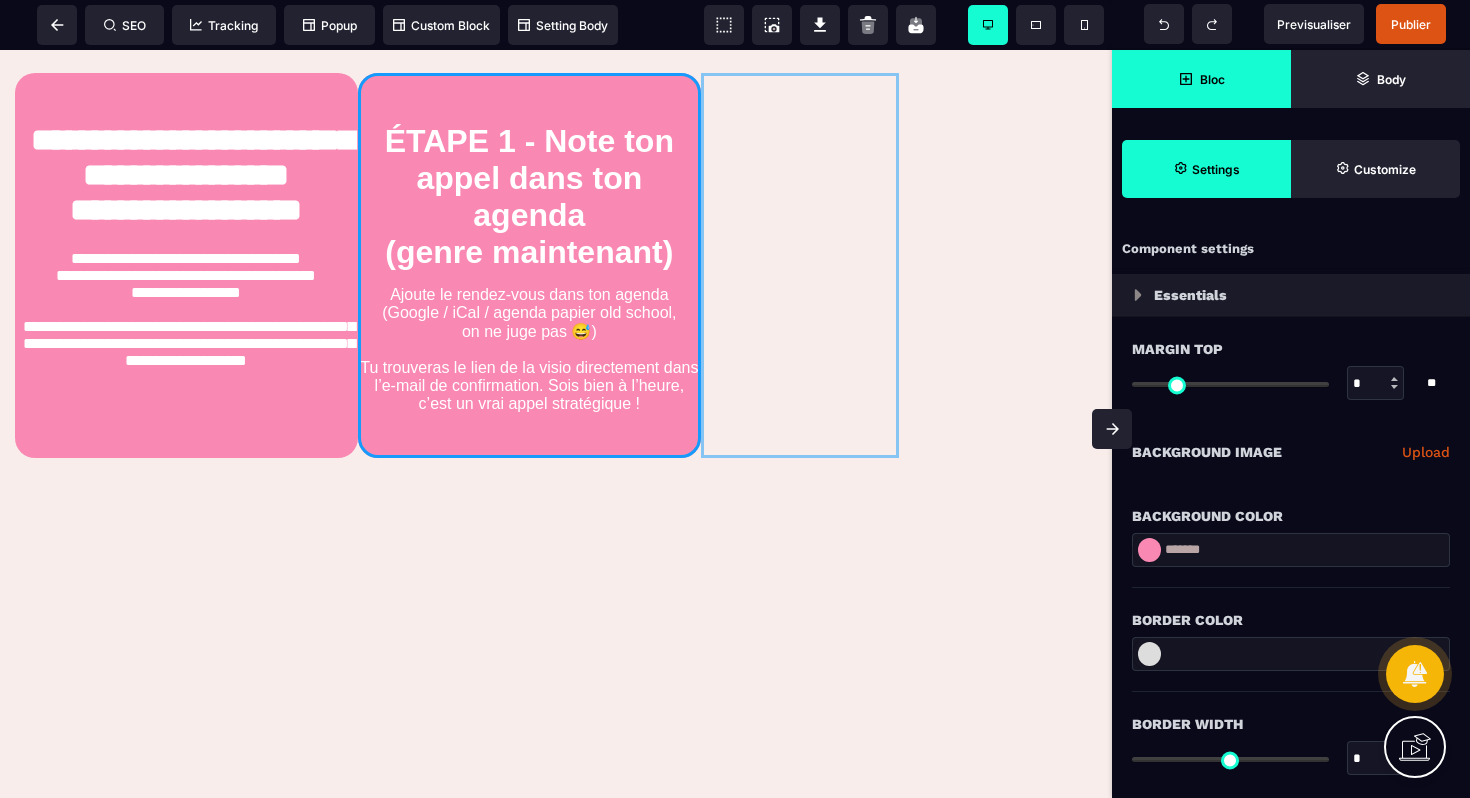 drag, startPoint x: 772, startPoint y: 312, endPoint x: 358, endPoint y: 491, distance: 451.03992 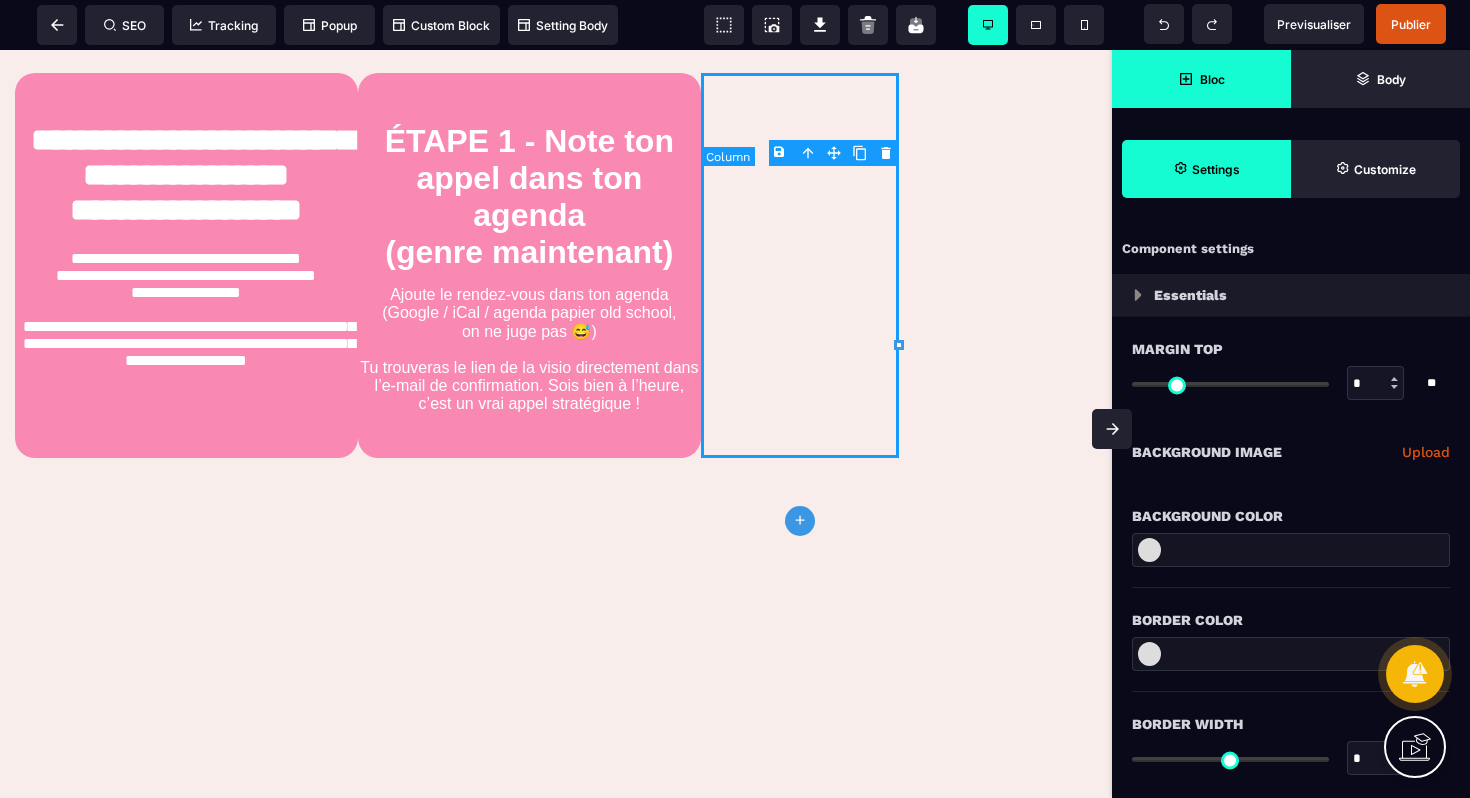 click at bounding box center [800, 265] 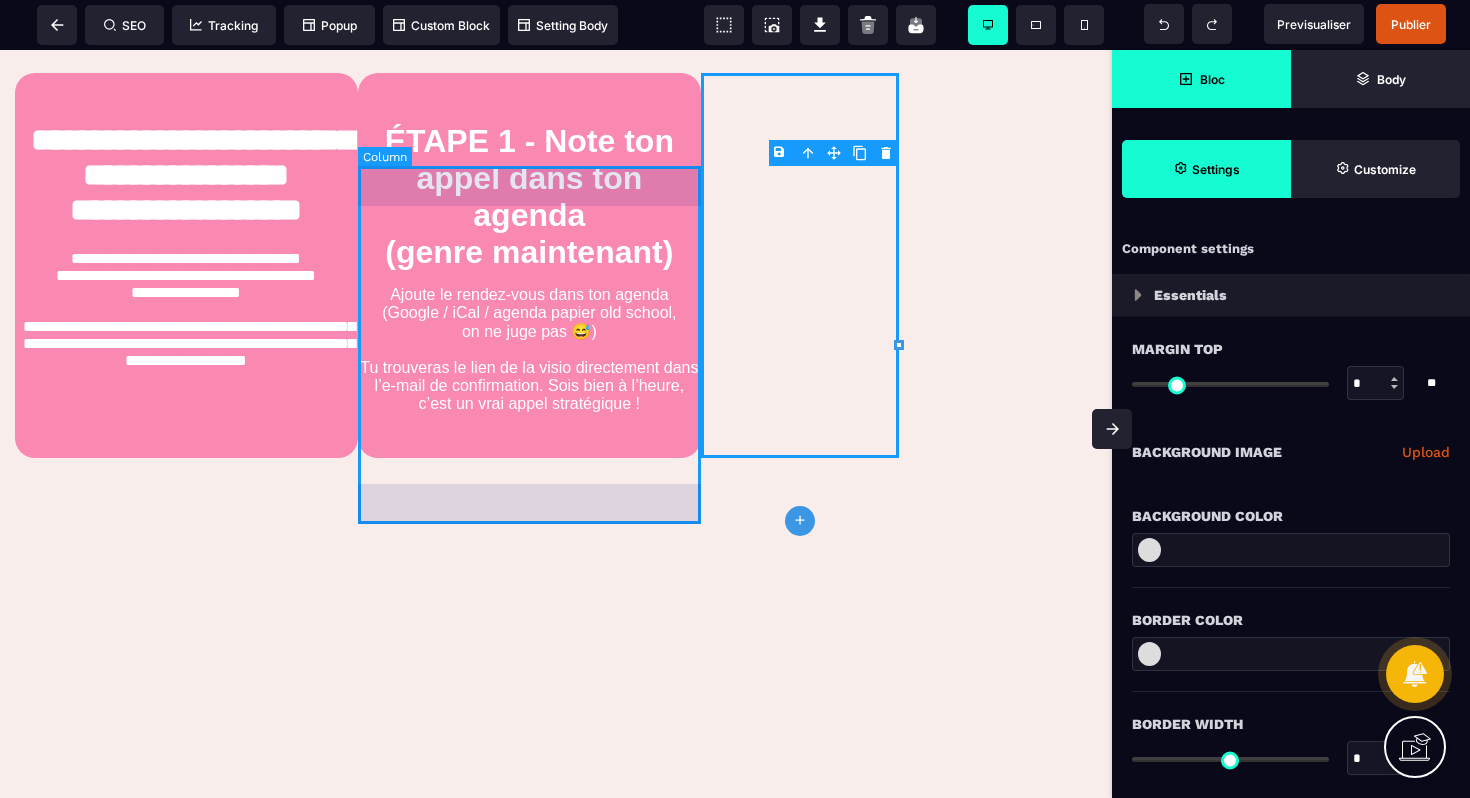 click on "ÉTAPE 1 - Note ton appel dans ton agenda  (genre maintenant) Ajoute le rendez-vous dans ton agenda  (Google / iCal / agenda papier old school,  on ne juge pas 😅) Tu trouveras le lien de la visio directement dans l’e-mail de confirmation. Sois bien à l’heure, c’est un vrai appel stratégique !" at bounding box center (529, 265) 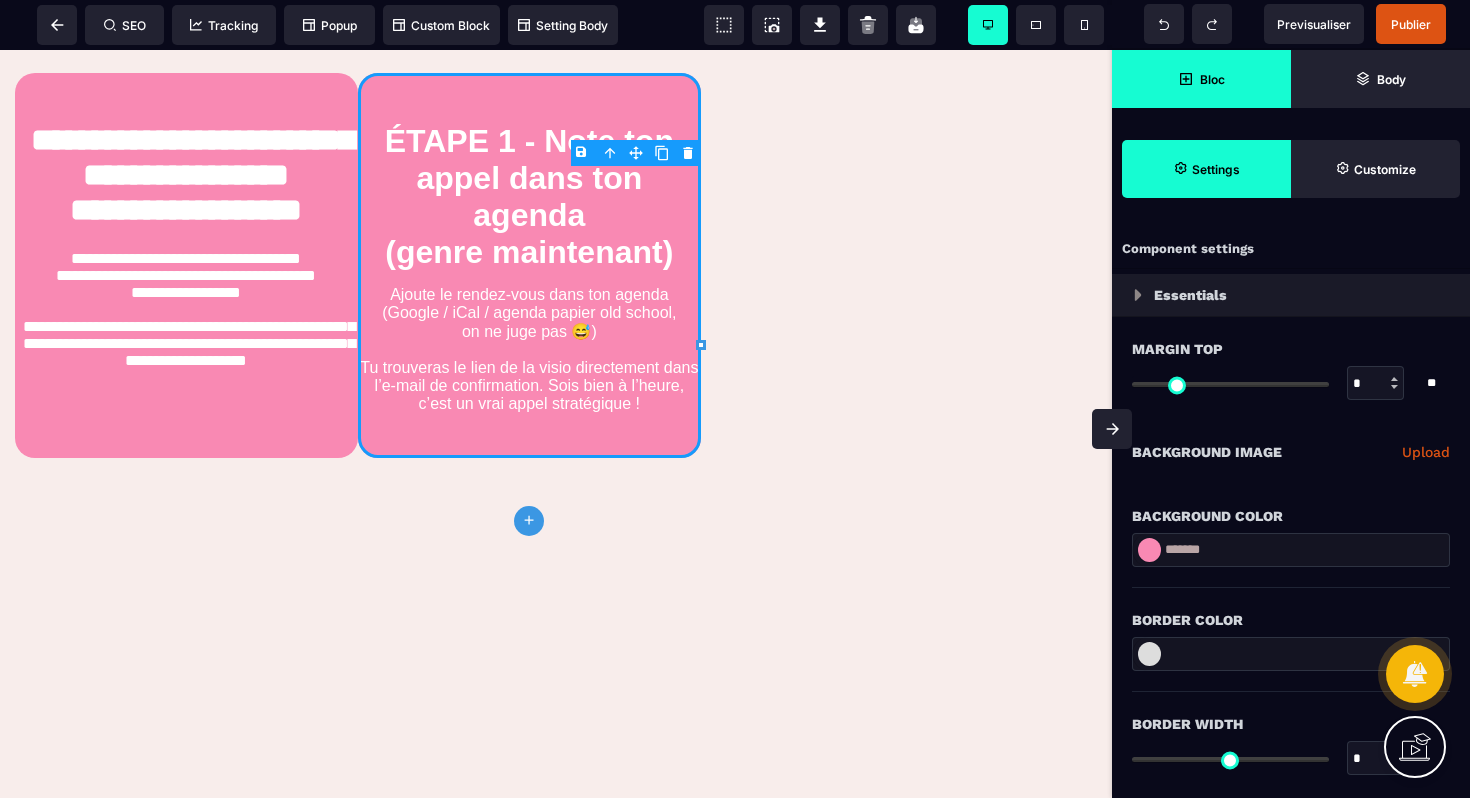 click on "B I U S
A *******
plus
Column
SEO" at bounding box center [735, 399] 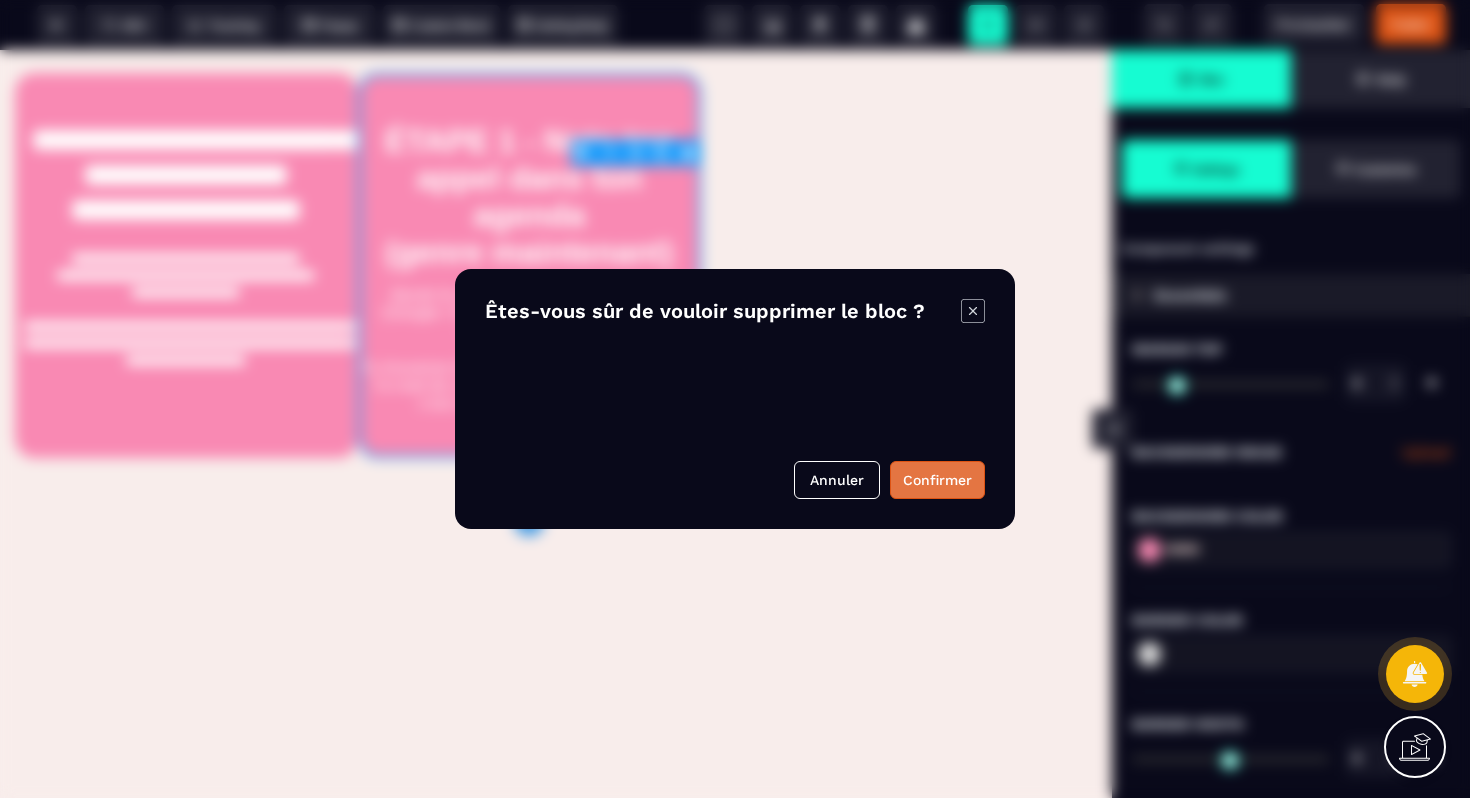 click on "Confirmer" at bounding box center [937, 480] 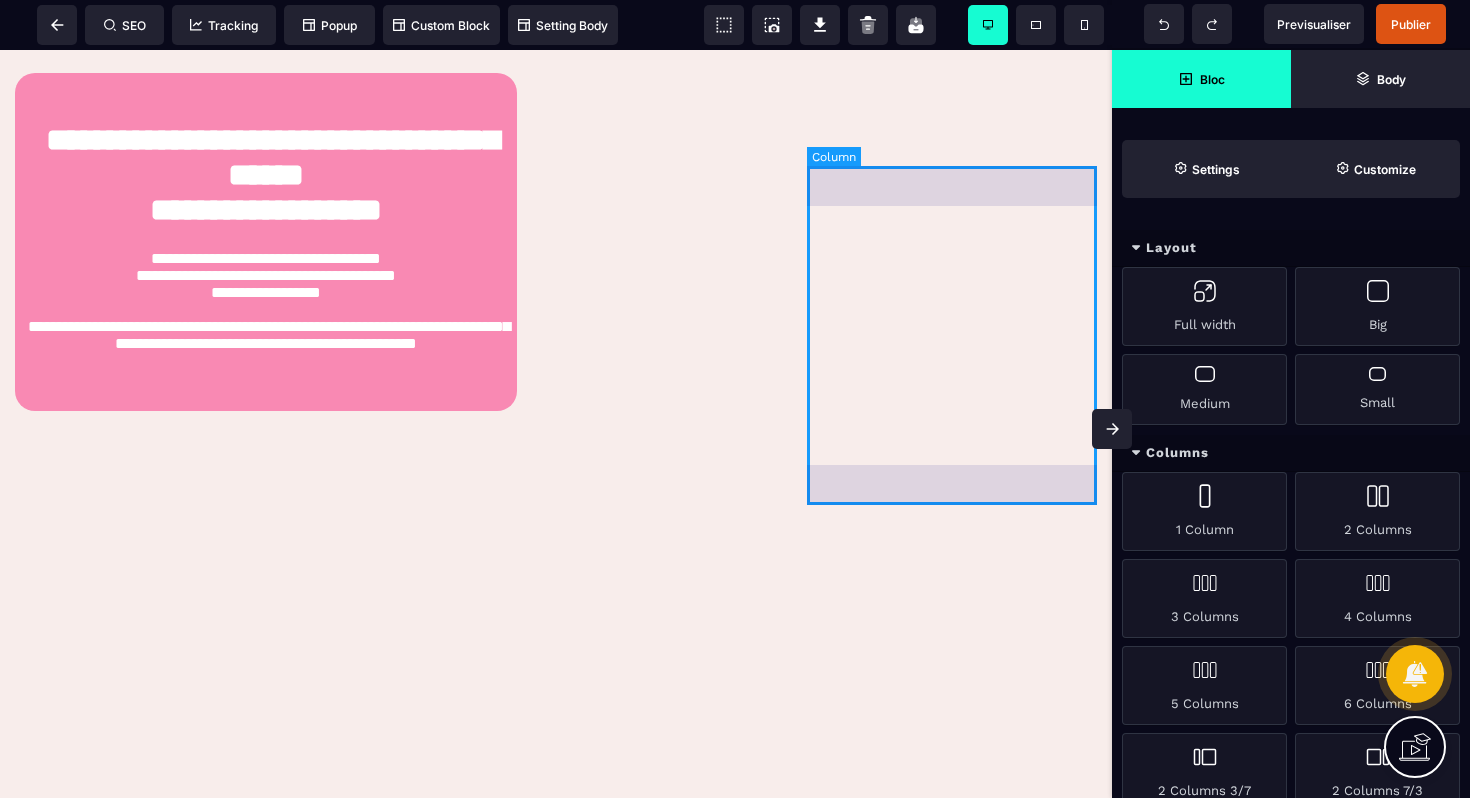 click at bounding box center [952, 242] 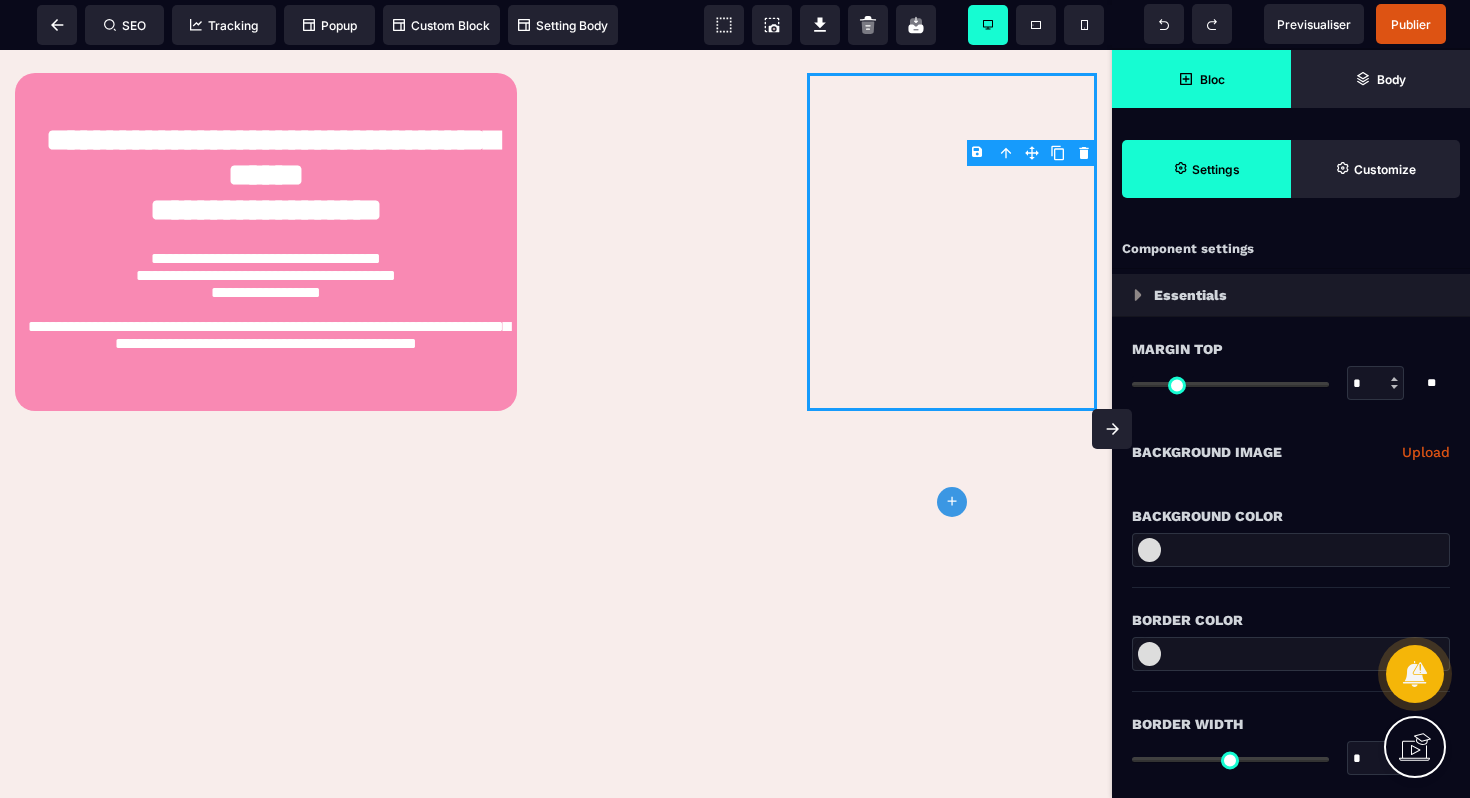 click on "Bloc" at bounding box center [1212, 79] 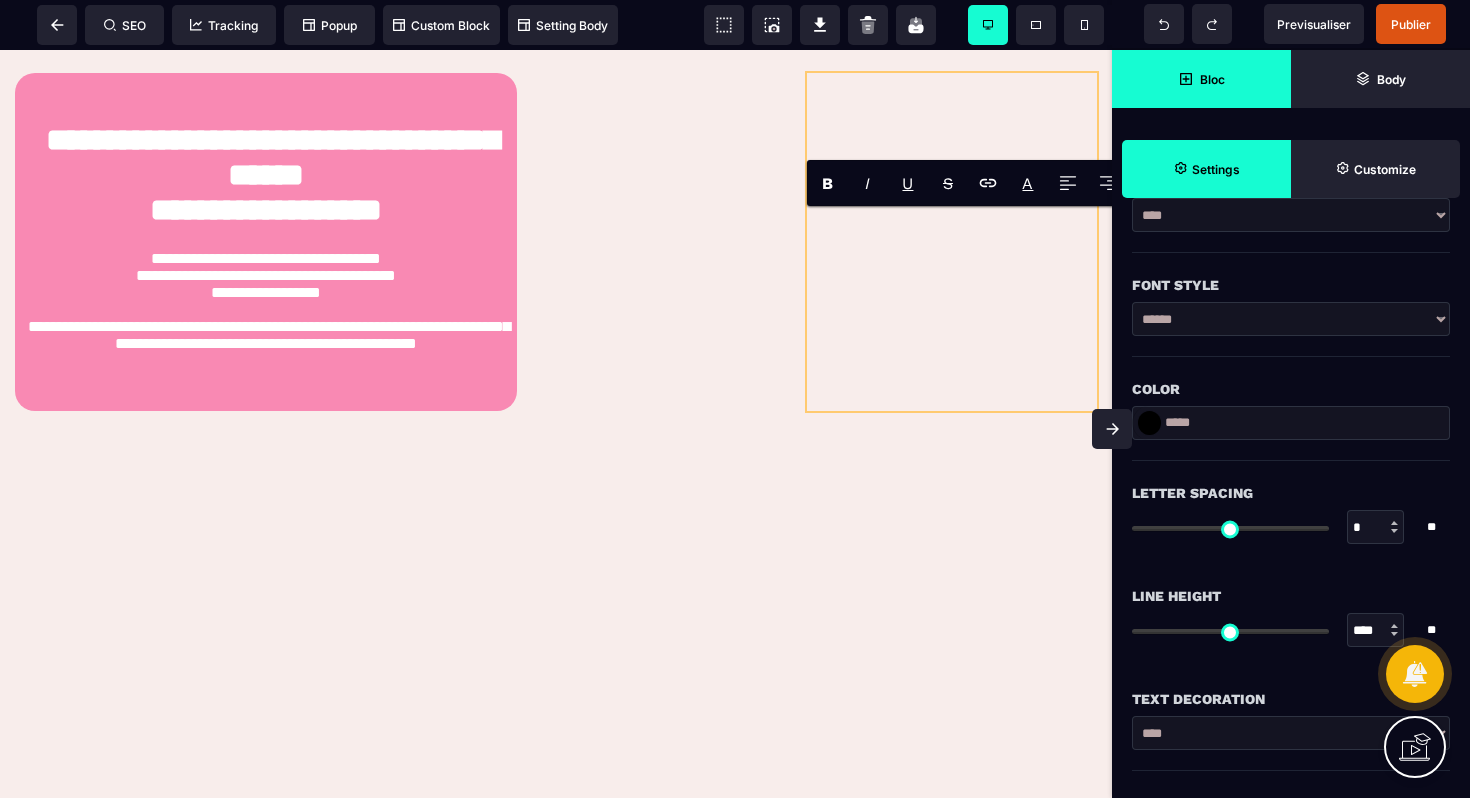 scroll, scrollTop: 0, scrollLeft: 0, axis: both 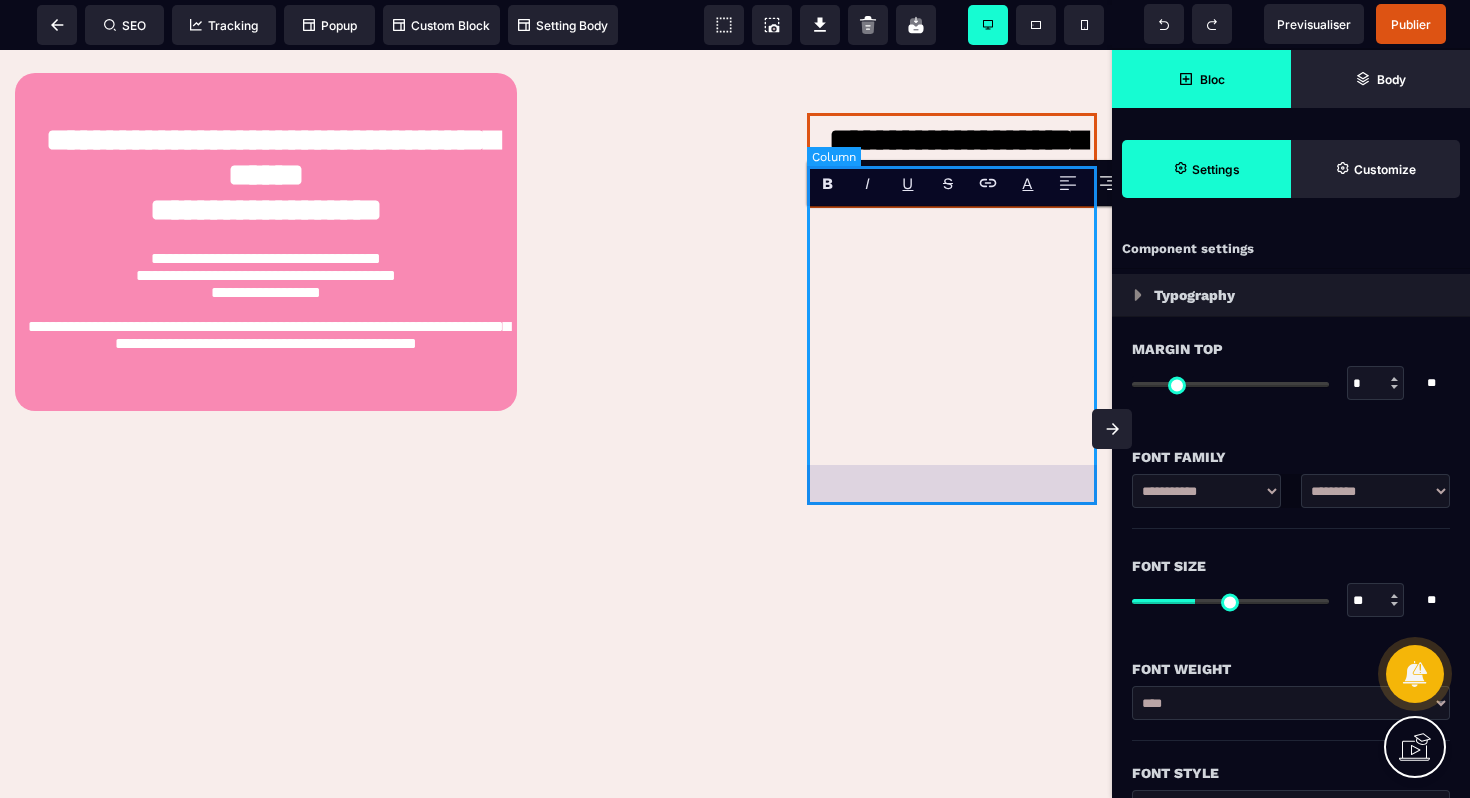 click on "**********" at bounding box center (952, 242) 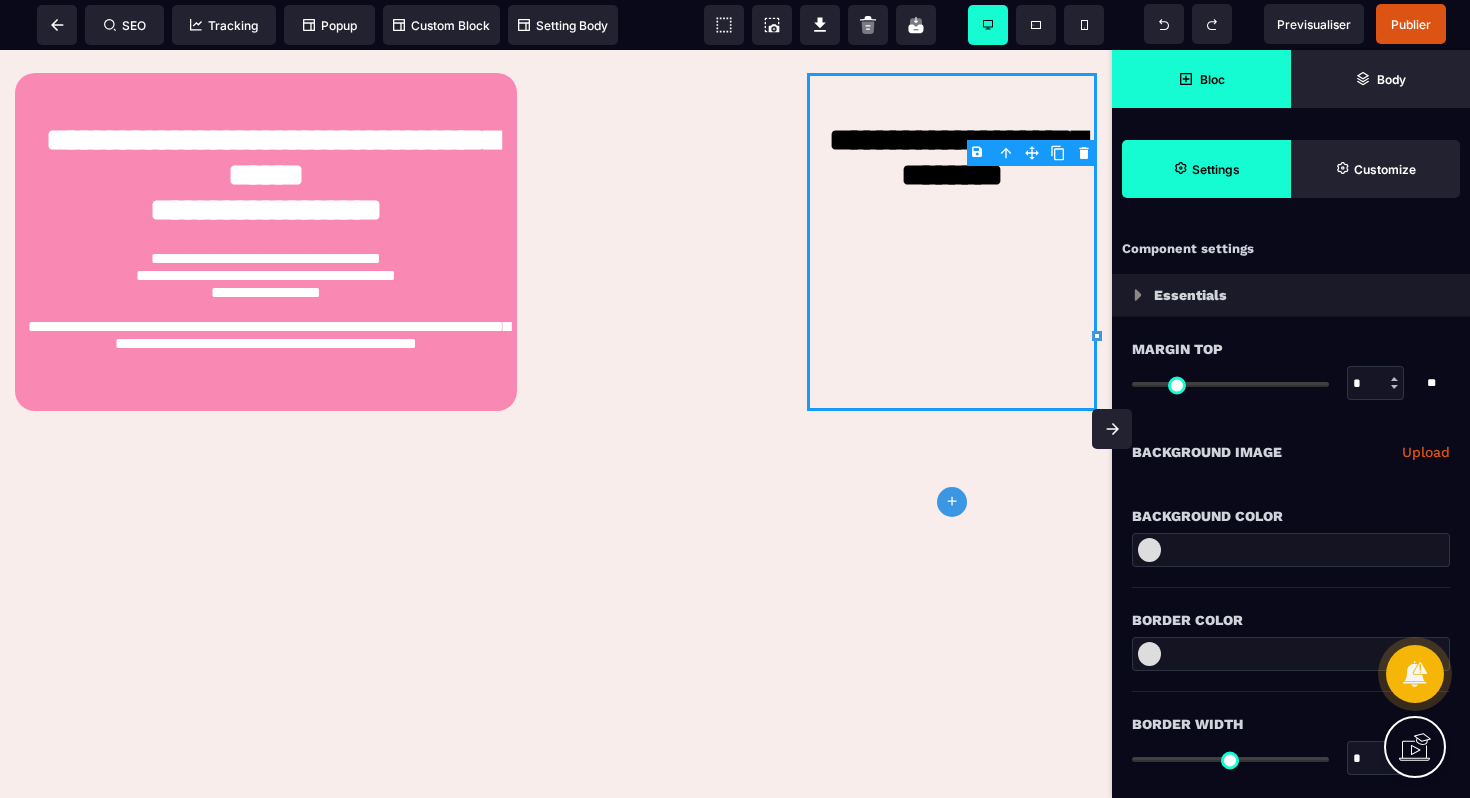 click on "Bloc" at bounding box center [1201, 79] 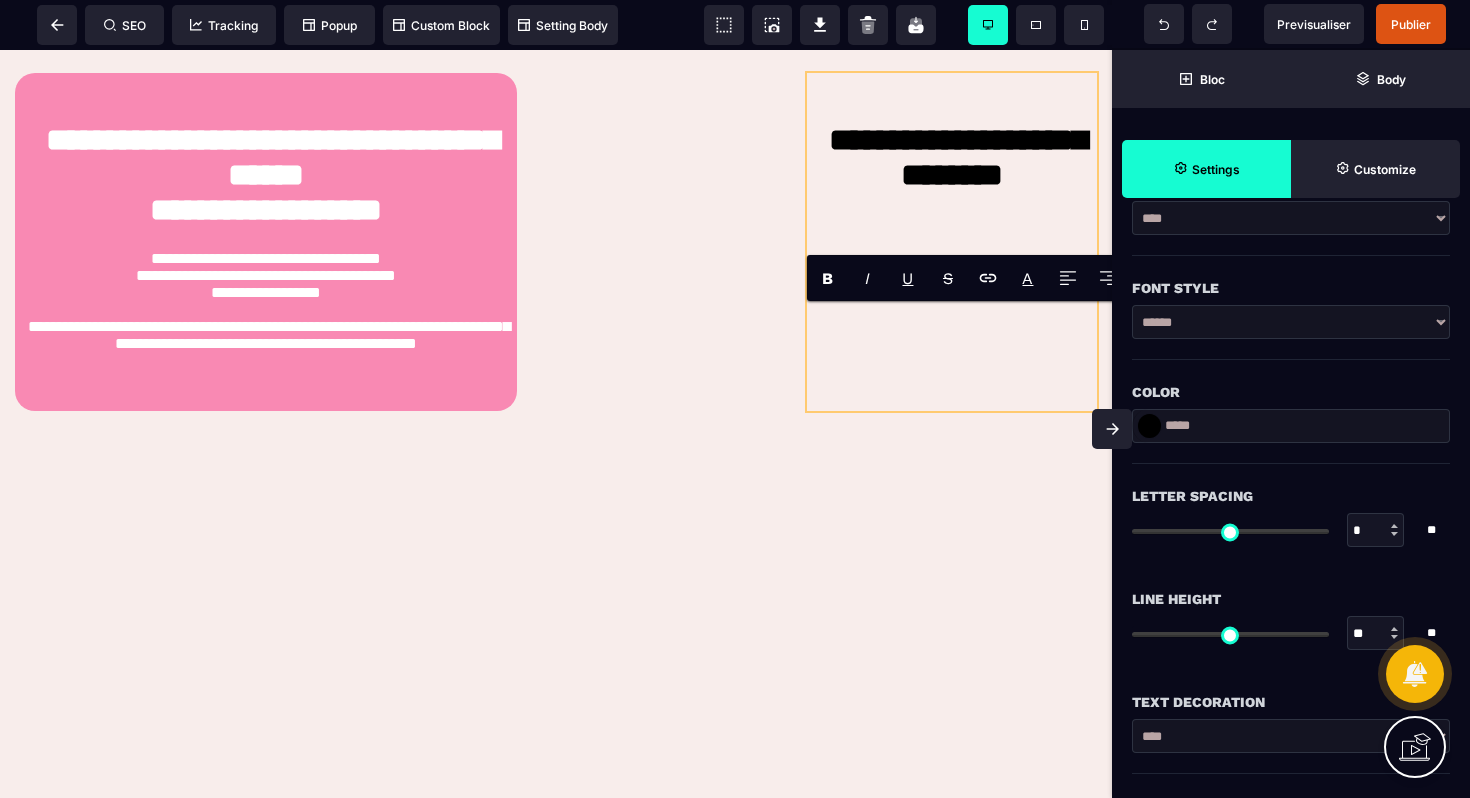 scroll, scrollTop: 0, scrollLeft: 0, axis: both 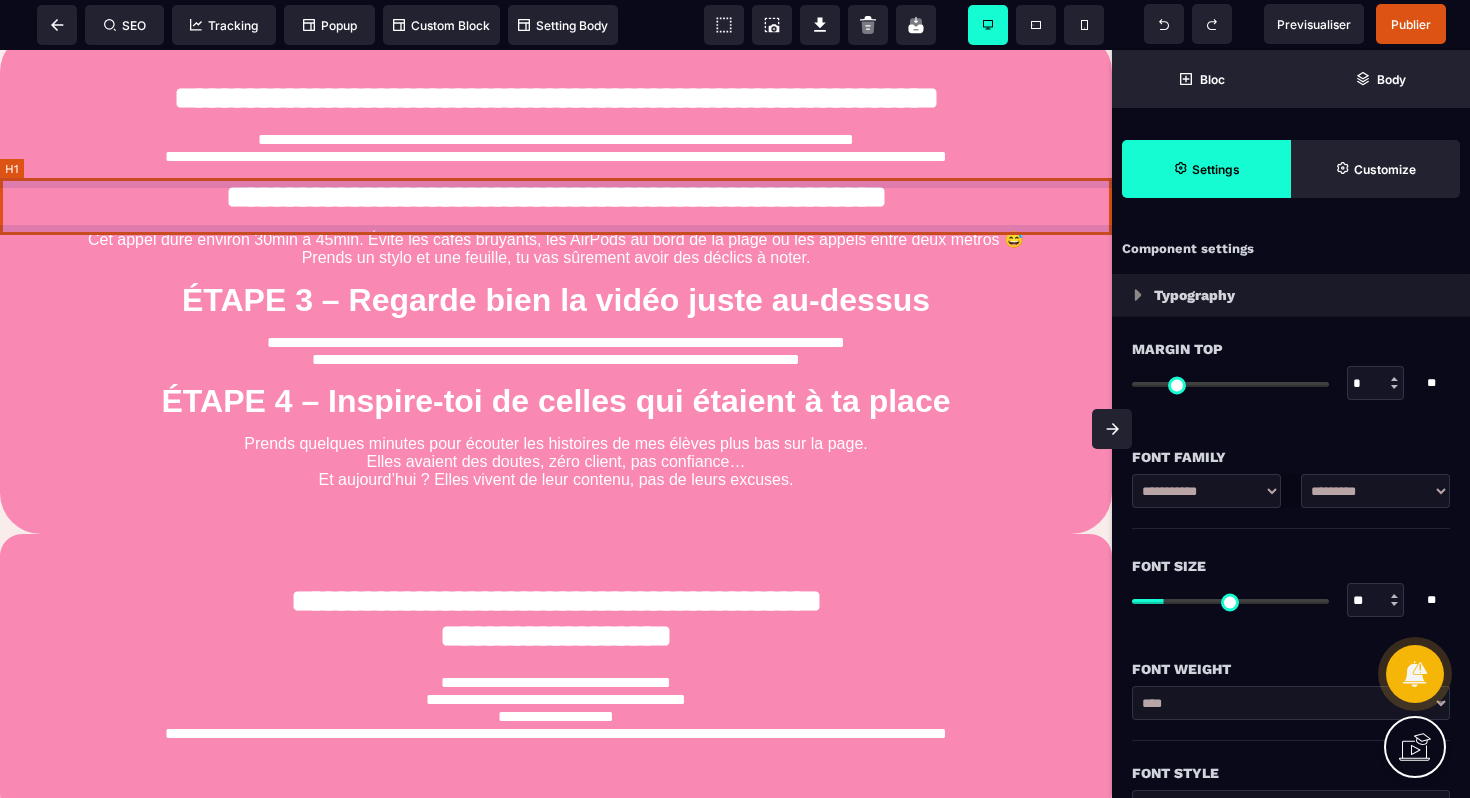 click on "**********" at bounding box center (556, 197) 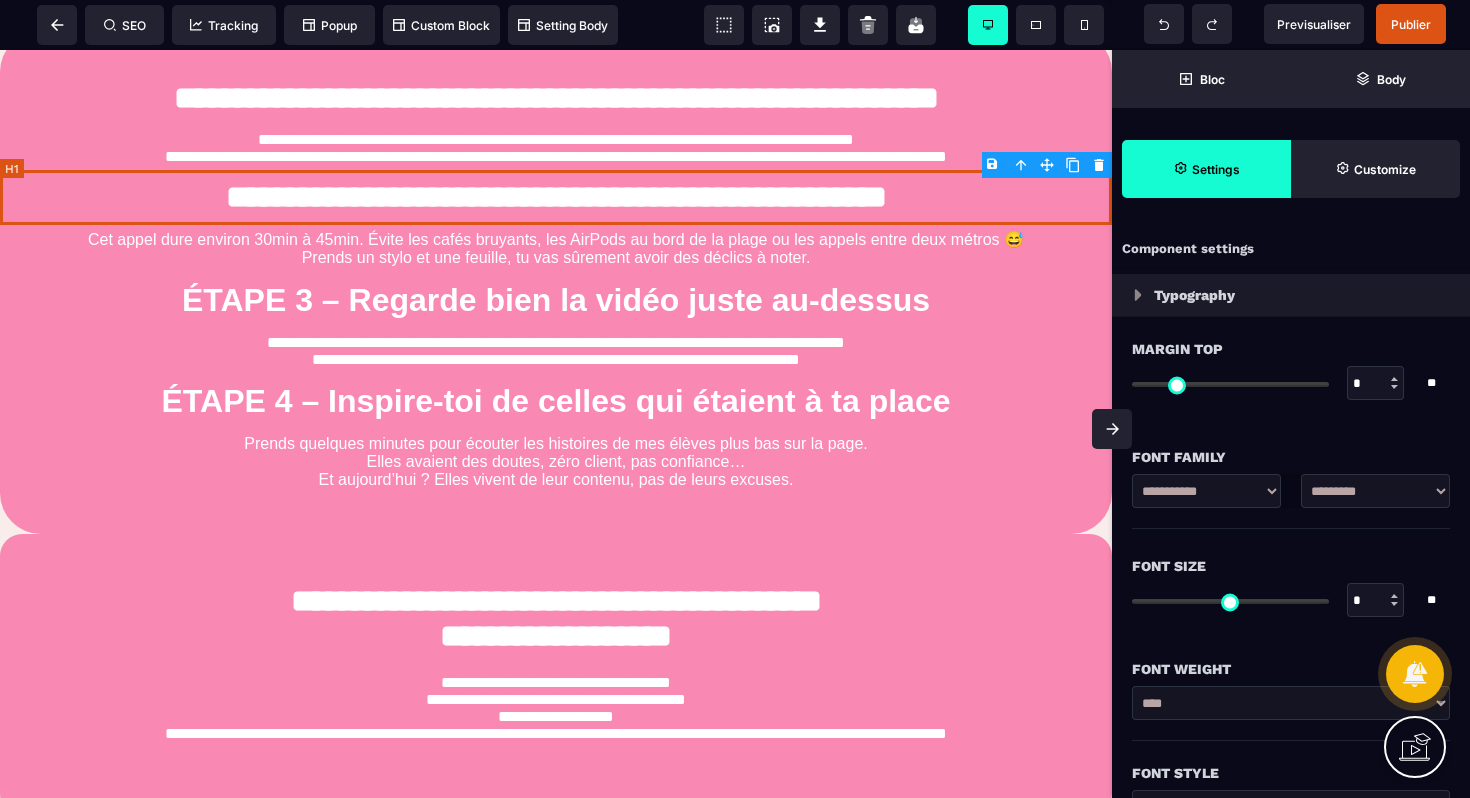 click on "**********" at bounding box center [556, 197] 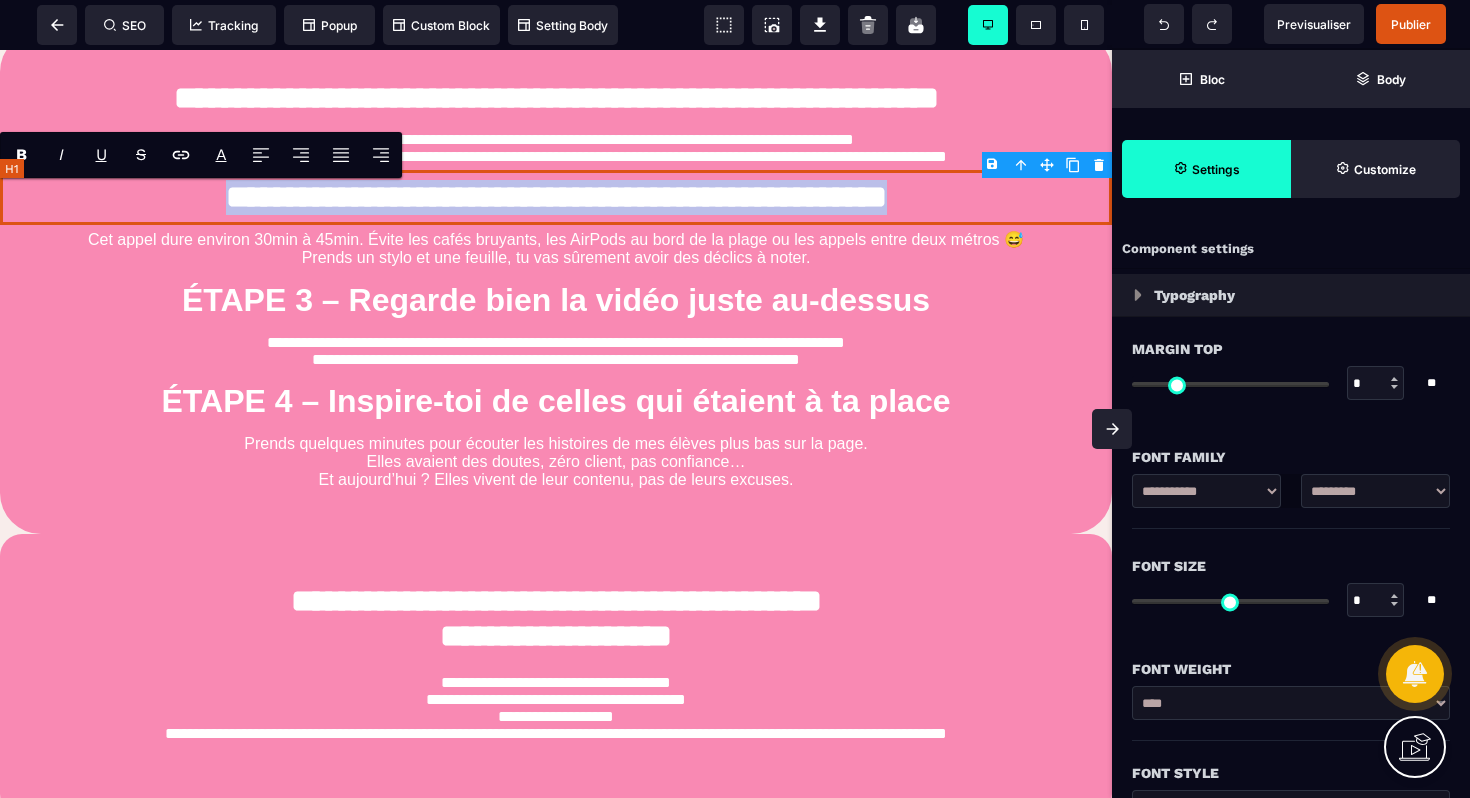 click on "**********" at bounding box center [556, 197] 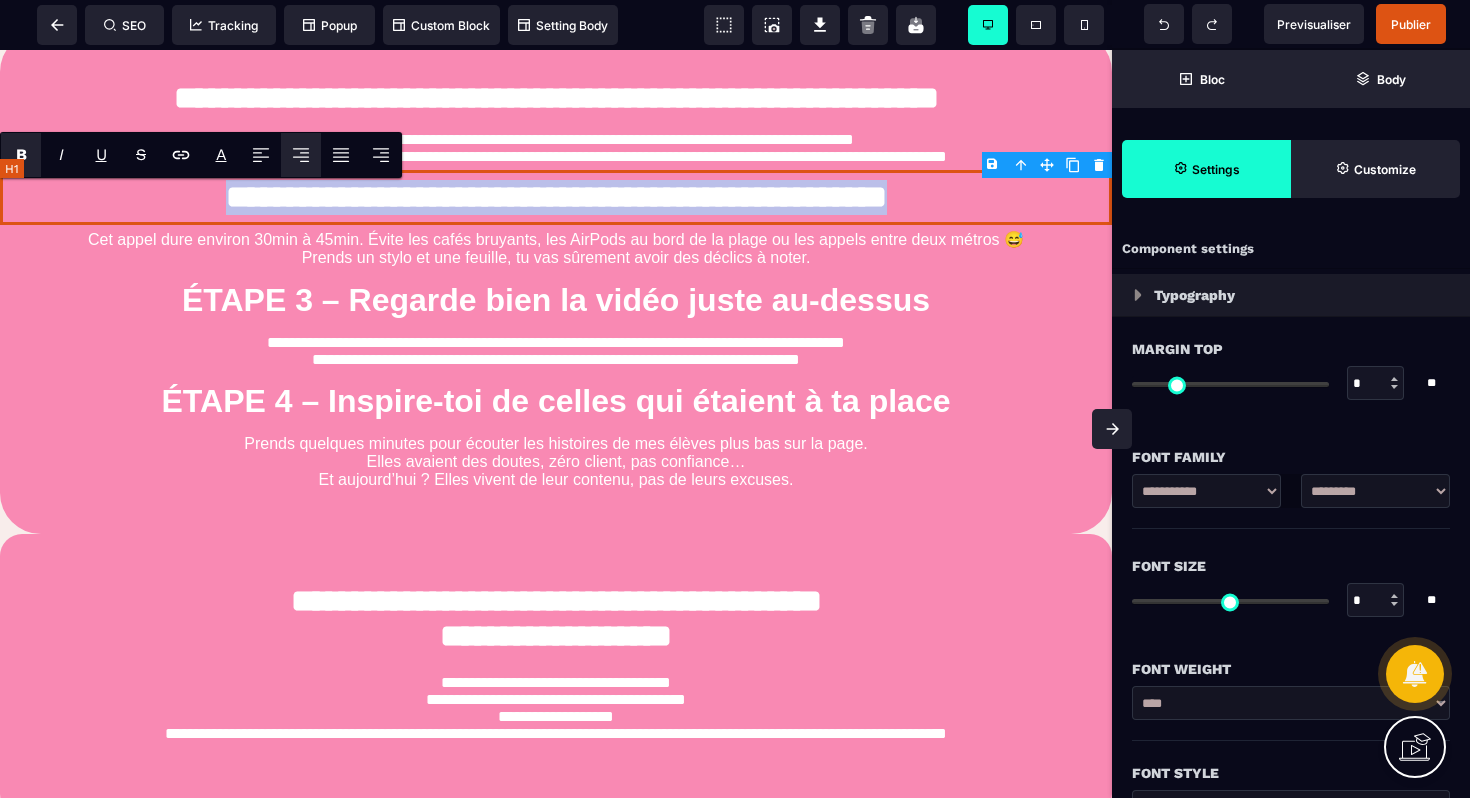copy on "**********" 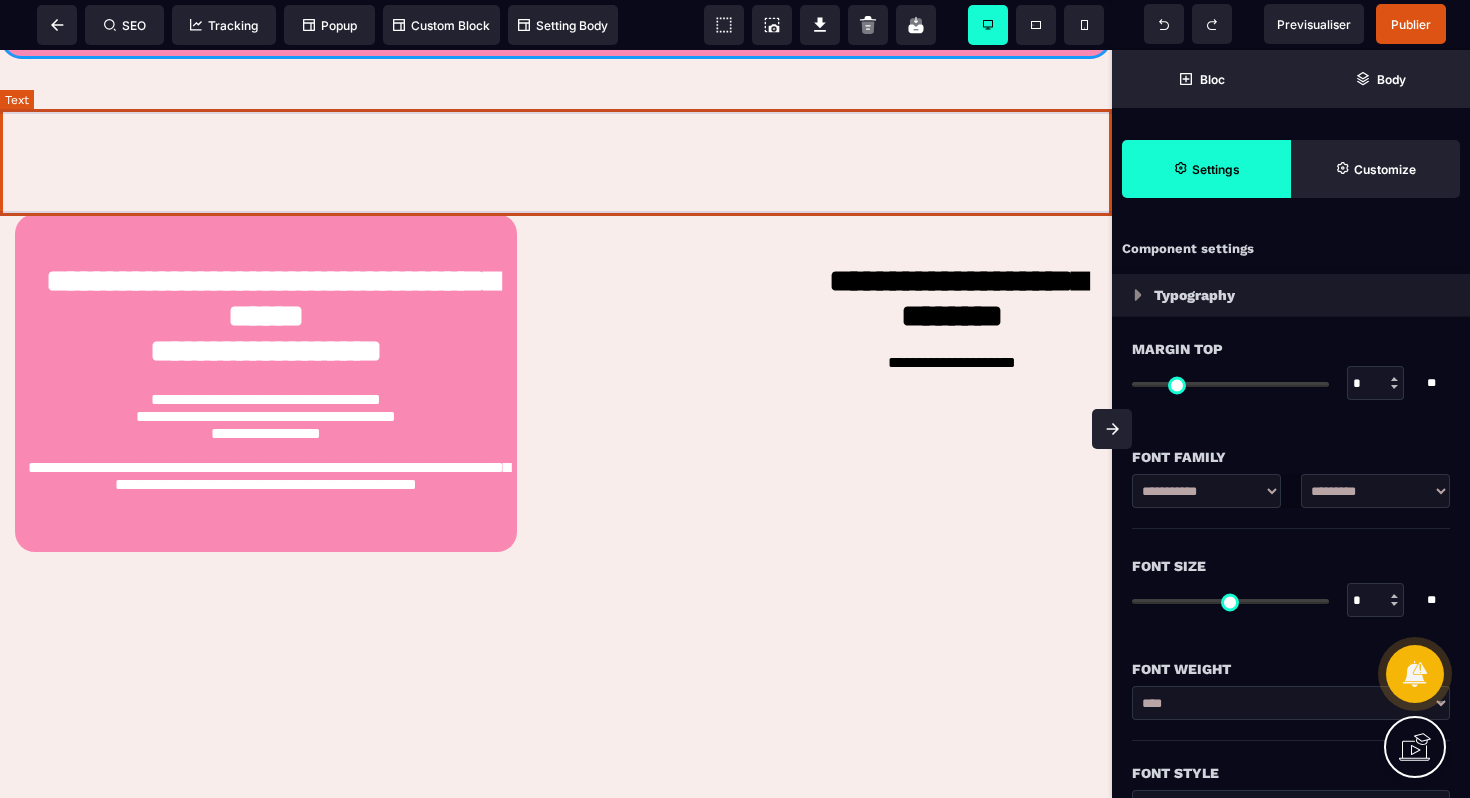 scroll, scrollTop: 2187, scrollLeft: 0, axis: vertical 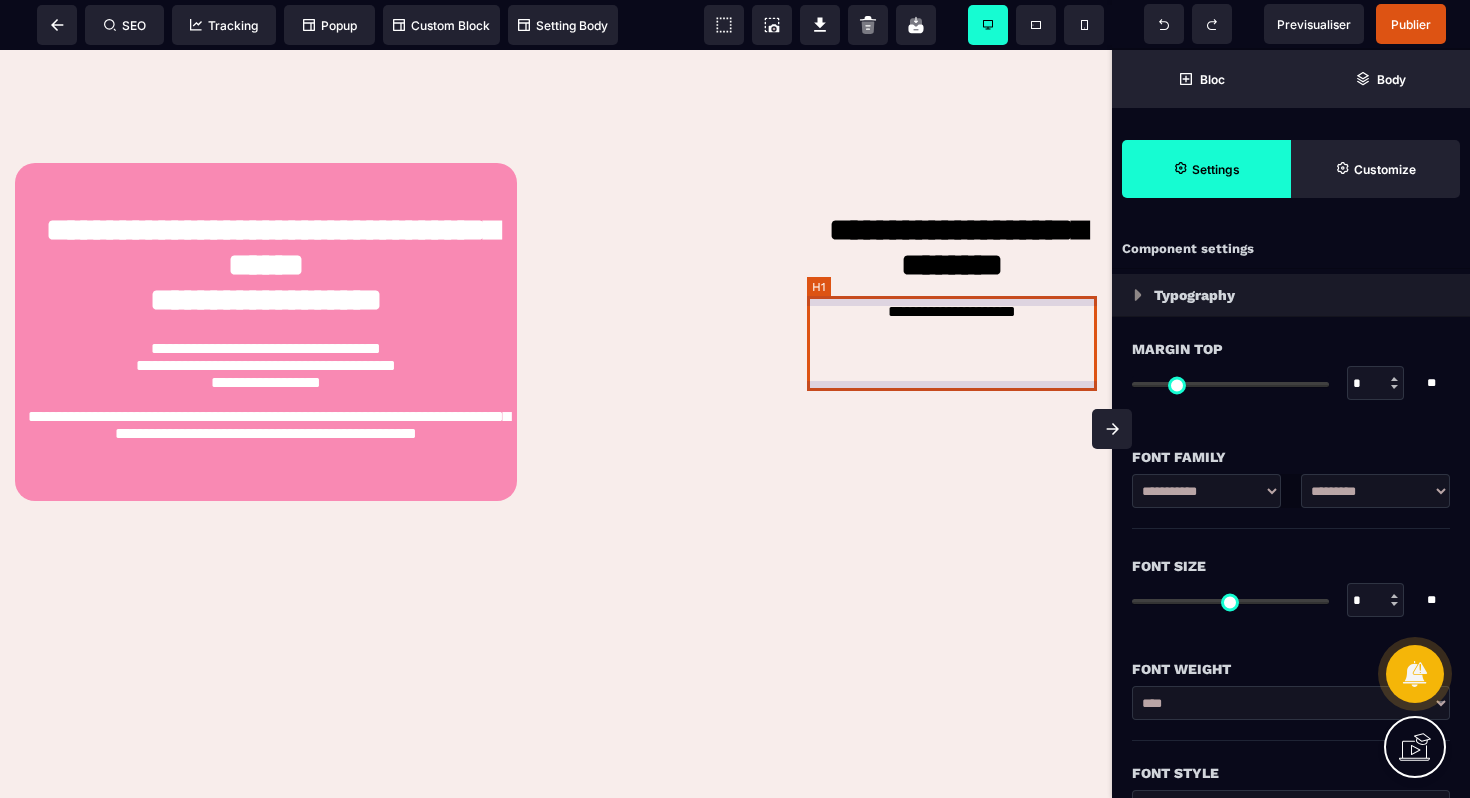 click on "**********" at bounding box center [952, 250] 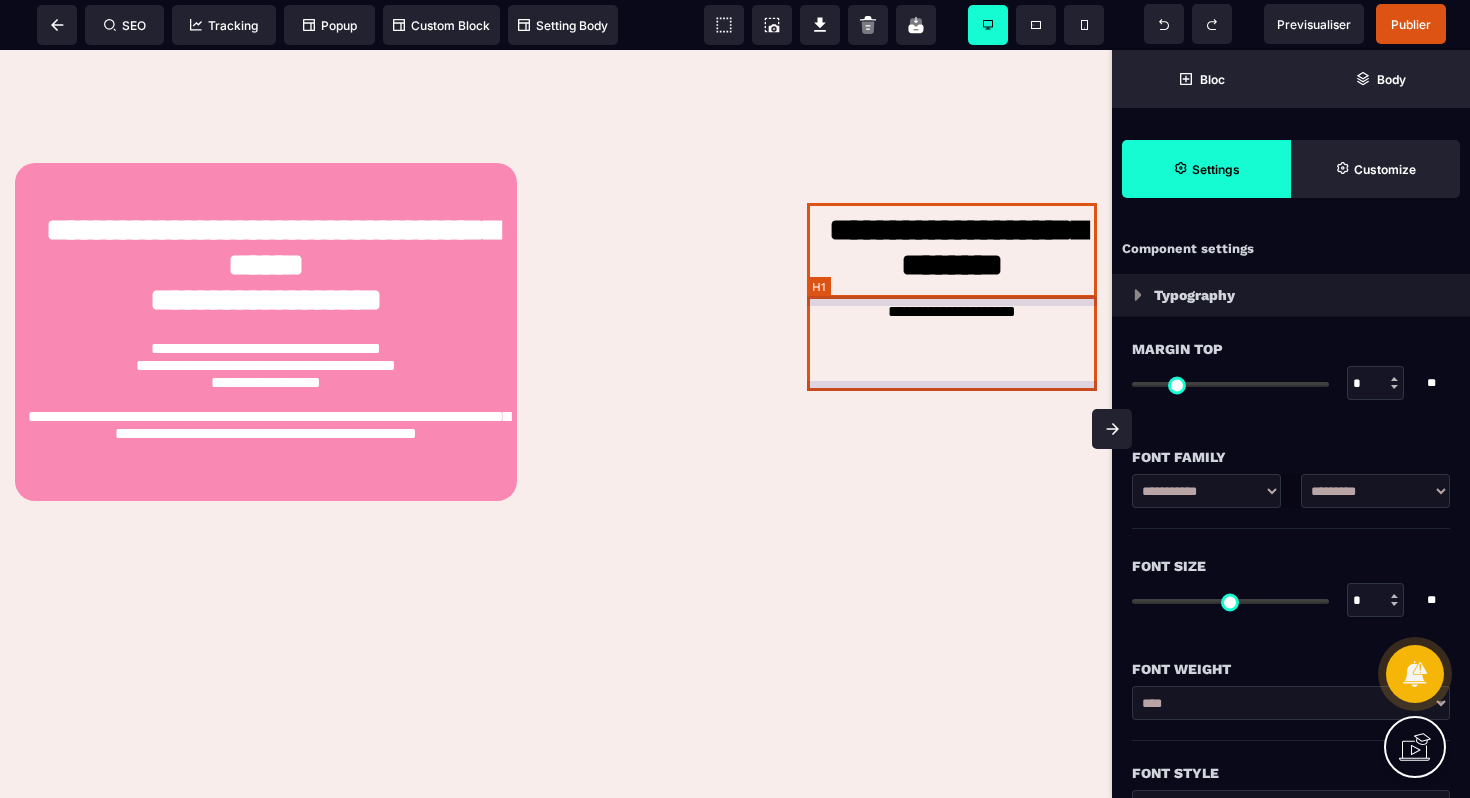 click on "**********" at bounding box center (952, 250) 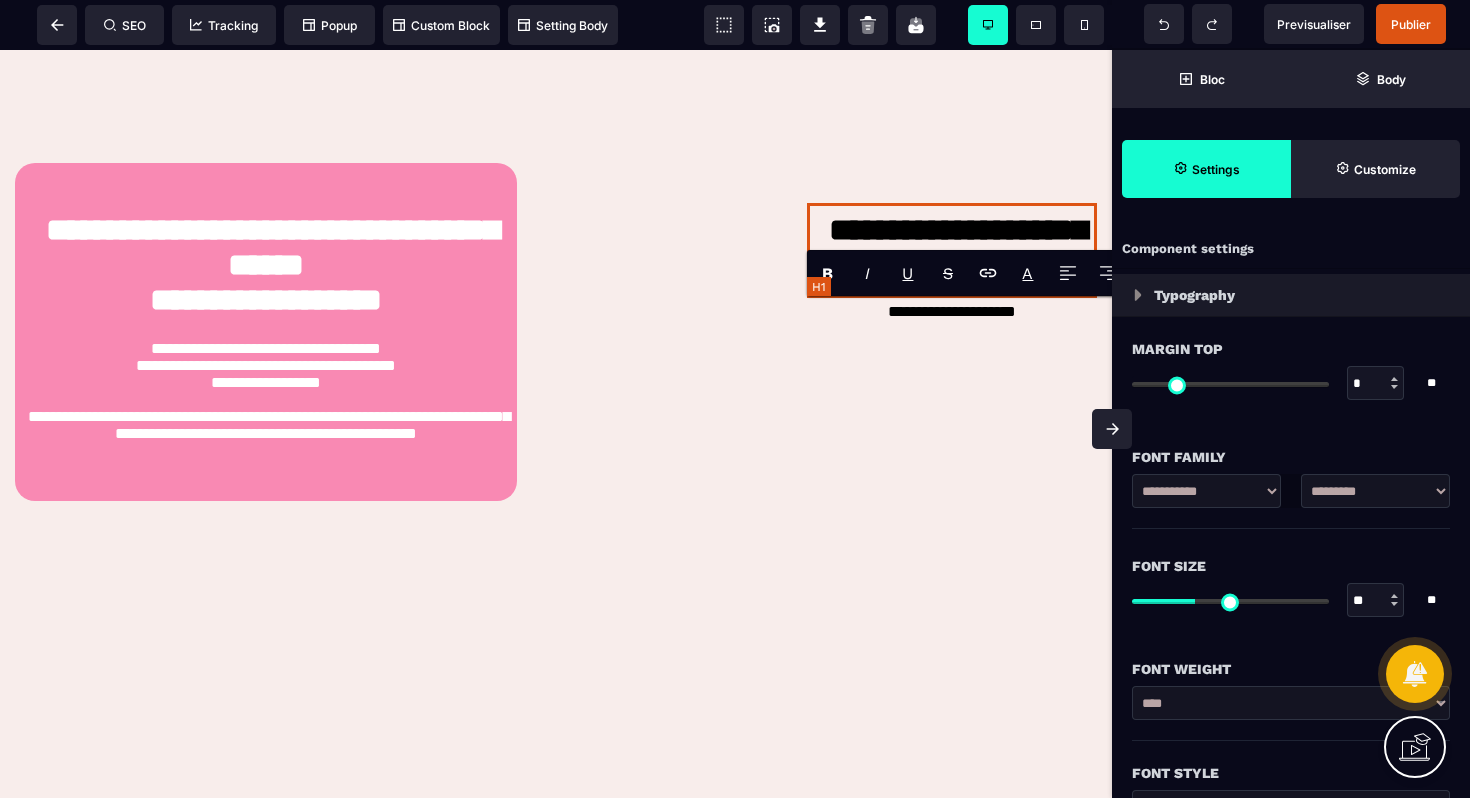 click on "**********" at bounding box center [952, 250] 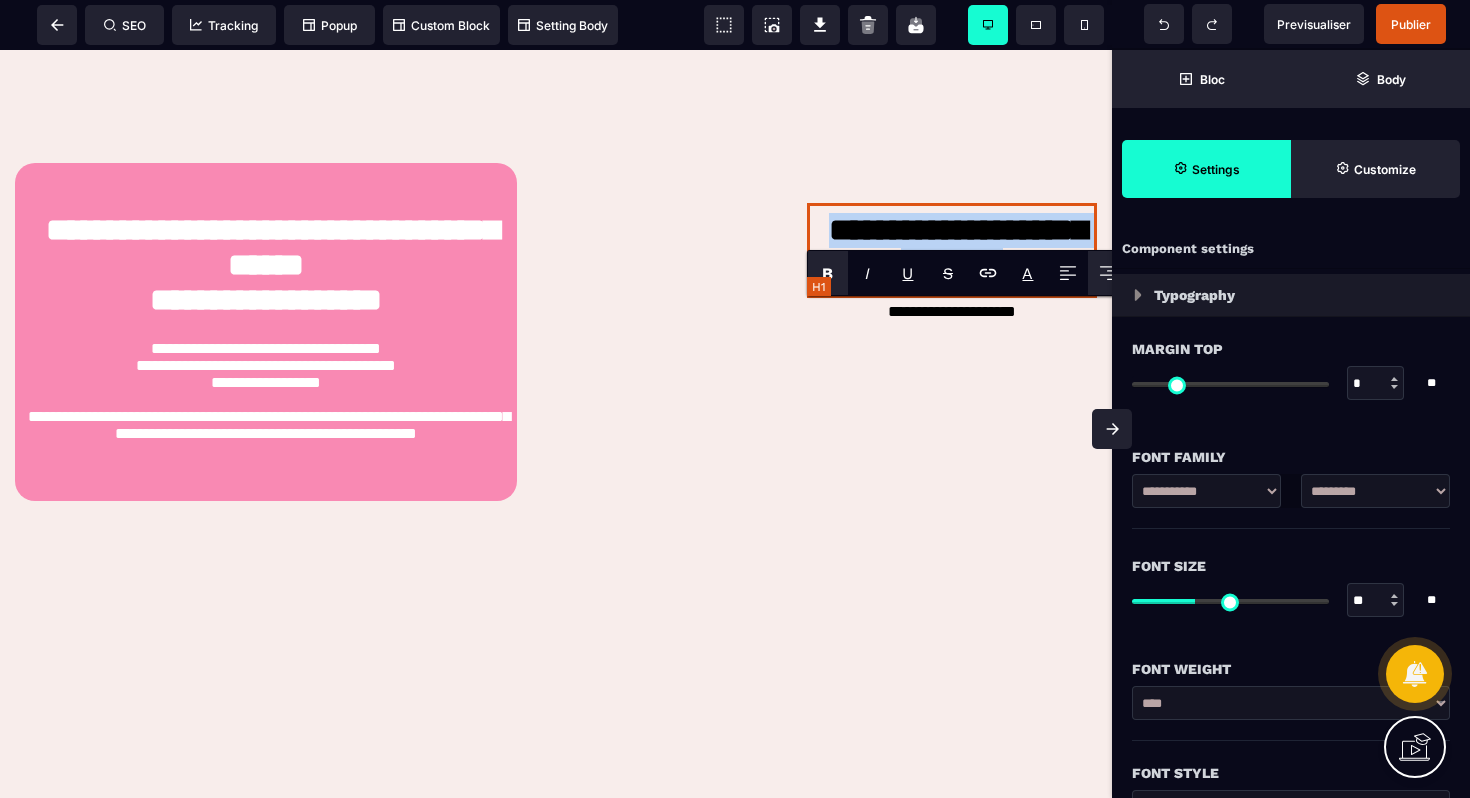 paste 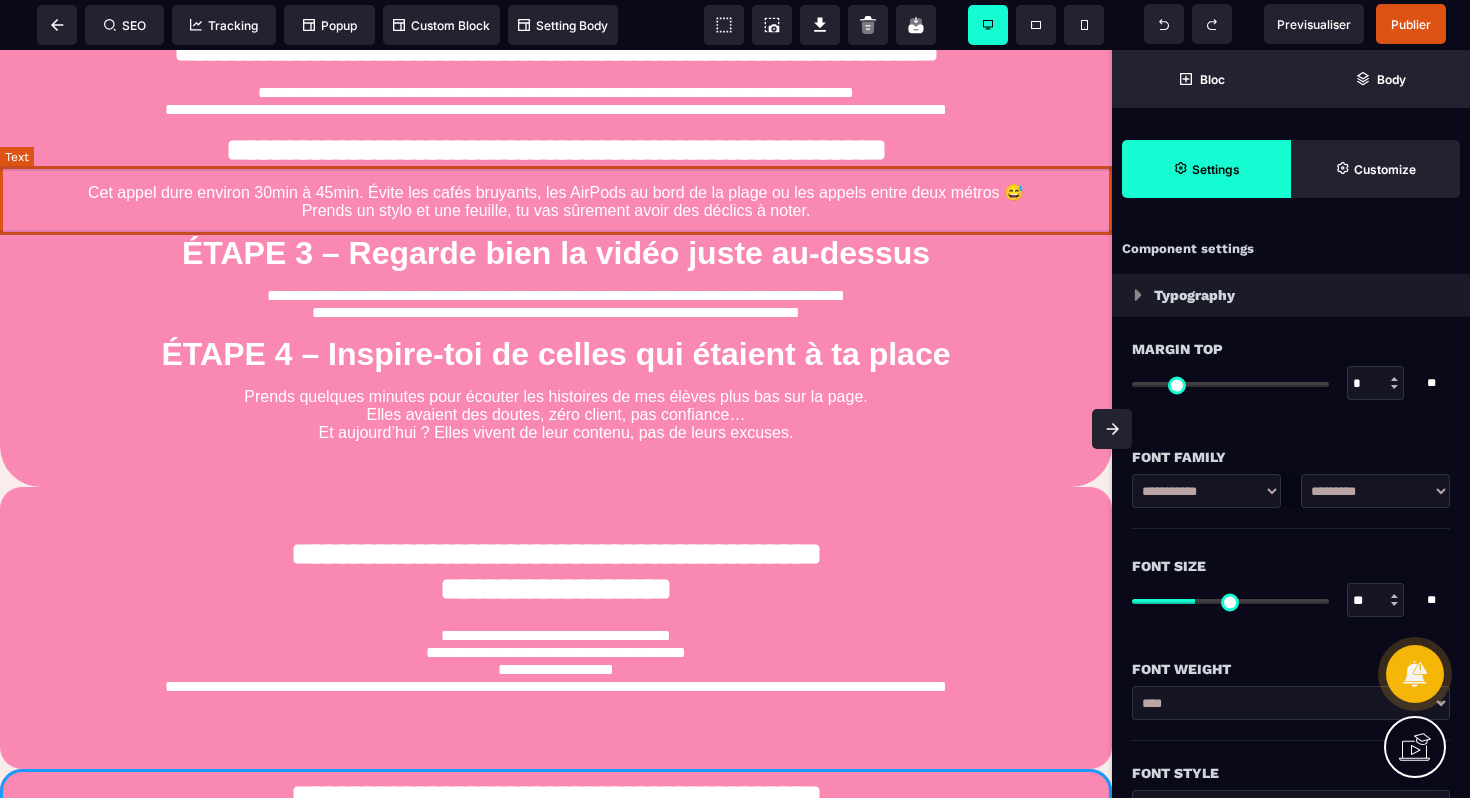 scroll, scrollTop: 1199, scrollLeft: 0, axis: vertical 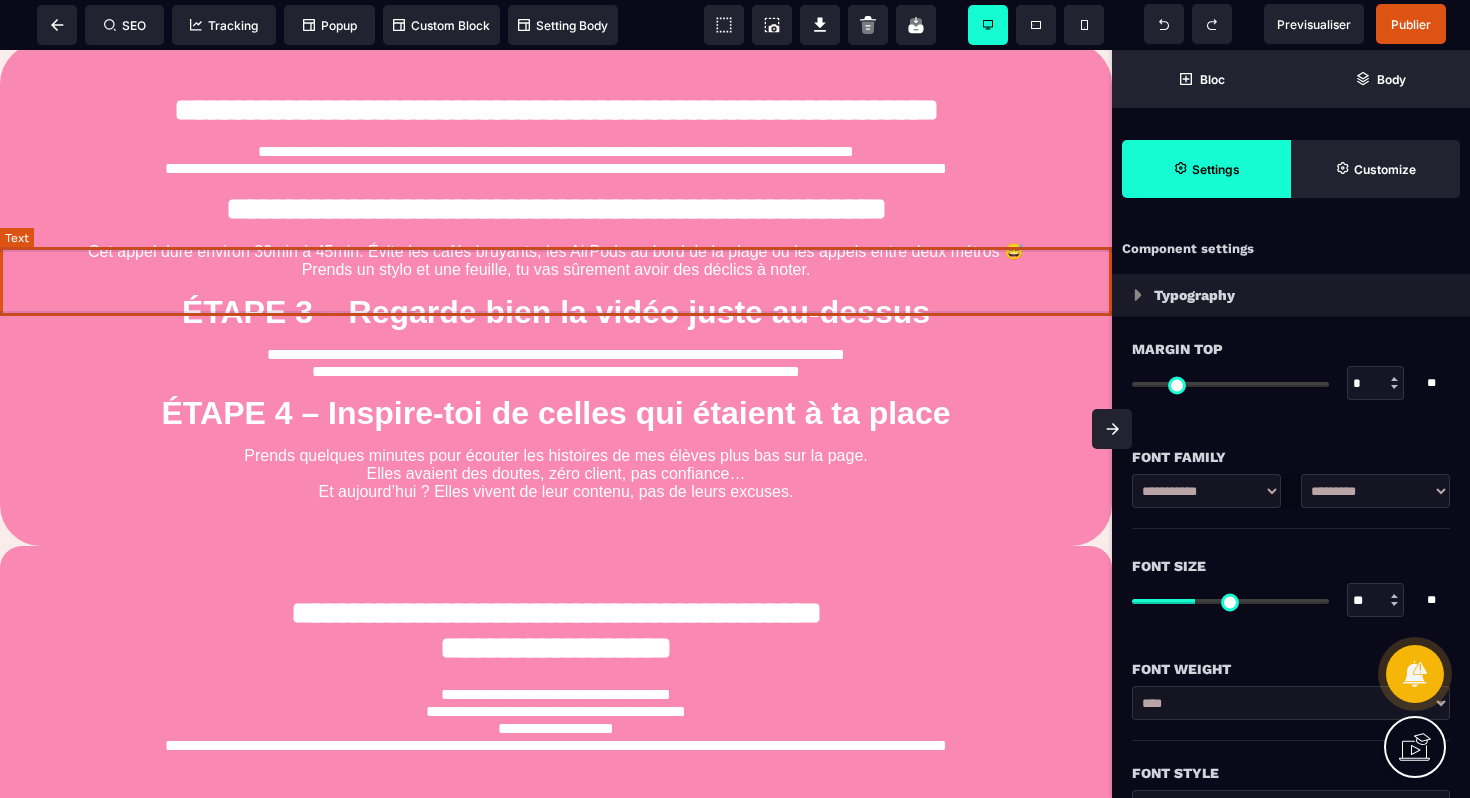 click on "Cet appel dure environ 30min à 45min.
Évite les cafés bruyants, les AirPods au bord de la plage ou les appels entre deux métros 😅 Prends un stylo et une feuille, tu vas sûrement avoir des déclics à noter." at bounding box center [556, 260] 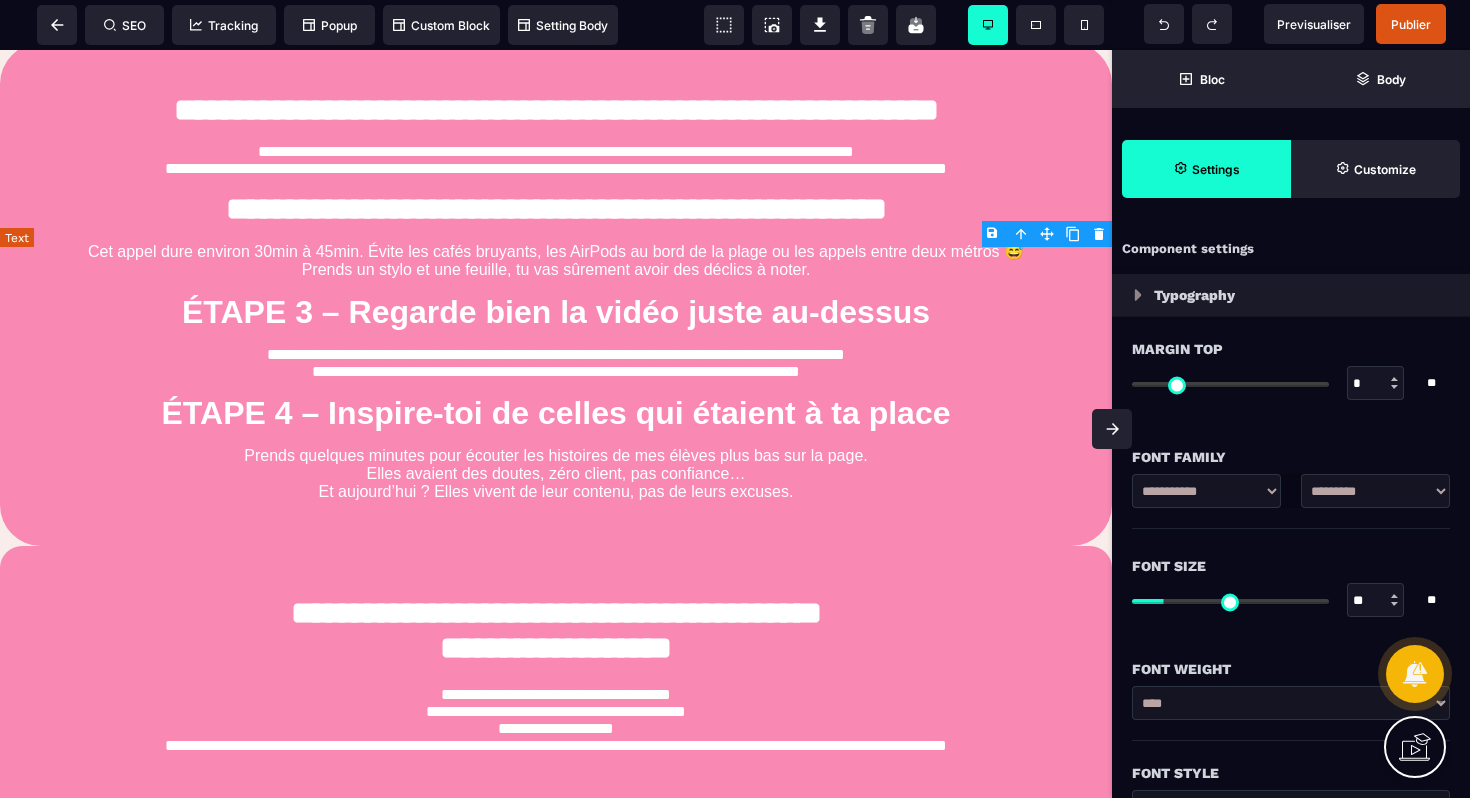 click on "Cet appel dure environ 30min à 45min.
Évite les cafés bruyants, les AirPods au bord de la plage ou les appels entre deux métros 😅 Prends un stylo et une feuille, tu vas sûrement avoir des déclics à noter." at bounding box center (556, 260) 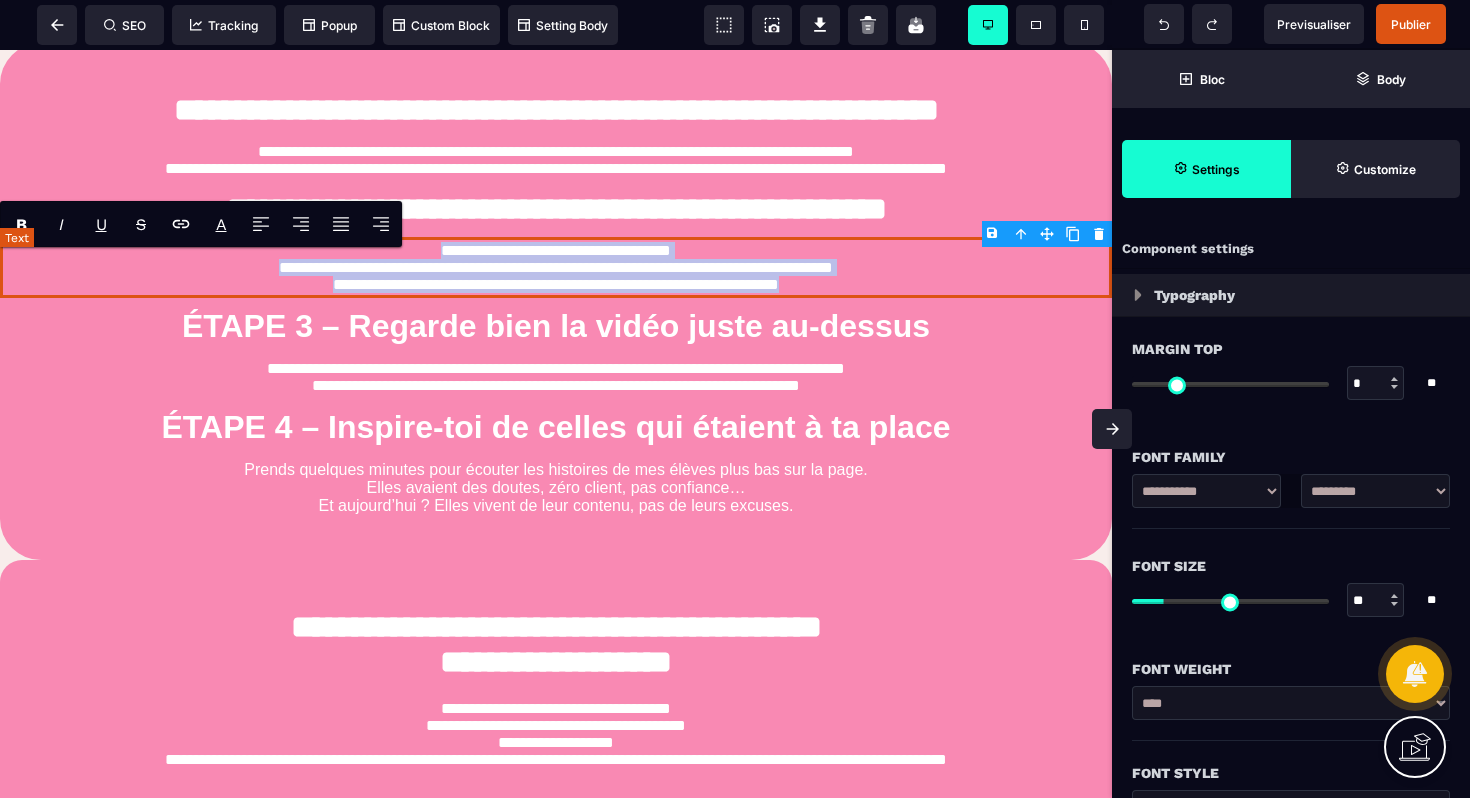 drag, startPoint x: 835, startPoint y: 302, endPoint x: 376, endPoint y: 262, distance: 460.73962 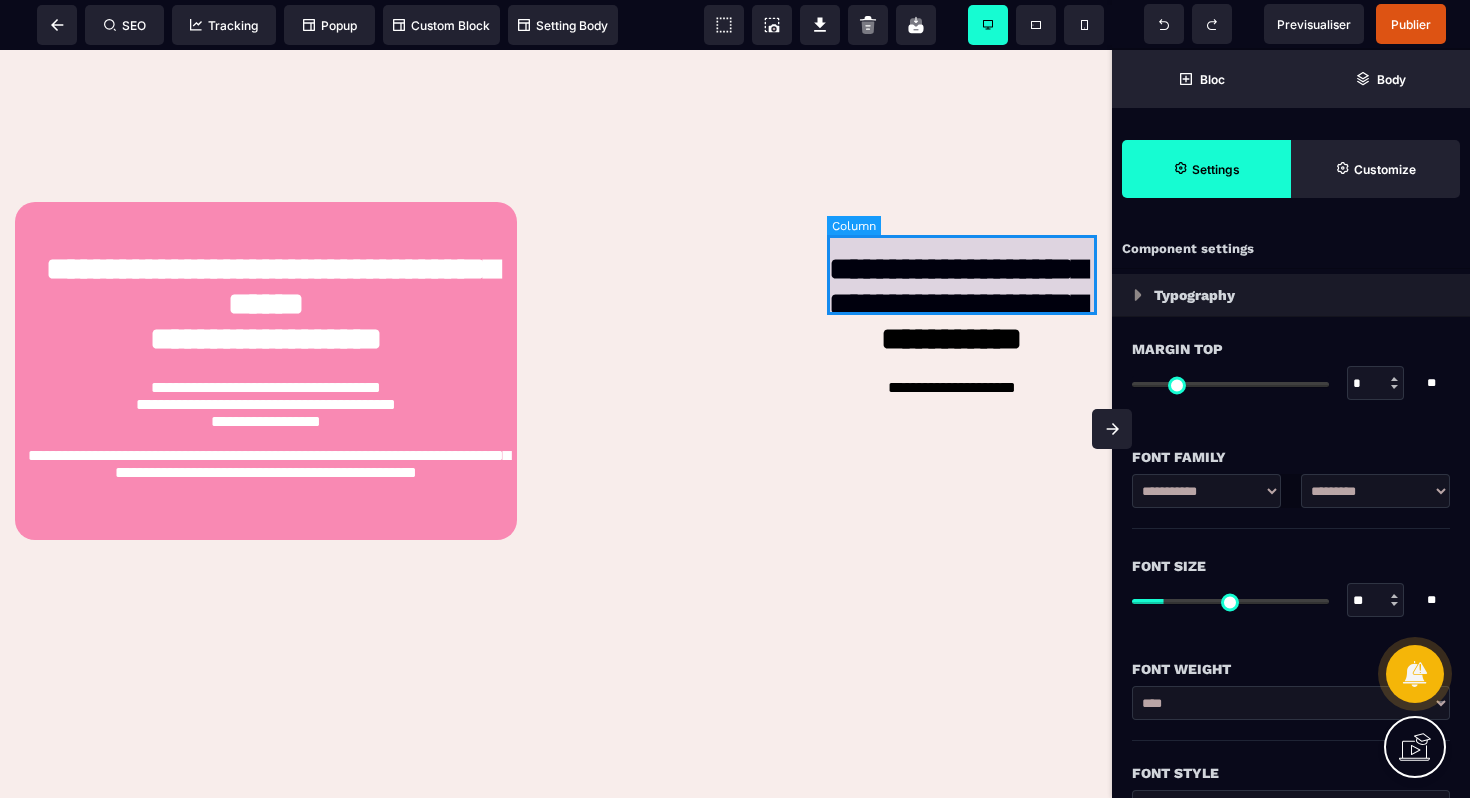 scroll, scrollTop: 2189, scrollLeft: 0, axis: vertical 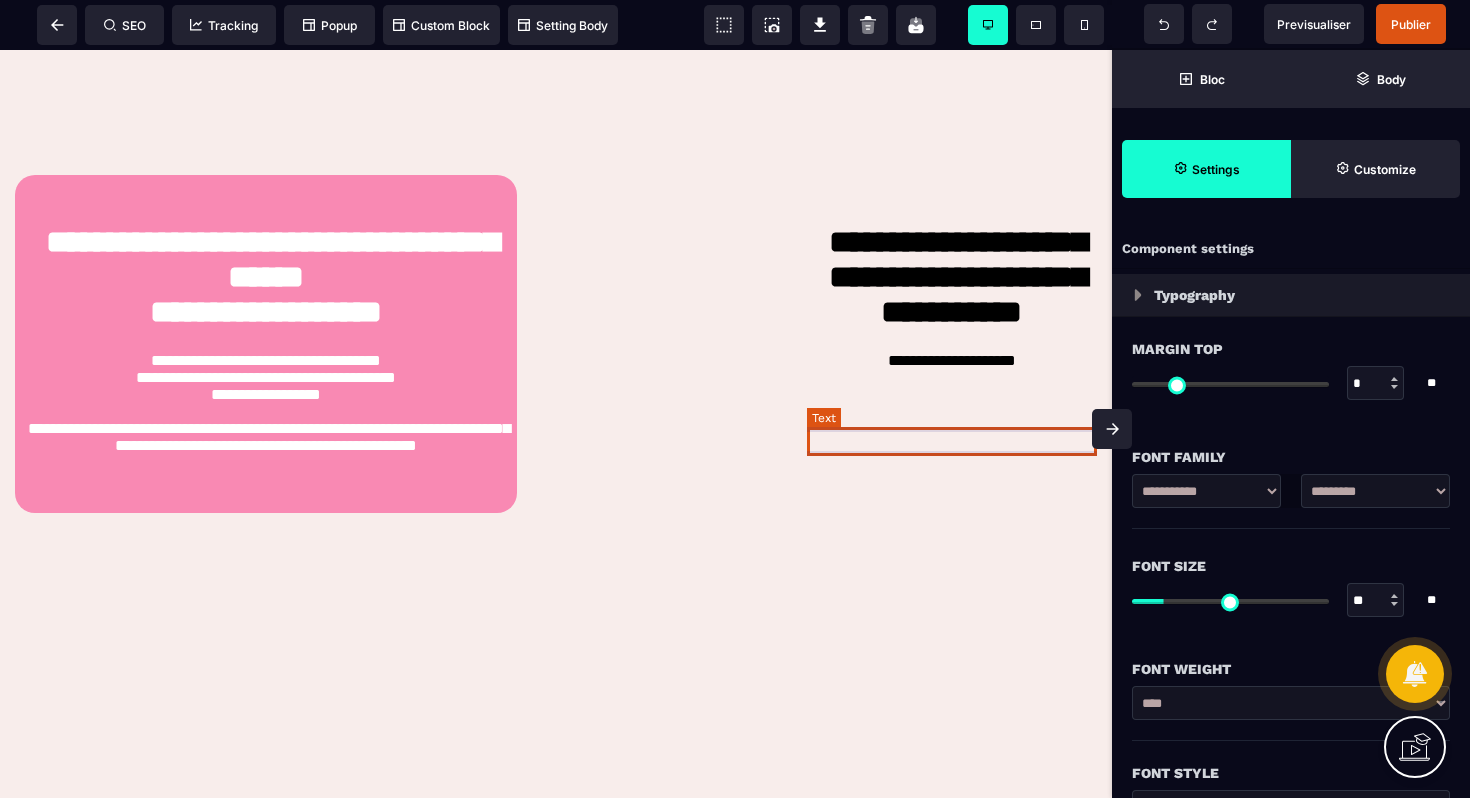 click on "**********" at bounding box center [952, 361] 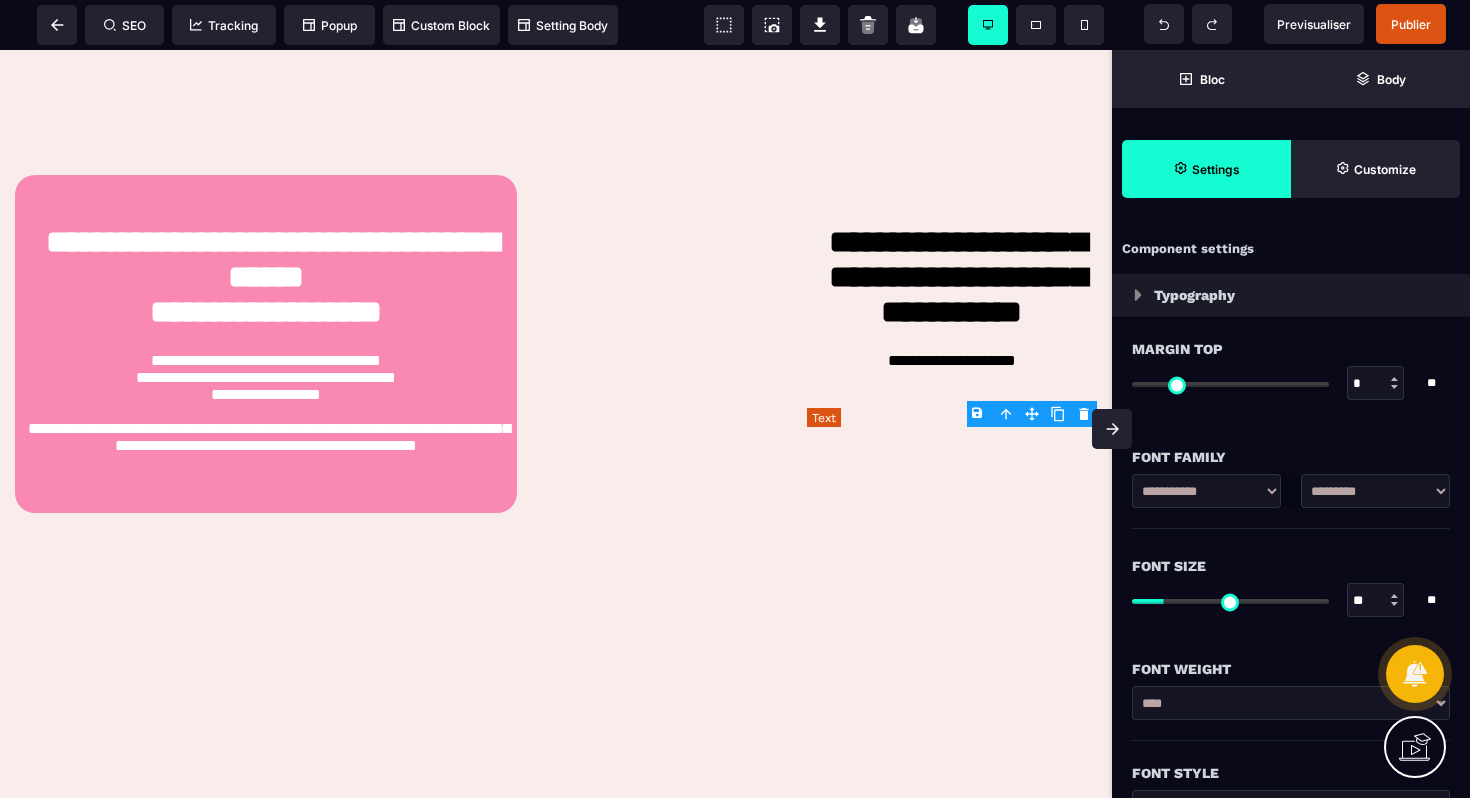click on "**********" at bounding box center (952, 361) 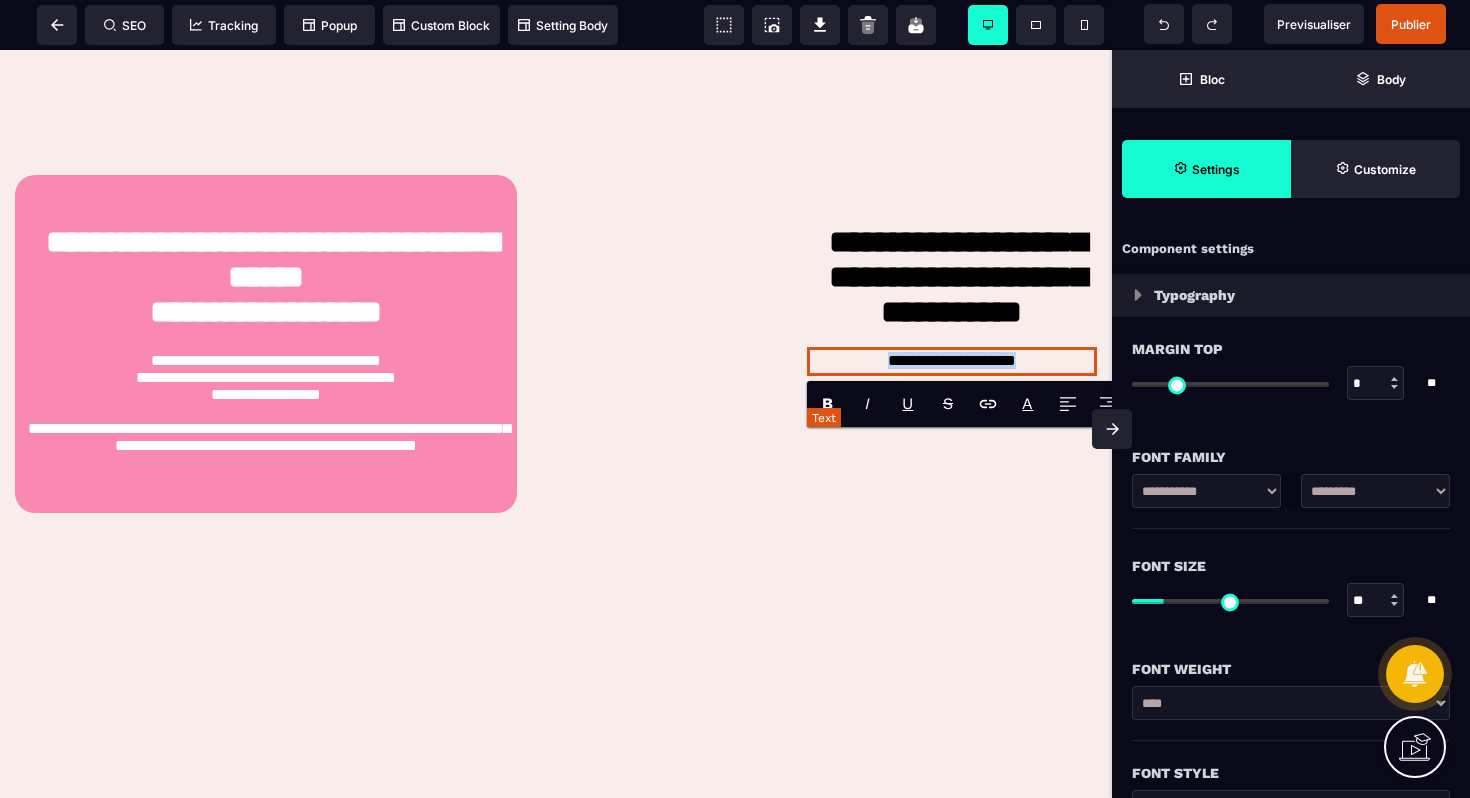 click on "**********" at bounding box center [952, 361] 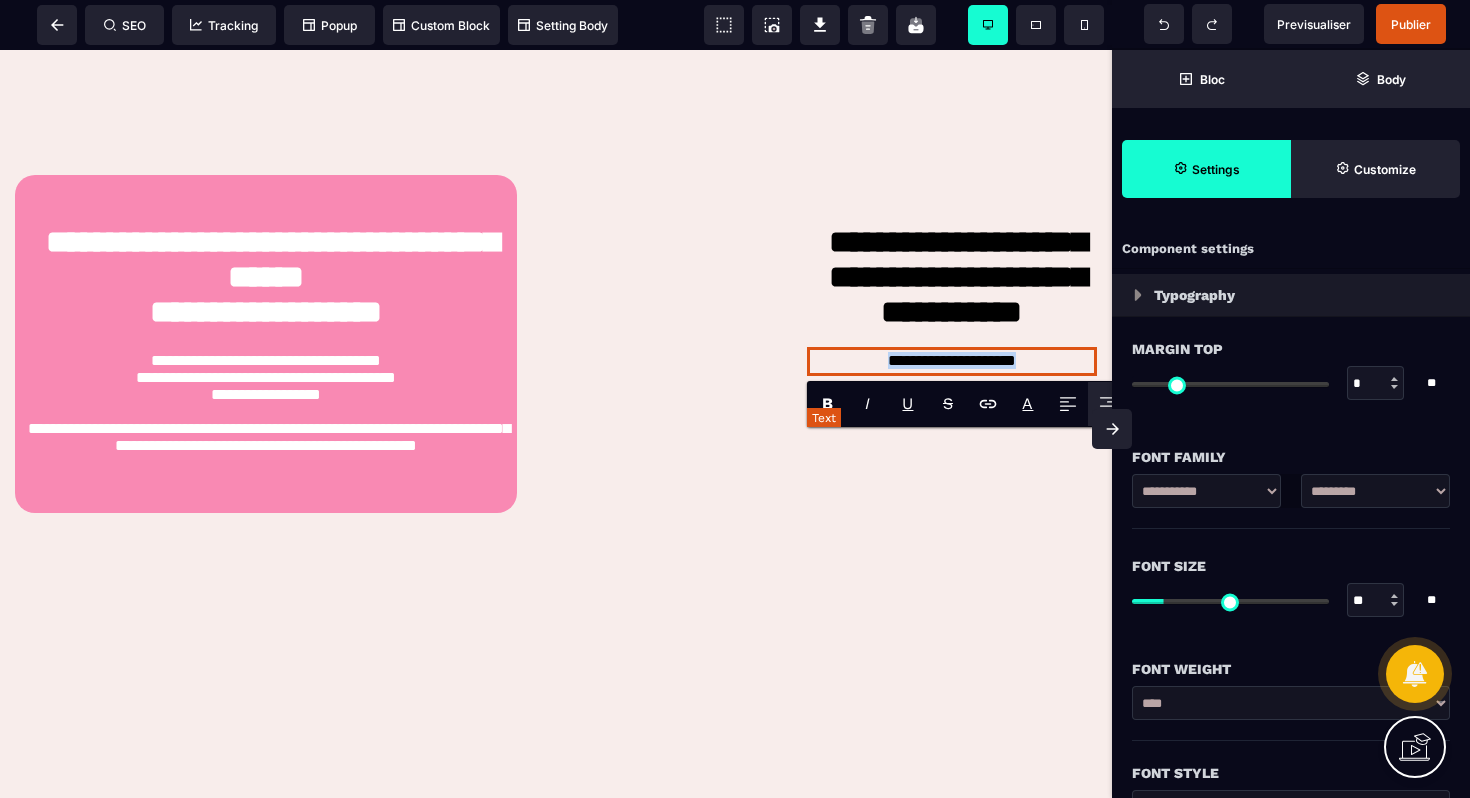 paste 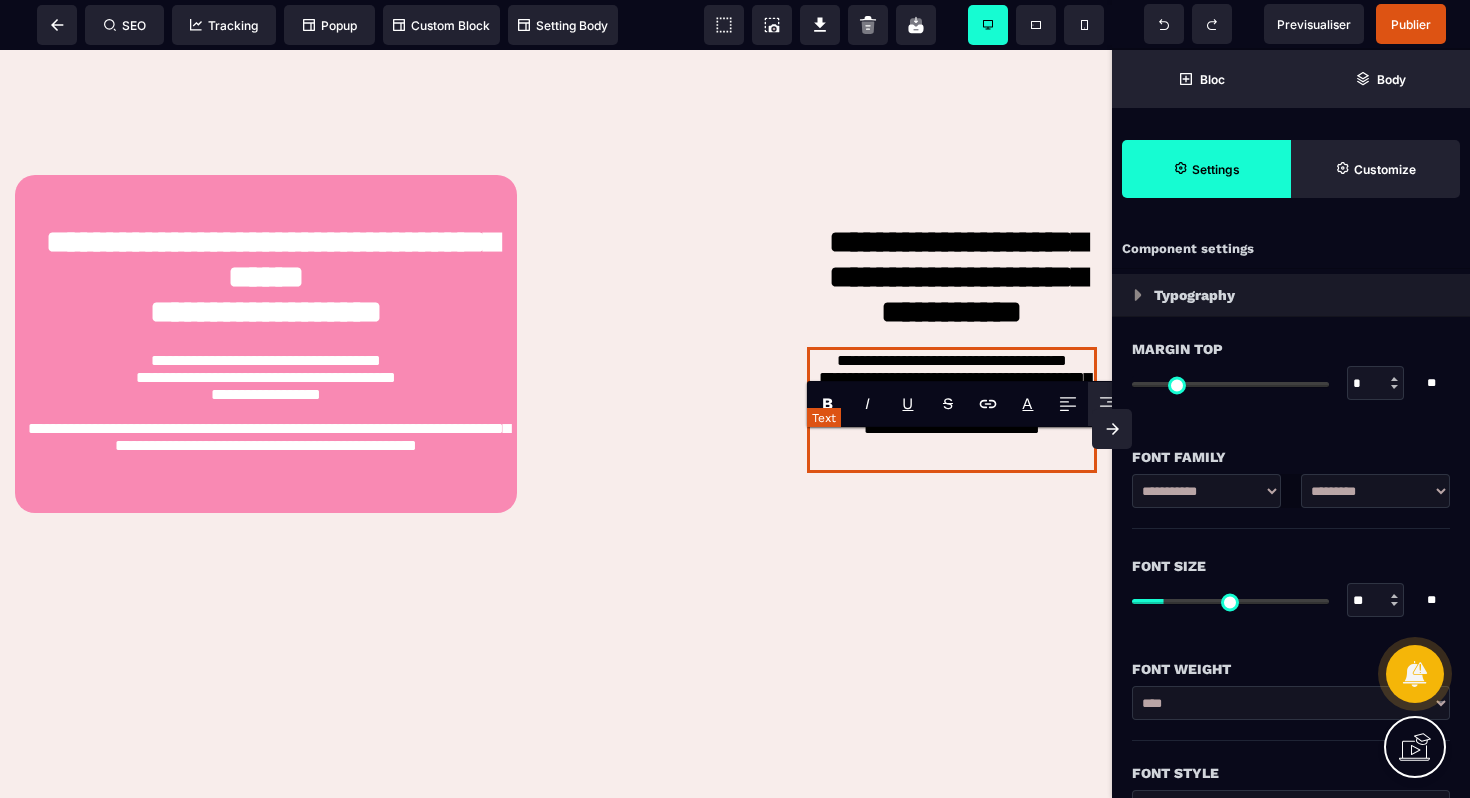 click on "**********" at bounding box center [952, 410] 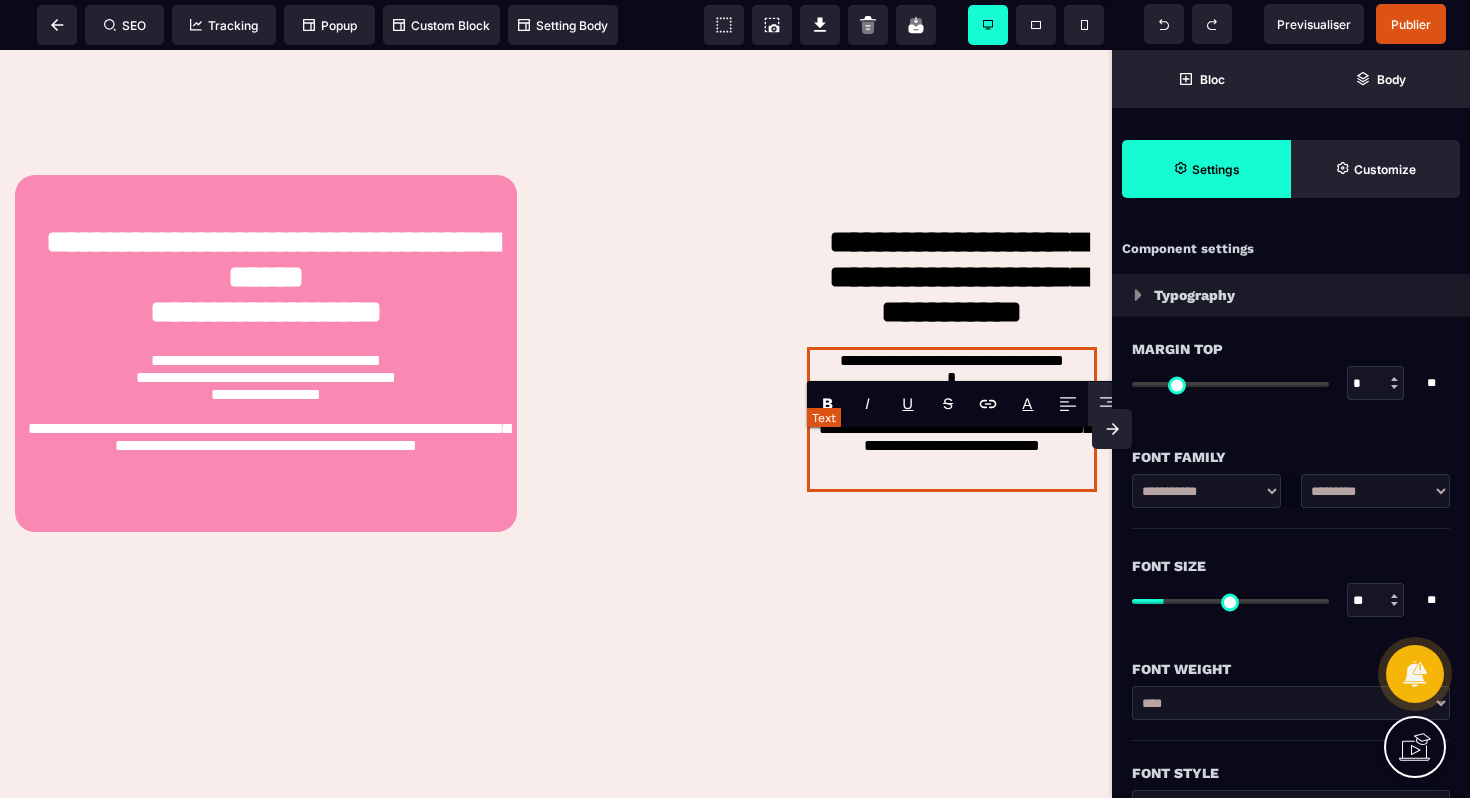 click on "**********" at bounding box center (952, 419) 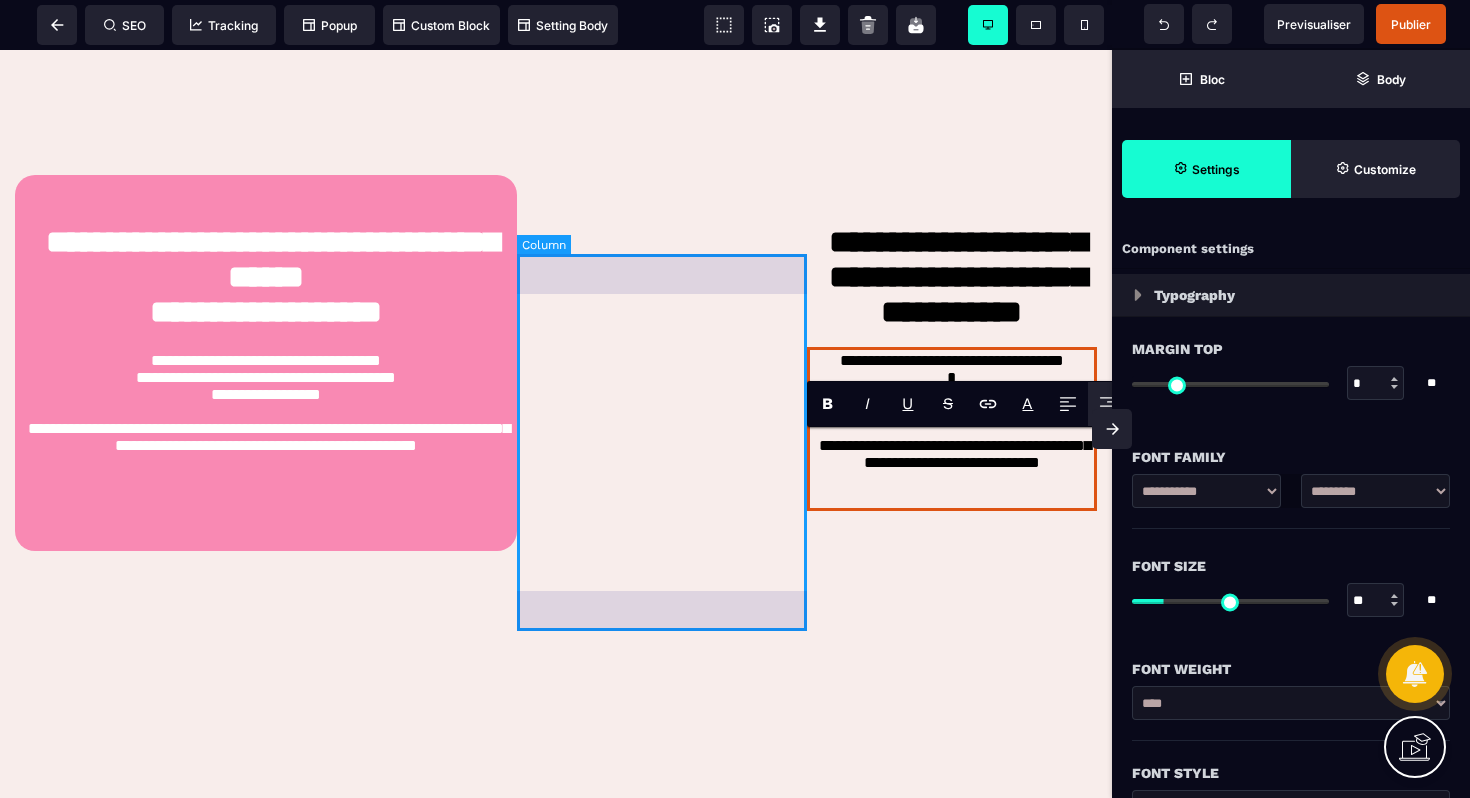 click on "B I U S
A *******" at bounding box center [1008, 404] 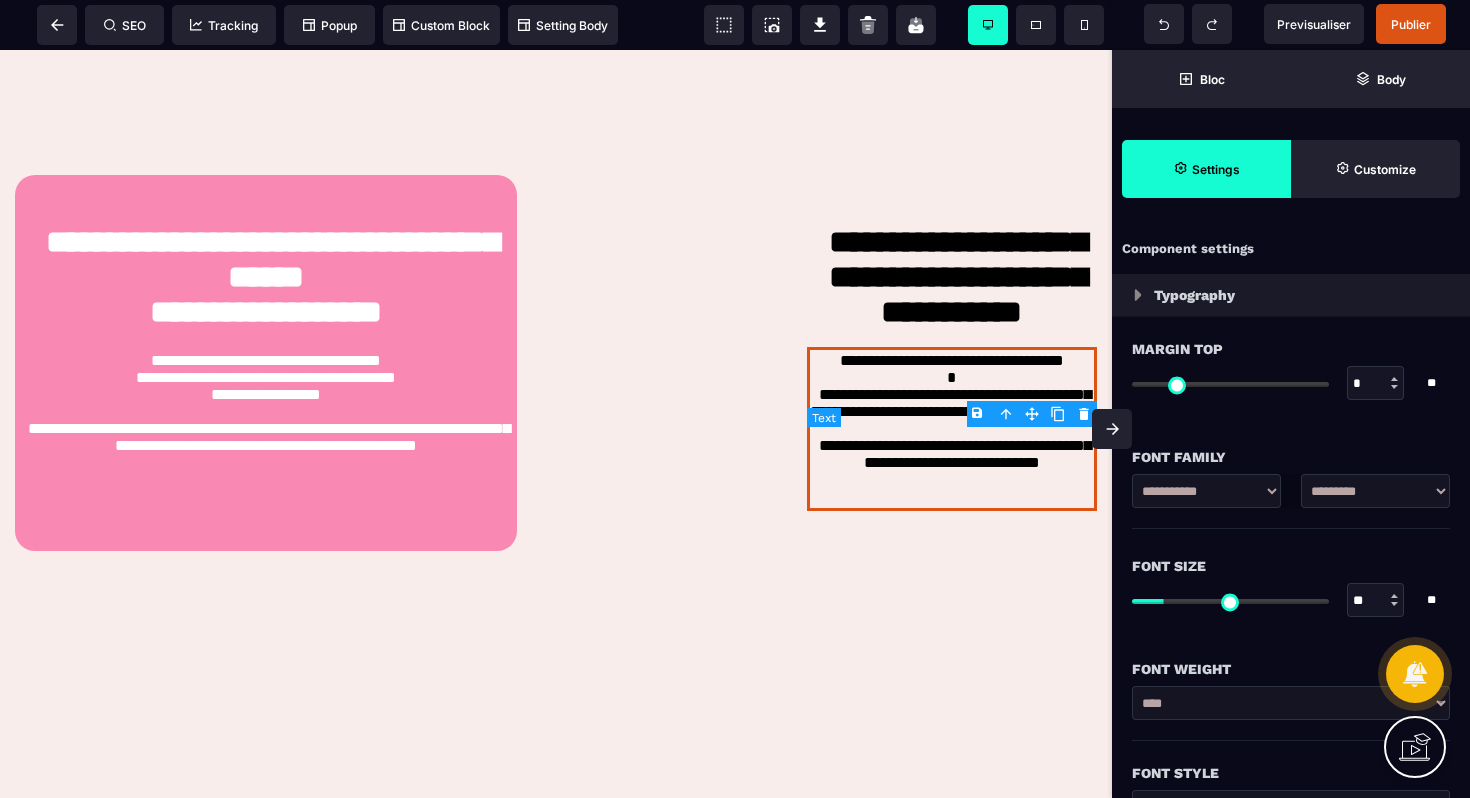 click on "**********" at bounding box center [952, 363] 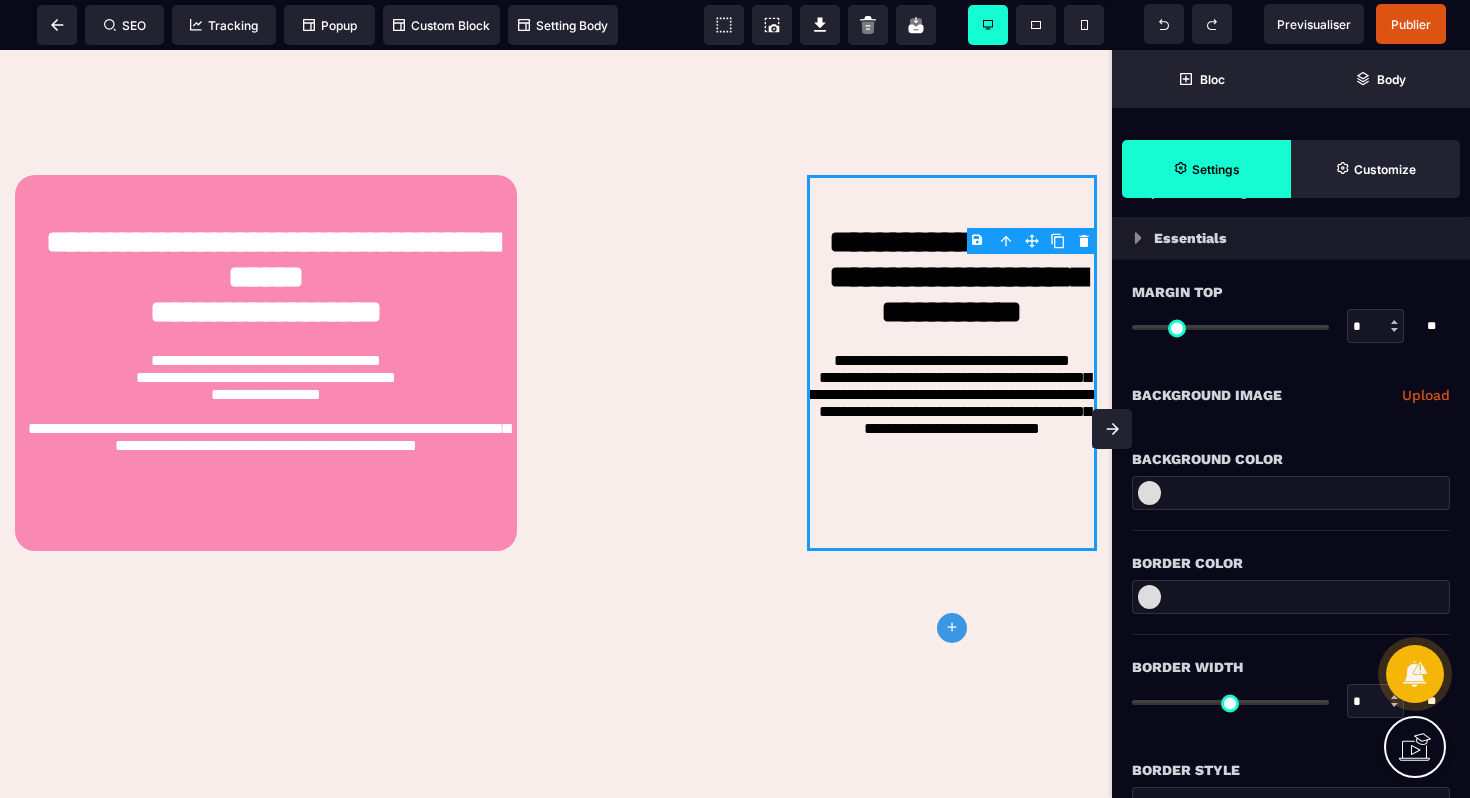 scroll, scrollTop: 62, scrollLeft: 0, axis: vertical 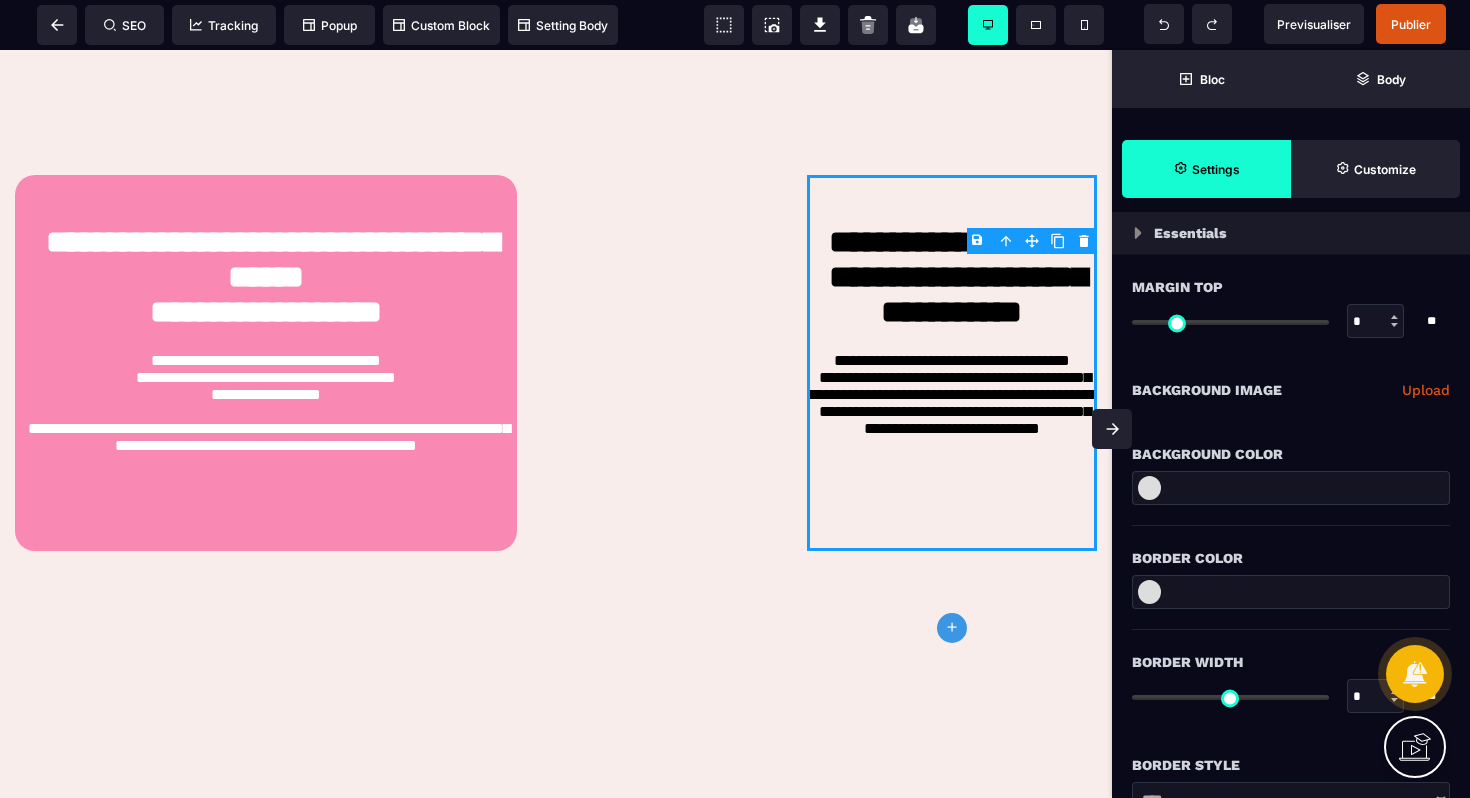 click at bounding box center (1291, 488) 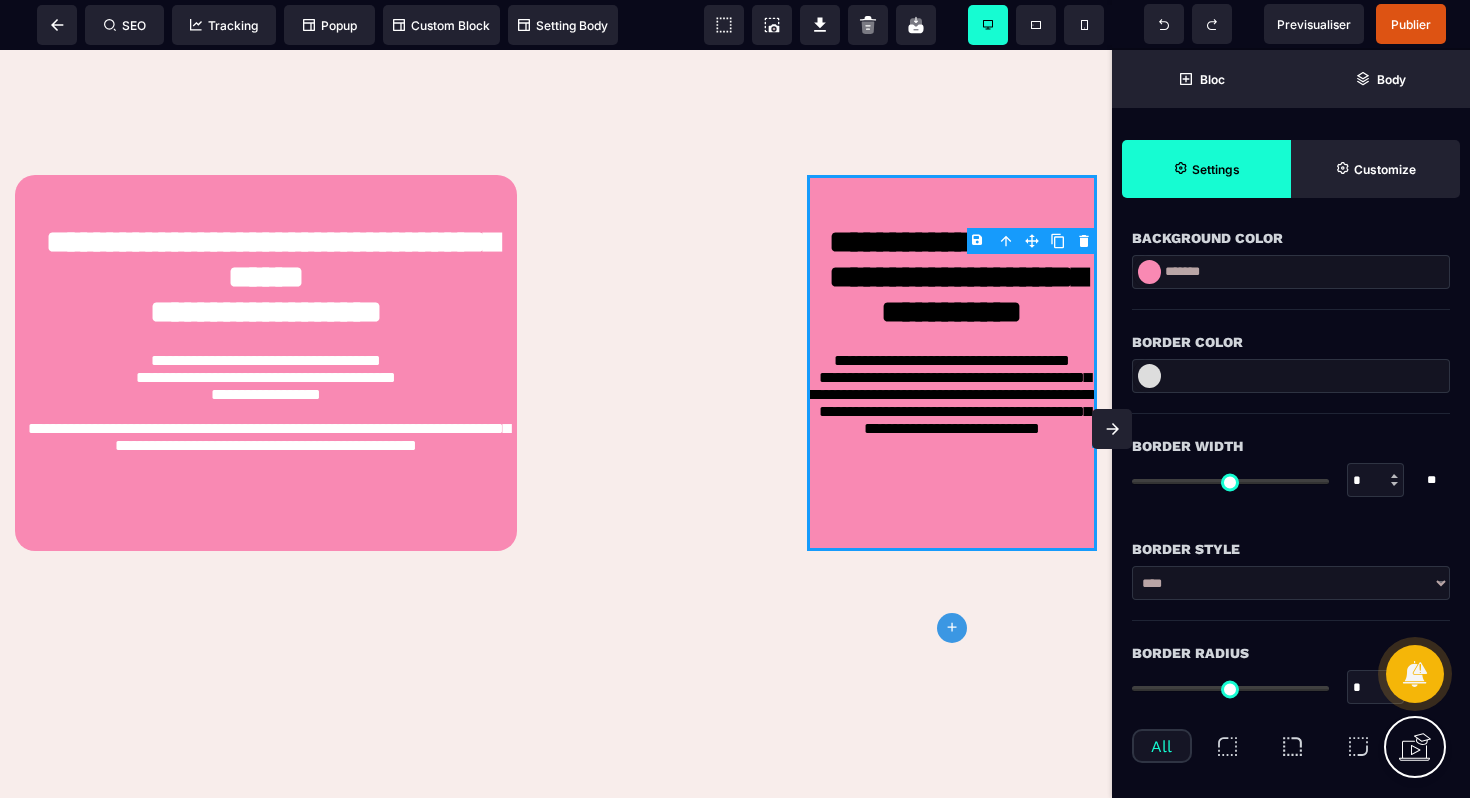 scroll, scrollTop: 303, scrollLeft: 0, axis: vertical 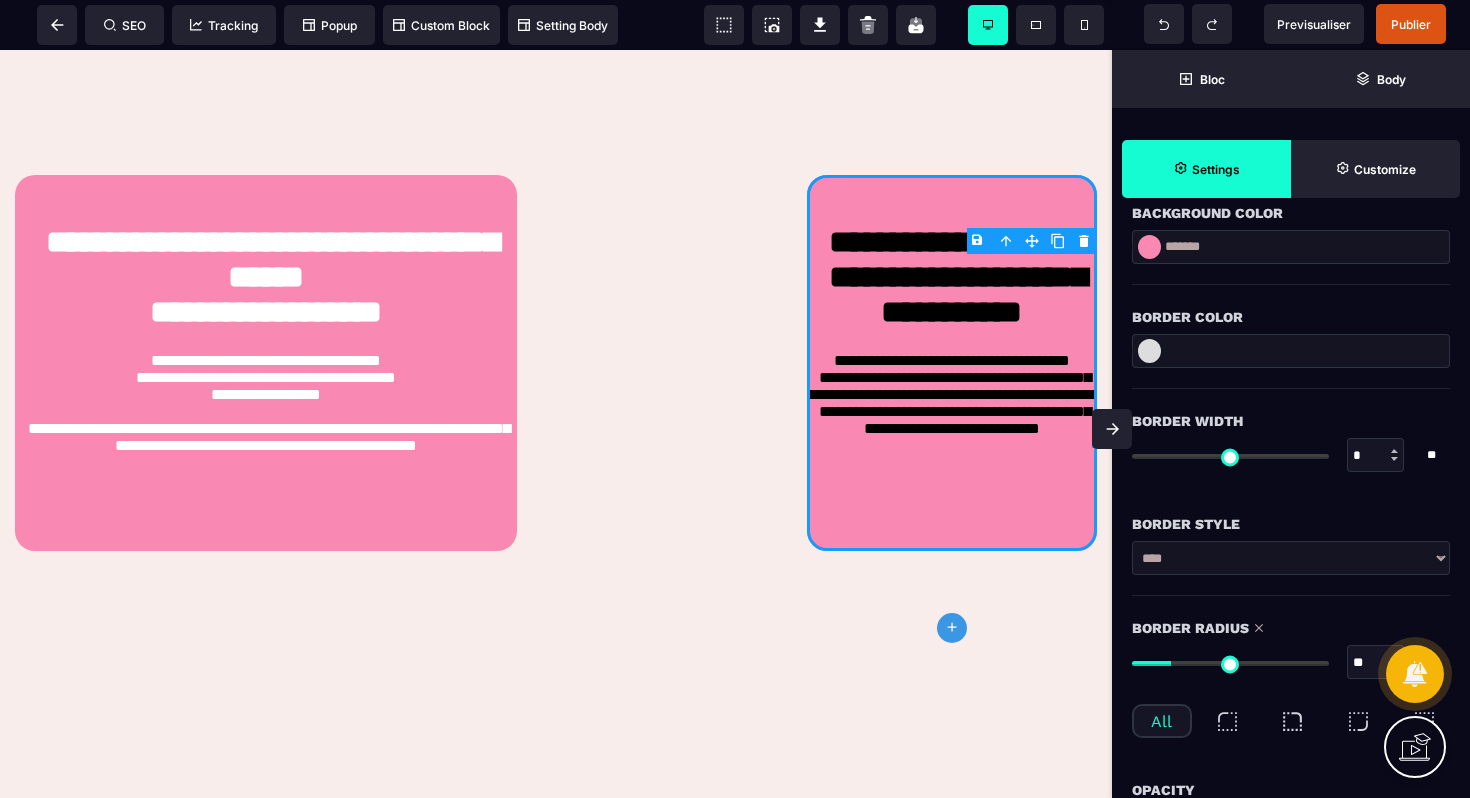 drag, startPoint x: 1146, startPoint y: 665, endPoint x: 1177, endPoint y: 667, distance: 31.06445 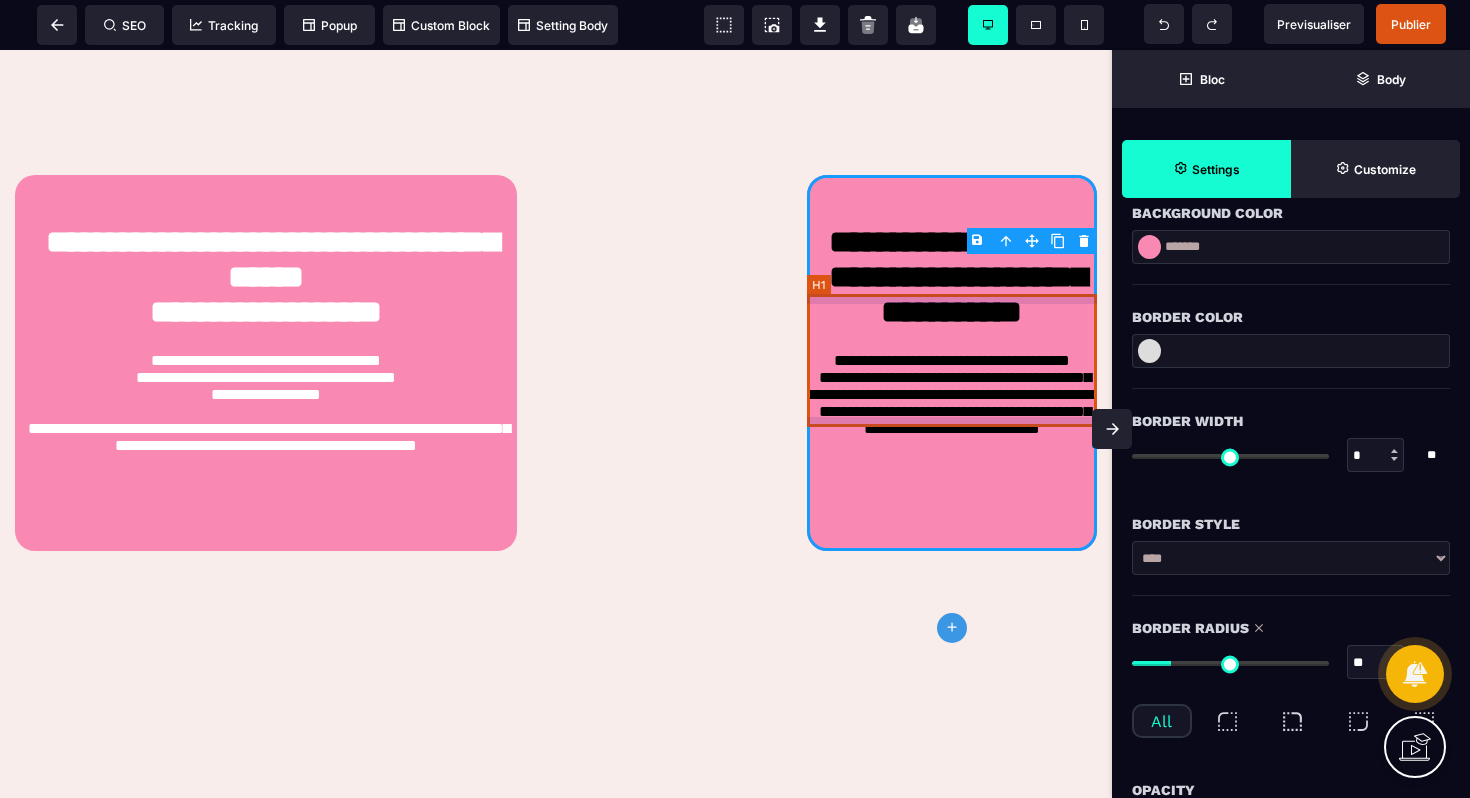 click on "**********" at bounding box center (952, 281) 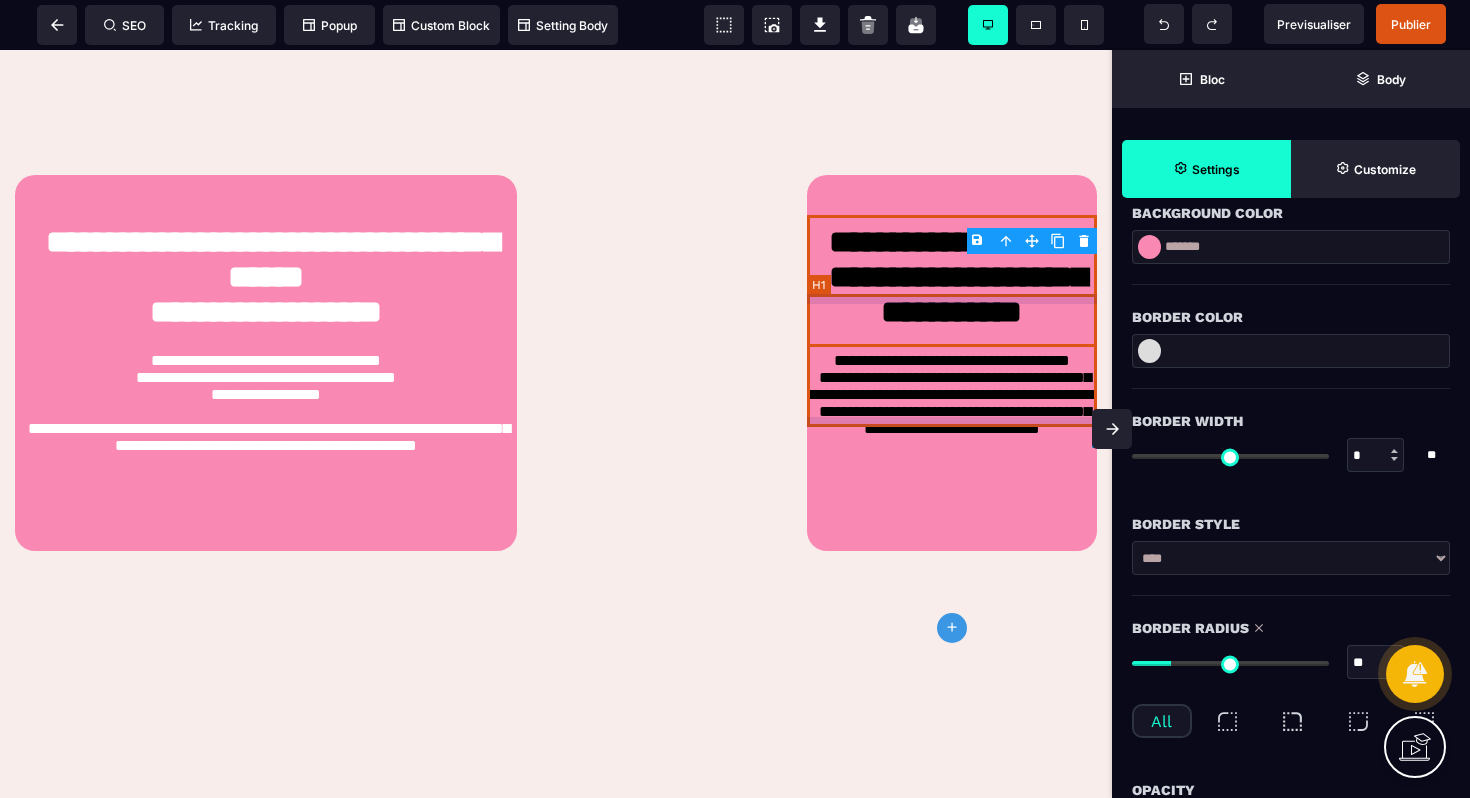 scroll, scrollTop: 0, scrollLeft: 0, axis: both 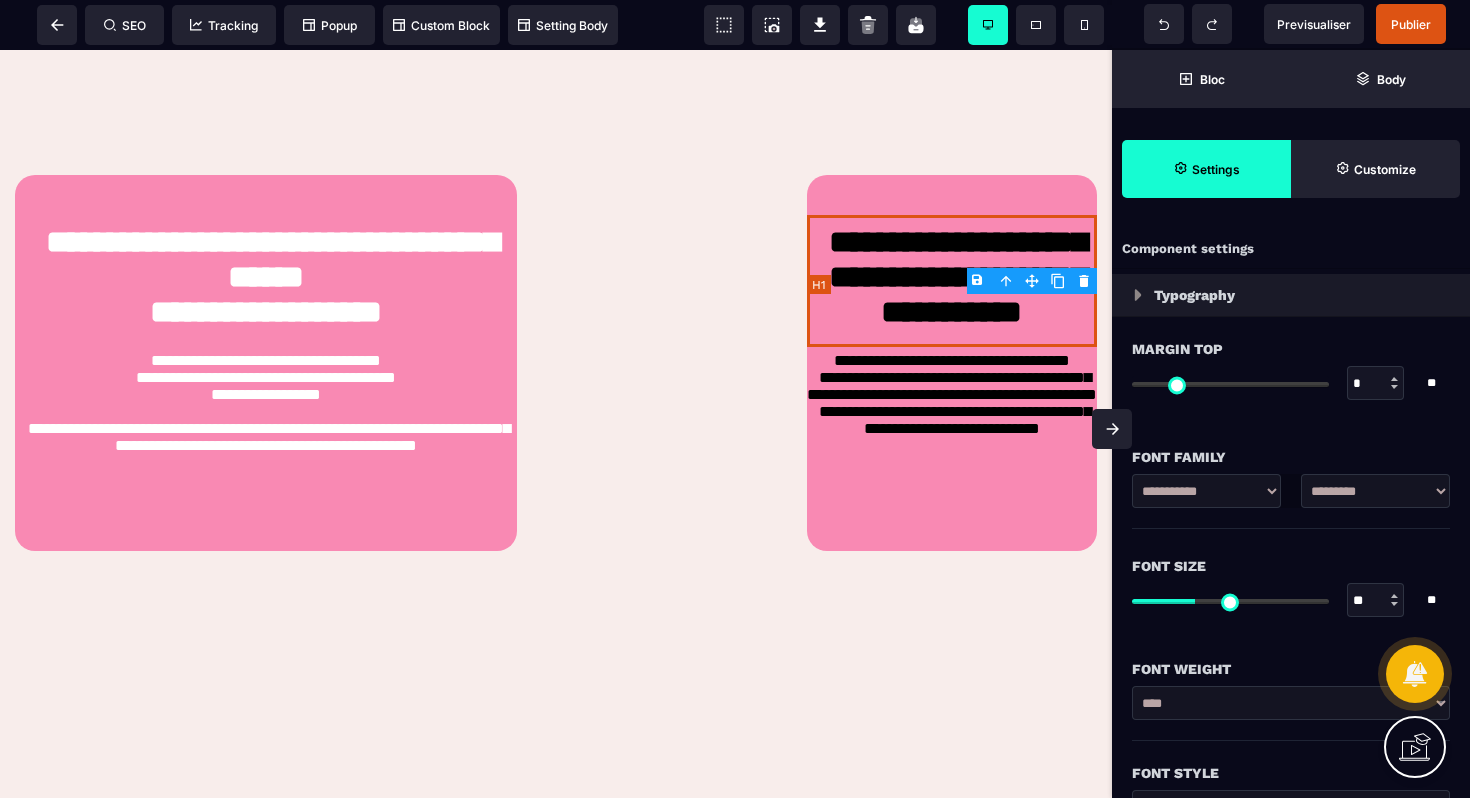 click on "**********" at bounding box center [952, 281] 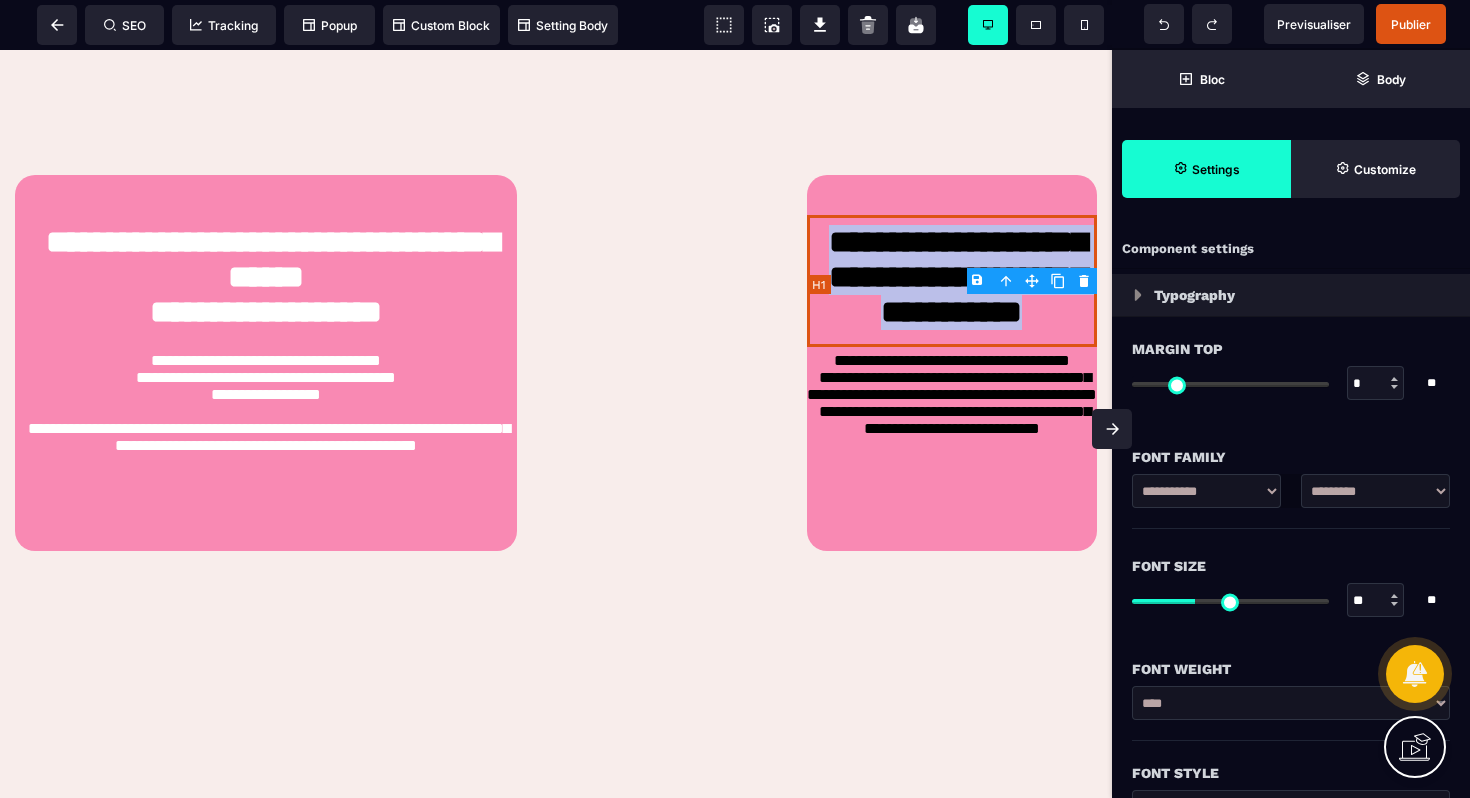 click on "**********" at bounding box center [952, 281] 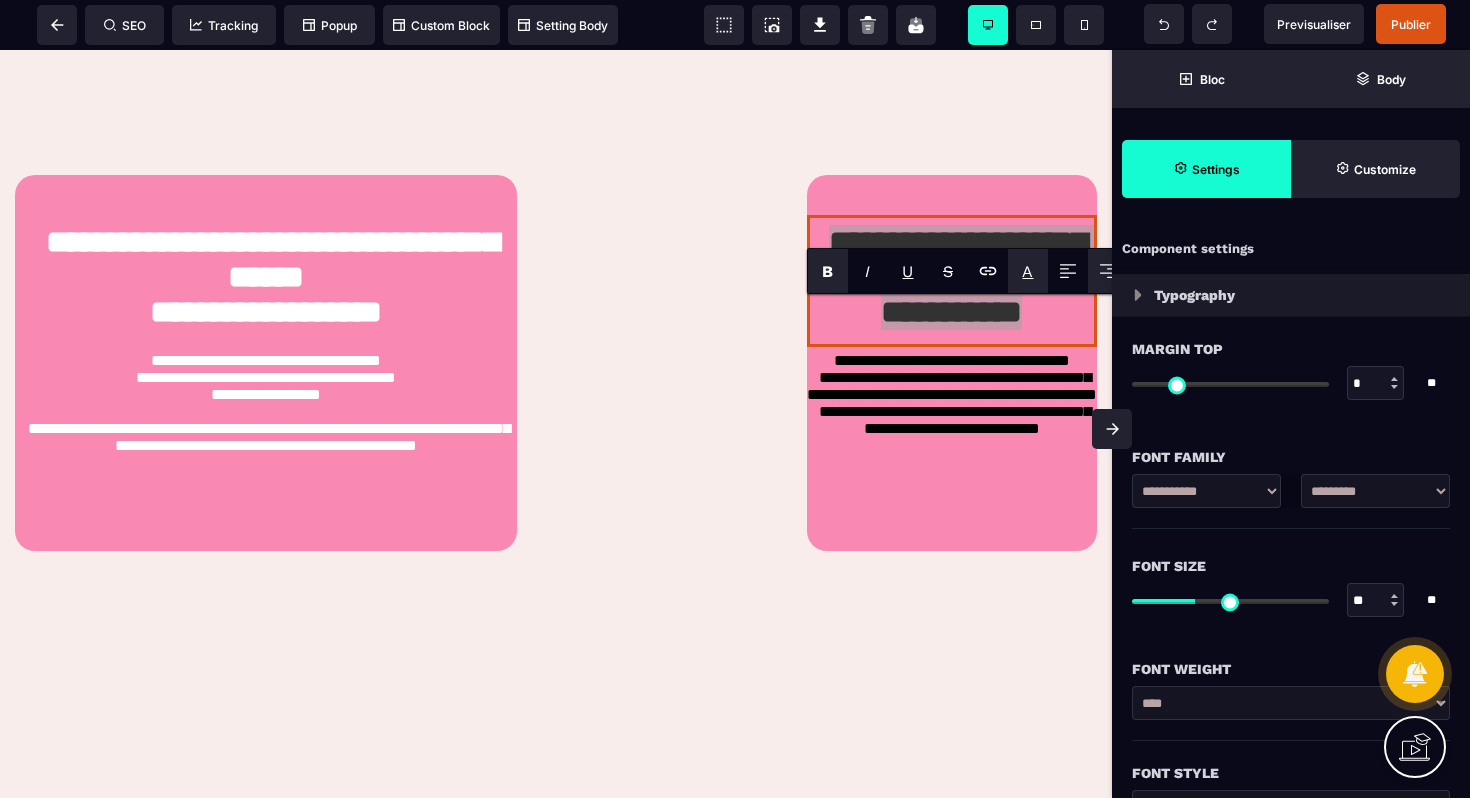 click on "A" at bounding box center (1027, 271) 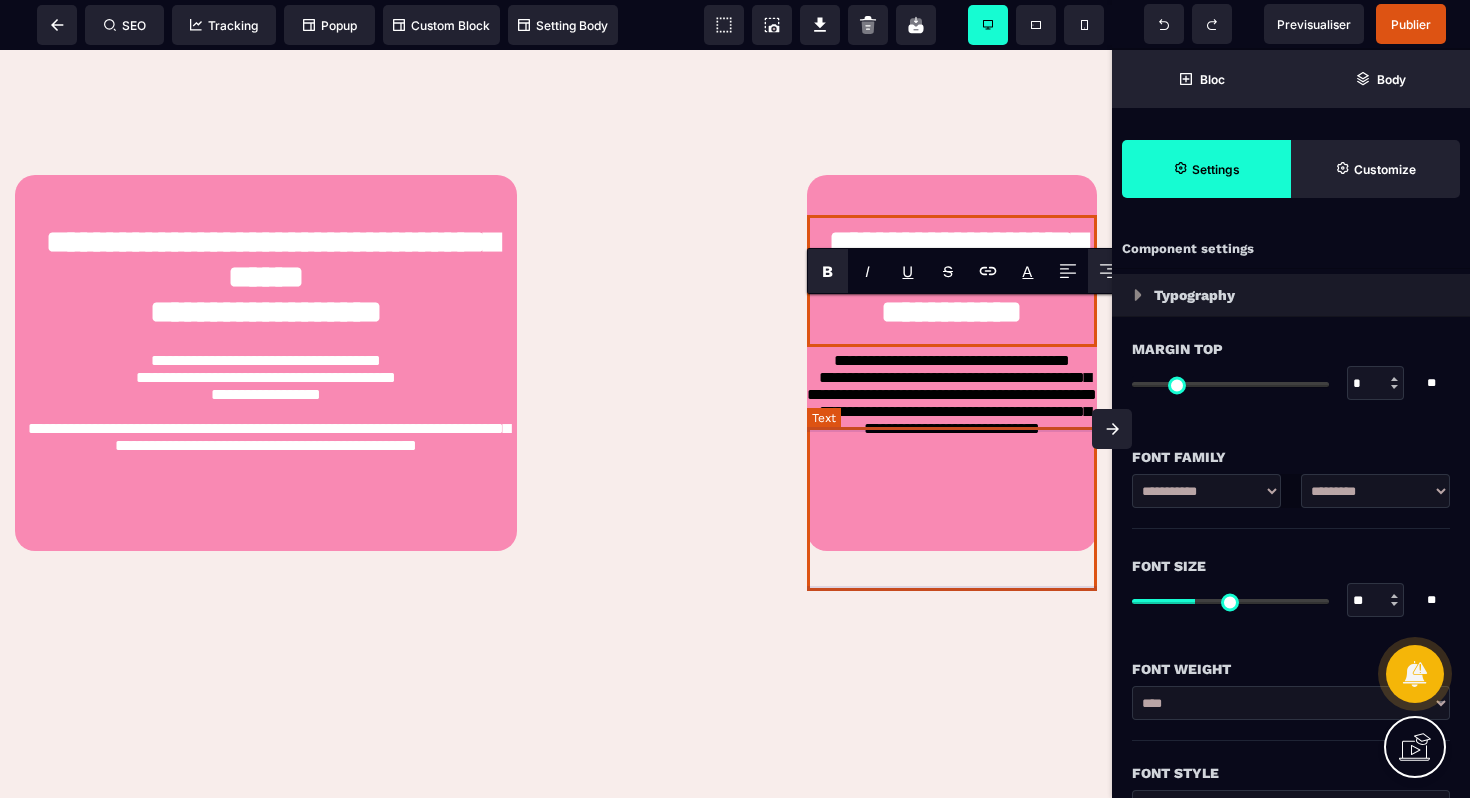 click on "**********" at bounding box center [952, 429] 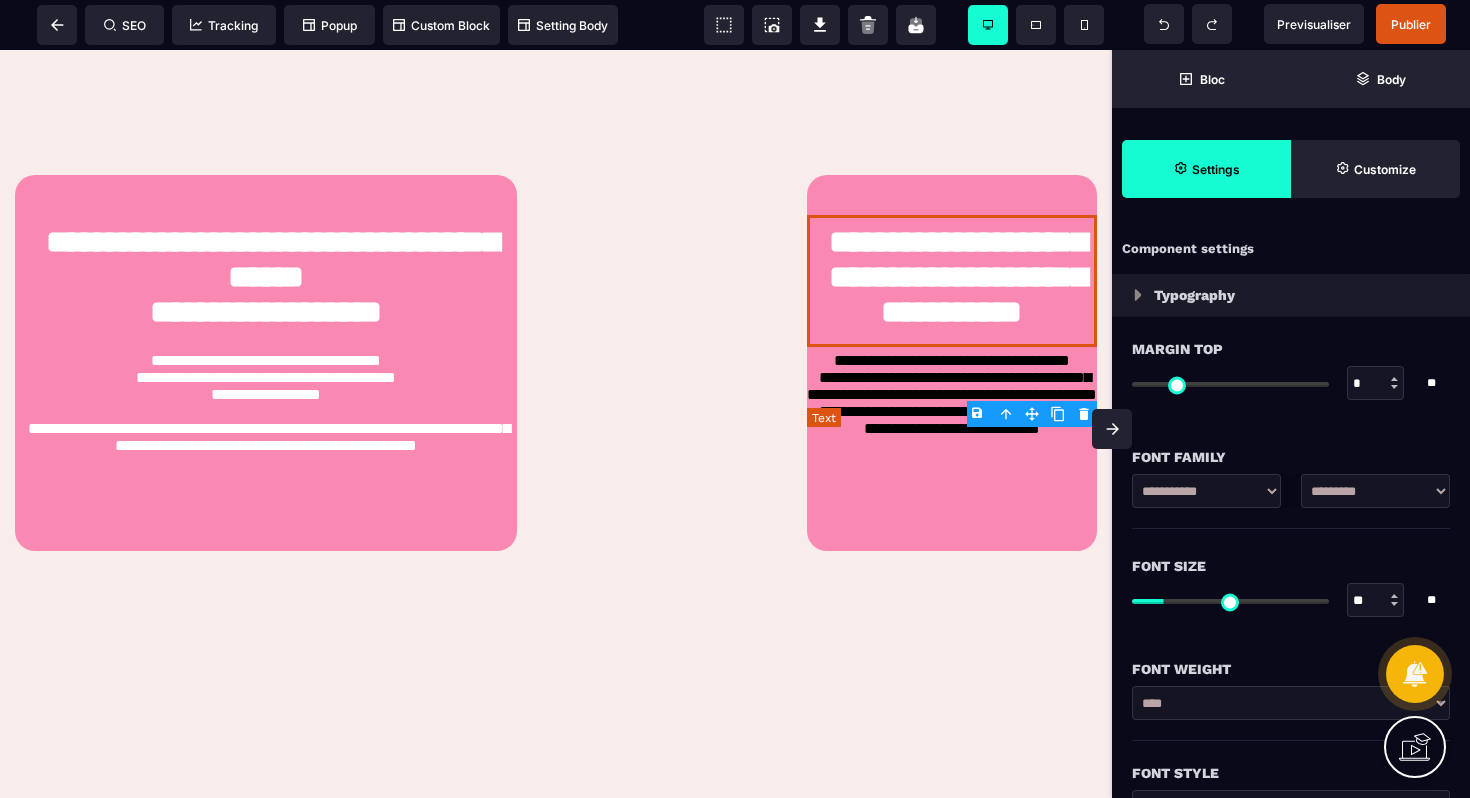 click on "**********" at bounding box center (952, 429) 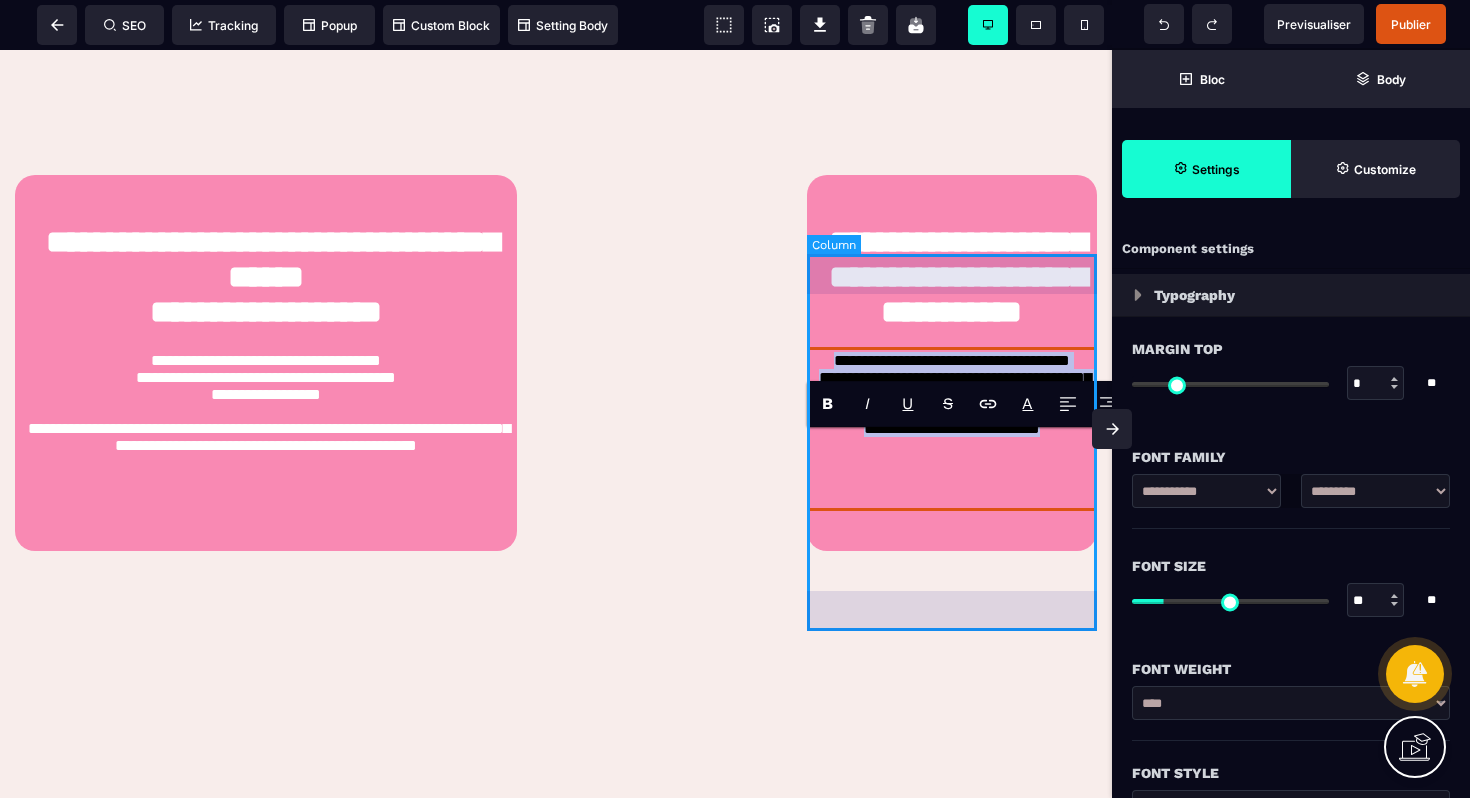 drag, startPoint x: 815, startPoint y: 443, endPoint x: 1079, endPoint y: 603, distance: 308.7005 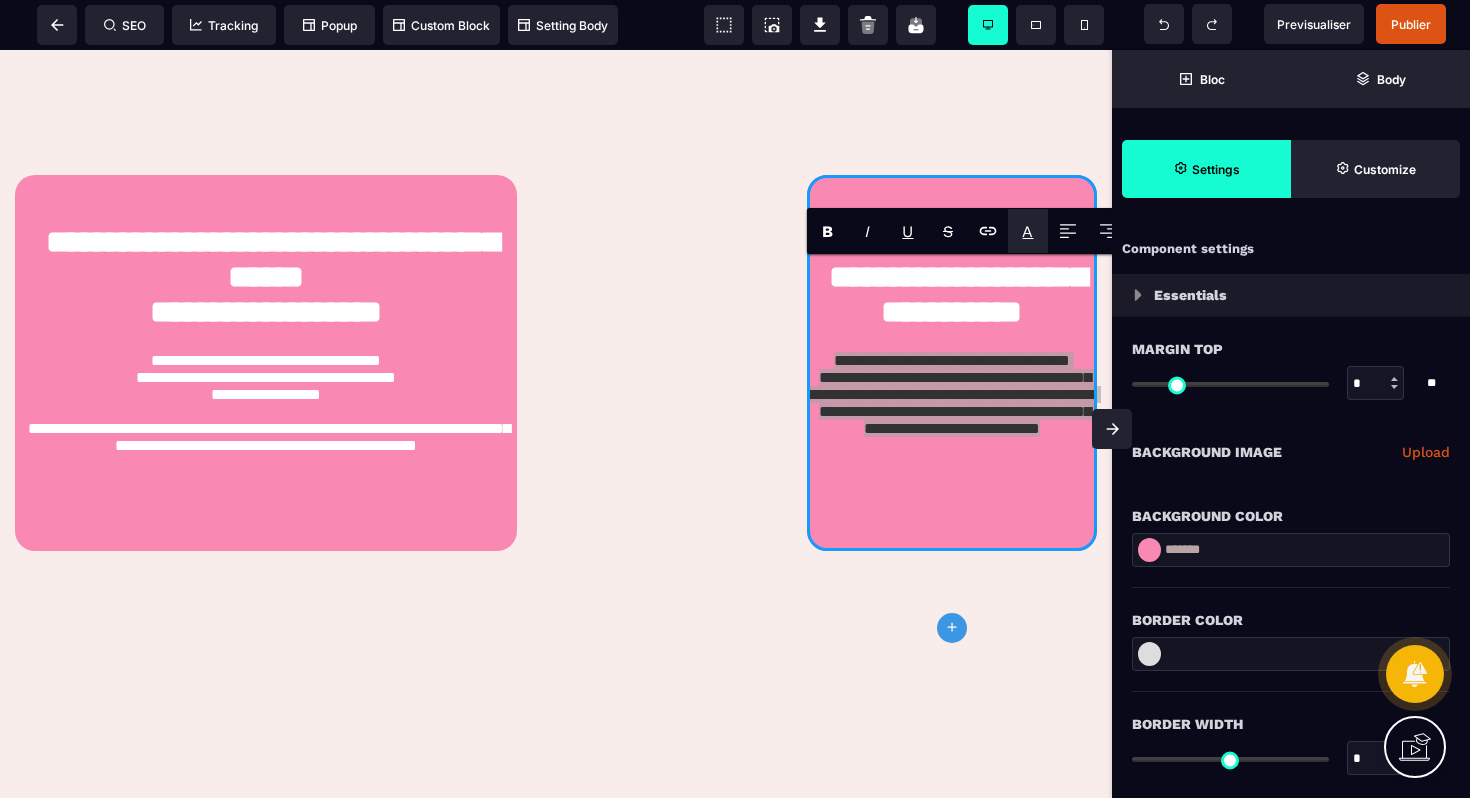 click on "A *******" at bounding box center [1028, 231] 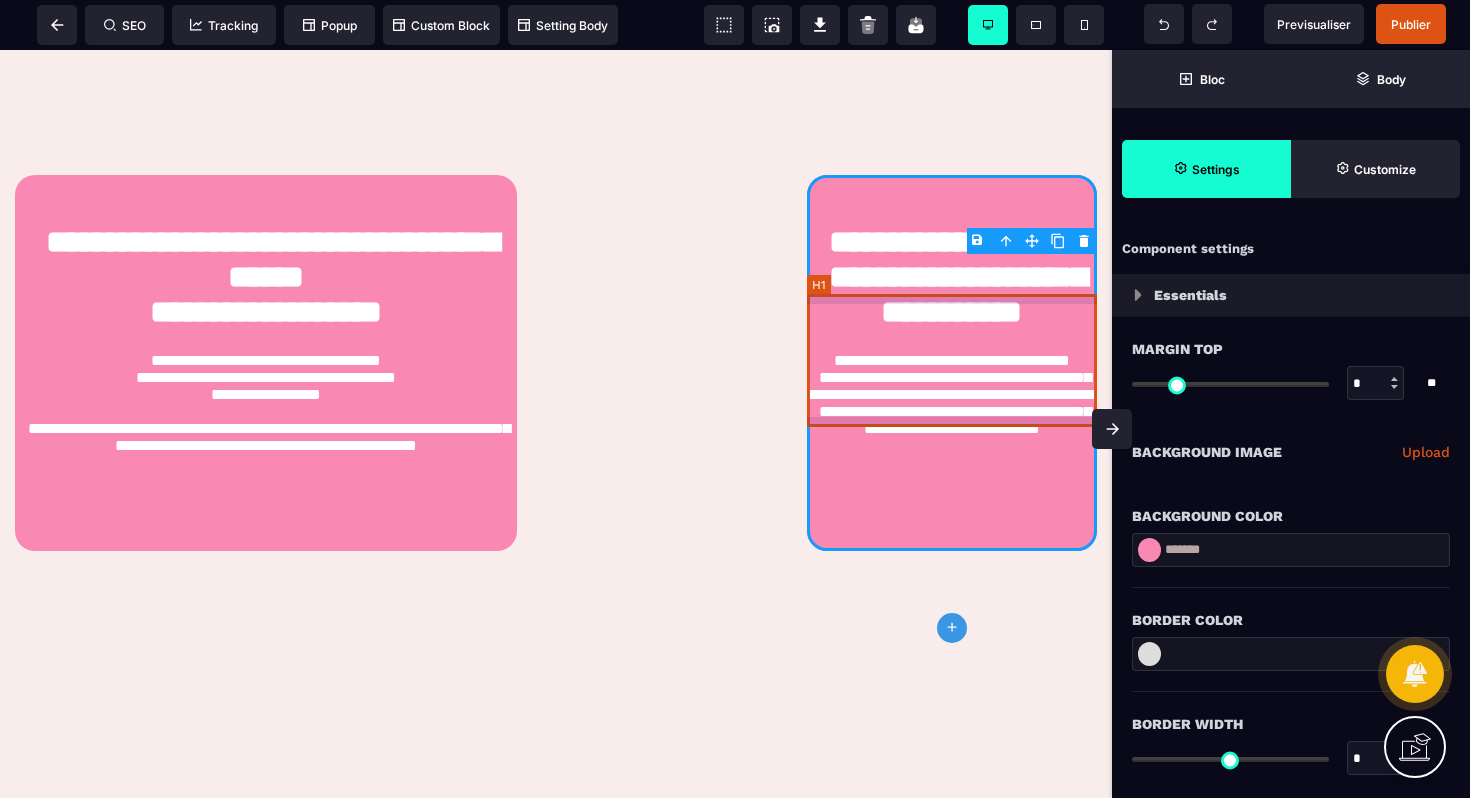 click on "**********" at bounding box center [952, 281] 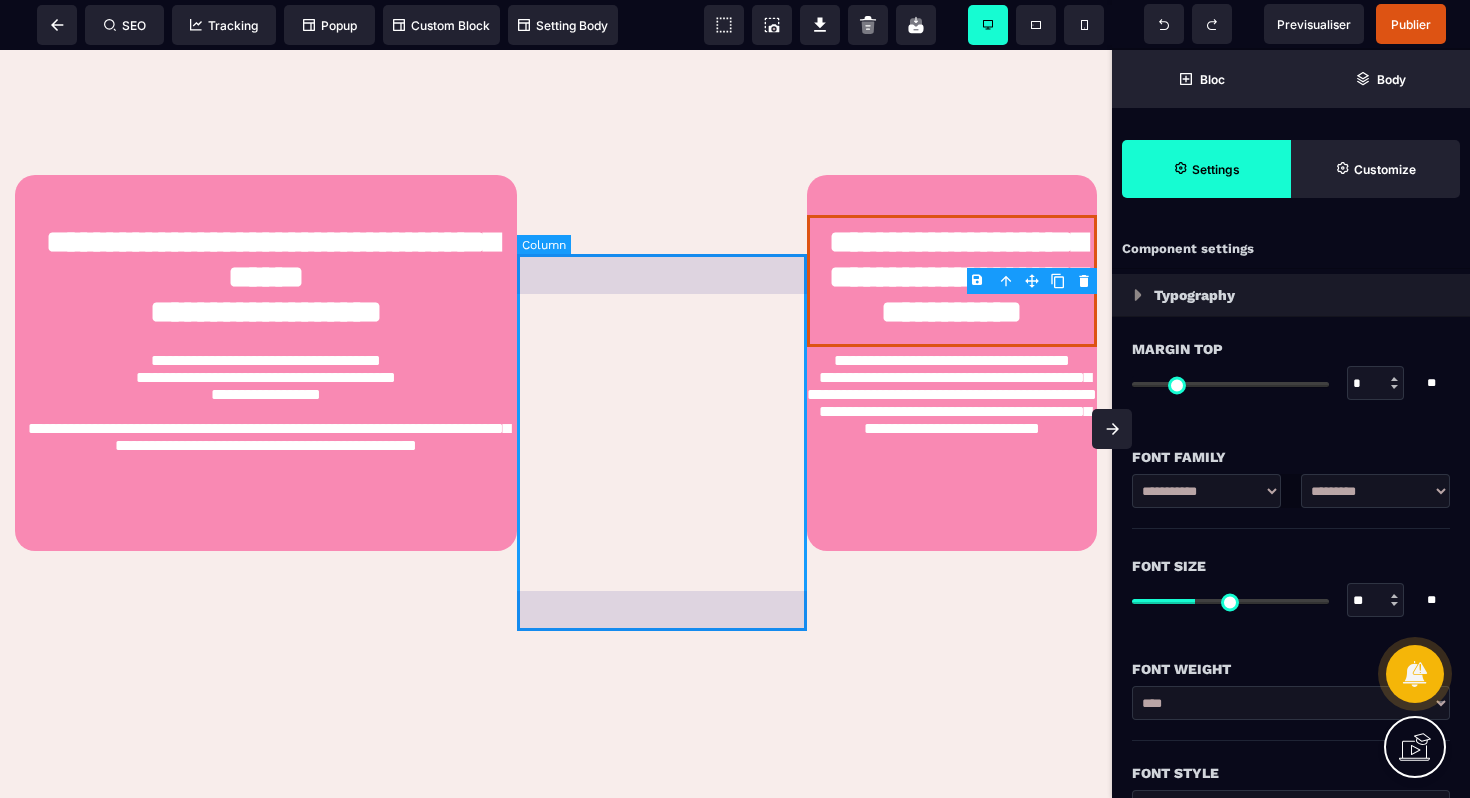 click at bounding box center [662, 363] 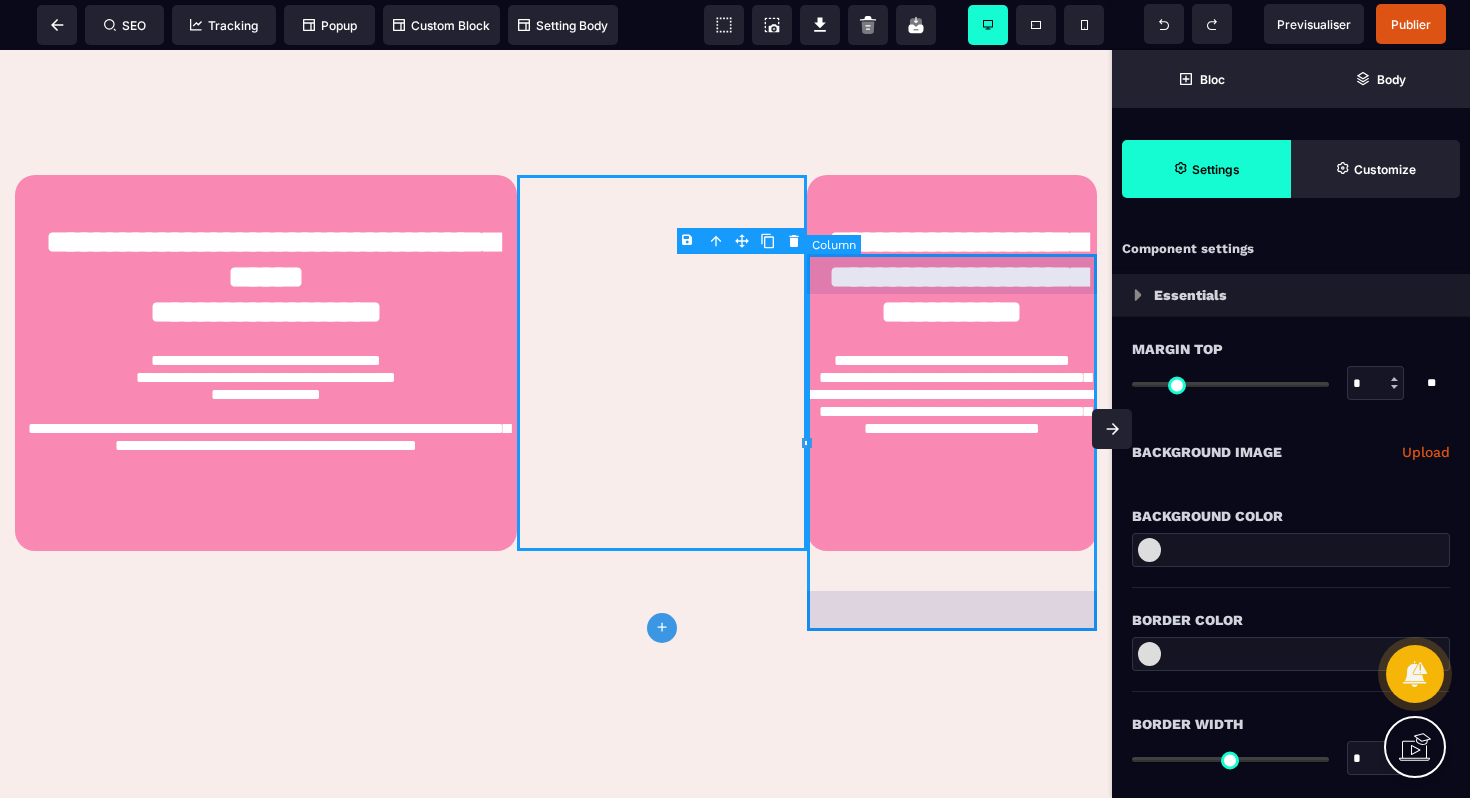 click on "**********" at bounding box center [952, 363] 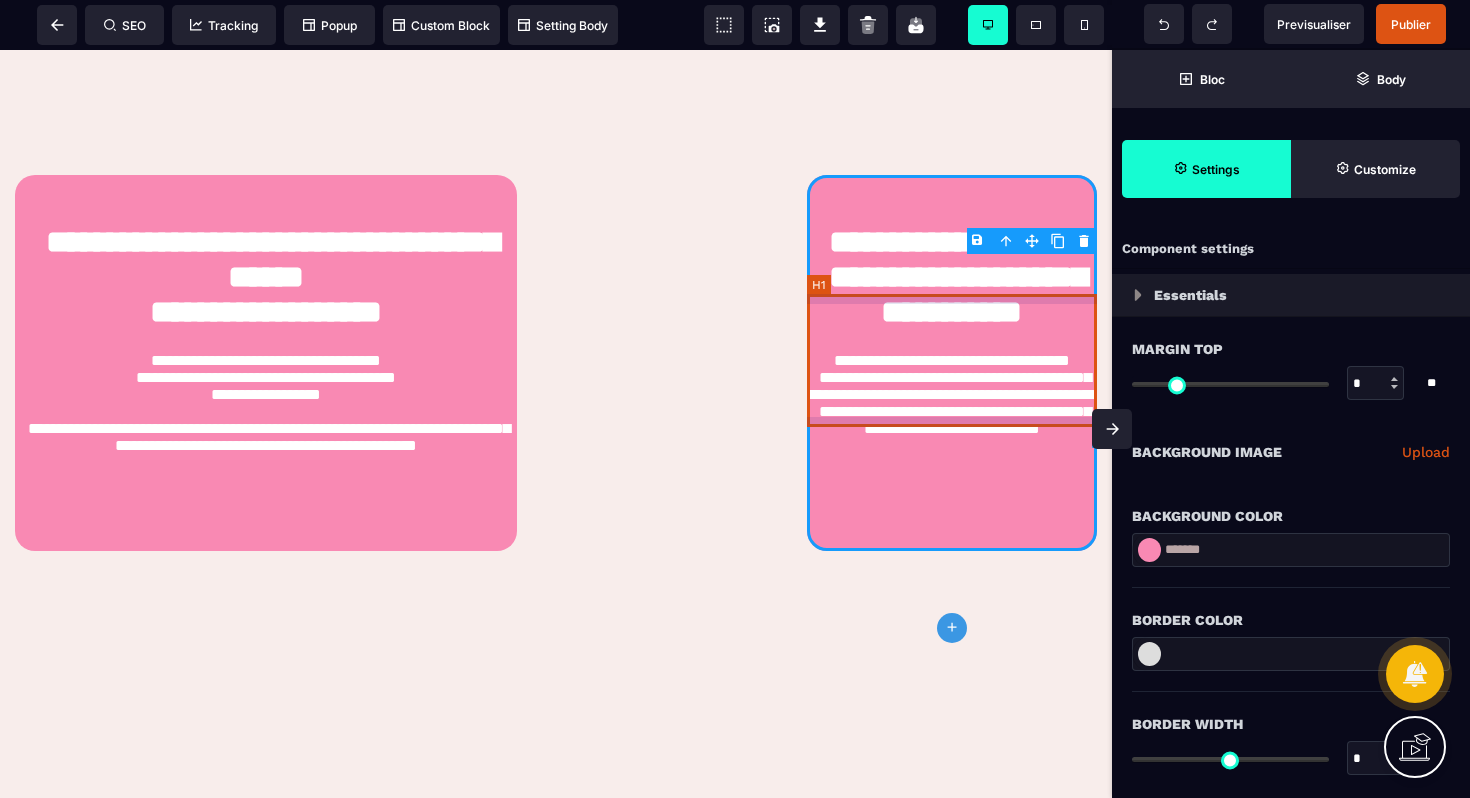 click on "**********" at bounding box center [952, 281] 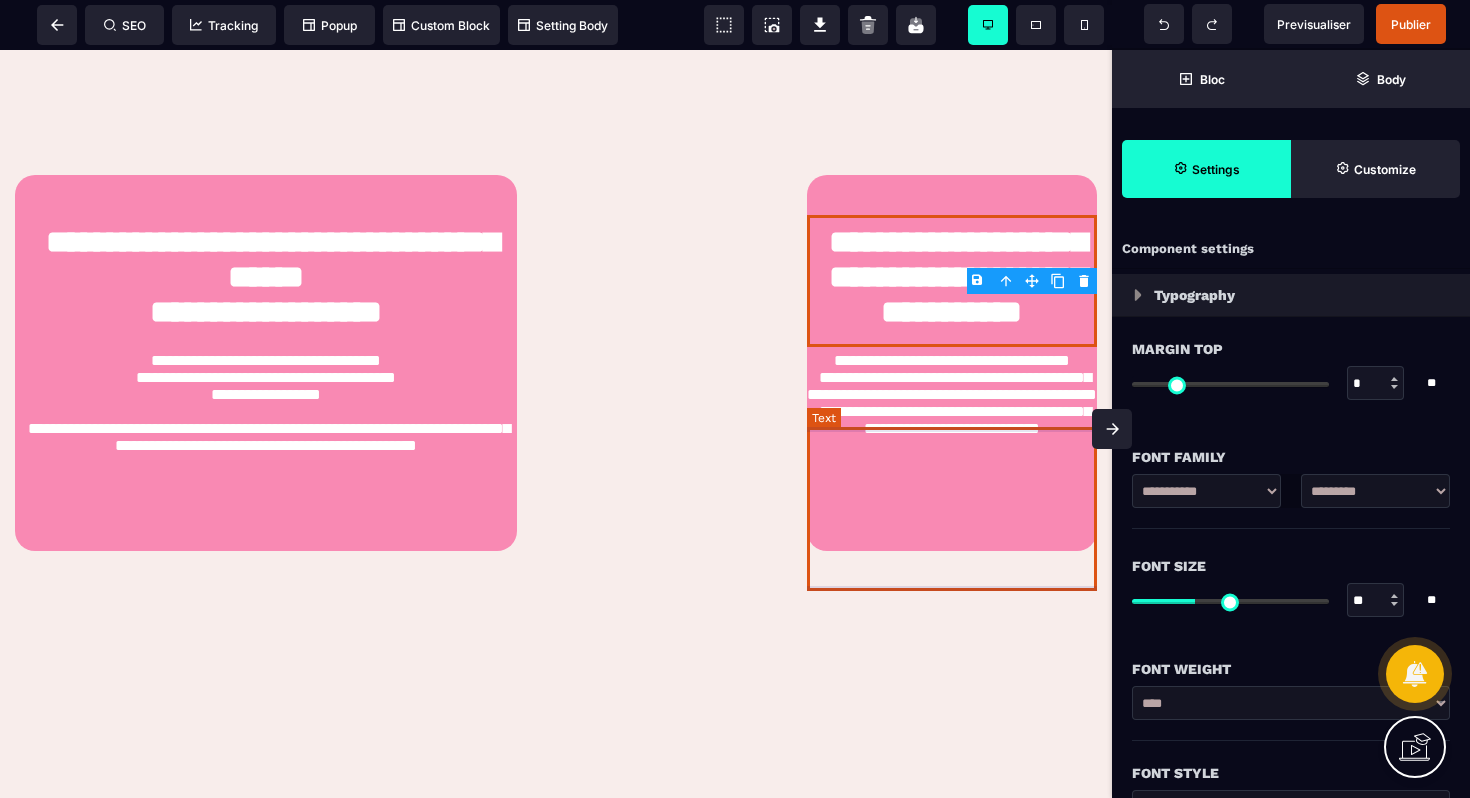 click on "**********" at bounding box center [952, 429] 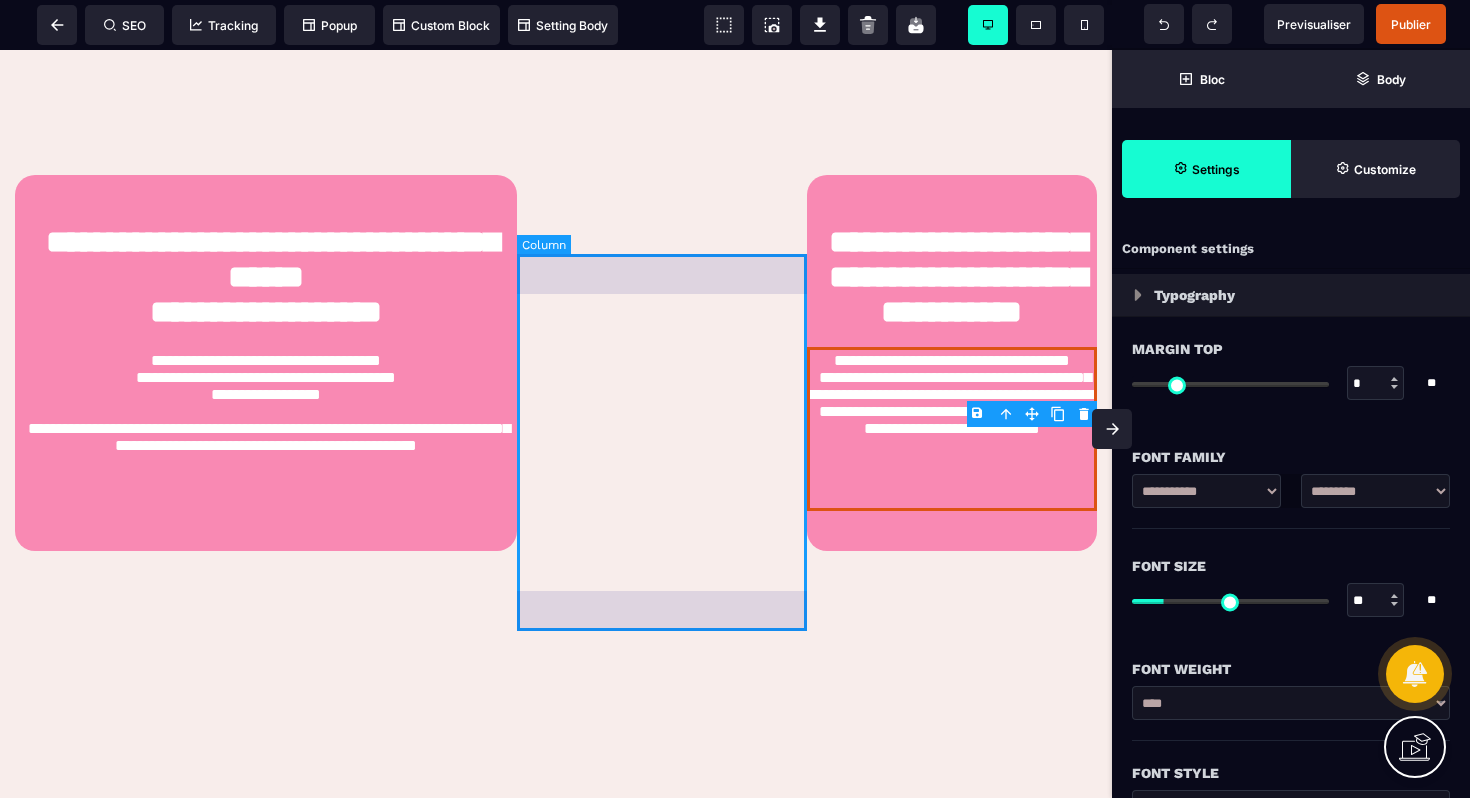 click at bounding box center [662, 363] 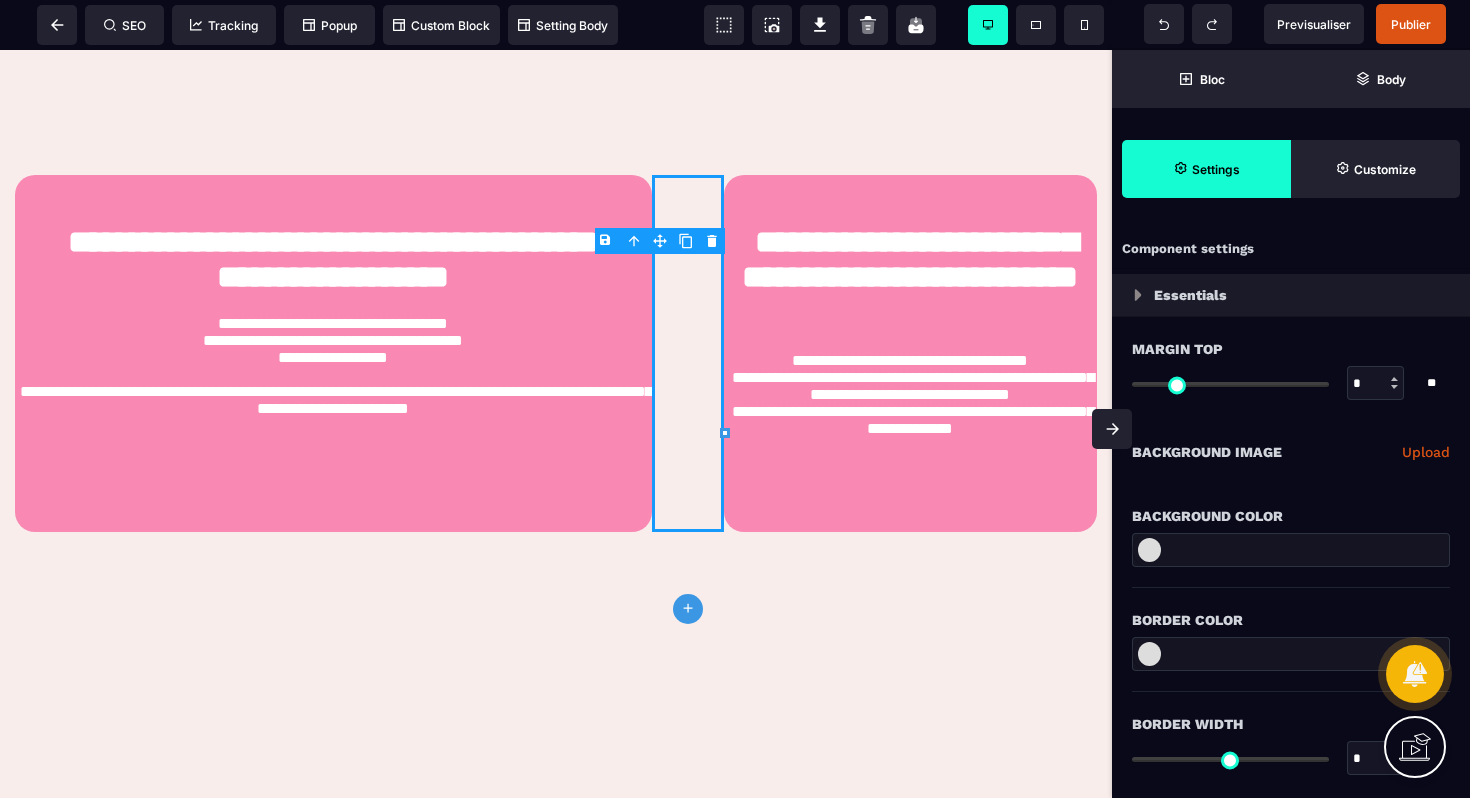 click on "B I U S
A *******
plus
Column" at bounding box center (556, 424) 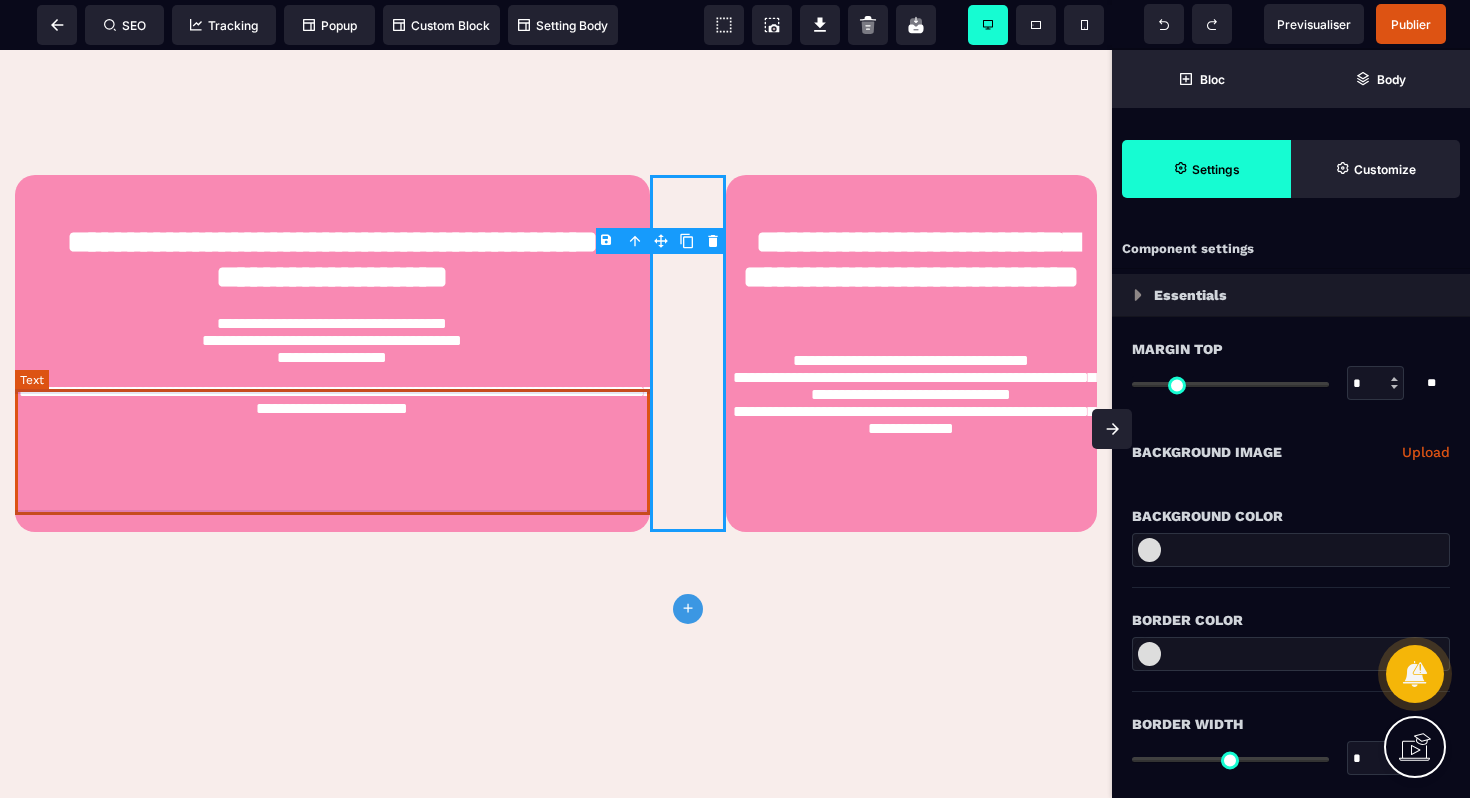 click on "**********" at bounding box center [332, 373] 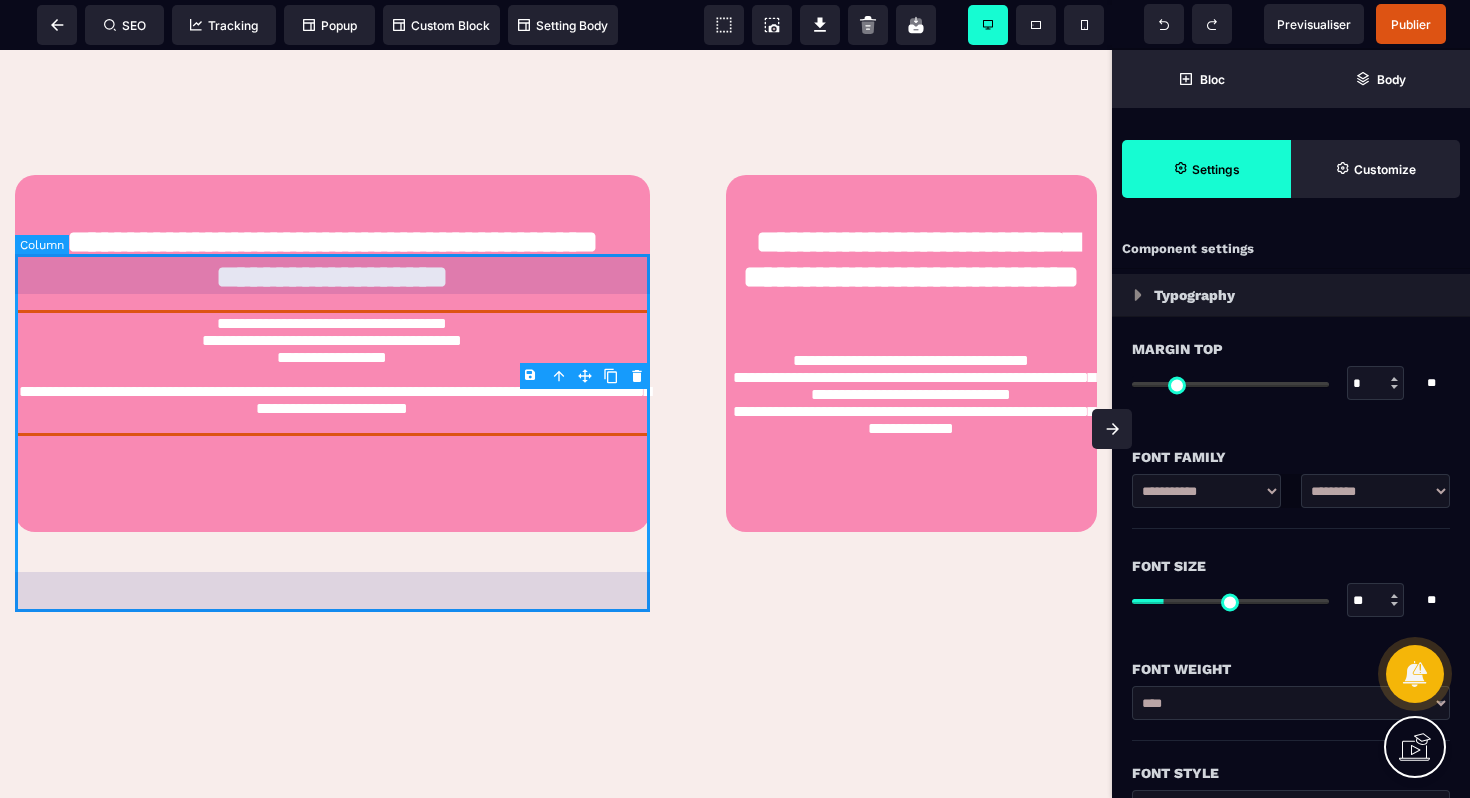 click on "**********" at bounding box center [332, 354] 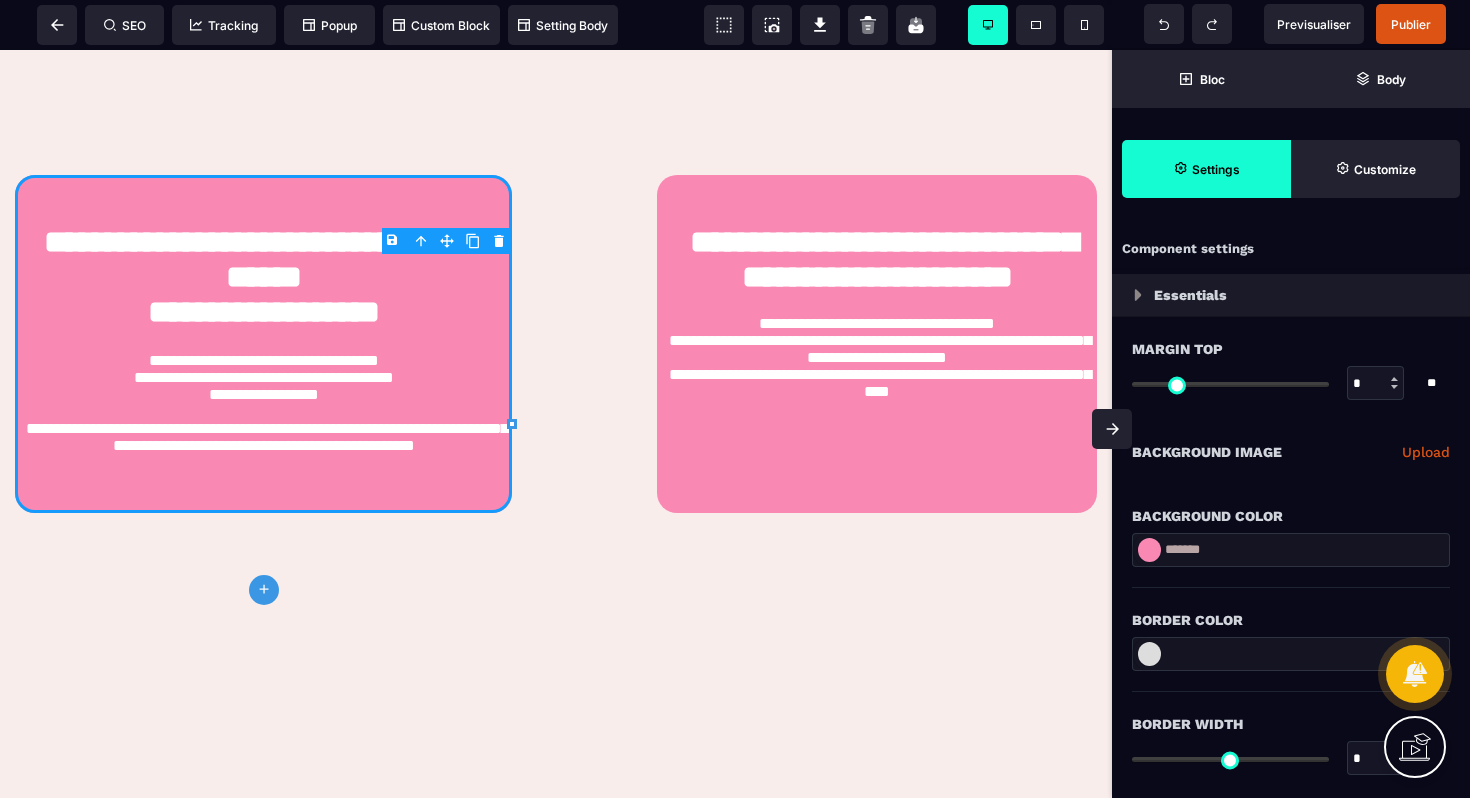 click on "B I U S
A *******
plus
Column" at bounding box center (556, 424) 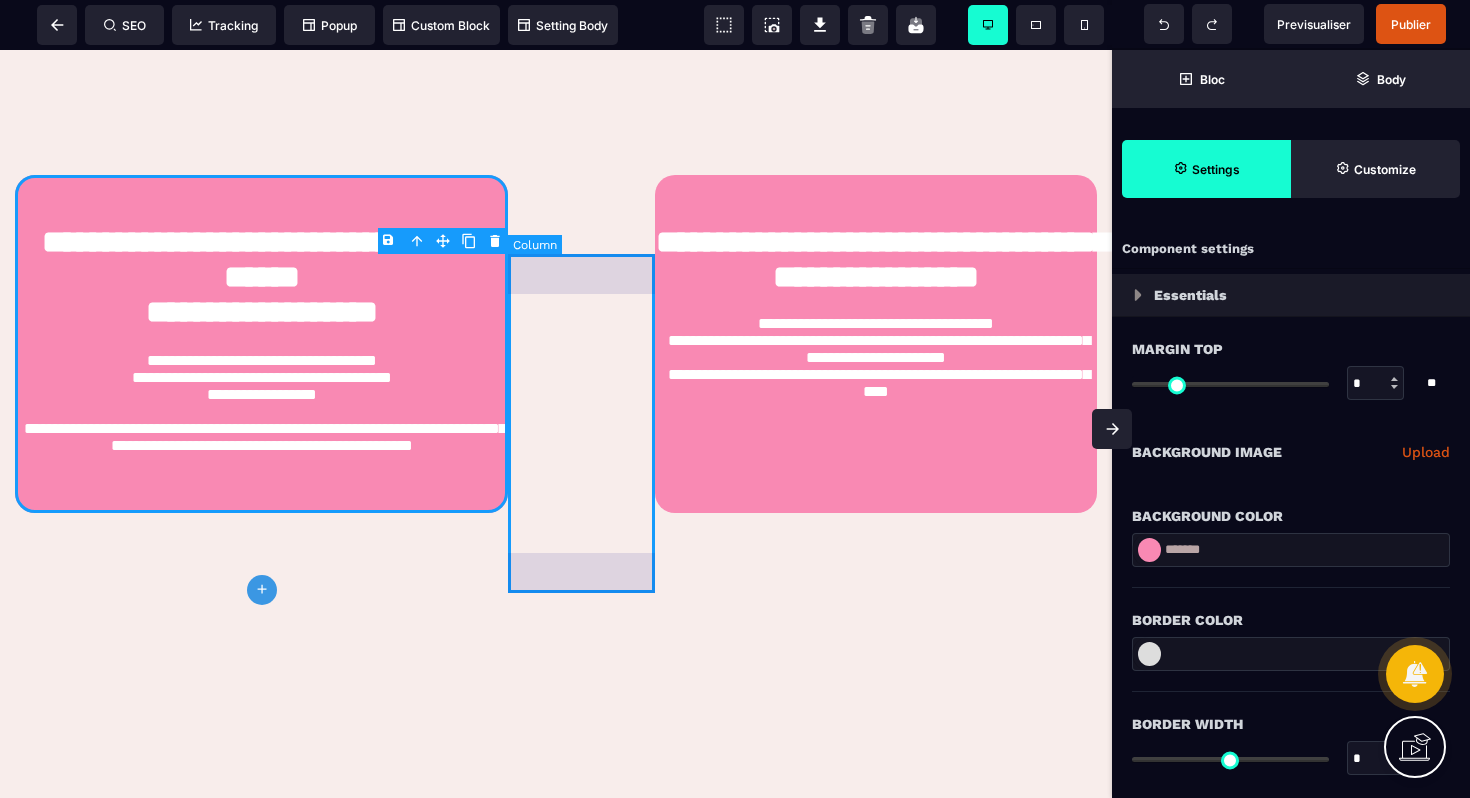 click at bounding box center (581, 344) 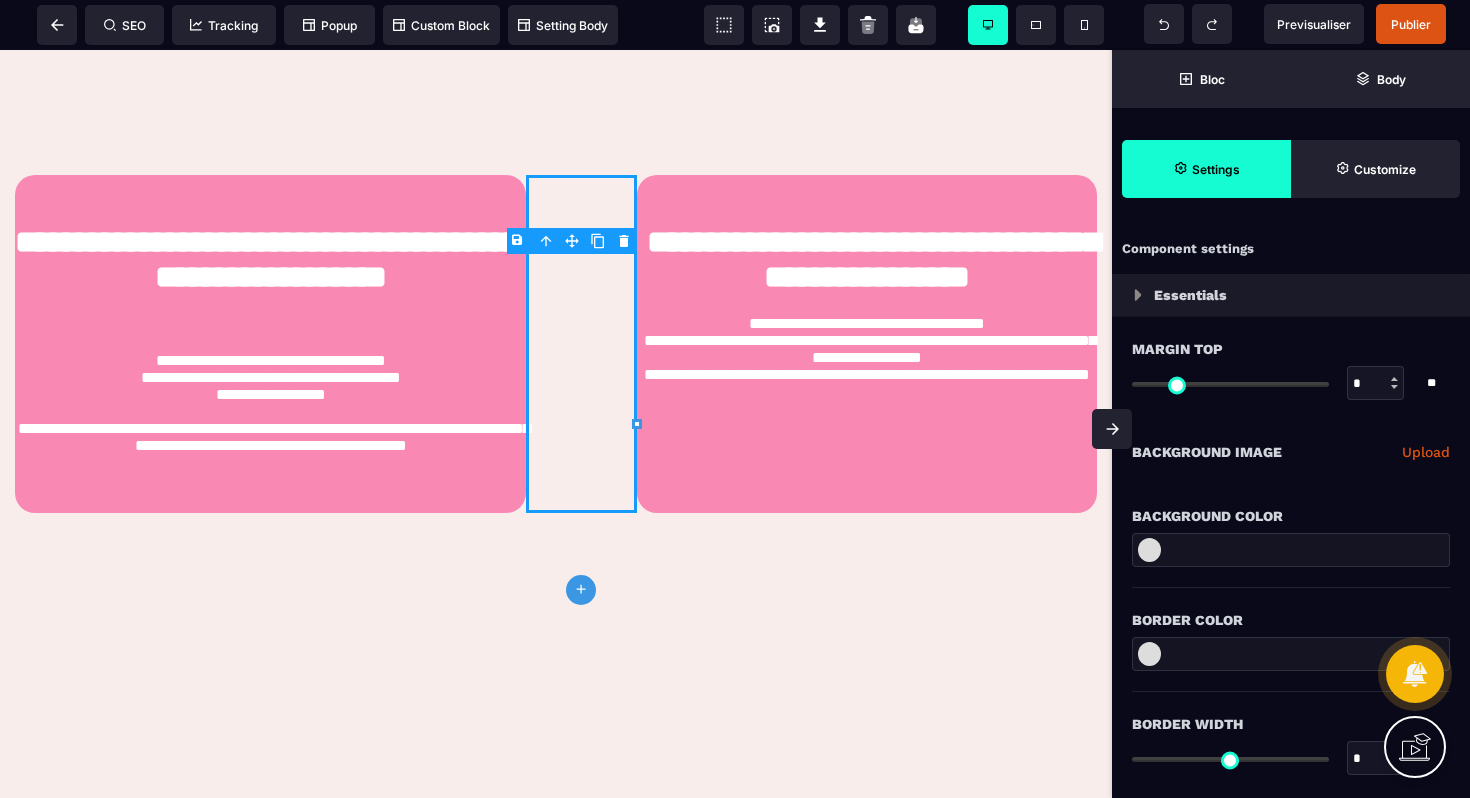 click on "B I U S
A *******
plus
Column" at bounding box center (556, 424) 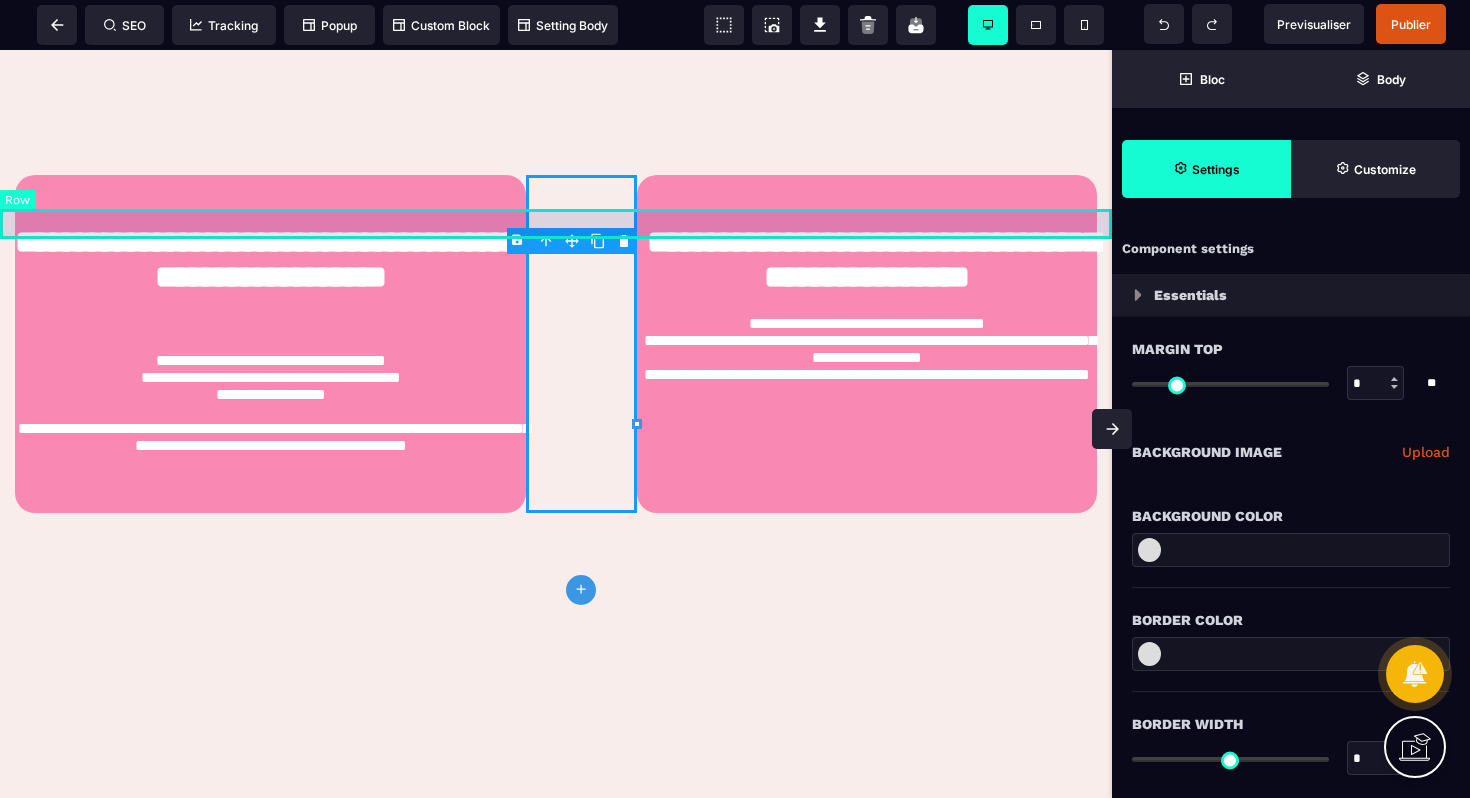 click at bounding box center (556, 145) 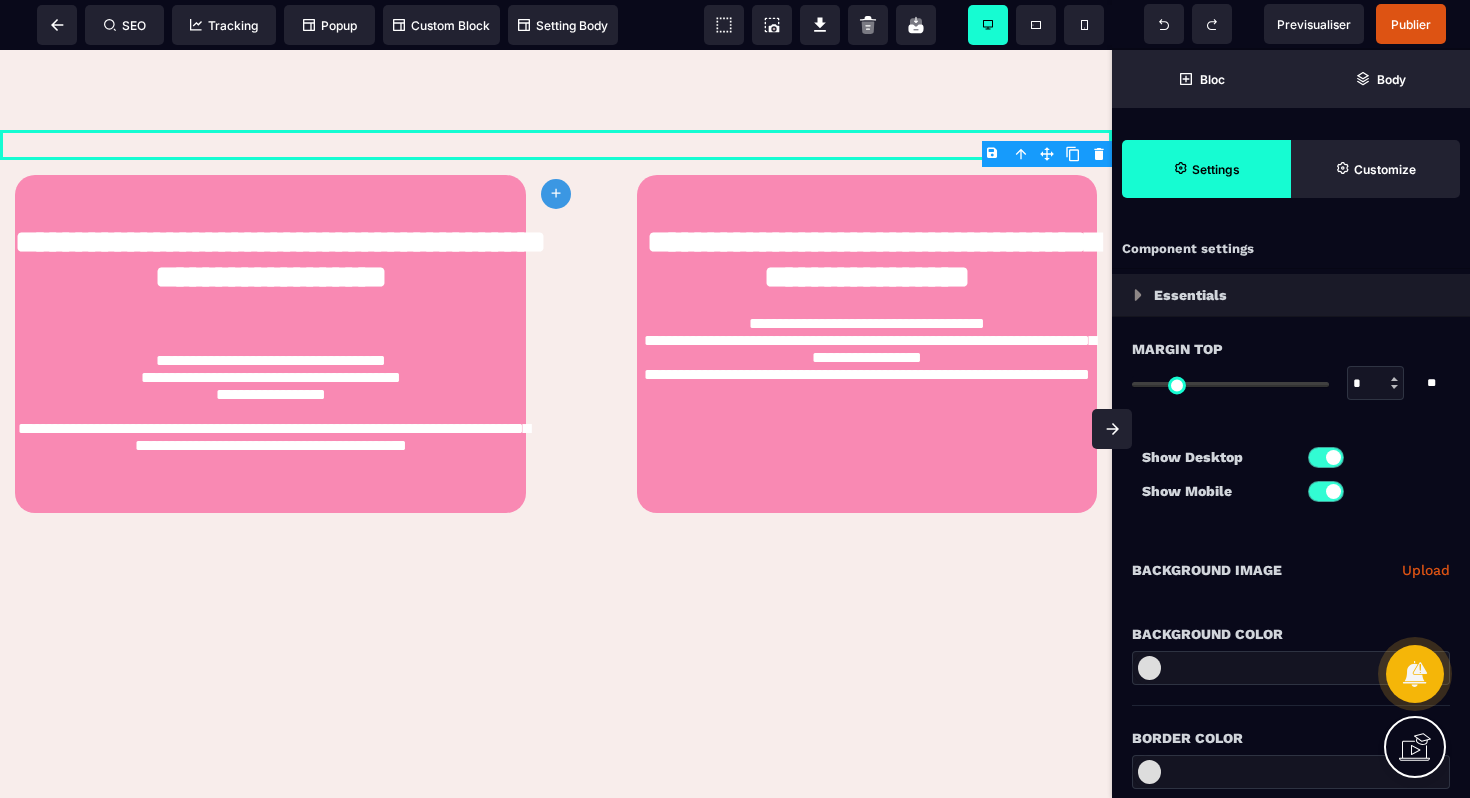 scroll, scrollTop: 2232, scrollLeft: 0, axis: vertical 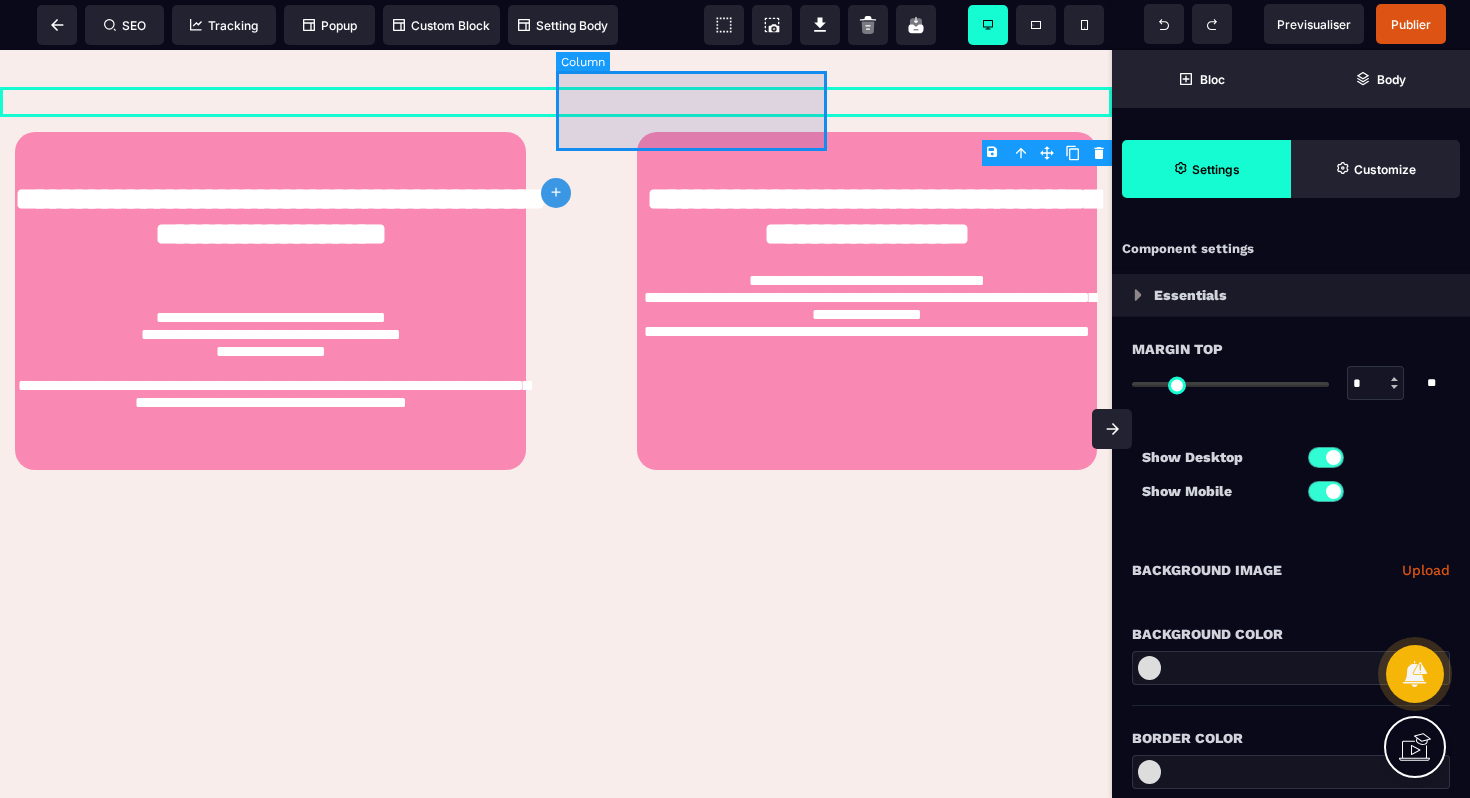 click at bounding box center (691, 32) 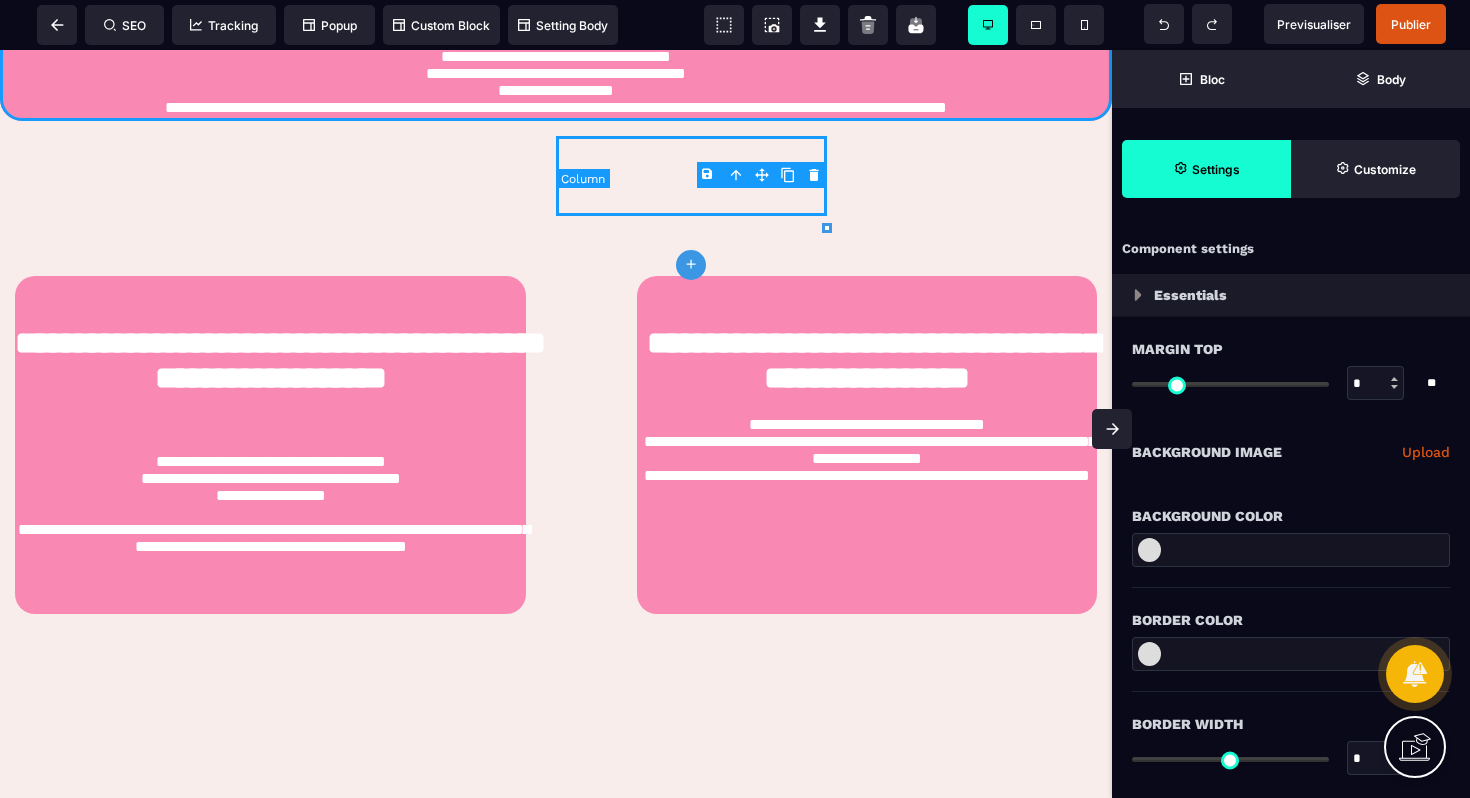 scroll, scrollTop: 2019, scrollLeft: 0, axis: vertical 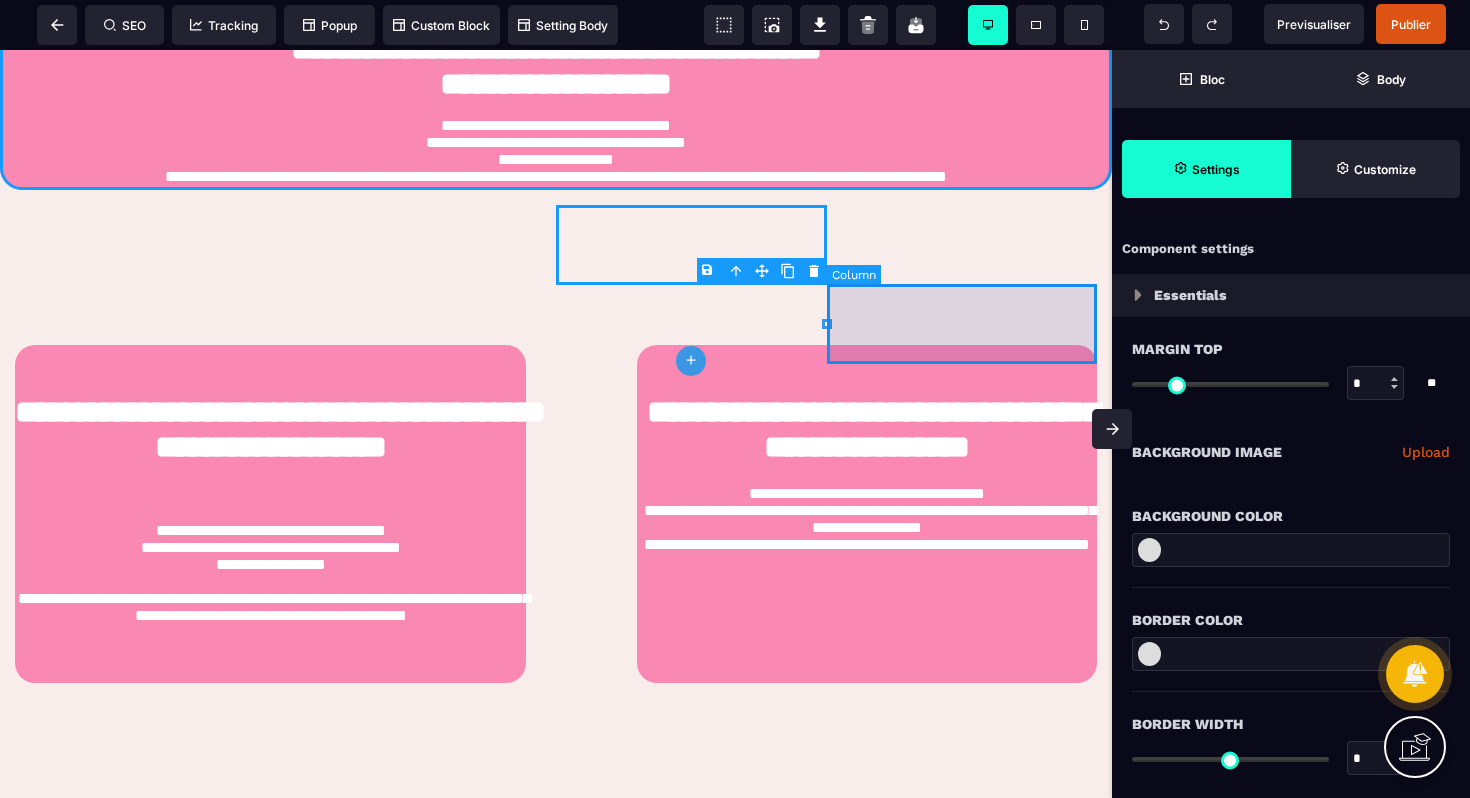 click at bounding box center [962, 245] 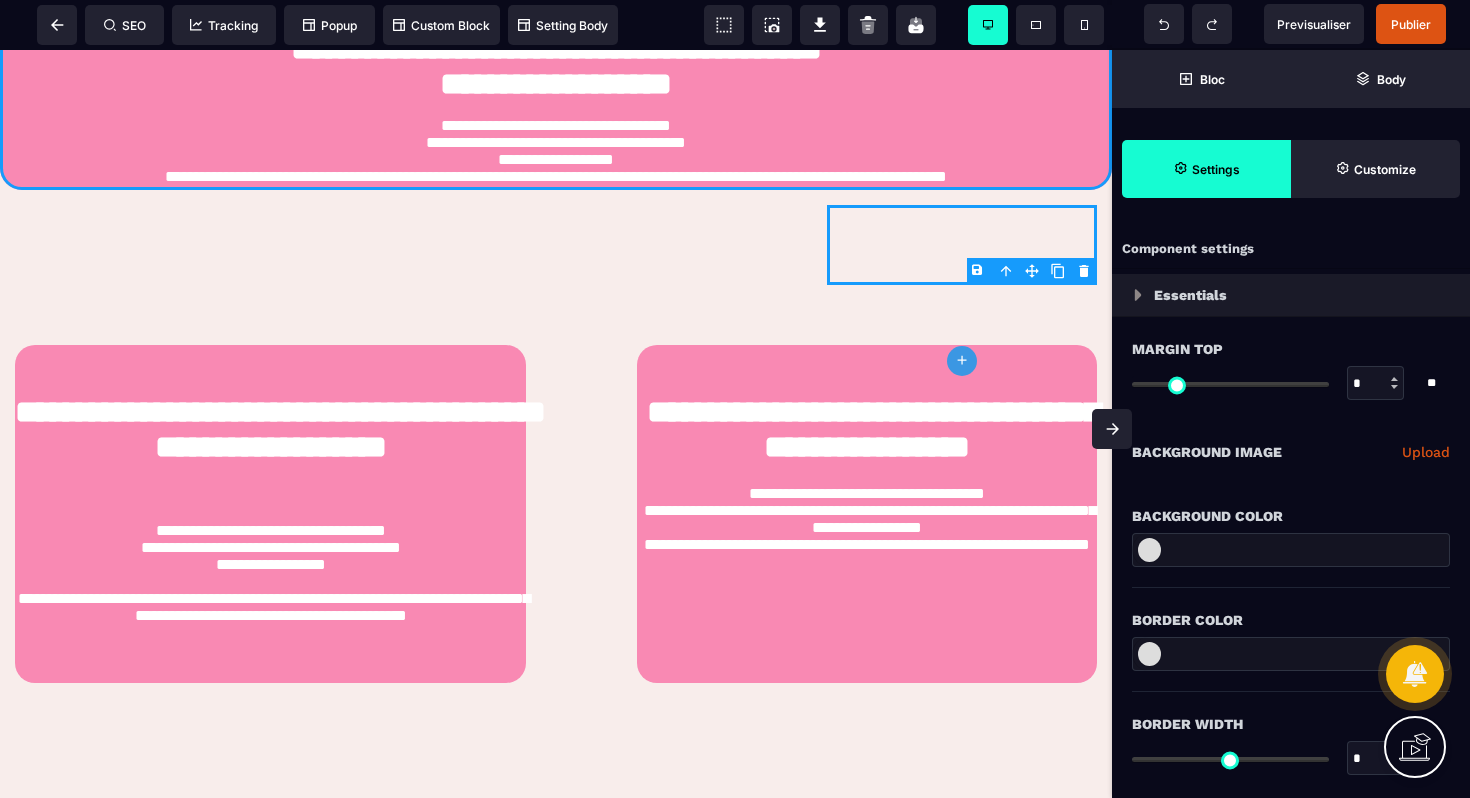 click on "B I U S
A *******
plus
Column
SEO" at bounding box center (735, 399) 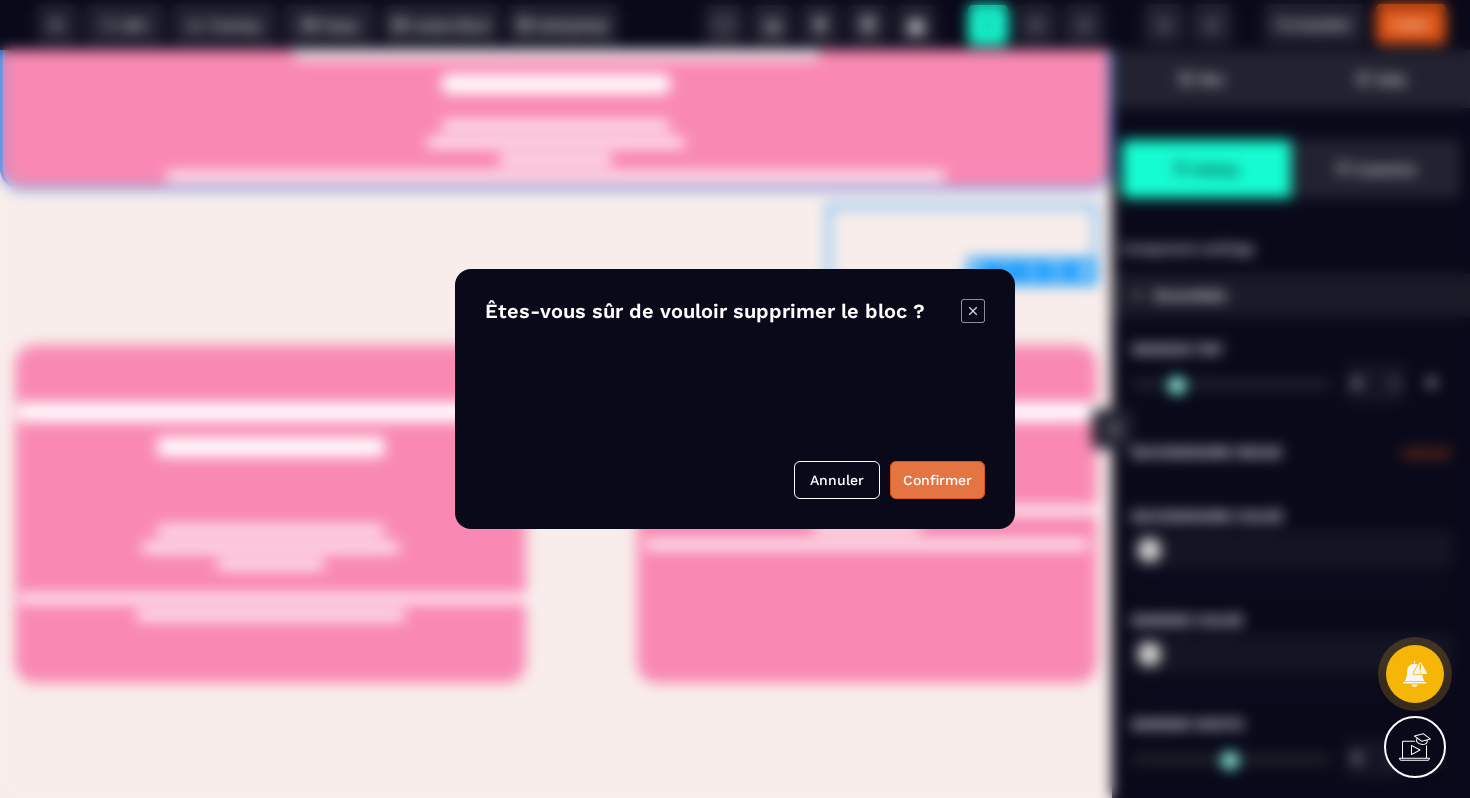 click on "Confirmer" at bounding box center [937, 480] 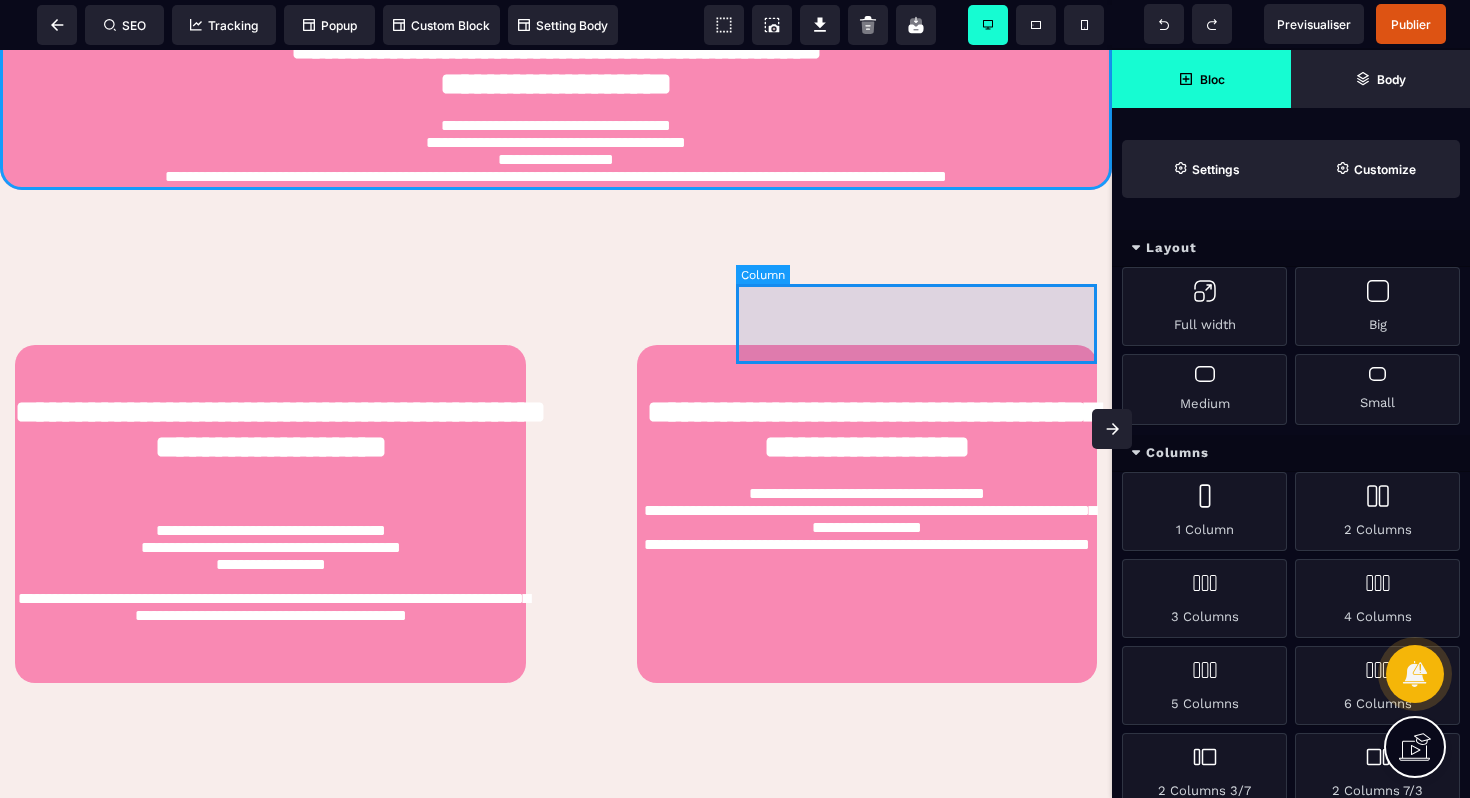 click at bounding box center [916, 245] 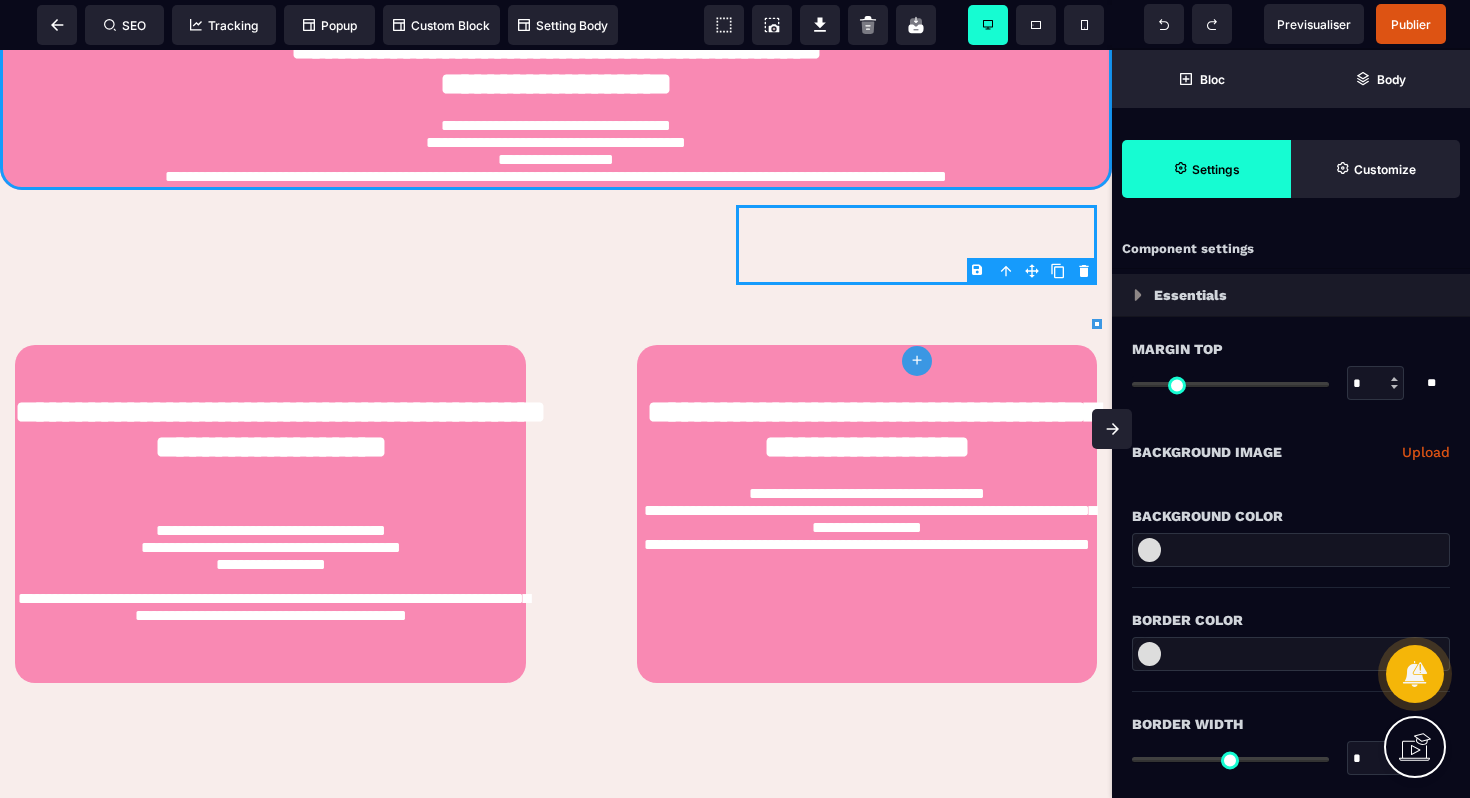 click on "B I U S
A *******
plus
Text
SEO" at bounding box center (735, 399) 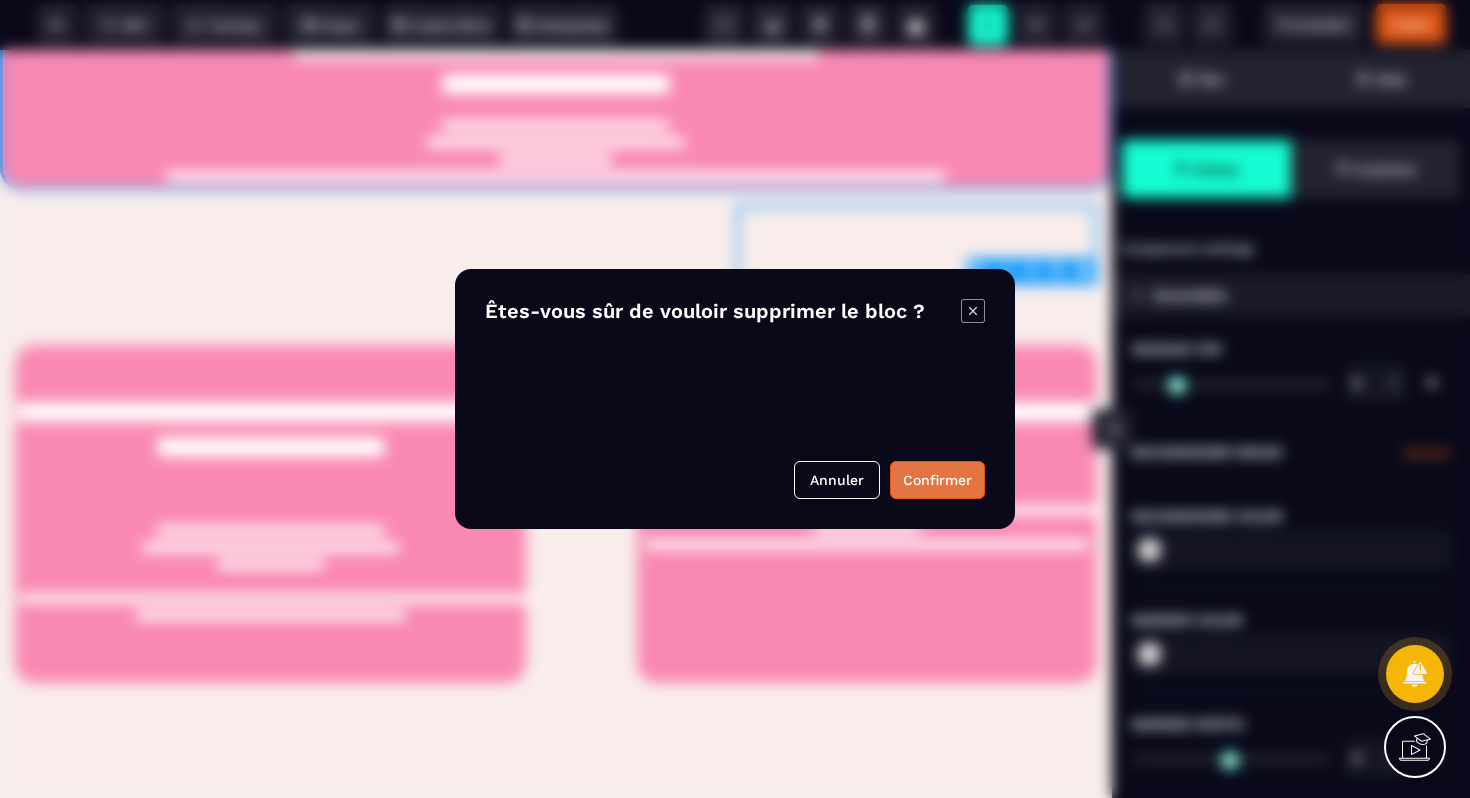 click on "Confirmer" at bounding box center (937, 480) 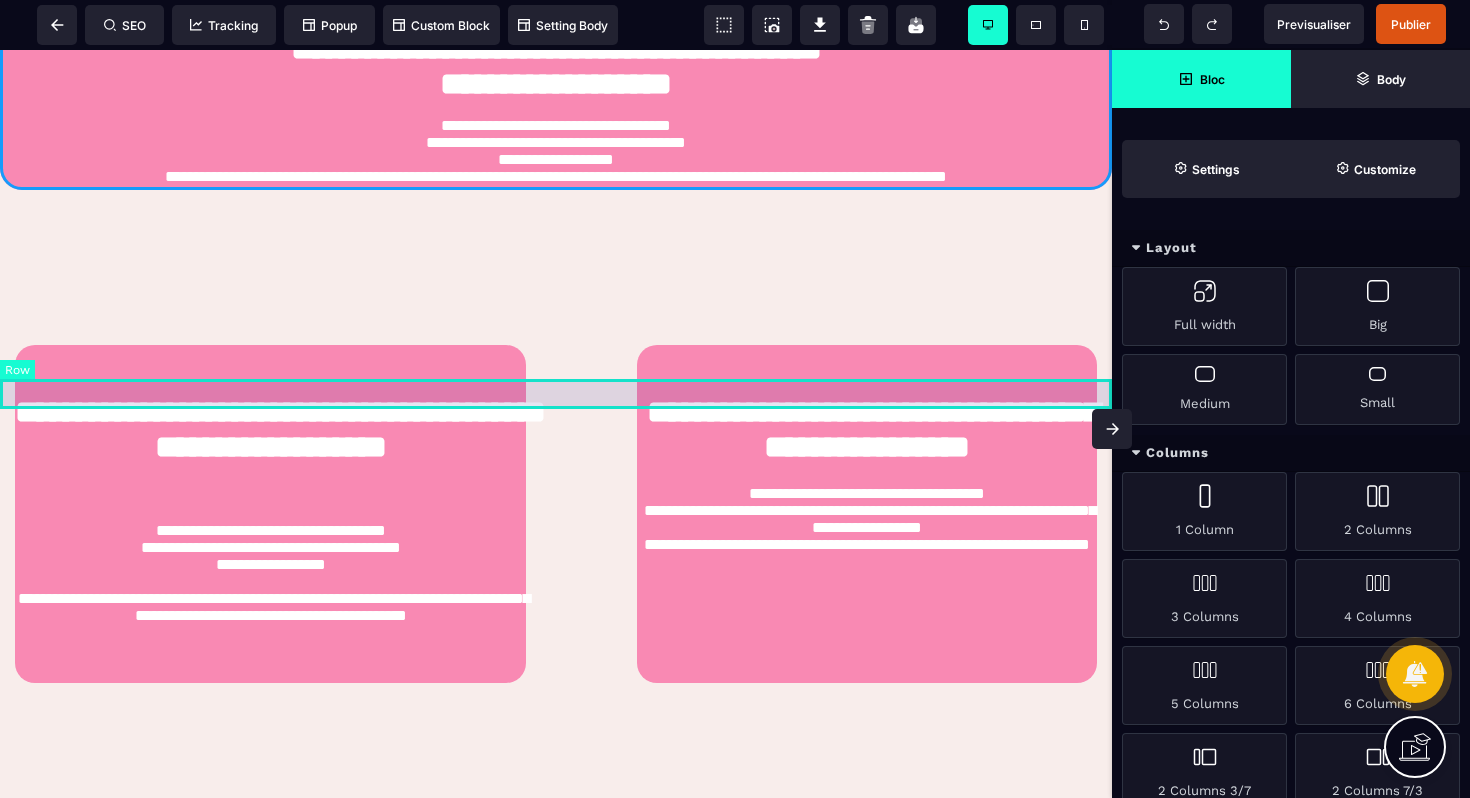 click at bounding box center [556, 315] 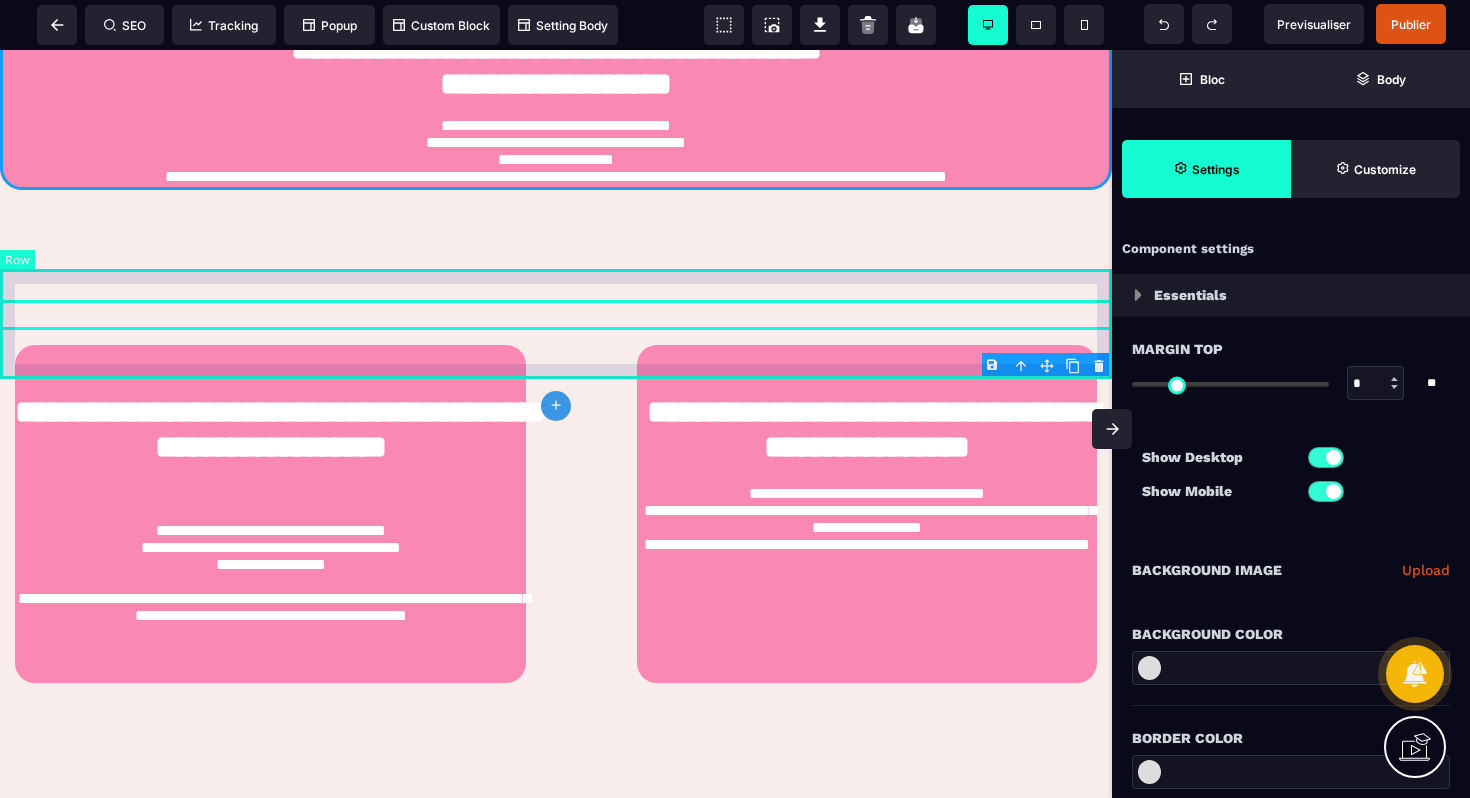 click at bounding box center [556, 245] 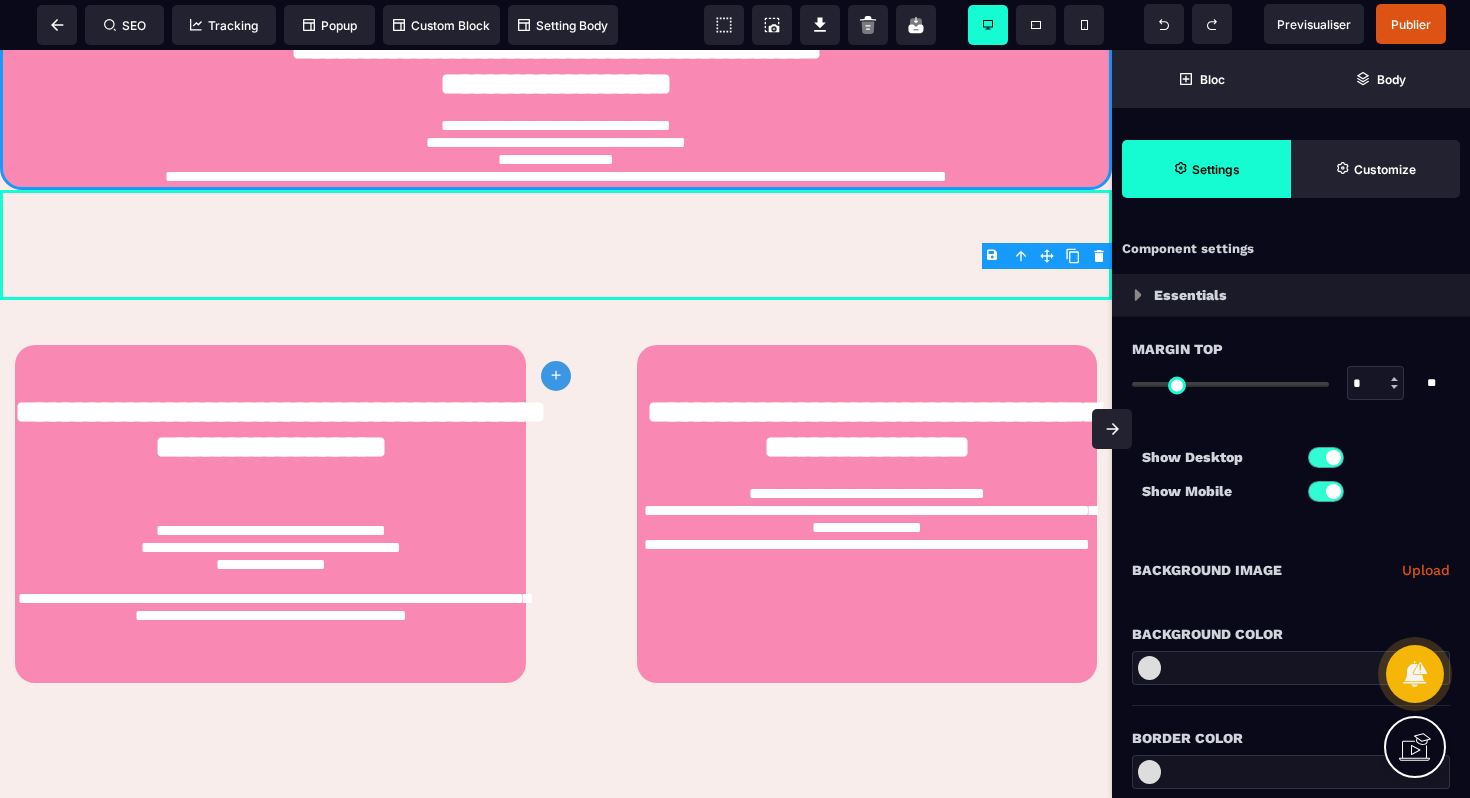 click on "B I U S
A *******
plus
Row
SEO
Big" at bounding box center [735, 399] 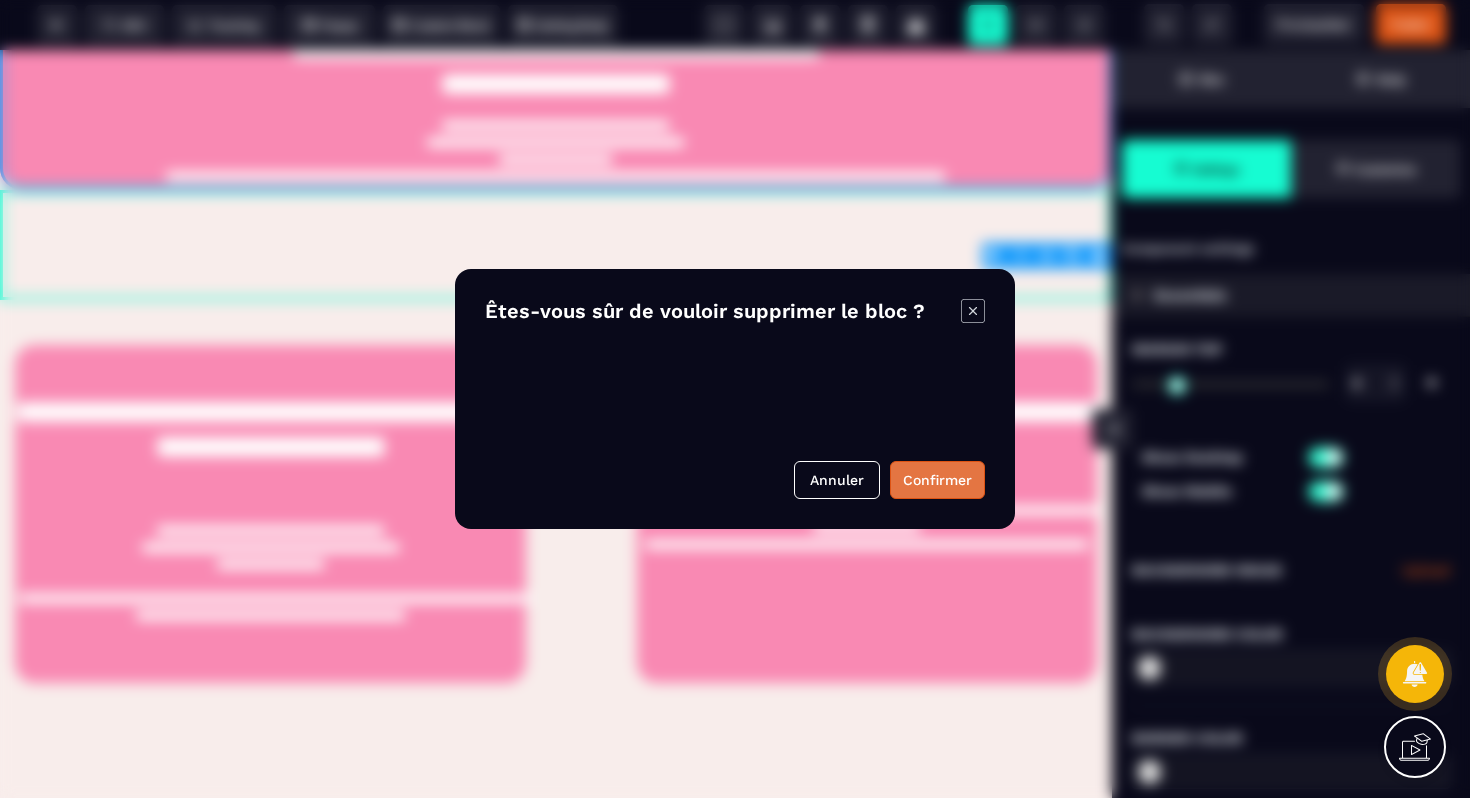 click on "Confirmer" at bounding box center [937, 480] 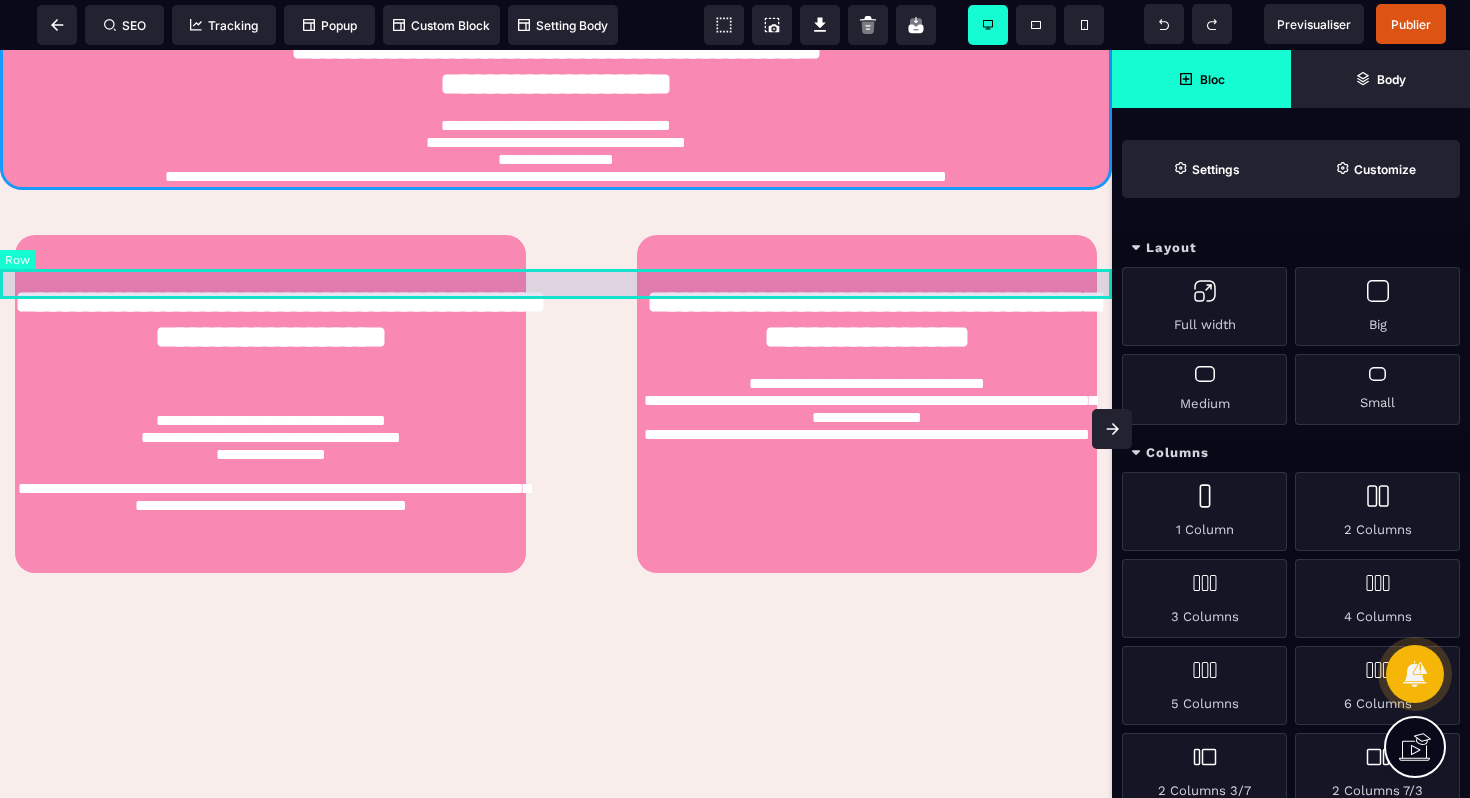 click at bounding box center [556, 205] 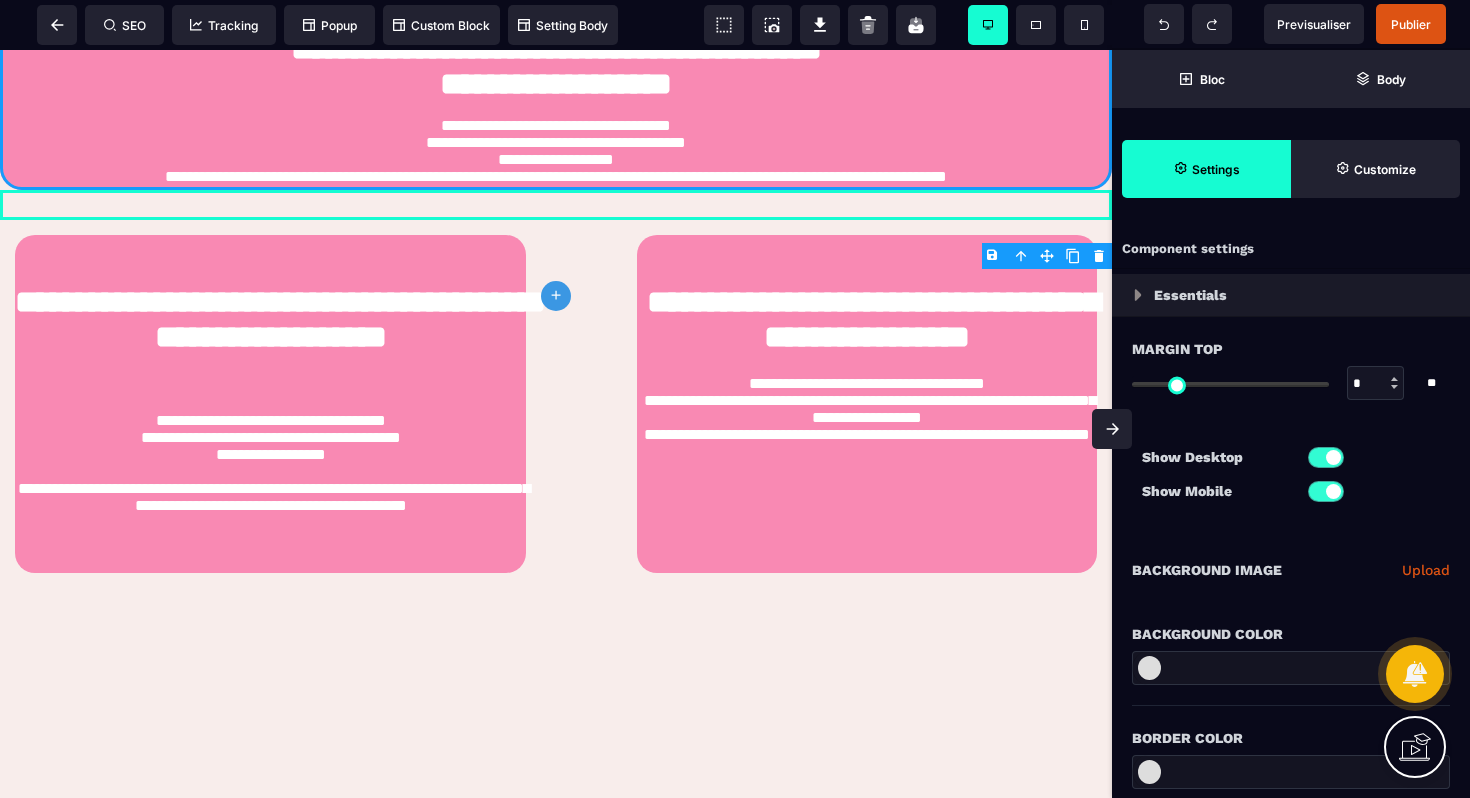 click on "B I U S
A *******
plus
Text
SEO" at bounding box center [735, 399] 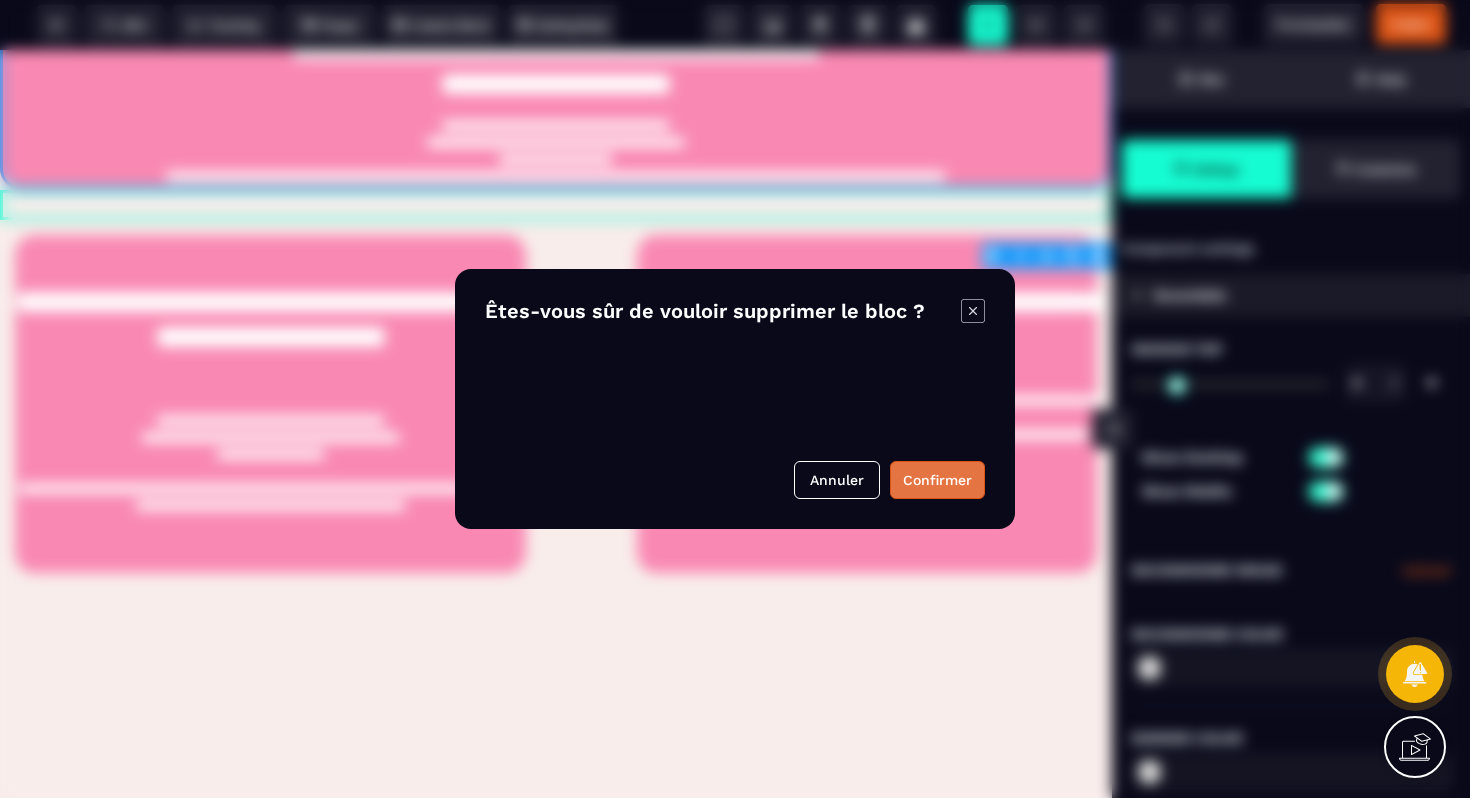 click on "Confirmer" at bounding box center [937, 480] 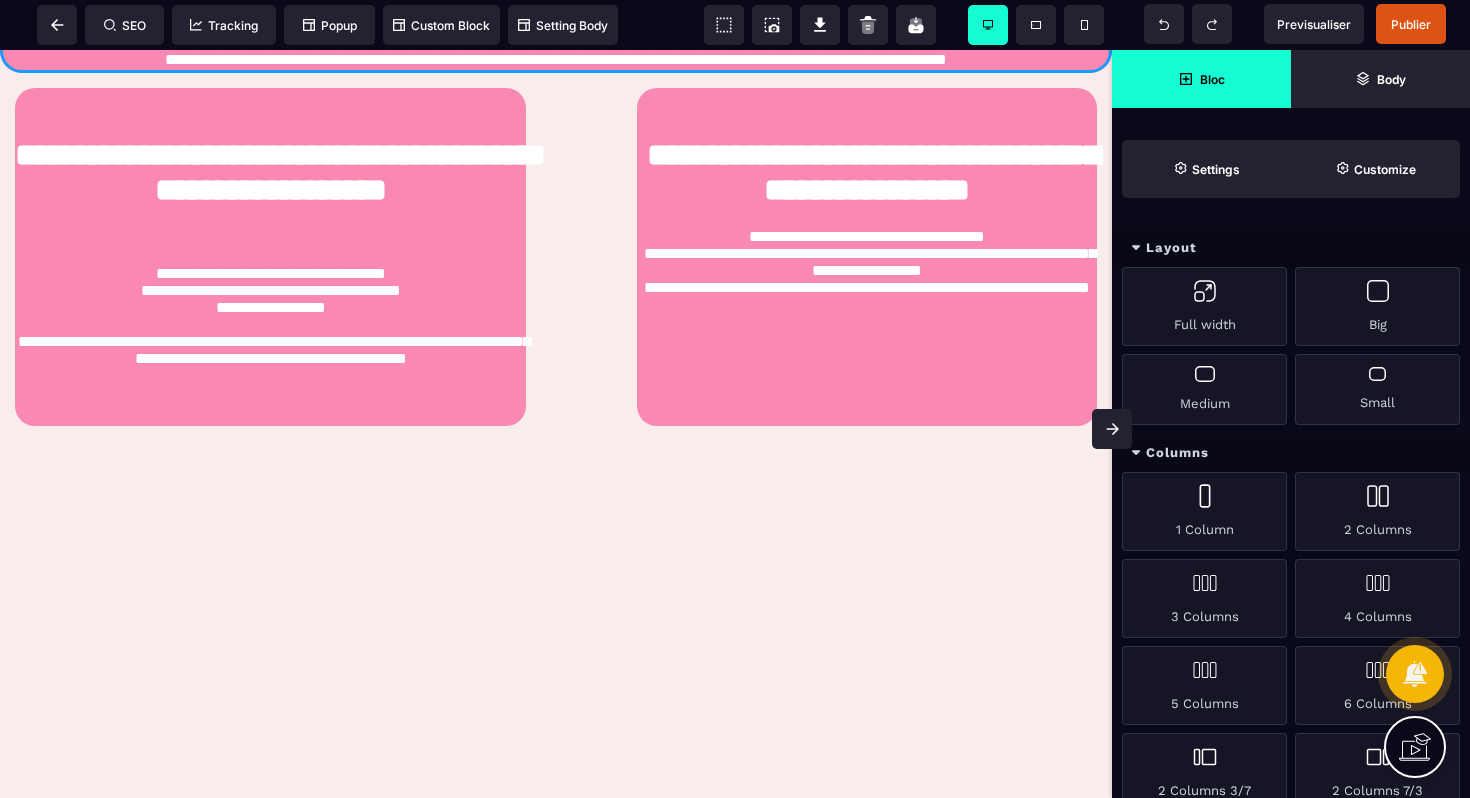 scroll, scrollTop: 2192, scrollLeft: 0, axis: vertical 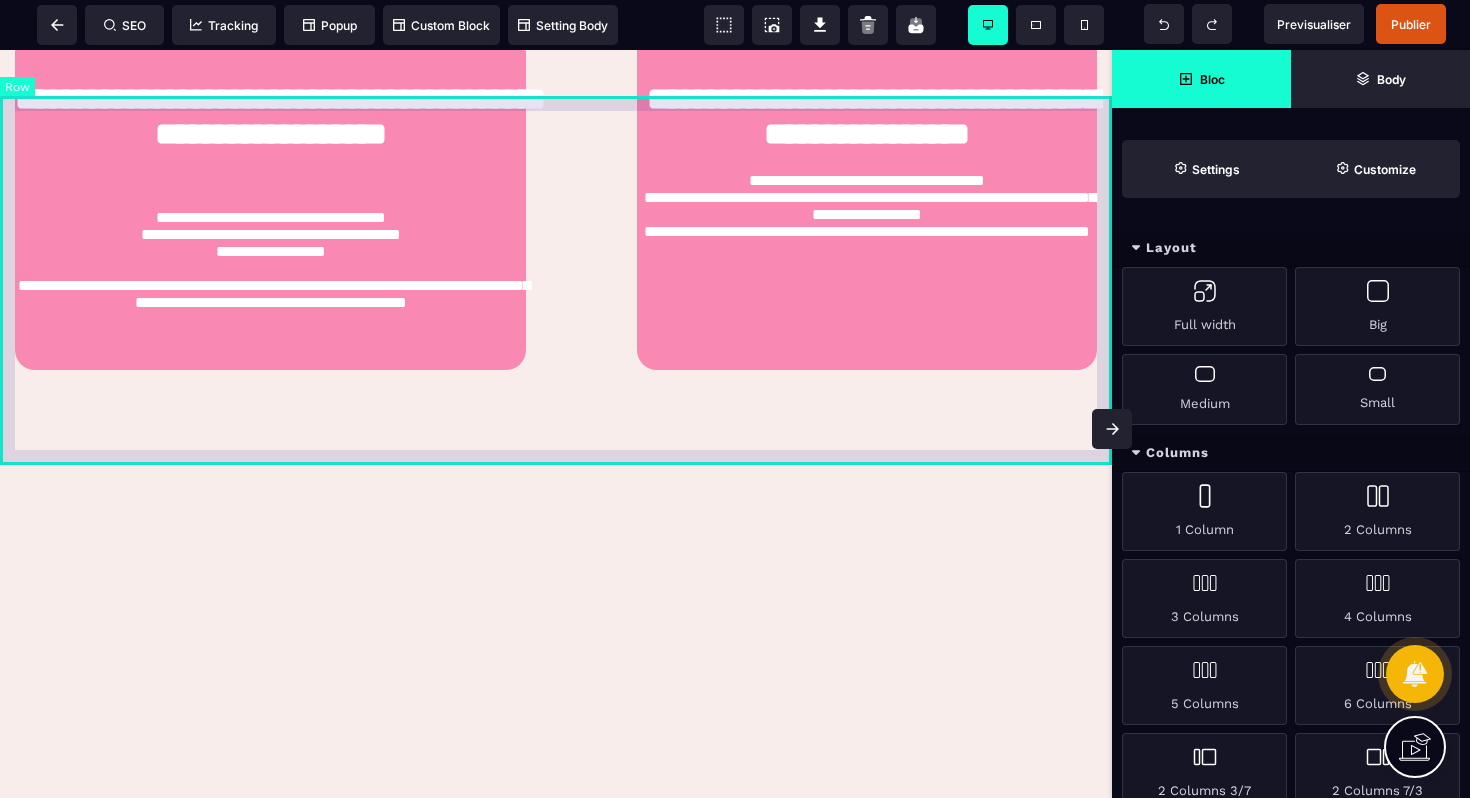 click on "**********" at bounding box center (556, 201) 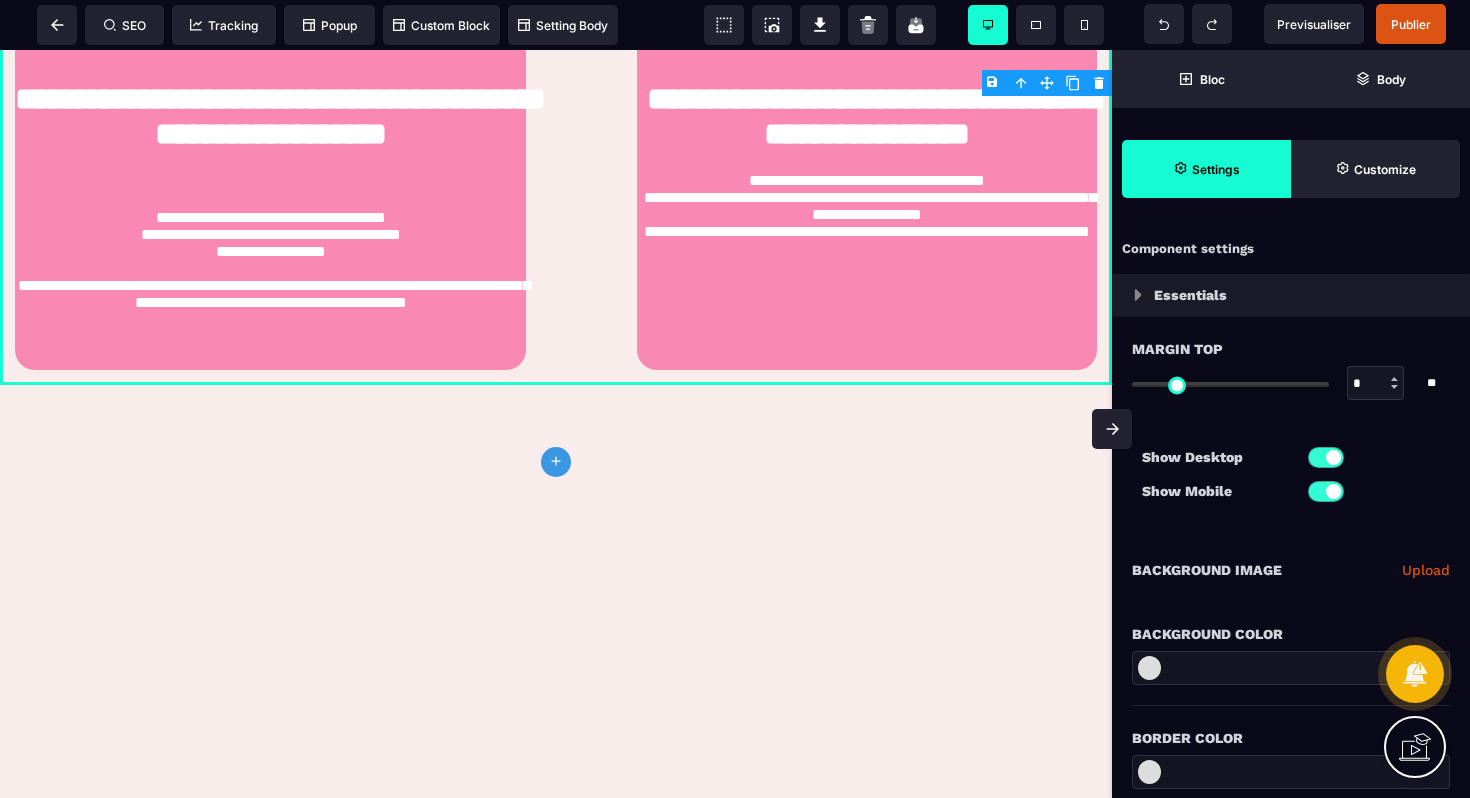 click 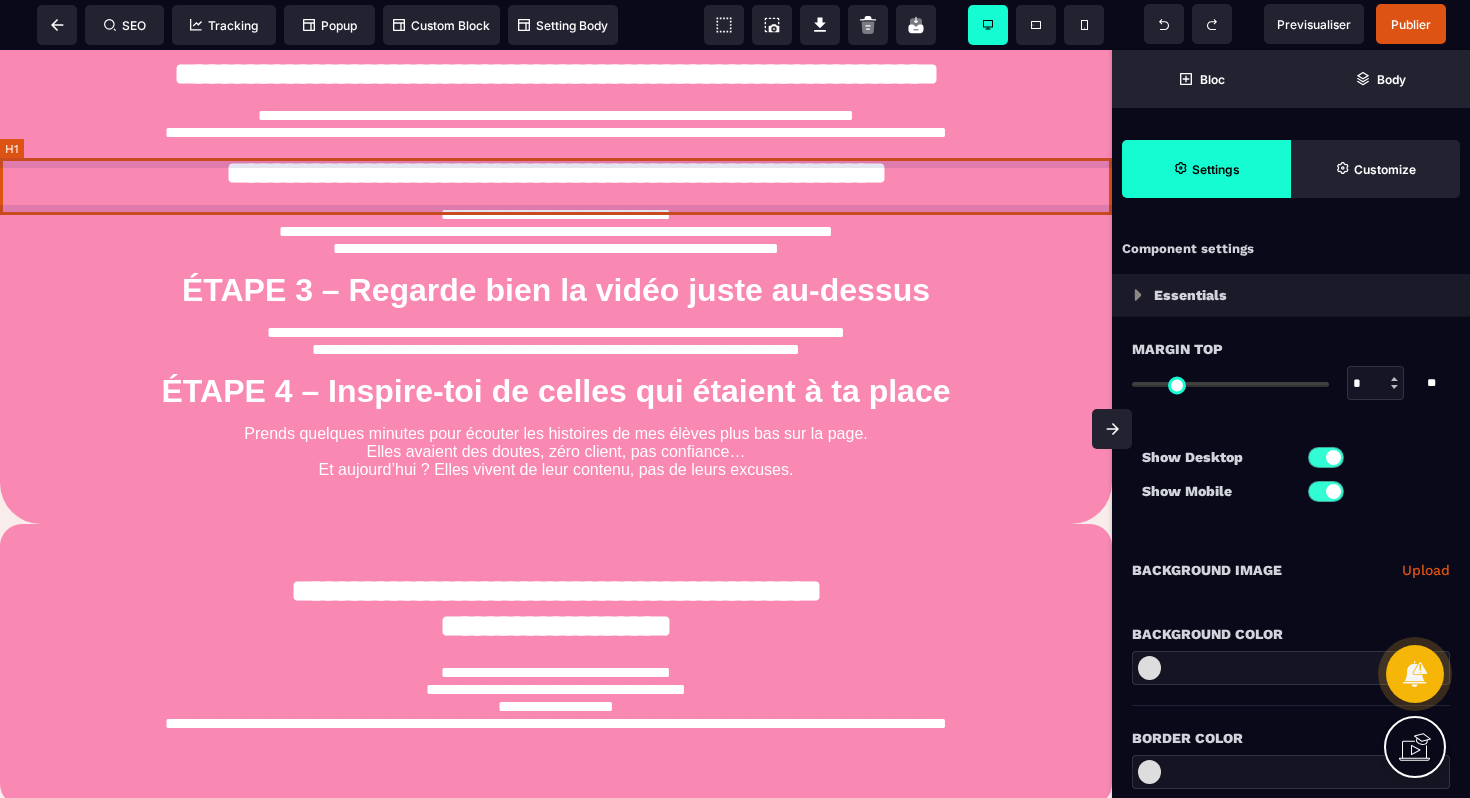scroll, scrollTop: 1231, scrollLeft: 0, axis: vertical 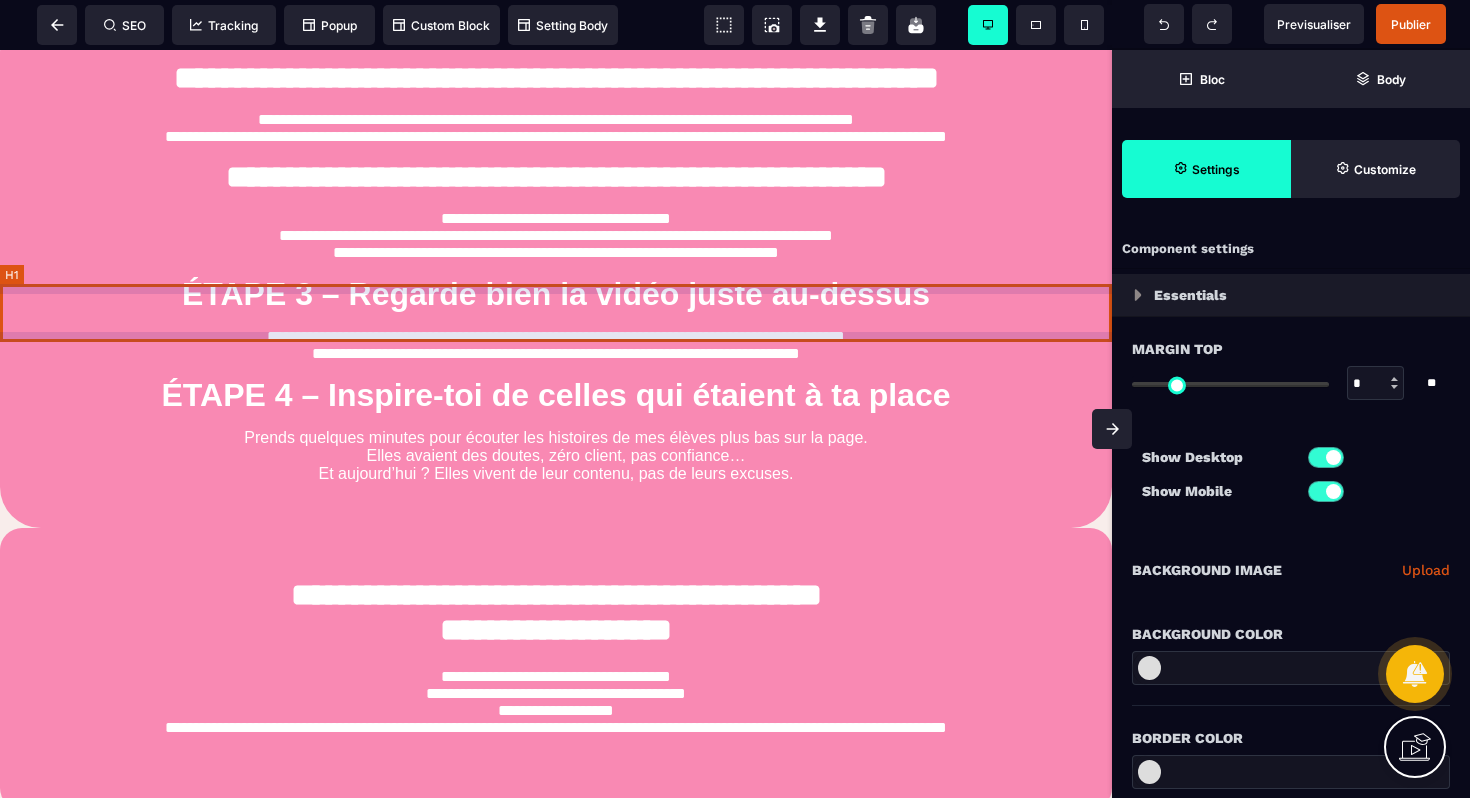 click on "ÉTAPE 3 – Regarde bien la vidéo juste au-dessus" at bounding box center (556, 294) 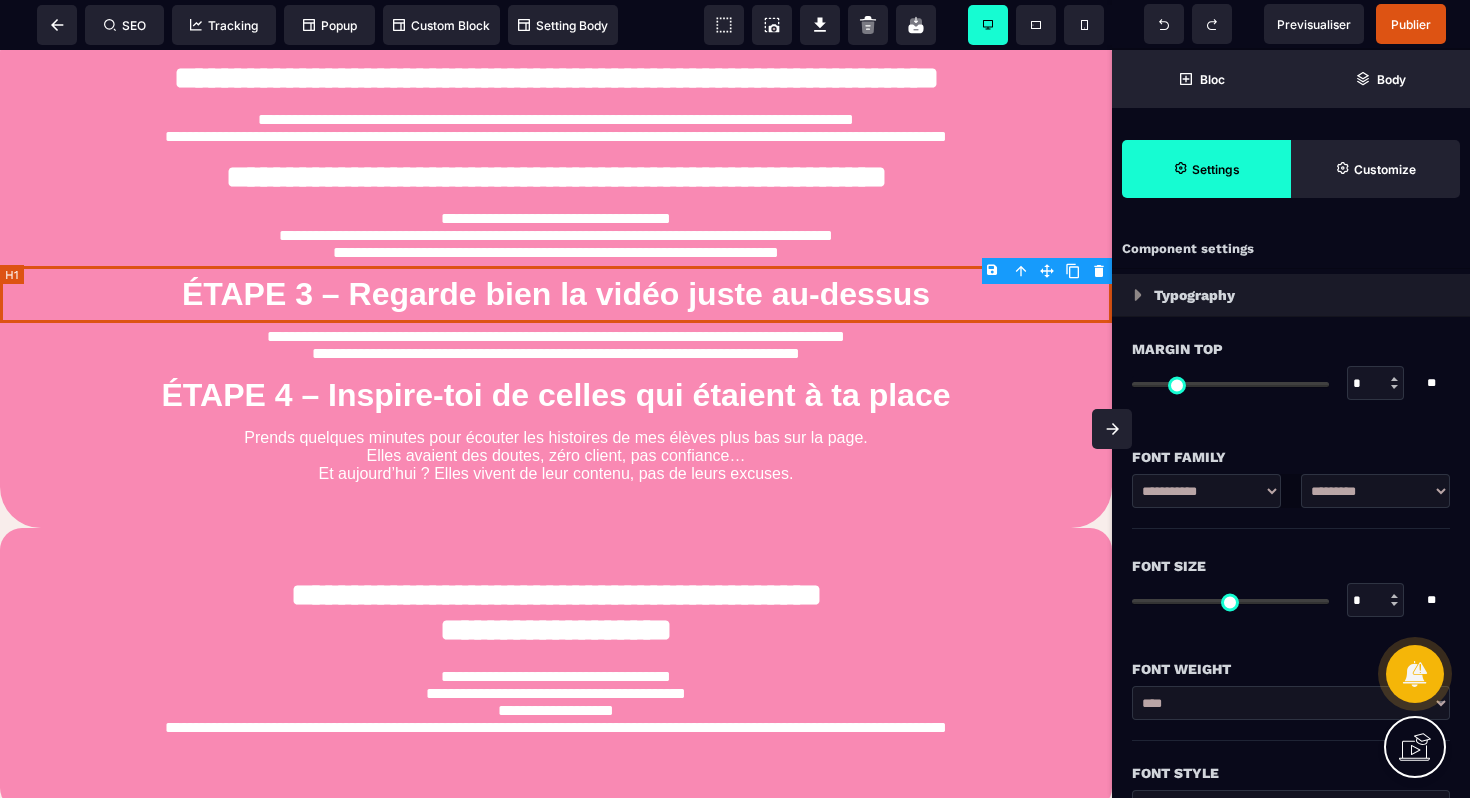 click on "ÉTAPE 3 – Regarde bien la vidéo juste au-dessus" at bounding box center [556, 294] 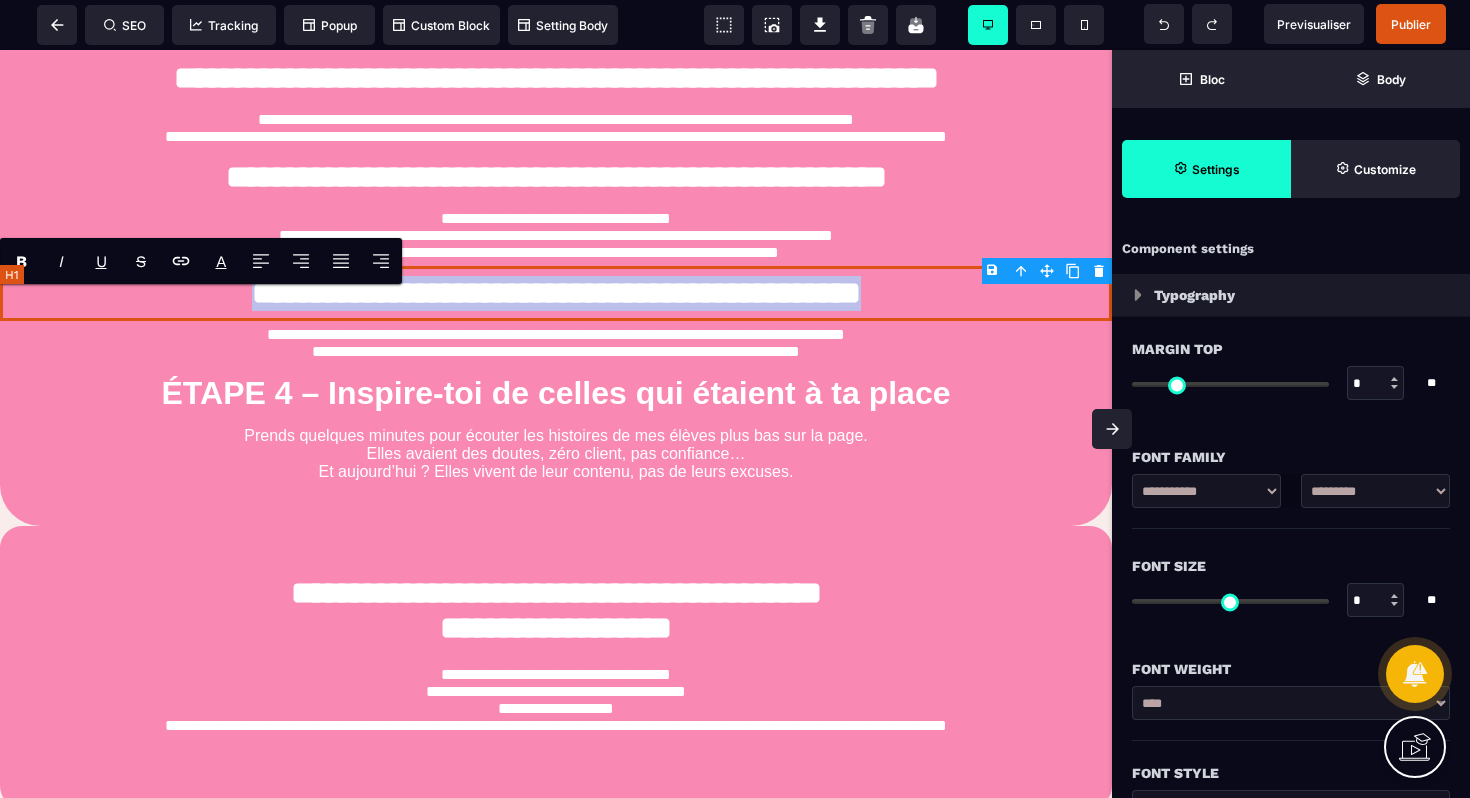 click on "**********" at bounding box center (556, 293) 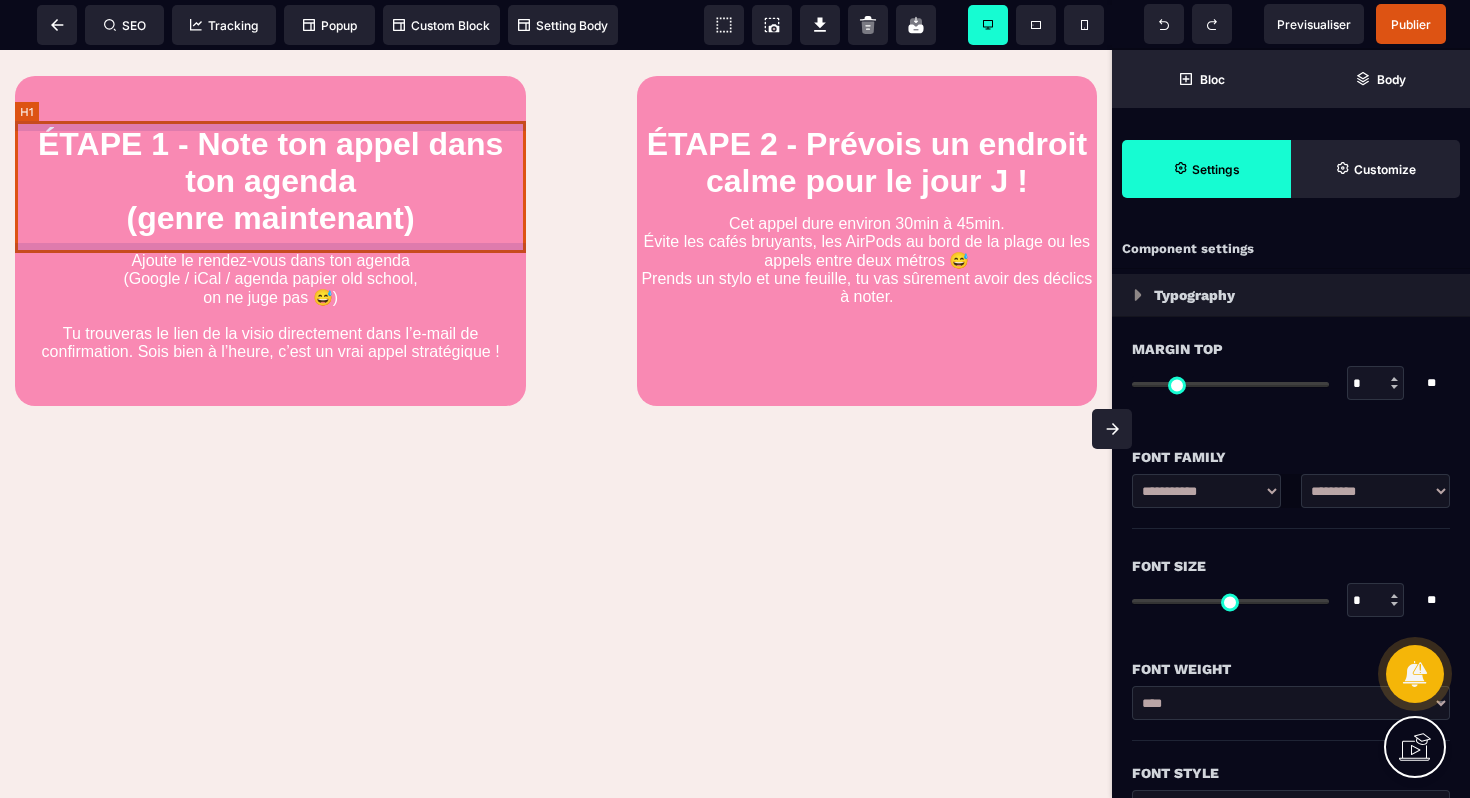 scroll, scrollTop: 2502, scrollLeft: 0, axis: vertical 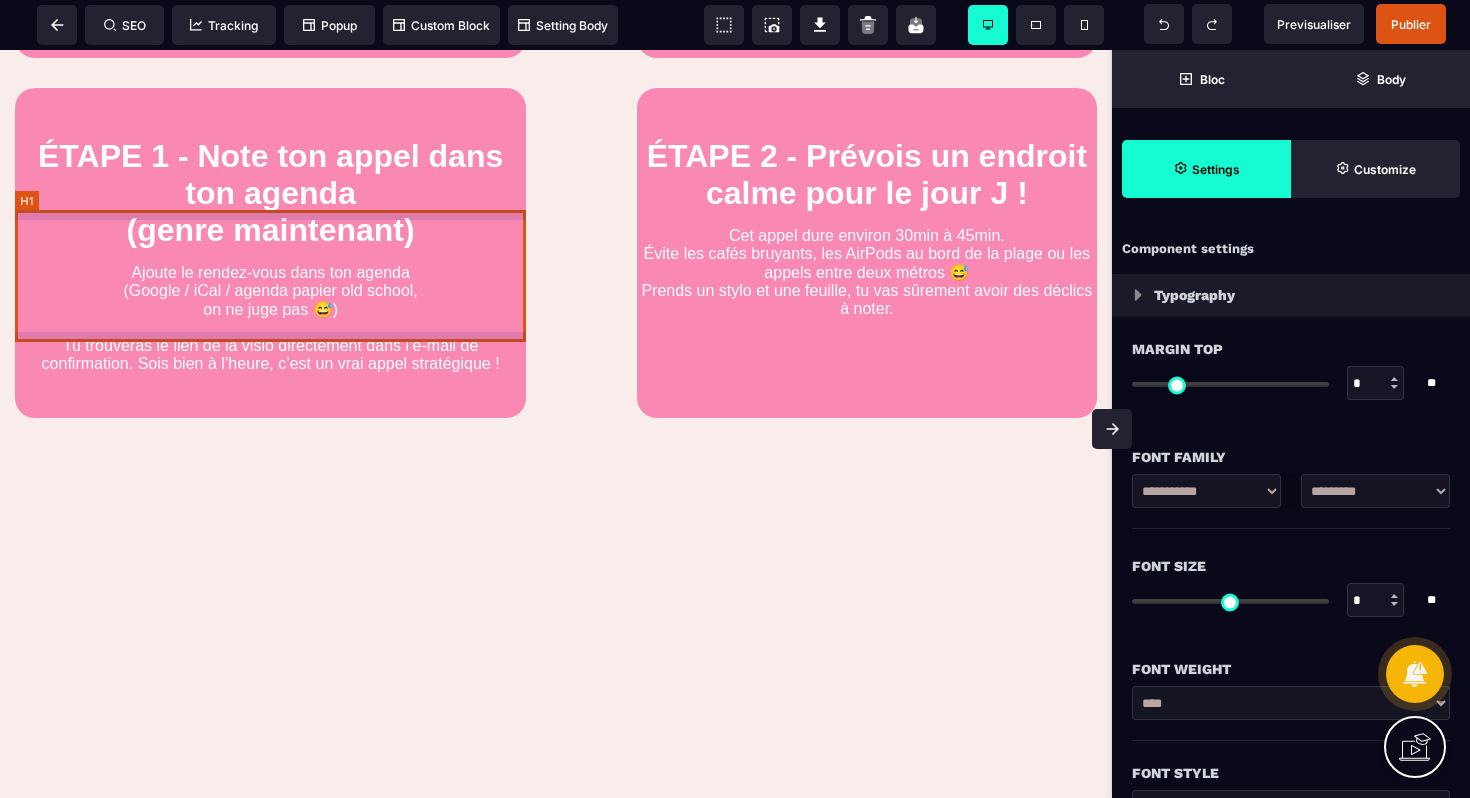 click on "ÉTAPE 1 - Note ton appel dans ton agenda  (genre maintenant)" at bounding box center [270, 193] 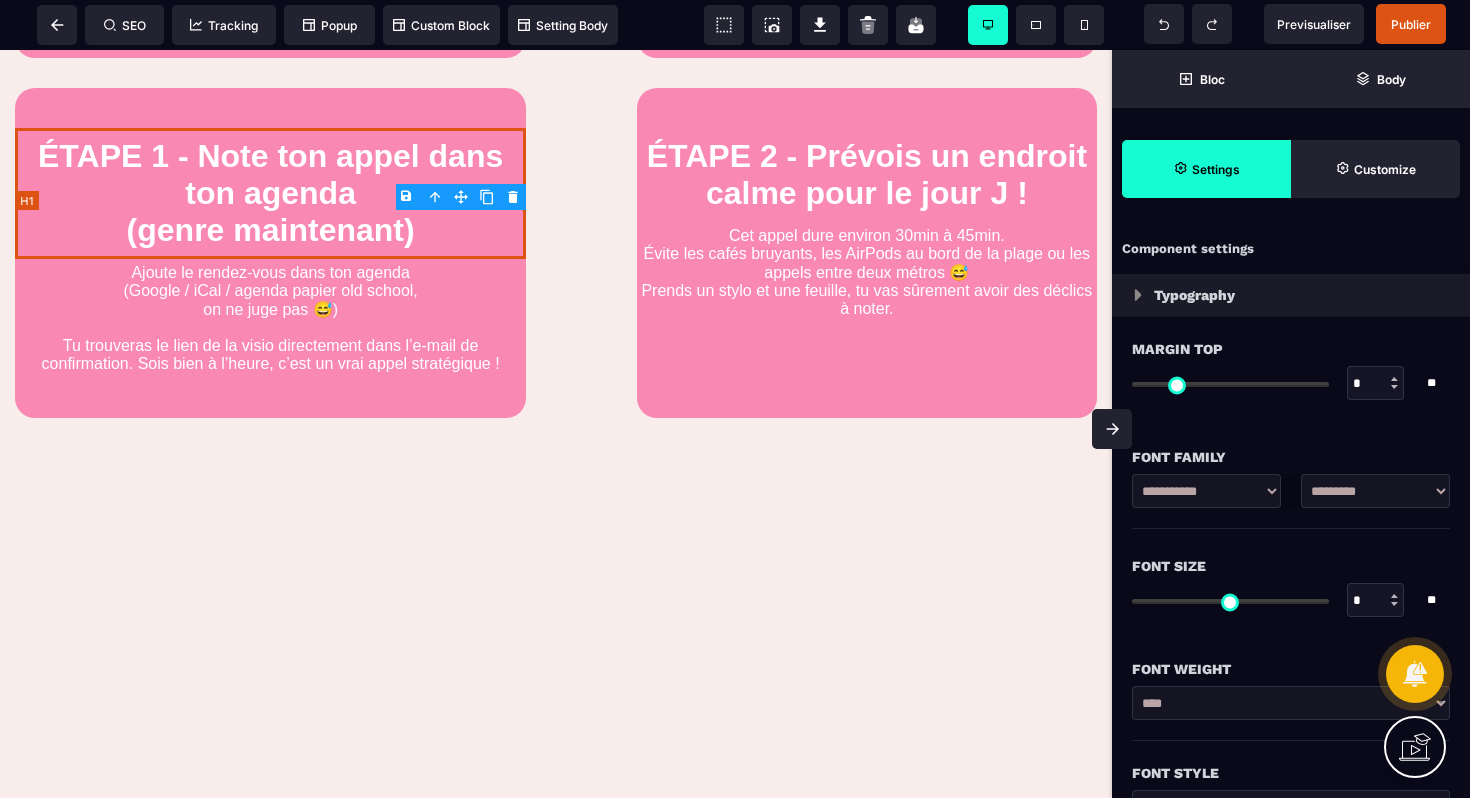 click on "ÉTAPE 1 - Note ton appel dans ton agenda  (genre maintenant)" at bounding box center (270, 193) 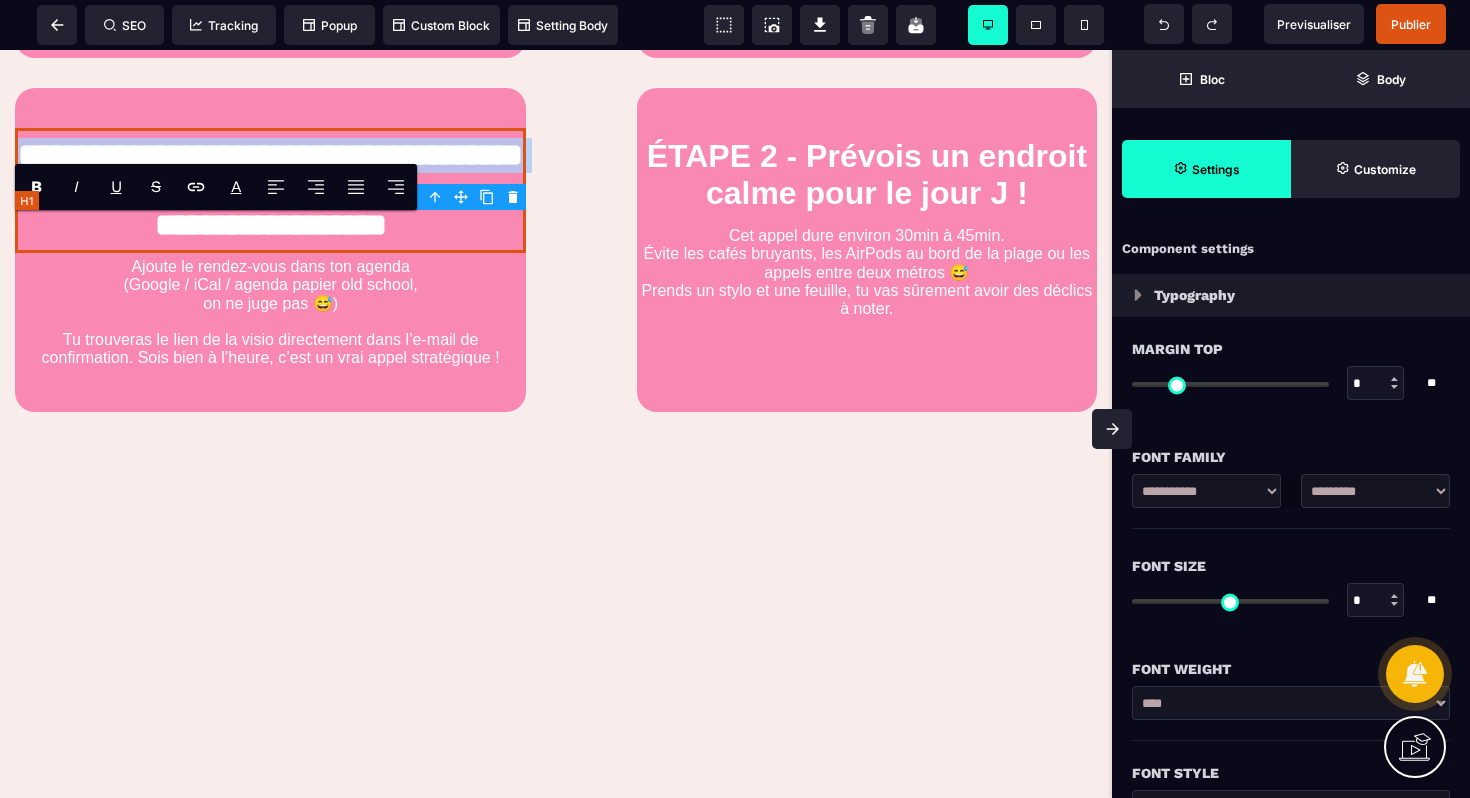 click on "**********" at bounding box center (270, 190) 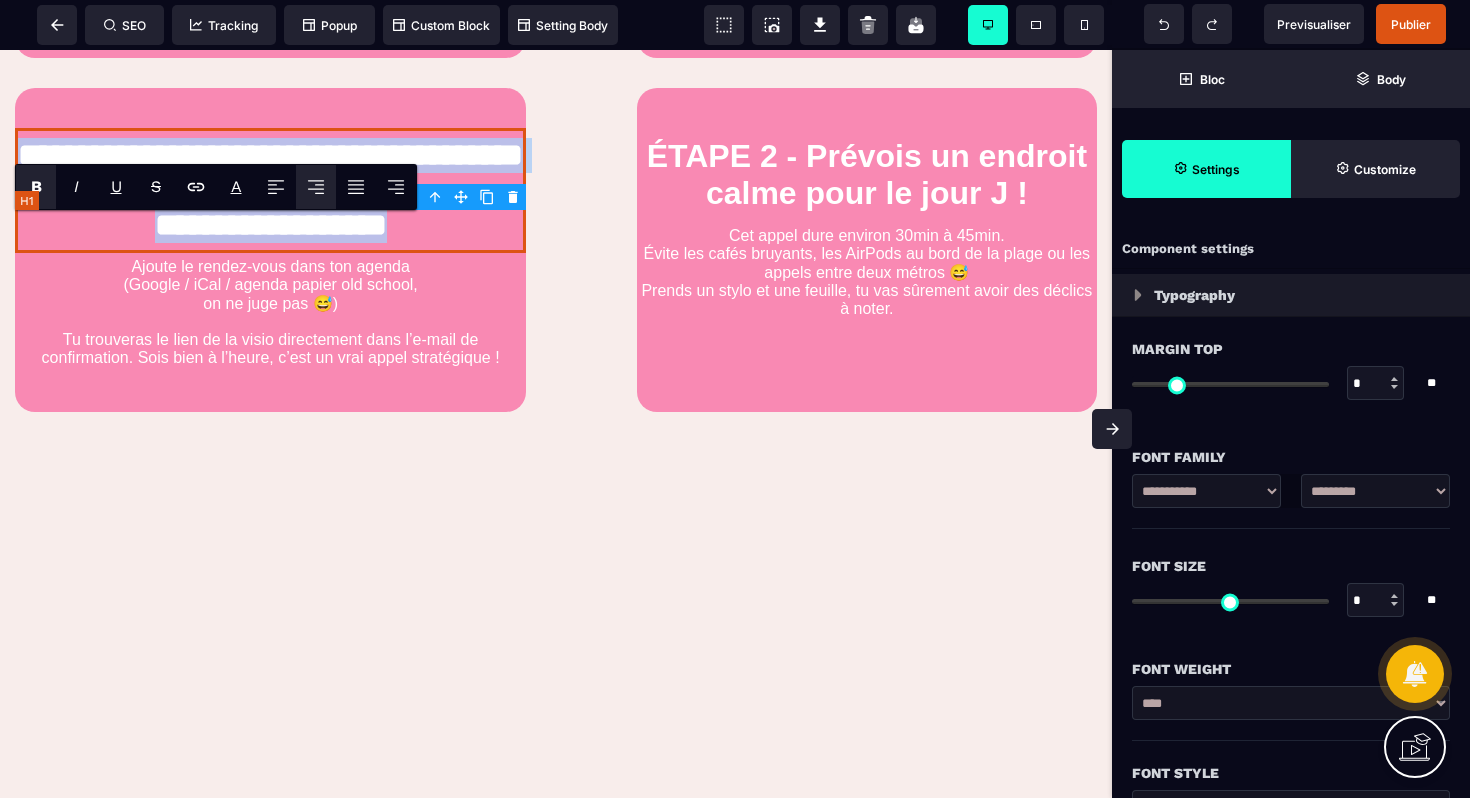 drag, startPoint x: 424, startPoint y: 318, endPoint x: 27, endPoint y: 233, distance: 405.99753 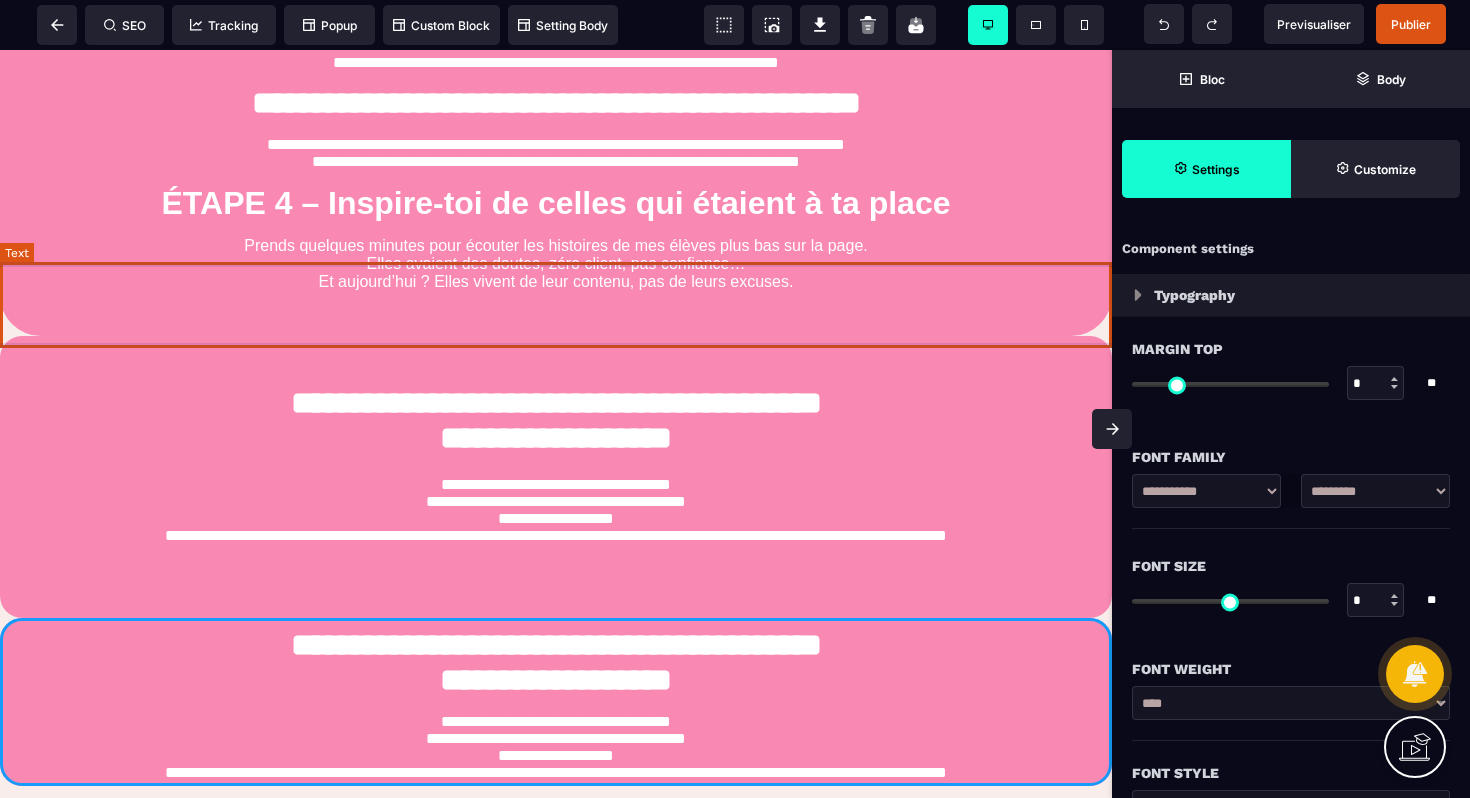 scroll, scrollTop: 1414, scrollLeft: 0, axis: vertical 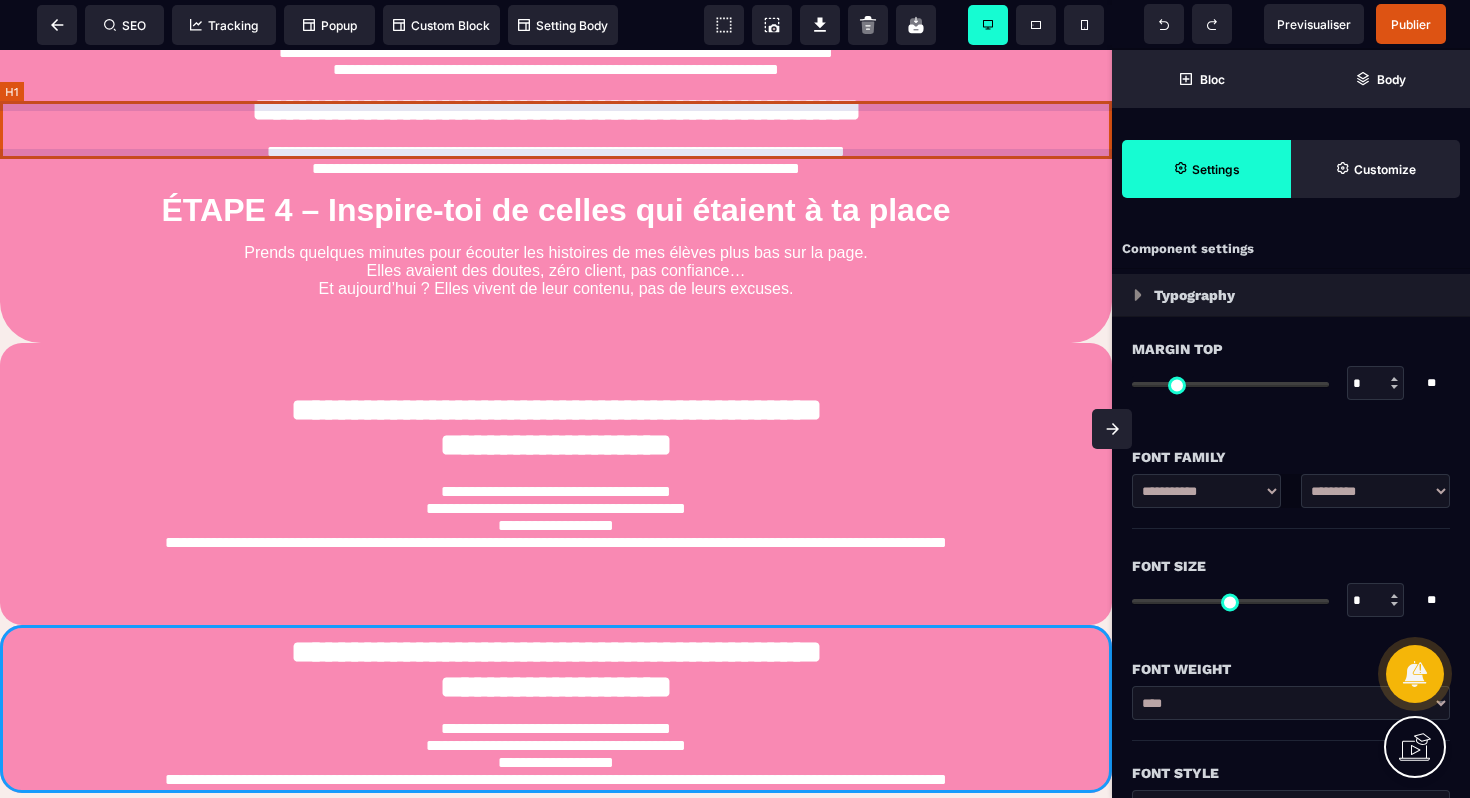 click on "**********" at bounding box center (556, 110) 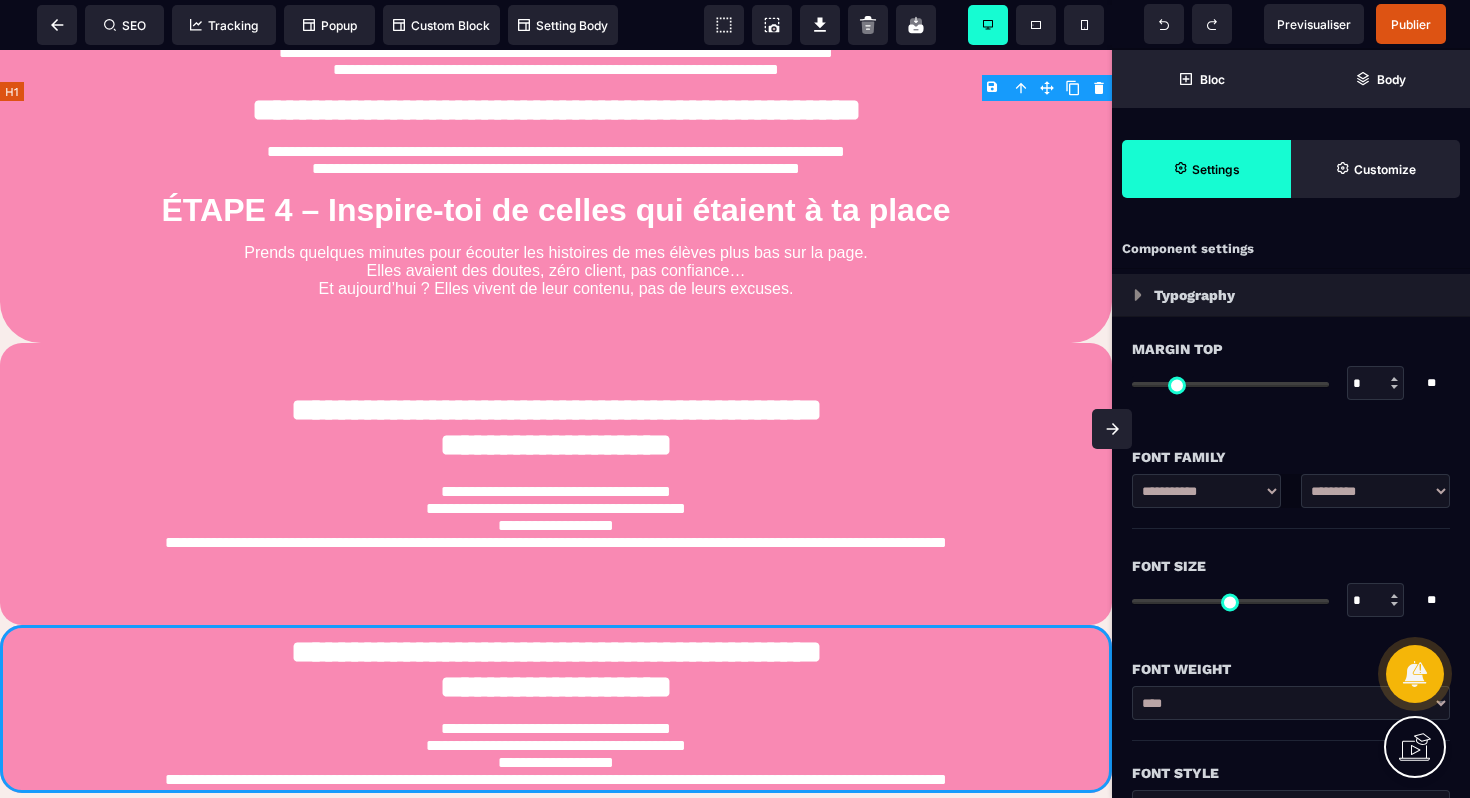 click on "**********" at bounding box center [556, 110] 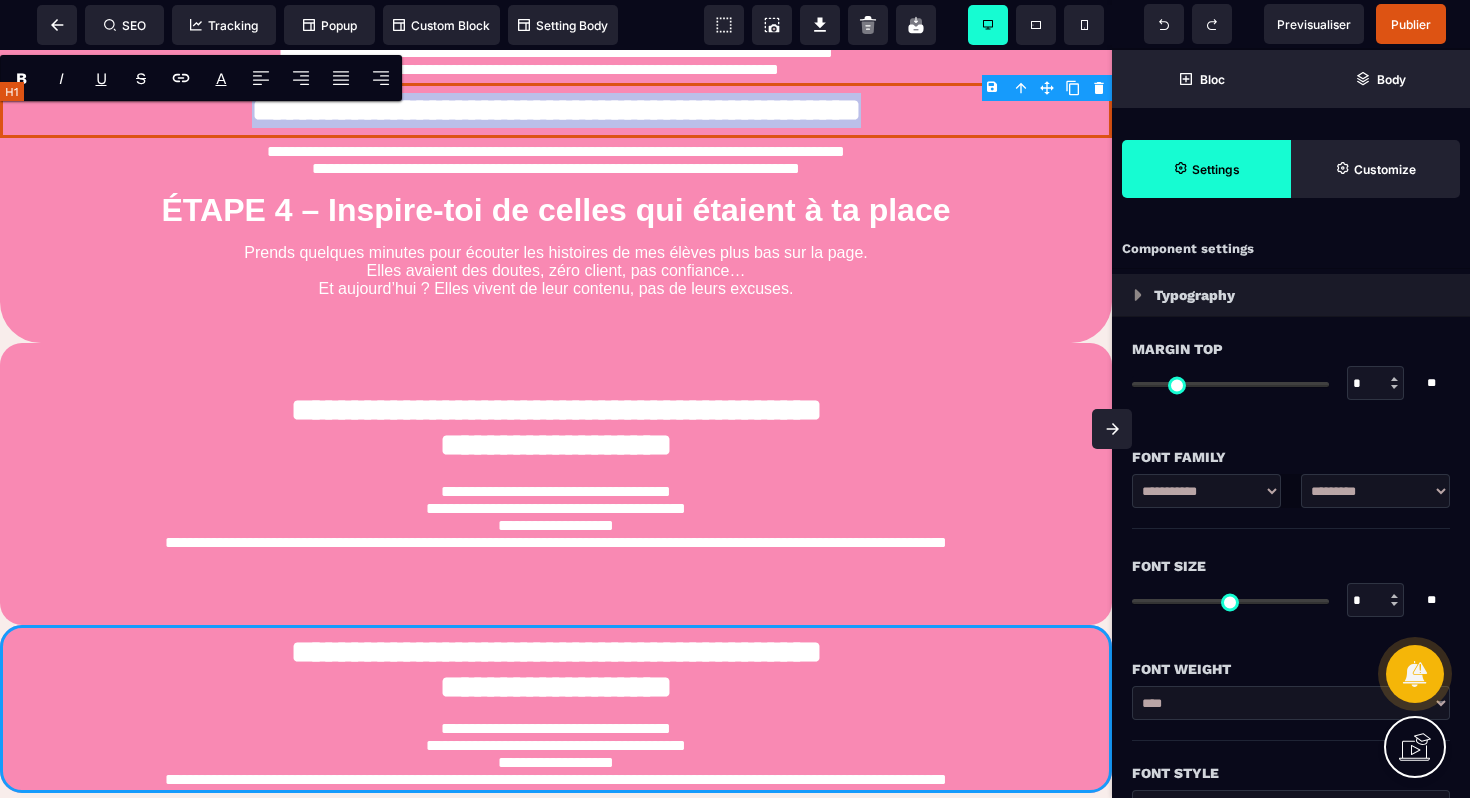 click on "**********" at bounding box center (556, 110) 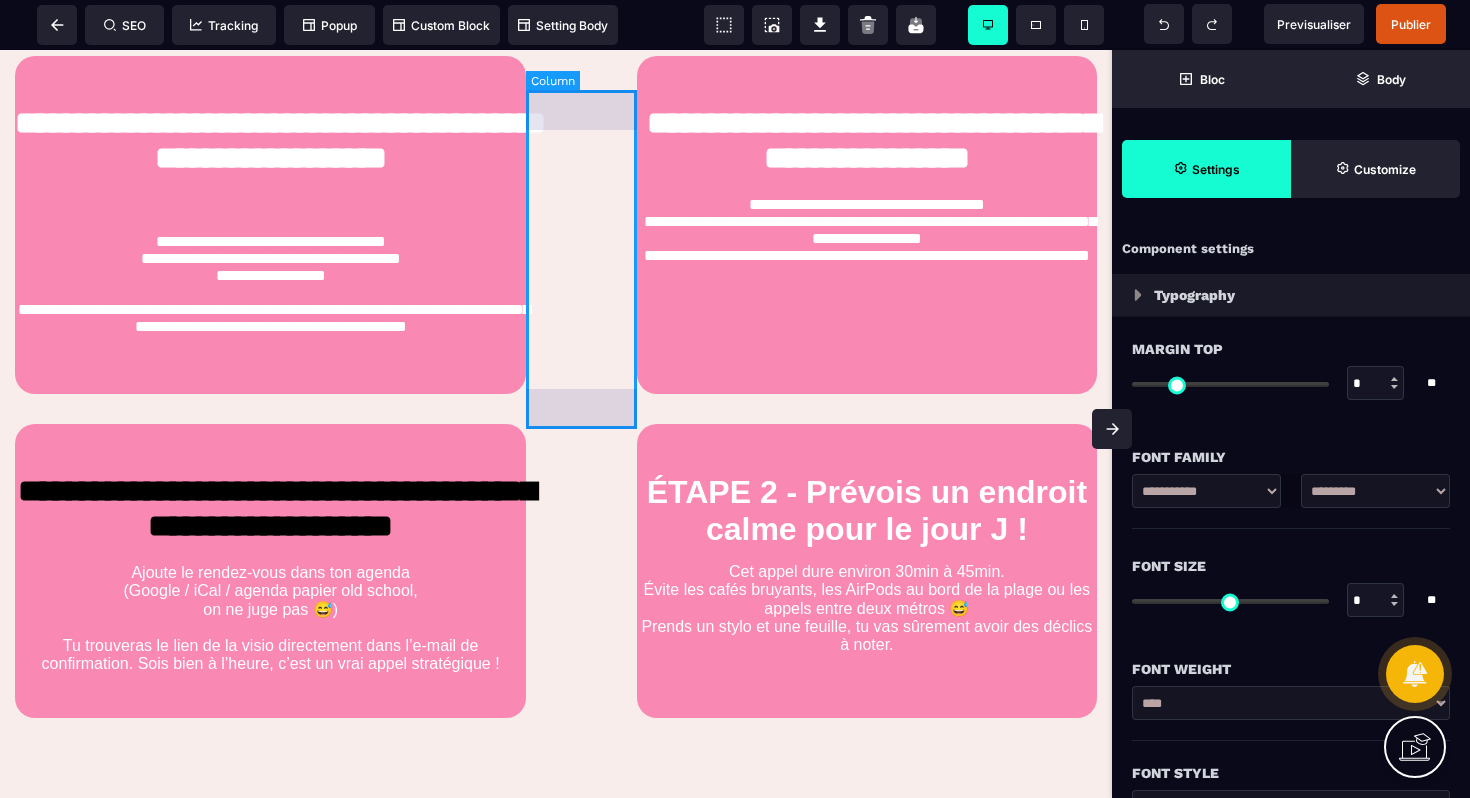 scroll, scrollTop: 2268, scrollLeft: 0, axis: vertical 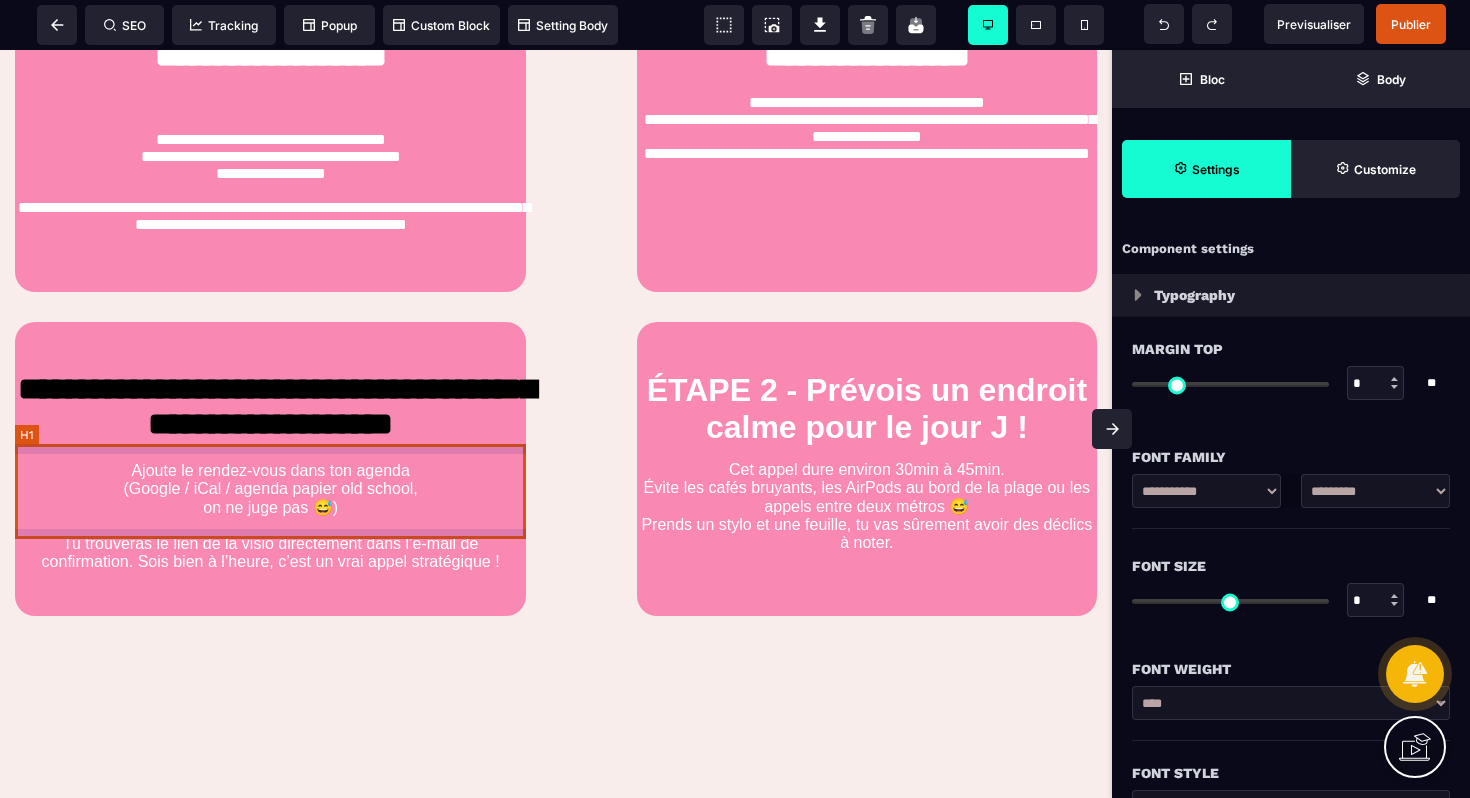 click on "**********" at bounding box center [270, 409] 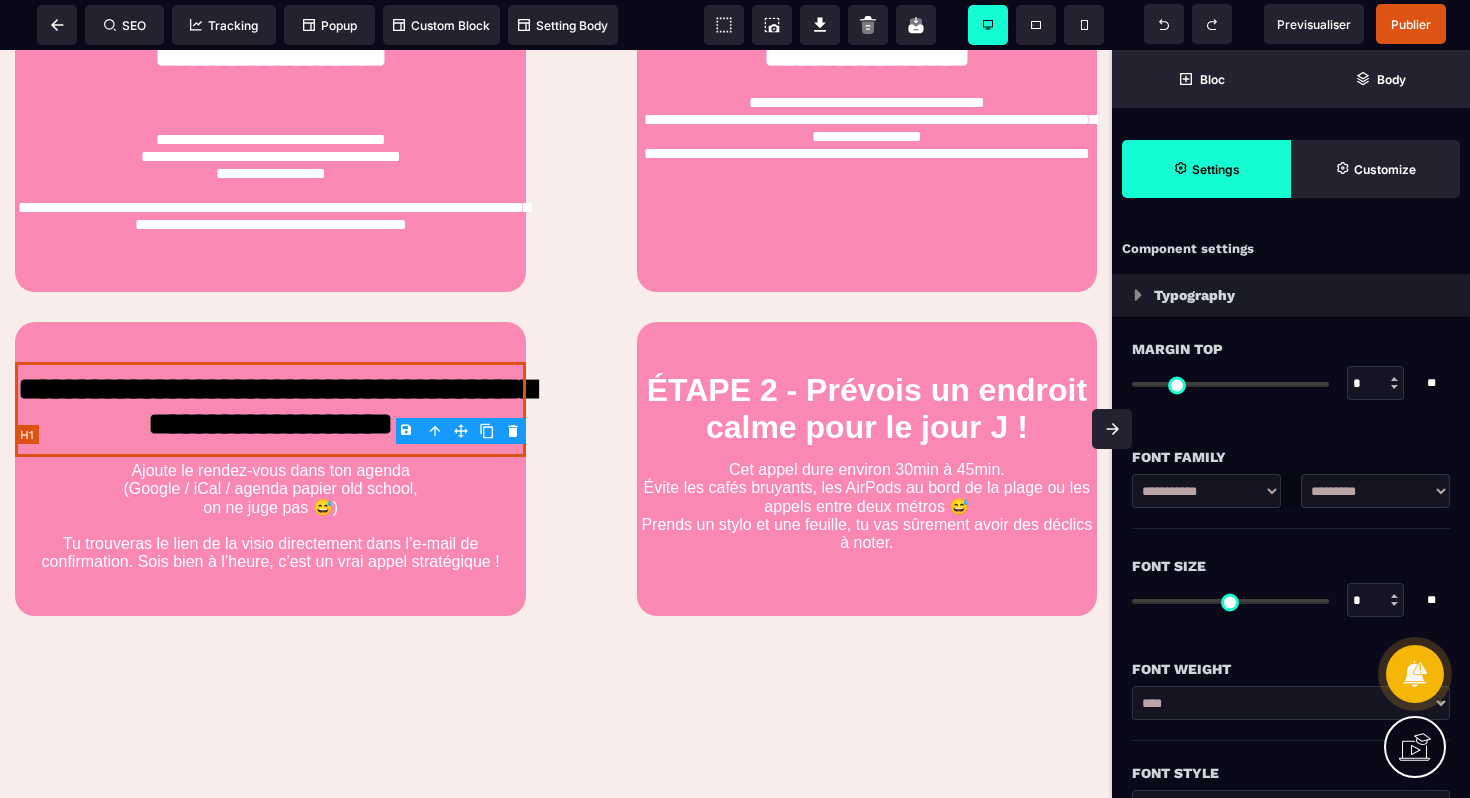 click on "**********" at bounding box center [270, 409] 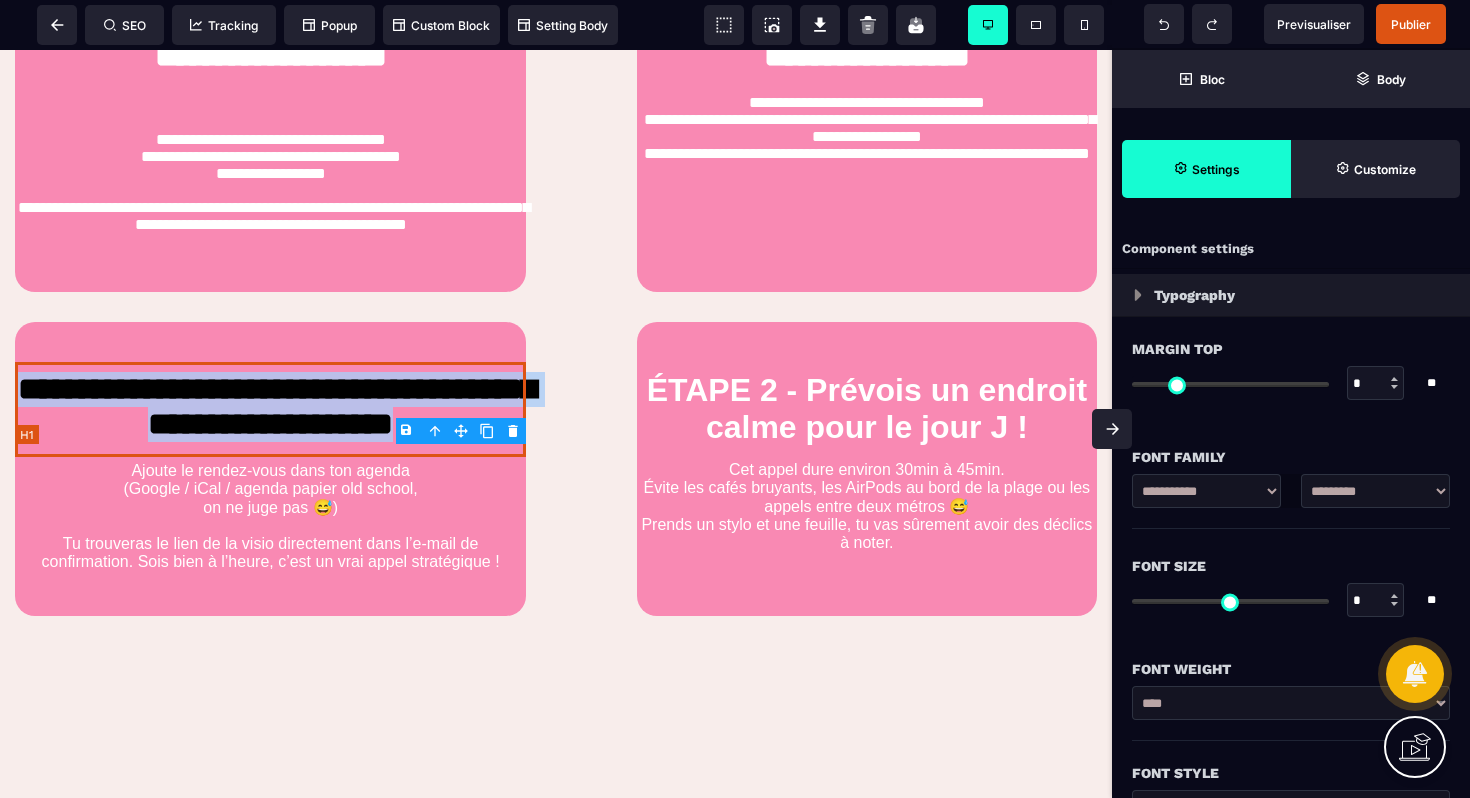 click on "**********" at bounding box center (270, 409) 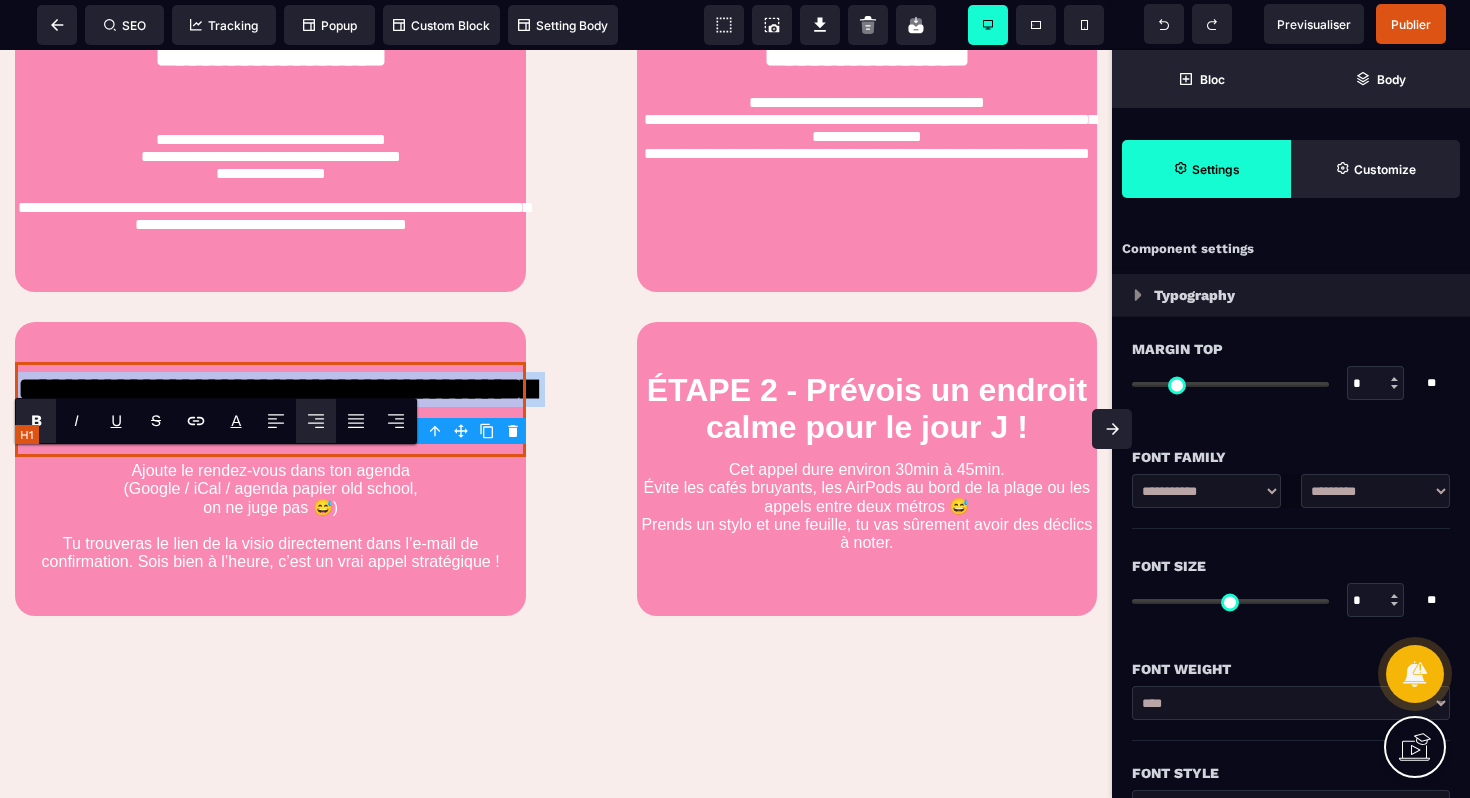 click on "**********" at bounding box center (270, 409) 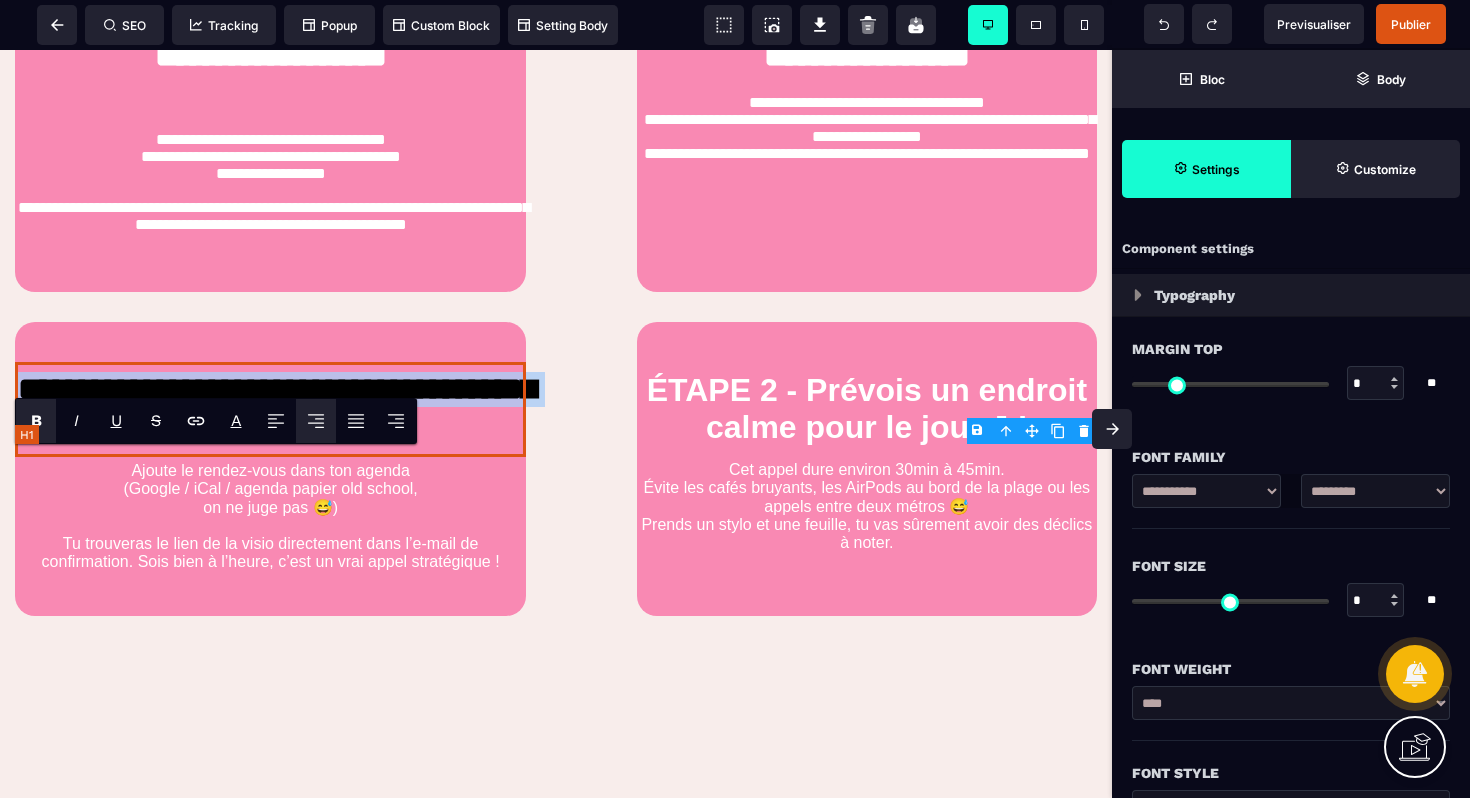 drag, startPoint x: 420, startPoint y: 510, endPoint x: 28, endPoint y: 467, distance: 394.35138 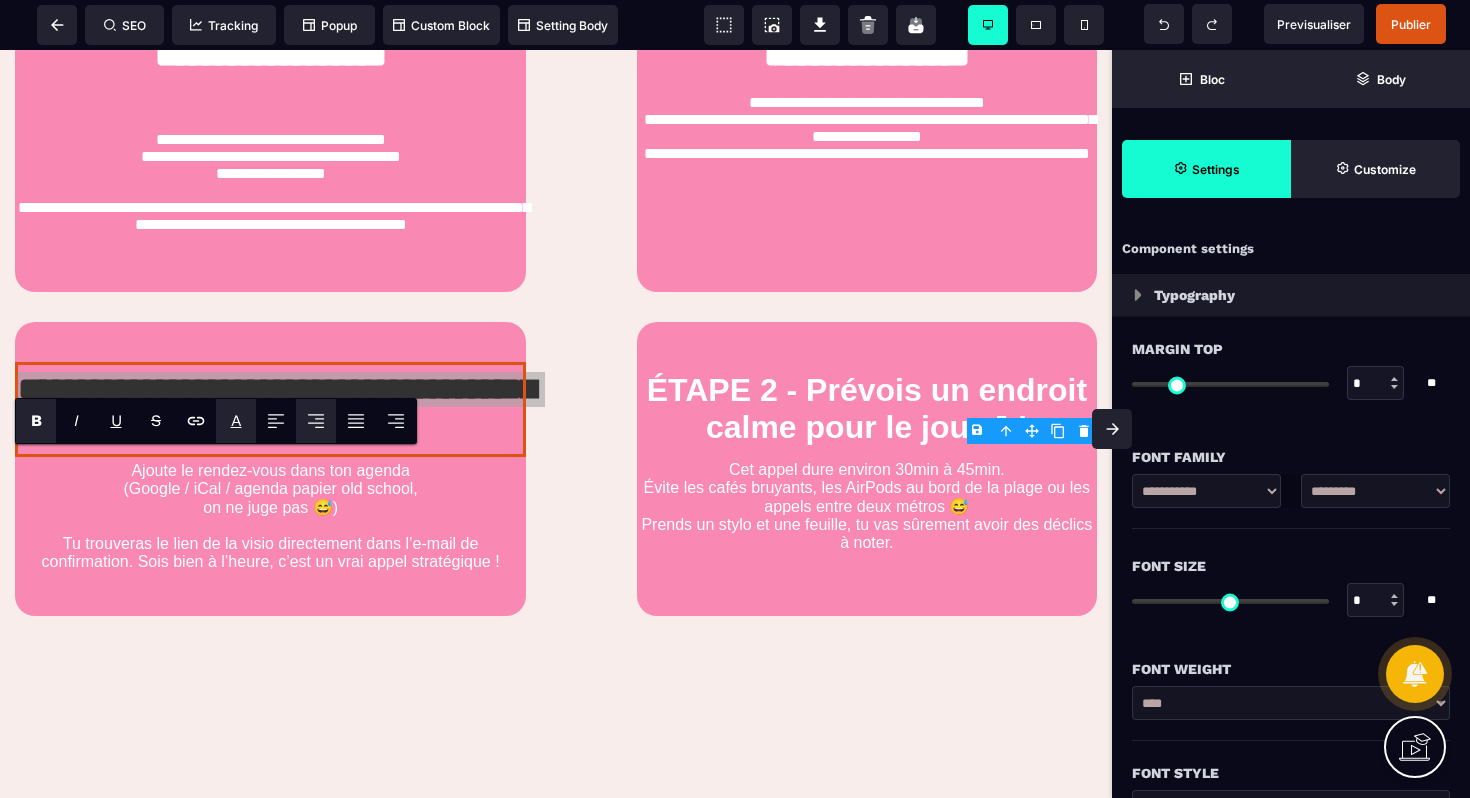 click on "A" at bounding box center [236, 420] 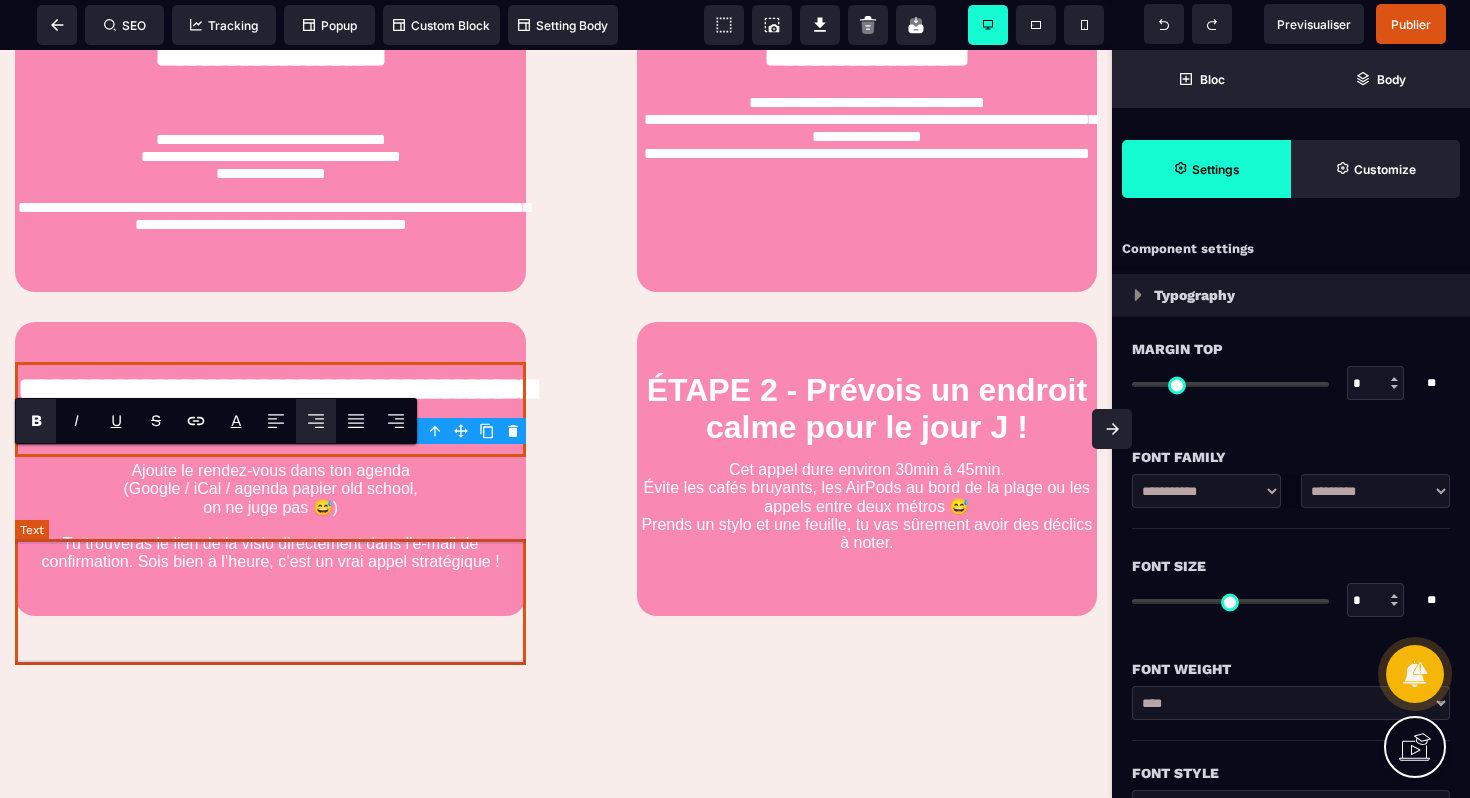 click on "Ajoute le rendez-vous dans ton agenda  (Google / iCal / agenda papier old school,  on ne juge pas 😅) Tu trouveras le lien de la visio directement dans l’e-mail de confirmation. Sois bien à l’heure, c’est un vrai appel stratégique !" at bounding box center (270, 516) 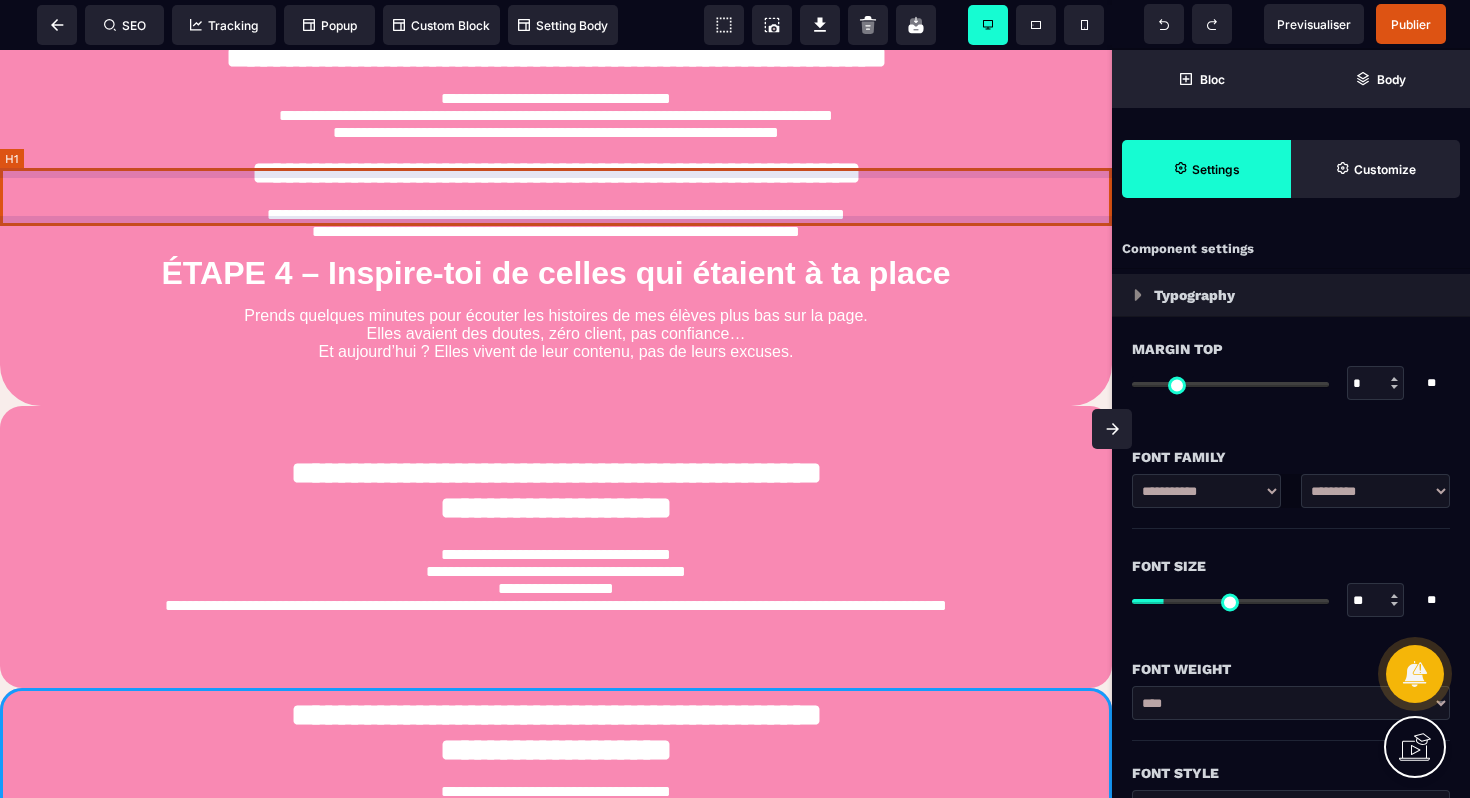 scroll, scrollTop: 1347, scrollLeft: 0, axis: vertical 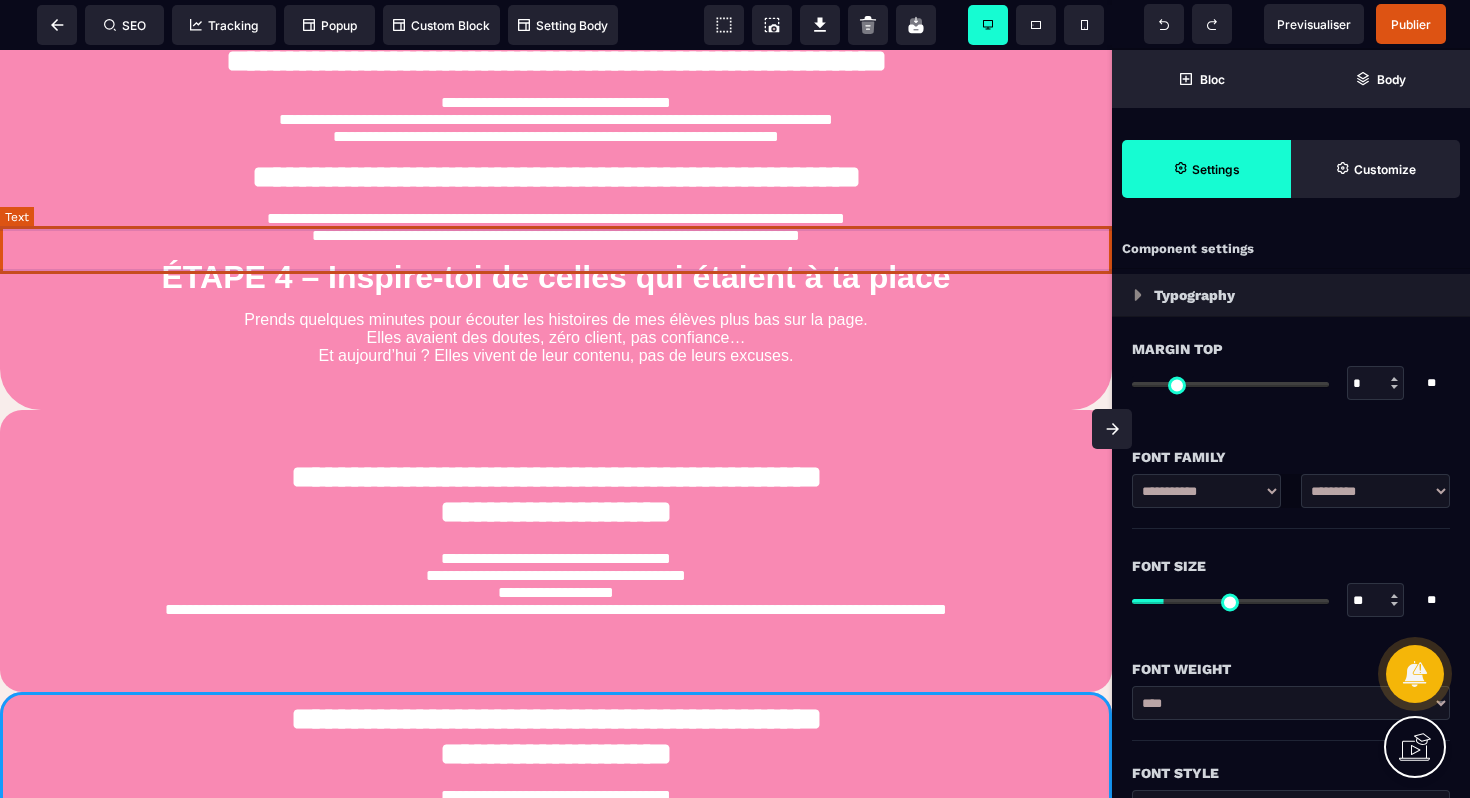 click on "**********" at bounding box center (556, 227) 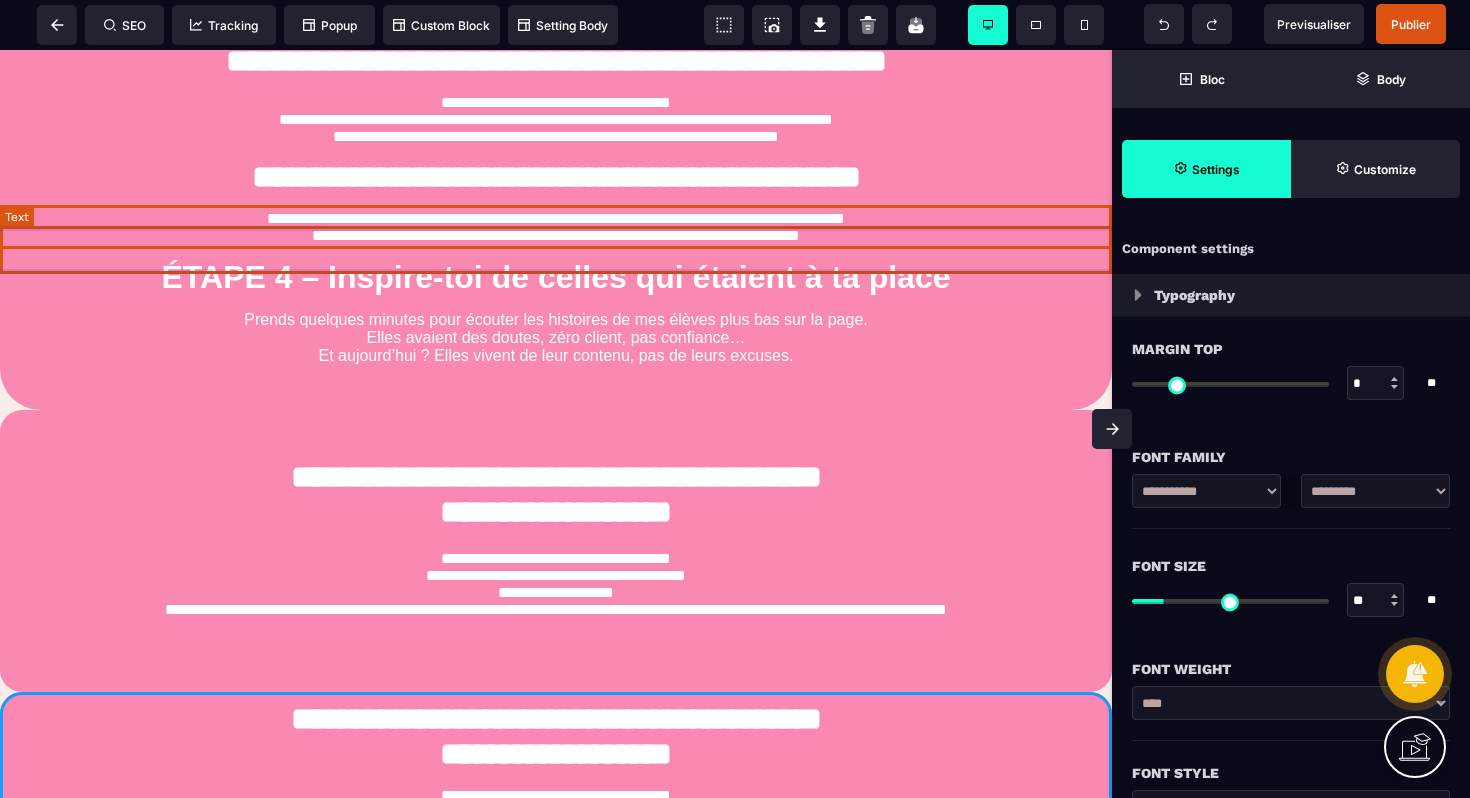 click on "**********" at bounding box center (556, 227) 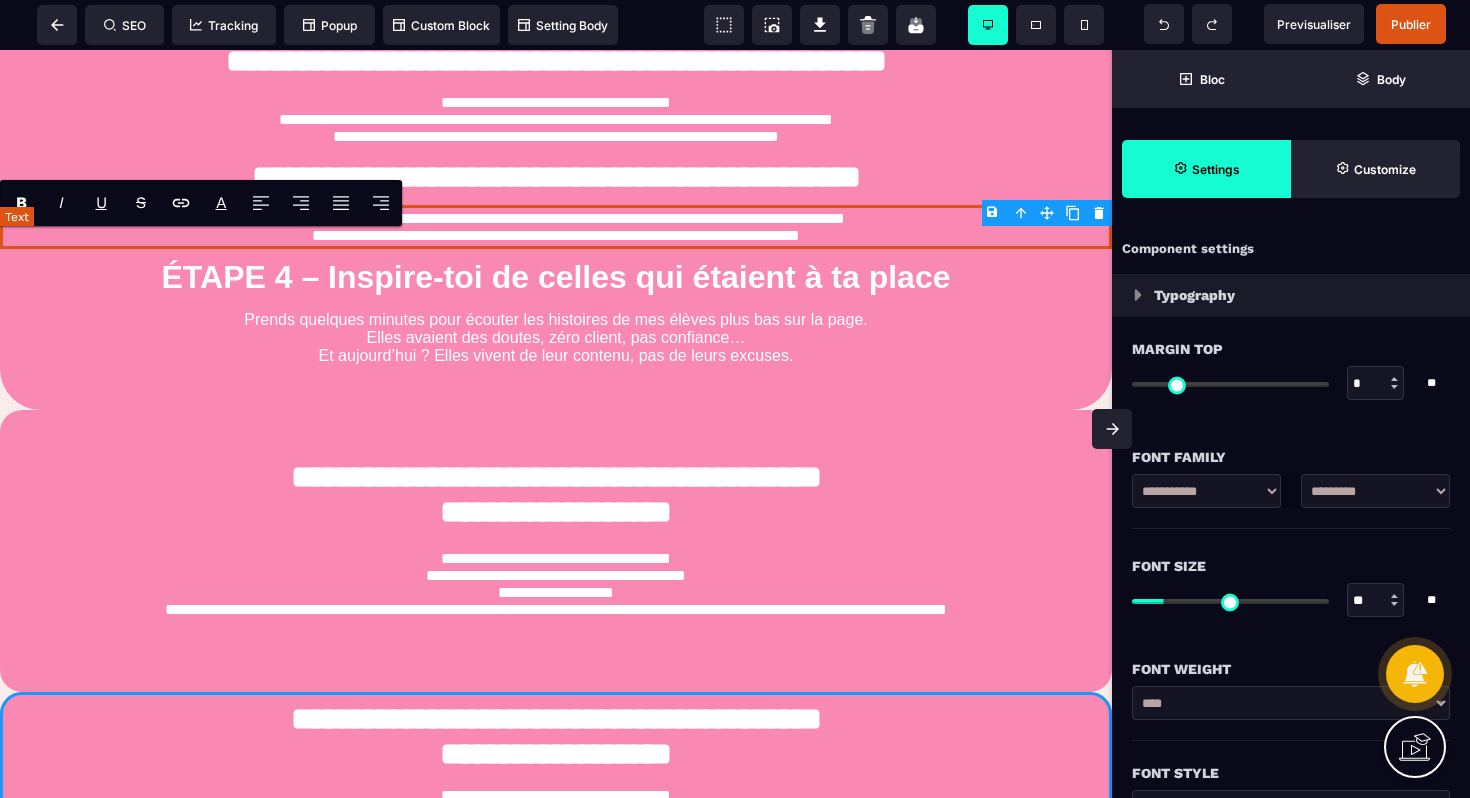 click on "**********" at bounding box center (556, 227) 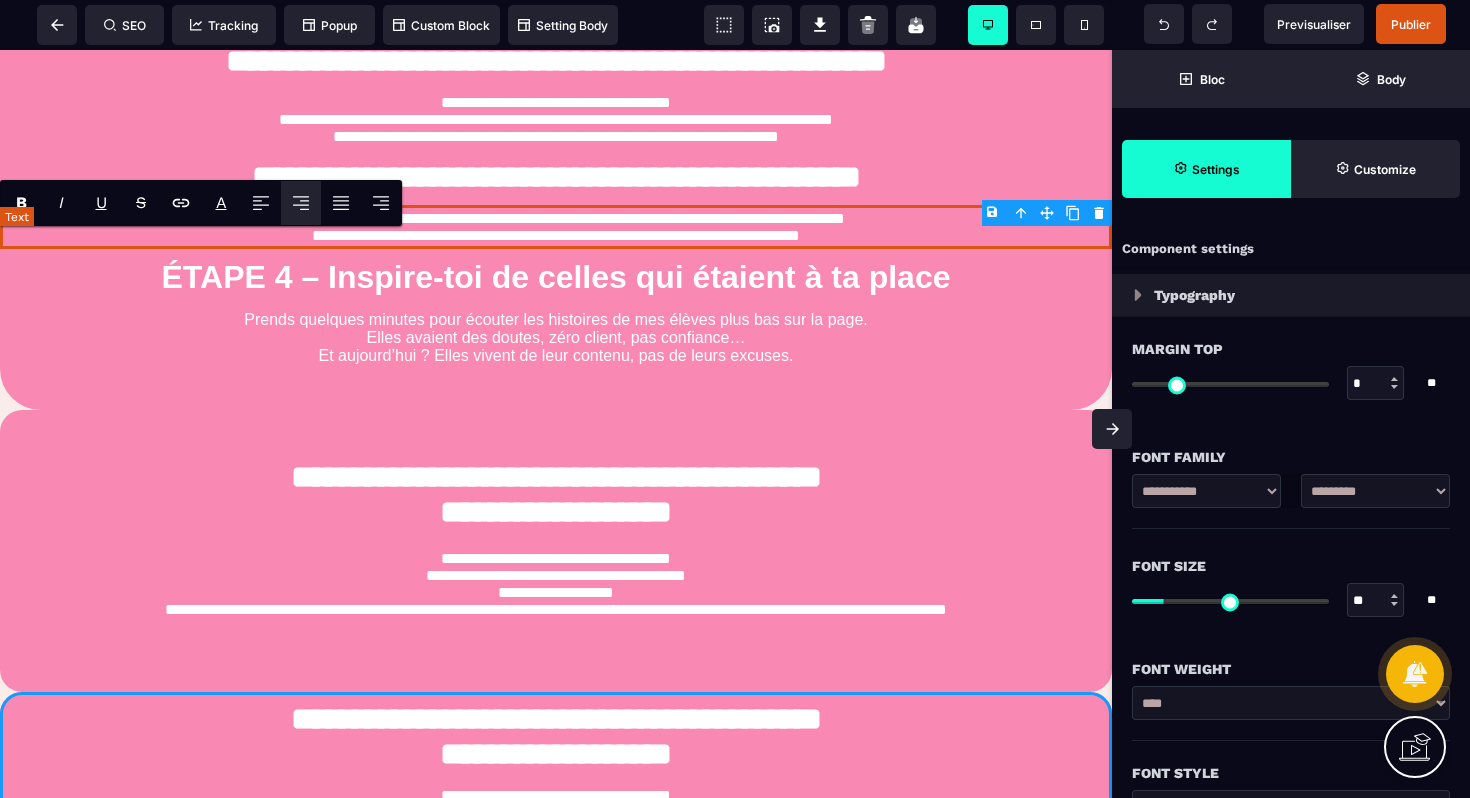 click on "**********" at bounding box center (556, 227) 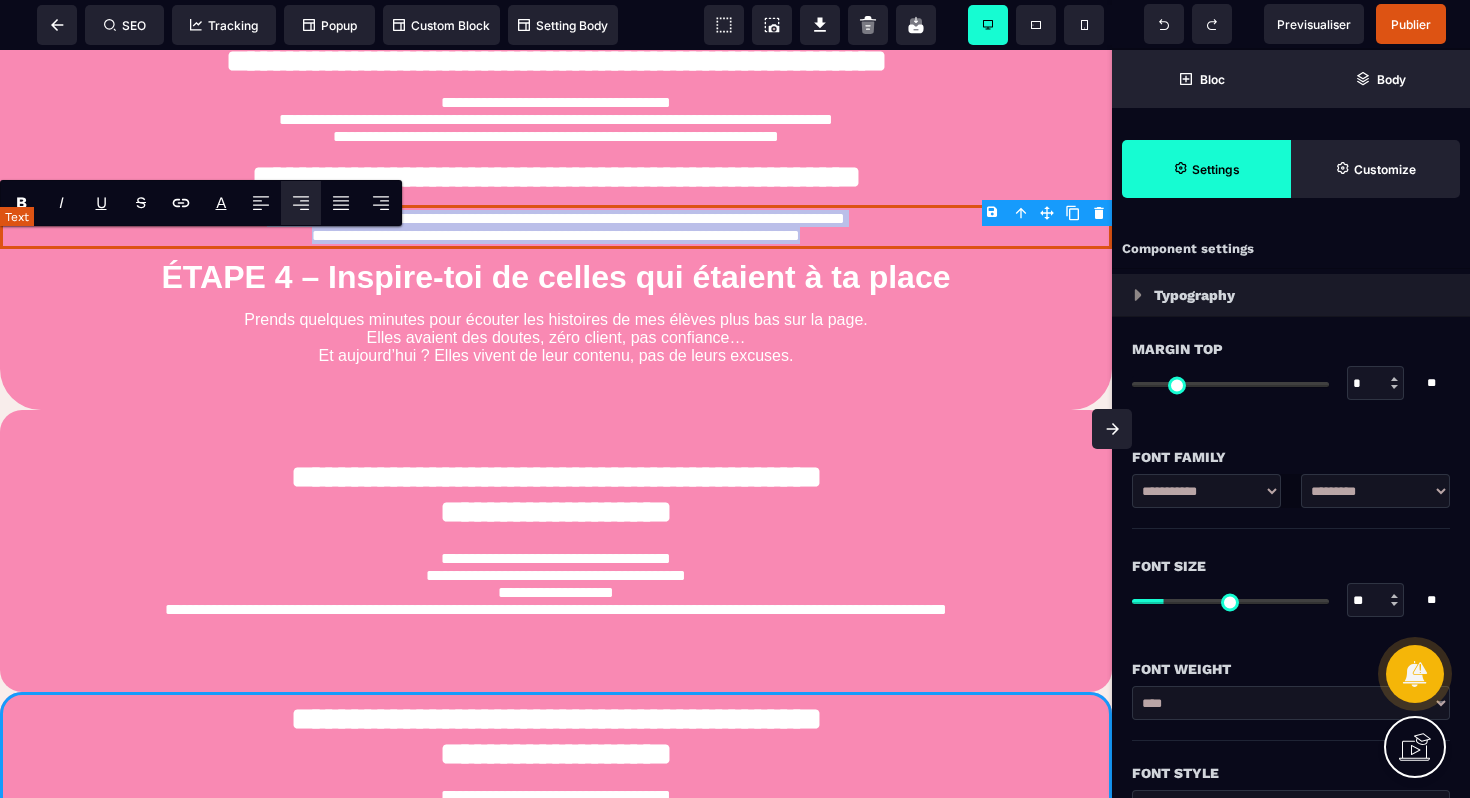 drag, startPoint x: 876, startPoint y: 255, endPoint x: 155, endPoint y: 234, distance: 721.3058 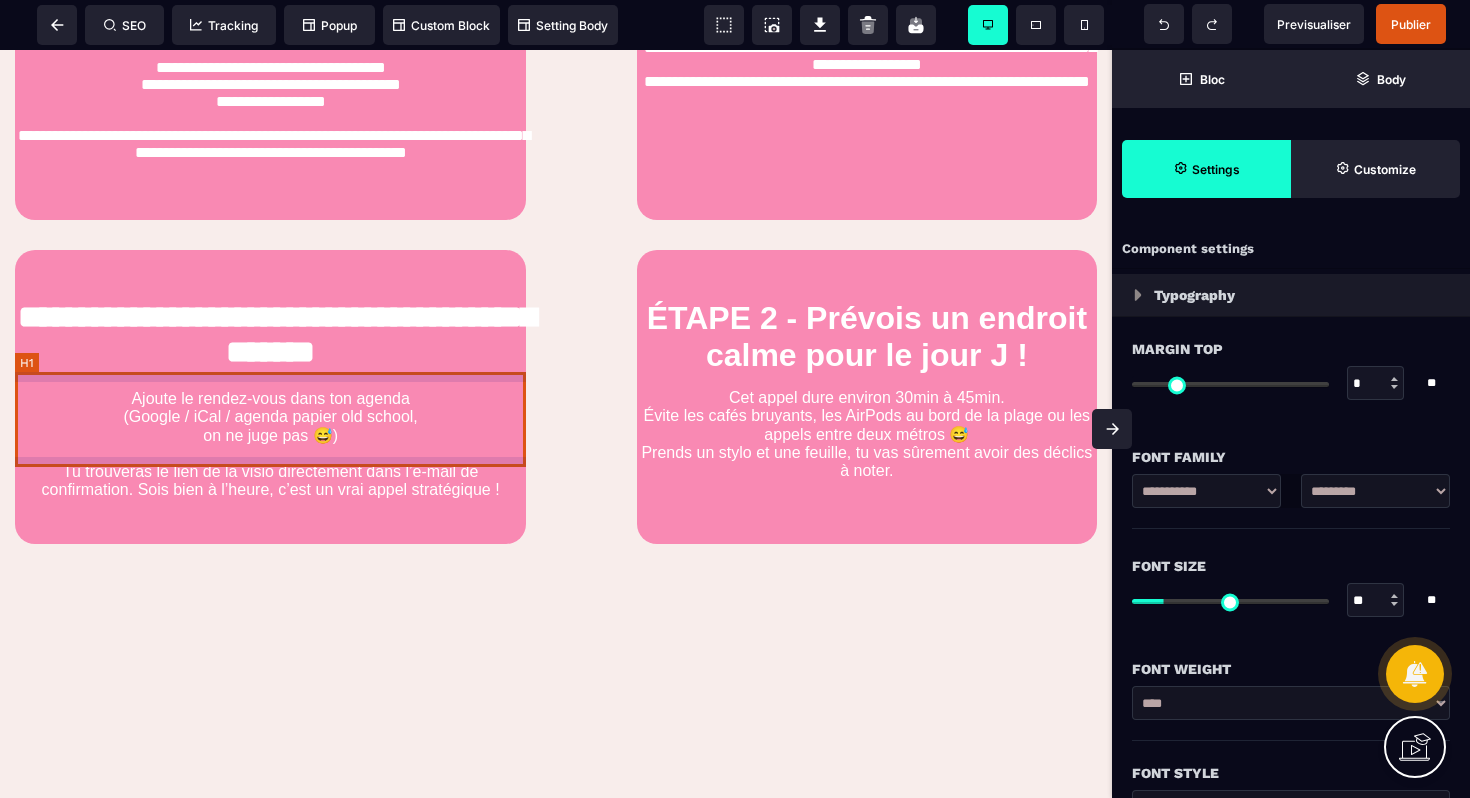 scroll, scrollTop: 2293, scrollLeft: 0, axis: vertical 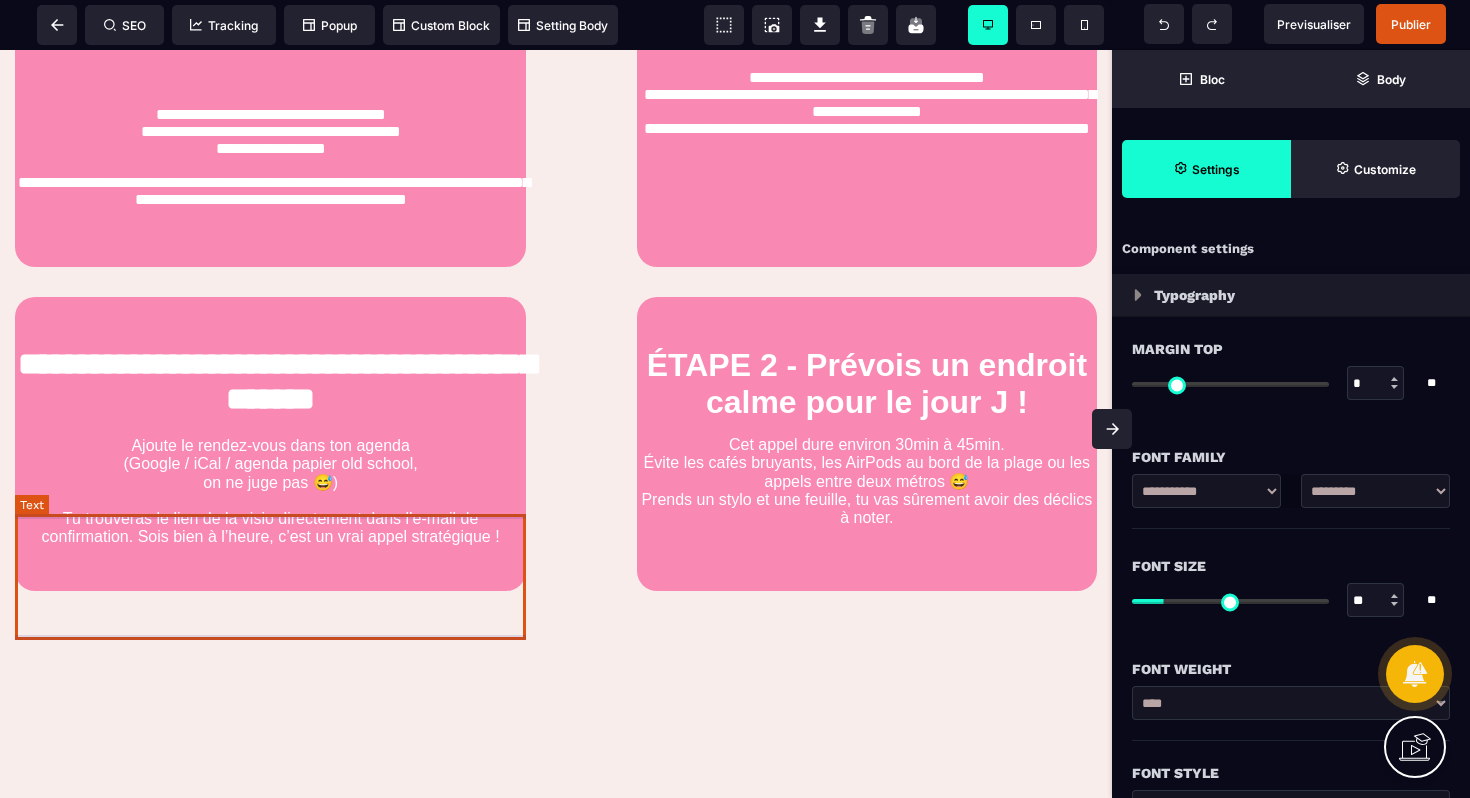click on "Ajoute le rendez-vous dans ton agenda  (Google / iCal / agenda papier old school,  on ne juge pas 😅) Tu trouveras le lien de la visio directement dans l’e-mail de confirmation. Sois bien à l’heure, c’est un vrai appel stratégique !" at bounding box center [270, 491] 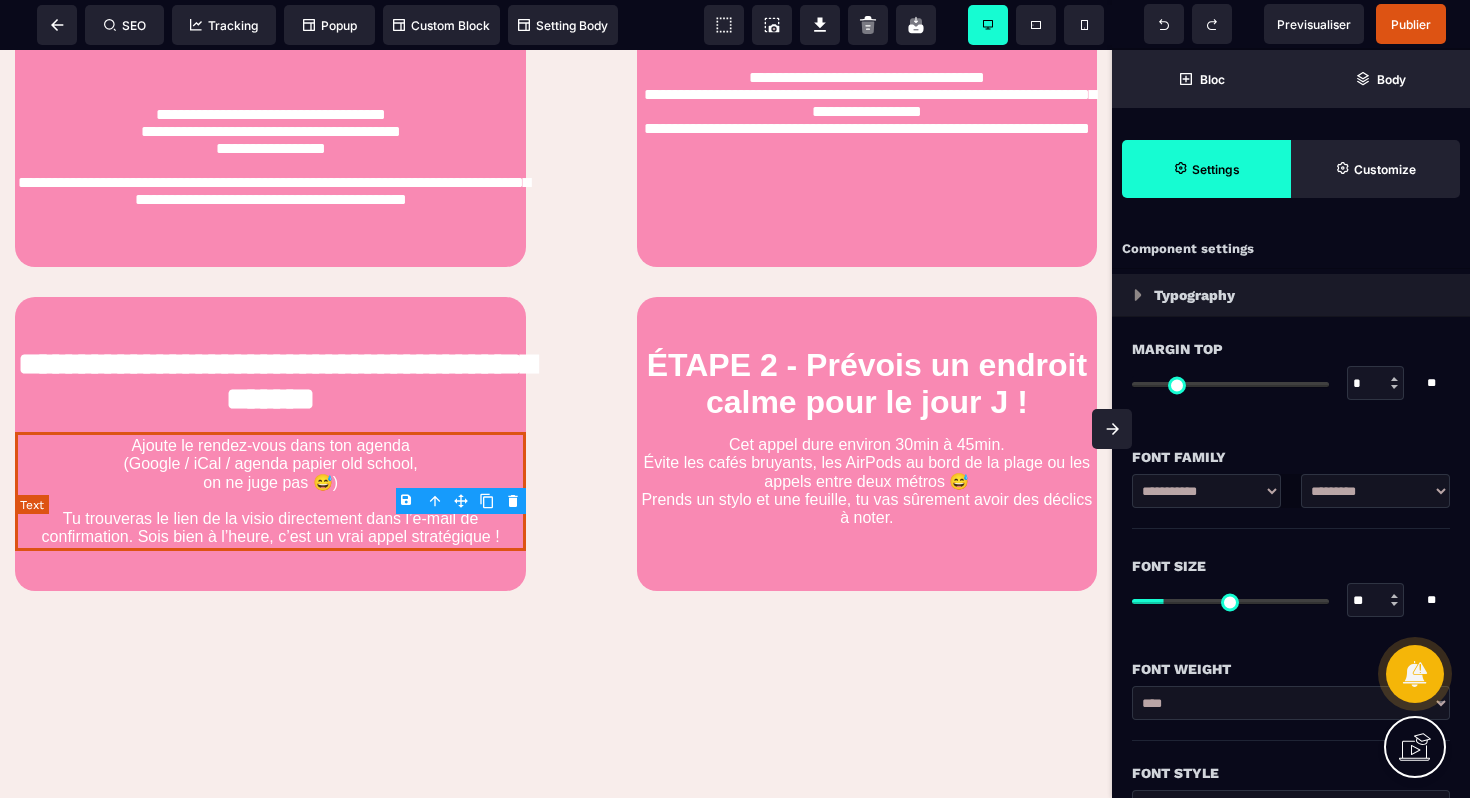click on "Ajoute le rendez-vous dans ton agenda  (Google / iCal / agenda papier old school,  on ne juge pas 😅) Tu trouveras le lien de la visio directement dans l’e-mail de confirmation. Sois bien à l’heure, c’est un vrai appel stratégique !" at bounding box center (270, 491) 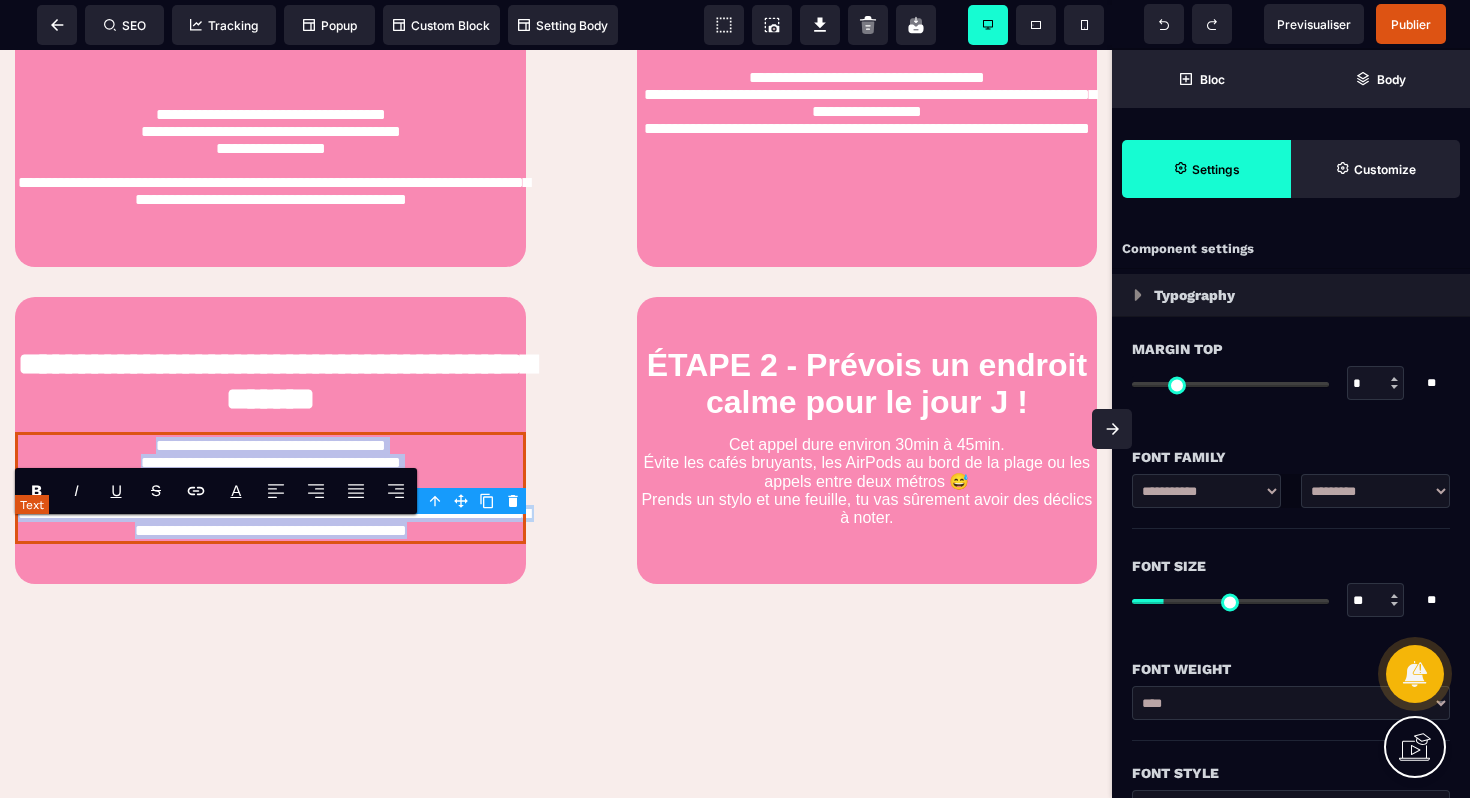 drag, startPoint x: 461, startPoint y: 627, endPoint x: 122, endPoint y: 523, distance: 354.59415 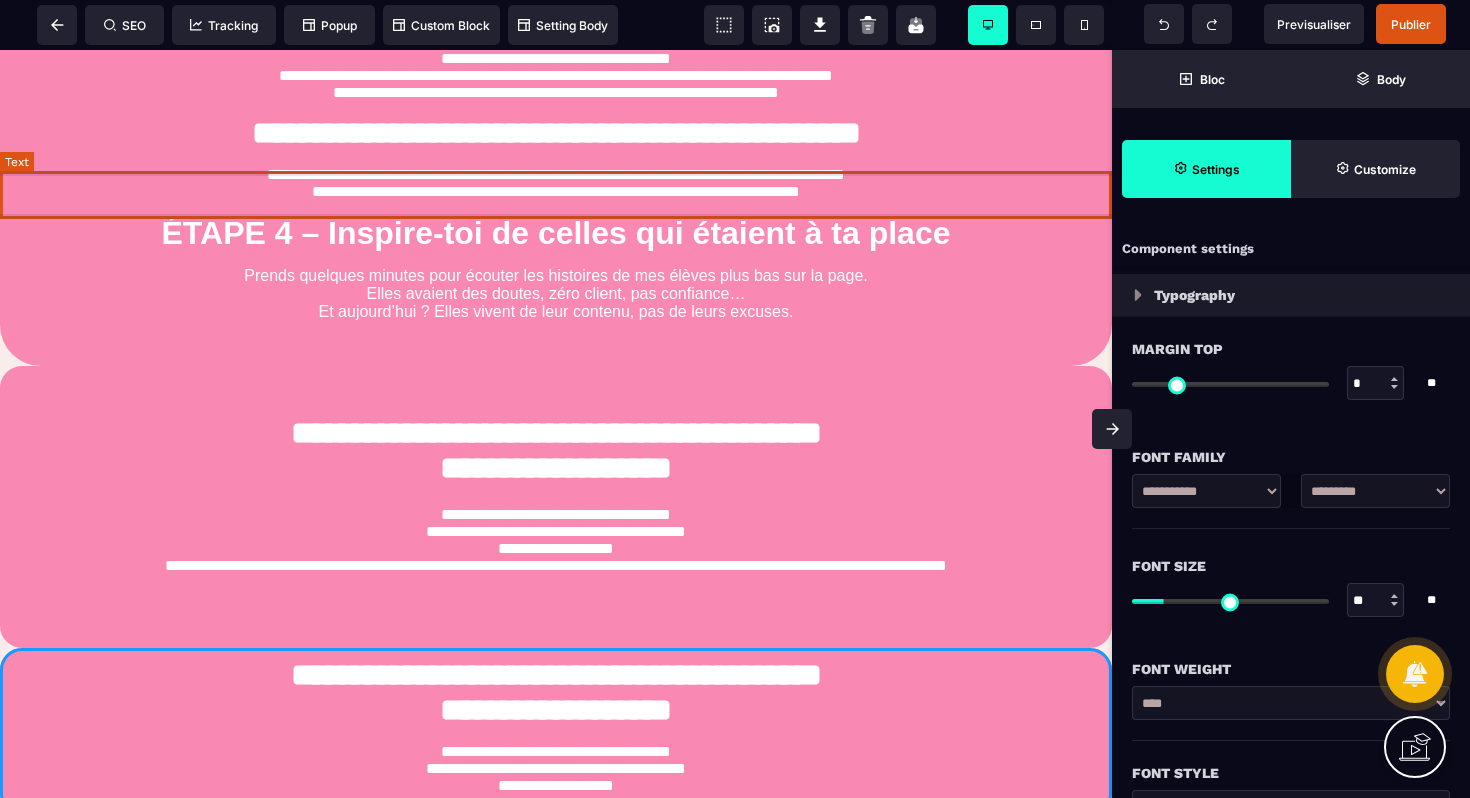scroll, scrollTop: 1384, scrollLeft: 0, axis: vertical 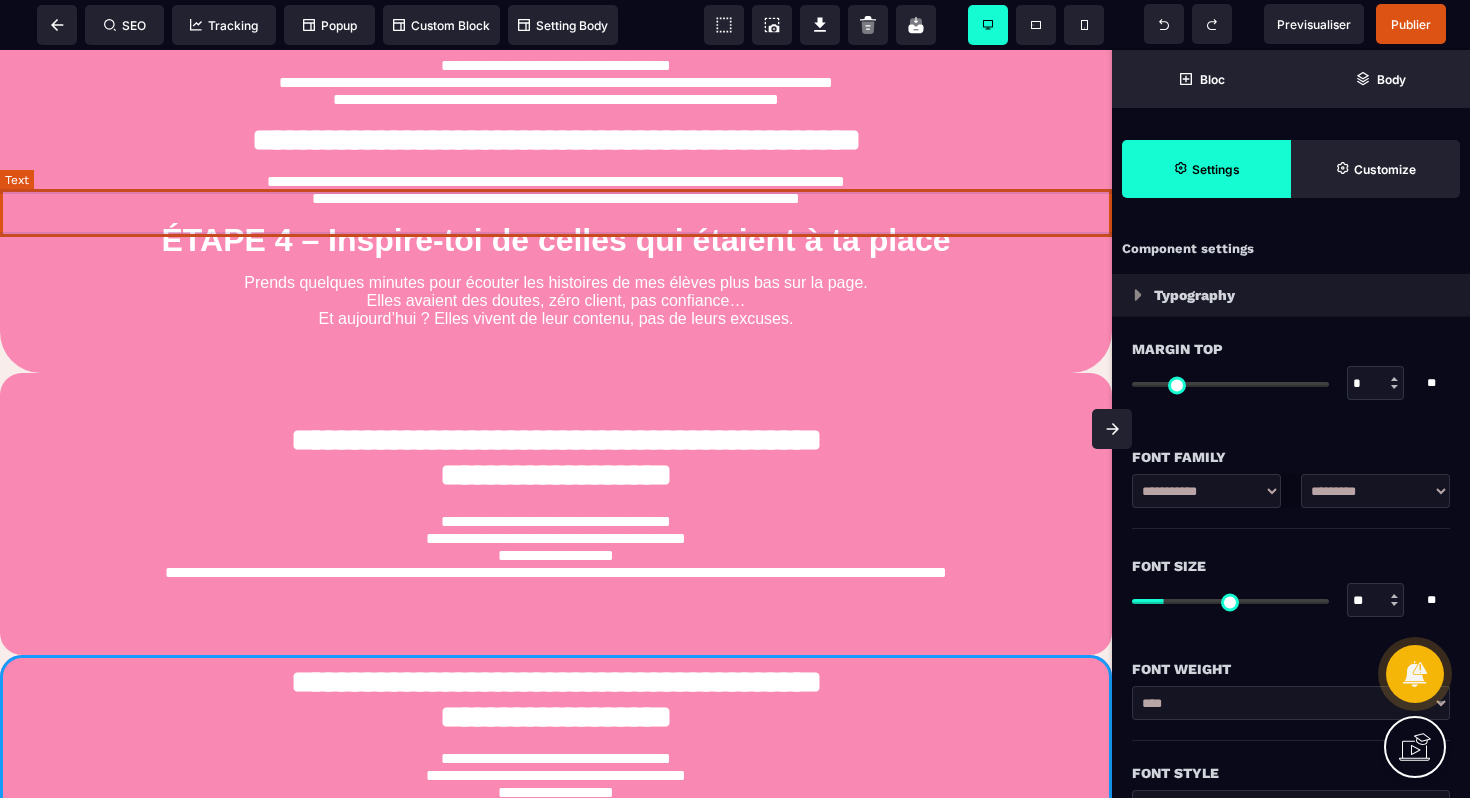 click on "**********" at bounding box center (556, 190) 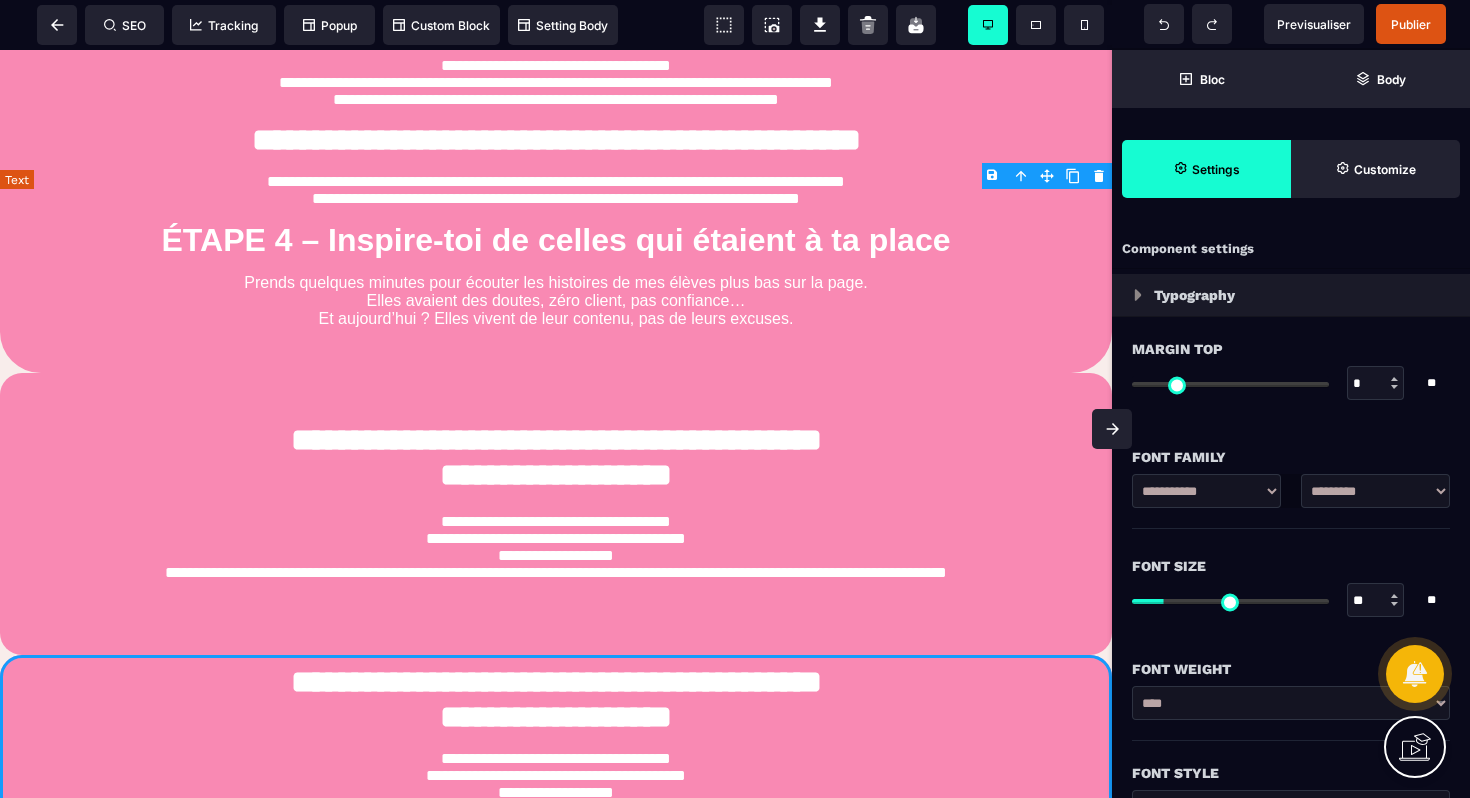 click on "**********" at bounding box center (556, 190) 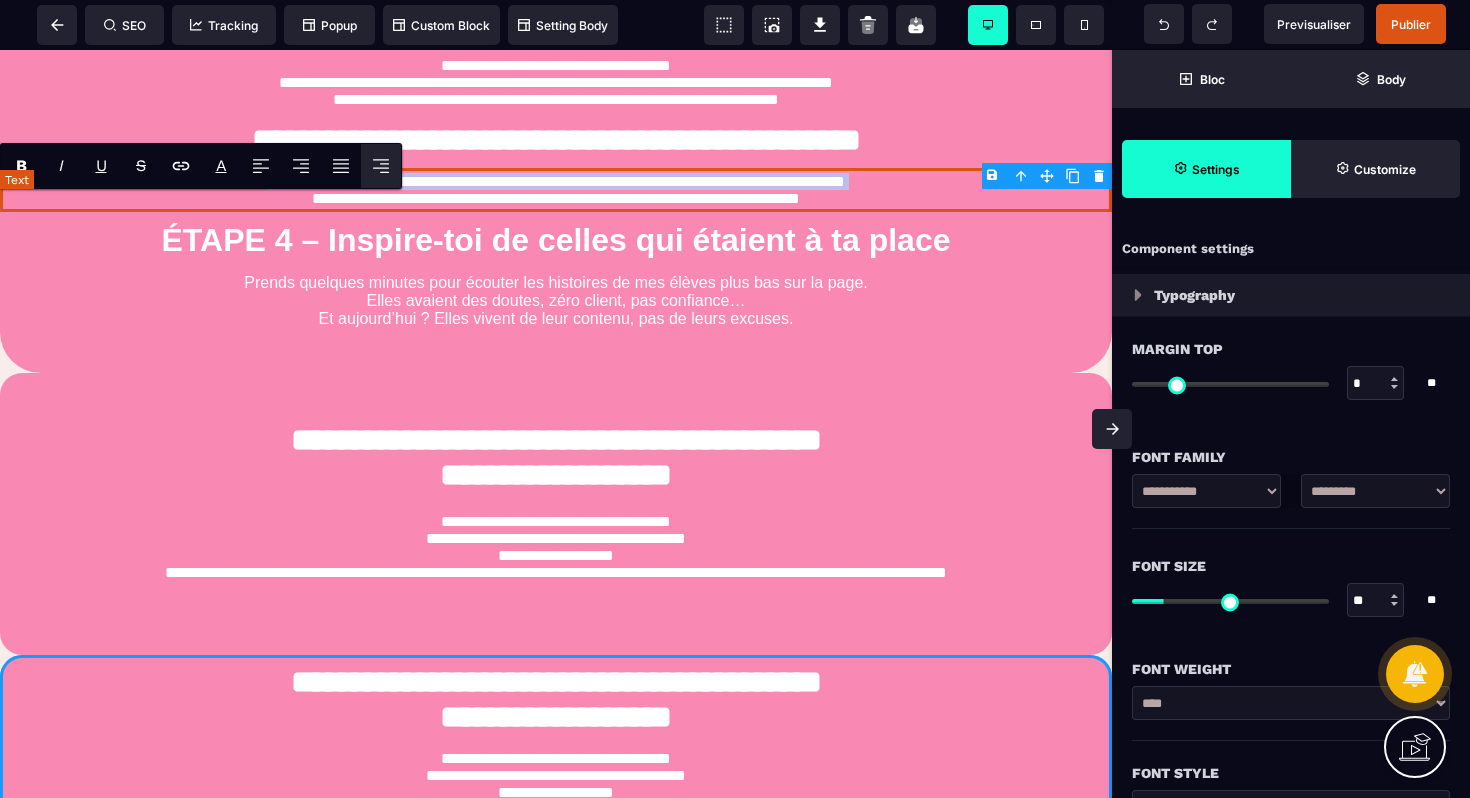 click on "**********" at bounding box center [556, 190] 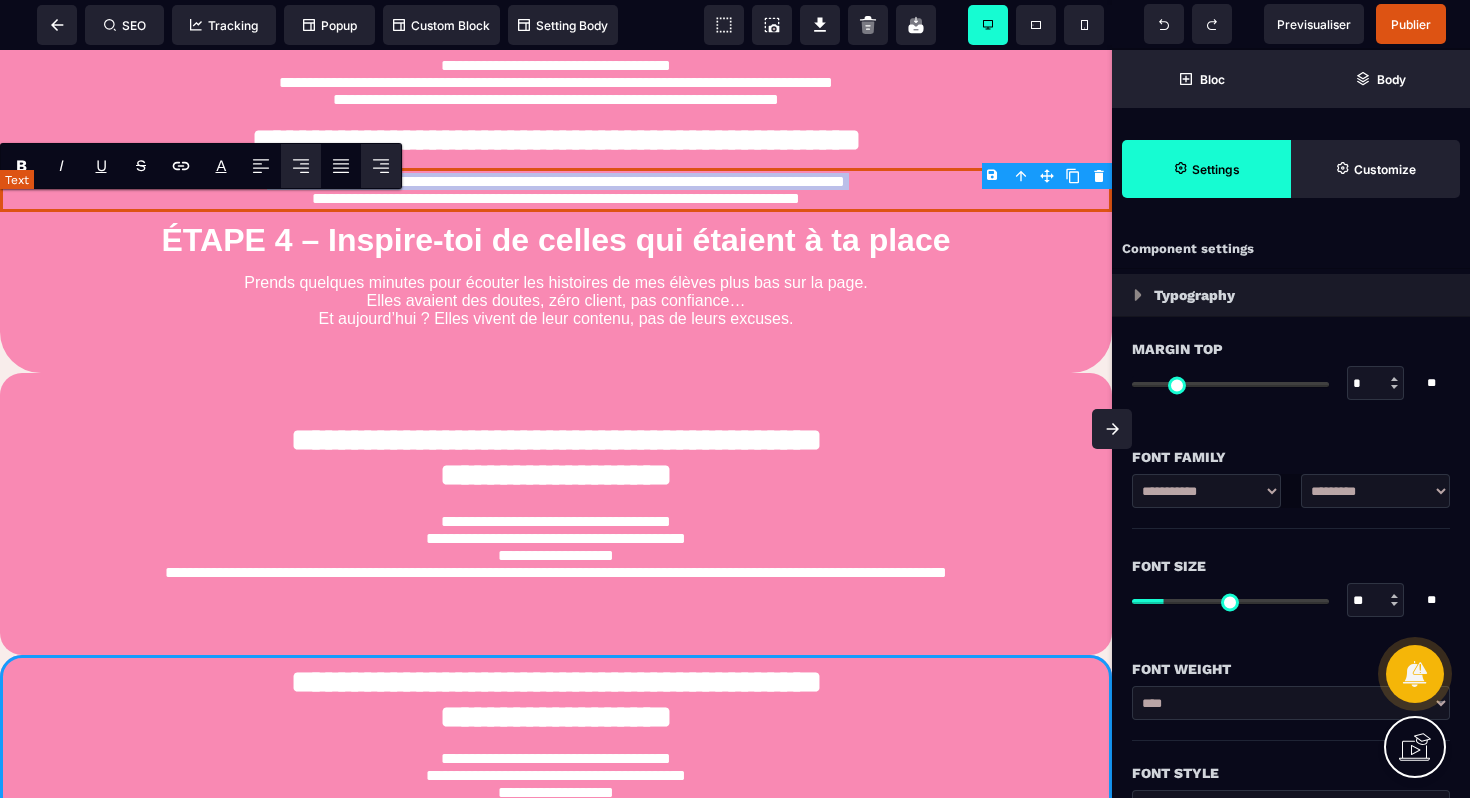 click on "**********" at bounding box center (556, 190) 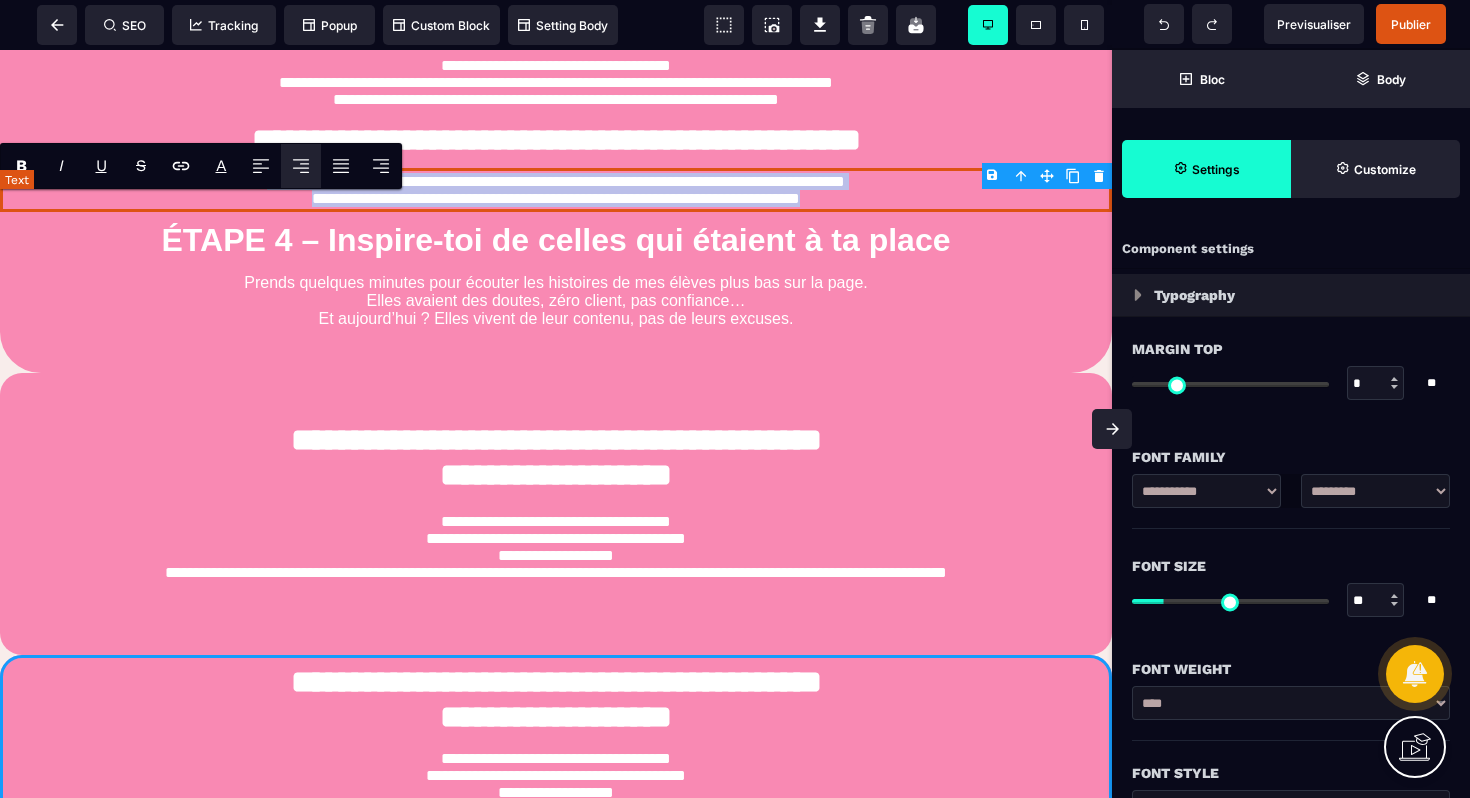 drag, startPoint x: 856, startPoint y: 227, endPoint x: 213, endPoint y: 196, distance: 643.7468 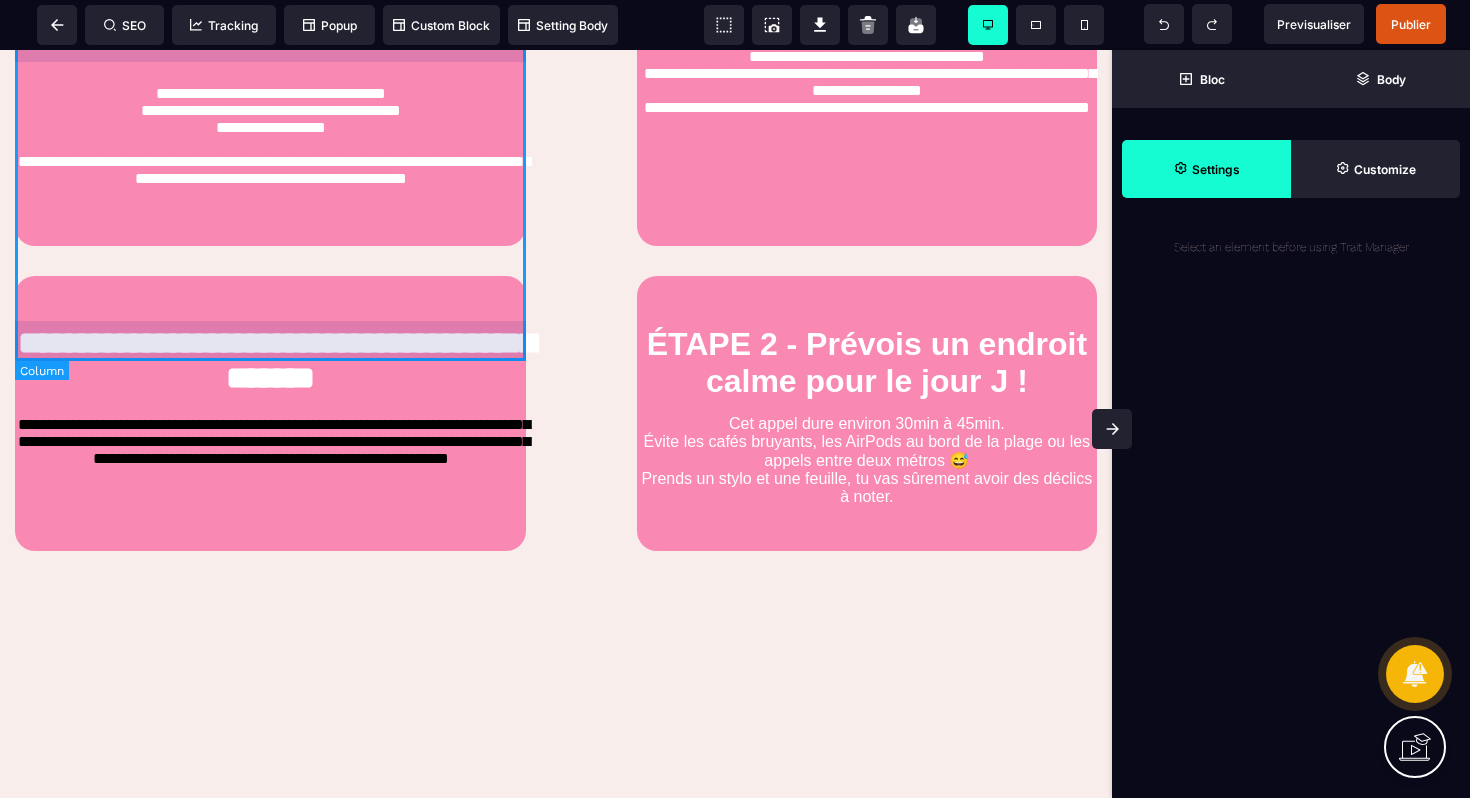 scroll, scrollTop: 2338, scrollLeft: 0, axis: vertical 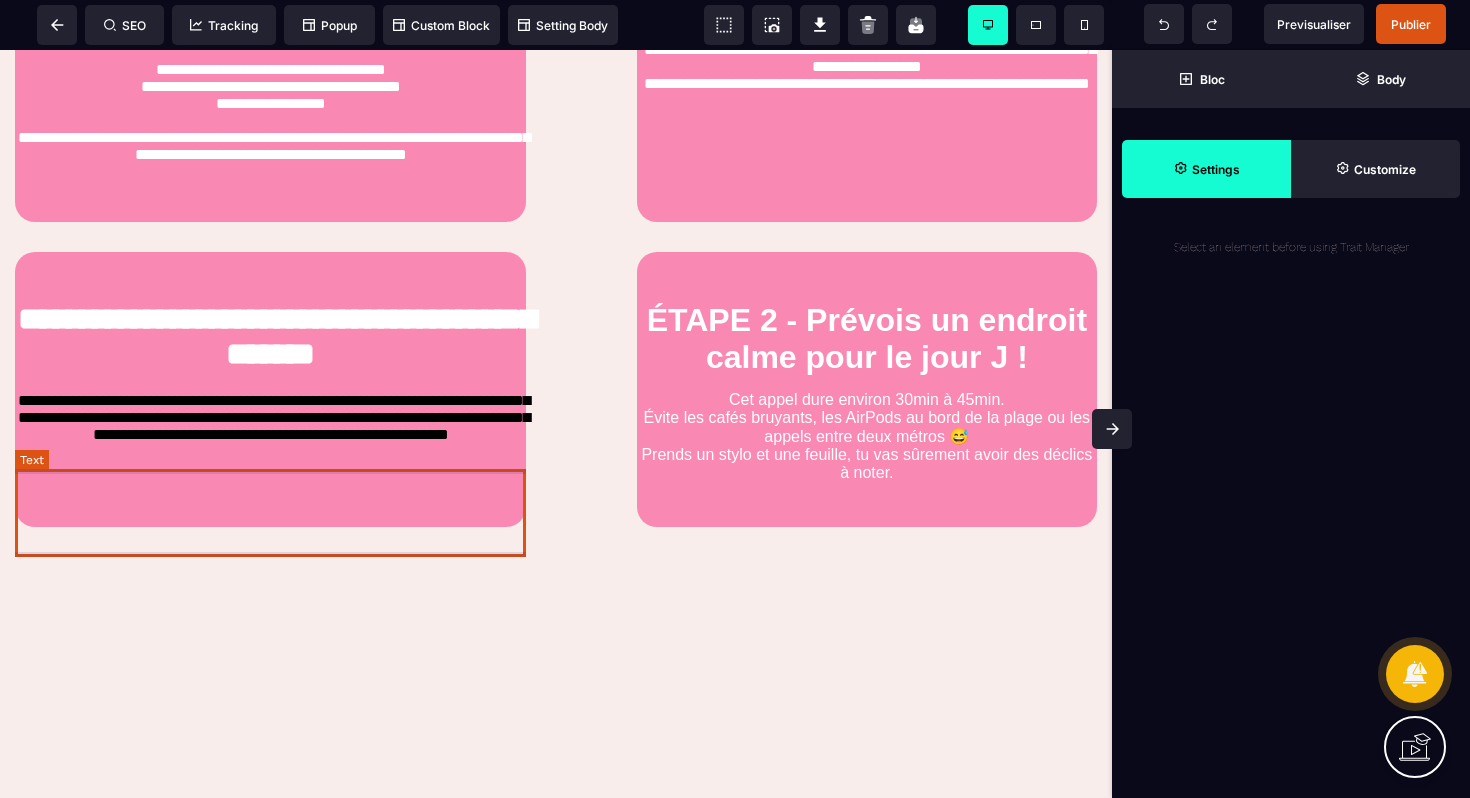 click on "**********" at bounding box center (270, 431) 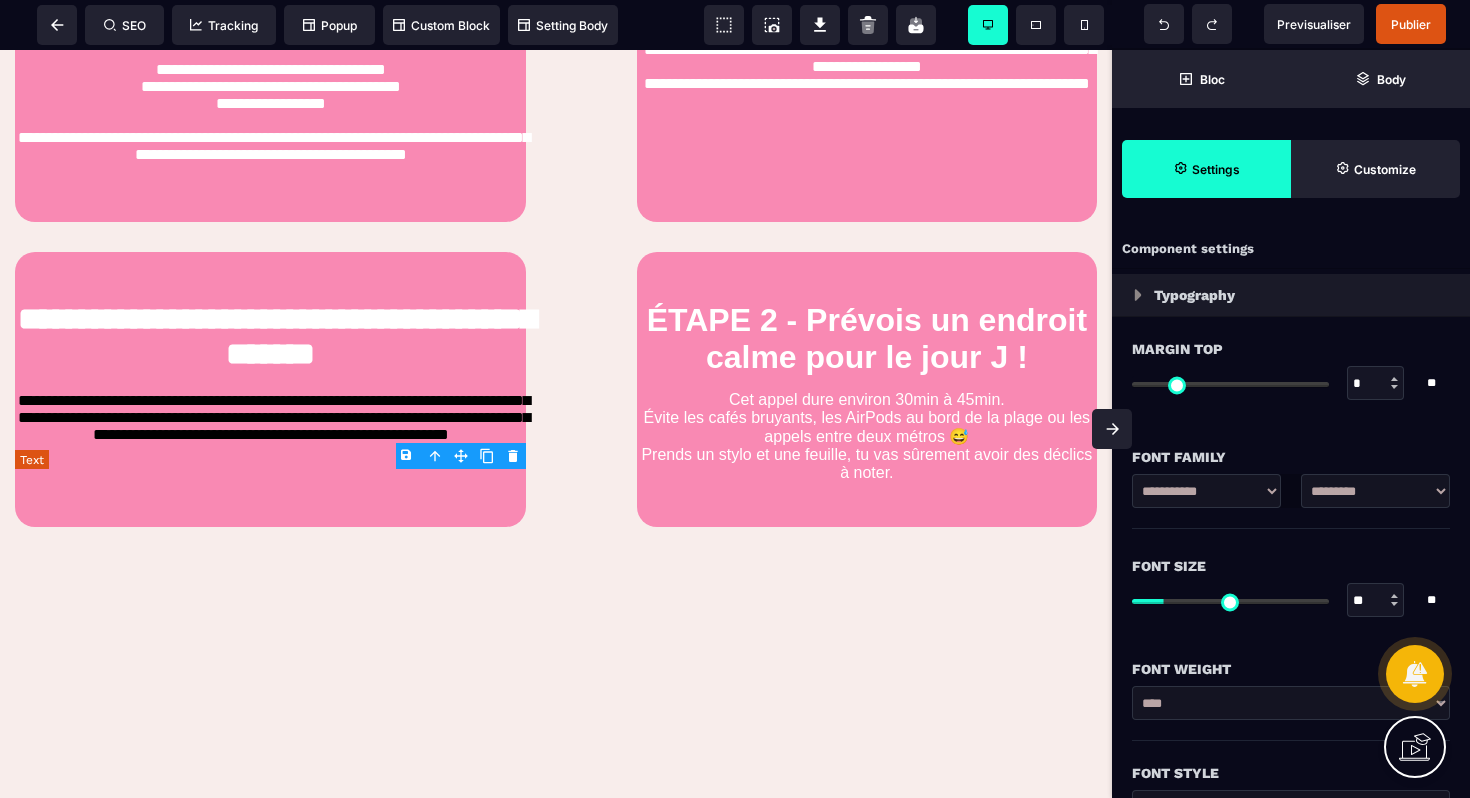 click on "**********" at bounding box center [270, 431] 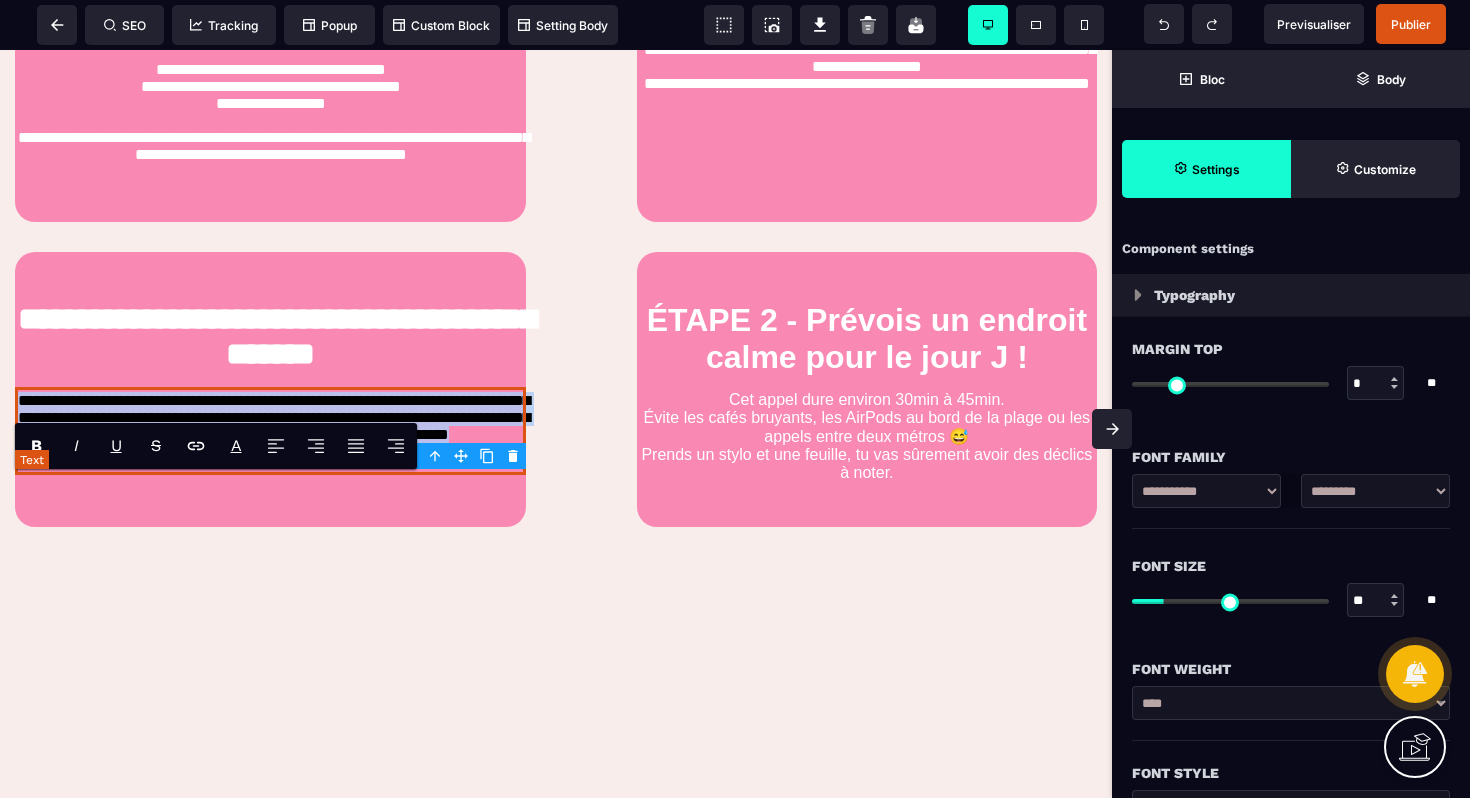 click on "**********" at bounding box center (270, 431) 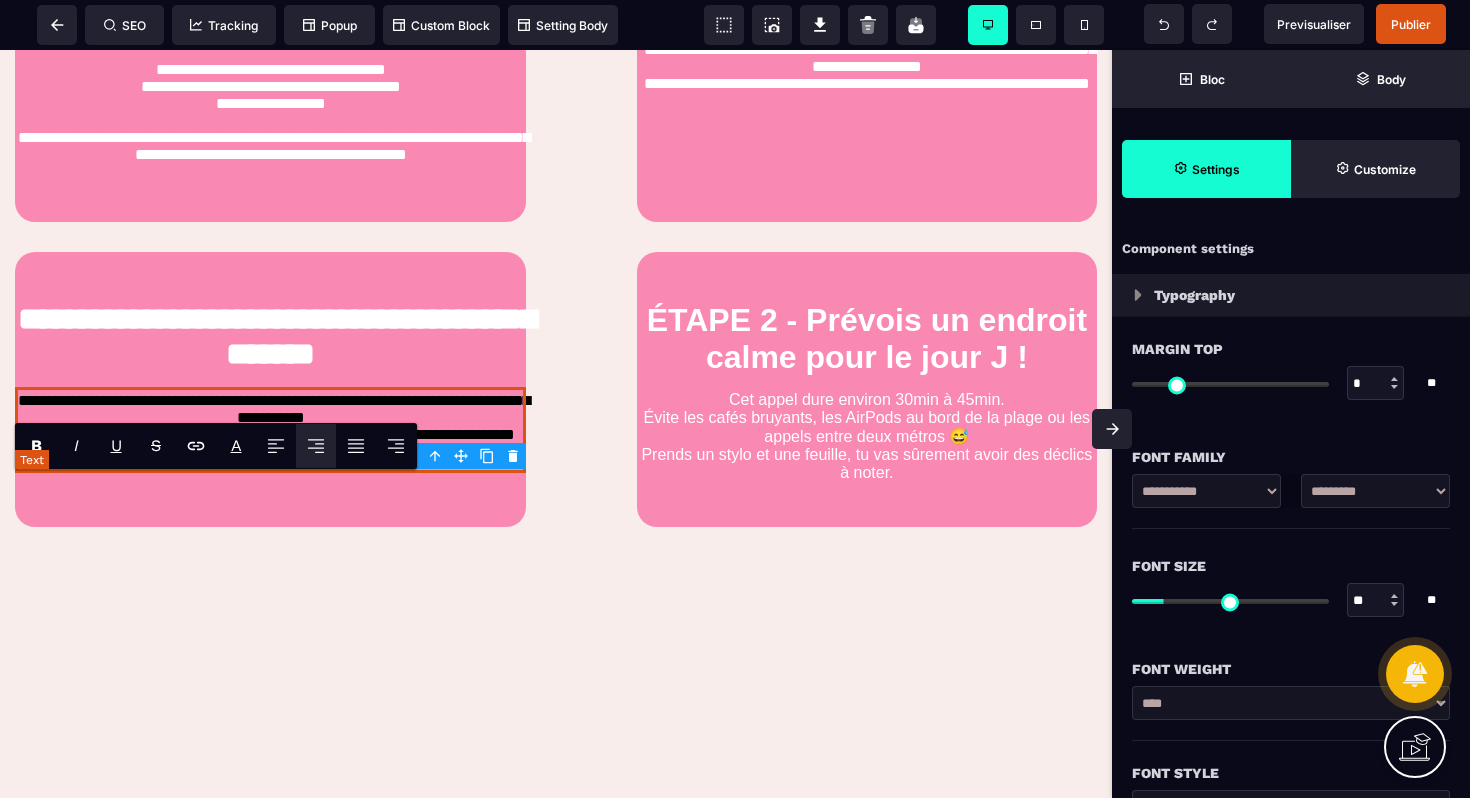 click on "**********" at bounding box center (270, 430) 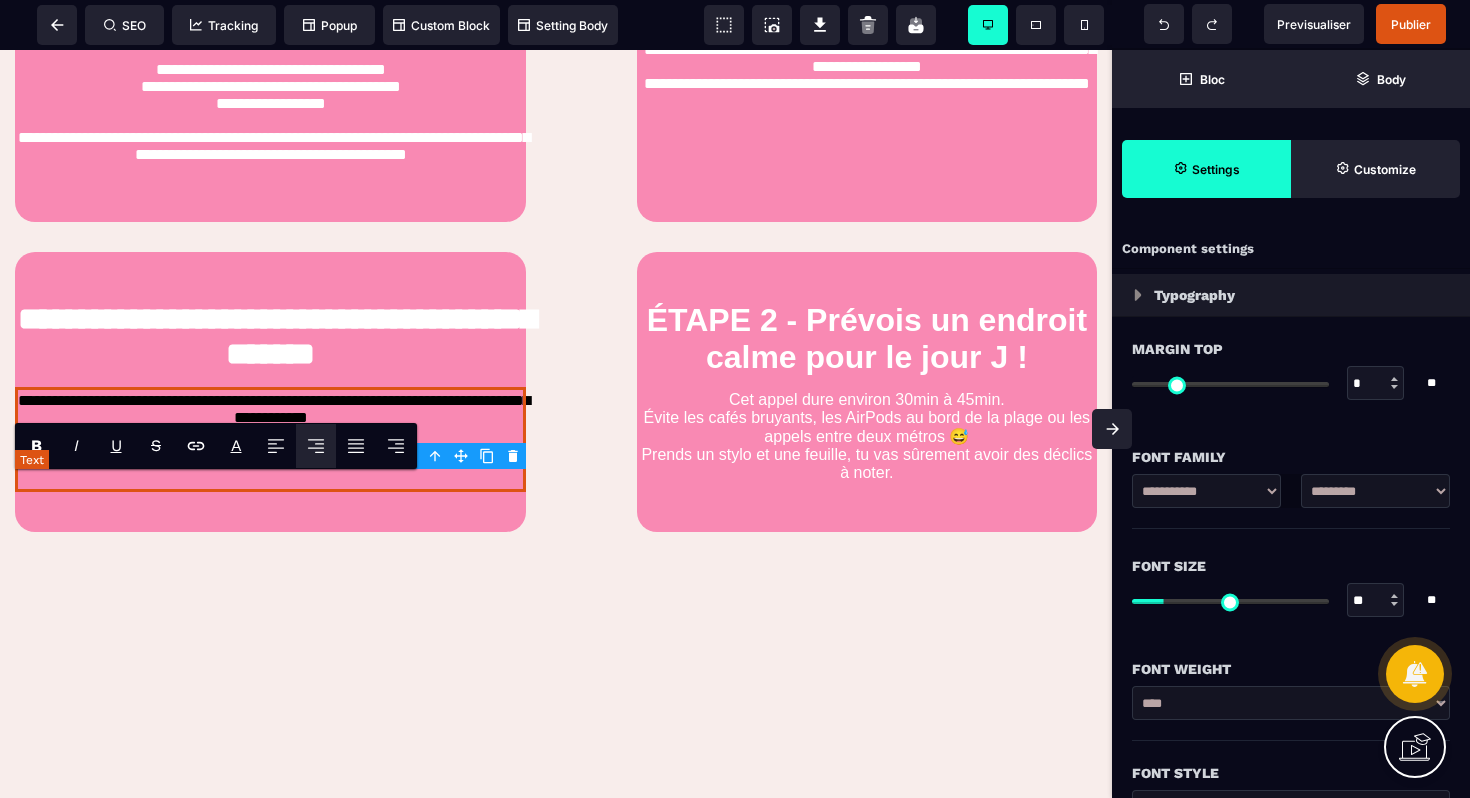 click on "**********" at bounding box center (270, 439) 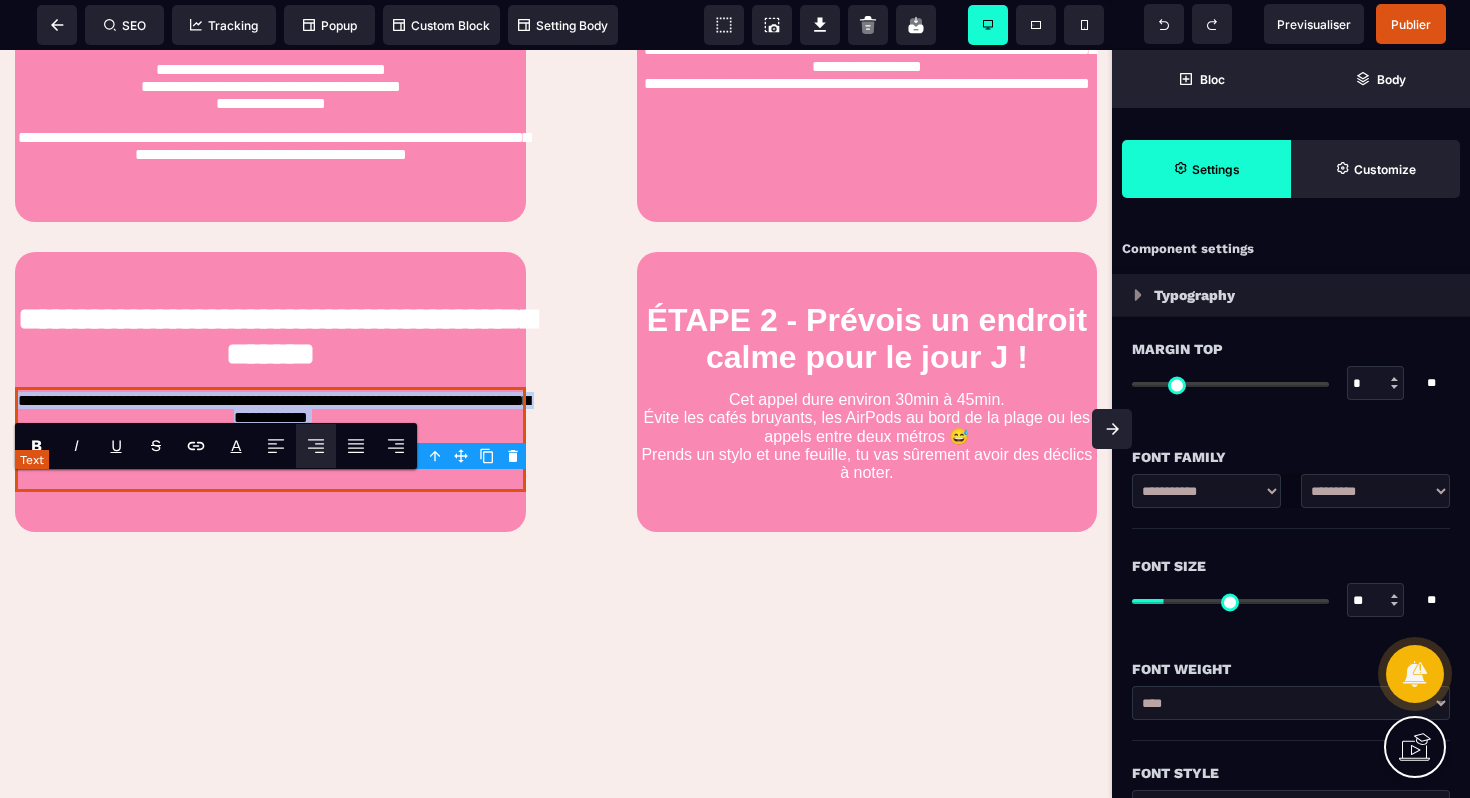 drag, startPoint x: 305, startPoint y: 554, endPoint x: 36, endPoint y: 477, distance: 279.8035 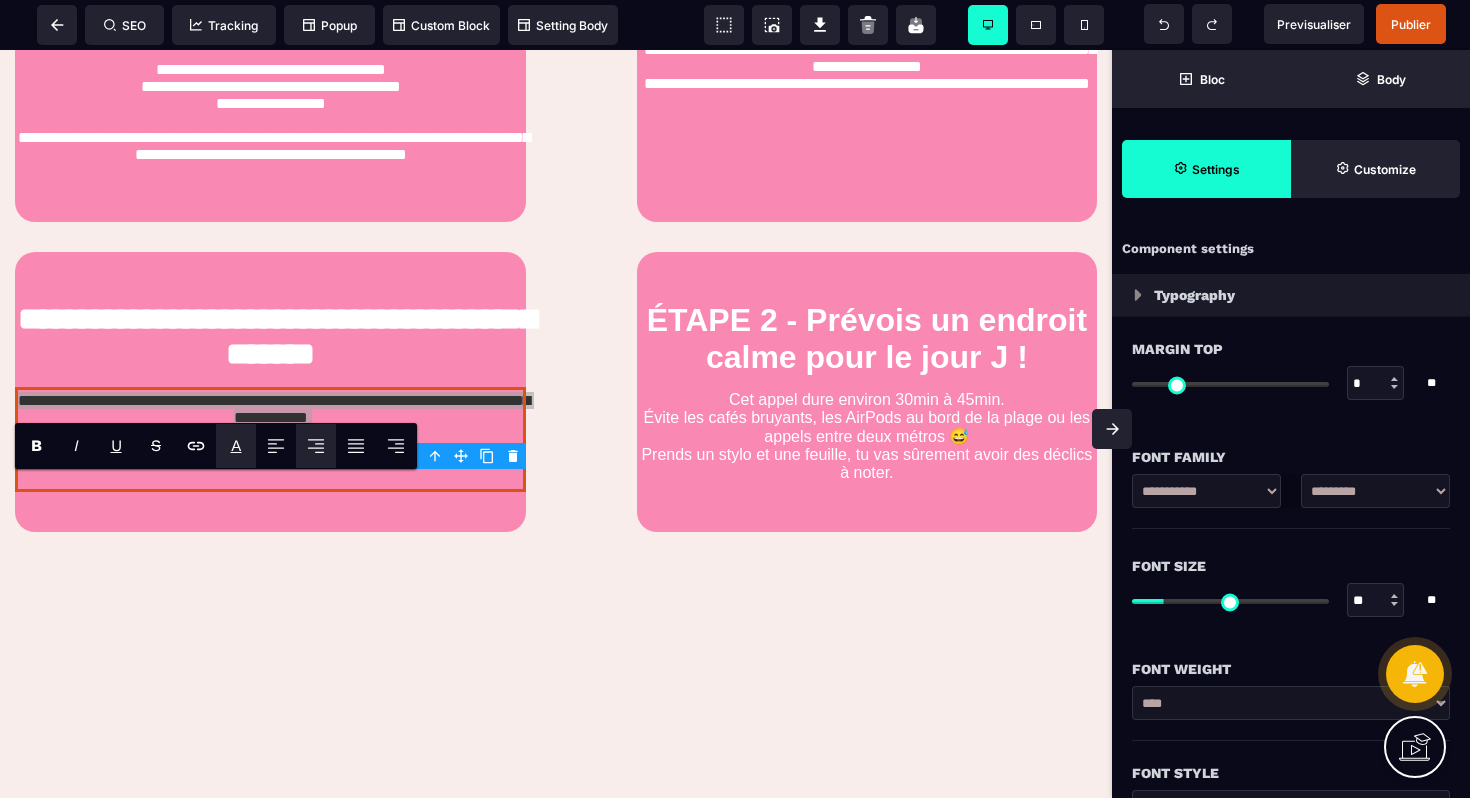 click on "A" at bounding box center [236, 445] 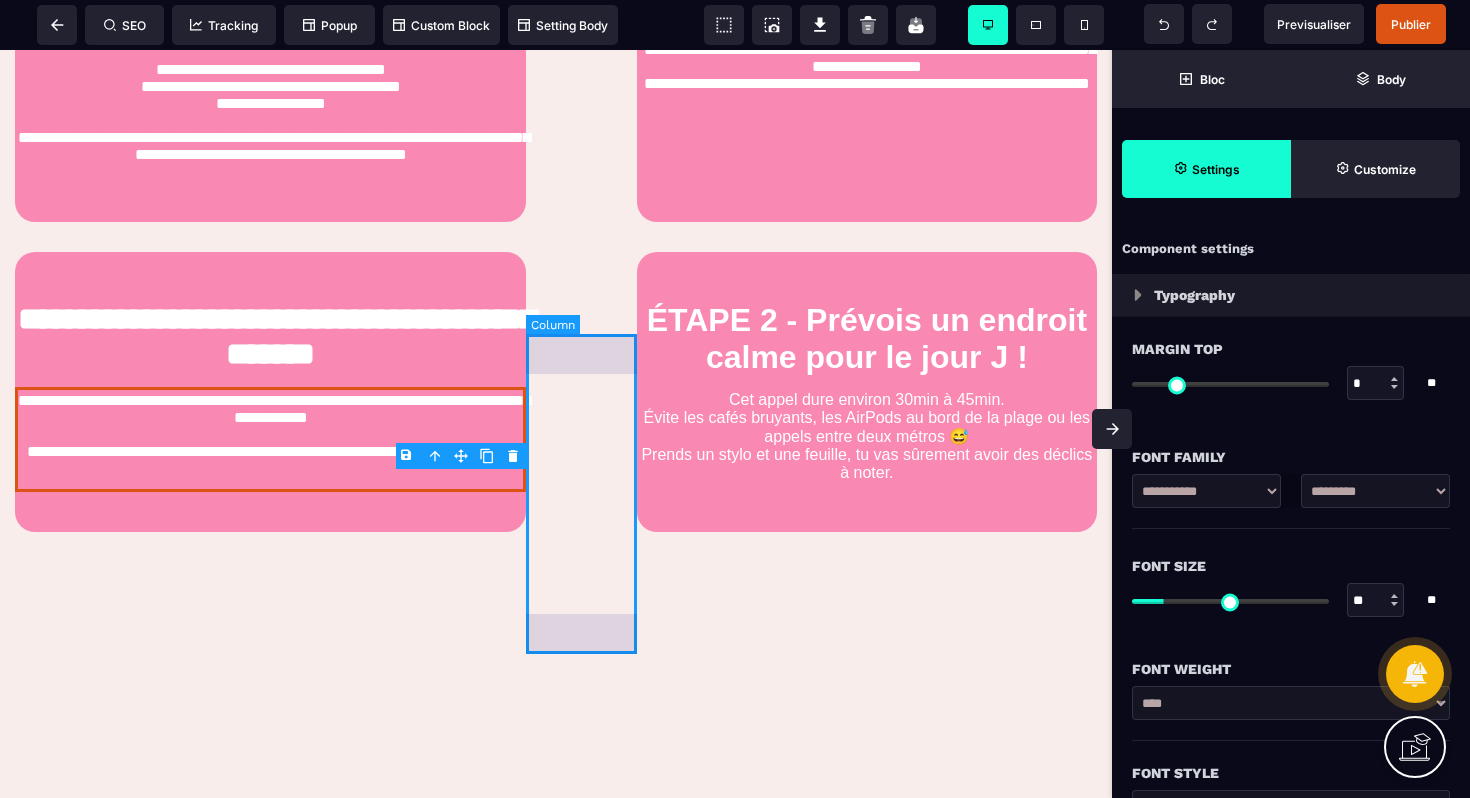 click at bounding box center [581, 392] 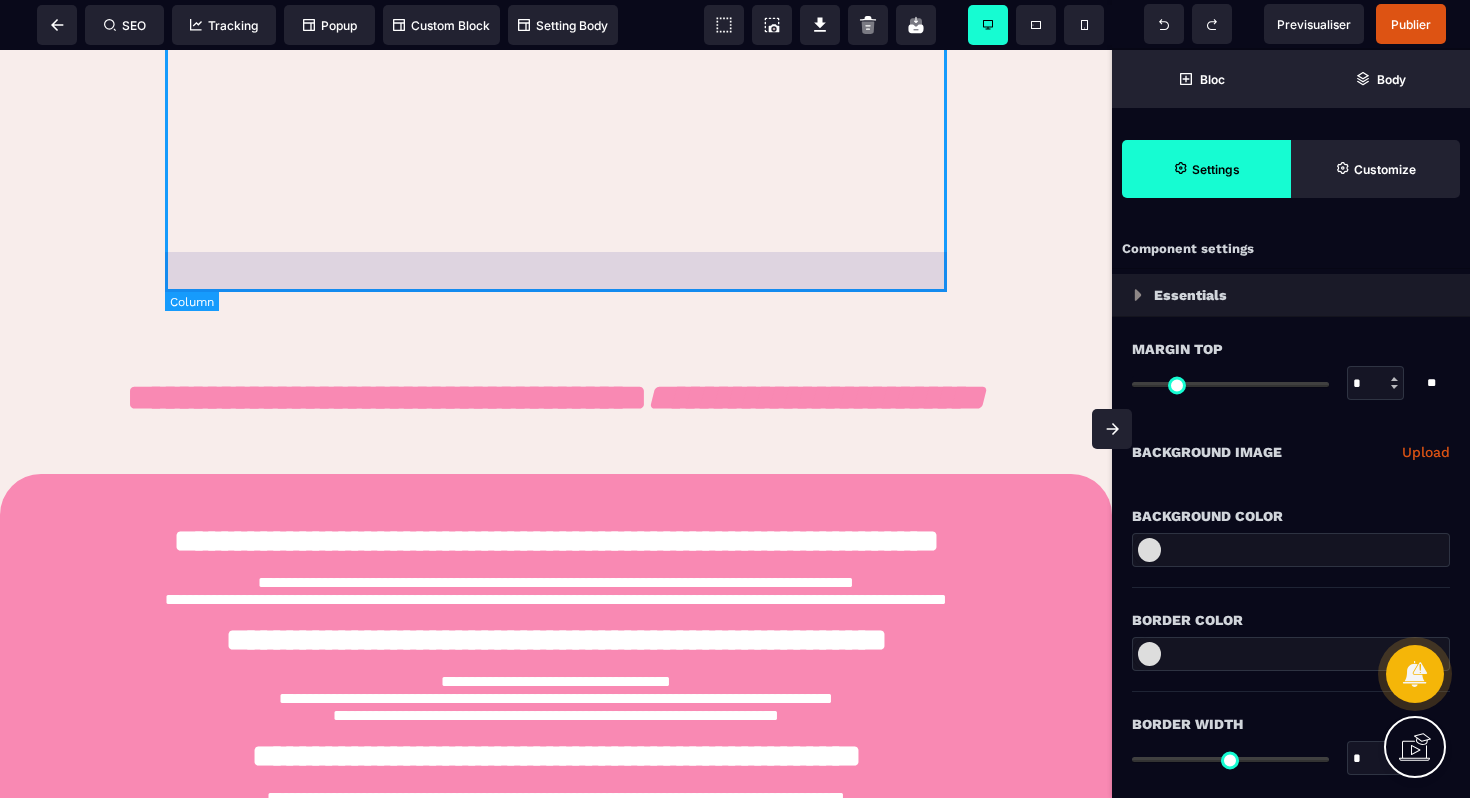 scroll, scrollTop: 772, scrollLeft: 0, axis: vertical 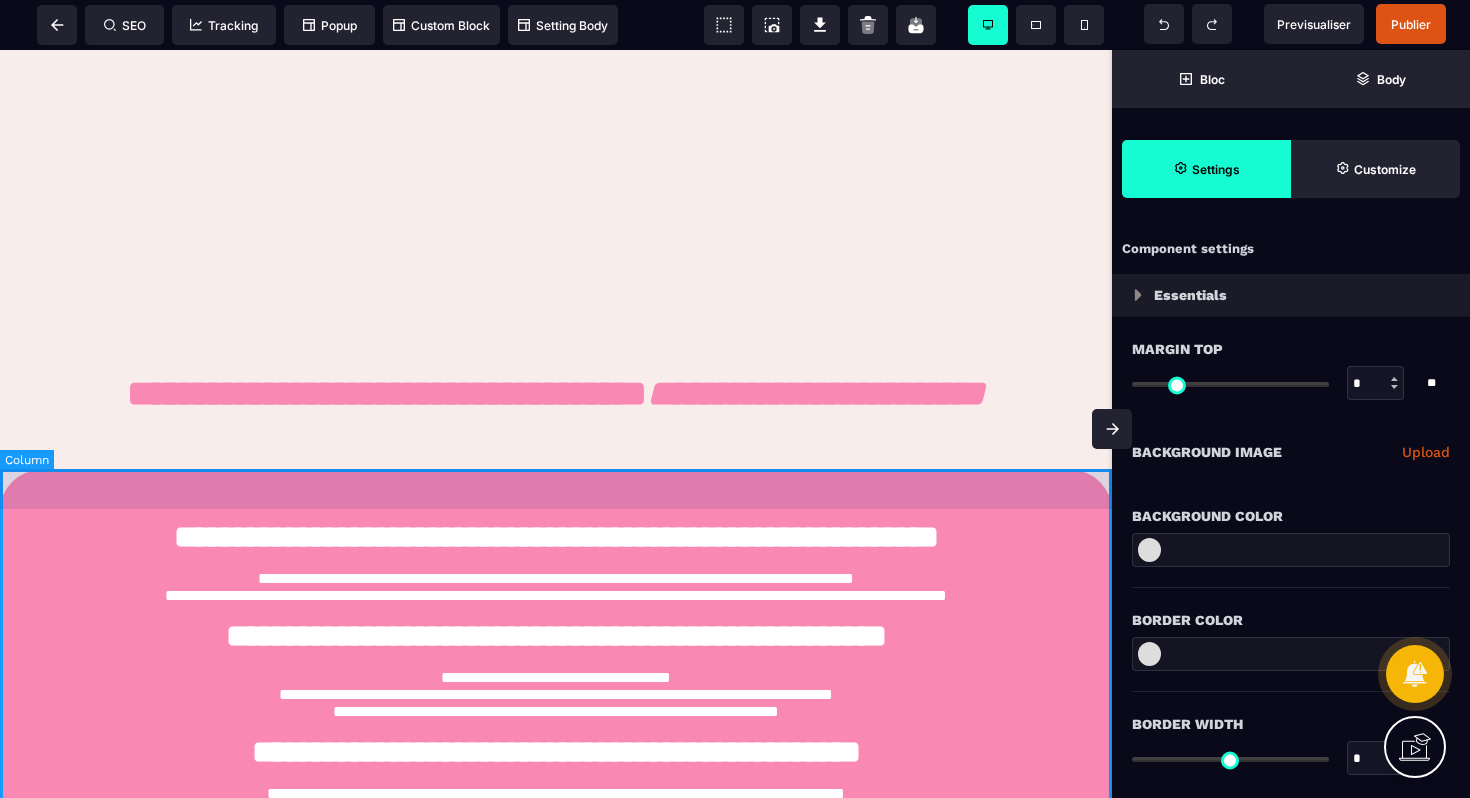 click on "**********" at bounding box center (556, 727) 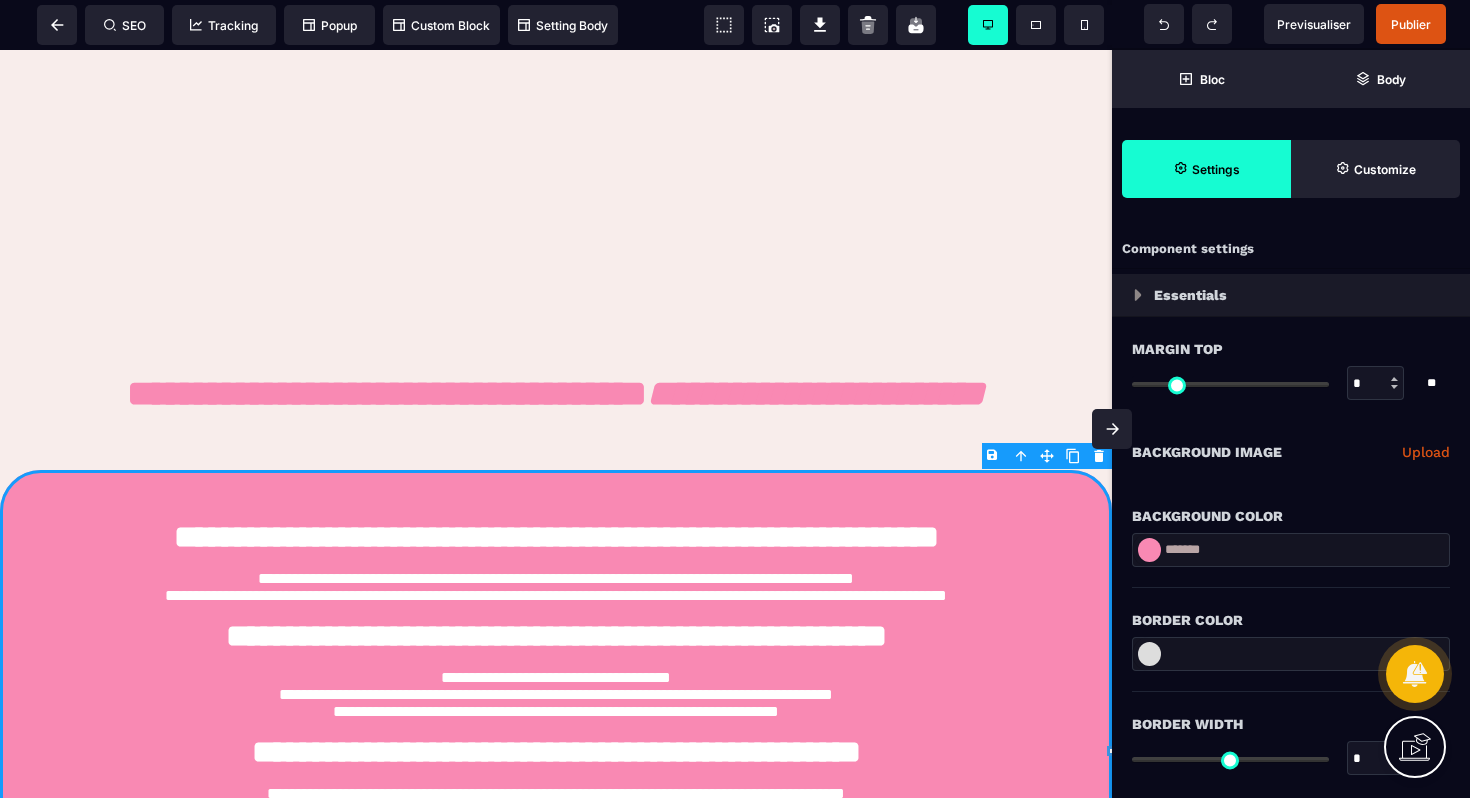 click on "B I U S
A *******
plus
Column
SEO" at bounding box center [735, 399] 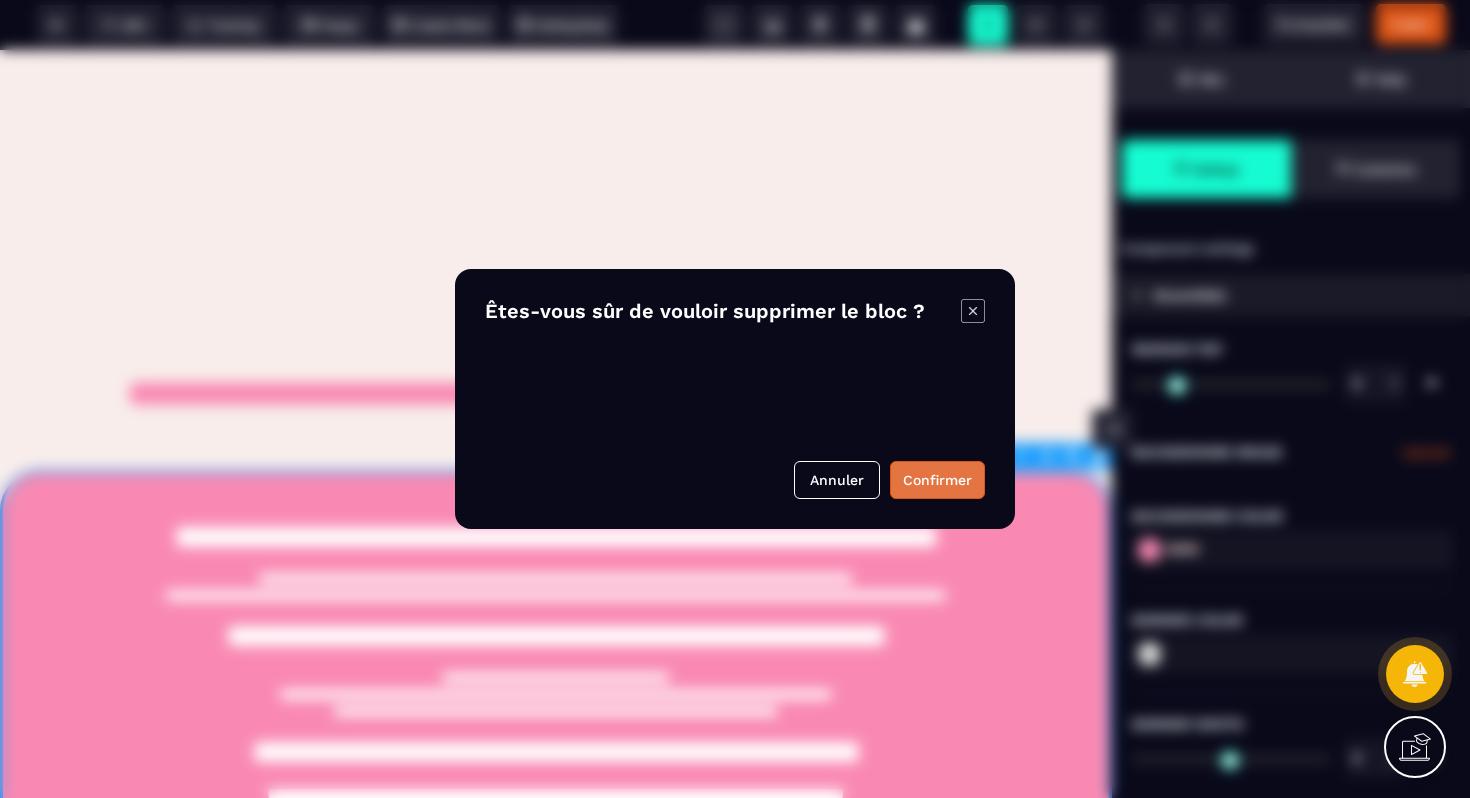 click on "Confirmer" at bounding box center [937, 480] 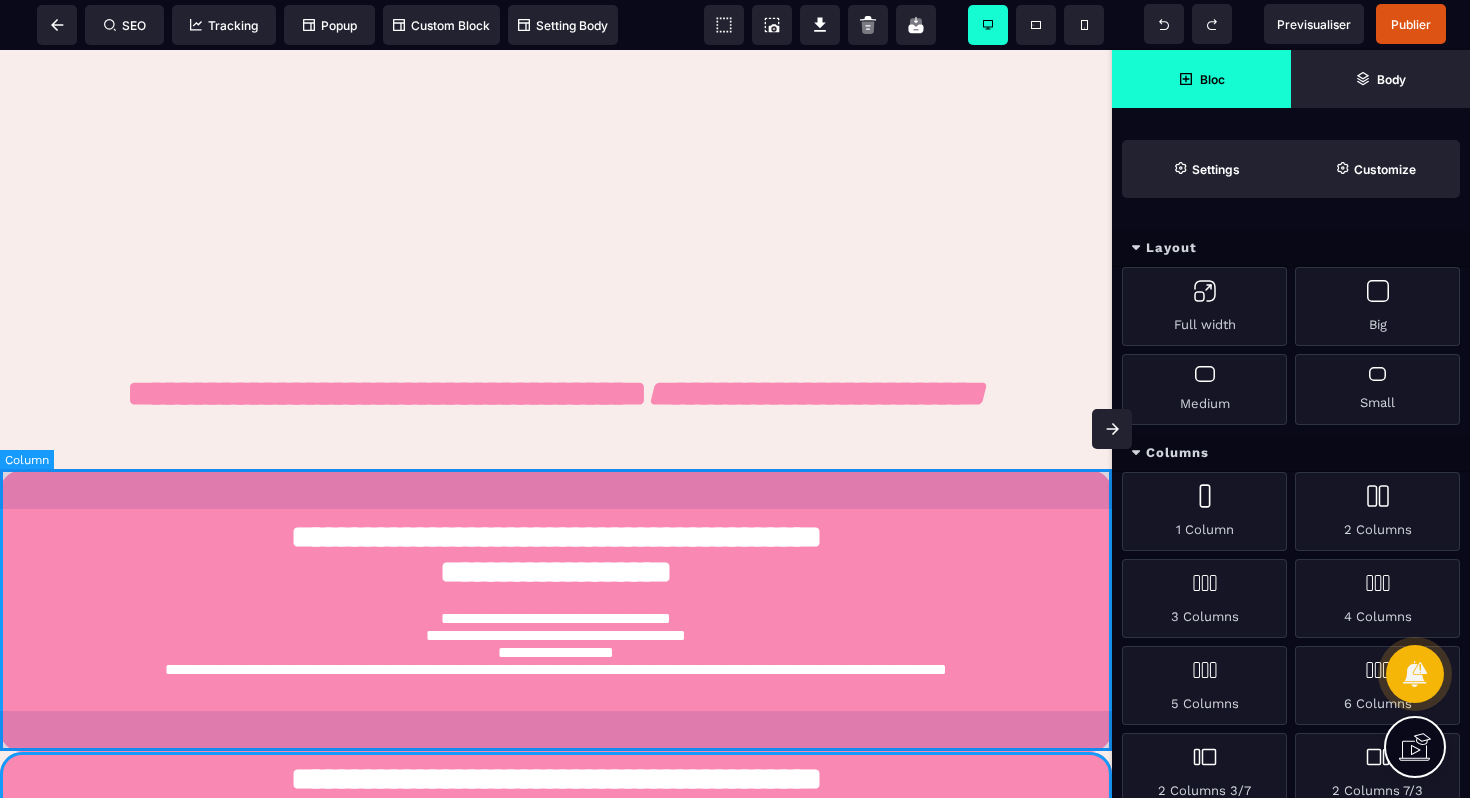 click on "**********" at bounding box center (556, 611) 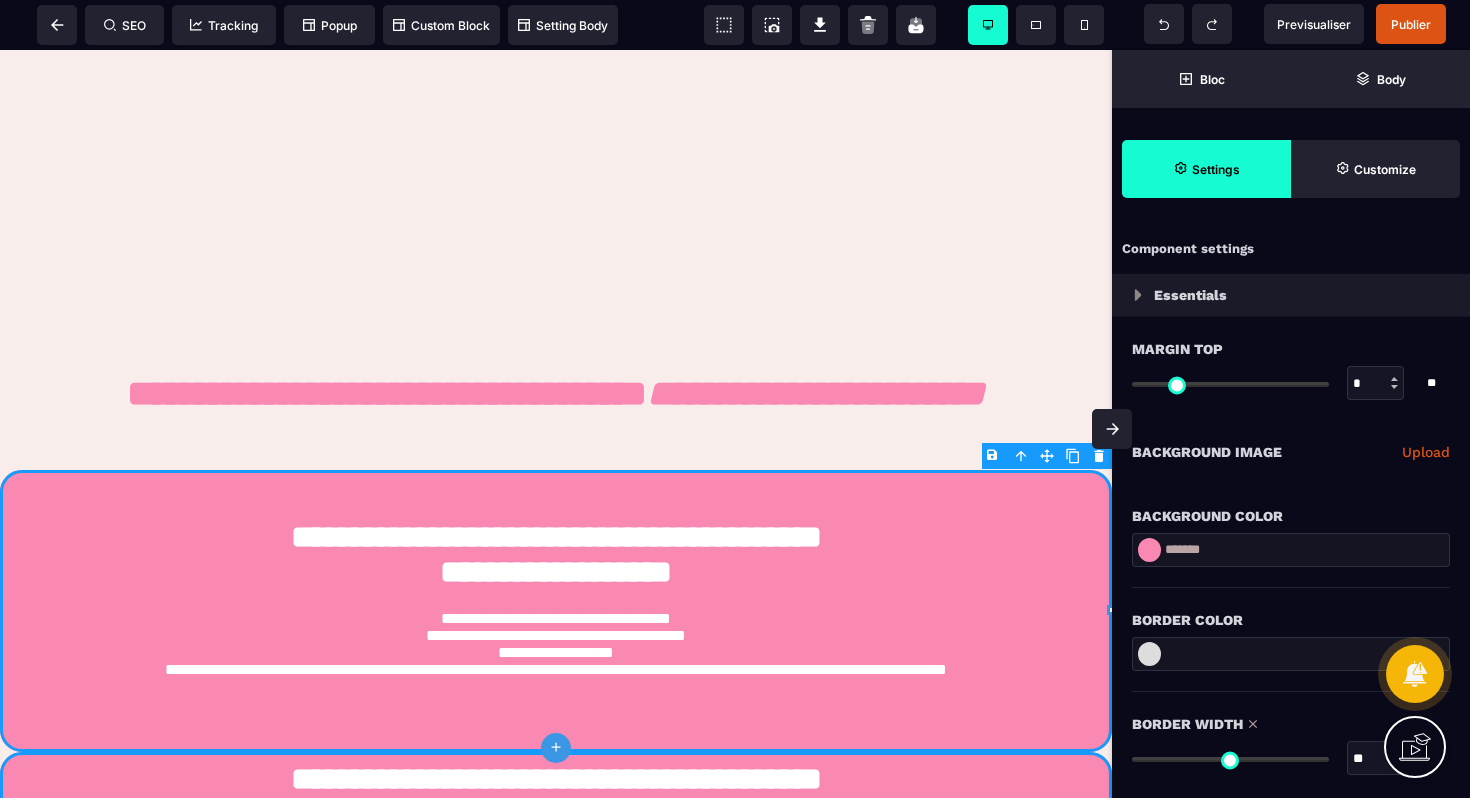 click on "B I U S
A *******
plus
Row
SEO
Big" at bounding box center [735, 399] 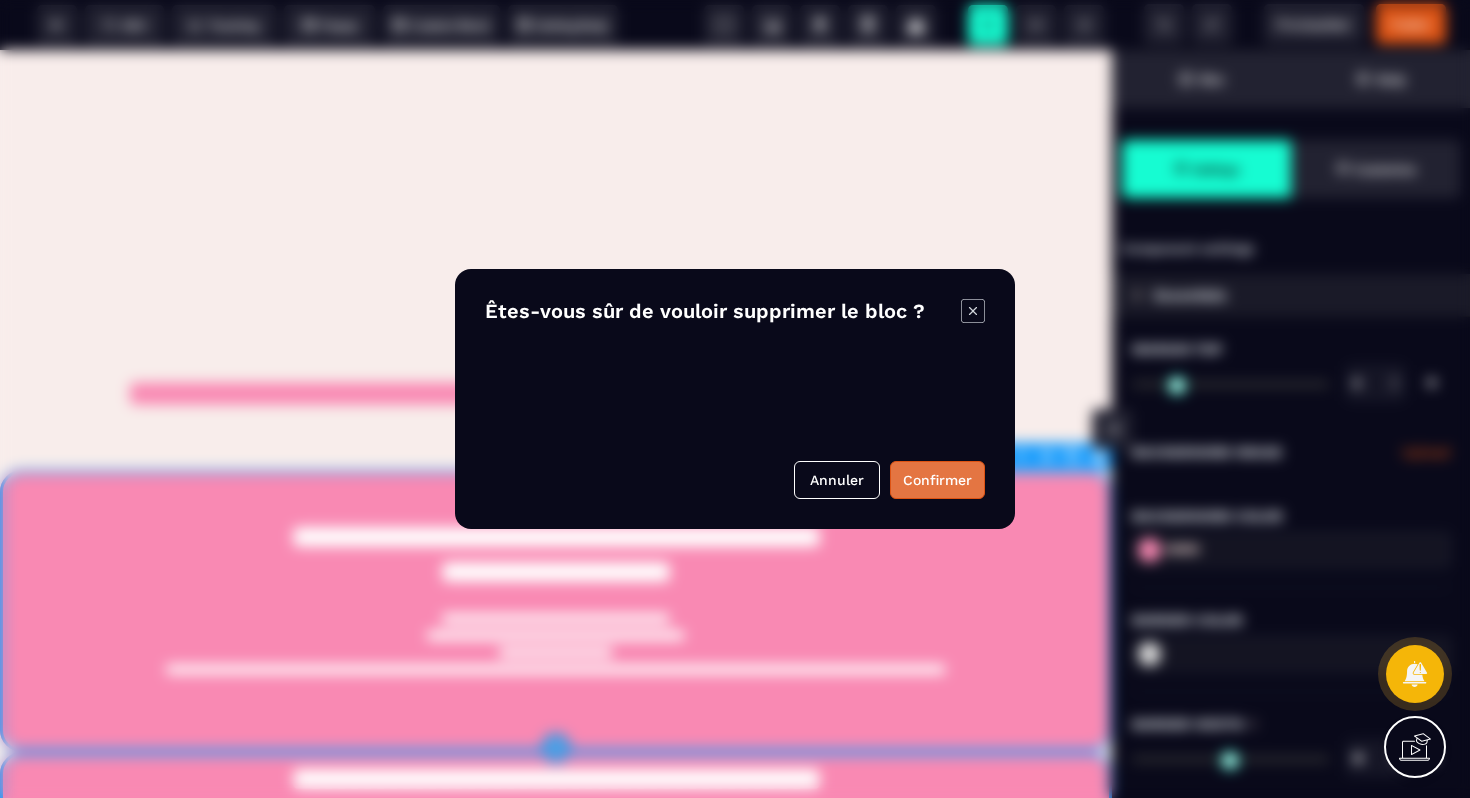 click on "Confirmer" at bounding box center [937, 480] 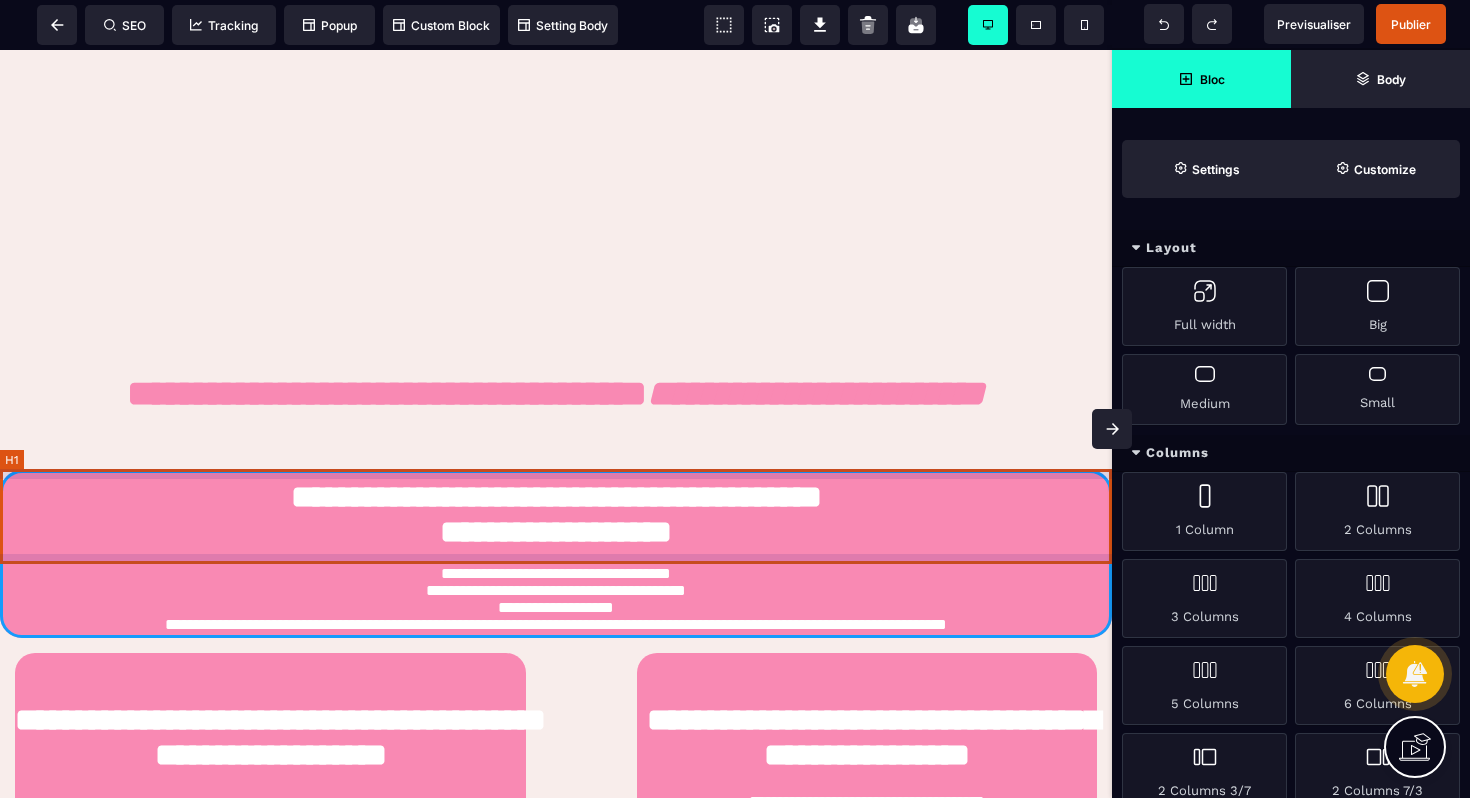 click on "**********" at bounding box center (556, 515) 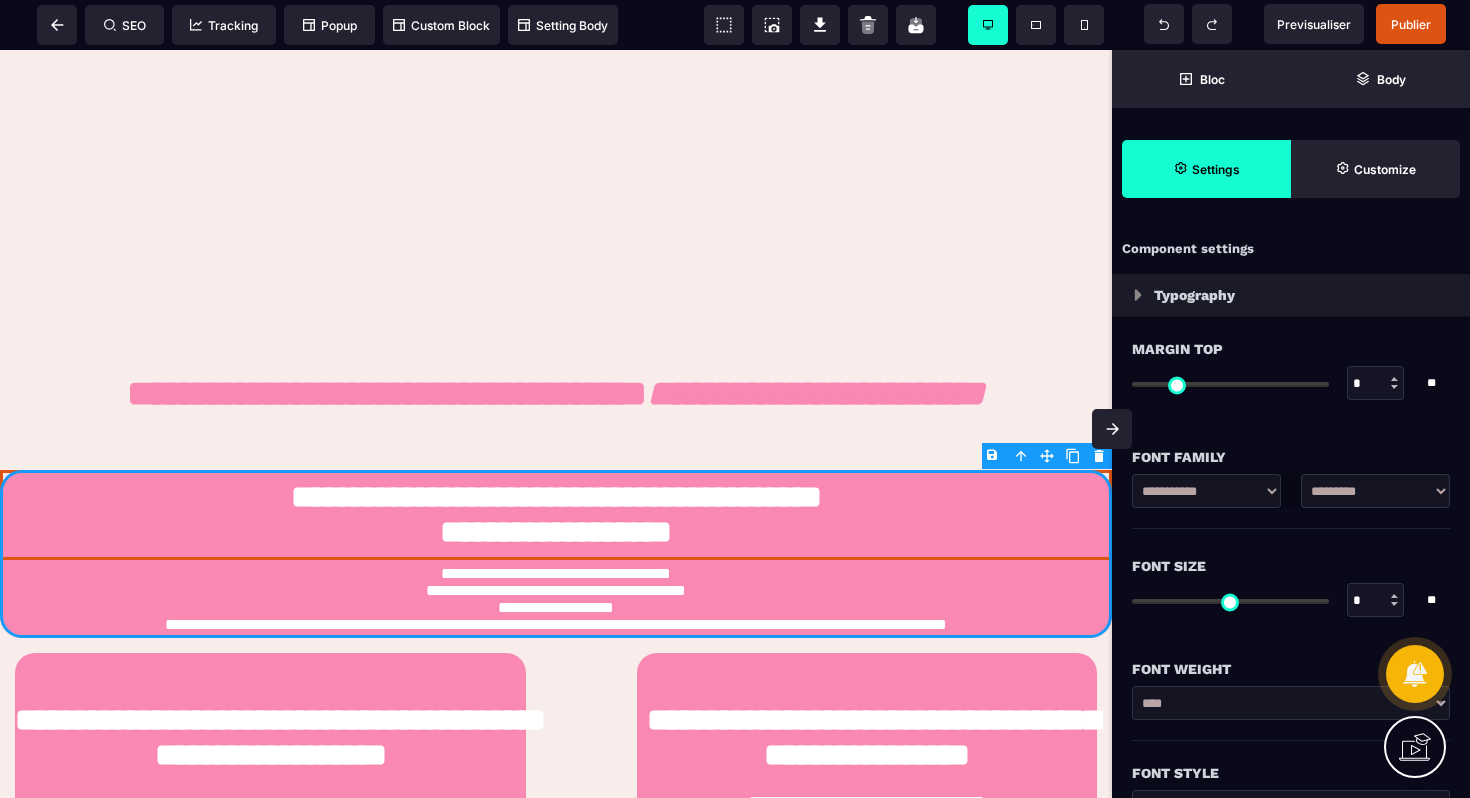 click on "B I U S
A *******
H1
SEO
Tracking
Popup" at bounding box center [735, 399] 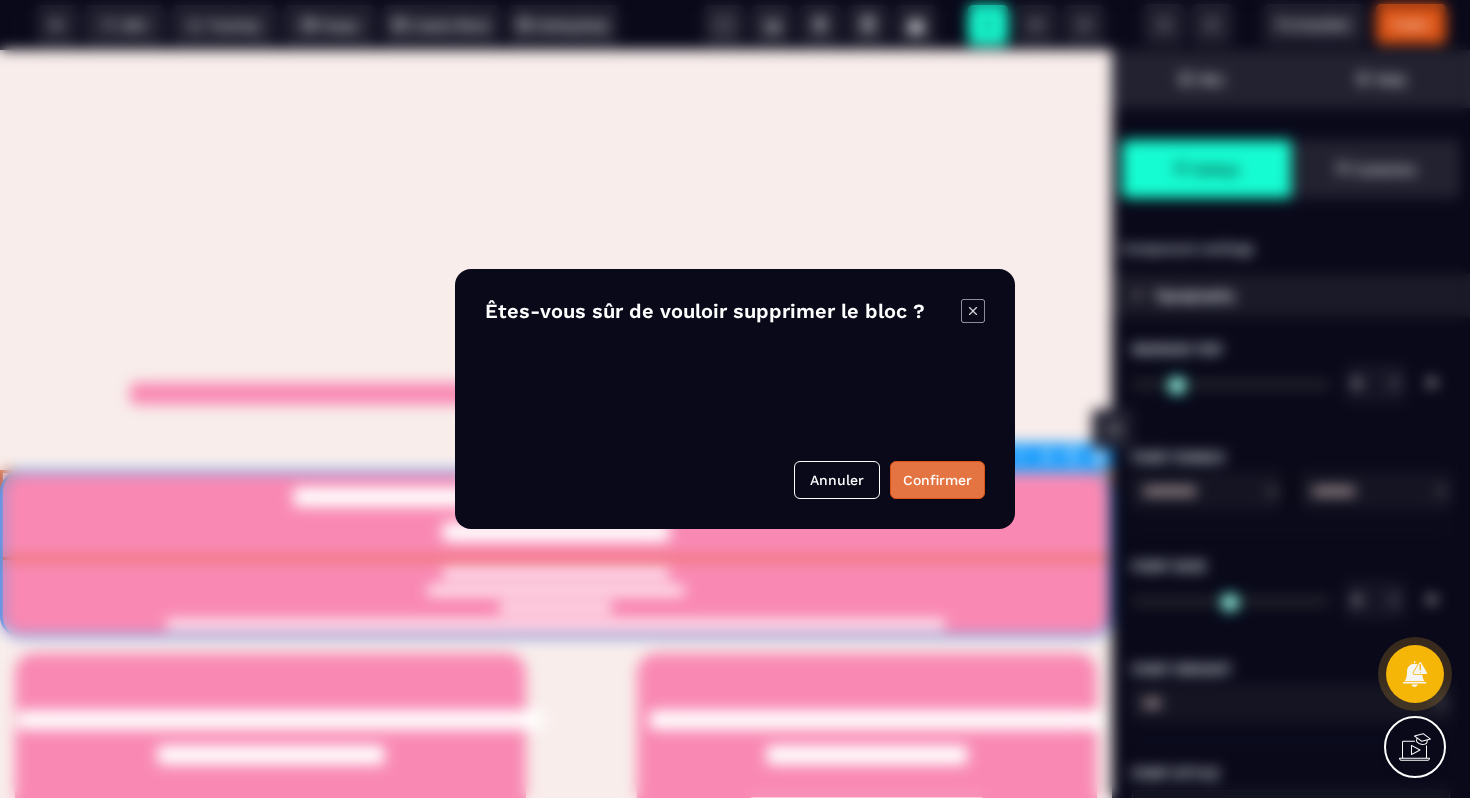 click on "Confirmer" at bounding box center [937, 480] 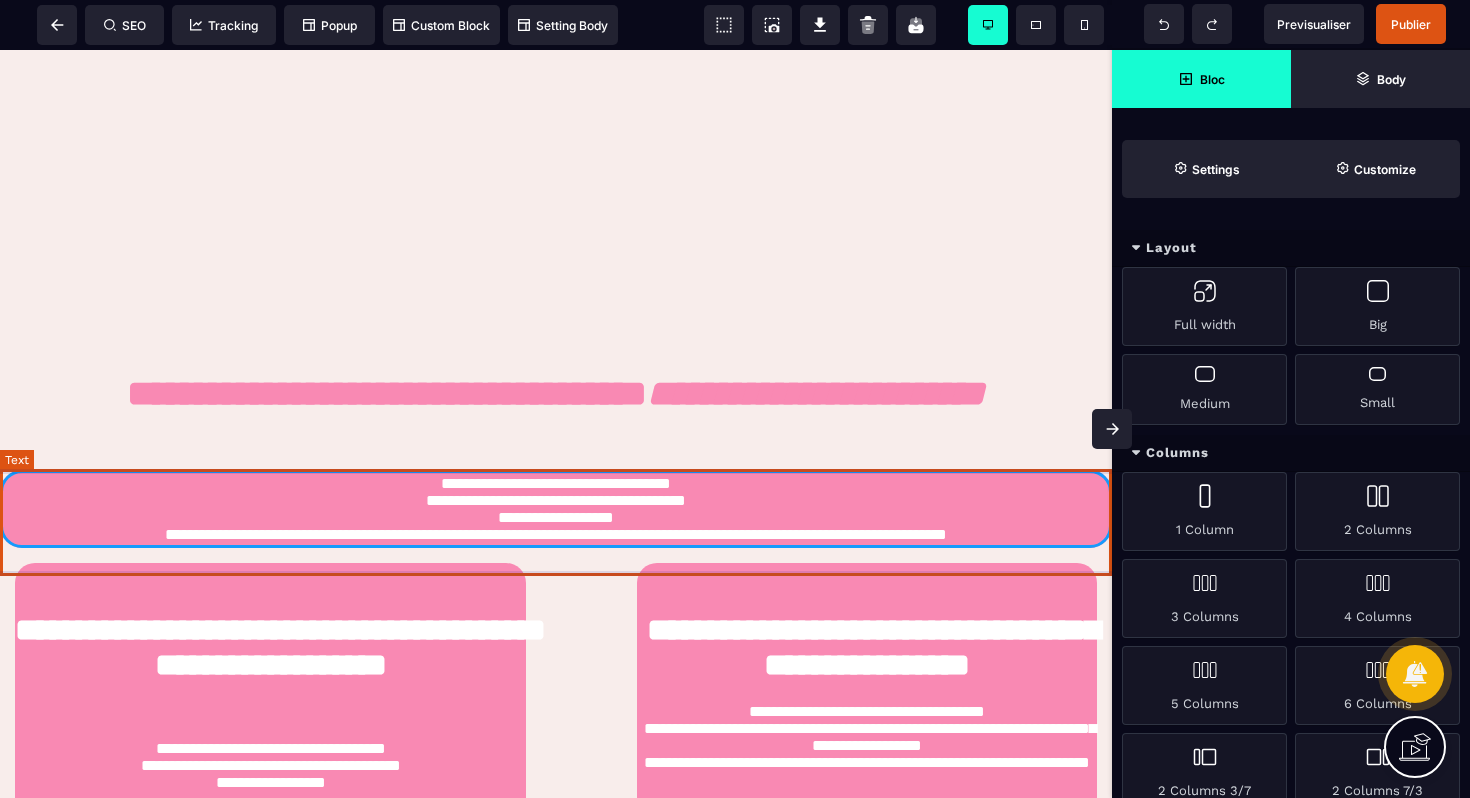 click on "**********" at bounding box center [556, 509] 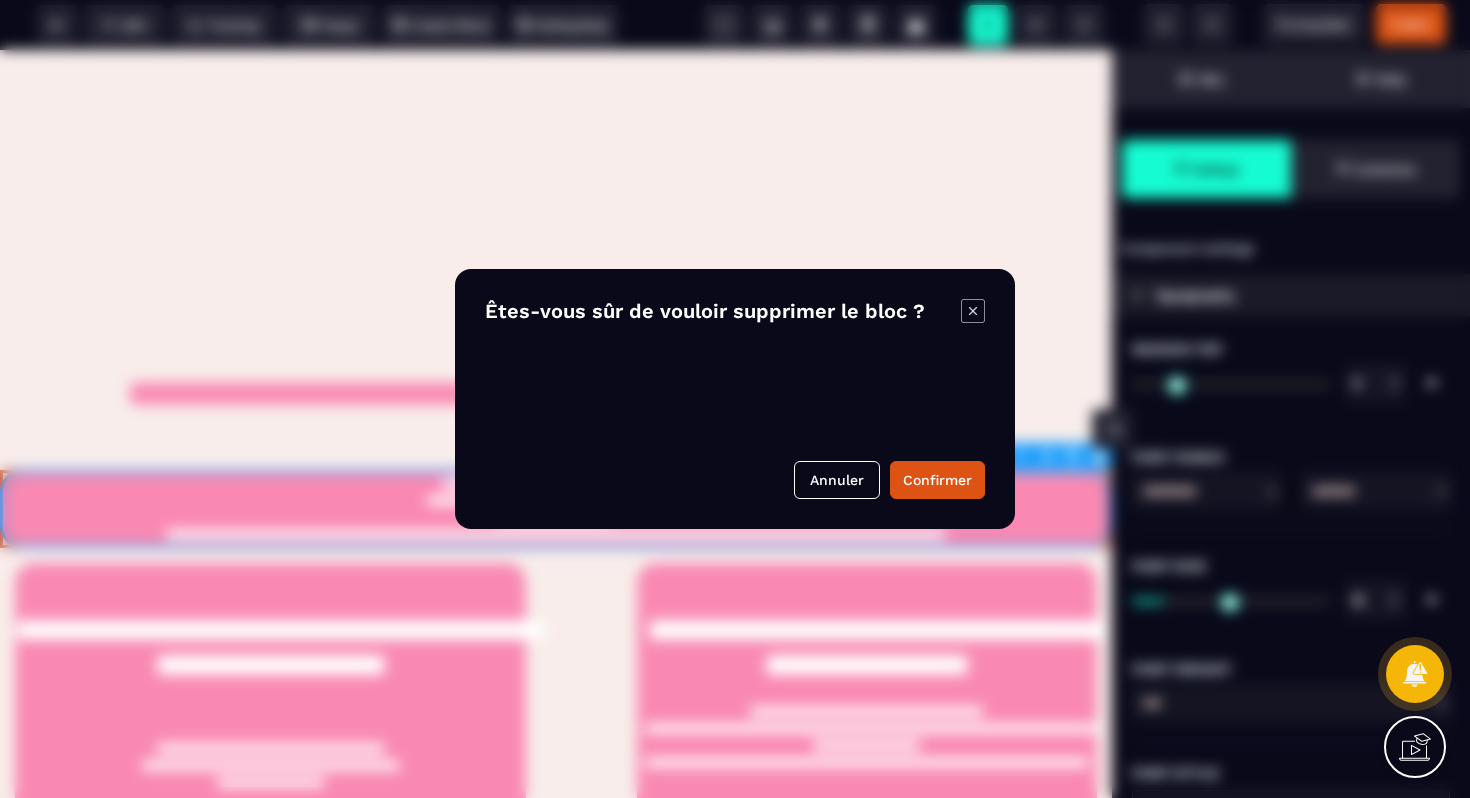 click on "B I U S
A *******
Text
SEO
Tracking
Popup" at bounding box center [735, 399] 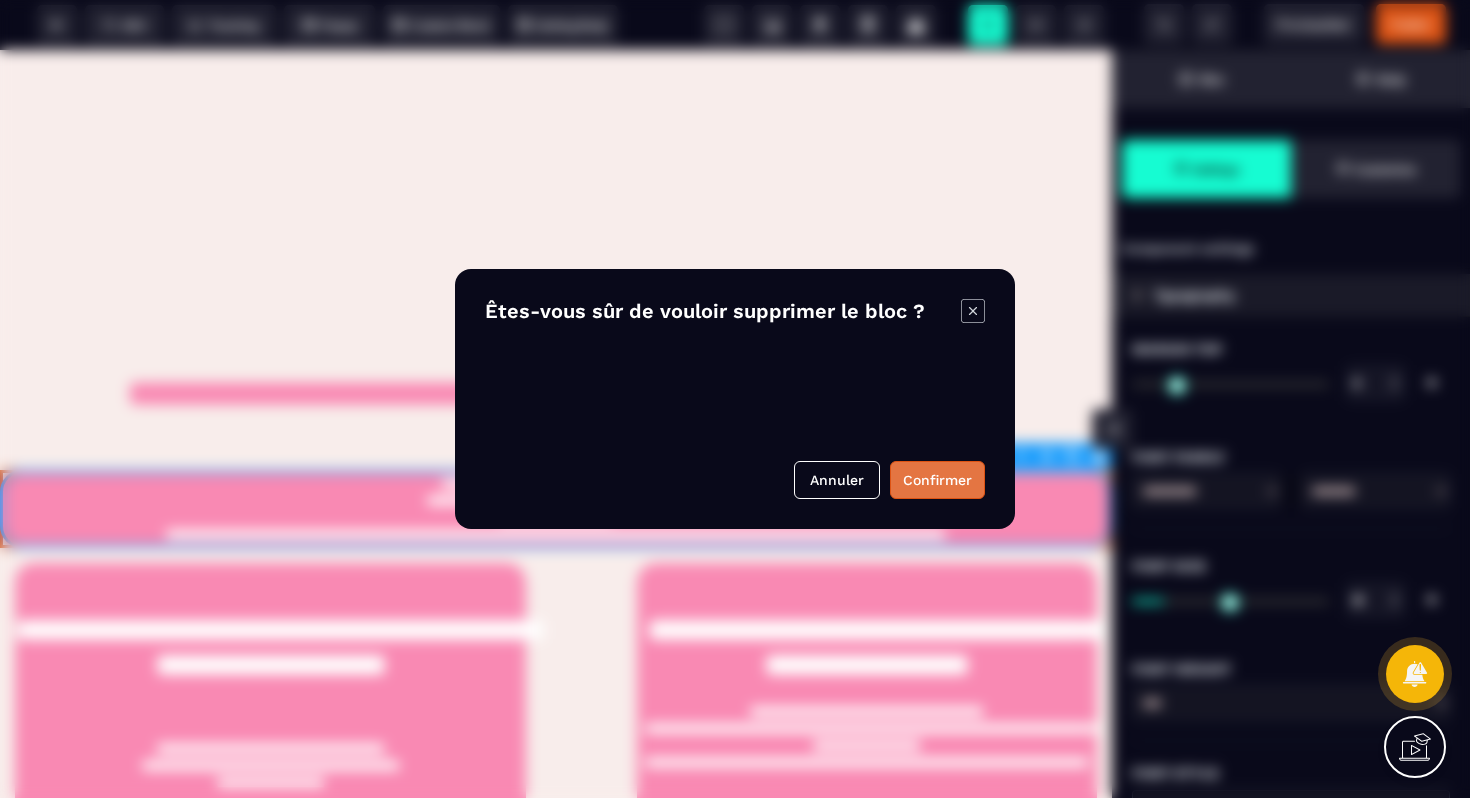 click on "Confirmer" at bounding box center [937, 480] 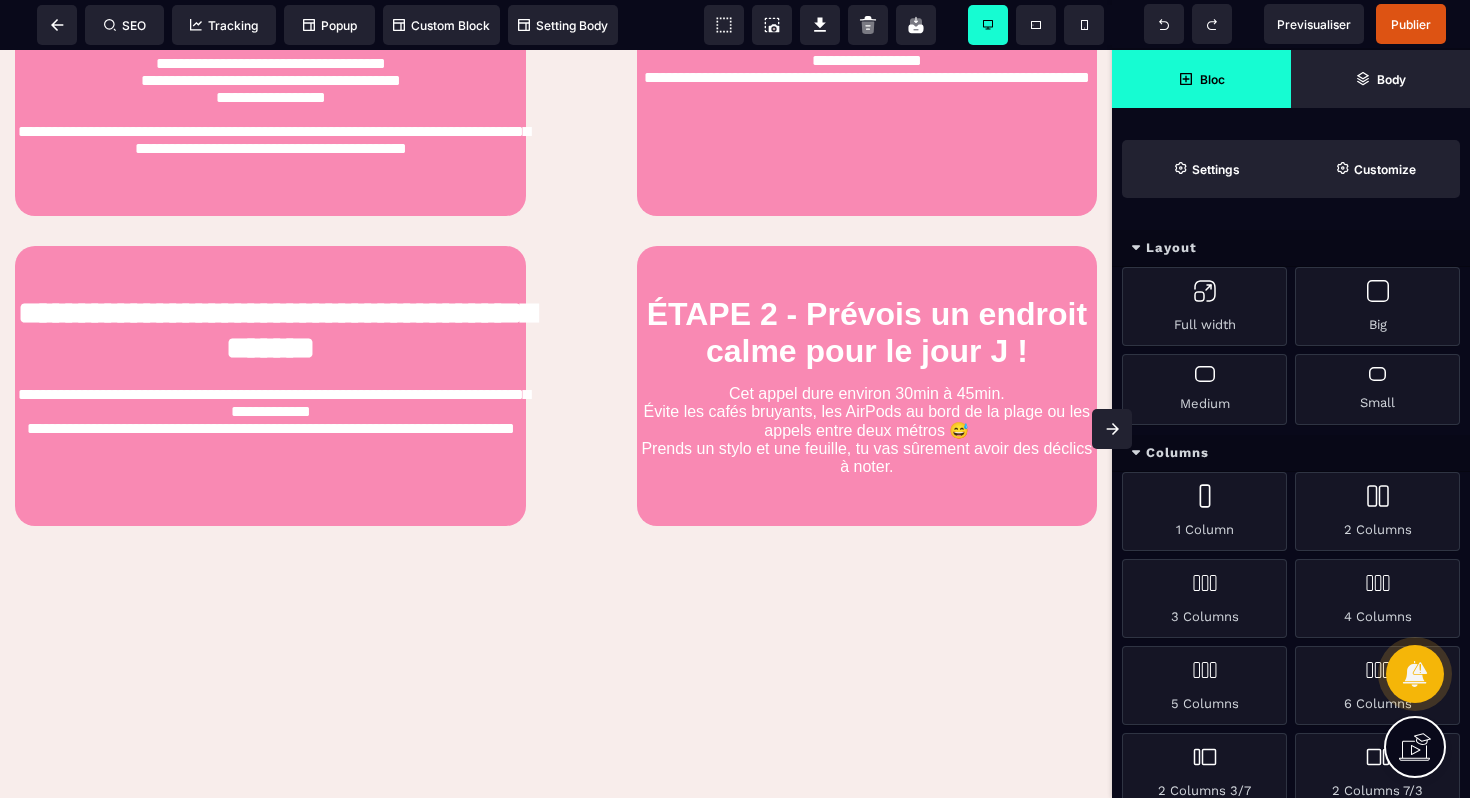 scroll, scrollTop: 1399, scrollLeft: 0, axis: vertical 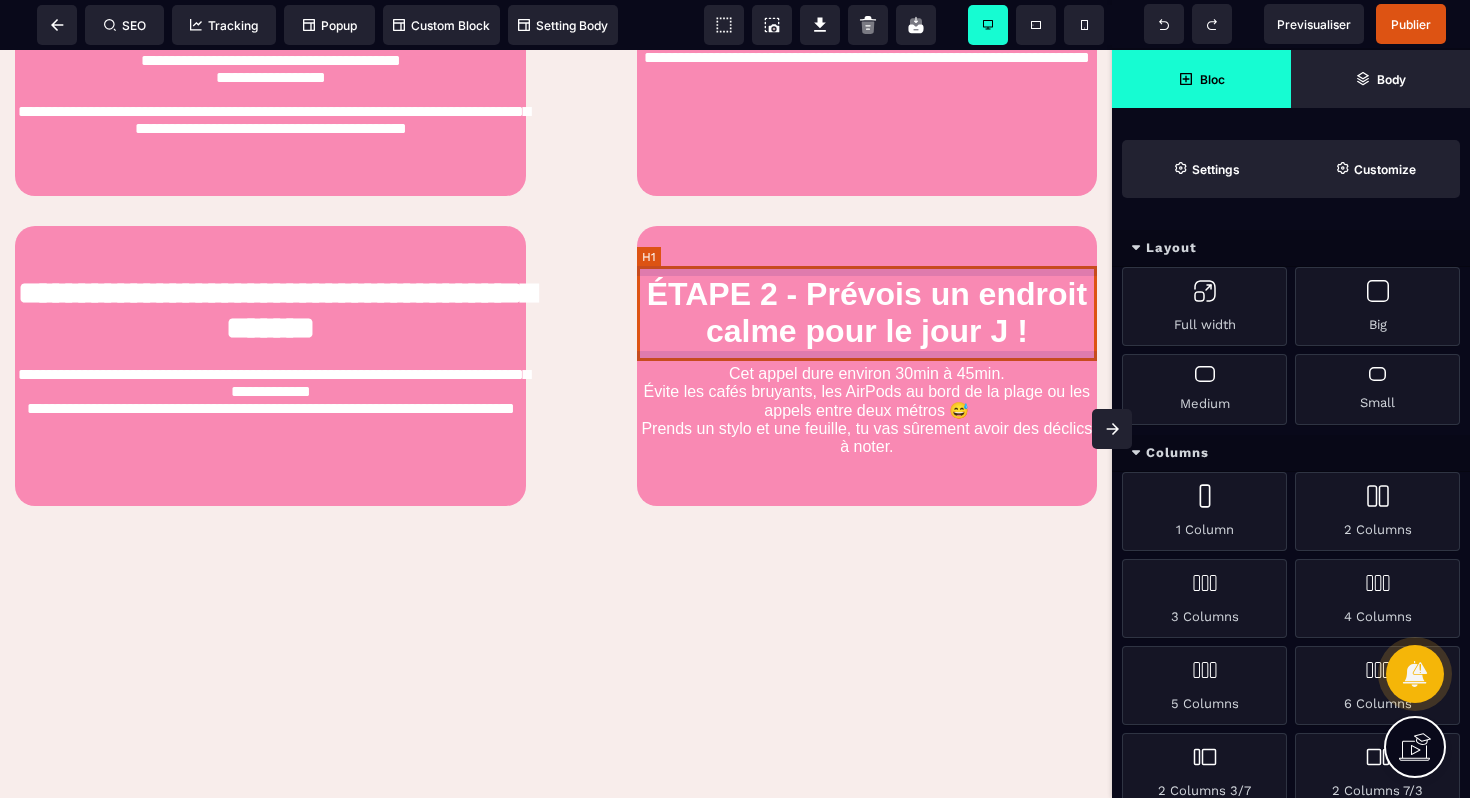 click on "ÉTAPE 2 - Prévois un endroit calme pour le jour J !" at bounding box center [867, 313] 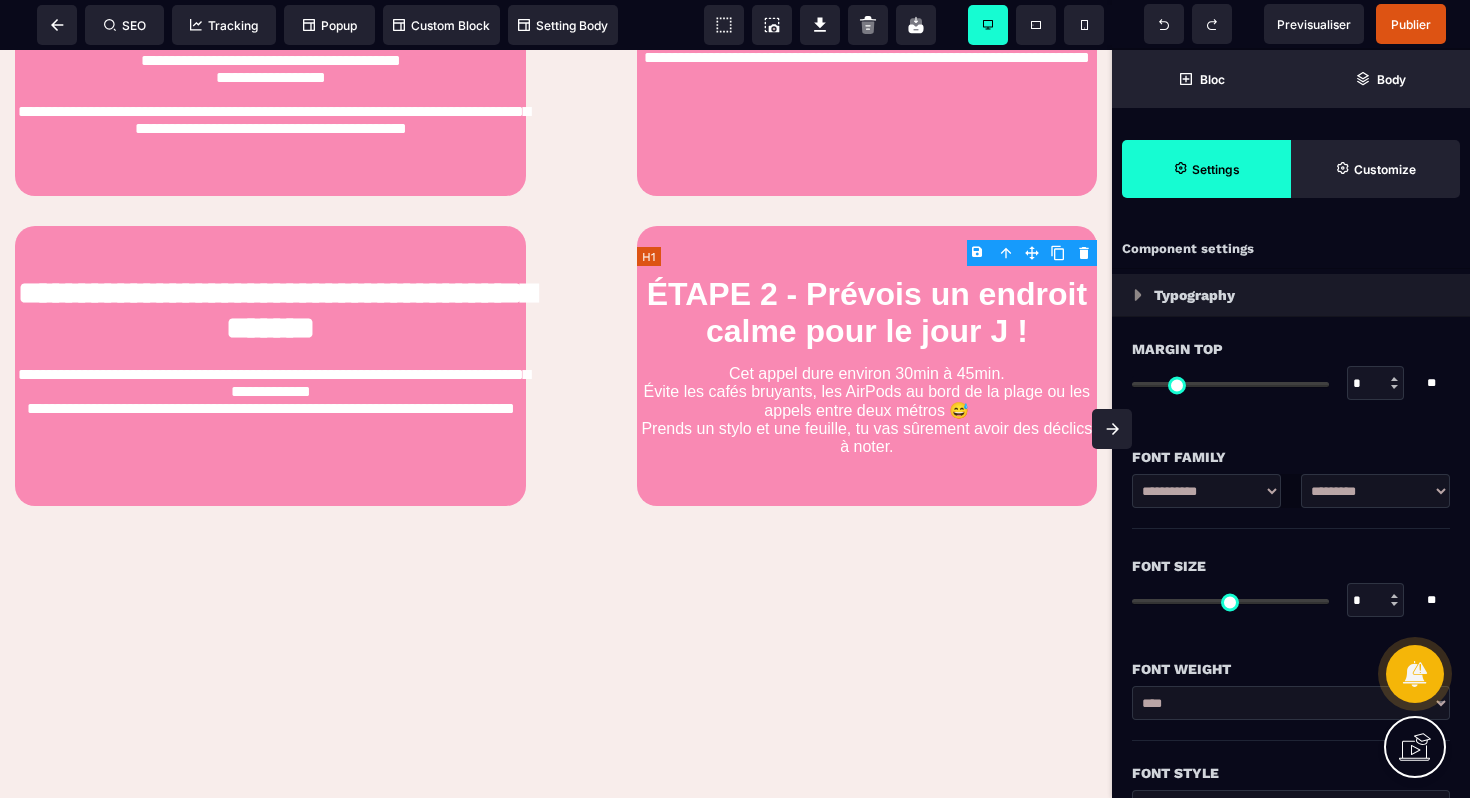 click on "ÉTAPE 2 - Prévois un endroit calme pour le jour J !" at bounding box center (867, 313) 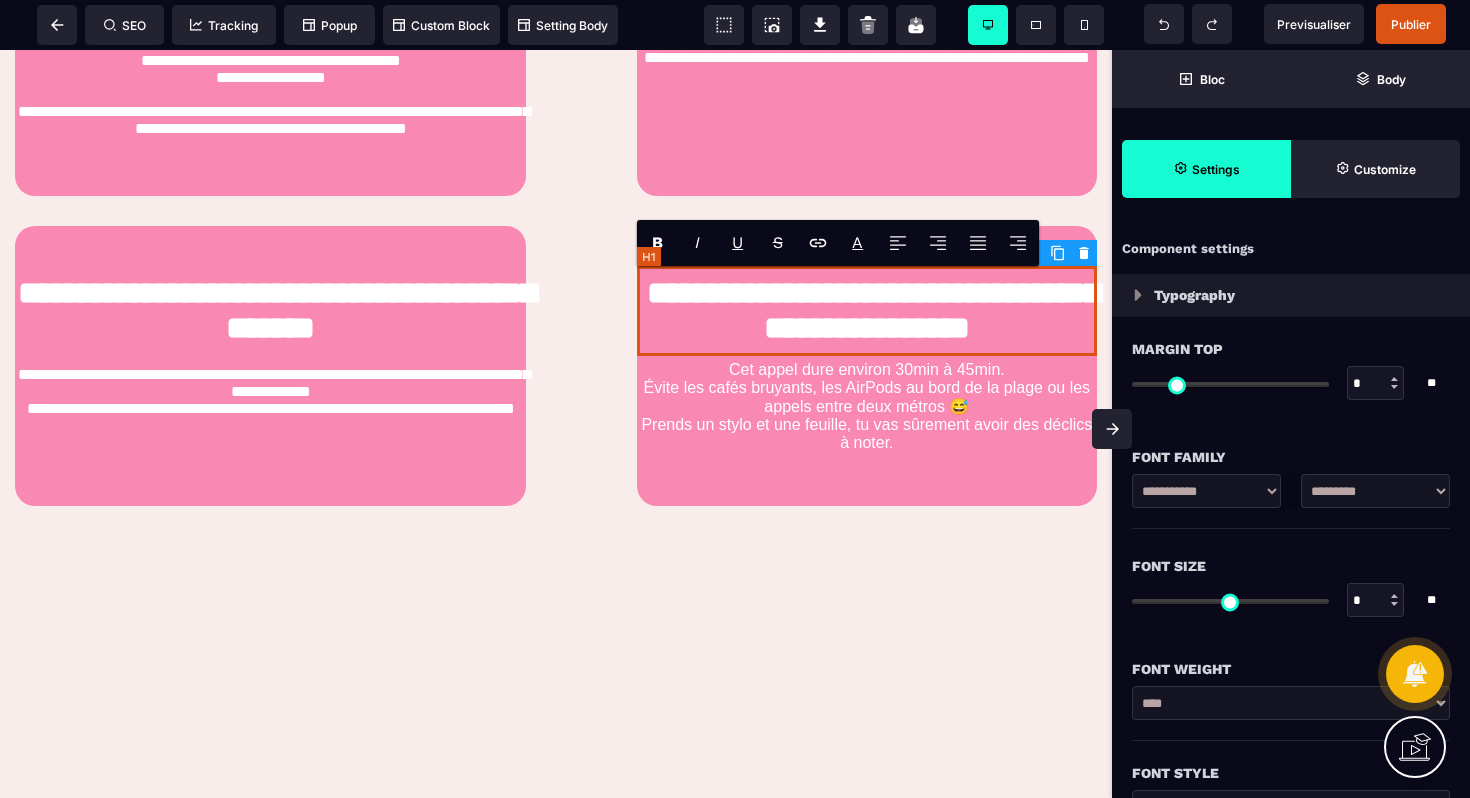 click on "**********" at bounding box center [867, 311] 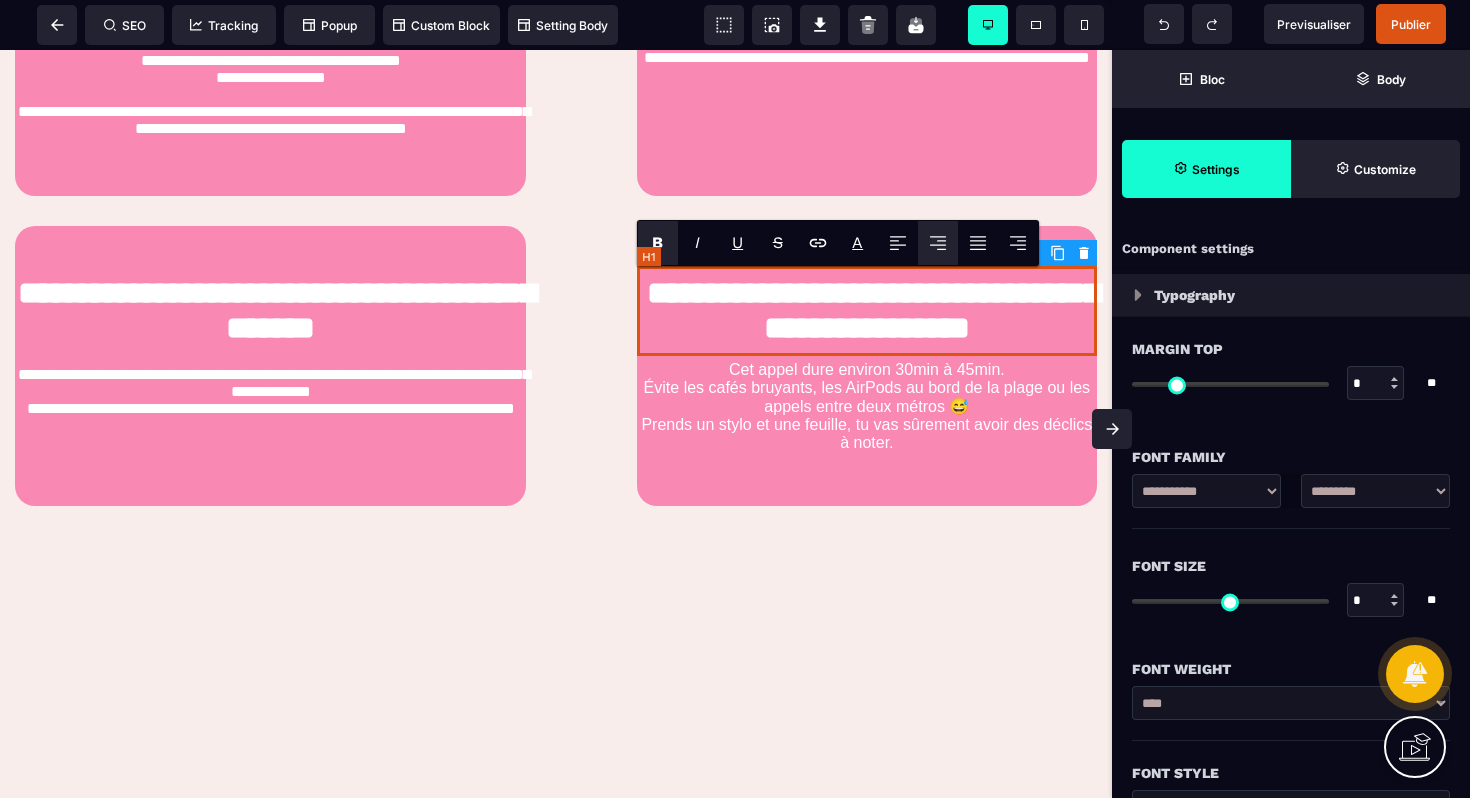 click on "**********" at bounding box center [867, 311] 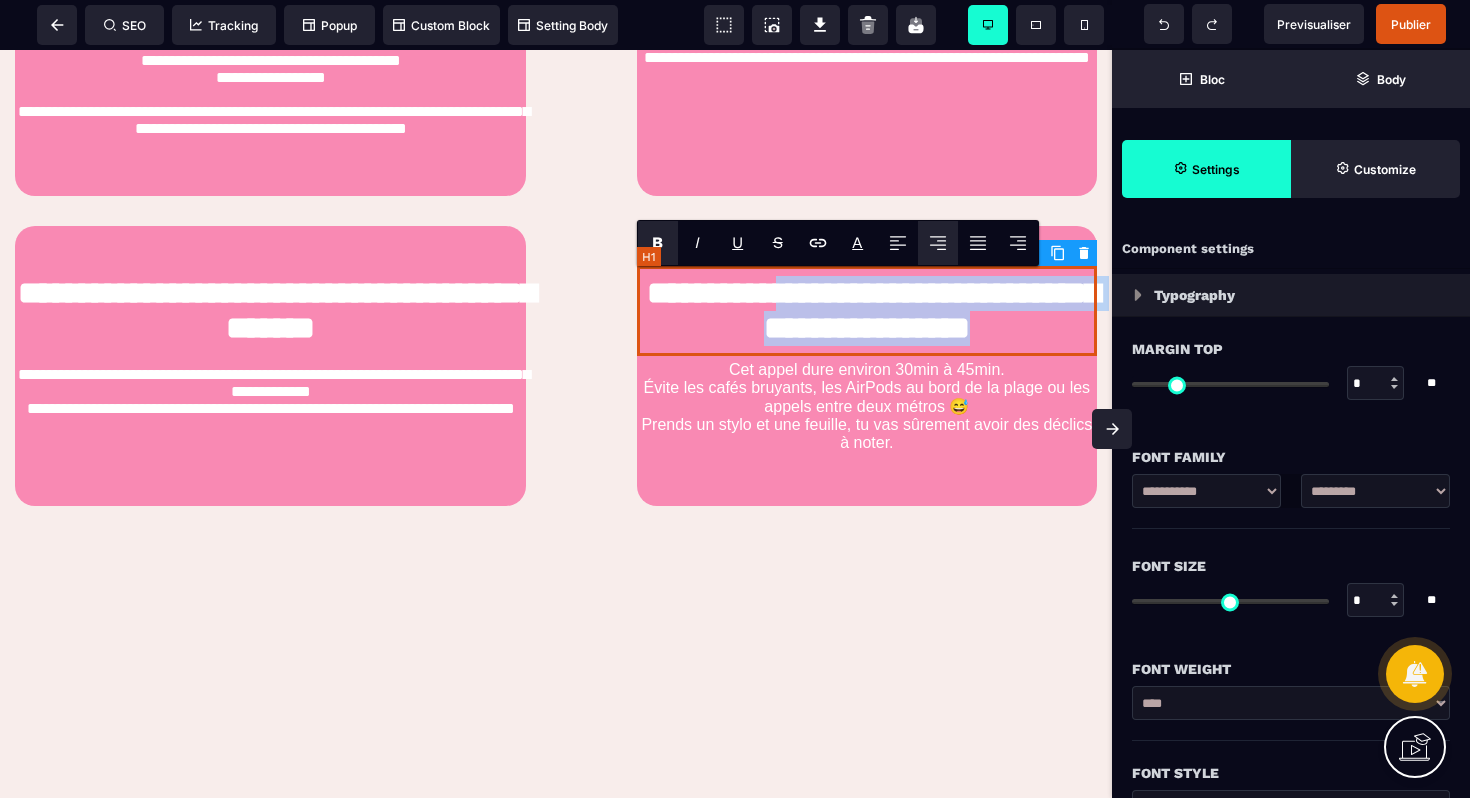 drag, startPoint x: 1036, startPoint y: 333, endPoint x: 818, endPoint y: 289, distance: 222.39604 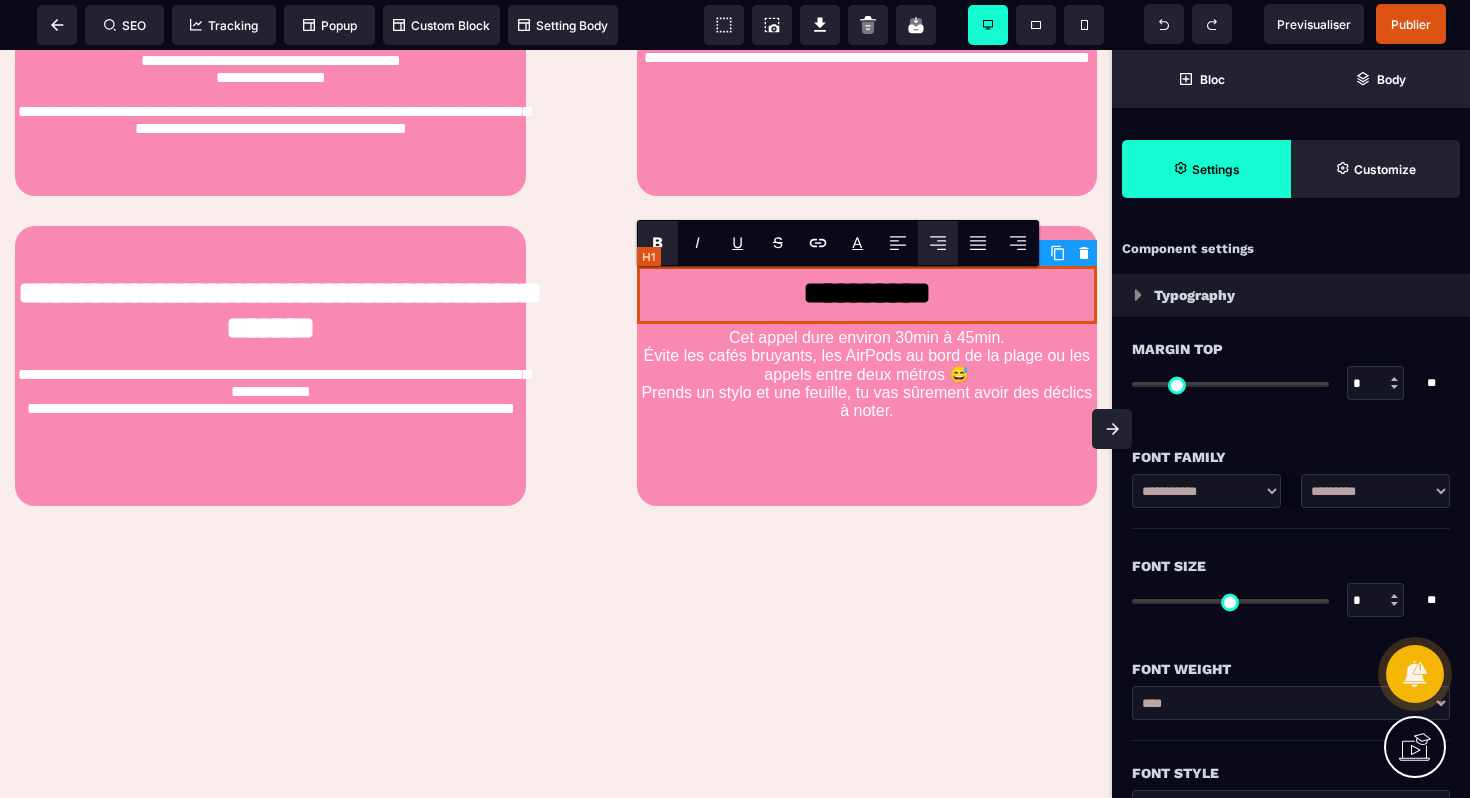click on "*********" at bounding box center (867, 295) 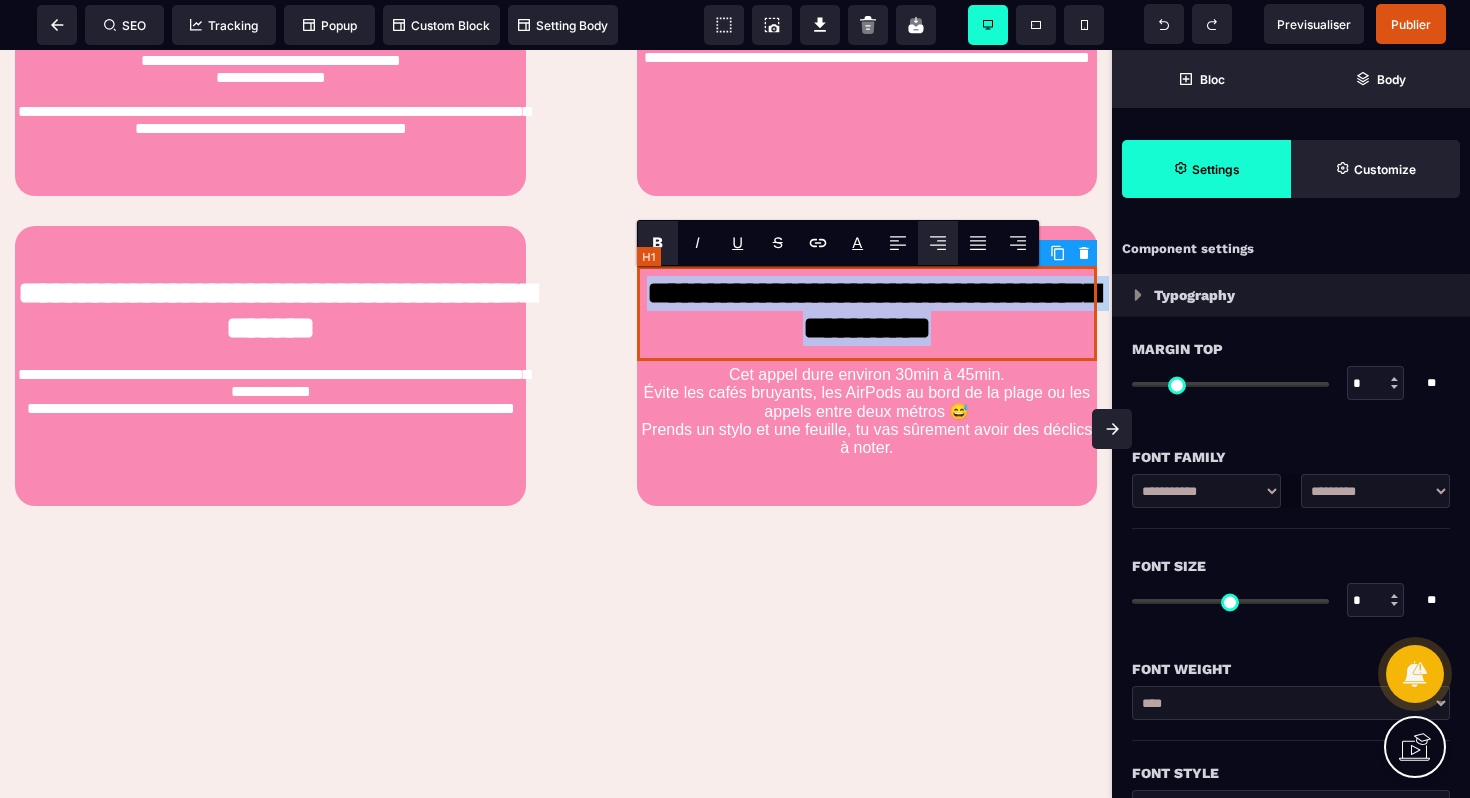 drag, startPoint x: 1058, startPoint y: 335, endPoint x: 675, endPoint y: 274, distance: 387.82727 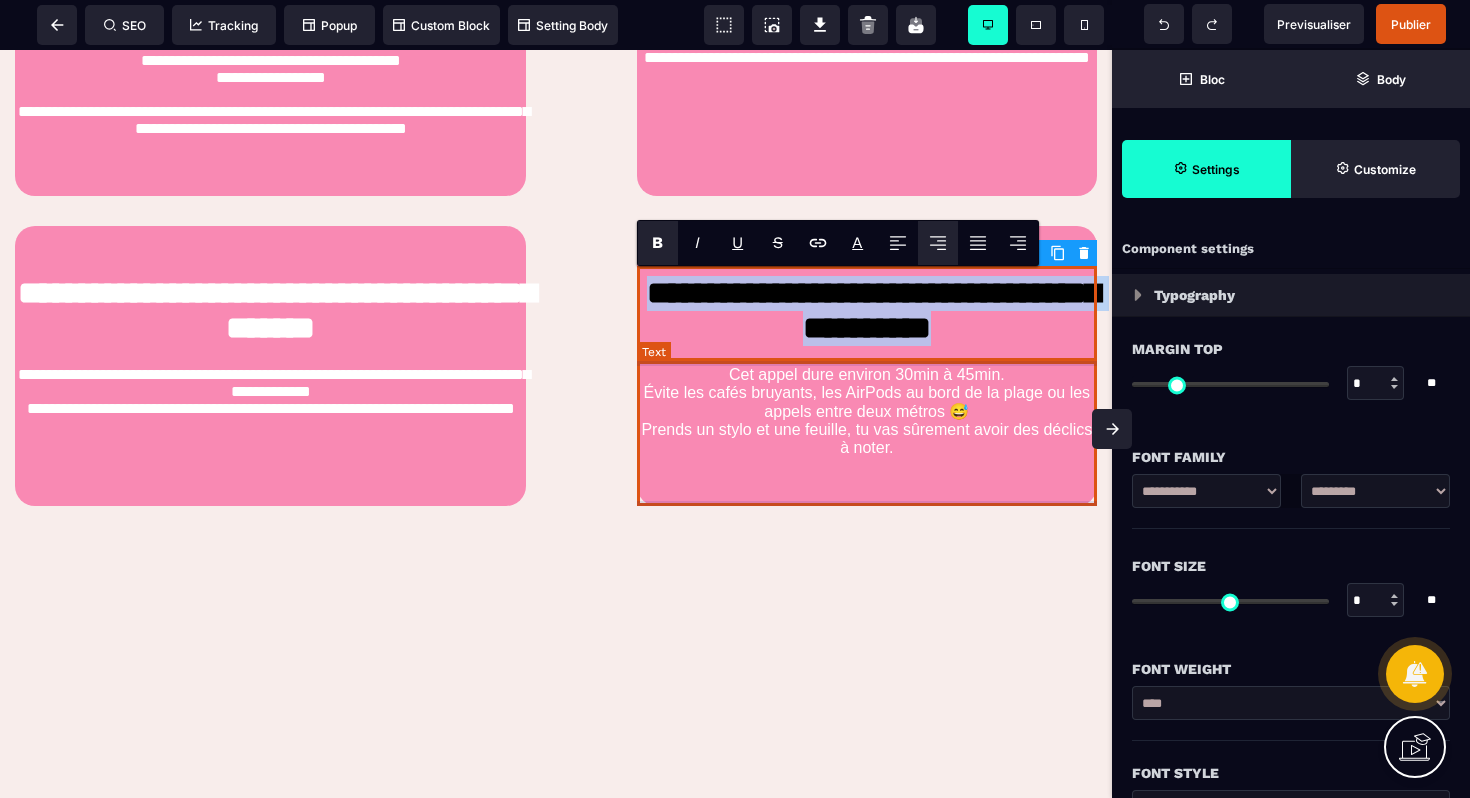 click on "Cet appel dure environ [TIME] à [TIME].
Évite les cafés bruyants, les AirPods au bord de la plage ou les appels entre deux métros 😅
Prends un stylo et une feuille, tu vas sûrement avoir des déclics à noter." at bounding box center [867, 411] 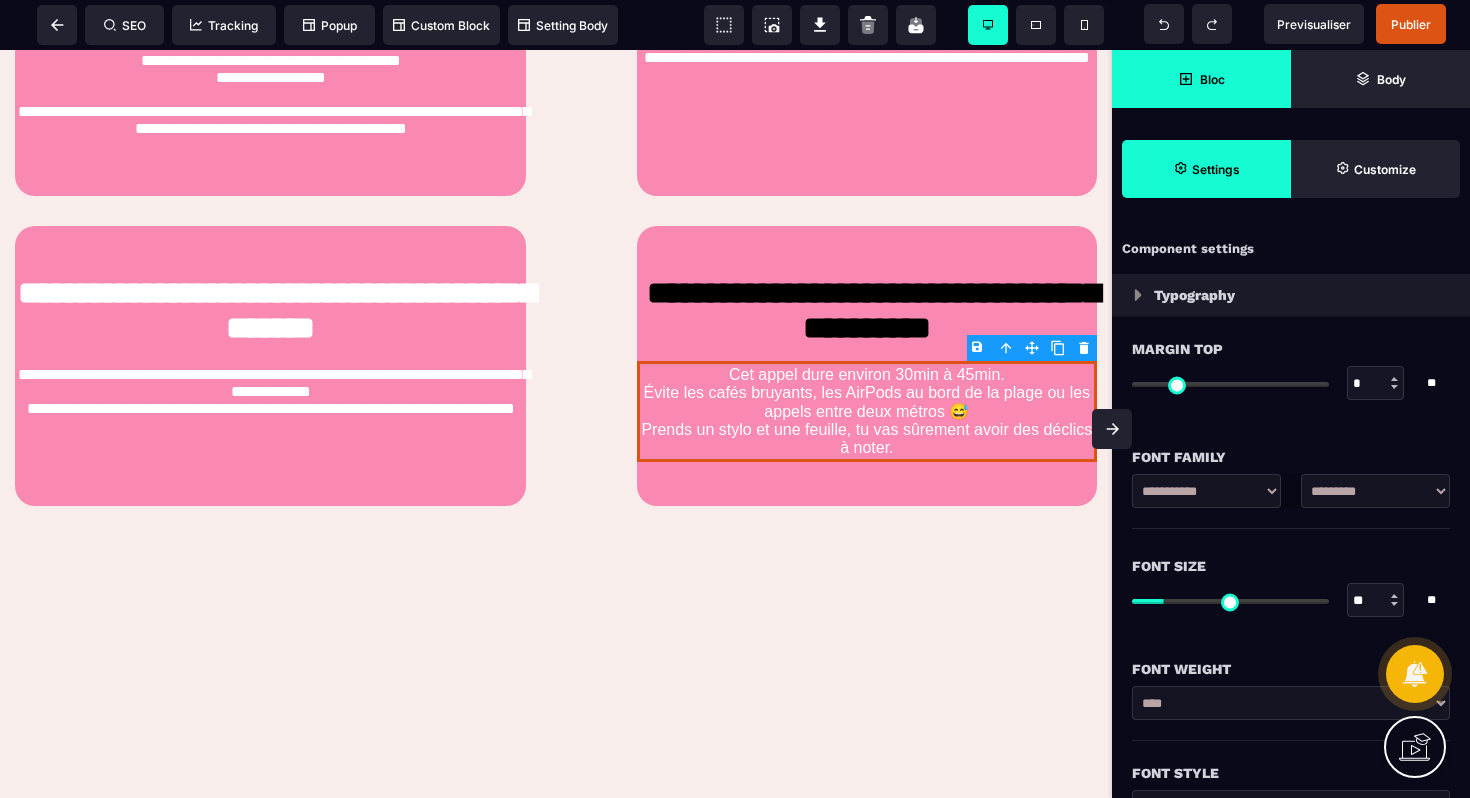 click on "Bloc" at bounding box center [1212, 79] 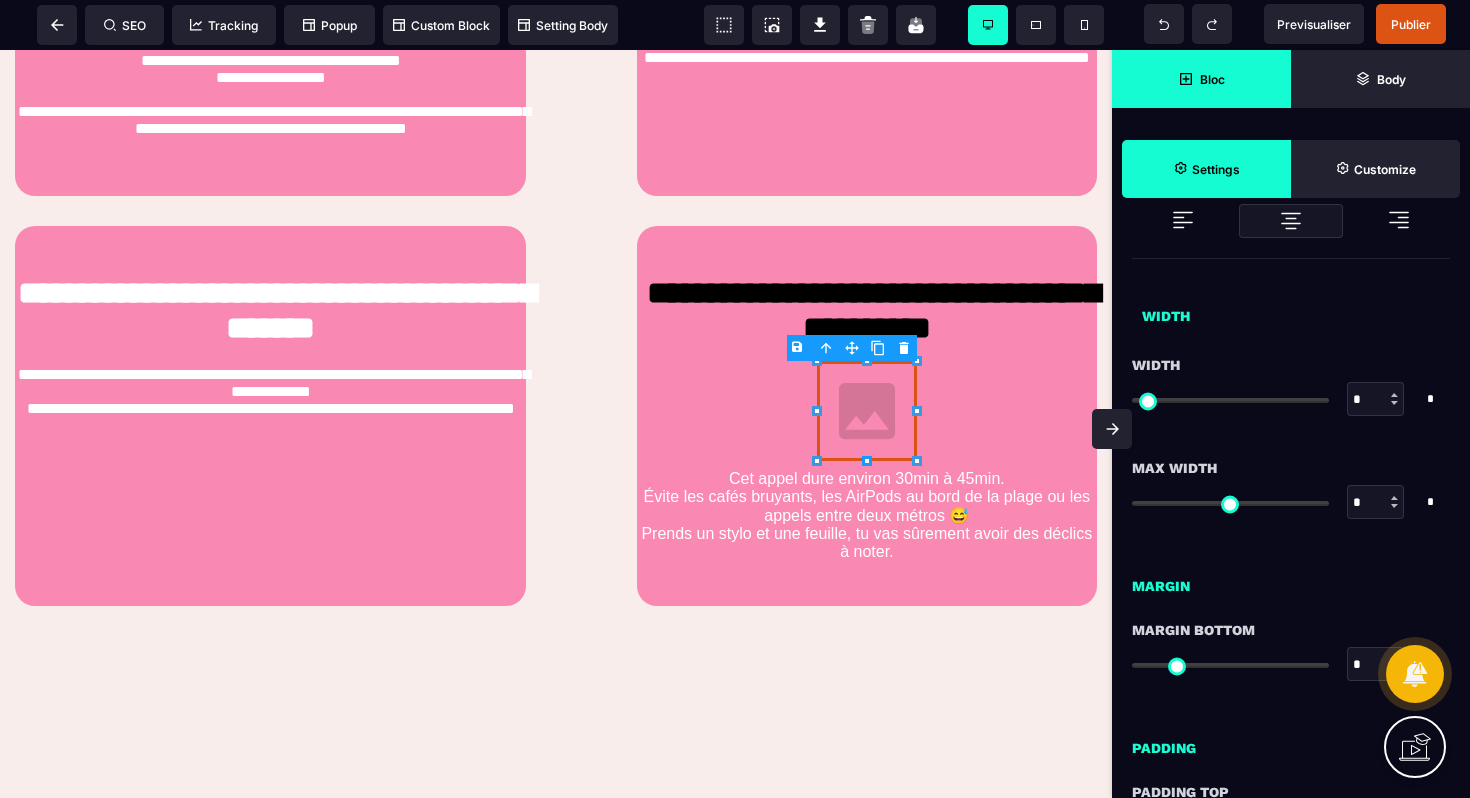 scroll, scrollTop: 0, scrollLeft: 0, axis: both 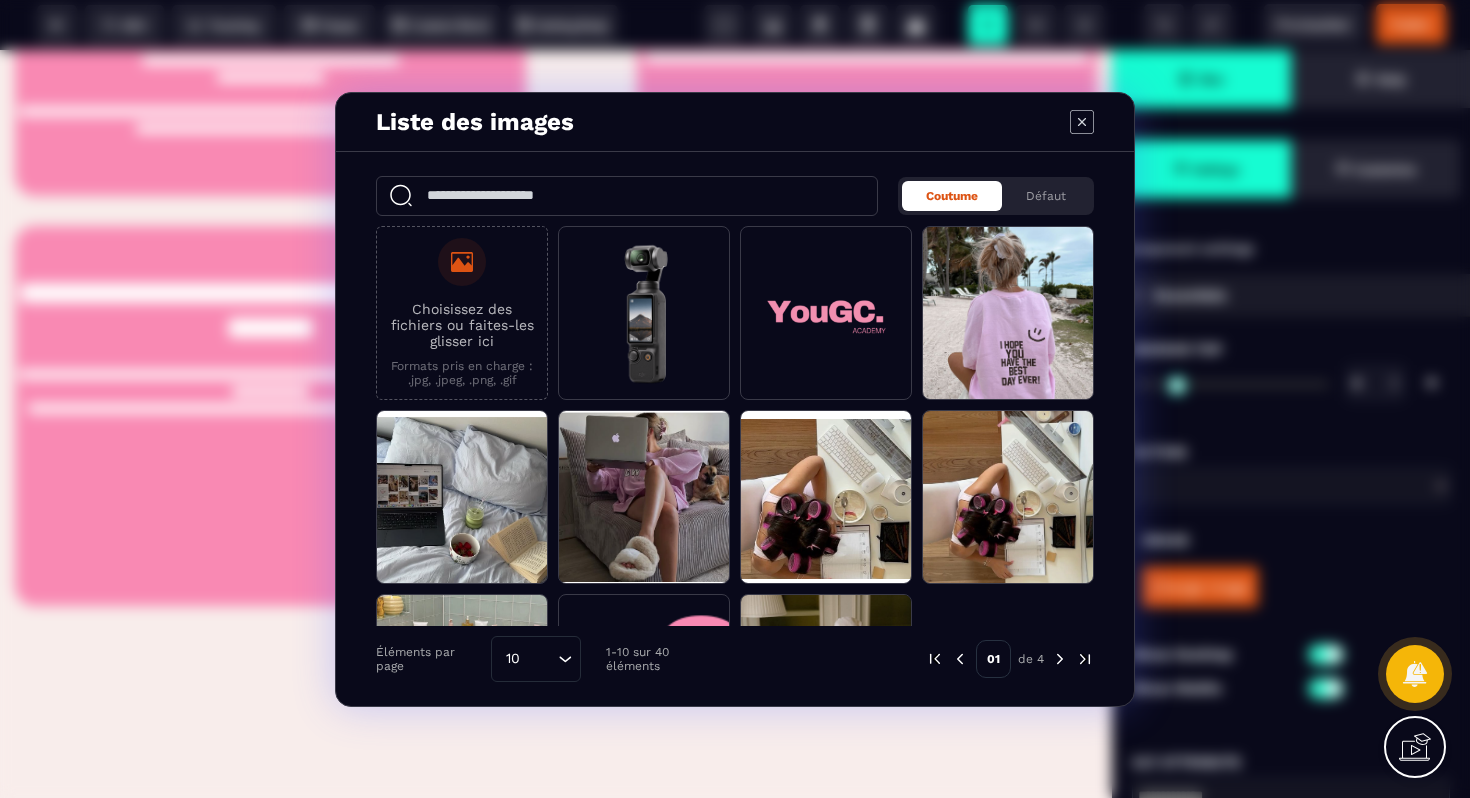 click 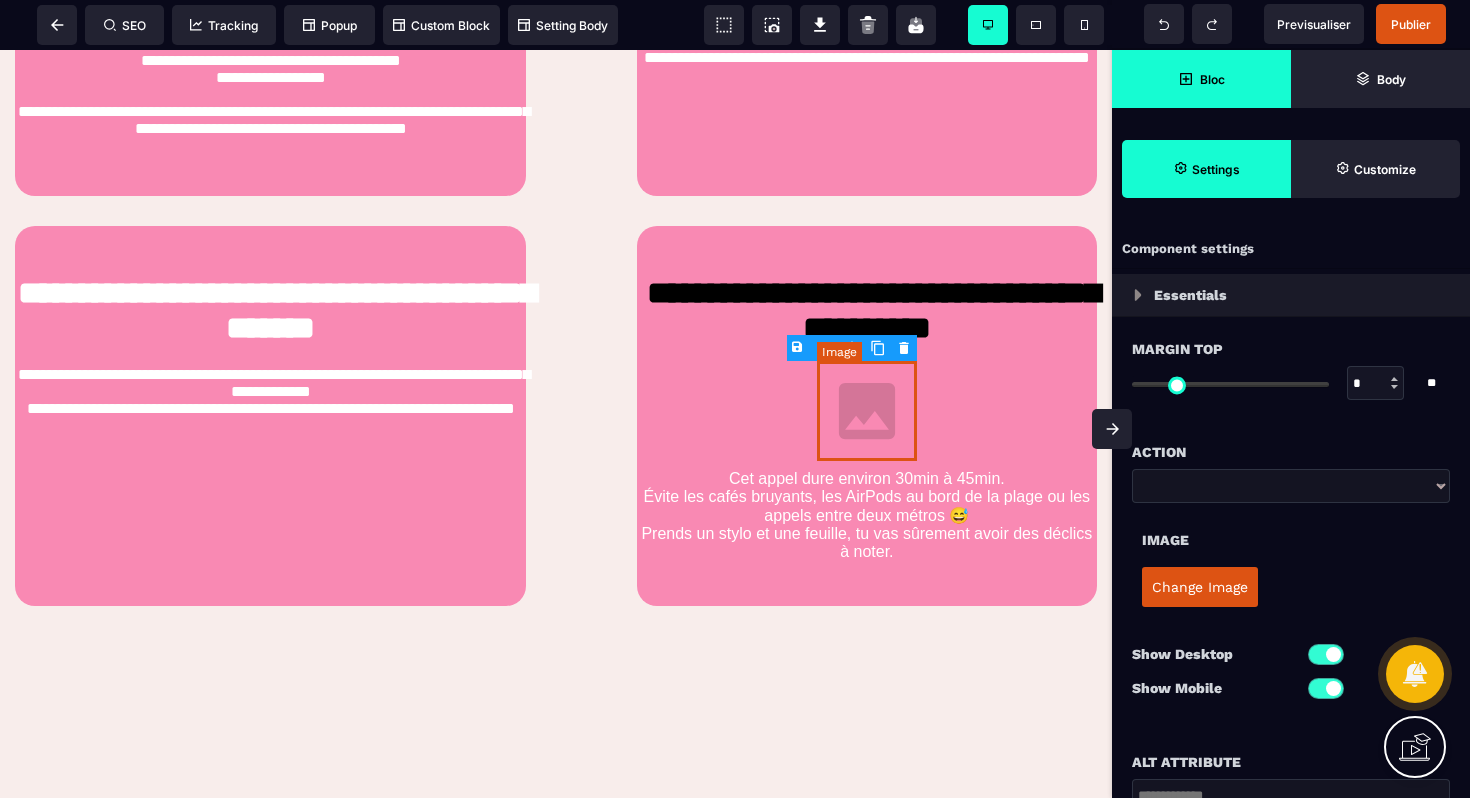 click at bounding box center (867, 411) 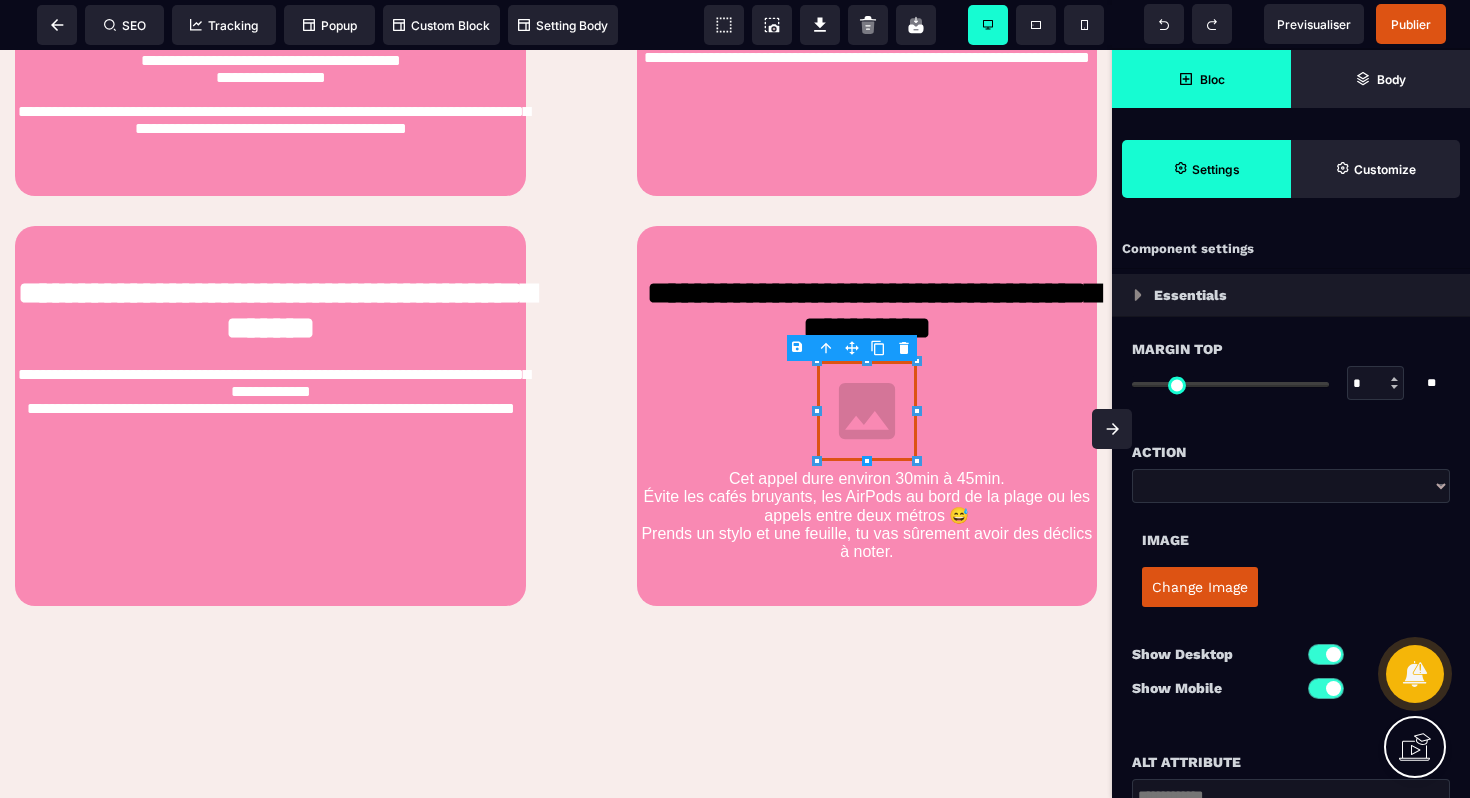 click on "B I U S
A *******
Image
SEO
Tracking
Popup" at bounding box center (735, 399) 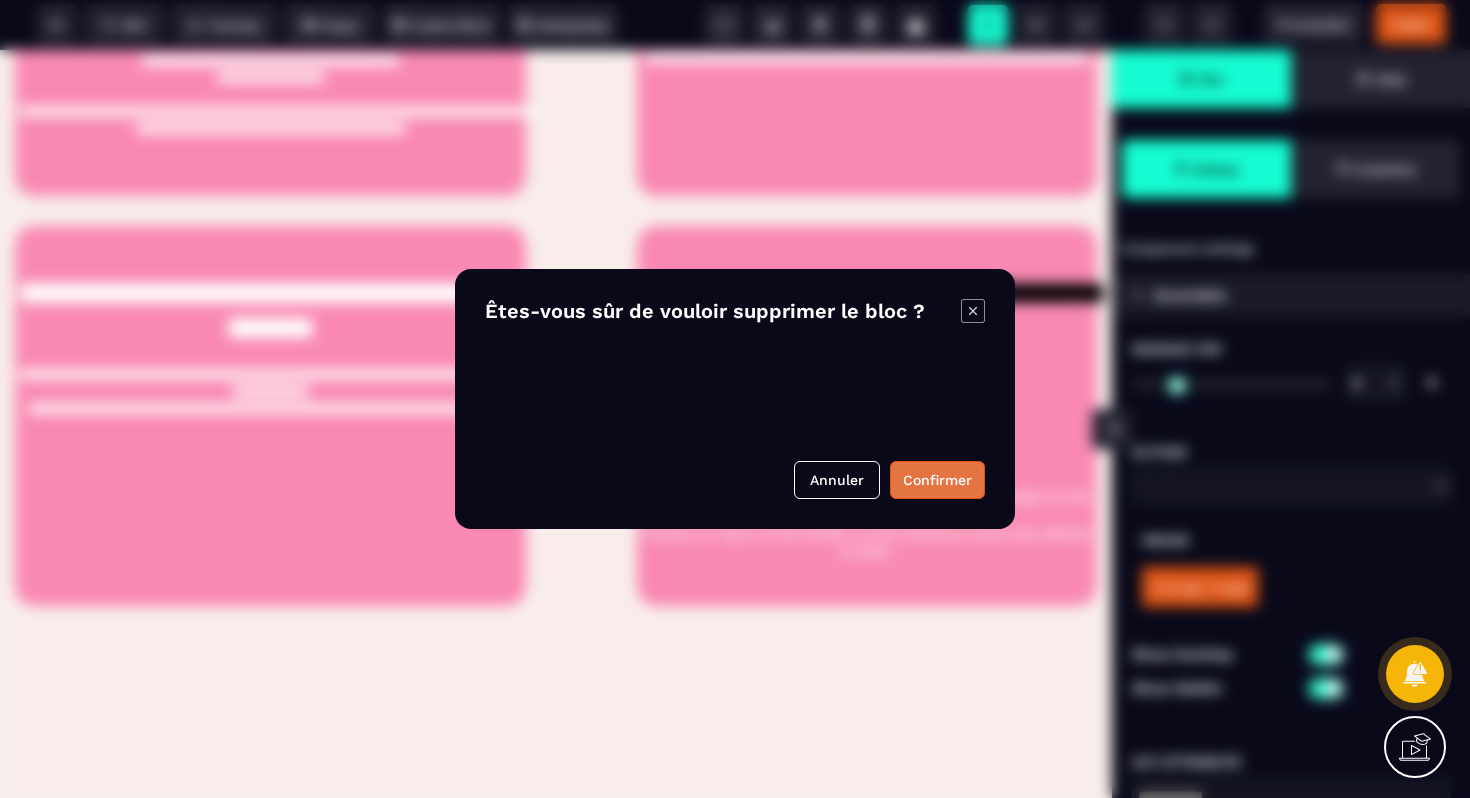 click on "Confirmer" at bounding box center [937, 480] 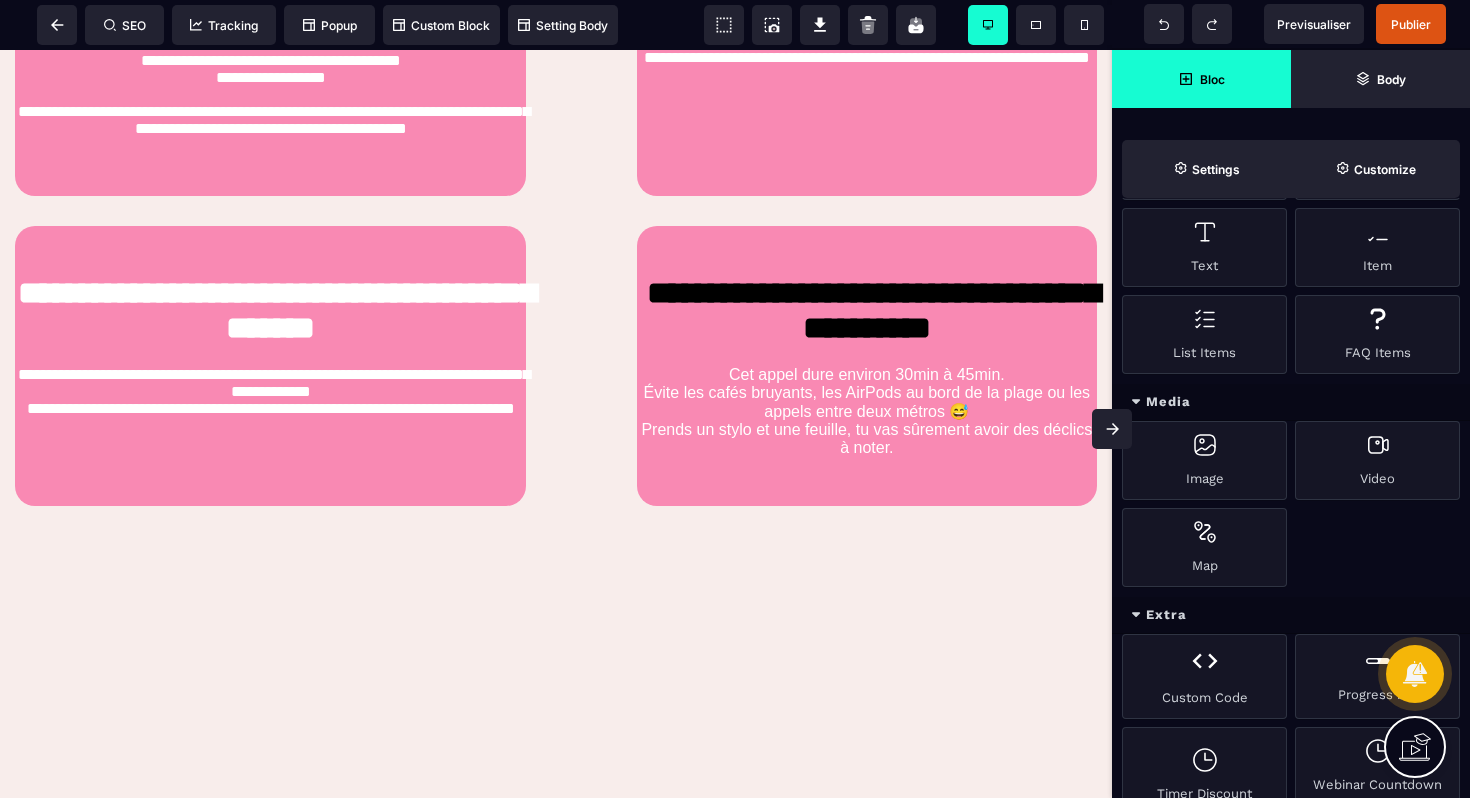 scroll, scrollTop: 937, scrollLeft: 0, axis: vertical 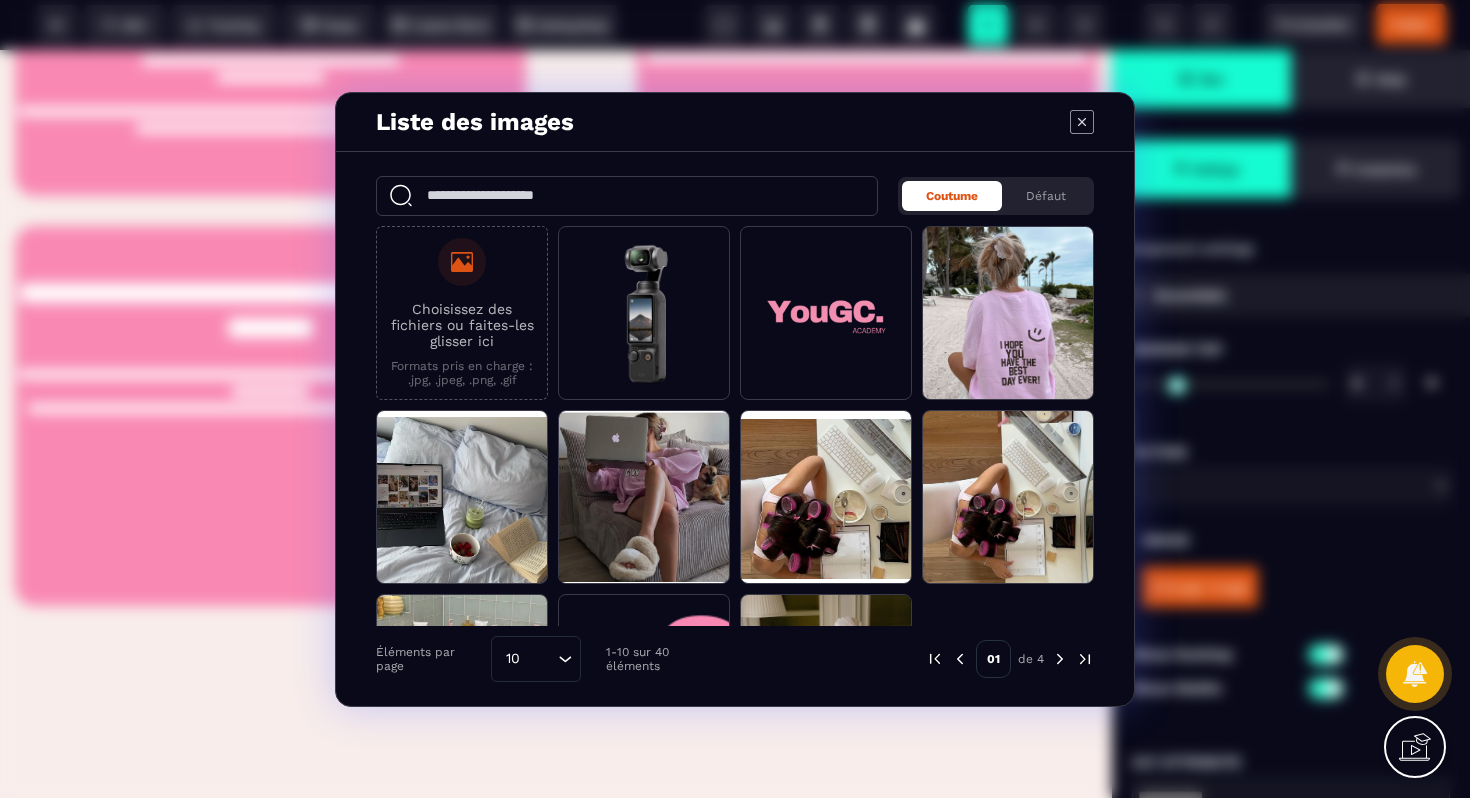 click 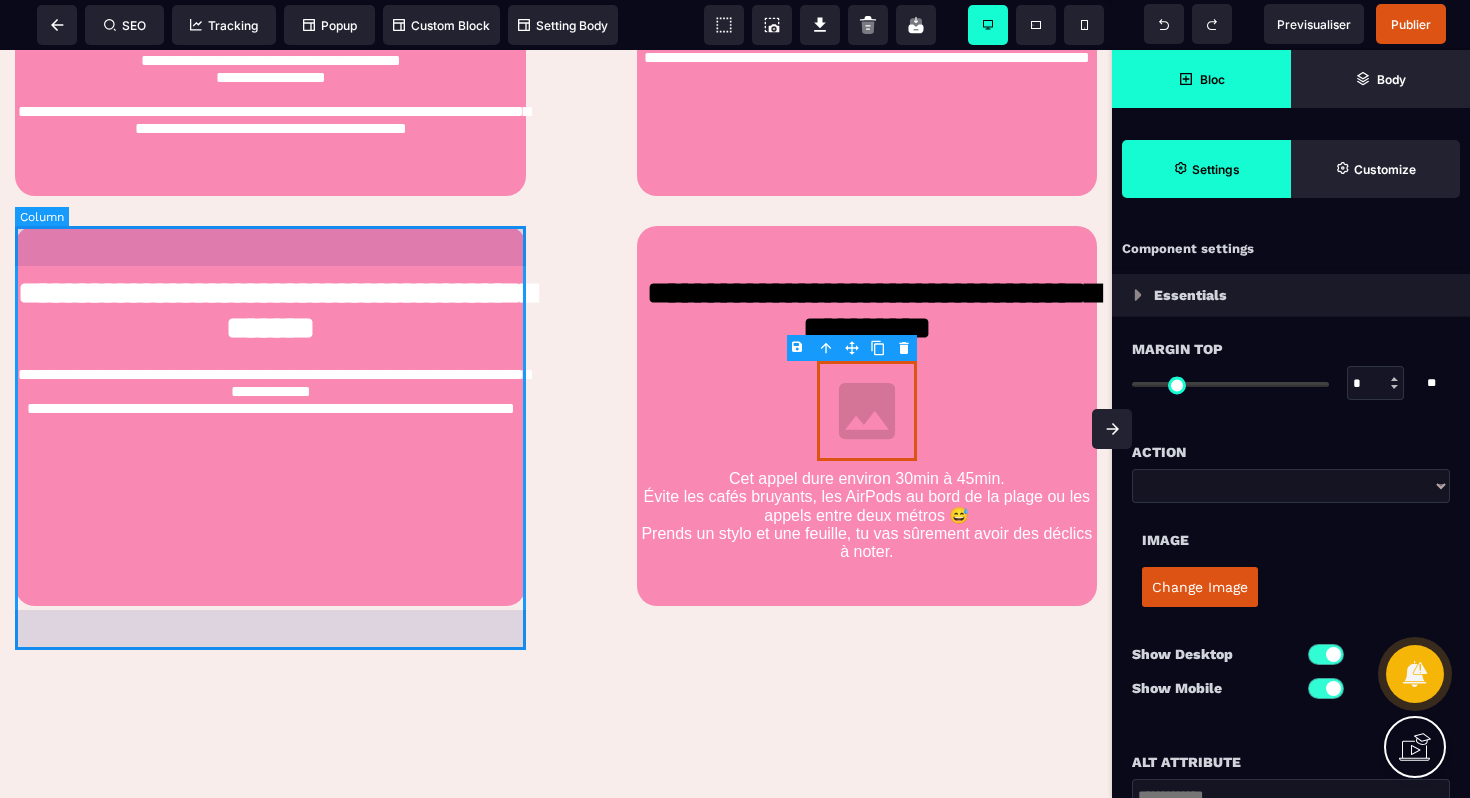click on "**********" at bounding box center [270, 416] 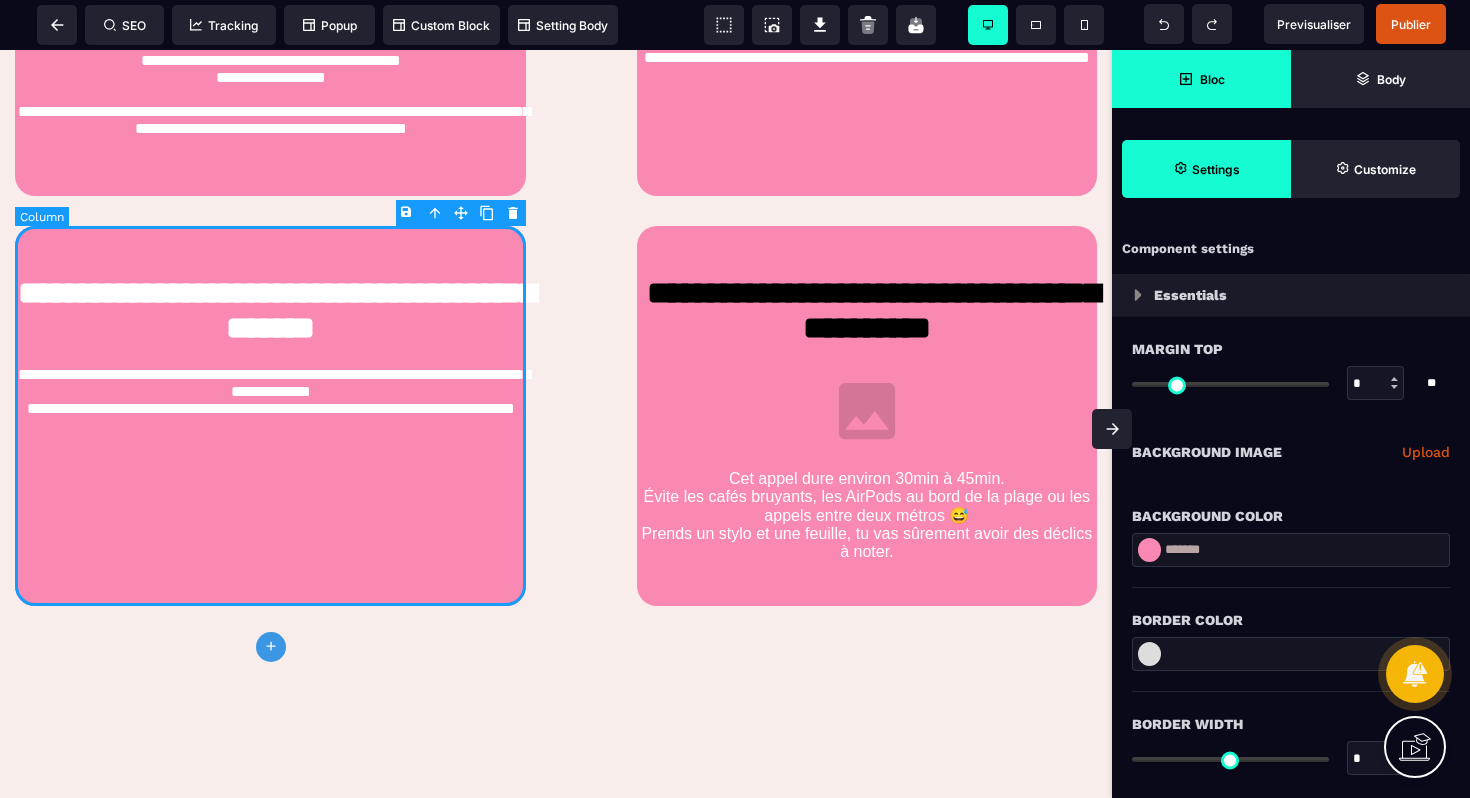 click on "**********" at bounding box center (270, 416) 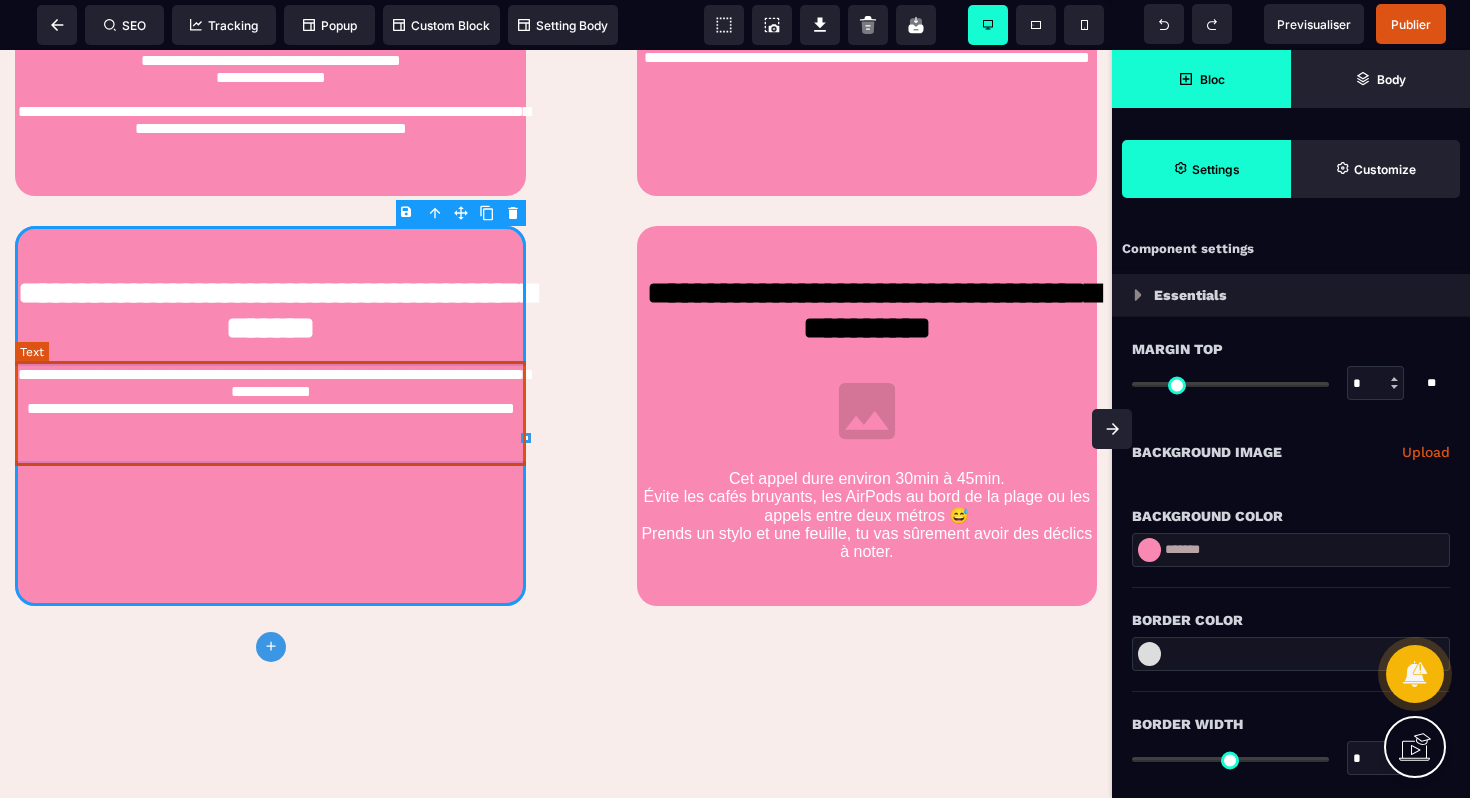 click on "**********" at bounding box center [270, 413] 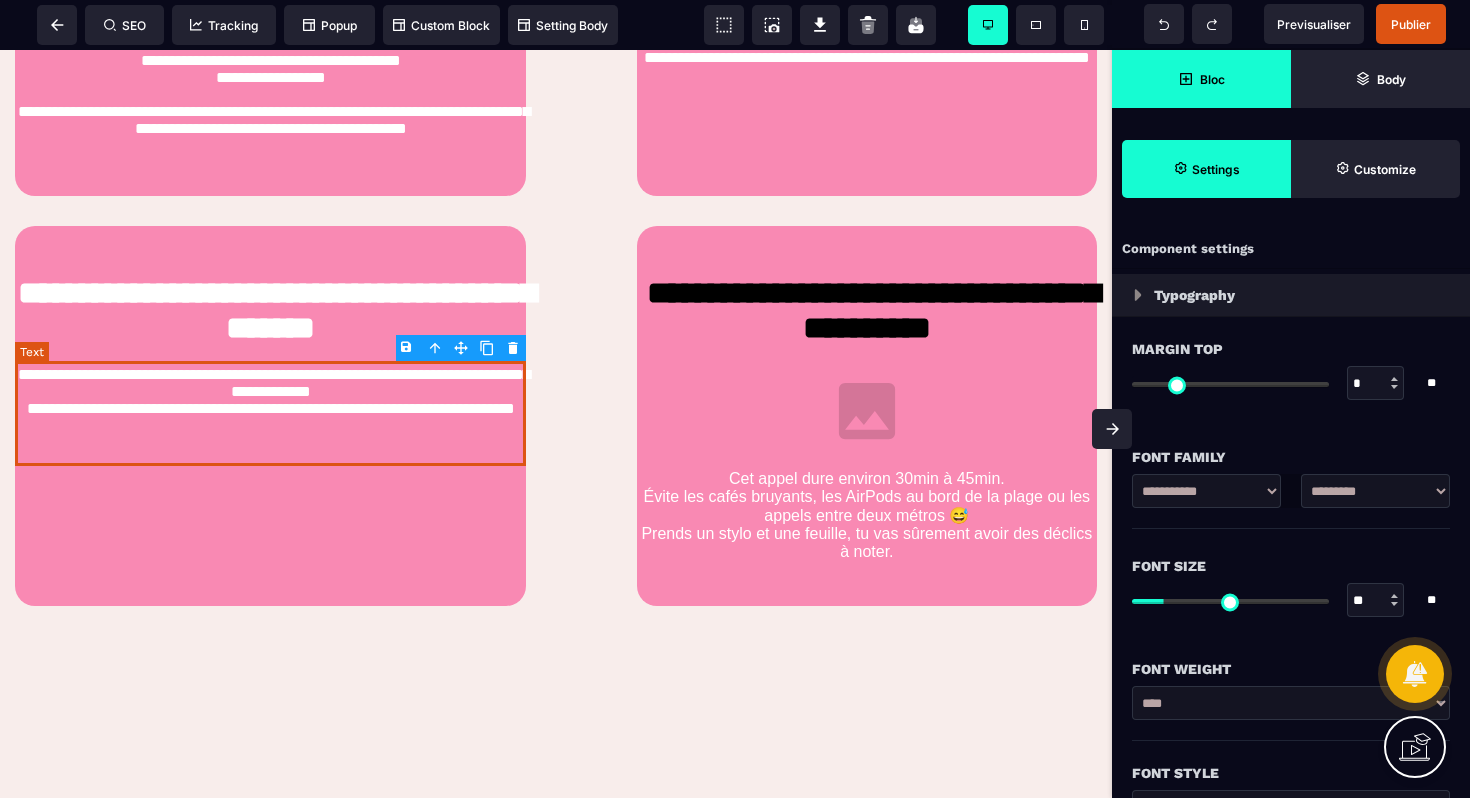 click on "**********" at bounding box center (270, 413) 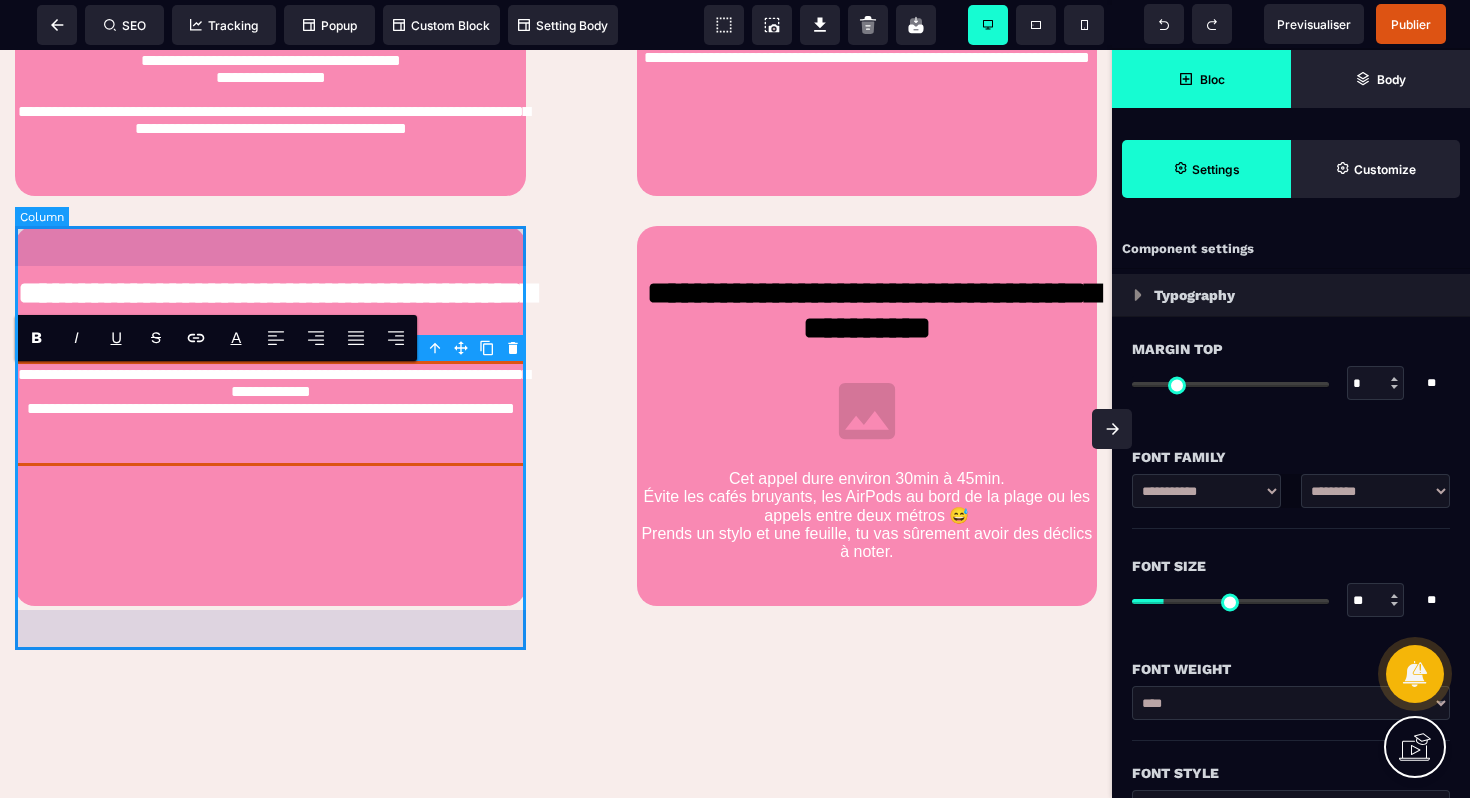 click on "**********" at bounding box center (270, 416) 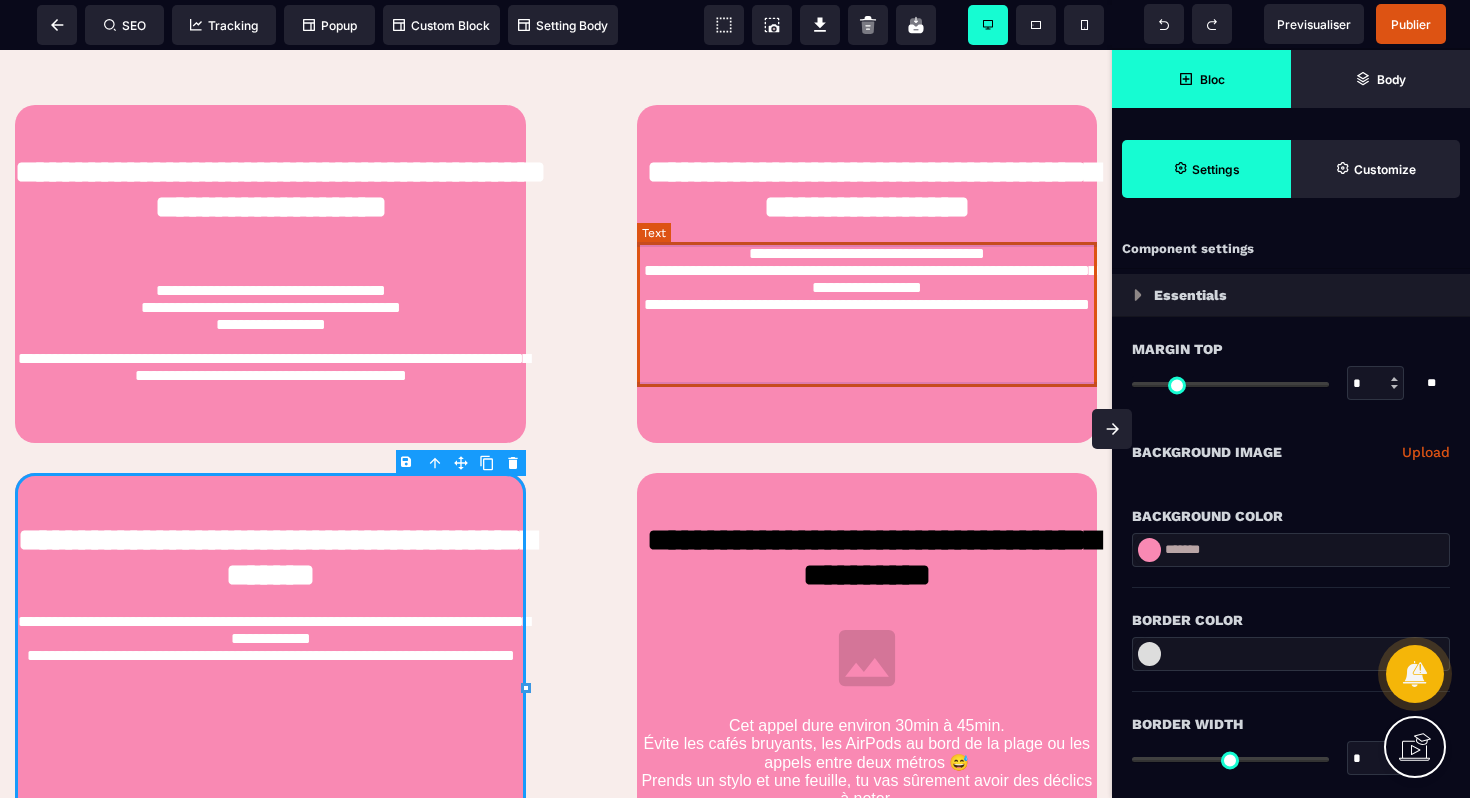 scroll, scrollTop: 1149, scrollLeft: 0, axis: vertical 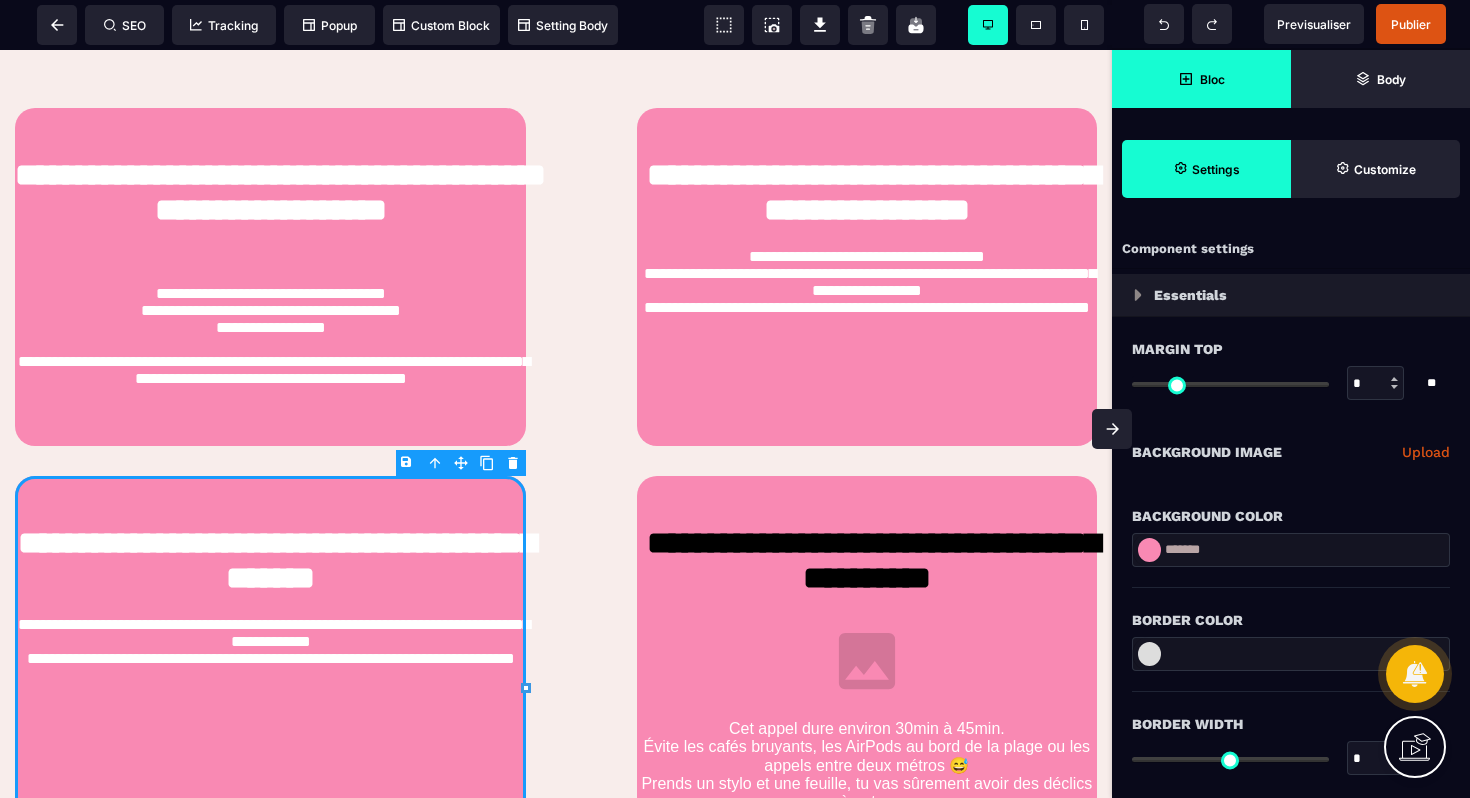 click on "Bloc" at bounding box center (1201, 79) 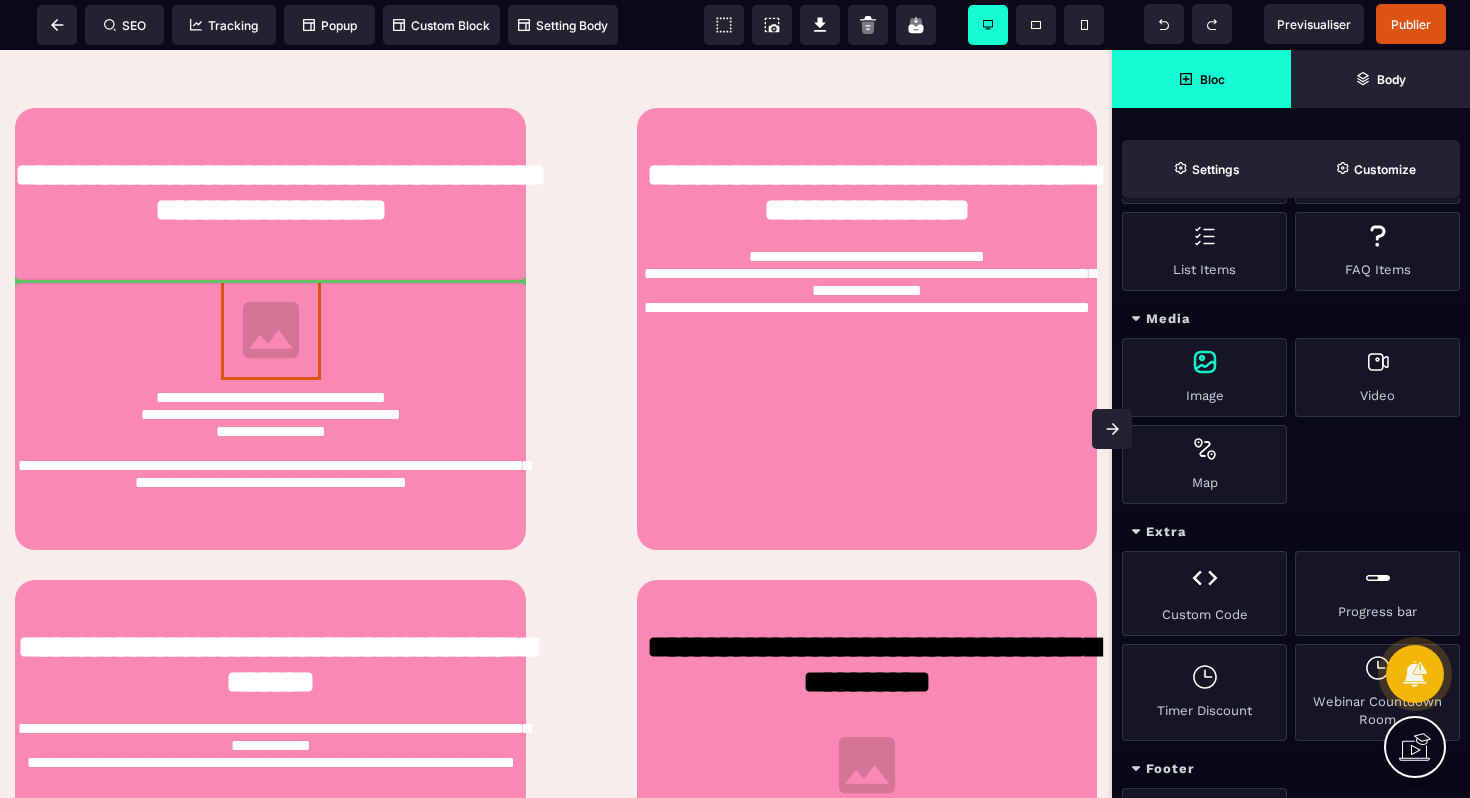scroll, scrollTop: 0, scrollLeft: 0, axis: both 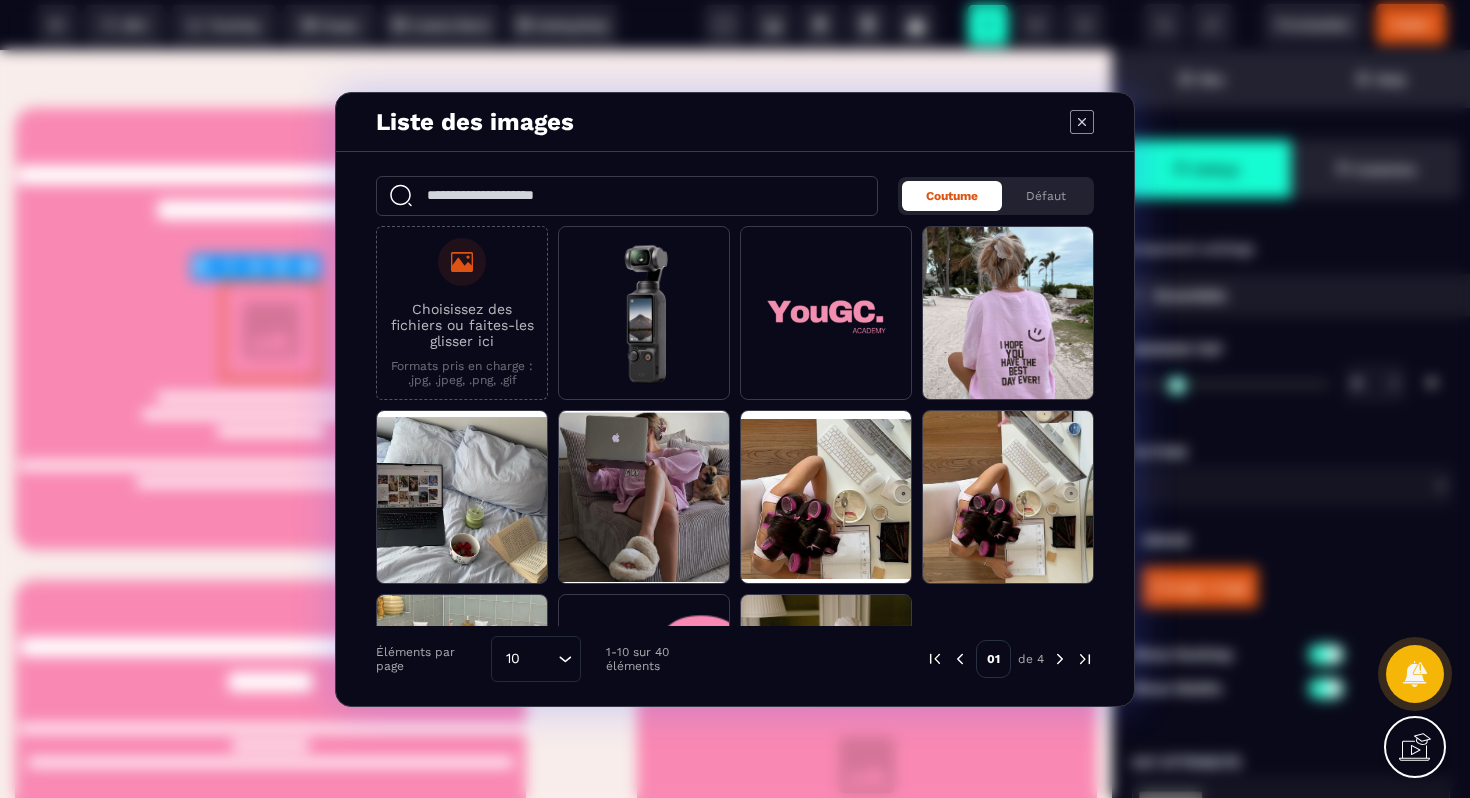 click 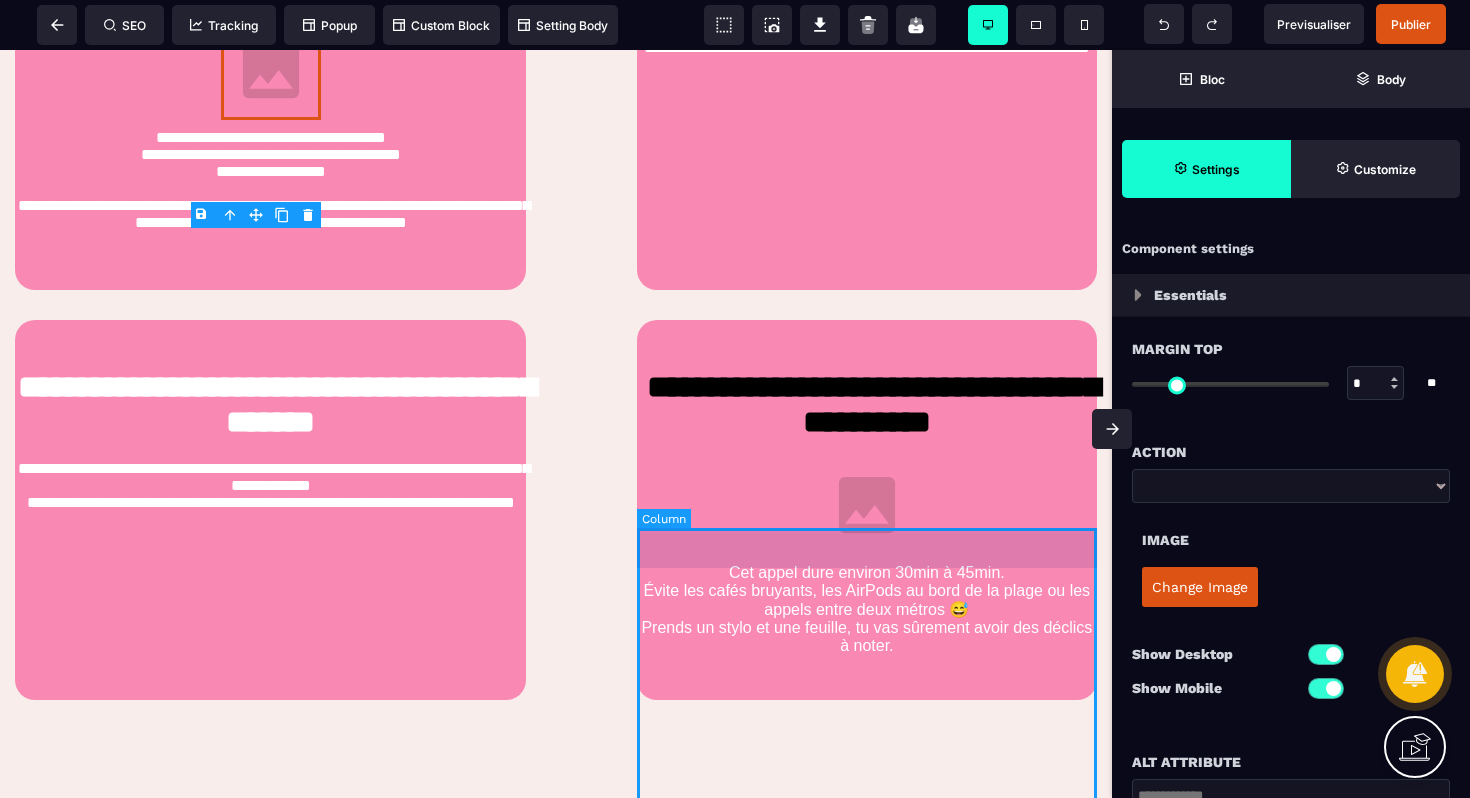 scroll, scrollTop: 1574, scrollLeft: 0, axis: vertical 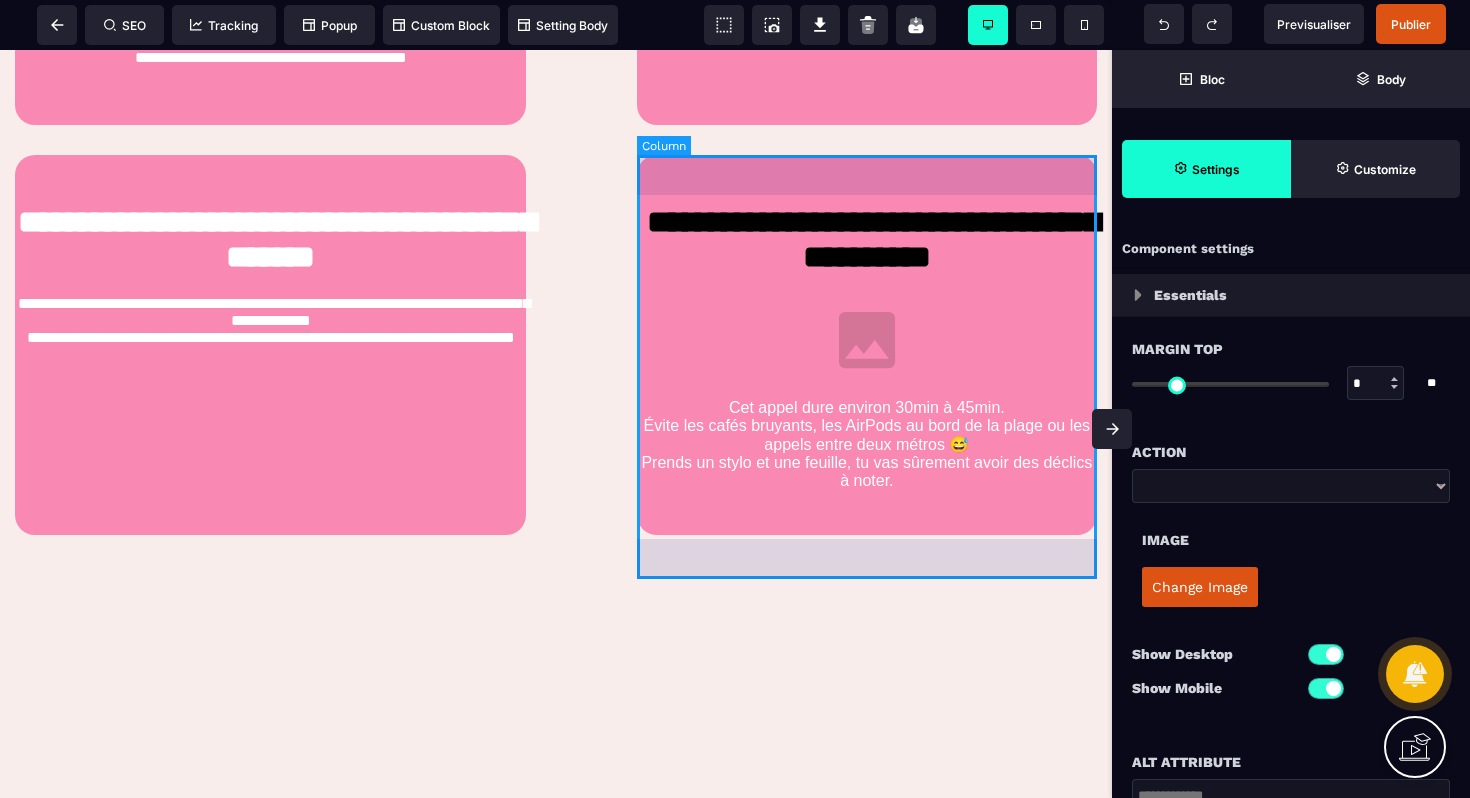 click on "**********" at bounding box center [867, 345] 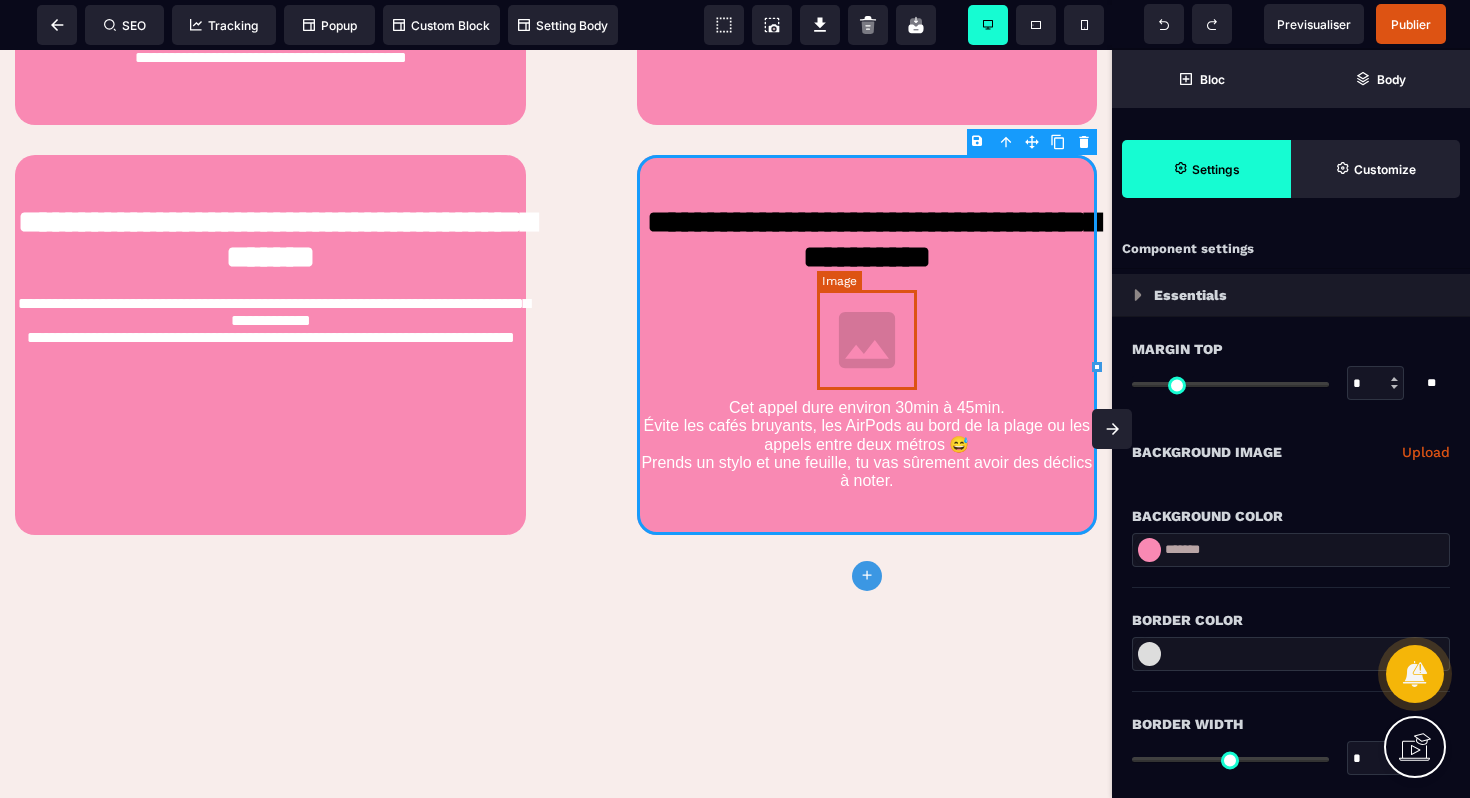 click at bounding box center (867, 340) 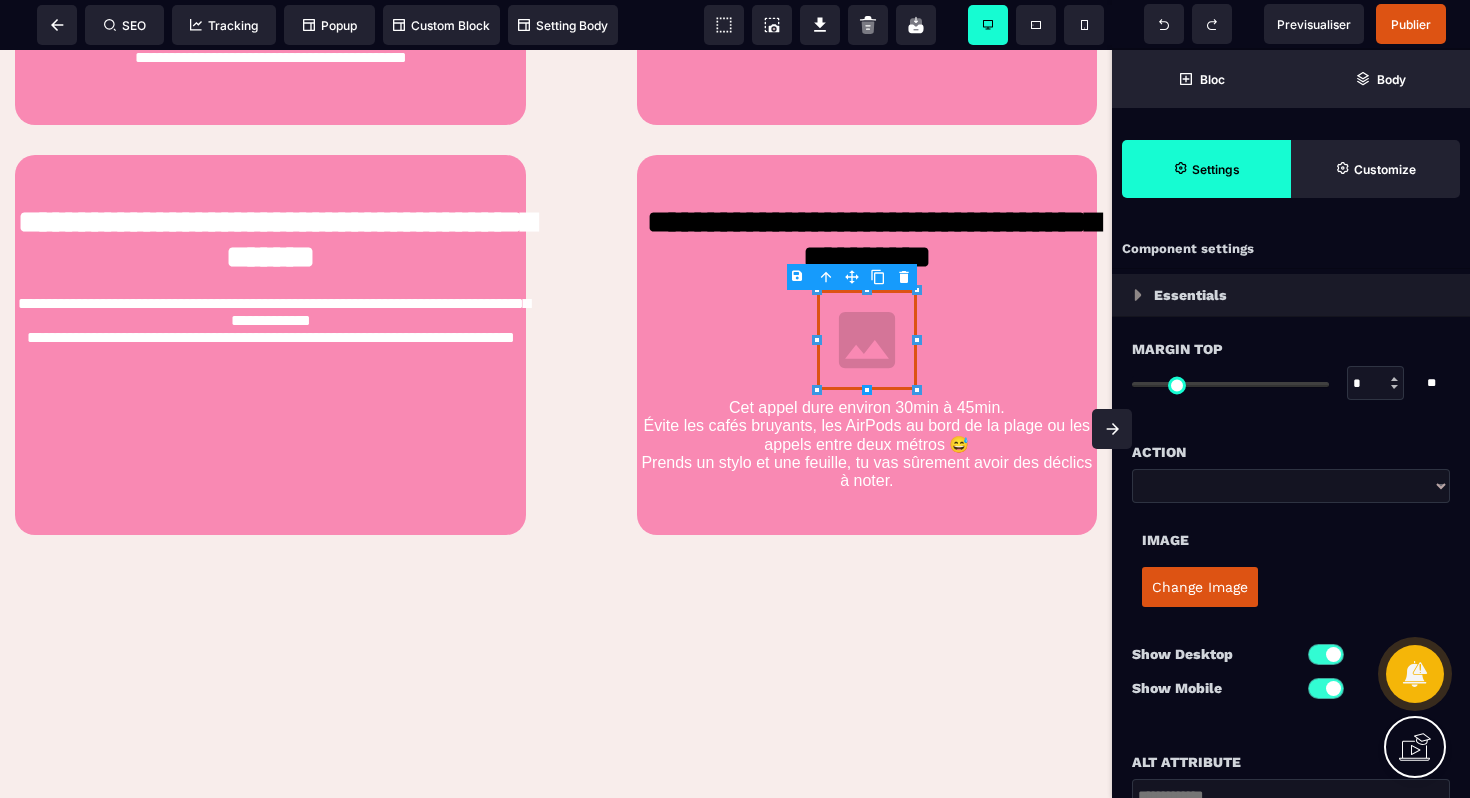 click on "B I U S
A *******
H1
SEO
Tracking
Popup" at bounding box center (735, 399) 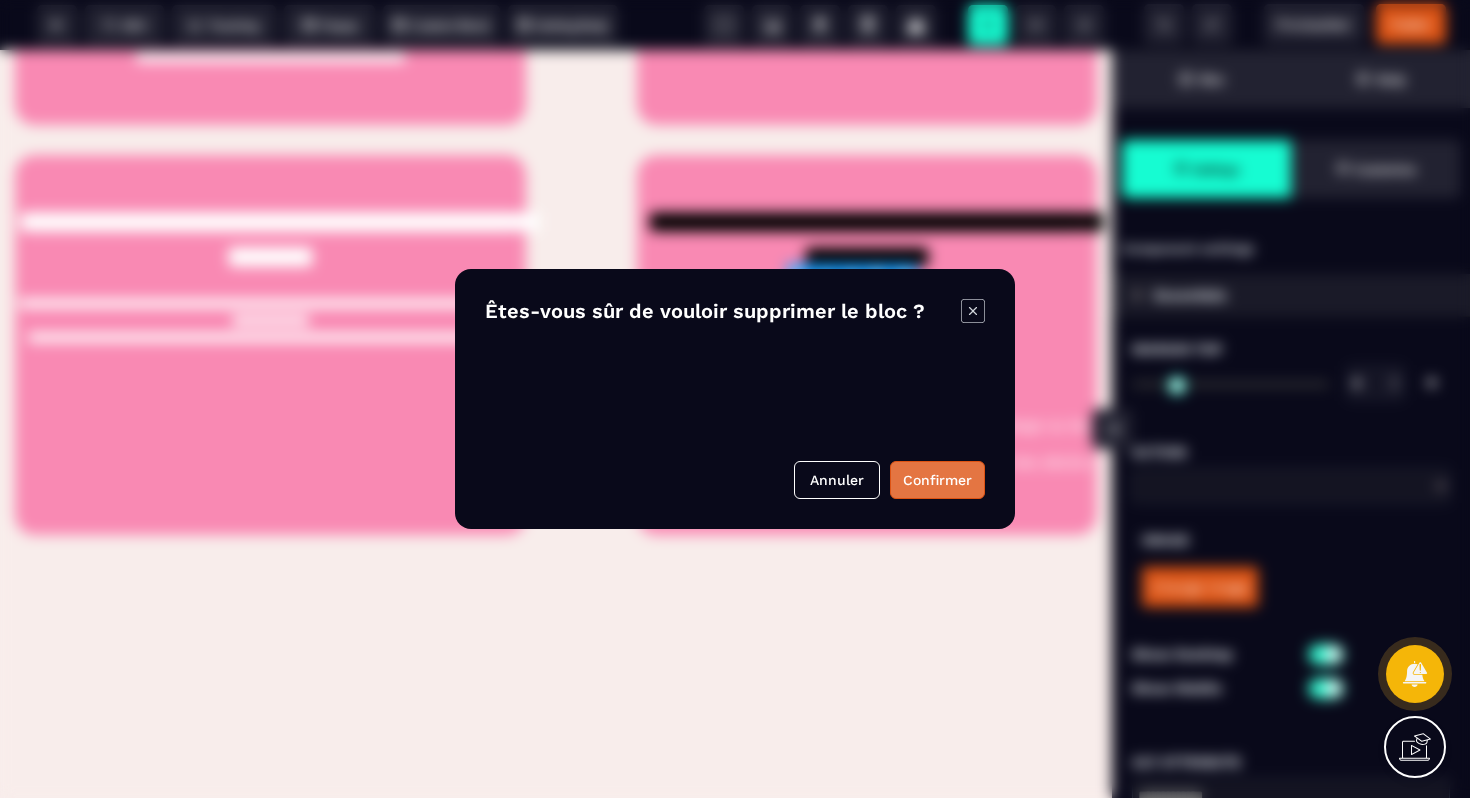 click on "Confirmer" at bounding box center [937, 480] 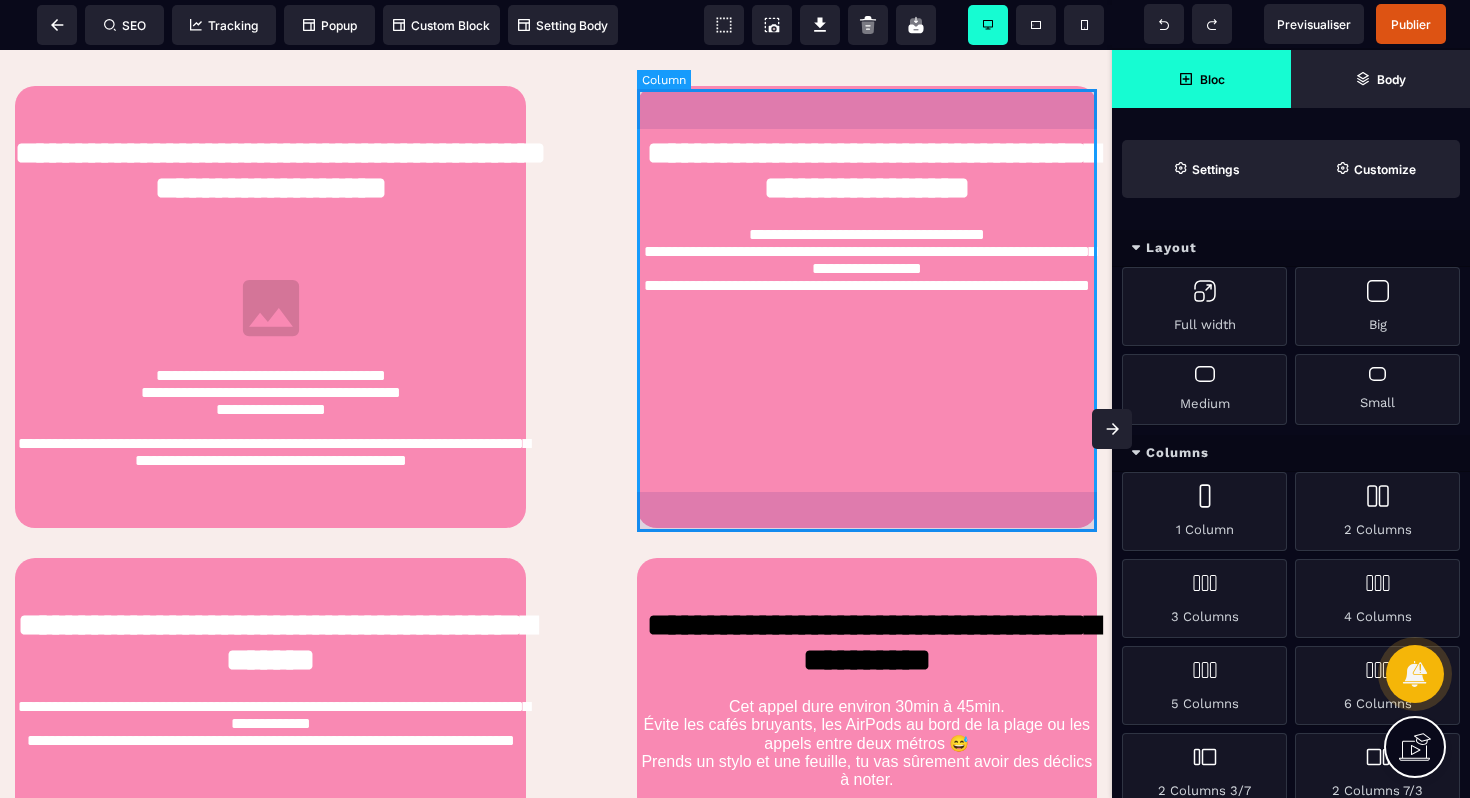scroll, scrollTop: 1167, scrollLeft: 0, axis: vertical 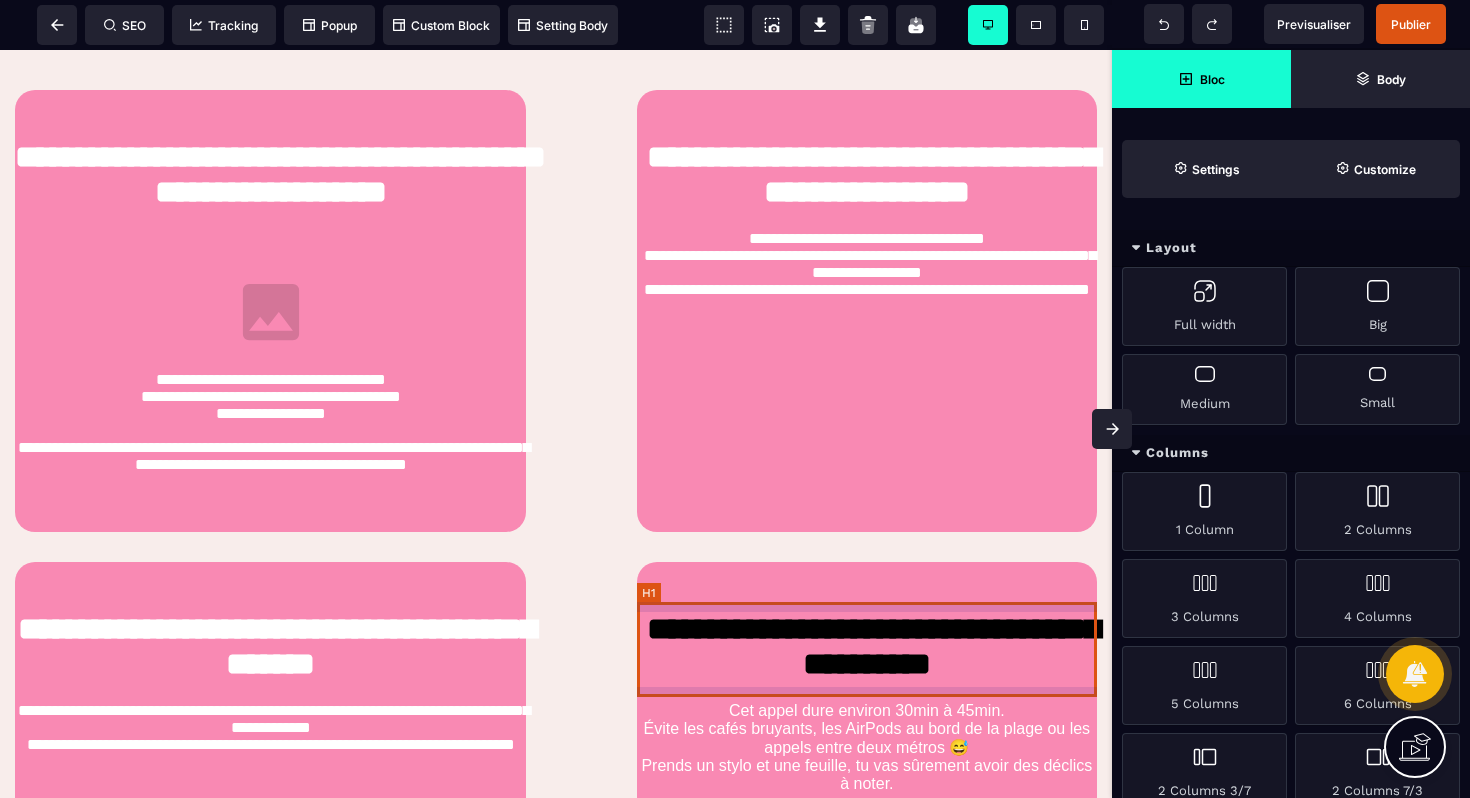 click on "**********" at bounding box center [867, 649] 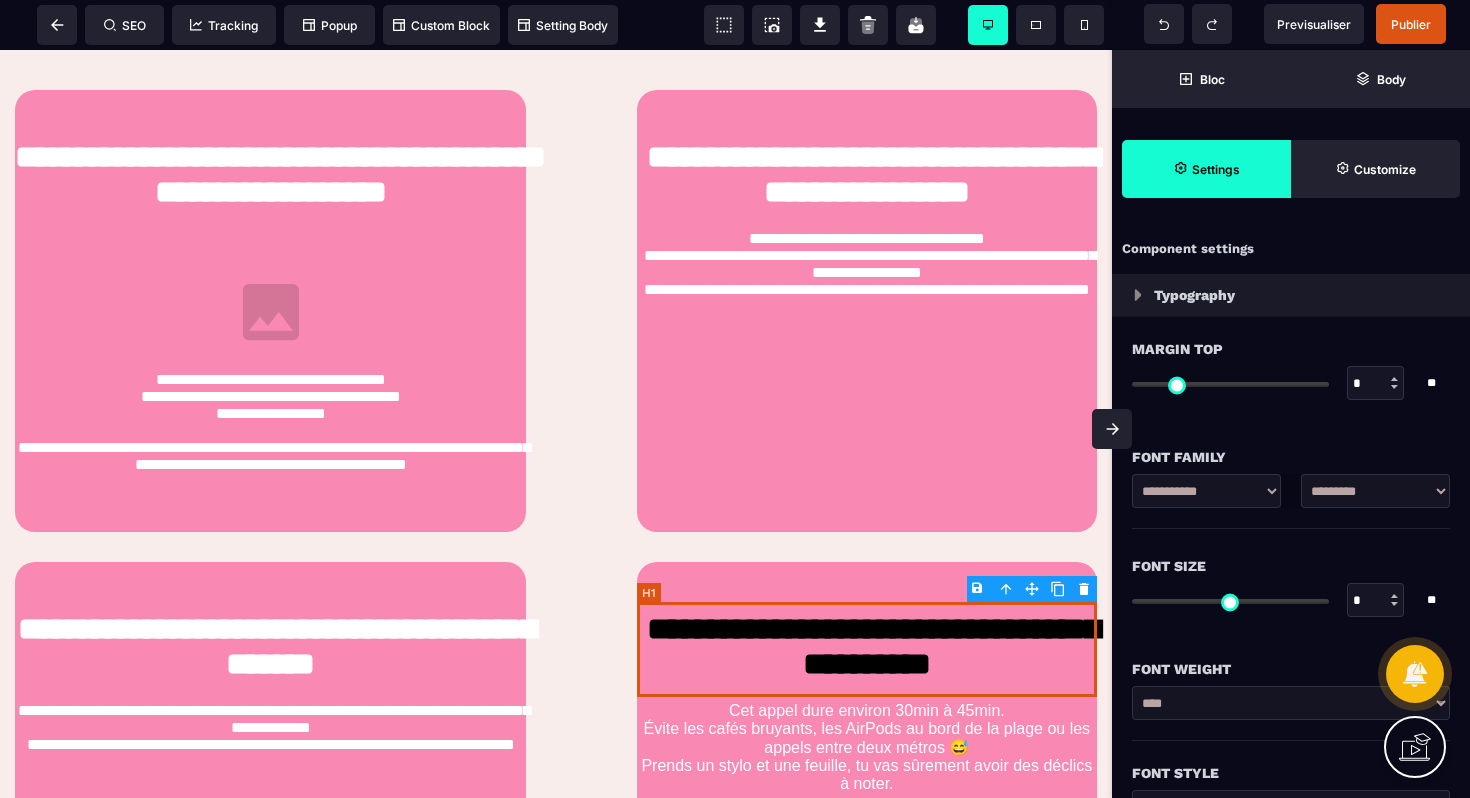 click on "**********" at bounding box center (867, 649) 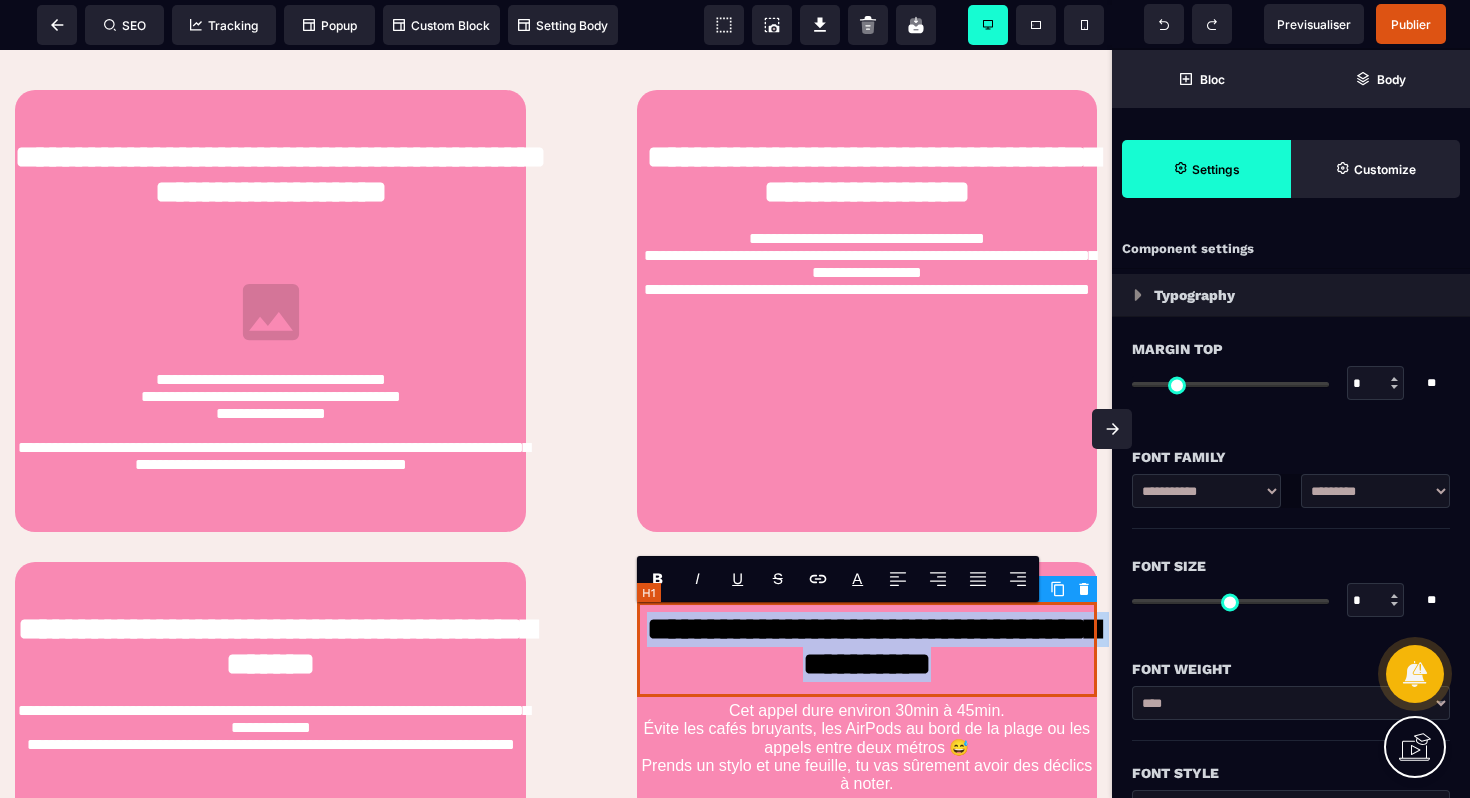click on "**********" at bounding box center (867, 649) 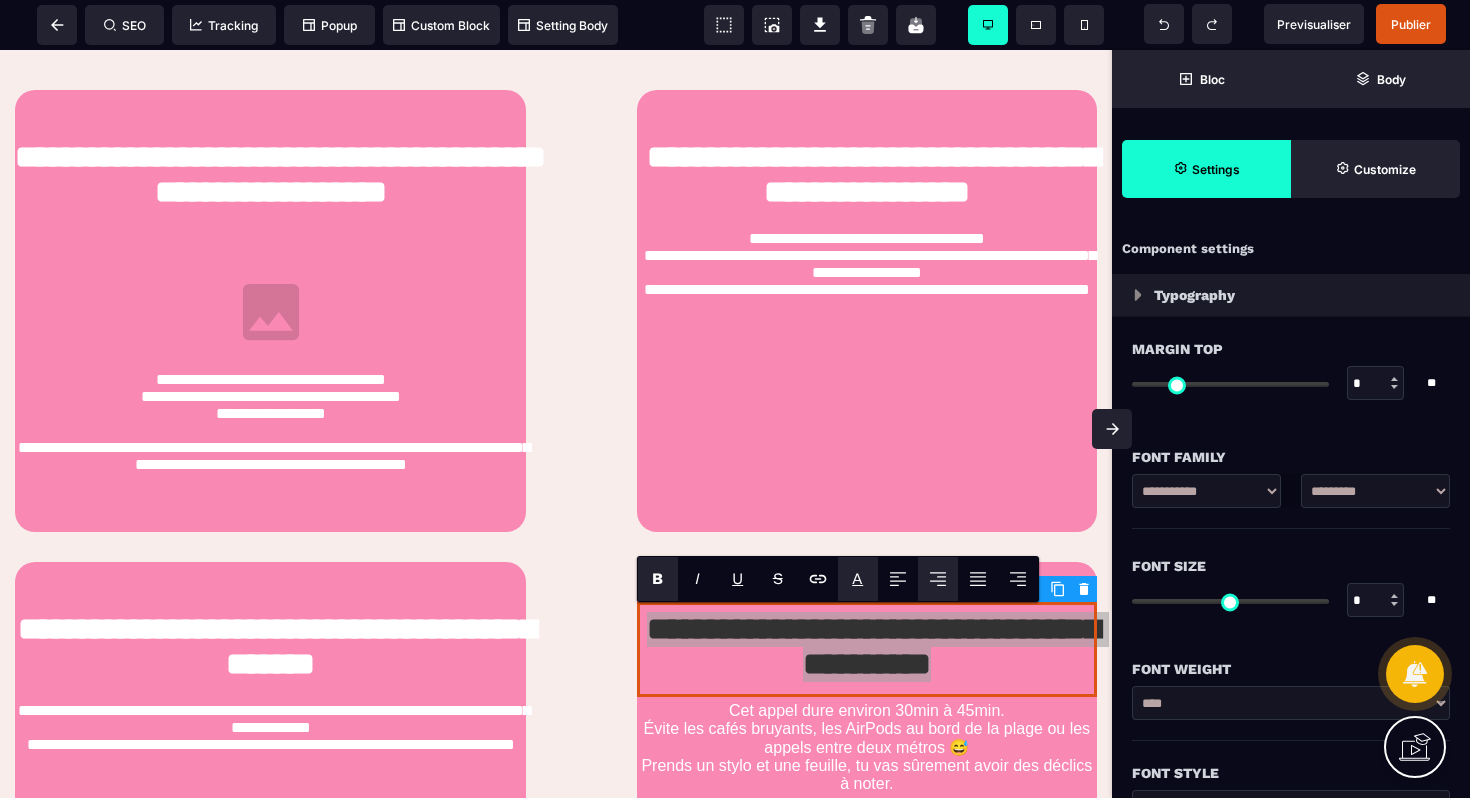 click on "A" at bounding box center (857, 578) 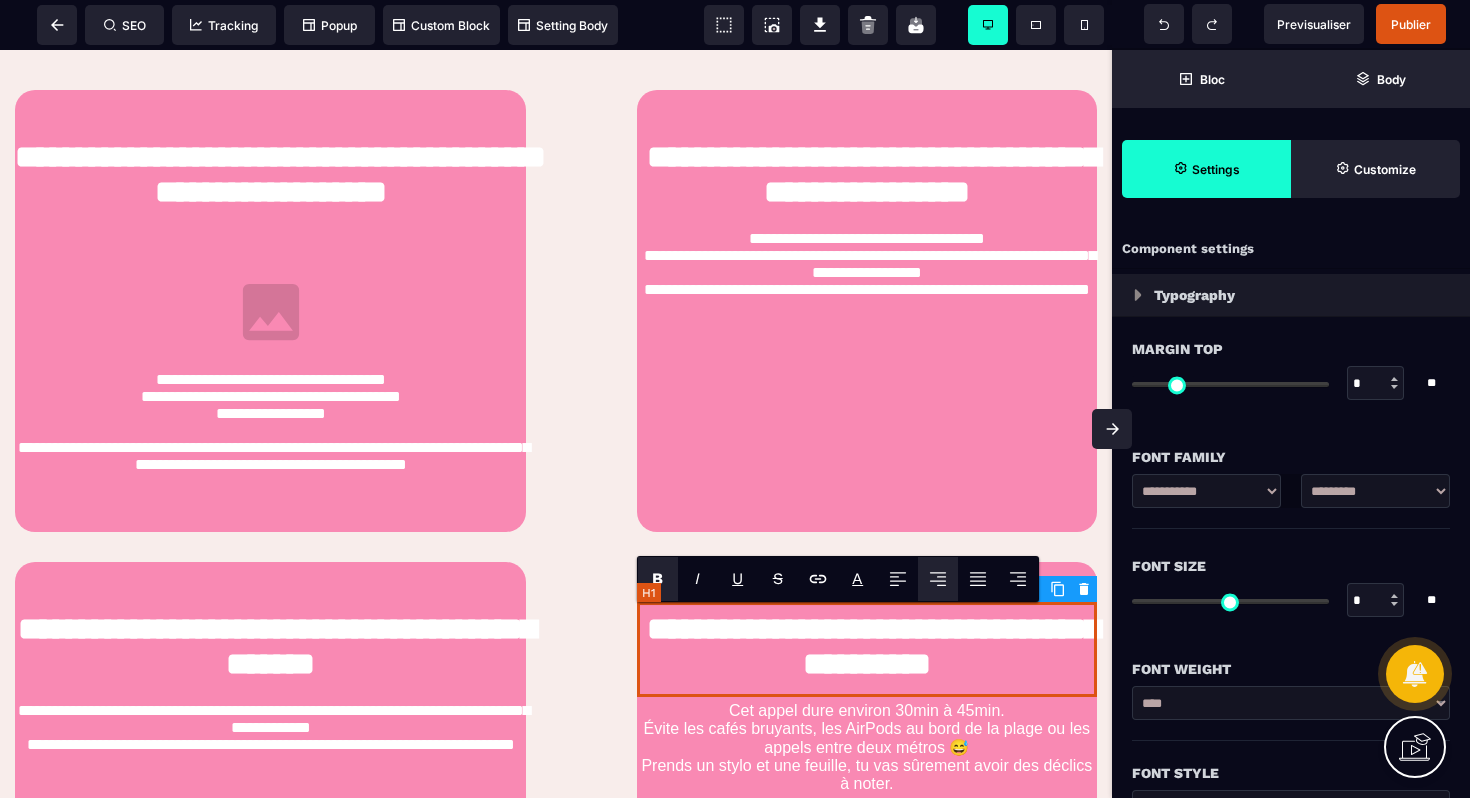 click on "**********" at bounding box center [867, 649] 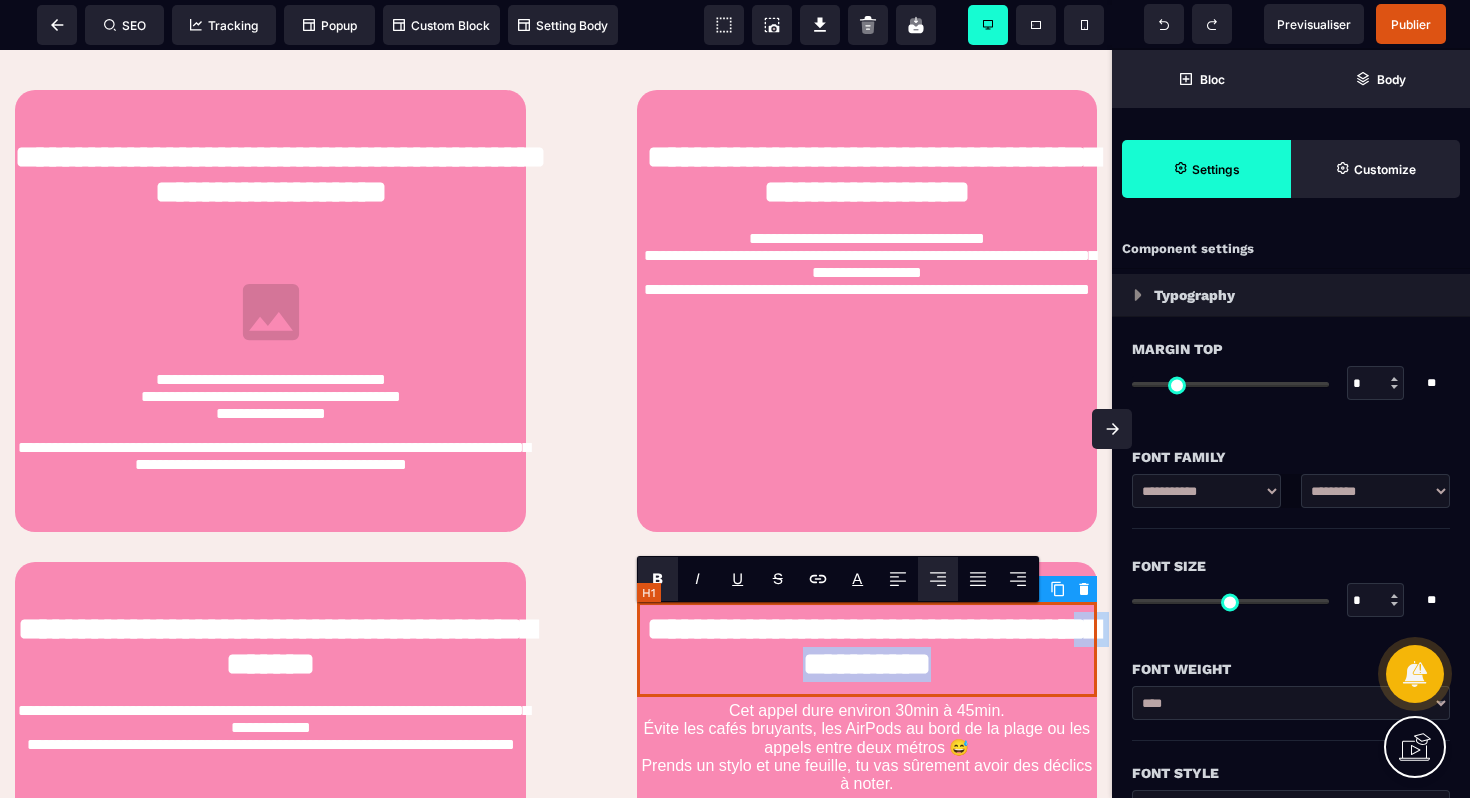 drag, startPoint x: 1063, startPoint y: 678, endPoint x: 845, endPoint y: 671, distance: 218.11235 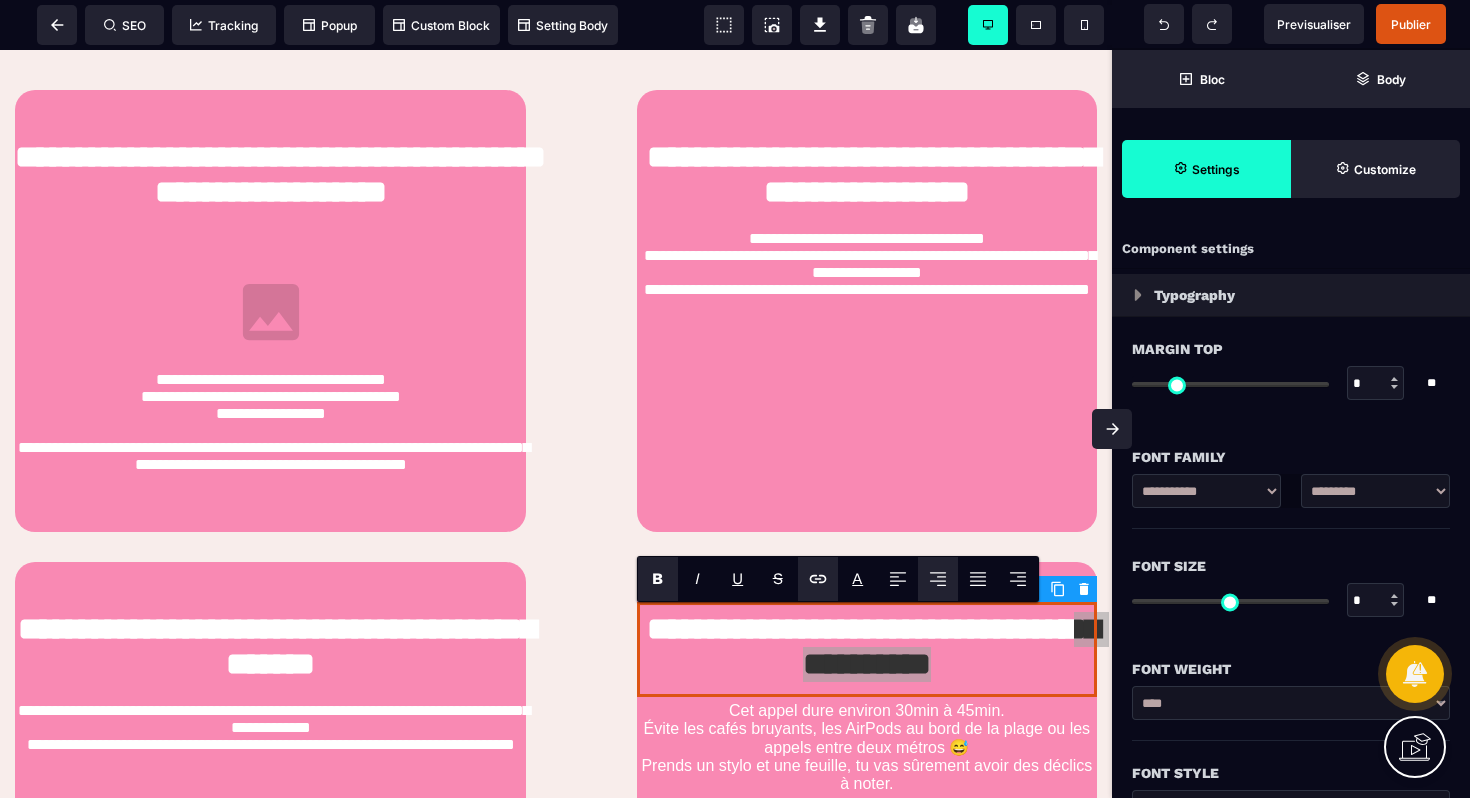 click 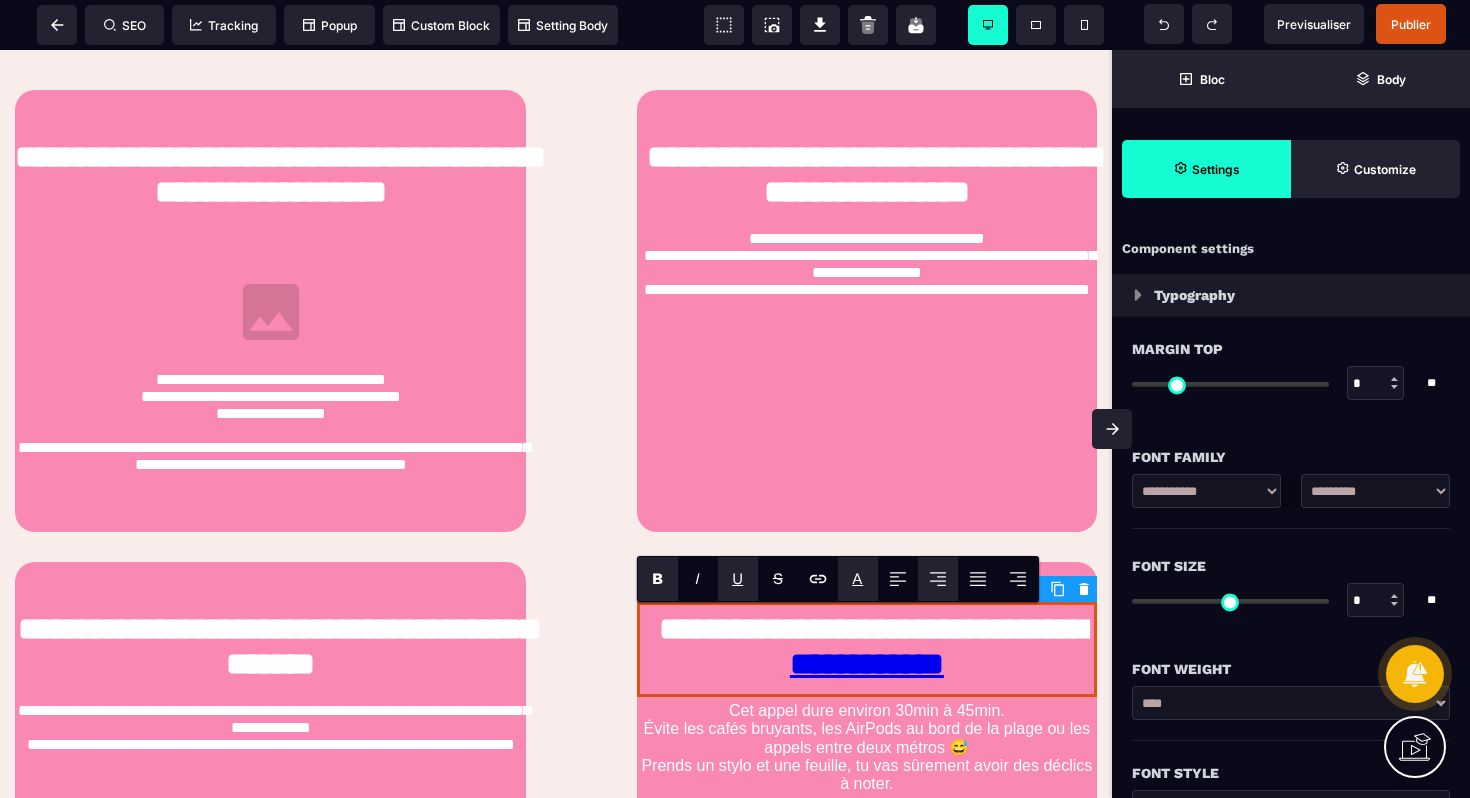 click on "A" at bounding box center (857, 578) 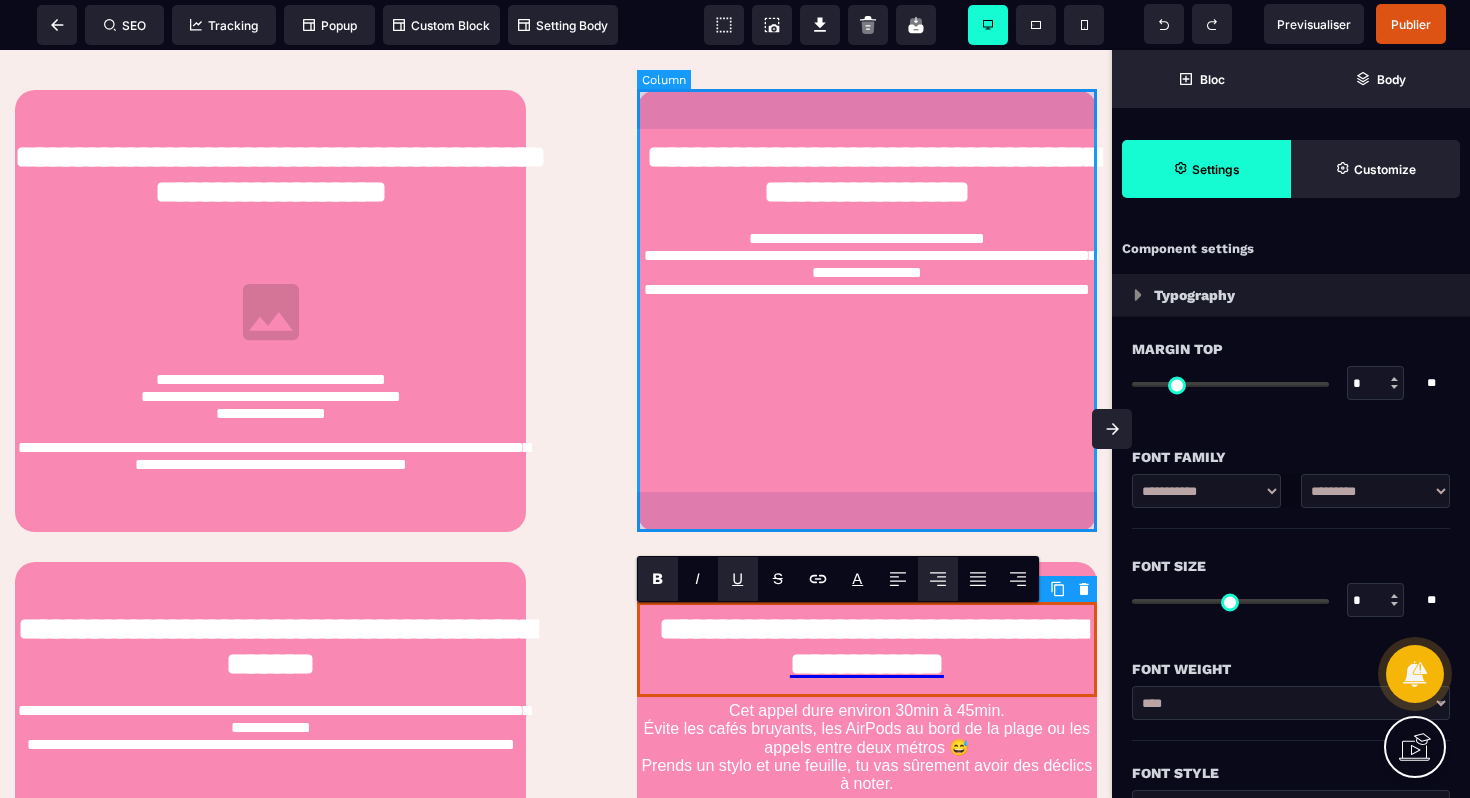 click on "**********" at bounding box center (867, 311) 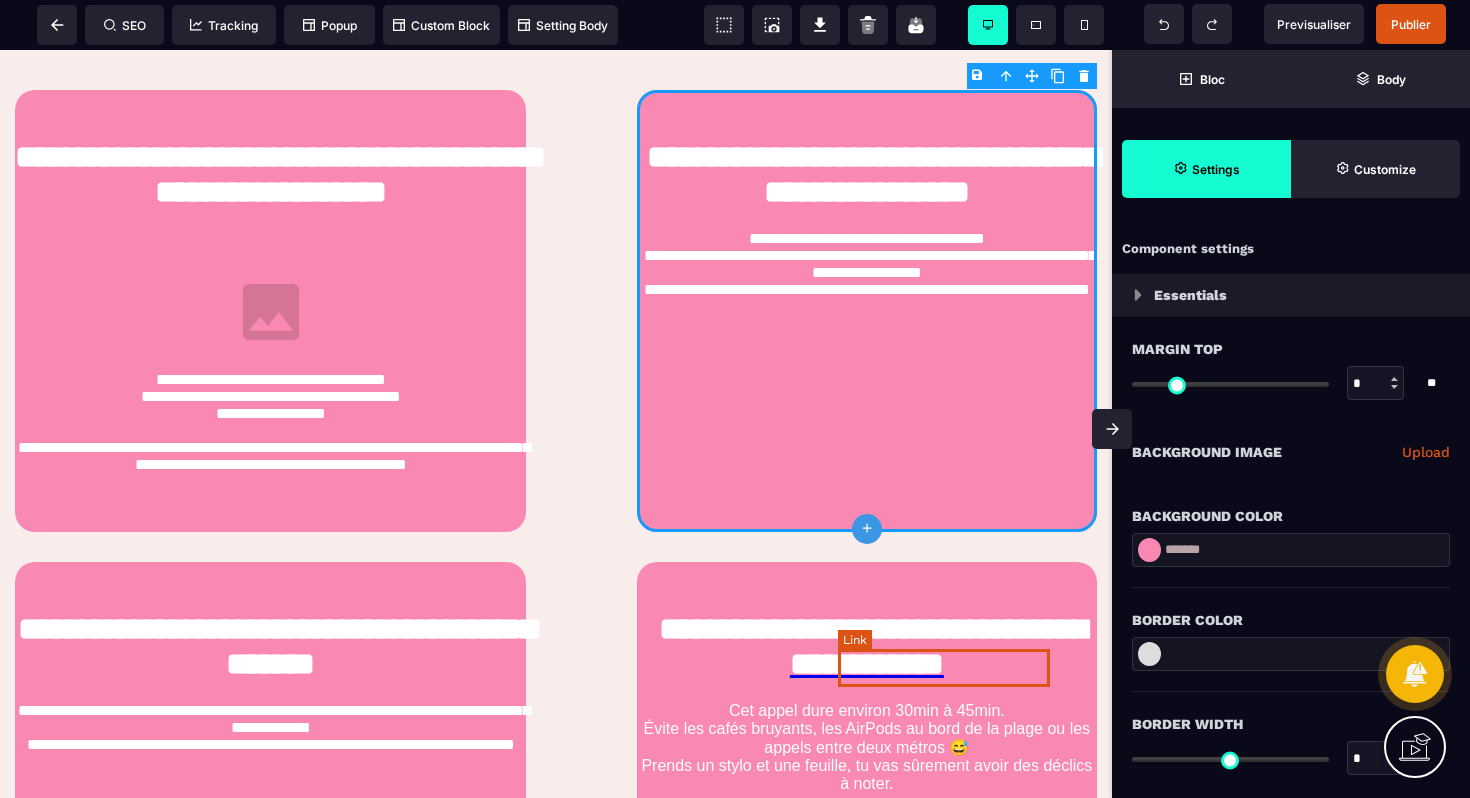 click on "**********" at bounding box center [867, 664] 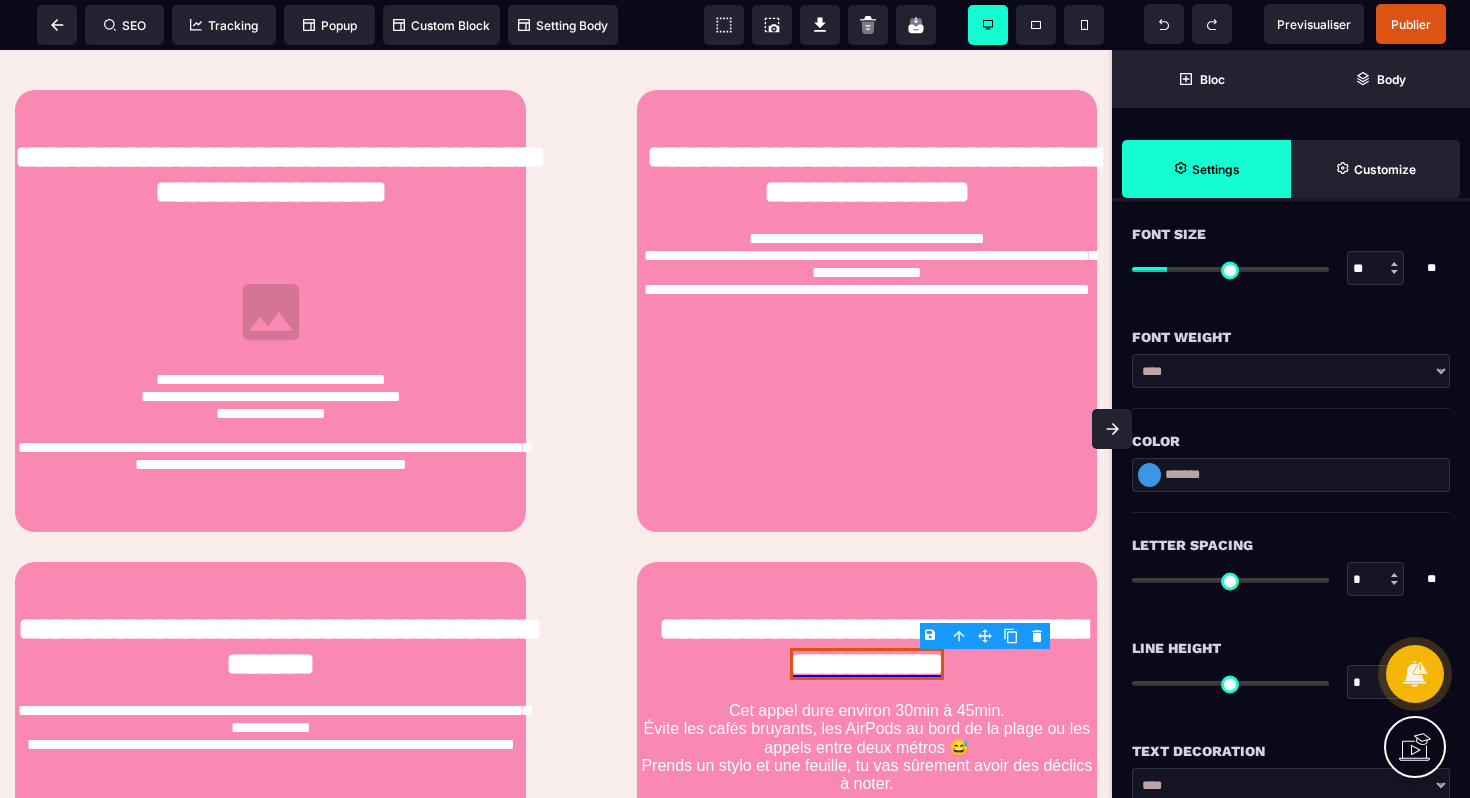 scroll, scrollTop: 386, scrollLeft: 0, axis: vertical 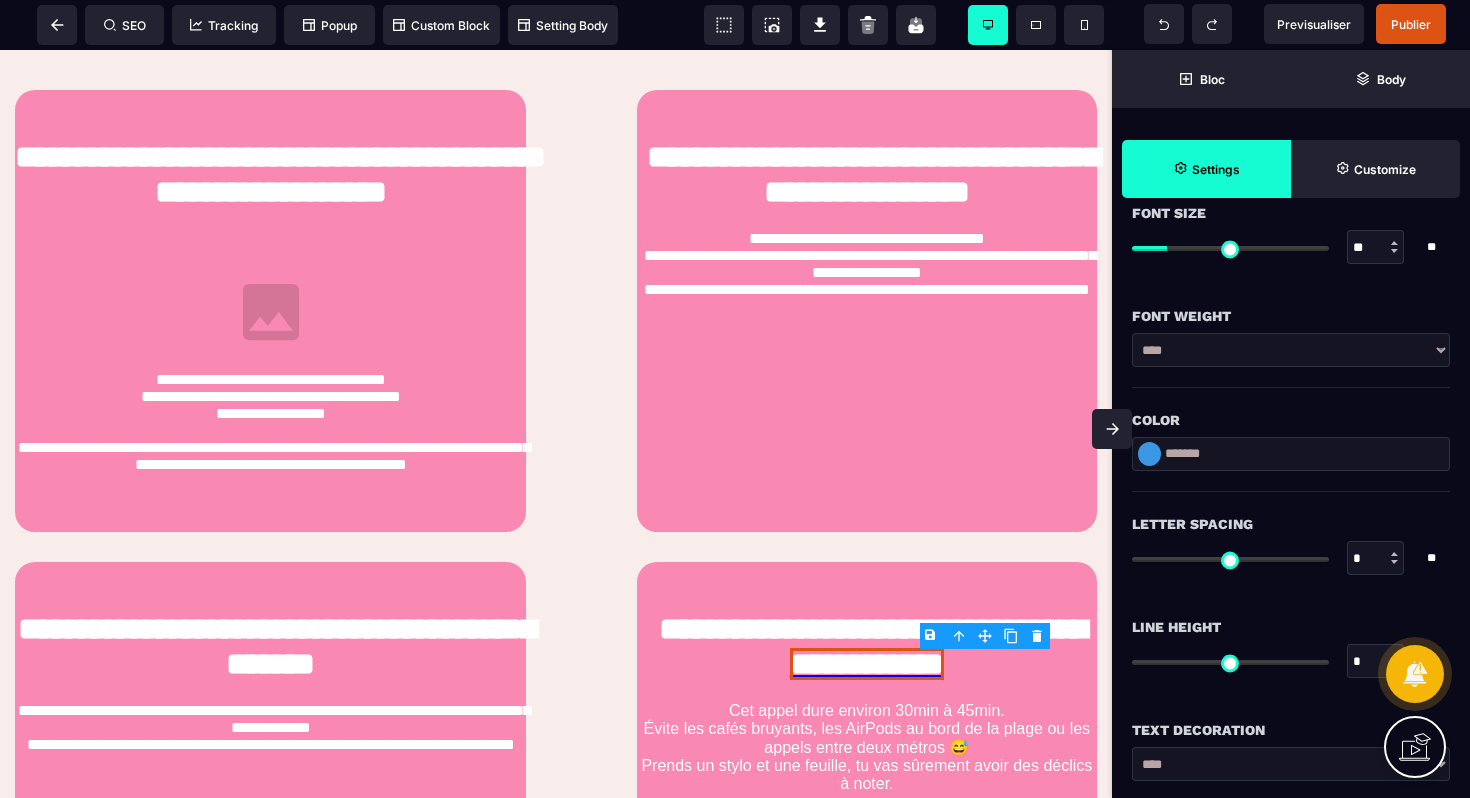 click on "*******" at bounding box center [1291, 454] 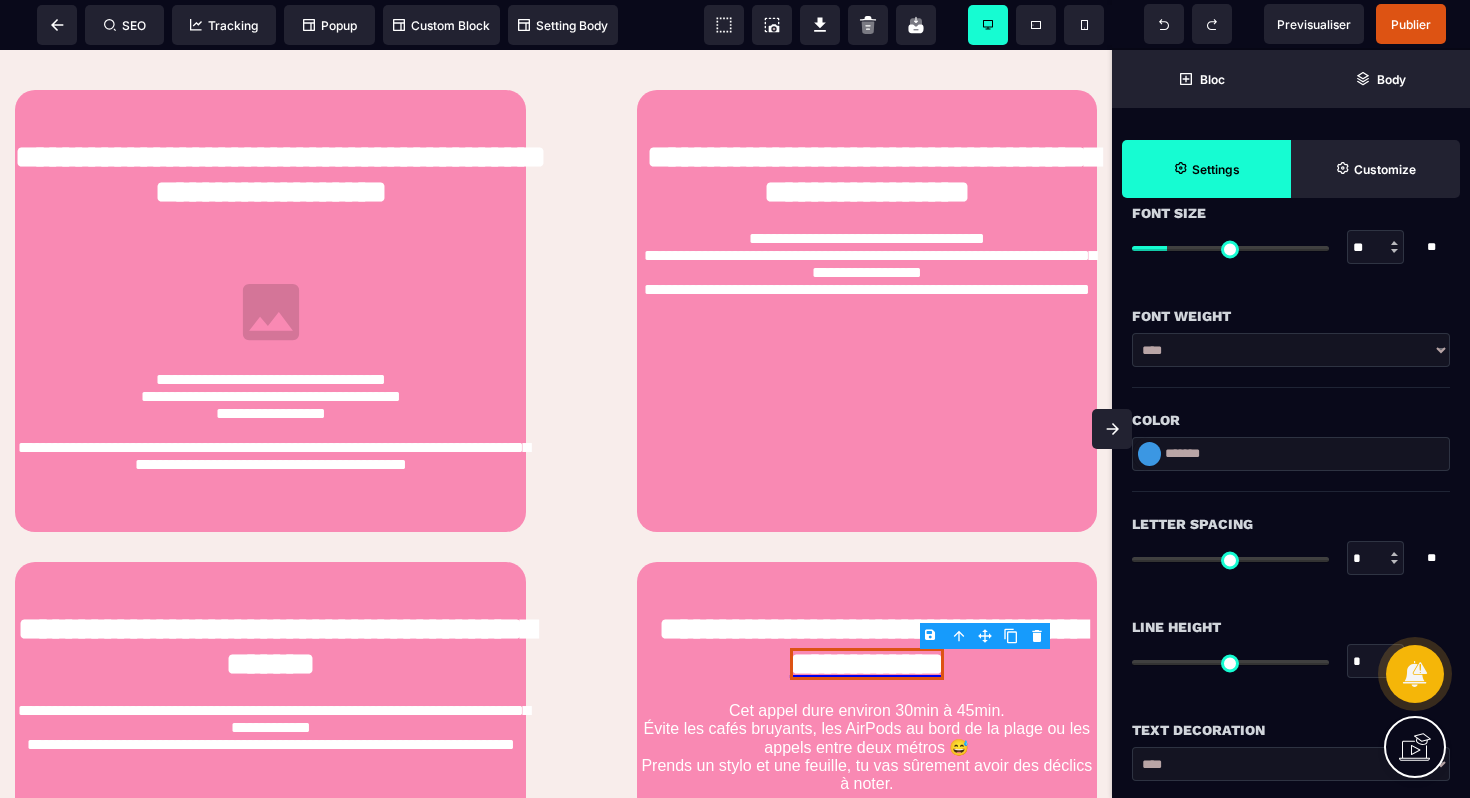 paste 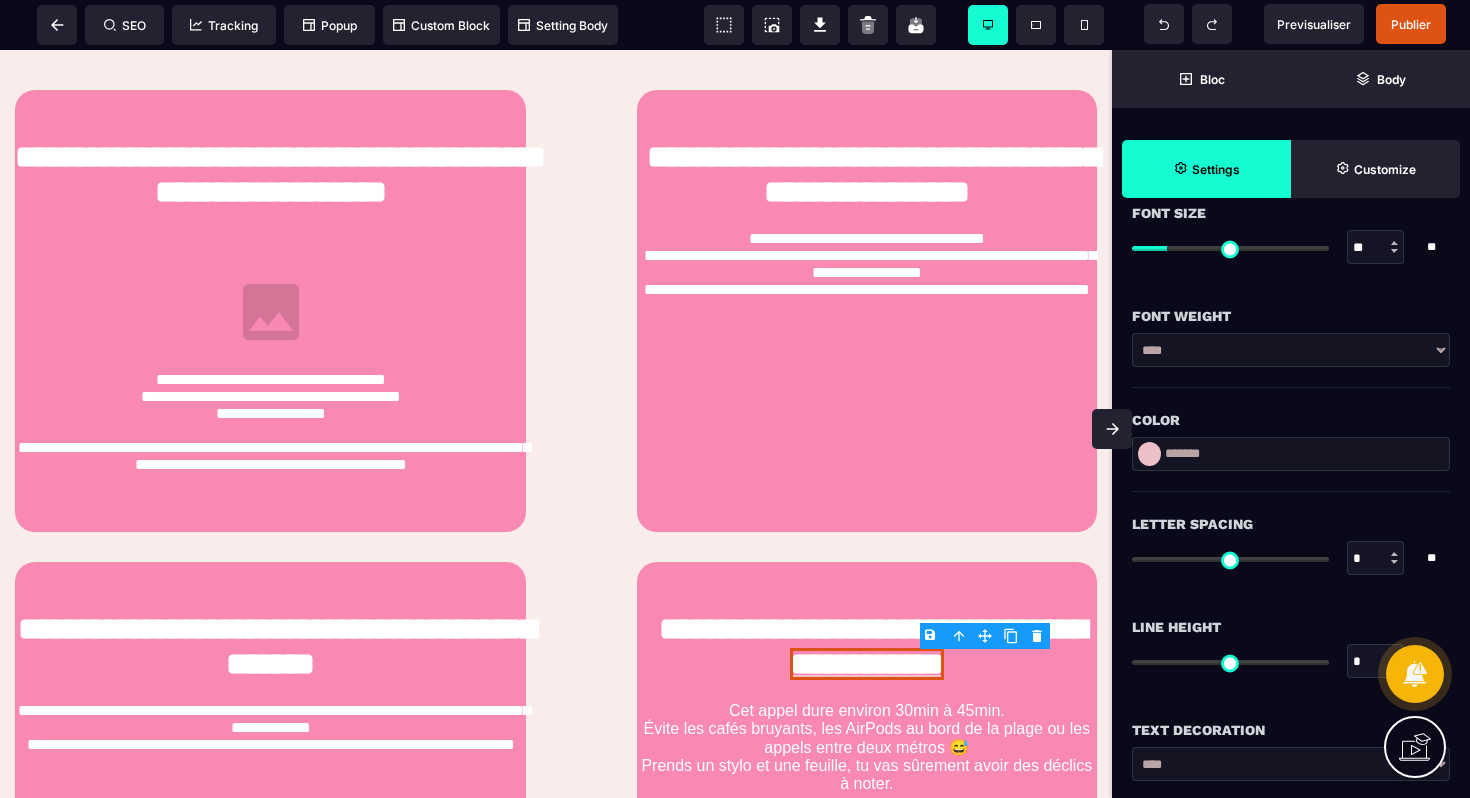 click on "*******" at bounding box center (1291, 454) 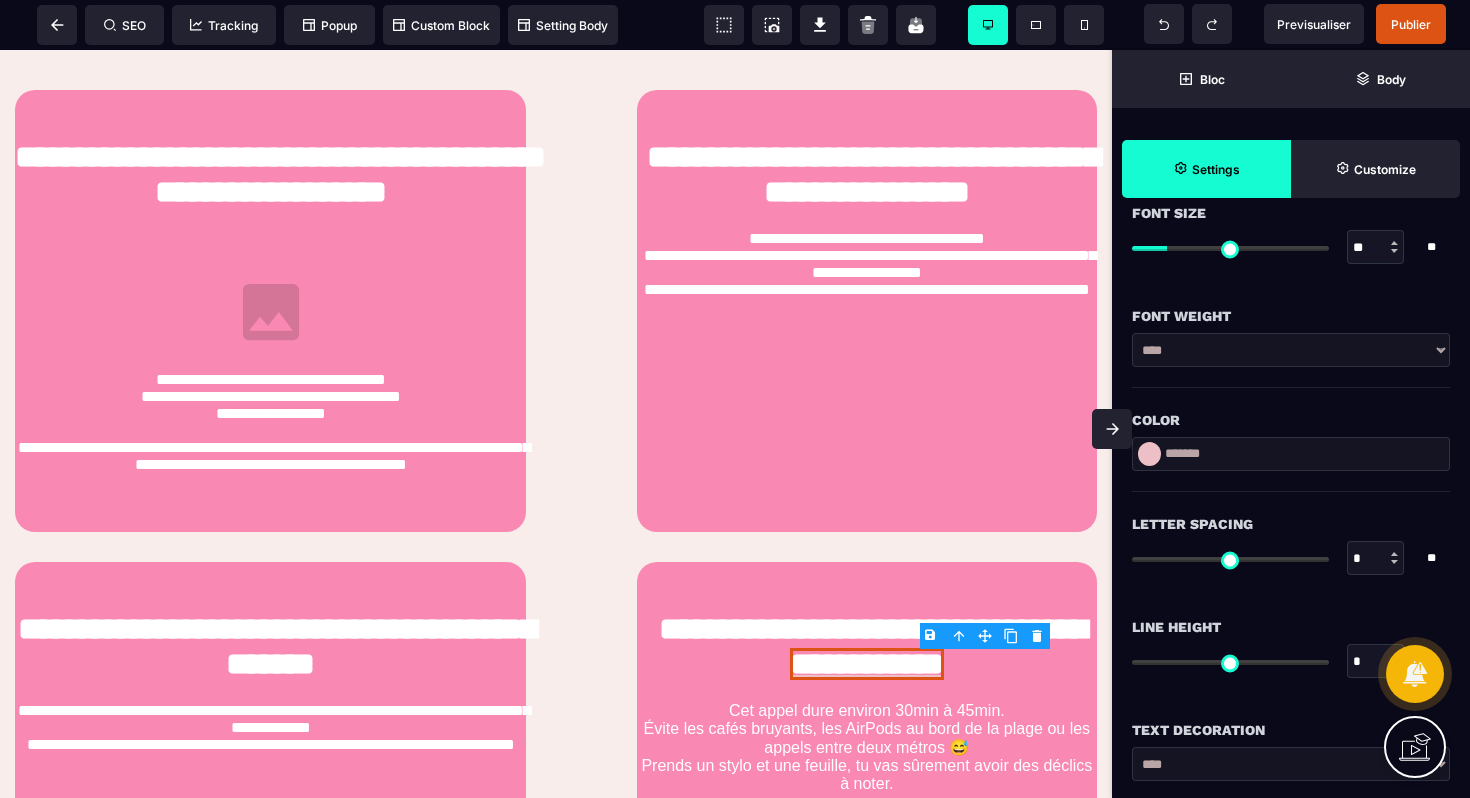 click on "Color" at bounding box center (1291, 420) 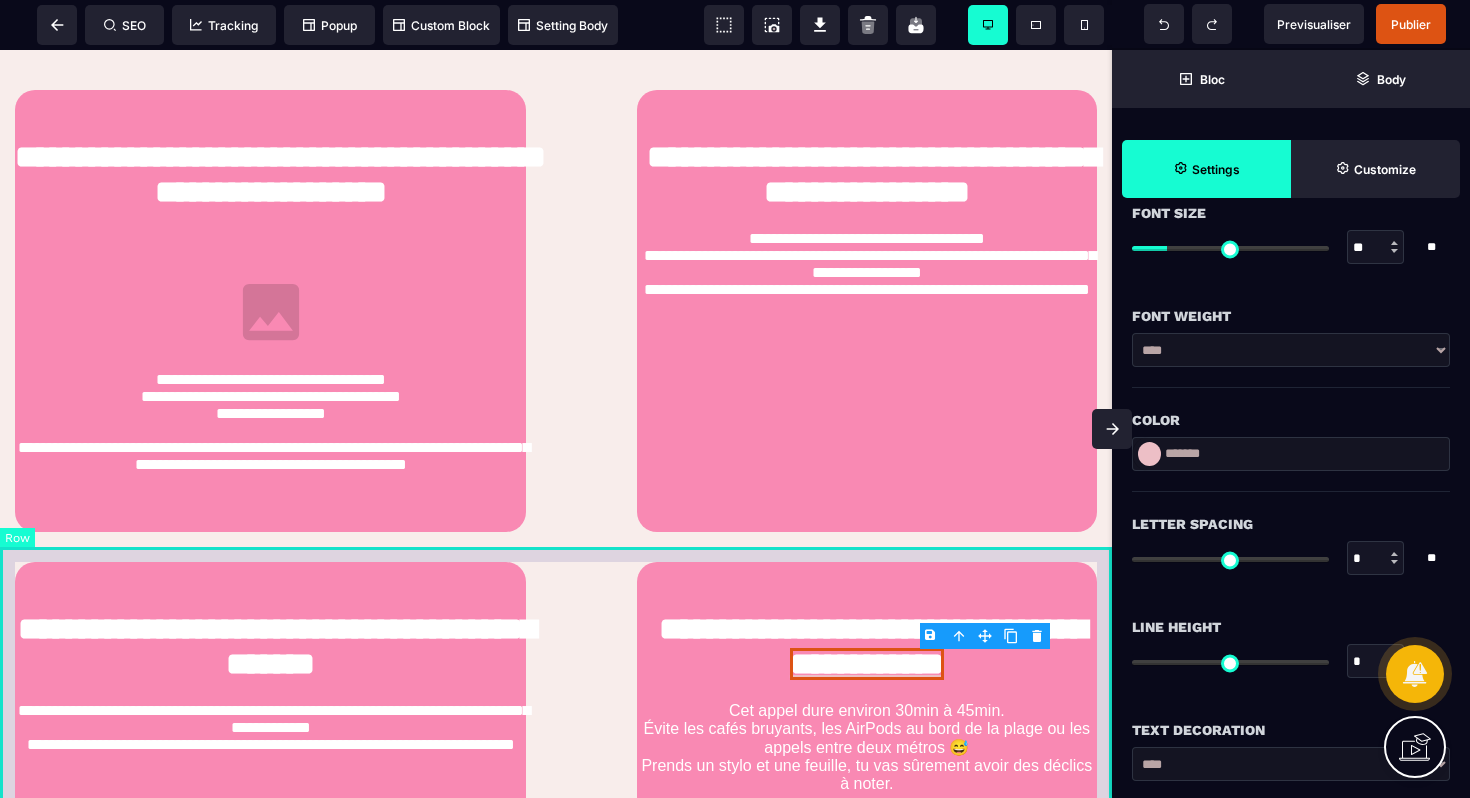 click on "**********" at bounding box center (556, 702) 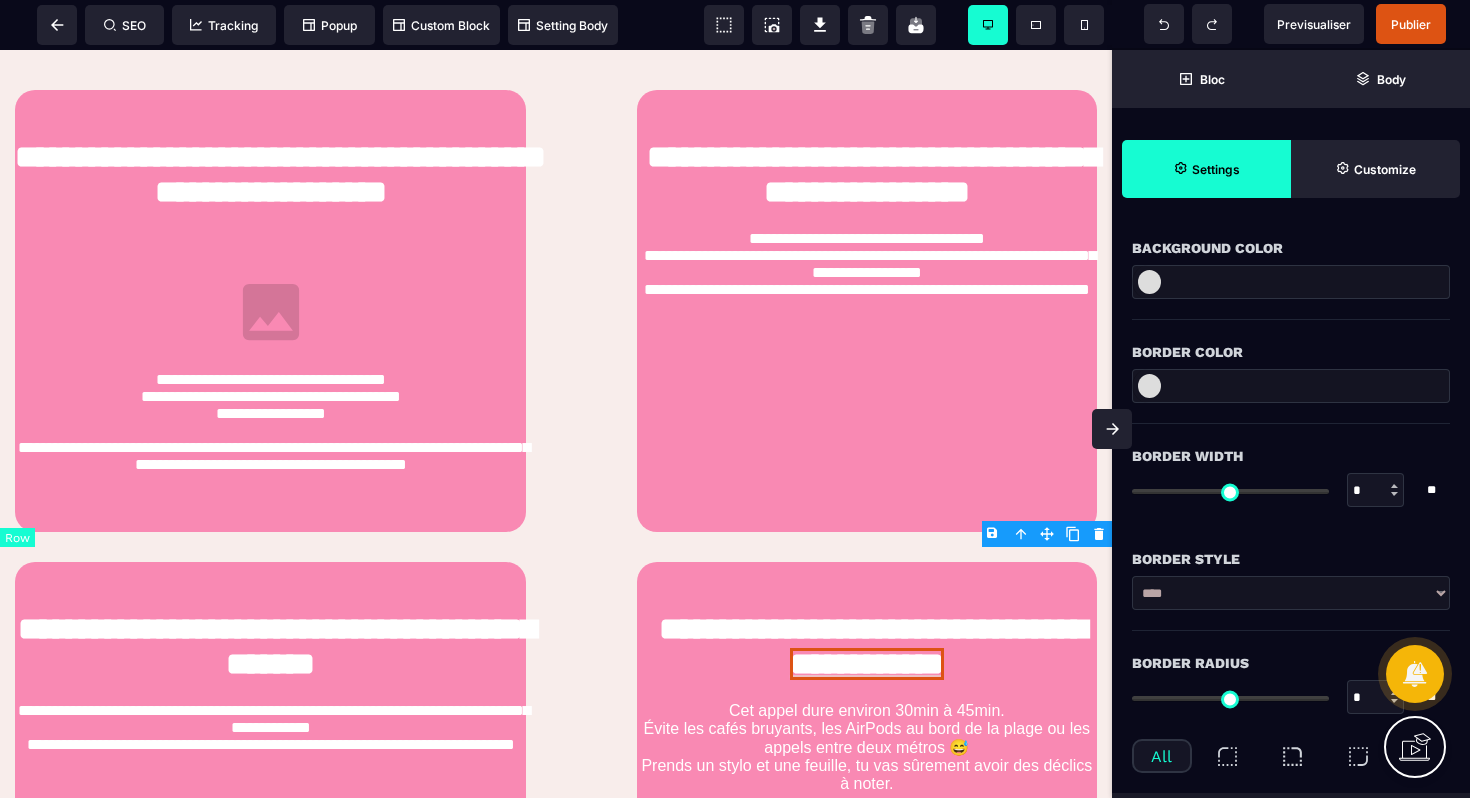 scroll, scrollTop: 0, scrollLeft: 0, axis: both 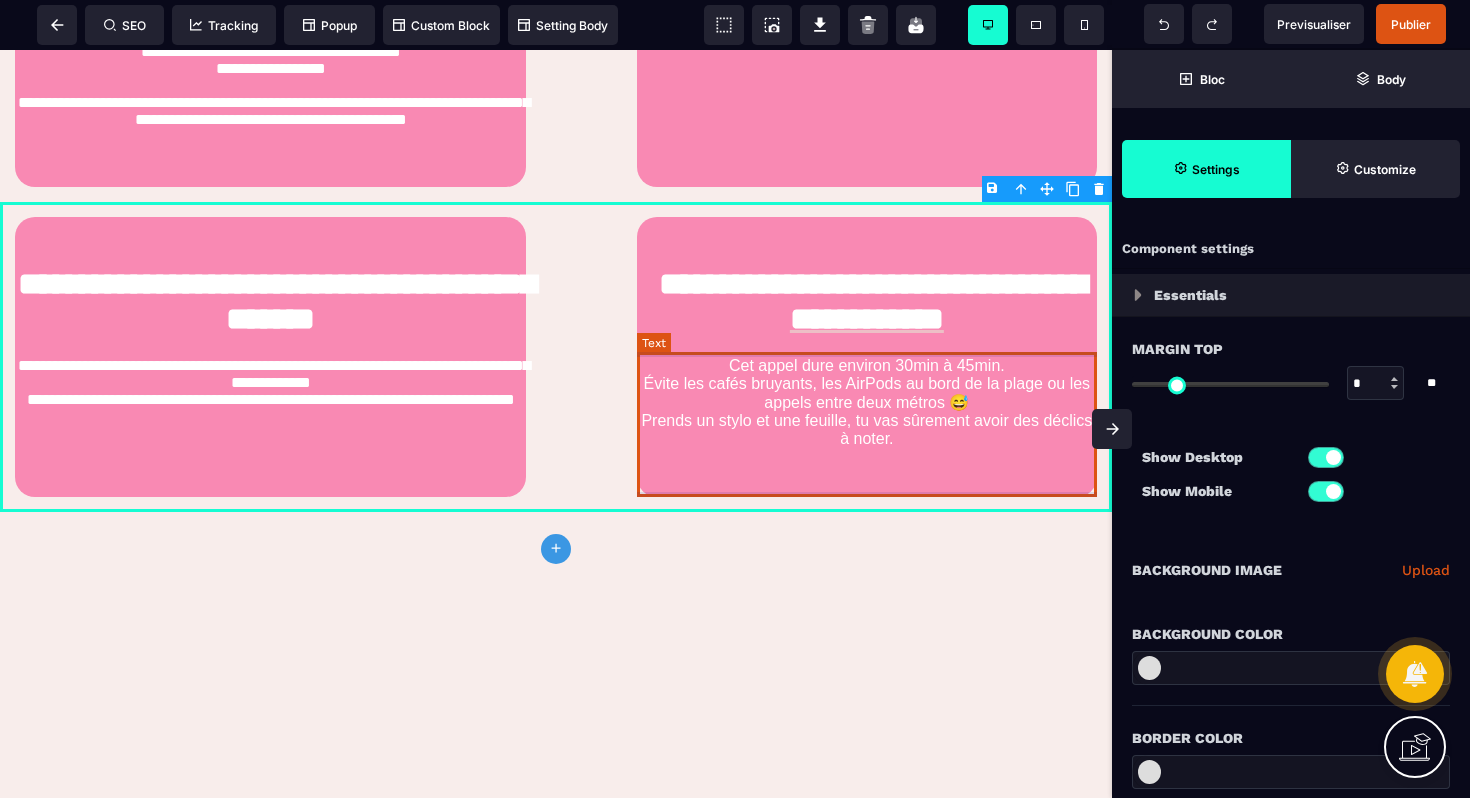 click on "Cet appel dure environ [TIME] à [TIME].
Évite les cafés bruyants, les AirPods au bord de la plage ou les appels entre deux métros 😅
Prends un stylo et une feuille, tu vas sûrement avoir des déclics à noter." at bounding box center (867, 402) 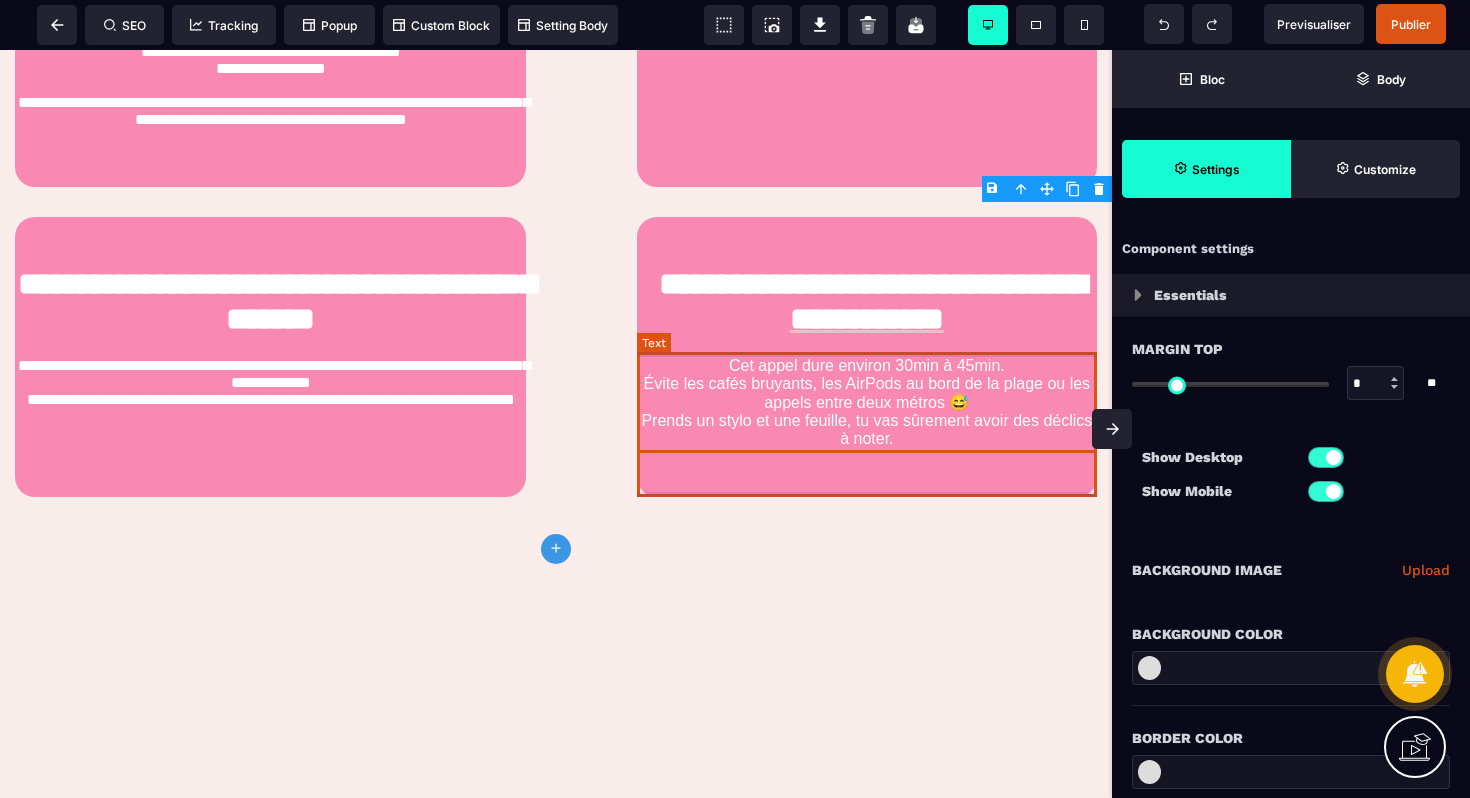 click on "Cet appel dure environ [TIME] à [TIME].
Évite les cafés bruyants, les AirPods au bord de la plage ou les appels entre deux métros 😅
Prends un stylo et une feuille, tu vas sûrement avoir des déclics à noter." at bounding box center [867, 402] 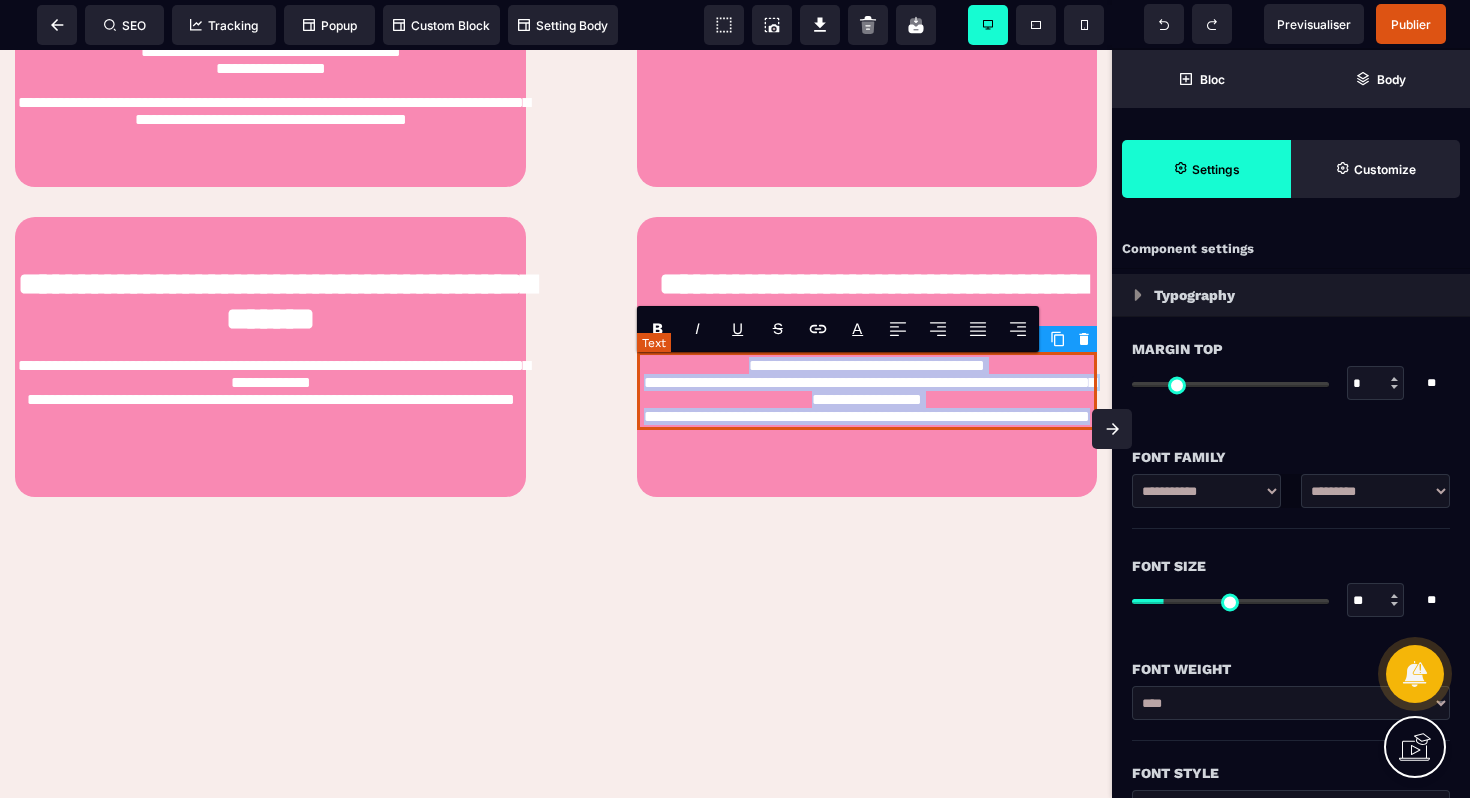 drag, startPoint x: 907, startPoint y: 478, endPoint x: 723, endPoint y: 365, distance: 215.92822 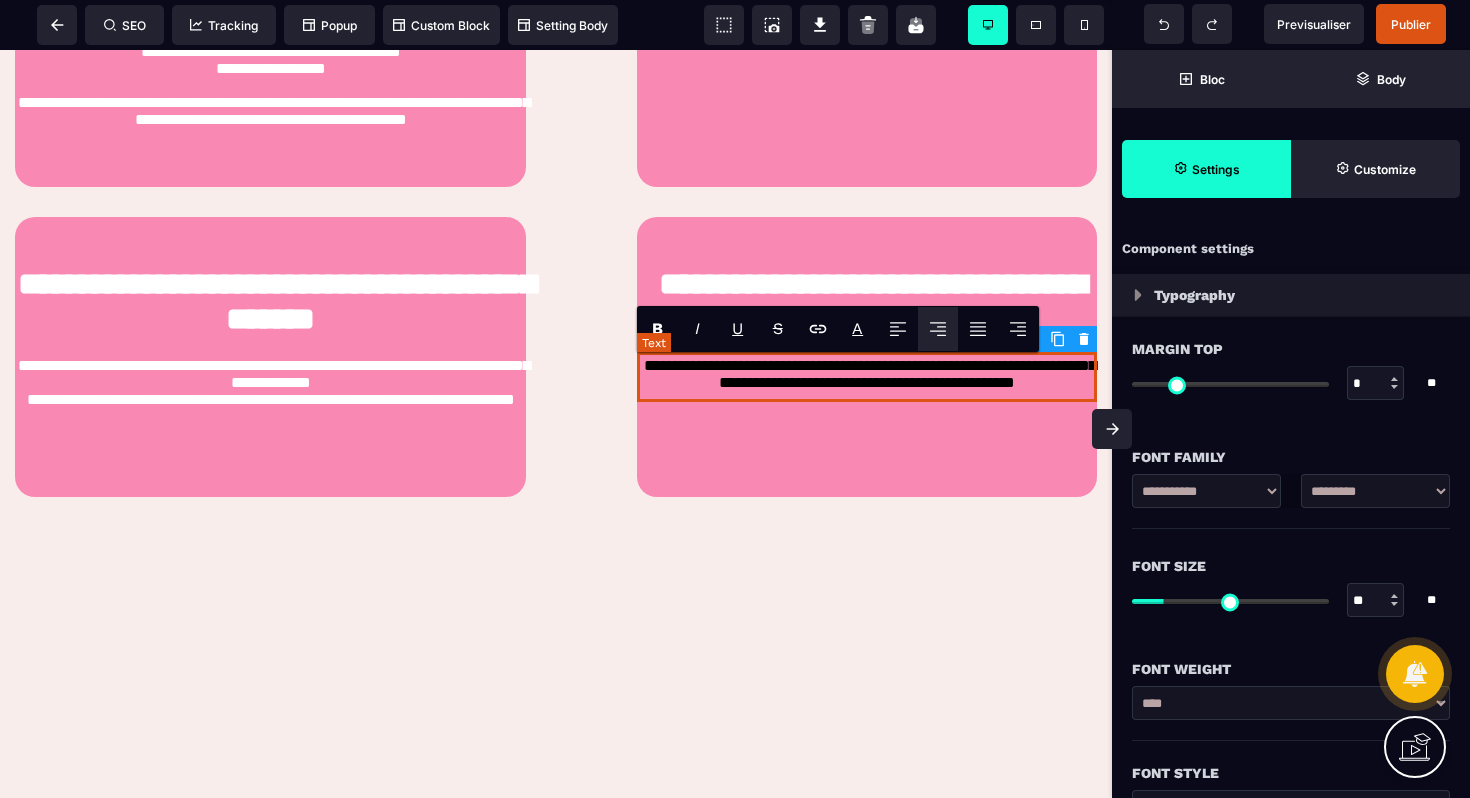 click on "**********" at bounding box center (867, 377) 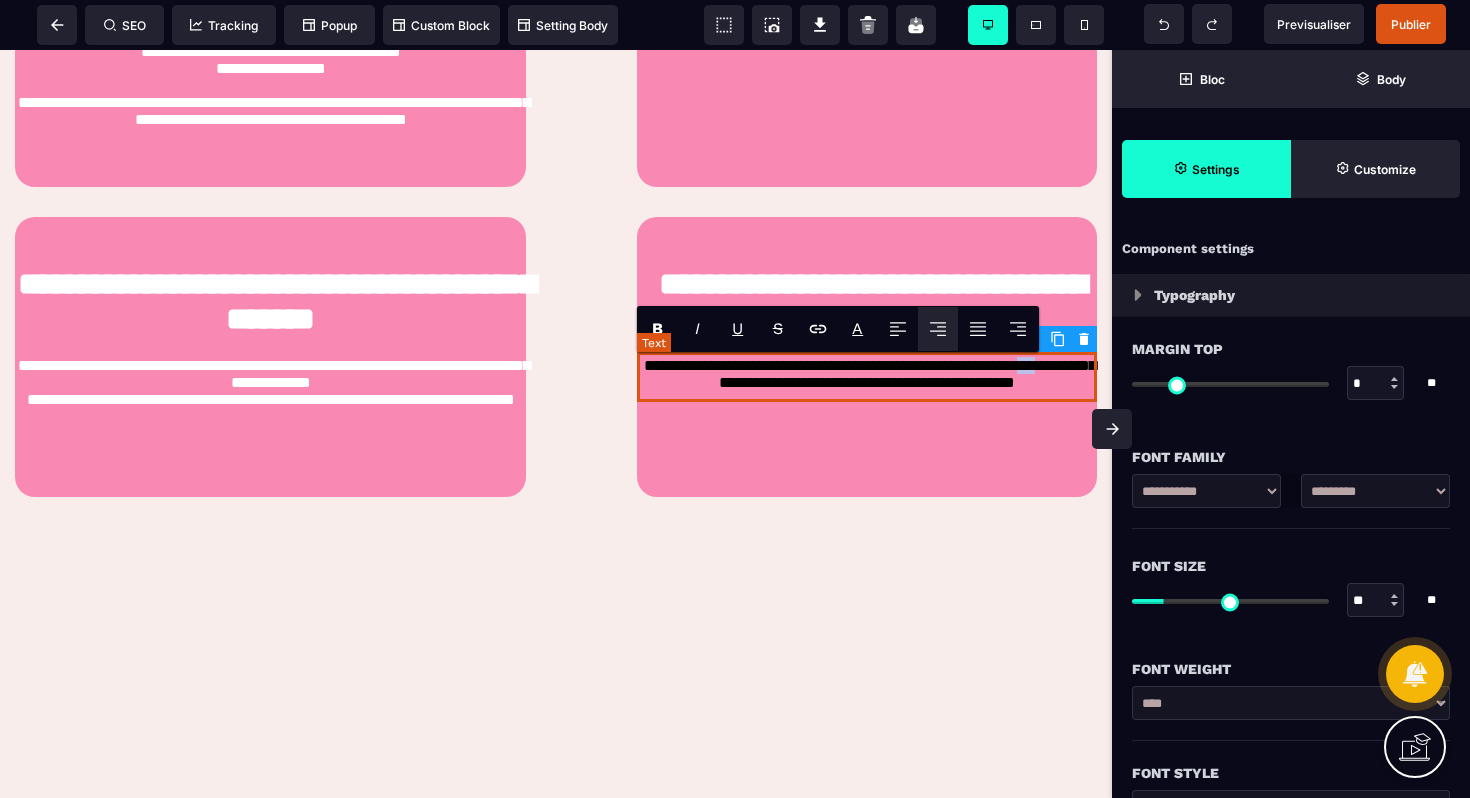 drag, startPoint x: 679, startPoint y: 391, endPoint x: 647, endPoint y: 389, distance: 32.06244 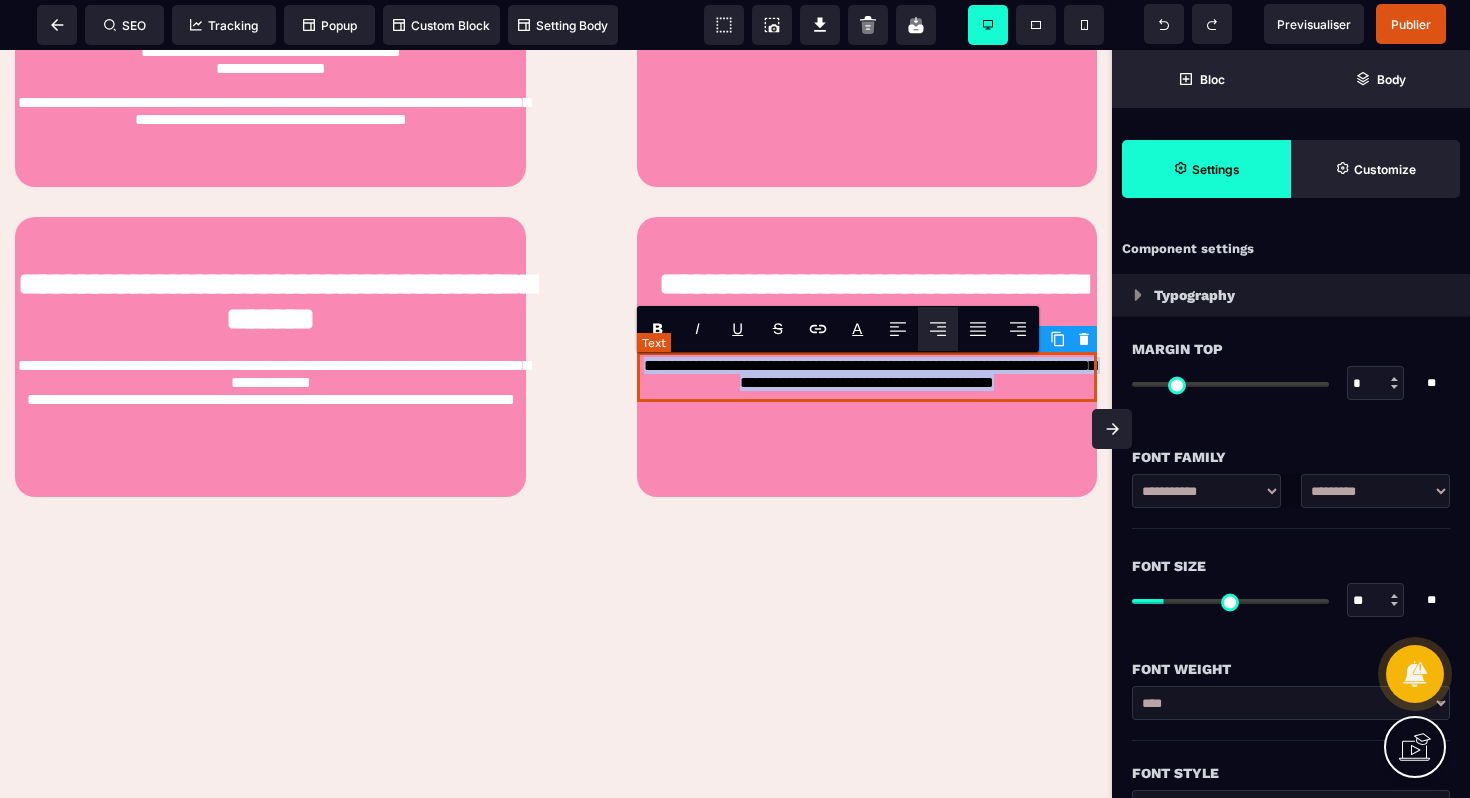 drag, startPoint x: 1063, startPoint y: 390, endPoint x: 640, endPoint y: 366, distance: 423.6803 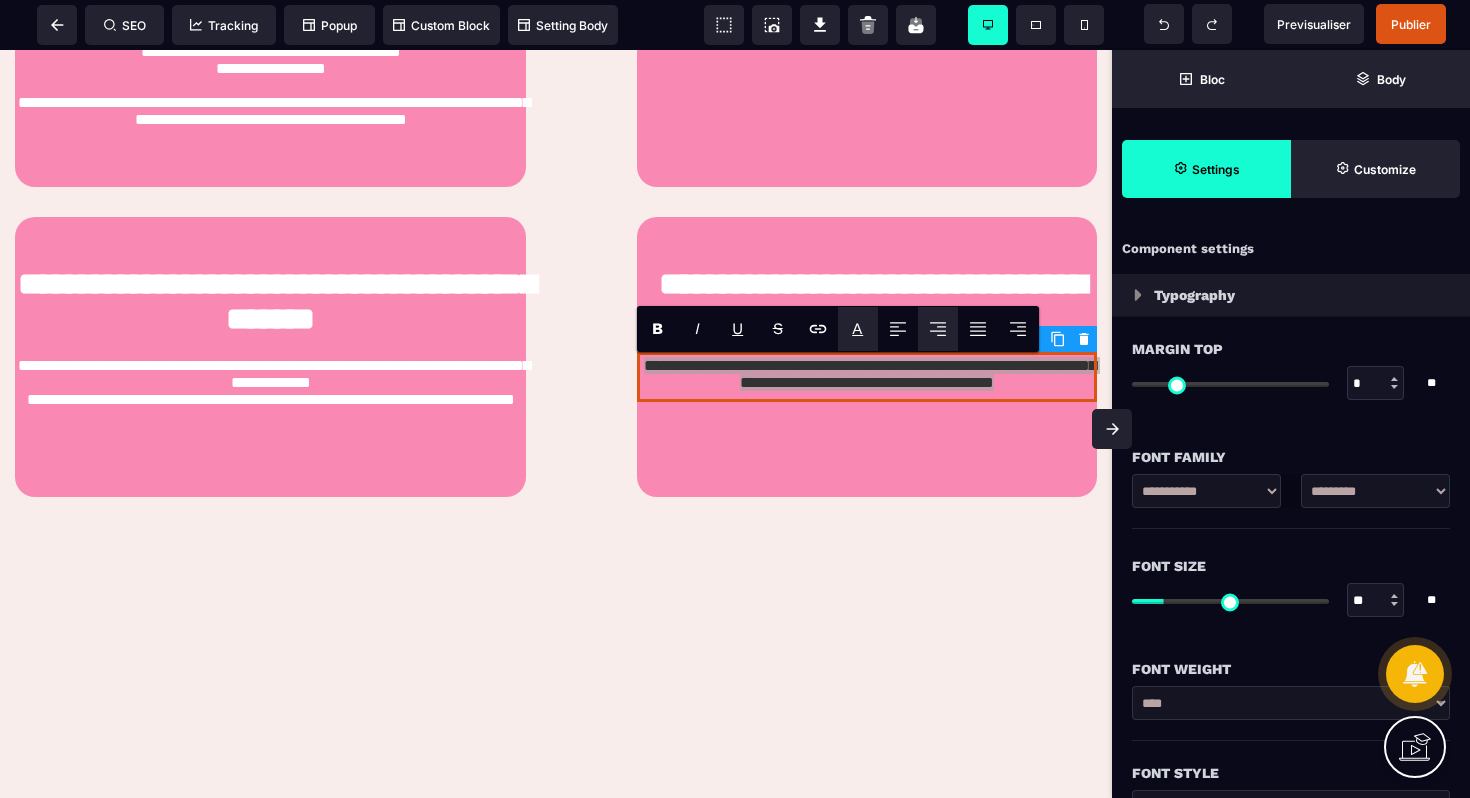 click on "A *******" at bounding box center (858, 329) 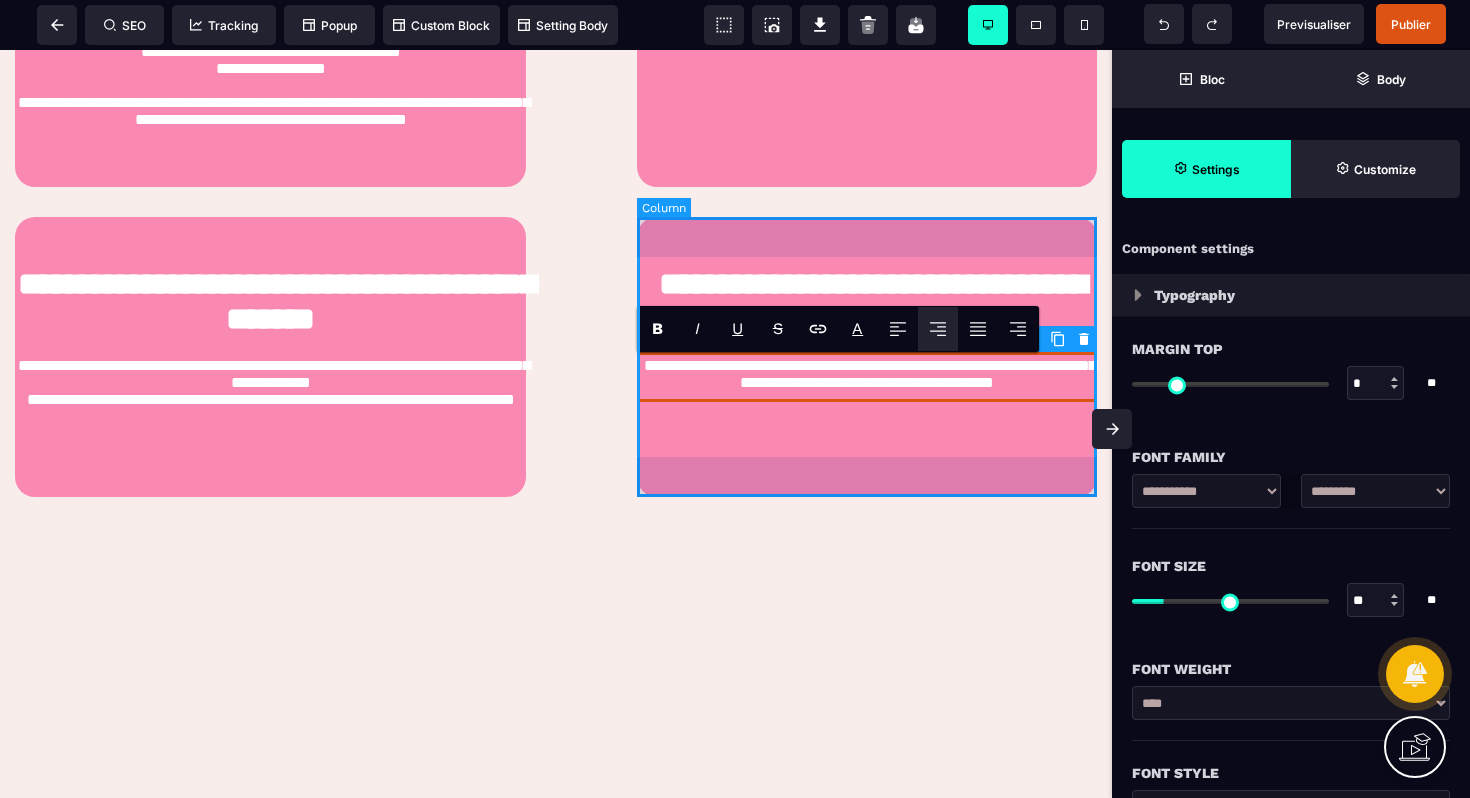 click on "**********" at bounding box center (867, 357) 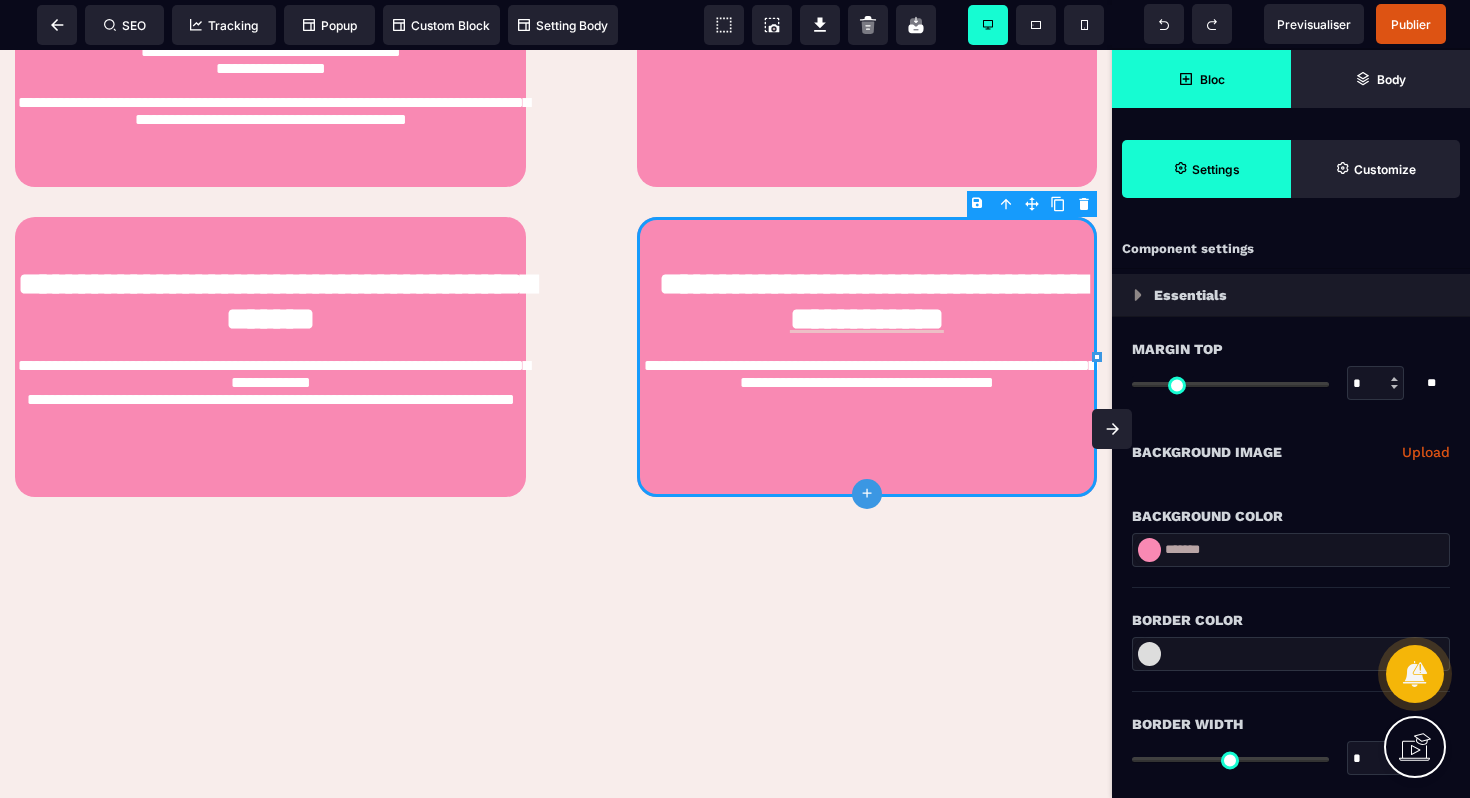 click on "Bloc" at bounding box center [1201, 79] 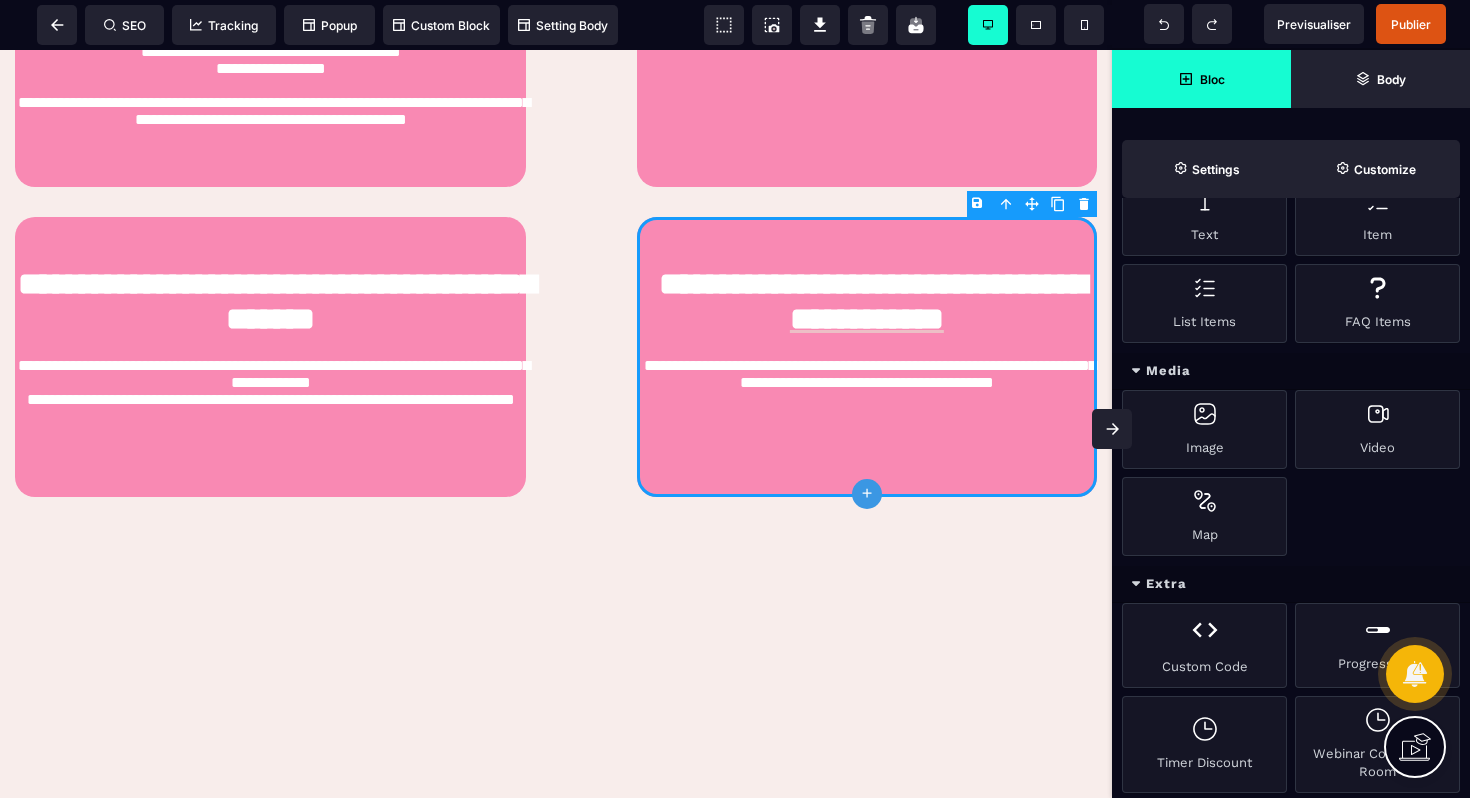 scroll, scrollTop: 1006, scrollLeft: 0, axis: vertical 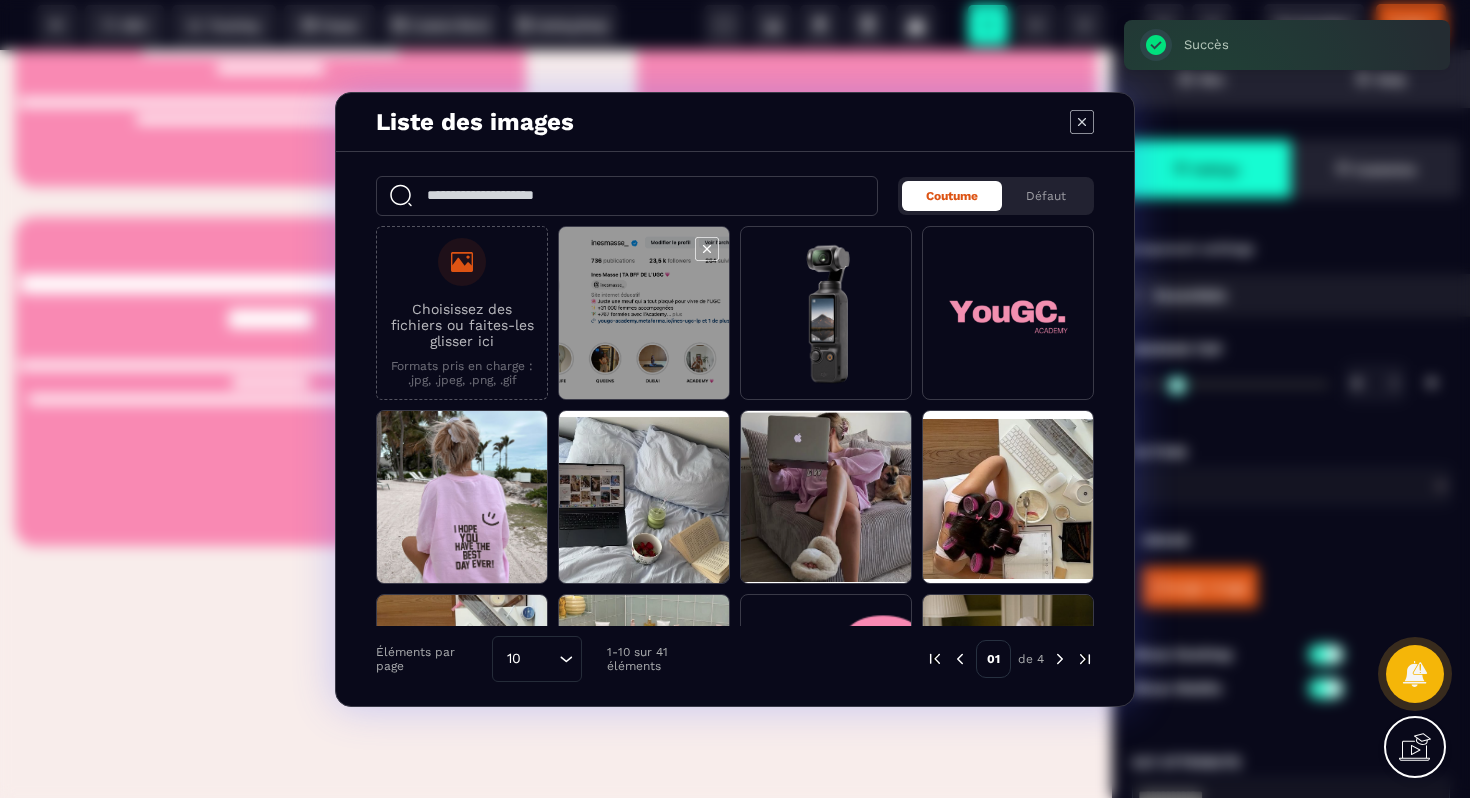click at bounding box center (644, 314) 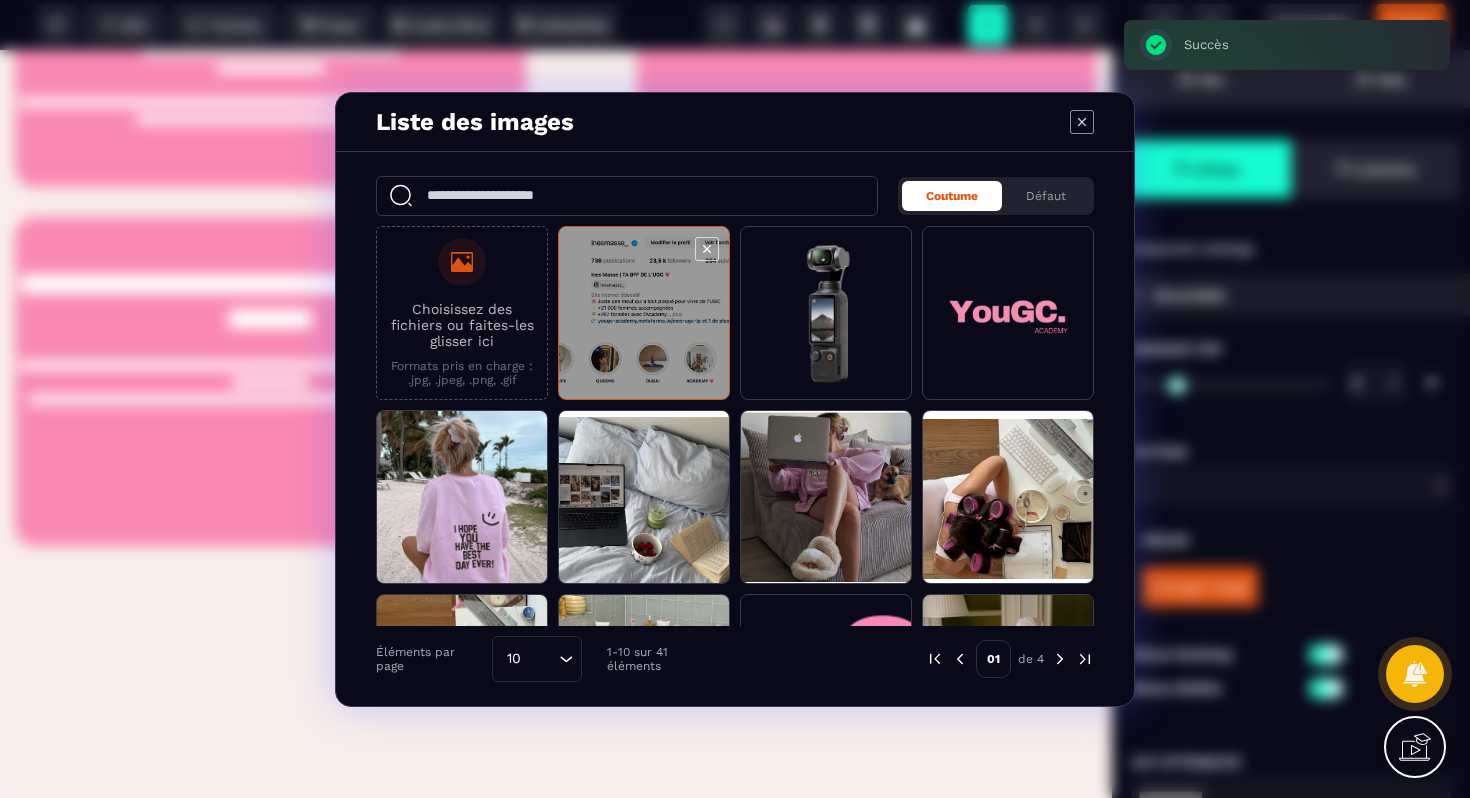 click at bounding box center [644, 314] 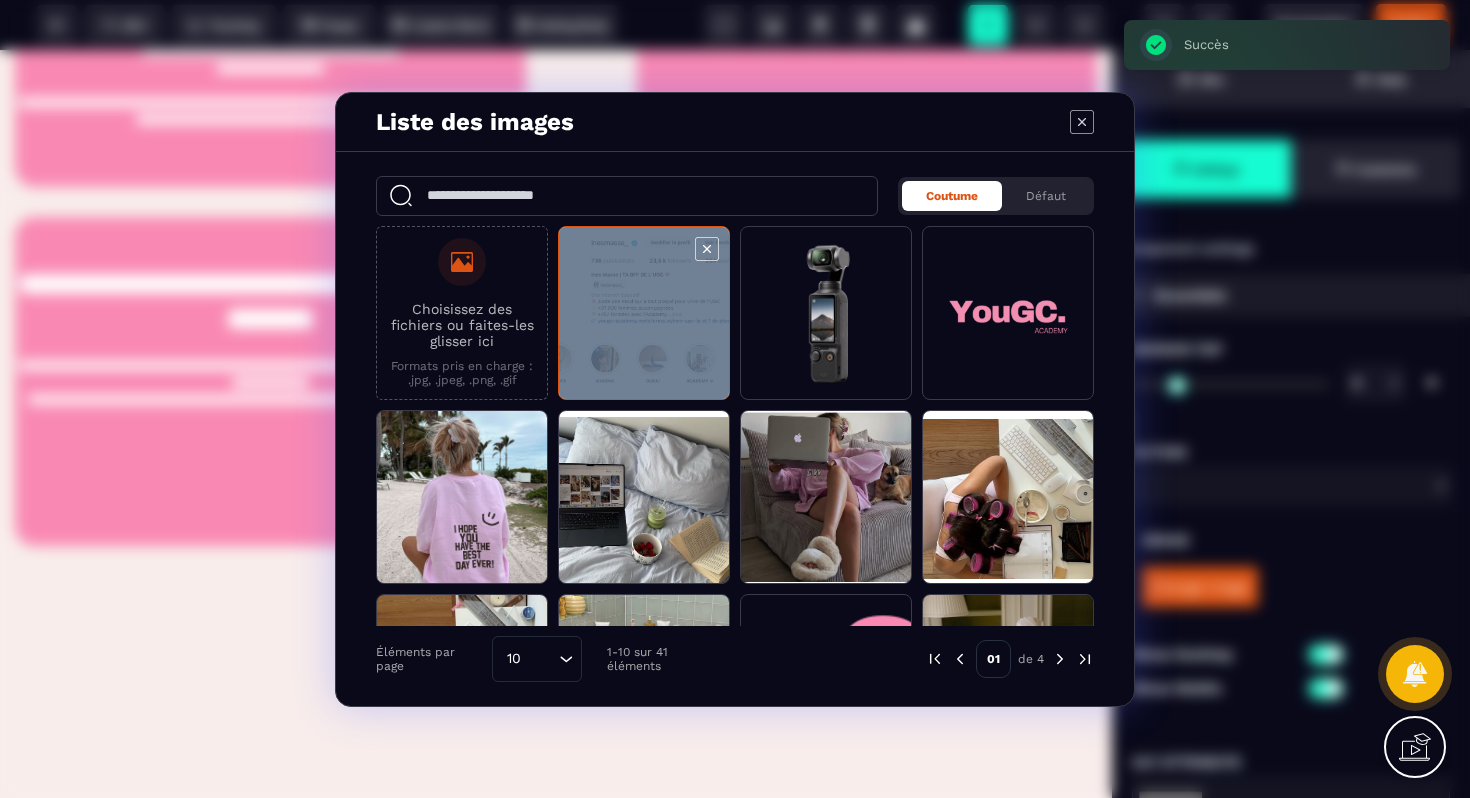 click at bounding box center (644, 314) 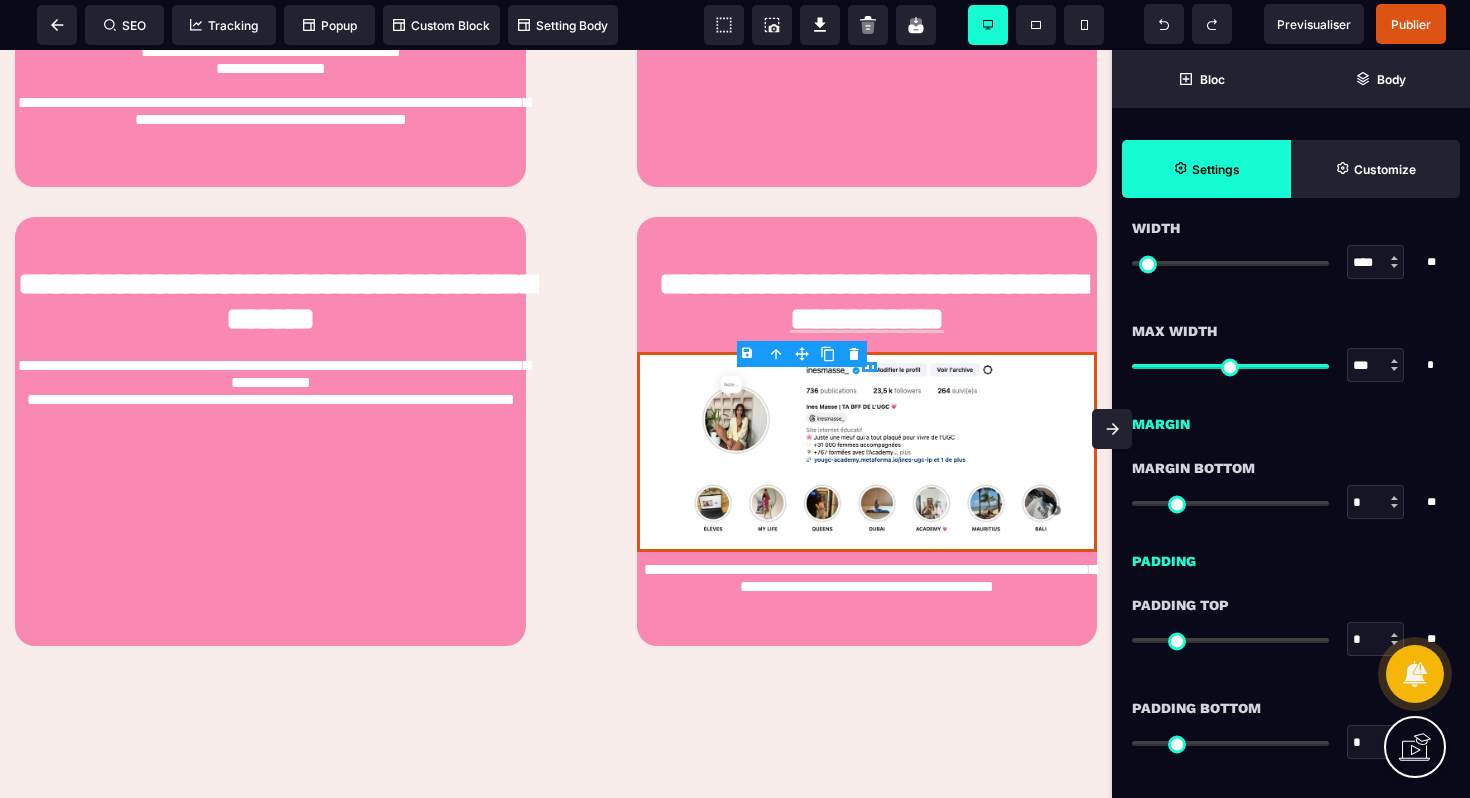scroll, scrollTop: 898, scrollLeft: 0, axis: vertical 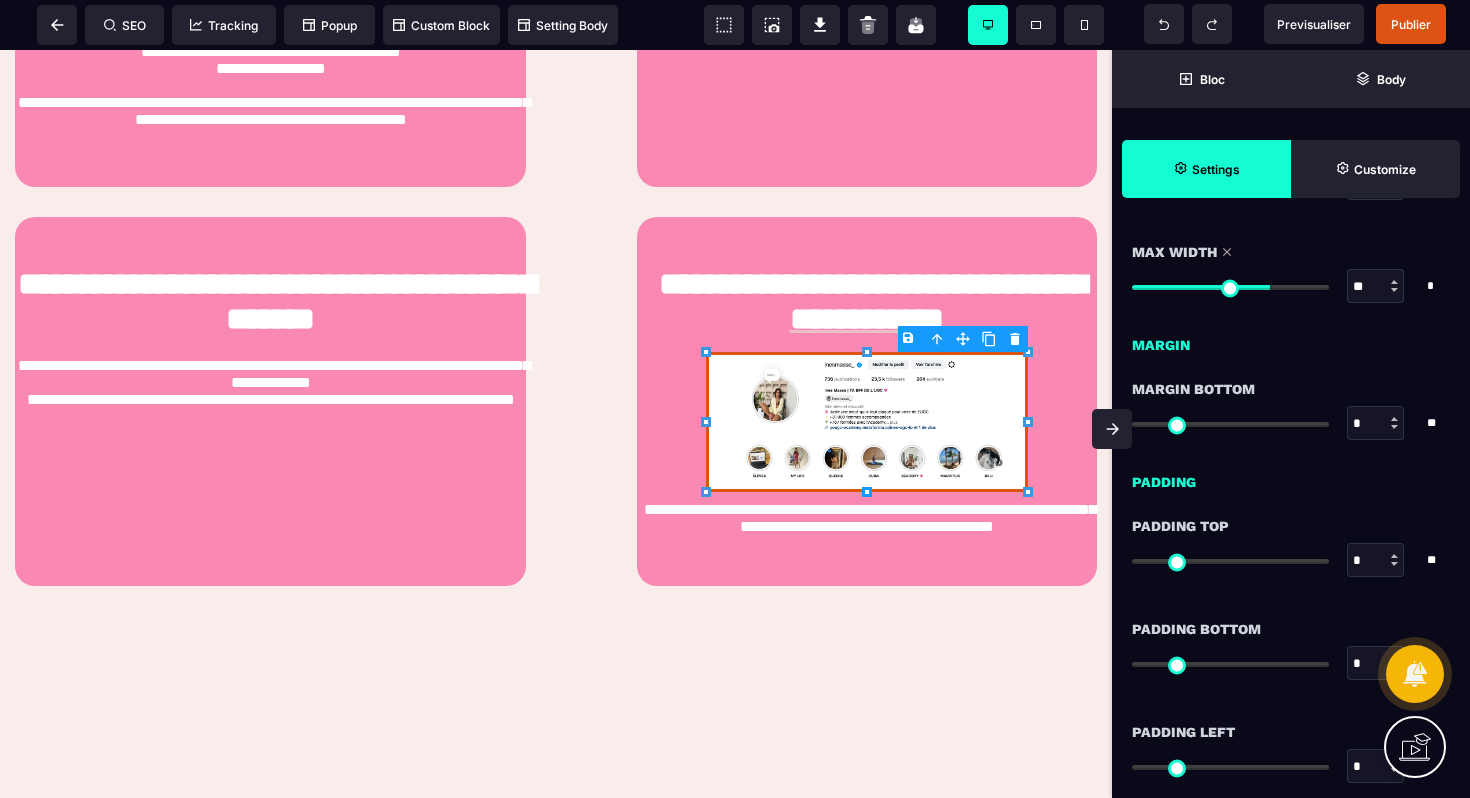 drag, startPoint x: 1325, startPoint y: 291, endPoint x: 1265, endPoint y: 291, distance: 60 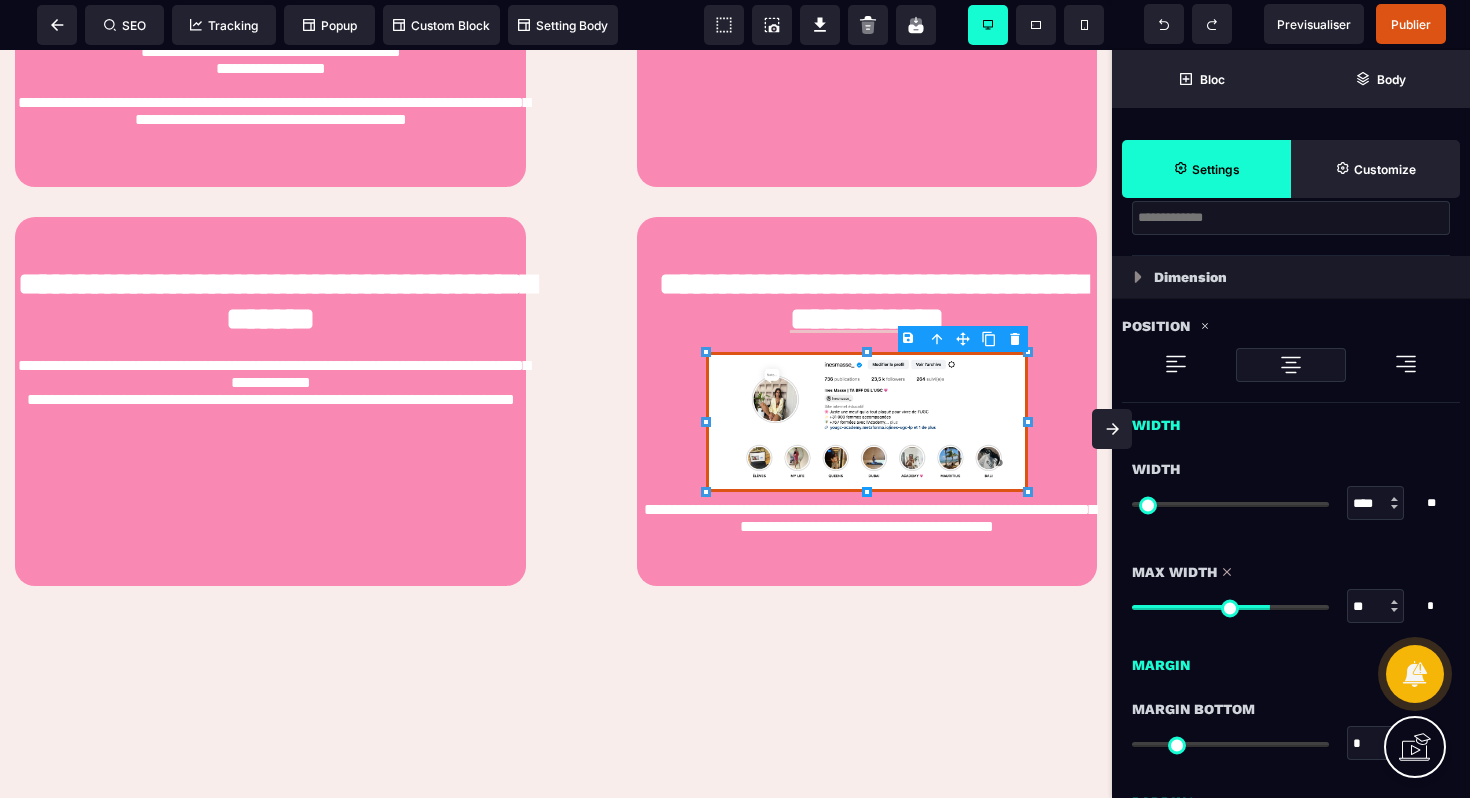 scroll, scrollTop: 573, scrollLeft: 0, axis: vertical 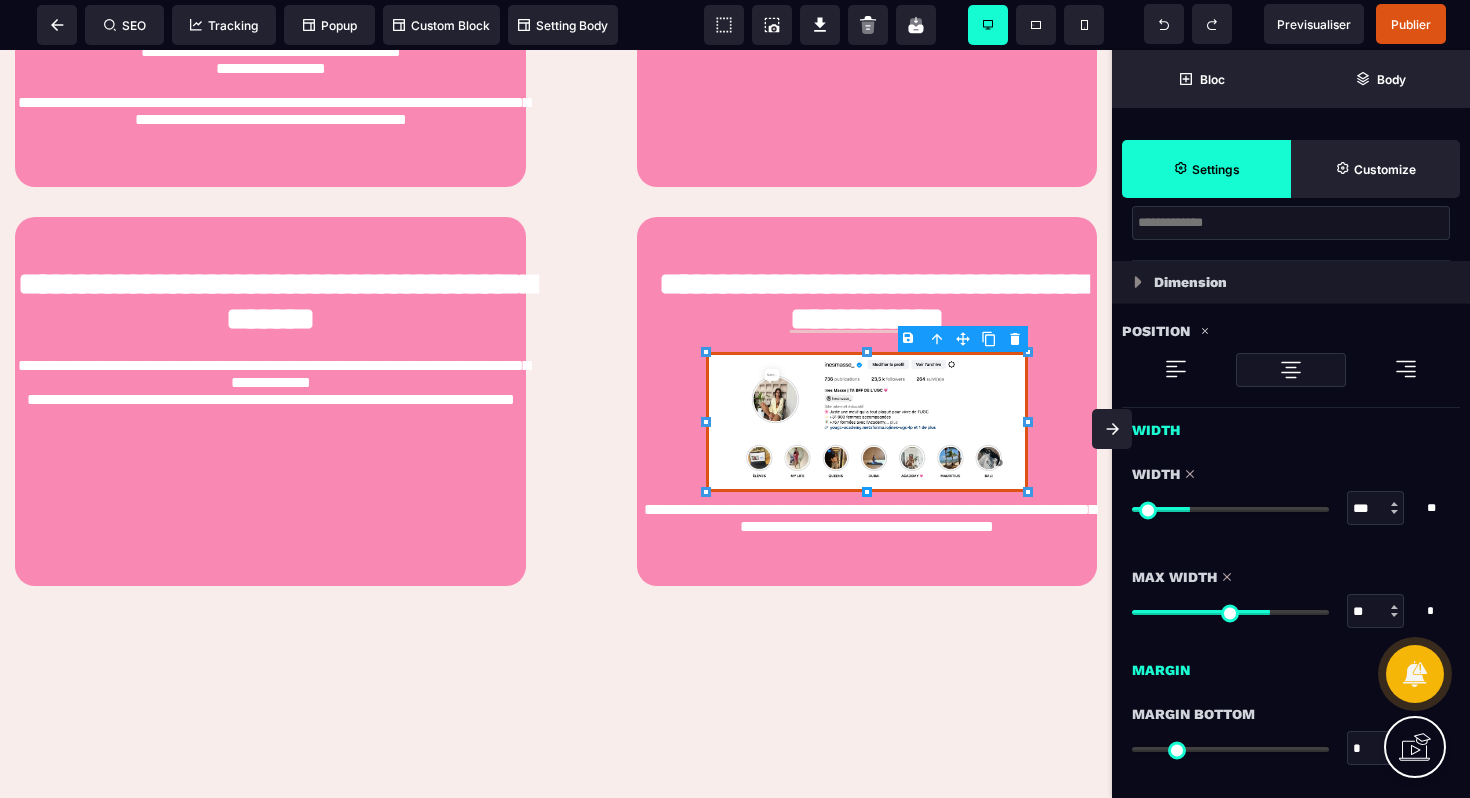 drag, startPoint x: 1143, startPoint y: 506, endPoint x: 1192, endPoint y: 498, distance: 49.648766 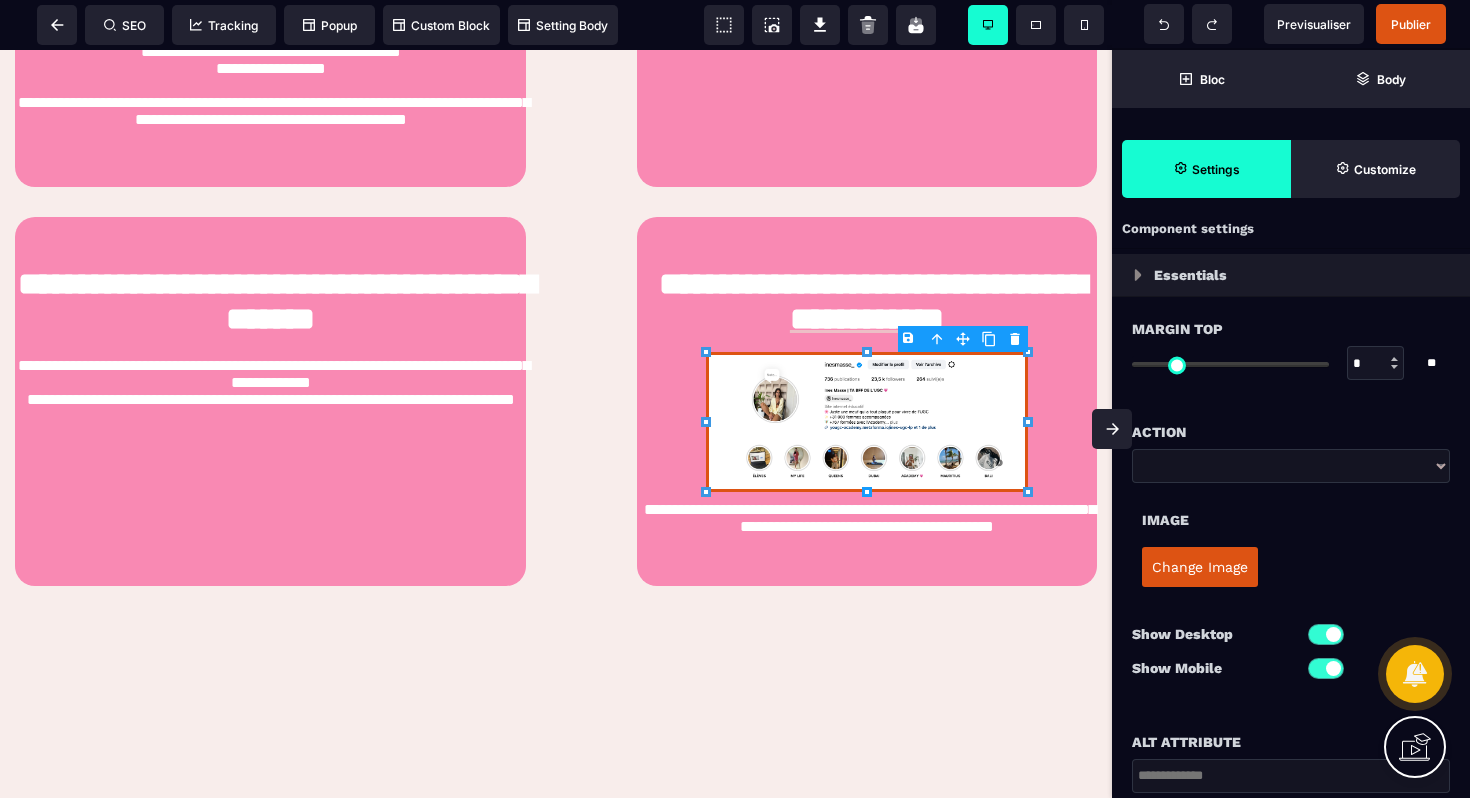 scroll, scrollTop: 0, scrollLeft: 0, axis: both 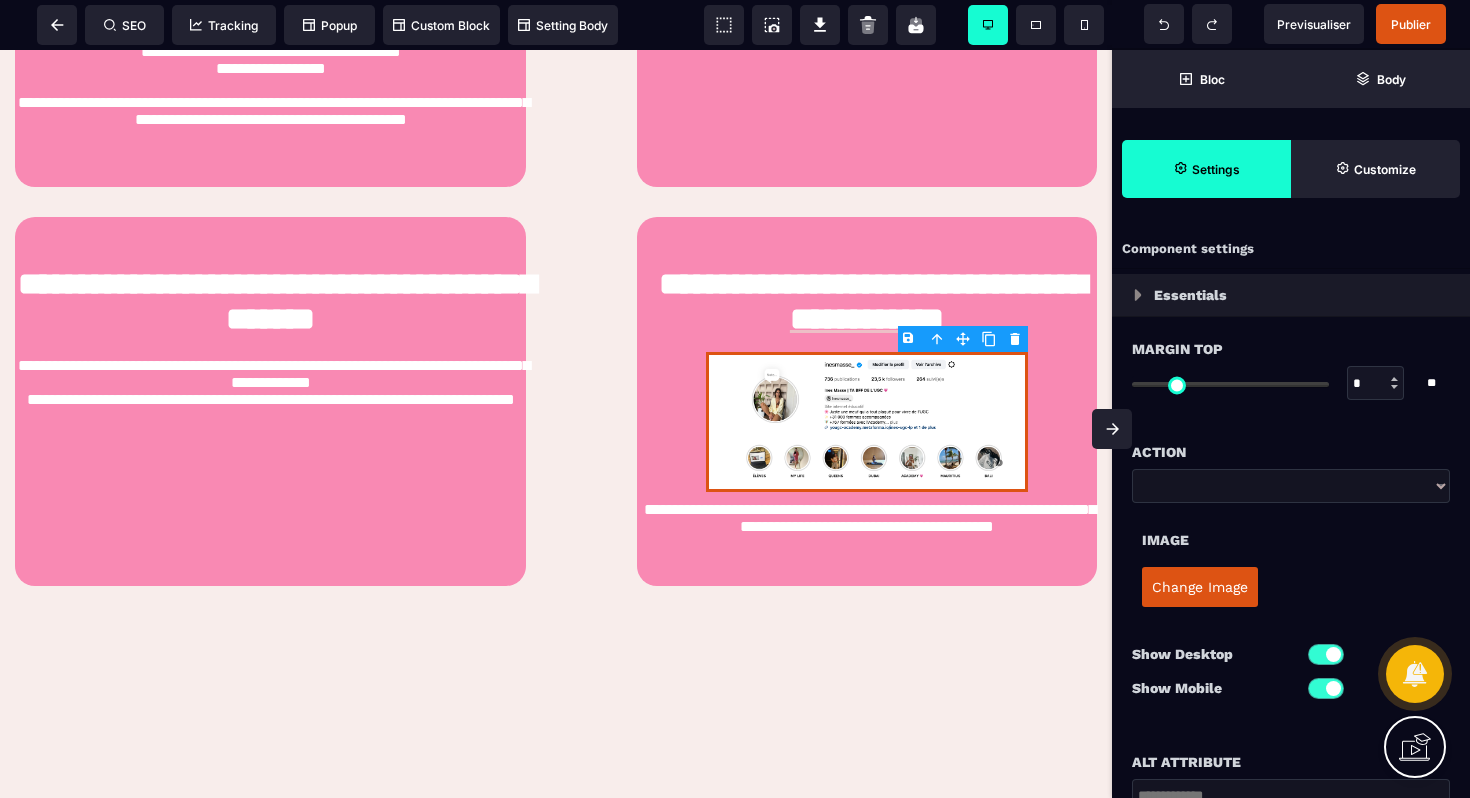 click at bounding box center [1138, 295] 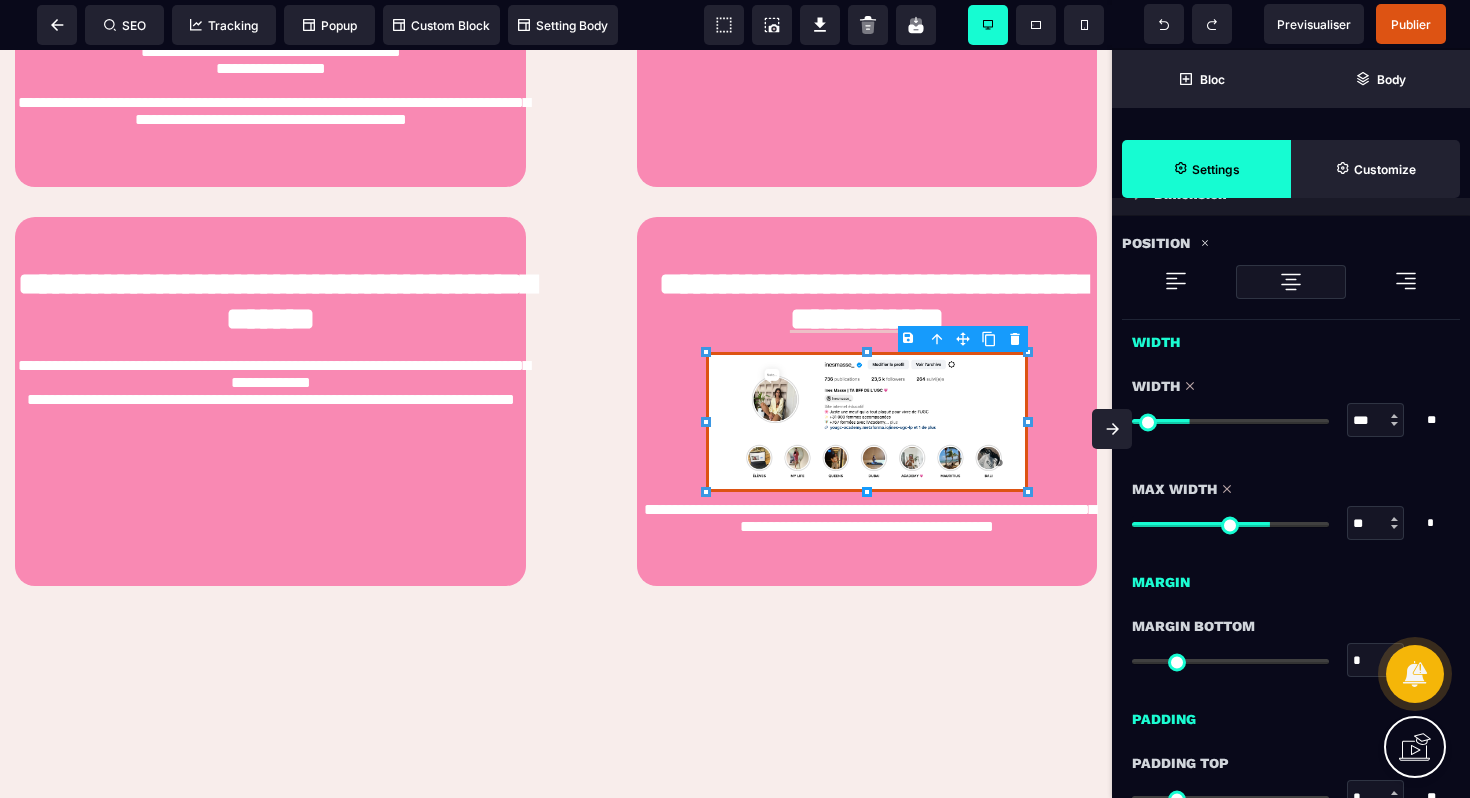 scroll, scrollTop: 42, scrollLeft: 0, axis: vertical 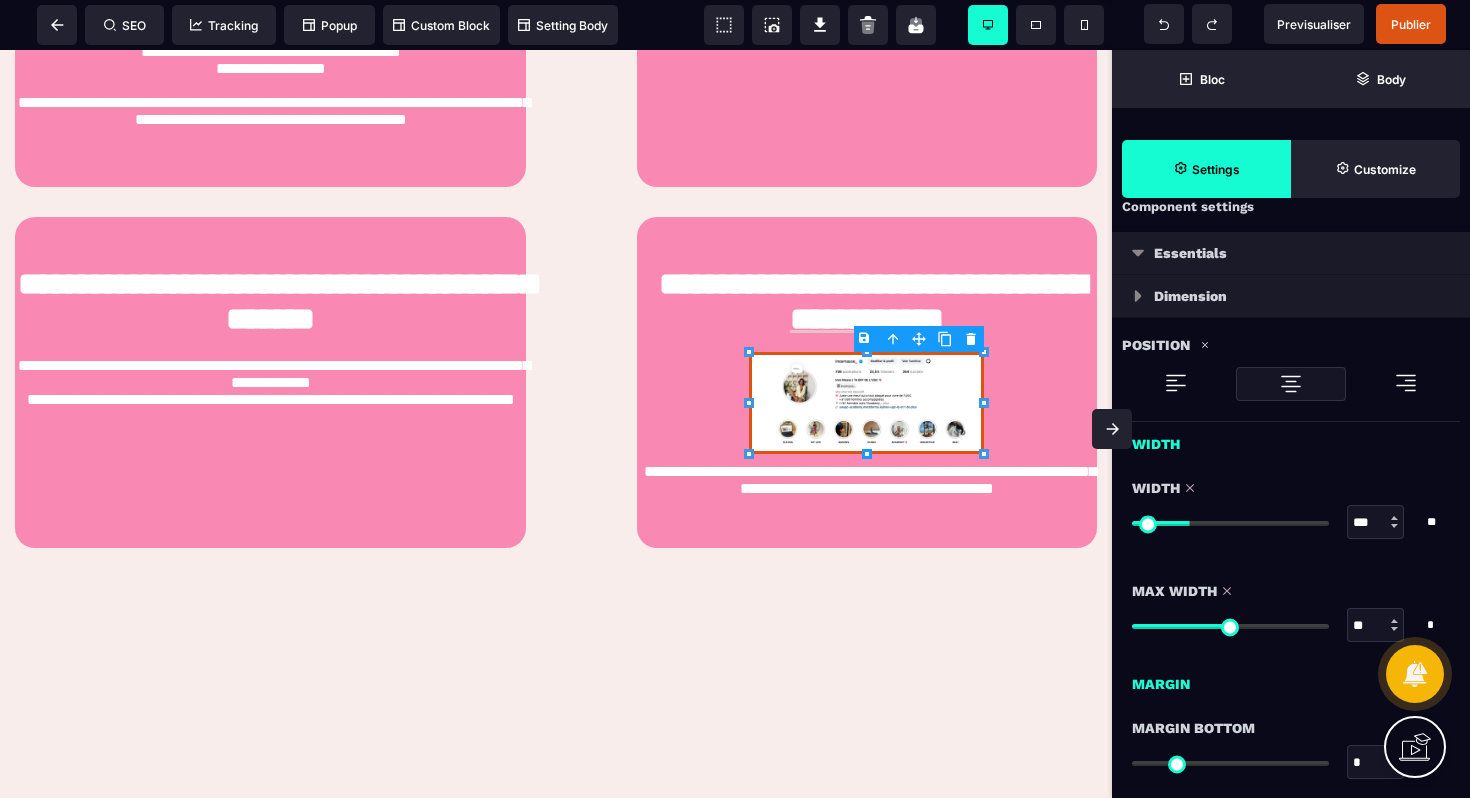 drag, startPoint x: 1258, startPoint y: 624, endPoint x: 1232, endPoint y: 624, distance: 26 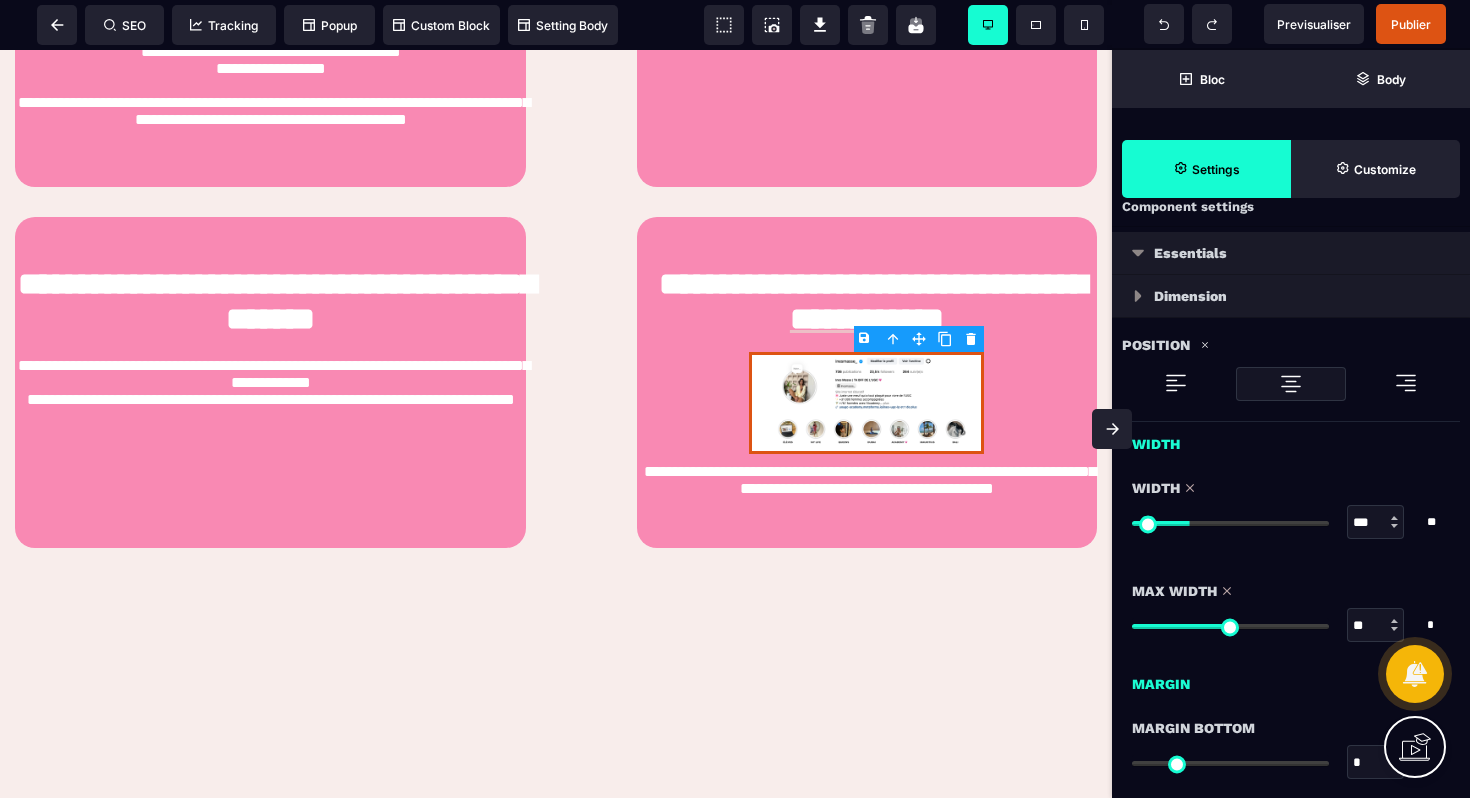 click at bounding box center [1230, 626] 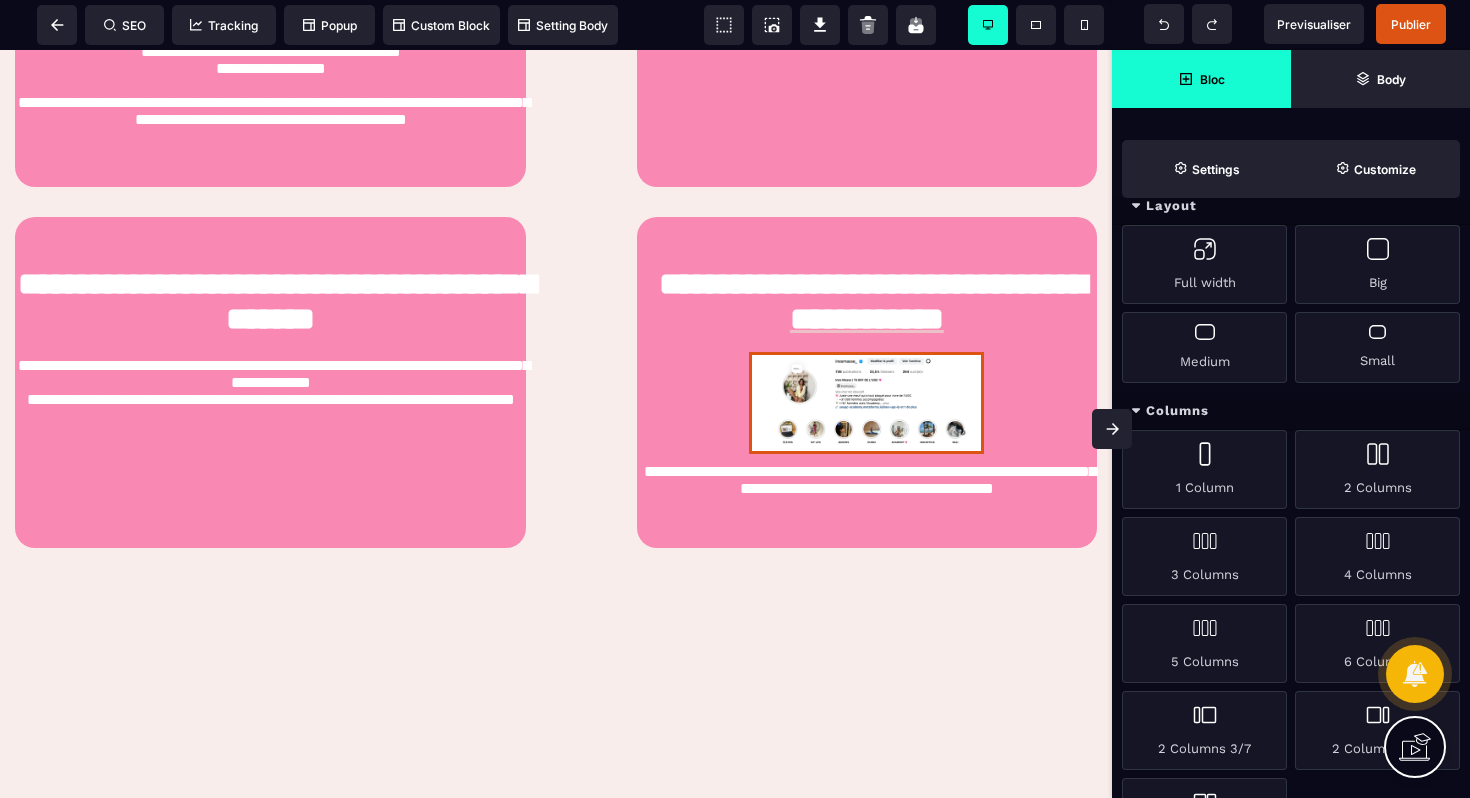 scroll, scrollTop: 1596, scrollLeft: 0, axis: vertical 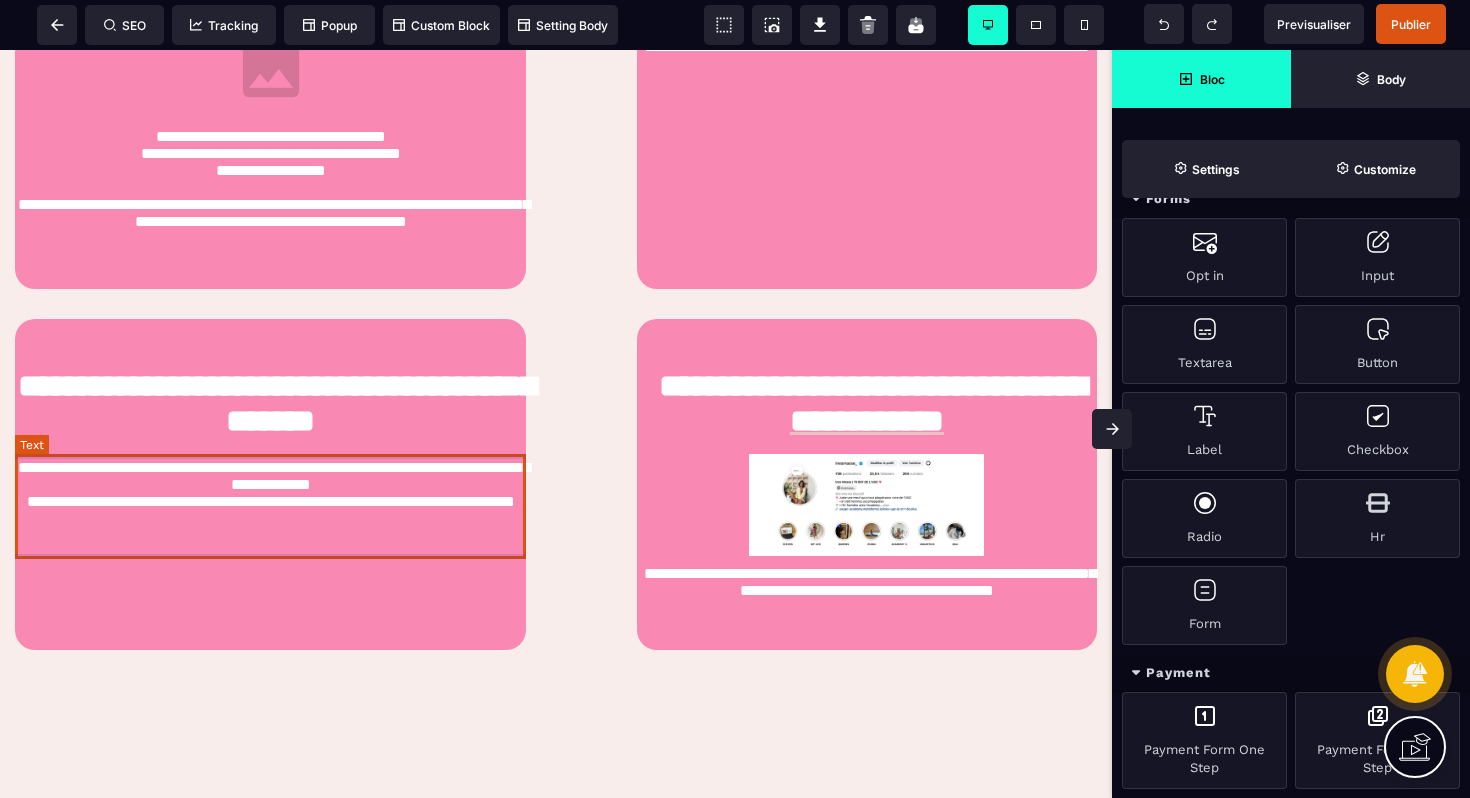 click on "**********" at bounding box center [270, 506] 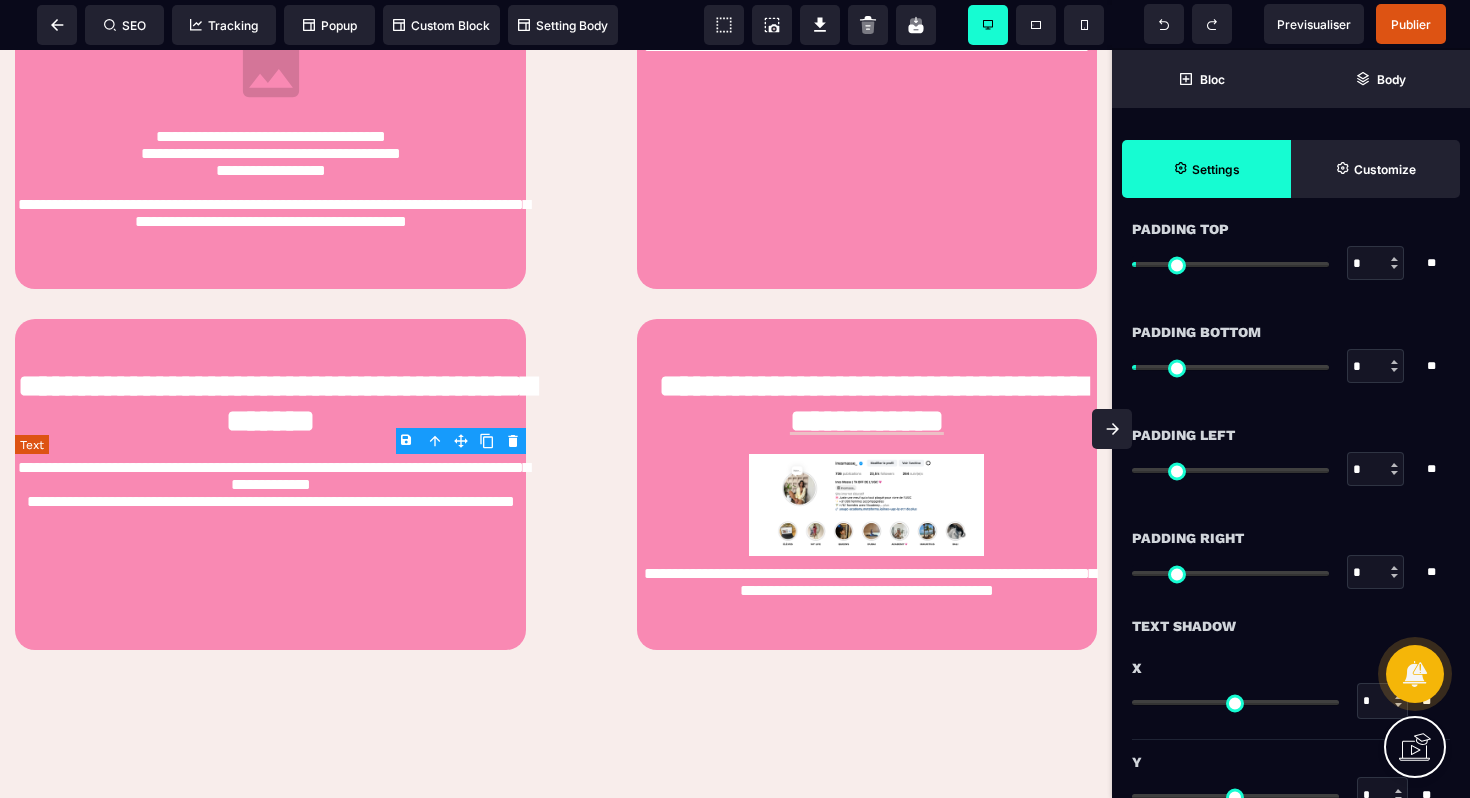 scroll, scrollTop: 0, scrollLeft: 0, axis: both 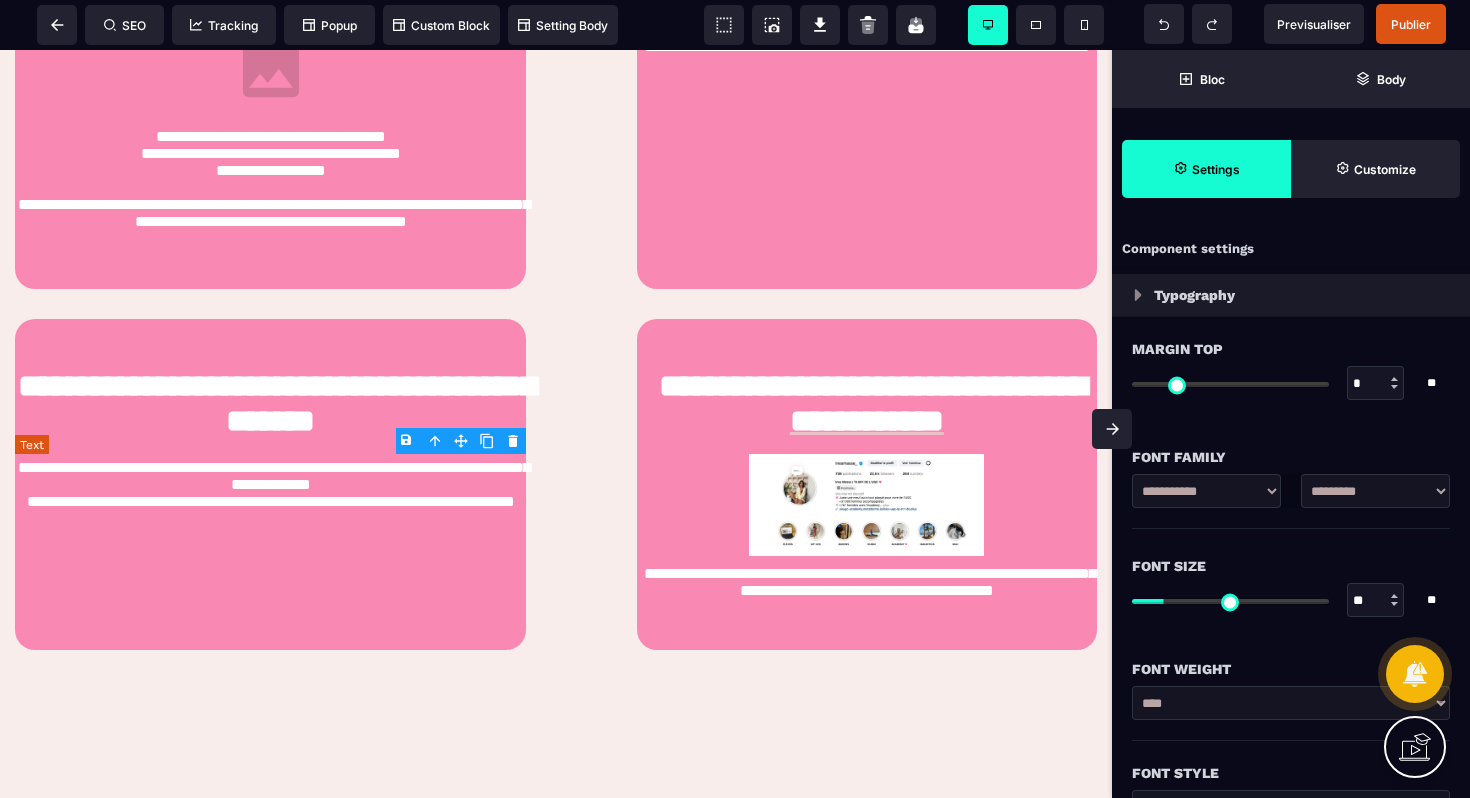 click on "**********" at bounding box center [270, 506] 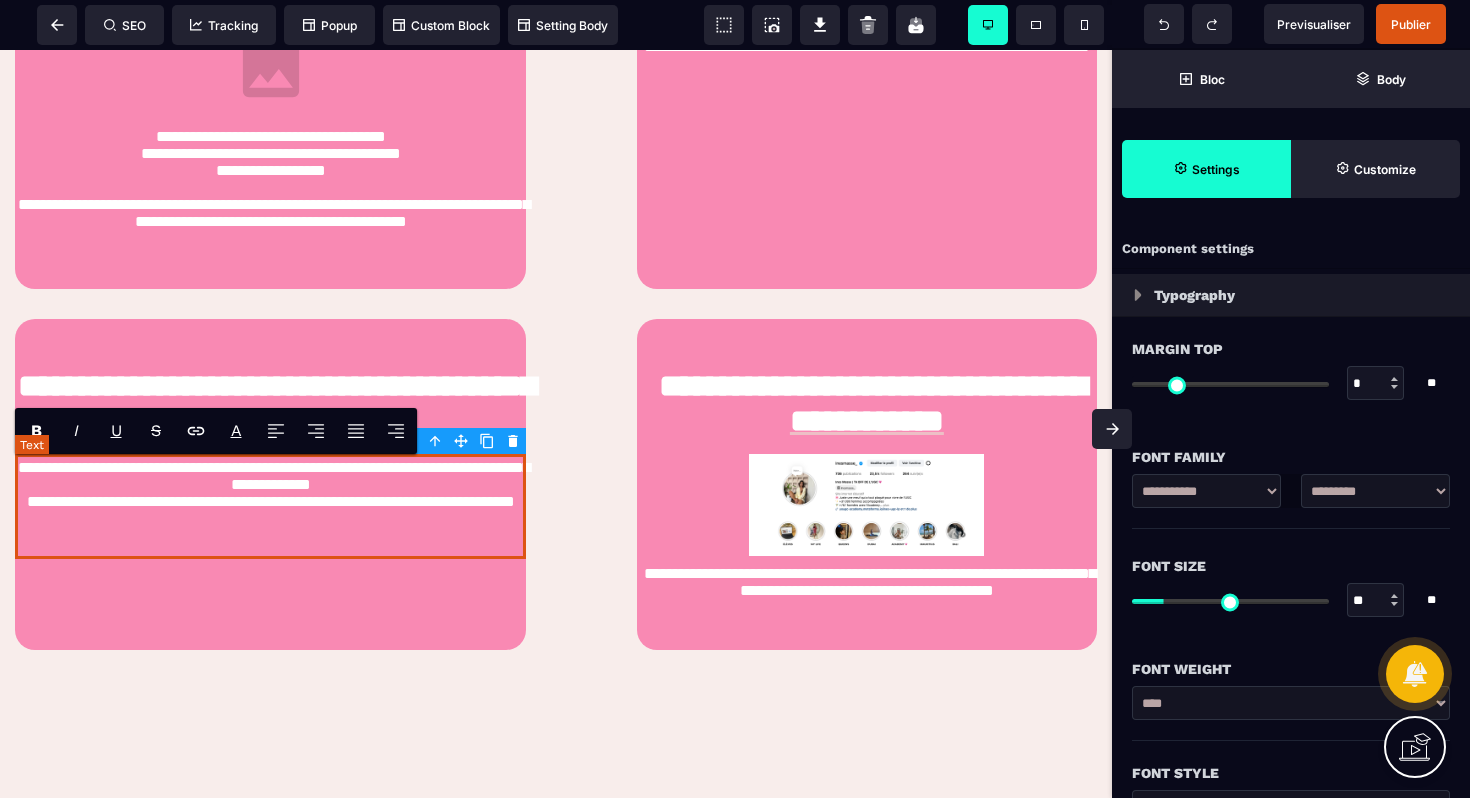 click on "**********" at bounding box center (270, 506) 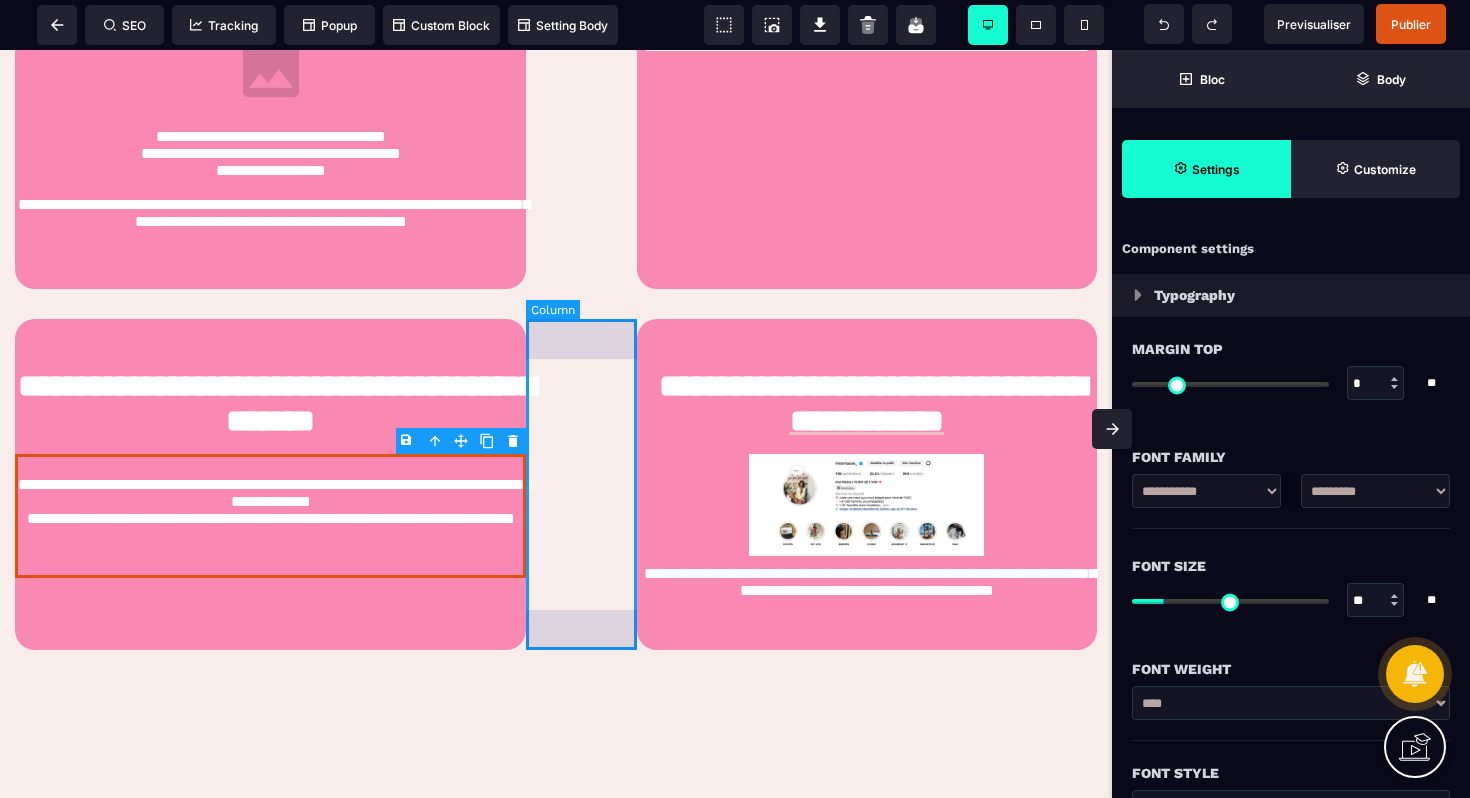 click at bounding box center (581, 484) 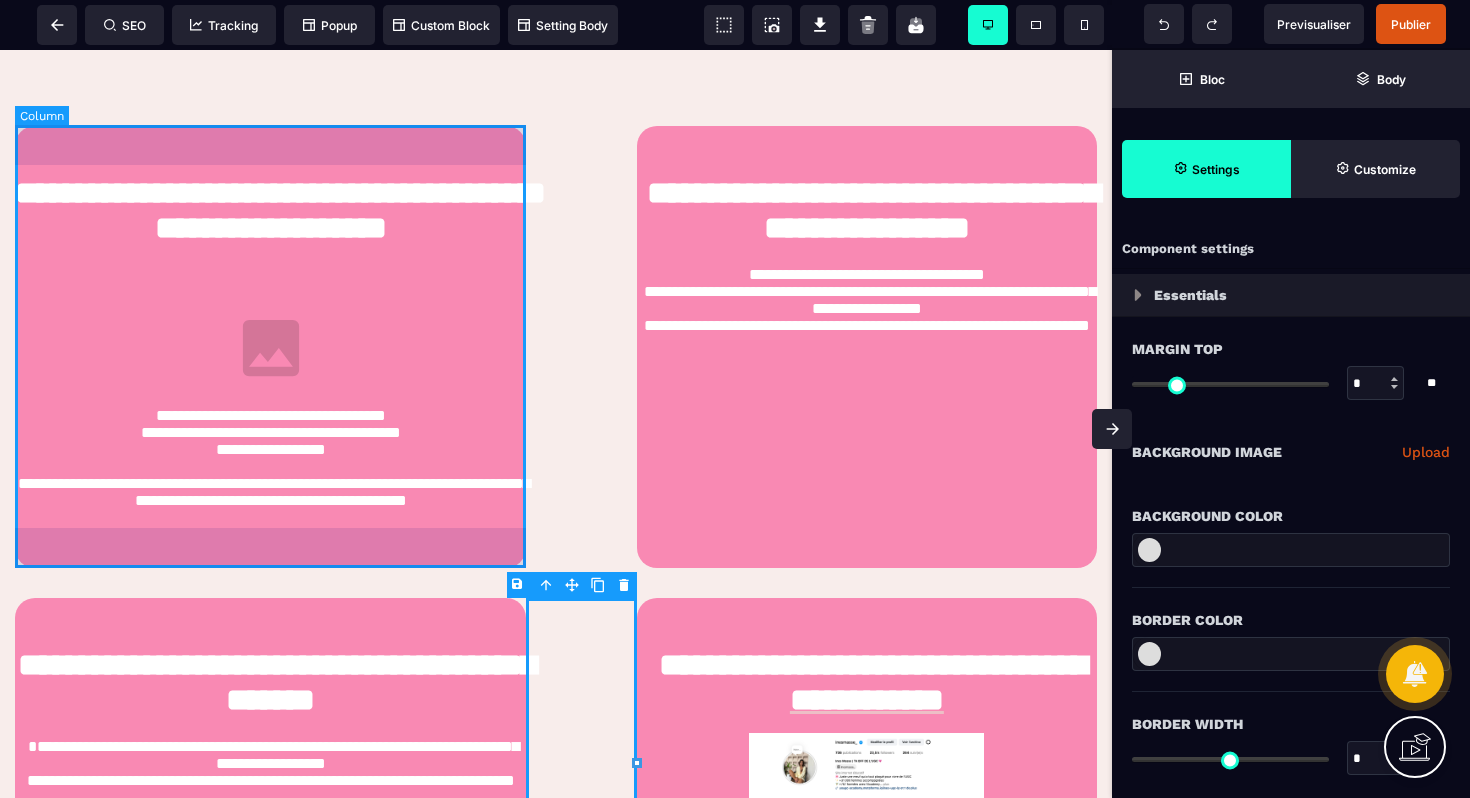 scroll, scrollTop: 1094, scrollLeft: 0, axis: vertical 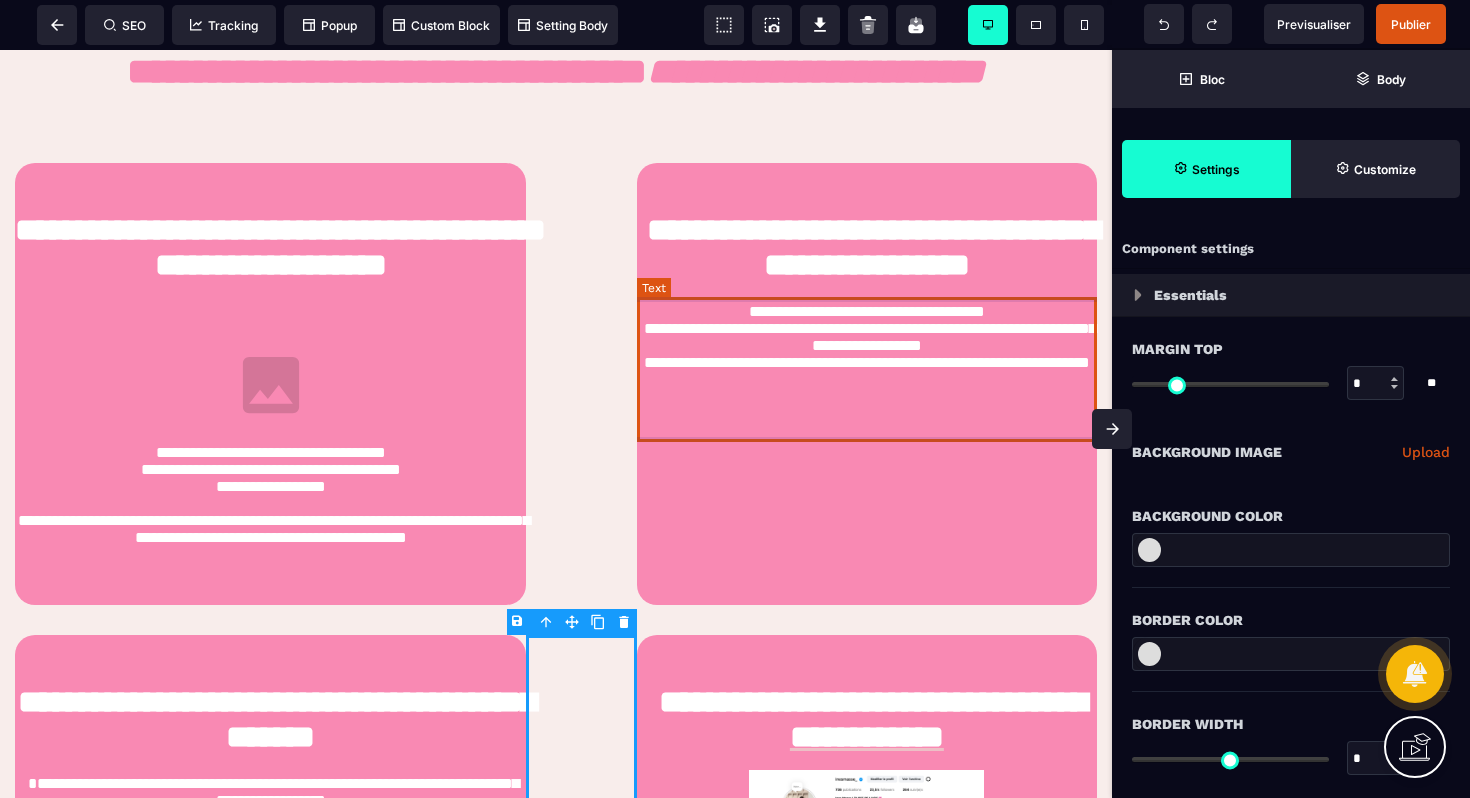 click on "**********" at bounding box center [867, 370] 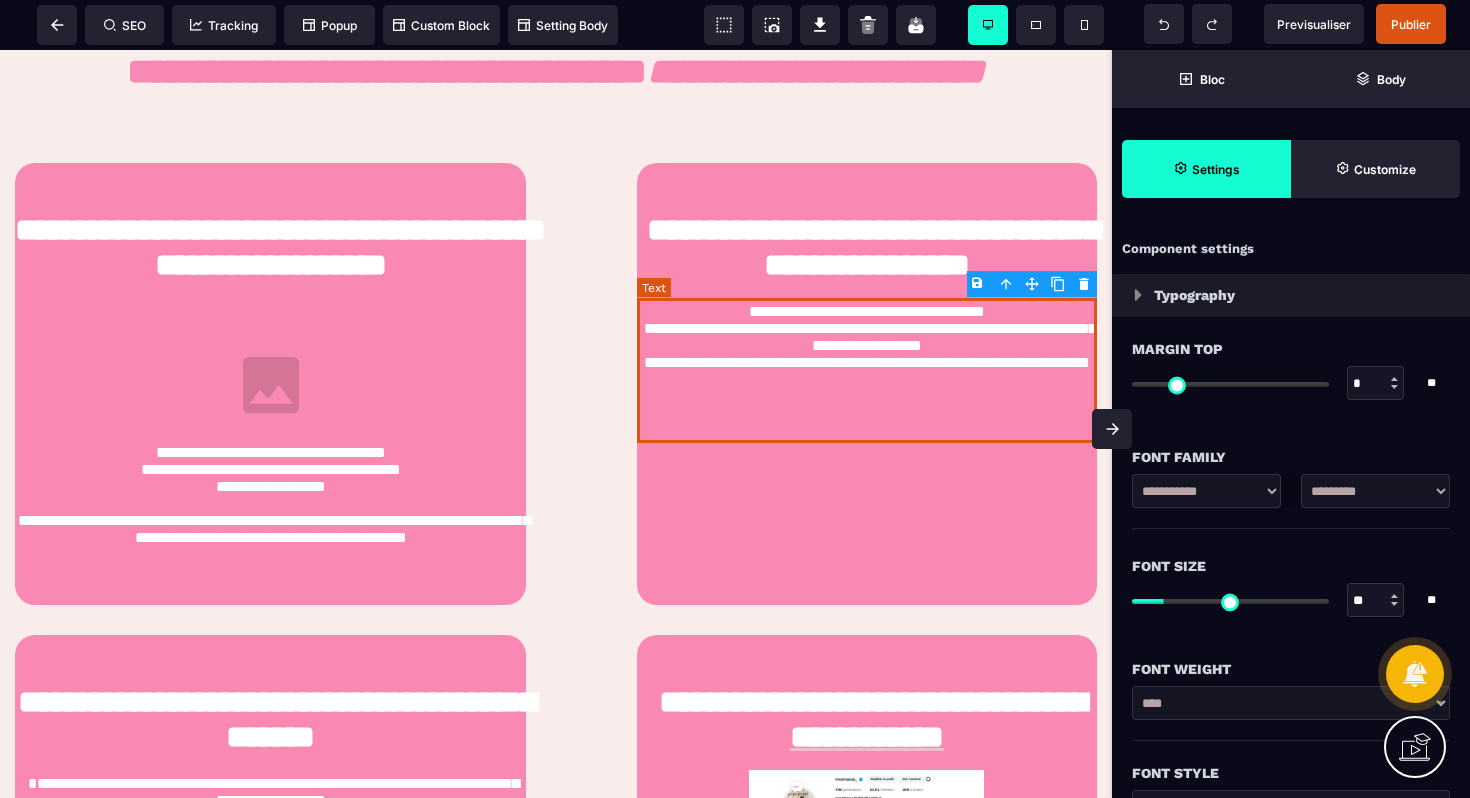 click on "**********" at bounding box center [867, 370] 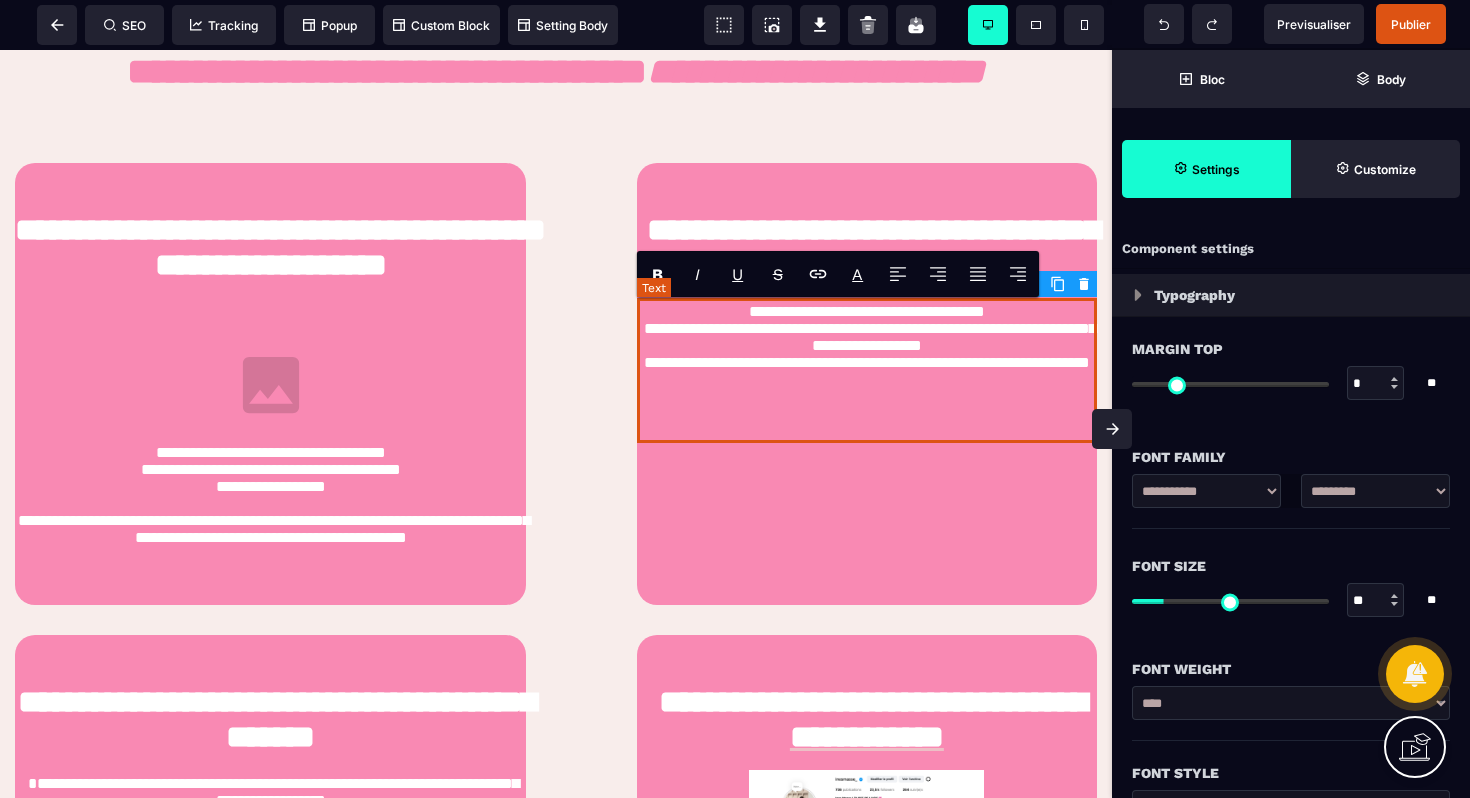 click on "**********" at bounding box center [867, 370] 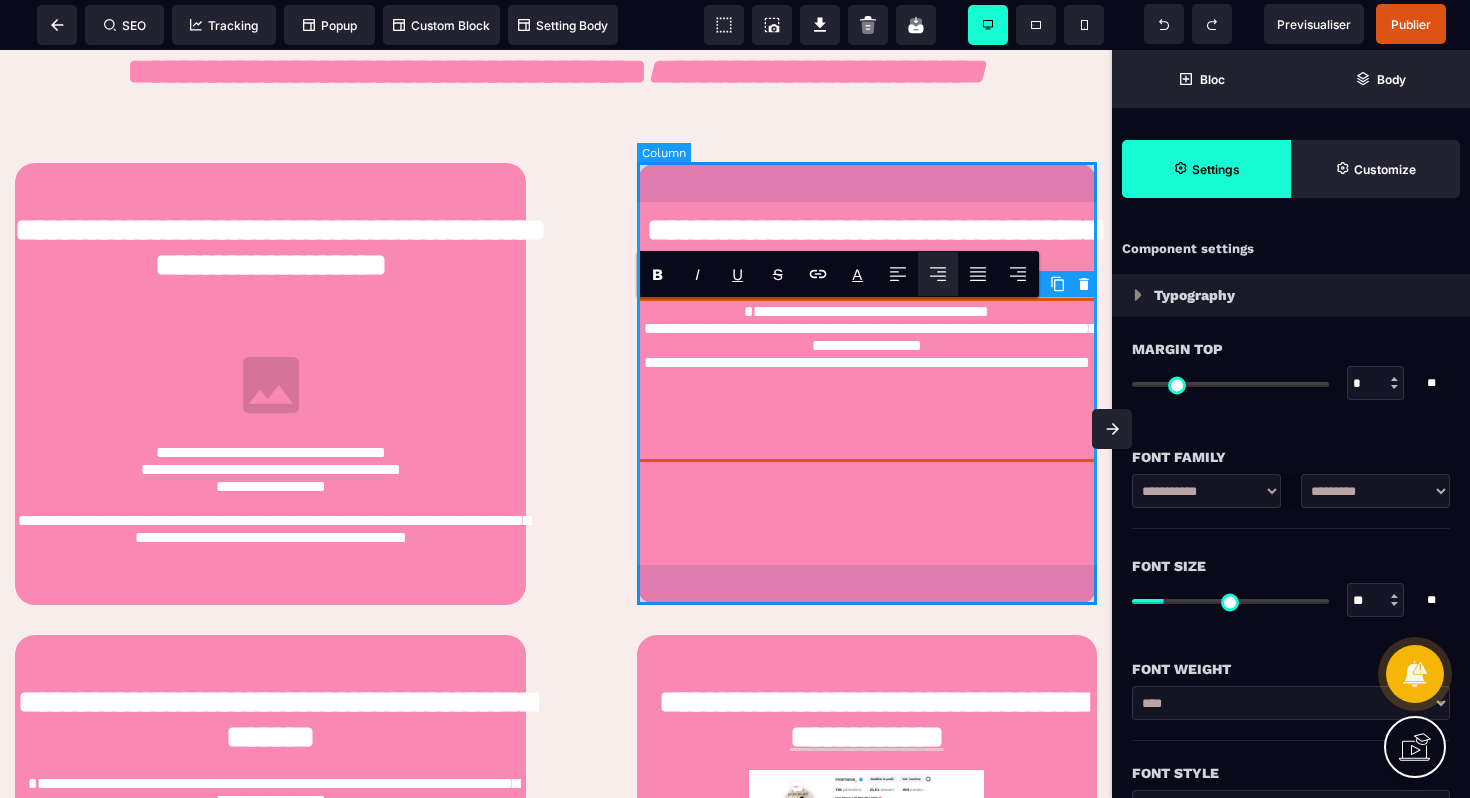 click on "**********" at bounding box center (867, 384) 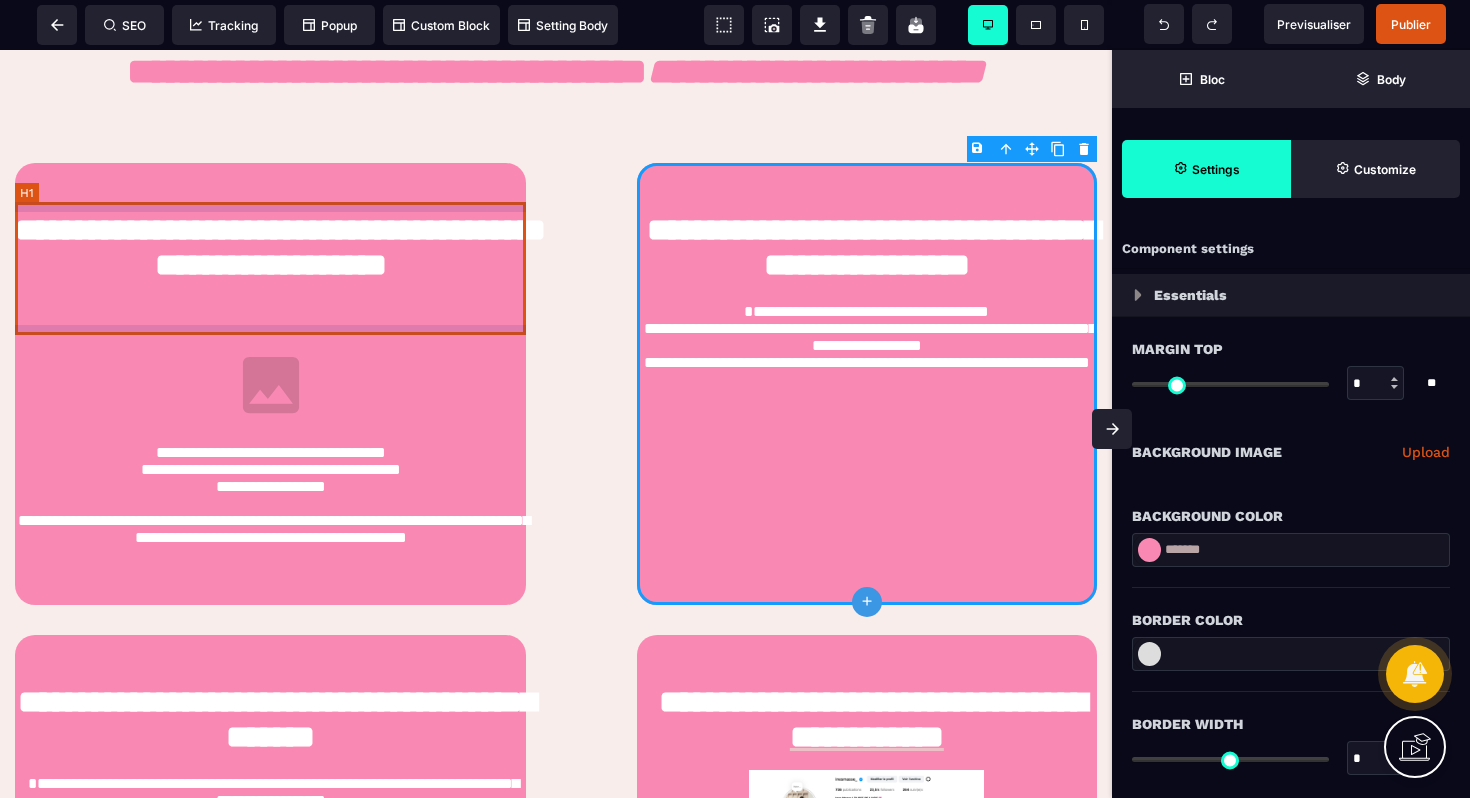 click on "**********" at bounding box center (270, 269) 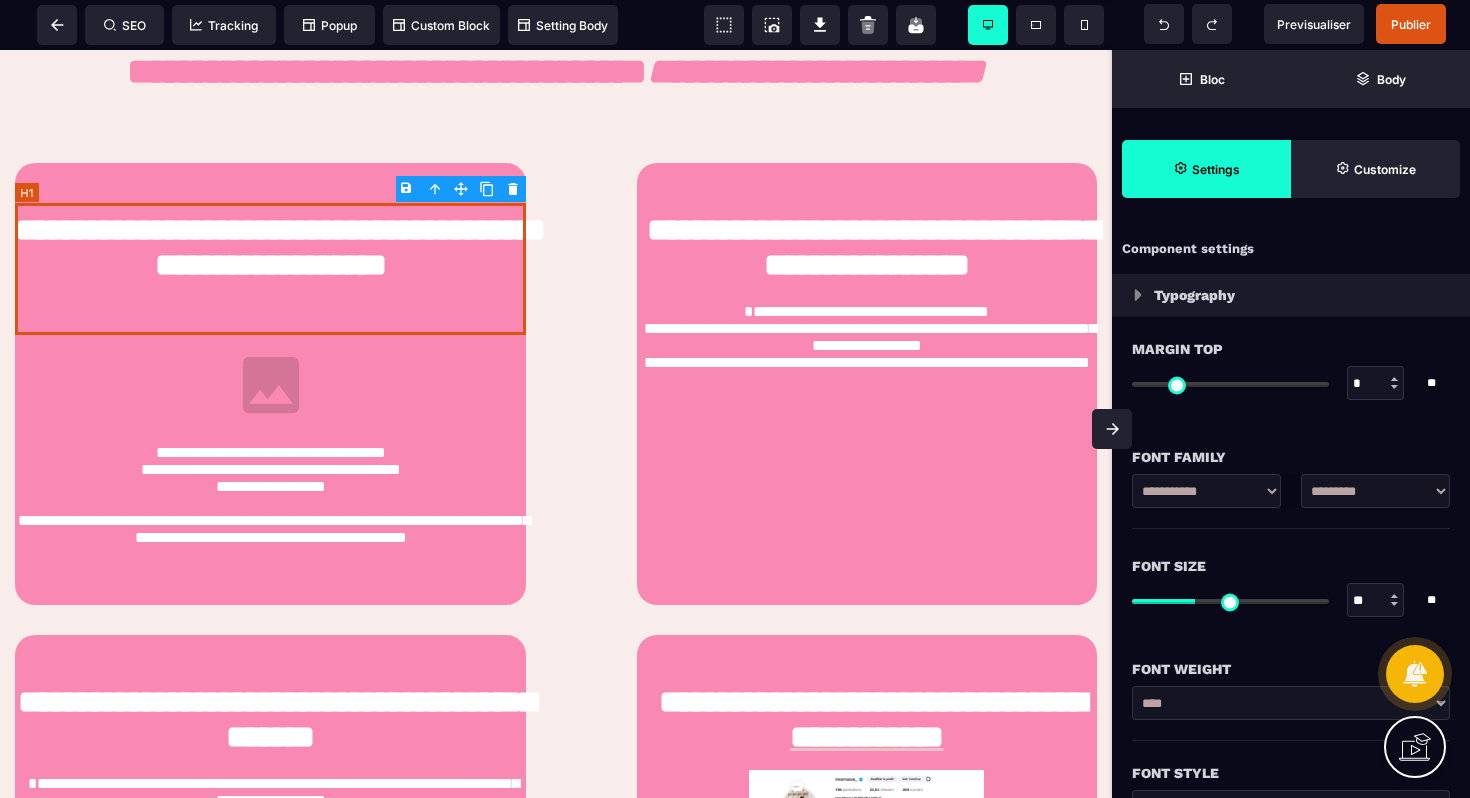 click on "**********" at bounding box center [270, 269] 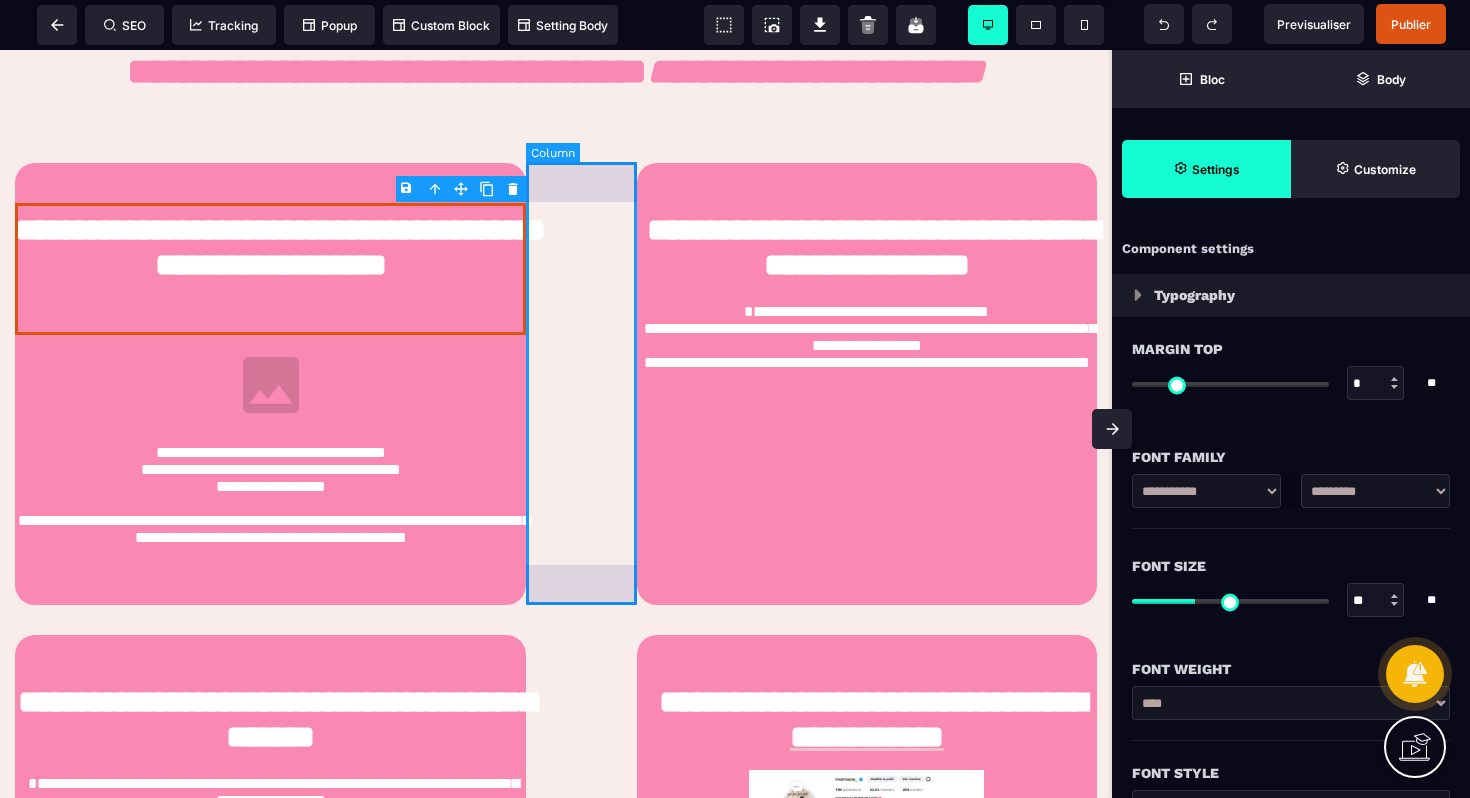 click at bounding box center [581, 384] 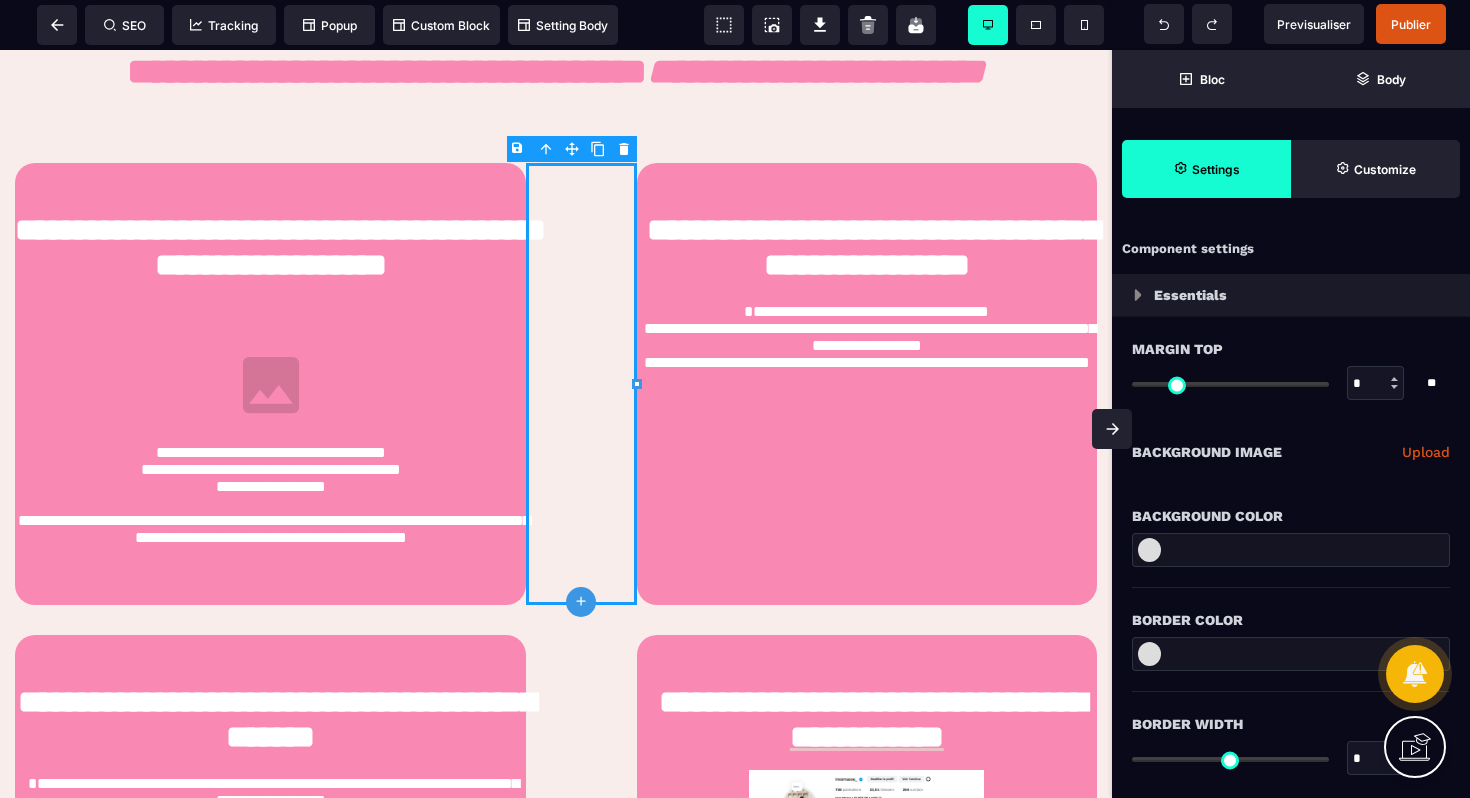 click on "B I U S
A *******
plus
Column" at bounding box center (556, 424) 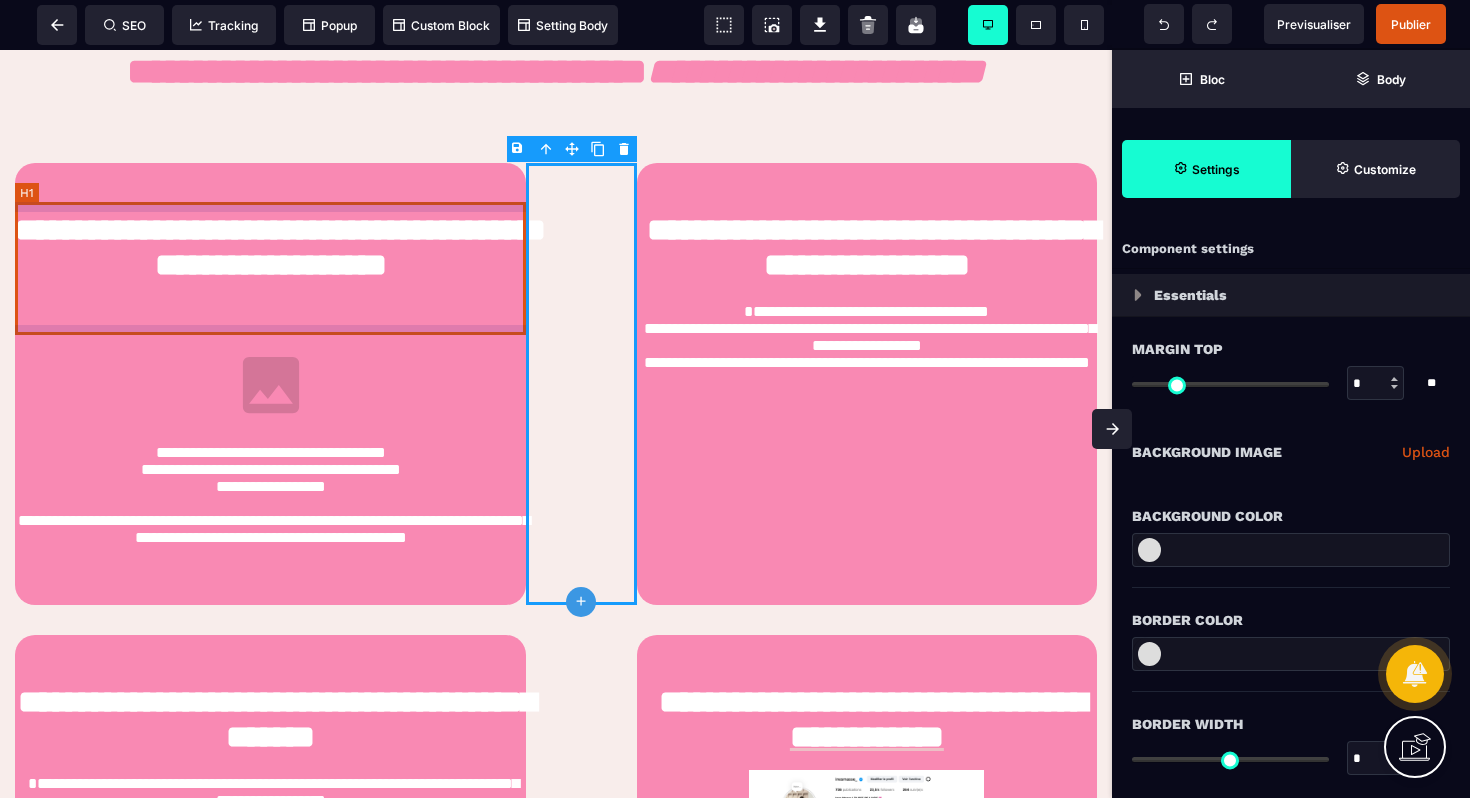 click on "**********" at bounding box center [270, 269] 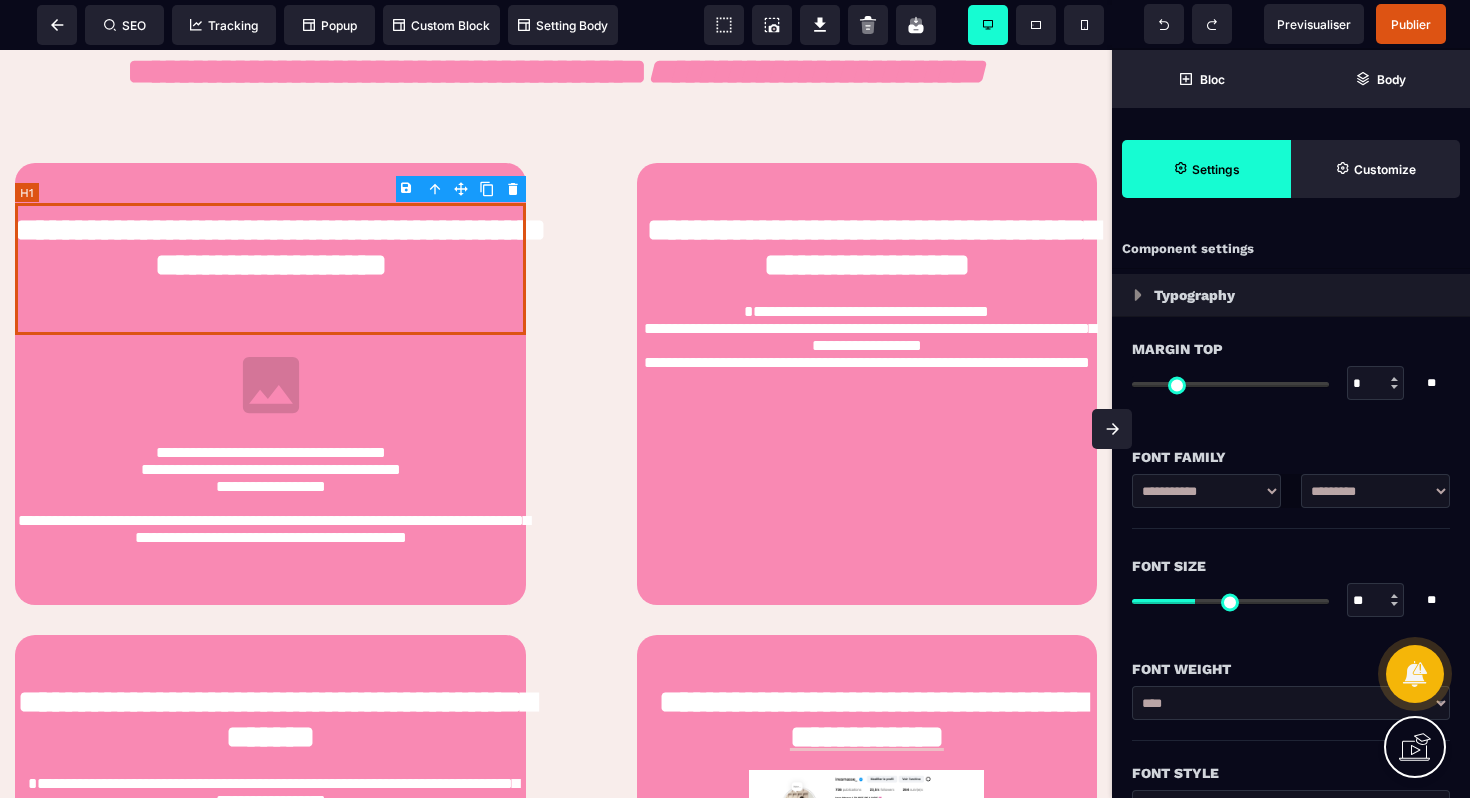 click on "**********" at bounding box center (270, 269) 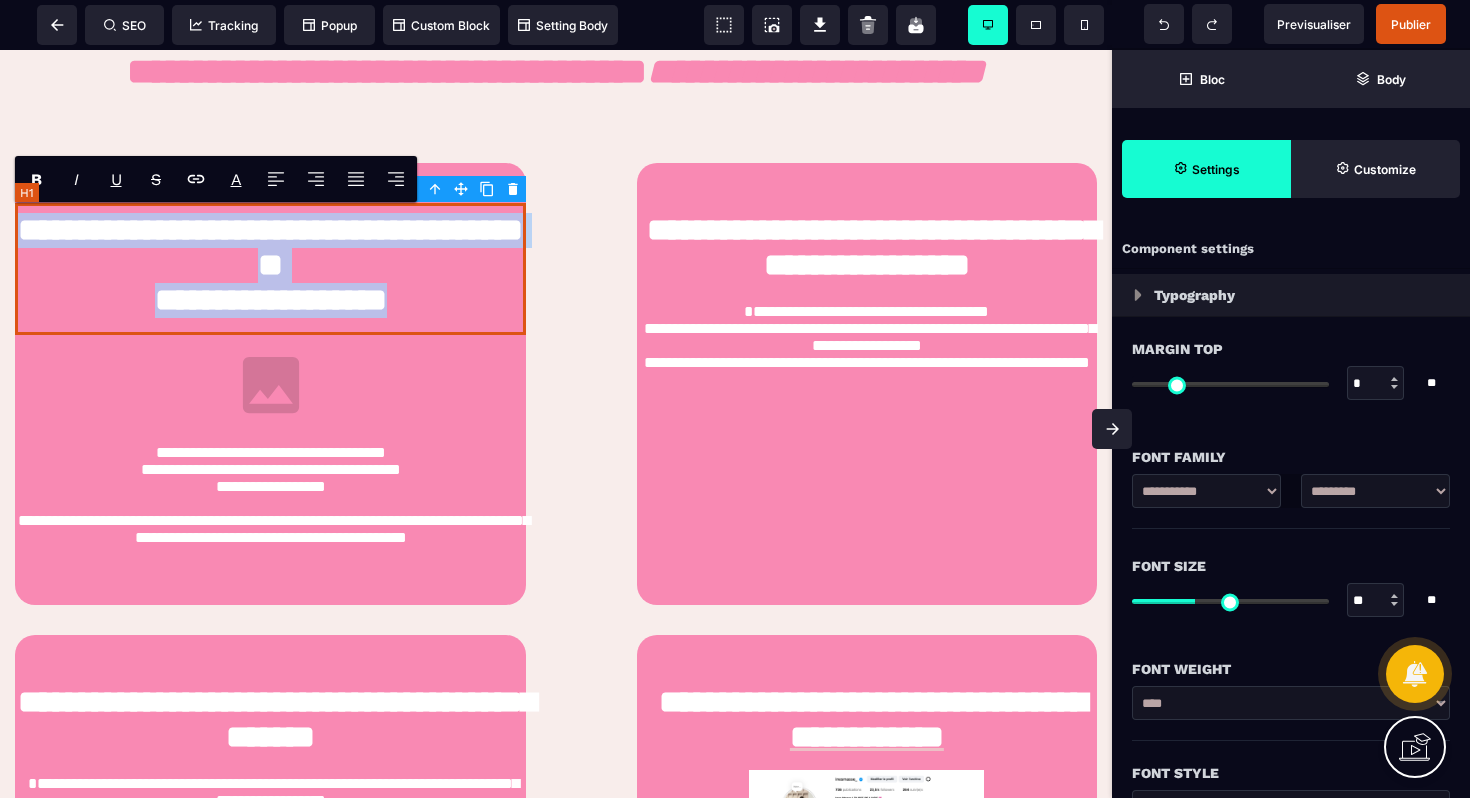 drag, startPoint x: 464, startPoint y: 306, endPoint x: 22, endPoint y: 213, distance: 451.67798 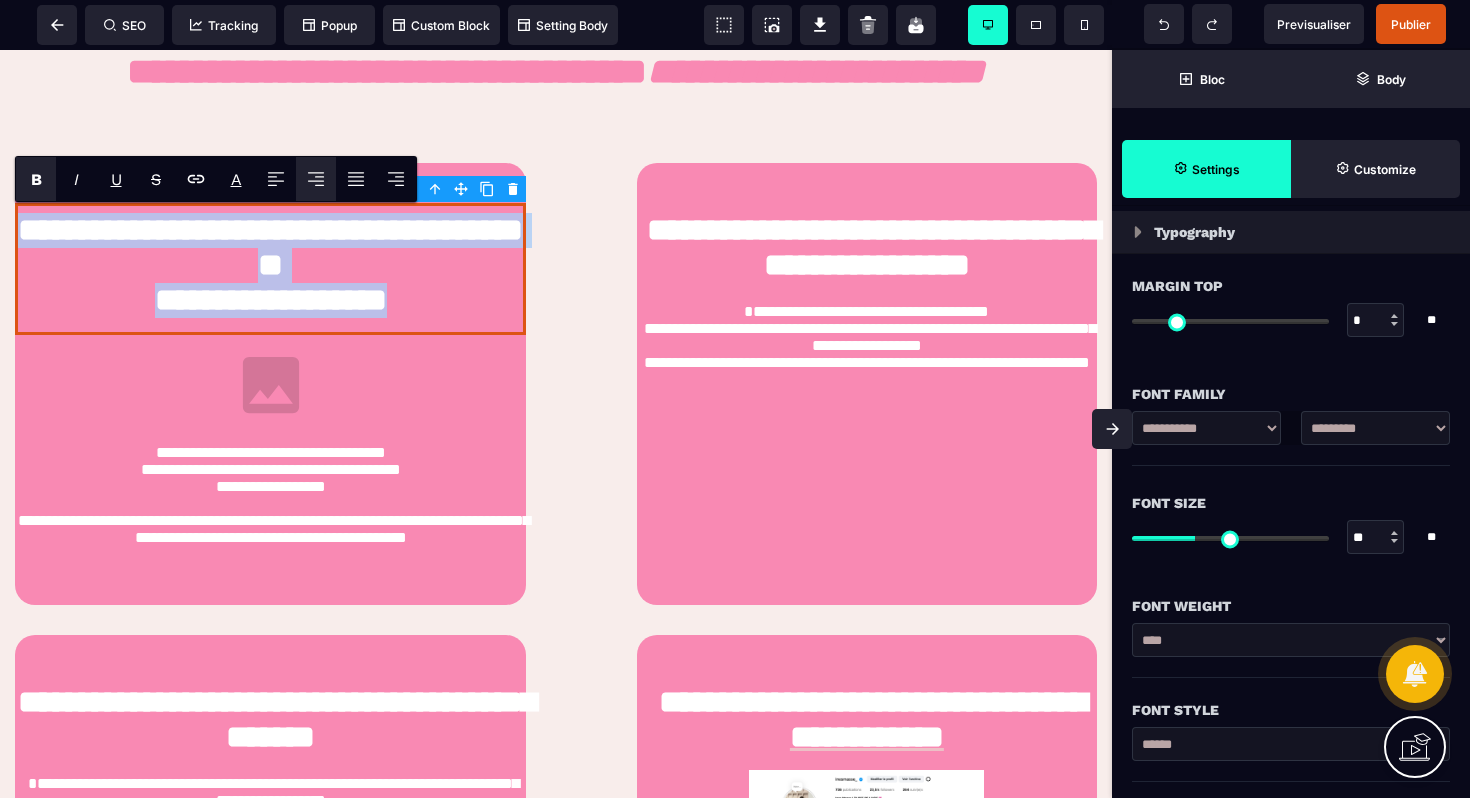 scroll, scrollTop: 85, scrollLeft: 0, axis: vertical 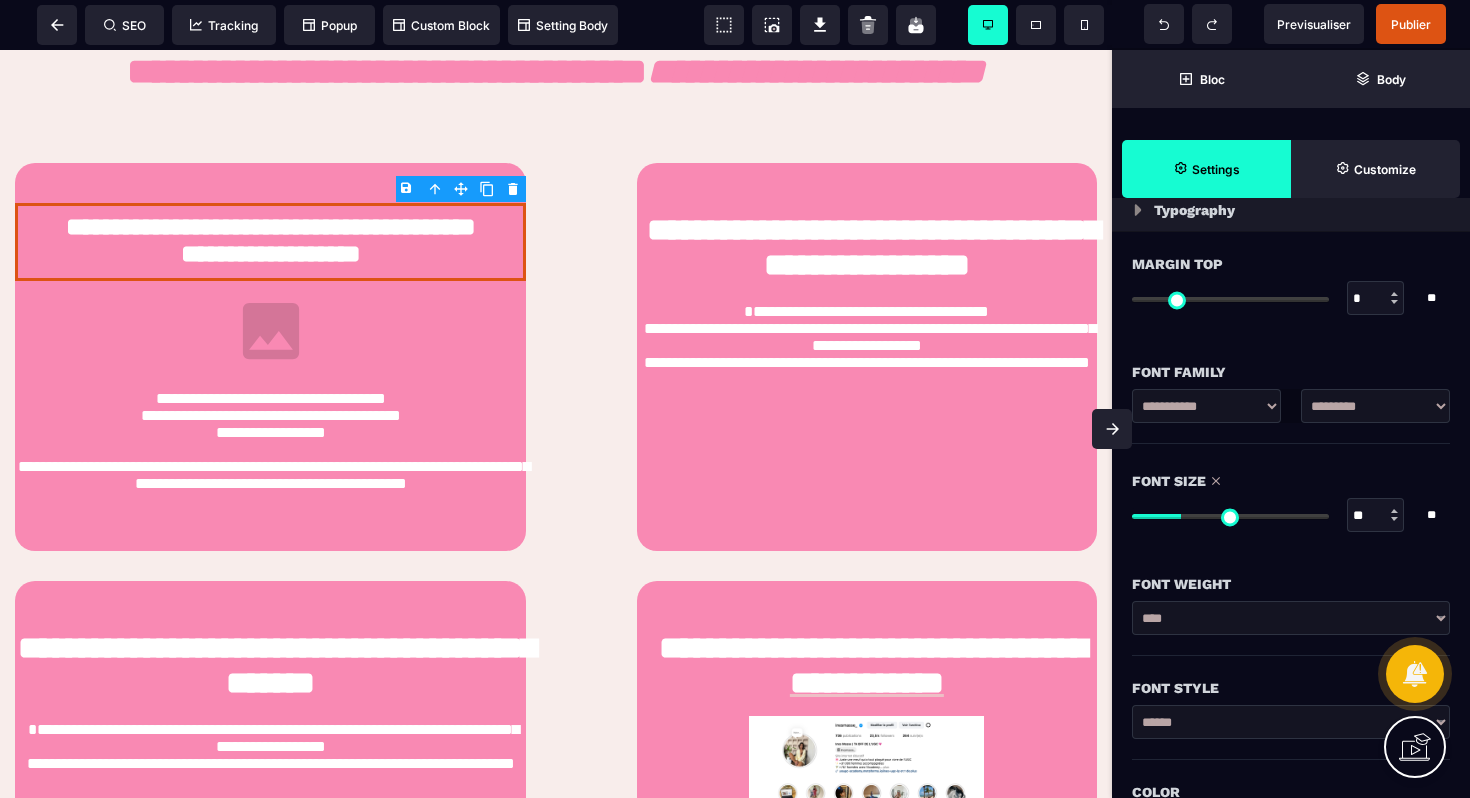 drag, startPoint x: 1203, startPoint y: 515, endPoint x: 1185, endPoint y: 514, distance: 18.027756 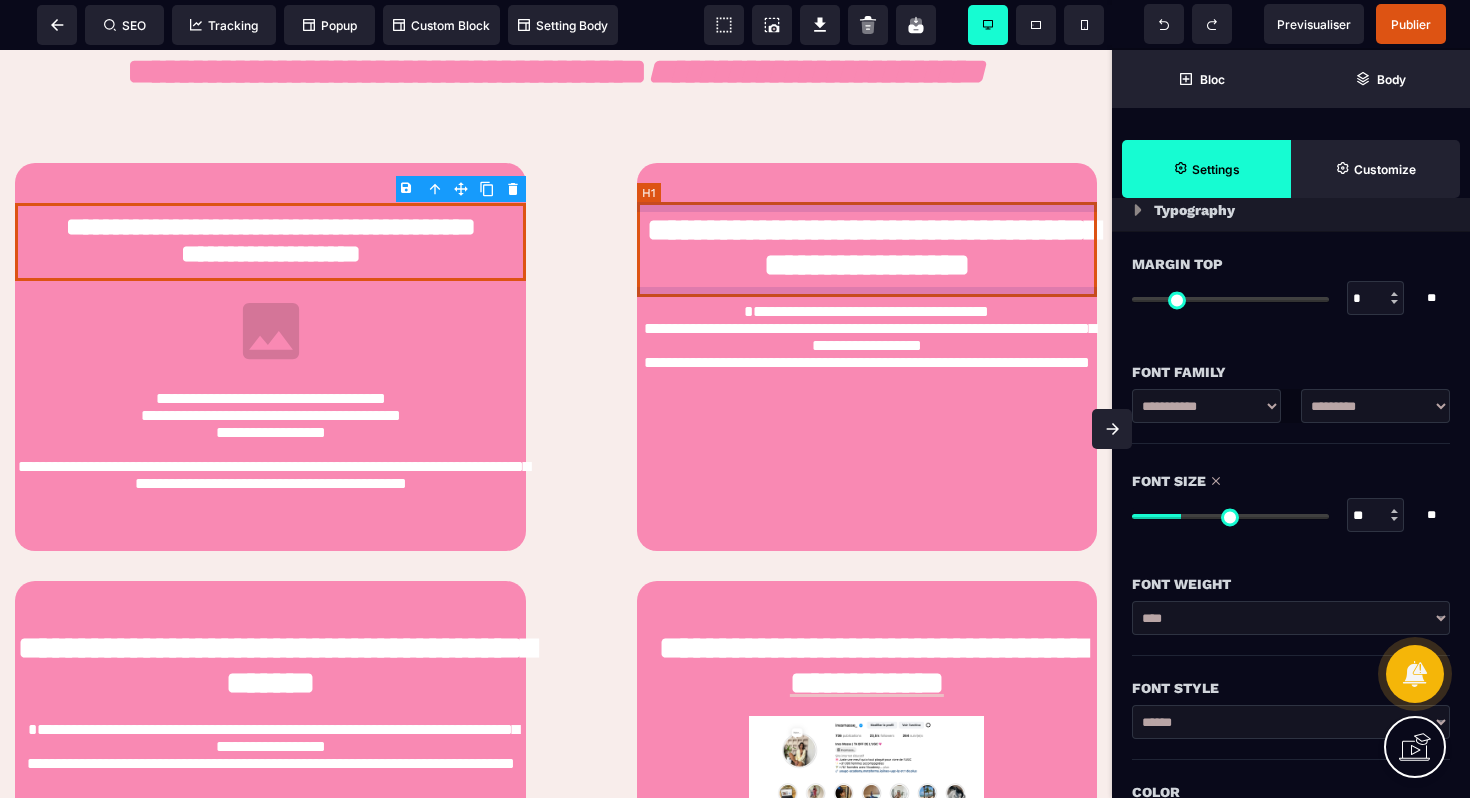 click on "**********" at bounding box center [867, 250] 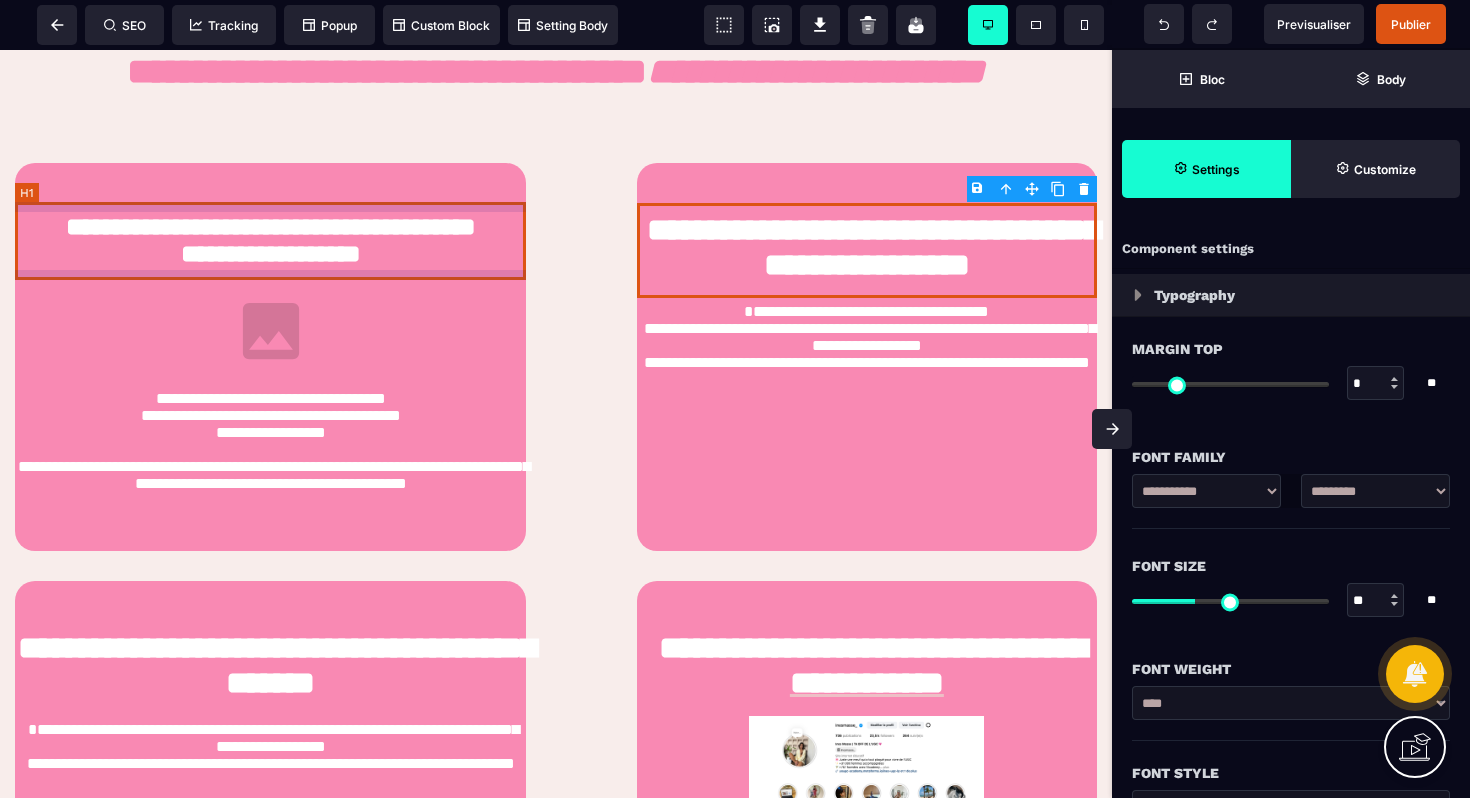 click on "**********" at bounding box center [270, 242] 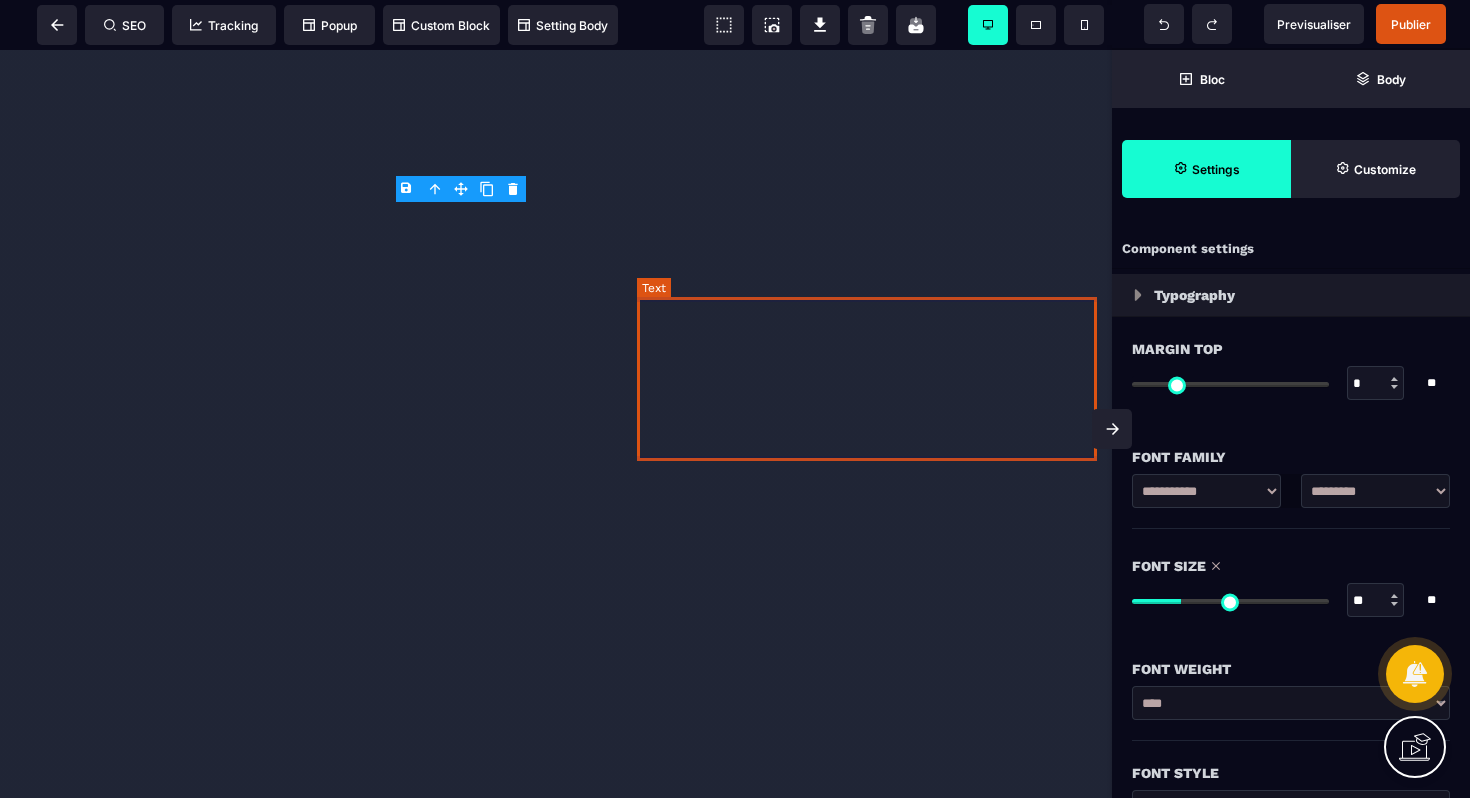 select on "***" 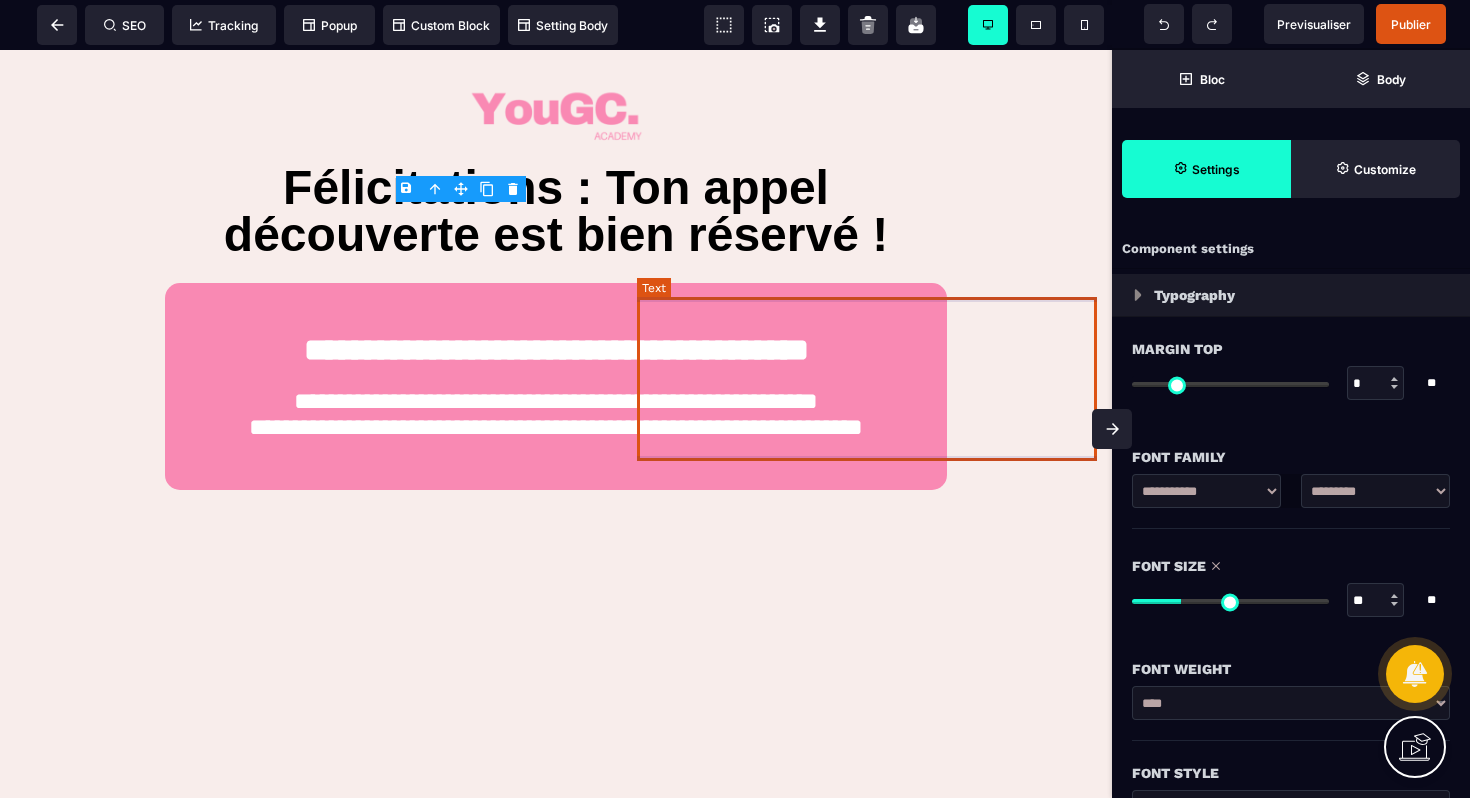 scroll, scrollTop: 1094, scrollLeft: 0, axis: vertical 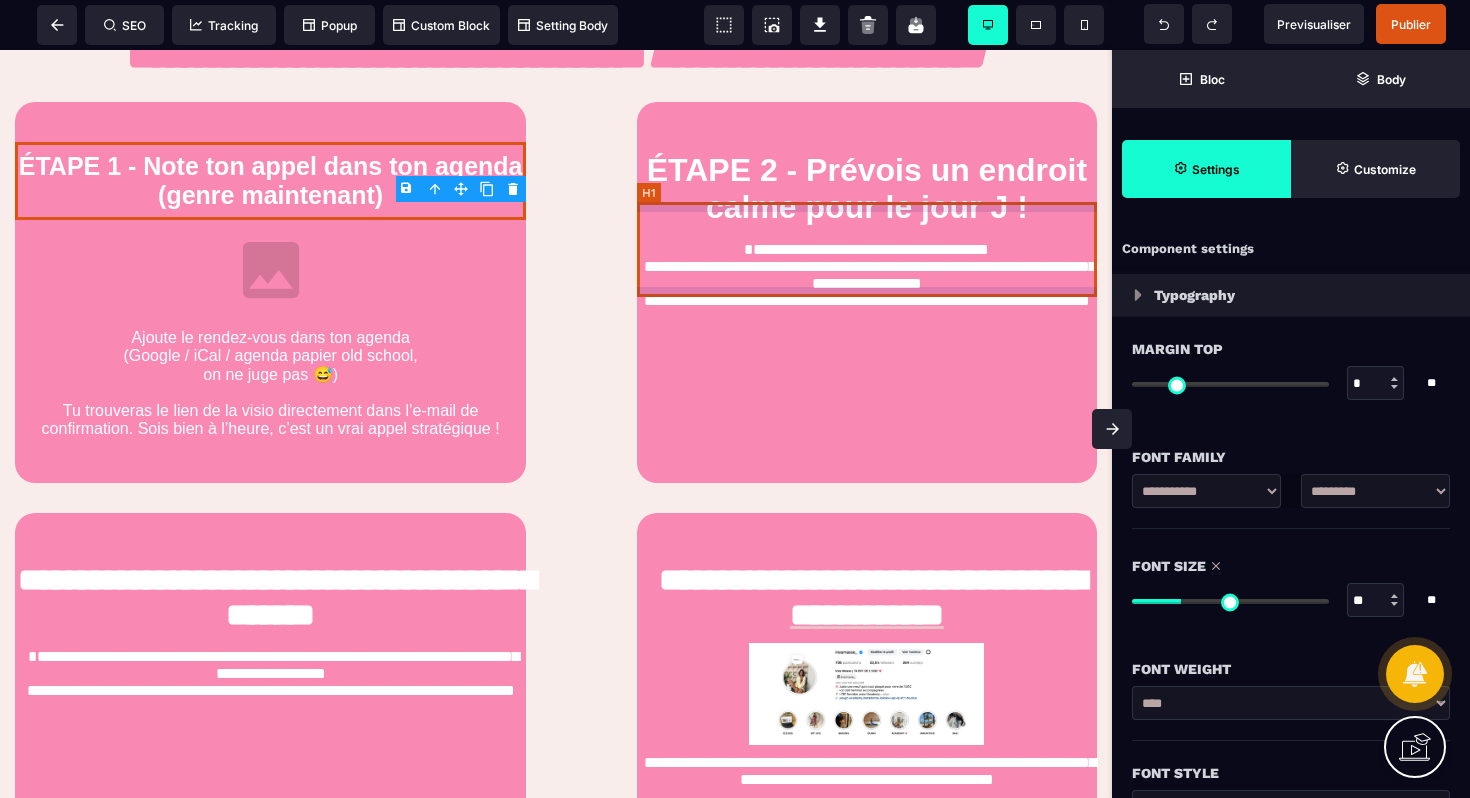click on "ÉTAPE 2 - Prévois un endroit calme pour le jour J !" at bounding box center [867, 189] 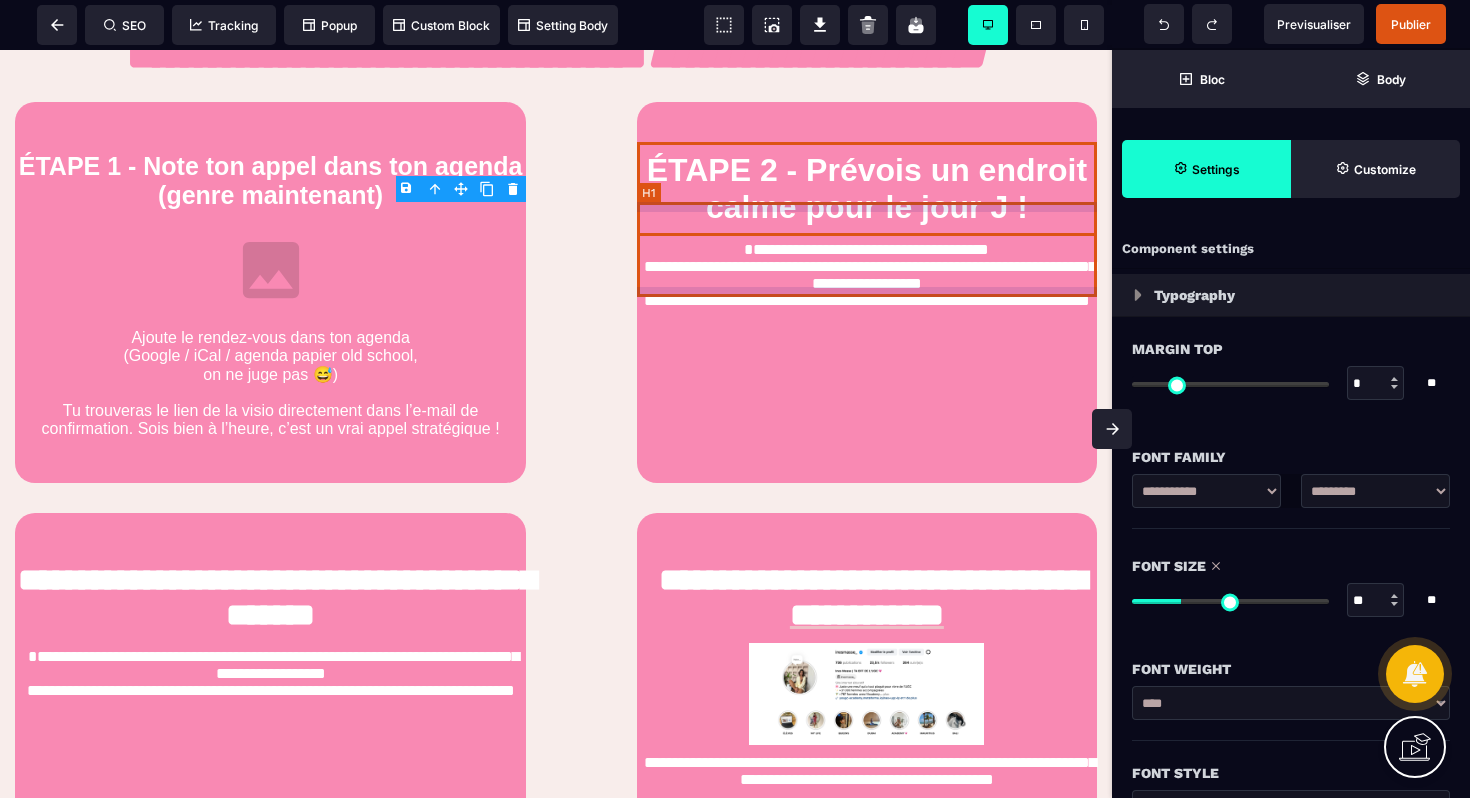 select on "***" 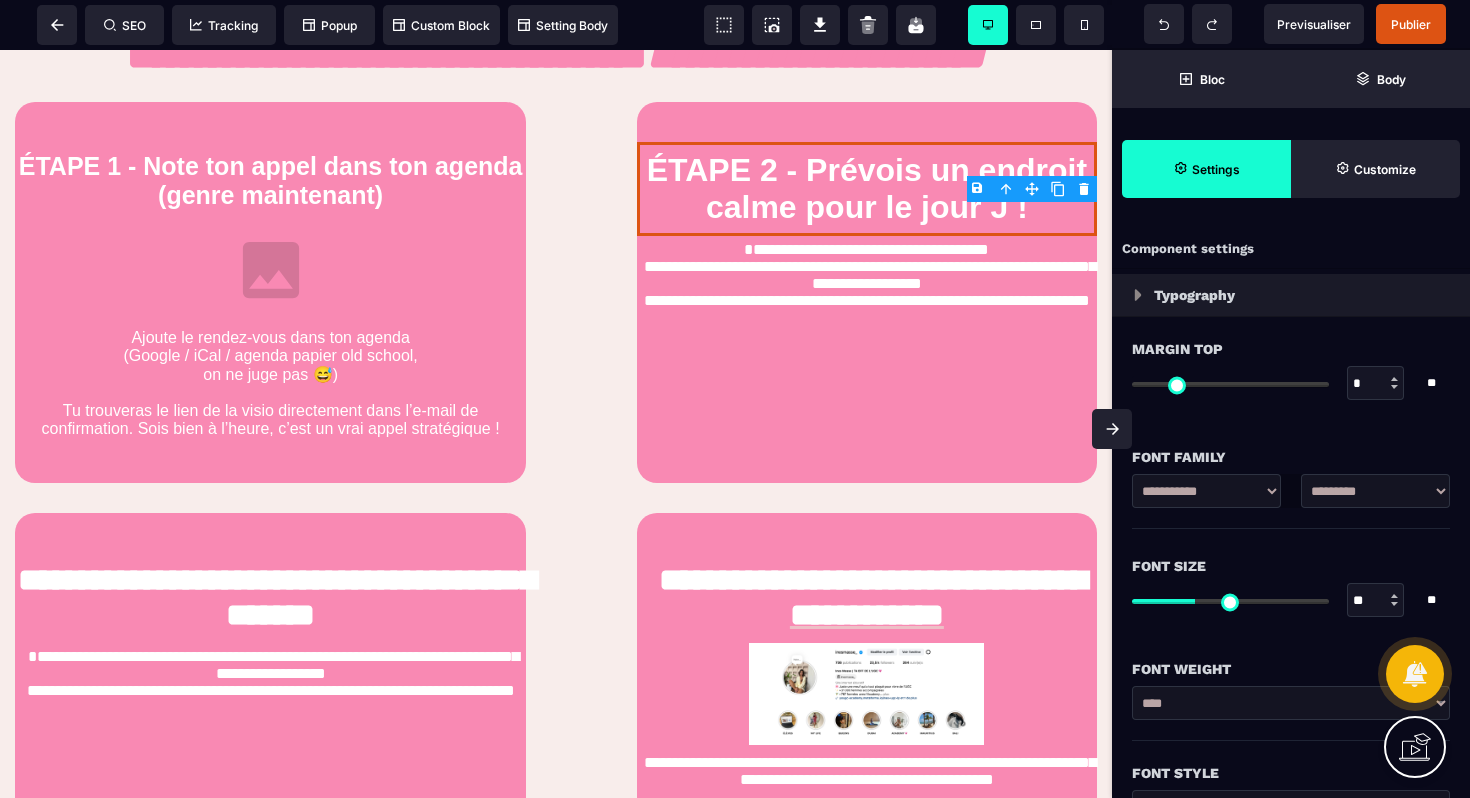 type on "**" 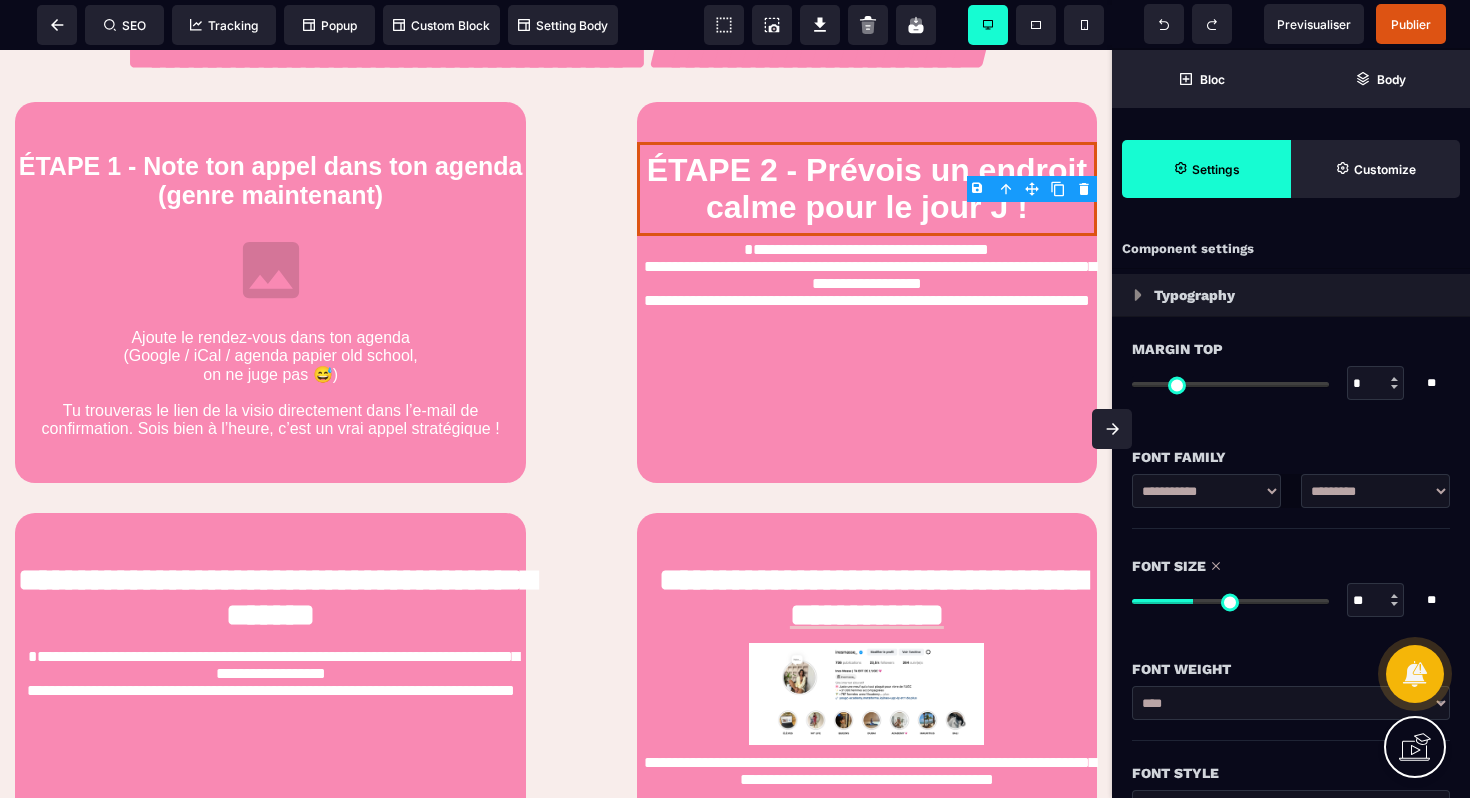 type on "**" 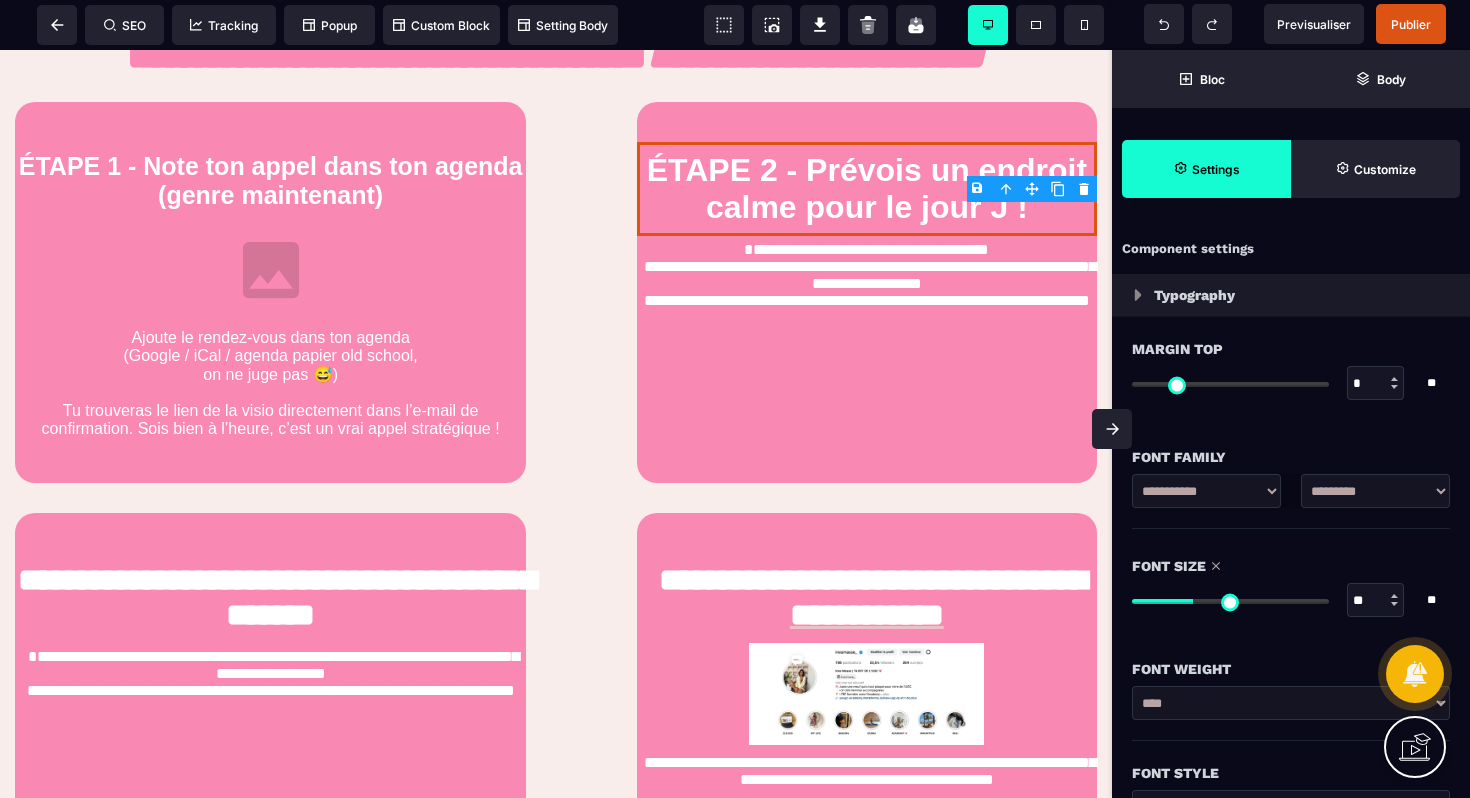 type on "**" 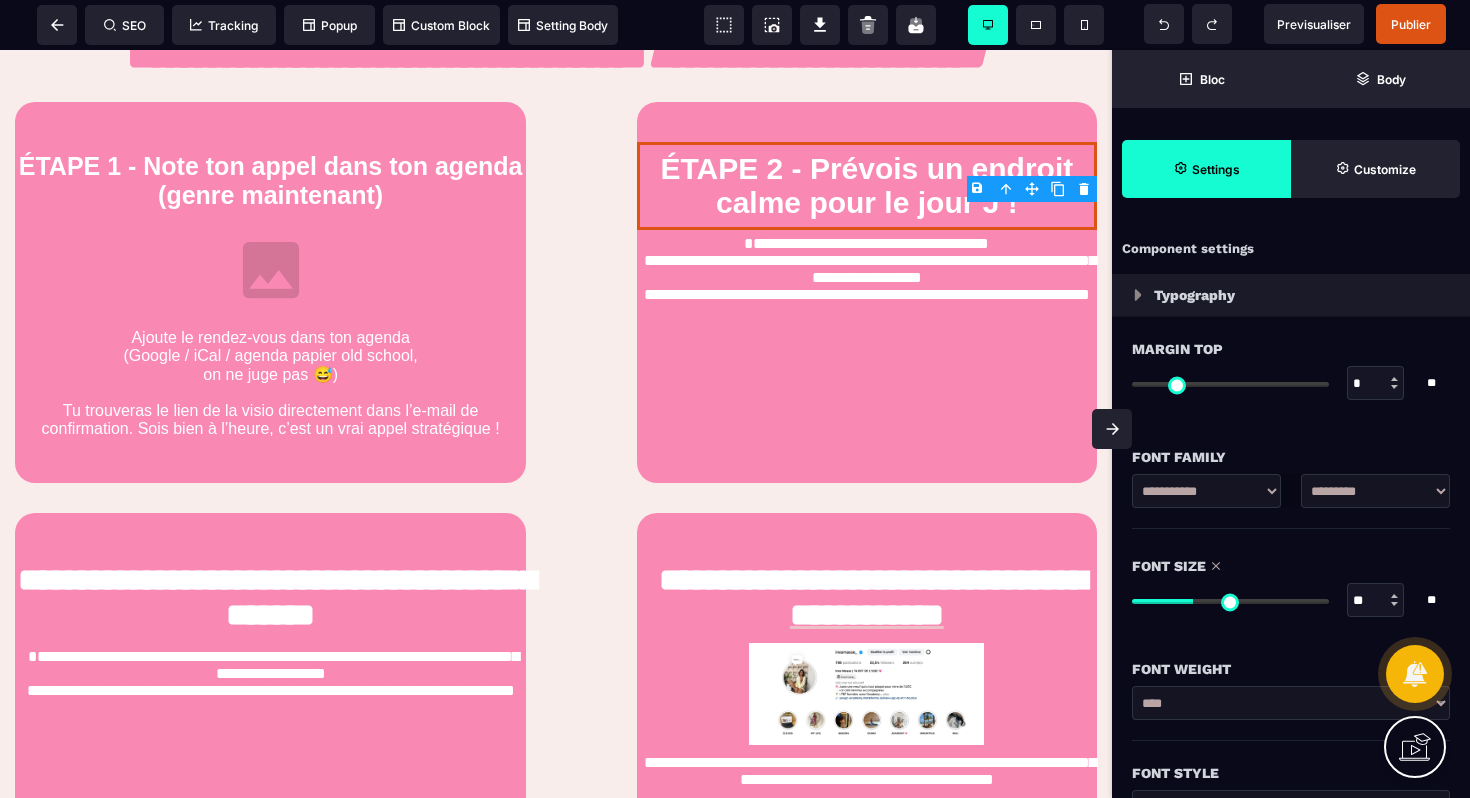 type on "**" 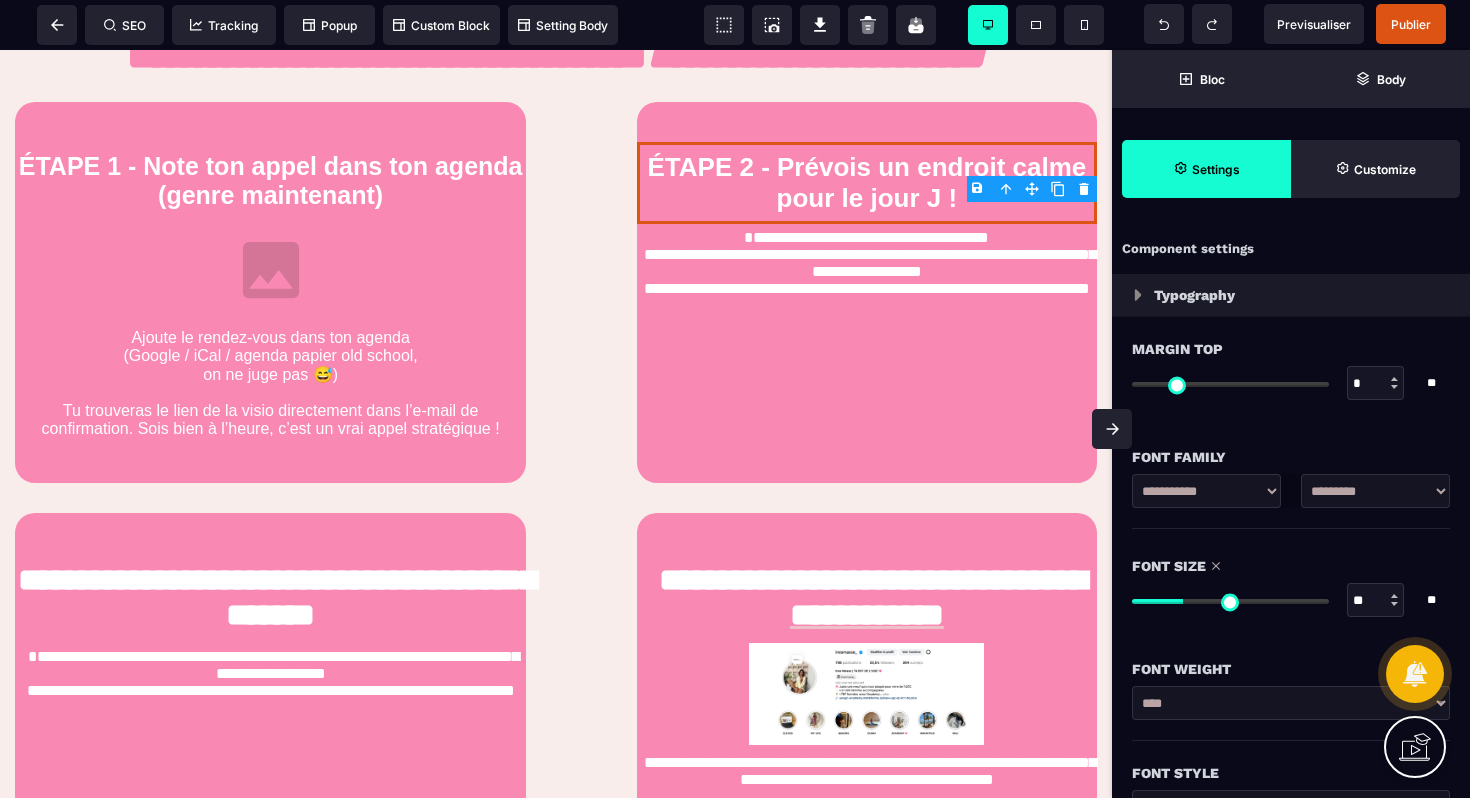 type on "**" 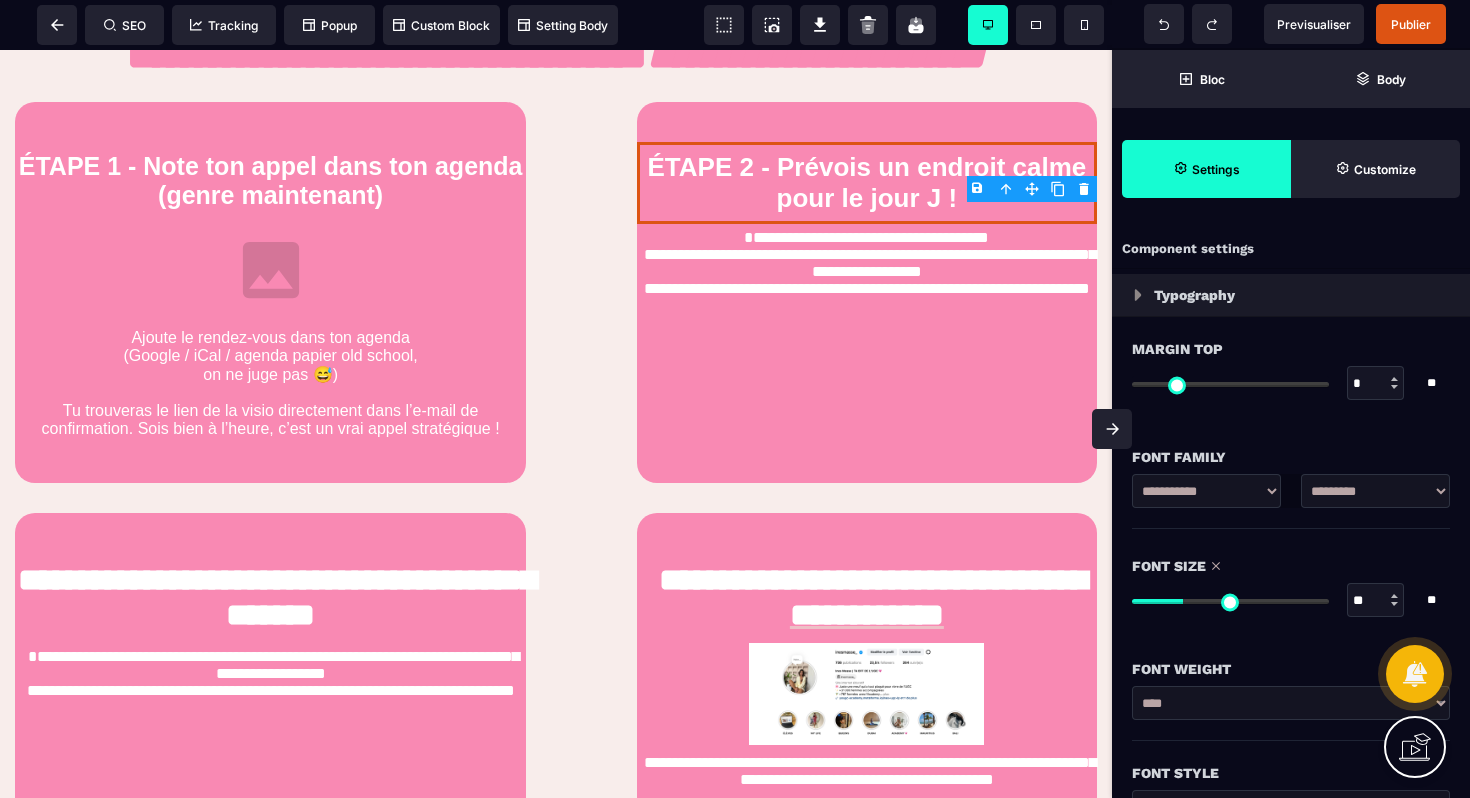 type on "**" 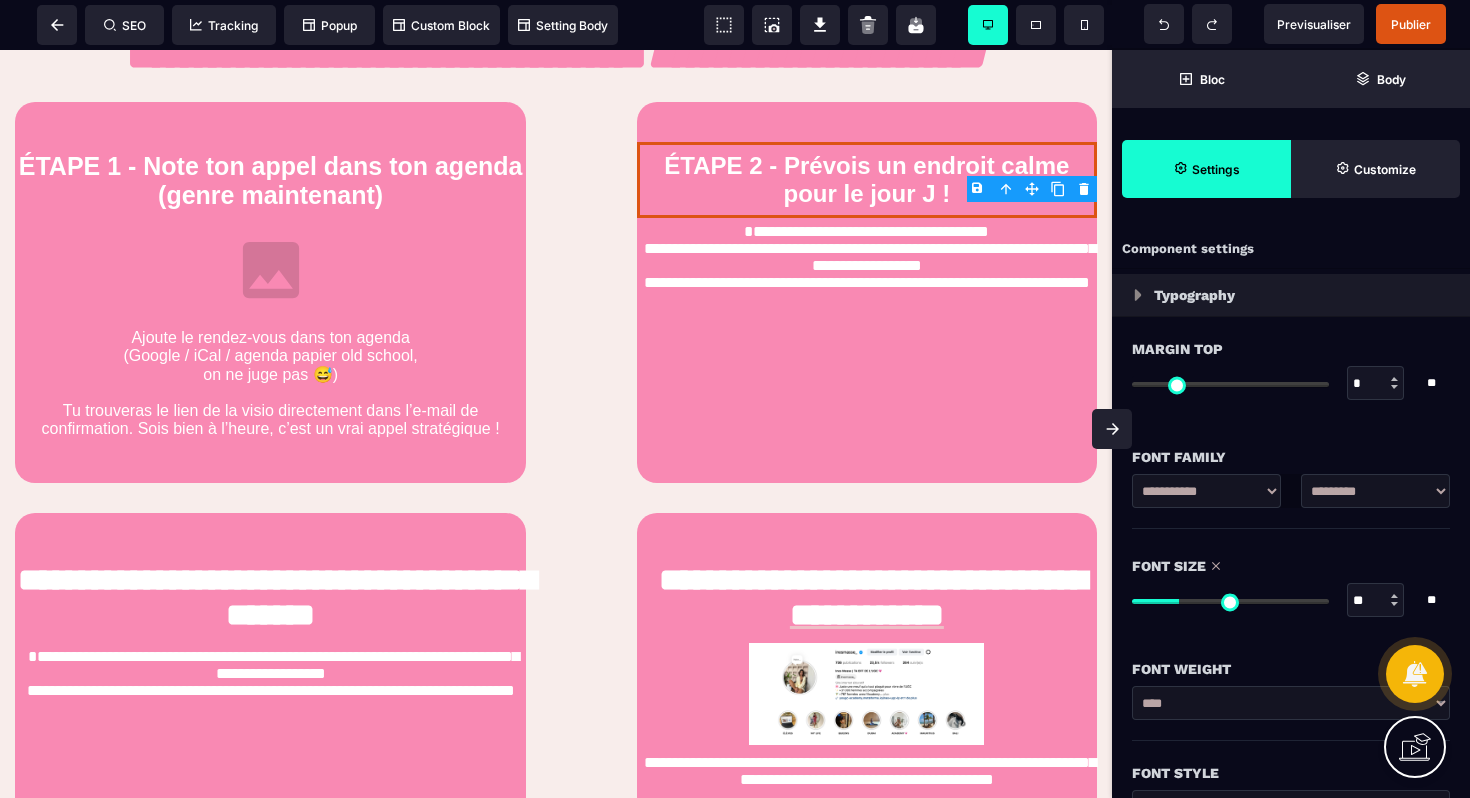 type on "**" 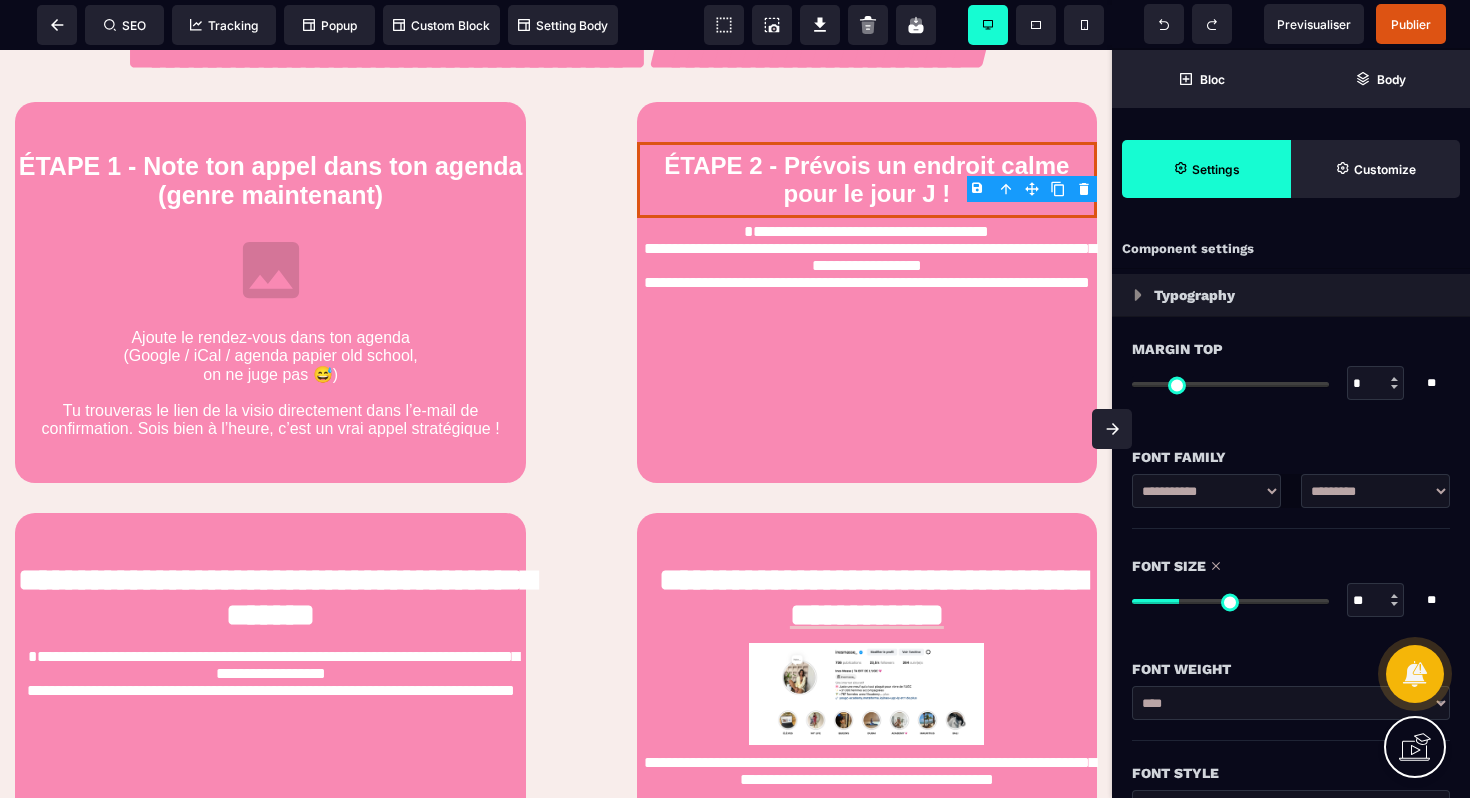 type on "**" 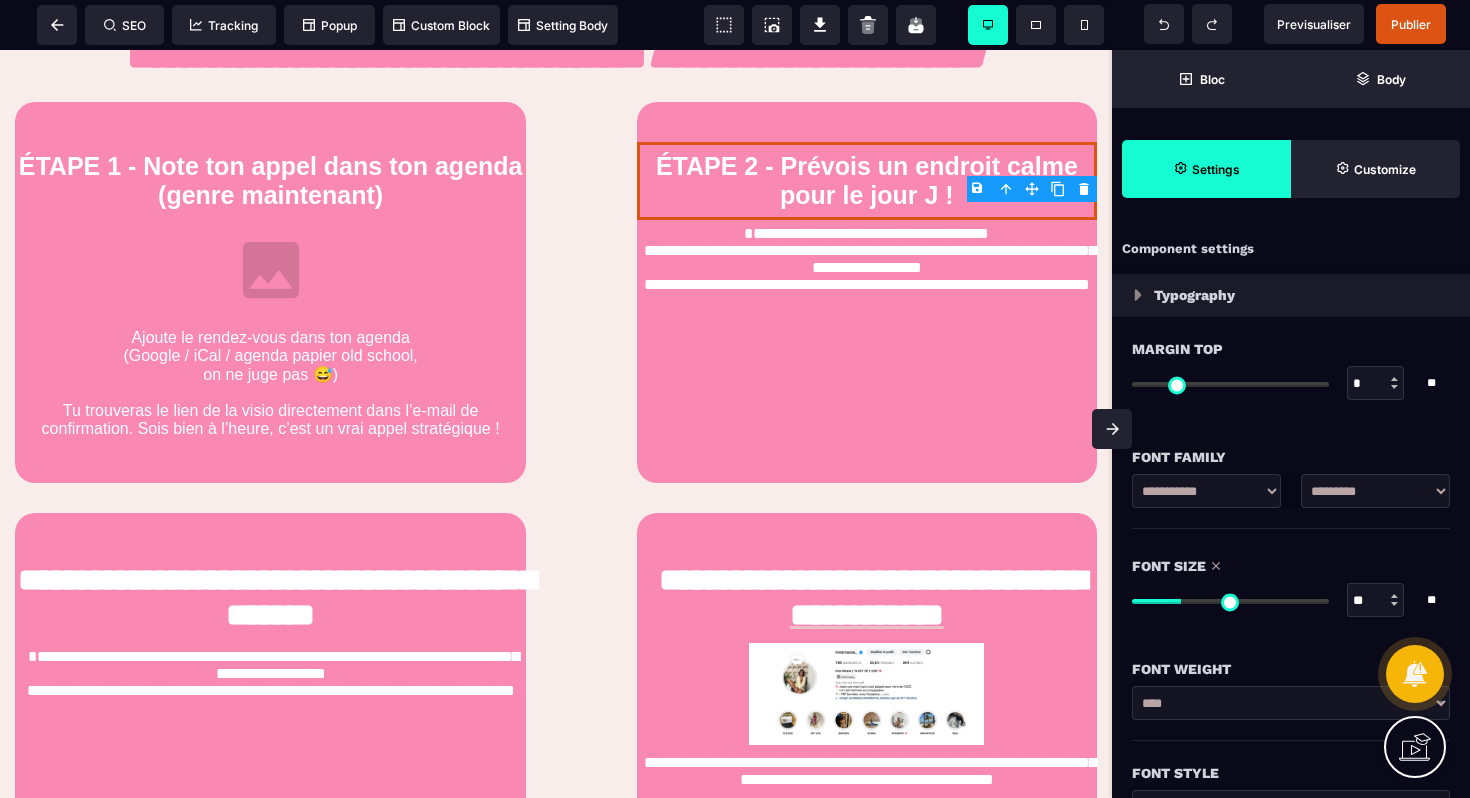drag, startPoint x: 1198, startPoint y: 605, endPoint x: 1185, endPoint y: 603, distance: 13.152946 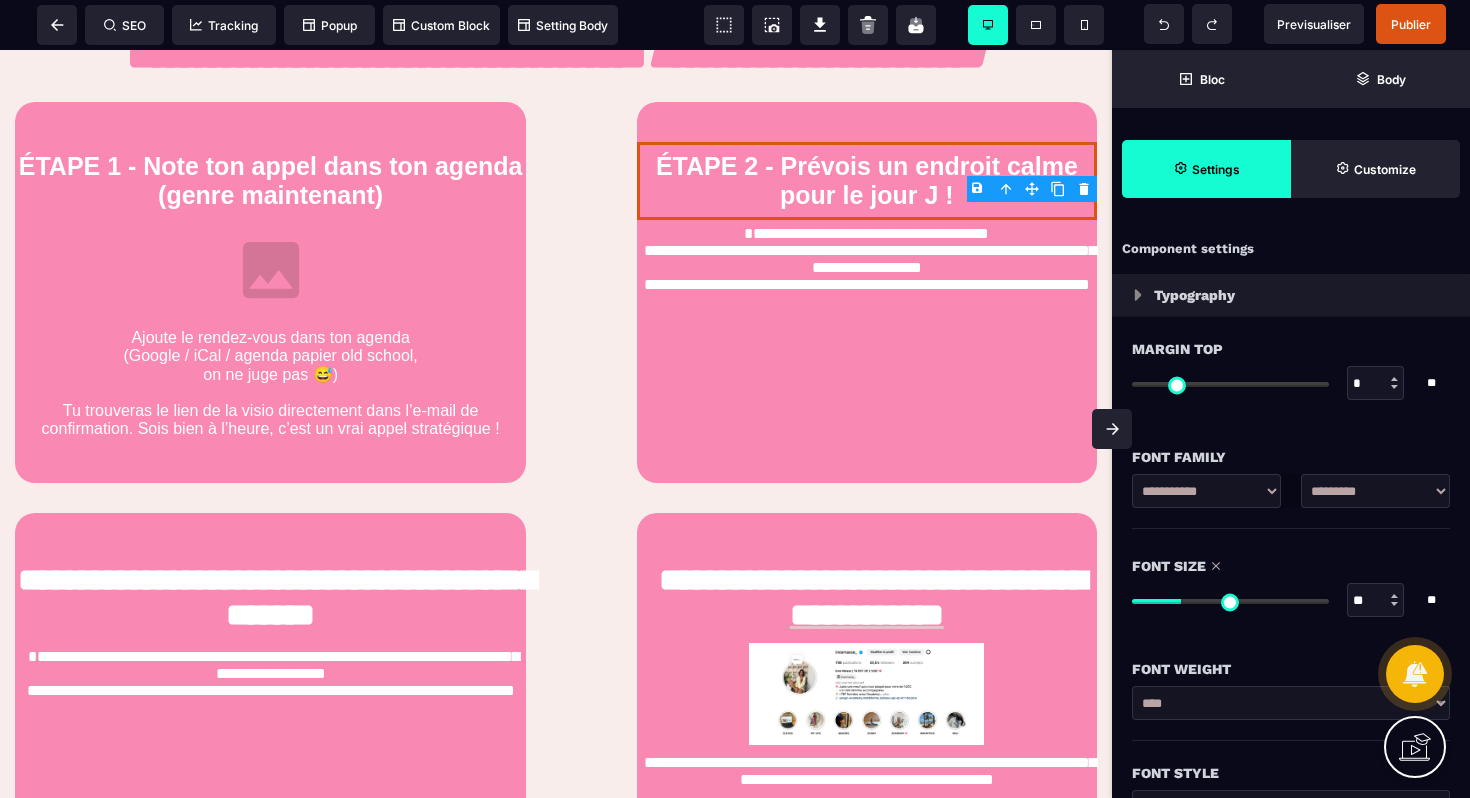 type on "**" 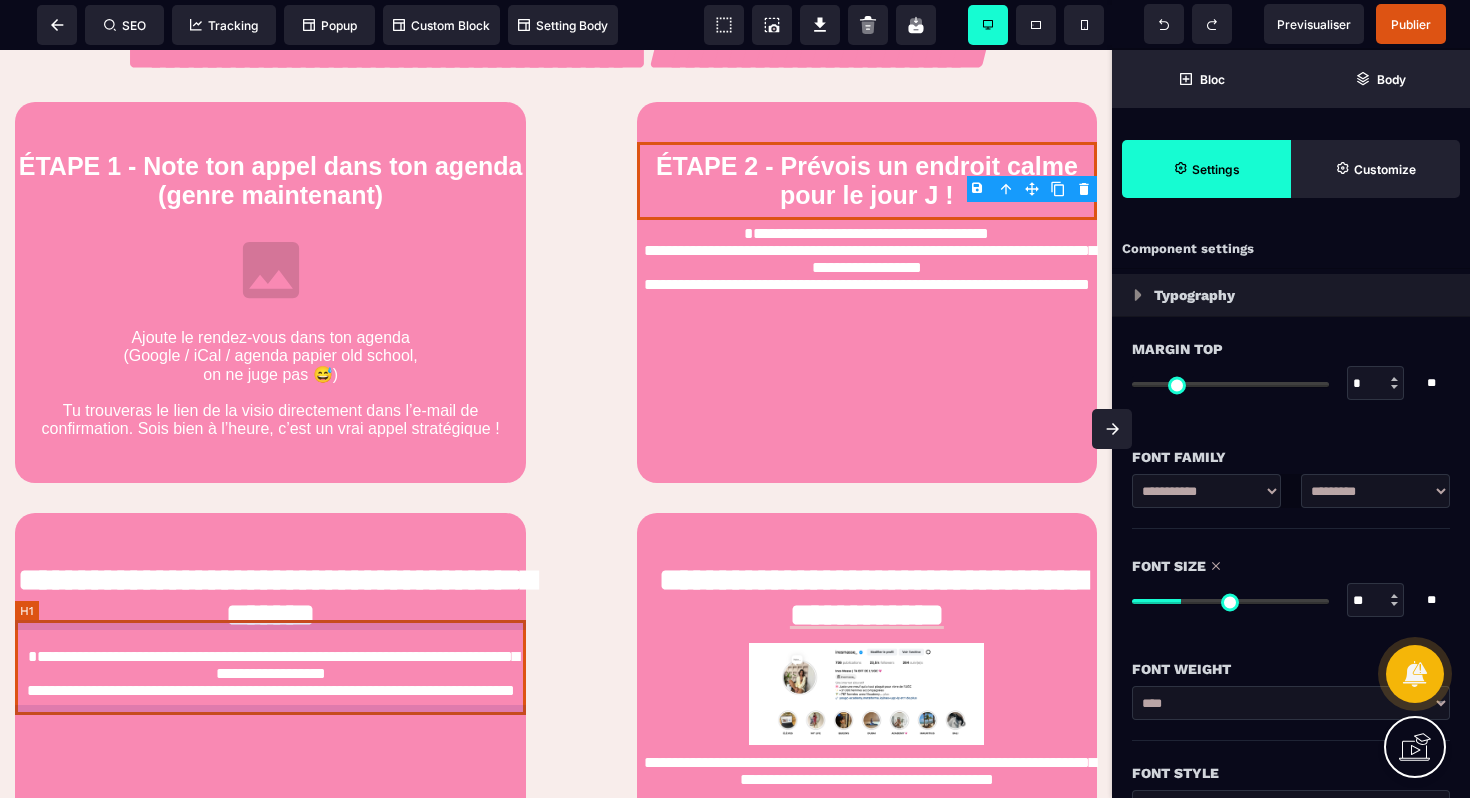 click on "**********" at bounding box center [270, 598] 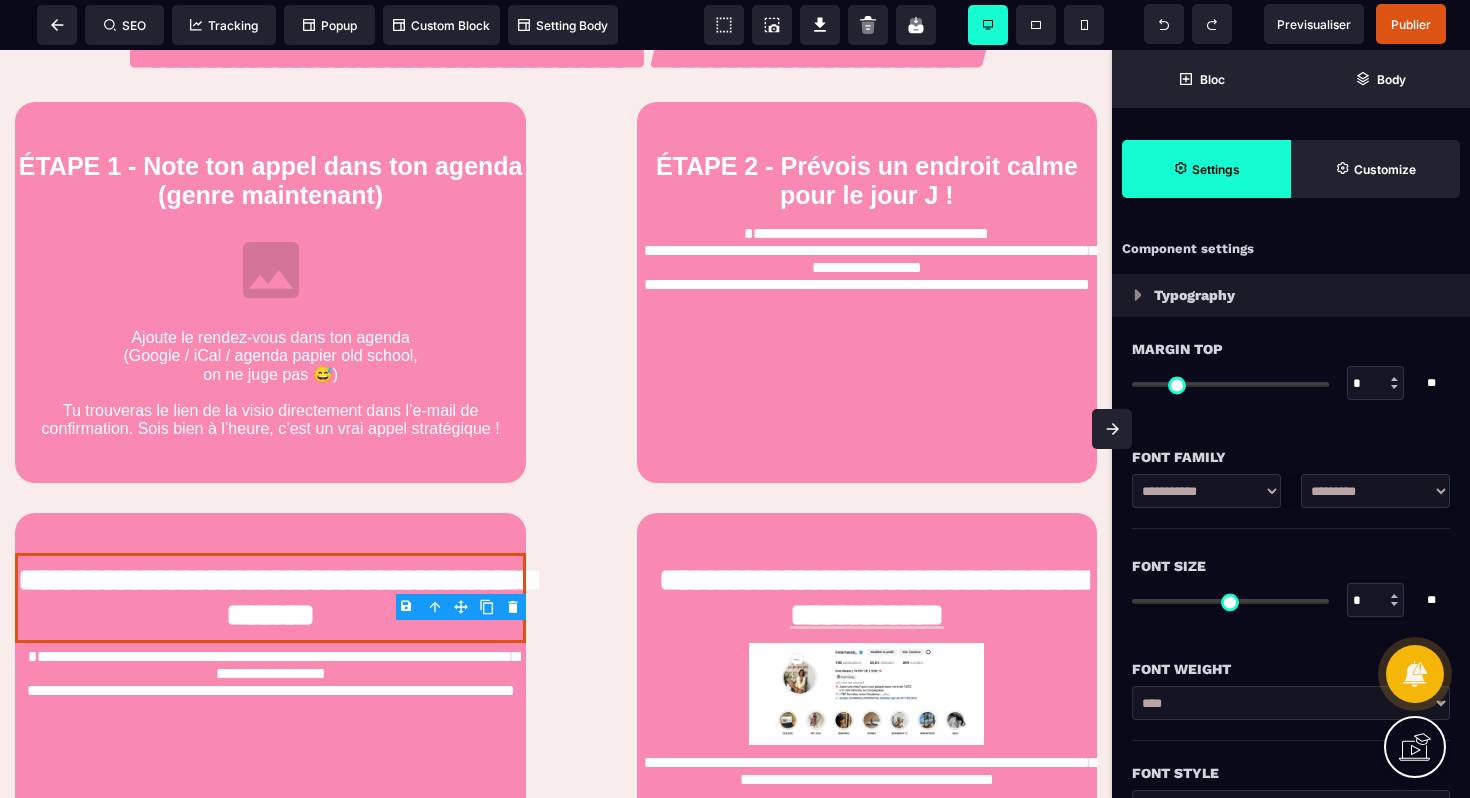 type on "*" 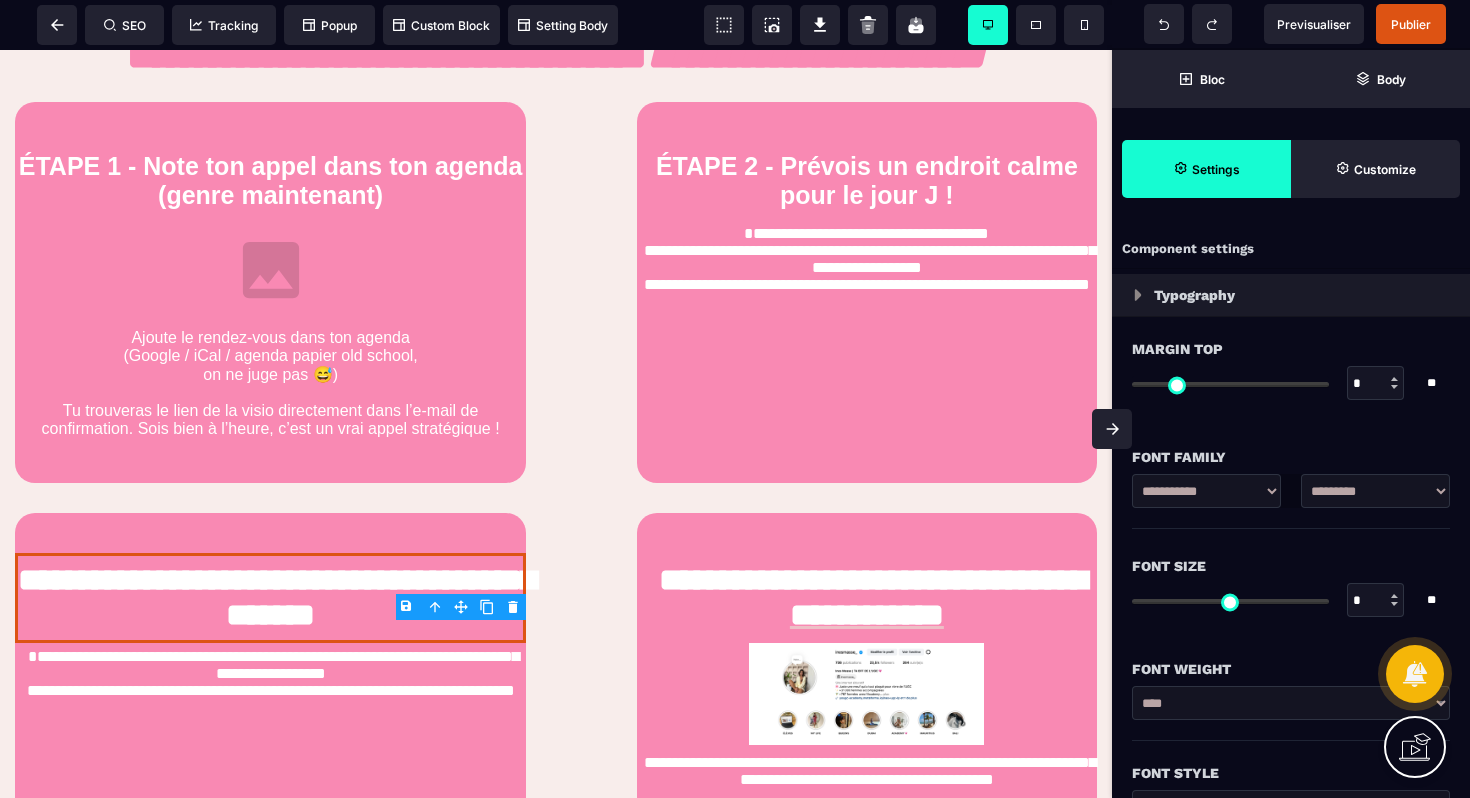 type on "*" 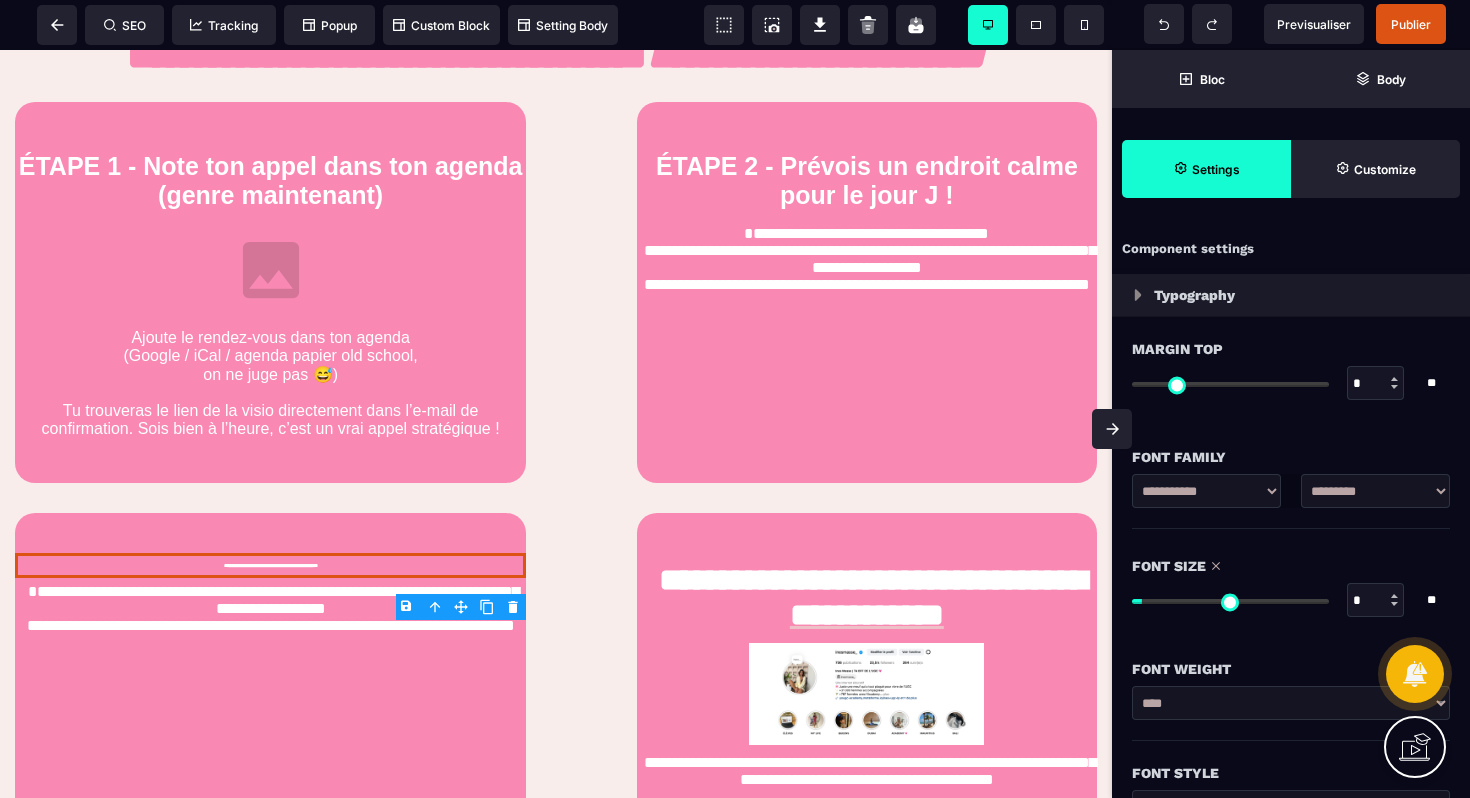 type on "*" 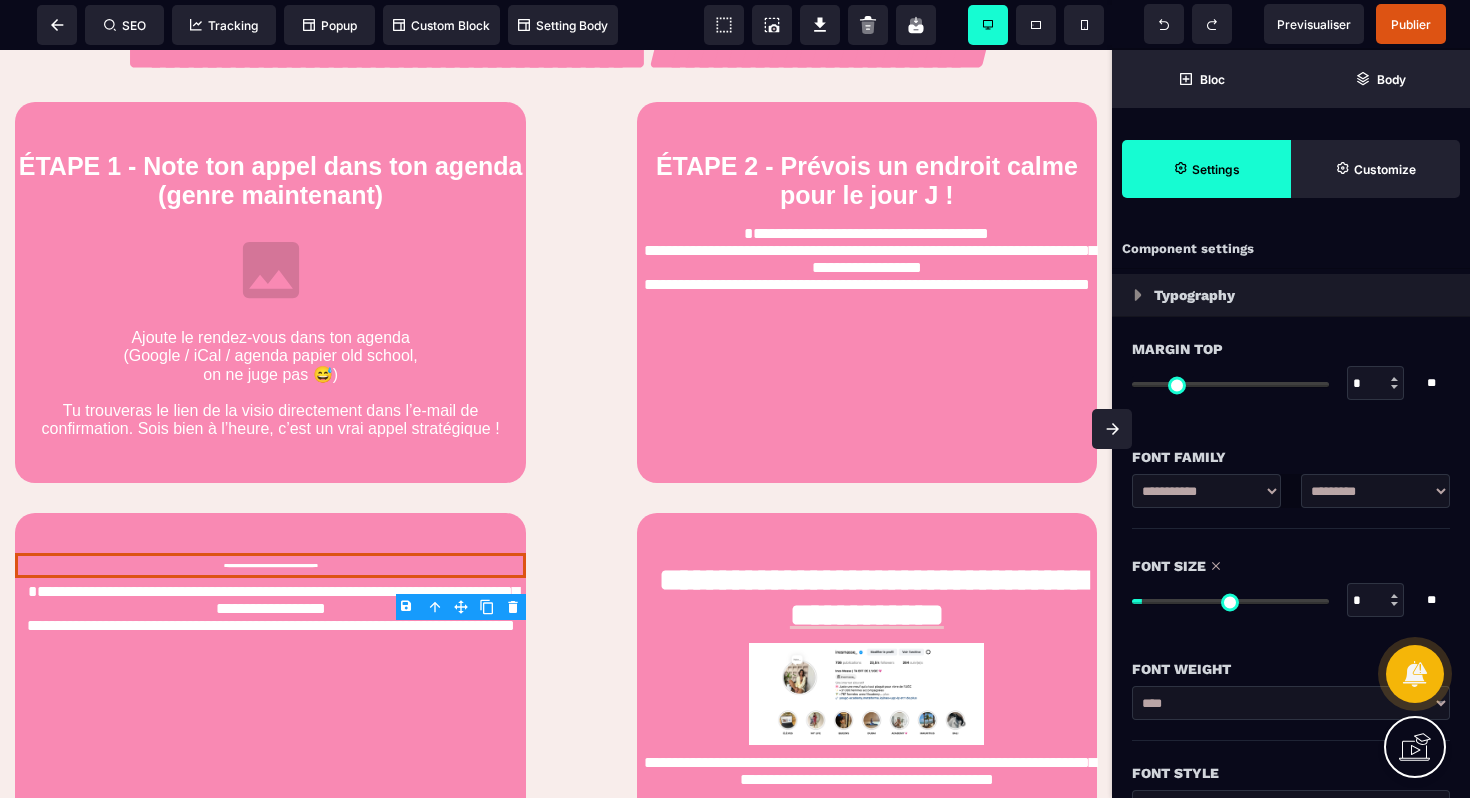 type on "*" 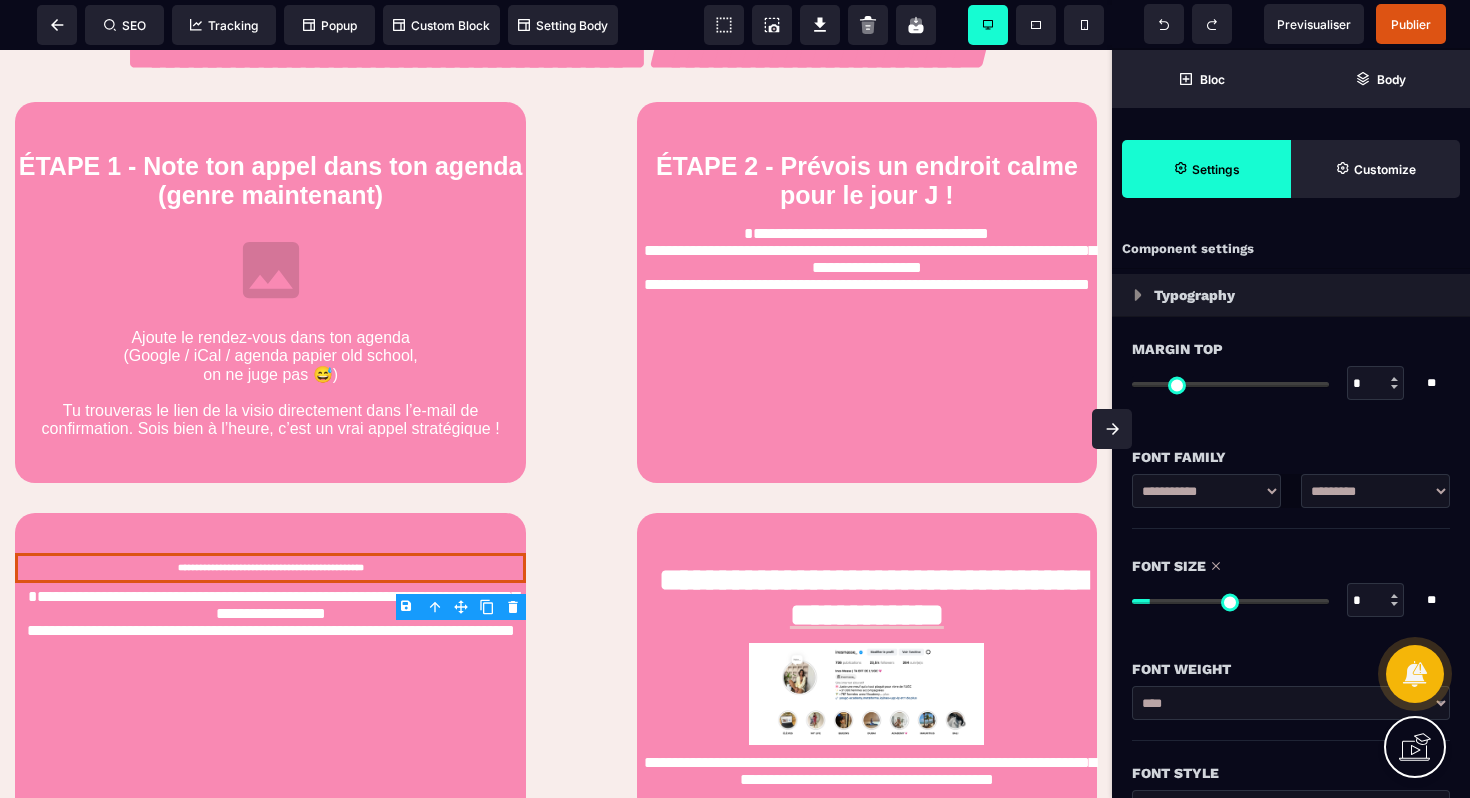 type on "**" 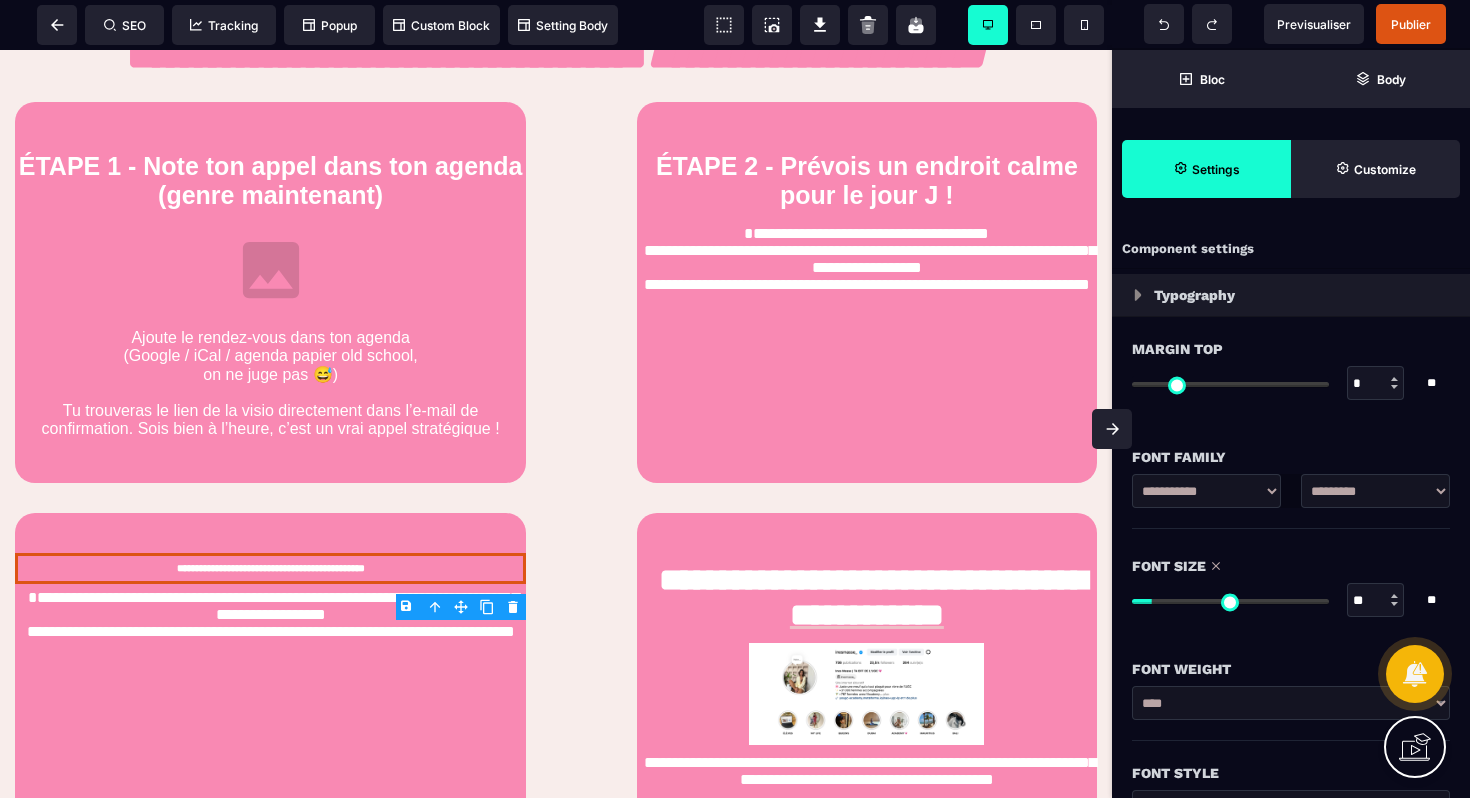 type on "**" 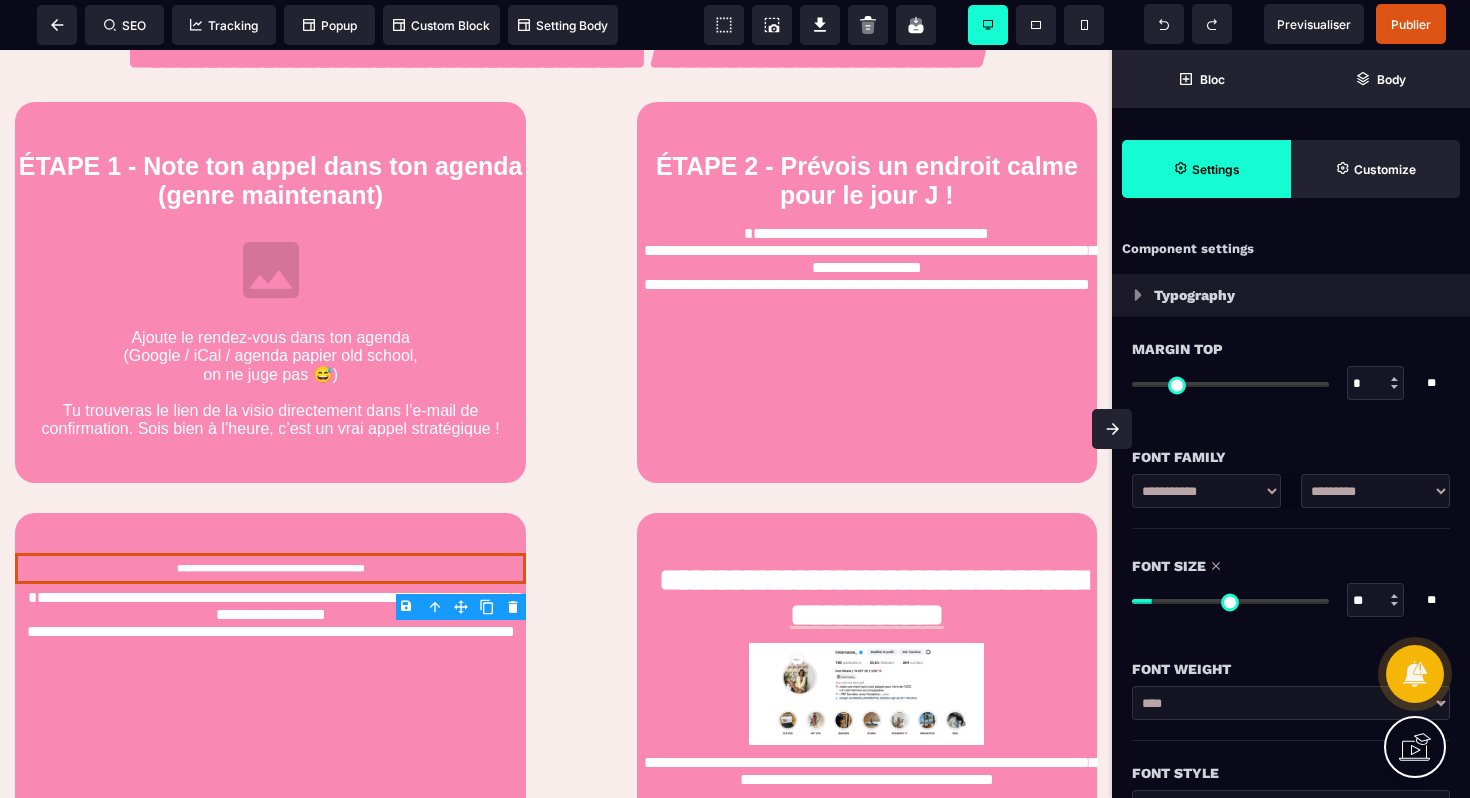 type on "**" 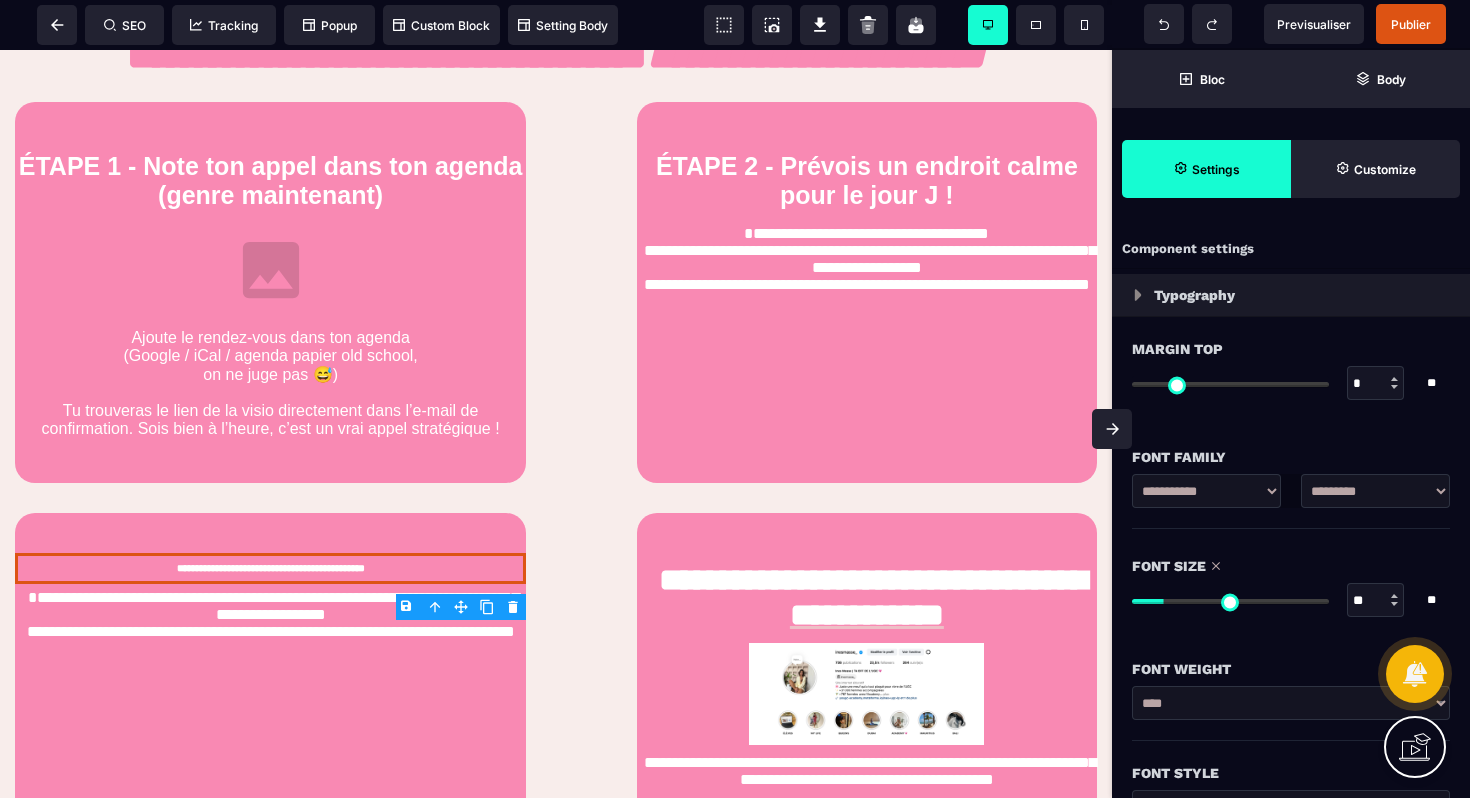 type on "**" 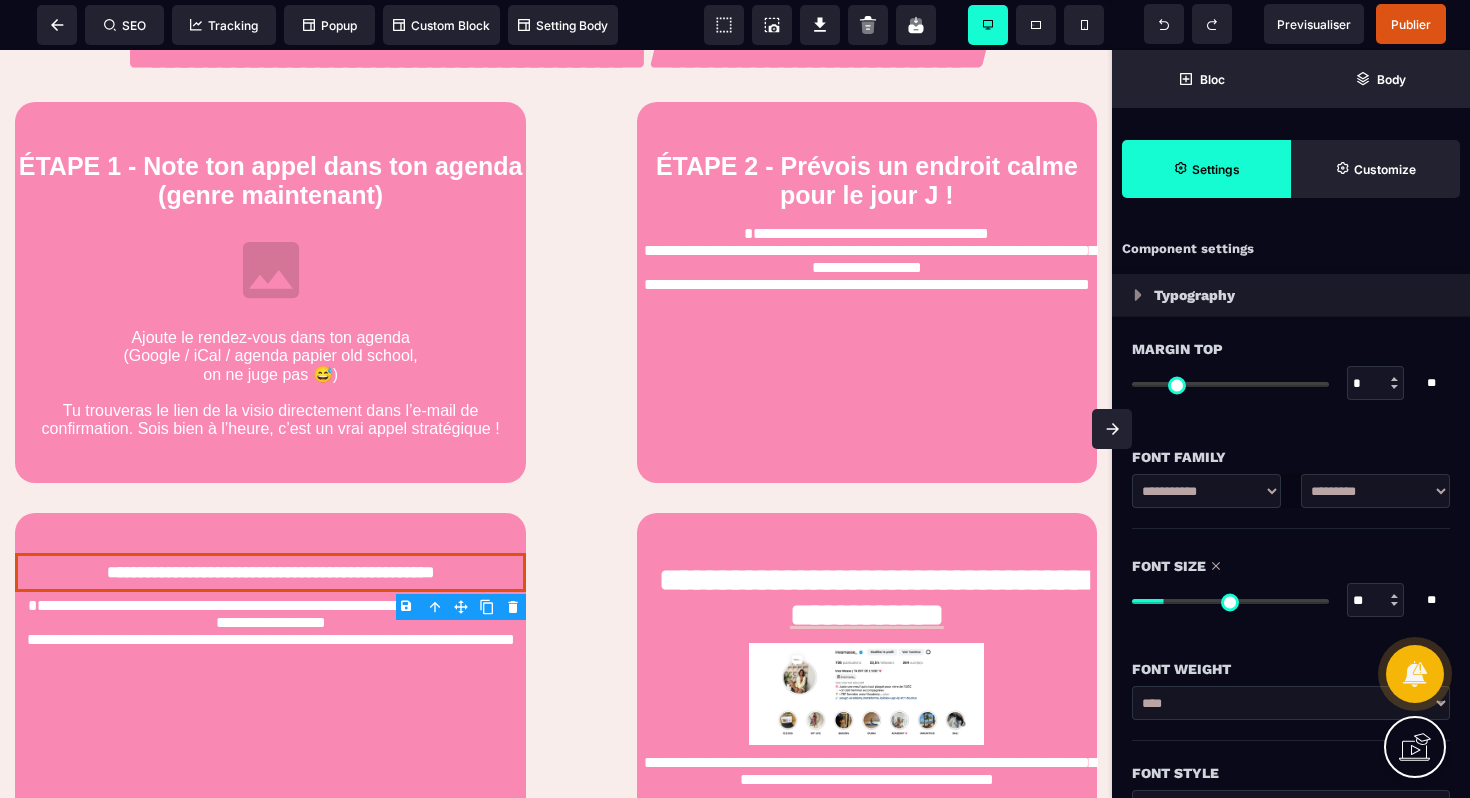 type on "**" 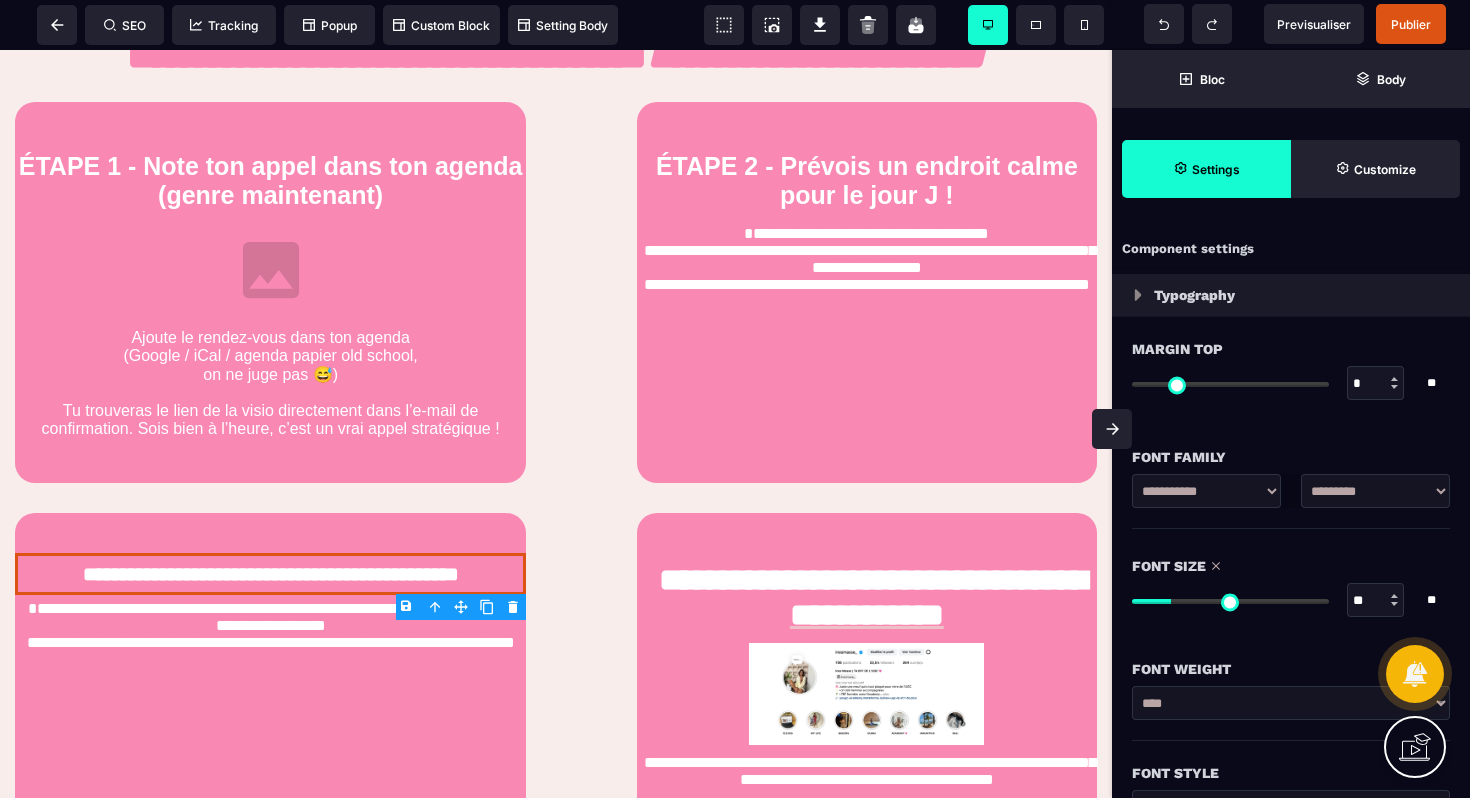 type on "**" 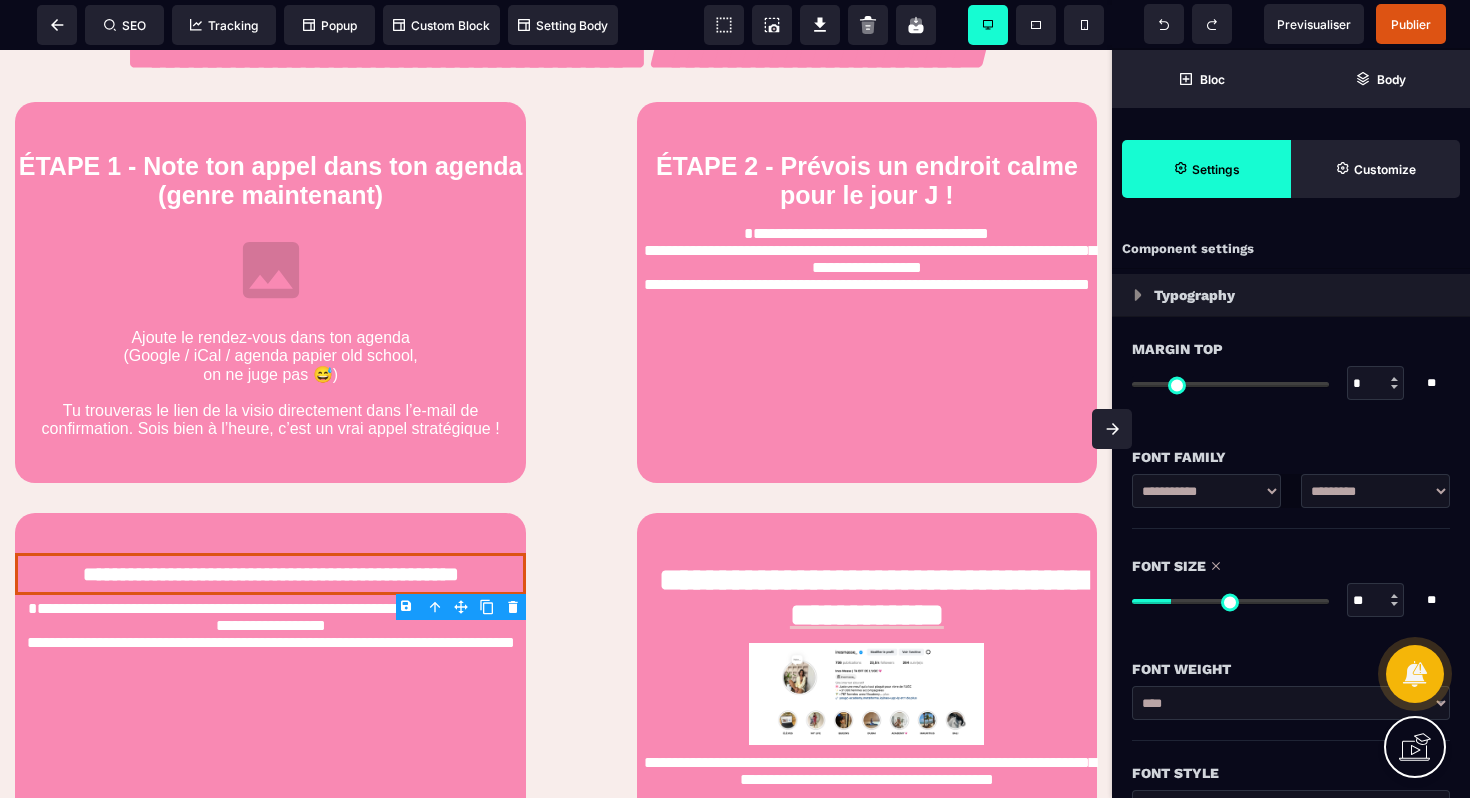 type on "**" 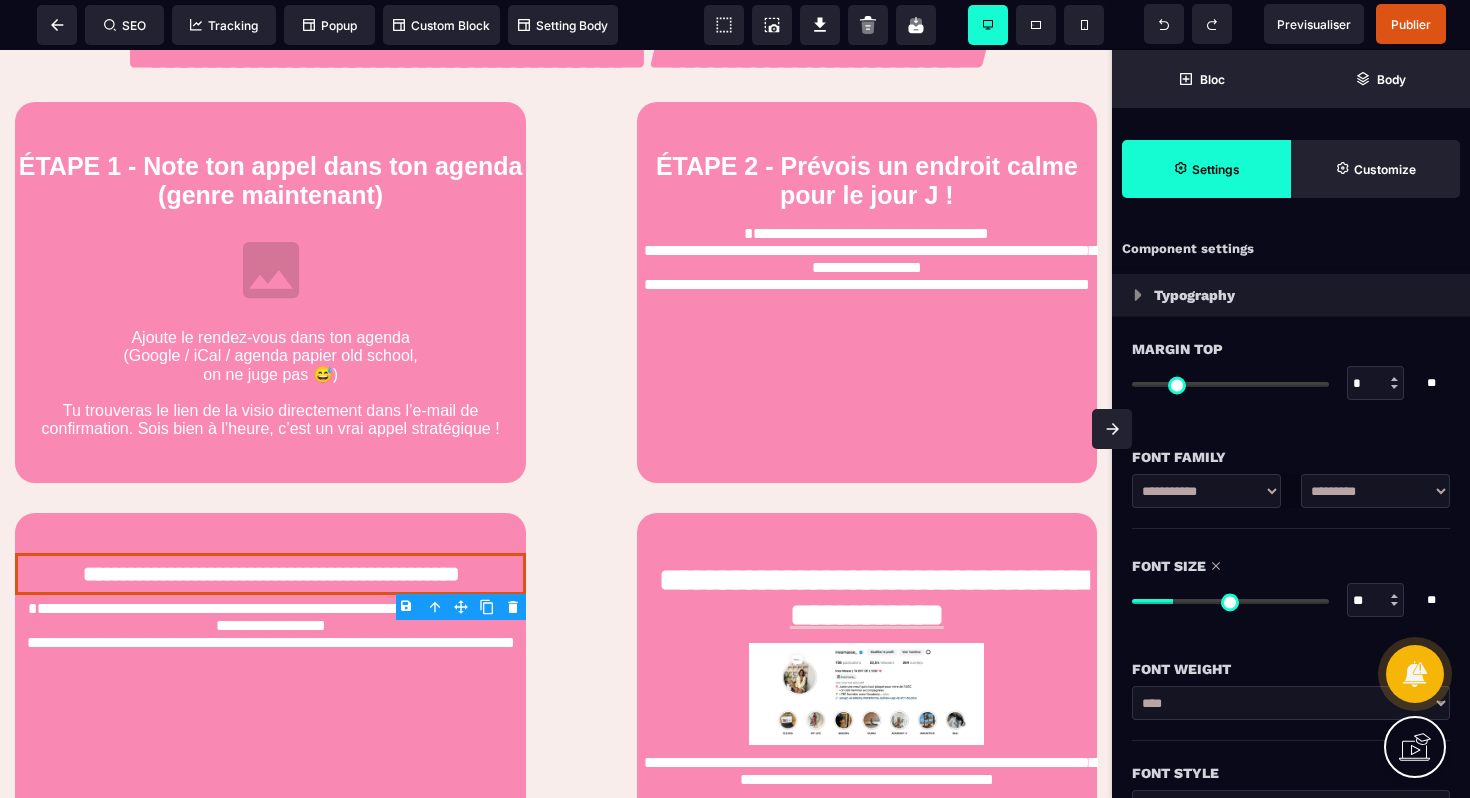 type on "**" 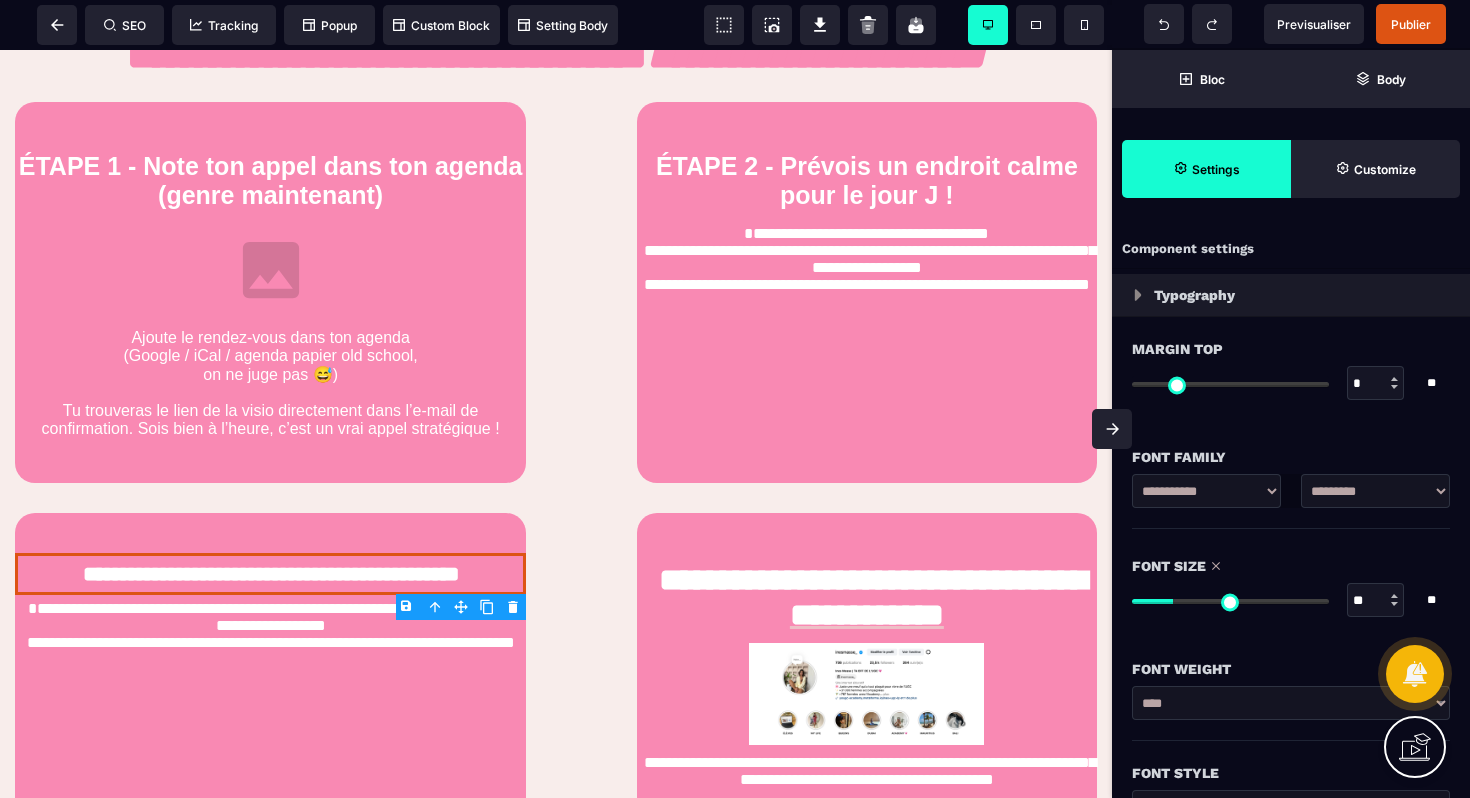 type on "**" 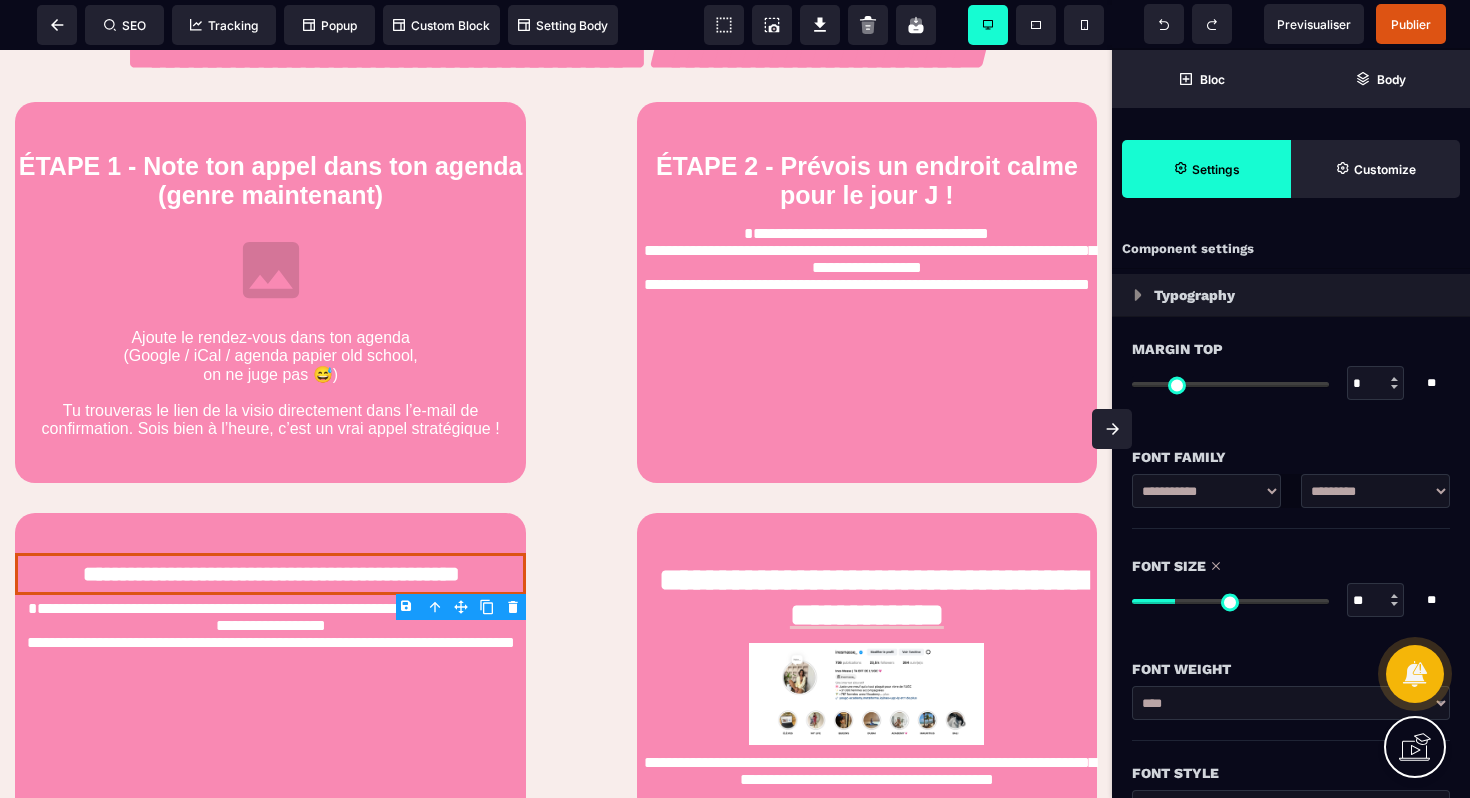 type on "**" 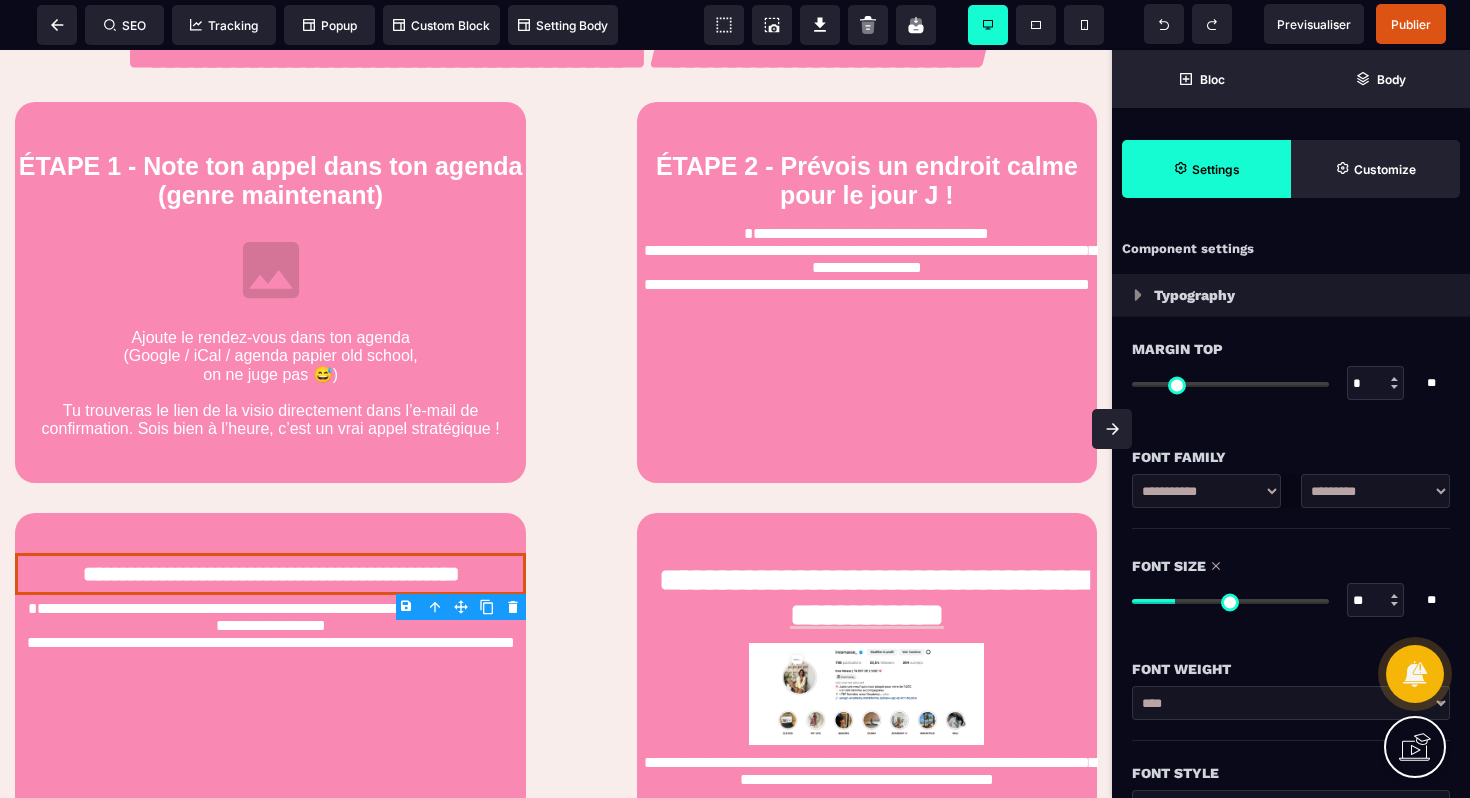 type on "**" 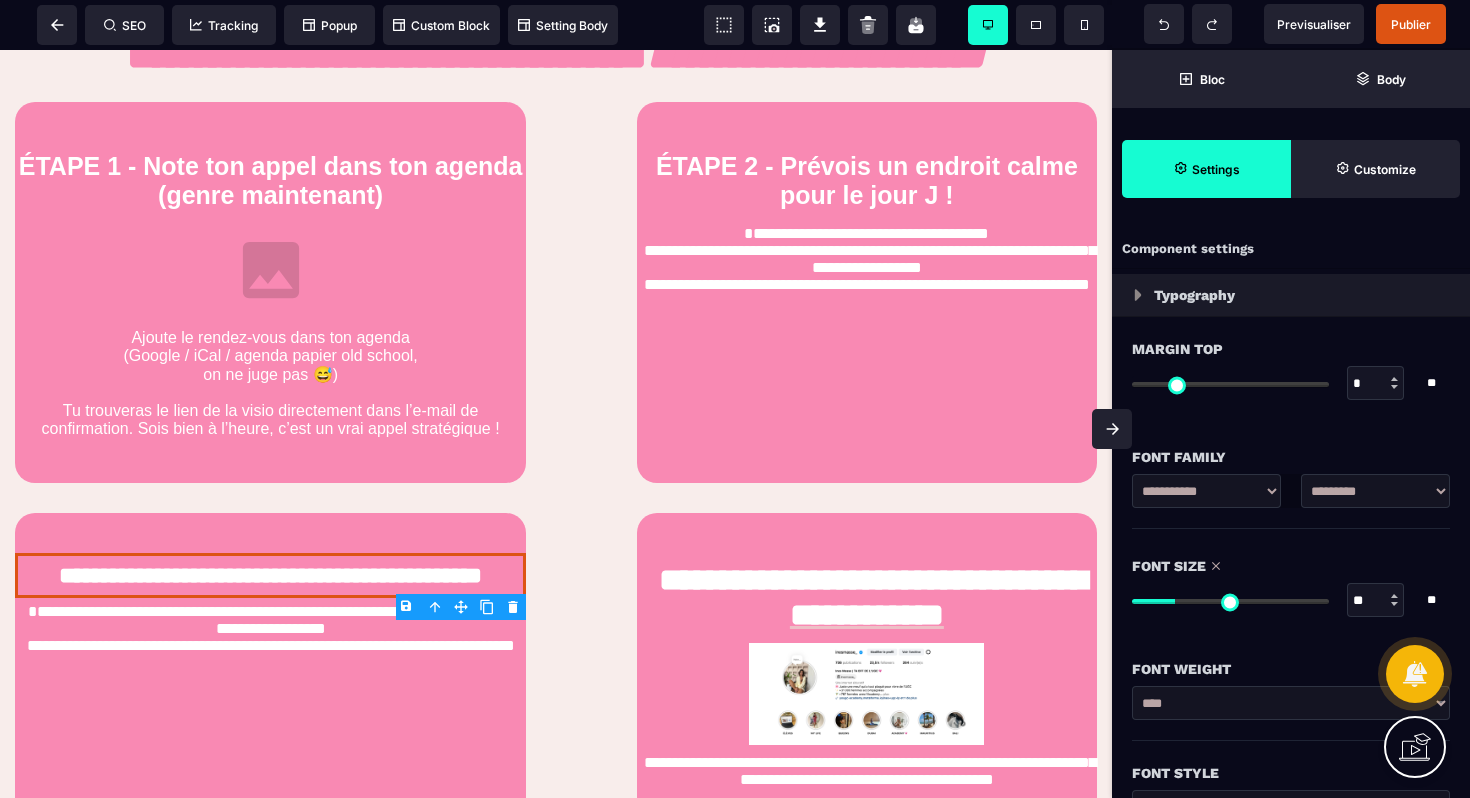 type on "**" 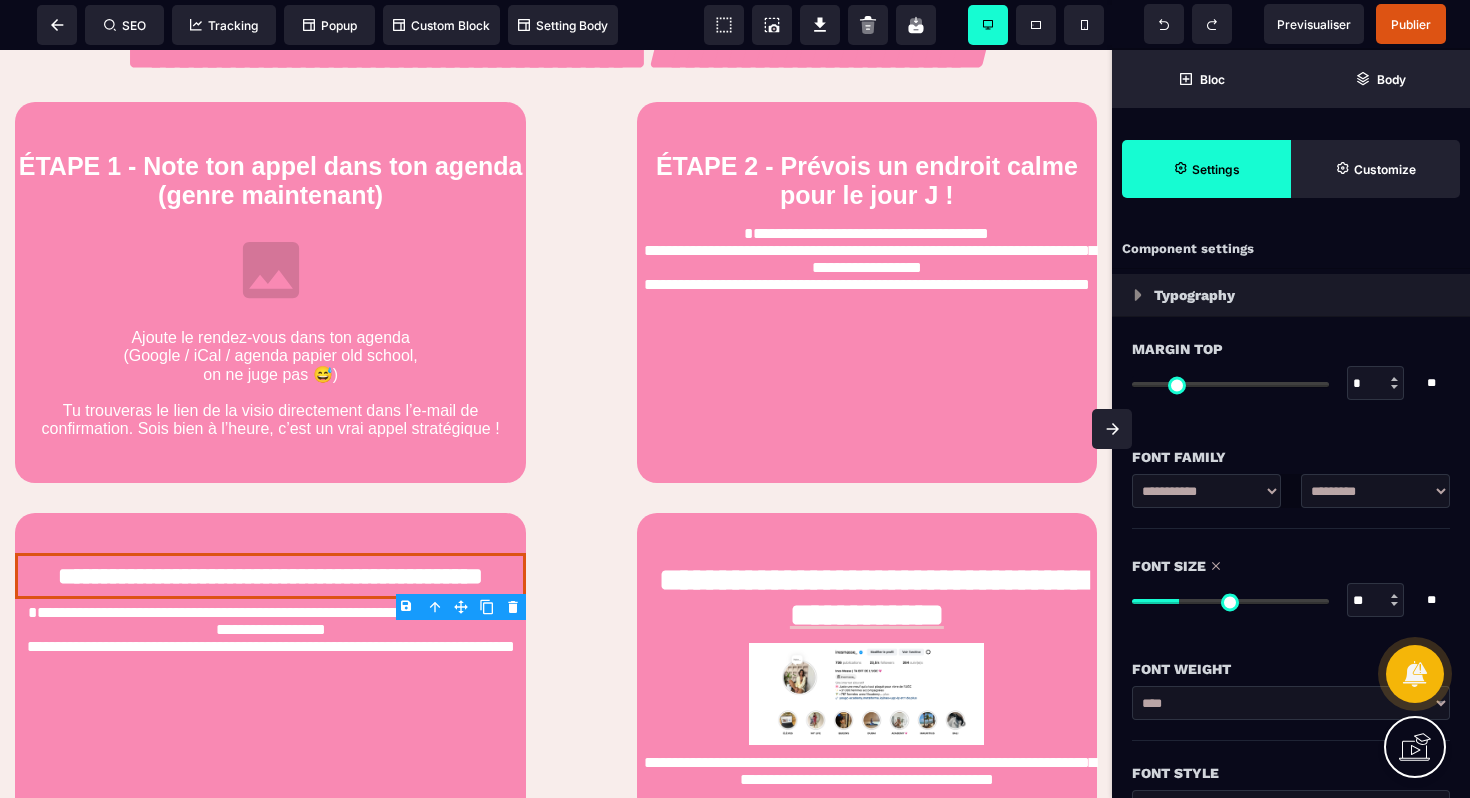 type on "**" 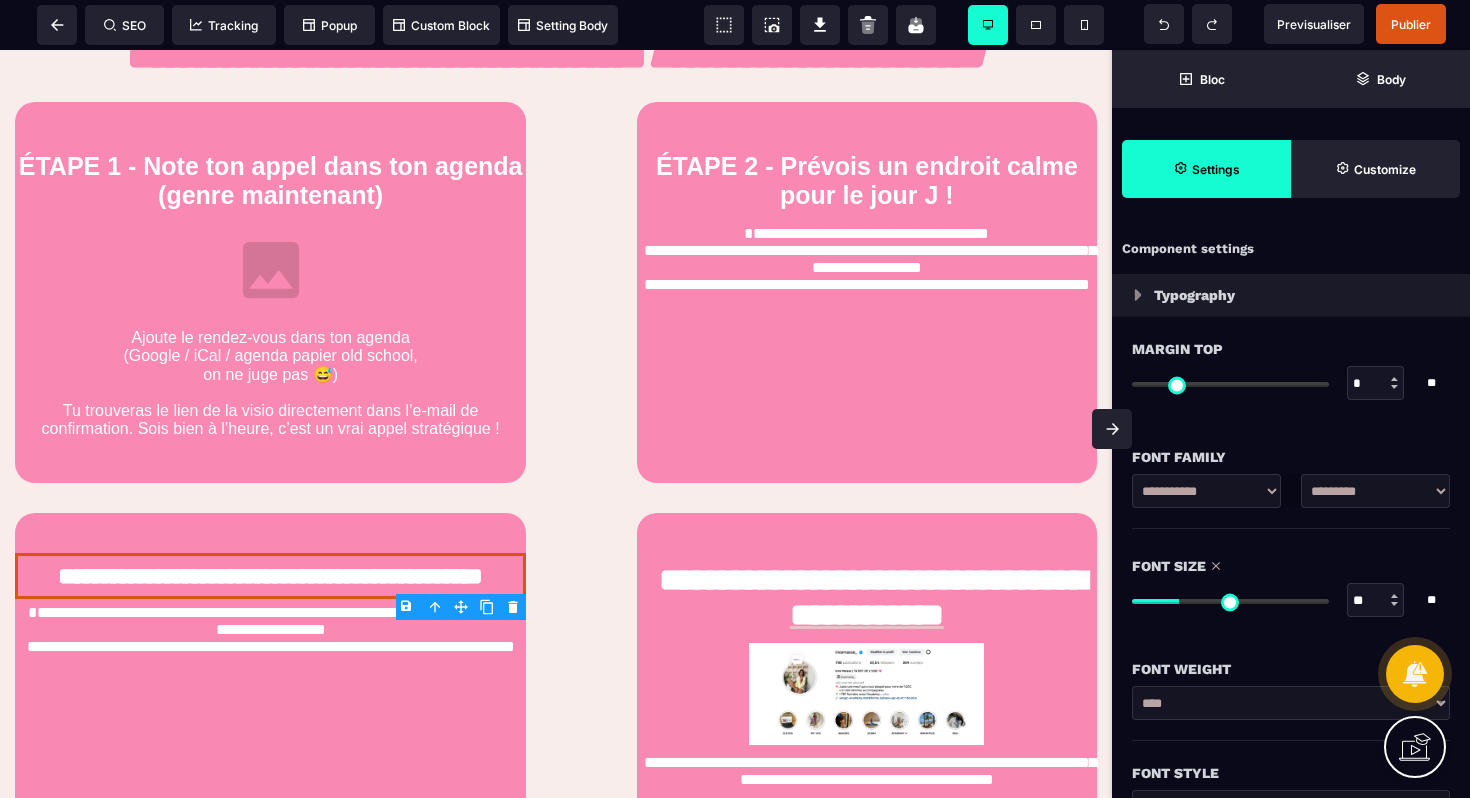 type on "**" 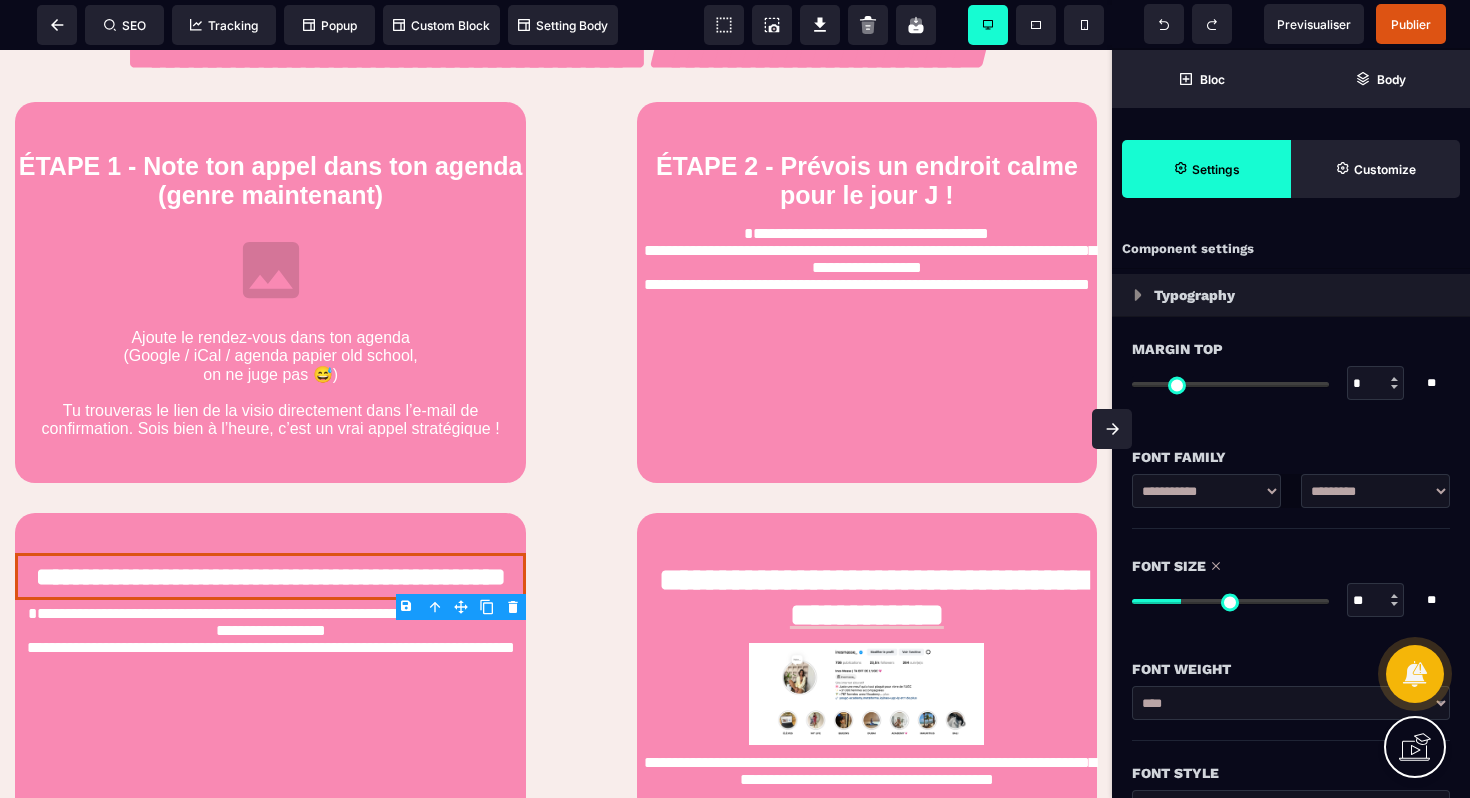 type on "**" 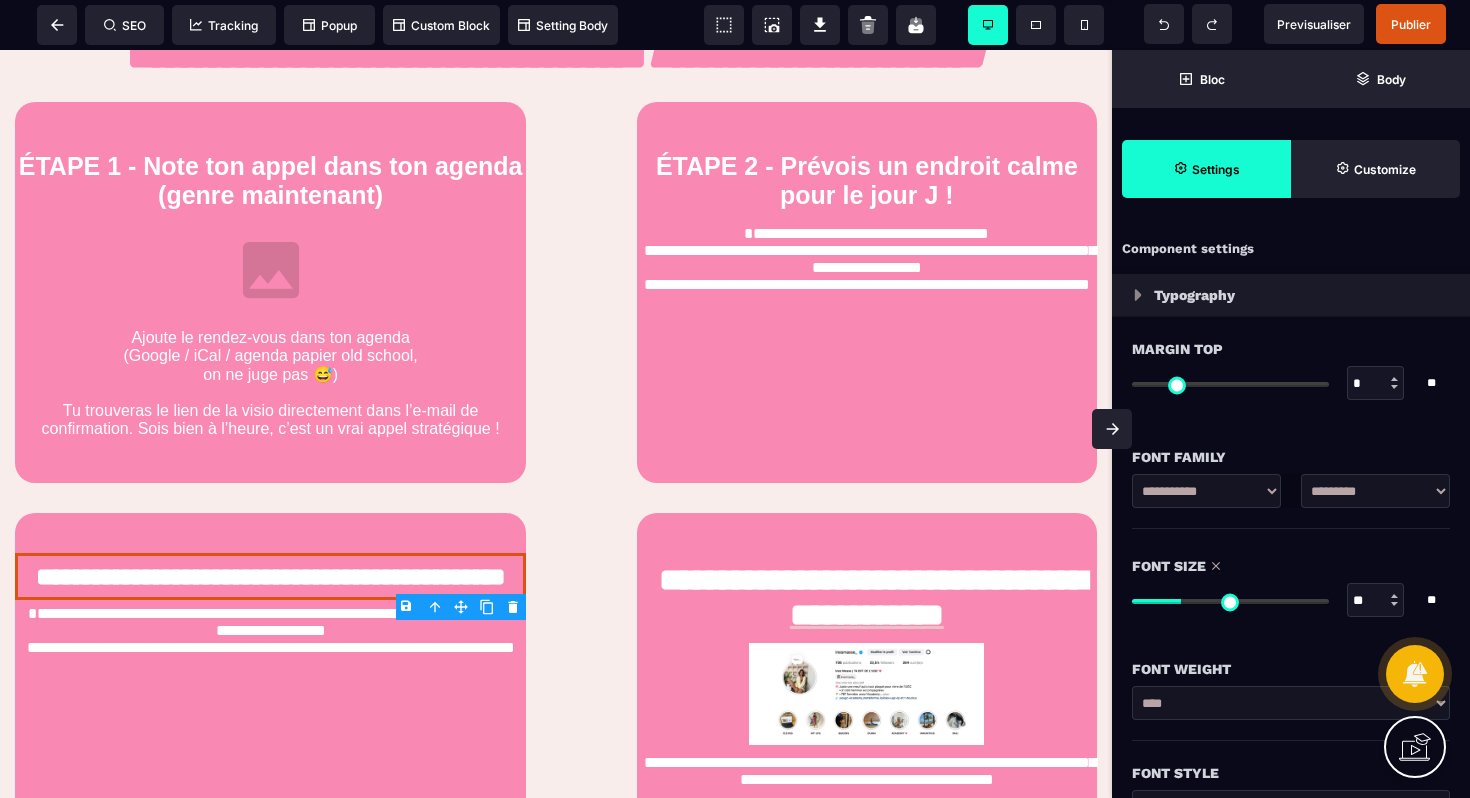 type on "**" 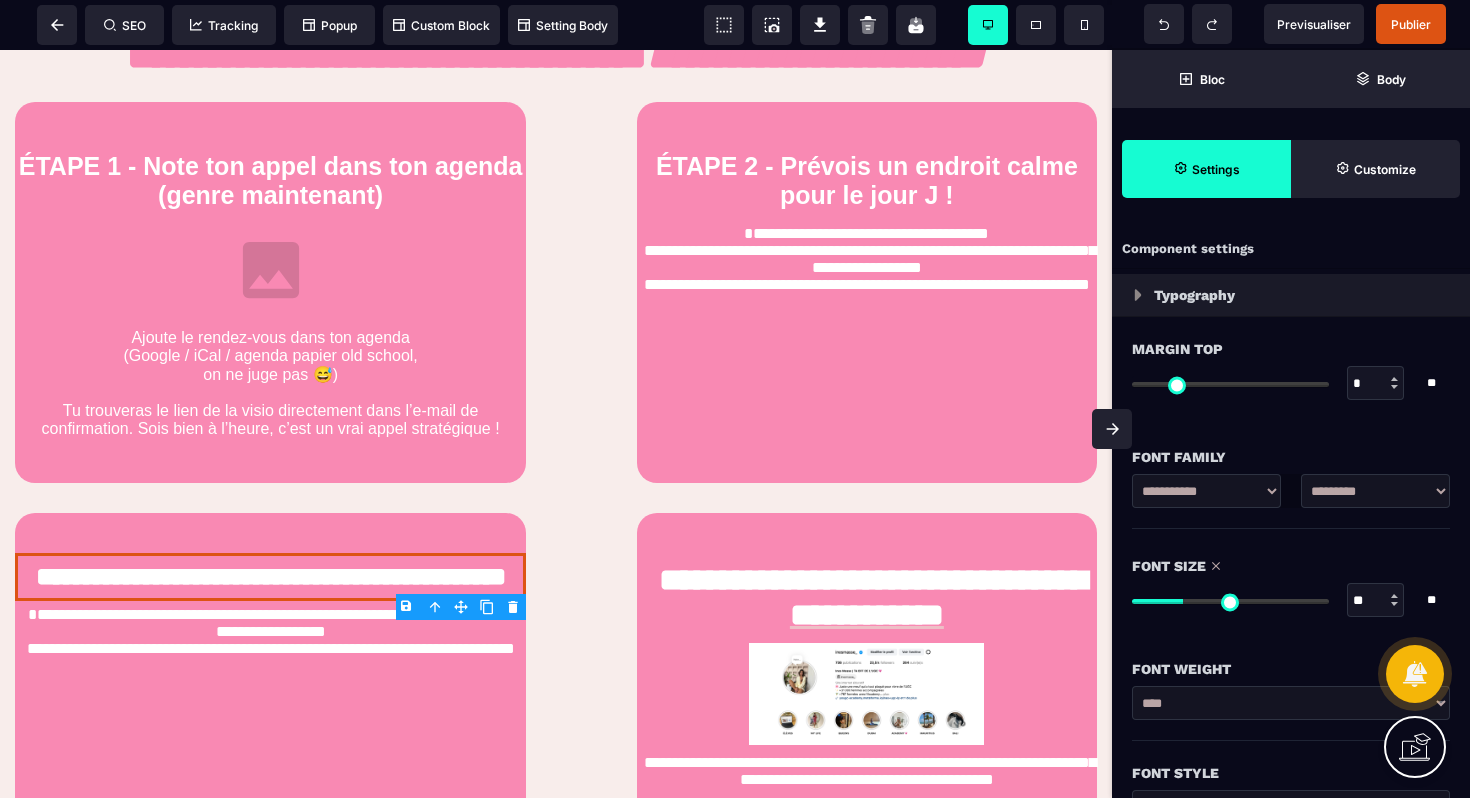 type on "**" 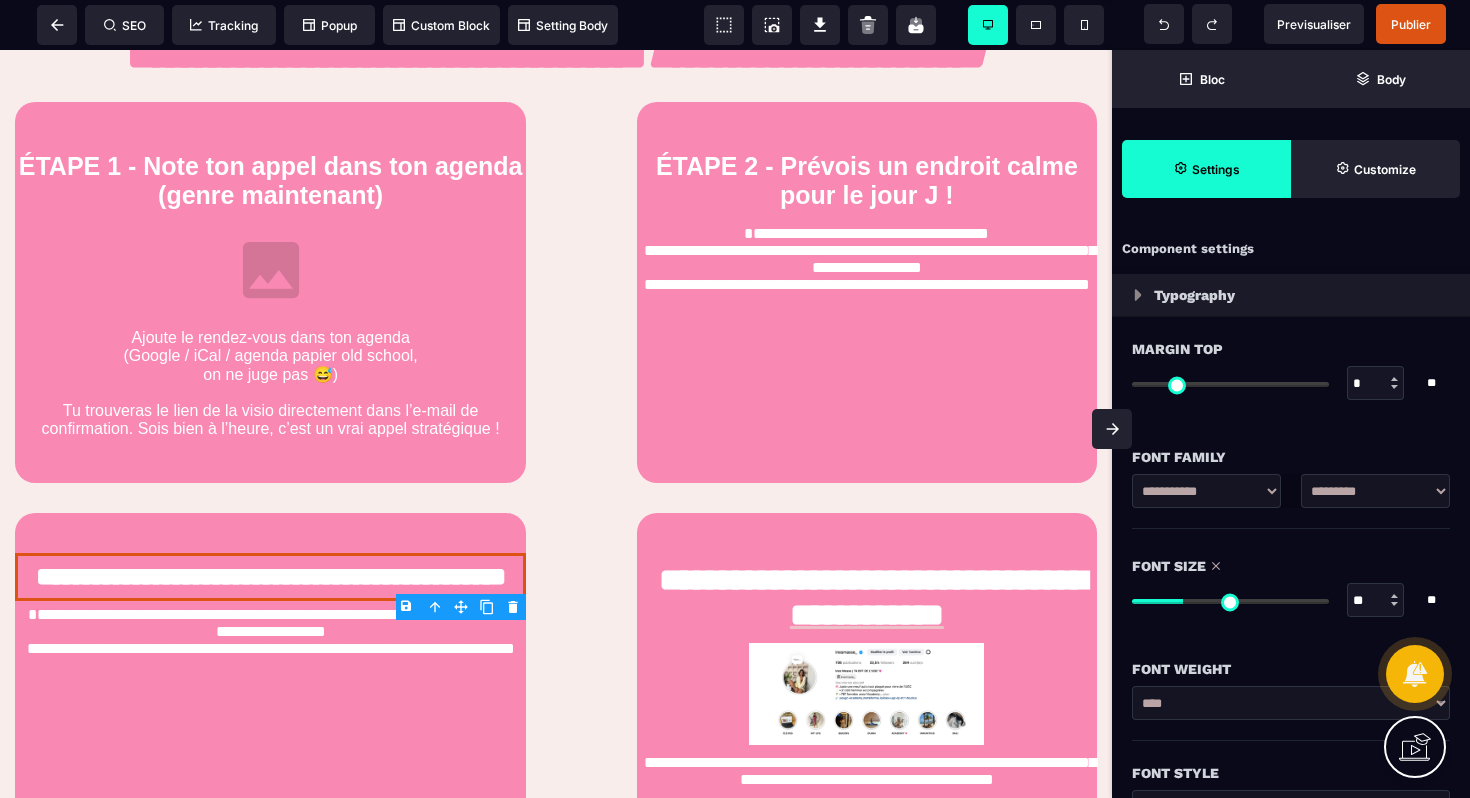 type on "**" 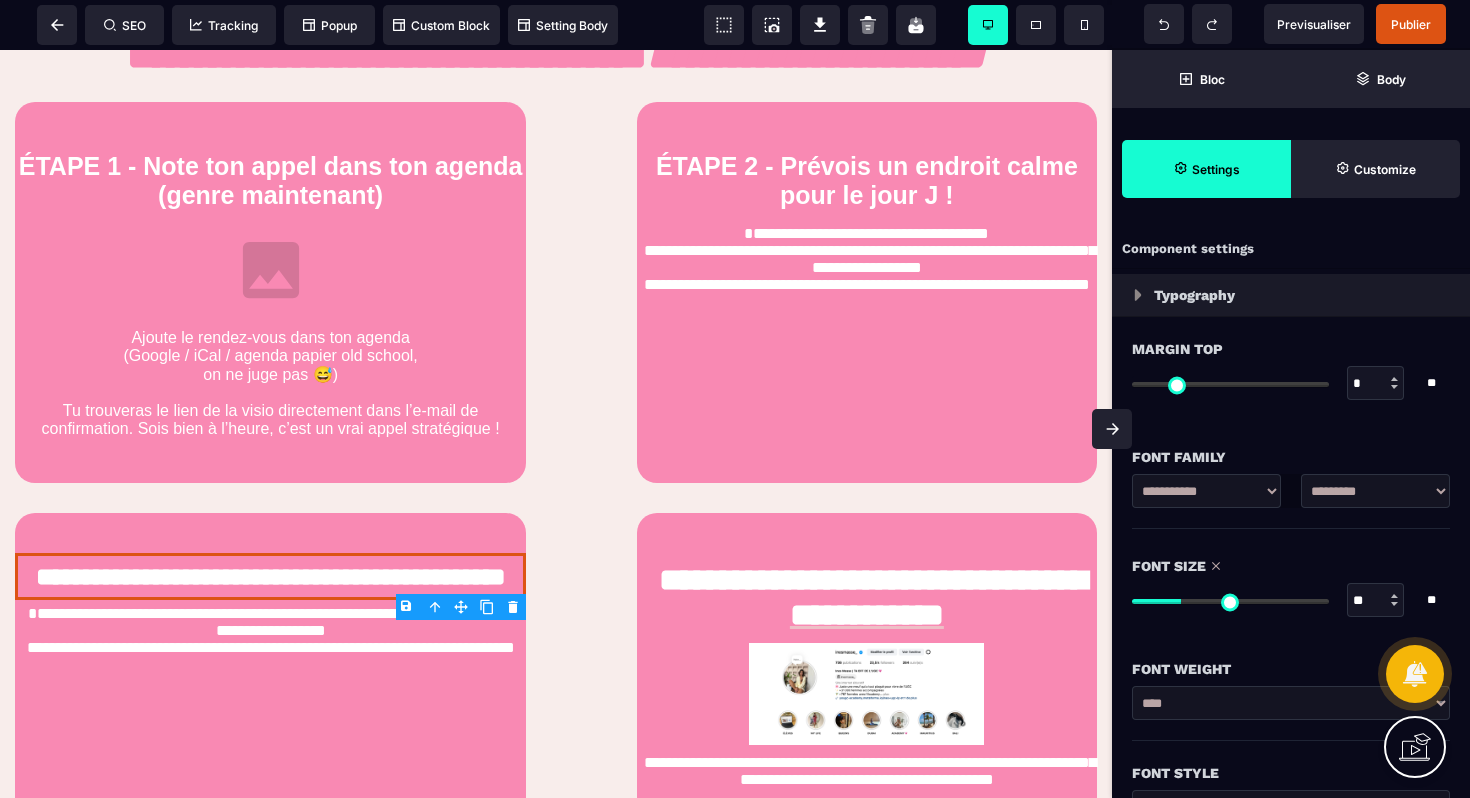 drag, startPoint x: 1137, startPoint y: 602, endPoint x: 1184, endPoint y: 603, distance: 47.010635 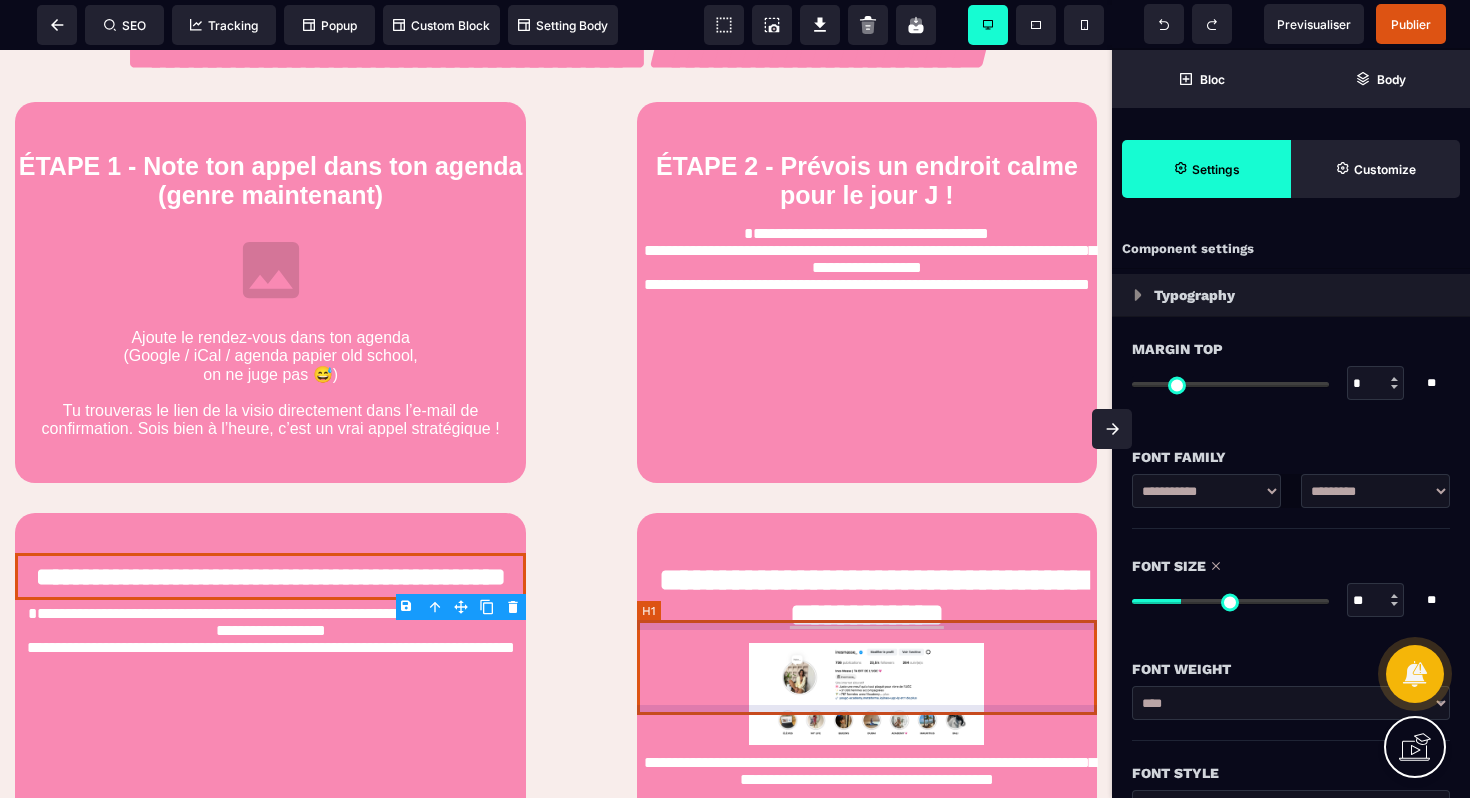 click on "**********" at bounding box center [867, 598] 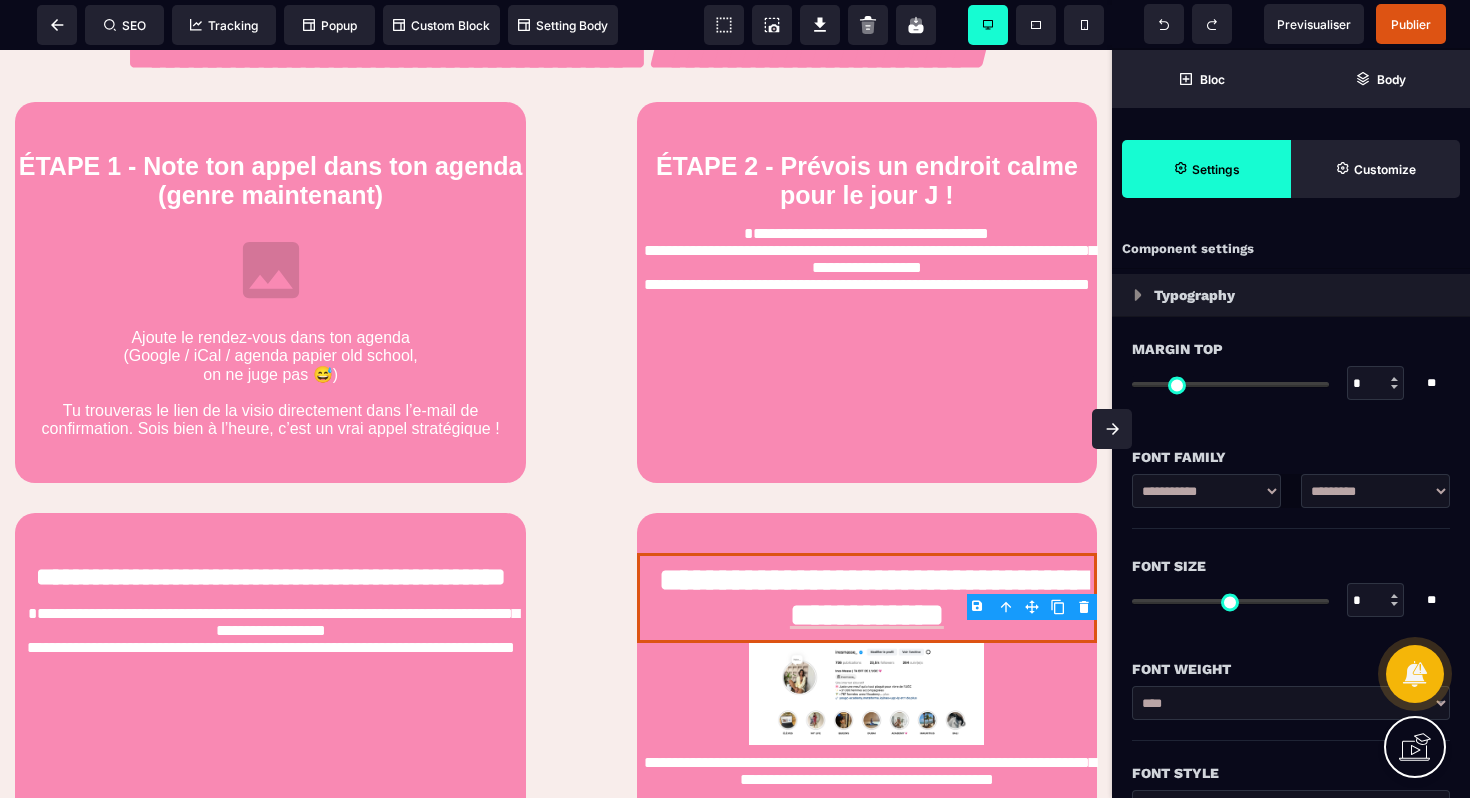 type on "**" 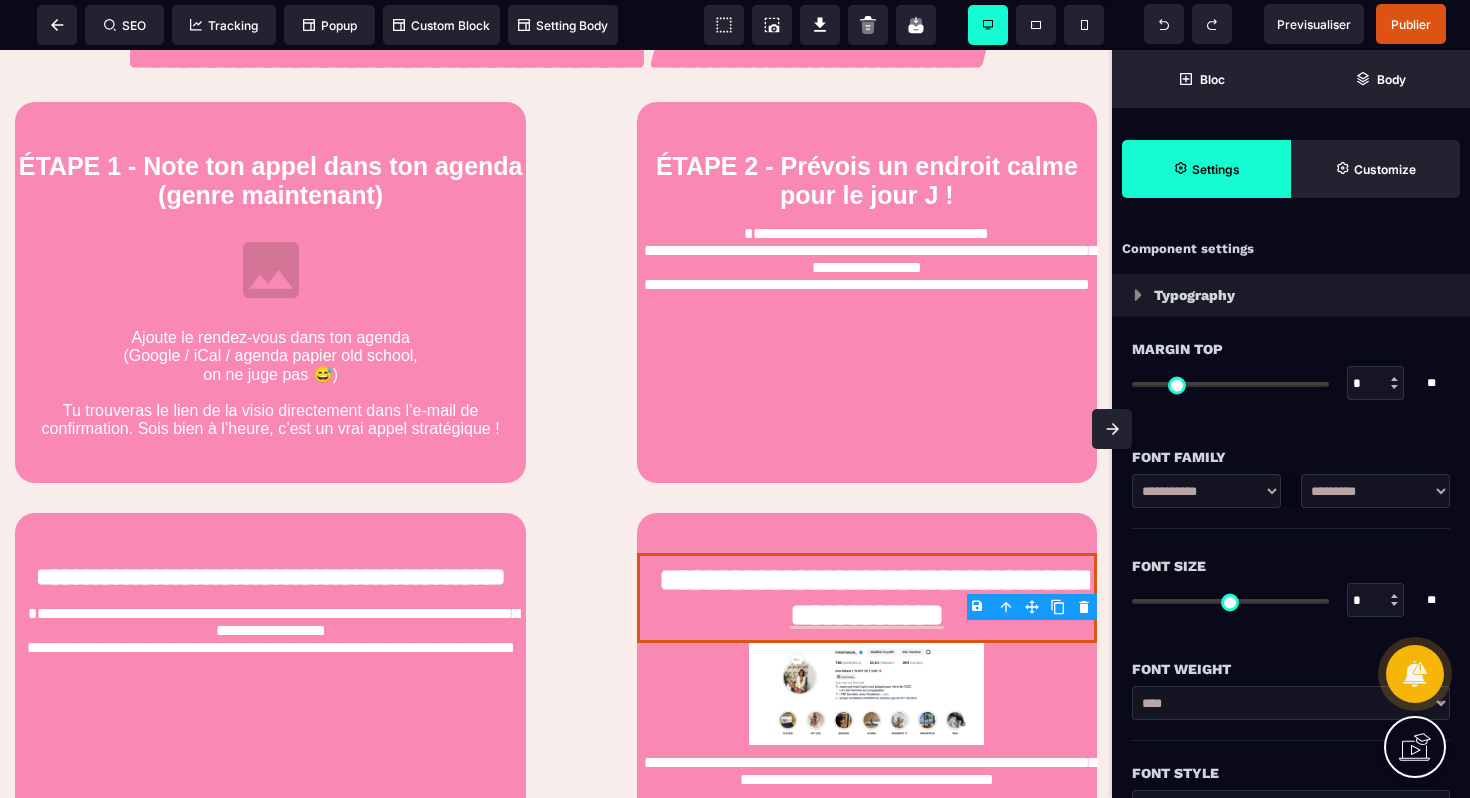 type on "**" 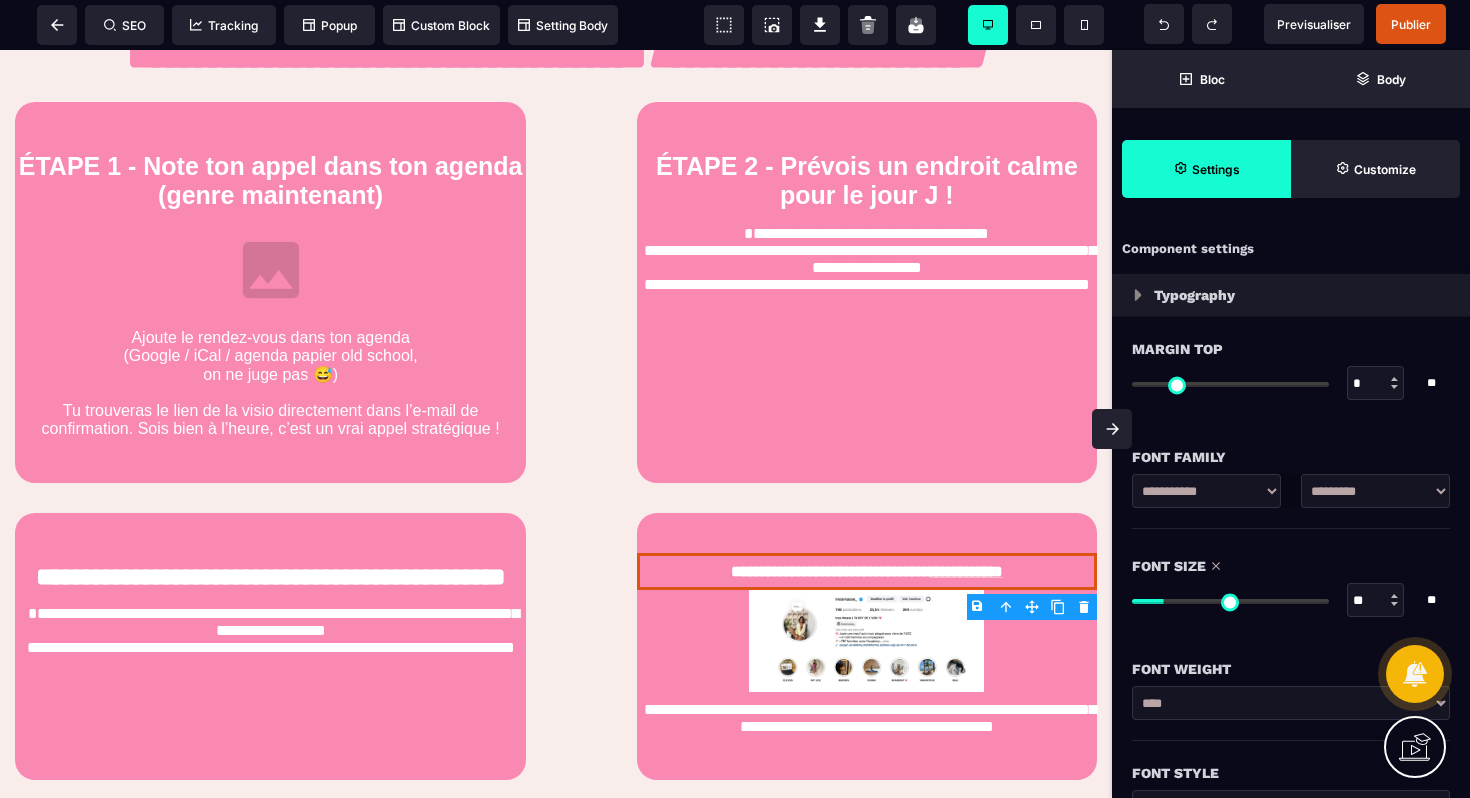 type on "**" 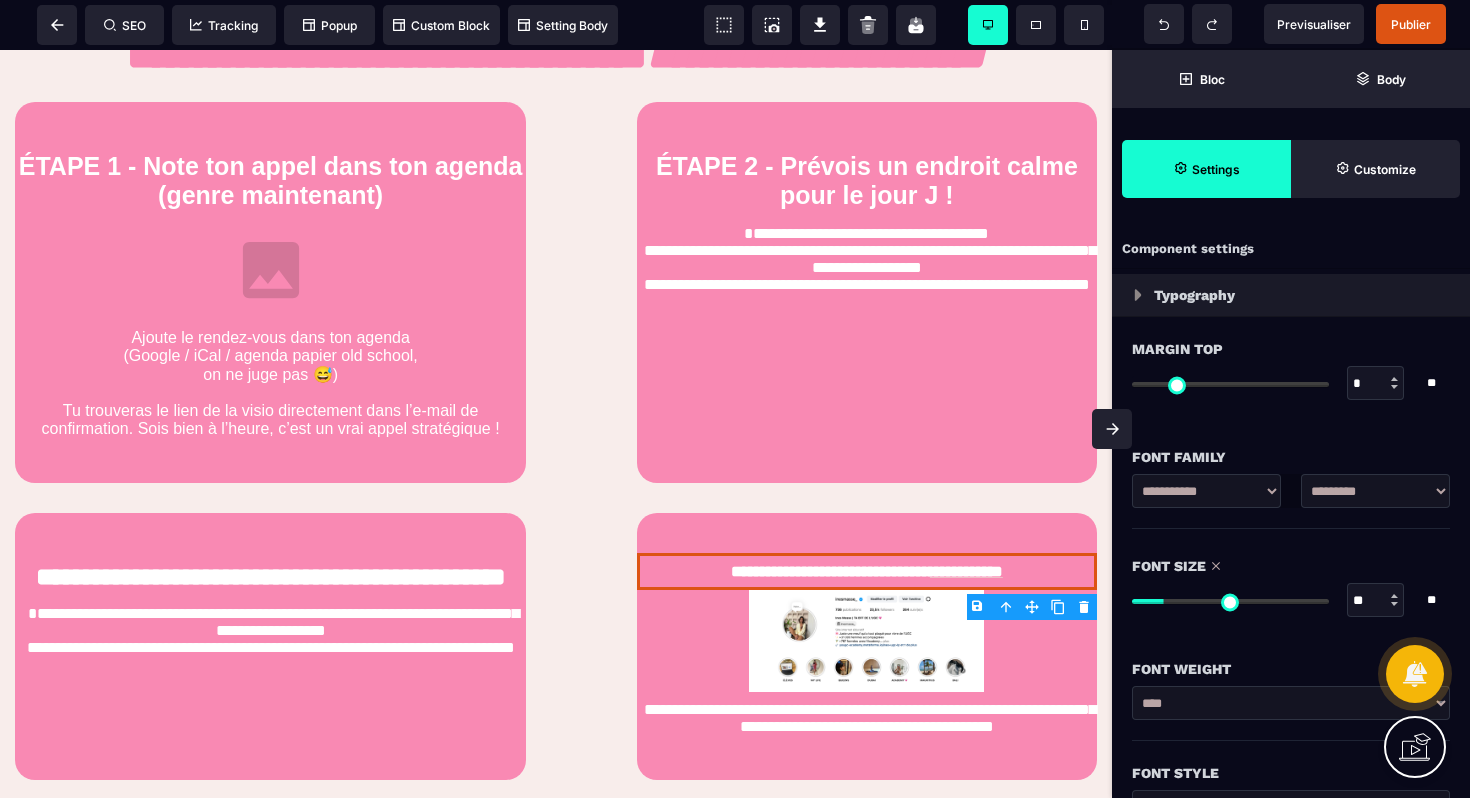 type on "**" 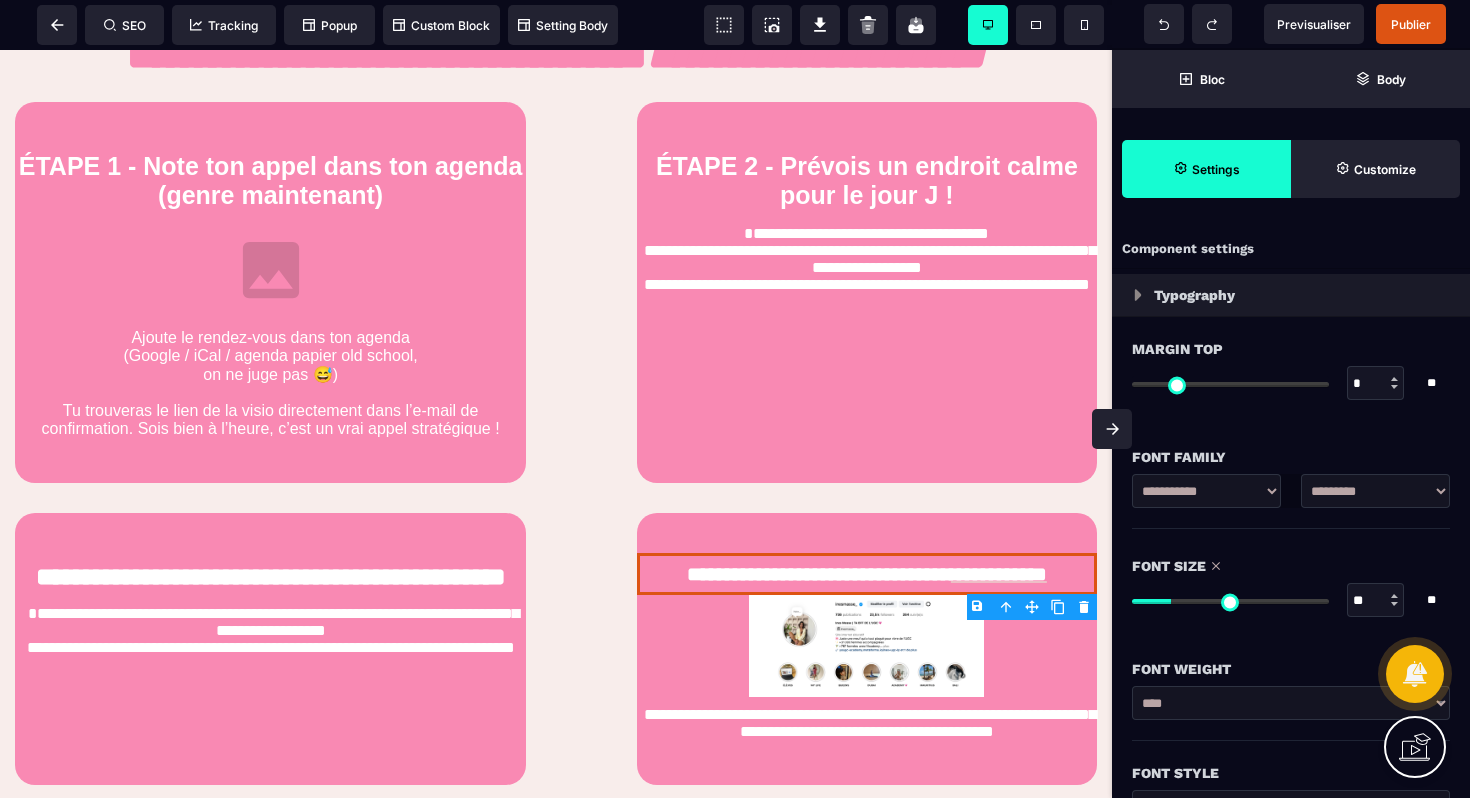 type on "**" 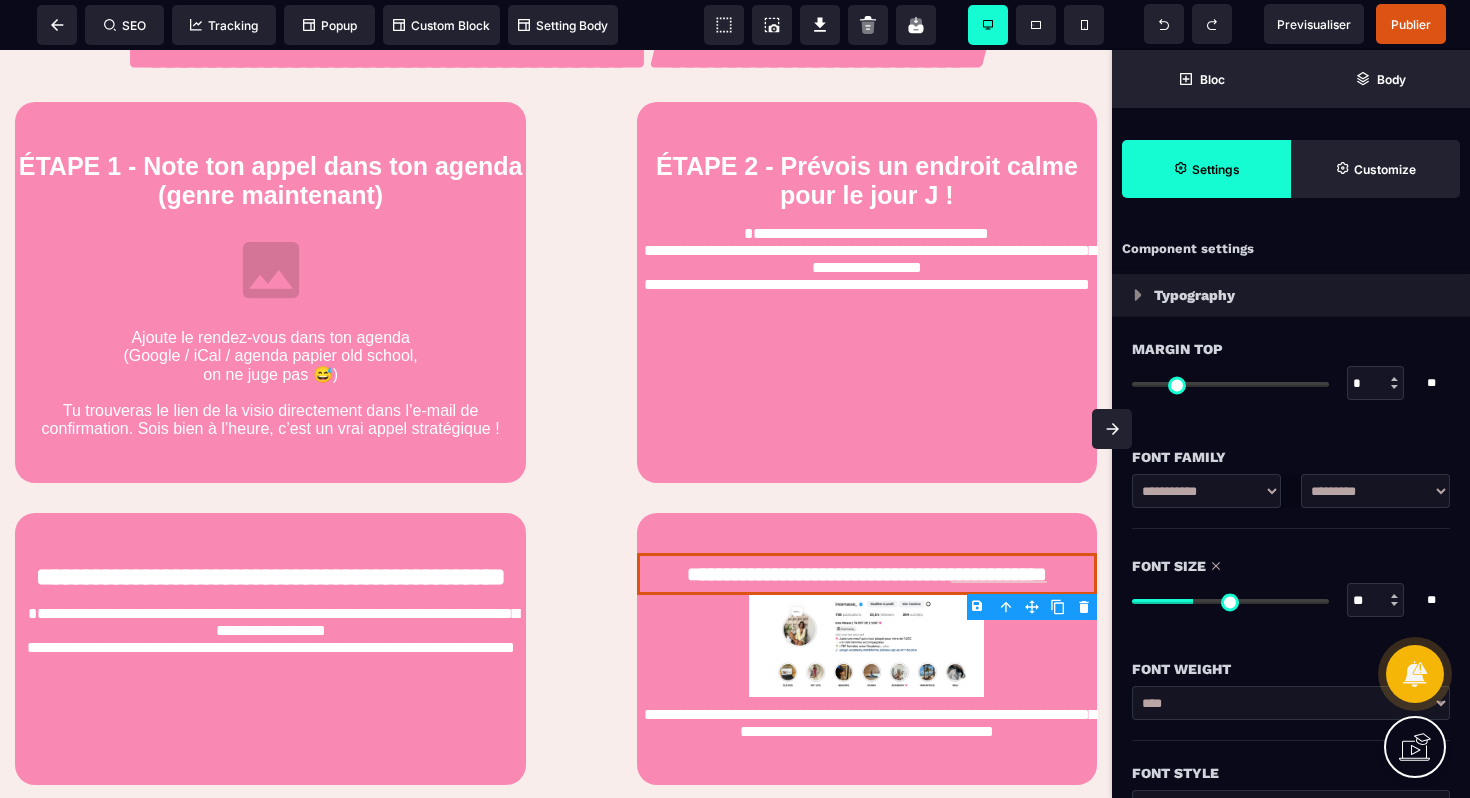 type on "**" 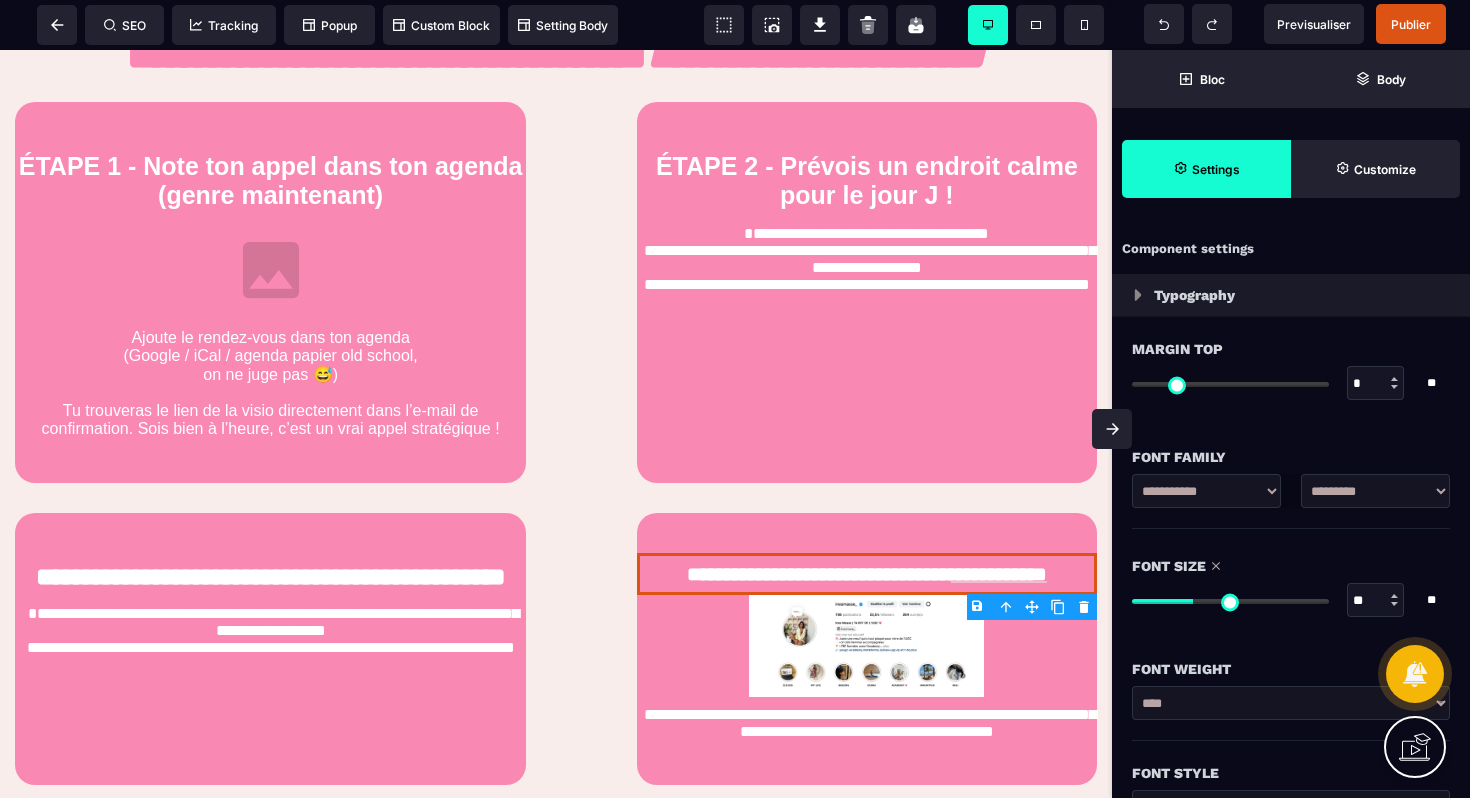 type on "**" 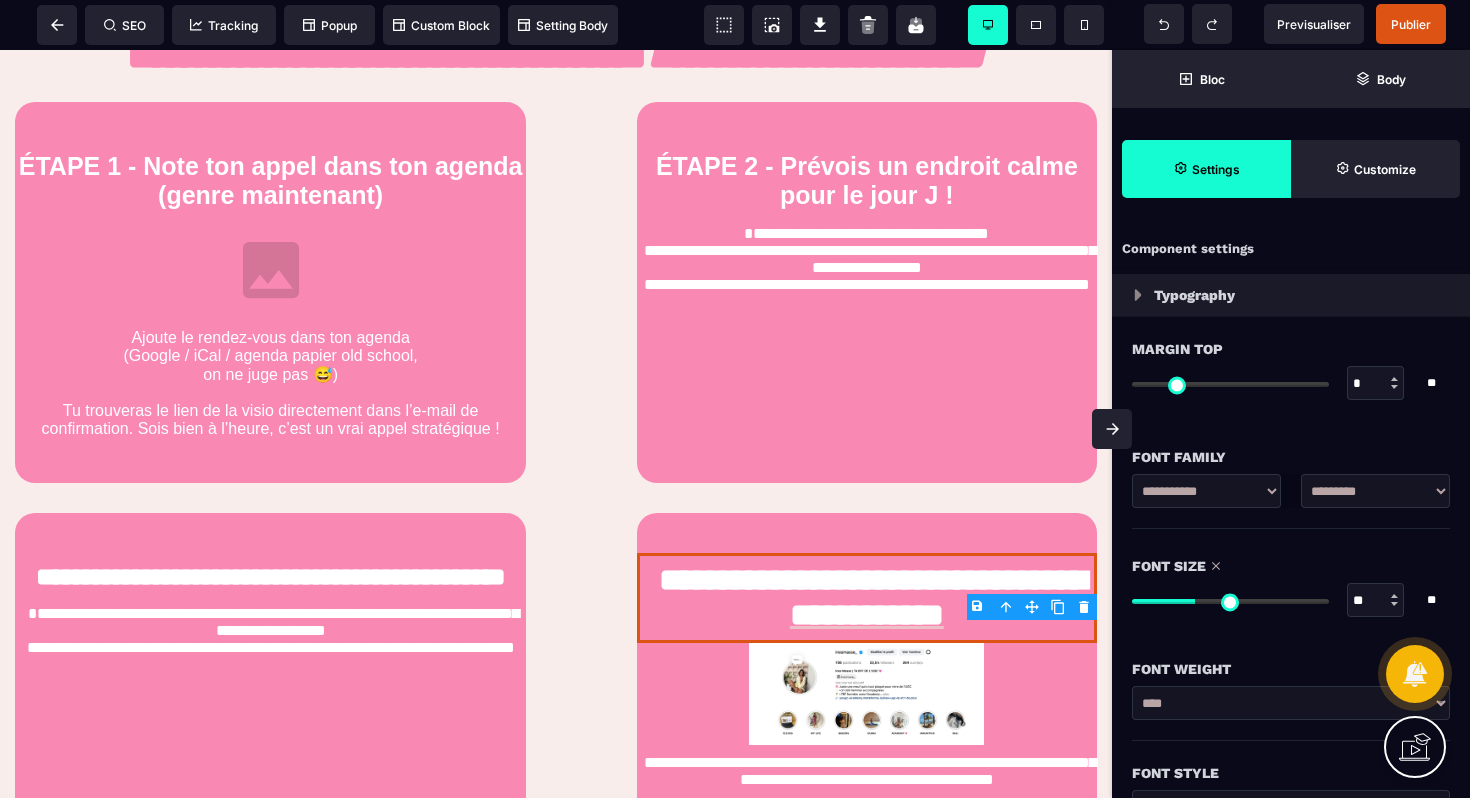 type on "**" 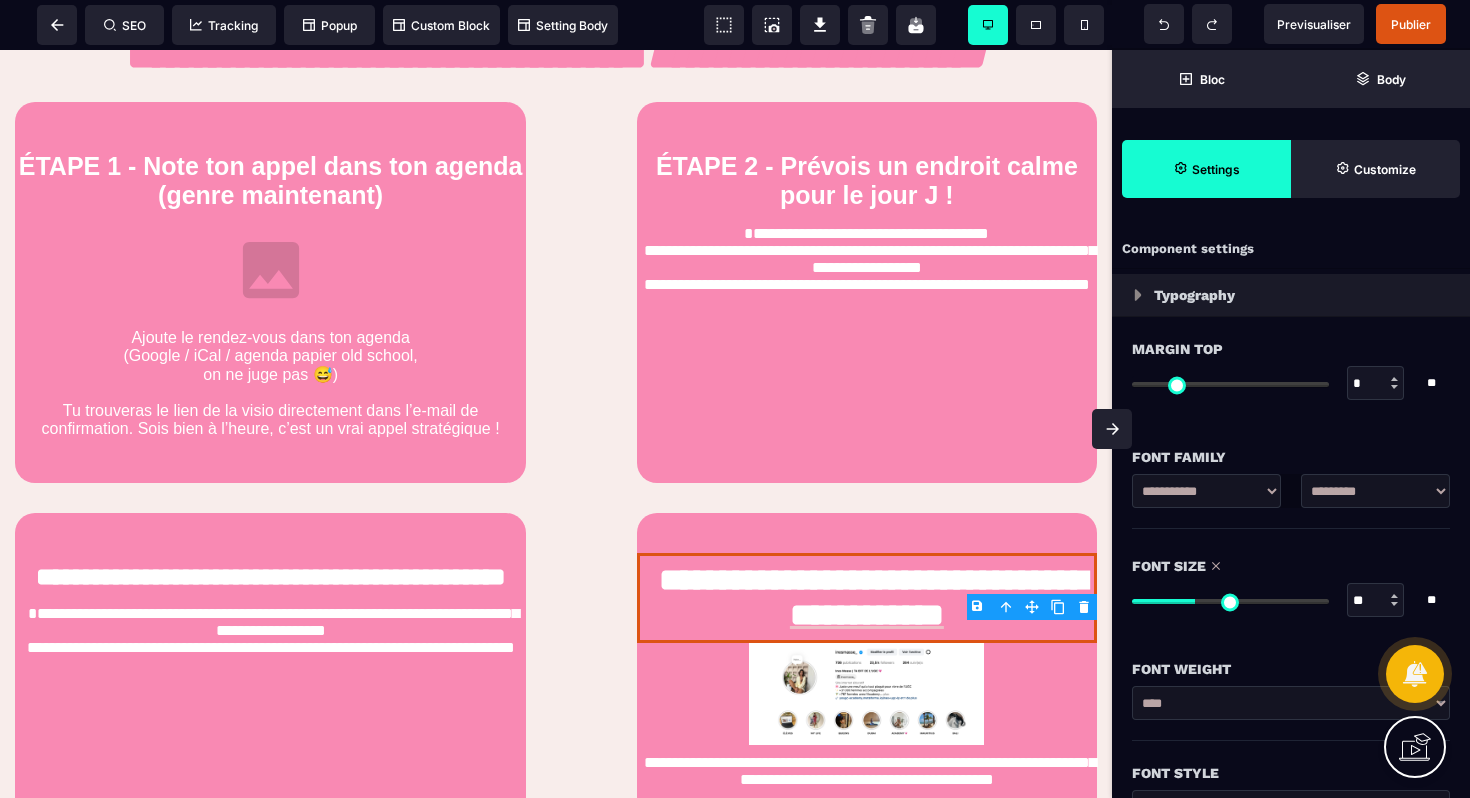 type on "**" 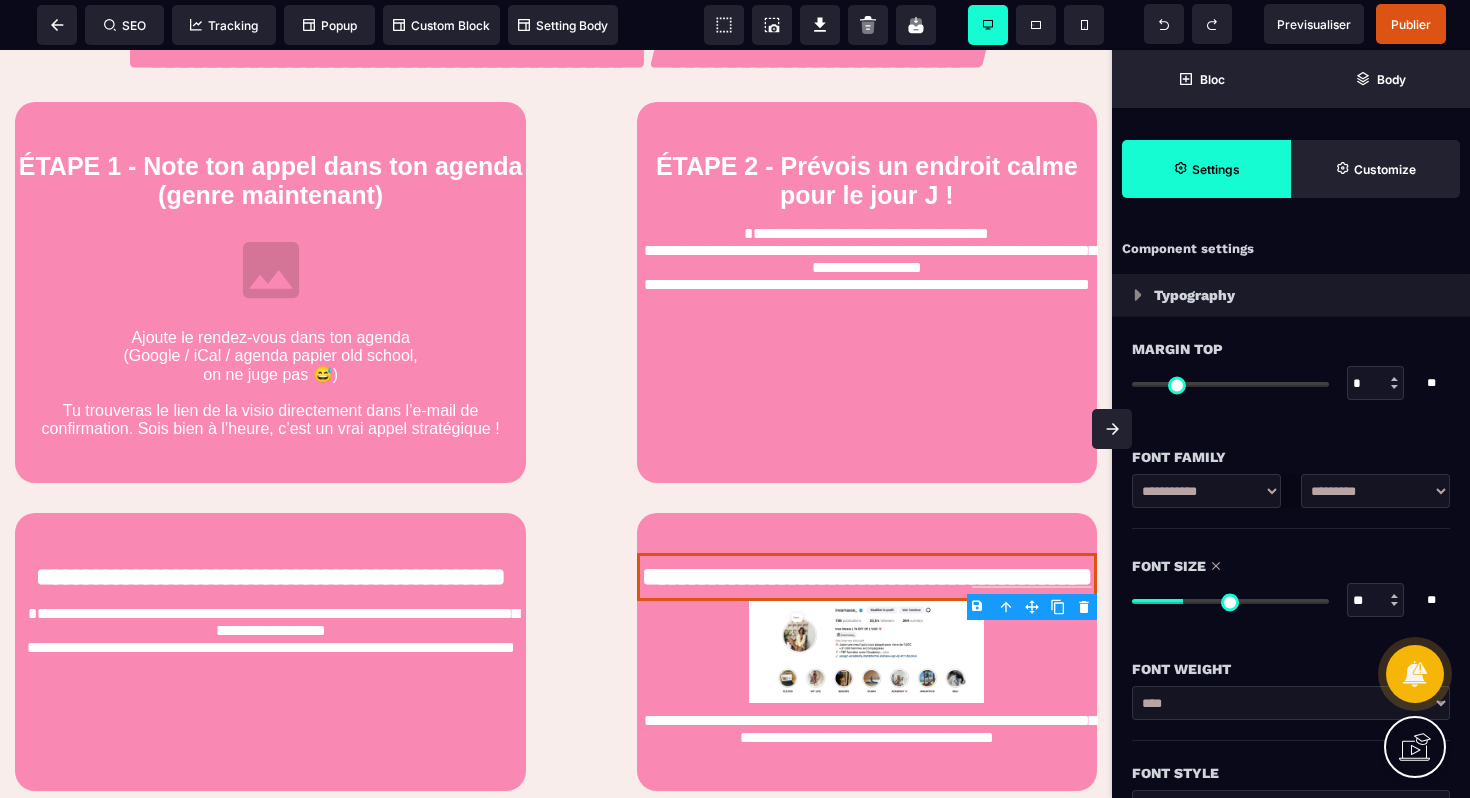 type on "**" 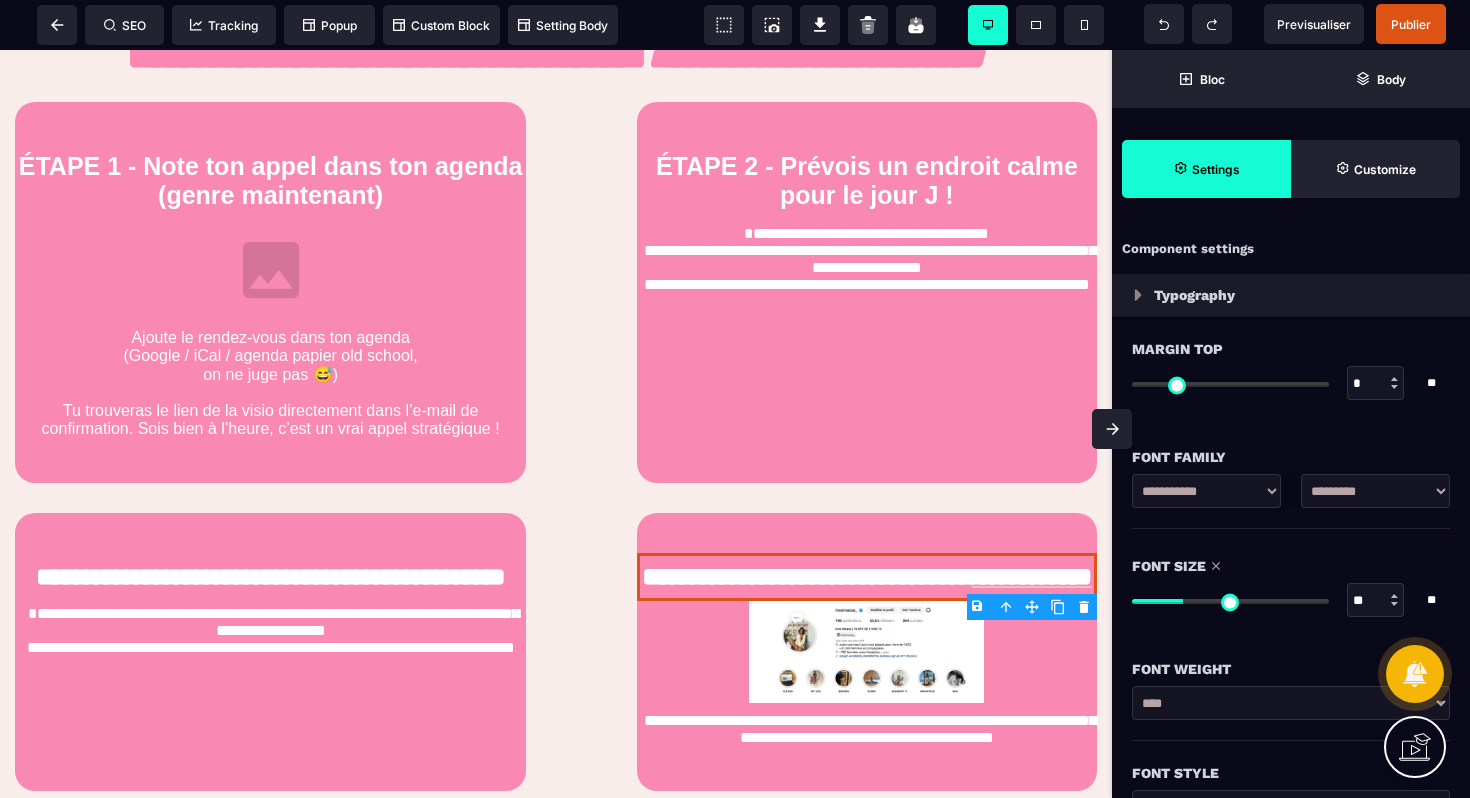 type on "**" 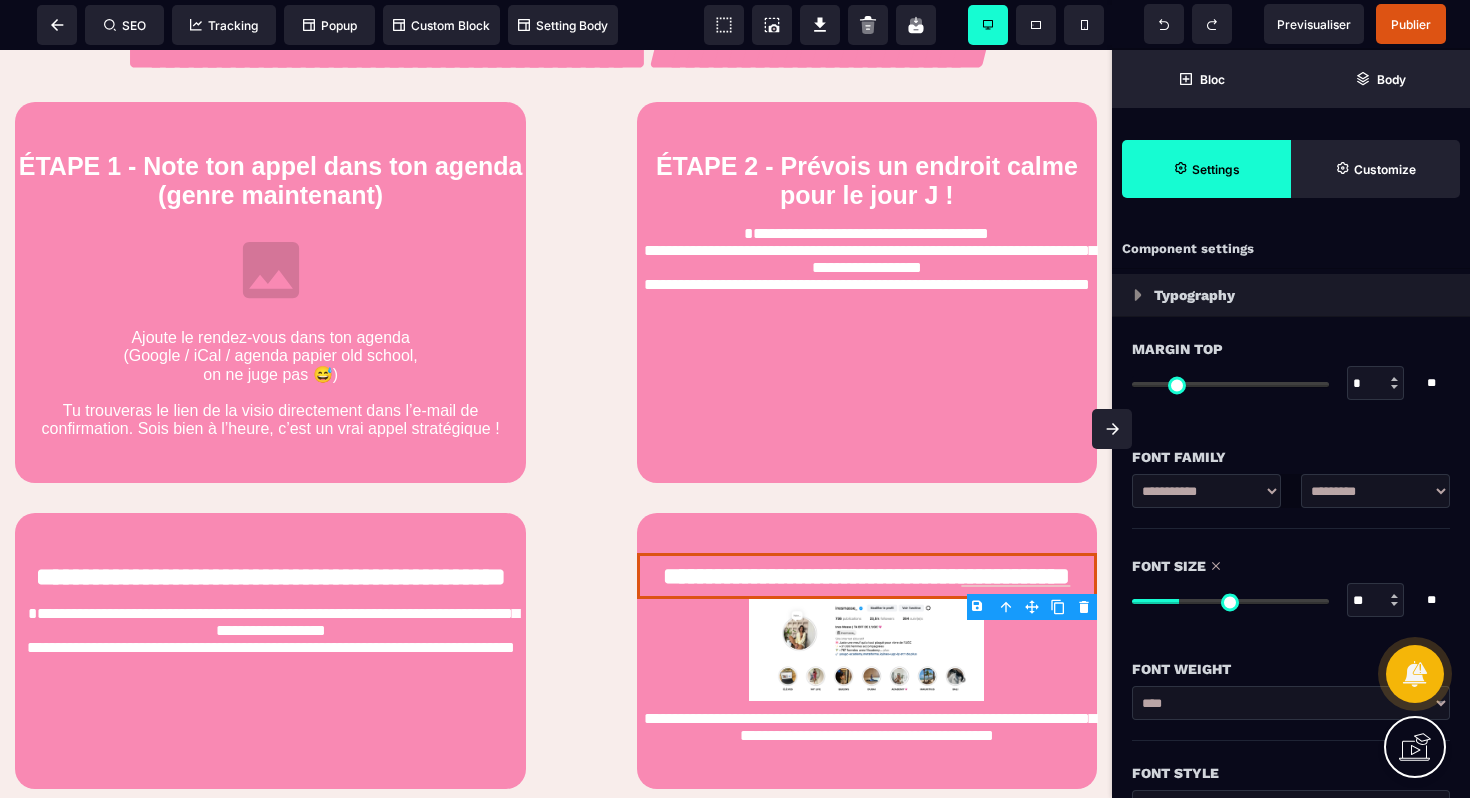 type on "**" 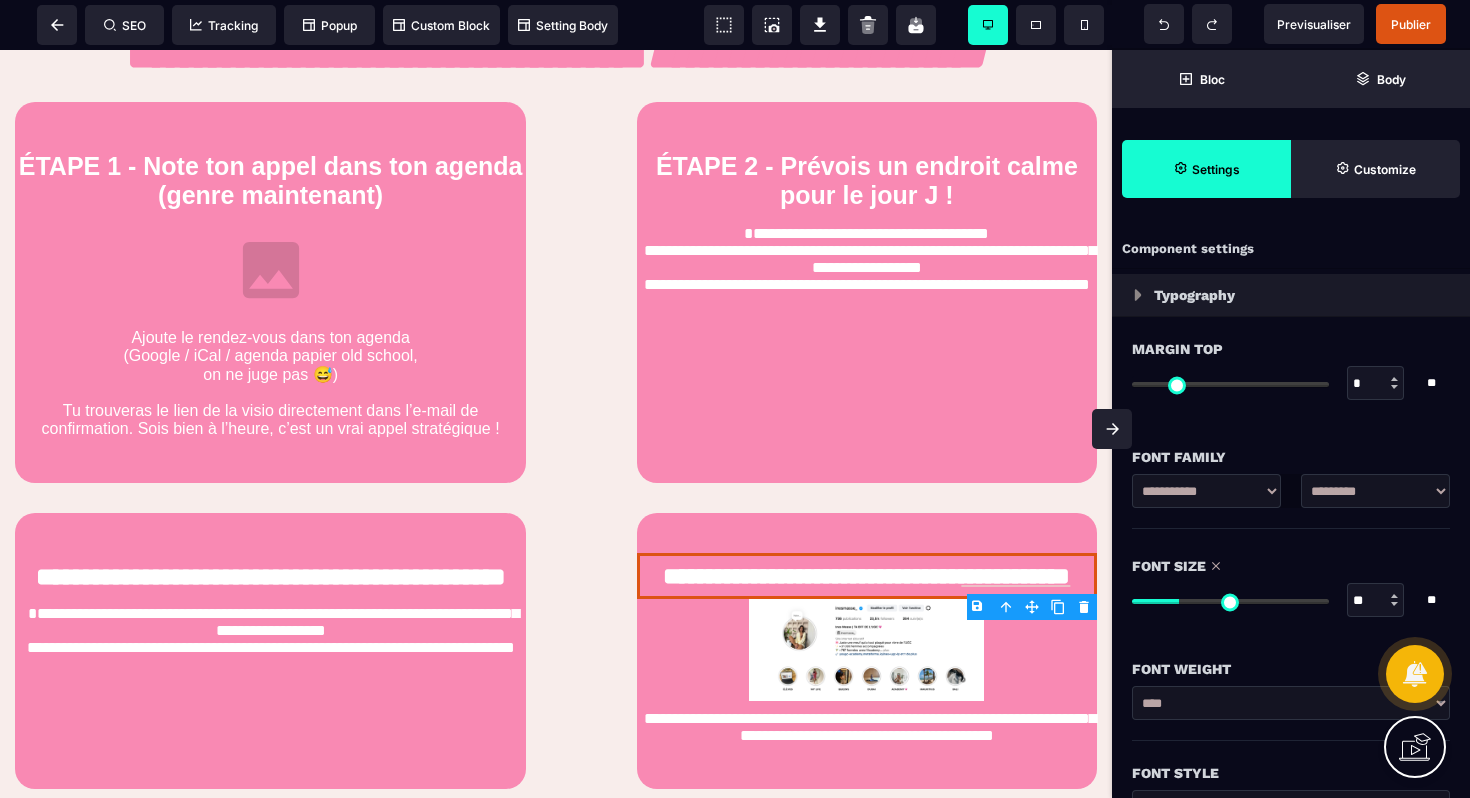type on "**" 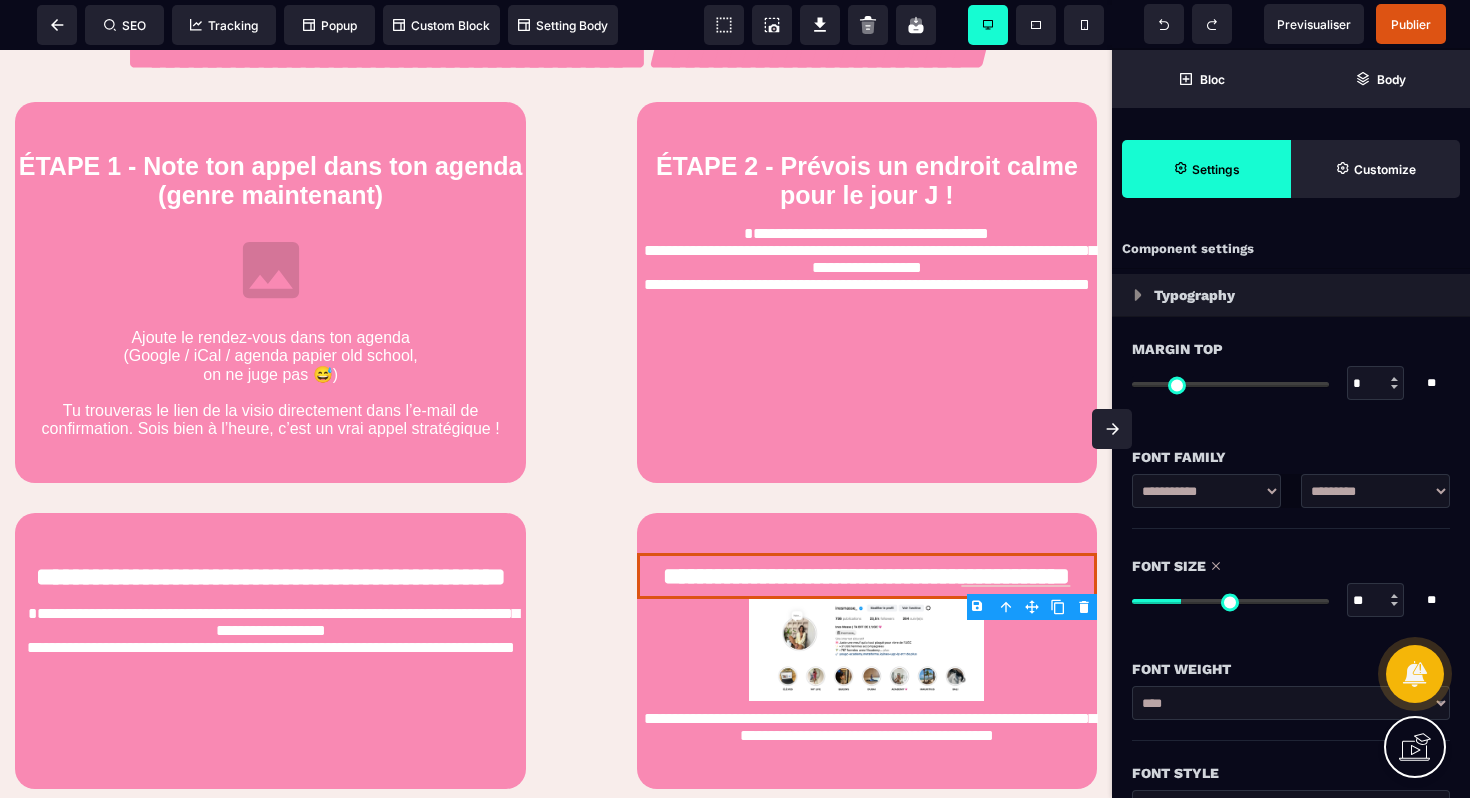 type on "**" 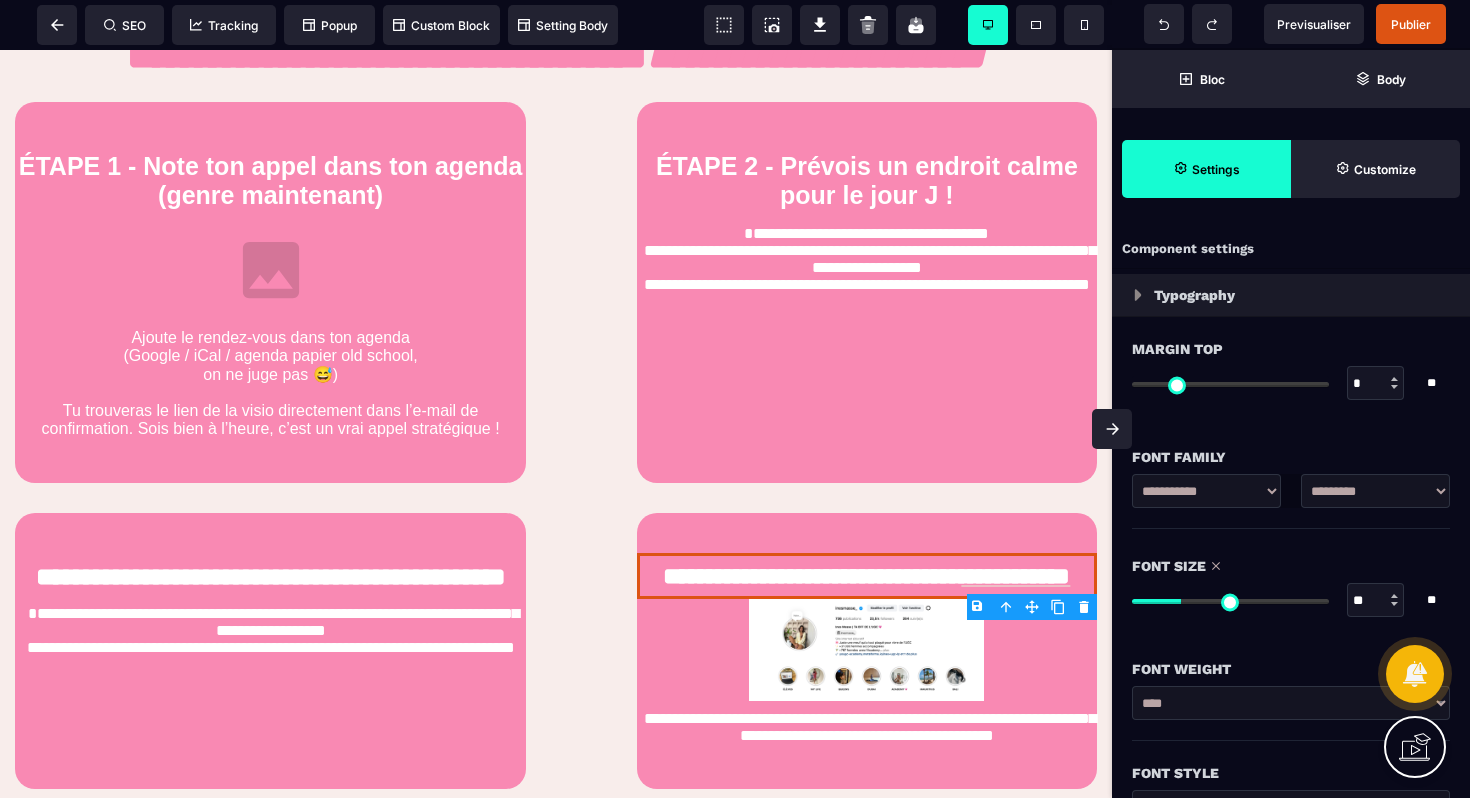 type on "**" 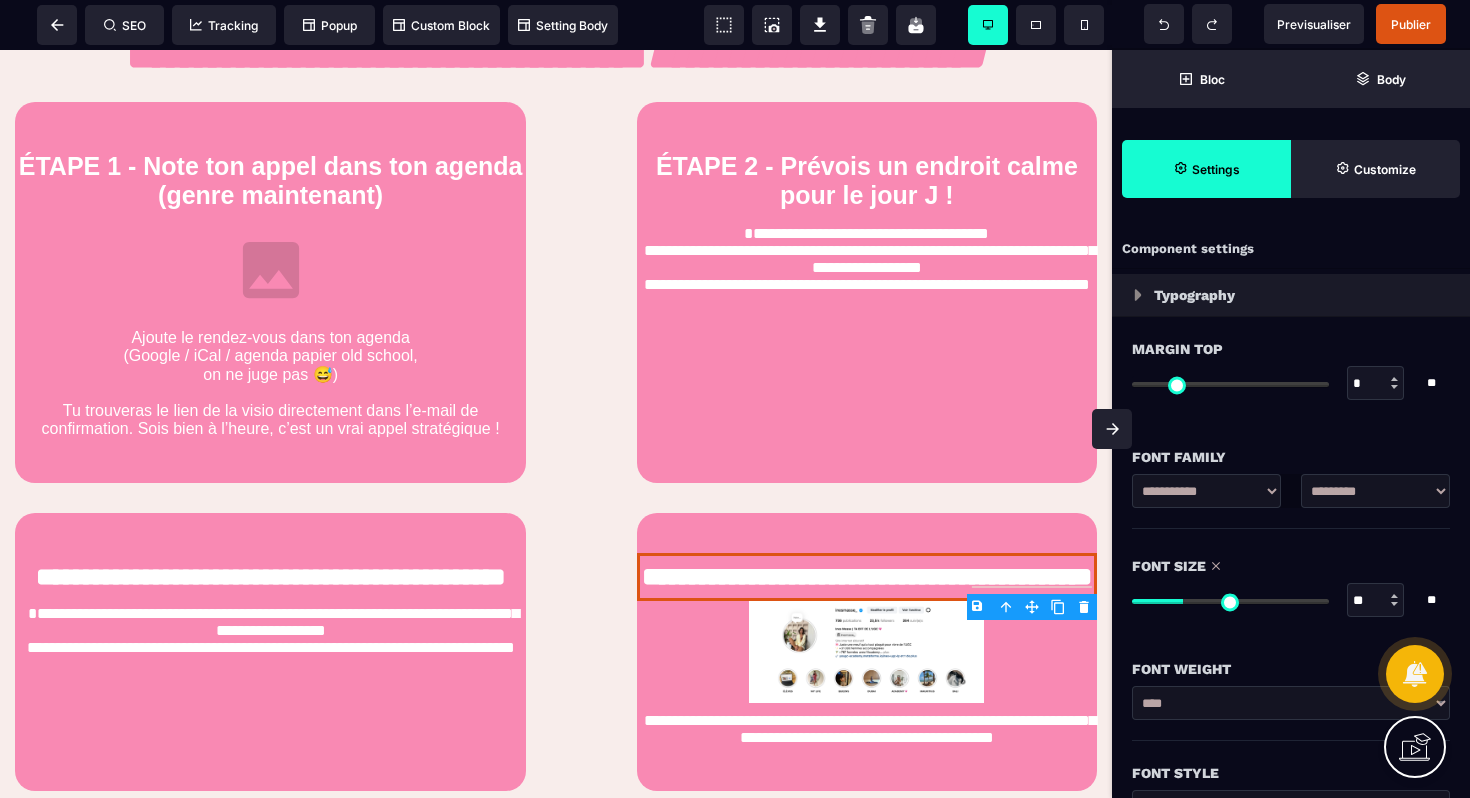 type on "**" 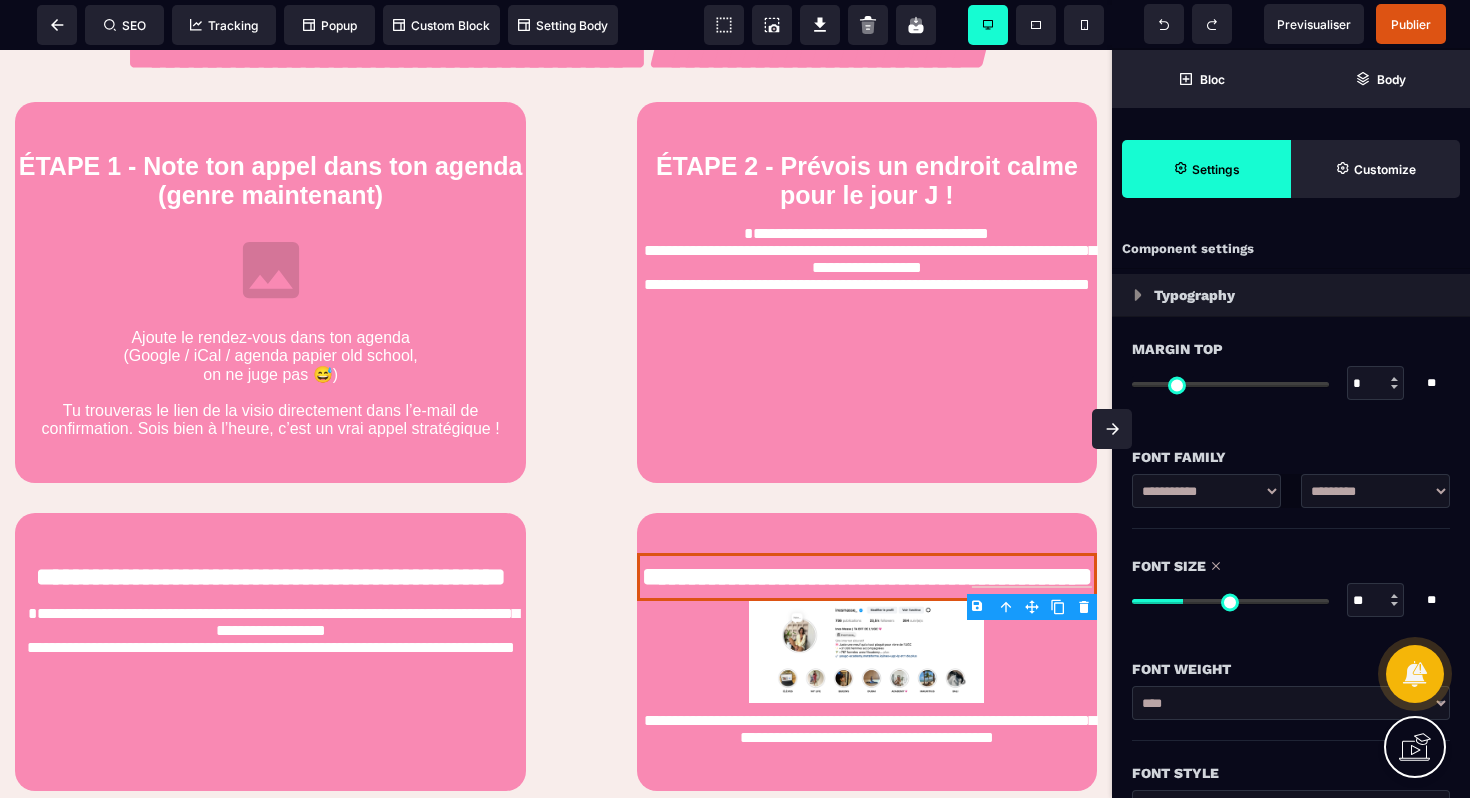 type on "**" 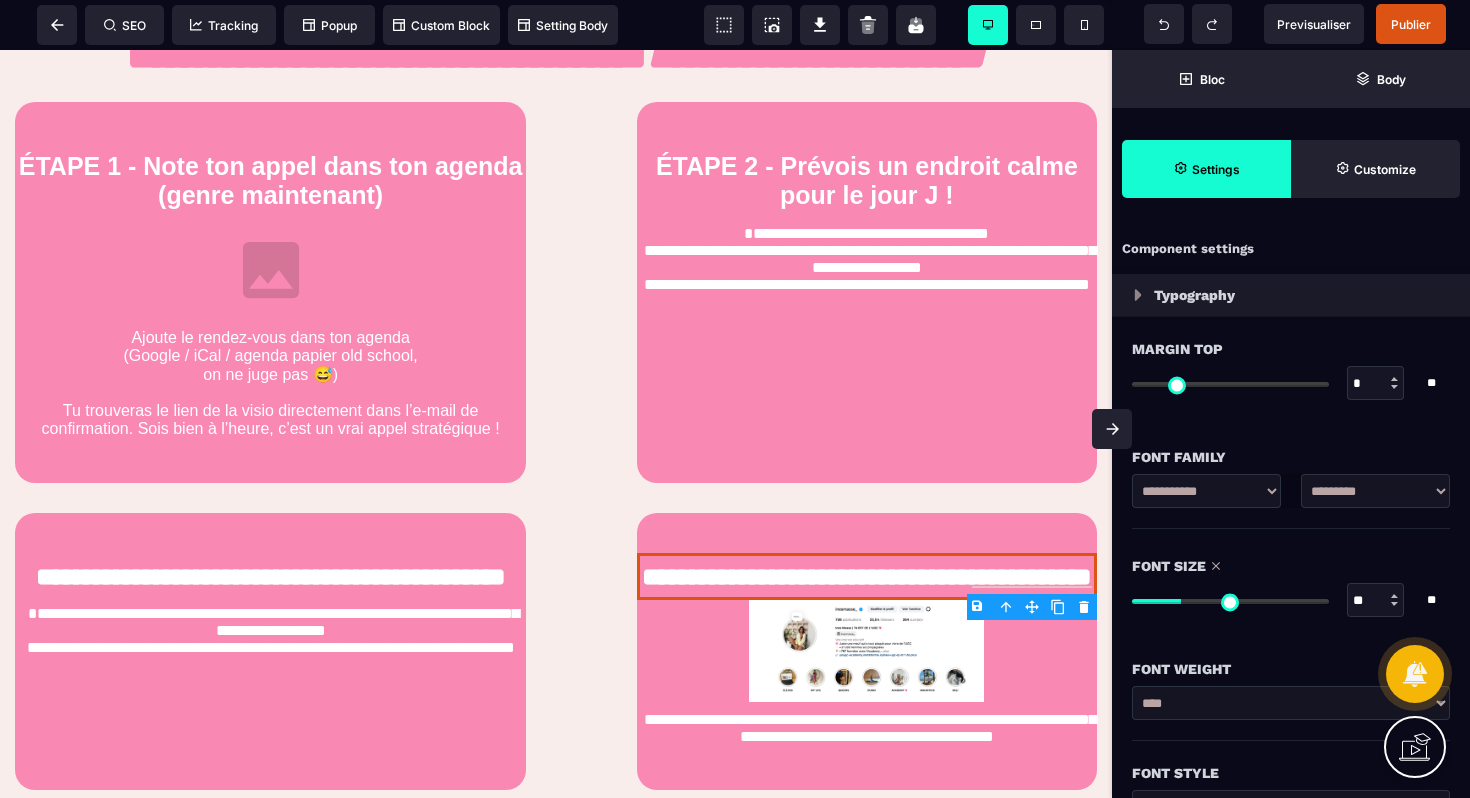 drag, startPoint x: 1135, startPoint y: 597, endPoint x: 1185, endPoint y: 600, distance: 50.08992 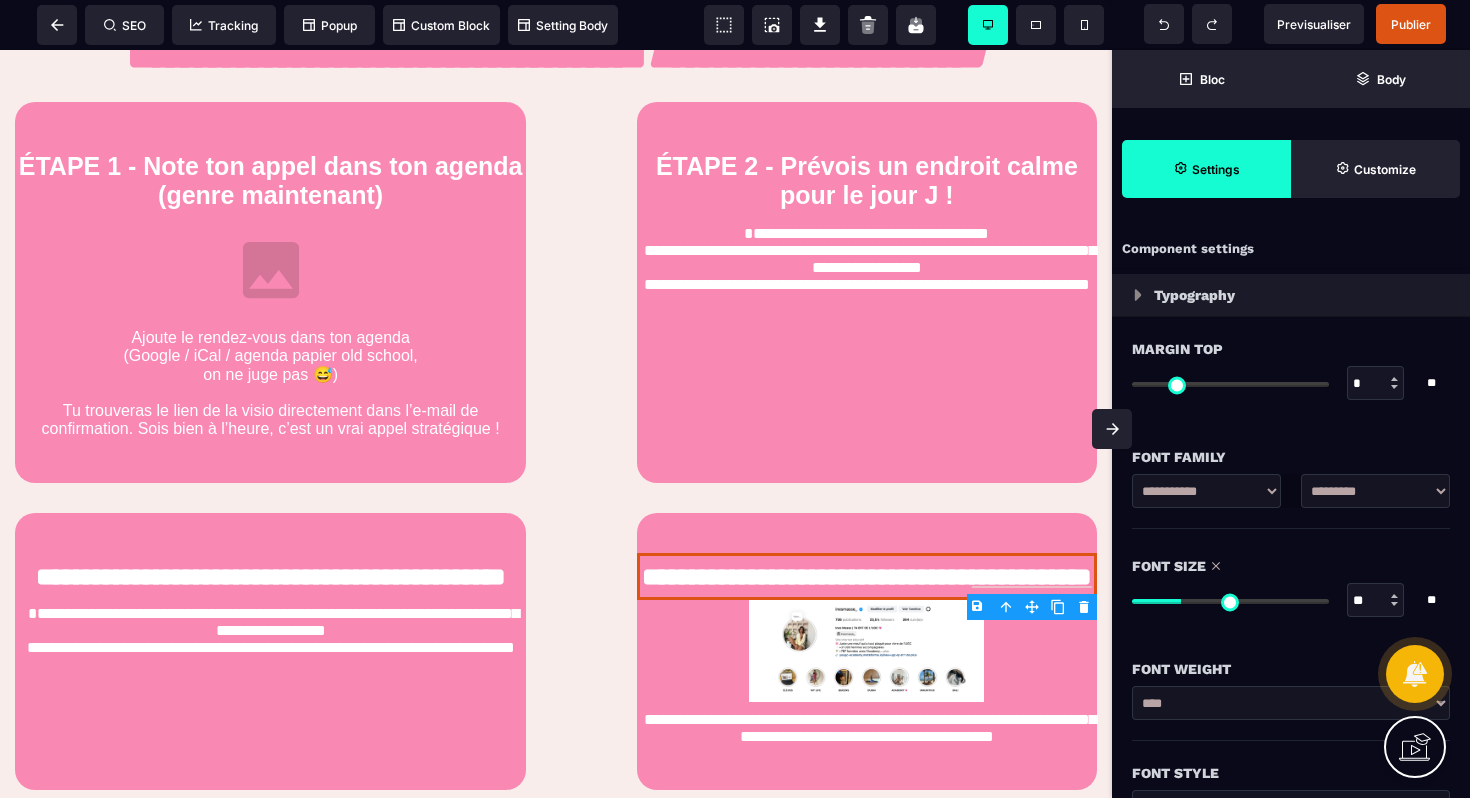 type on "**" 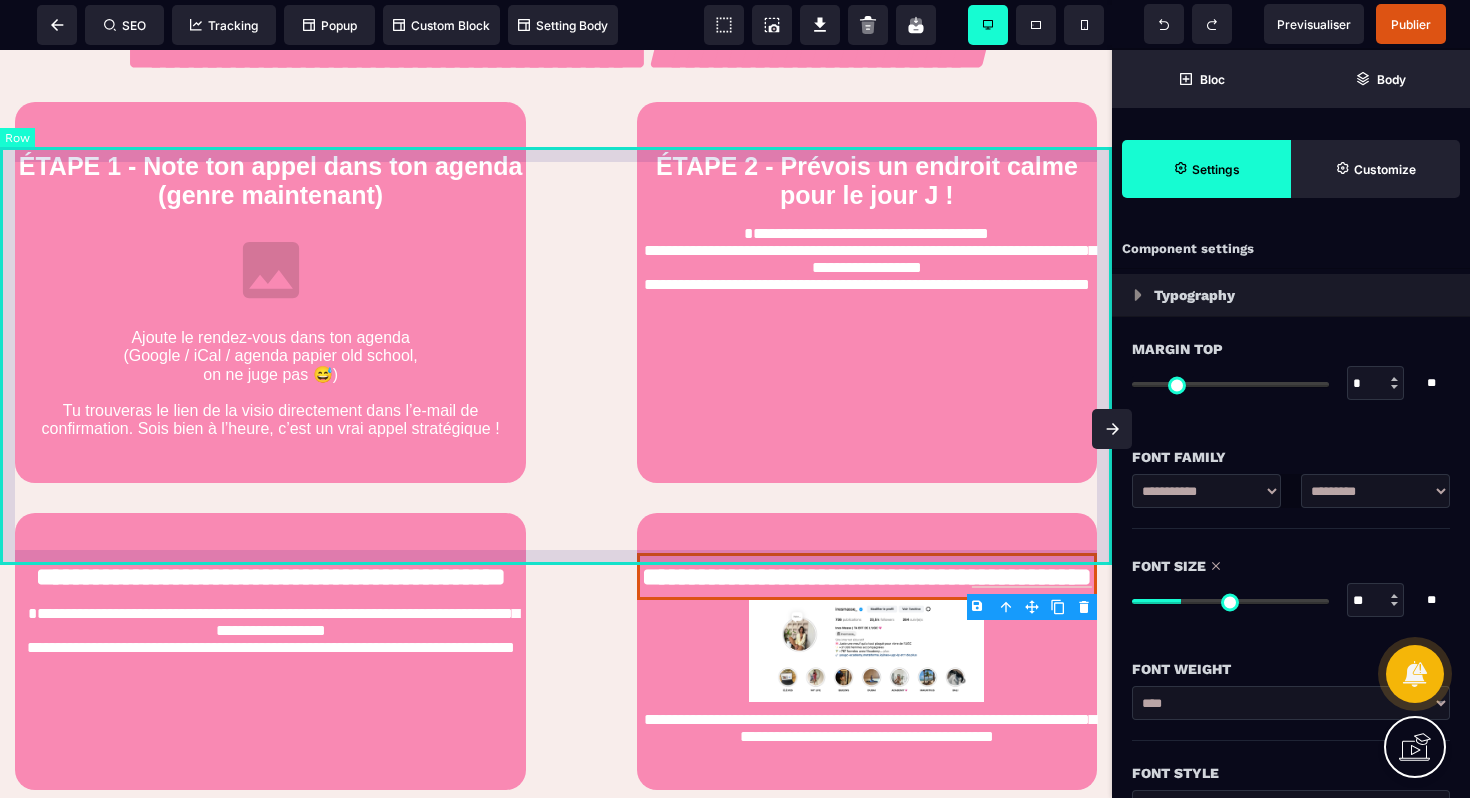 click on "**********" at bounding box center [556, 292] 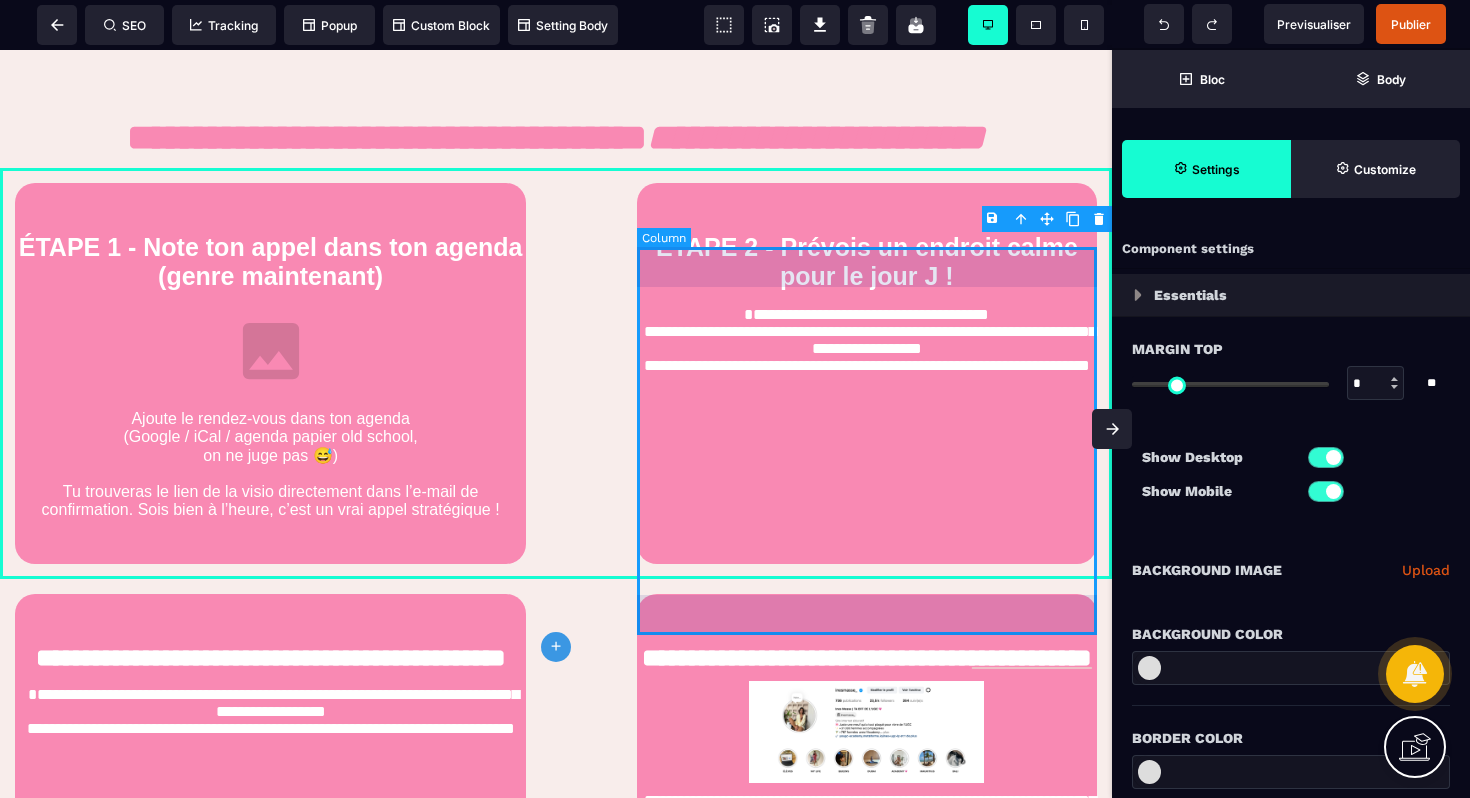 scroll, scrollTop: 932, scrollLeft: 0, axis: vertical 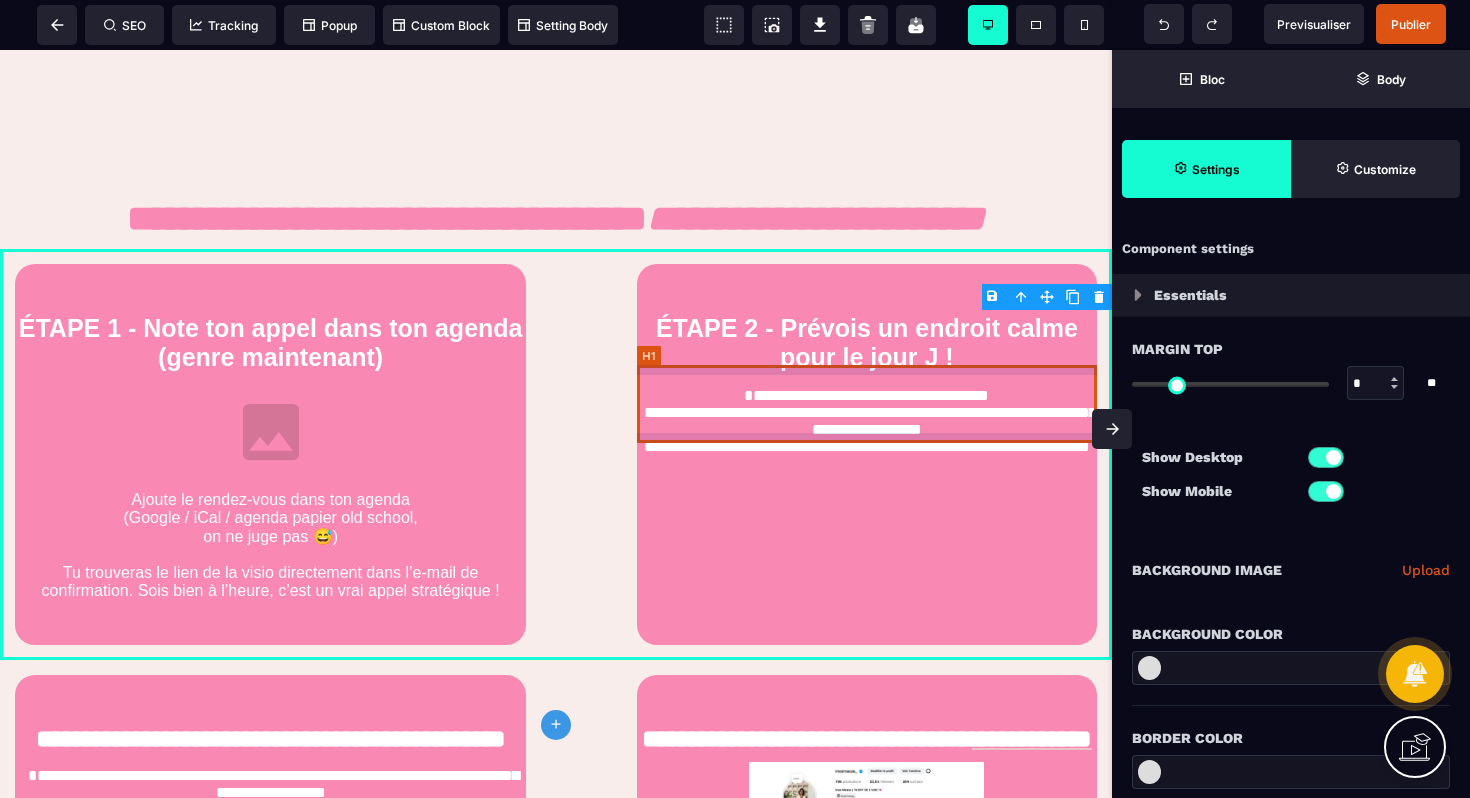 click on "ÉTAPE 2 - Prévois un endroit calme pour le jour J !" at bounding box center [867, 343] 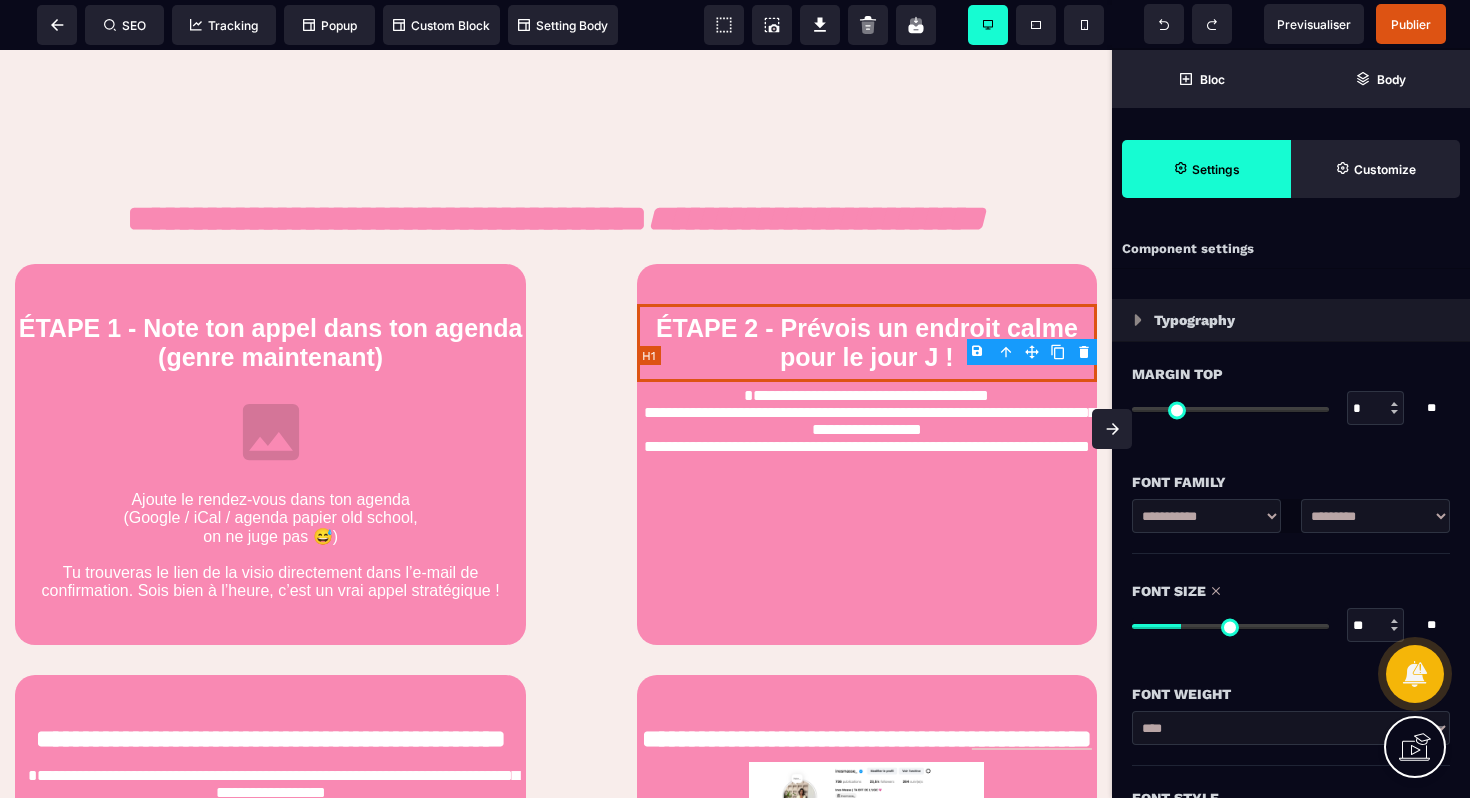 click on "ÉTAPE 2 - Prévois un endroit calme pour le jour J !" at bounding box center [867, 343] 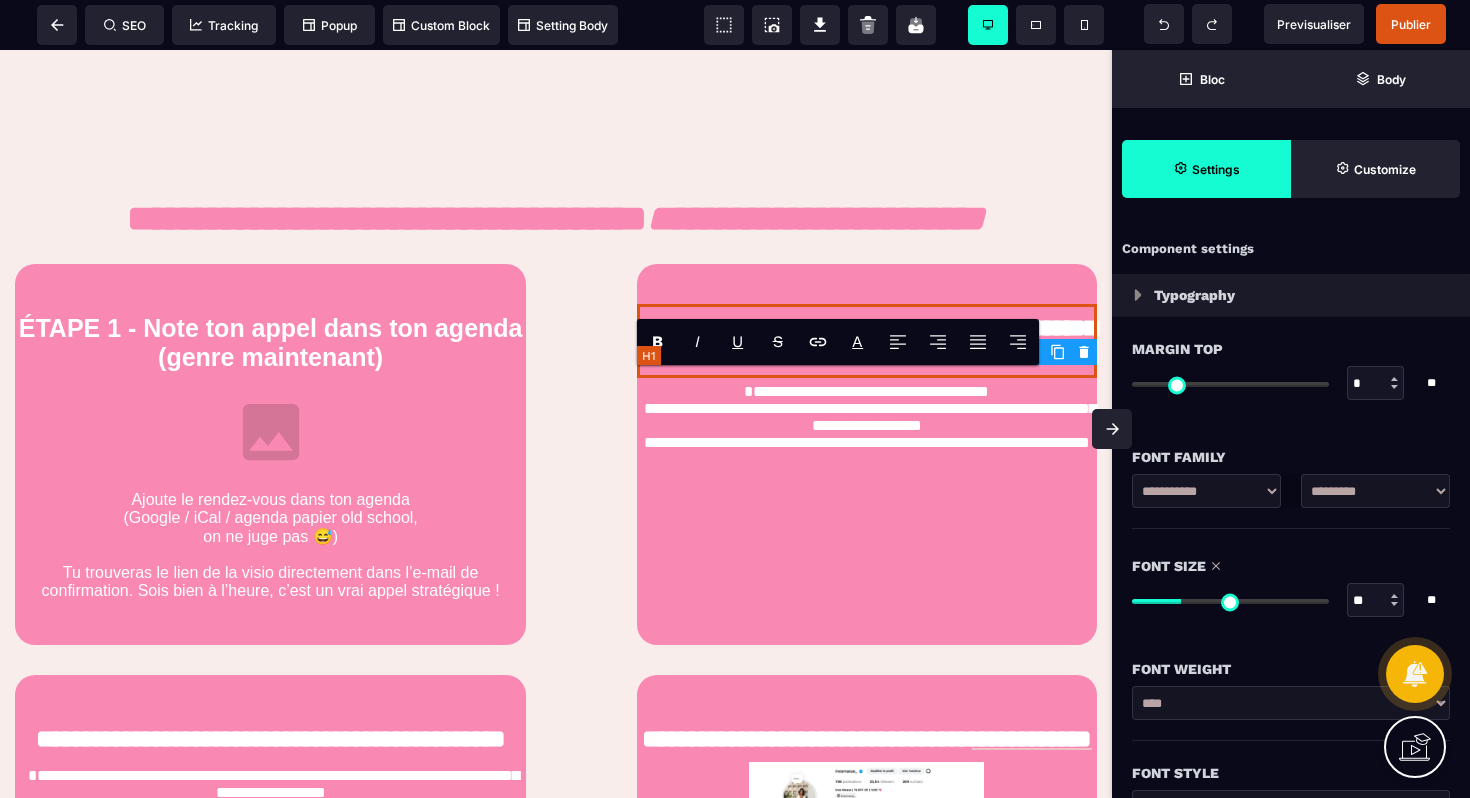 click on "**********" at bounding box center [867, 341] 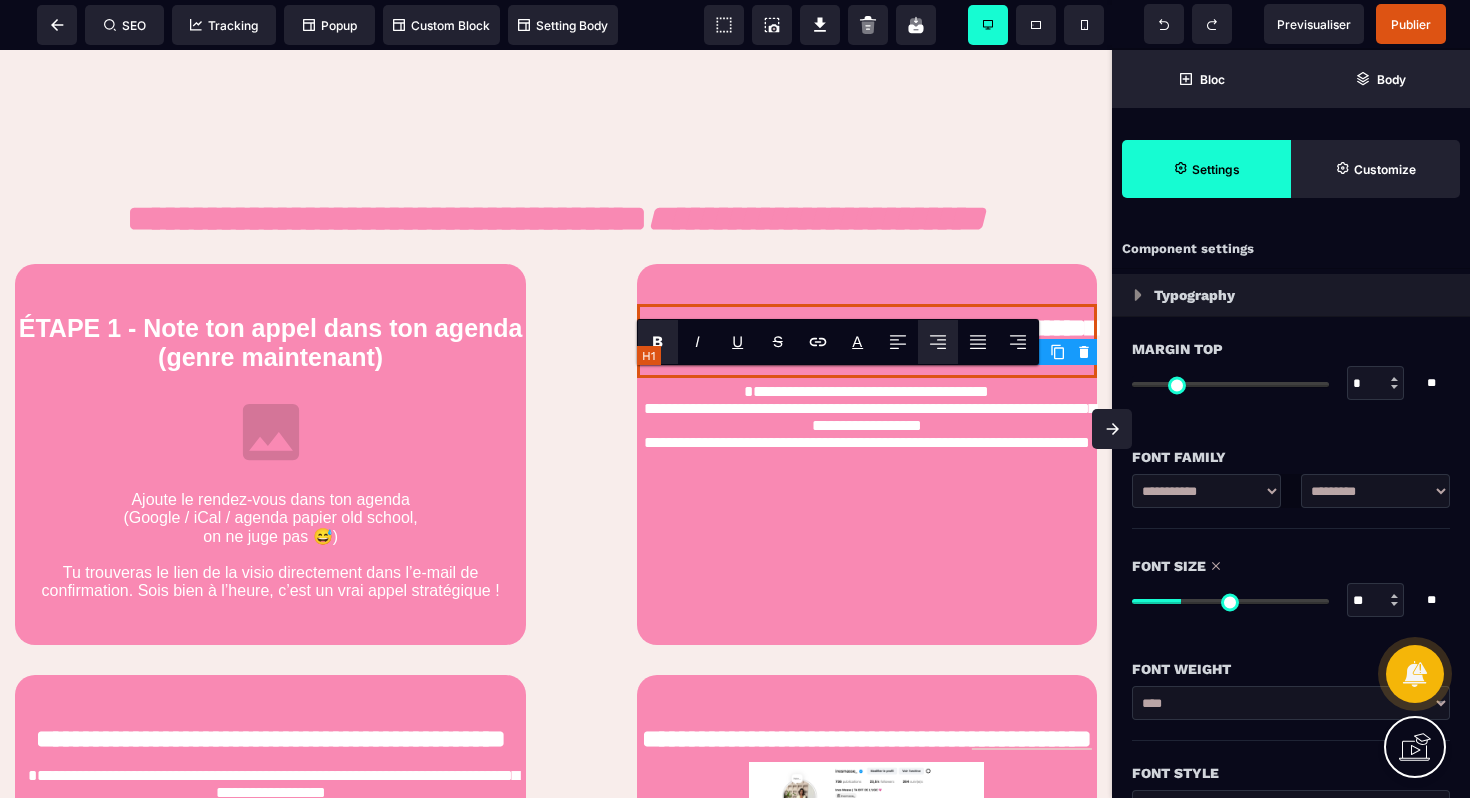 type 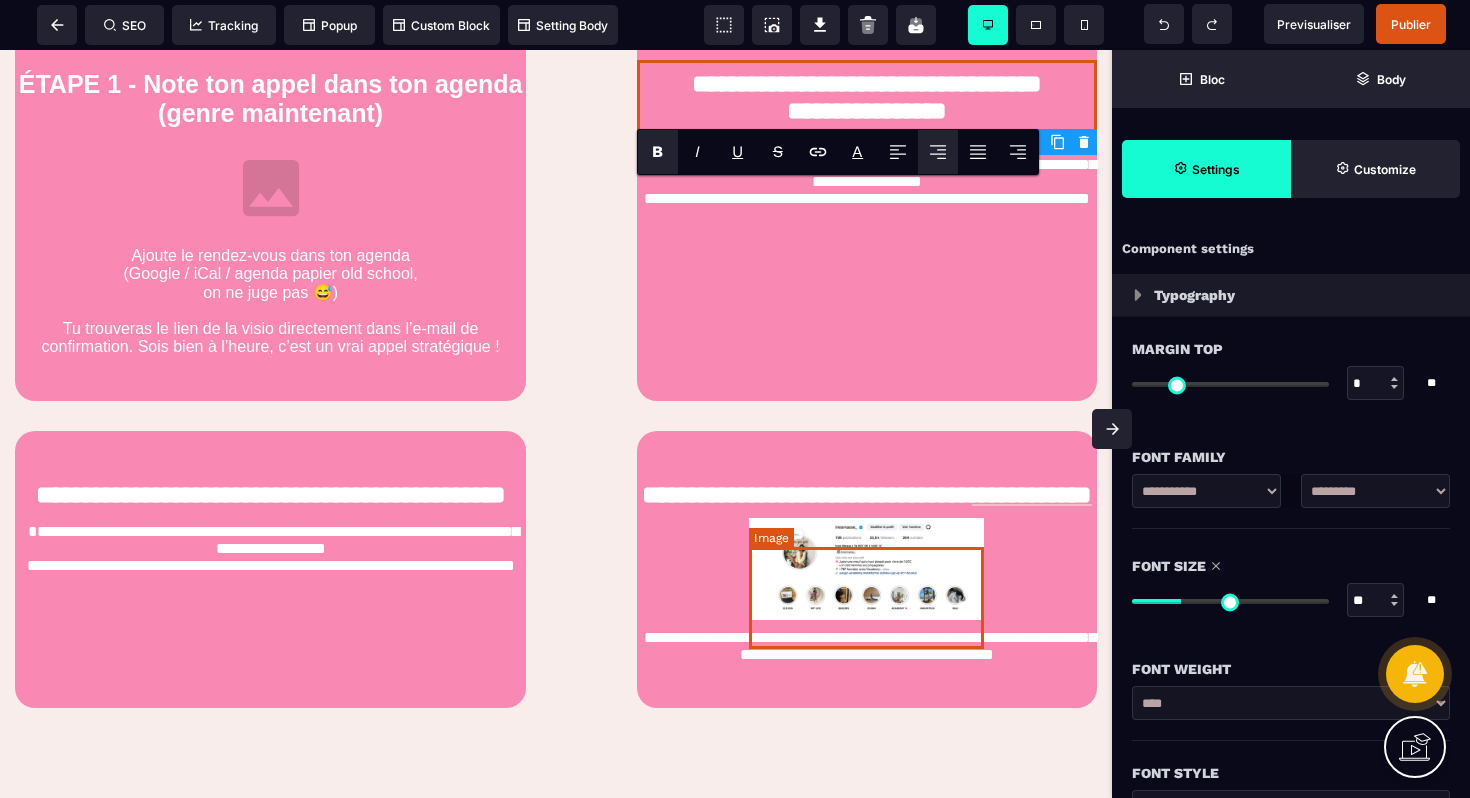 scroll, scrollTop: 1331, scrollLeft: 0, axis: vertical 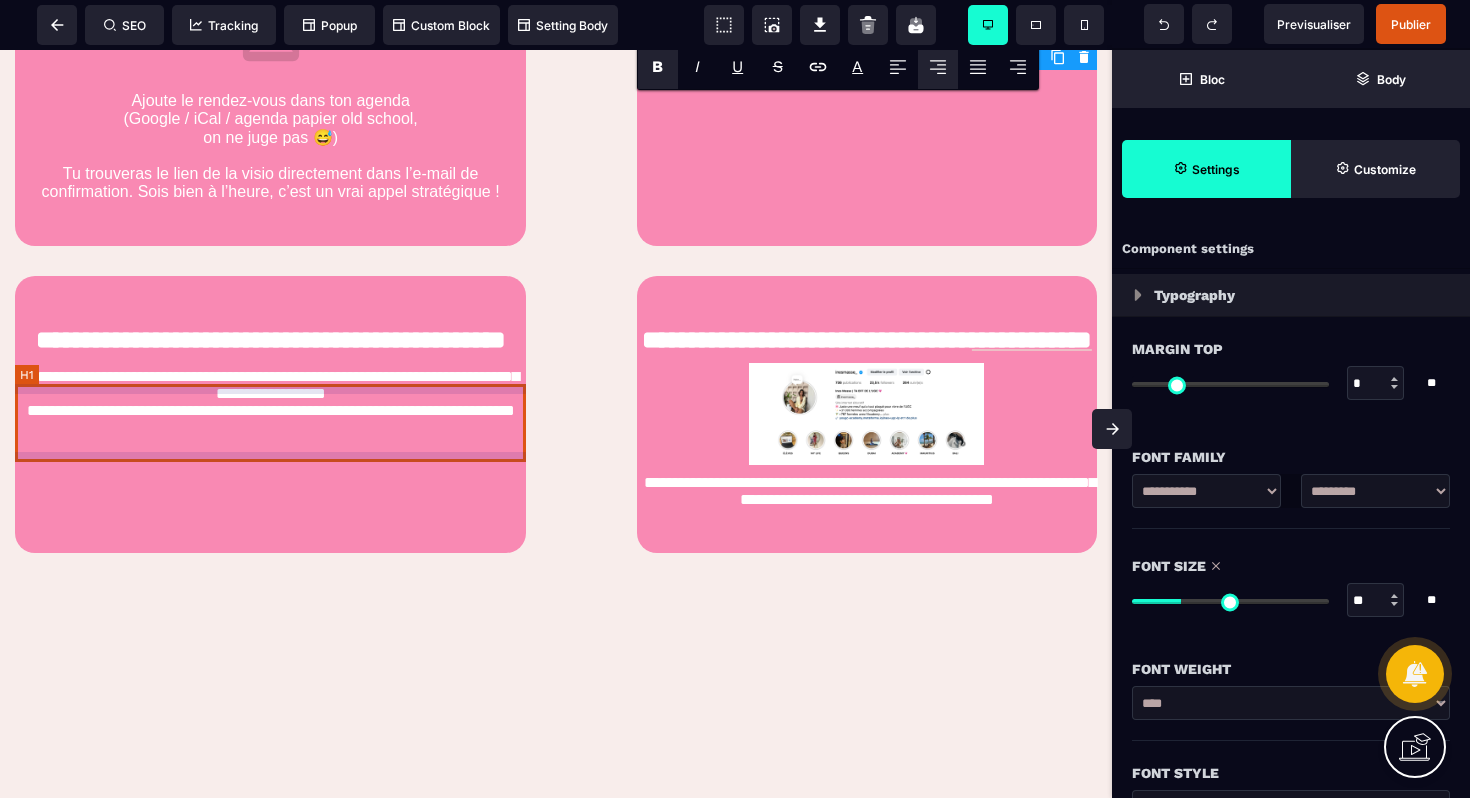 click on "**********" at bounding box center [270, 339] 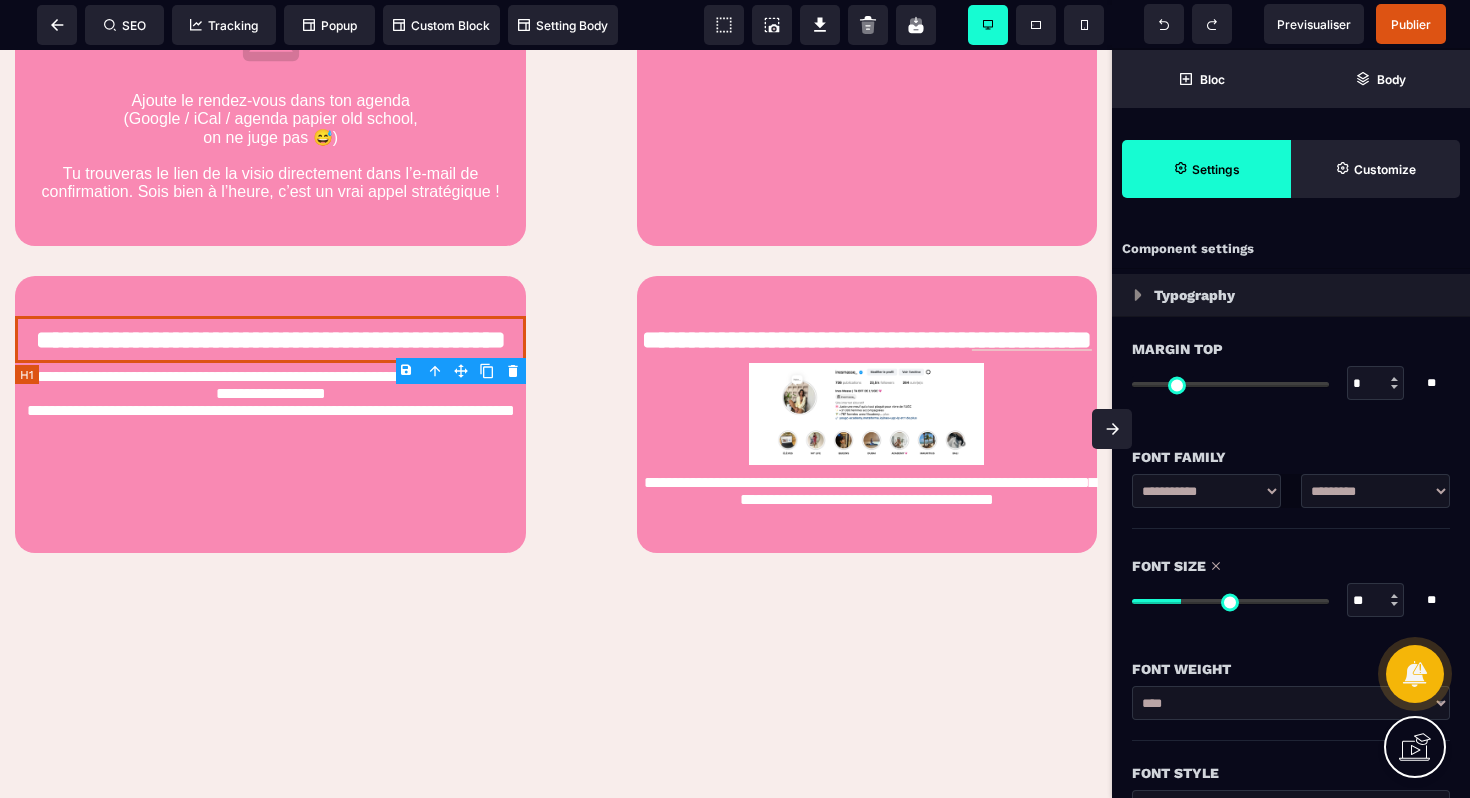 click on "**********" at bounding box center (270, 339) 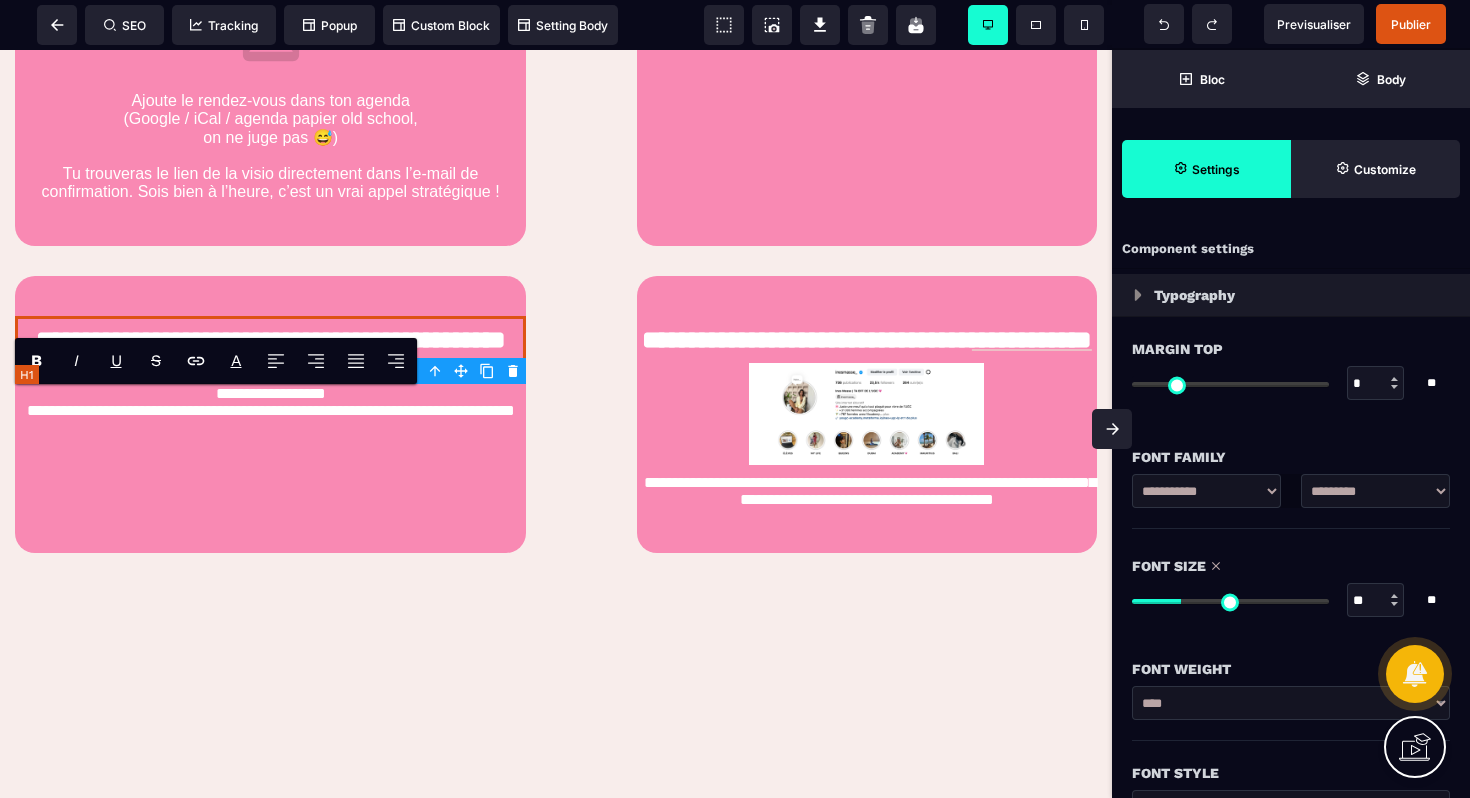 click on "**********" at bounding box center [270, 339] 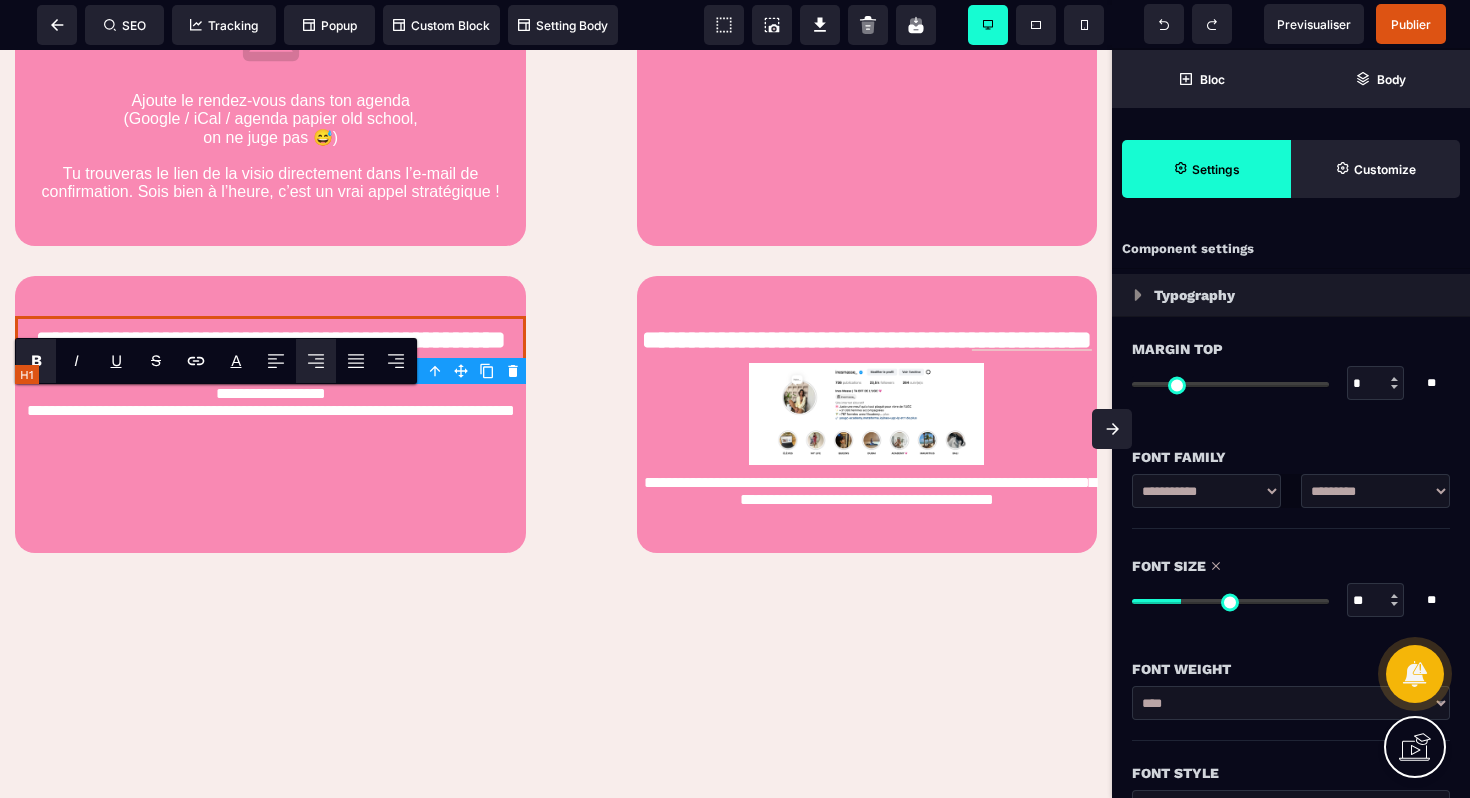 type 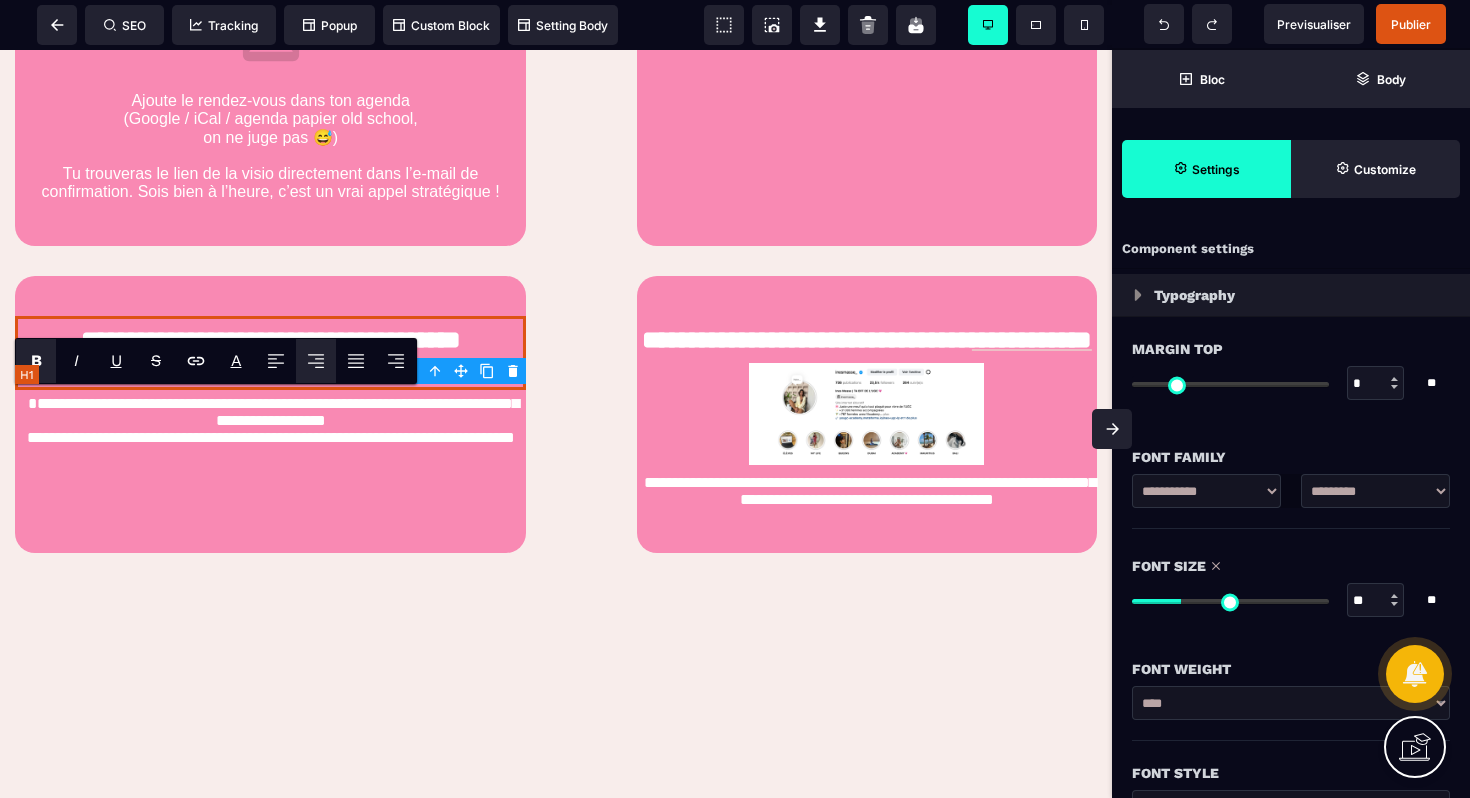 click on "**********" at bounding box center [270, 353] 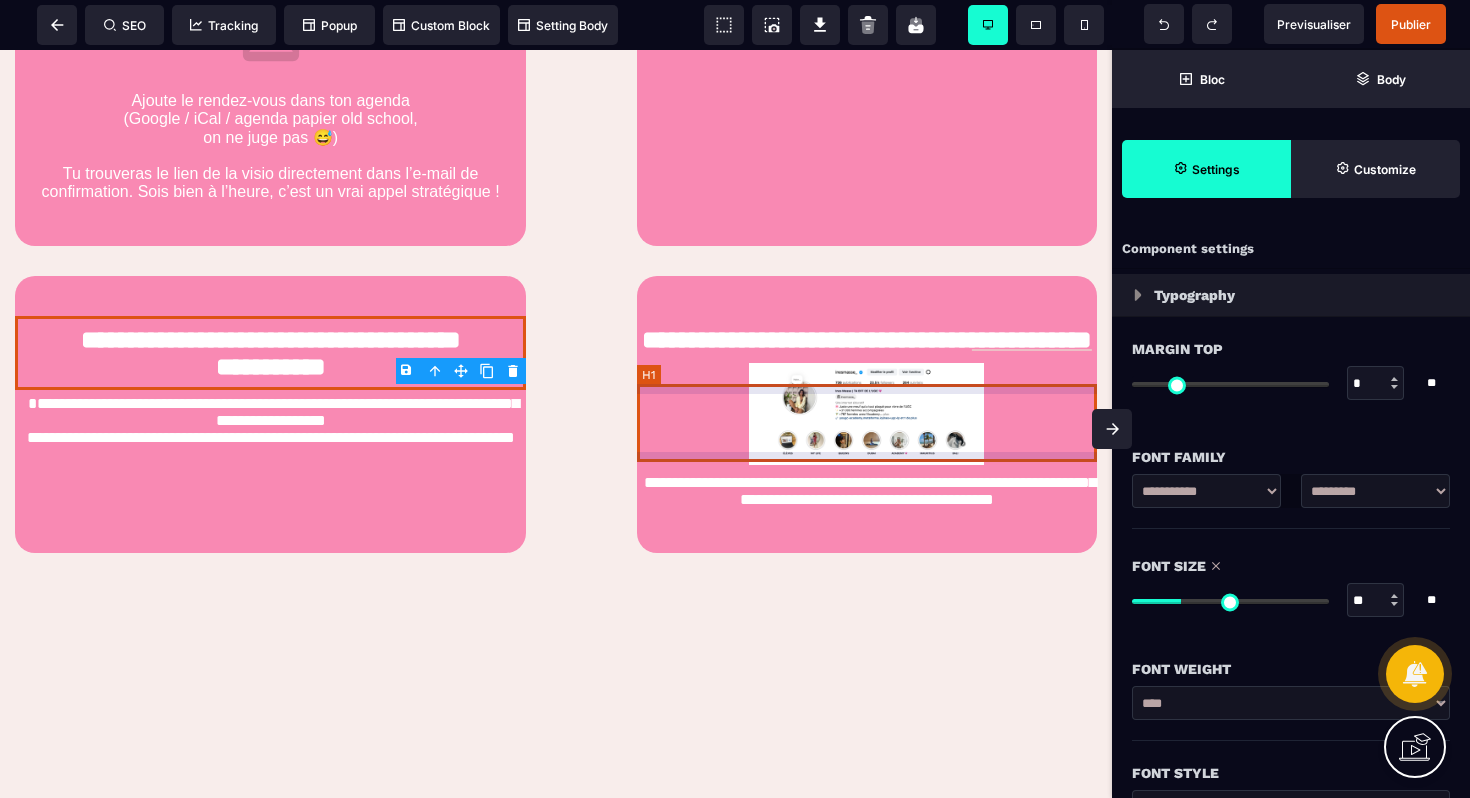 click on "**********" at bounding box center (867, 339) 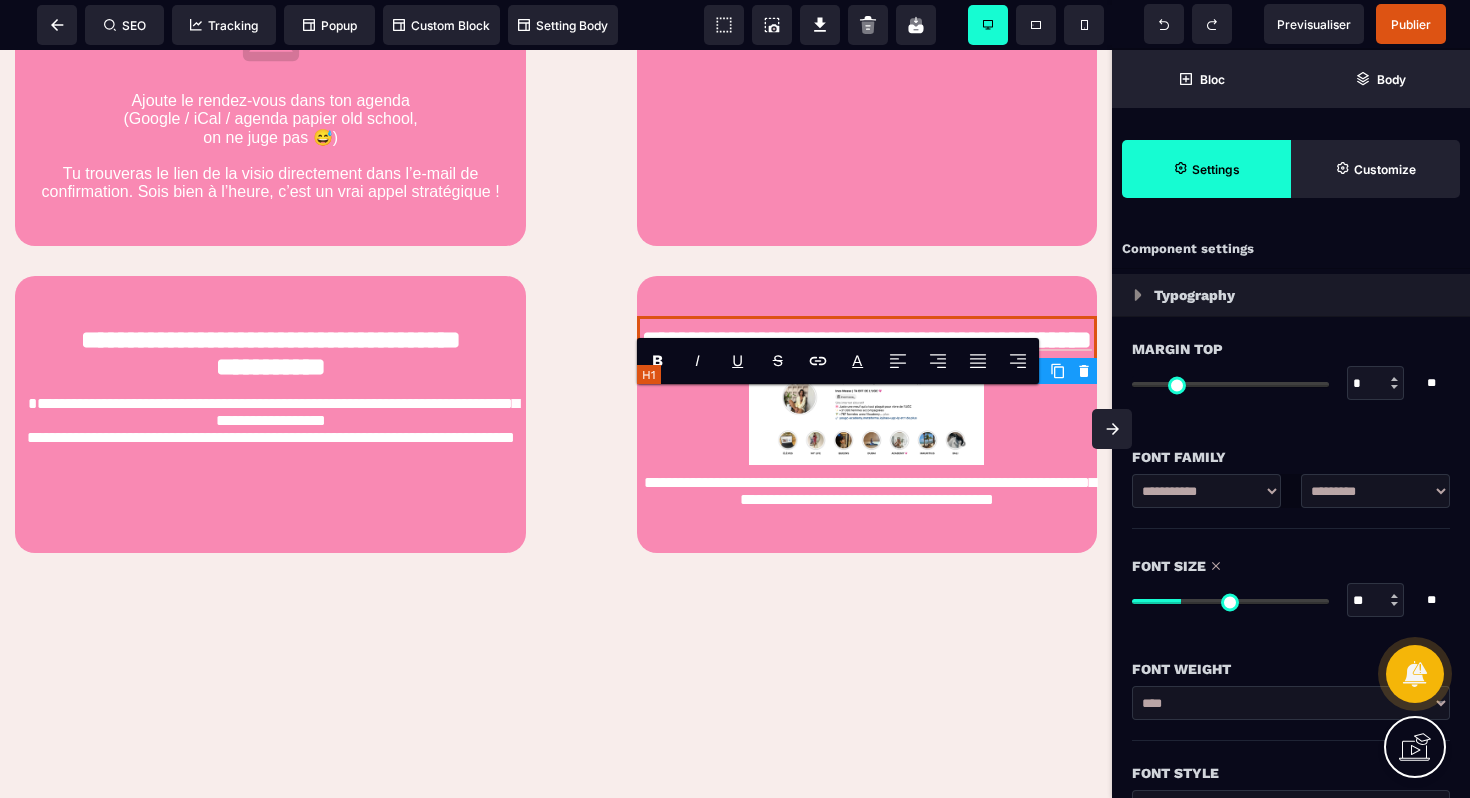 type 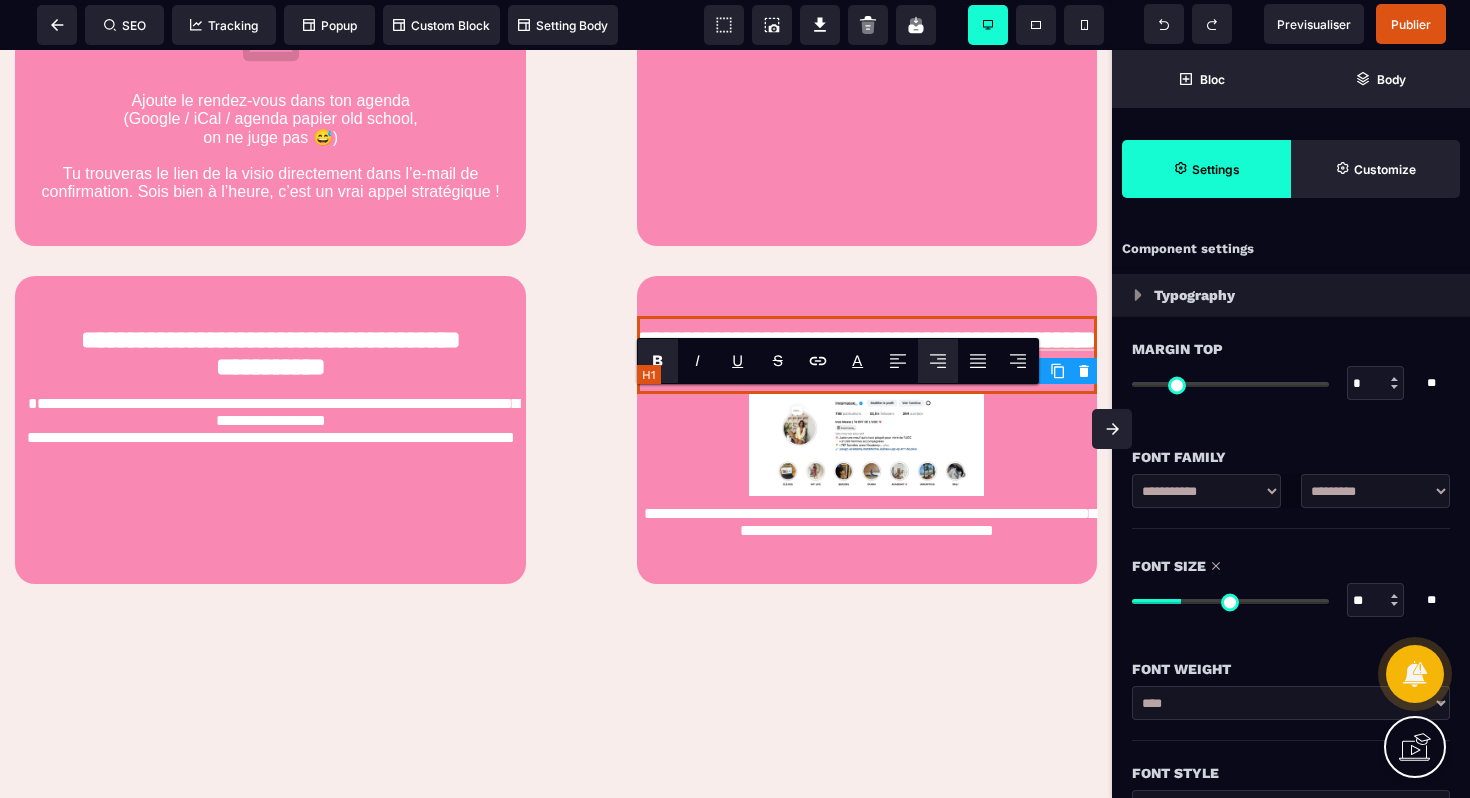 click on "**********" at bounding box center [867, 355] 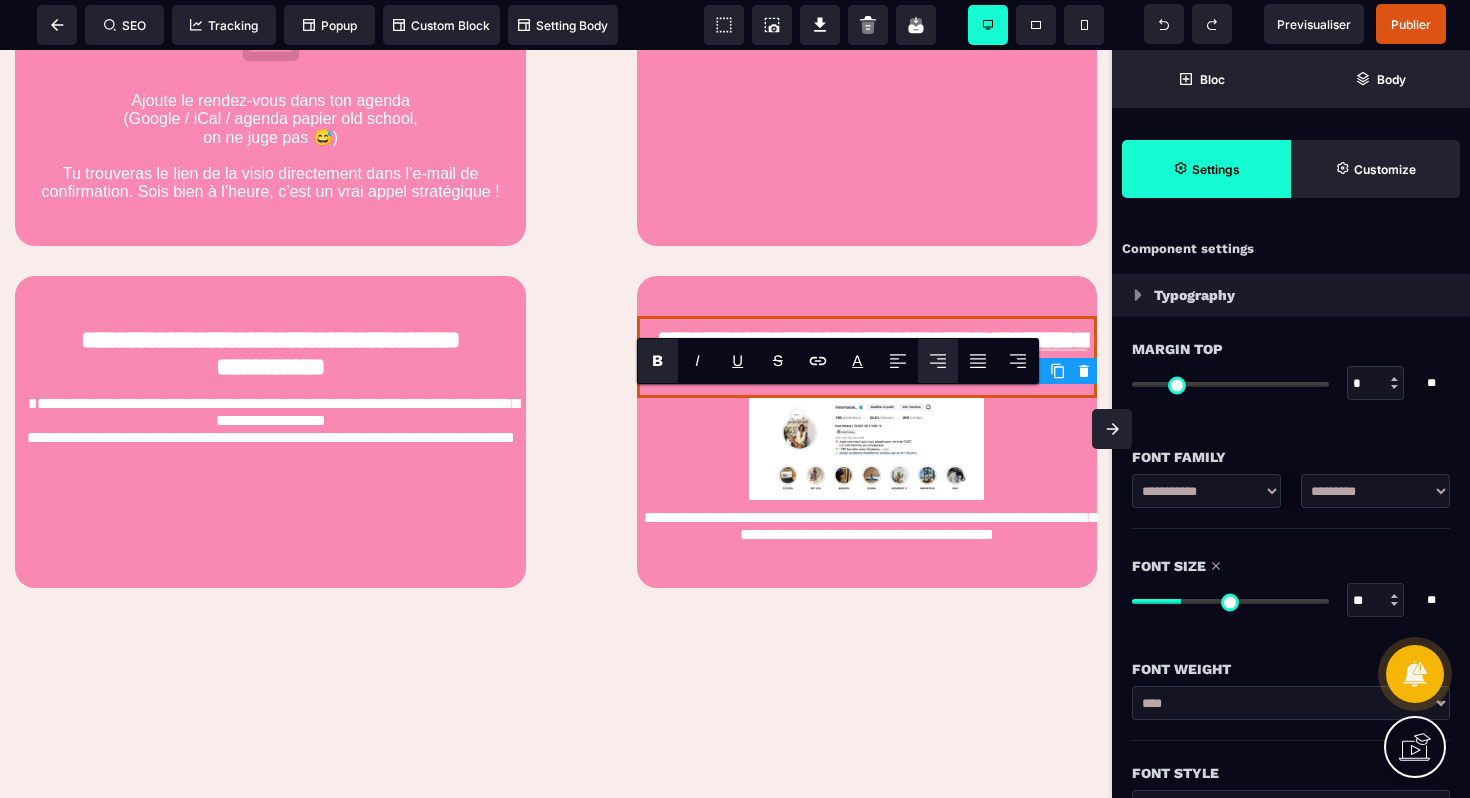 click on "**********" at bounding box center (556, -61) 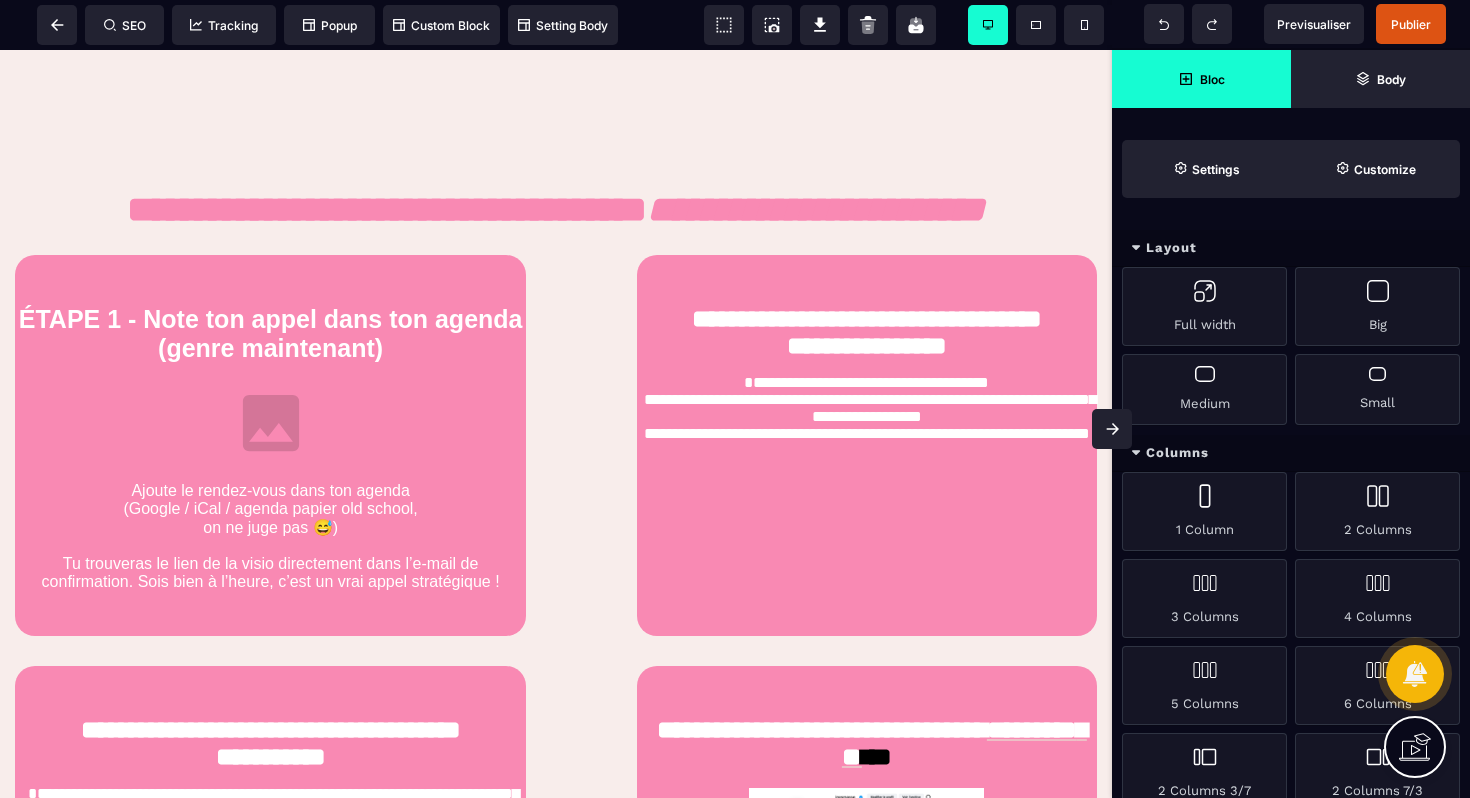 scroll, scrollTop: 886, scrollLeft: 0, axis: vertical 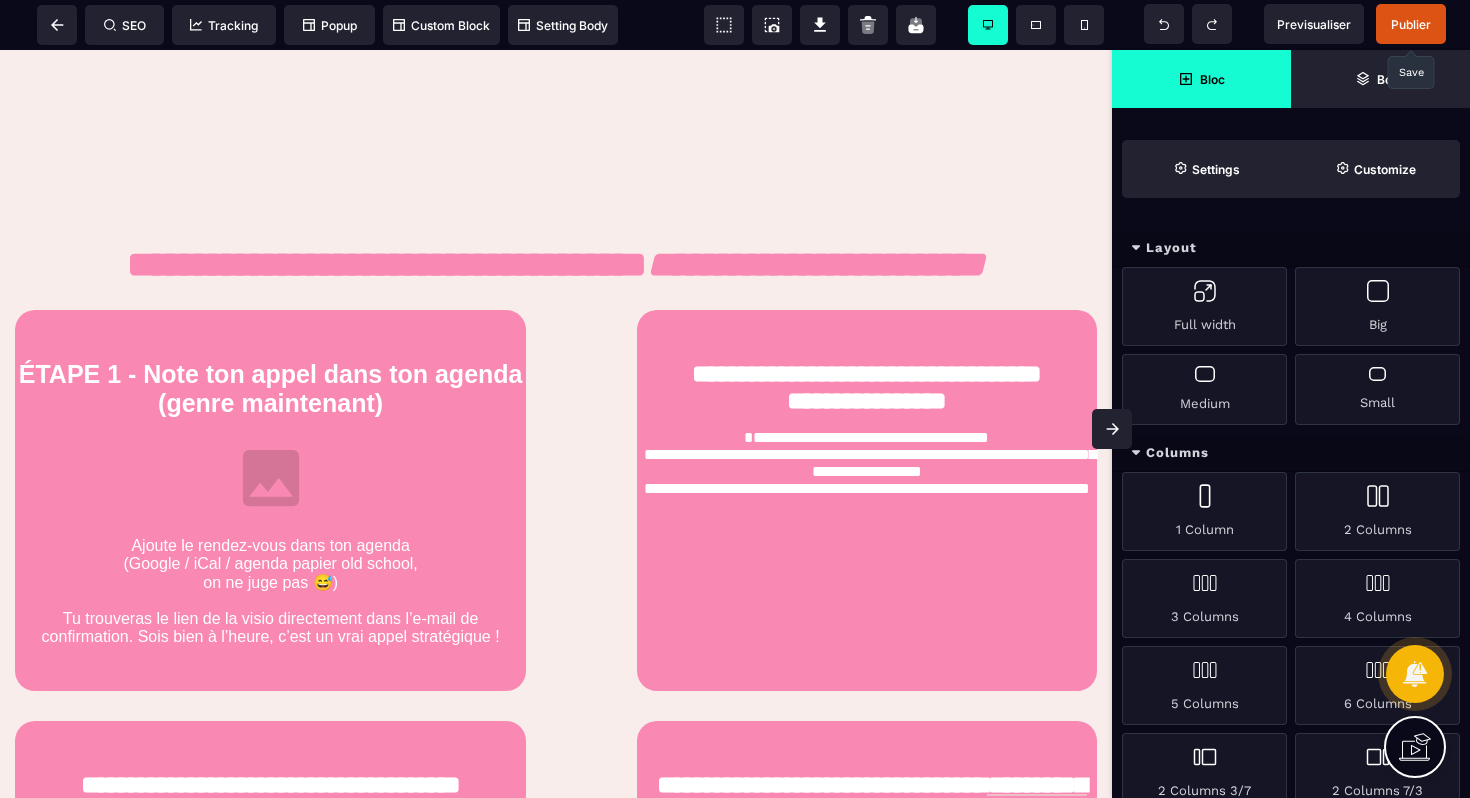 click on "Publier" at bounding box center [1411, 24] 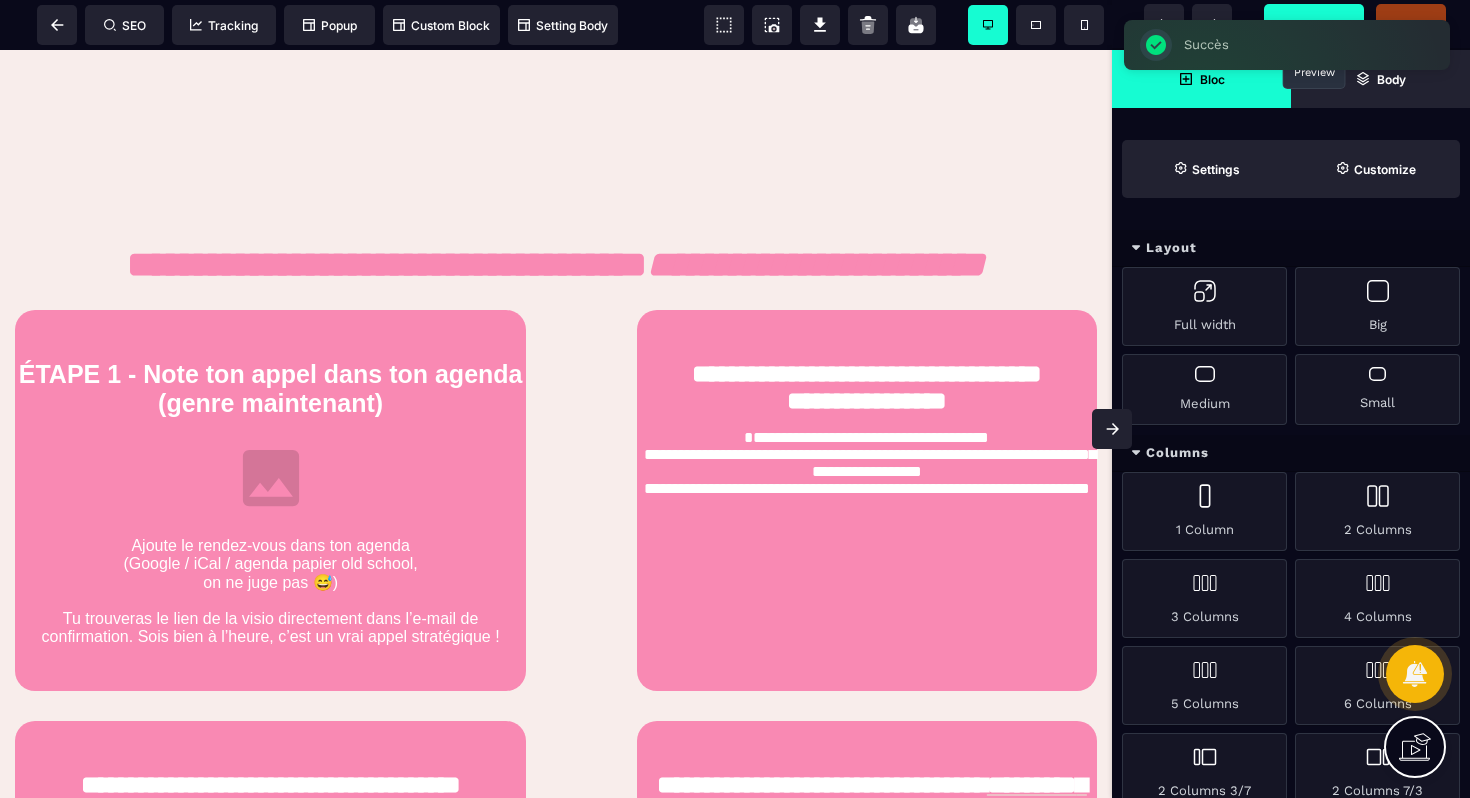 click on "Previsualiser" at bounding box center [1314, 24] 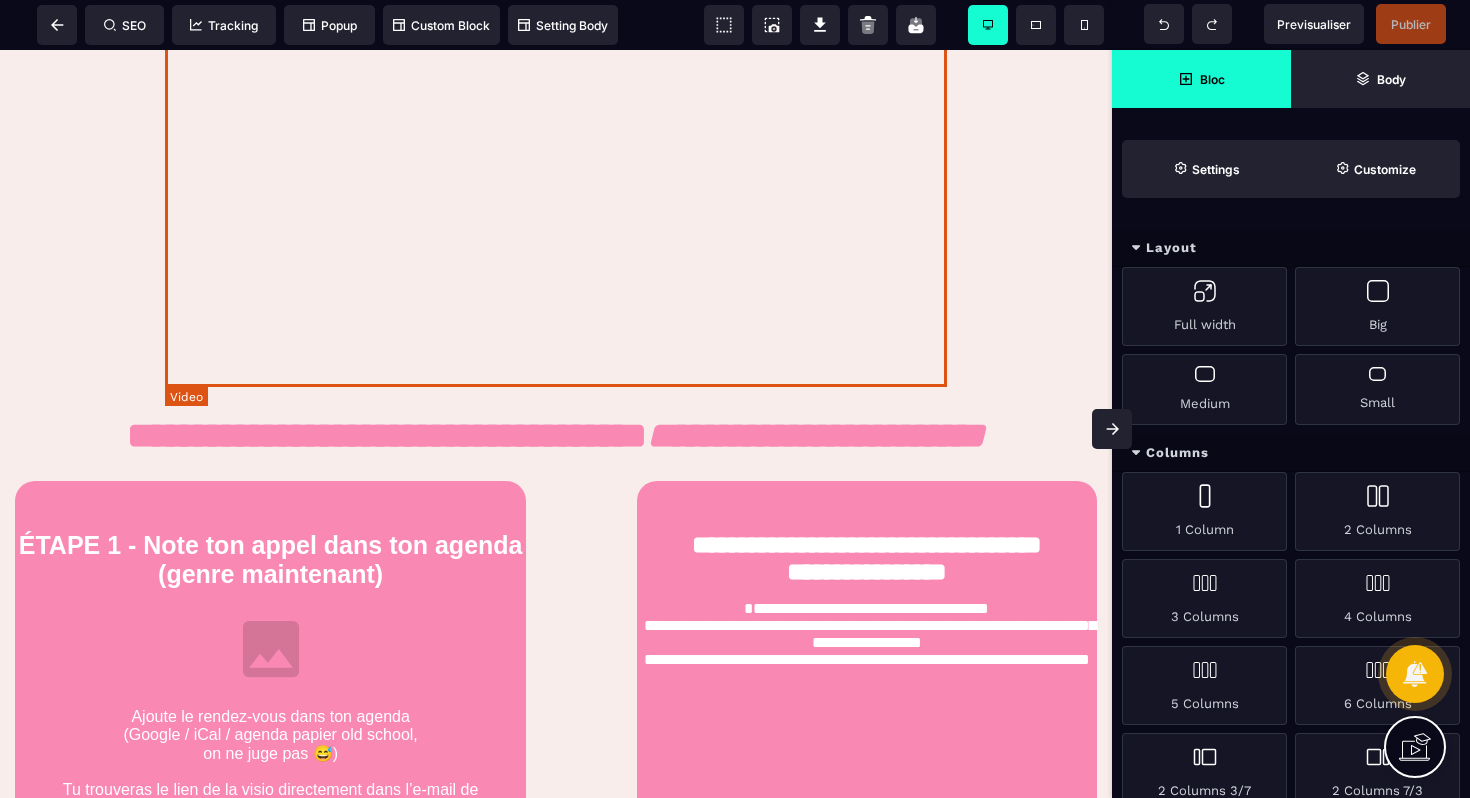 scroll, scrollTop: 498, scrollLeft: 0, axis: vertical 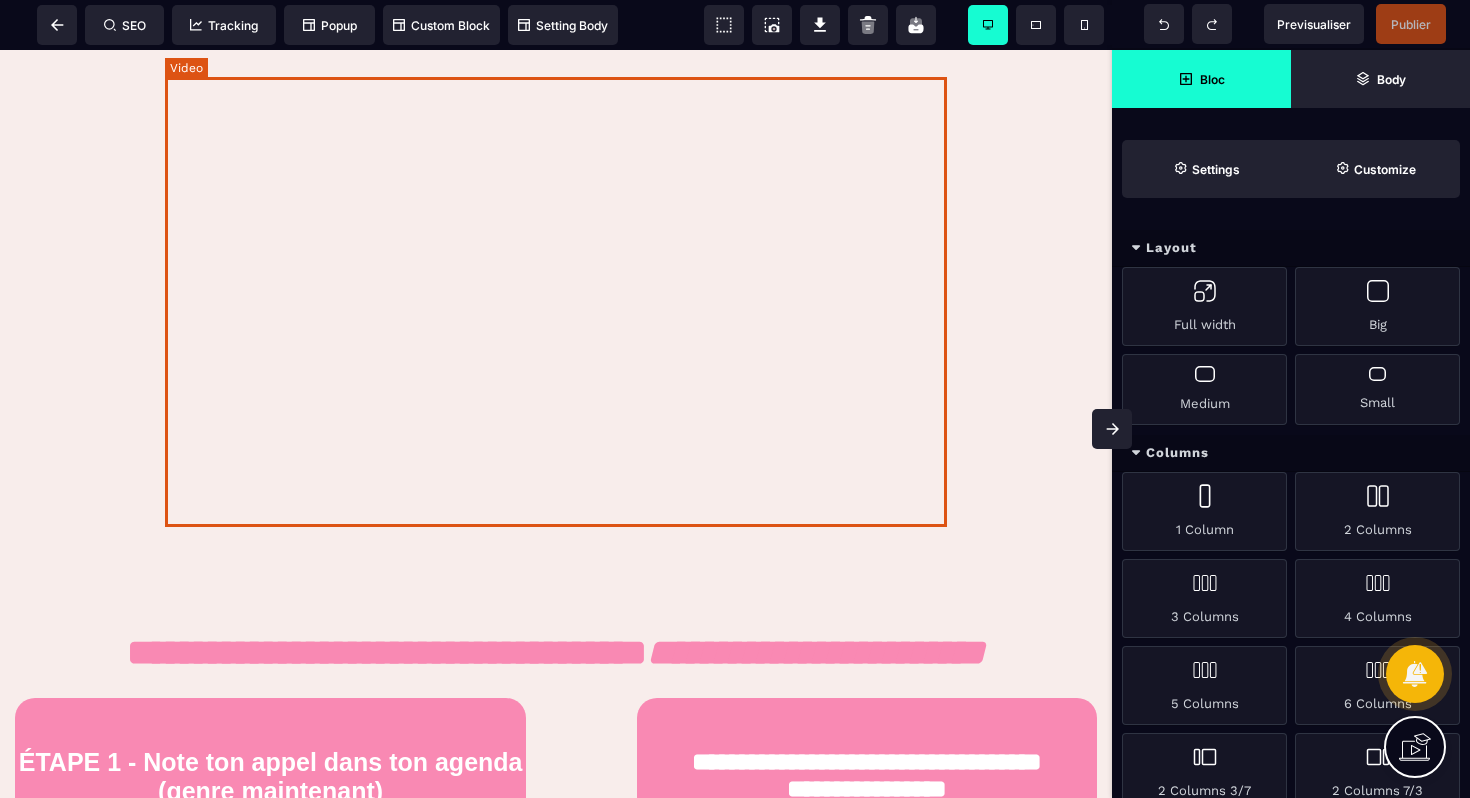 click at bounding box center [556, 287] 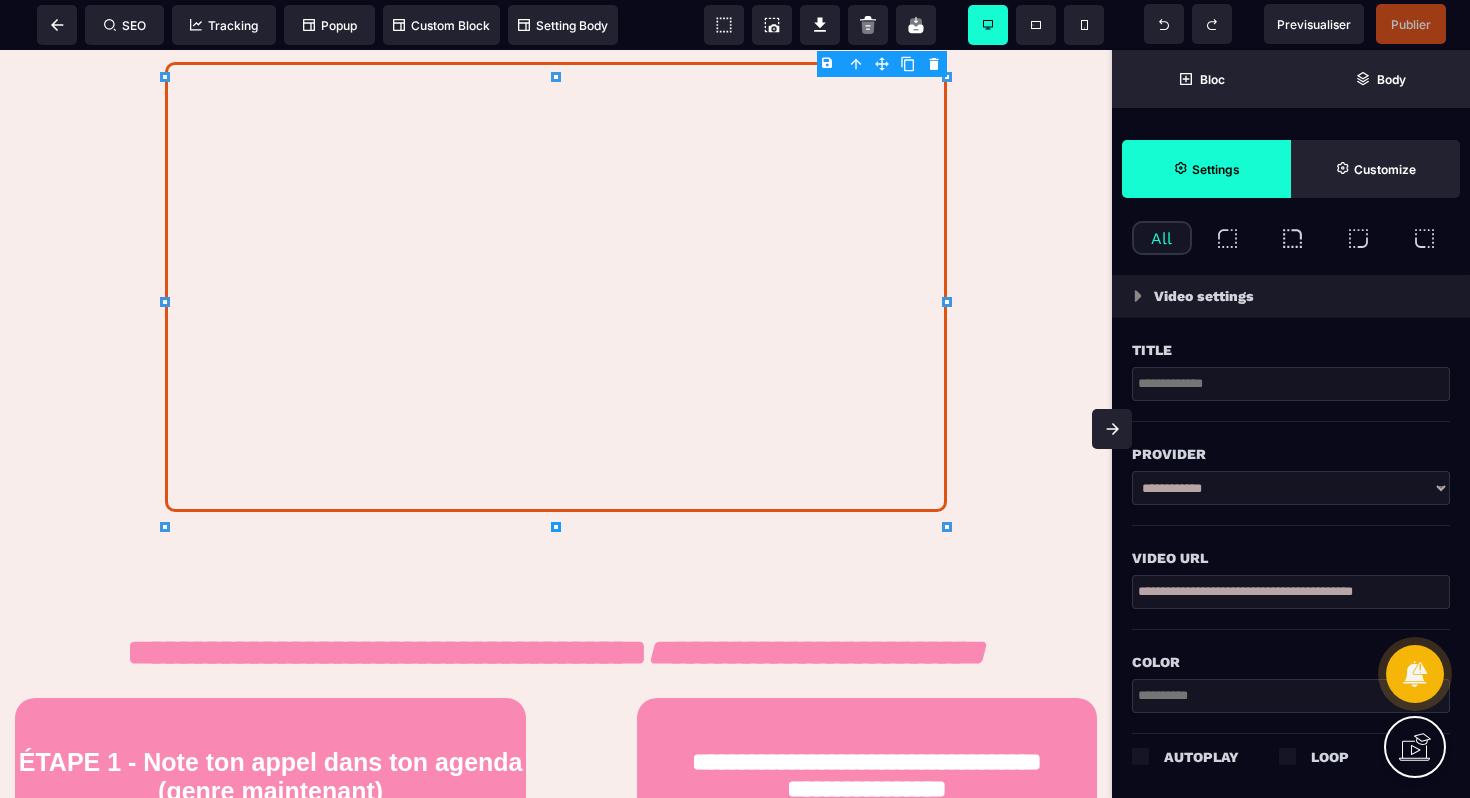 scroll, scrollTop: 582, scrollLeft: 0, axis: vertical 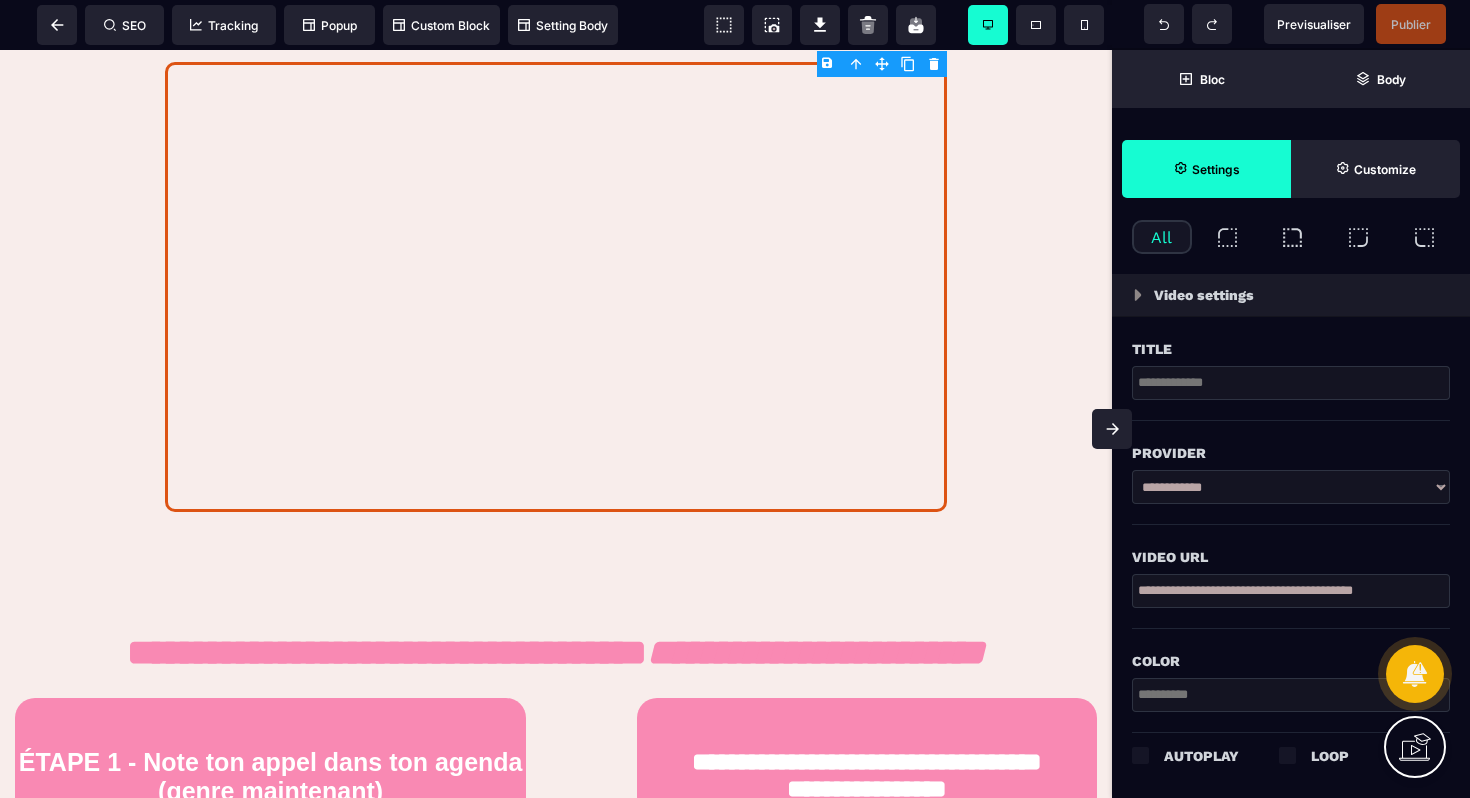 click at bounding box center [1140, 755] 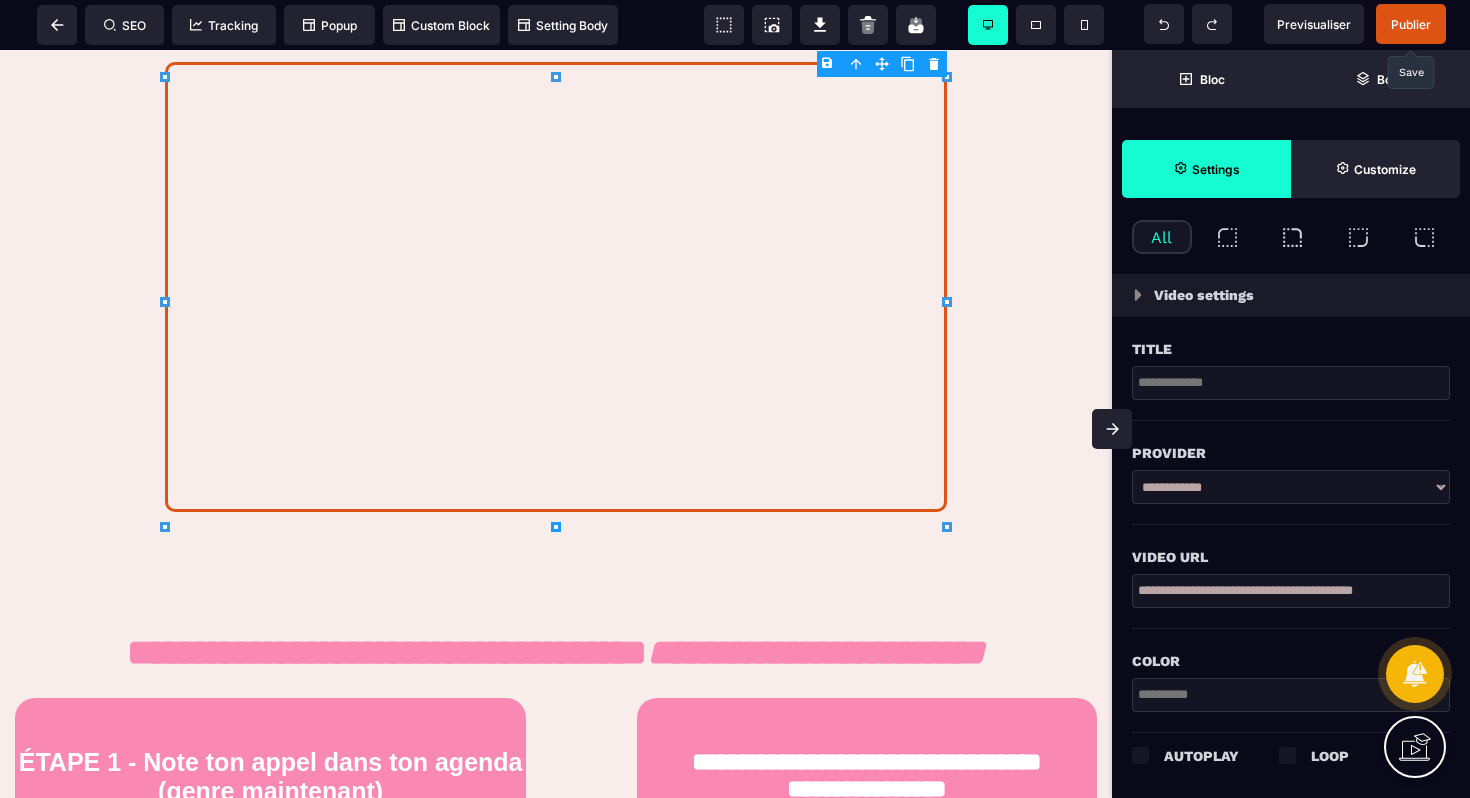 click on "Publier" at bounding box center (1411, 24) 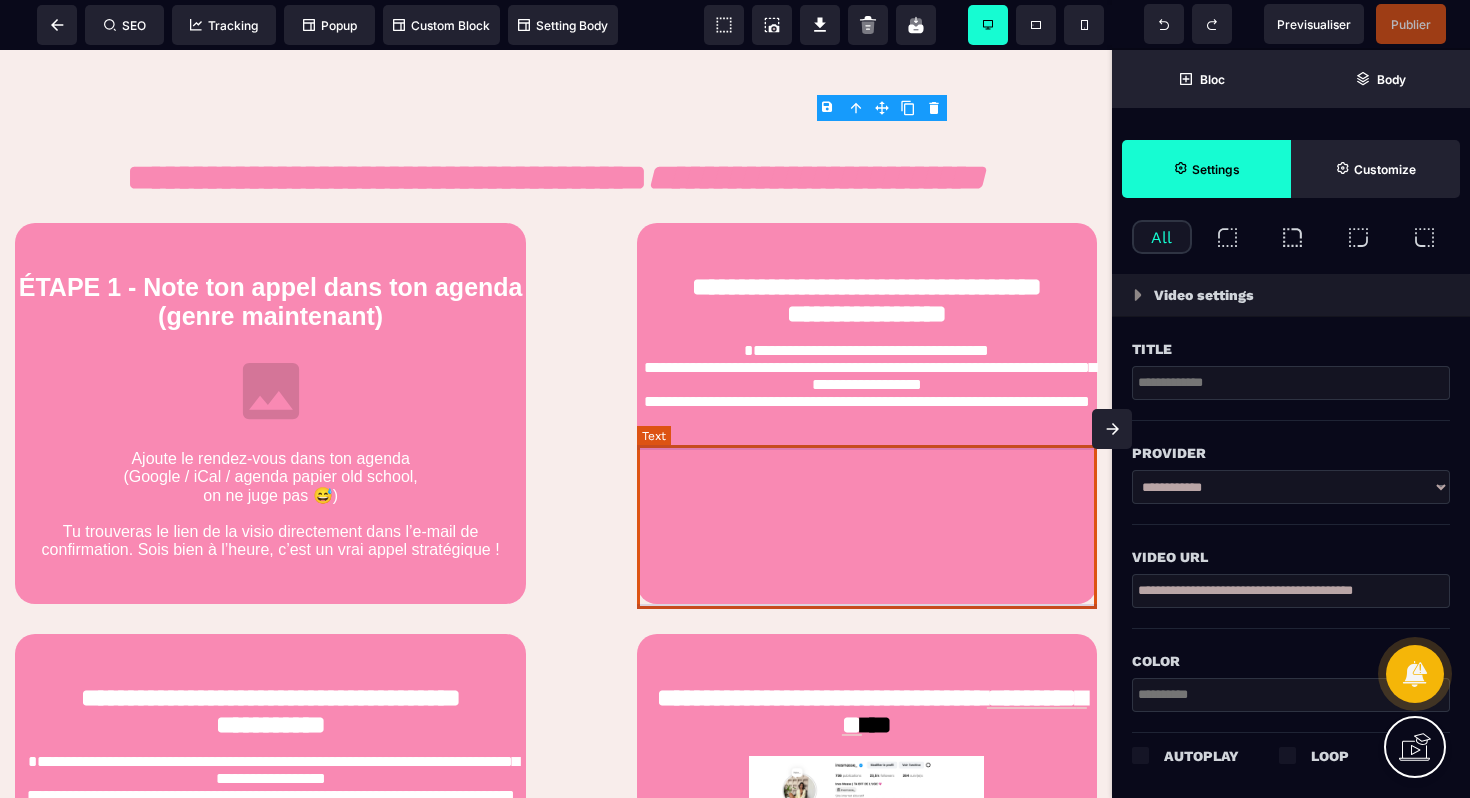 scroll, scrollTop: 930, scrollLeft: 0, axis: vertical 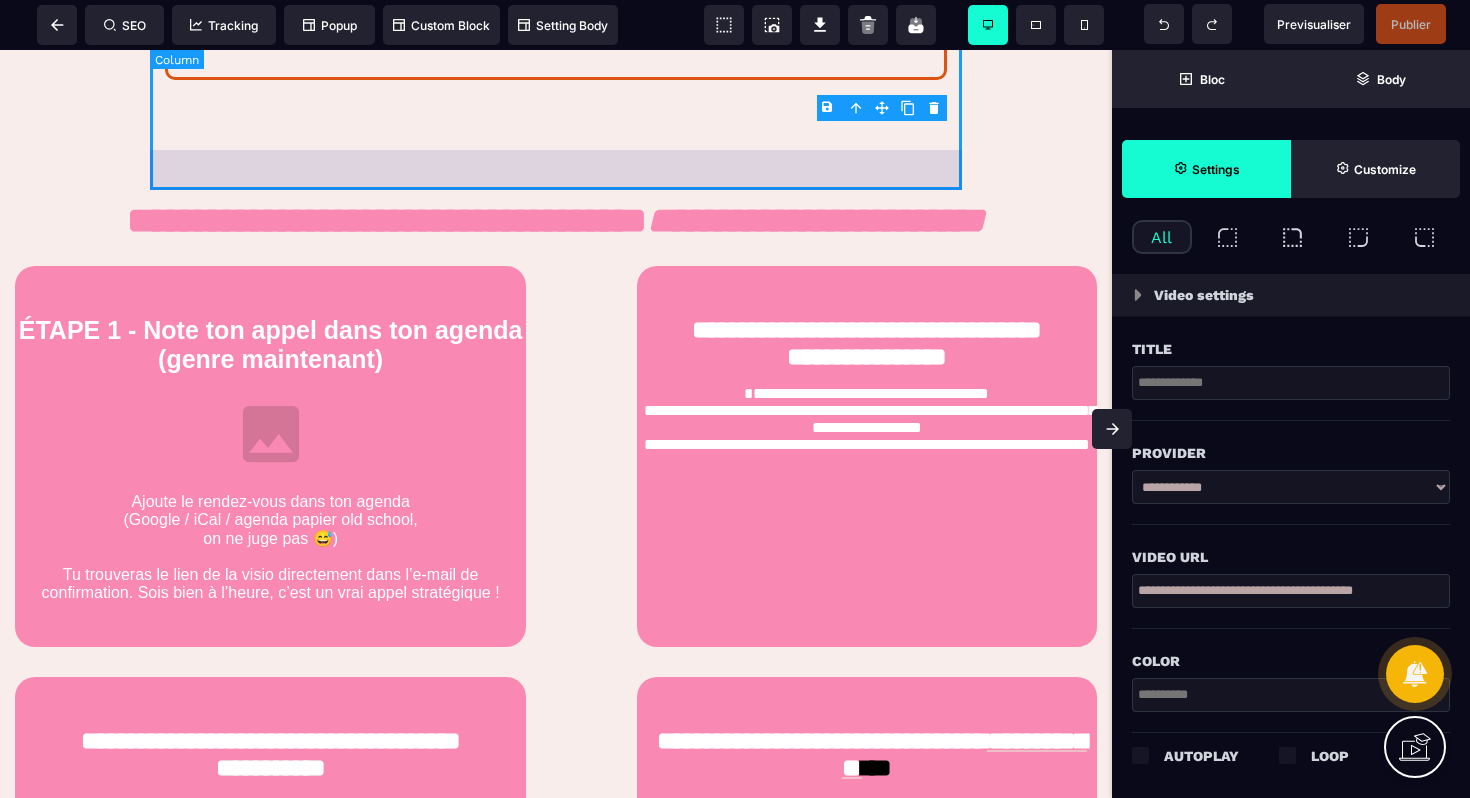 click on "**********" at bounding box center [556, -345] 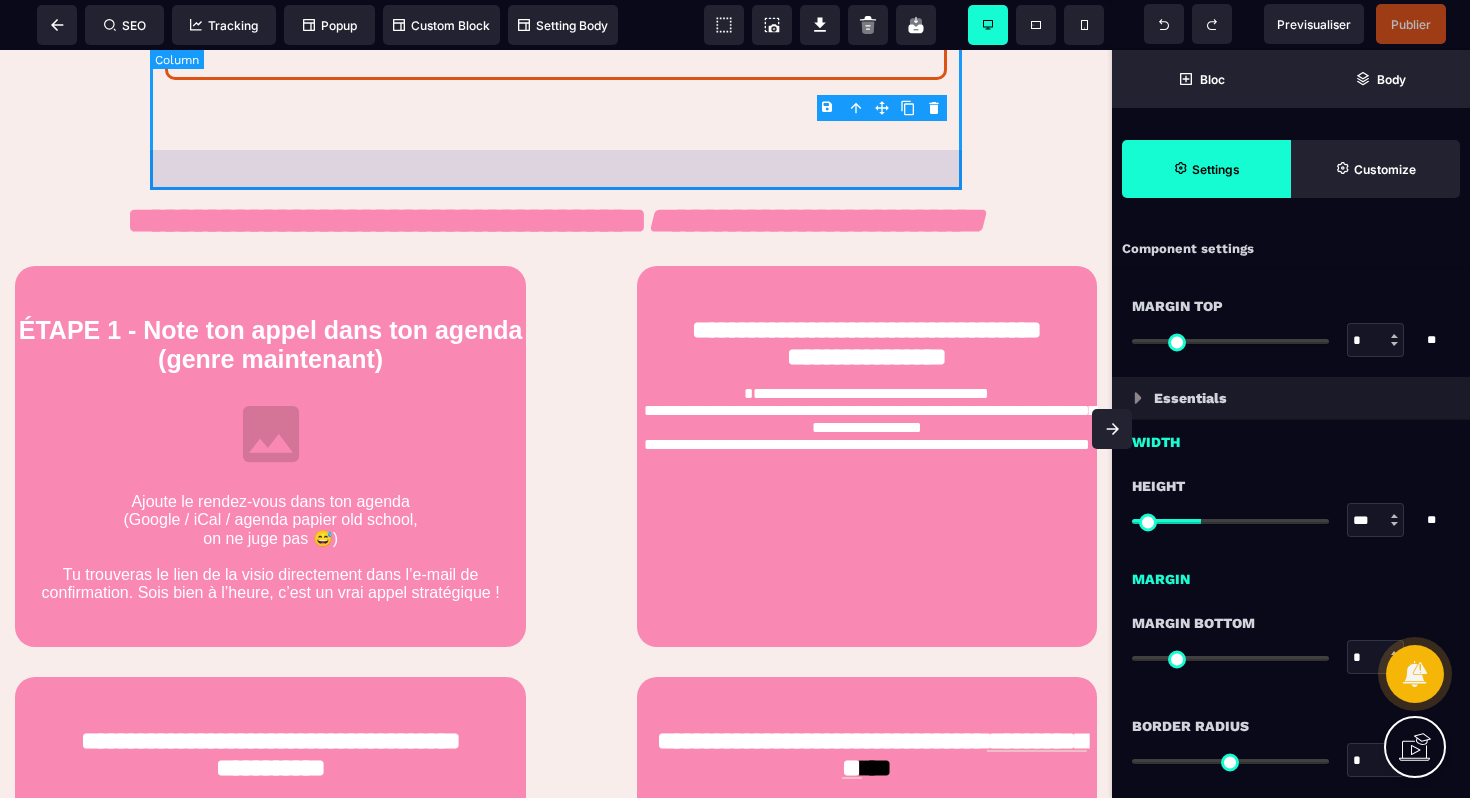 select on "**" 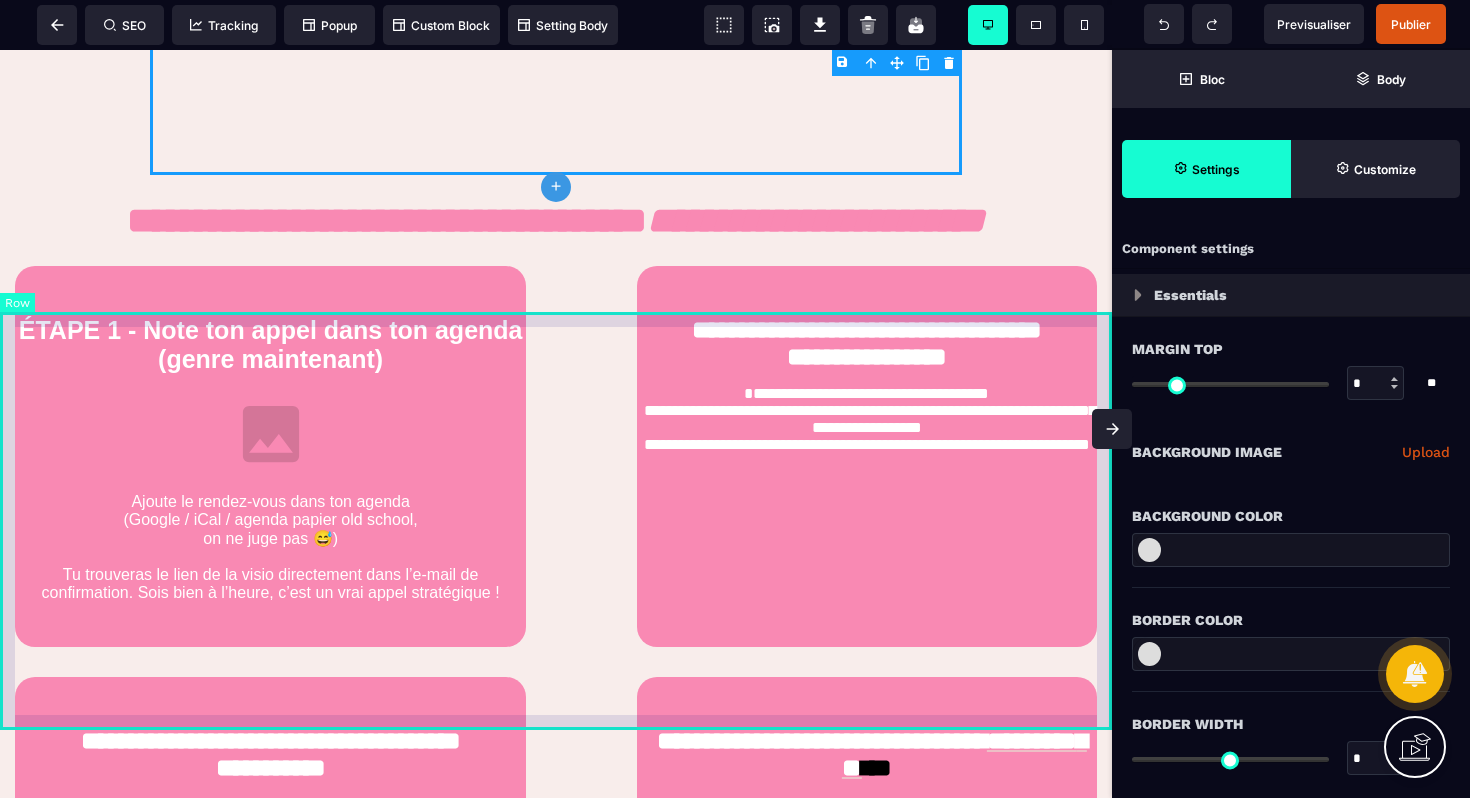 click on "**********" at bounding box center [556, 456] 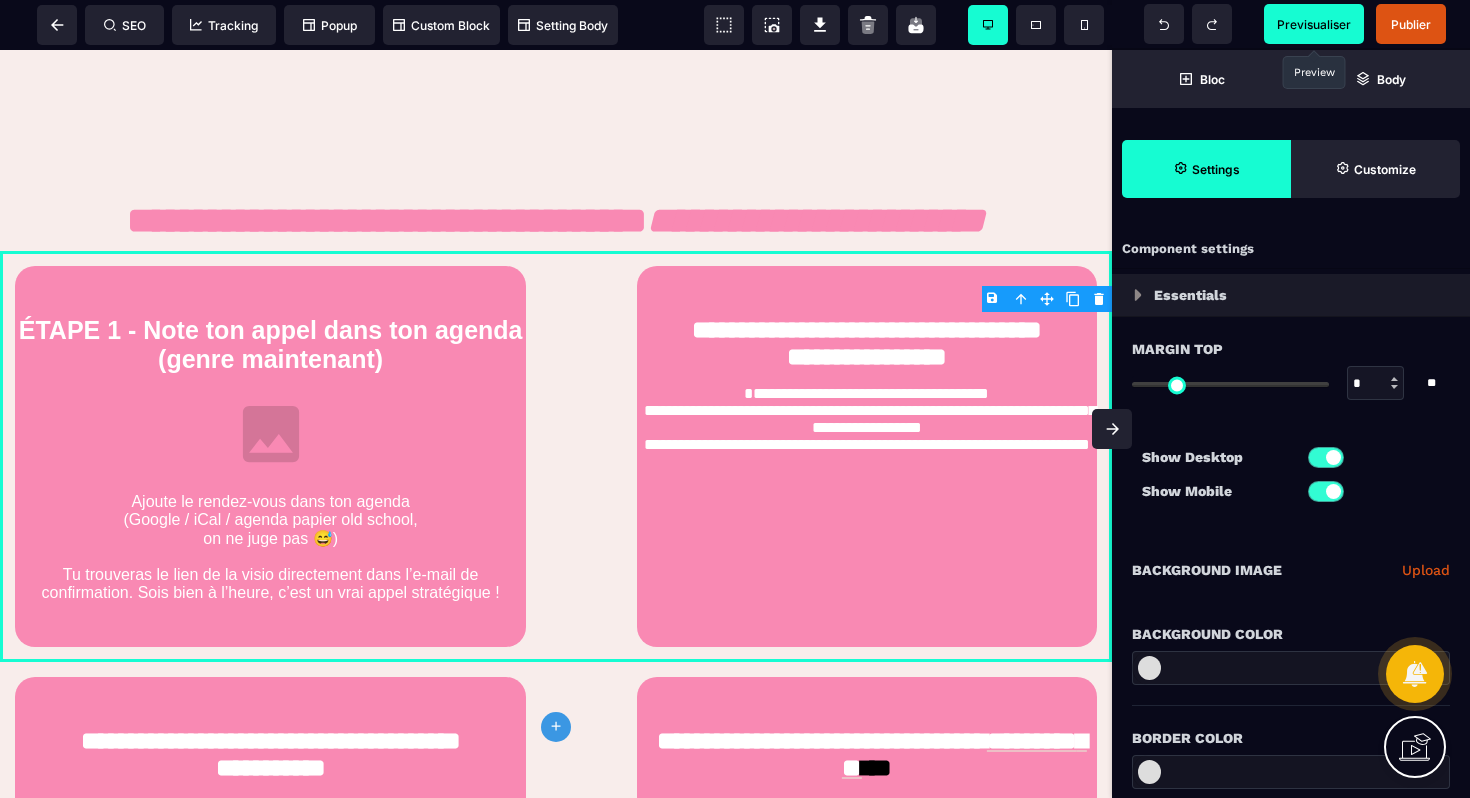 click on "Previsualiser" at bounding box center (1314, 24) 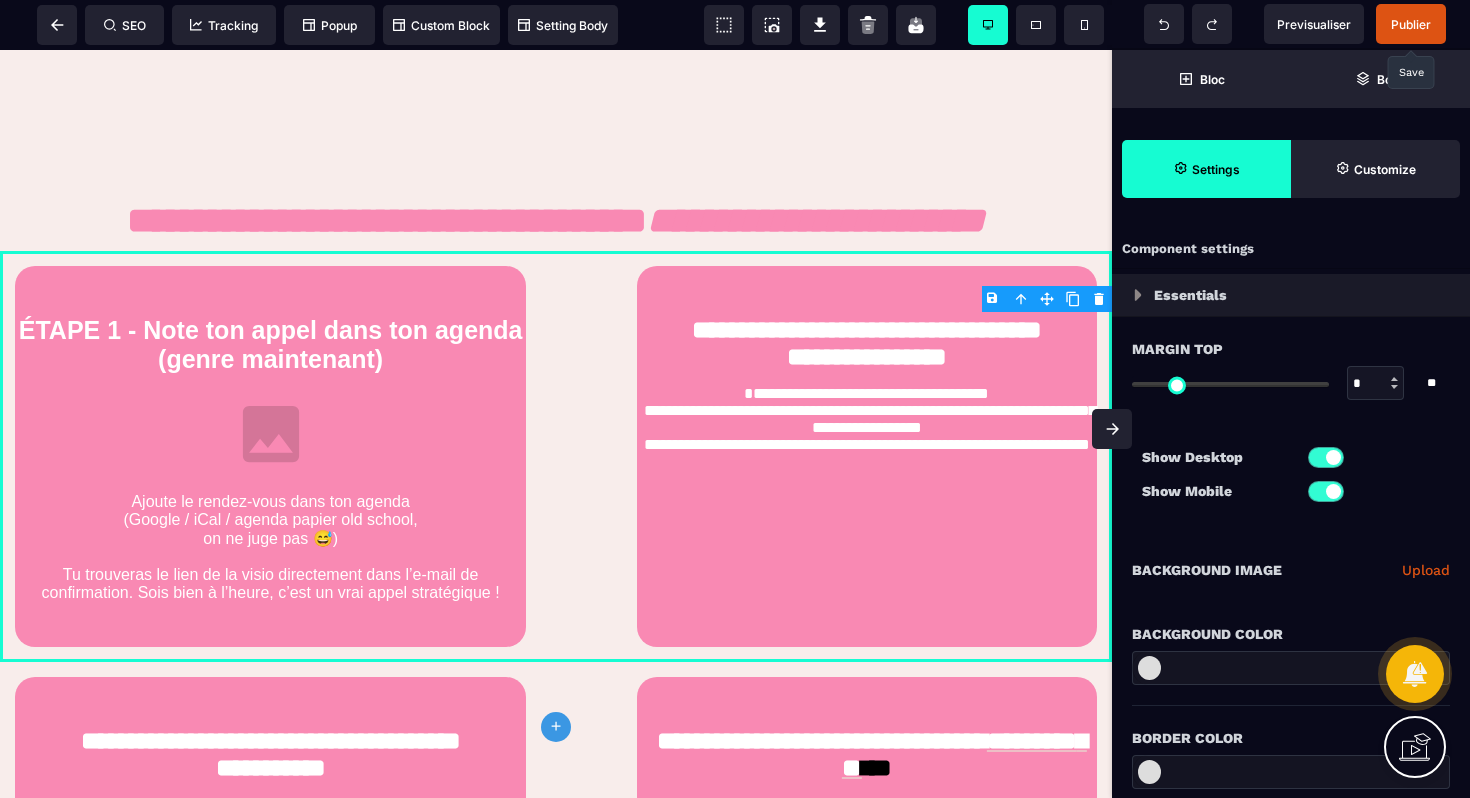 click on "Publier" at bounding box center [1411, 24] 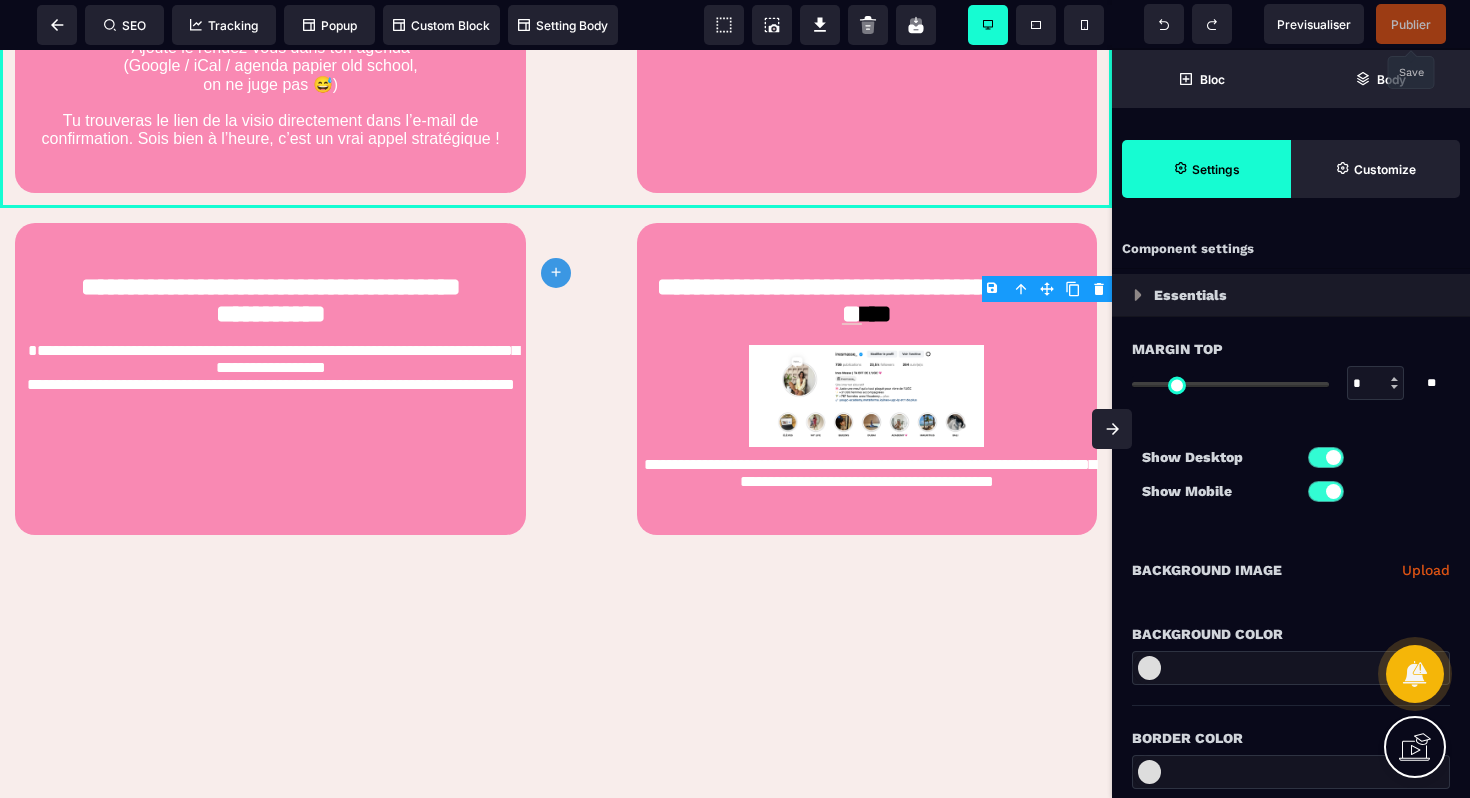 scroll, scrollTop: 1413, scrollLeft: 0, axis: vertical 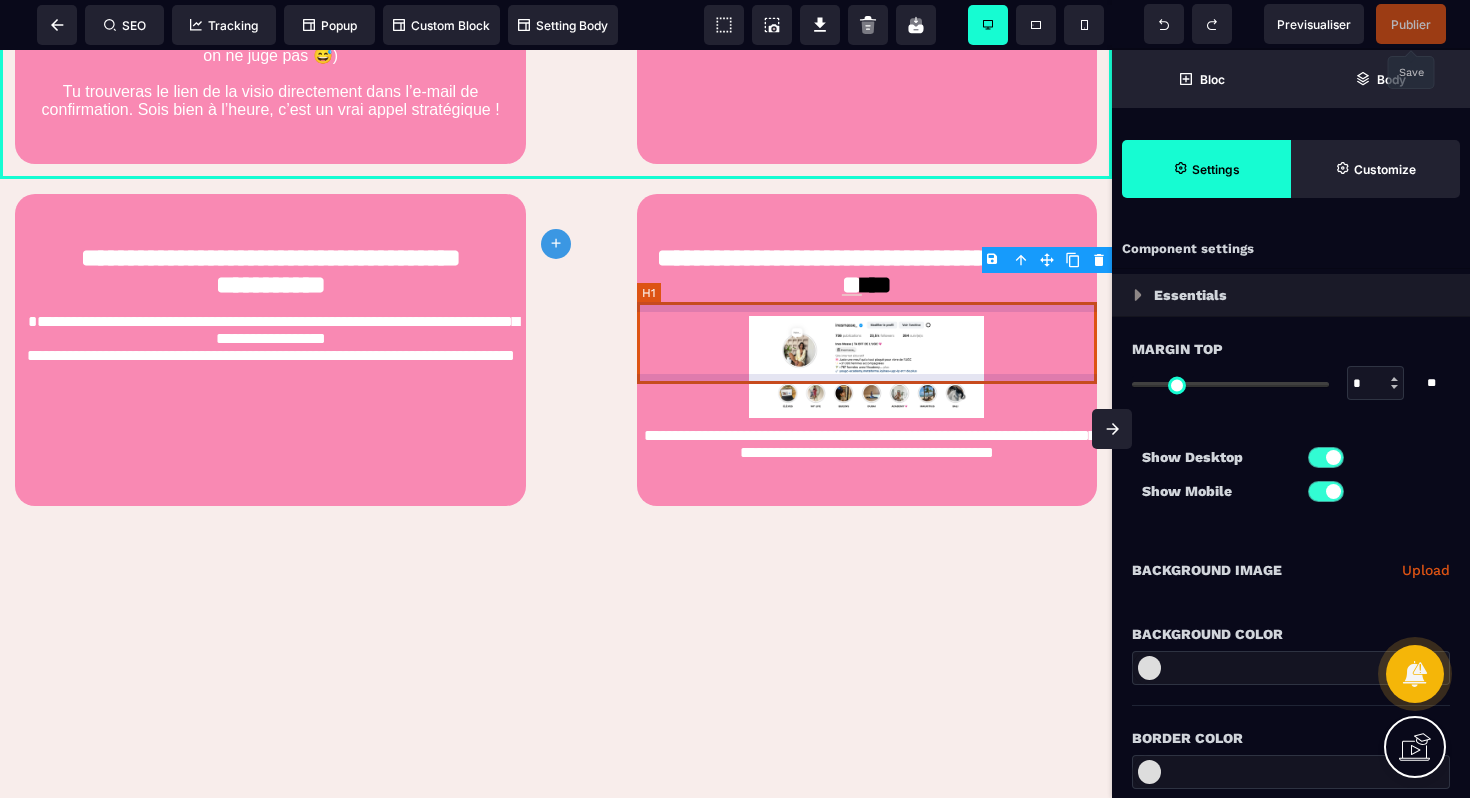 click on "**********" at bounding box center (867, 275) 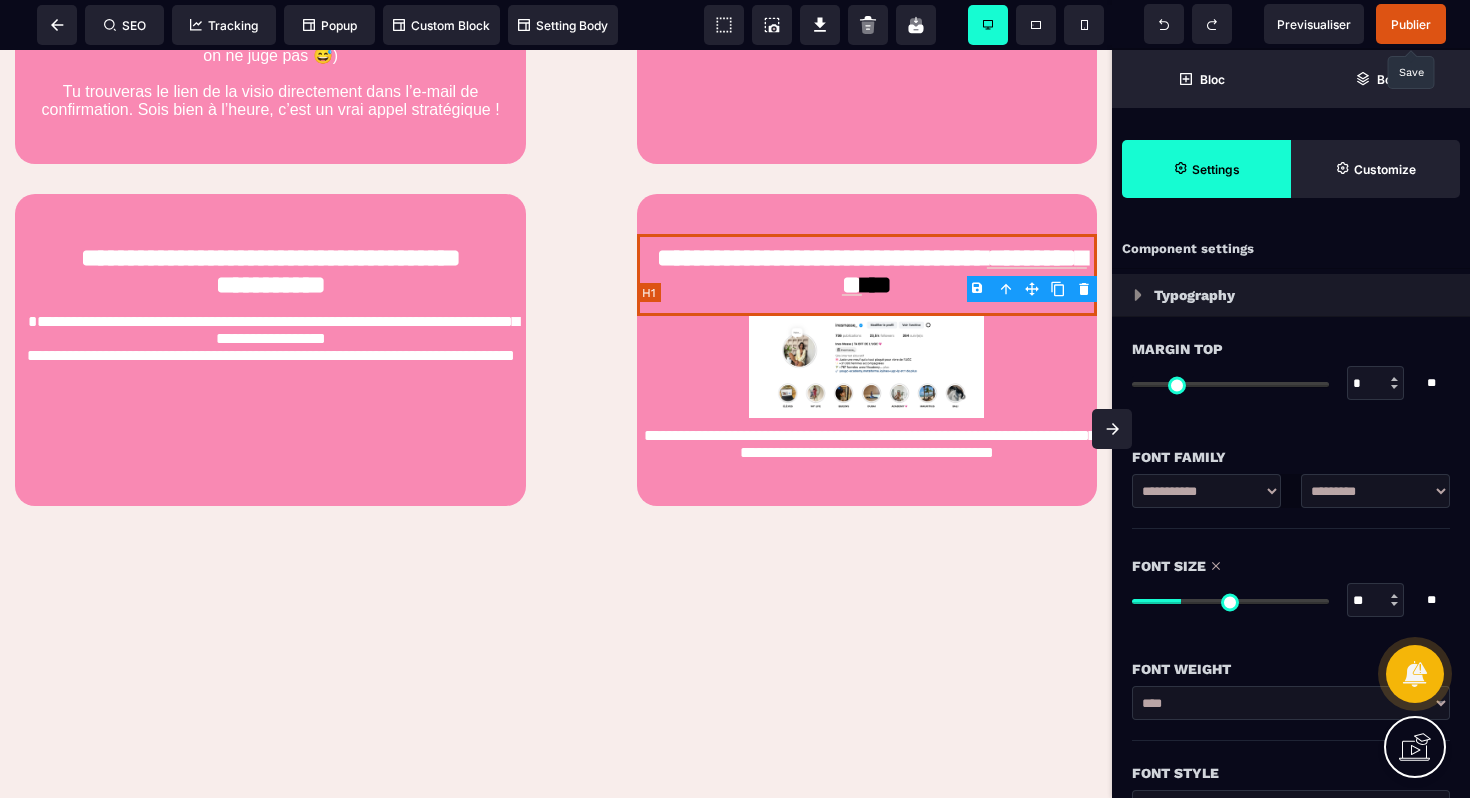 click on "**********" at bounding box center [867, 275] 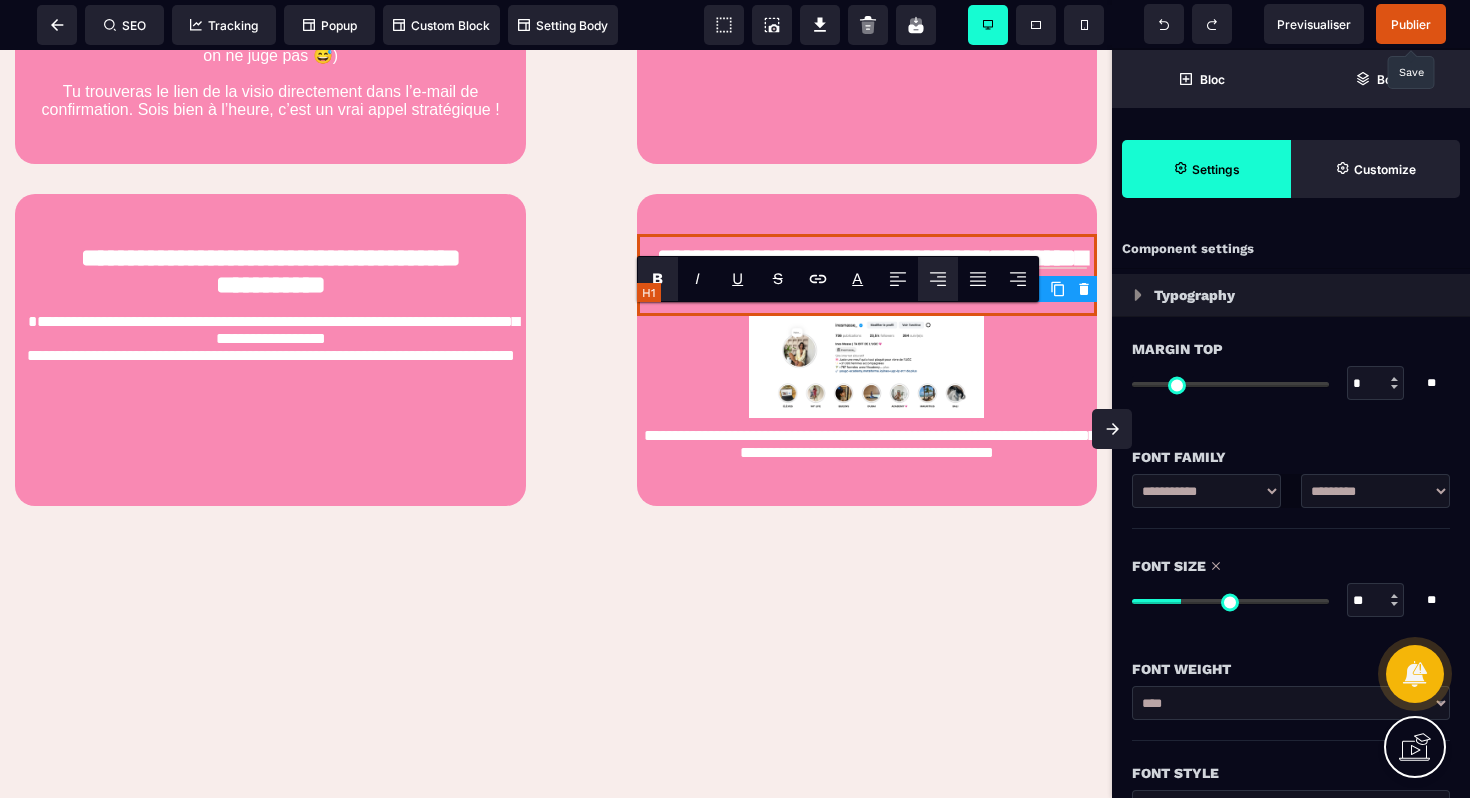 click on "**********" at bounding box center [867, 275] 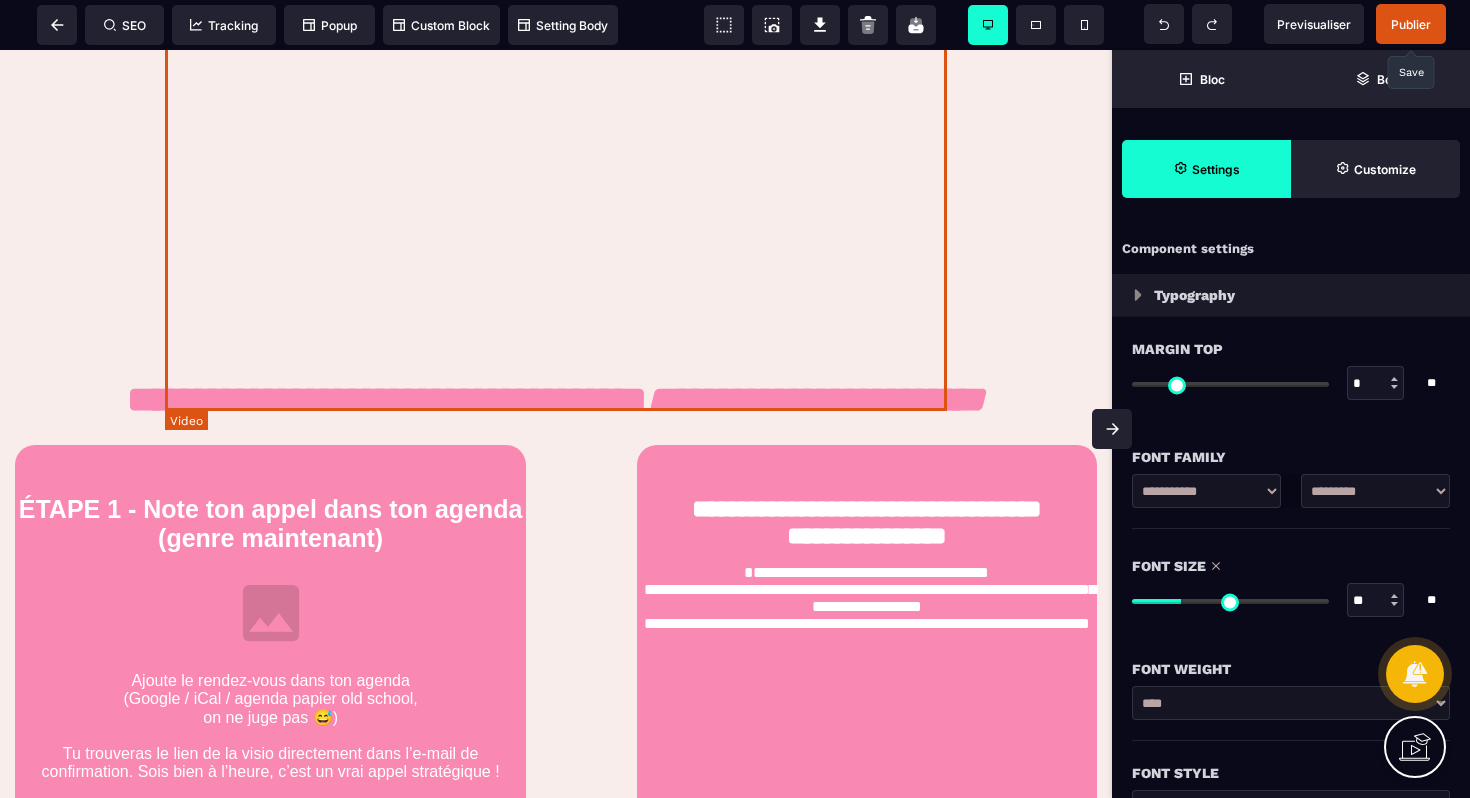 scroll, scrollTop: 854, scrollLeft: 0, axis: vertical 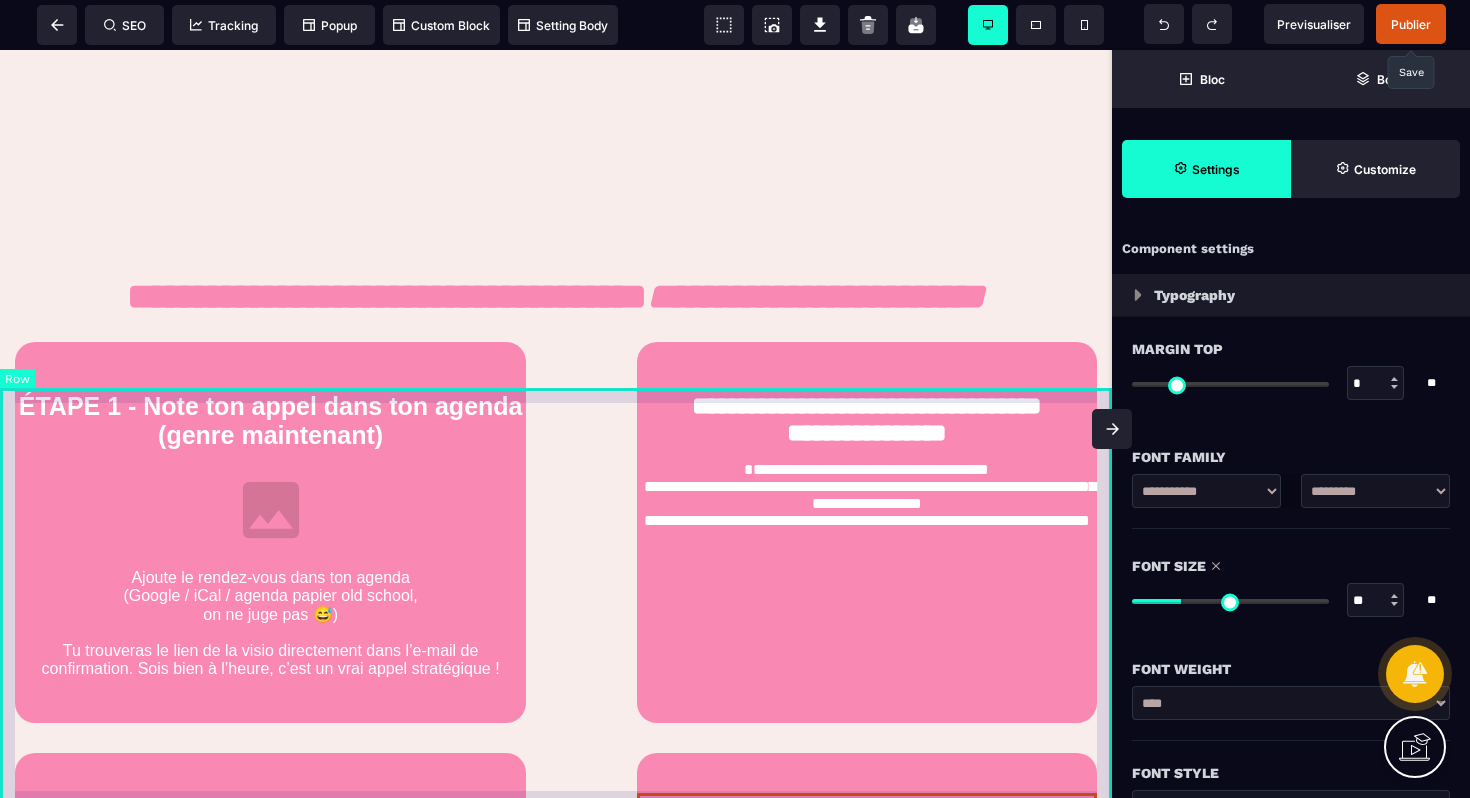 click on "**********" at bounding box center (556, 532) 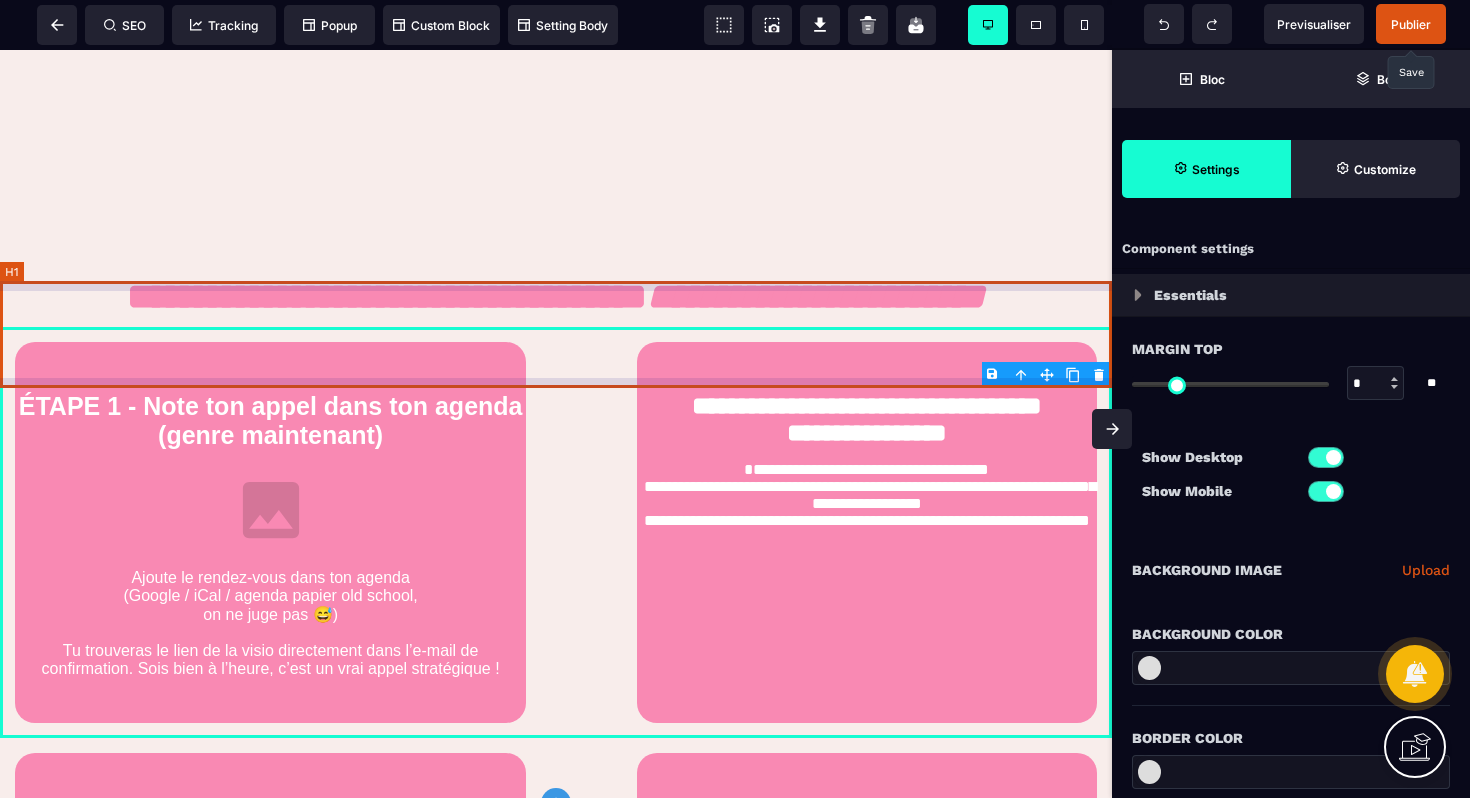 click on "**********" at bounding box center (556, 296) 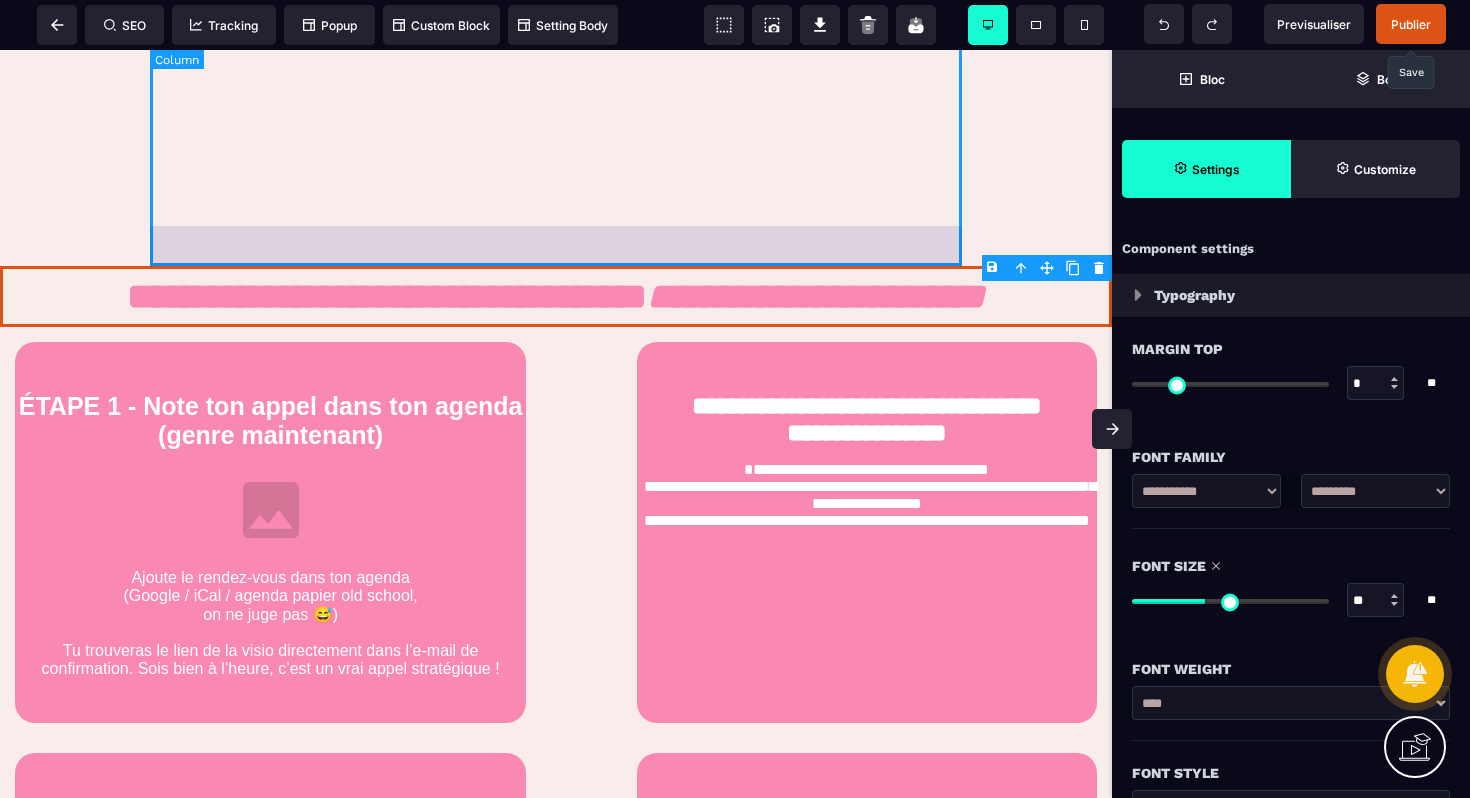 click on "**********" at bounding box center (556, -269) 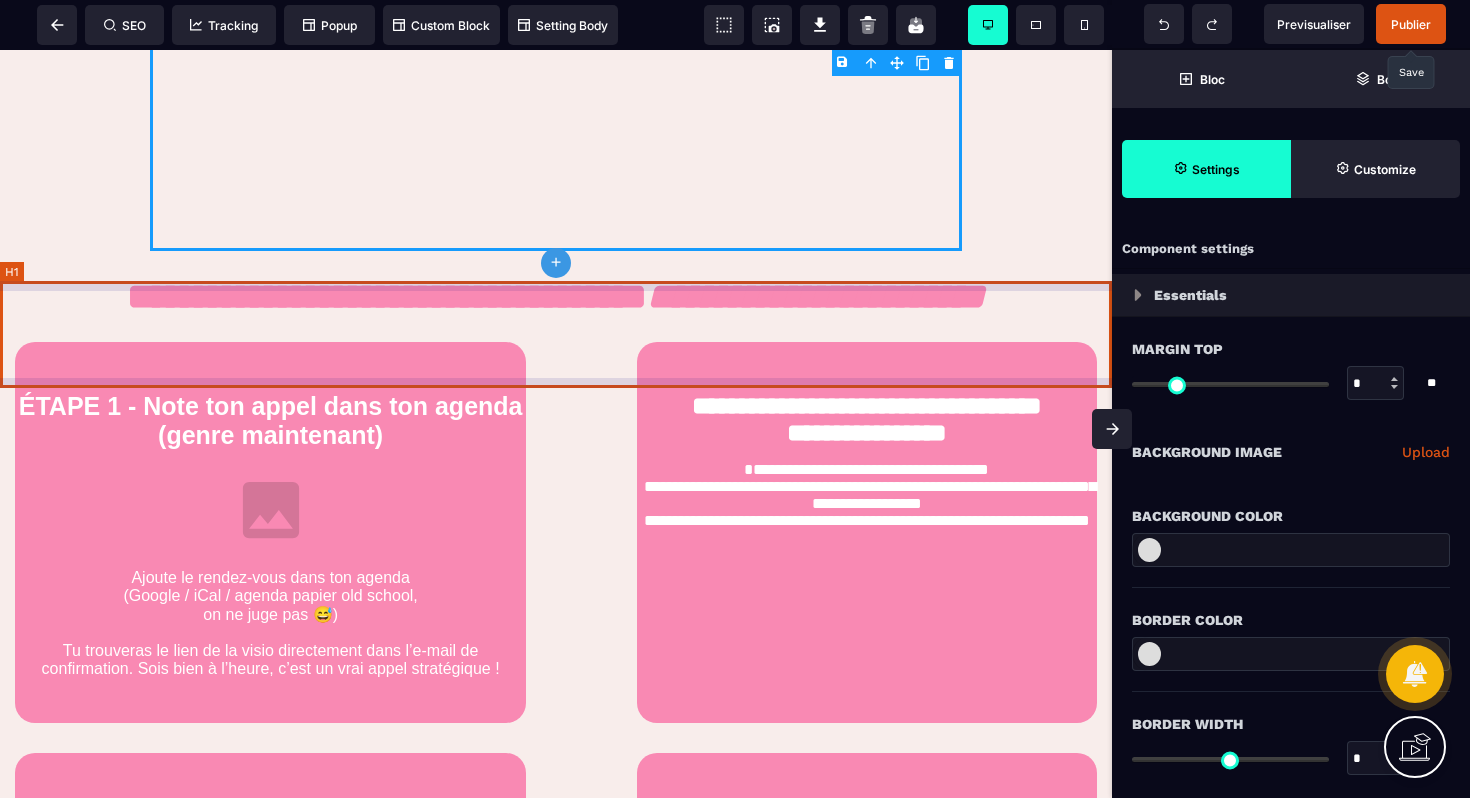 click on "**********" at bounding box center (556, 296) 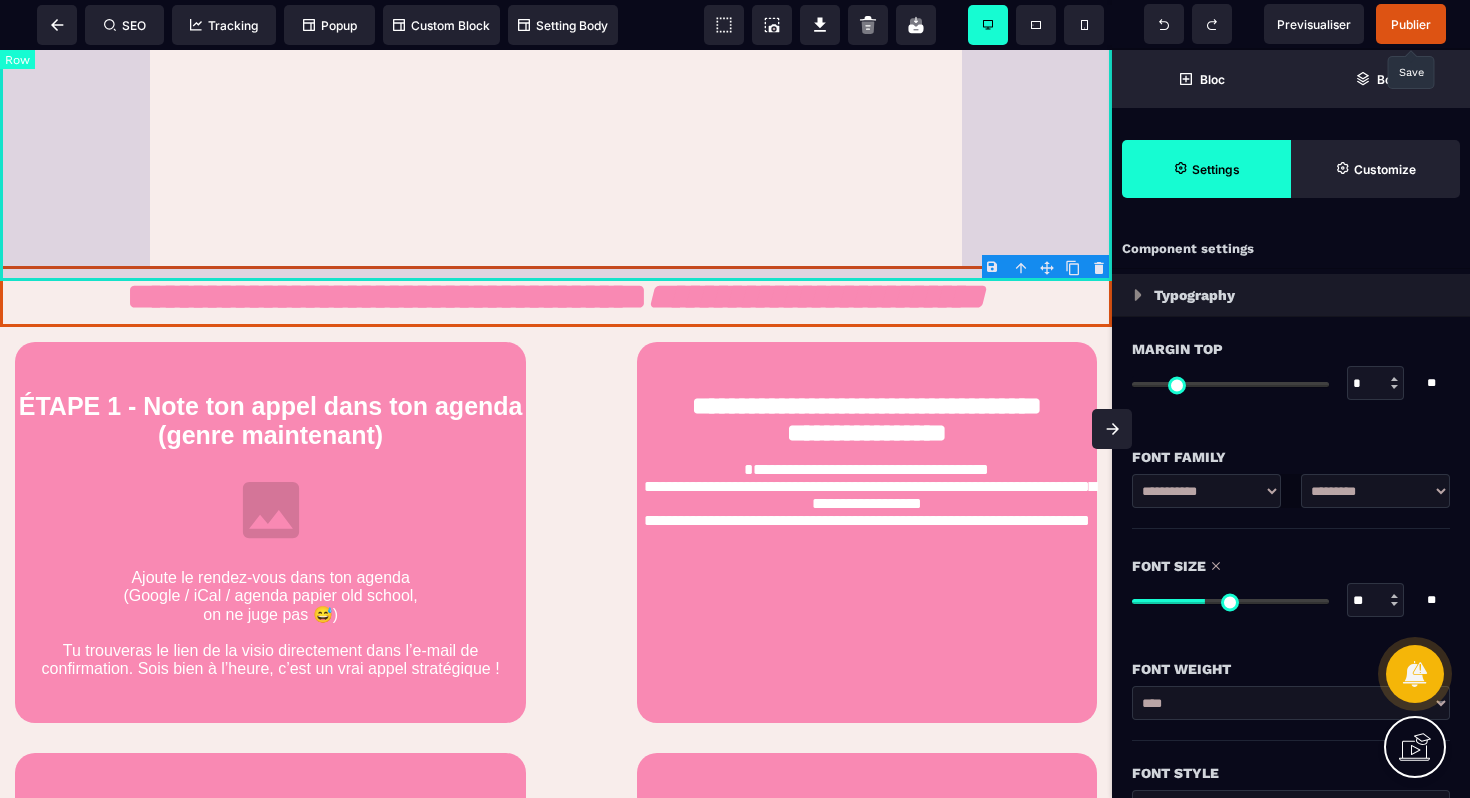 click on "**********" at bounding box center (556, -269) 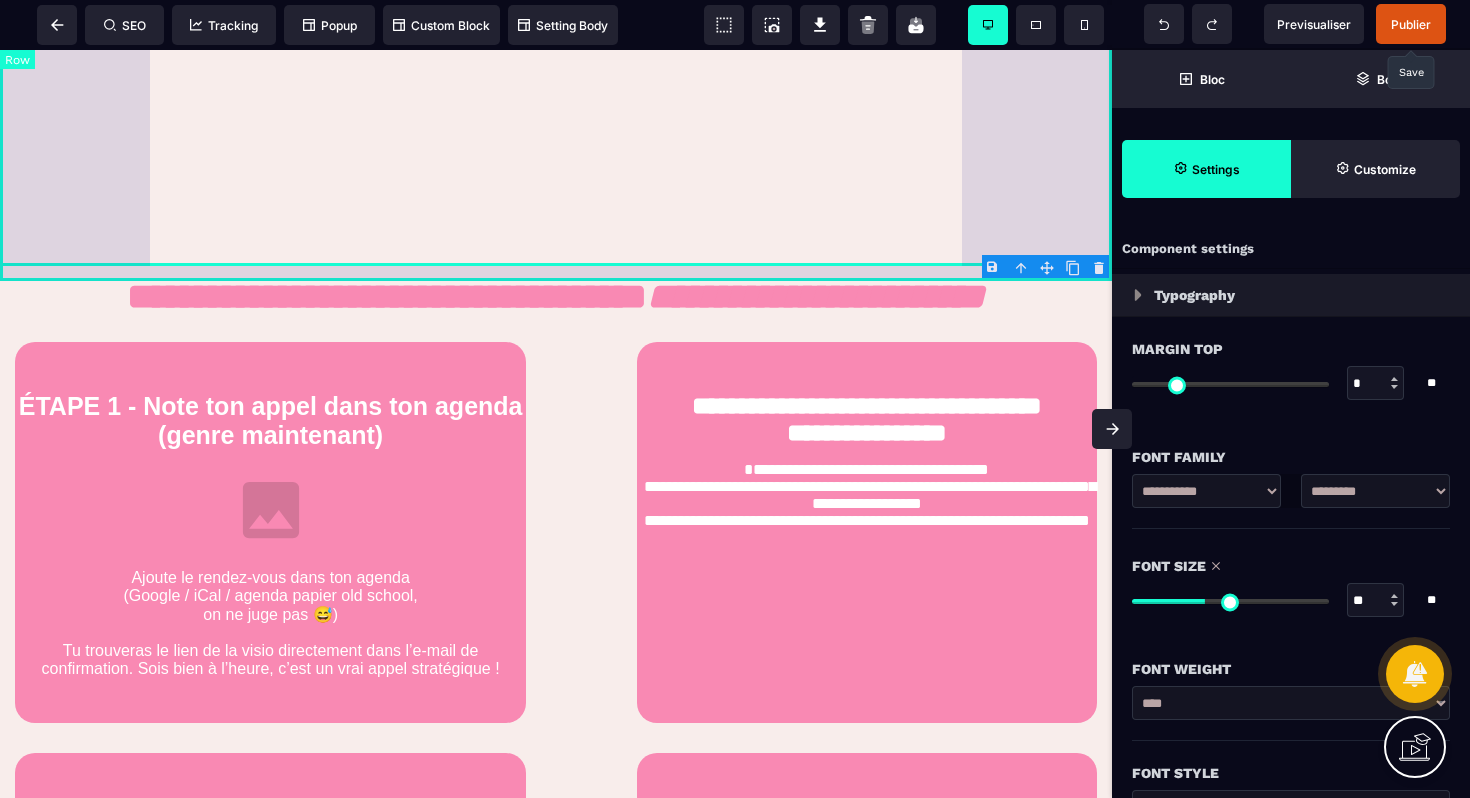 select on "**" 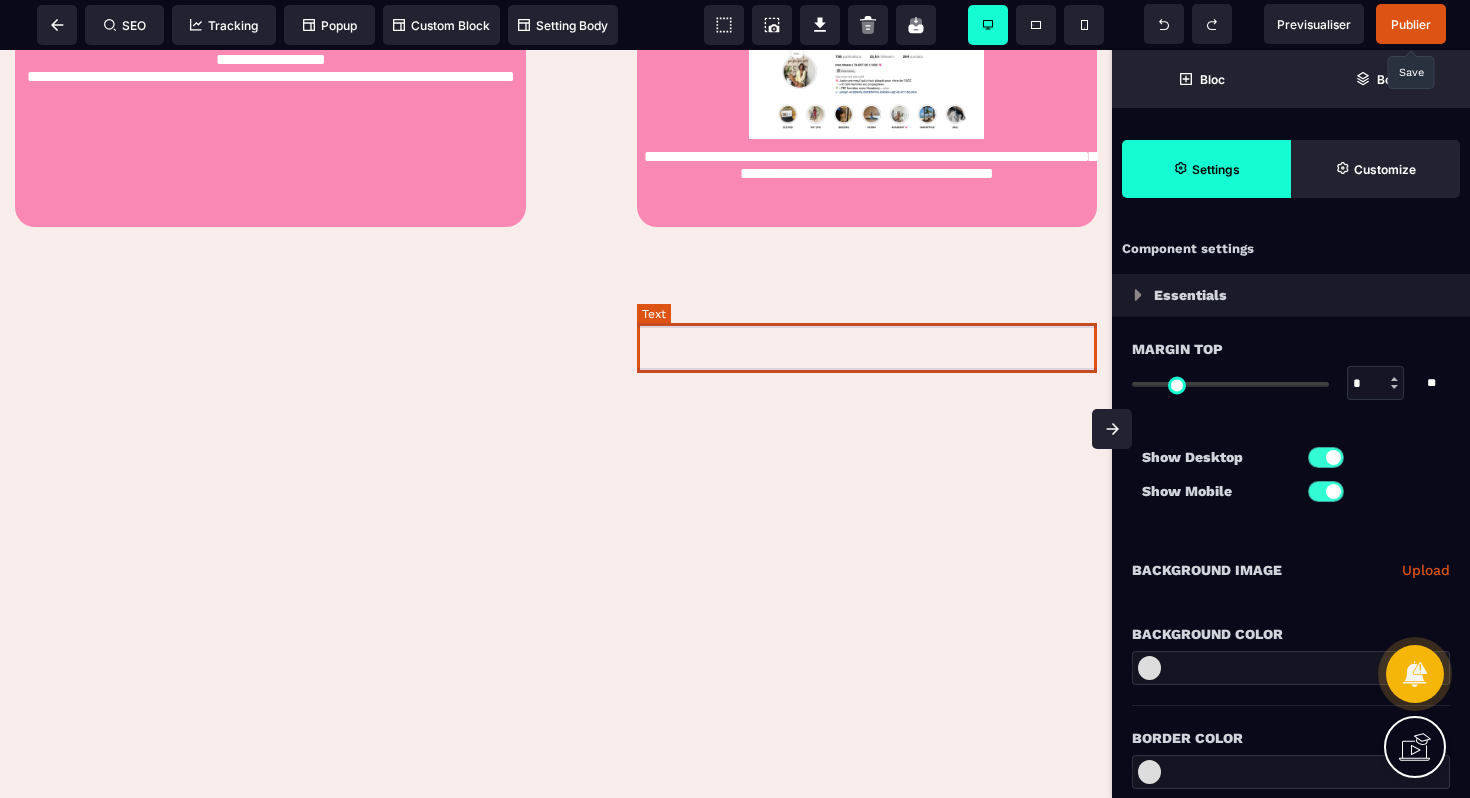 scroll, scrollTop: 1766, scrollLeft: 0, axis: vertical 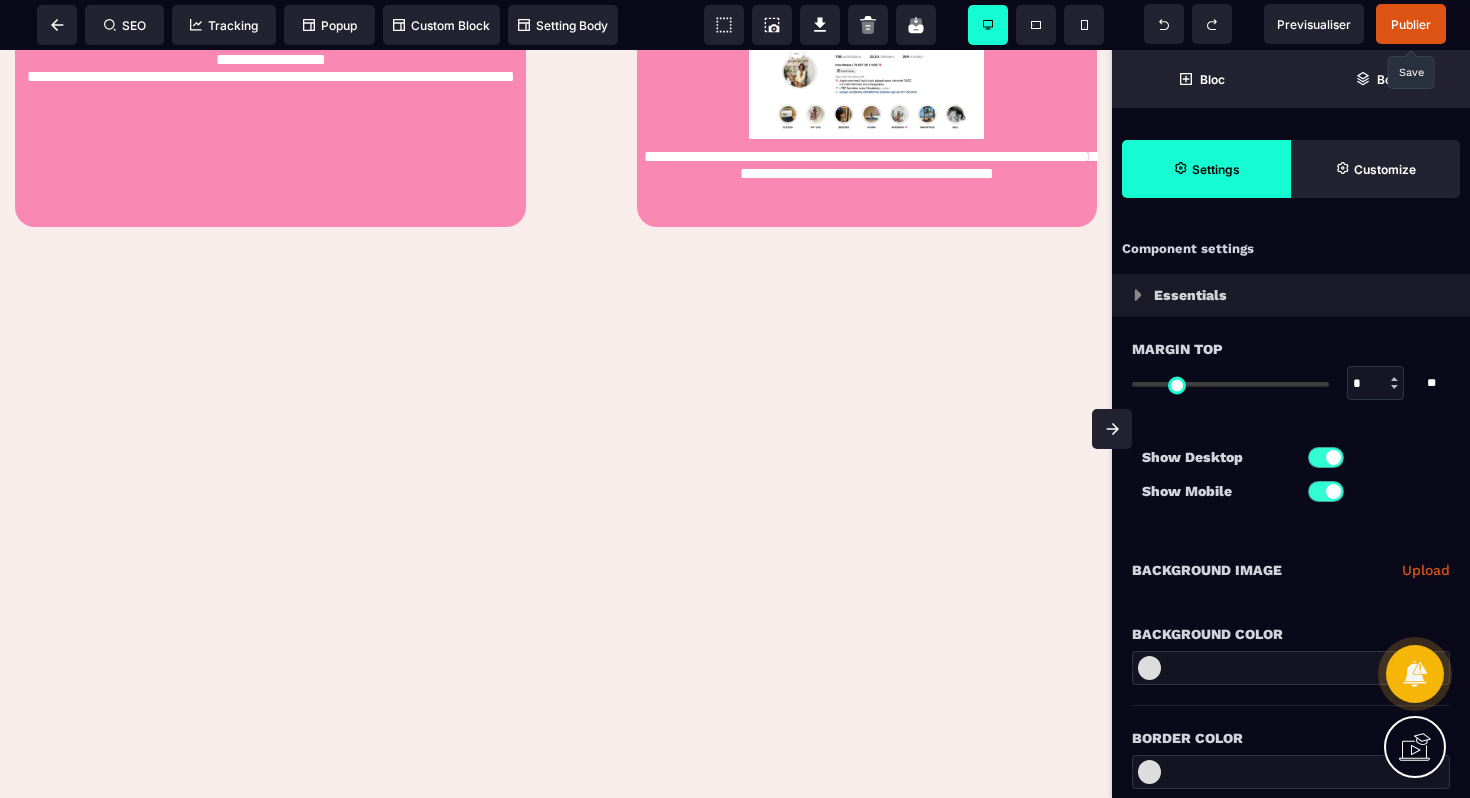 click on "Publier" at bounding box center (1411, 24) 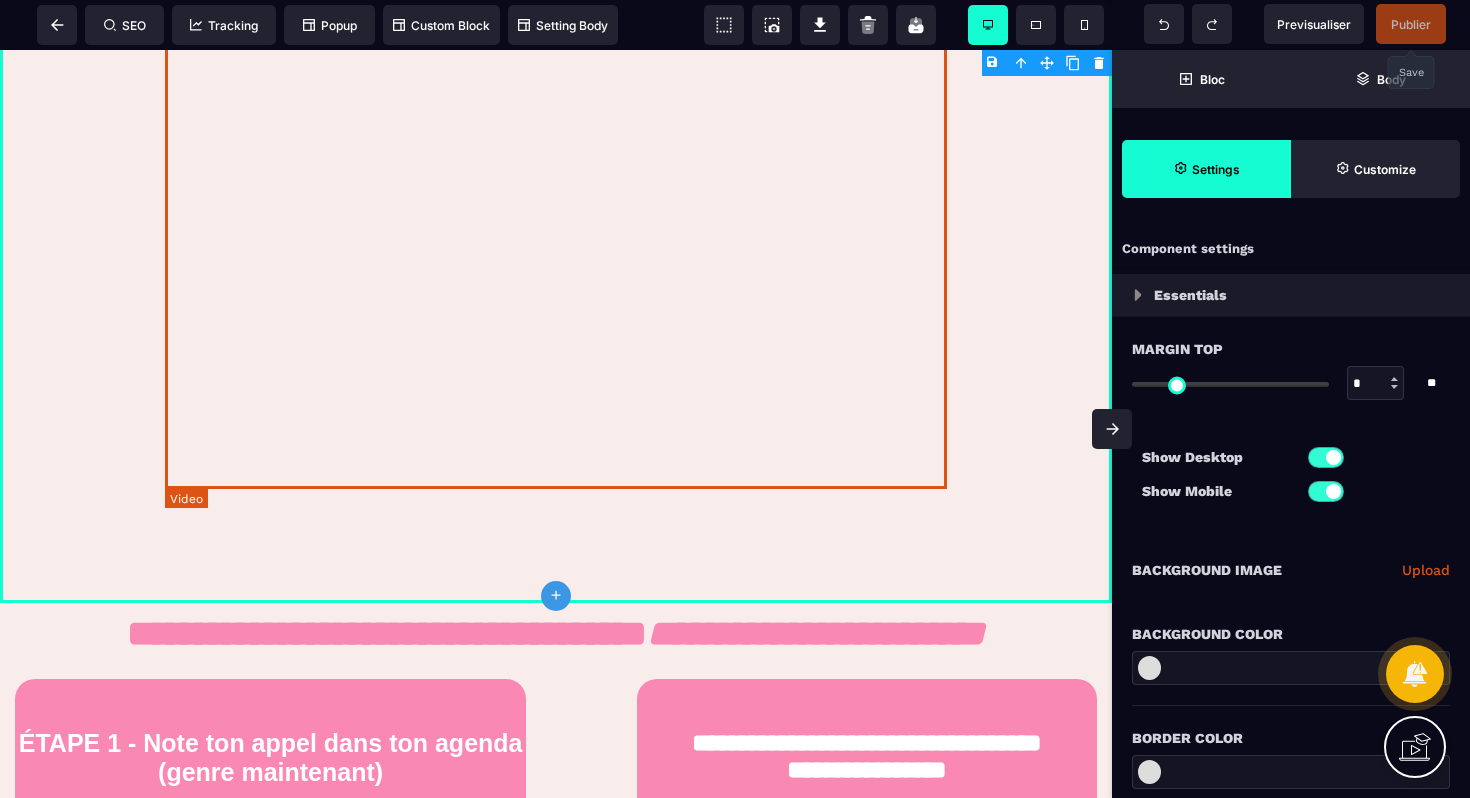 scroll, scrollTop: 462, scrollLeft: 0, axis: vertical 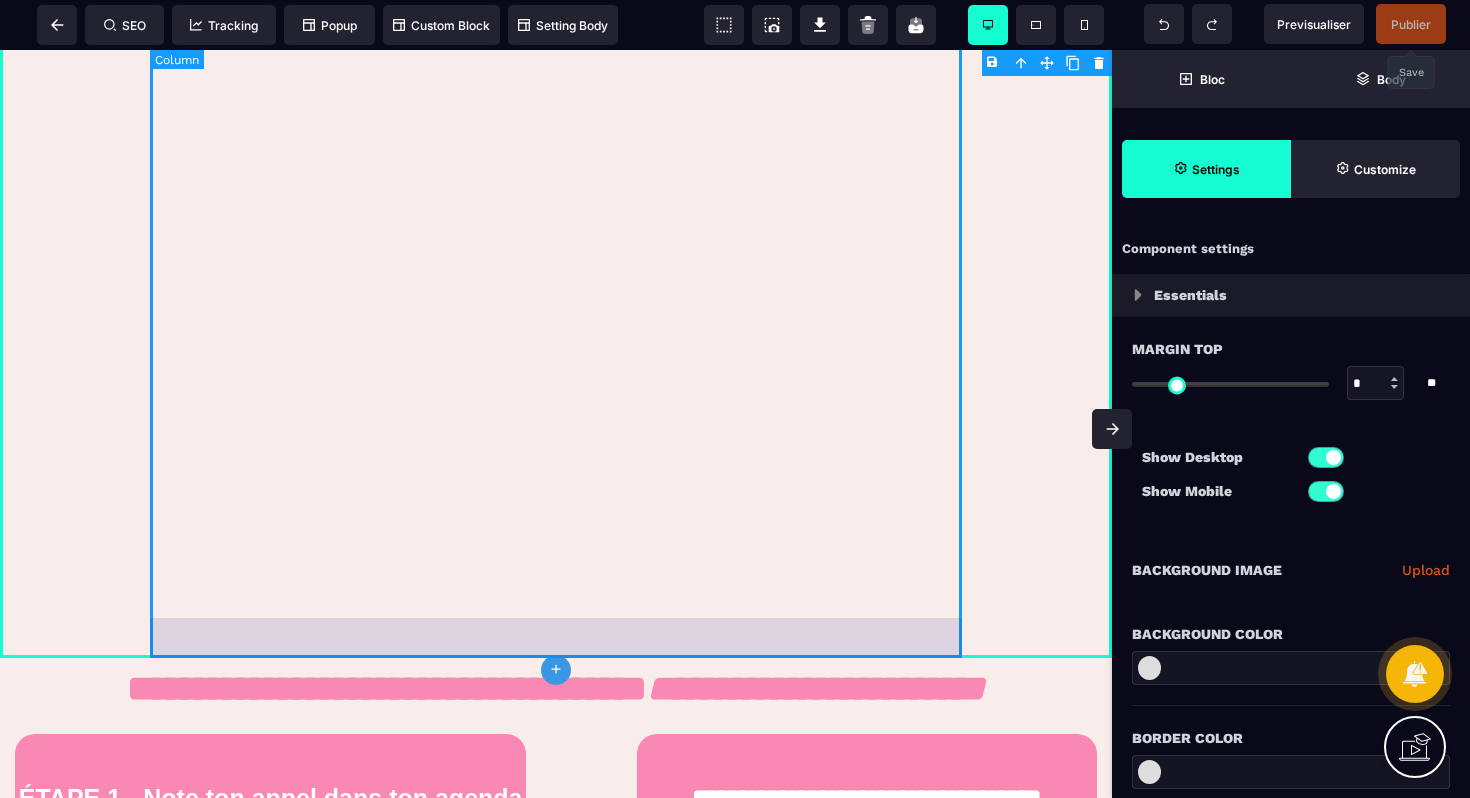 click on "**********" at bounding box center [556, 123] 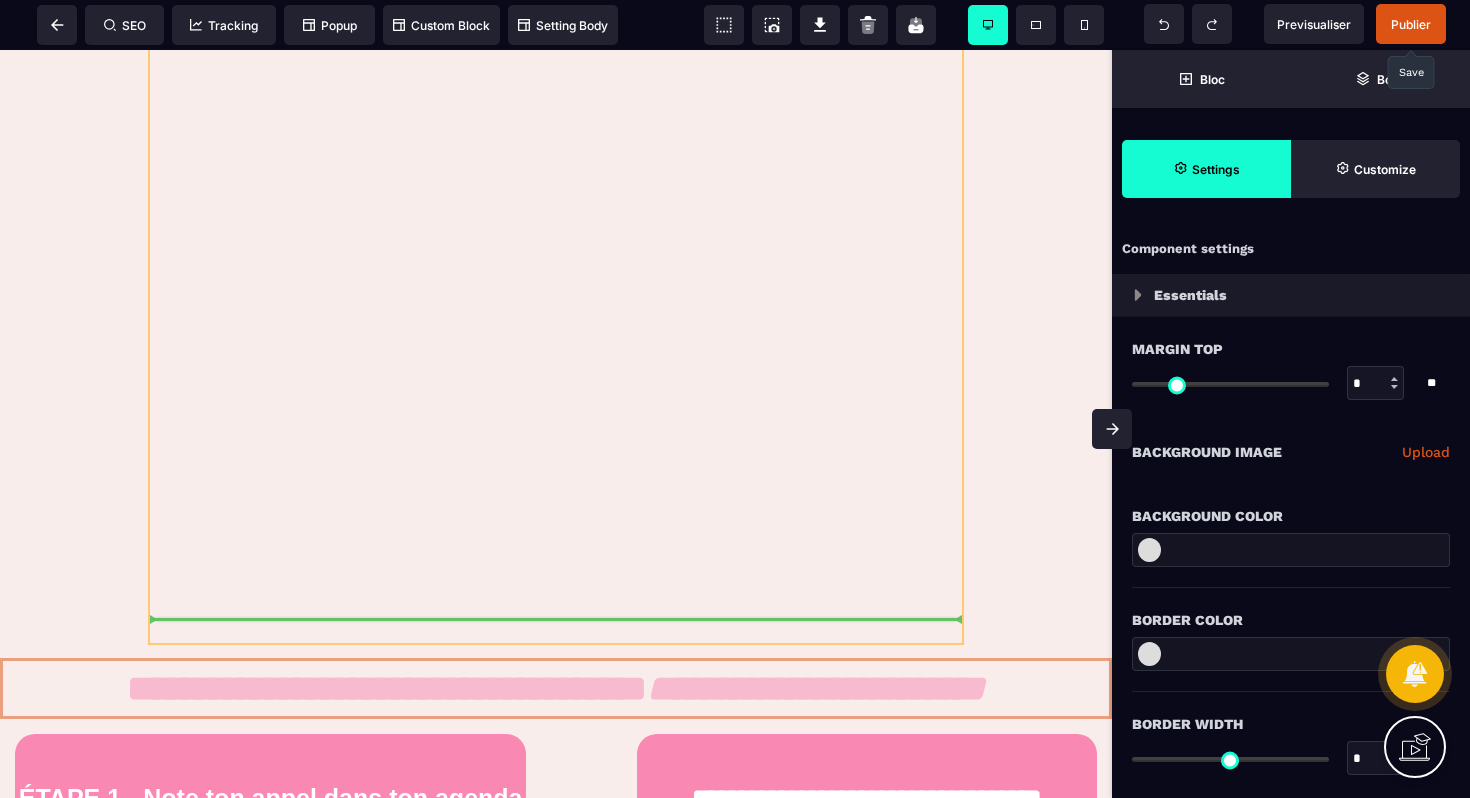 drag, startPoint x: 588, startPoint y: 712, endPoint x: 586, endPoint y: 606, distance: 106.01887 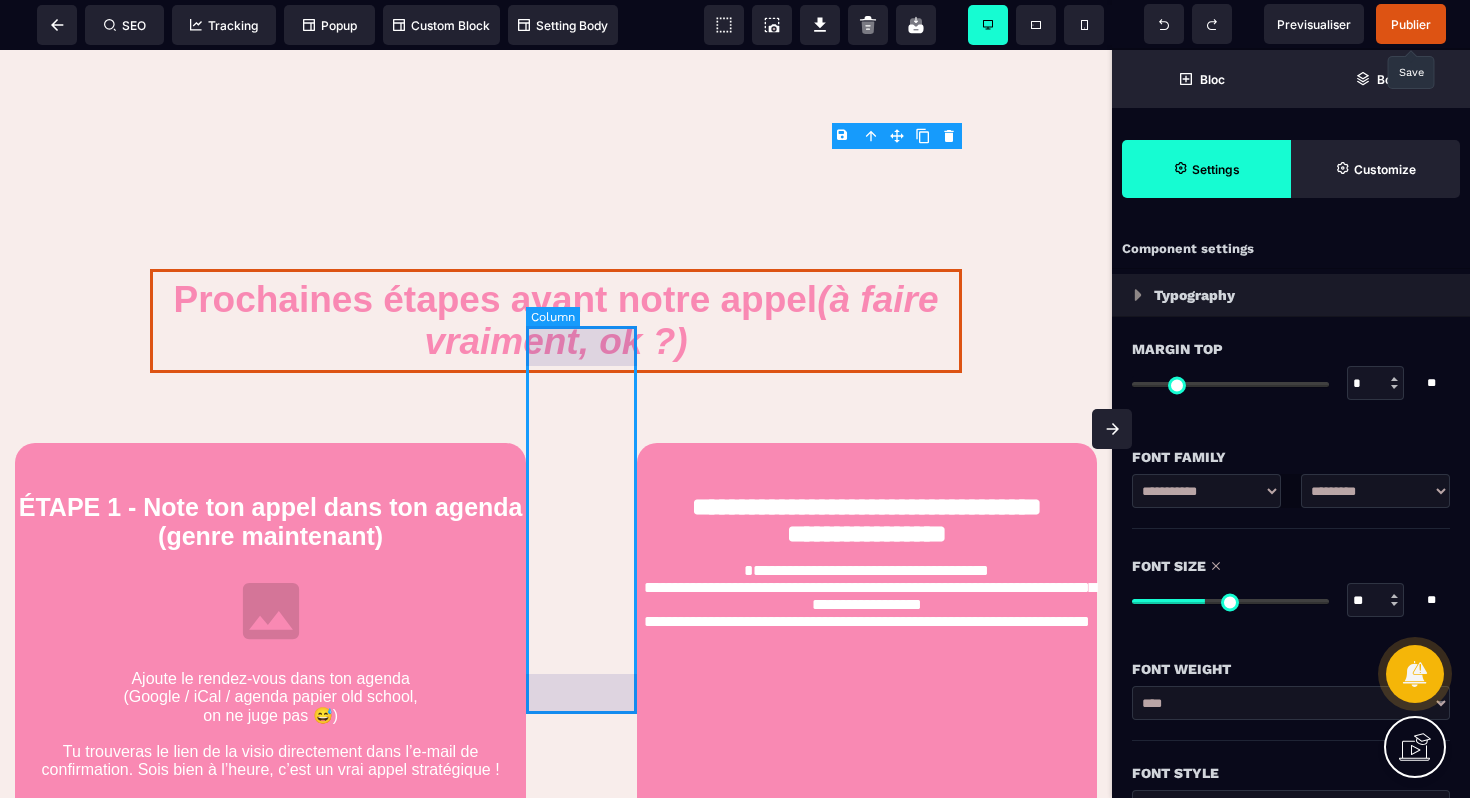 scroll, scrollTop: 931, scrollLeft: 0, axis: vertical 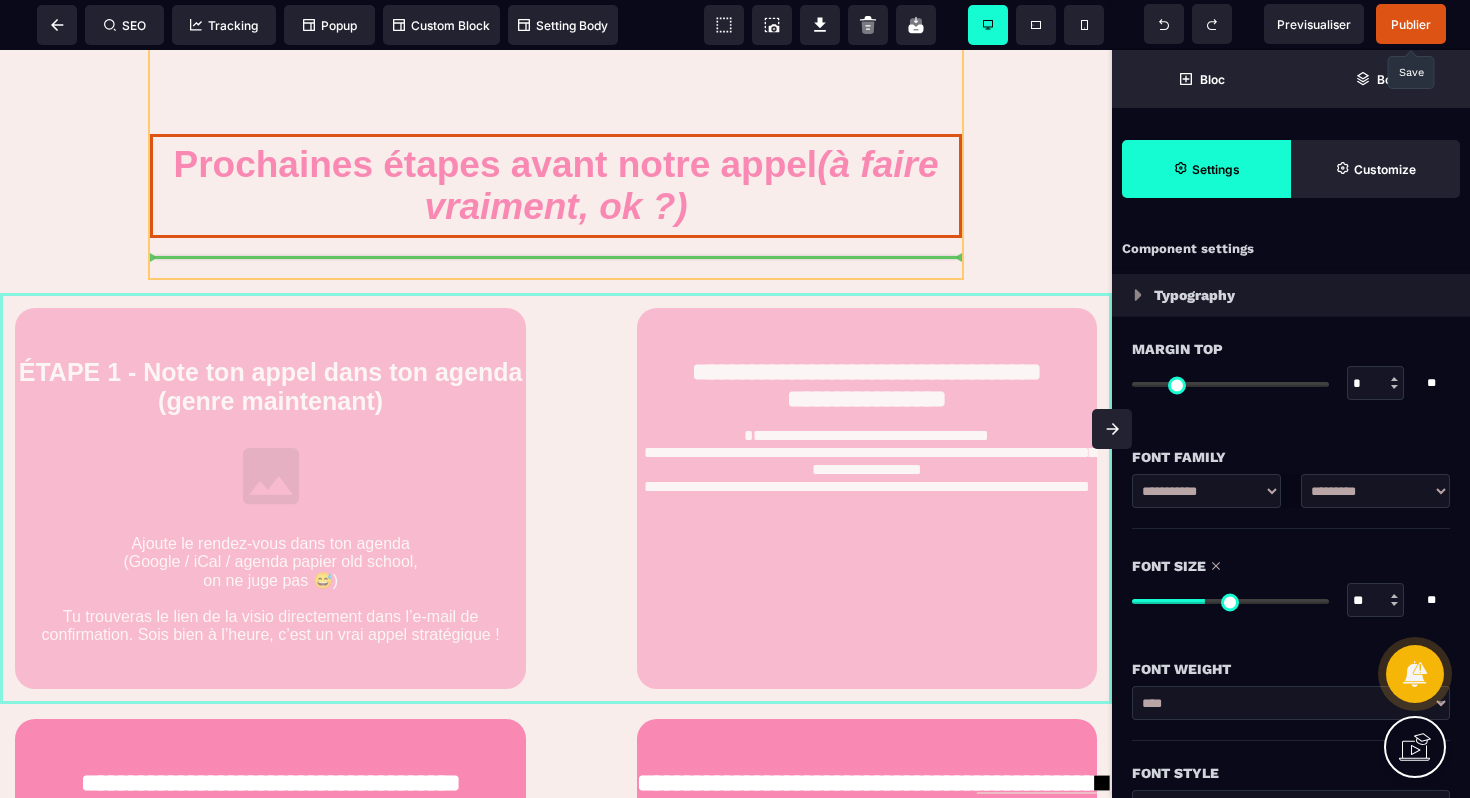 drag, startPoint x: 446, startPoint y: 316, endPoint x: 465, endPoint y: 239, distance: 79.30952 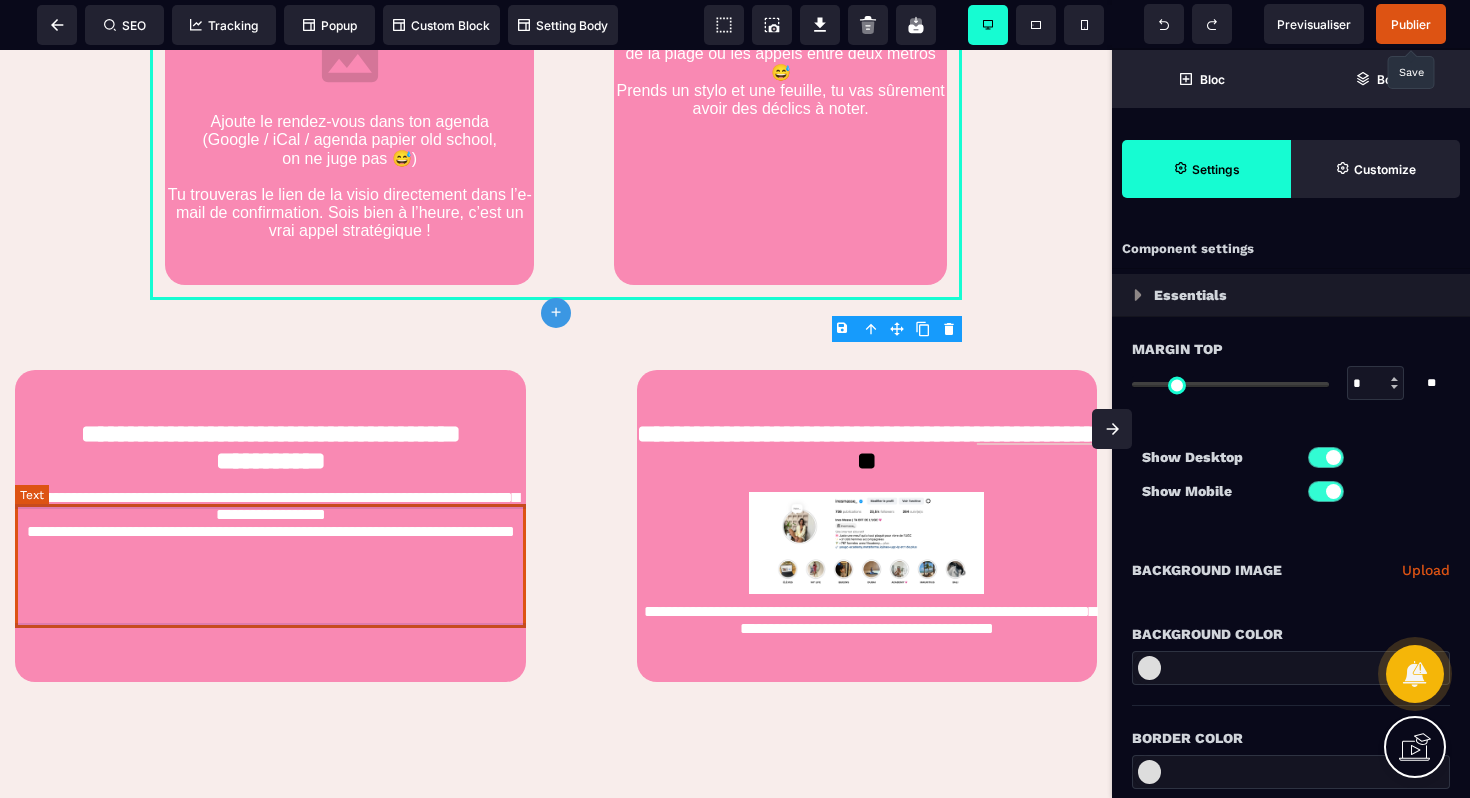 scroll, scrollTop: 1347, scrollLeft: 0, axis: vertical 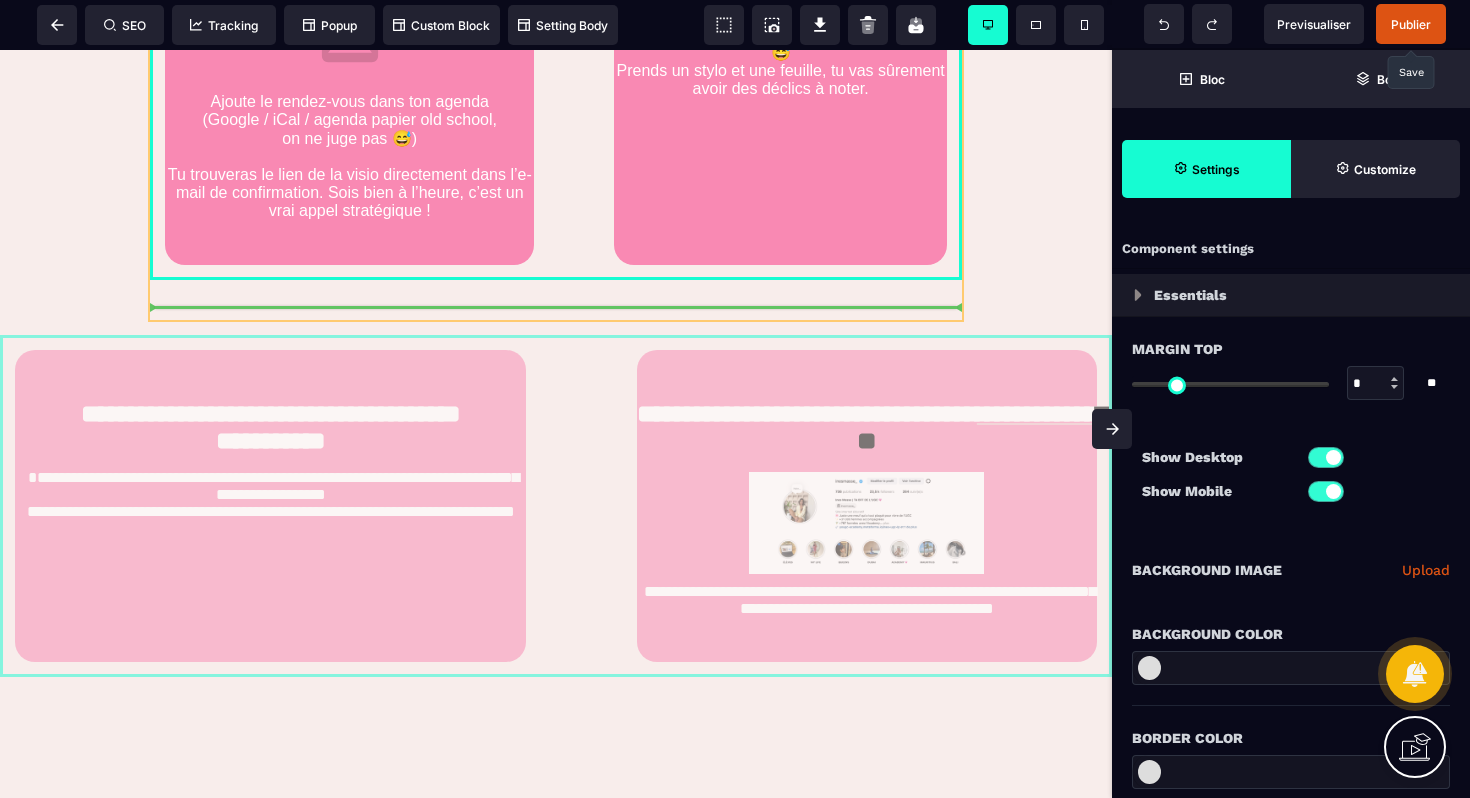 drag, startPoint x: 455, startPoint y: 370, endPoint x: 480, endPoint y: 302, distance: 72.44998 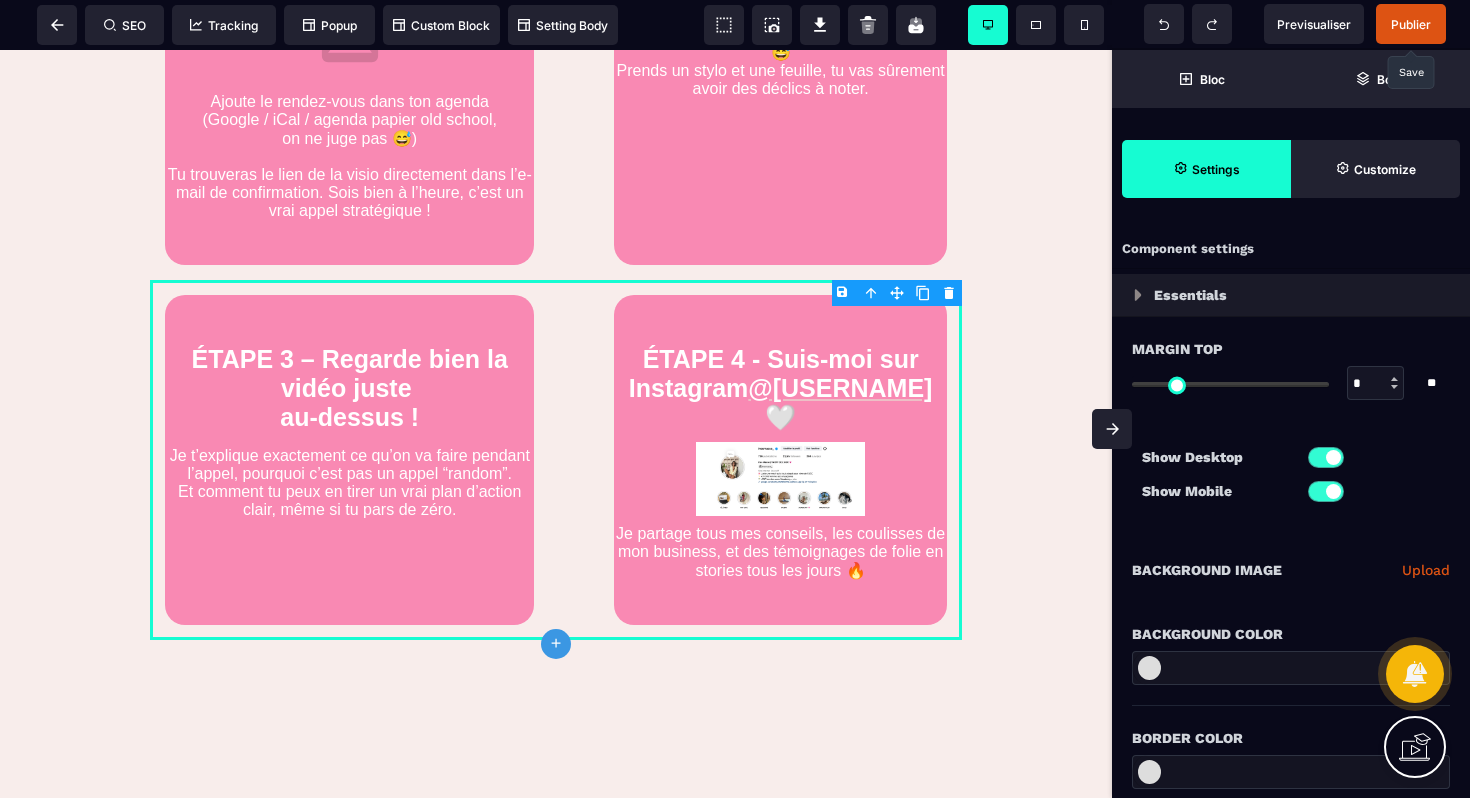 click on "**********" at bounding box center [556, -23] 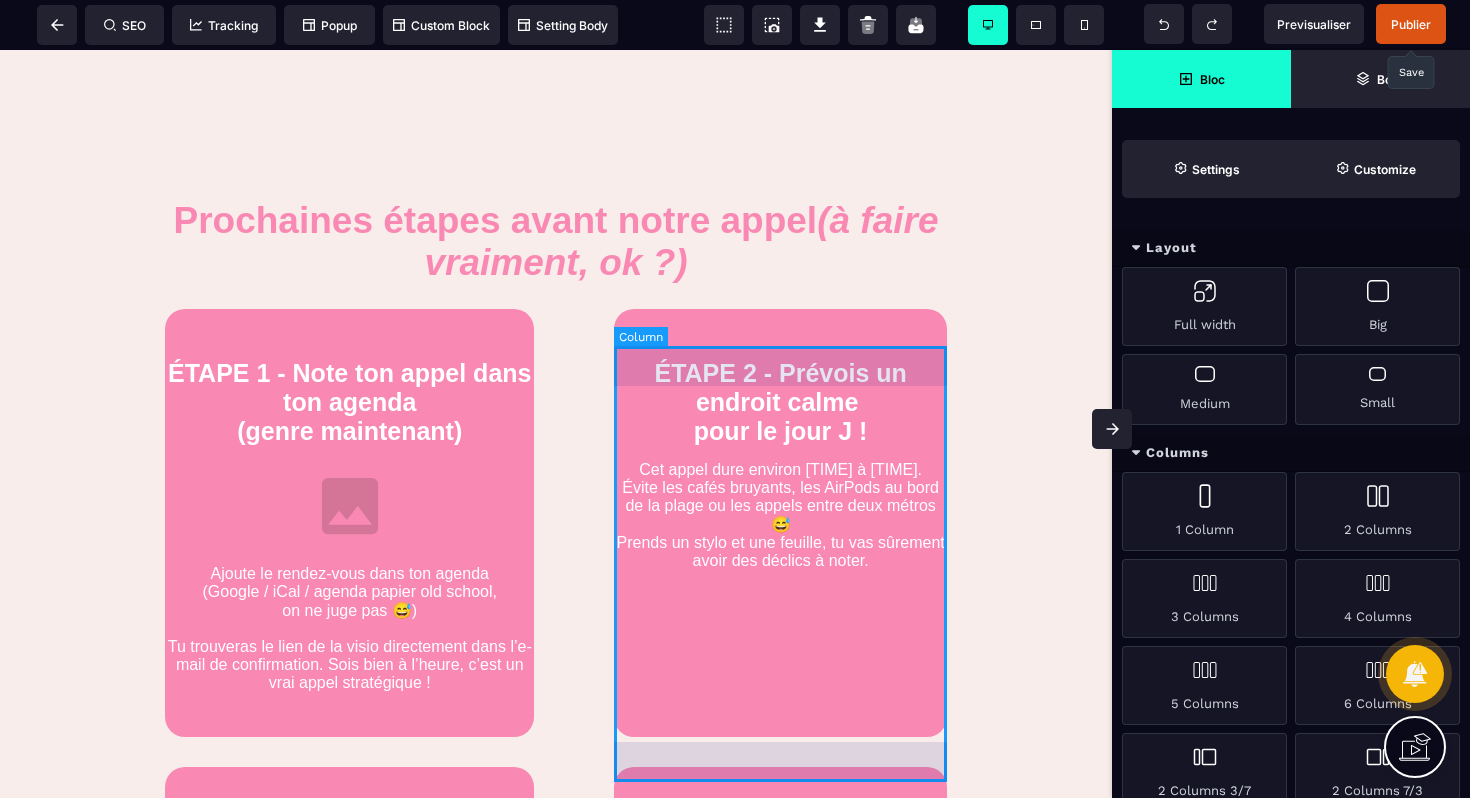 scroll, scrollTop: 910, scrollLeft: 0, axis: vertical 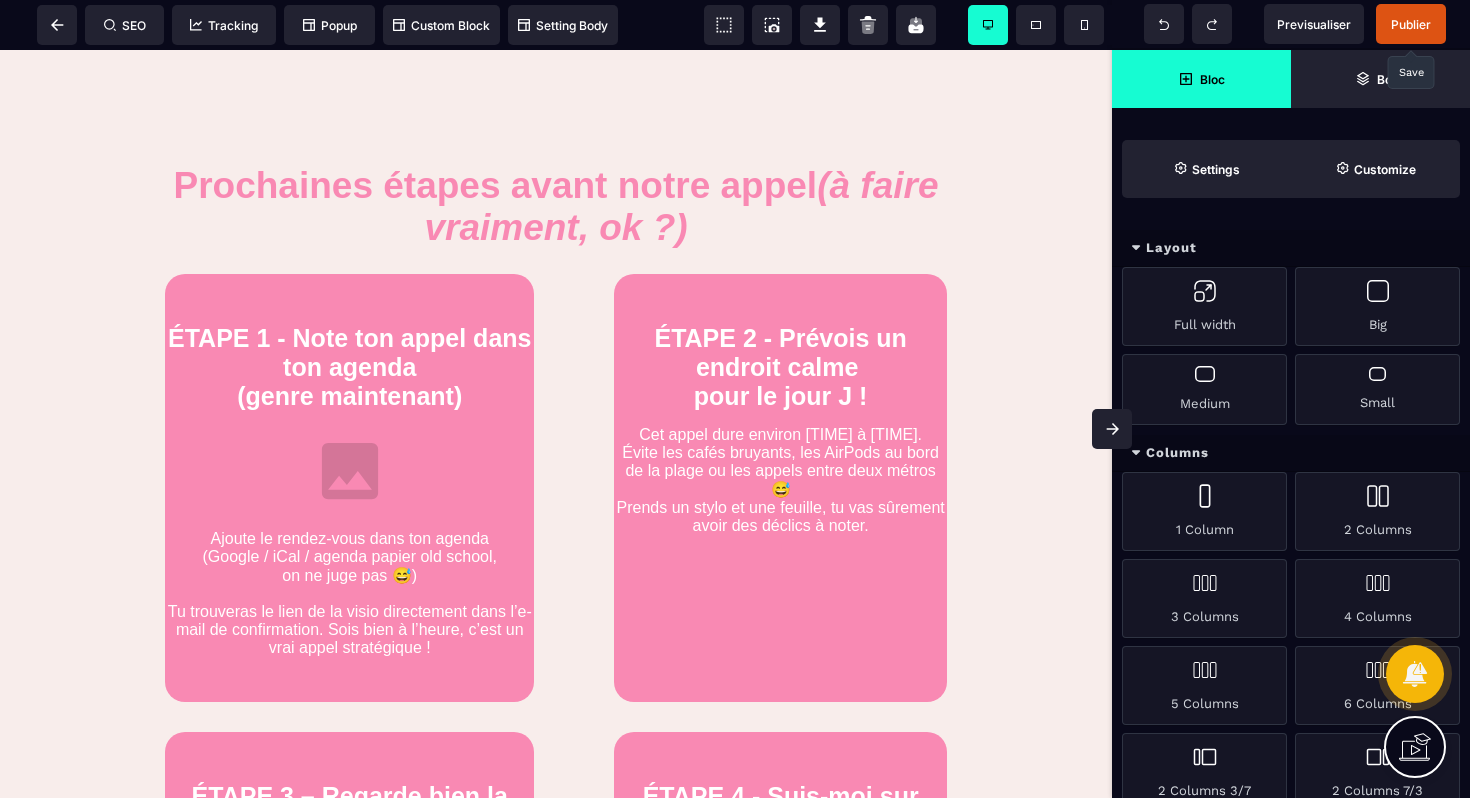 click on "Publier" at bounding box center (1411, 24) 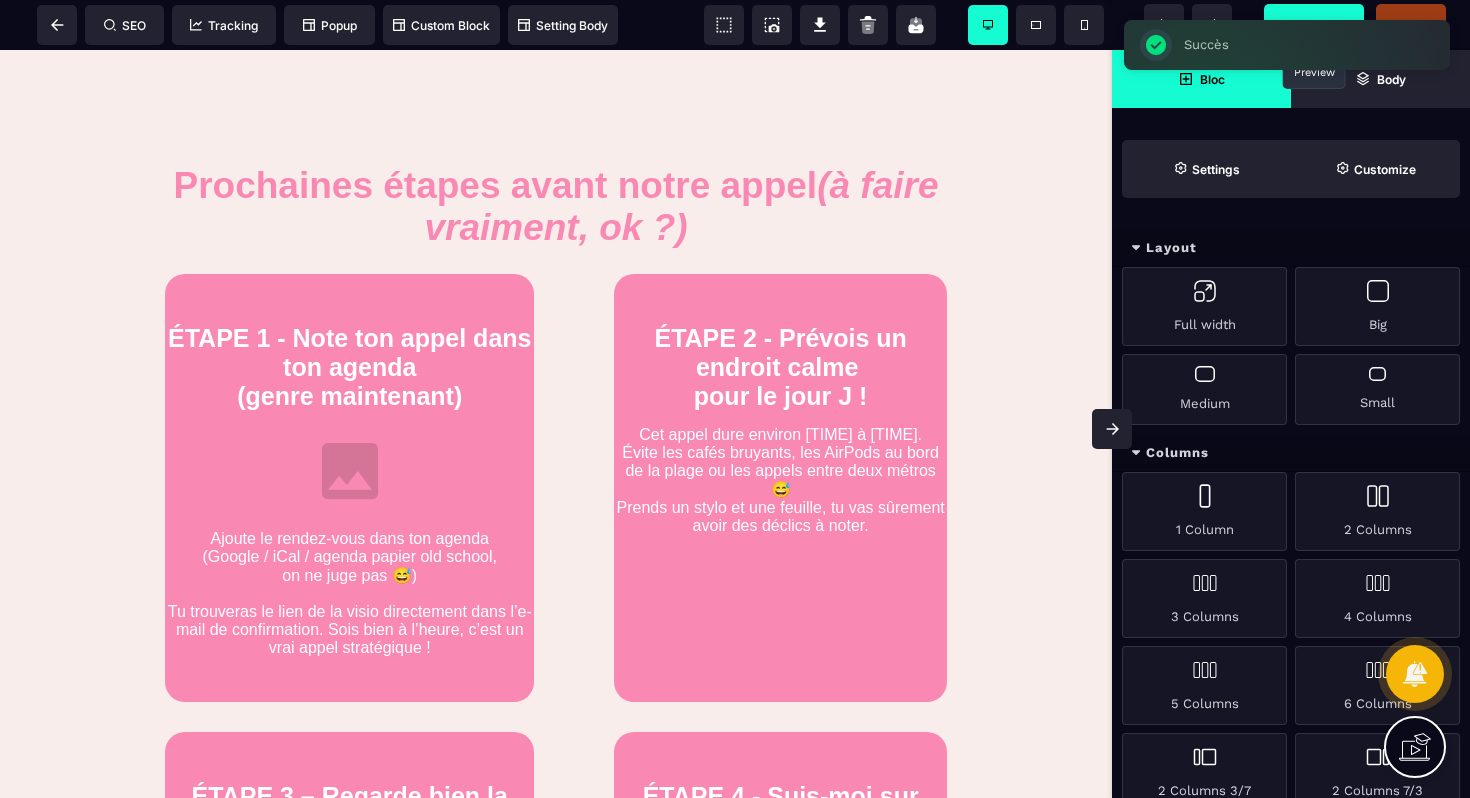 click on "Previsualiser" at bounding box center [1314, 24] 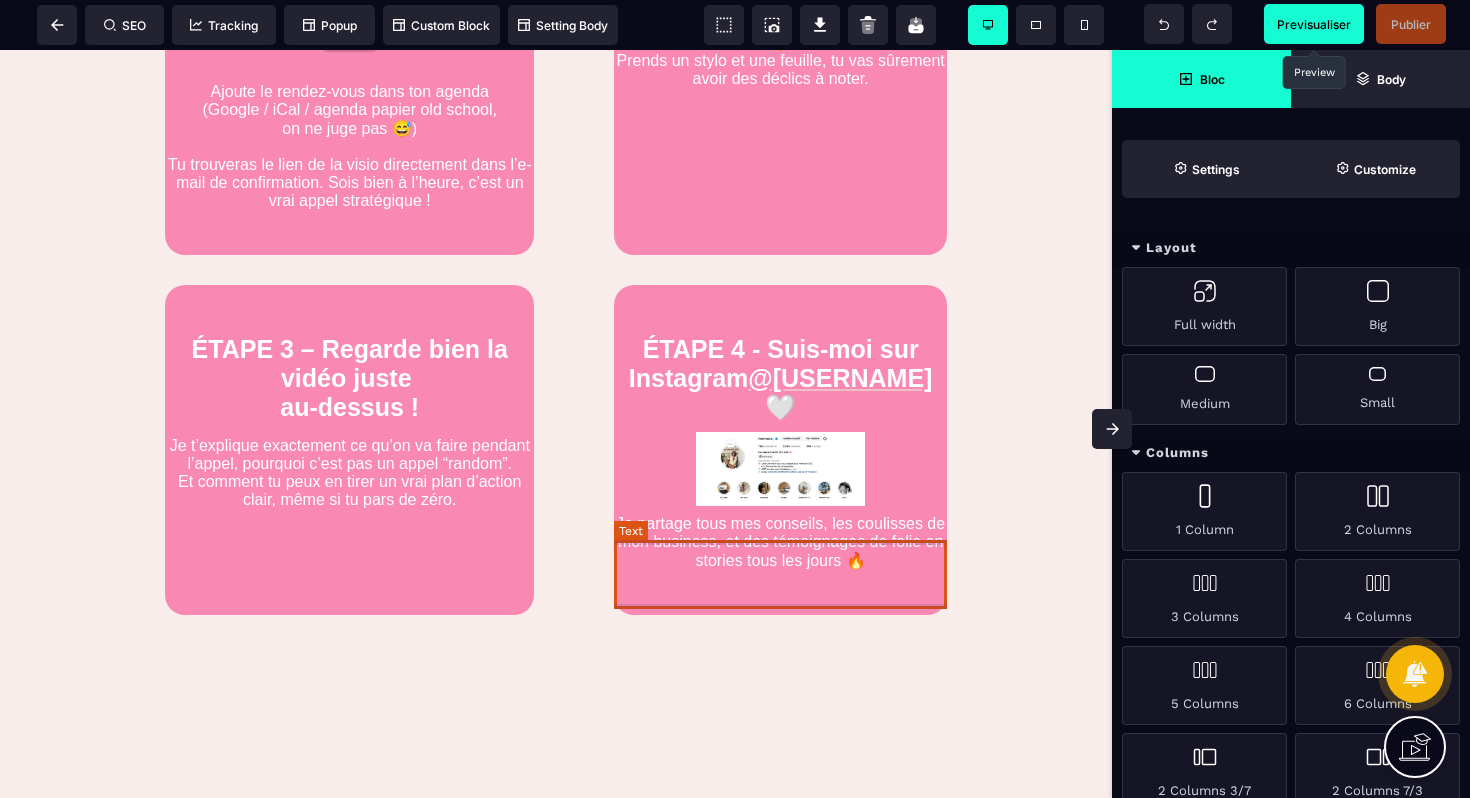 scroll, scrollTop: 1370, scrollLeft: 0, axis: vertical 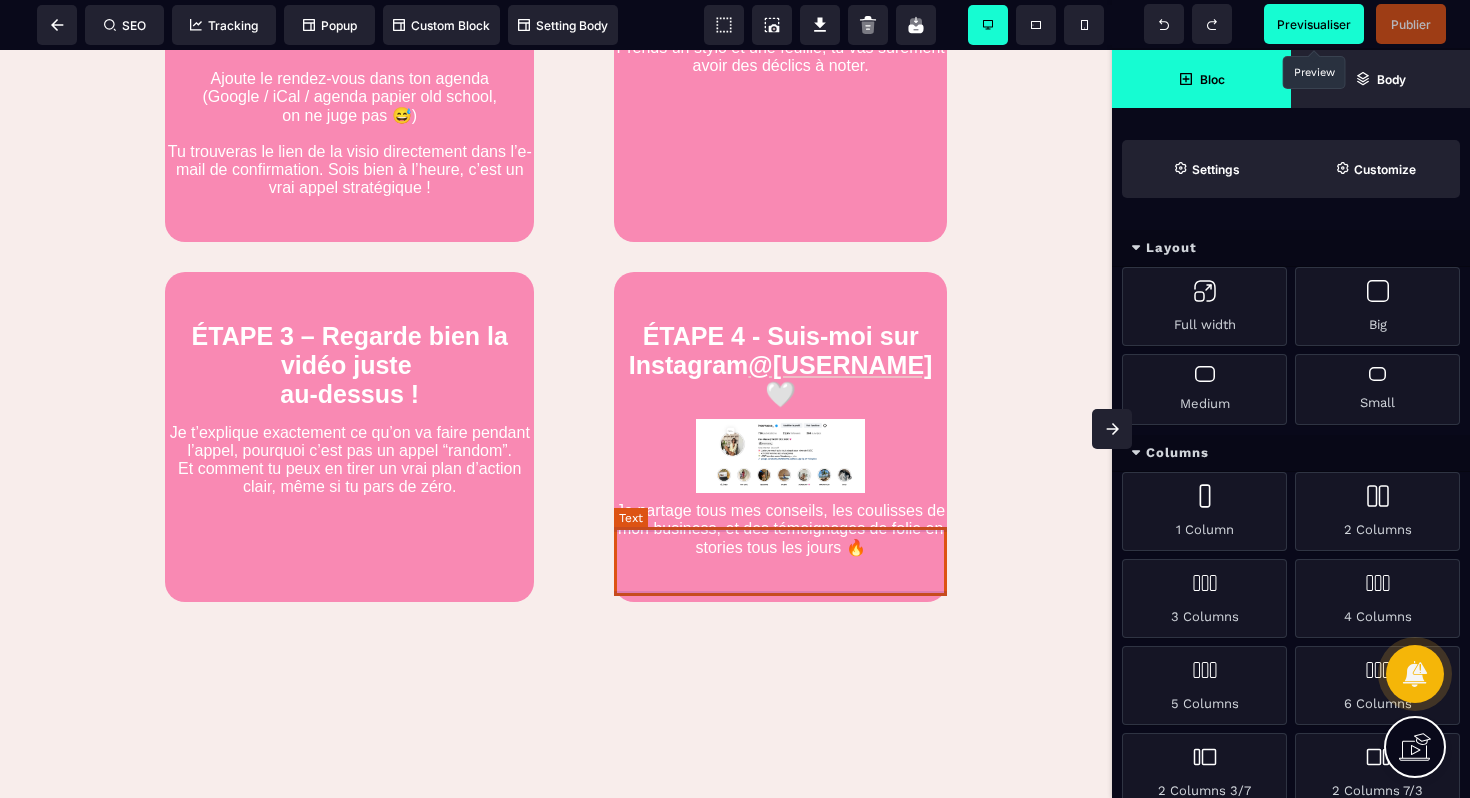 click on "Je partage tous mes conseils, les coulisses de mon business, et des témoignages de folie en stories tous les jours 🔥" at bounding box center (780, 529) 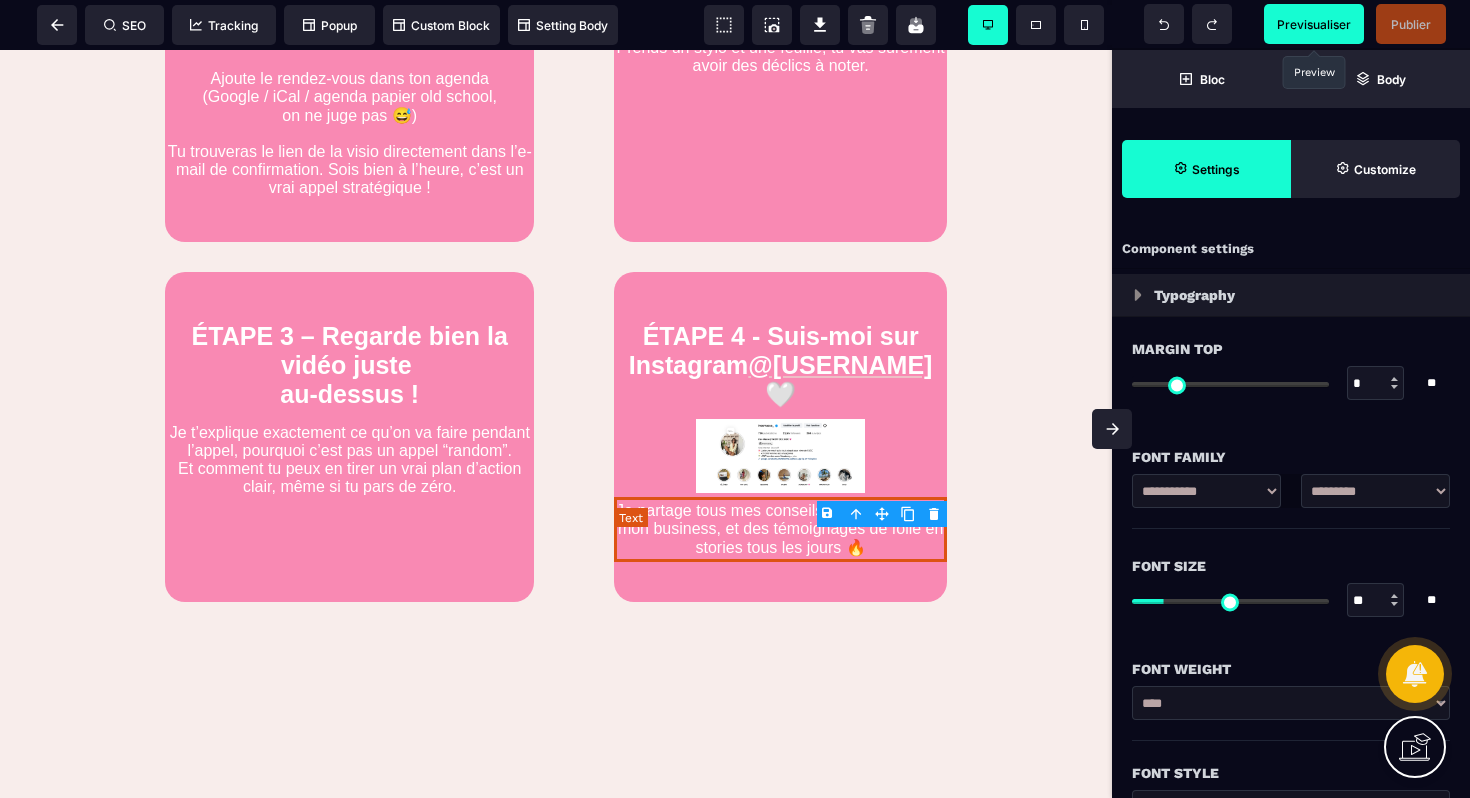 click on "Je partage tous mes conseils, les coulisses de mon business, et des témoignages de folie en stories tous les jours 🔥" at bounding box center (780, 529) 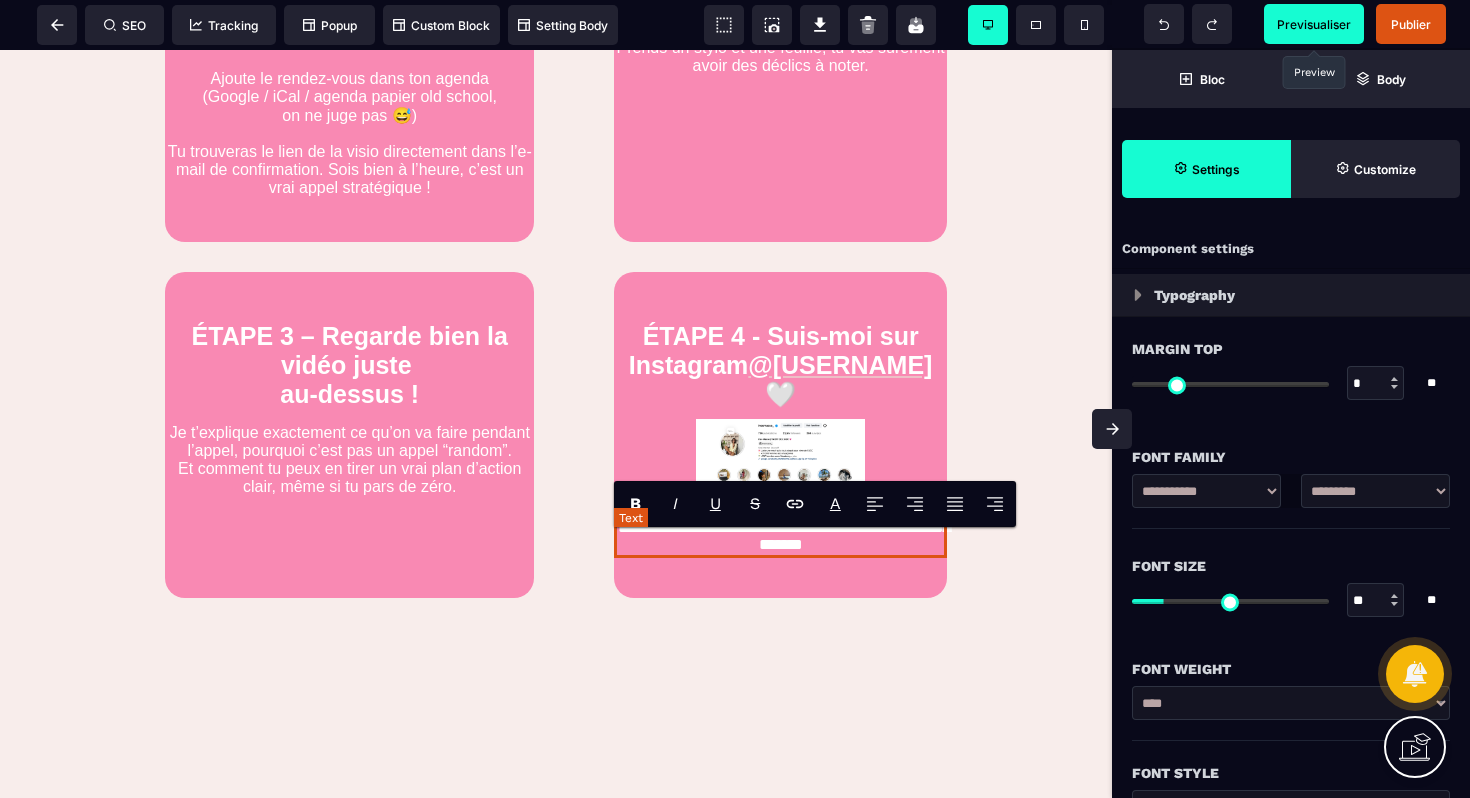click on "**********" at bounding box center (780, 527) 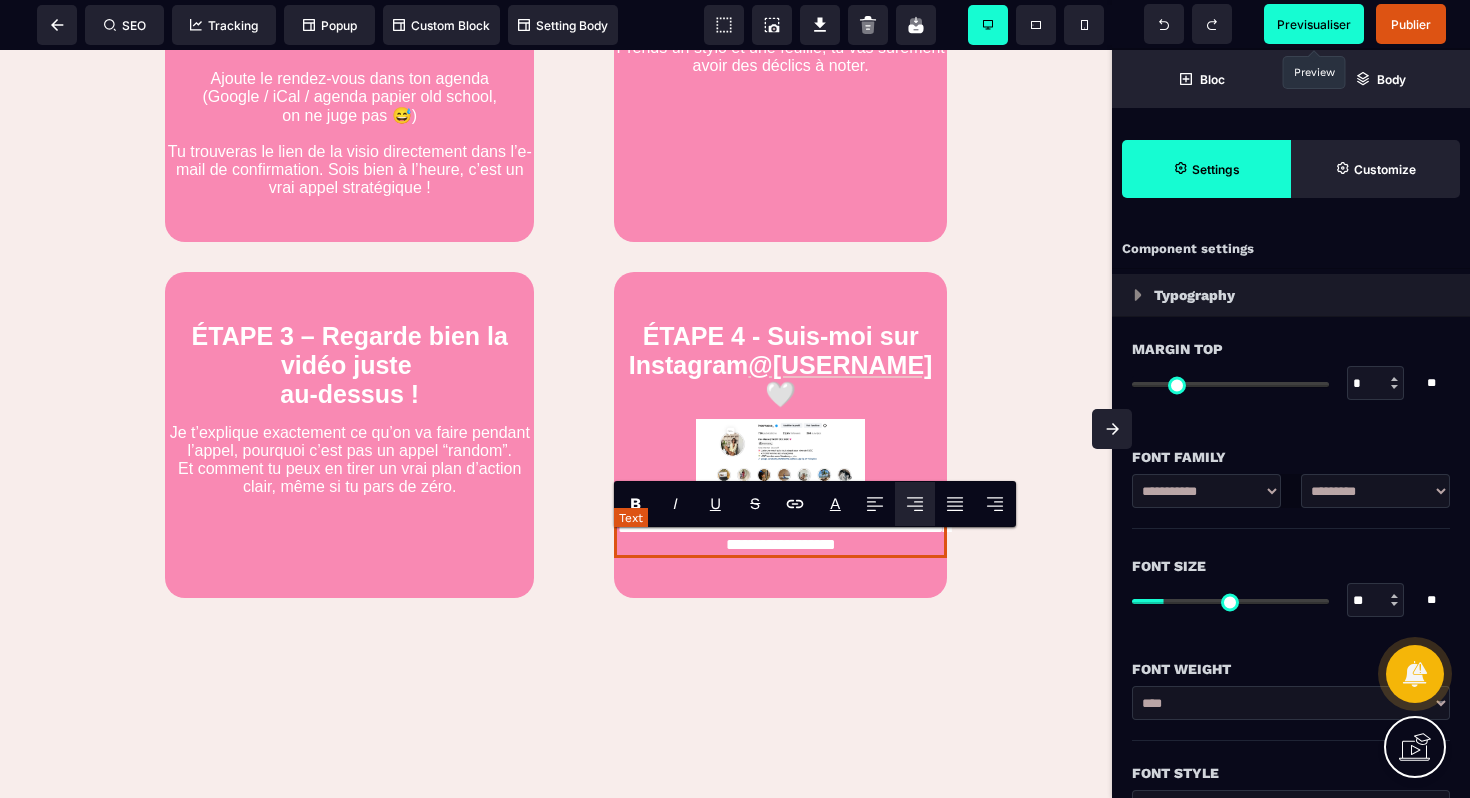 click on "**********" at bounding box center (780, 527) 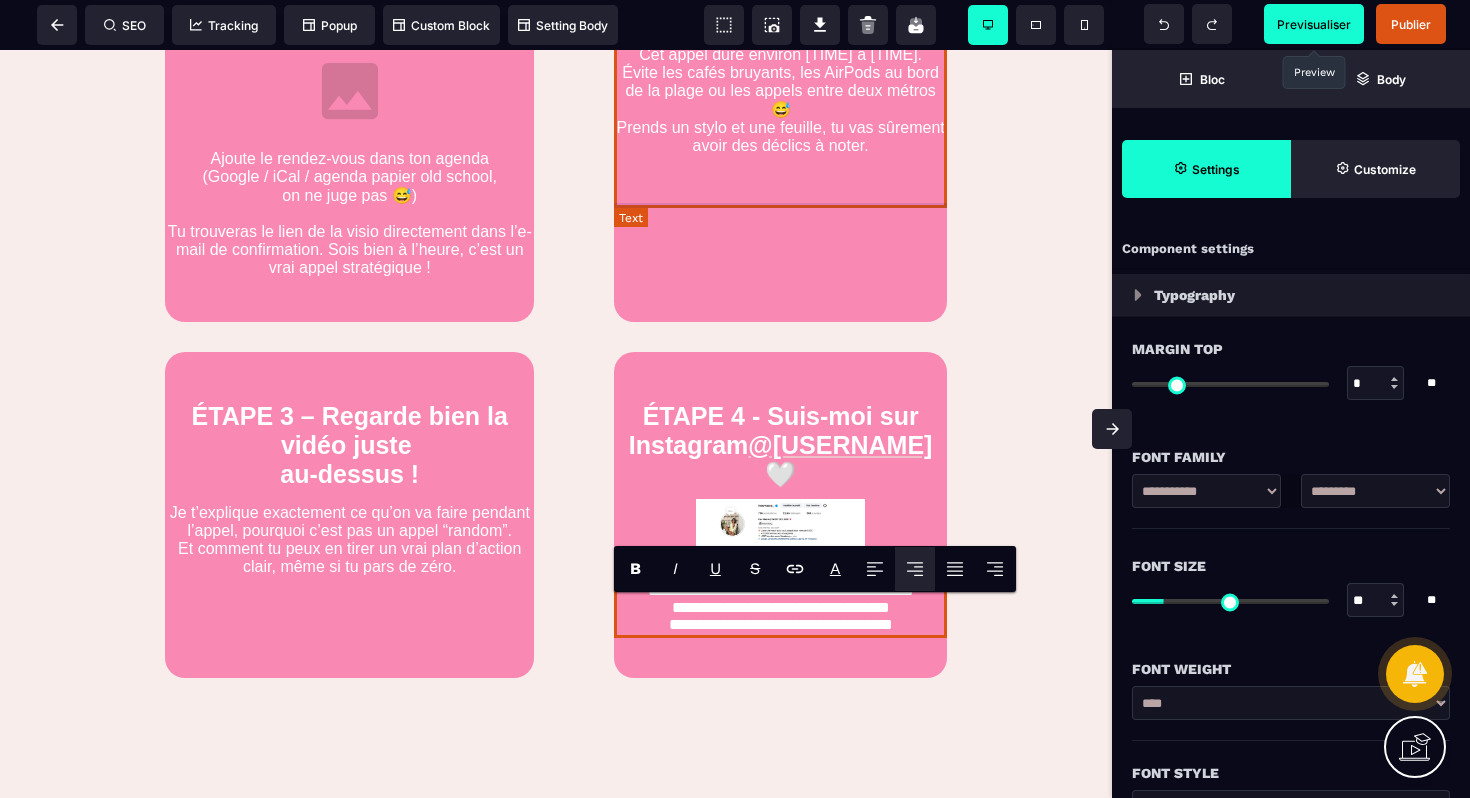 scroll, scrollTop: 1267, scrollLeft: 0, axis: vertical 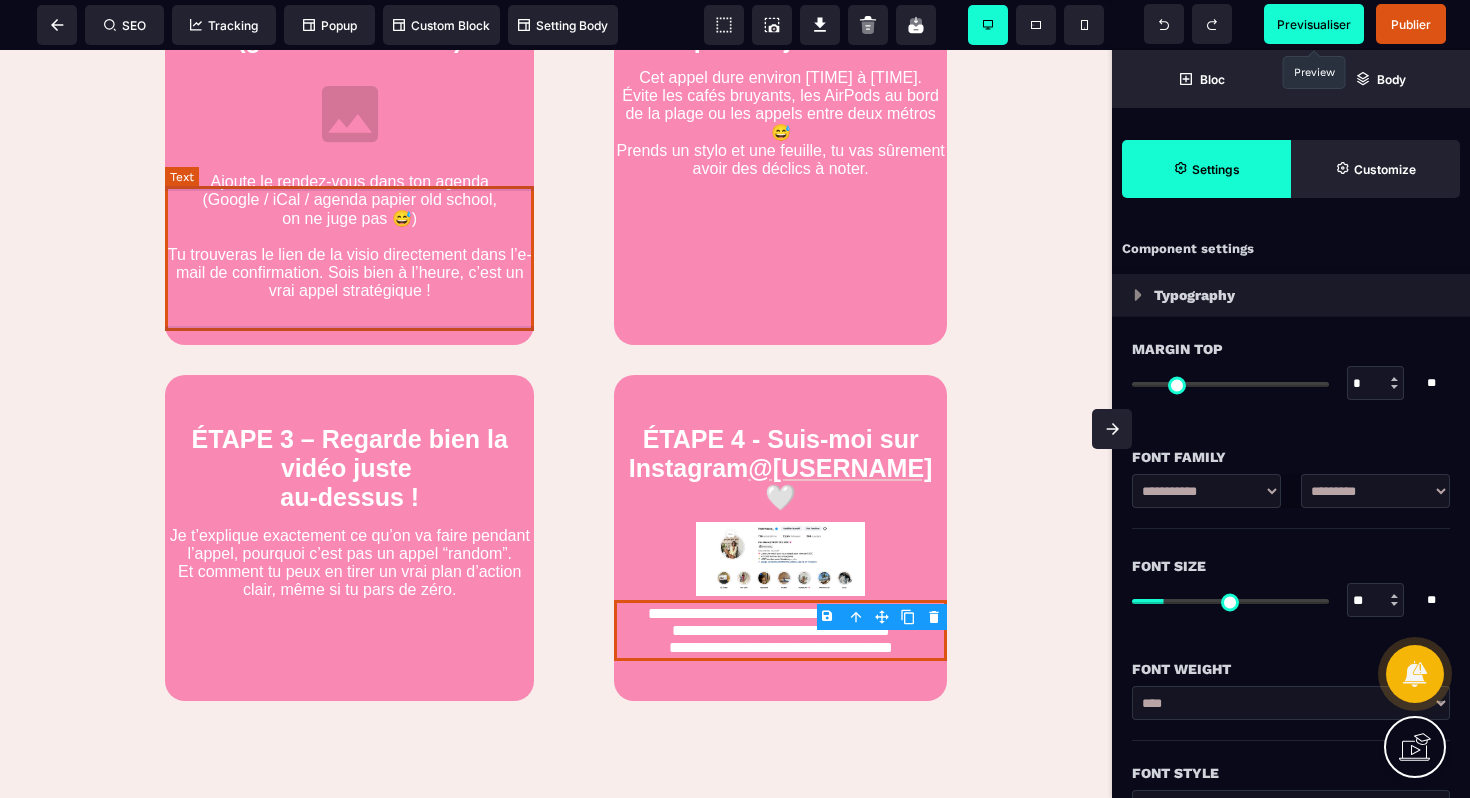 click on "Ajoute le rendez-vous dans ton agenda  (Google / iCal / agenda papier old school,  on ne juge pas 😅) Tu trouveras le lien de la visio directement dans l’e-mail de confirmation. Sois bien à l’heure, c’est un vrai appel stratégique !" at bounding box center (349, 236) 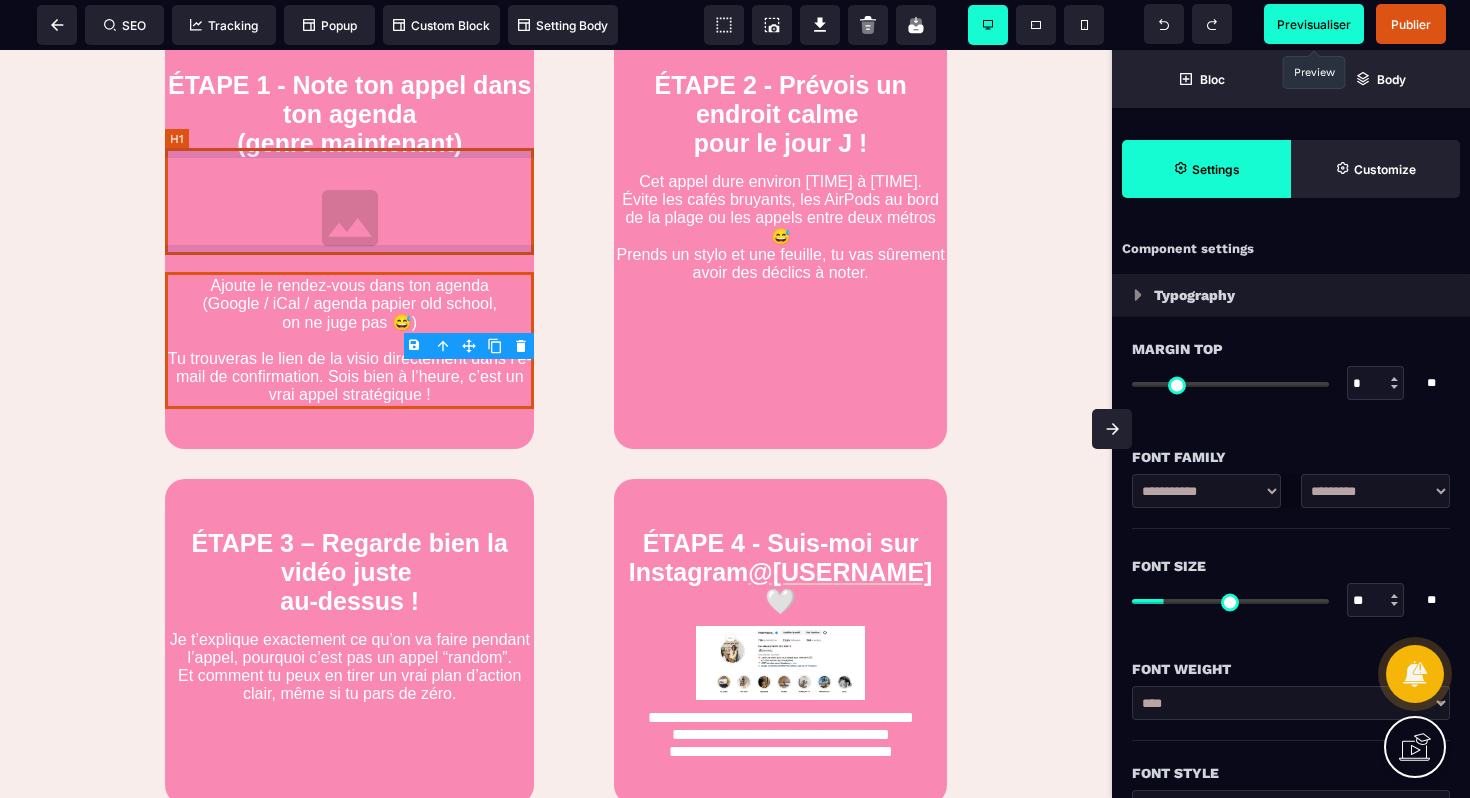scroll, scrollTop: 978, scrollLeft: 0, axis: vertical 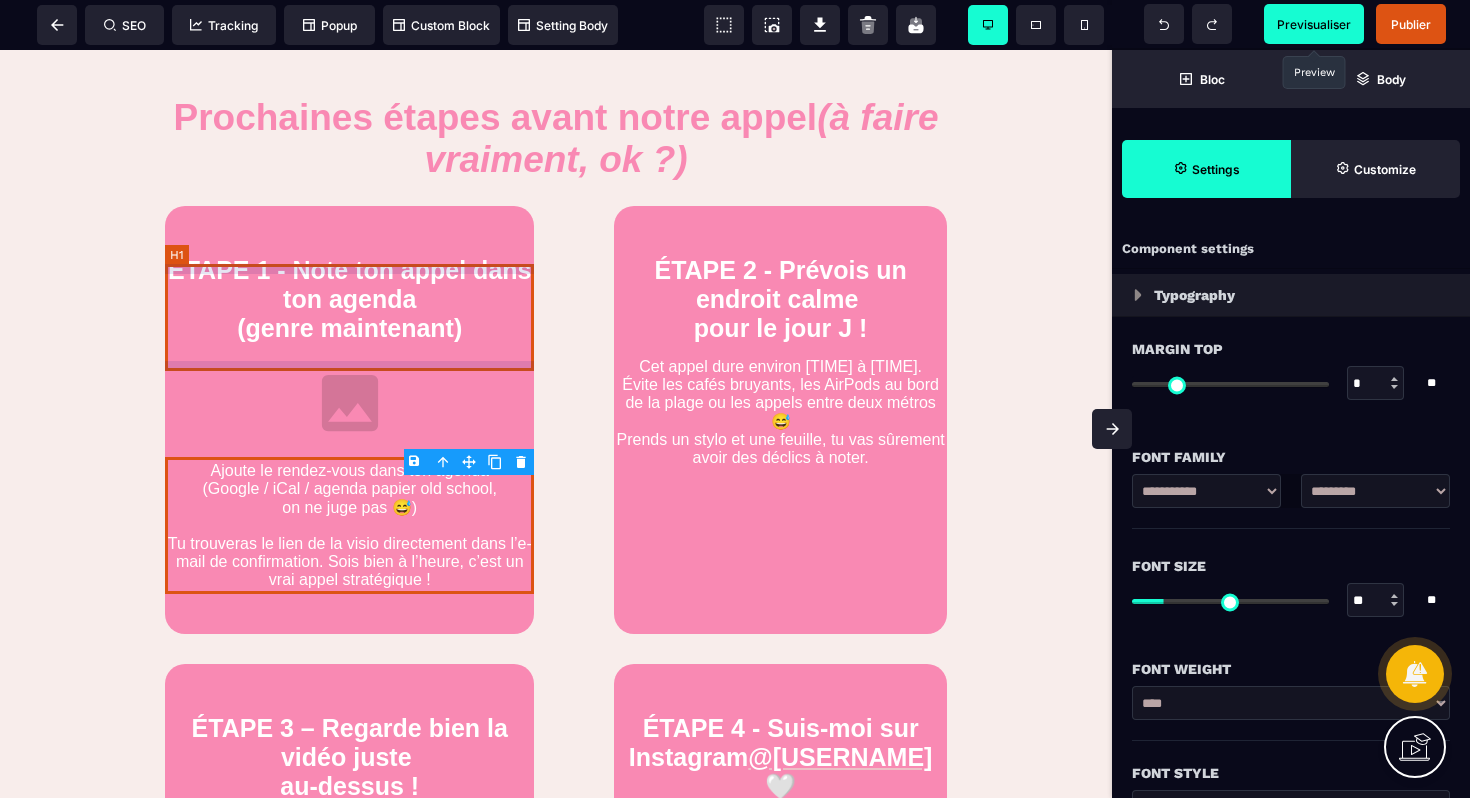 click on "ÉTAPE 1 - Note ton appel dans ton agenda  (genre maintenant)" at bounding box center [349, 299] 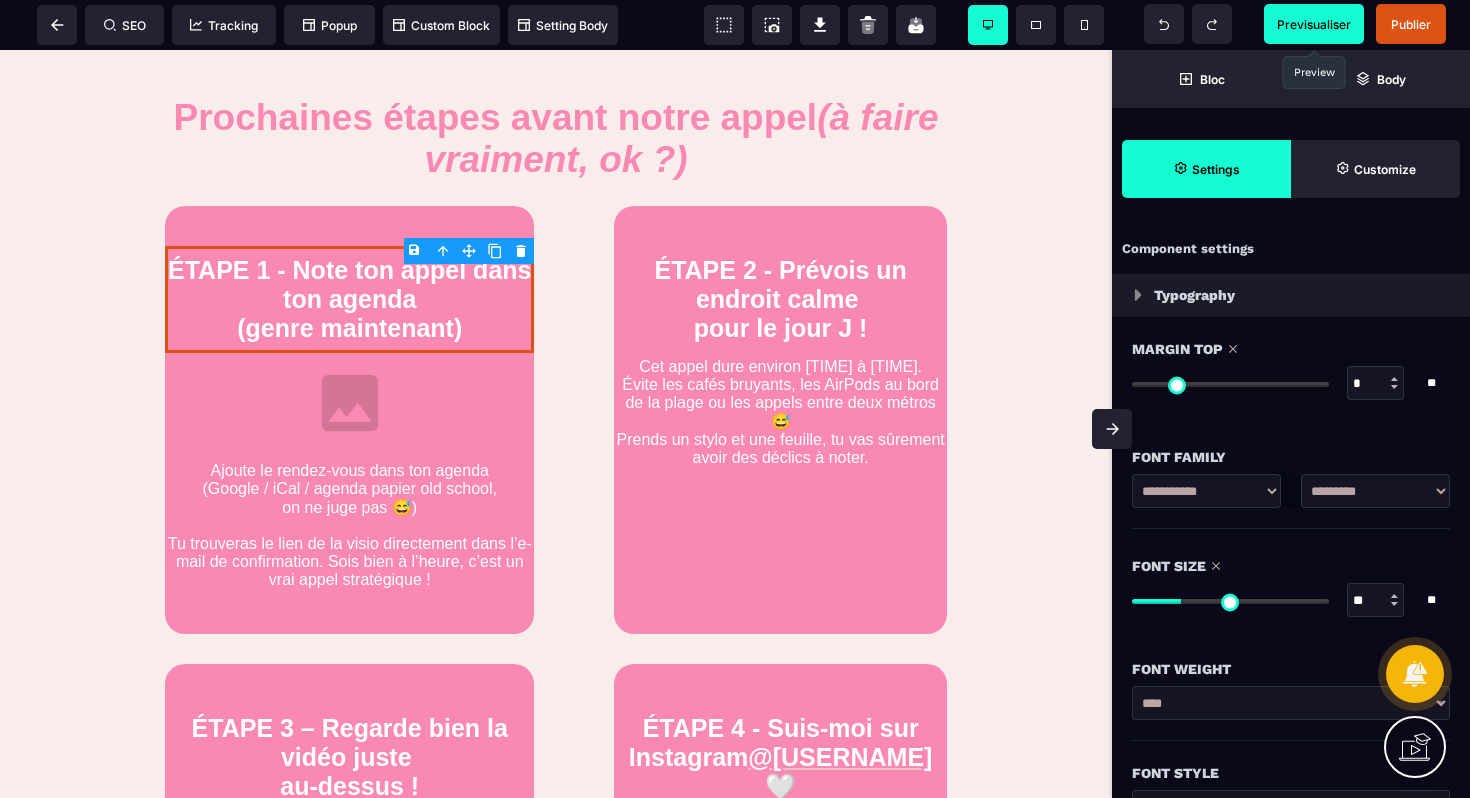 click at bounding box center (1230, 384) 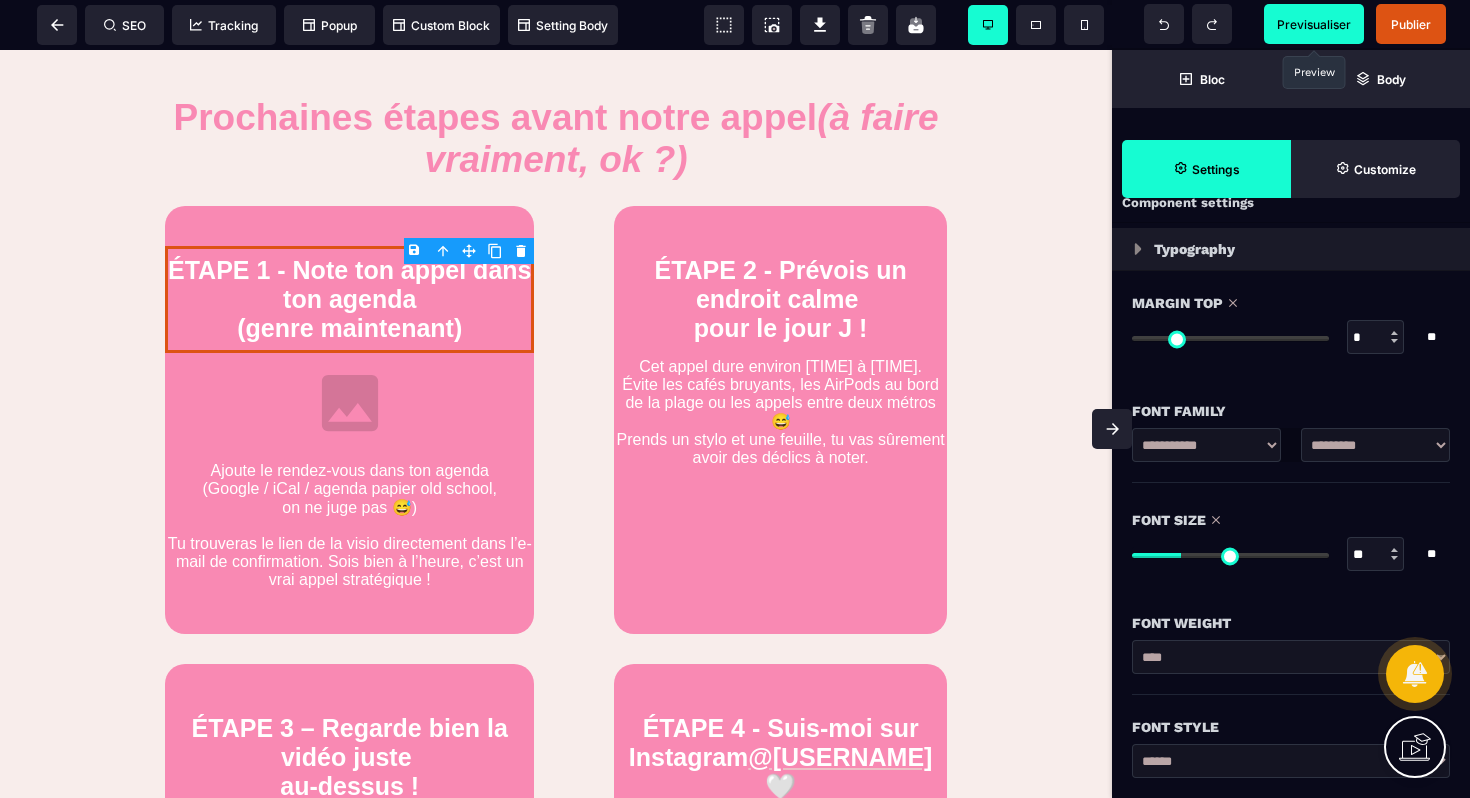 scroll, scrollTop: 57, scrollLeft: 0, axis: vertical 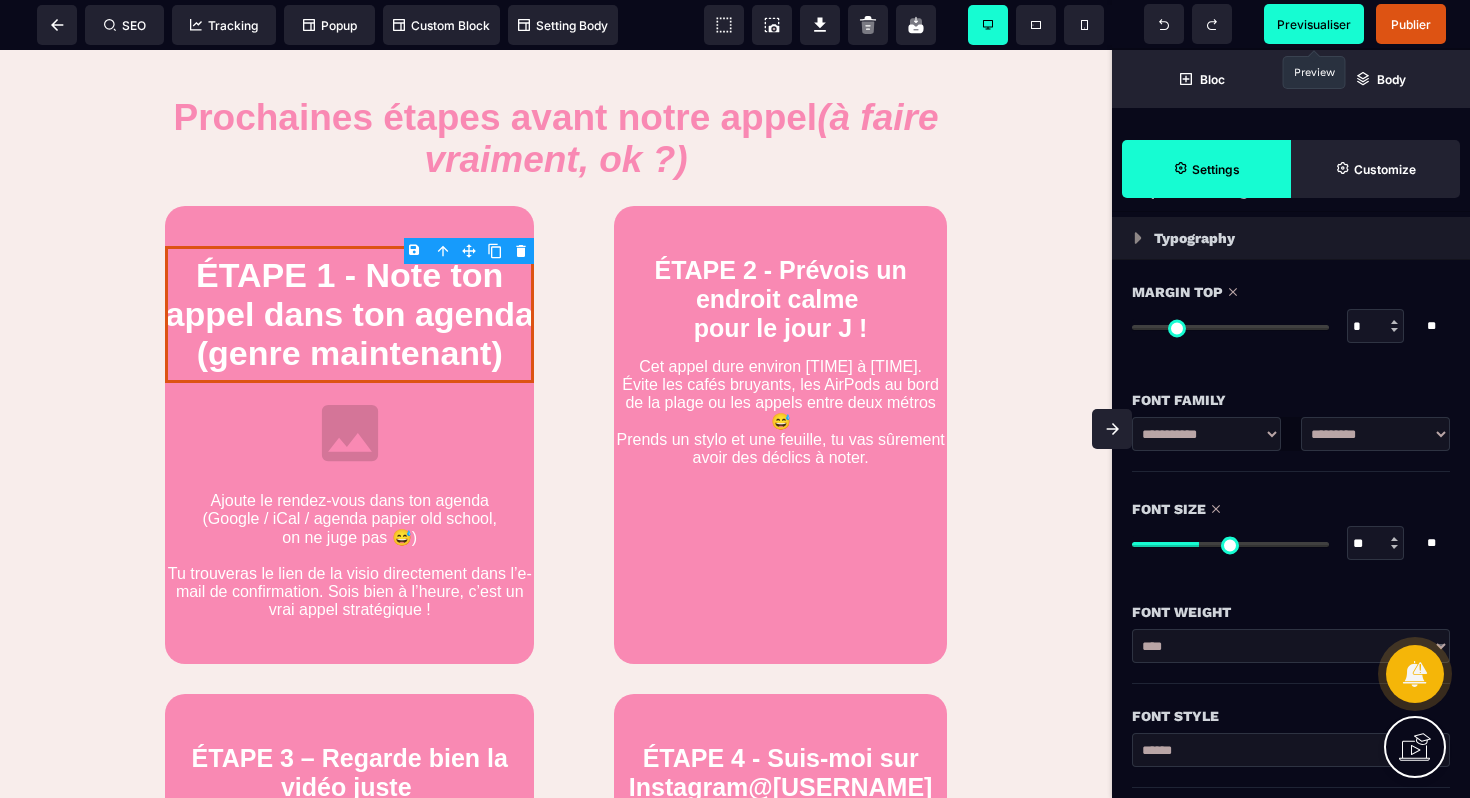 drag, startPoint x: 1186, startPoint y: 542, endPoint x: 1201, endPoint y: 542, distance: 15 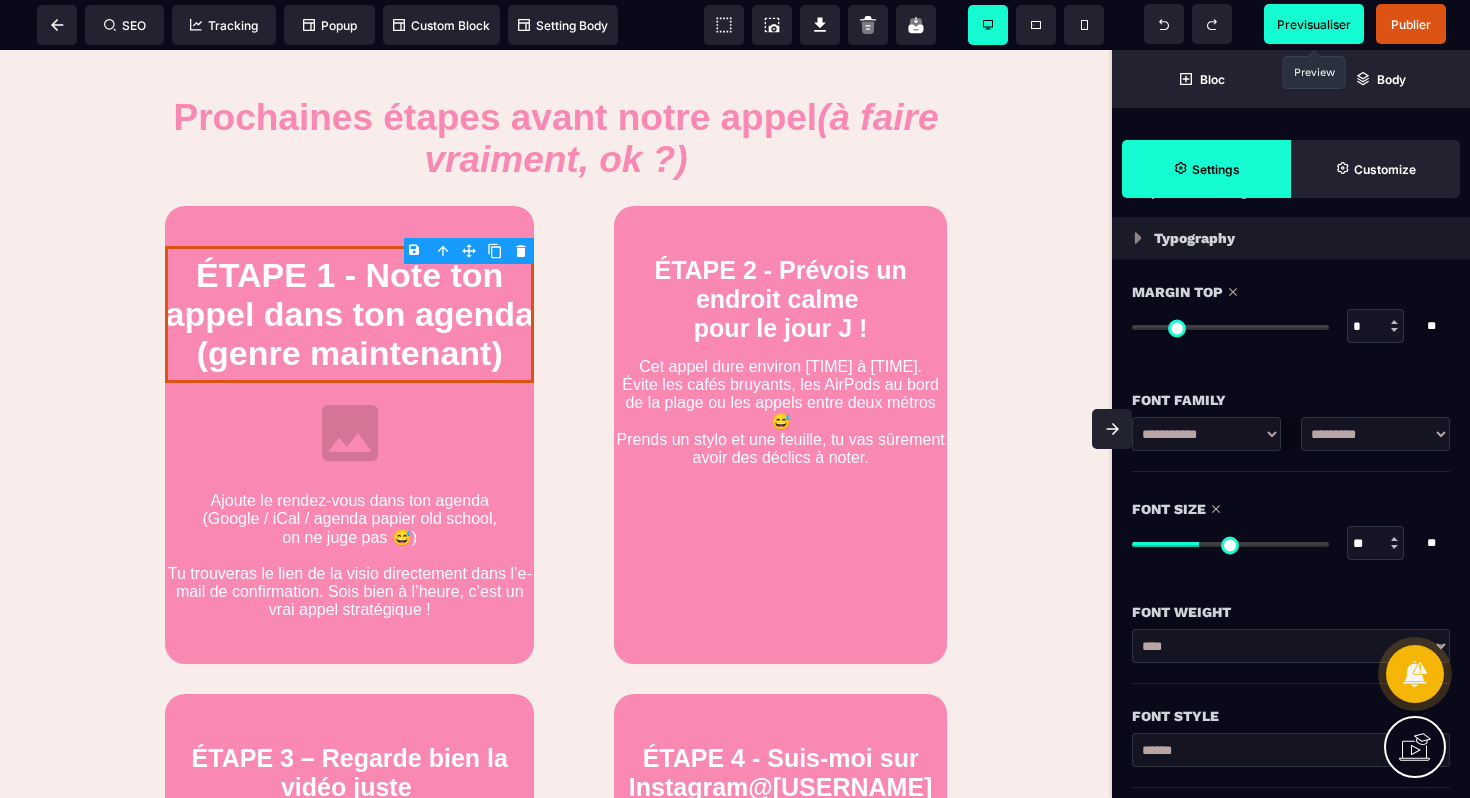 click at bounding box center (1230, 544) 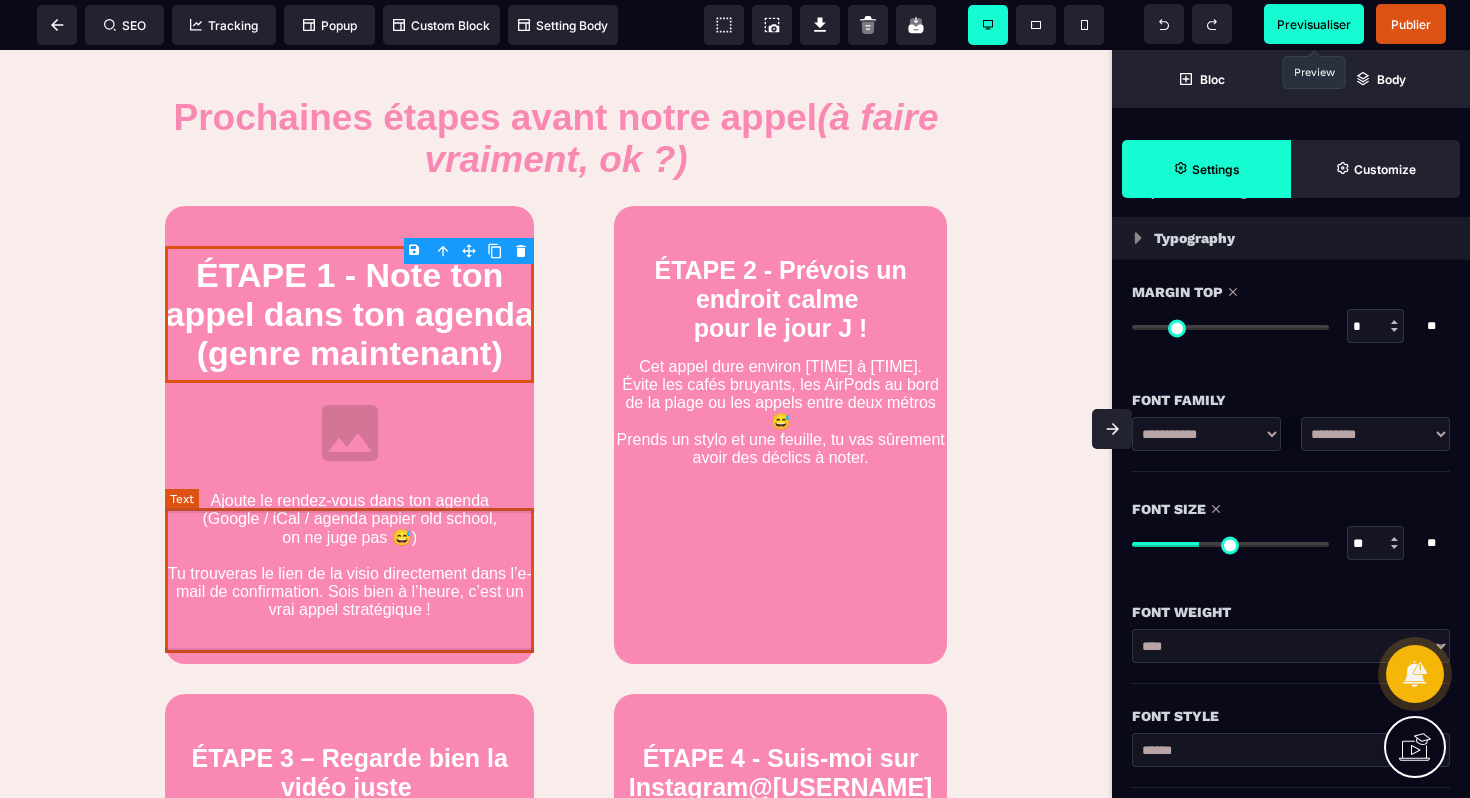 click on "Ajoute le rendez-vous dans ton agenda  (Google / iCal / agenda papier old school,  on ne juge pas 😅) Tu trouveras le lien de la visio directement dans l’e-mail de confirmation. Sois bien à l’heure, c’est un vrai appel stratégique !" at bounding box center (349, 555) 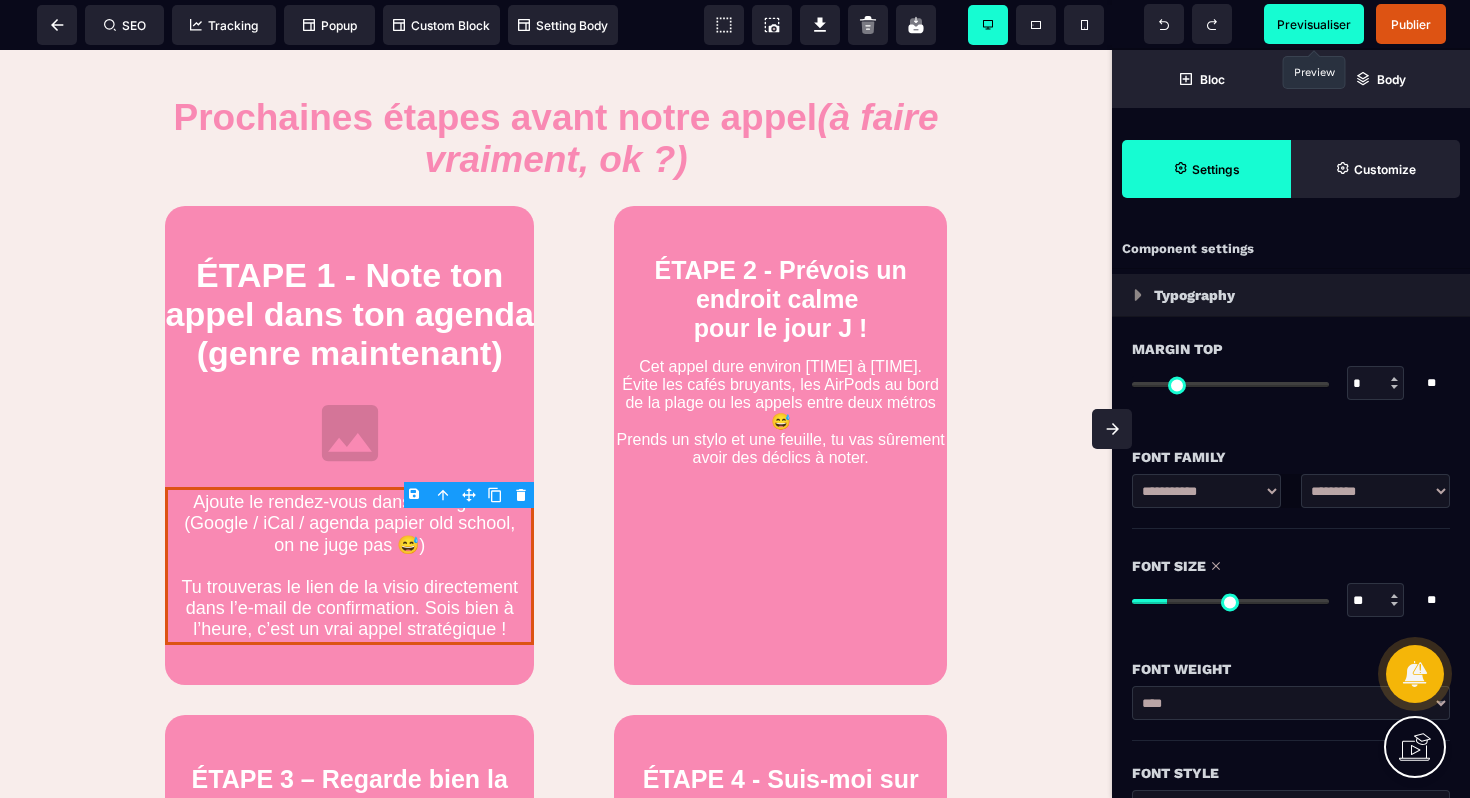 click at bounding box center (1230, 601) 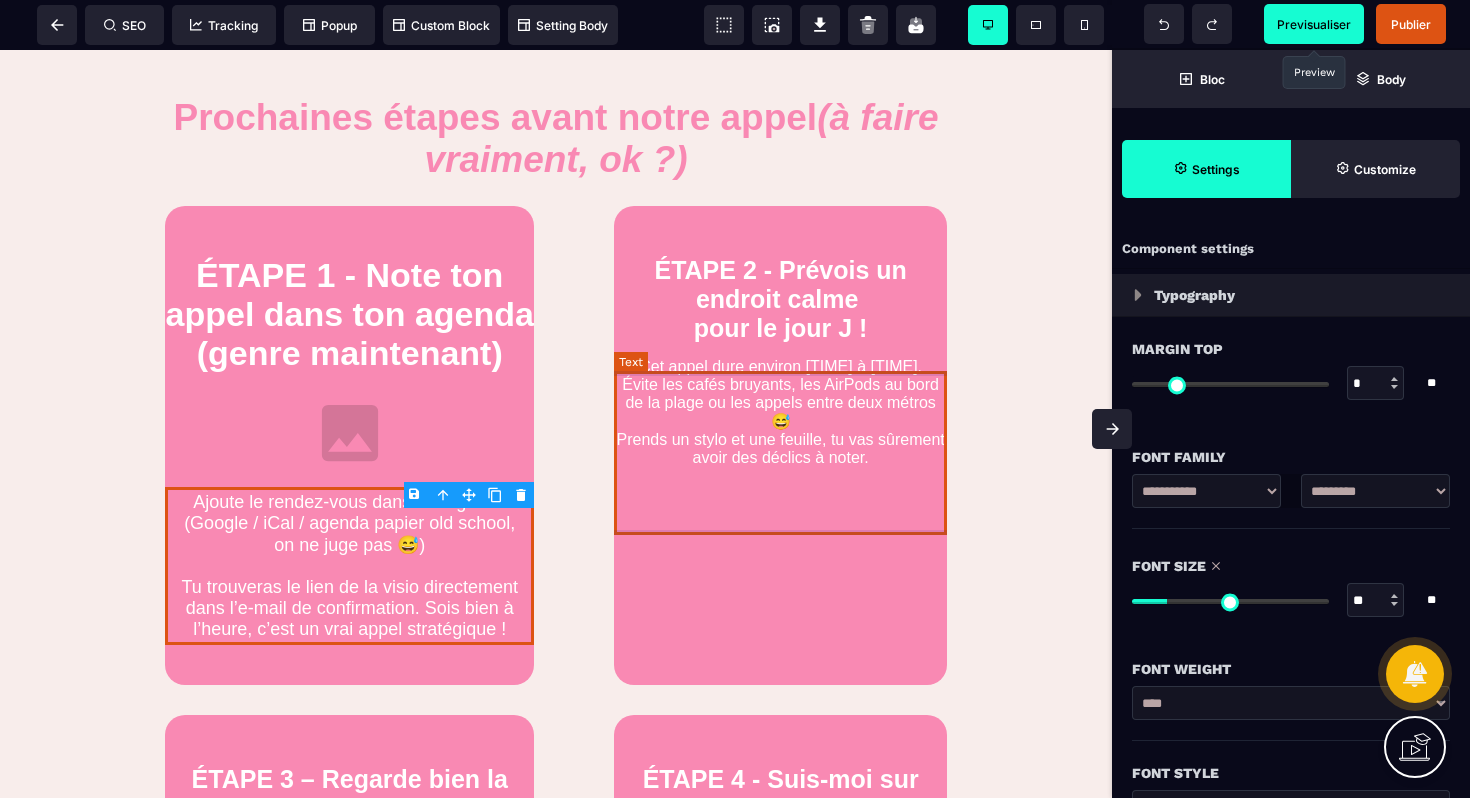 click on "Cet appel dure environ [TIME] à [TIME].
Évite les cafés bruyants, les AirPods au bord de la plage ou les appels entre deux métros 😅
Prends un stylo et une feuille, tu vas sûrement avoir des déclics à noter." at bounding box center [780, 412] 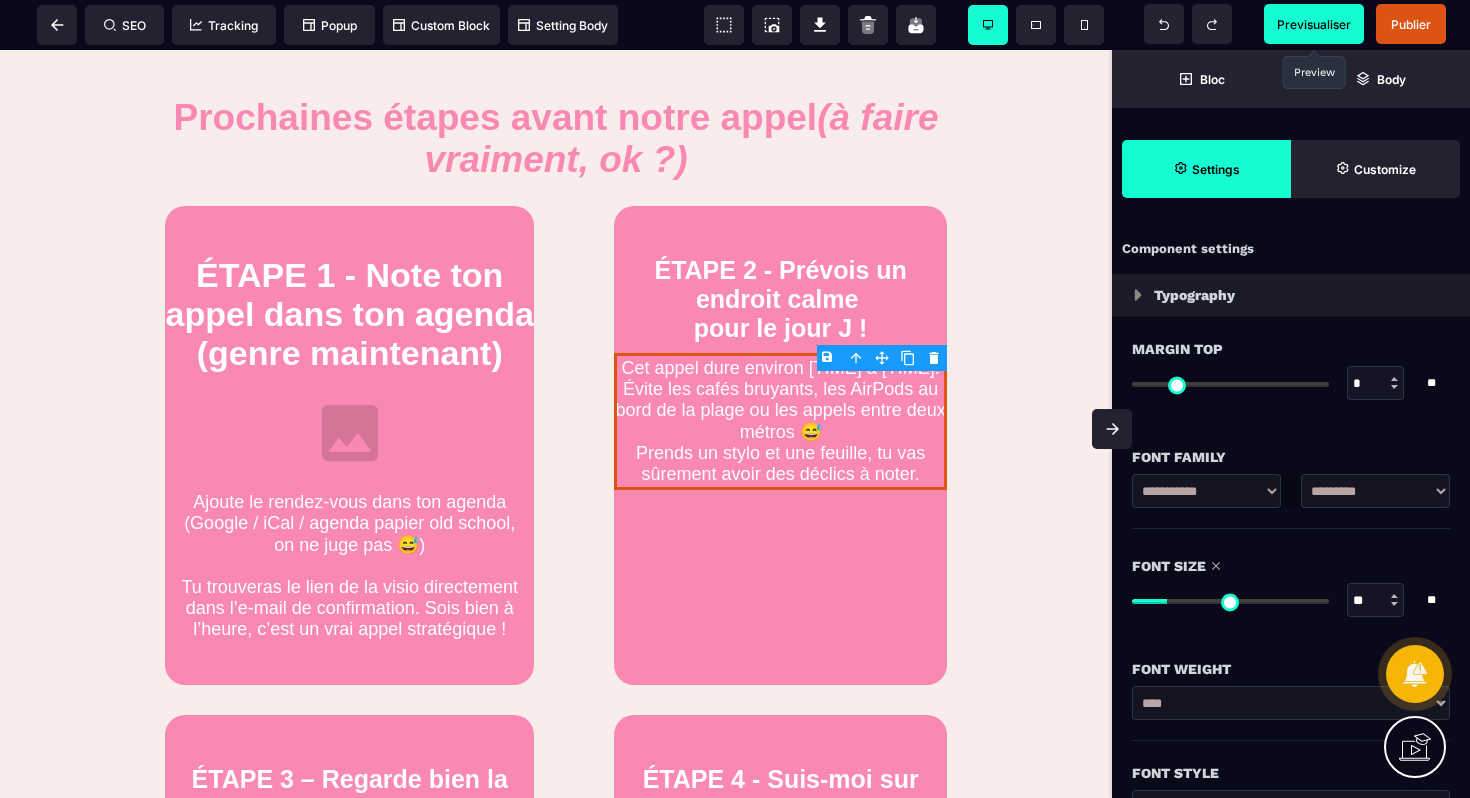 click at bounding box center (1230, 601) 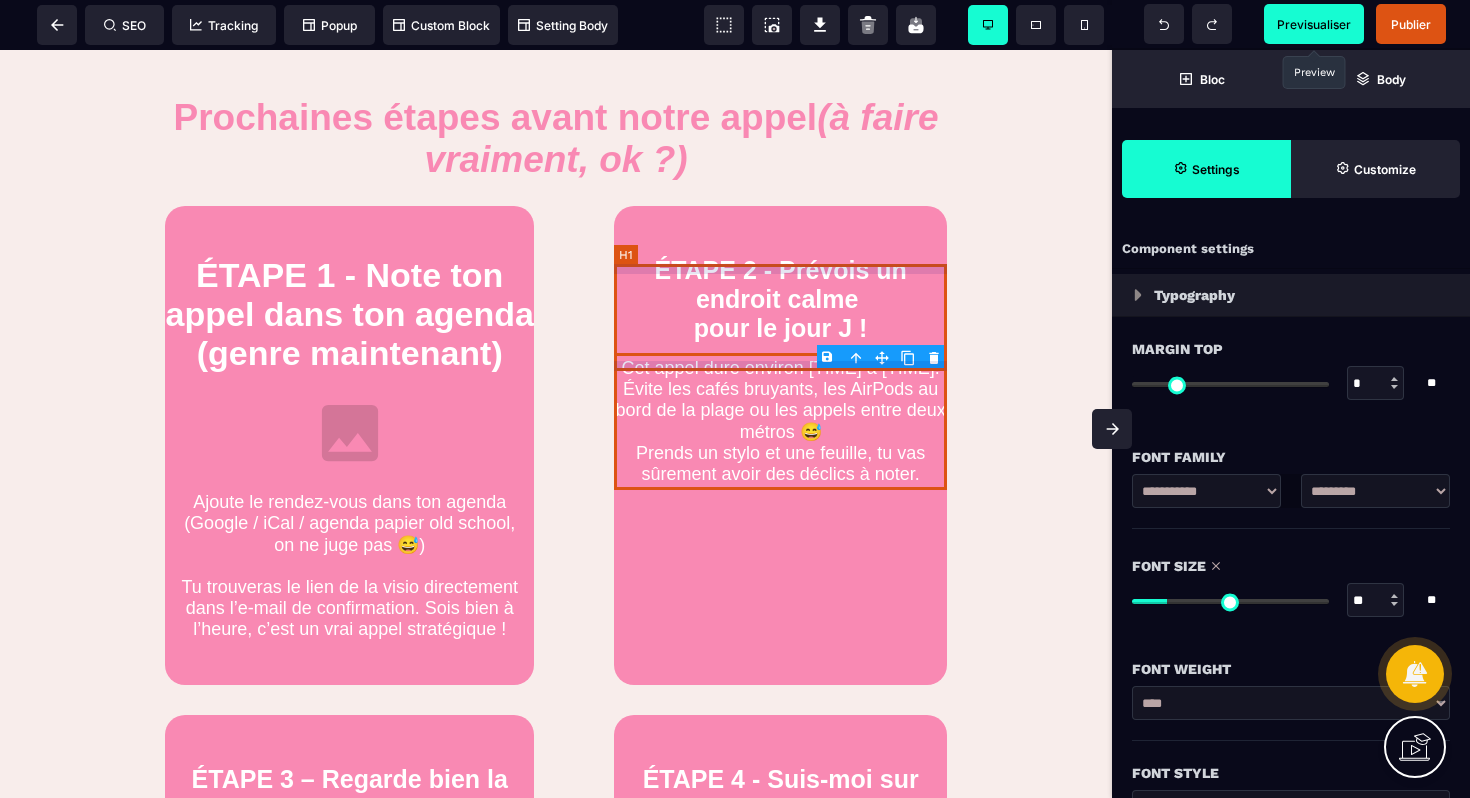 click on "ÉTAPE 2 - Prévois un endroit calme
pour le jour J !" at bounding box center (780, 299) 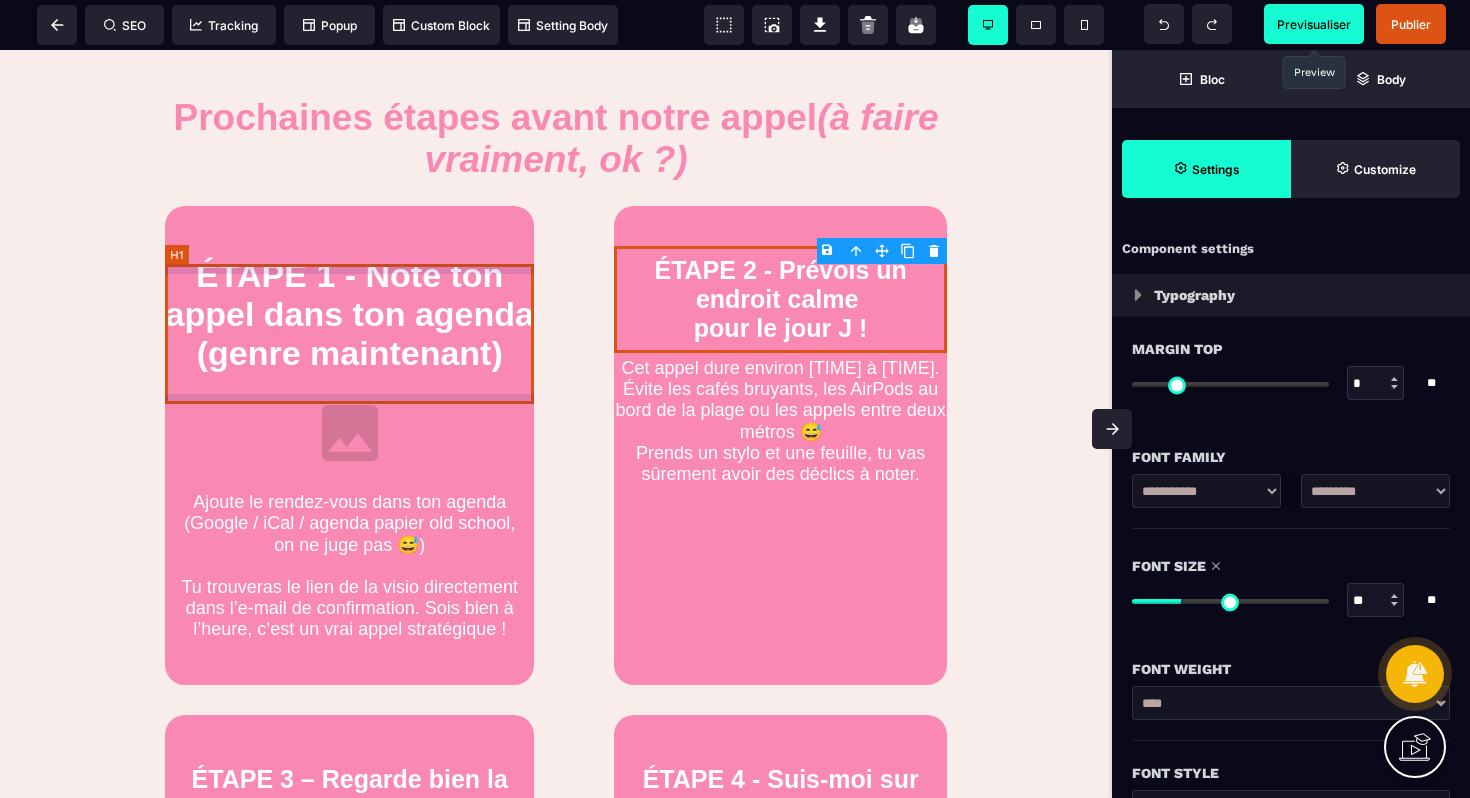 click on "ÉTAPE 1 - Note ton appel dans ton agenda  (genre maintenant)" at bounding box center (349, 314) 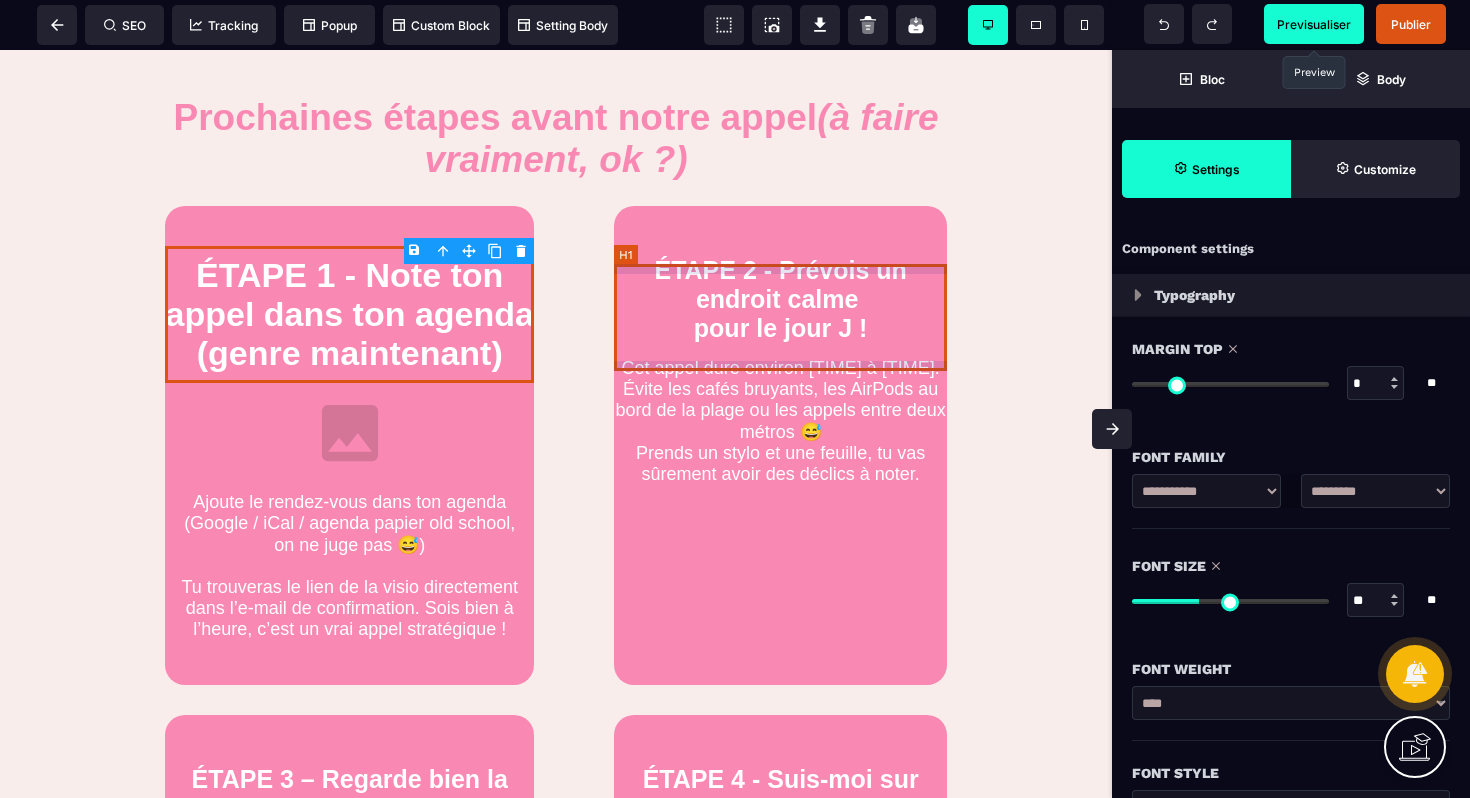 click on "ÉTAPE 2 - Prévois un endroit calme
pour le jour J !" at bounding box center [780, 299] 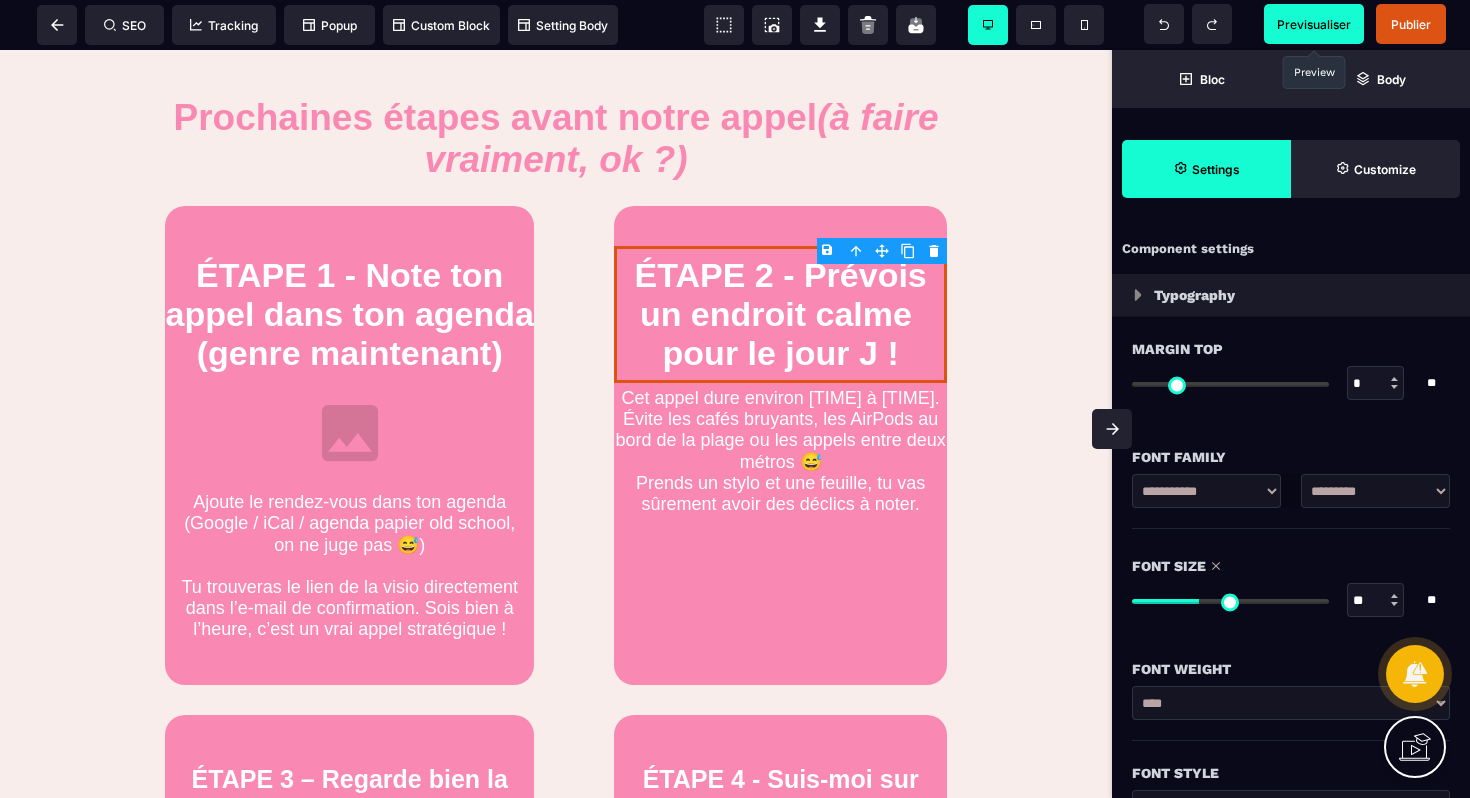 drag, startPoint x: 1189, startPoint y: 603, endPoint x: 1201, endPoint y: 603, distance: 12 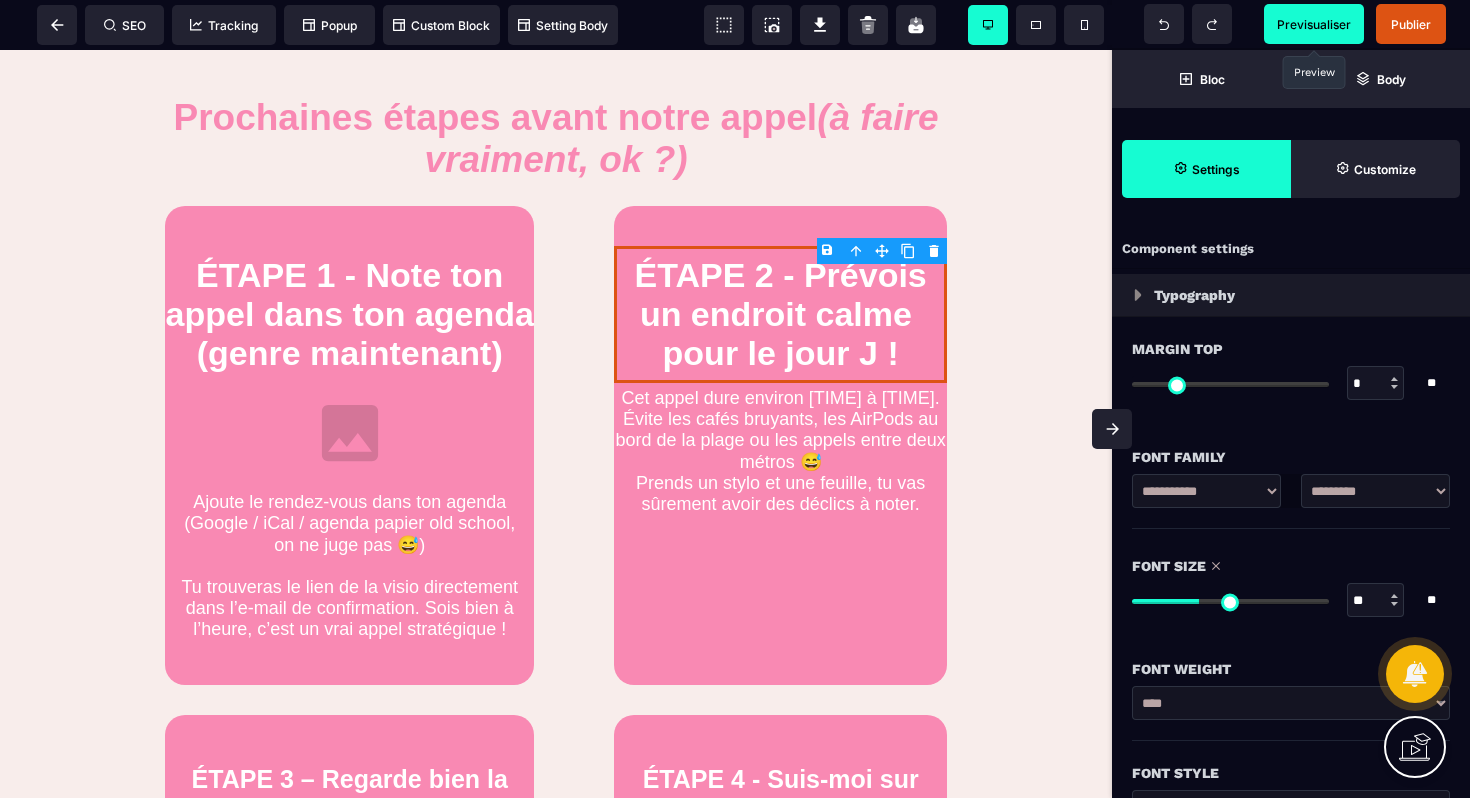 click at bounding box center (1230, 601) 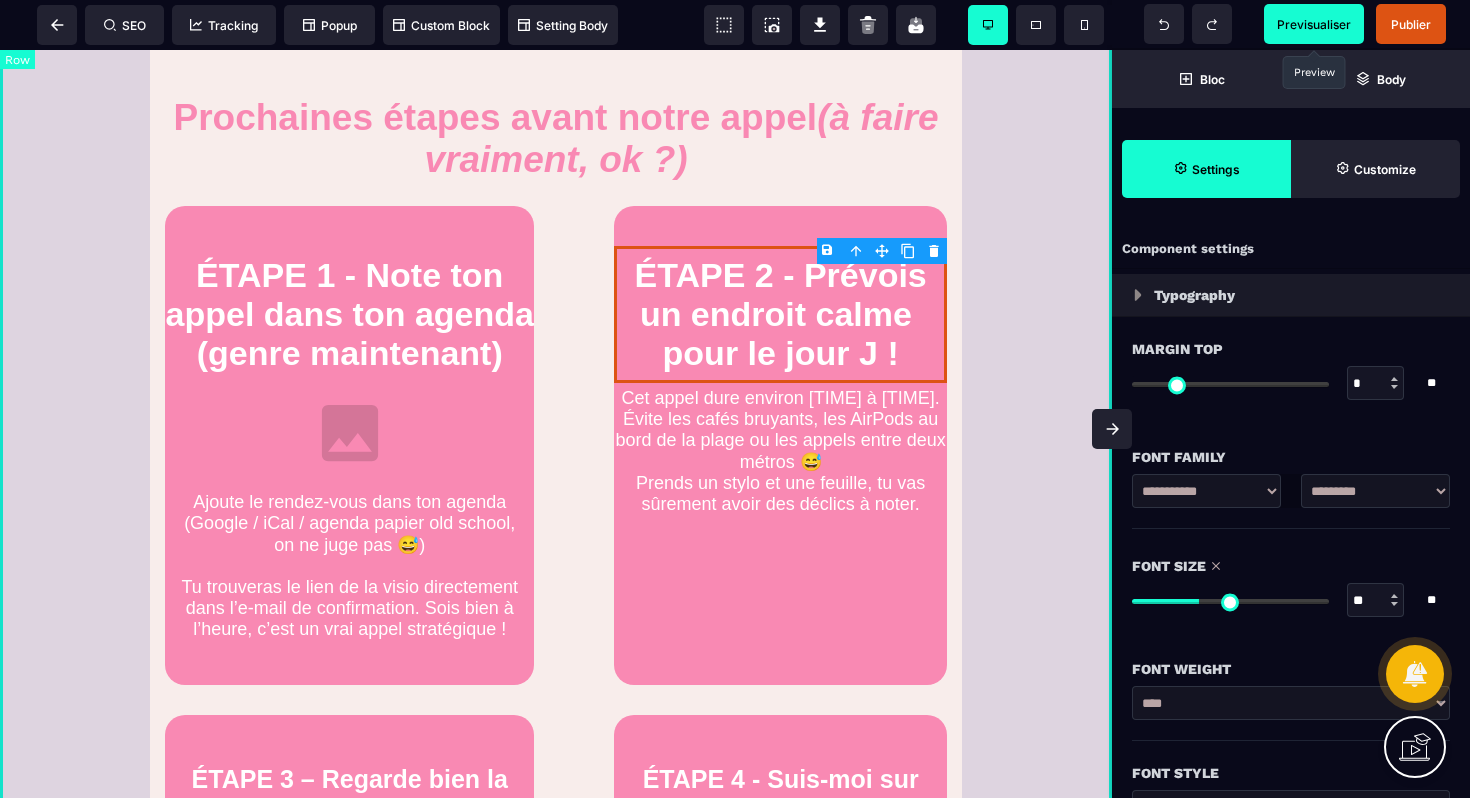 click on "**********" at bounding box center [556, 91] 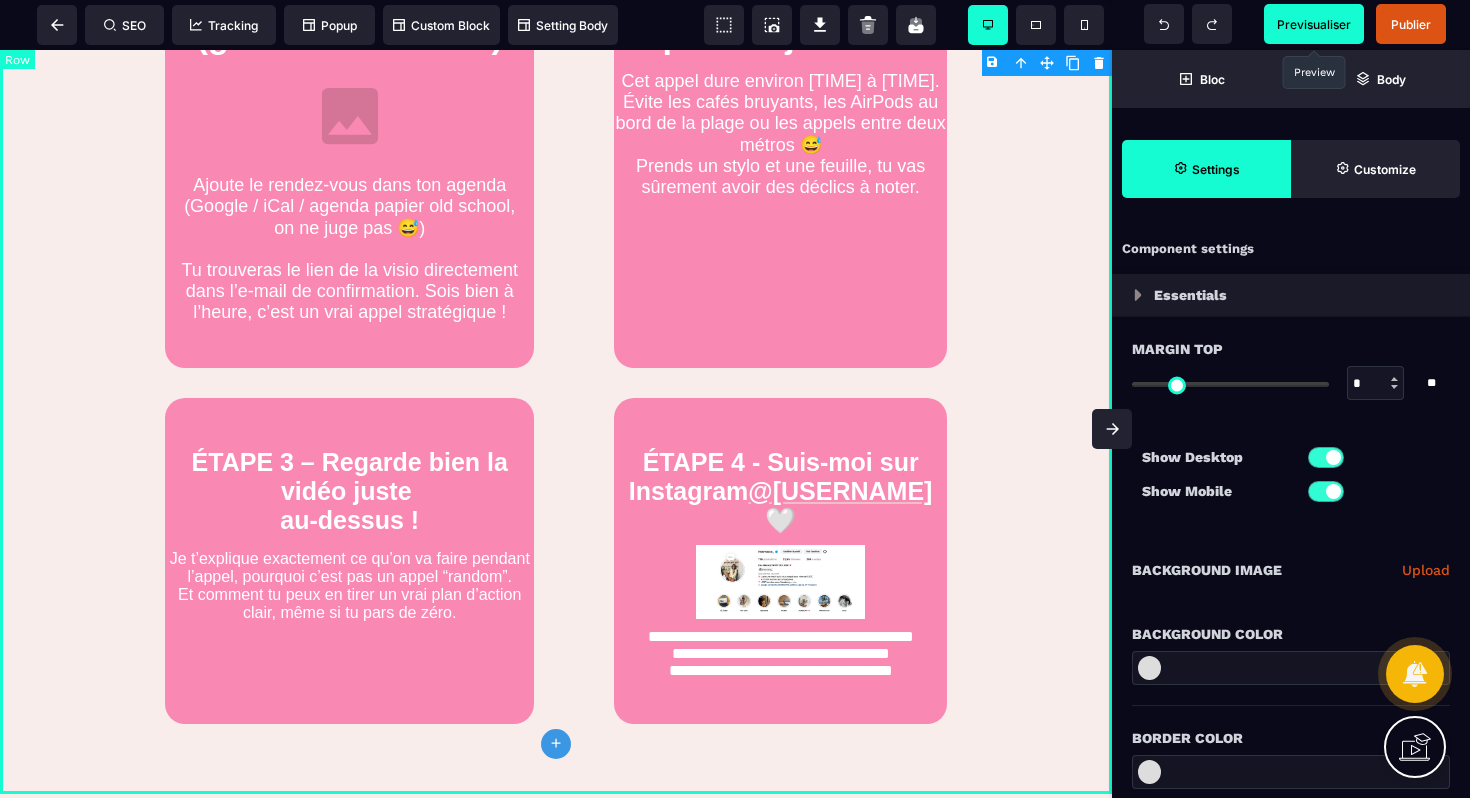 scroll, scrollTop: 1470, scrollLeft: 0, axis: vertical 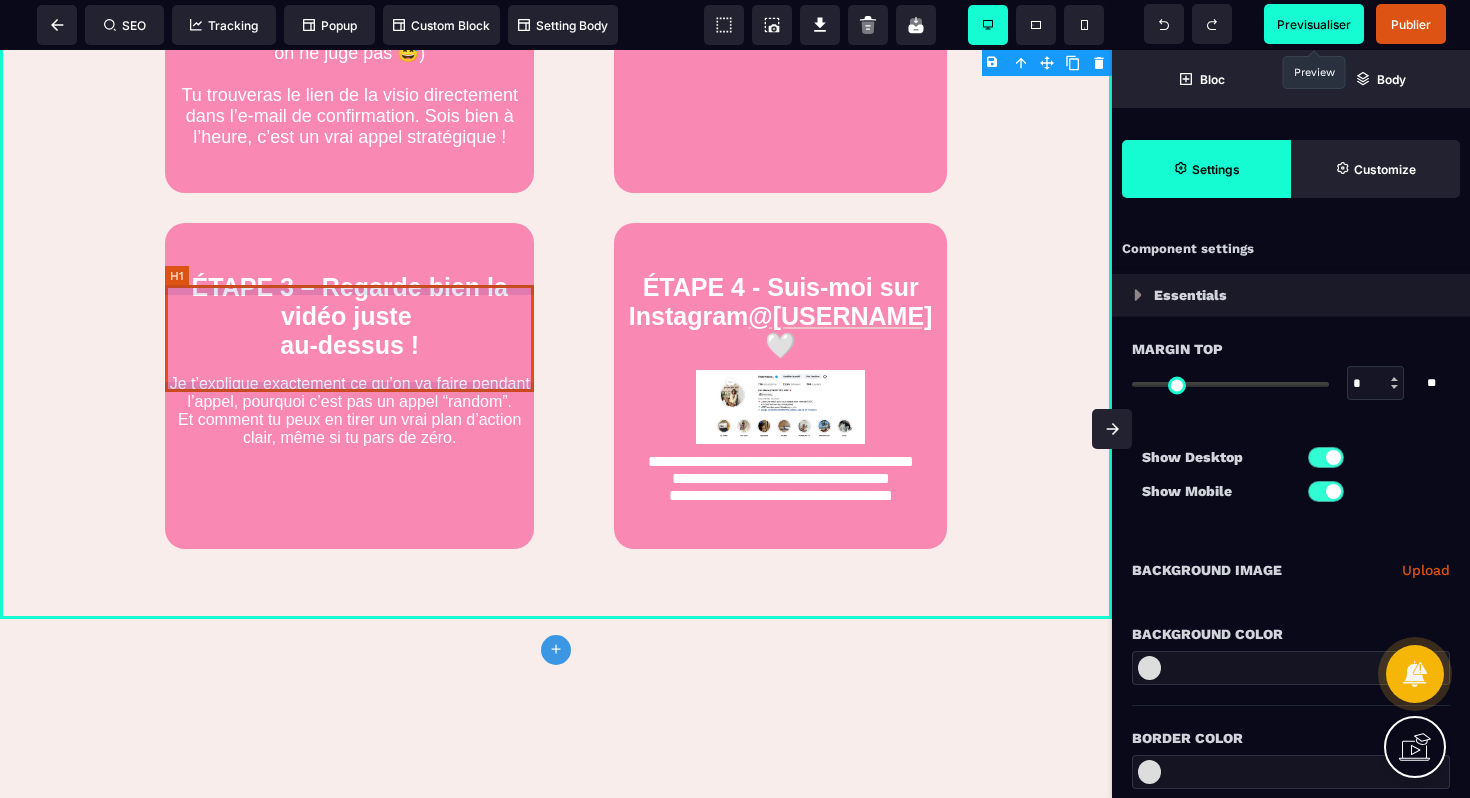click on "ÉTAPE 3 – Regarde bien la vidéo juste
au-dessus !" at bounding box center [349, 316] 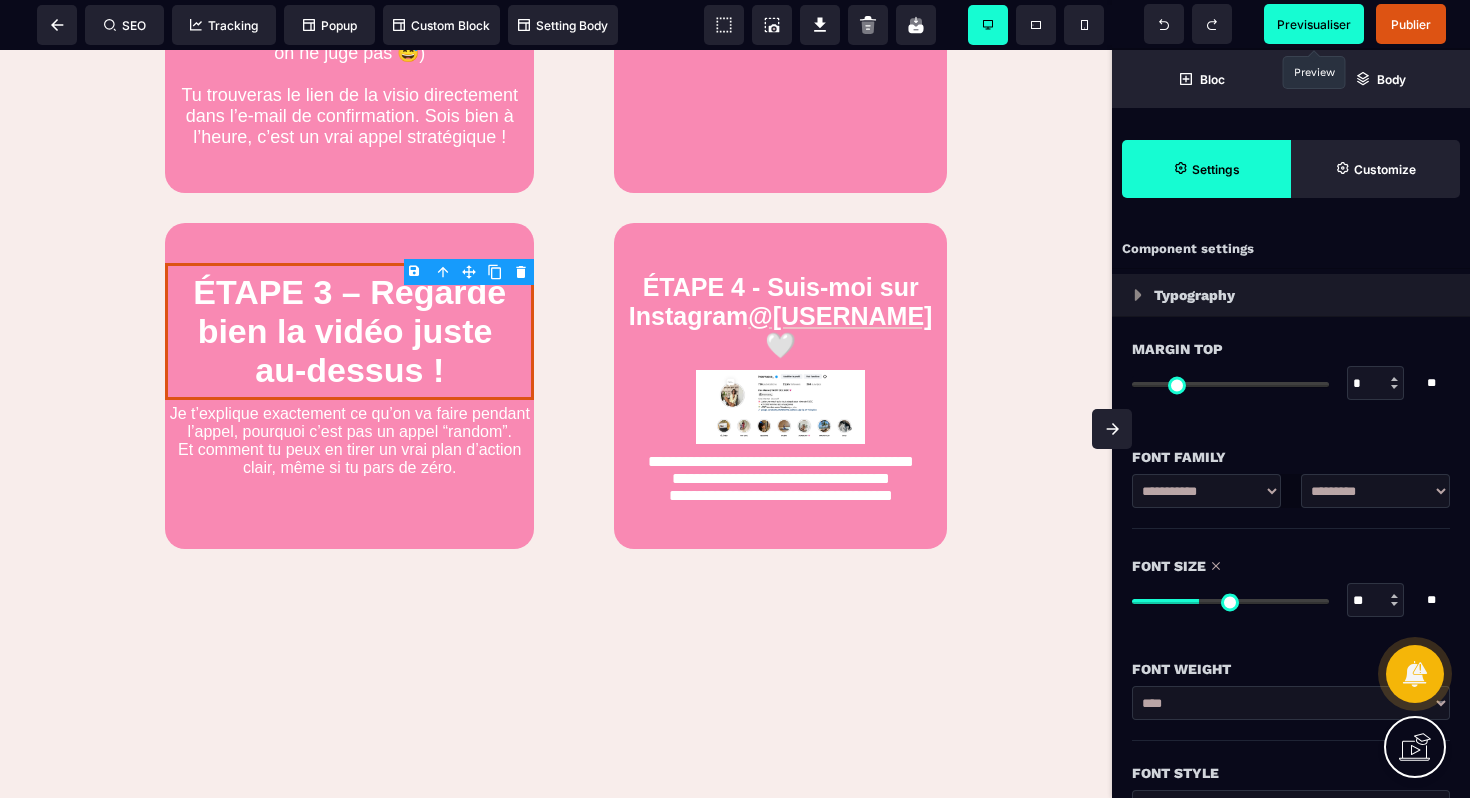 drag, startPoint x: 1187, startPoint y: 599, endPoint x: 1202, endPoint y: 599, distance: 15 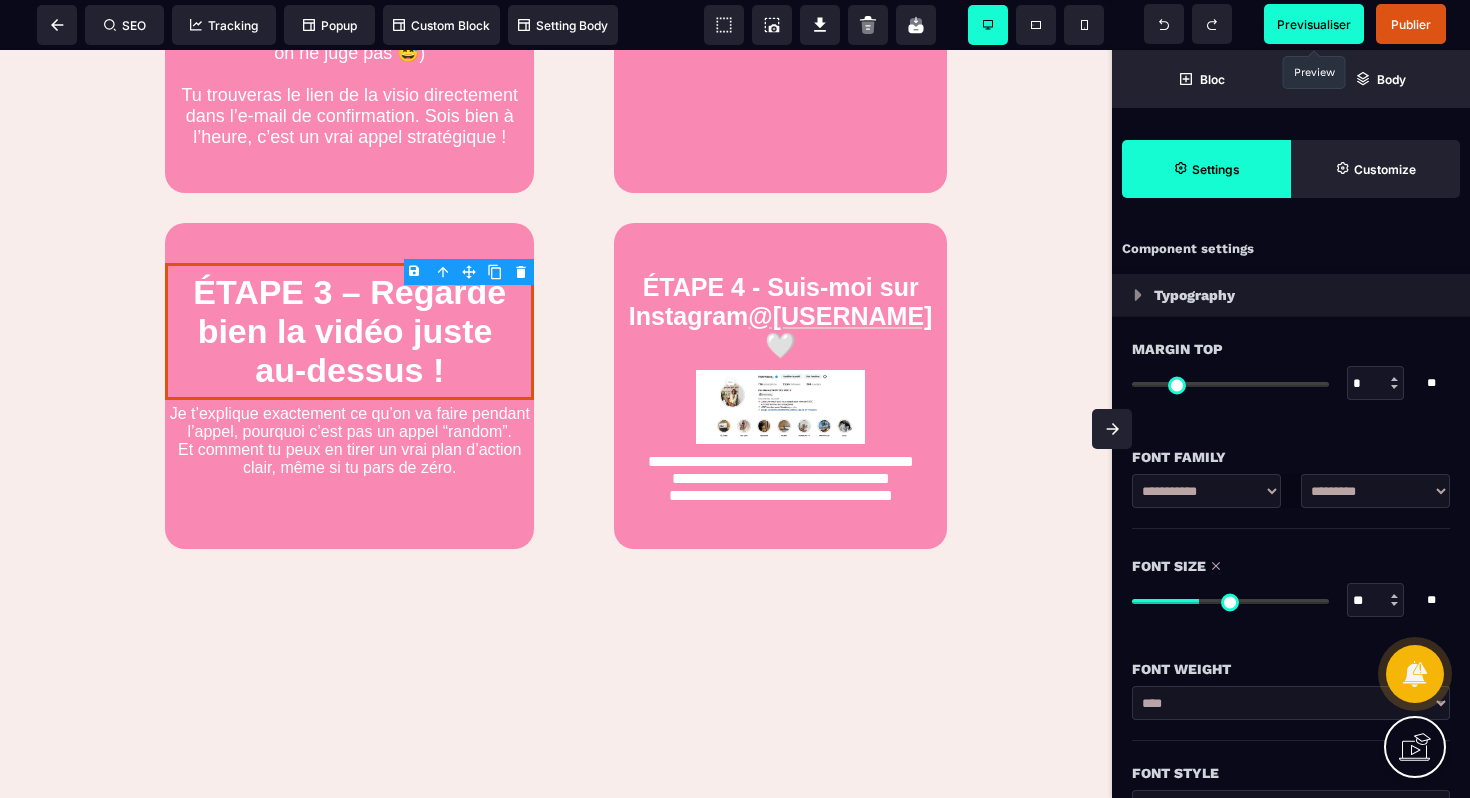 click at bounding box center [1230, 601] 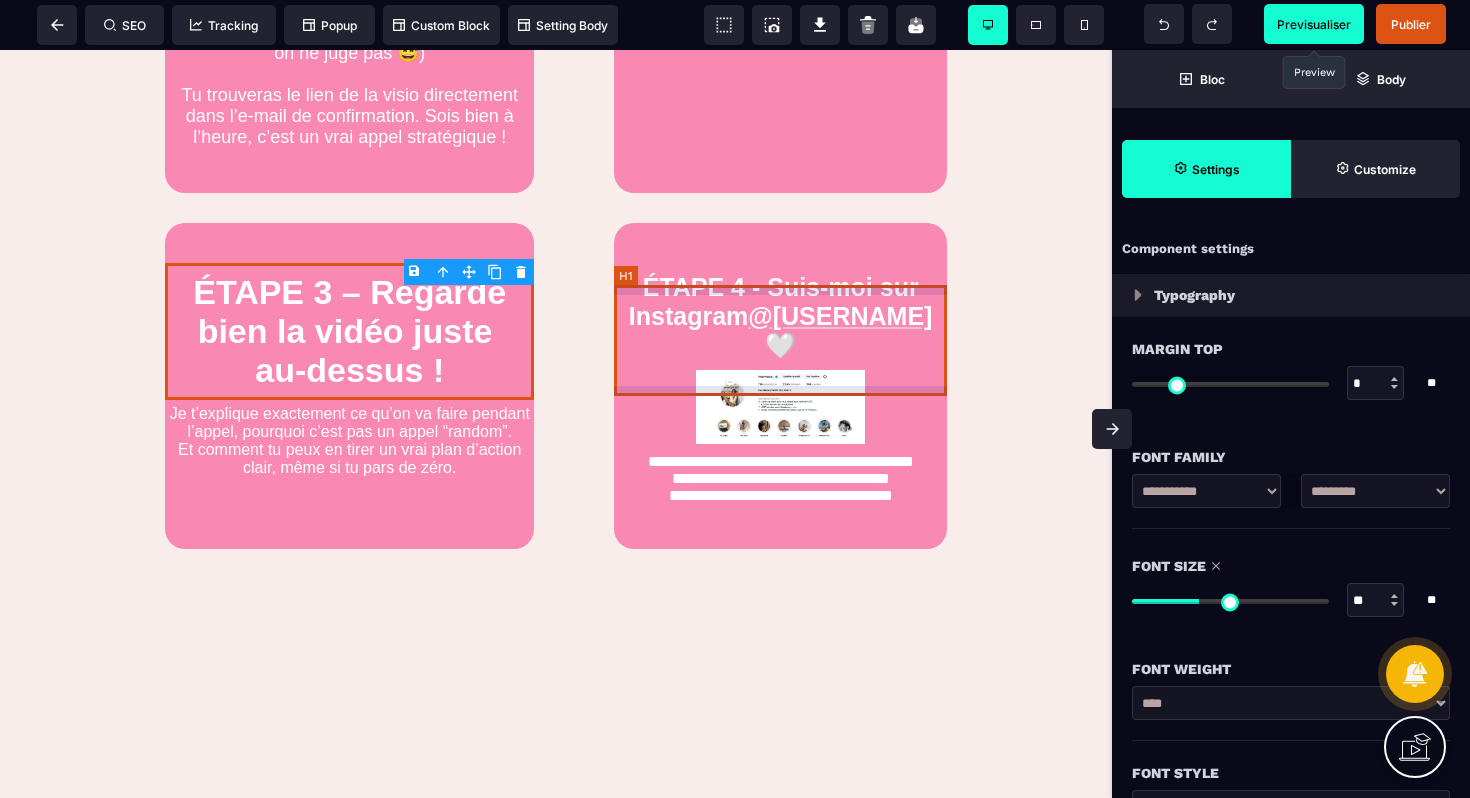 click on "ÉTAPE 4 - Suis-moi sur Instagram
@[USERNAME]  🤍" at bounding box center [780, 316] 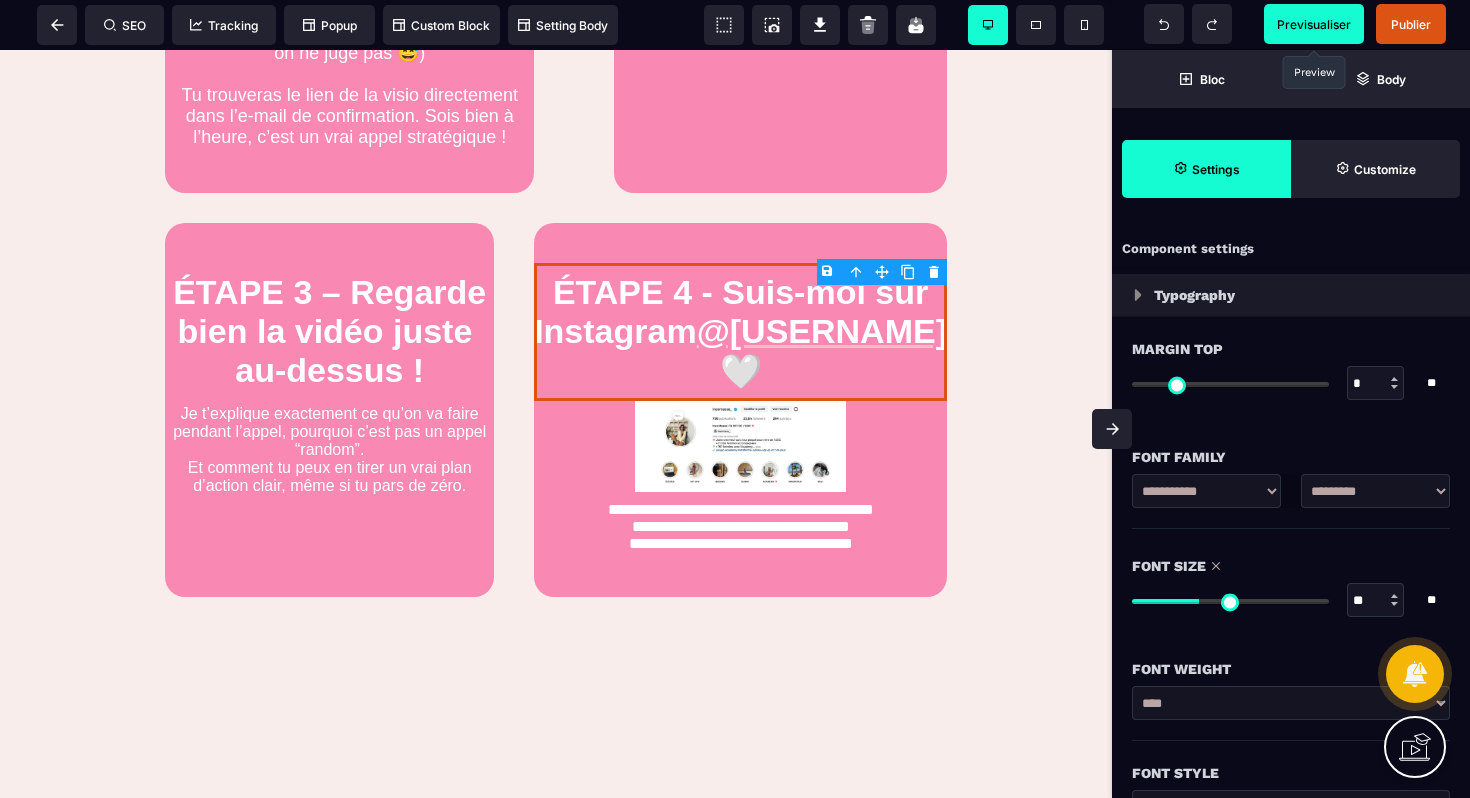 drag, startPoint x: 1189, startPoint y: 607, endPoint x: 1201, endPoint y: 608, distance: 12.0415945 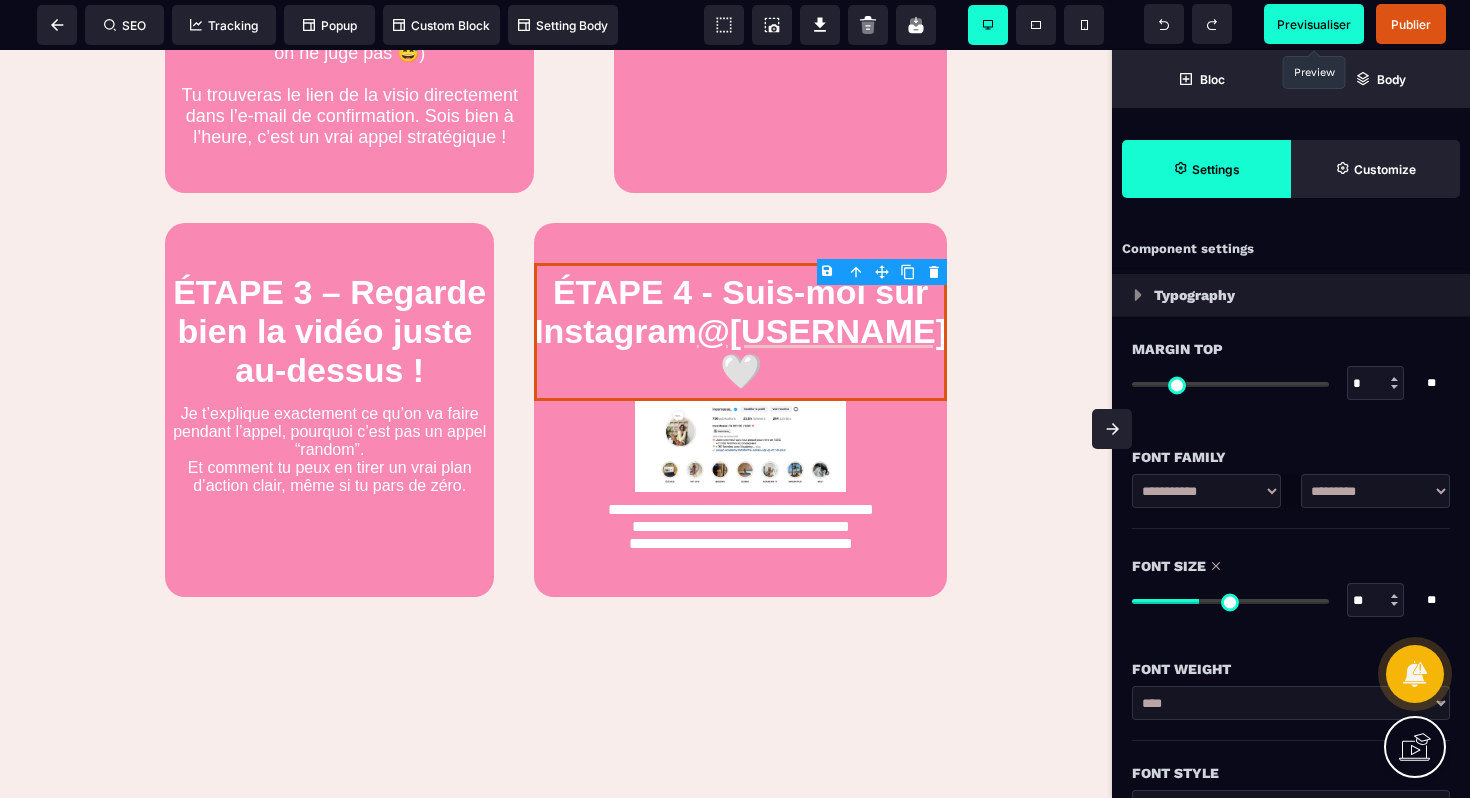 click at bounding box center (1230, 601) 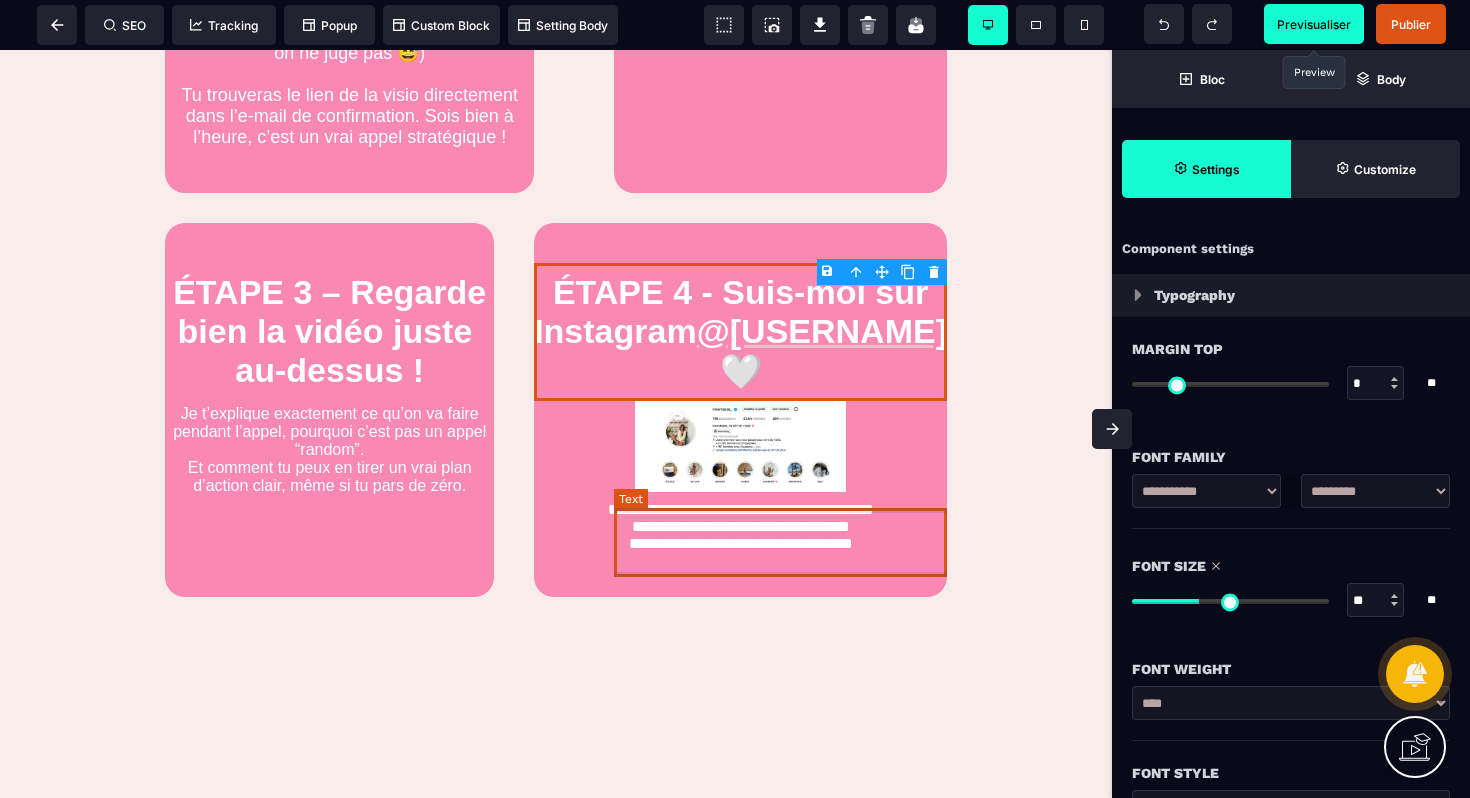 click on "**********" at bounding box center (740, 526) 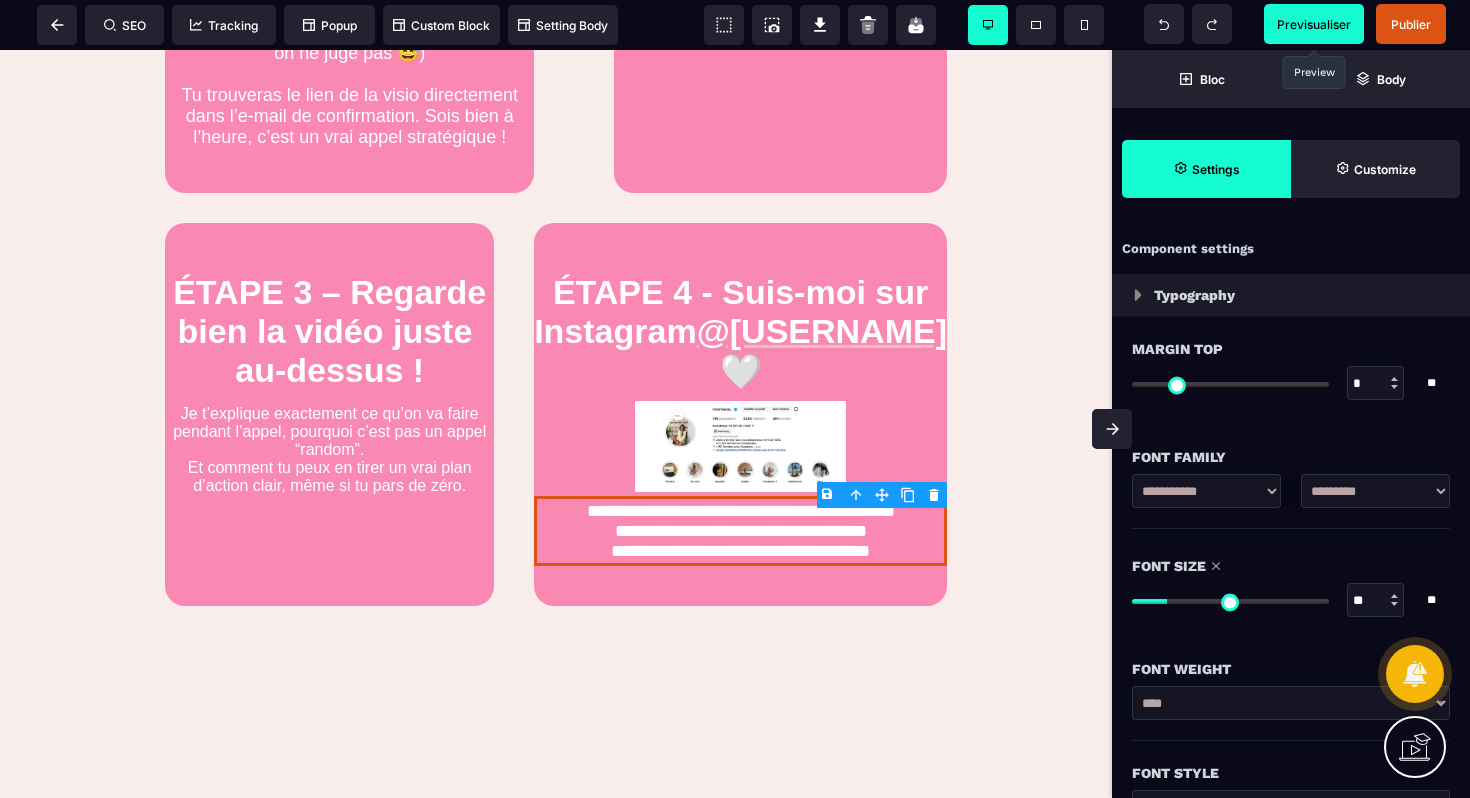 click at bounding box center [1230, 601] 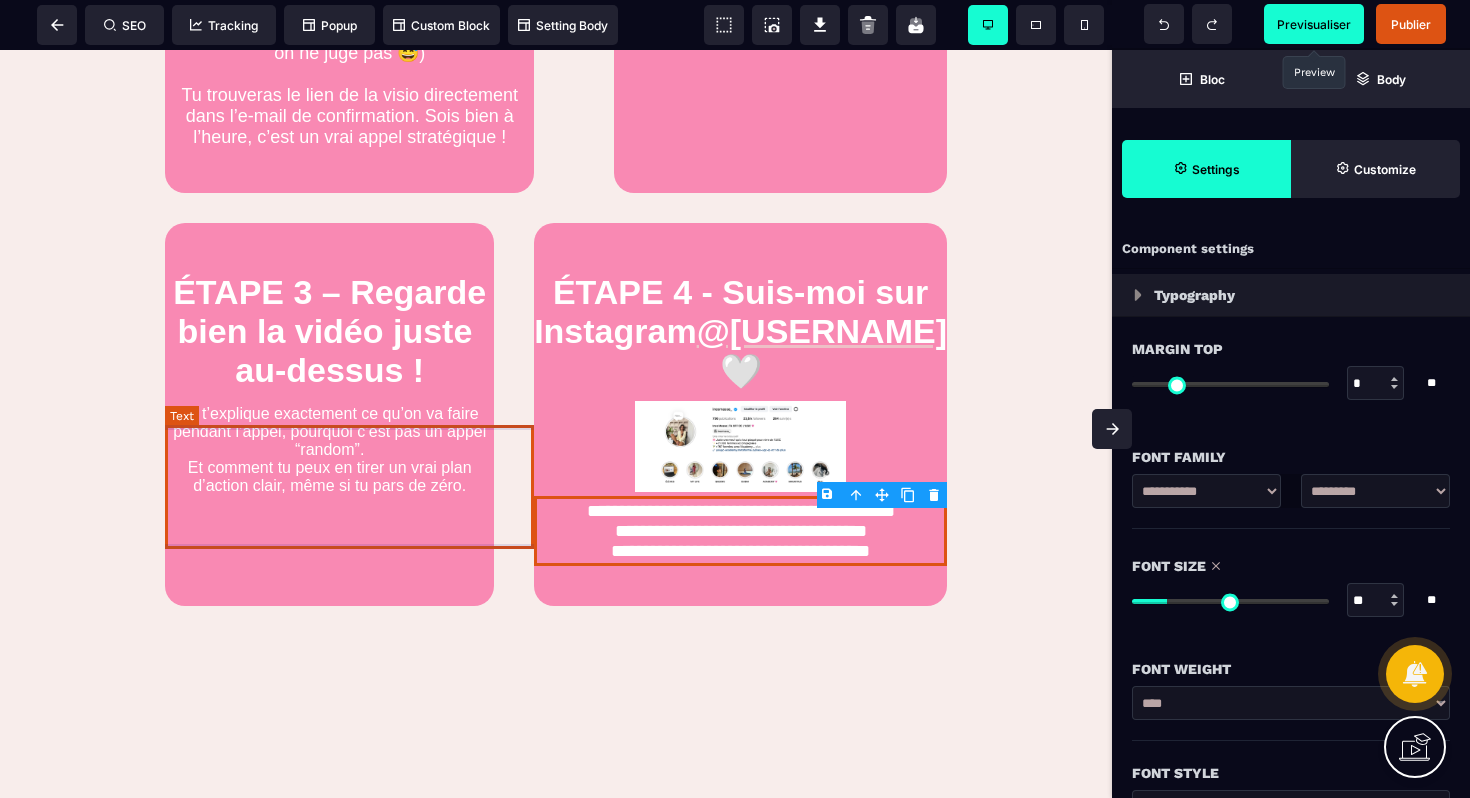 click on "Je t’explique exactement ce qu’on va faire pendant l’appel, pourquoi c’est pas un appel “random”.
Et comment tu peux en tirer un vrai plan d’action clair, même si tu pars de zéro." at bounding box center [329, 450] 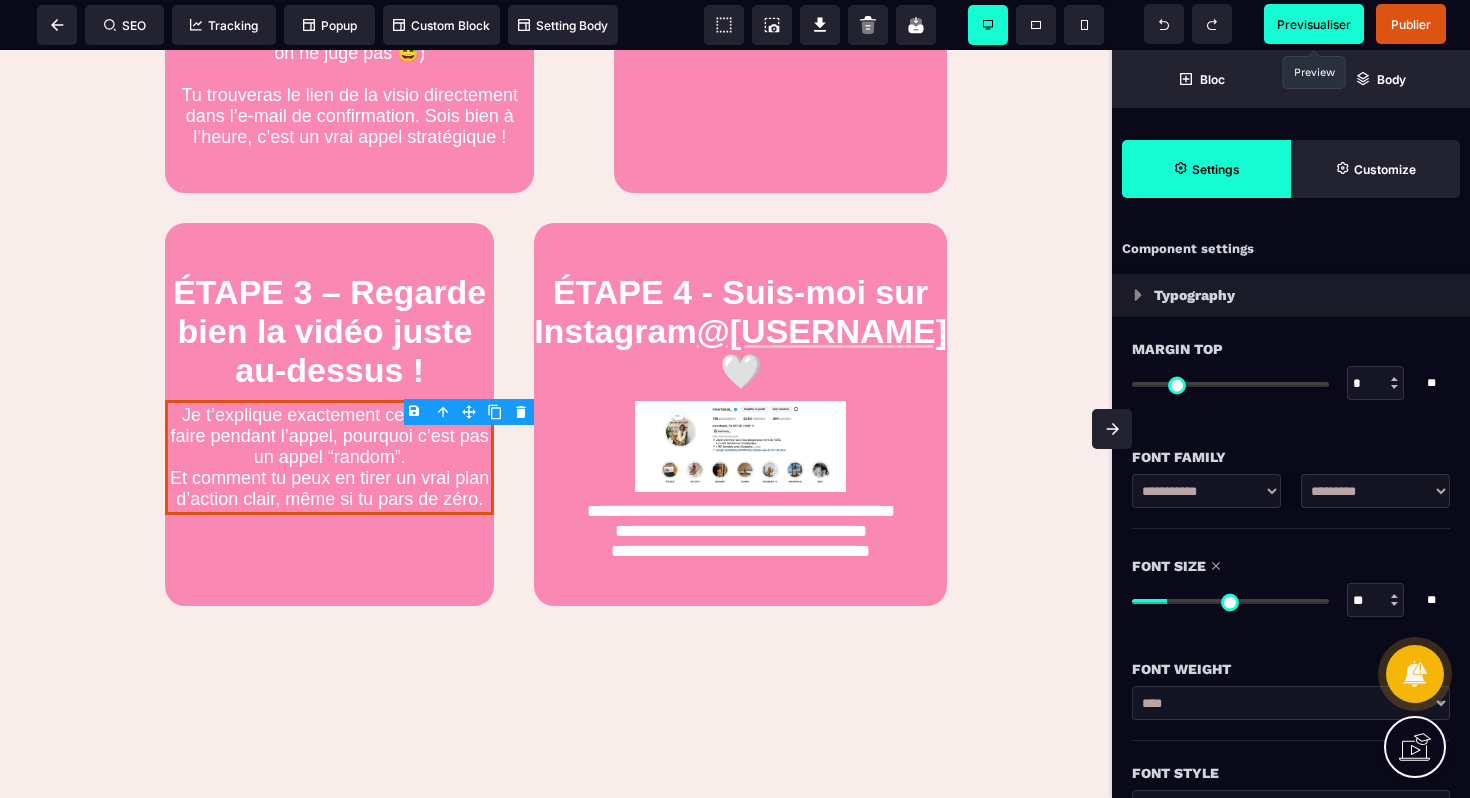 click at bounding box center (1230, 601) 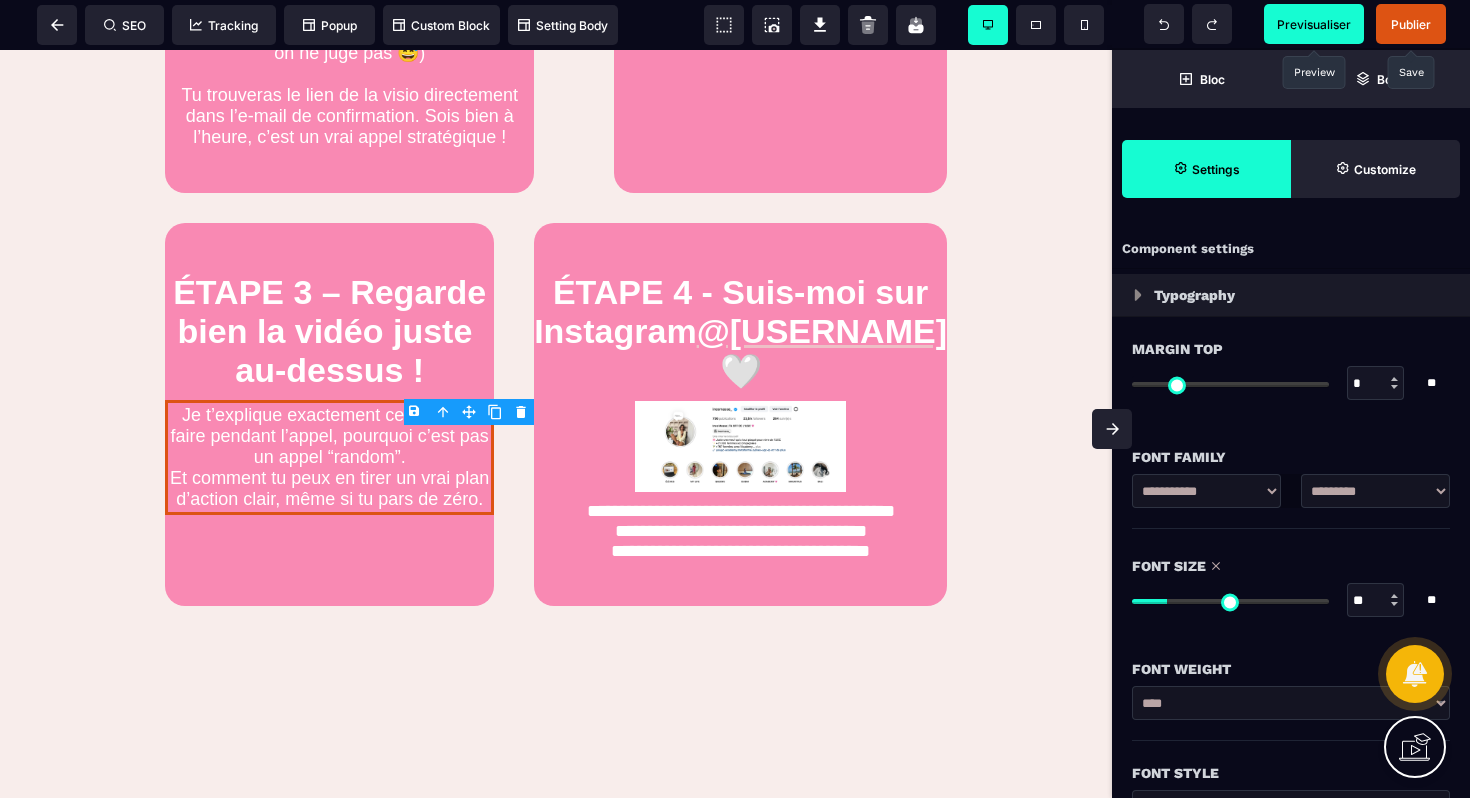 click on "Publier" at bounding box center (1411, 24) 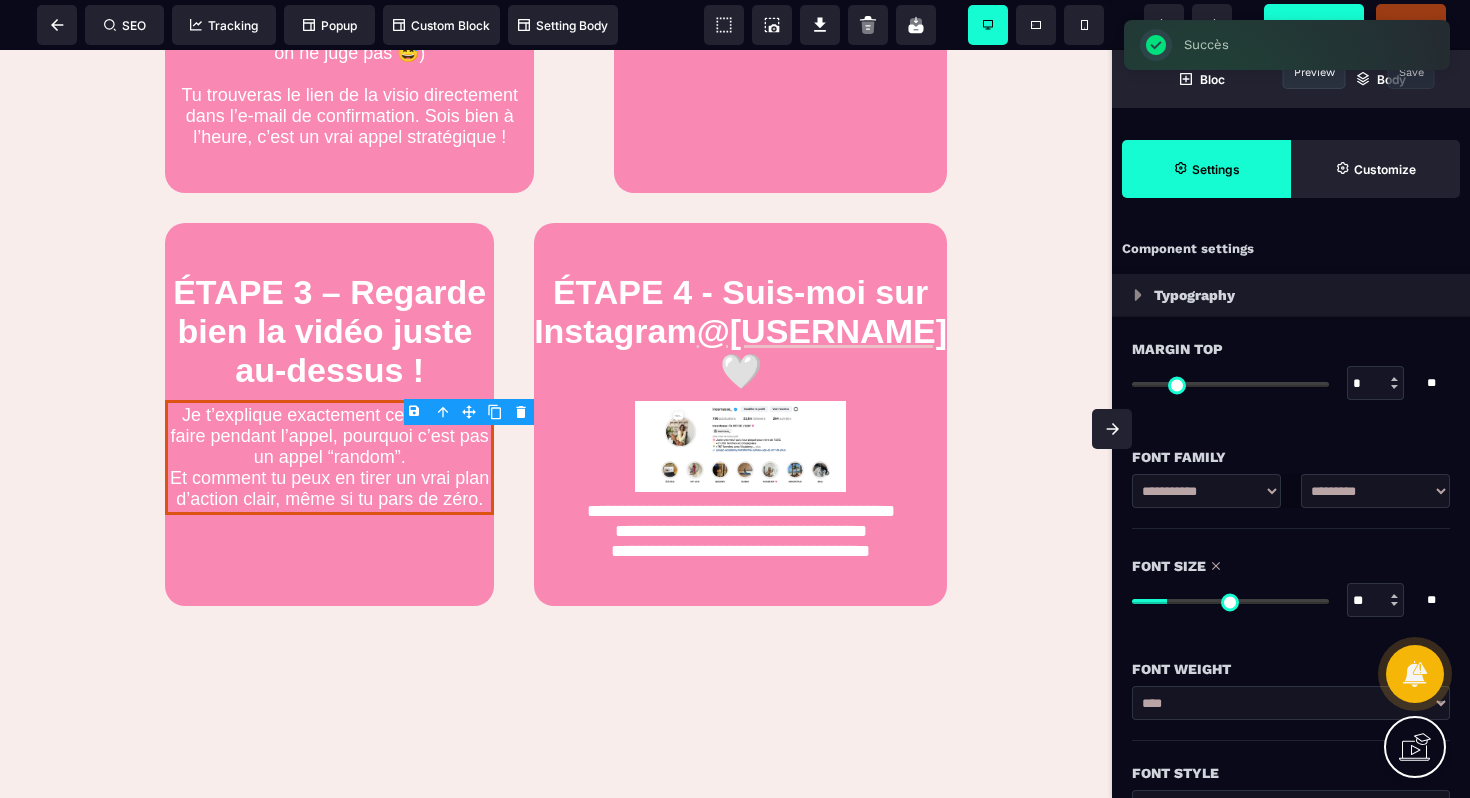 click on "Succès  ×" at bounding box center [1287, 45] 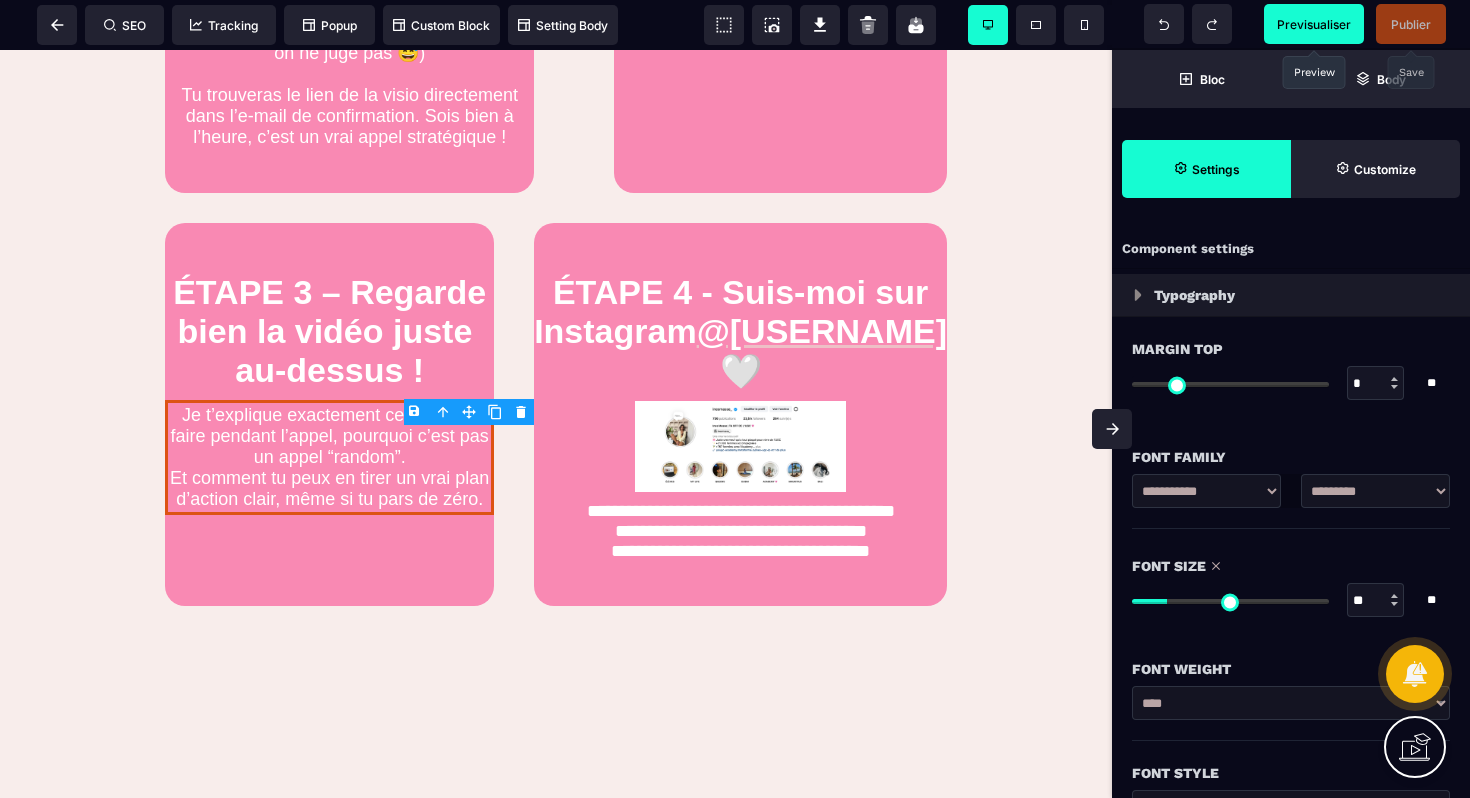 click on "Previsualiser" at bounding box center [1314, 24] 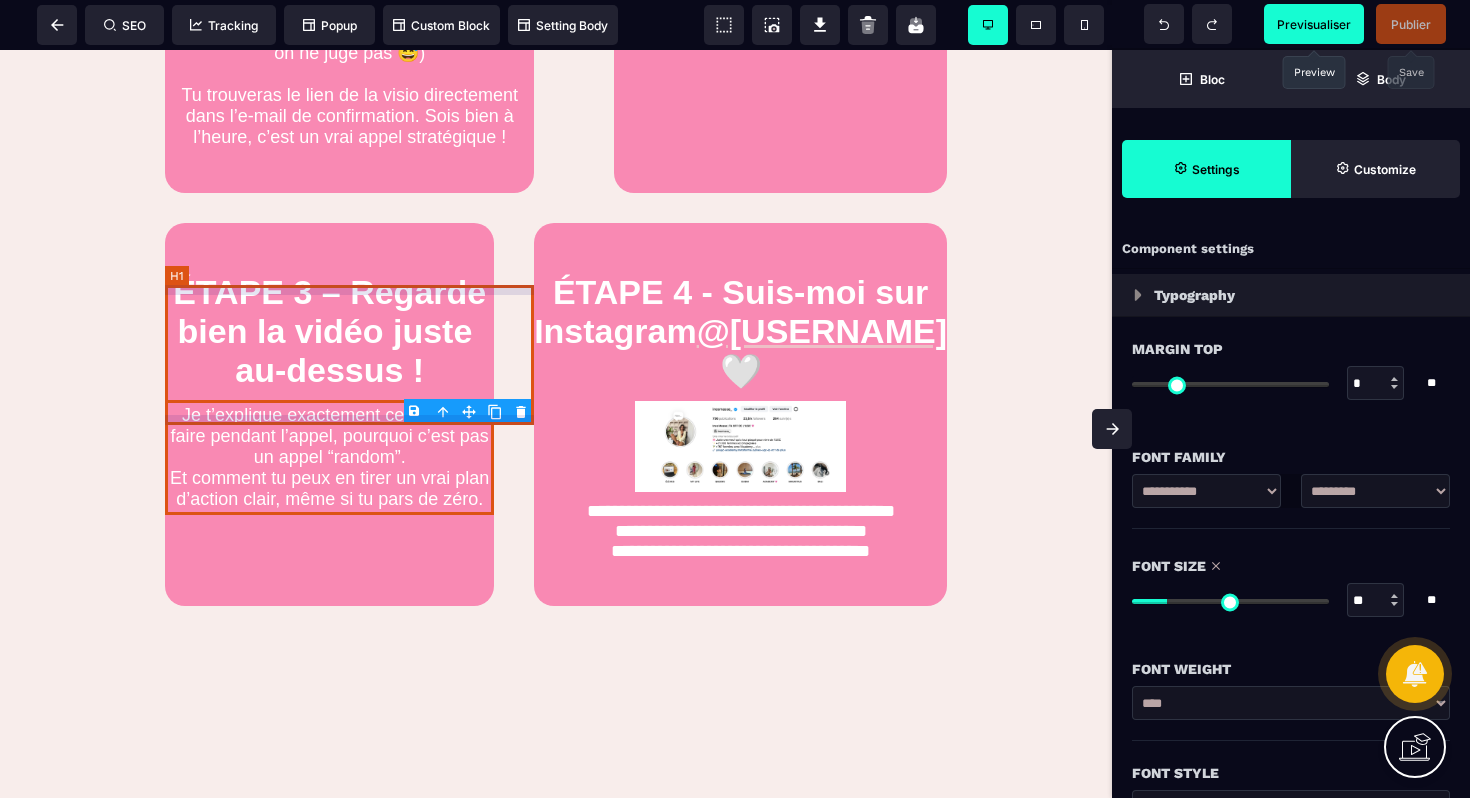 click on "ÉTAPE 3 – Regarde bien la vidéo juste
au-dessus !" at bounding box center [329, 331] 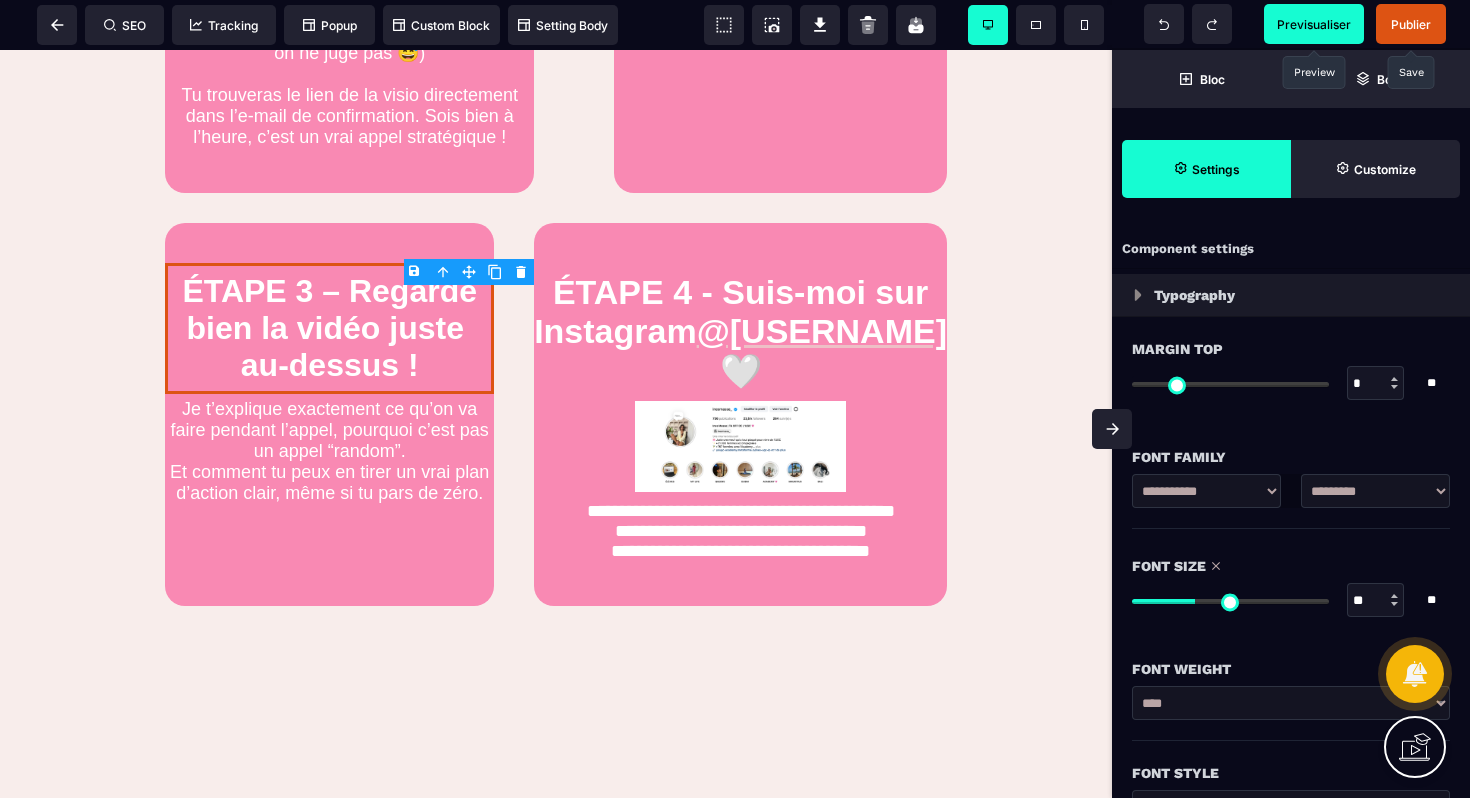 click at bounding box center [1230, 601] 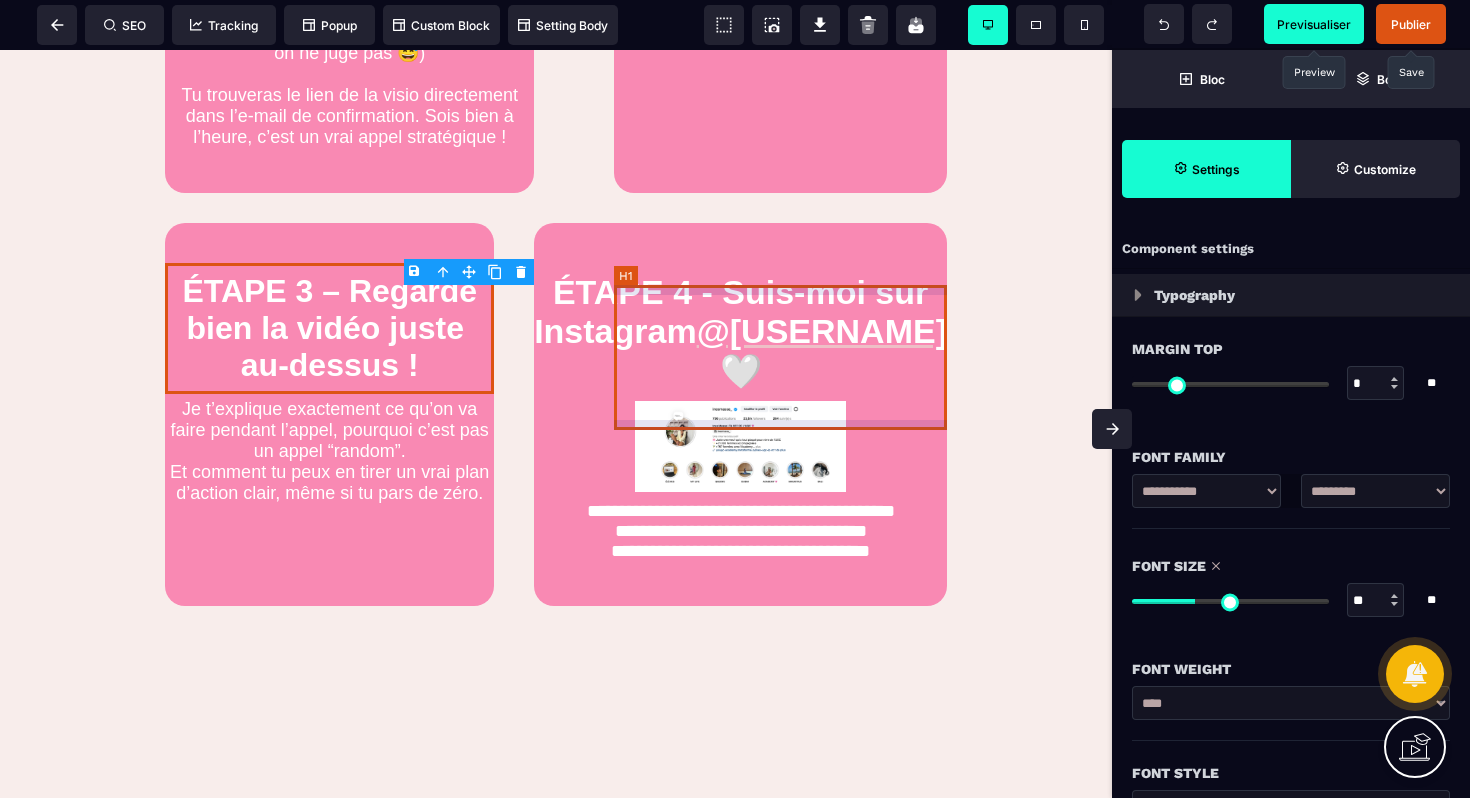 click on "ÉTAPE 4 - Suis-moi sur Instagram
@[USERNAME]  🤍" at bounding box center (740, 332) 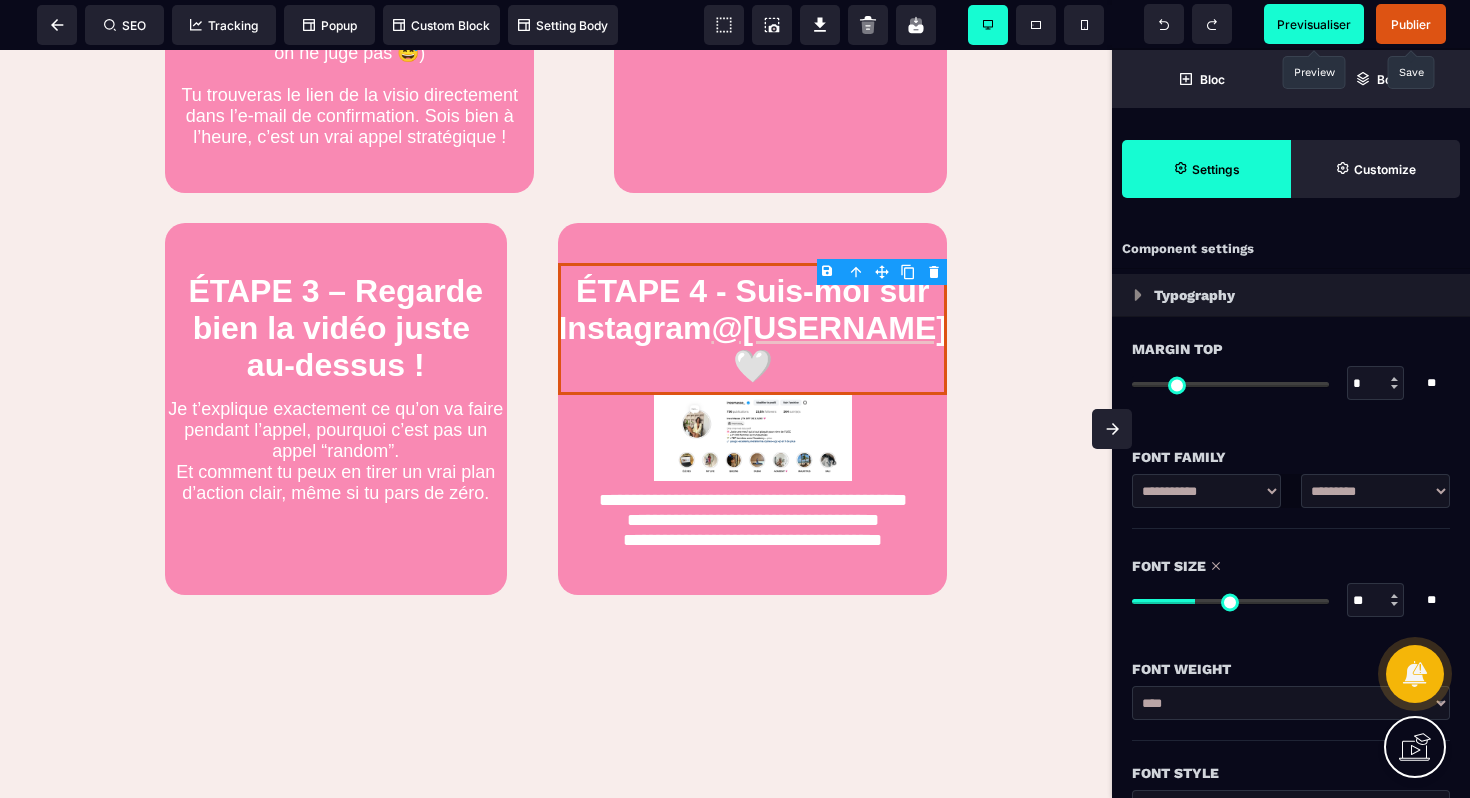 click at bounding box center (1230, 601) 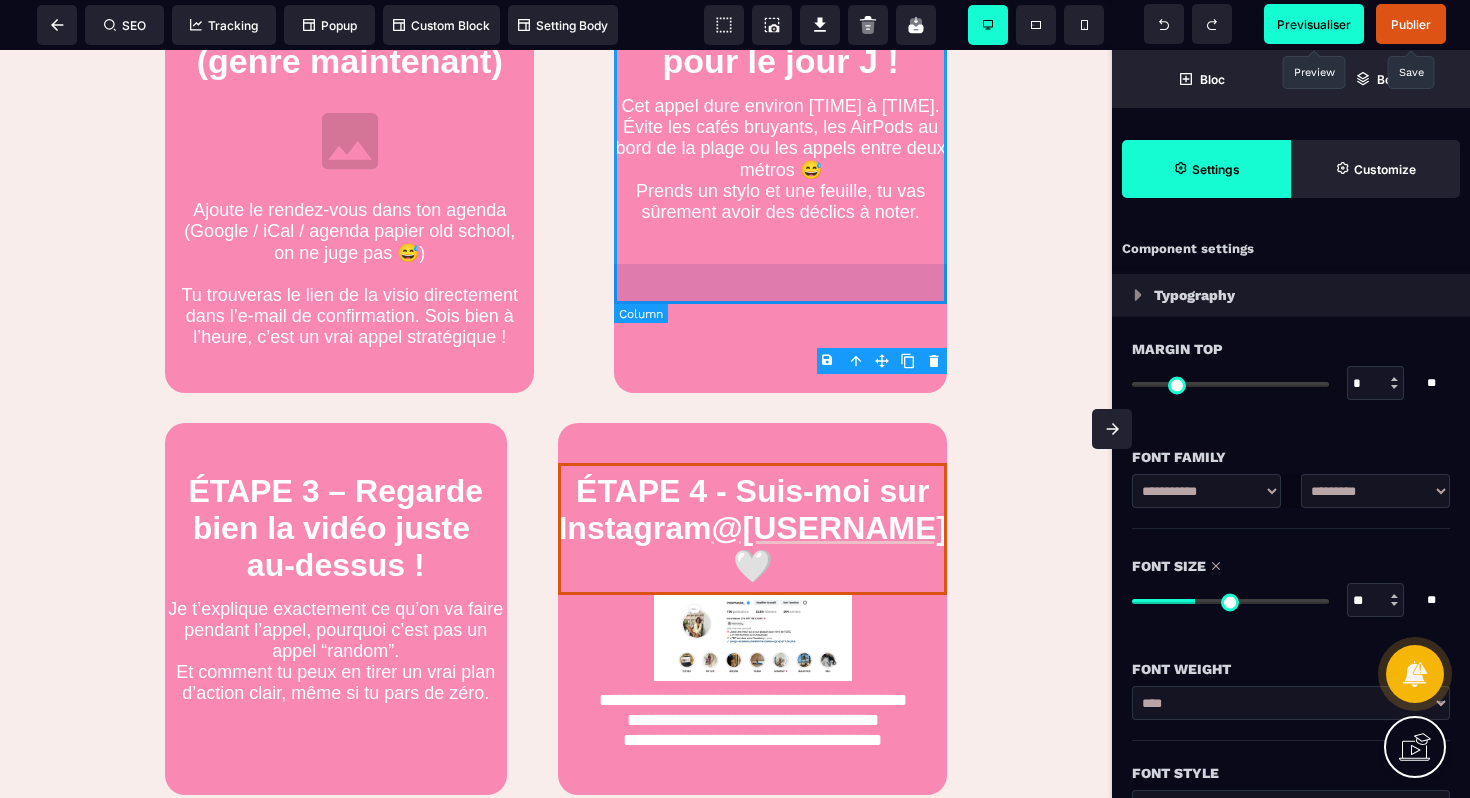 scroll, scrollTop: 1170, scrollLeft: 0, axis: vertical 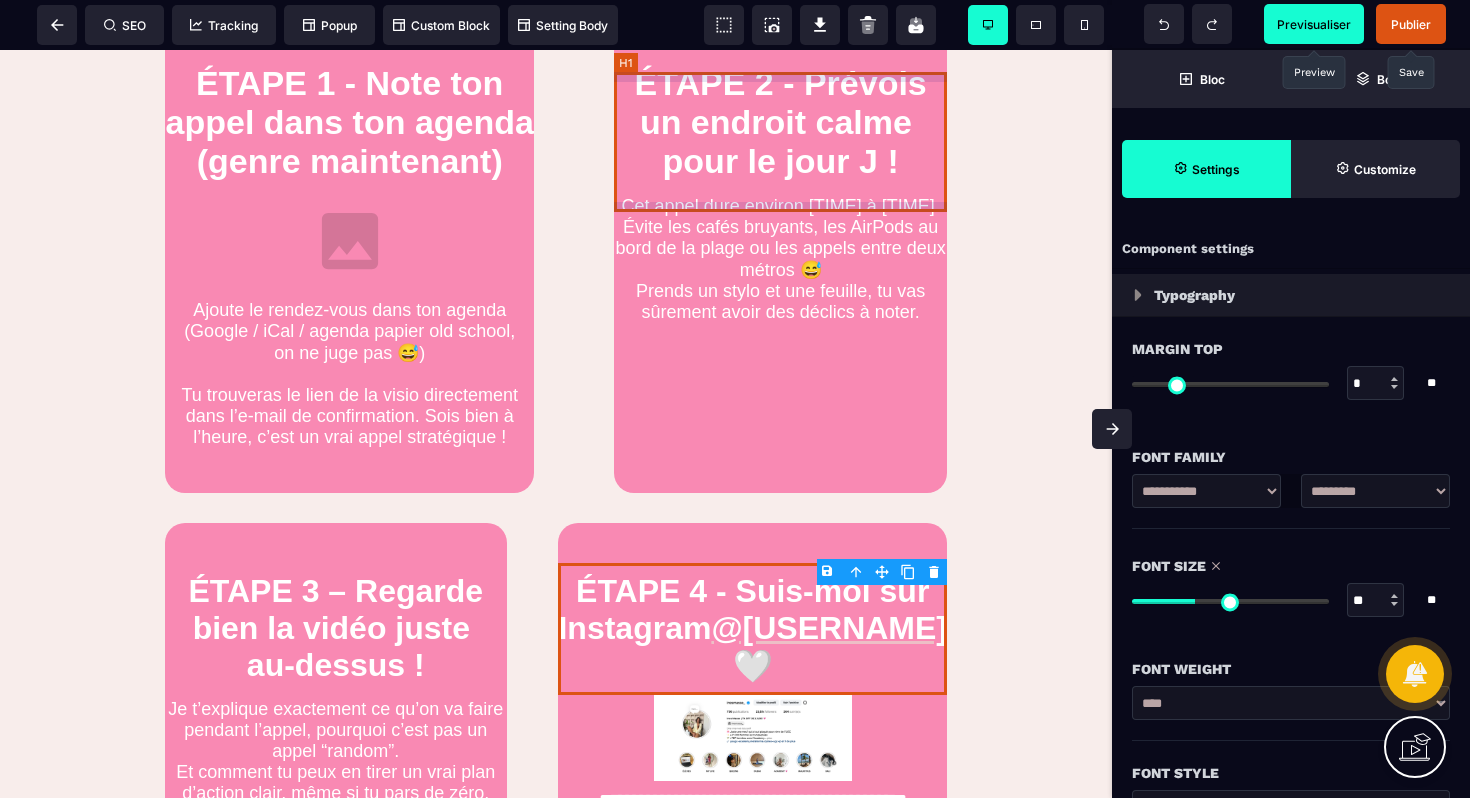 click on "ÉTAPE 2 - Prévois un endroit calme
pour le jour J !" at bounding box center [780, 122] 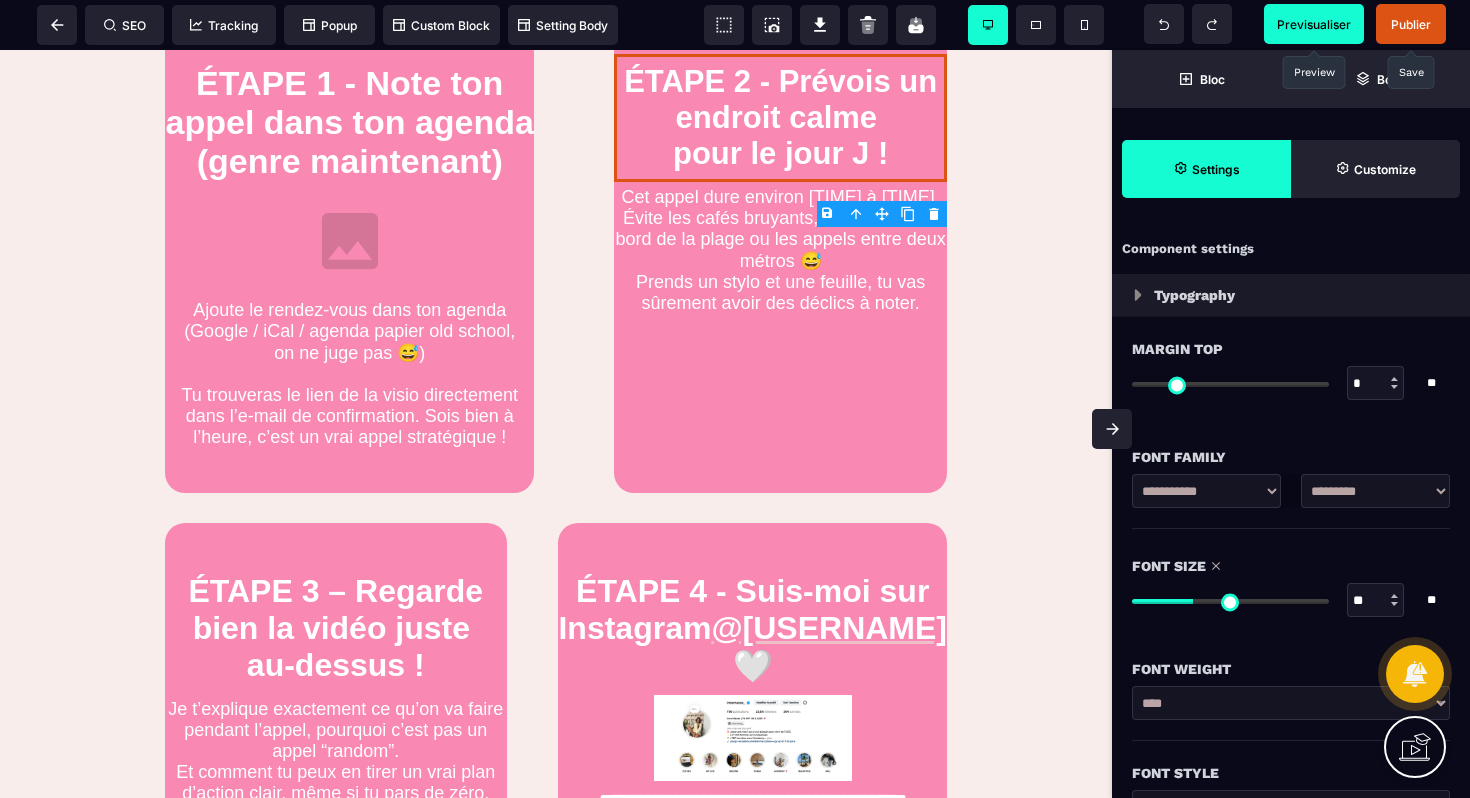 click at bounding box center (1230, 601) 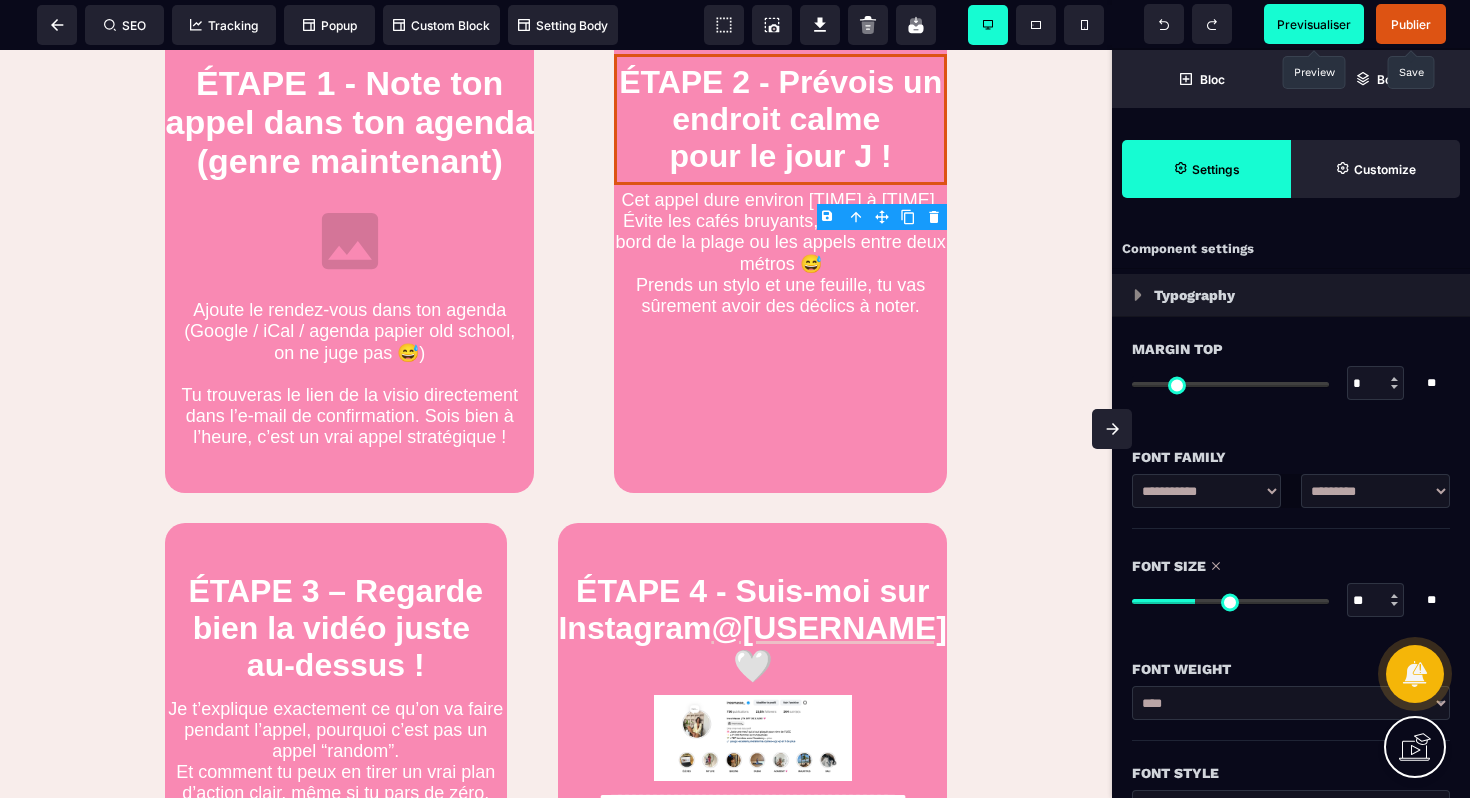 click at bounding box center [1230, 601] 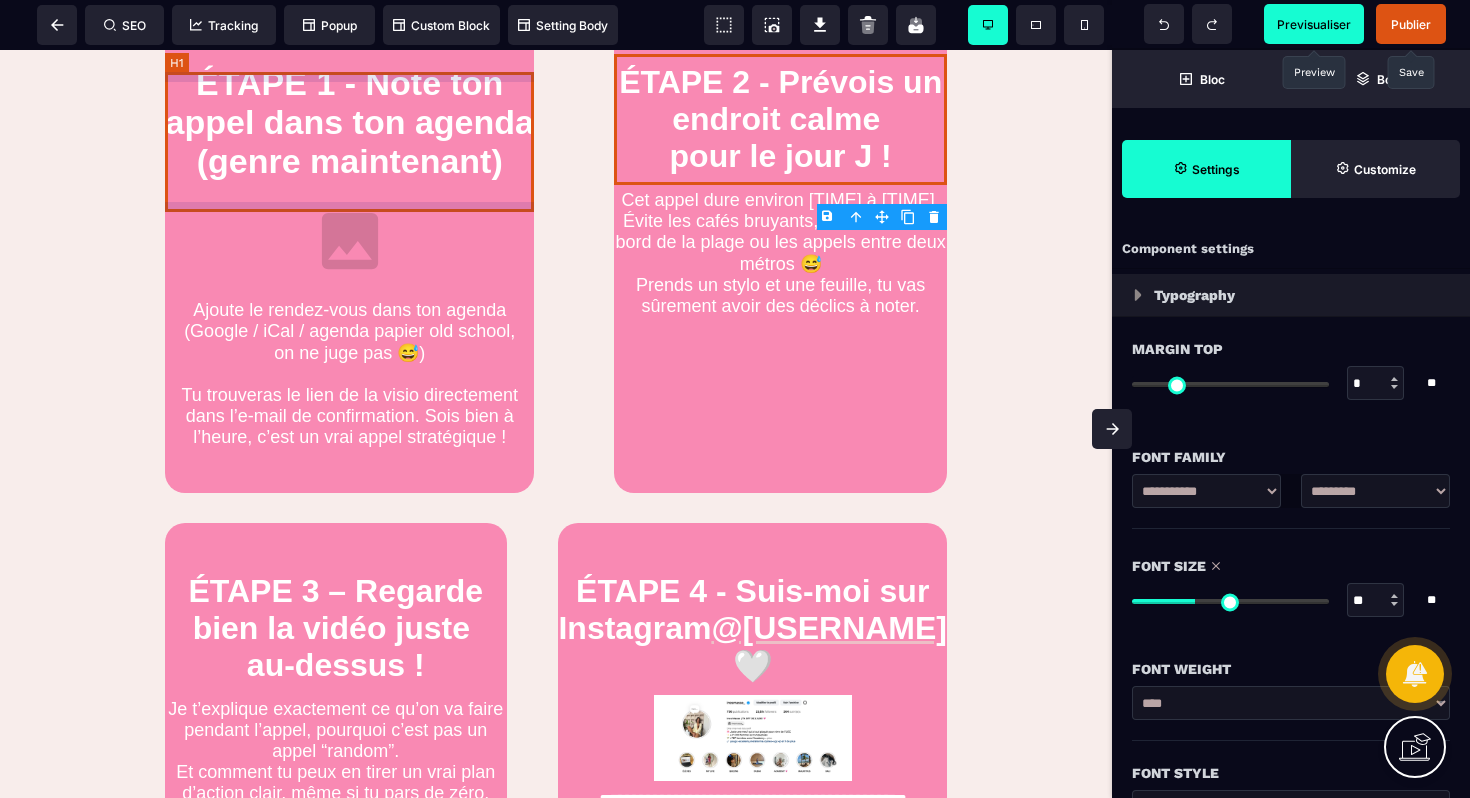 click on "ÉTAPE 1 - Note ton appel dans ton agenda  (genre maintenant)" at bounding box center (349, 122) 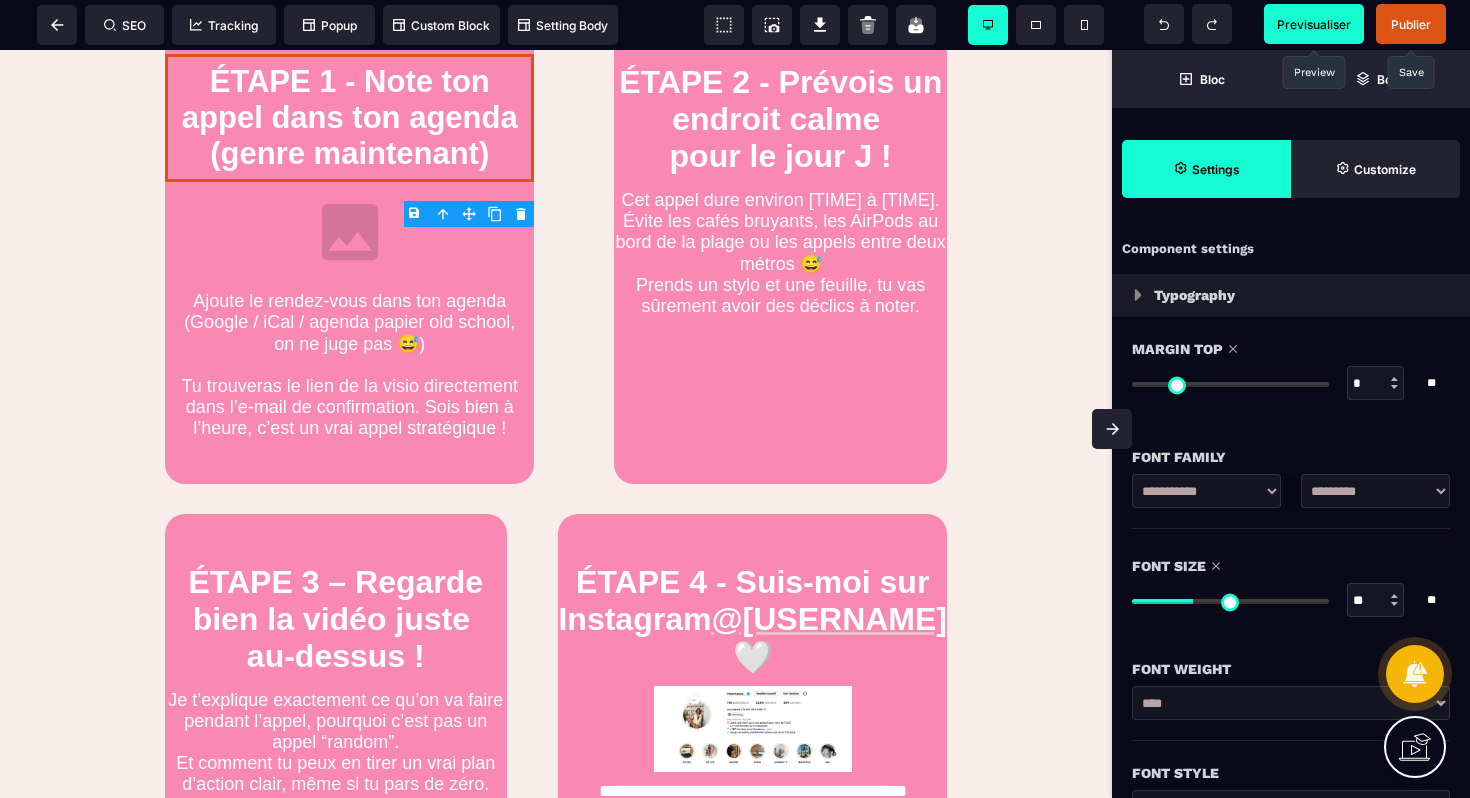 click at bounding box center (1230, 601) 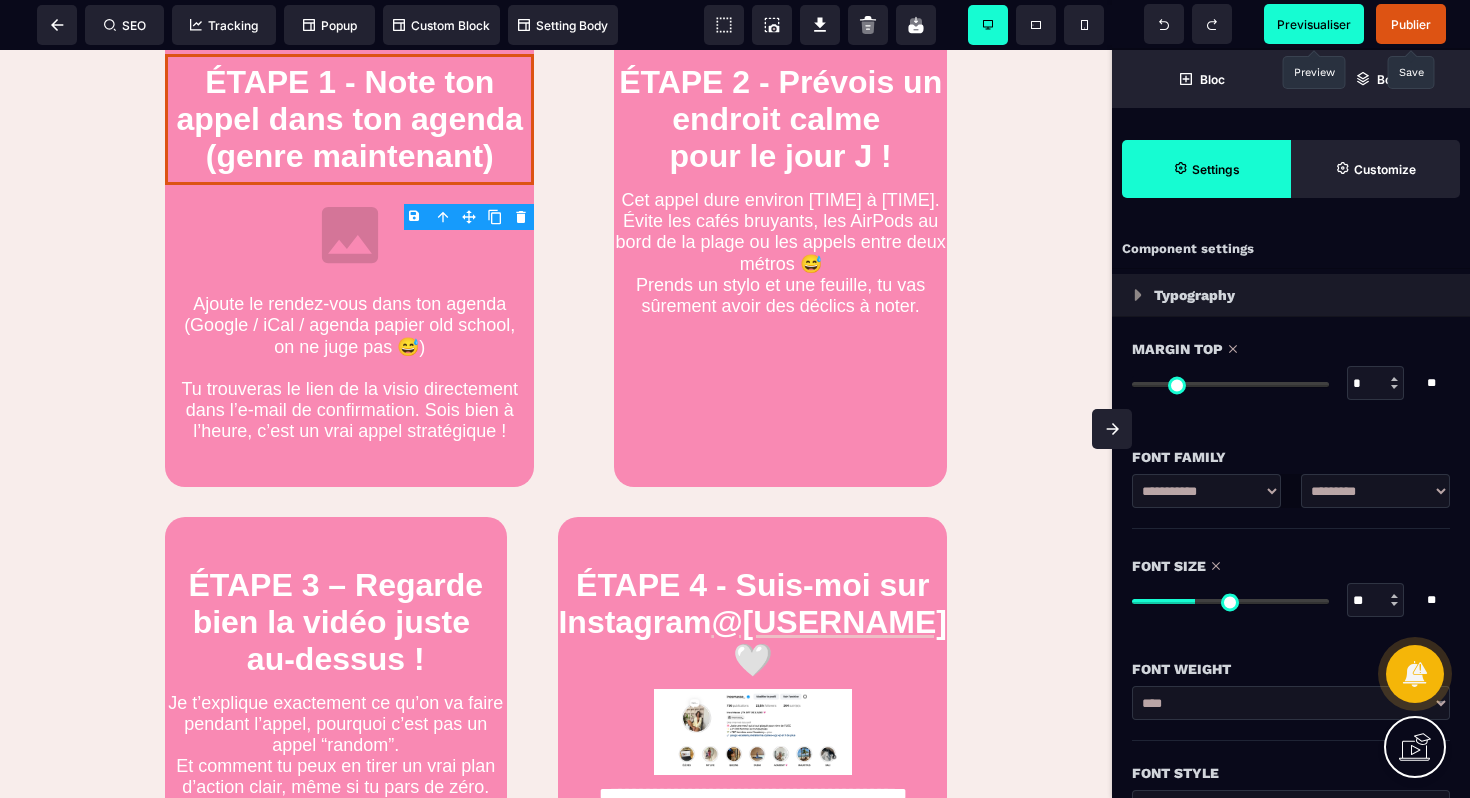 click at bounding box center [1230, 601] 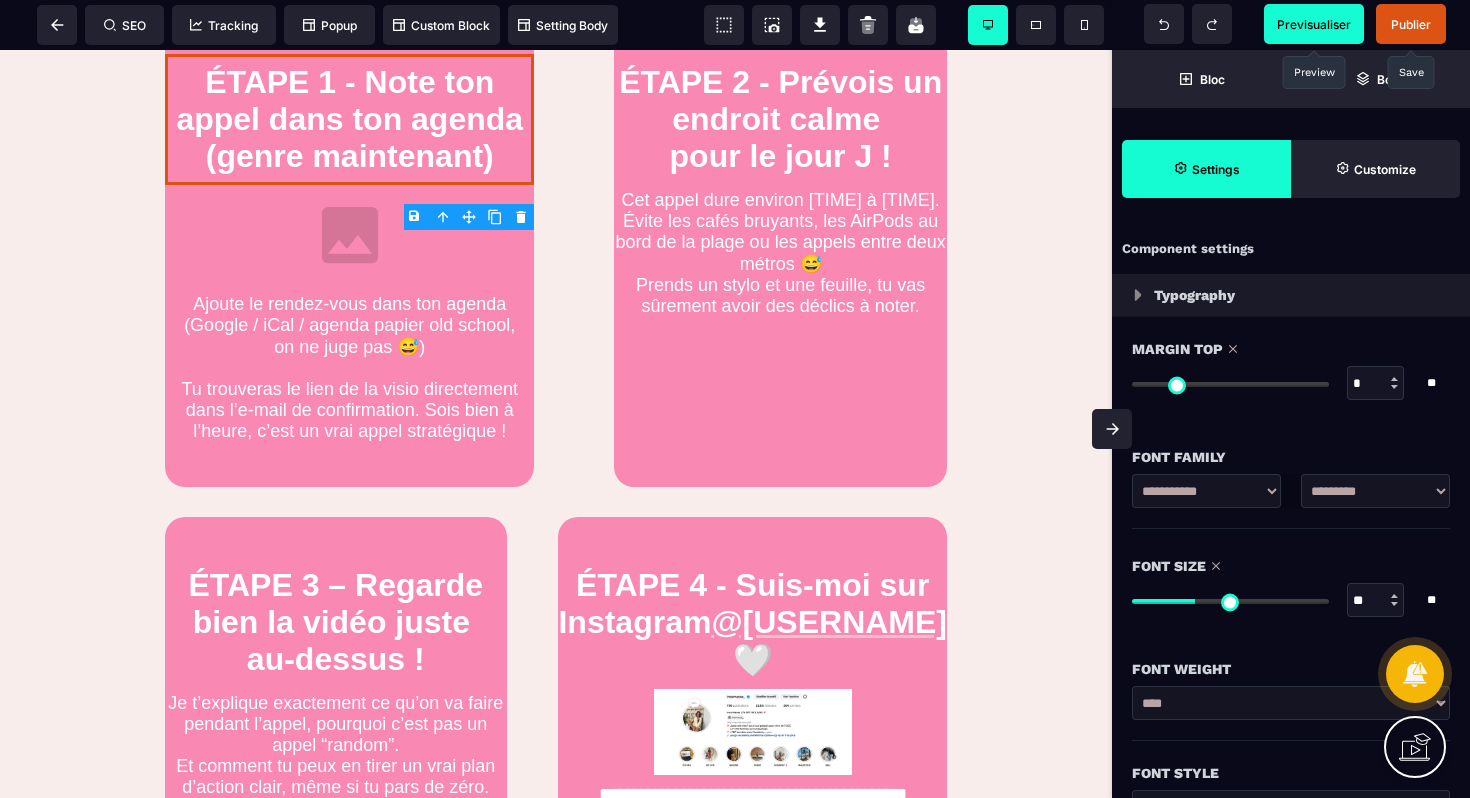 click on "Publier" at bounding box center (1411, 24) 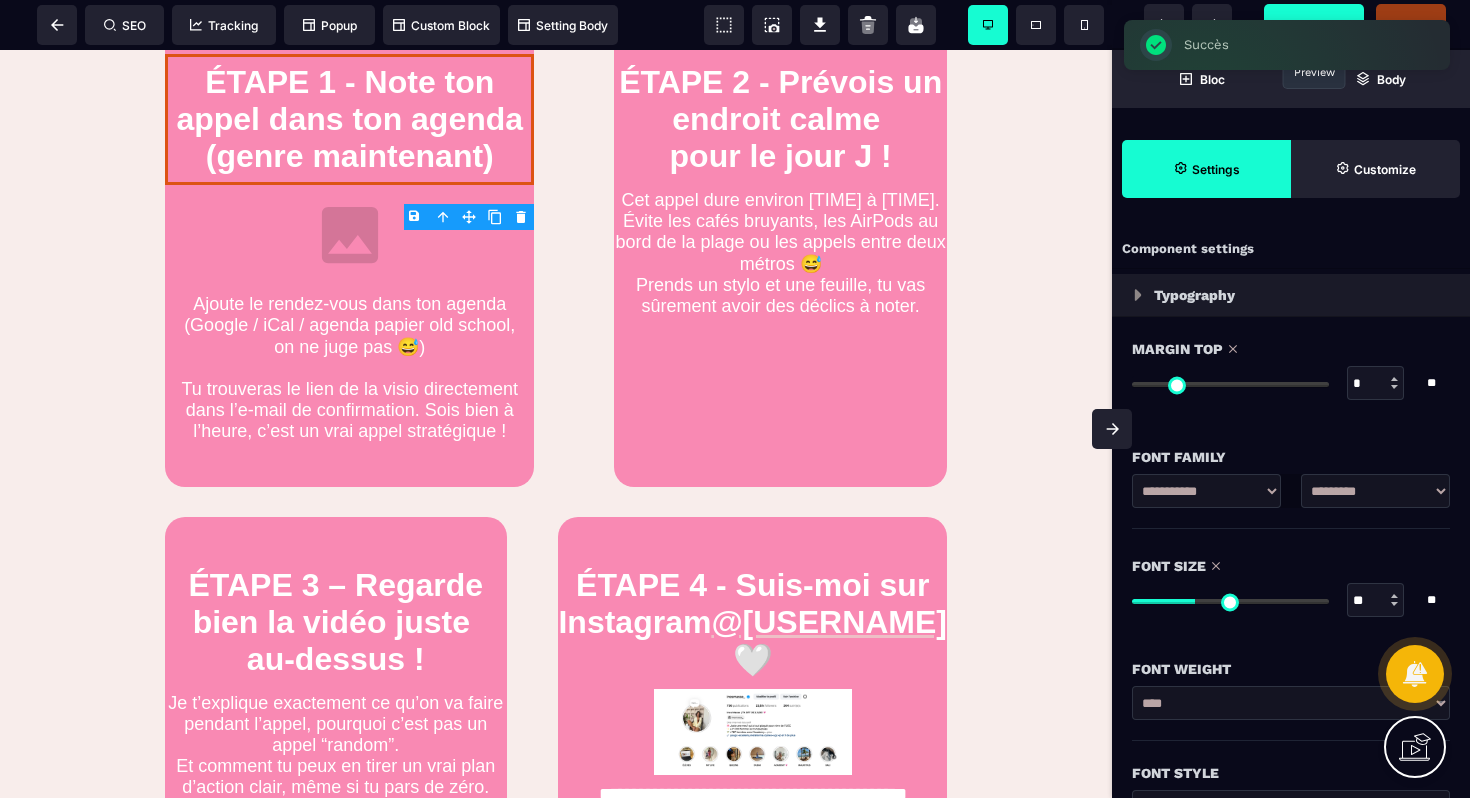 click on "Succès  ×" at bounding box center [1287, 45] 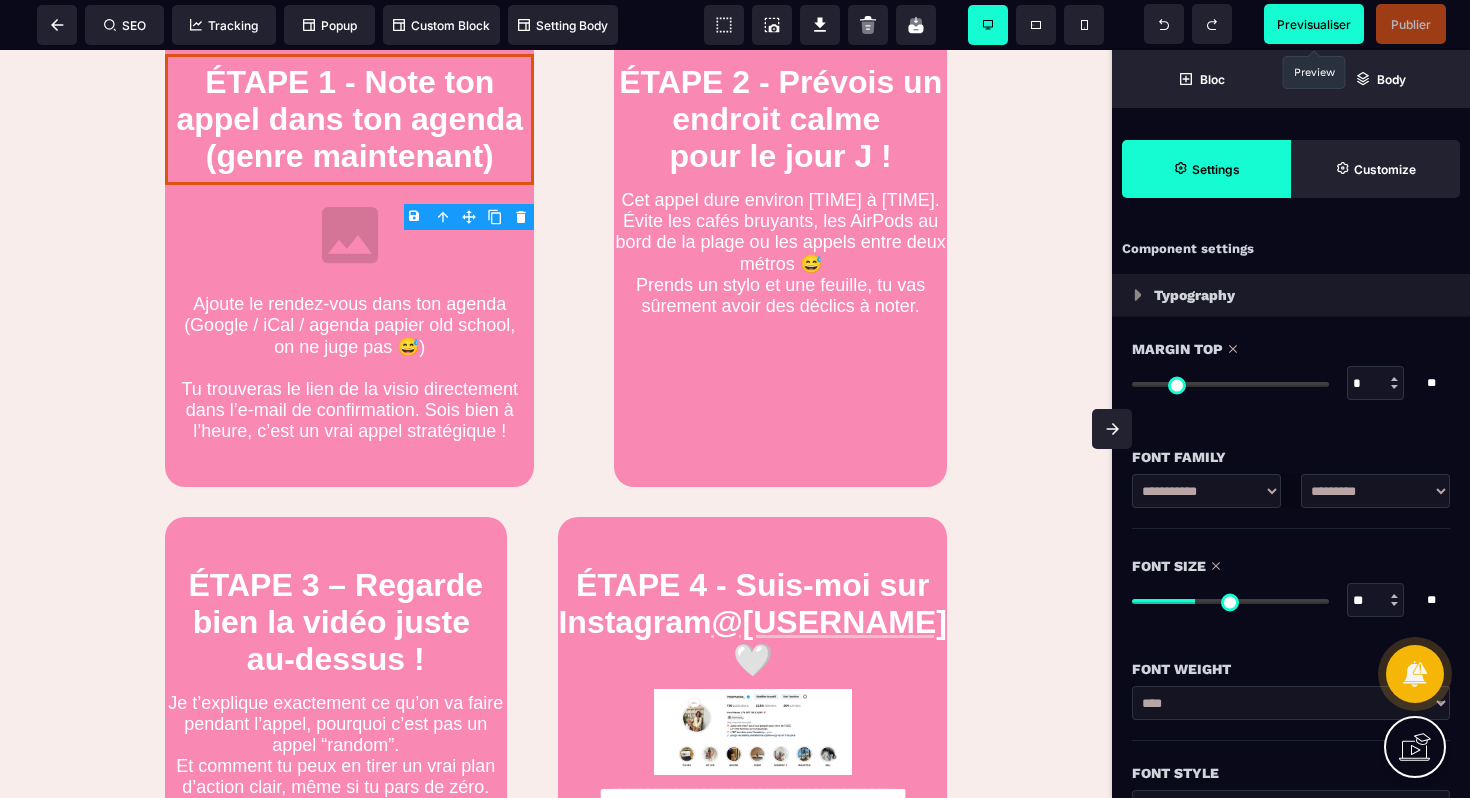 click on "Previsualiser" at bounding box center (1314, 24) 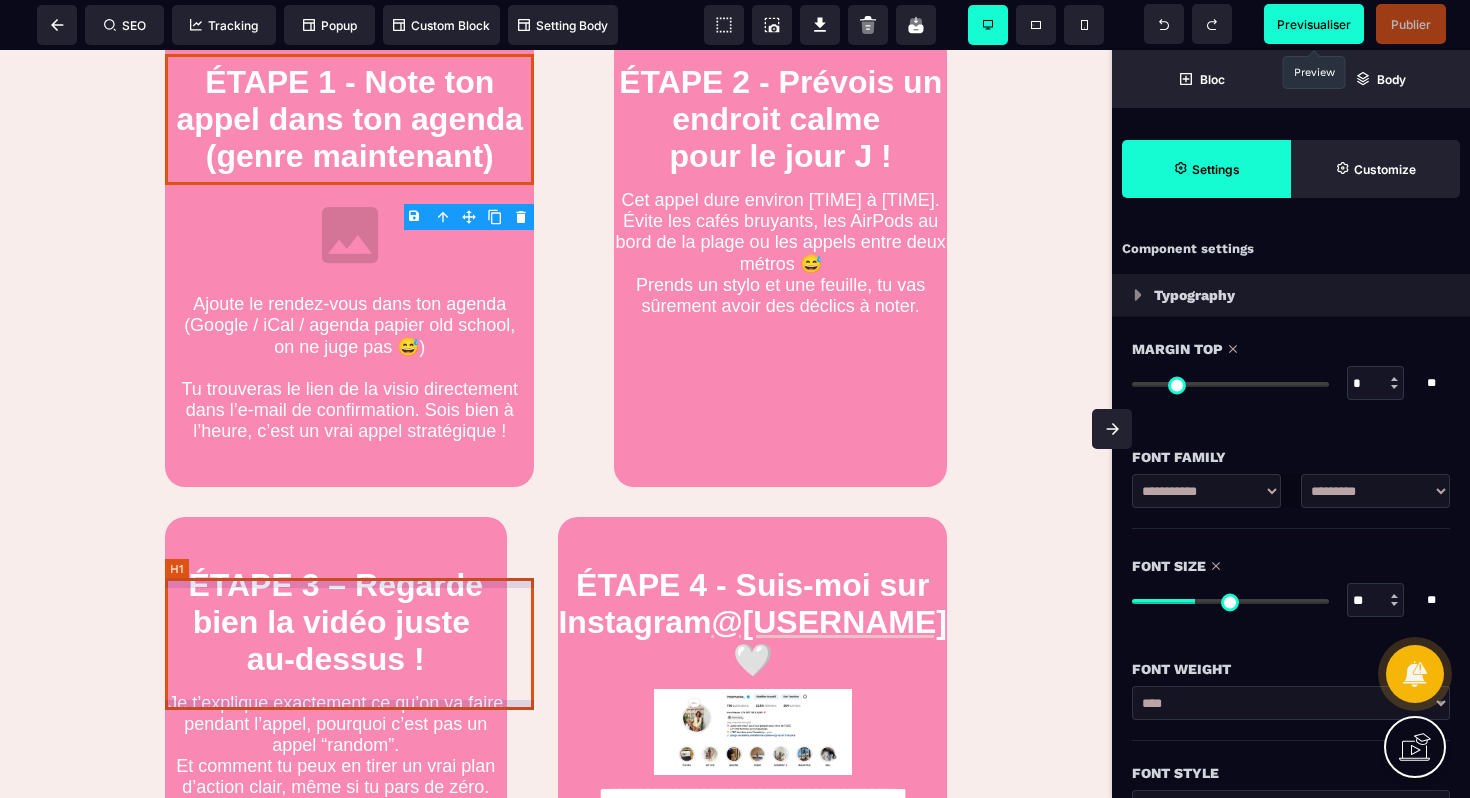 click on "ÉTAPE 3 – Regarde bien la vidéo juste
au-dessus !" at bounding box center (336, 622) 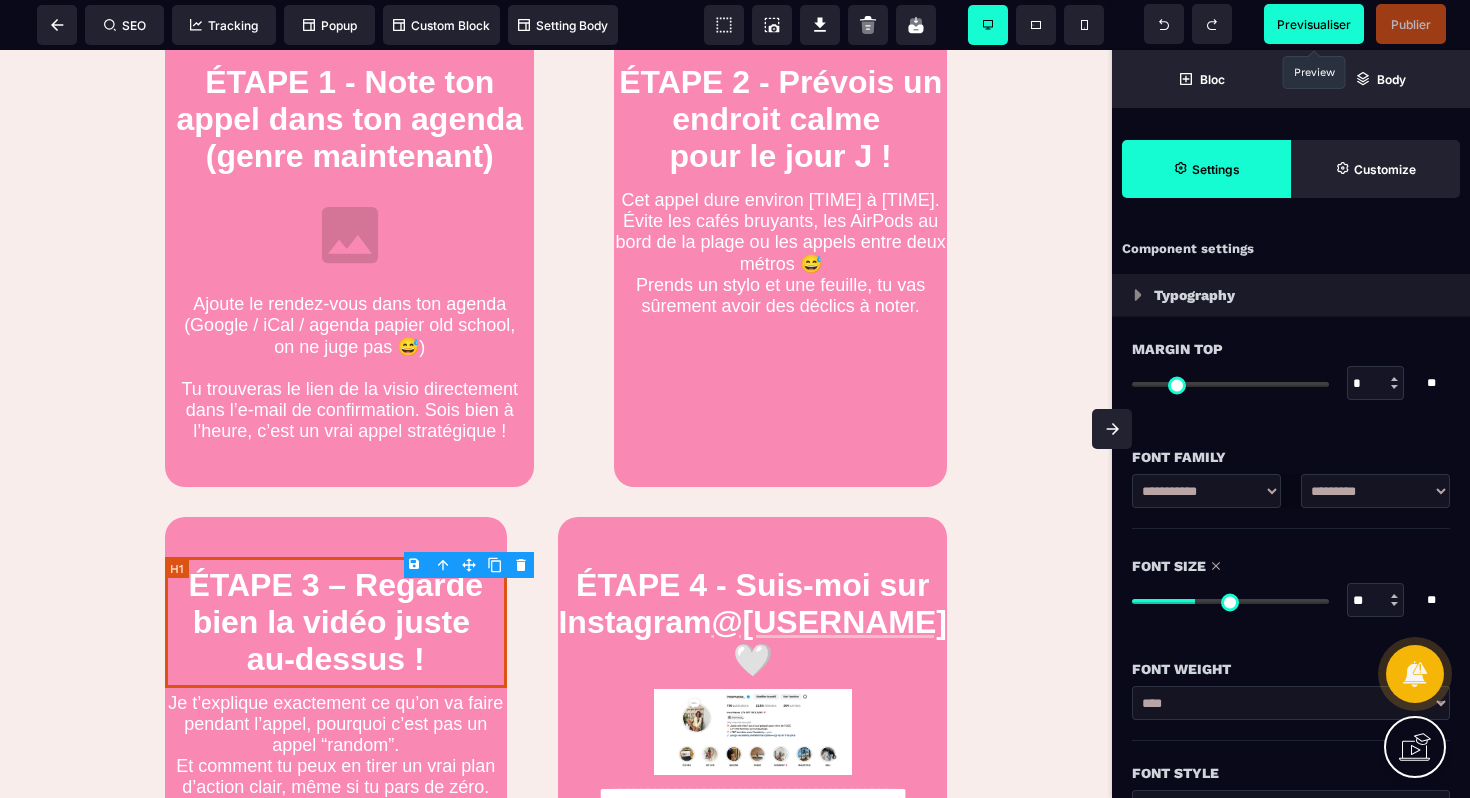 click on "ÉTAPE 3 – Regarde bien la vidéo juste
au-dessus !" at bounding box center [336, 622] 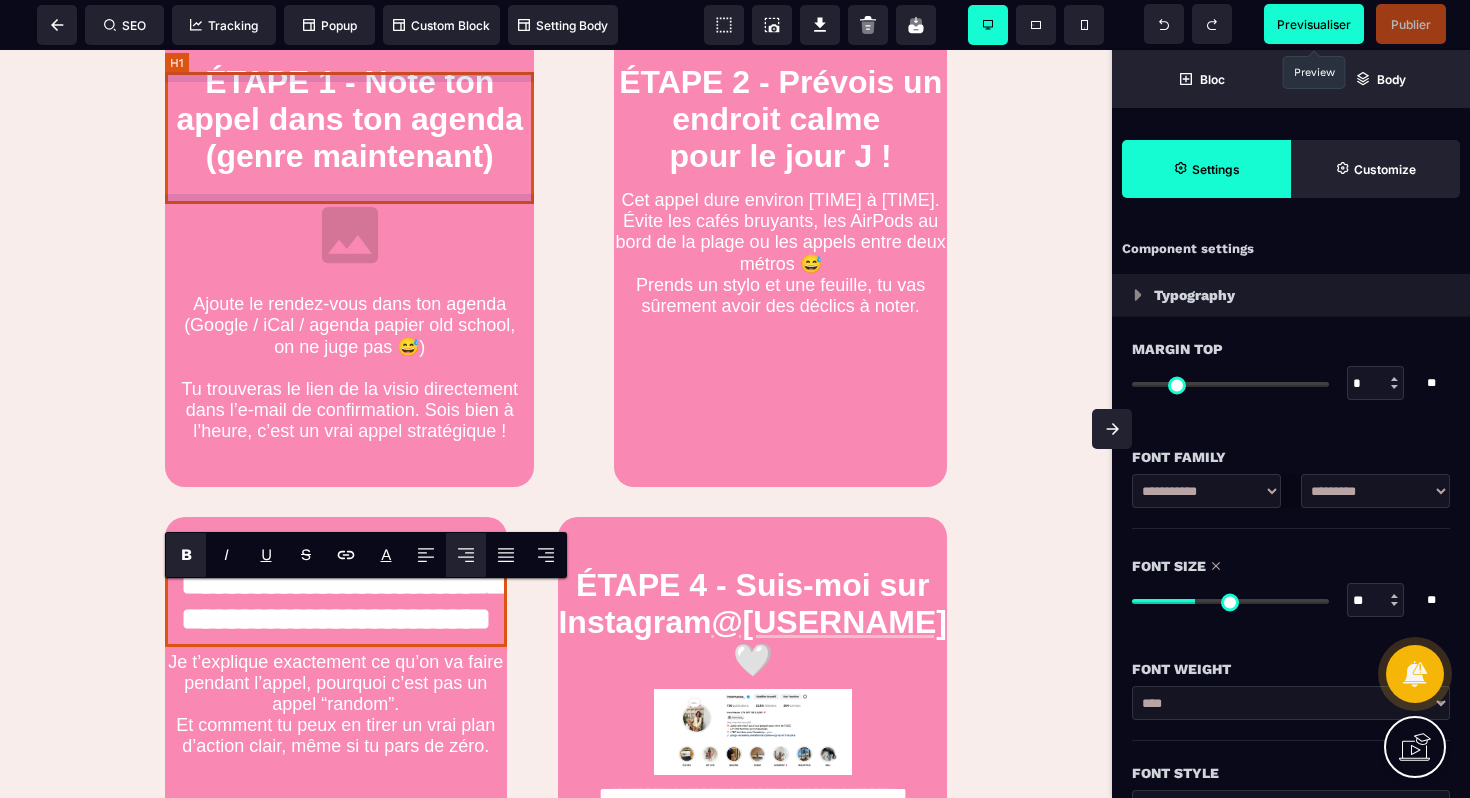 click on "ÉTAPE 1 - Note ton appel dans ton agenda  (genre maintenant)" at bounding box center (349, 119) 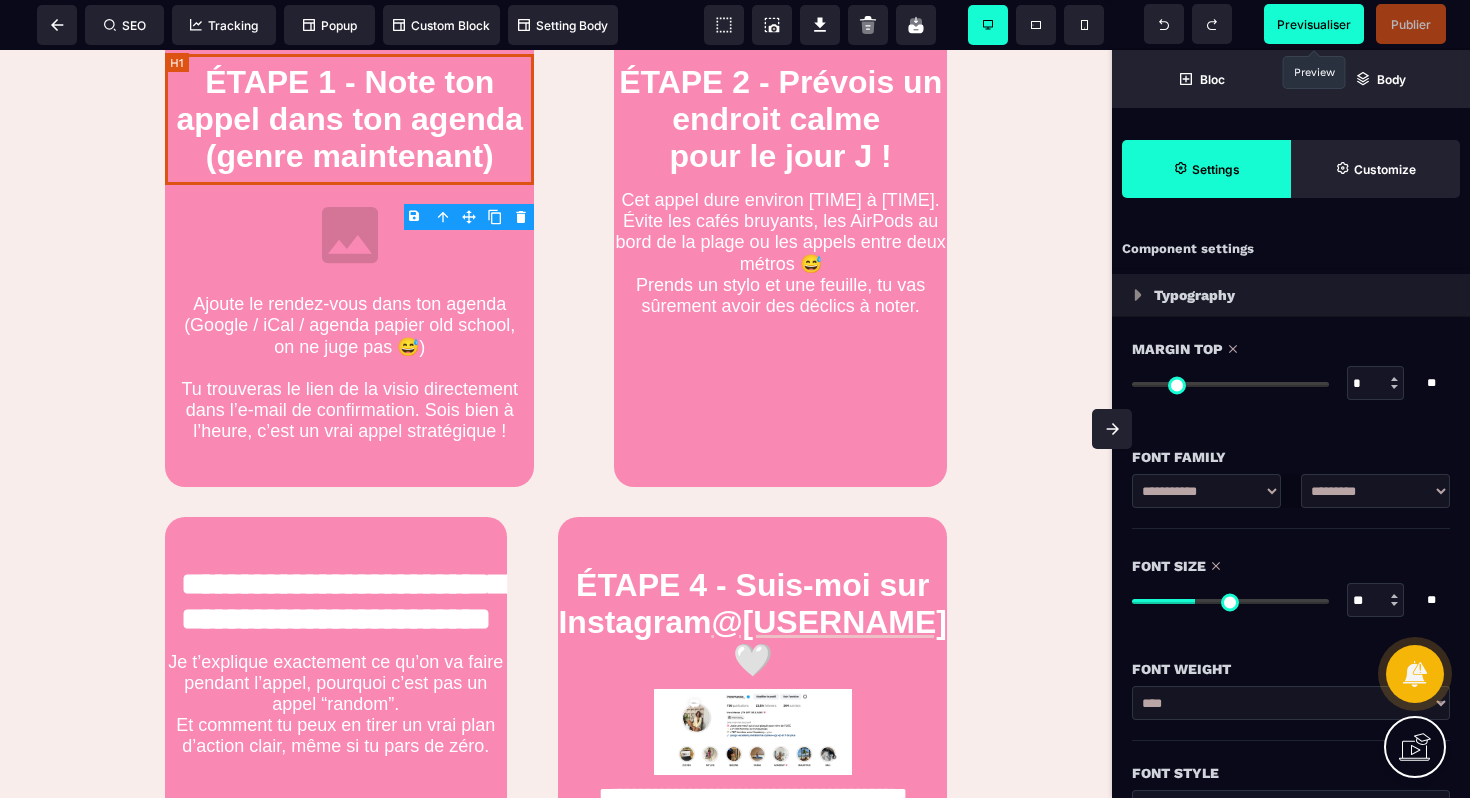 click on "ÉTAPE 1 - Note ton appel dans ton agenda  (genre maintenant)" at bounding box center (349, 119) 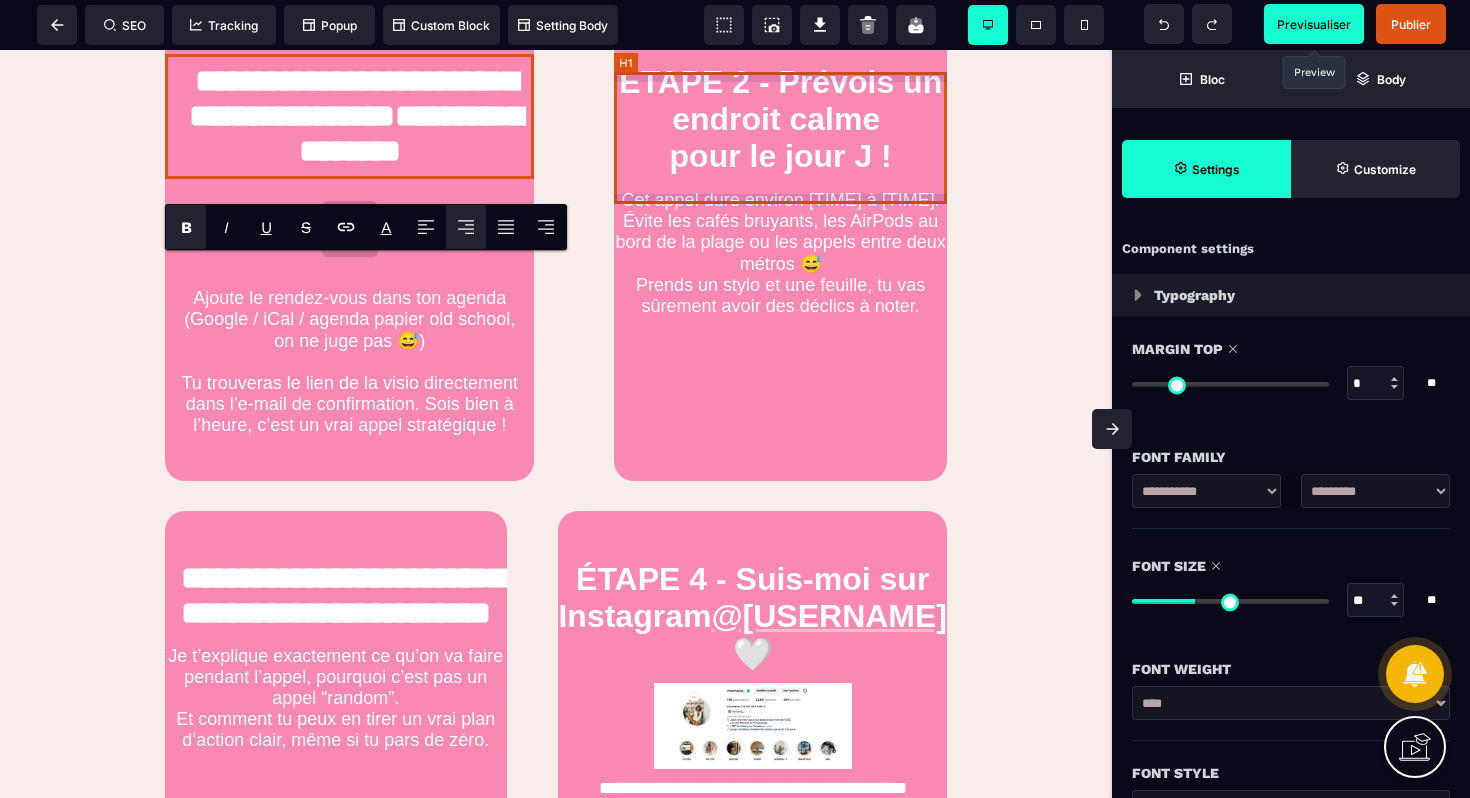 click on "ÉTAPE 2 - Prévois un endroit calme
pour le jour J !" at bounding box center [780, 119] 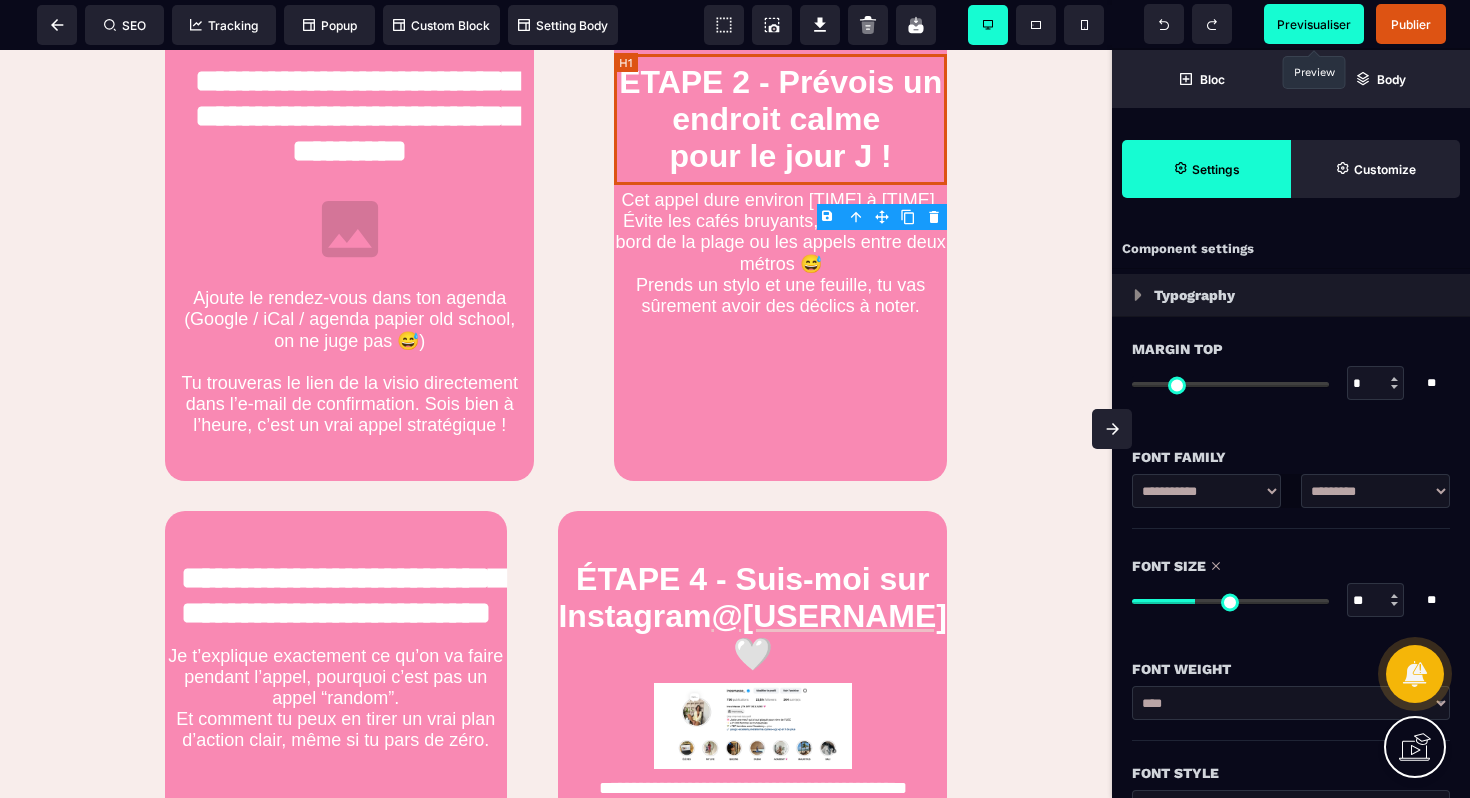 click on "ÉTAPE 2 - Prévois un endroit calme
pour le jour J !" at bounding box center (780, 119) 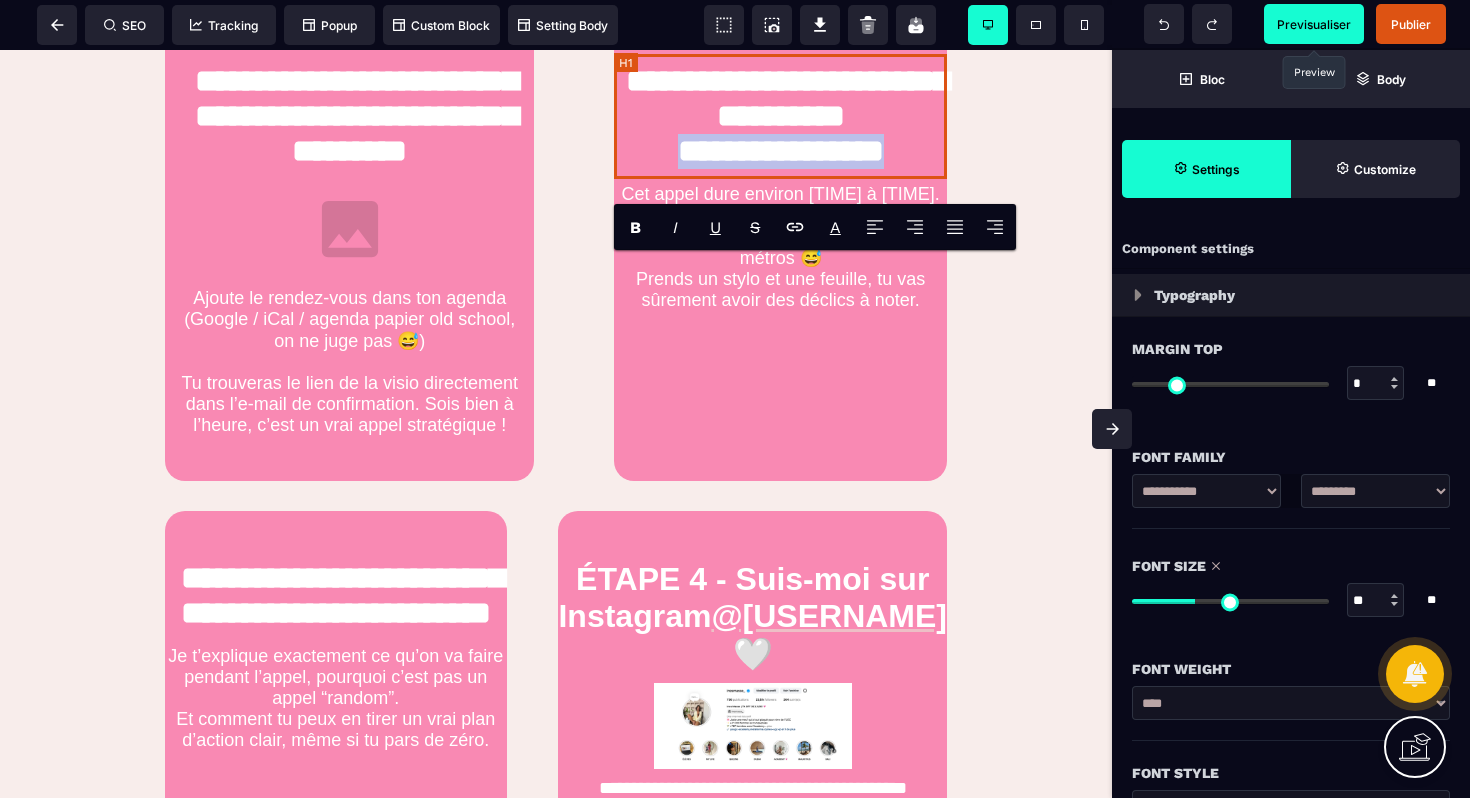 click on "**********" at bounding box center (780, 116) 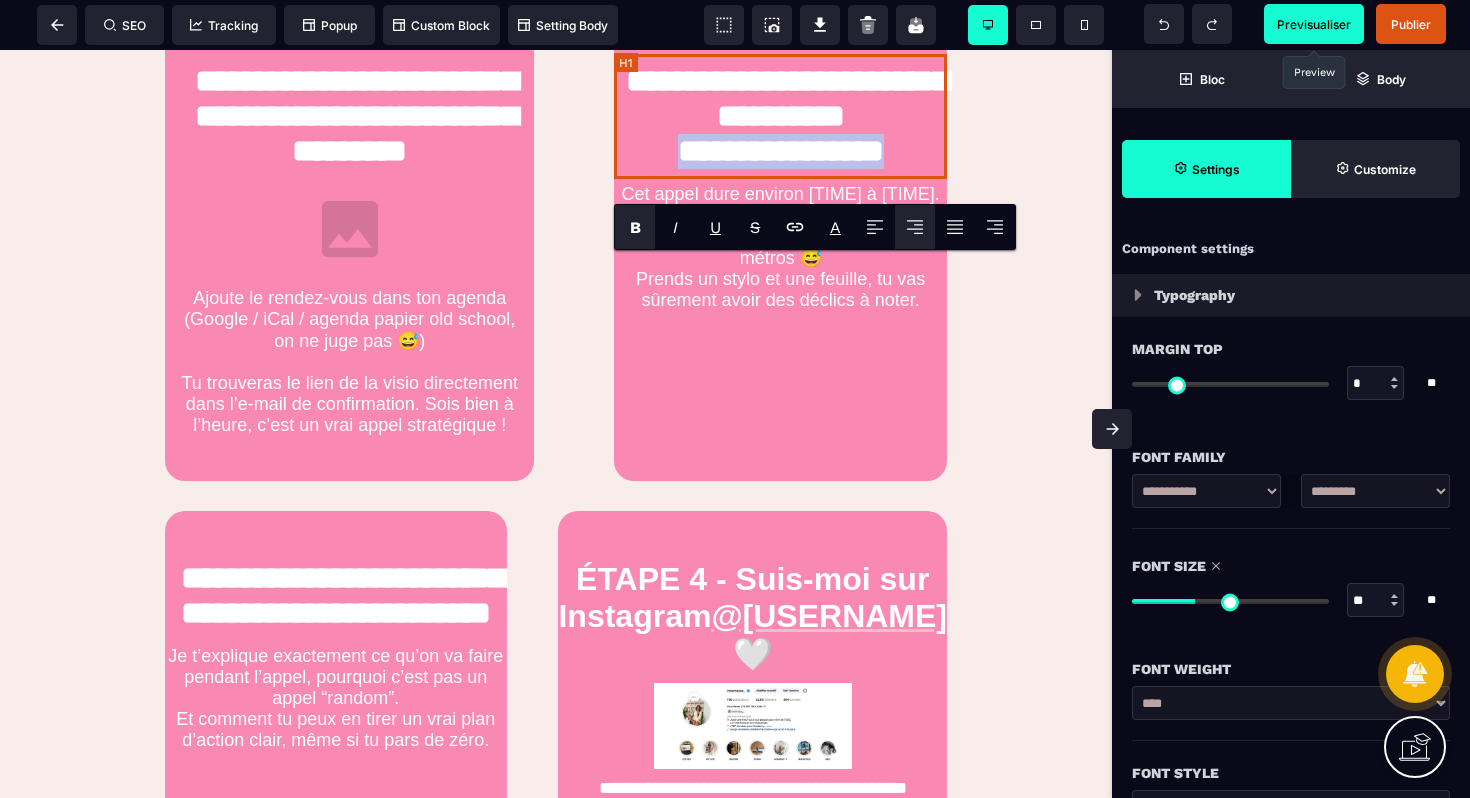 click on "**********" at bounding box center [780, 116] 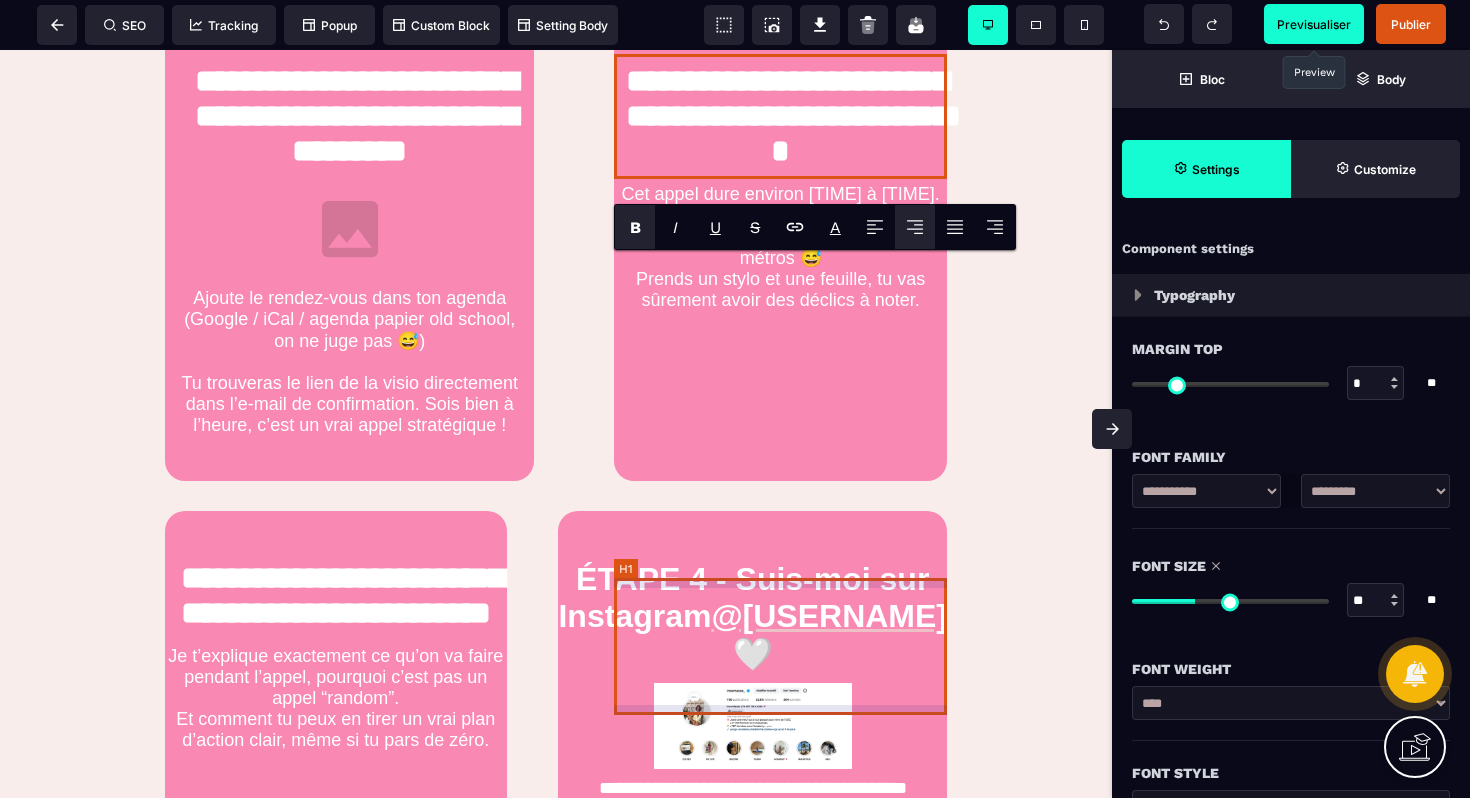 click on "ÉTAPE 4 - Suis-moi sur Instagram
@[USERNAME]  🤍" at bounding box center [752, 617] 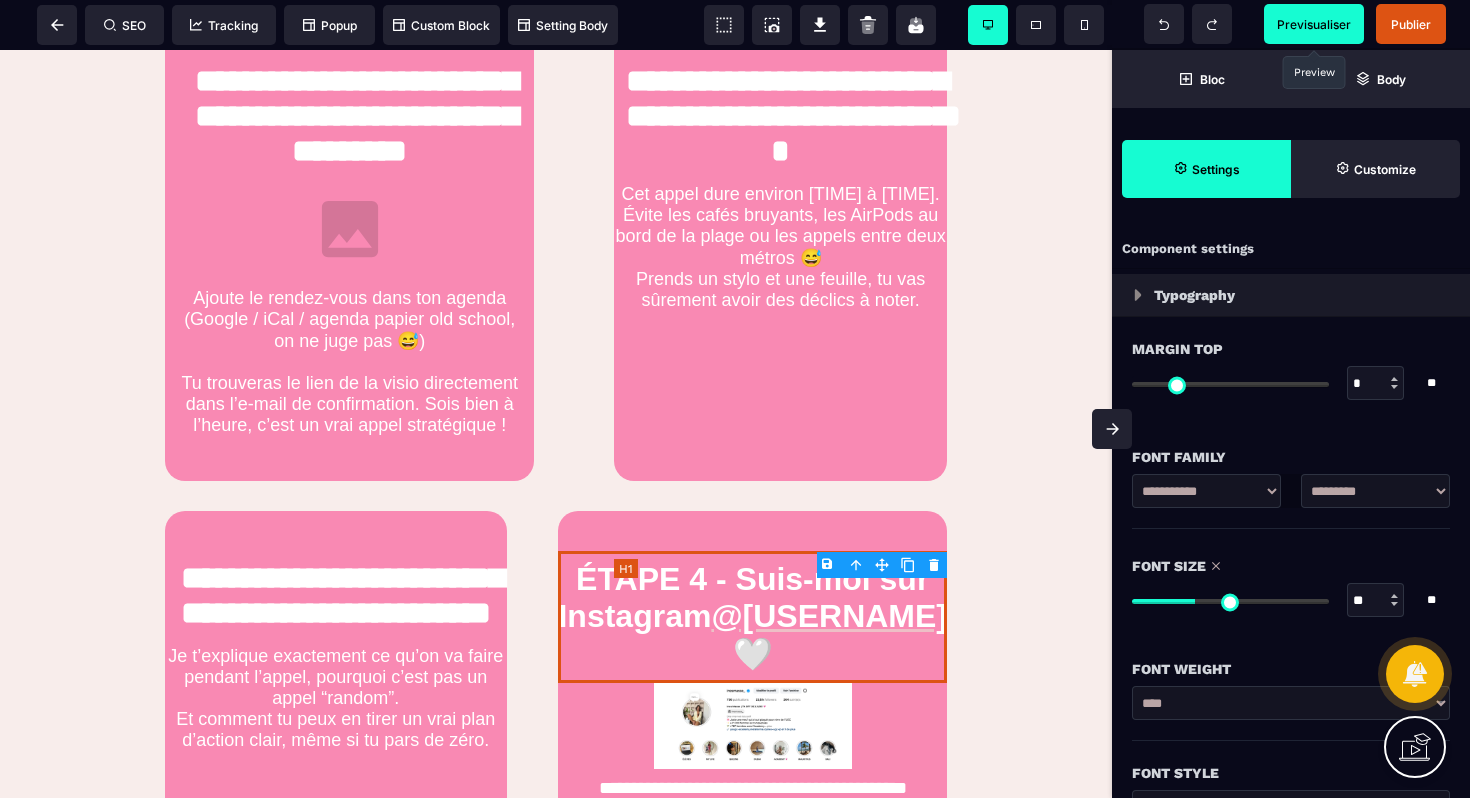 click on "ÉTAPE 4 - Suis-moi sur Instagram
@[USERNAME]  🤍" at bounding box center [752, 617] 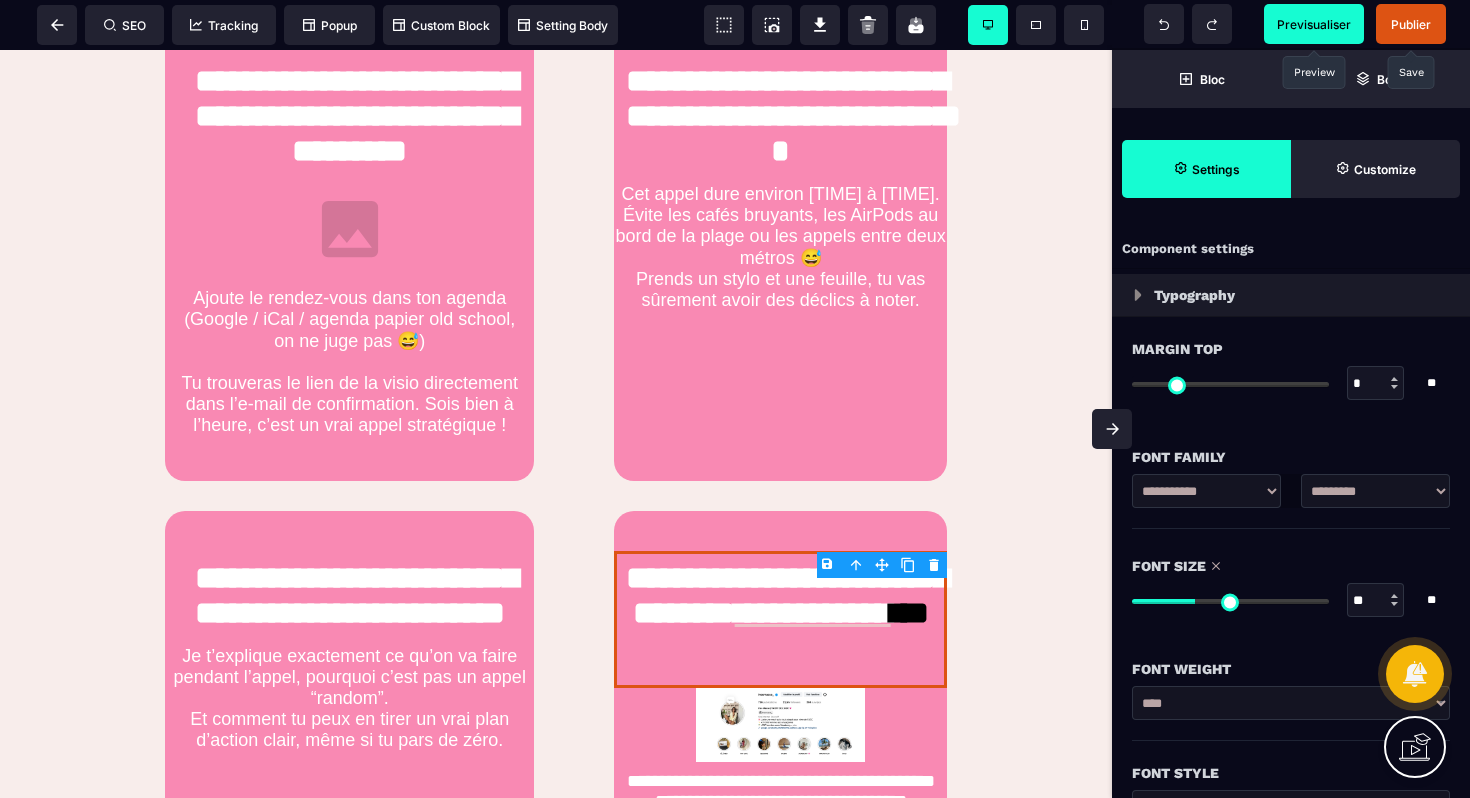 click on "Publier" at bounding box center [1411, 24] 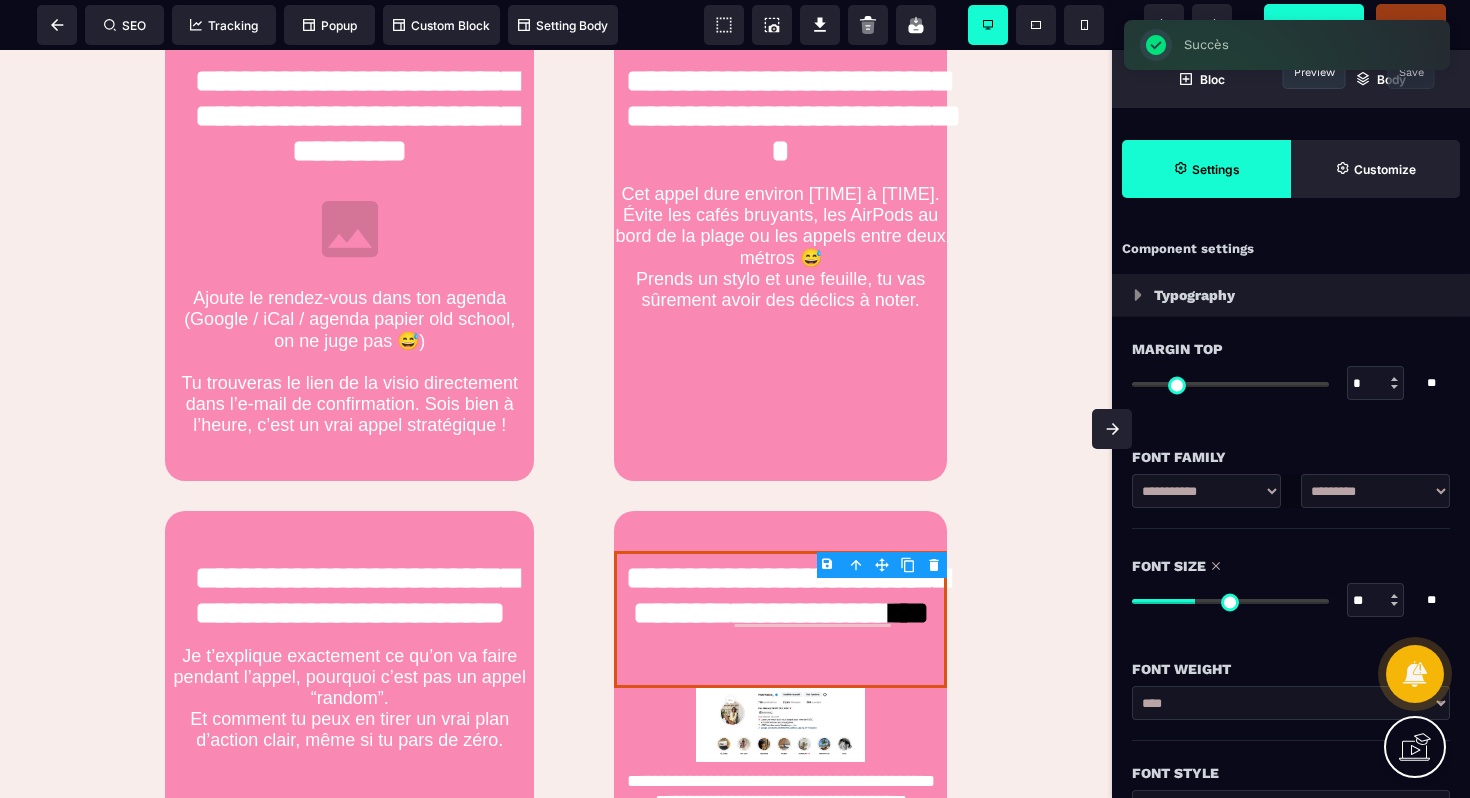 click on "Succès  ×" at bounding box center [1287, 45] 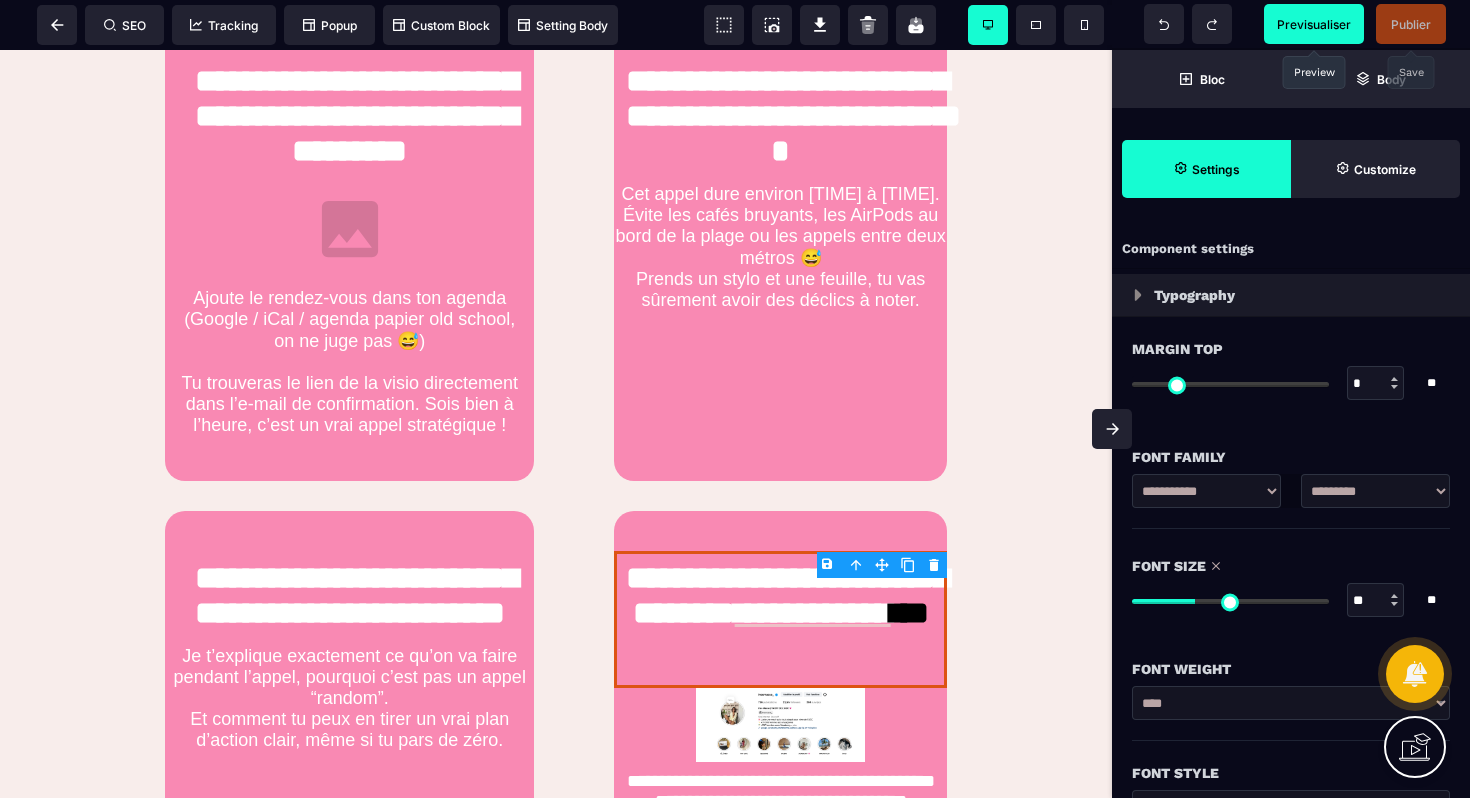 click on "Previsualiser" at bounding box center (1314, 24) 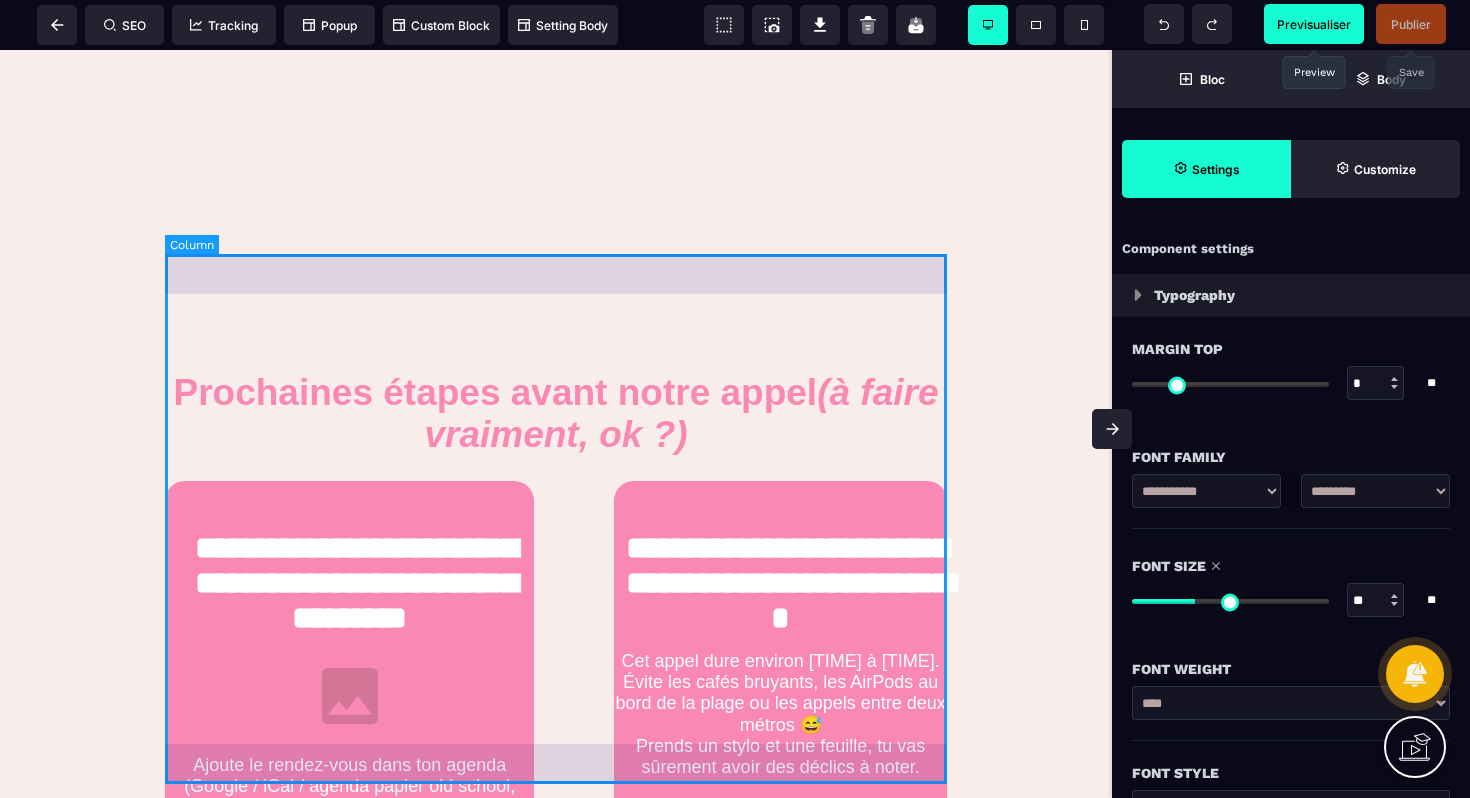 scroll, scrollTop: 0, scrollLeft: 0, axis: both 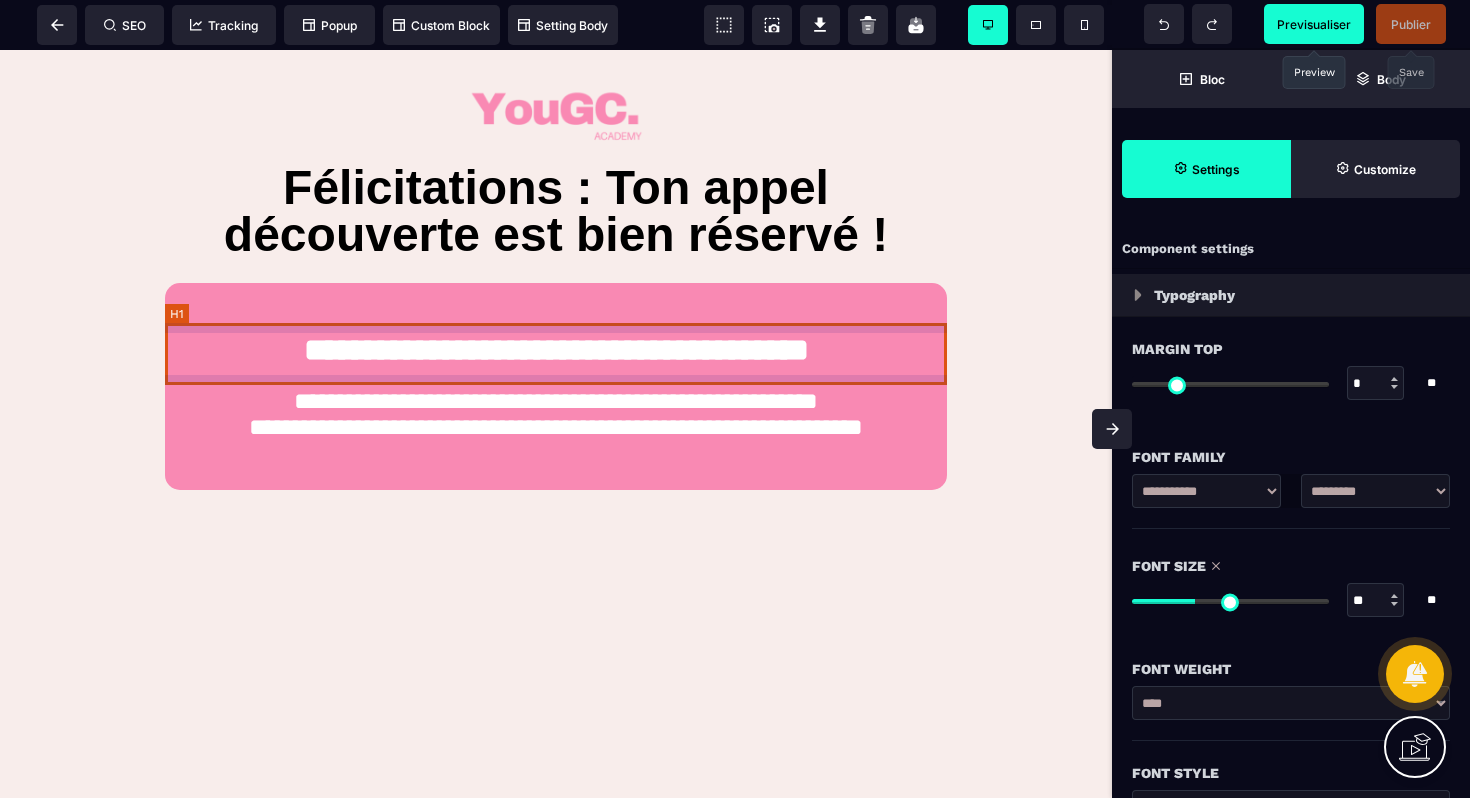 click on "**********" at bounding box center (556, 350) 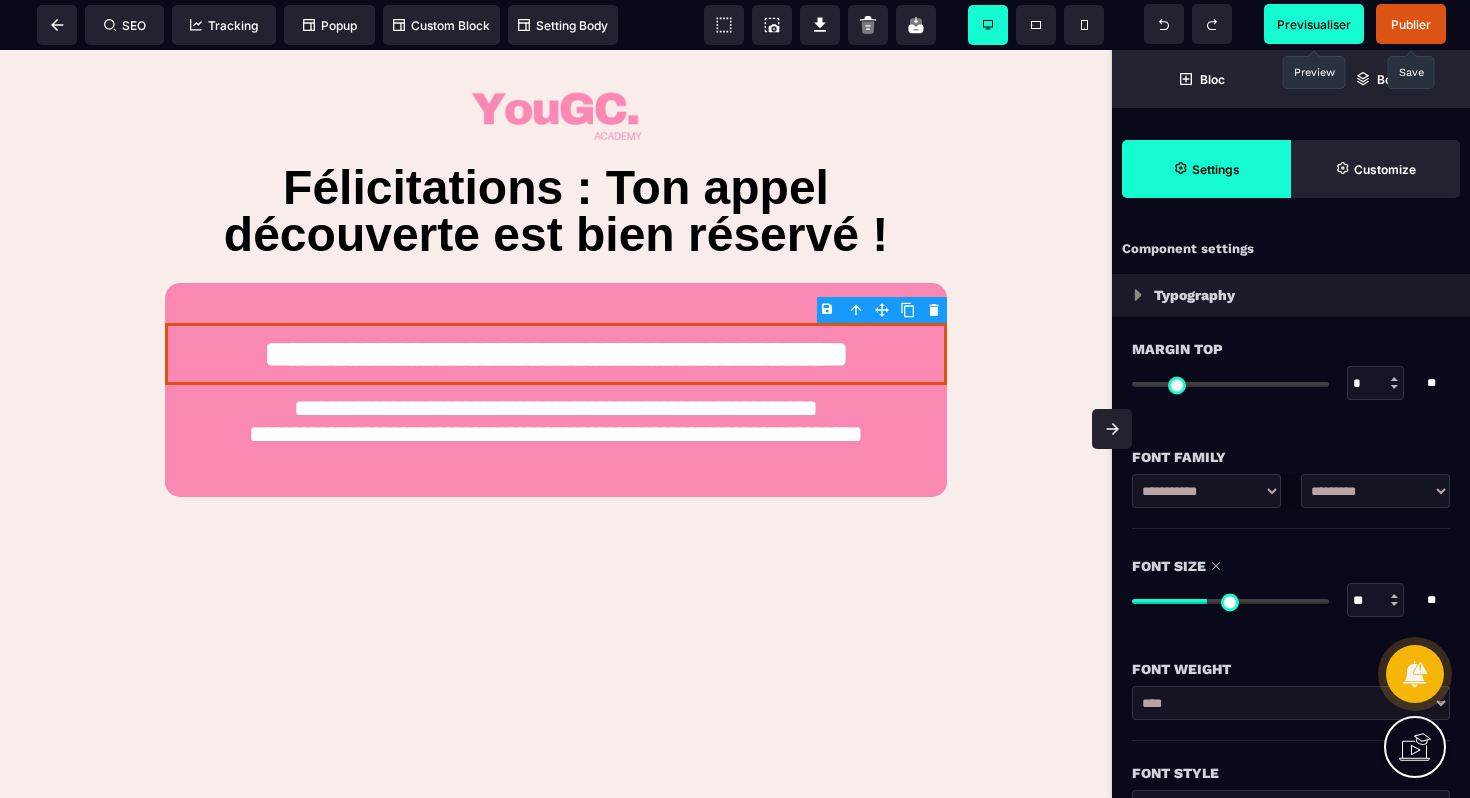 click at bounding box center (1230, 601) 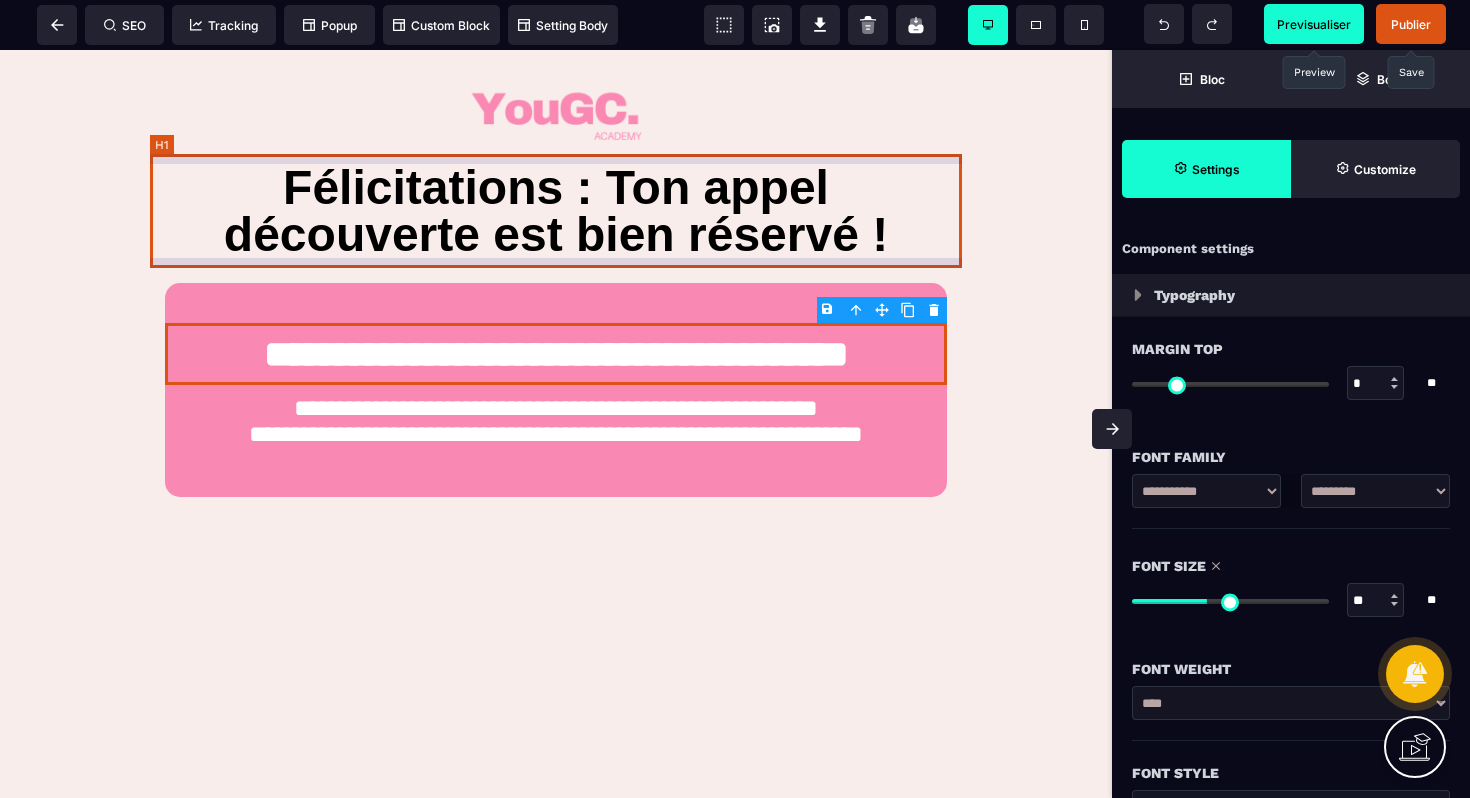 click on "Félicitations : Ton appel découverte est bien réservé !" at bounding box center [556, 211] 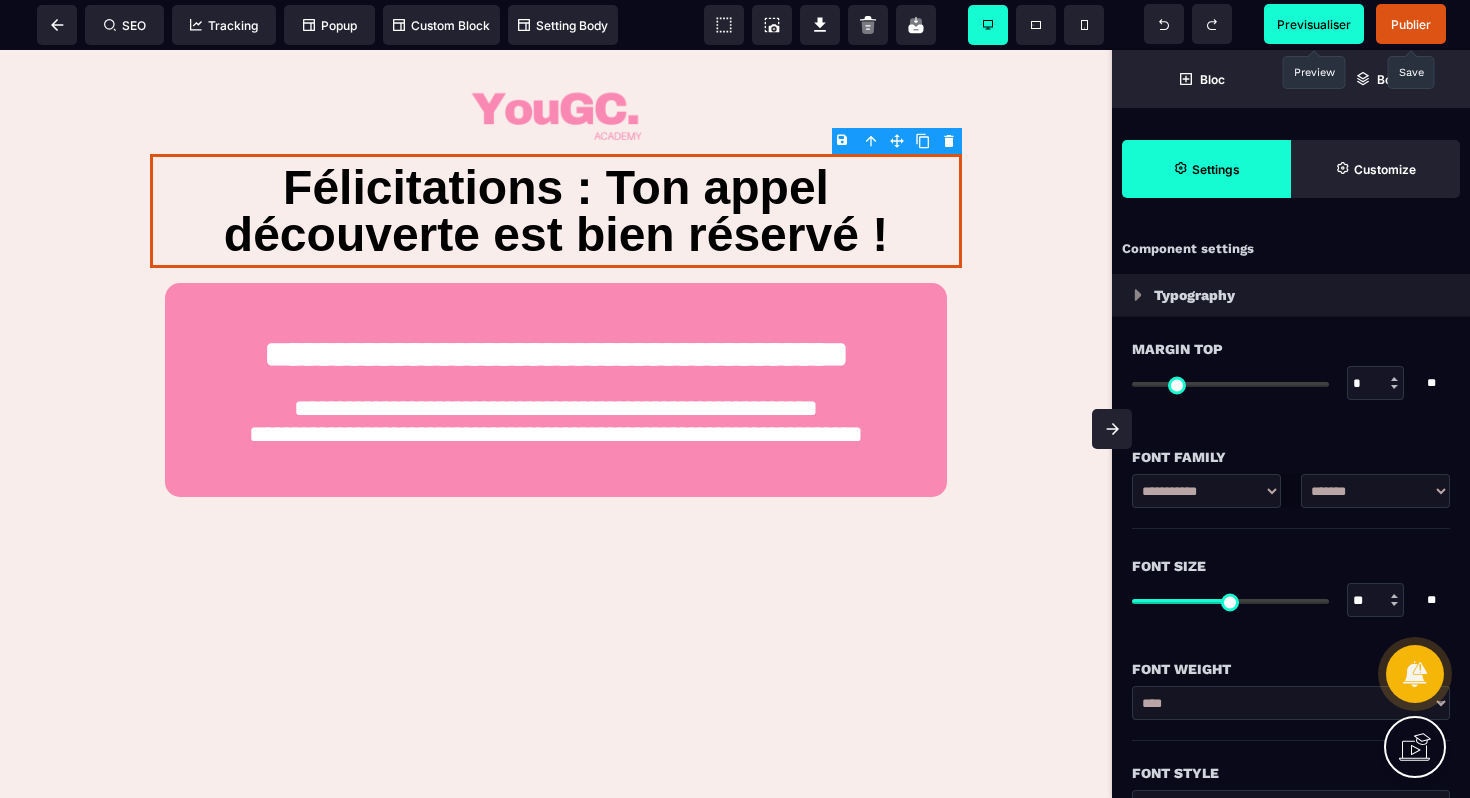 click on "**
*
**" at bounding box center (1291, 600) 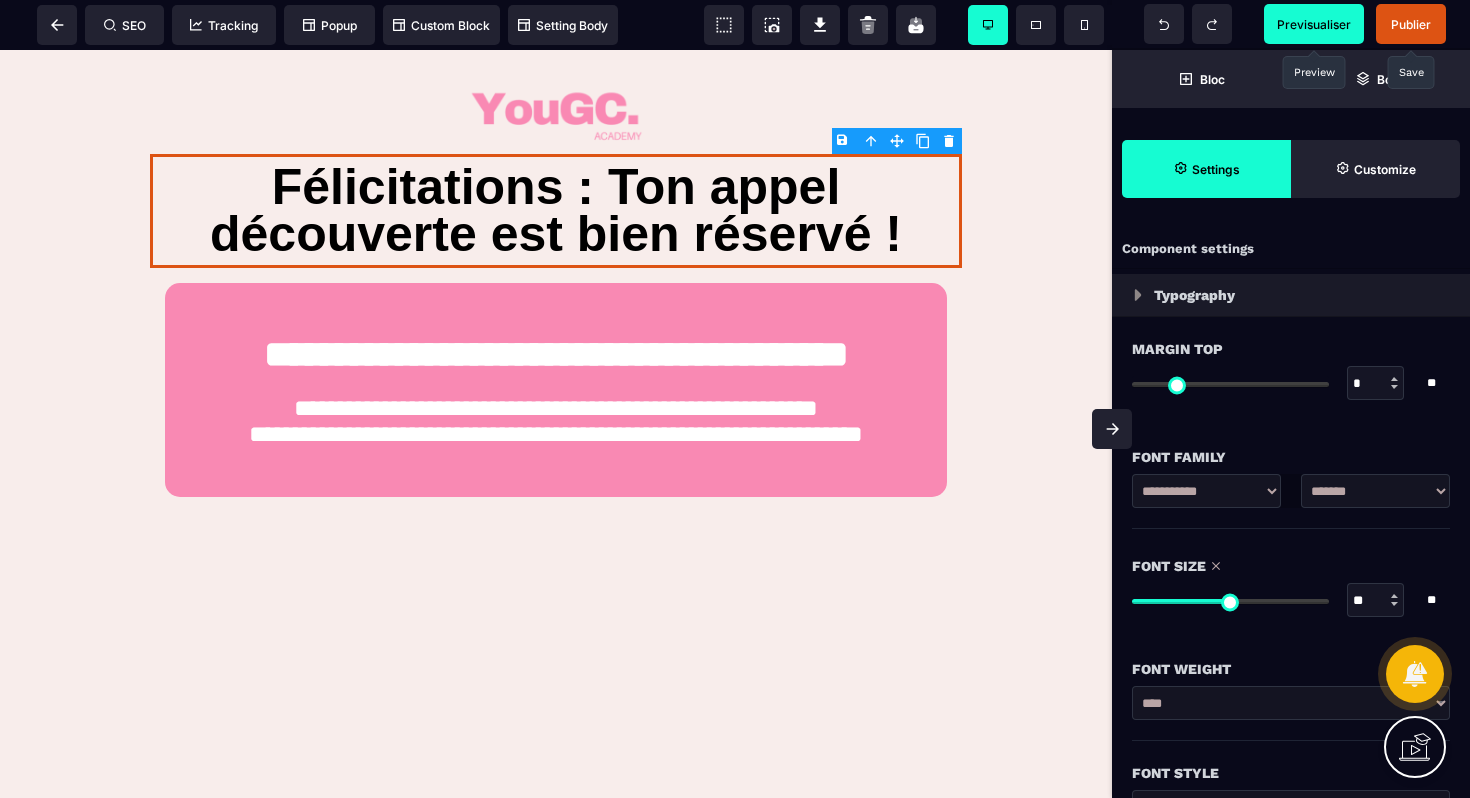 click at bounding box center [1230, 601] 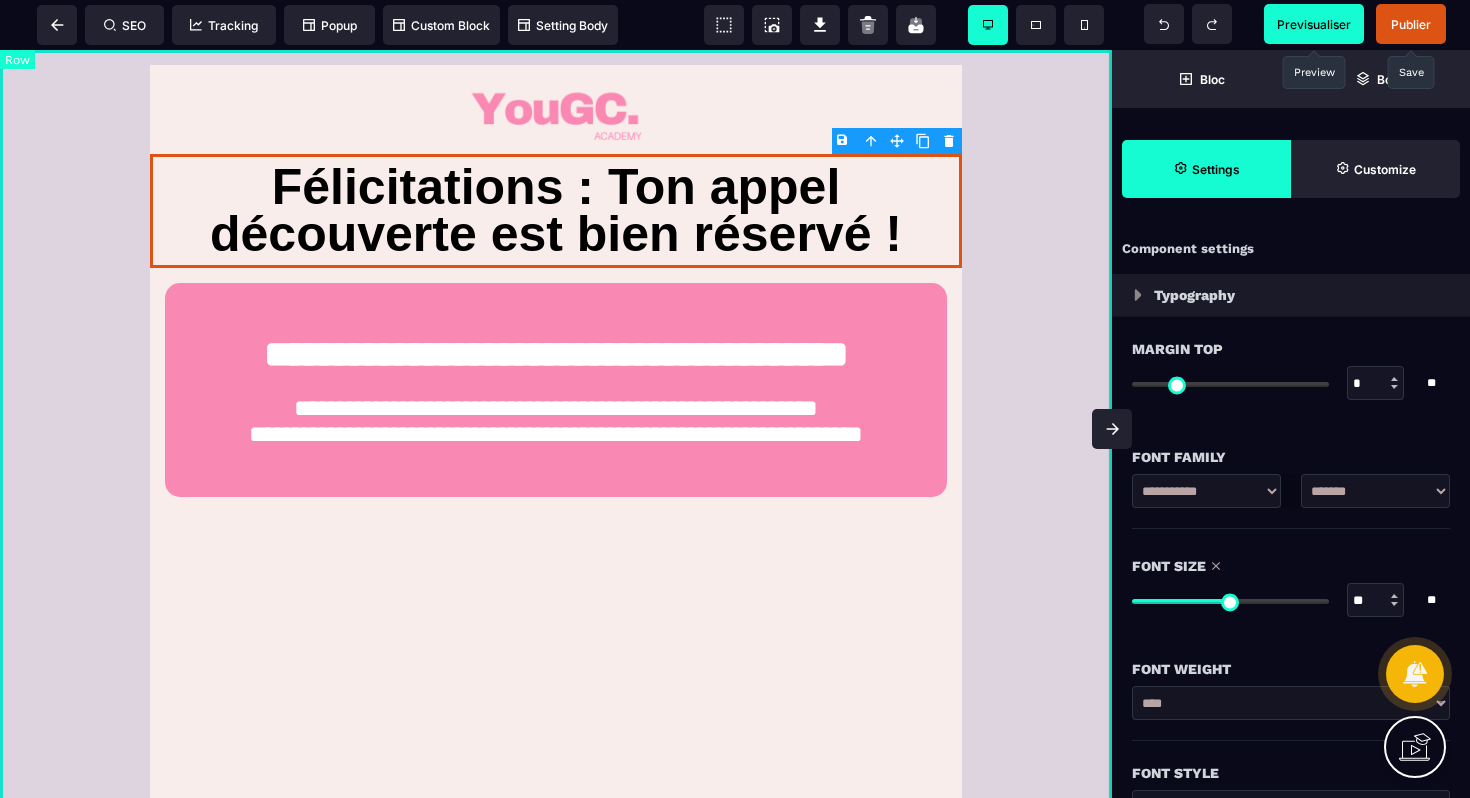 click on "**********" at bounding box center [556, 1086] 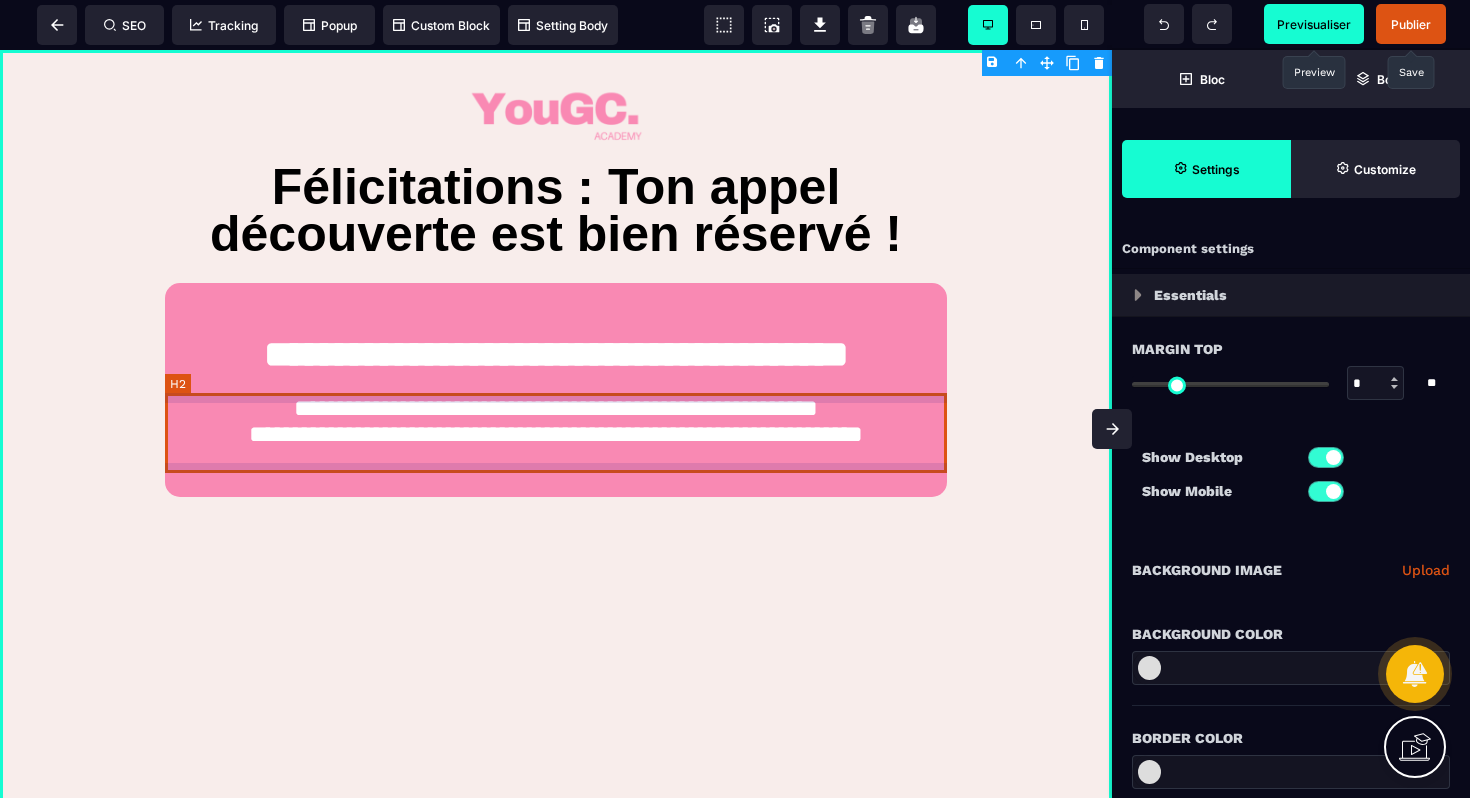 click on "**********" at bounding box center [556, 421] 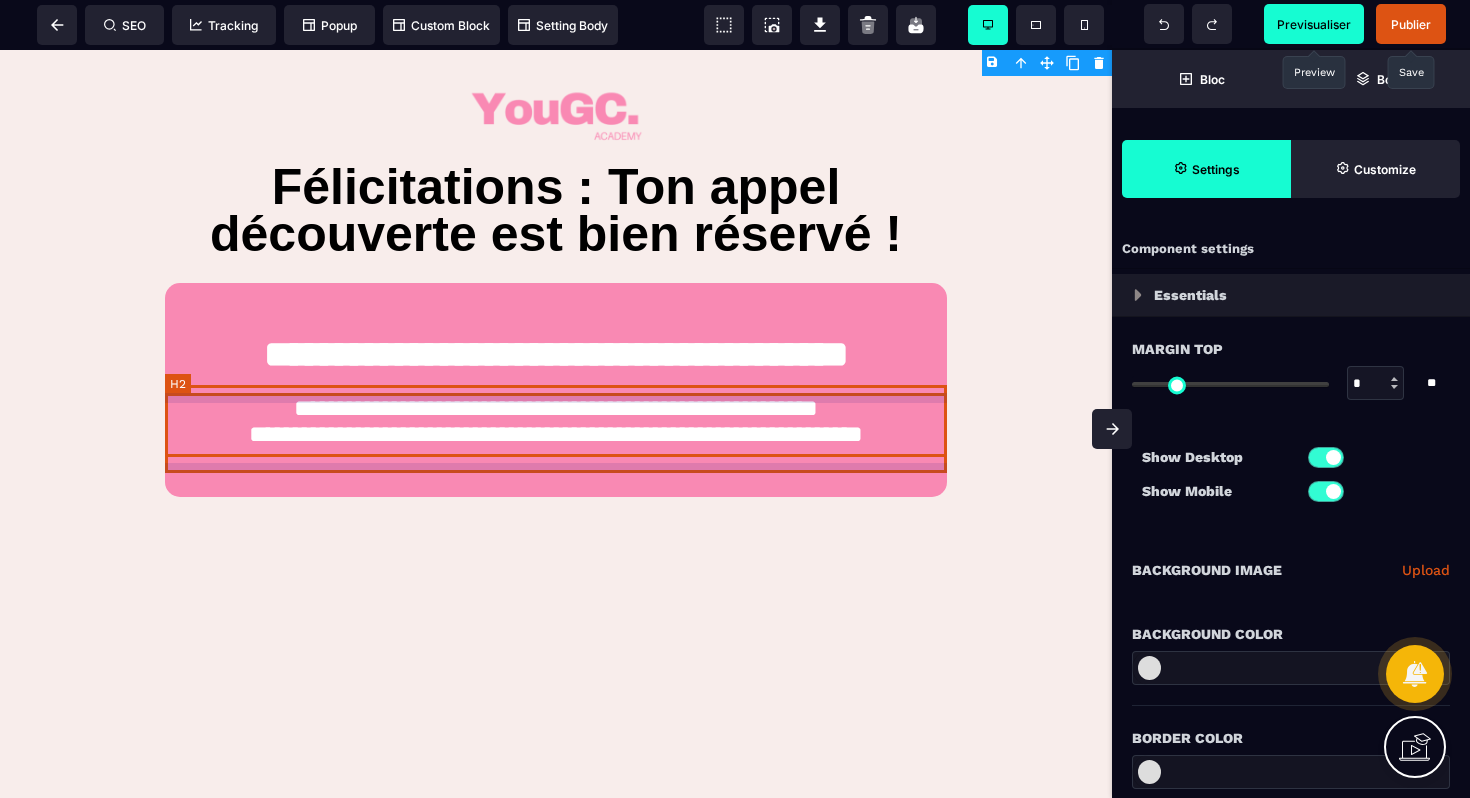 click on "**********" at bounding box center (556, 421) 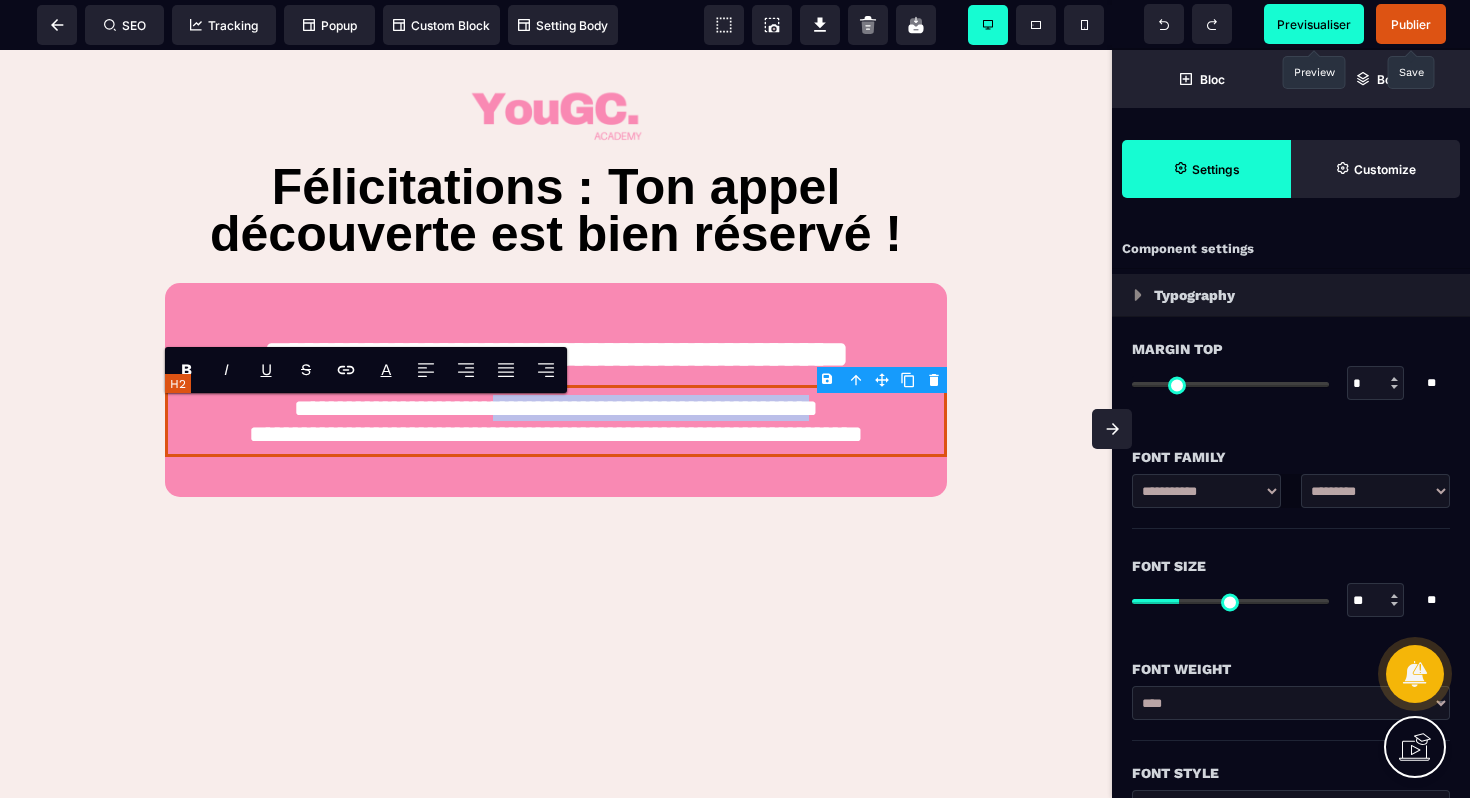 drag, startPoint x: 477, startPoint y: 418, endPoint x: 851, endPoint y: 420, distance: 374.00534 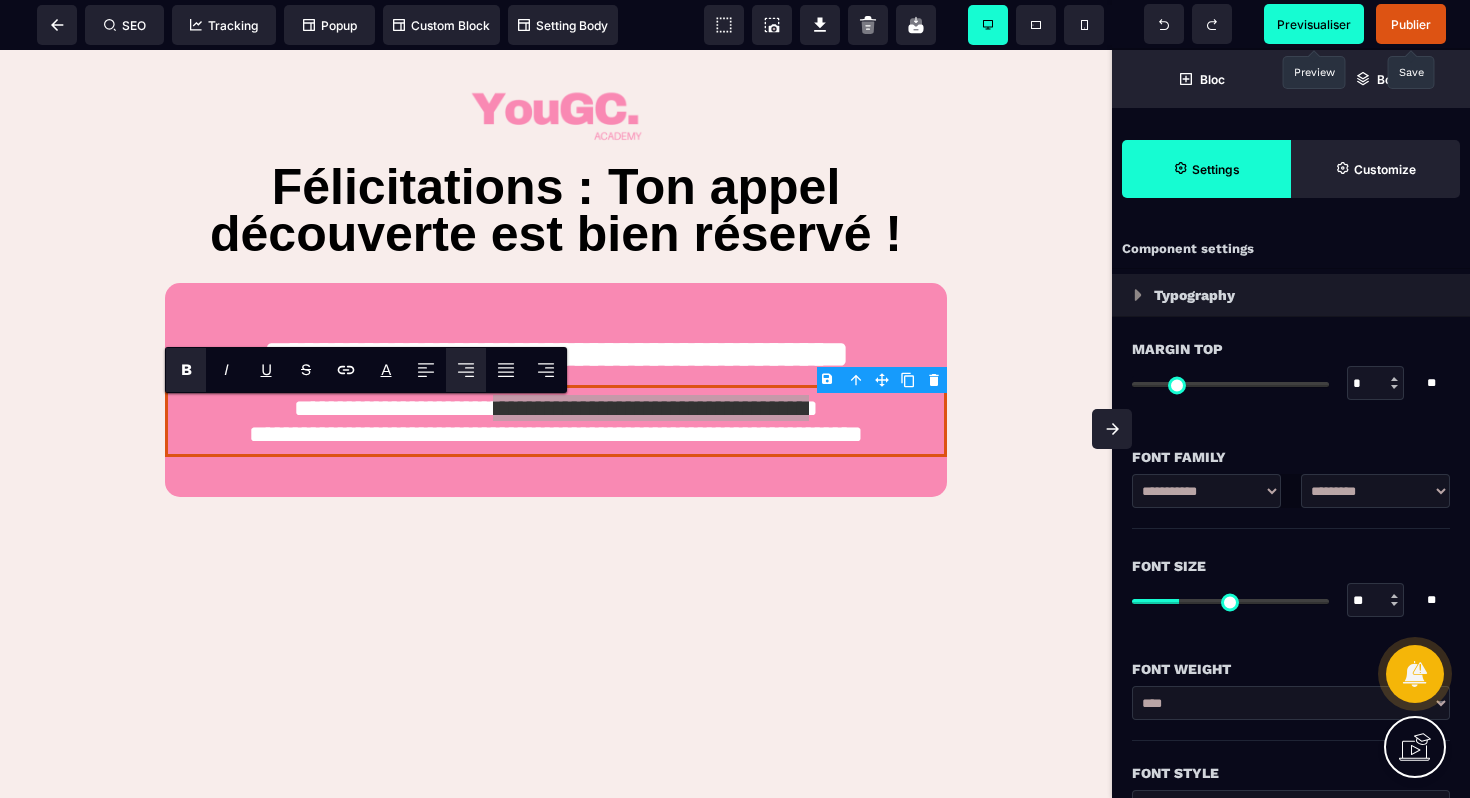 click on "B" at bounding box center [186, 369] 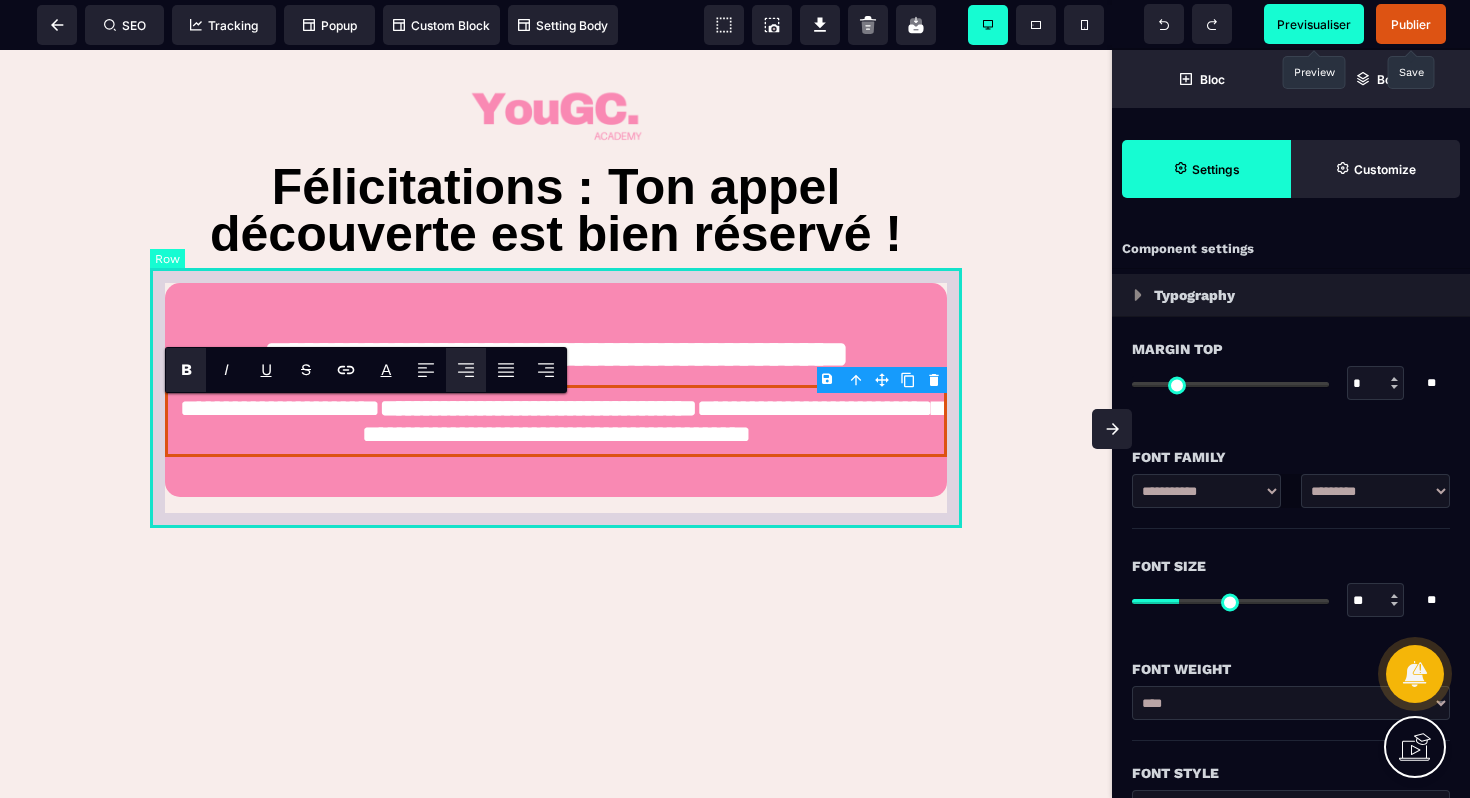 click at bounding box center (556, 792) 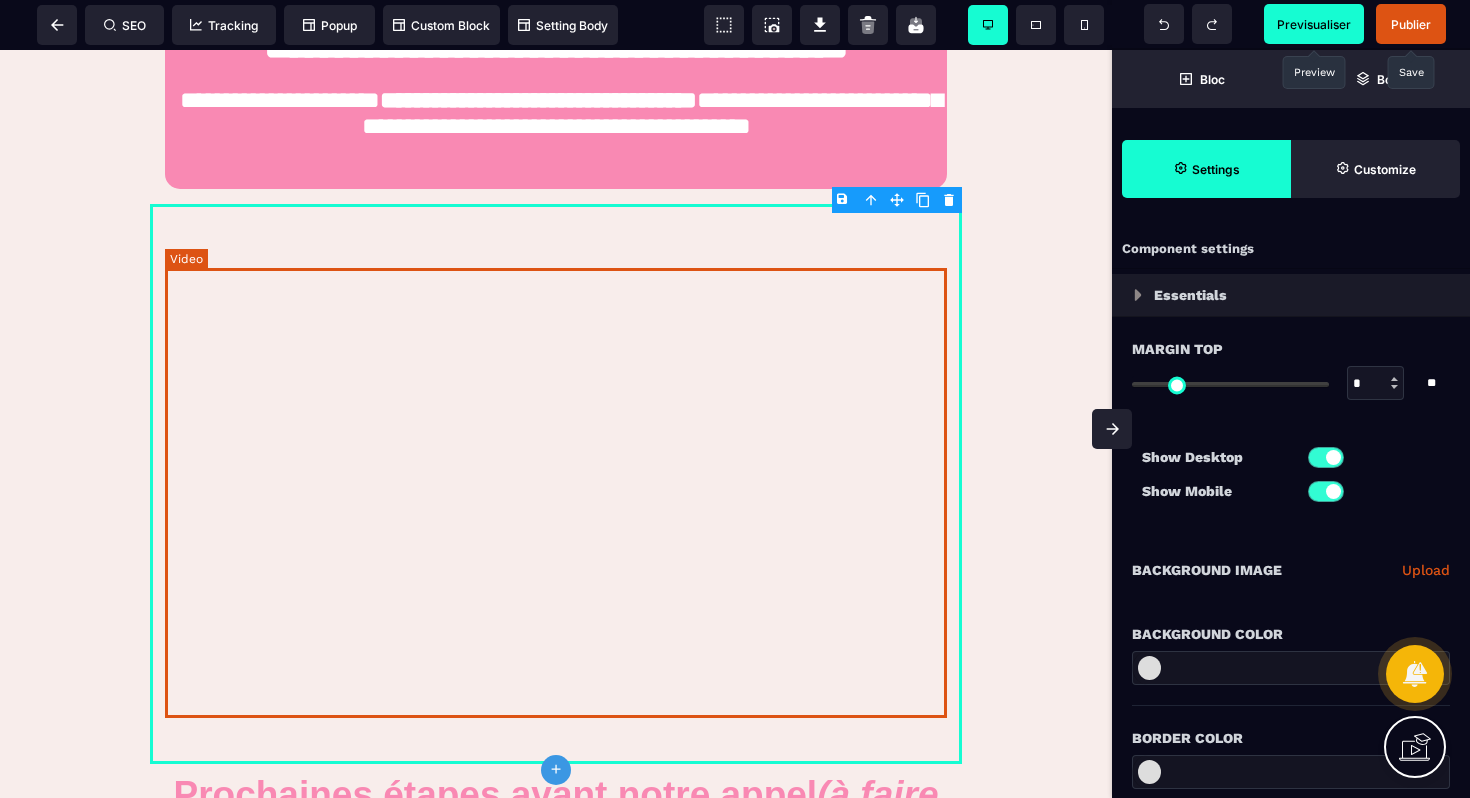 scroll, scrollTop: 296, scrollLeft: 0, axis: vertical 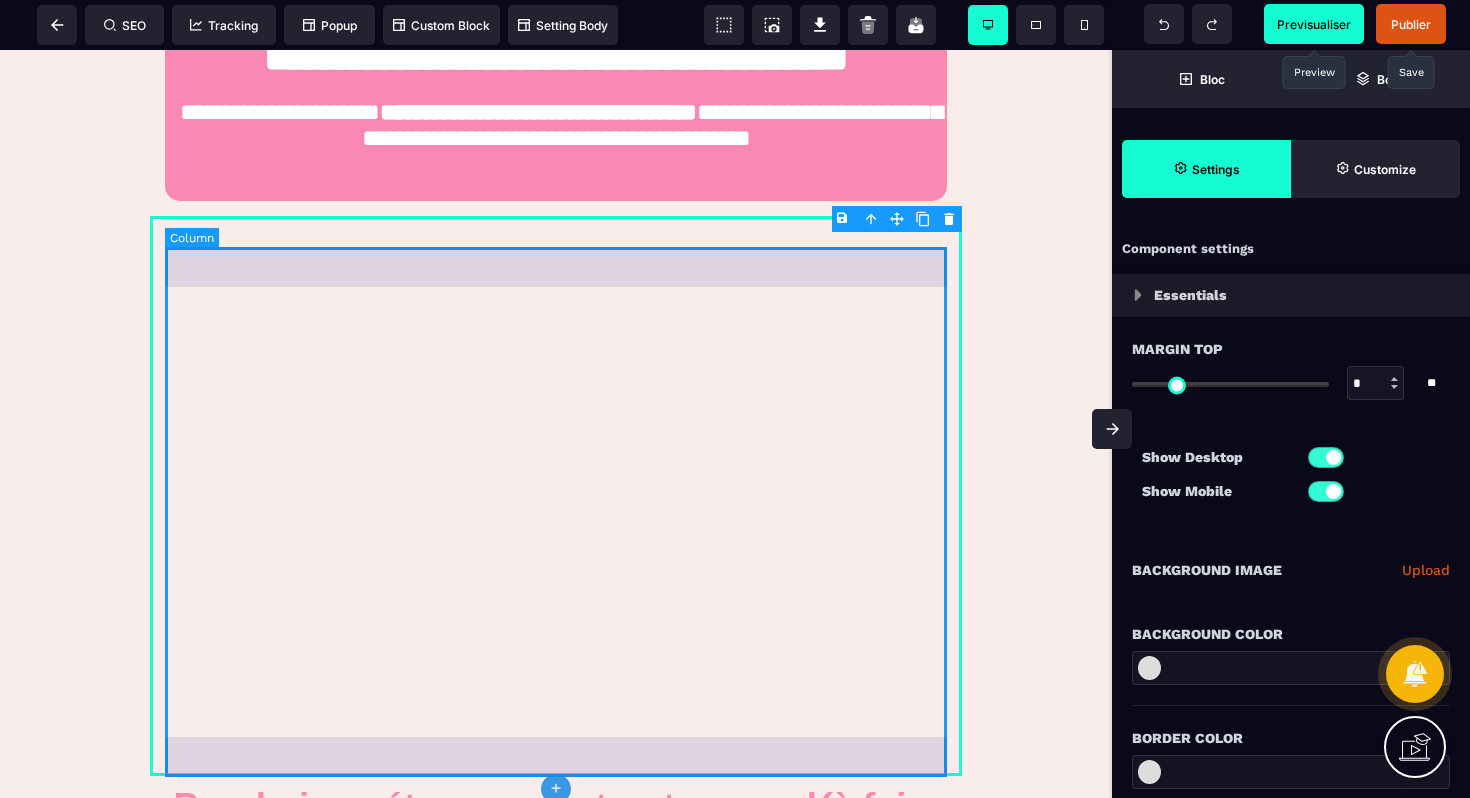 click at bounding box center (556, 496) 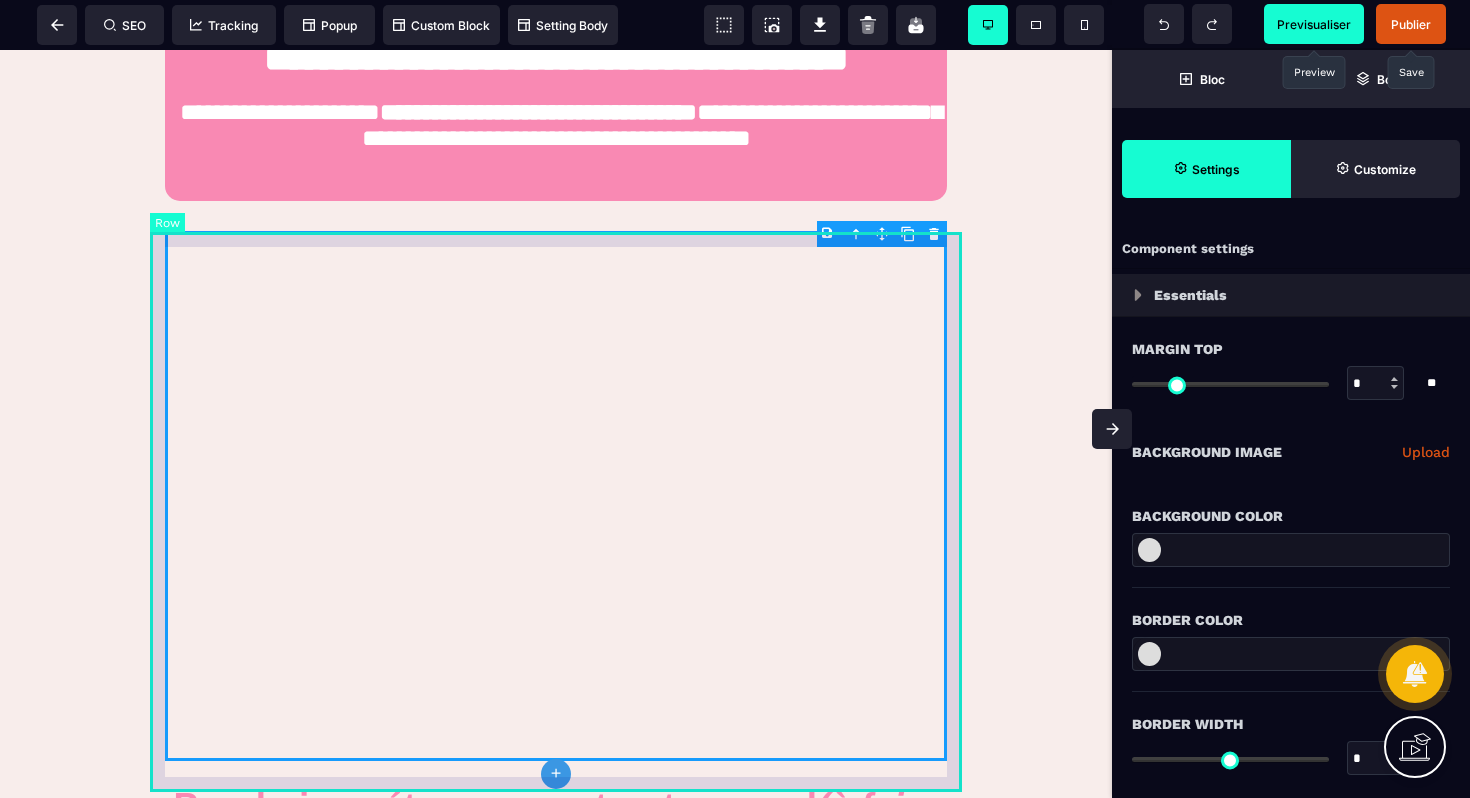 click at bounding box center (556, 496) 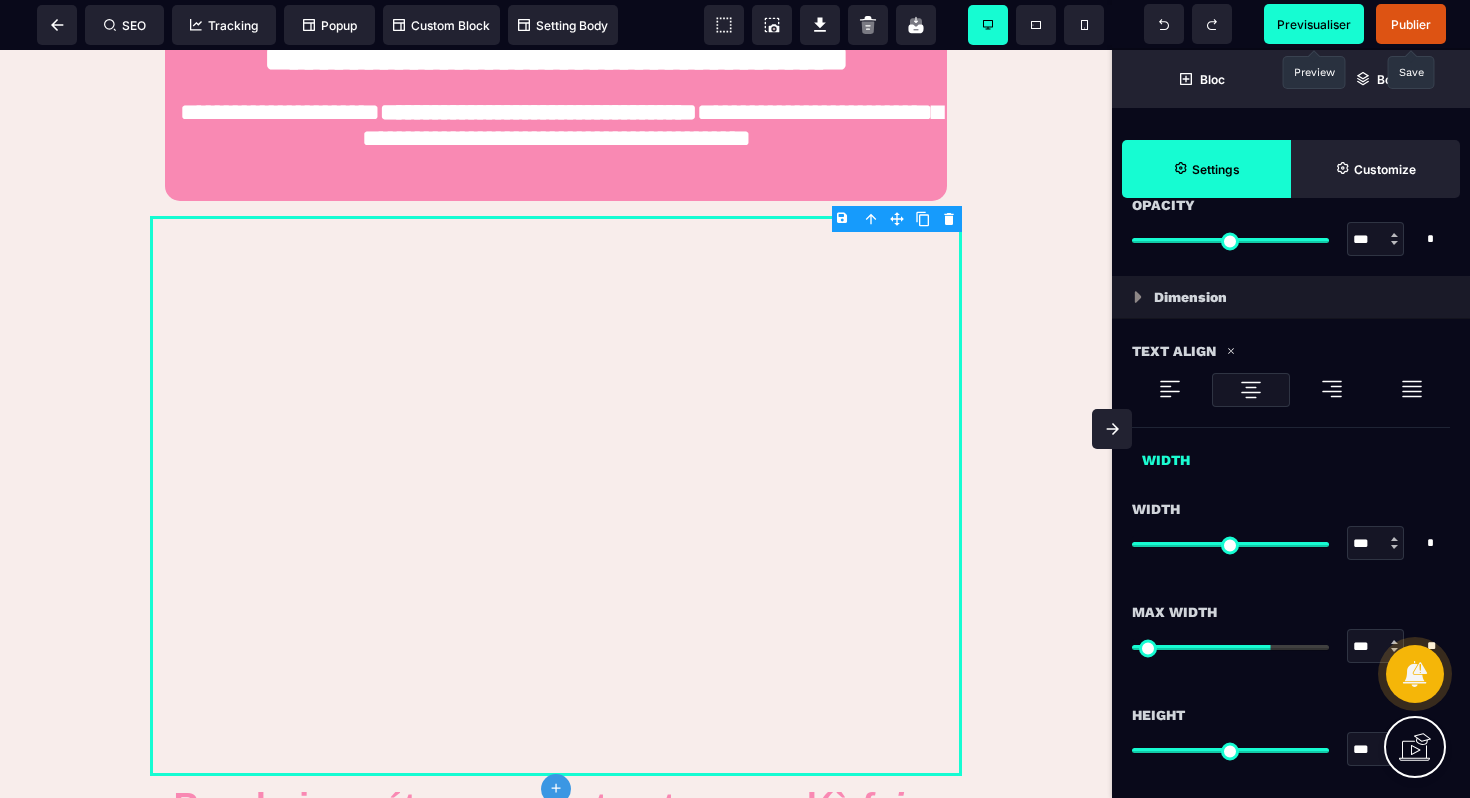 scroll, scrollTop: 1093, scrollLeft: 0, axis: vertical 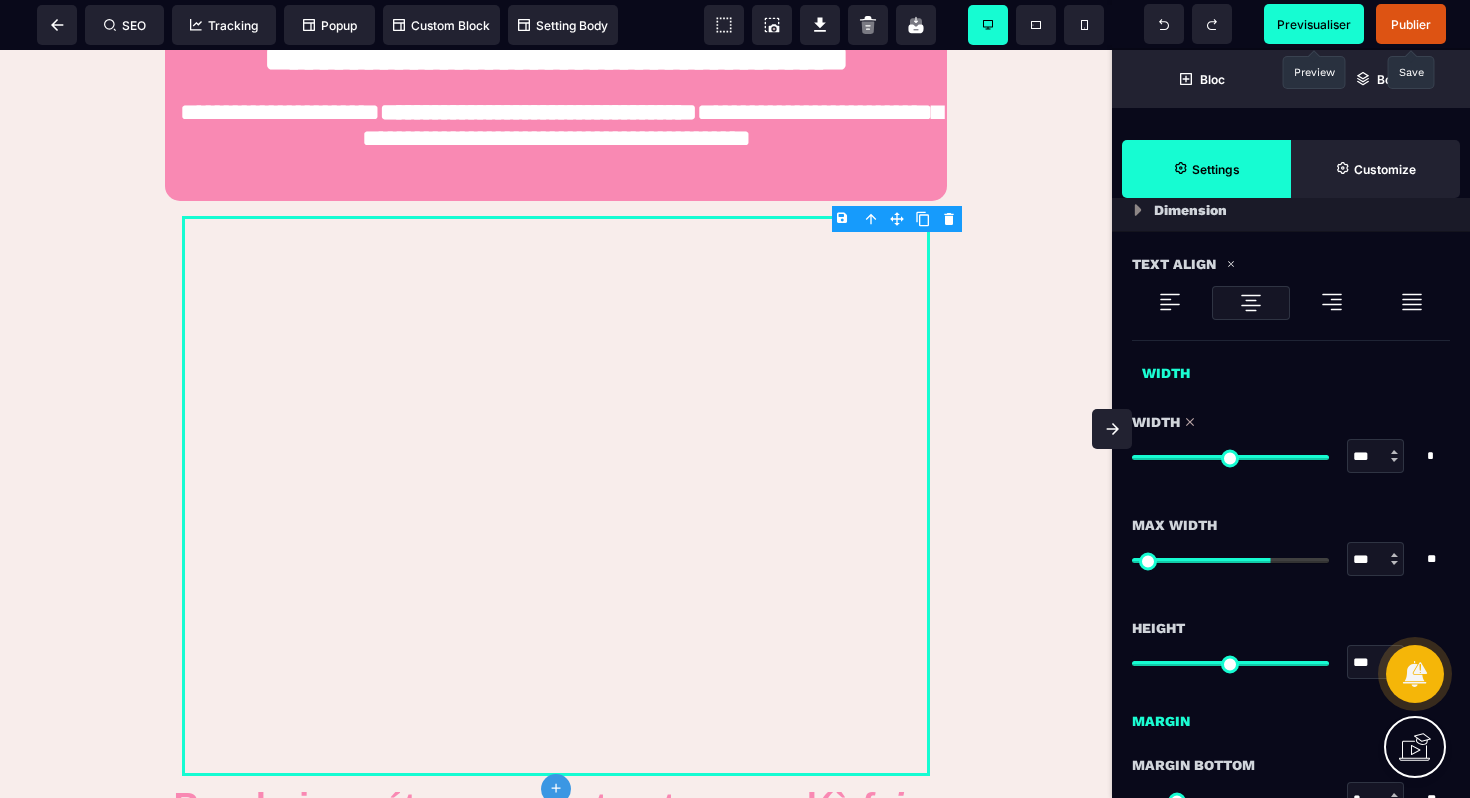 click at bounding box center (1230, 457) 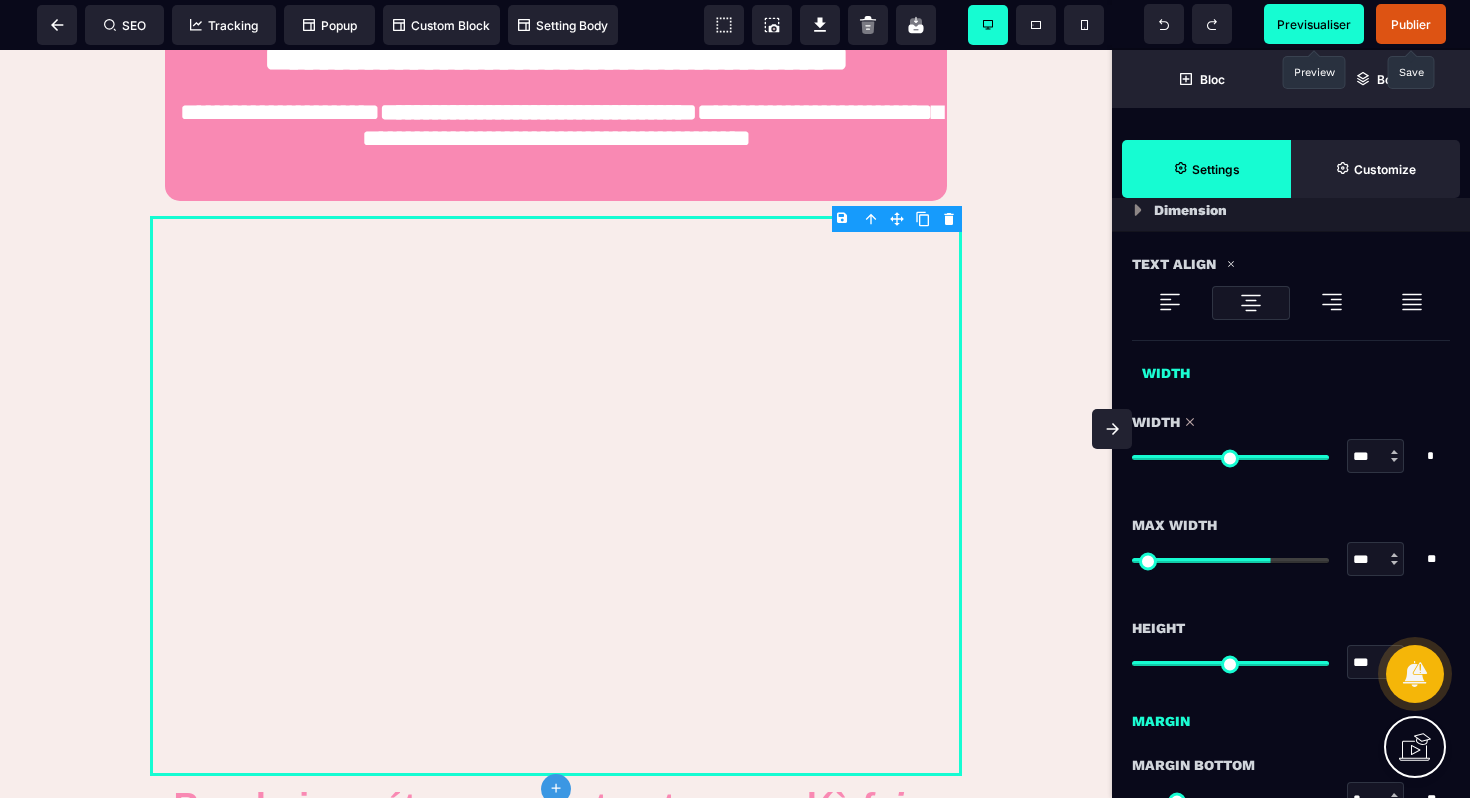 drag, startPoint x: 1319, startPoint y: 455, endPoint x: 1347, endPoint y: 453, distance: 28.071337 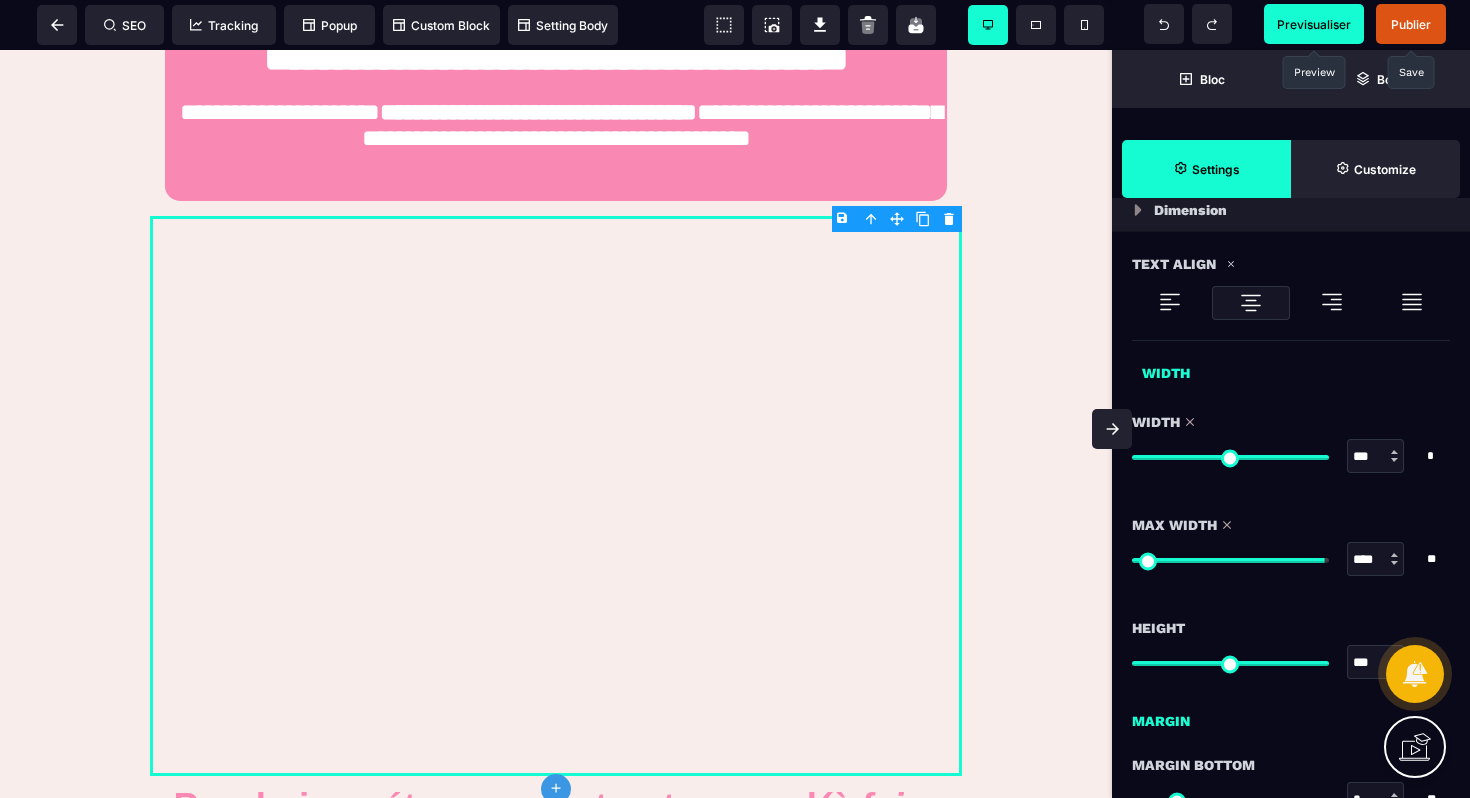 drag, startPoint x: 1266, startPoint y: 563, endPoint x: 1314, endPoint y: 552, distance: 49.24429 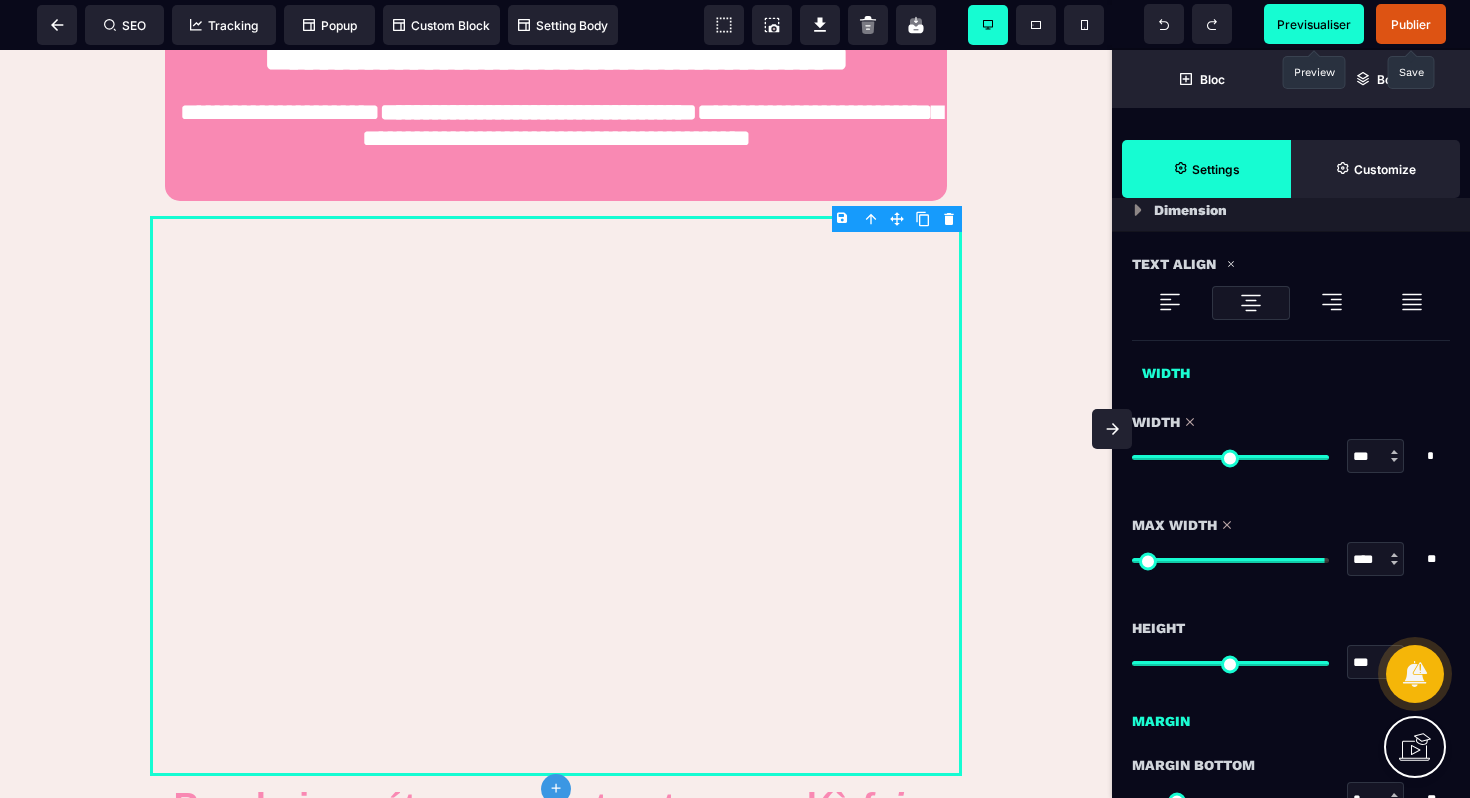 click at bounding box center [1230, 560] 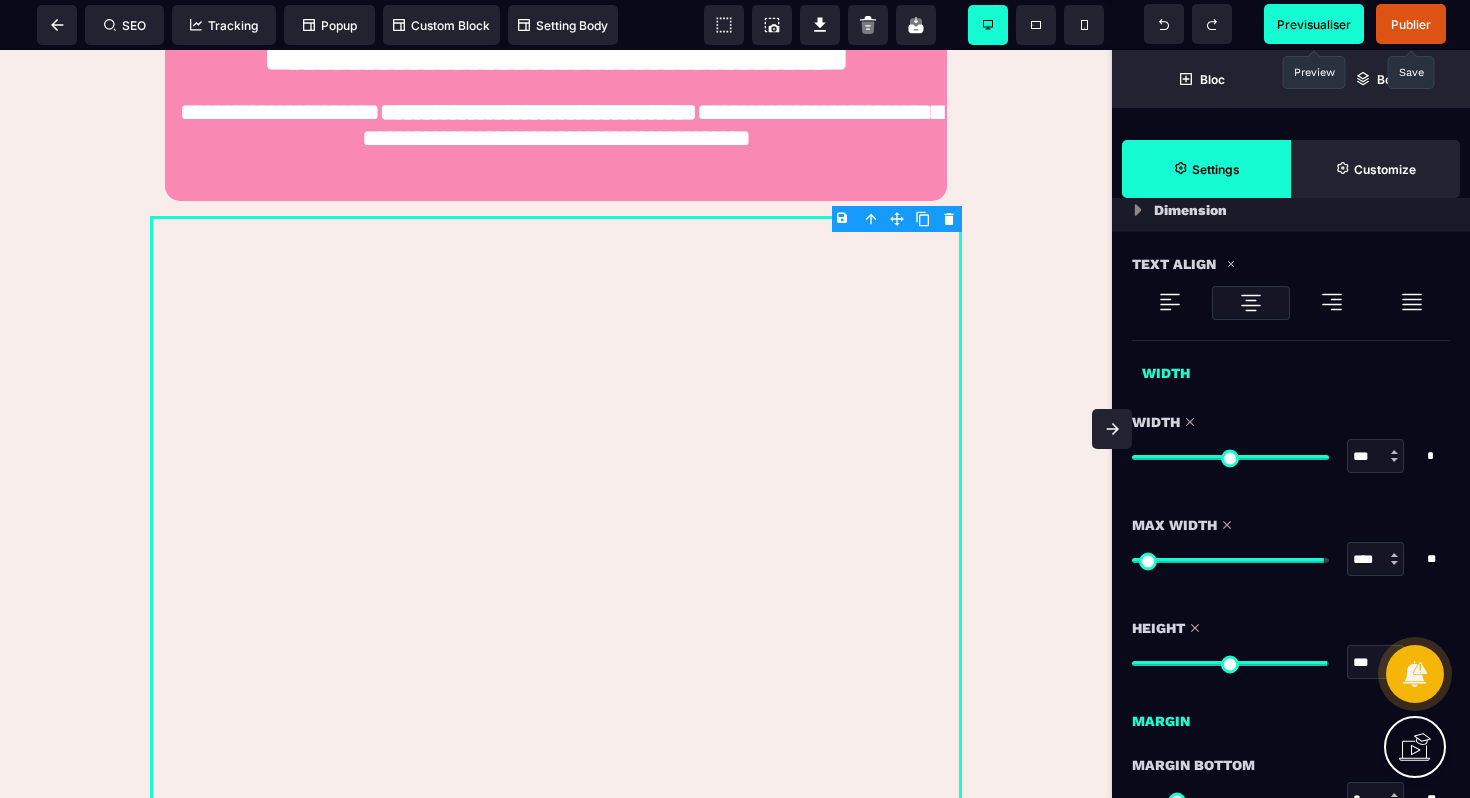 click at bounding box center (1230, 663) 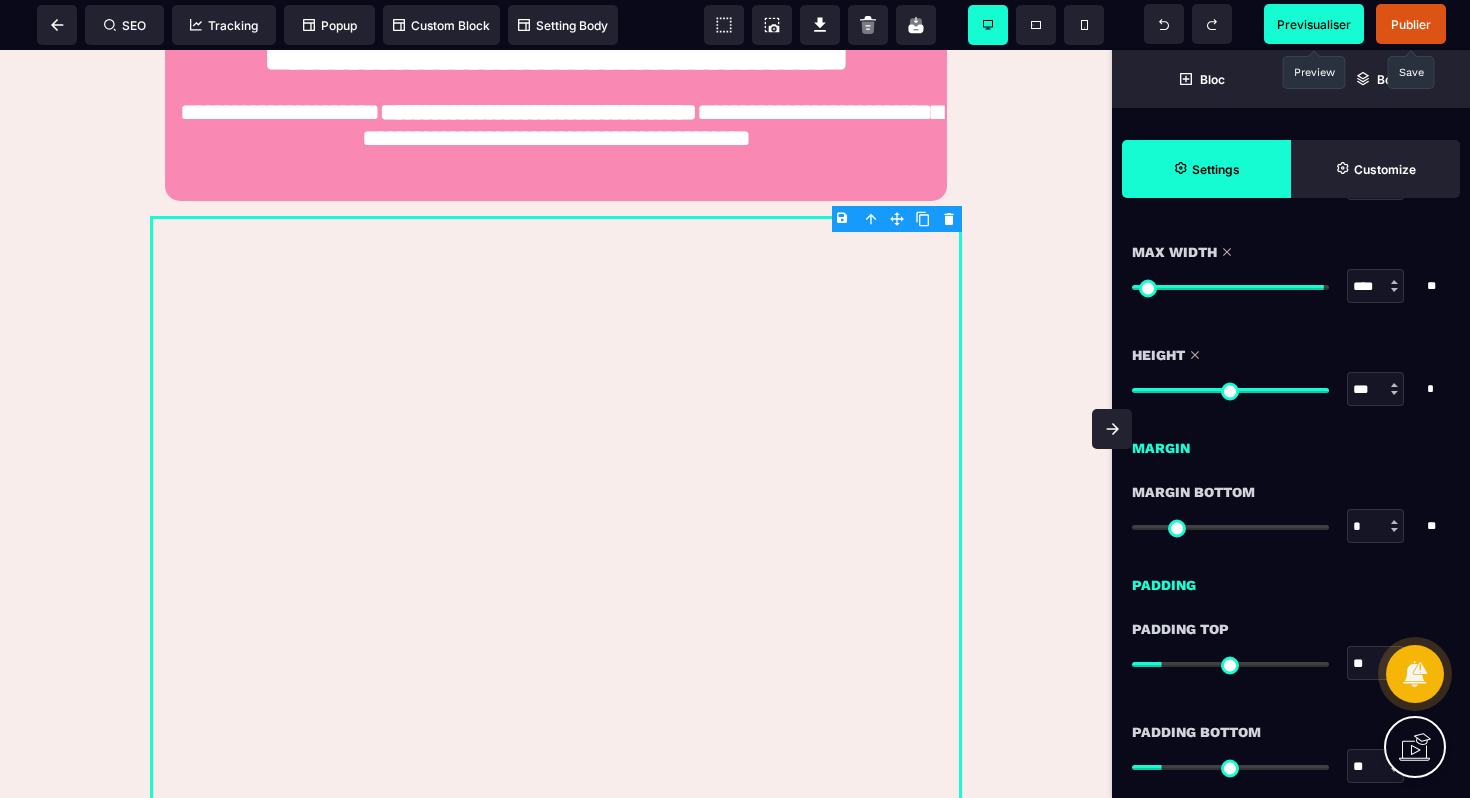 scroll, scrollTop: 1367, scrollLeft: 0, axis: vertical 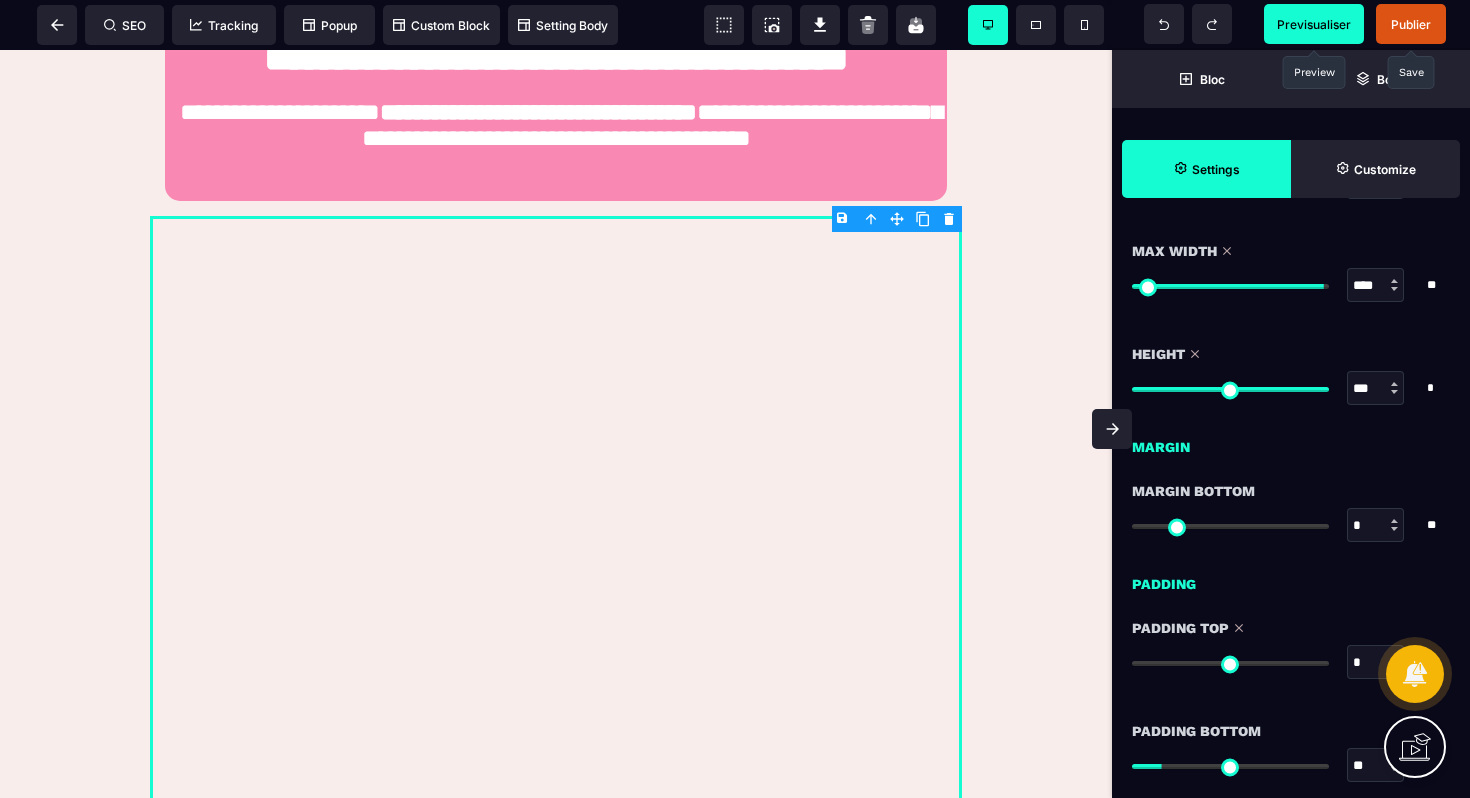 drag, startPoint x: 1163, startPoint y: 669, endPoint x: 1095, endPoint y: 664, distance: 68.18358 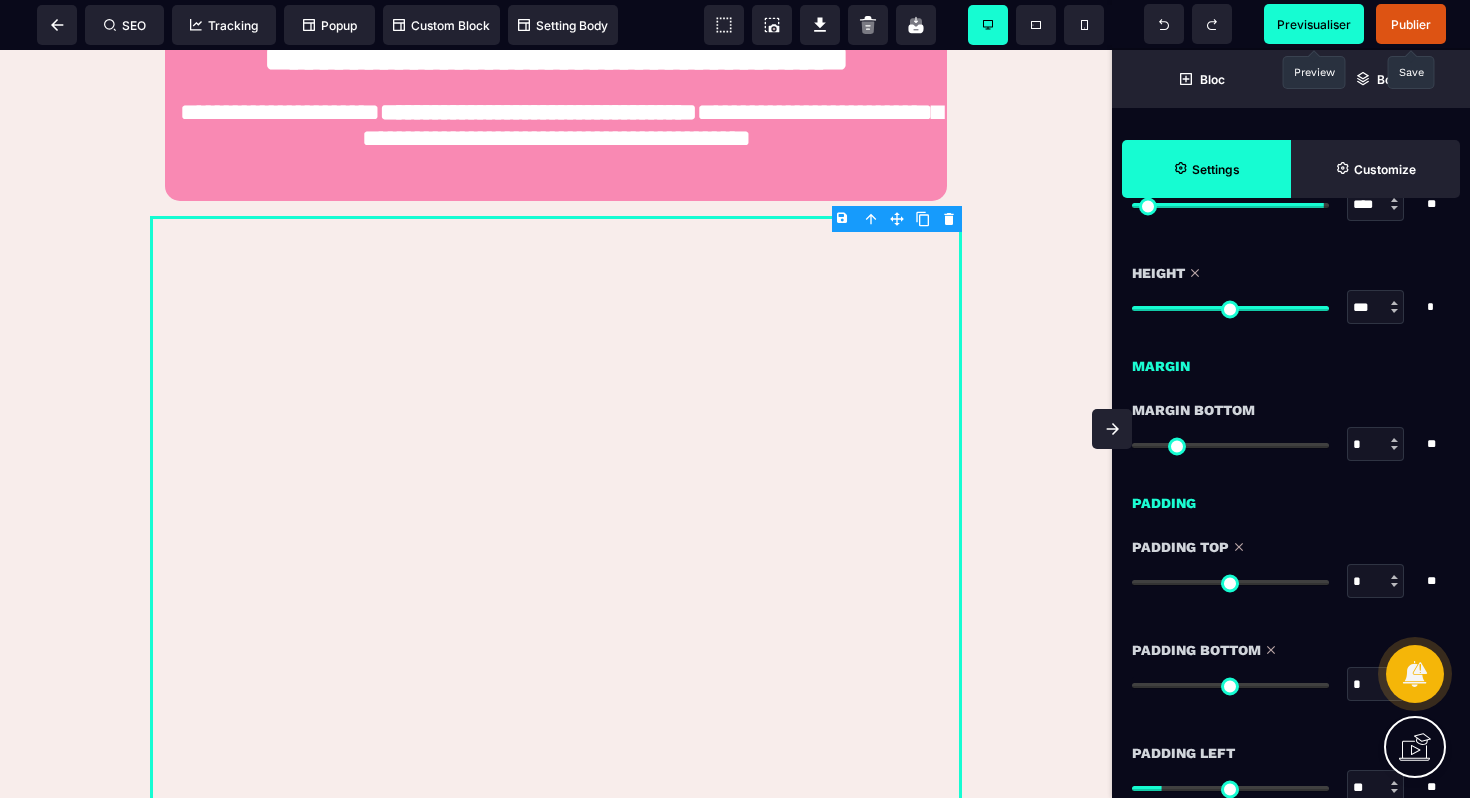 drag, startPoint x: 1167, startPoint y: 682, endPoint x: 1096, endPoint y: 682, distance: 71 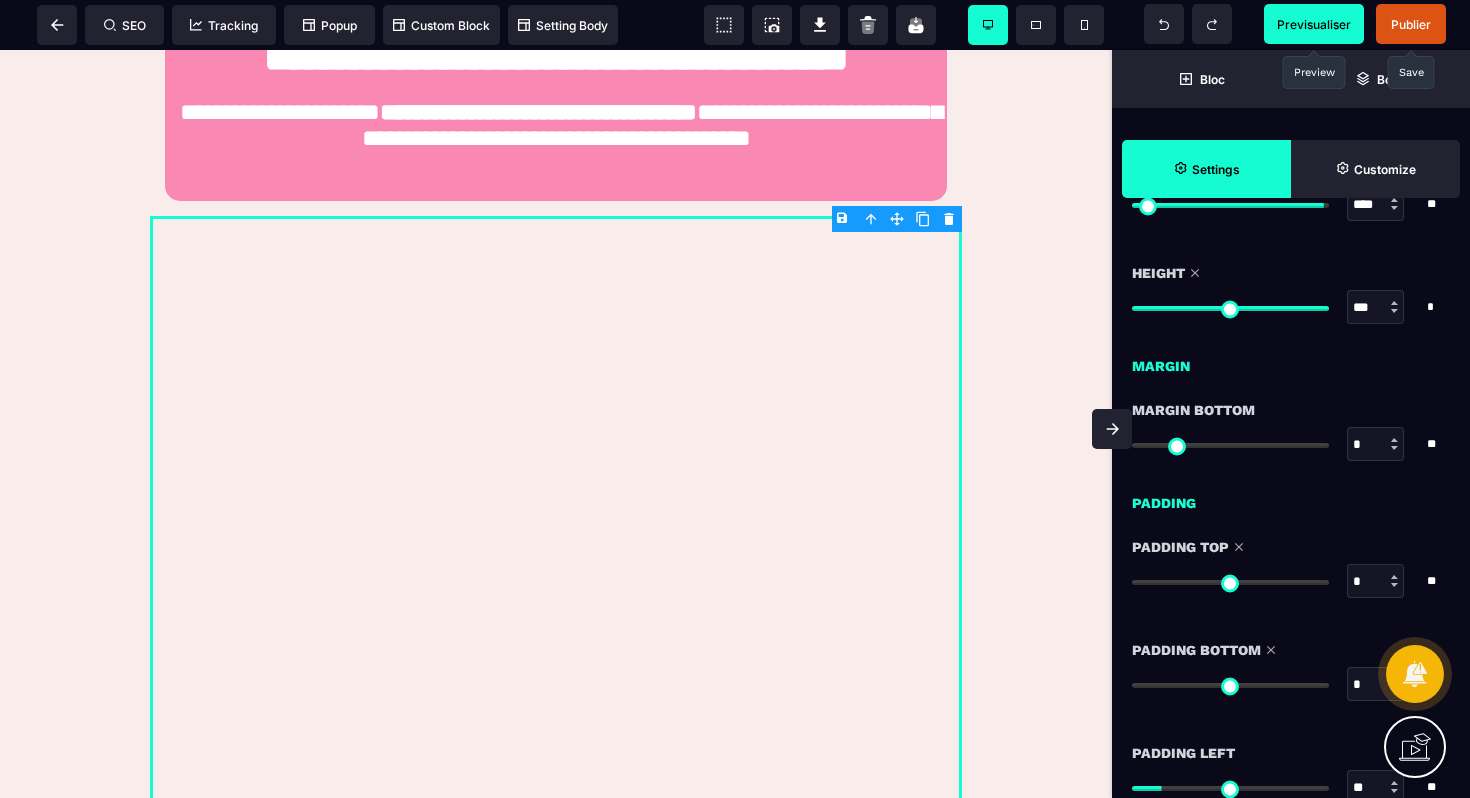 click at bounding box center (1230, 685) 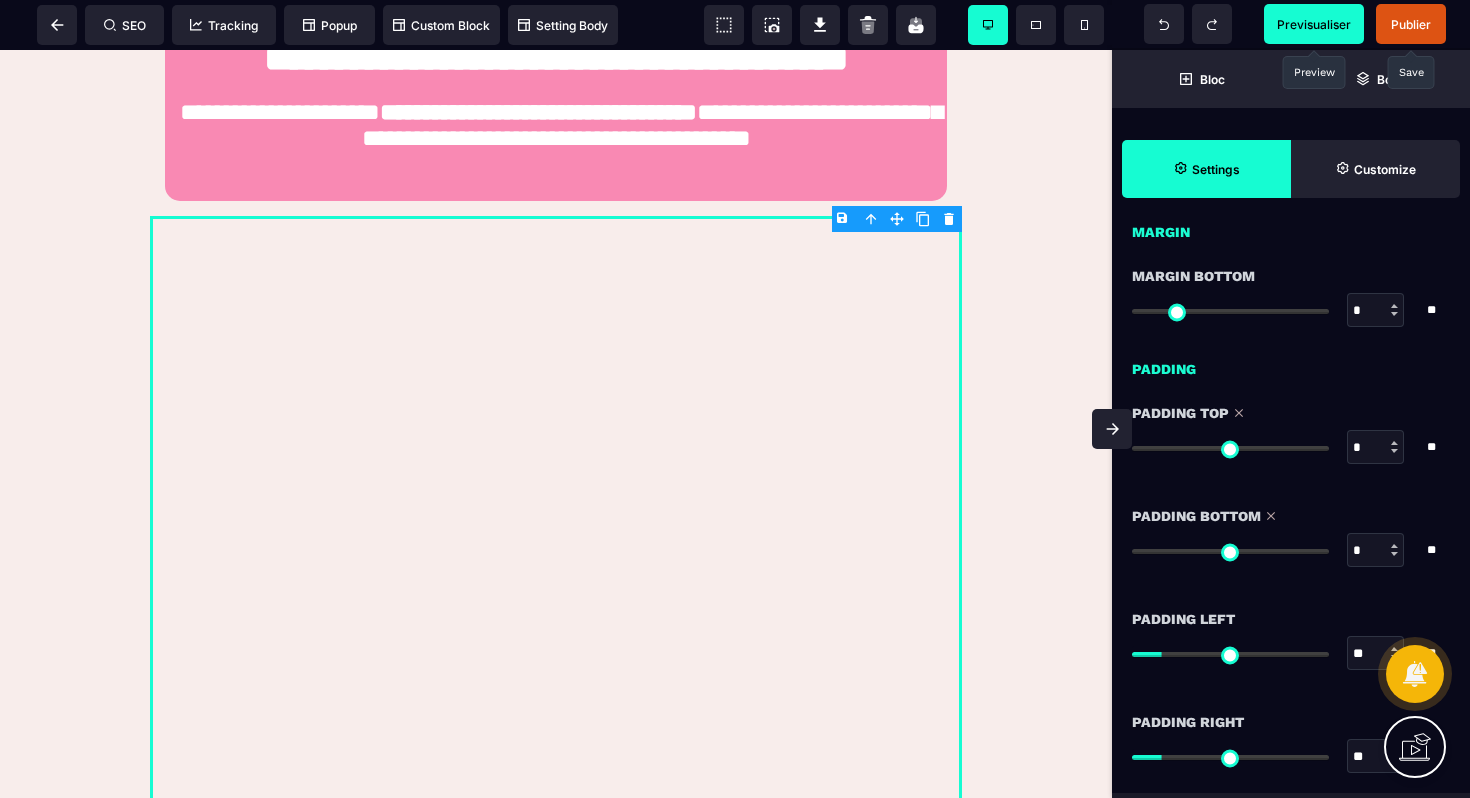scroll, scrollTop: 1663, scrollLeft: 0, axis: vertical 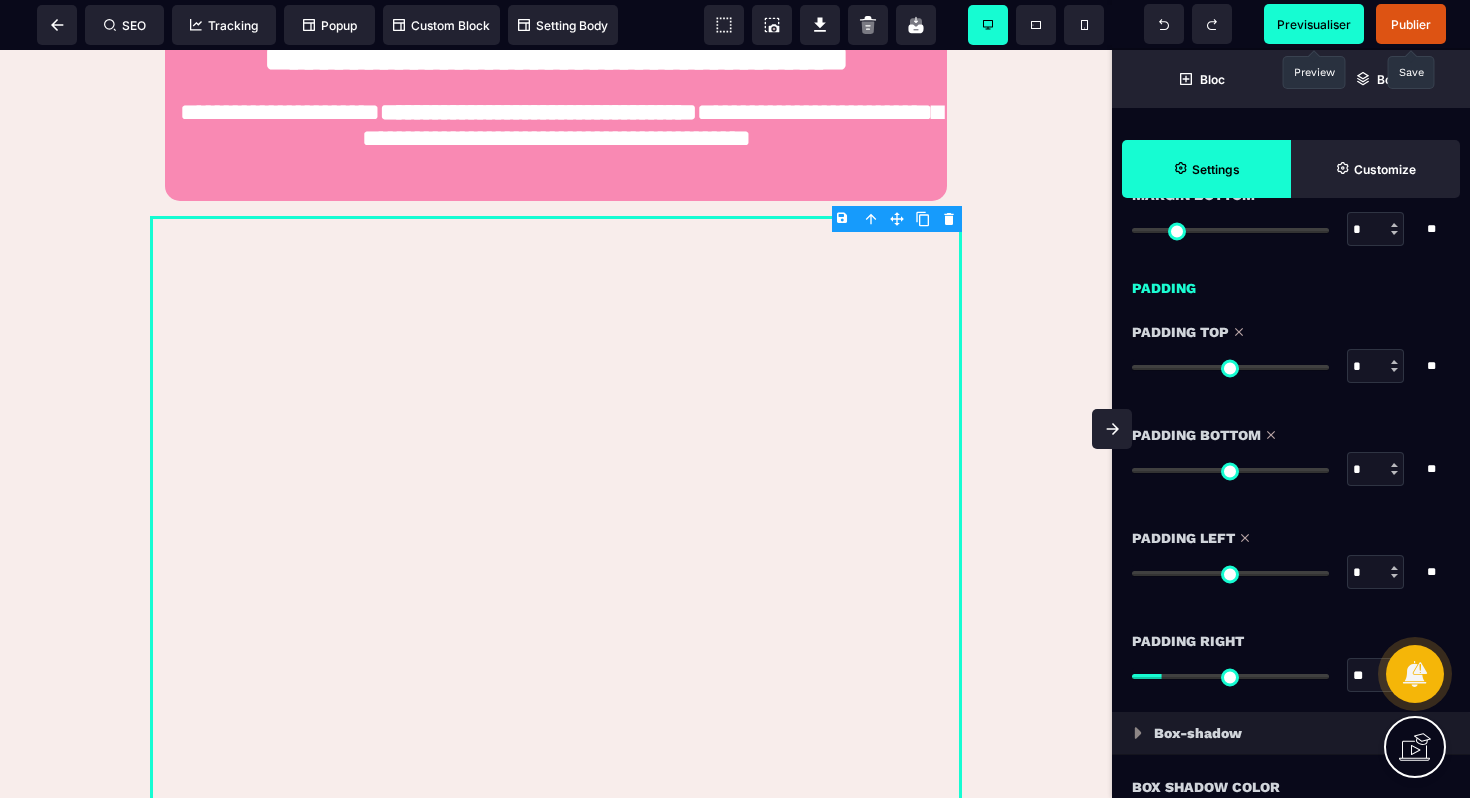 drag, startPoint x: 1161, startPoint y: 575, endPoint x: 1069, endPoint y: 575, distance: 92 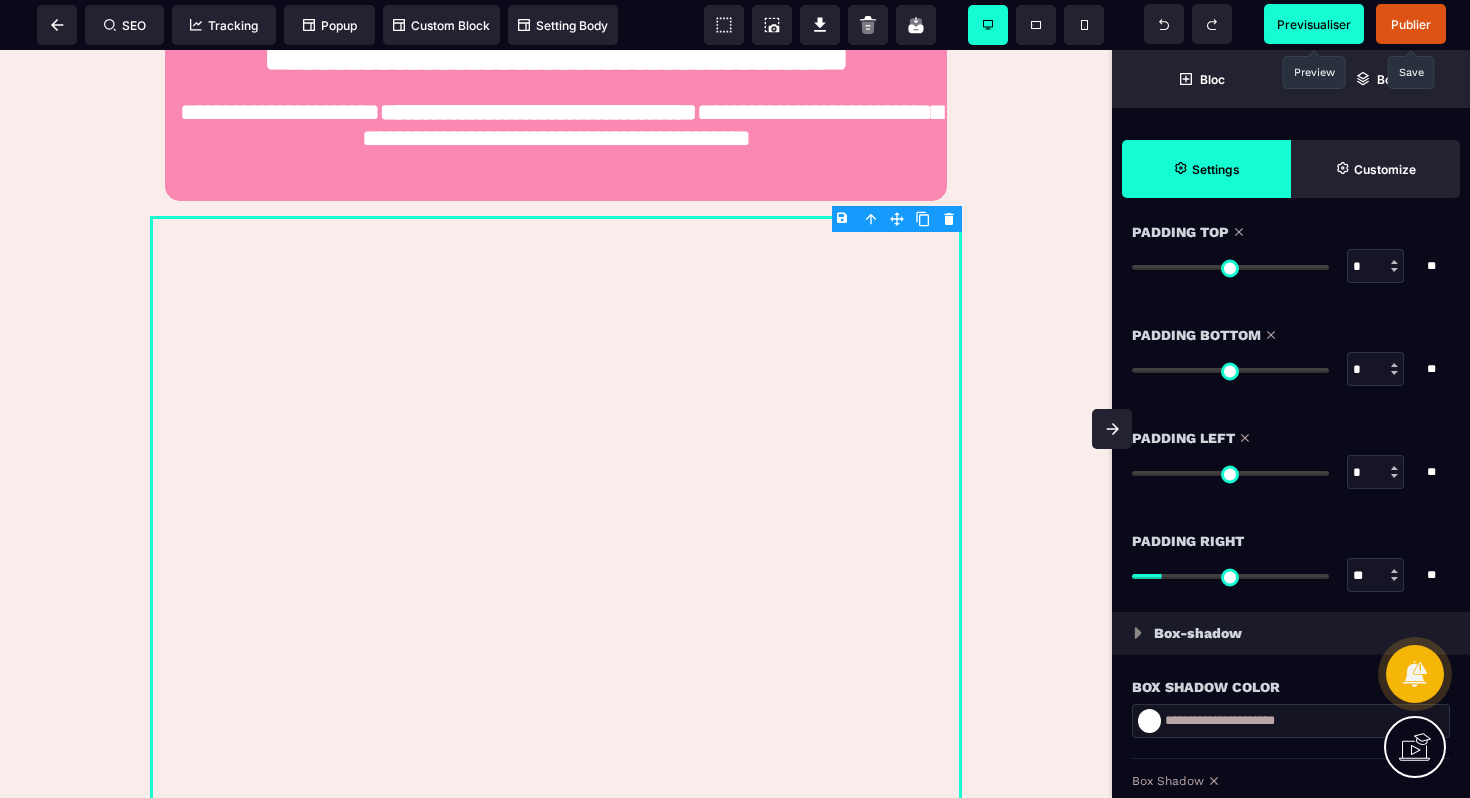 scroll, scrollTop: 1793, scrollLeft: 0, axis: vertical 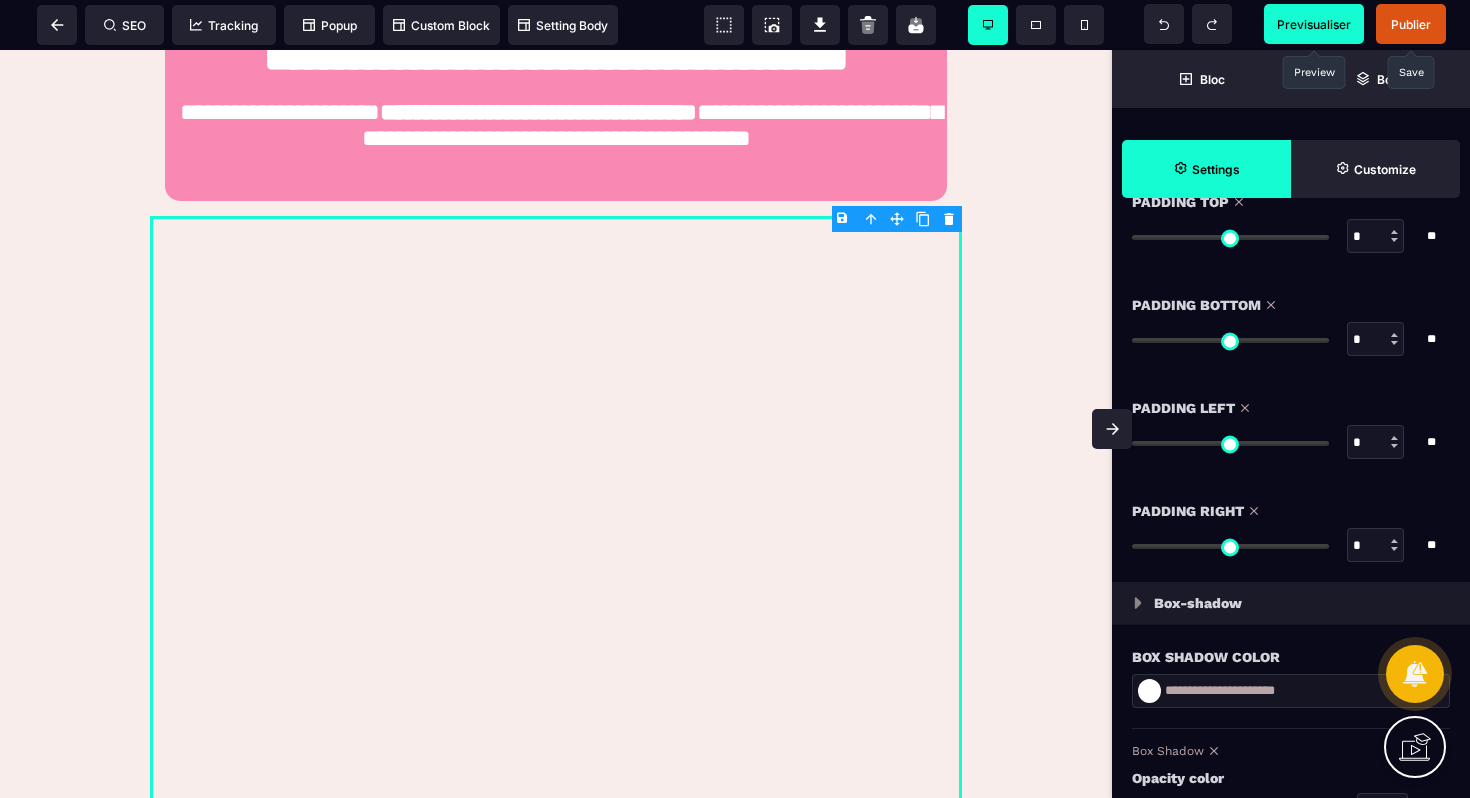drag, startPoint x: 1165, startPoint y: 550, endPoint x: 1081, endPoint y: 550, distance: 84 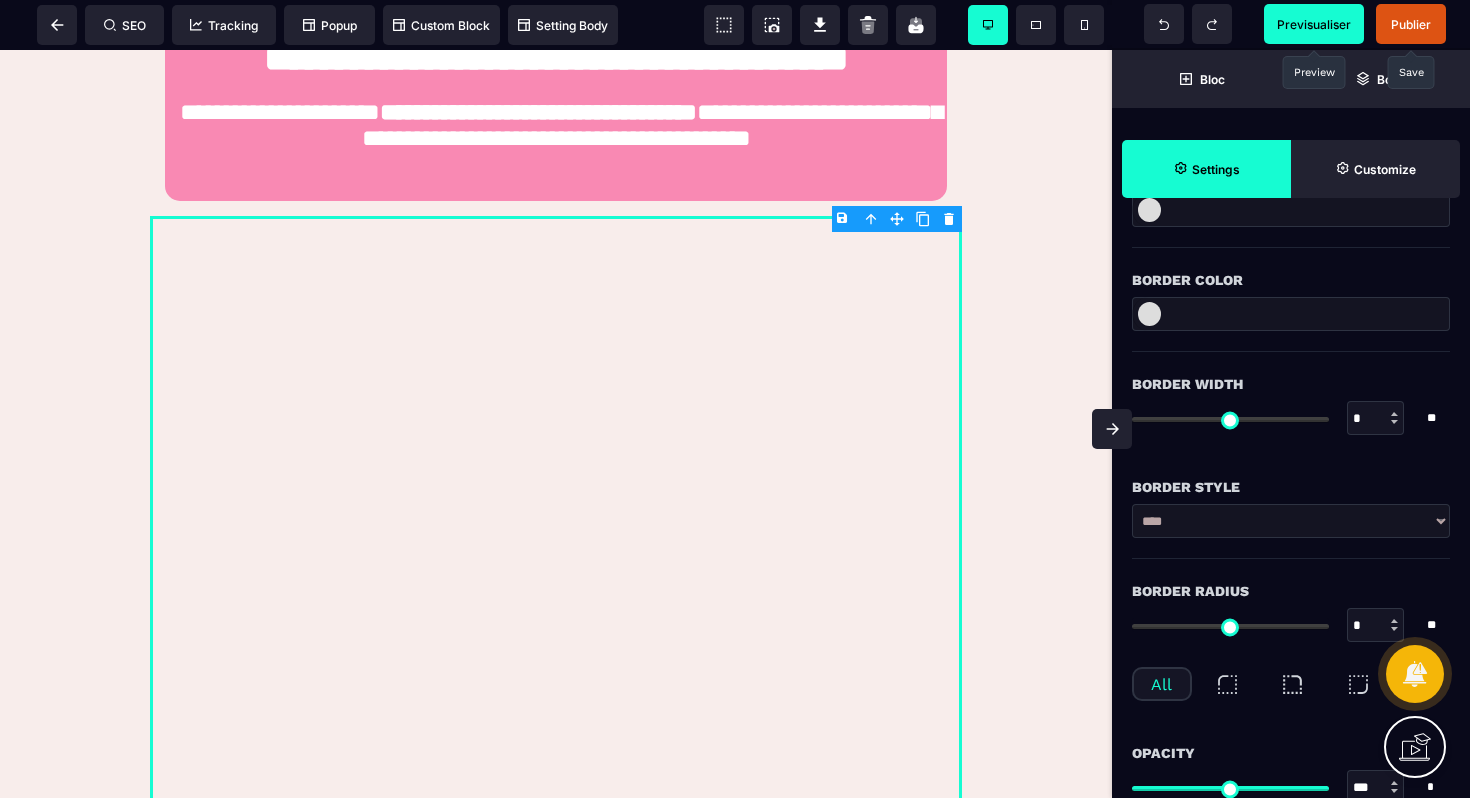 scroll, scrollTop: 0, scrollLeft: 0, axis: both 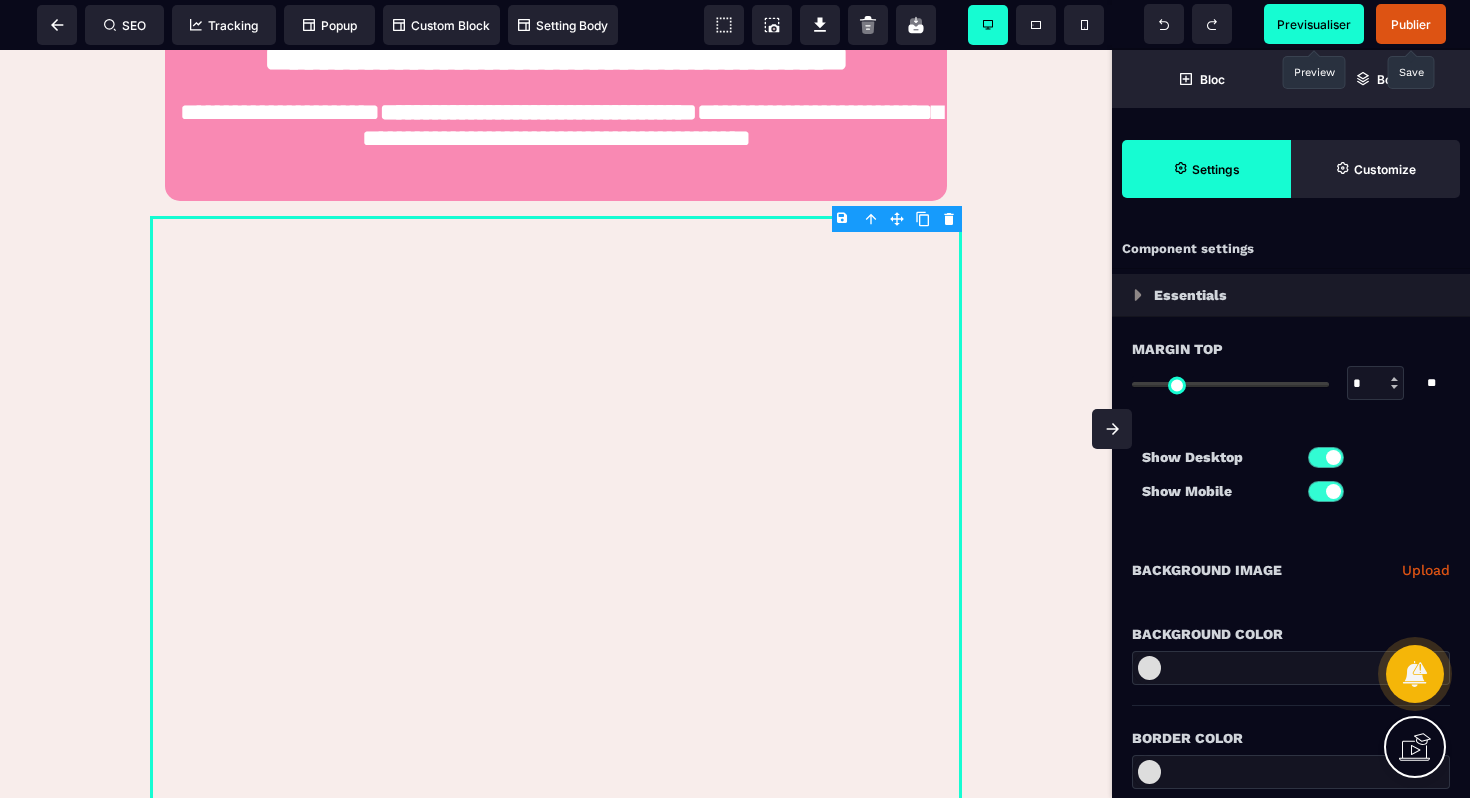 click on "Publier" at bounding box center [1411, 24] 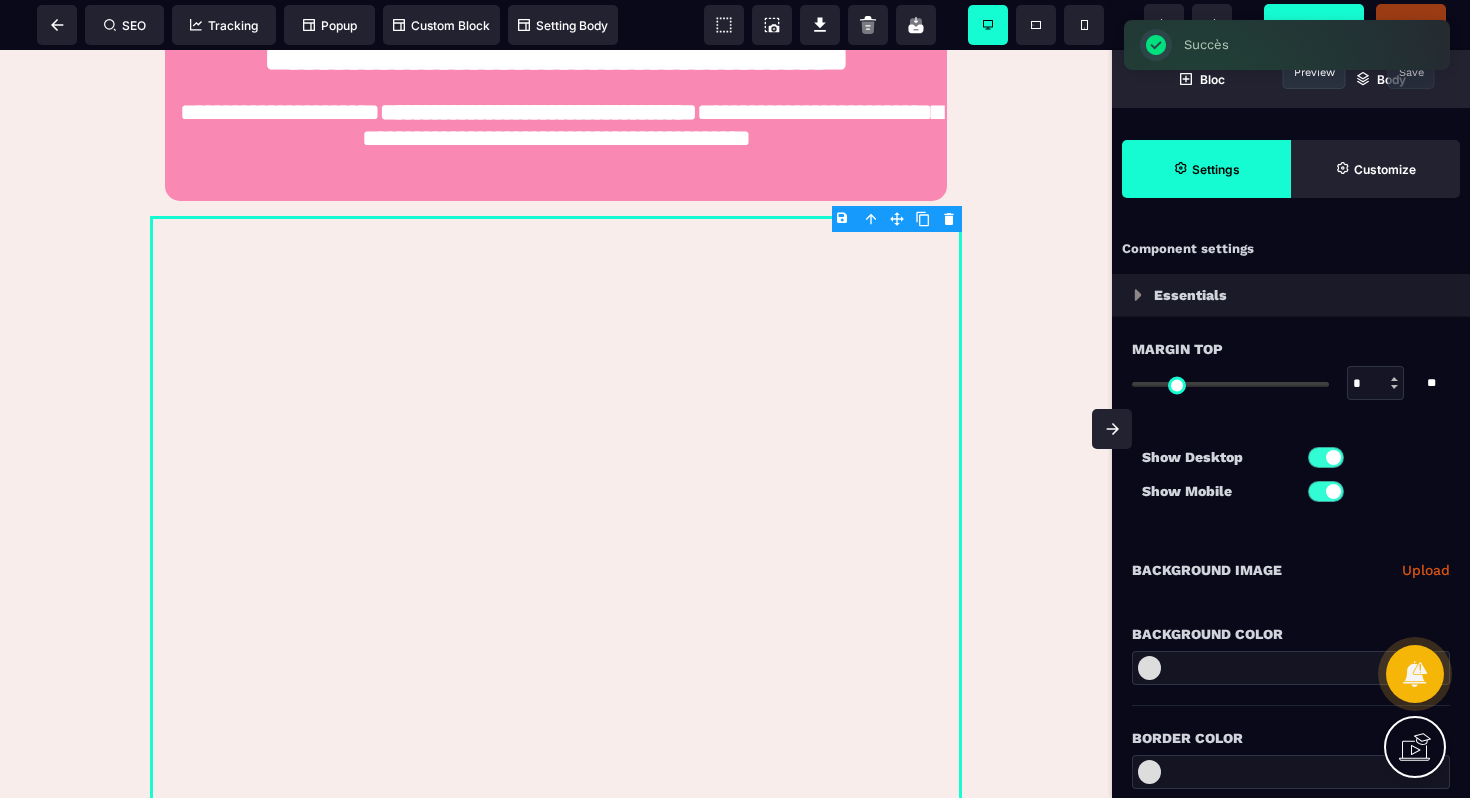 click on "Previsualiser" at bounding box center [1314, 24] 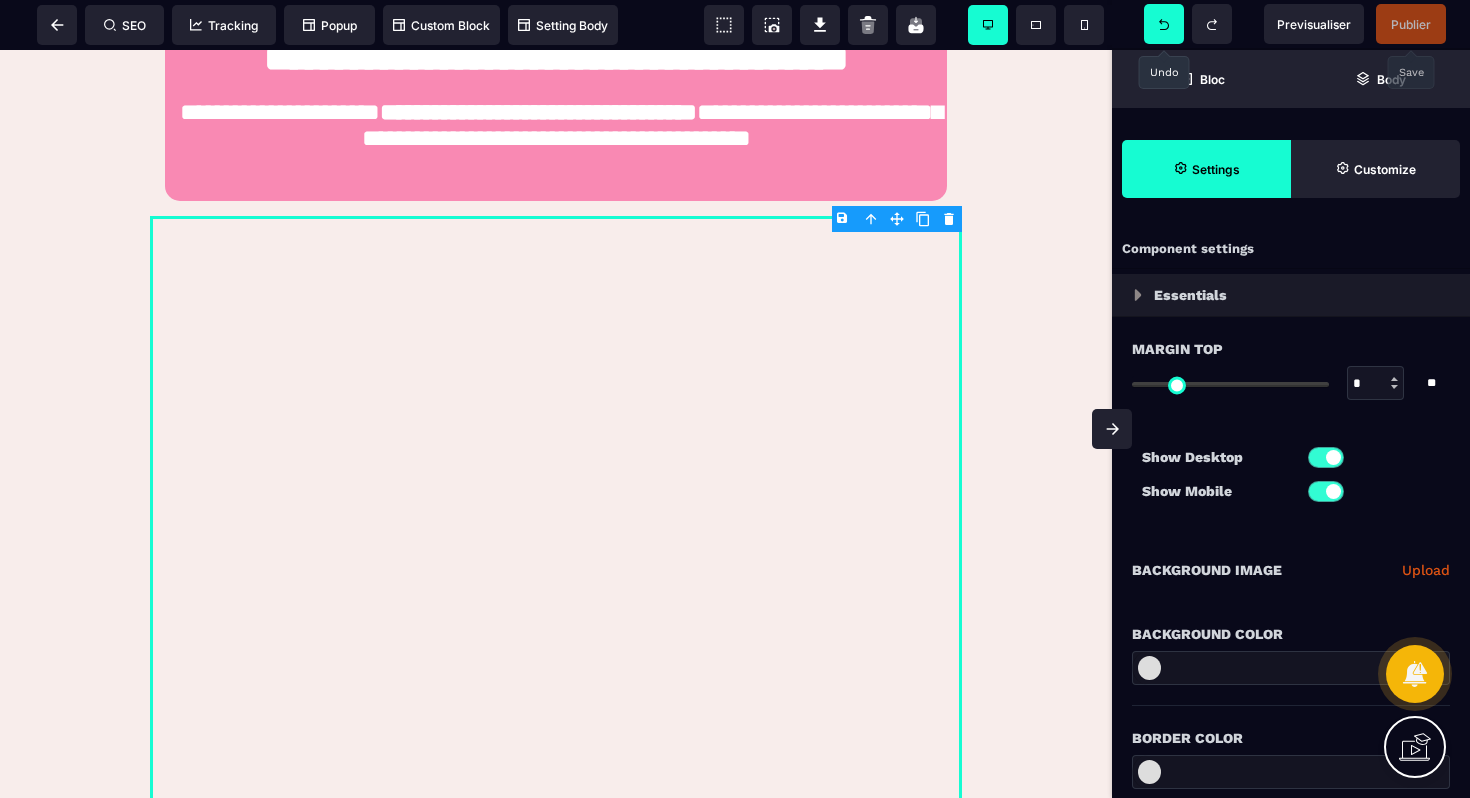 click 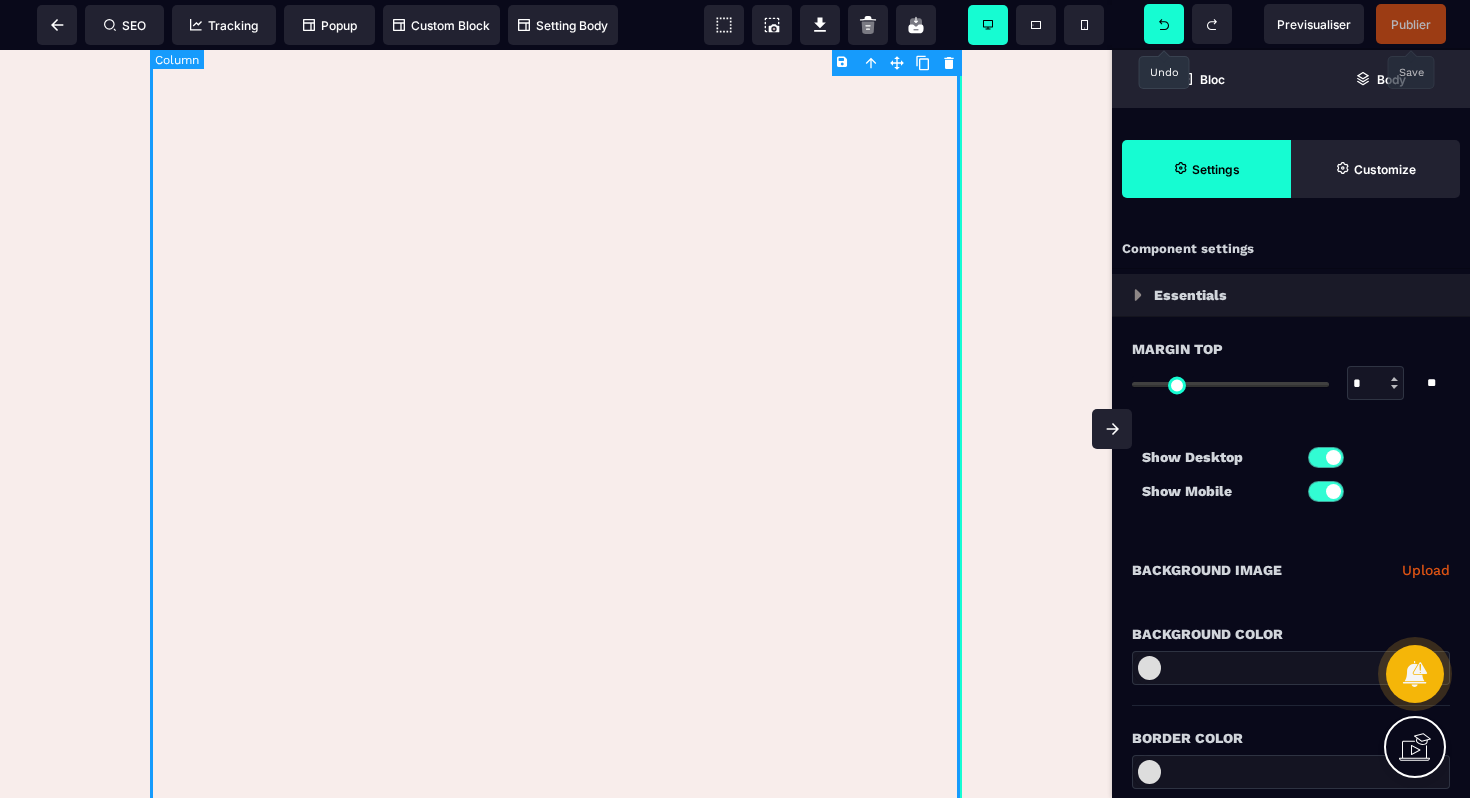 scroll, scrollTop: 935, scrollLeft: 0, axis: vertical 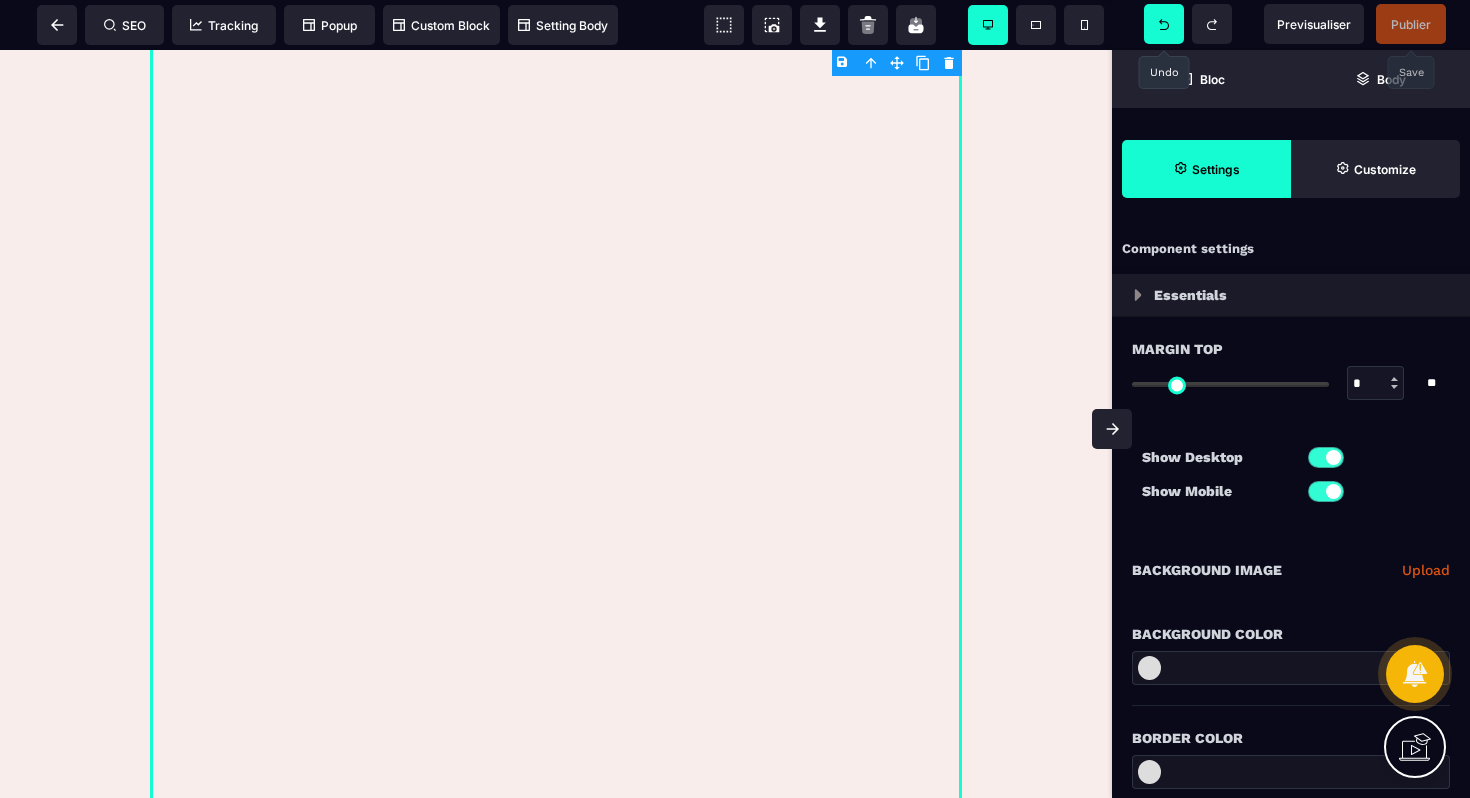click 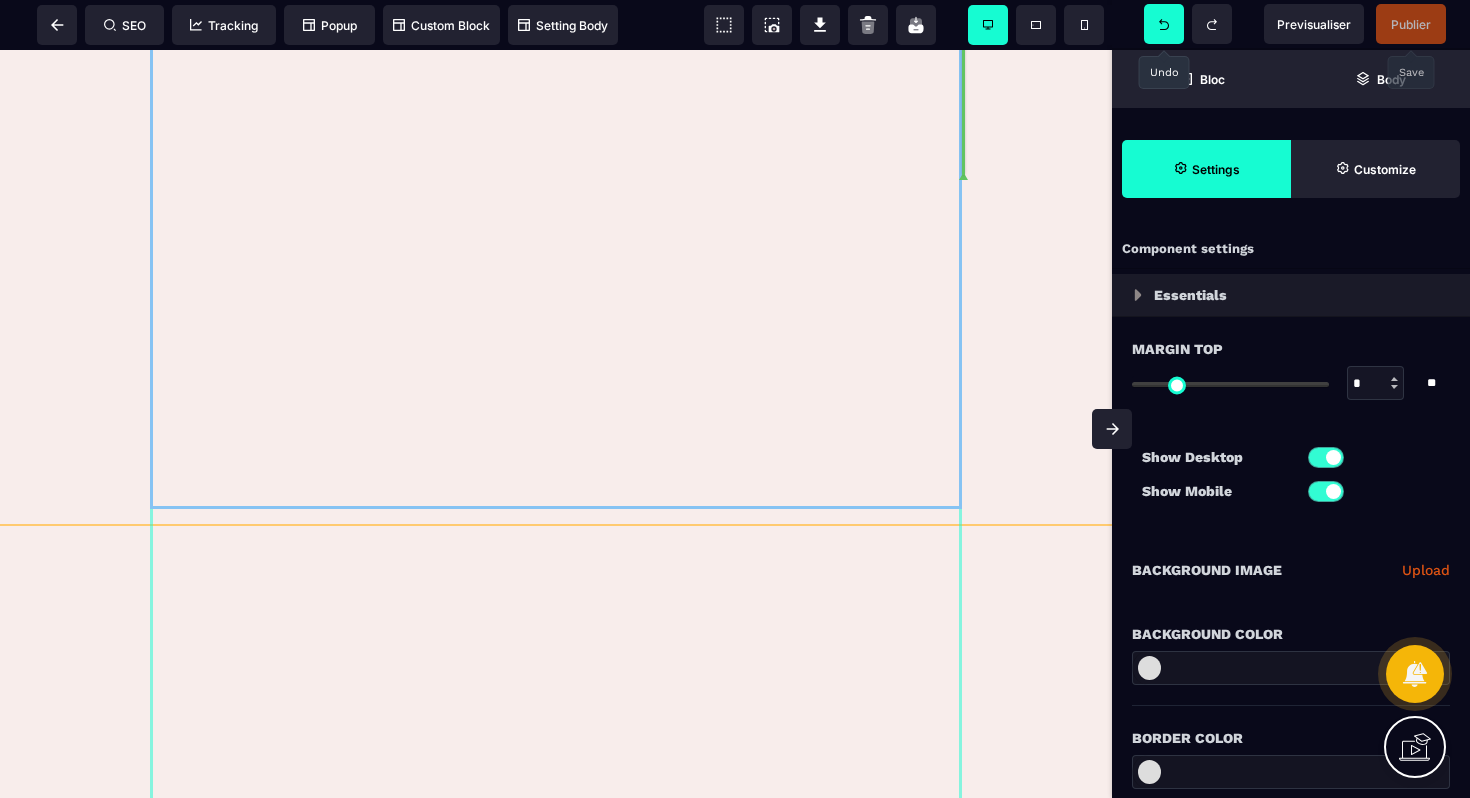 scroll, scrollTop: 1863, scrollLeft: 0, axis: vertical 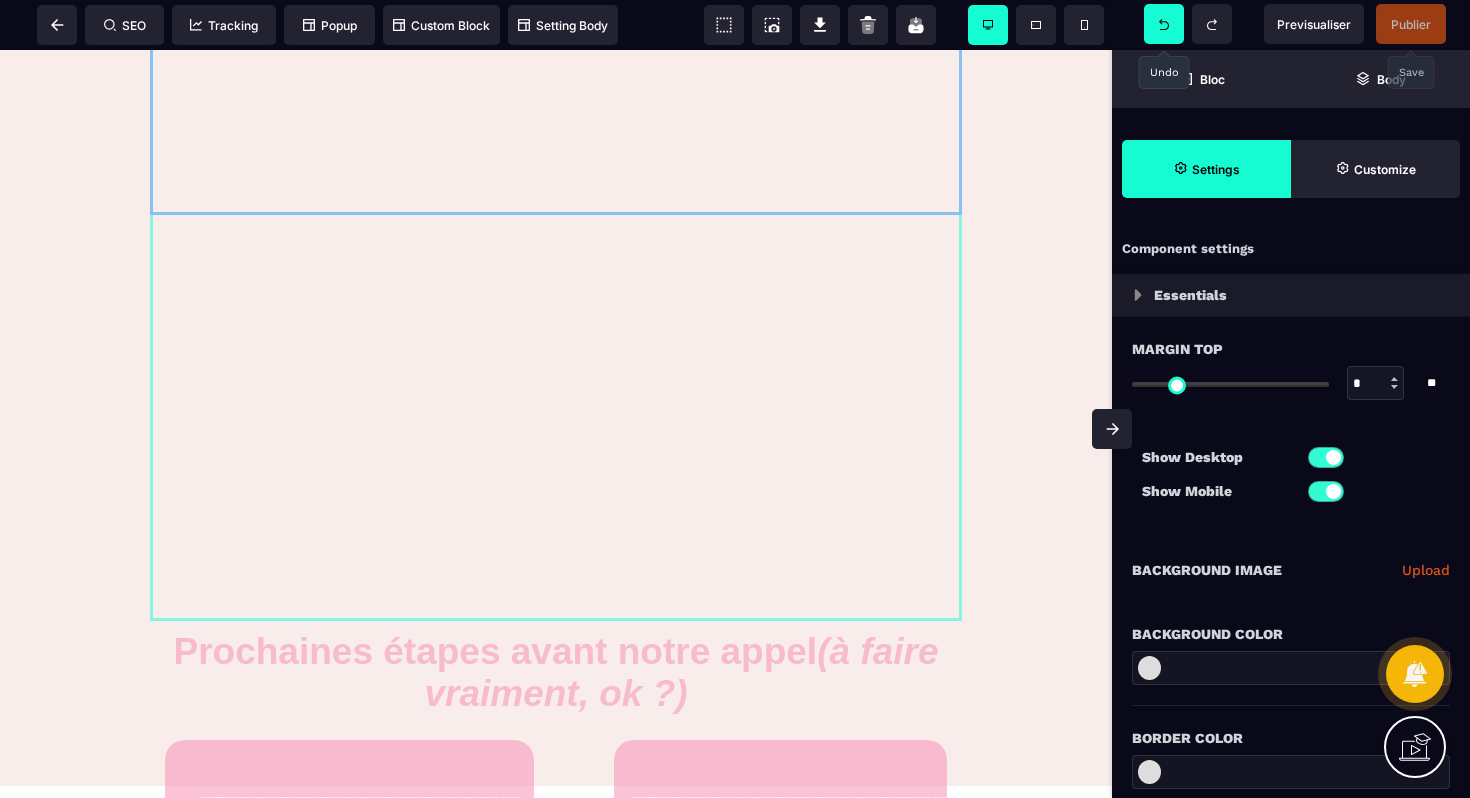 drag, startPoint x: 649, startPoint y: 680, endPoint x: 631, endPoint y: 794, distance: 115.41231 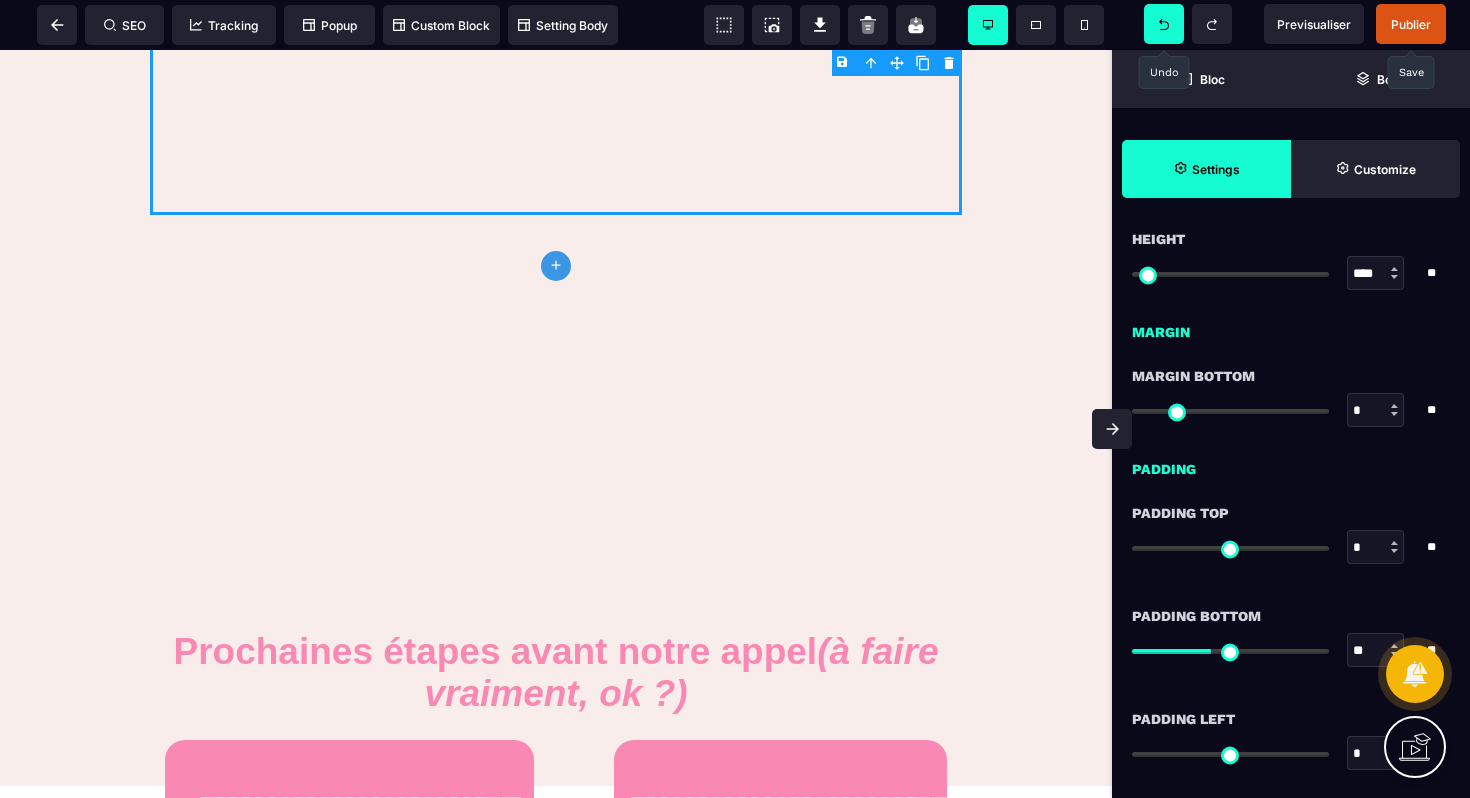 scroll, scrollTop: 1380, scrollLeft: 0, axis: vertical 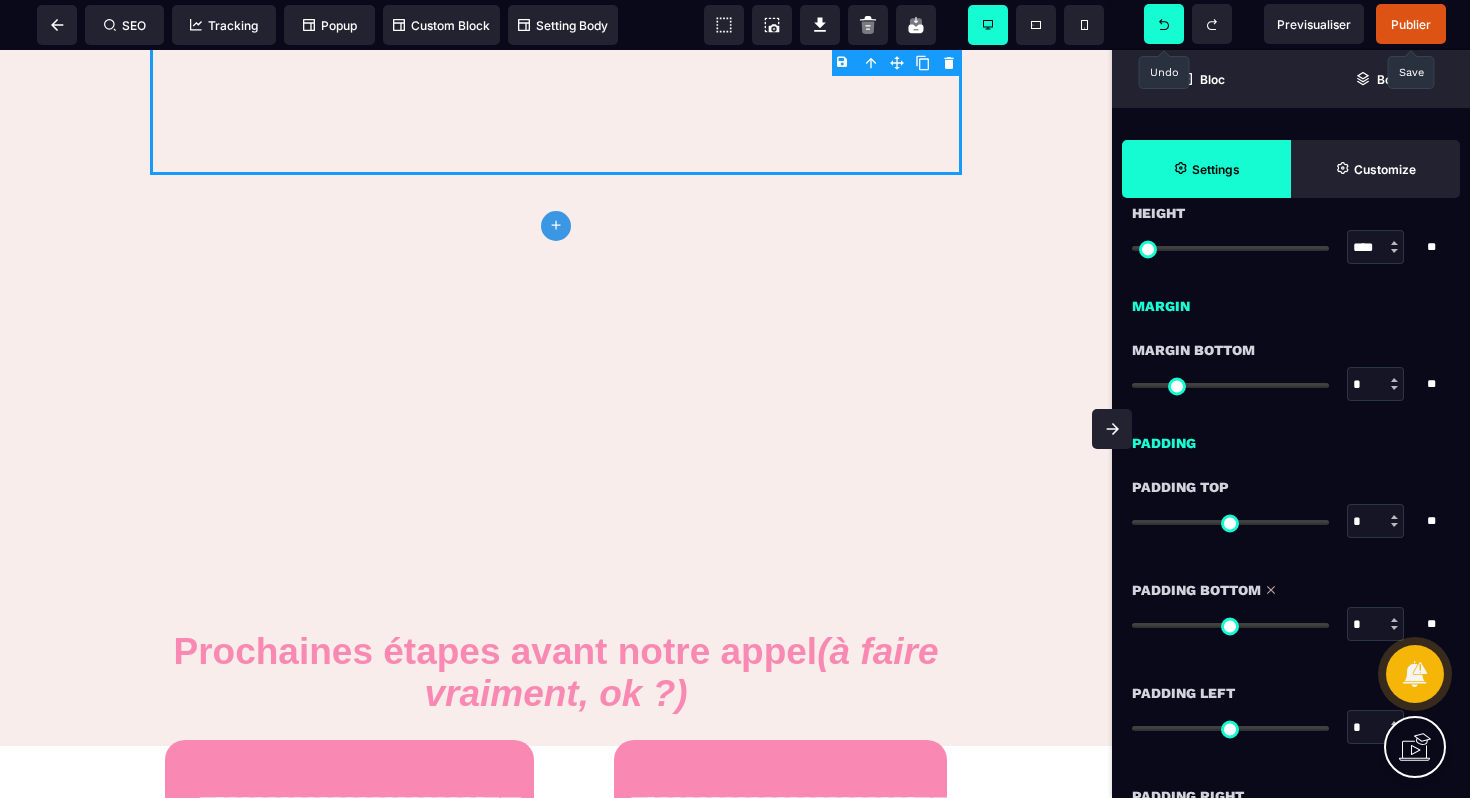 drag, startPoint x: 1216, startPoint y: 629, endPoint x: 1051, endPoint y: 646, distance: 165.87344 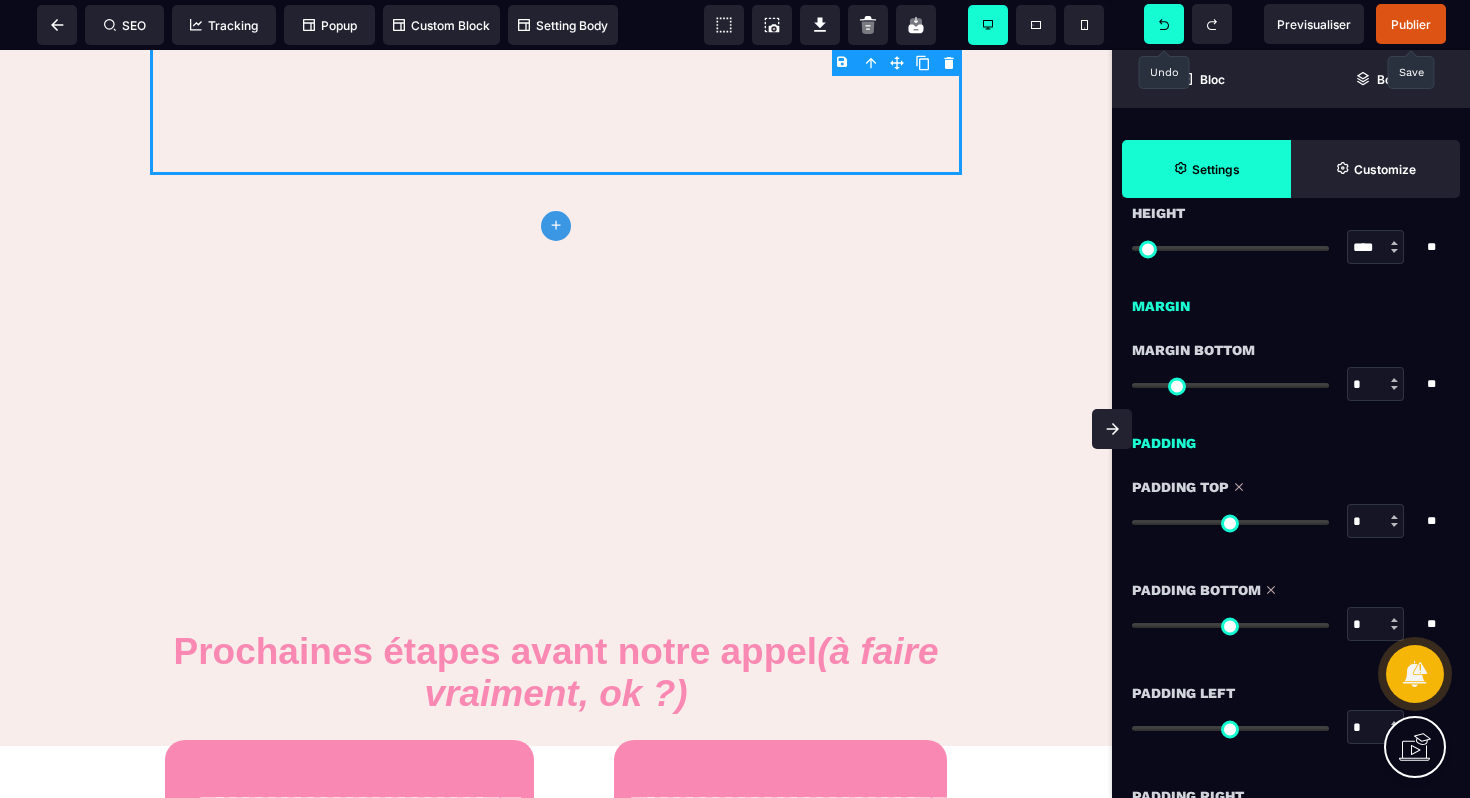 drag, startPoint x: 1143, startPoint y: 514, endPoint x: 1061, endPoint y: 526, distance: 82.8734 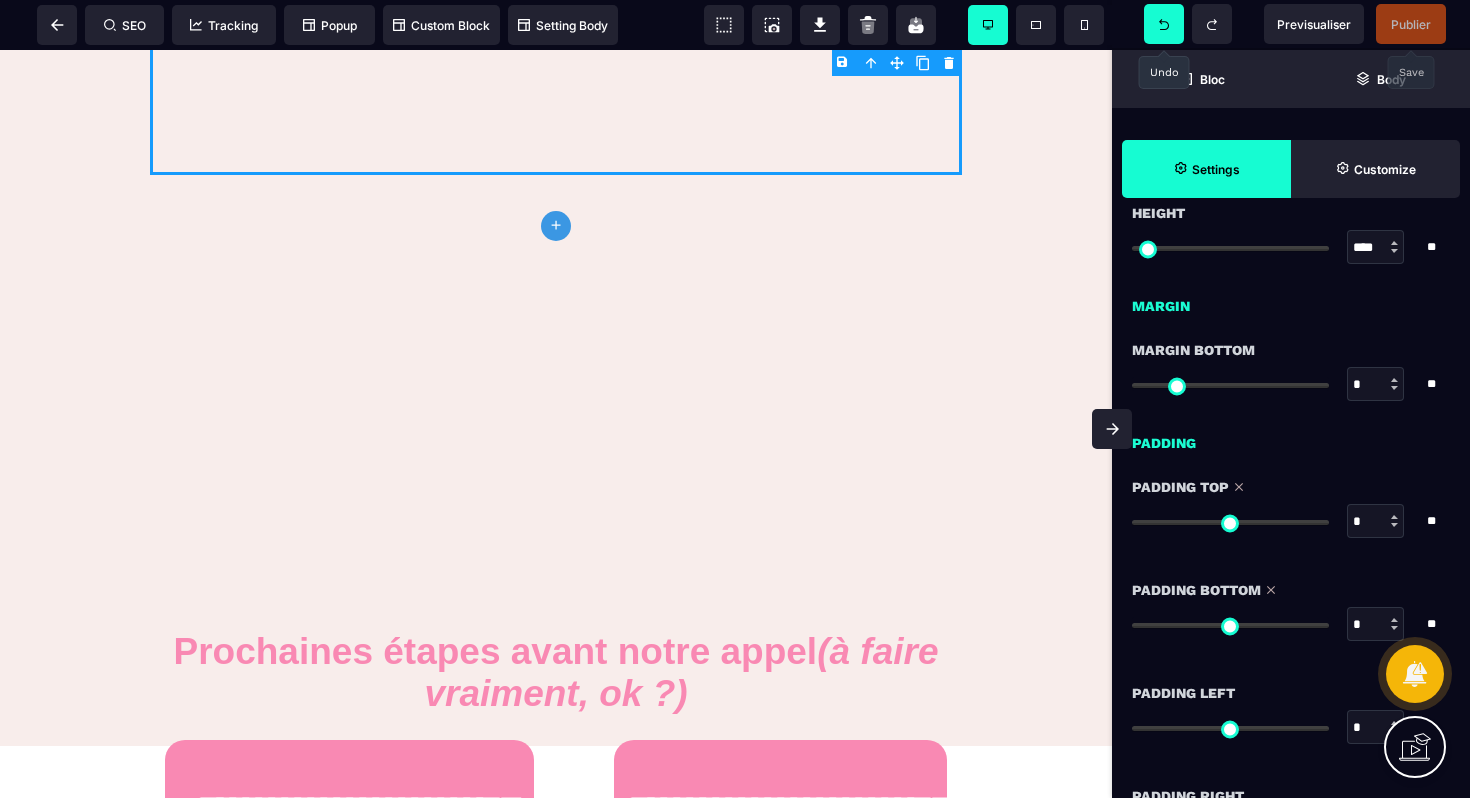 click at bounding box center (1164, 24) 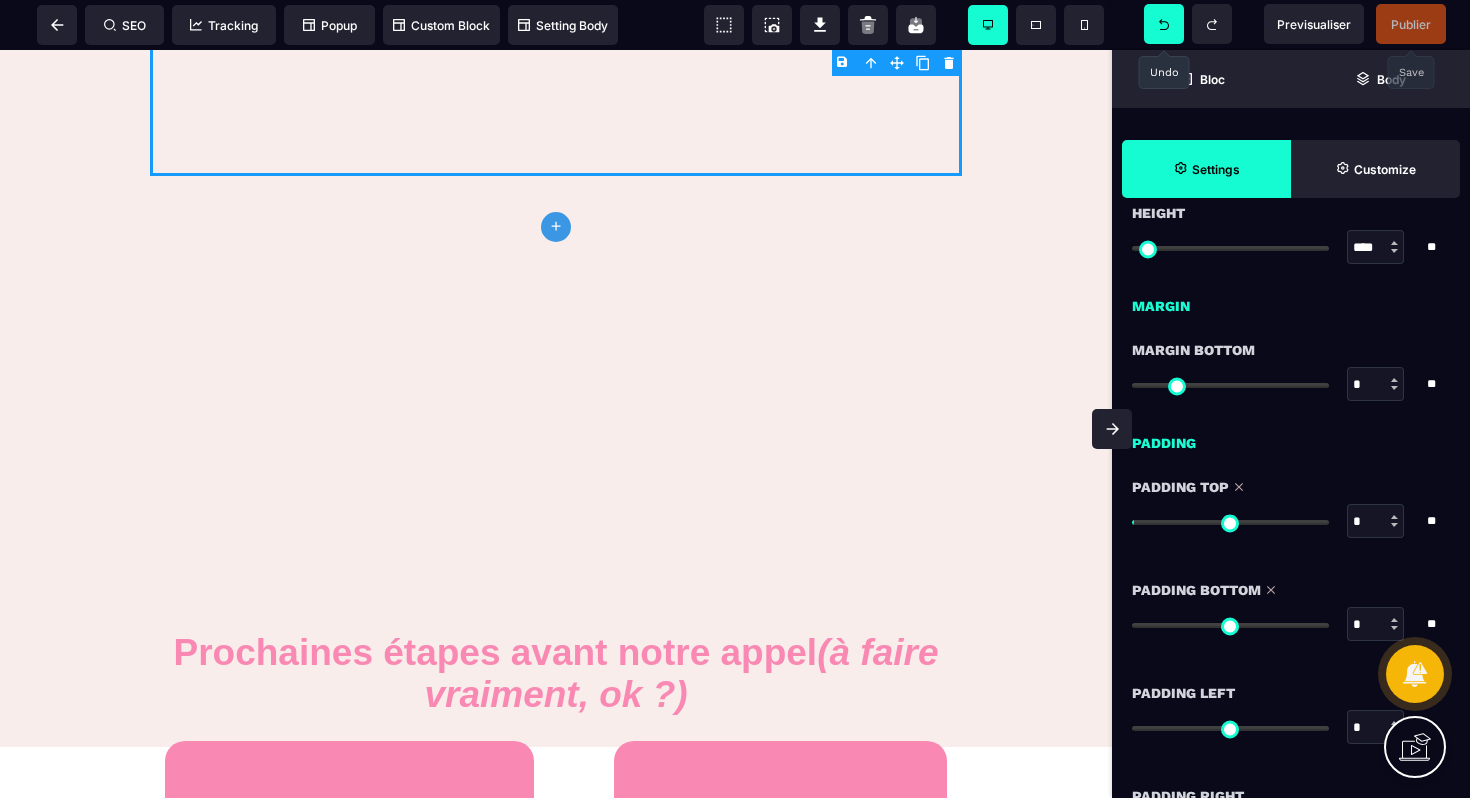 click at bounding box center [1164, 24] 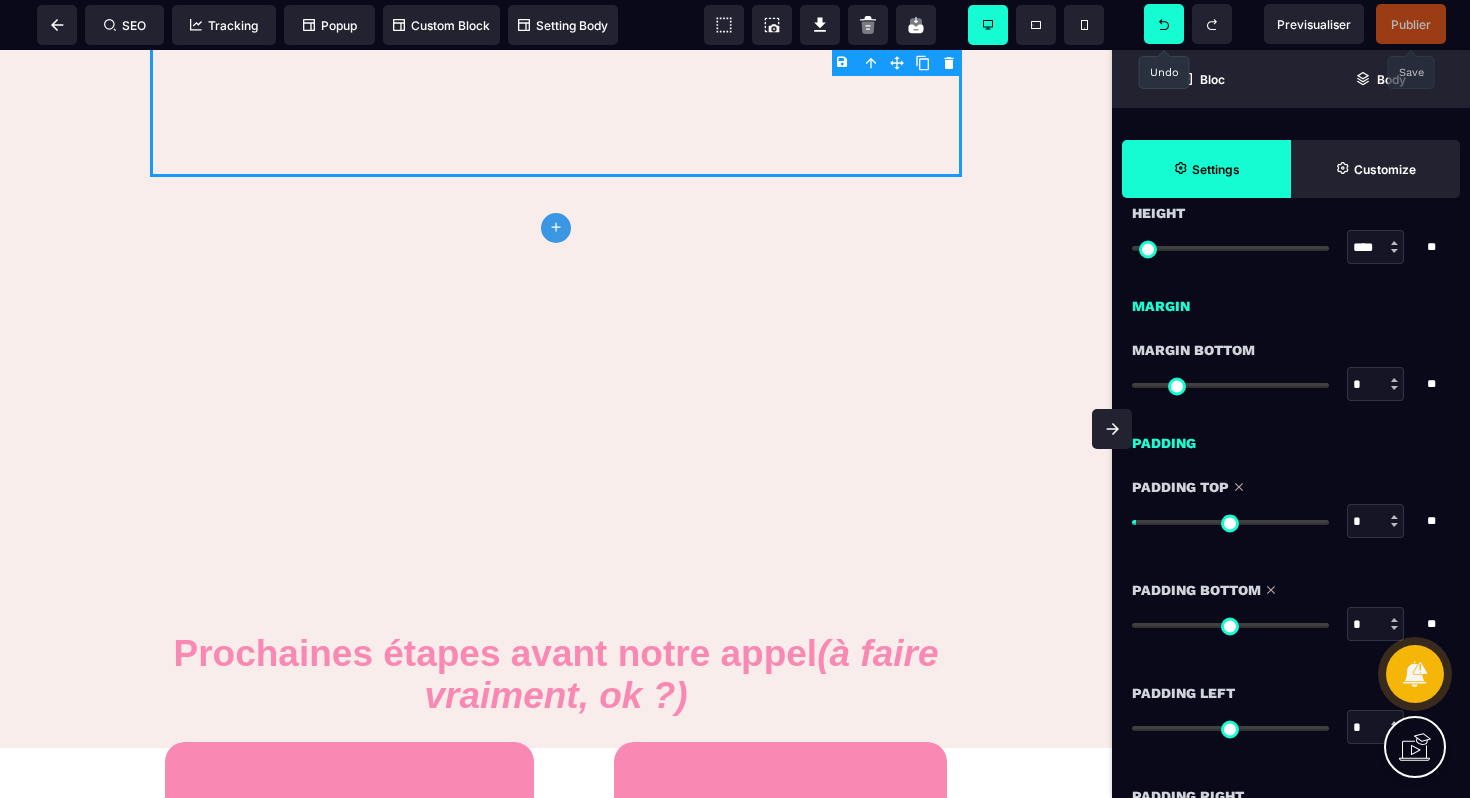 click at bounding box center (1164, 24) 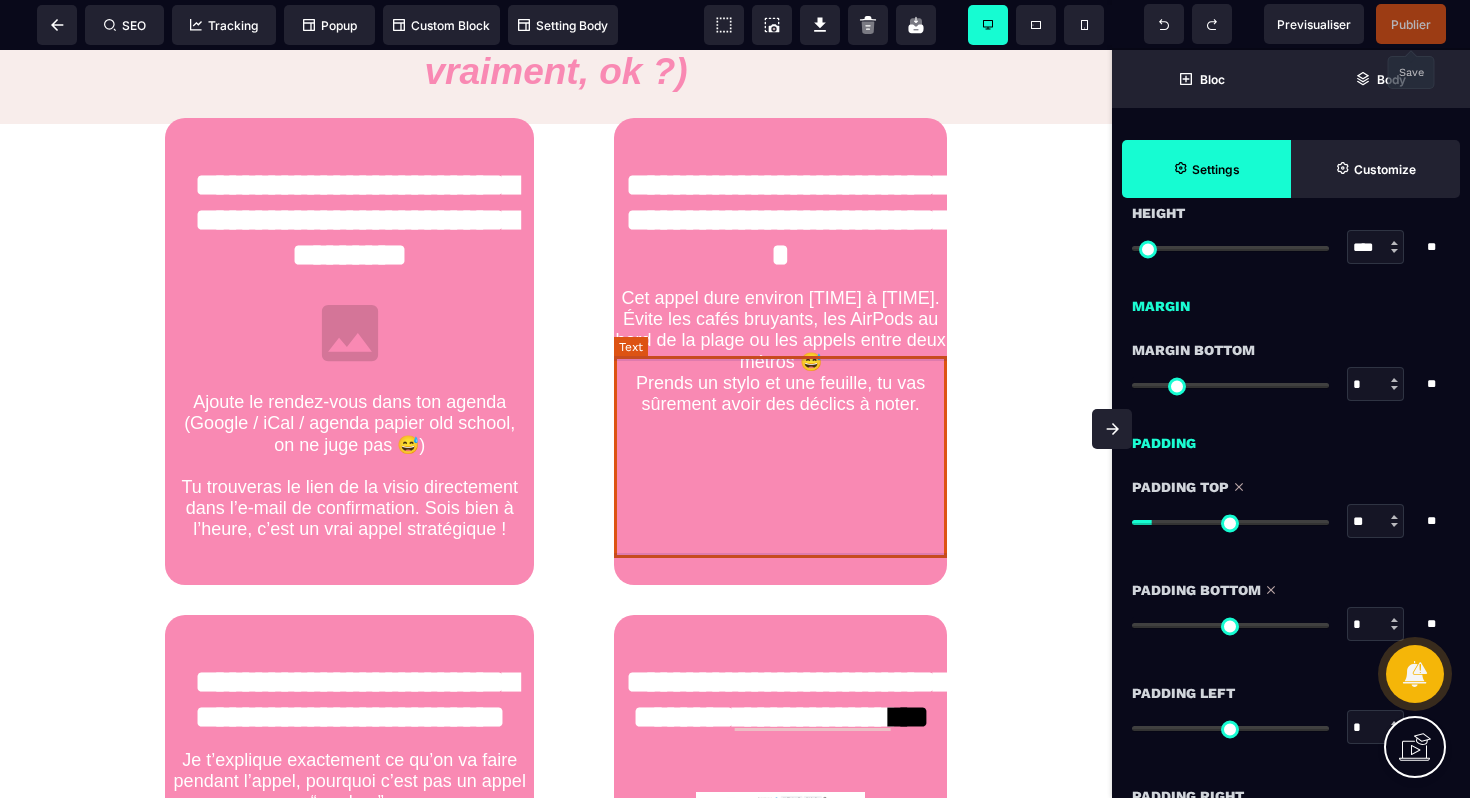 scroll, scrollTop: 2503, scrollLeft: 0, axis: vertical 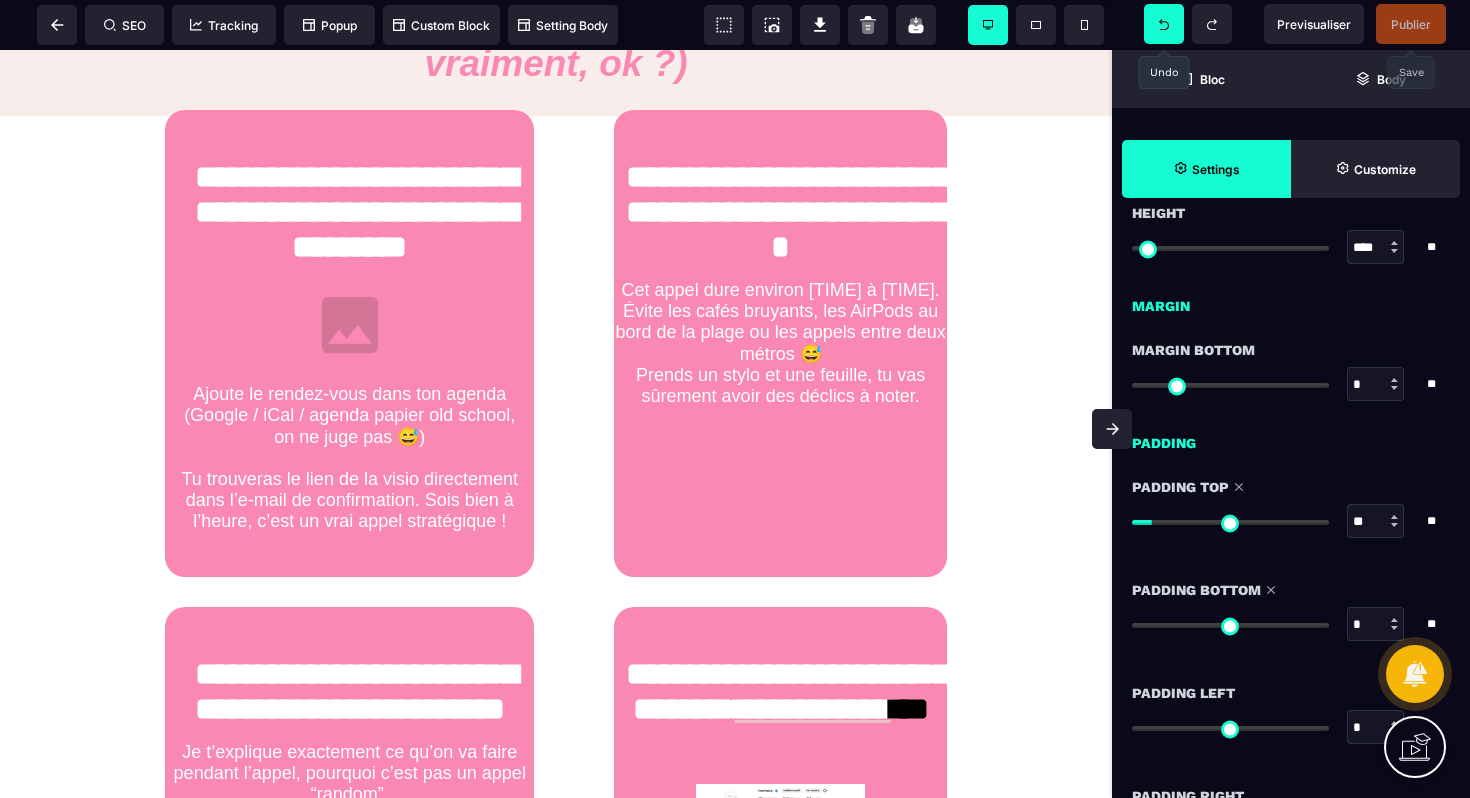 click 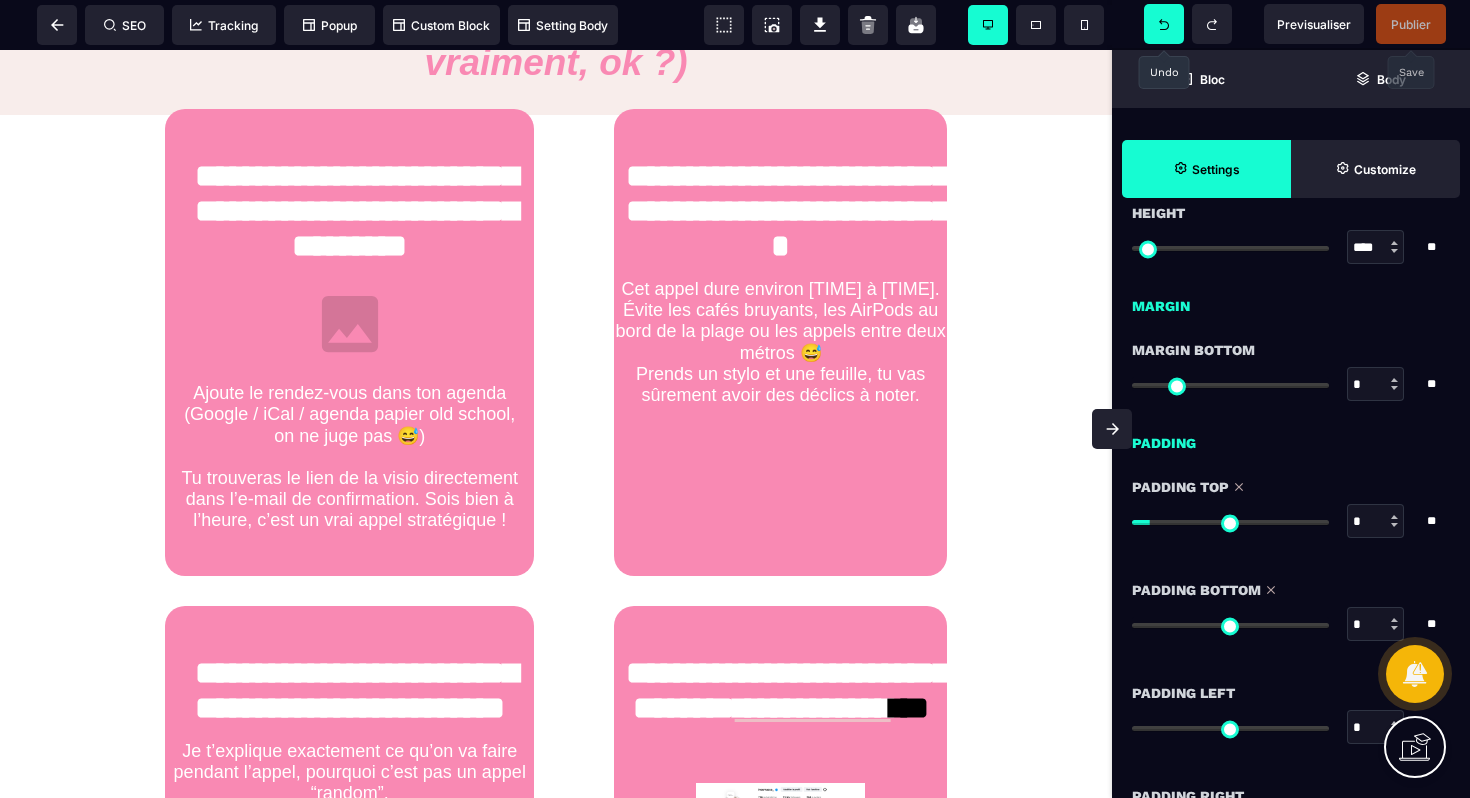 click 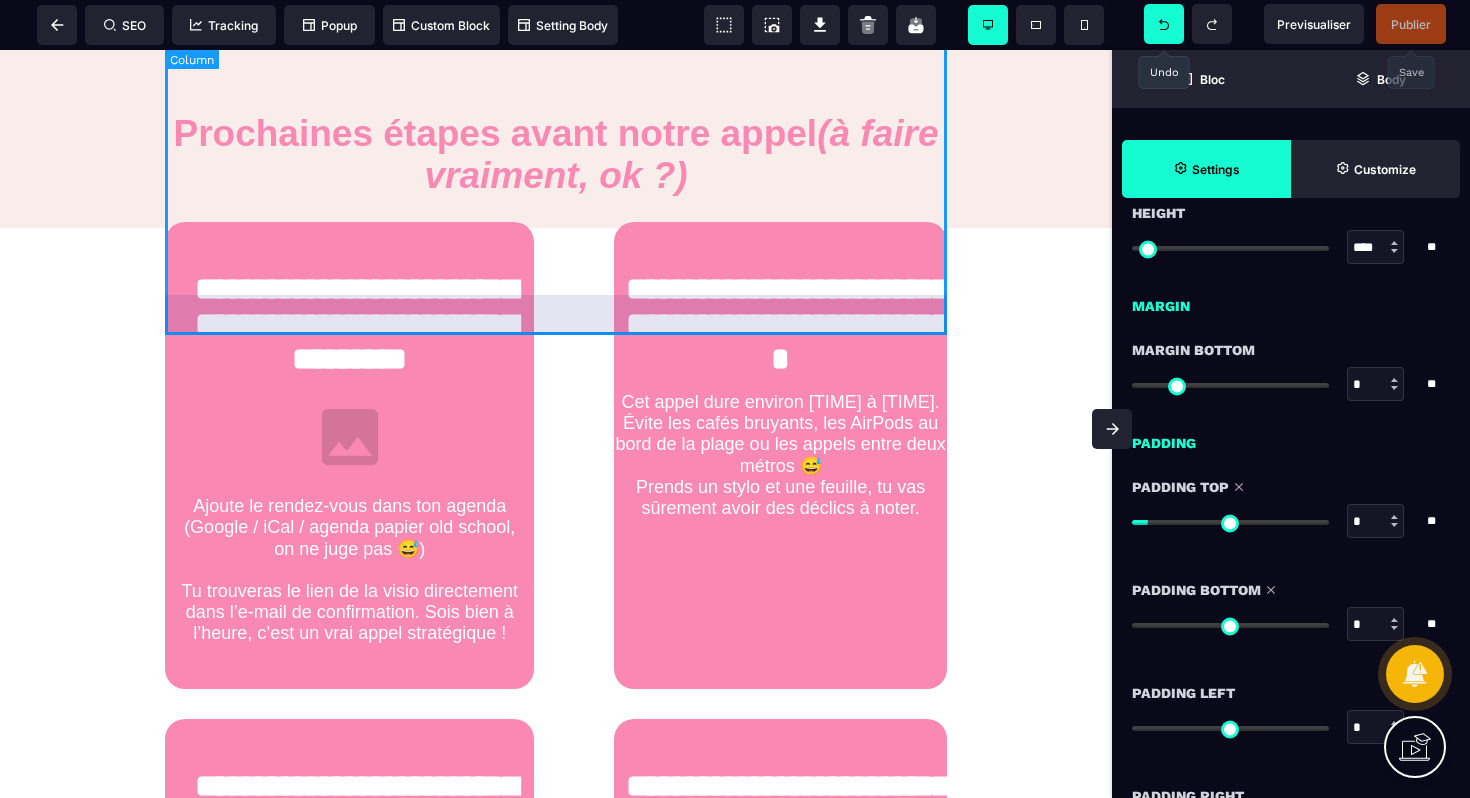scroll, scrollTop: 1906, scrollLeft: 0, axis: vertical 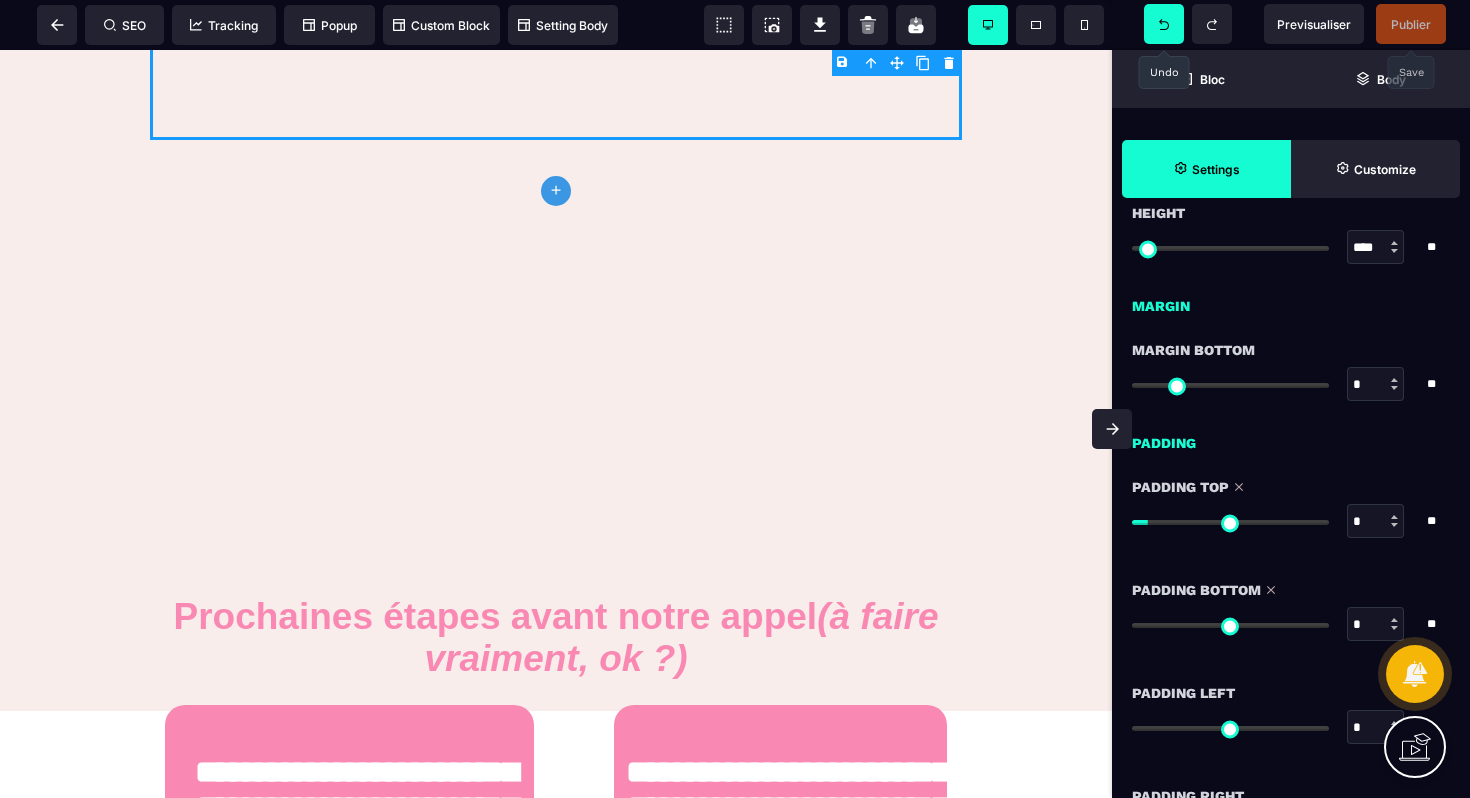 click at bounding box center (1164, 24) 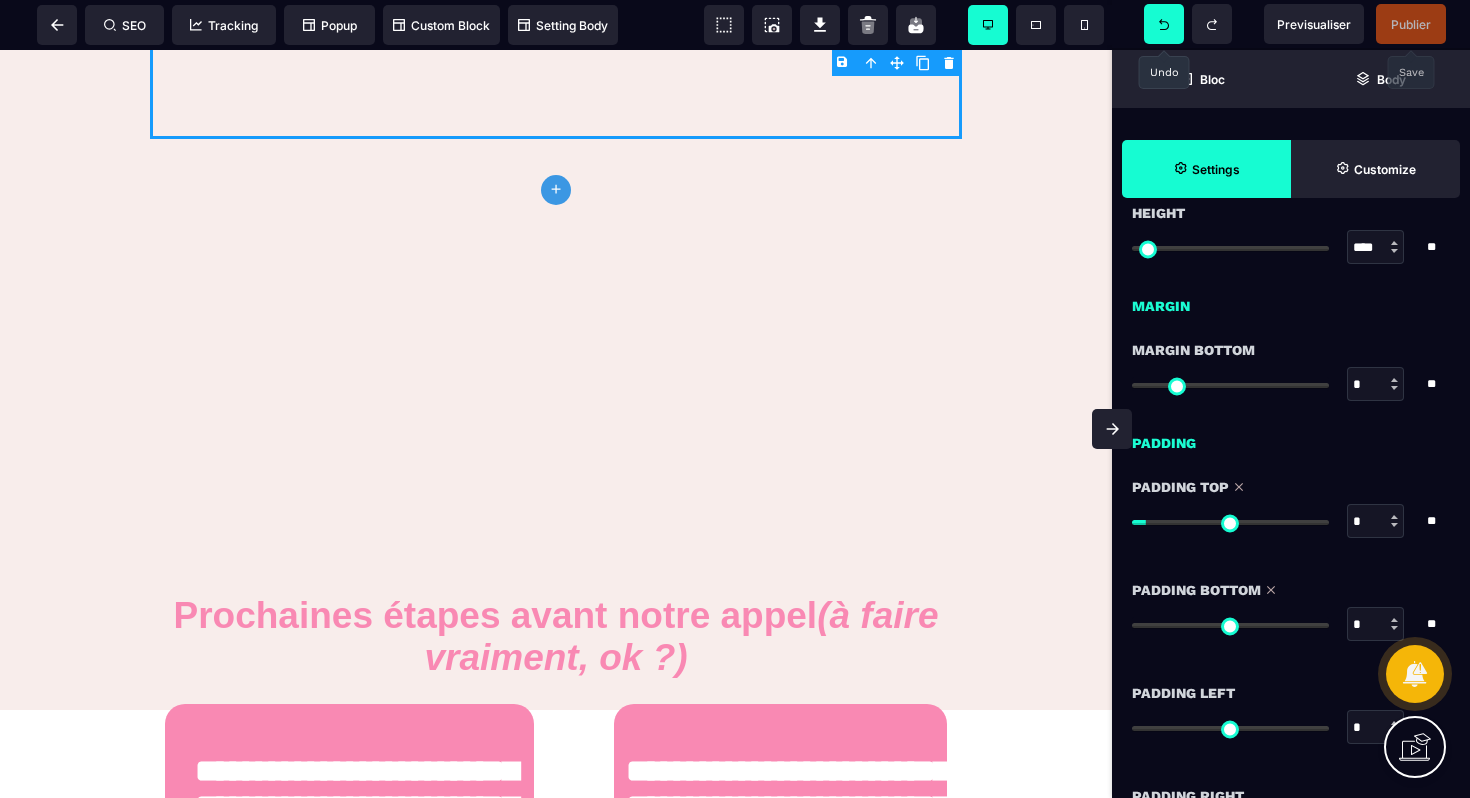 click at bounding box center (1164, 24) 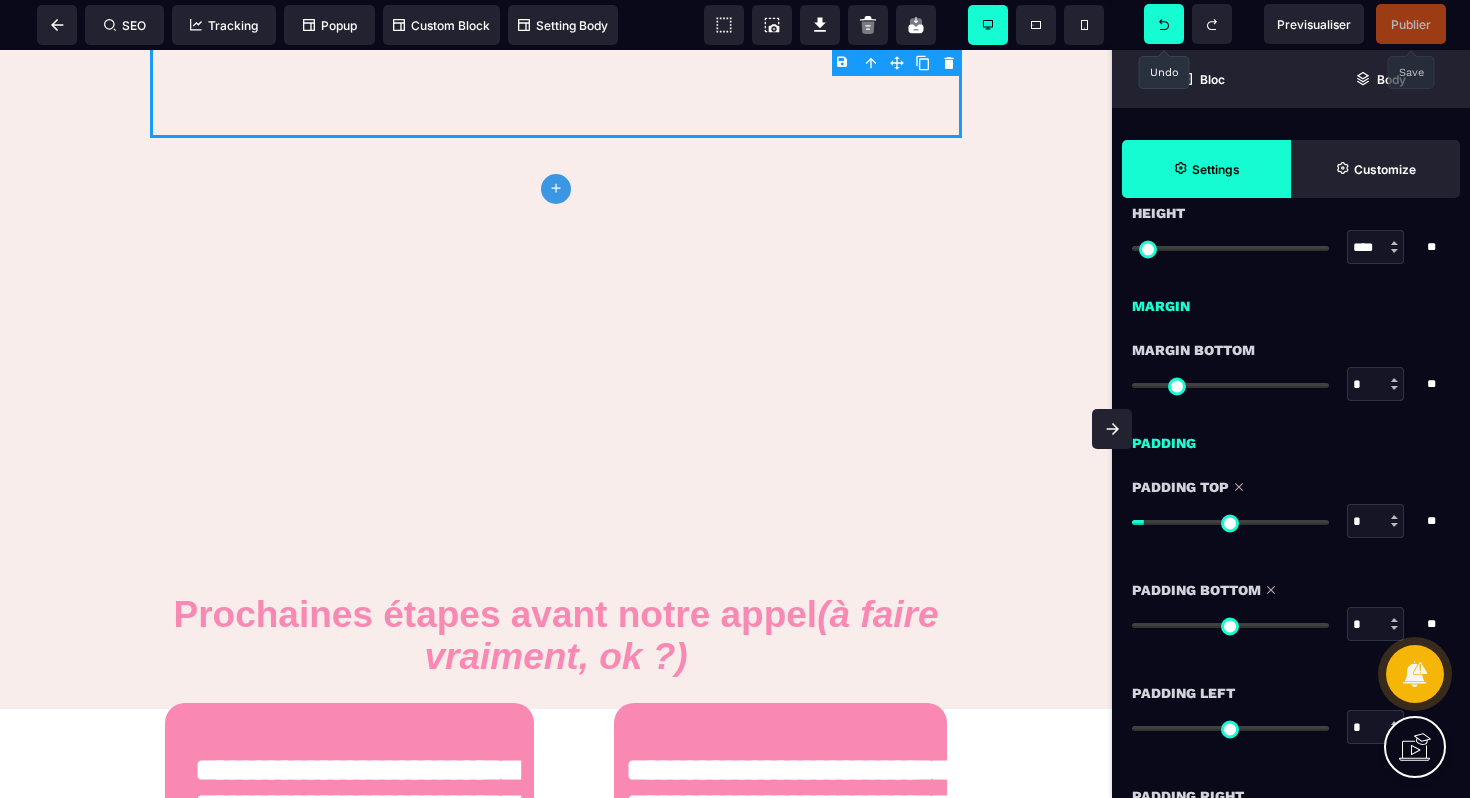 click at bounding box center [1164, 24] 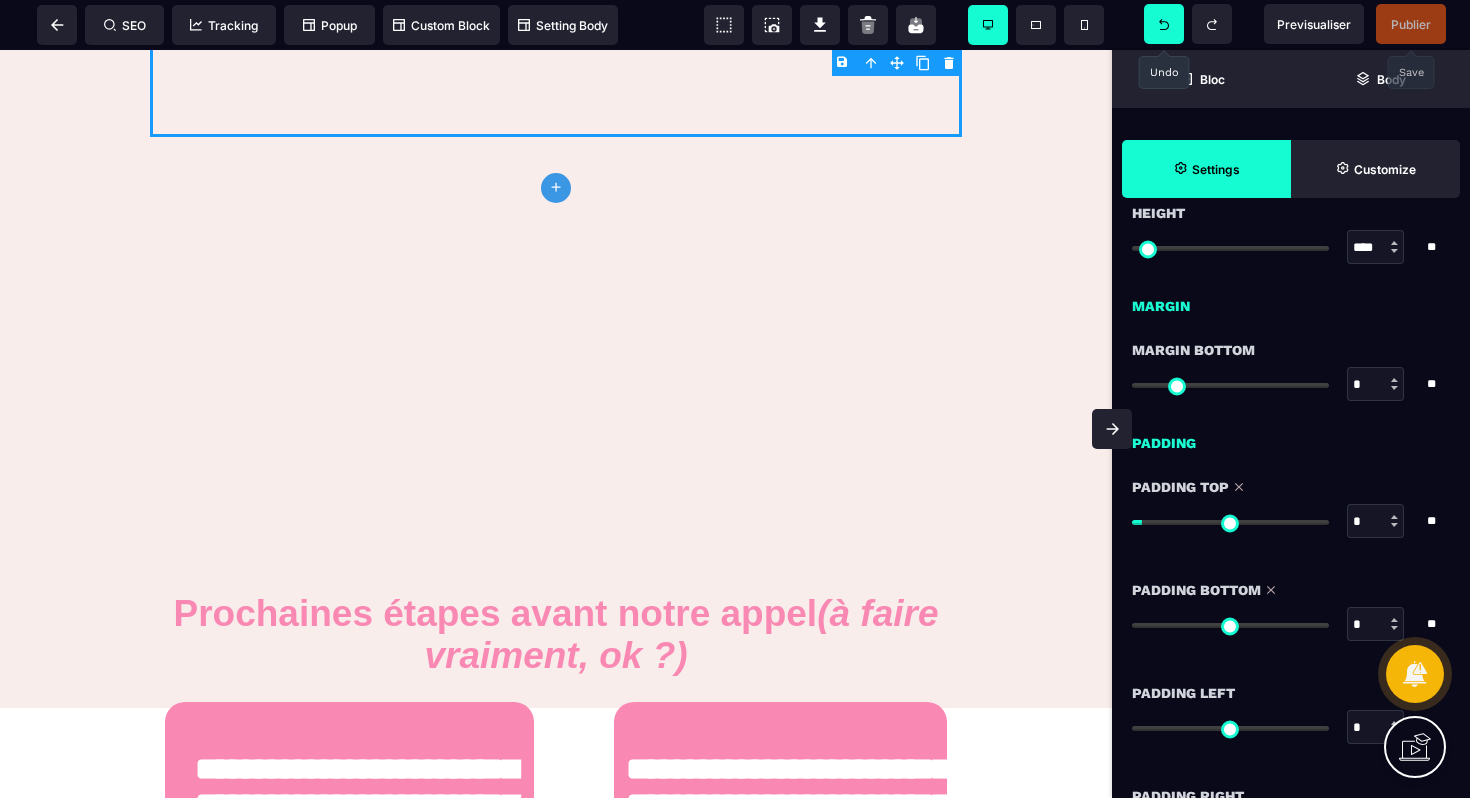click at bounding box center [1164, 24] 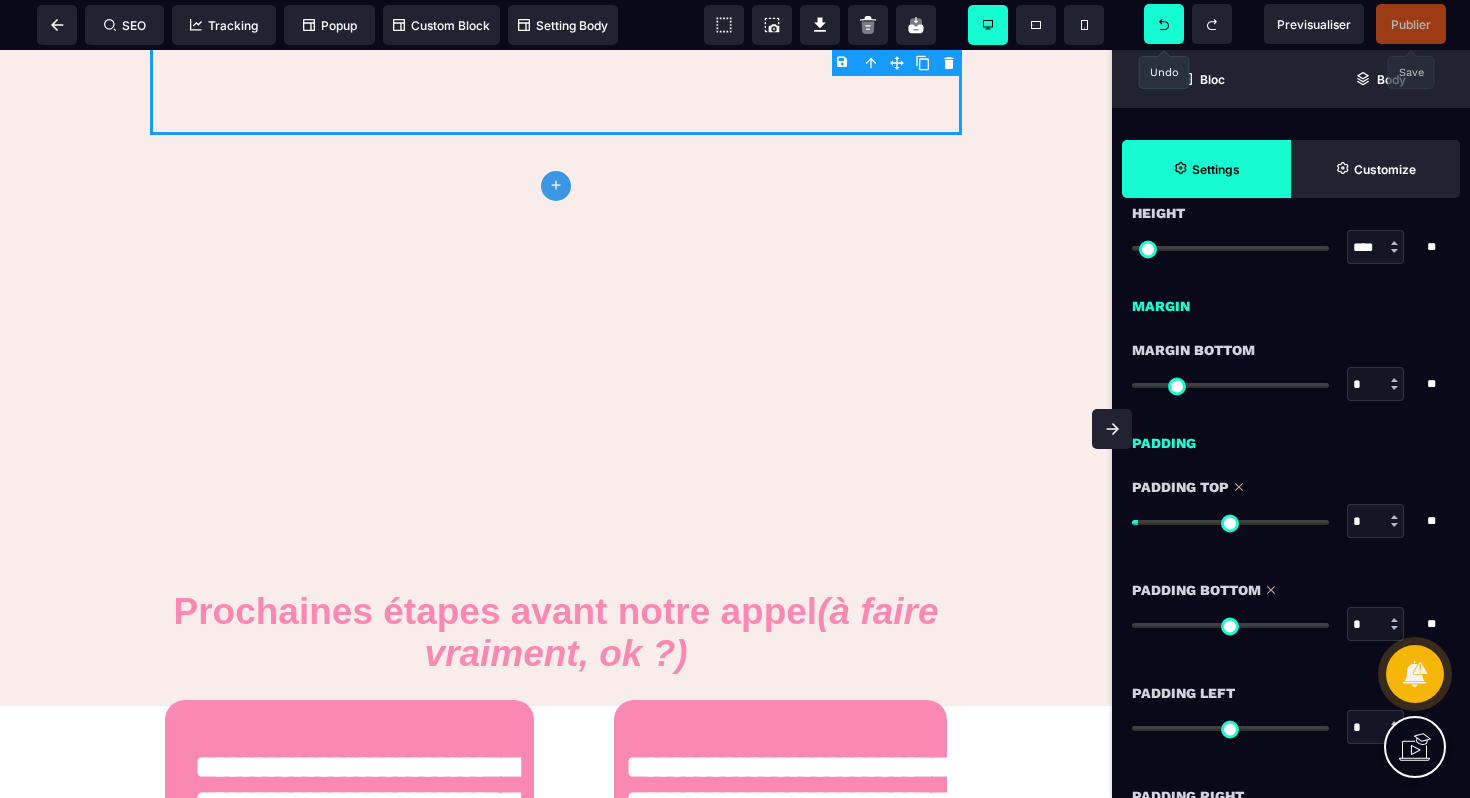 click at bounding box center [1164, 24] 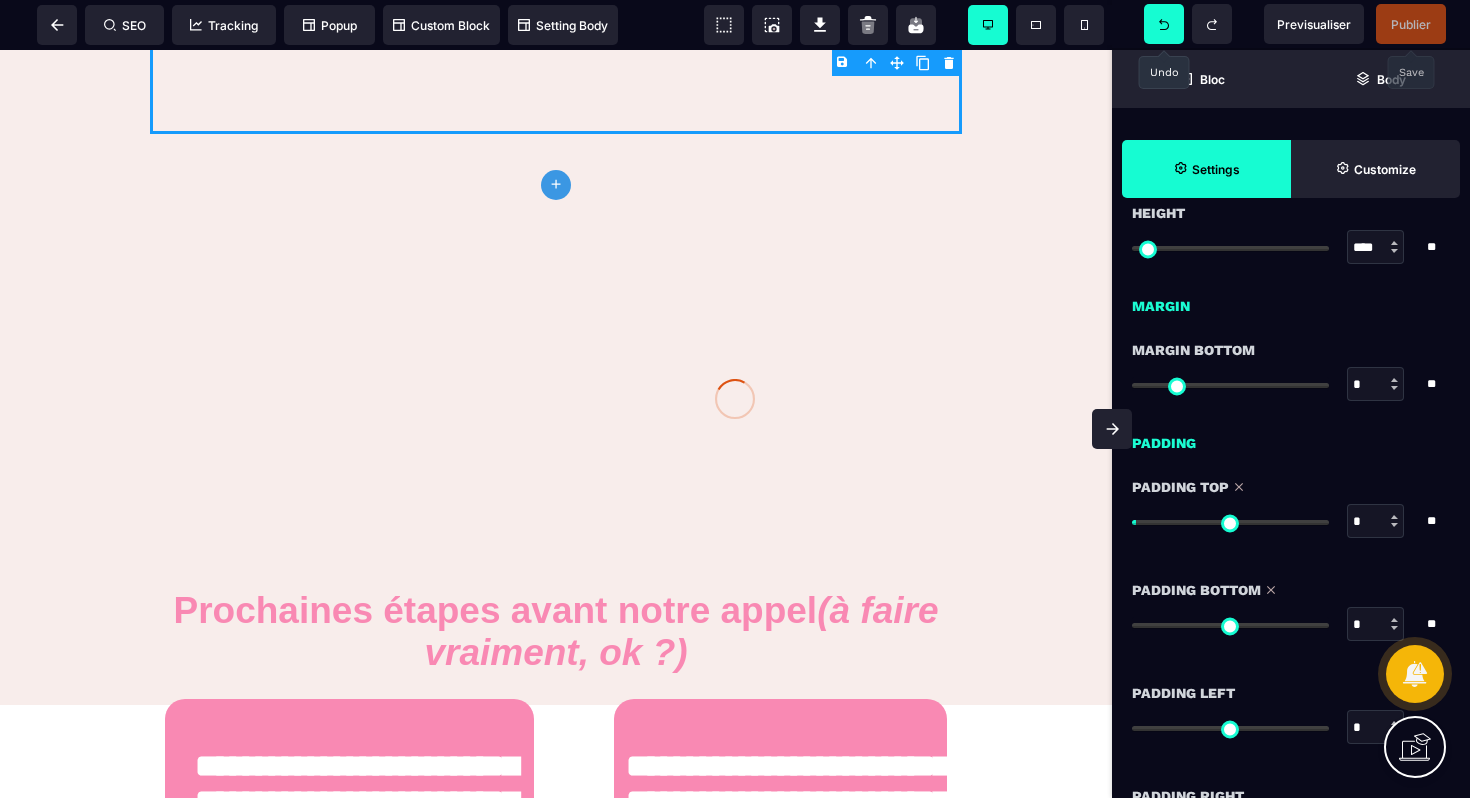 click 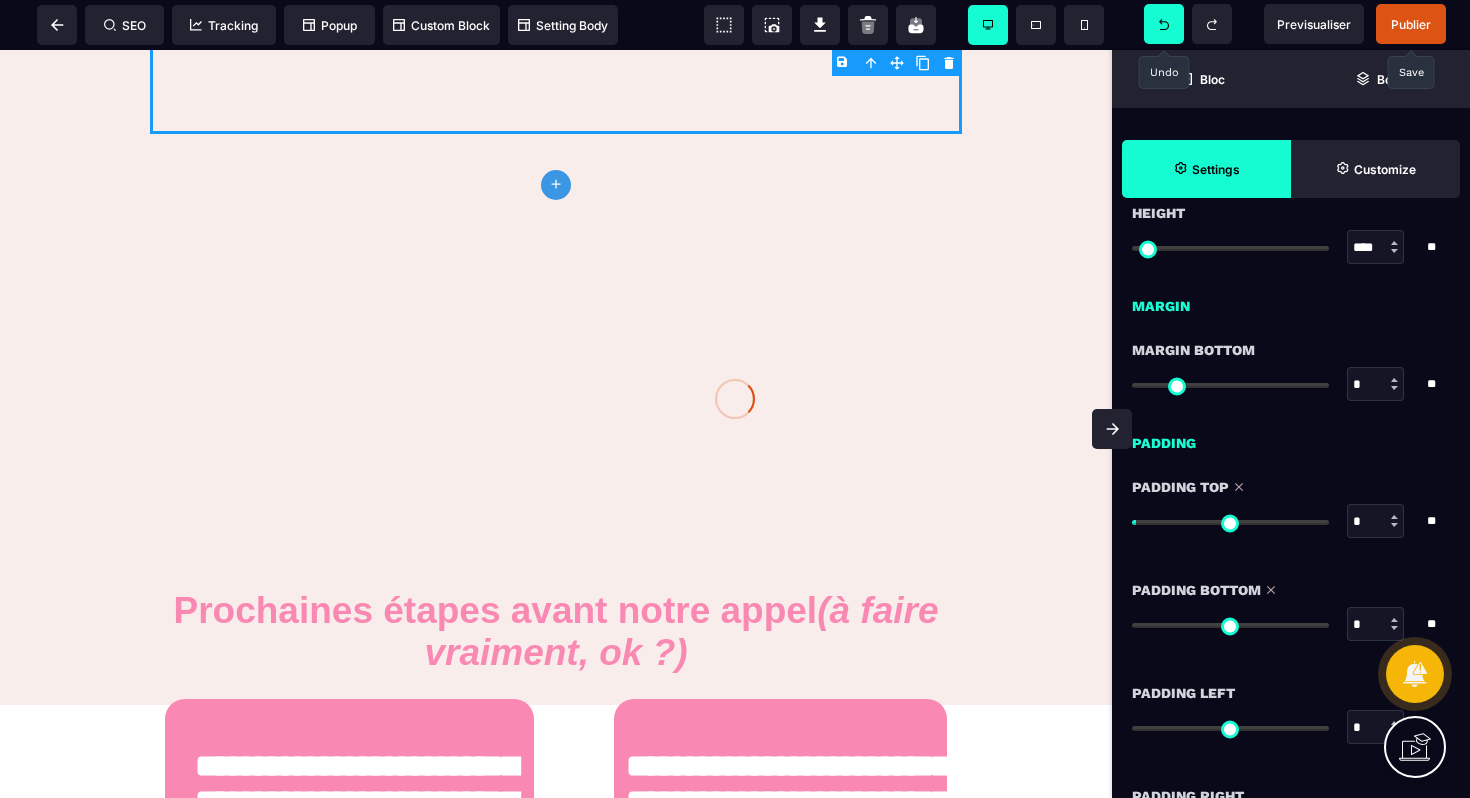 click 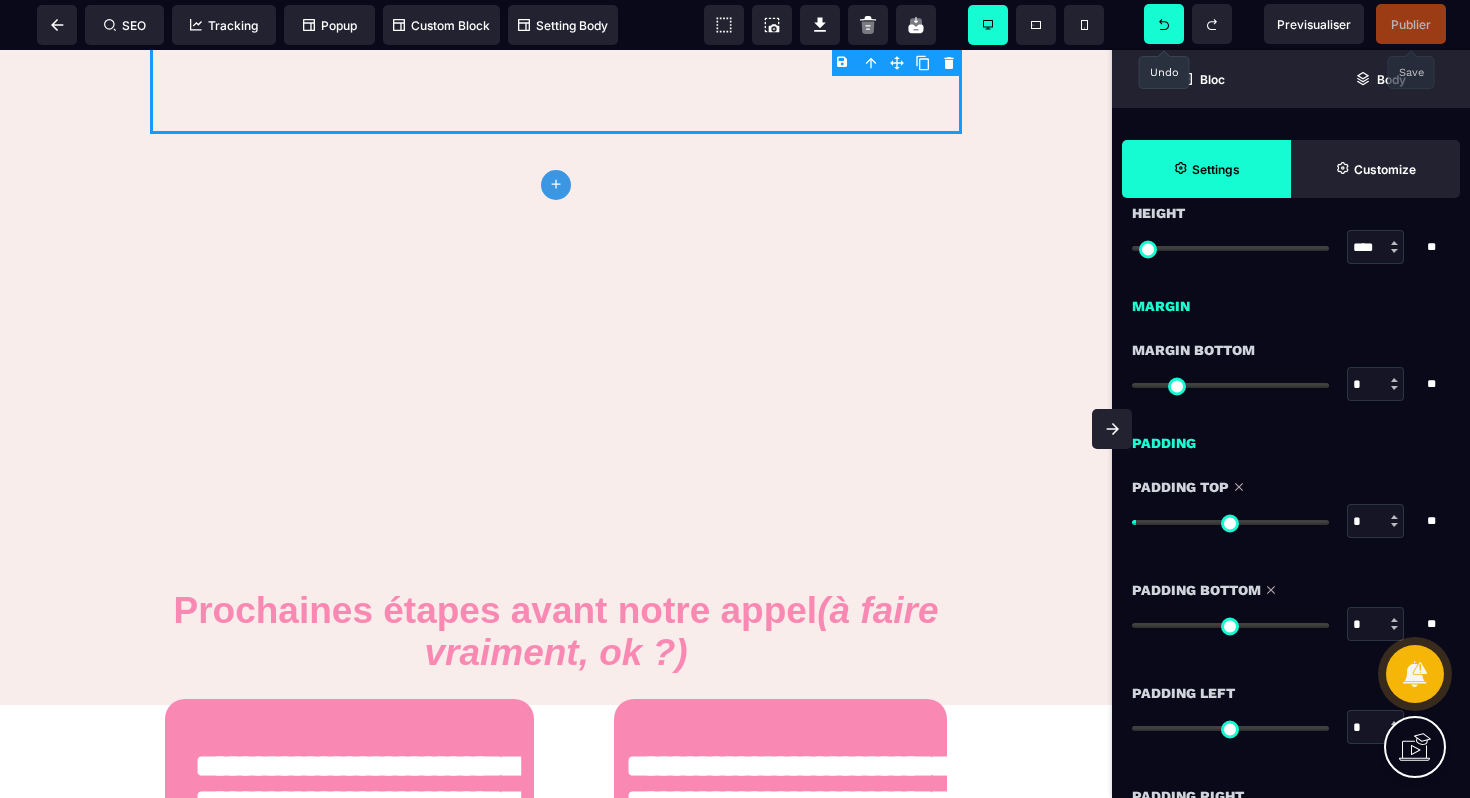 click at bounding box center (1164, 24) 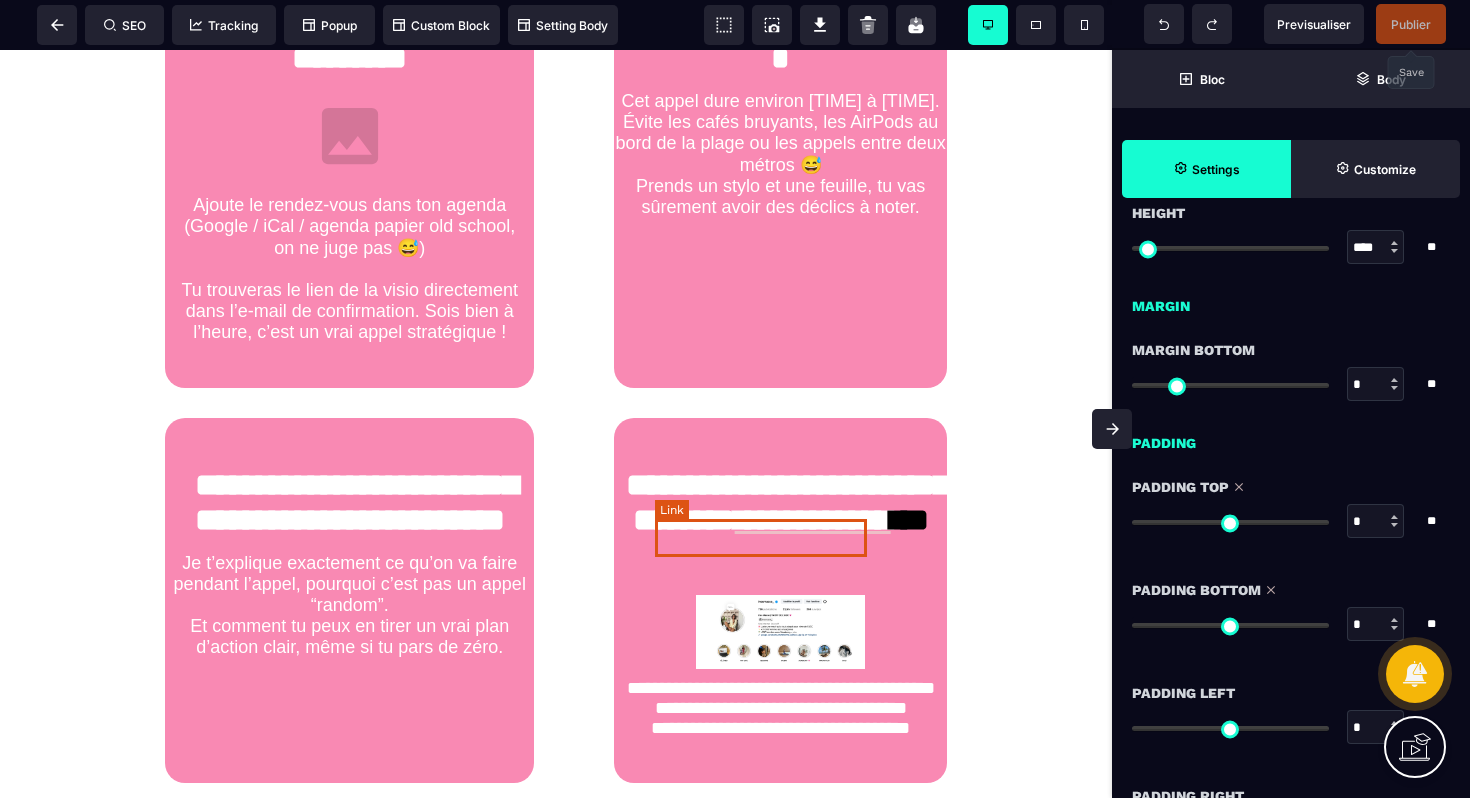 scroll, scrollTop: 2791, scrollLeft: 0, axis: vertical 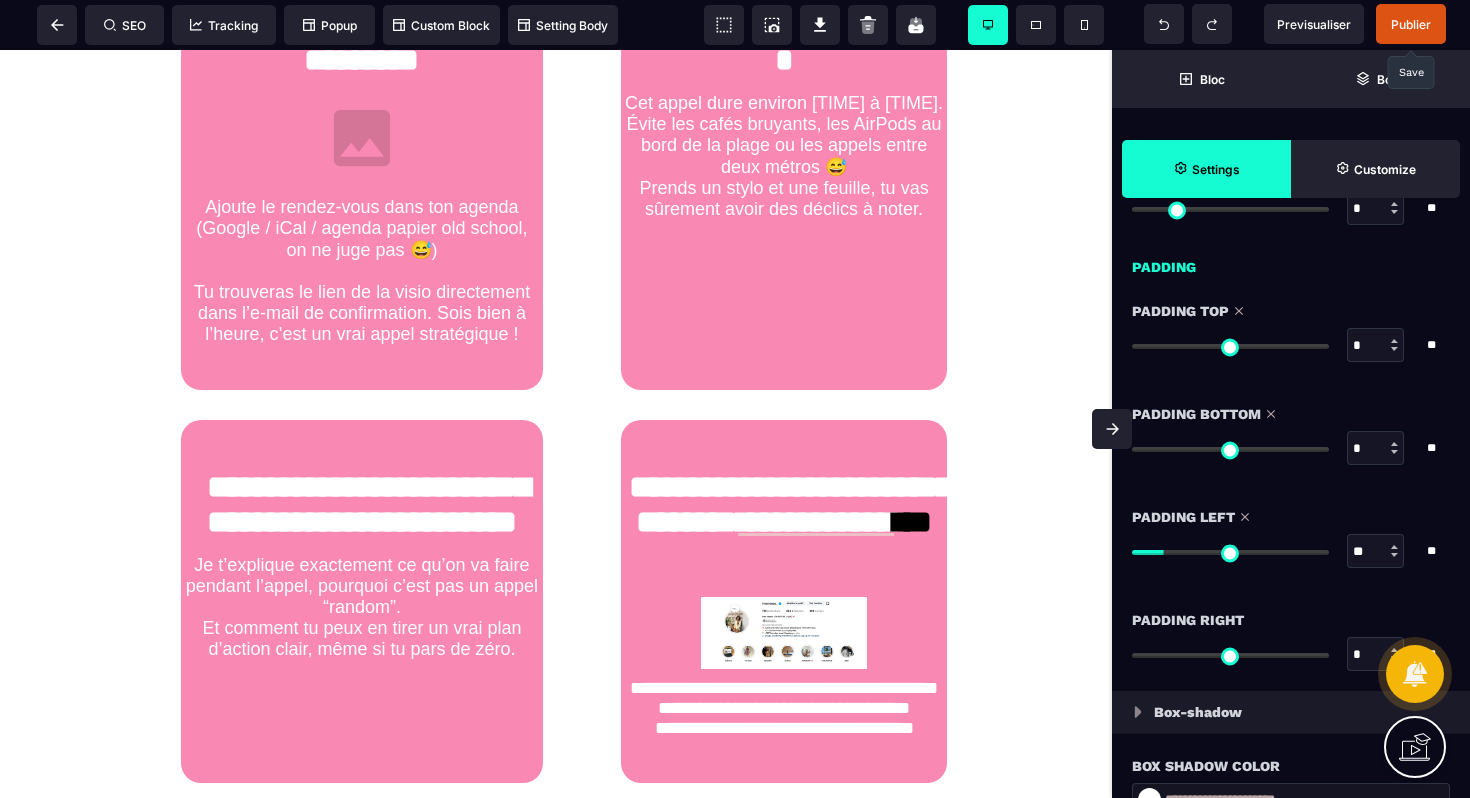 drag, startPoint x: 1145, startPoint y: 550, endPoint x: 1169, endPoint y: 548, distance: 24.083189 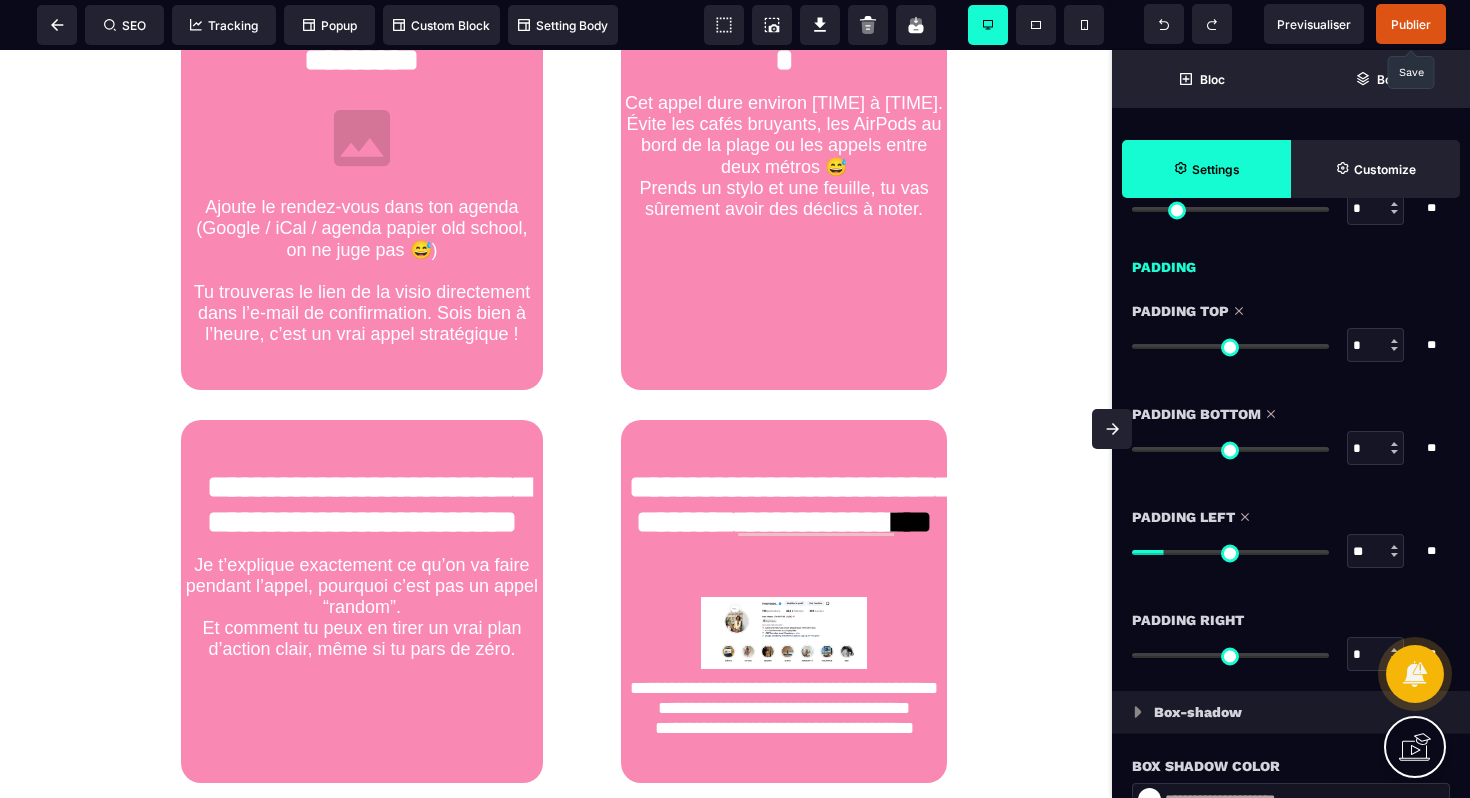 click at bounding box center [1230, 552] 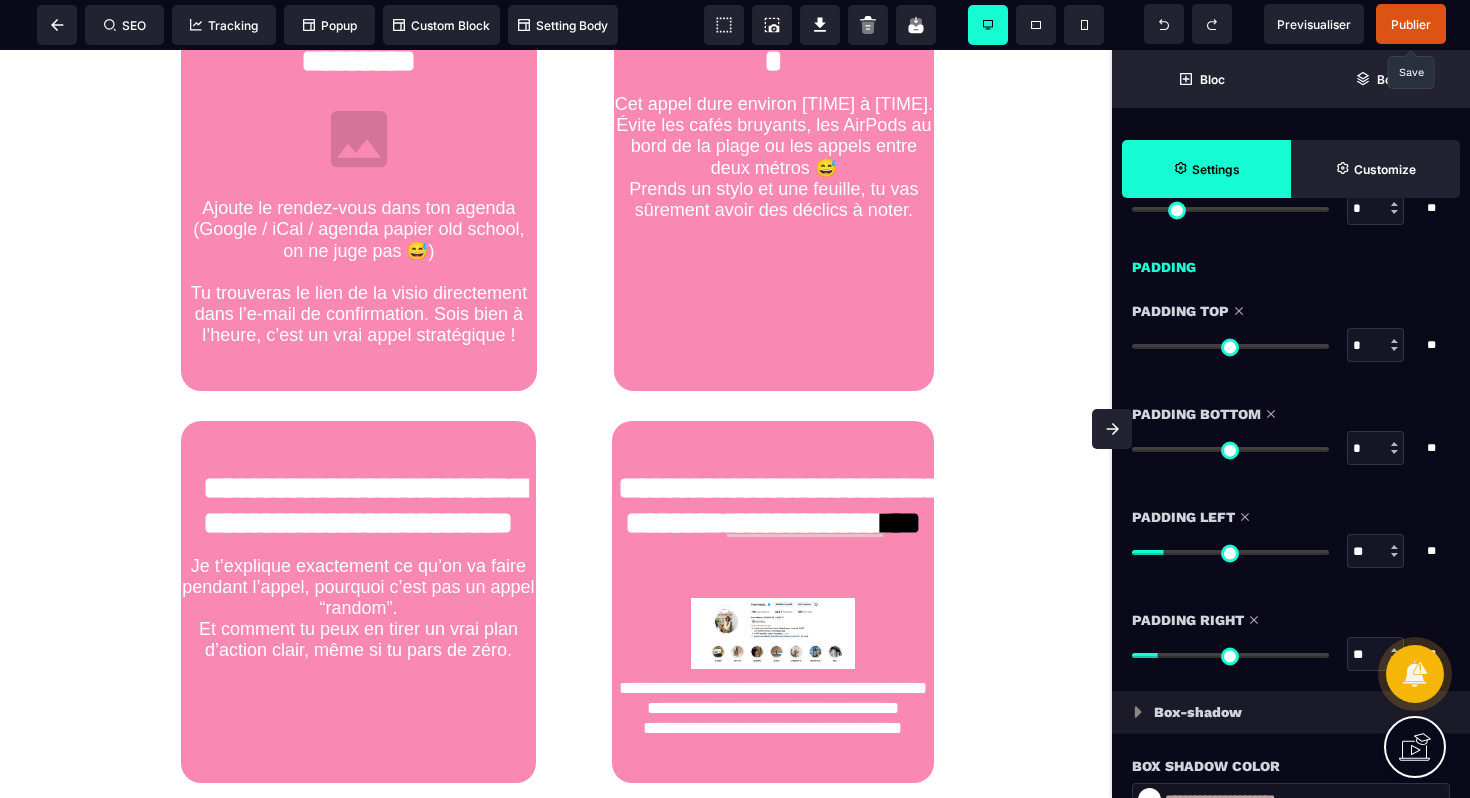 scroll, scrollTop: 2786, scrollLeft: 0, axis: vertical 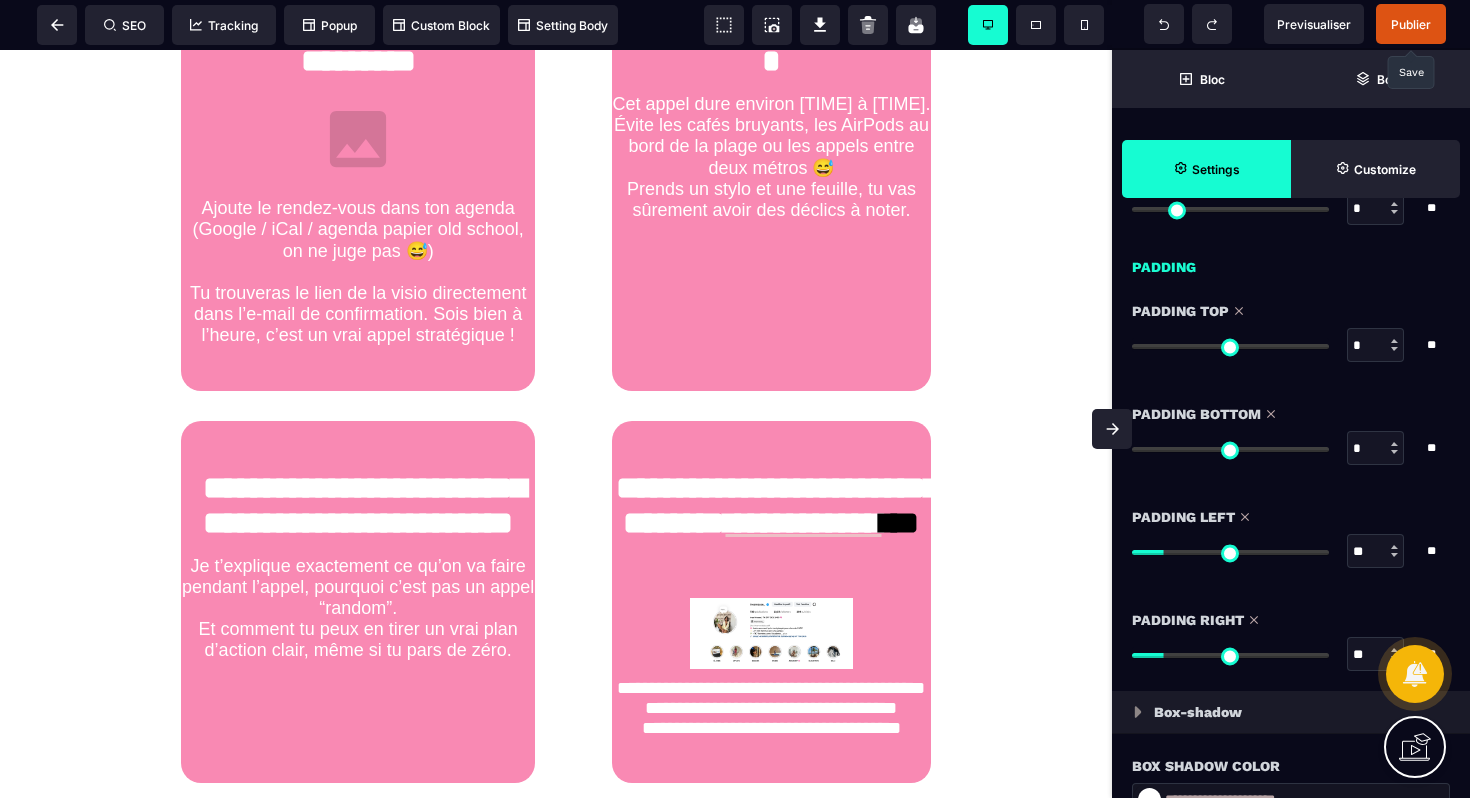 drag, startPoint x: 1138, startPoint y: 653, endPoint x: 1170, endPoint y: 647, distance: 32.55764 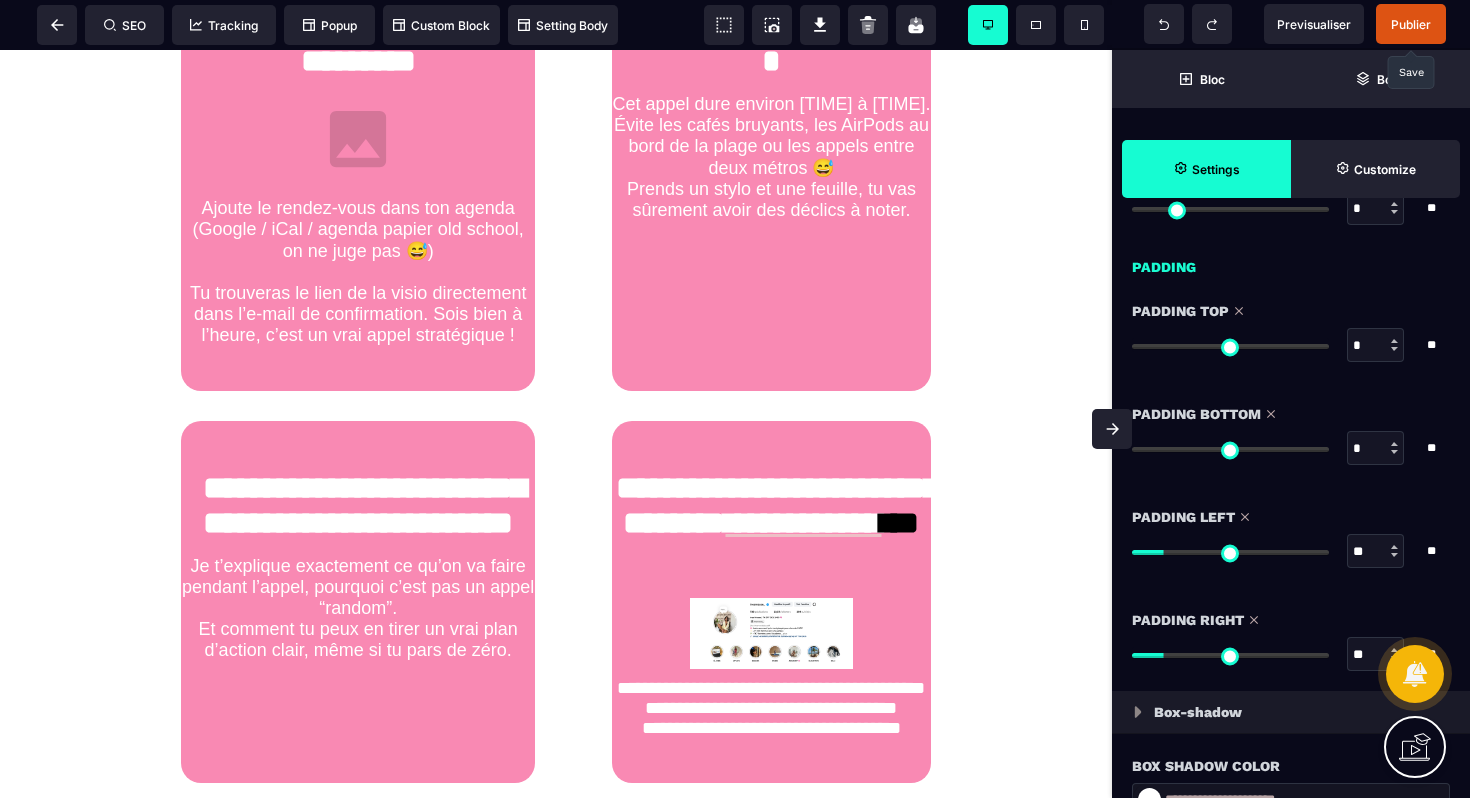 click at bounding box center [1230, 655] 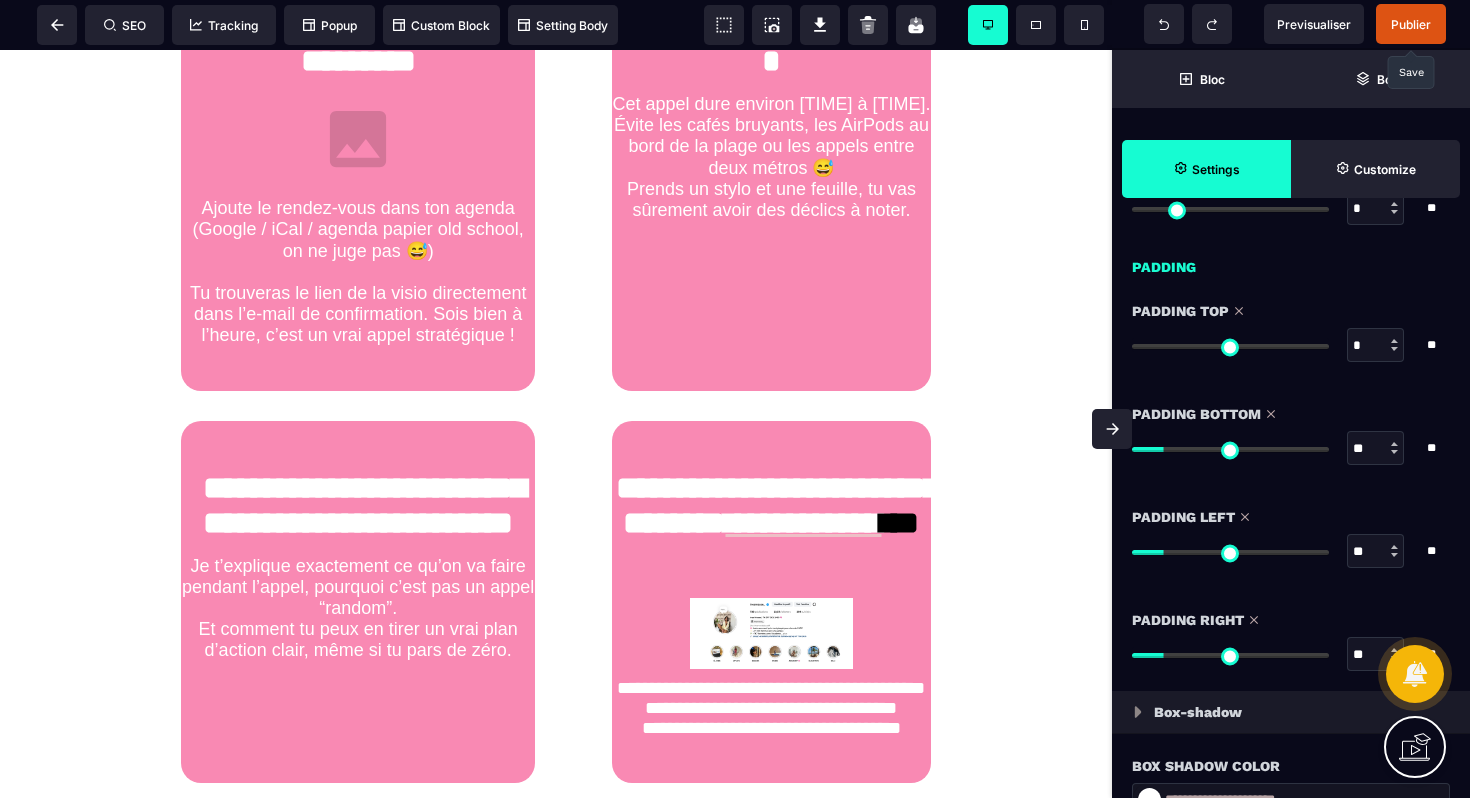 drag, startPoint x: 1147, startPoint y: 443, endPoint x: 1170, endPoint y: 442, distance: 23.021729 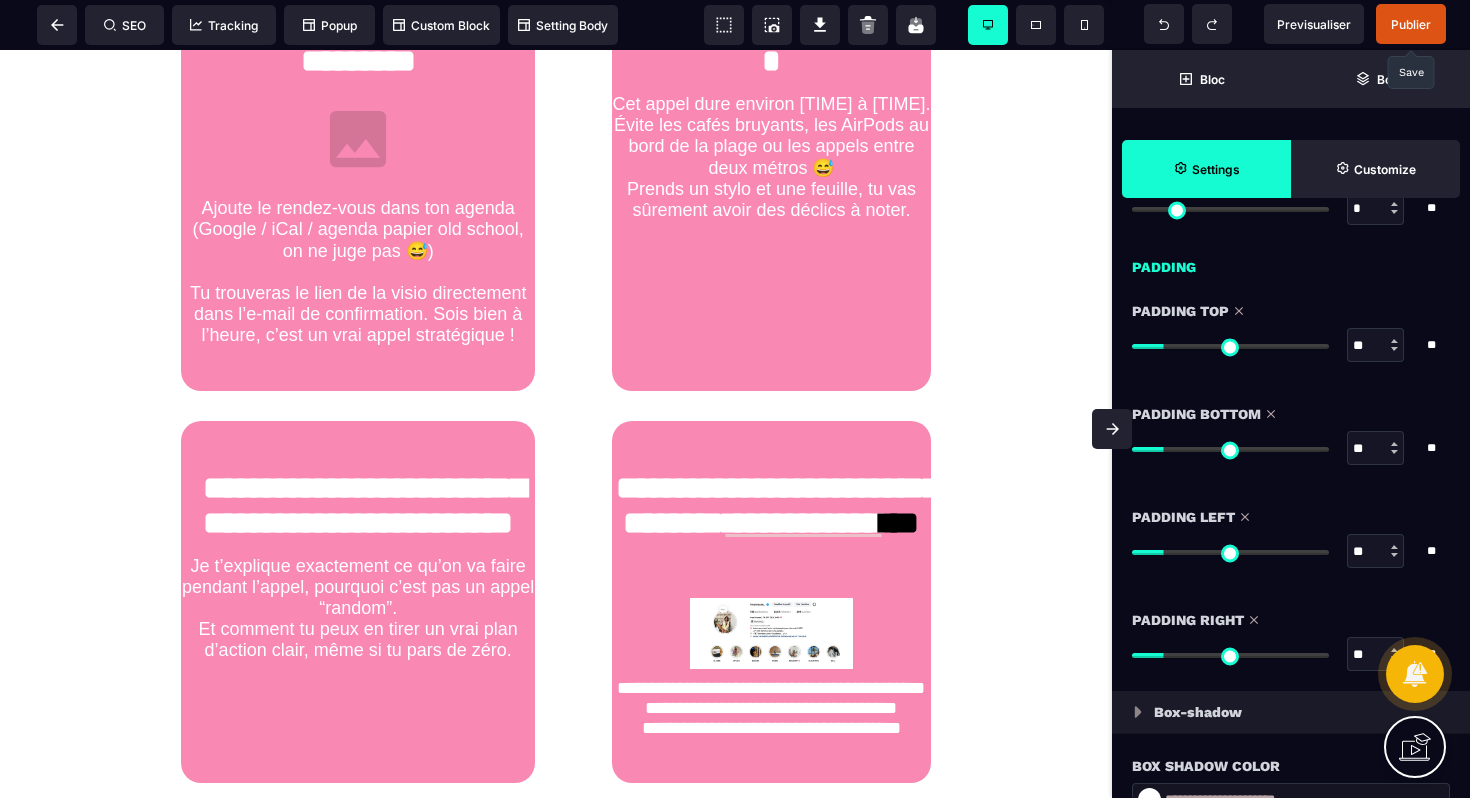 drag, startPoint x: 1146, startPoint y: 342, endPoint x: 1168, endPoint y: 343, distance: 22.022715 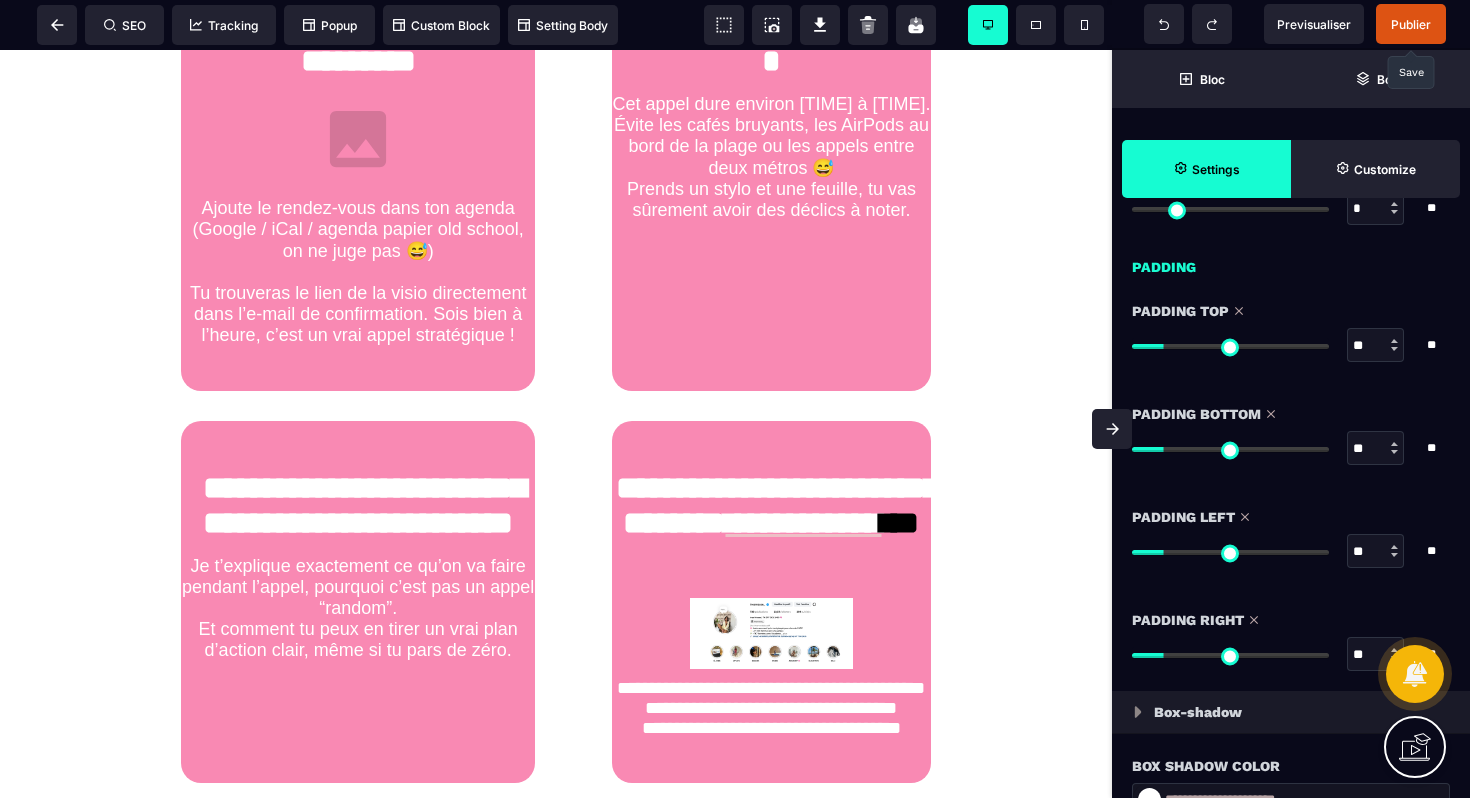 click at bounding box center (1230, 346) 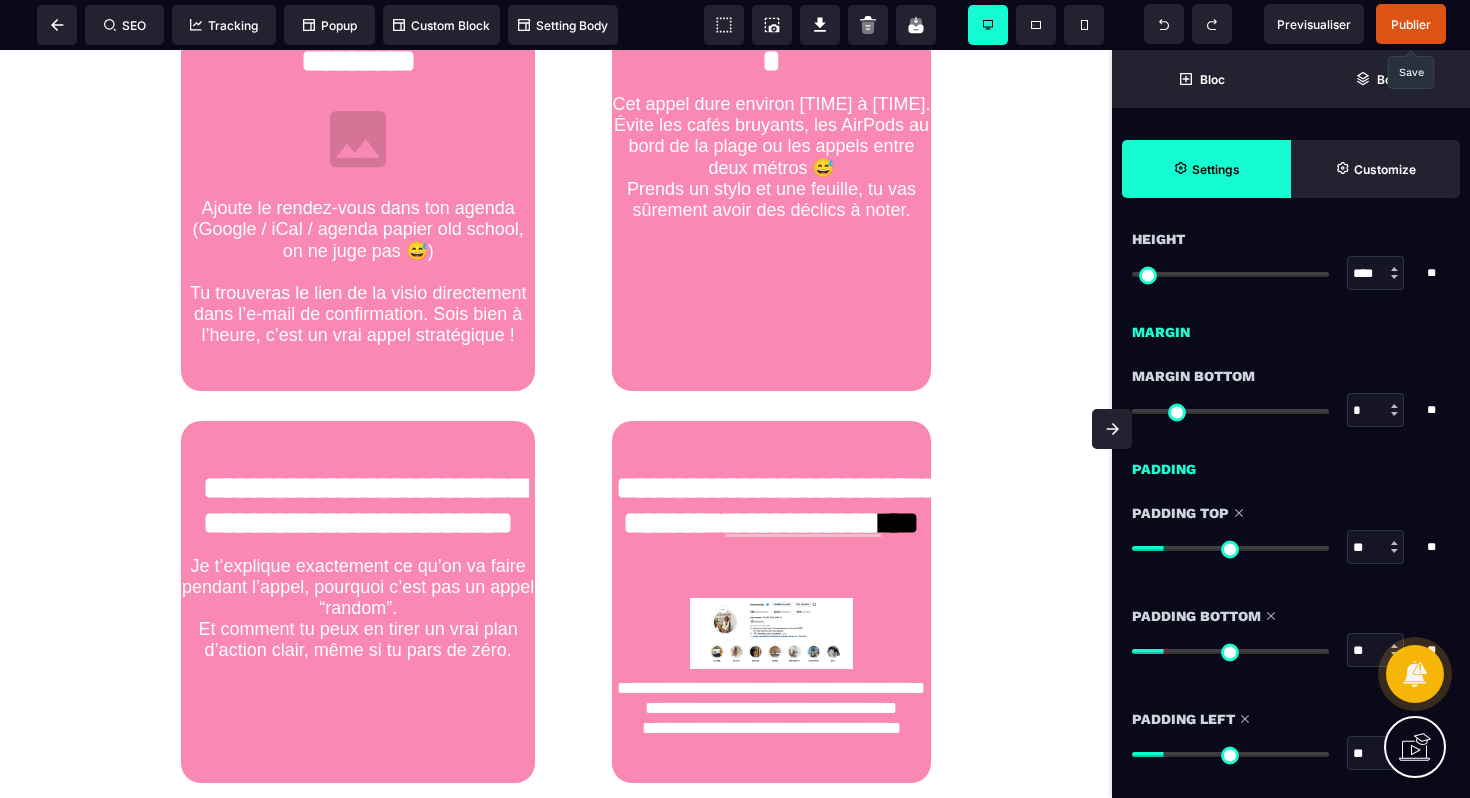 scroll, scrollTop: 1353, scrollLeft: 0, axis: vertical 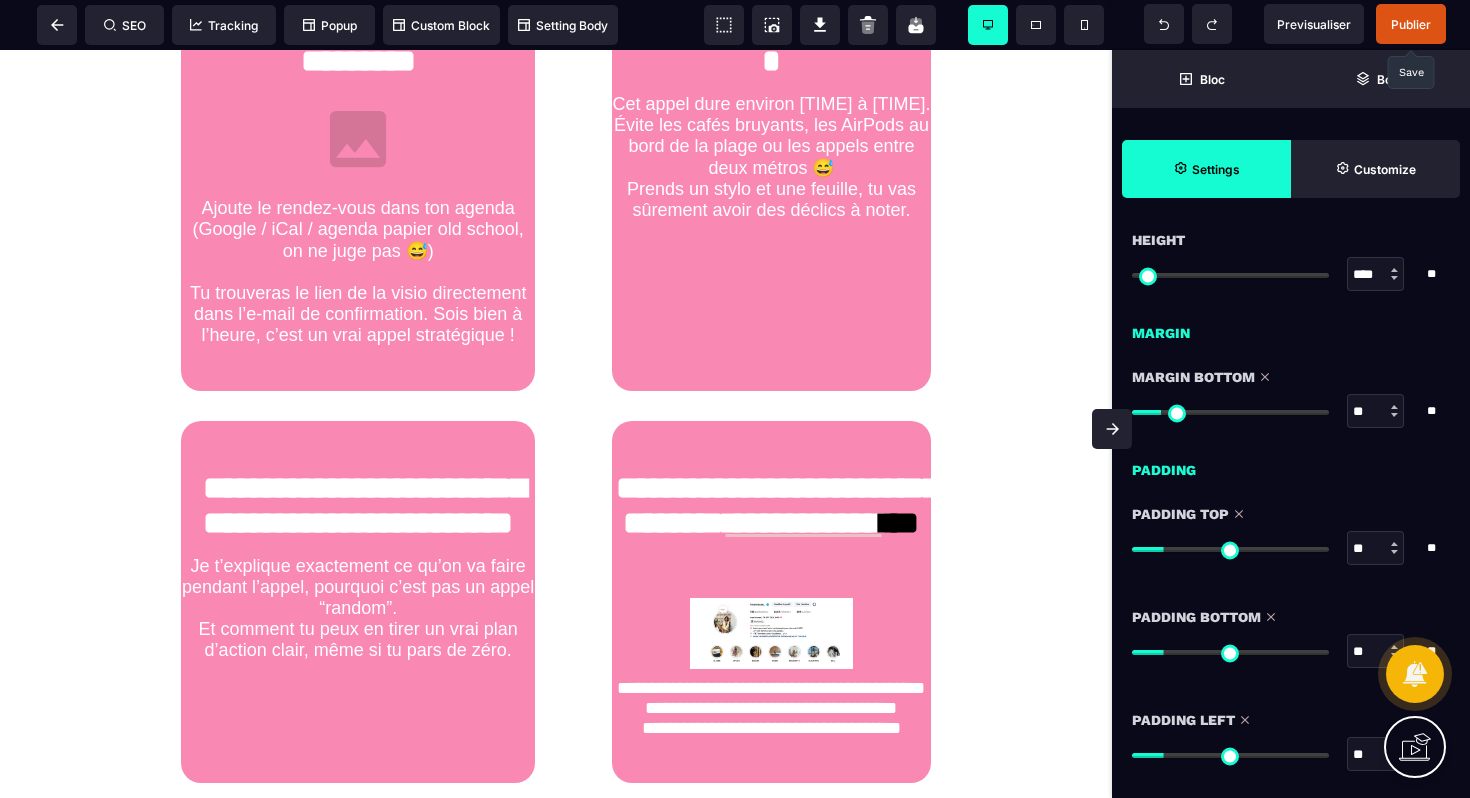 drag, startPoint x: 1144, startPoint y: 408, endPoint x: 1166, endPoint y: 408, distance: 22 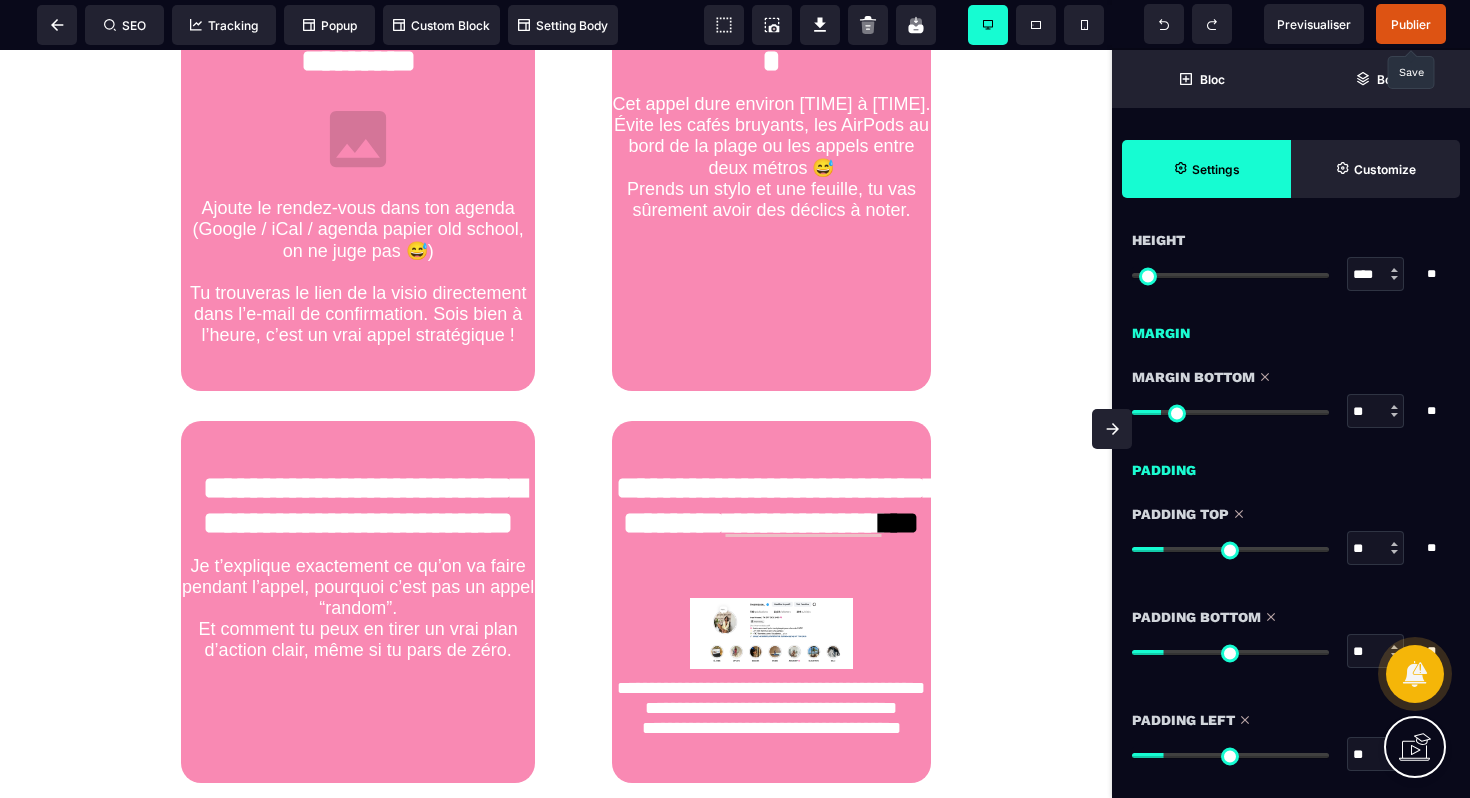 click at bounding box center [1230, 412] 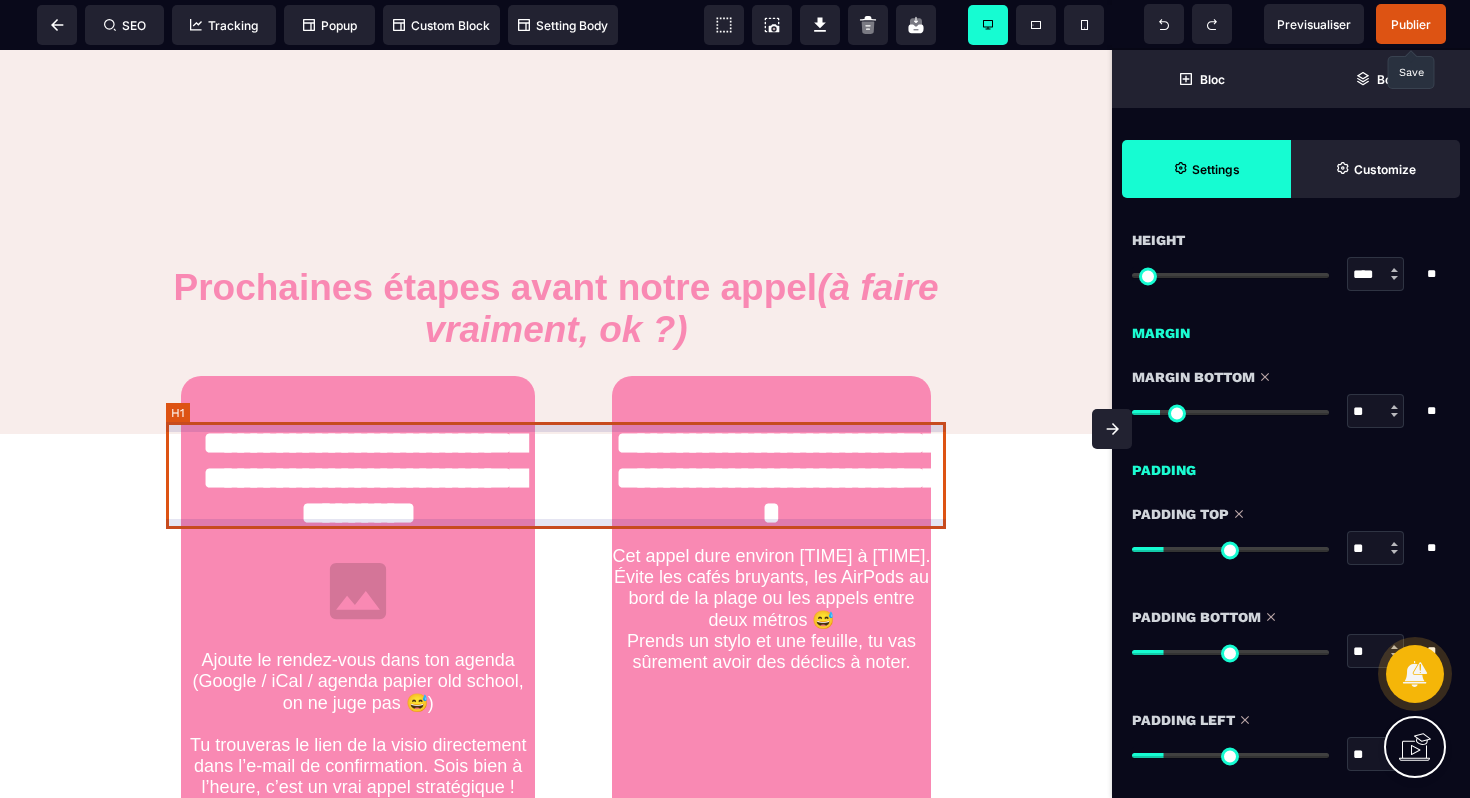 scroll, scrollTop: 2278, scrollLeft: 0, axis: vertical 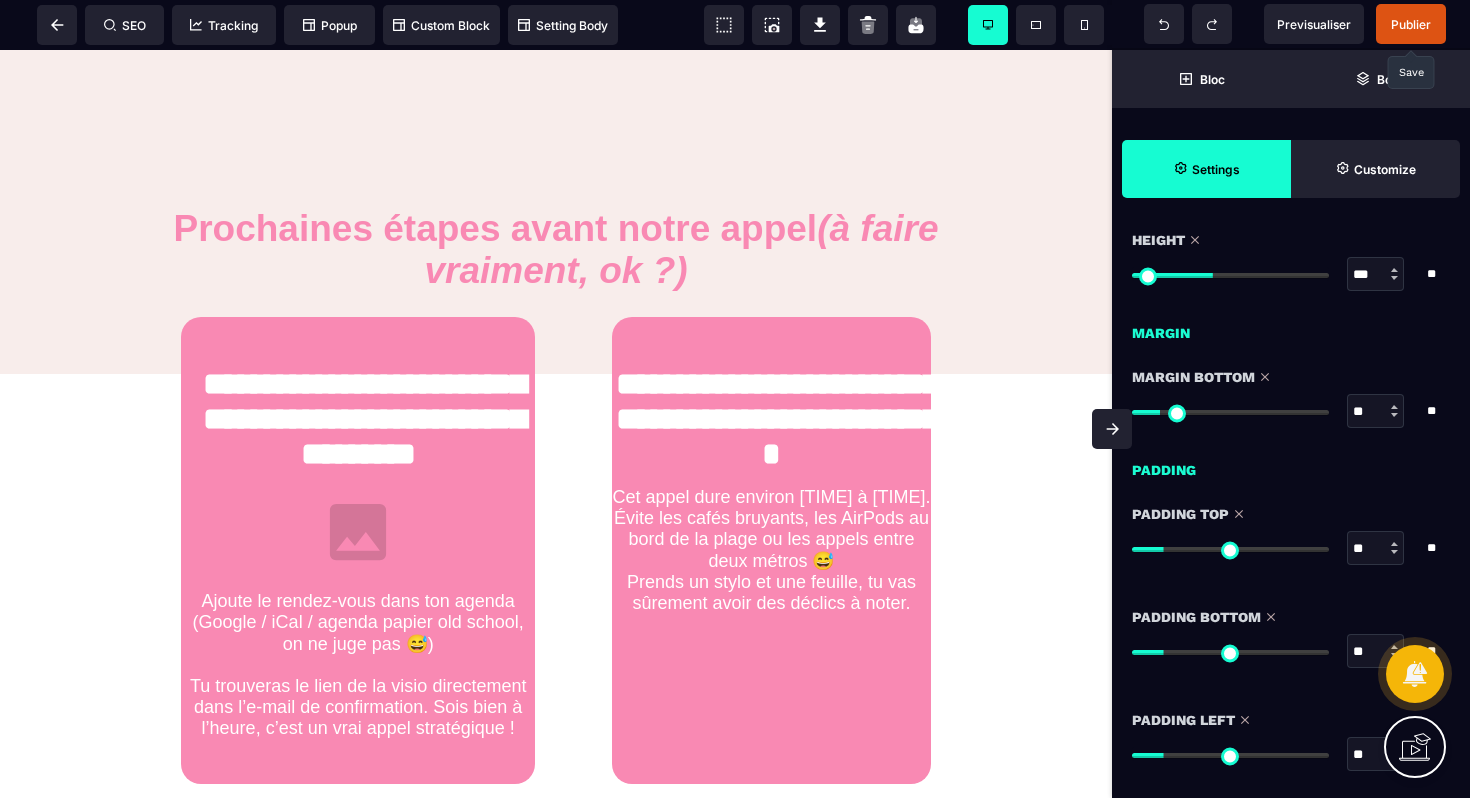 drag, startPoint x: 1144, startPoint y: 271, endPoint x: 1214, endPoint y: 267, distance: 70.11419 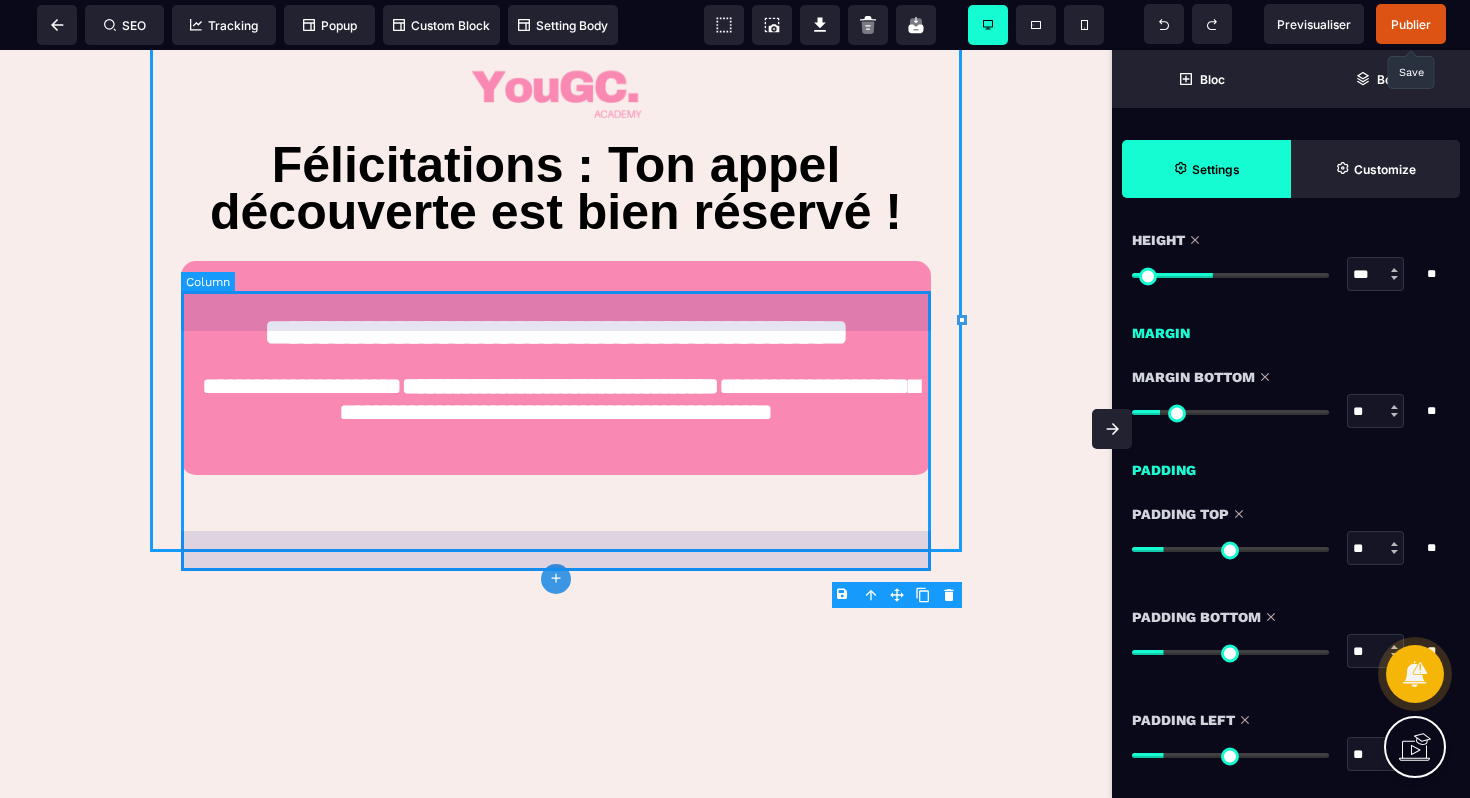 scroll, scrollTop: 0, scrollLeft: 0, axis: both 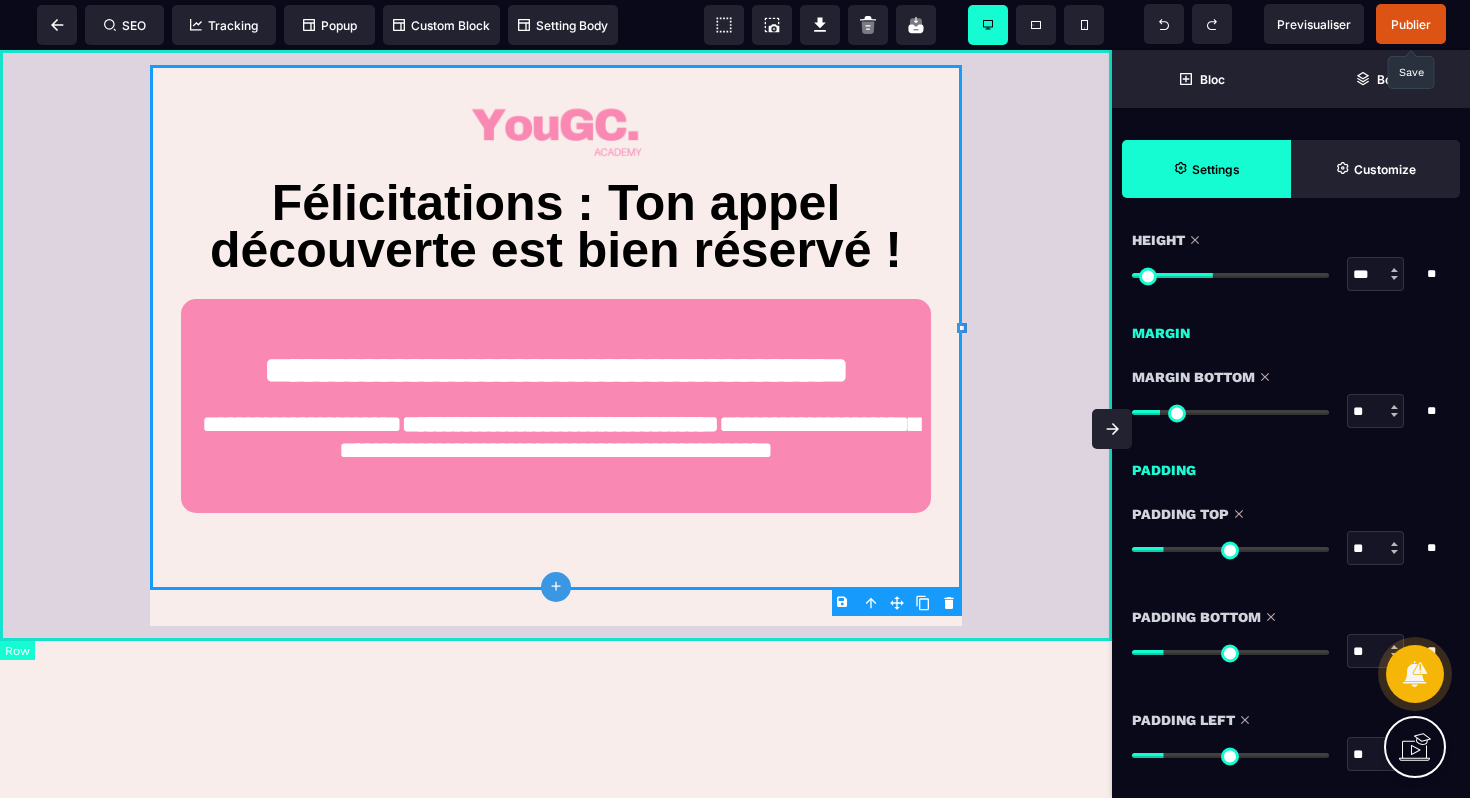 click on "**********" at bounding box center (556, 345) 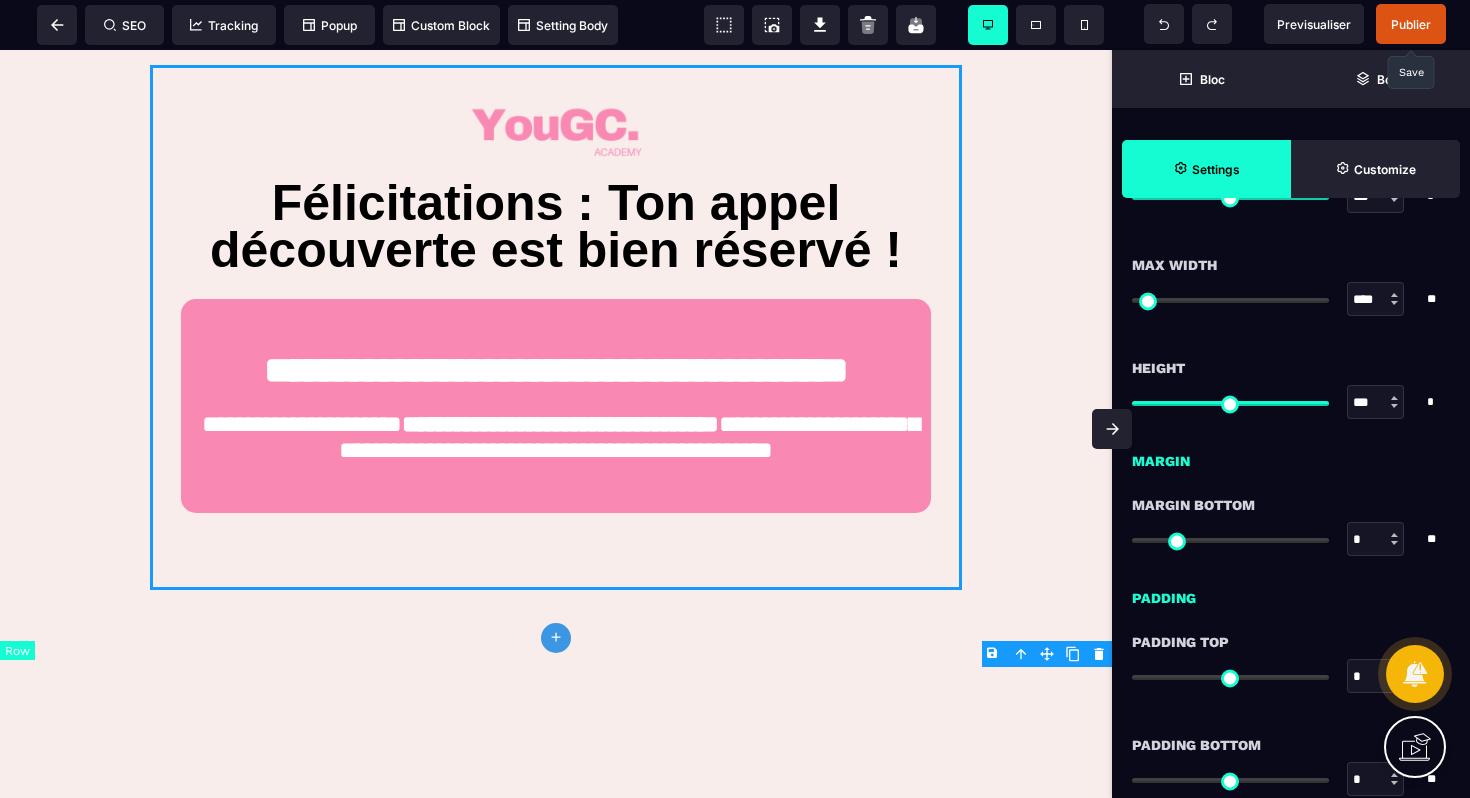 scroll, scrollTop: 0, scrollLeft: 0, axis: both 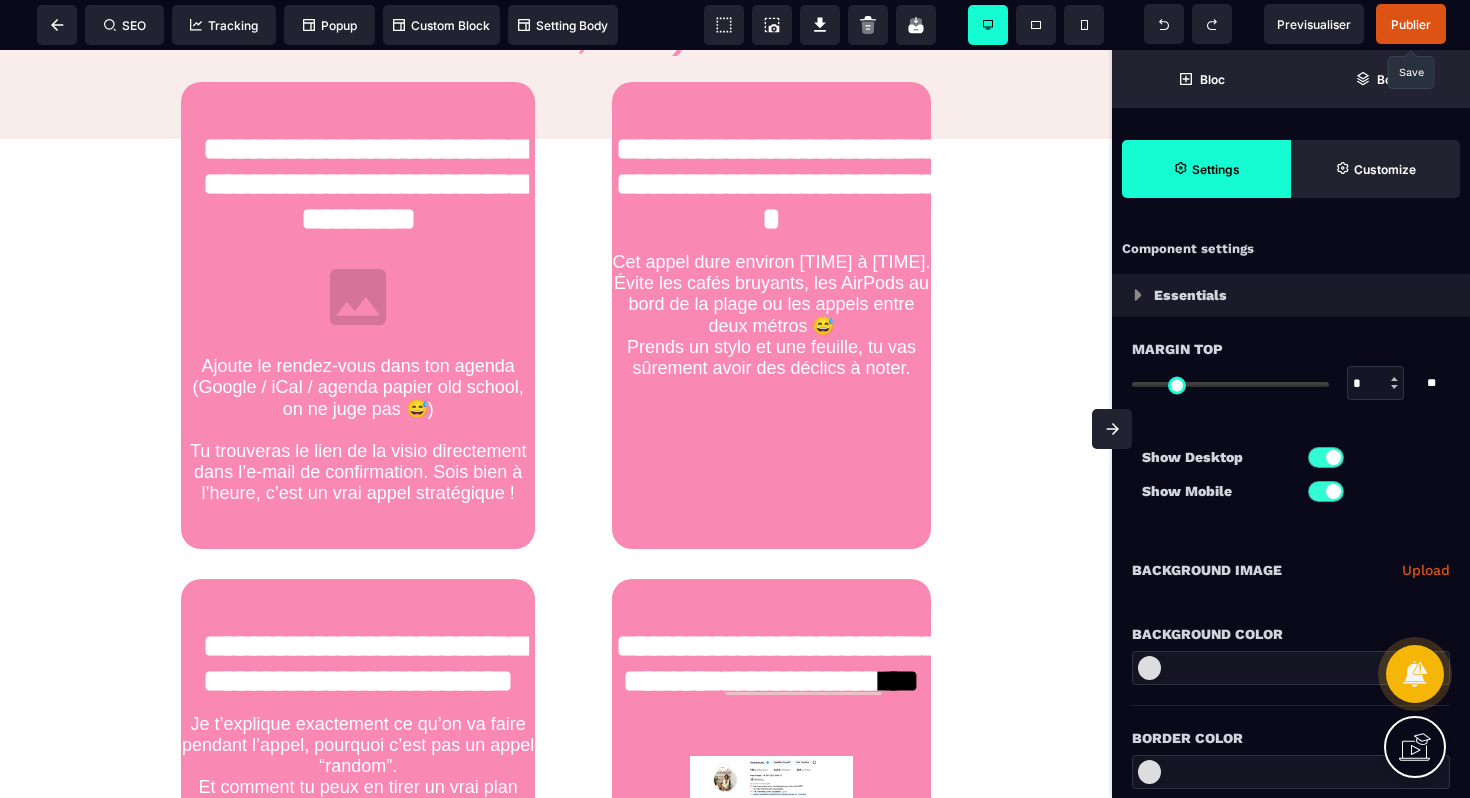 click on "**********" at bounding box center [556, -634] 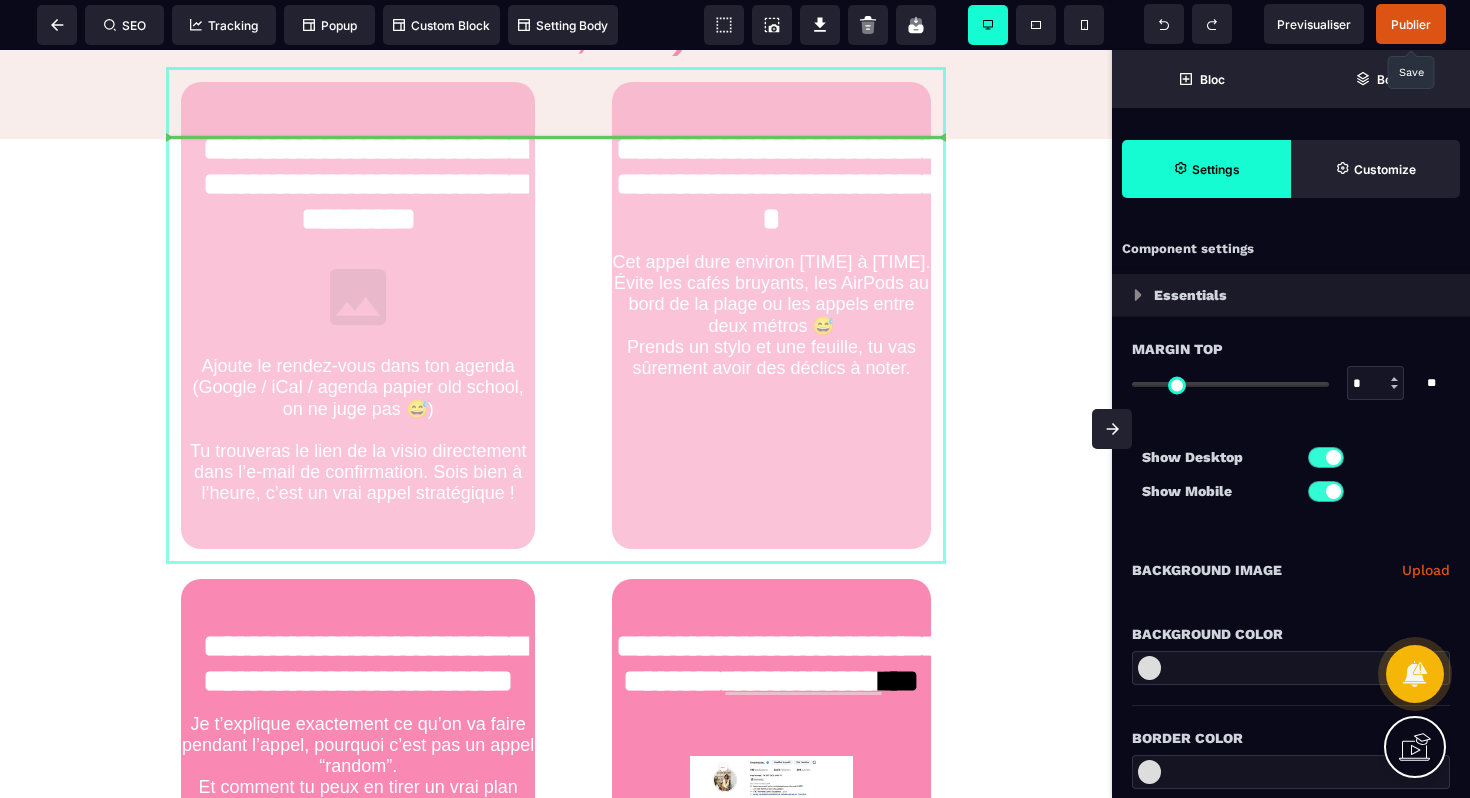 drag, startPoint x: 217, startPoint y: 149, endPoint x: 217, endPoint y: 112, distance: 37 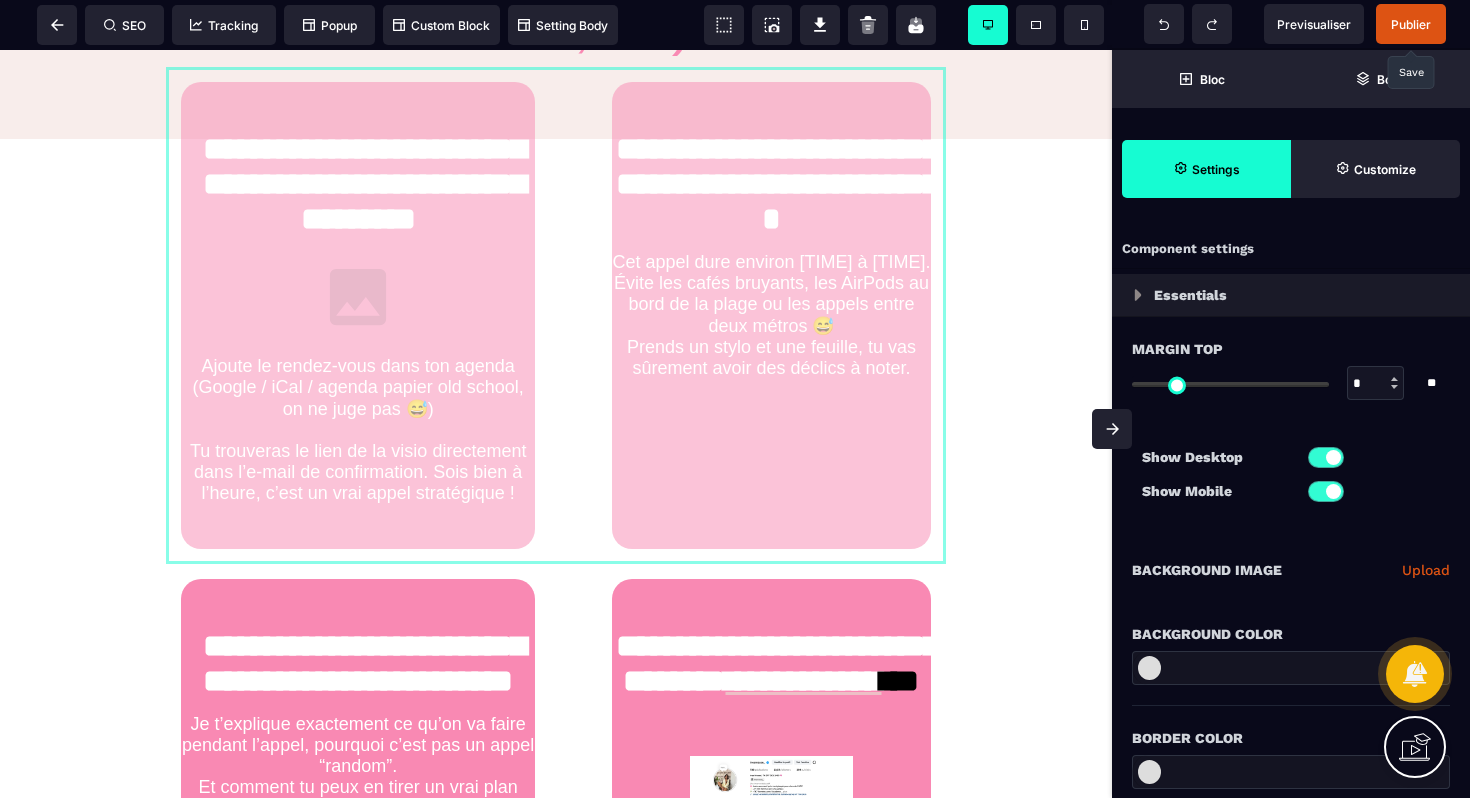 drag, startPoint x: 201, startPoint y: 148, endPoint x: 241, endPoint y: 75, distance: 83.240616 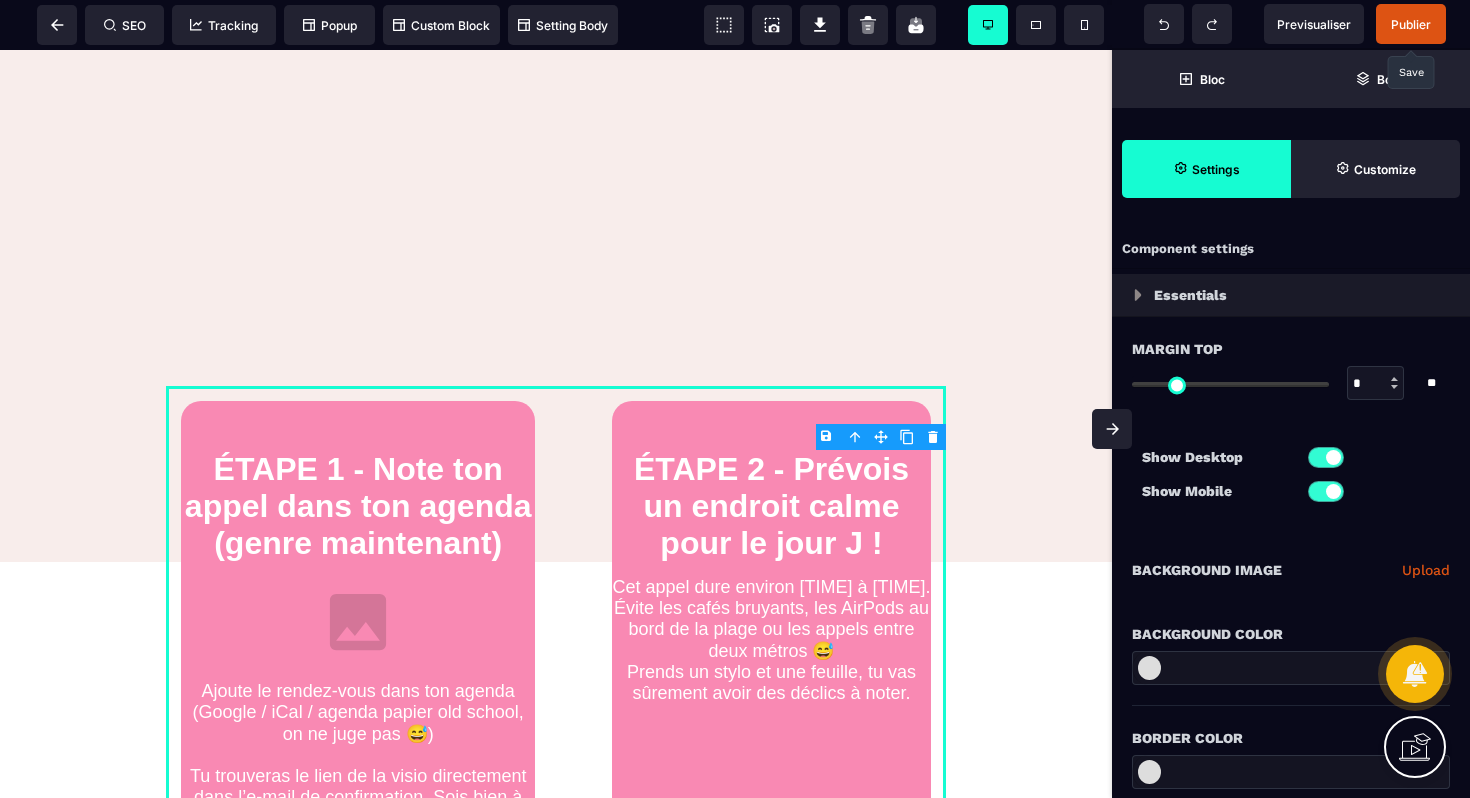 scroll, scrollTop: 642, scrollLeft: 0, axis: vertical 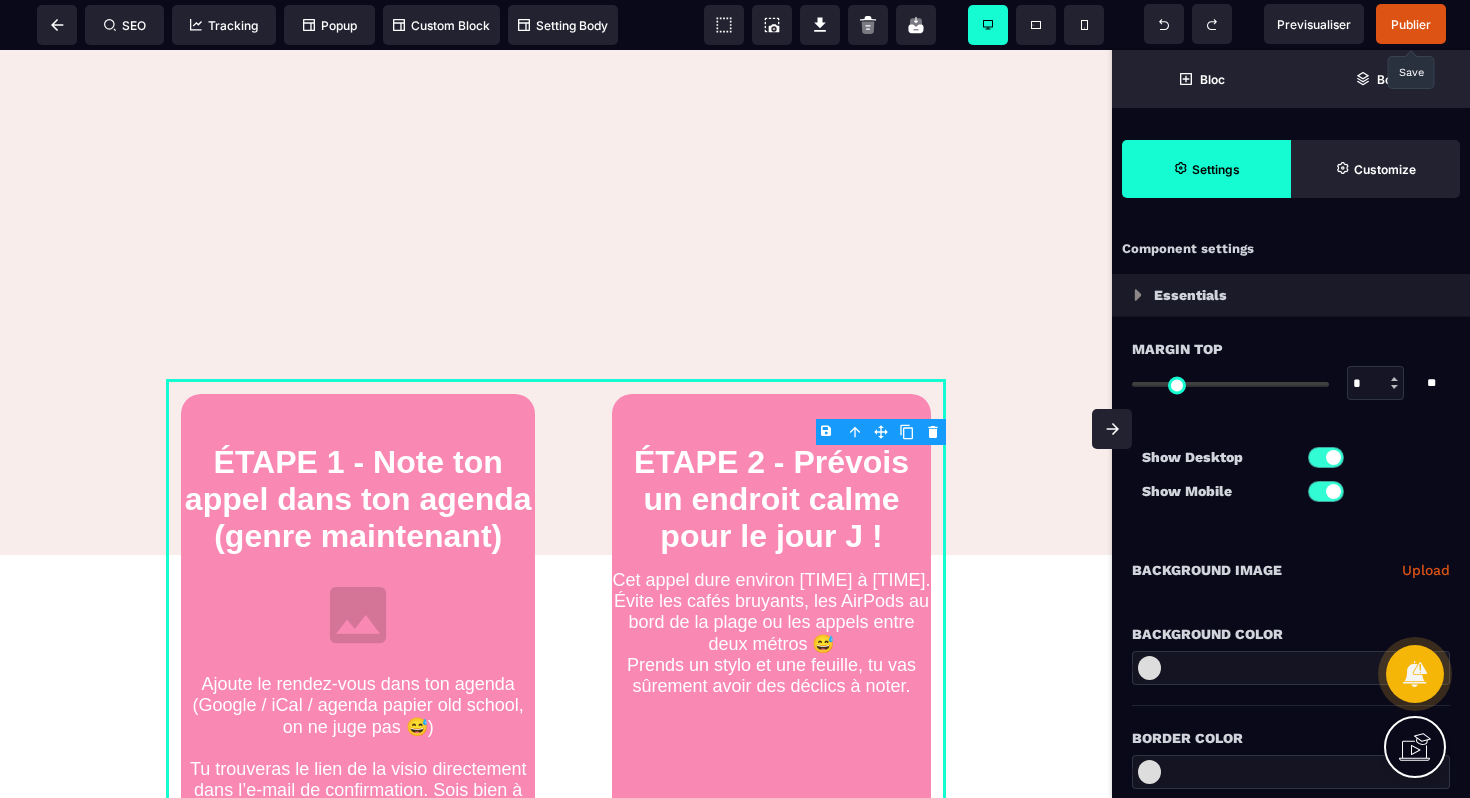 click on "**********" at bounding box center [556, -19] 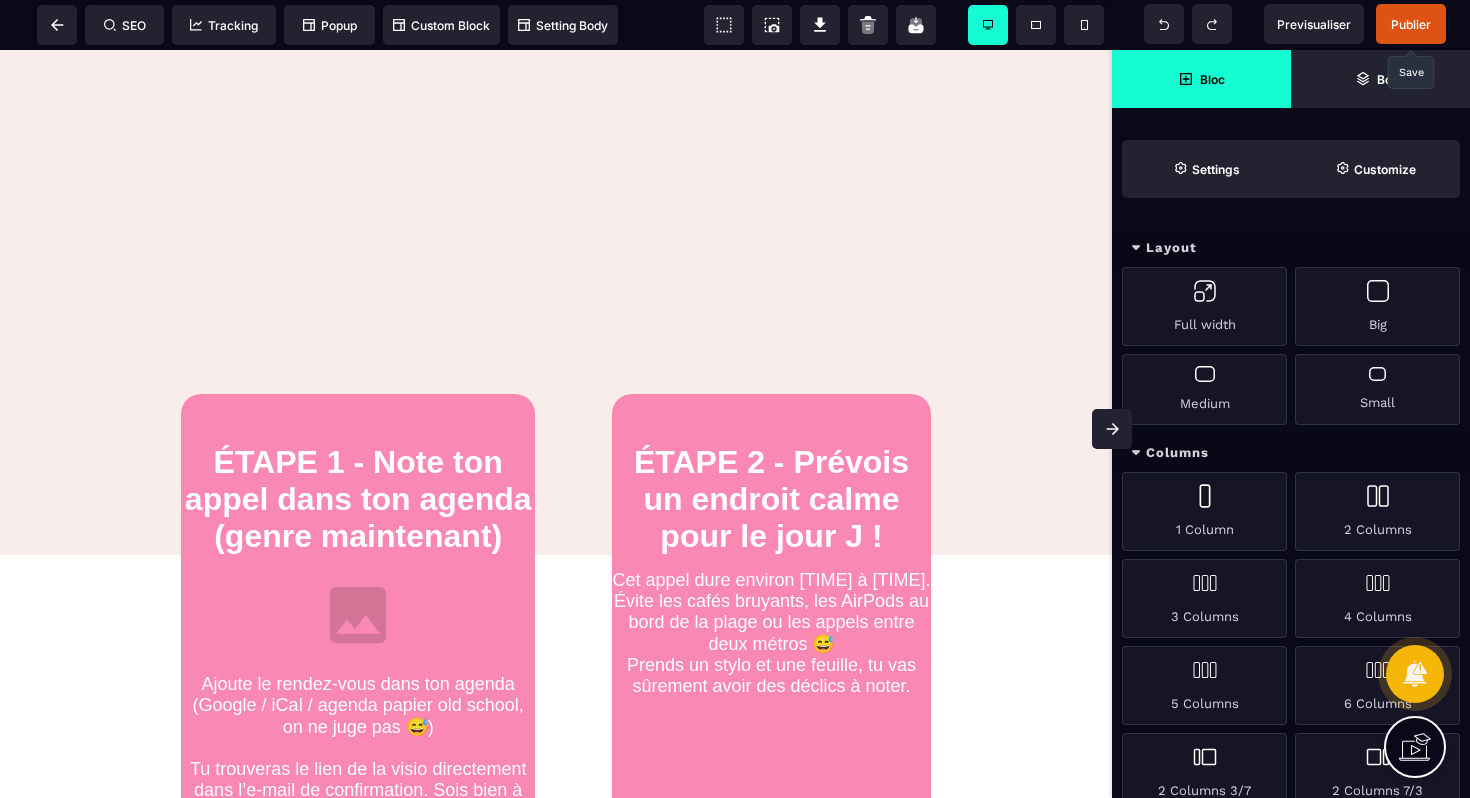 click on "**********" at bounding box center [556, -19] 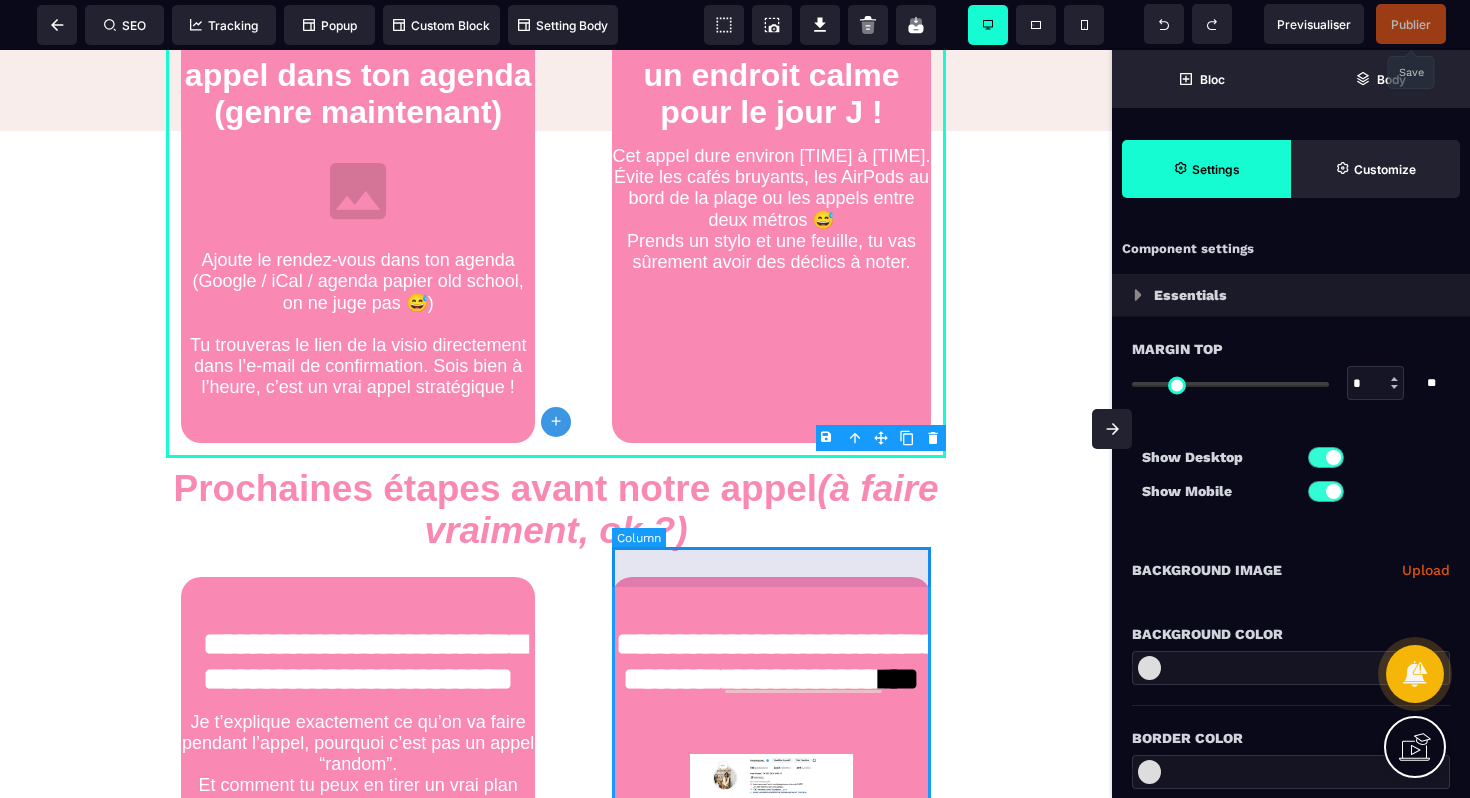 scroll, scrollTop: 1035, scrollLeft: 0, axis: vertical 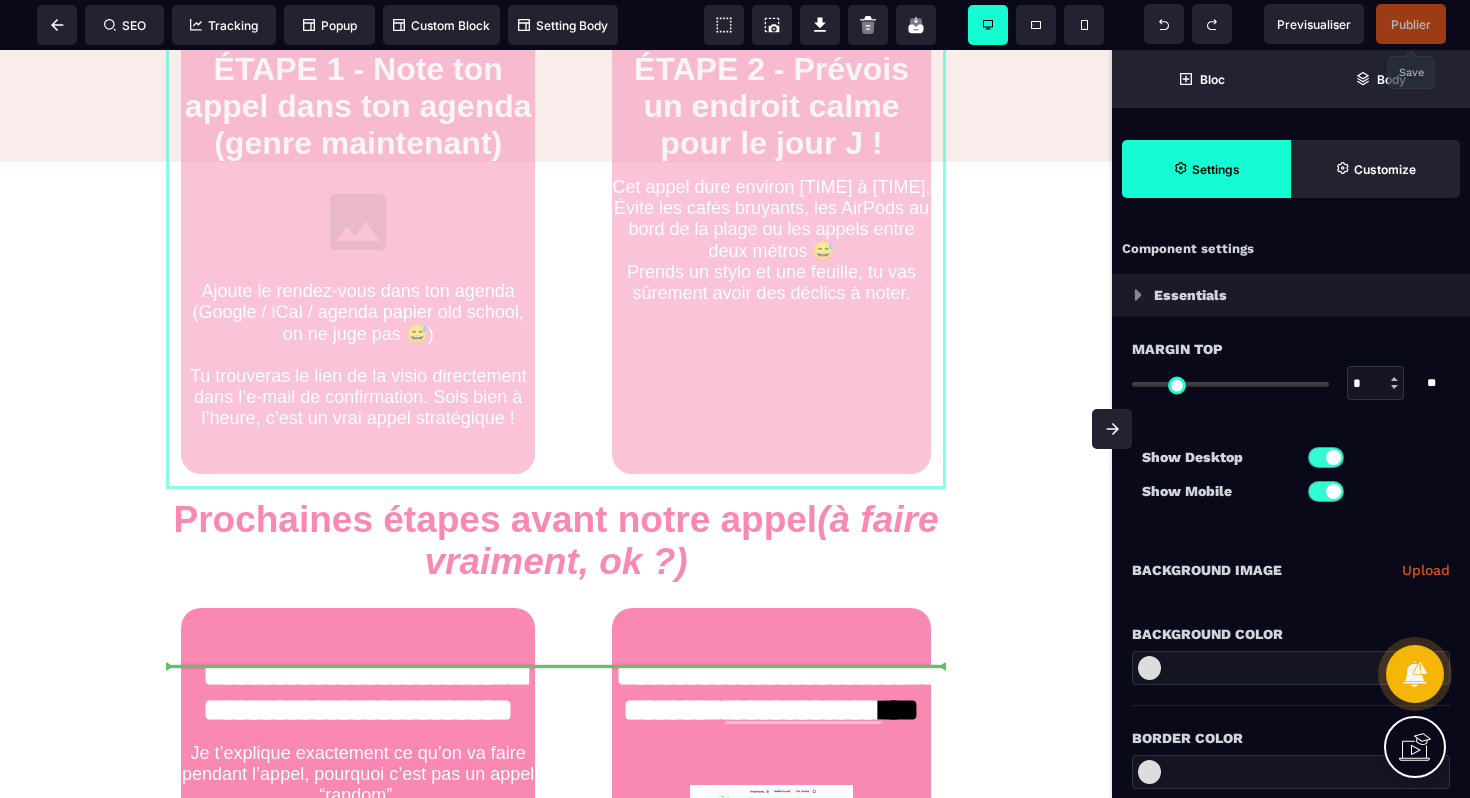 drag, startPoint x: 593, startPoint y: 55, endPoint x: 604, endPoint y: 669, distance: 614.0985 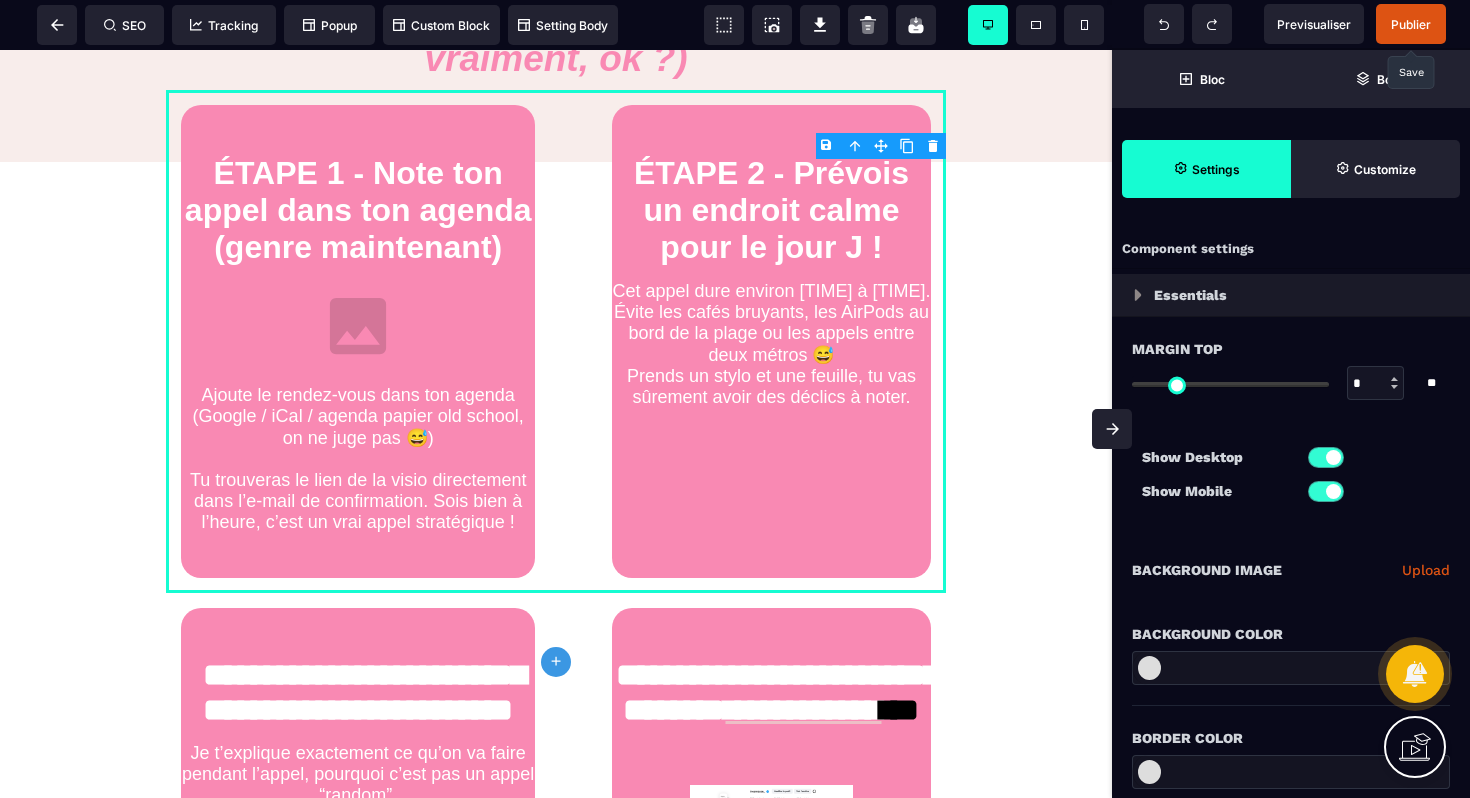 click on "**********" at bounding box center (556, -611) 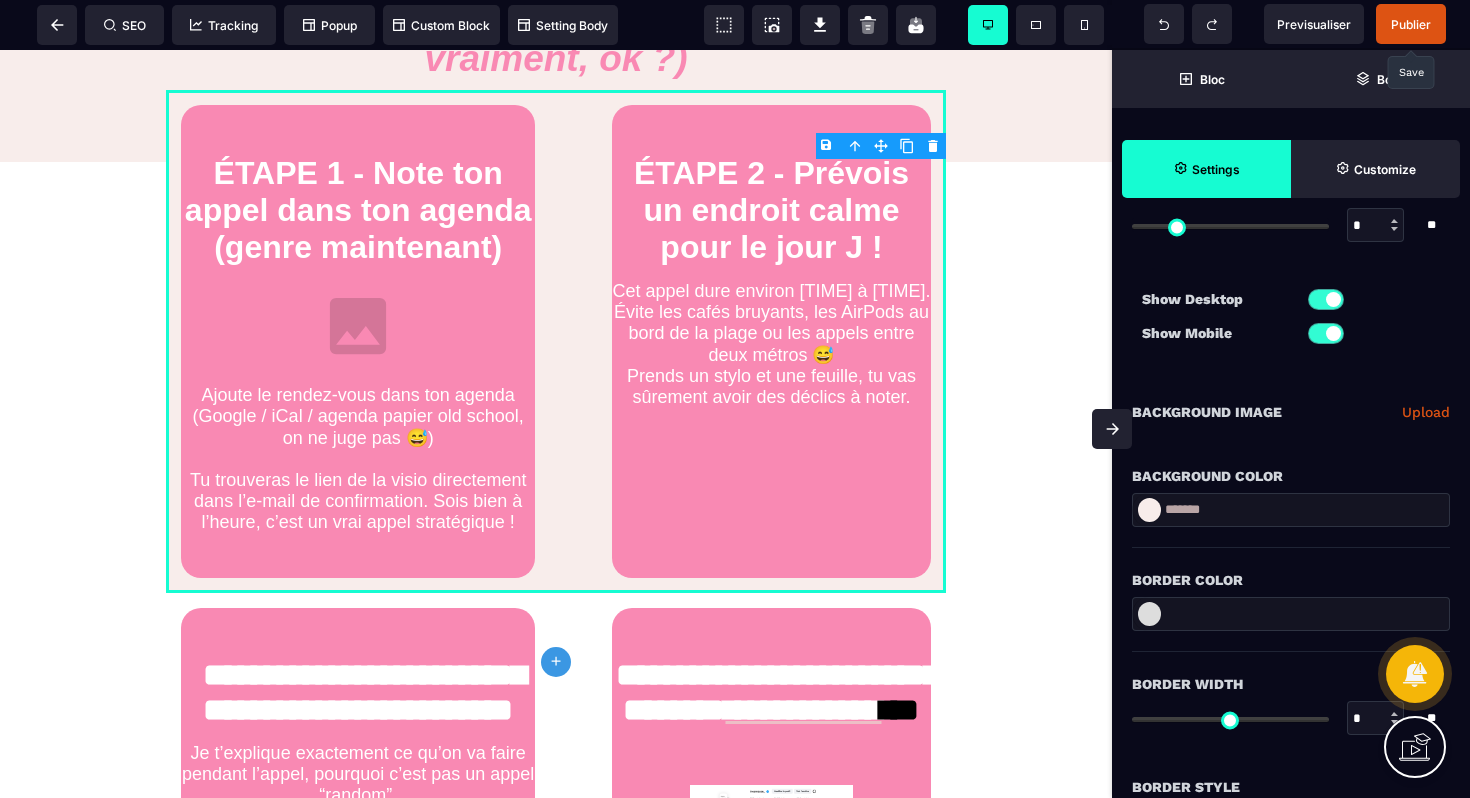 scroll, scrollTop: 240, scrollLeft: 0, axis: vertical 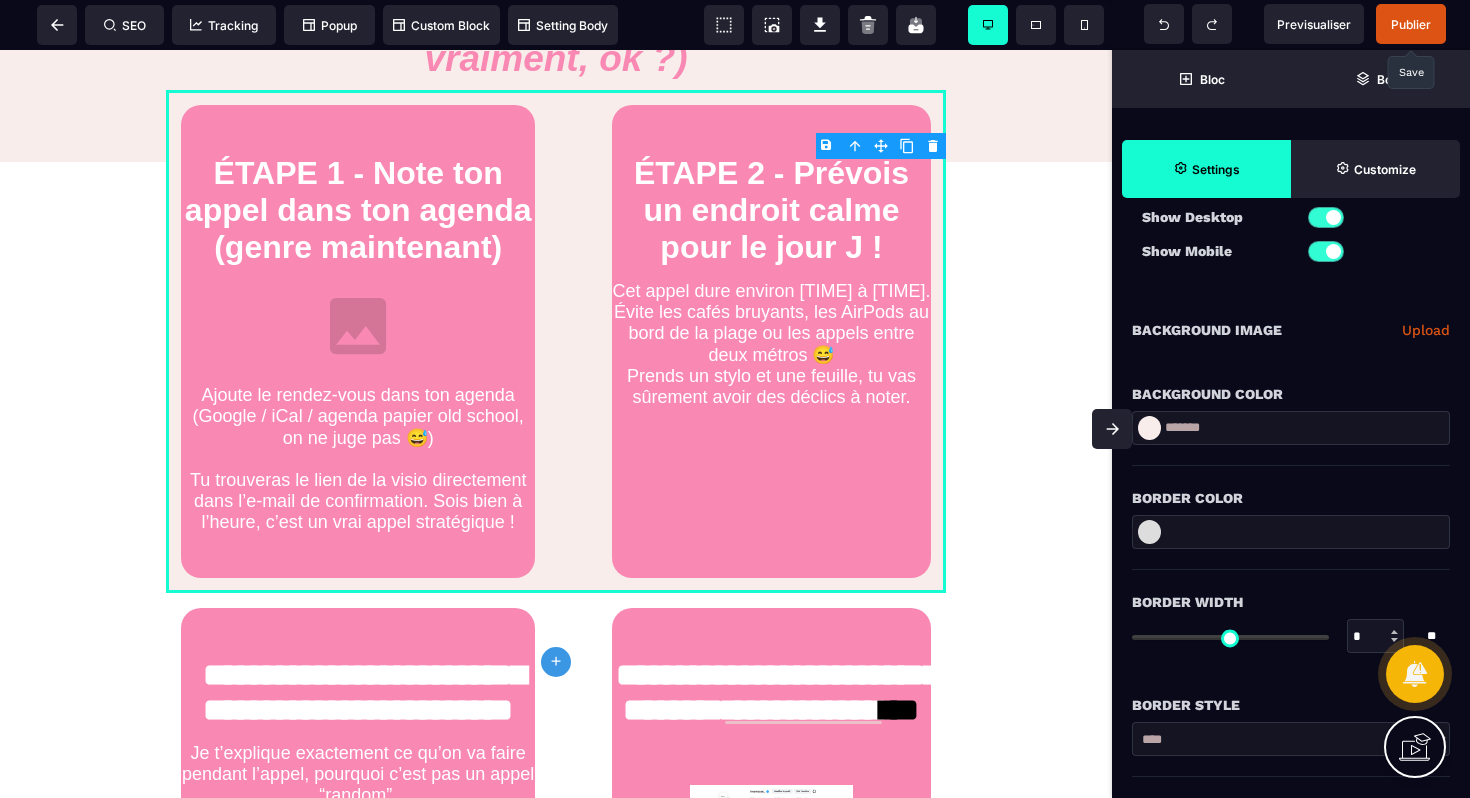 click on "**********" at bounding box center (556, -611) 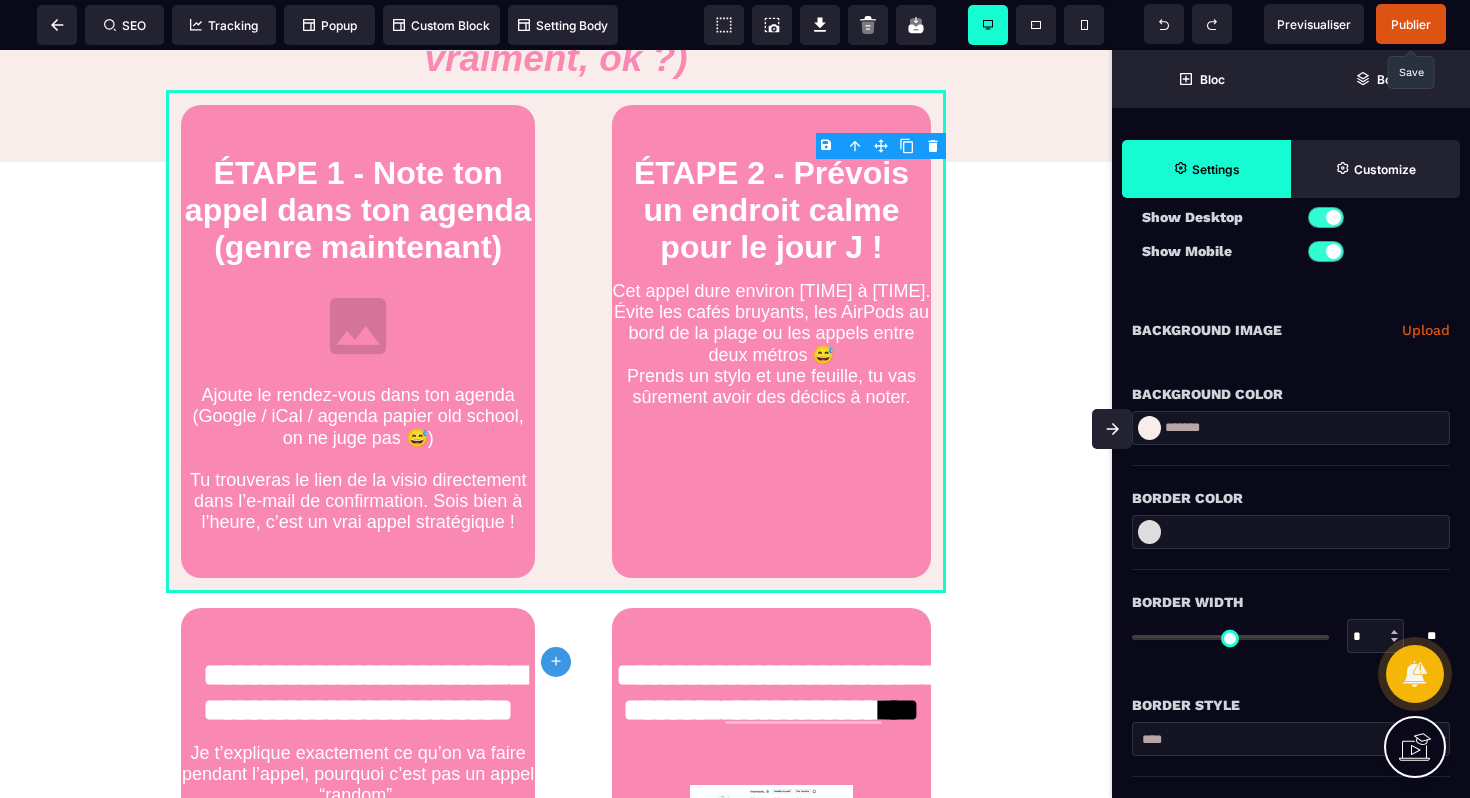 click on "**********" at bounding box center (556, -611) 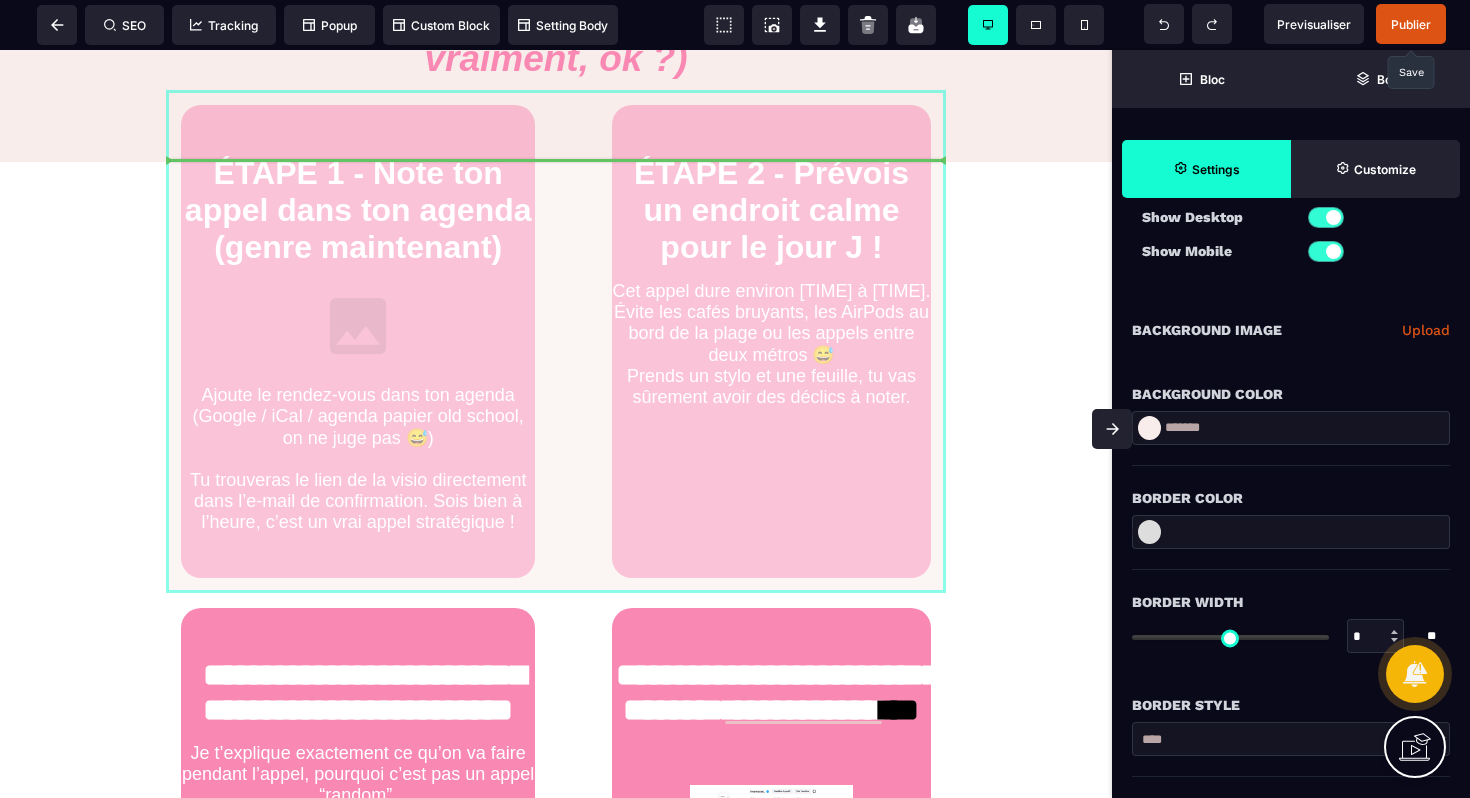 drag, startPoint x: 578, startPoint y: 167, endPoint x: 586, endPoint y: 128, distance: 39.812057 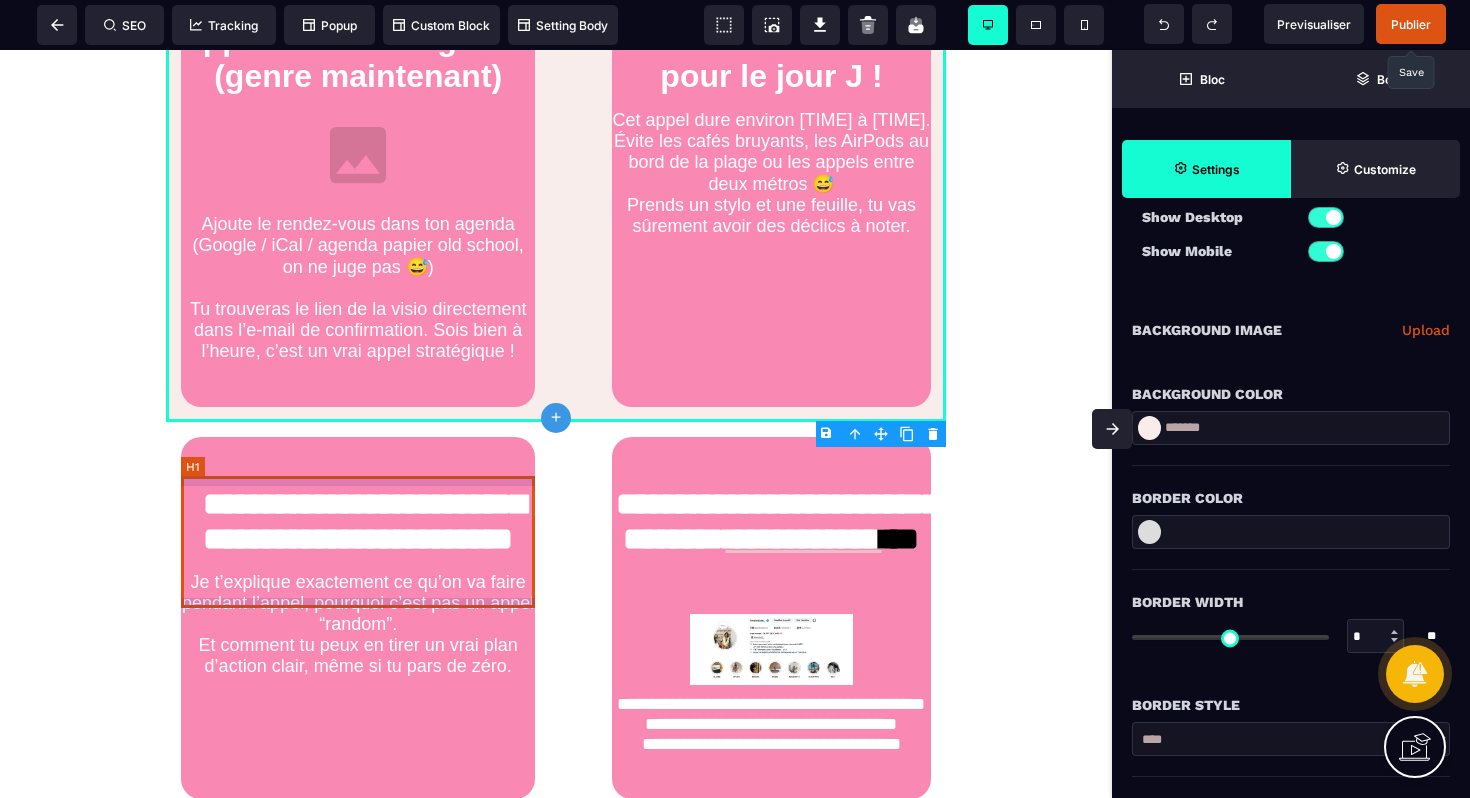 scroll, scrollTop: 1320, scrollLeft: 0, axis: vertical 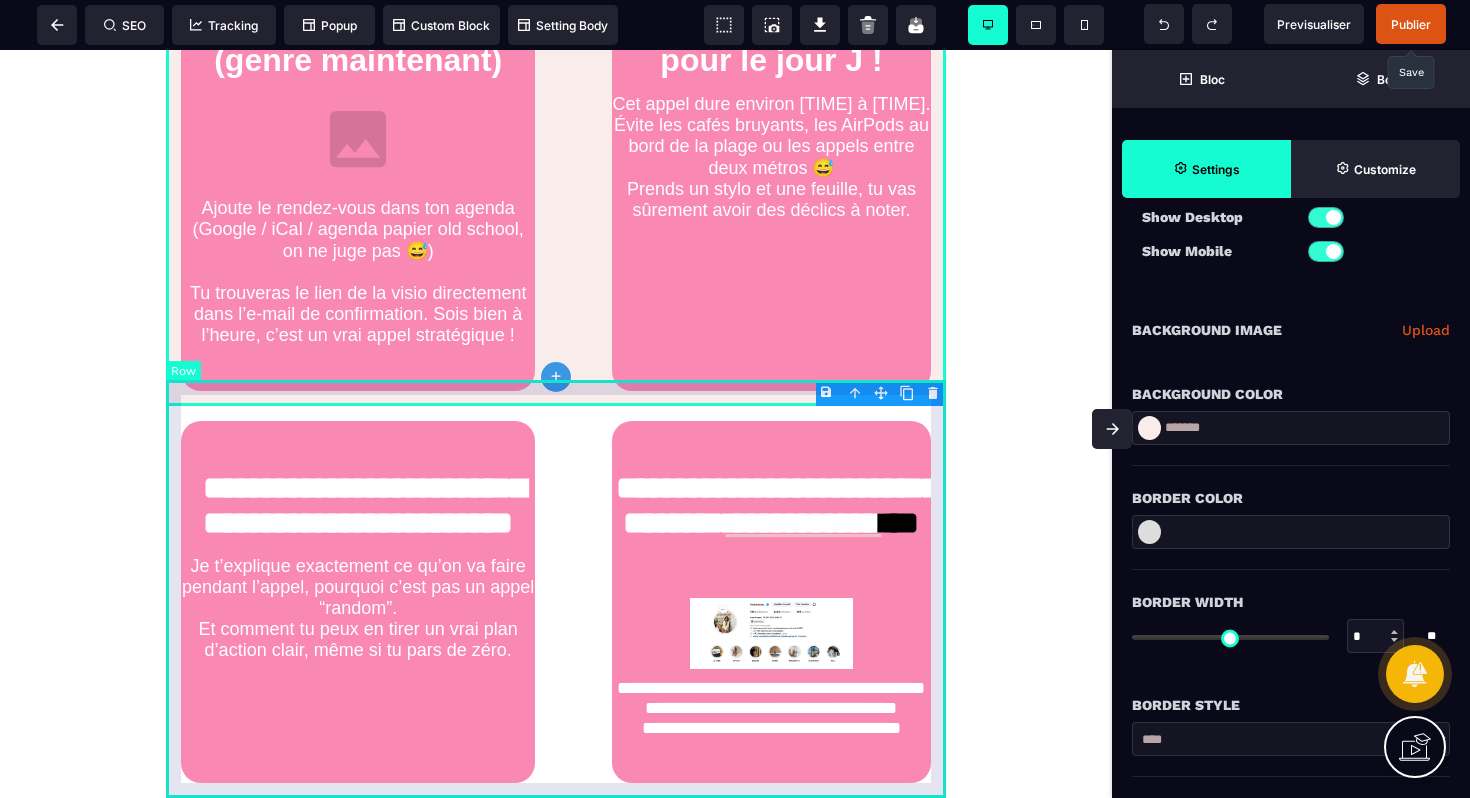 click on "**********" at bounding box center (556, 602) 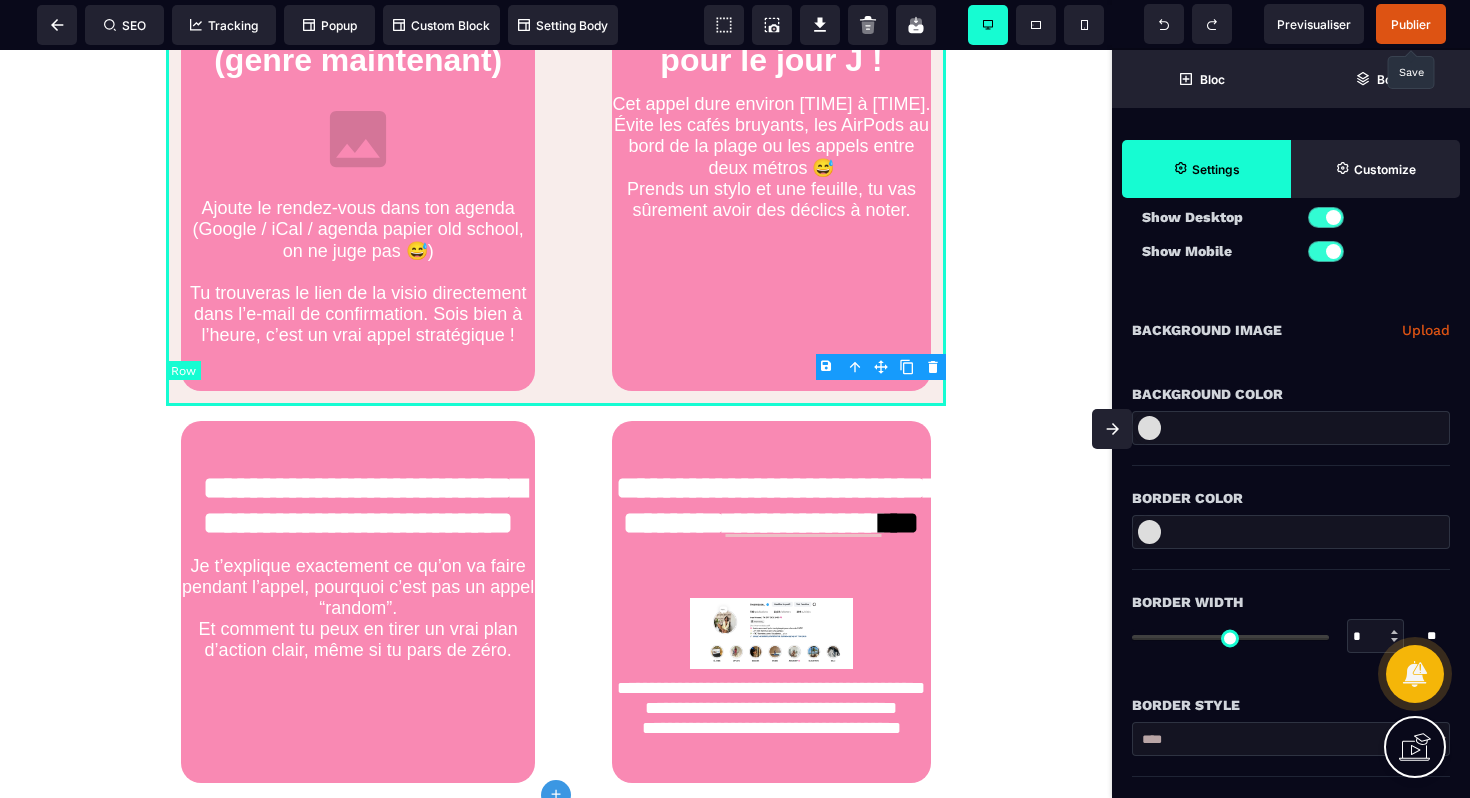 scroll, scrollTop: 0, scrollLeft: 0, axis: both 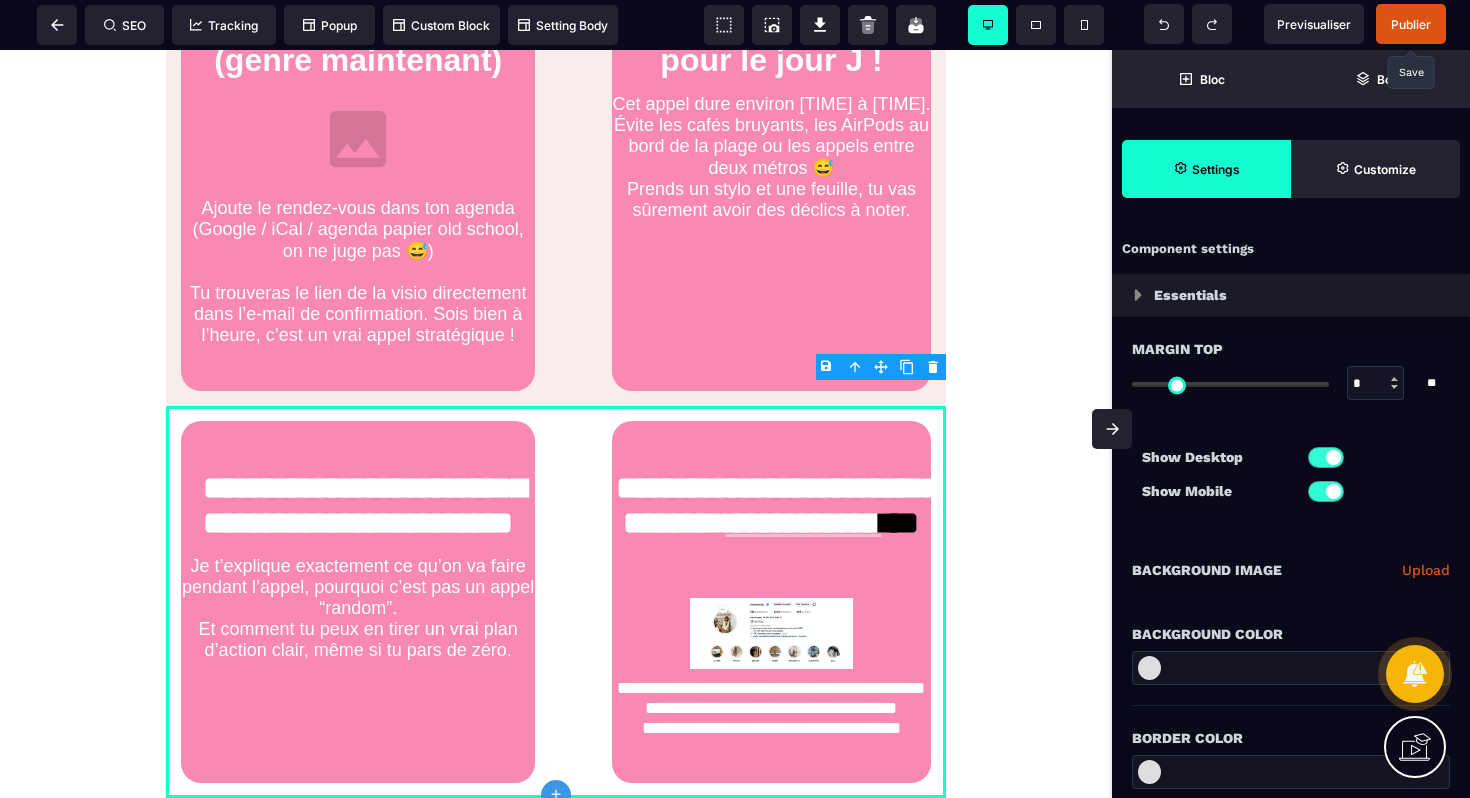 click at bounding box center [1291, 668] 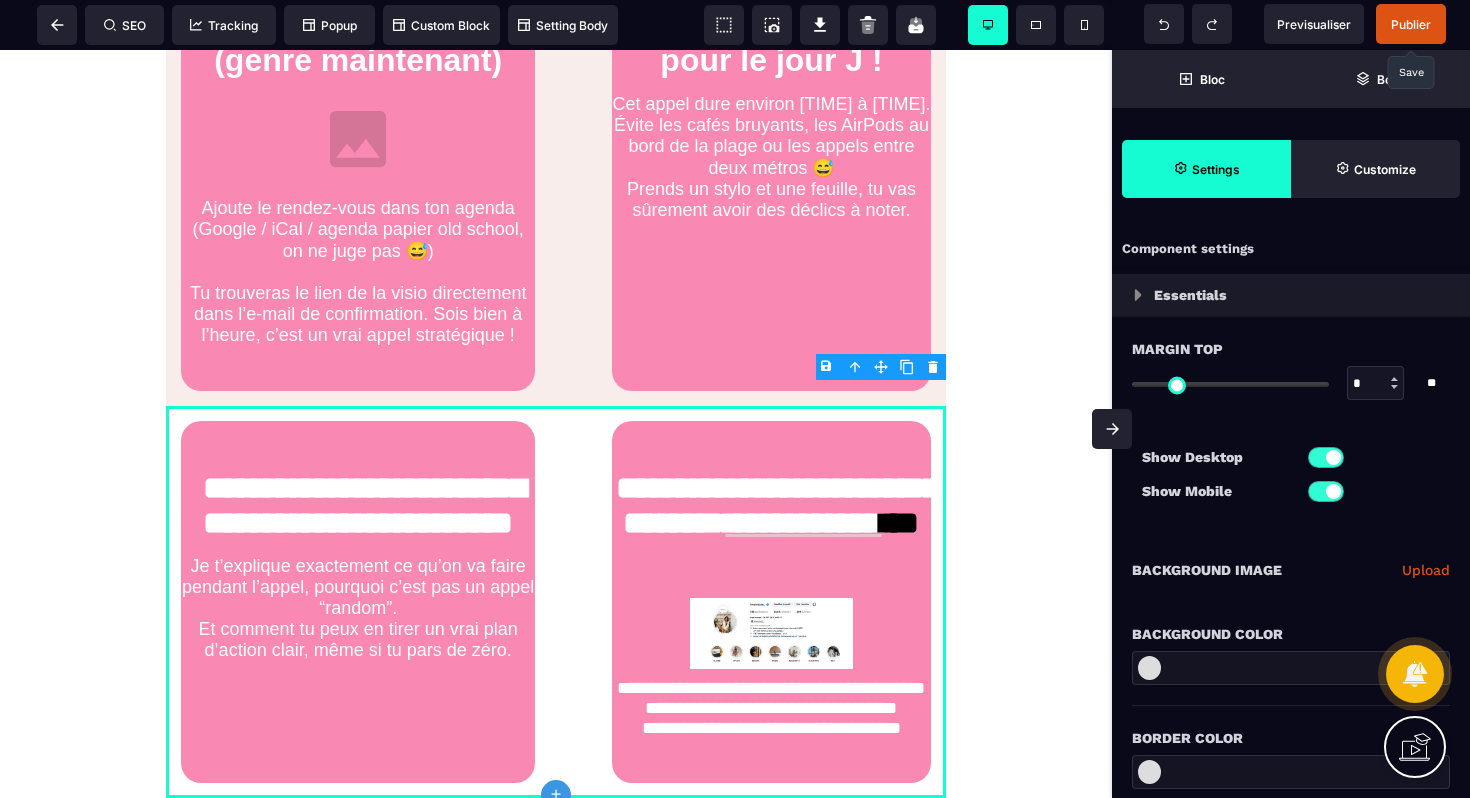 paste on "*******" 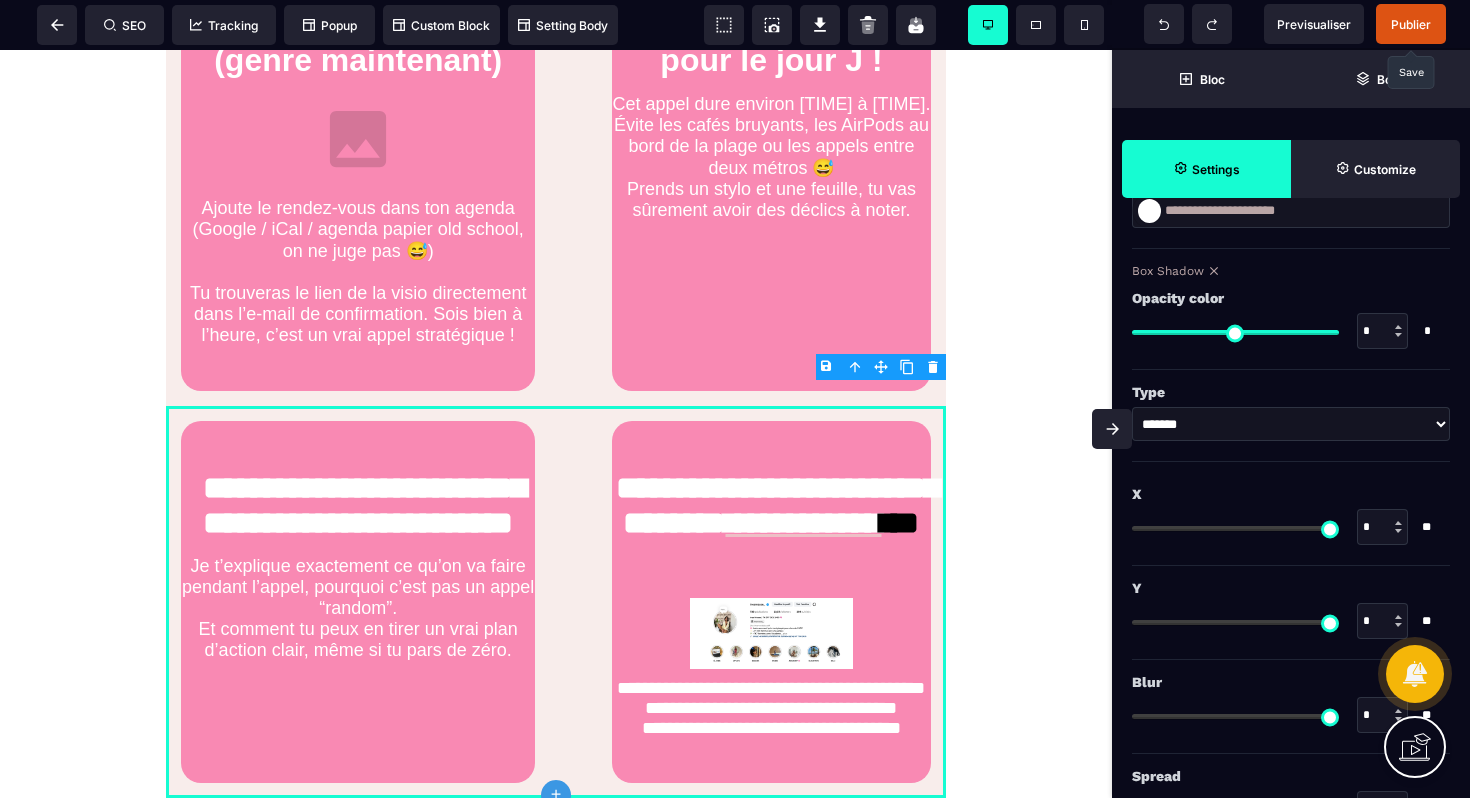 scroll, scrollTop: 2217, scrollLeft: 0, axis: vertical 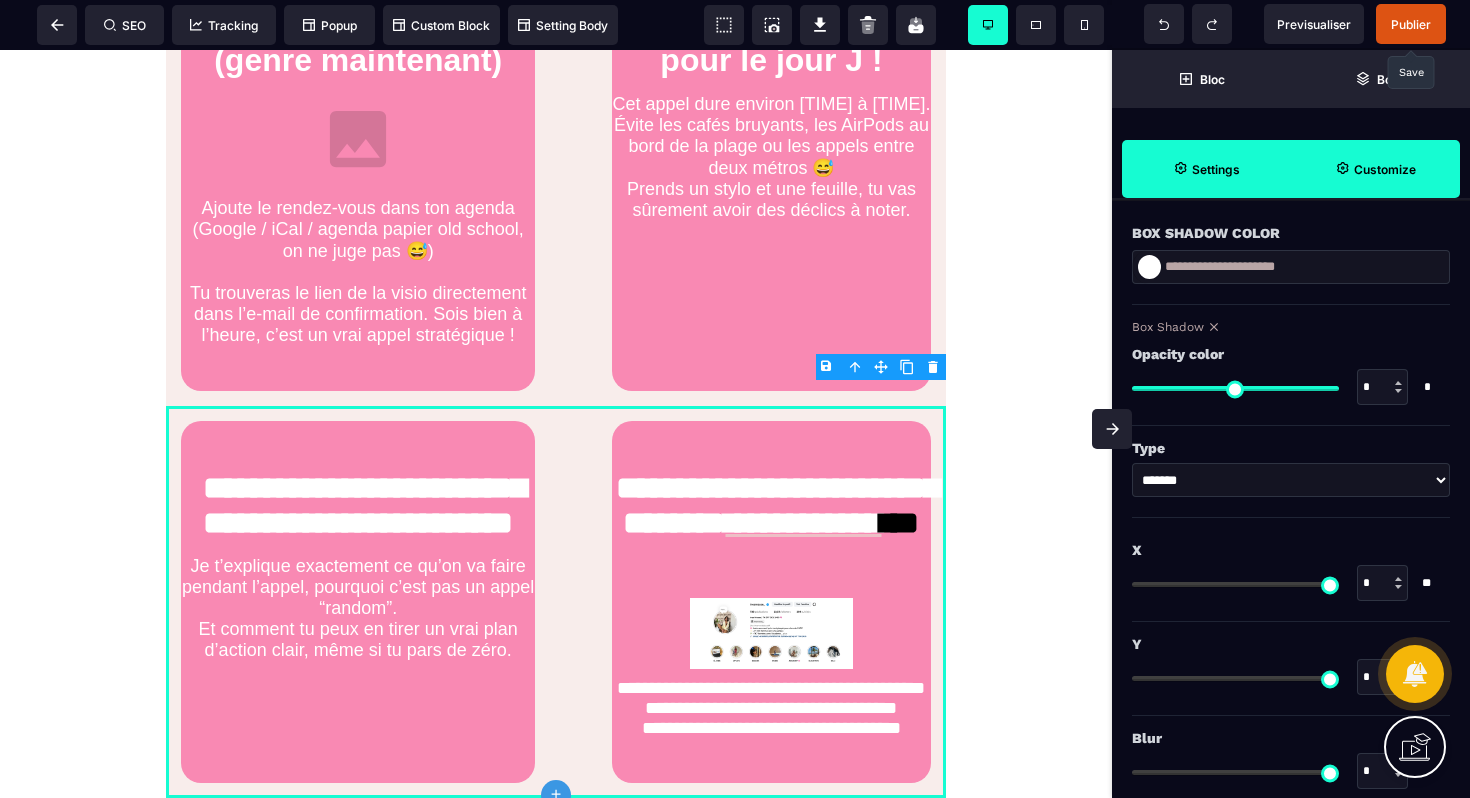 click on "Customize" at bounding box center [1385, 169] 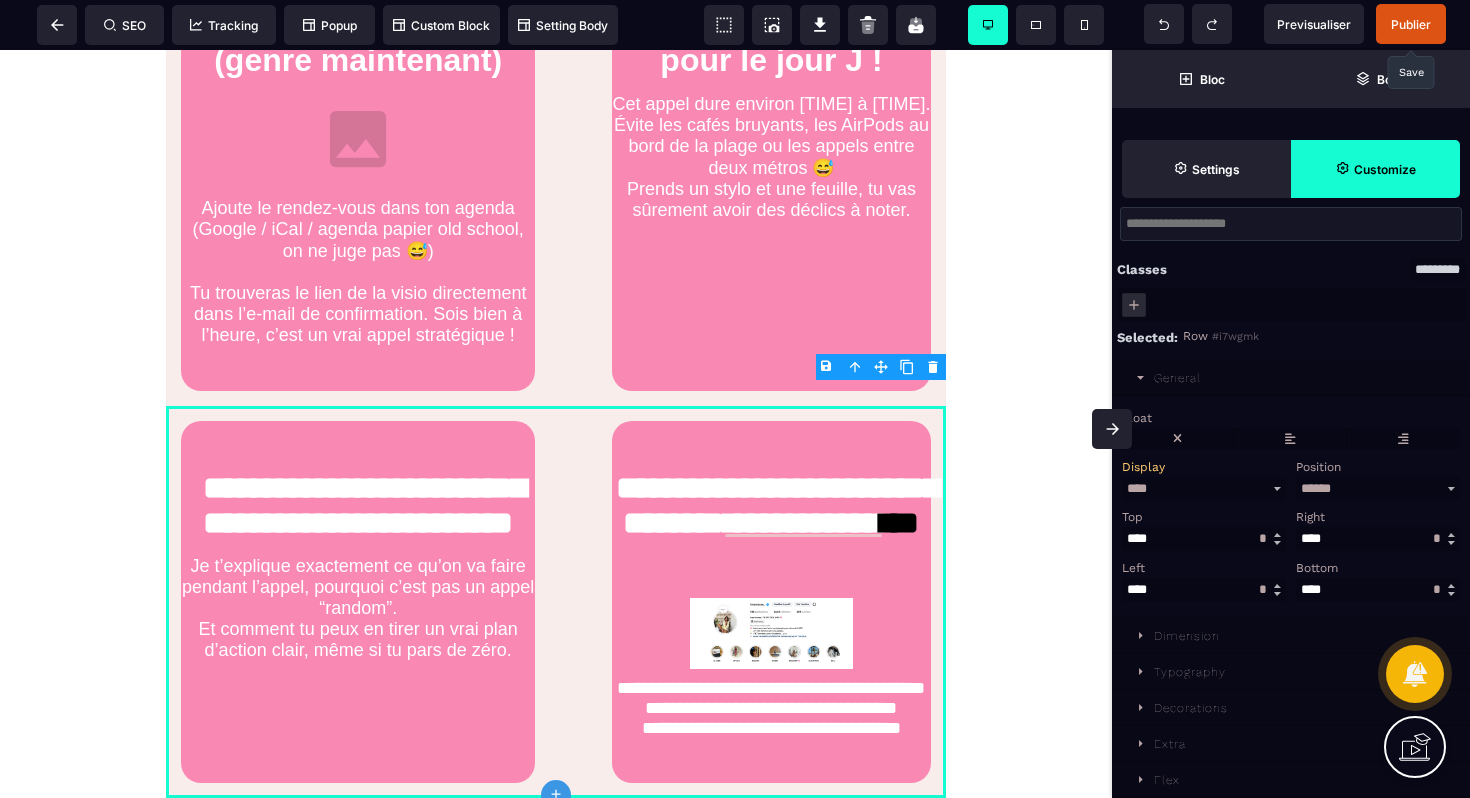 click 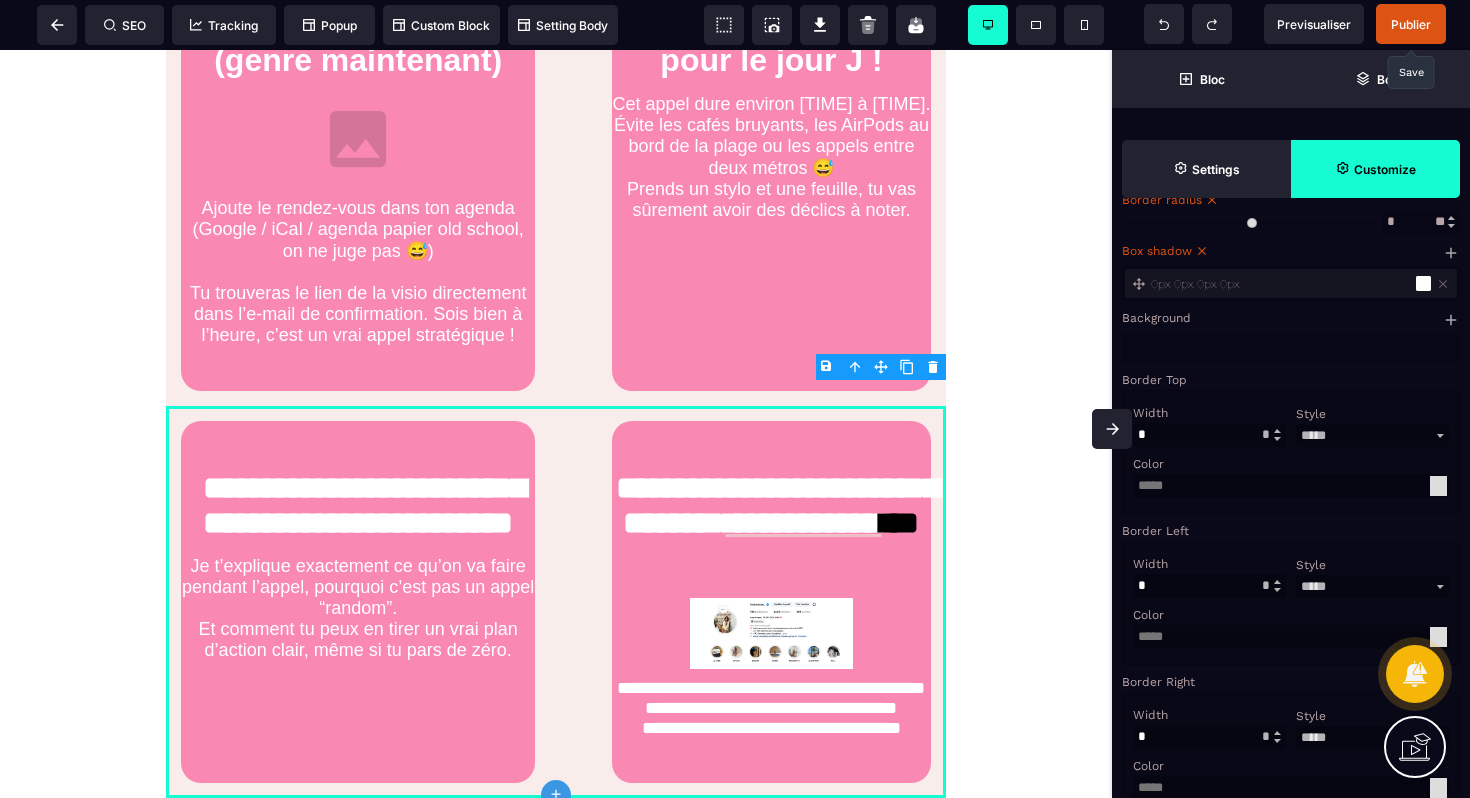 scroll, scrollTop: 725, scrollLeft: 0, axis: vertical 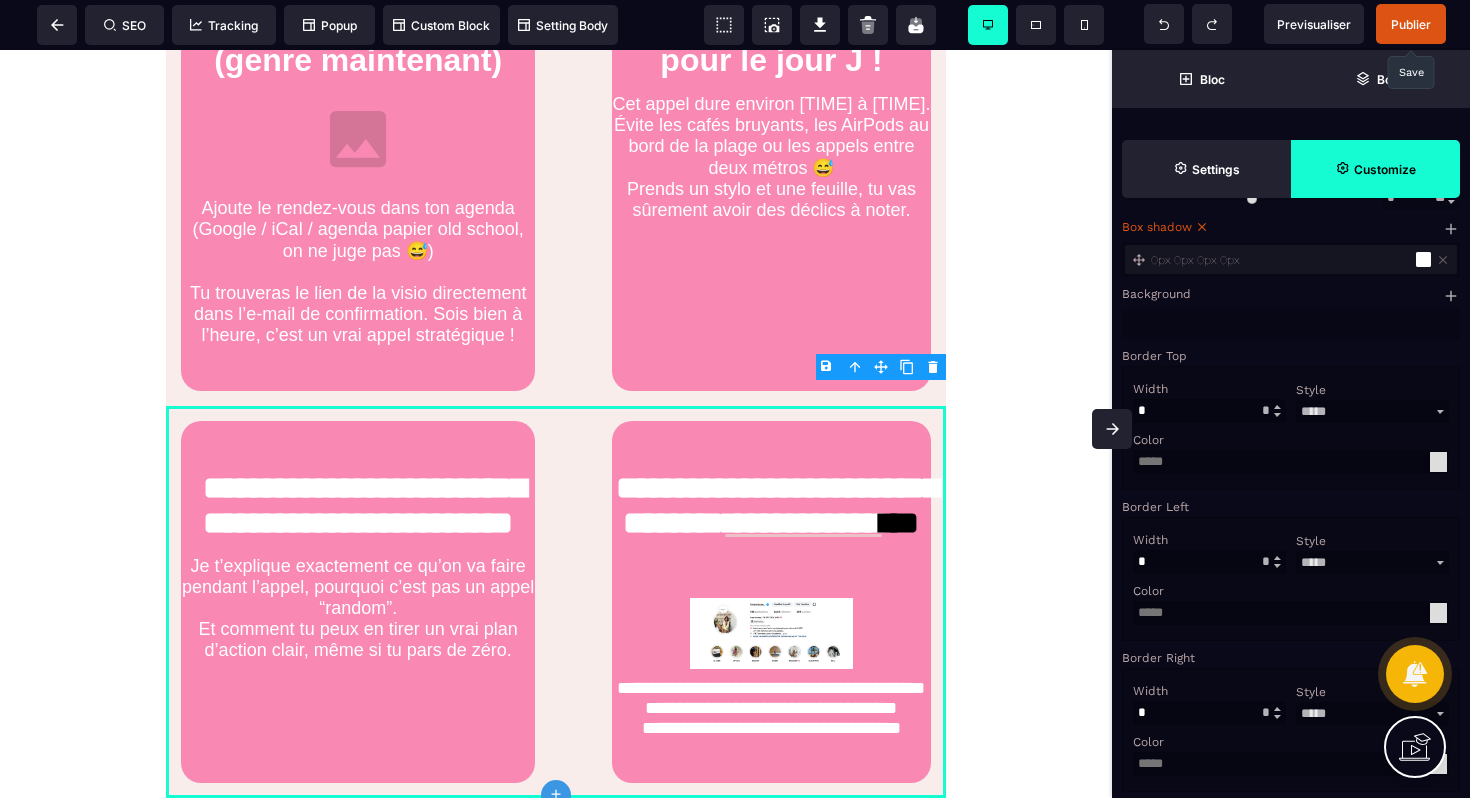 click at bounding box center [1438, 462] 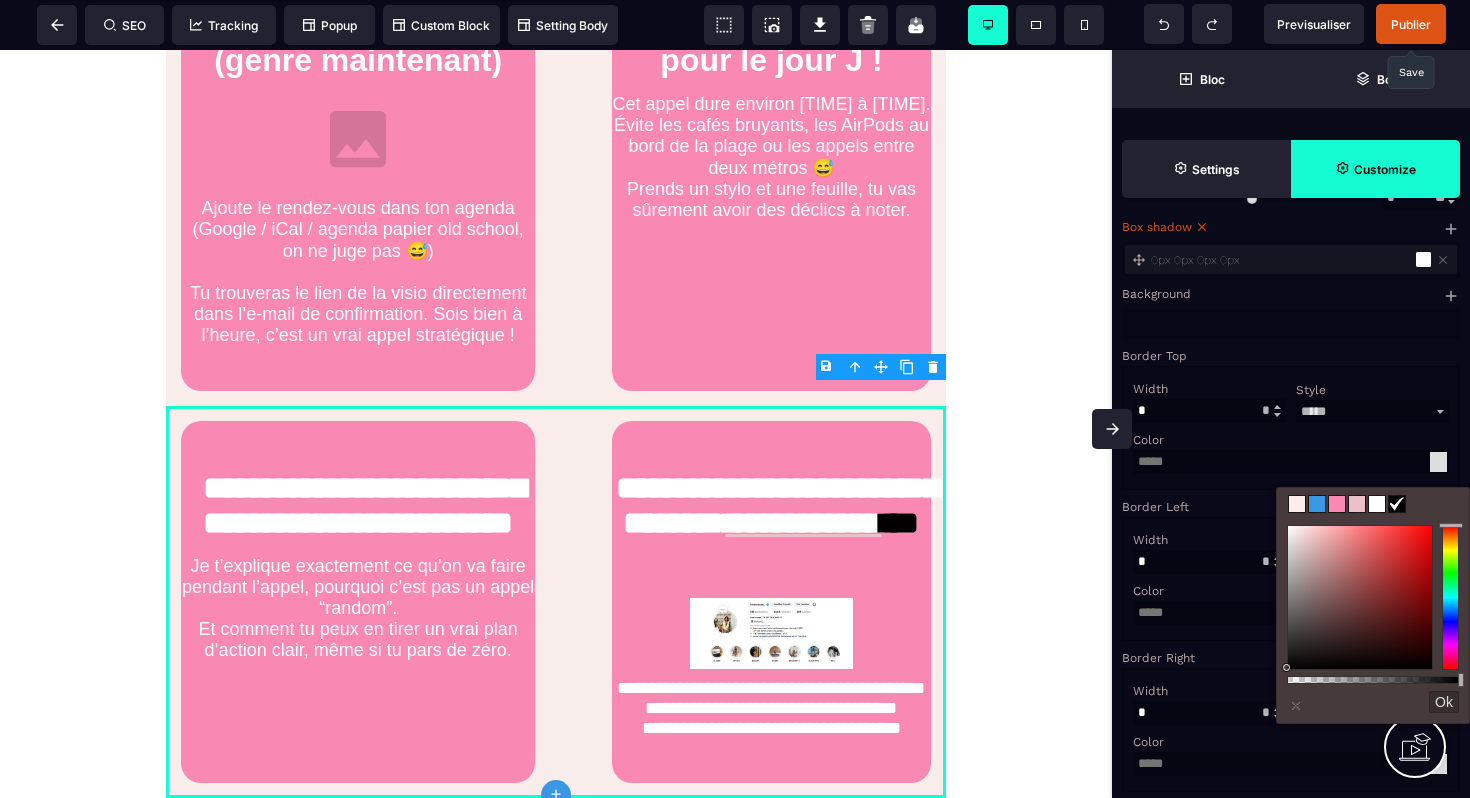 click at bounding box center (1297, 504) 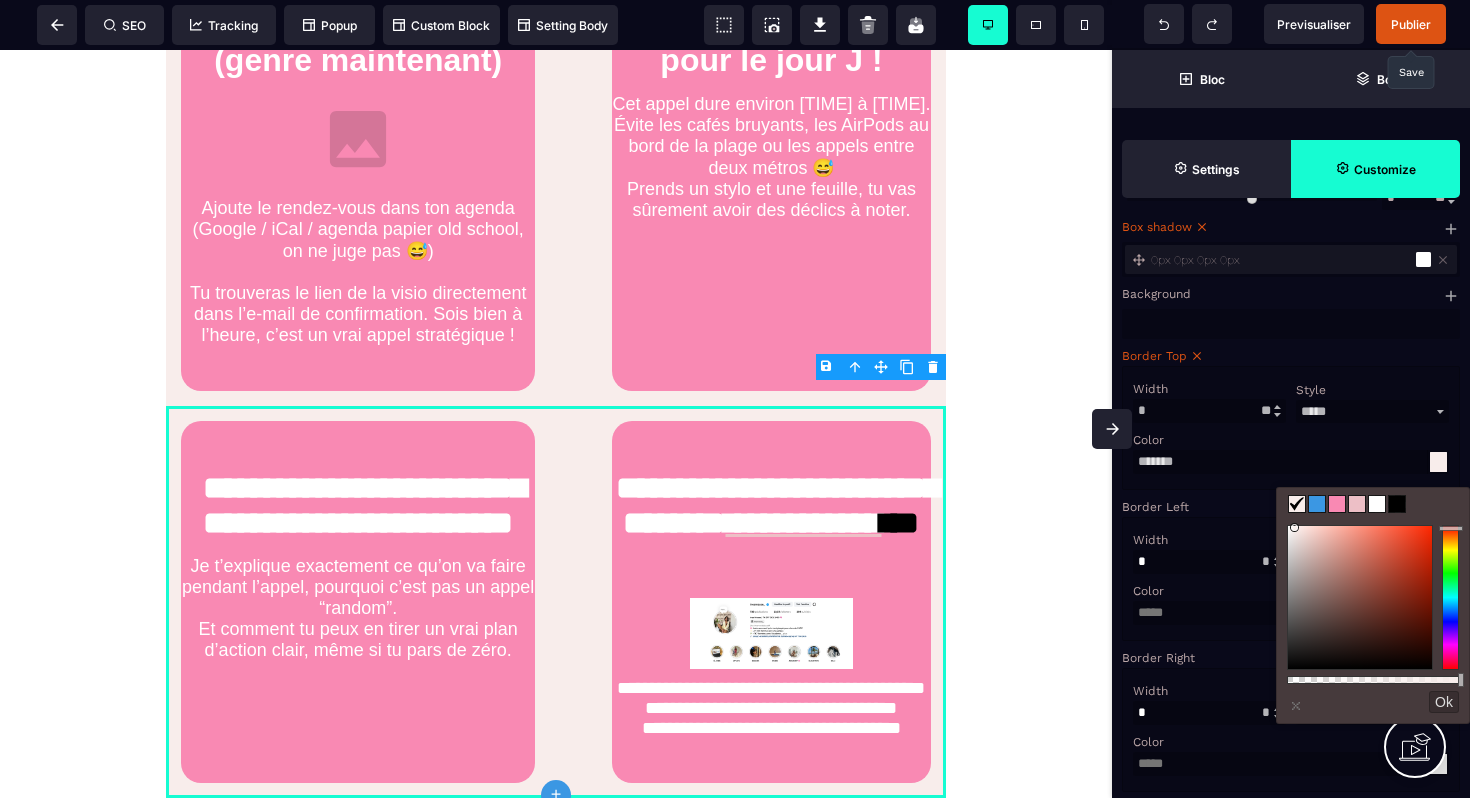 click on "**** ***** ****** ****** ****** ****** ***** ***** ******" at bounding box center (1372, 411) 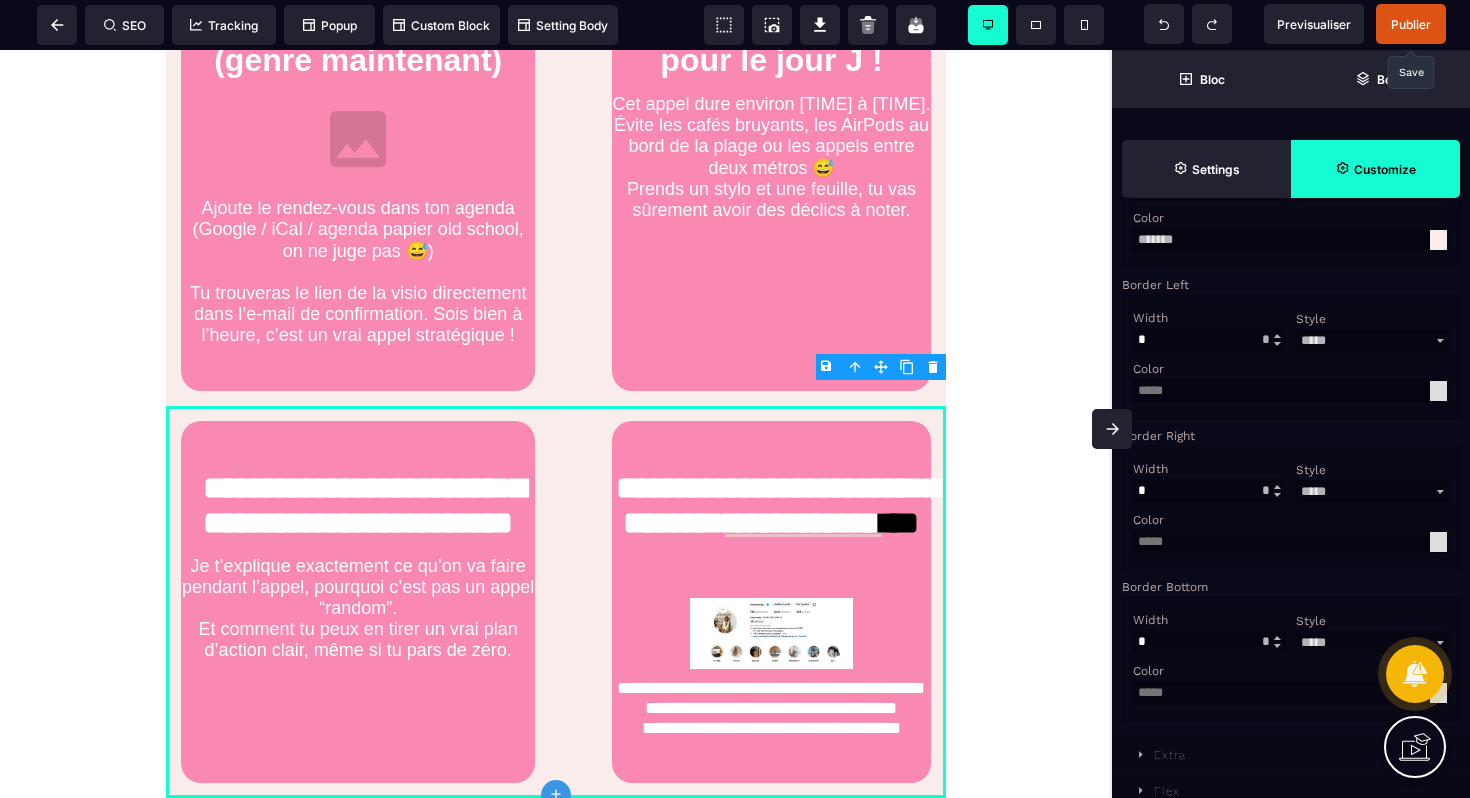 scroll, scrollTop: 981, scrollLeft: 0, axis: vertical 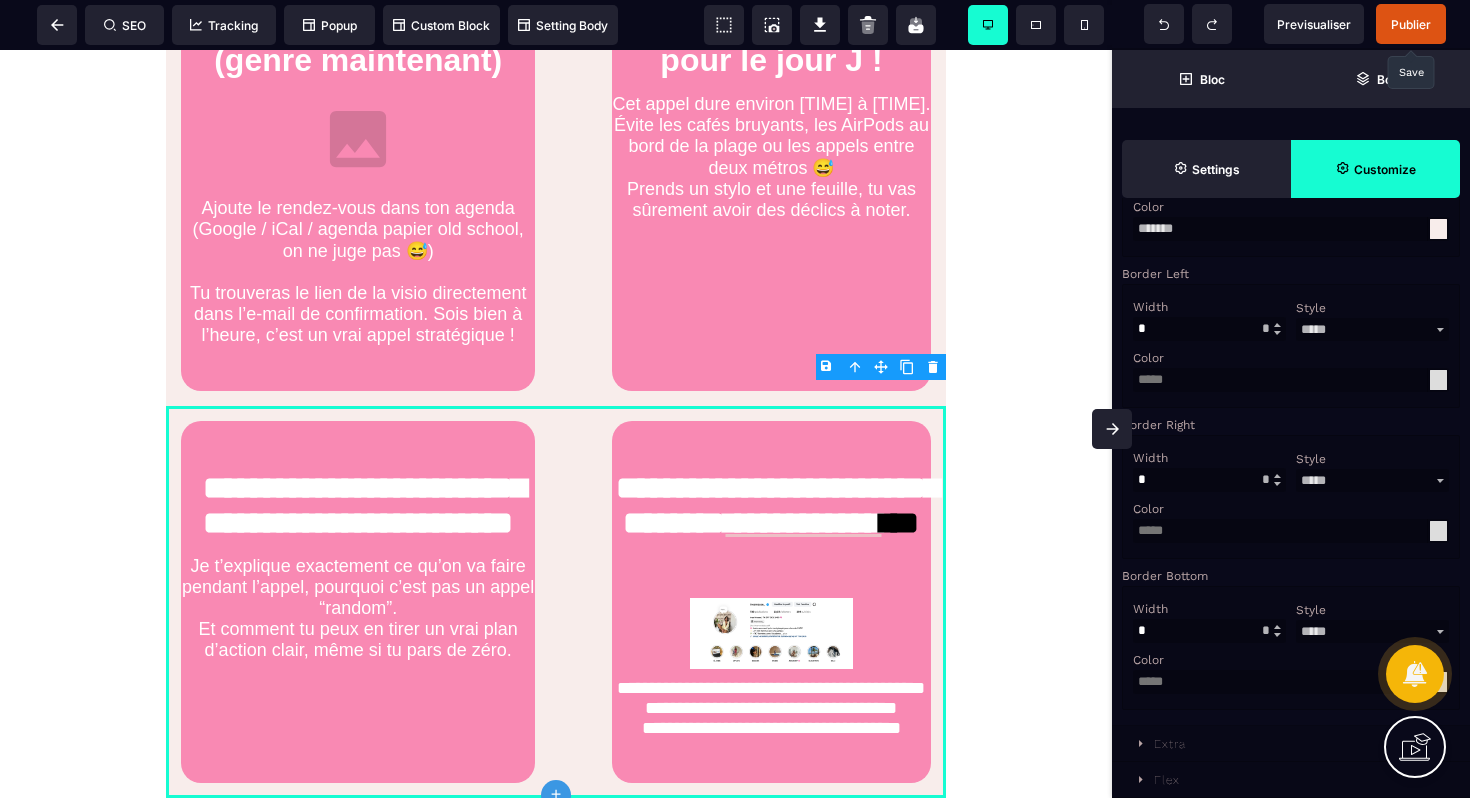 click at bounding box center [1438, 531] 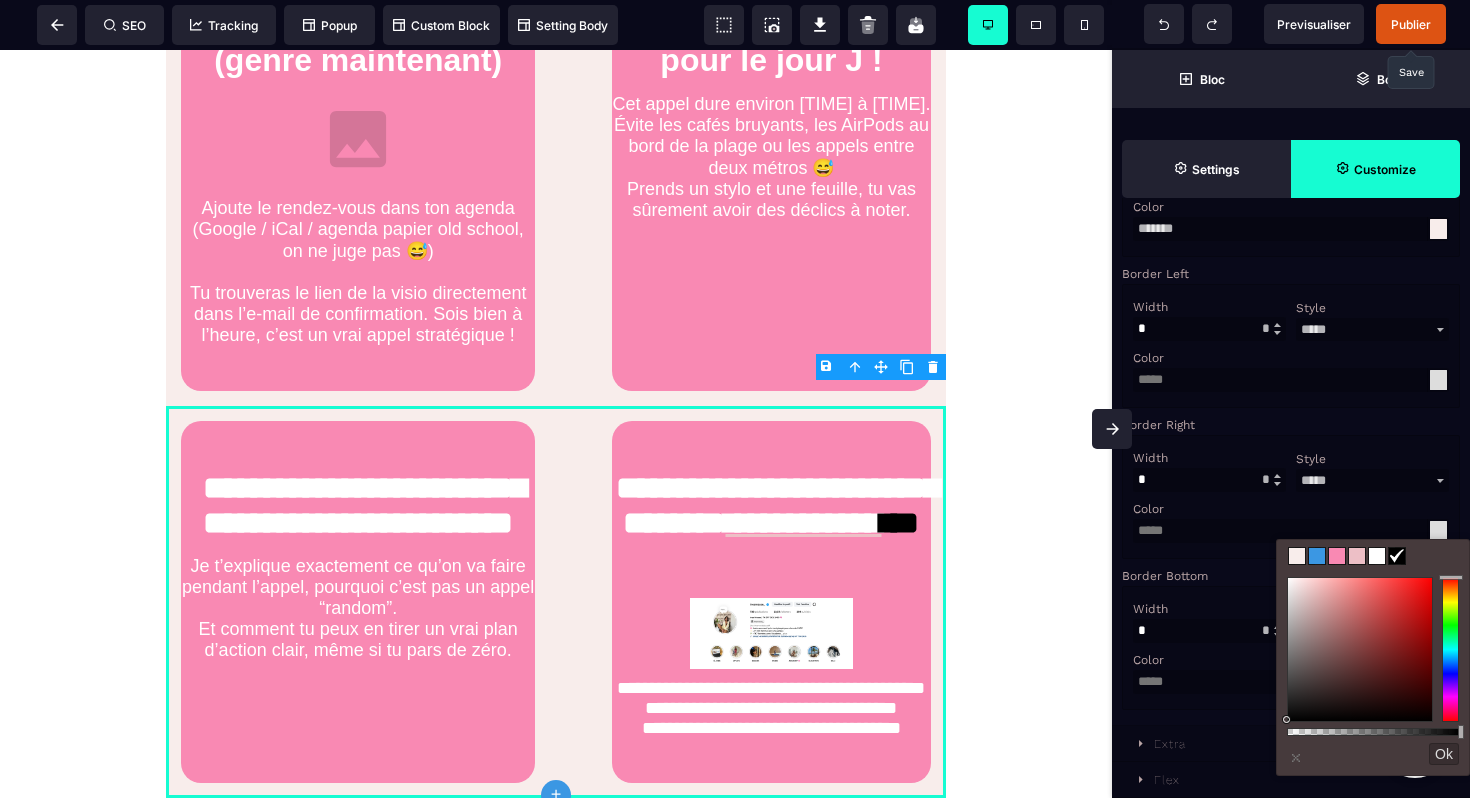 click at bounding box center (1297, 556) 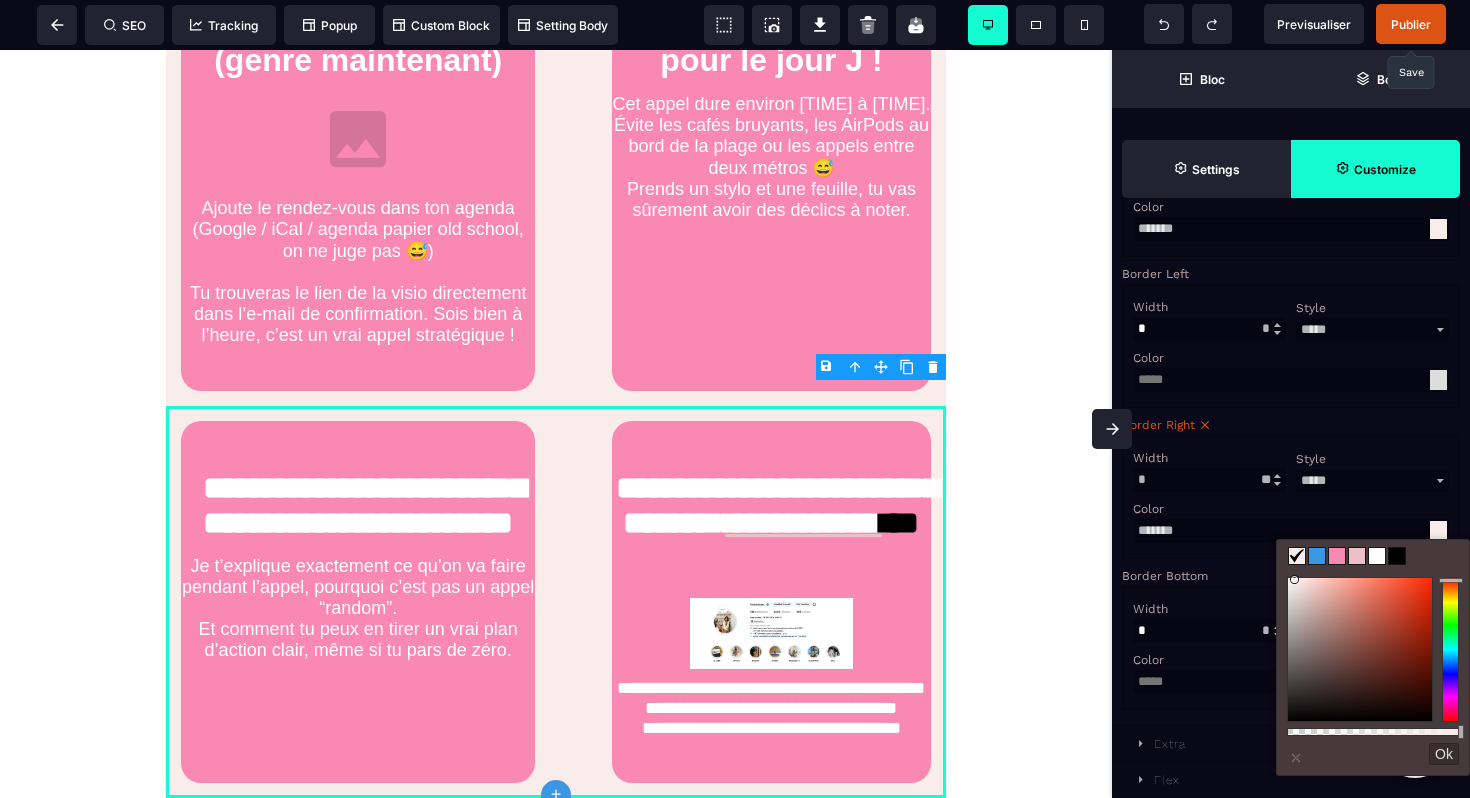click on "Color" at bounding box center [1288, 509] 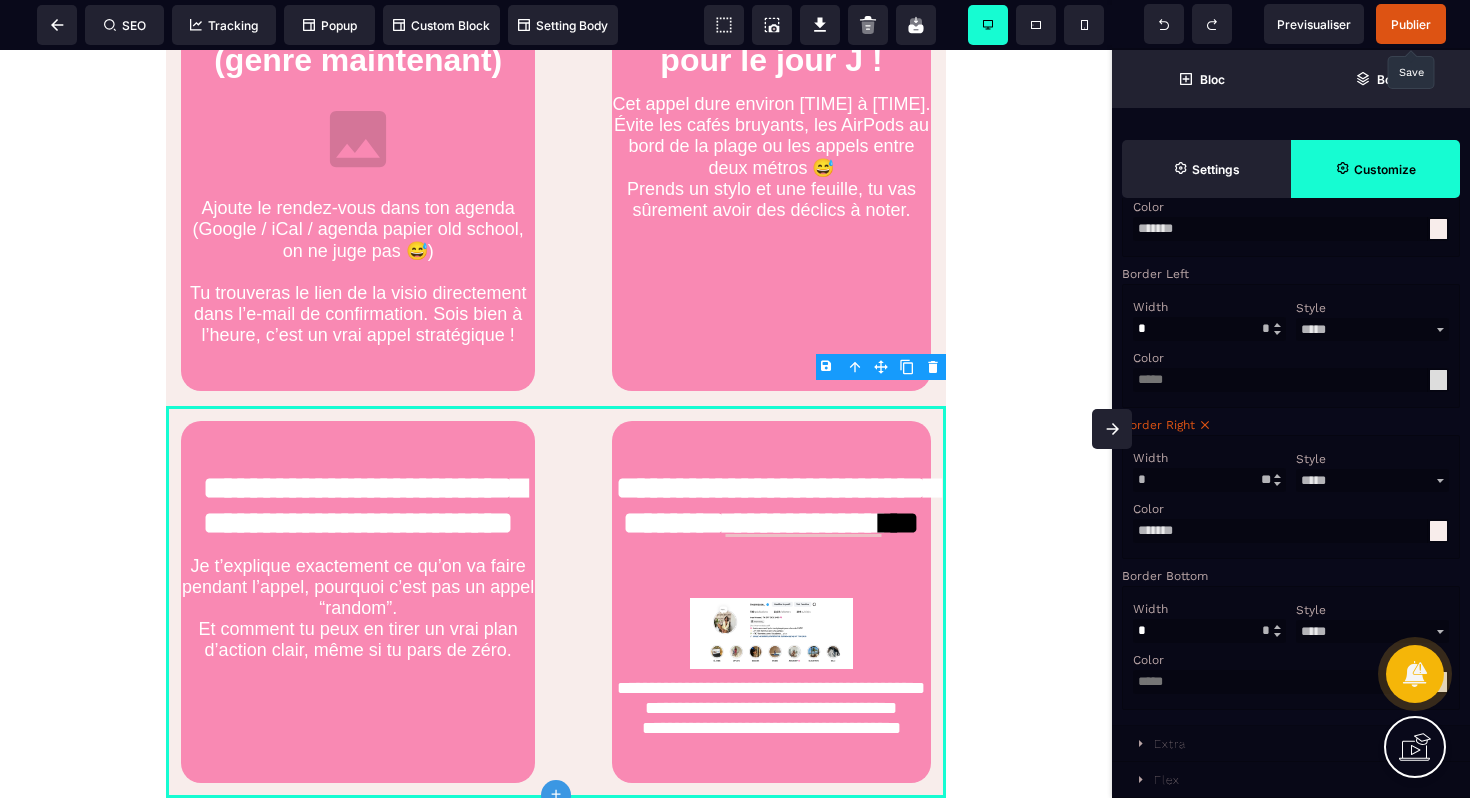 click at bounding box center (1438, 380) 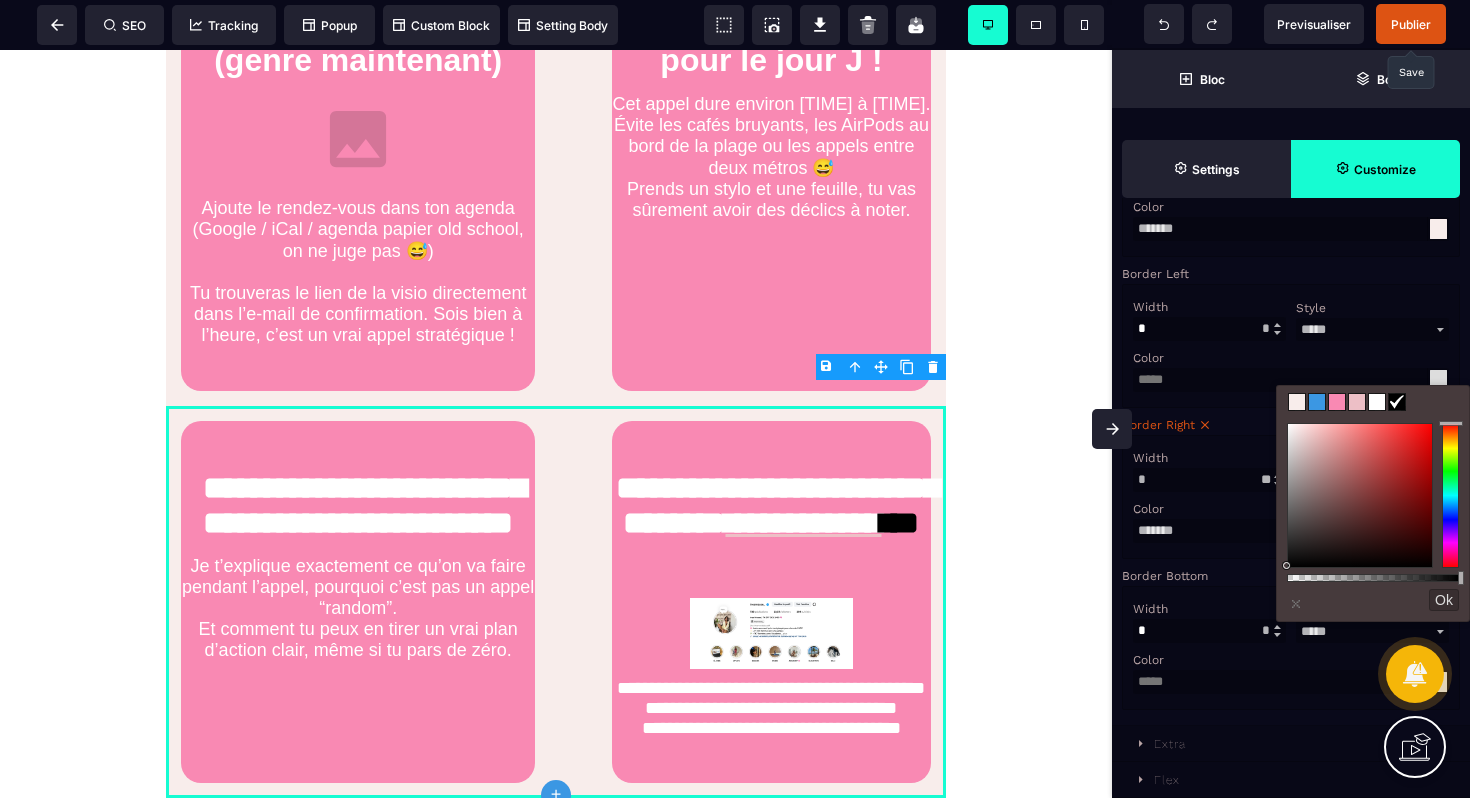 click at bounding box center (1297, 402) 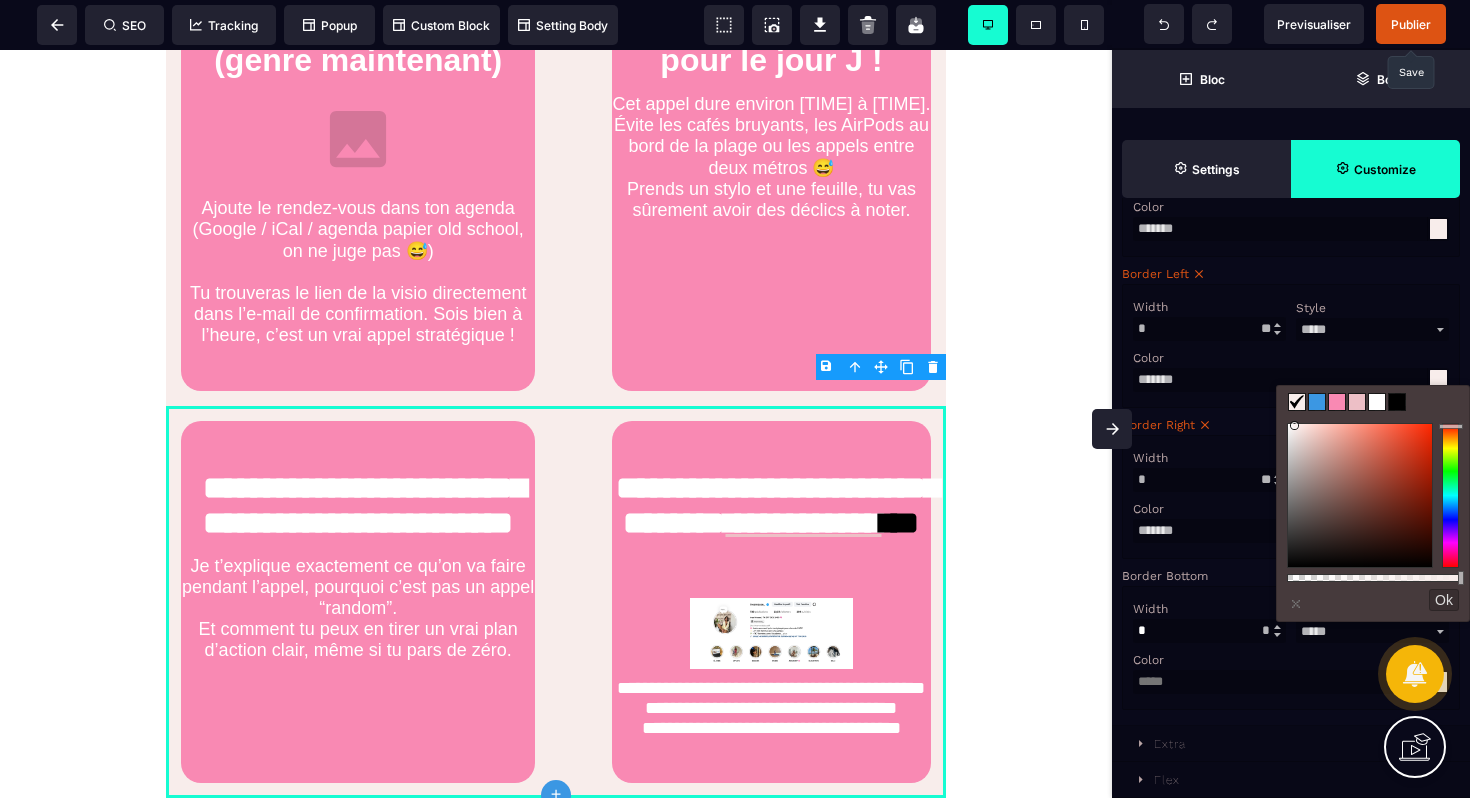 click on "Color
*******" at bounding box center (1291, 369) 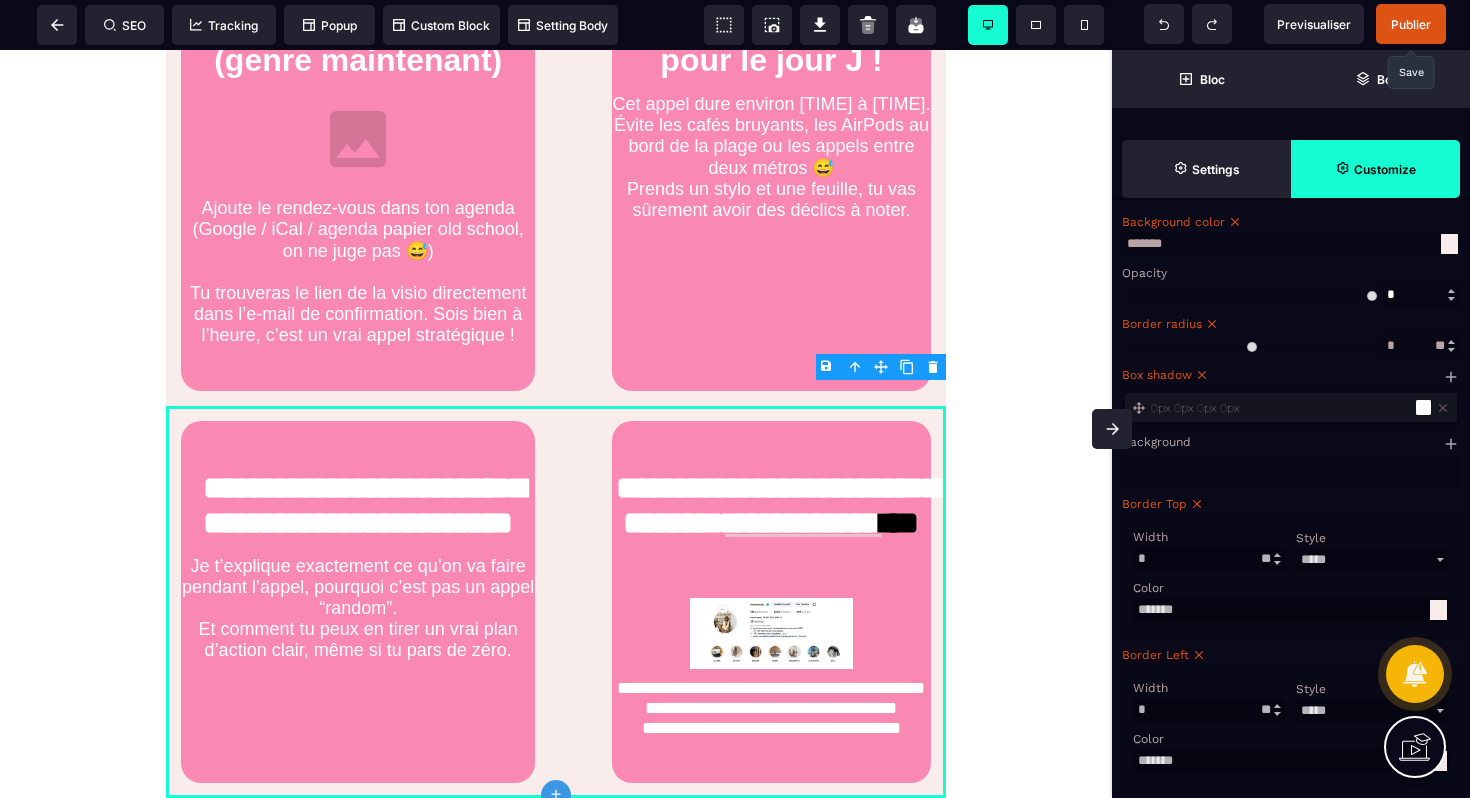 scroll, scrollTop: 540, scrollLeft: 0, axis: vertical 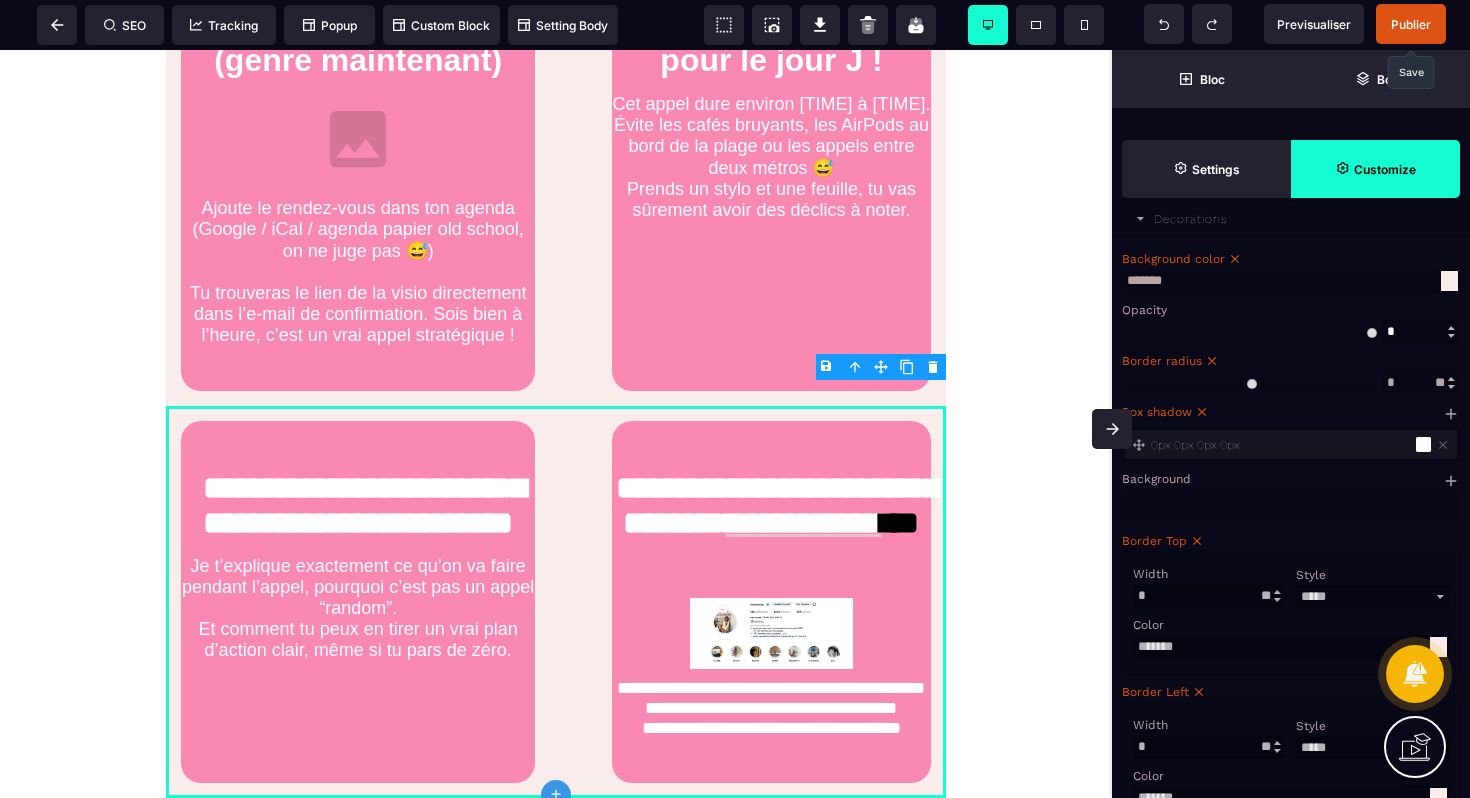 click at bounding box center [1423, 444] 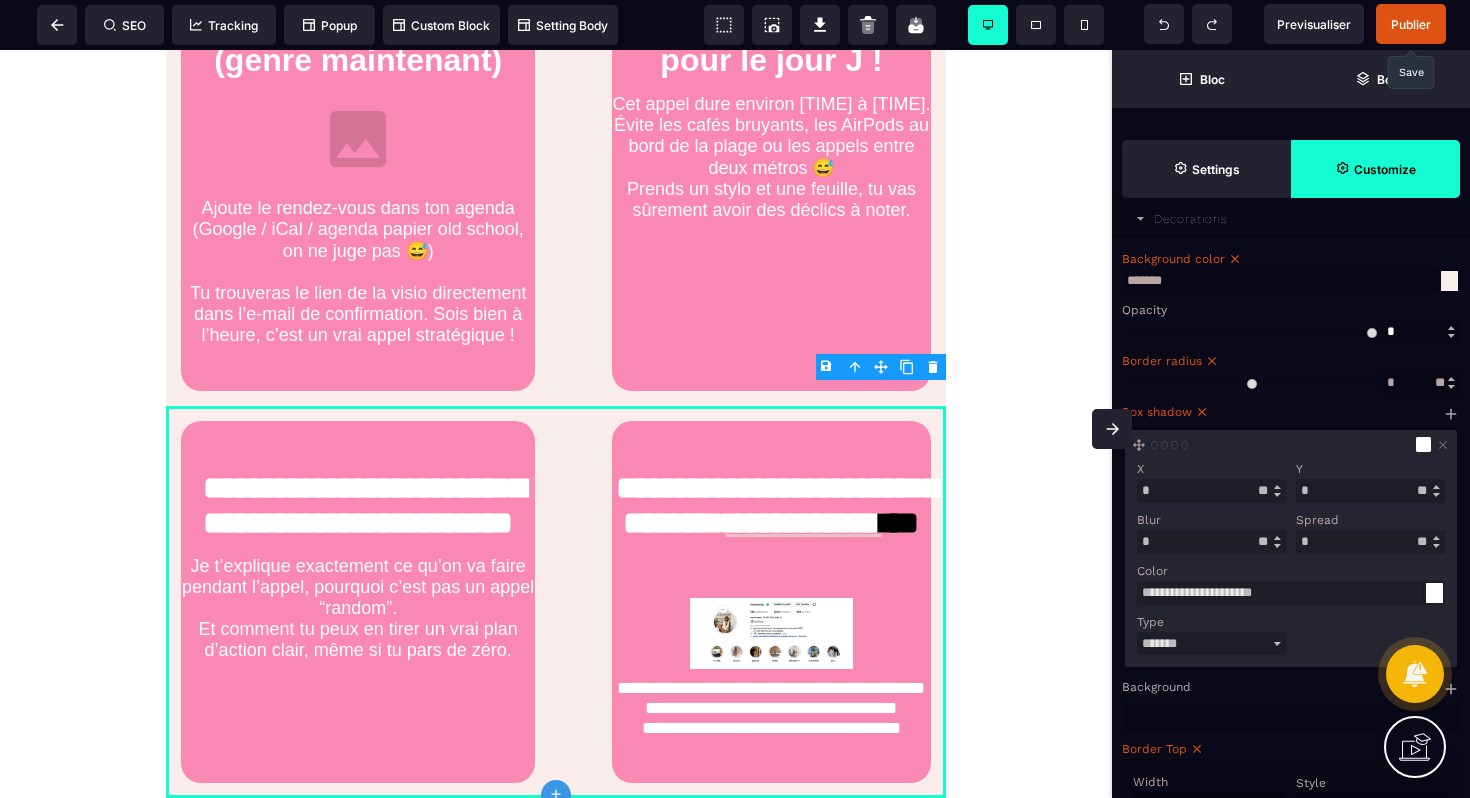 click at bounding box center (1434, 593) 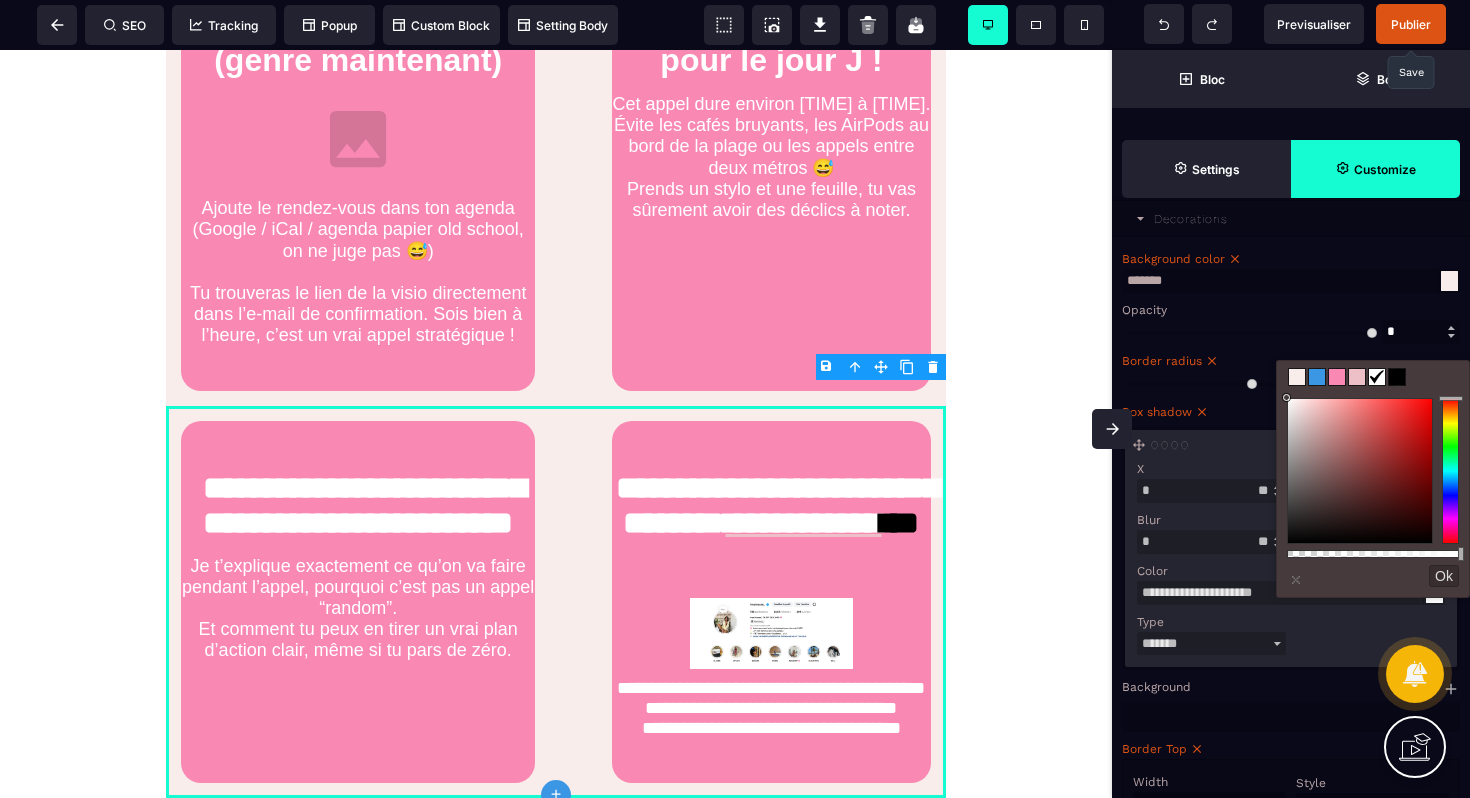 click at bounding box center (1297, 377) 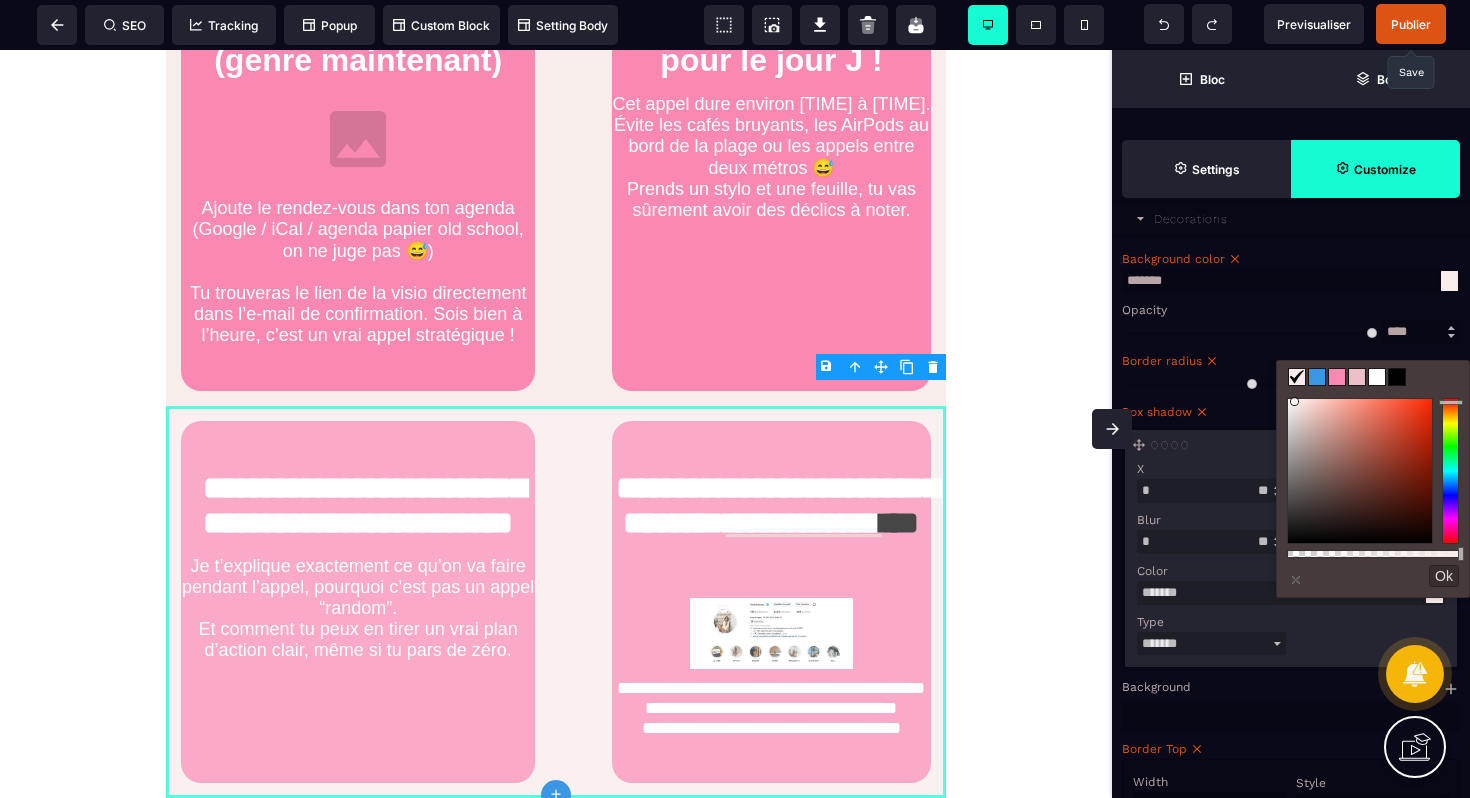 click at bounding box center [1252, 332] 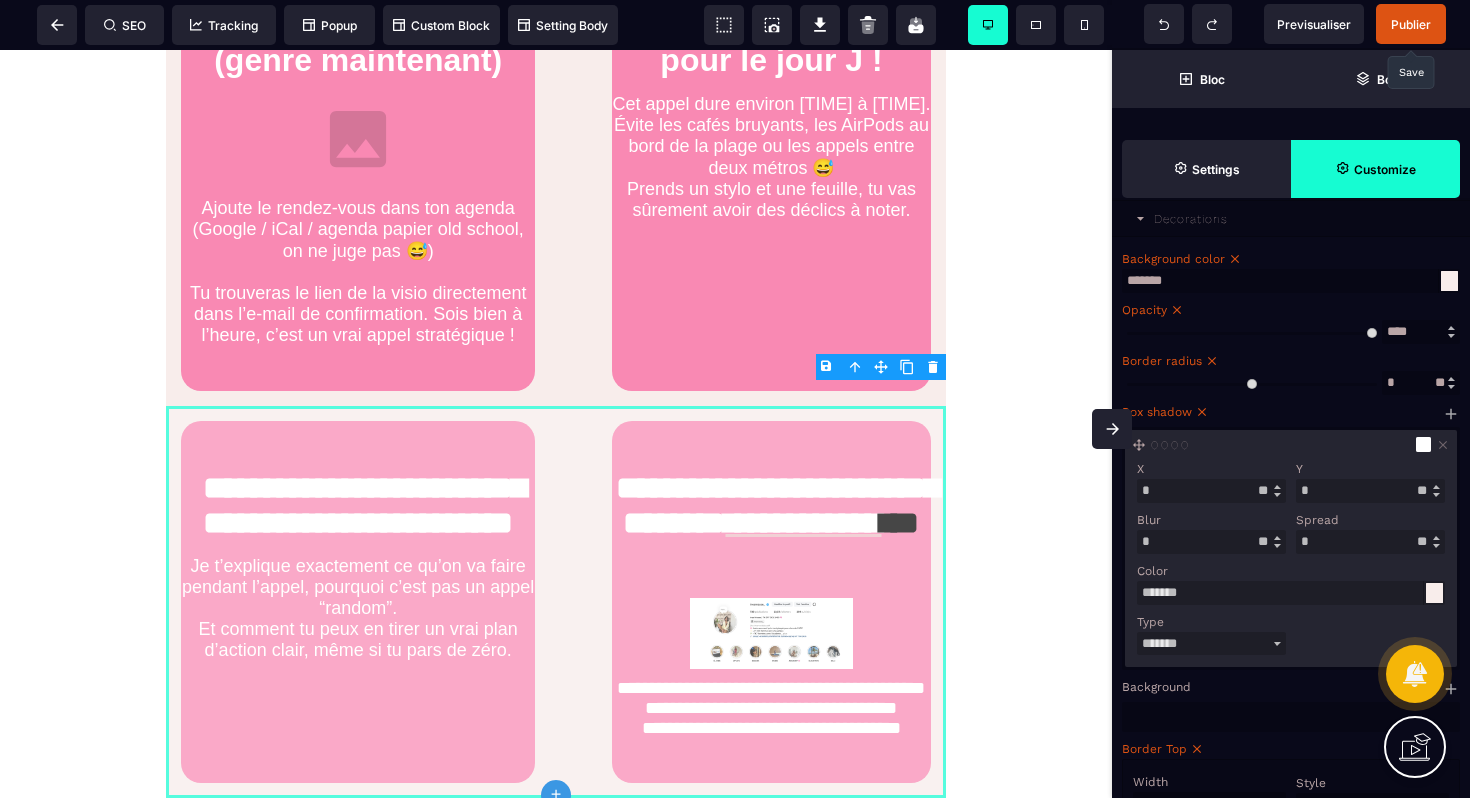 click at bounding box center (1423, 444) 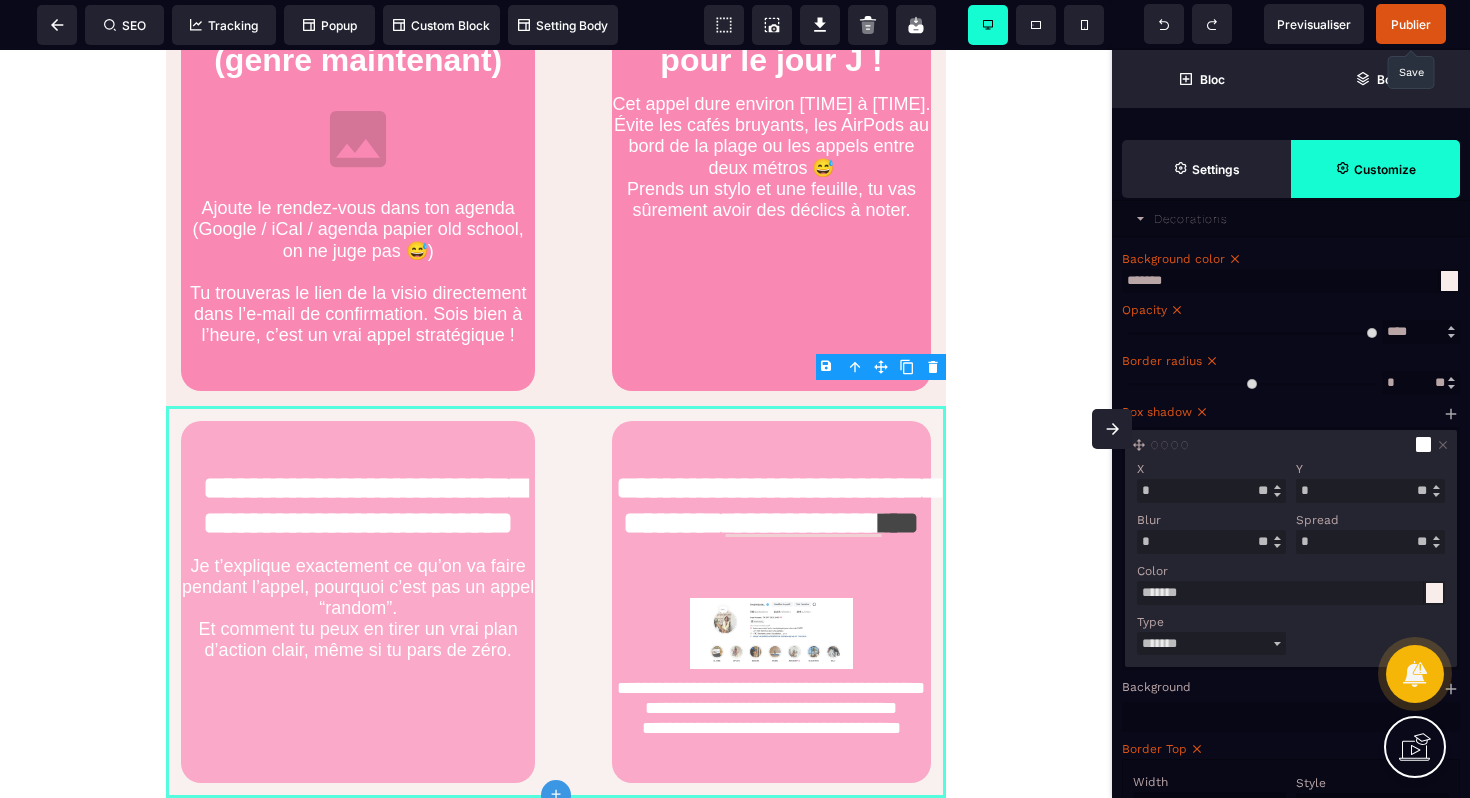 click at bounding box center (1423, 444) 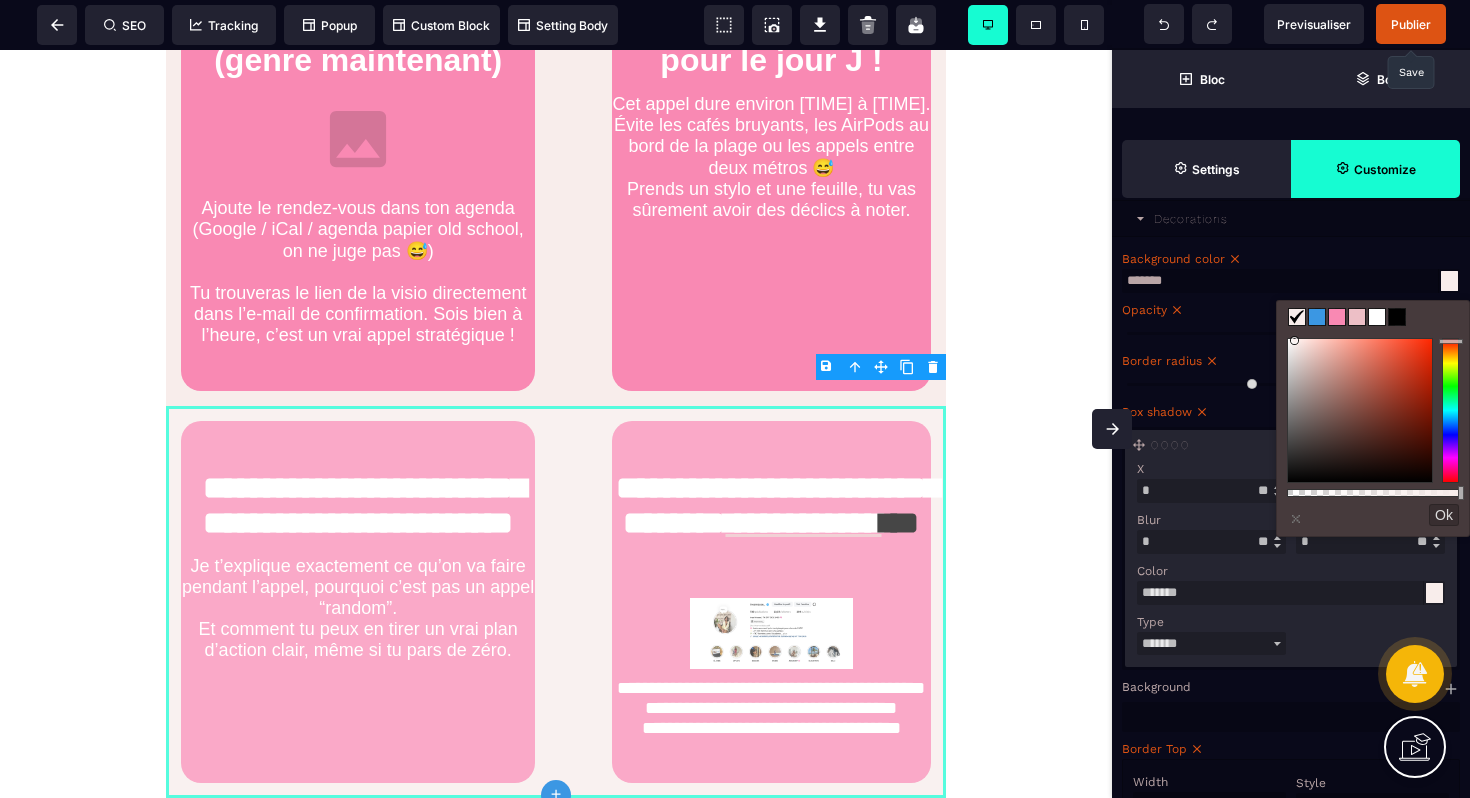 click at bounding box center [1317, 317] 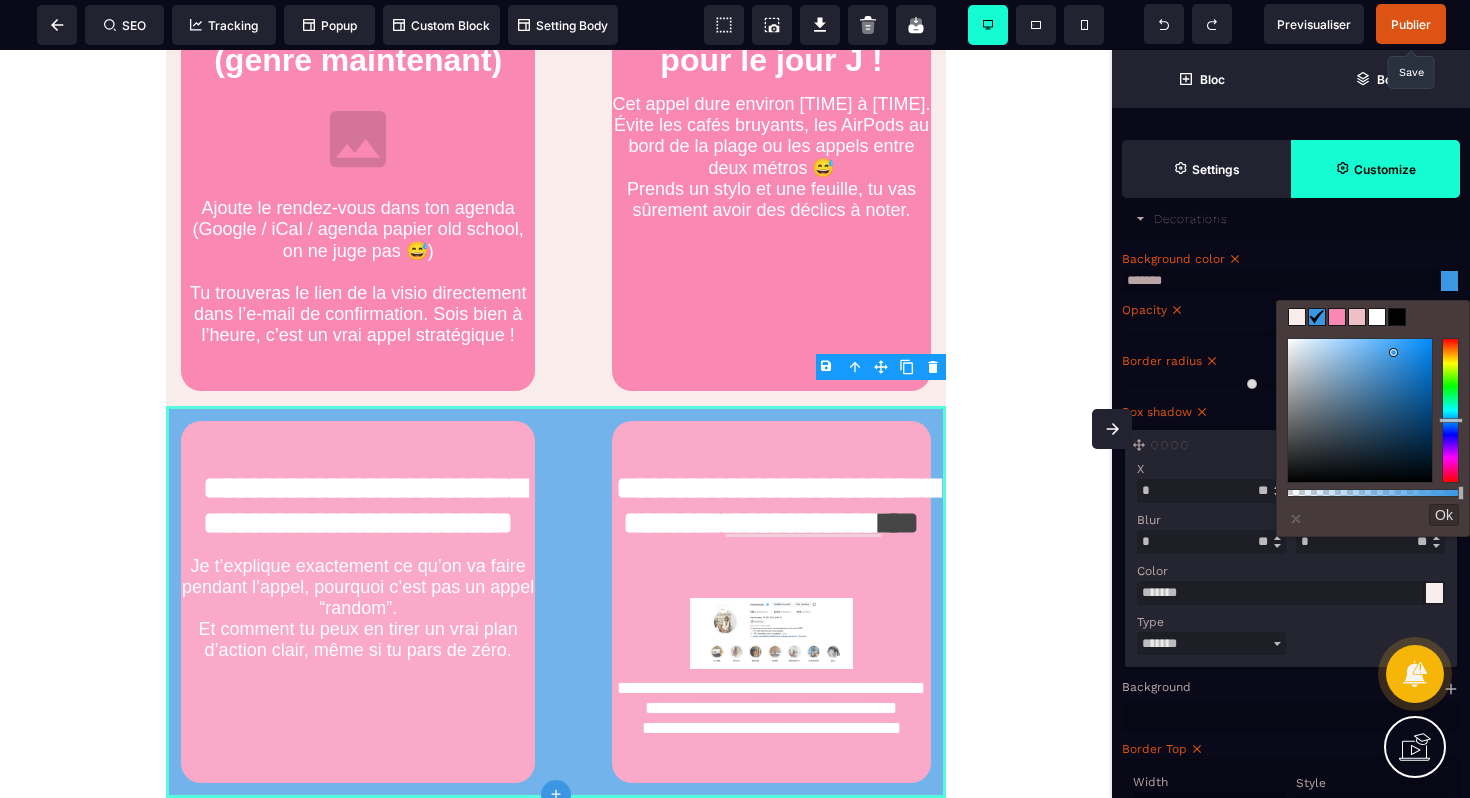 click at bounding box center [1297, 317] 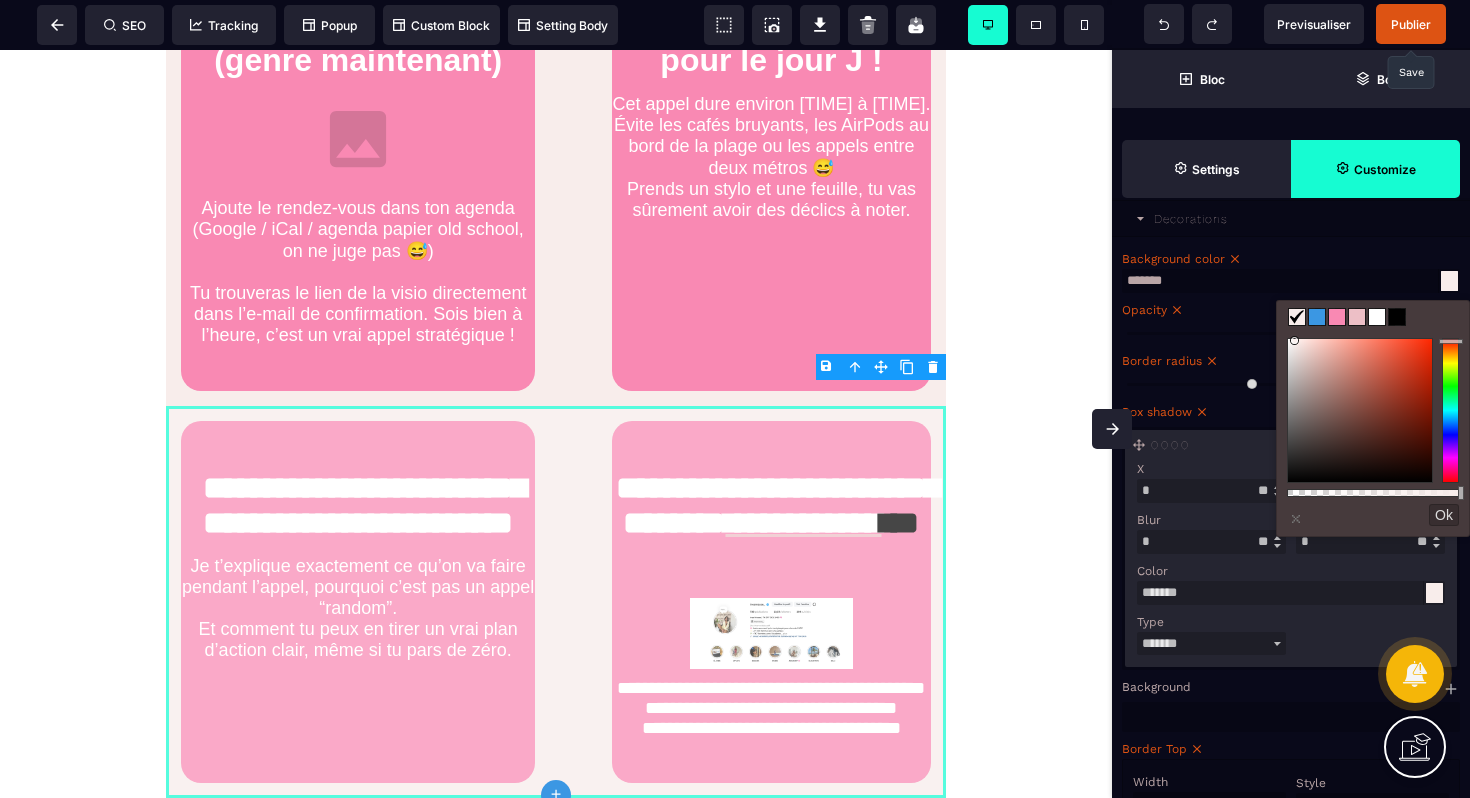 click on "Background color" at bounding box center (1288, 259) 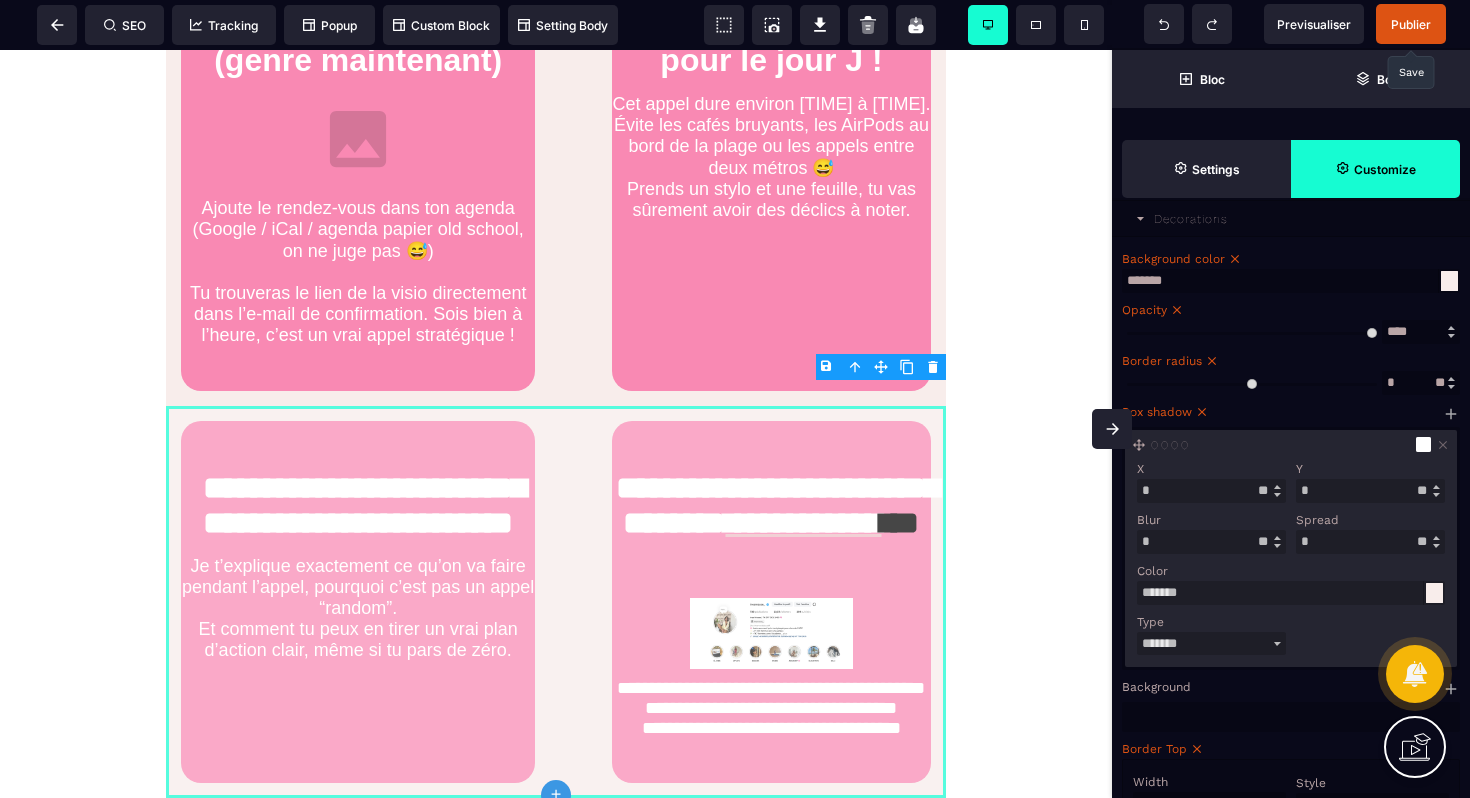 click at bounding box center [1423, 444] 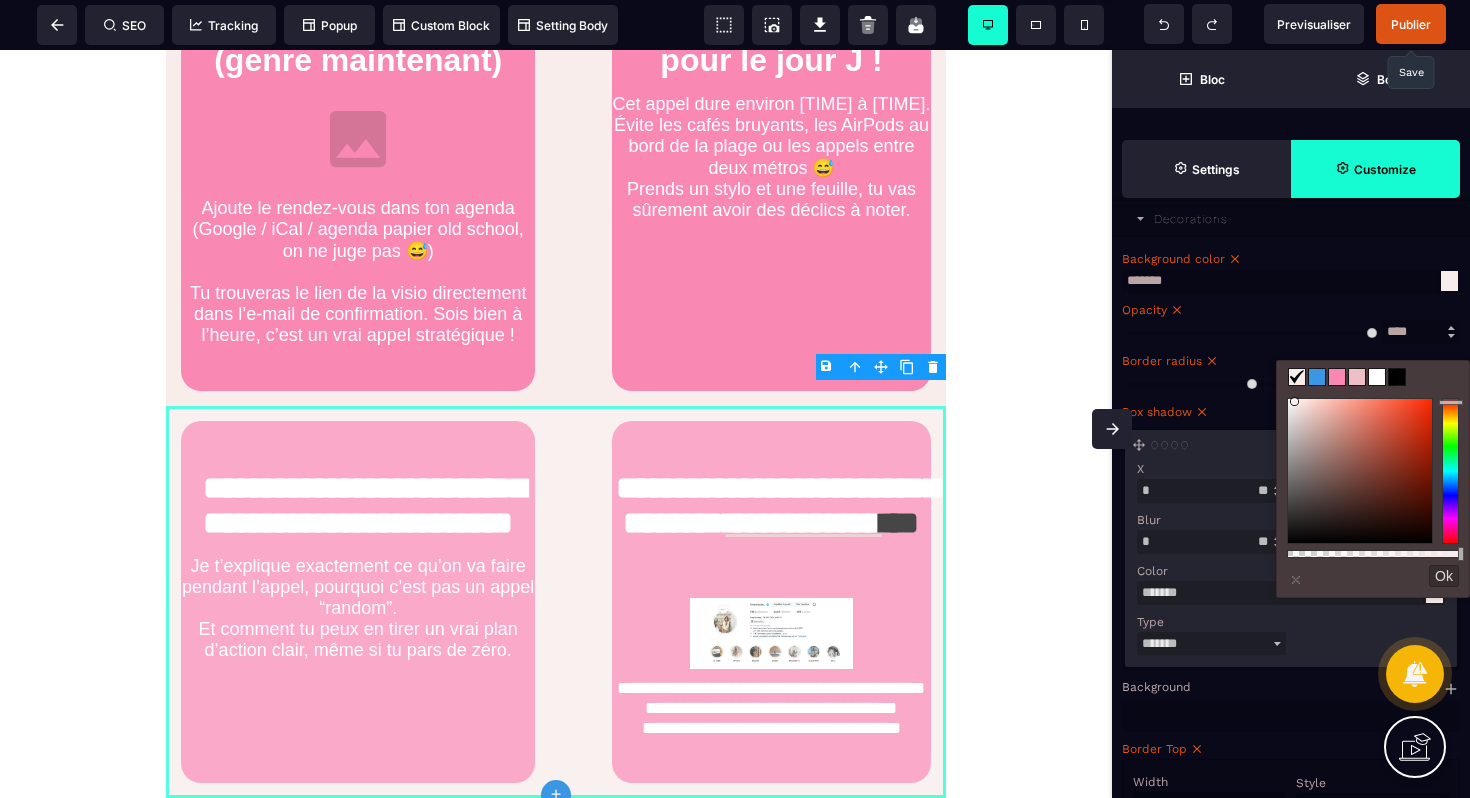 click at bounding box center [1377, 377] 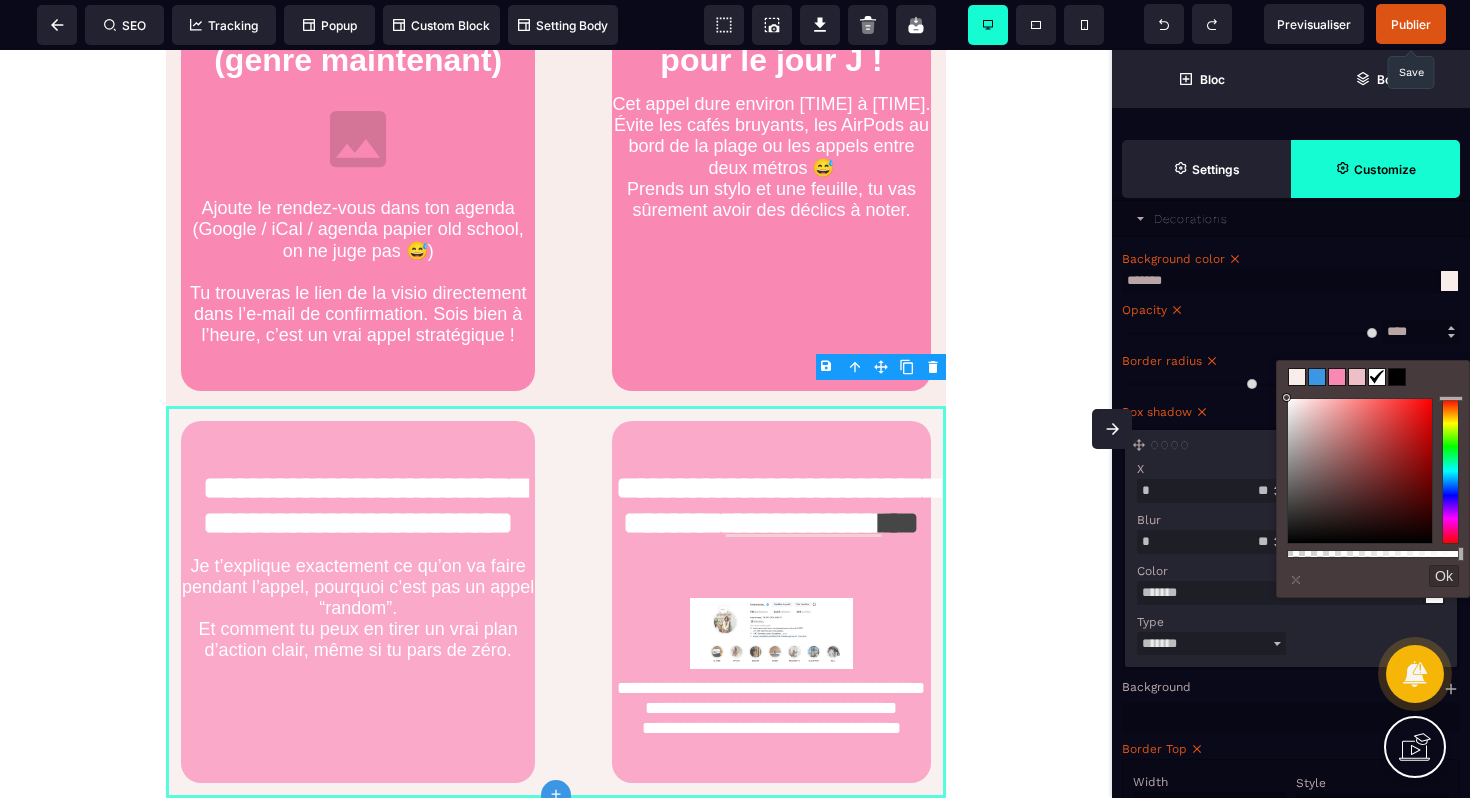 click at bounding box center (1377, 377) 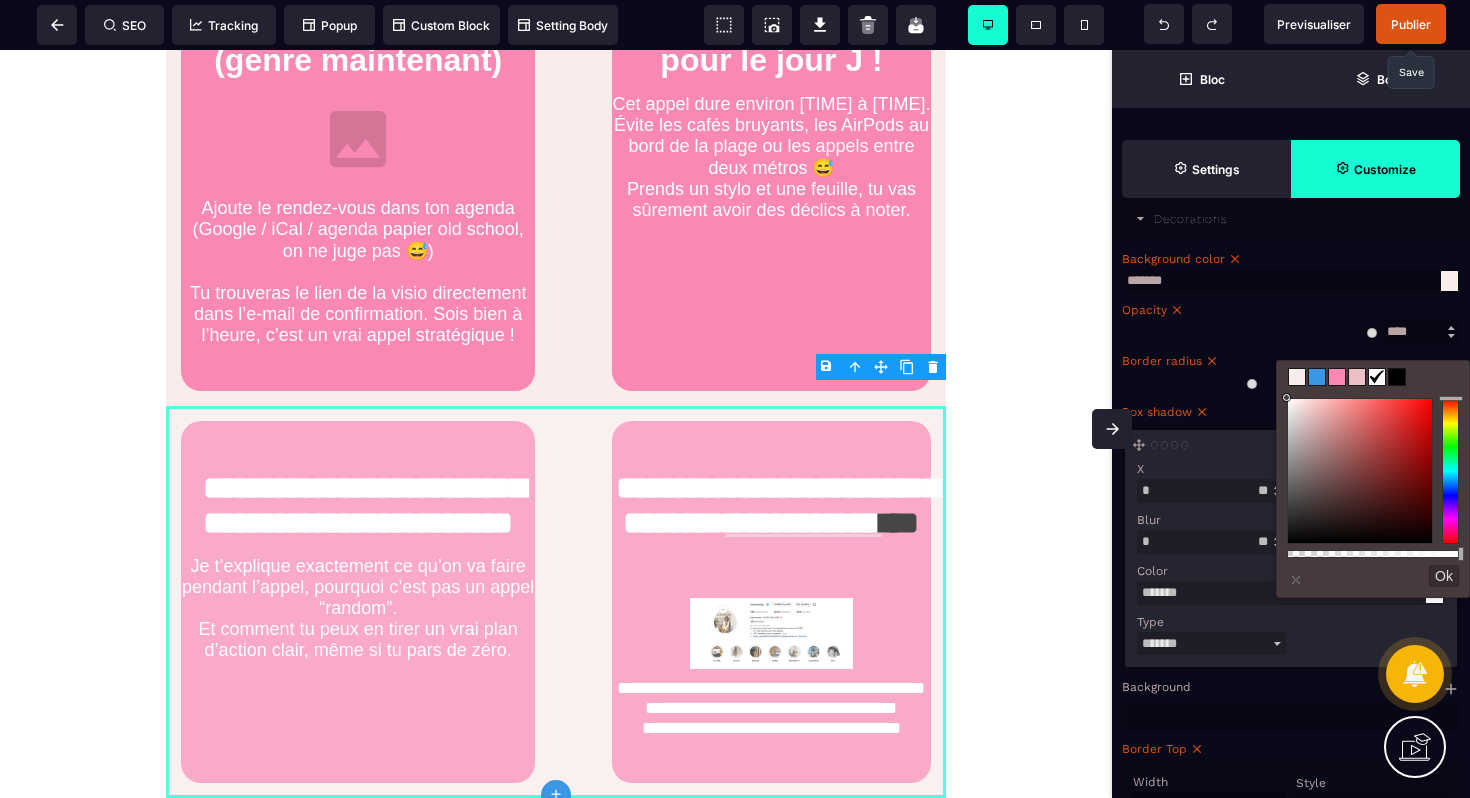 click on "Opacity" at bounding box center [1288, 310] 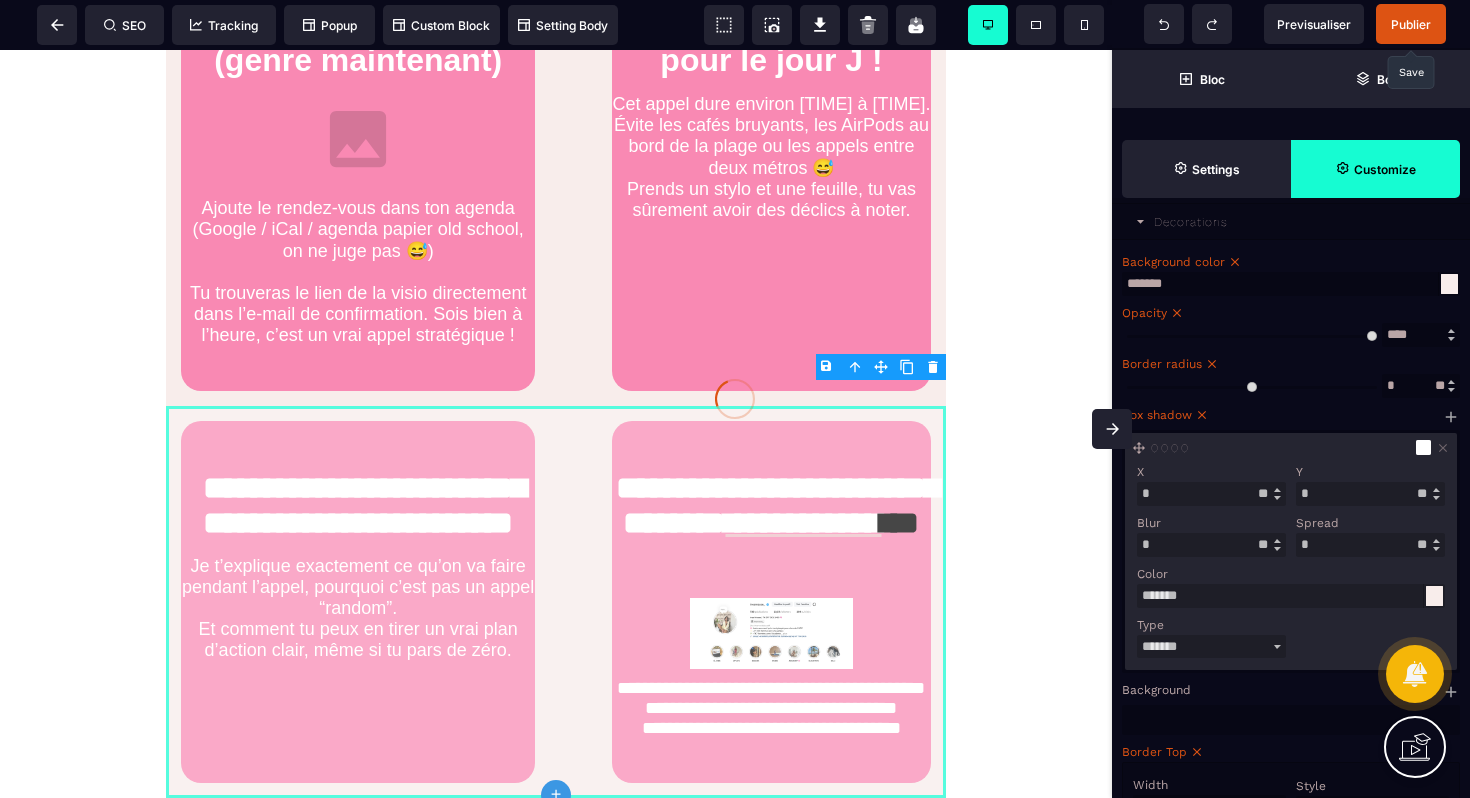 scroll, scrollTop: 543, scrollLeft: 0, axis: vertical 